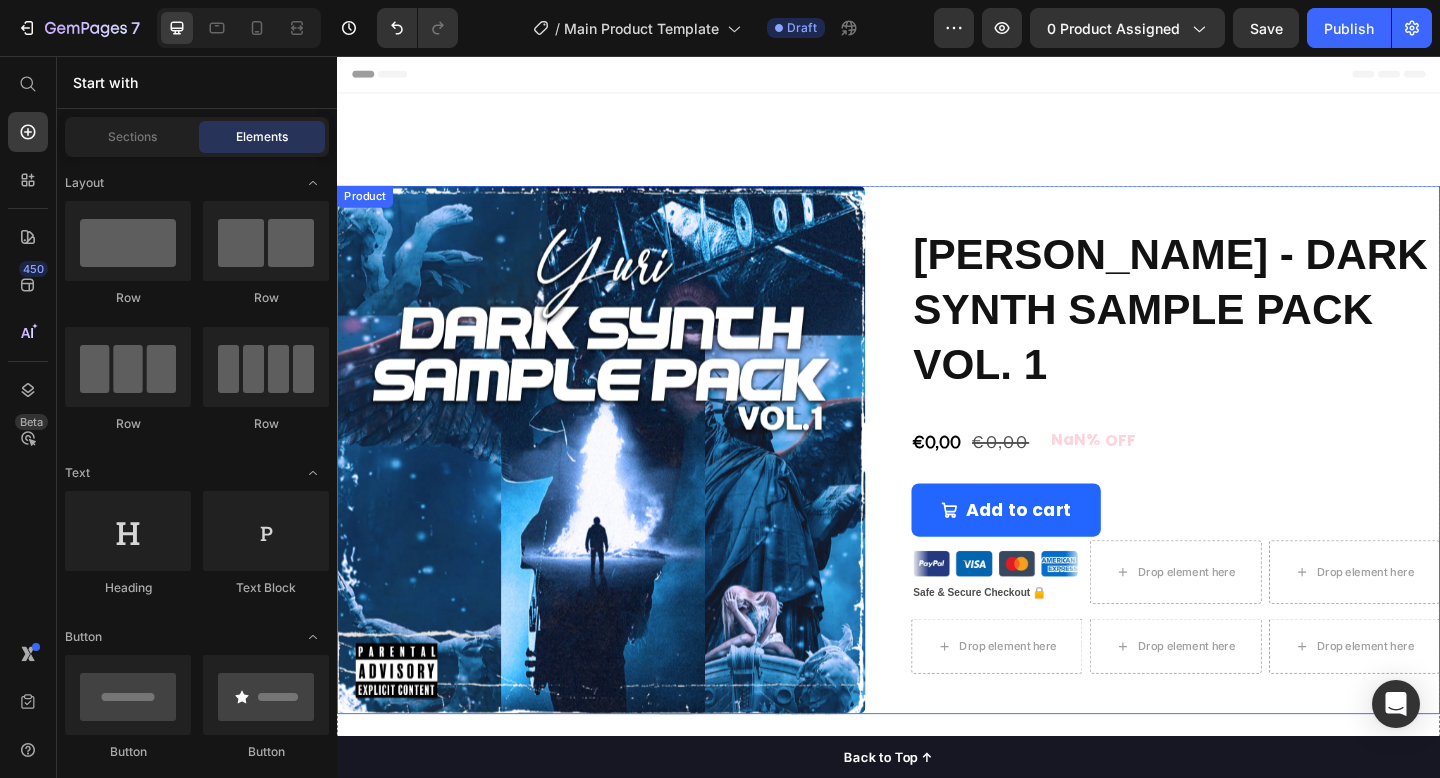 scroll, scrollTop: 0, scrollLeft: 0, axis: both 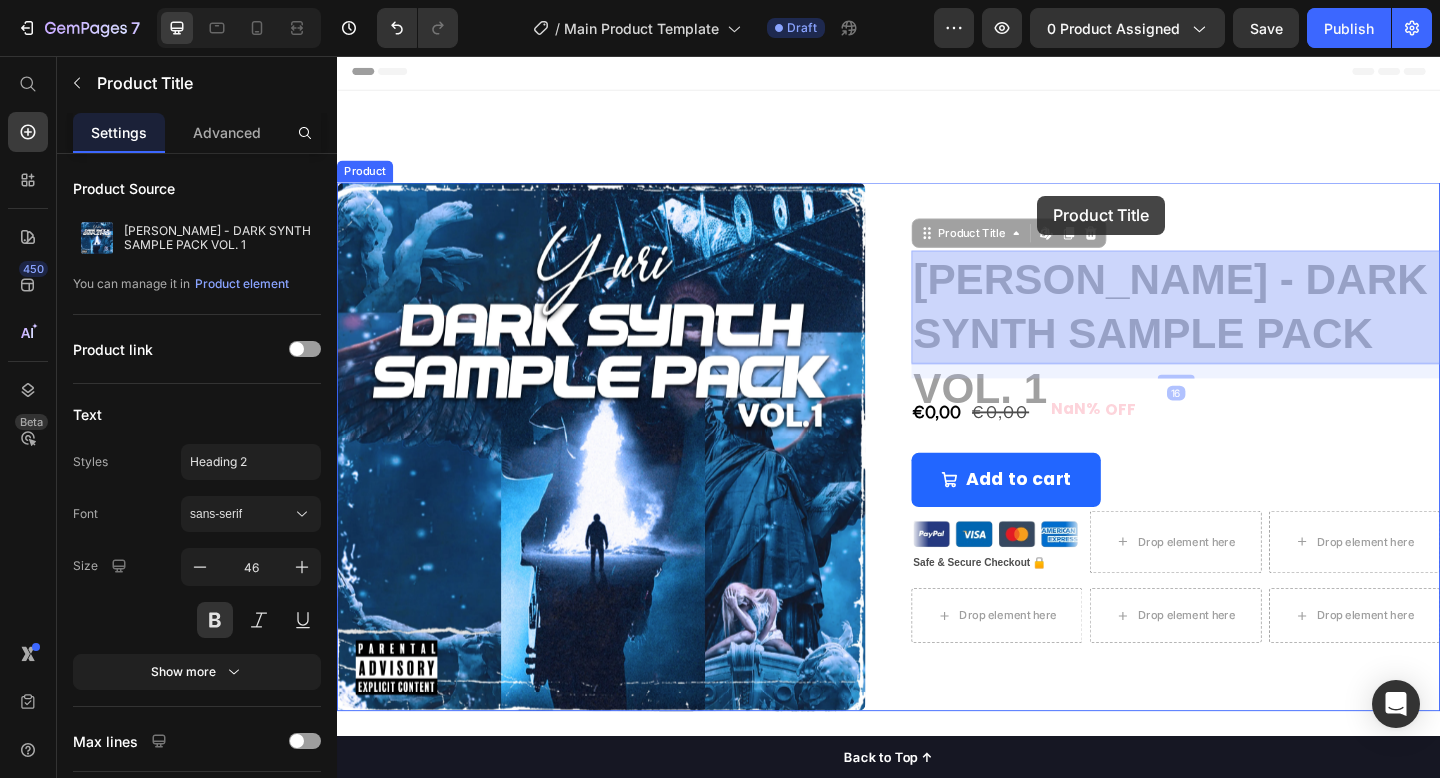 drag, startPoint x: 1134, startPoint y: 334, endPoint x: 1099, endPoint y: 208, distance: 130.7708 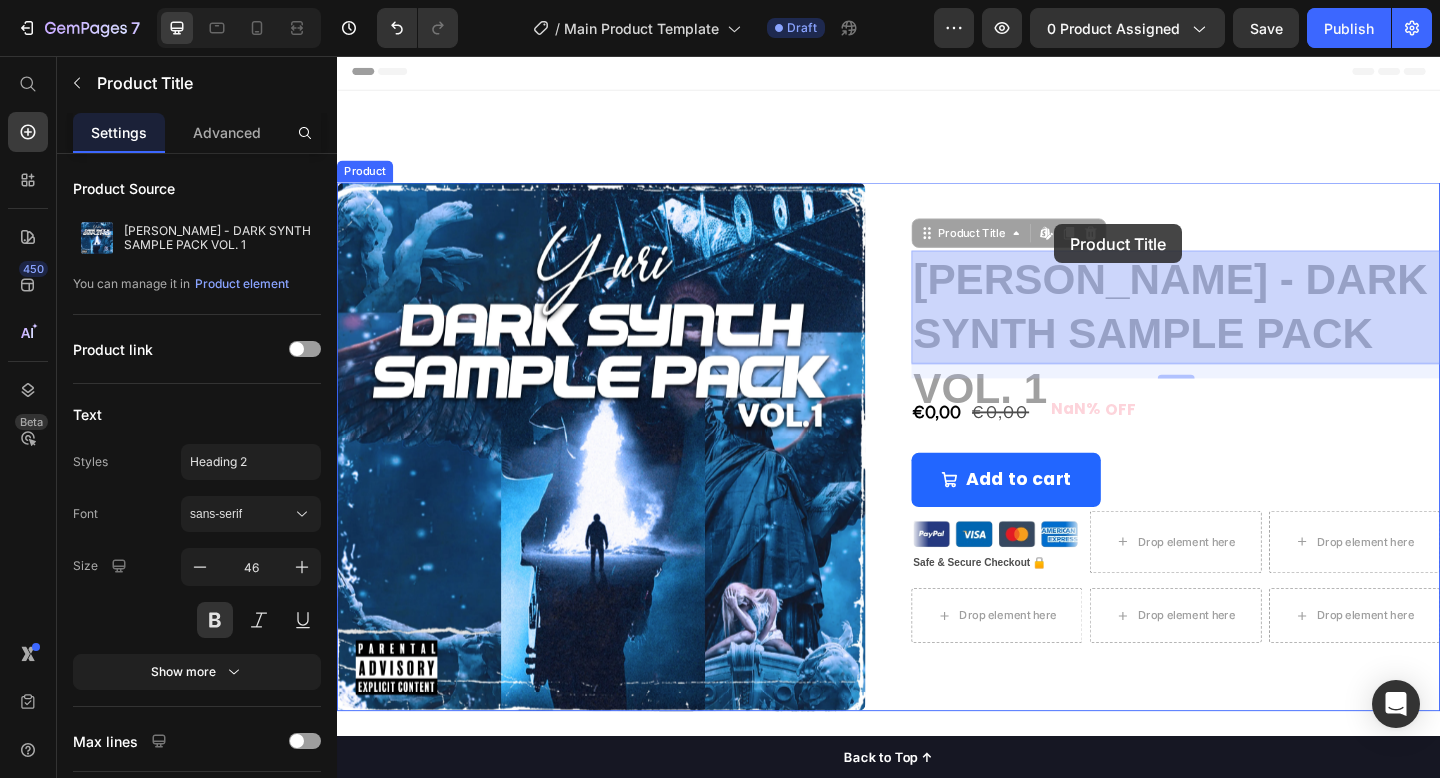 drag, startPoint x: 1129, startPoint y: 347, endPoint x: 1117, endPoint y: 239, distance: 108.66462 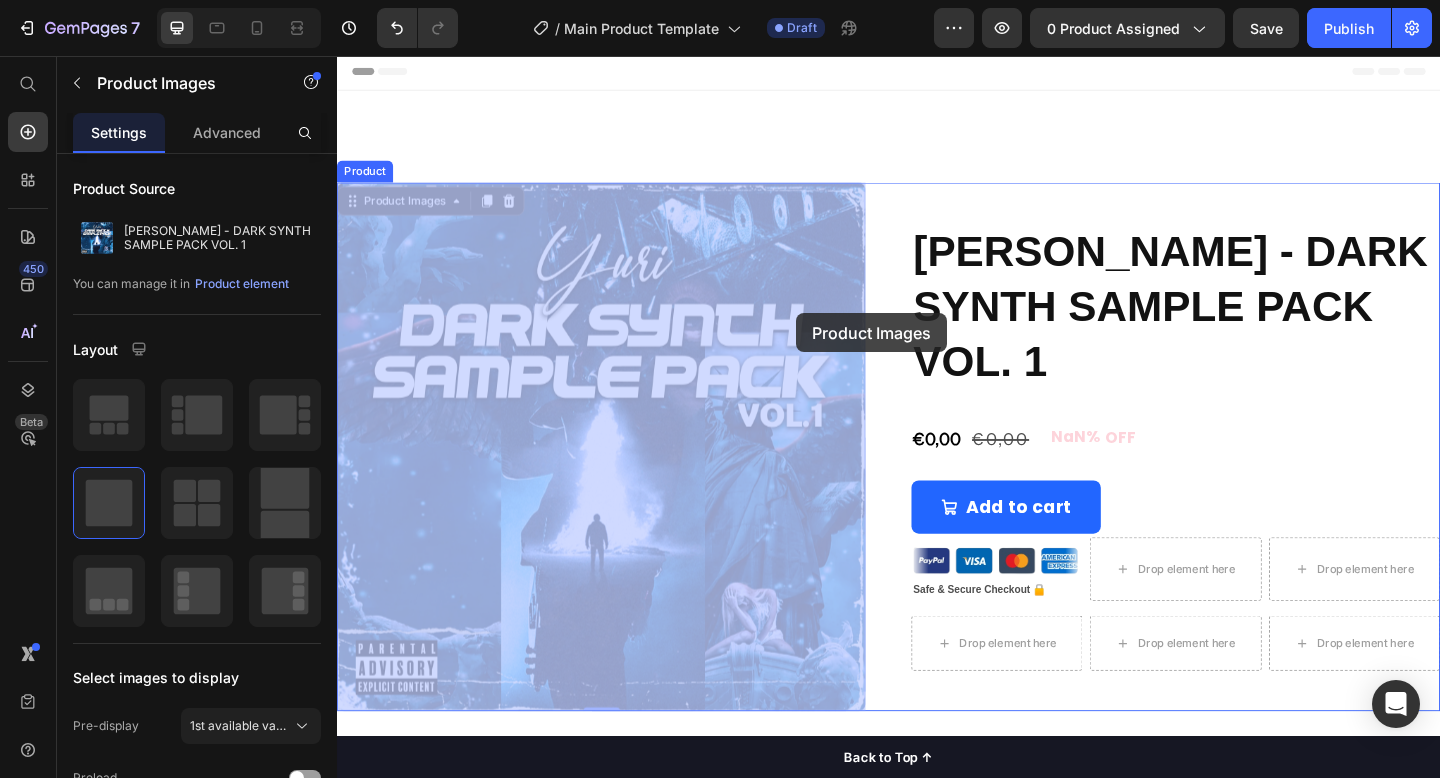drag, startPoint x: 837, startPoint y: 251, endPoint x: 834, endPoint y: 340, distance: 89.050545 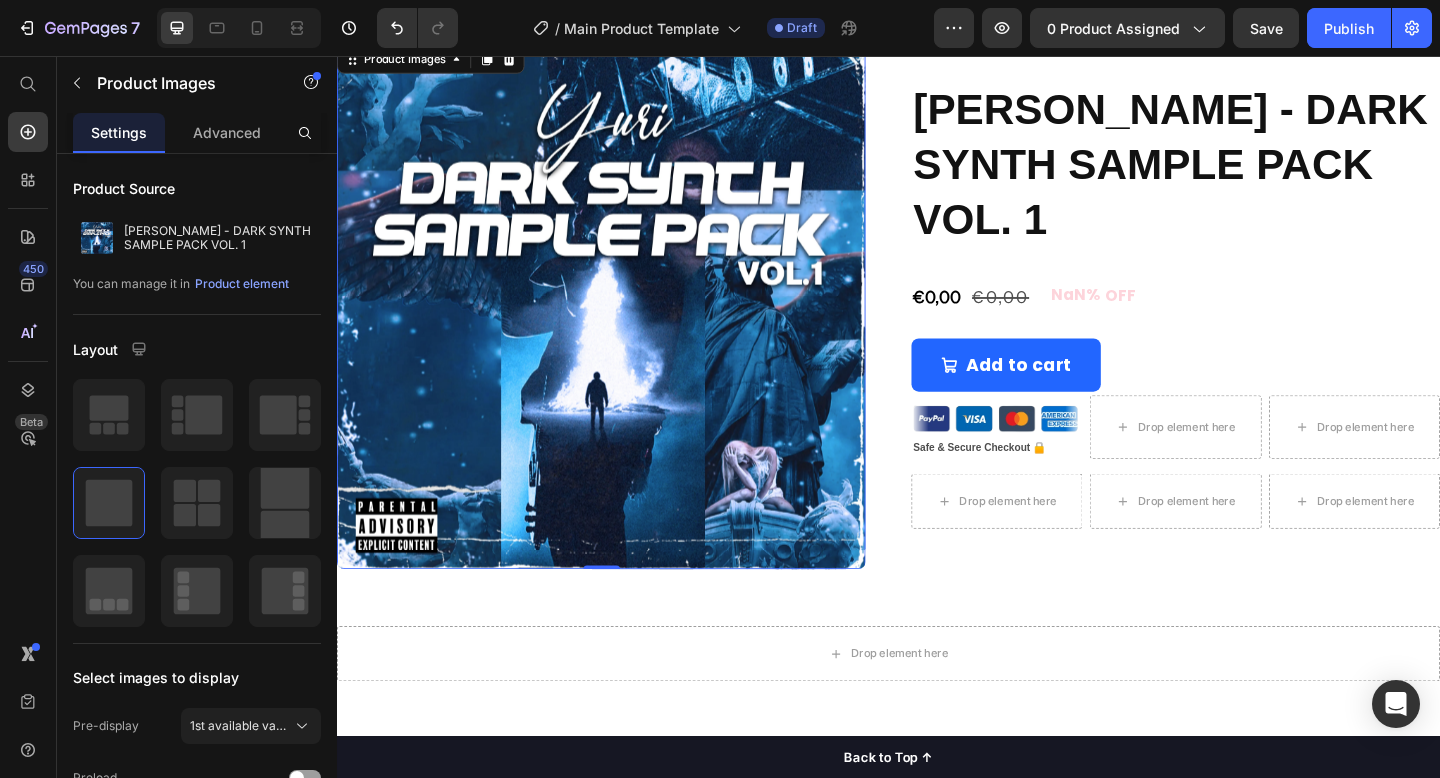 scroll, scrollTop: 96, scrollLeft: 0, axis: vertical 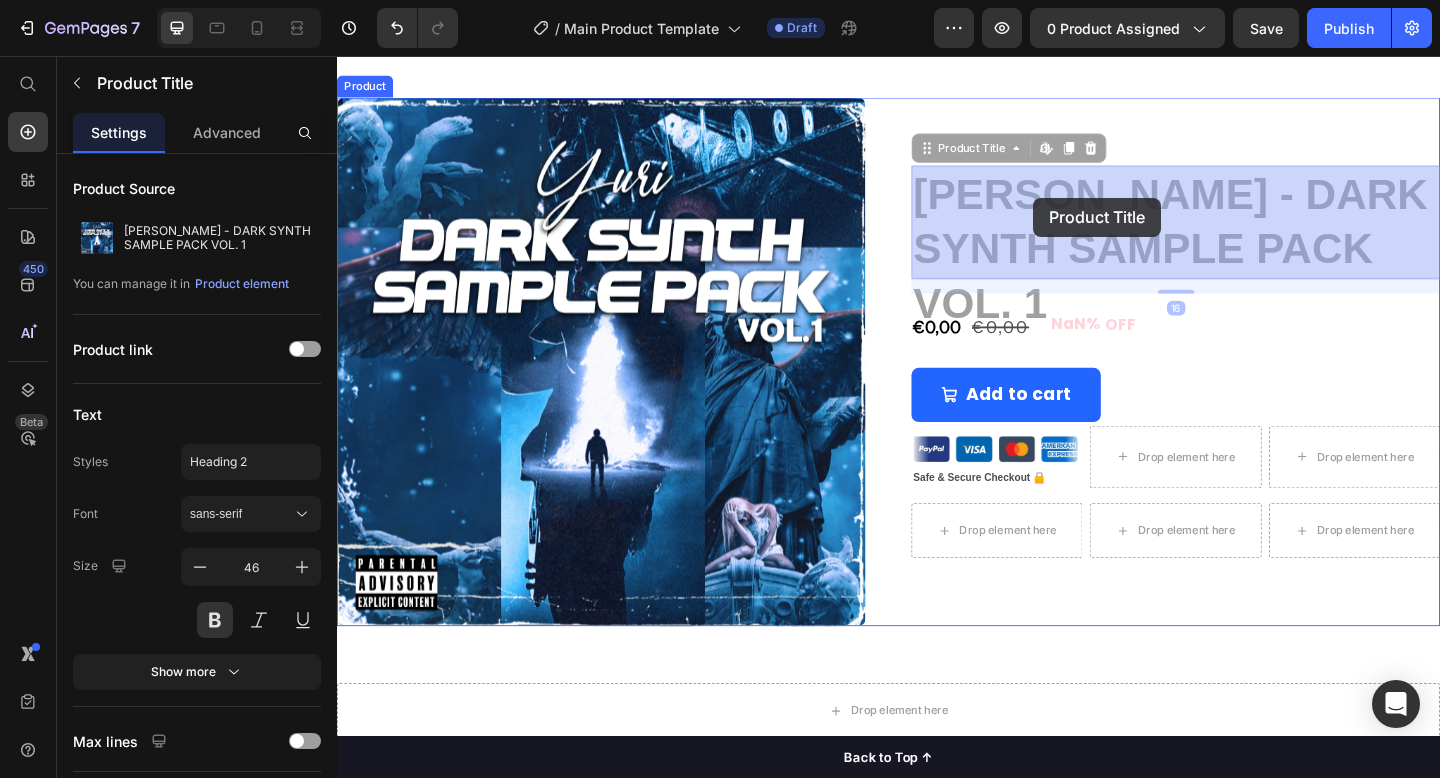 drag, startPoint x: 1097, startPoint y: 264, endPoint x: 1094, endPoint y: 210, distance: 54.08327 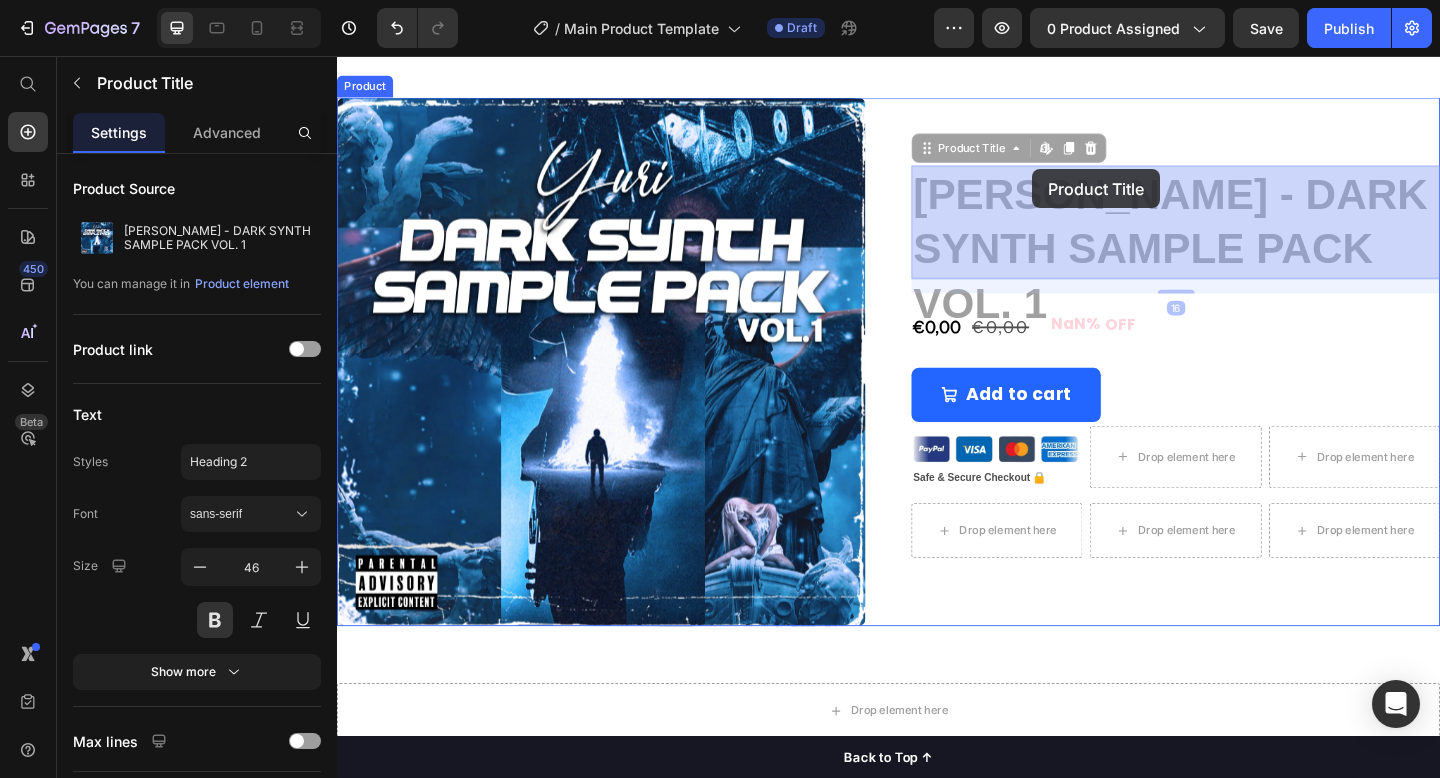 drag, startPoint x: 1093, startPoint y: 203, endPoint x: 1093, endPoint y: 179, distance: 24 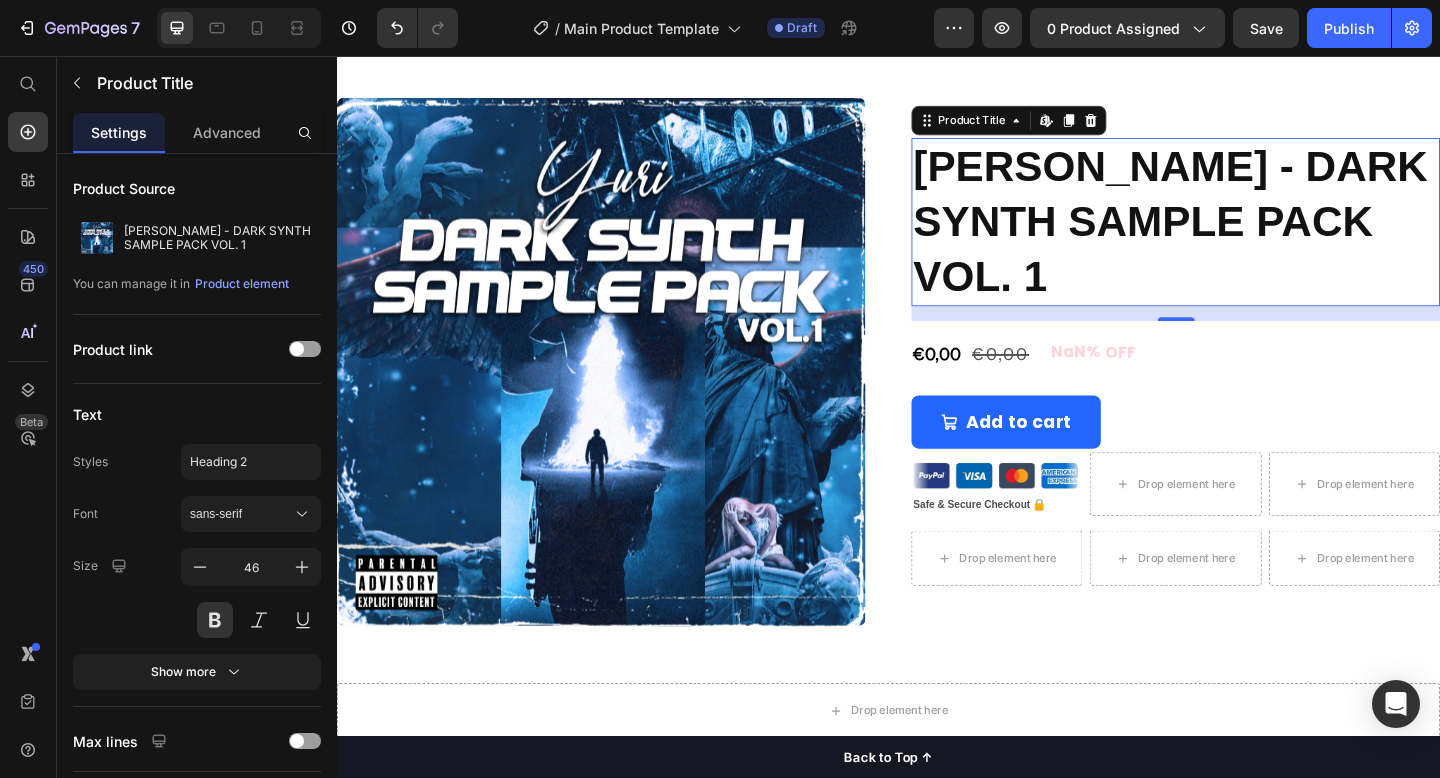 click on "YURI - DARK SYNTH SAMPLE PACK VOL. 1" at bounding box center (1249, 236) 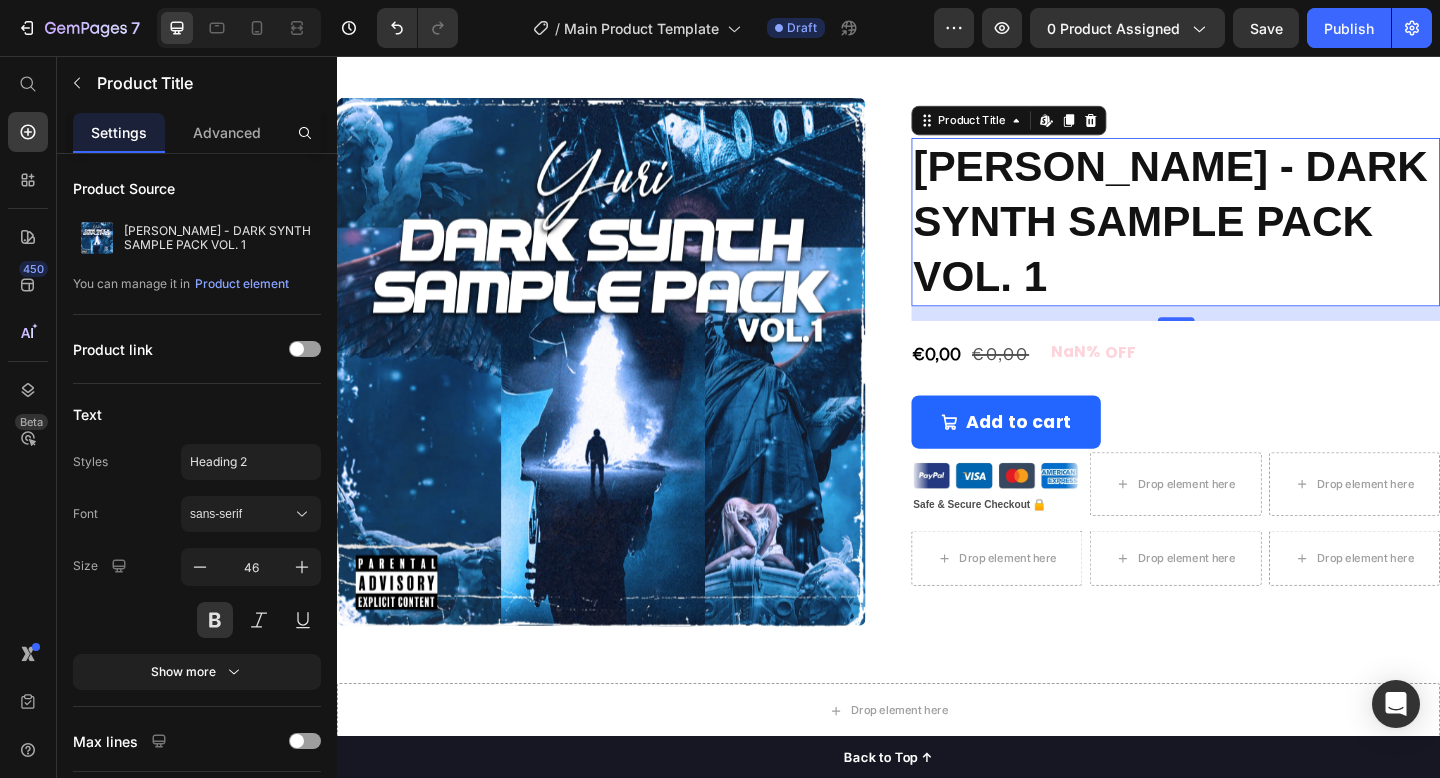 click on "YURI - DARK SYNTH SAMPLE PACK VOL. 1" at bounding box center [1249, 236] 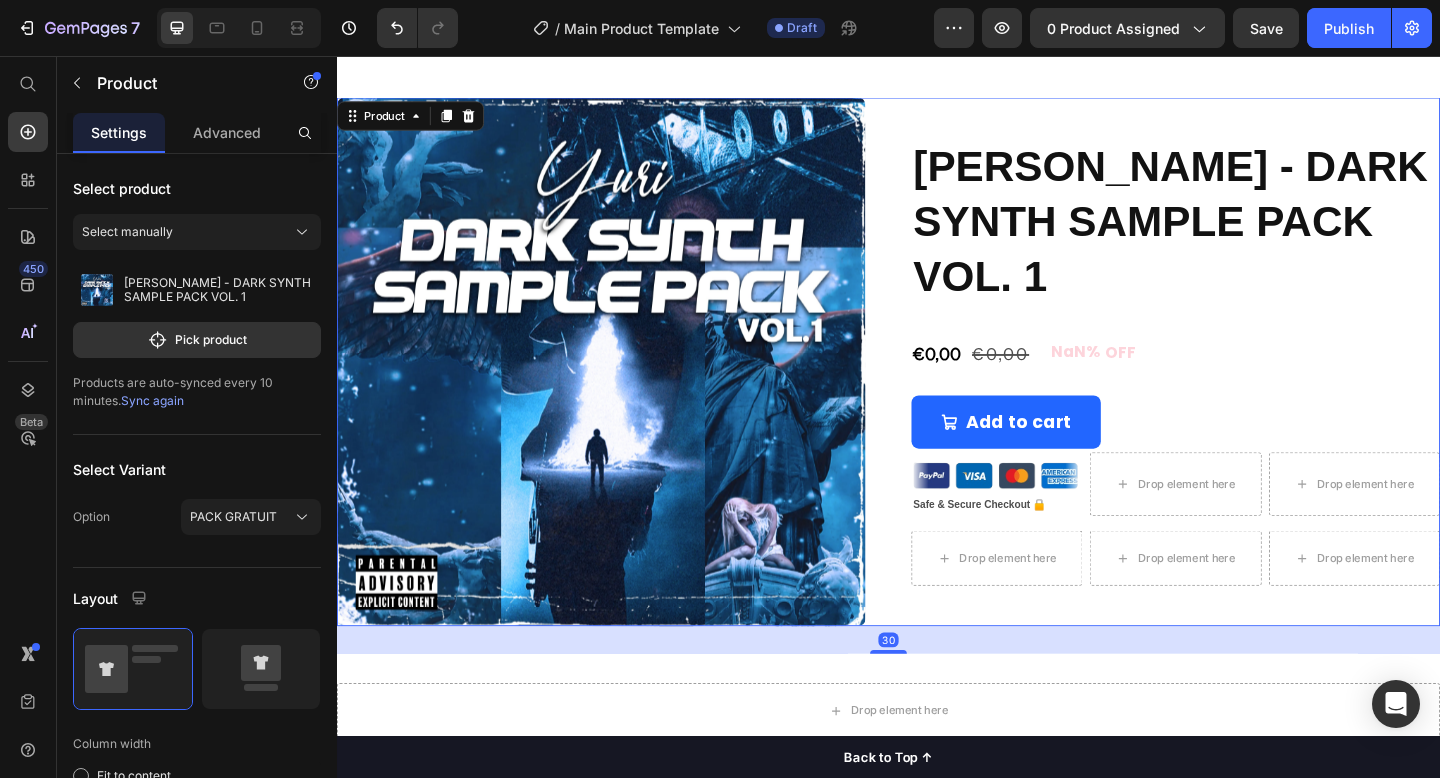click on "YURI - DARK SYNTH SAMPLE PACK VOL. 1 Product Title €0,00 Product Price €0,00 Product Price NaN% OFF Discount Tag Row Row
Add to cart Add to Cart
Custom Code Safe & Secure Checkout 🔒 Text Block
Drop element here
Drop element here Row
Drop element here
Drop element here
Drop element here Row Row" at bounding box center (1249, 388) 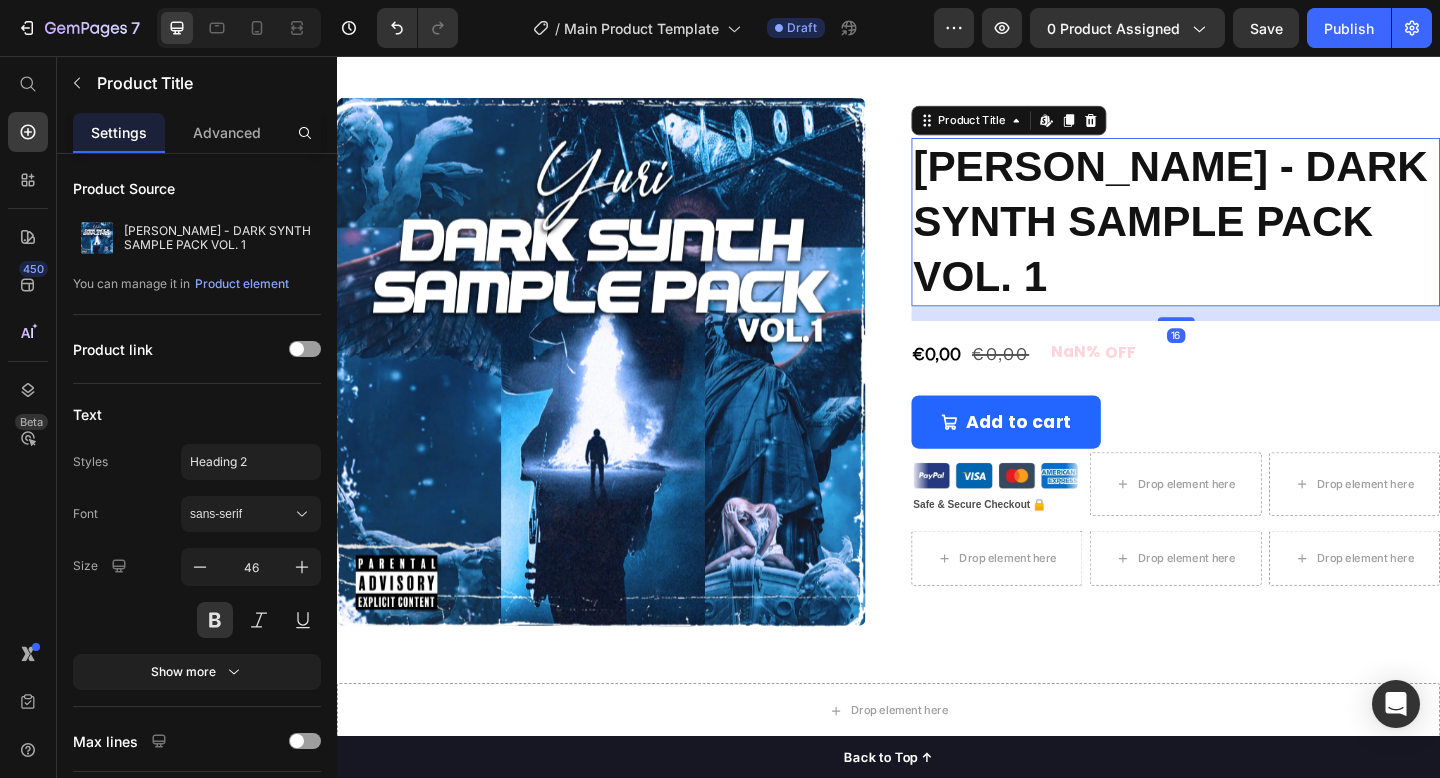 click on "YURI - DARK SYNTH SAMPLE PACK VOL. 1" at bounding box center (1249, 236) 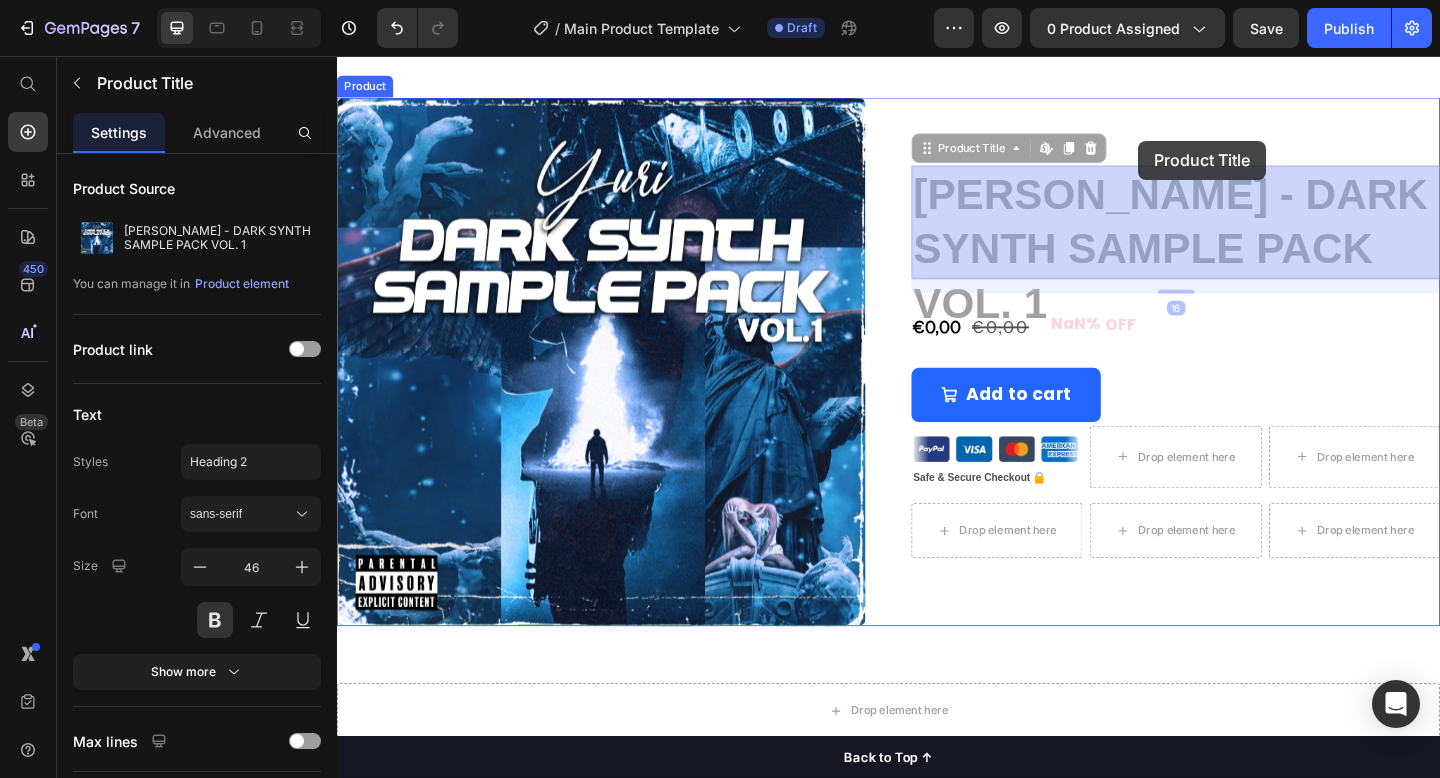 drag, startPoint x: 1247, startPoint y: 193, endPoint x: 1208, endPoint y: 147, distance: 60.307545 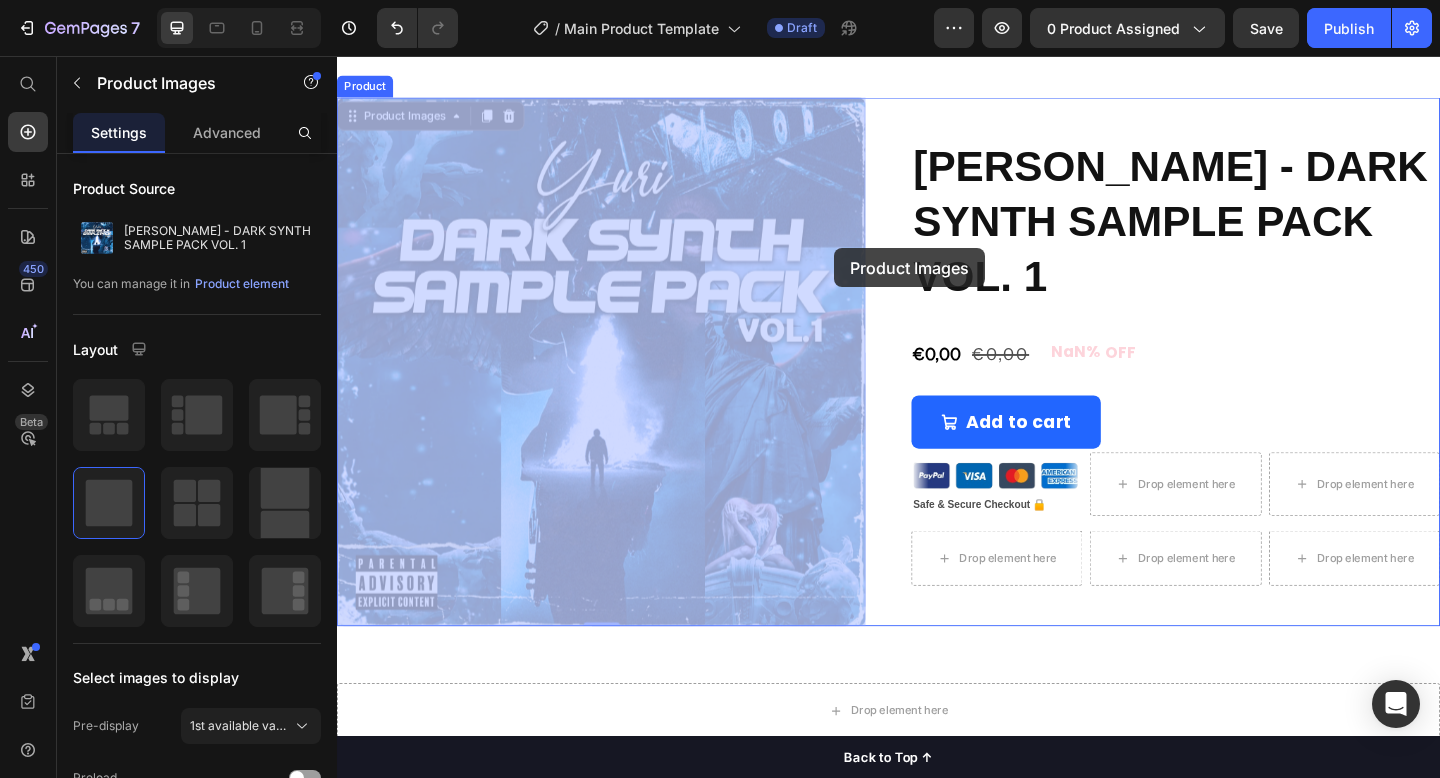 drag, startPoint x: 878, startPoint y: 195, endPoint x: 877, endPoint y: 258, distance: 63.007935 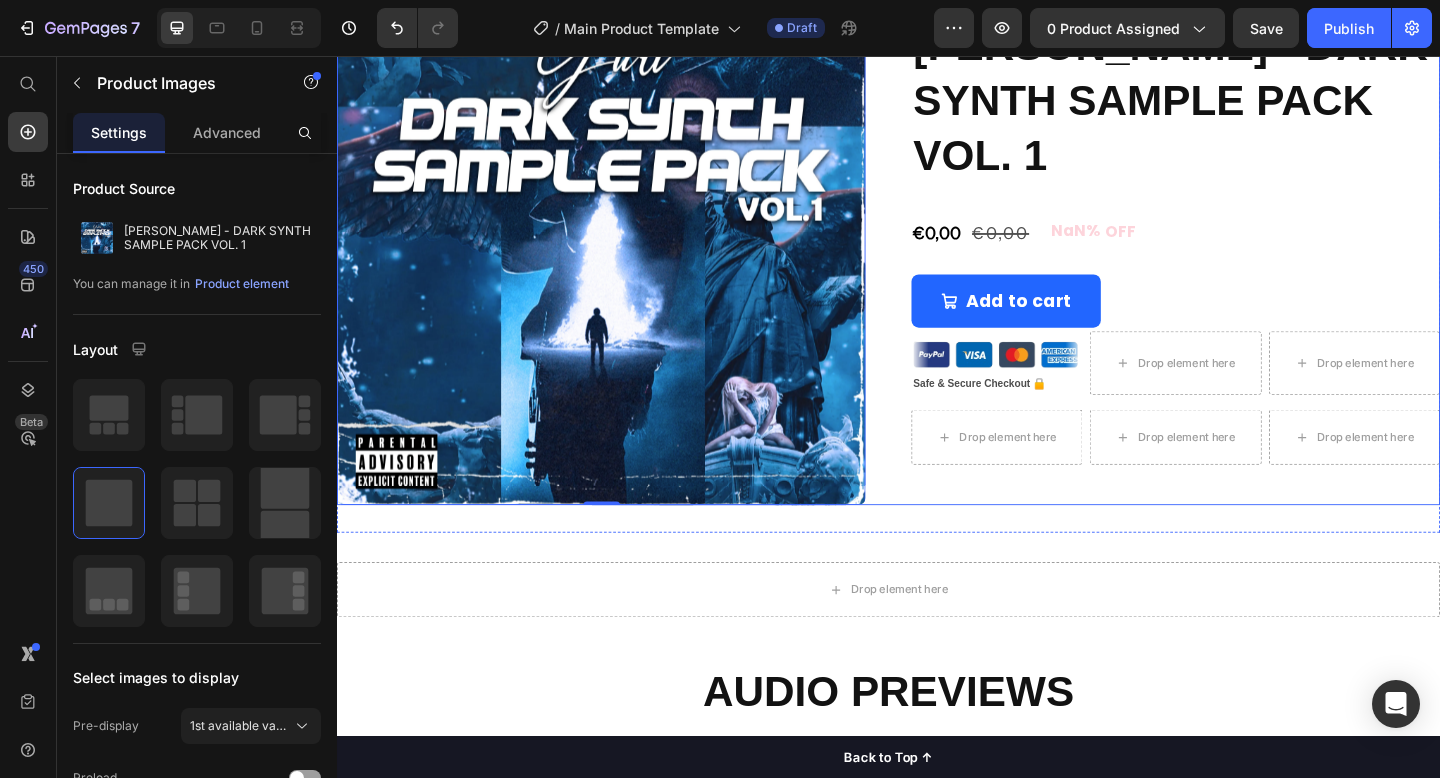 scroll, scrollTop: 194, scrollLeft: 0, axis: vertical 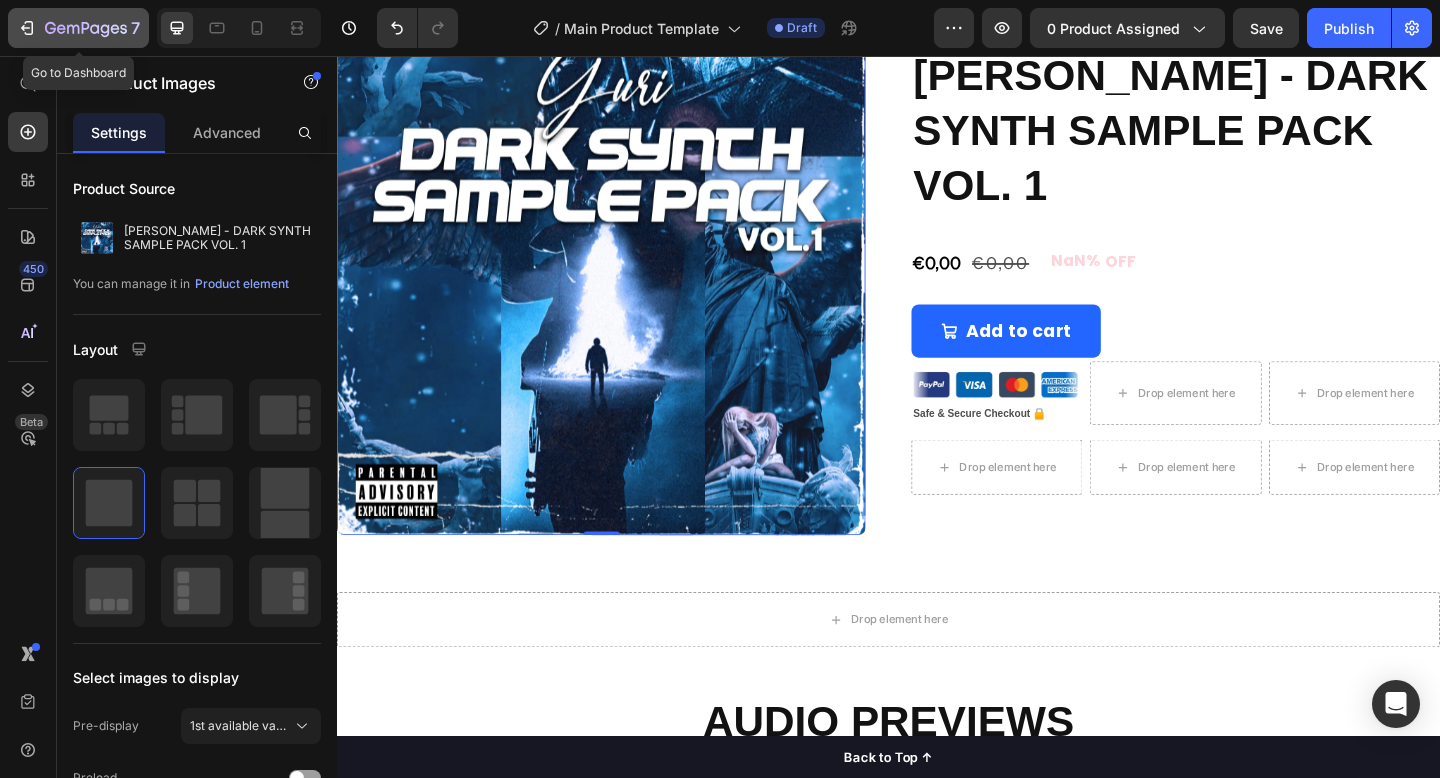 click 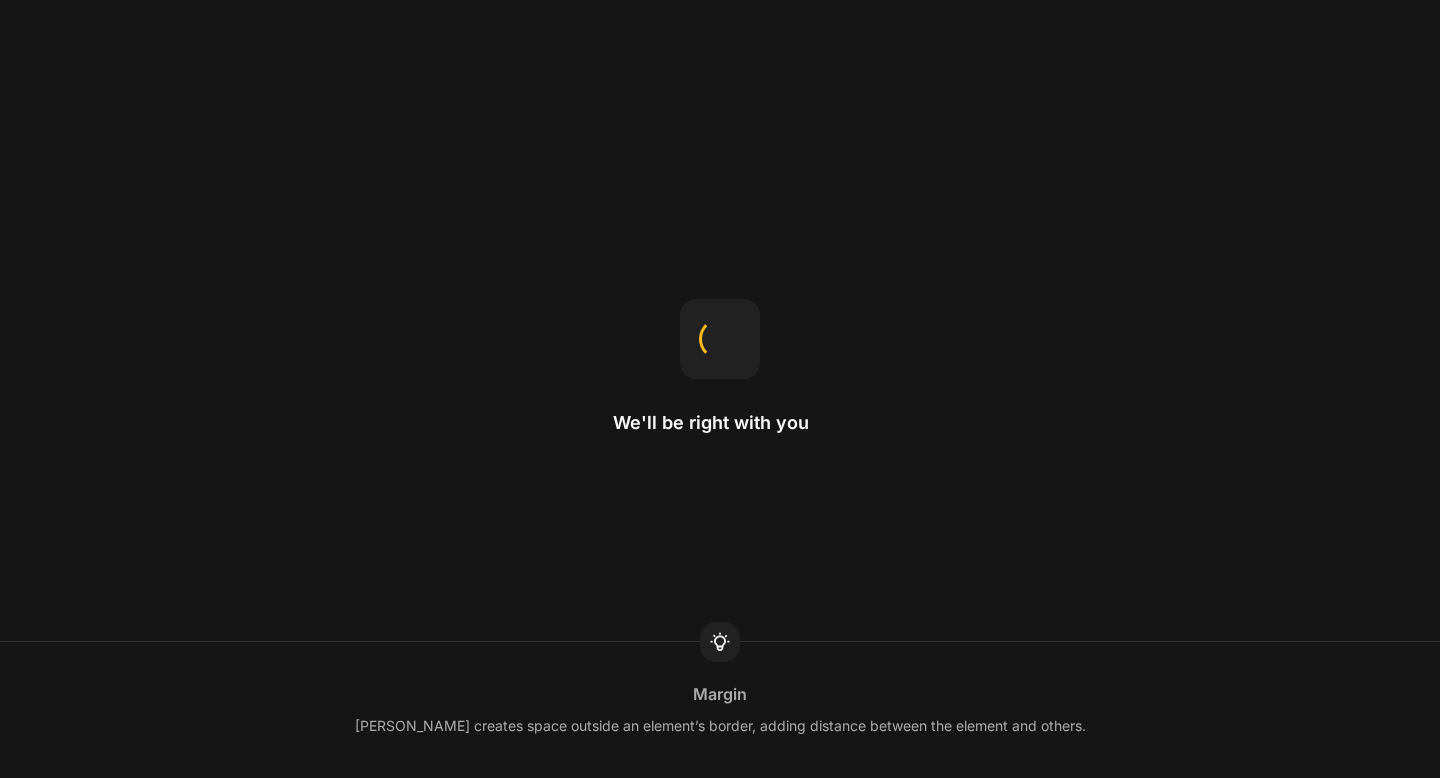 scroll, scrollTop: 0, scrollLeft: 0, axis: both 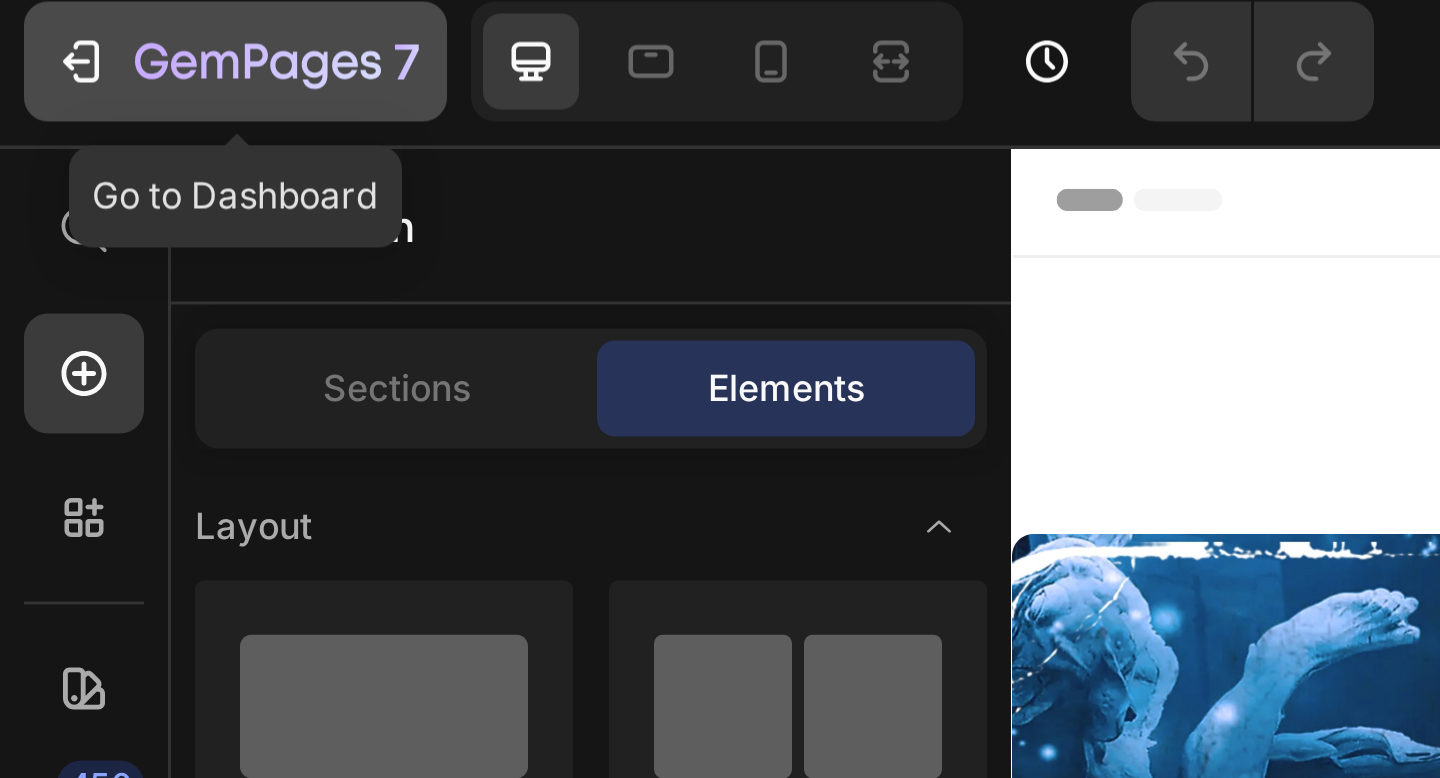 click 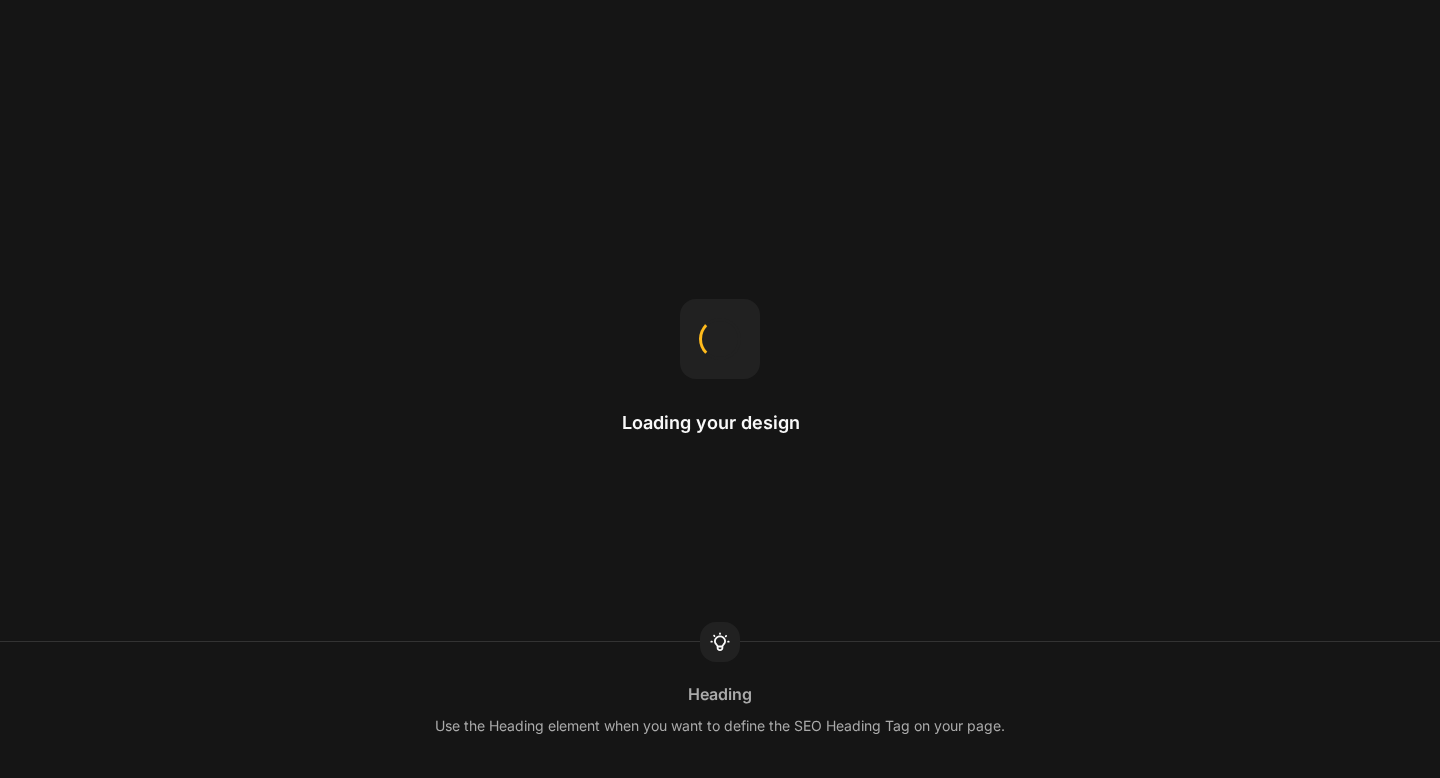 scroll, scrollTop: 0, scrollLeft: 0, axis: both 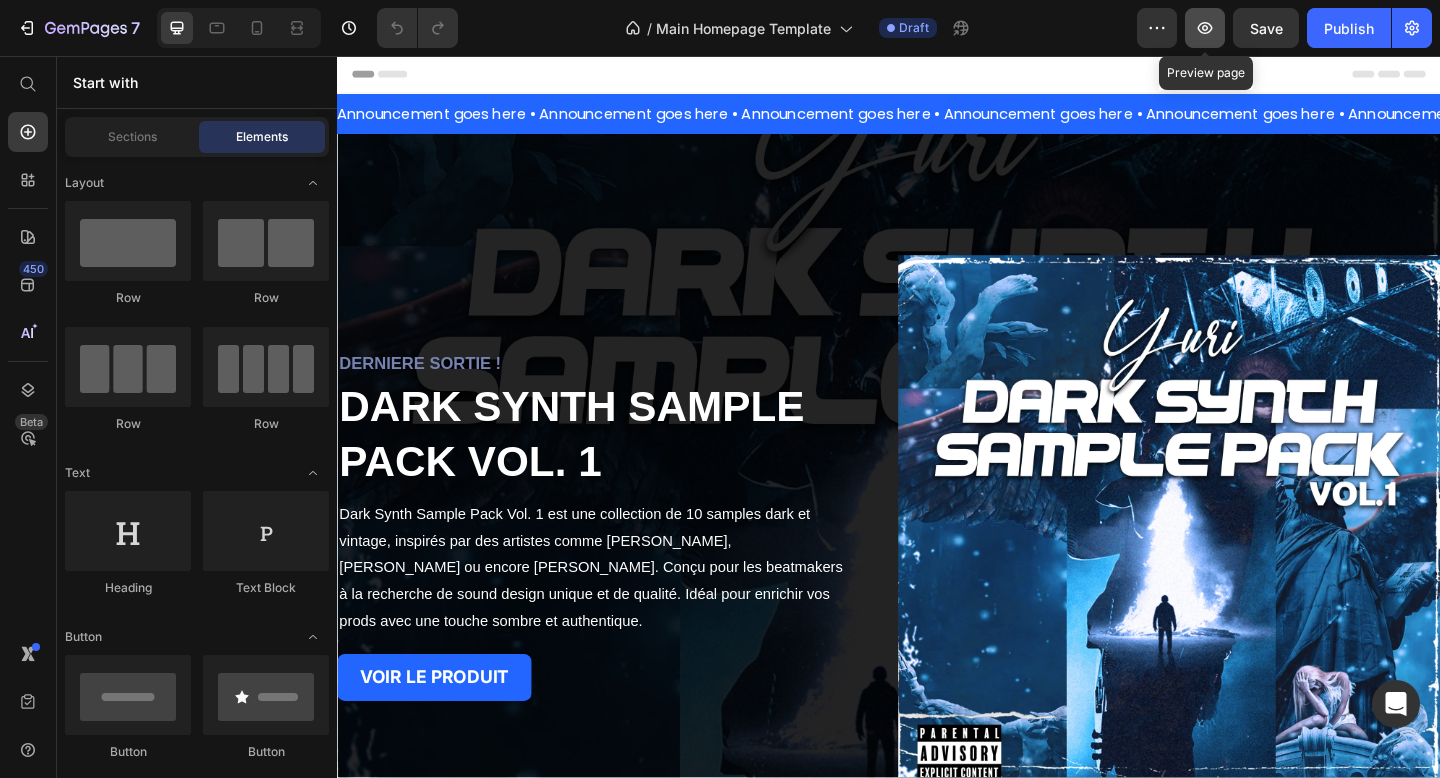 click 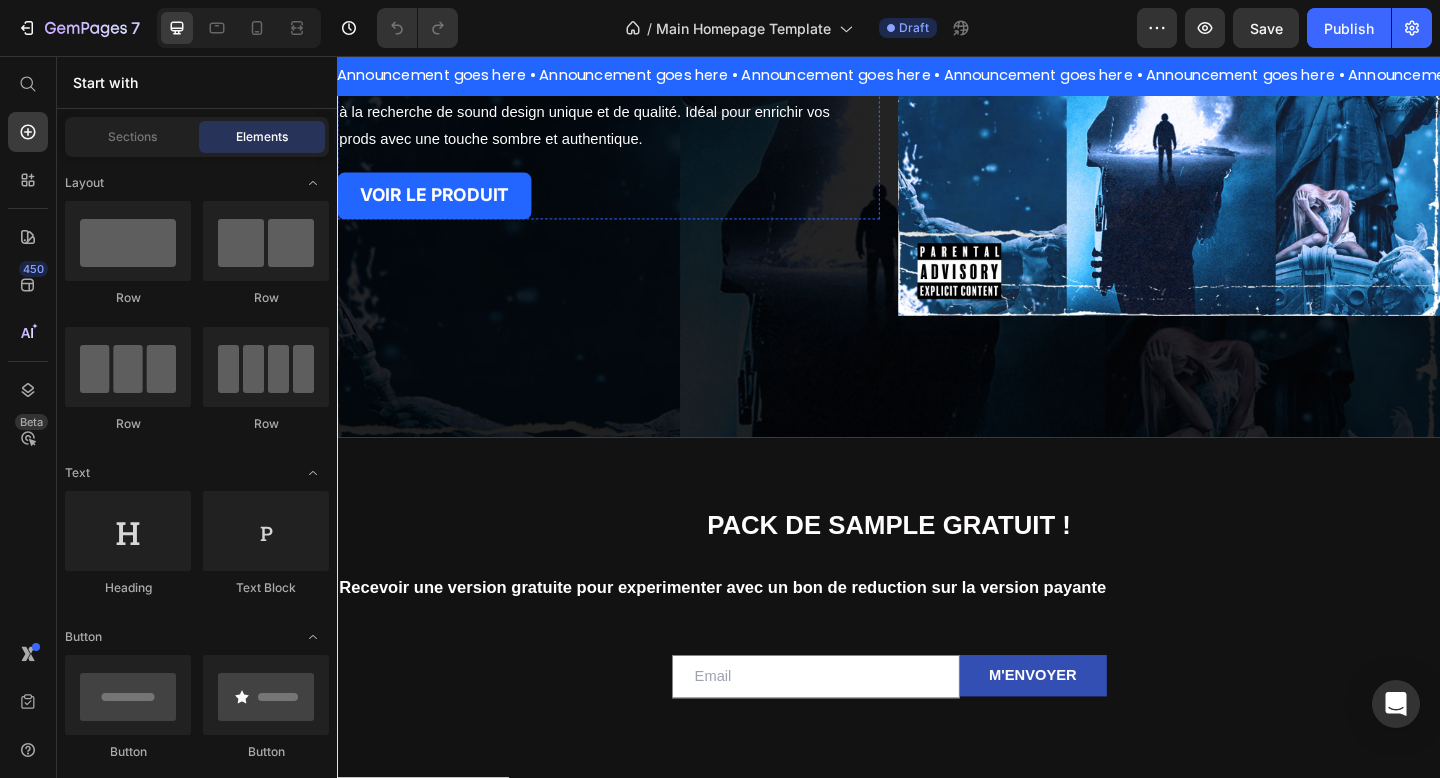 scroll, scrollTop: 714, scrollLeft: 0, axis: vertical 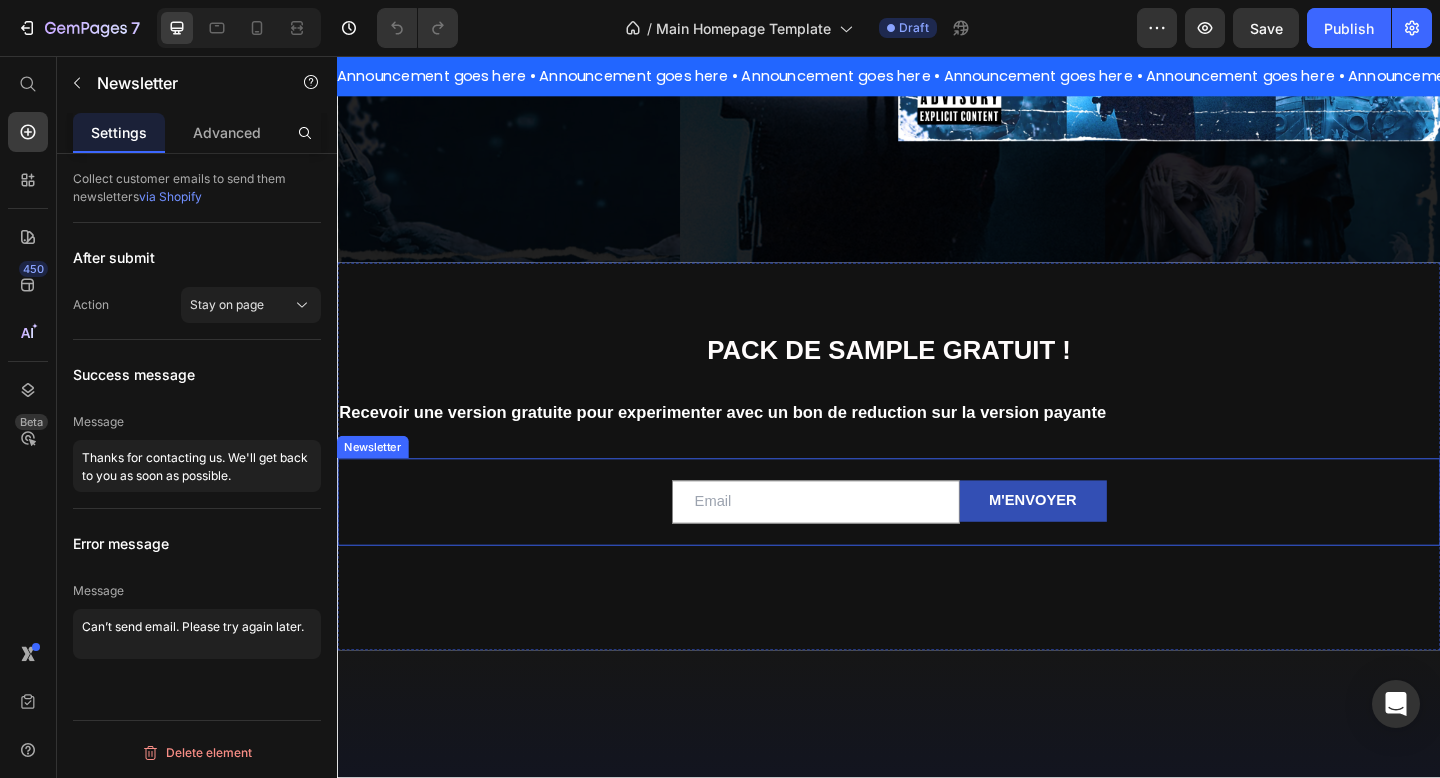 click on "Email Field M'ENVOYER Submit Button Row Newsletter" at bounding box center (937, 541) 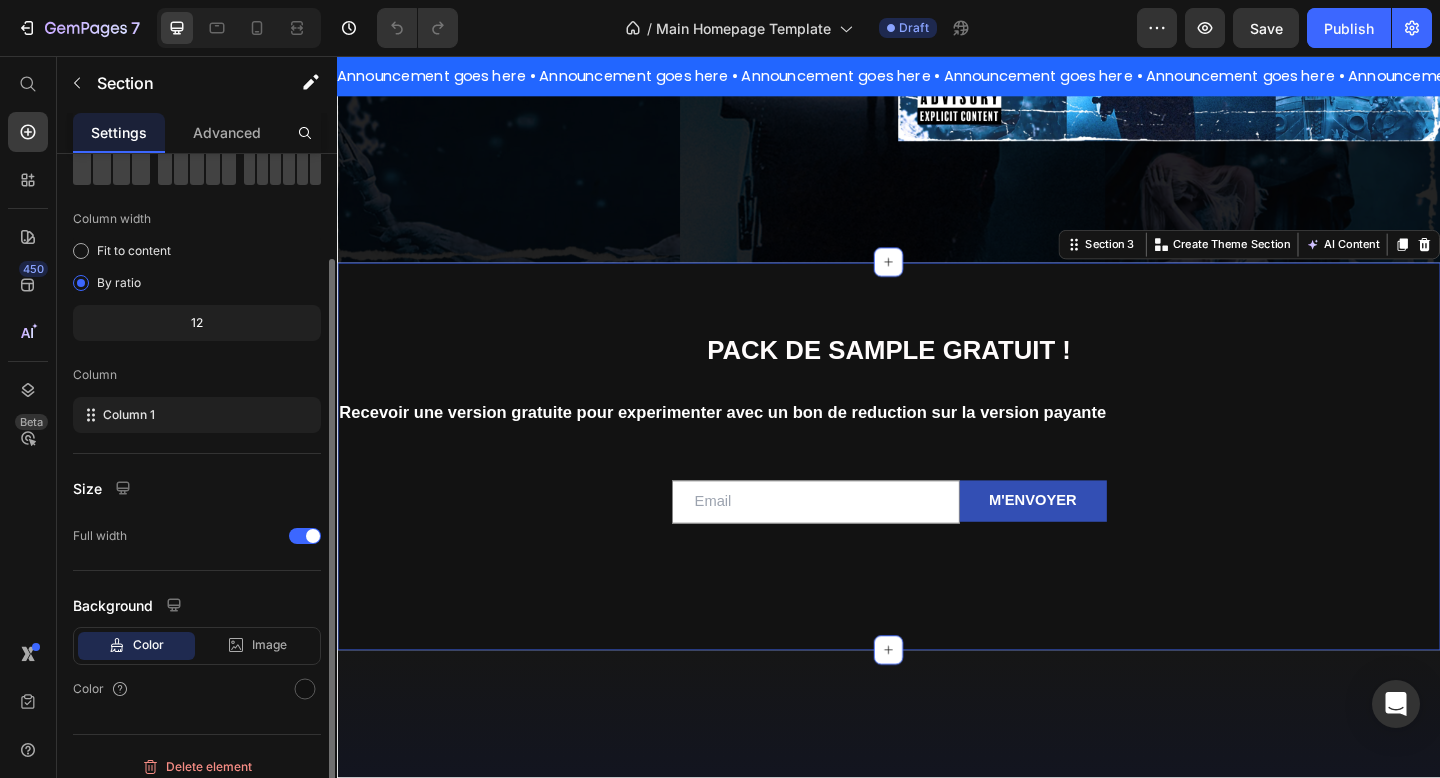 scroll, scrollTop: 127, scrollLeft: 0, axis: vertical 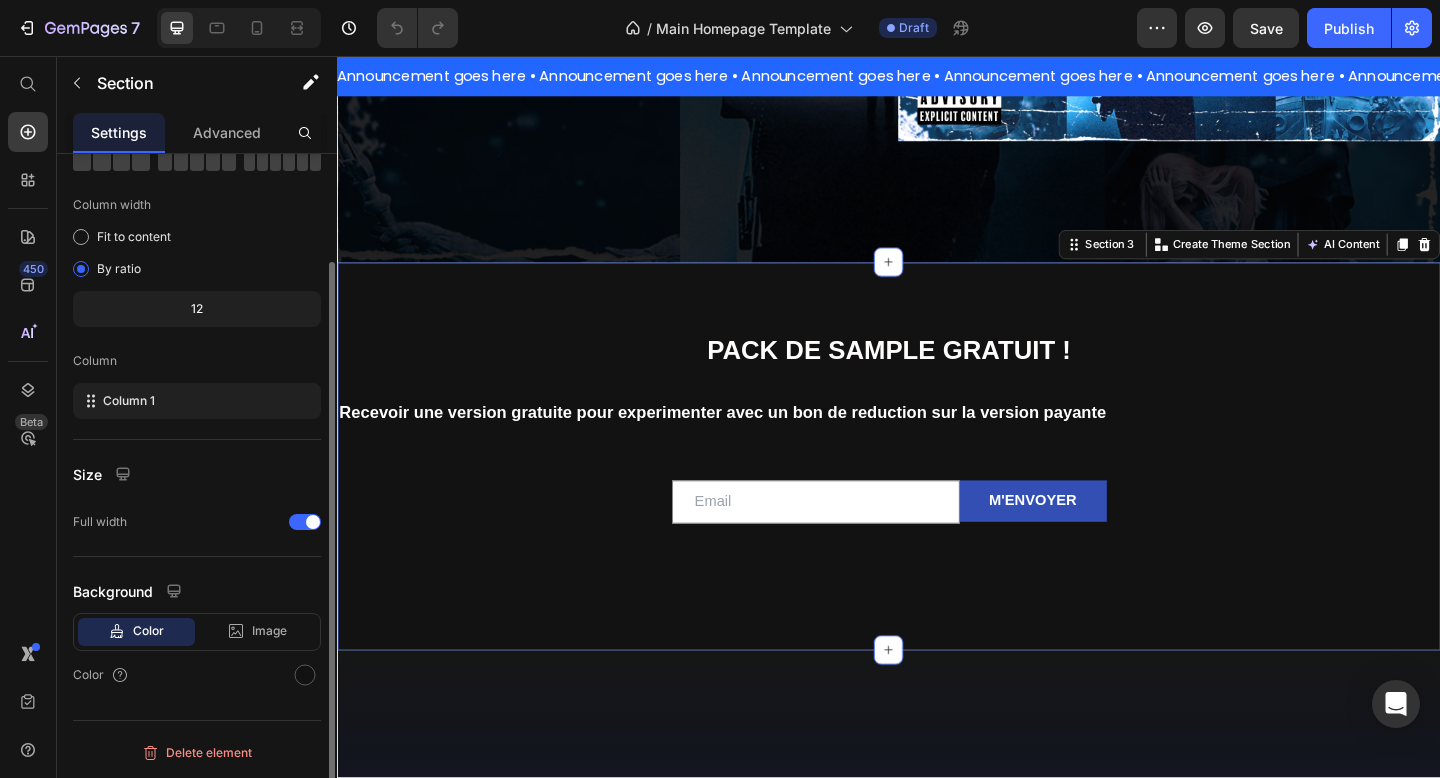 click on "Color" 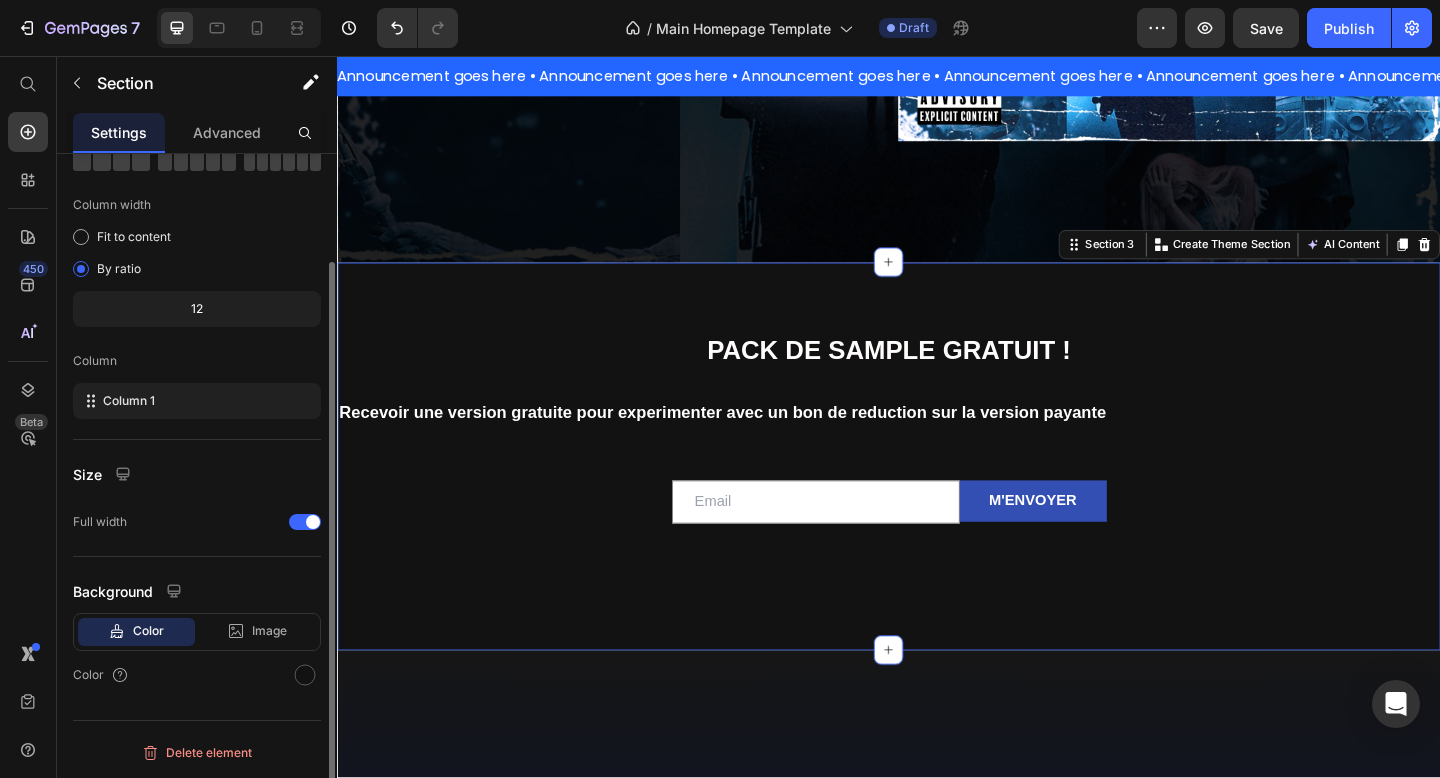 click on "Color" 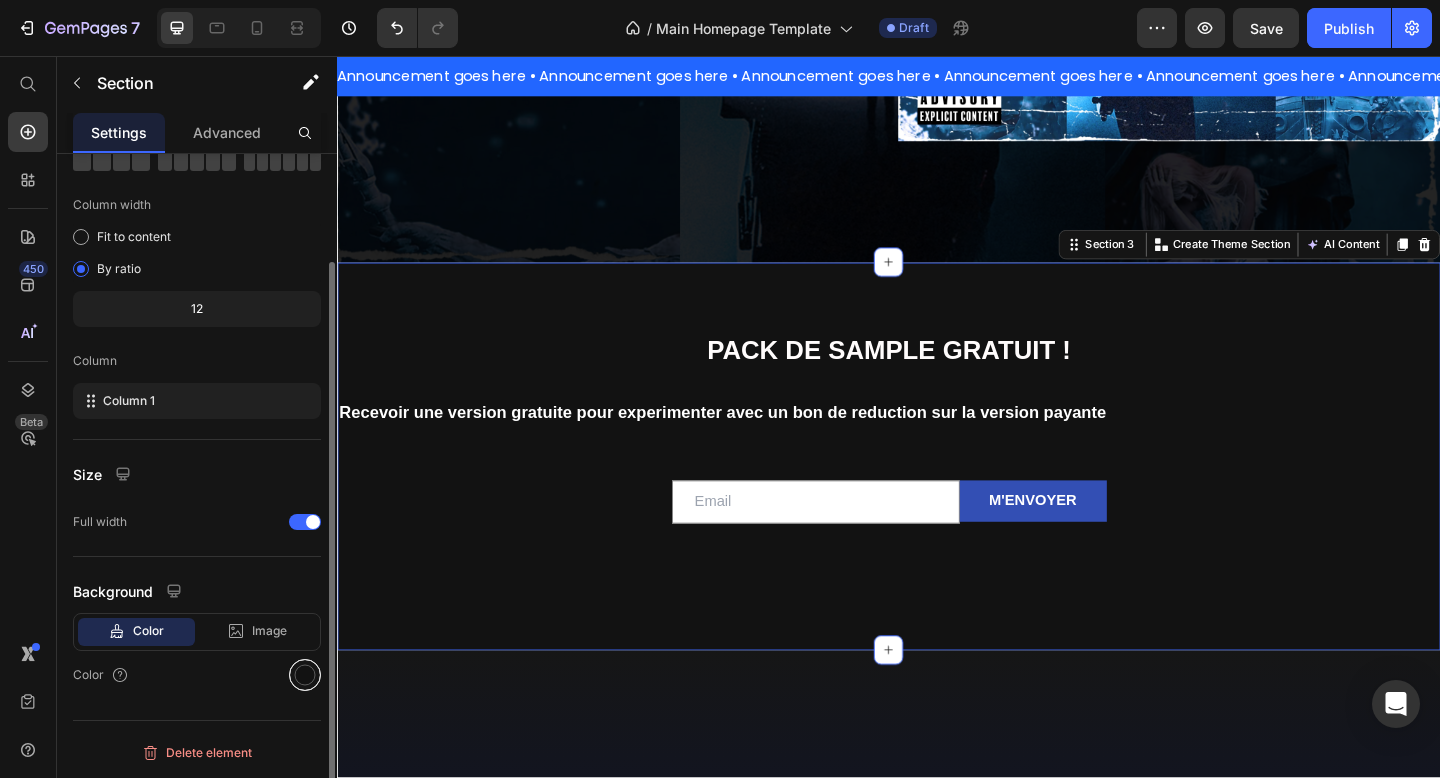 click at bounding box center [305, 675] 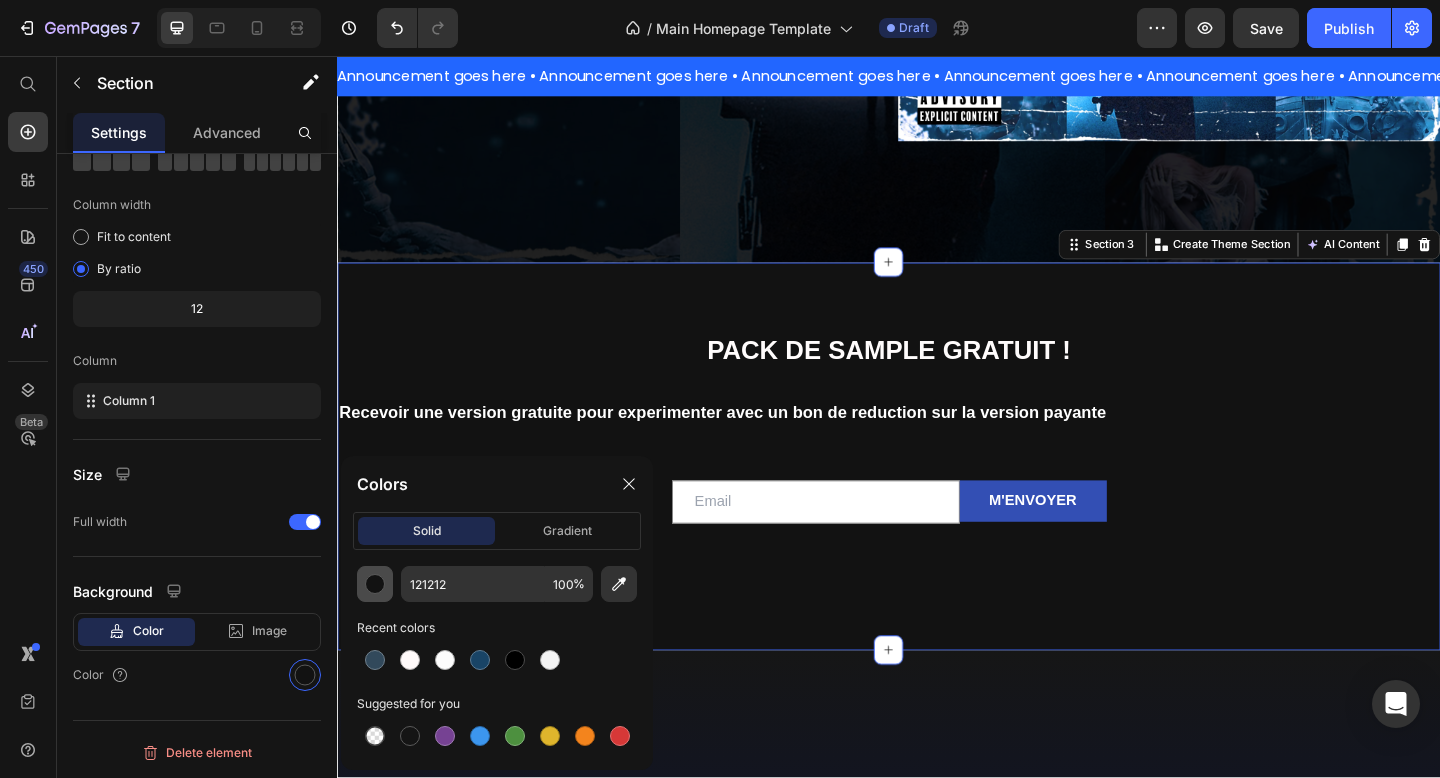 click at bounding box center [375, 584] 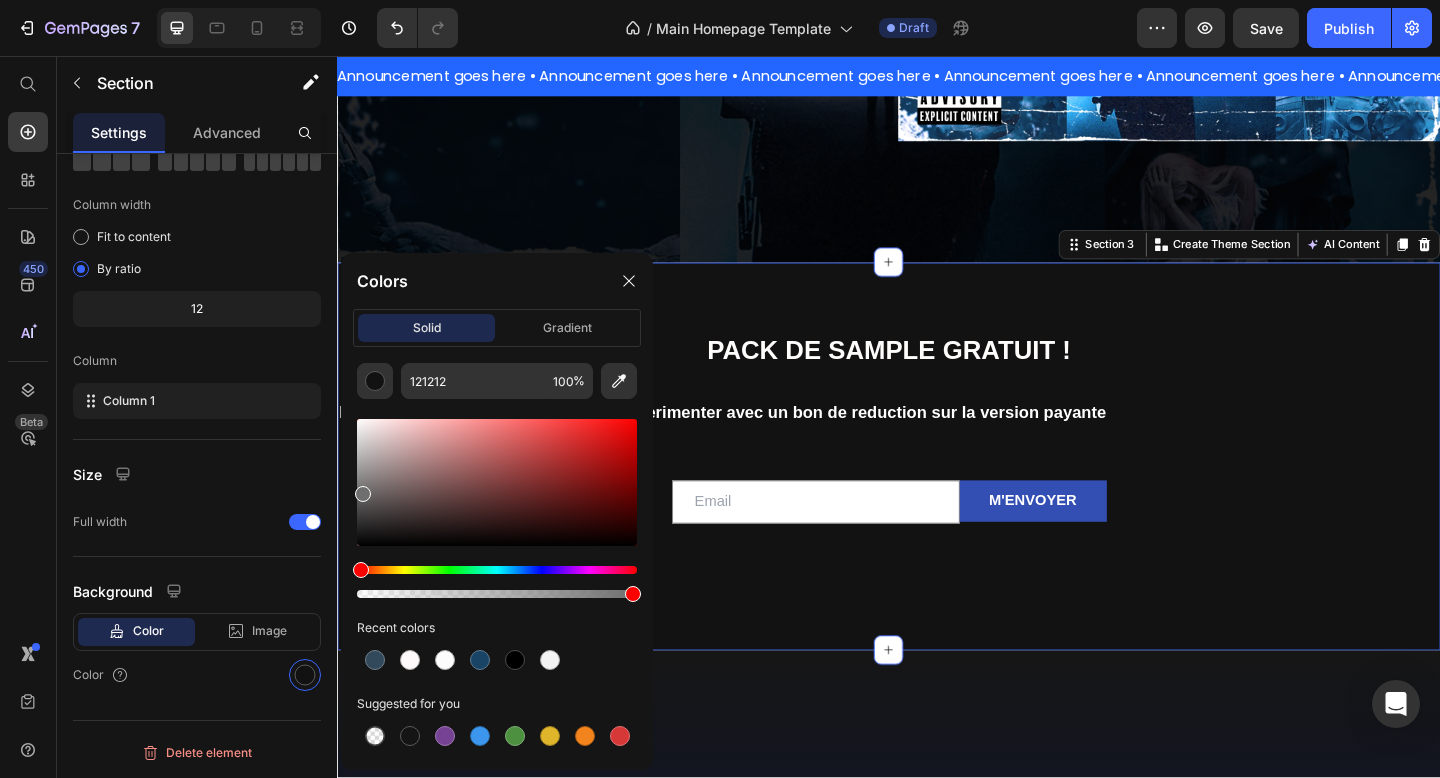 drag, startPoint x: 361, startPoint y: 536, endPoint x: 360, endPoint y: 494, distance: 42.0119 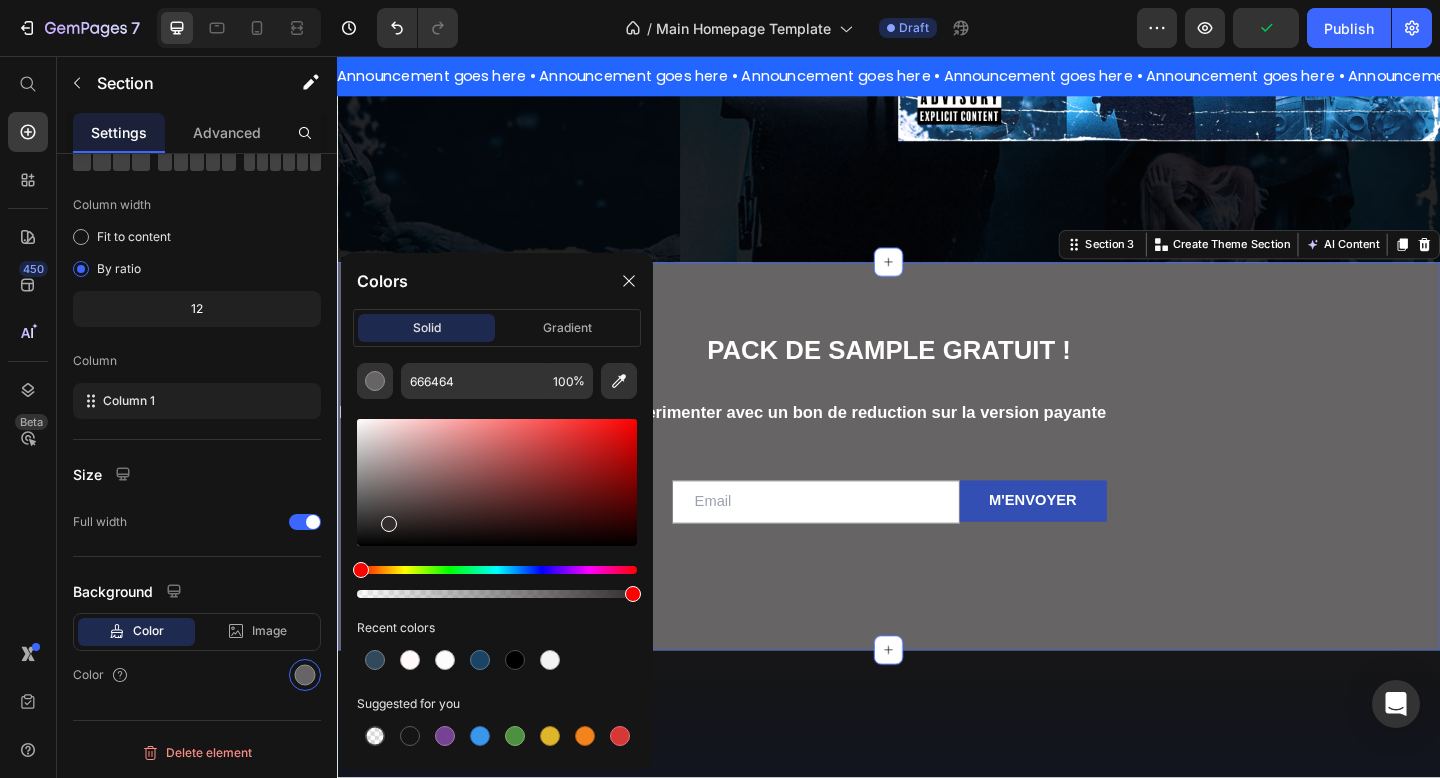 drag, startPoint x: 360, startPoint y: 494, endPoint x: 384, endPoint y: 518, distance: 33.941124 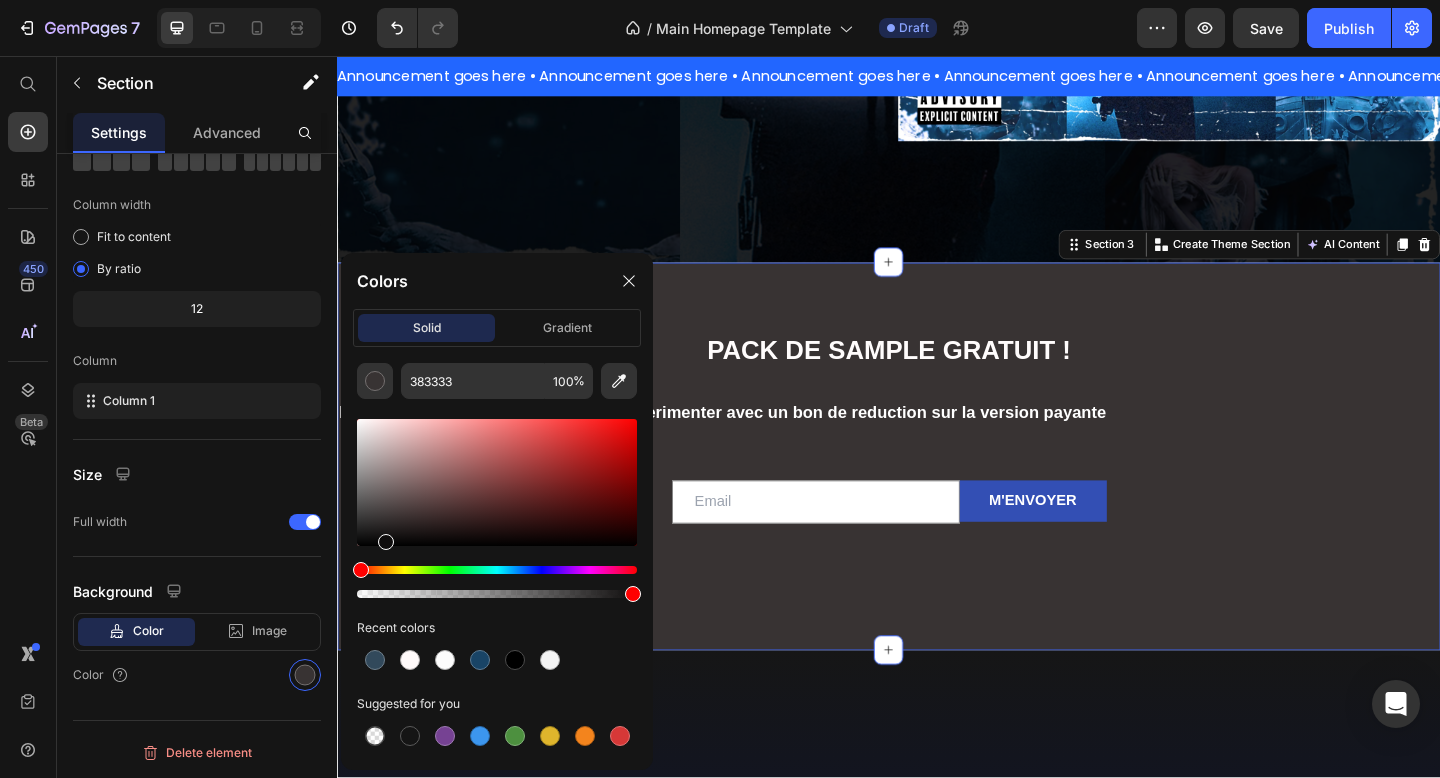 drag, startPoint x: 384, startPoint y: 518, endPoint x: 384, endPoint y: 539, distance: 21 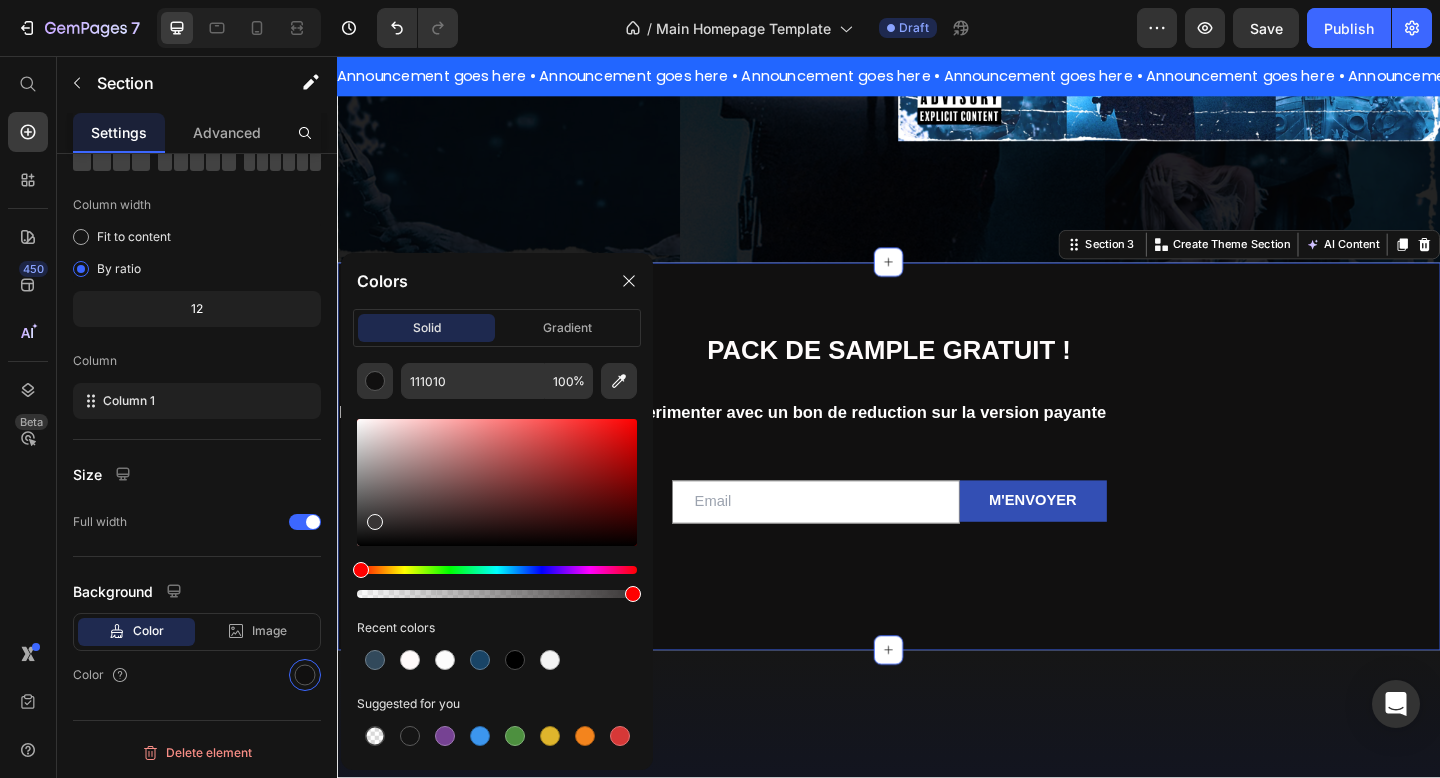 drag, startPoint x: 383, startPoint y: 537, endPoint x: 372, endPoint y: 518, distance: 21.954498 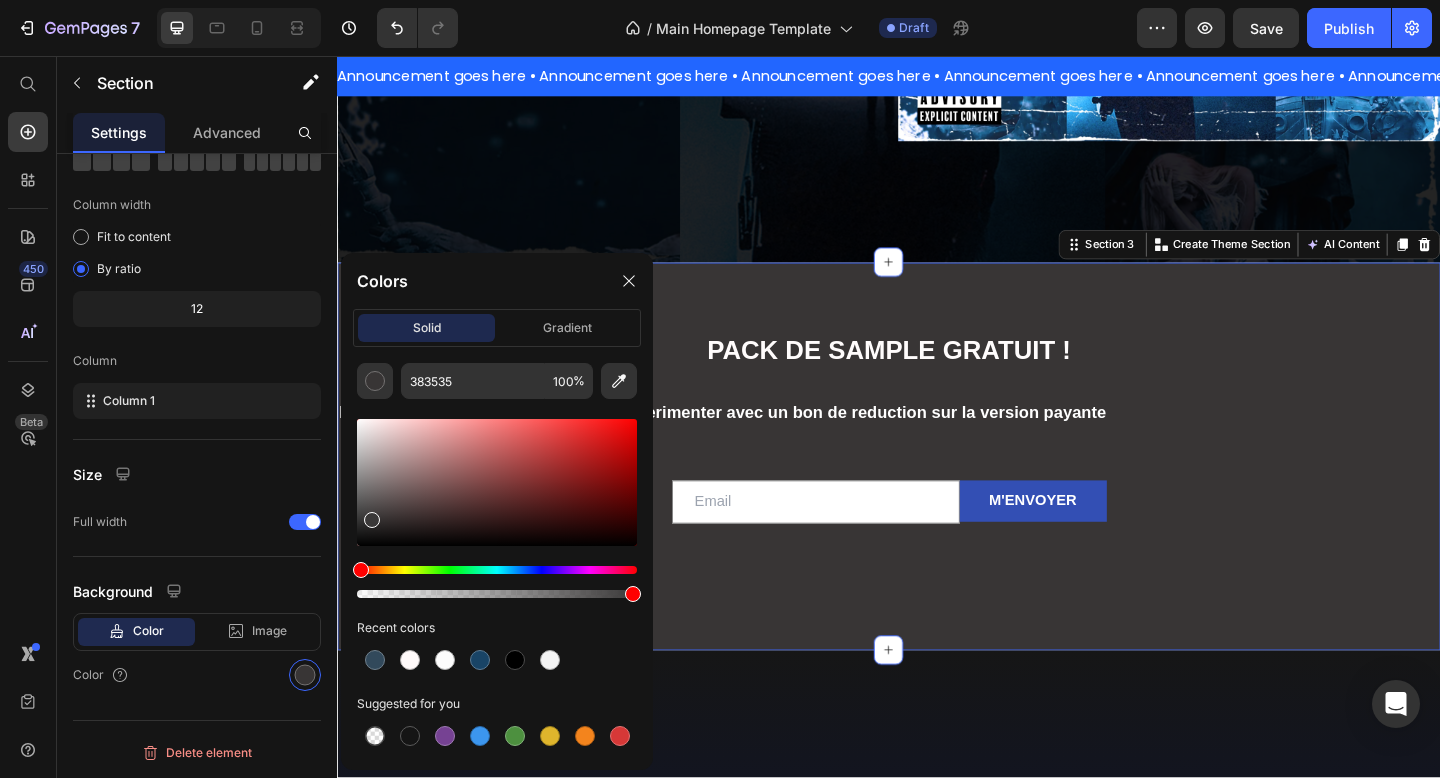 click at bounding box center [372, 520] 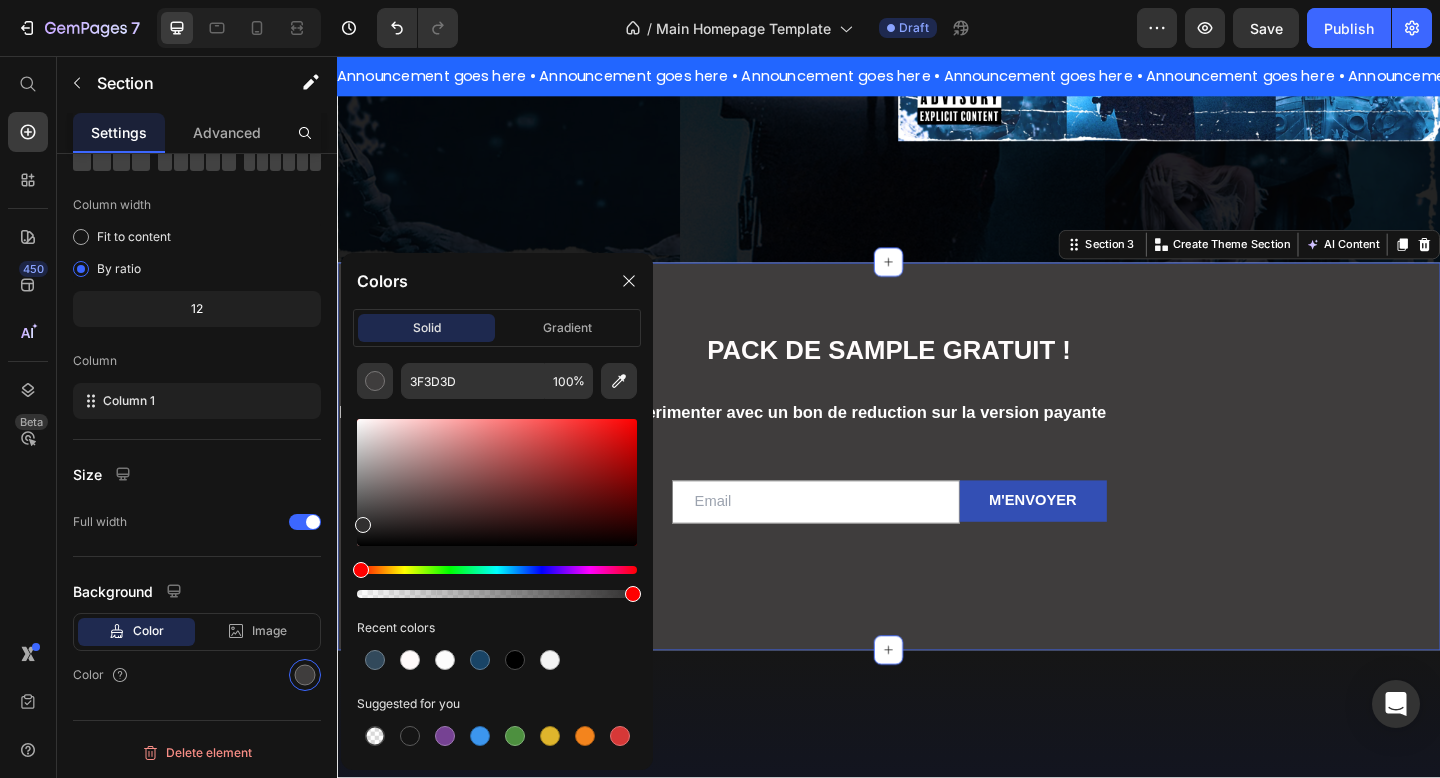 click at bounding box center (363, 525) 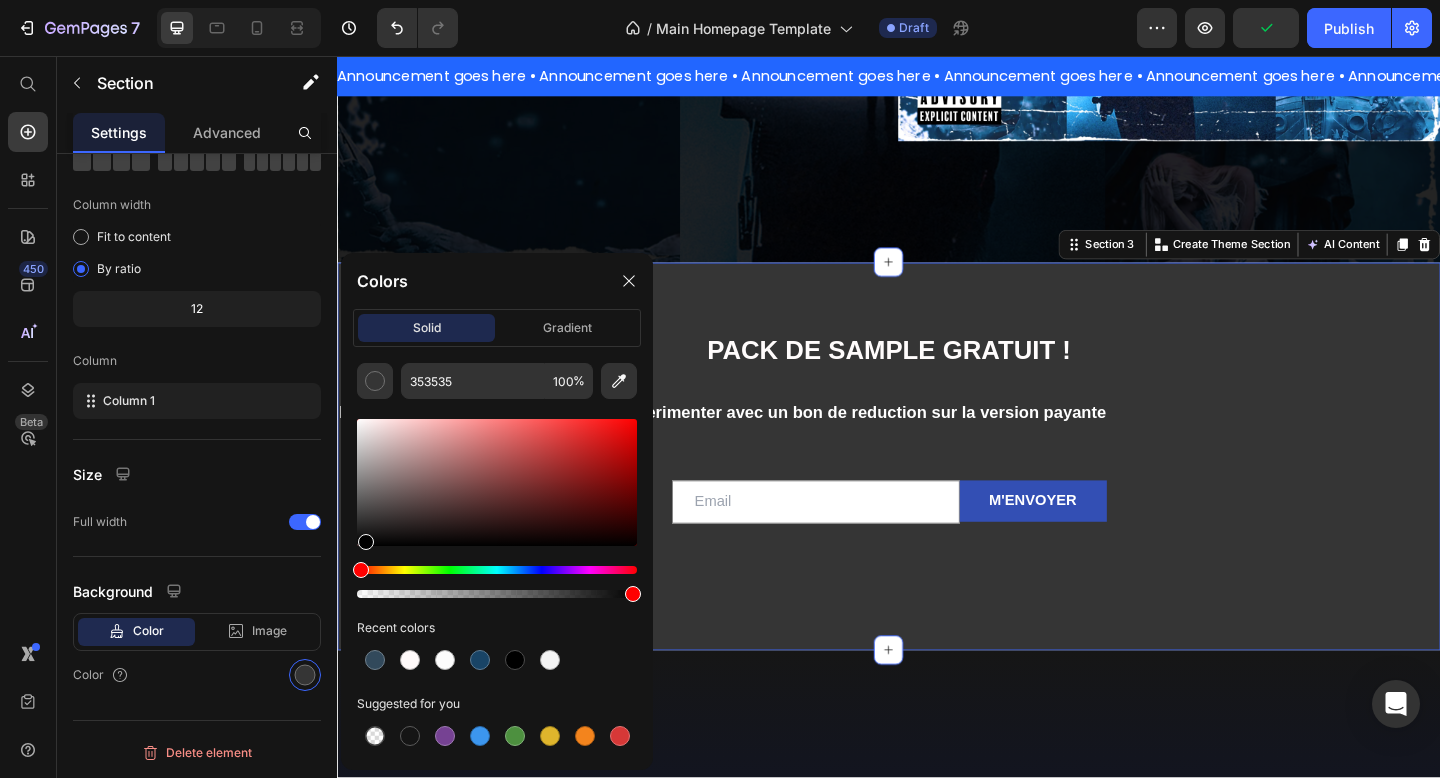 drag, startPoint x: 362, startPoint y: 525, endPoint x: 363, endPoint y: 561, distance: 36.013885 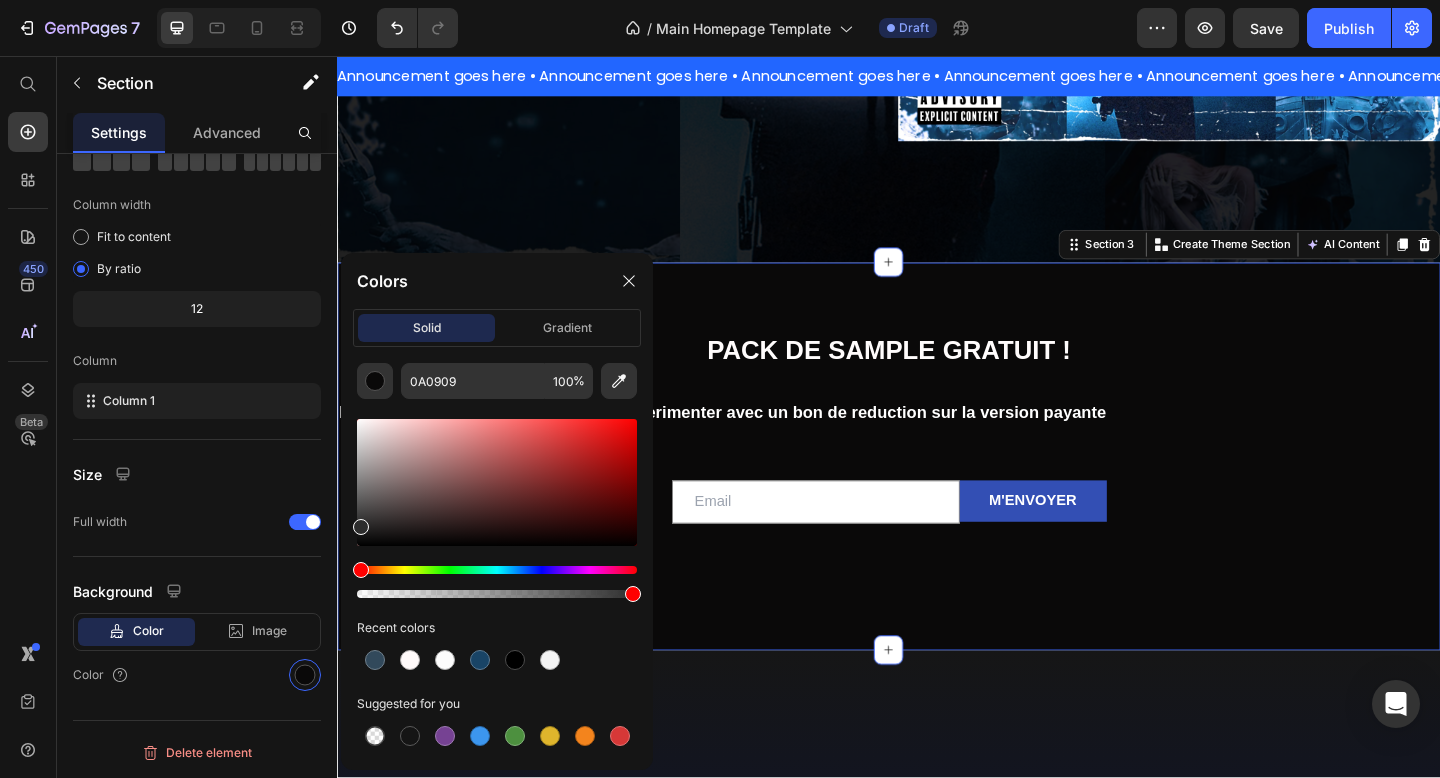drag, startPoint x: 367, startPoint y: 540, endPoint x: 357, endPoint y: 523, distance: 19.723083 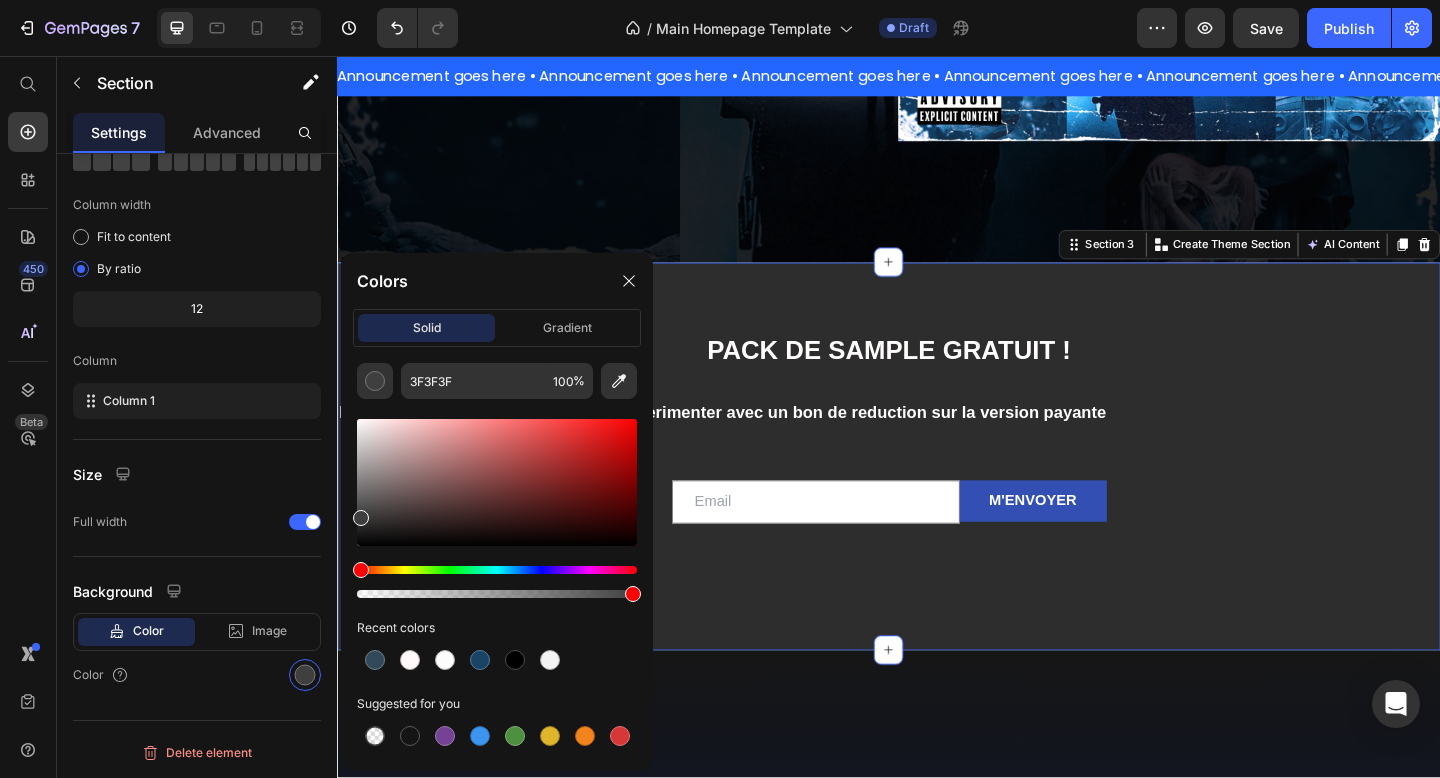 drag, startPoint x: 357, startPoint y: 523, endPoint x: 352, endPoint y: 514, distance: 10.29563 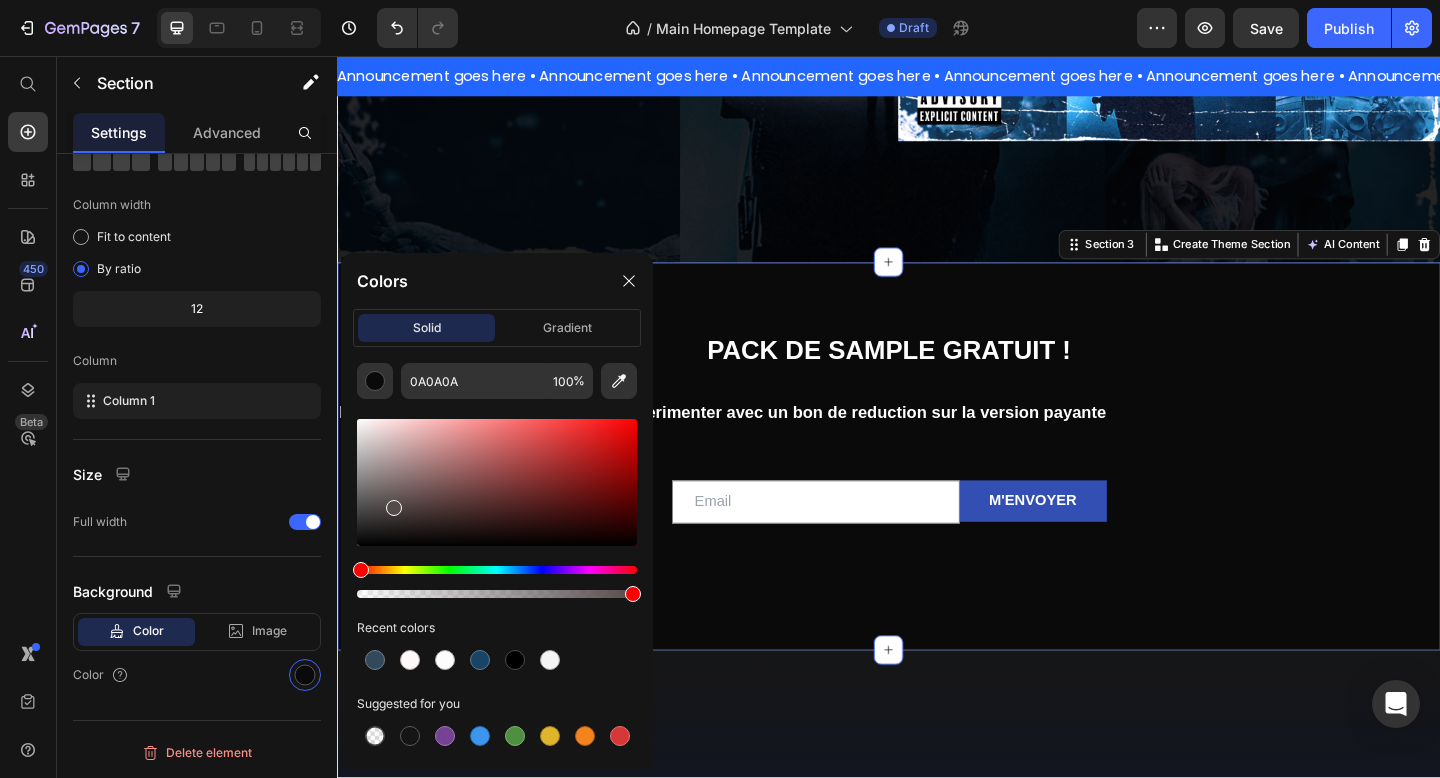 drag, startPoint x: 362, startPoint y: 519, endPoint x: 396, endPoint y: 502, distance: 38.013157 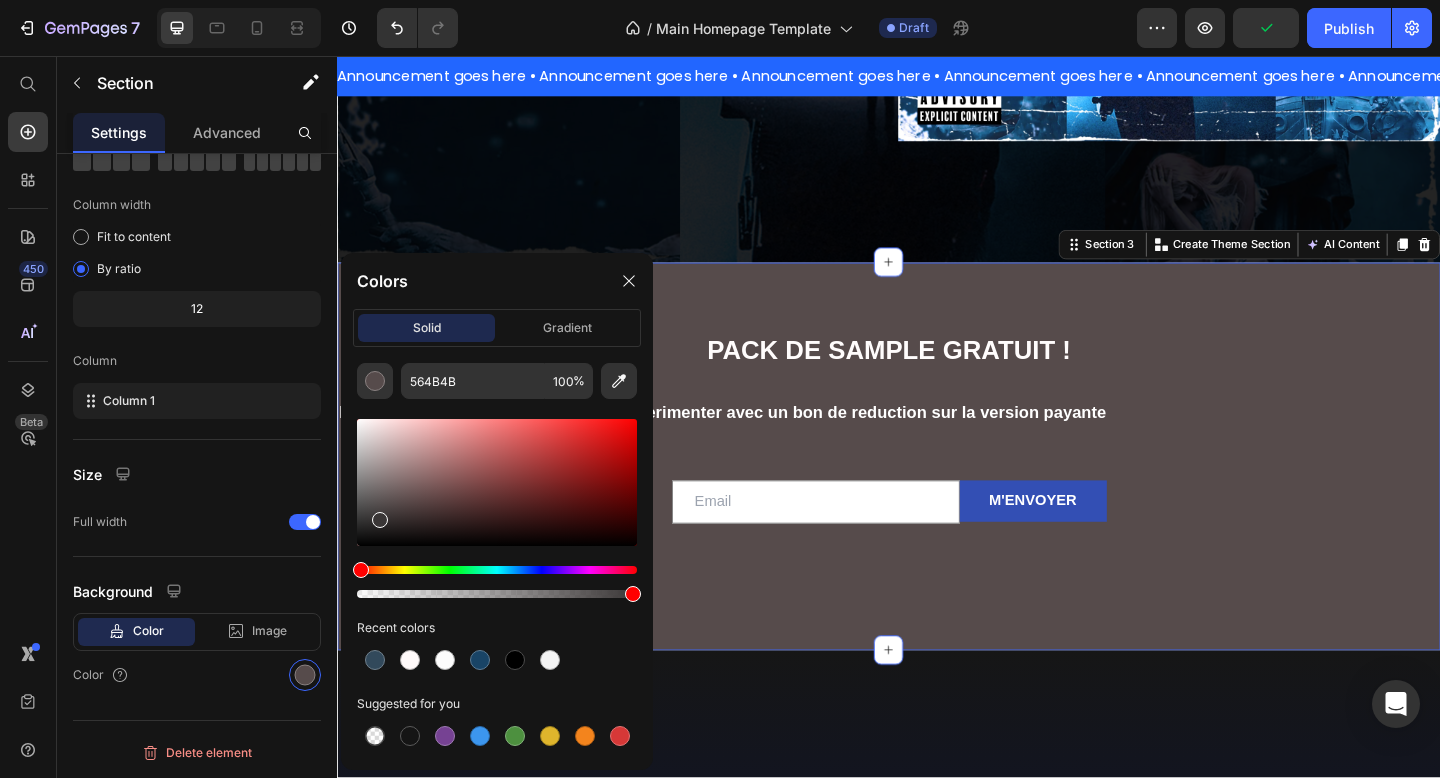 drag, startPoint x: 396, startPoint y: 502, endPoint x: 378, endPoint y: 515, distance: 22.203604 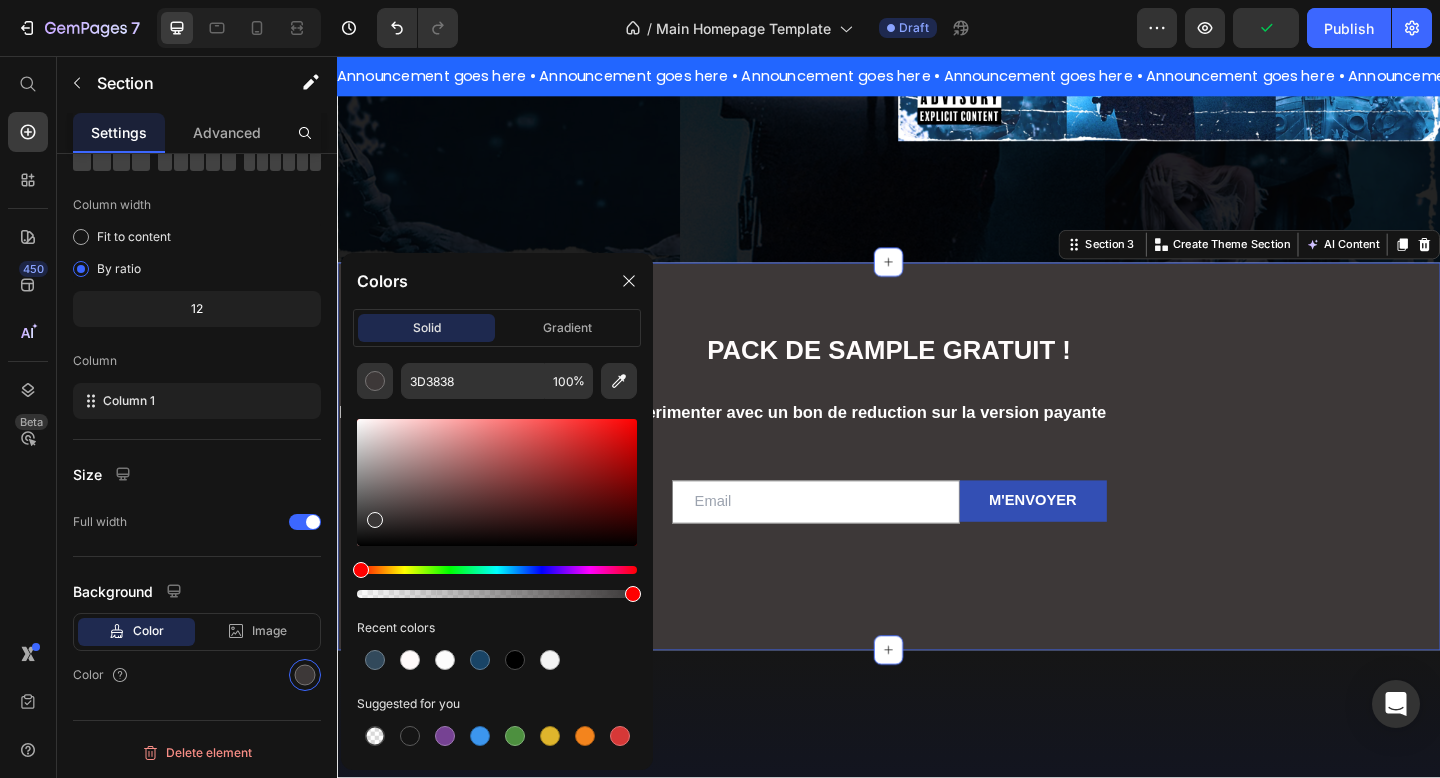 click at bounding box center (375, 520) 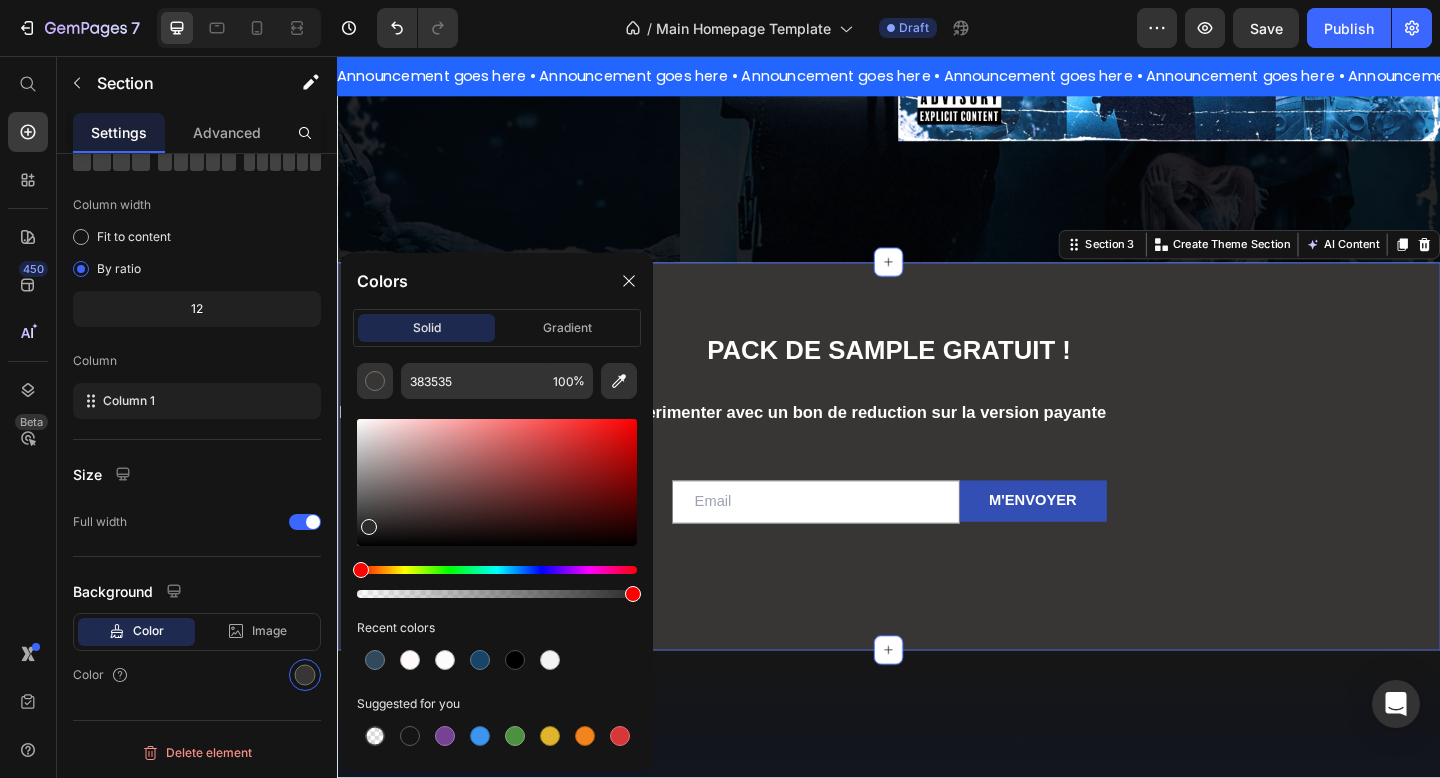 click at bounding box center [369, 527] 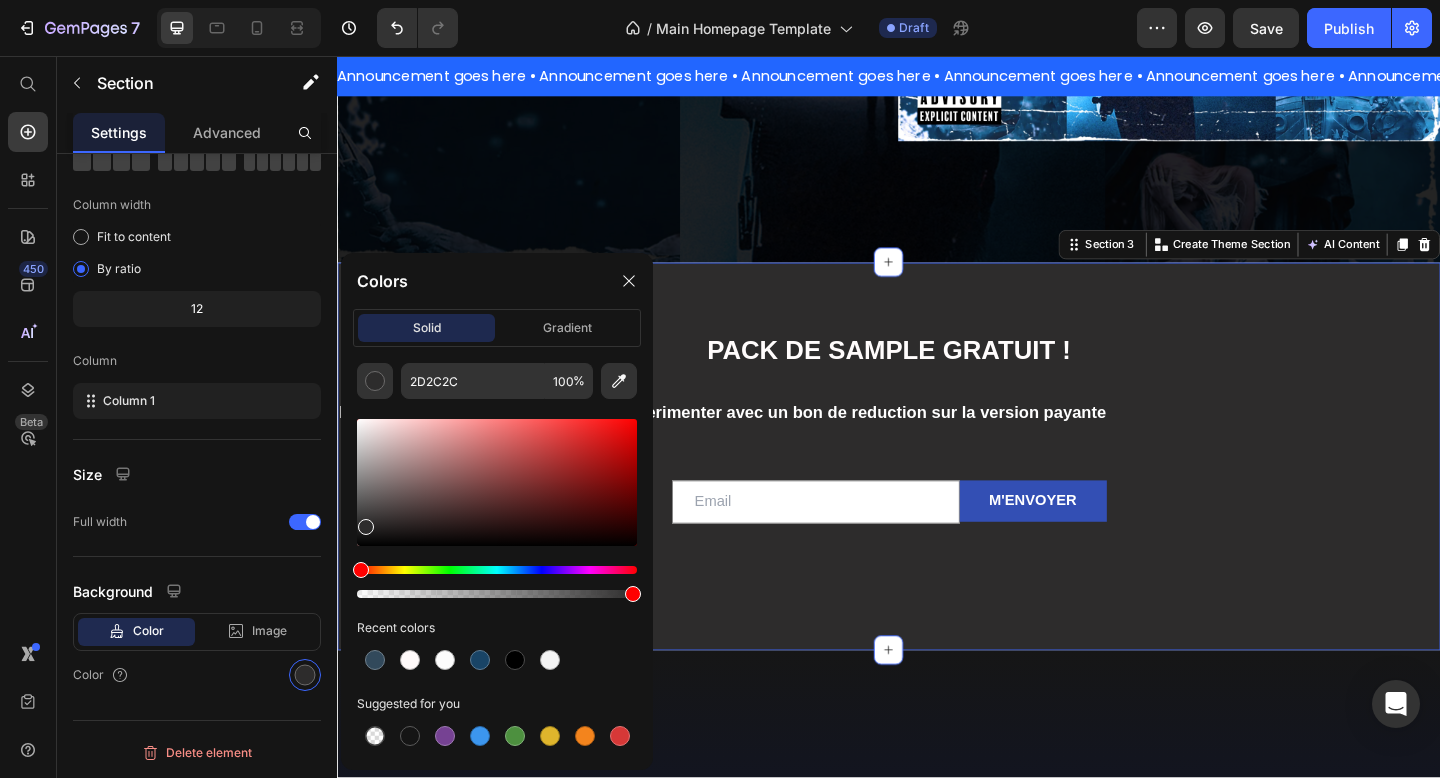 drag, startPoint x: 365, startPoint y: 522, endPoint x: 343, endPoint y: 524, distance: 22.090721 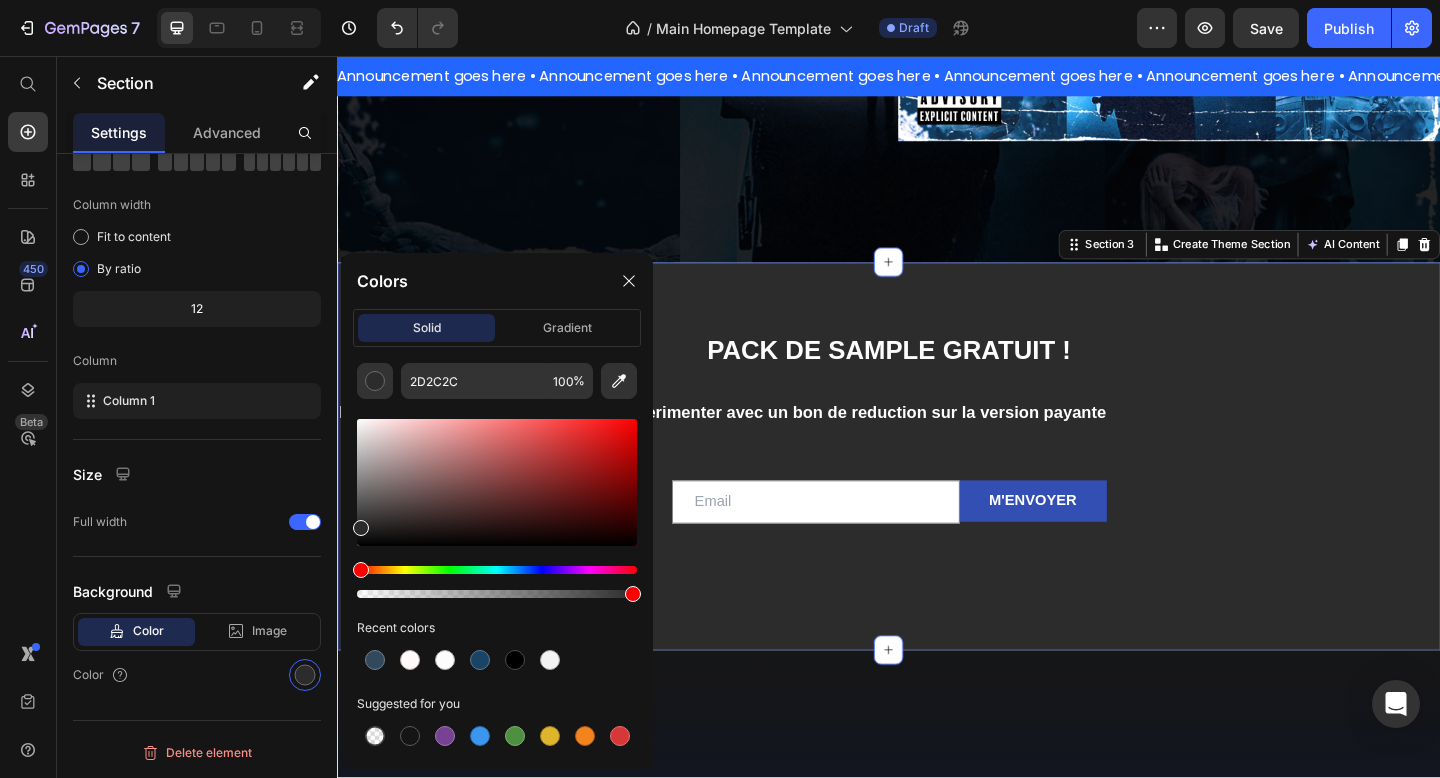 type on "2B2B2B" 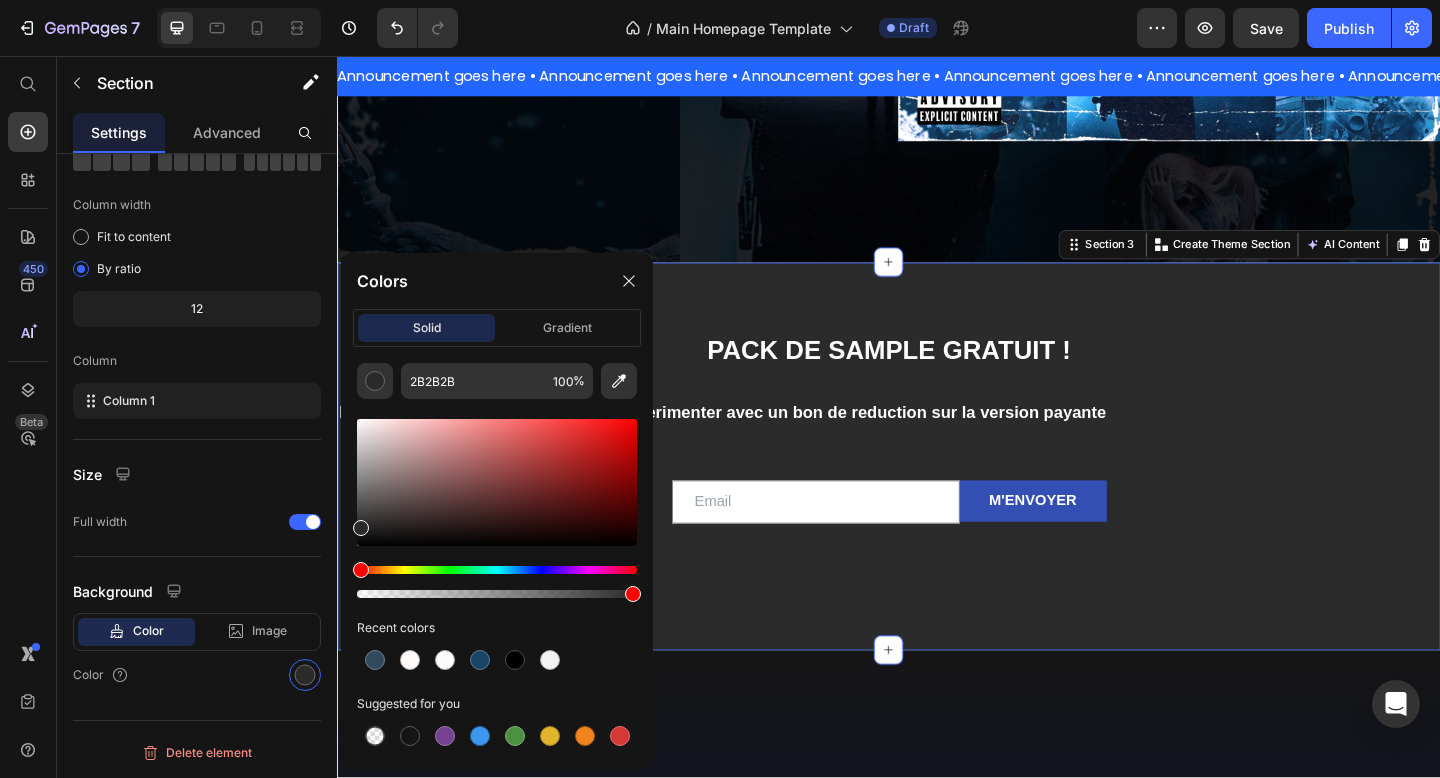 click on "PACK DE SAMPLE GRATUIT !                                                                                         Heading                             Recevoir une version gratuite pour experimenter avec un bon de reduction sur la version payante   Text Block Email Field M'ENVOYER Submit Button Row Newsletter" at bounding box center (937, 492) 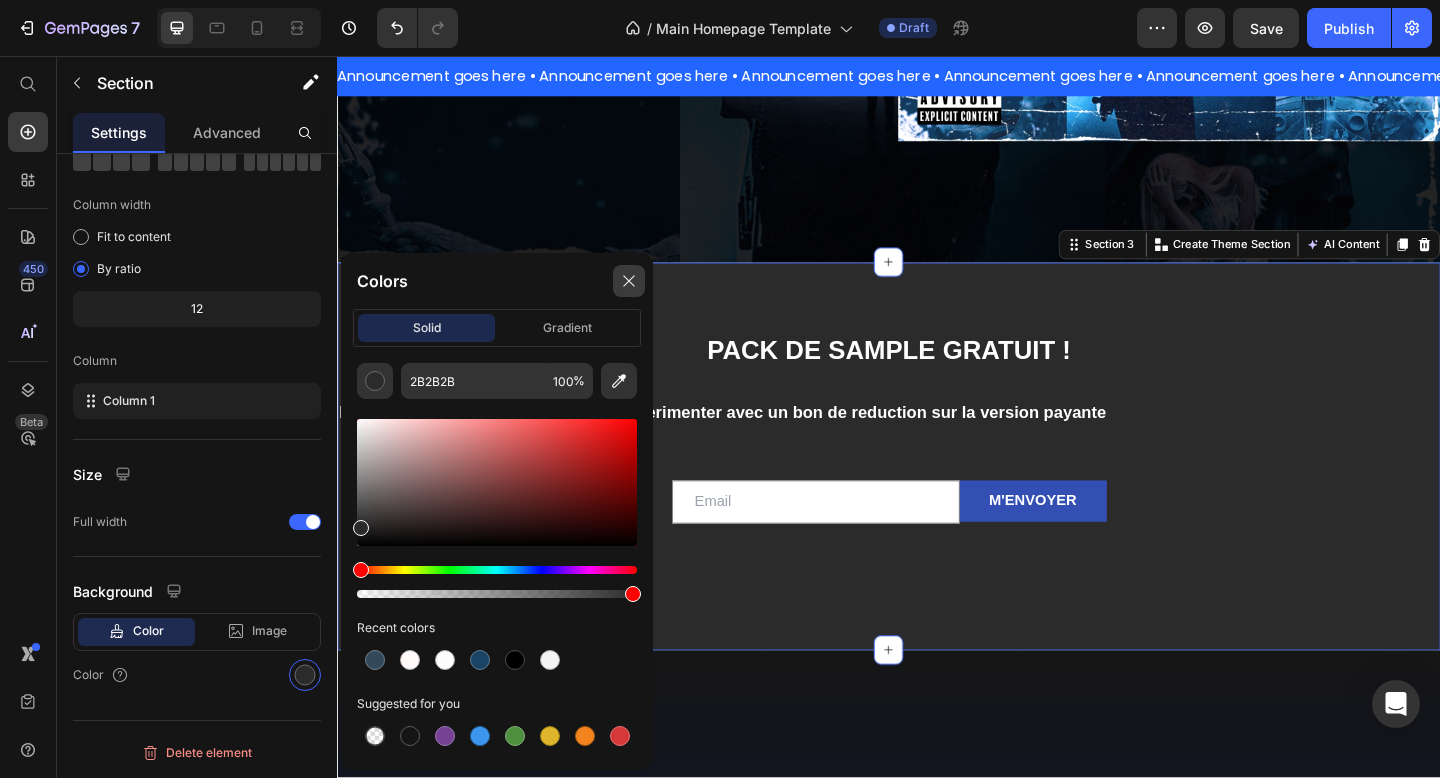 click 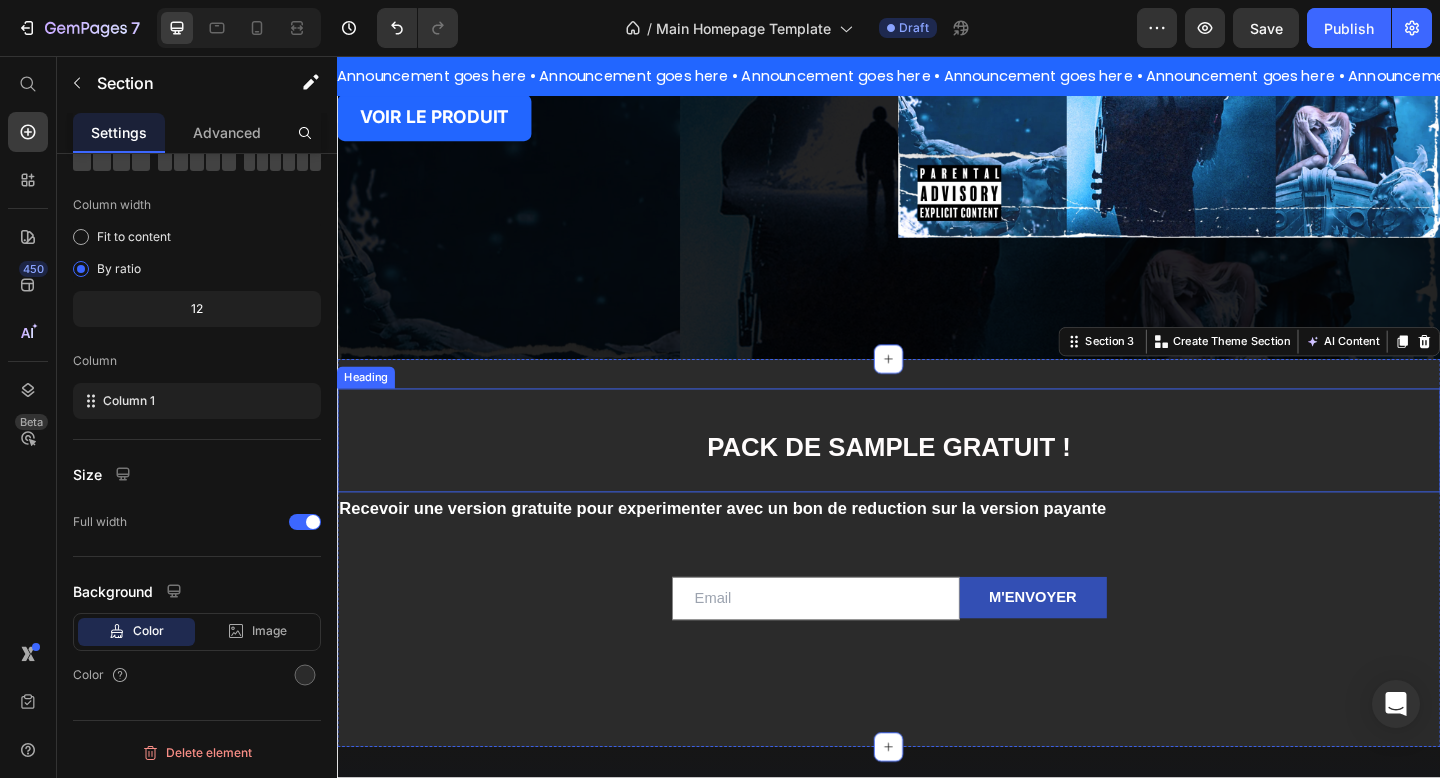 scroll, scrollTop: 575, scrollLeft: 0, axis: vertical 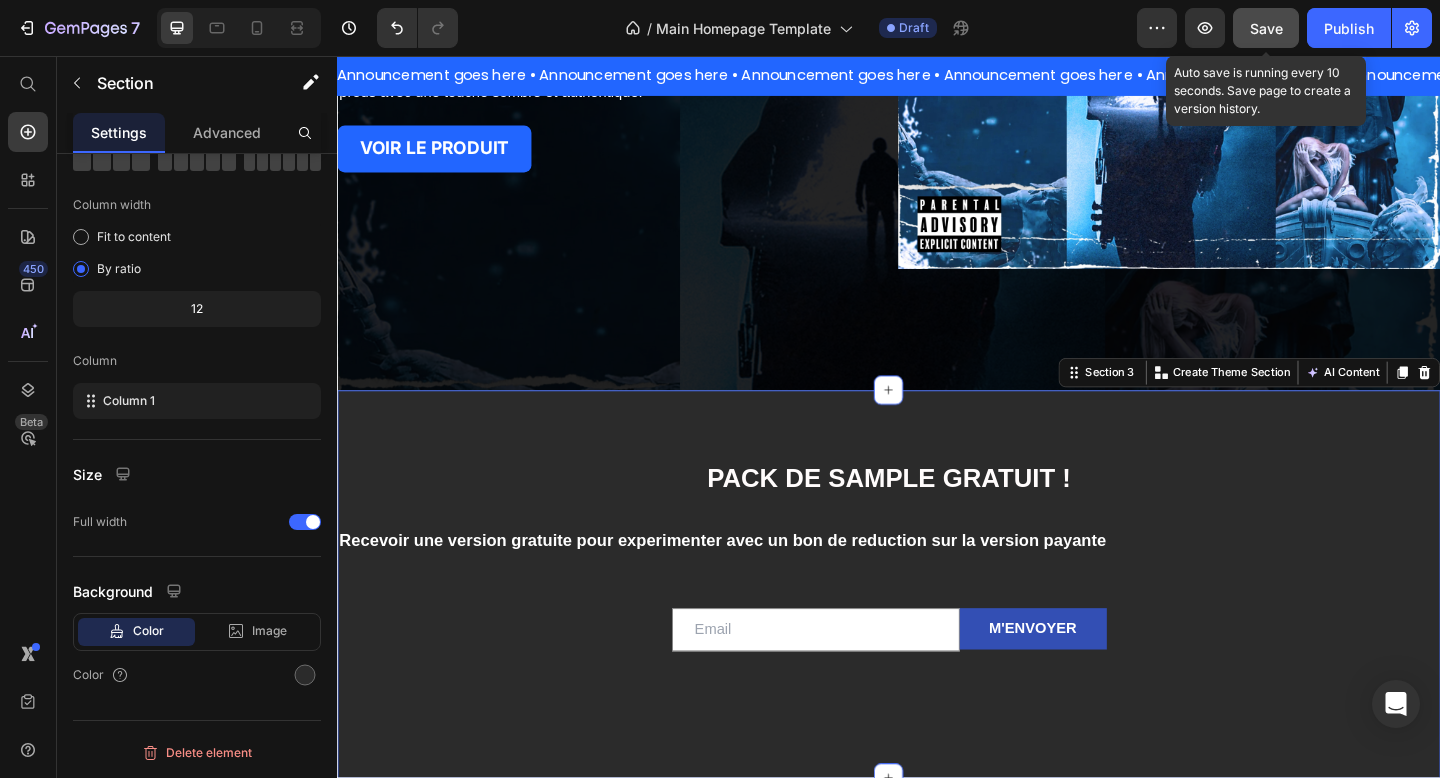 click on "Save" 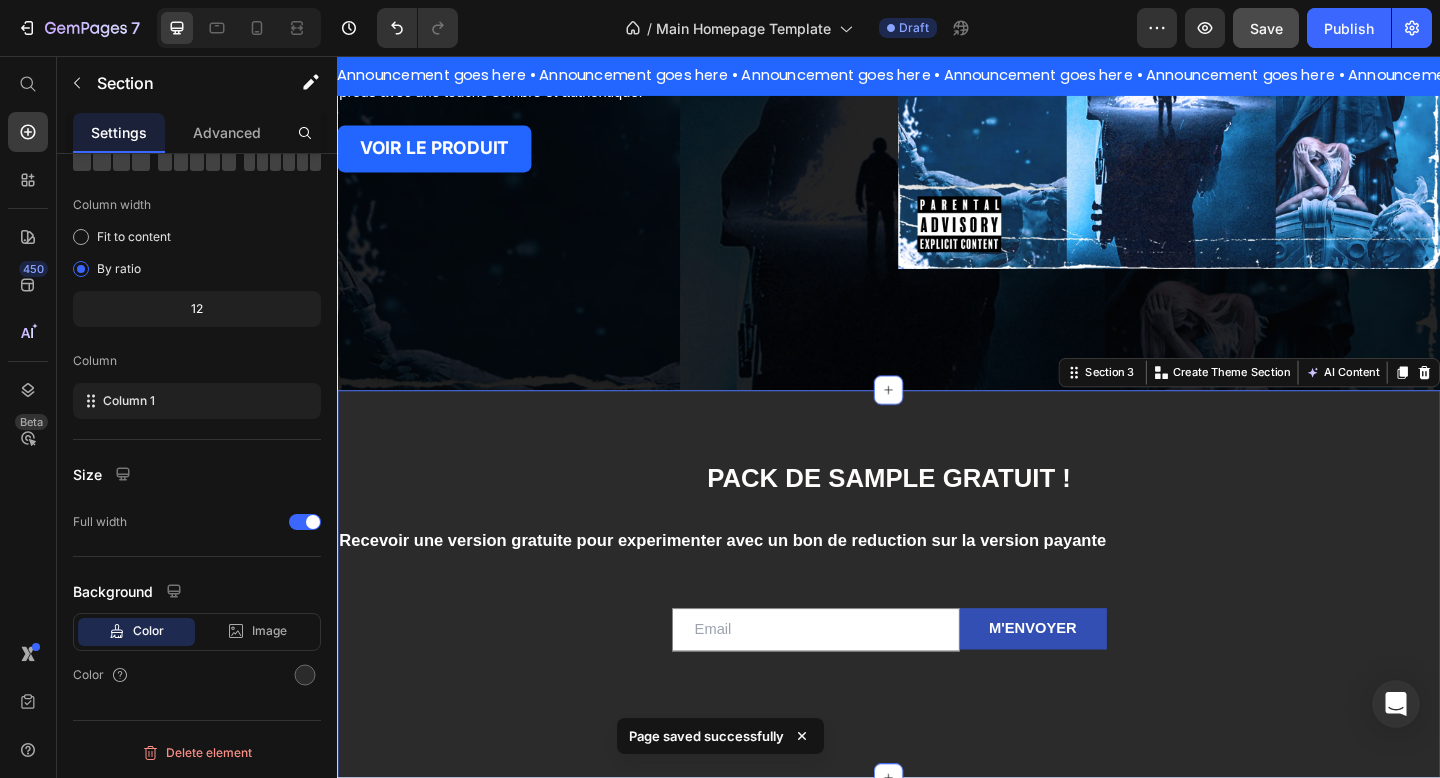 click on "Preview  Save   Publish" at bounding box center (1284, 28) 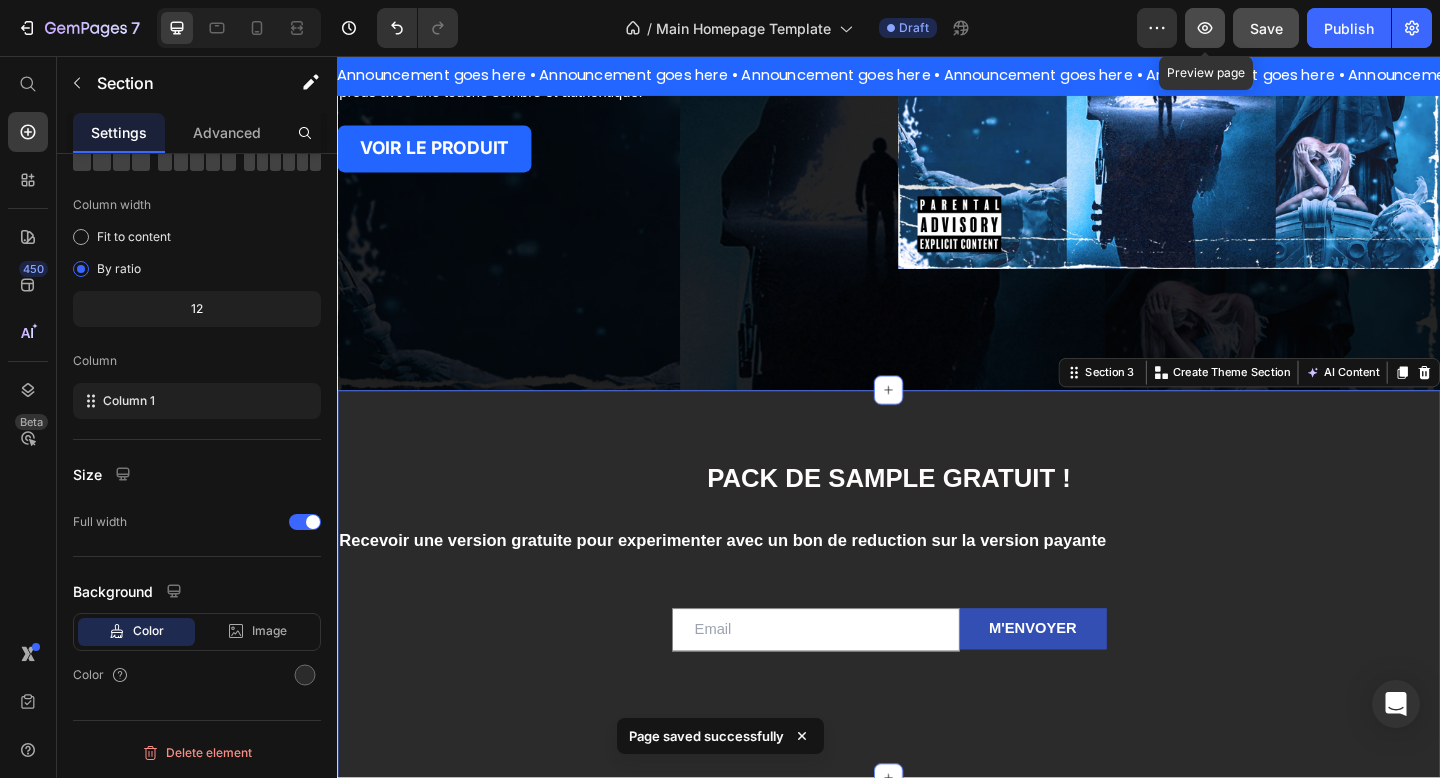 click 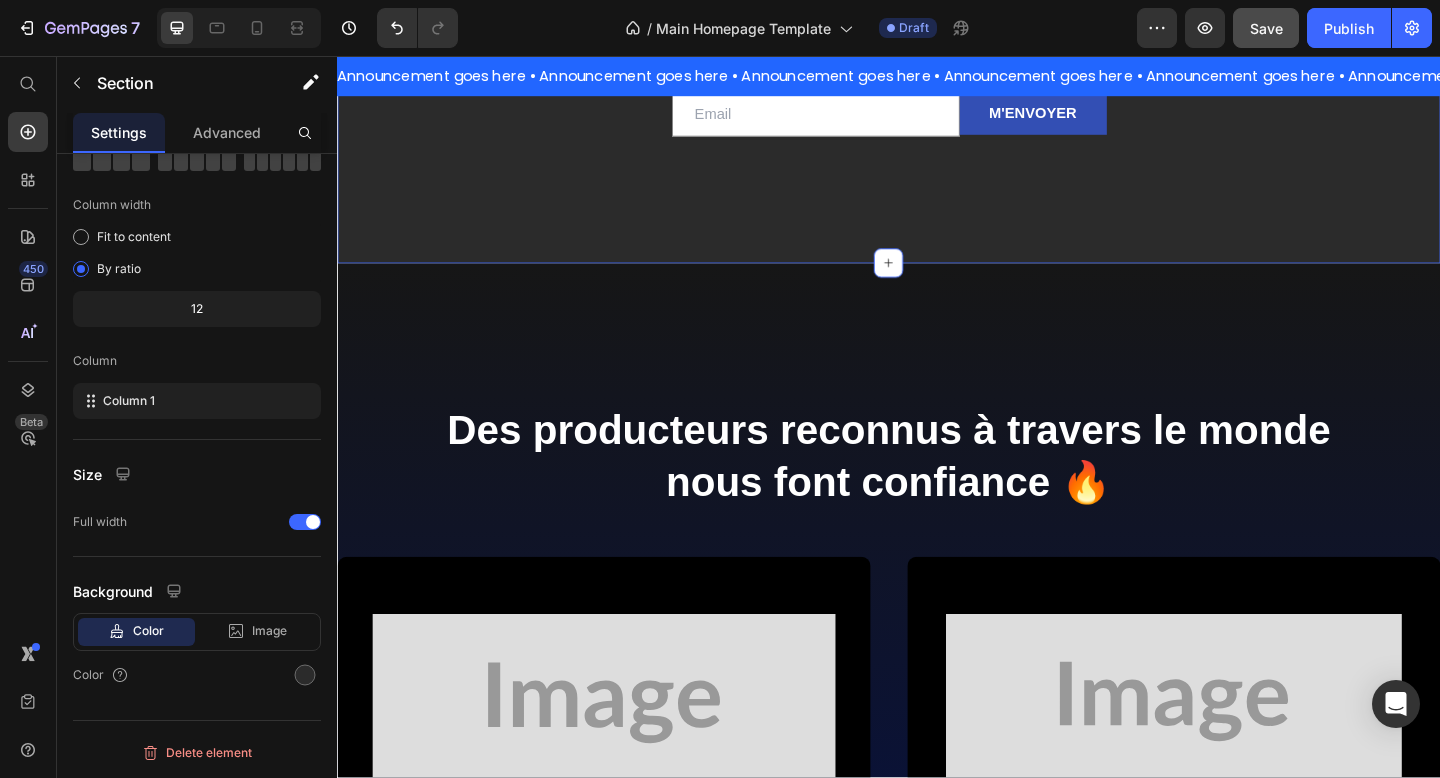 scroll, scrollTop: 1244, scrollLeft: 0, axis: vertical 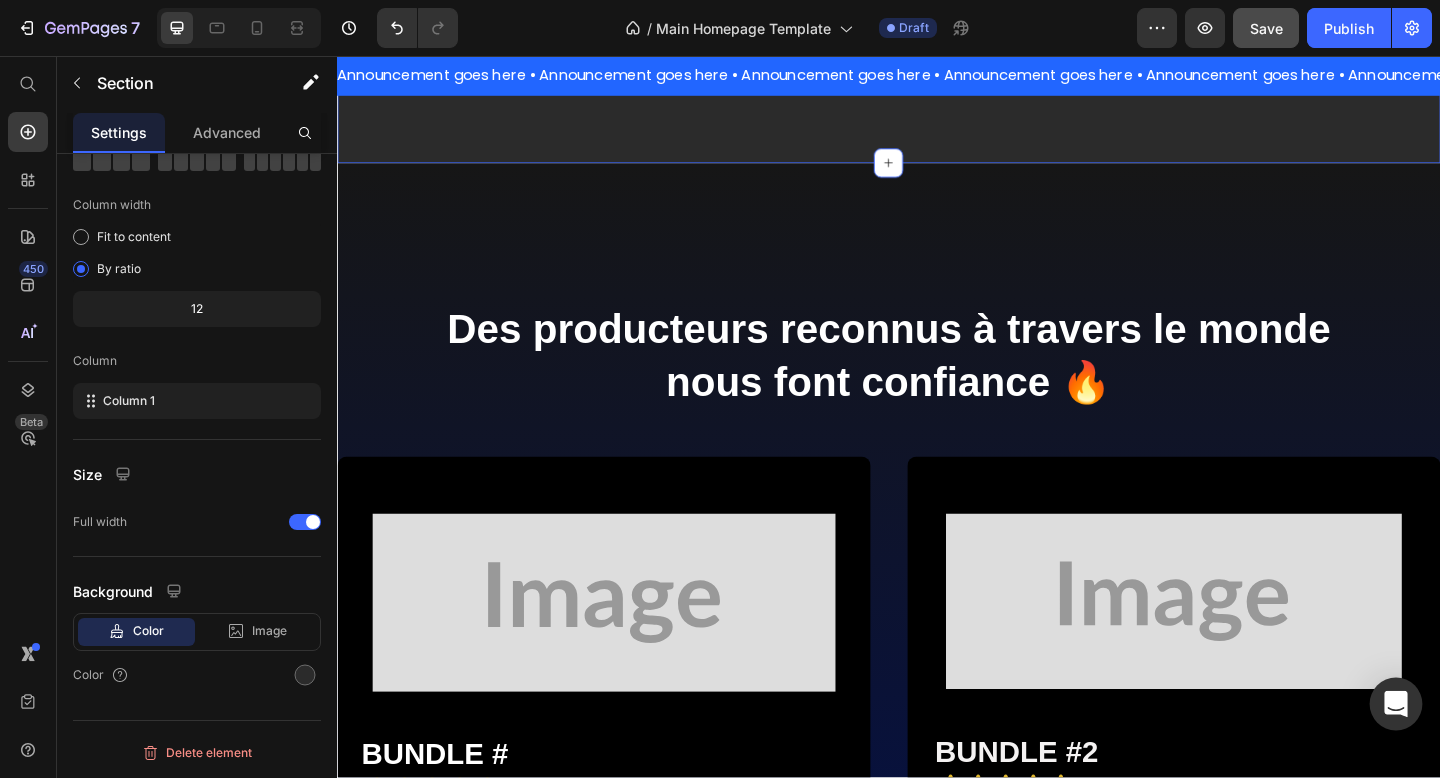 click 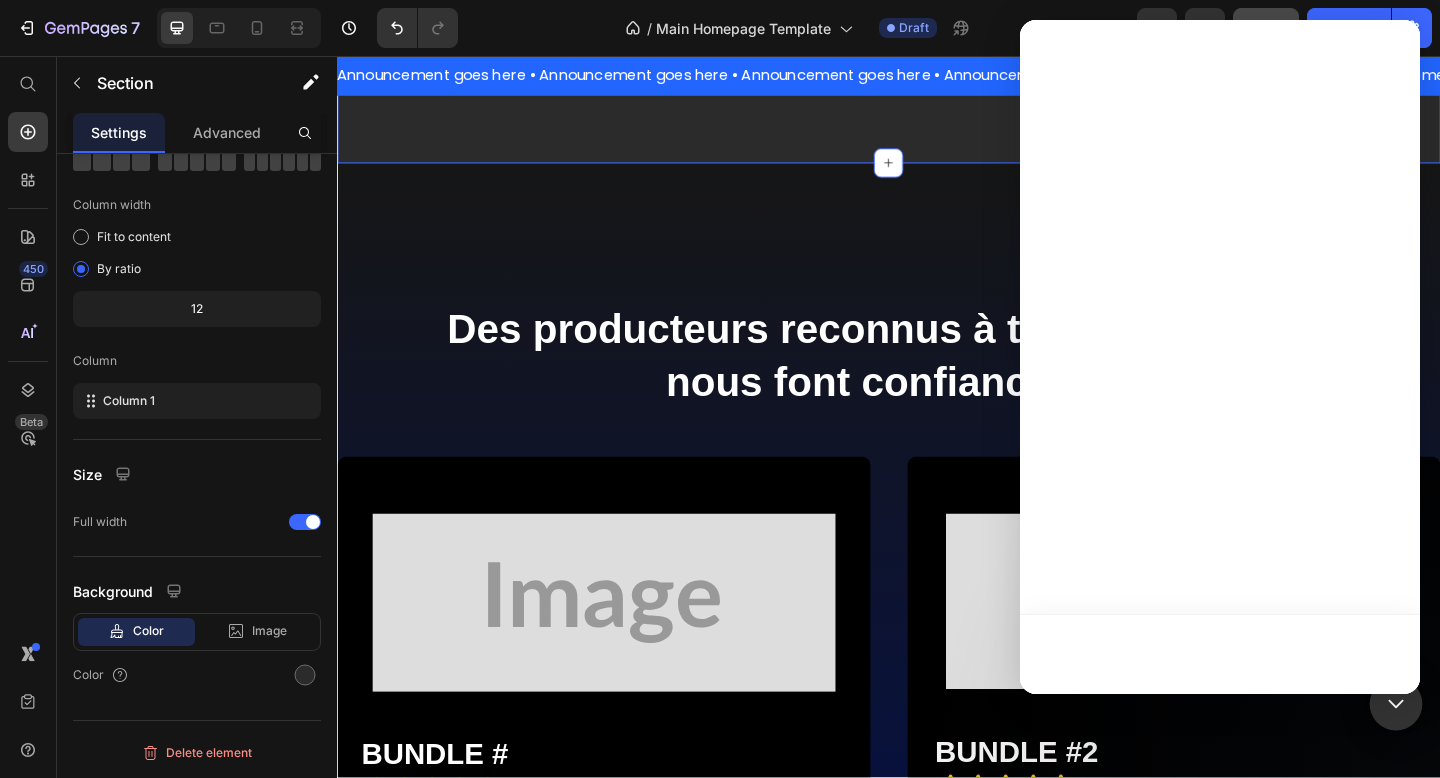 scroll, scrollTop: 0, scrollLeft: 0, axis: both 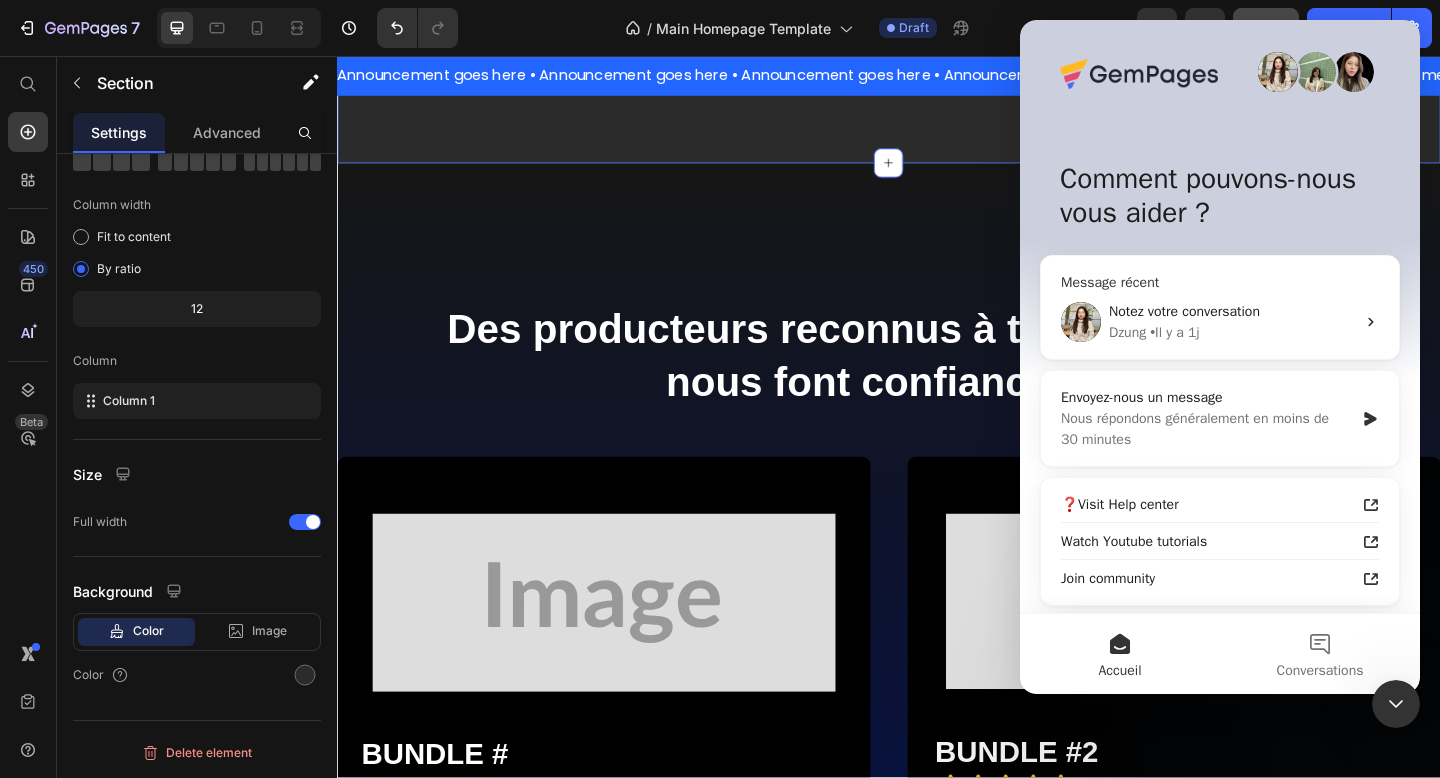 click on "Notez votre conversation Dzung •  Il y a 1j" at bounding box center [1220, 322] 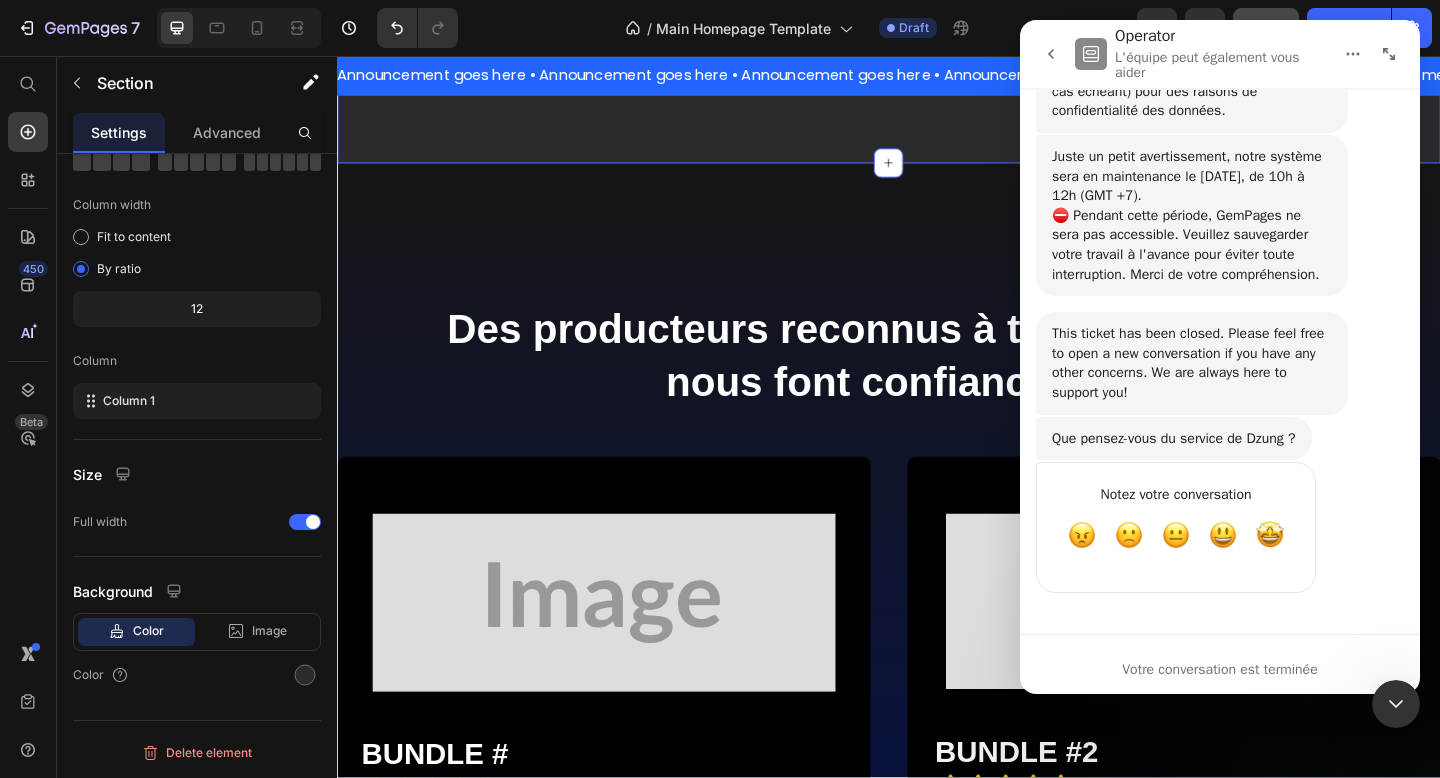 scroll, scrollTop: 2182, scrollLeft: 0, axis: vertical 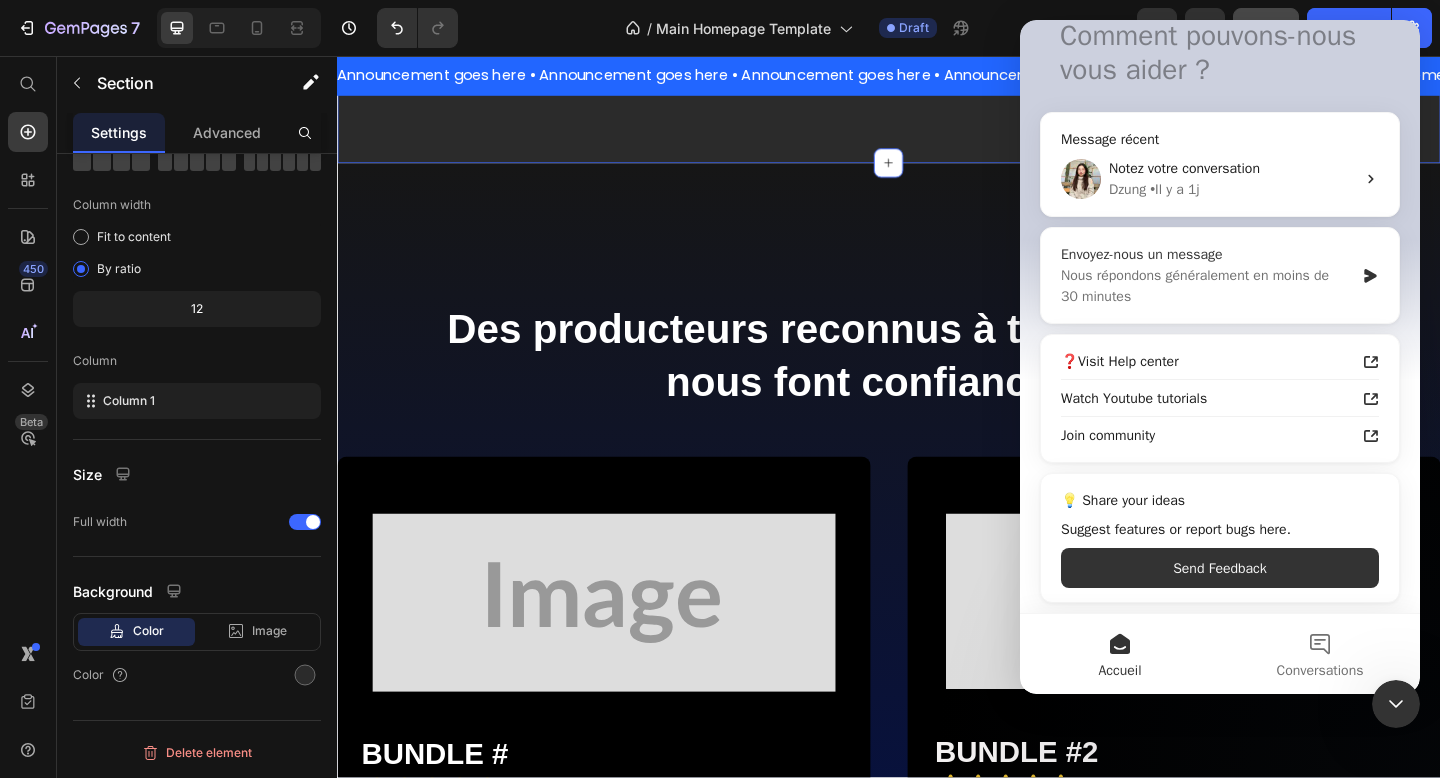 click on "Nous répondons généralement en moins de 30 minutes" at bounding box center [1207, 286] 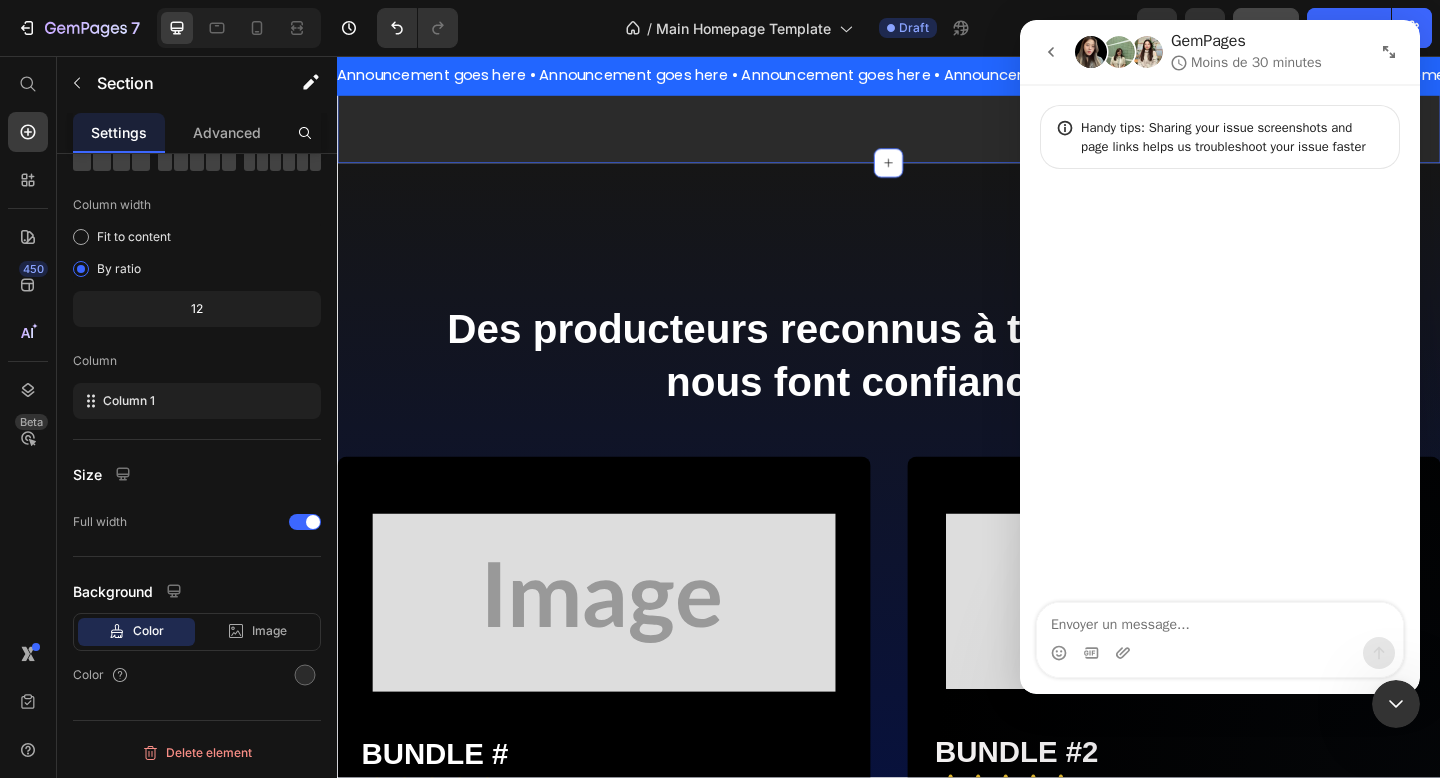scroll, scrollTop: 0, scrollLeft: 0, axis: both 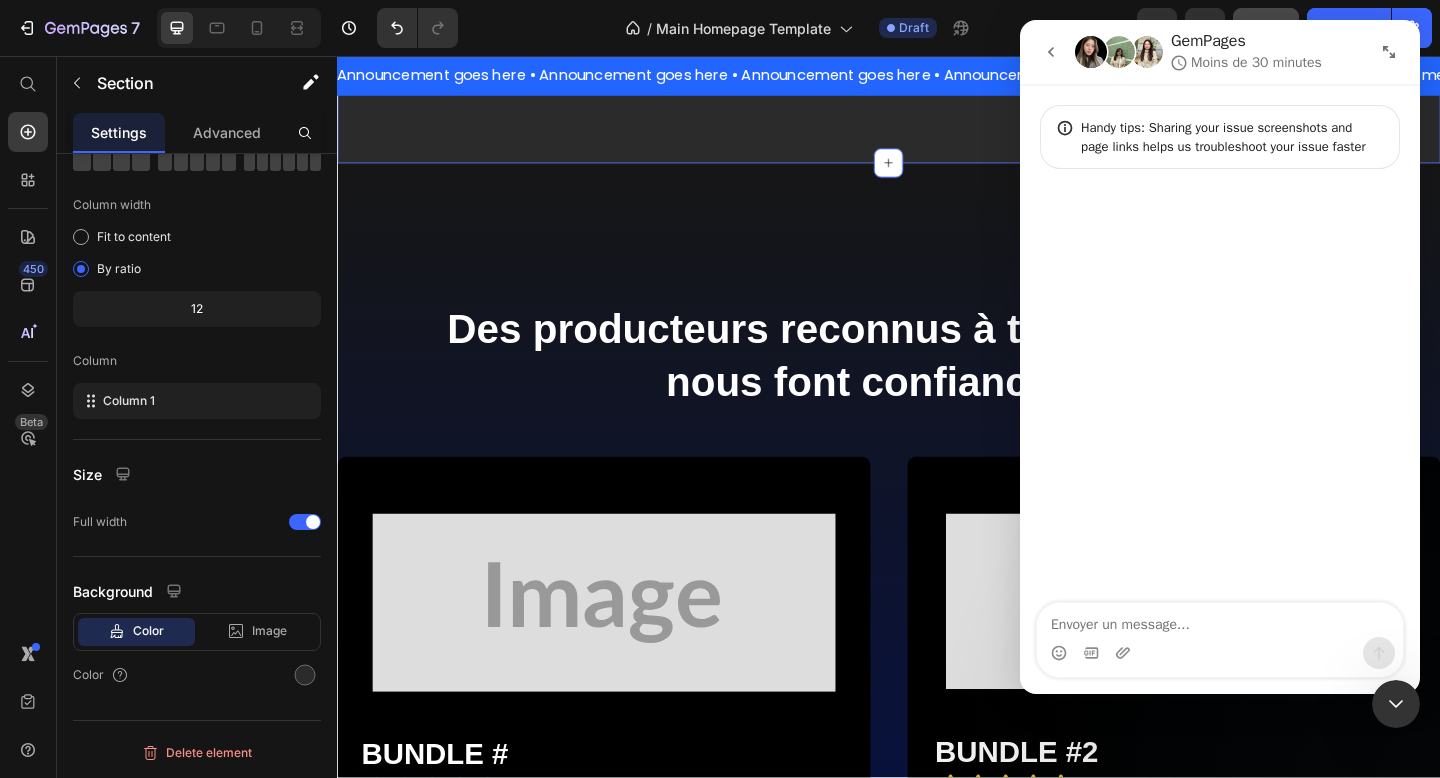 click at bounding box center (1220, 620) 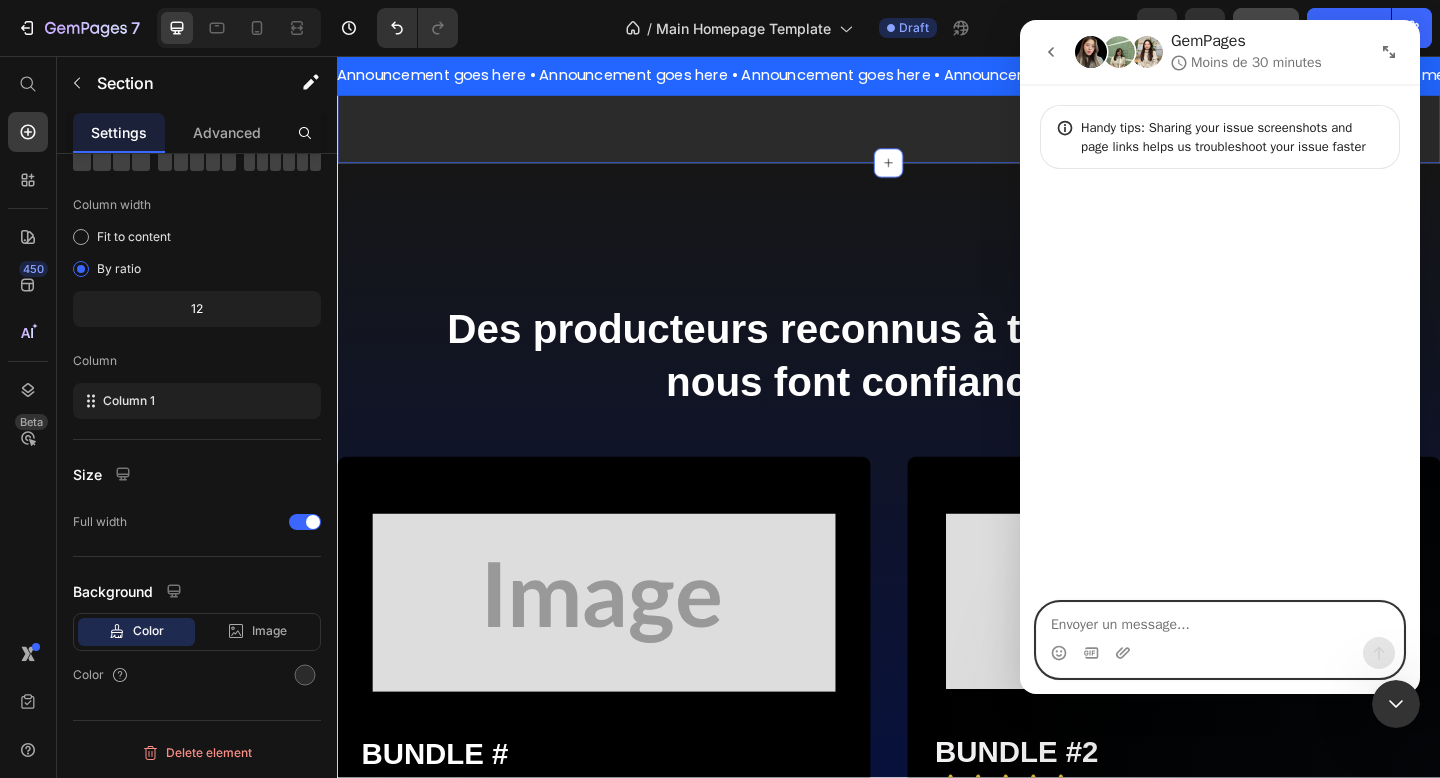 click at bounding box center (1220, 620) 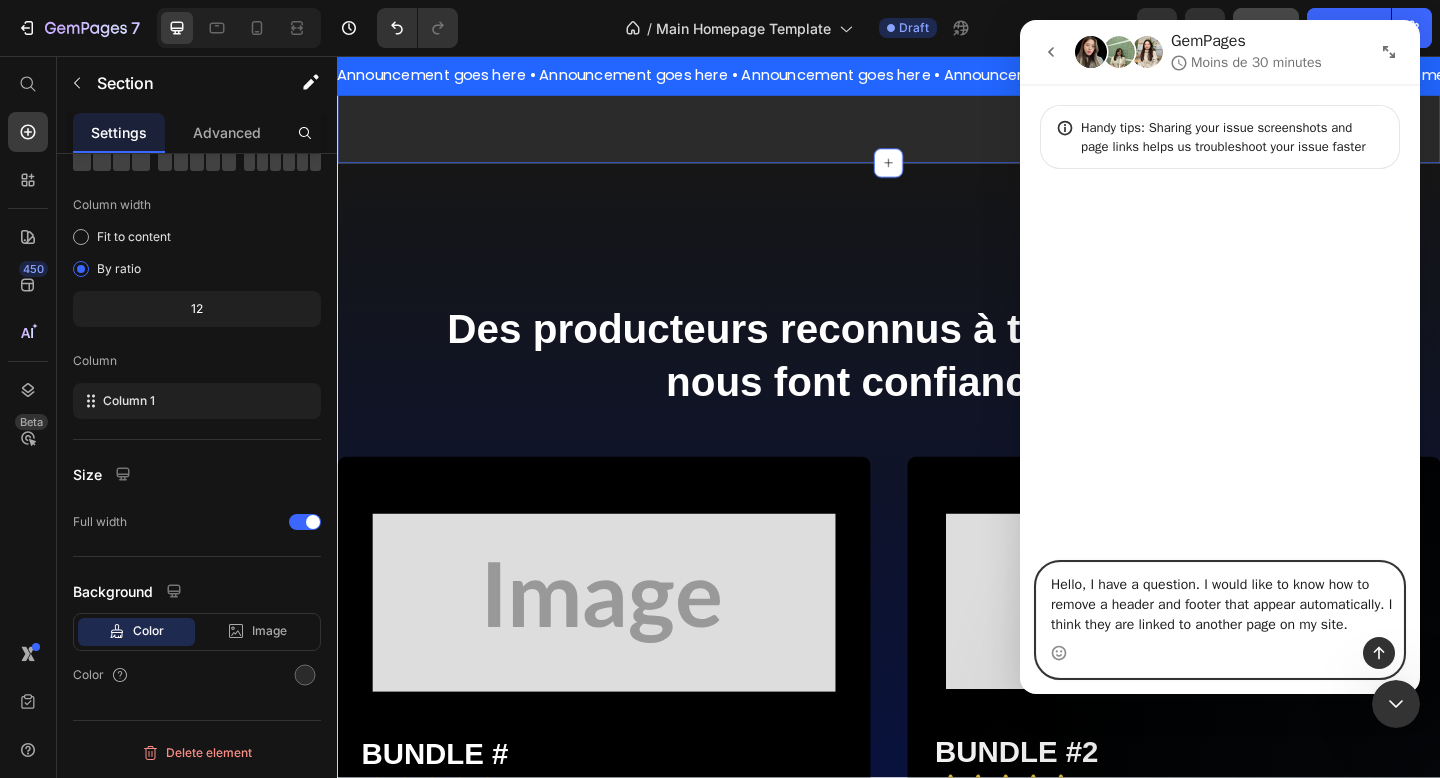 type 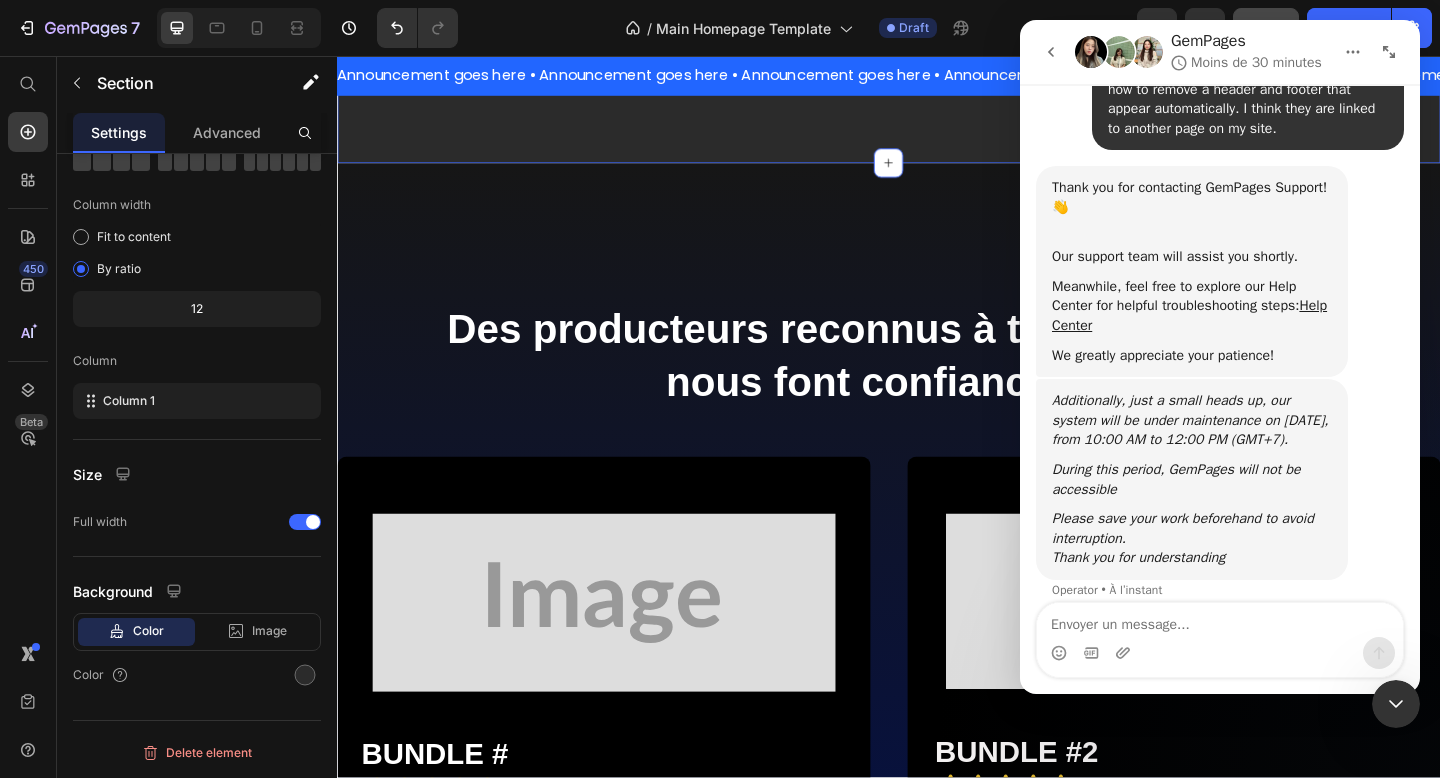 scroll, scrollTop: 183, scrollLeft: 0, axis: vertical 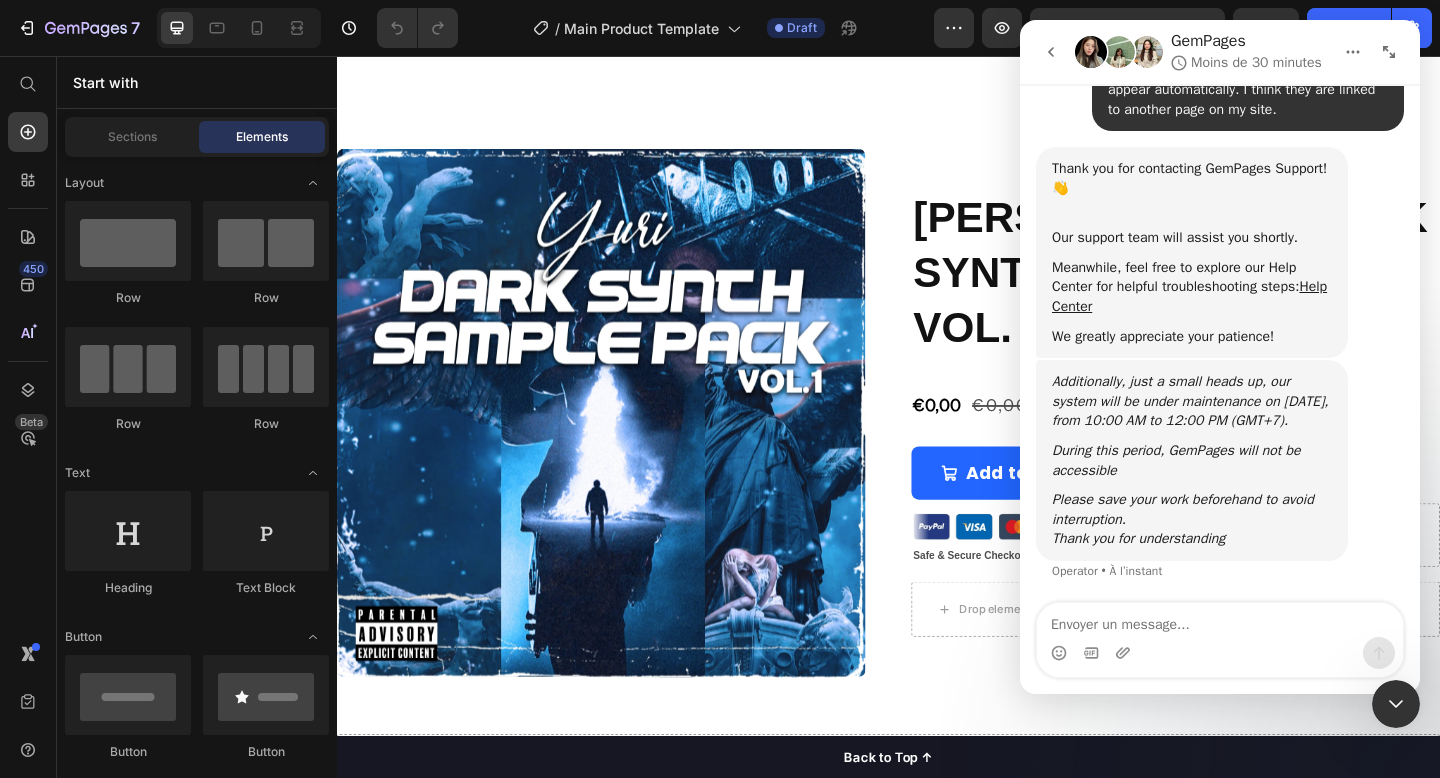 click 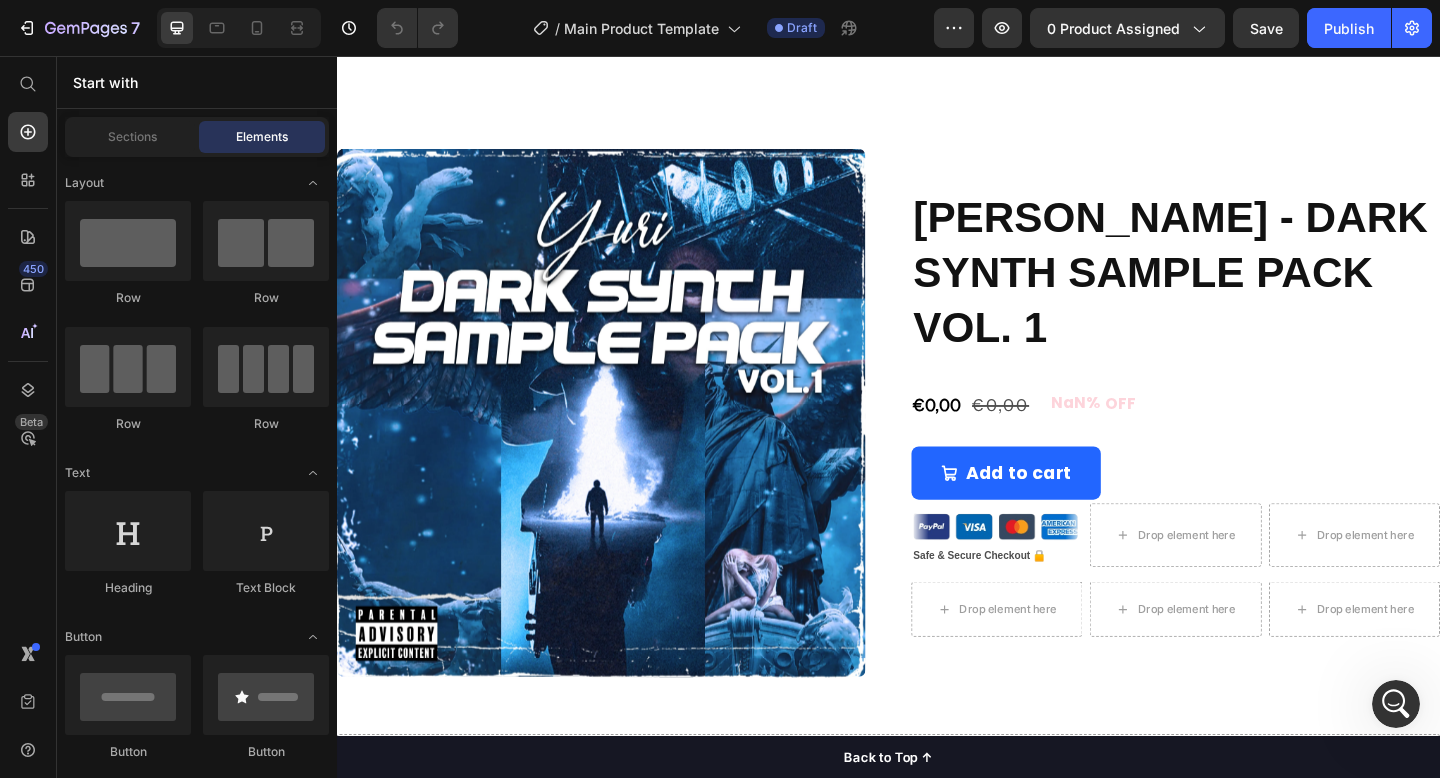 scroll, scrollTop: 0, scrollLeft: 0, axis: both 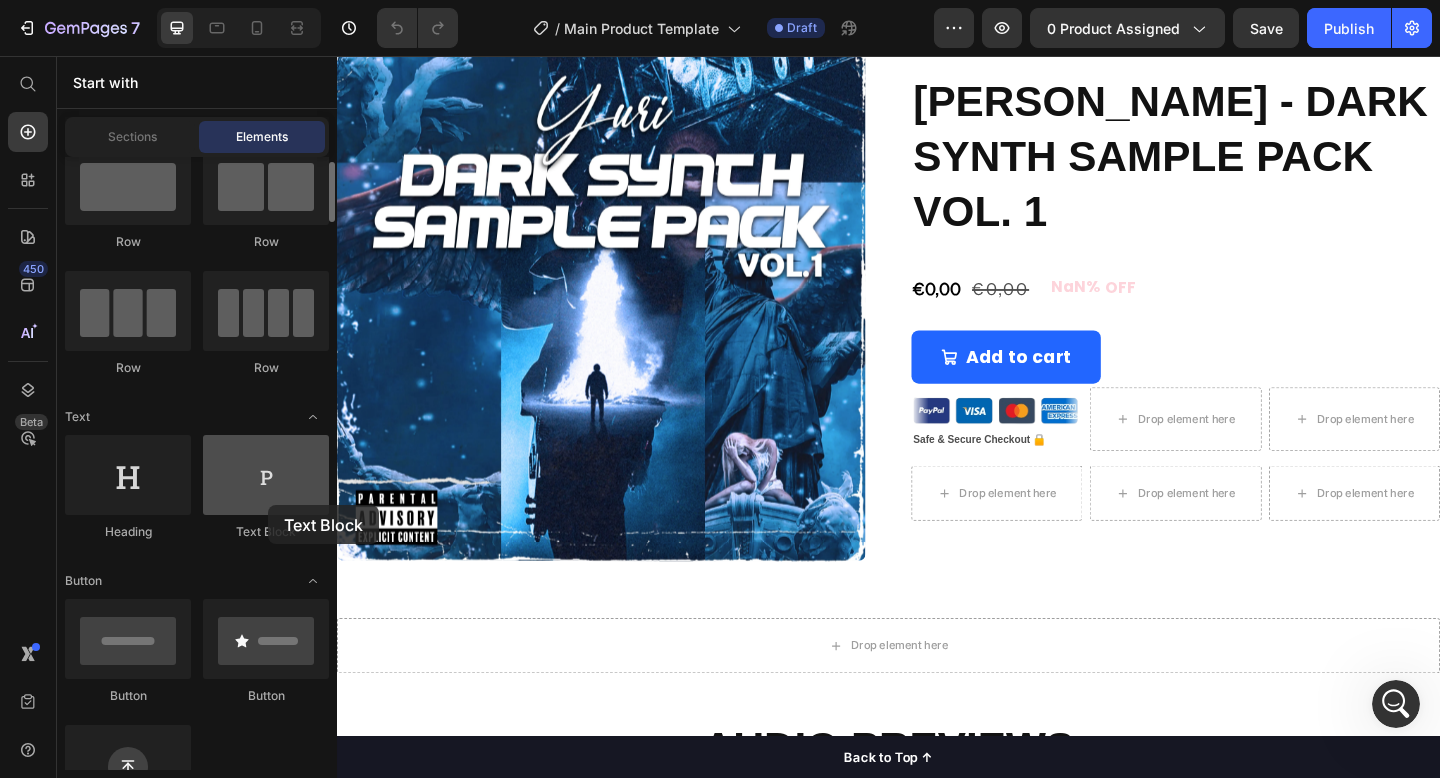 click at bounding box center [266, 475] 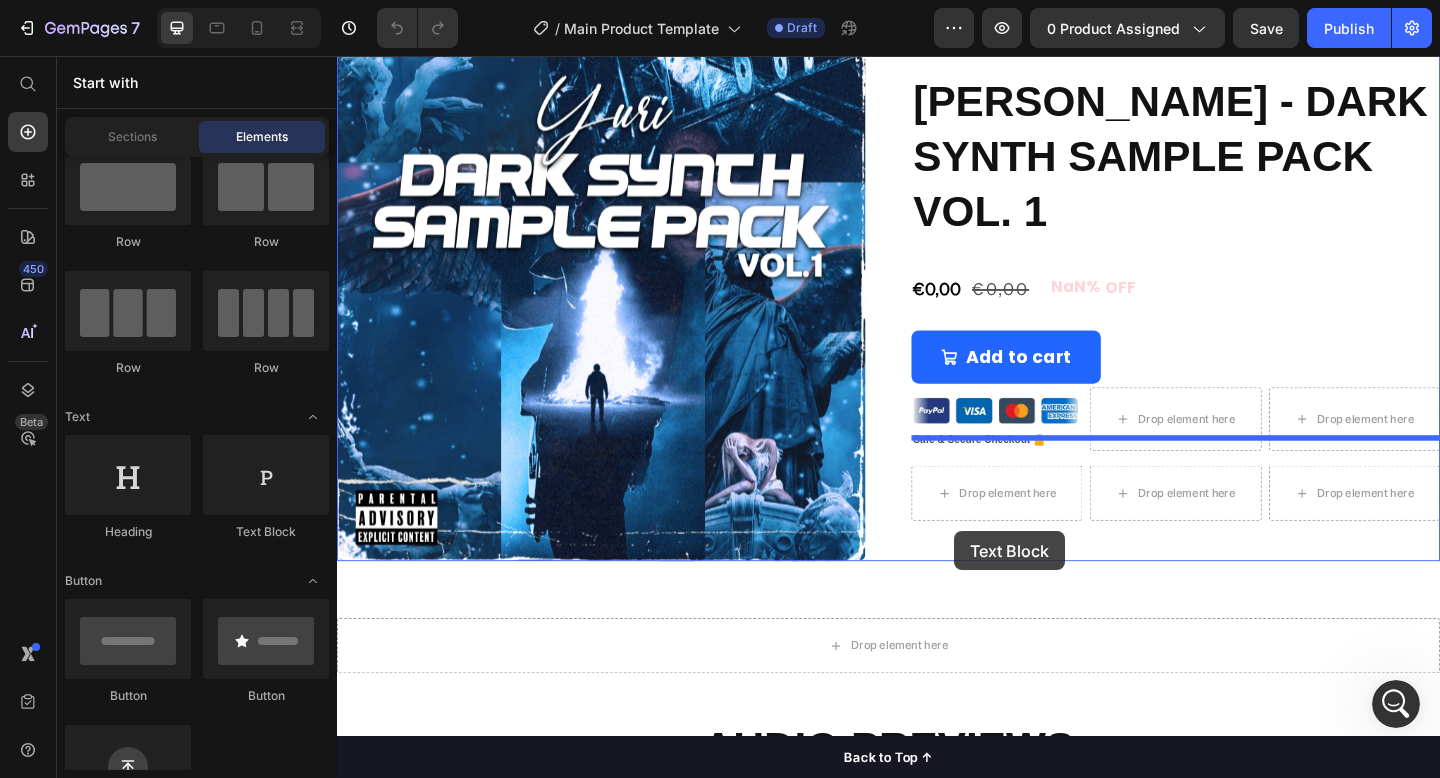drag, startPoint x: 605, startPoint y: 561, endPoint x: 1008, endPoint y: 573, distance: 403.17862 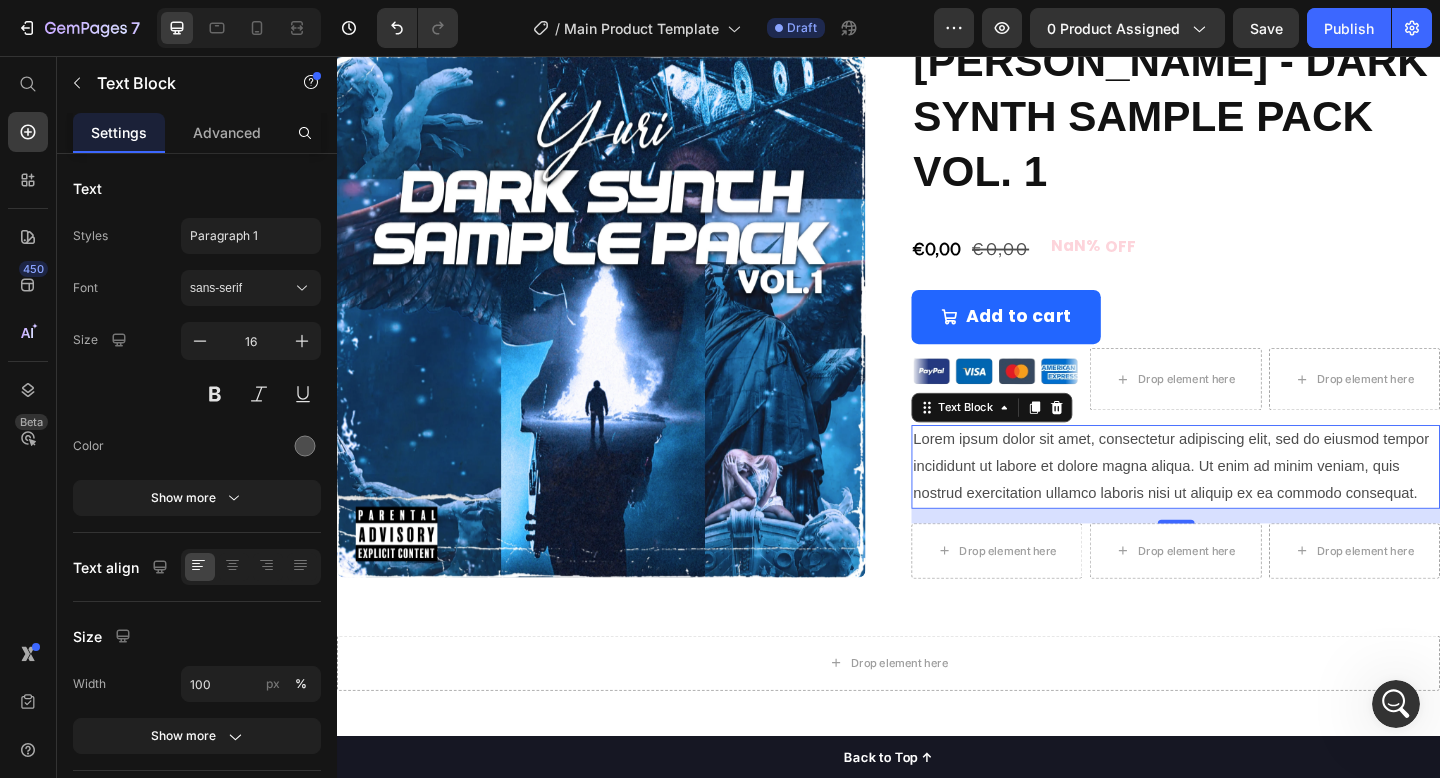 click on "Lorem ipsum dolor sit amet, consectetur adipiscing elit, sed do eiusmod tempor incididunt ut labore et dolore magna aliqua. Ut enim ad minim veniam, quis nostrud exercitation ullamco laboris nisi ut aliquip ex ea commodo consequat." at bounding box center [1249, 503] 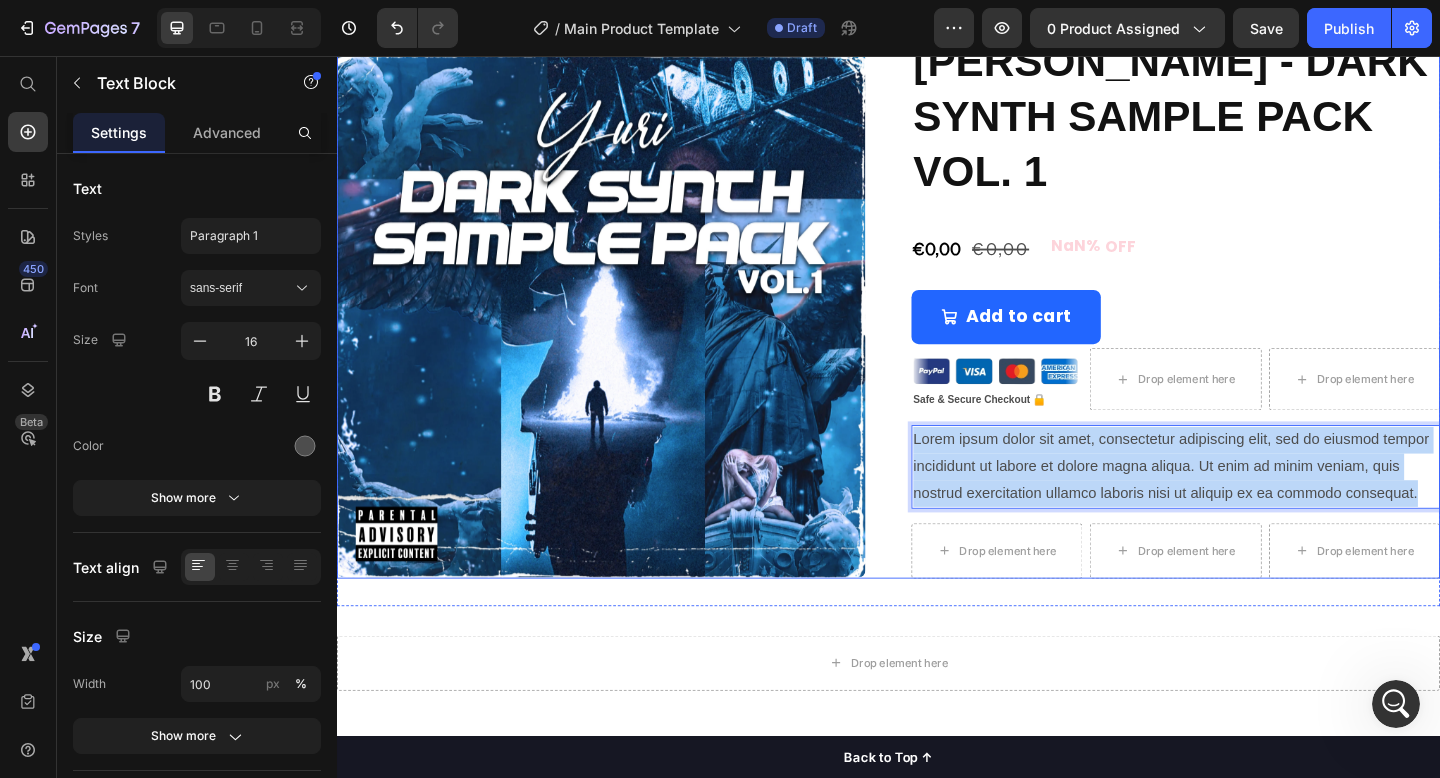 drag, startPoint x: 1517, startPoint y: 486, endPoint x: 957, endPoint y: 433, distance: 562.50244 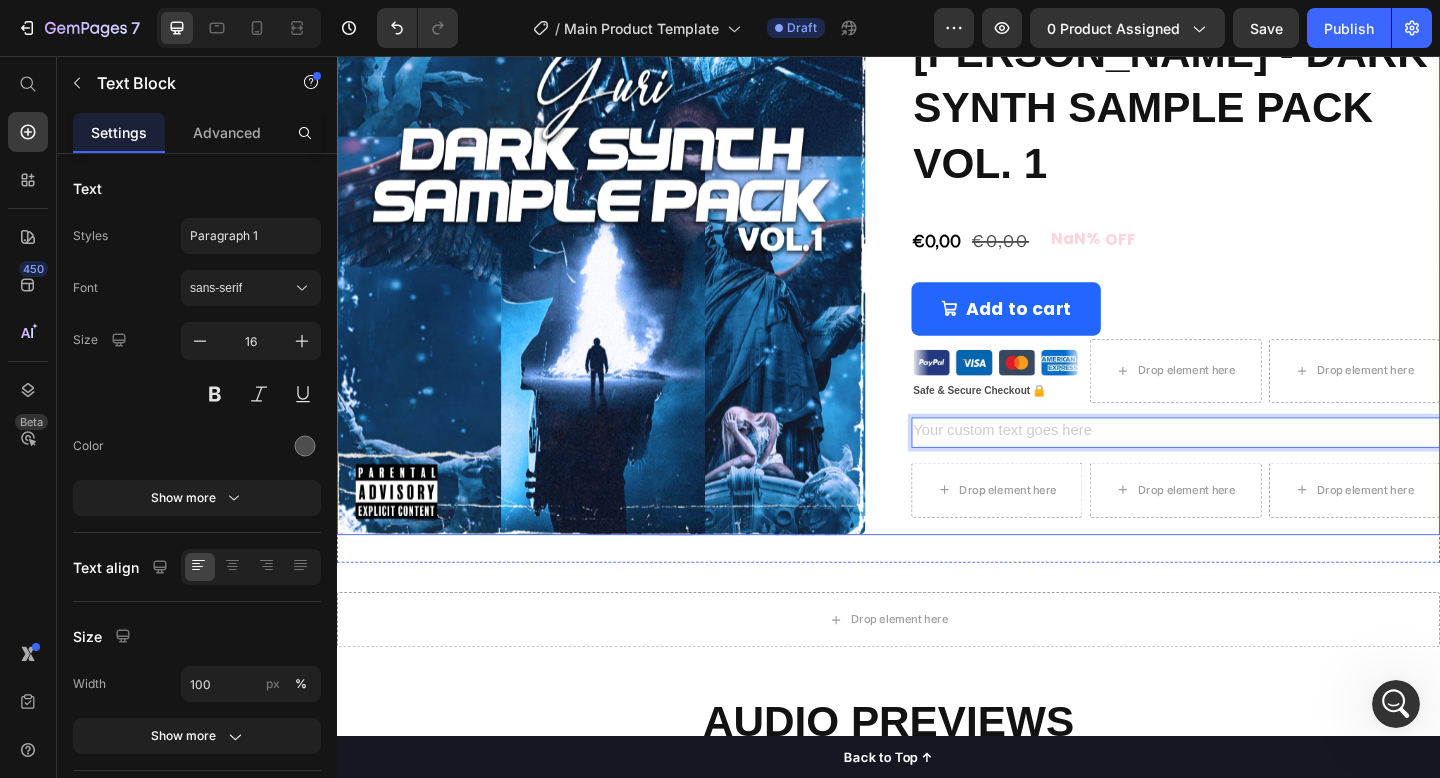 scroll, scrollTop: 180, scrollLeft: 0, axis: vertical 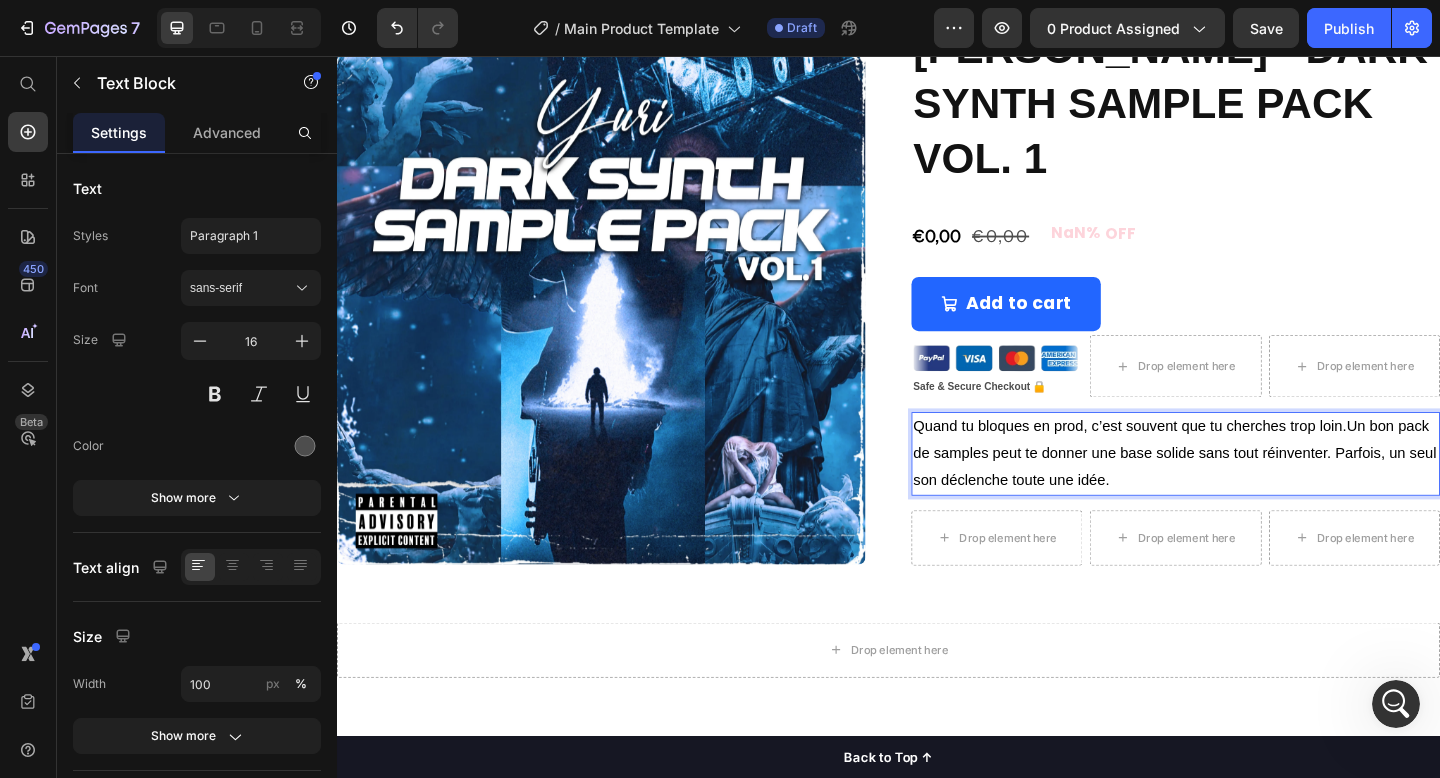 click on "Quand tu bloques en prod, c’est souvent que tu cherches trop loin.Un bon pack de samples peut te donner une base solide sans tout réinventer. Parfois, un seul son déclenche toute une idée." at bounding box center [1248, 488] 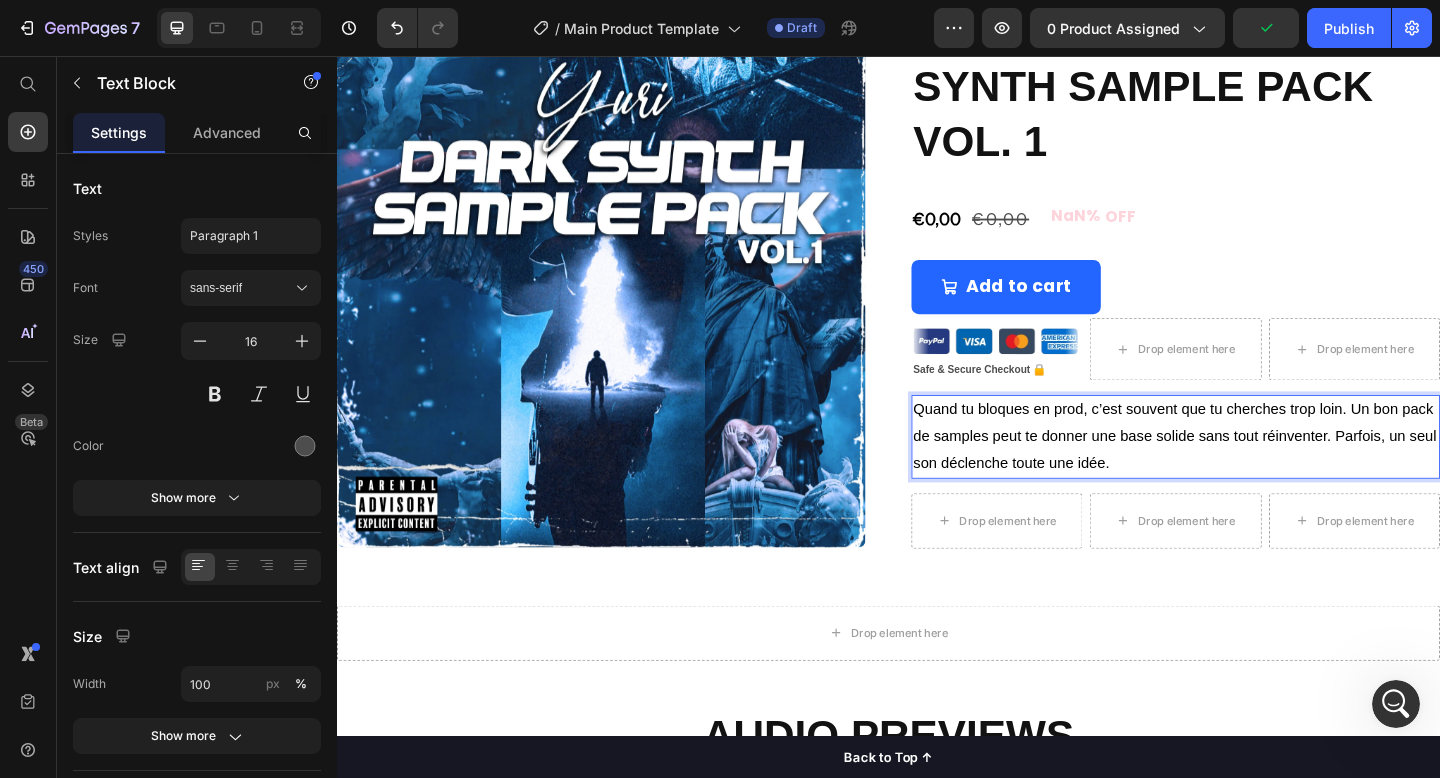 scroll, scrollTop: 204, scrollLeft: 0, axis: vertical 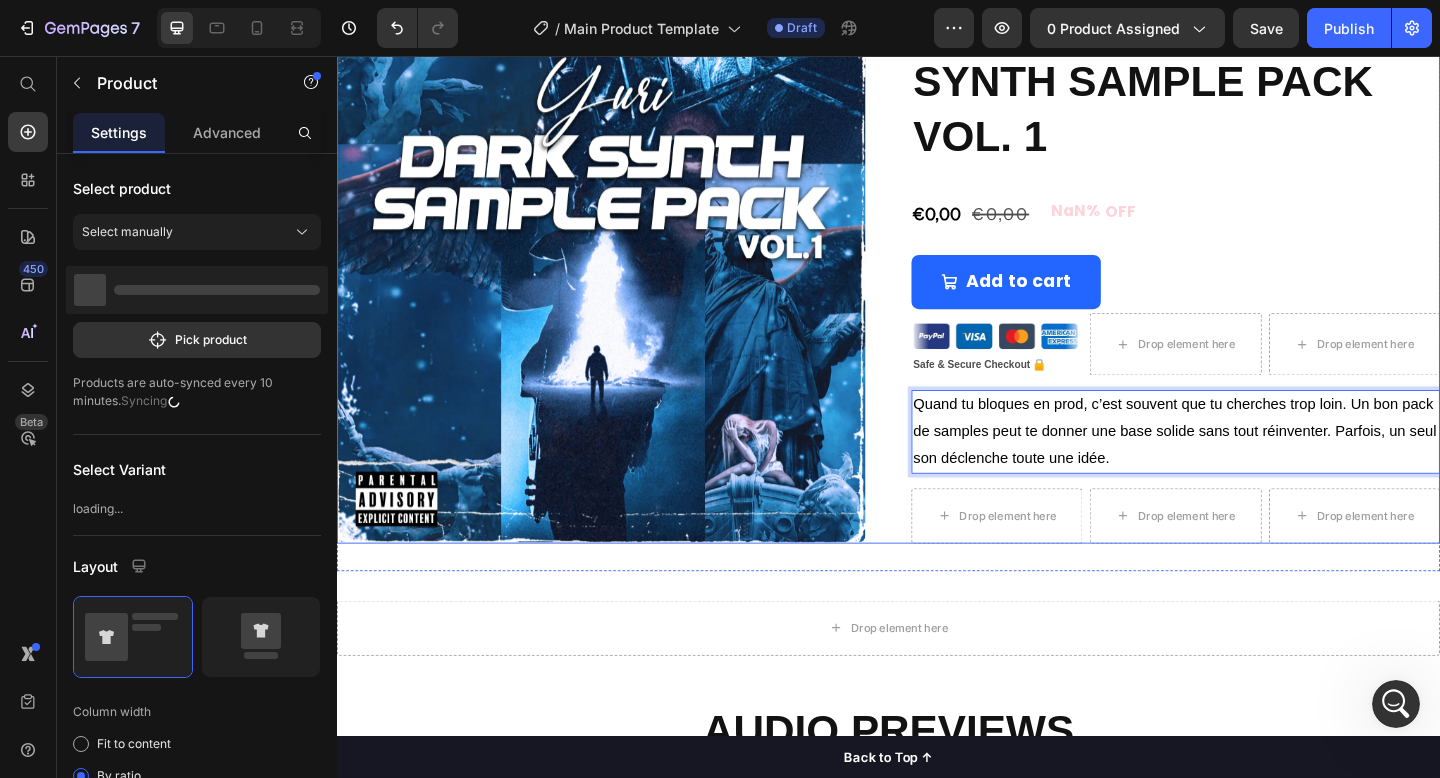 click on "Product Images YURI - DARK SYNTH SAMPLE PACK VOL. 1 Product Title €0,00 Product Price €0,00 Product Price NaN% OFF Discount Tag Row Row
Add to cart Add to Cart
Custom Code Safe & Secure Checkout 🔒 Text Block
Drop element here
Drop element here Row Quand tu bloques en prod, c’est souvent que tu cherches trop loin. Un bon pack de samples peut te donner une base solide sans tout réinventer. Parfois, un seul son déclenche toute une idée. Text Block   16
Drop element here
Drop element here
Drop element here Row Row Product" at bounding box center (937, 290) 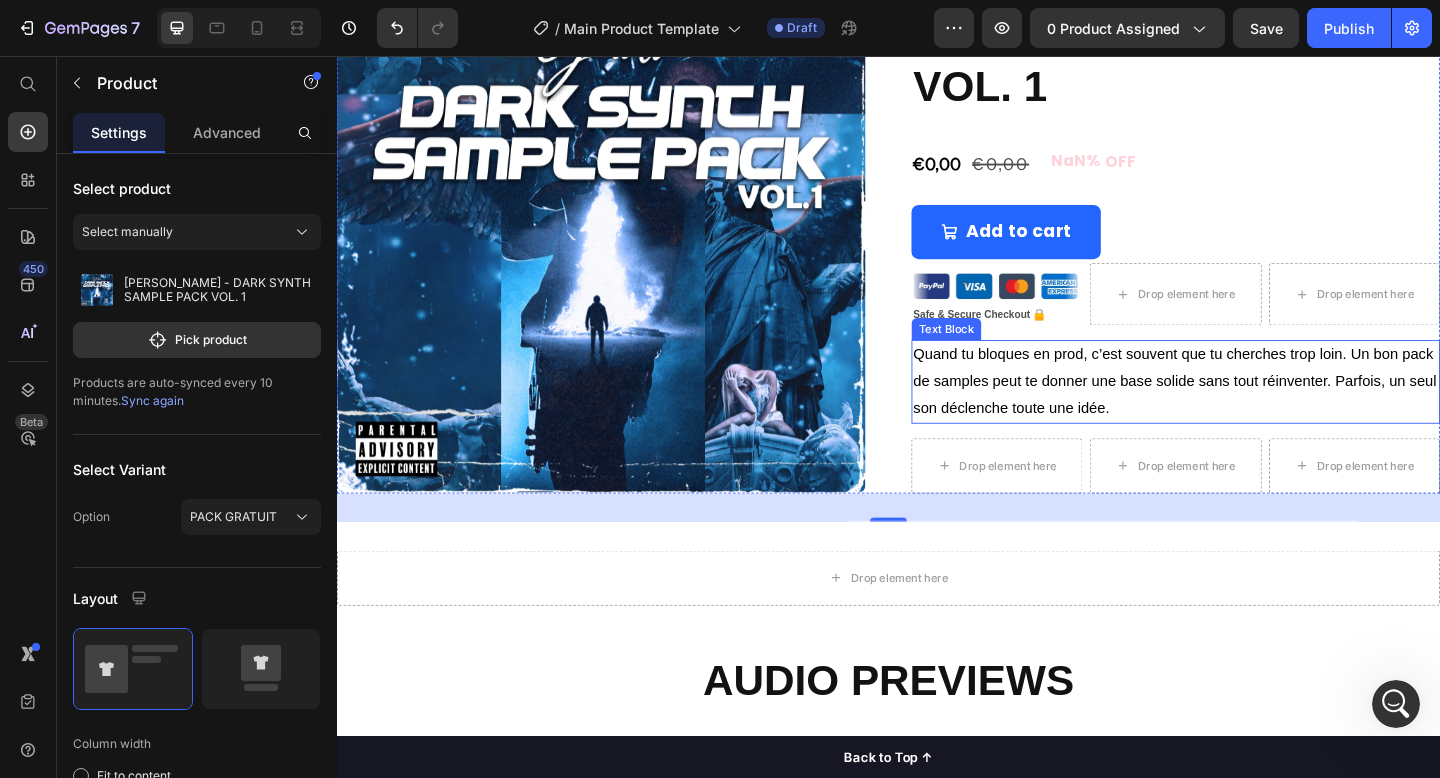 scroll, scrollTop: 236, scrollLeft: 0, axis: vertical 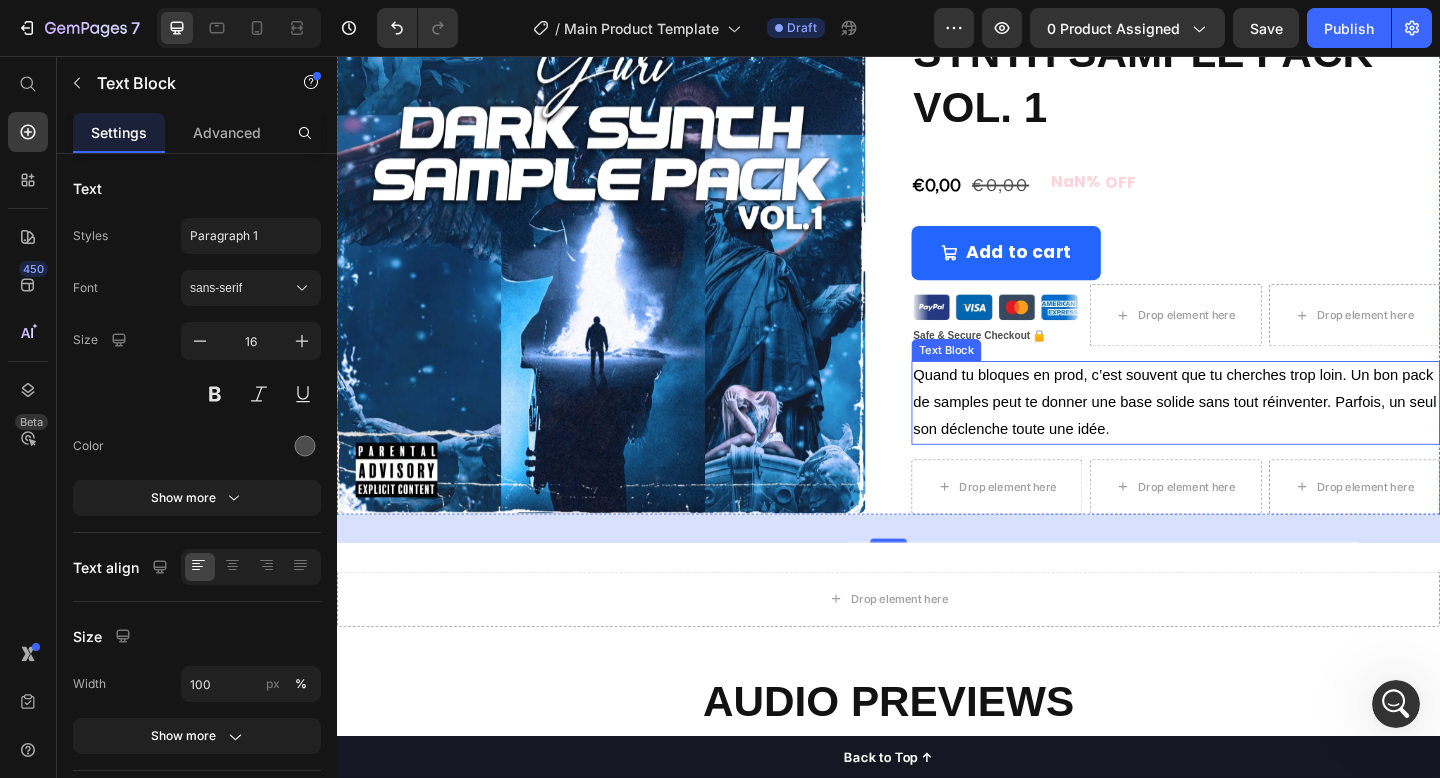 click on "Quand tu bloques en prod, c’est souvent que tu cherches trop loin. Un bon pack de samples peut te donner une base solide sans tout réinventer. Parfois, un seul son déclenche toute une idée." at bounding box center [1249, 433] 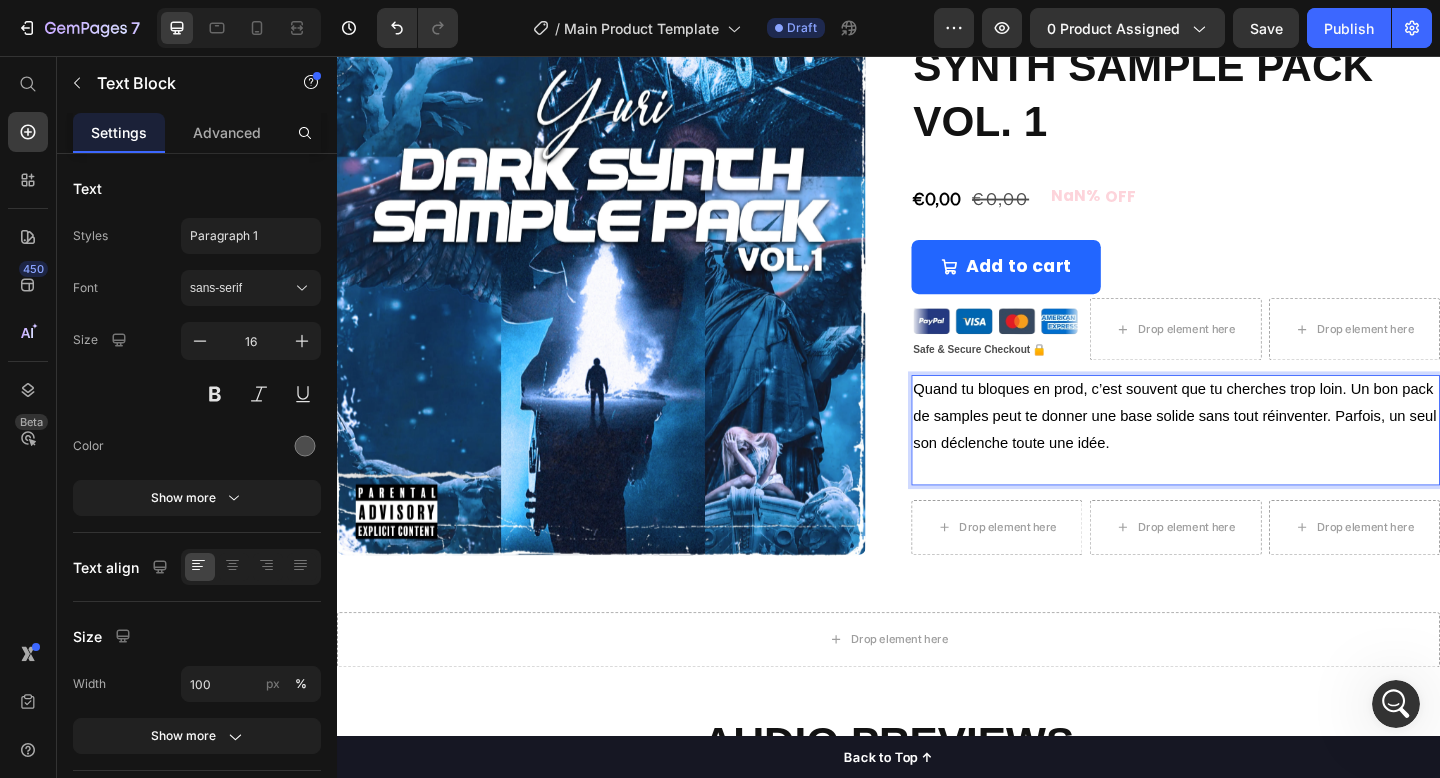 scroll, scrollTop: 215, scrollLeft: 0, axis: vertical 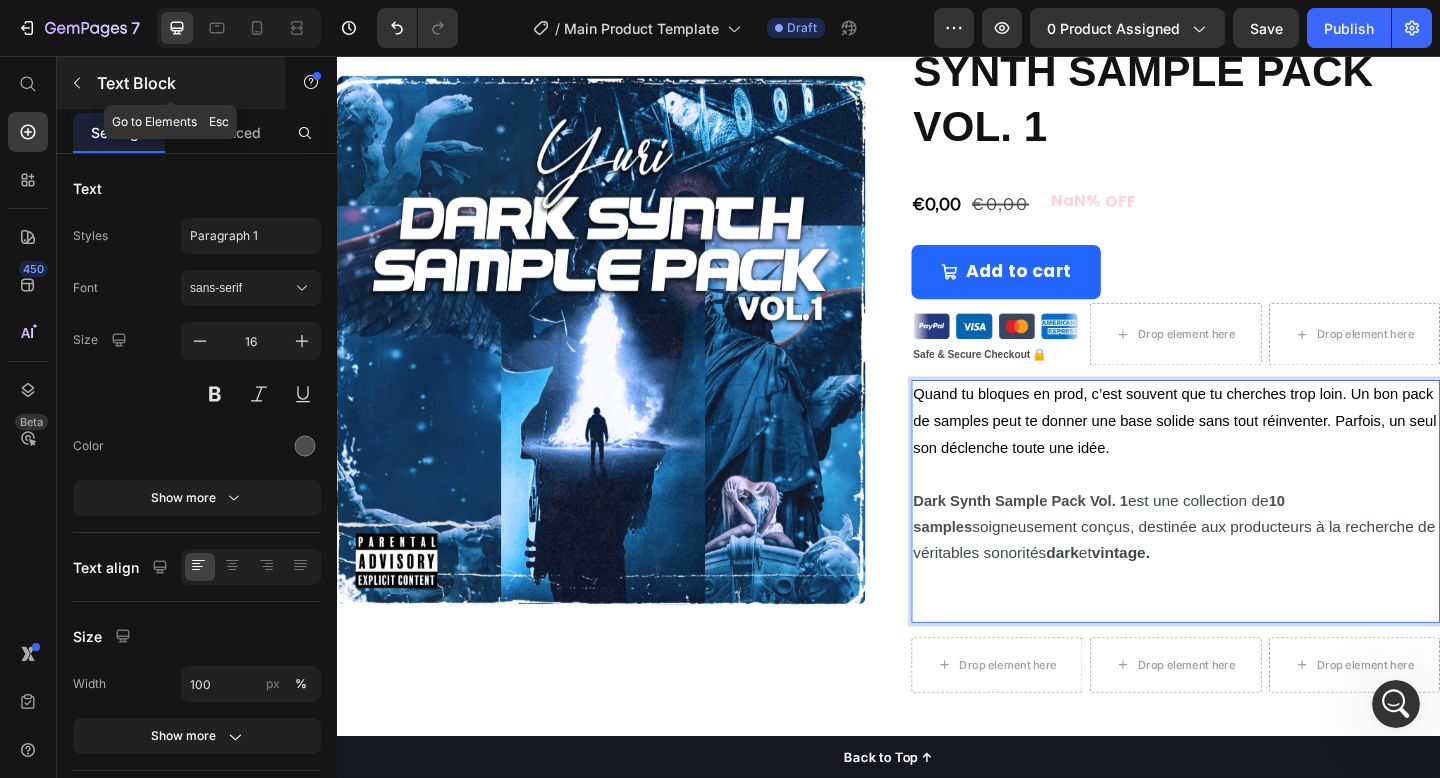click 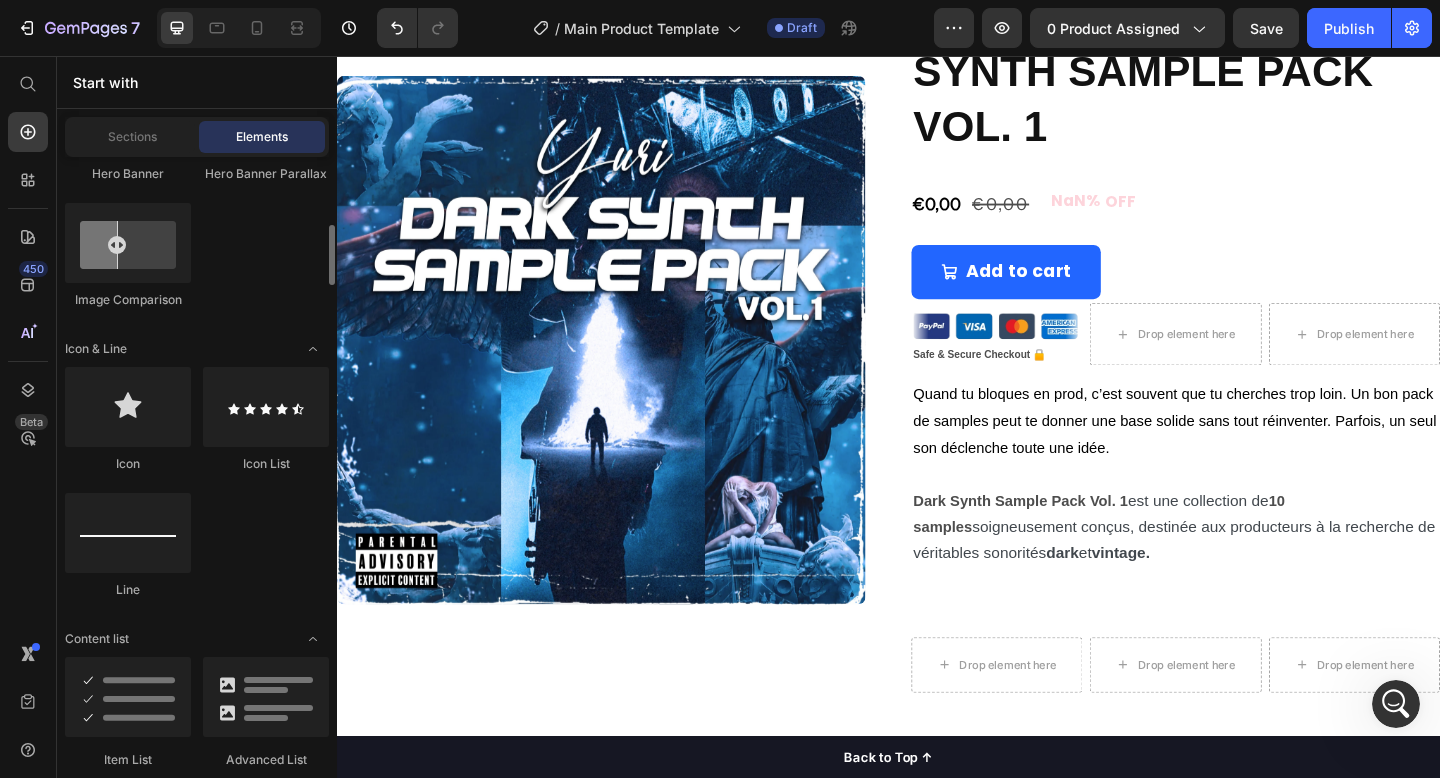 scroll, scrollTop: 1251, scrollLeft: 0, axis: vertical 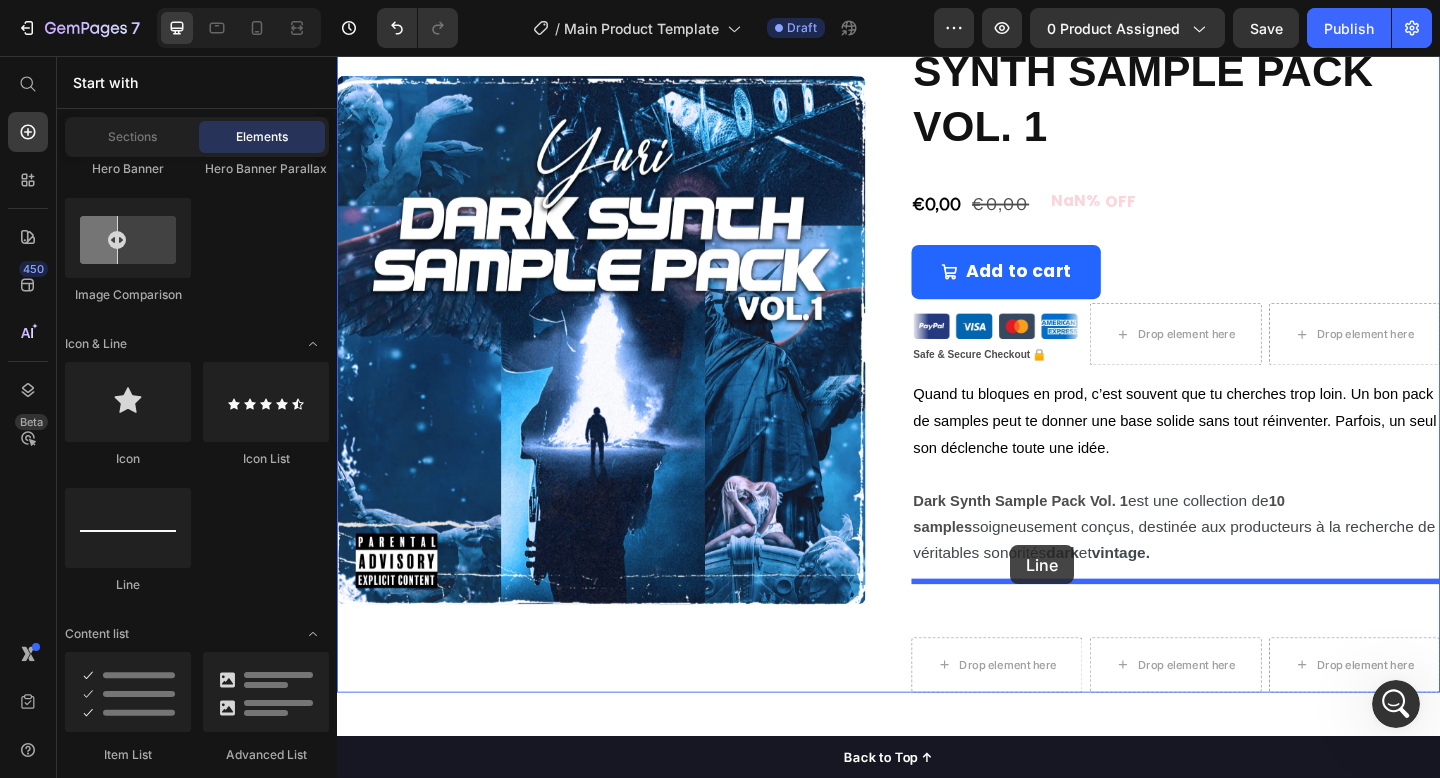 drag, startPoint x: 478, startPoint y: 594, endPoint x: 1069, endPoint y: 588, distance: 591.03046 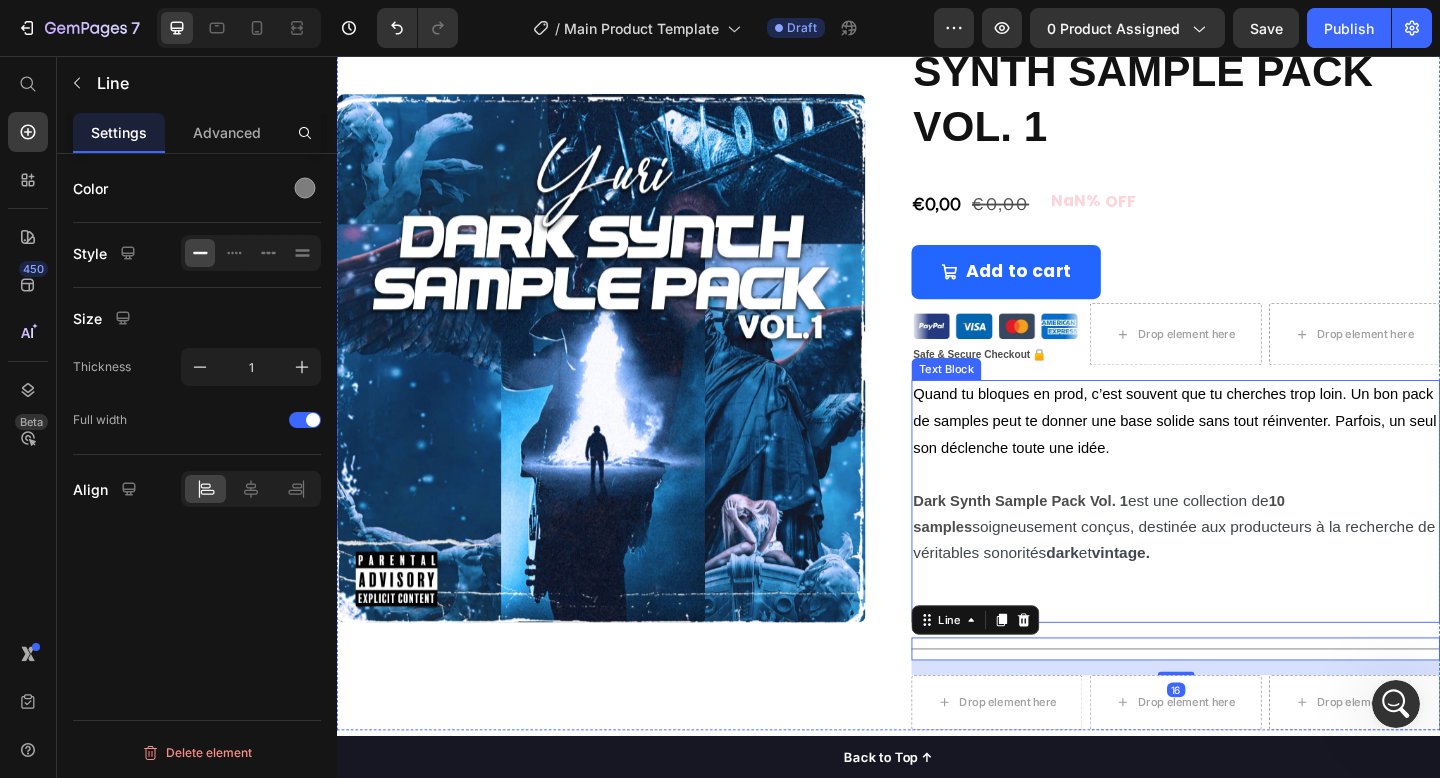 scroll, scrollTop: 245, scrollLeft: 0, axis: vertical 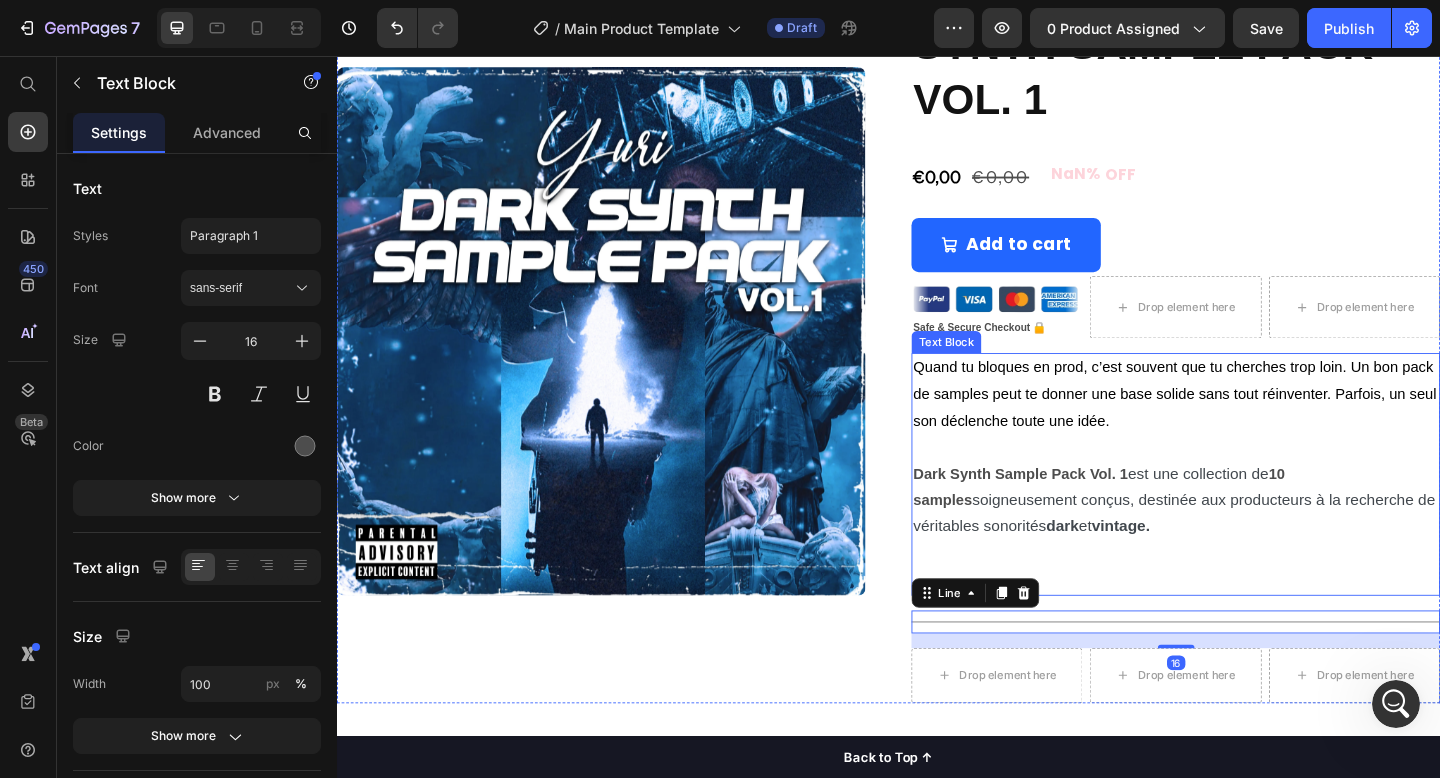 click at bounding box center (1249, 597) 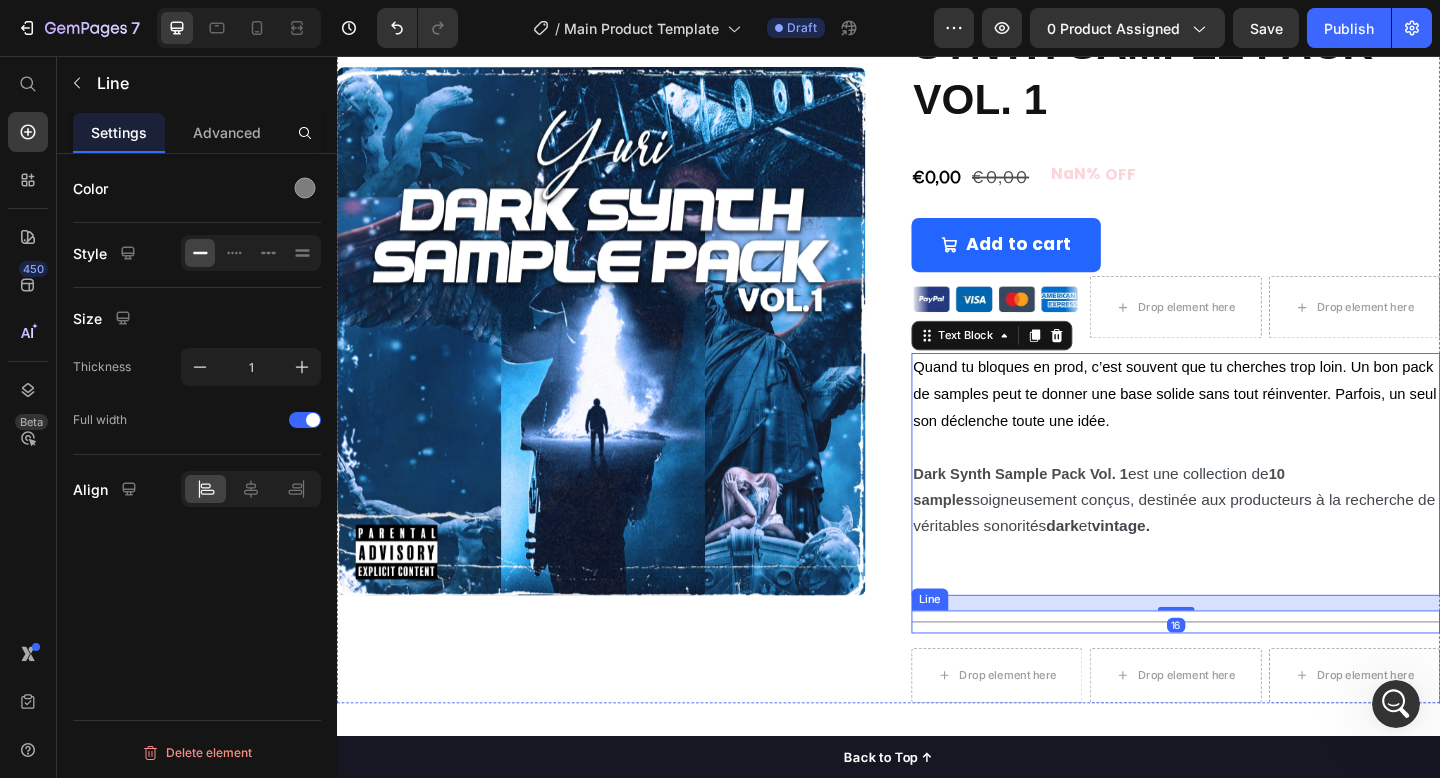 click on "Title Line" at bounding box center [1249, 671] 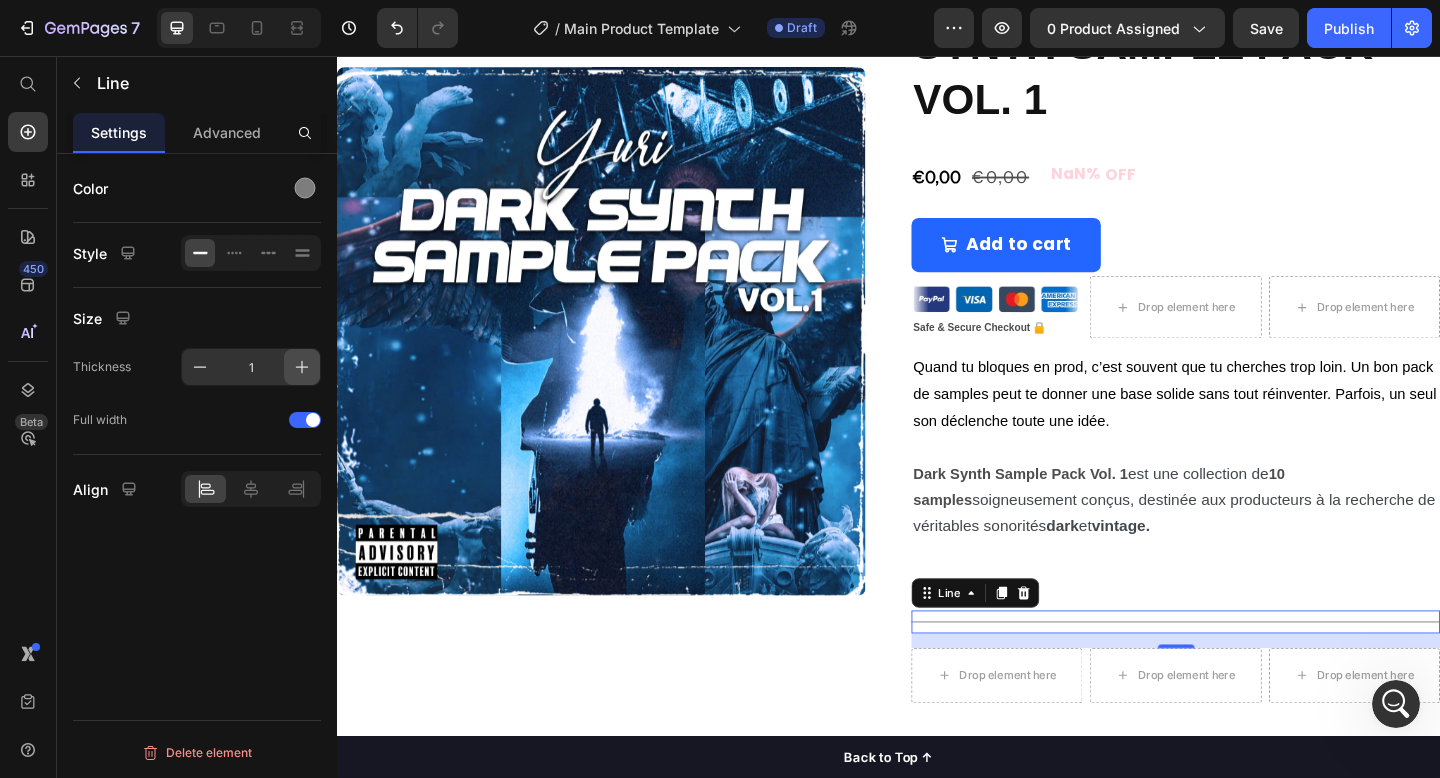 click at bounding box center [302, 367] 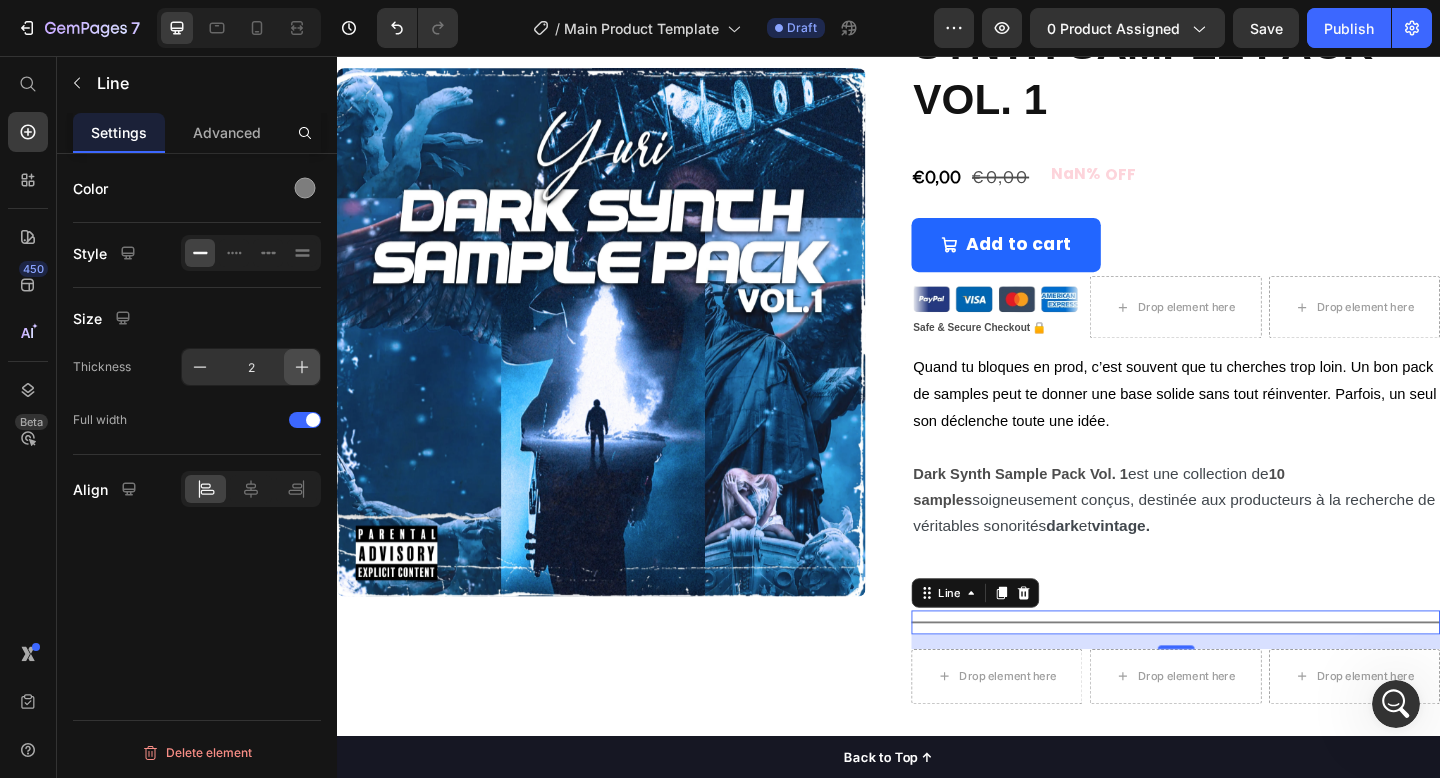click at bounding box center (302, 367) 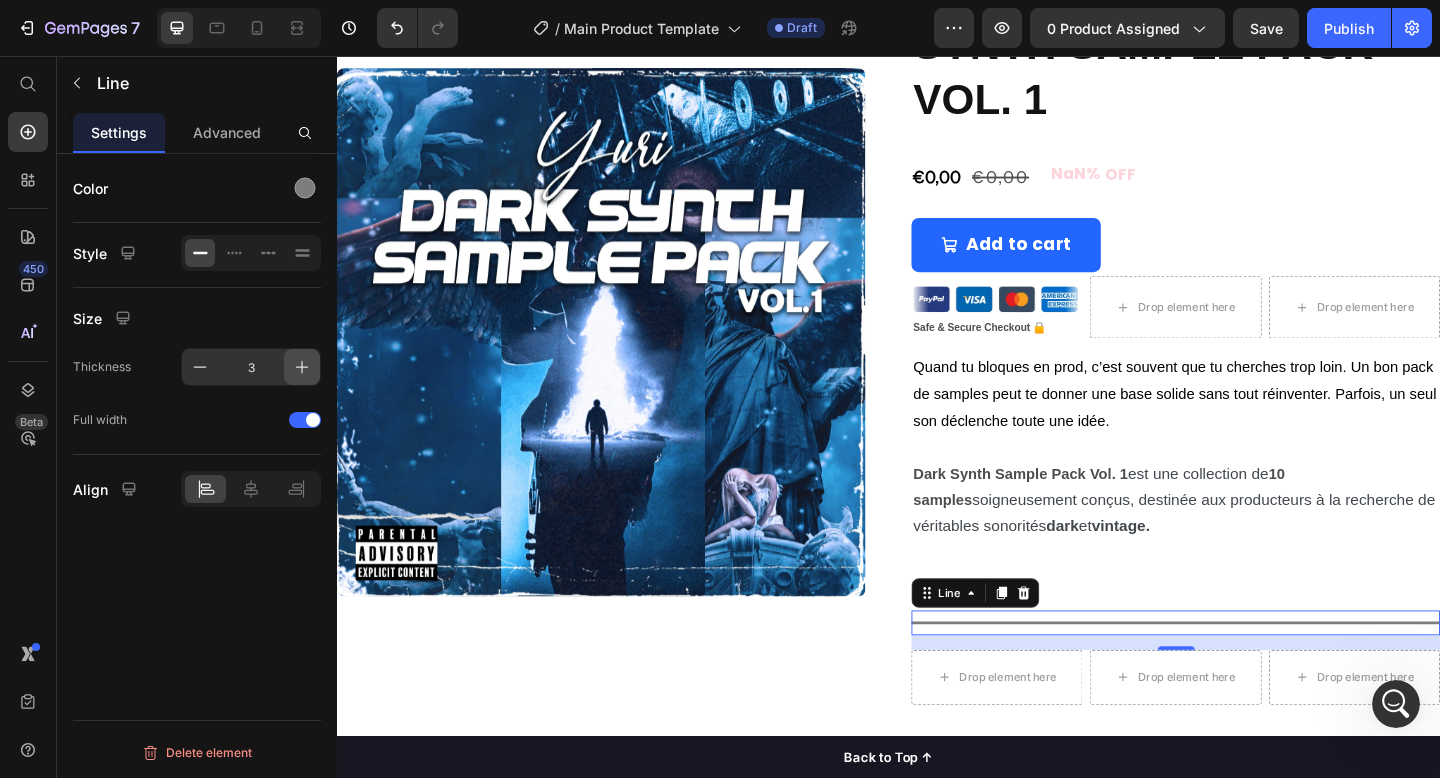 click at bounding box center [302, 367] 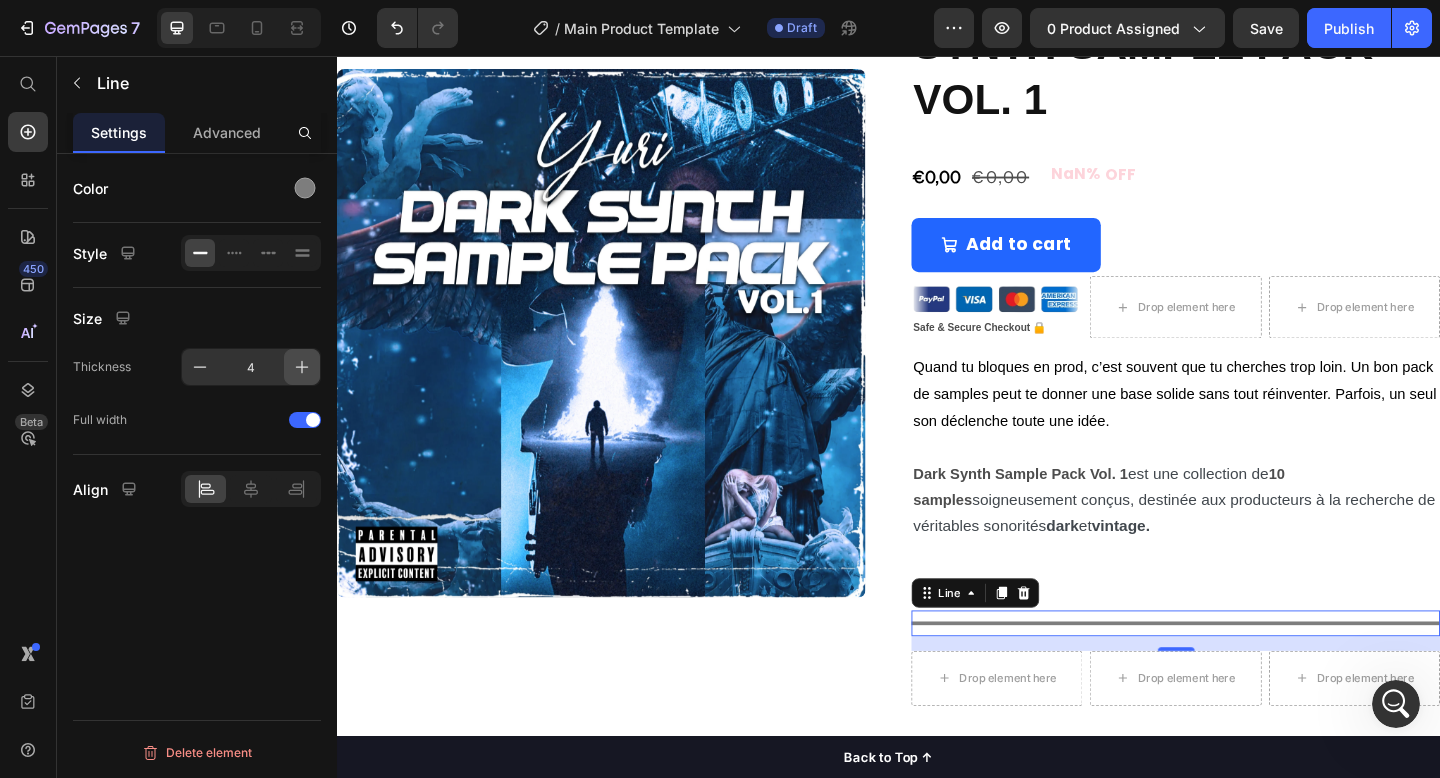 click at bounding box center (302, 367) 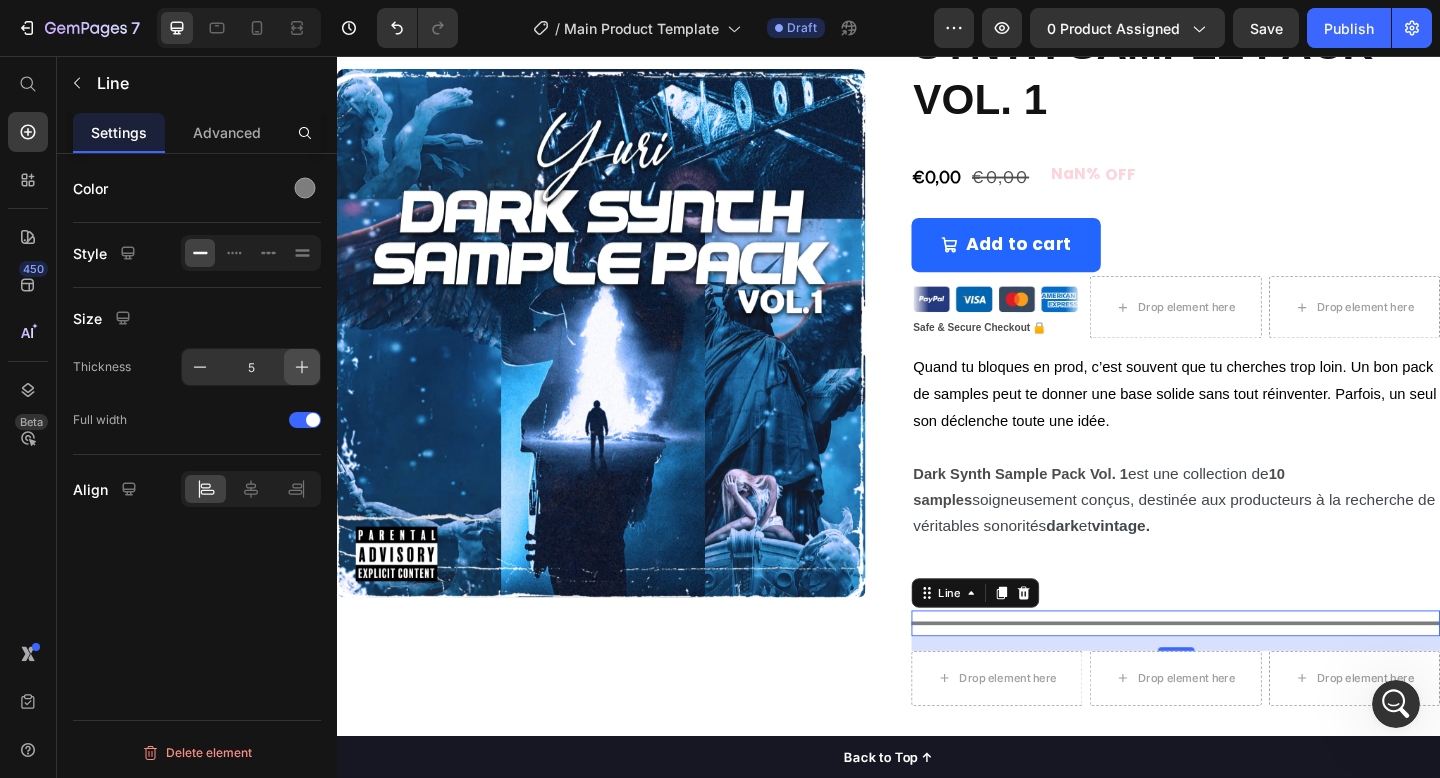 click at bounding box center [302, 367] 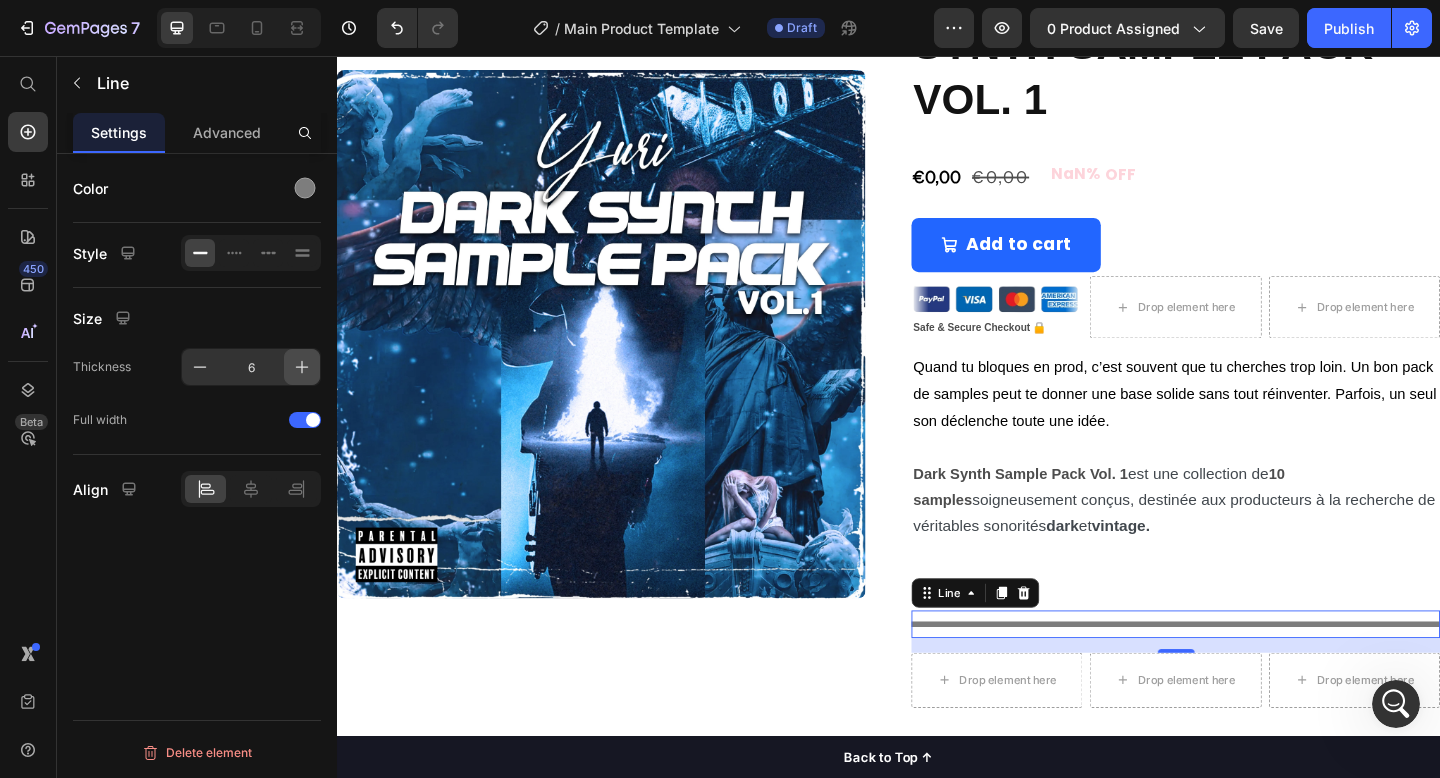 click at bounding box center (302, 367) 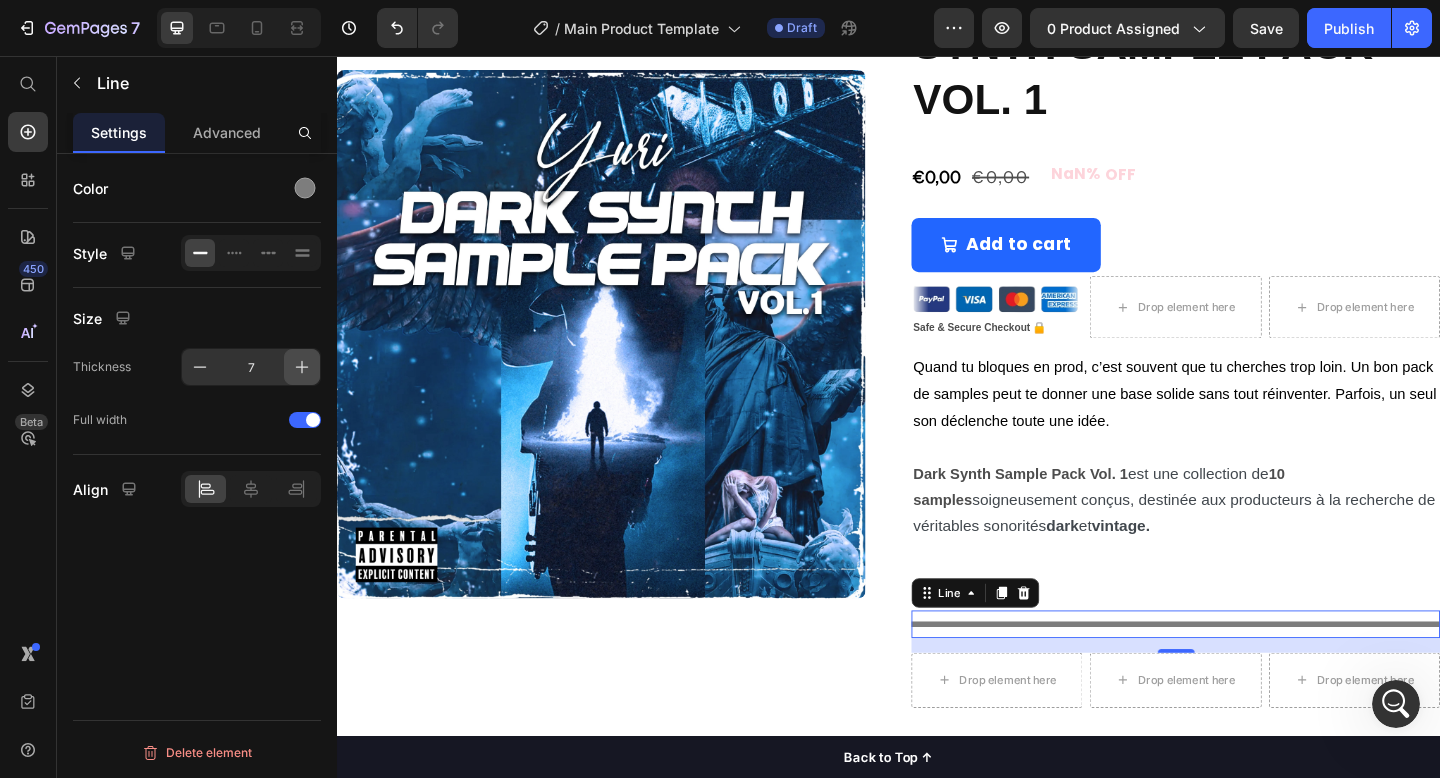 click at bounding box center (302, 367) 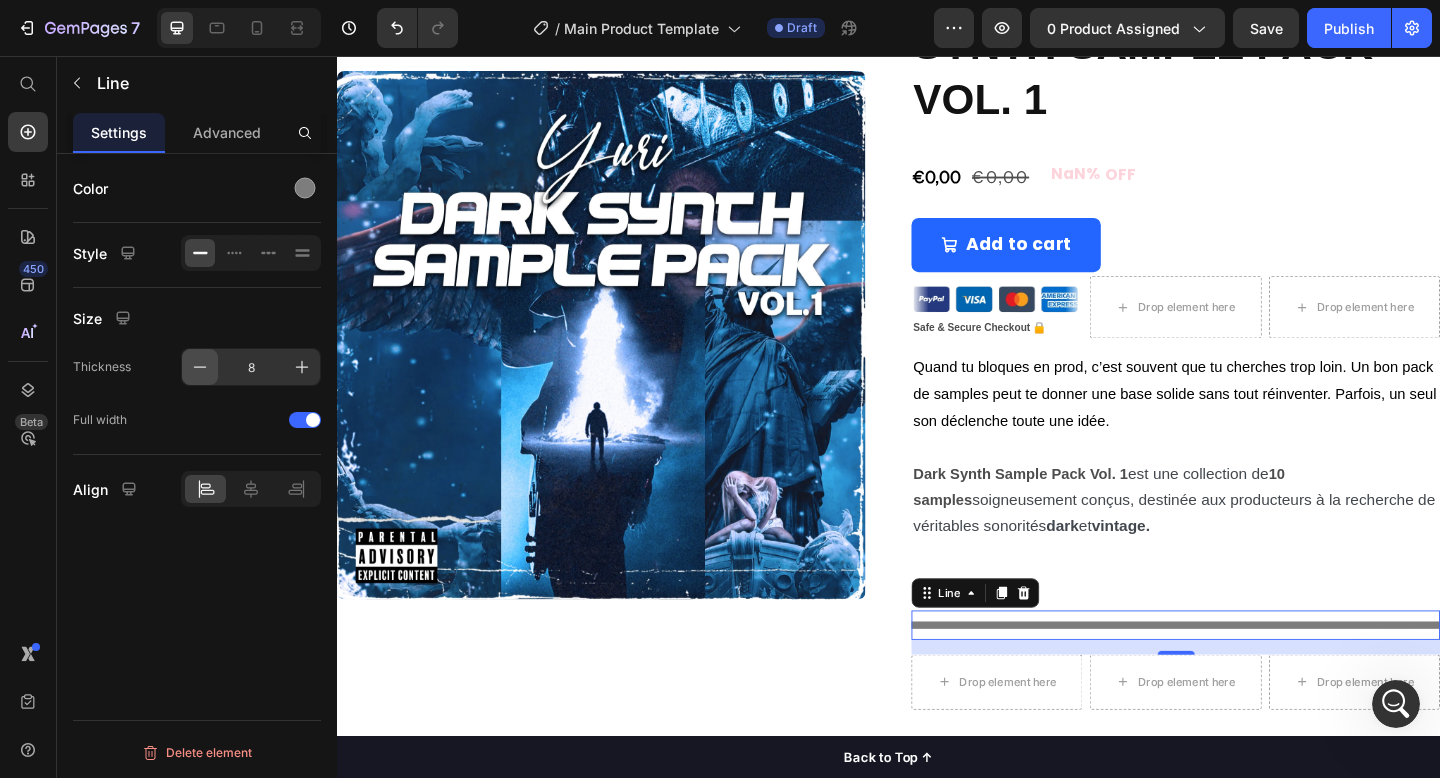 click 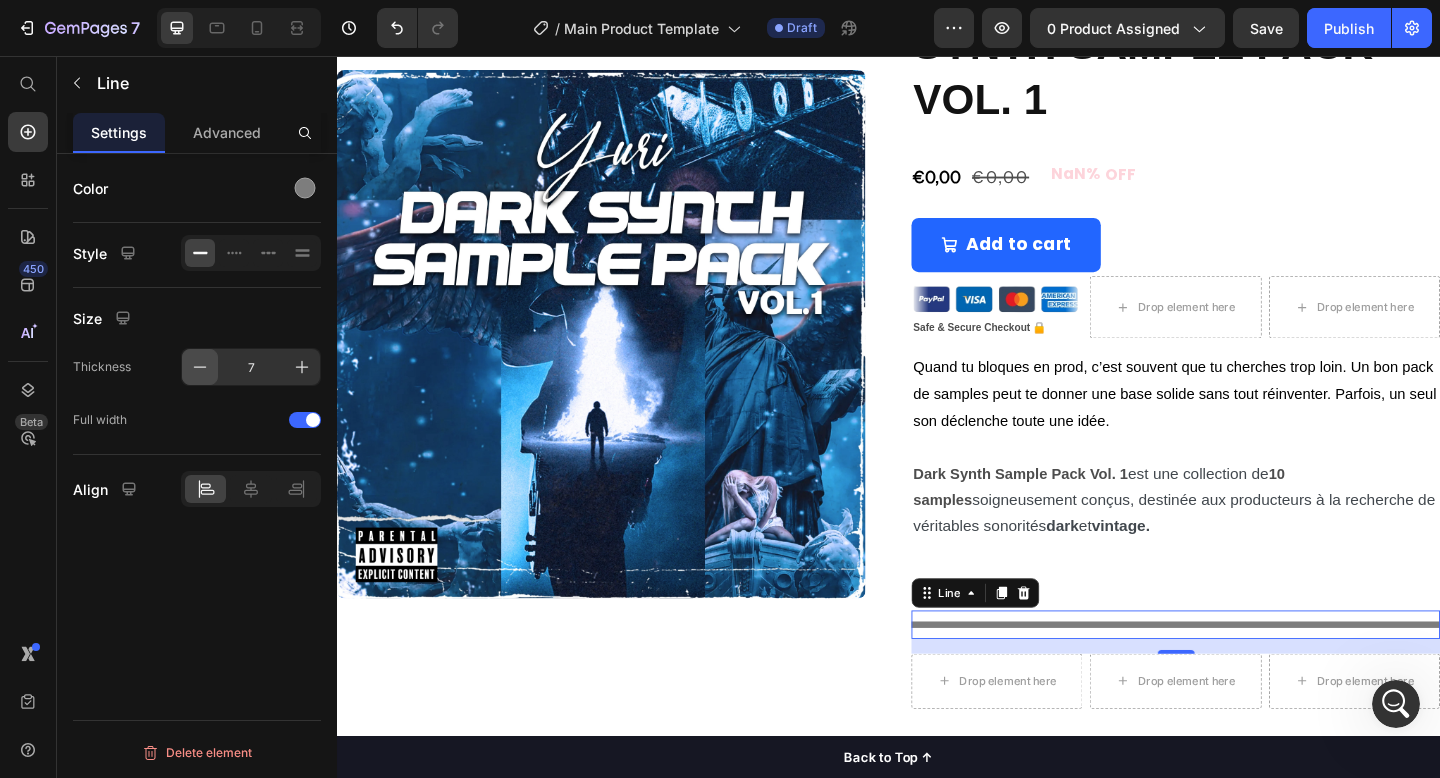 click 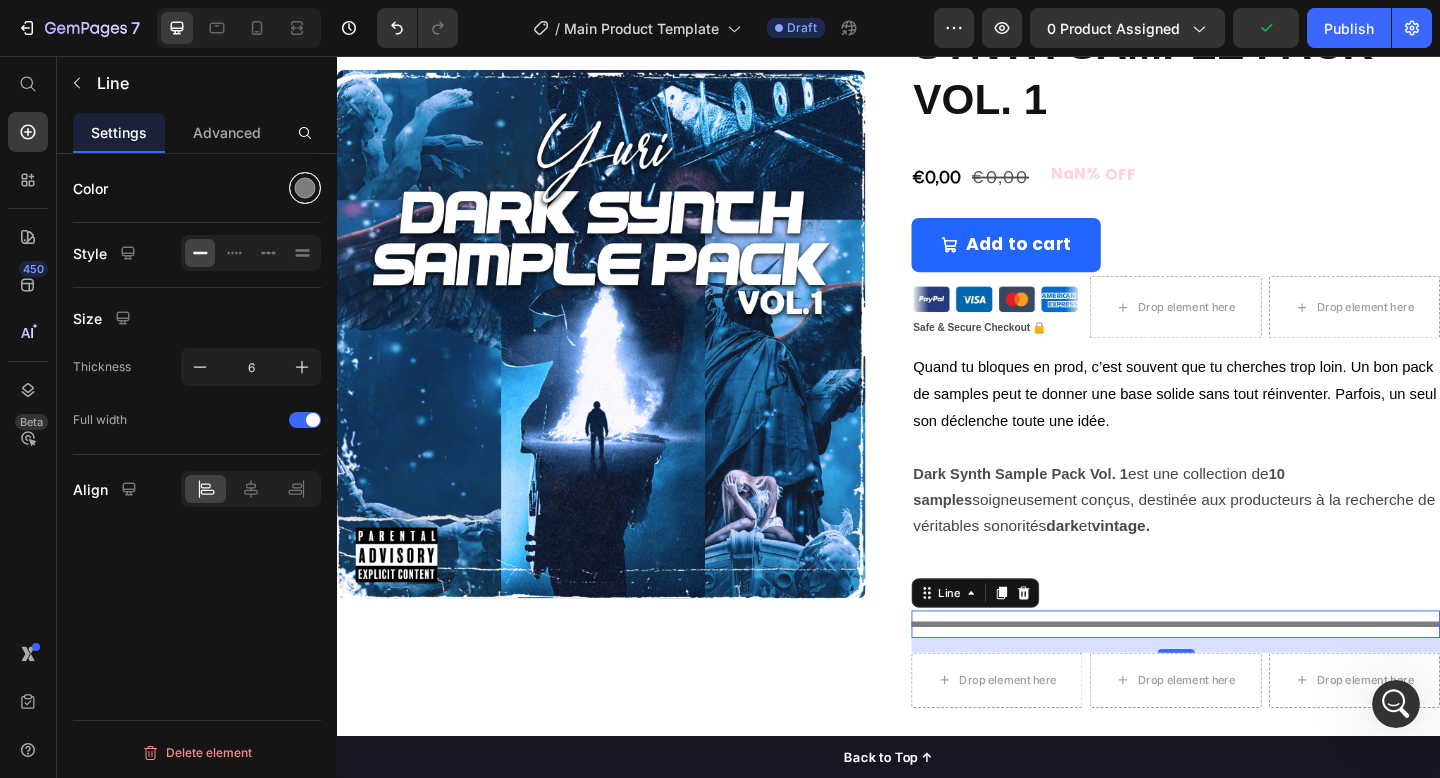 click at bounding box center (305, 188) 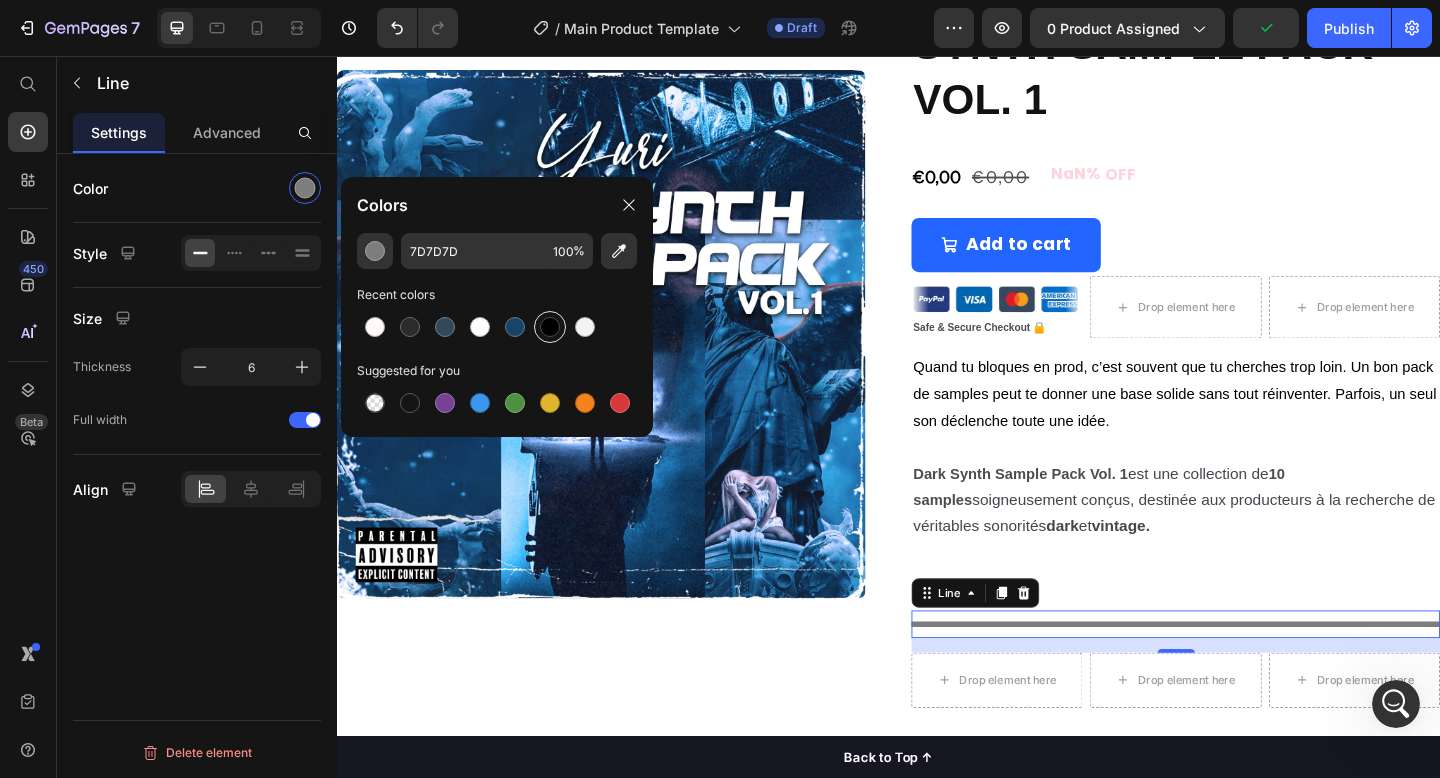 click at bounding box center (550, 327) 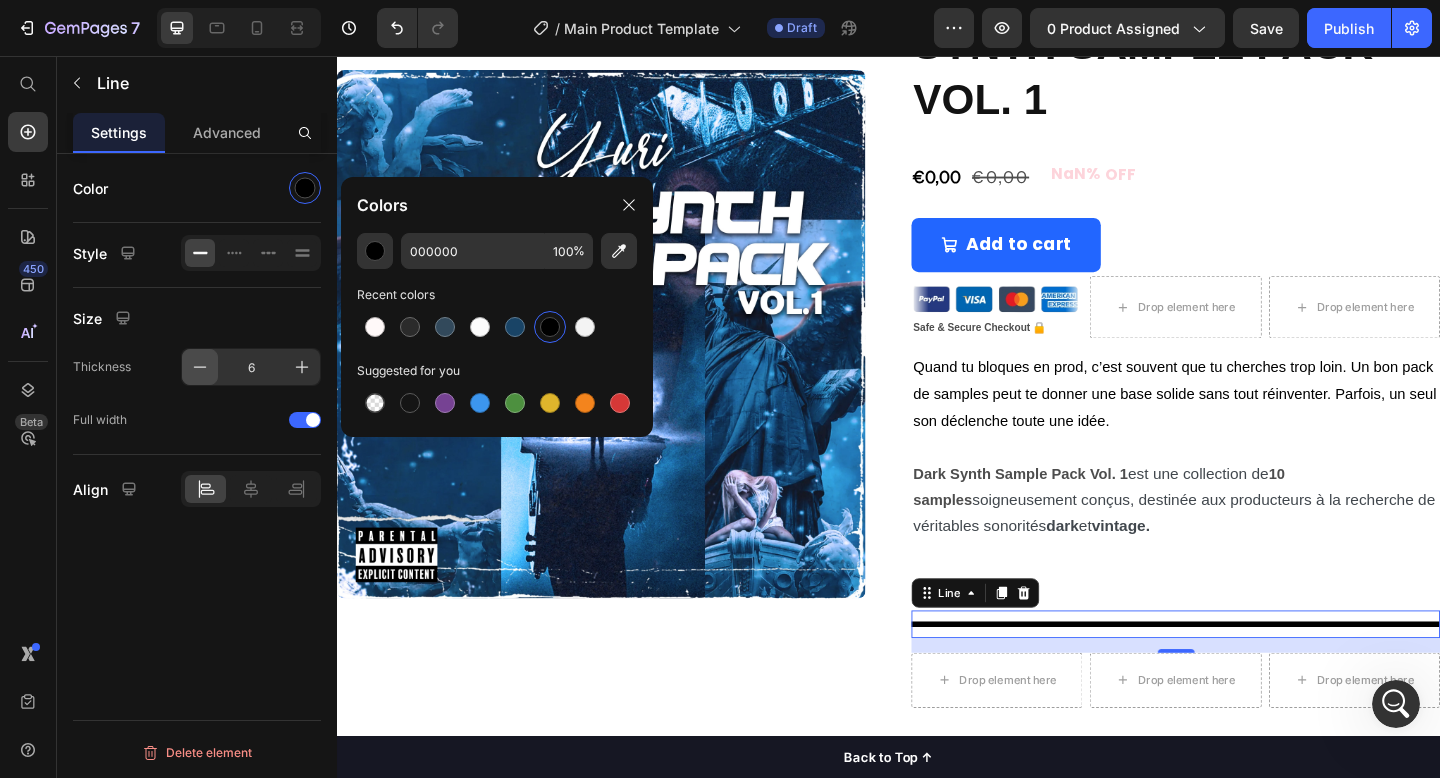 click 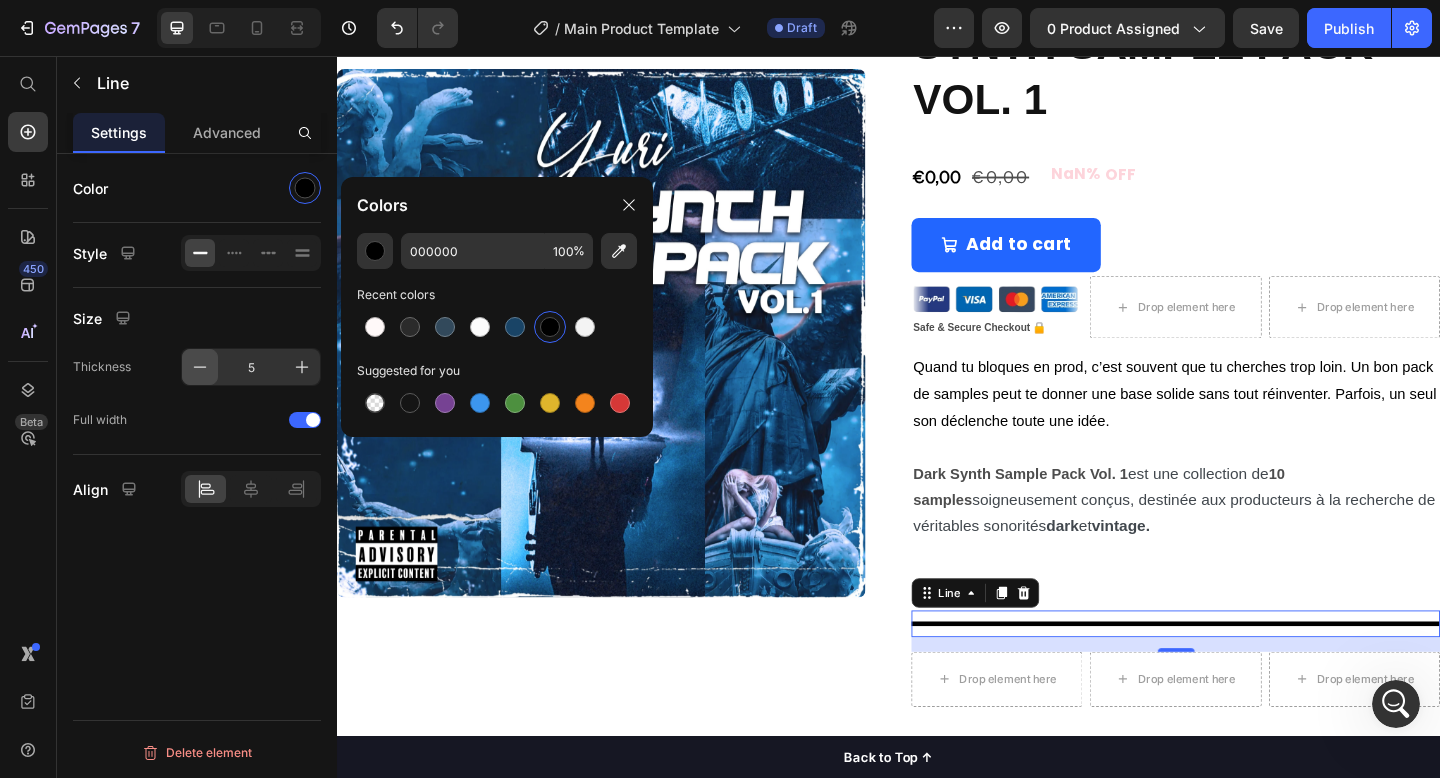 click 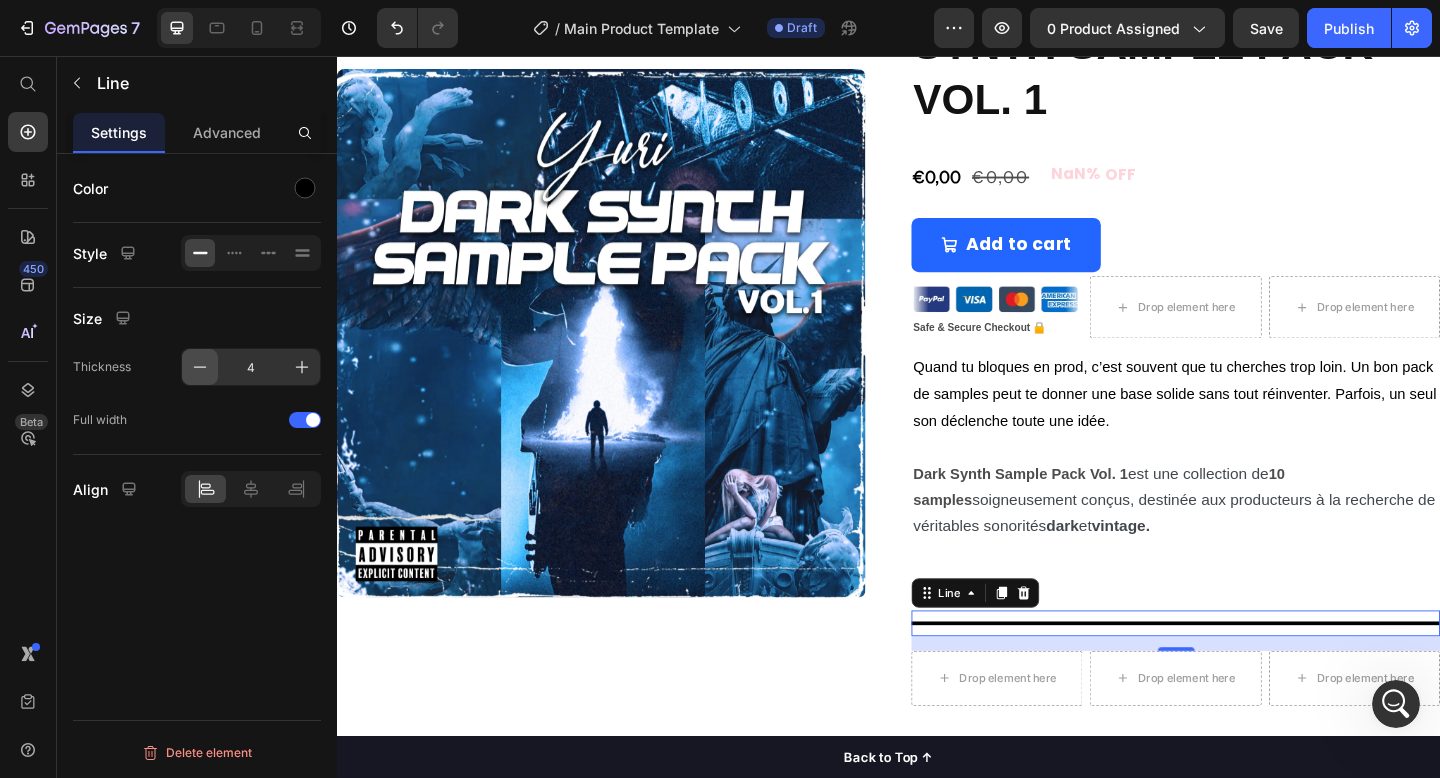 click 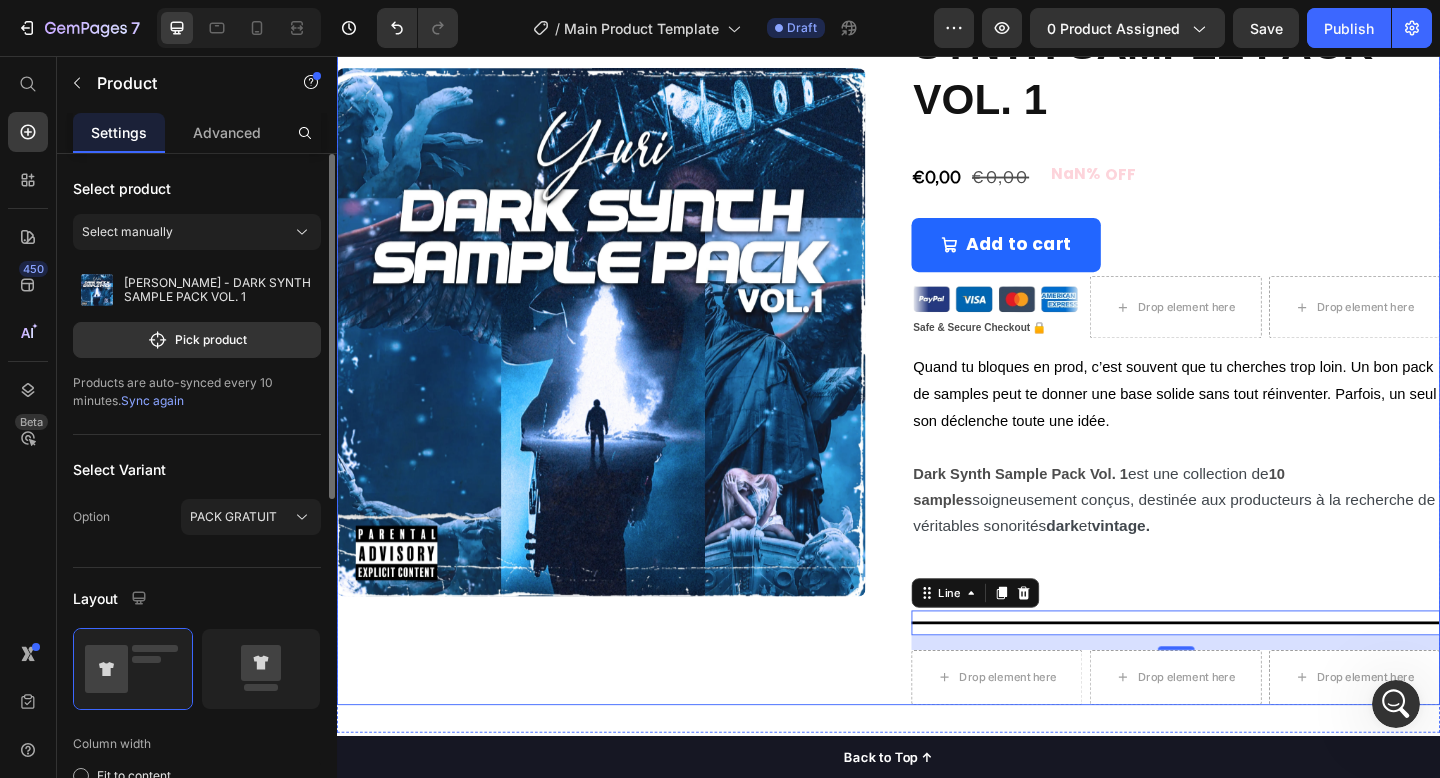 click on "Product Images YURI - DARK SYNTH SAMPLE PACK VOL. 1 Product Title €0,00 Product Price €0,00 Product Price NaN% OFF Discount Tag Row Row
Add to cart Add to Cart
Custom Code Safe & Secure Checkout 🔒 Text Block
Drop element here
Drop element here Row Quand tu bloques en prod, c’est souvent que tu cherches trop loin. Un bon pack de samples peut te donner une base solide sans tout réinventer. Parfois, un seul son déclenche toute une idée. Dark Synth Sample Pack Vol. 1  est une collection de  10 samples  soigneusement conçus, destinée aux producteurs à la recherche de véritables sonorités  dark  et  vintage. Text Block                Title Line   16
Drop element here
Drop element here
Drop element here Row Row Product" at bounding box center (937, 357) 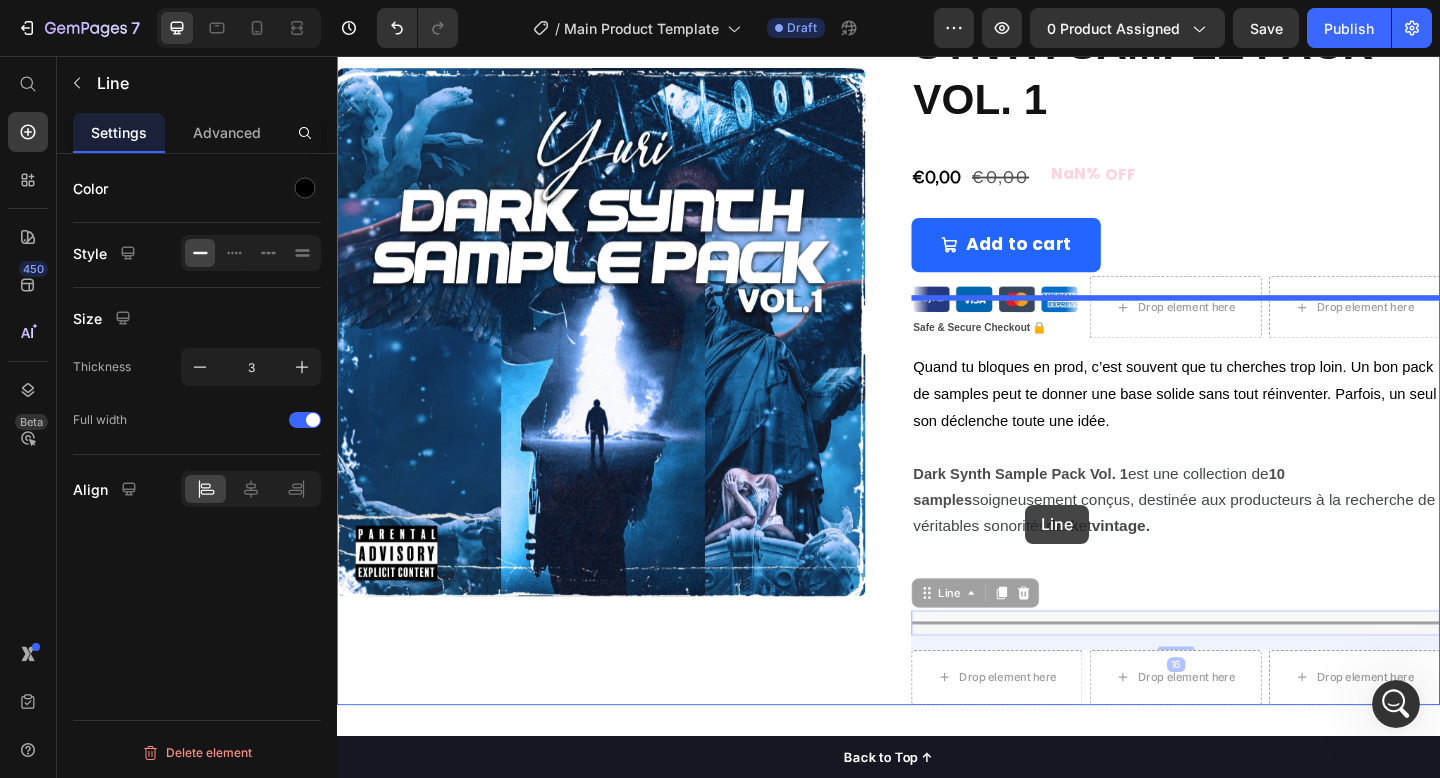 drag, startPoint x: 1089, startPoint y: 605, endPoint x: 1085, endPoint y: 544, distance: 61.13101 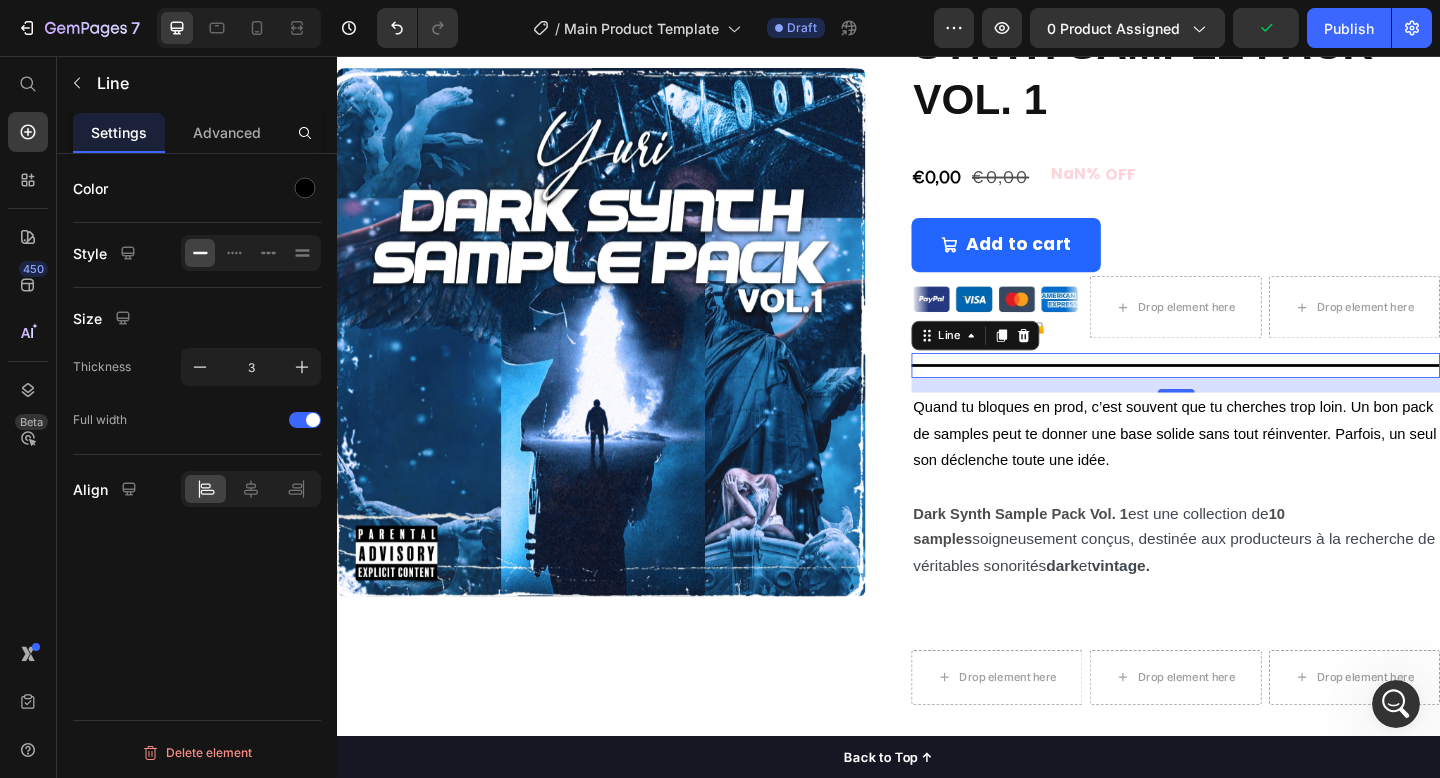 click on "Title Line   16" at bounding box center (1249, 392) 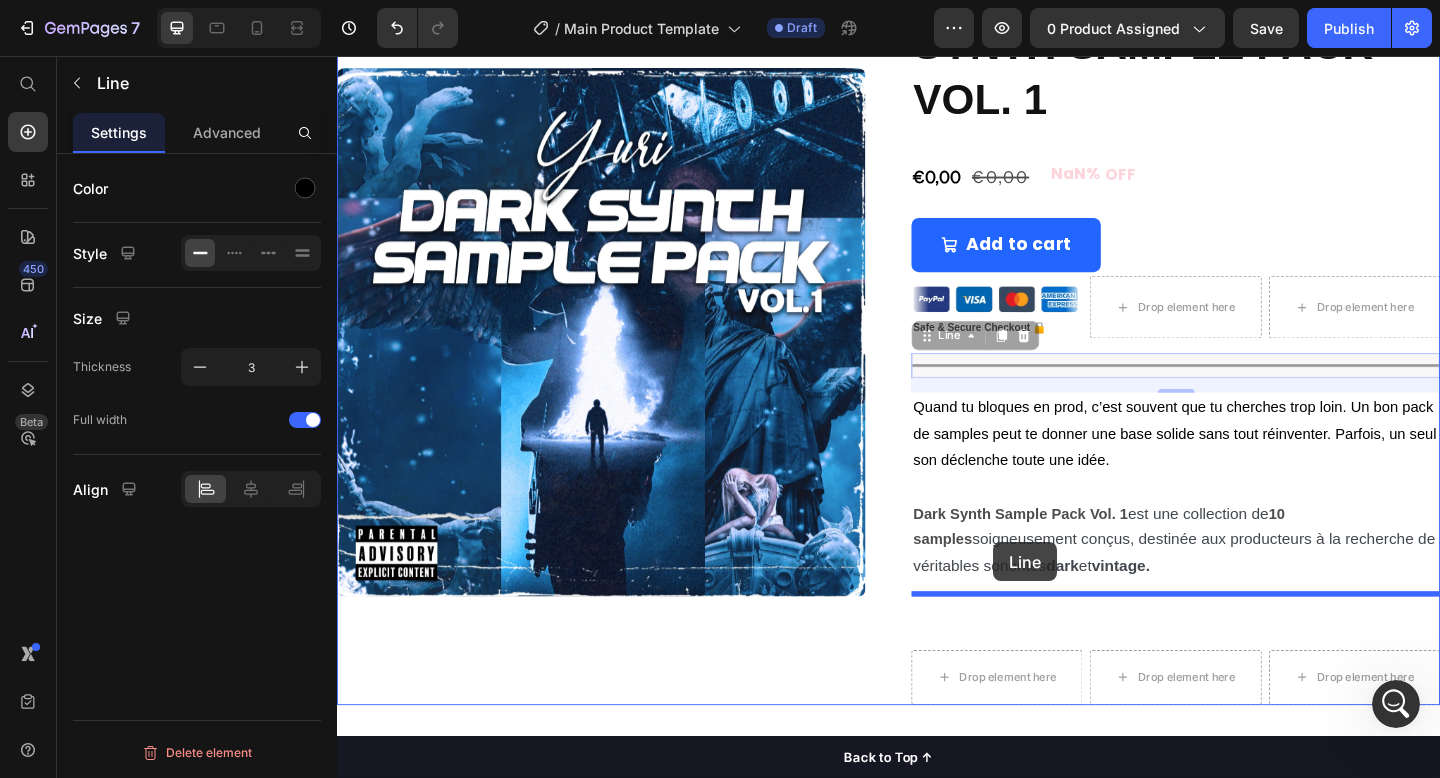 drag, startPoint x: 1159, startPoint y: 323, endPoint x: 1051, endPoint y: 583, distance: 281.53864 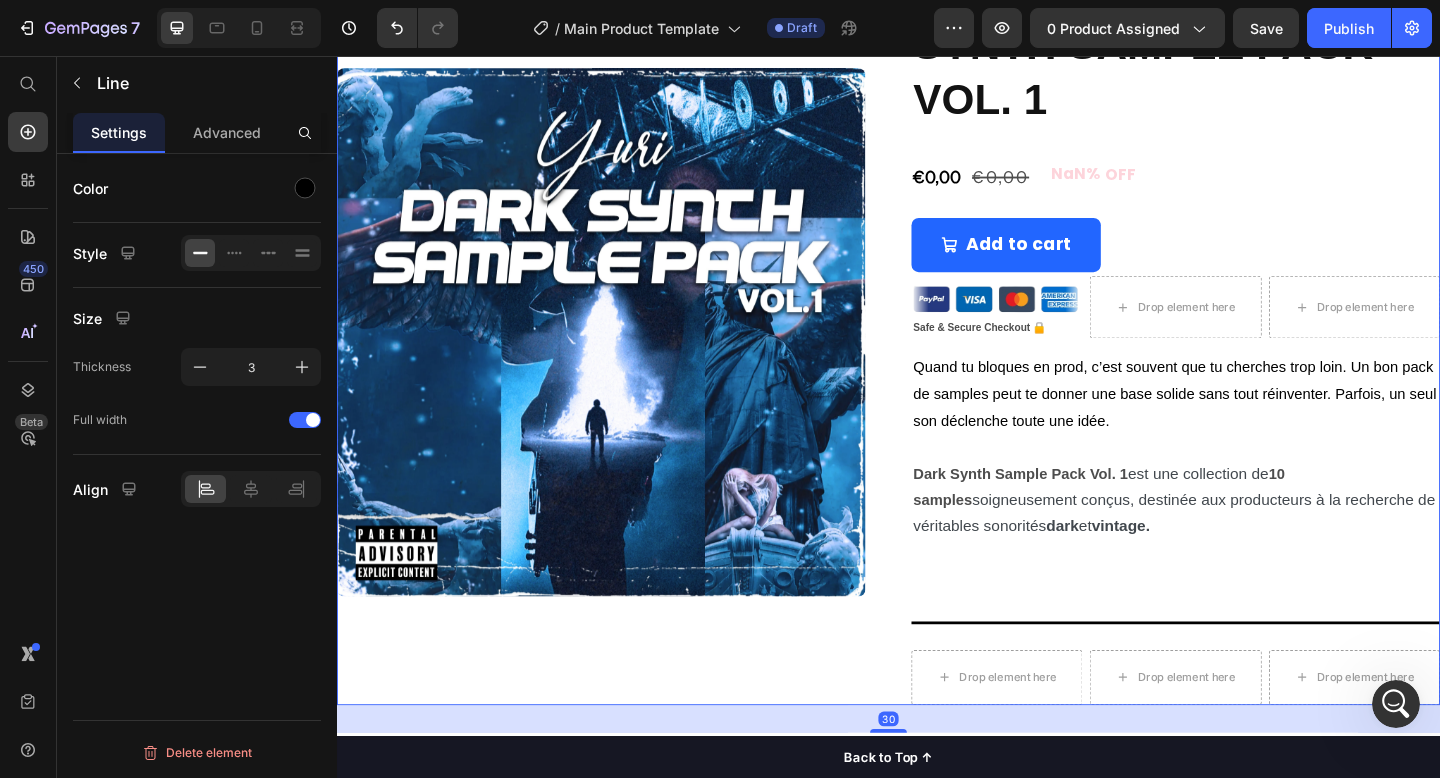 click on "Product Images YURI - DARK SYNTH SAMPLE PACK VOL. 1 Product Title €0,00 Product Price €0,00 Product Price NaN% OFF Discount Tag Row Row
Add to cart Add to Cart
Custom Code Safe & Secure Checkout 🔒 Text Block
Drop element here
Drop element here Row Quand tu bloques en prod, c’est souvent que tu cherches trop loin. Un bon pack de samples peut te donner une base solide sans tout réinventer. Parfois, un seul son déclenche toute une idée. Dark Synth Sample Pack Vol. 1  est une collection de  10 samples  soigneusement conçus, destinée aux producteurs à la recherche de véritables sonorités  dark  et  vintage. Text Block                Title Line
Drop element here
Drop element here
Drop element here Row Row Product   30" at bounding box center [937, 357] 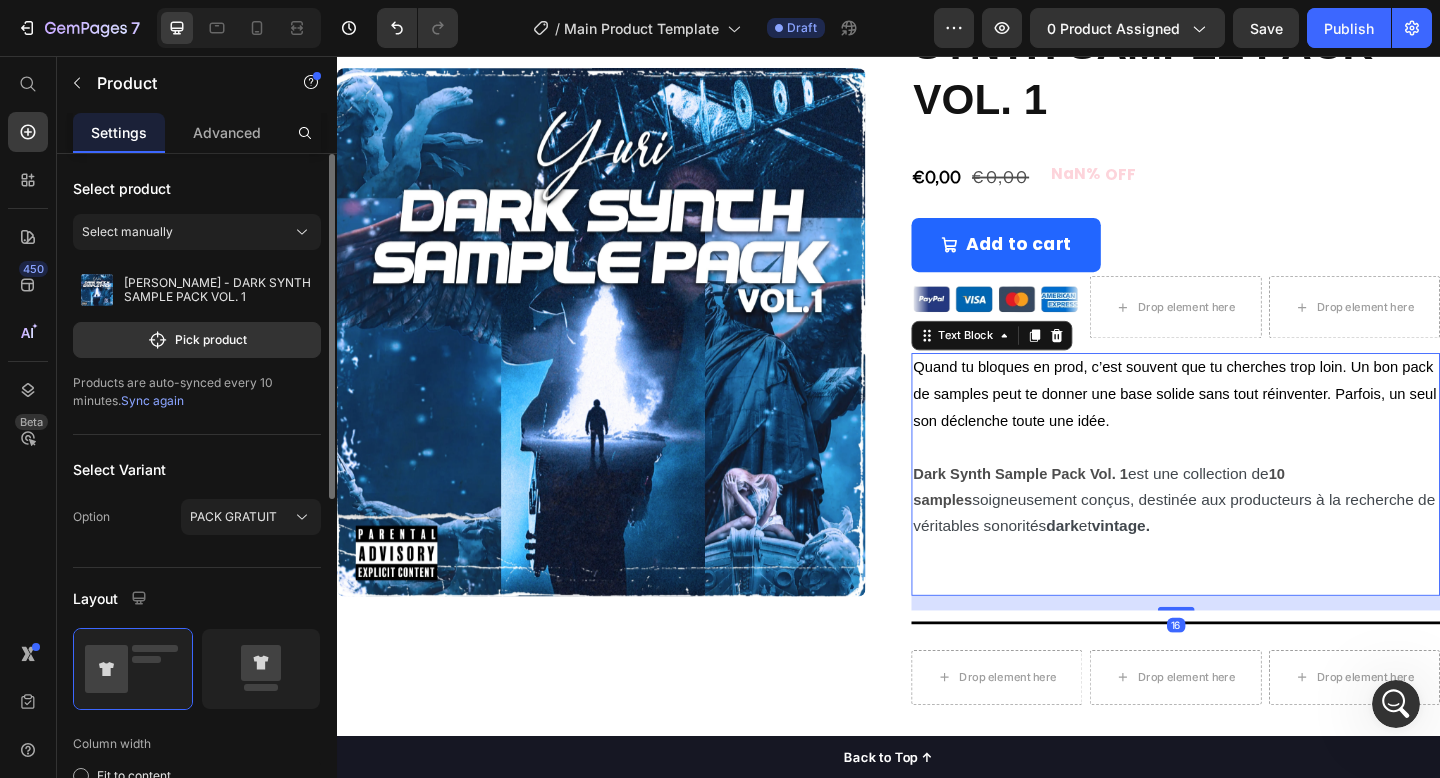 click at bounding box center [1249, 597] 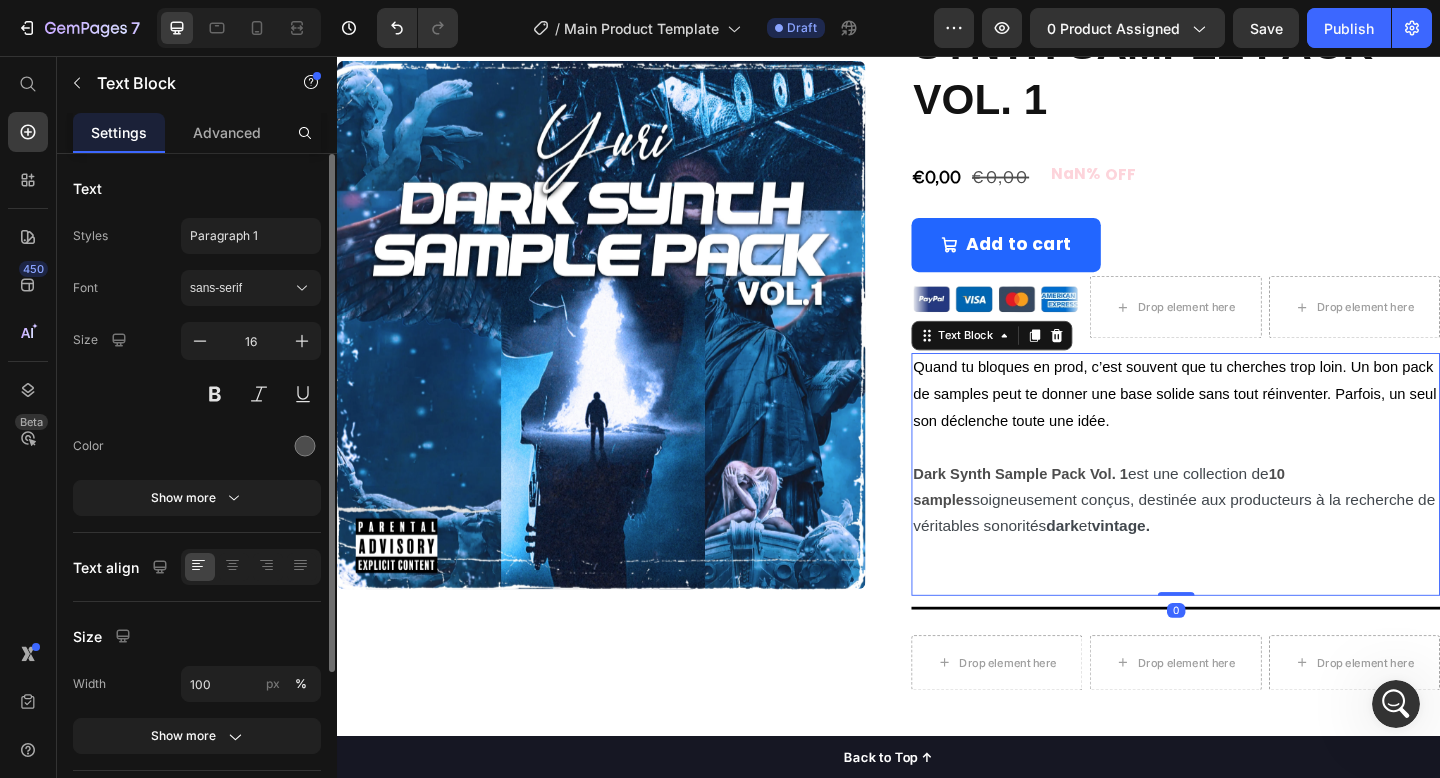 drag, startPoint x: 1252, startPoint y: 595, endPoint x: 1246, endPoint y: 552, distance: 43.416588 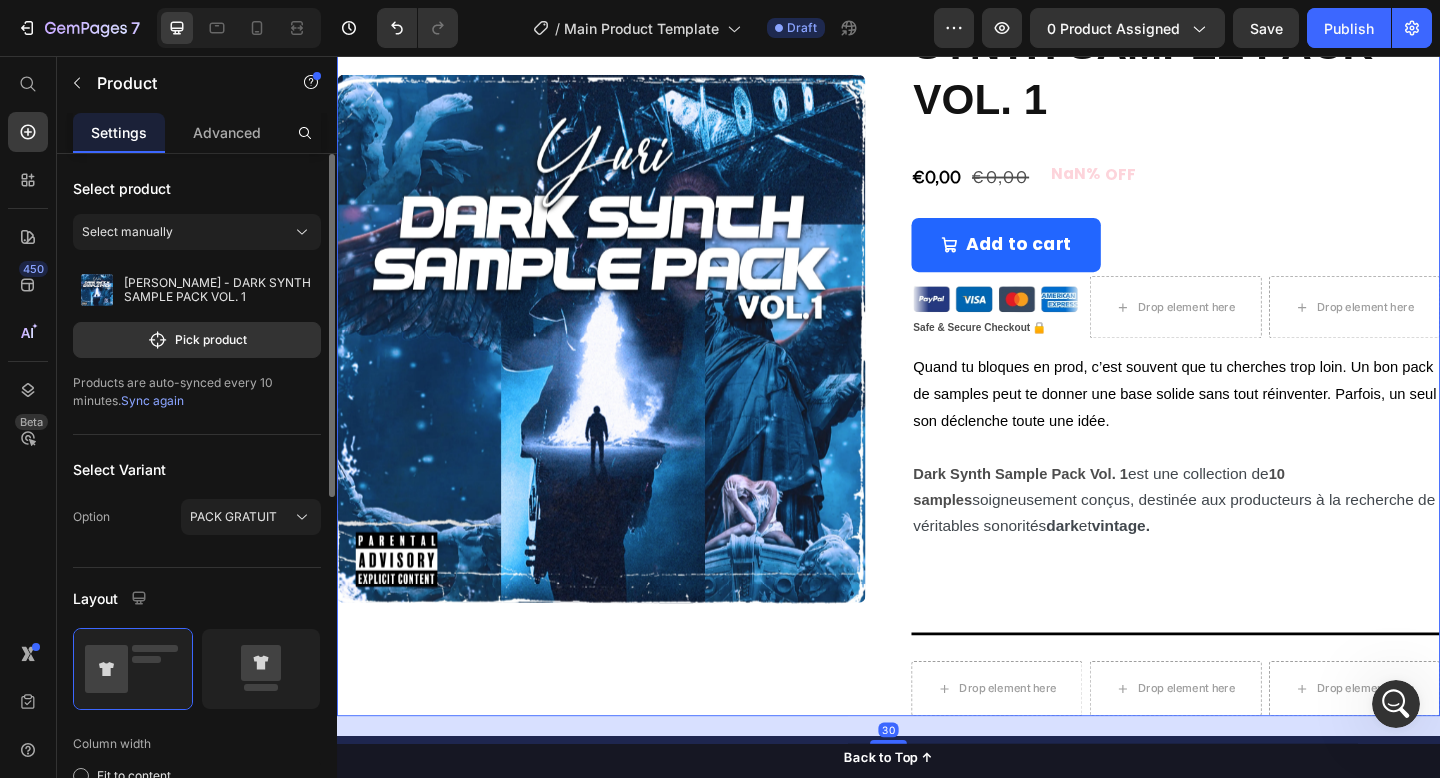 click on "Product Images YURI - DARK SYNTH SAMPLE PACK VOL. 1 Product Title €0,00 Product Price €0,00 Product Price NaN% OFF Discount Tag Row Row
Add to cart Add to Cart
Custom Code Safe & Secure Checkout 🔒 Text Block
Drop element here
Drop element here Row Quand tu bloques en prod, c’est souvent que tu cherches trop loin. Un bon pack de samples peut te donner une base solide sans tout réinventer. Parfois, un seul son déclenche toute une idée. Dark Synth Sample Pack Vol. 1  est une collection de  10 samples  soigneusement conçus, destinée aux producteurs à la recherche de véritables sonorités  dark  et  vintage. Text Block                Title Line
Drop element here
Drop element here
Drop element here Row Row Product   30" at bounding box center [937, 363] 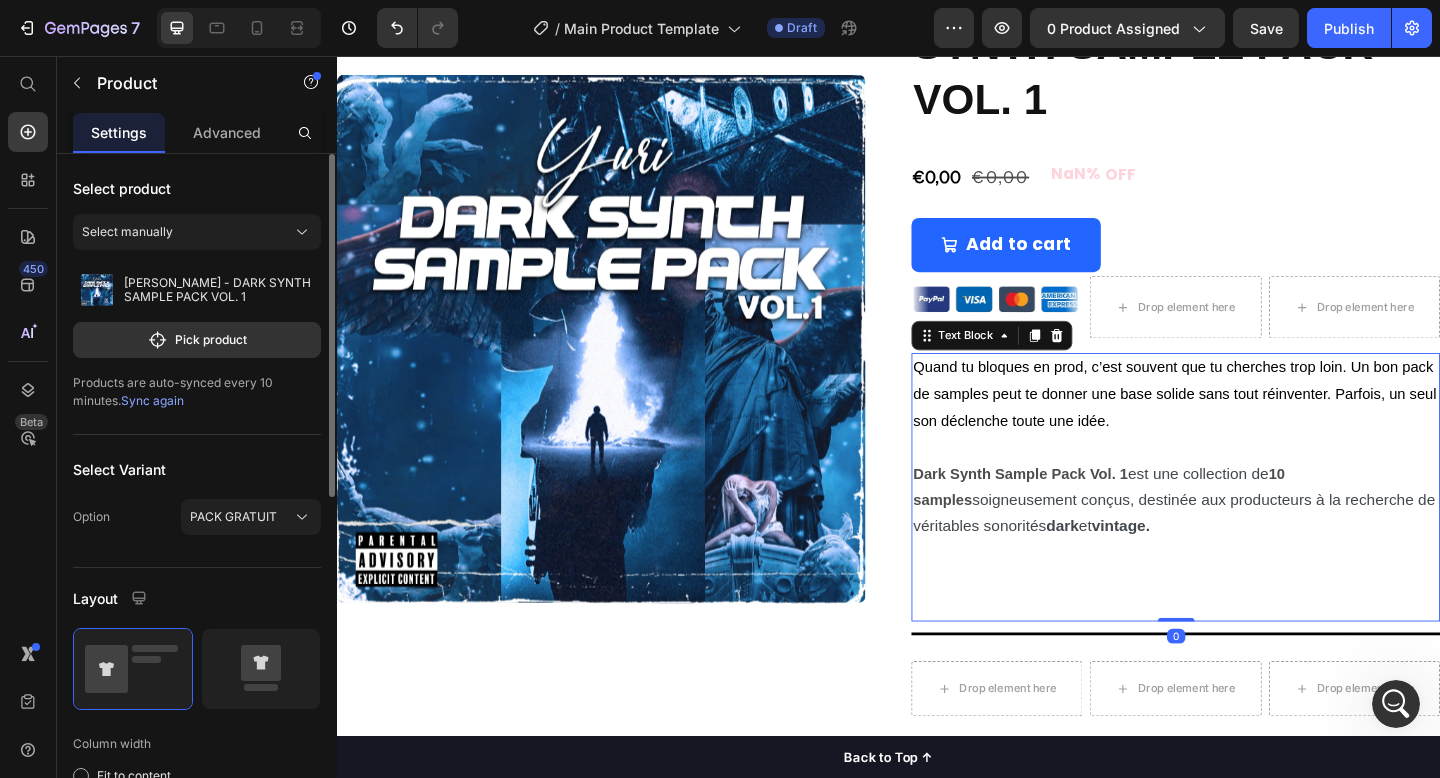 click on "Dark Synth Sample Pack Vol. 1  est une collection de  10 samples  soigneusement conçus, destinée aux producteurs à la recherche de véritables sonorités  dark  et  vintage." at bounding box center [1249, 540] 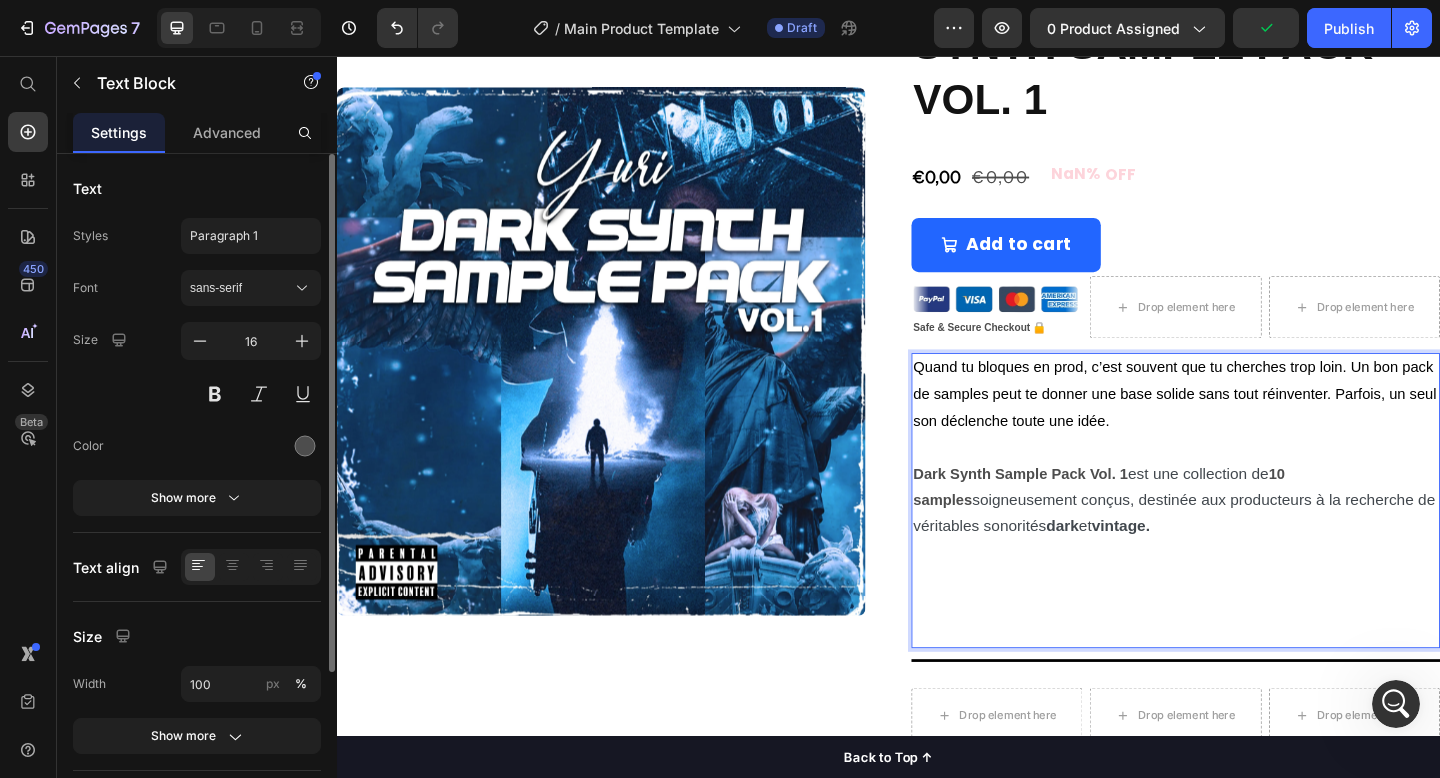 click on "soigneusement conçus, destinée aux producteurs à la recherche de véritables sonorités  dark  et  vintage." at bounding box center [1248, 553] 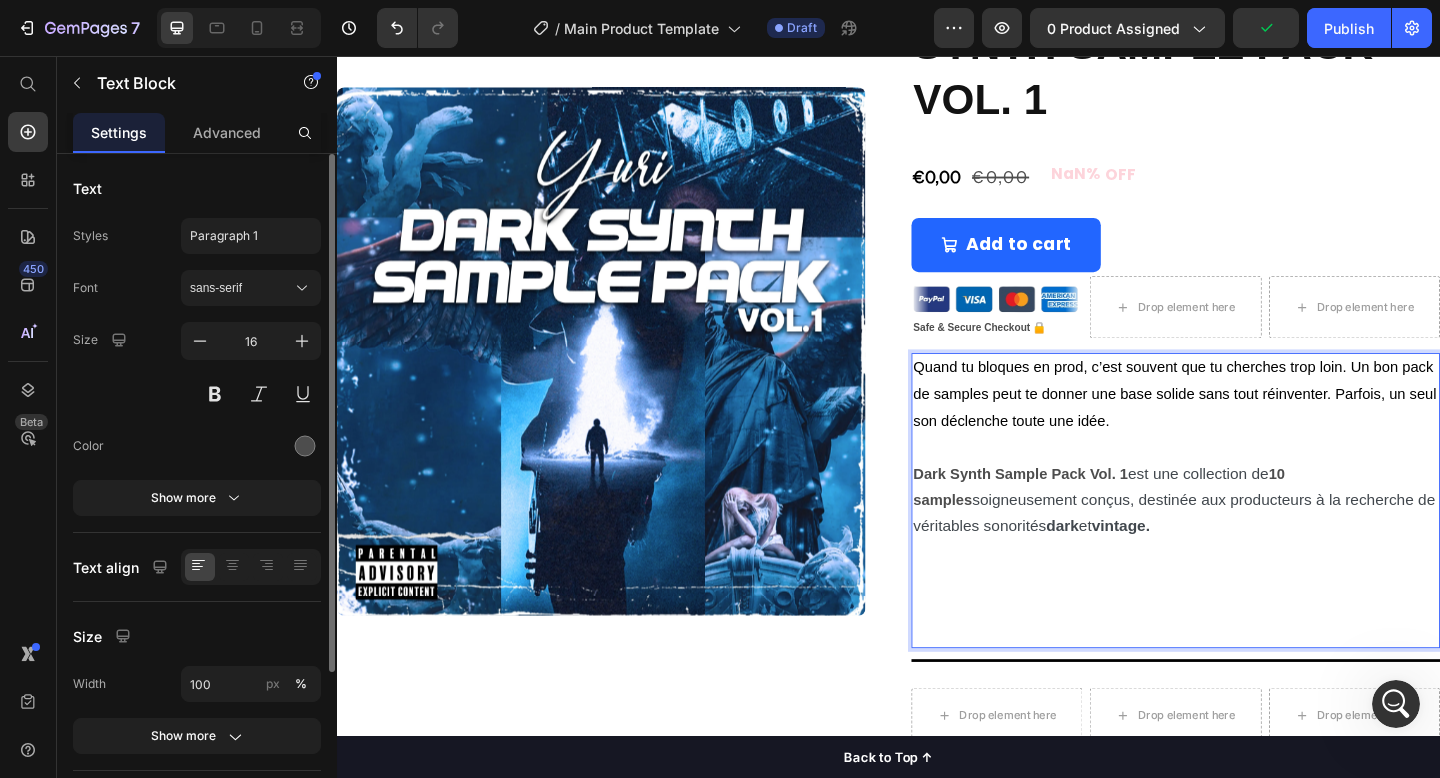 click on "est une collection de" at bounding box center [1274, 510] 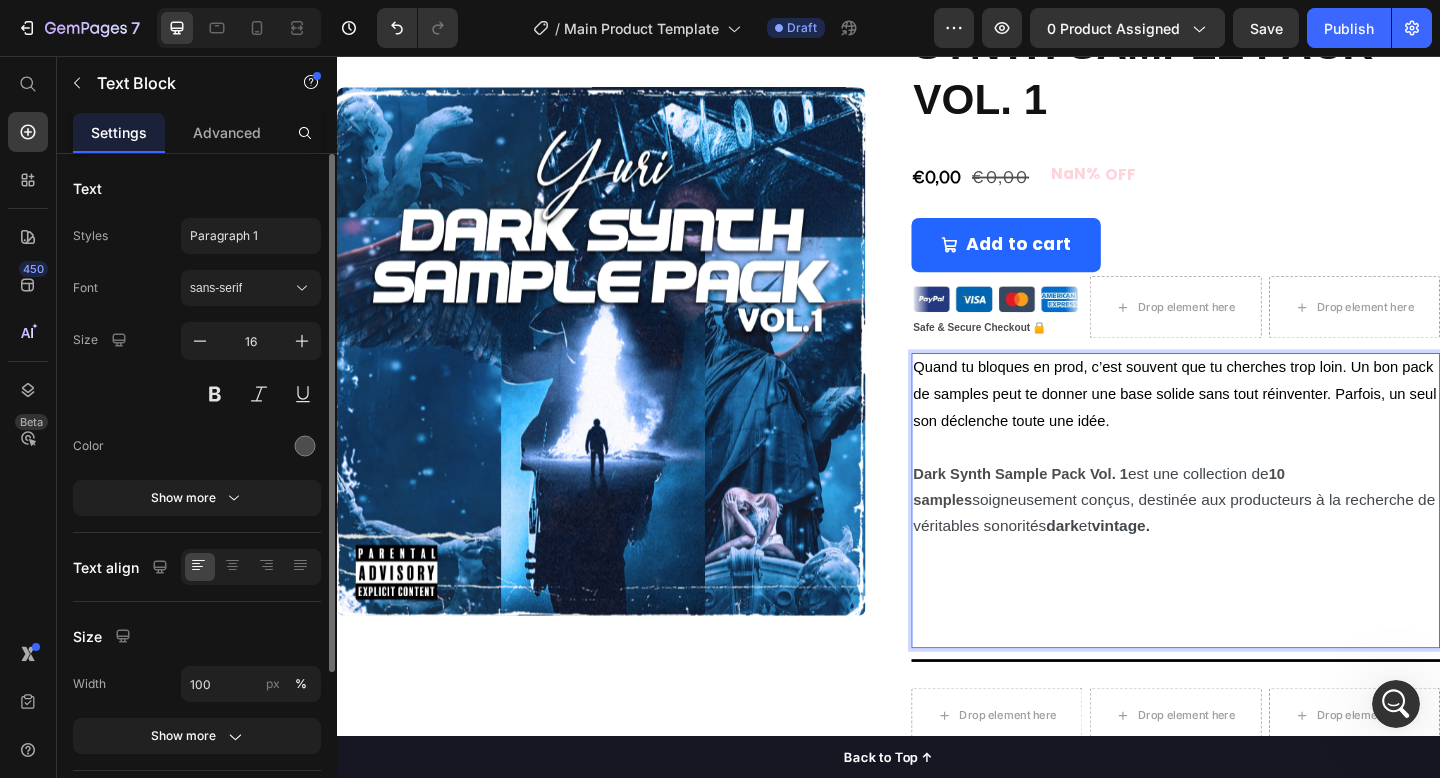 click at bounding box center [1249, 655] 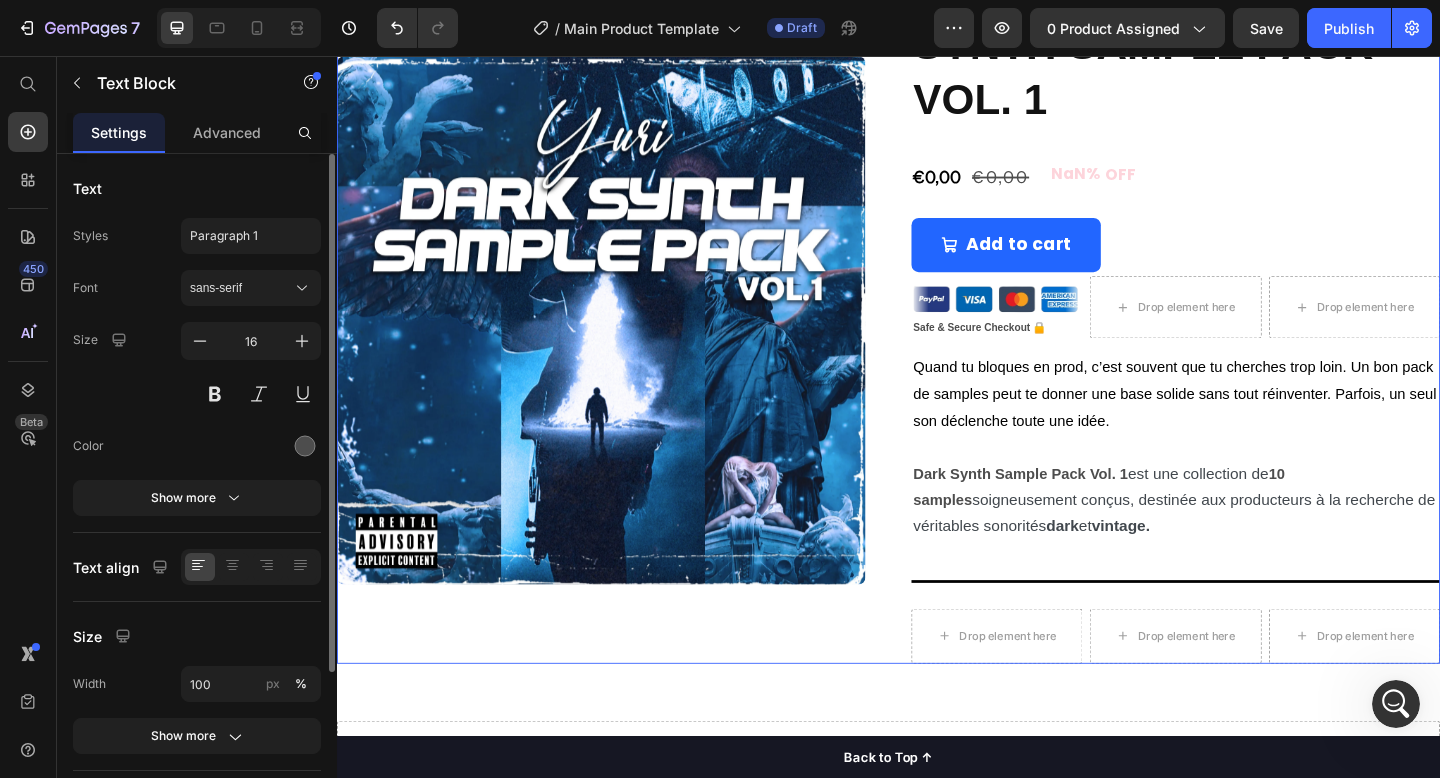 click on "Product Images YURI - DARK SYNTH SAMPLE PACK VOL. 1 Product Title €0,00 Product Price €0,00 Product Price NaN% OFF Discount Tag Row Row
Add to cart Add to Cart
Custom Code Safe & Secure Checkout 🔒 Text Block
Drop element here
Drop element here Row Quand tu bloques en prod, c’est souvent que tu cherches trop loin. Un bon pack de samples peut te donner une base solide sans tout réinventer. Parfois, un seul son déclenche toute une idée. Dark Synth Sample Pack Vol. 1  est une collection de  10 samples  soigneusement conçus, destinée aux producteurs à la recherche de véritables sonorités  dark  et  vintage. Text Block                Title Line
Drop element here
Drop element here
Drop element here Row Row Product   0" at bounding box center [937, 334] 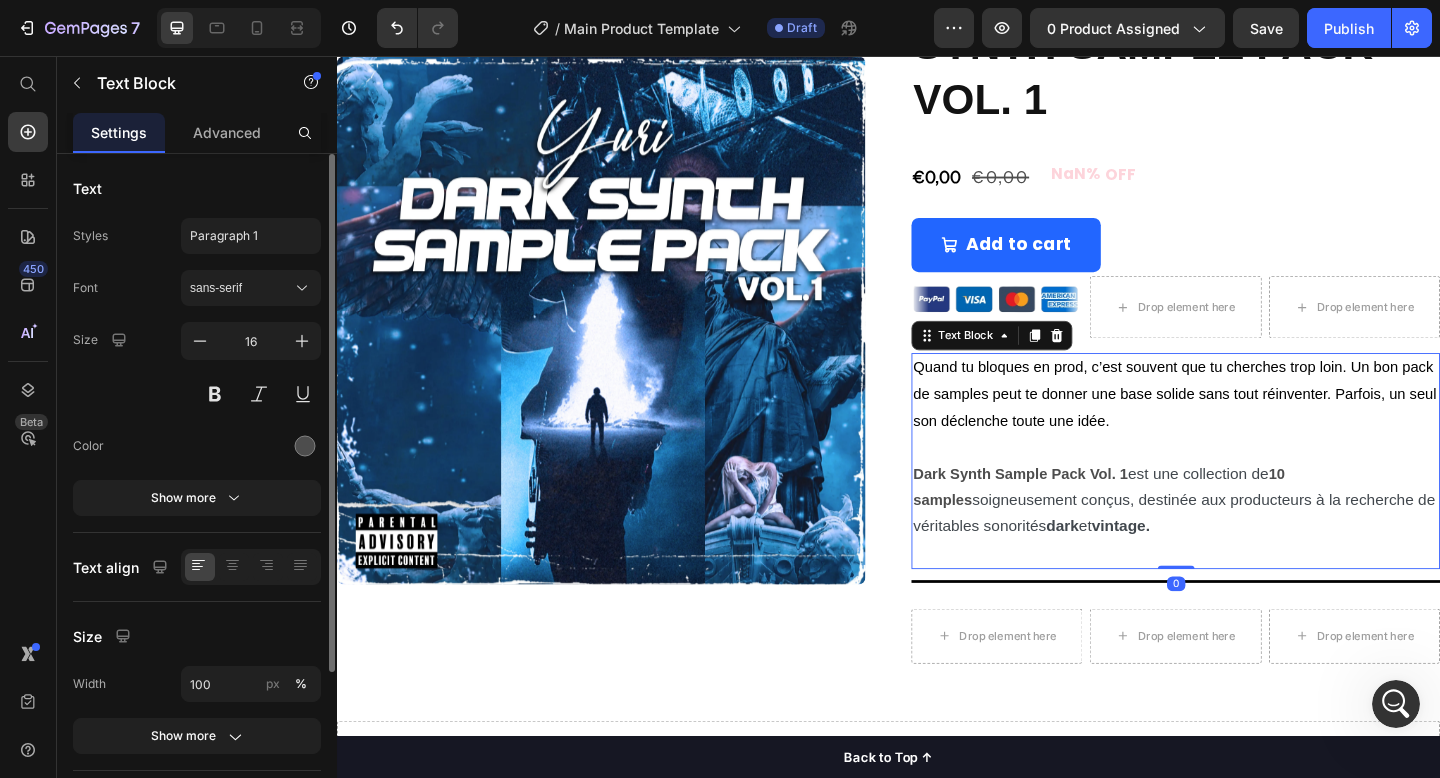 click at bounding box center (1249, 597) 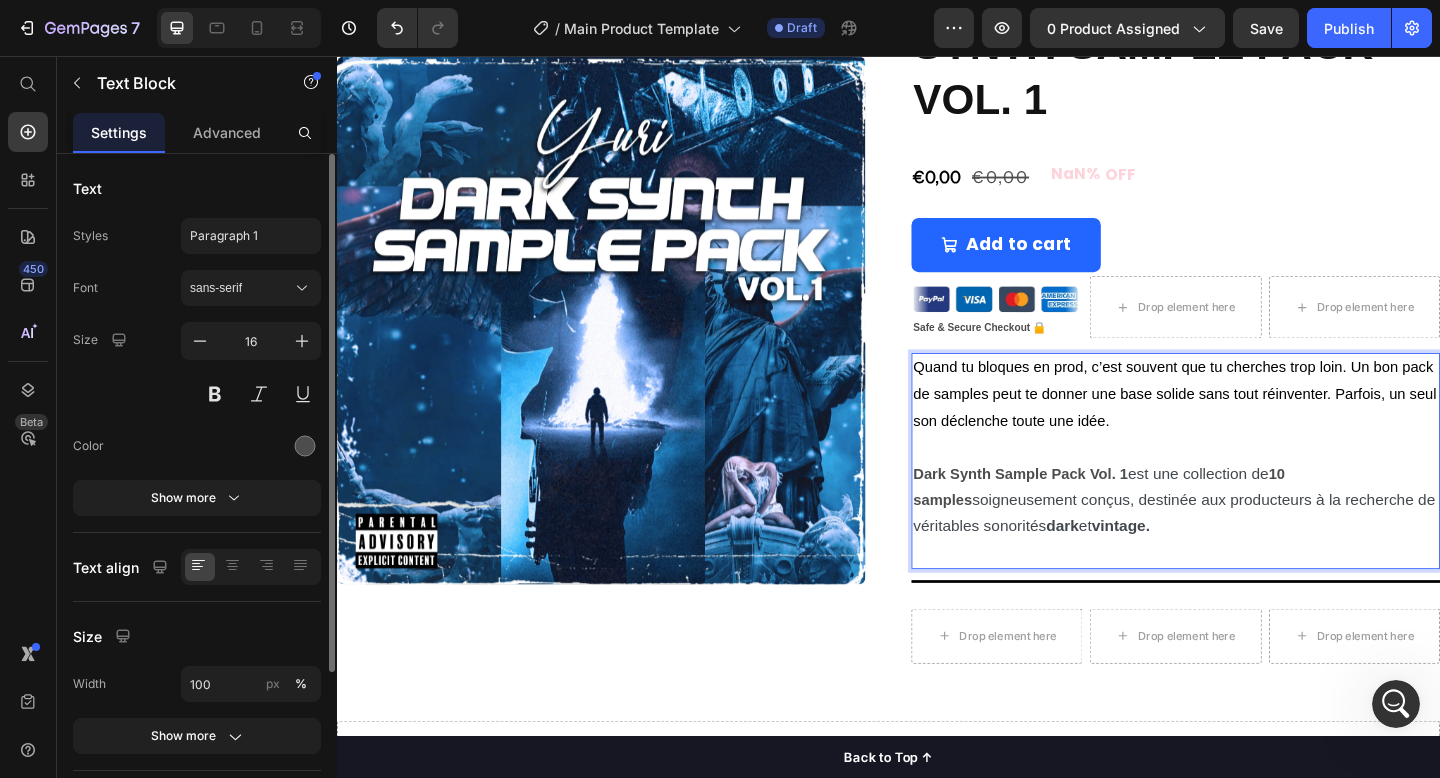 click on "Dark Synth Sample Pack Vol. 1  est une collection de  10 samples  soigneusement conçus, destinée aux producteurs à la recherche de véritables sonorités  dark  et  vintage." at bounding box center [1249, 554] 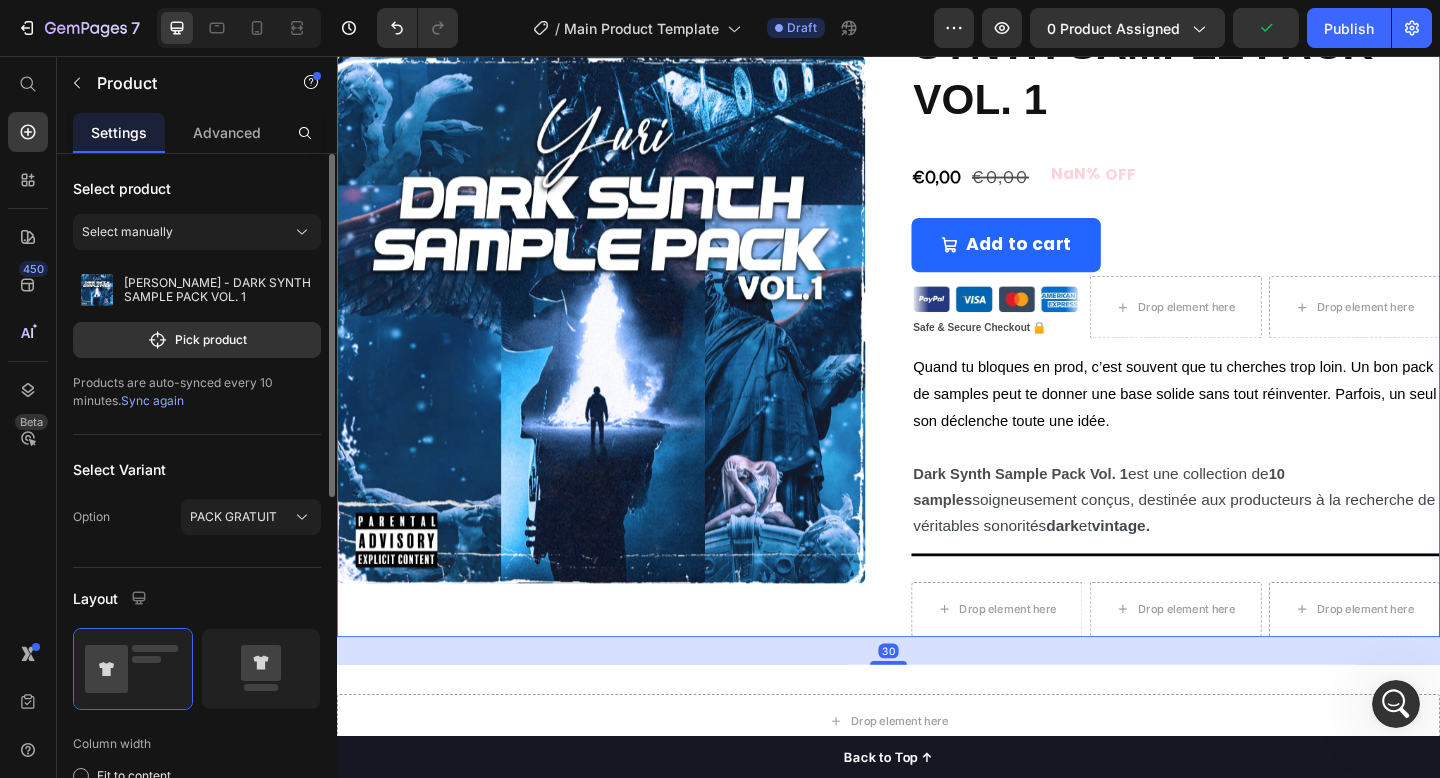 click on "Product Images YURI - DARK SYNTH SAMPLE PACK VOL. 1 Product Title €0,00 Product Price €0,00 Product Price NaN% OFF Discount Tag Row Row
Add to cart Add to Cart
Custom Code Safe & Secure Checkout 🔒 Text Block
Drop element here
Drop element here Row Quand tu bloques en prod, c’est souvent que tu cherches trop loin. Un bon pack de samples peut te donner une base solide sans tout réinventer. Parfois, un seul son déclenche toute une idée. Dark Synth Sample Pack Vol. 1  est une collection de  10 samples  soigneusement conçus, destinée aux producteurs à la recherche de véritables sonorités  dark  et  vintage. Text Block                Title Line
Drop element here
Drop element here
Drop element here Row Row Product   30" at bounding box center (937, 320) 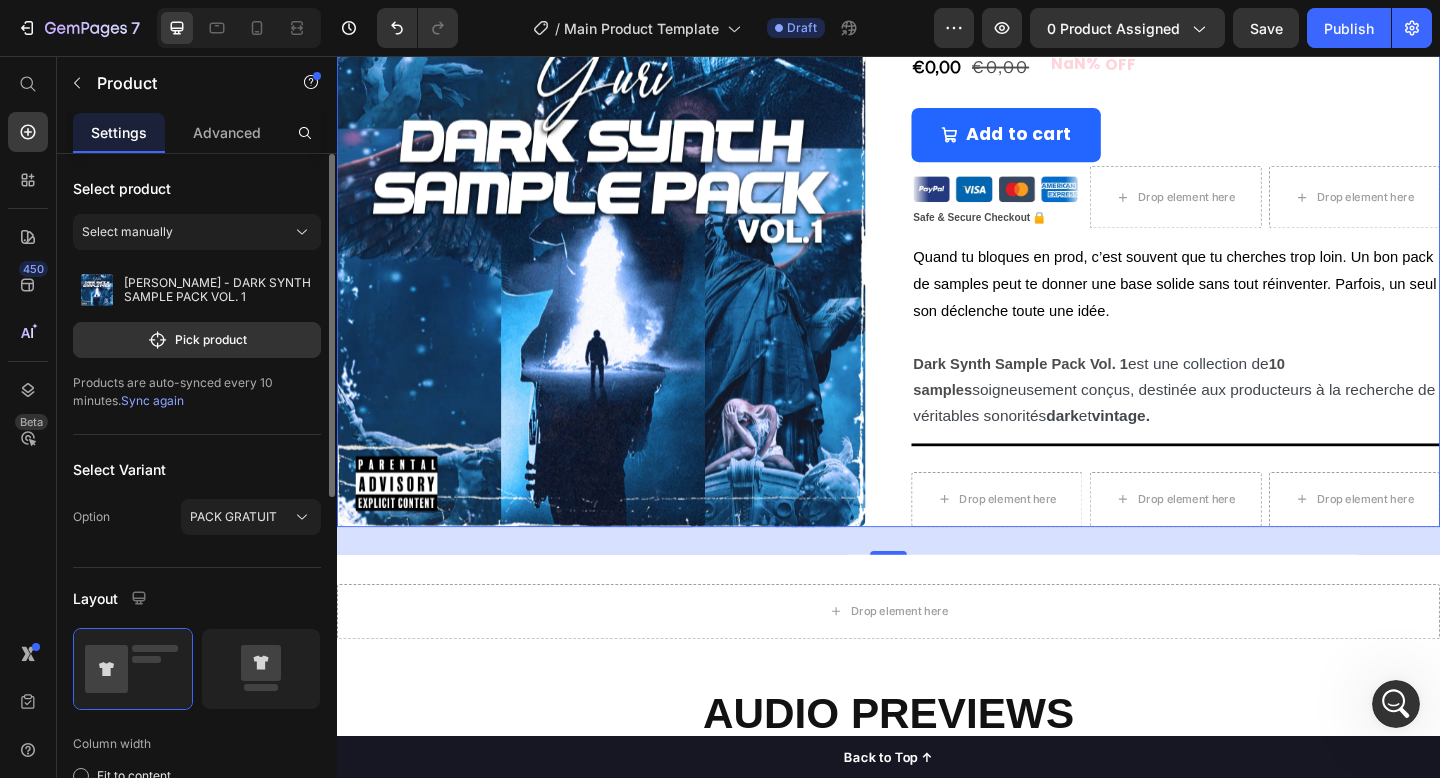 scroll, scrollTop: 366, scrollLeft: 0, axis: vertical 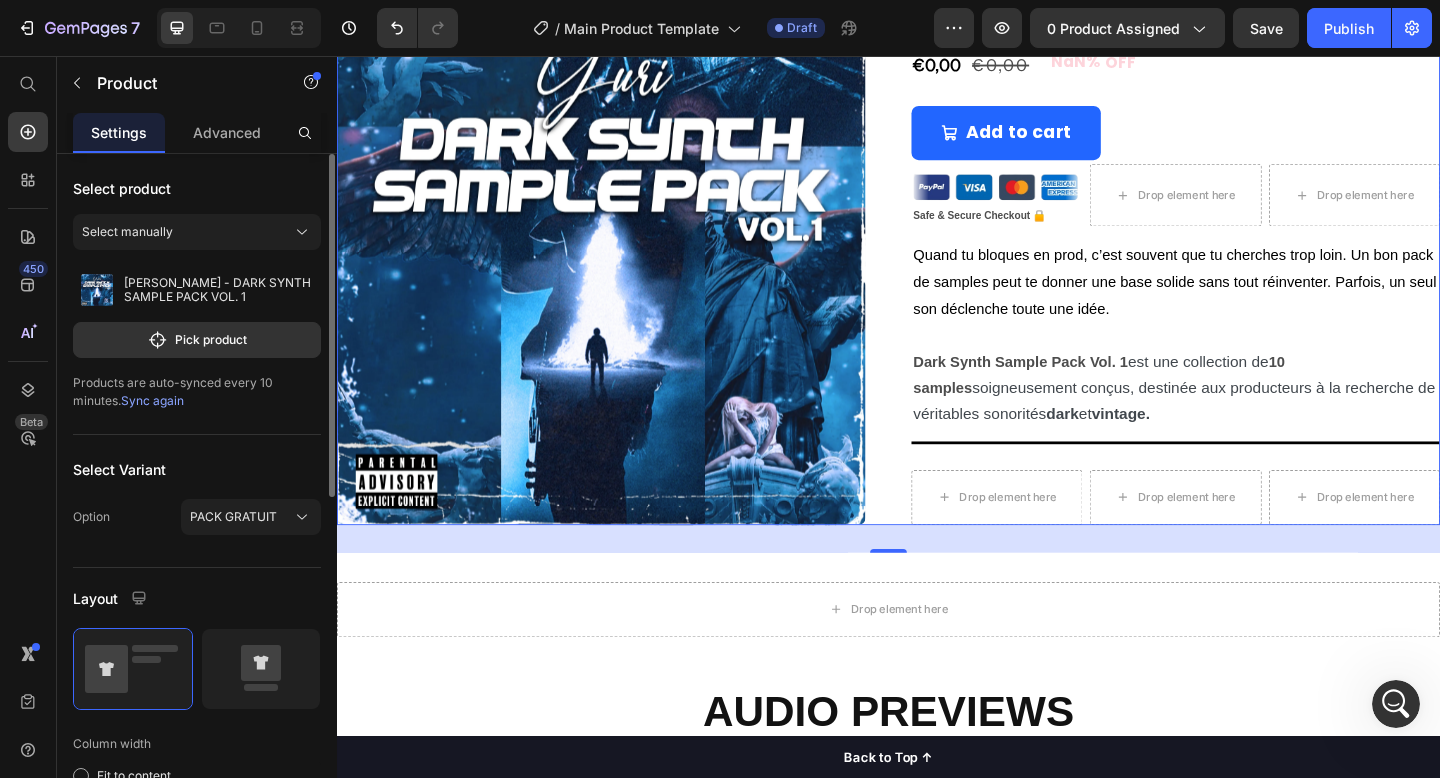 click on "Product Images YURI - DARK SYNTH SAMPLE PACK VOL. 1 Product Title €0,00 Product Price €0,00 Product Price NaN% OFF Discount Tag Row Row
Add to cart Add to Cart
Custom Code Safe & Secure Checkout 🔒 Text Block
Drop element here
Drop element here Row Quand tu bloques en prod, c’est souvent que tu cherches trop loin. Un bon pack de samples peut te donner une base solide sans tout réinventer. Parfois, un seul son déclenche toute une idée. Dark Synth Sample Pack Vol. 1  est une collection de  10 samples  soigneusement conçus, destinée aux producteurs à la recherche de véritables sonorités  dark  et  vintage. Text Block                Title Line
Drop element here
Drop element here
Drop element here Row Row Product   30" at bounding box center (937, 199) 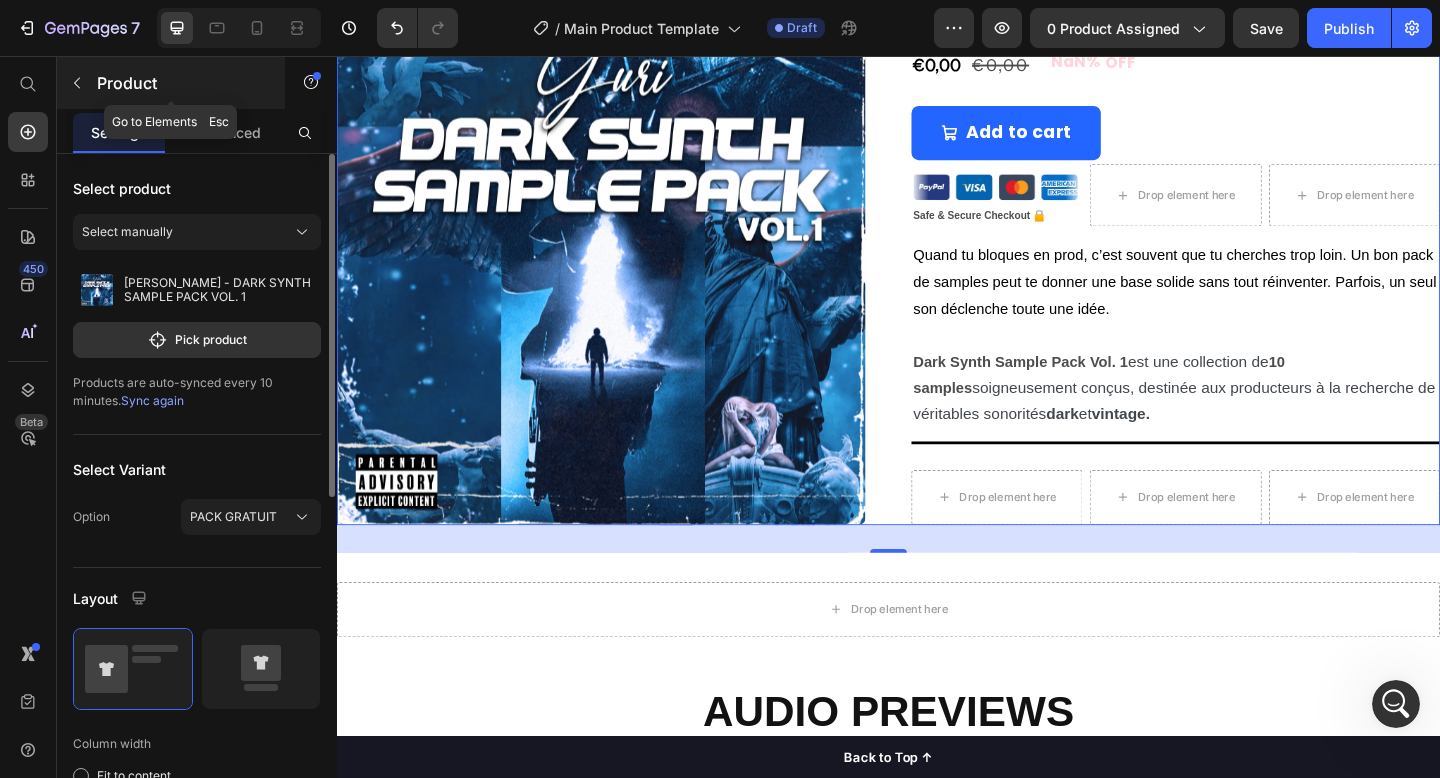 click 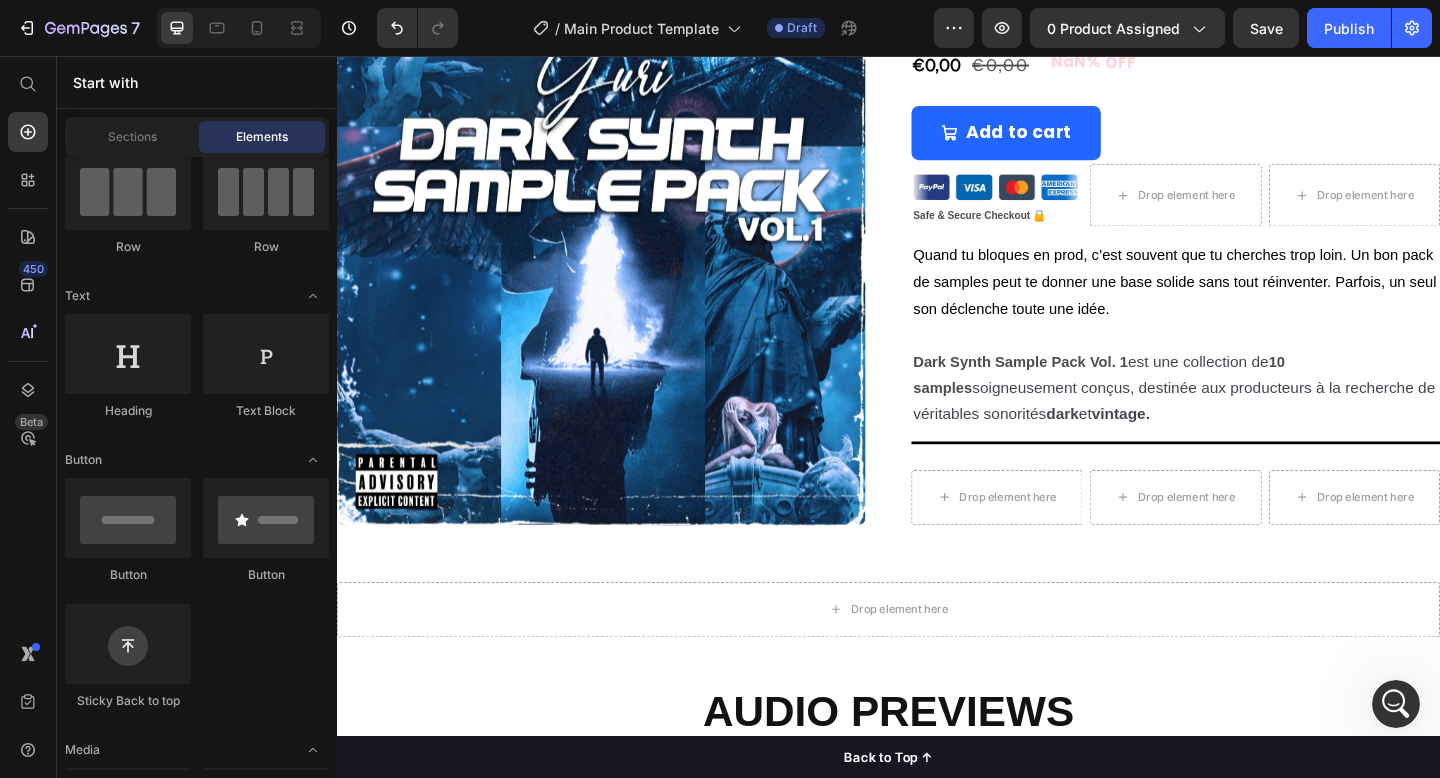 scroll, scrollTop: 0, scrollLeft: 0, axis: both 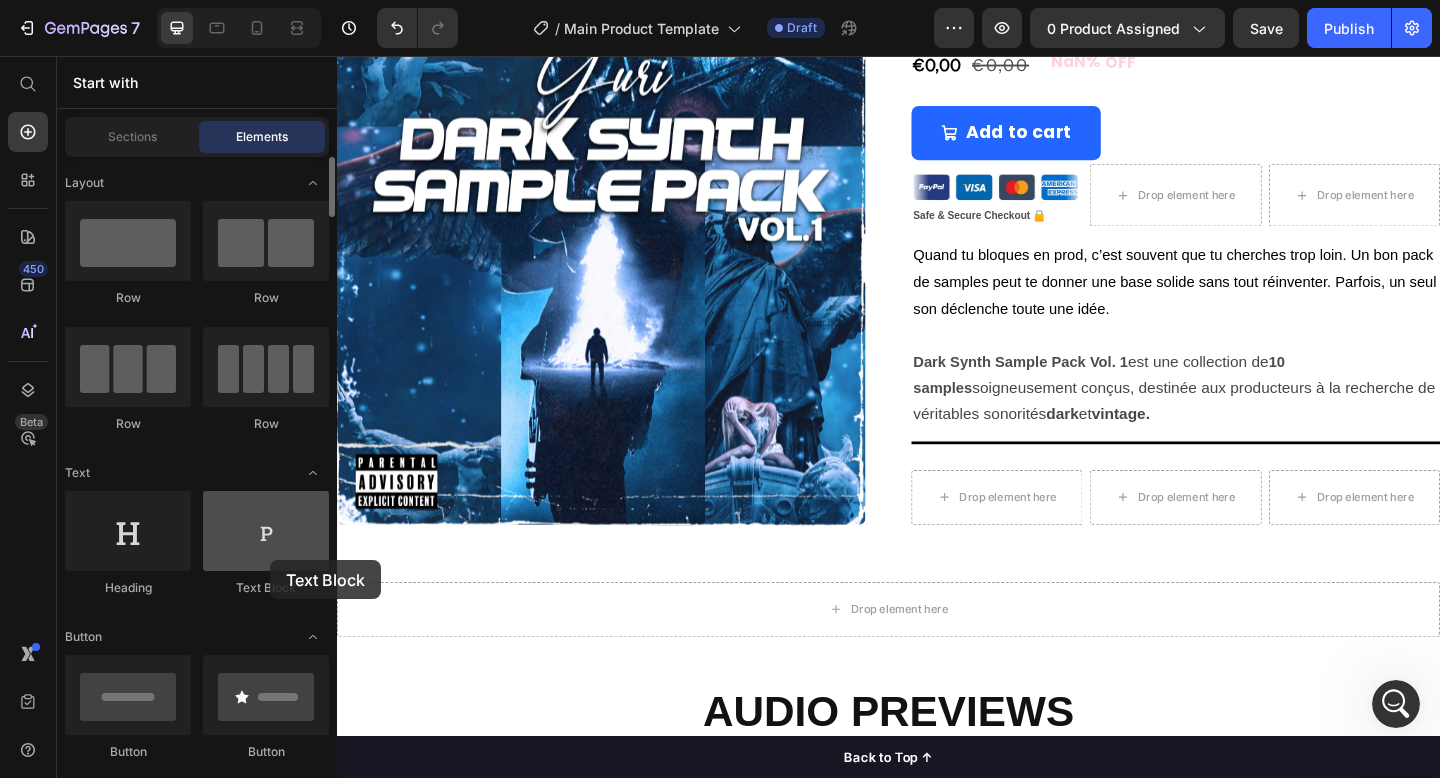click at bounding box center [266, 531] 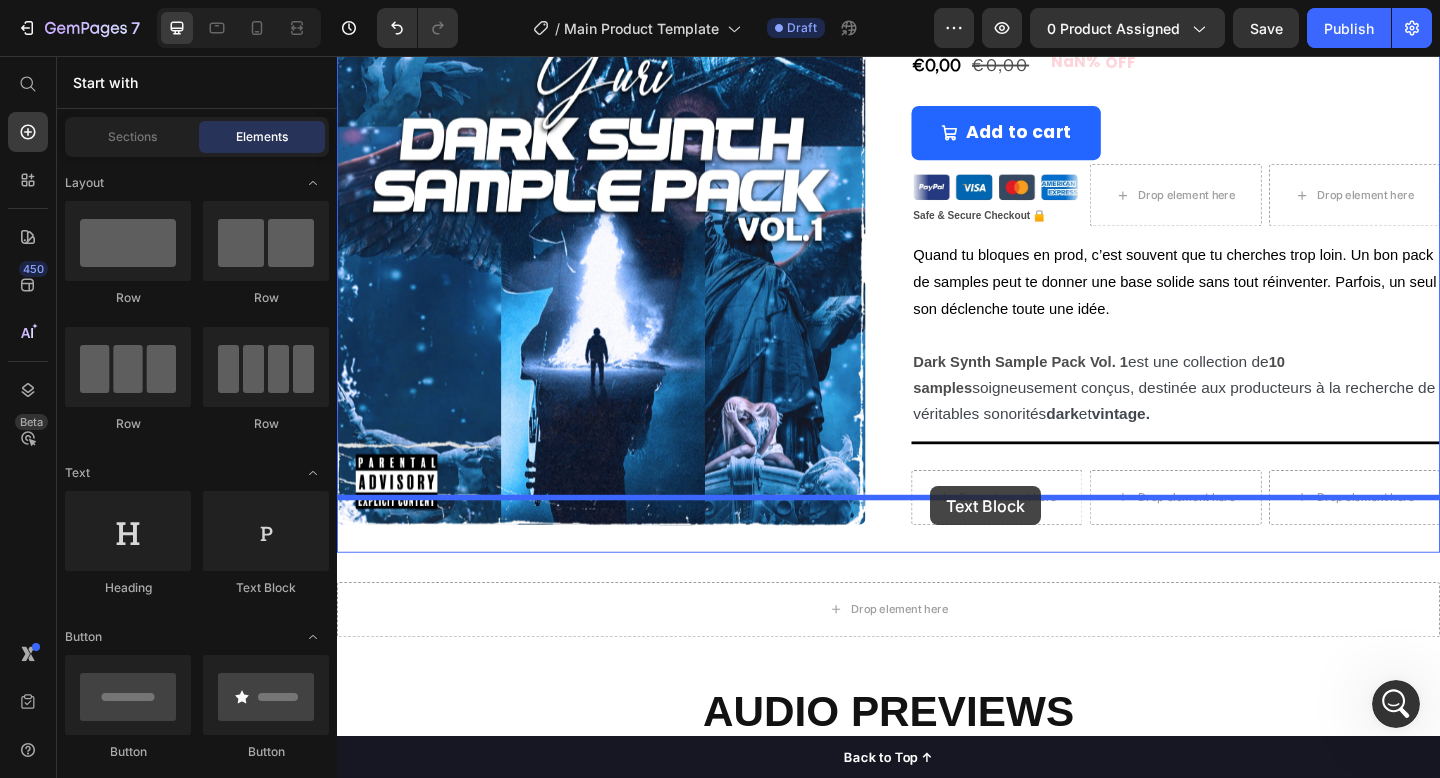 drag, startPoint x: 607, startPoint y: 616, endPoint x: 981, endPoint y: 523, distance: 385.3894 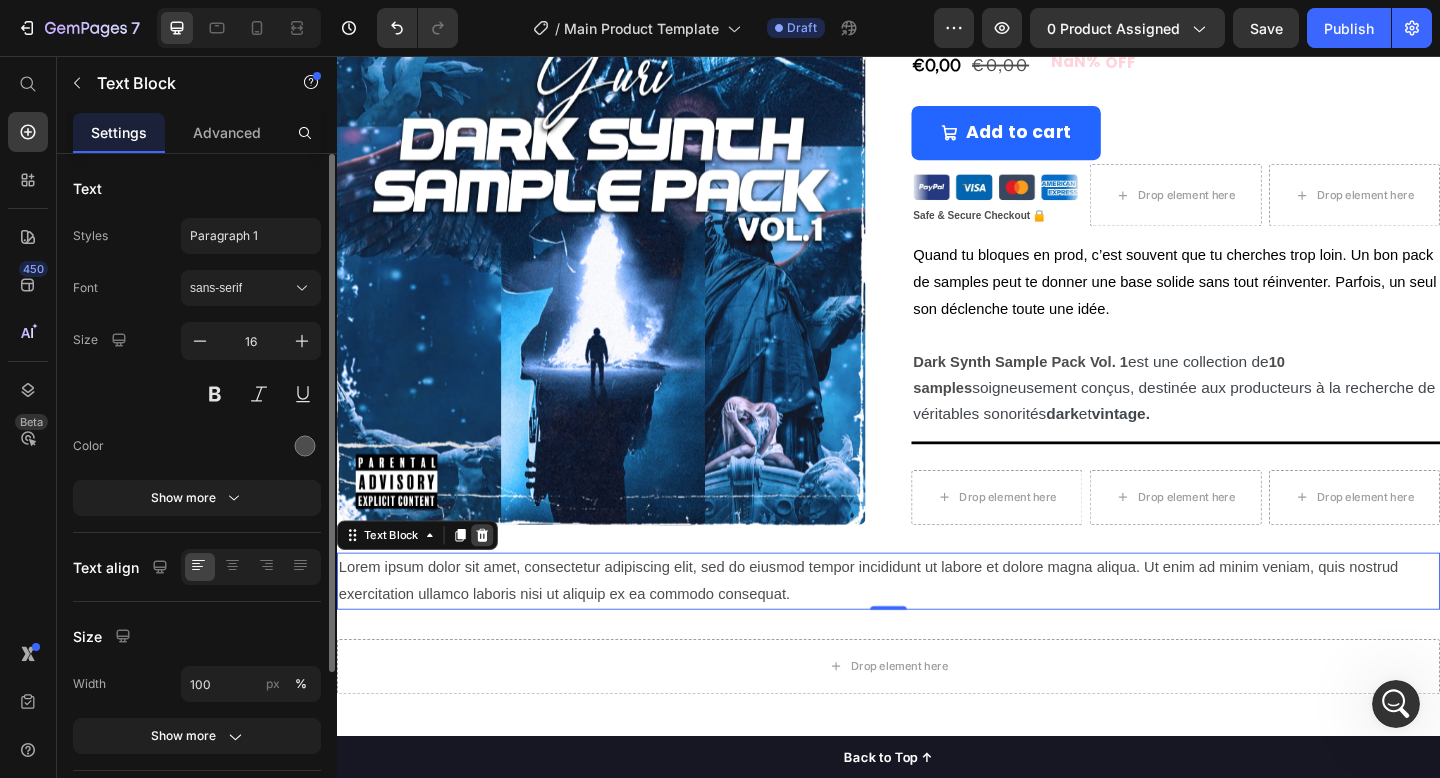 click at bounding box center [495, 578] 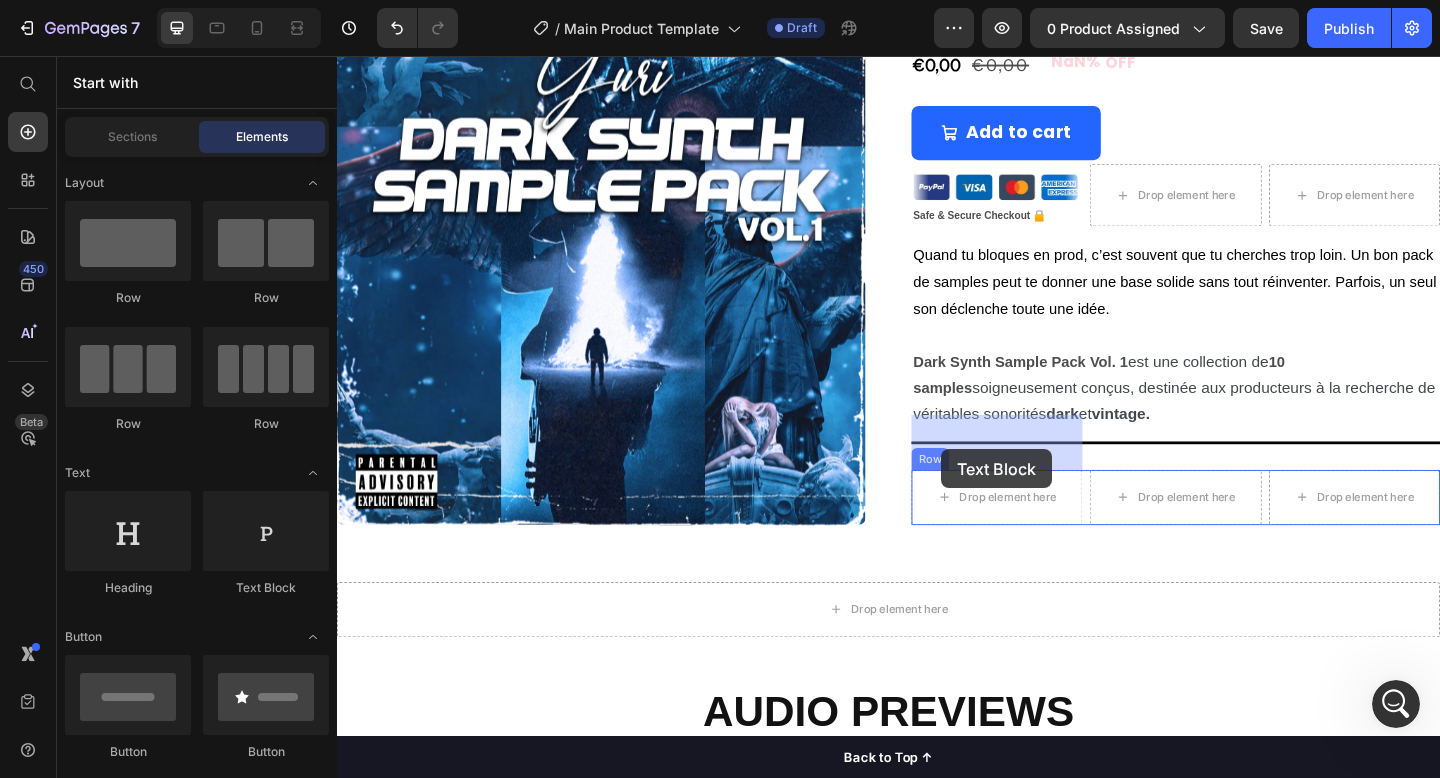 drag, startPoint x: 580, startPoint y: 619, endPoint x: 994, endPoint y: 484, distance: 435.45493 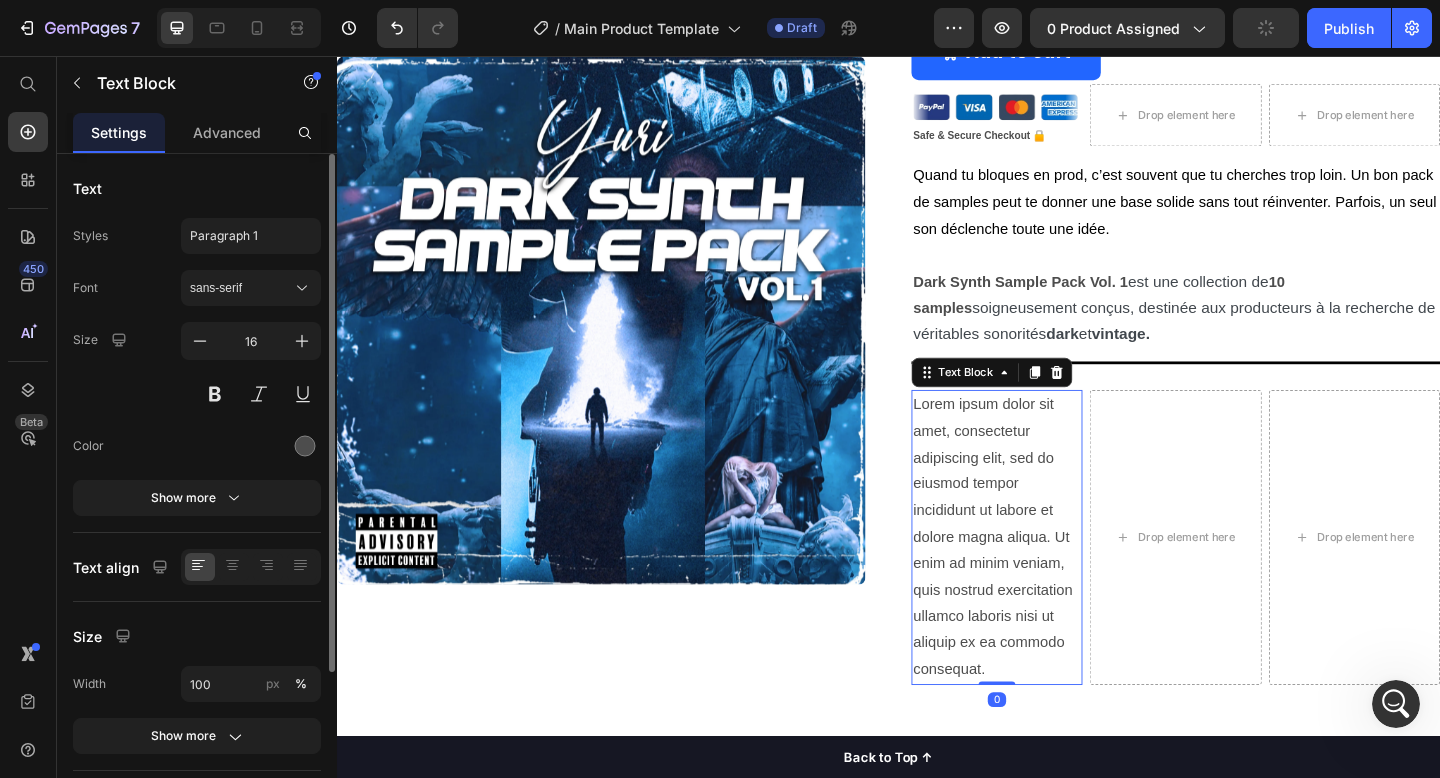 scroll, scrollTop: 455, scrollLeft: 0, axis: vertical 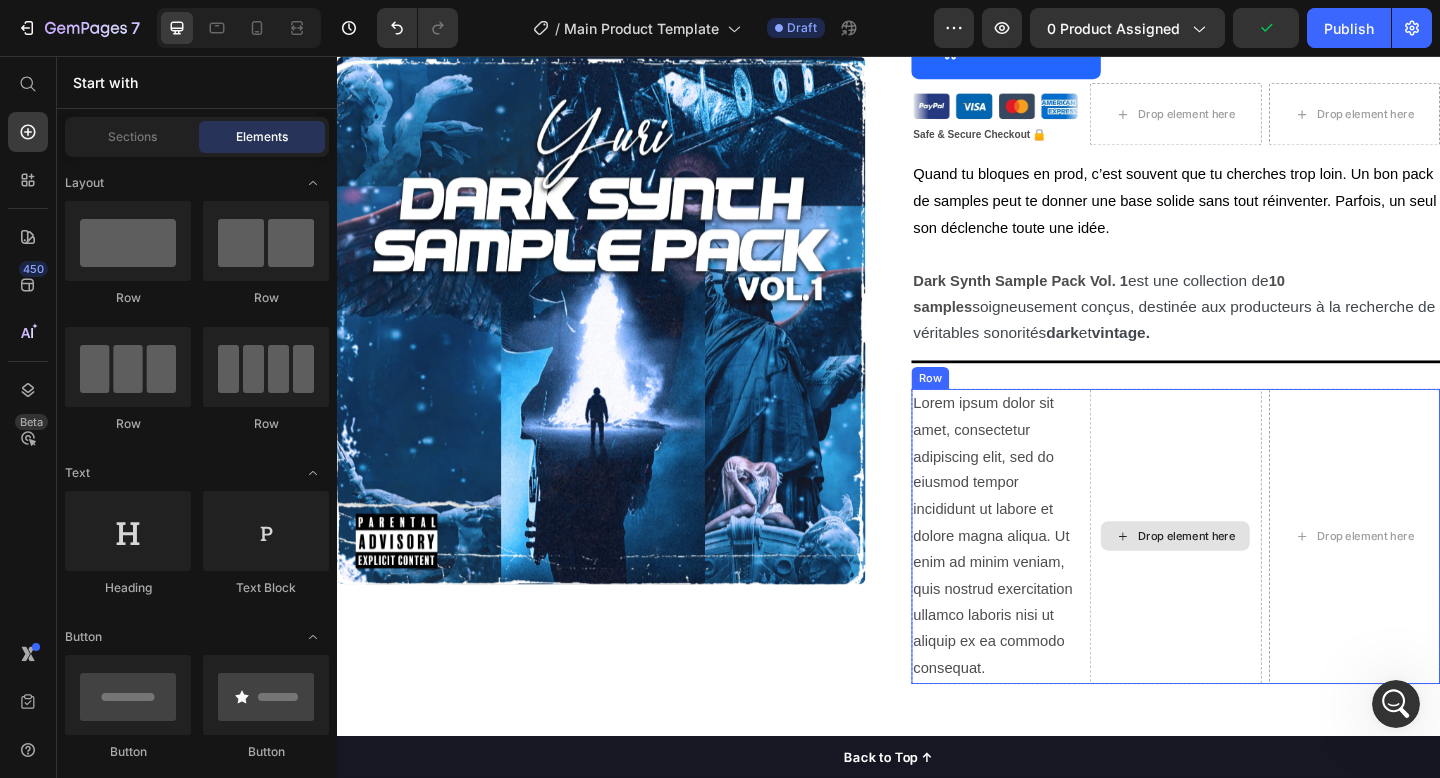click on "Drop element here" at bounding box center [1261, 578] 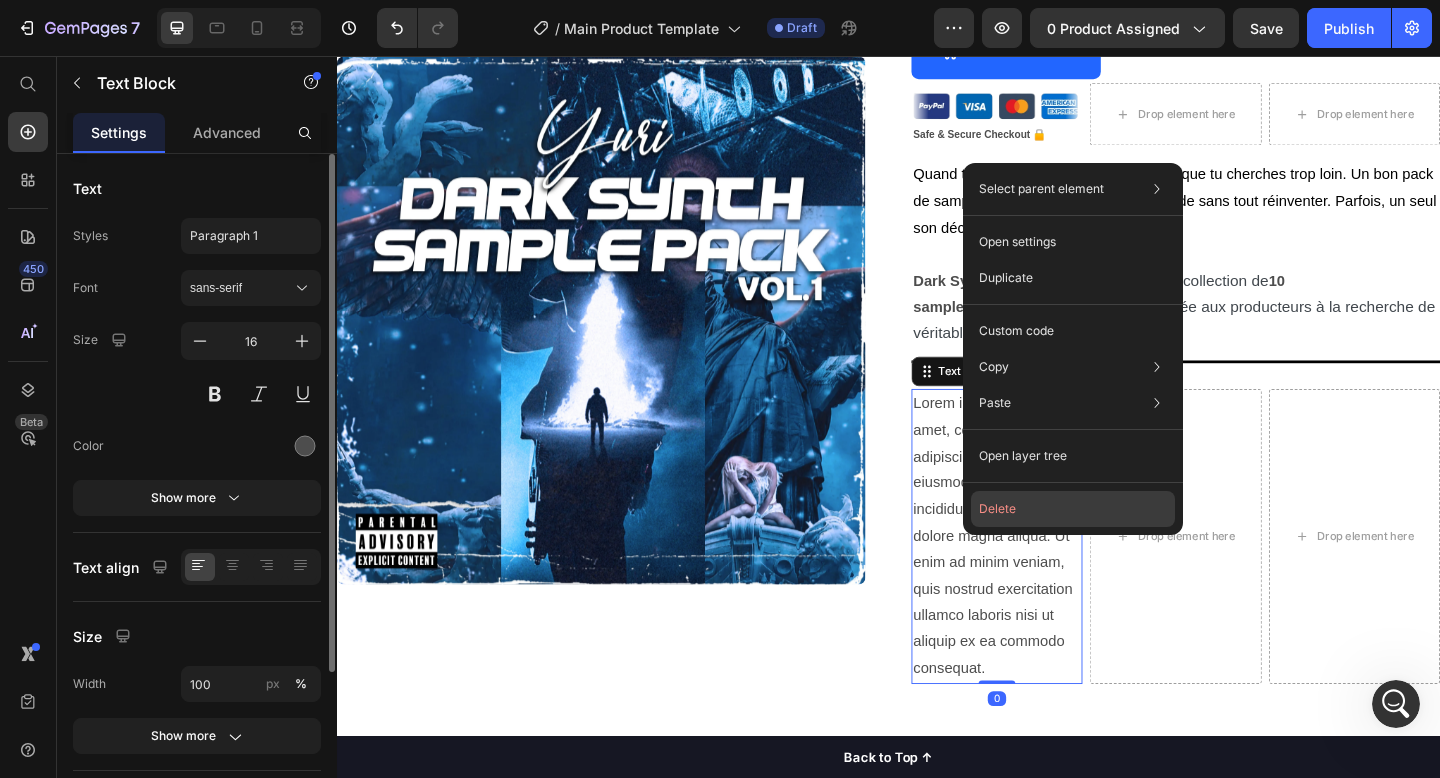 drag, startPoint x: 1030, startPoint y: 474, endPoint x: 1028, endPoint y: 507, distance: 33.06055 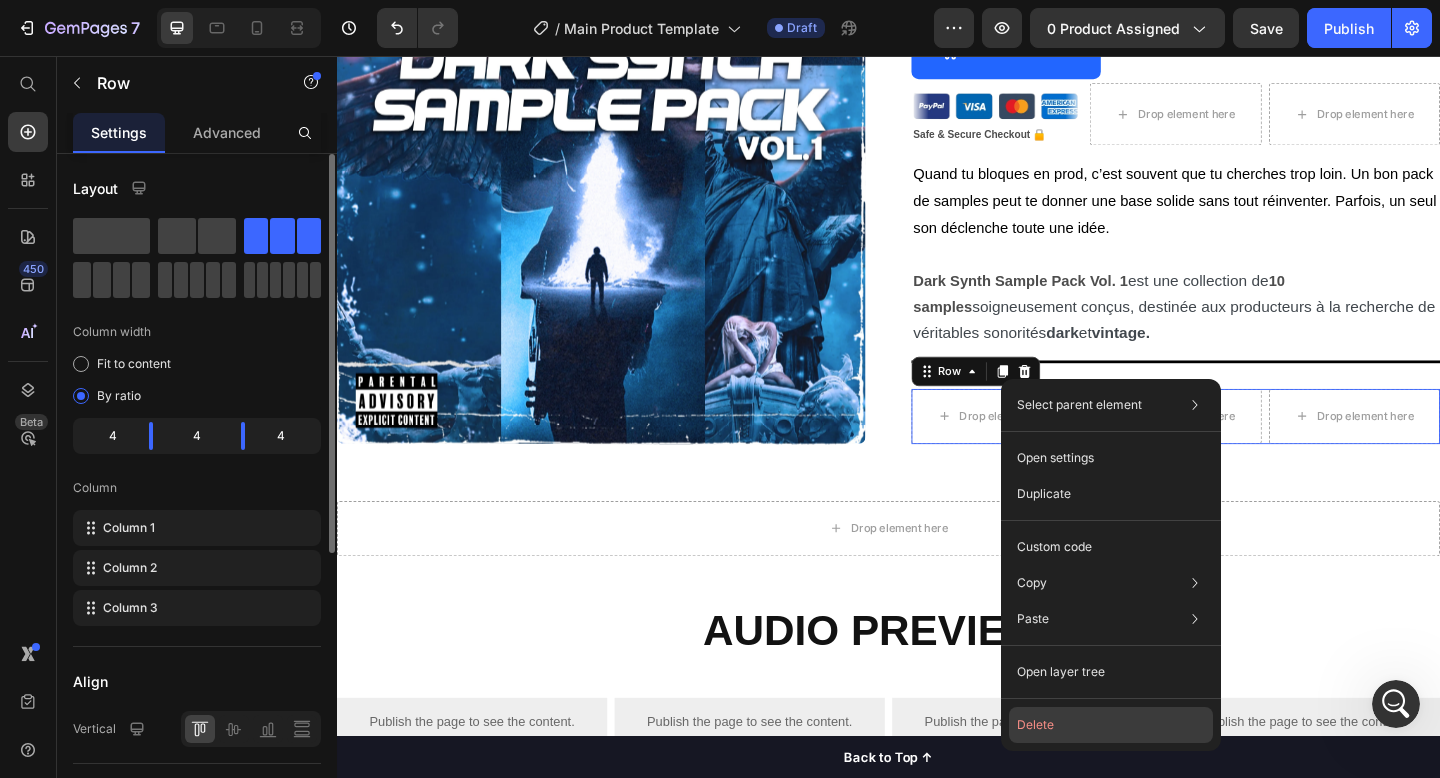 click on "Delete" 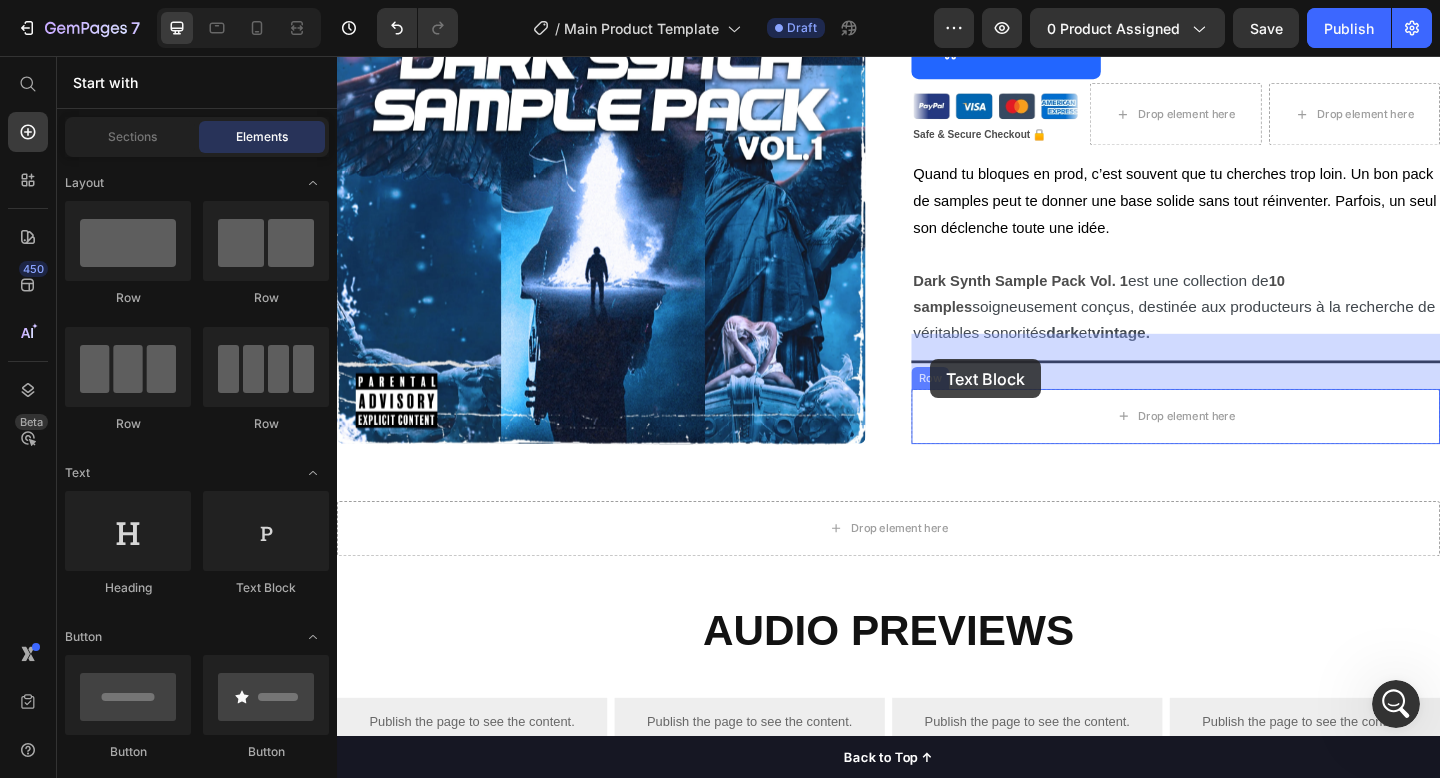 drag, startPoint x: 605, startPoint y: 611, endPoint x: 982, endPoint y: 386, distance: 439.0376 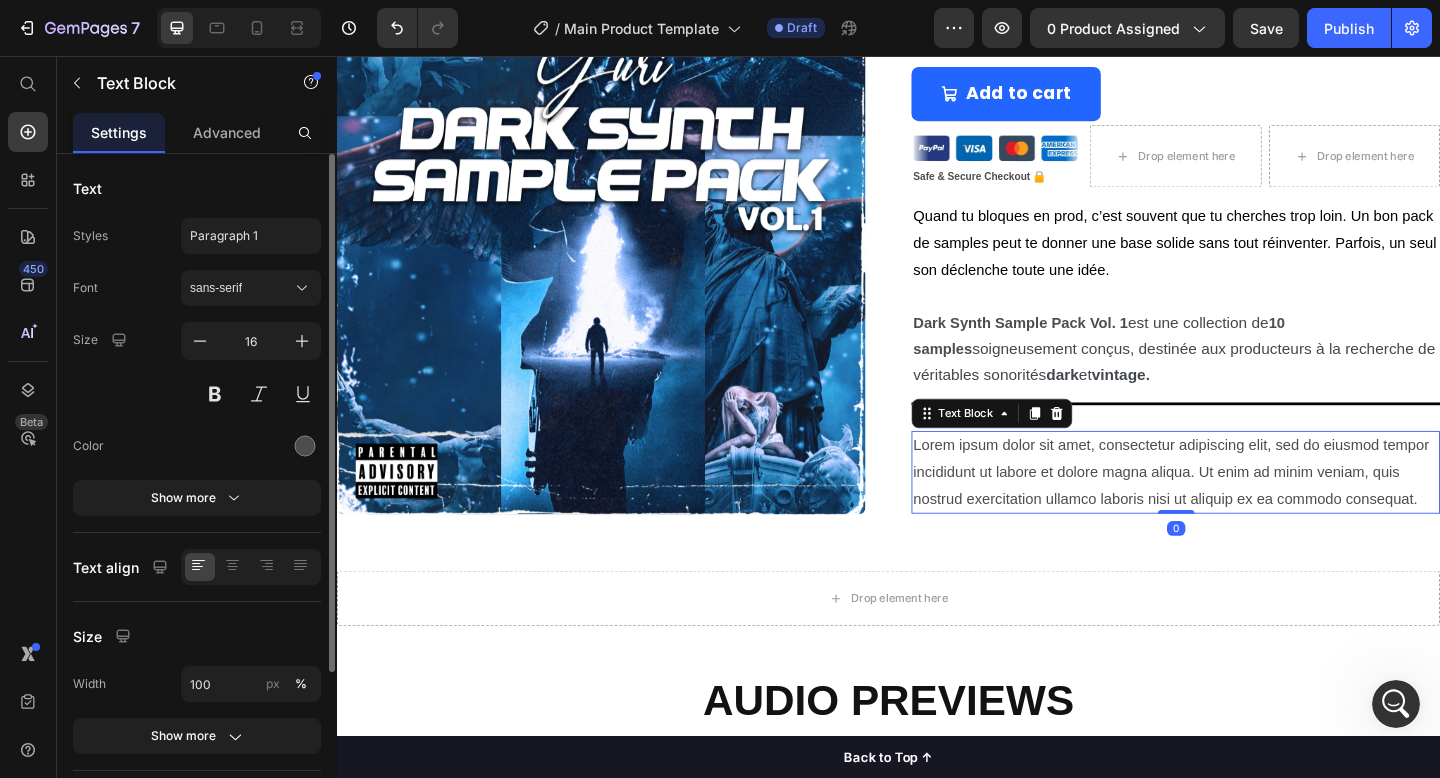 scroll, scrollTop: 358, scrollLeft: 0, axis: vertical 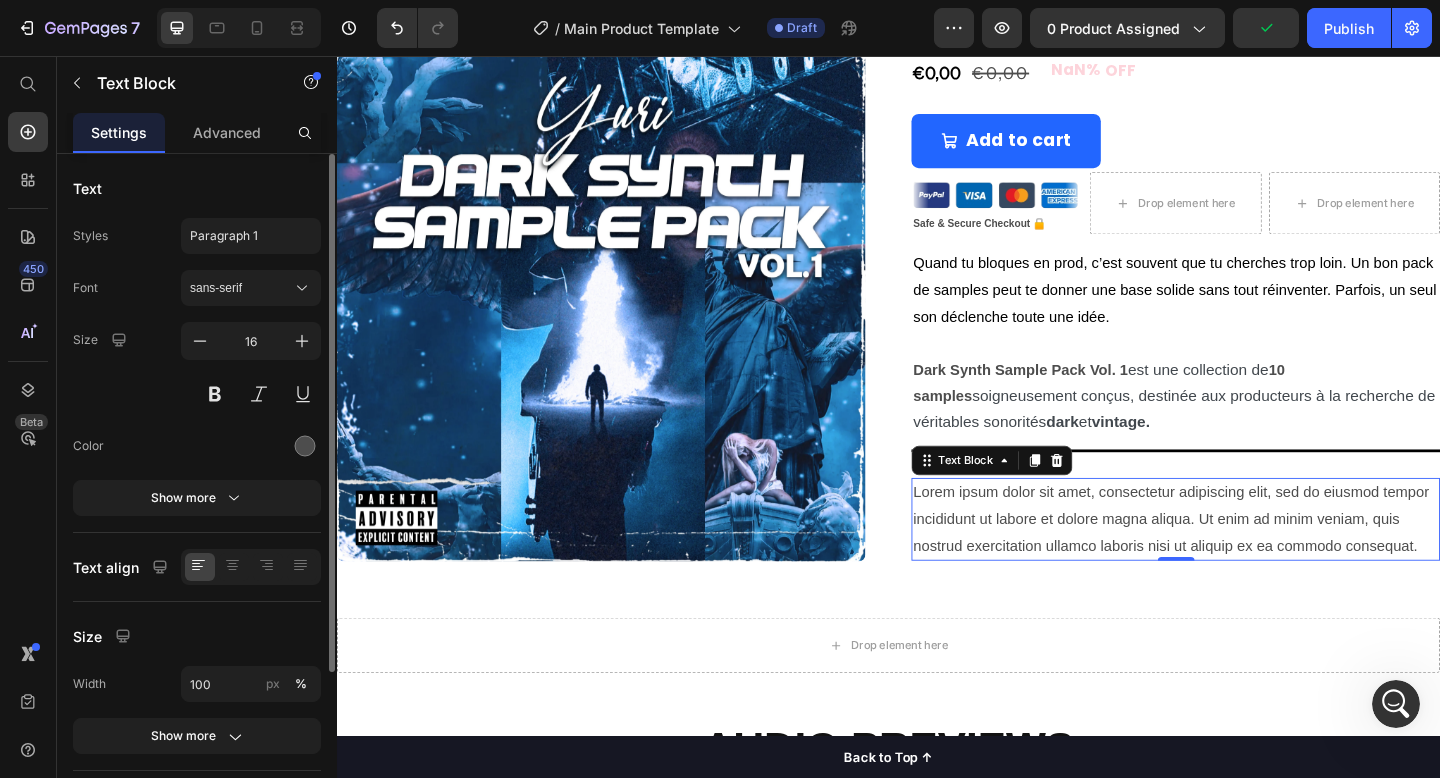 click on "Lorem ipsum dolor sit amet, consectetur adipiscing elit, sed do eiusmod tempor incididunt ut labore et dolore magna aliqua. Ut enim ad minim veniam, quis nostrud exercitation ullamco laboris nisi ut aliquip ex ea commodo consequat." at bounding box center [1249, 560] 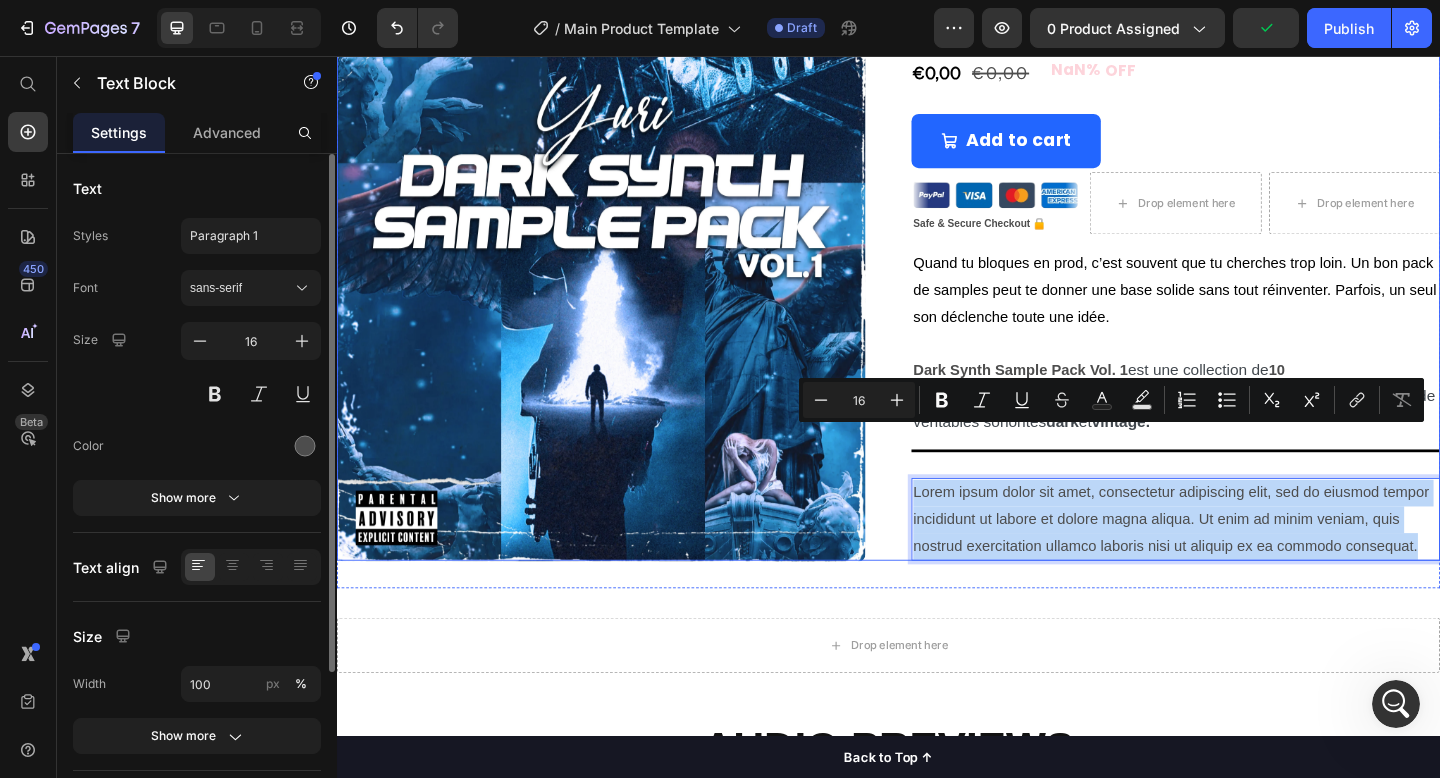 drag, startPoint x: 1515, startPoint y: 522, endPoint x: 942, endPoint y: 465, distance: 575.8281 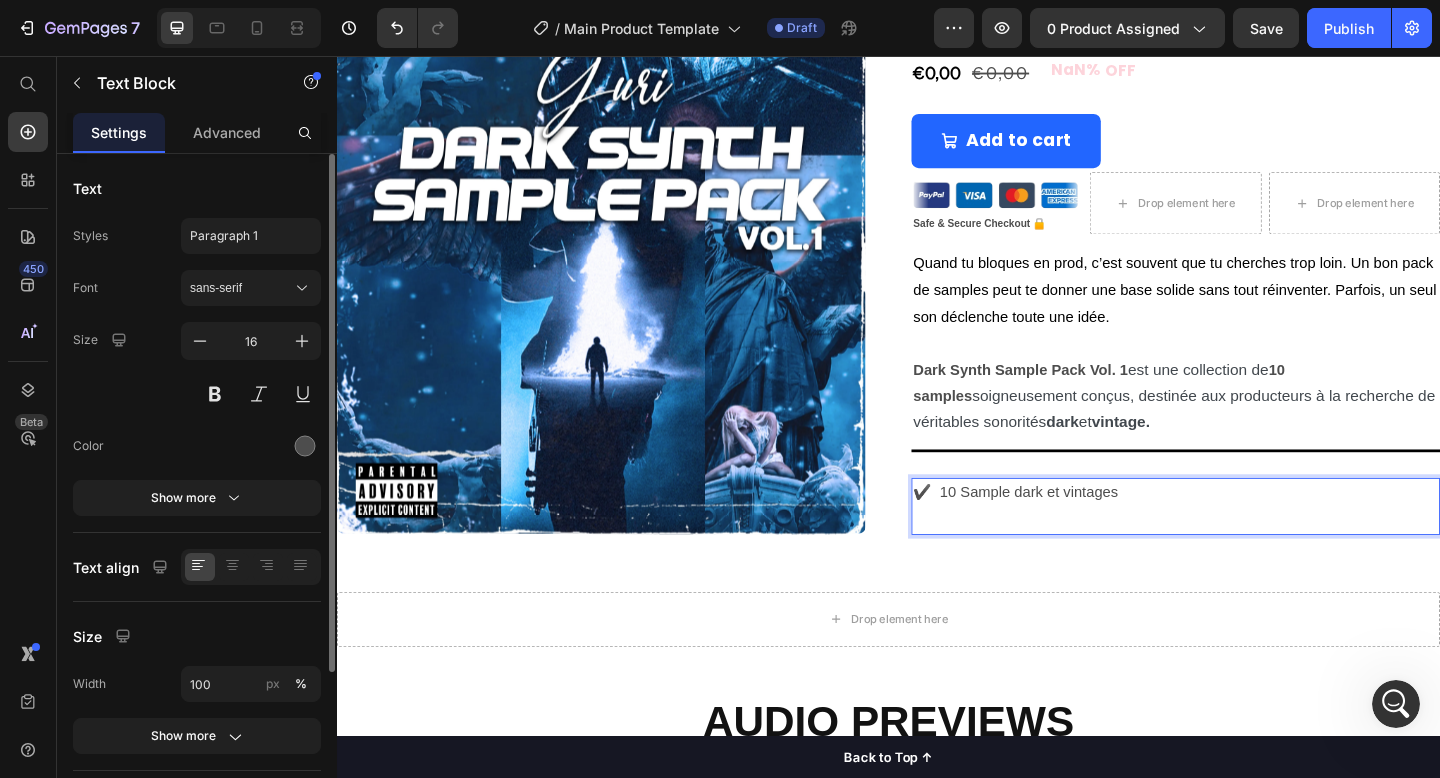 click on "✔️  10 Sample dark et vintages" at bounding box center [1249, 531] 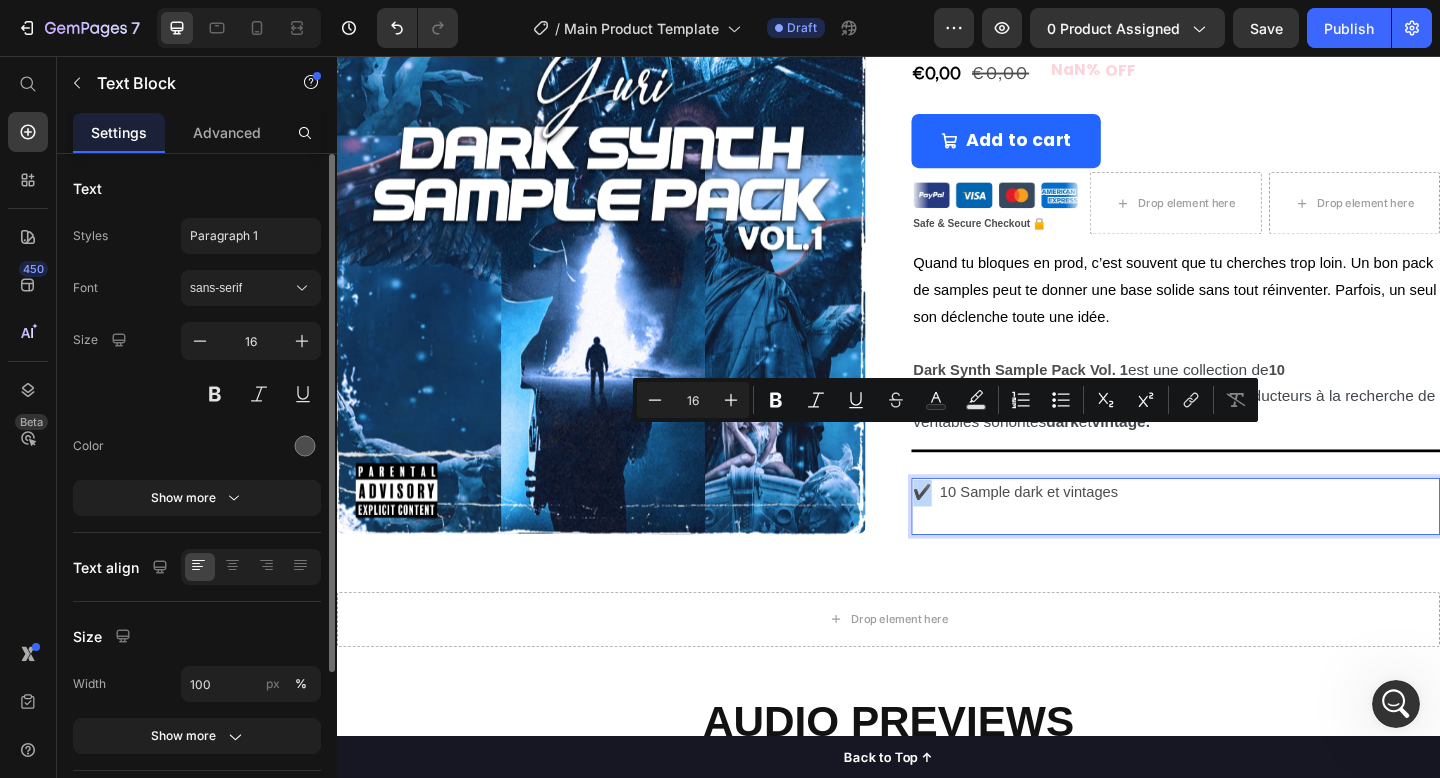 drag, startPoint x: 982, startPoint y: 472, endPoint x: 963, endPoint y: 472, distance: 19 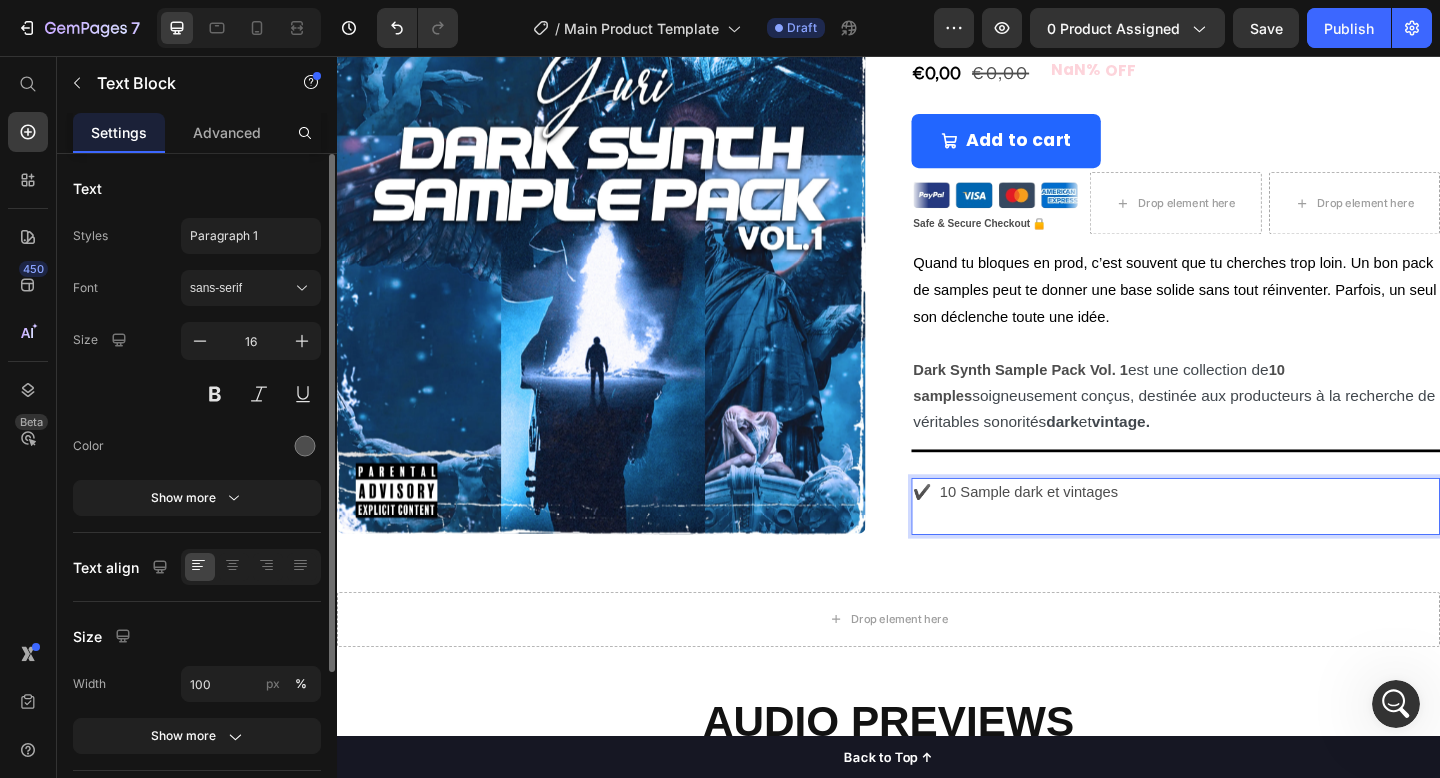 click at bounding box center (1249, 560) 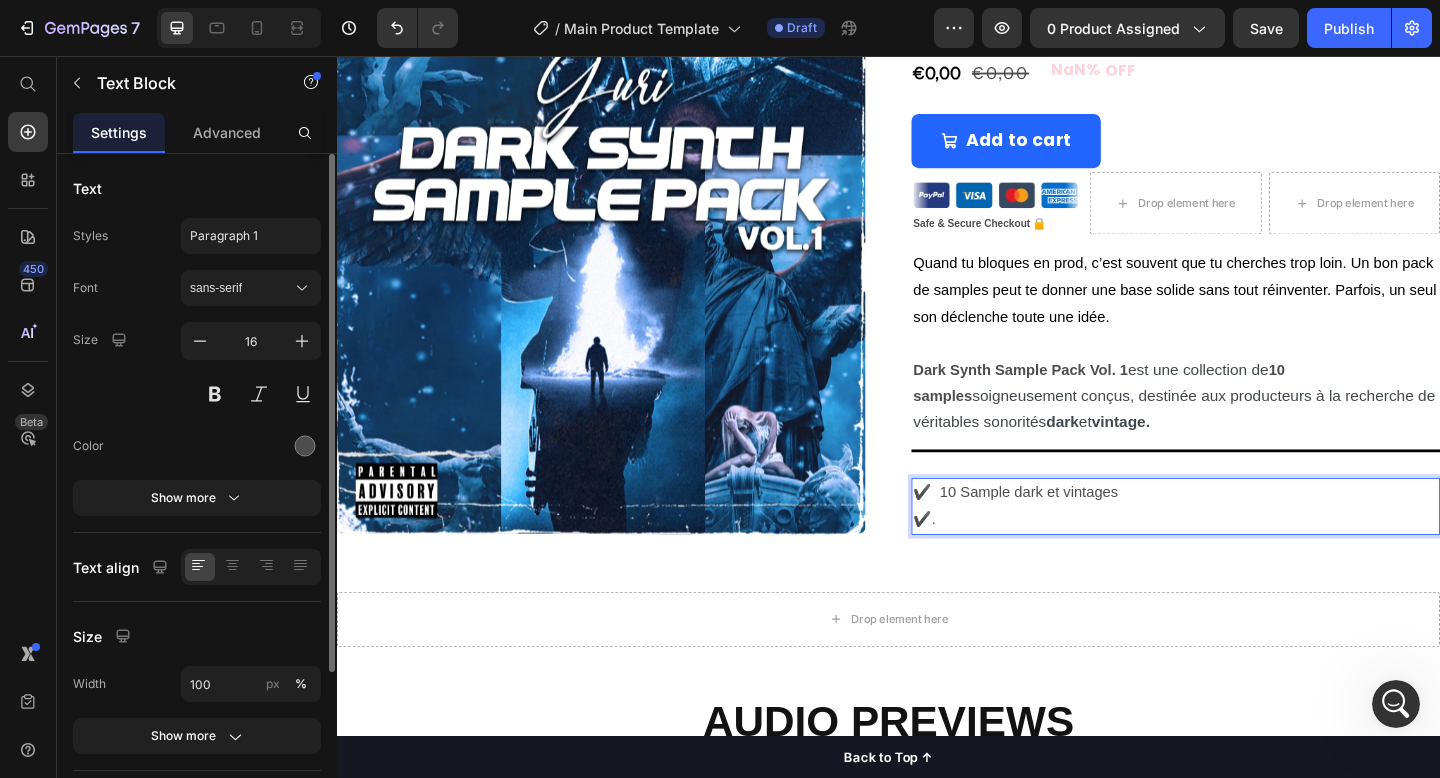 click on "✔️  10 Sample dark et vintages" at bounding box center [1249, 531] 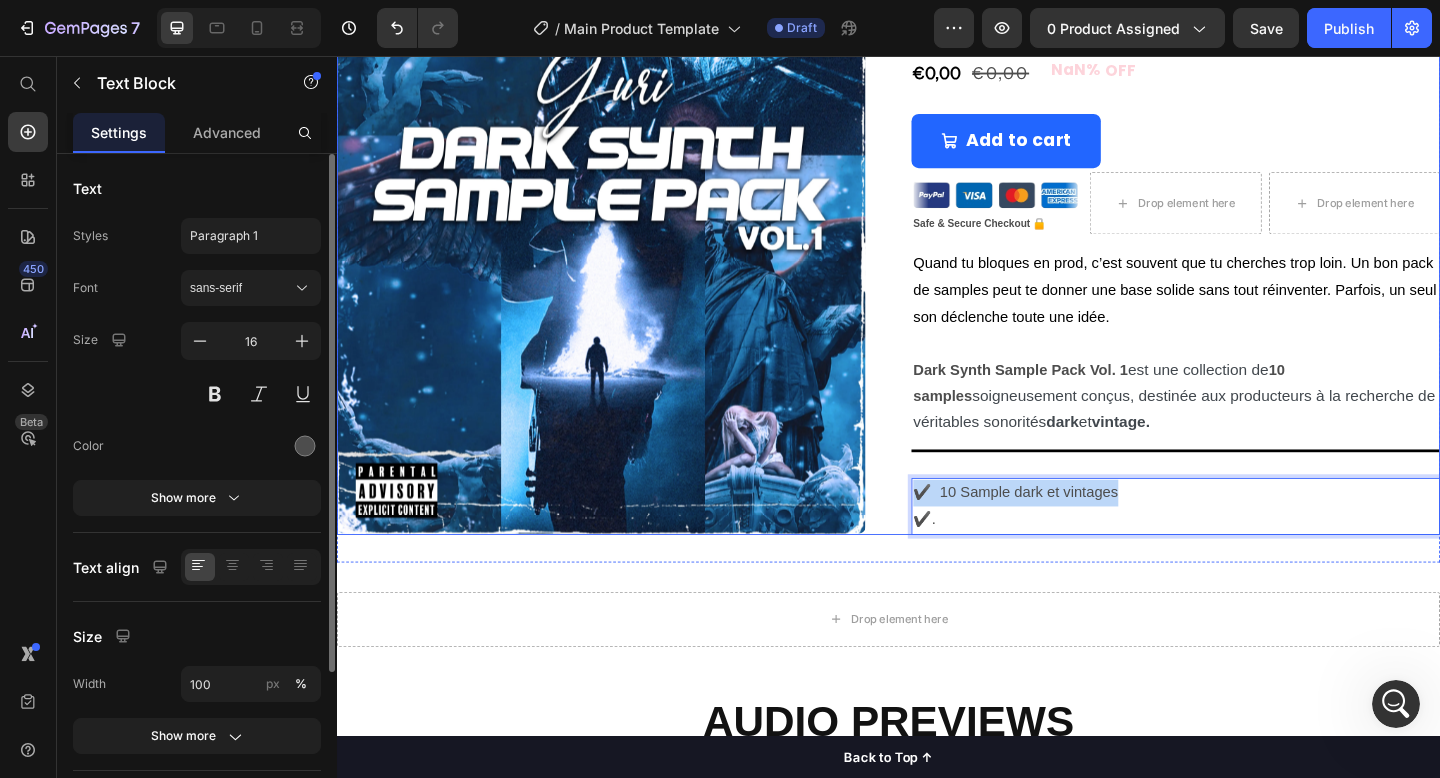 drag, startPoint x: 1194, startPoint y: 474, endPoint x: 943, endPoint y: 463, distance: 251.24092 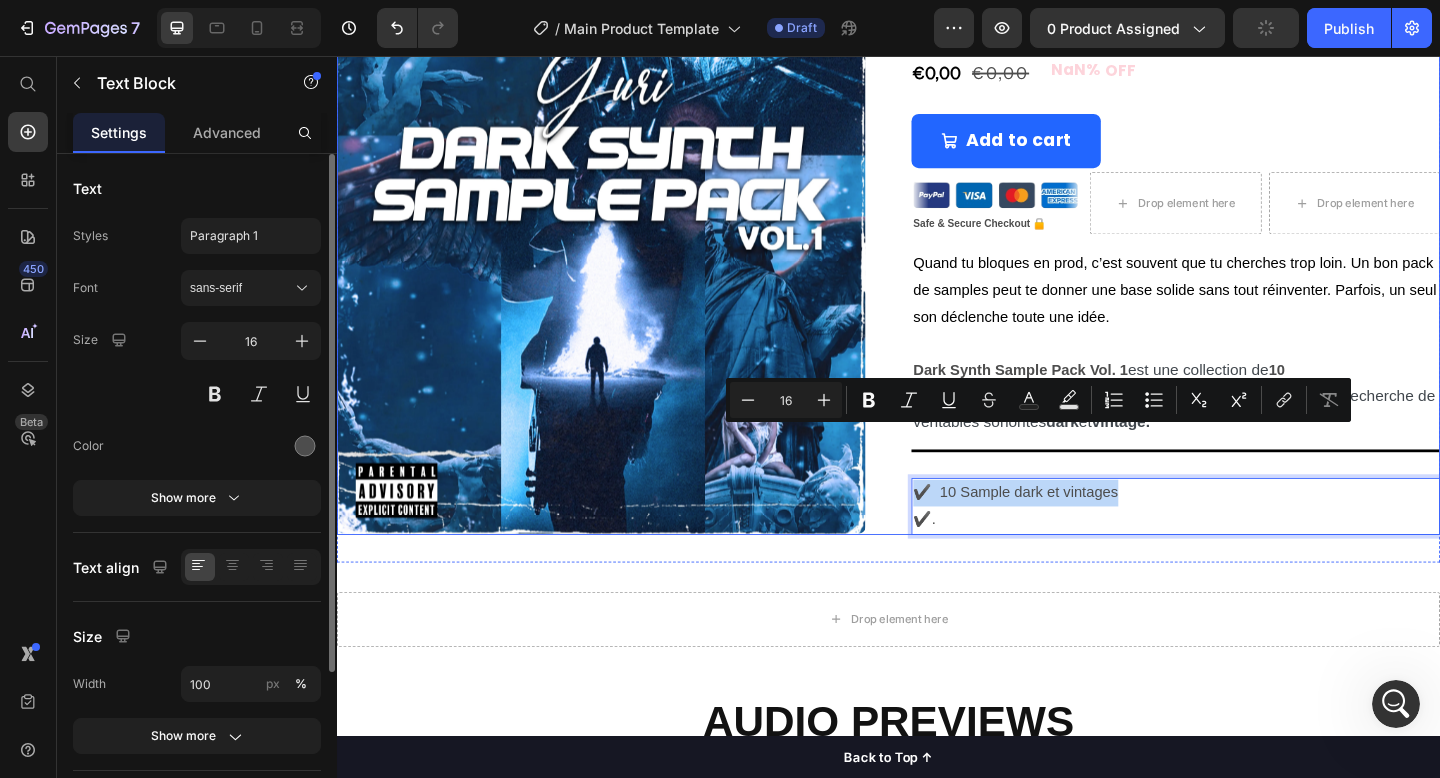 copy on "✔️  10 Sample dark et vintages" 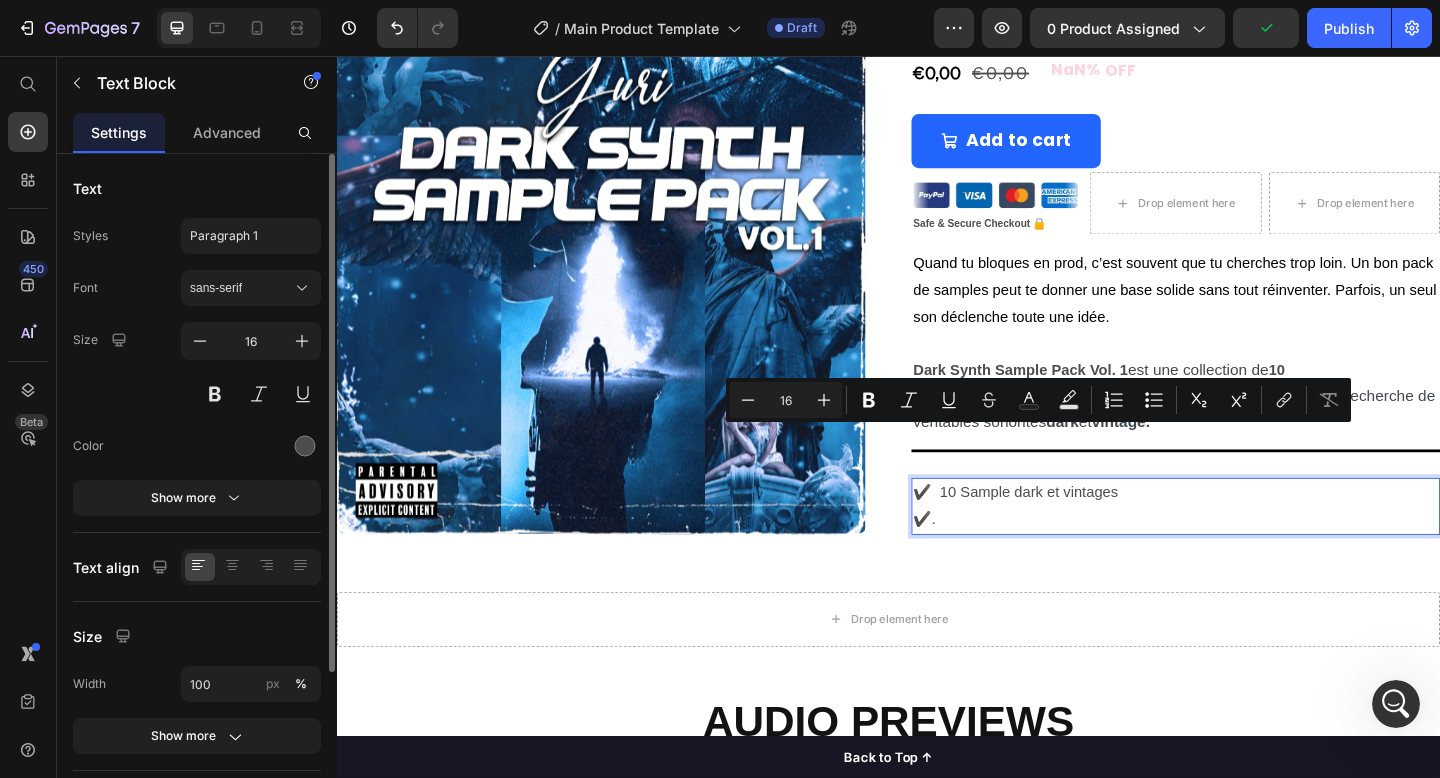 click on "✔️." at bounding box center (1249, 560) 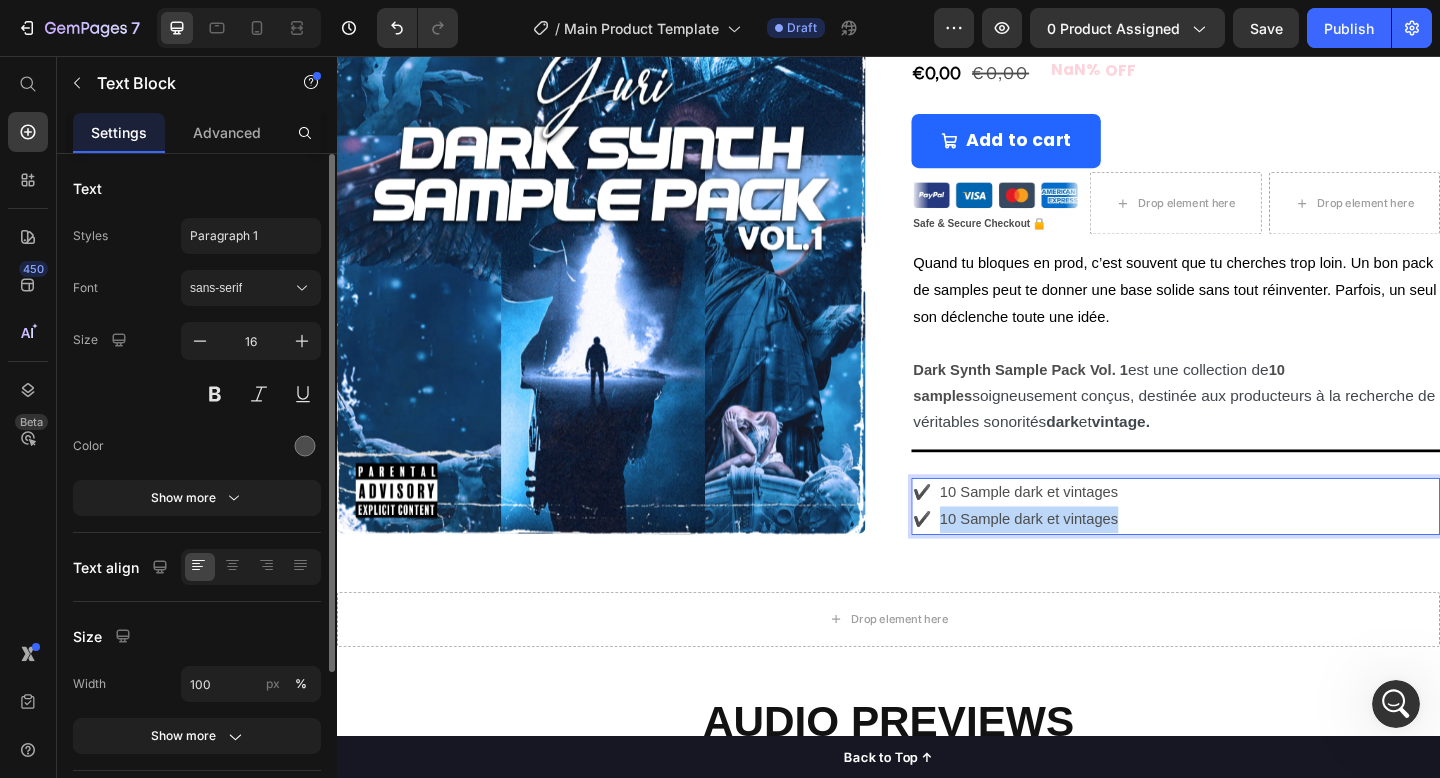 drag, startPoint x: 1186, startPoint y: 497, endPoint x: 993, endPoint y: 496, distance: 193.0026 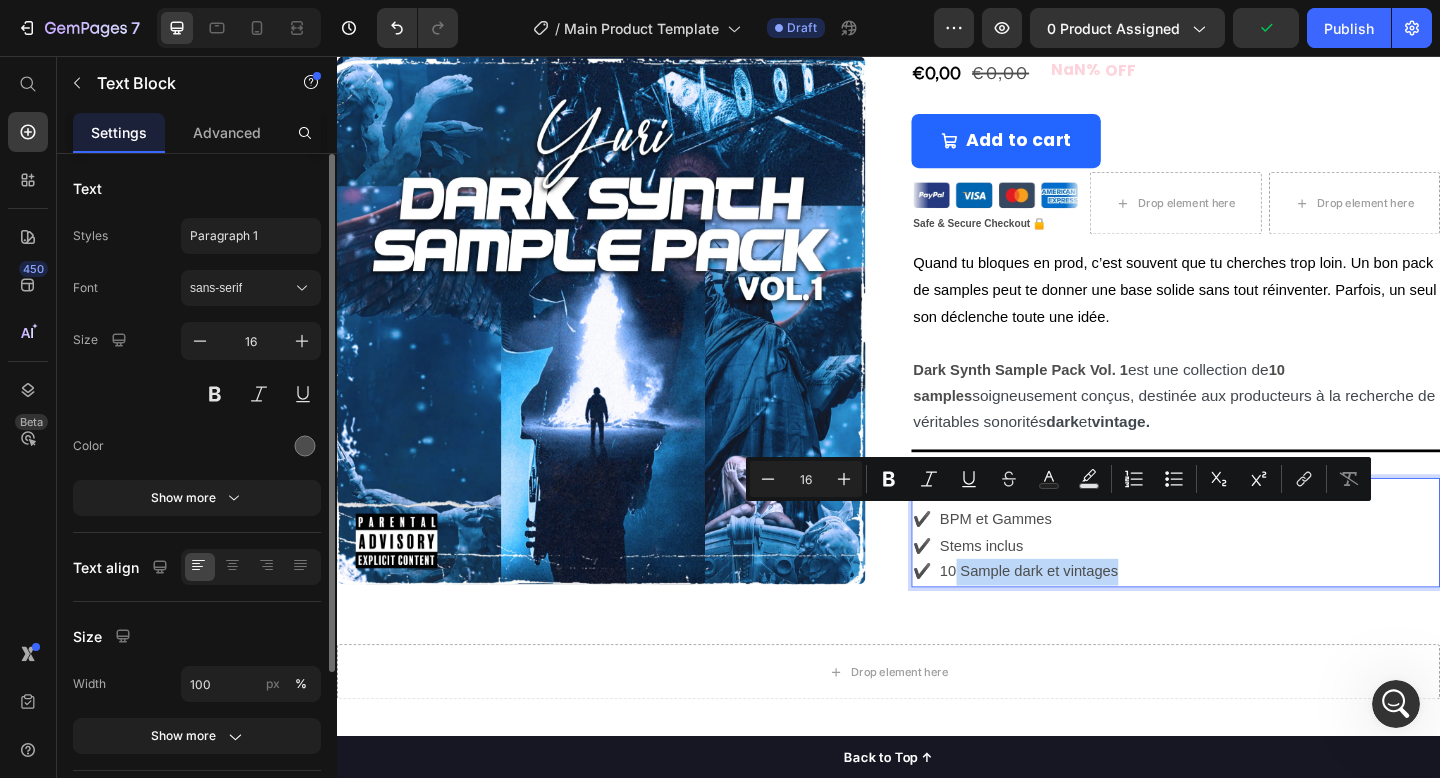 drag, startPoint x: 1198, startPoint y: 550, endPoint x: 1006, endPoint y: 553, distance: 192.02344 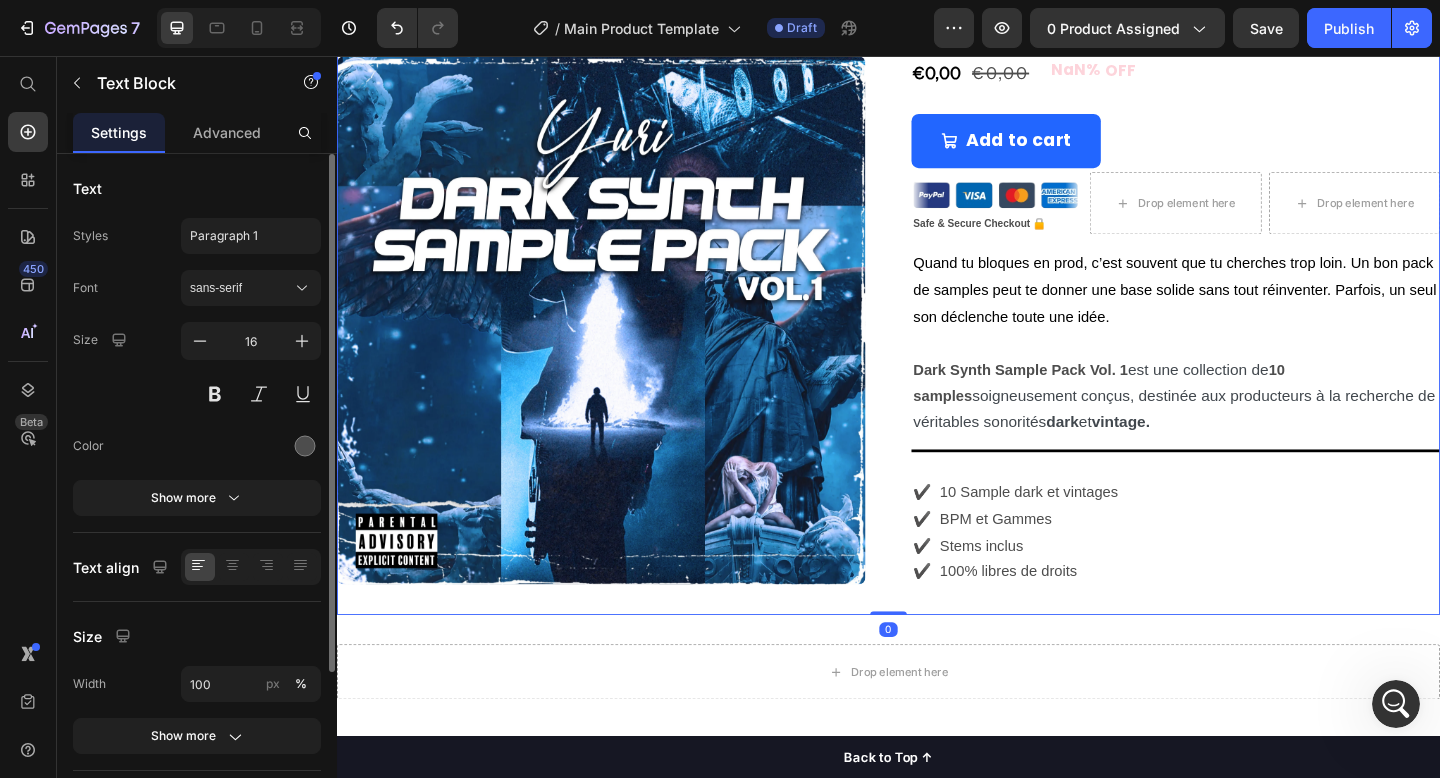 click on "Product Images YURI - DARK SYNTH SAMPLE PACK VOL. 1 Product Title €0,00 Product Price €0,00 Product Price NaN% OFF Discount Tag Row Row
Add to cart Add to Cart
Custom Code Safe & Secure Checkout 🔒 Text Block
Drop element here
Drop element here Row Quand tu bloques en prod, c’est souvent que tu cherches trop loin. Un bon pack de samples peut te donner une base solide sans tout réinventer. Parfois, un seul son déclenche toute une idée. Dark Synth Sample Pack Vol. 1  est une collection de  10 samples  soigneusement conçus, destinée aux producteurs à la recherche de véritables sonorités  dark  et  vintage. Text Block                Title Line ✔️  10 Sample dark et vintages ✔️  BPM et Gammes ✔️  Stems inclus ✔️  100% libres de droits Text Block Row Product" at bounding box center [937, 251] 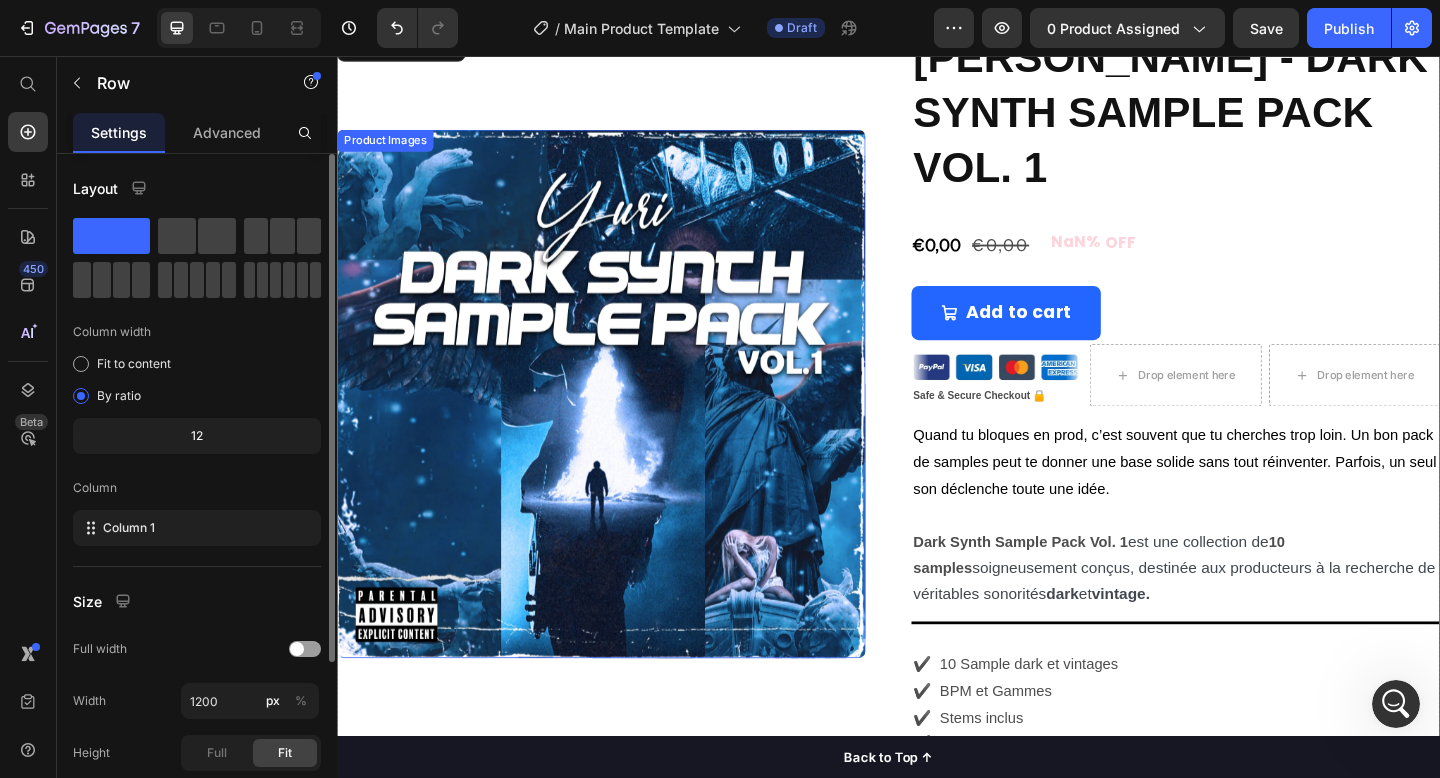 scroll, scrollTop: 189, scrollLeft: 0, axis: vertical 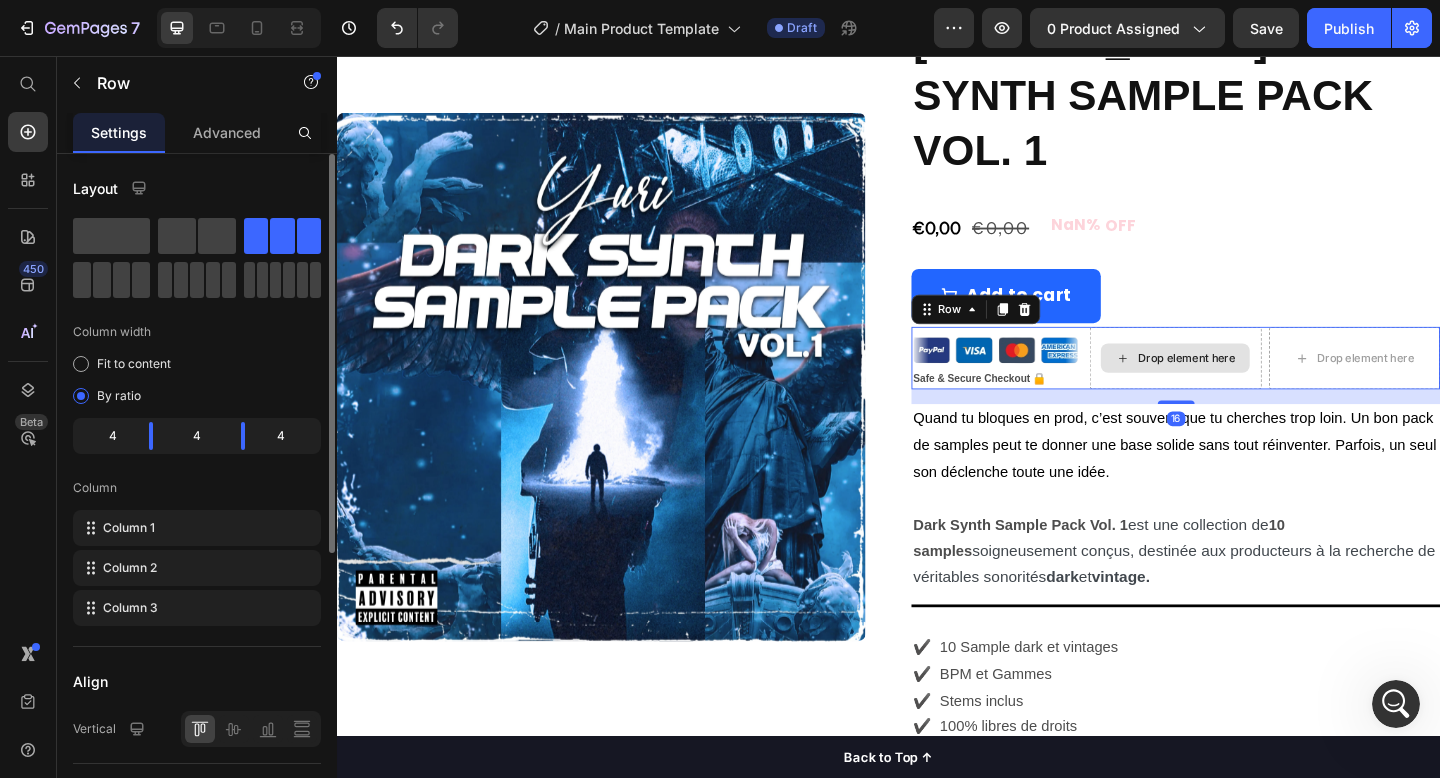 click on "Drop element here" at bounding box center (1249, 385) 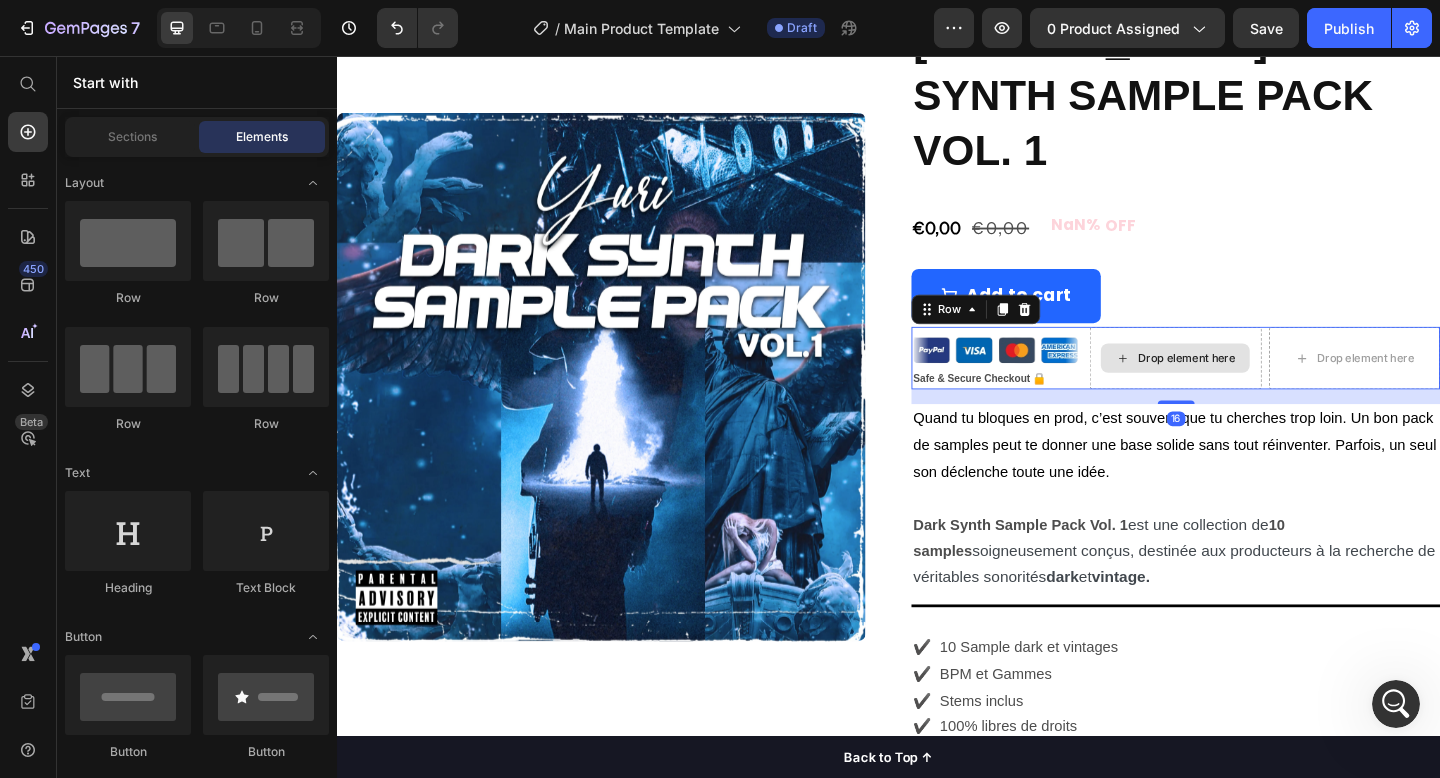 click on "Drop element here" at bounding box center [1249, 385] 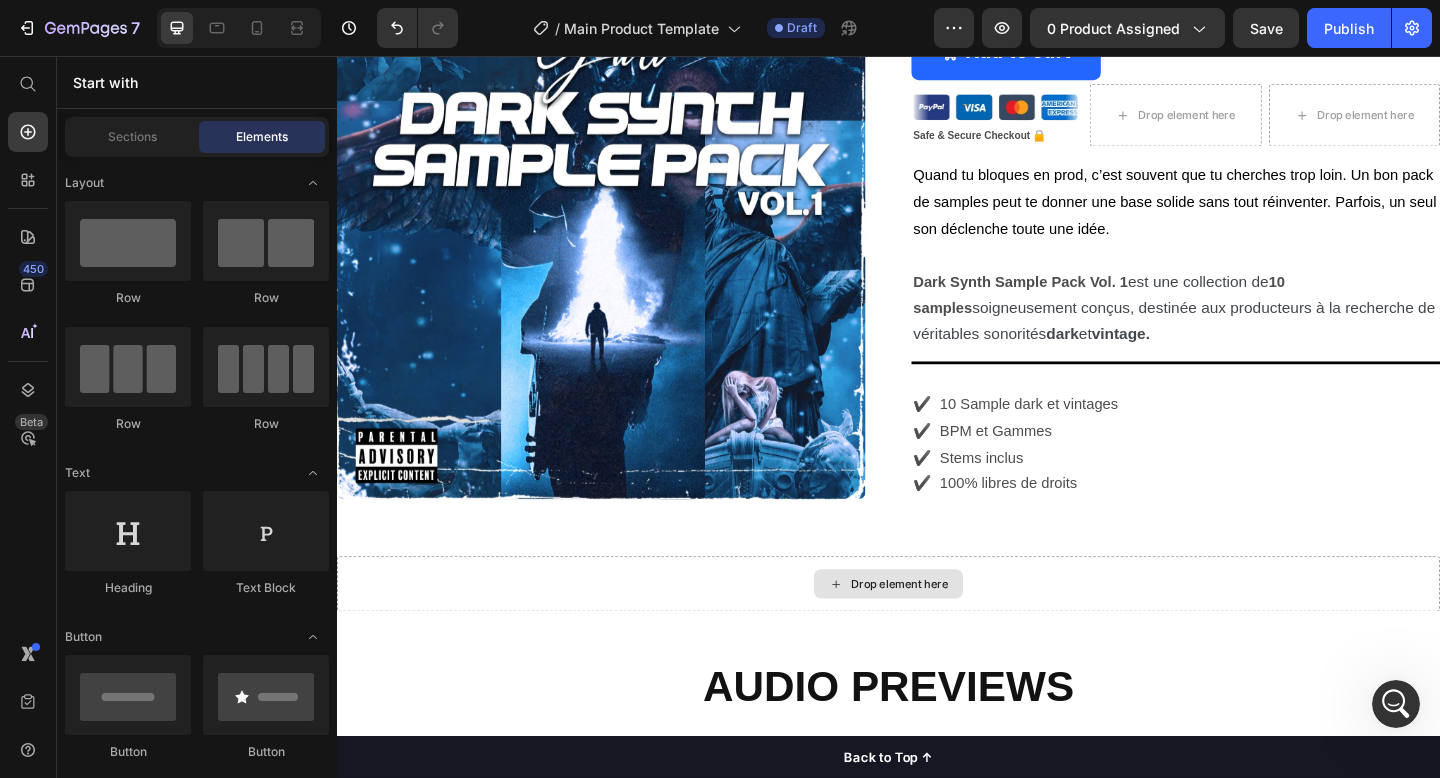 scroll, scrollTop: 352, scrollLeft: 0, axis: vertical 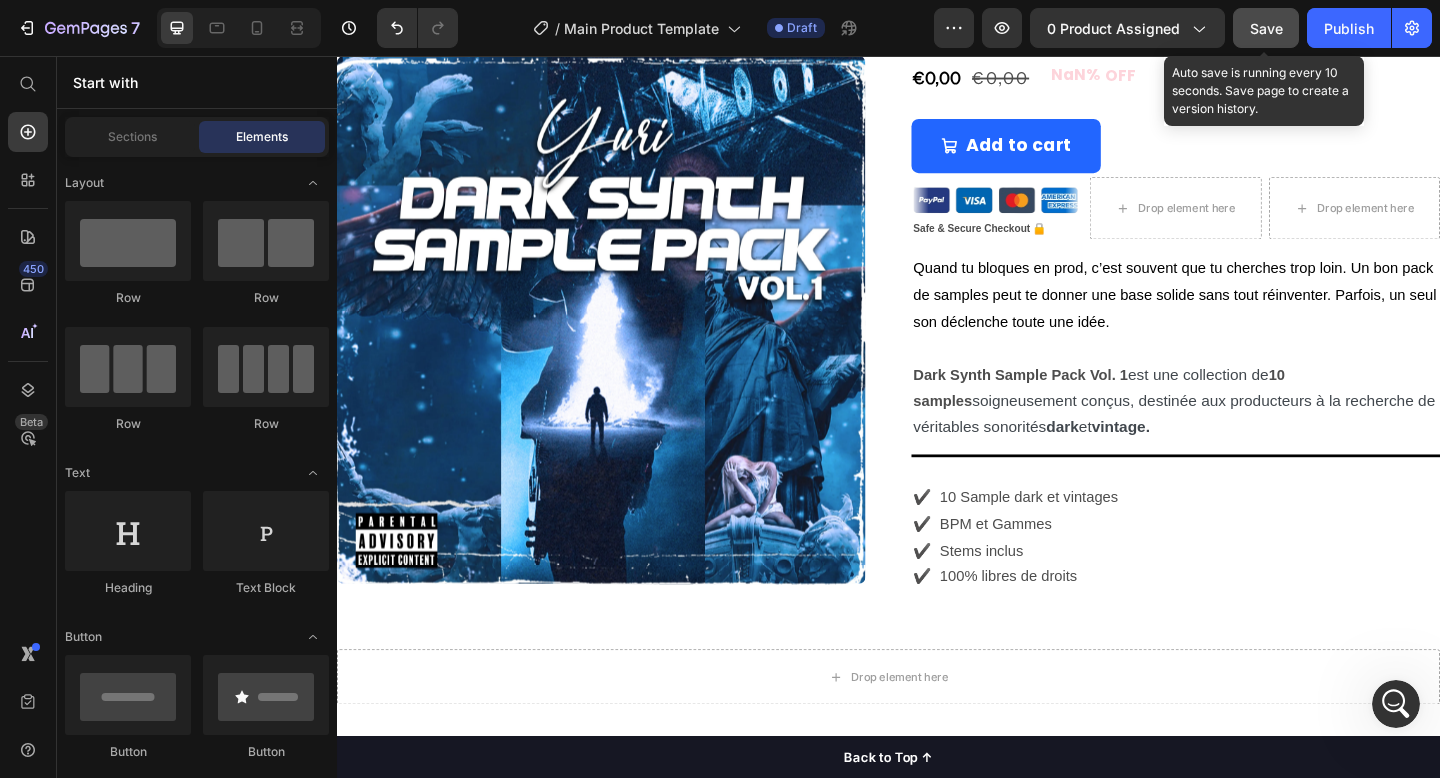 click on "Save" 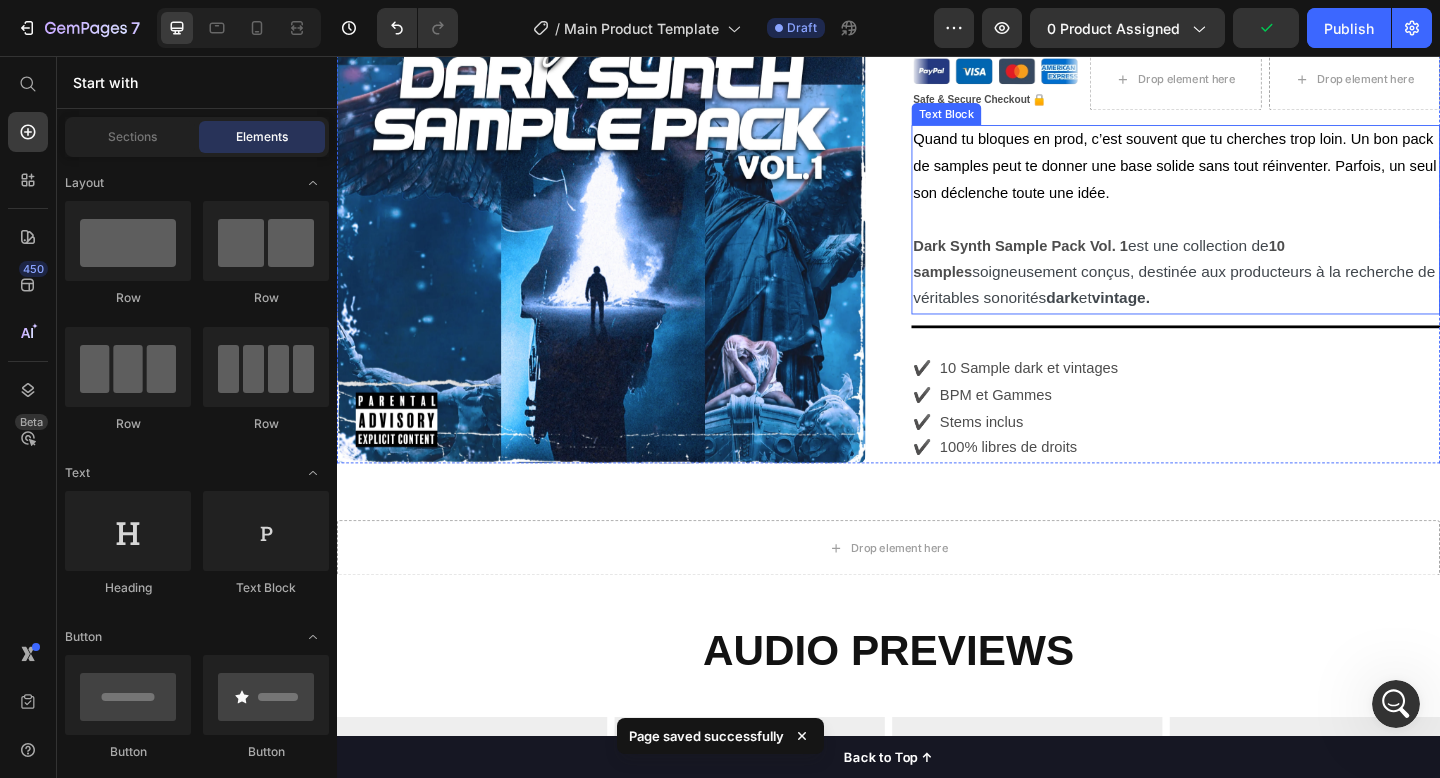 scroll, scrollTop: 501, scrollLeft: 0, axis: vertical 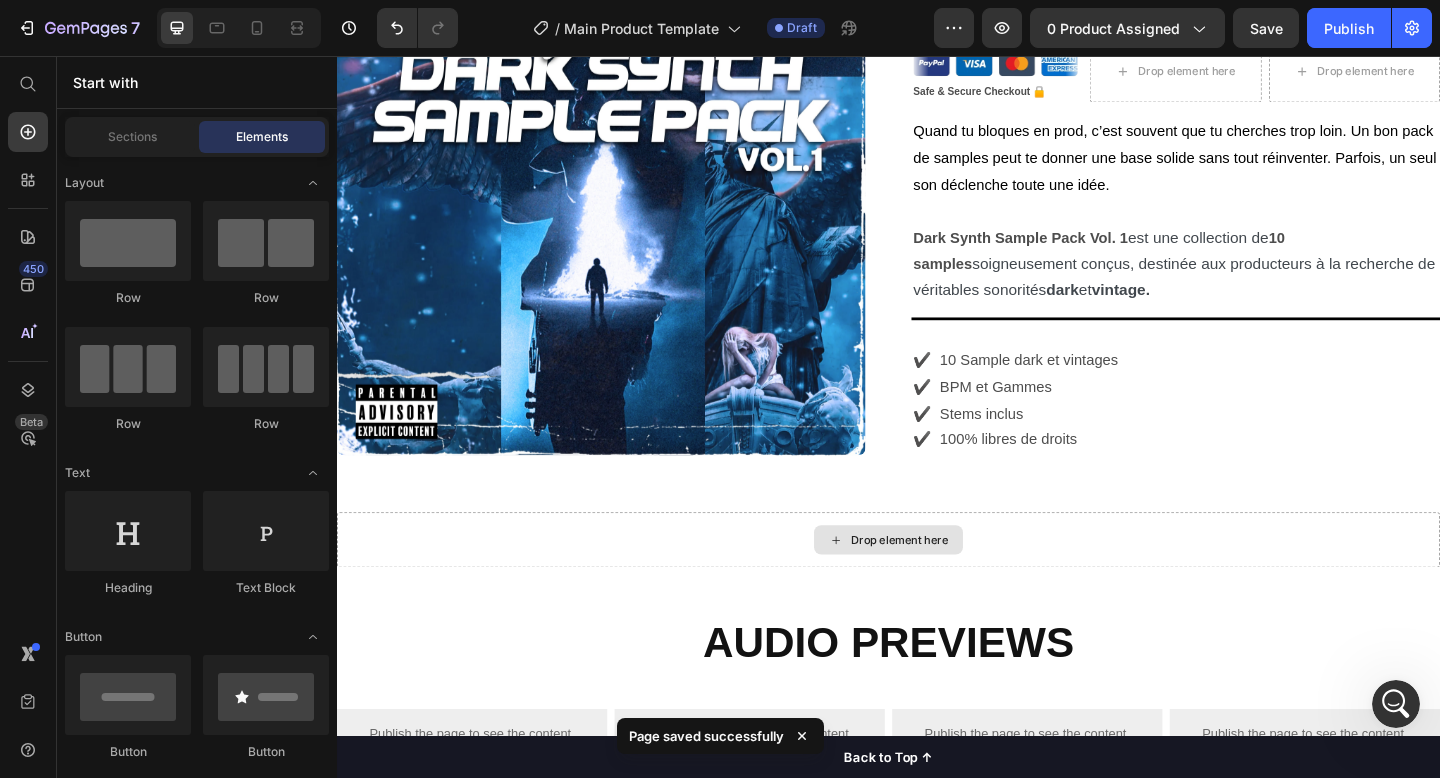 click on "Drop element here" at bounding box center [937, 583] 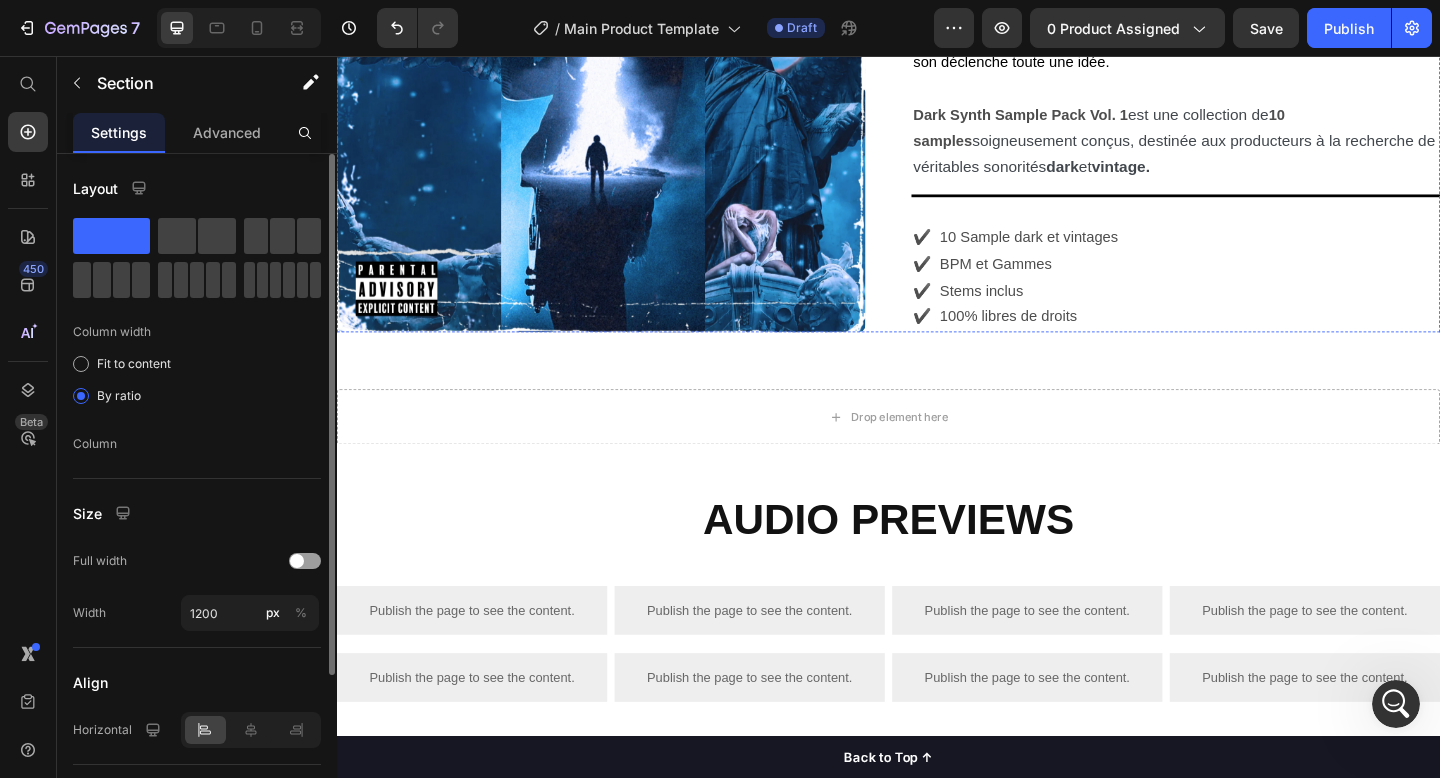scroll, scrollTop: 637, scrollLeft: 0, axis: vertical 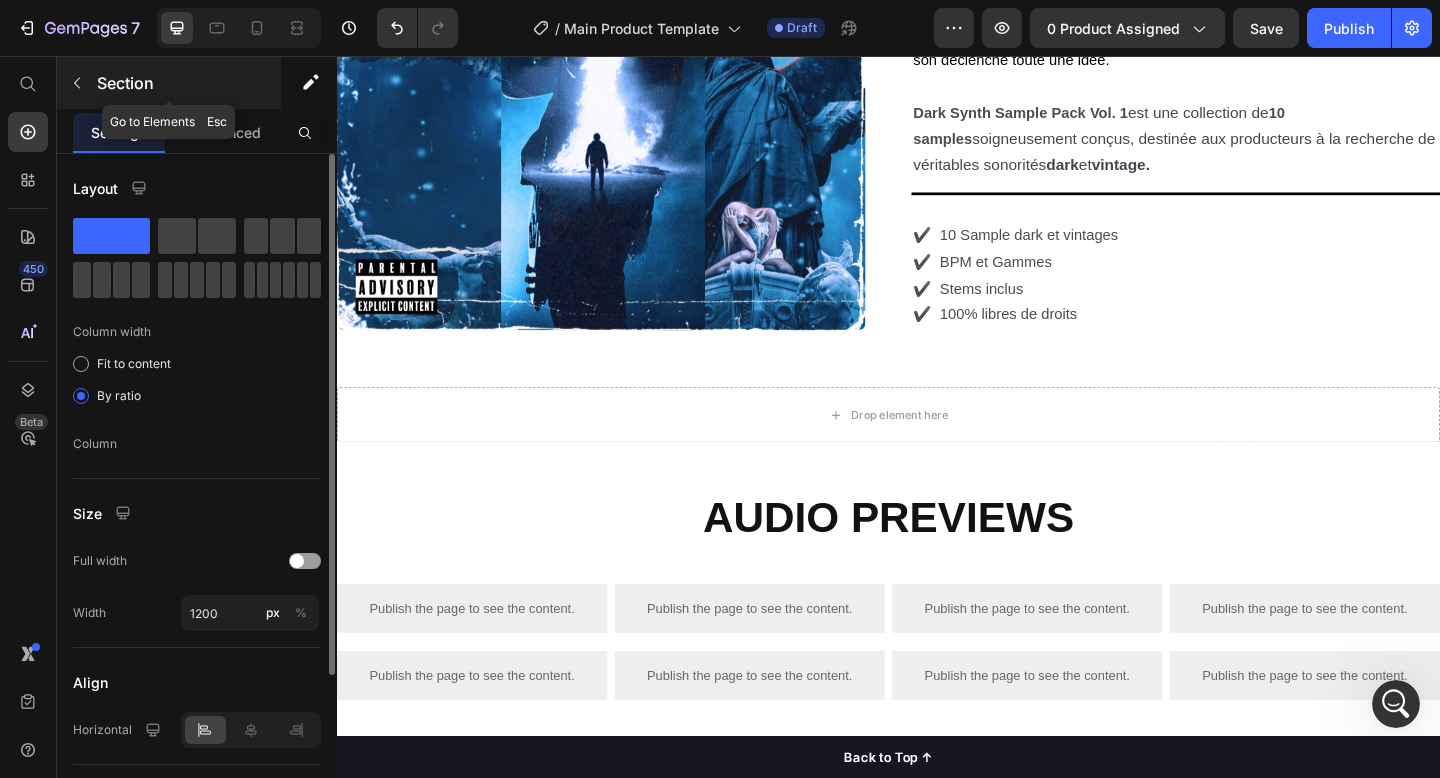 click 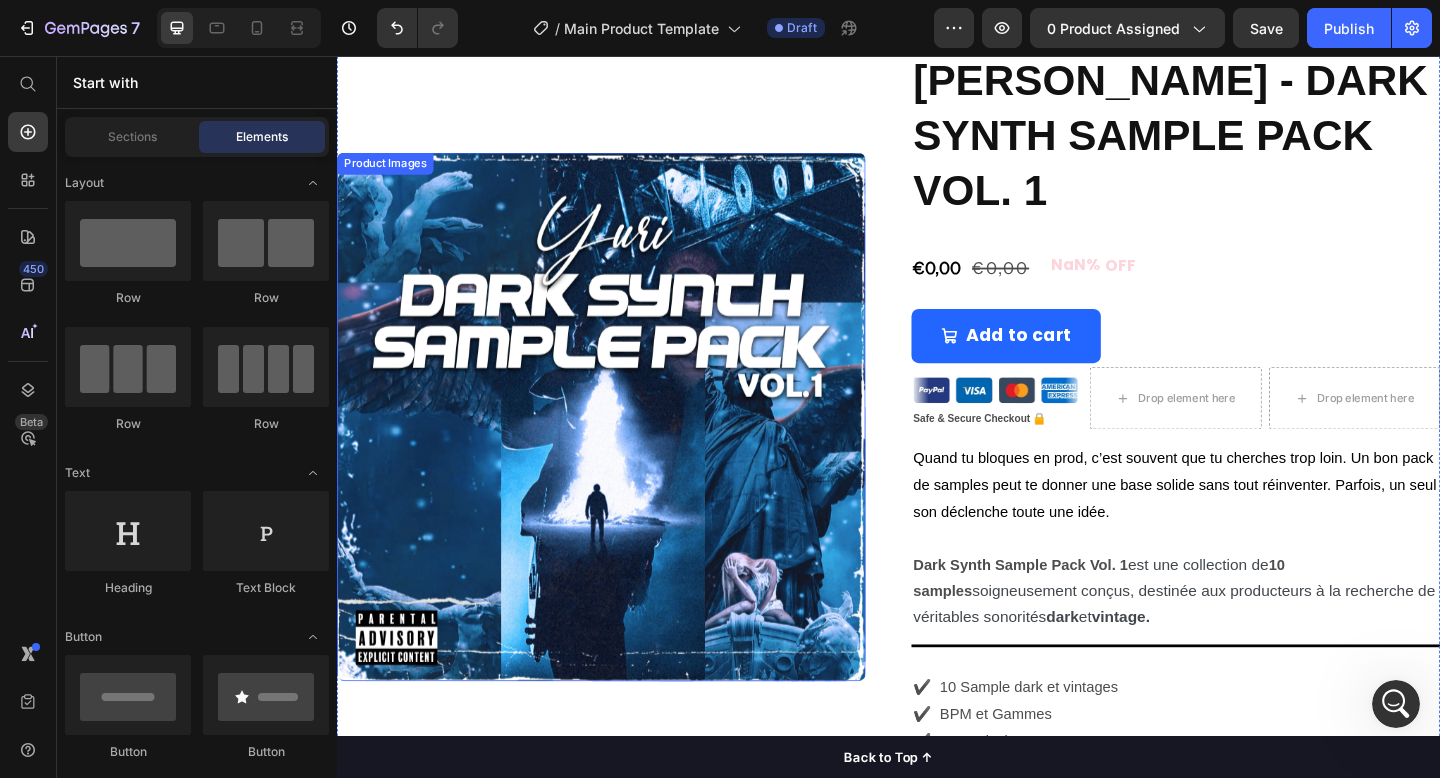 scroll, scrollTop: 0, scrollLeft: 0, axis: both 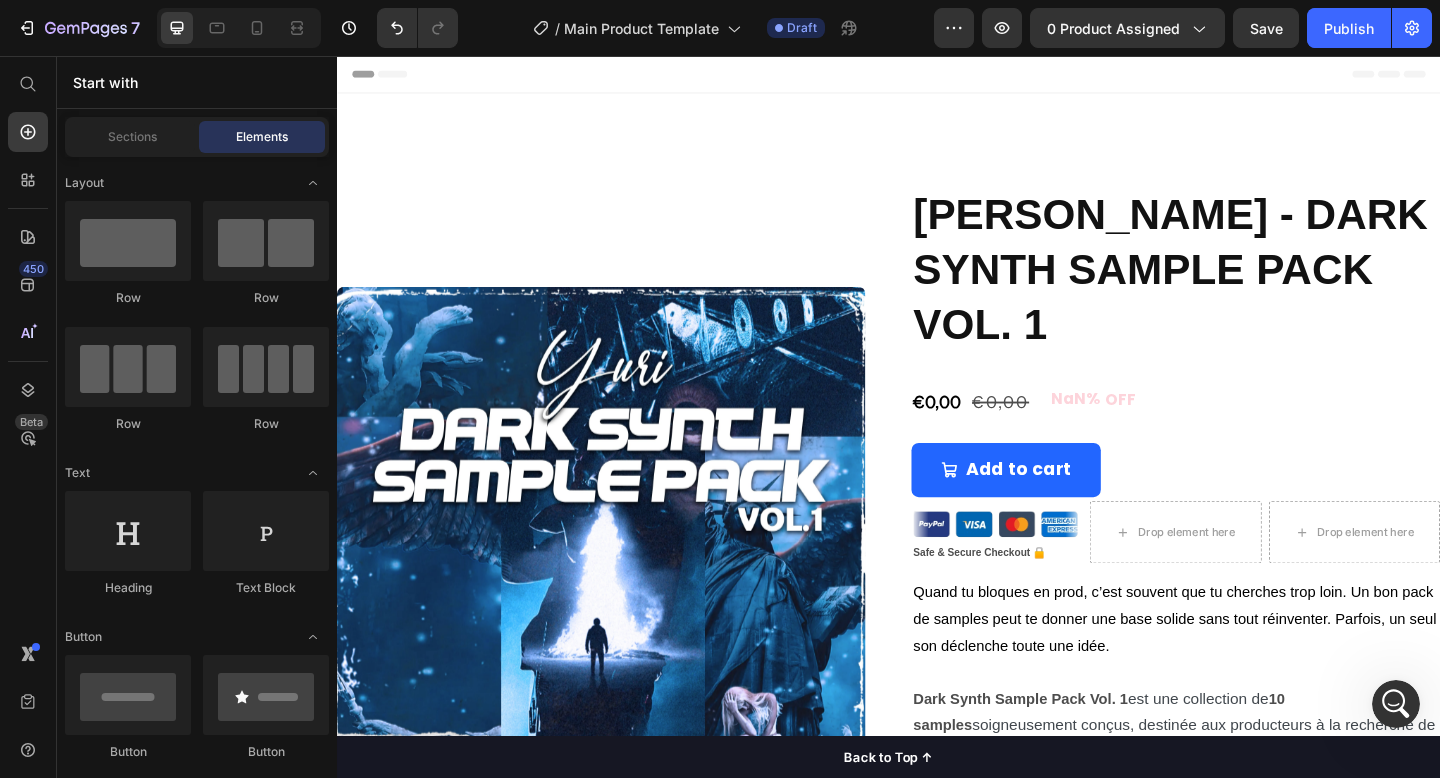 click 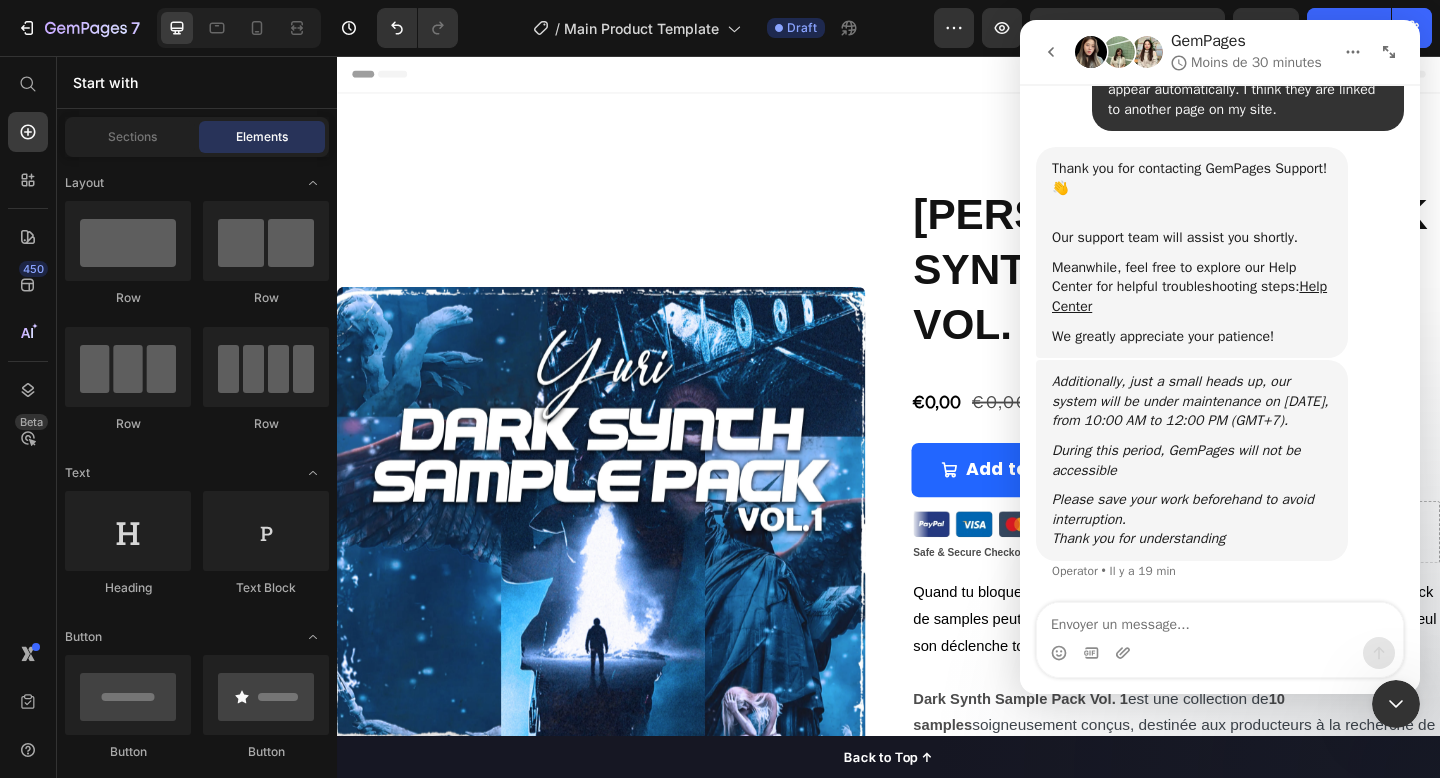 scroll, scrollTop: 183, scrollLeft: 0, axis: vertical 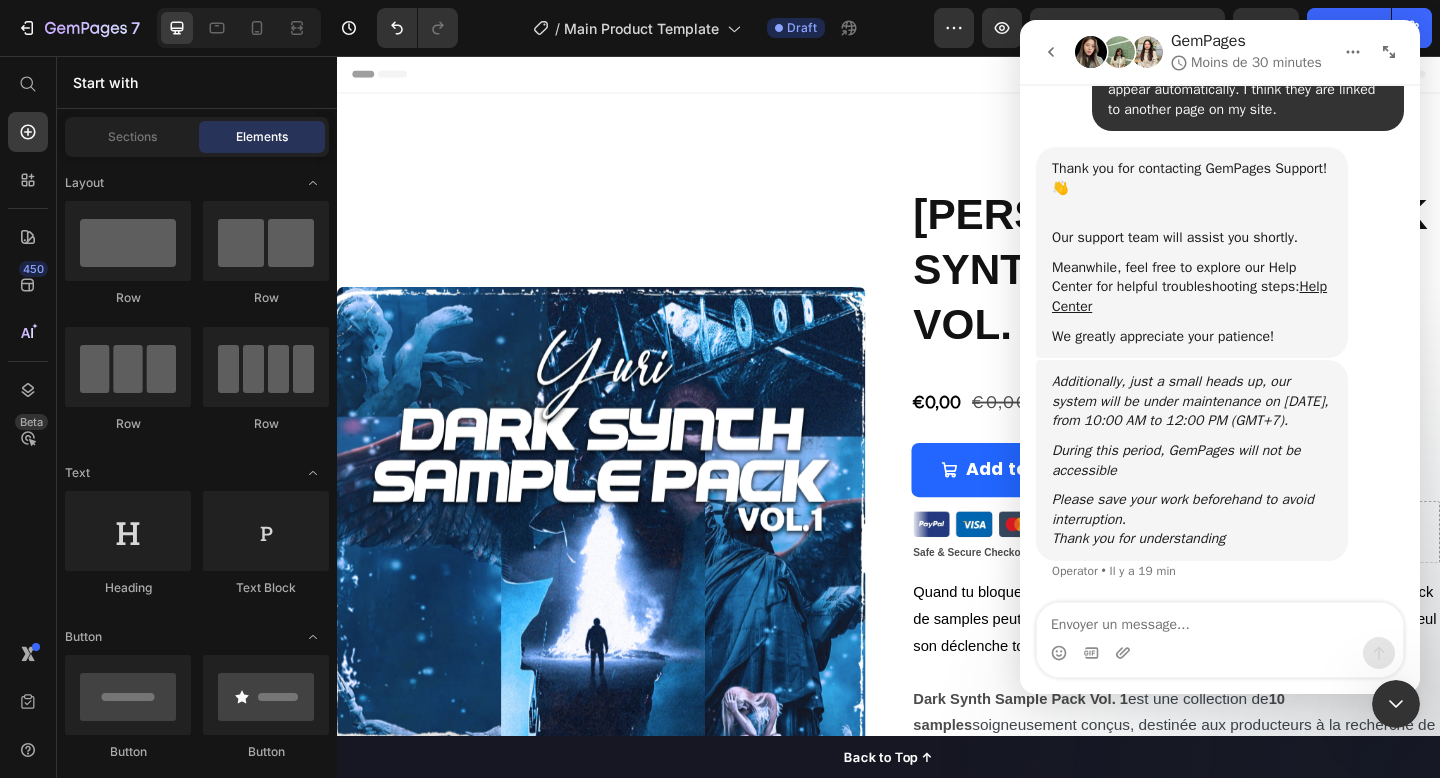 click 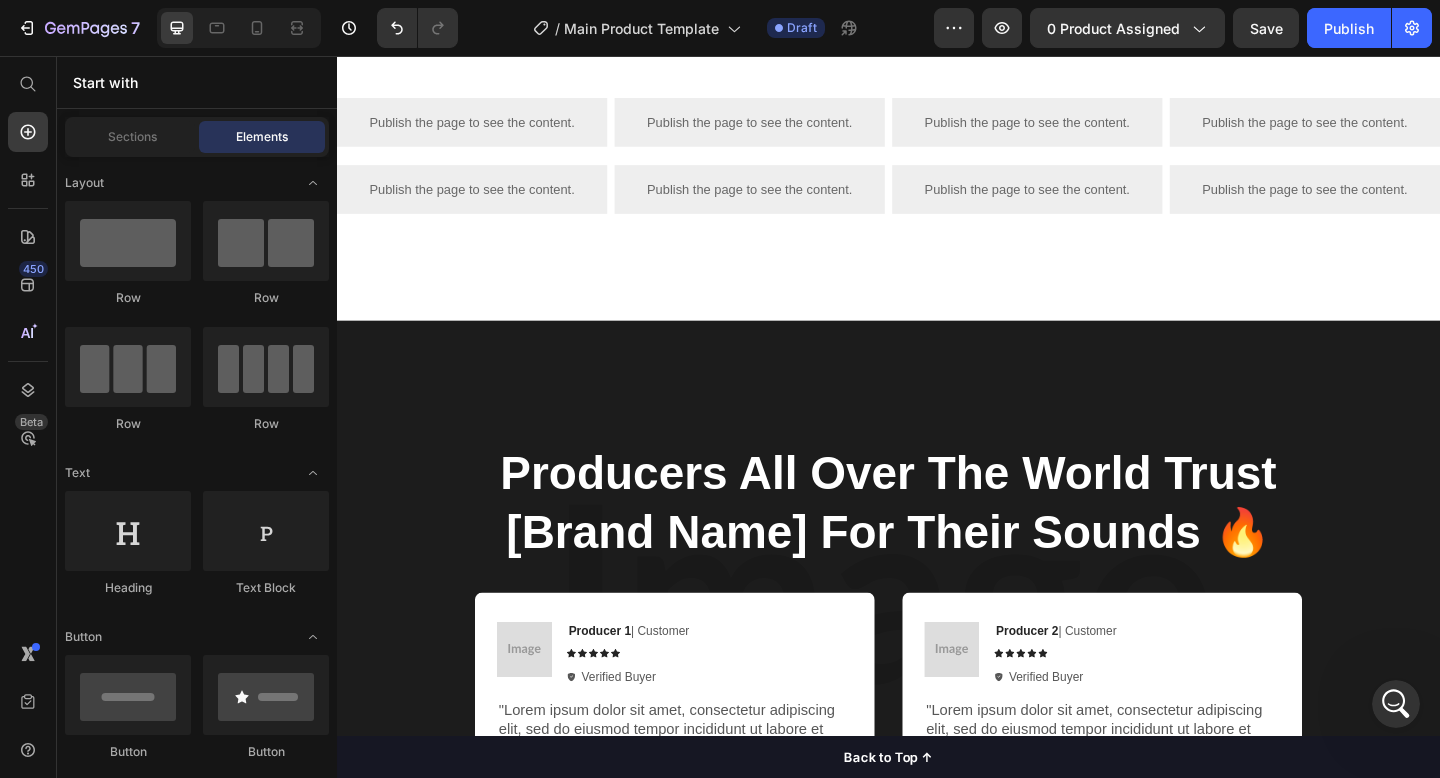 scroll, scrollTop: 862, scrollLeft: 0, axis: vertical 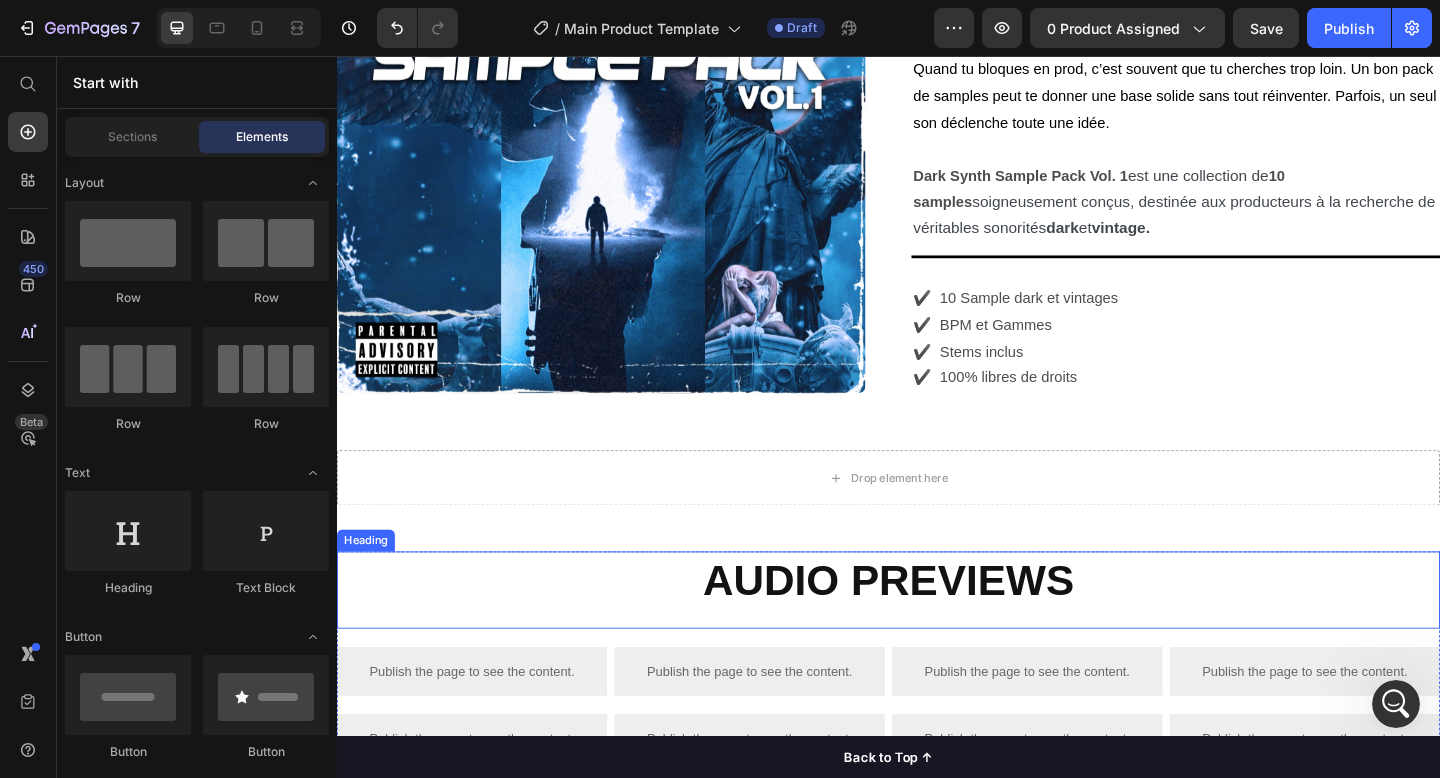 click on "Audio Previews" at bounding box center [937, 626] 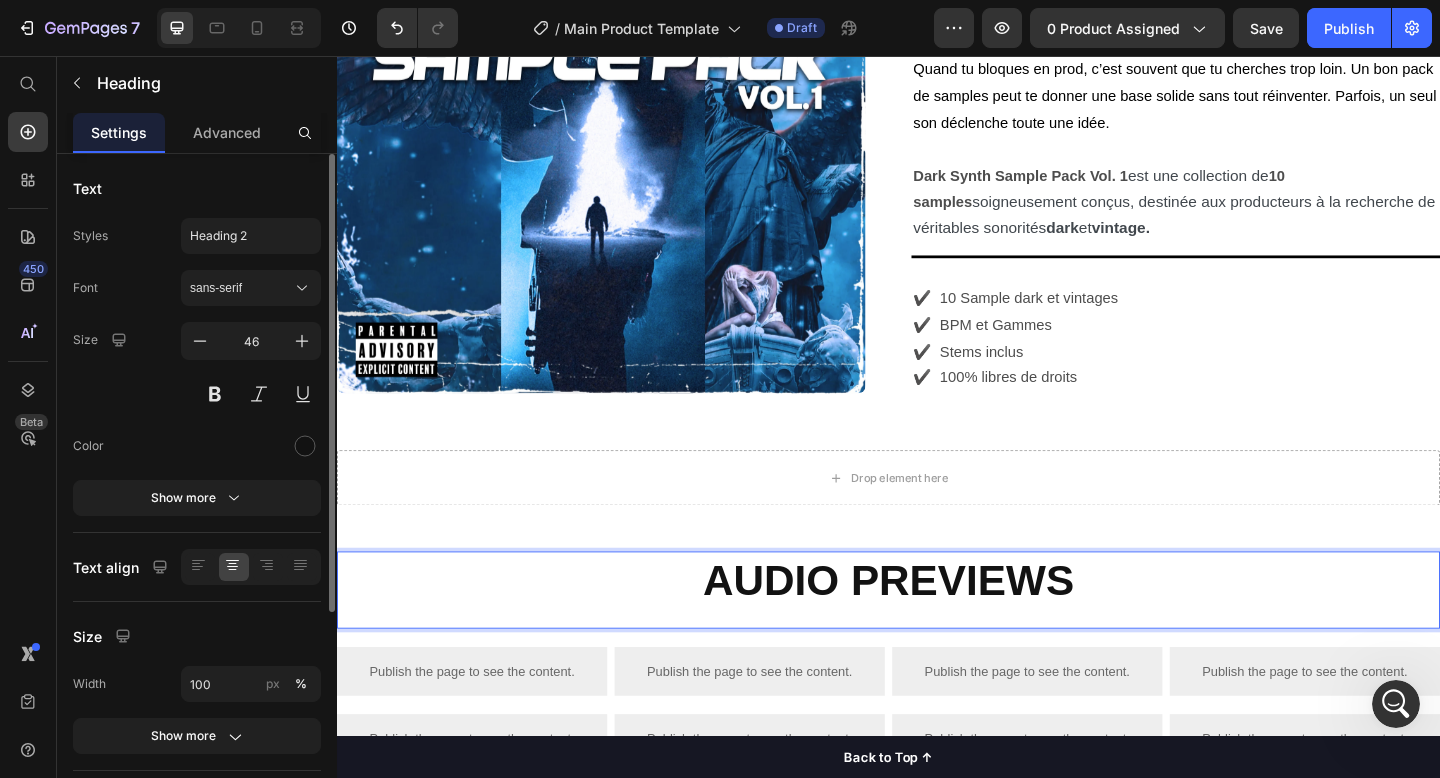 click on "Audio Previews" at bounding box center [937, 626] 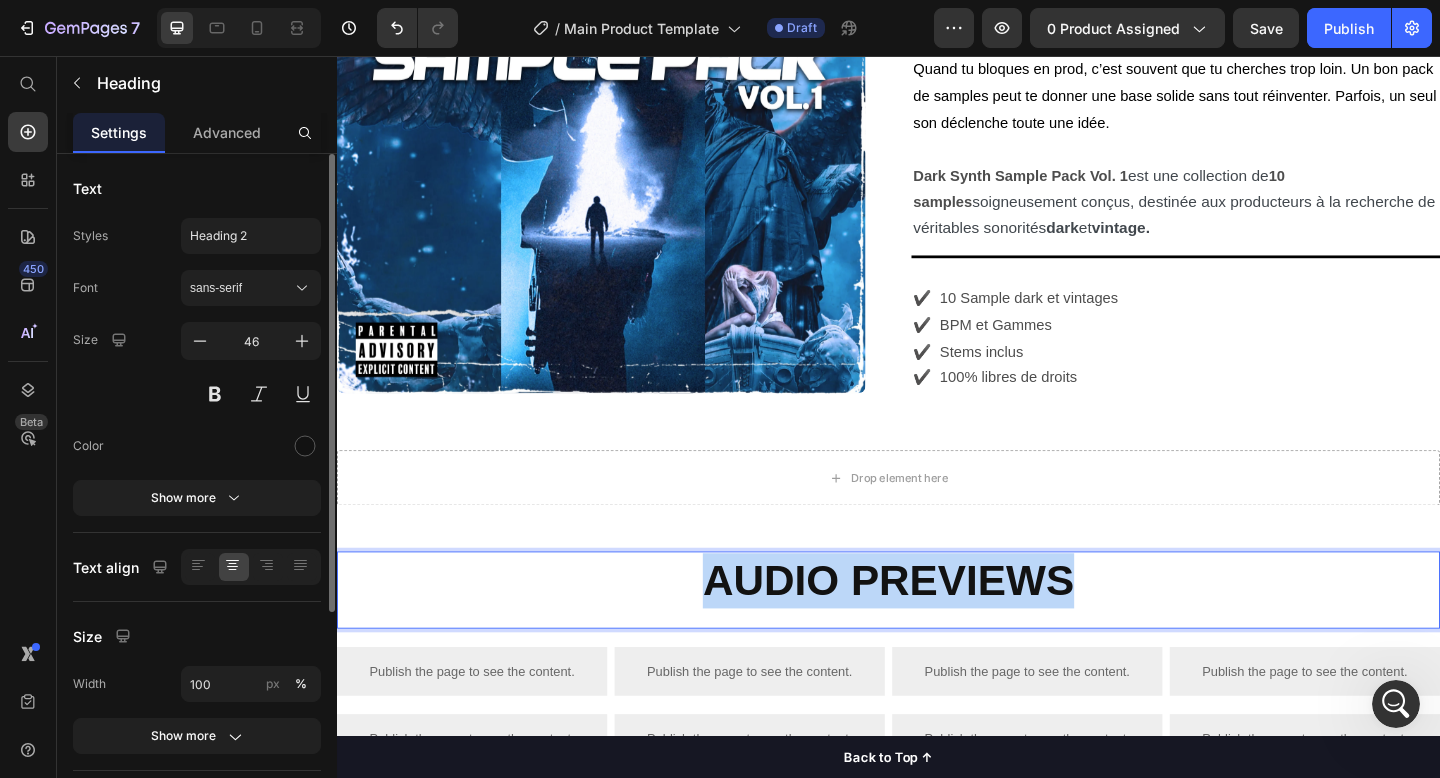 drag, startPoint x: 1159, startPoint y: 555, endPoint x: 746, endPoint y: 562, distance: 413.05933 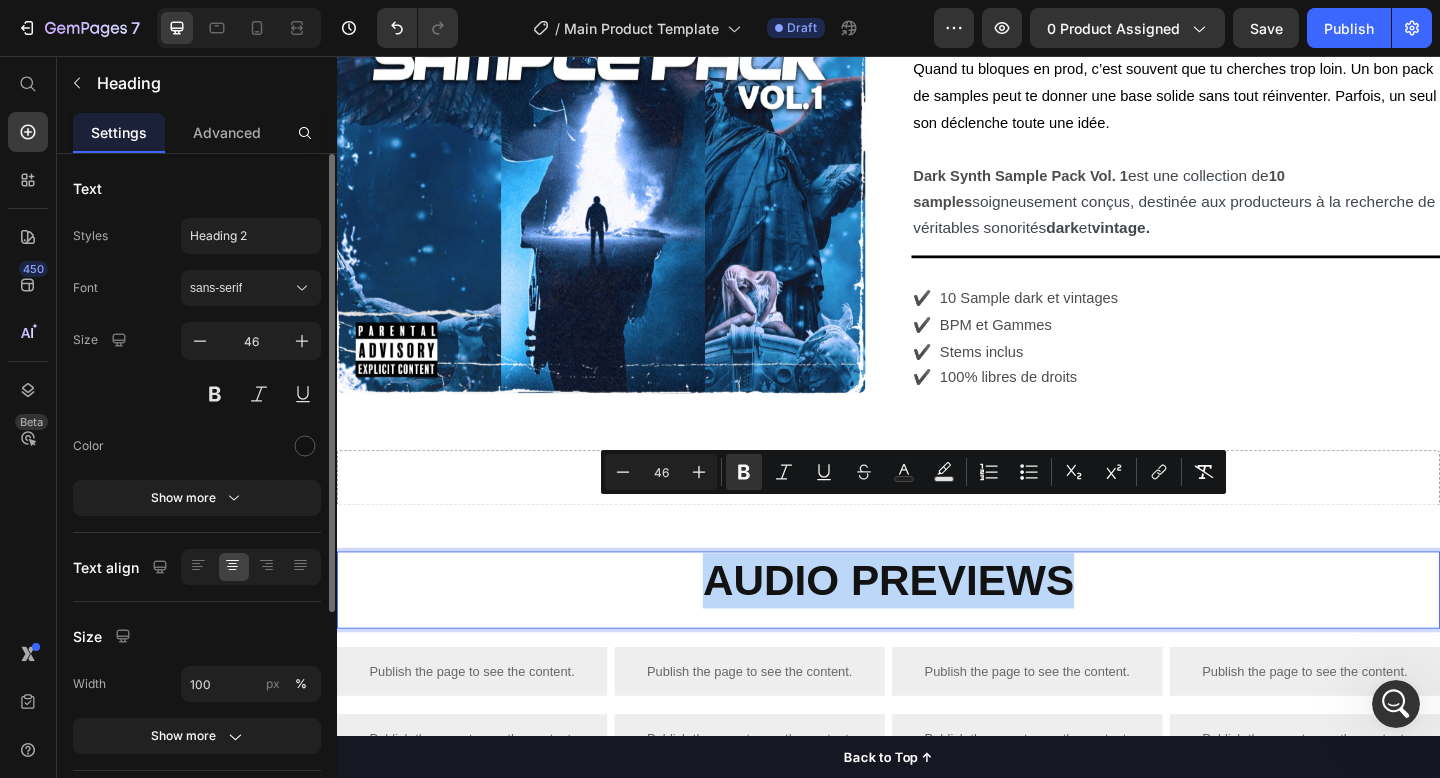 click on "Audio Previews" at bounding box center [937, 626] 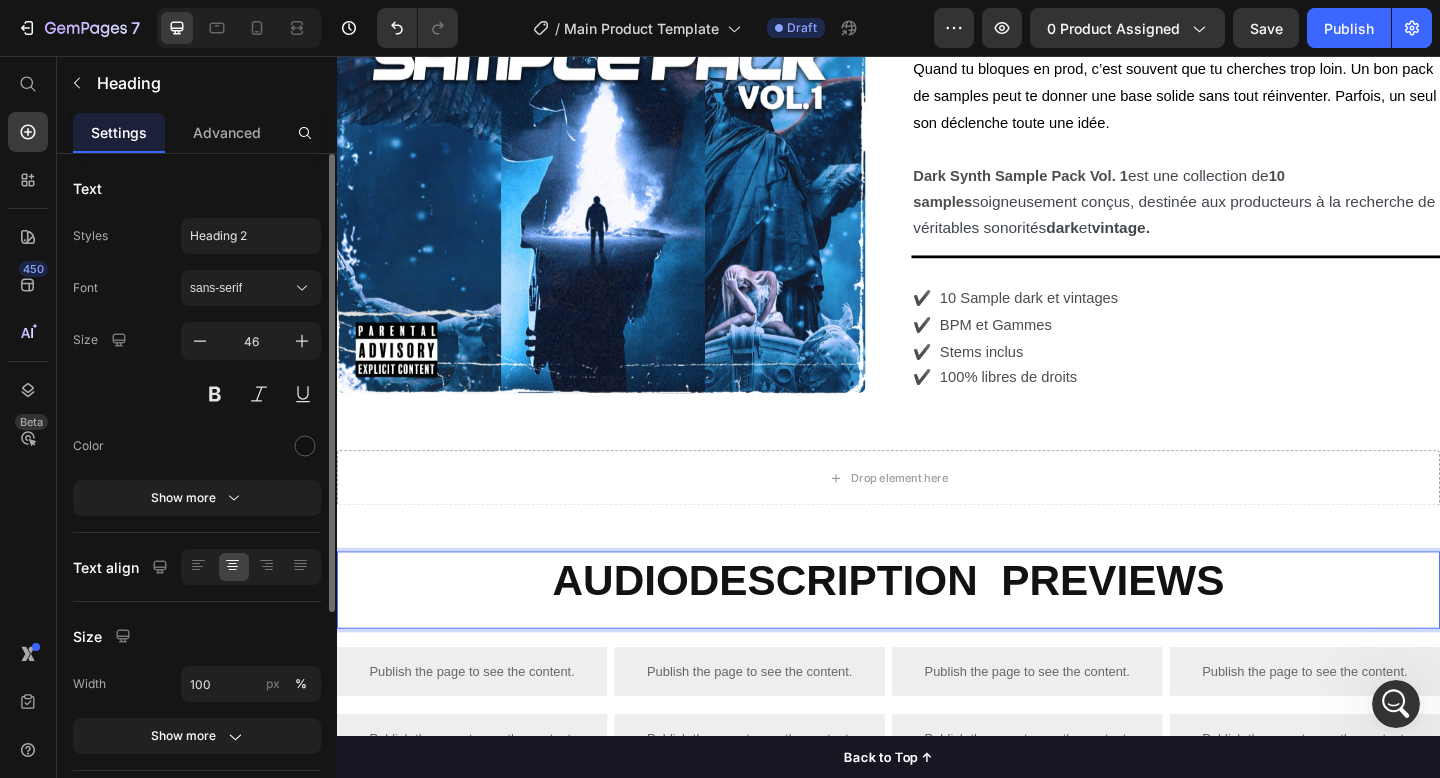 click on "AudioDESCRIPTION  Previews" at bounding box center [937, 626] 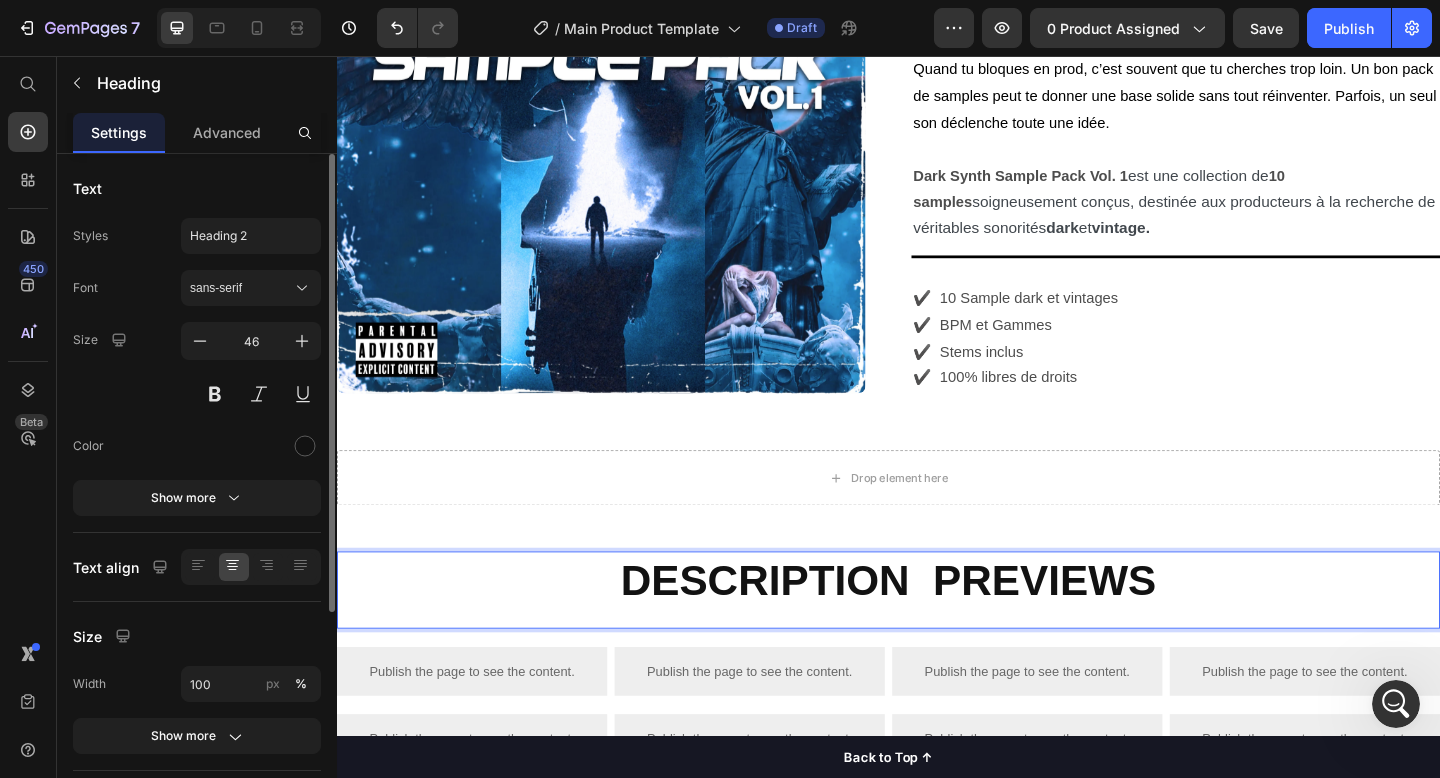 click on "DESCRIPTION  Previews" at bounding box center (937, 627) 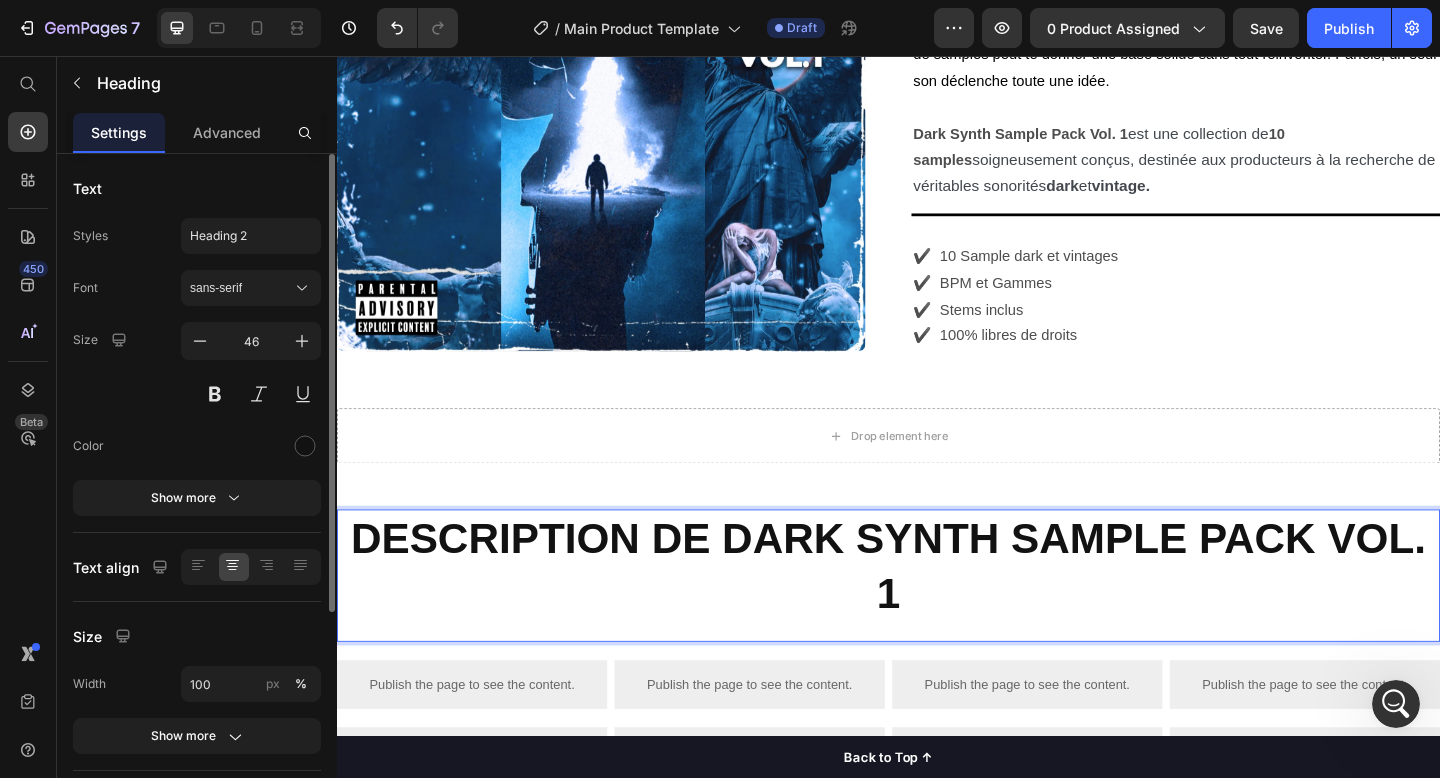 scroll, scrollTop: 615, scrollLeft: 0, axis: vertical 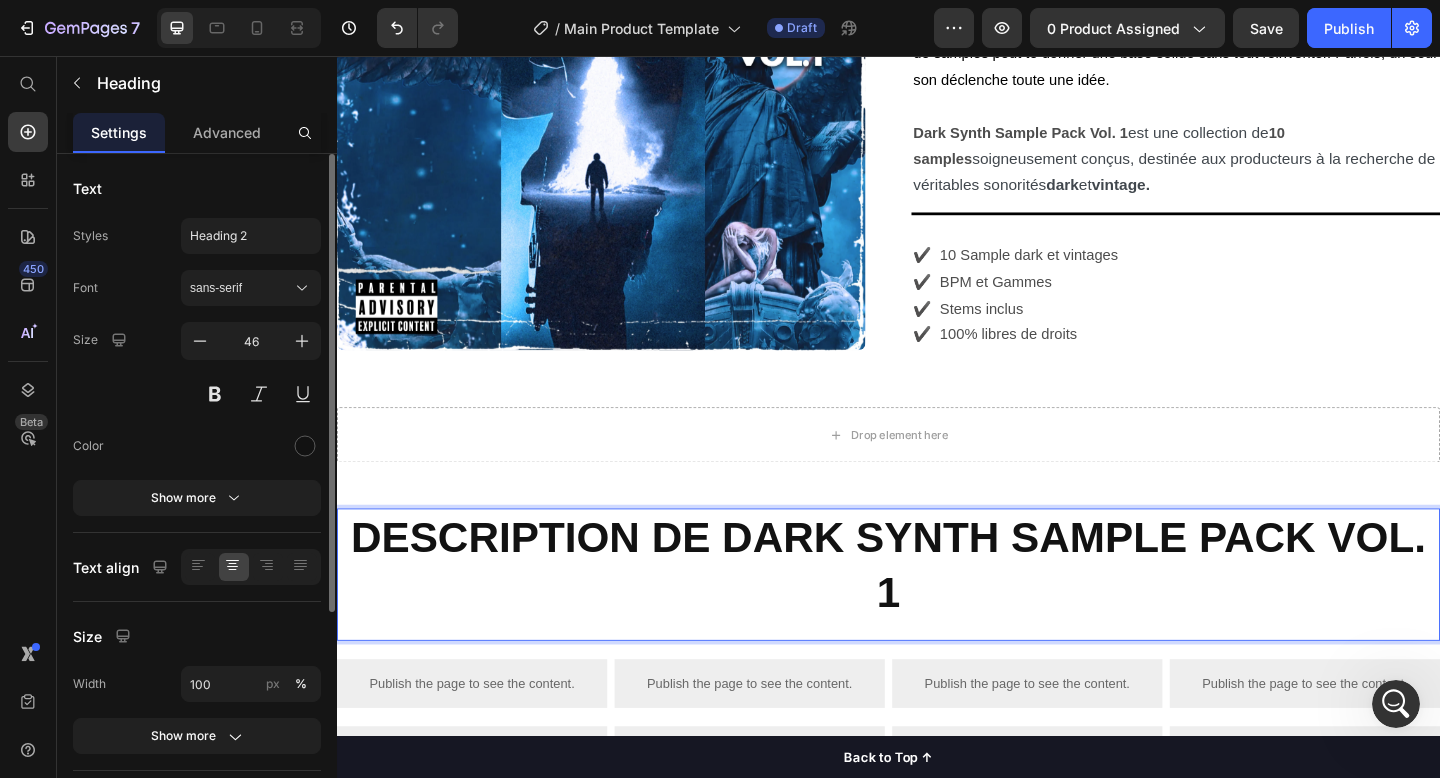 click on "DESCRIPTION DE DARK SYNTH SAMPLE PACK VOL. 1" at bounding box center (937, 611) 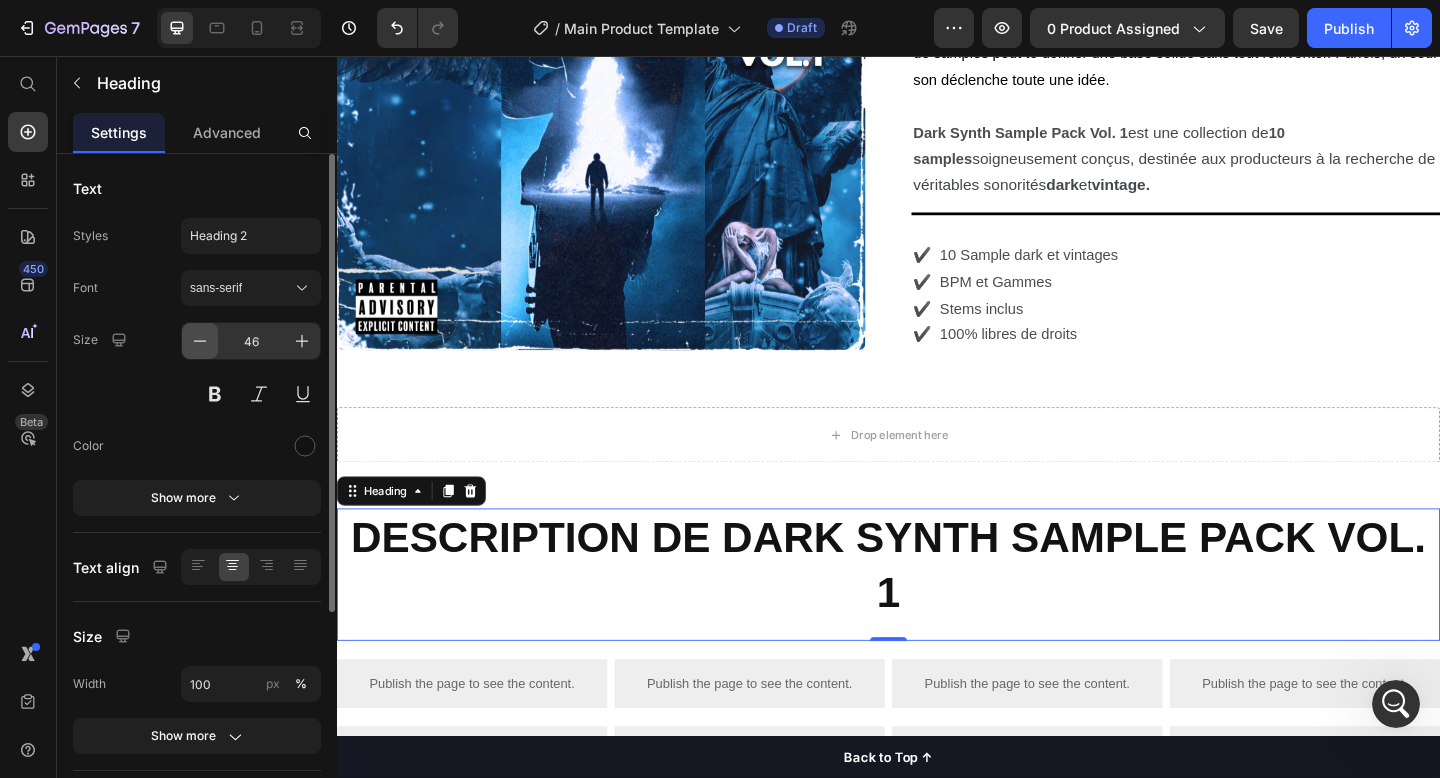 click 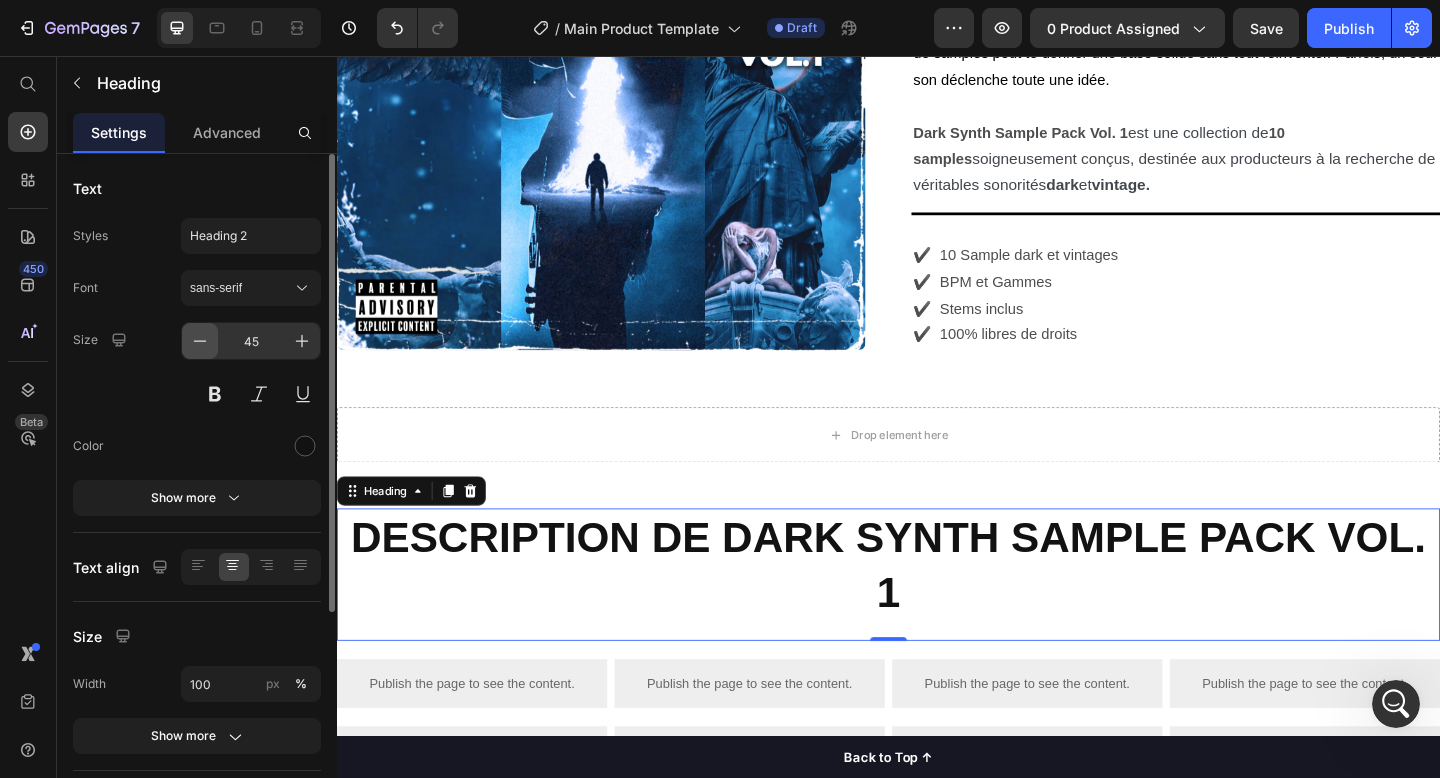 click 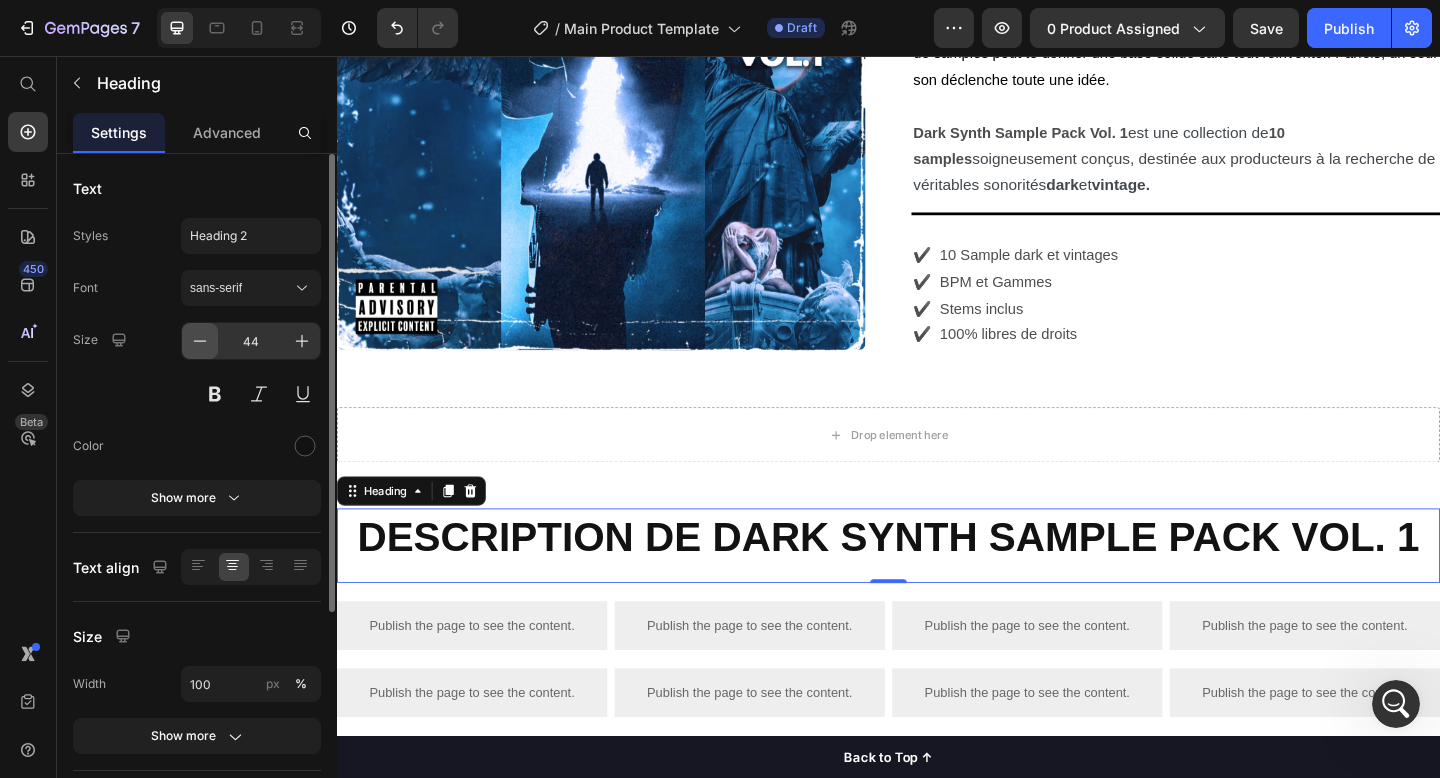 click 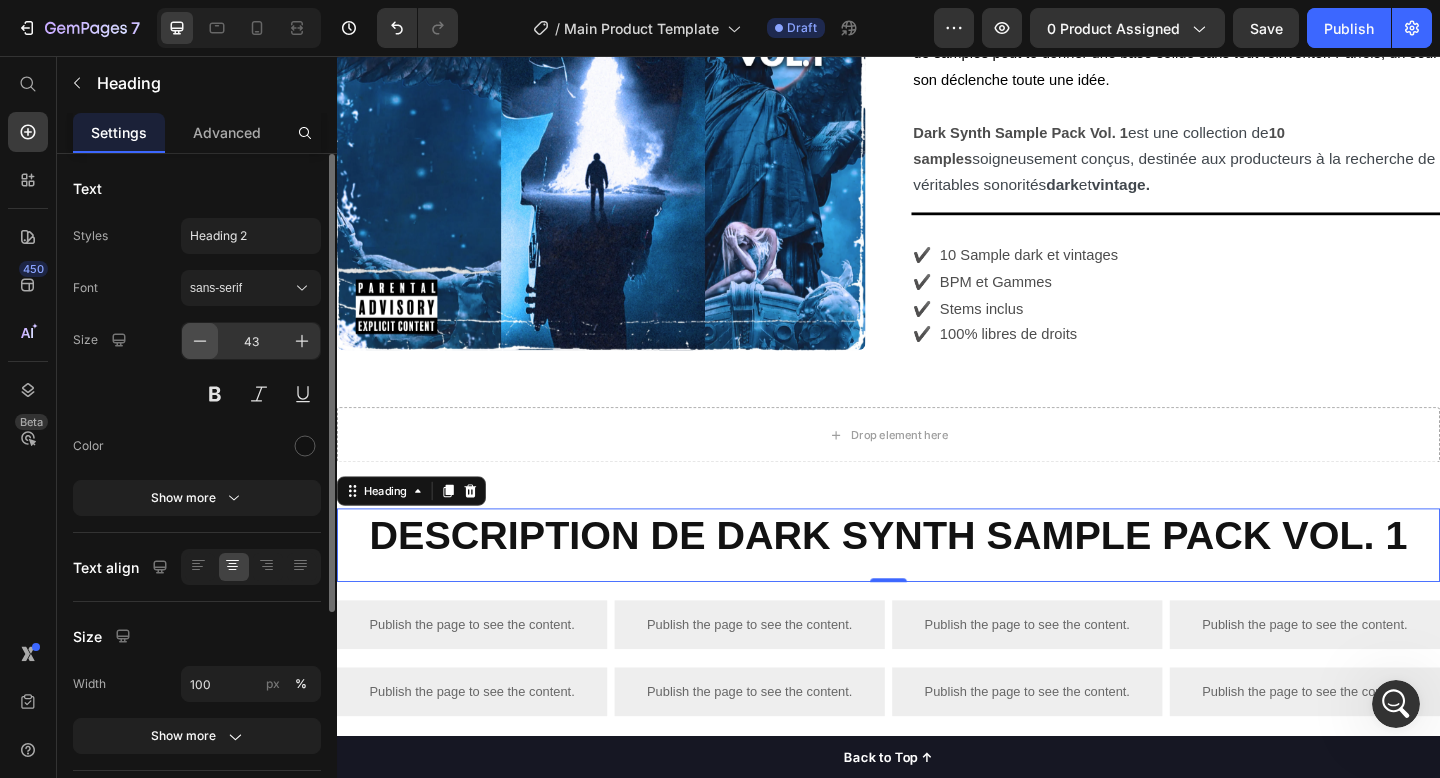 click 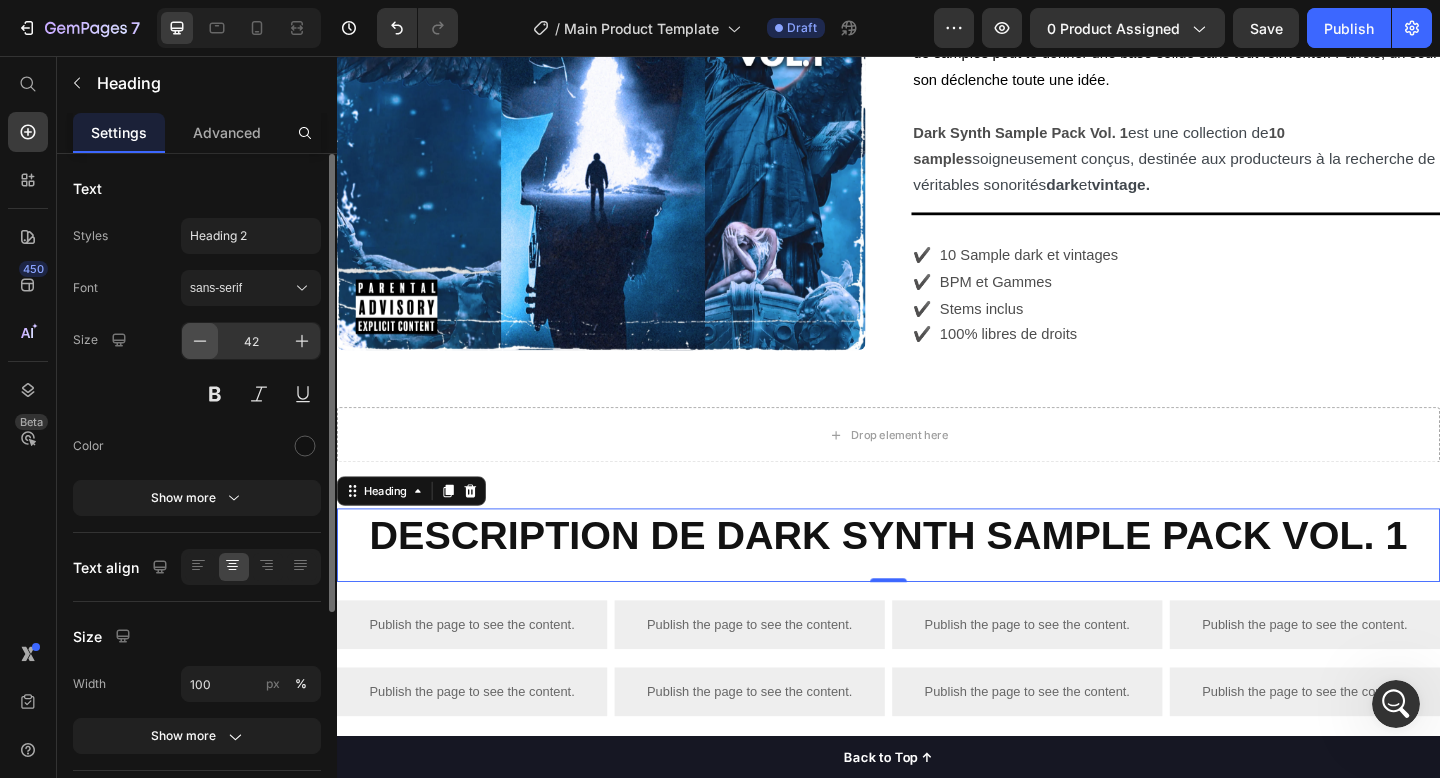 click 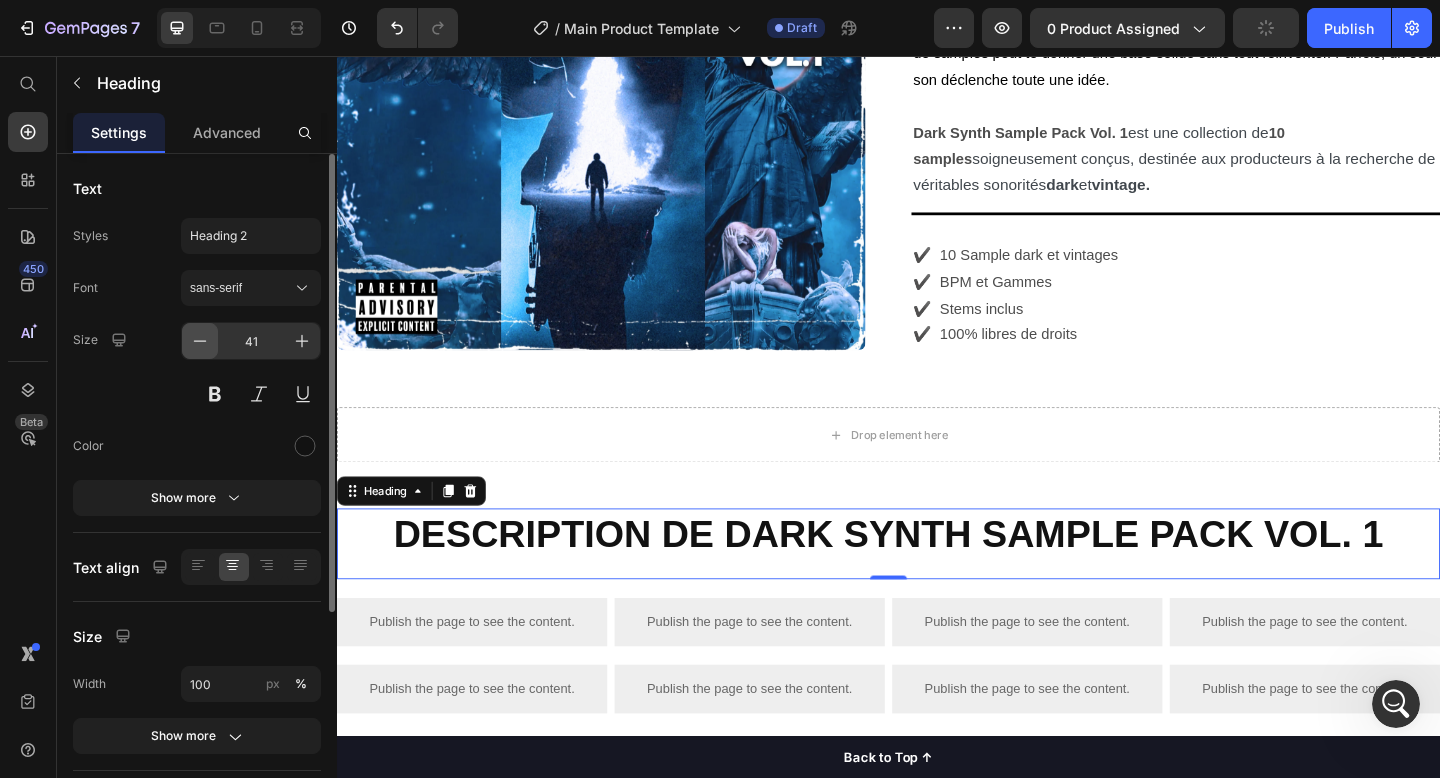 click 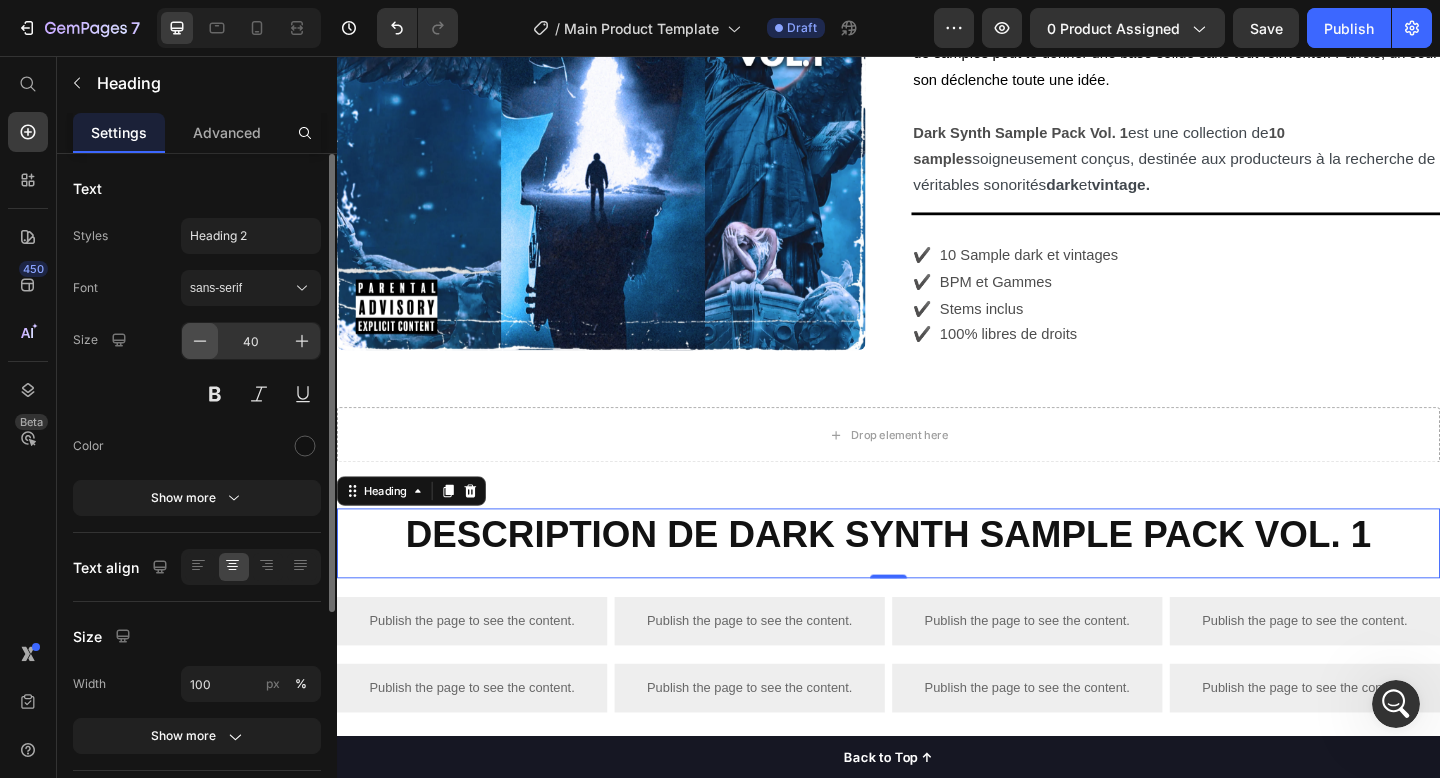 click 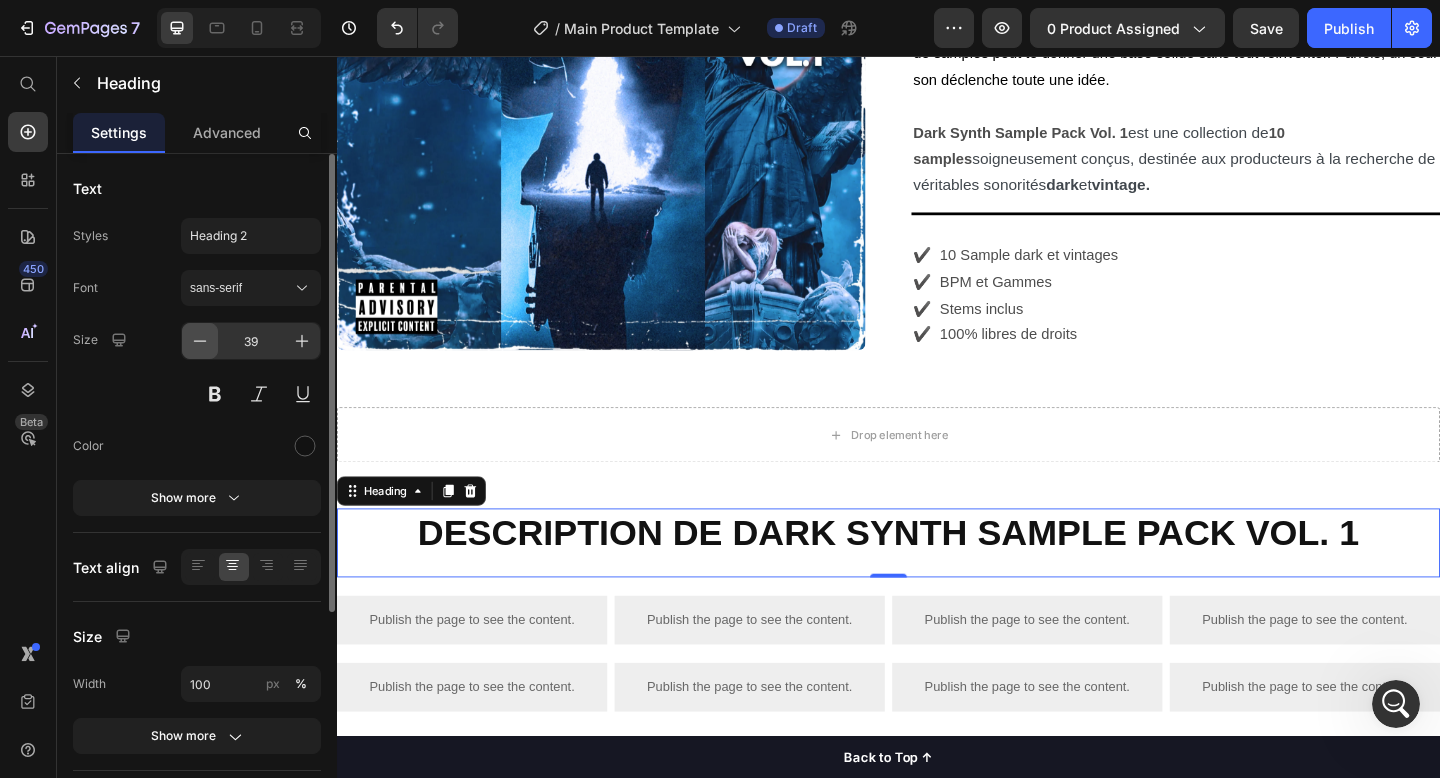 click 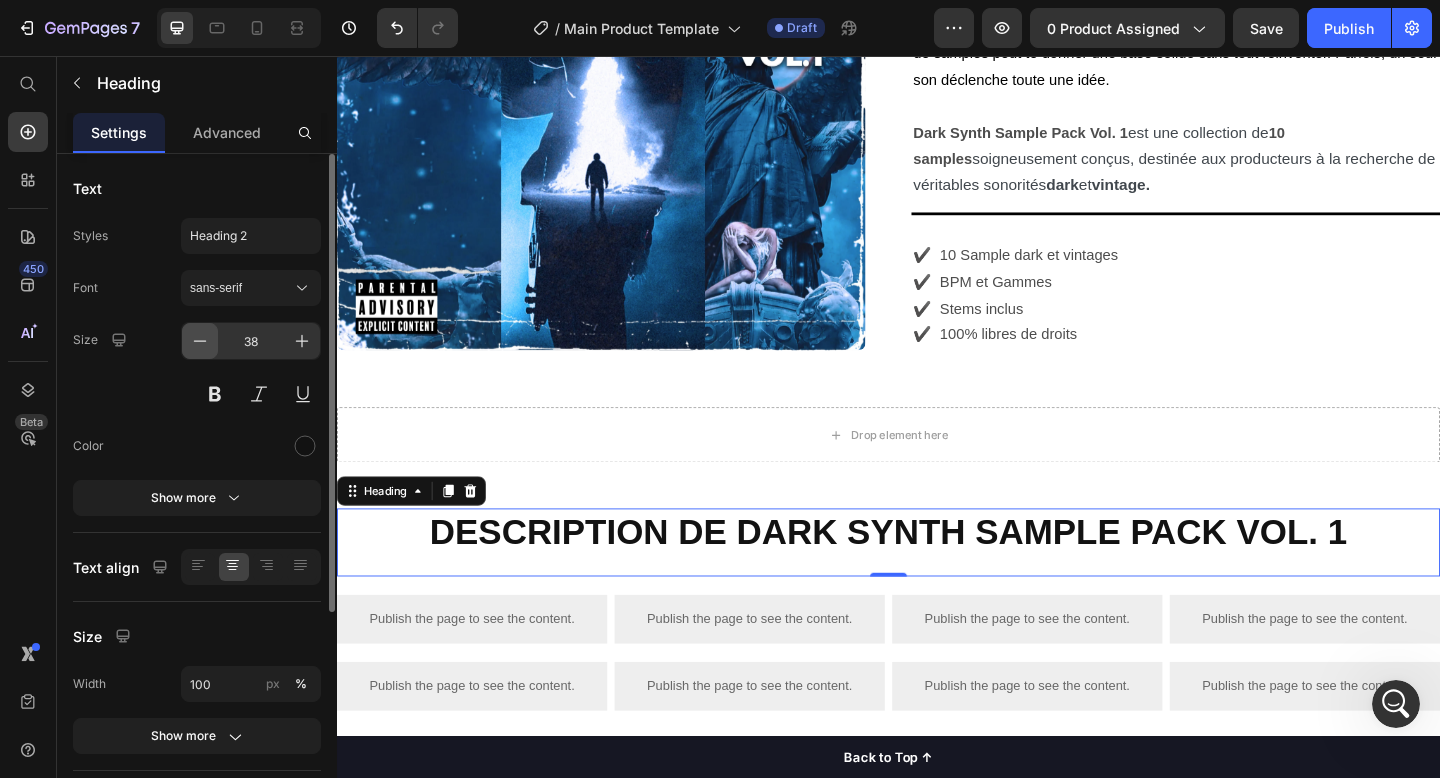 click 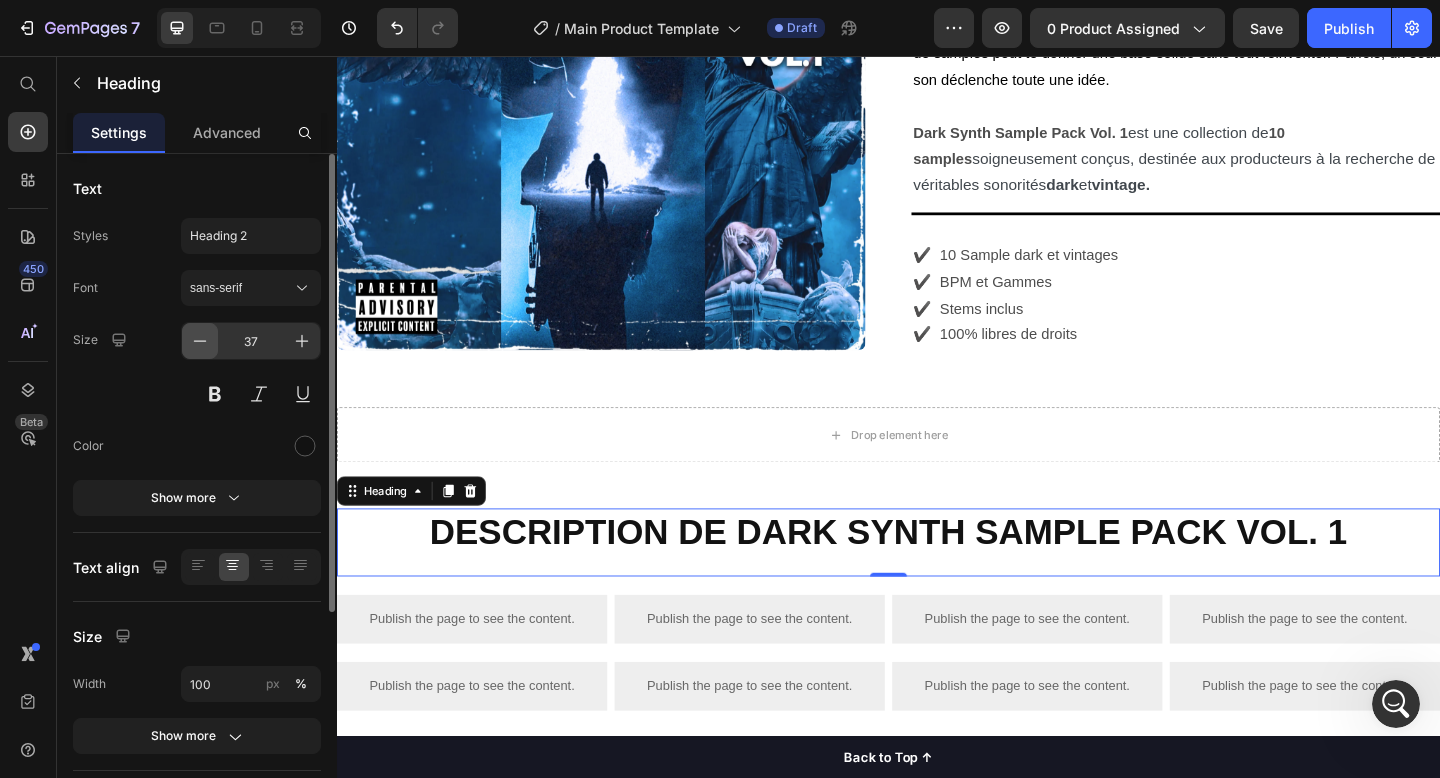 click 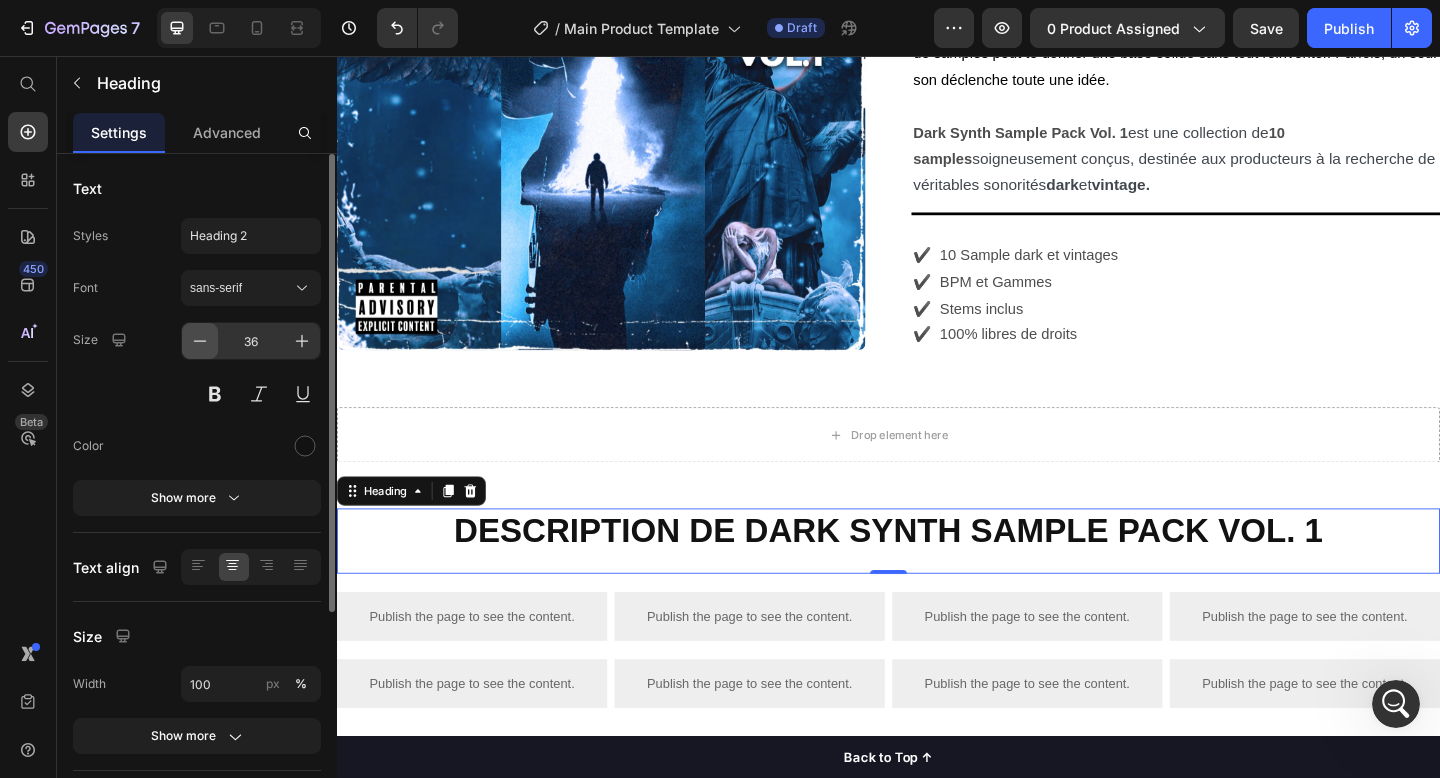 click 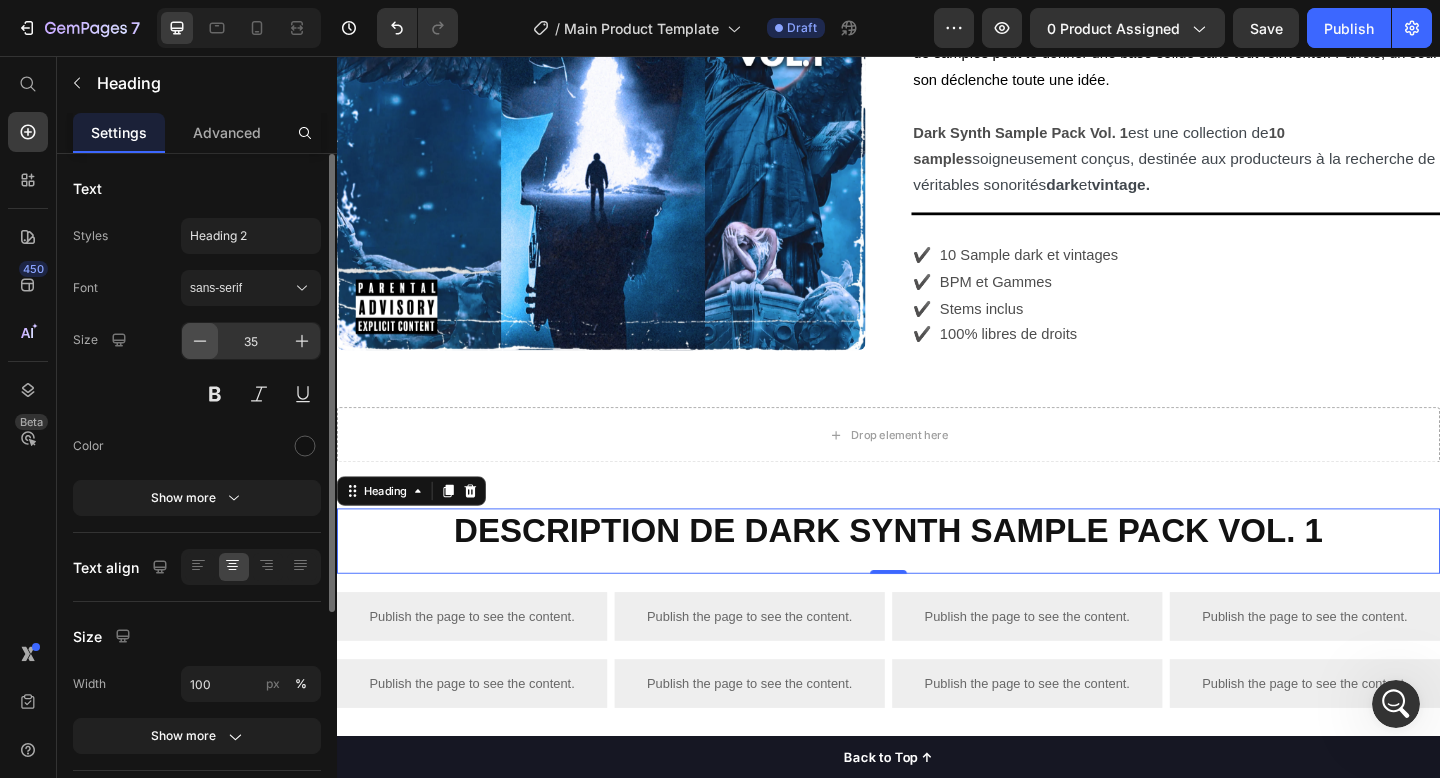 click 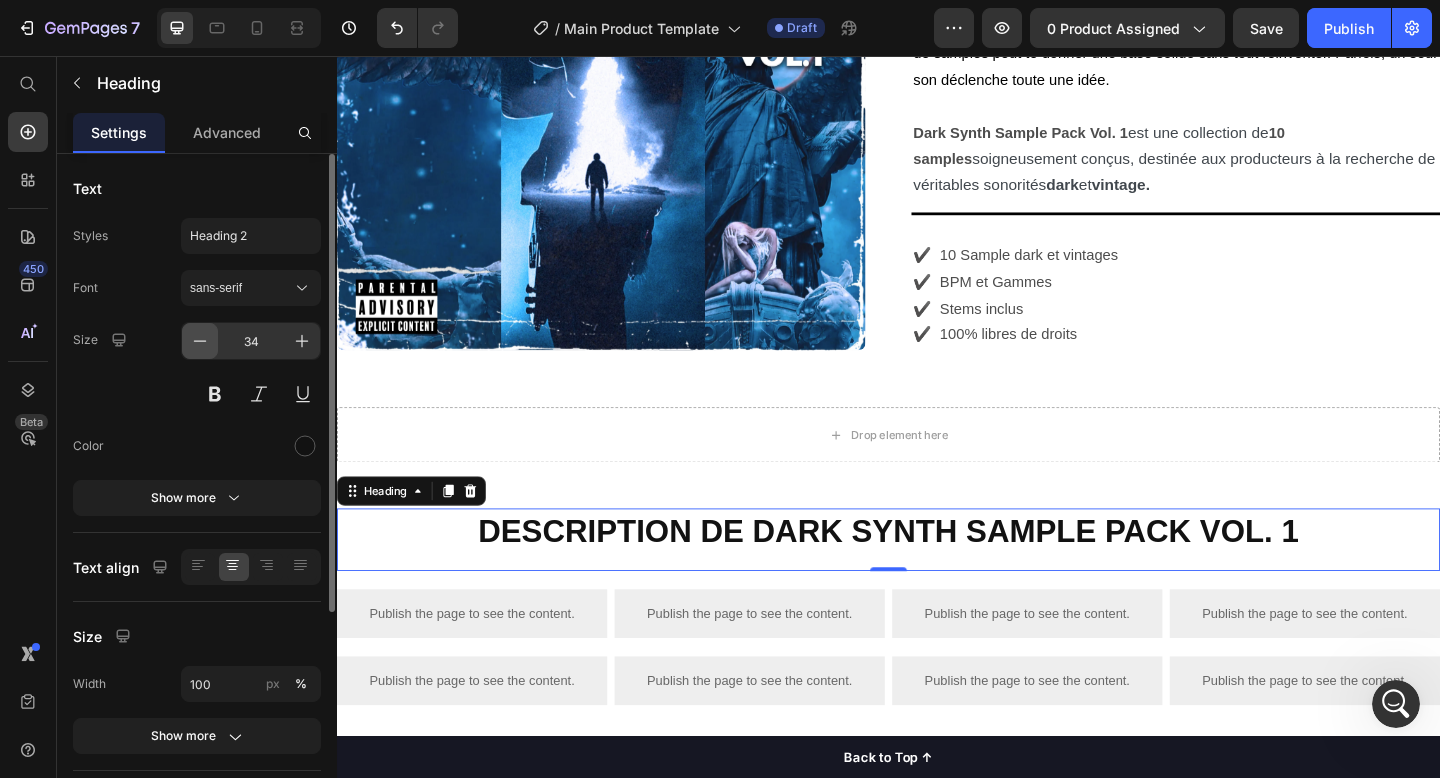 click 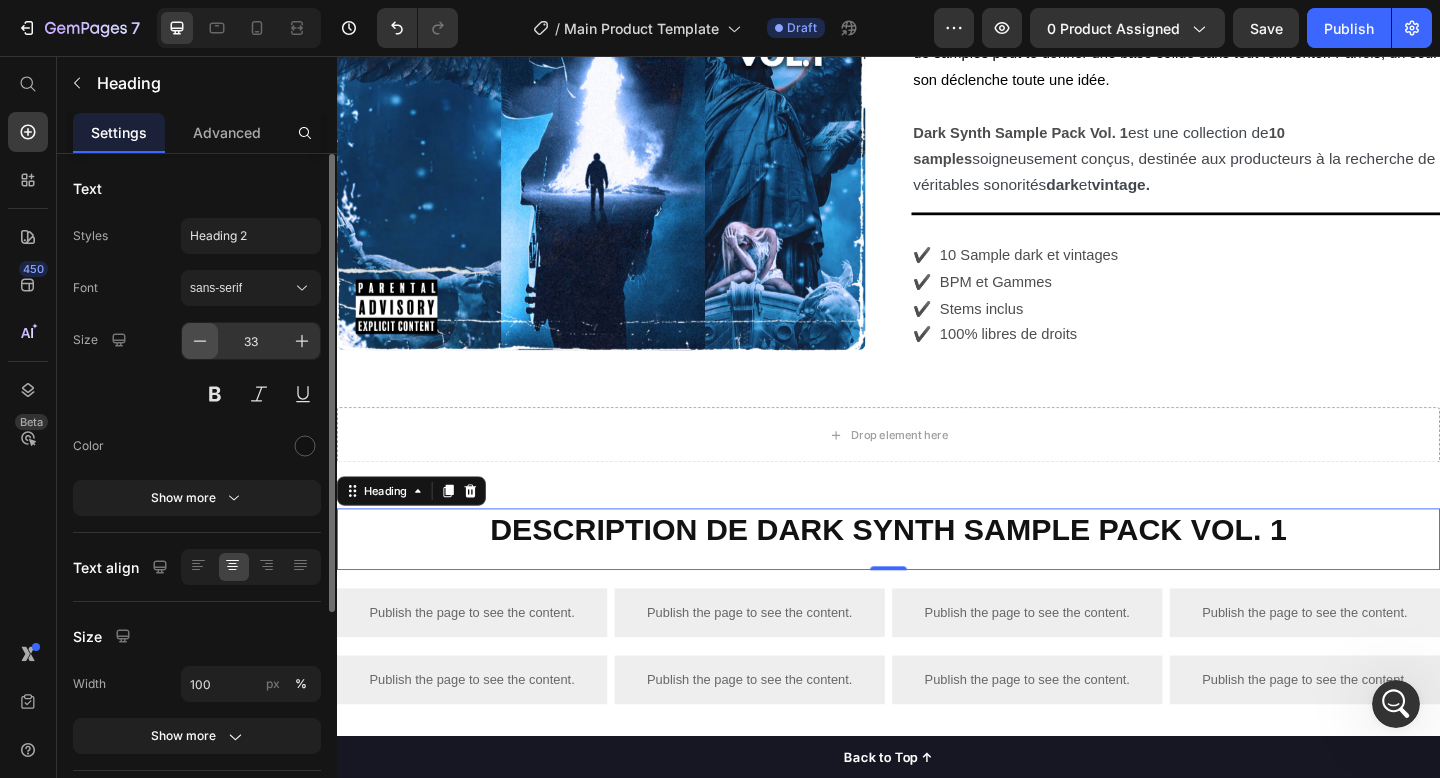 click 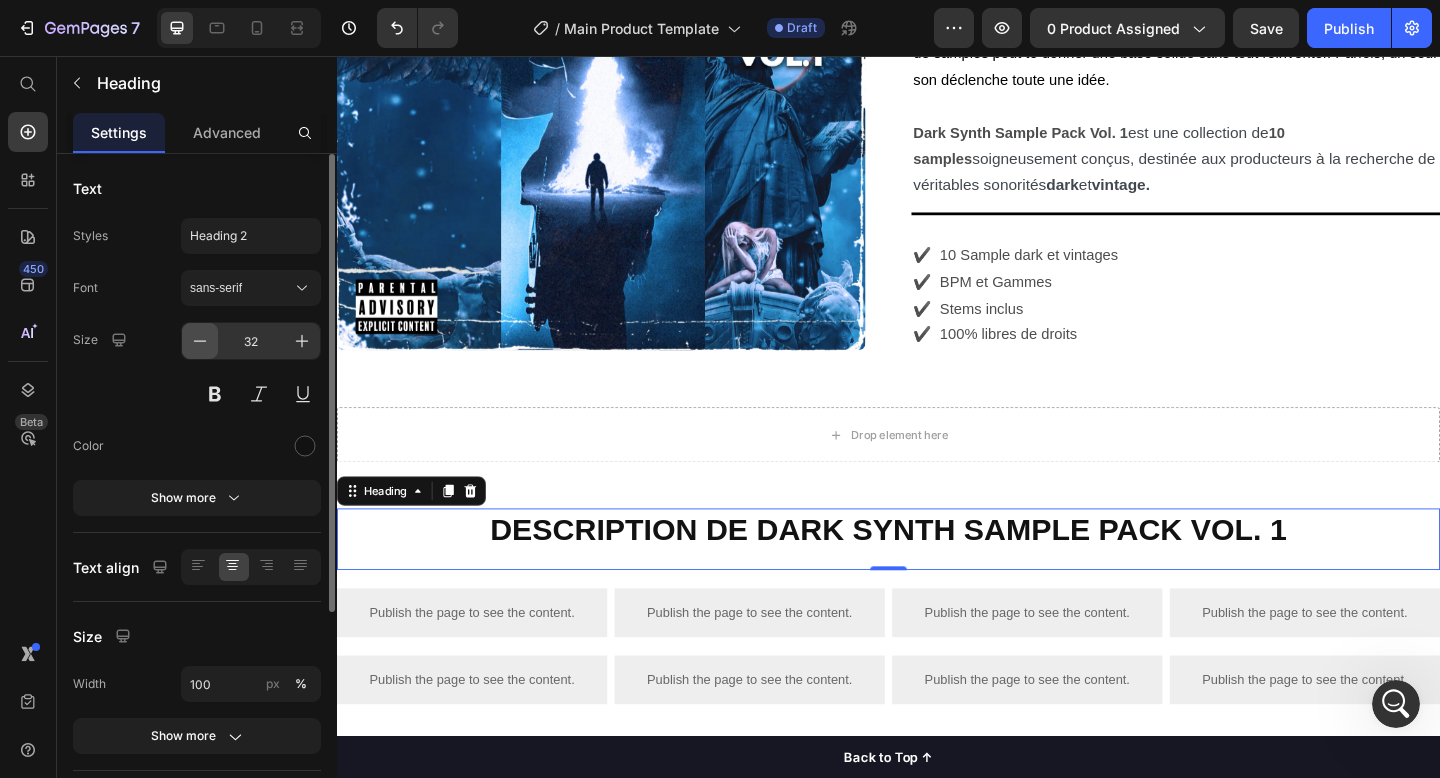 click 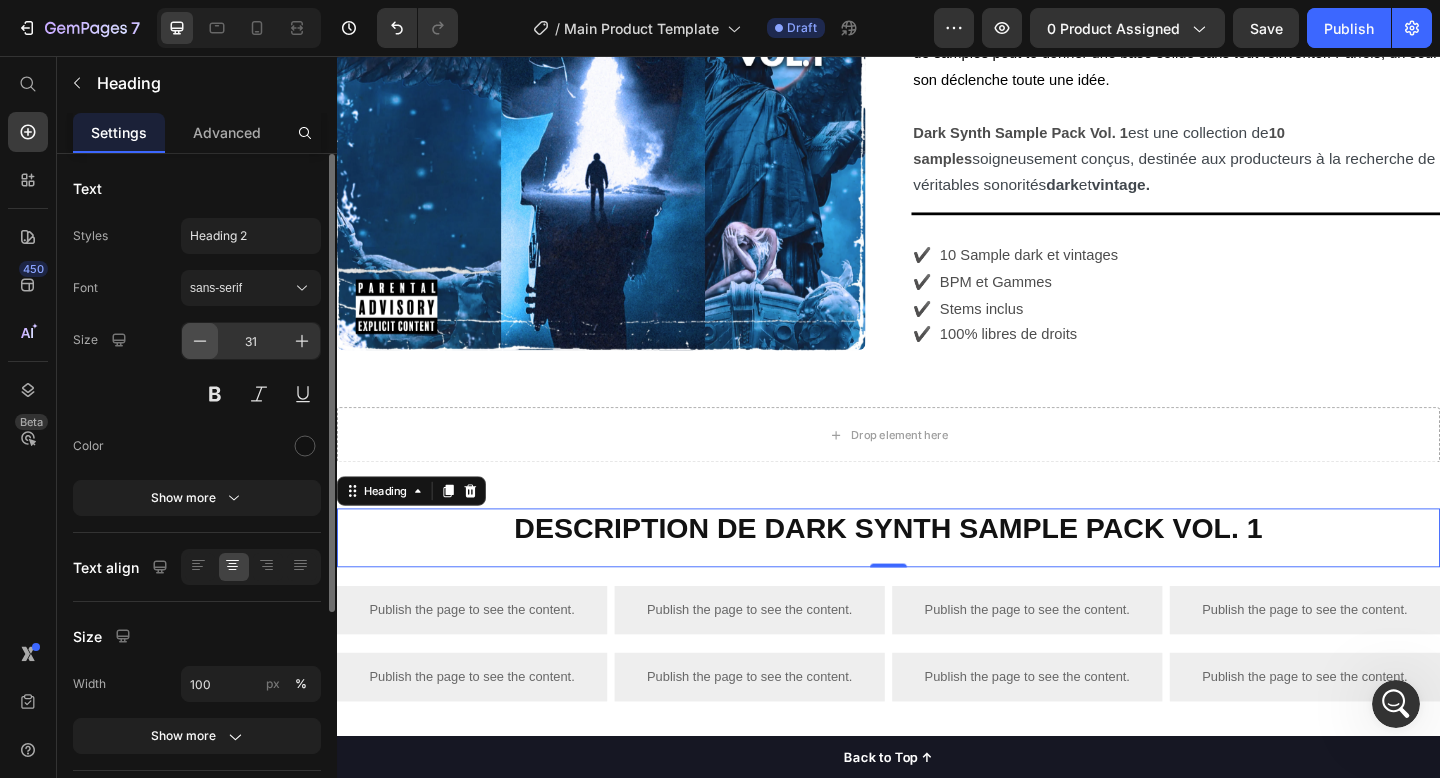 click 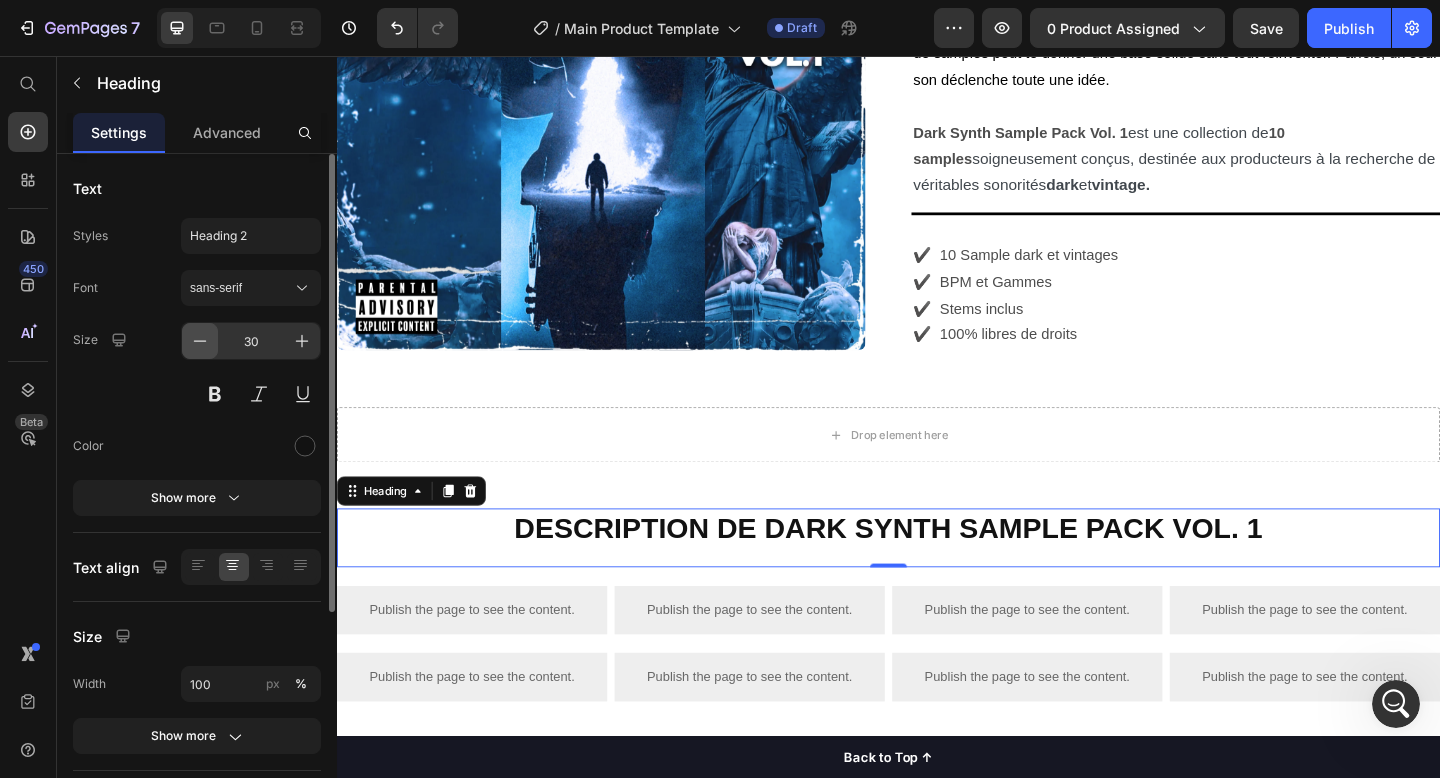 click 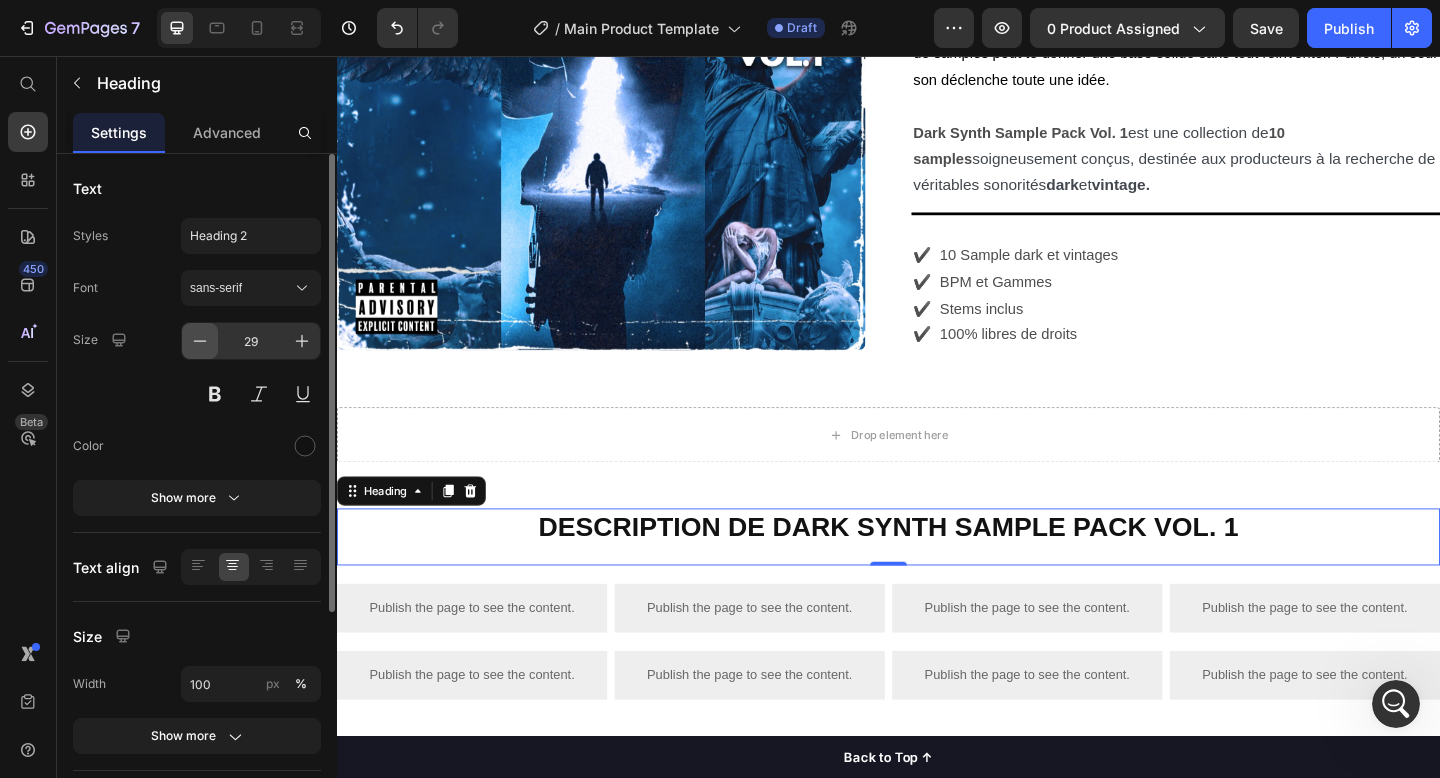 click 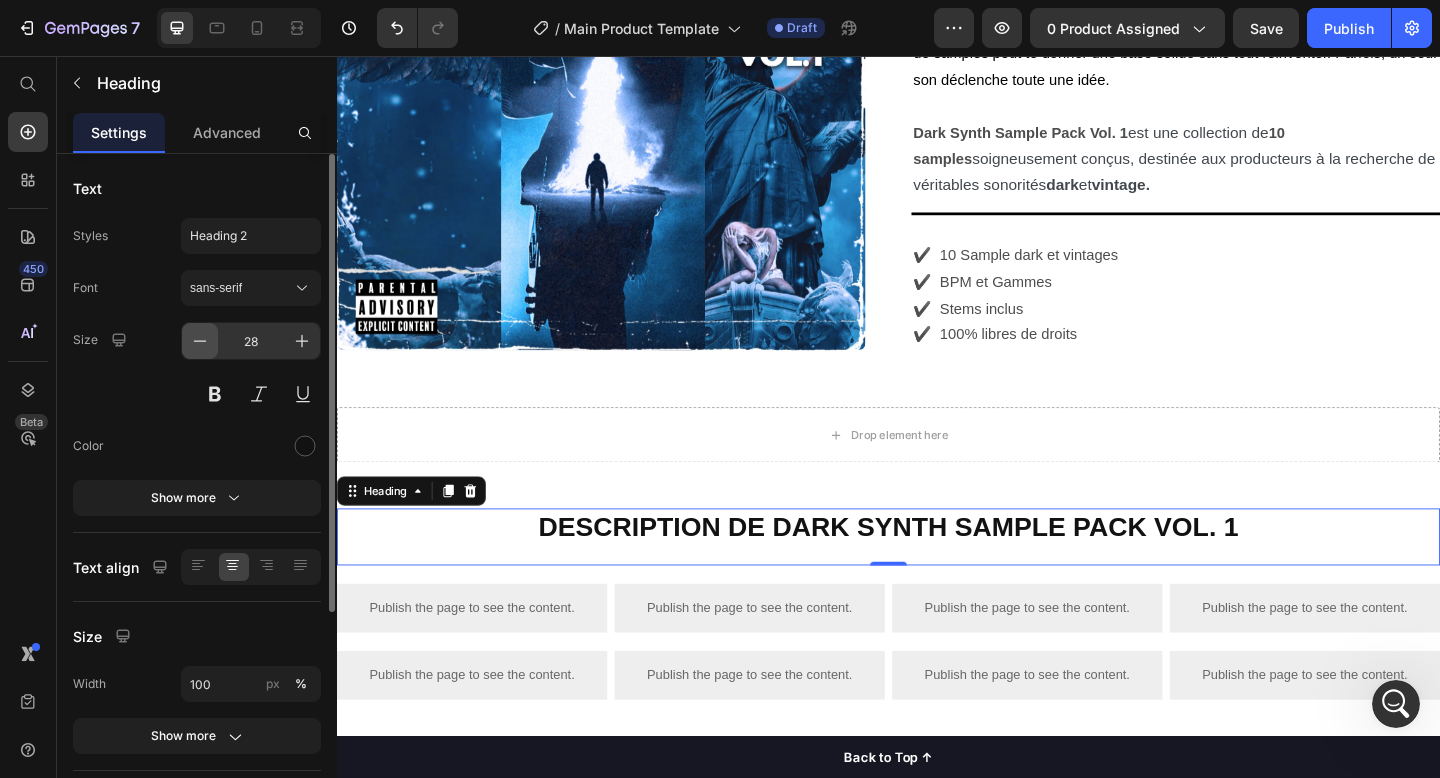 click 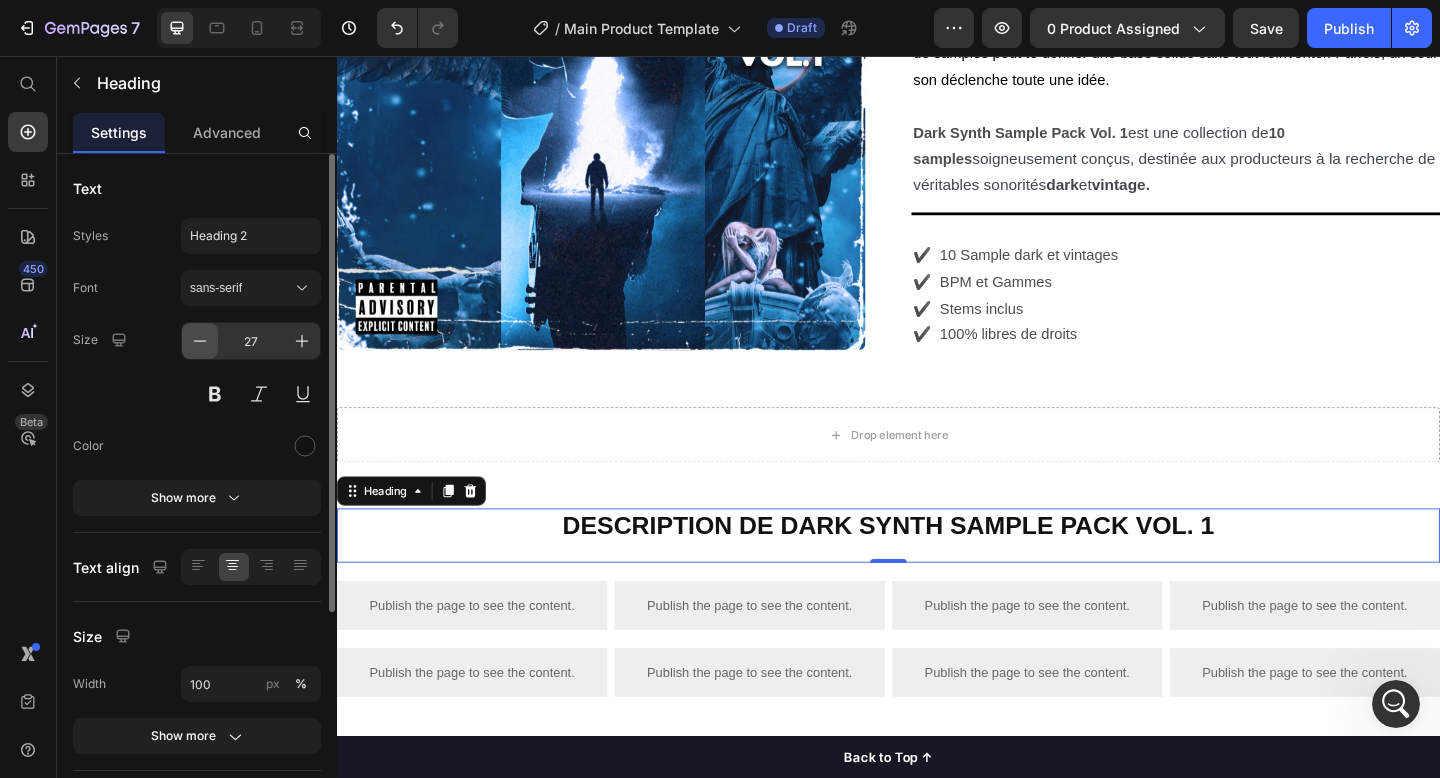 click 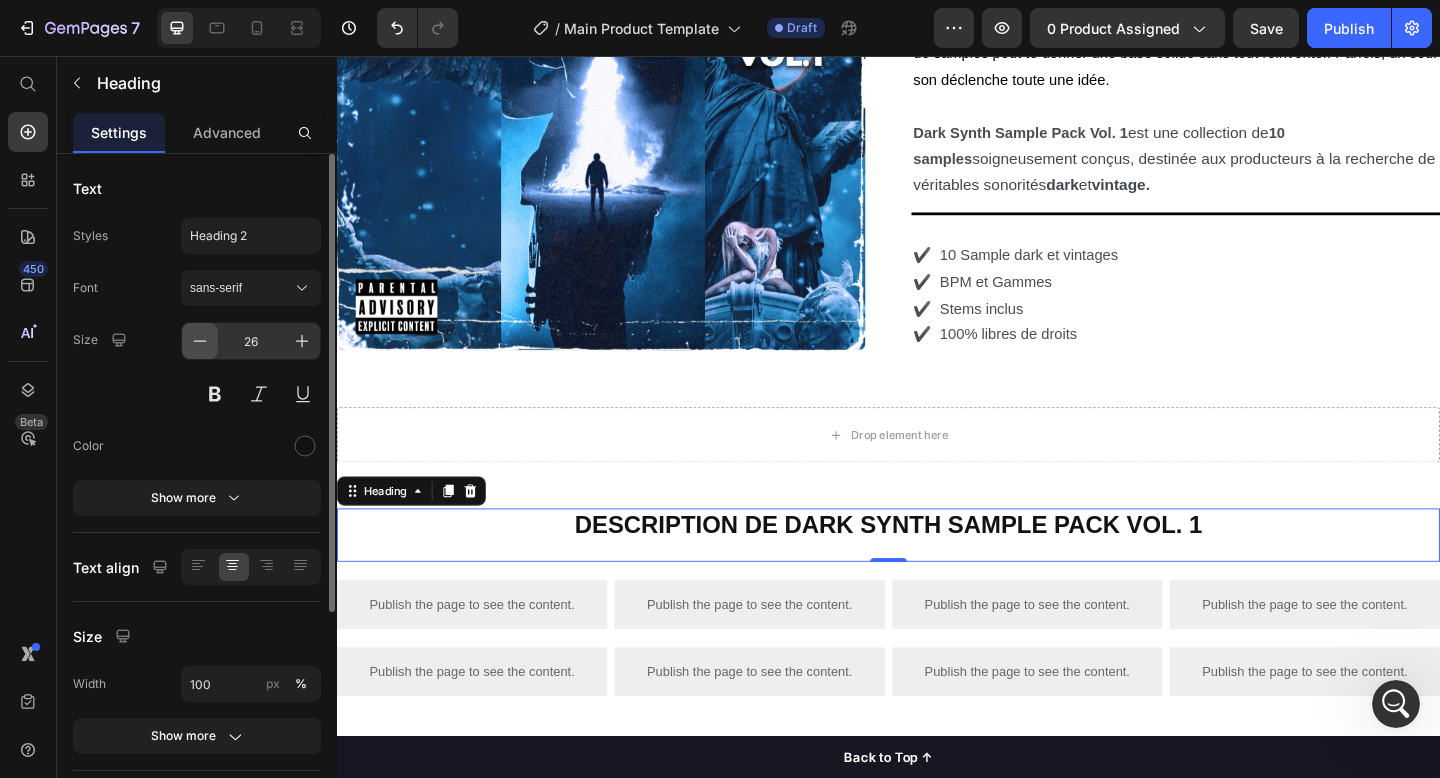 click 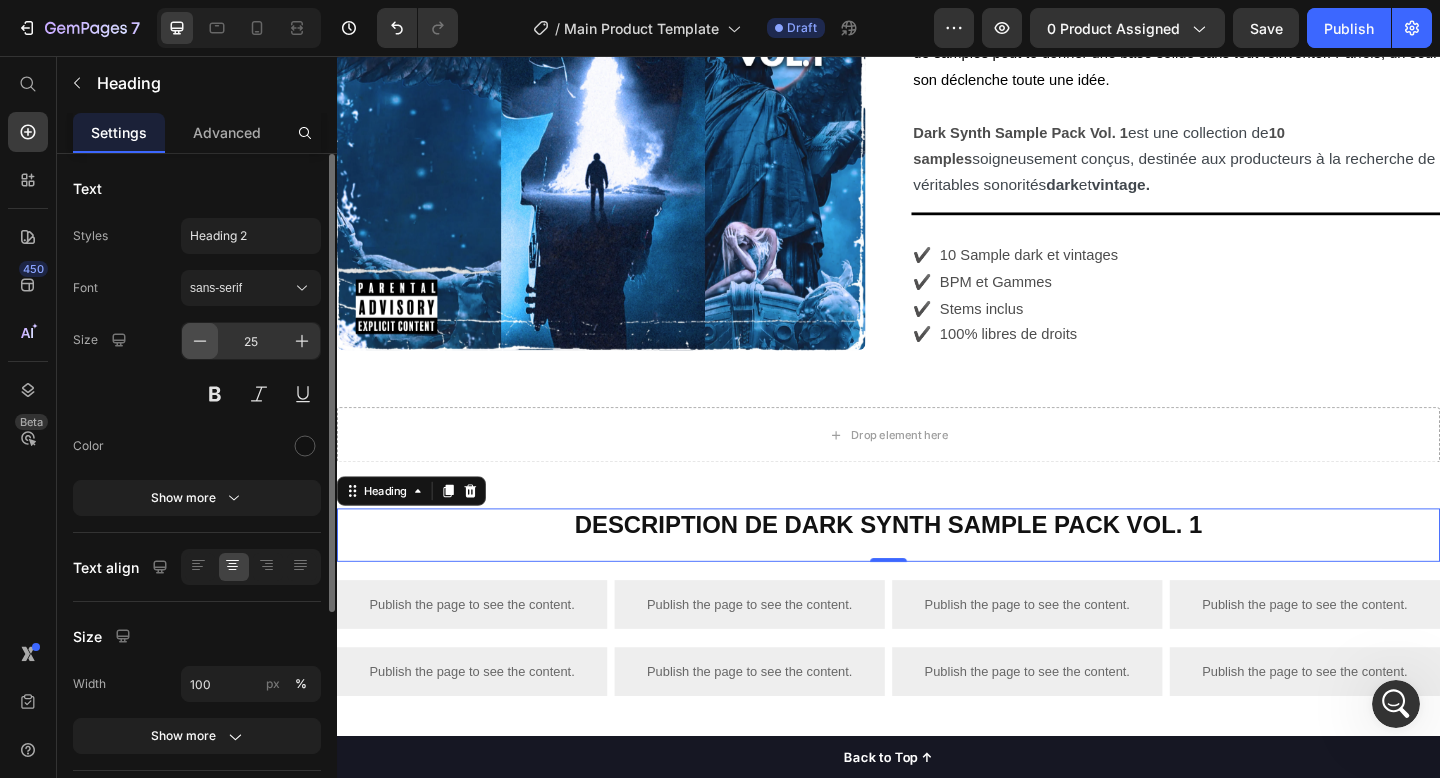 click 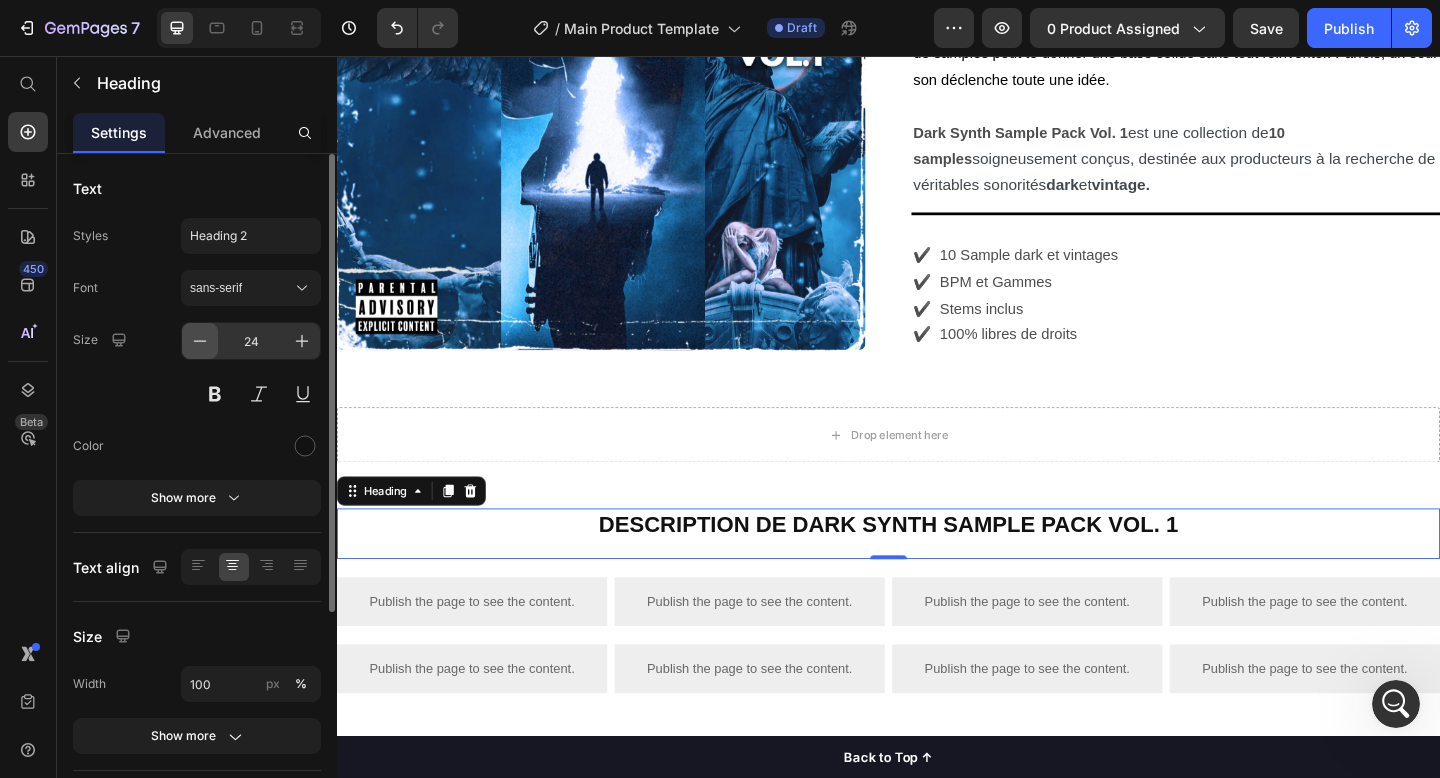 click 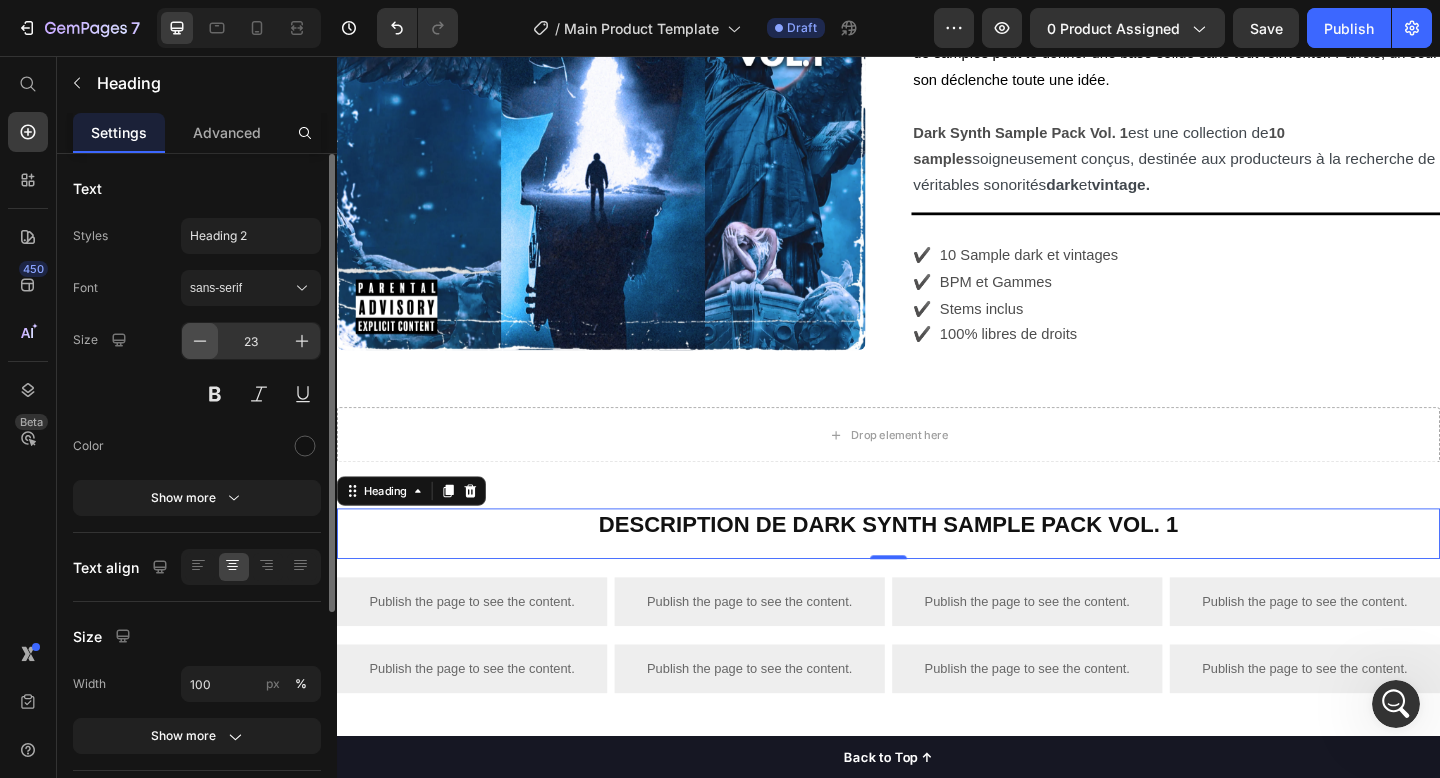 click 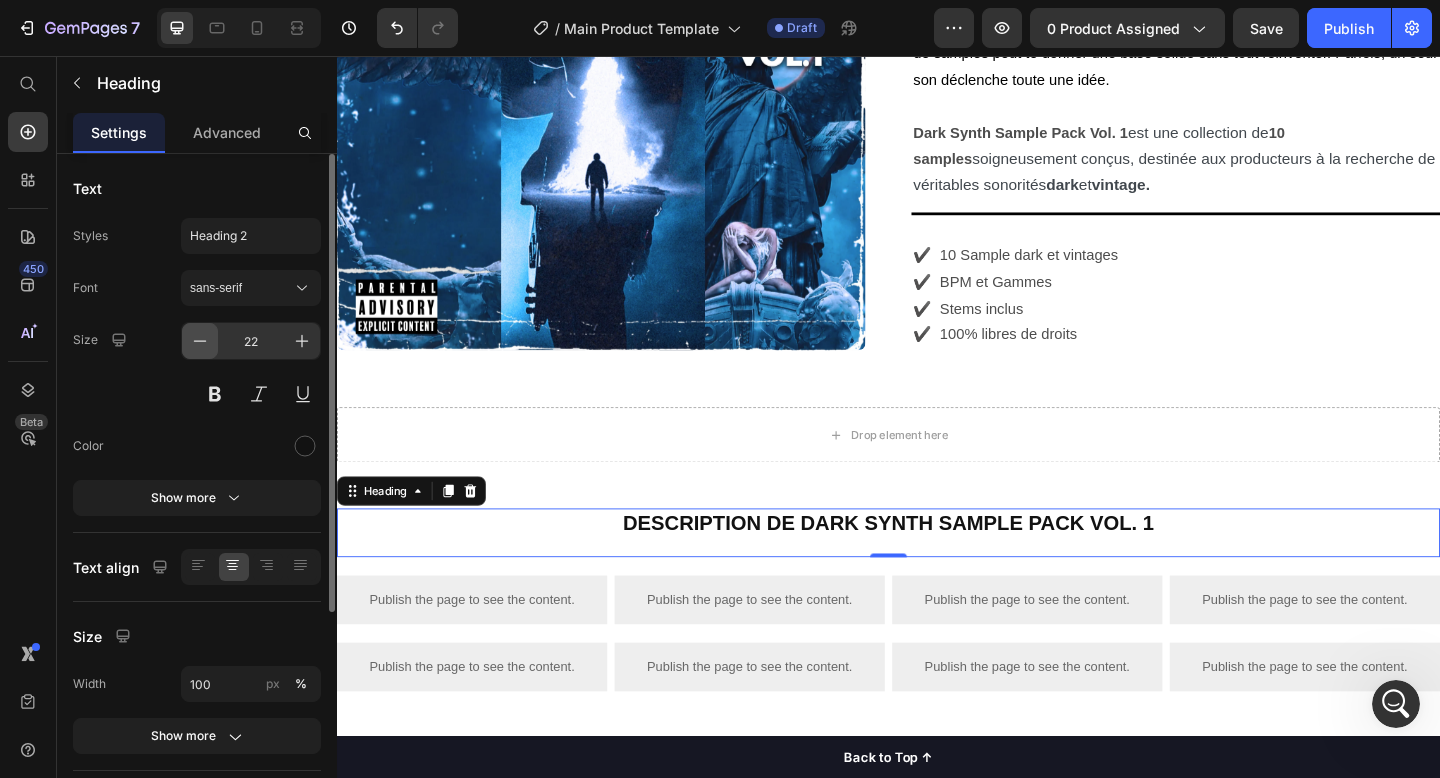 click 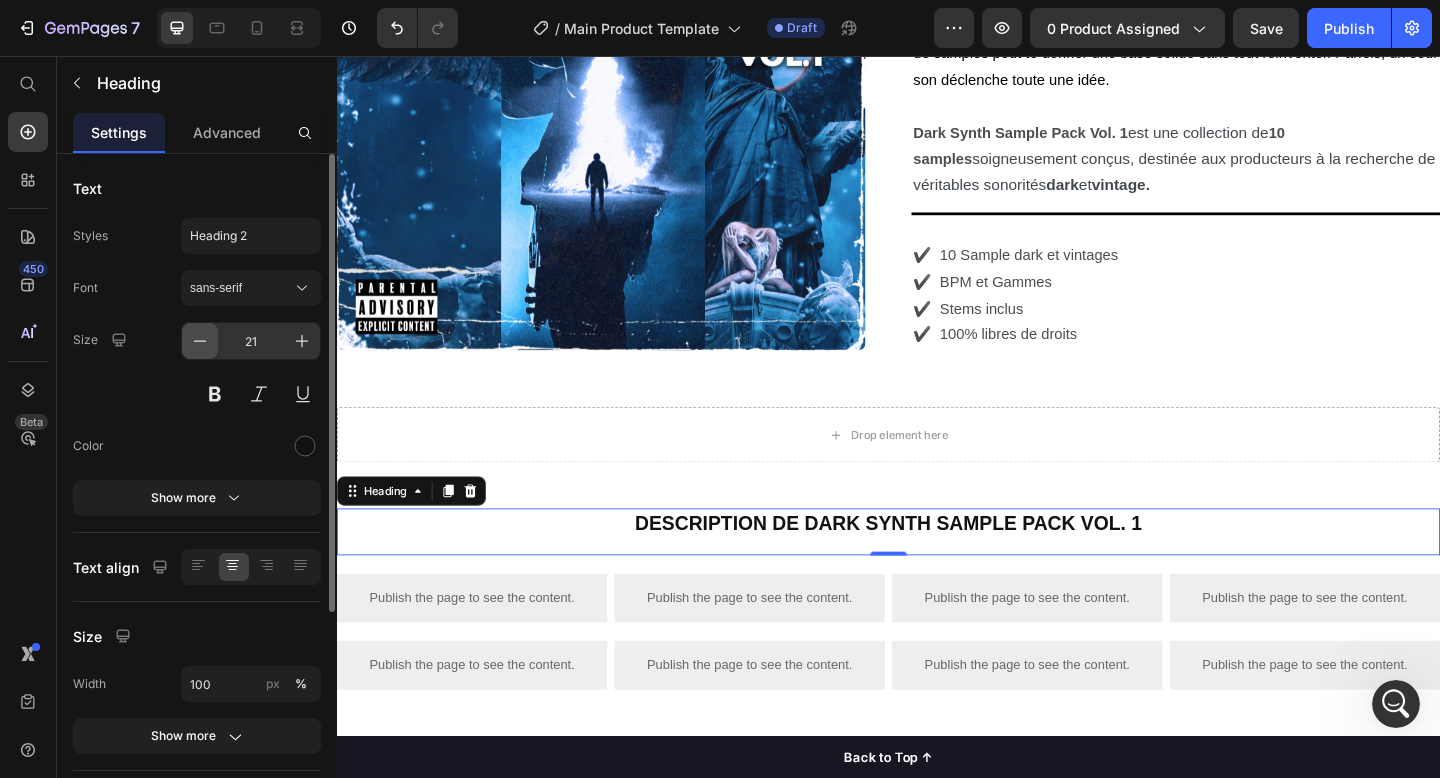 click 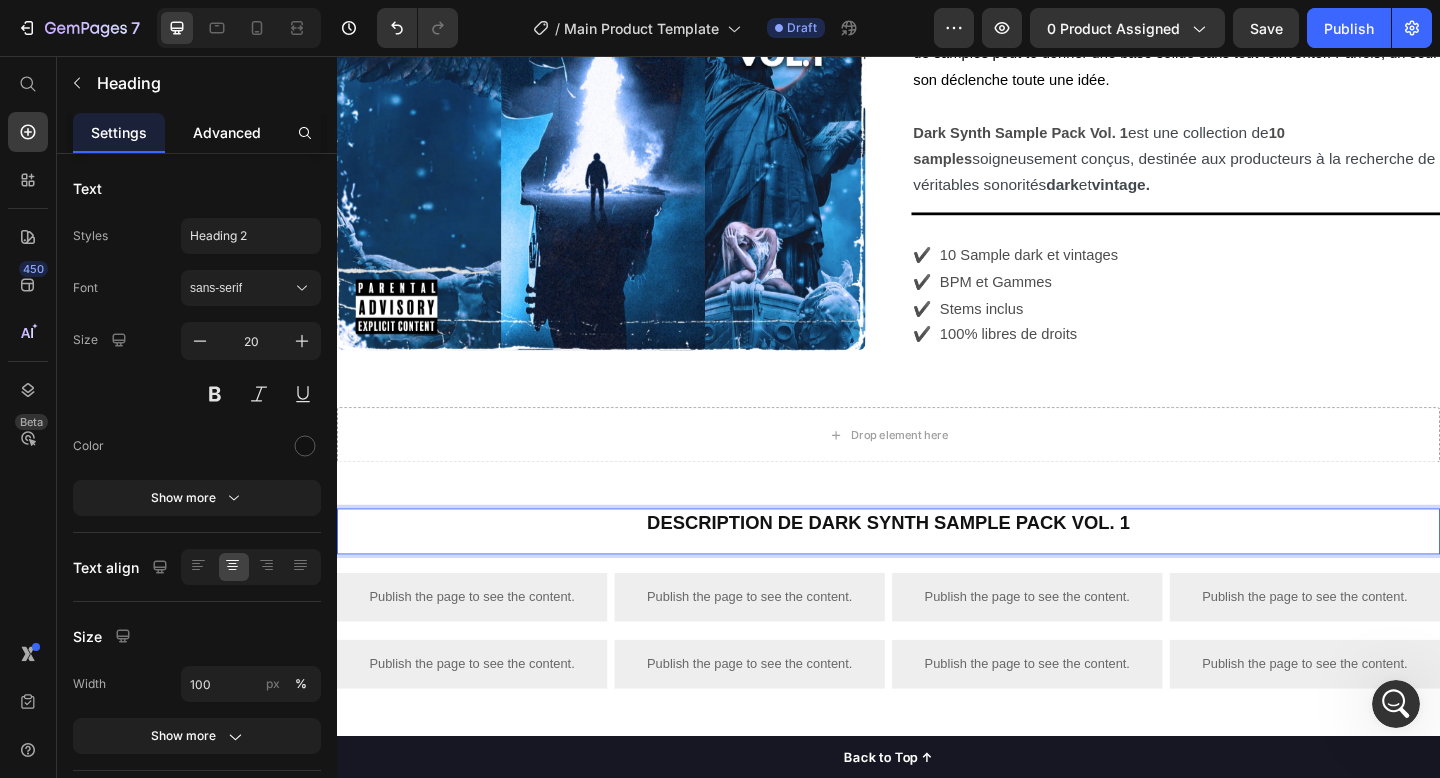click on "Advanced" 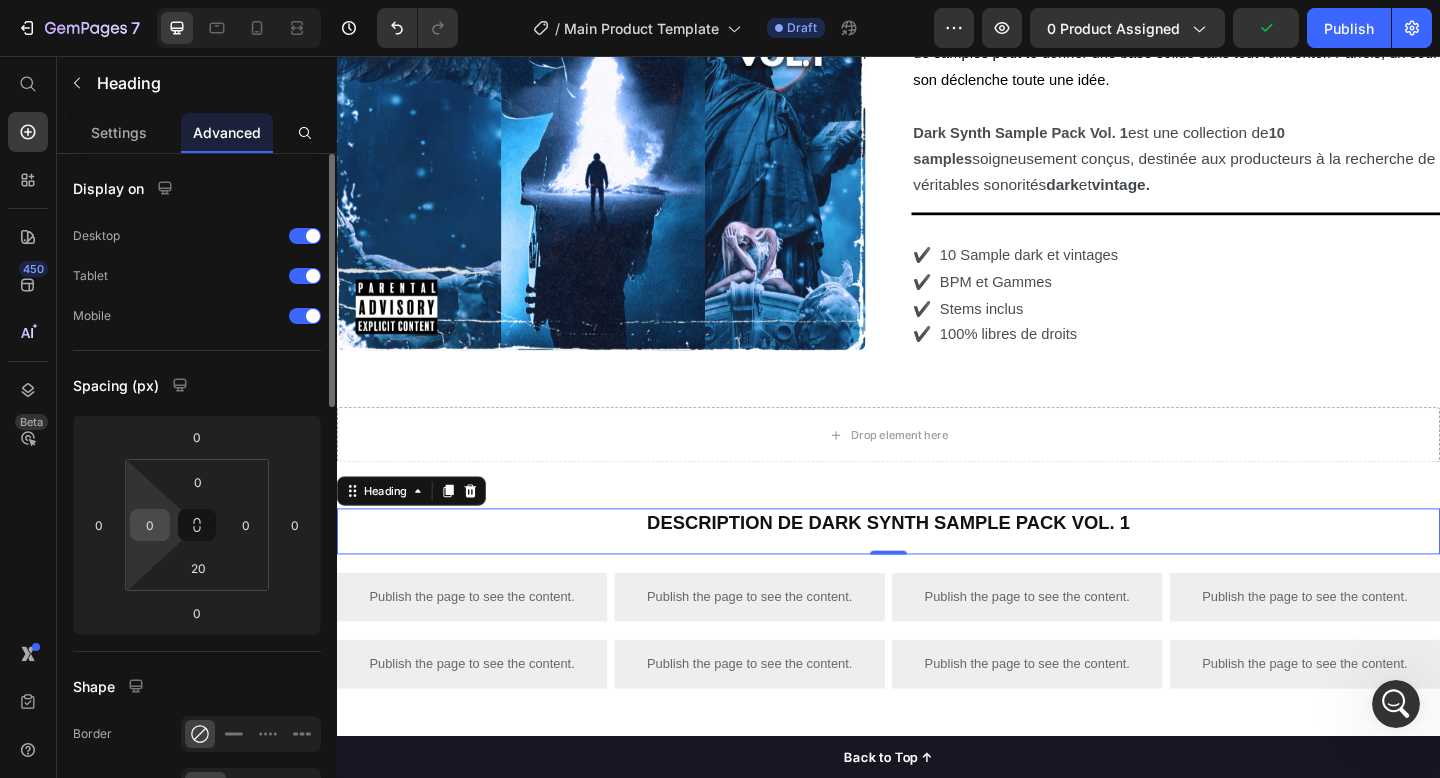 click on "0" at bounding box center [150, 525] 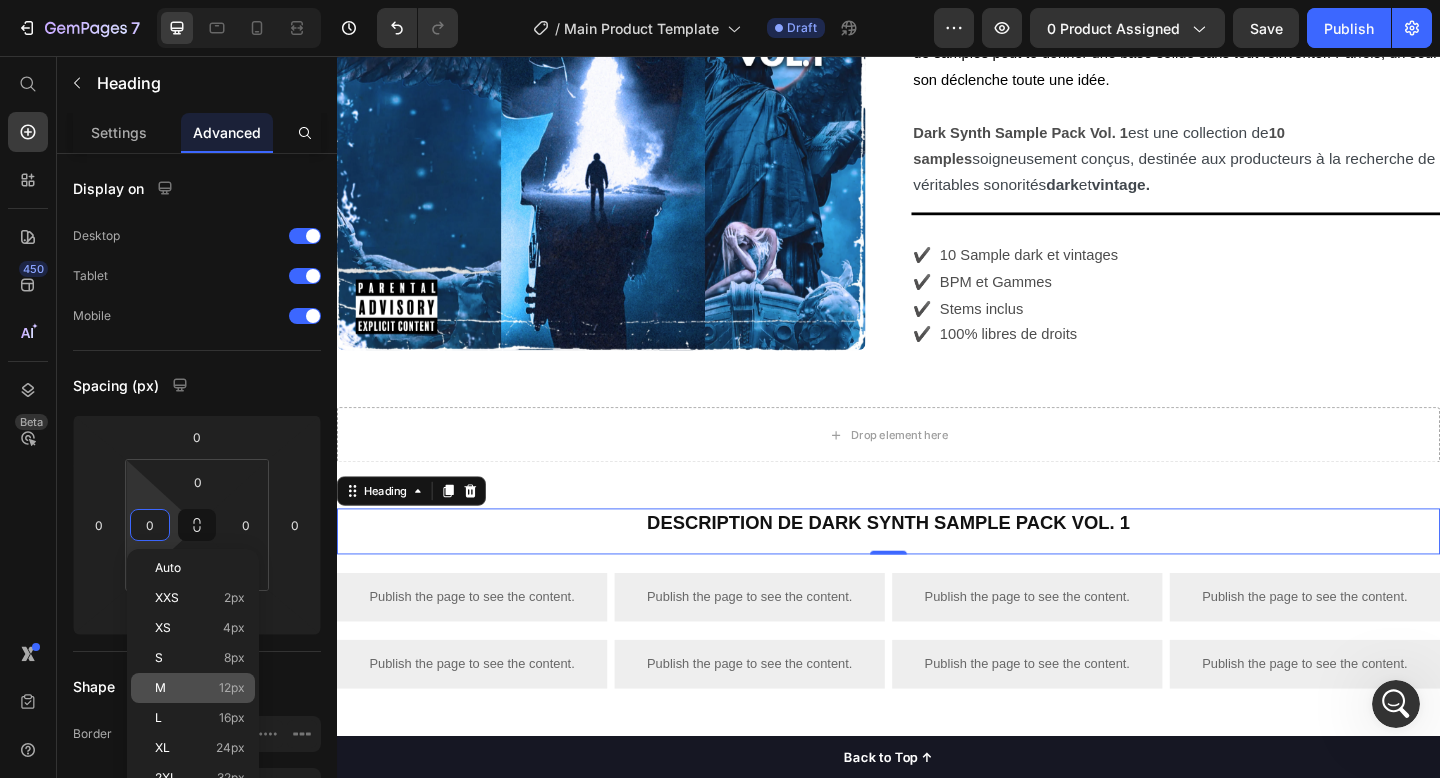 click on "12px" at bounding box center (232, 688) 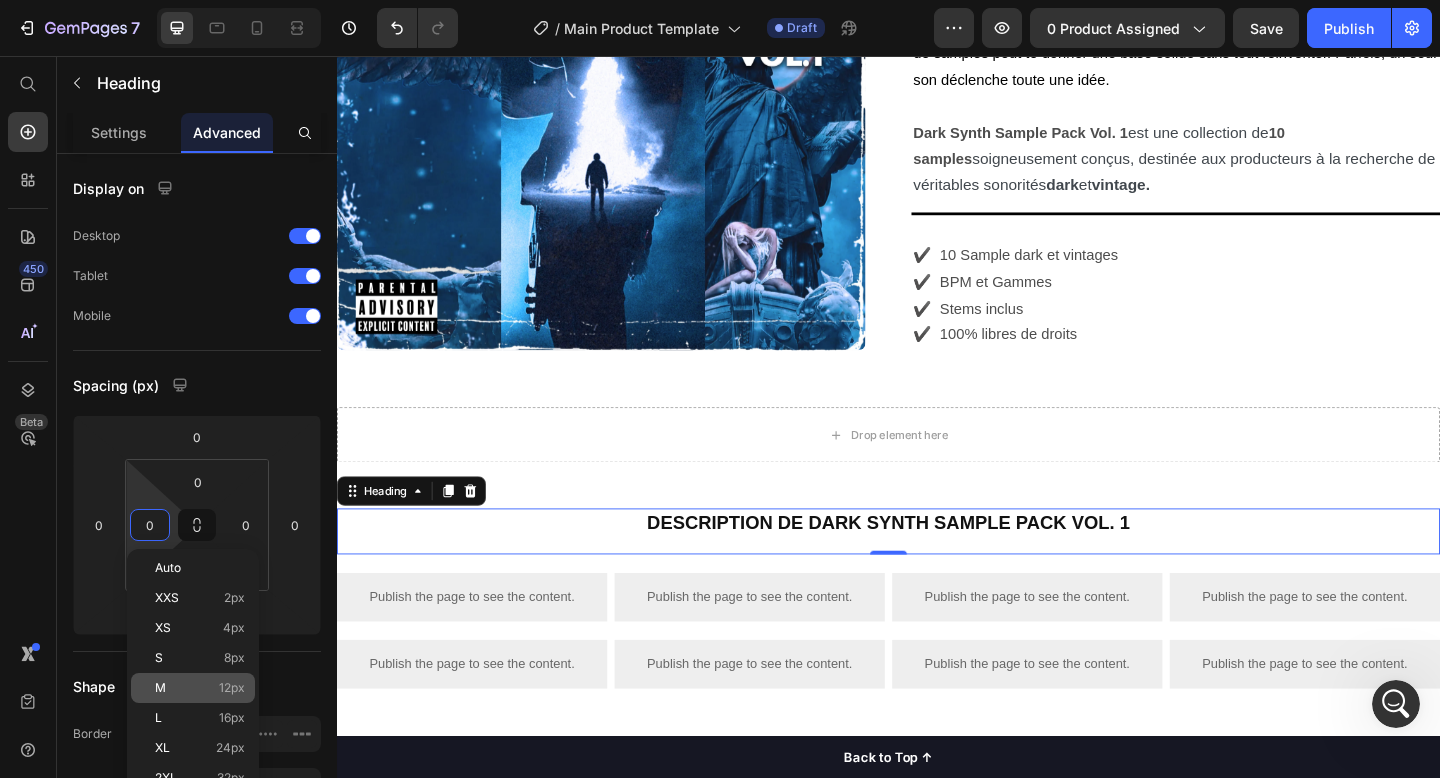 type on "12" 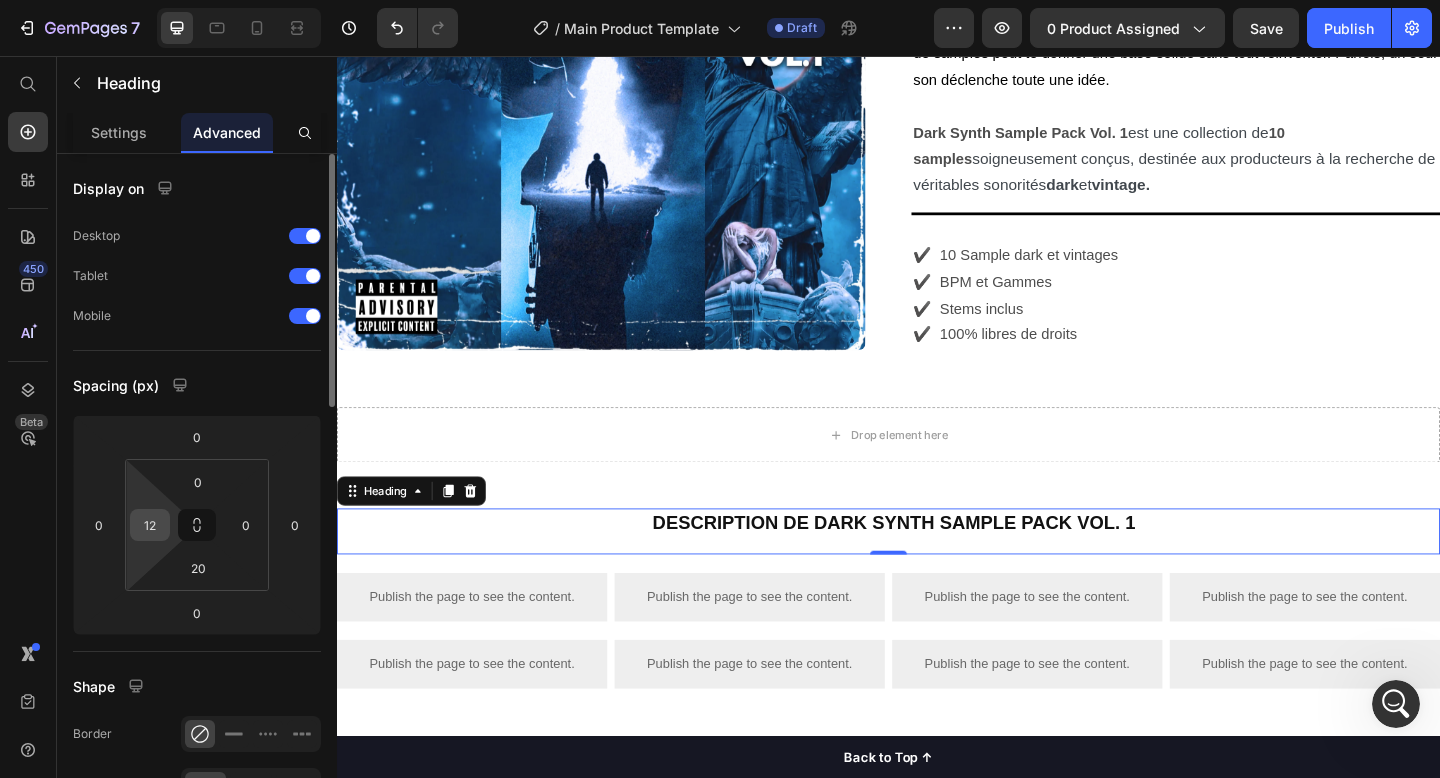 click on "12" at bounding box center (150, 525) 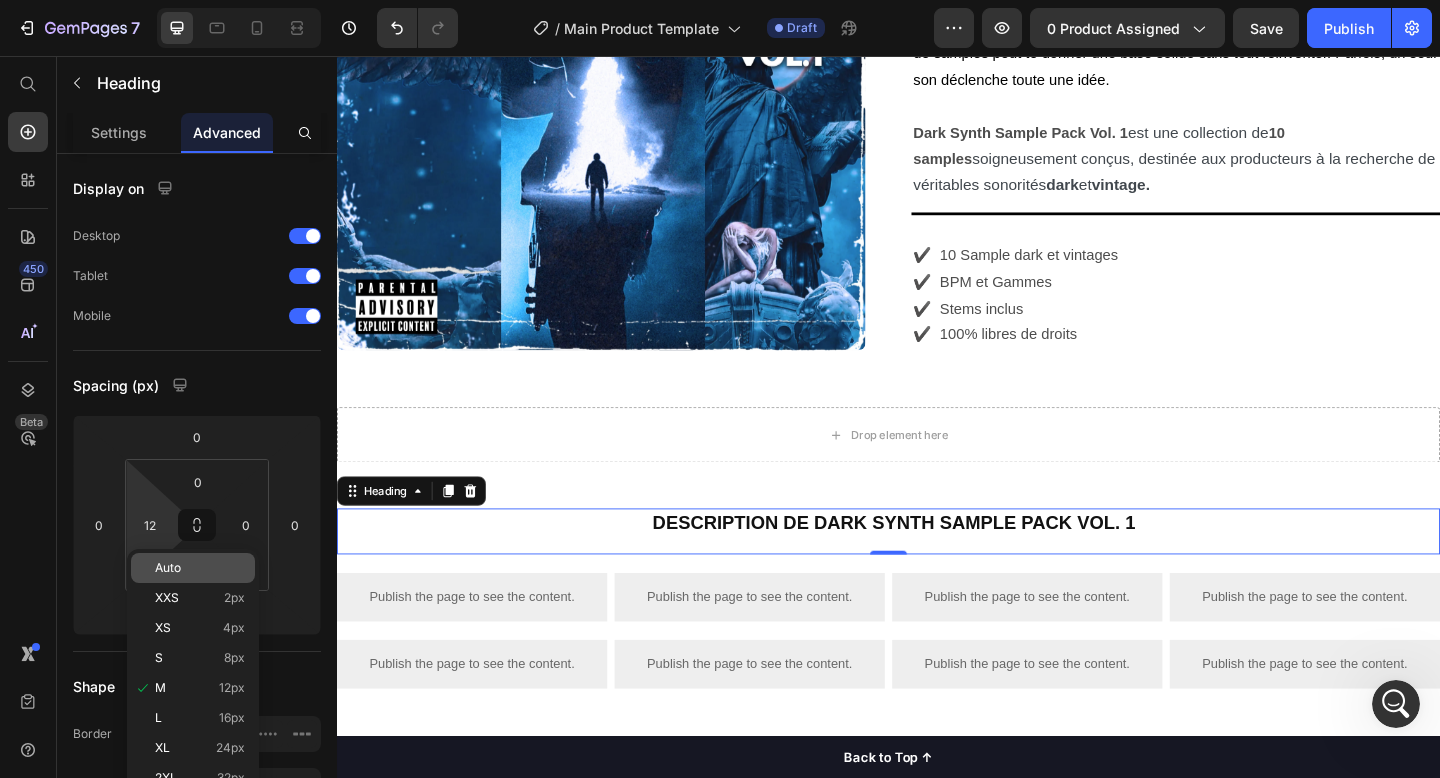 click on "Auto" at bounding box center [200, 568] 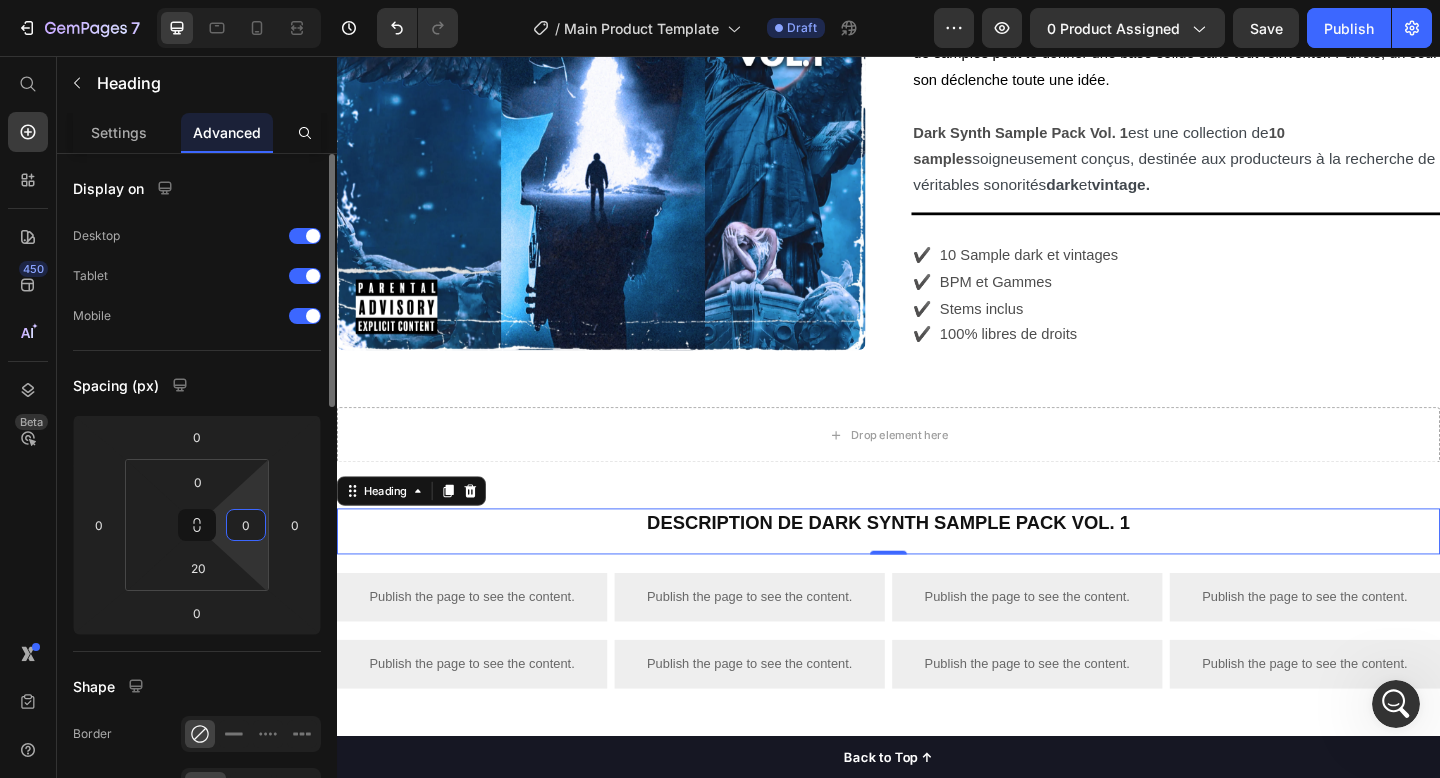 click on "0" at bounding box center (246, 525) 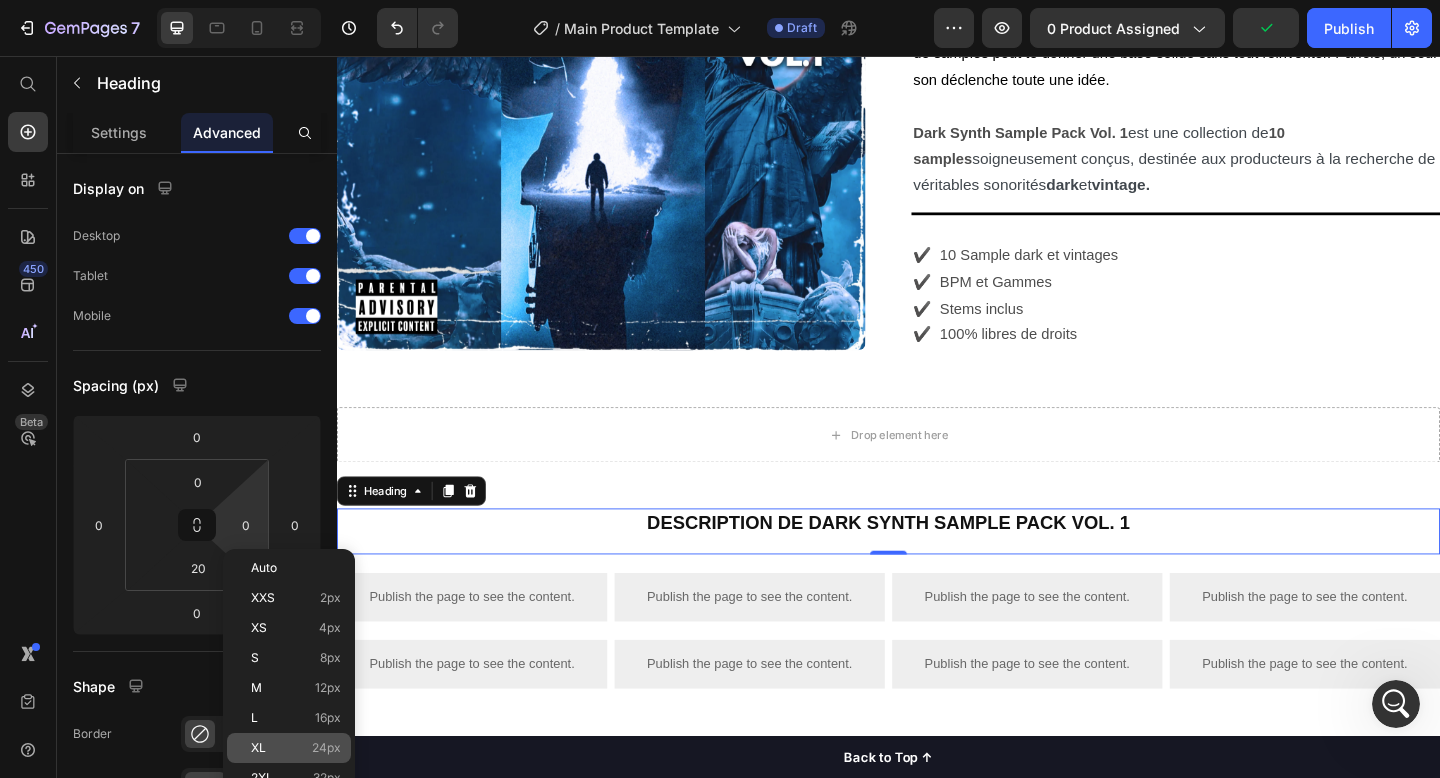 click on "XL 24px" at bounding box center [296, 748] 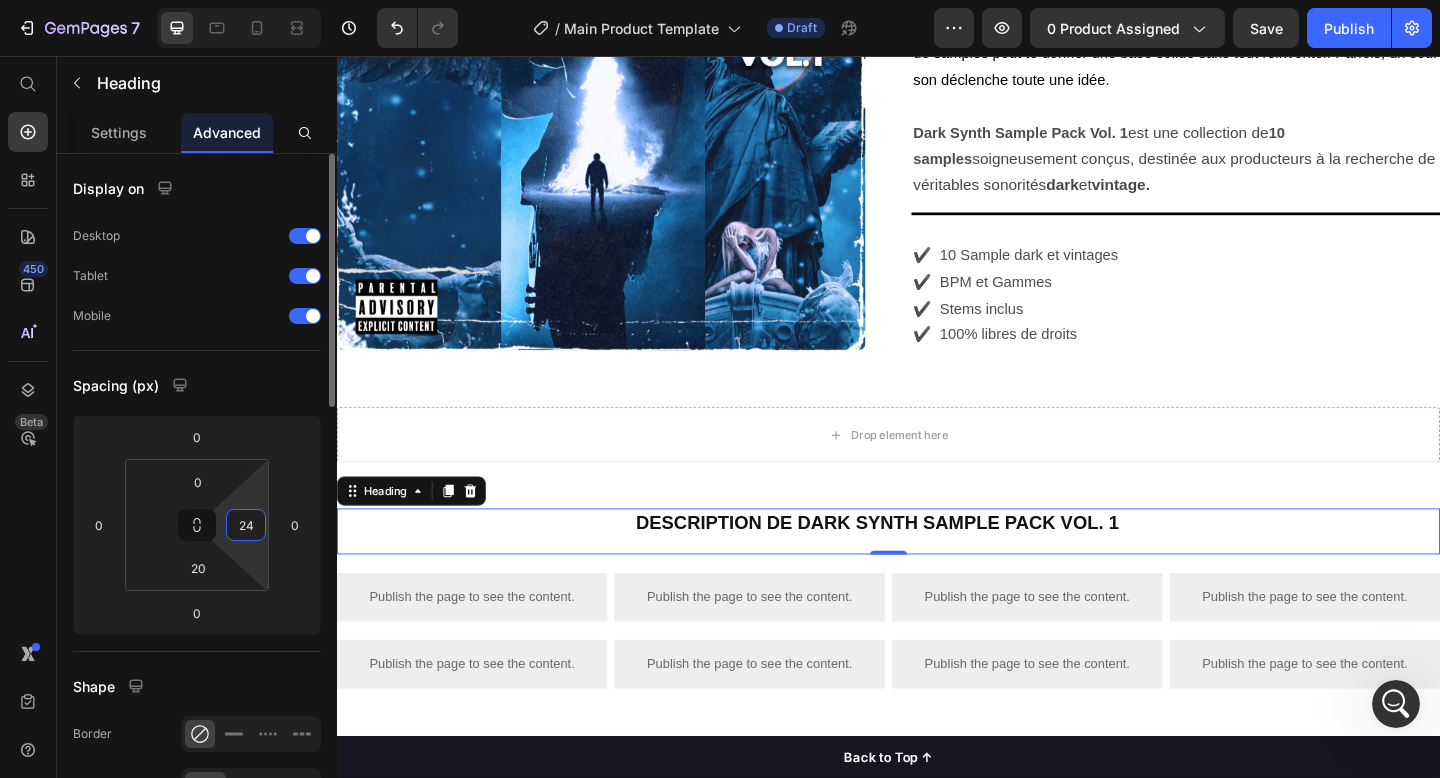 click on "24" at bounding box center (246, 525) 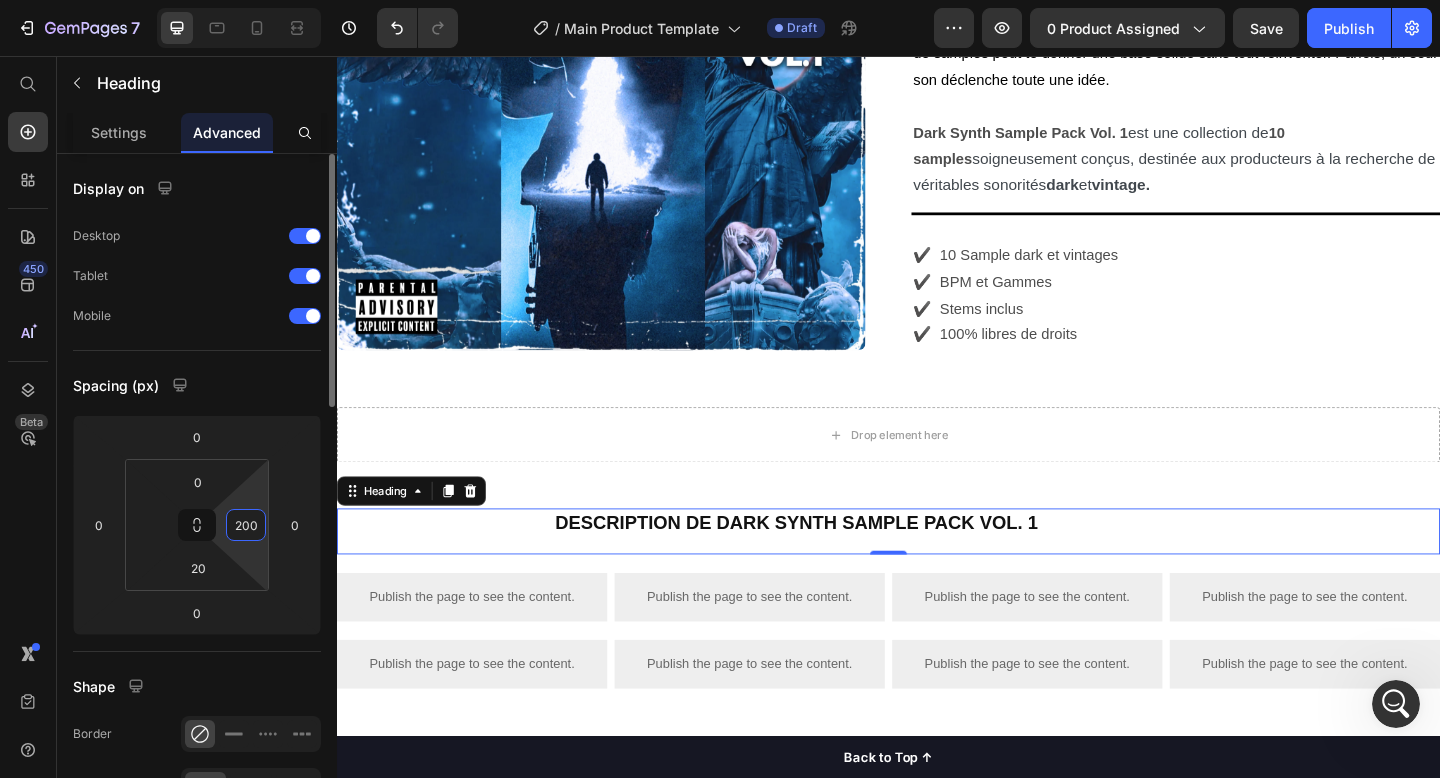 click on "200" at bounding box center (246, 525) 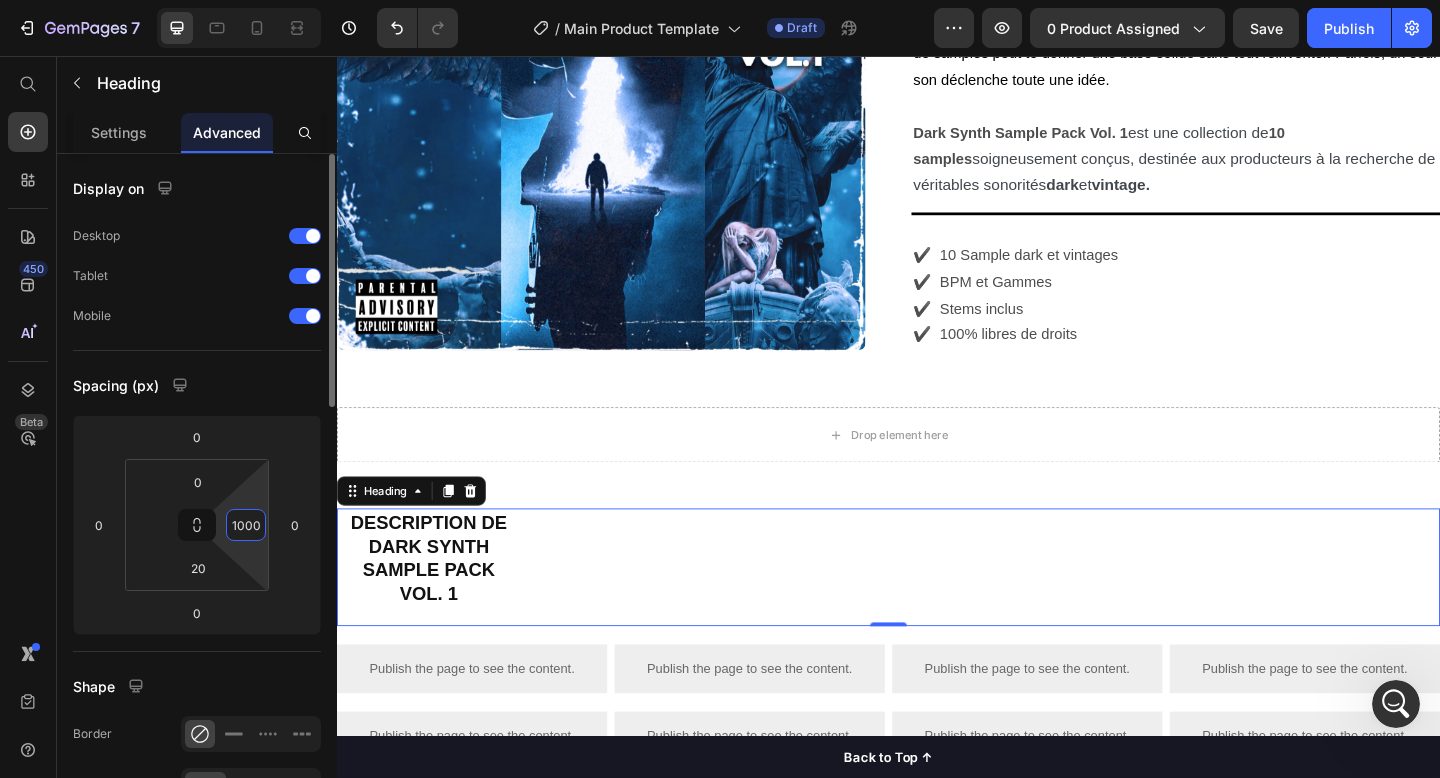 click on "1000" at bounding box center (246, 525) 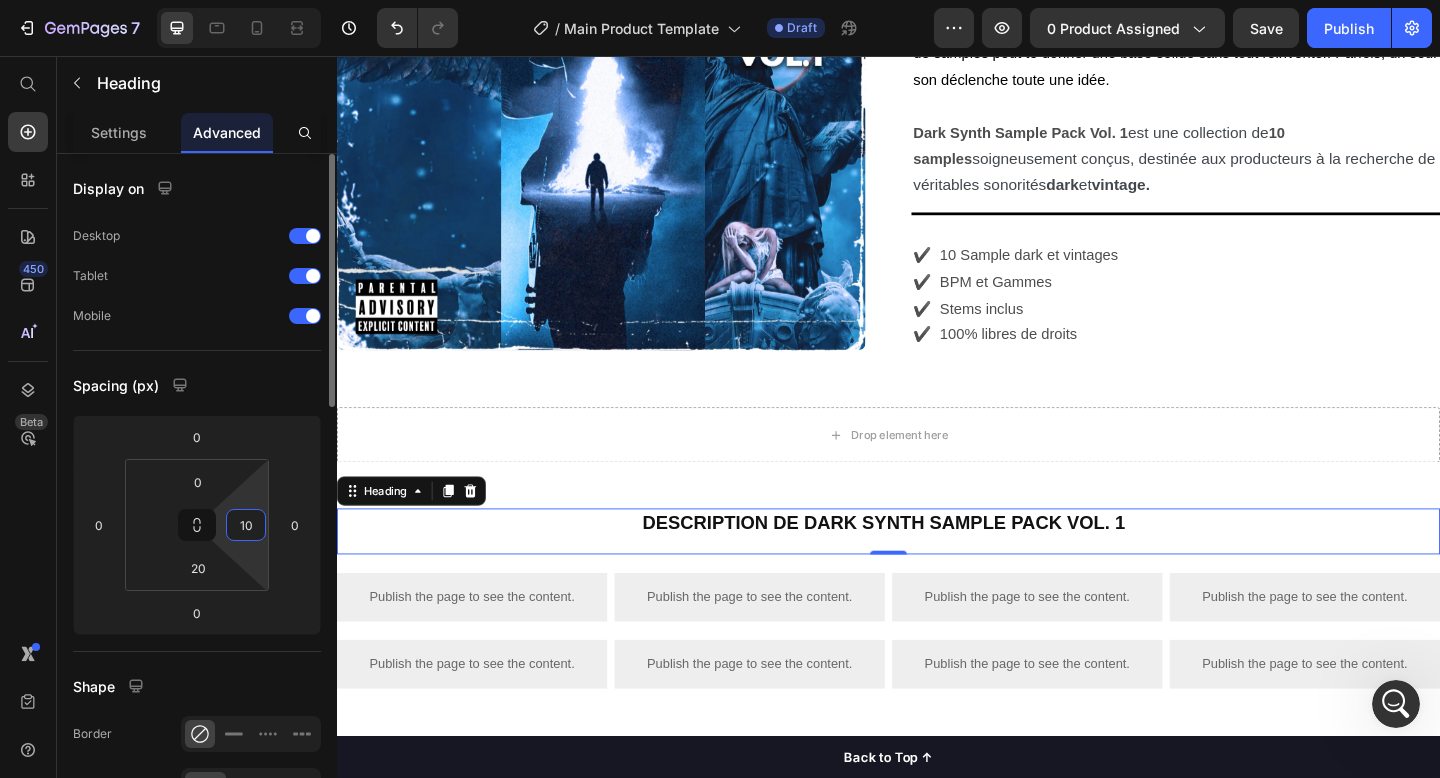 type on "1" 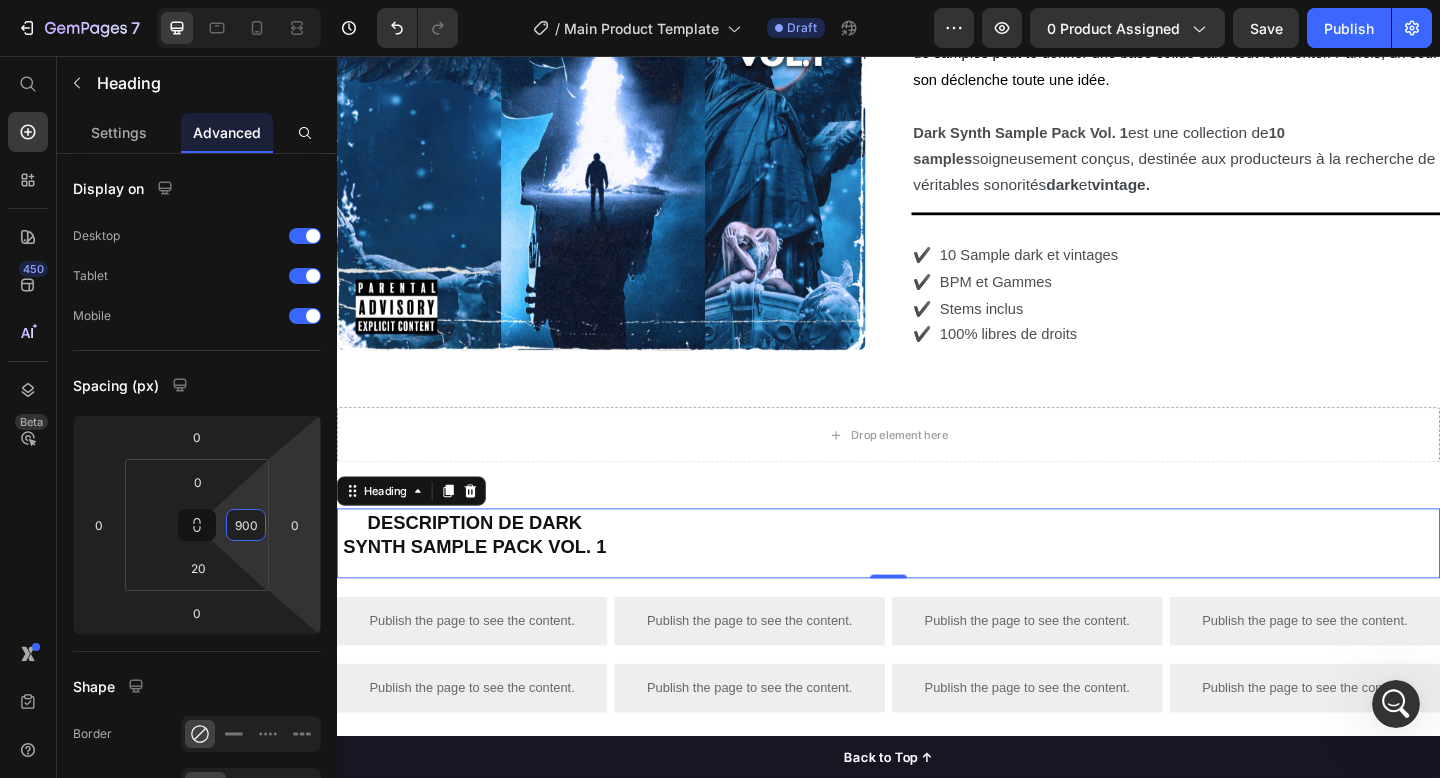 type on "900" 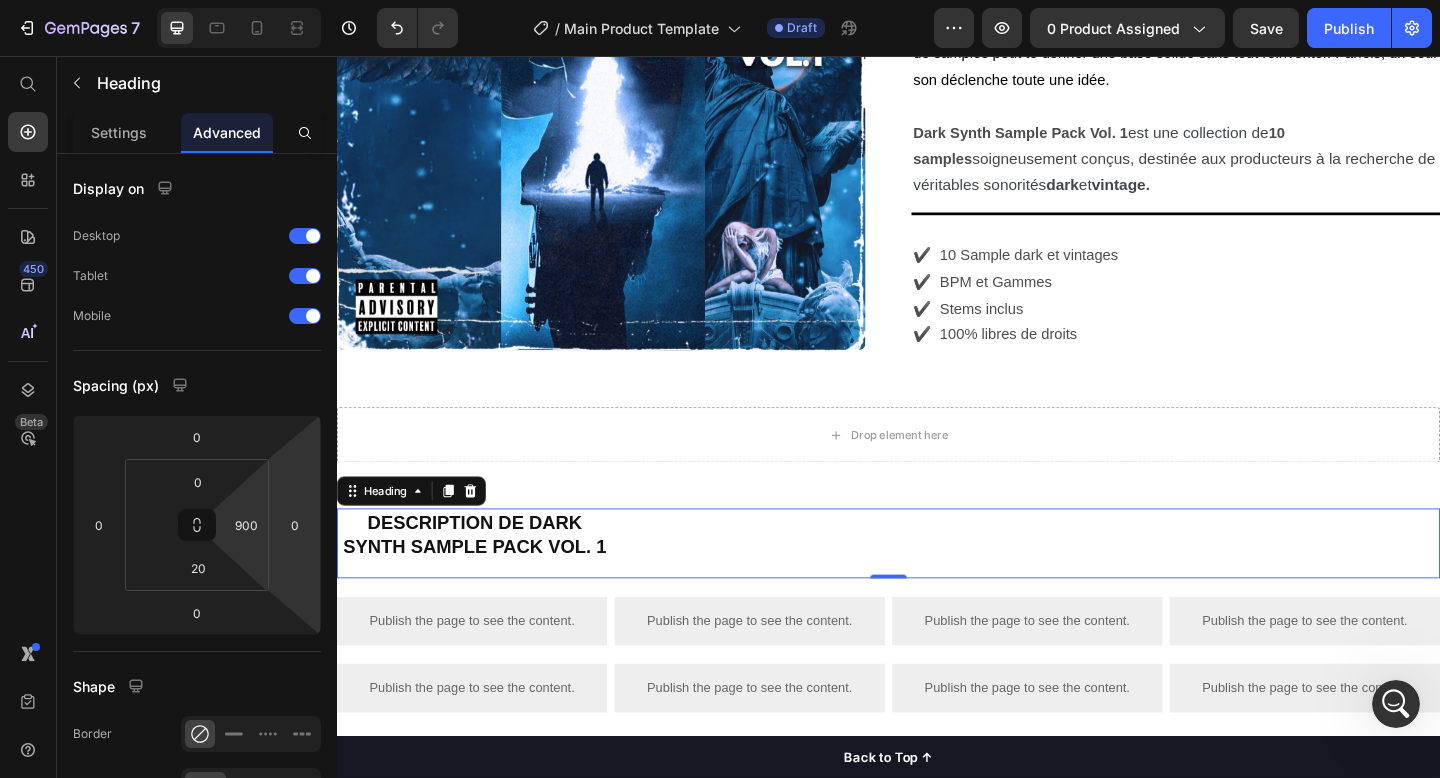 click on "⁠⁠⁠⁠⁠⁠⁠ DESCRIPTION DE DARK SYNTH SAMPLE PACK VOL. 1 Heading   0" at bounding box center (937, 587) 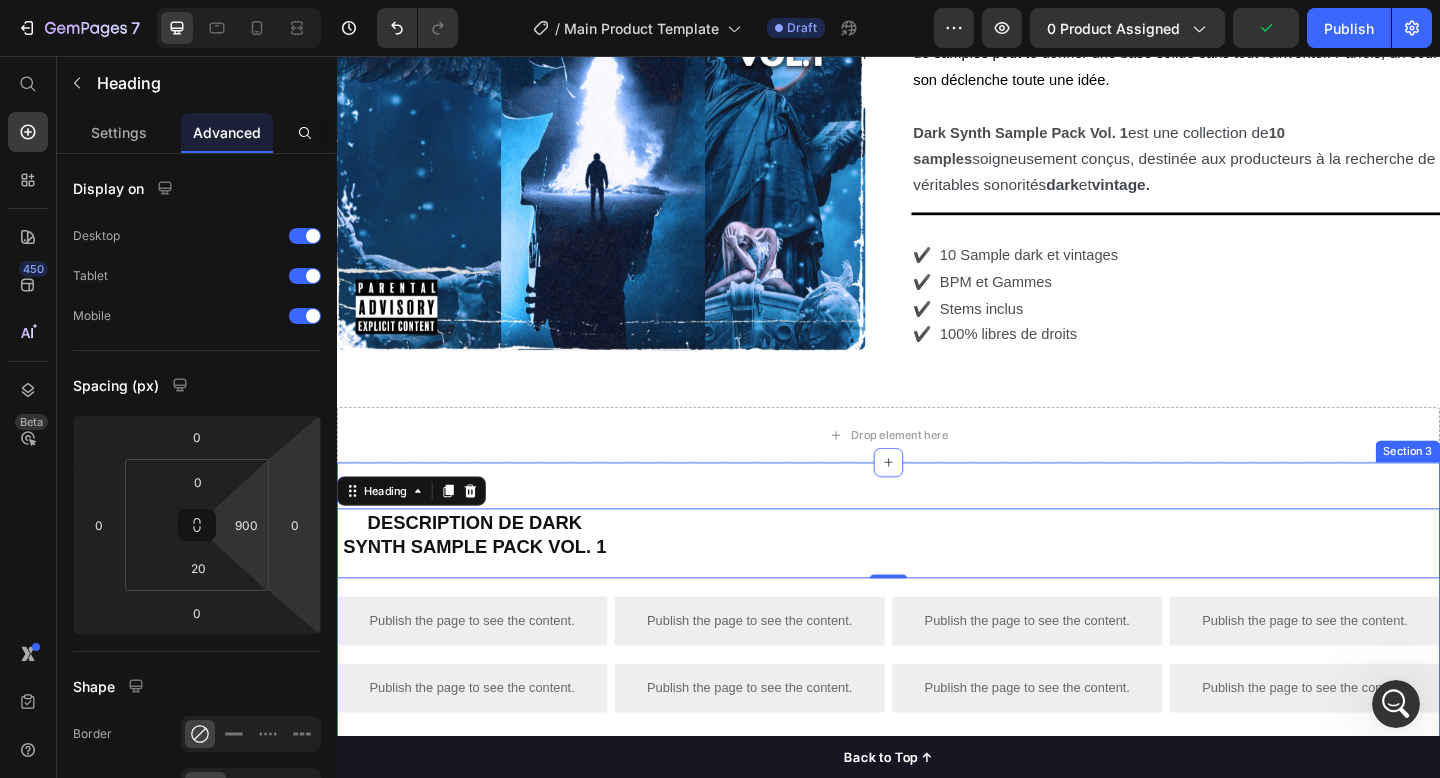 click on "⁠⁠⁠⁠⁠⁠⁠ DESCRIPTION DE DARK SYNTH SAMPLE PACK VOL. 1 Heading   0
Publish the page to see the content.
Custom Code
Publish the page to see the content.
Custom Code
Publish the page to see the content.
Custom Code
Publish the page to see the content.
Custom Code Row
Publish the page to see the content.
Custom Code
Publish the page to see the content.
Custom Code
Publish the page to see the content.
Custom Code
Publish the page to see the content.
Custom Code Row Row Section 3" at bounding box center [937, 693] 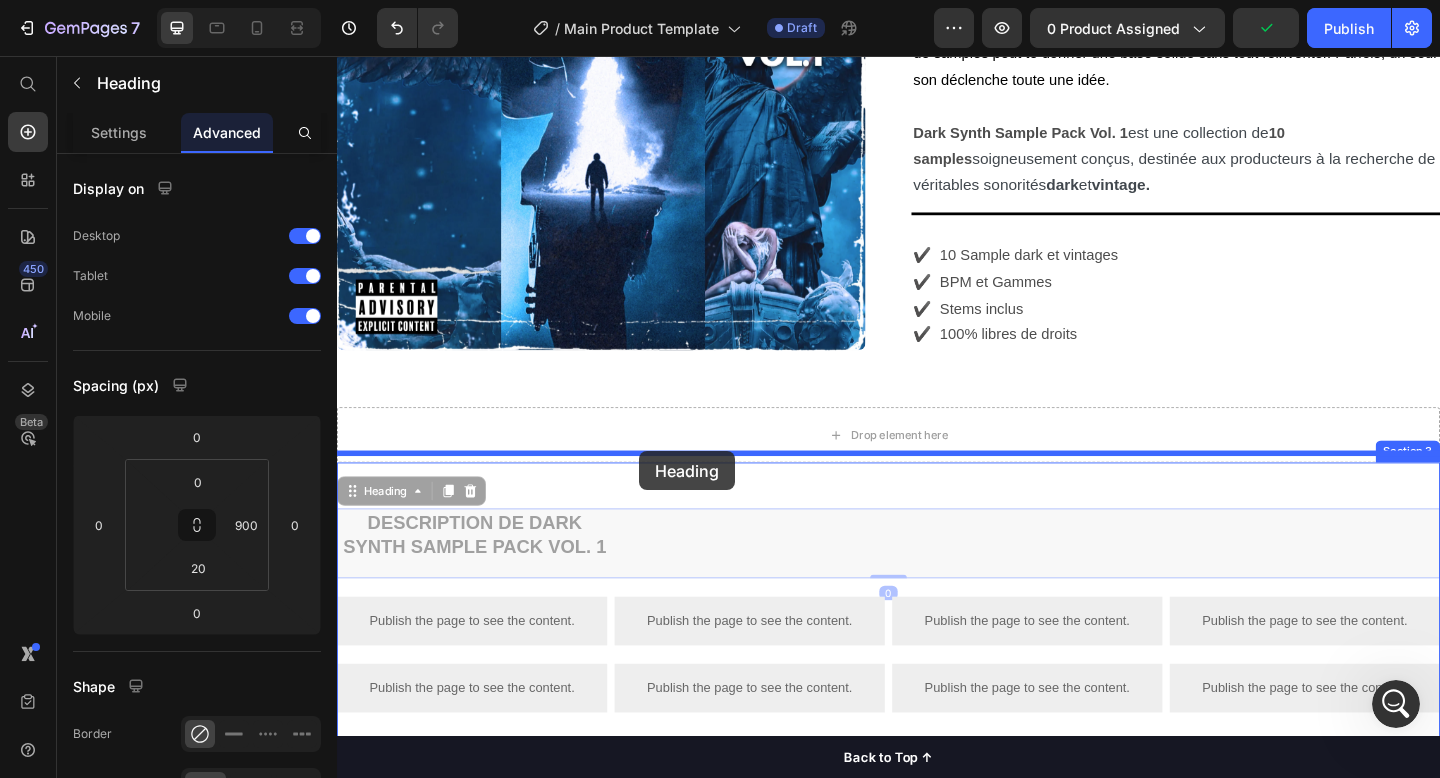 drag, startPoint x: 669, startPoint y: 528, endPoint x: 665, endPoint y: 474, distance: 54.147945 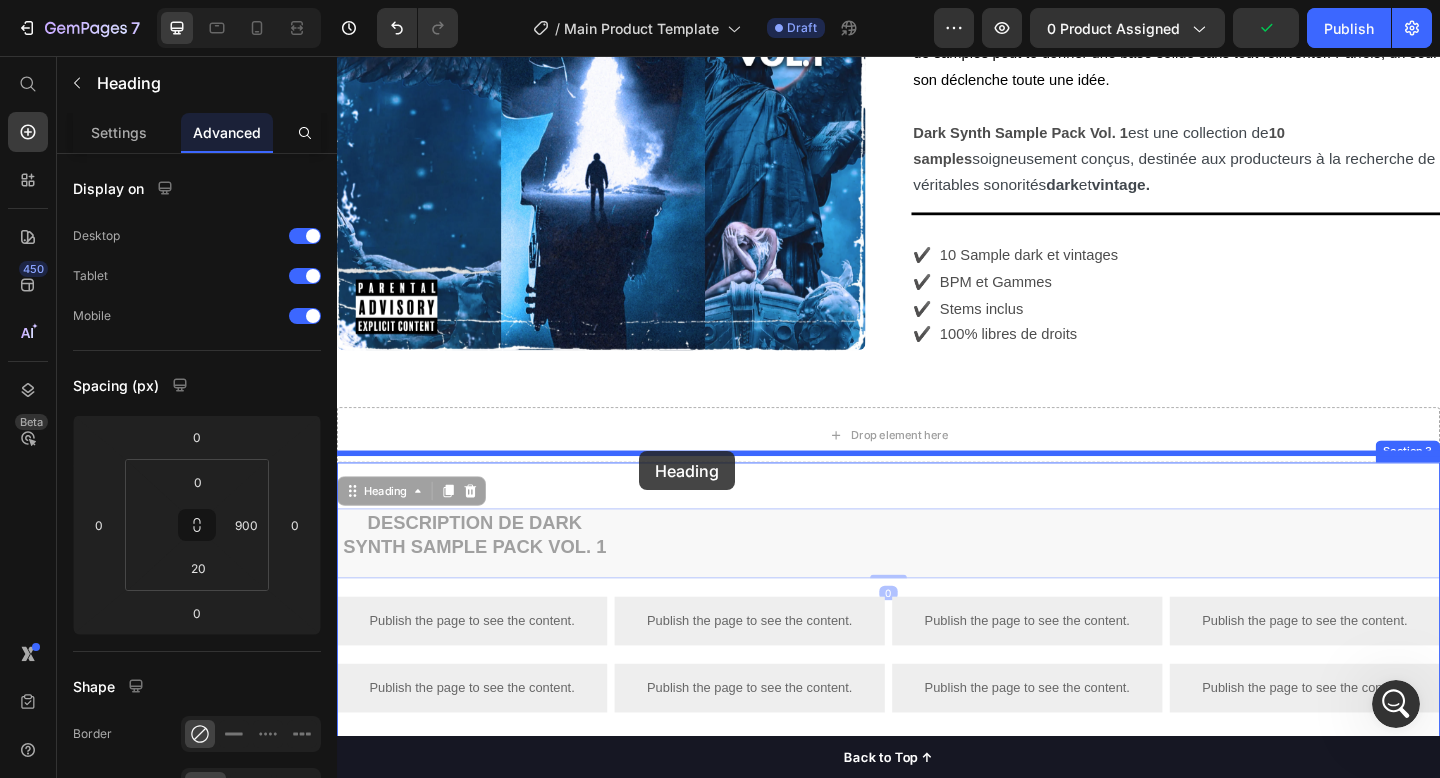 type on "16" 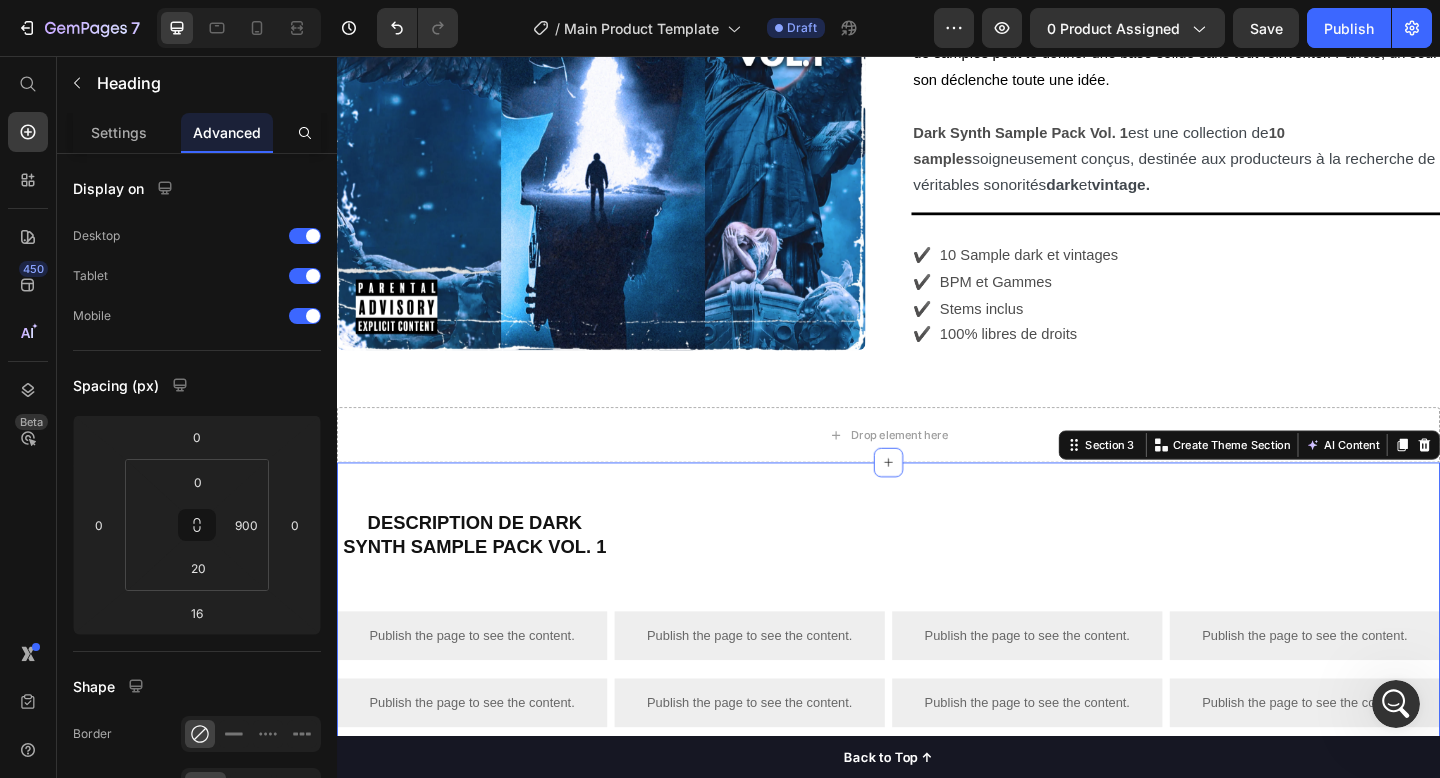 click on "DESCRIPTION DE DARK SYNTH SAMPLE PACK VOL. 1 Heading
Publish the page to see the content.
Custom Code
Publish the page to see the content.
Custom Code
Publish the page to see the content.
Custom Code
Publish the page to see the content.
Custom Code Row
Publish the page to see the content.
Custom Code
Publish the page to see the content.
Custom Code
Publish the page to see the content.
Custom Code
Publish the page to see the content.
Custom Code Row Row Section 3   You can create reusable sections Create Theme Section AI Content Write with GemAI What would you like to describe here? Tone and Voice Persuasive Product YURI - DARK SYNTH SAMPLE PACK VOL. 1 Show more Generate" at bounding box center [937, 701] 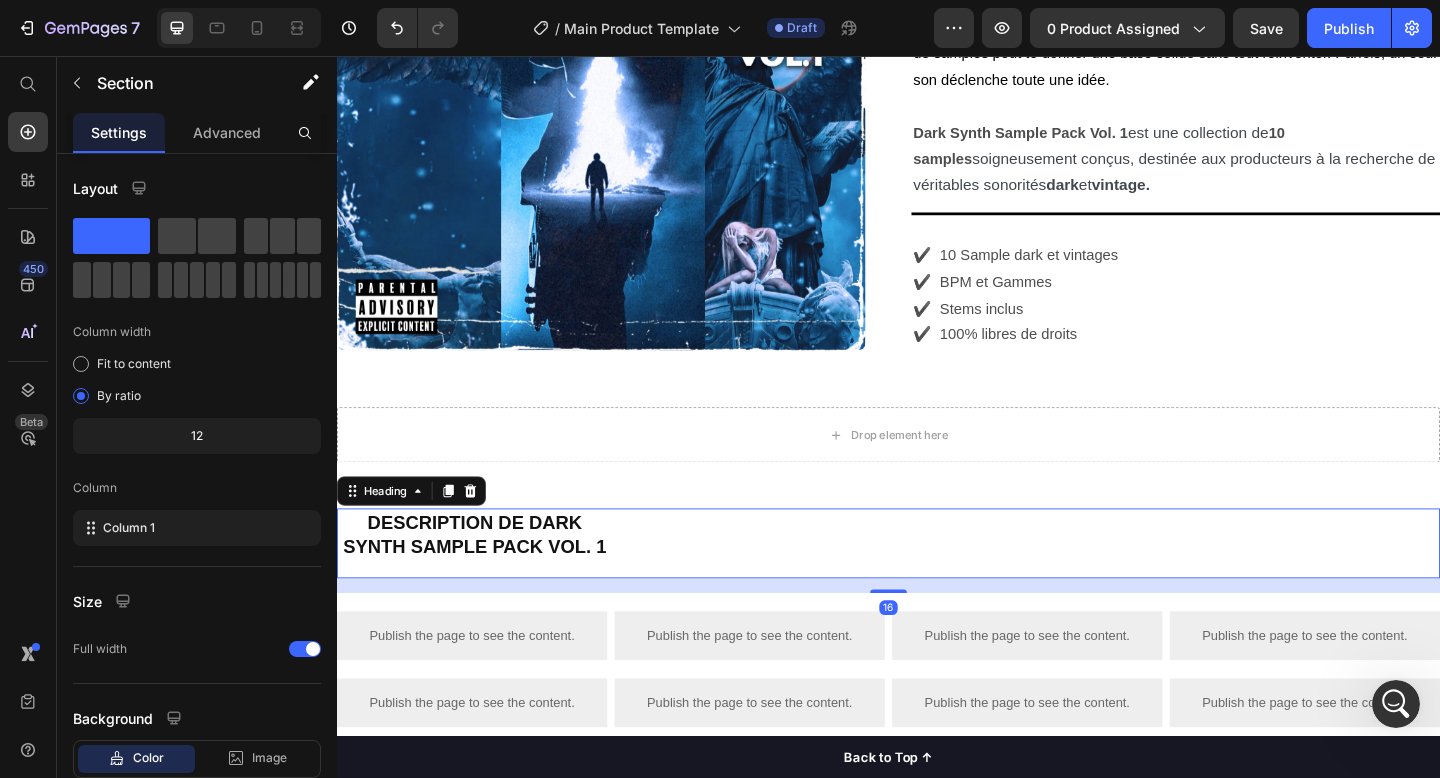 click on "DESCRIPTION DE DARK SYNTH SAMPLE PACK VOL. 1 Heading   16" at bounding box center [937, 587] 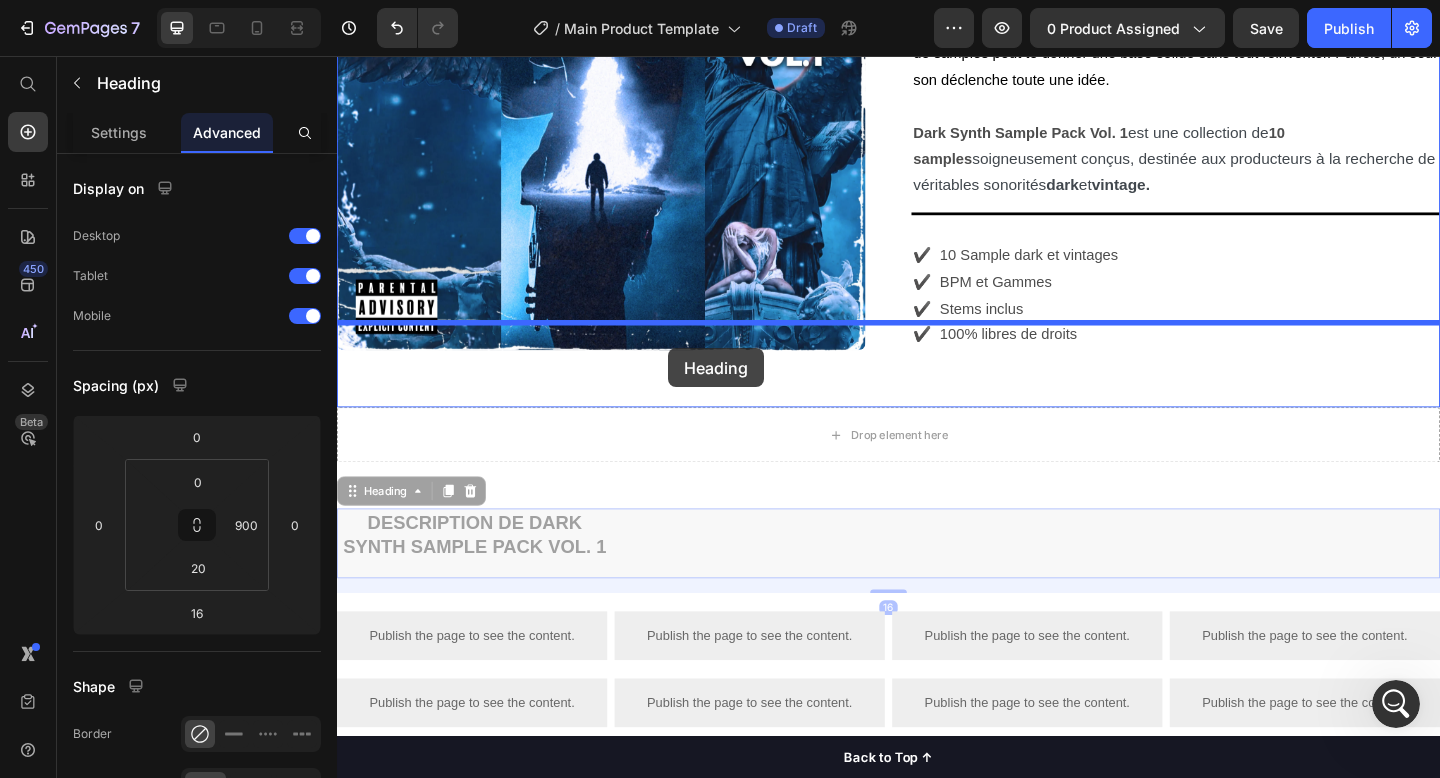 drag, startPoint x: 710, startPoint y: 518, endPoint x: 697, endPoint y: 372, distance: 146.57762 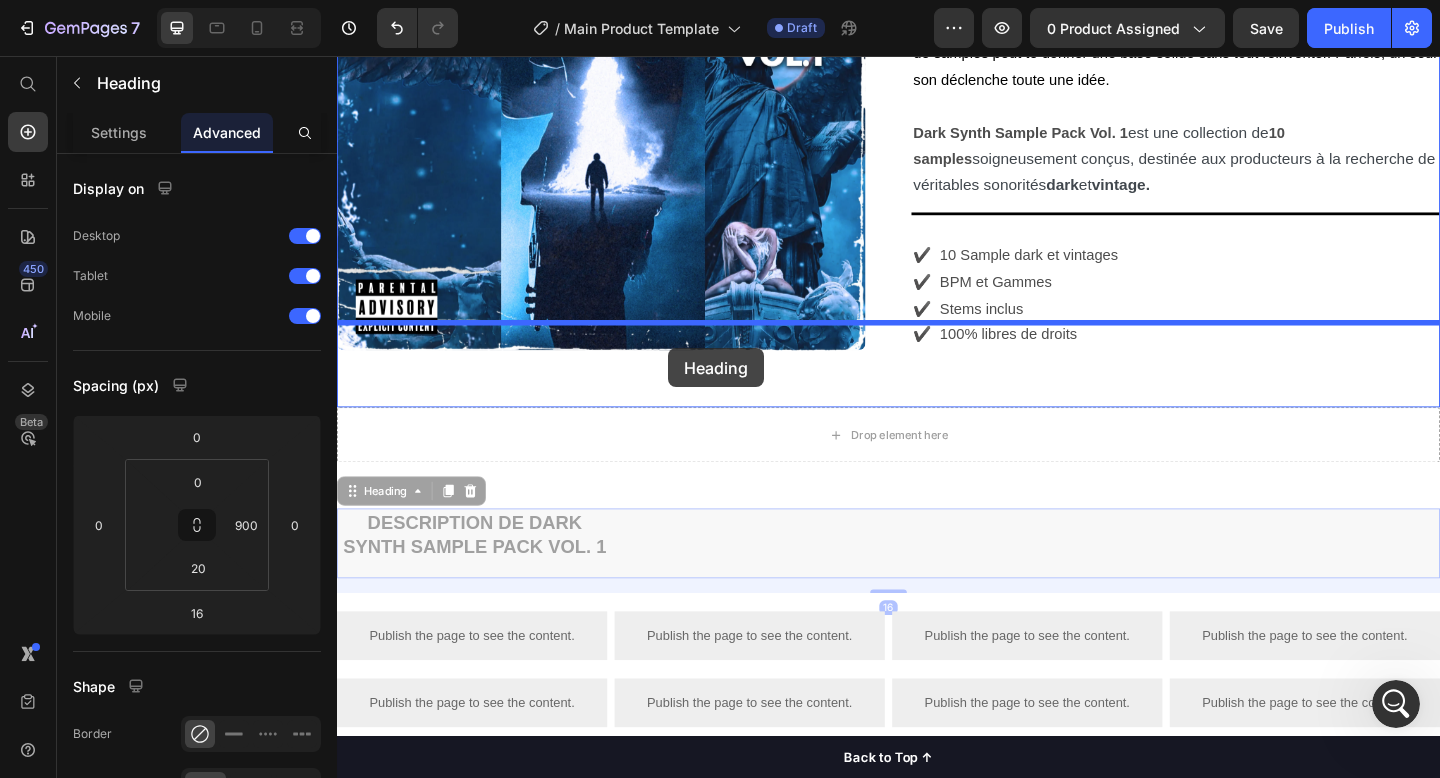 type on "0" 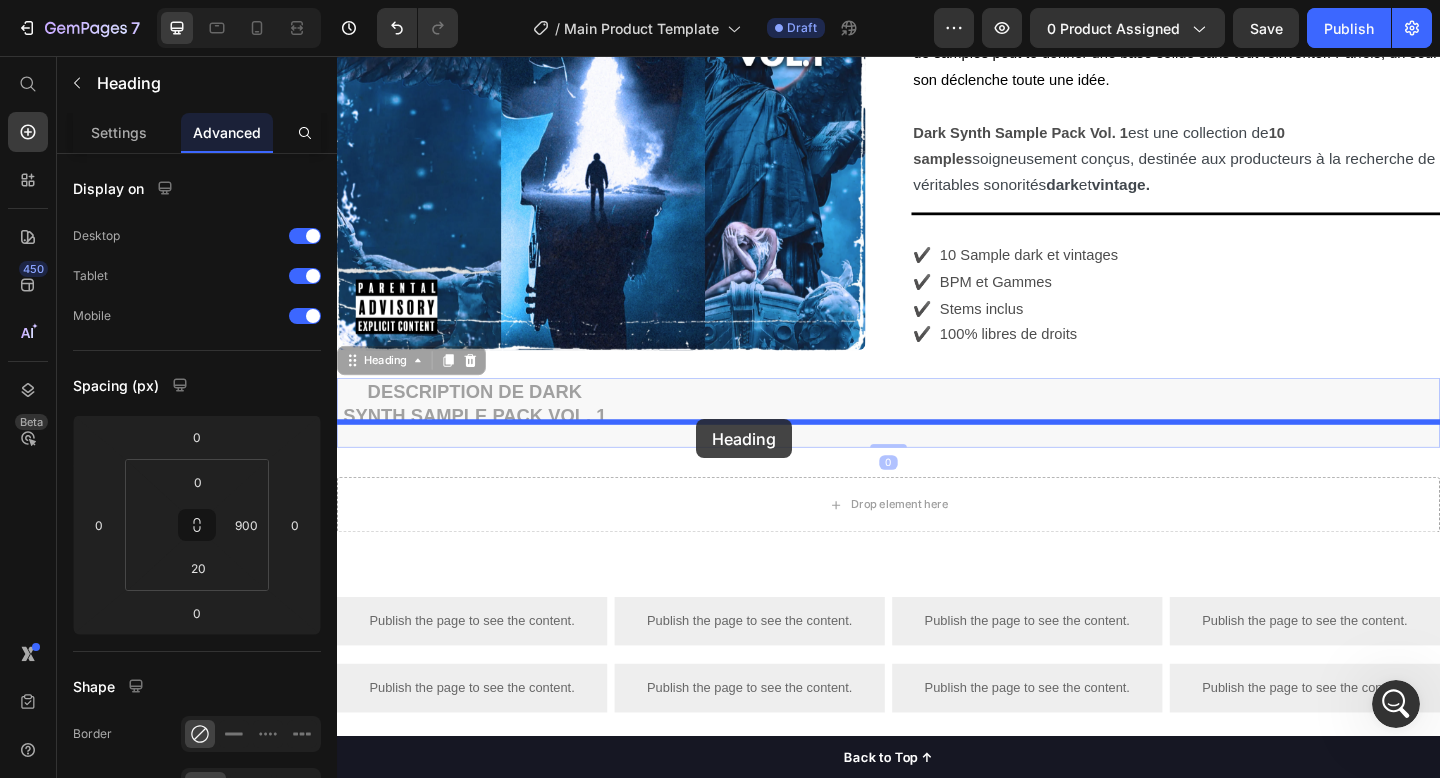drag, startPoint x: 733, startPoint y: 386, endPoint x: 727, endPoint y: 452, distance: 66.27216 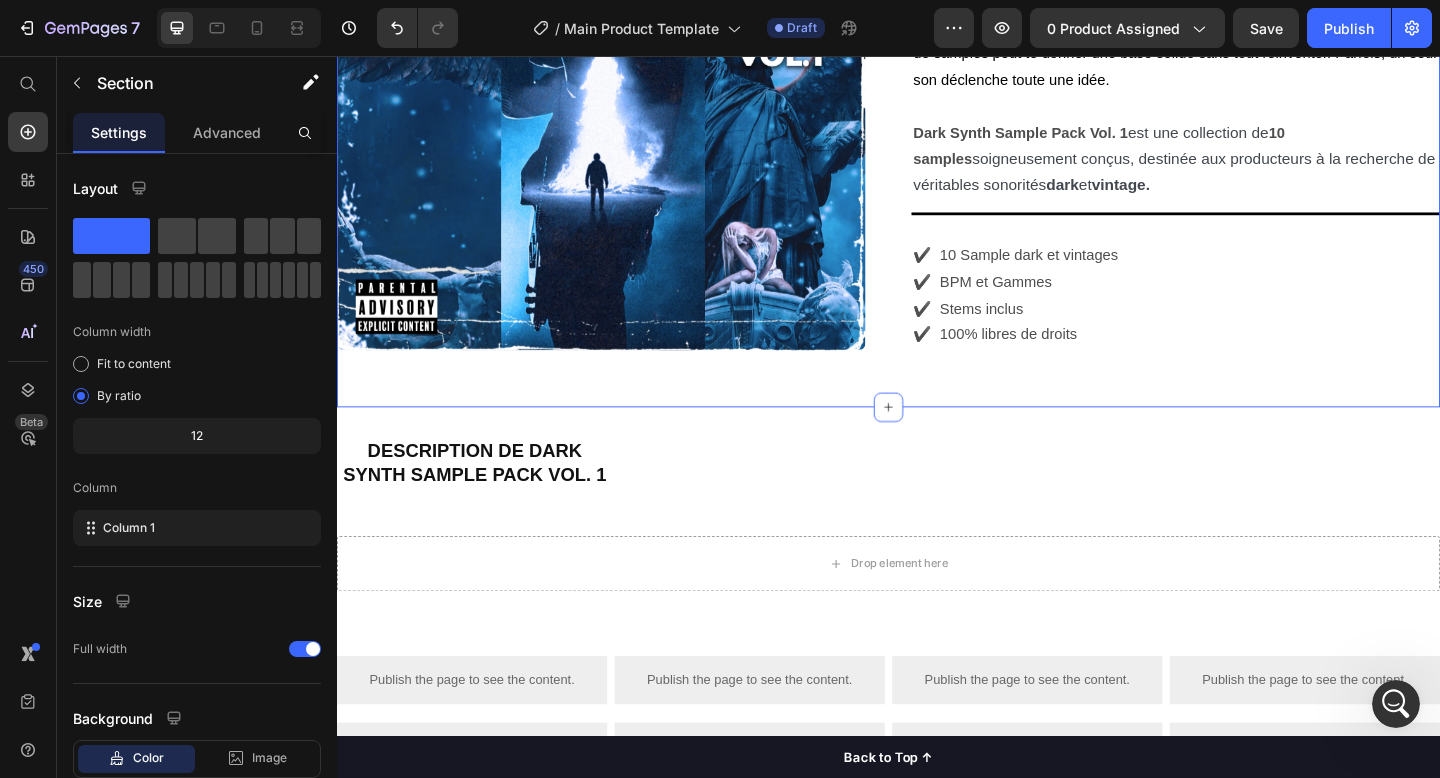 click on "Product Images YURI - DARK SYNTH SAMPLE PACK VOL. 1 Product Title €0,00 Product Price €0,00 Product Price NaN% OFF Discount Tag Row Row
Add to cart Add to Cart
Custom Code Safe & Secure Checkout 🔒 Text Block
Drop element here
Drop element here Row Quand tu bloques en prod, c’est souvent que tu cherches trop loin. Un bon pack de samples peut te donner une base solide sans tout réinventer. Parfois, un seul son déclenche toute une idée. Dark Synth Sample Pack Vol. 1  est une collection de  10 samples  soigneusement conçus, destinée aux producteurs à la recherche de véritables sonorités  dark  et  vintage. Text Block                Title Line ✔️  10 Sample dark et vintages ✔️  BPM et Gammes ✔️  Stems inclus ✔️  100% libres de droits Text Block Row Product Row Section 1   AI Content" at bounding box center [937, -40] 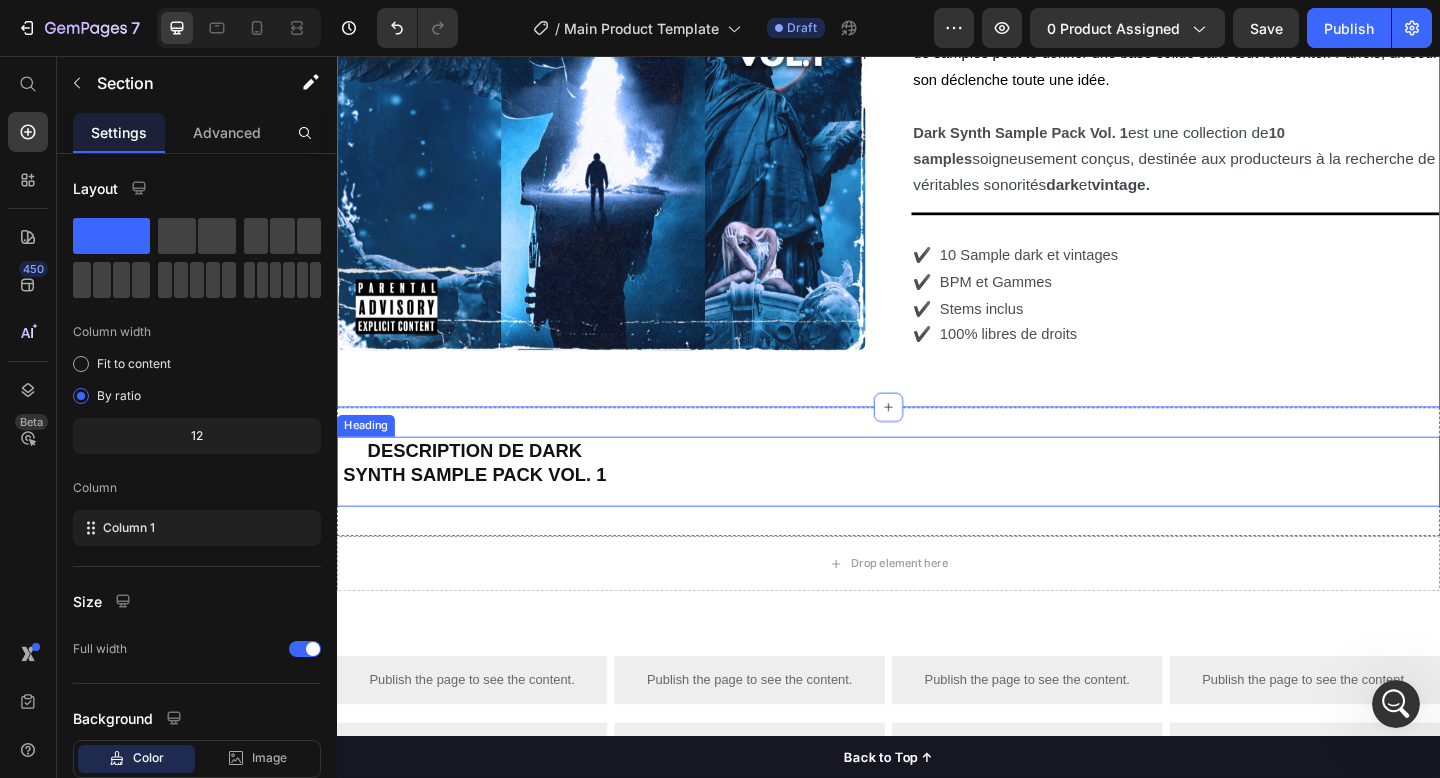 click on "DESCRIPTION DE DARK SYNTH SAMPLE PACK VOL. 1" at bounding box center [487, 499] 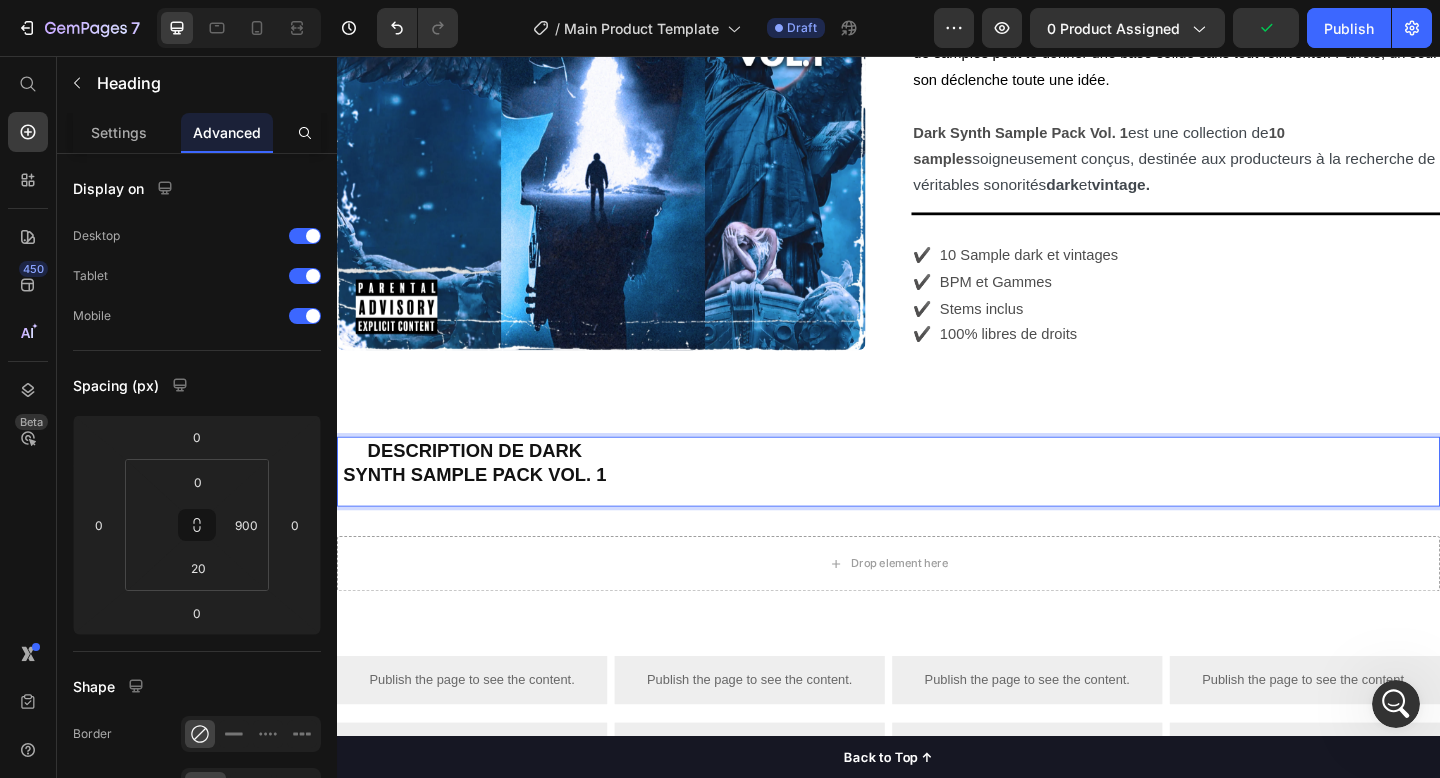 click on "DESCRIPTION DE DARK SYNTH SAMPLE PACK VOL. 1" at bounding box center (487, 499) 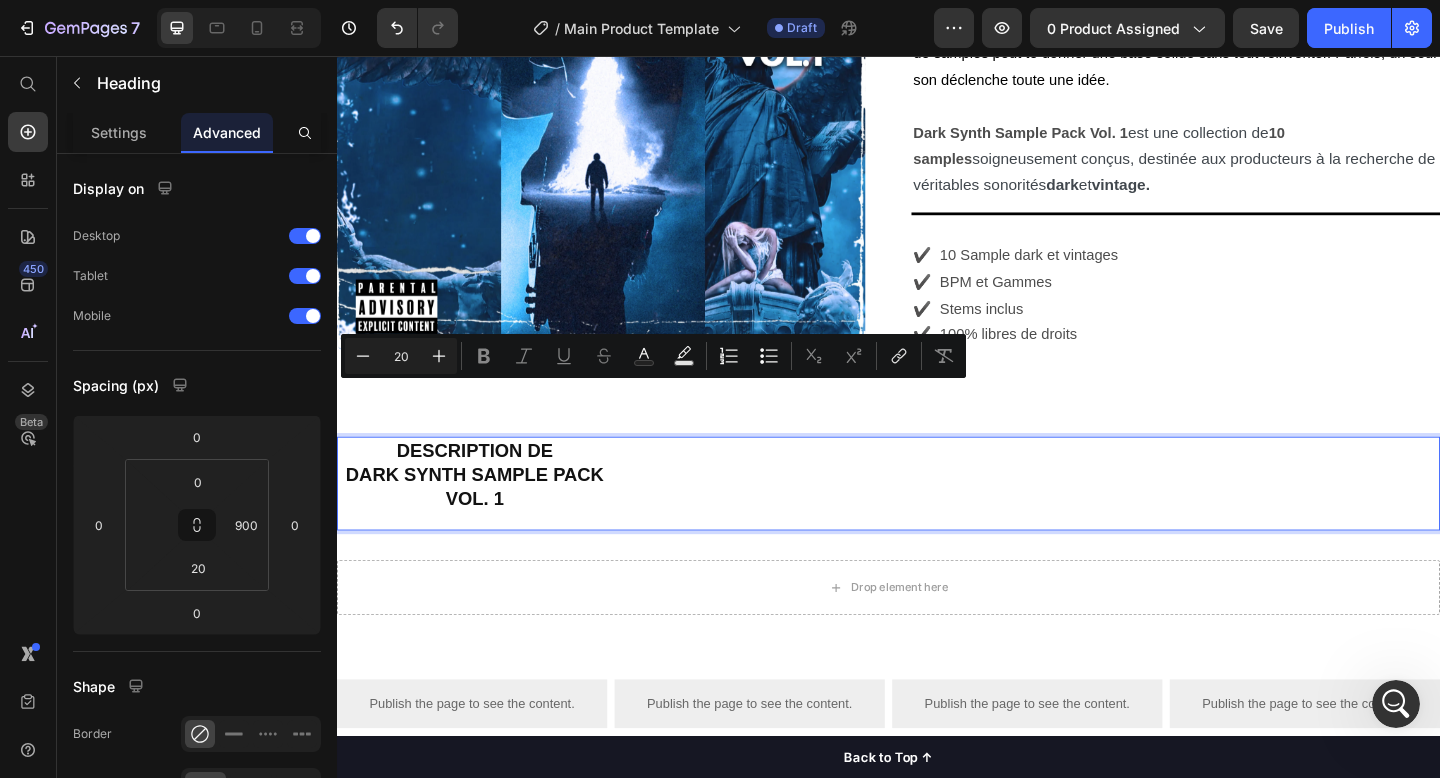 click on "DARK SYNTH SAMPLE PACK VOL. 1" at bounding box center (487, 525) 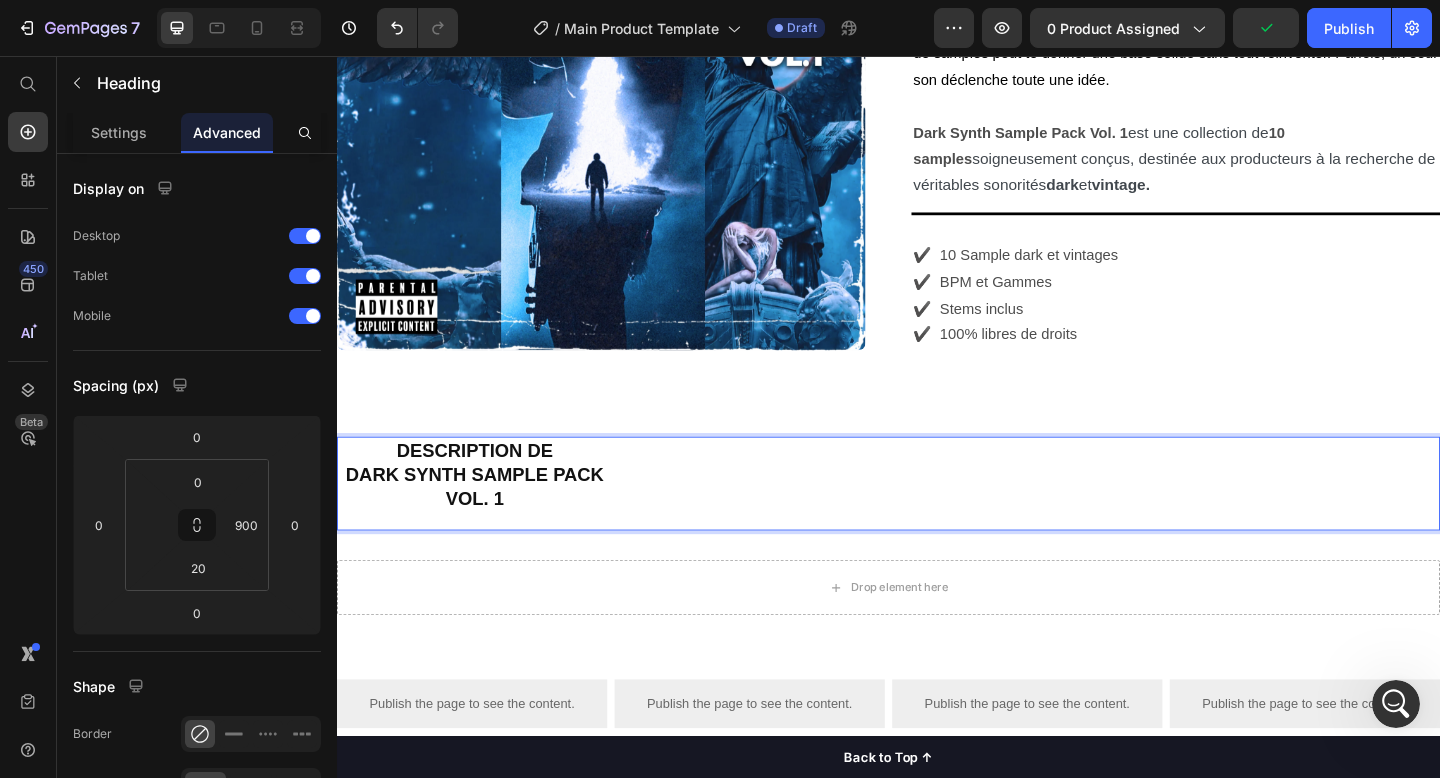 click on "DESCRIPTION DE  DARK SYNTH SAMPLE PACK VOL. 1" at bounding box center [487, 512] 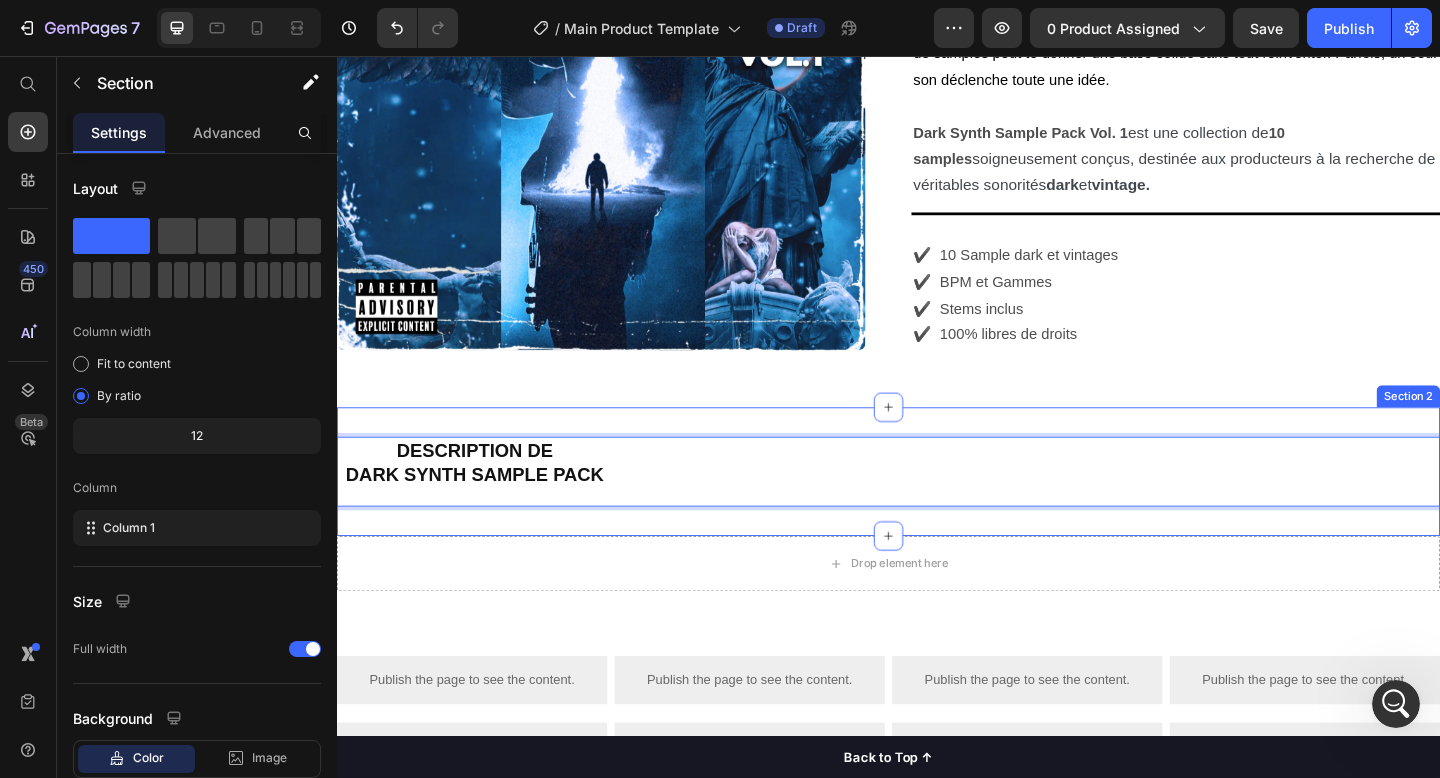 click on "DESCRIPTION DE  DARK SYNTH SAMPLE PACK  Heading   0 Section 2" at bounding box center (937, 509) 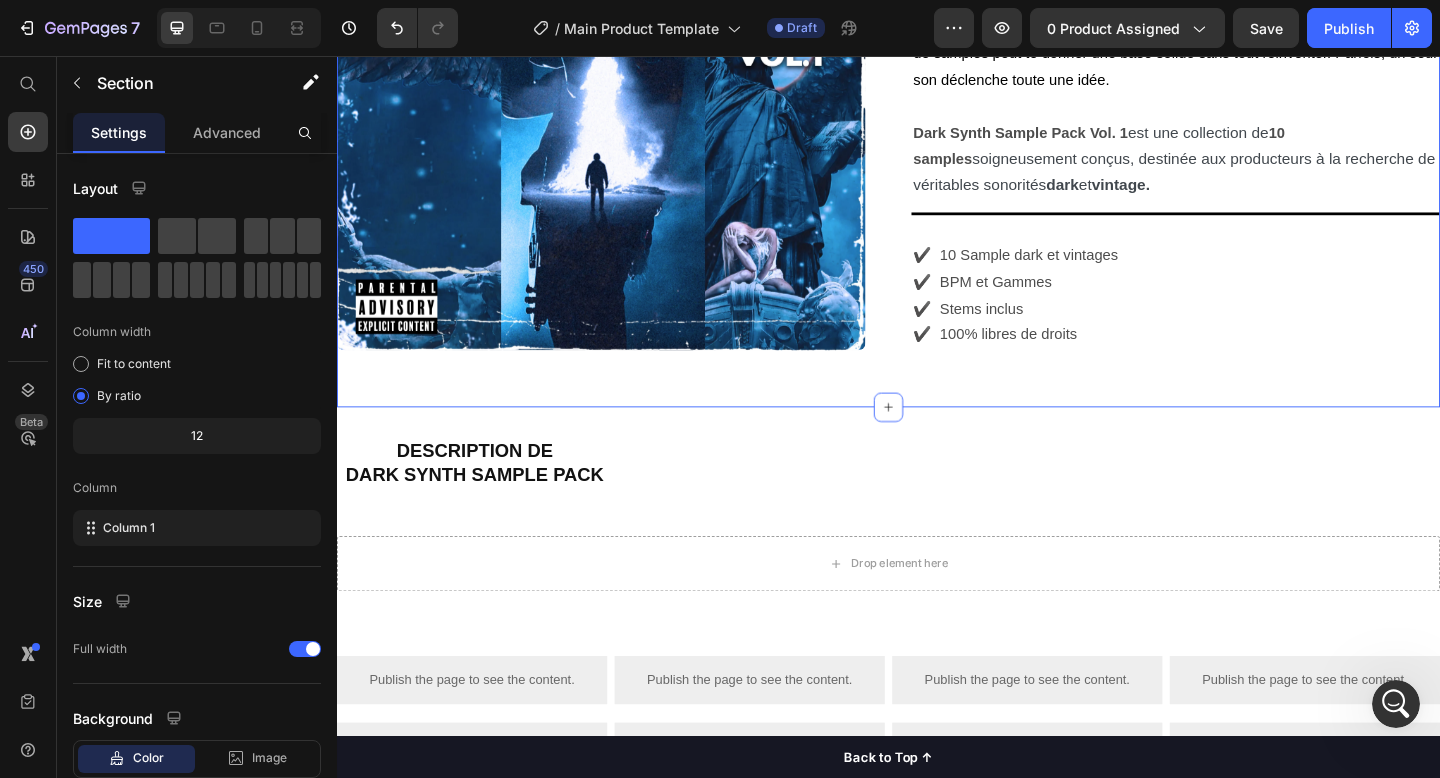 click on "Product Images YURI - DARK SYNTH SAMPLE PACK VOL. 1 Product Title €0,00 Product Price €0,00 Product Price NaN% OFF Discount Tag Row Row
Add to cart Add to Cart
Custom Code Safe & Secure Checkout 🔒 Text Block
Drop element here
Drop element here Row Quand tu bloques en prod, c’est souvent que tu cherches trop loin. Un bon pack de samples peut te donner une base solide sans tout réinventer. Parfois, un seul son déclenche toute une idée. Dark Synth Sample Pack Vol. 1  est une collection de  10 samples  soigneusement conçus, destinée aux producteurs à la recherche de véritables sonorités  dark  et  vintage. Text Block                Title Line ✔️  10 Sample dark et vintages ✔️  BPM et Gammes ✔️  Stems inclus ✔️  100% libres de droits Text Block Row Product Row Section 1   AI Content" at bounding box center (937, -40) 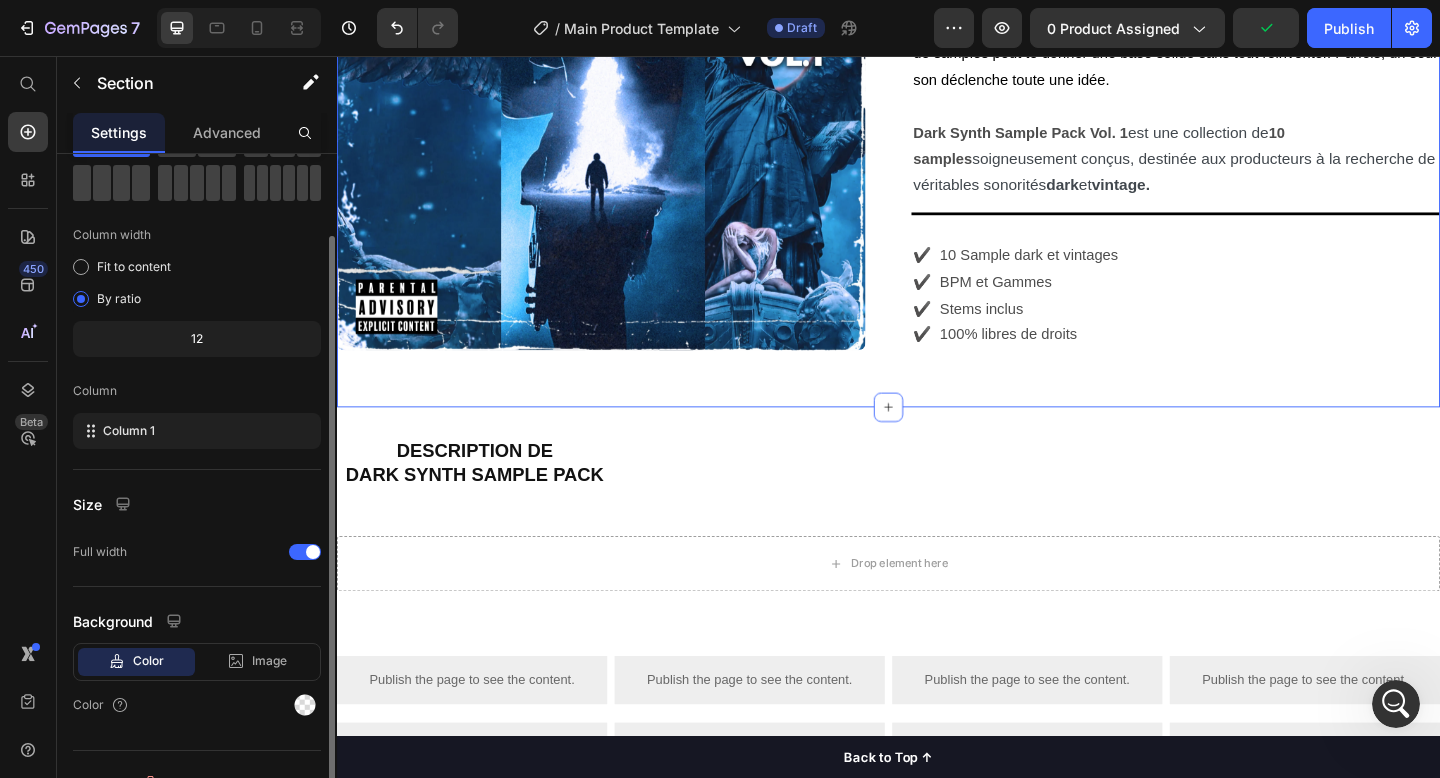 scroll, scrollTop: 120, scrollLeft: 0, axis: vertical 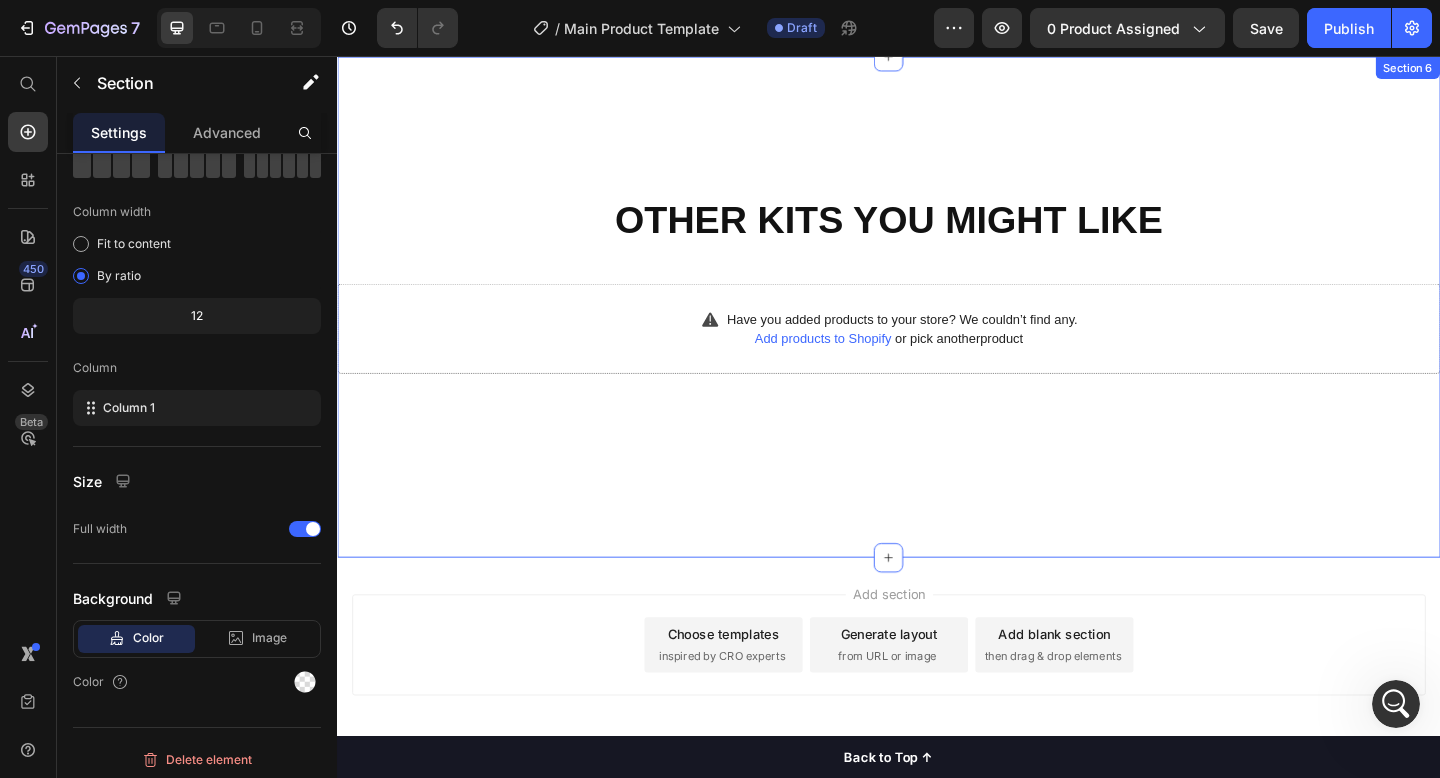 drag, startPoint x: 793, startPoint y: 460, endPoint x: 791, endPoint y: 327, distance: 133.01503 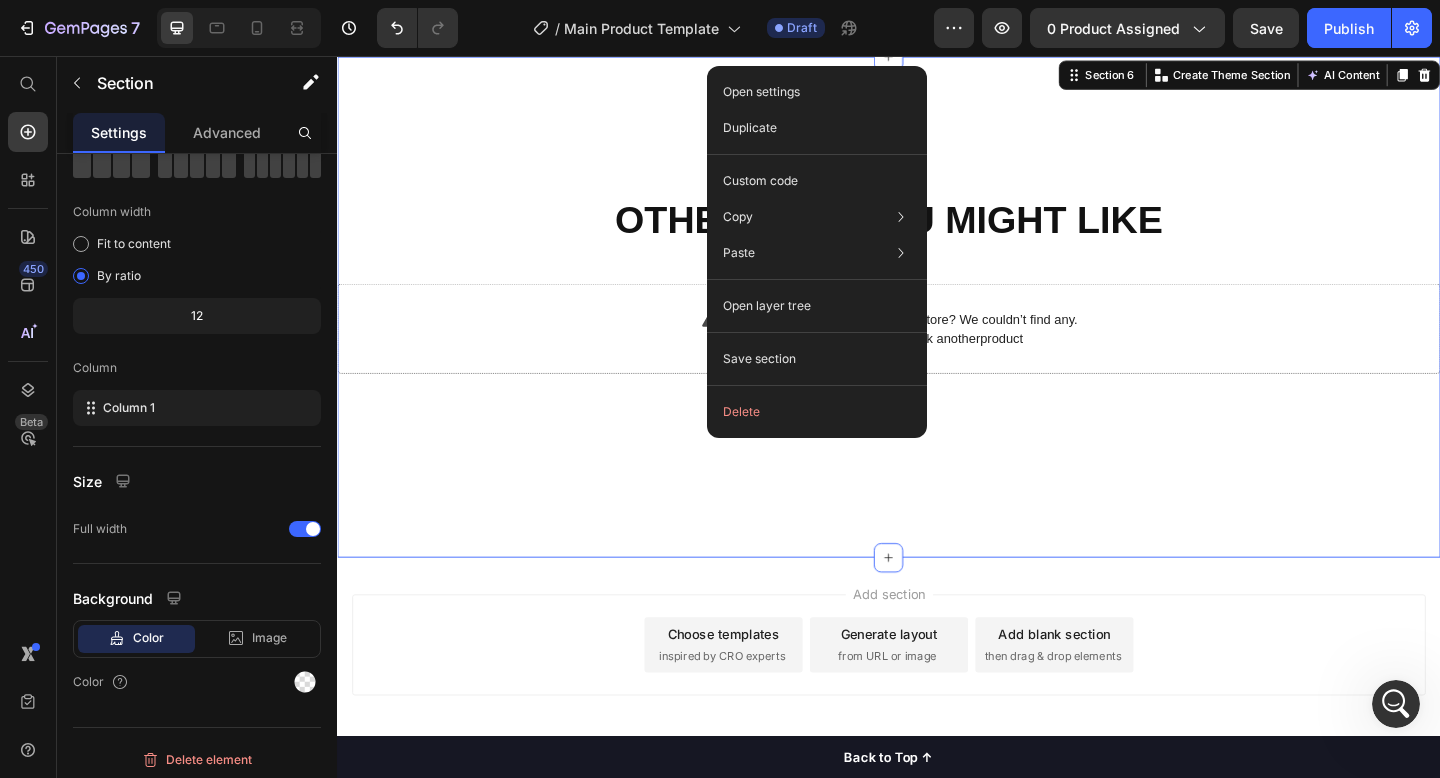 click on "Other Kits You Might Like Heading Have you added products to your store? We couldn’t find any. Add products to Shopify   or pick another  product Product List Row Row Row Row Section 6   You can create reusable sections Create Theme Section AI Content Write with GemAI What would you like to describe here? Tone and Voice Persuasive Product YURI - DARK SYNTH SAMPLE PACK VOL. 1 Show more Generate" at bounding box center (937, 329) 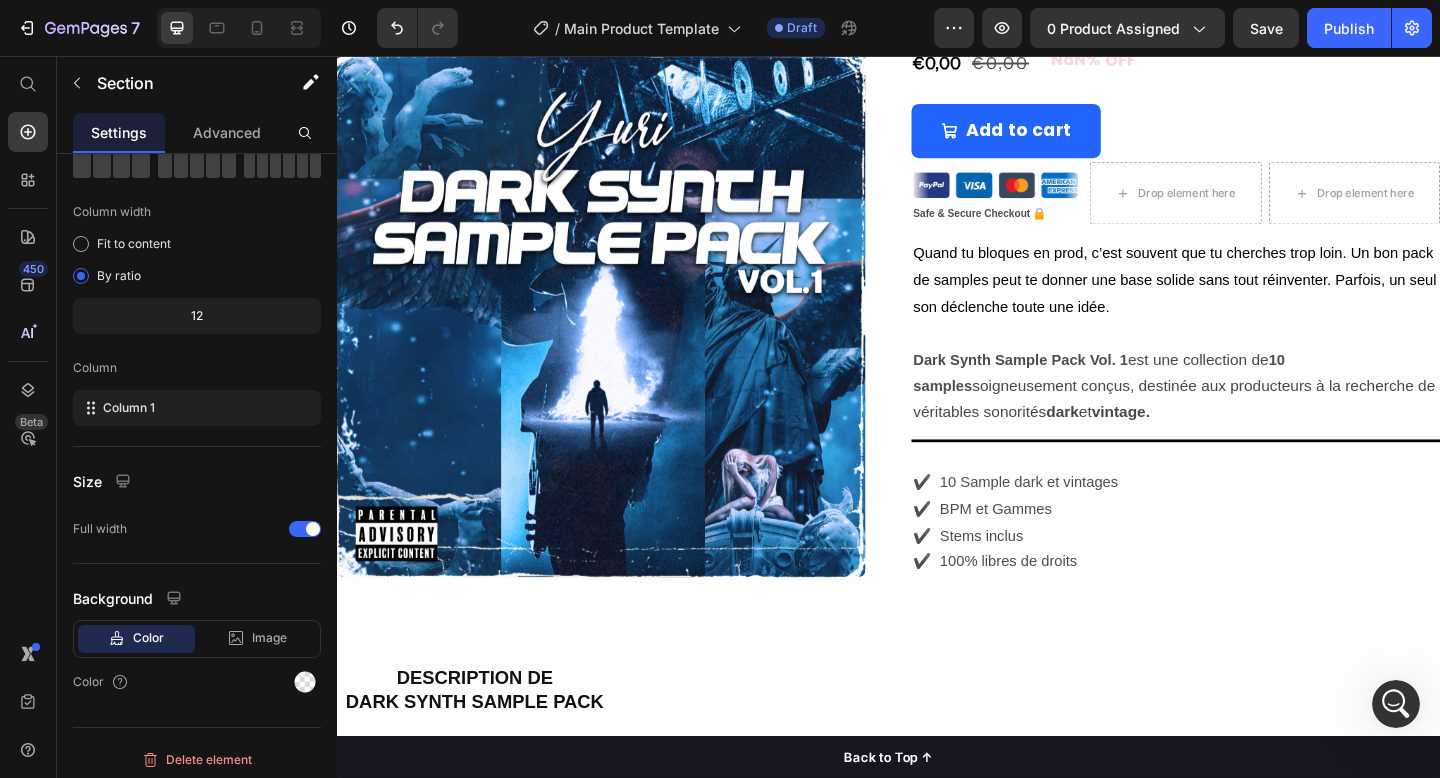 scroll, scrollTop: 364, scrollLeft: 0, axis: vertical 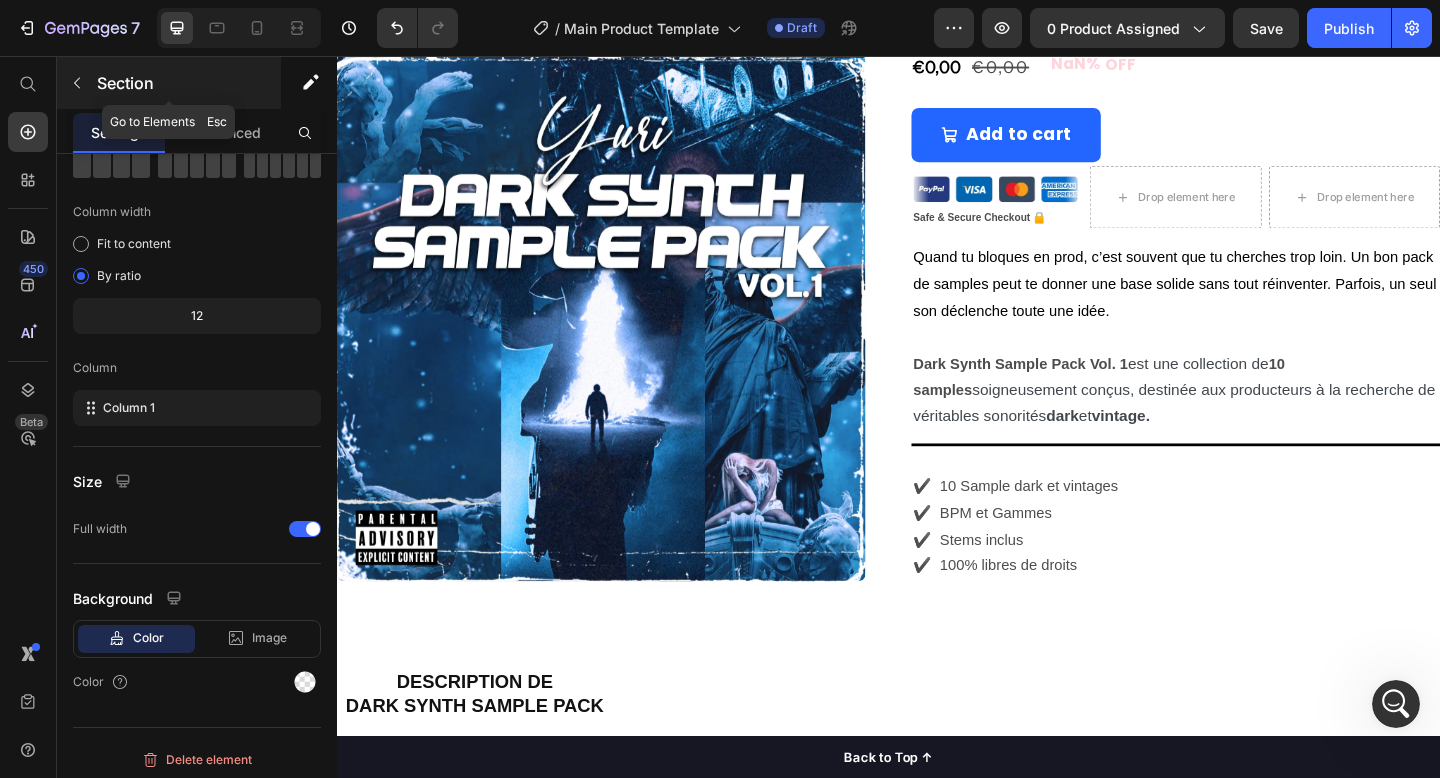 click 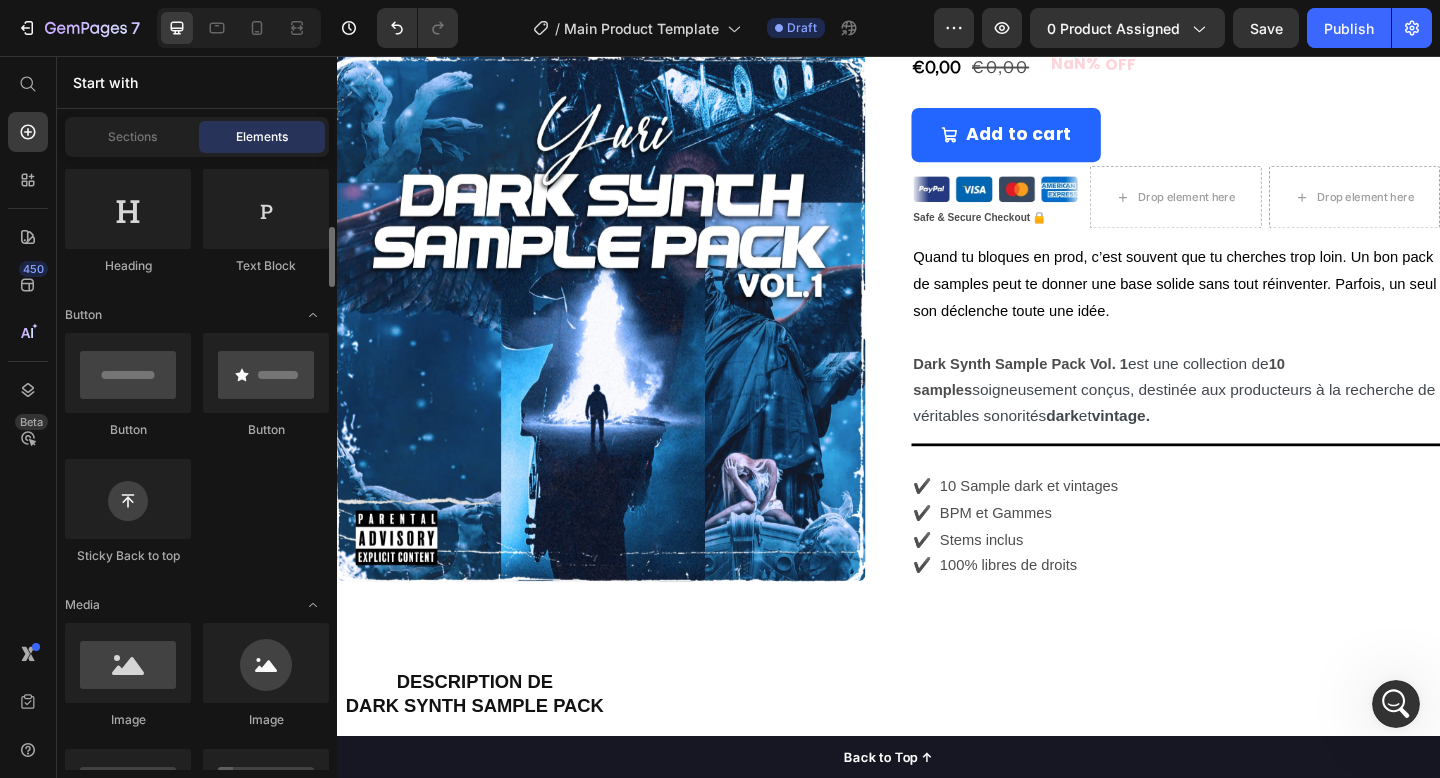 scroll, scrollTop: 271, scrollLeft: 0, axis: vertical 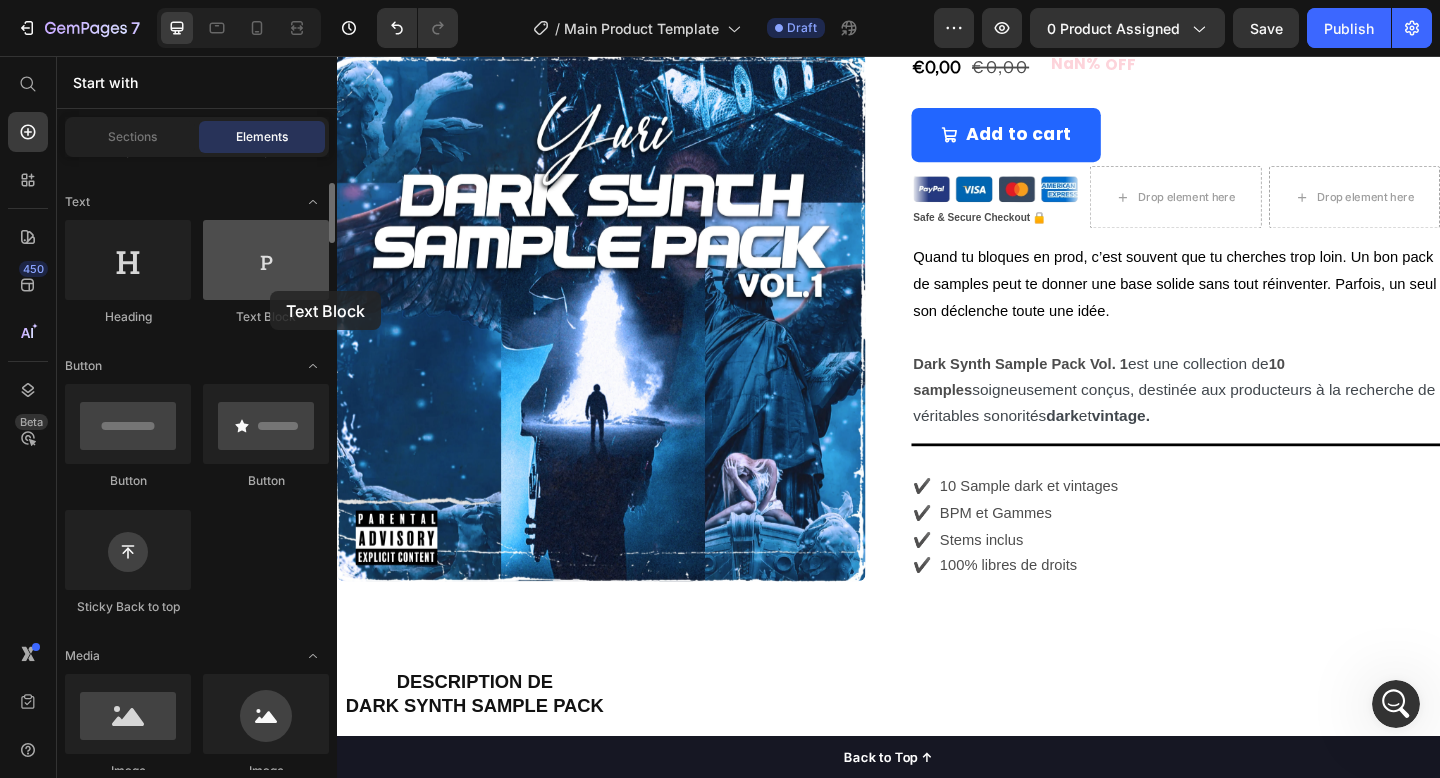 click at bounding box center [266, 260] 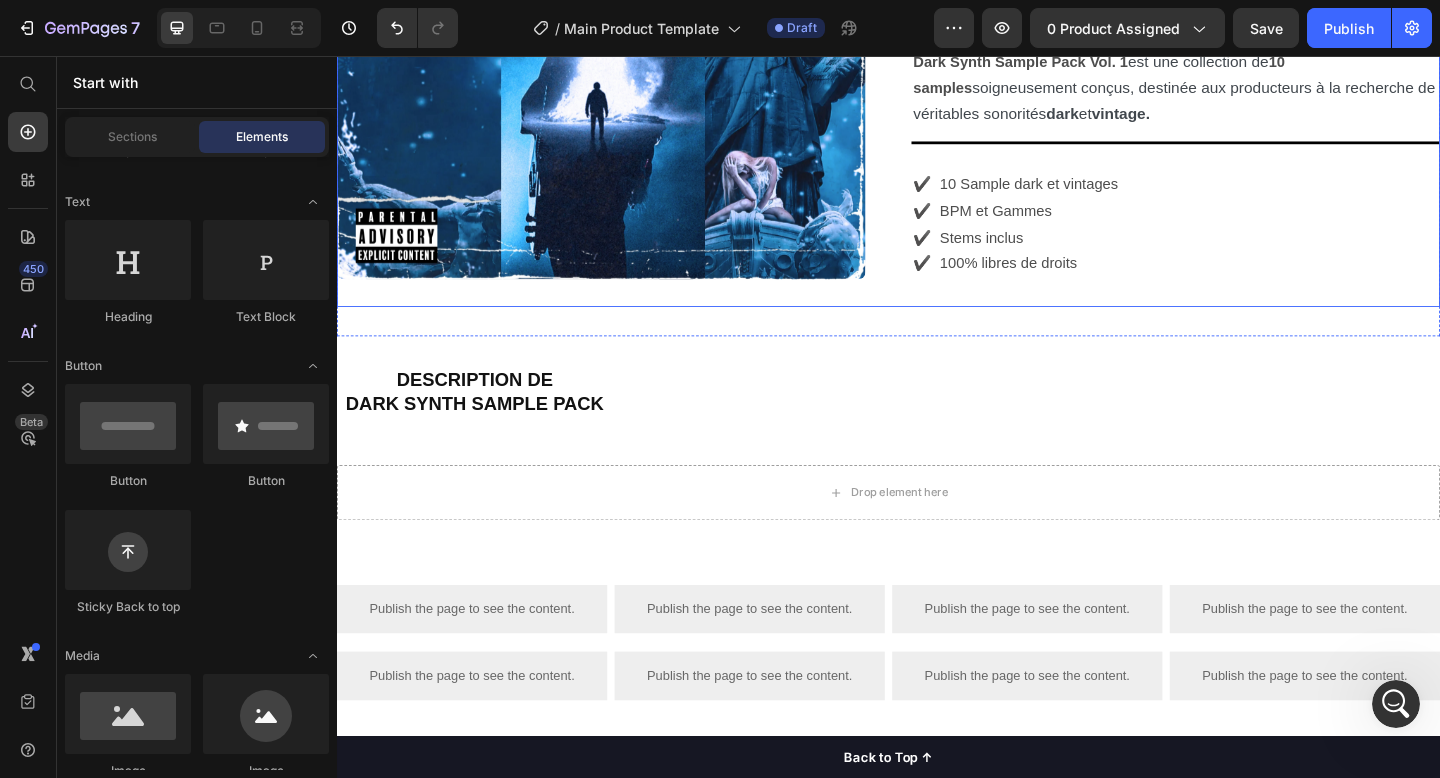scroll, scrollTop: 728, scrollLeft: 0, axis: vertical 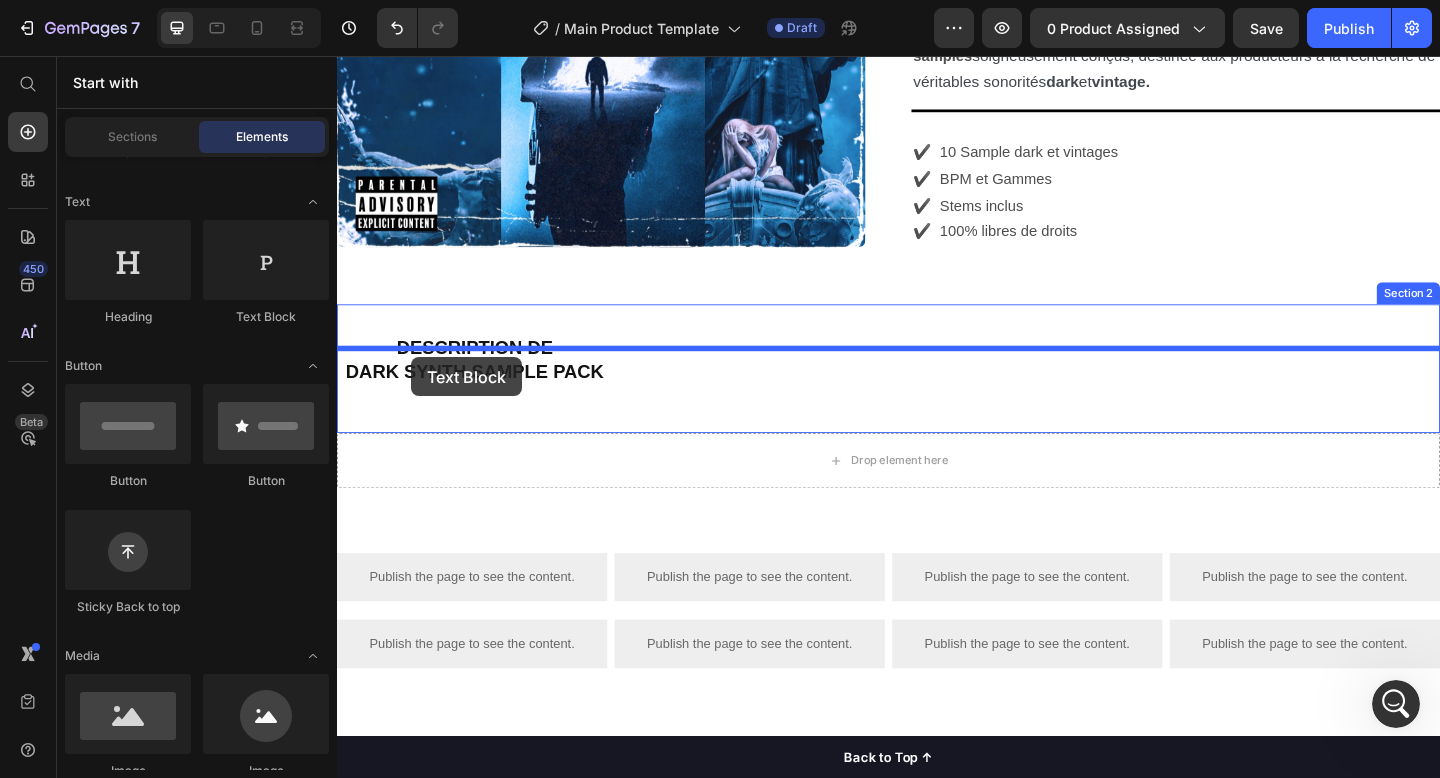 drag, startPoint x: 636, startPoint y: 335, endPoint x: 418, endPoint y: 385, distance: 223.66046 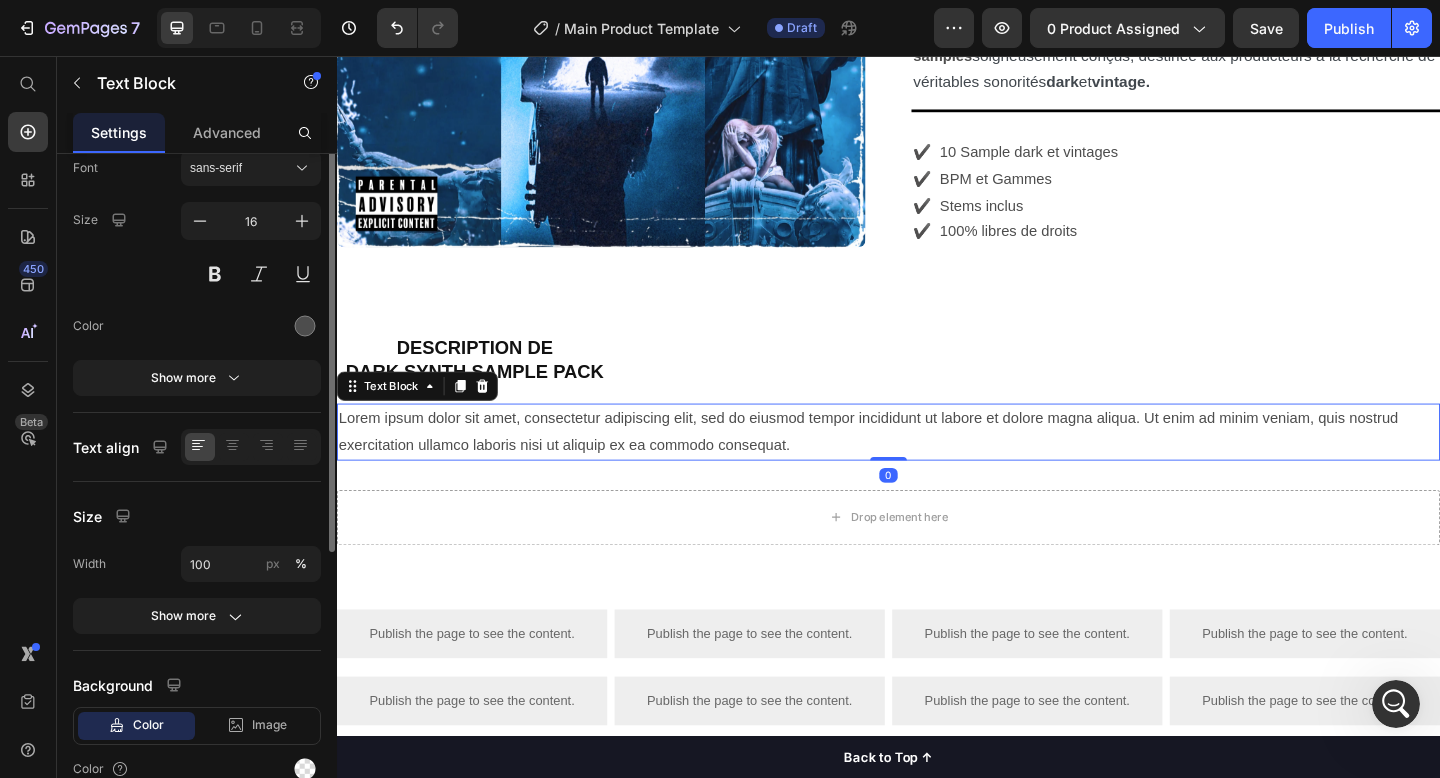 scroll, scrollTop: 0, scrollLeft: 0, axis: both 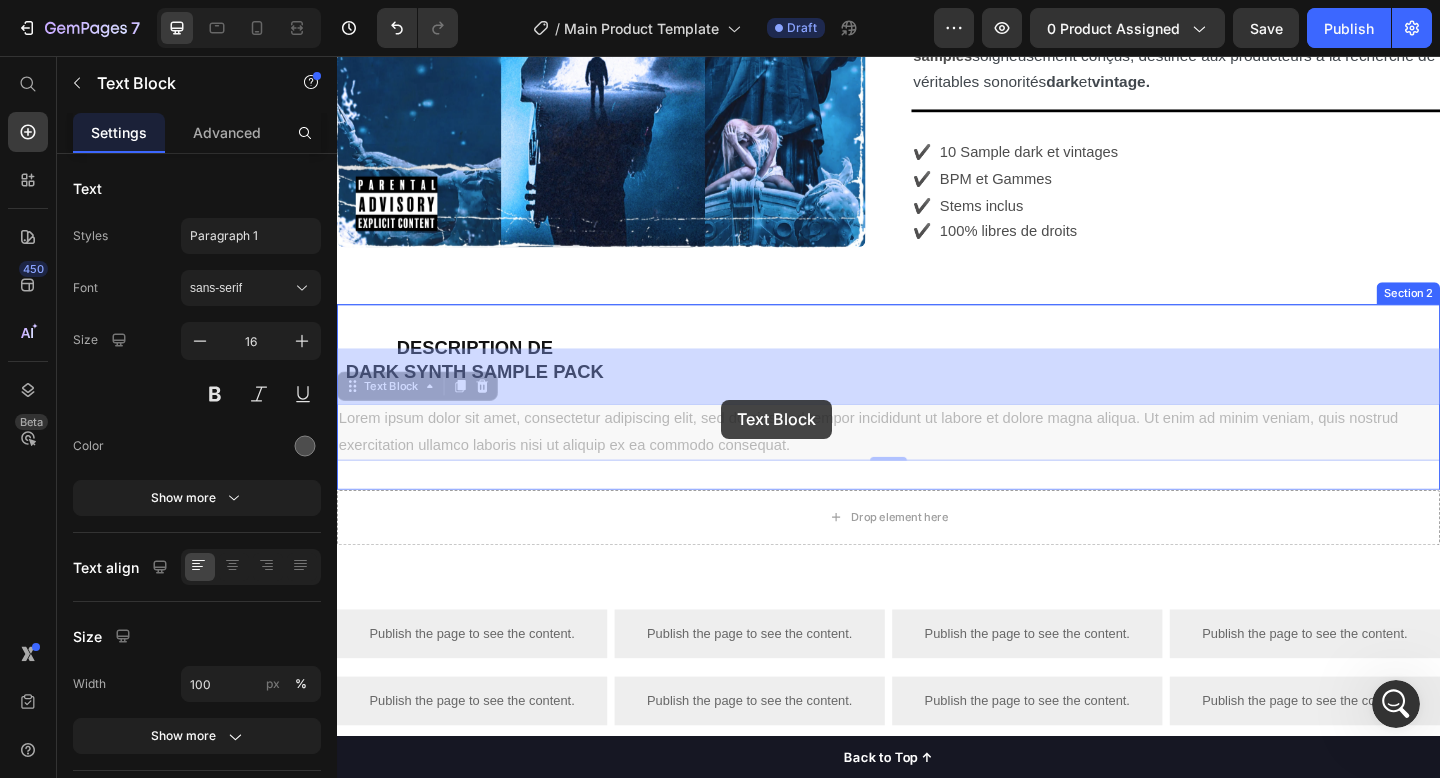 drag, startPoint x: 846, startPoint y: 411, endPoint x: 753, endPoint y: 429, distance: 94.72592 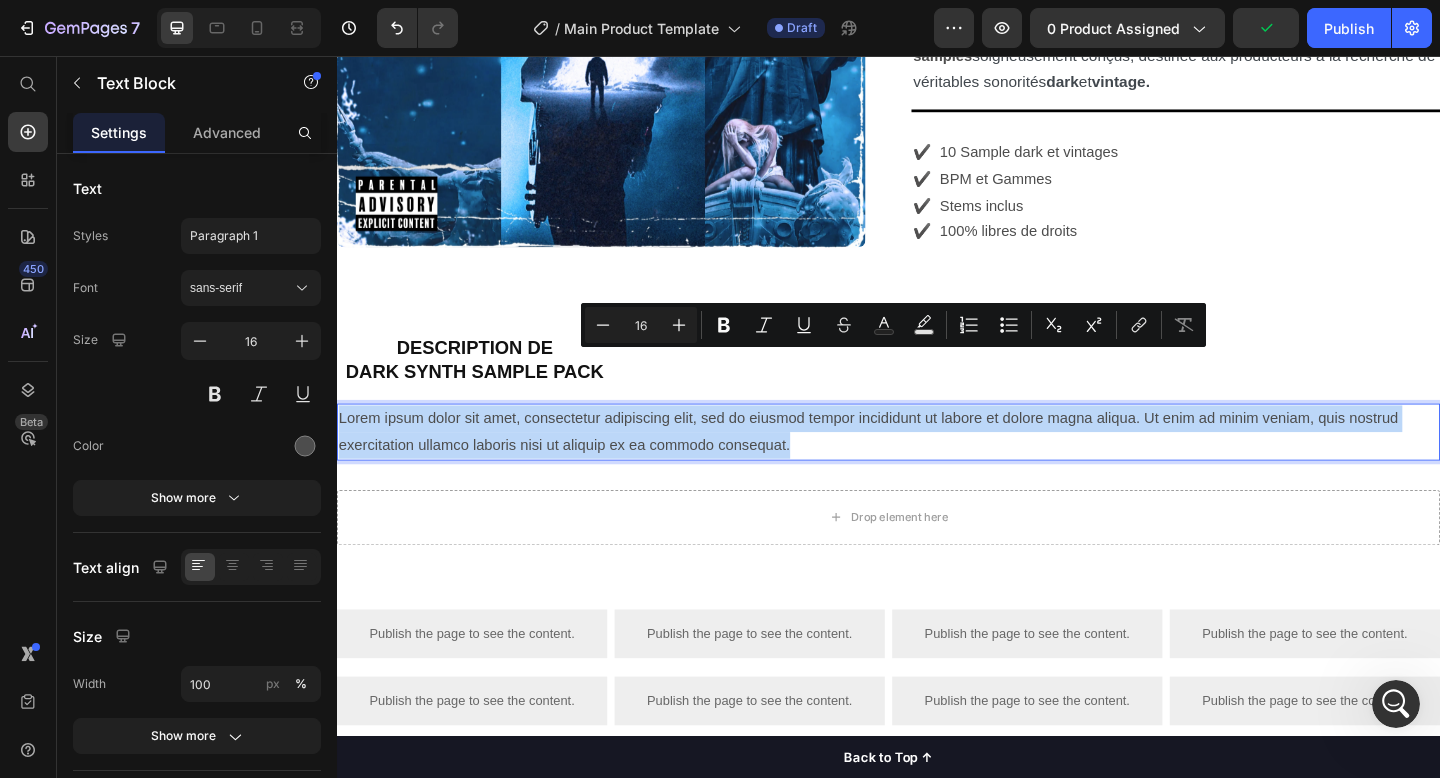 drag, startPoint x: 840, startPoint y: 416, endPoint x: 340, endPoint y: 390, distance: 500.67554 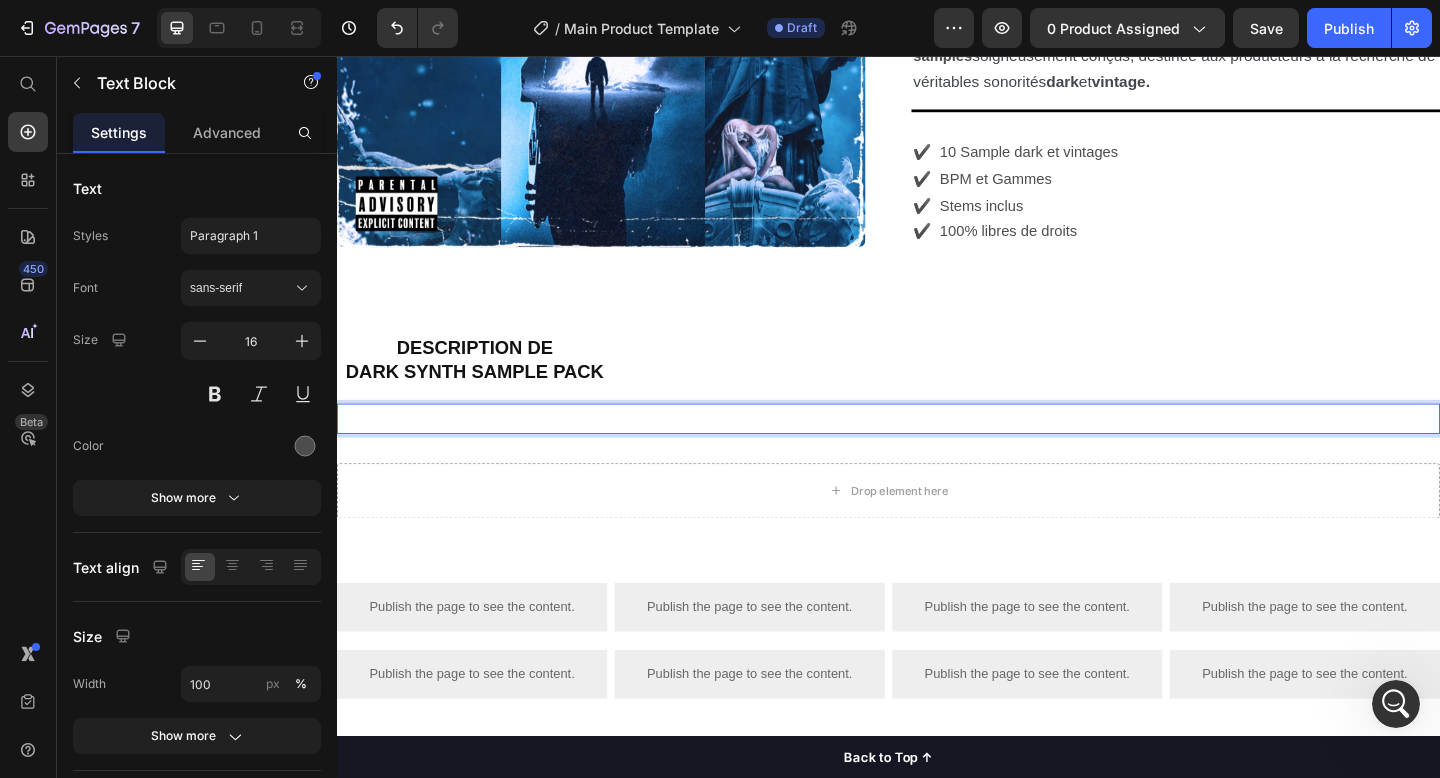 click at bounding box center [937, 450] 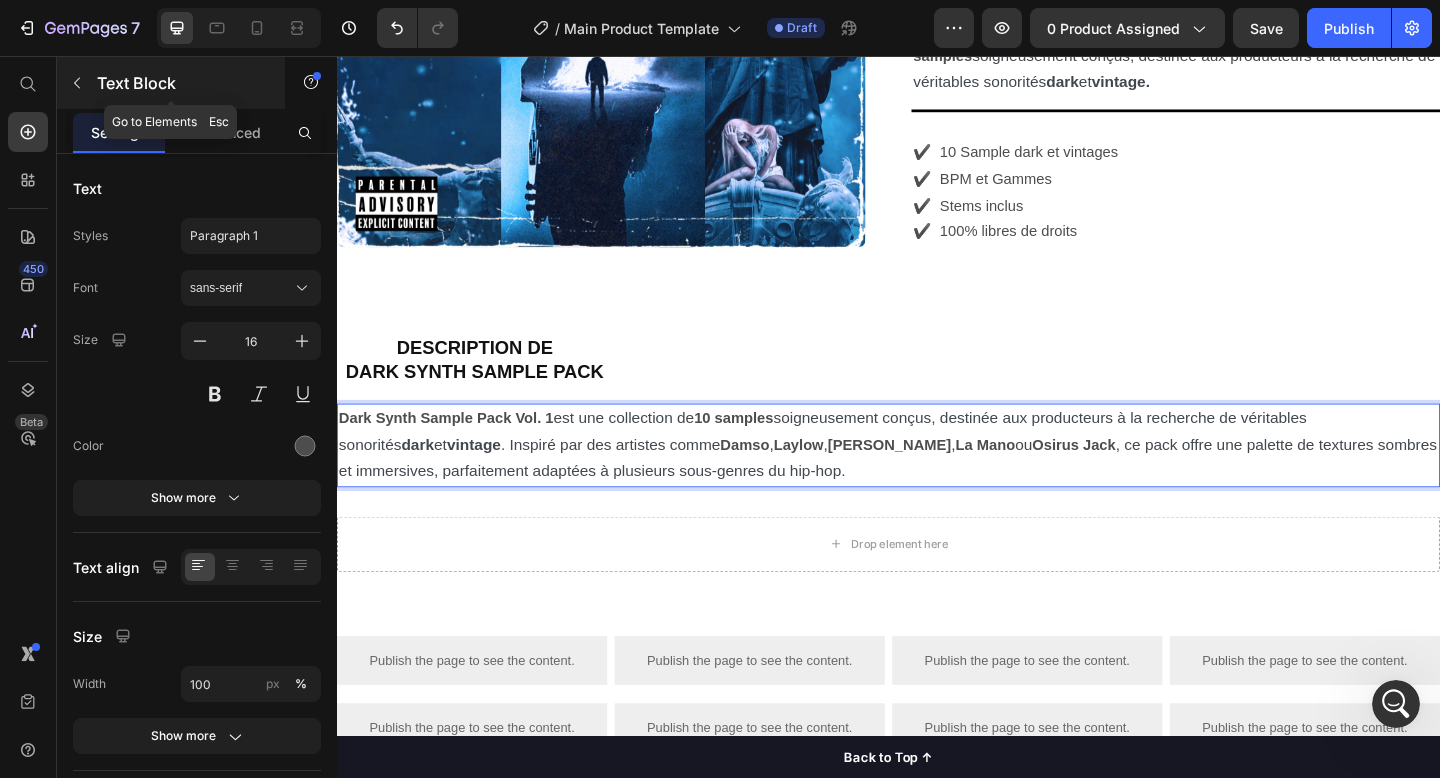 click at bounding box center [77, 83] 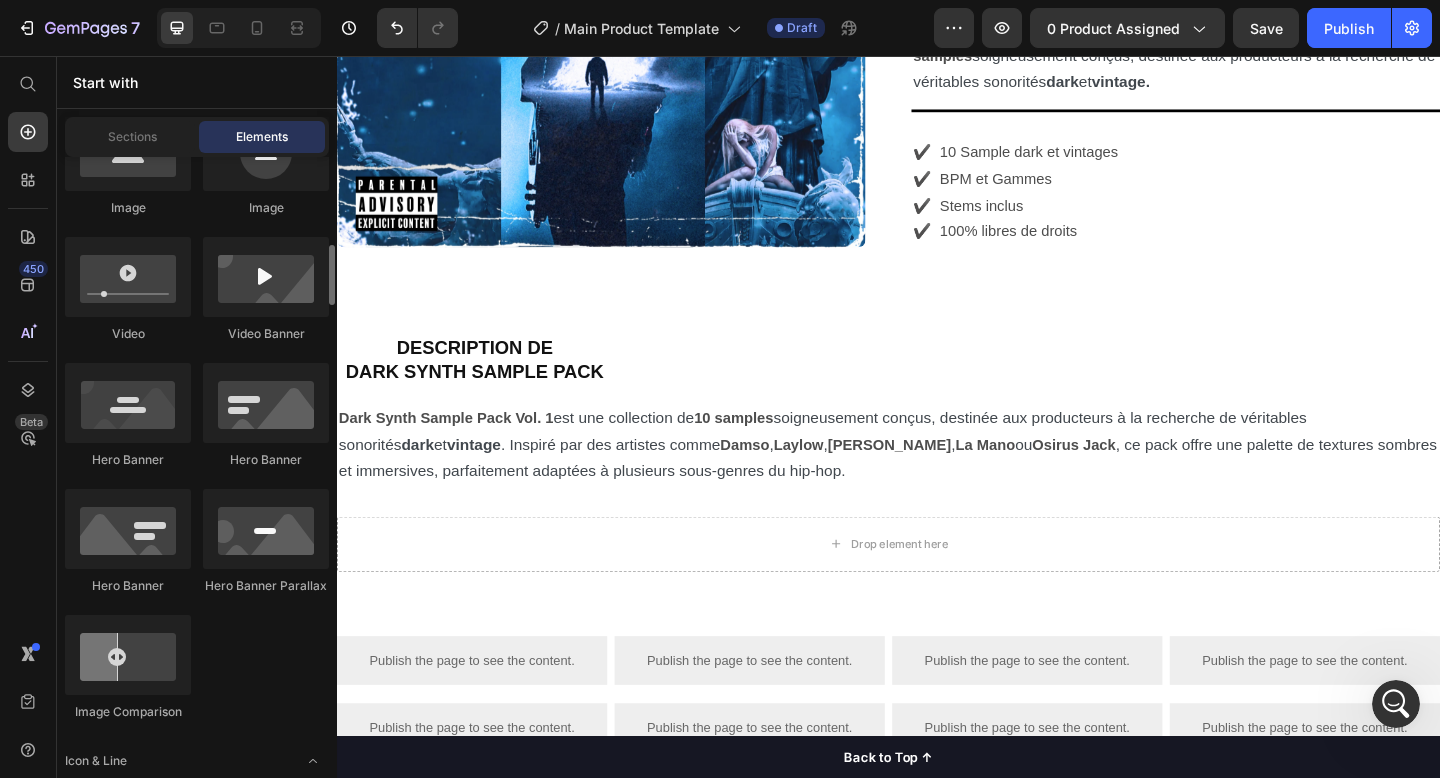 scroll, scrollTop: 840, scrollLeft: 0, axis: vertical 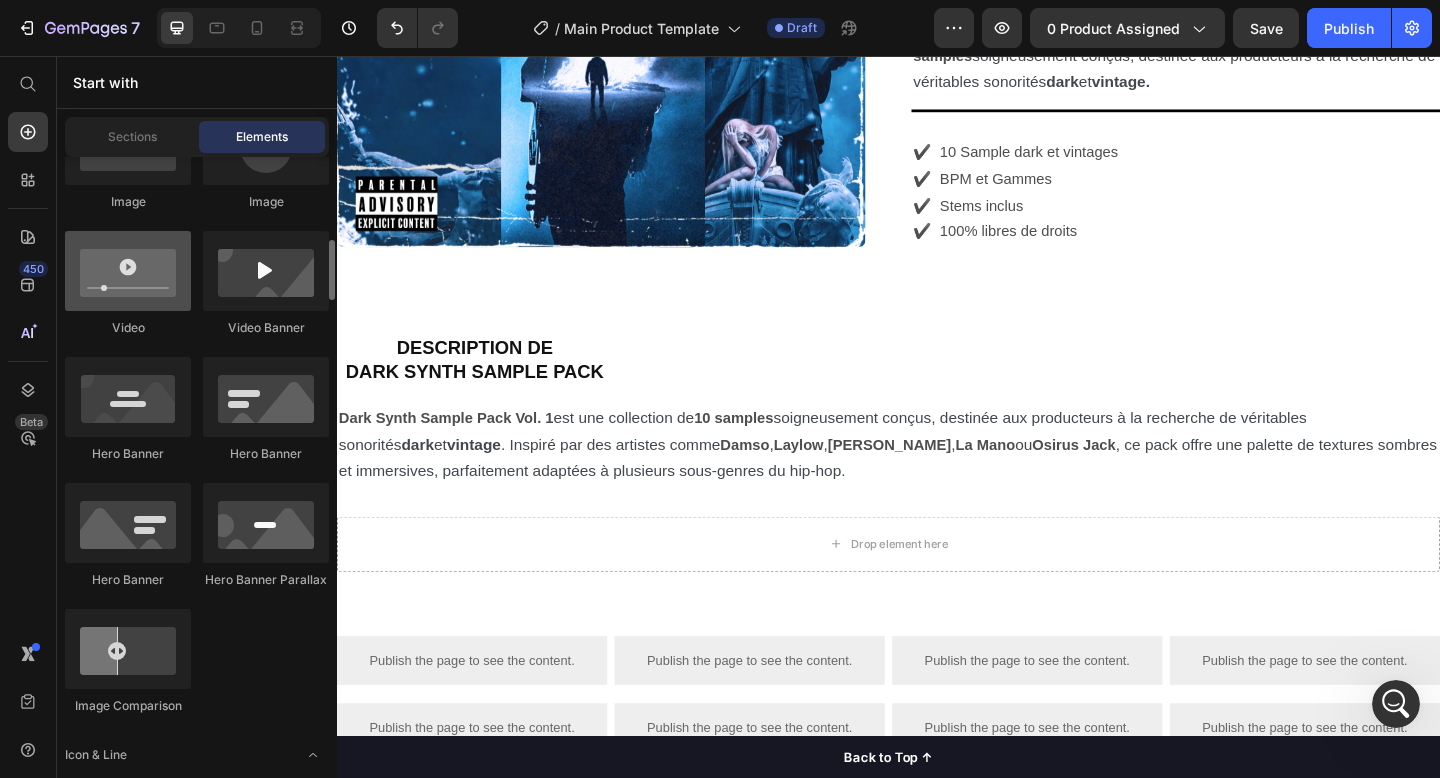 click at bounding box center (128, 271) 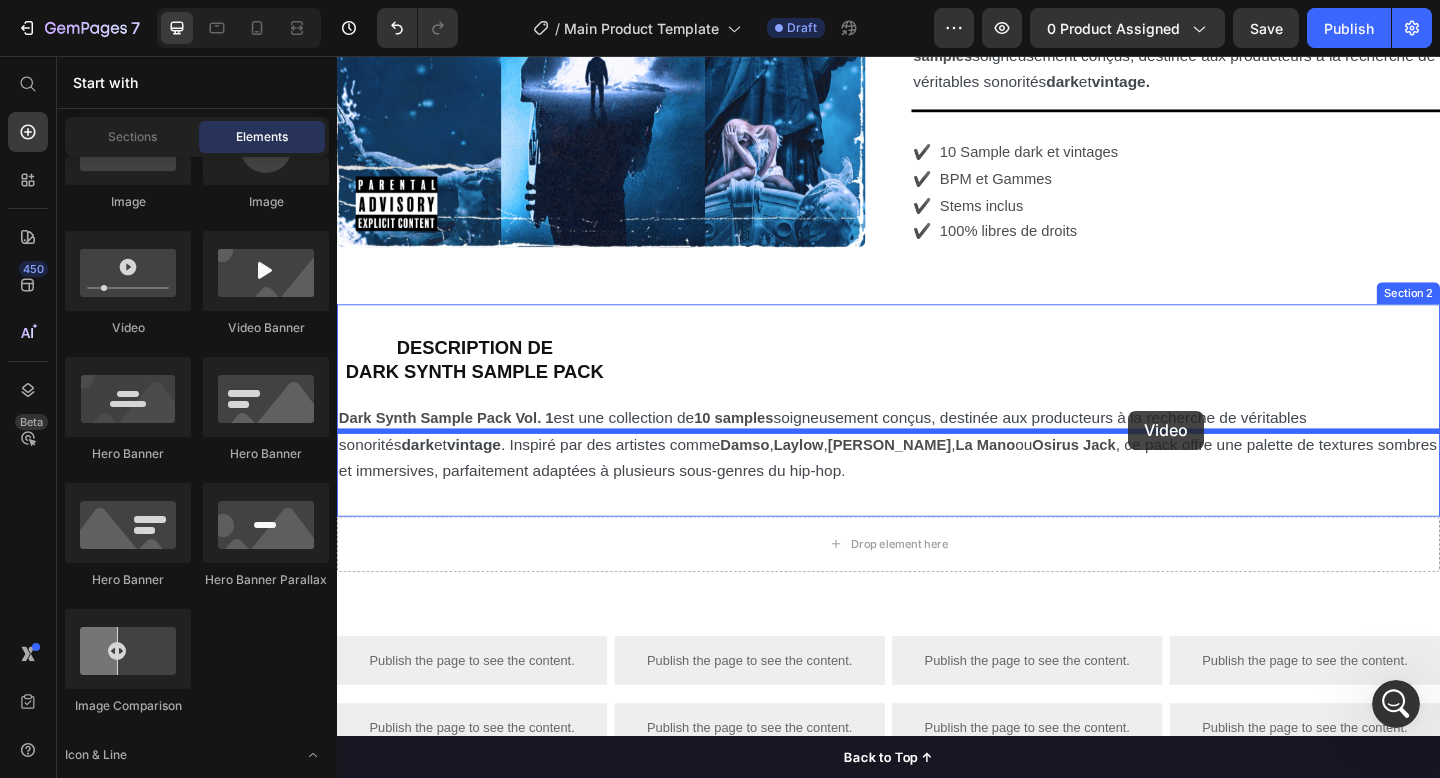 drag, startPoint x: 457, startPoint y: 328, endPoint x: 1198, endPoint y: 442, distance: 749.71796 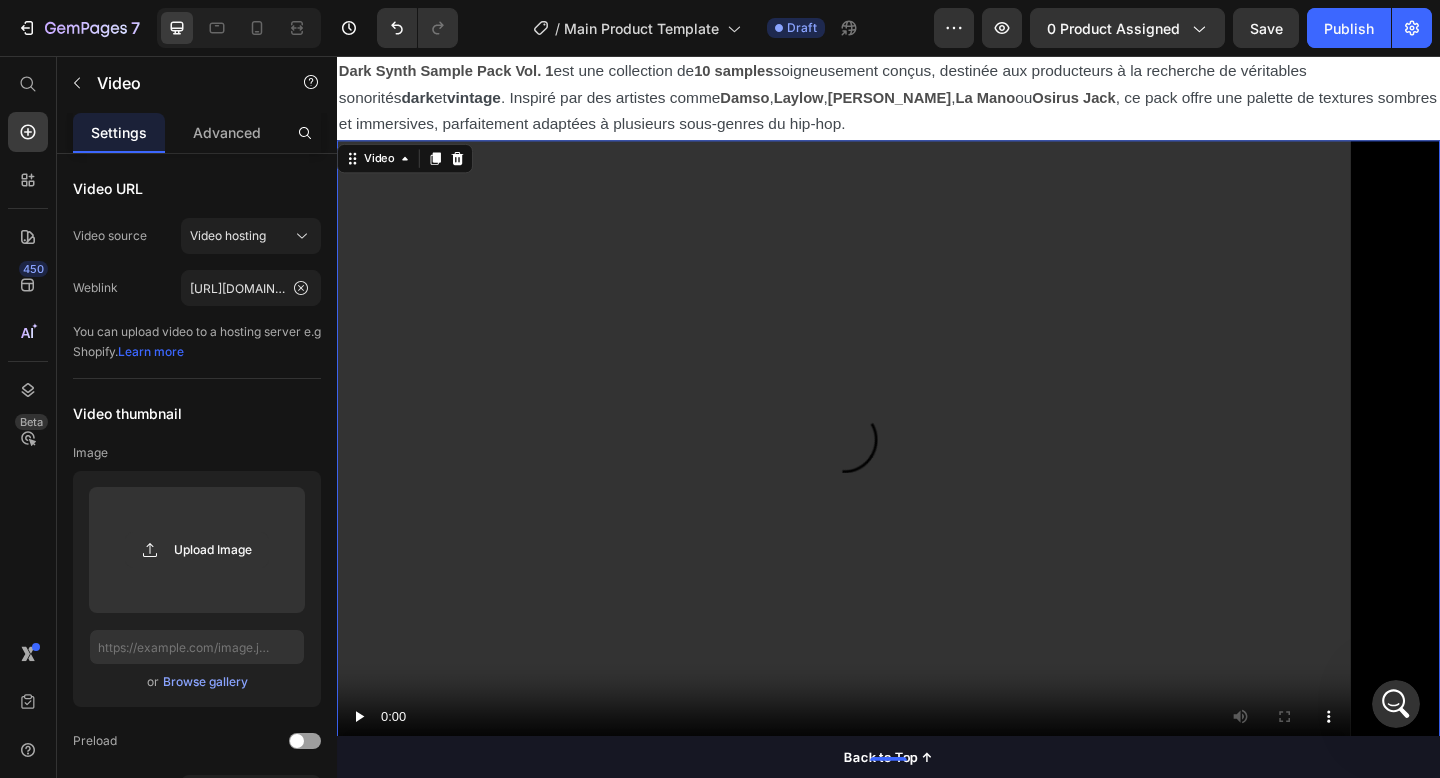 scroll, scrollTop: 1117, scrollLeft: 0, axis: vertical 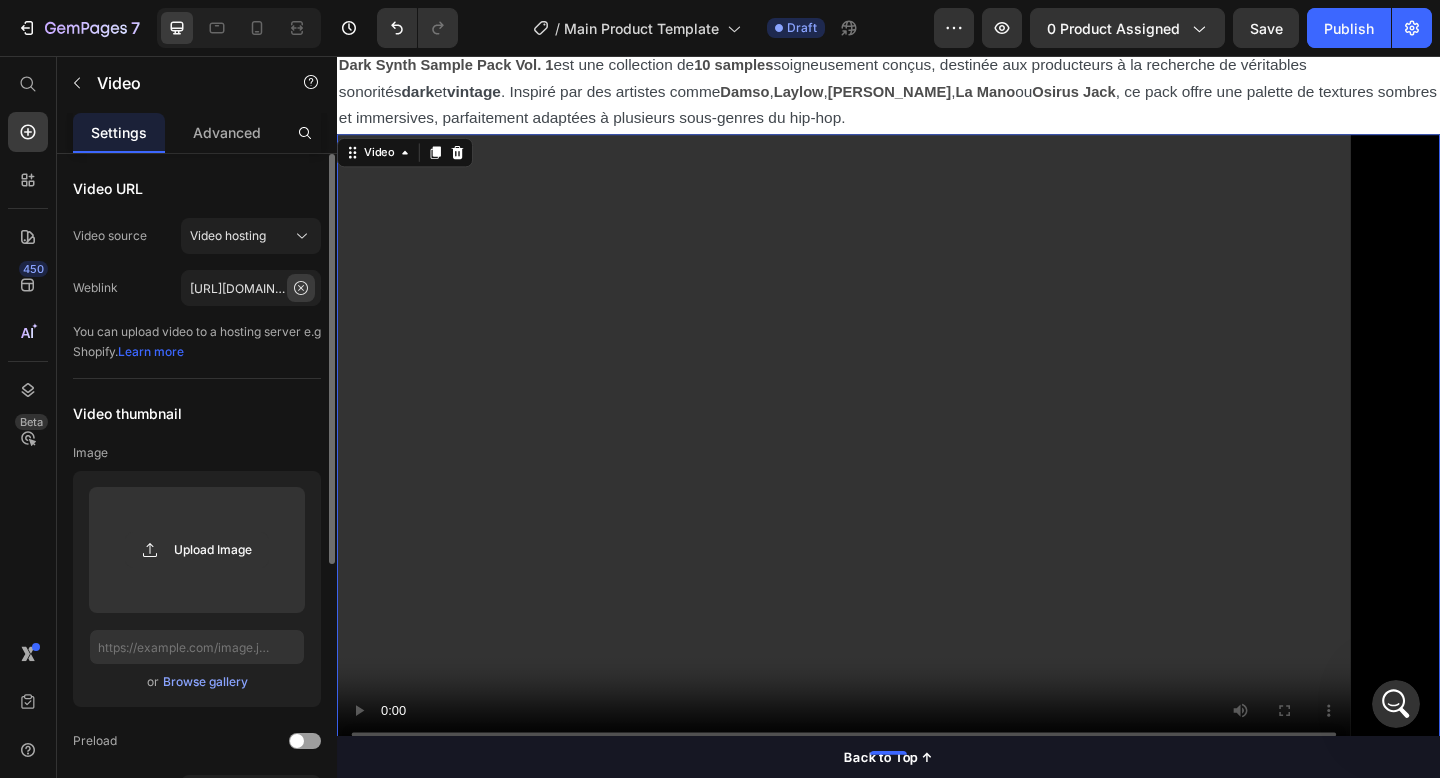 click 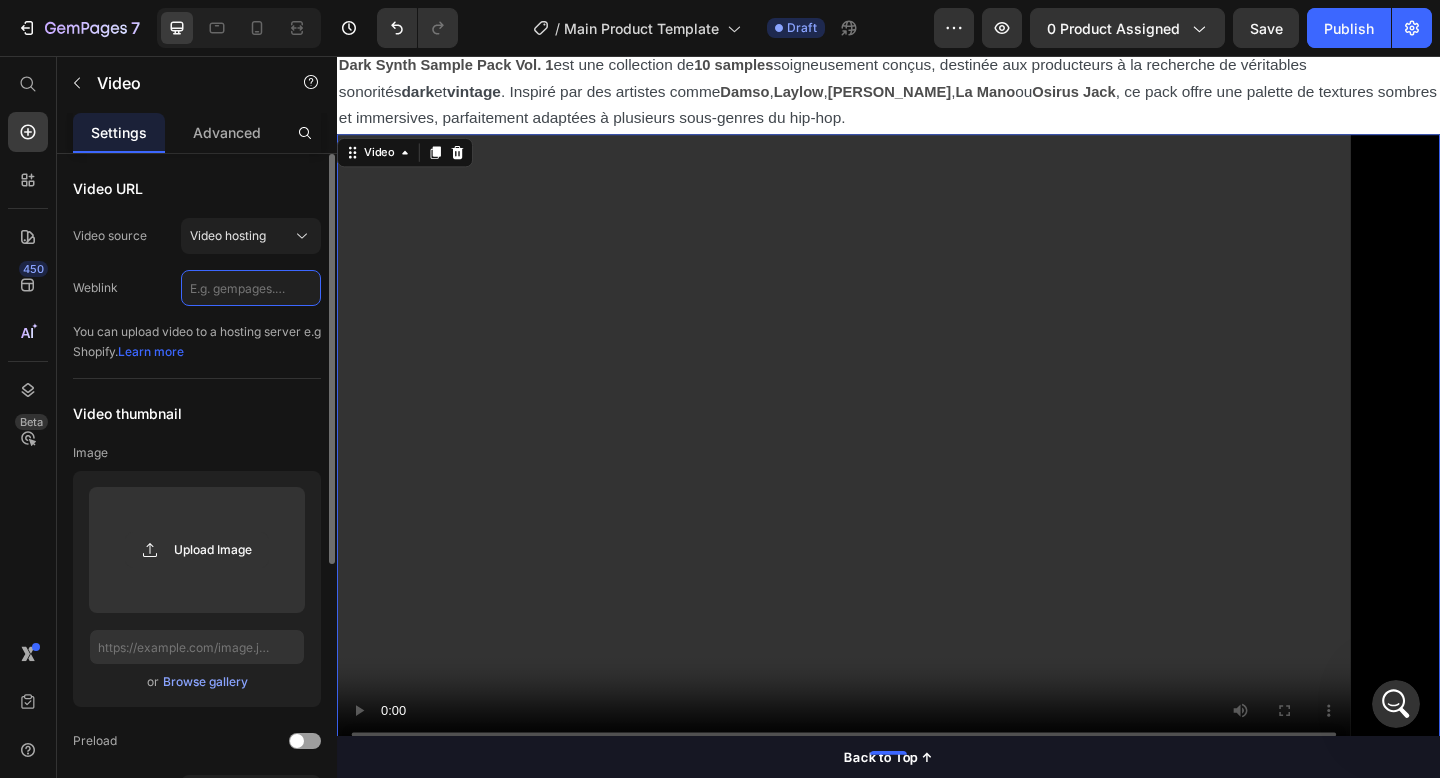 scroll, scrollTop: 0, scrollLeft: 0, axis: both 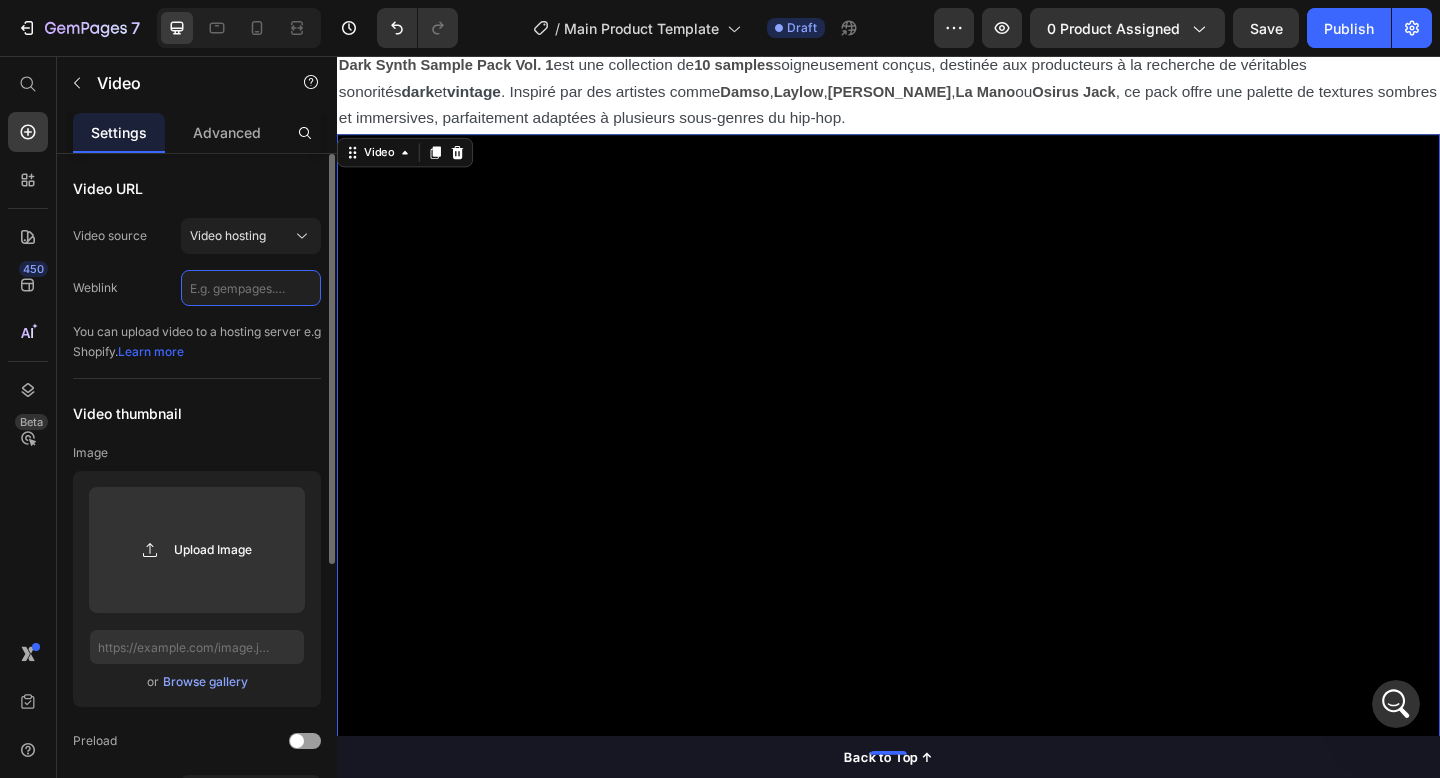 paste on "https://www.youtube.com/watch?v=ZMHFjgYt20A" 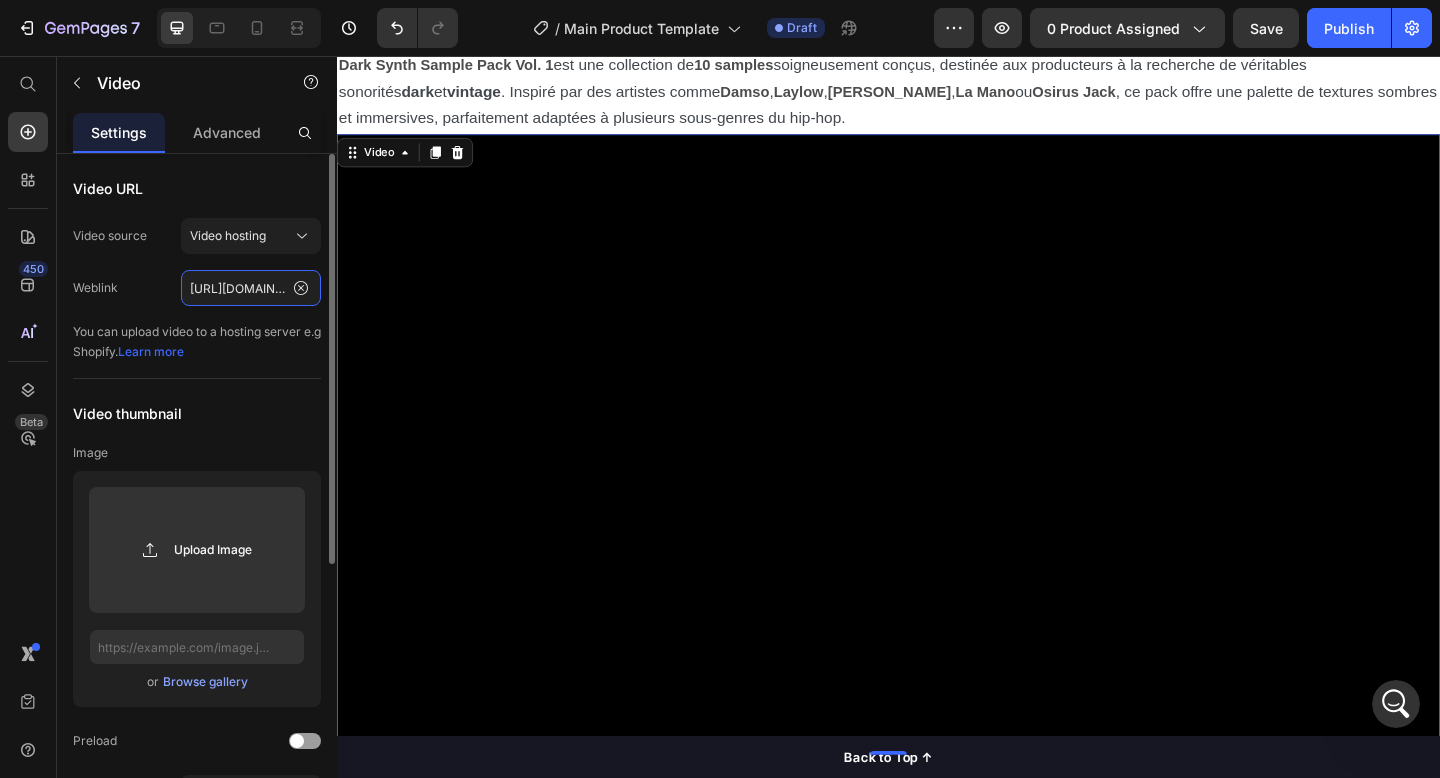 scroll, scrollTop: 0, scrollLeft: 187, axis: horizontal 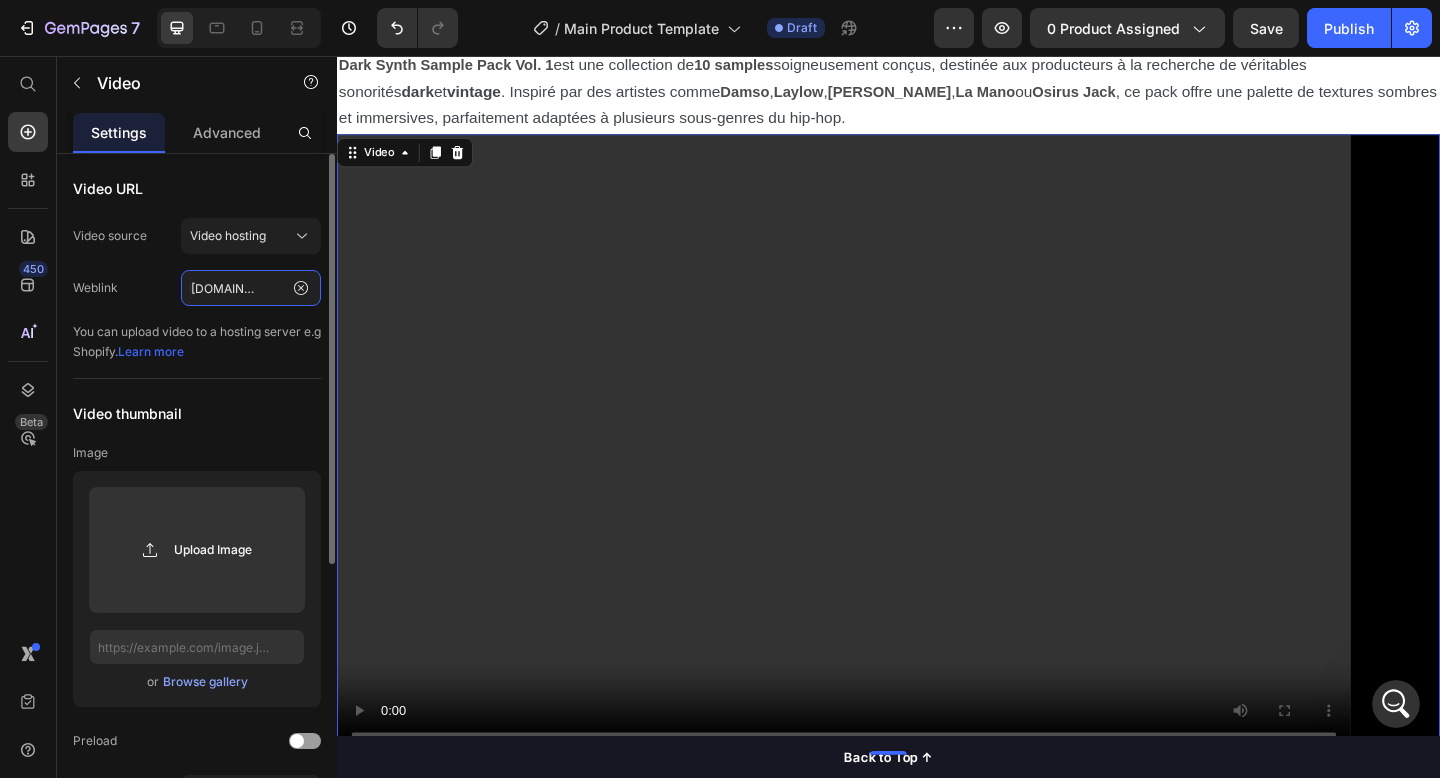 type on "https://www.youtube.com/watch?v=ZMHFjgYt20A" 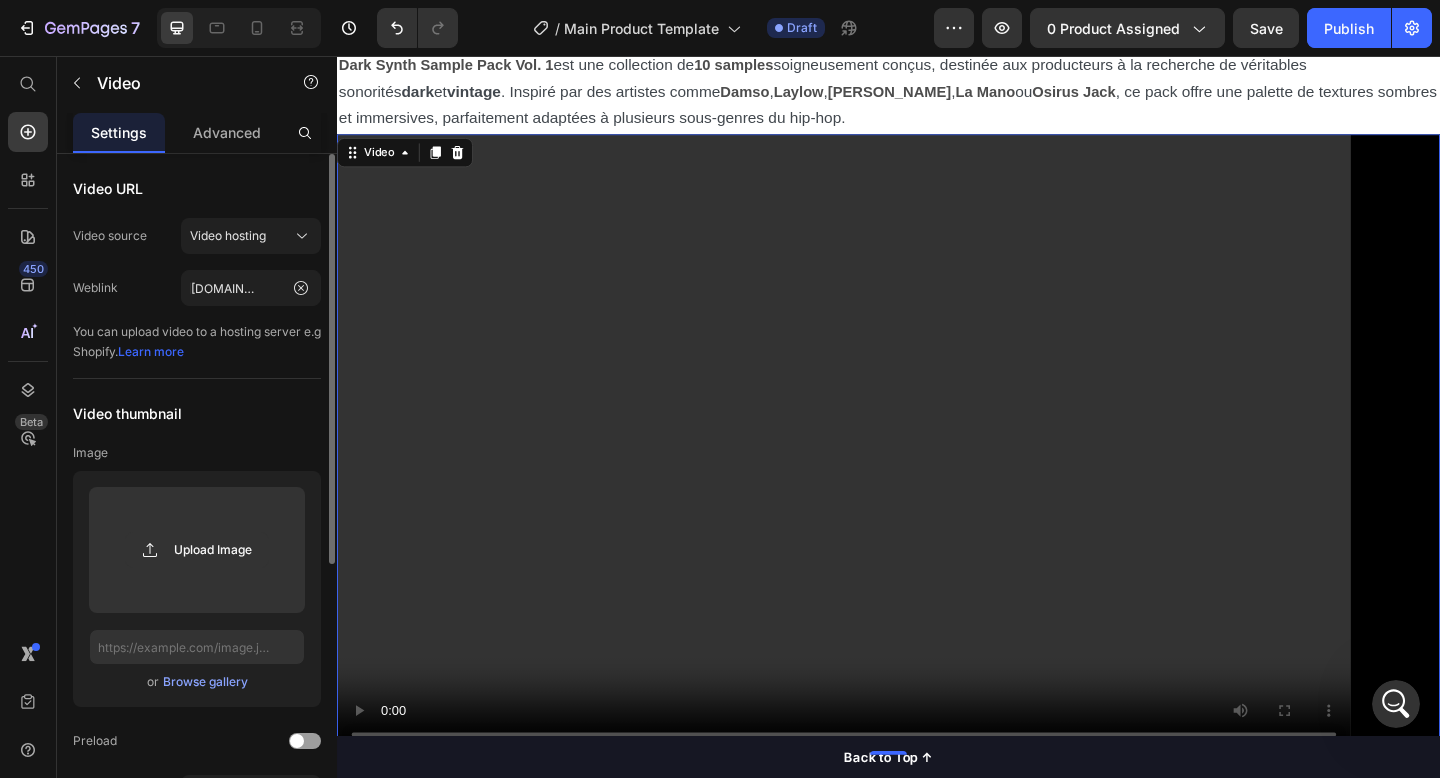scroll, scrollTop: 0, scrollLeft: 0, axis: both 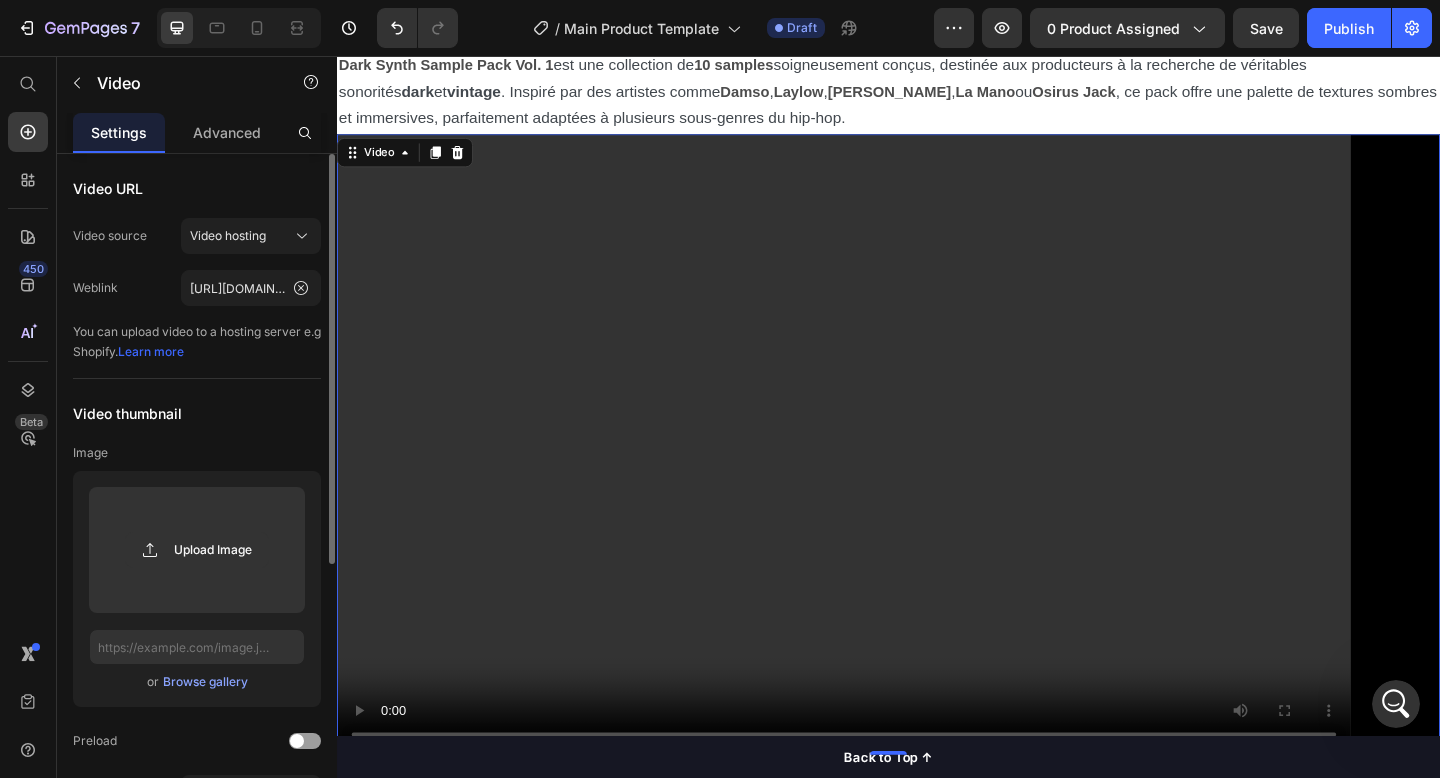 click on "Video thumbnail Image Upload Image  or   Browse gallery  Preload Ratio 16:9" 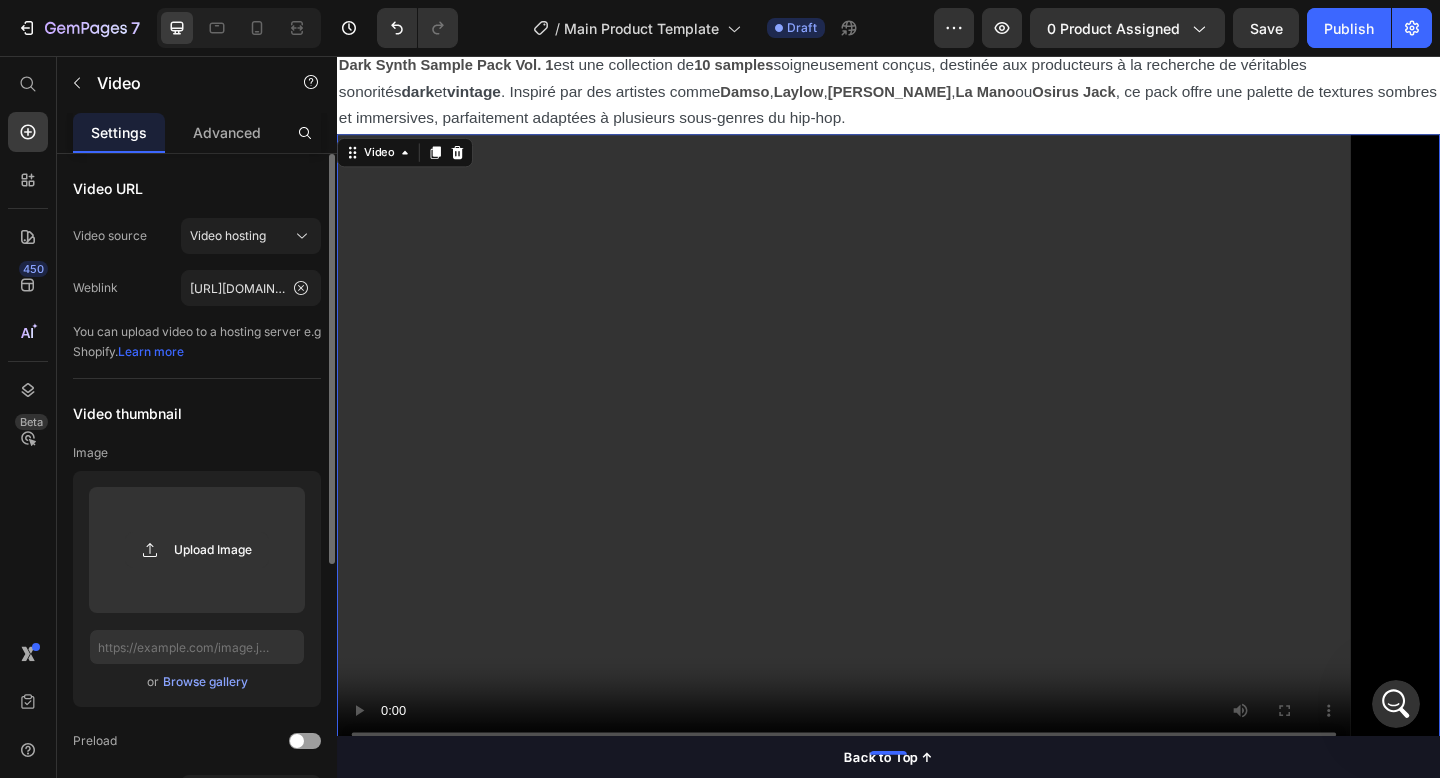 click on "Video thumbnail" at bounding box center [197, 413] 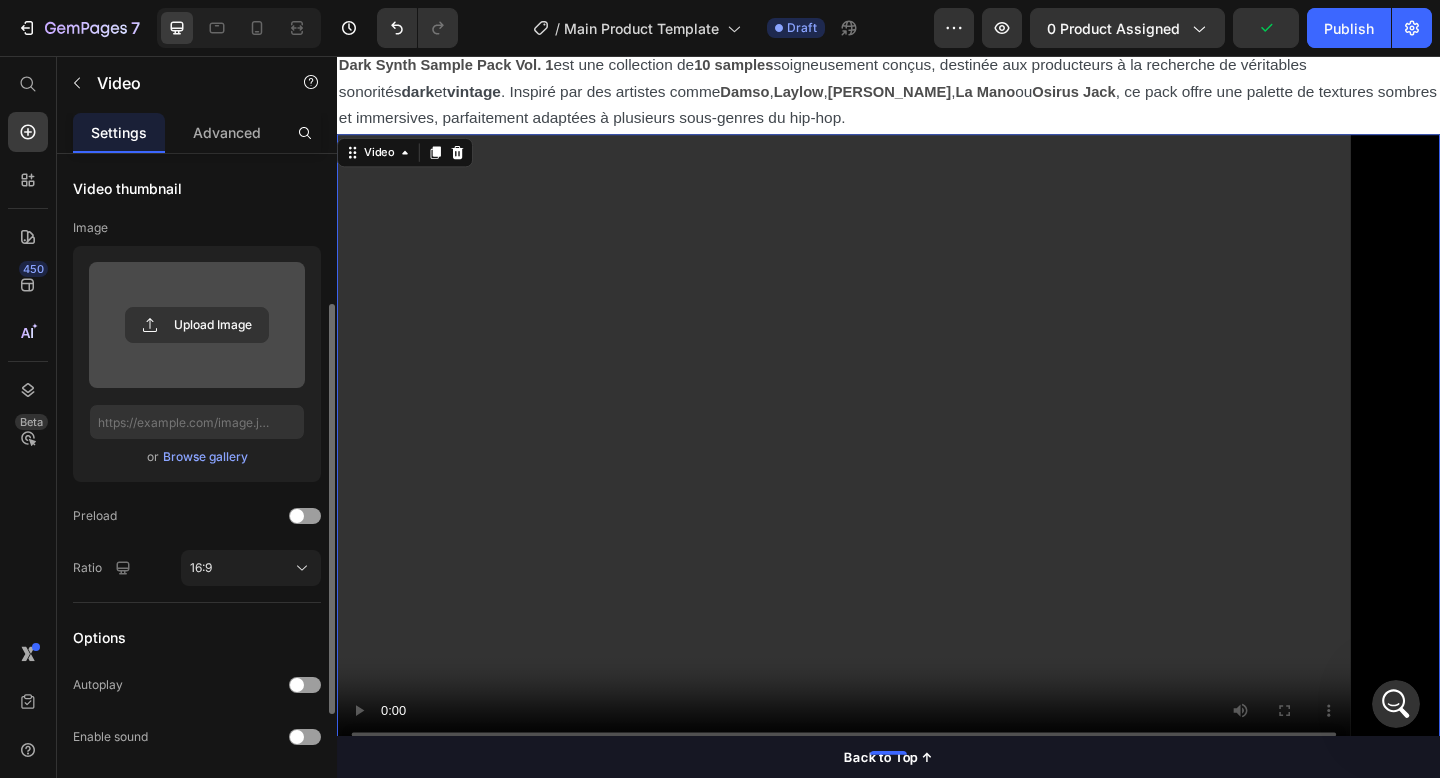 scroll, scrollTop: 222, scrollLeft: 0, axis: vertical 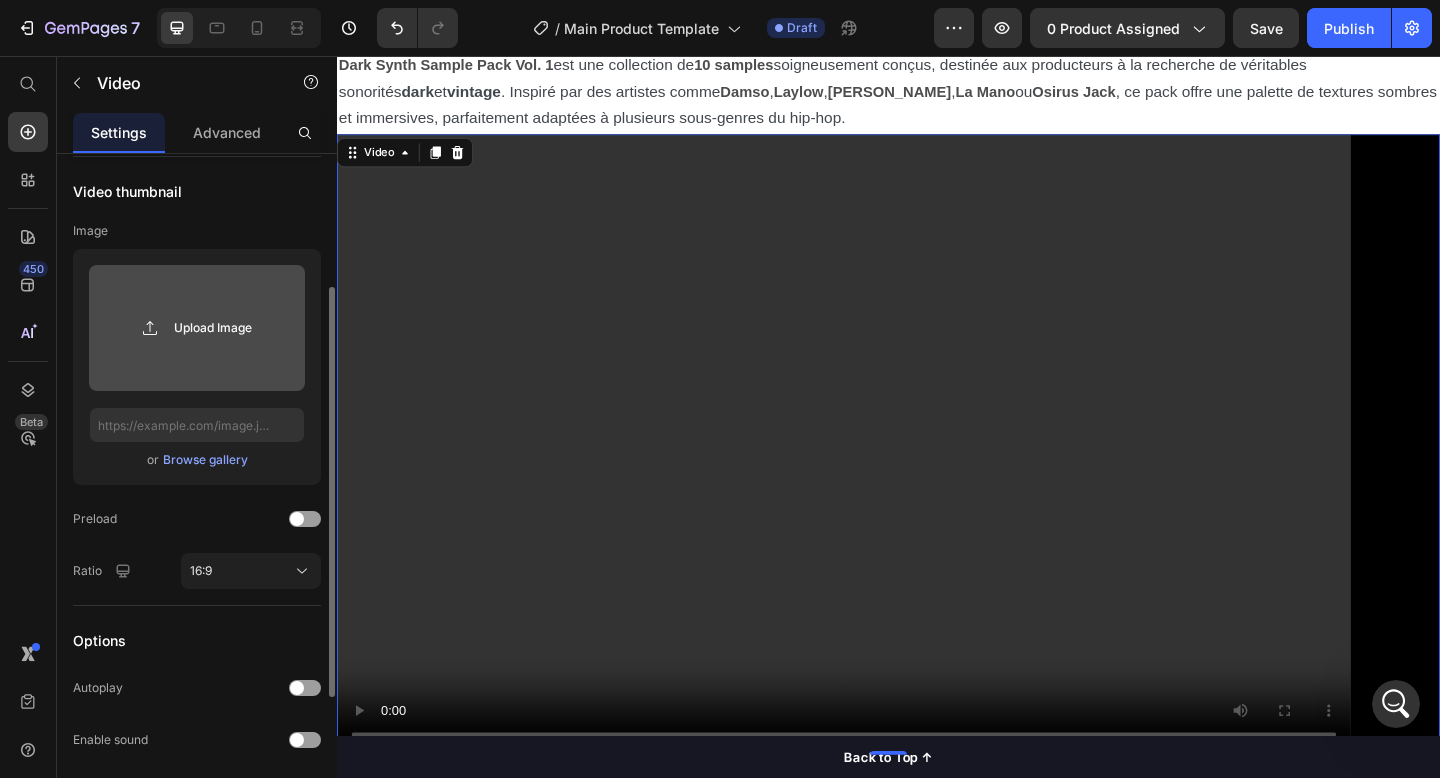 click 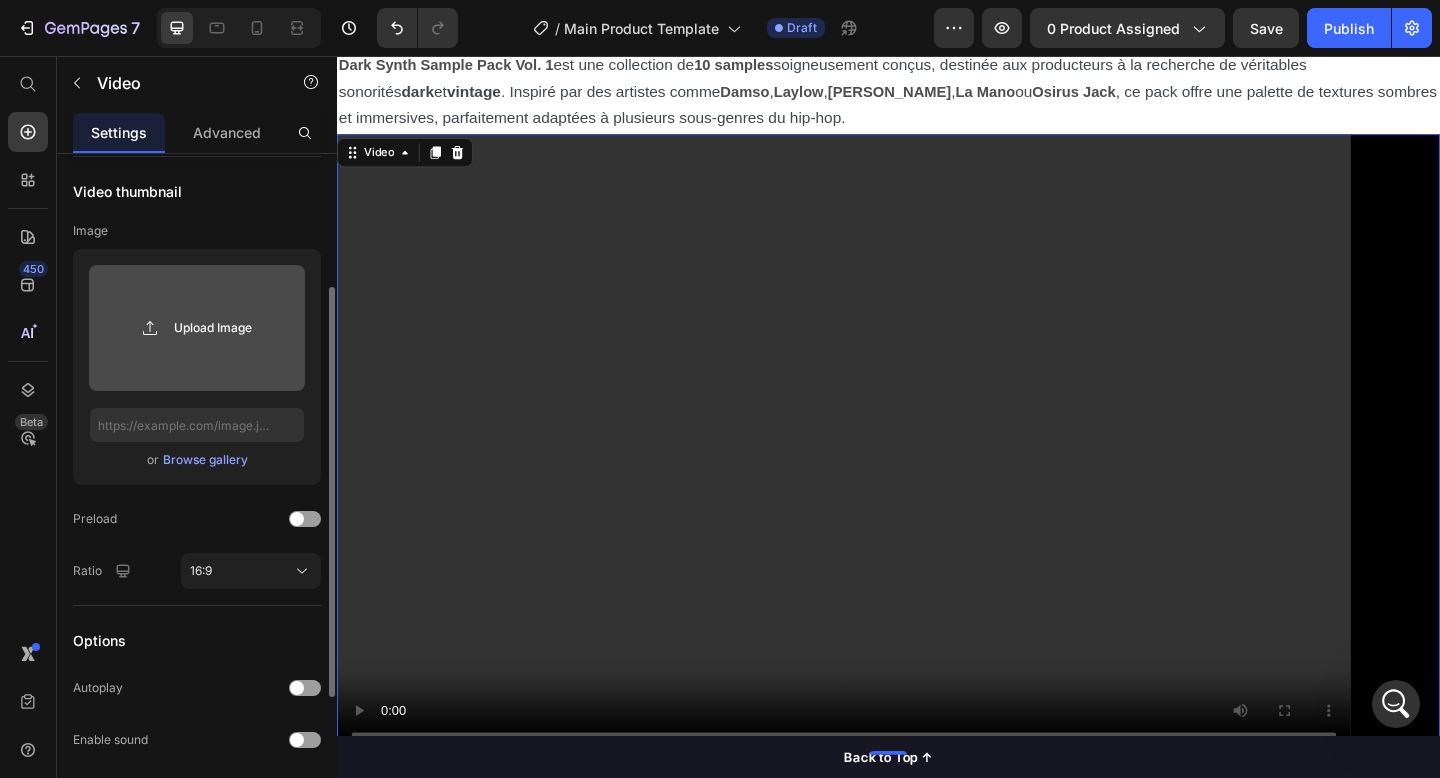 click 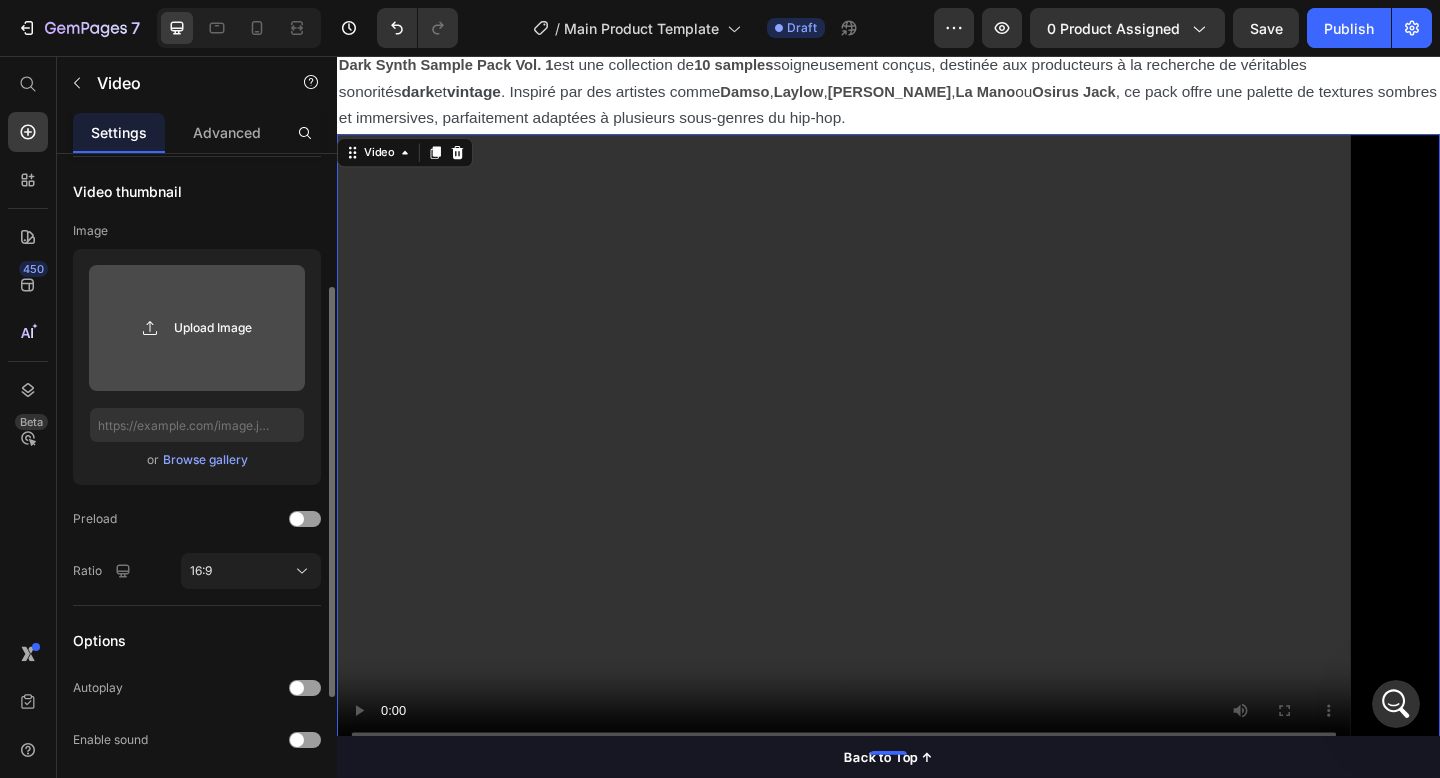 type on "C:\fakepath\sample.png" 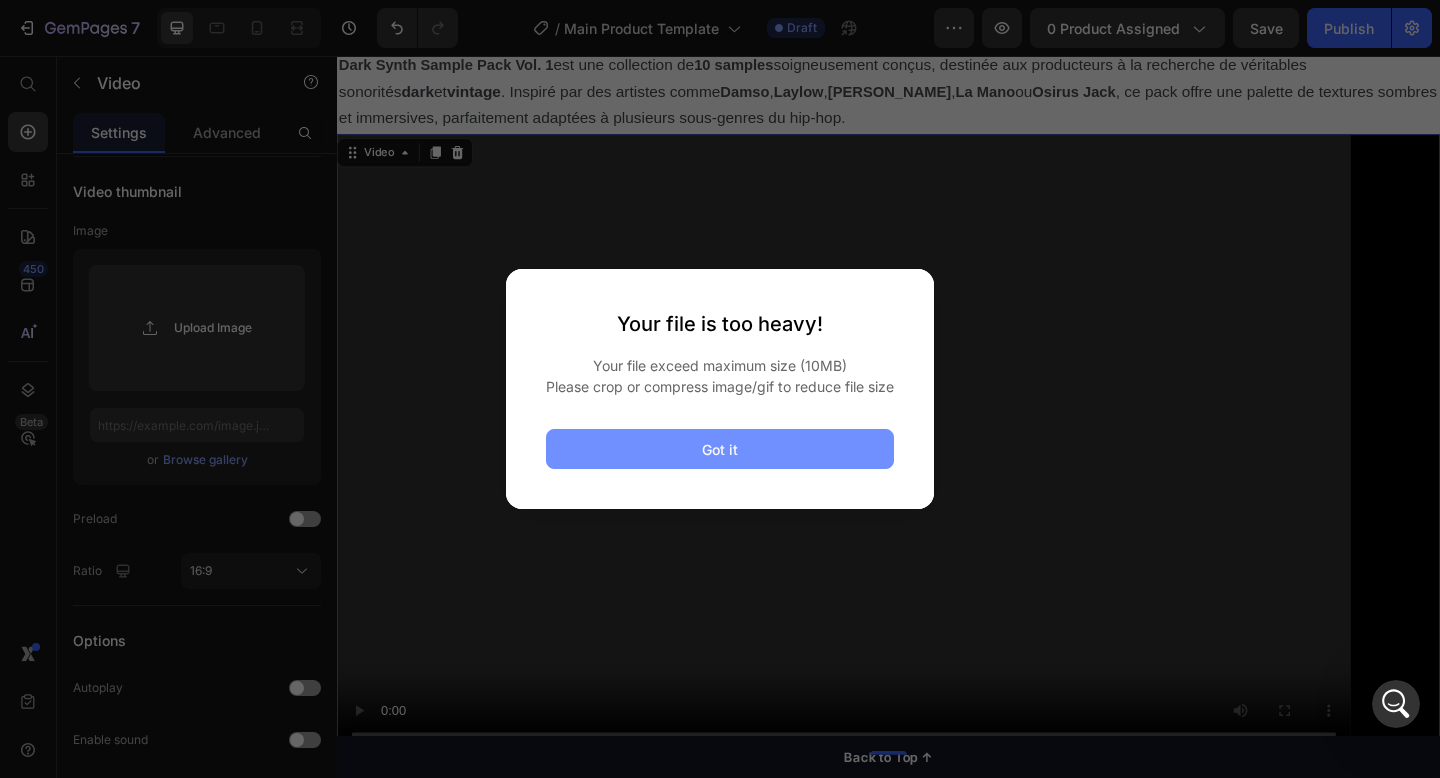 click on "Got it" at bounding box center (720, 449) 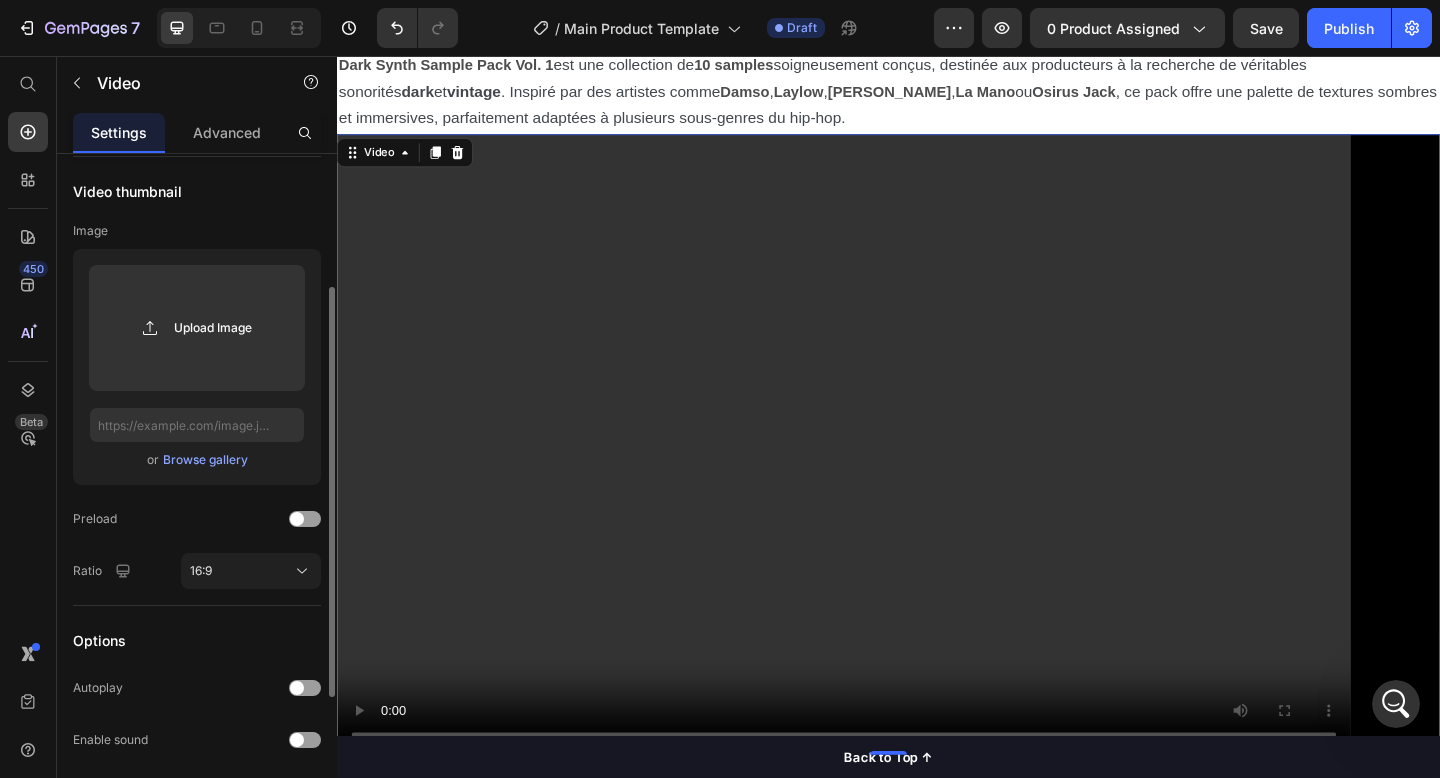 click on "Video URL Video source Video hosting Weblink https://www.youtube.com/watch?v=ZMHFjgYt20A You can upload video to a hosting server e.g Shopify.   Learn more Video thumbnail Image Upload Image  or   Browse gallery  Preload Ratio 16:9 Options Autoplay Enable sound Loop video Show control bar Lazy load" at bounding box center [197, 447] 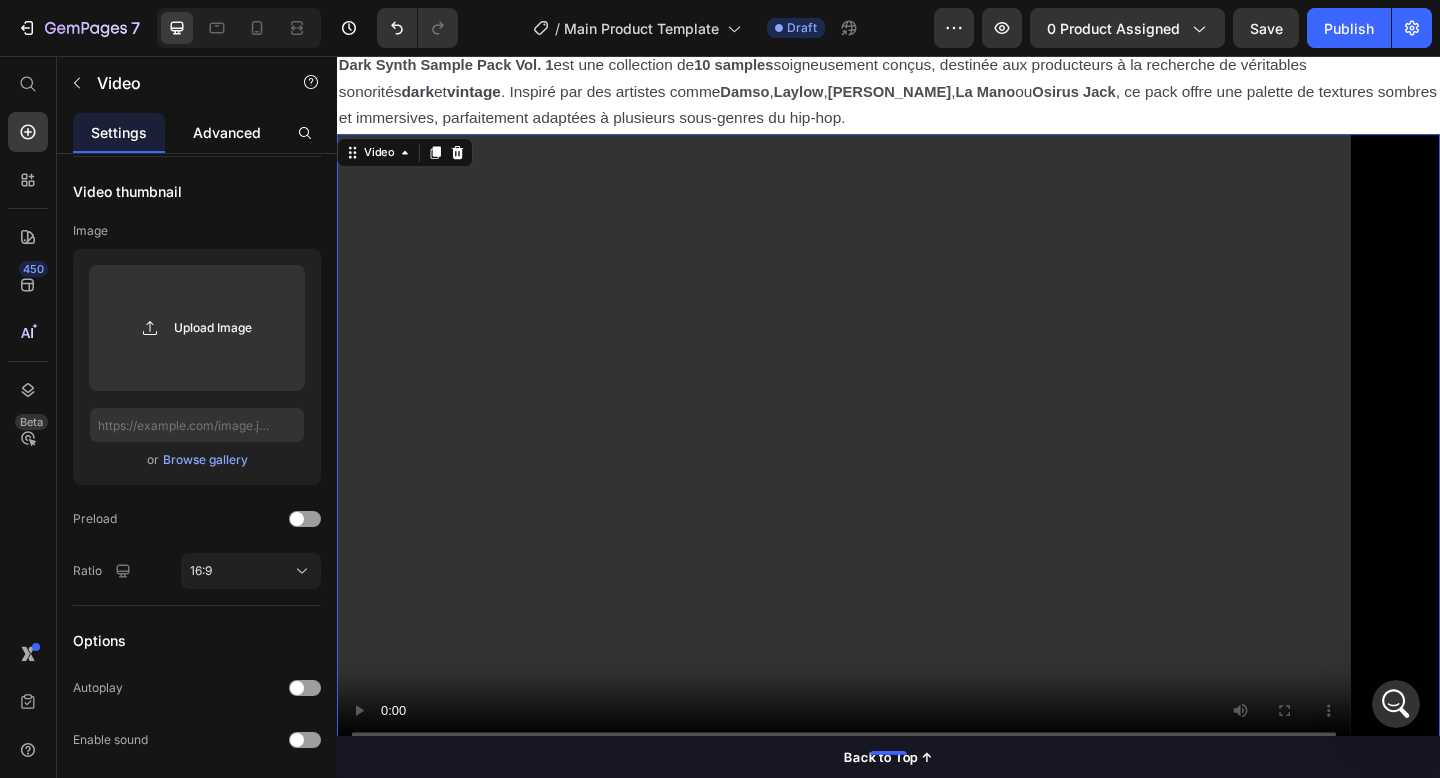 click on "Advanced" at bounding box center [227, 132] 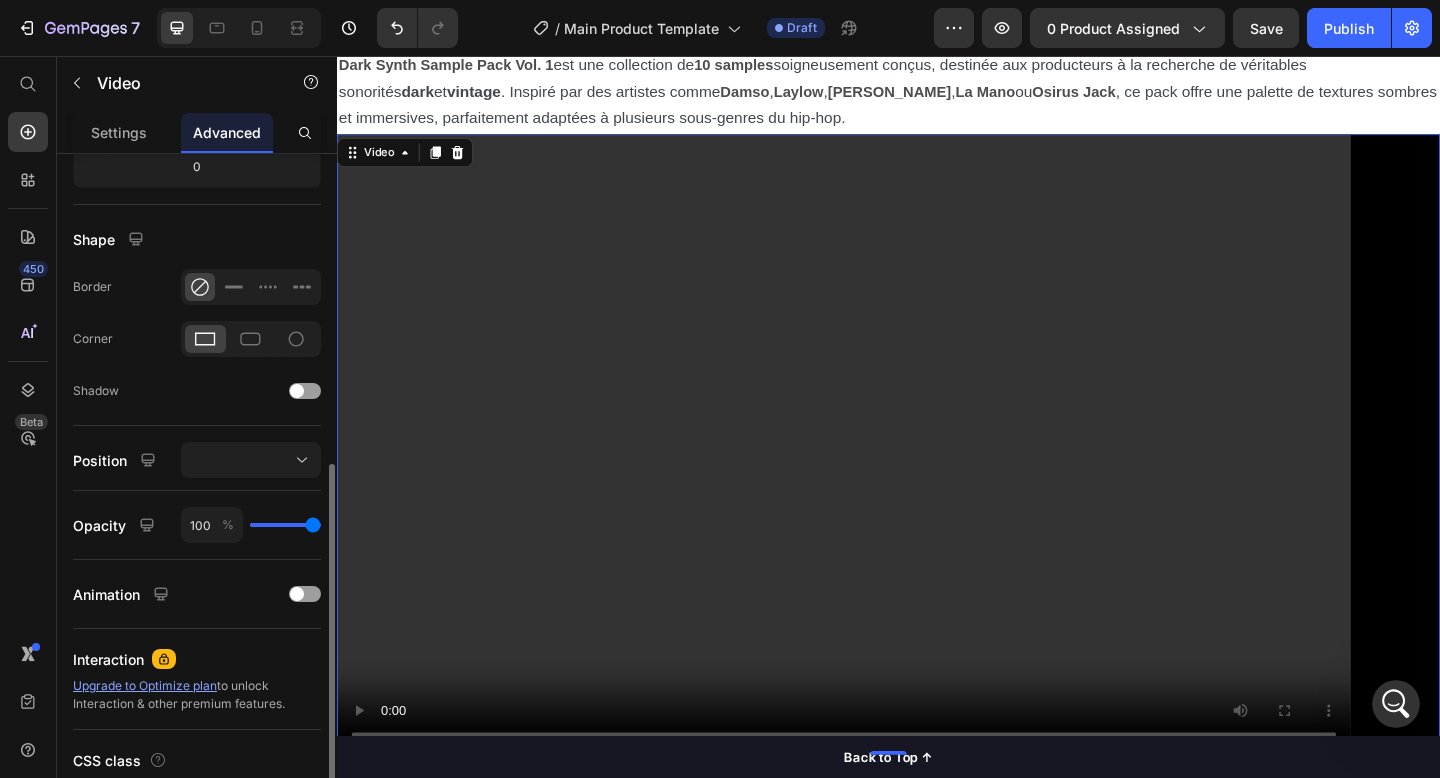 scroll, scrollTop: 493, scrollLeft: 0, axis: vertical 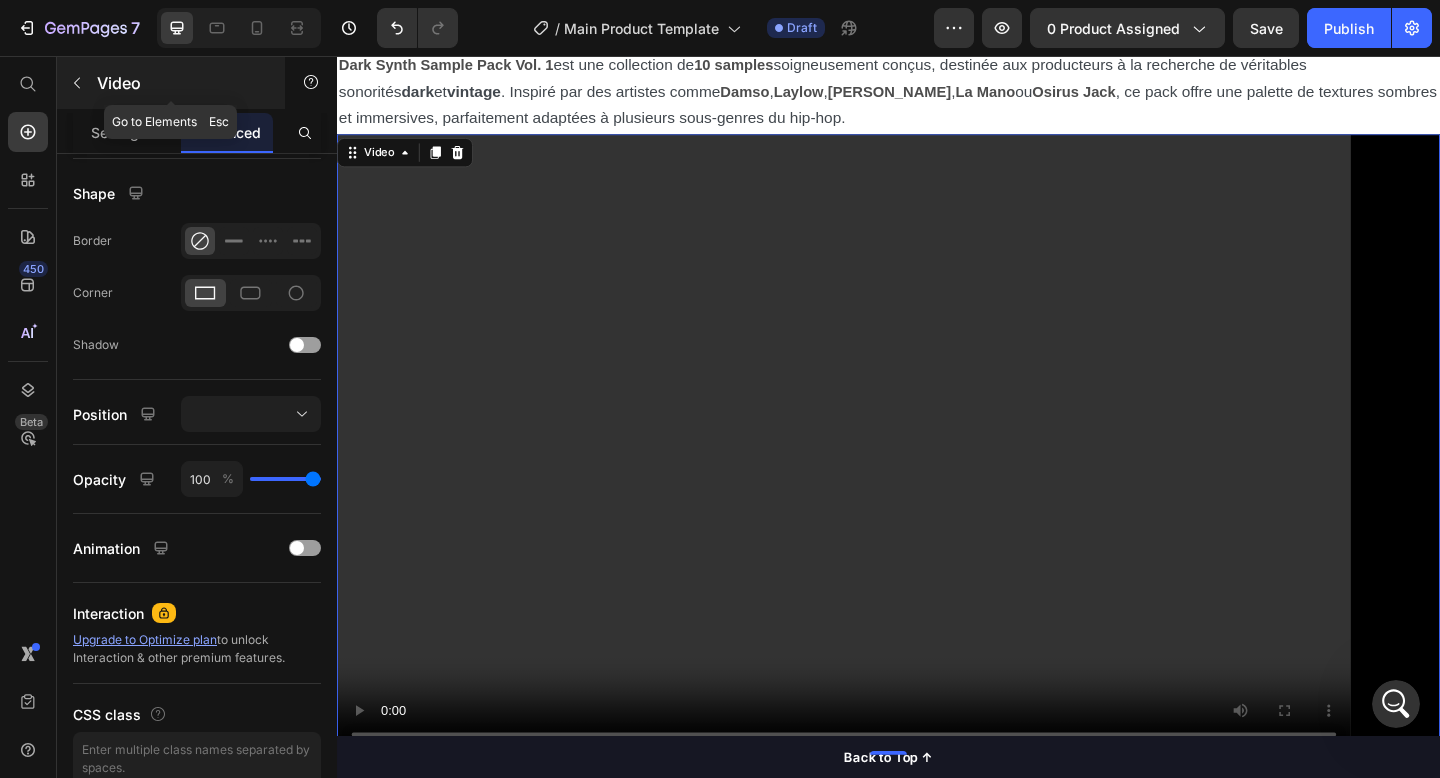 click 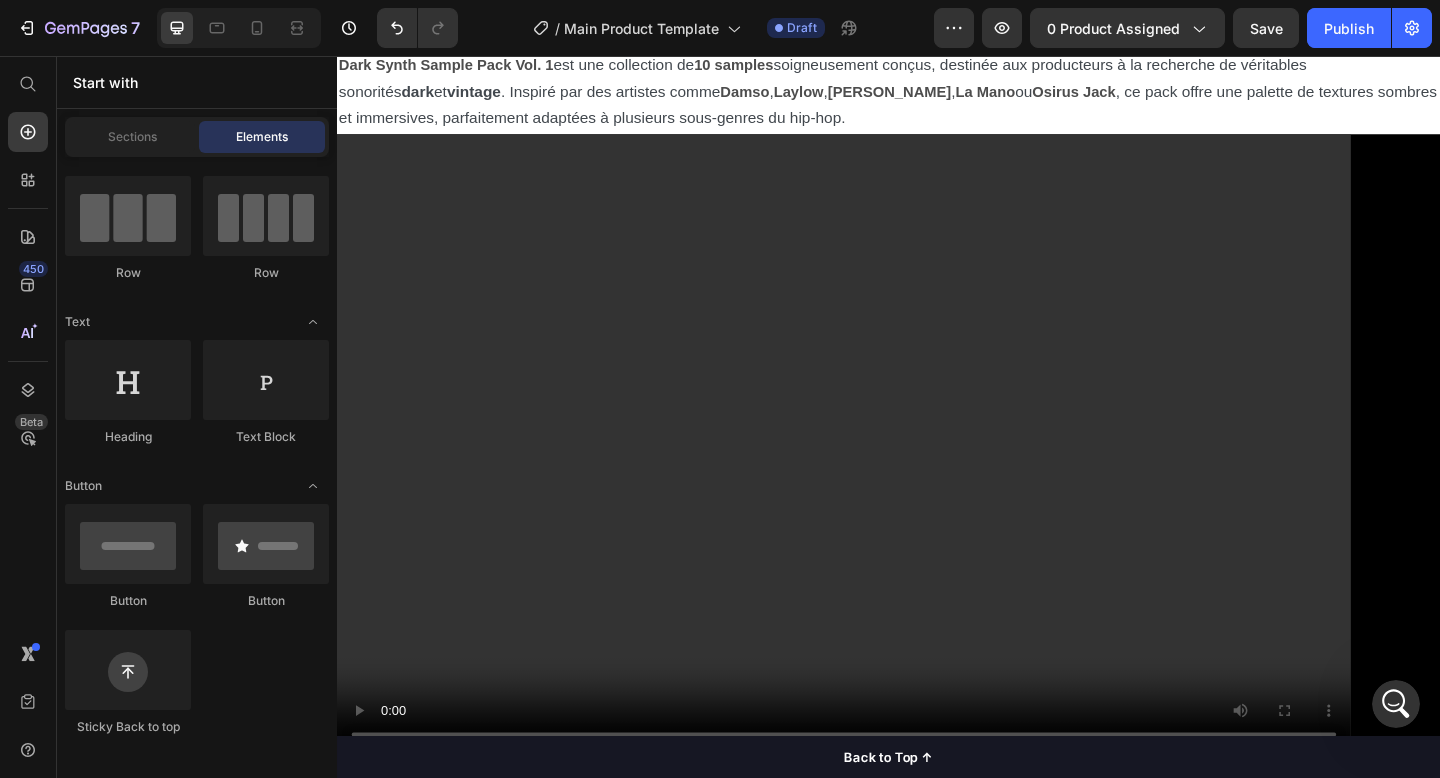scroll, scrollTop: 0, scrollLeft: 0, axis: both 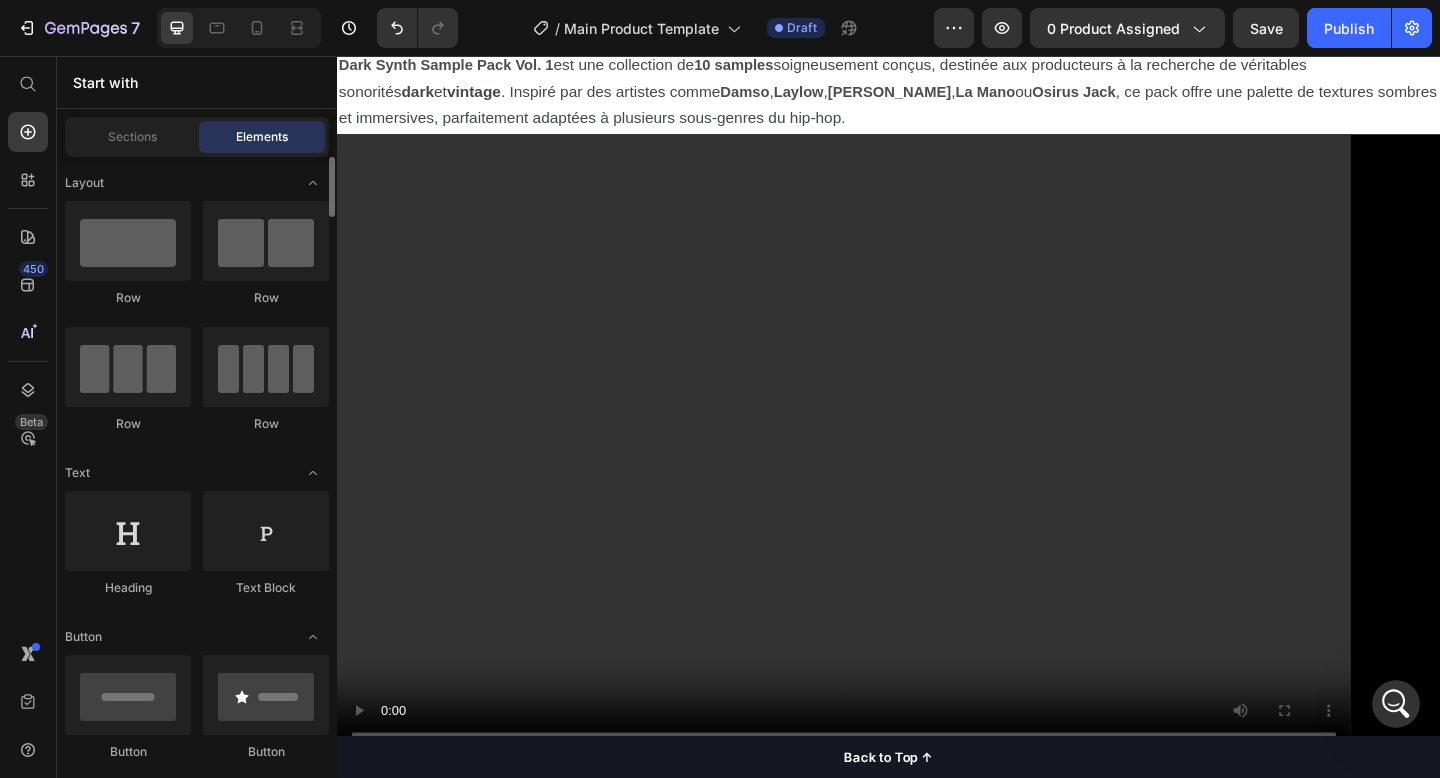 click on "Sections Elements" at bounding box center (197, 137) 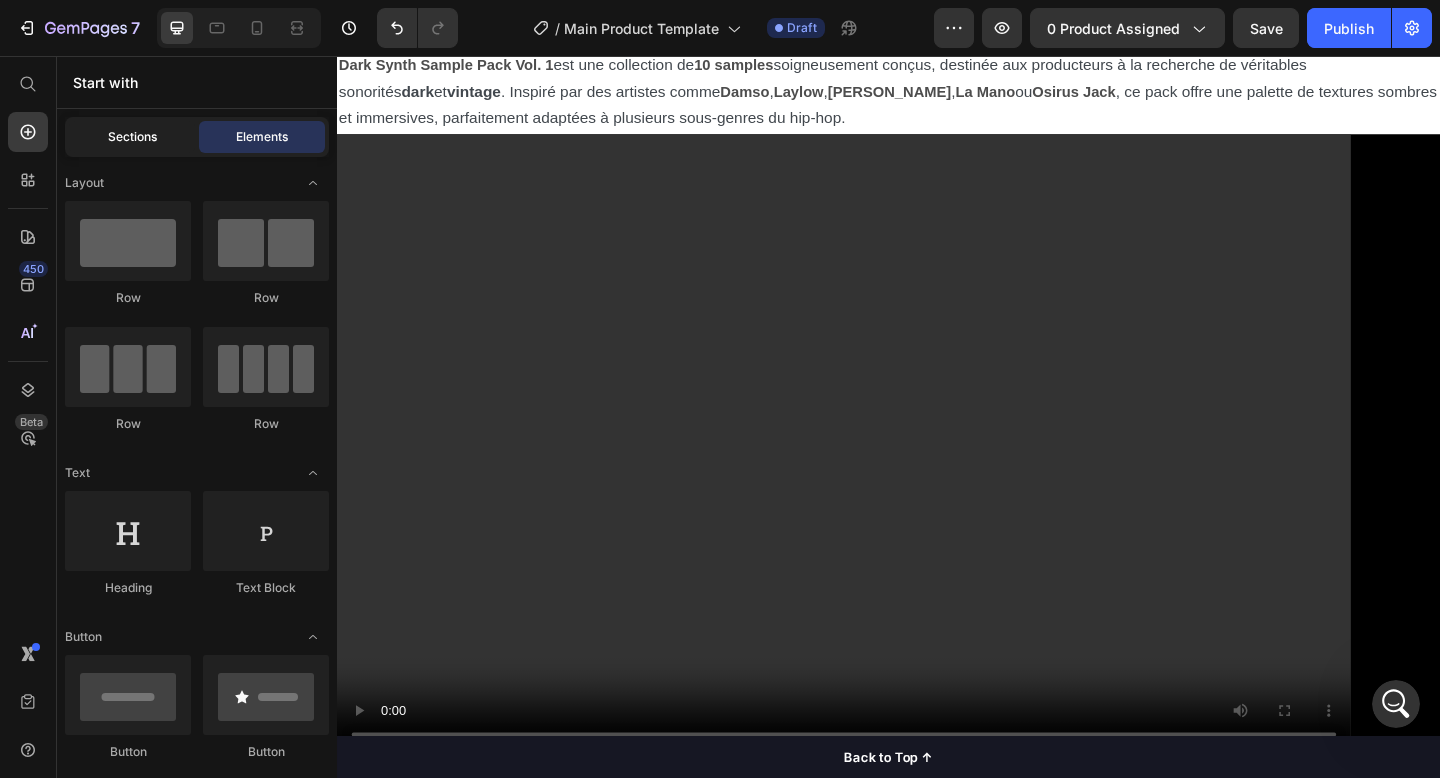 click on "Sections" at bounding box center (132, 137) 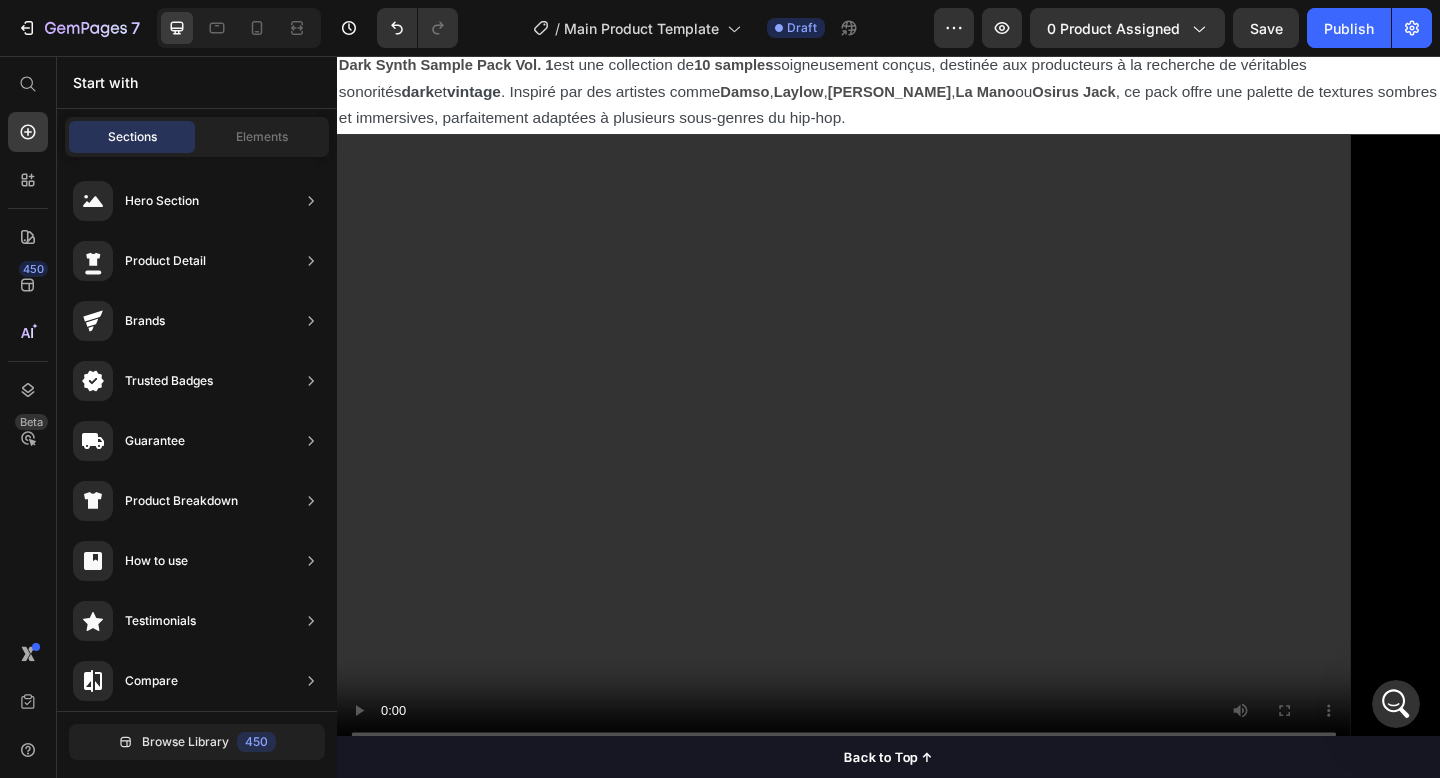 click on "450 Beta" at bounding box center [28, 349] 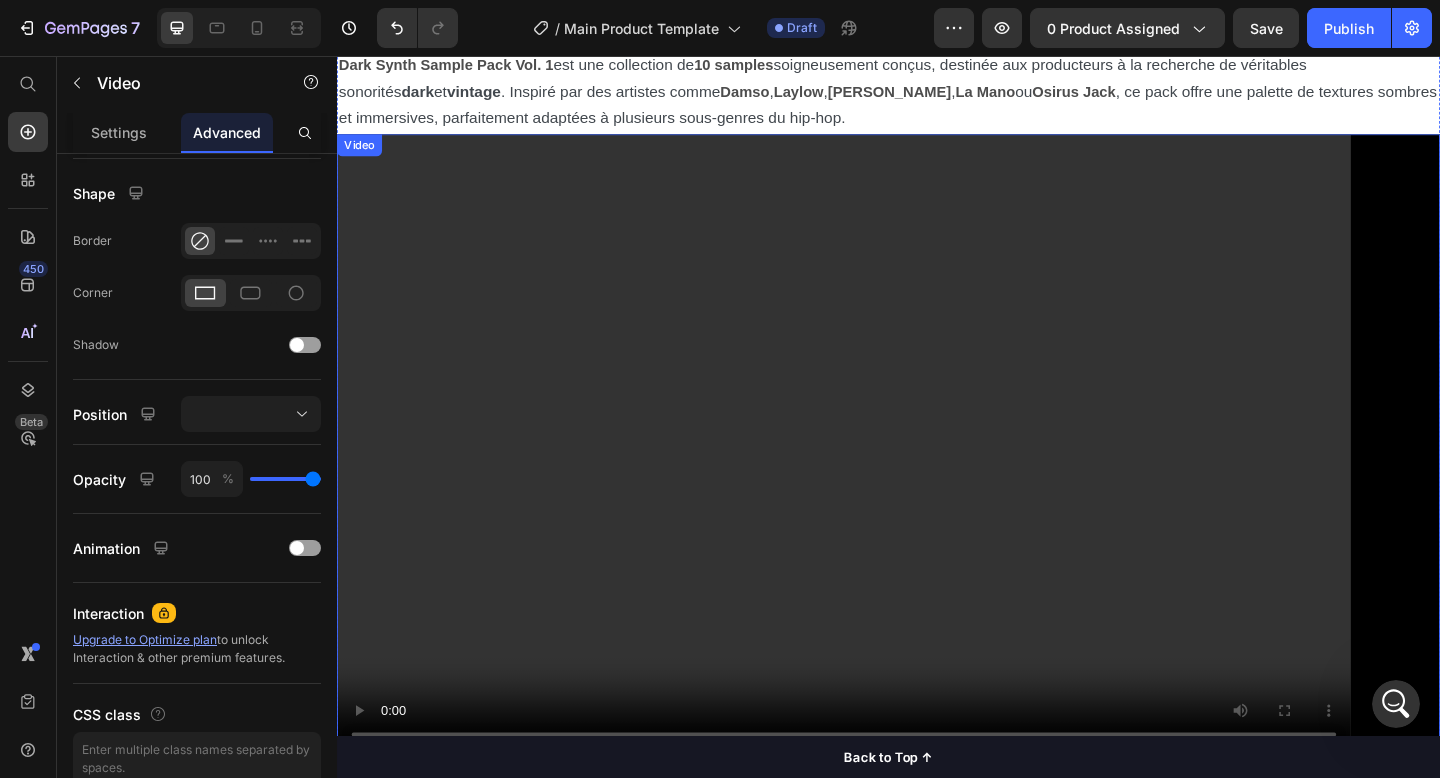 click at bounding box center [937, 478] 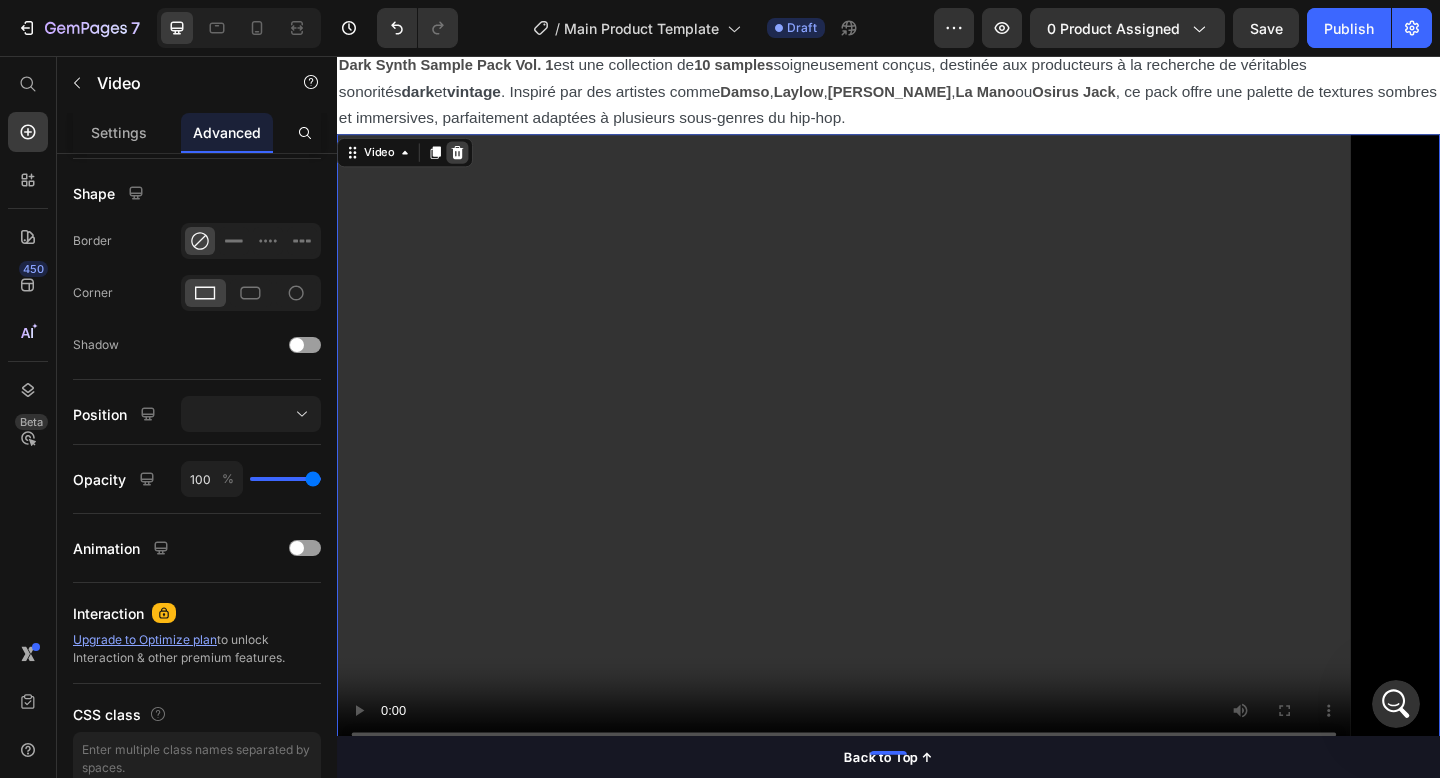 click 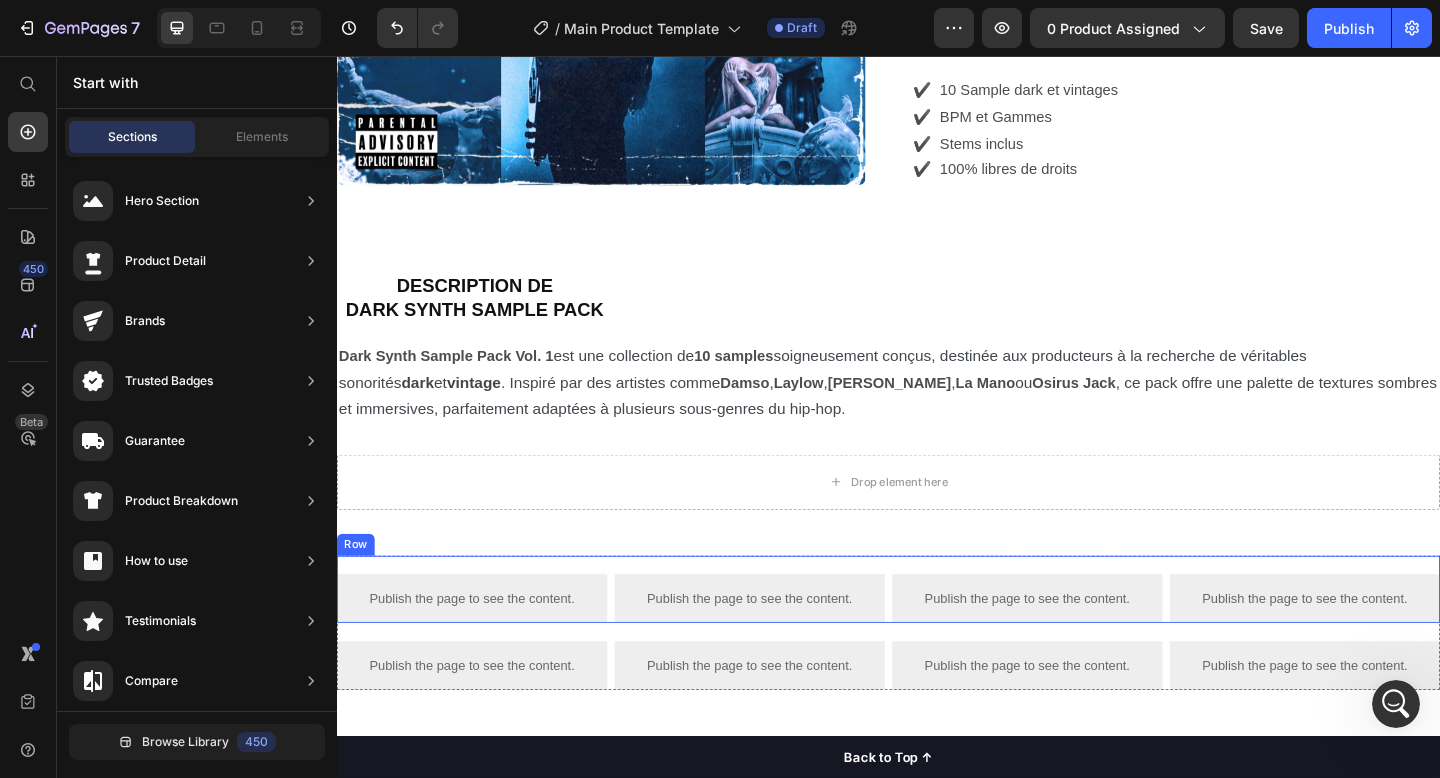 scroll, scrollTop: 752, scrollLeft: 0, axis: vertical 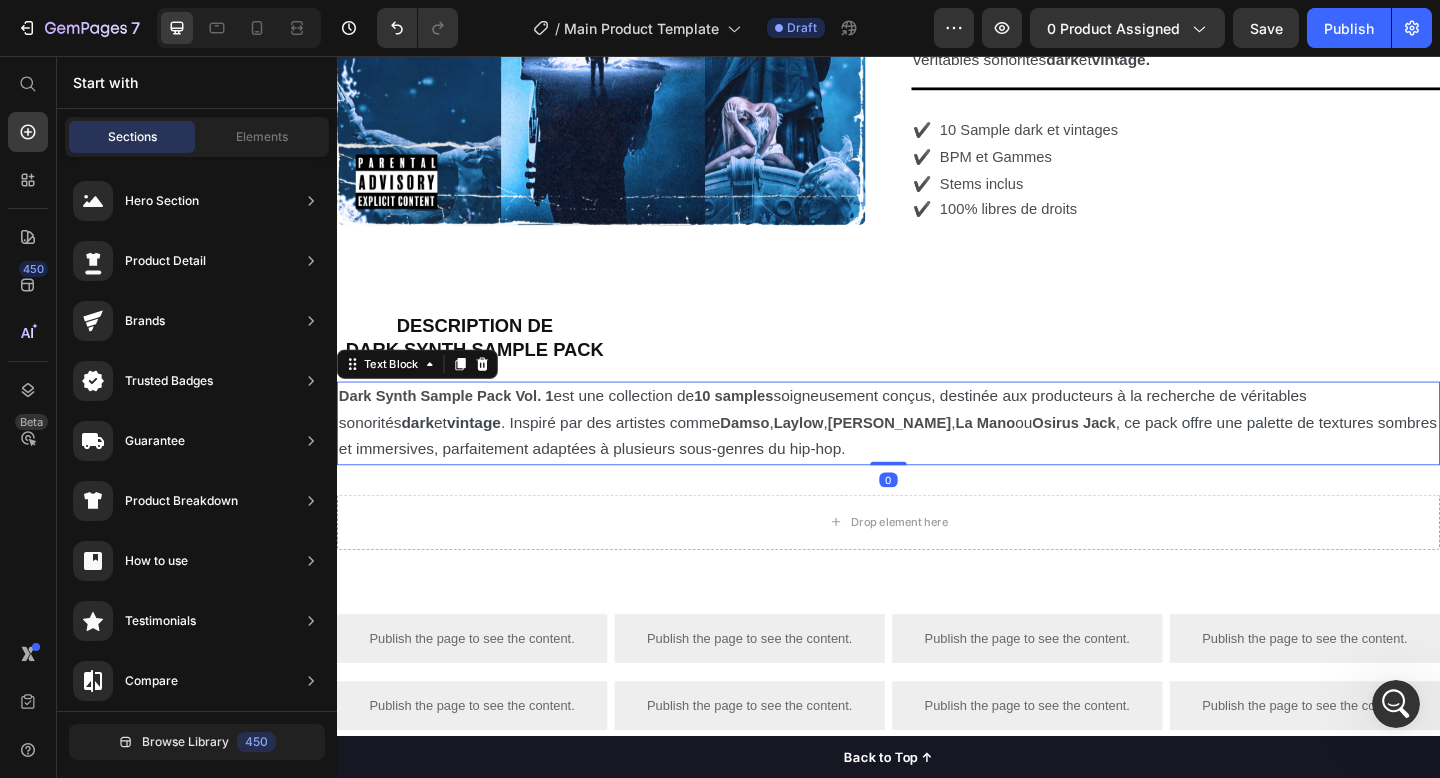 click on "Dark Synth Sample Pack Vol. 1  est une collection de  10 samples  soigneusement conçus, destinée aux producteurs à la recherche de véritables sonorités  dark  et  vintage . Inspiré par des artistes comme  Damso ,  Laylow ,  Freeze Corleone ,  La Mano  ou  Osirus Jack , ce pack offre une palette de textures sombres et immersives, parfaitement adaptées à plusieurs sous-genres du hip-hop." at bounding box center [937, 455] 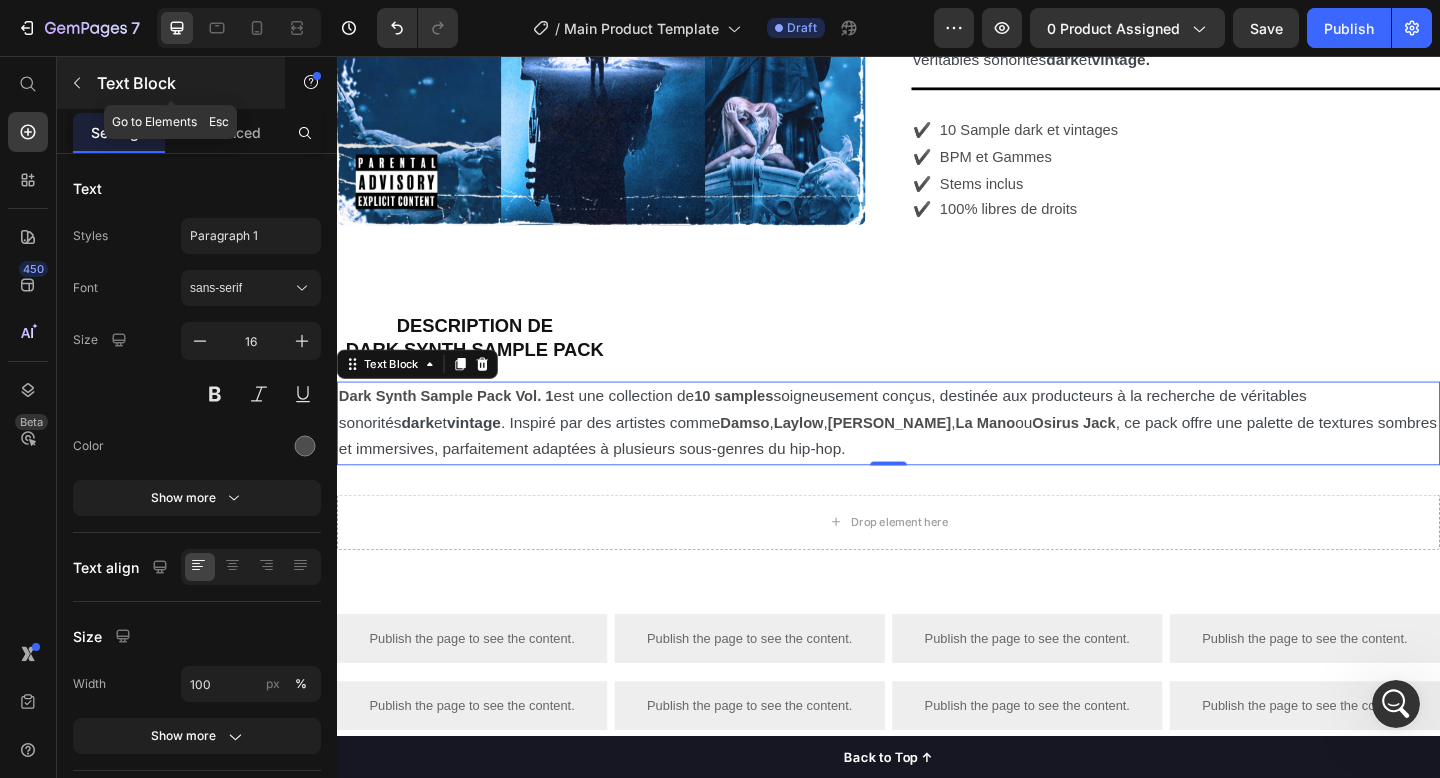 click at bounding box center (77, 83) 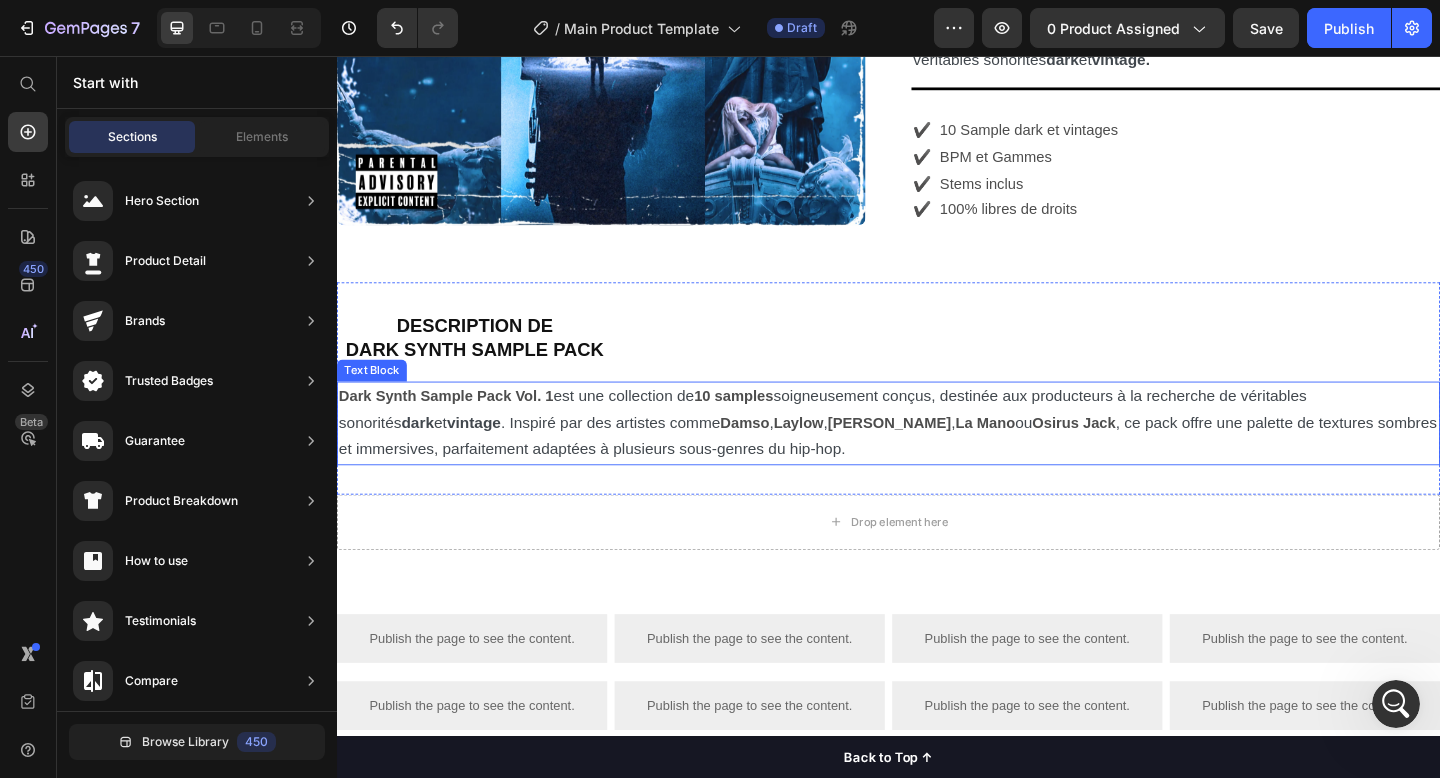 click on "Dark Synth Sample Pack Vol. 1  est une collection de  10 samples  soigneusement conçus, destinée aux producteurs à la recherche de véritables sonorités  dark  et  vintage . Inspiré par des artistes comme  Damso ,  Laylow ,  Freeze Corleone ,  La Mano  ou  Osirus Jack , ce pack offre une palette de textures sombres et immersives, parfaitement adaptées à plusieurs sous-genres du hip-hop." at bounding box center (937, 455) 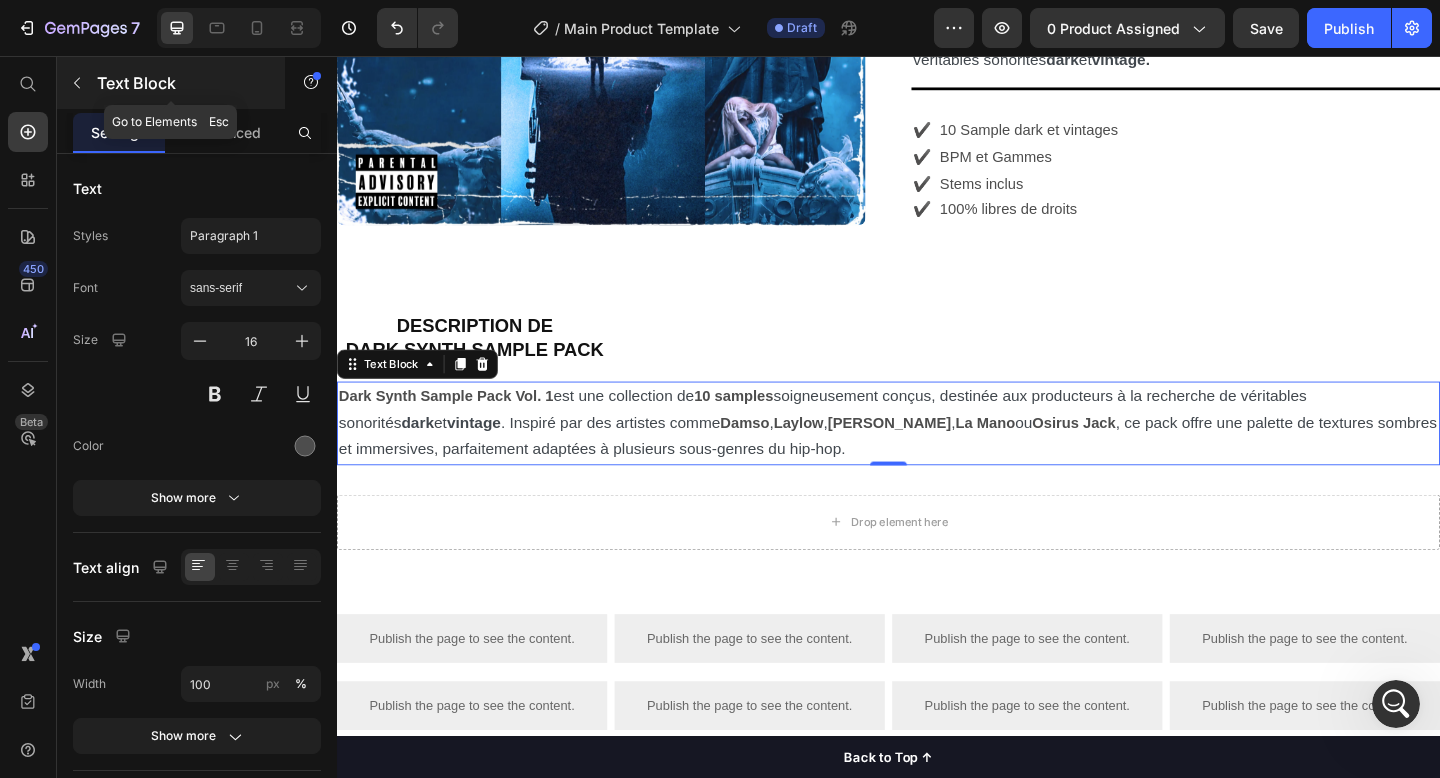 click at bounding box center [77, 83] 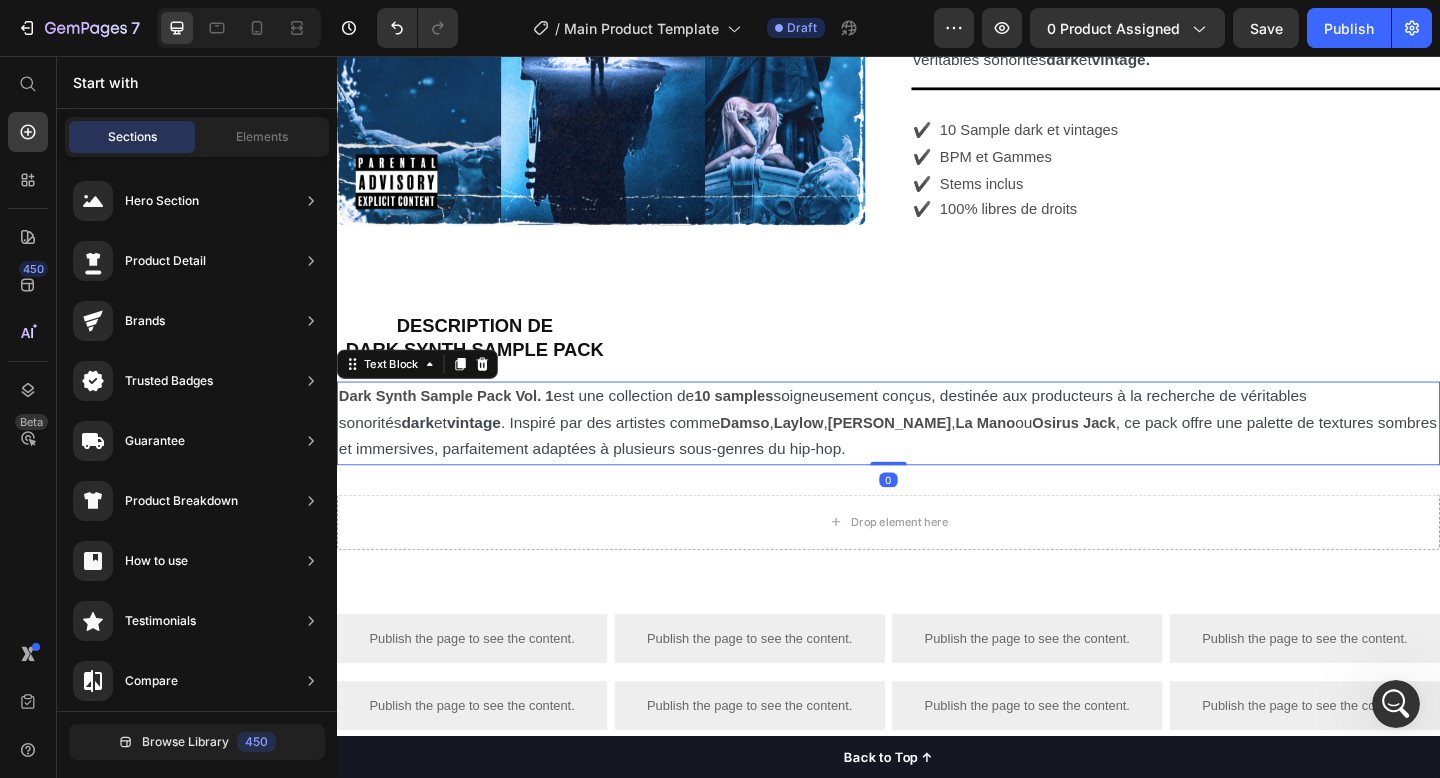 click on ", ce pack offre une palette de textures sombres et immersives, parfaitement adaptées à plusieurs sous-genres du hip-hop." at bounding box center (936, 469) 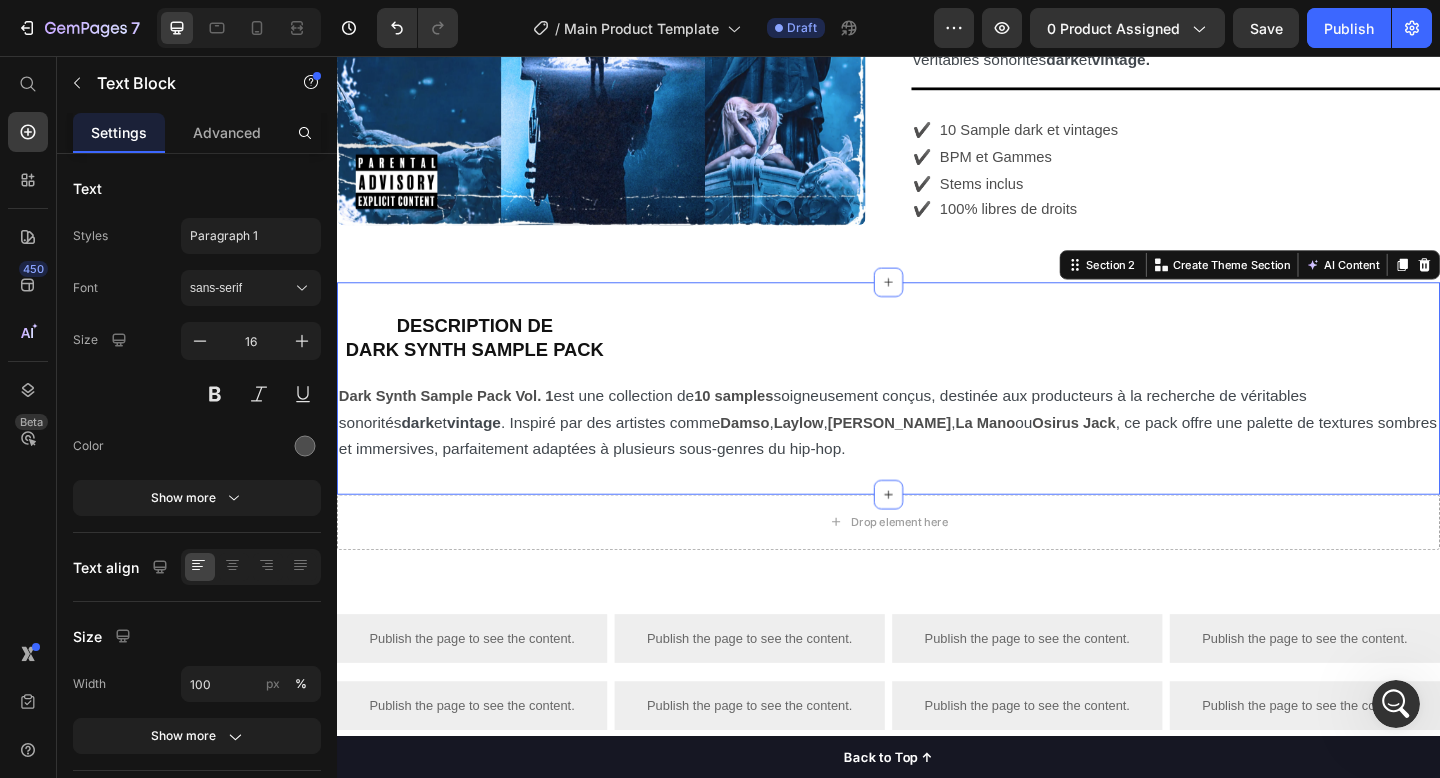 click on "DESCRIPTION DE  DARK SYNTH SAMPLE PACK  Heading Dark Synth Sample Pack Vol. 1  est une collection de  10 samples  soigneusement conçus, destinée aux producteurs à la recherche de véritables sonorités  dark  et  vintage . Inspiré par des artistes comme  Damso ,  Laylow ,  Freeze Corleone ,  La Mano  ou  Osirus Jack , ce pack offre une palette de textures sombres et immersives, parfaitement adaptées à plusieurs sous-genres du hip-hop. Text Block Section 2   You can create reusable sections Create Theme Section AI Content Write with GemAI What would you like to describe here? Tone and Voice Persuasive Product YURI - DARK SYNTH SAMPLE PACK VOL. 1 Show more Generate" at bounding box center (937, 417) 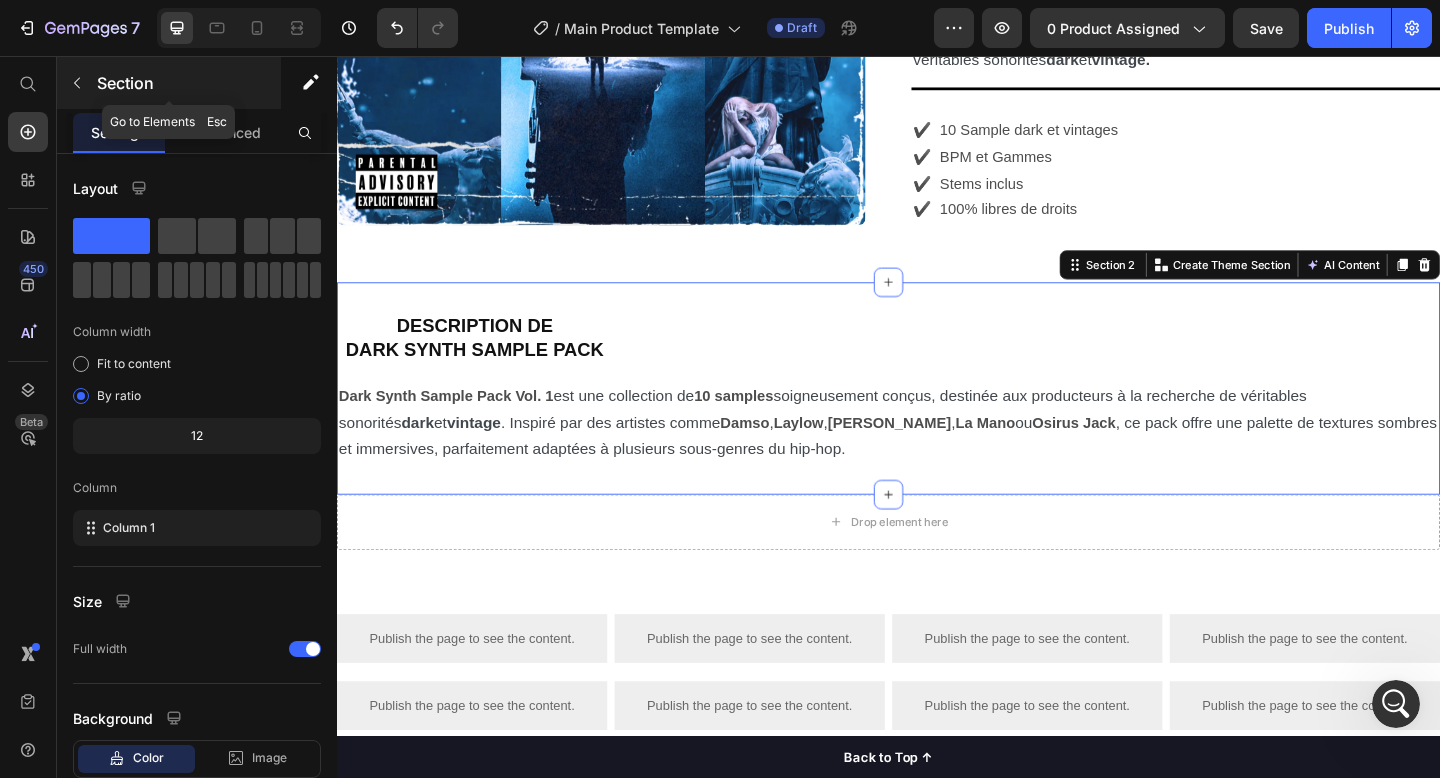 click at bounding box center [77, 83] 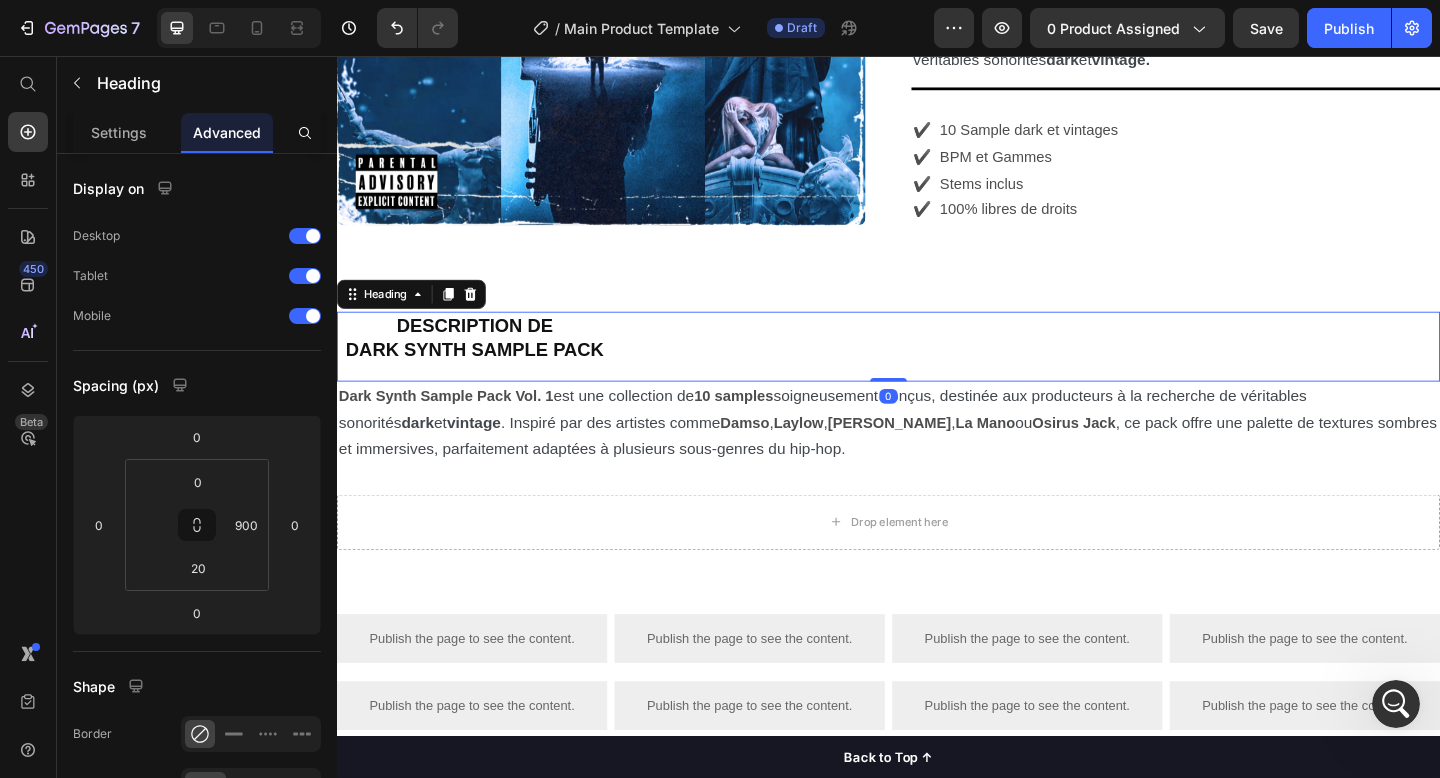 click on "DESCRIPTION DE  DARK SYNTH SAMPLE PACK" at bounding box center (487, 362) 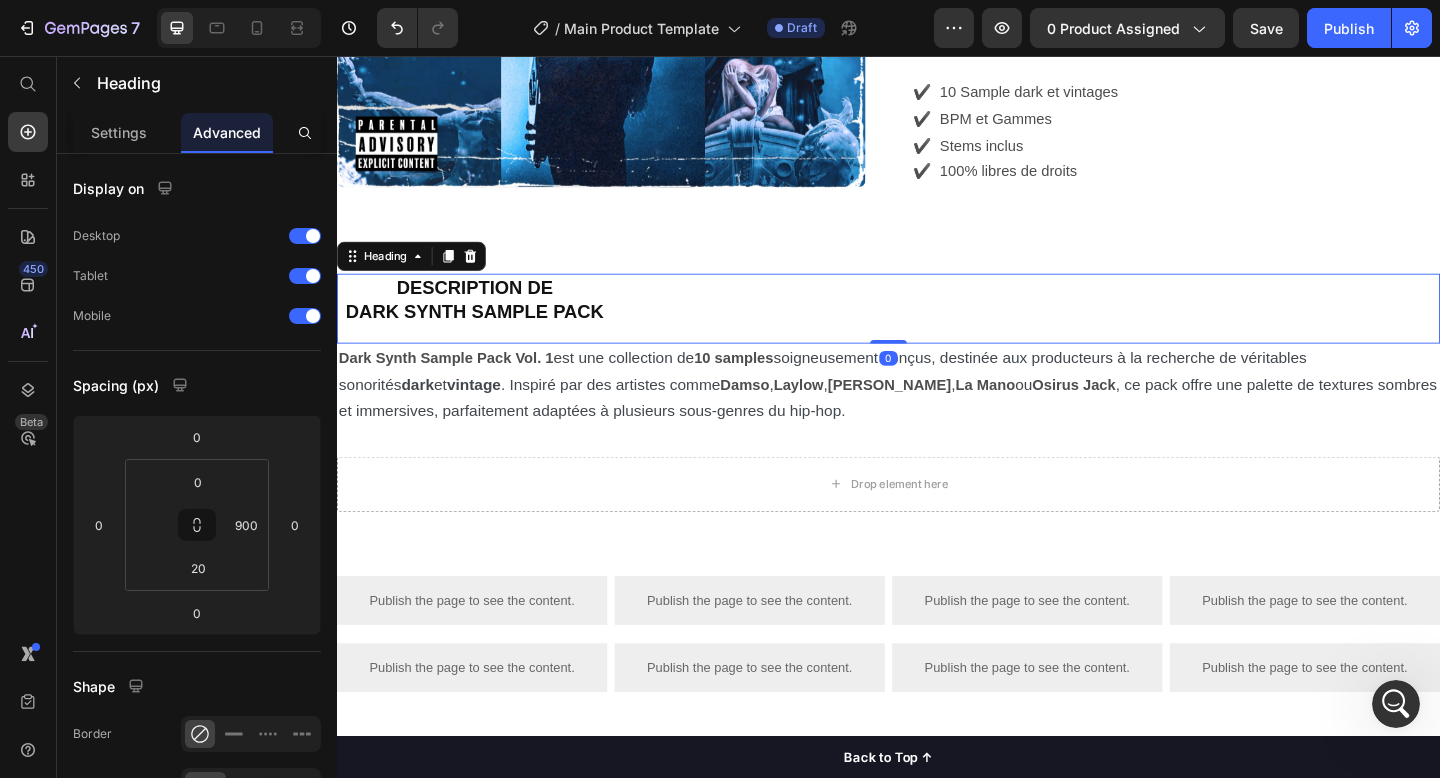 scroll, scrollTop: 798, scrollLeft: 0, axis: vertical 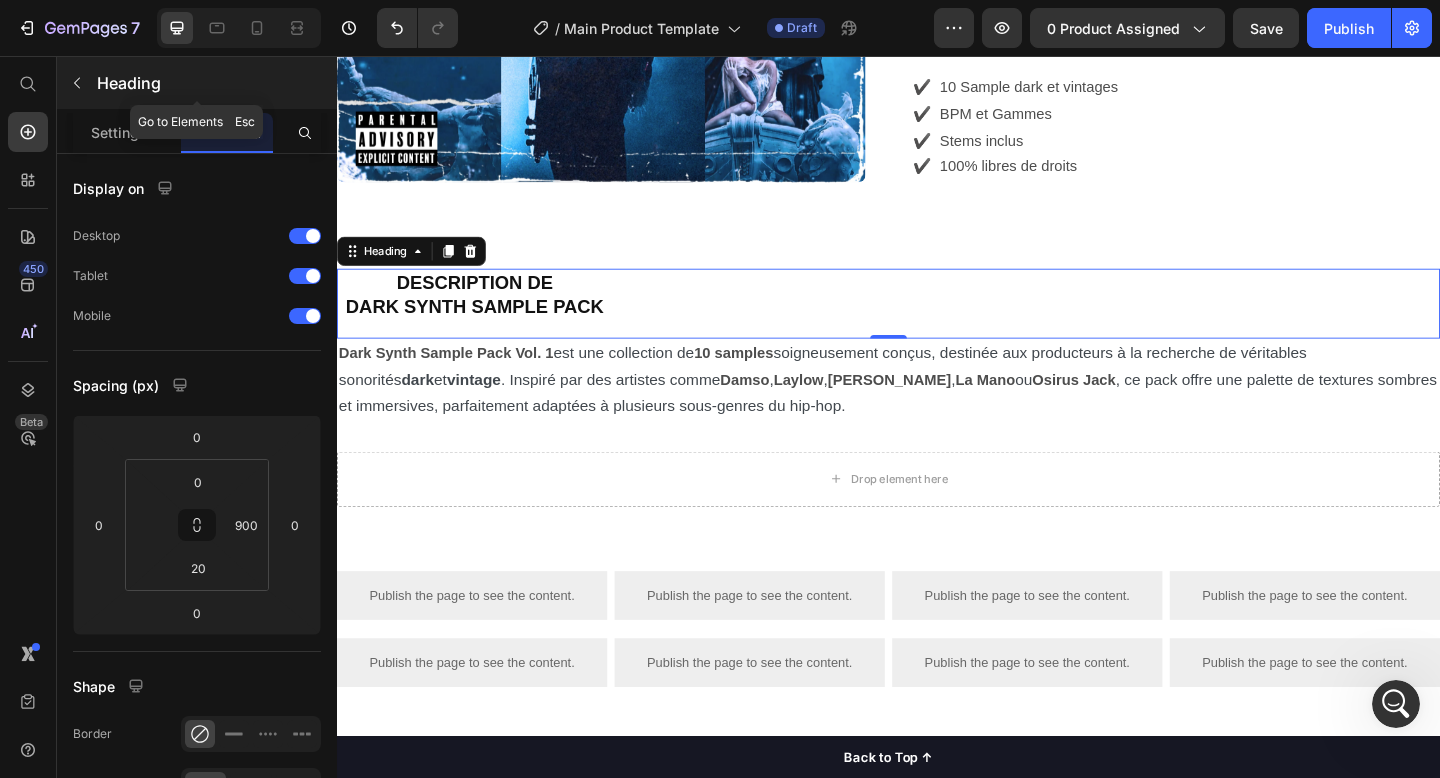 click on "Heading" at bounding box center (197, 83) 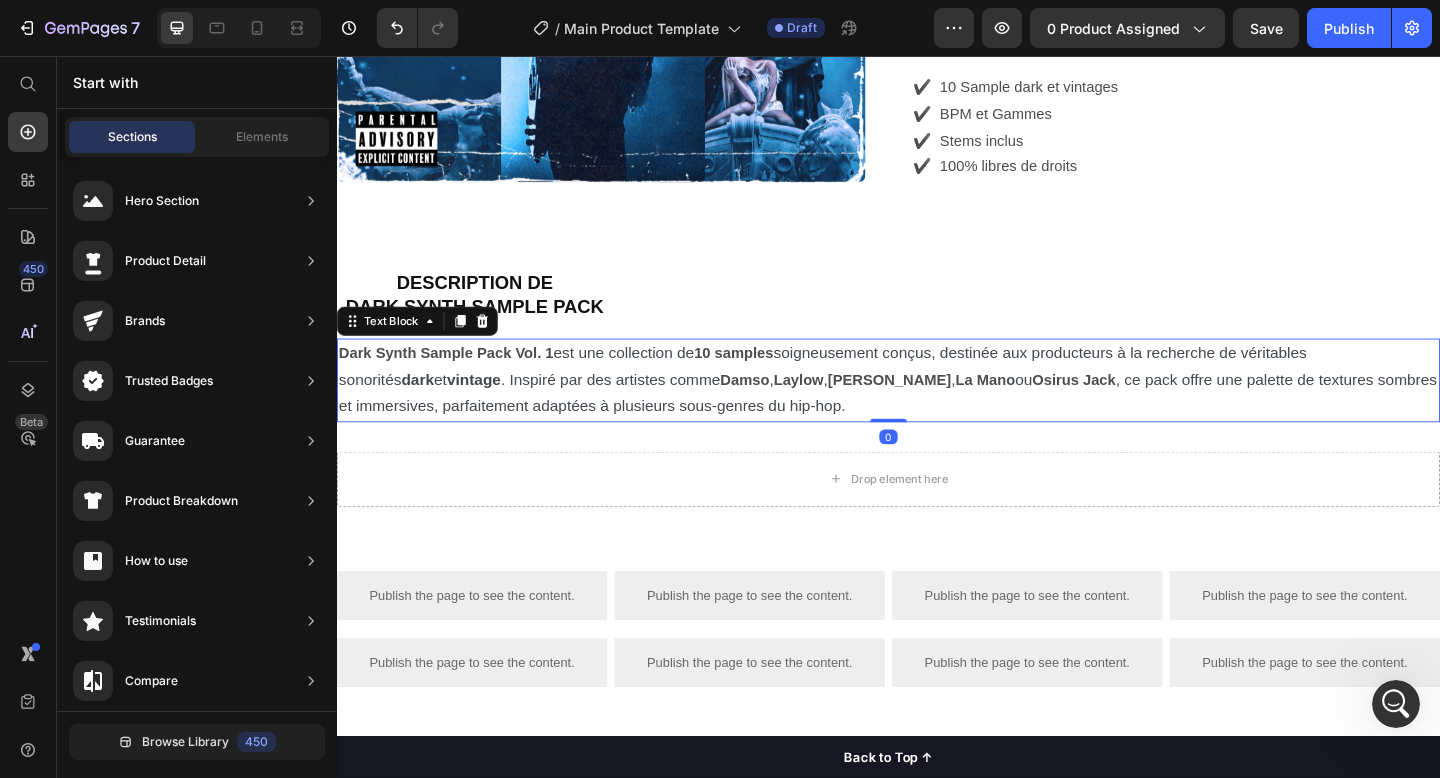 click on "," at bounding box center [809, 408] 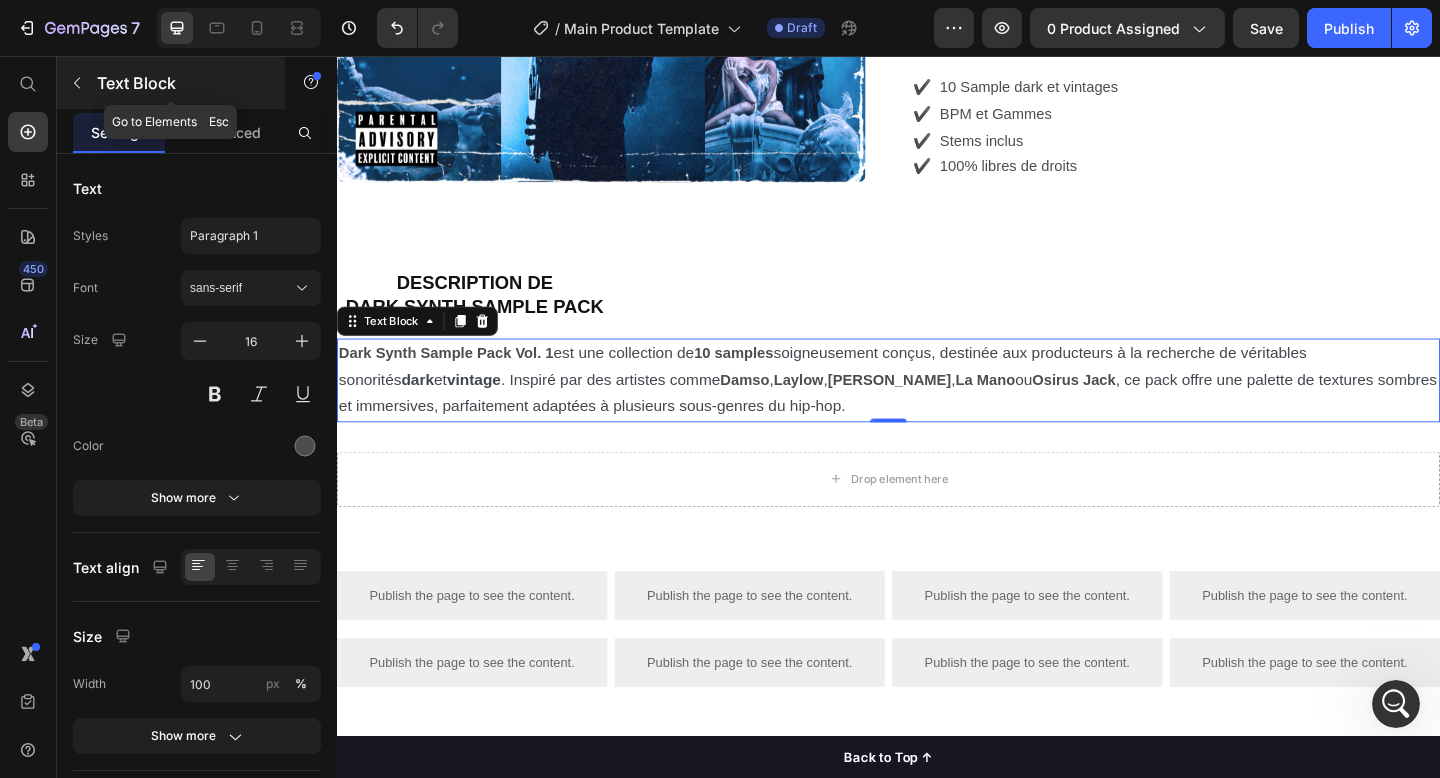 click 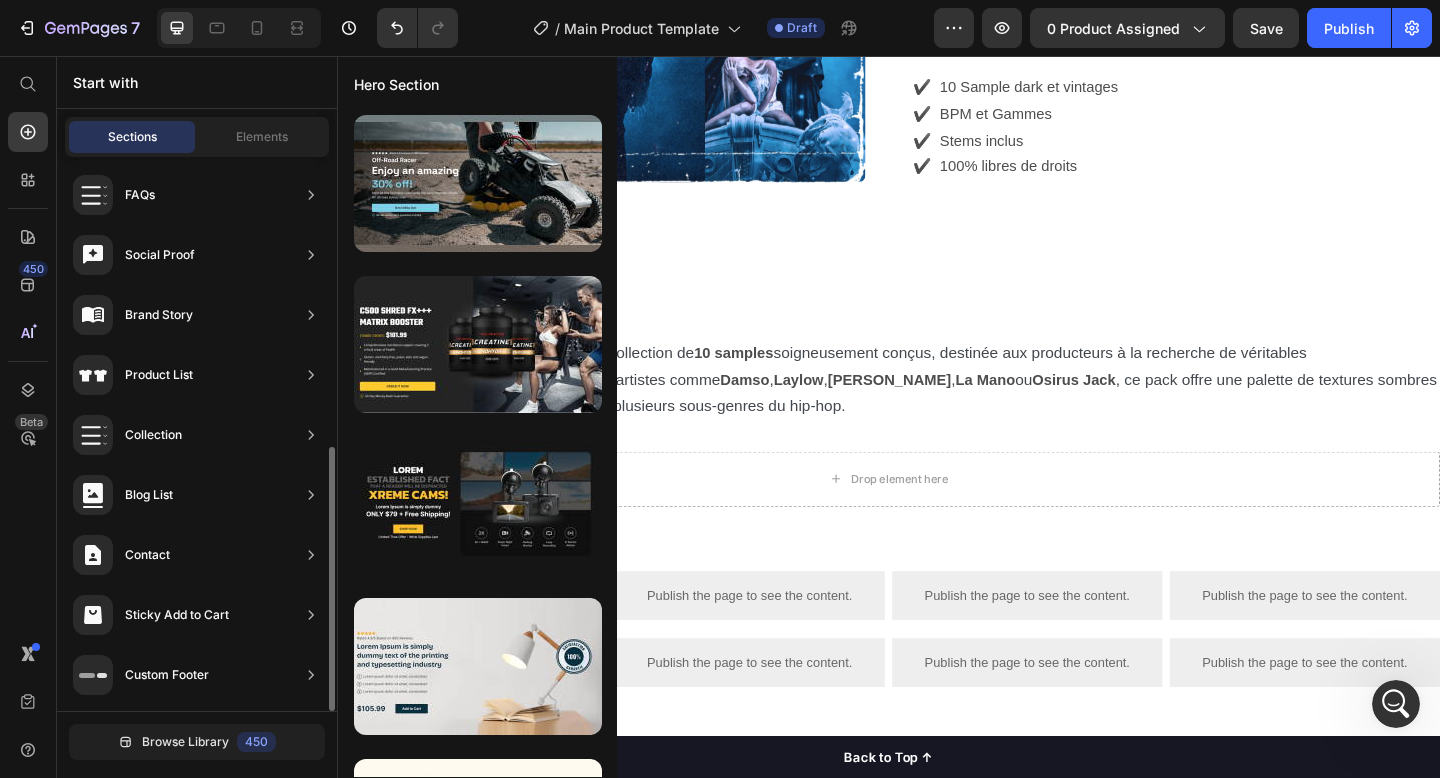 scroll, scrollTop: 0, scrollLeft: 0, axis: both 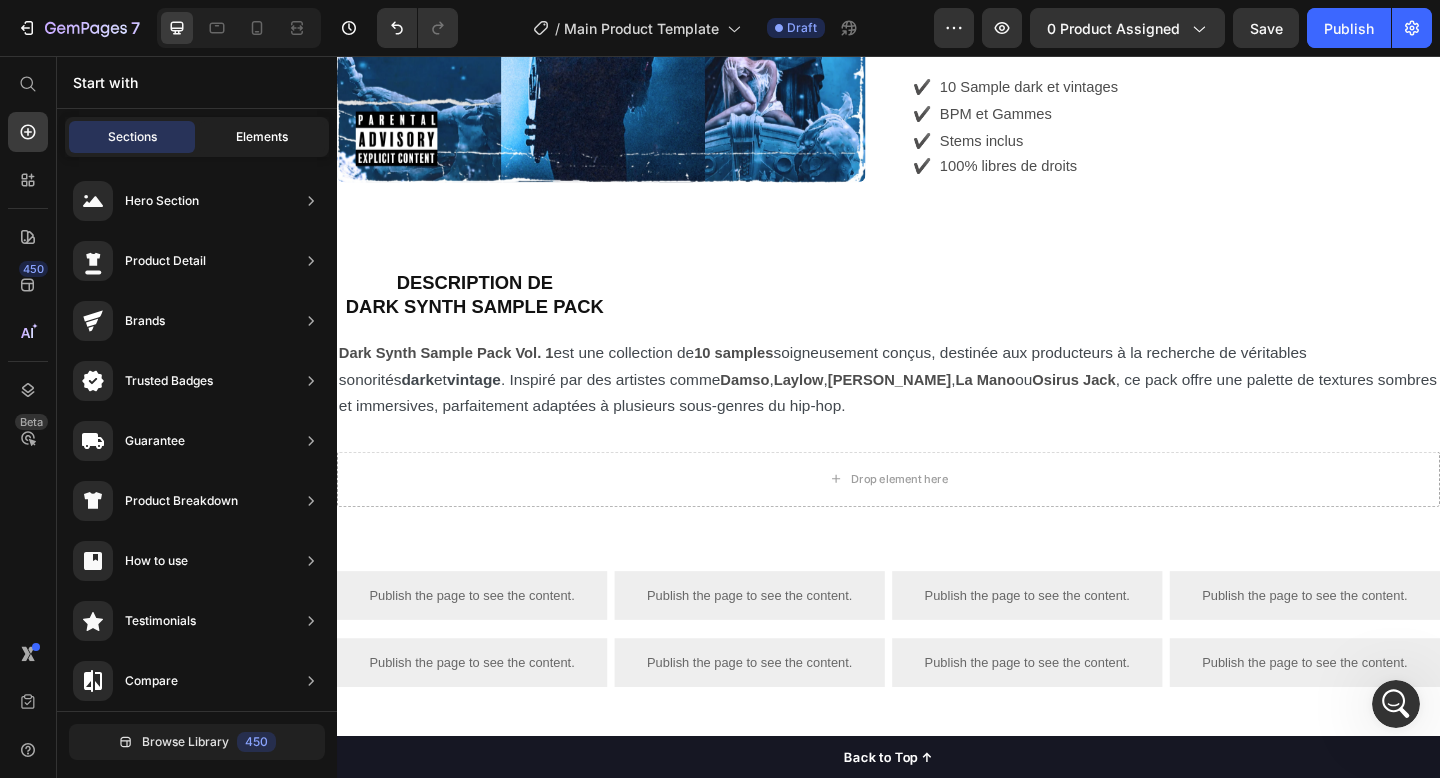 click on "Elements" at bounding box center [262, 137] 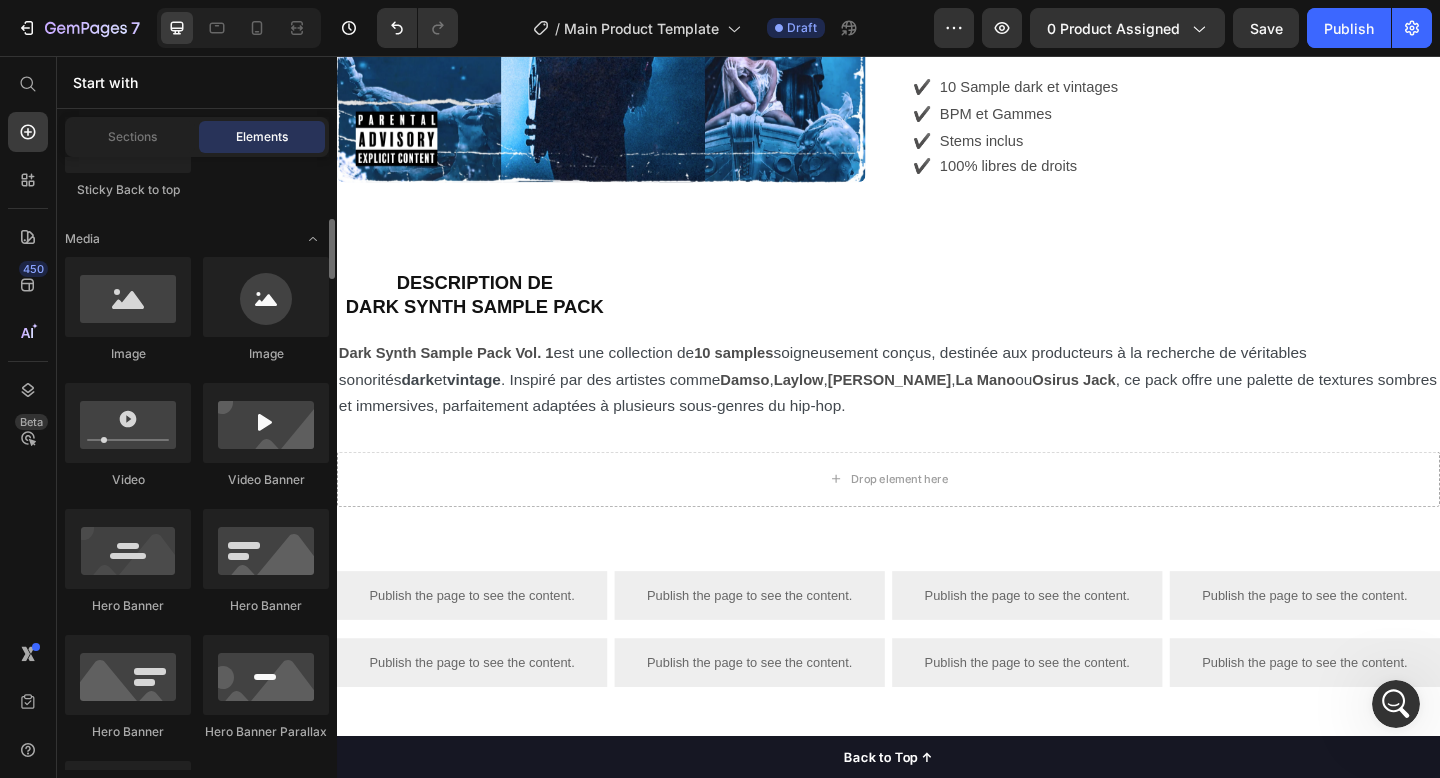 scroll, scrollTop: 691, scrollLeft: 0, axis: vertical 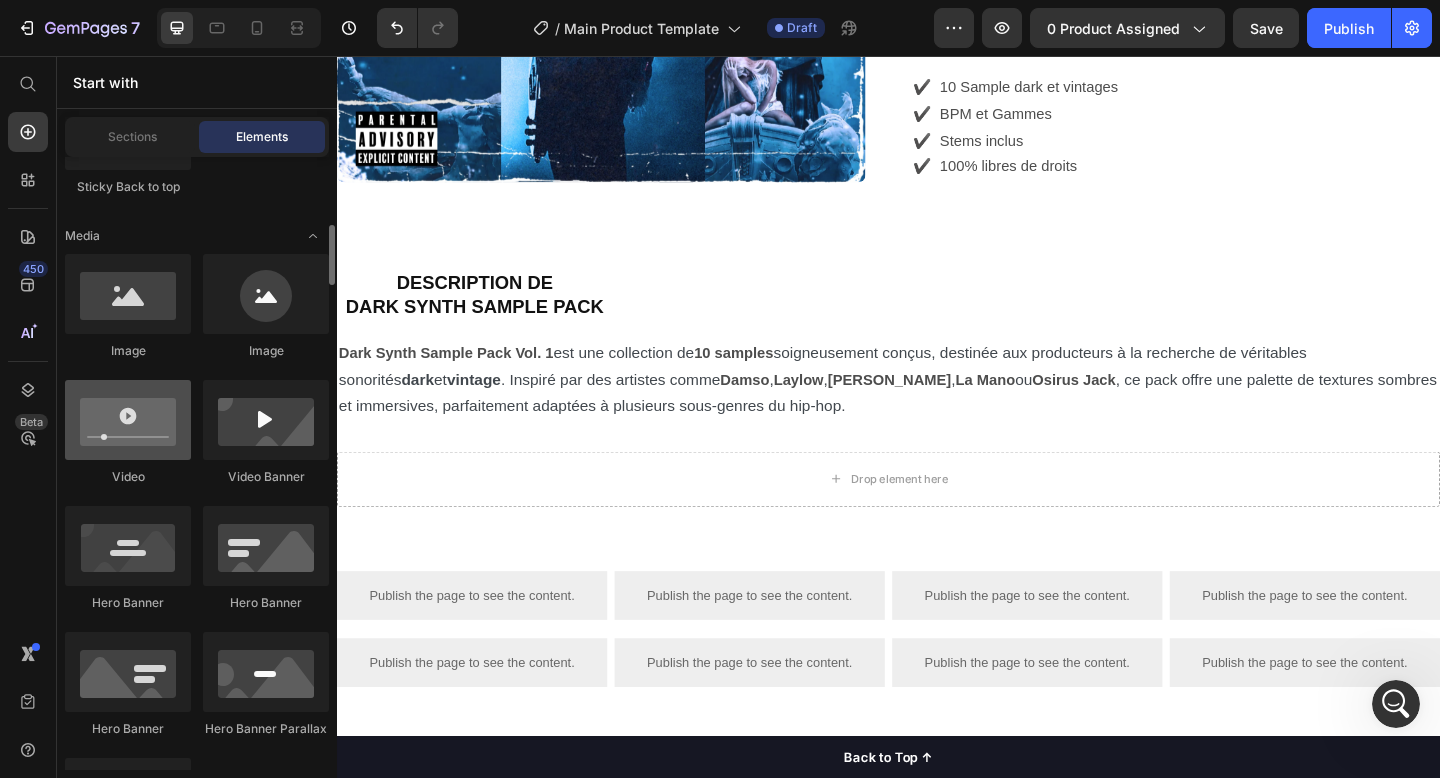 click at bounding box center [128, 420] 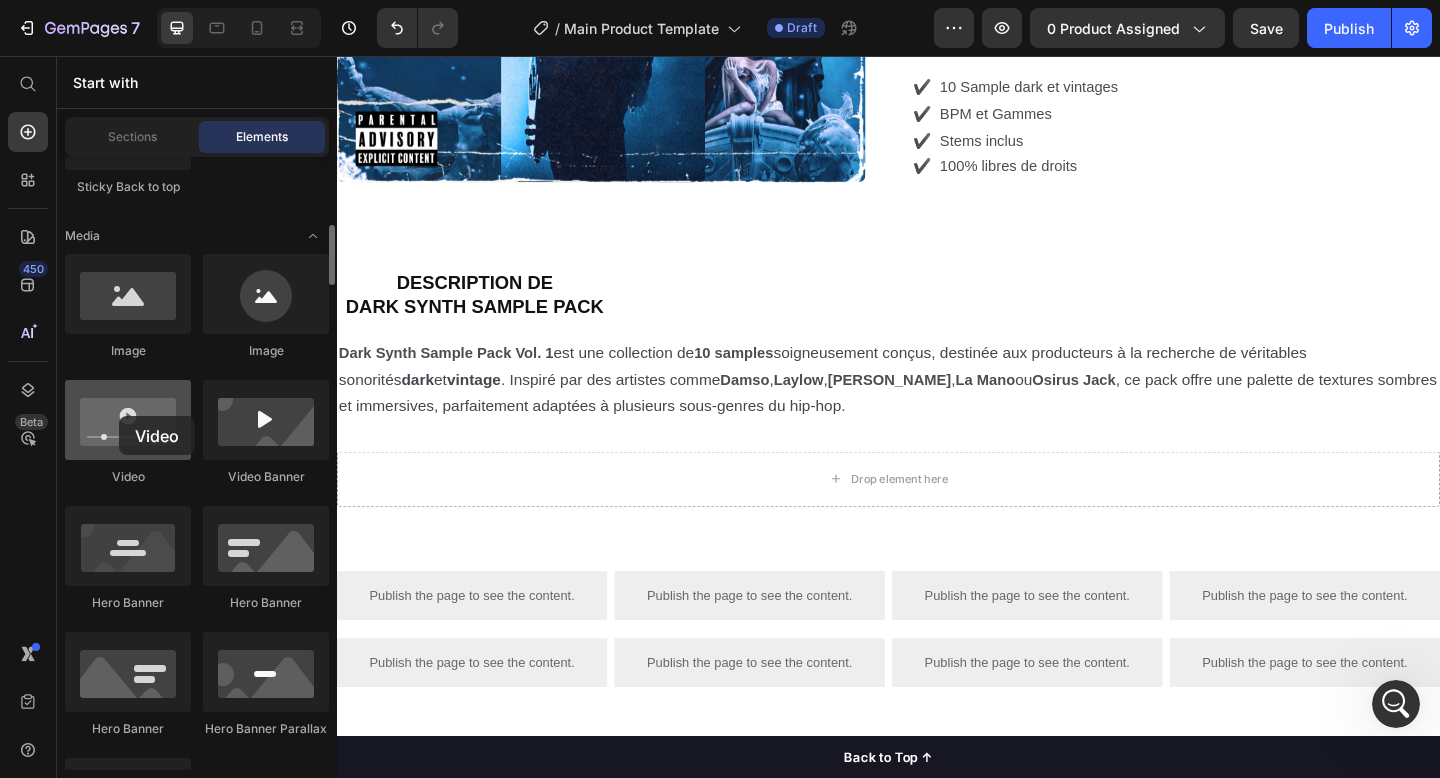 click at bounding box center (128, 420) 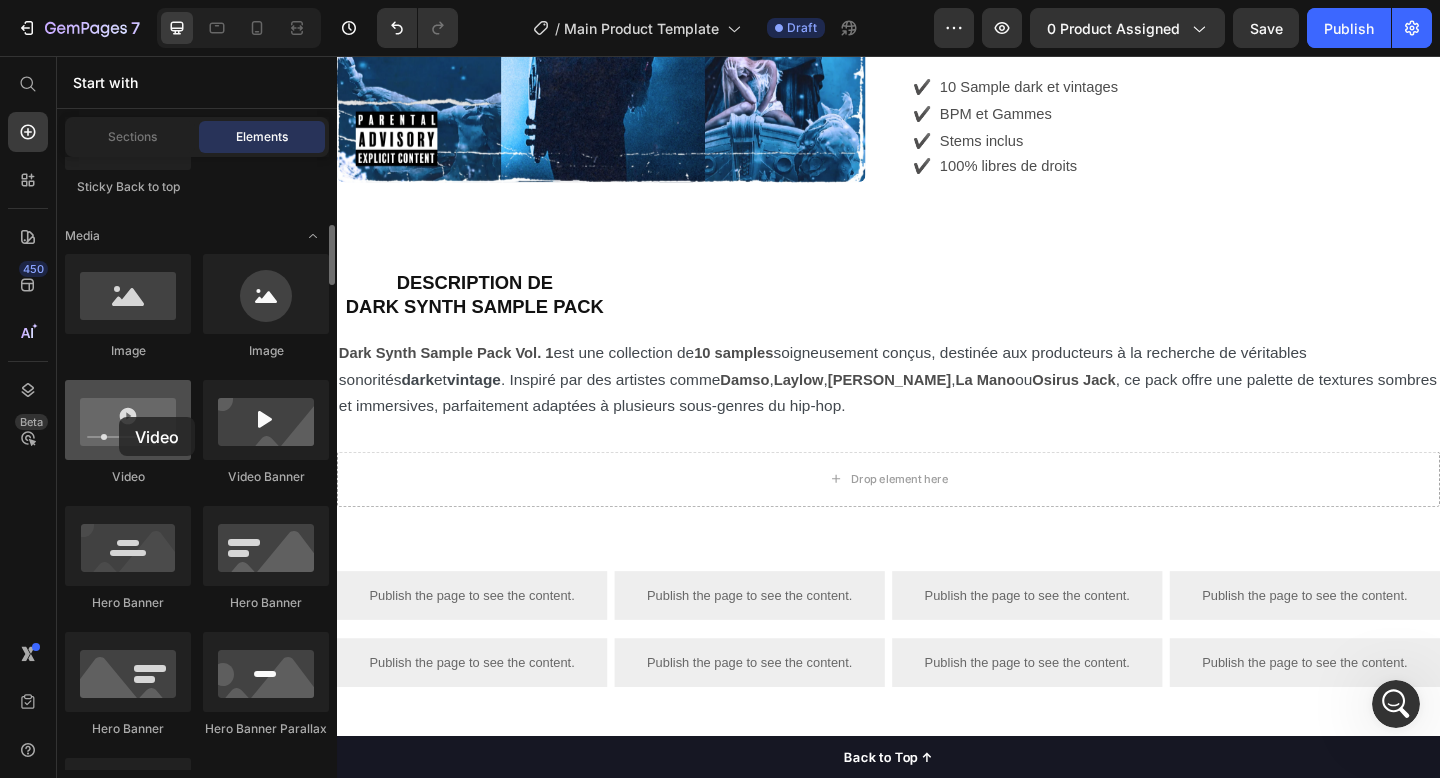 click at bounding box center (128, 420) 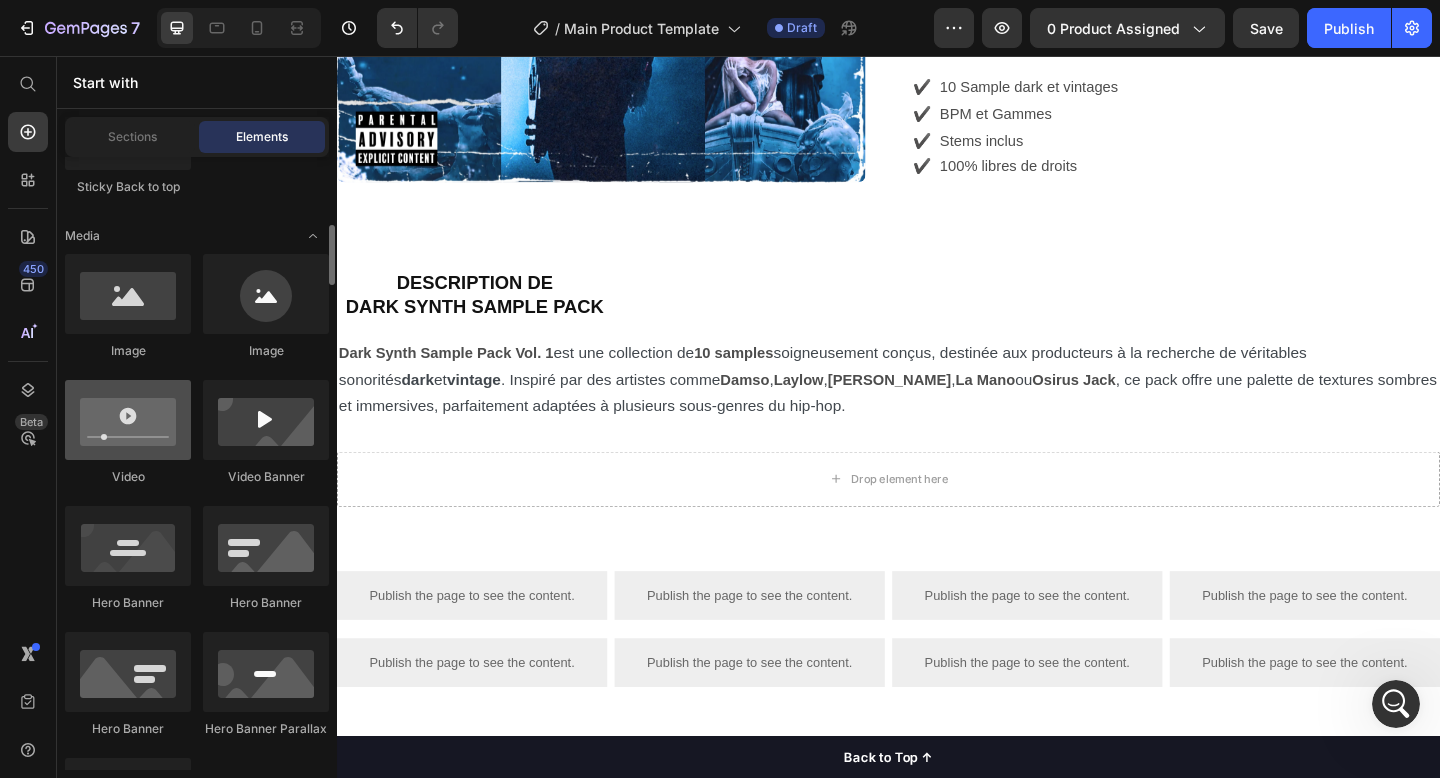 click at bounding box center (128, 420) 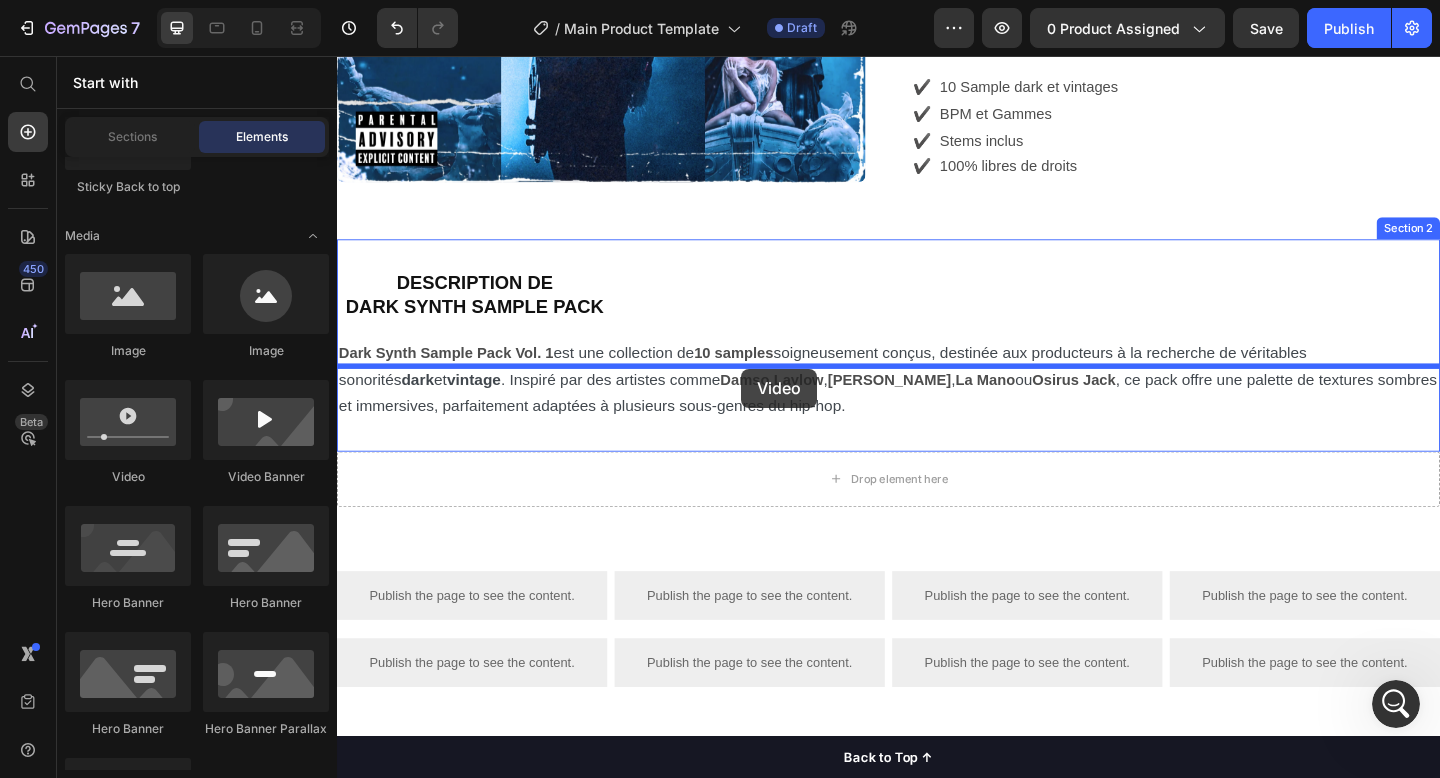 drag, startPoint x: 471, startPoint y: 482, endPoint x: 777, endPoint y: 398, distance: 317.32004 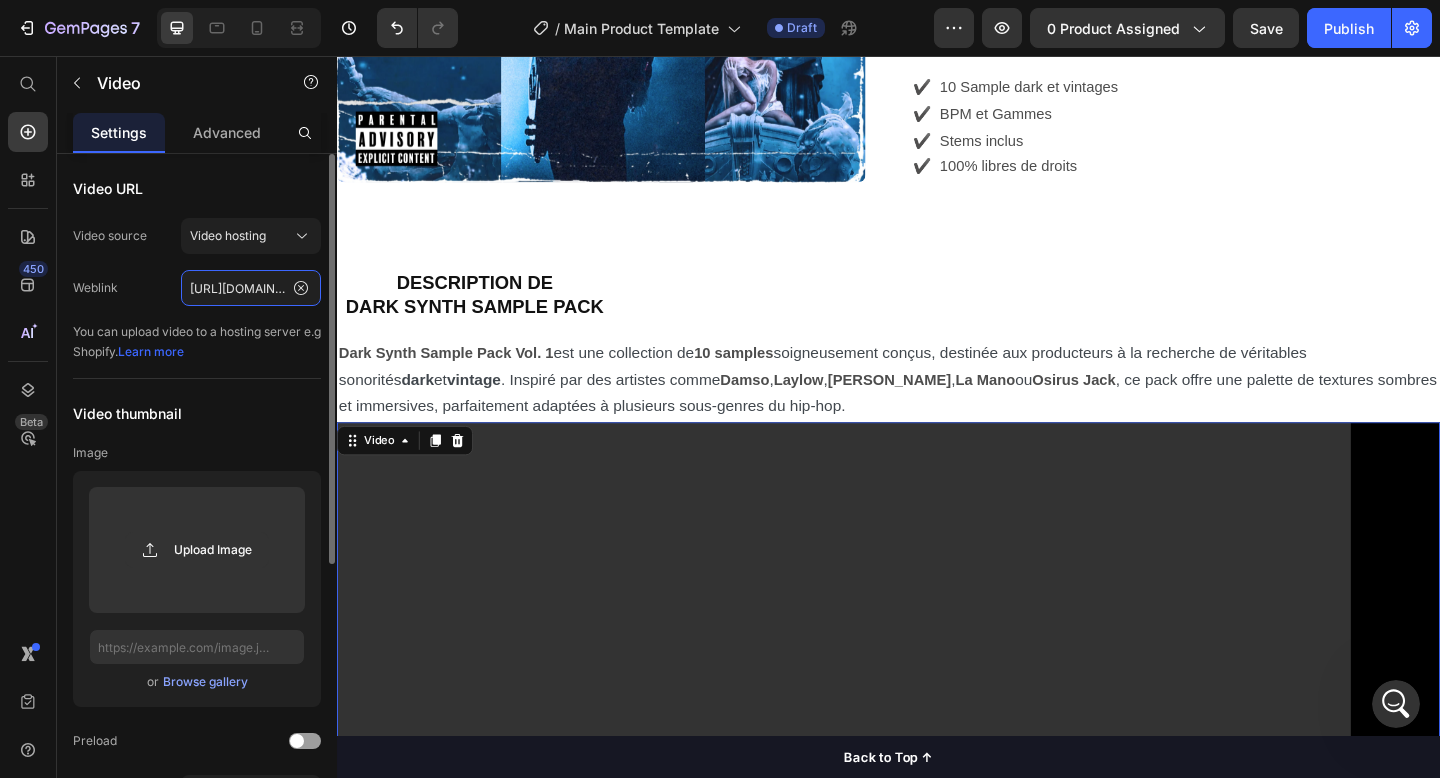 click on "https://media.w3.org/2010/05/sintel/trailer.mp4" 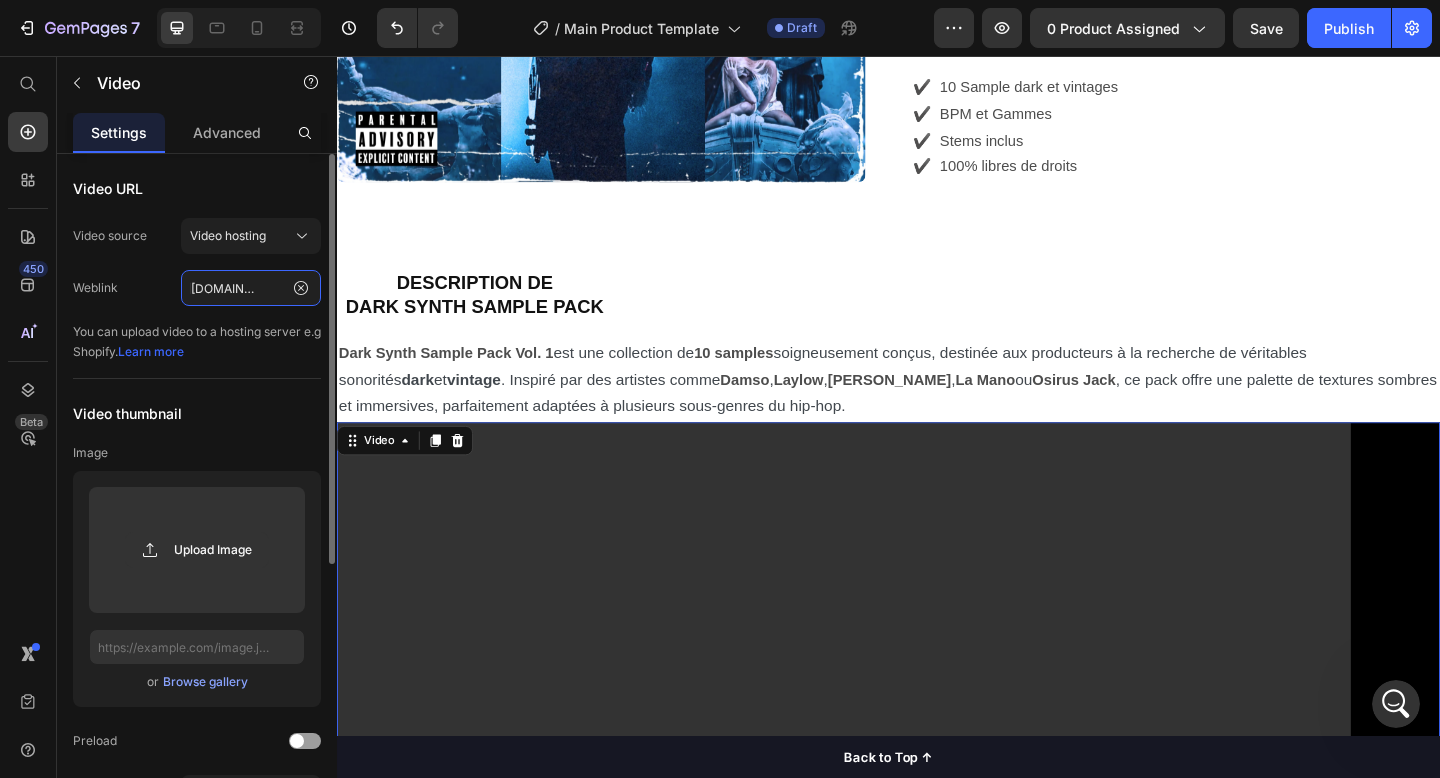 type on "https://www.youtube.com/watch?v=ZMHFjgYt20A" 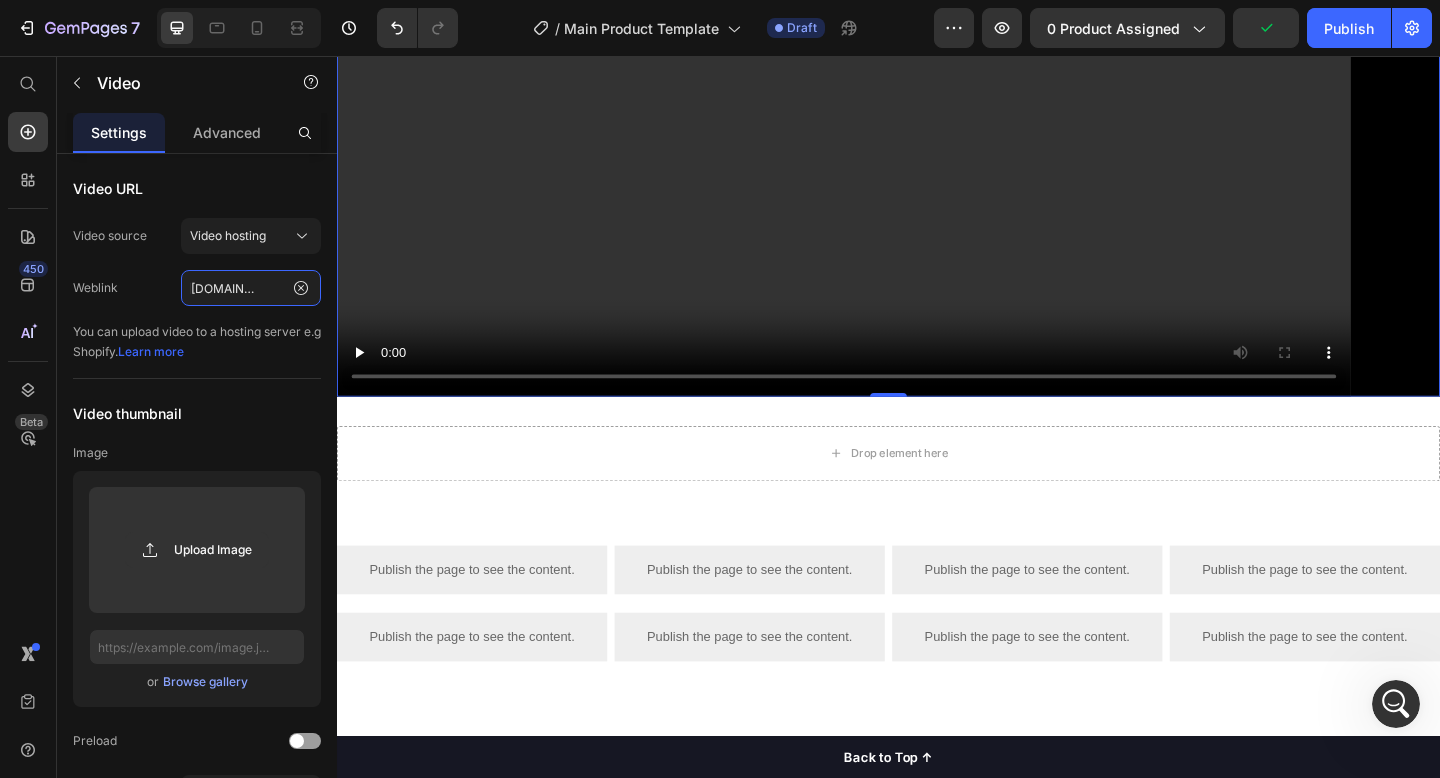 scroll, scrollTop: 1403, scrollLeft: 0, axis: vertical 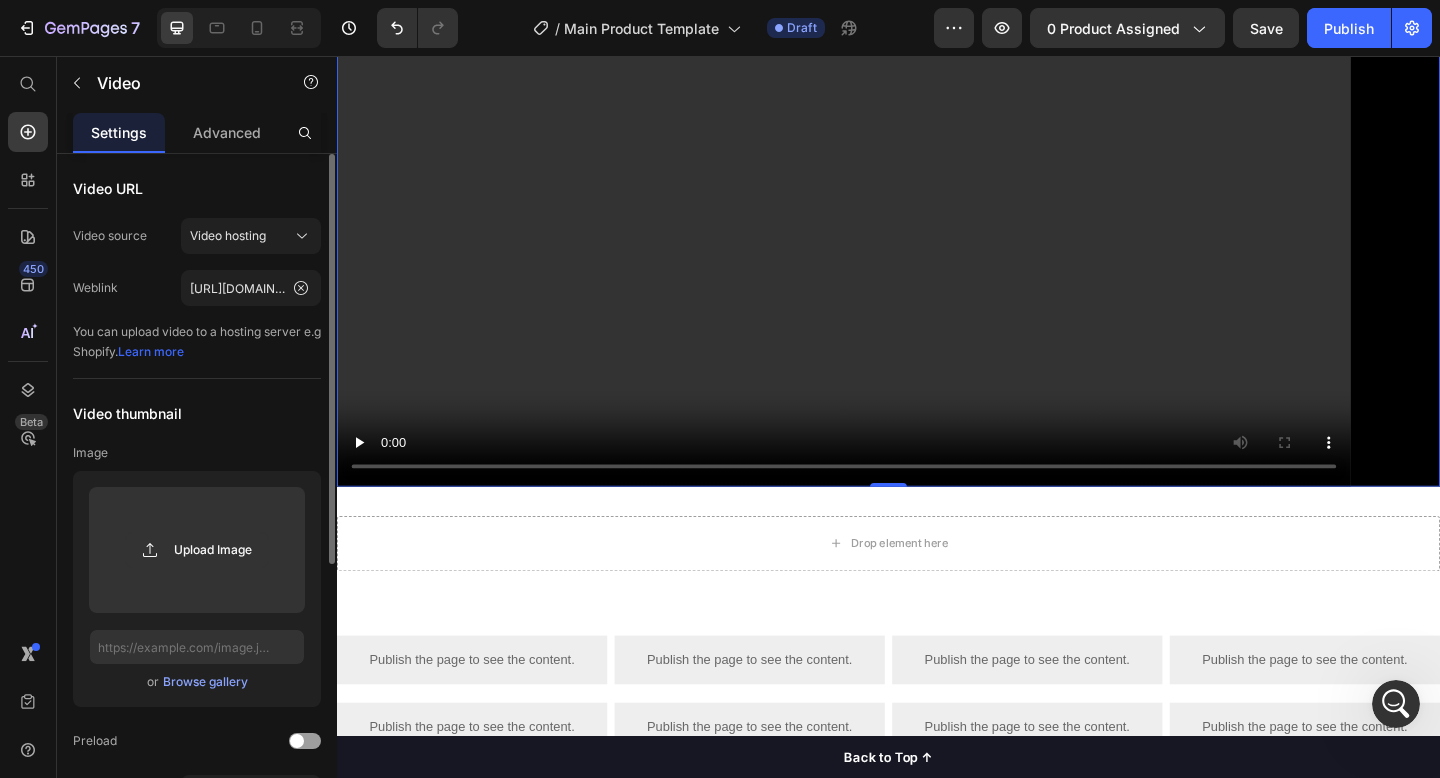click on "Learn more" at bounding box center (151, 351) 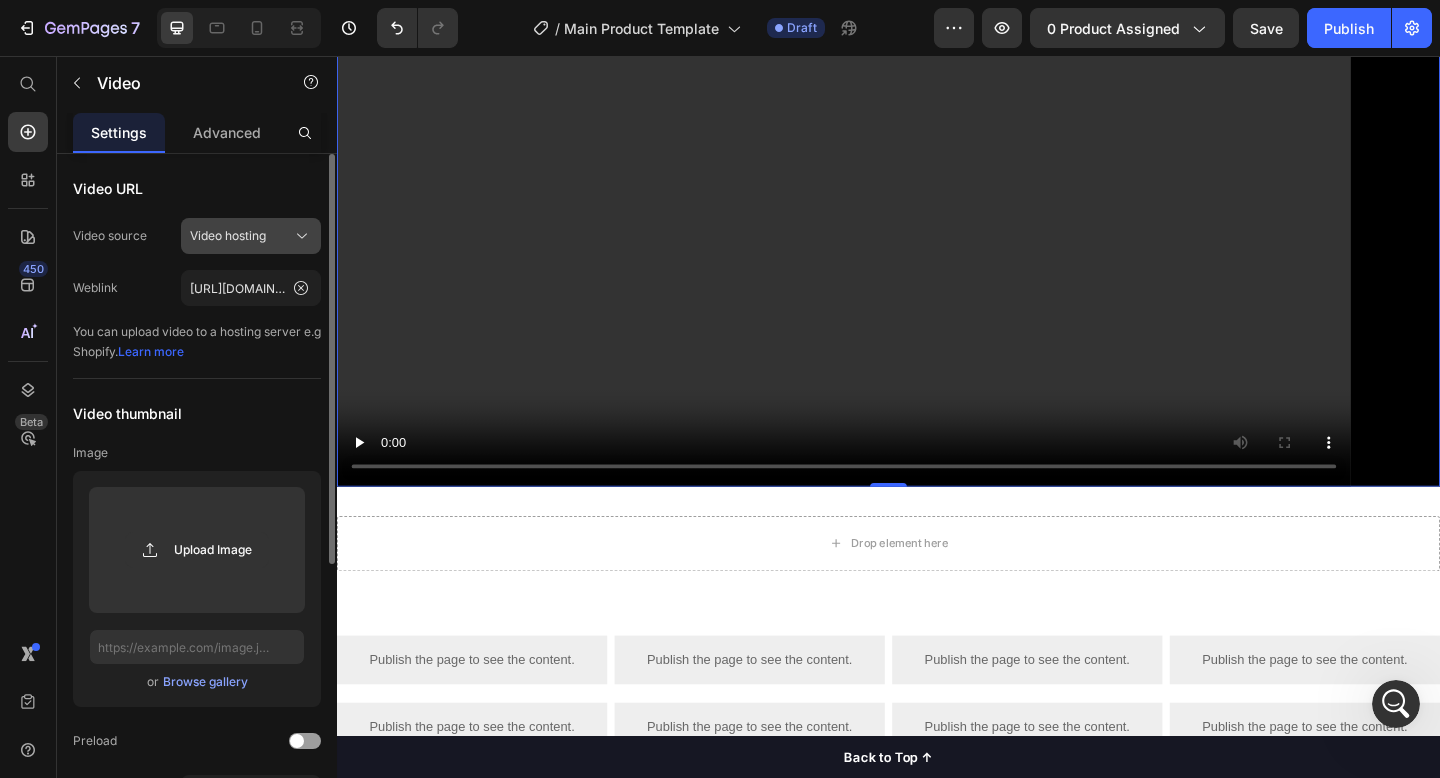 click on "Video hosting" 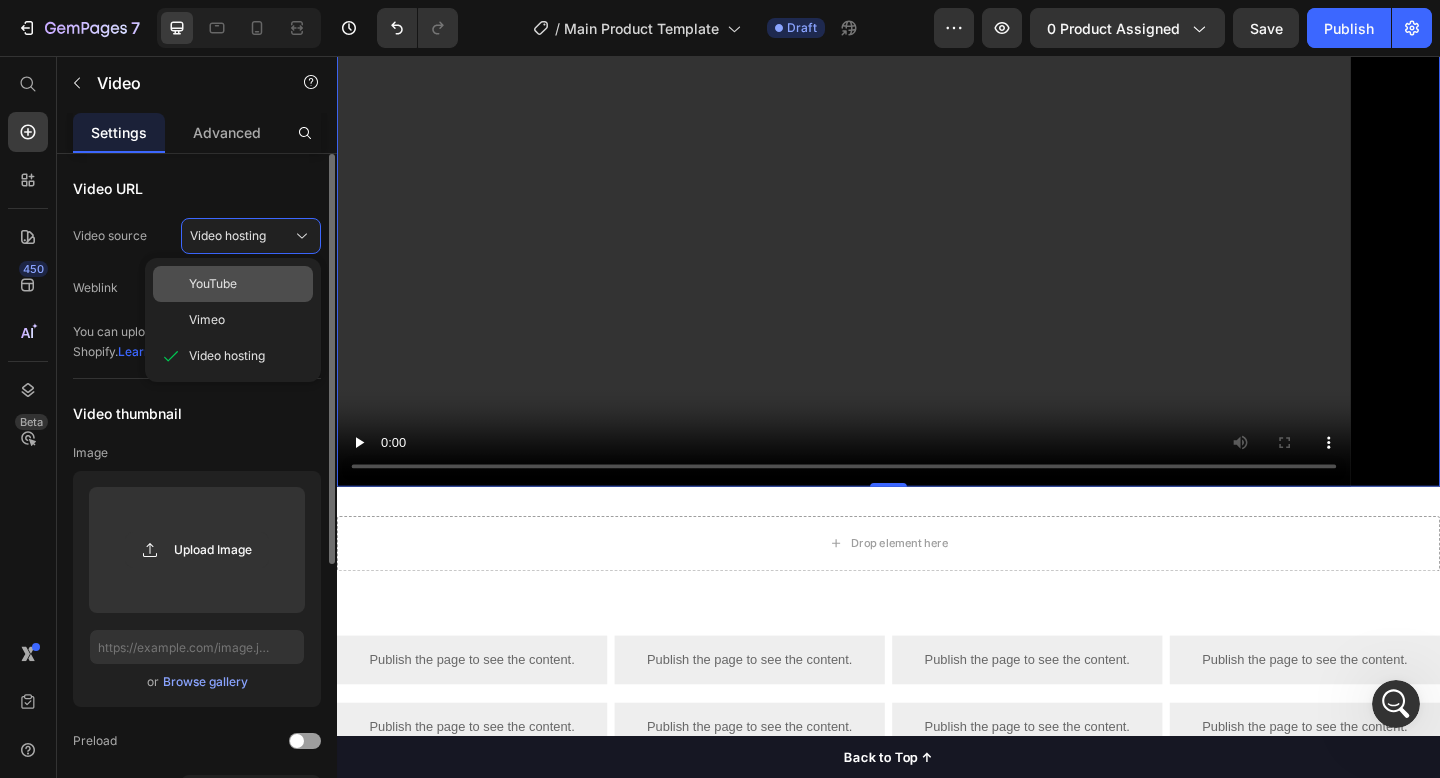 click on "YouTube" at bounding box center (247, 284) 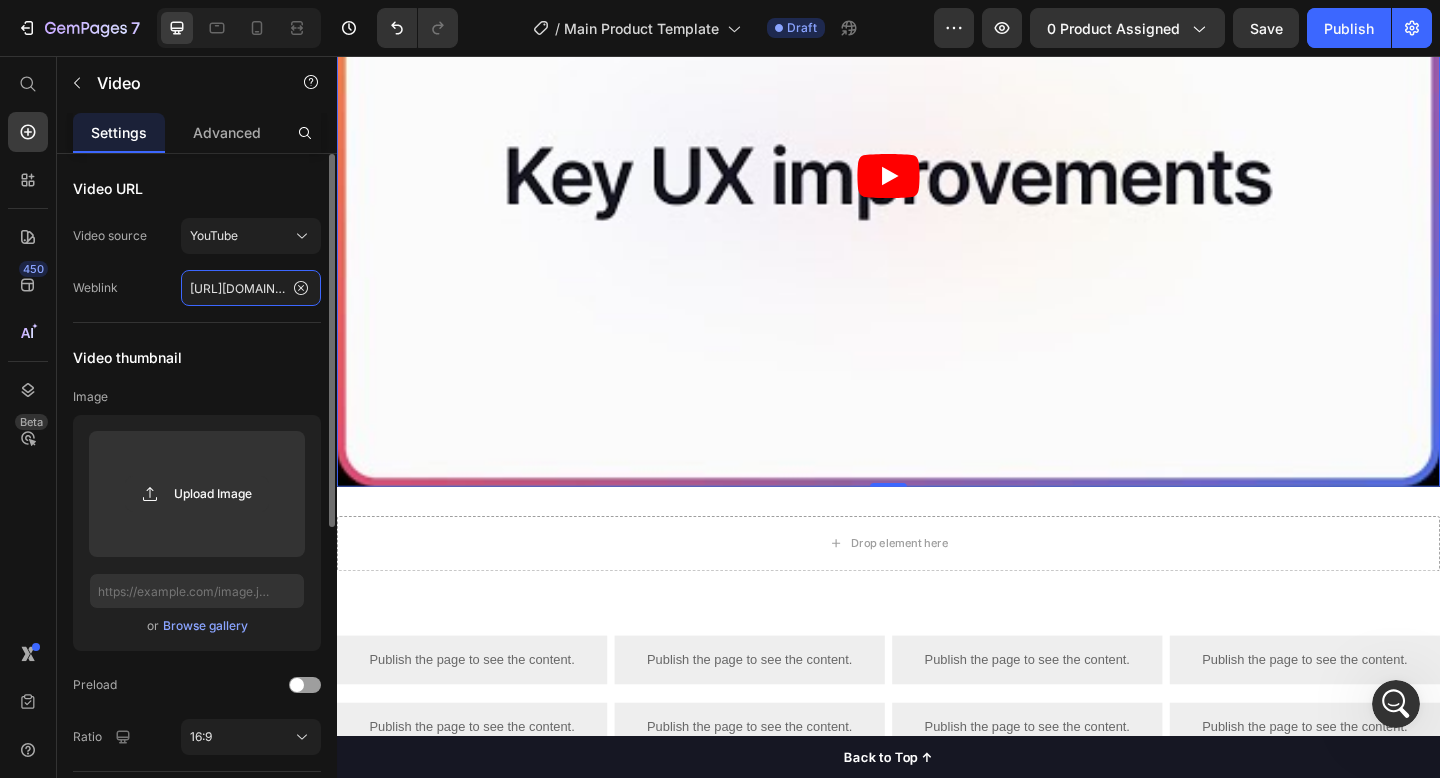 click on "https://www.youtube.com/watch?v=cyzh48XRS4M" 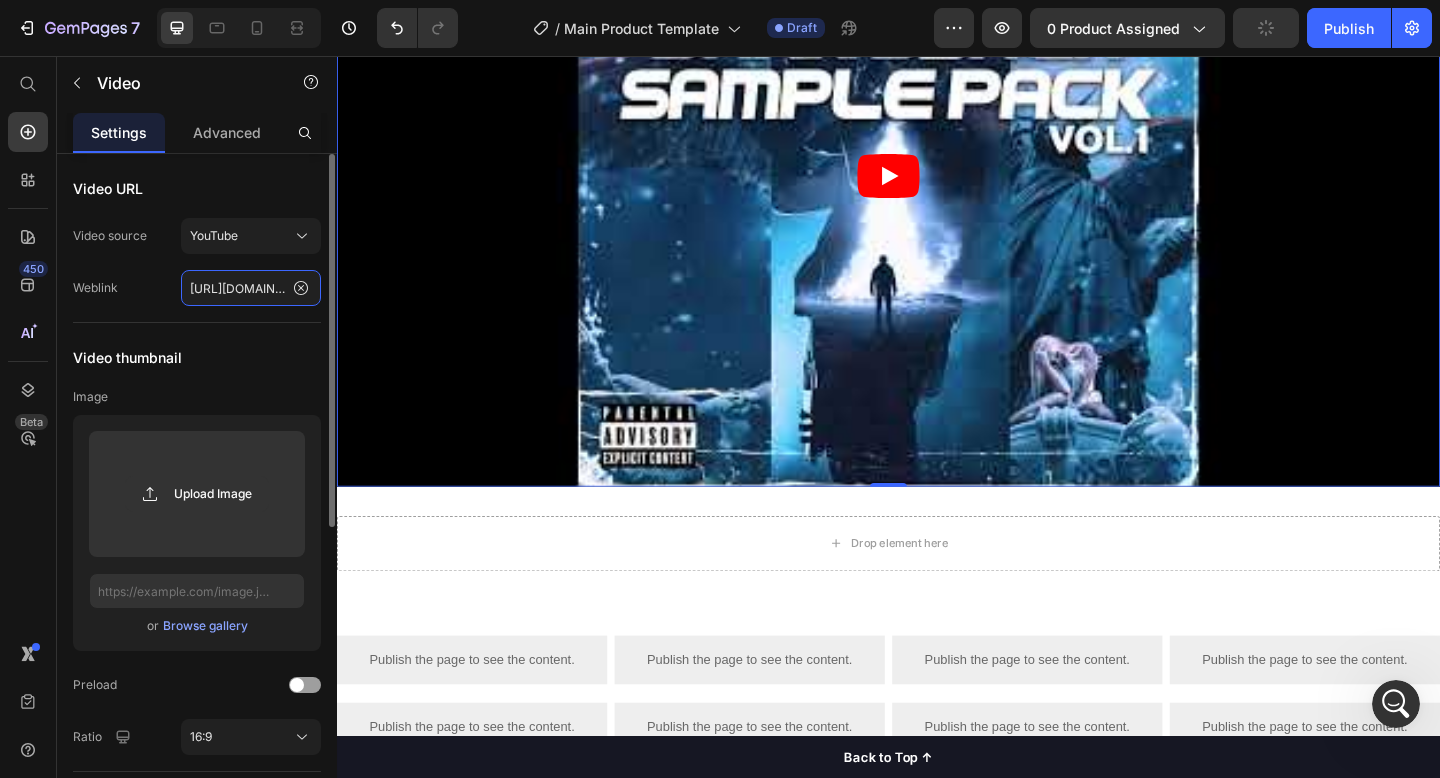 scroll, scrollTop: 0, scrollLeft: 187, axis: horizontal 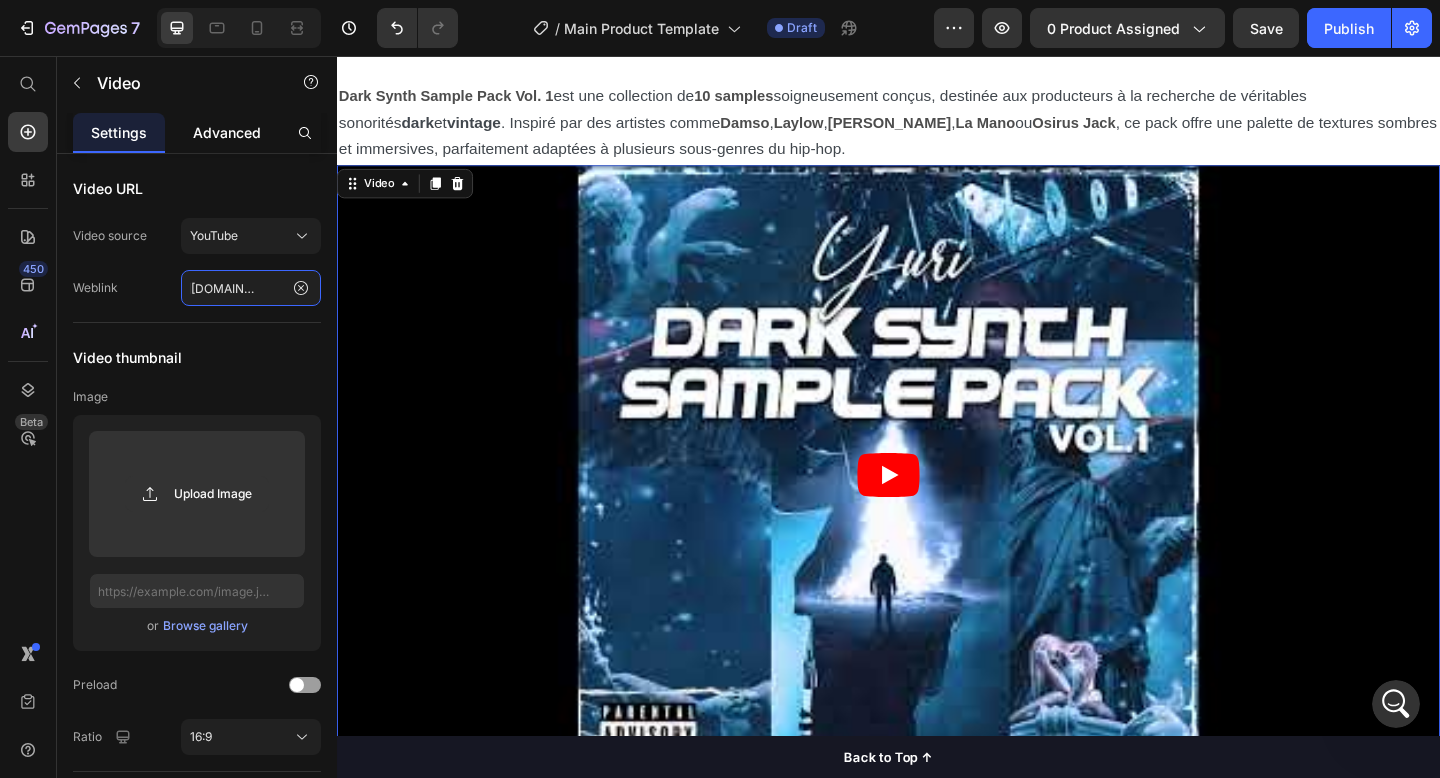 type on "https://www.youtube.com/watch?v=ZMHFjgYt20A" 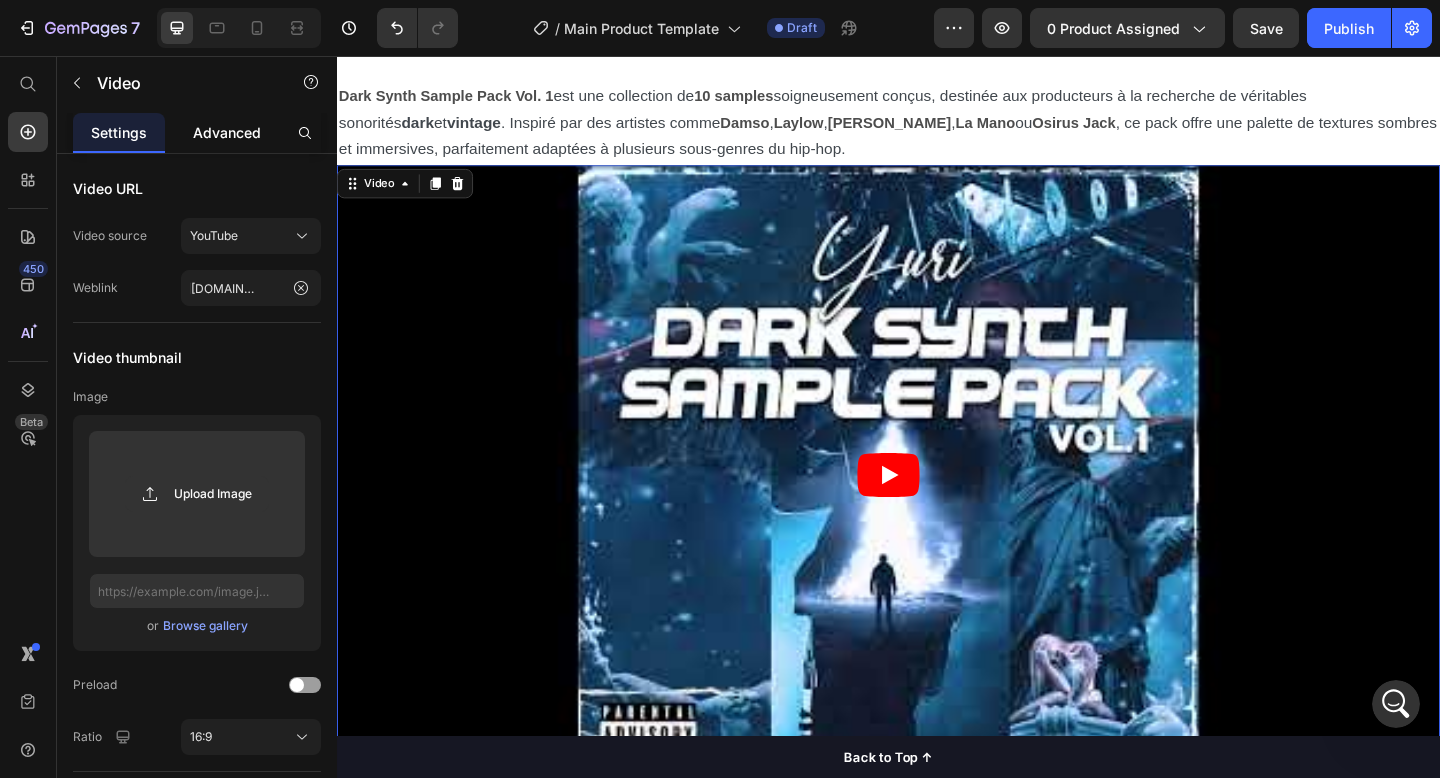 scroll, scrollTop: 0, scrollLeft: 0, axis: both 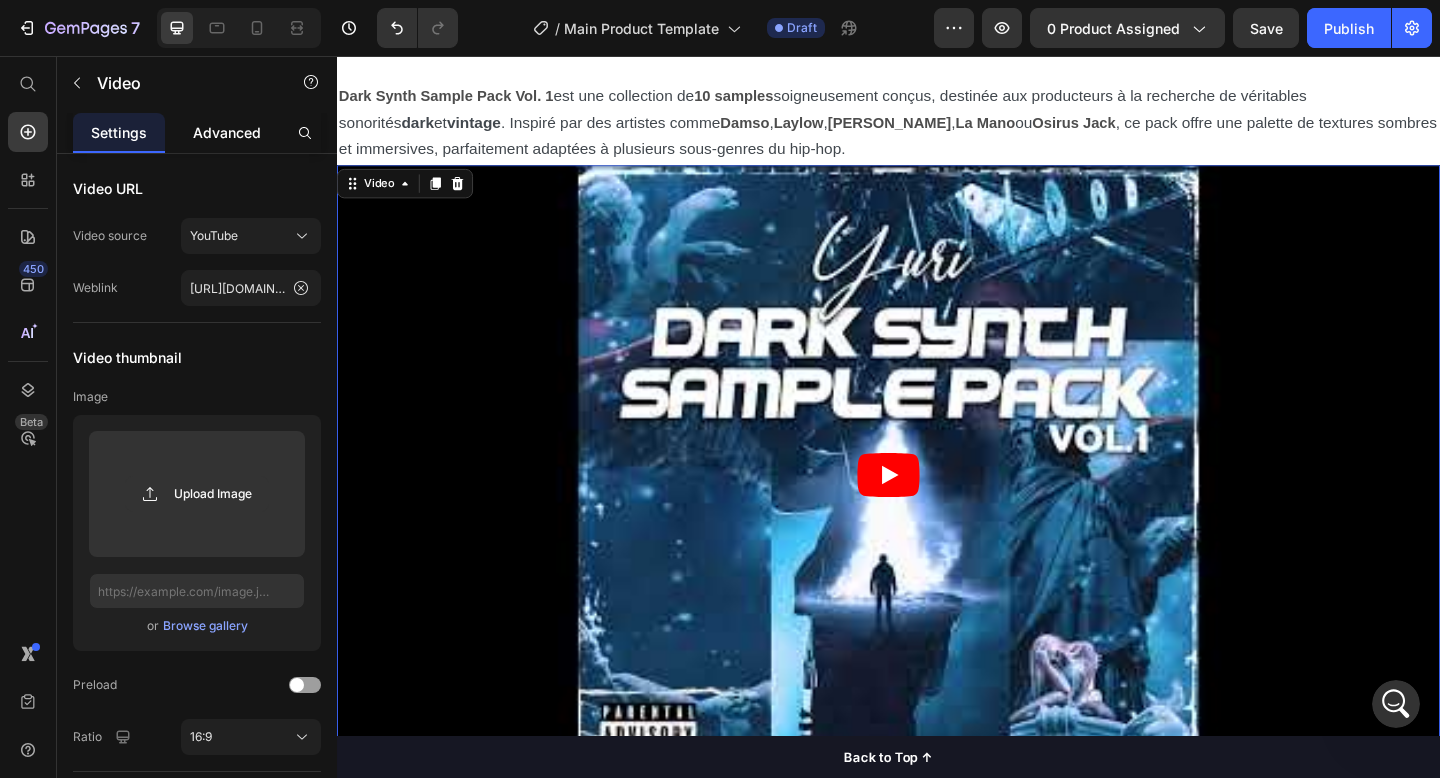 click on "Advanced" 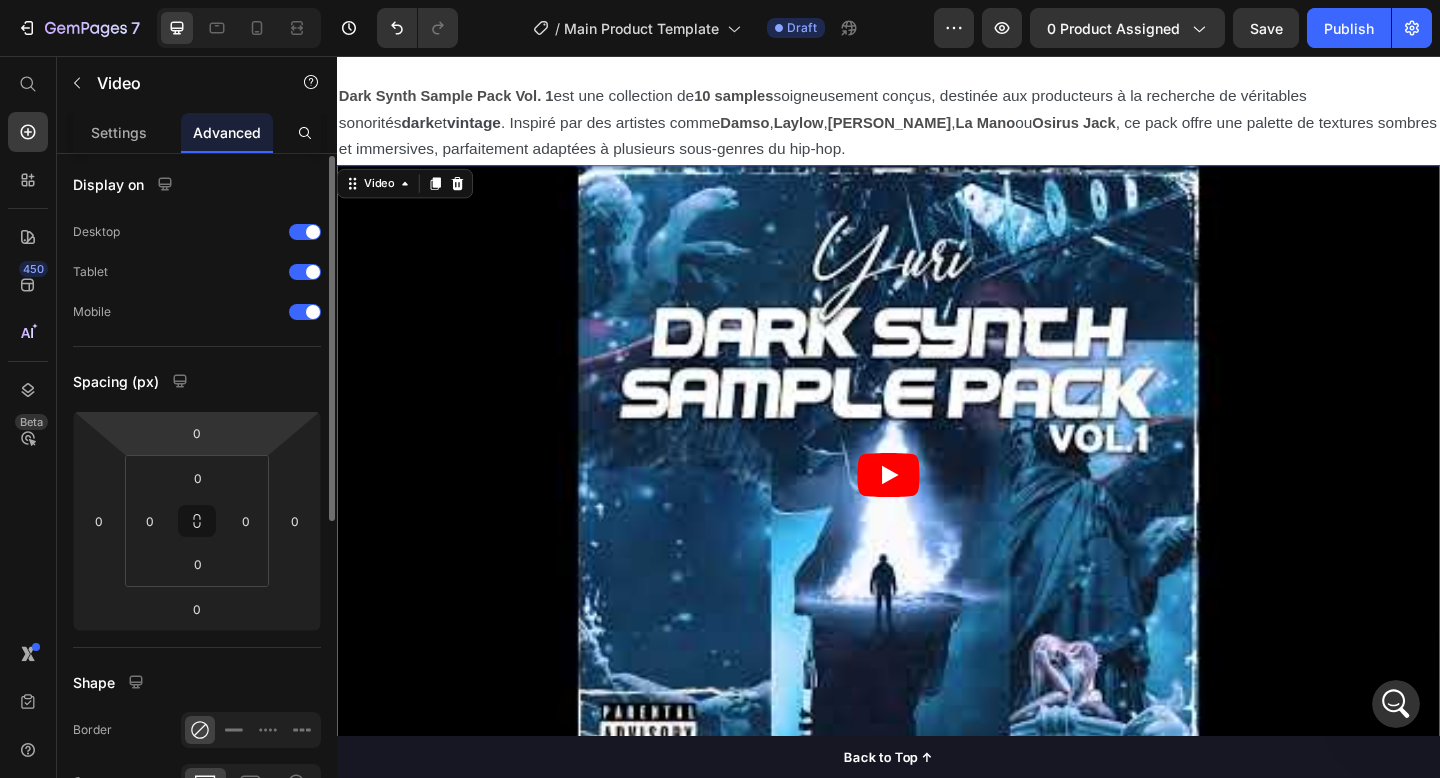scroll, scrollTop: 0, scrollLeft: 0, axis: both 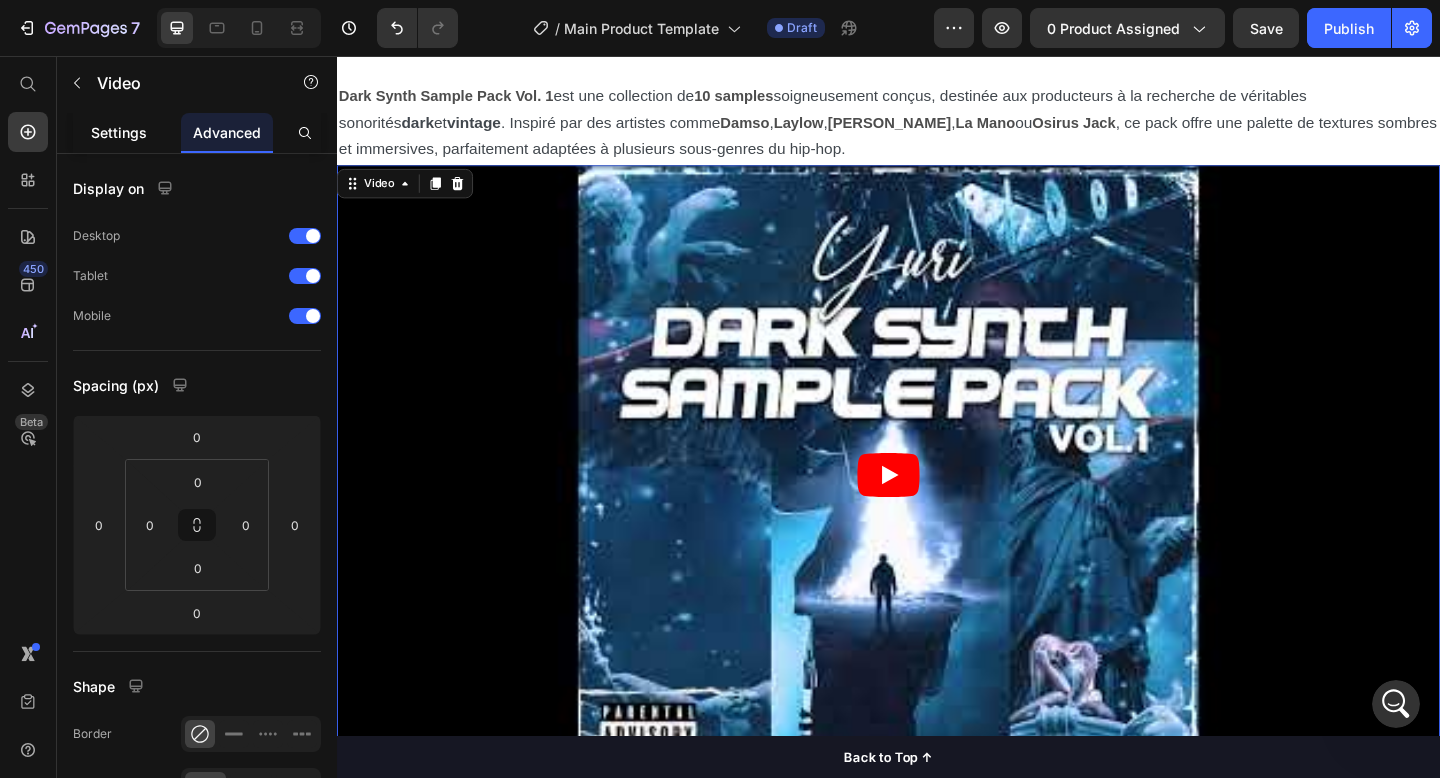click on "Settings" at bounding box center [119, 132] 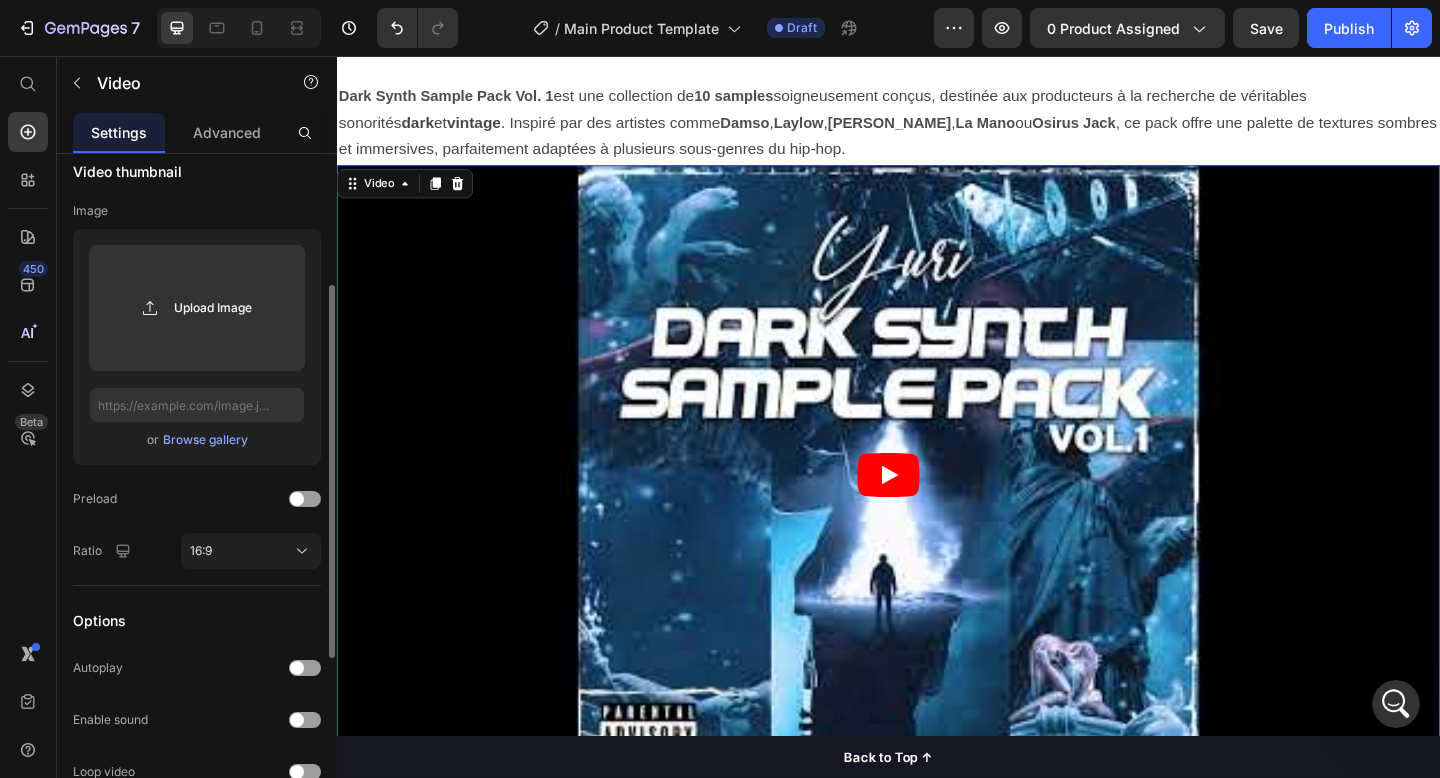 scroll, scrollTop: 212, scrollLeft: 0, axis: vertical 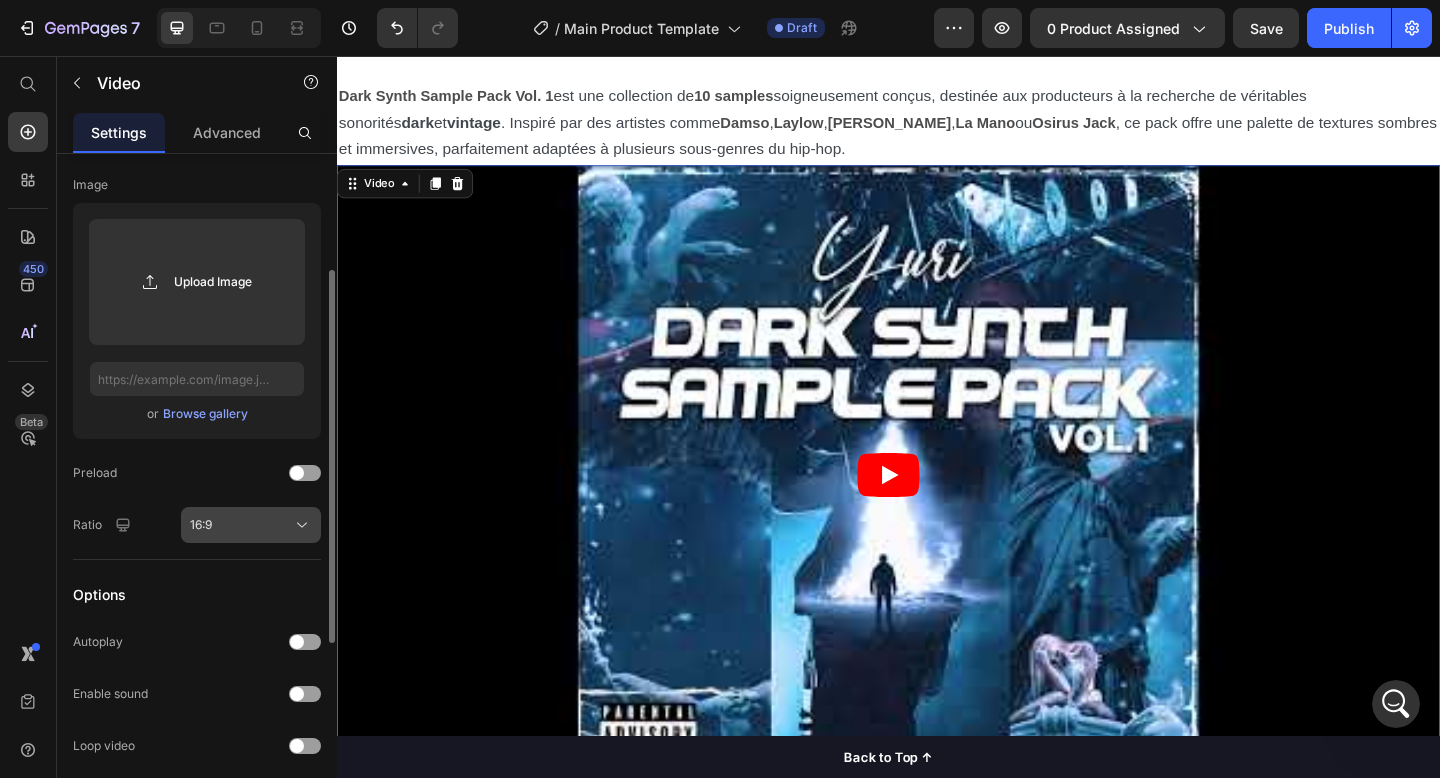 click on "16:9" 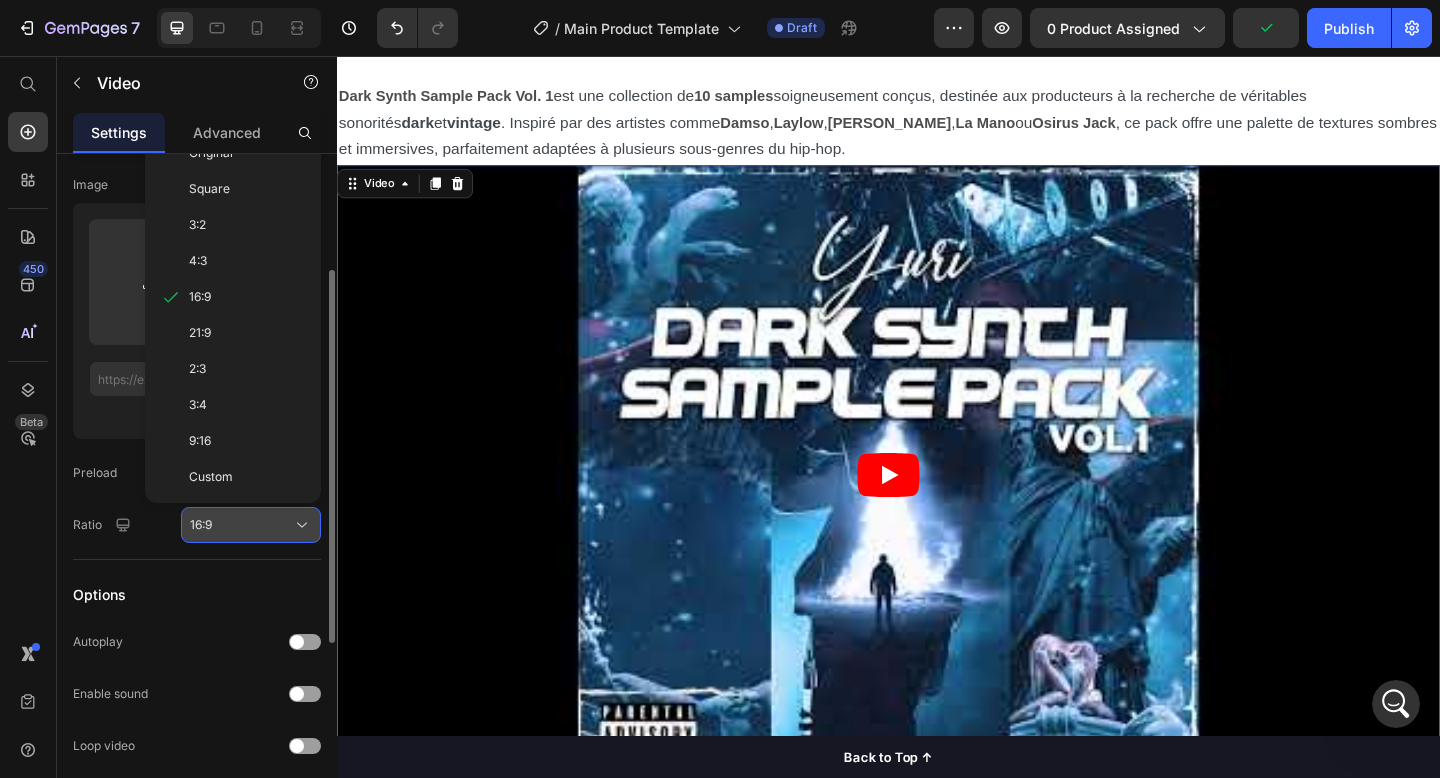 click on "16:9" 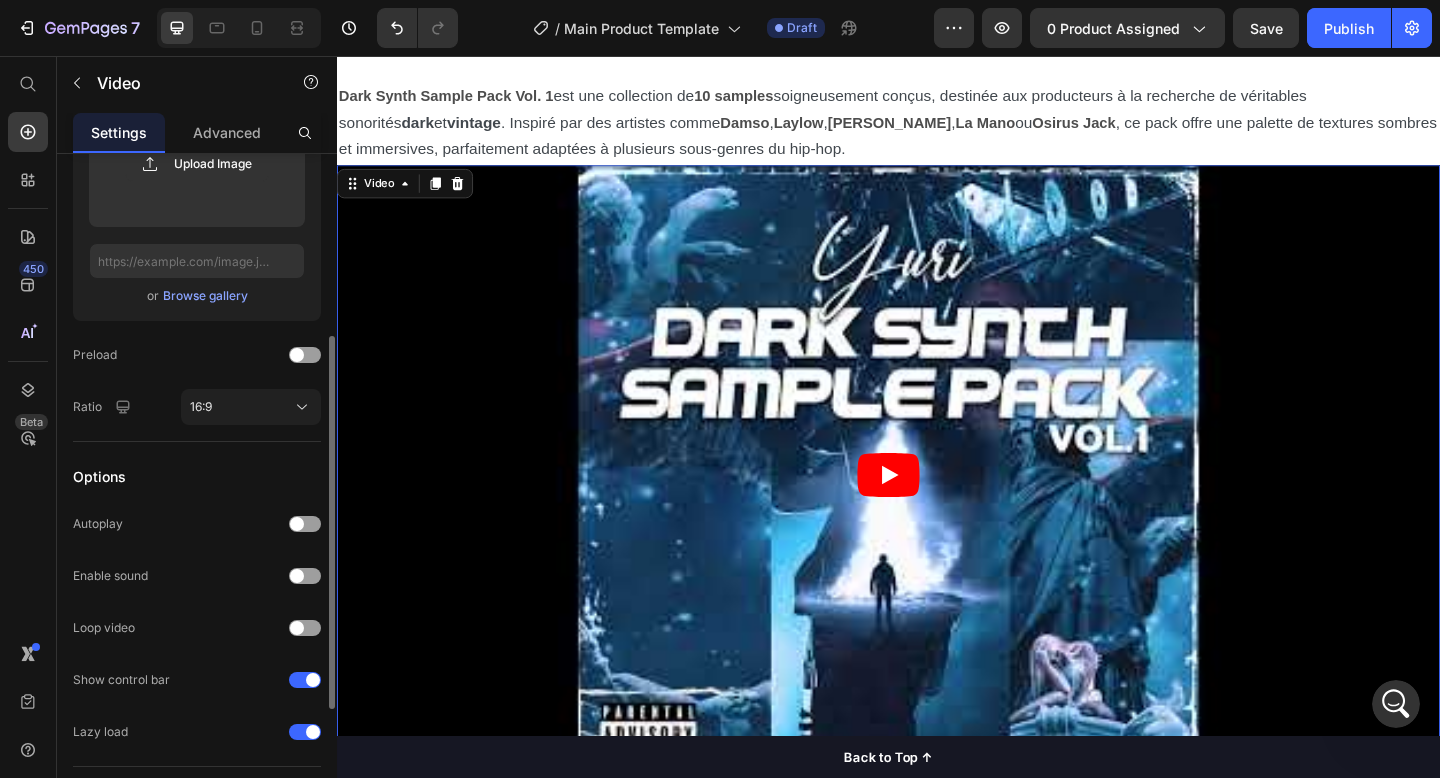 scroll, scrollTop: 327, scrollLeft: 0, axis: vertical 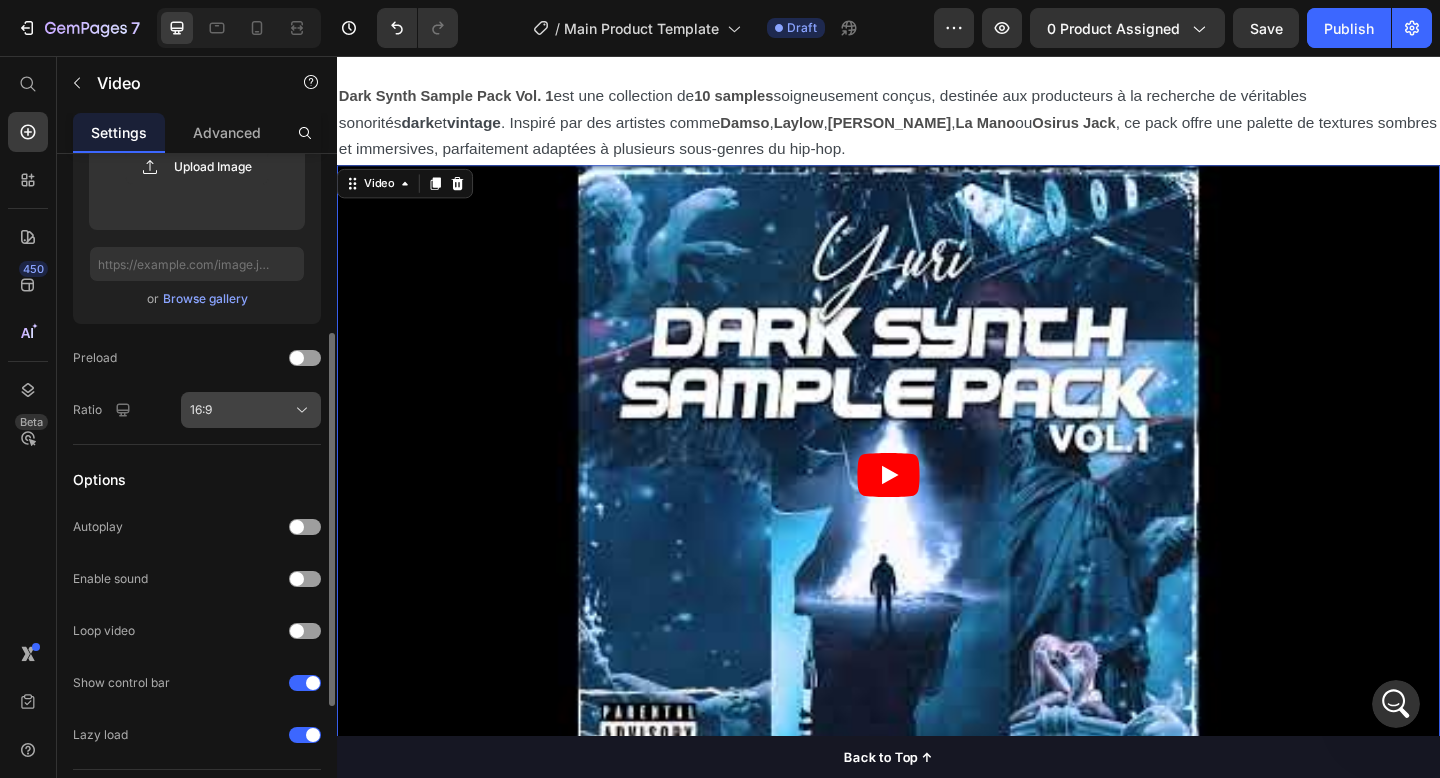 click on "16:9" at bounding box center (251, 410) 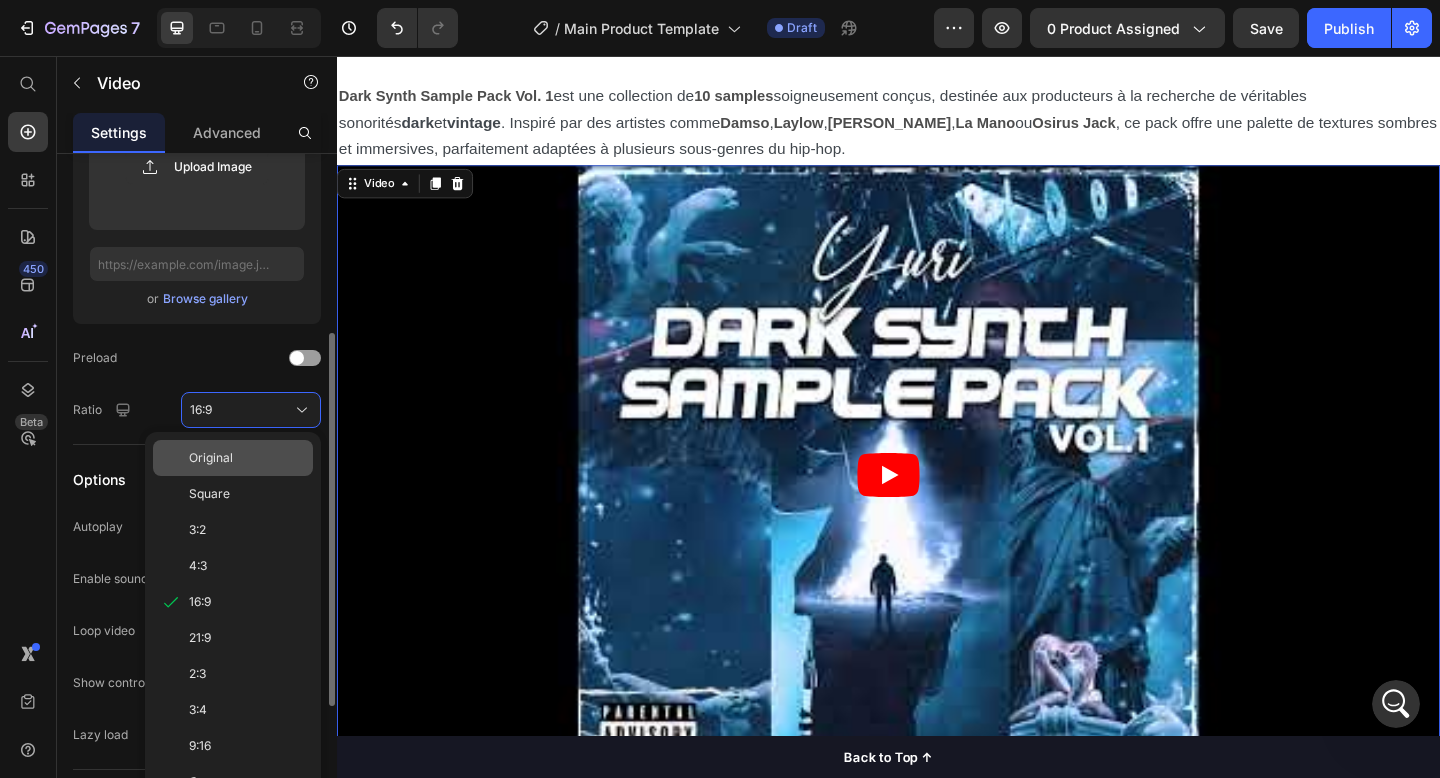 click on "Original" at bounding box center [247, 458] 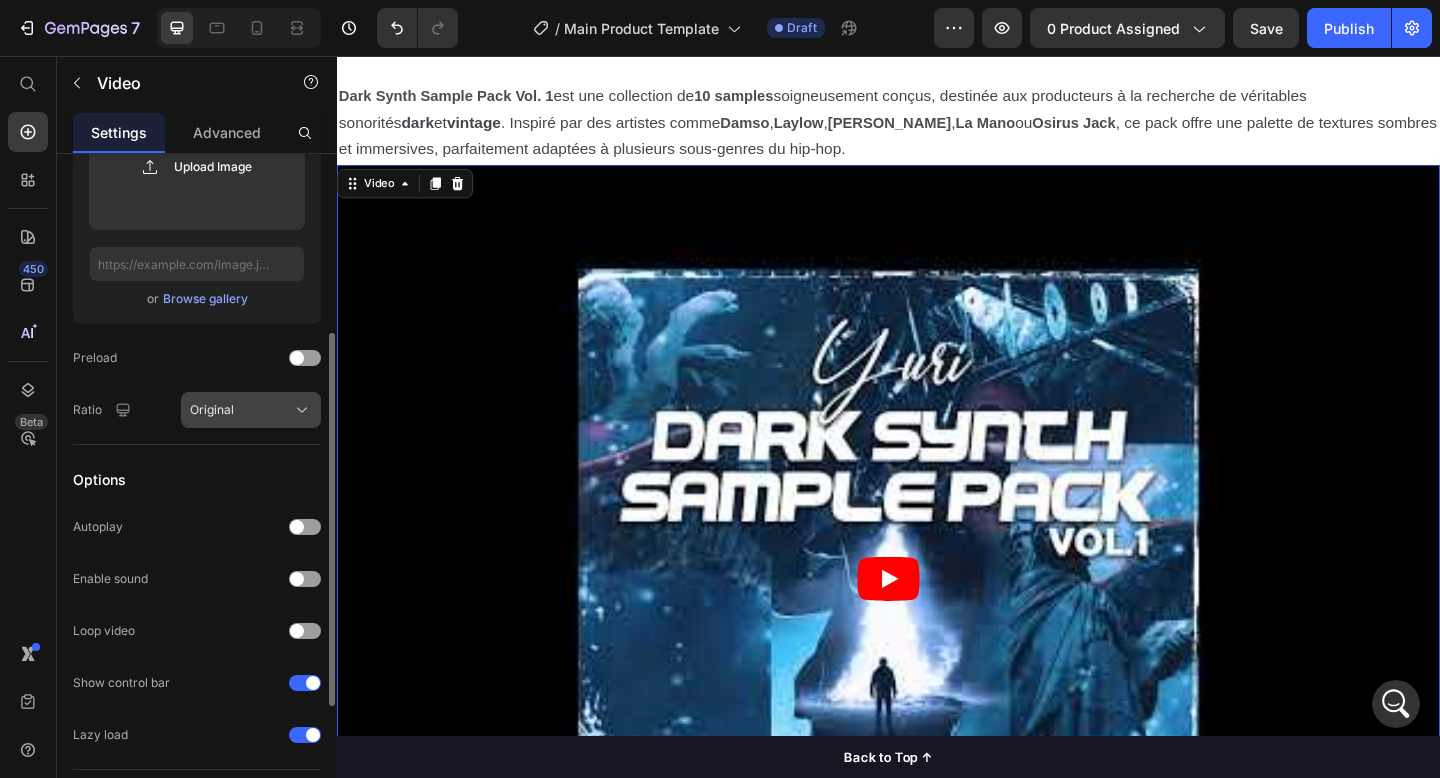 click on "Original" 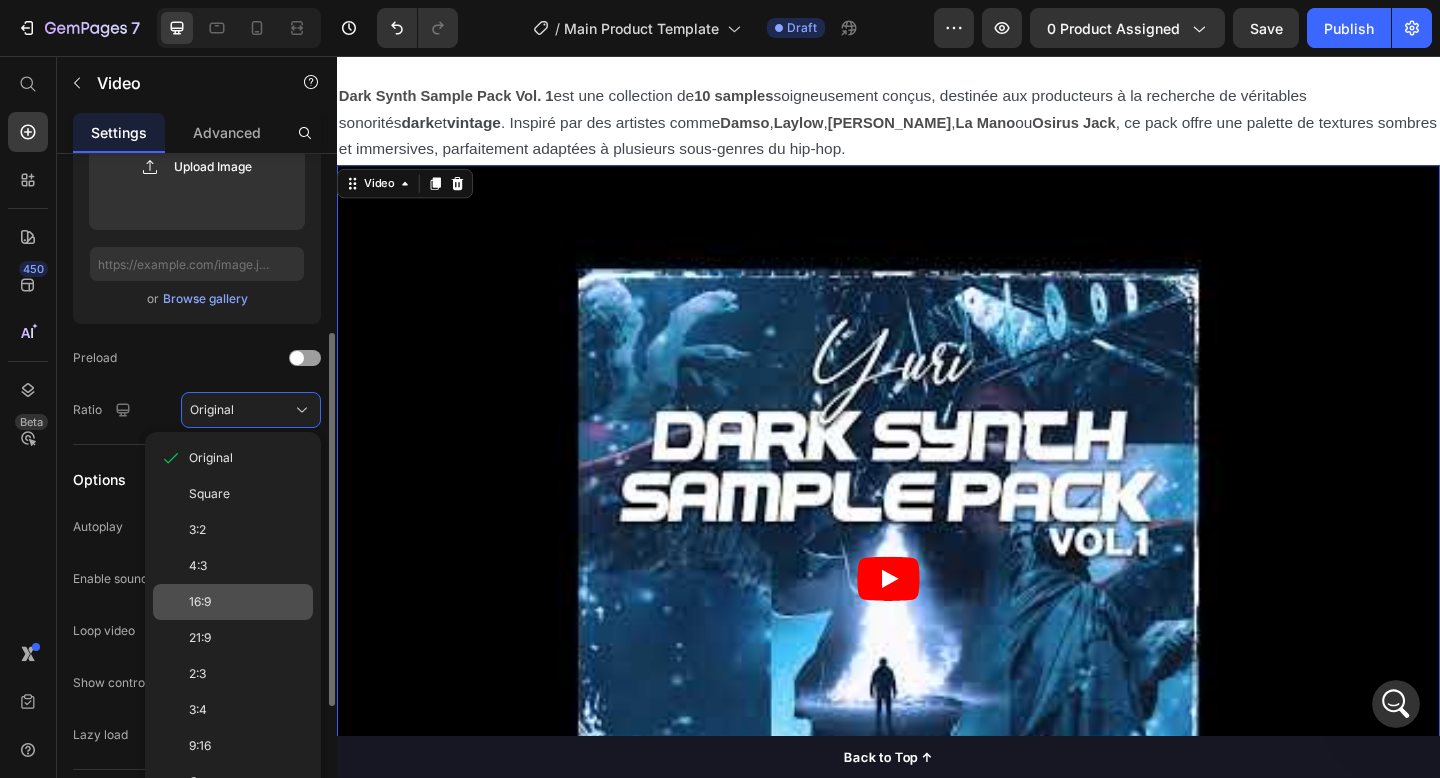 click on "16:9" at bounding box center (247, 602) 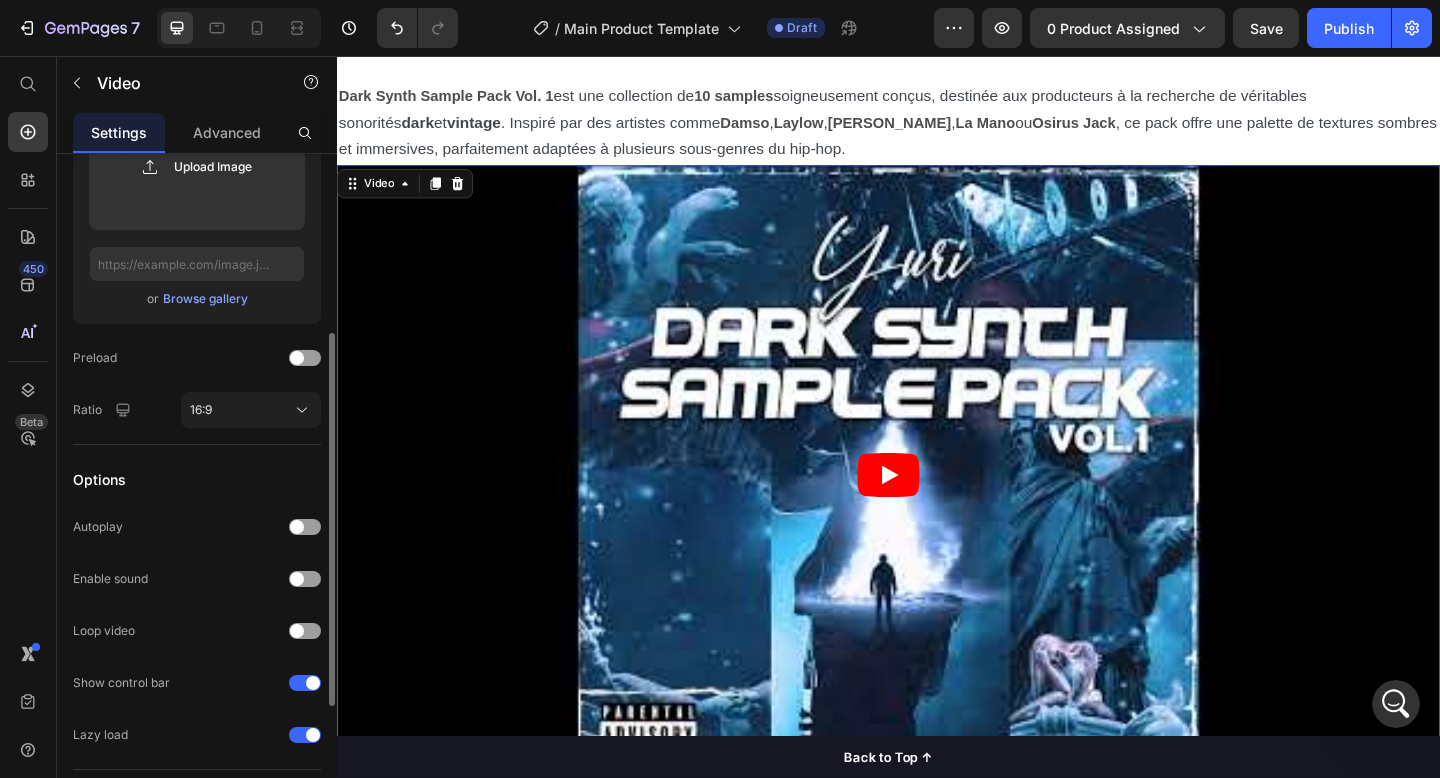 click at bounding box center (937, 512) 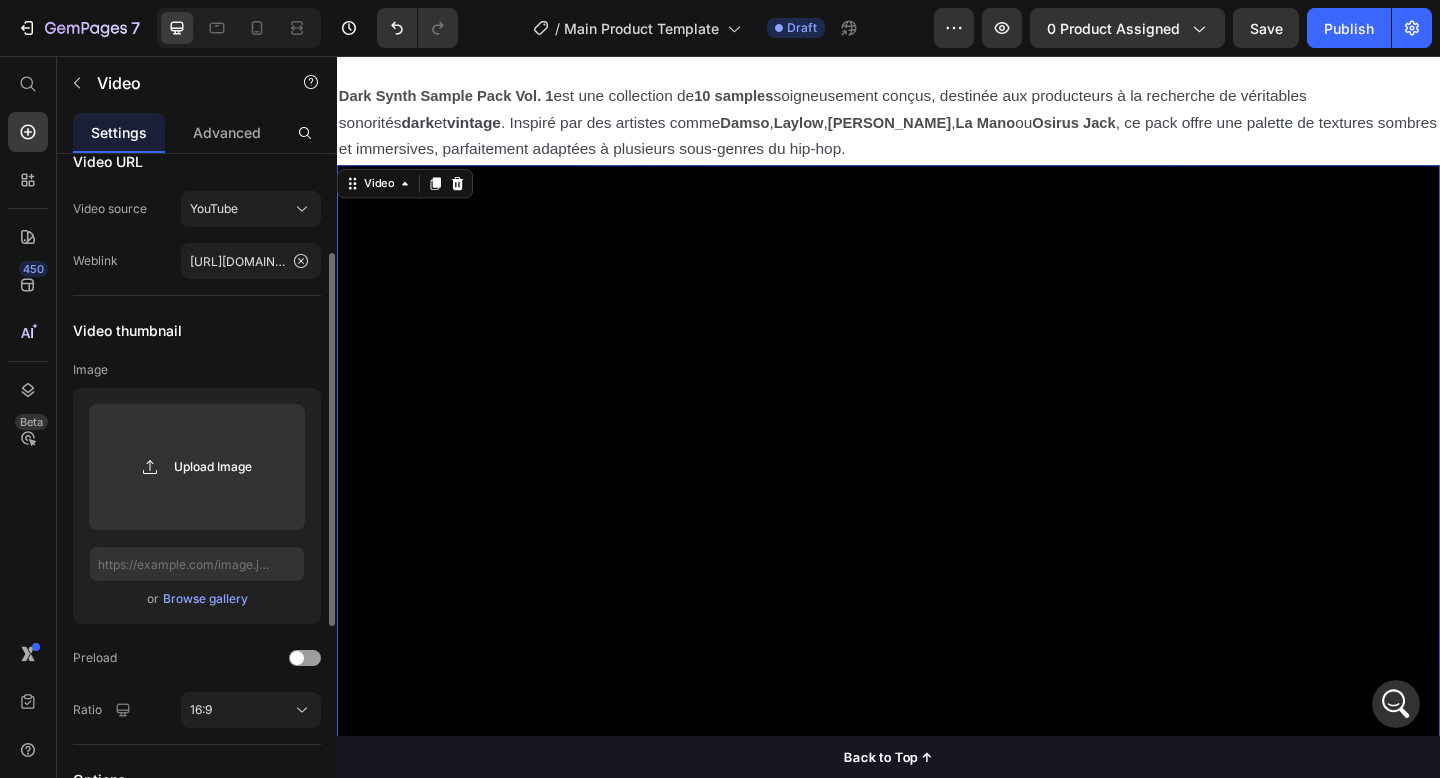 scroll, scrollTop: 0, scrollLeft: 0, axis: both 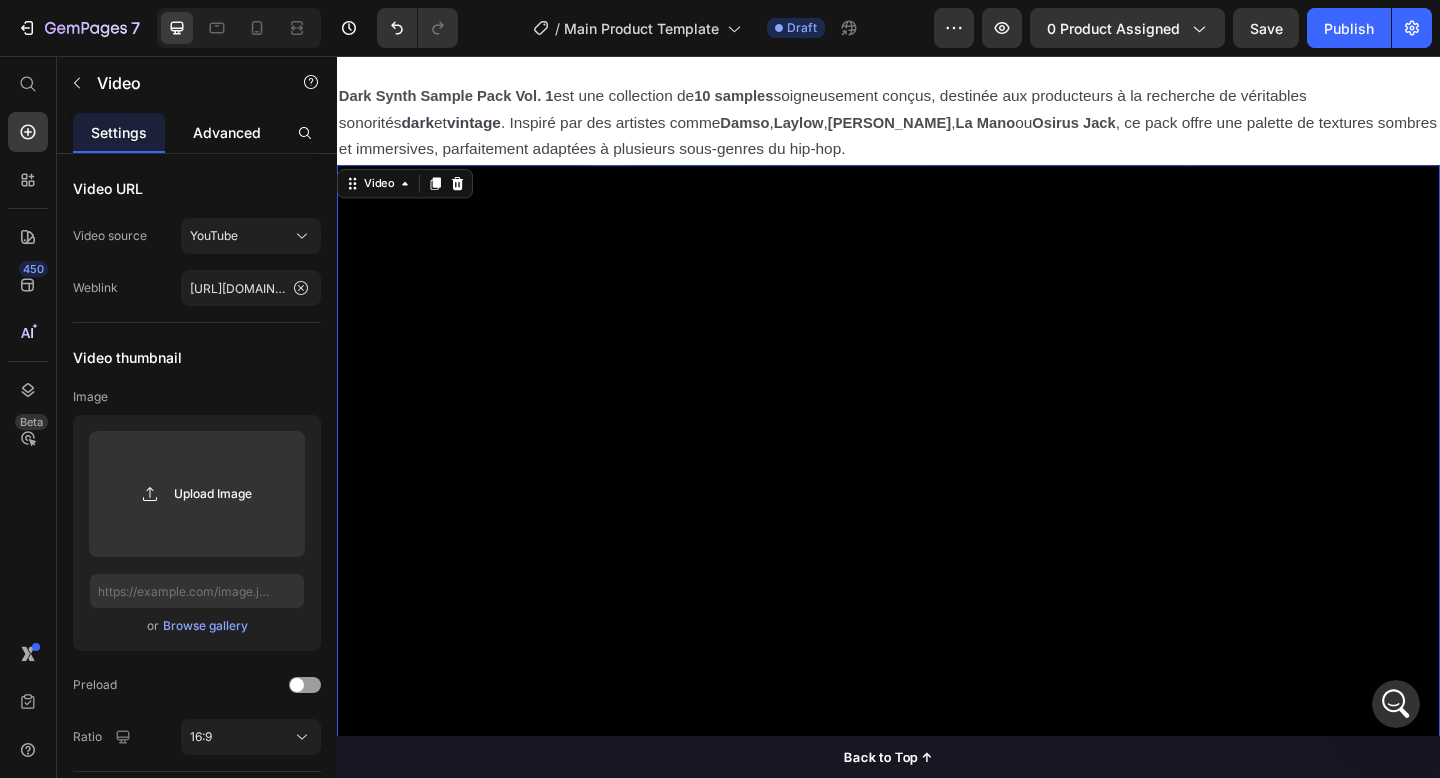 click on "Advanced" at bounding box center [227, 132] 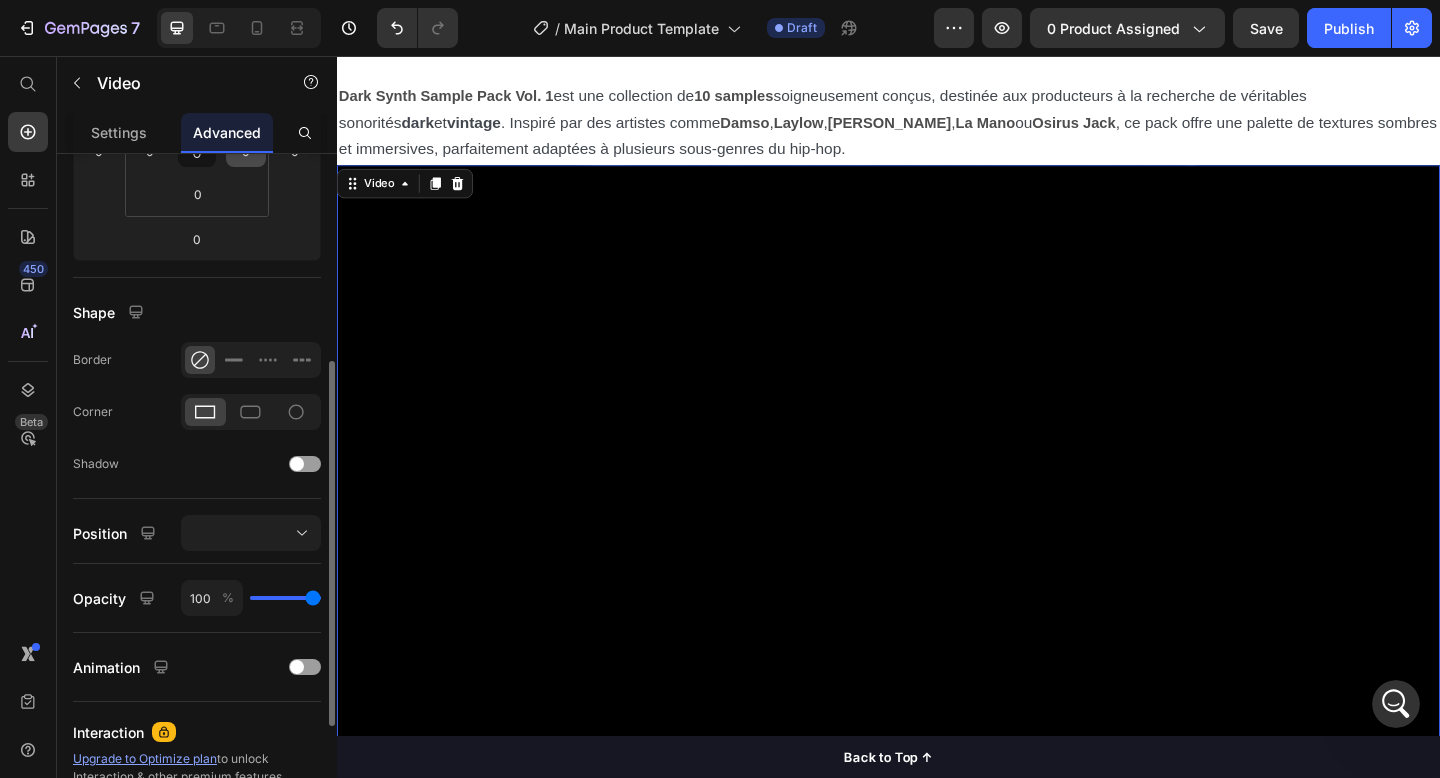scroll, scrollTop: 378, scrollLeft: 0, axis: vertical 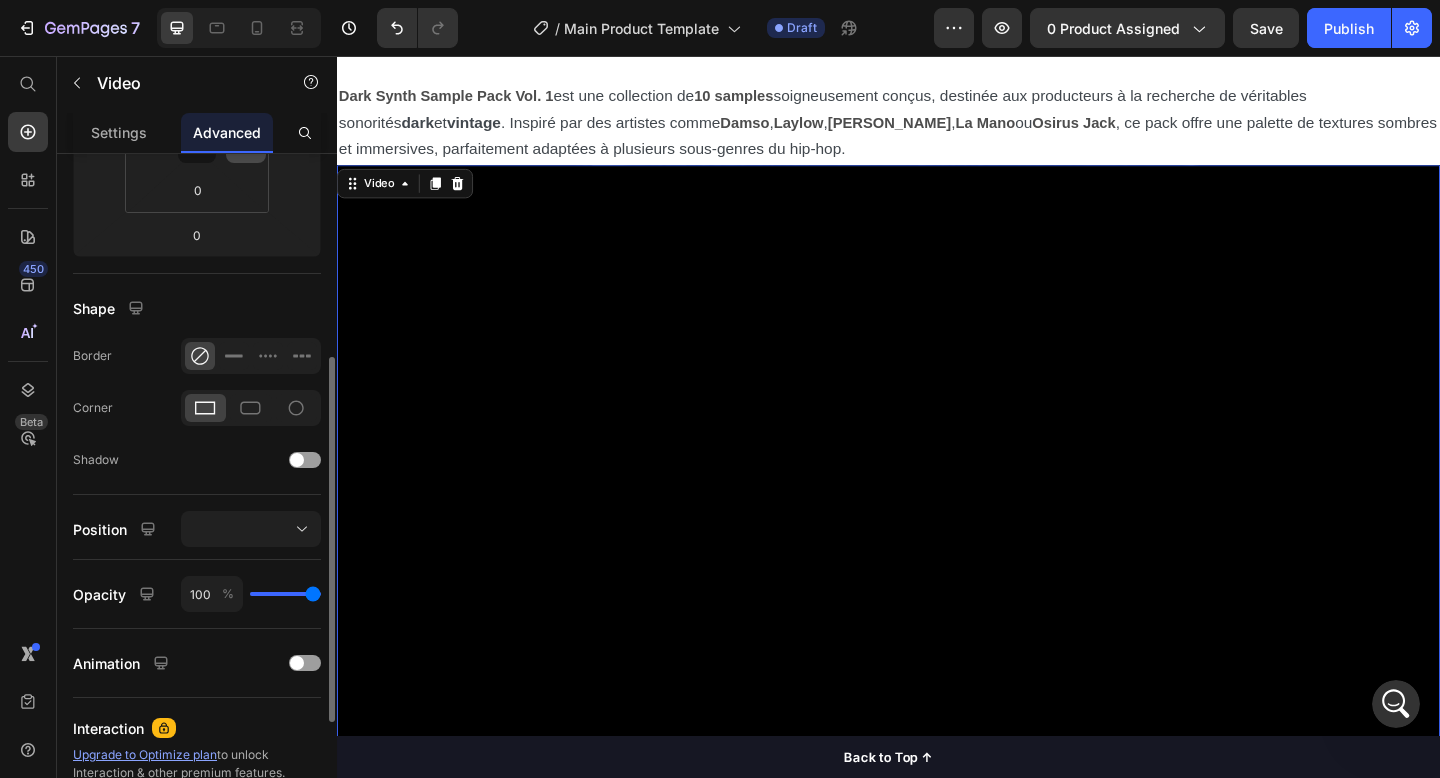click at bounding box center (251, 529) 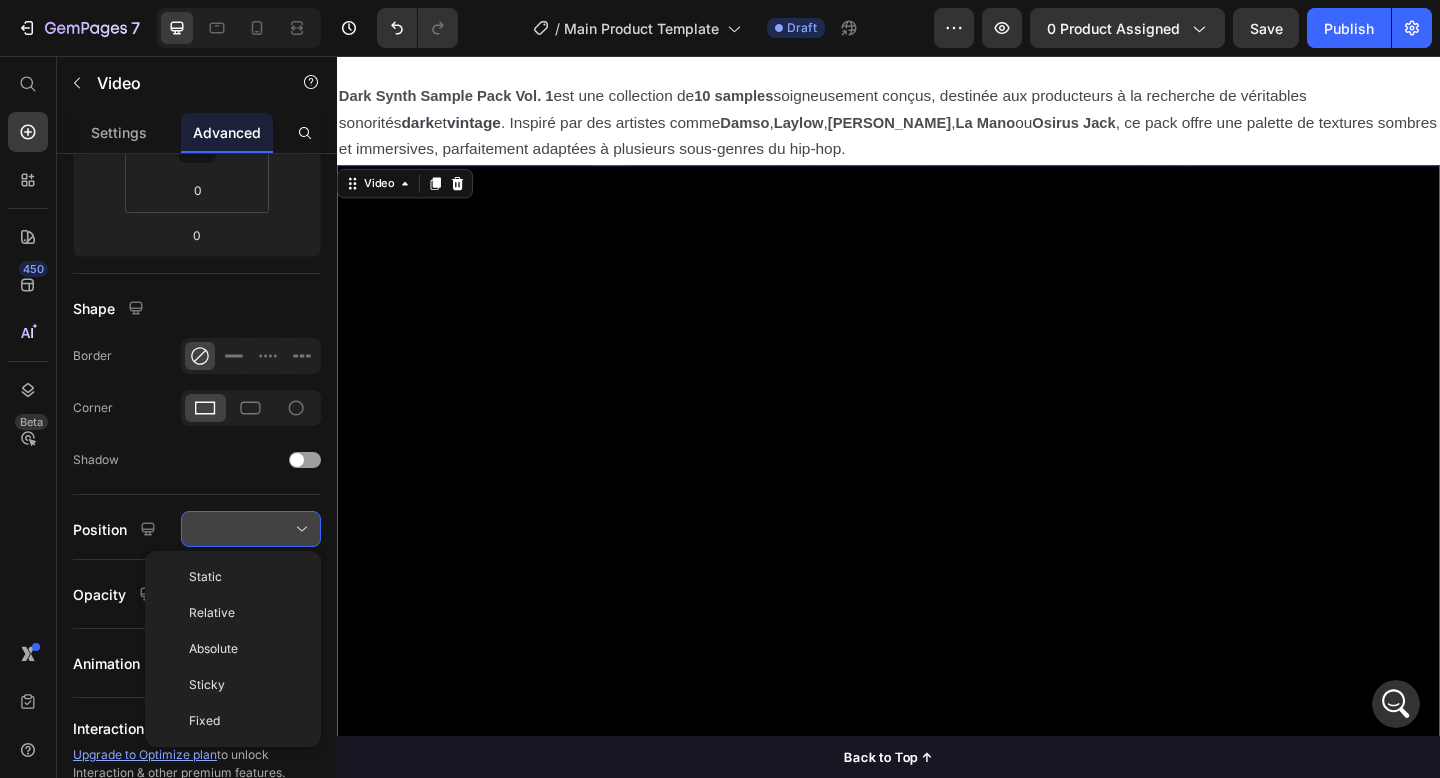click at bounding box center (251, 529) 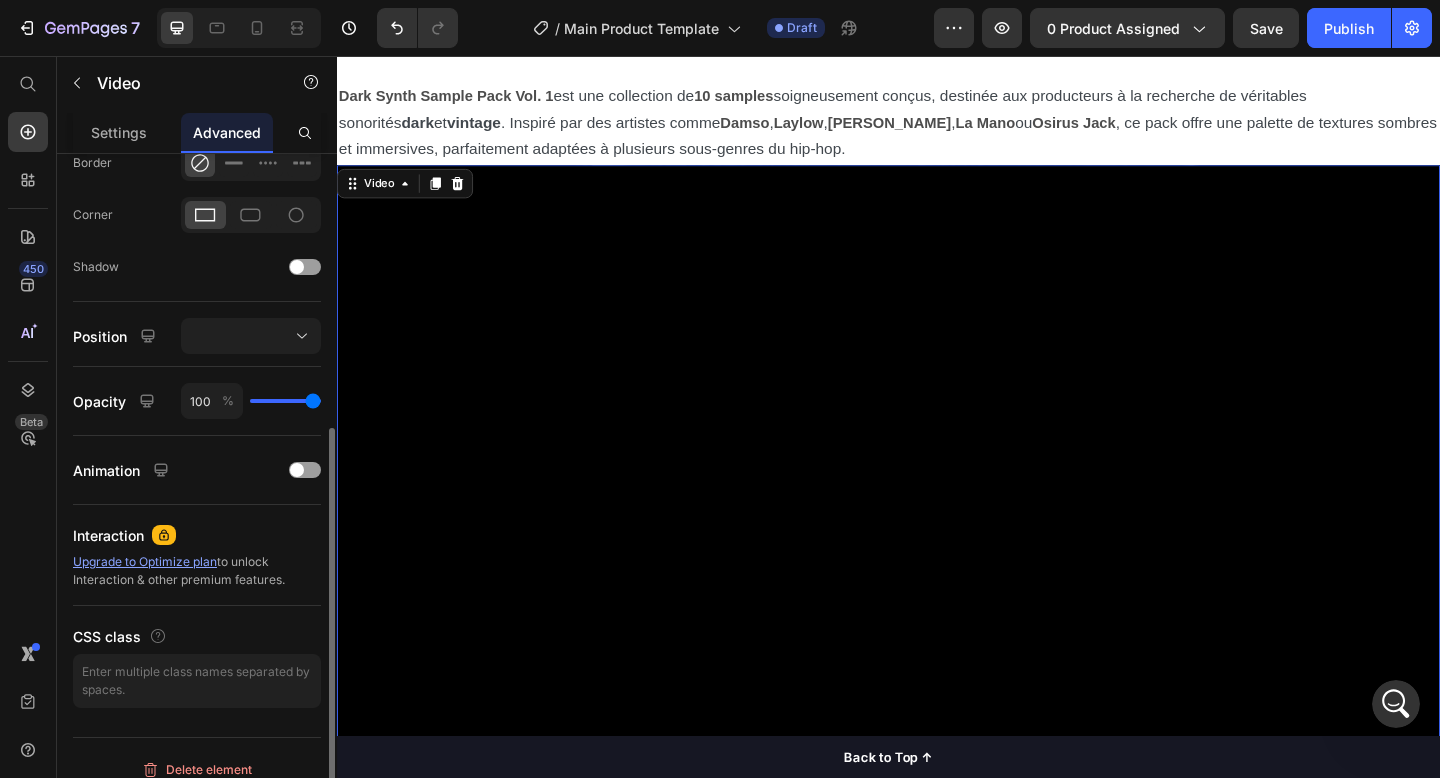 scroll, scrollTop: 588, scrollLeft: 0, axis: vertical 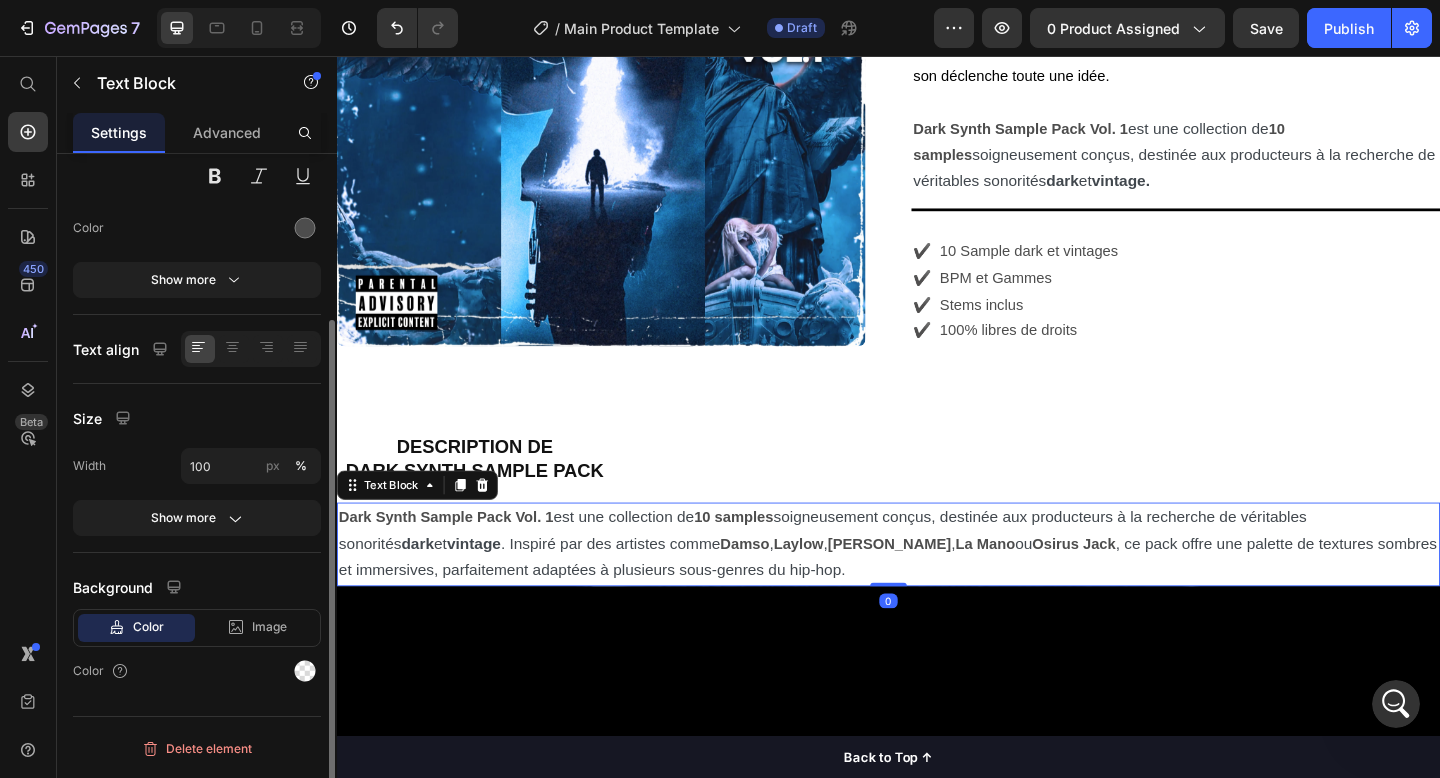 click on "Laylow" at bounding box center [839, 586] 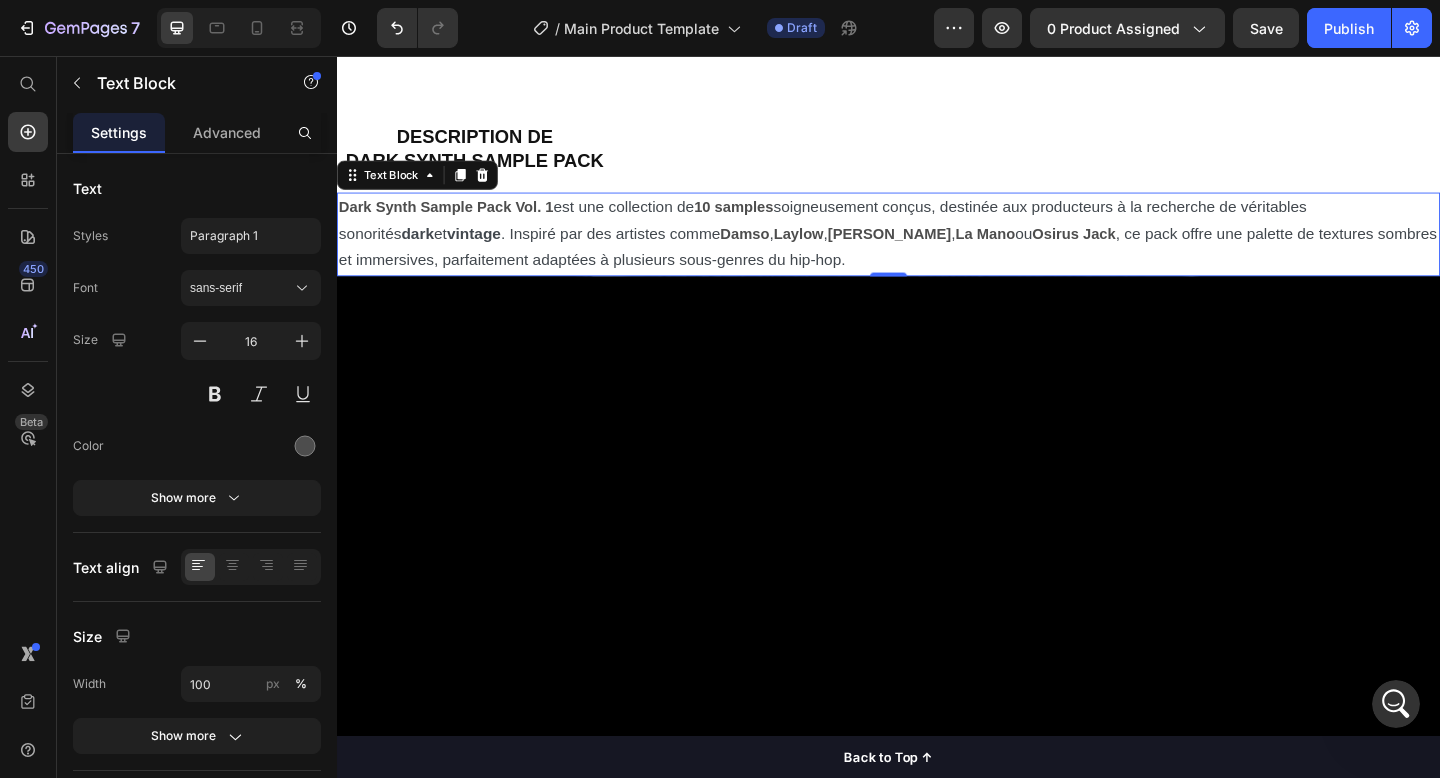scroll, scrollTop: 958, scrollLeft: 0, axis: vertical 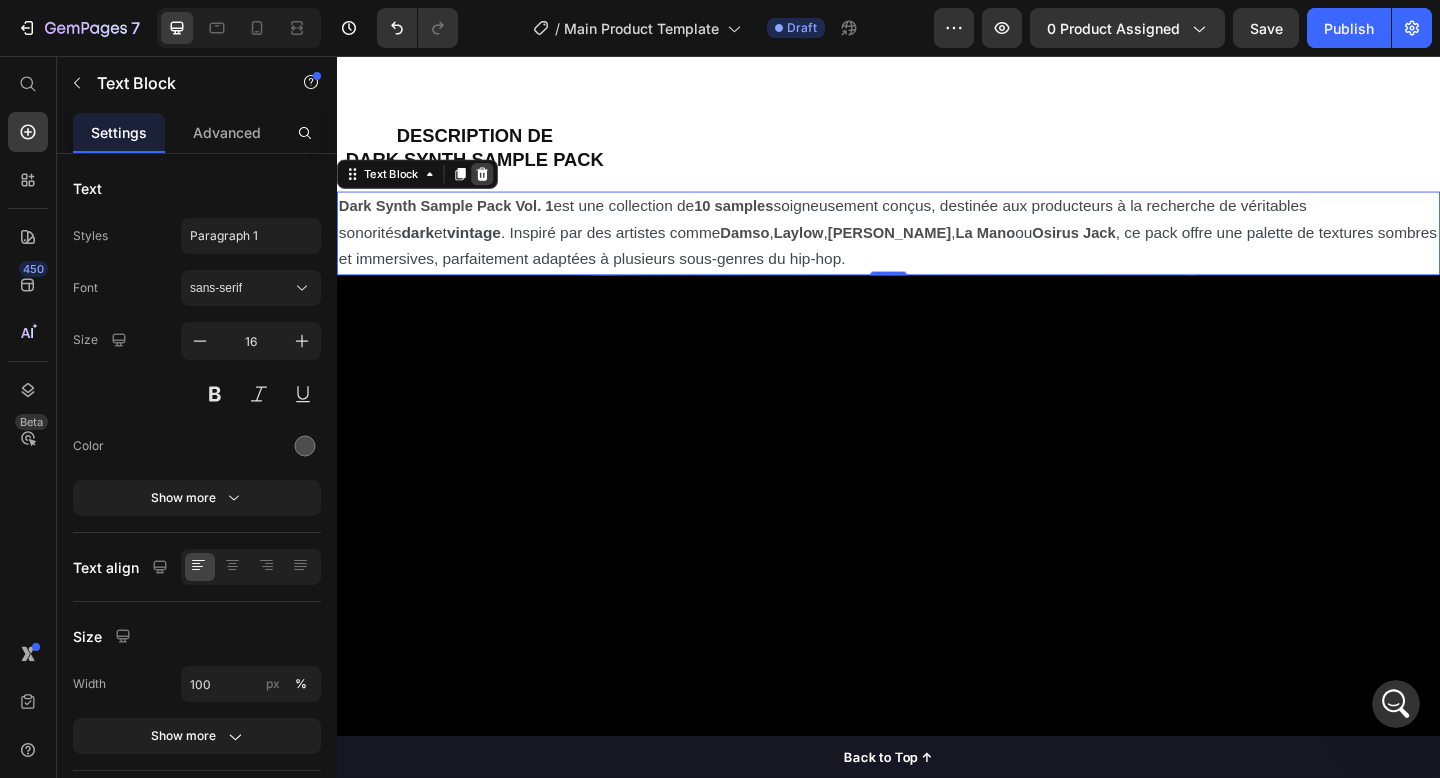 click 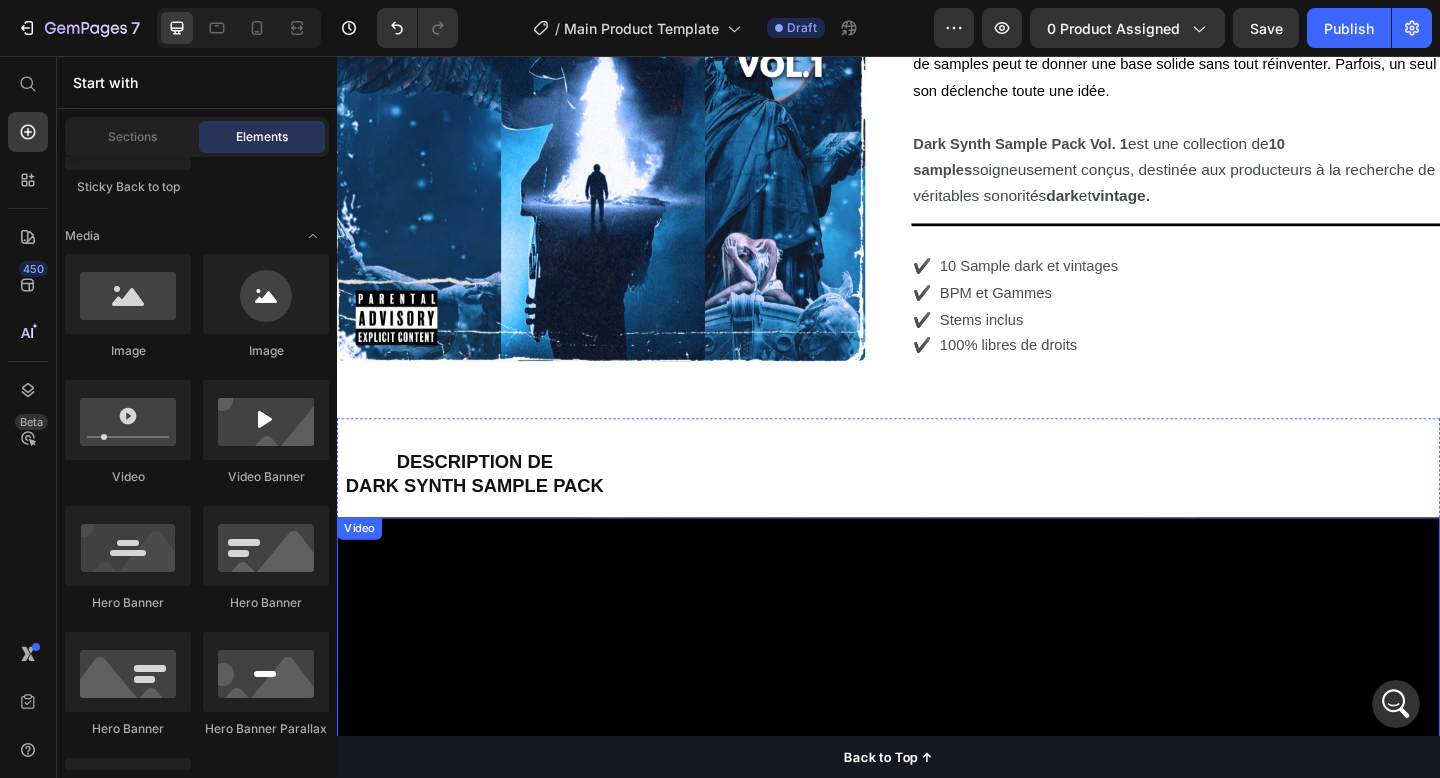 scroll, scrollTop: 609, scrollLeft: 0, axis: vertical 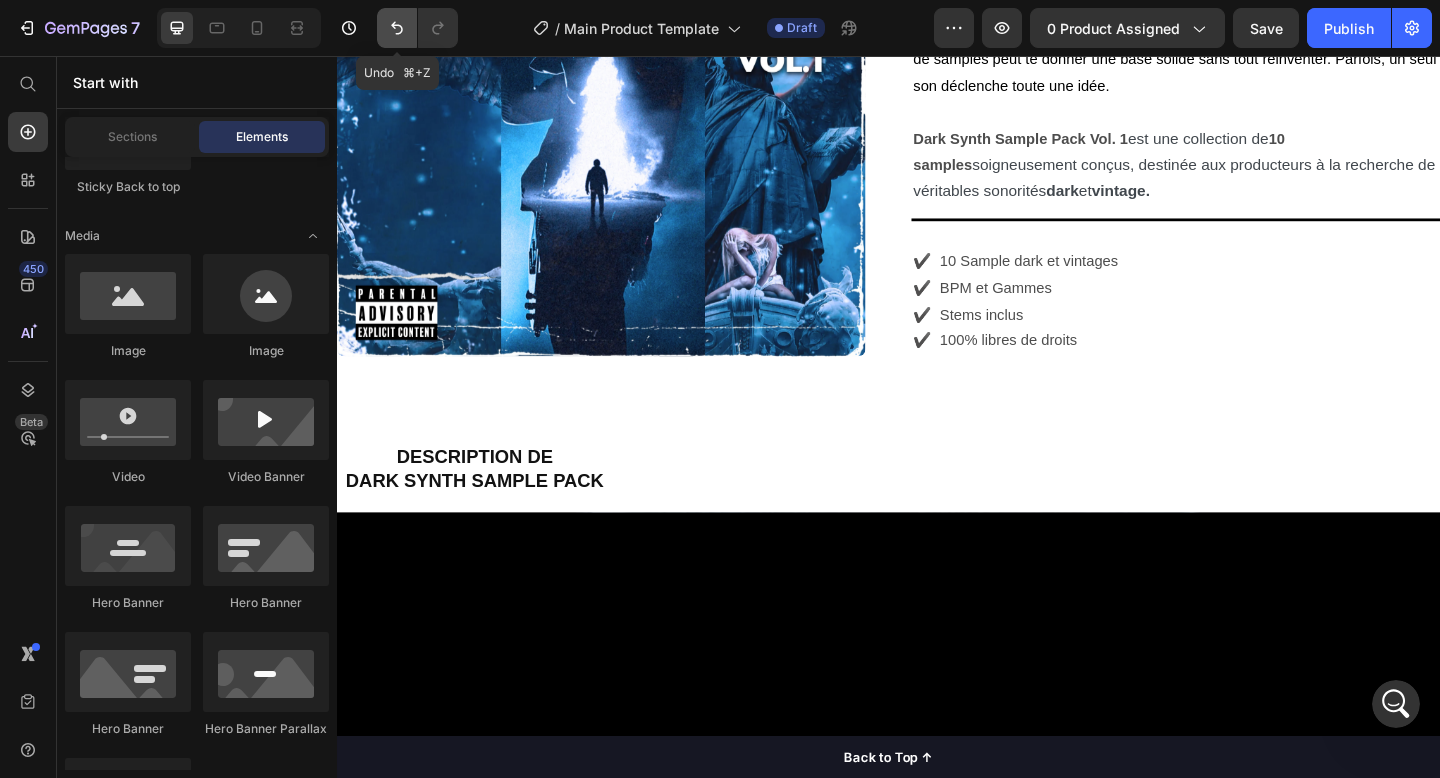 click 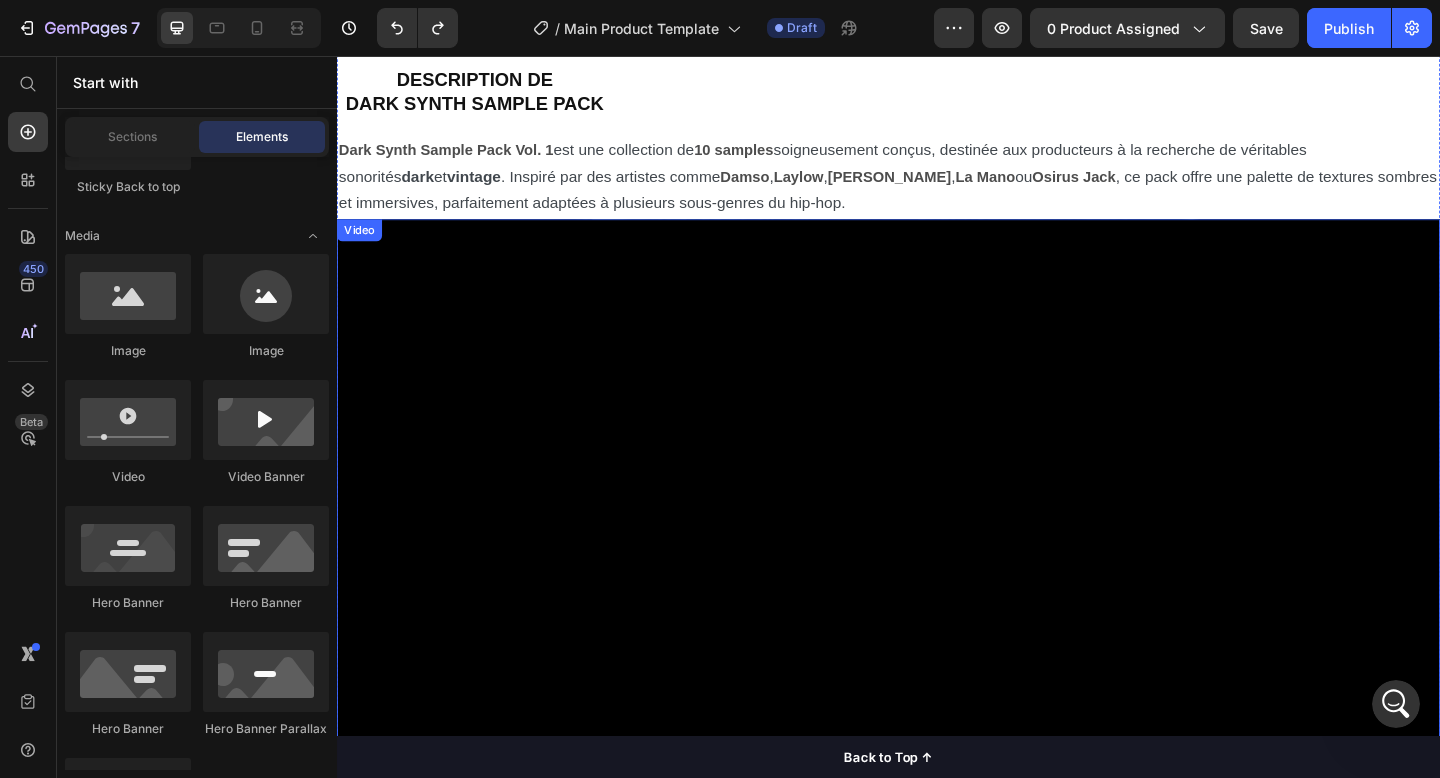 scroll, scrollTop: 1004, scrollLeft: 0, axis: vertical 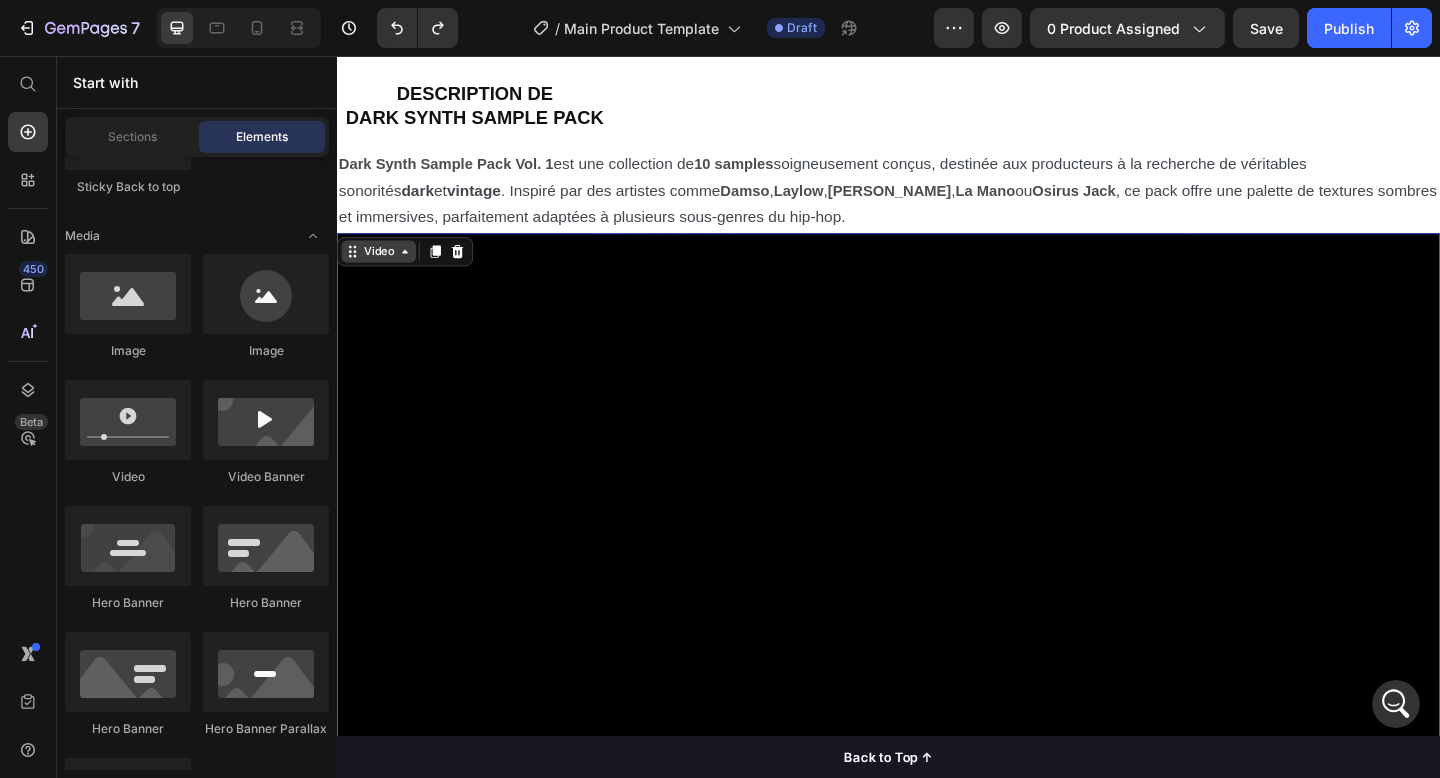 click on "Video" at bounding box center (382, 269) 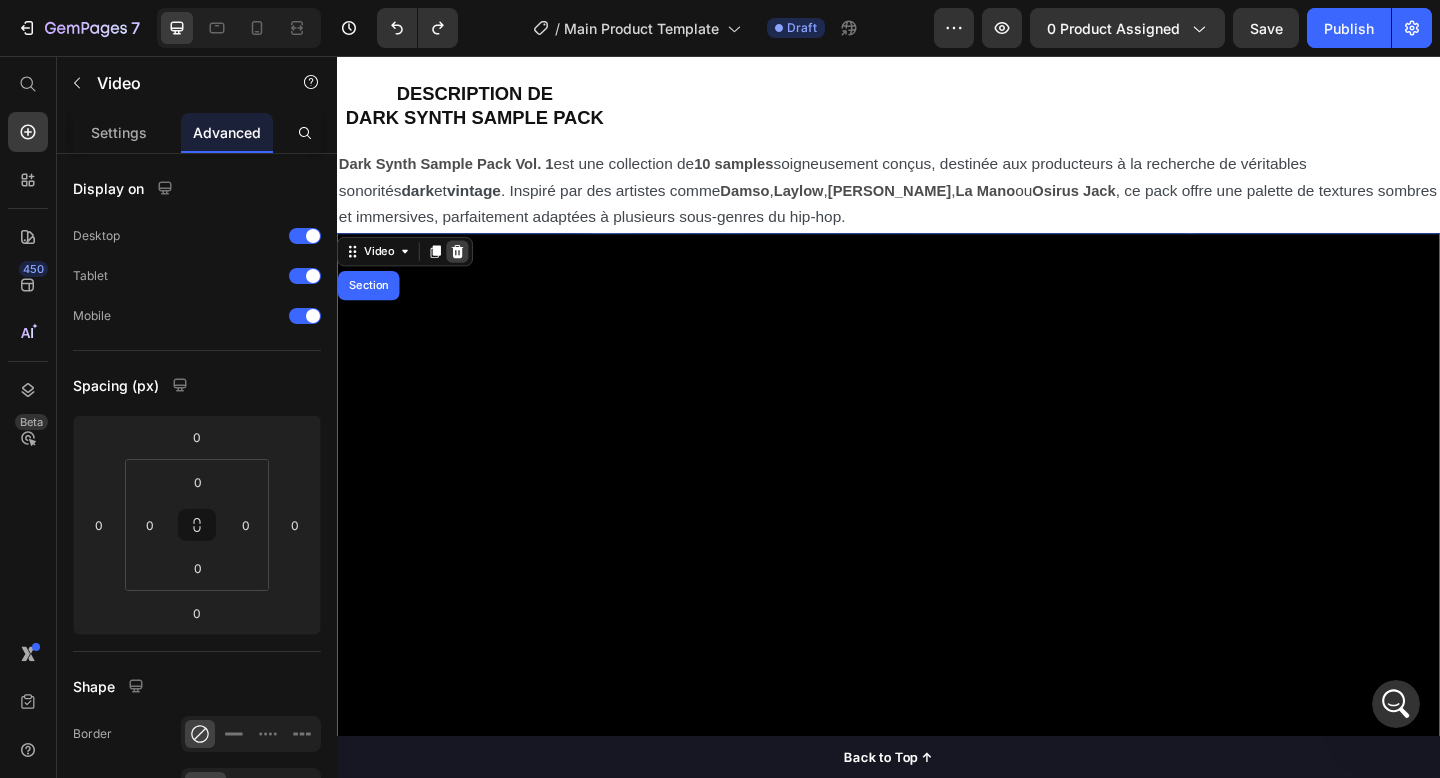 click 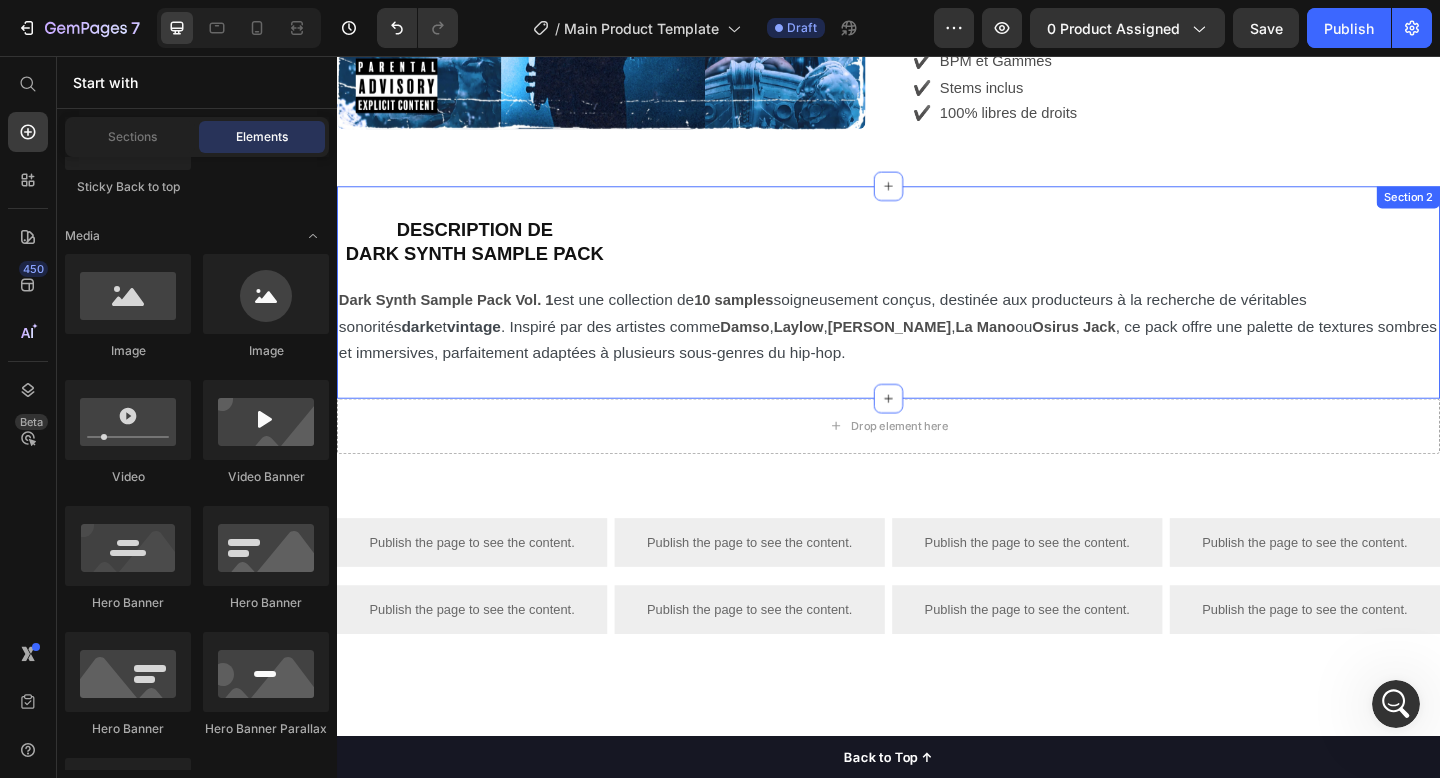 scroll, scrollTop: 848, scrollLeft: 0, axis: vertical 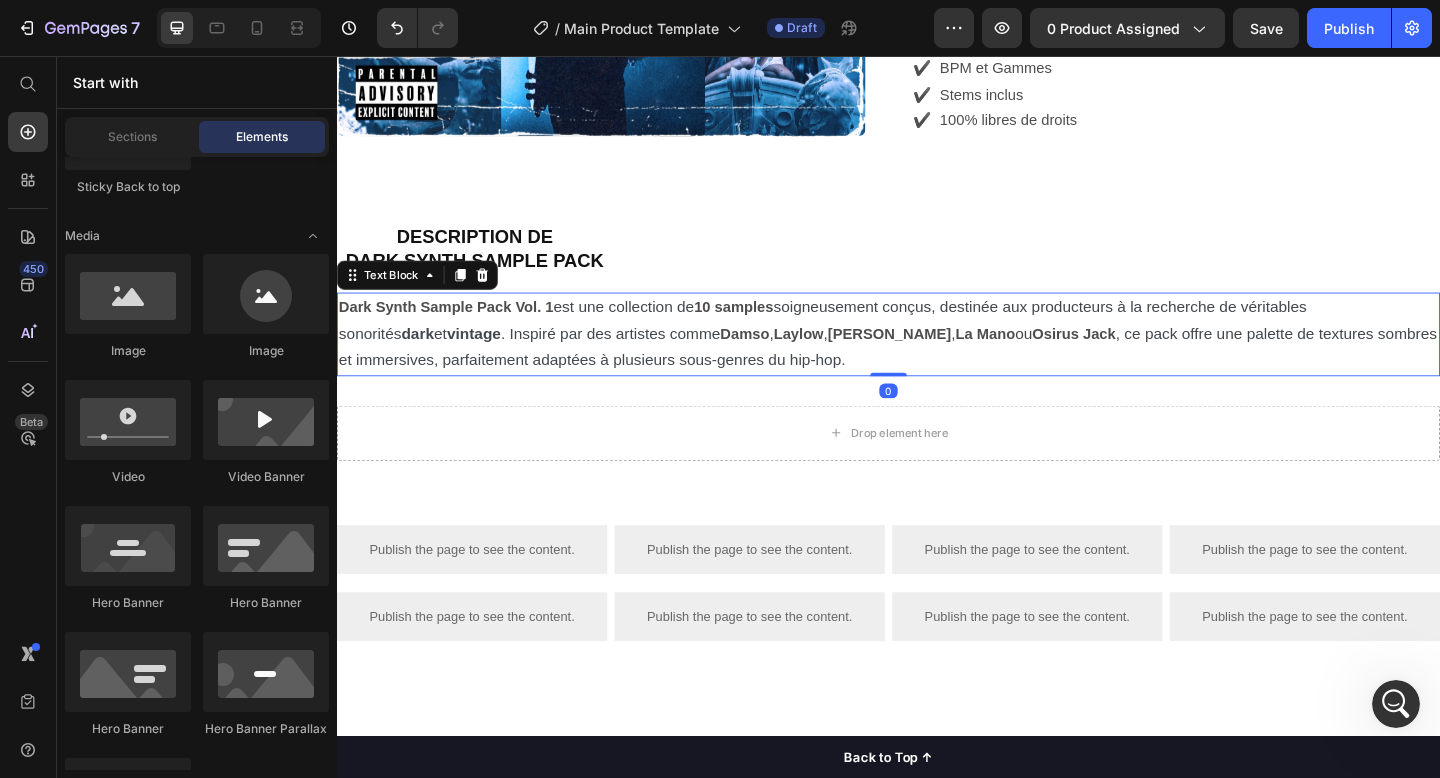 click on "est une collection de" at bounding box center [649, 329] 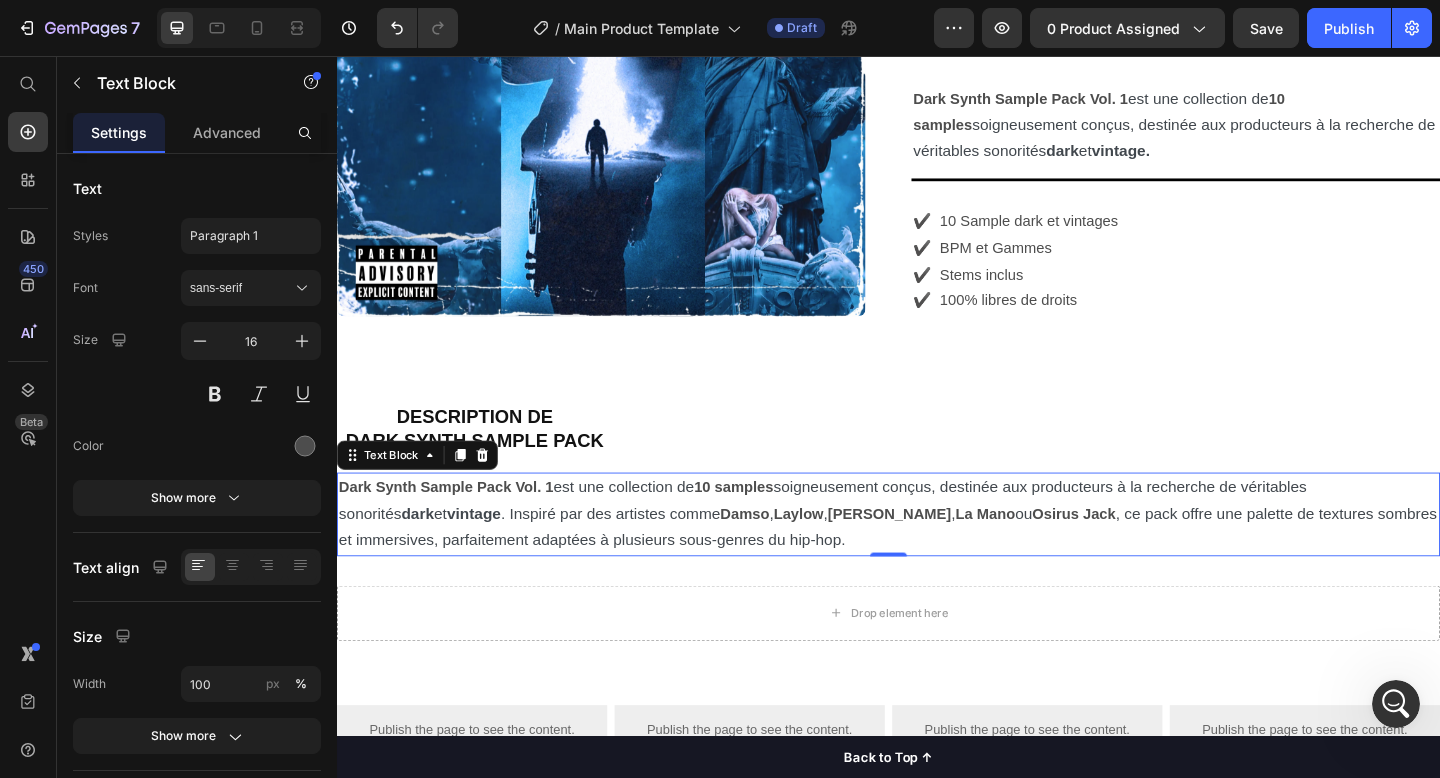 scroll, scrollTop: 688, scrollLeft: 0, axis: vertical 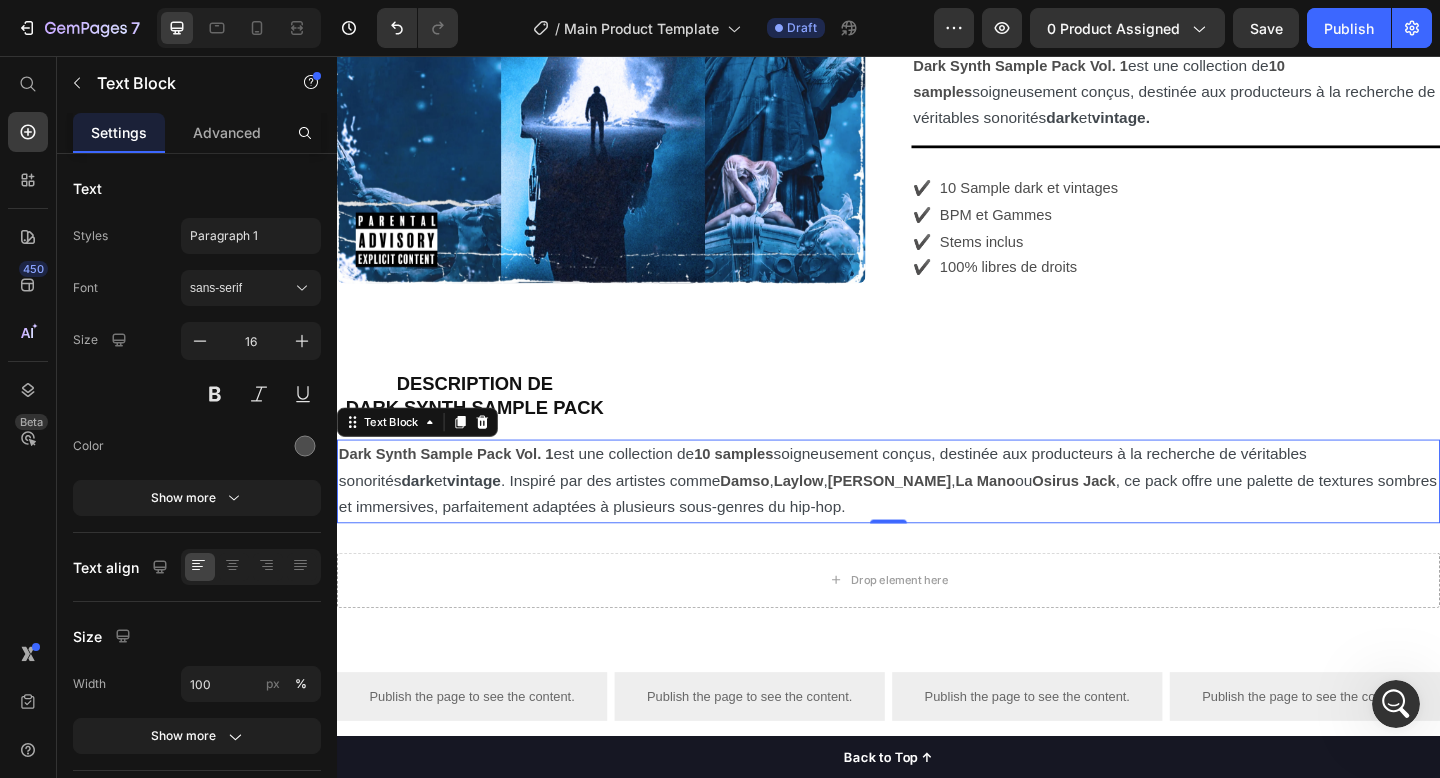 click on "Dark Synth Sample Pack Vol. 1  est une collection de  10 samples  soigneusement conçus, destinée aux producteurs à la recherche de véritables sonorités  dark  et  vintage . Inspiré par des artistes comme  Damso ,  Laylow ,  Freeze Corleone ,  La Mano  ou  Osirus Jack , ce pack offre une palette de textures sombres et immersives, parfaitement adaptées à plusieurs sous-genres du hip-hop." at bounding box center (937, 519) 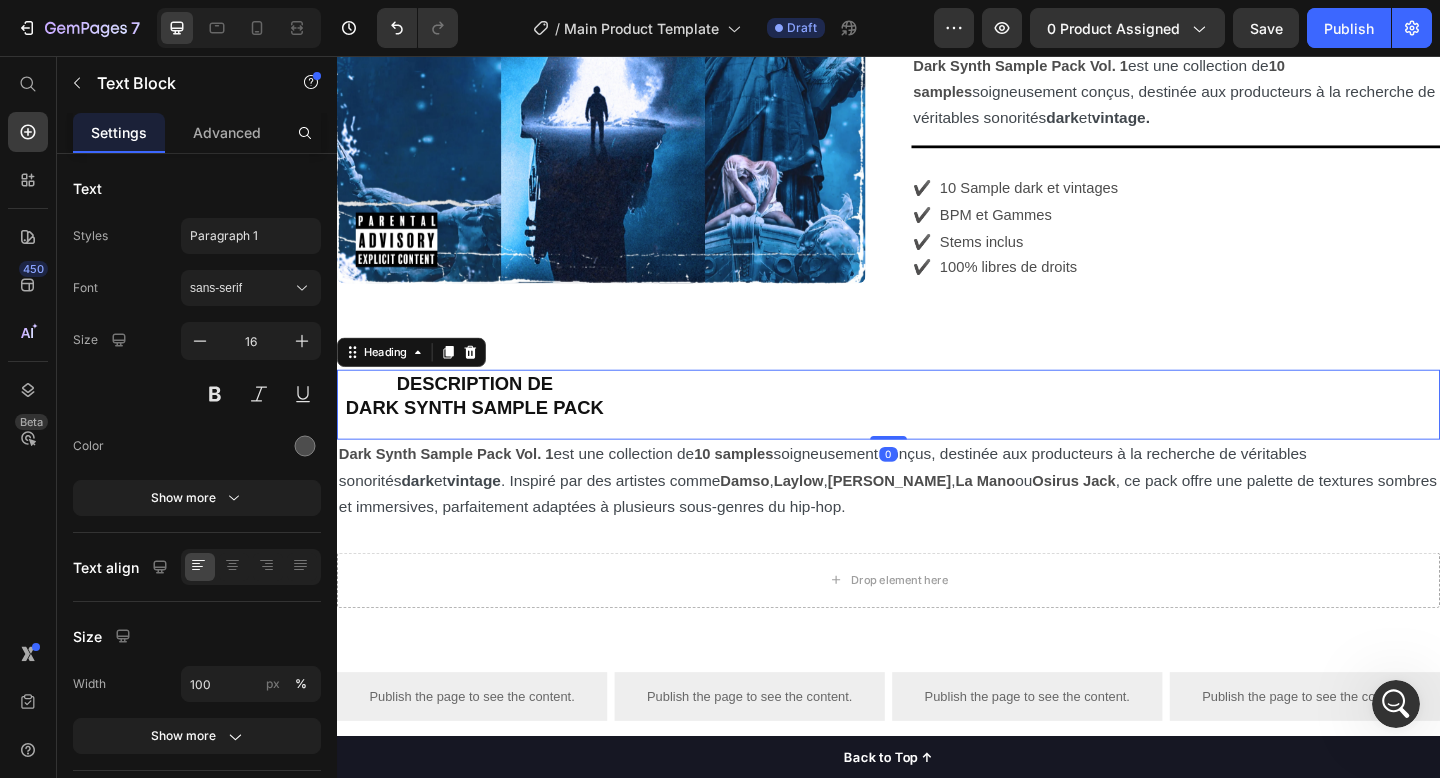 click on "DESCRIPTION DE  DARK SYNTH SAMPLE PACK  Heading   0" at bounding box center [937, 436] 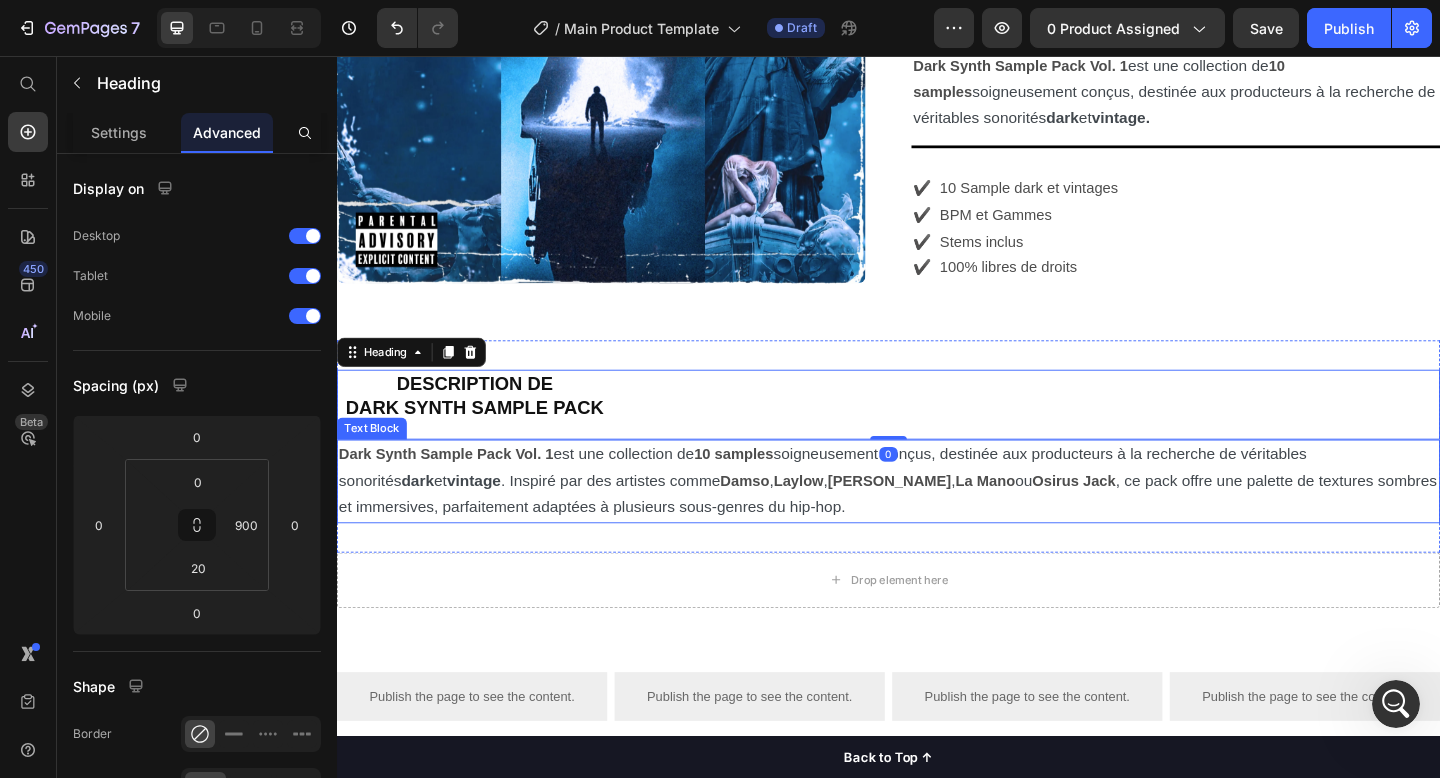 click on "Dark Synth Sample Pack Vol. 1  est une collection de  10 samples  soigneusement conçus, destinée aux producteurs à la recherche de véritables sonorités  dark  et  vintage . Inspiré par des artistes comme  Damso ,  Laylow ,  Freeze Corleone ,  La Mano  ou  Osirus Jack , ce pack offre une palette de textures sombres et immersives, parfaitement adaptées à plusieurs sous-genres du hip-hop." at bounding box center (937, 519) 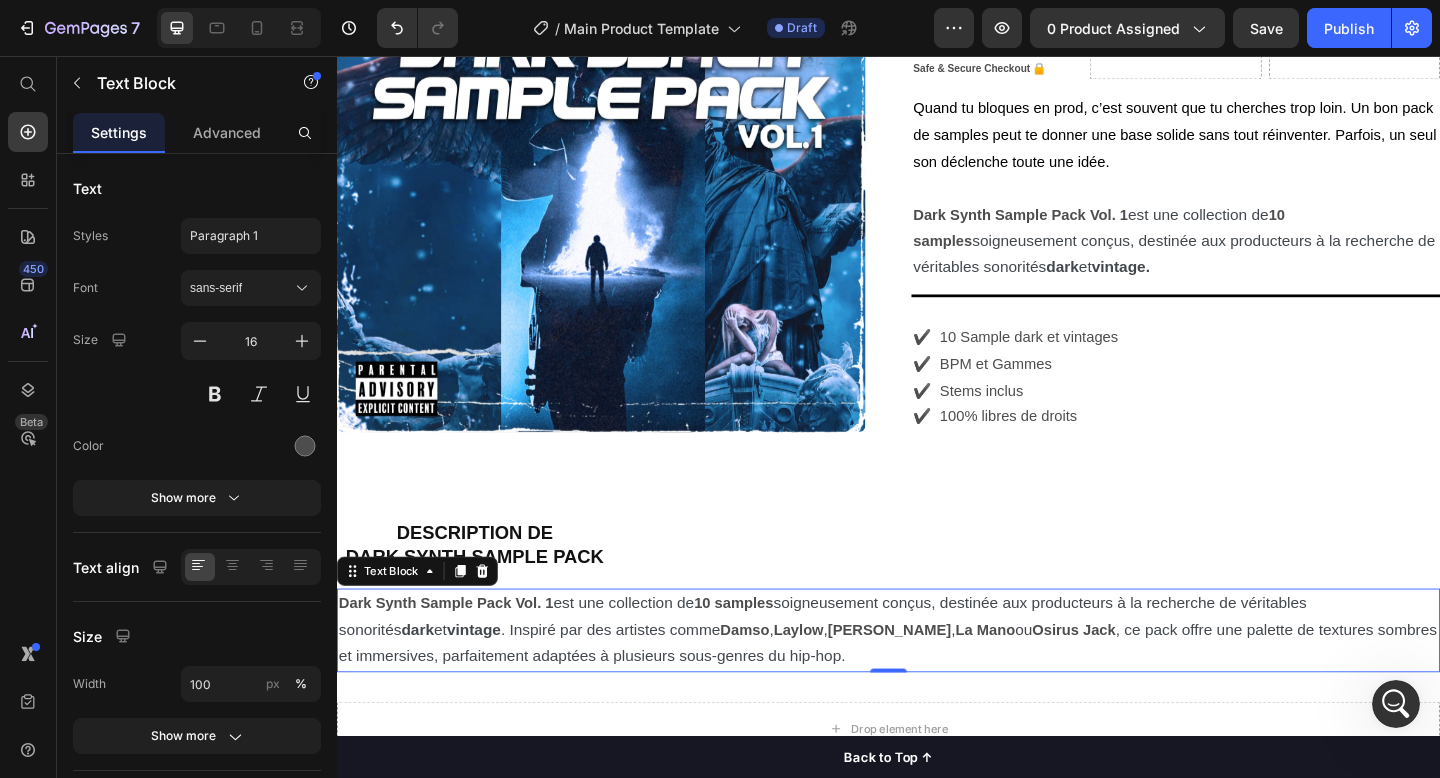 scroll, scrollTop: 826, scrollLeft: 0, axis: vertical 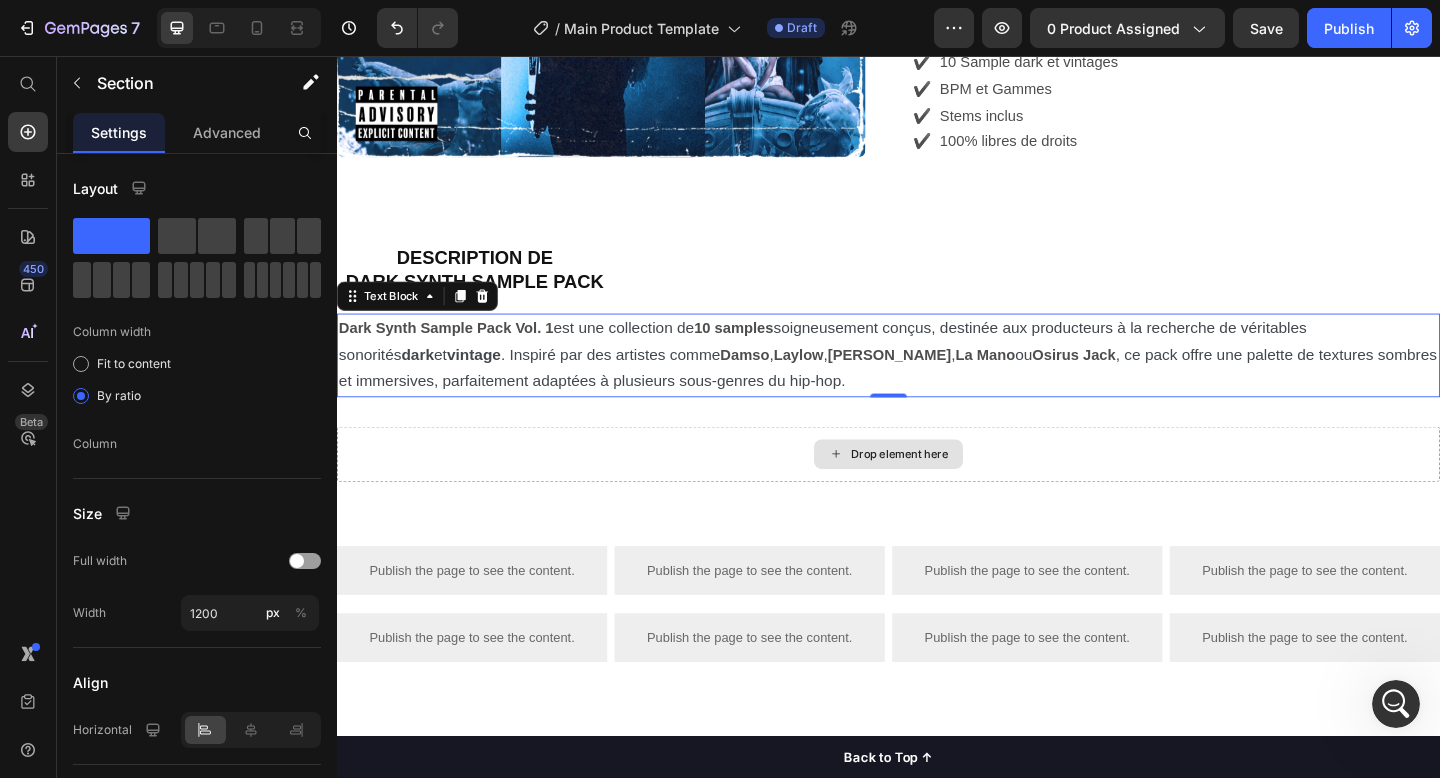click on "Drop element here" at bounding box center [937, 489] 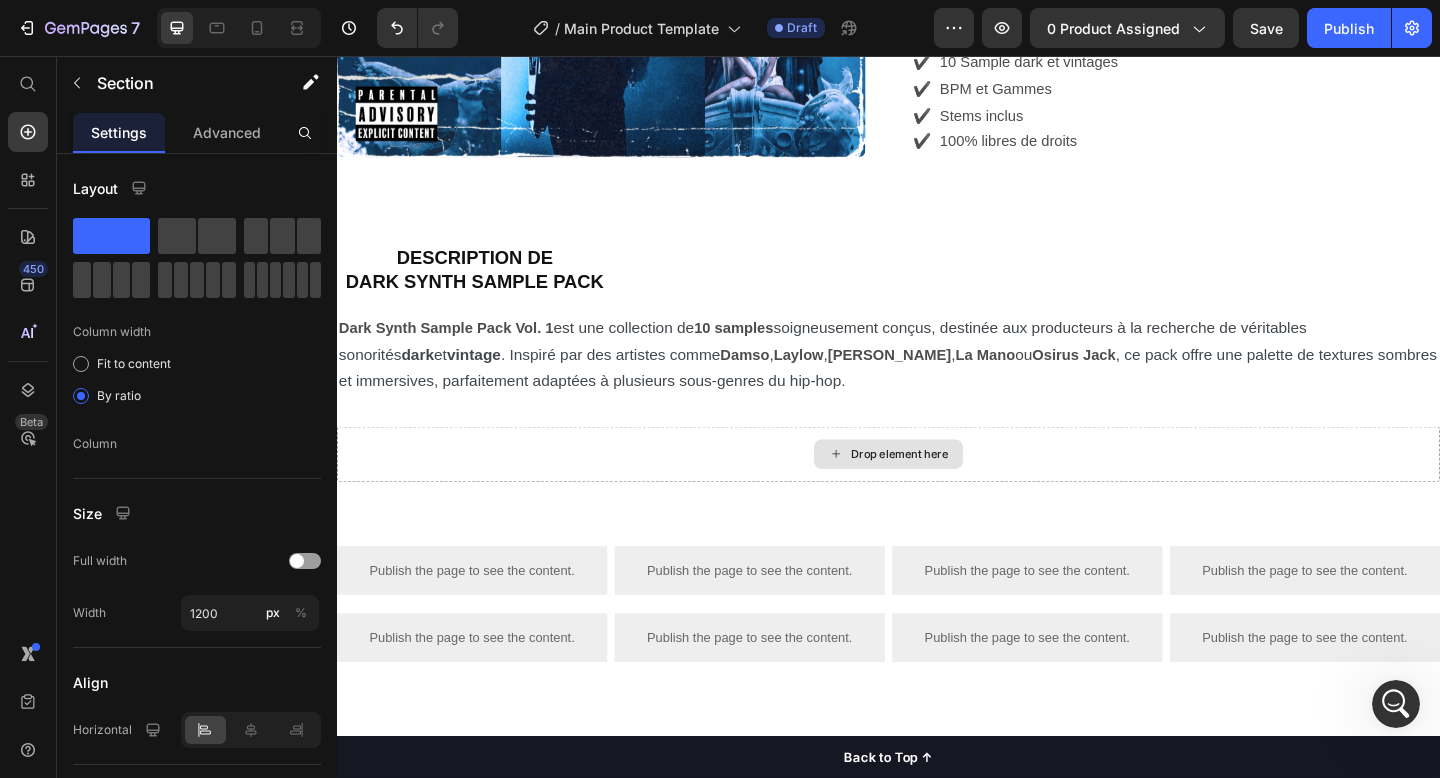 click on "Drop element here" at bounding box center [937, 489] 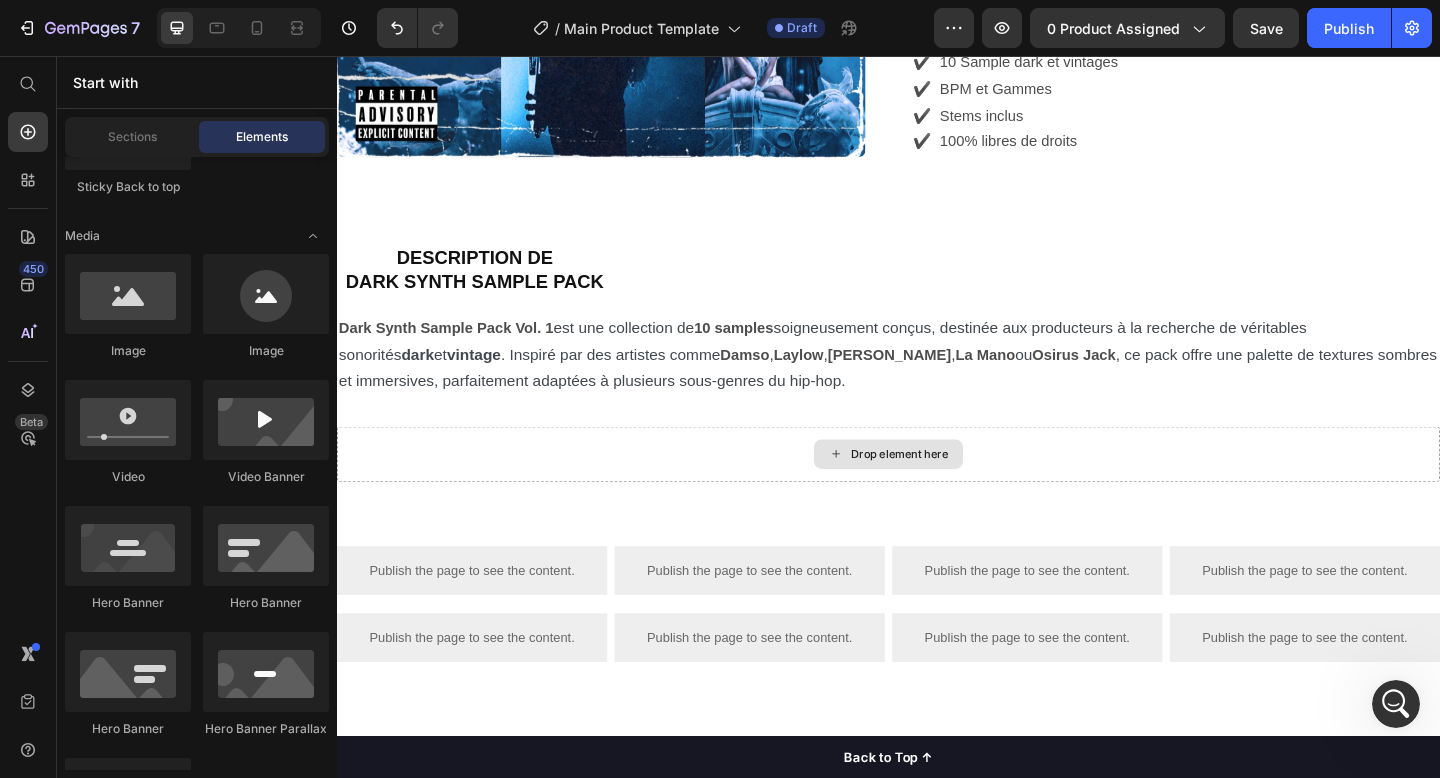 click on "Drop element here" at bounding box center (937, 489) 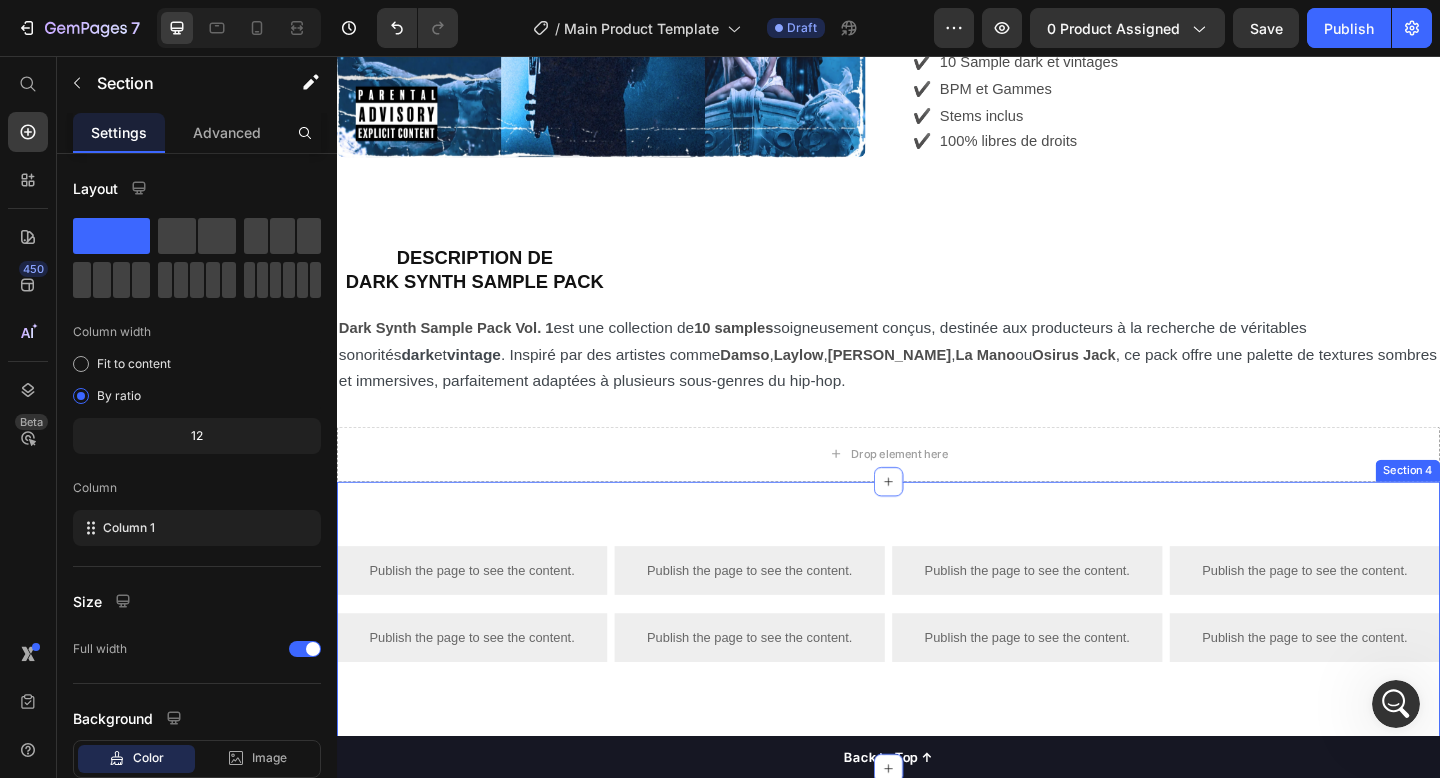 click on "Publish the page to see the content.
Custom Code
Publish the page to see the content.
Custom Code
Publish the page to see the content.
Custom Code
Publish the page to see the content.
Custom Code Row
Publish the page to see the content.
Custom Code
Publish the page to see the content.
Custom Code
Publish the page to see the content.
Custom Code
Publish the page to see the content.
Custom Code Row Row Section 4" at bounding box center [937, 675] 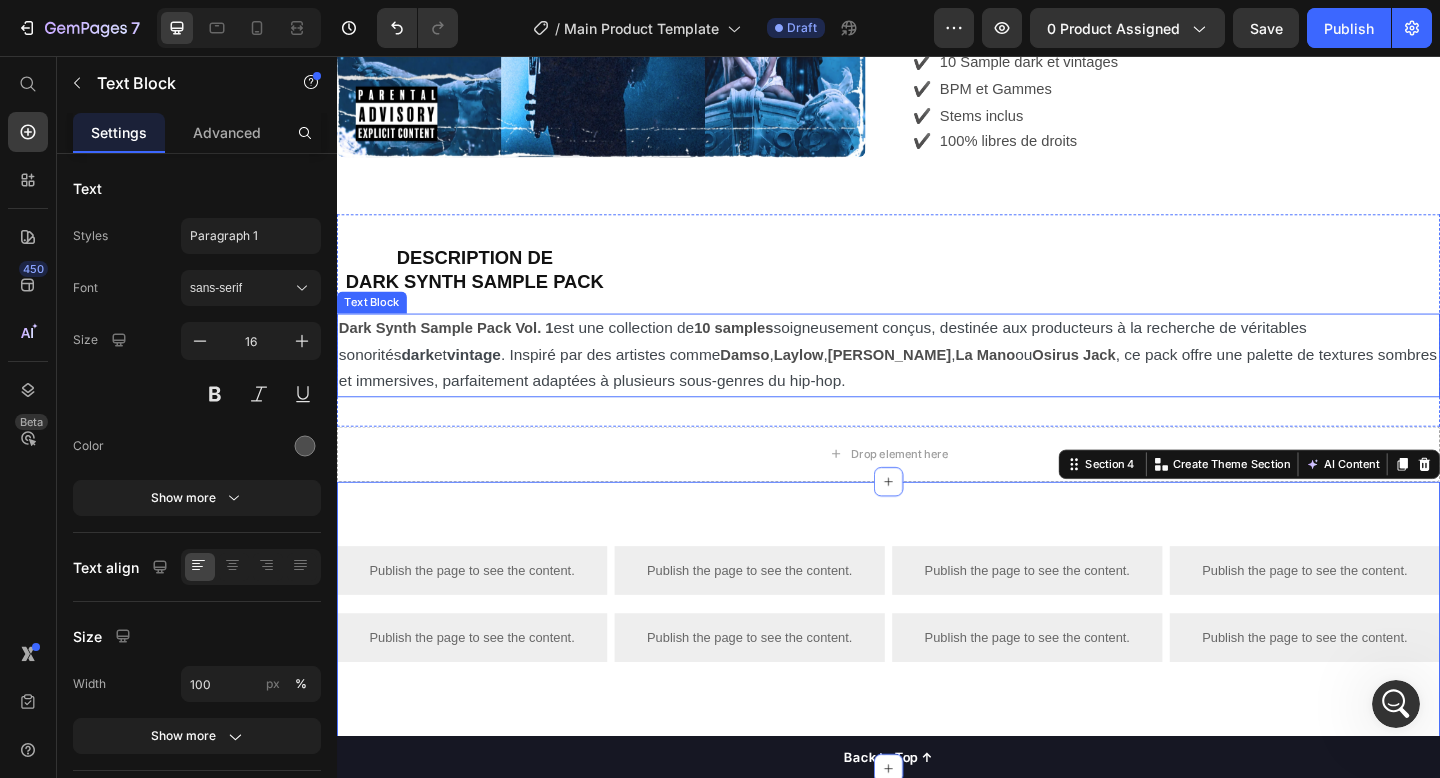 click on "Dark Synth Sample Pack Vol. 1  est une collection de  10 samples  soigneusement conçus, destinée aux producteurs à la recherche de véritables sonorités  dark  et  vintage . Inspiré par des artistes comme  Damso ,  Laylow ,  Freeze Corleone ,  La Mano  ou  Osirus Jack , ce pack offre une palette de textures sombres et immersives, parfaitement adaptées à plusieurs sous-genres du hip-hop." at bounding box center (937, 381) 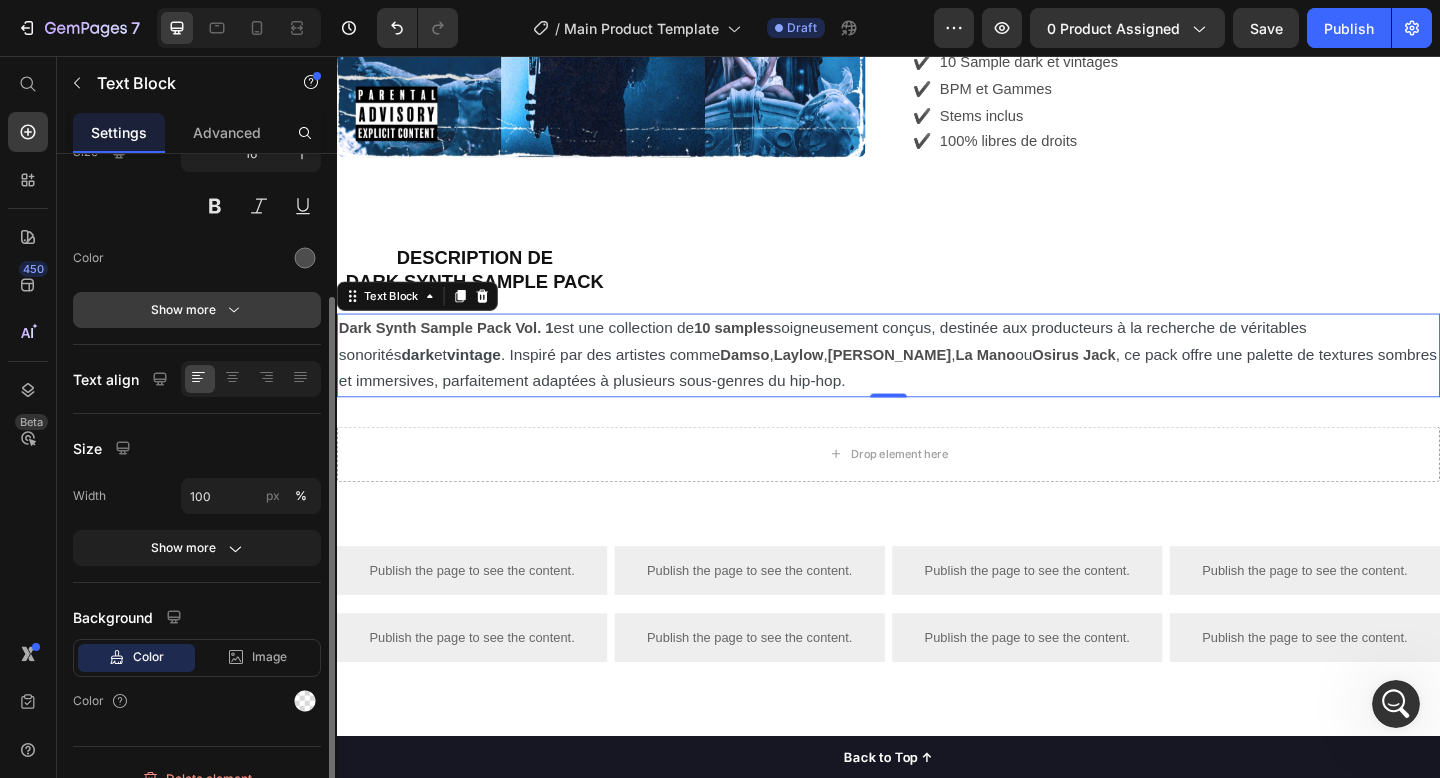 scroll, scrollTop: 149, scrollLeft: 0, axis: vertical 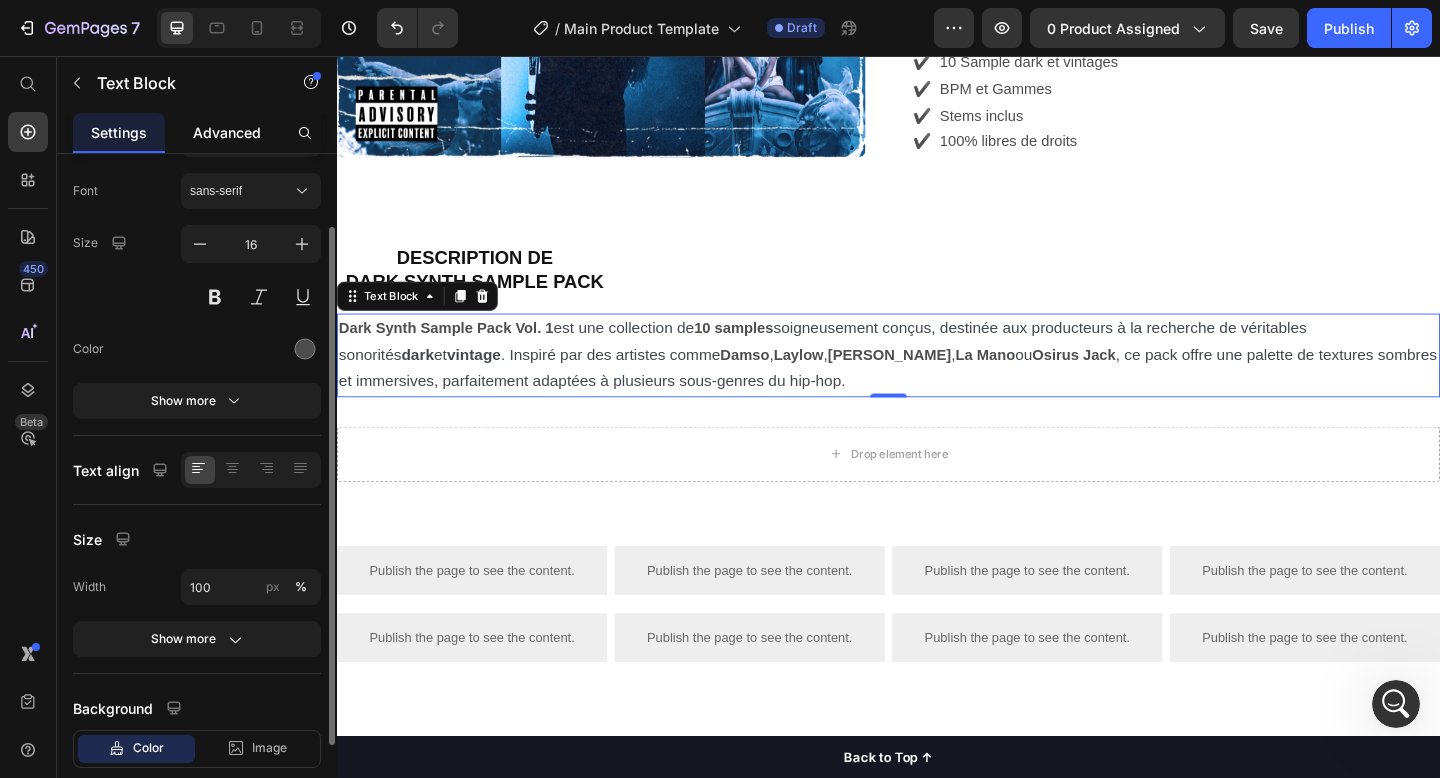 click on "Advanced" at bounding box center (227, 132) 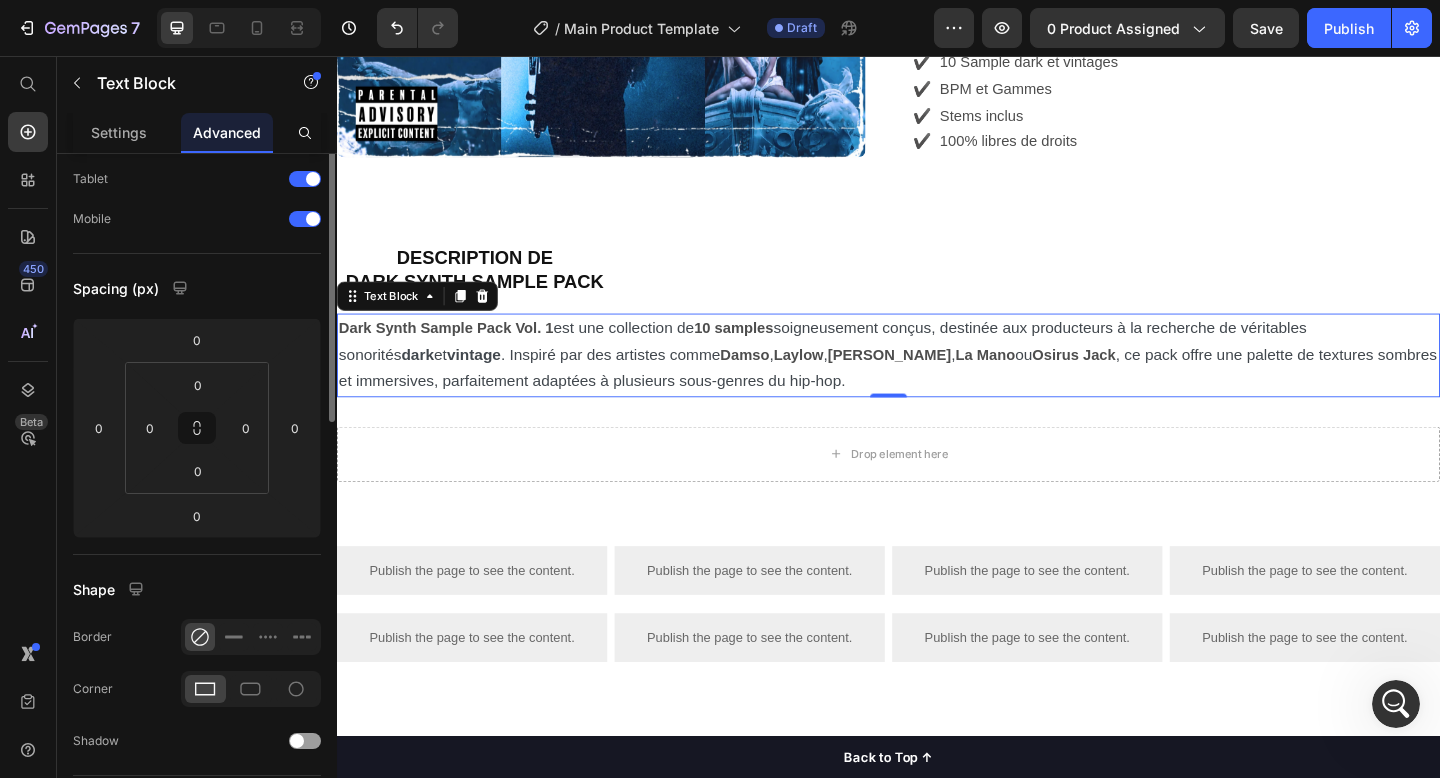 scroll, scrollTop: 0, scrollLeft: 0, axis: both 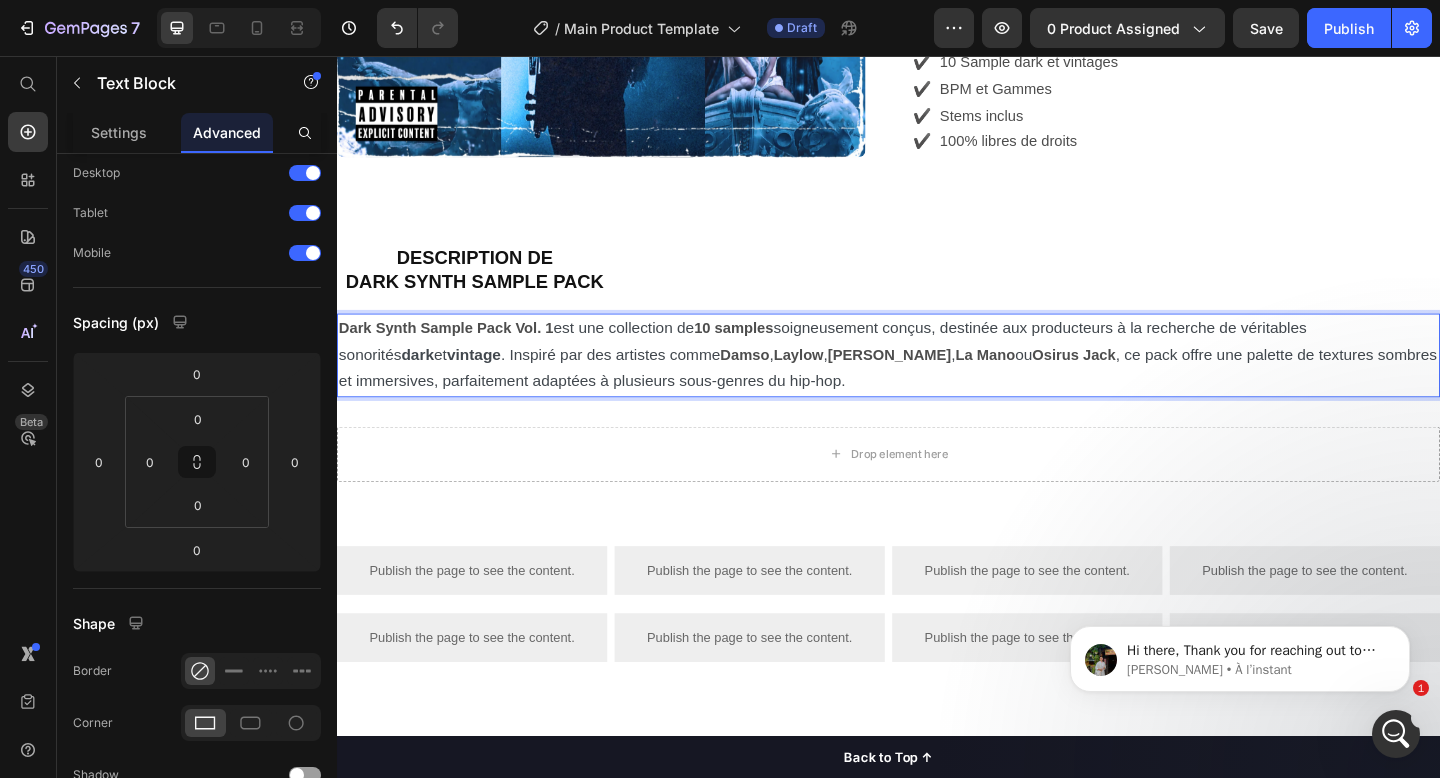 click on ", ce pack offre une palette de textures sombres et immersives, parfaitement adaptées à plusieurs sous-genres du hip-hop." at bounding box center [936, 395] 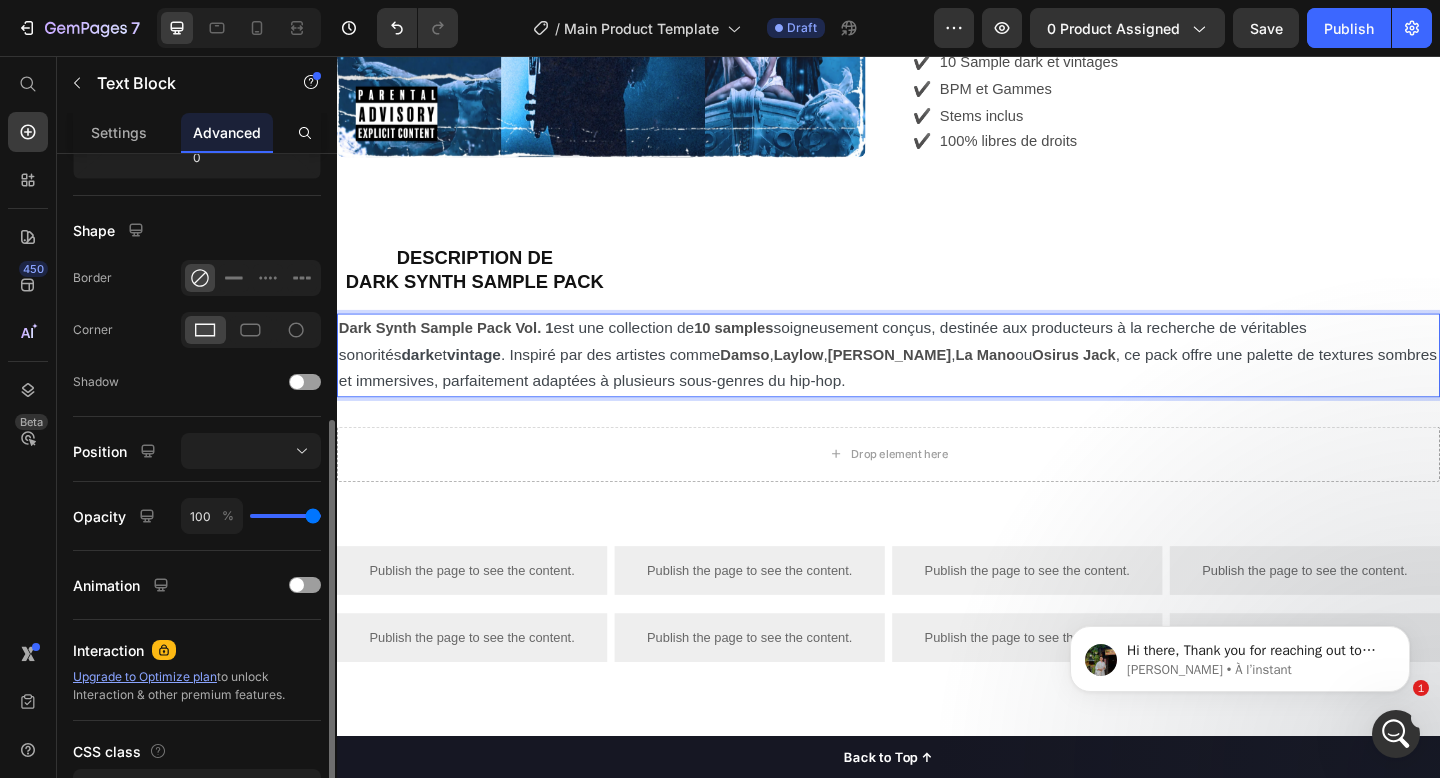 scroll, scrollTop: 588, scrollLeft: 0, axis: vertical 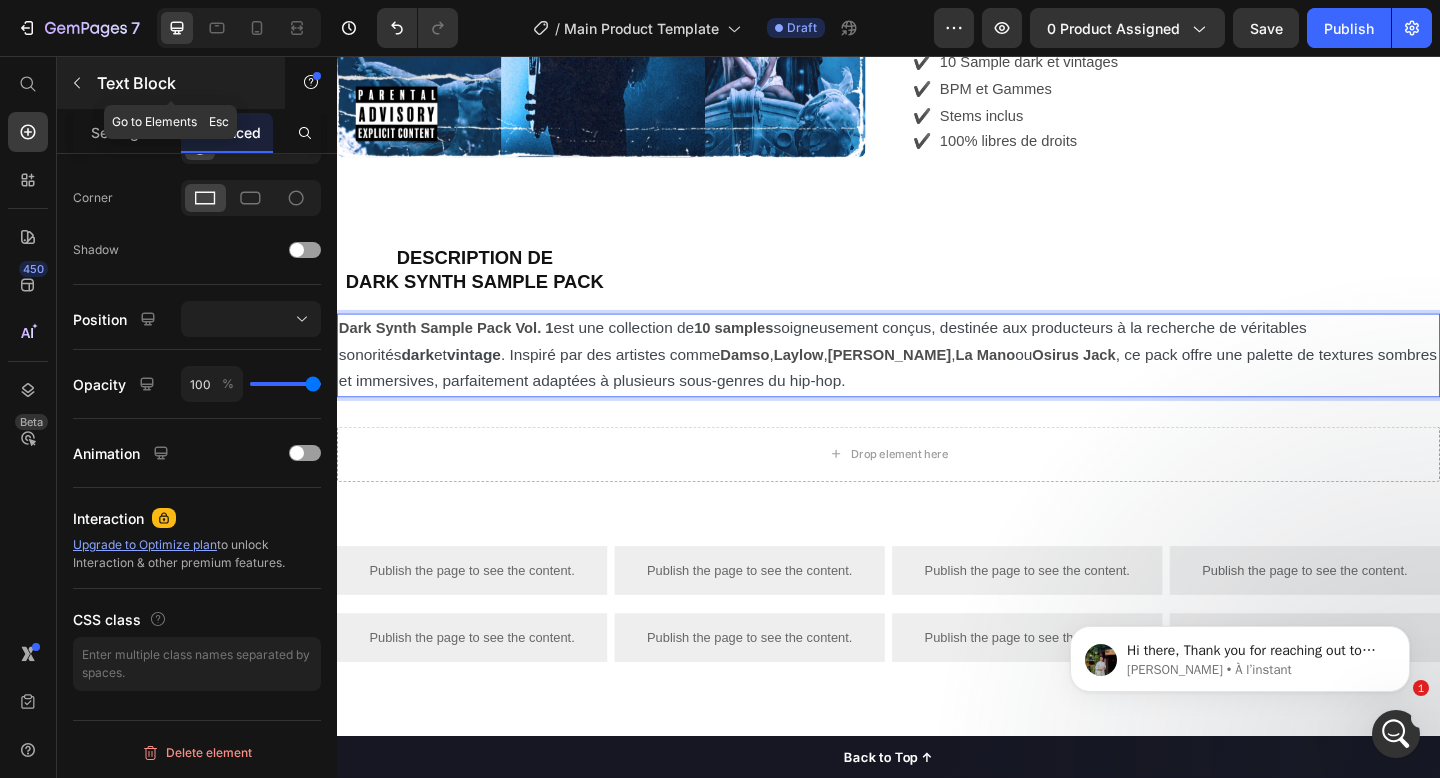 click at bounding box center (77, 83) 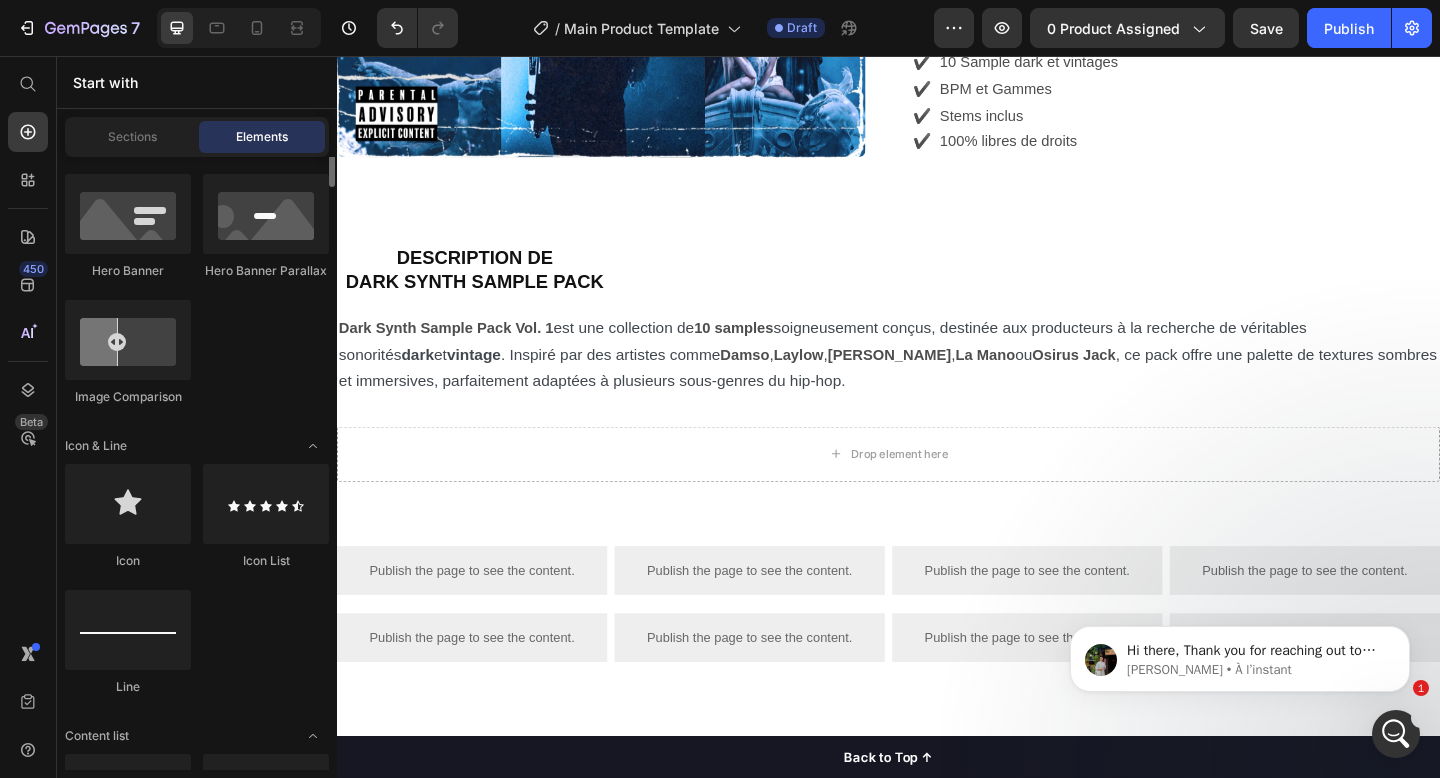 scroll, scrollTop: 358, scrollLeft: 0, axis: vertical 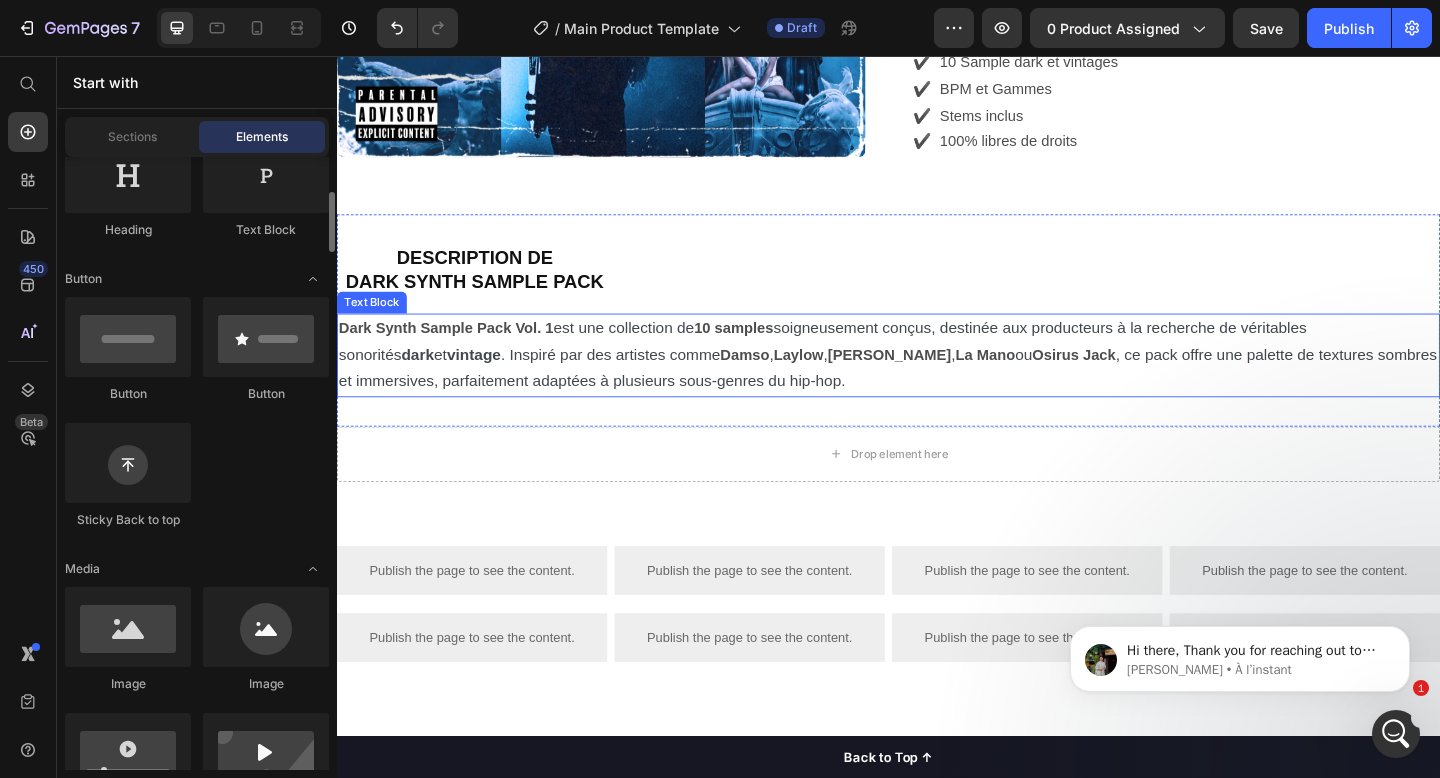 click on ", ce pack offre une palette de textures sombres et immersives, parfaitement adaptées à plusieurs sous-genres du hip-hop." at bounding box center [936, 395] 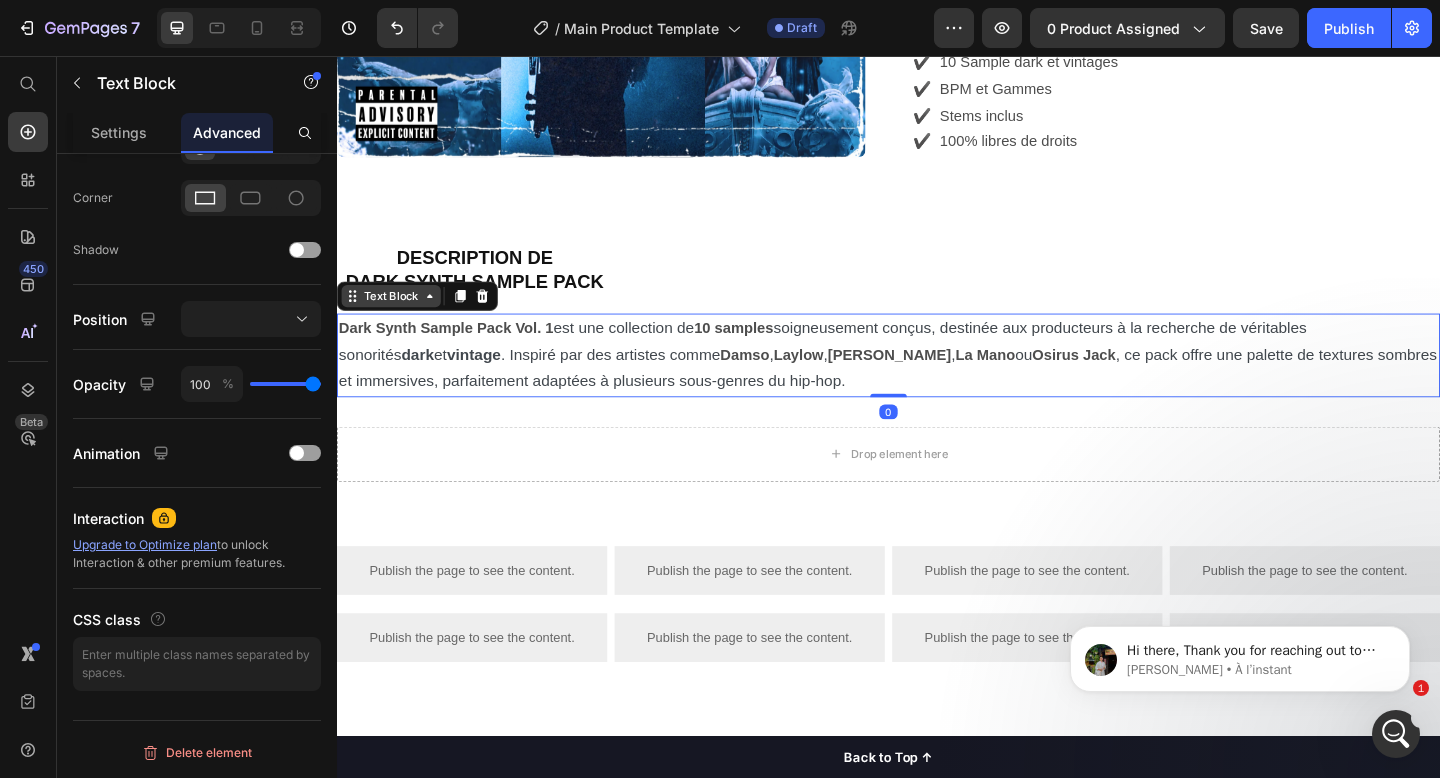click 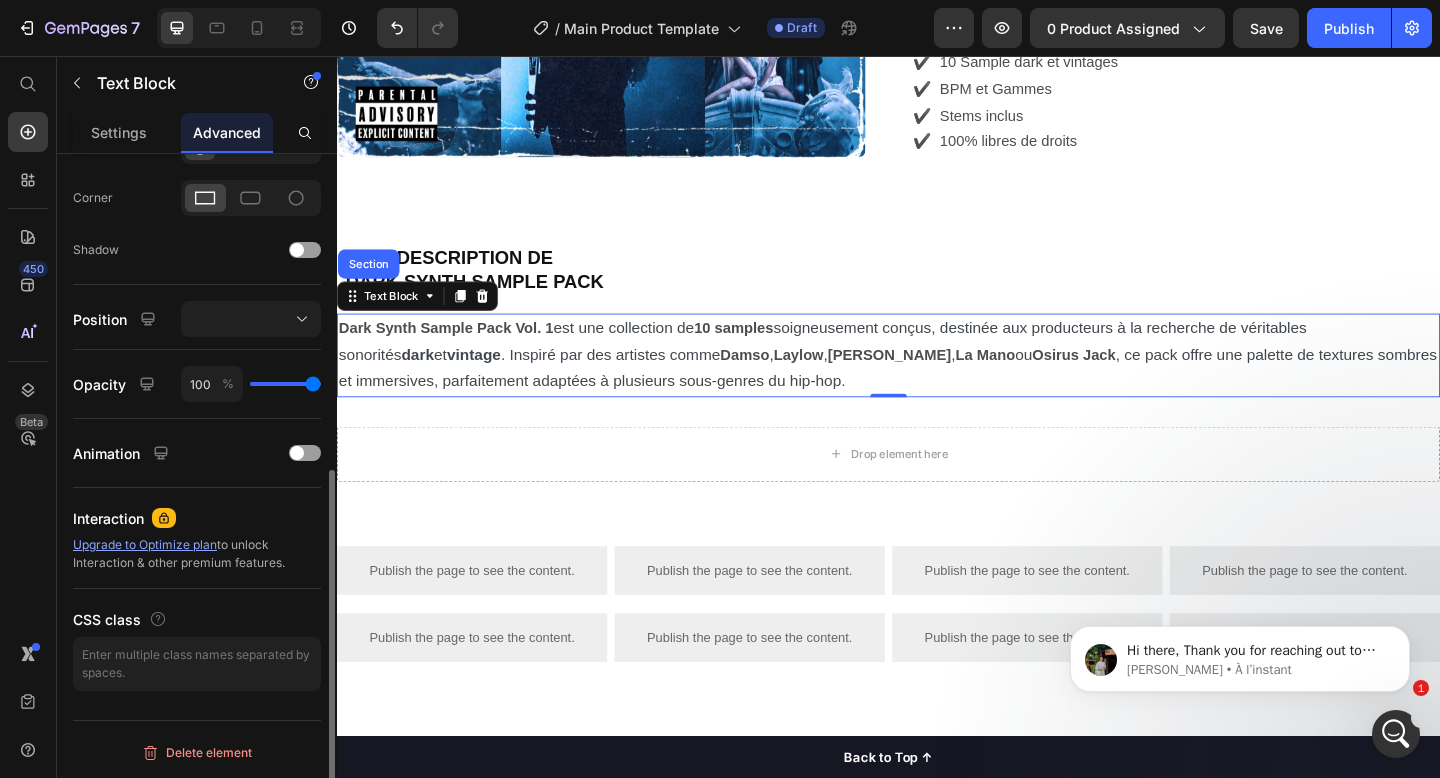 scroll, scrollTop: 0, scrollLeft: 0, axis: both 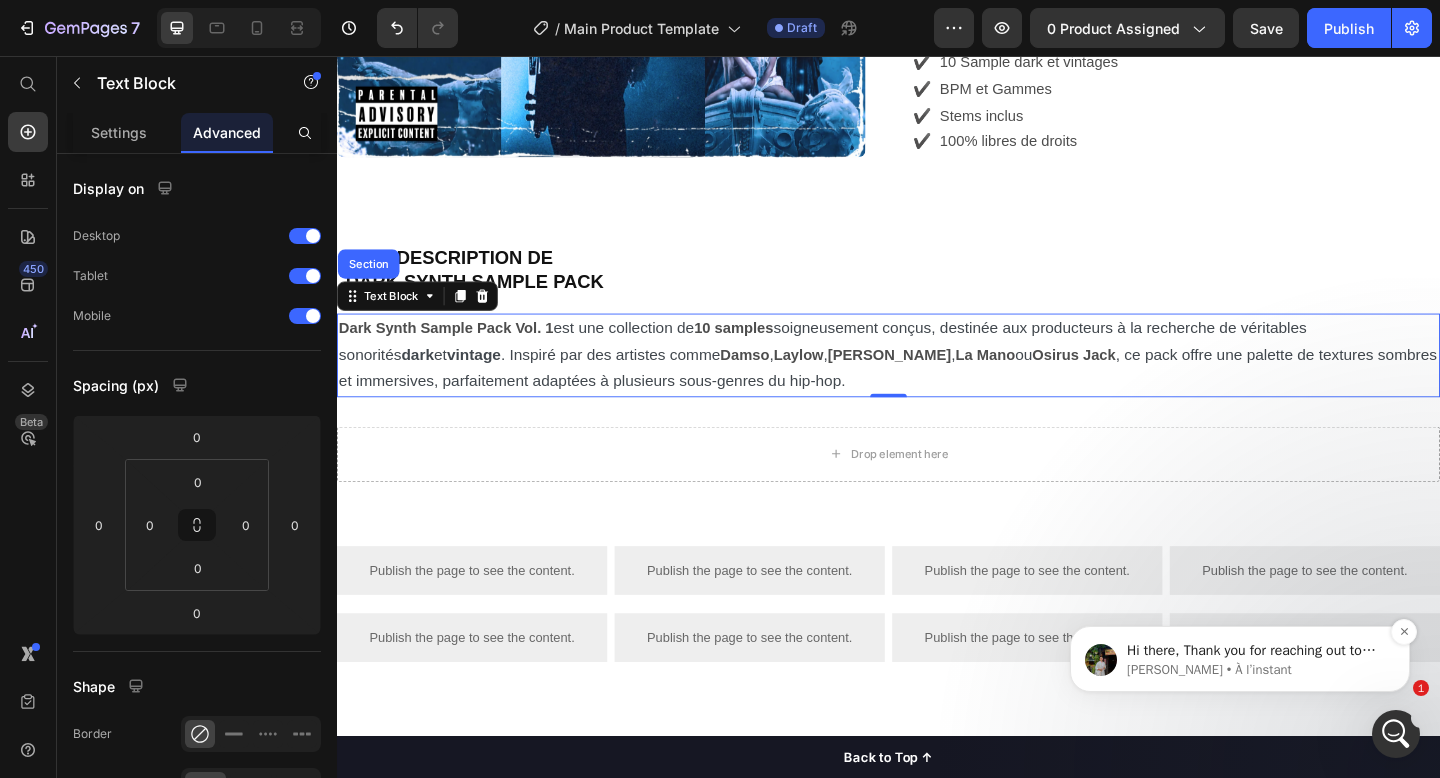 click on "[PERSON_NAME] • À l’instant" at bounding box center [1256, 670] 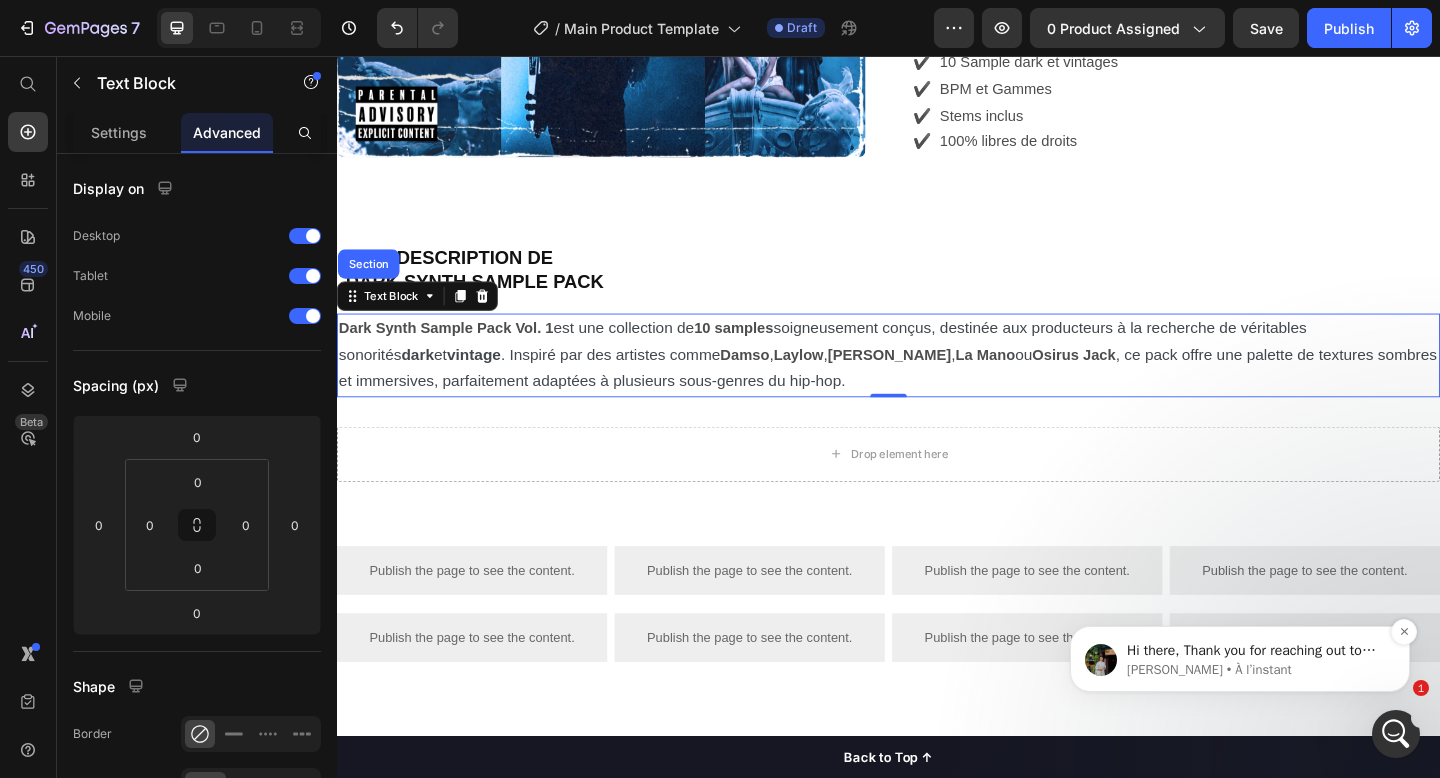 scroll, scrollTop: 0, scrollLeft: 0, axis: both 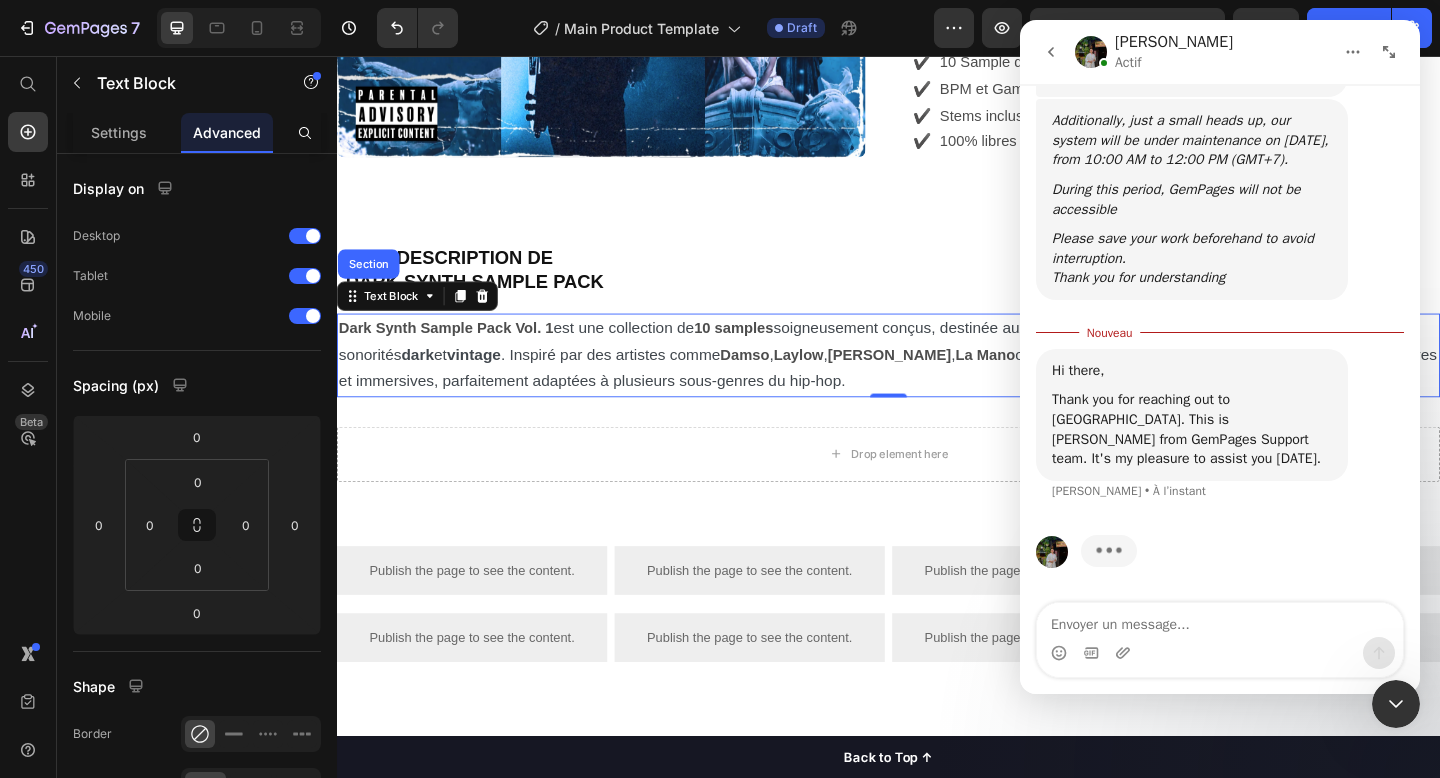 click 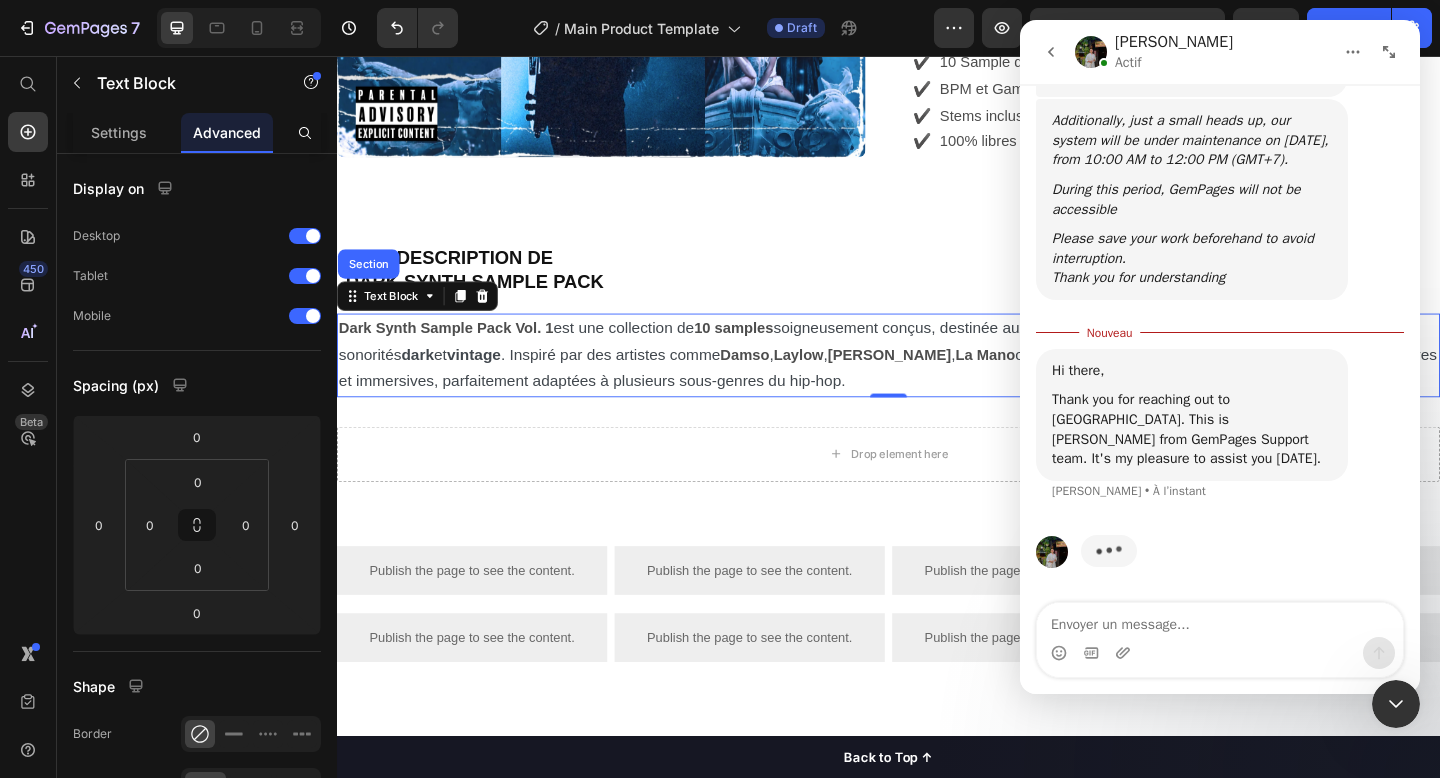 scroll, scrollTop: 0, scrollLeft: 0, axis: both 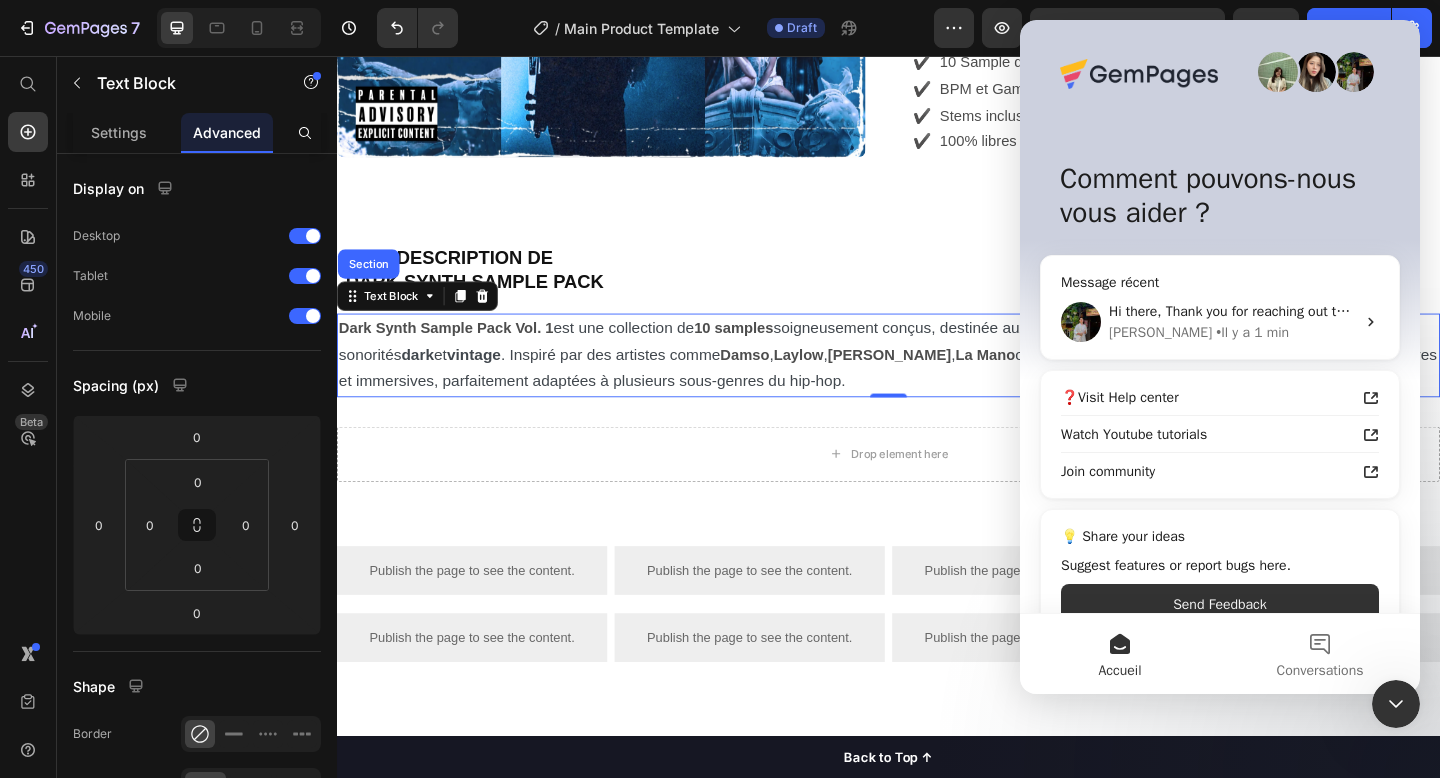 click at bounding box center (1396, 704) 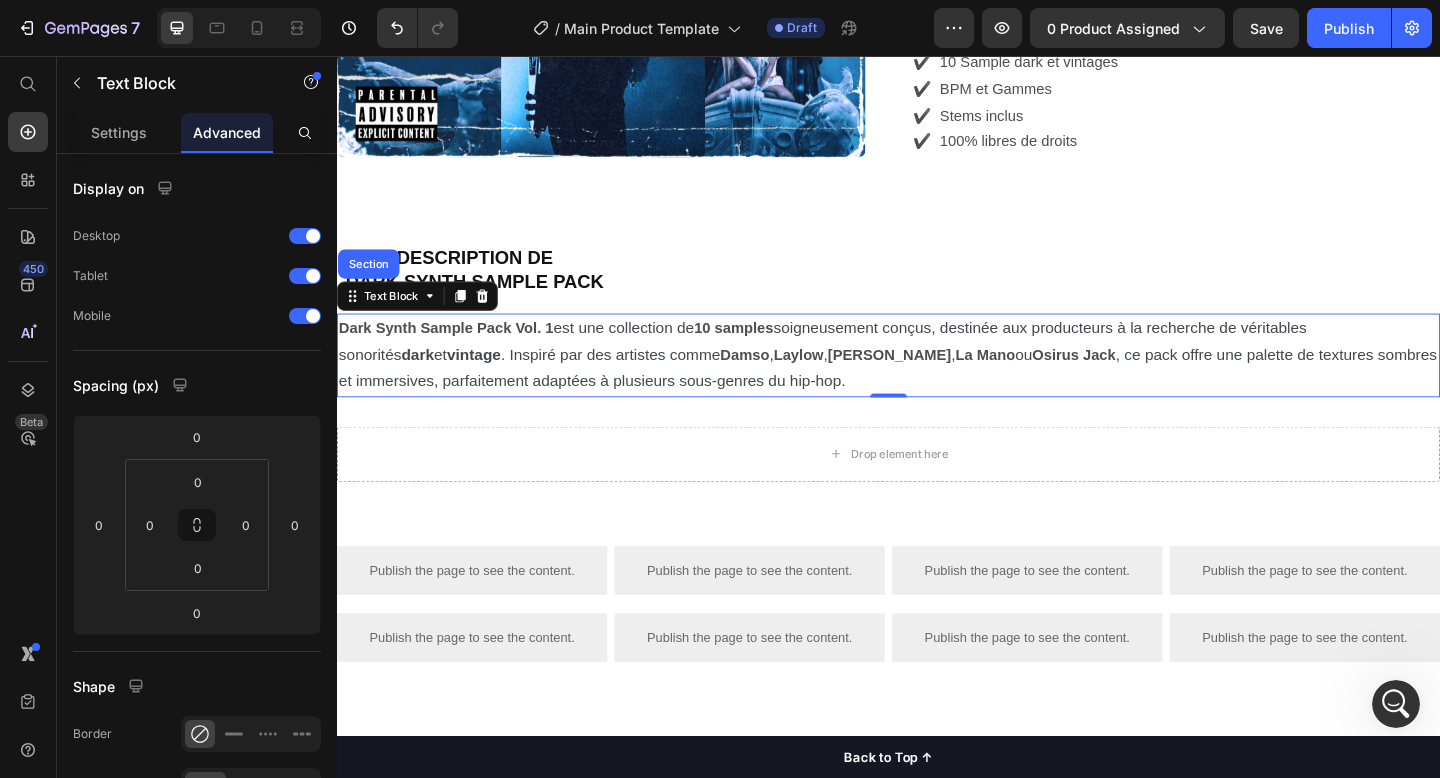 click 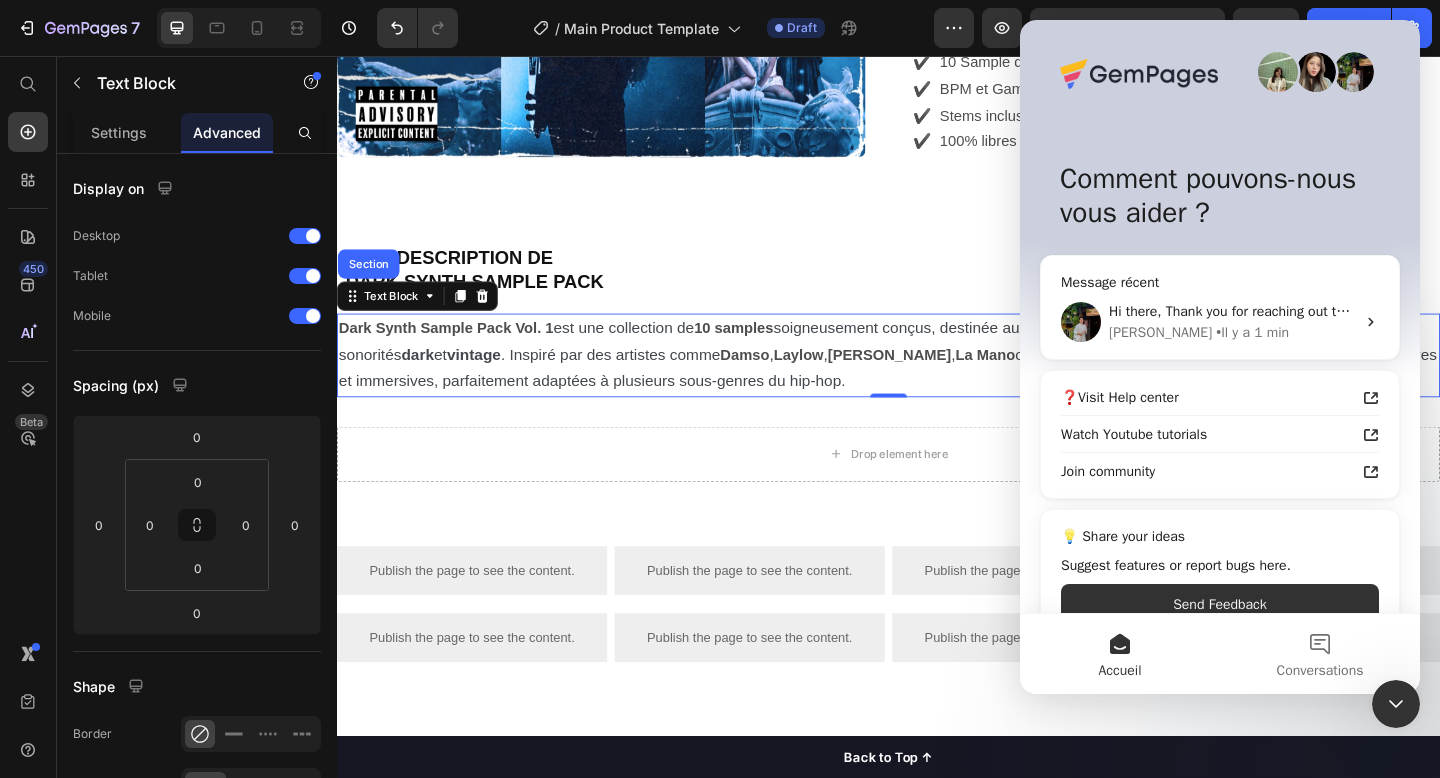 scroll, scrollTop: 36, scrollLeft: 0, axis: vertical 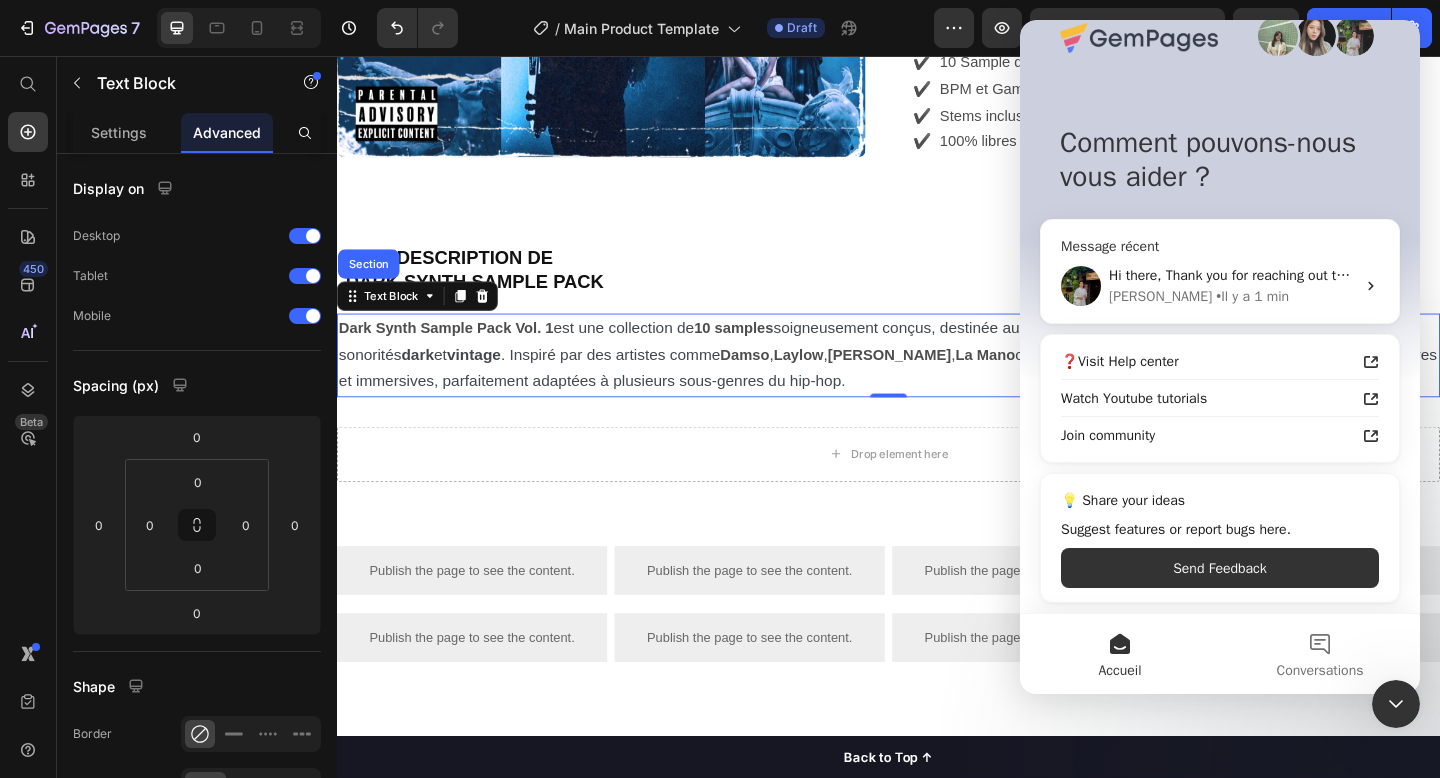 click on "Hi there,   Thank you for reaching out to us. This is Jeremy from GemPages Support team. It's my pleasure to assist you today." at bounding box center [1584, 275] 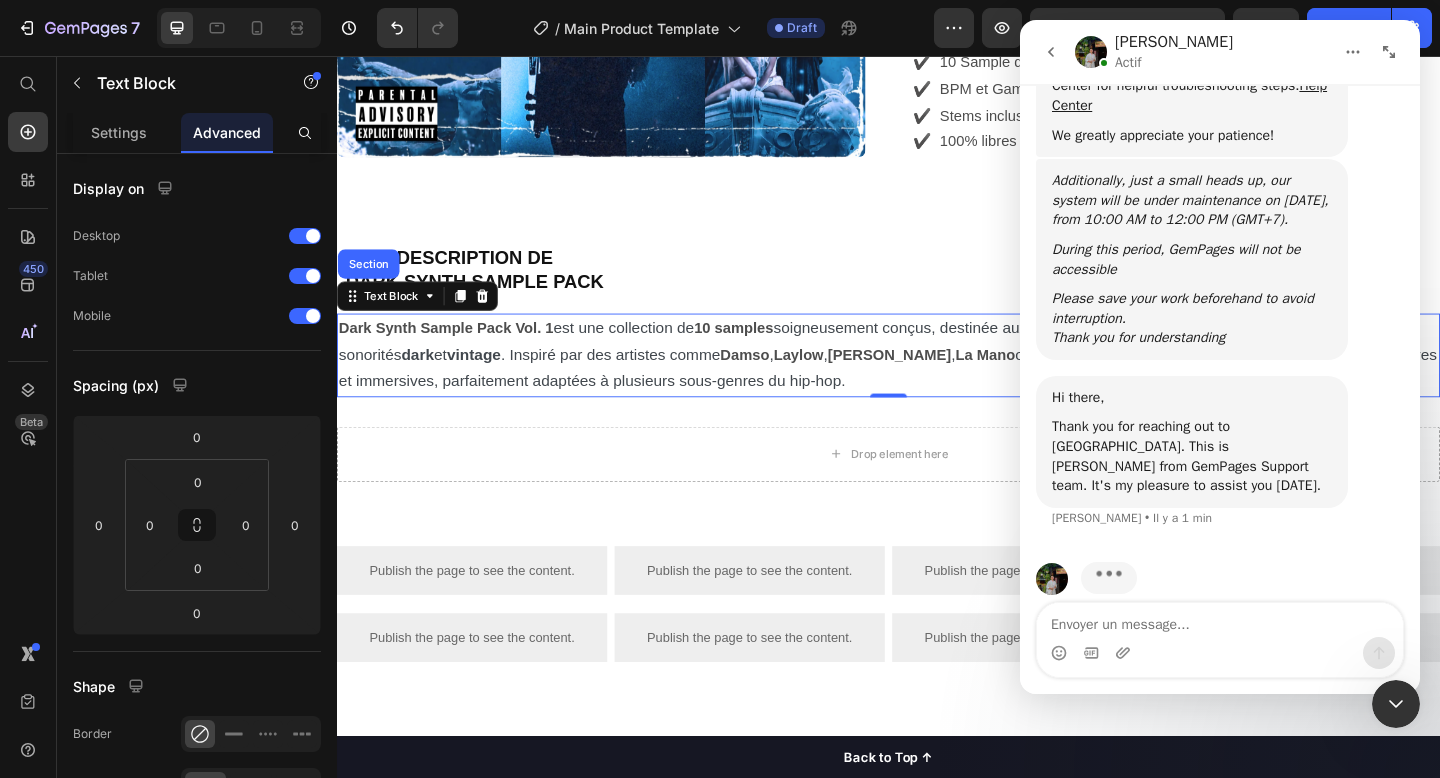 click 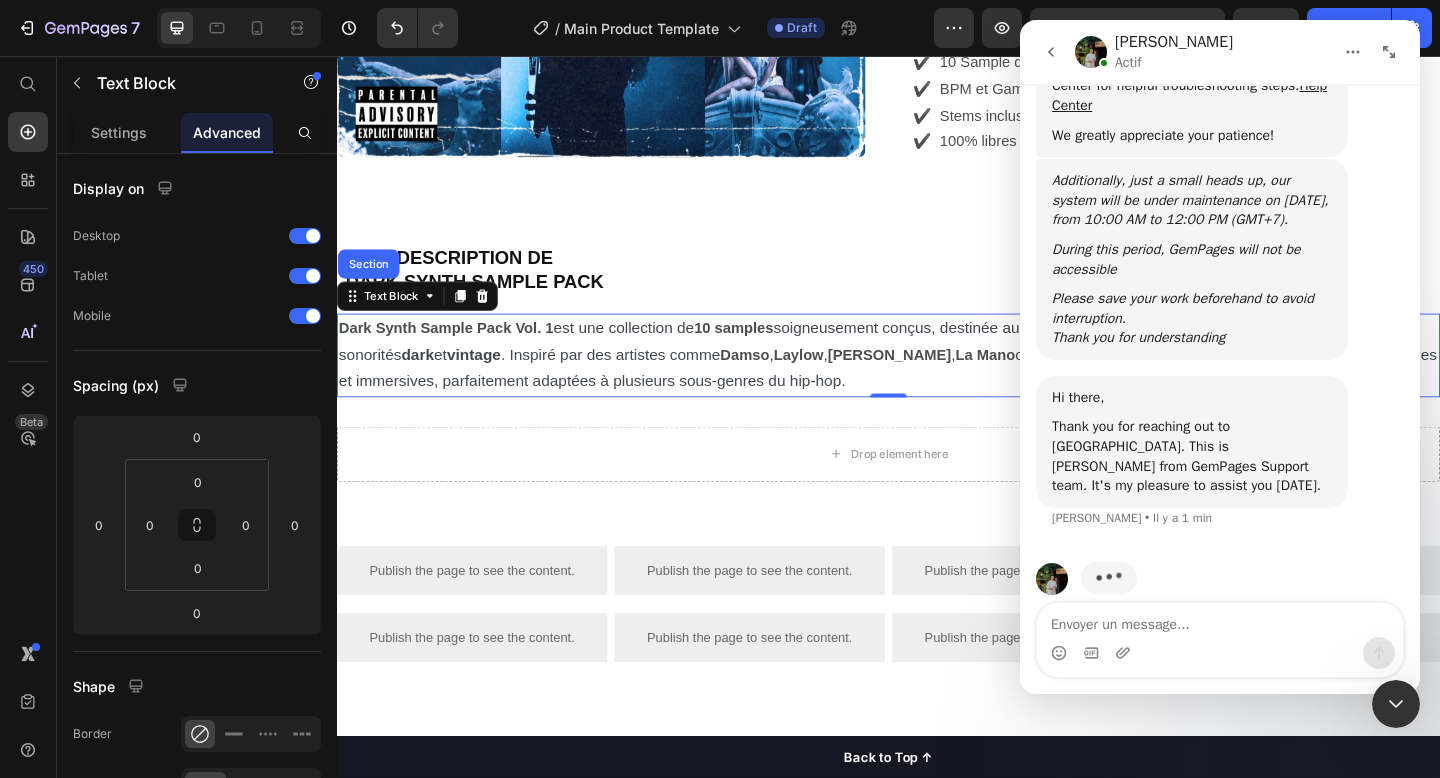scroll, scrollTop: 389, scrollLeft: 0, axis: vertical 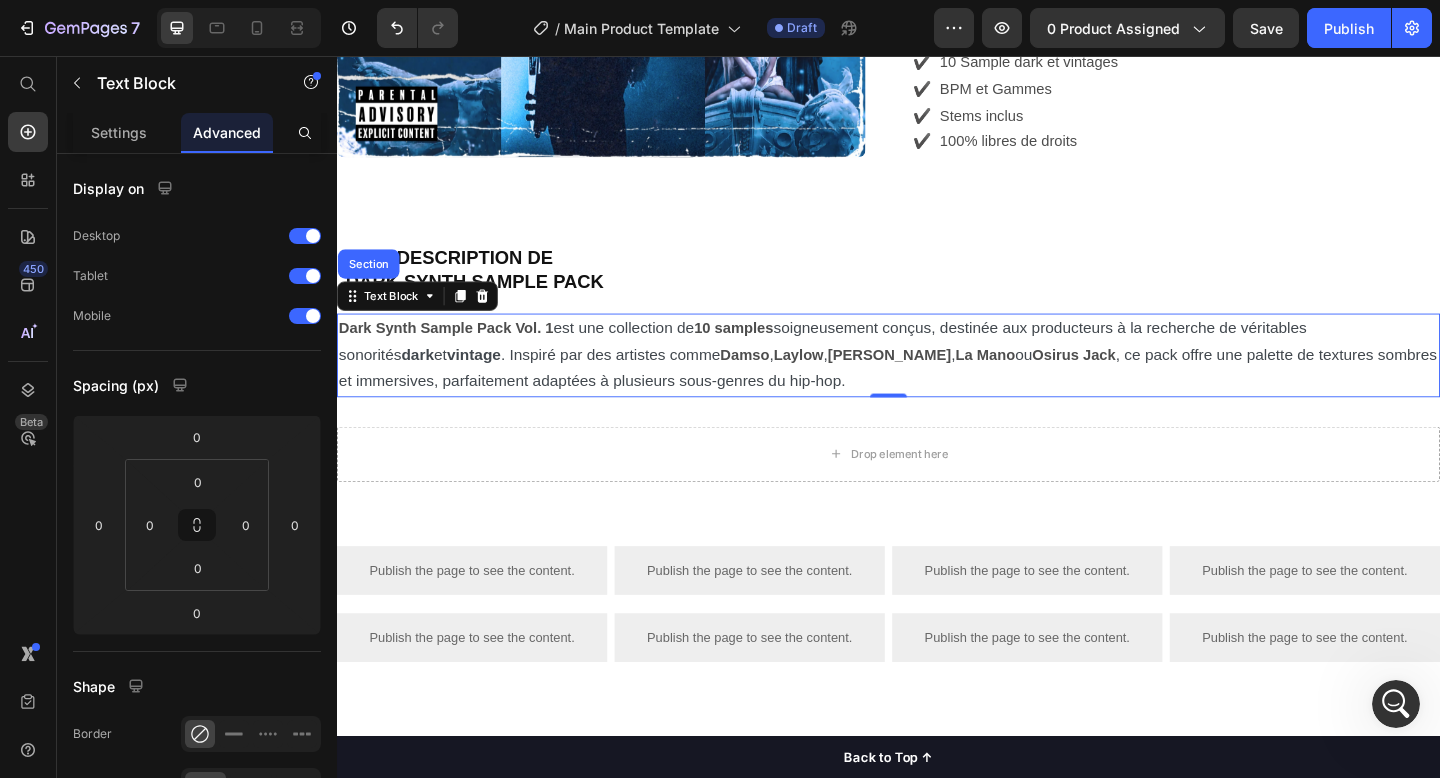 click 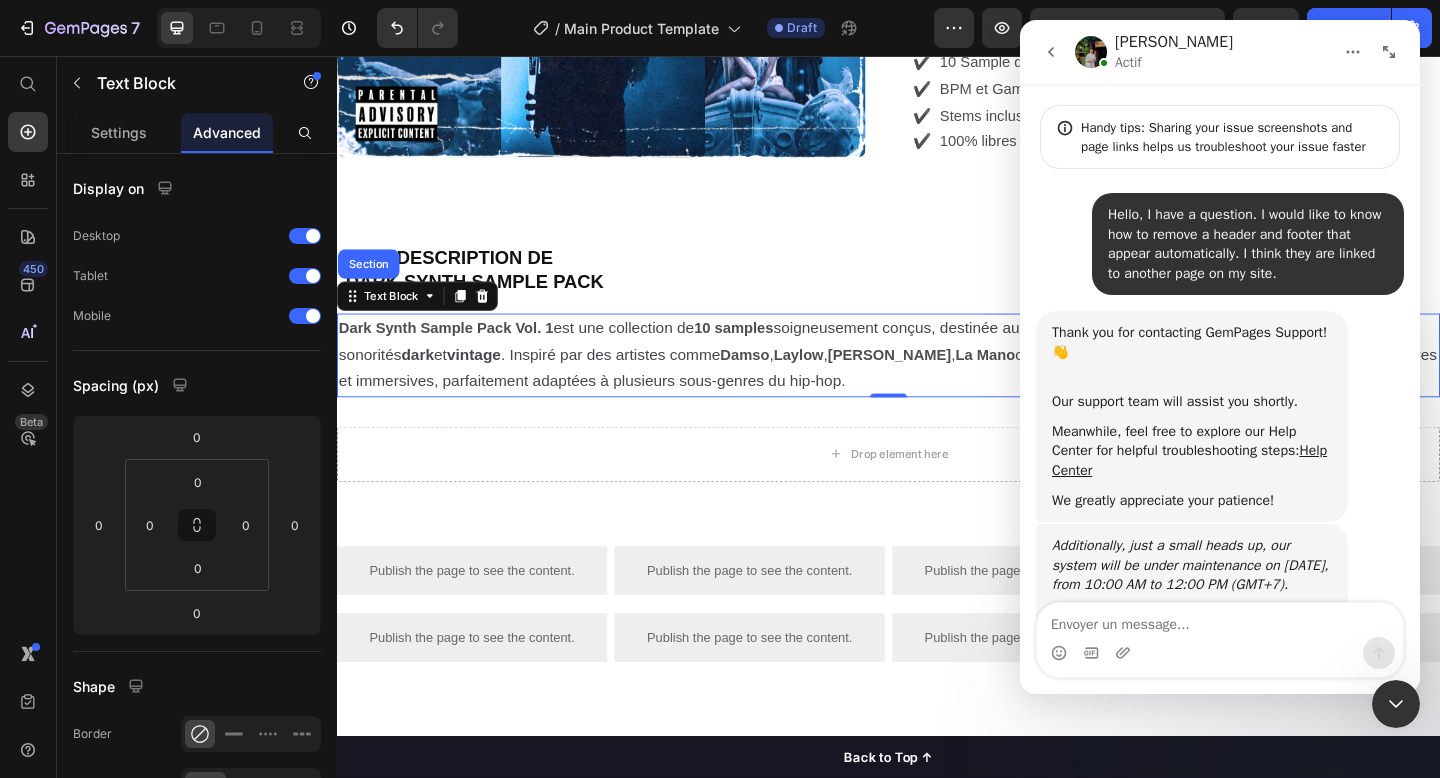 scroll, scrollTop: 389, scrollLeft: 0, axis: vertical 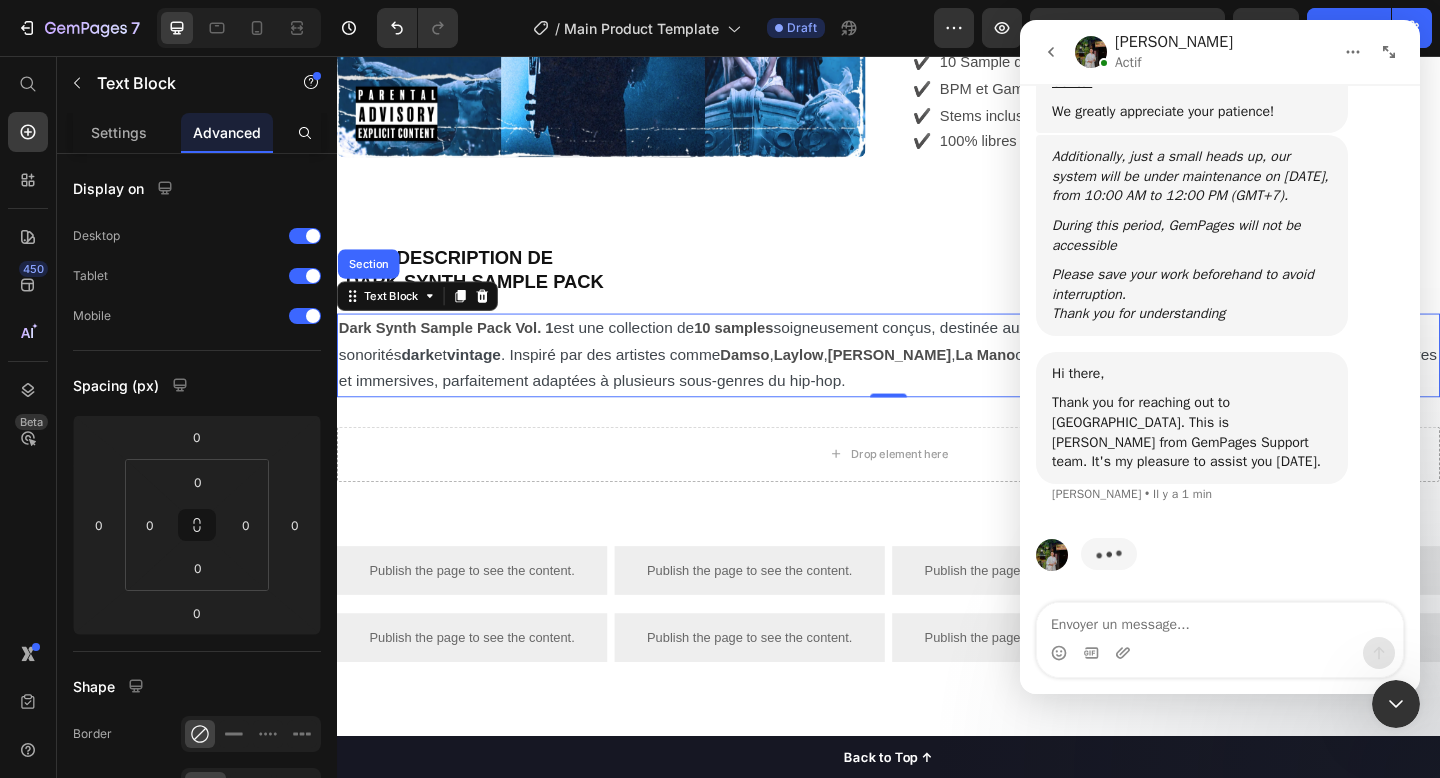 click 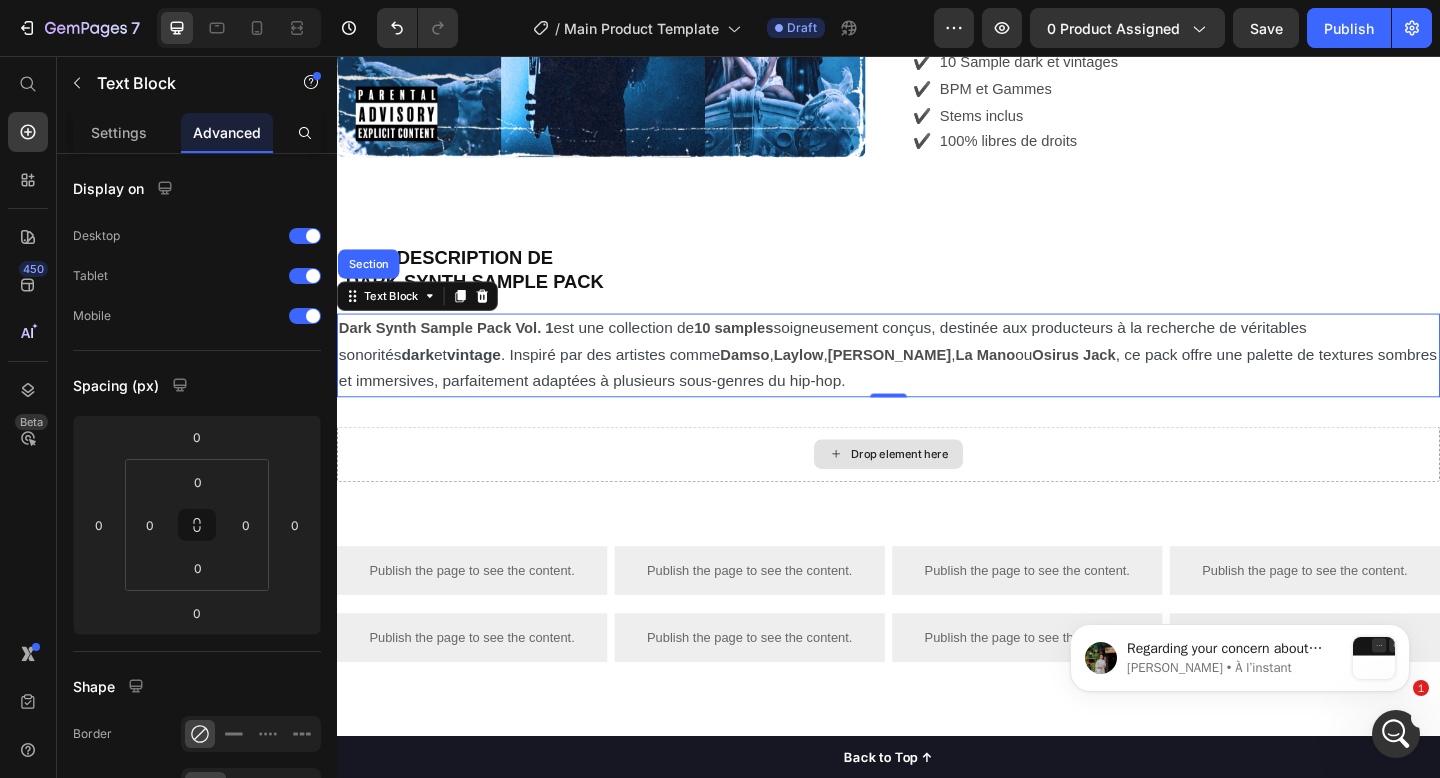 scroll, scrollTop: 0, scrollLeft: 0, axis: both 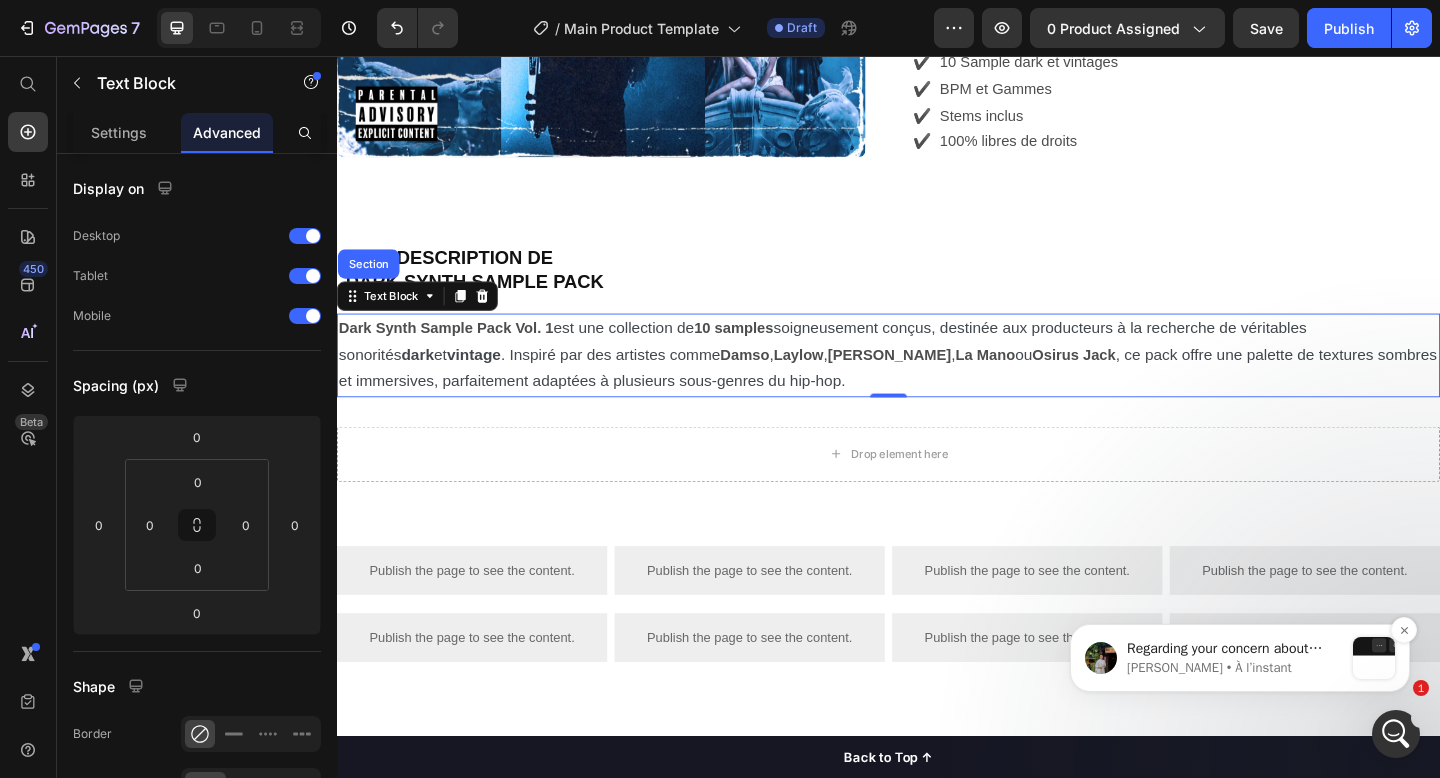click at bounding box center [1374, 658] 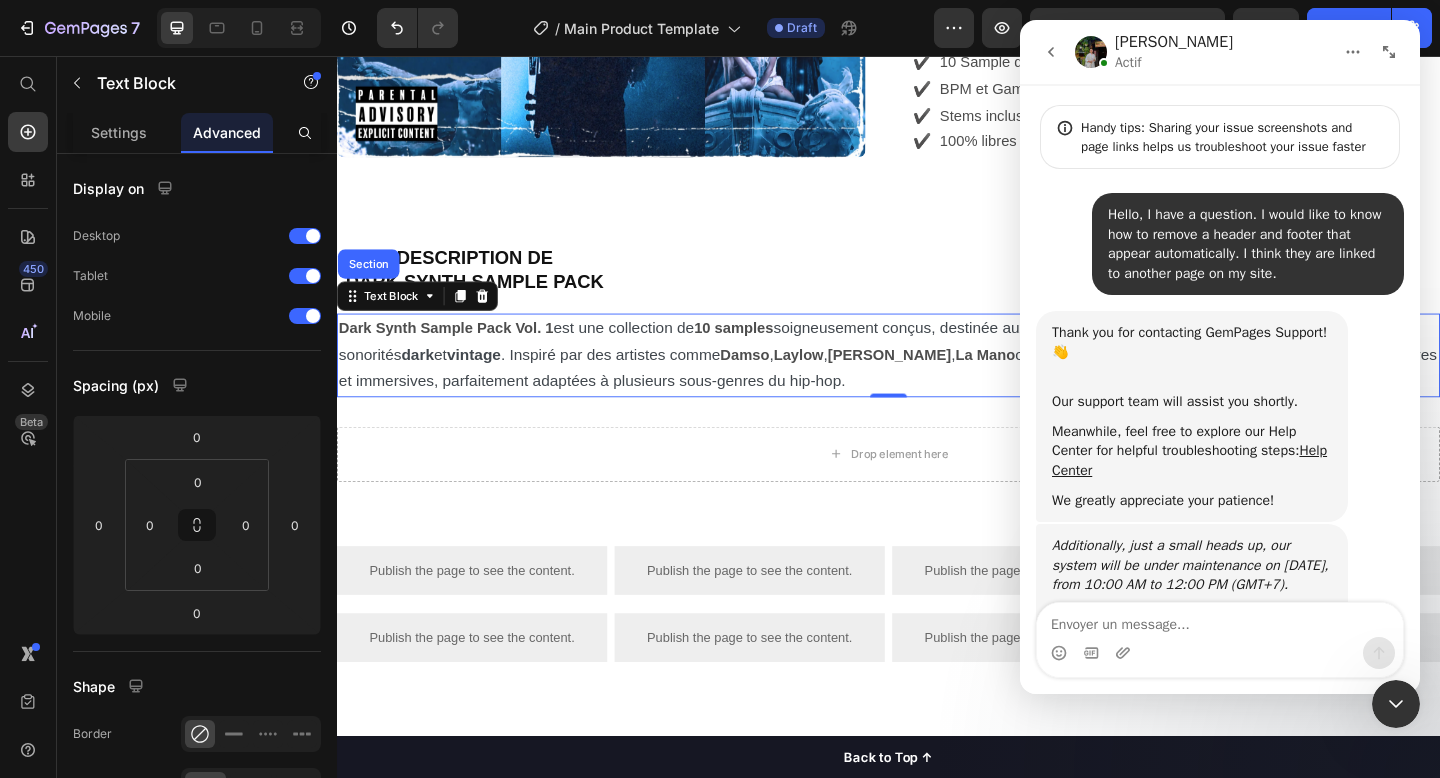 scroll, scrollTop: 132, scrollLeft: 0, axis: vertical 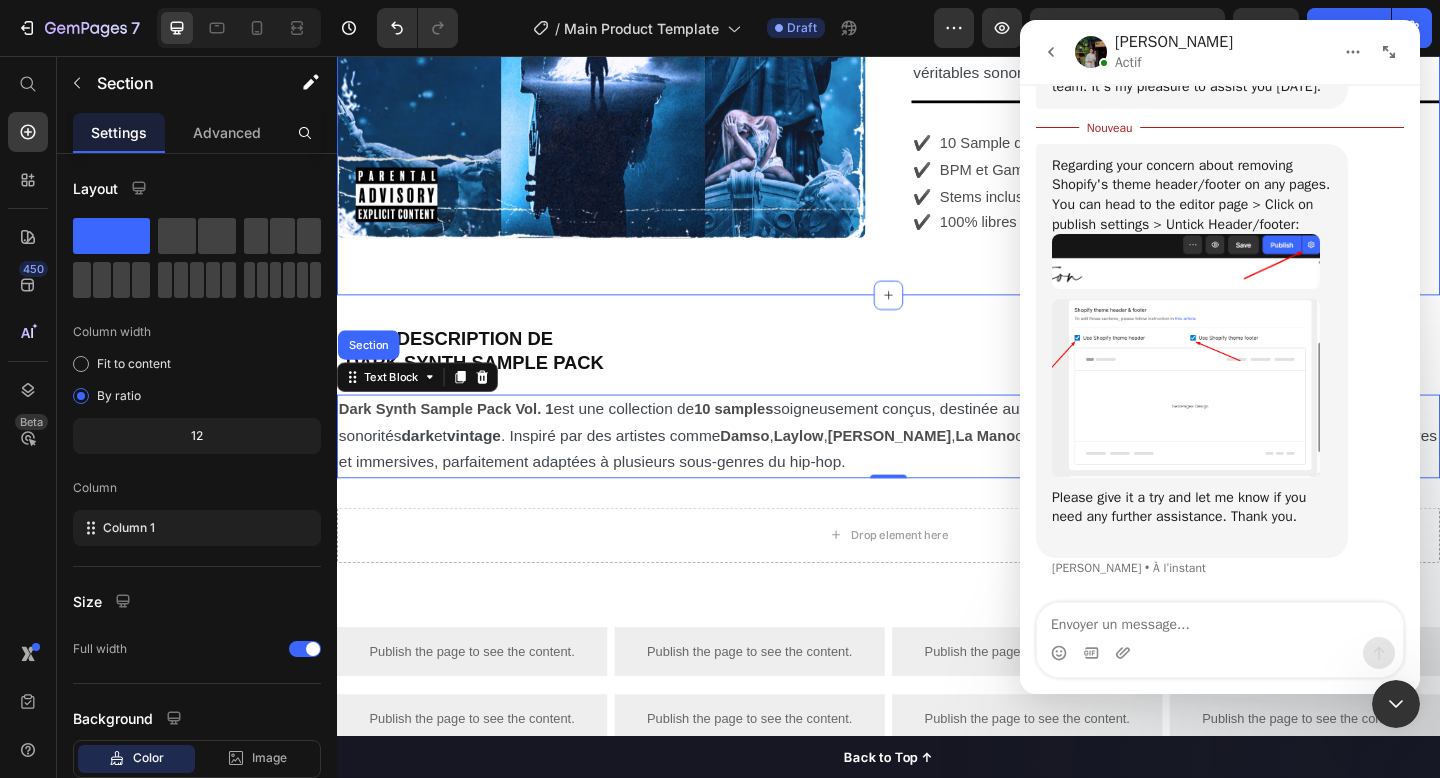 click on "Product Images YURI - DARK SYNTH SAMPLE PACK VOL. 1 Product Title €0,00 Product Price €0,00 Product Price NaN% OFF Discount Tag Row Row
Add to cart Add to Cart
Custom Code Safe & Secure Checkout 🔒 Text Block
Drop element here
Drop element here Row Quand tu bloques en prod, c’est souvent que tu cherches trop loin. Un bon pack de samples peut te donner une base solide sans tout réinventer. Parfois, un seul son déclenche toute une idée.   Dark Synth Sample Pack Vol. 1  est une collection de  10 samples  soigneusement conçus, destinée aux producteurs à la recherche de véritables sonorités  dark  et  vintage. Text Block                Title Line ✔️  10 Sample dark et vintages ✔️  BPM et Gammes ✔️  Stems inclus ✔️  100% libres de droits Text Block Row Product Row Section 1" at bounding box center [937, -162] 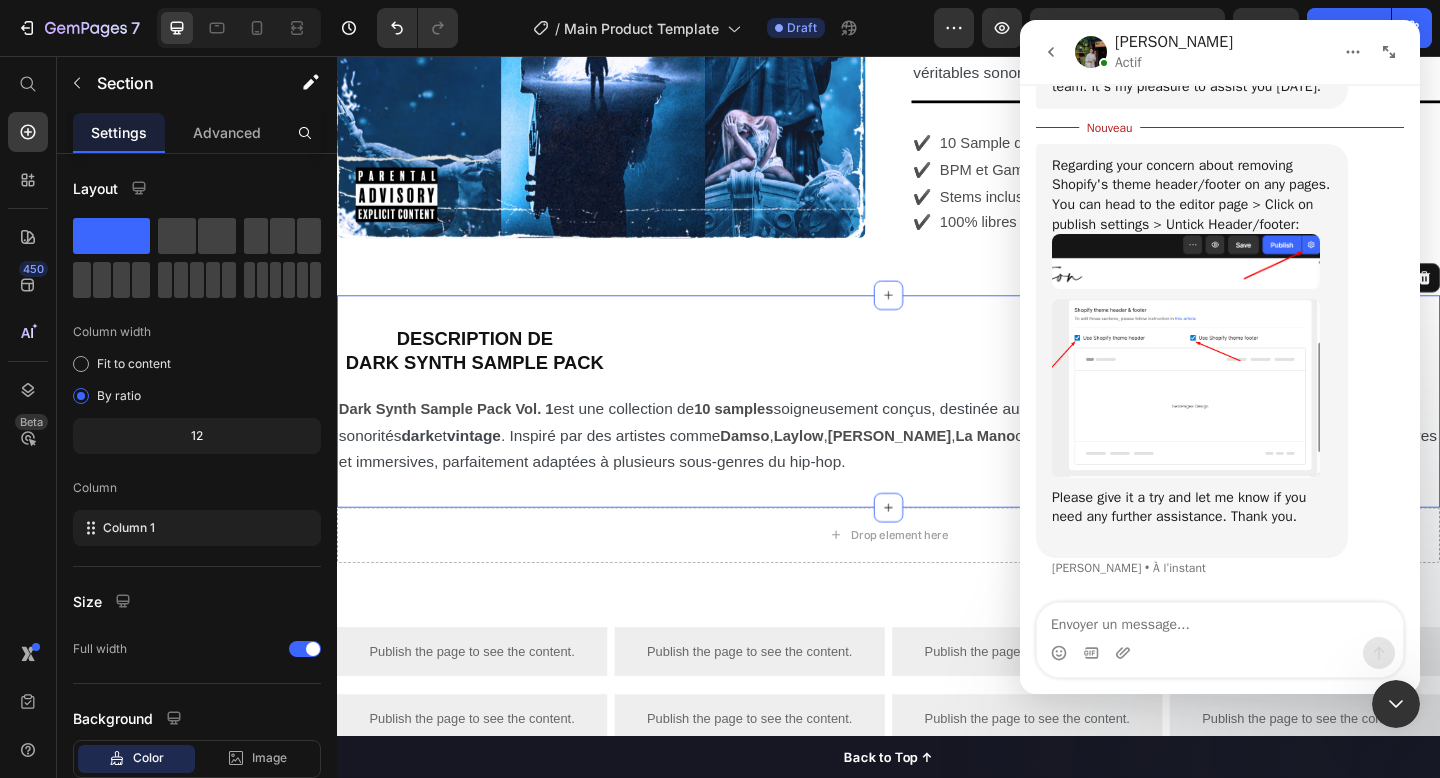 click on "DESCRIPTION DE  DARK SYNTH SAMPLE PACK  Heading Dark Synth Sample Pack Vol. 1  est une collection de  10 samples  soigneusement conçus, destinée aux producteurs à la recherche de véritables sonorités  dark  et  vintage . Inspiré par des artistes comme  Damso ,  Laylow ,  Freeze Corleone ,  La Mano  ou  Osirus Jack , ce pack offre une palette de textures sombres et immersives, parfaitement adaptées à plusieurs sous-genres du hip-hop. Text Block Section 2   You can create reusable sections Create Theme Section AI Content Write with GemAI What would you like to describe here? Tone and Voice Persuasive Product YURI - DARK SYNTH SAMPLE PACK VOL. 1 Show more Generate" at bounding box center [937, 432] 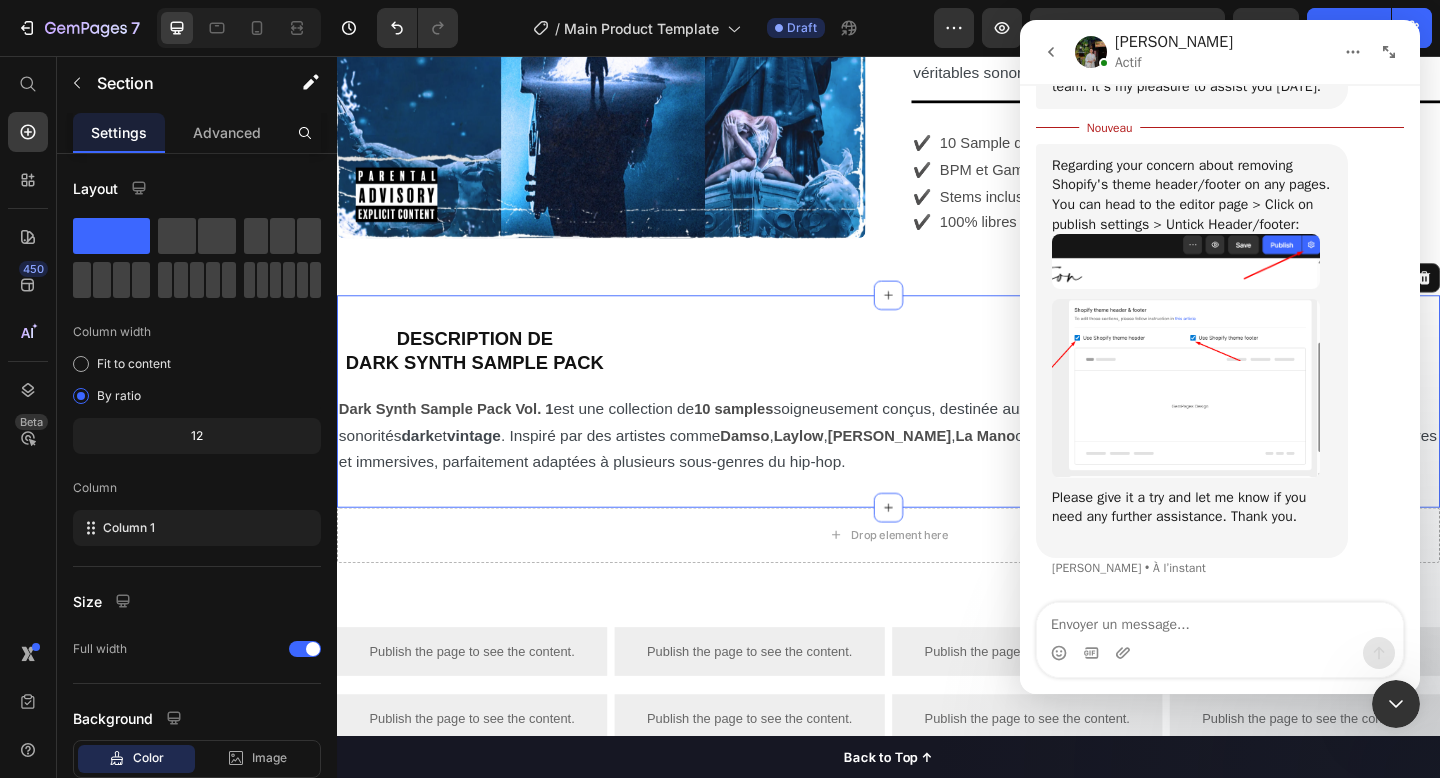 click at bounding box center (1051, 52) 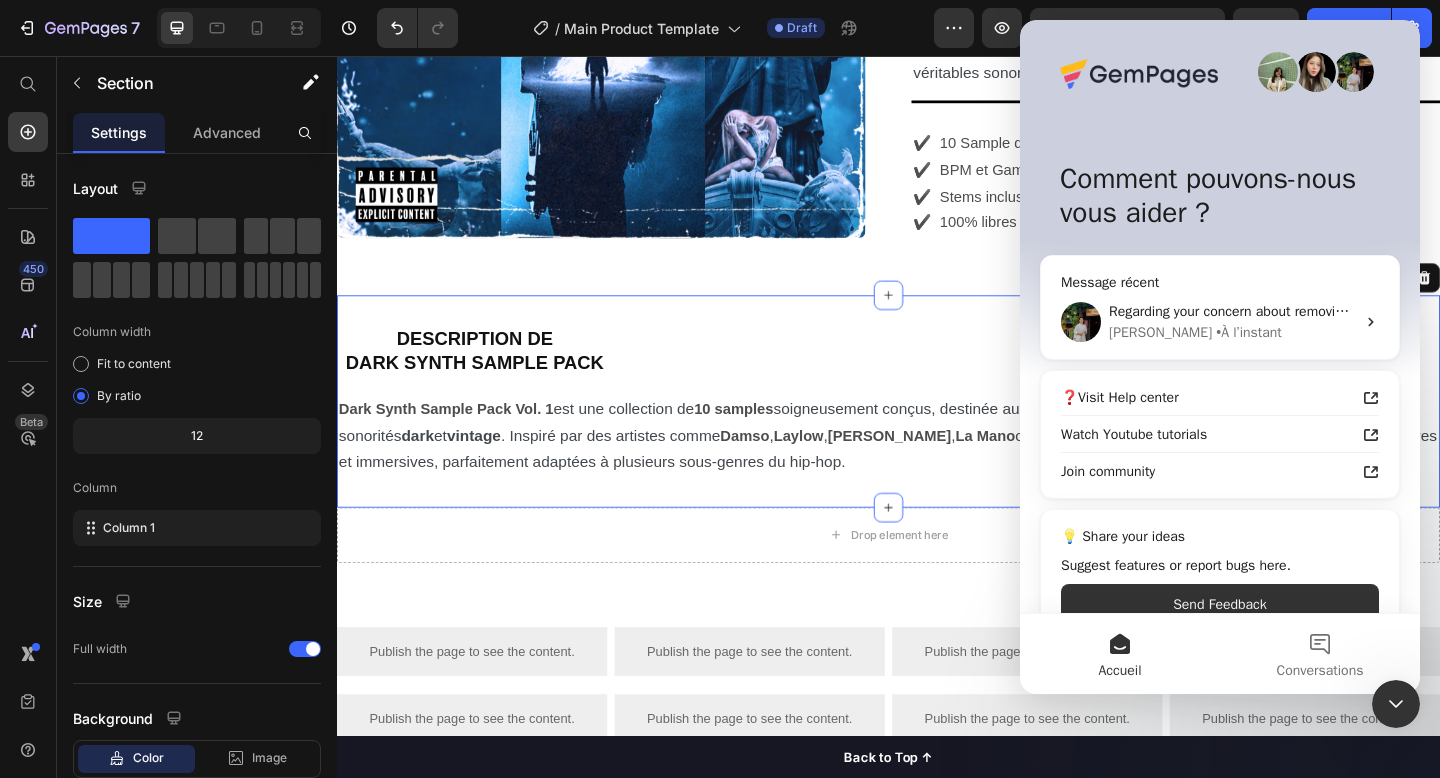 click at bounding box center (1396, 704) 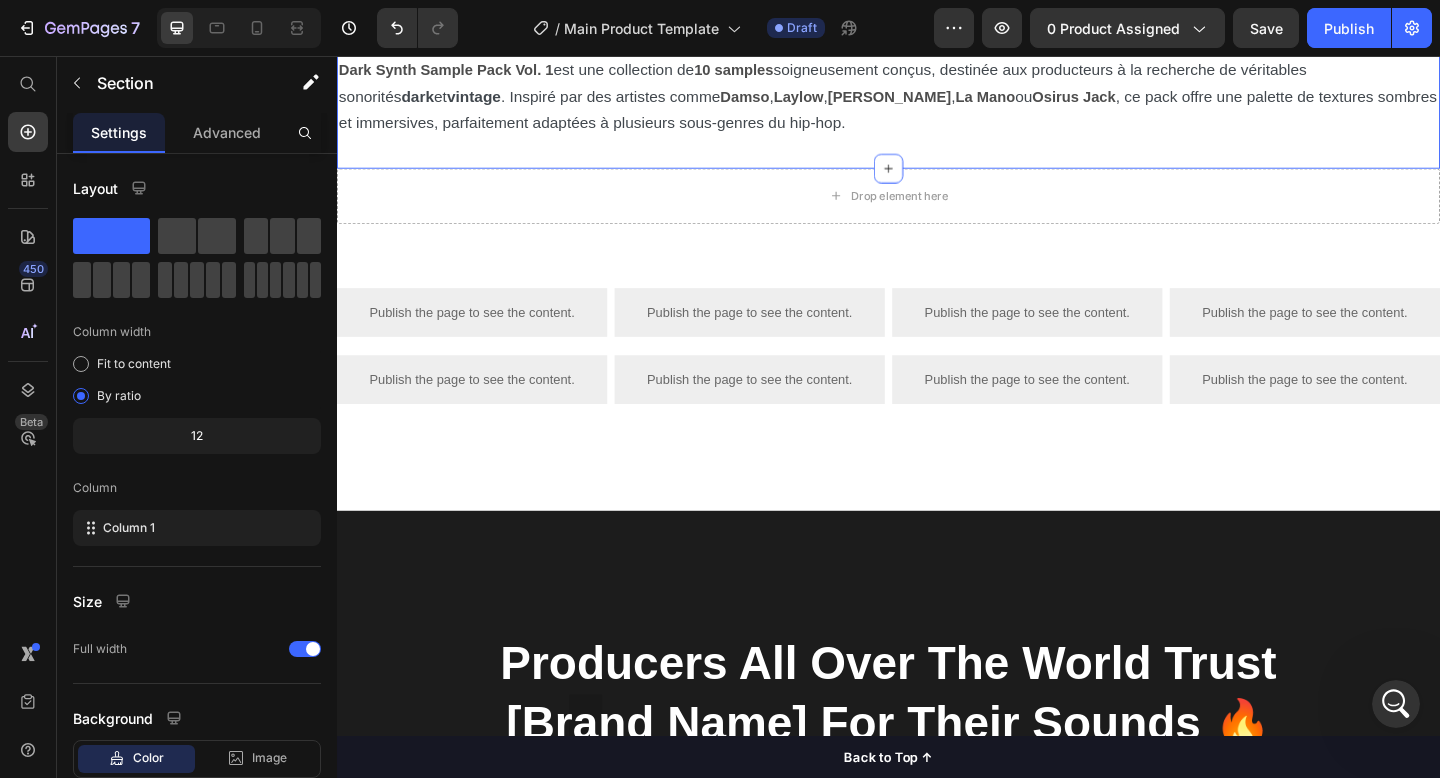 scroll, scrollTop: 1151, scrollLeft: 0, axis: vertical 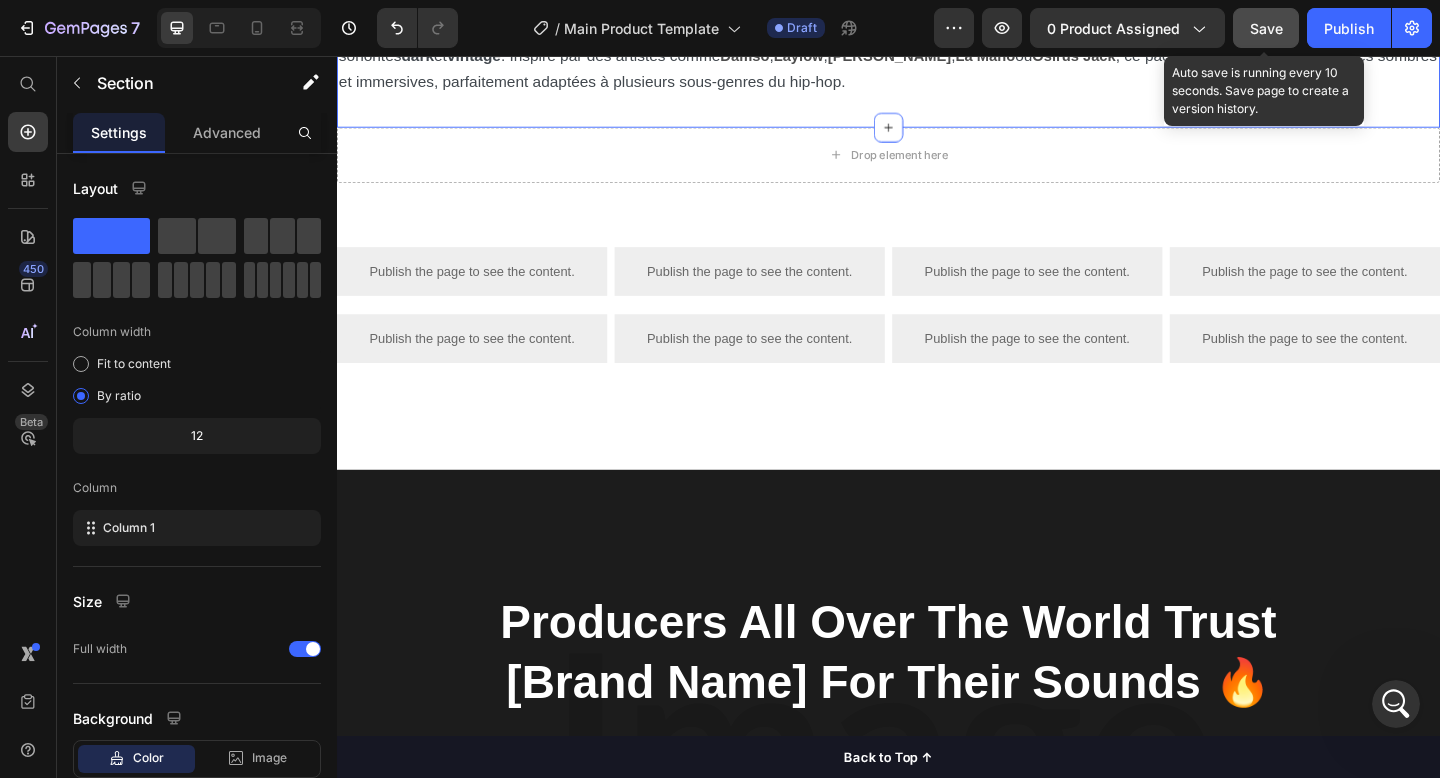click on "Save" 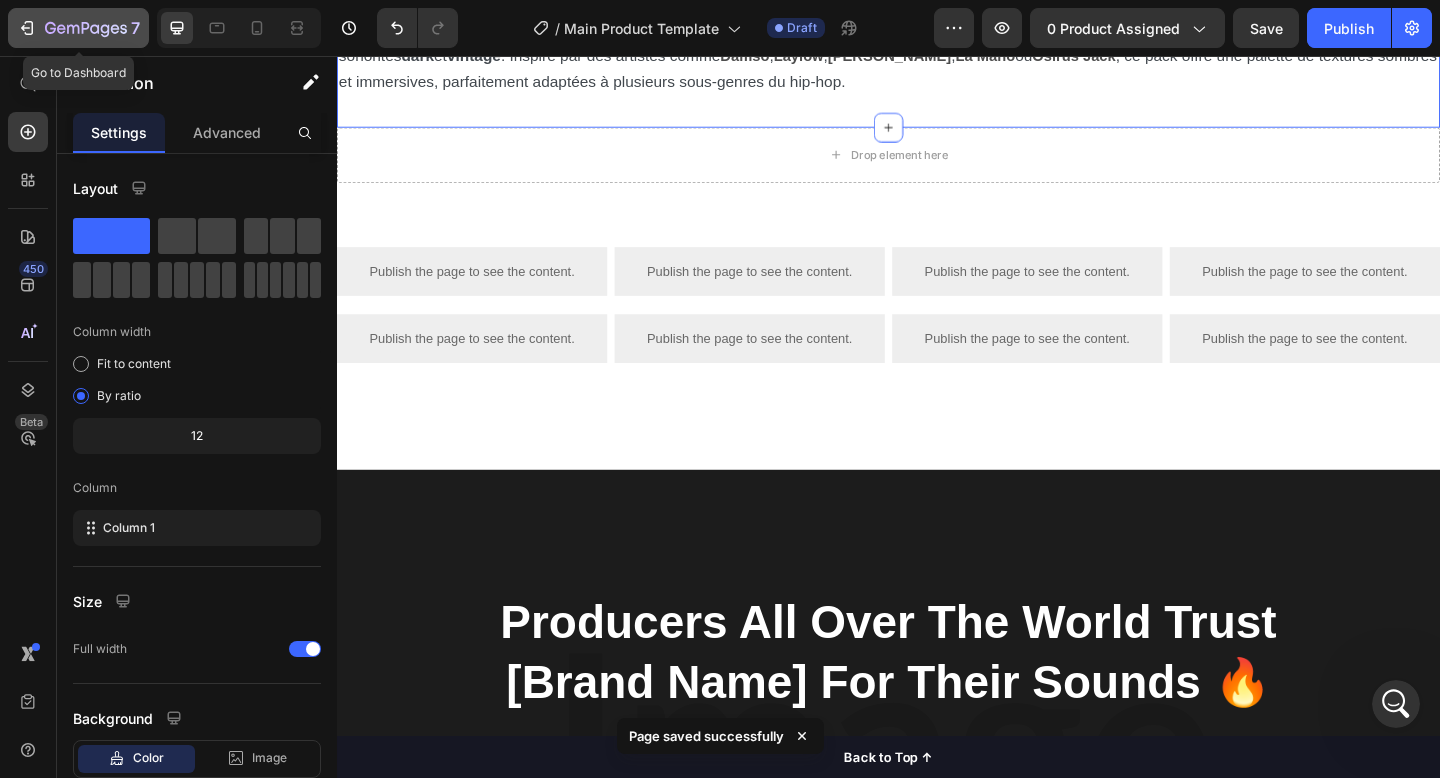 click 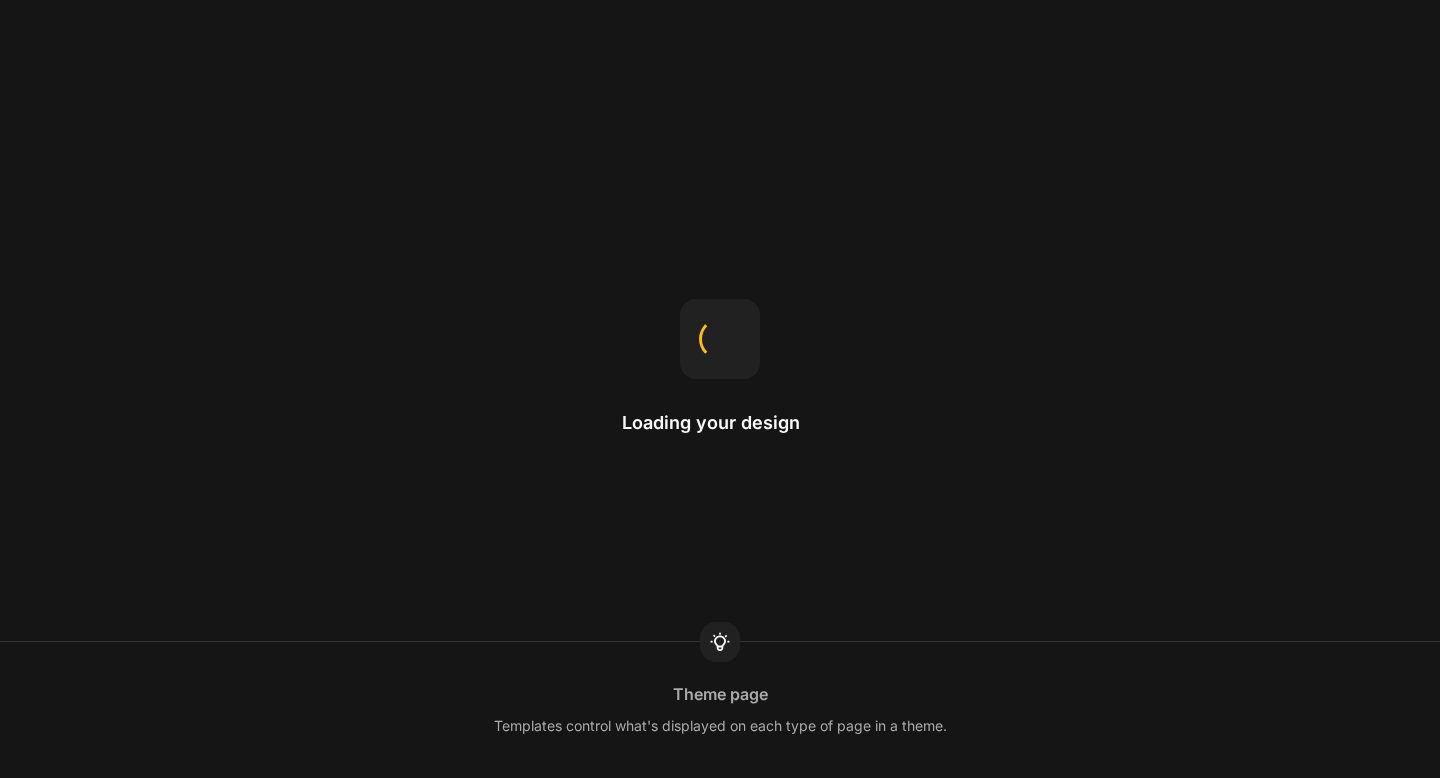 scroll, scrollTop: 0, scrollLeft: 0, axis: both 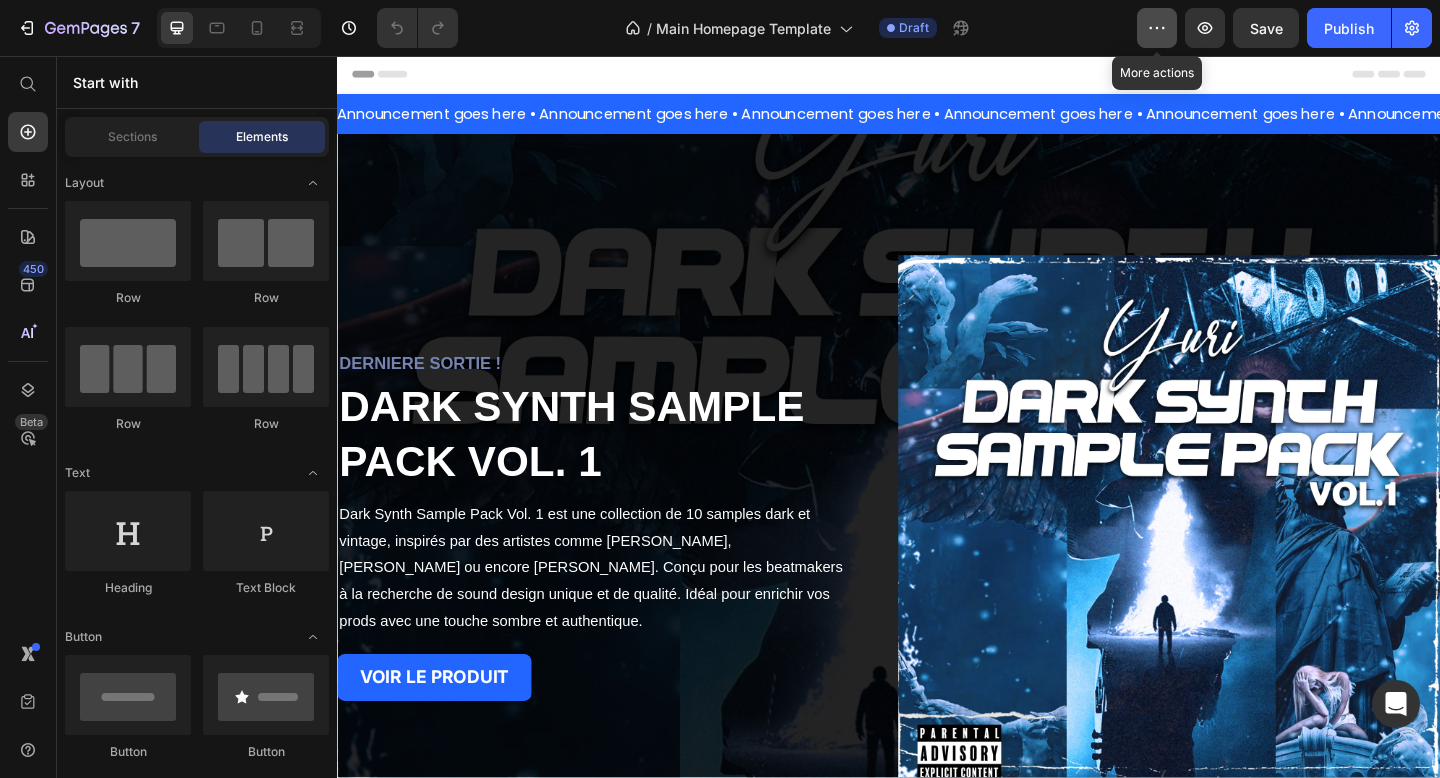 click 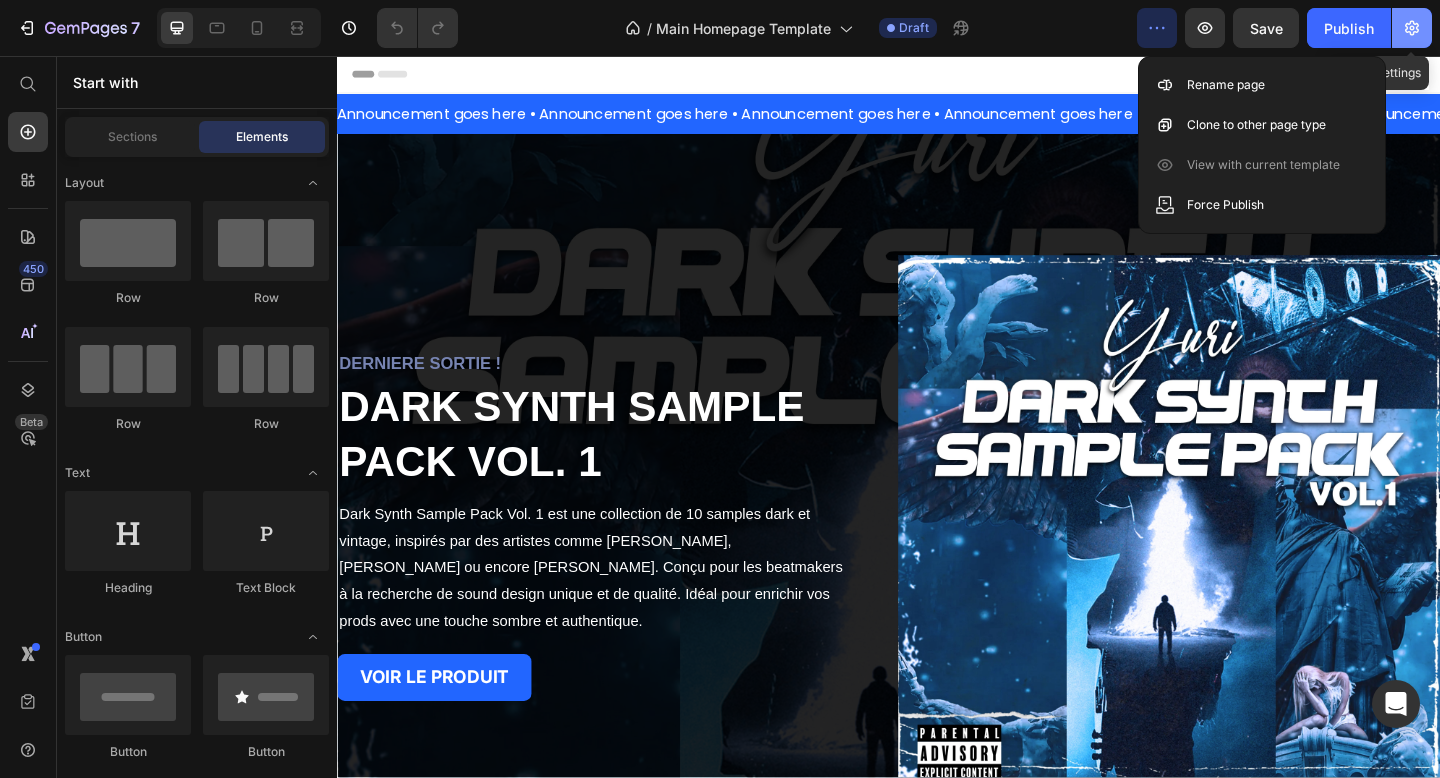click 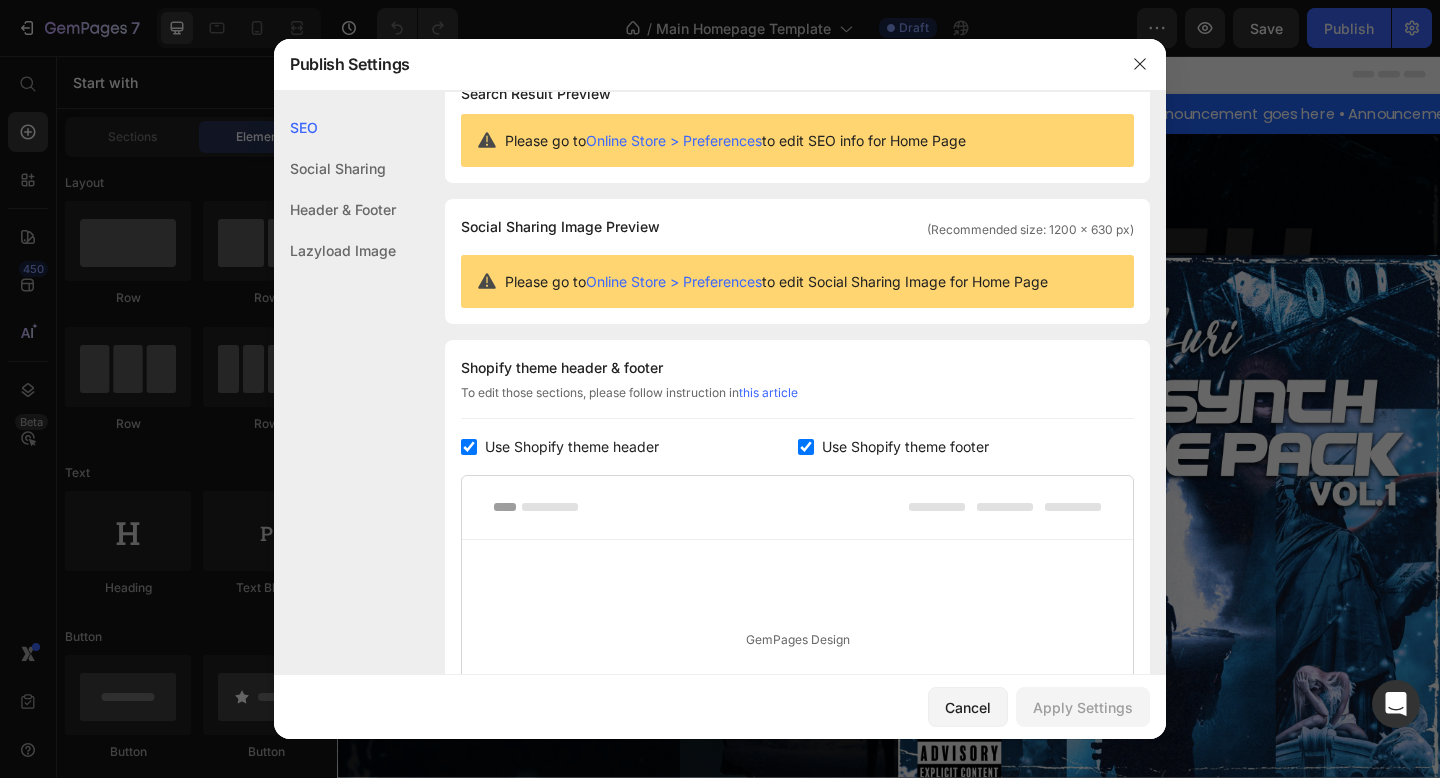 scroll, scrollTop: 42, scrollLeft: 0, axis: vertical 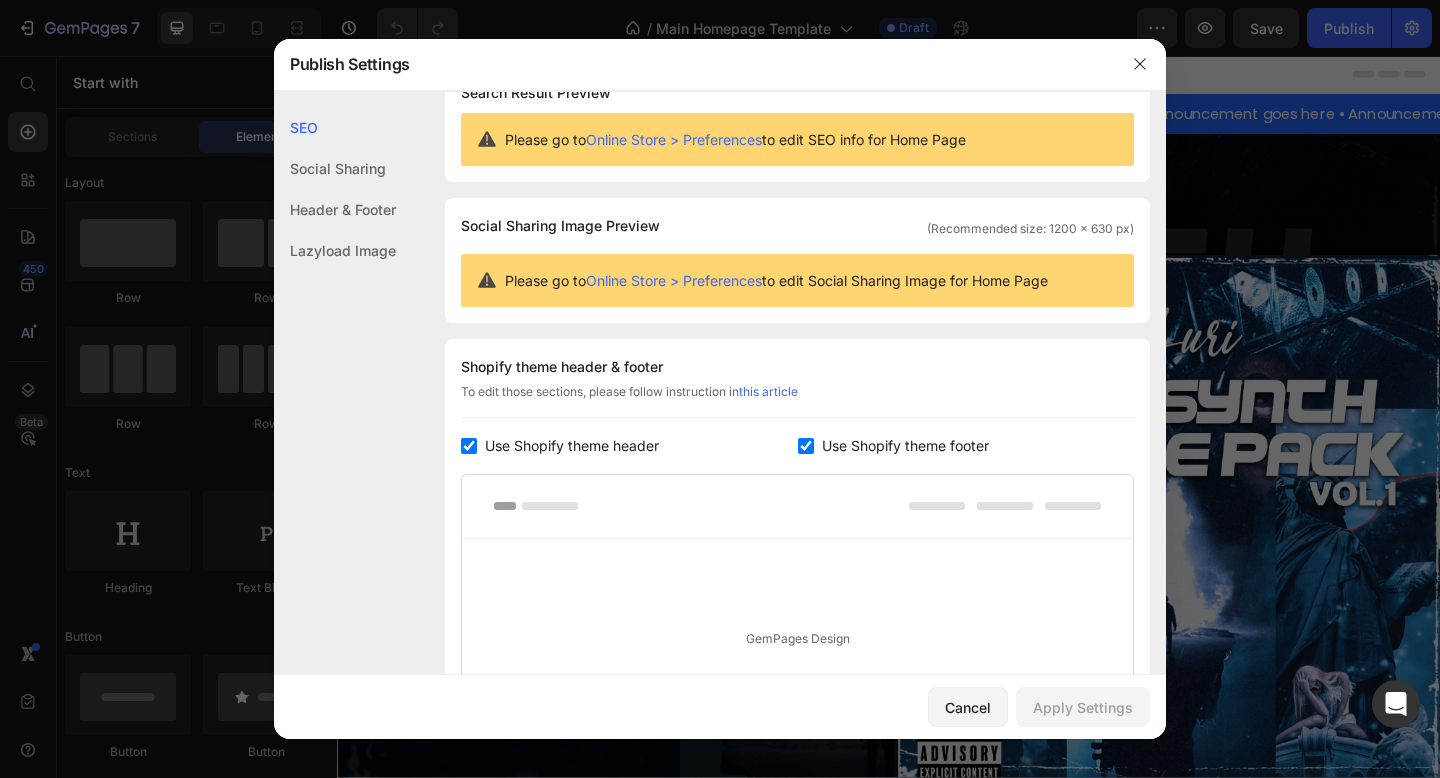 click at bounding box center [469, 446] 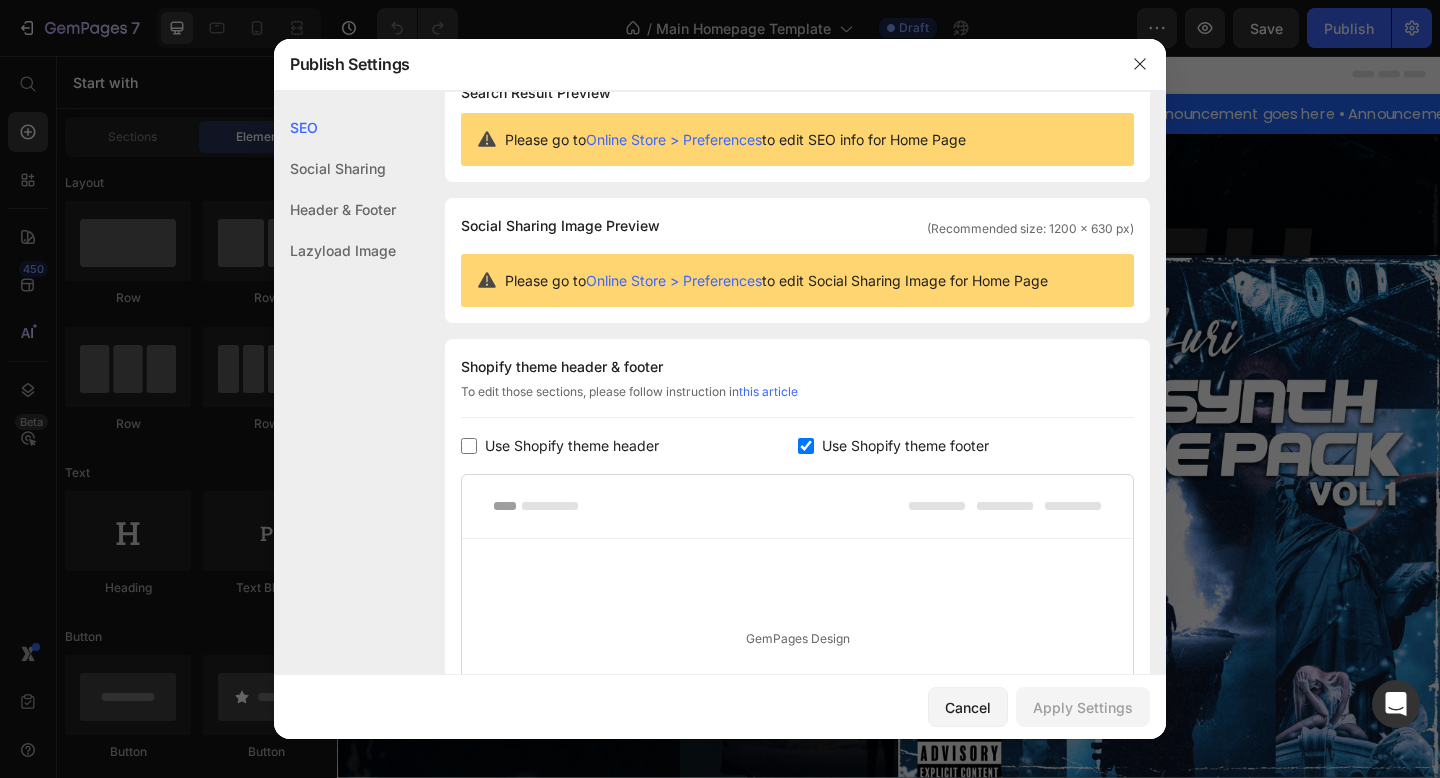 checkbox on "false" 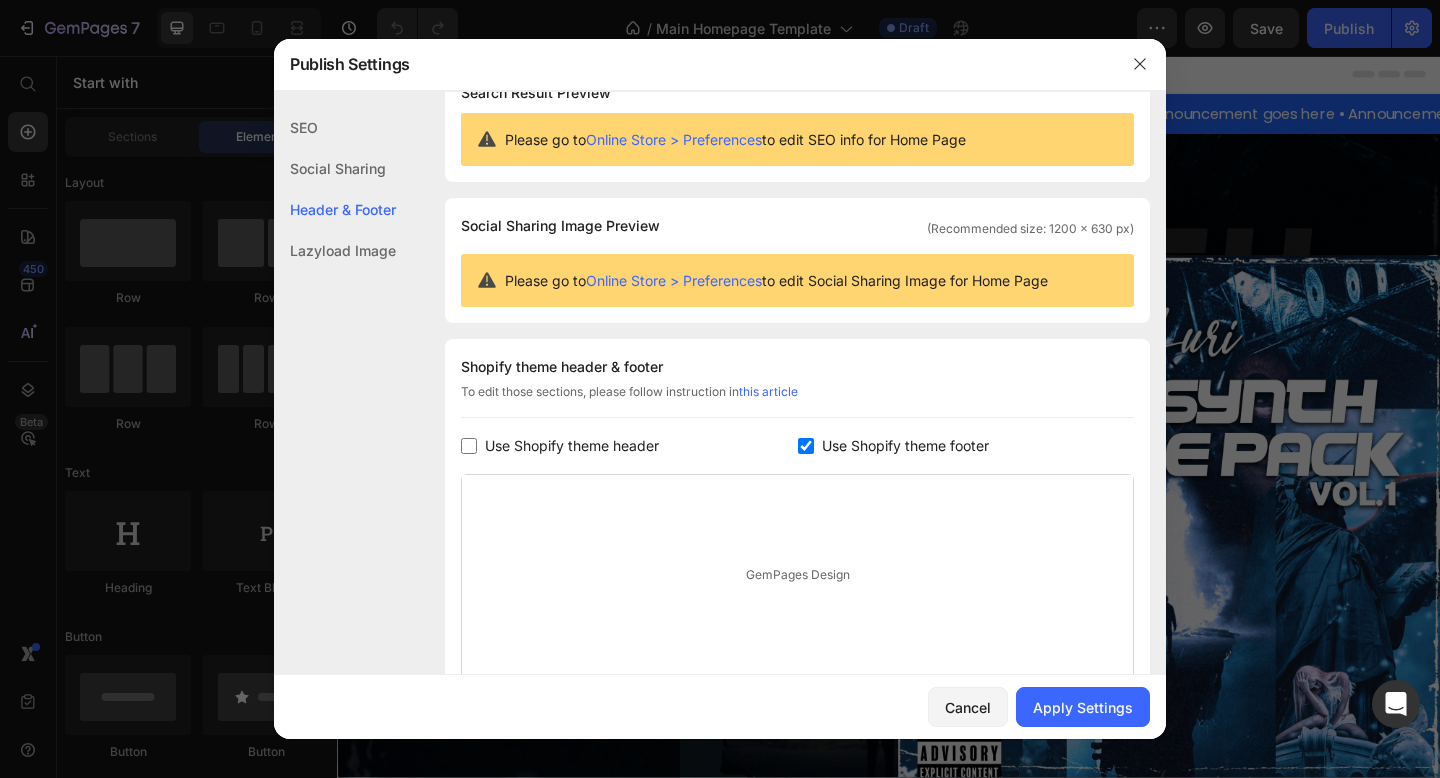 click at bounding box center [806, 446] 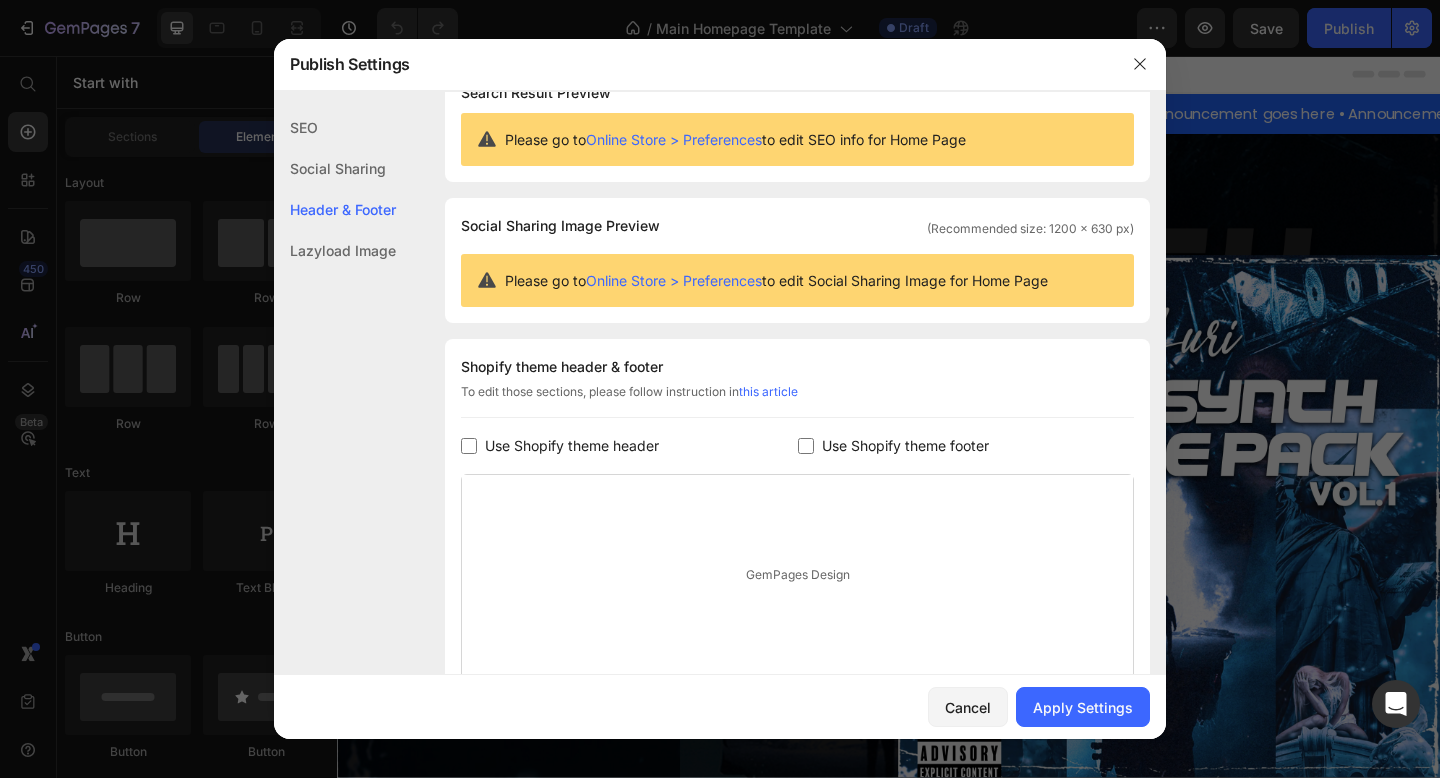 checkbox on "false" 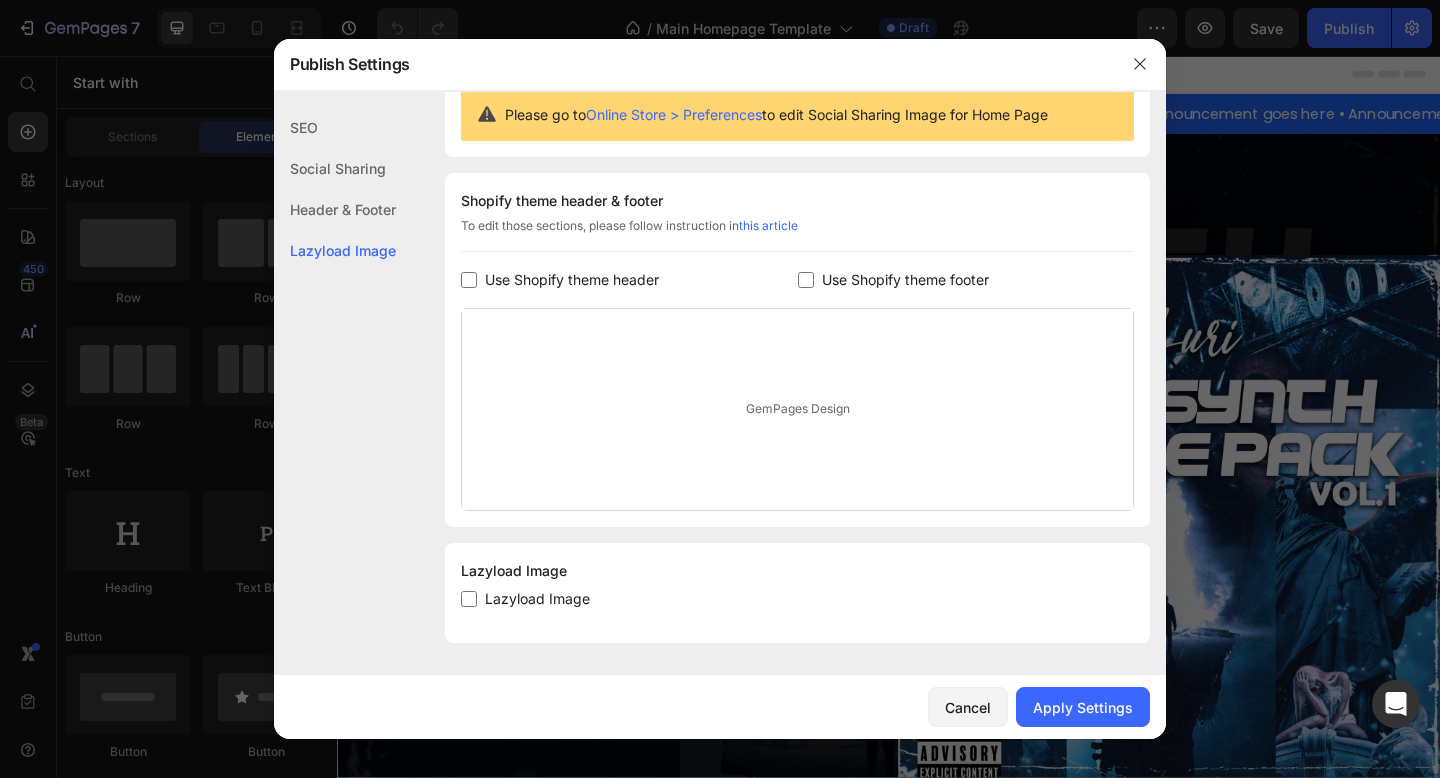 scroll, scrollTop: 38, scrollLeft: 0, axis: vertical 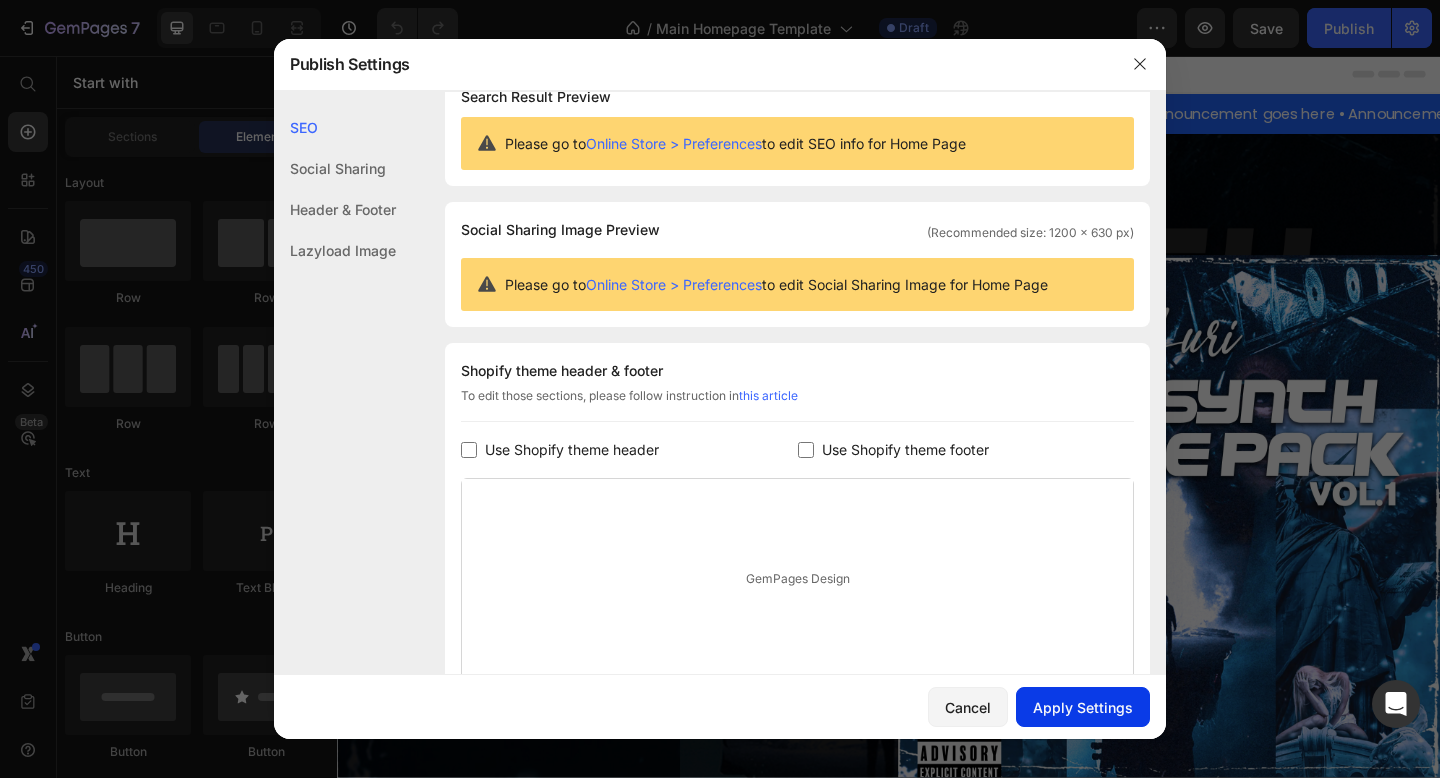 click on "Apply Settings" 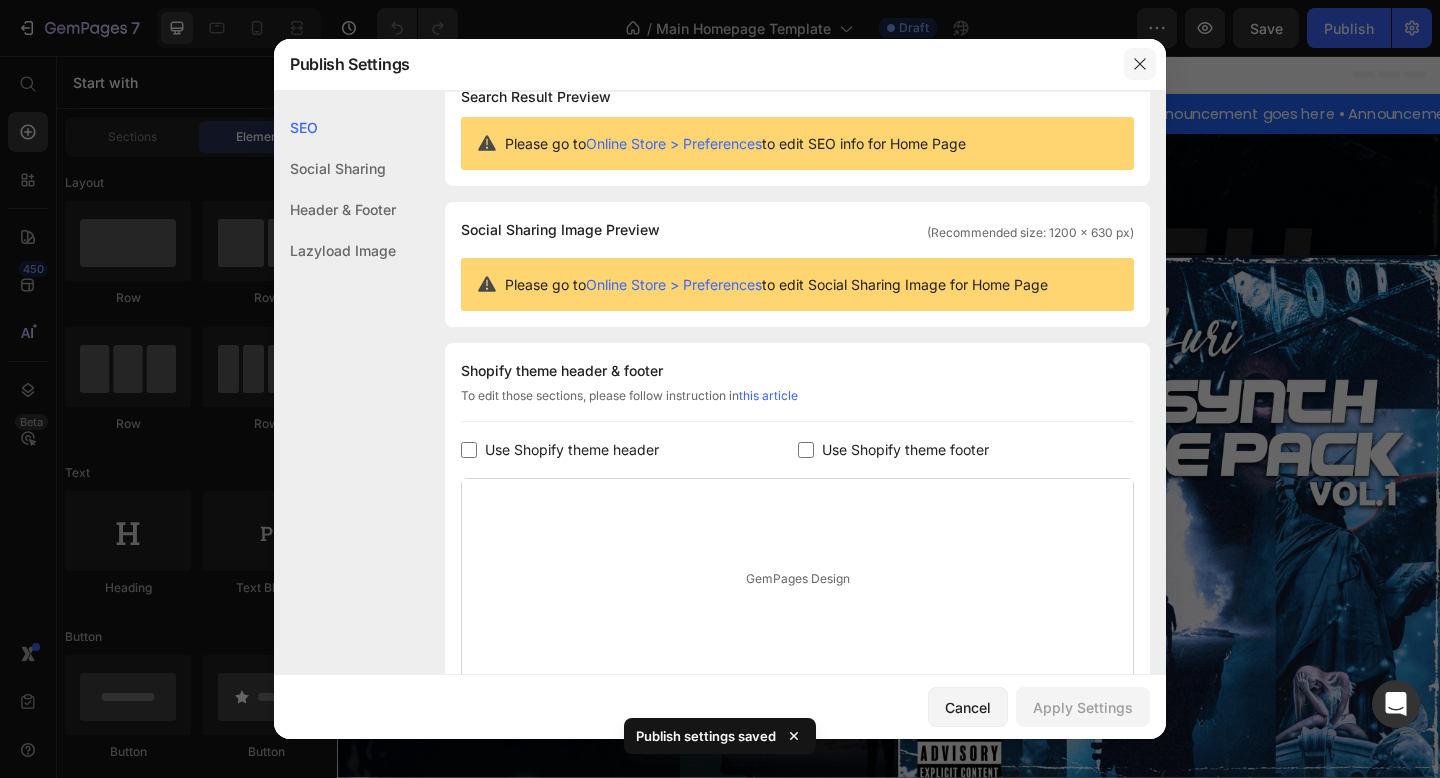 click 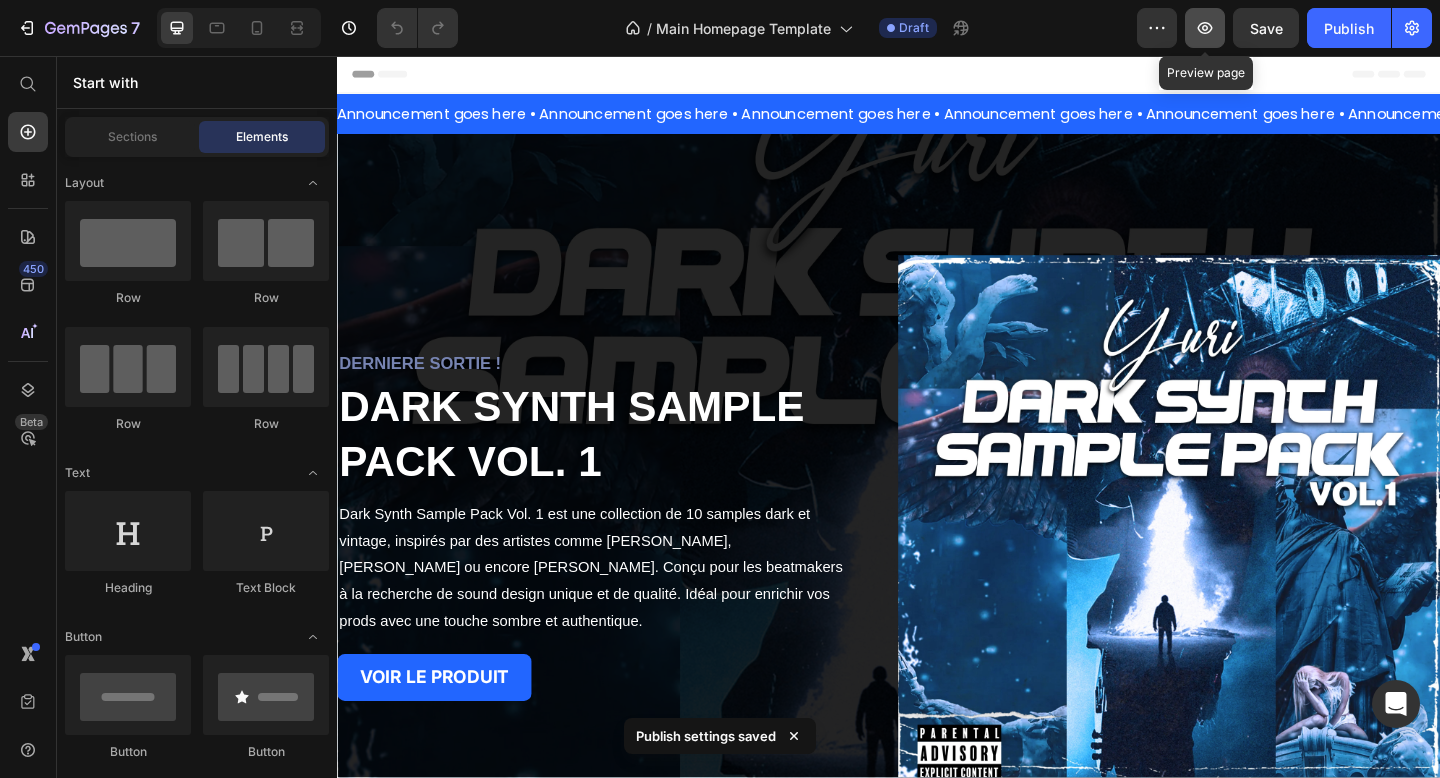click 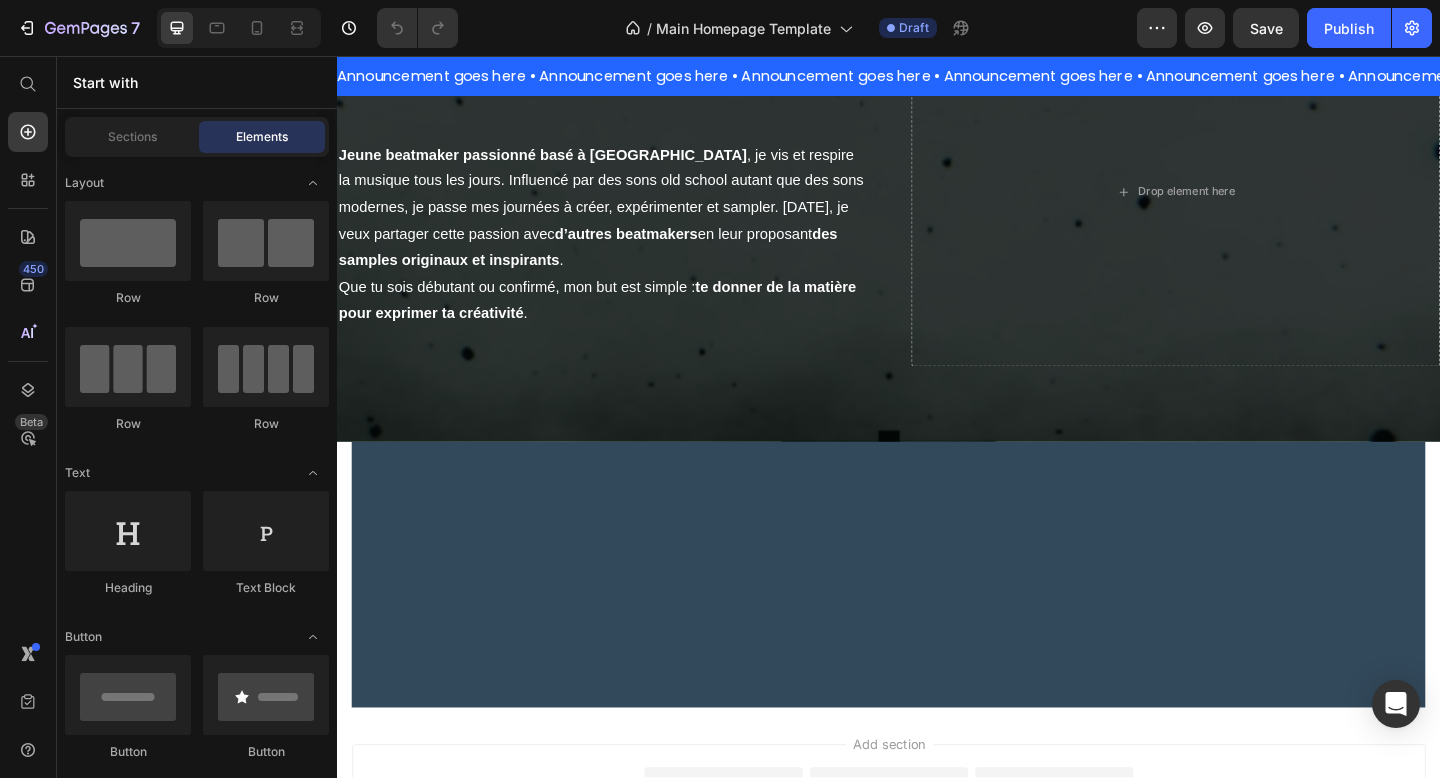 scroll, scrollTop: 3165, scrollLeft: 0, axis: vertical 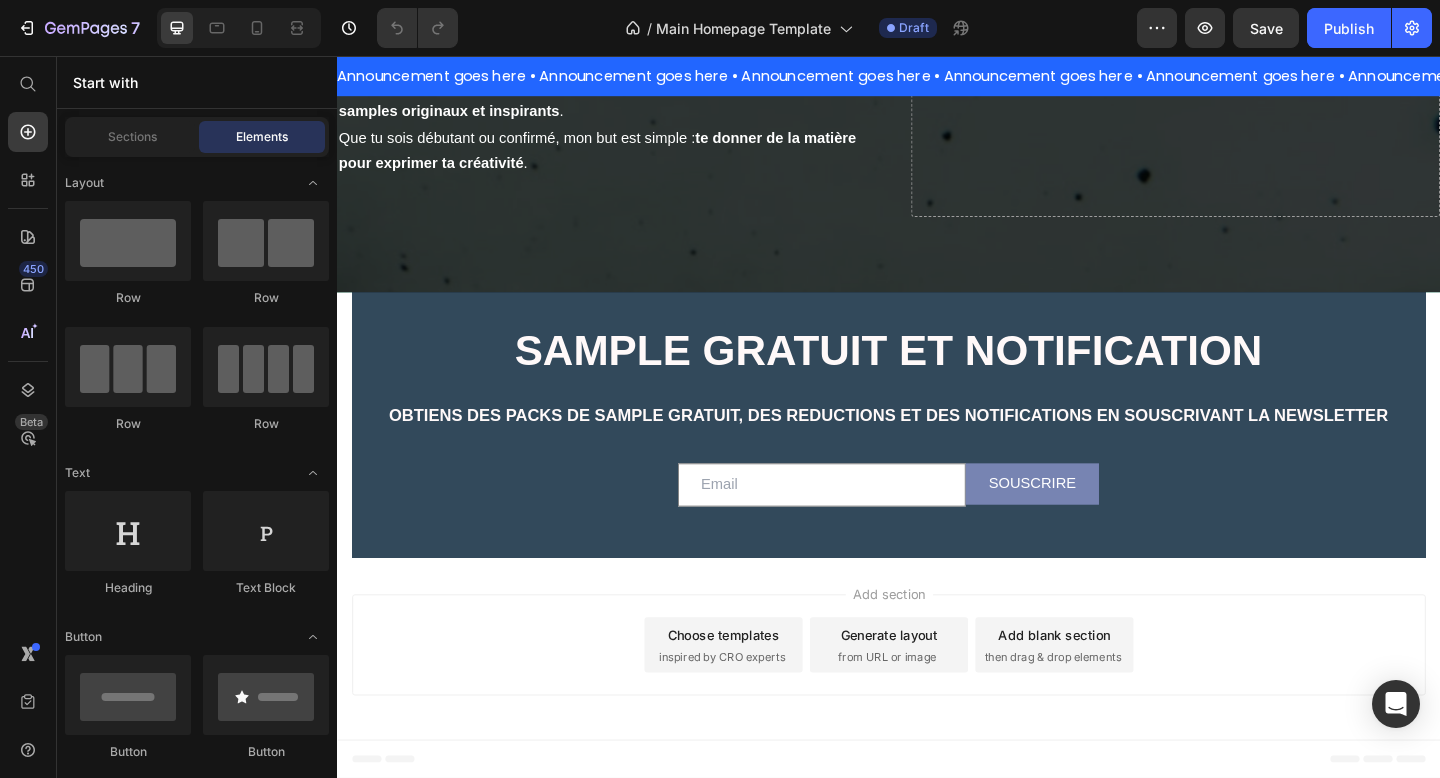 click on "Add section Choose templates inspired by CRO experts Generate layout from URL or image Add blank section then drag & drop elements" at bounding box center (937, 701) 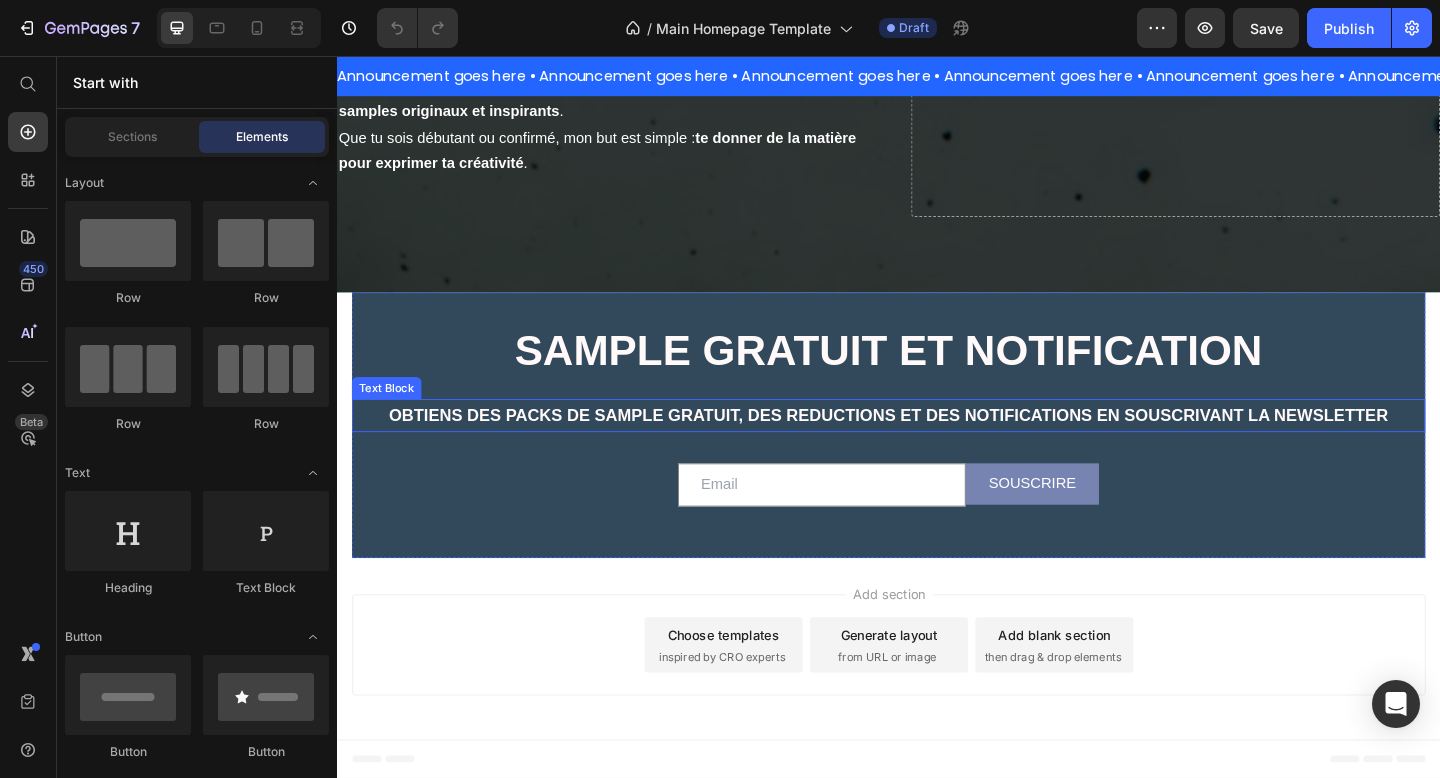click on "SAMPLE GRATUIT ET NOTIFICATION" at bounding box center (937, 377) 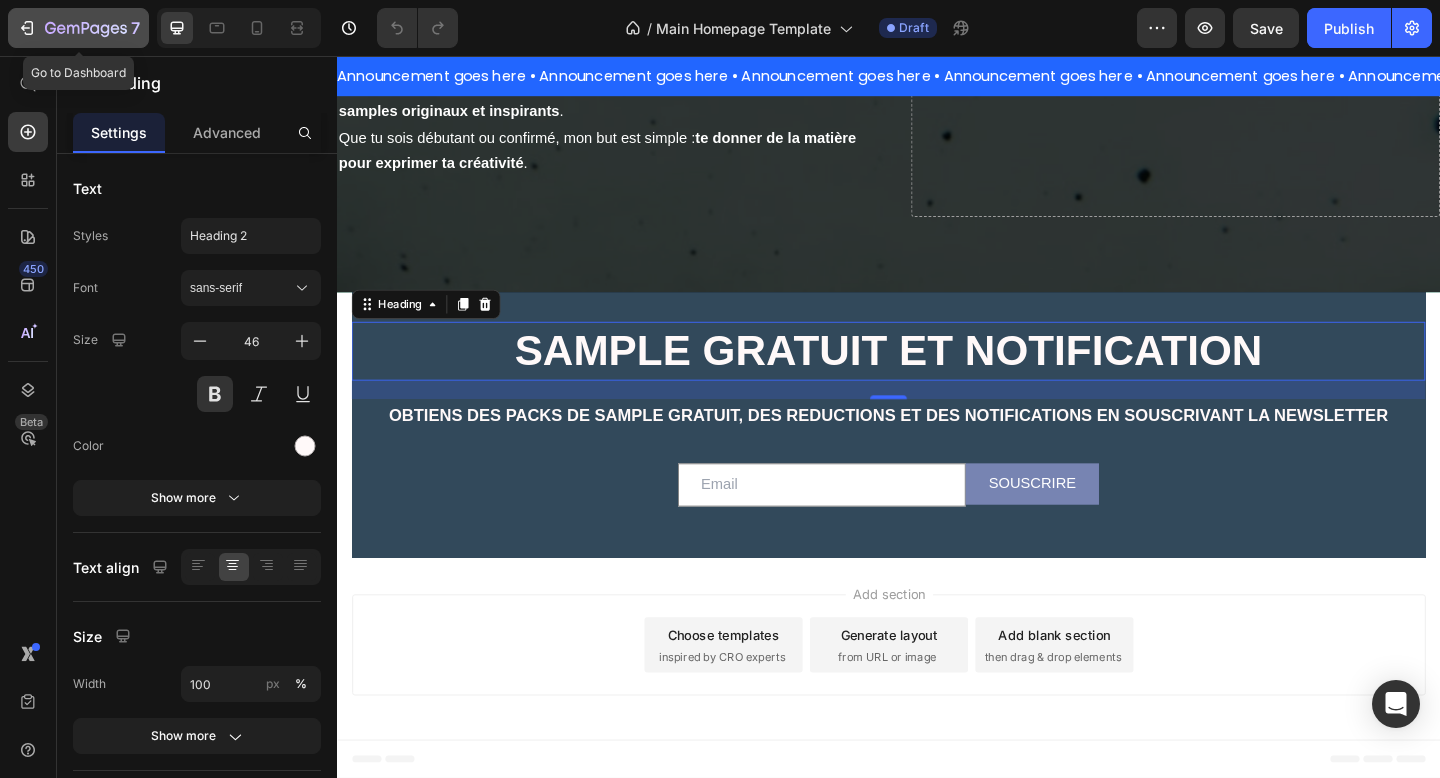 click 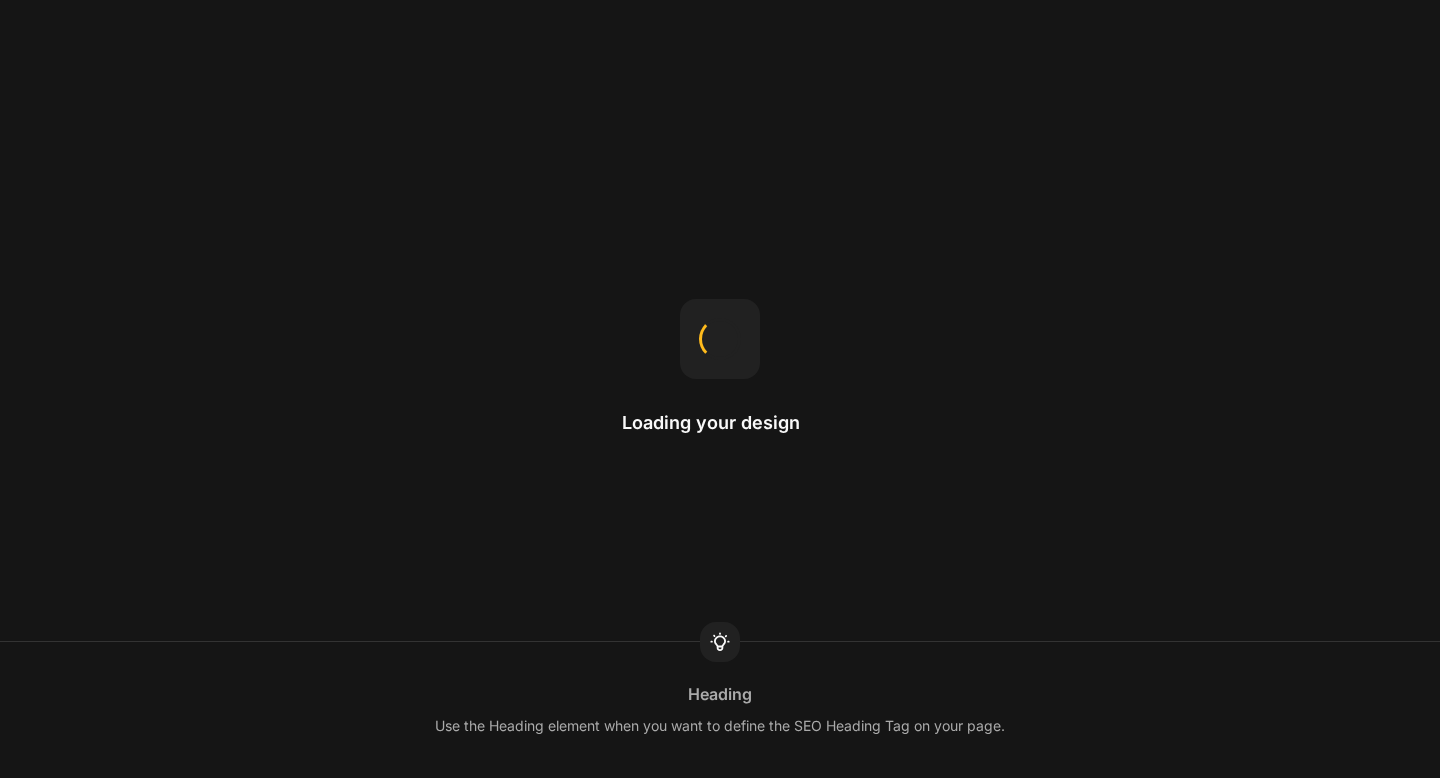 scroll, scrollTop: 0, scrollLeft: 0, axis: both 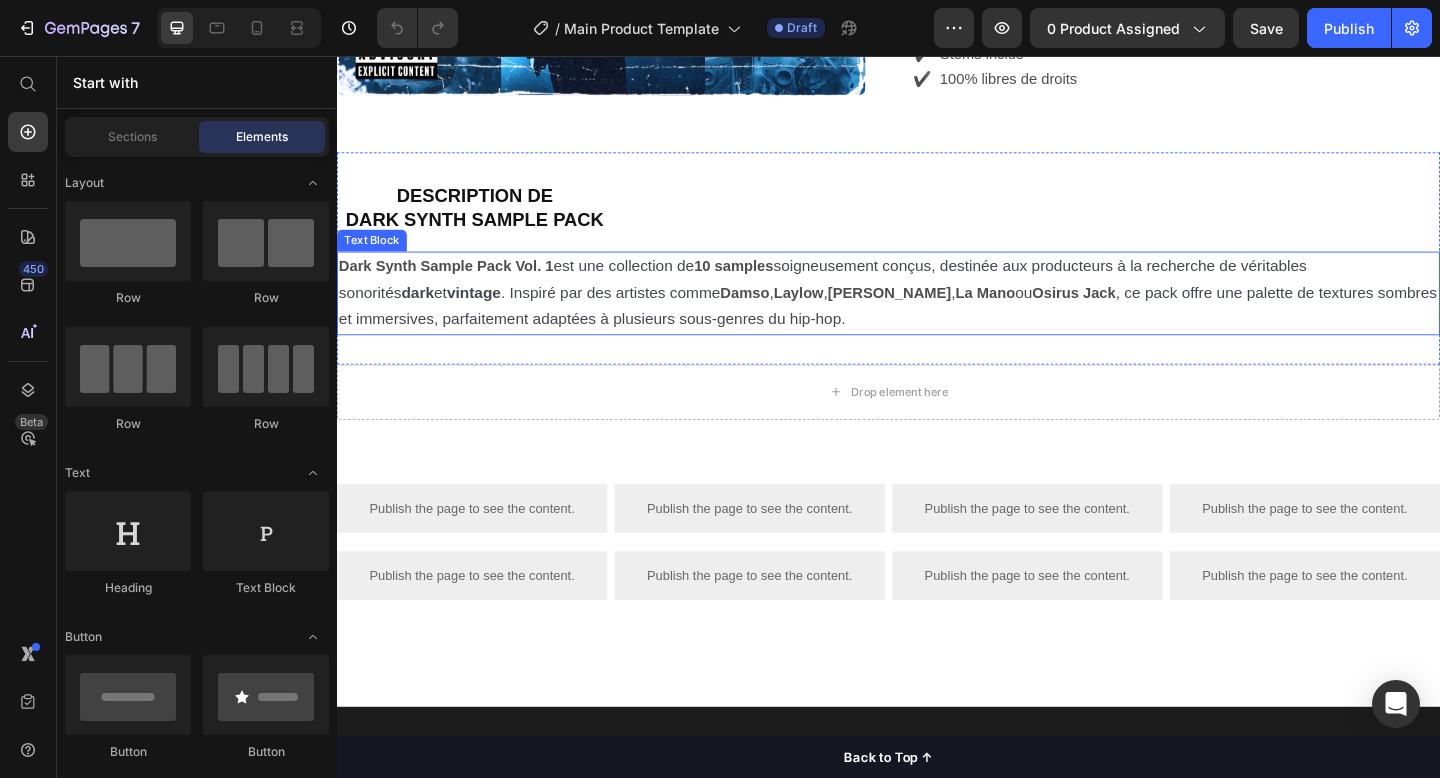 click on ", ce pack offre une palette de textures sombres et immersives, parfaitement adaptées à plusieurs sous-genres du hip-hop." at bounding box center (936, 328) 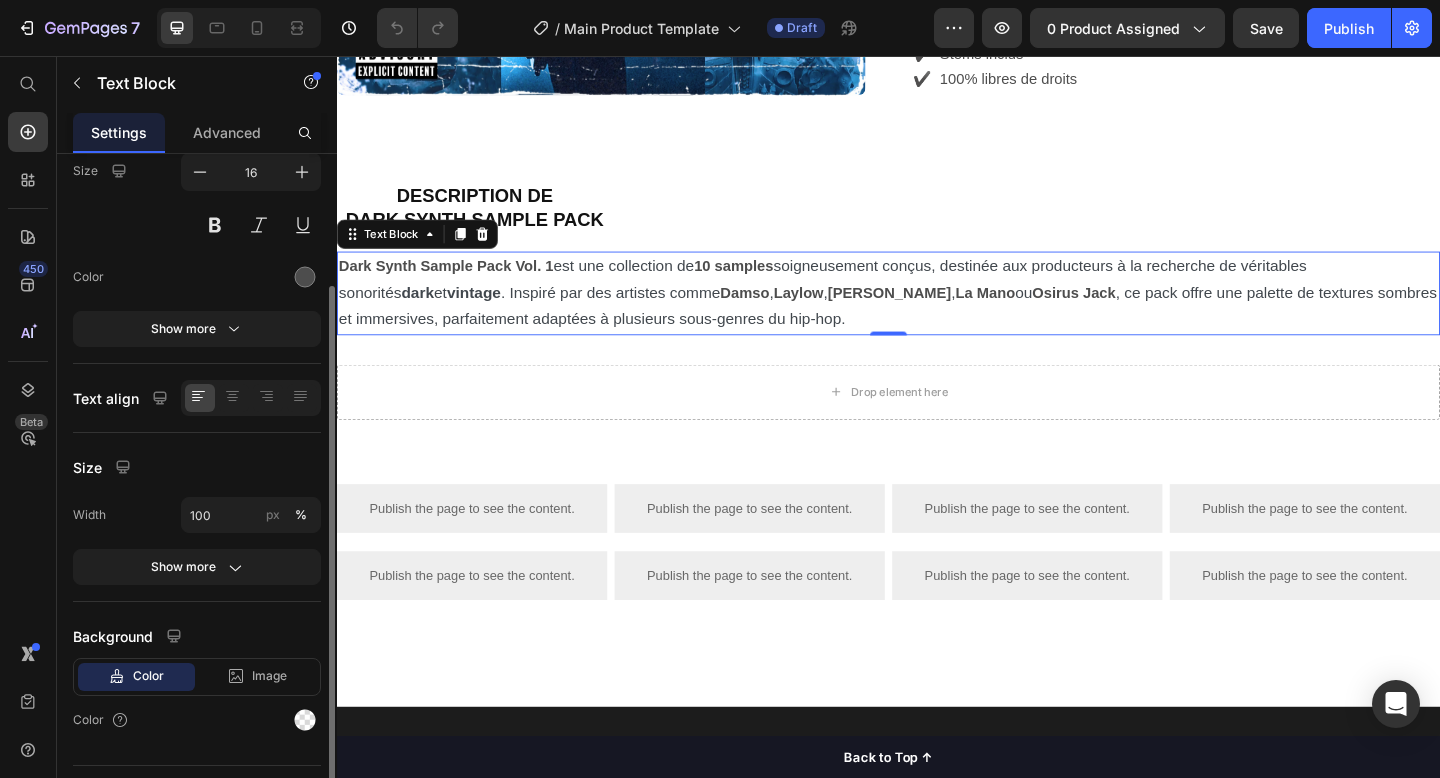 scroll, scrollTop: 171, scrollLeft: 0, axis: vertical 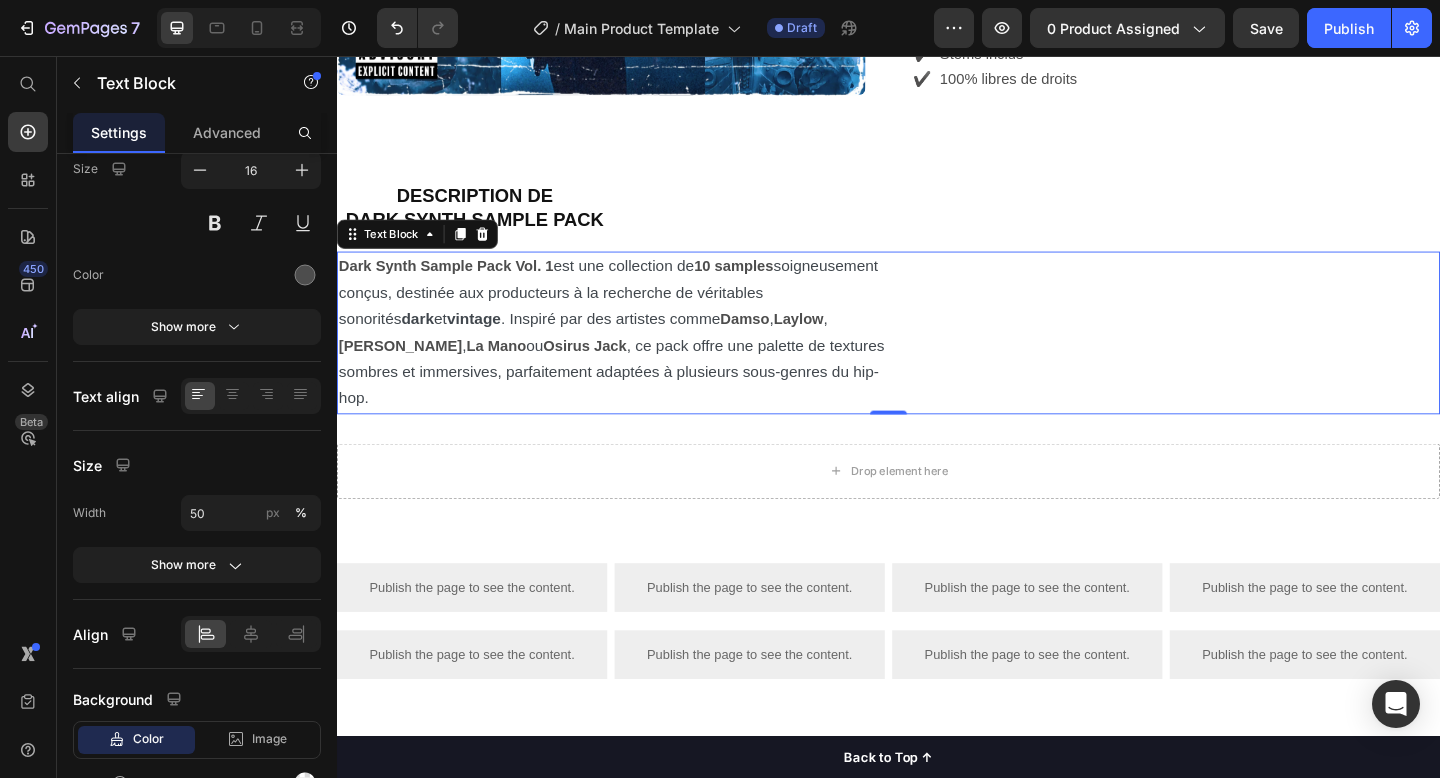 click on ", ce pack offre une palette de textures sombres et immersives, parfaitement adaptées à plusieurs sous-genres du hip-hop." at bounding box center [636, 400] 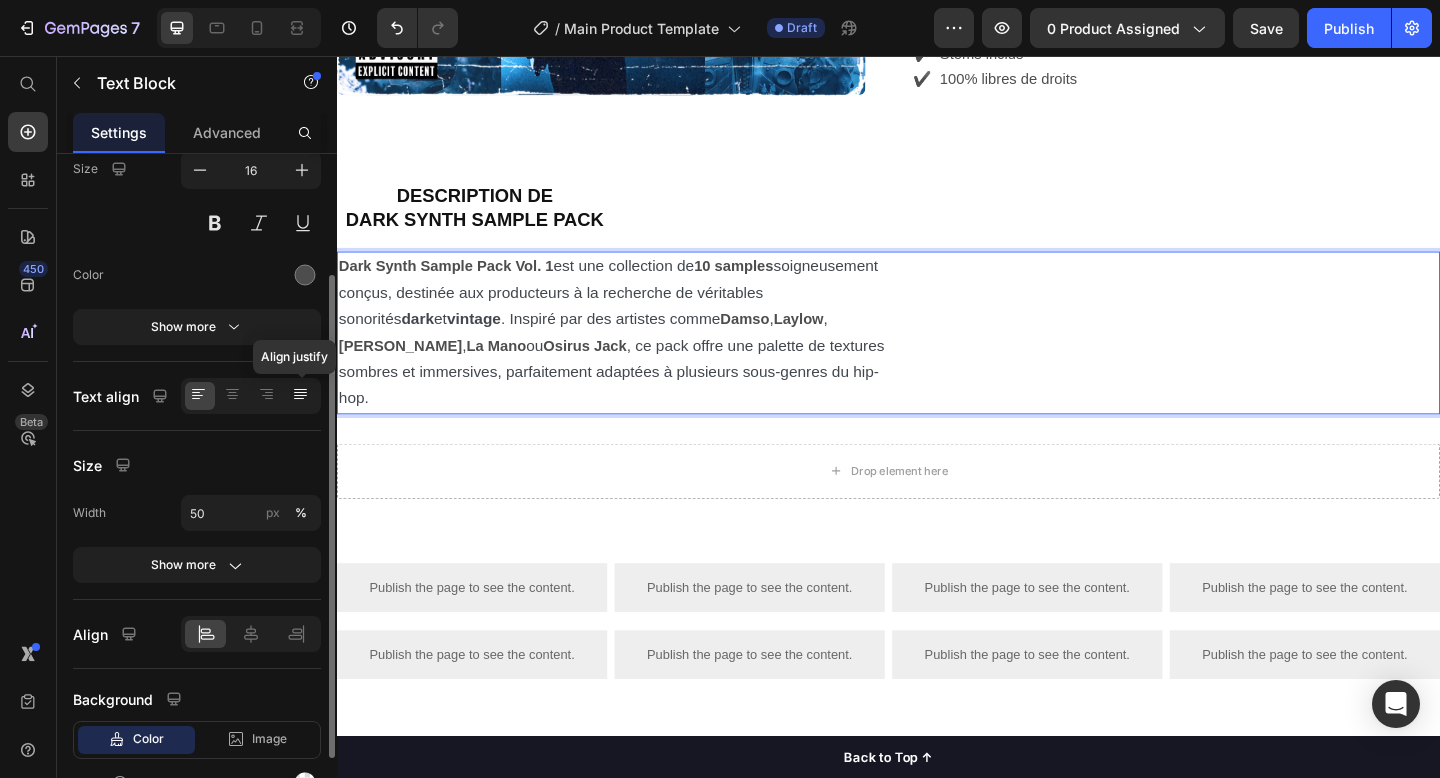 click 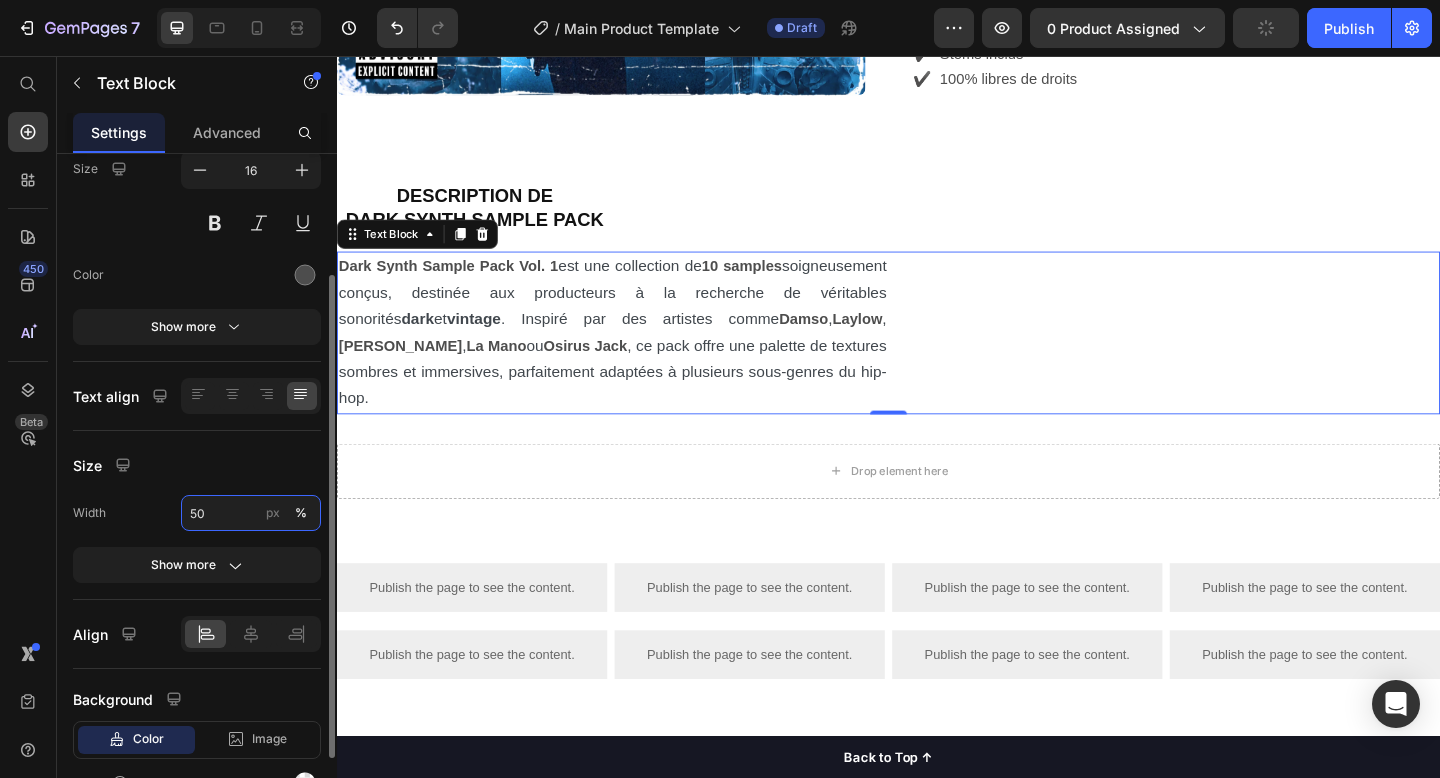 click on "50" at bounding box center (251, 513) 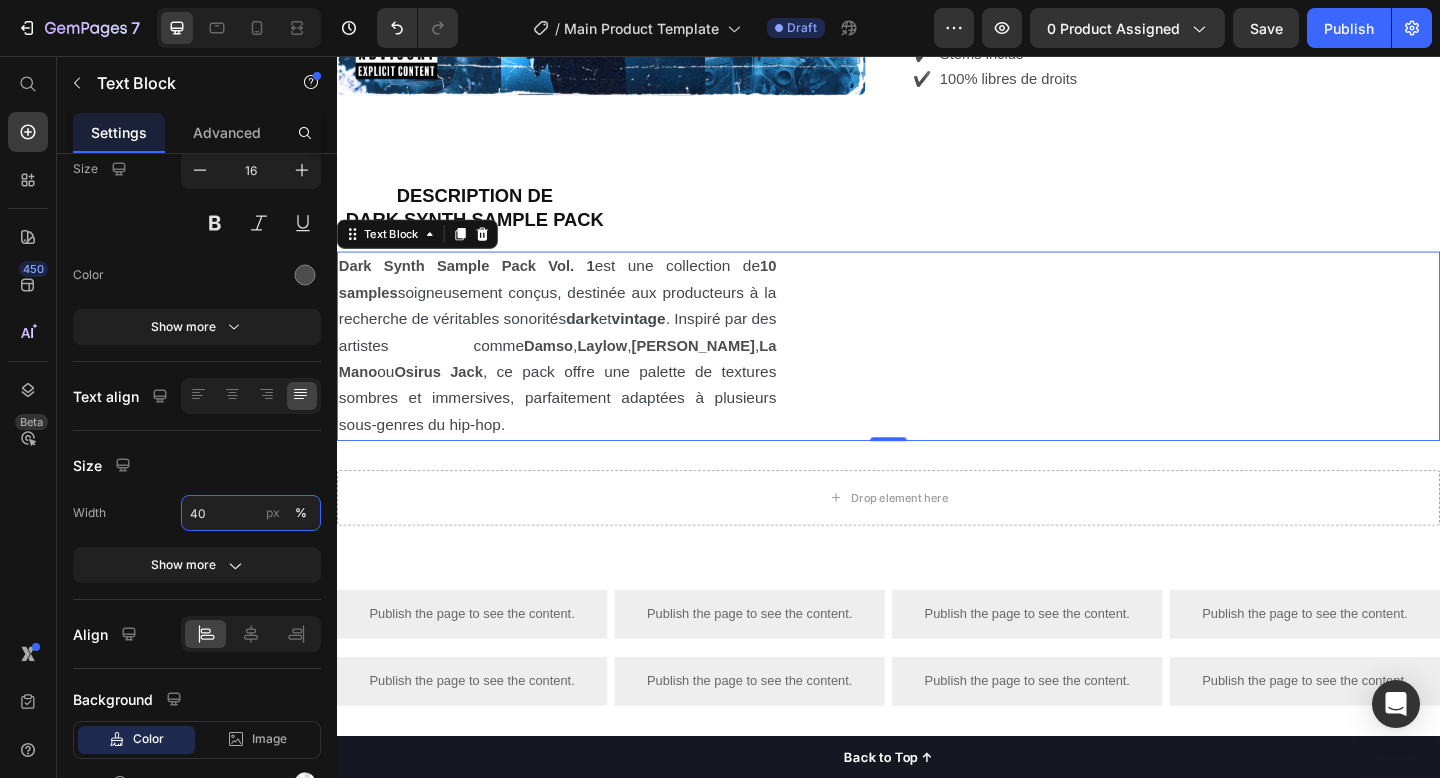 type on "40" 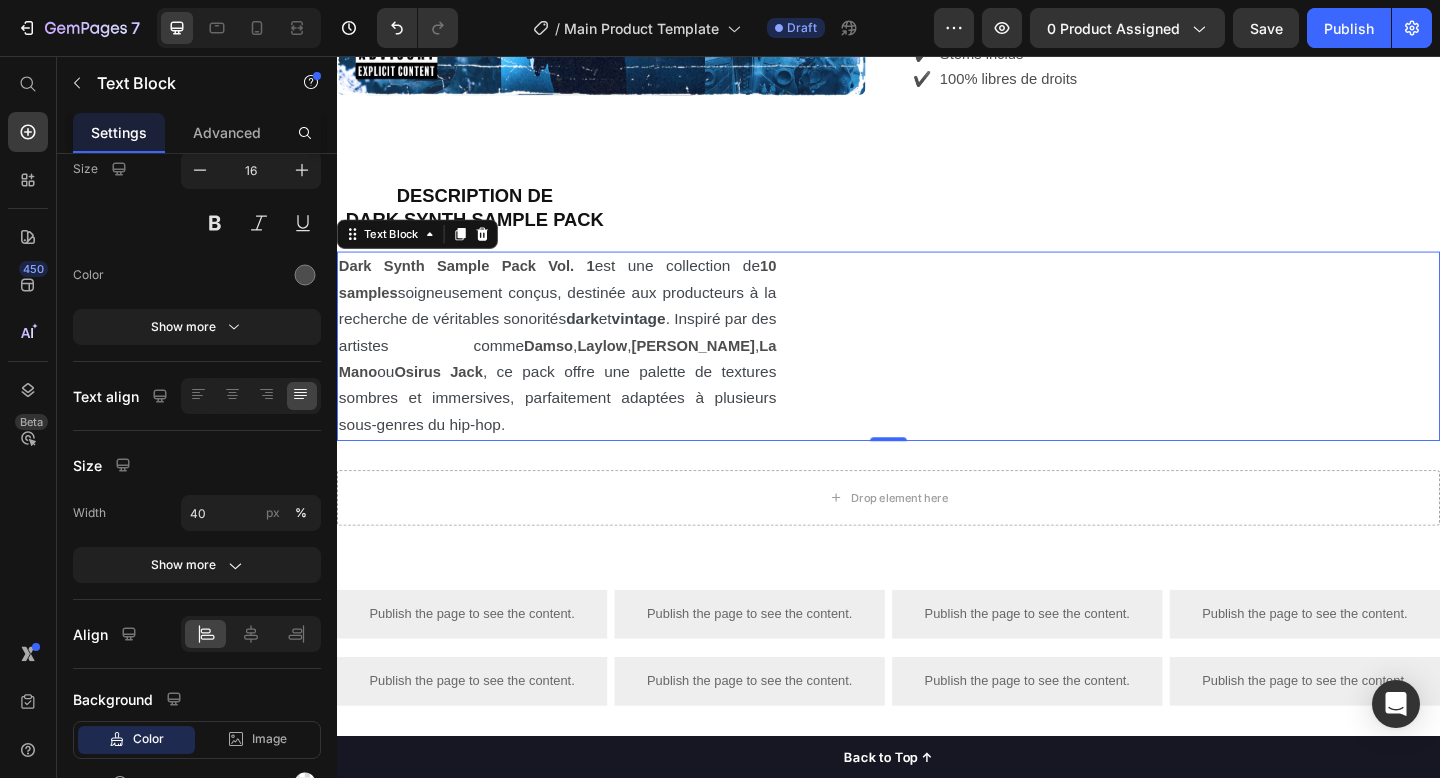click on "Dark Synth Sample Pack Vol. 1  est une collection de  10 samples  soigneusement conçus, destinée aux producteurs à la recherche de véritables sonorités  dark  et  vintage . Inspiré par des artistes comme  Damso ,  Laylow ,  Freeze Corleone ,  La Mano  ou  Osirus Jack , ce pack offre une palette de textures sombres et immersives, parfaitement adaptées à plusieurs sous-genres du hip-hop." at bounding box center (937, 372) 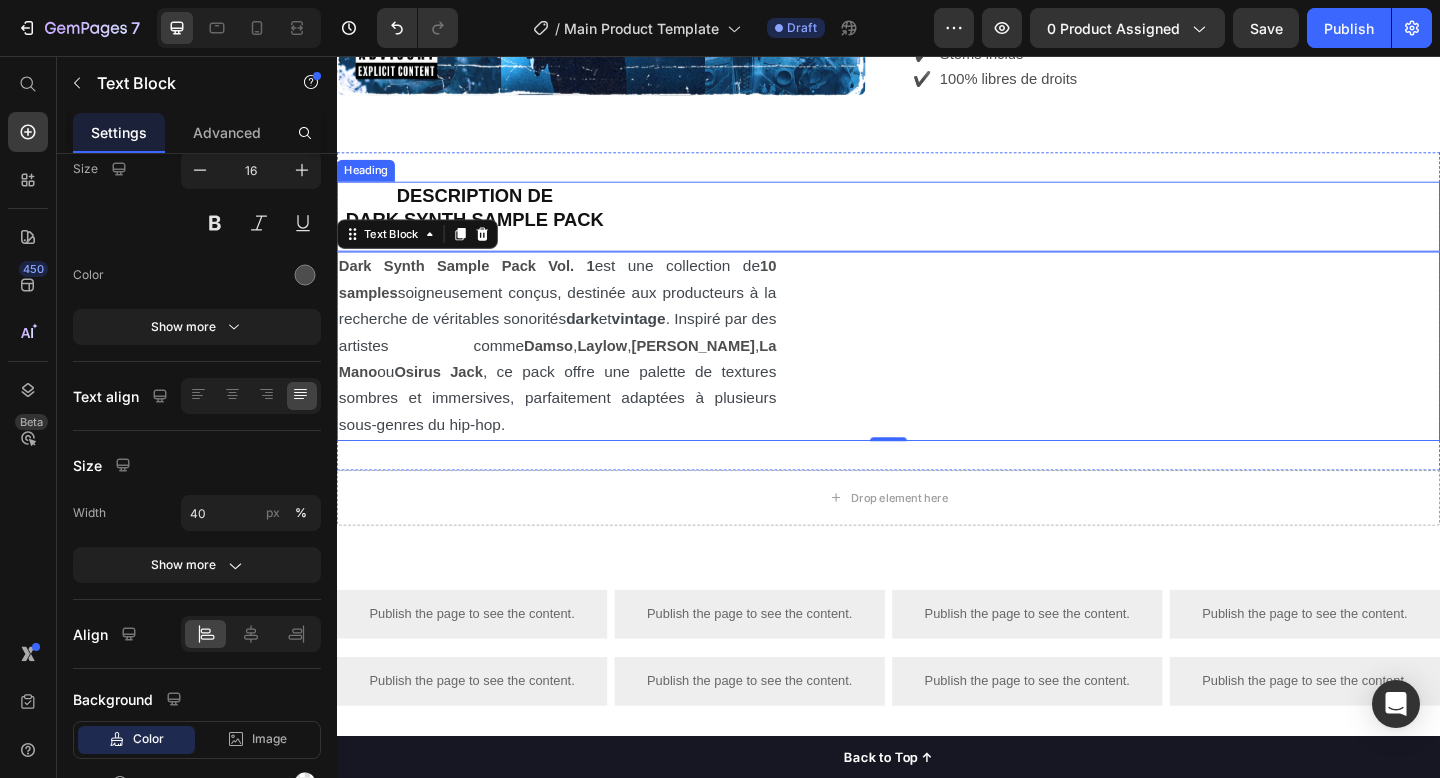 click on "DESCRIPTION DE  DARK SYNTH SAMPLE PACK  Heading" at bounding box center [937, 231] 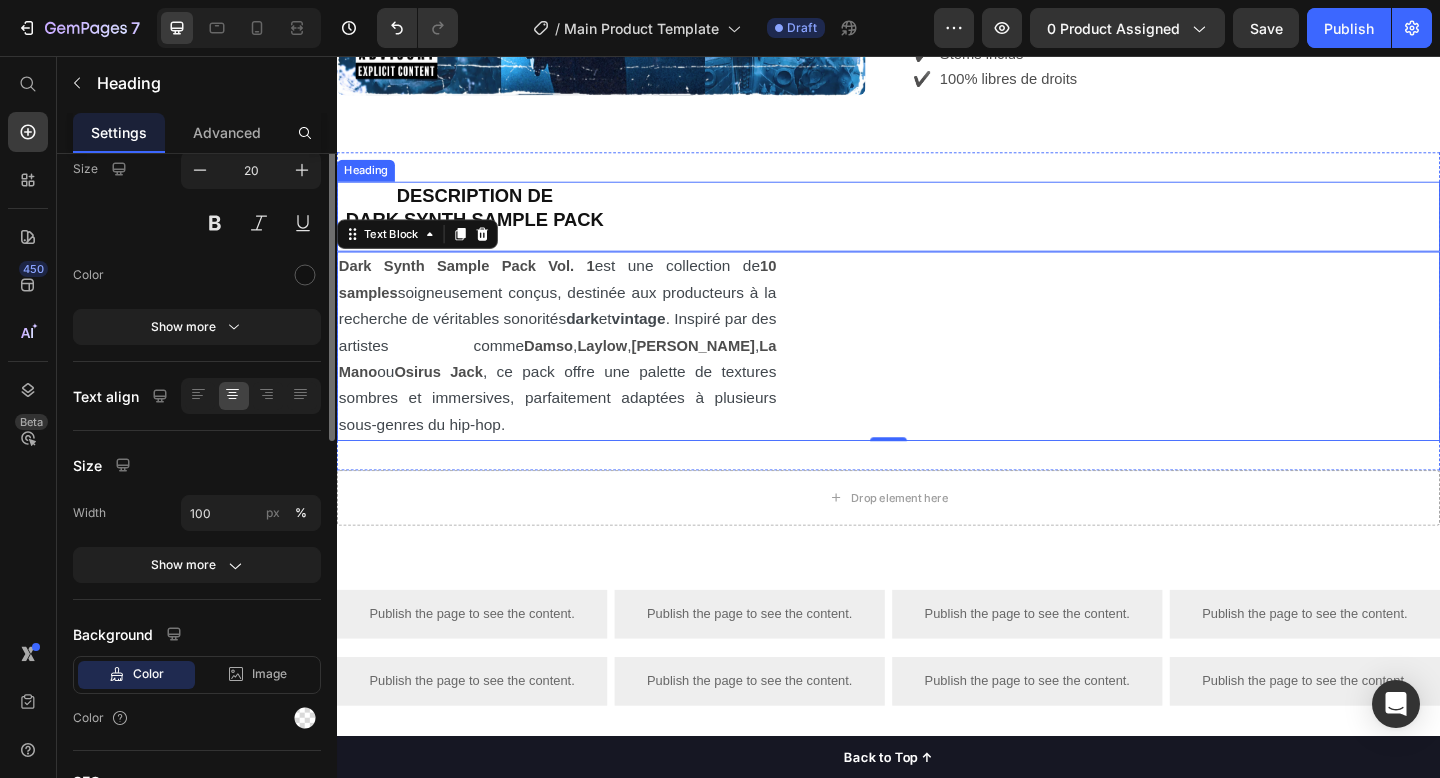 scroll, scrollTop: 0, scrollLeft: 0, axis: both 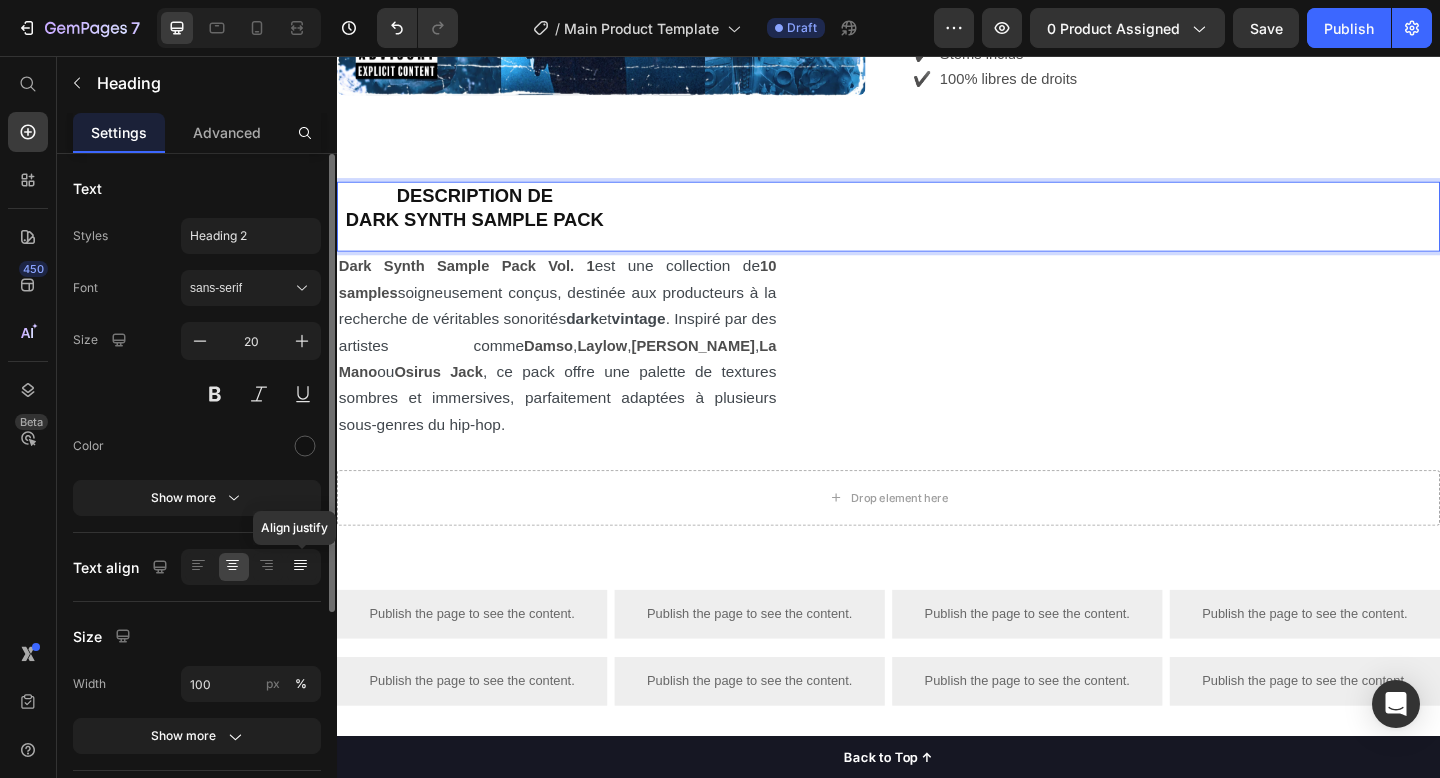 click 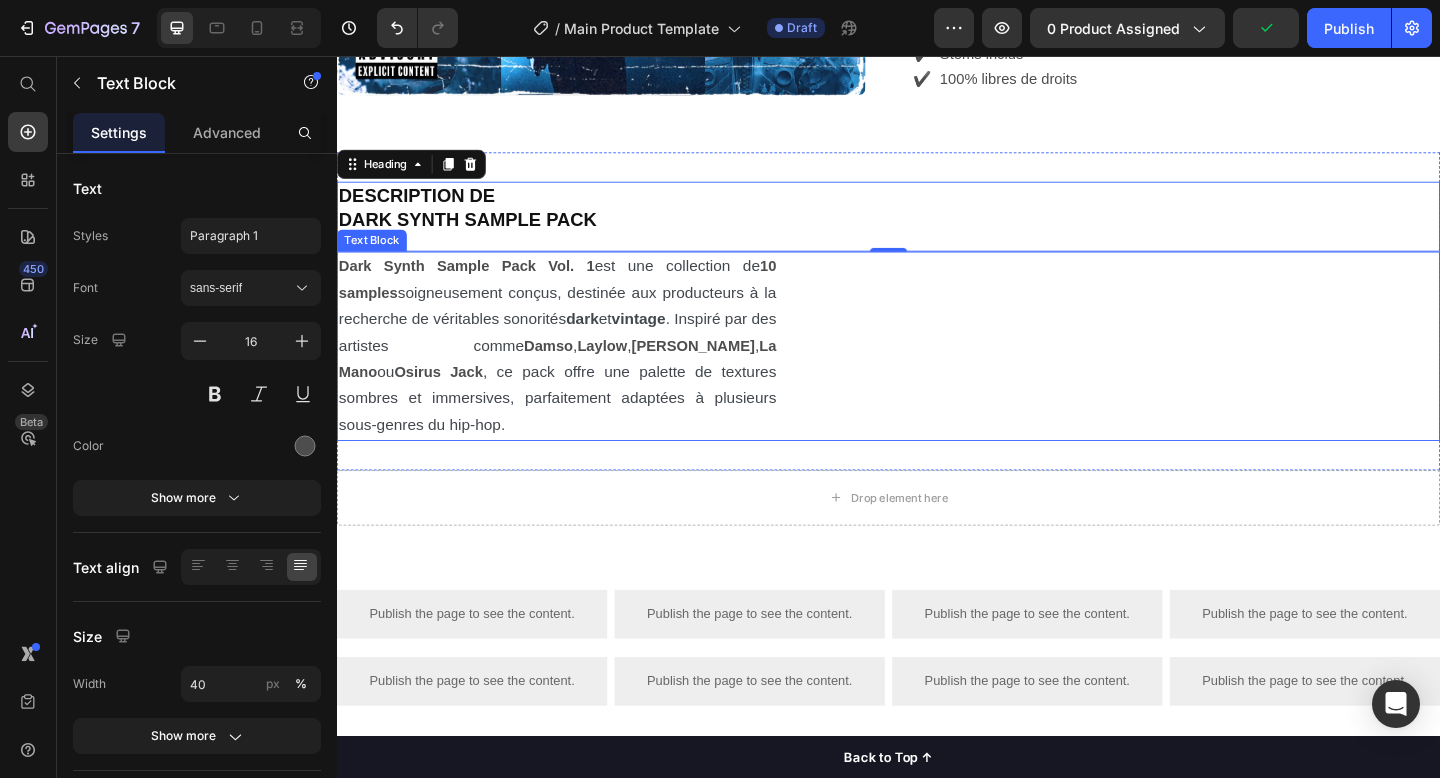 click on "Dark Synth Sample Pack Vol. 1  est une collection de  10 samples  soigneusement conçus, destinée aux producteurs à la recherche de véritables sonorités  dark  et  vintage . Inspiré par des artistes comme  Damso ,  Laylow ,  Freeze Corleone ,  La Mano  ou  Osirus Jack , ce pack offre une palette de textures sombres et immersives, parfaitement adaptées à plusieurs sous-genres du hip-hop." at bounding box center [577, 372] 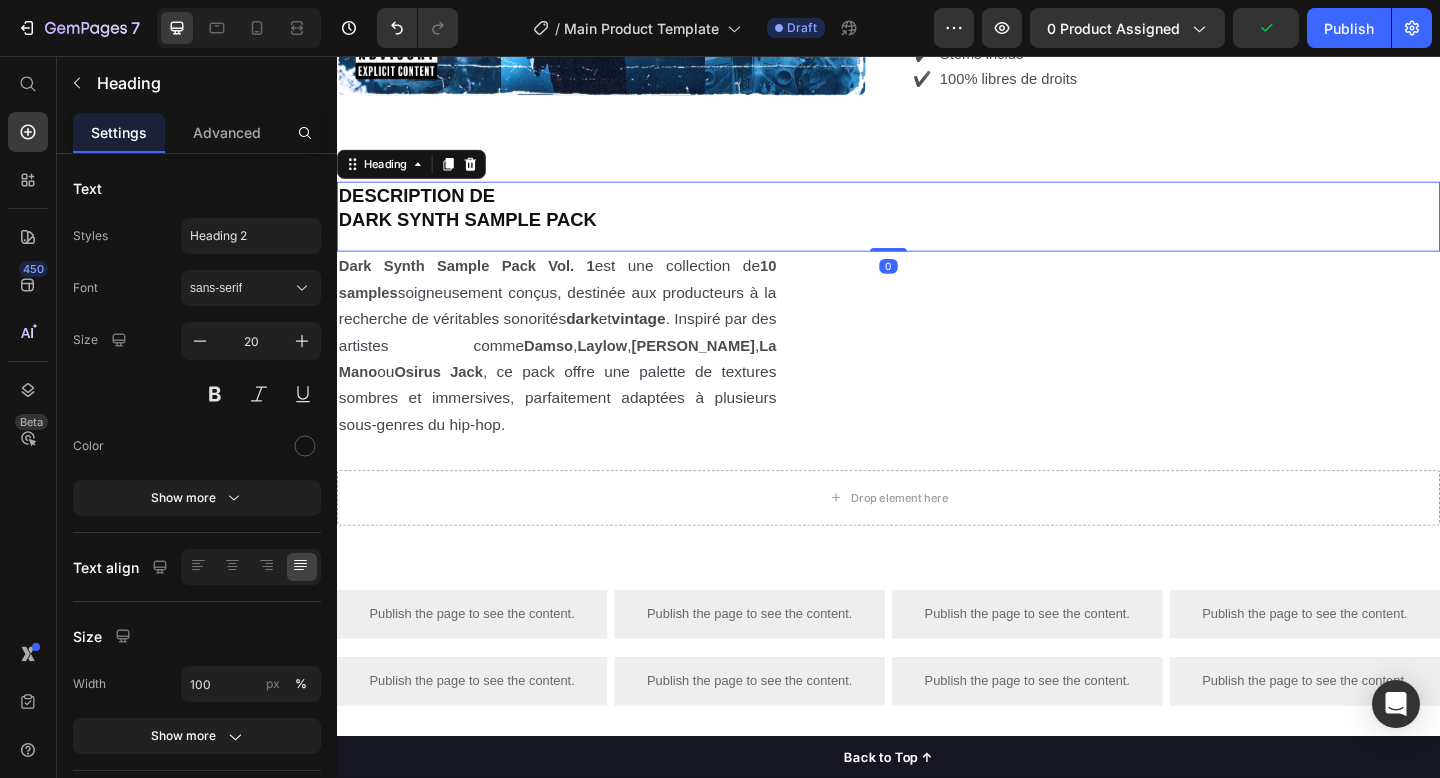 click on "⁠⁠⁠⁠⁠⁠⁠ DESCRIPTION DE  DARK SYNTH SAMPLE PACK  Heading   0" at bounding box center (937, 231) 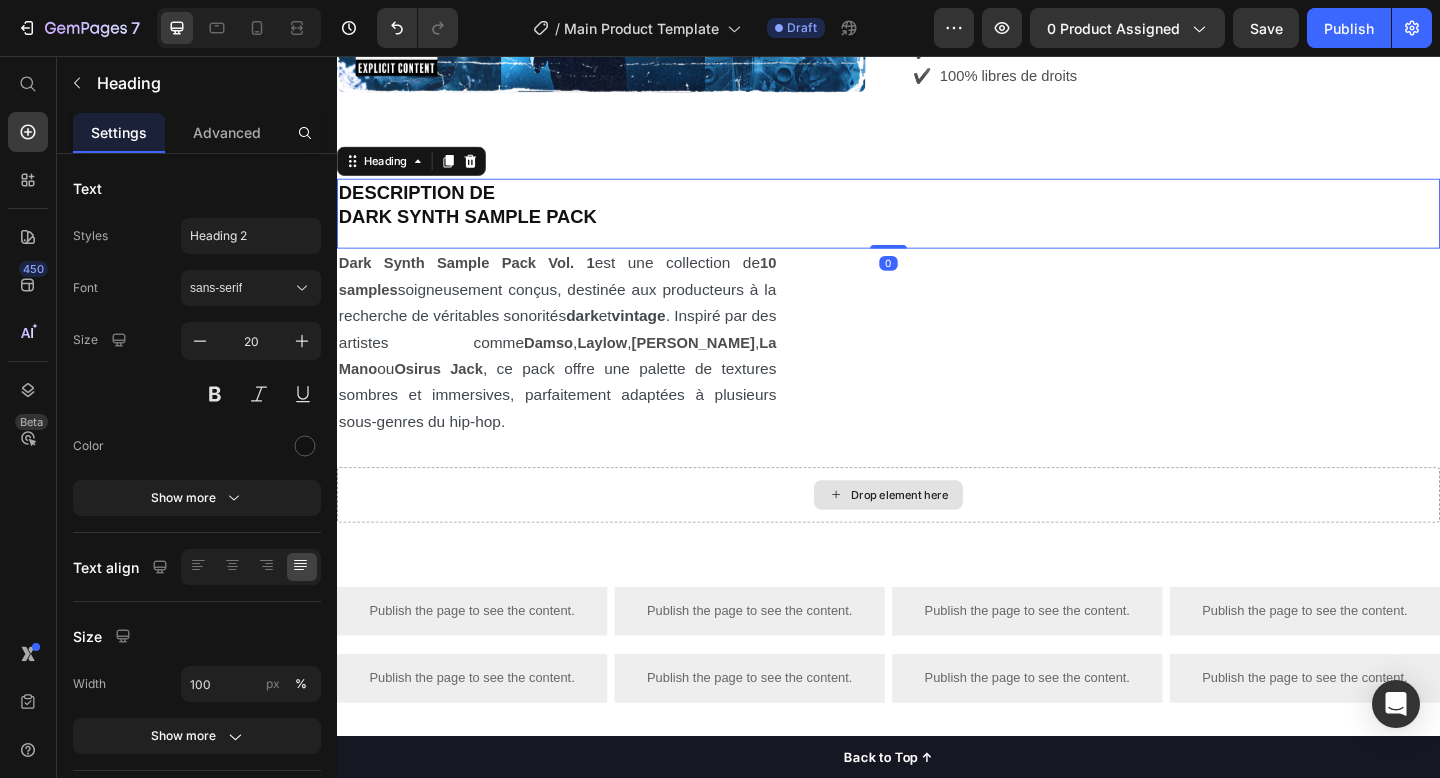 scroll, scrollTop: 898, scrollLeft: 0, axis: vertical 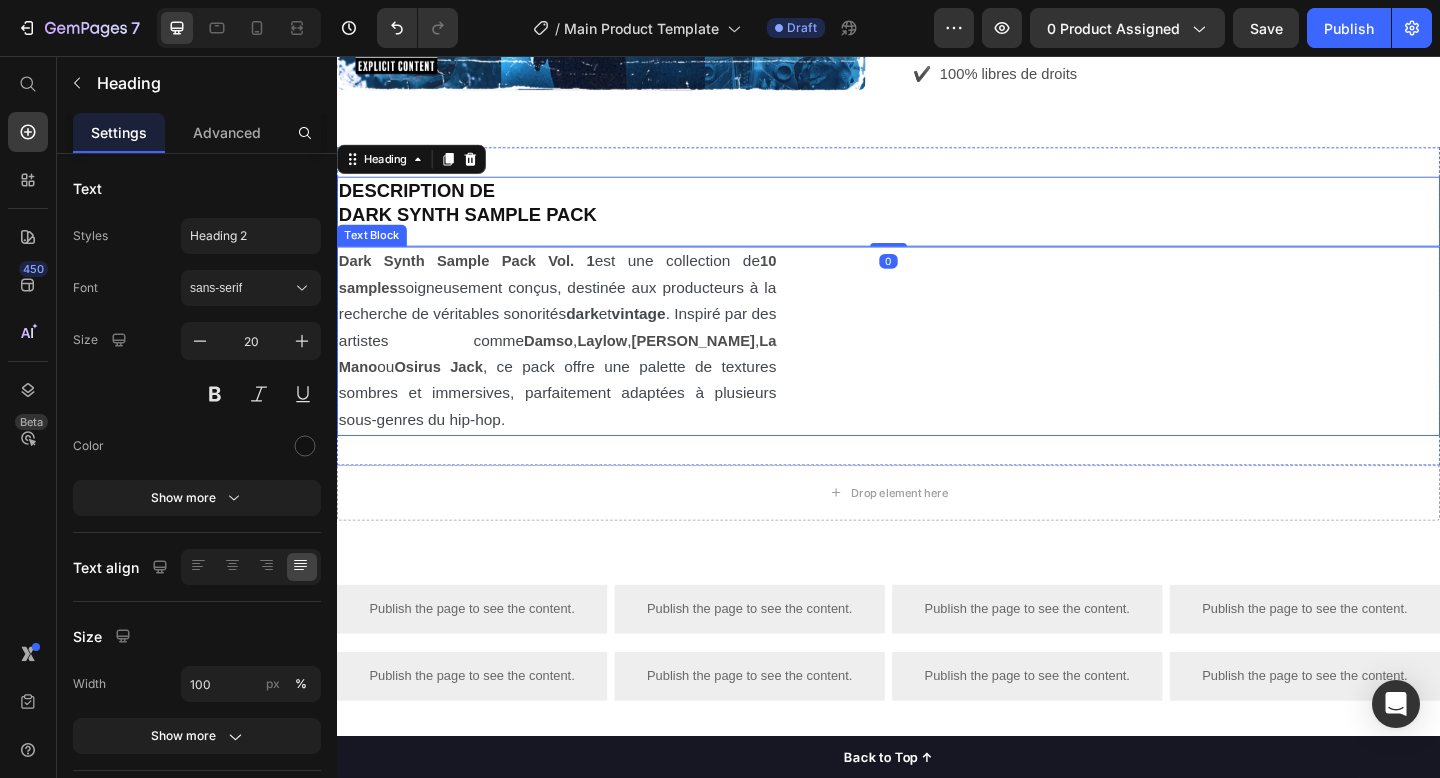 click on "La Mano" at bounding box center (577, 381) 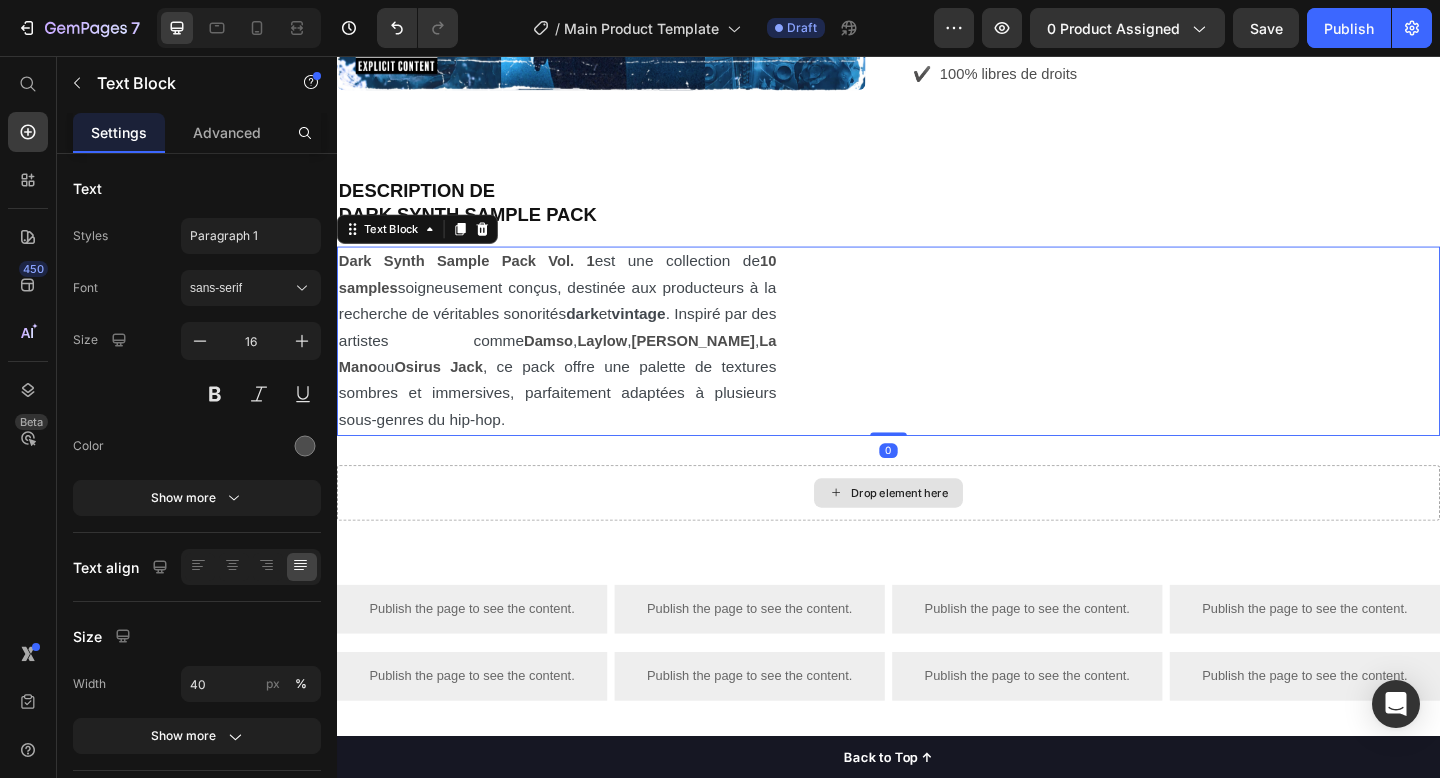 scroll, scrollTop: 792, scrollLeft: 0, axis: vertical 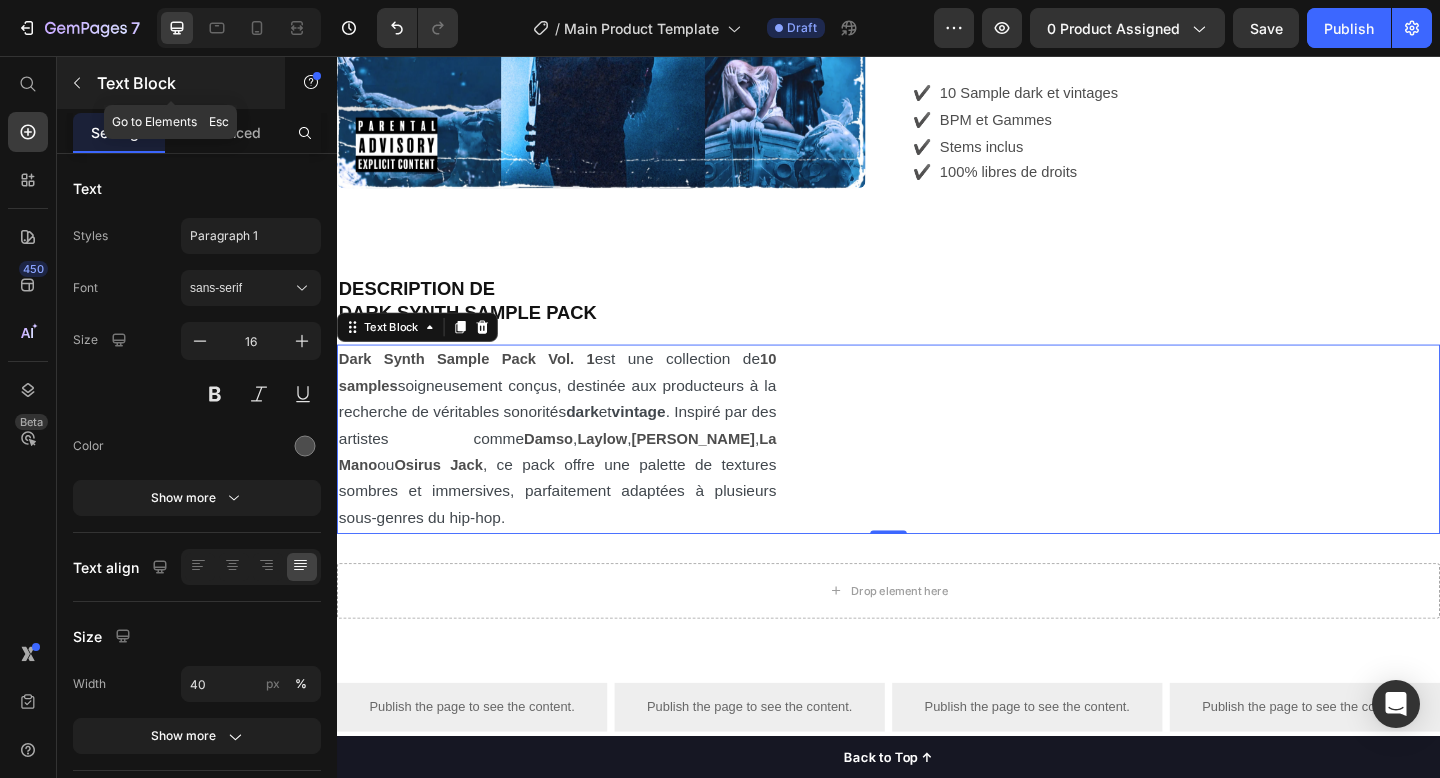 click 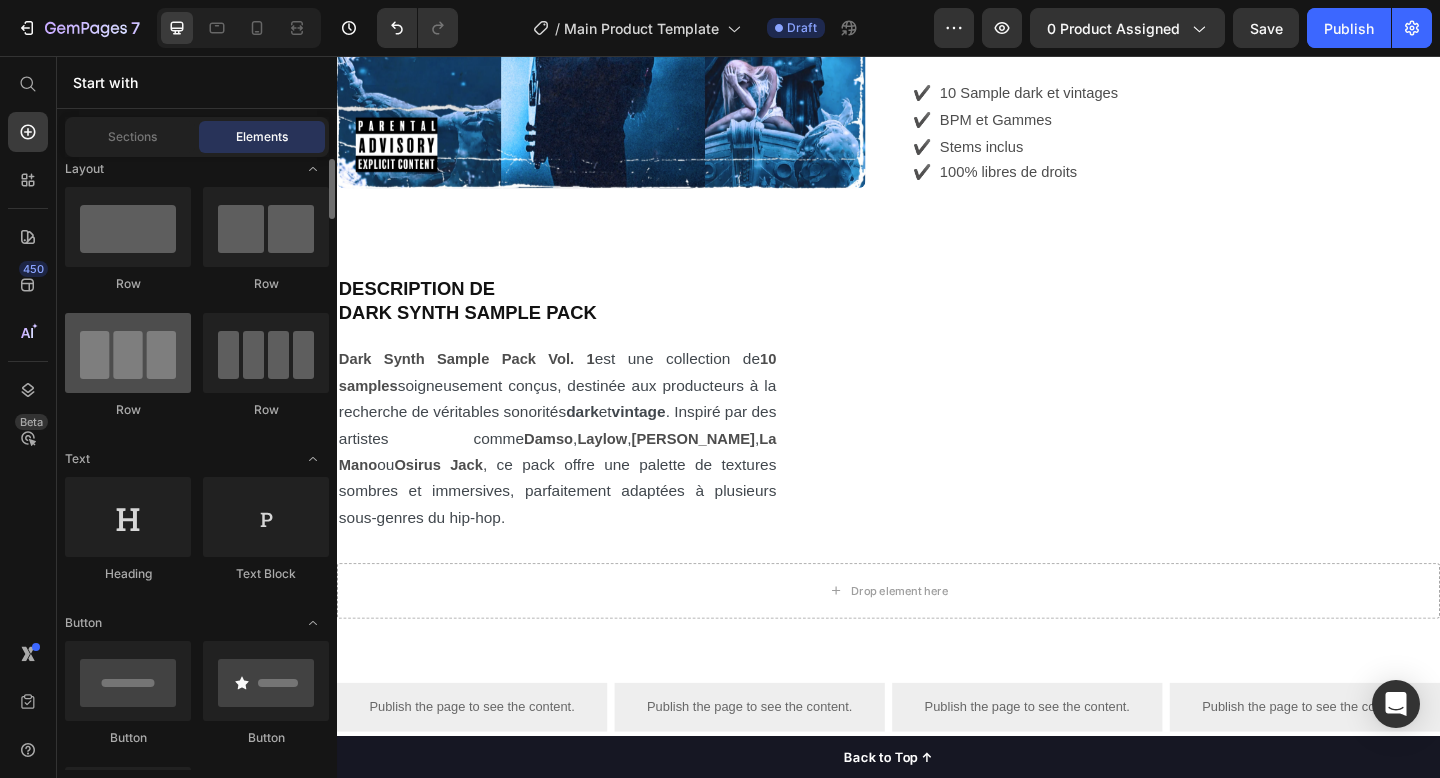 scroll, scrollTop: 17, scrollLeft: 0, axis: vertical 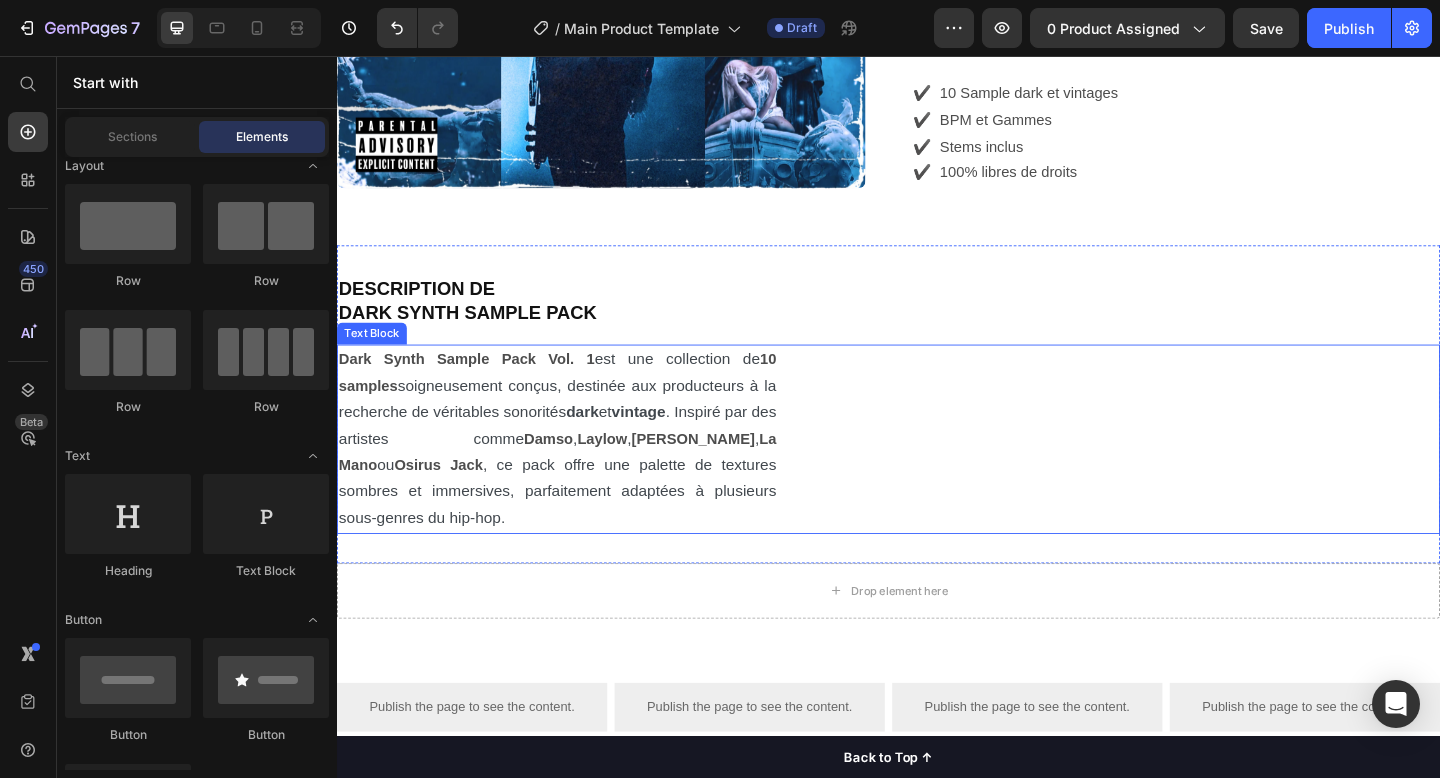click on "Dark Synth Sample Pack Vol. 1  est une collection de  10 samples  soigneusement conçus, destinée aux producteurs à la recherche de véritables sonorités  dark  et  vintage . Inspiré par des artistes comme  Damso ,  Laylow ,  Freeze Corleone ,  La Mano  ou  Osirus Jack , ce pack offre une palette de textures sombres et immersives, parfaitement adaptées à plusieurs sous-genres du hip-hop." at bounding box center [577, 473] 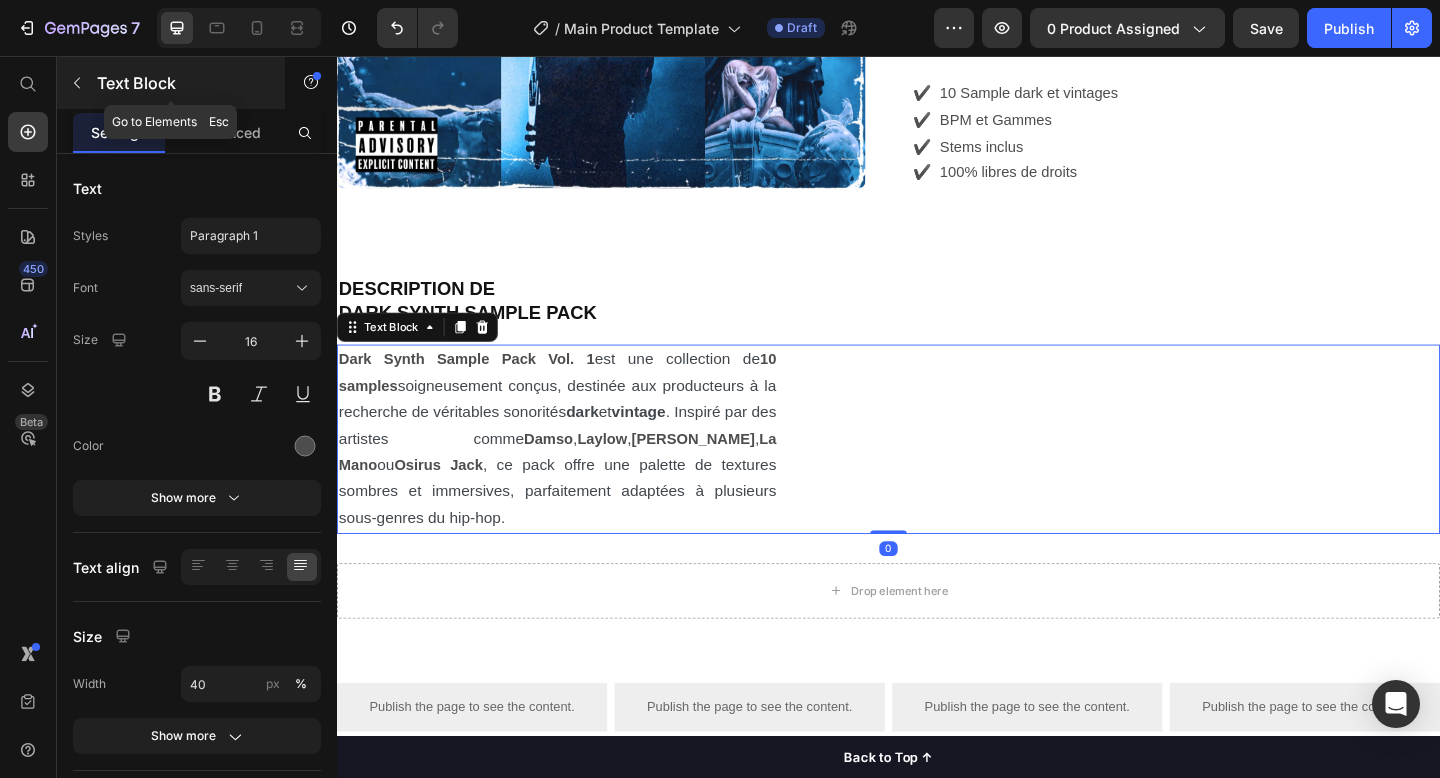 click 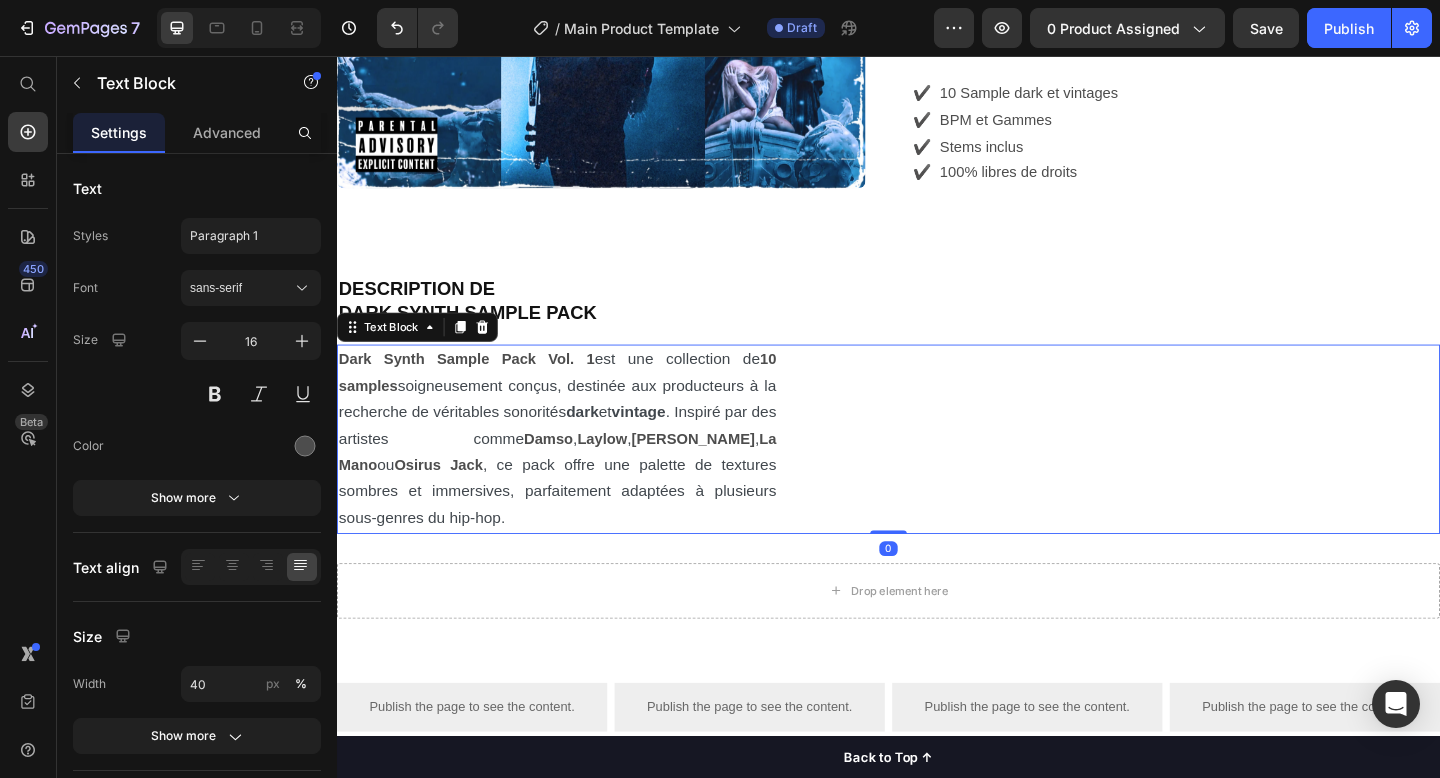 click on "Damso" at bounding box center [566, 472] 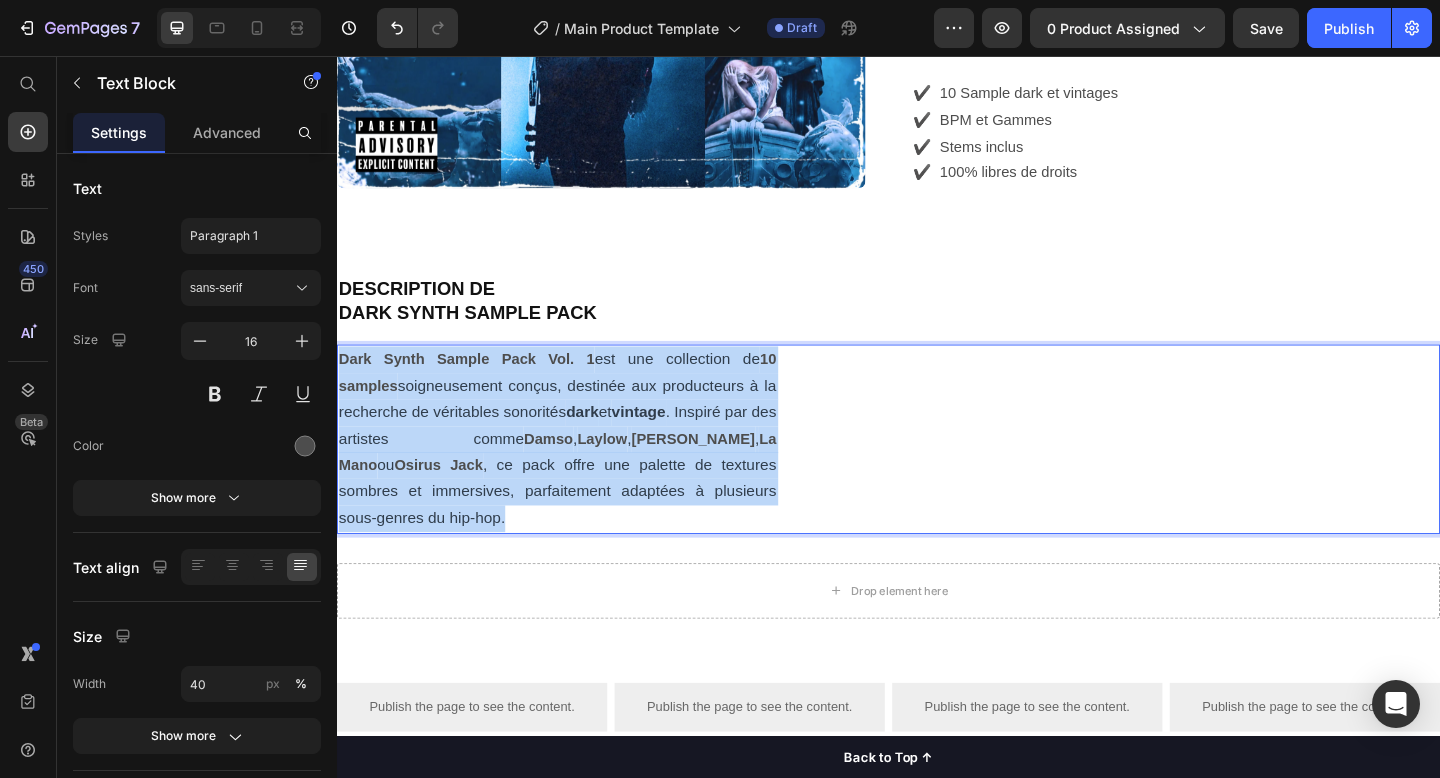 drag, startPoint x: 484, startPoint y: 498, endPoint x: 316, endPoint y: 327, distance: 239.71858 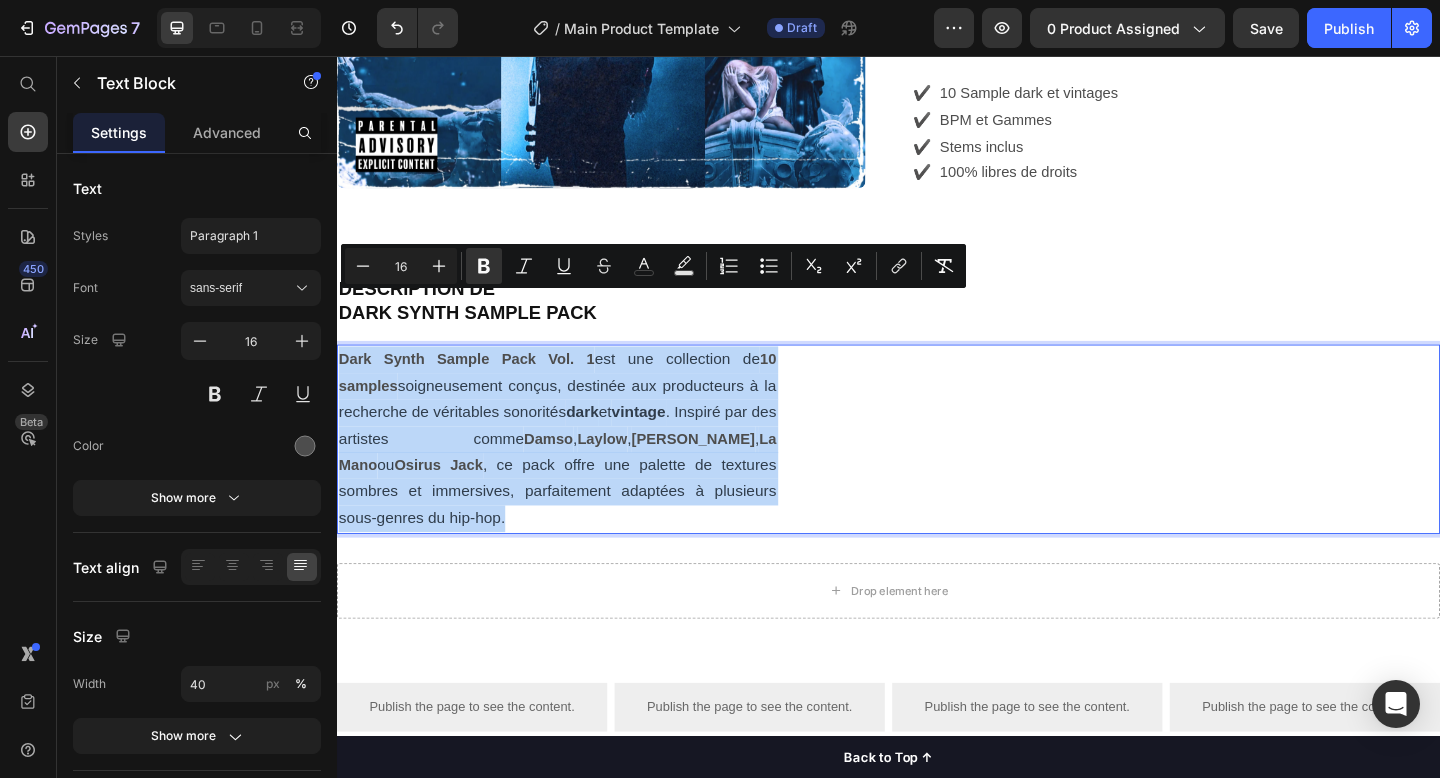 copy on "Dark Synth Sample Pack Vol. 1  est une collection de  10 samples  soigneusement conçus, destinée aux producteurs à la recherche de véritables sonorités  dark  et  vintage . Inspiré par des artistes comme  Damso ,  Laylow ,  Freeze Corleone ,  La Mano  ou  Osirus Jack , ce pack offre une palette de textures sombres et immersives, parfaitement adaptées à plusieurs sous-genres du hip-hop." 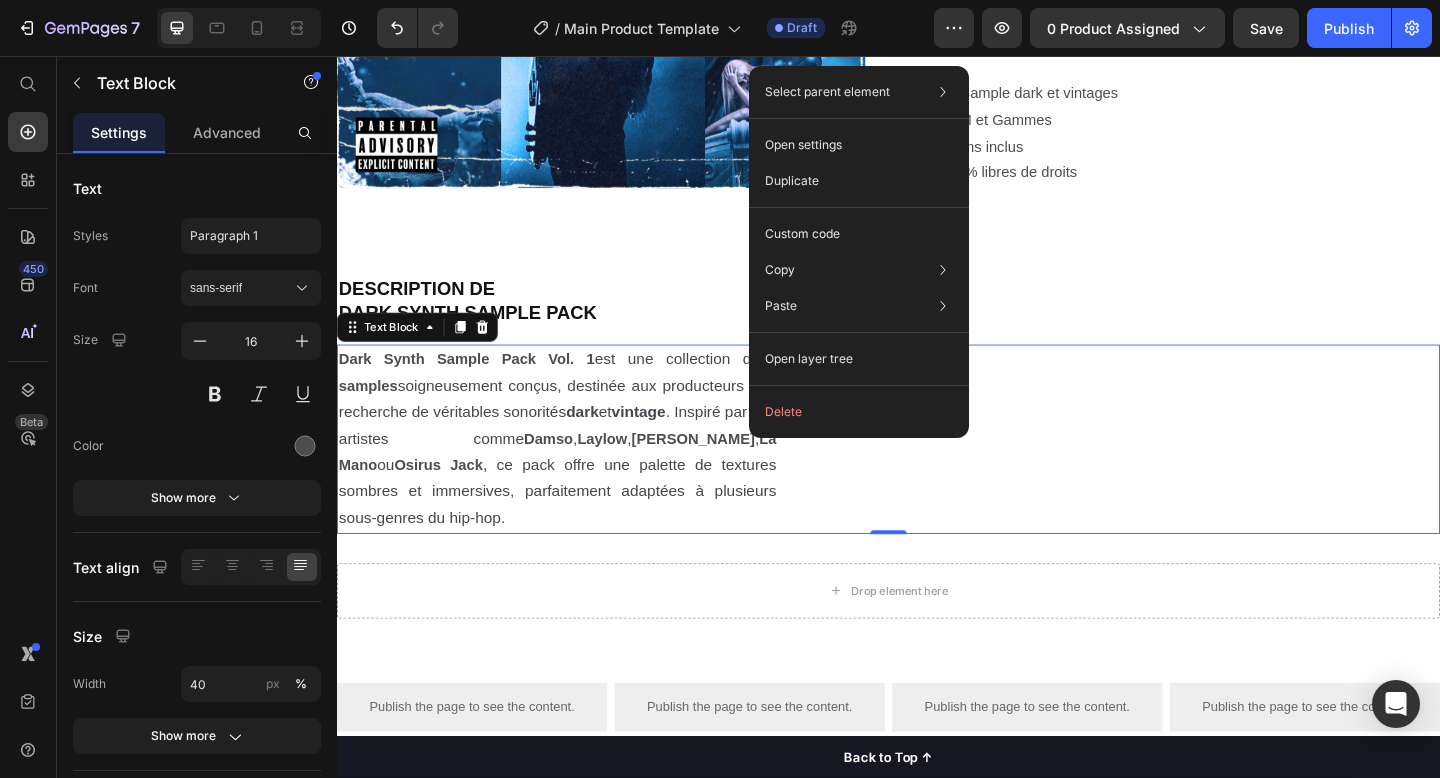 click on "Delete" 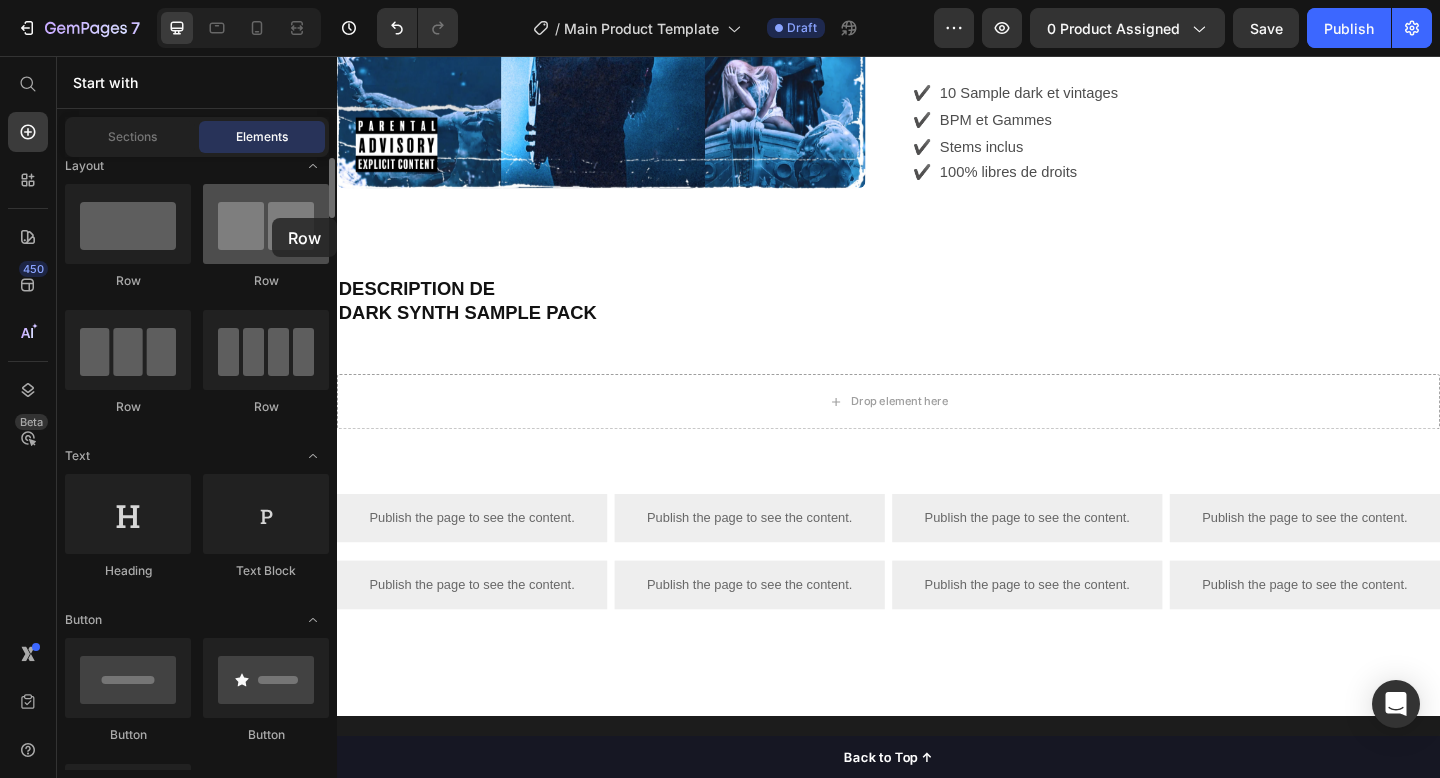 click at bounding box center (266, 224) 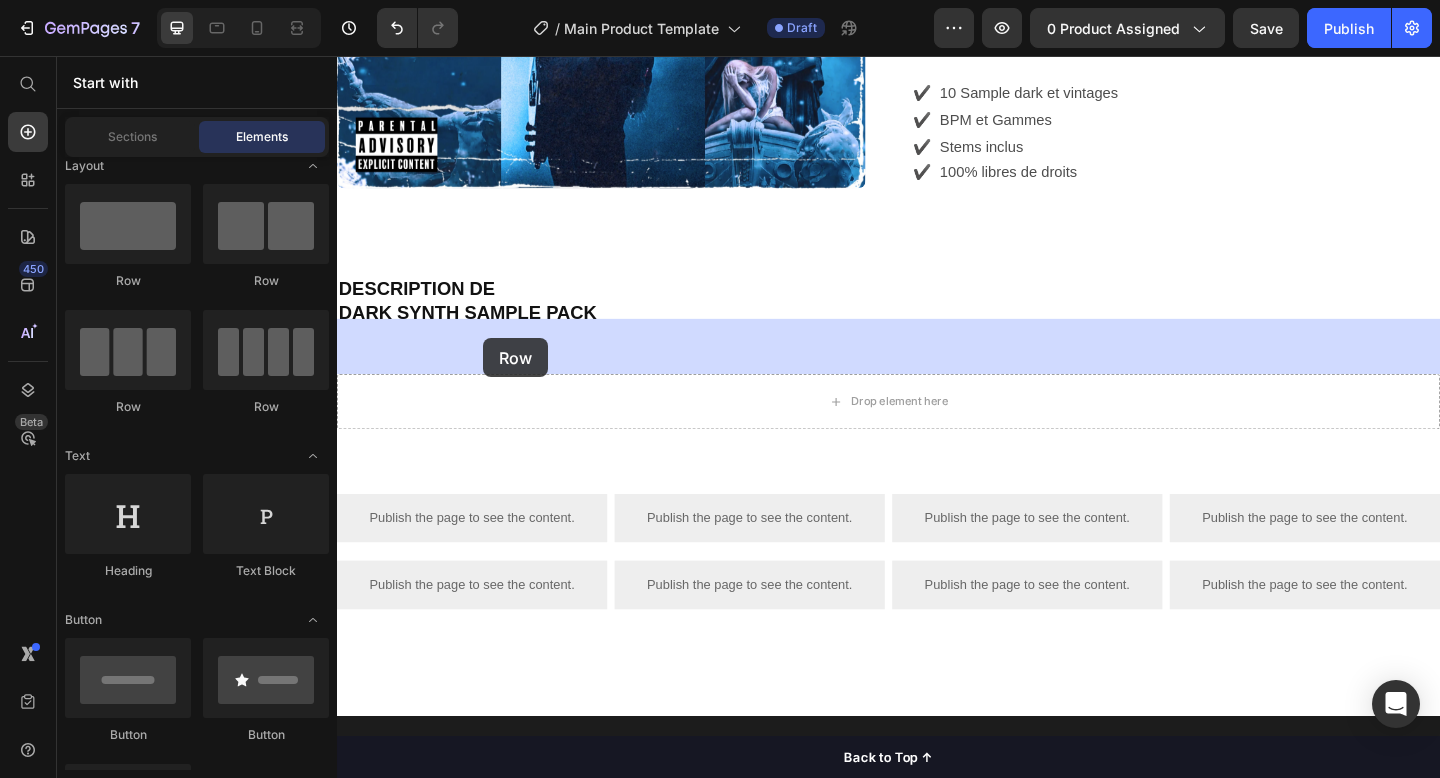 drag, startPoint x: 609, startPoint y: 274, endPoint x: 496, endPoint y: 363, distance: 143.8402 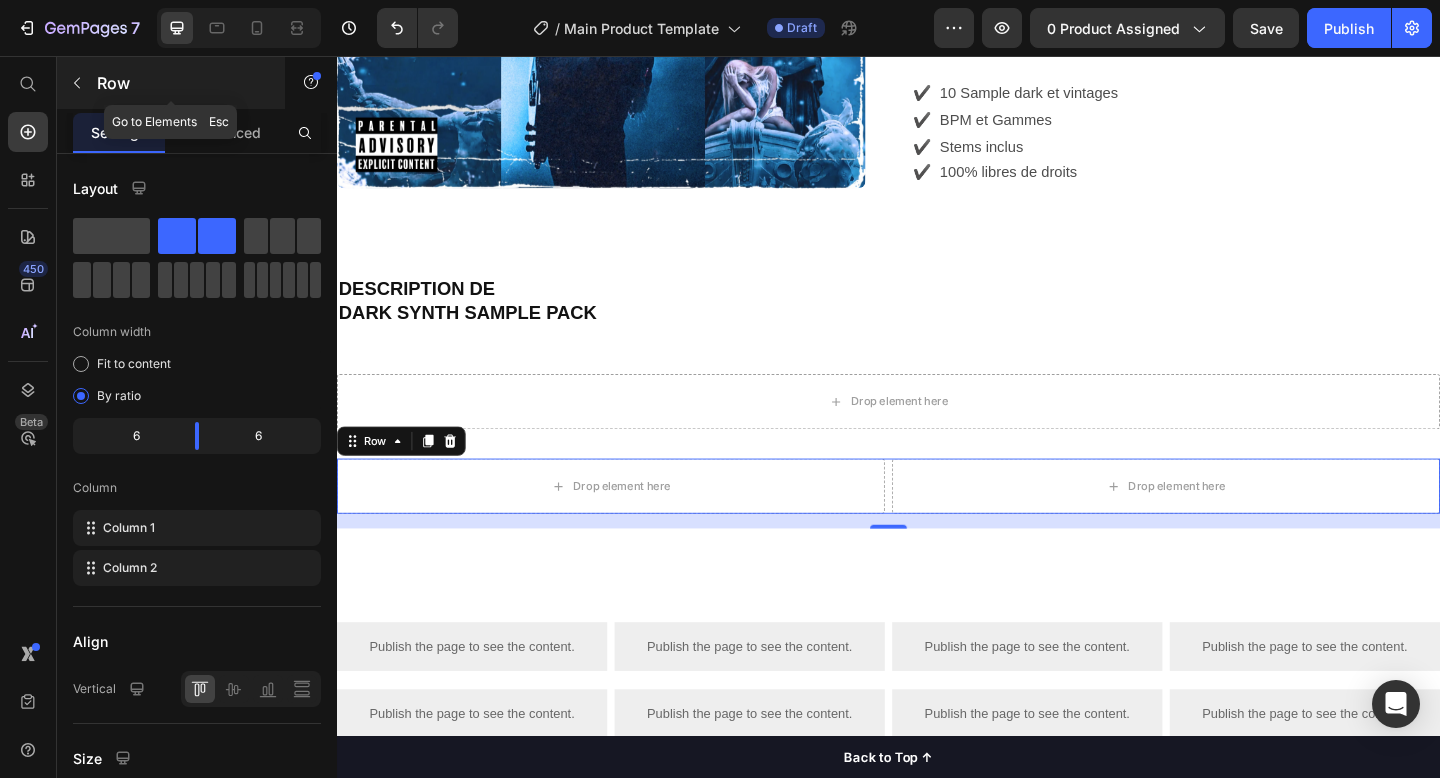 click 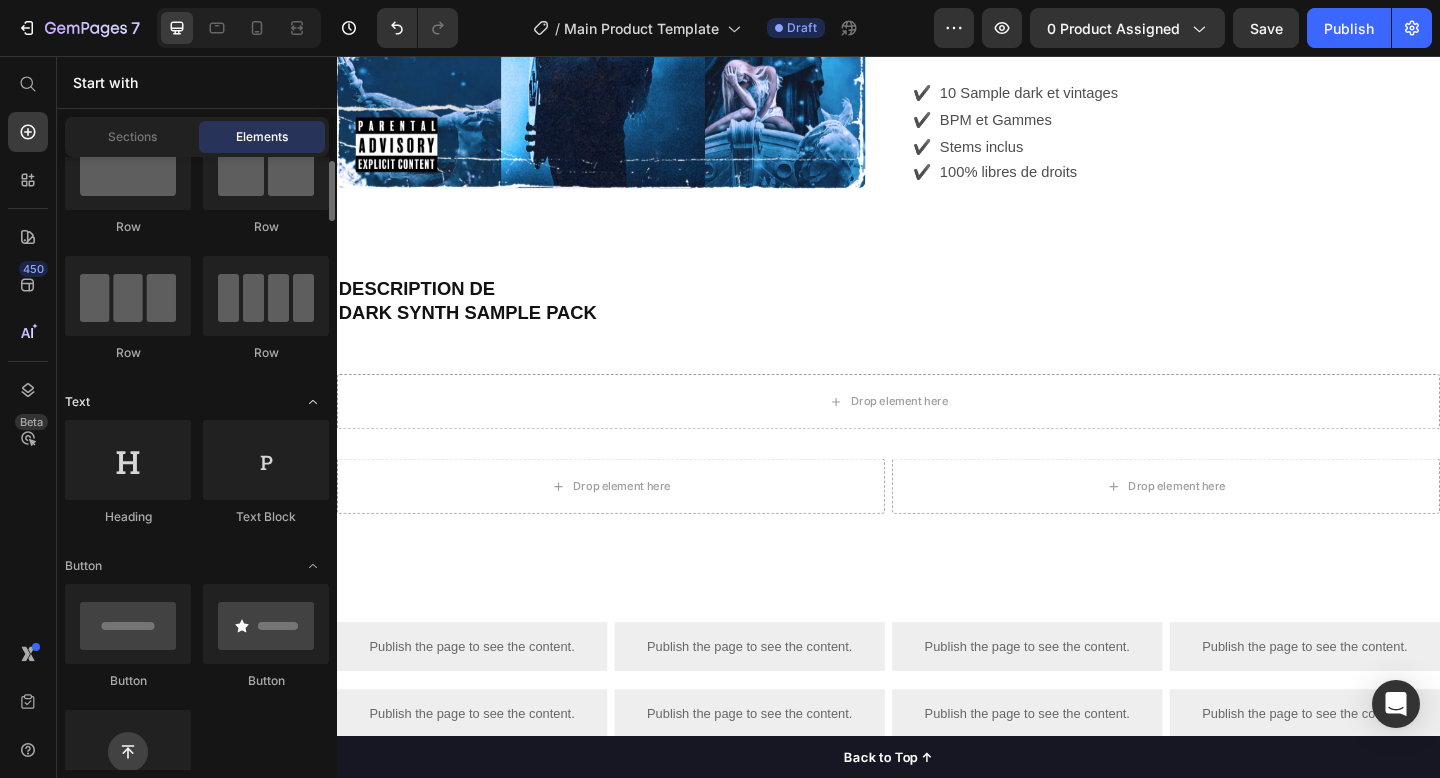 scroll, scrollTop: 78, scrollLeft: 0, axis: vertical 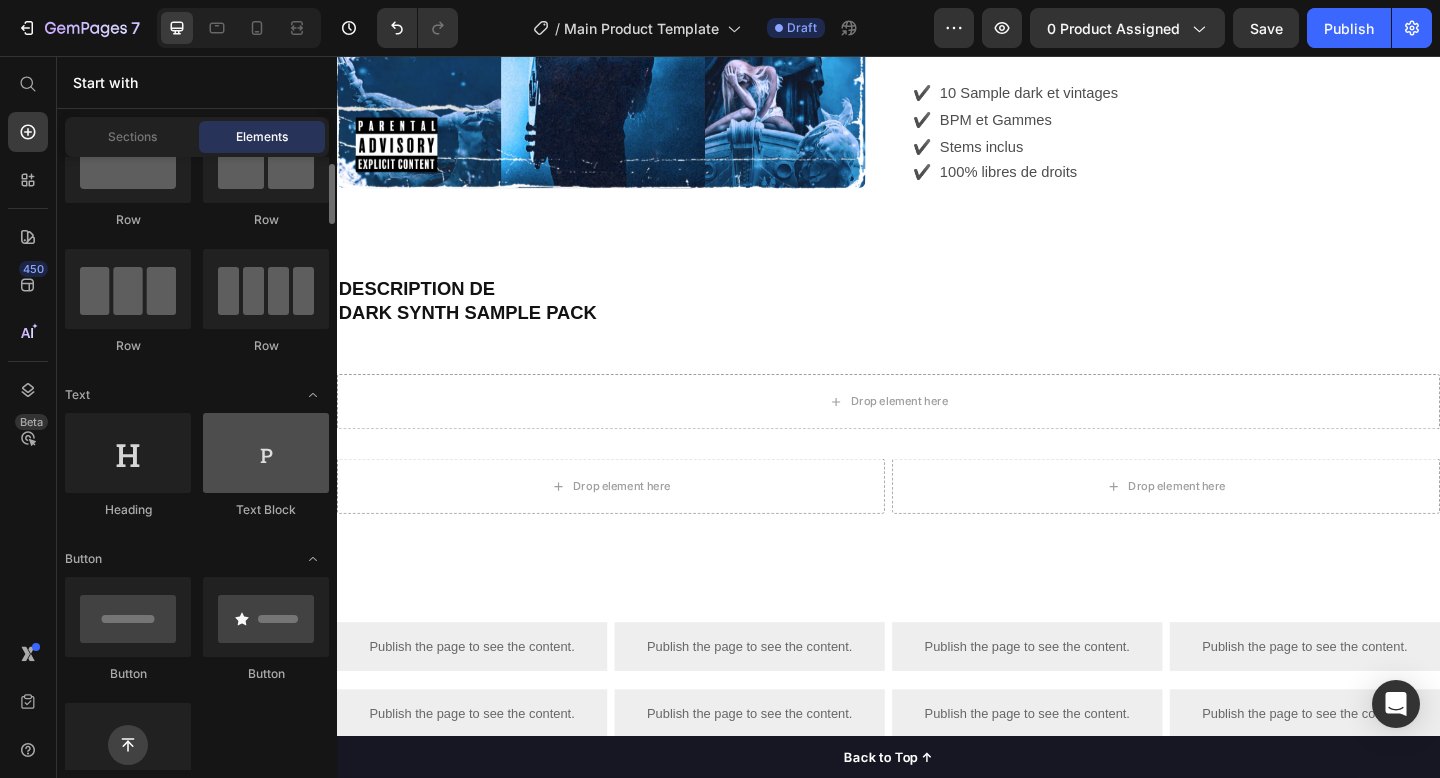 click at bounding box center [266, 453] 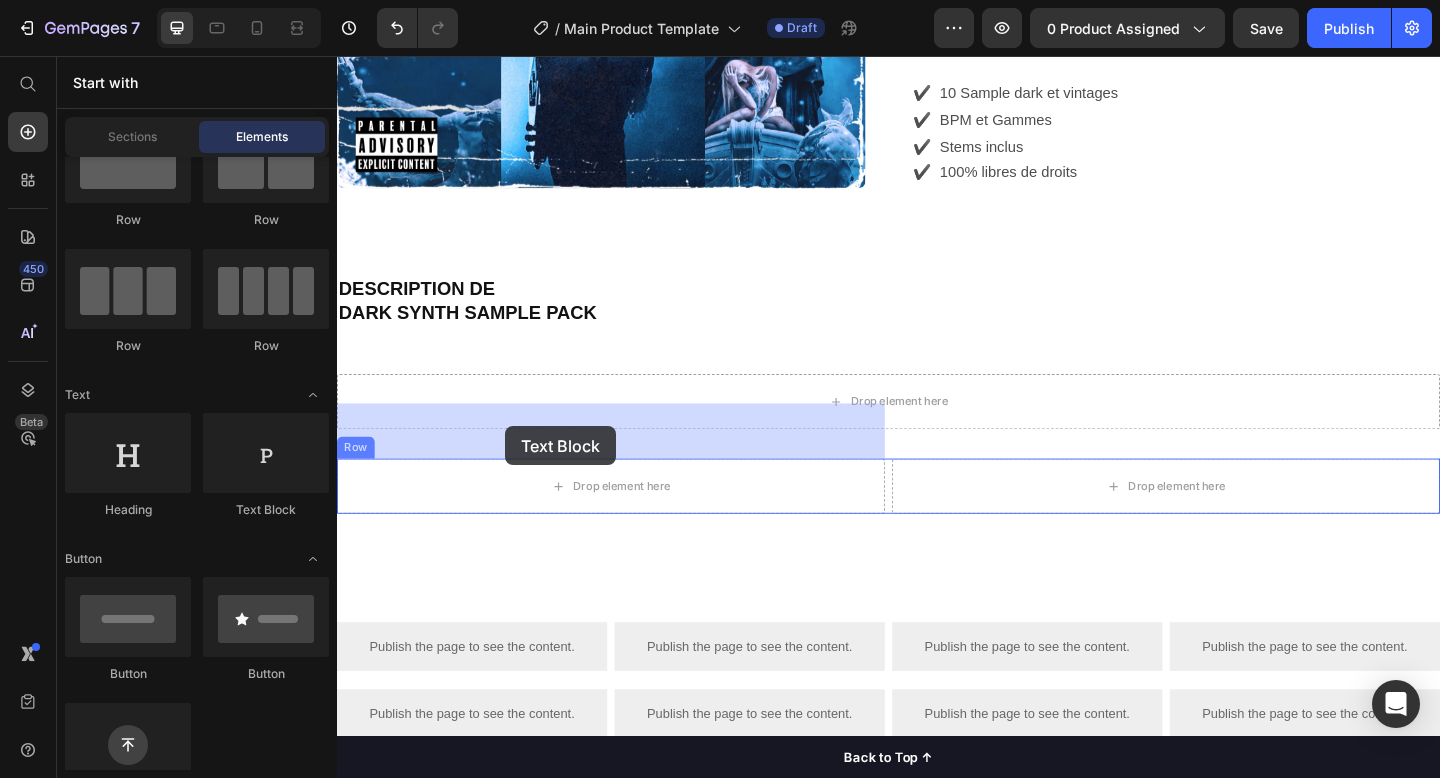 drag, startPoint x: 593, startPoint y: 528, endPoint x: 520, endPoint y: 459, distance: 100.44899 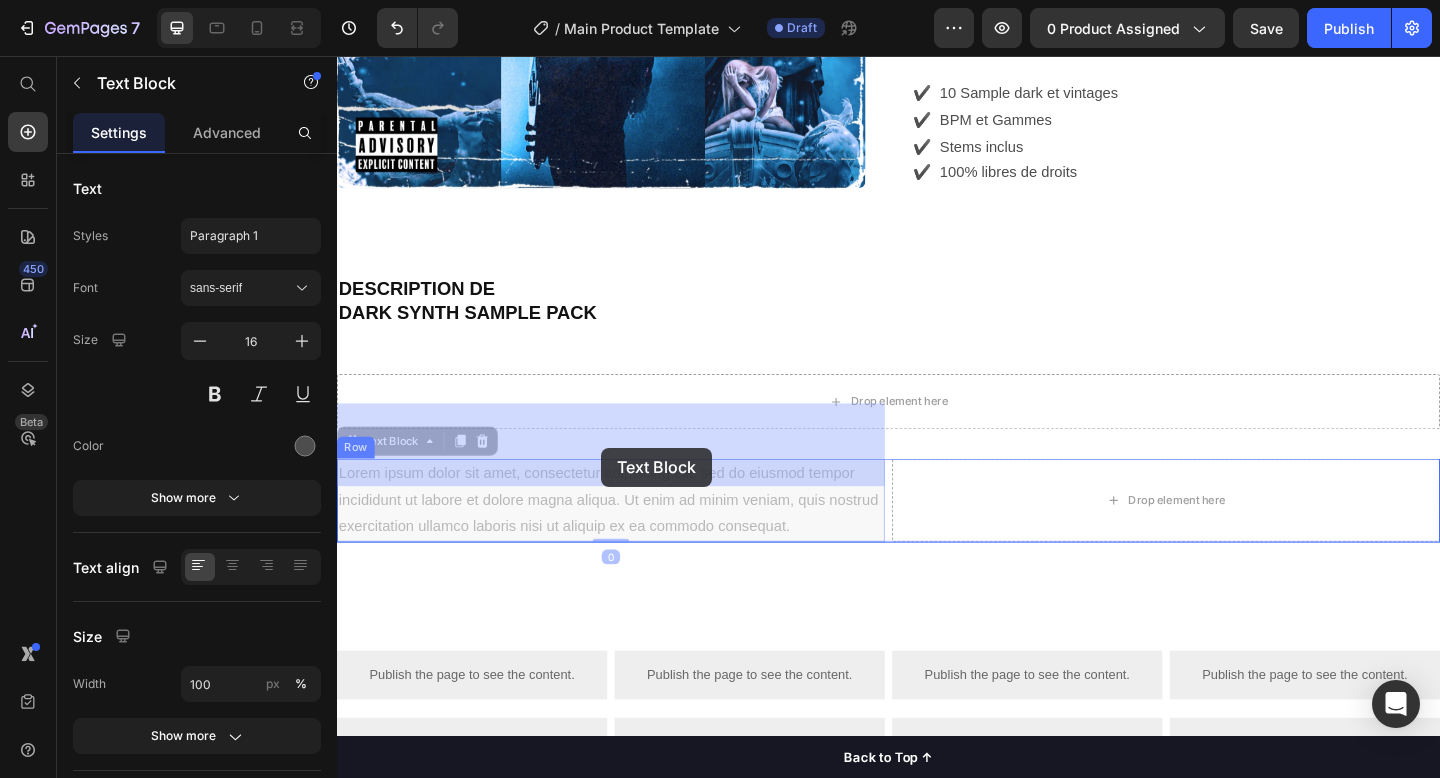 drag, startPoint x: 839, startPoint y: 504, endPoint x: 640, endPoint y: 483, distance: 200.10497 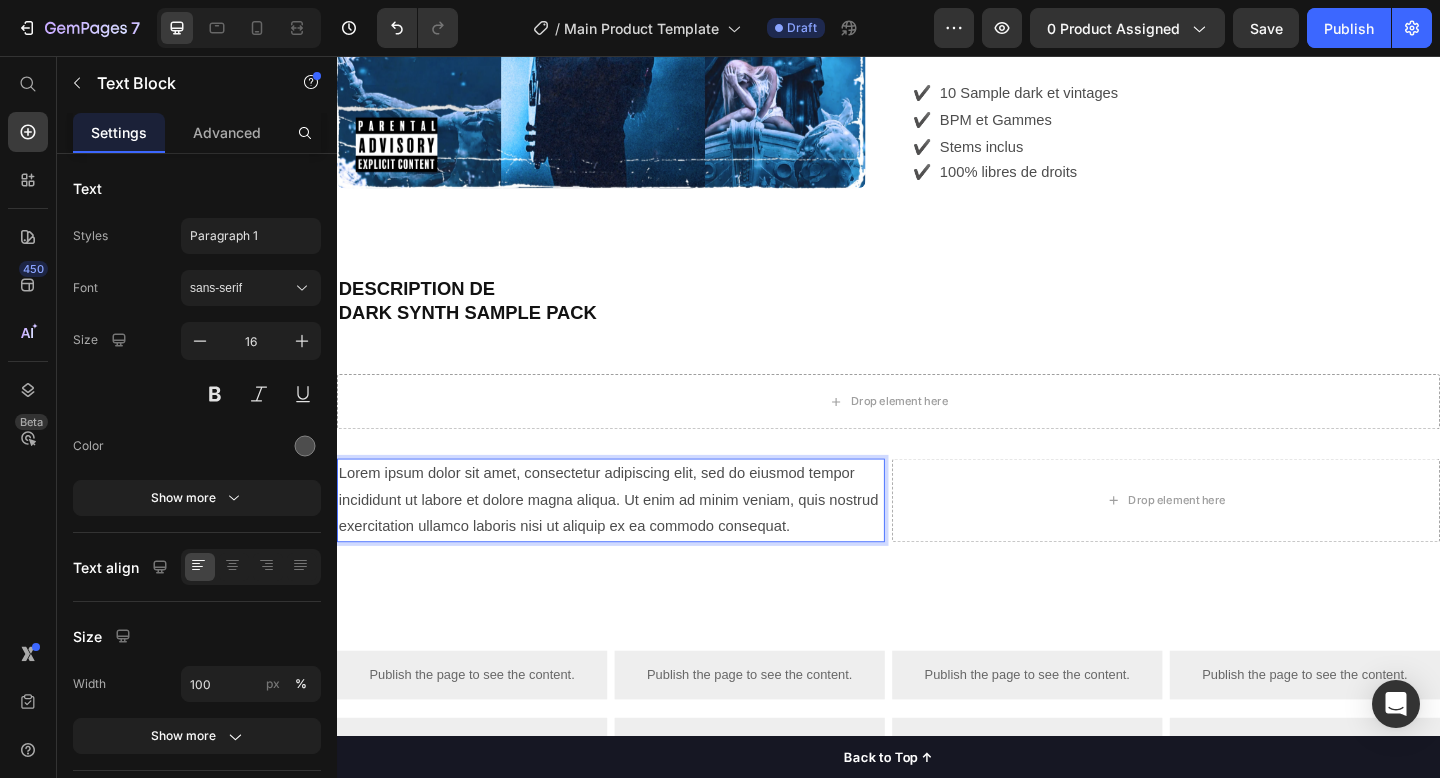 click on "Lorem ipsum dolor sit amet, consectetur adipiscing elit, sed do eiusmod tempor incididunt ut labore et dolore magna aliqua. Ut enim ad minim veniam, quis nostrud exercitation ullamco laboris nisi ut aliquip ex ea commodo consequat." at bounding box center (635, 539) 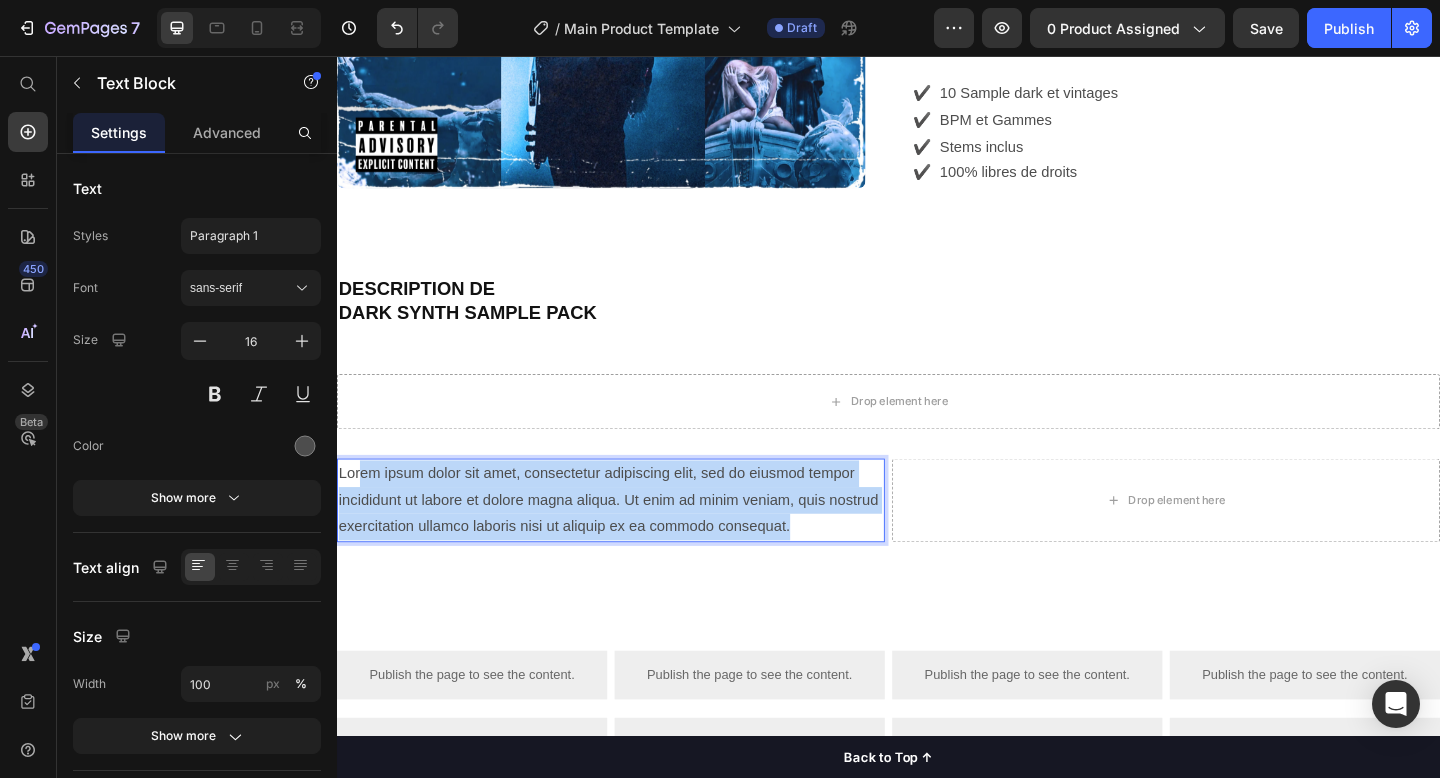 drag, startPoint x: 847, startPoint y: 511, endPoint x: 358, endPoint y: 444, distance: 493.56863 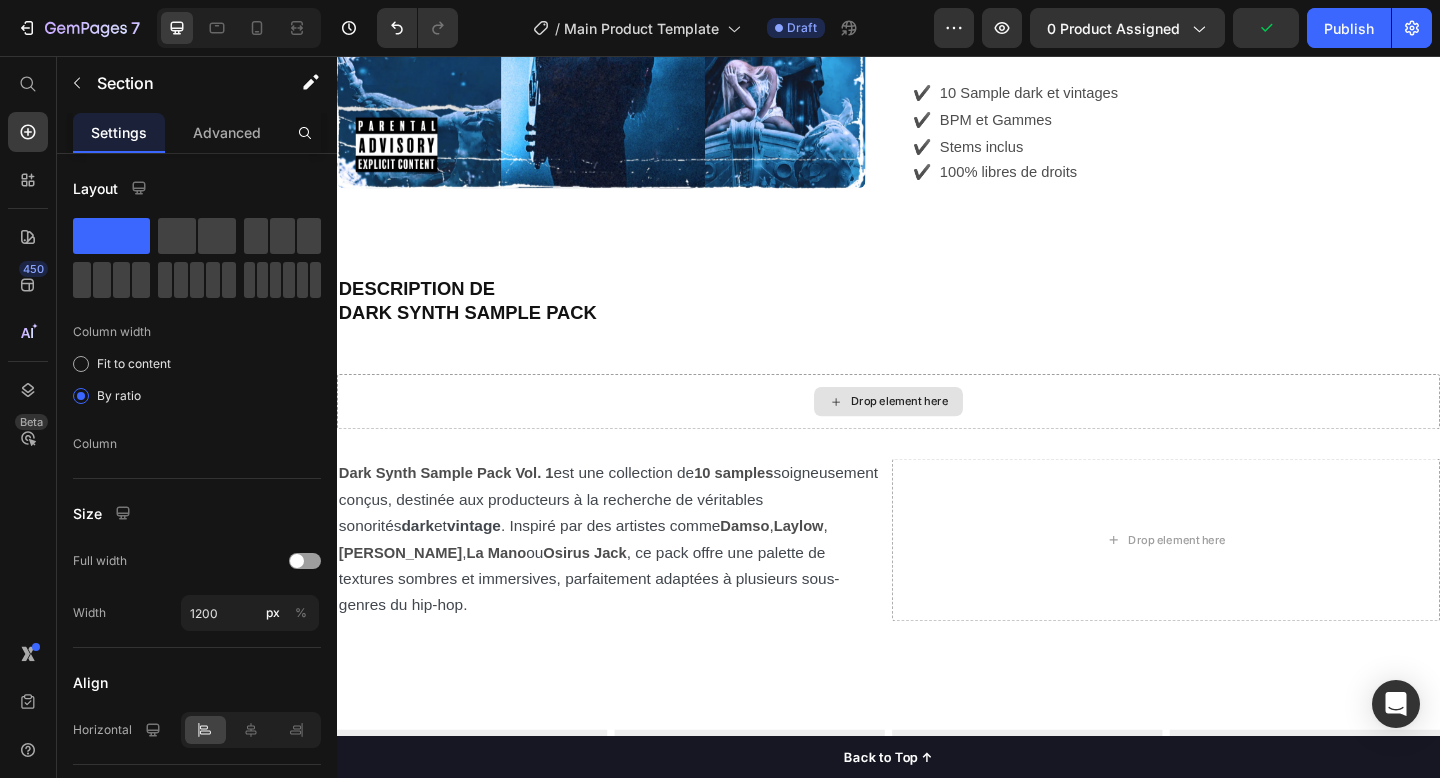 click on "Drop element here" at bounding box center (937, 432) 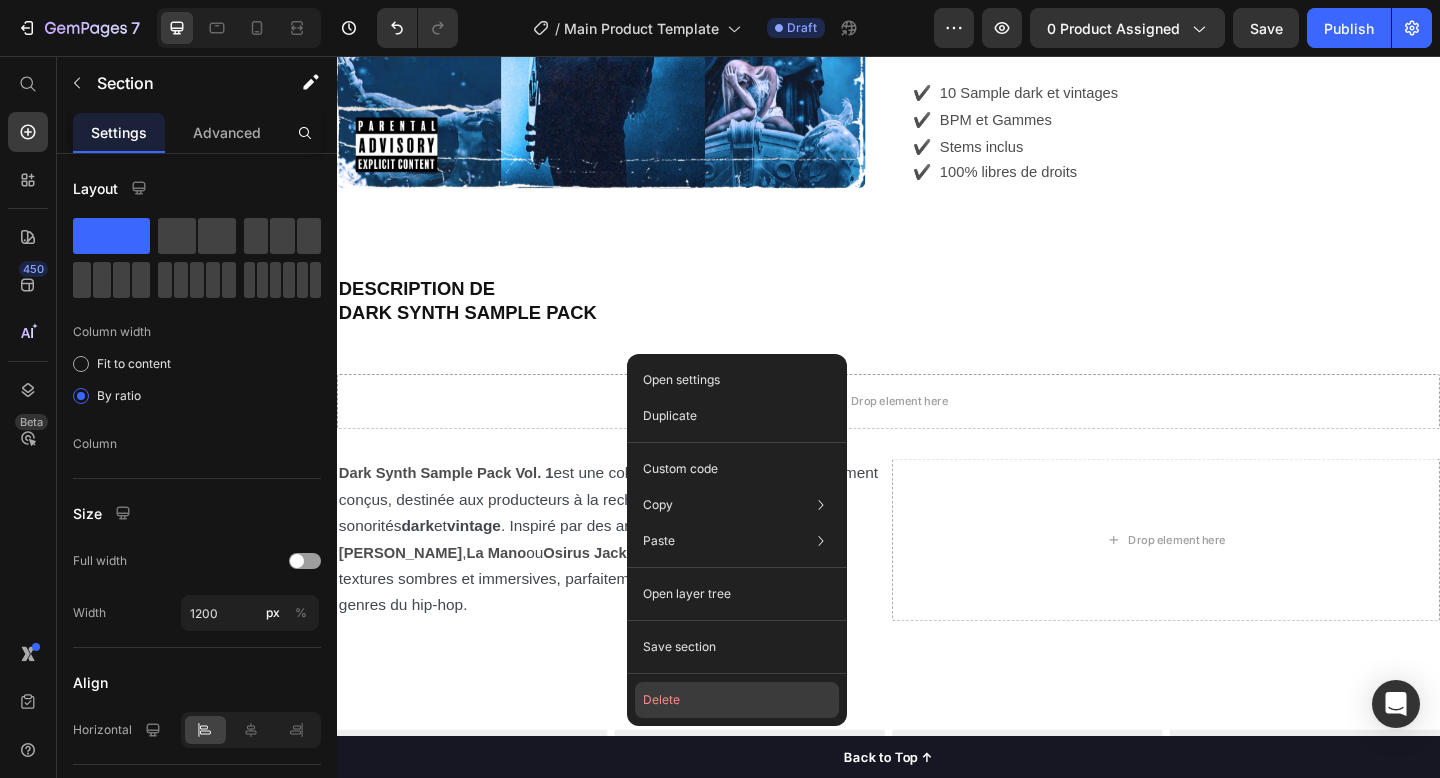 click on "Delete" 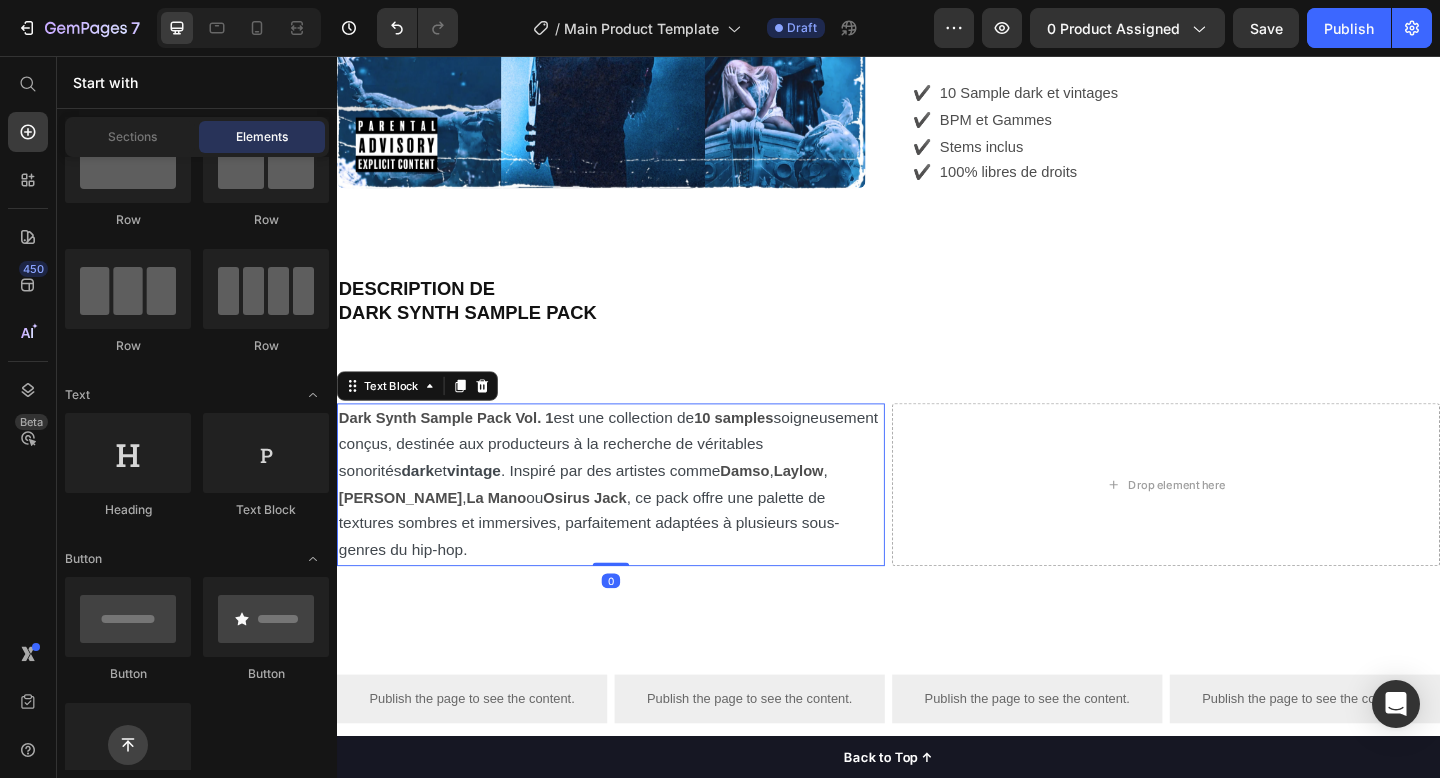 click on ", ce pack offre une palette de textures sombres et immersives, parfaitement adaptées à plusieurs sous-genres du hip-hop." at bounding box center [611, 565] 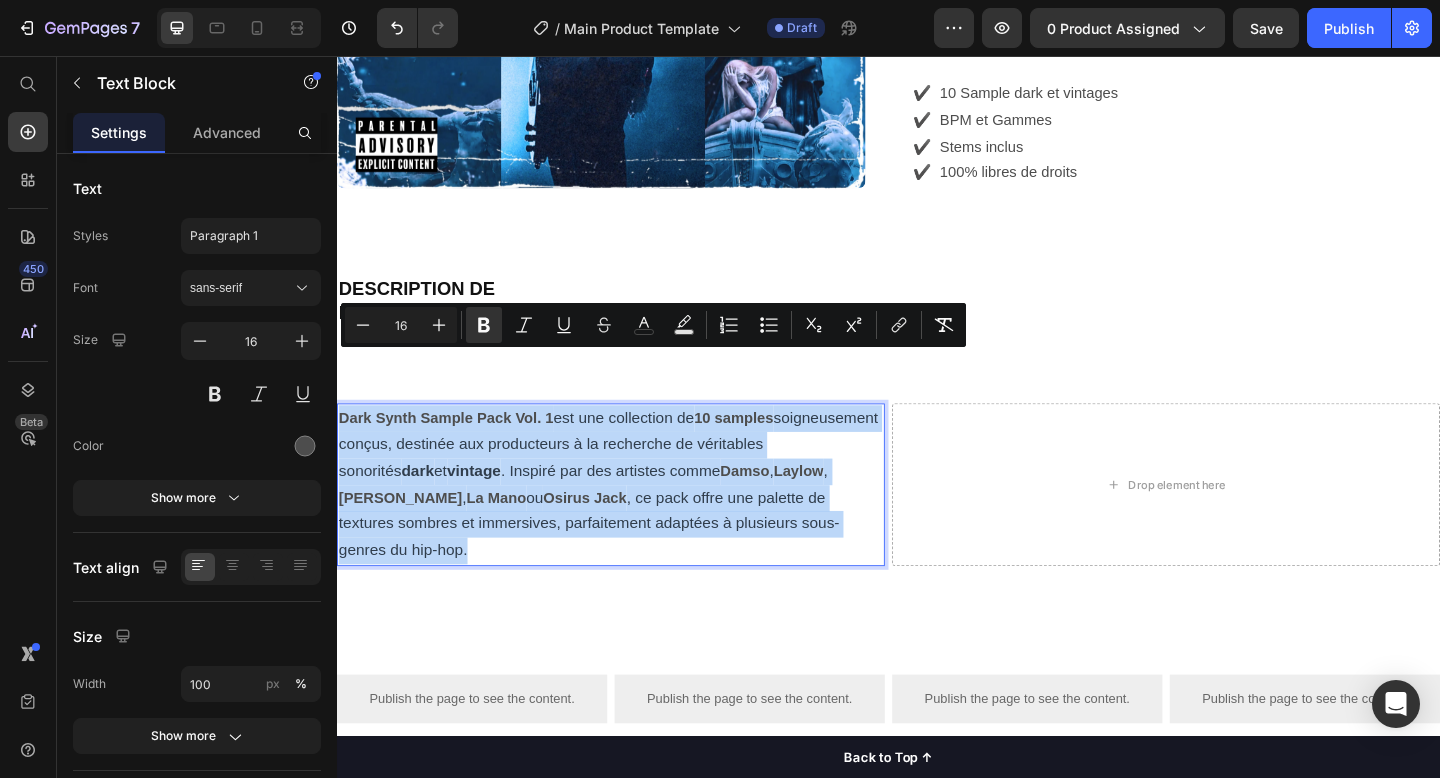 drag, startPoint x: 533, startPoint y: 526, endPoint x: 333, endPoint y: 376, distance: 250 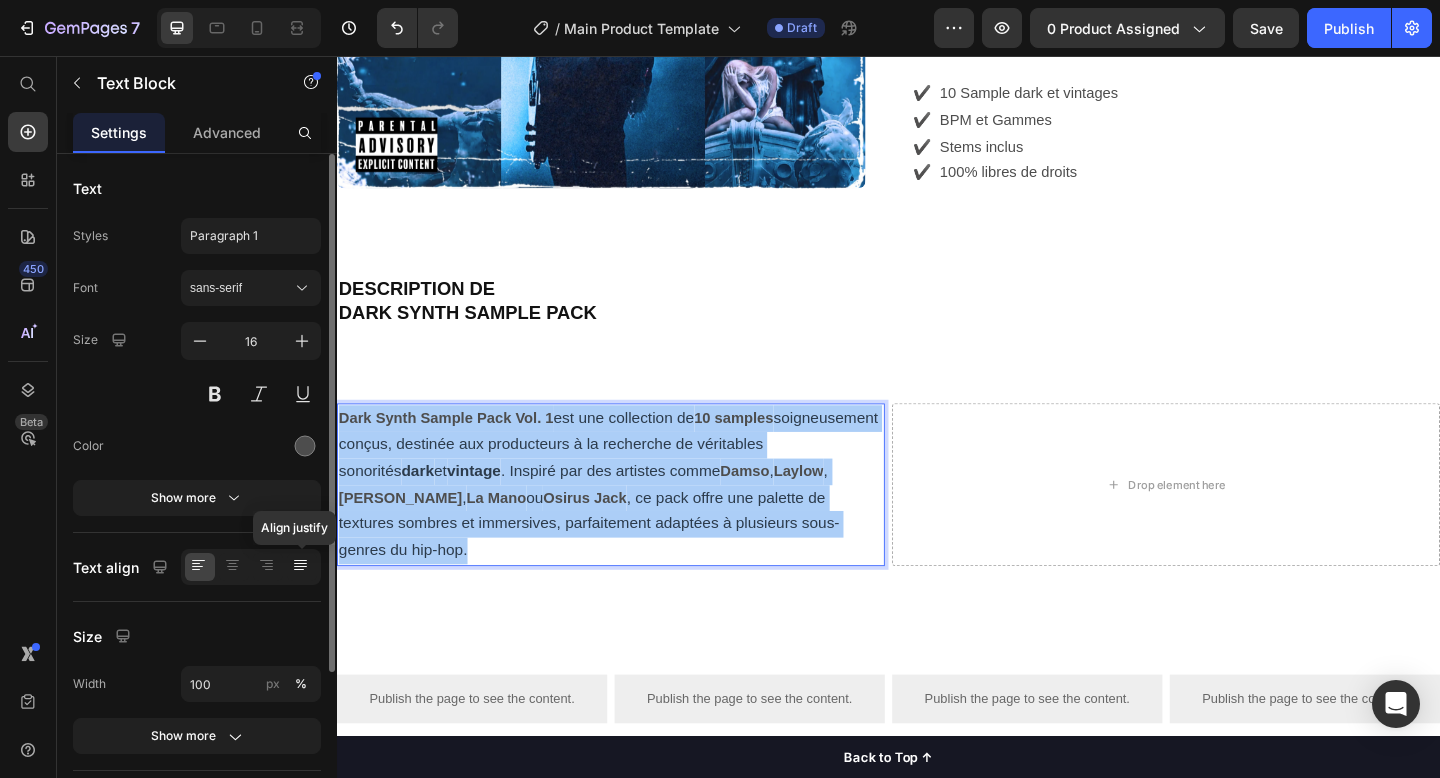 click 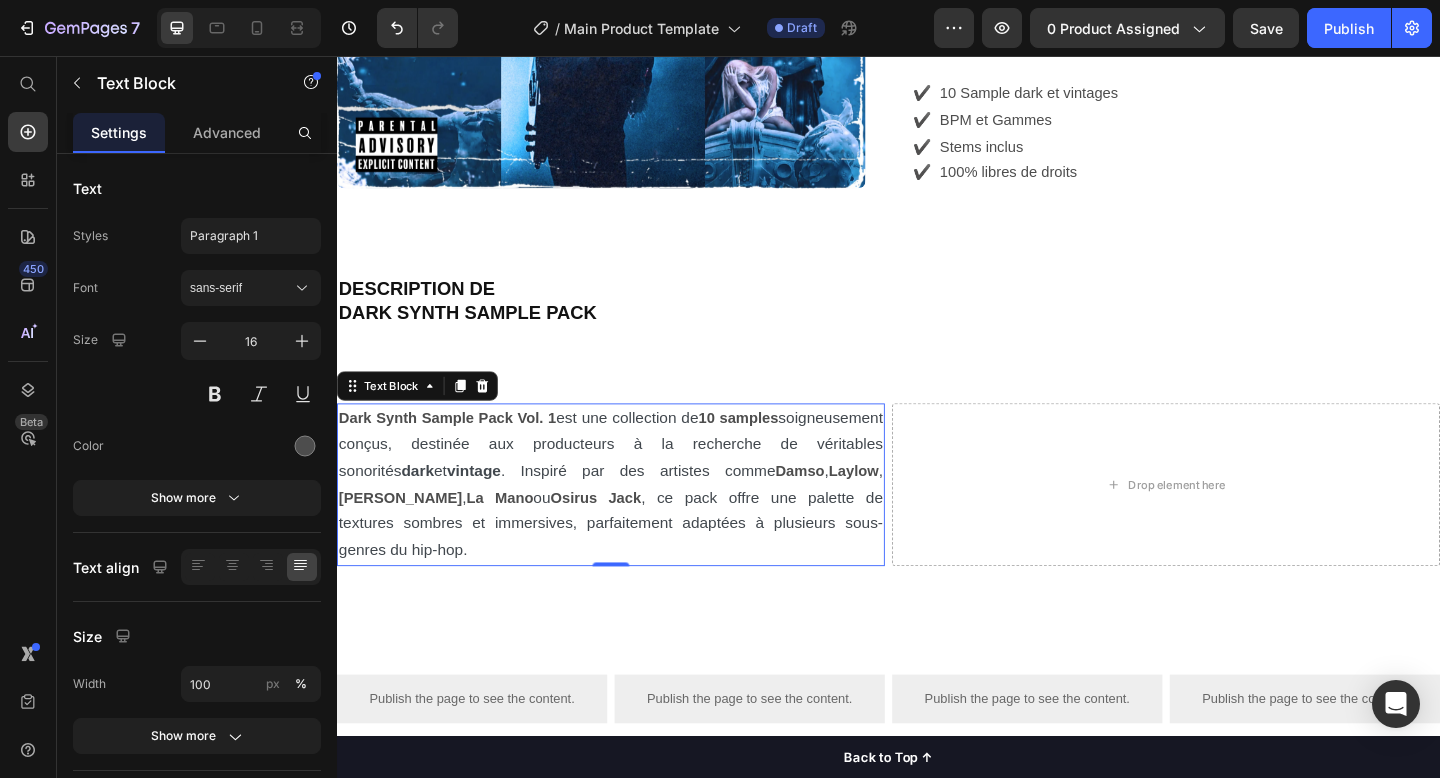 click on "Dark Synth Sample Pack Vol. 1  est une collection de  10 samples  soigneusement conçus, destinée aux producteurs à la recherche de véritables sonorités  dark  et  vintage . Inspiré par des artistes comme  Damso ,  Laylow ,  Freeze Corleone ,  La Mano  ou  Osirus Jack , ce pack offre une palette de textures sombres et immersives, parfaitement adaptées à plusieurs sous-genres du hip-hop." at bounding box center (635, 522) 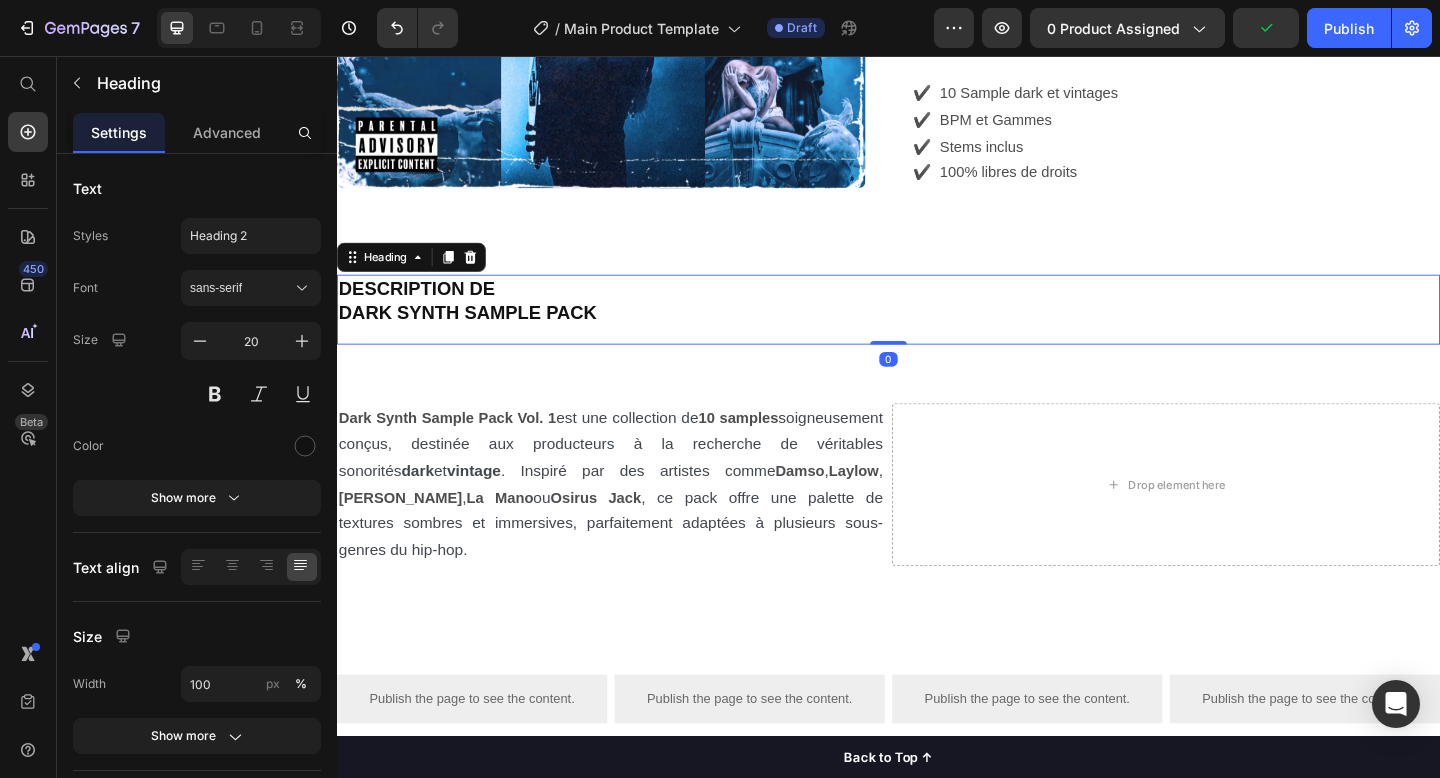 click on "⁠⁠⁠⁠⁠⁠⁠ DESCRIPTION DE  DARK SYNTH SAMPLE PACK  Heading   0" at bounding box center (937, 332) 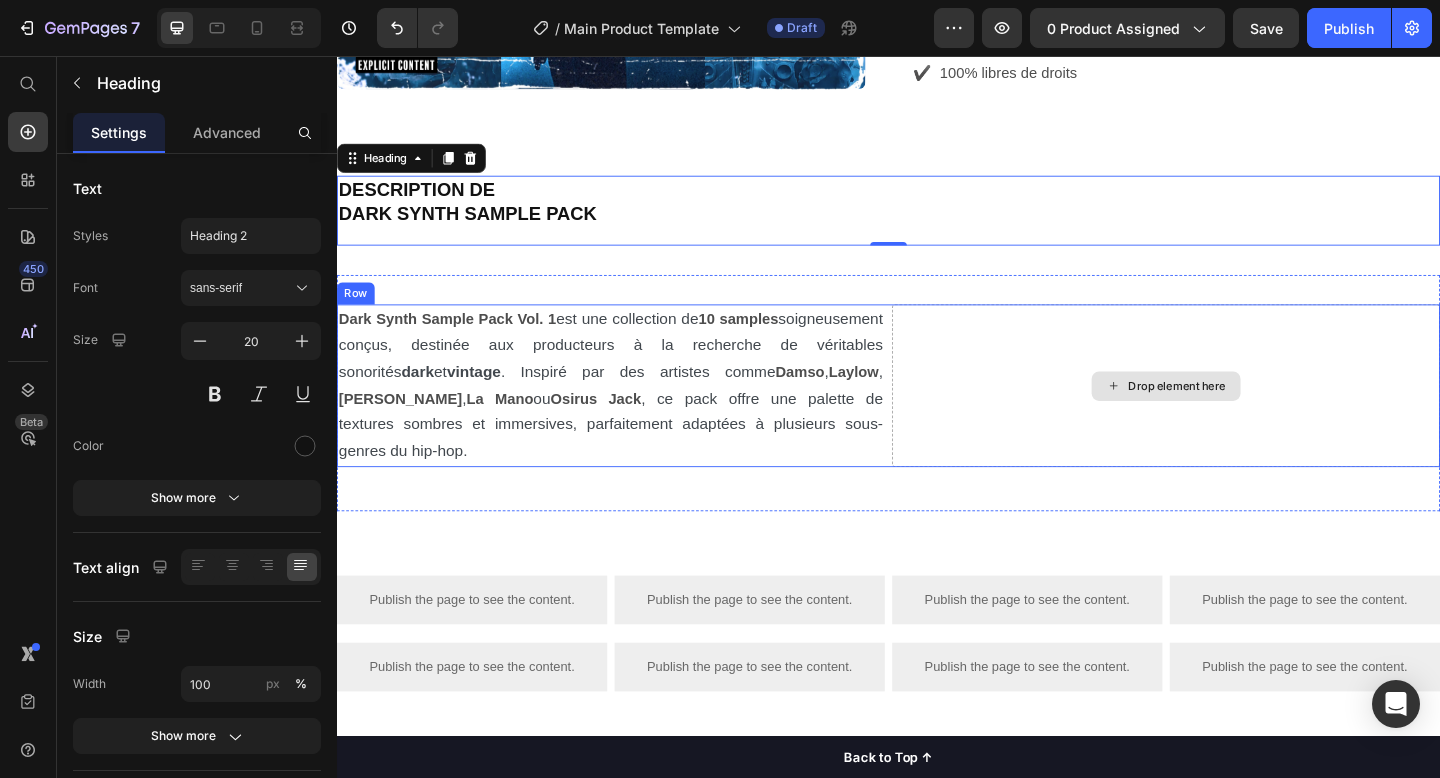 scroll, scrollTop: 901, scrollLeft: 0, axis: vertical 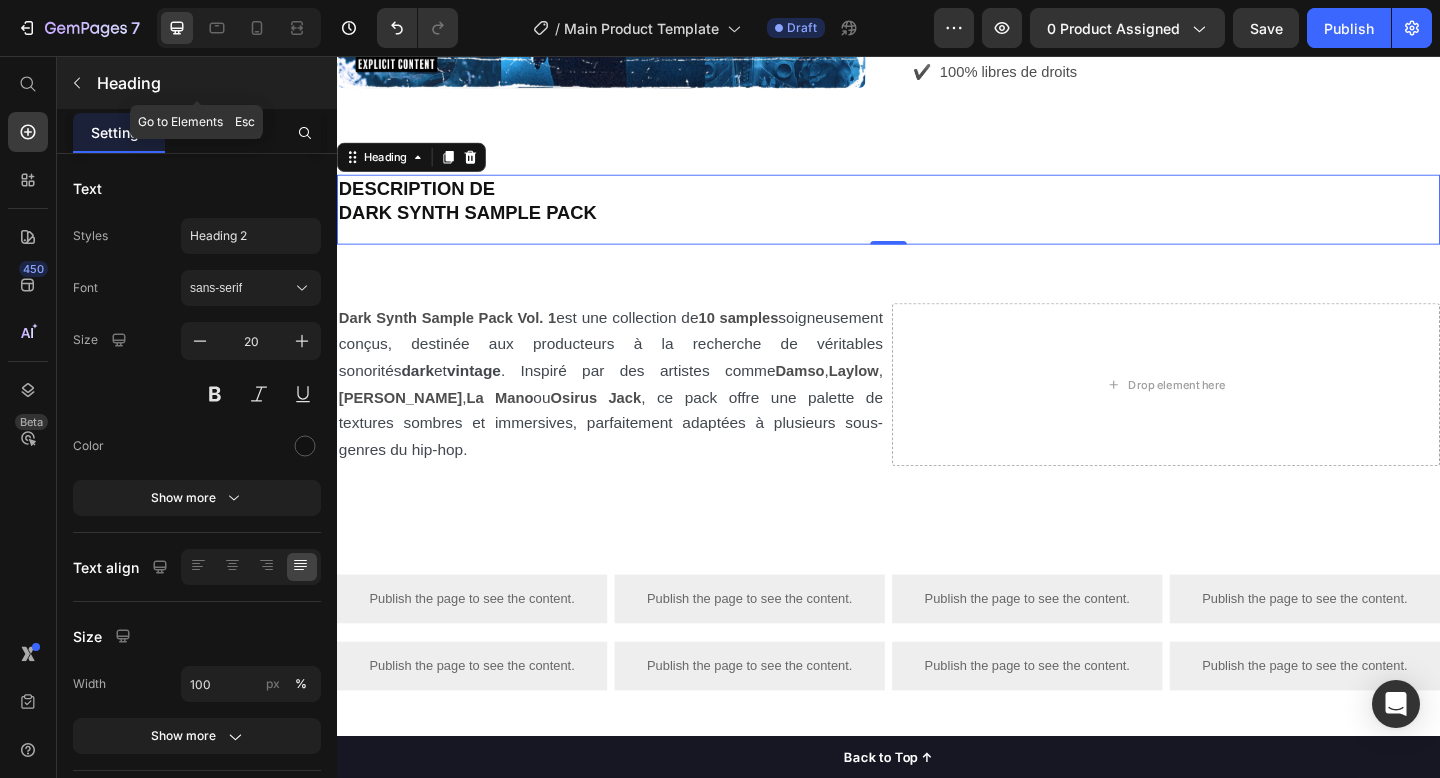 click 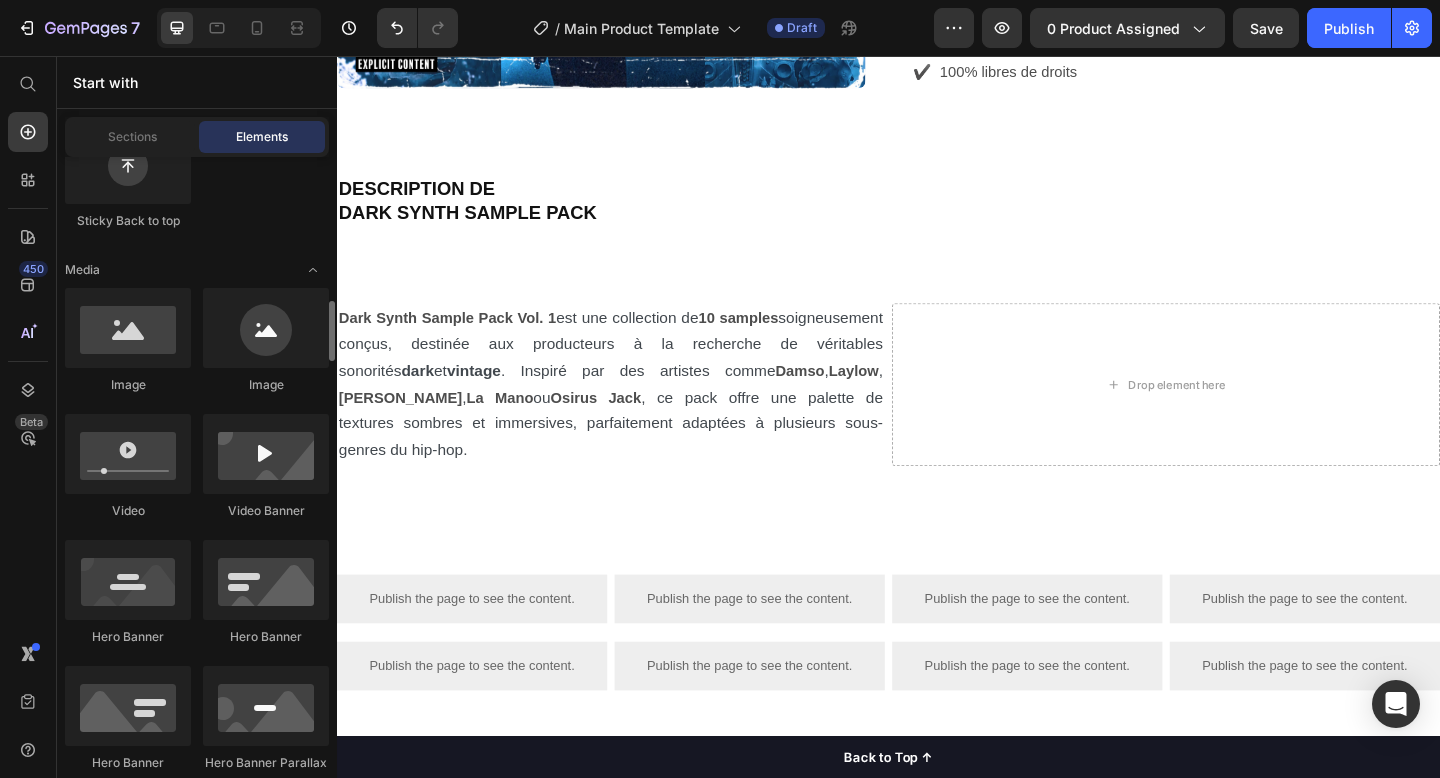 scroll, scrollTop: 729, scrollLeft: 0, axis: vertical 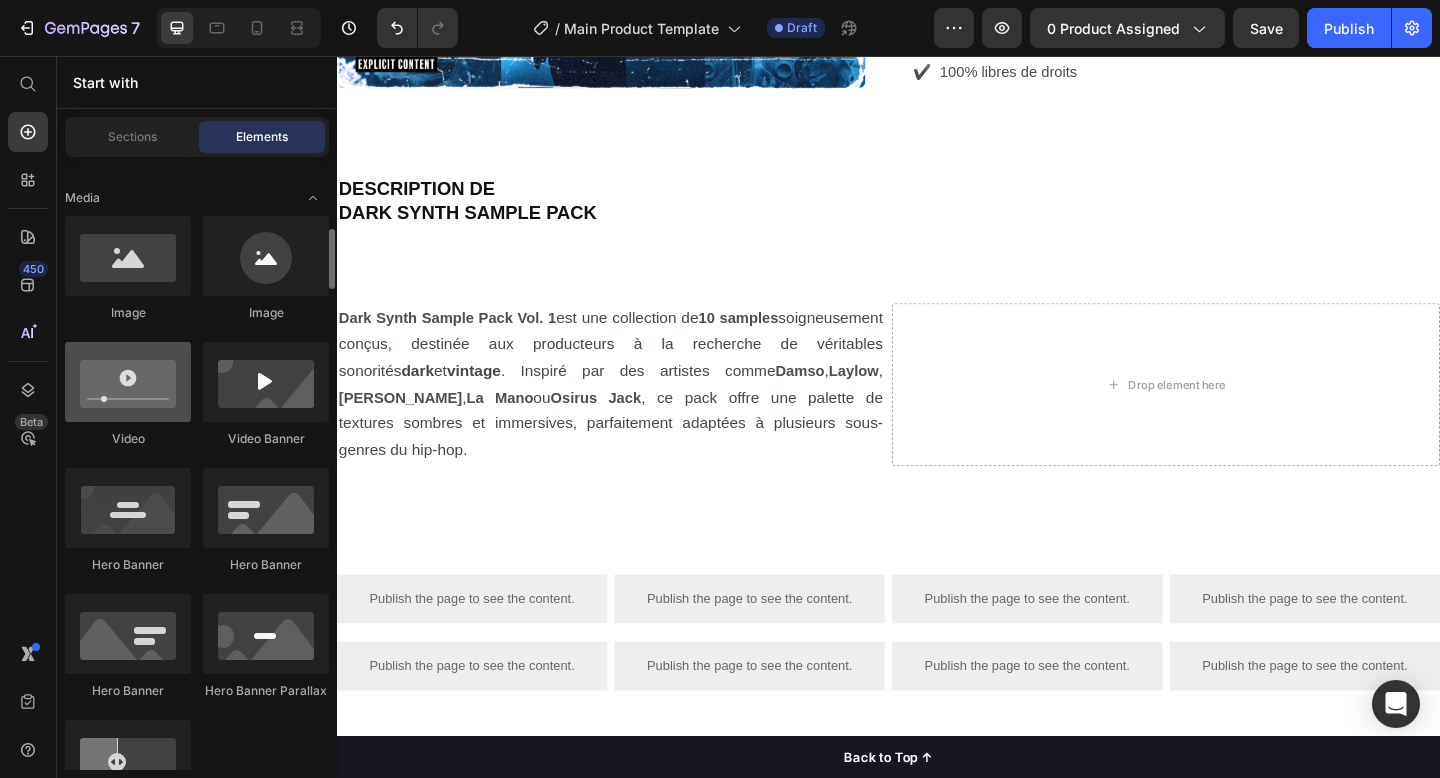 click at bounding box center (128, 382) 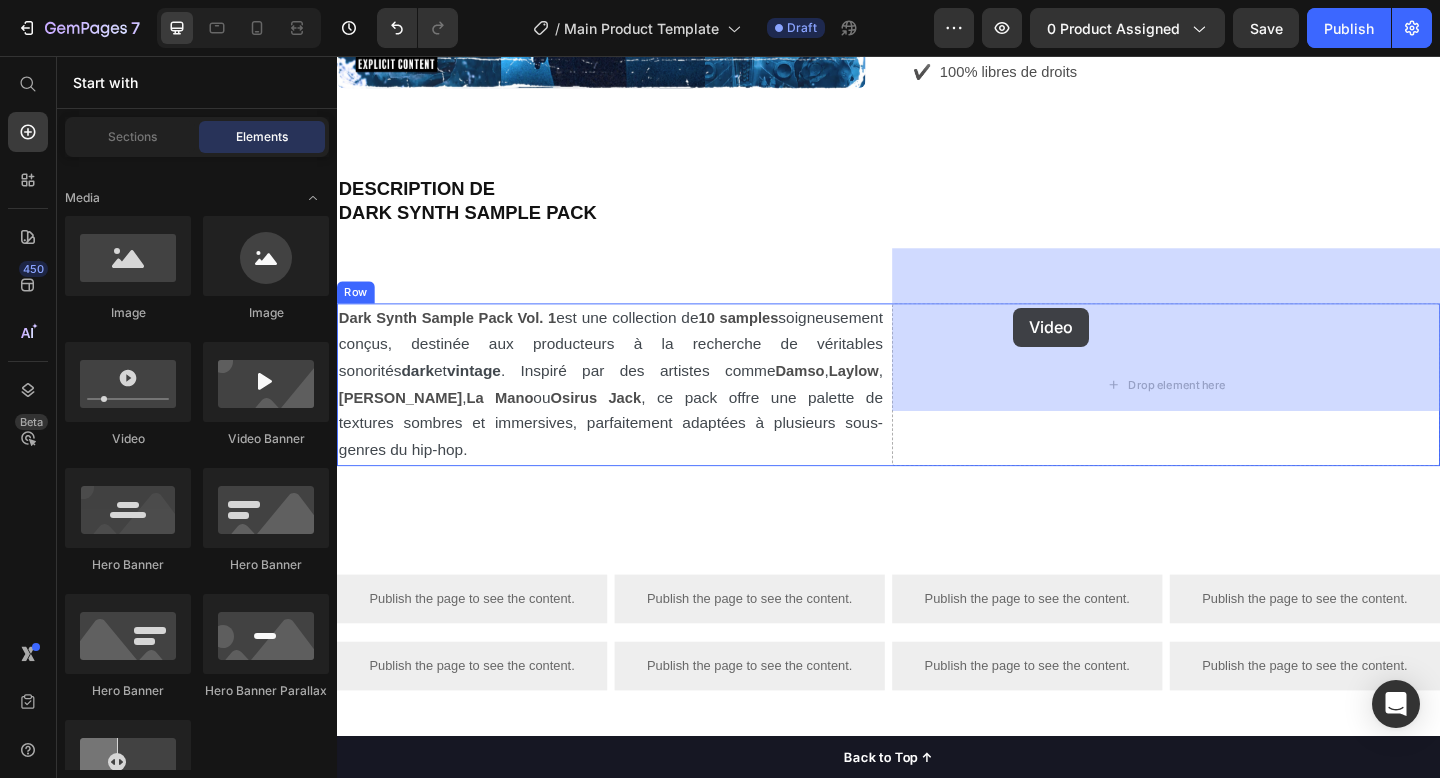 drag, startPoint x: 464, startPoint y: 437, endPoint x: 1072, endPoint y: 328, distance: 617.6933 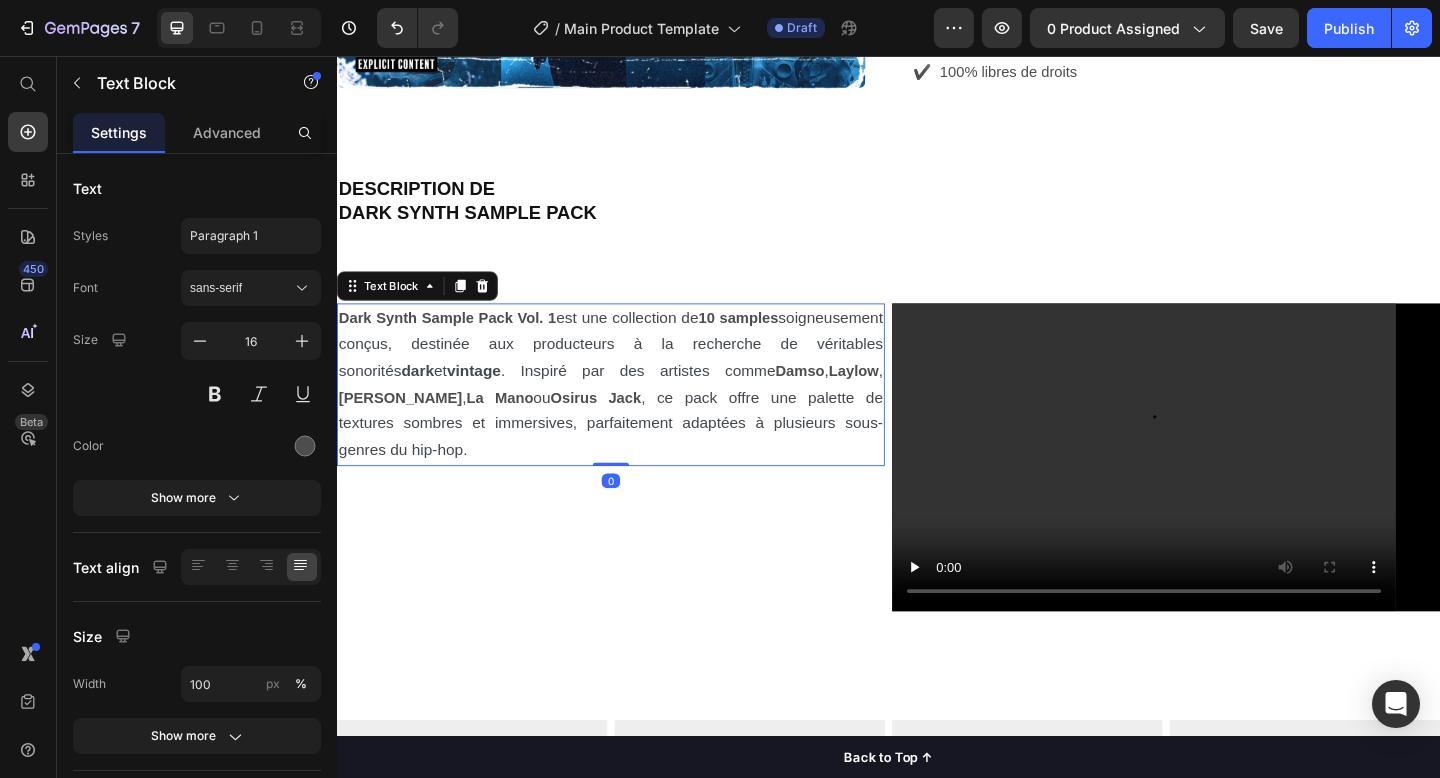 click on "Dark Synth Sample Pack Vol. 1  est une collection de  10 samples  soigneusement conçus, destinée aux producteurs à la recherche de véritables sonorités  dark  et  vintage . Inspiré par des artistes comme  Damso ,  Laylow ,  Freeze Corleone ,  La Mano  ou  Osirus Jack , ce pack offre une palette de textures sombres et immersives, parfaitement adaptées à plusieurs sous-genres du hip-hop." at bounding box center (635, 413) 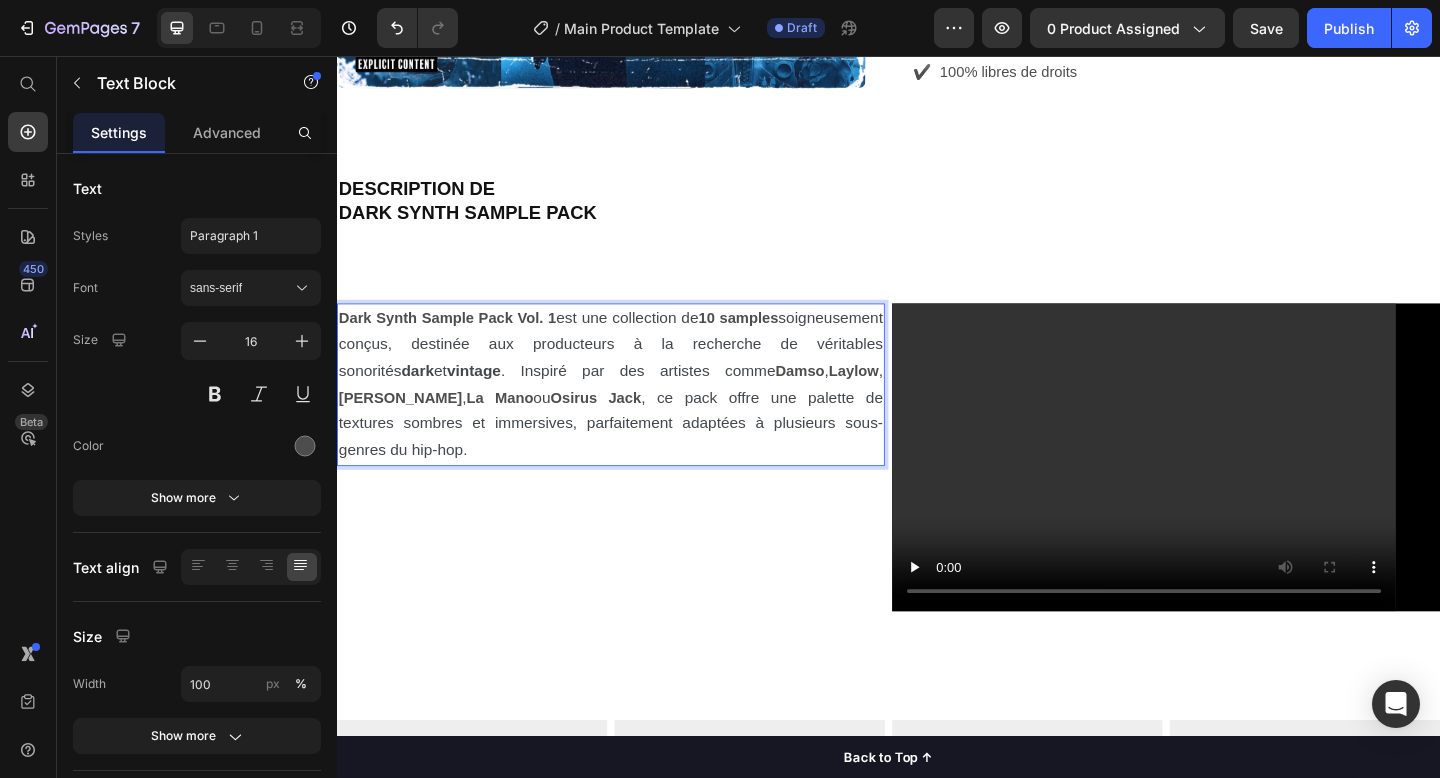 click on "Dark Synth Sample Pack Vol. 1  est une collection de  10 samples  soigneusement conçus, destinée aux producteurs à la recherche de véritables sonorités  dark  et  vintage . Inspiré par des artistes comme  Damso ,  Laylow ,  Freeze Corleone ,  La Mano  ou  Osirus Jack , ce pack offre une palette de textures sombres et immersives, parfaitement adaptées à plusieurs sous-genres du hip-hop." at bounding box center (635, 413) 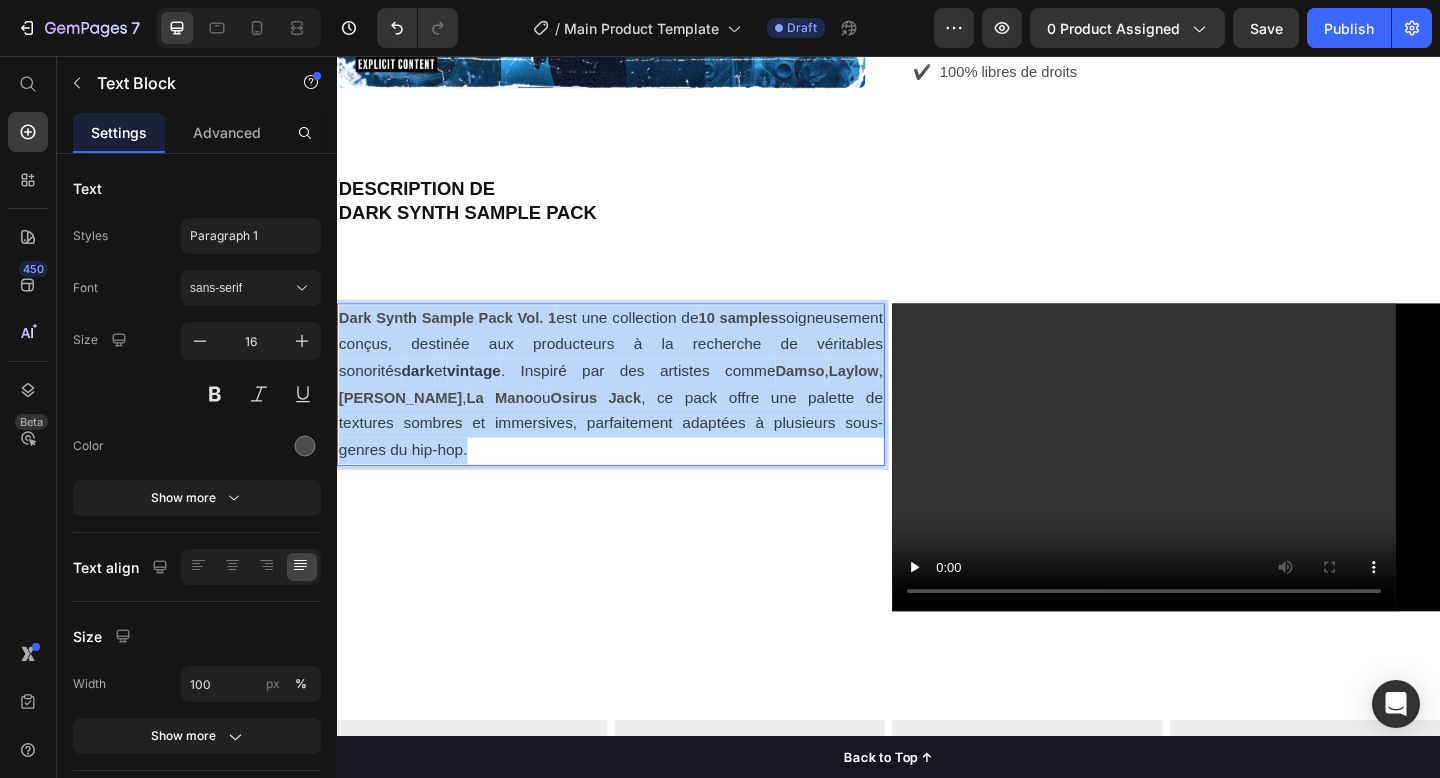 drag, startPoint x: 495, startPoint y: 431, endPoint x: 332, endPoint y: 292, distance: 214.21951 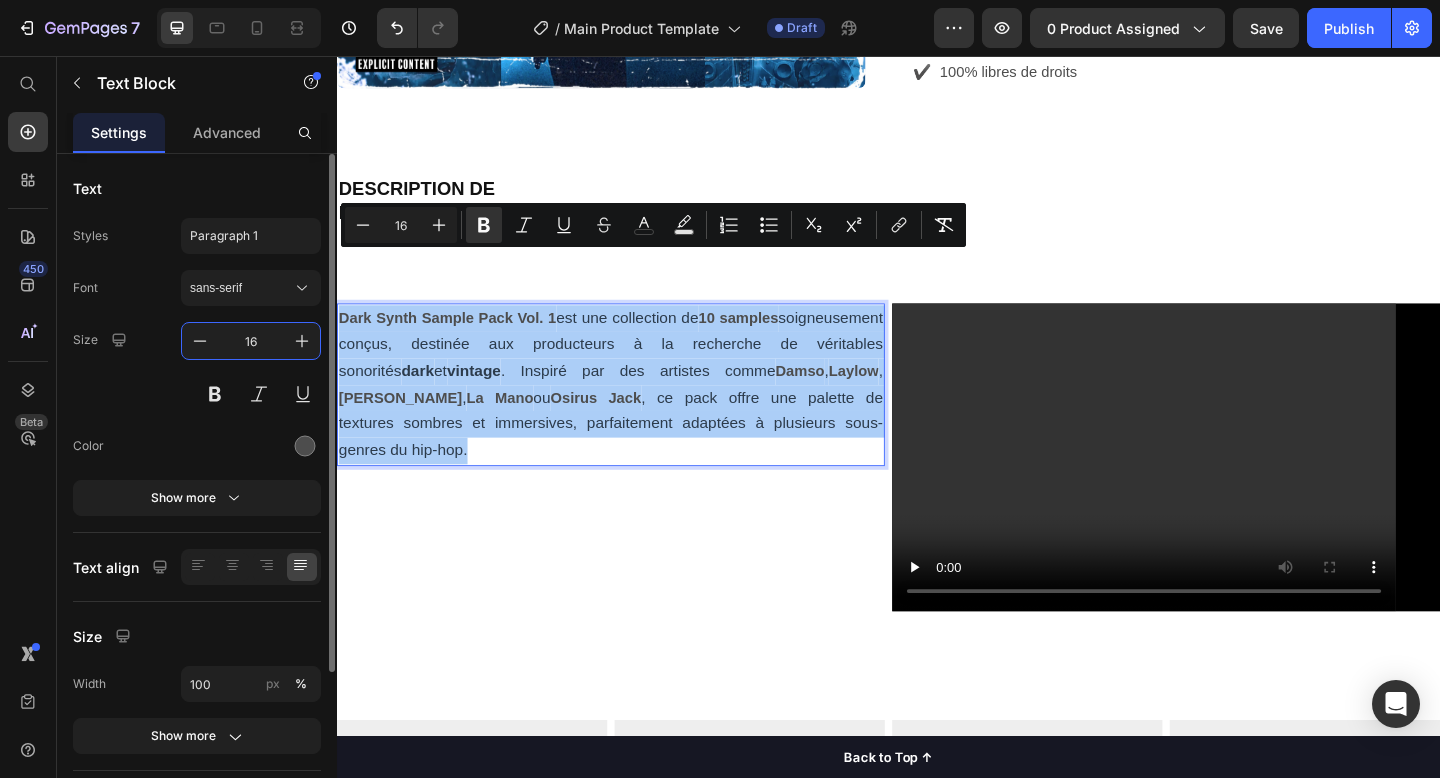 click on "16" at bounding box center [251, 341] 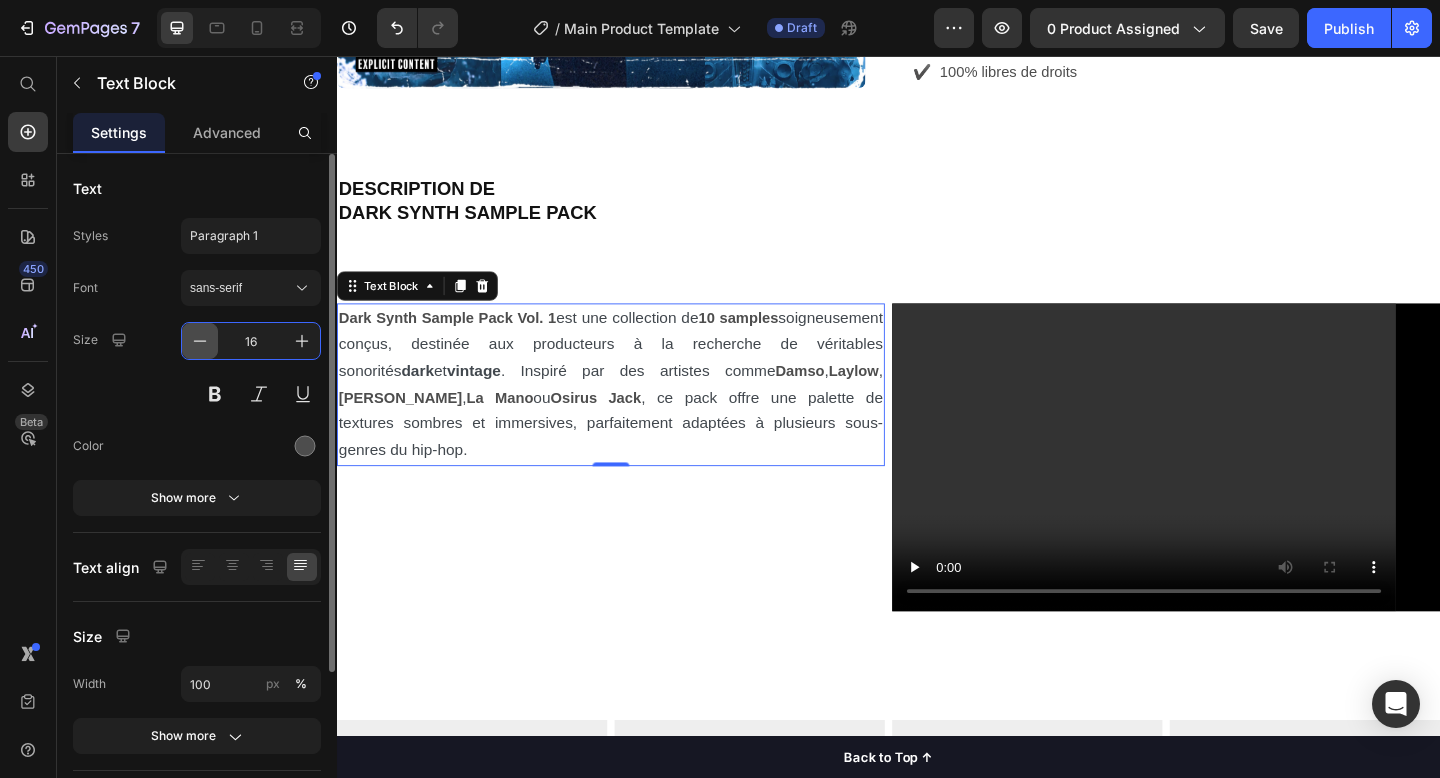 click at bounding box center (200, 341) 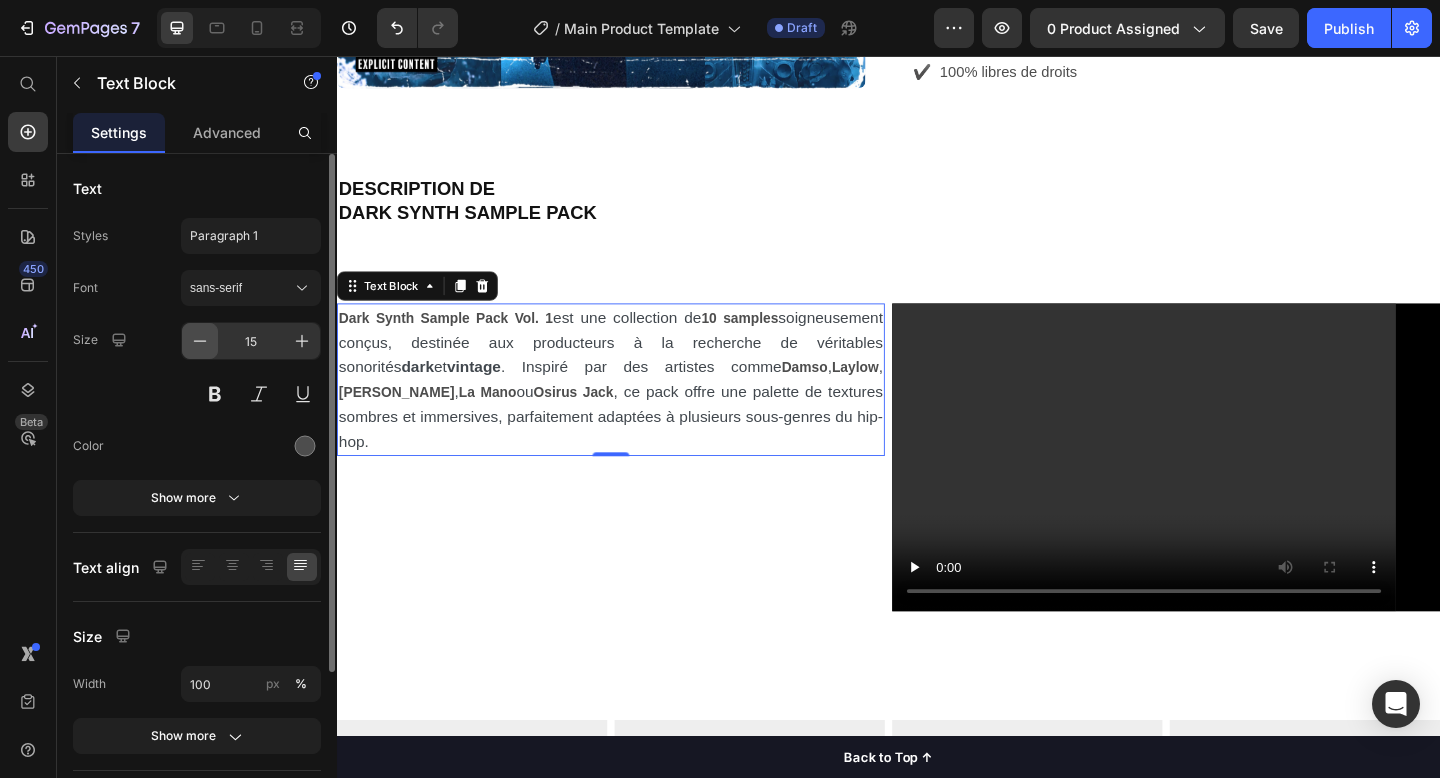 click at bounding box center [200, 341] 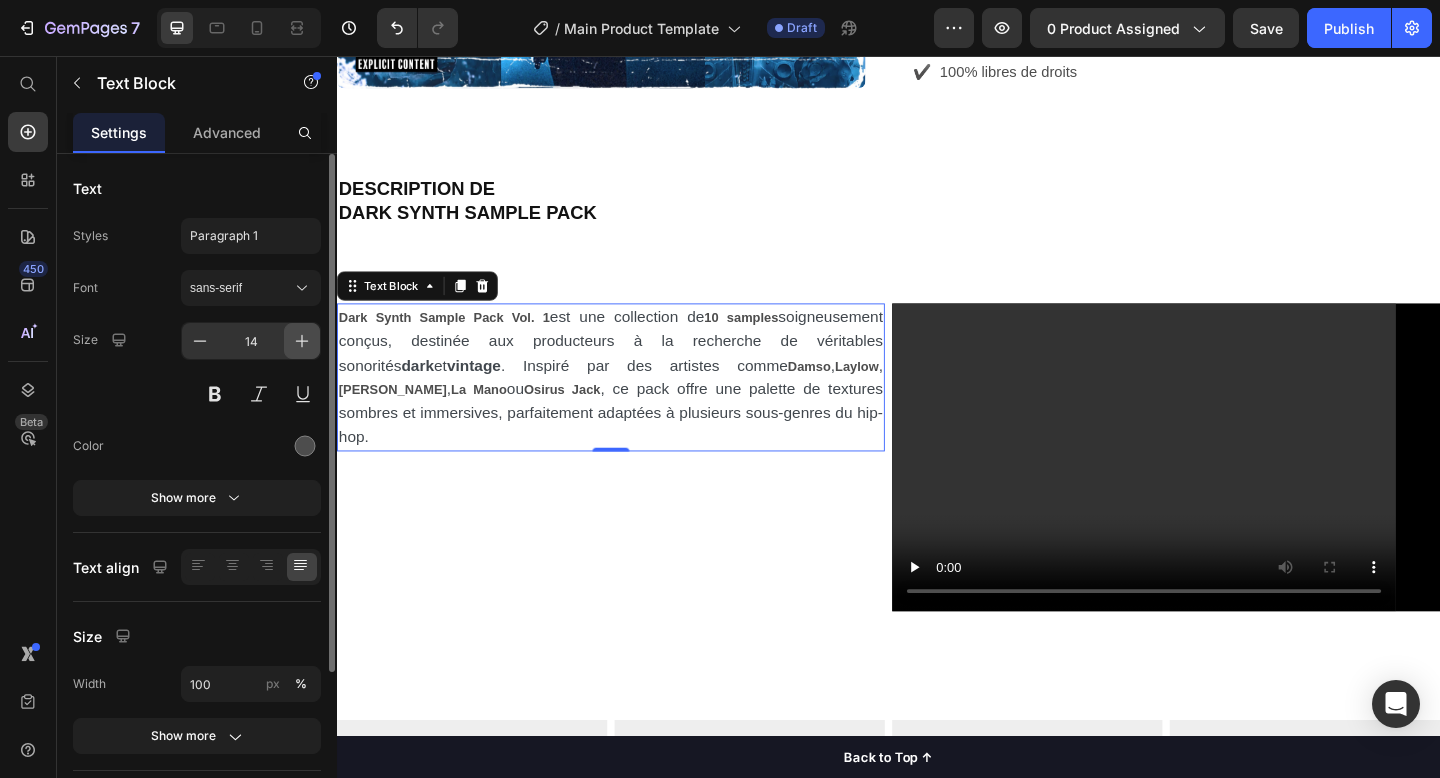 click at bounding box center (302, 341) 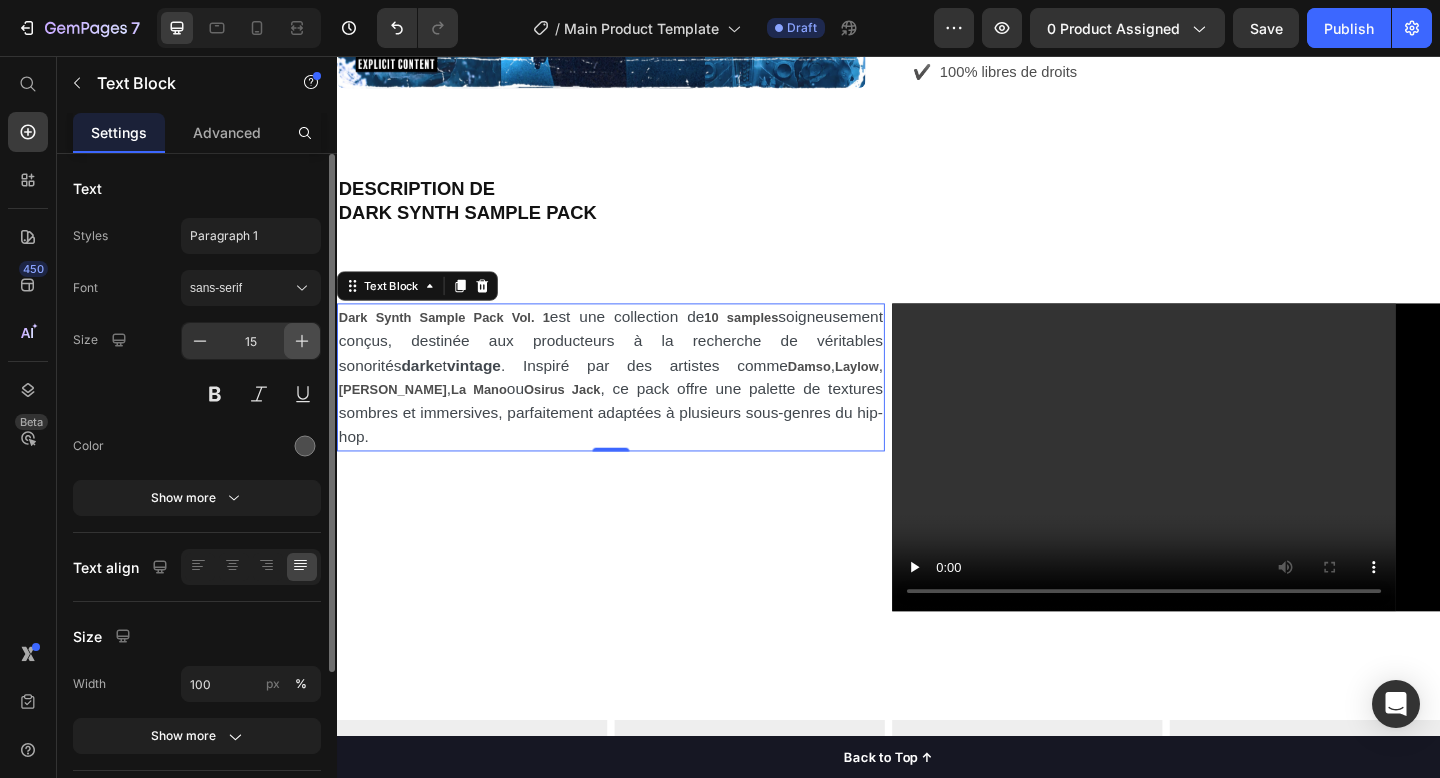 click at bounding box center (302, 341) 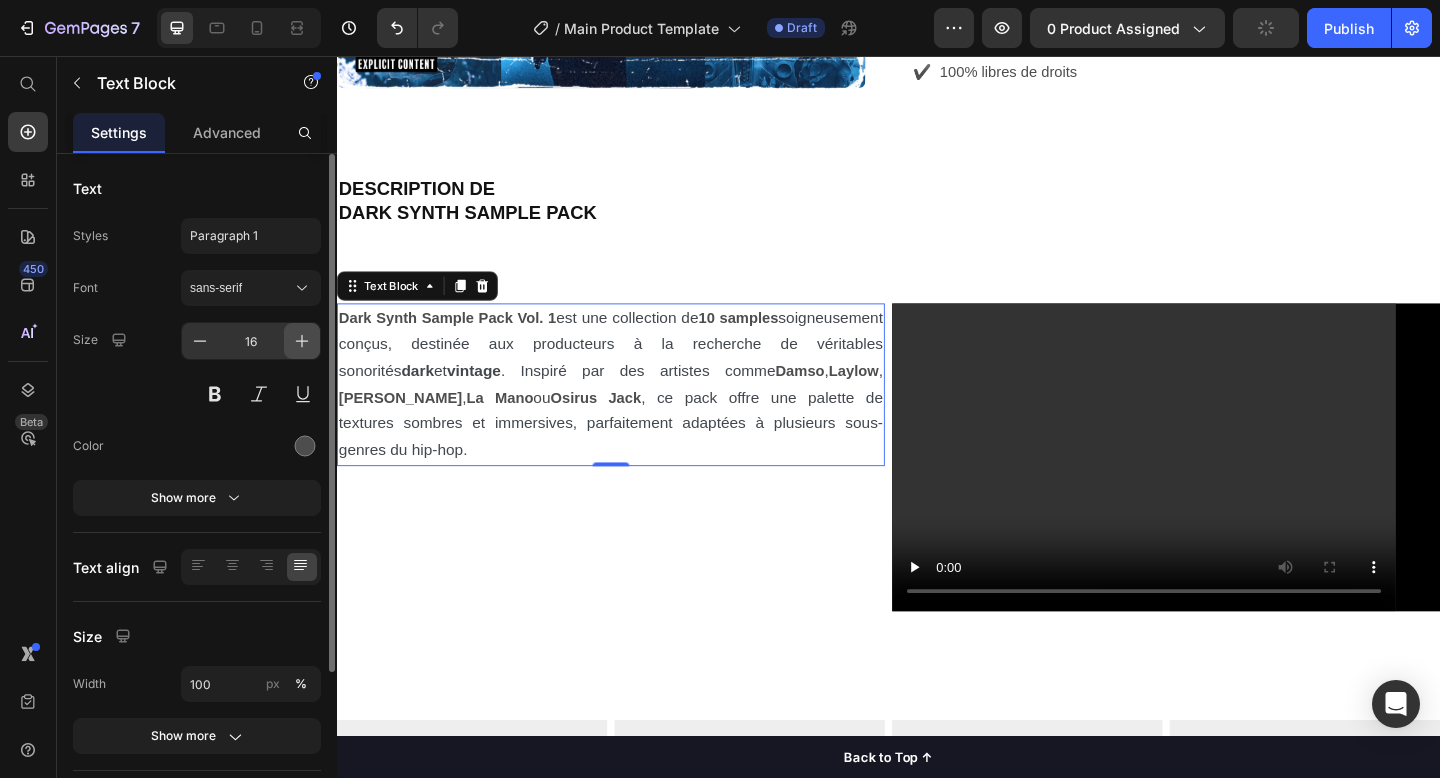 click at bounding box center (302, 341) 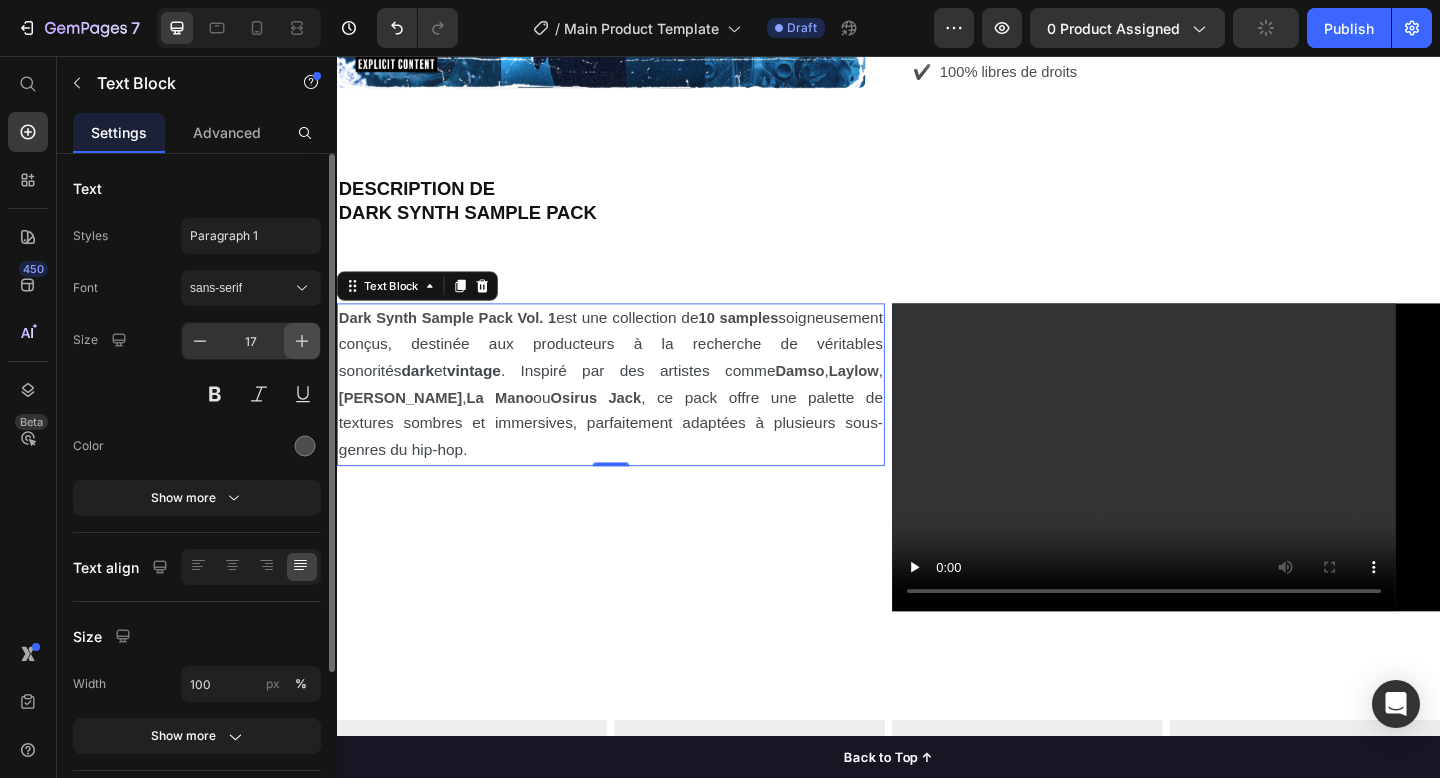 click at bounding box center [302, 341] 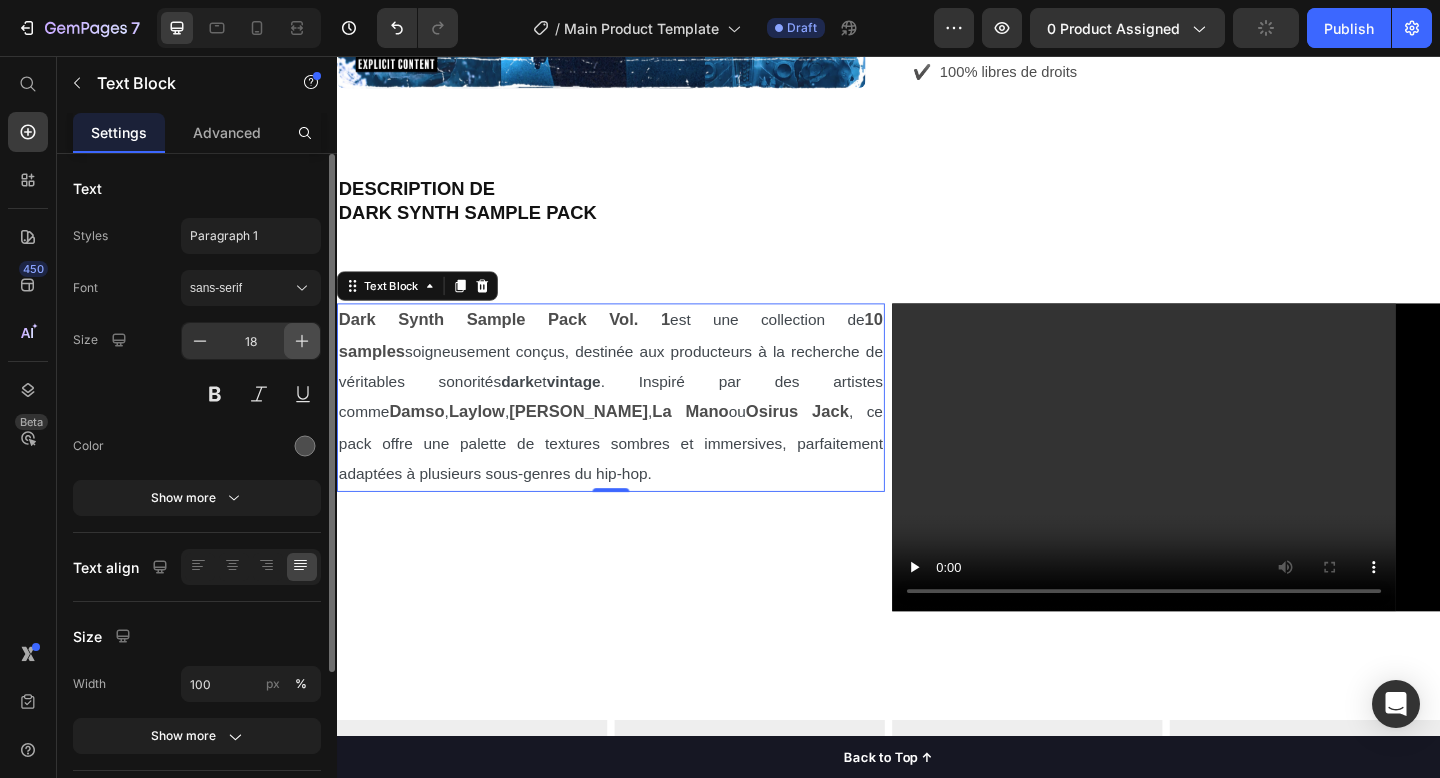 click at bounding box center (302, 341) 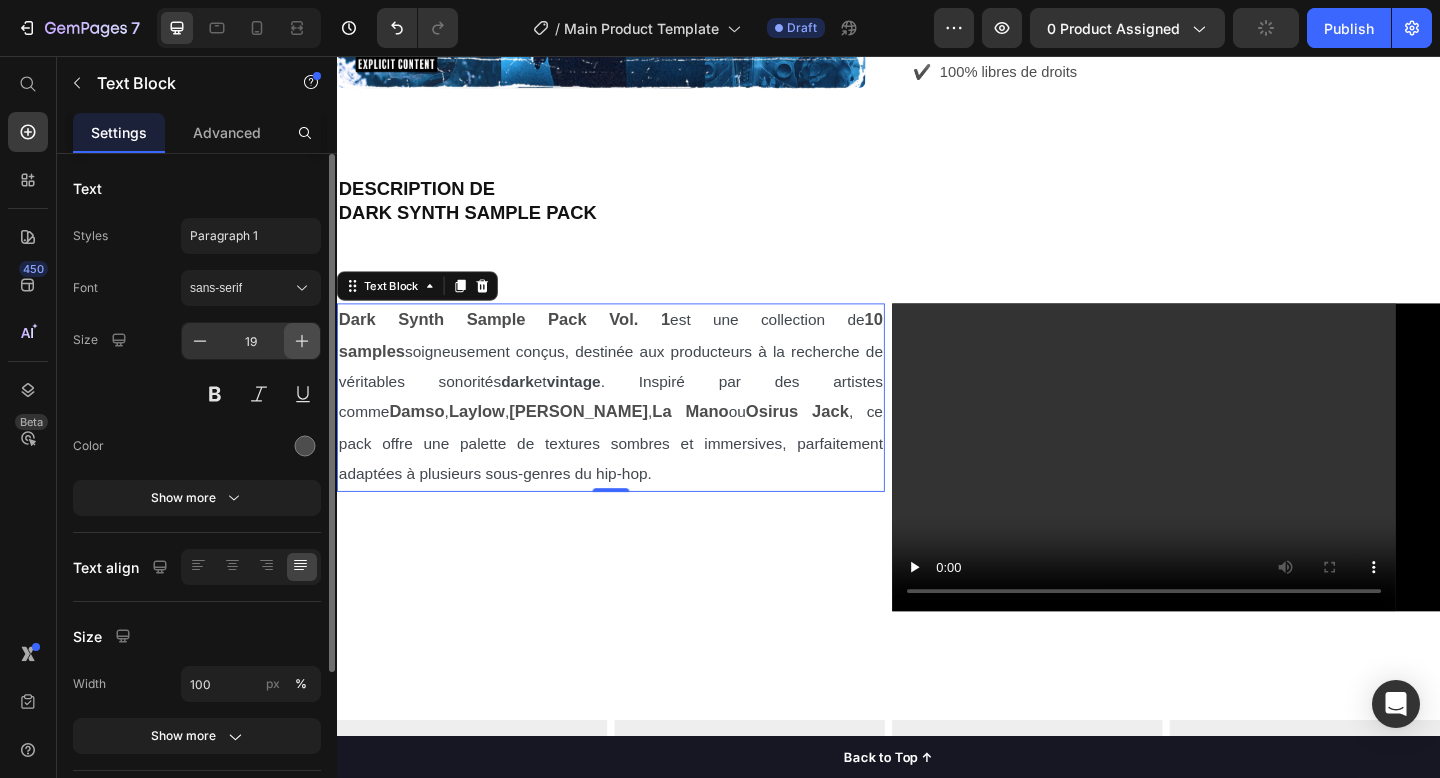 click at bounding box center [302, 341] 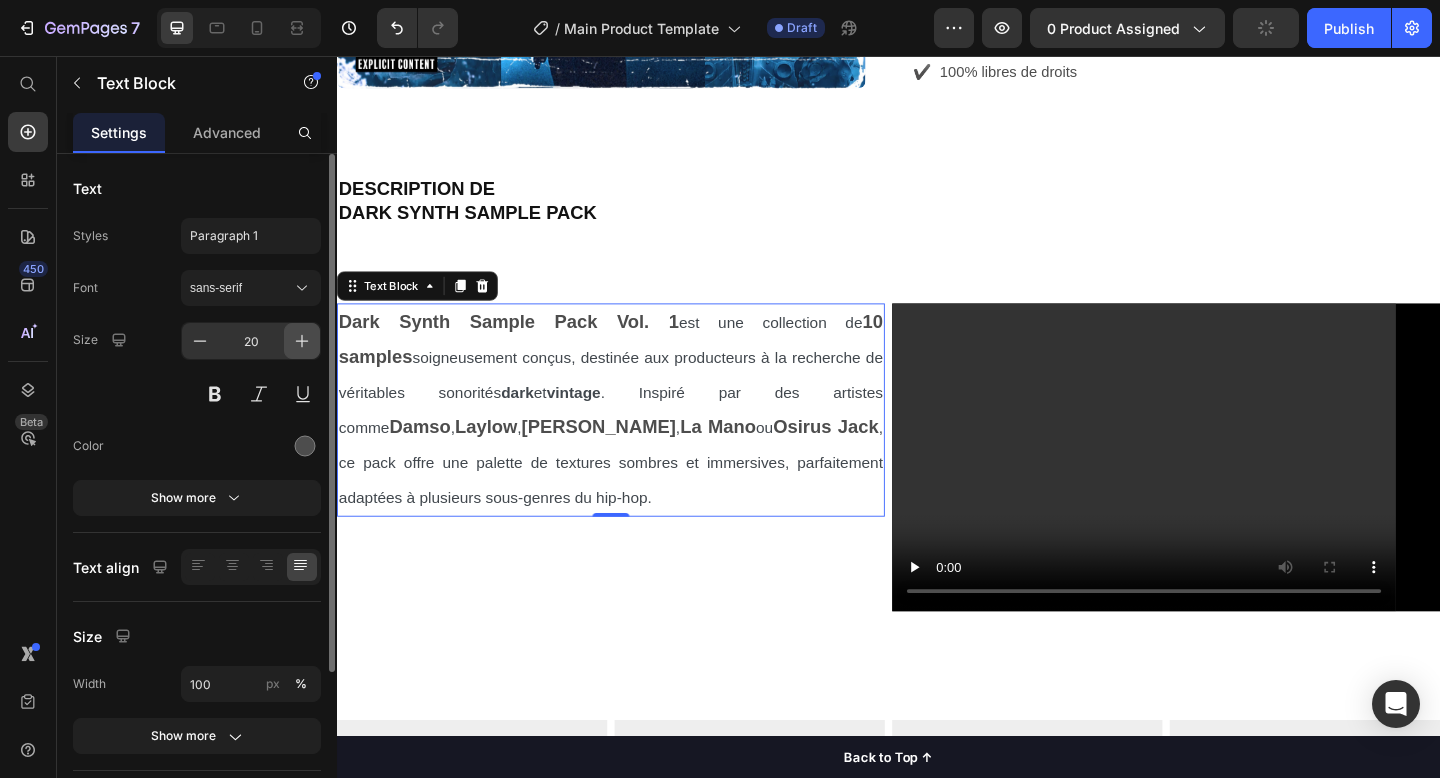 click at bounding box center [302, 341] 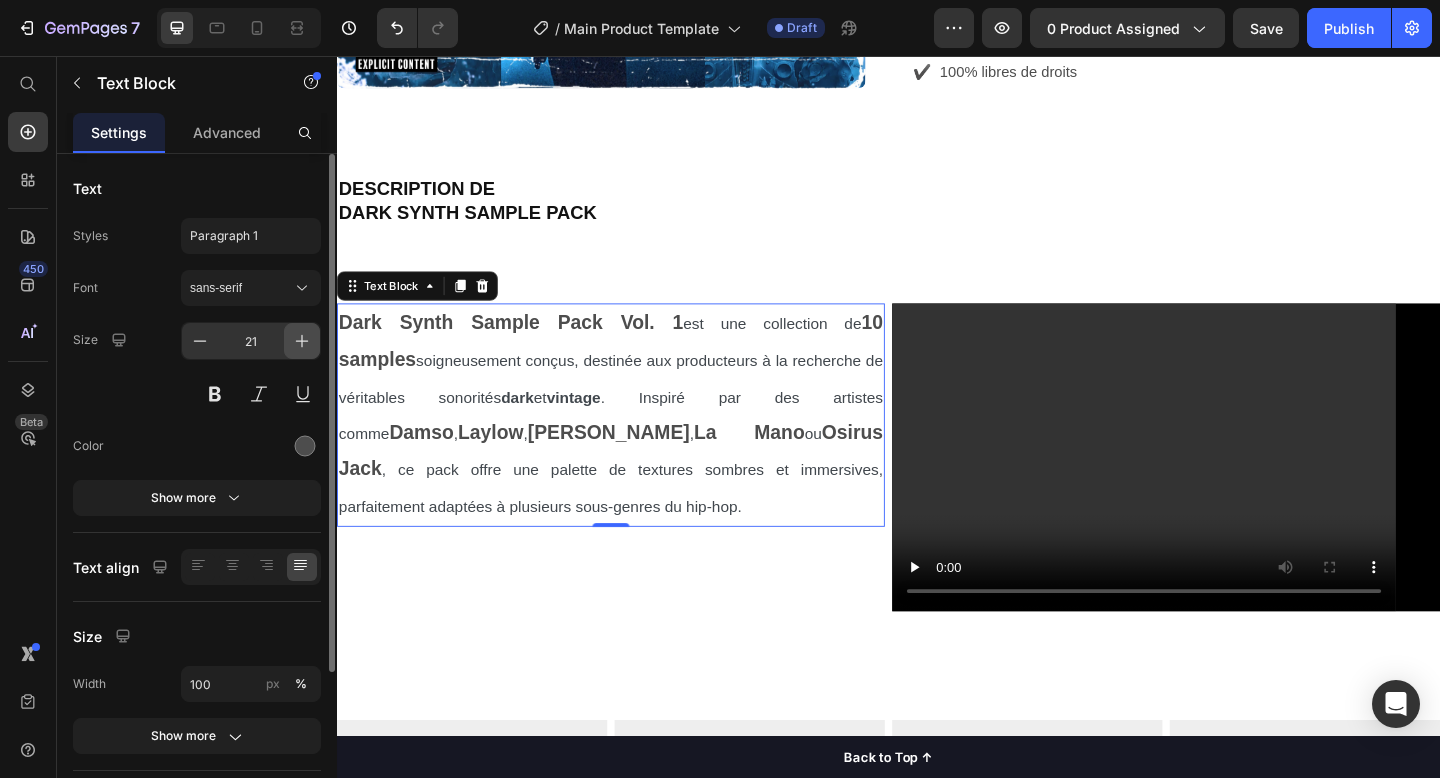 click at bounding box center (302, 341) 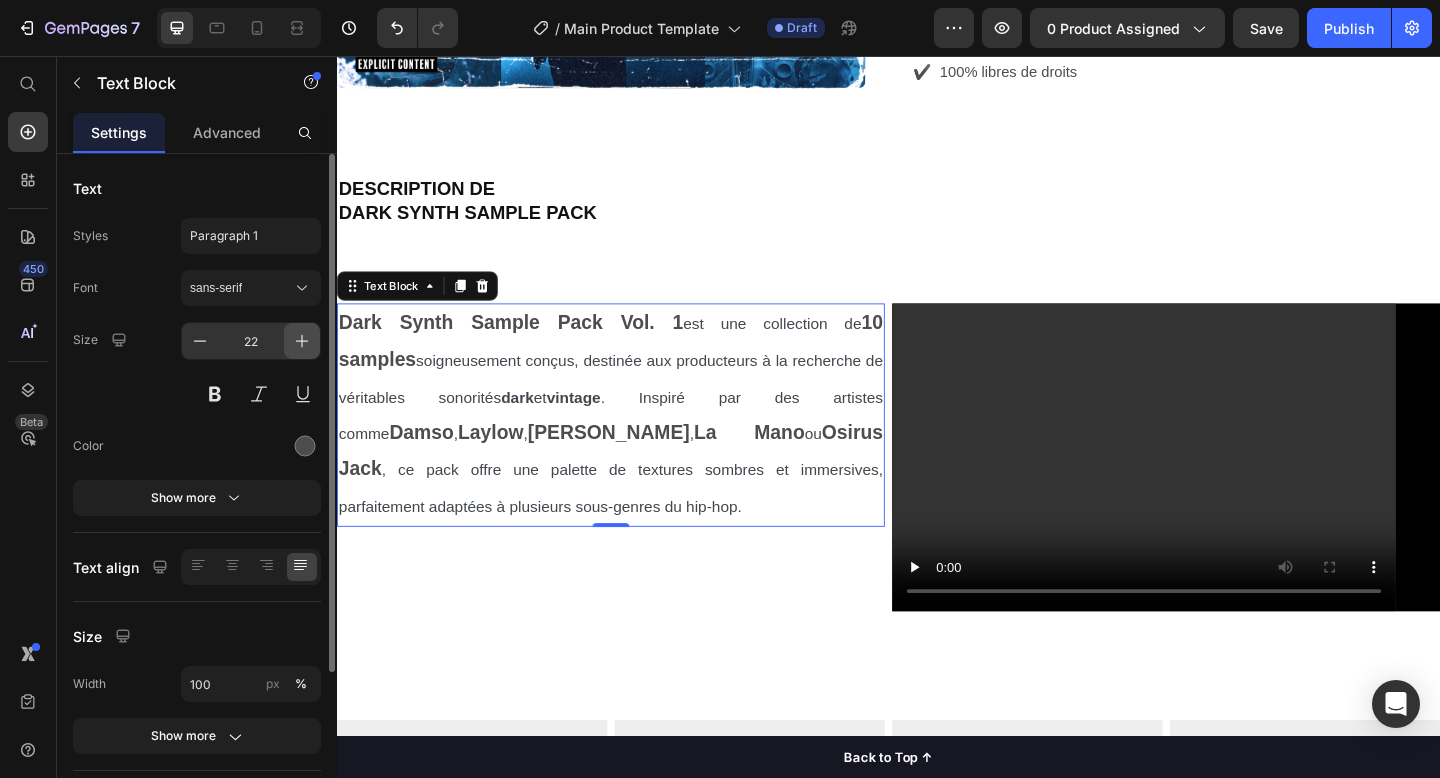 click at bounding box center (302, 341) 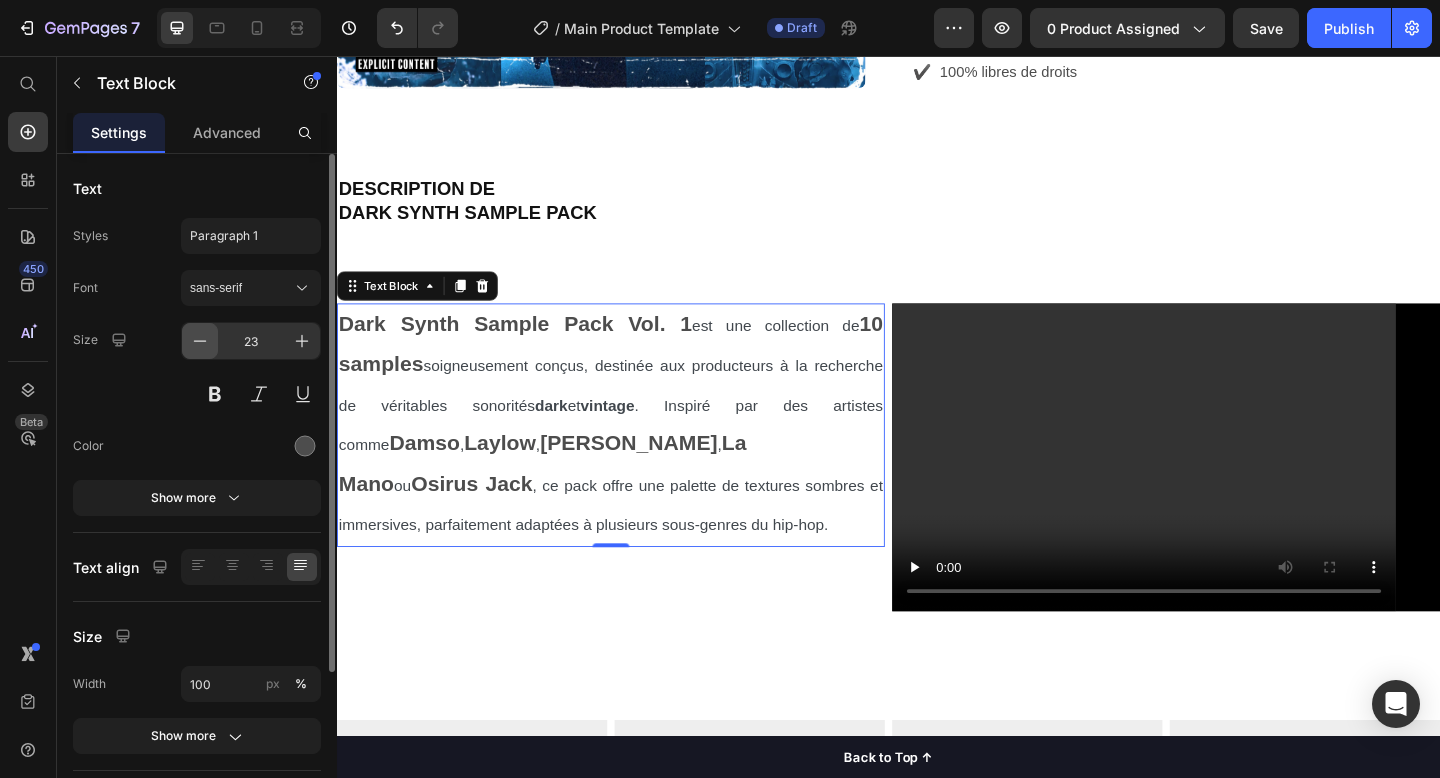 click at bounding box center [200, 341] 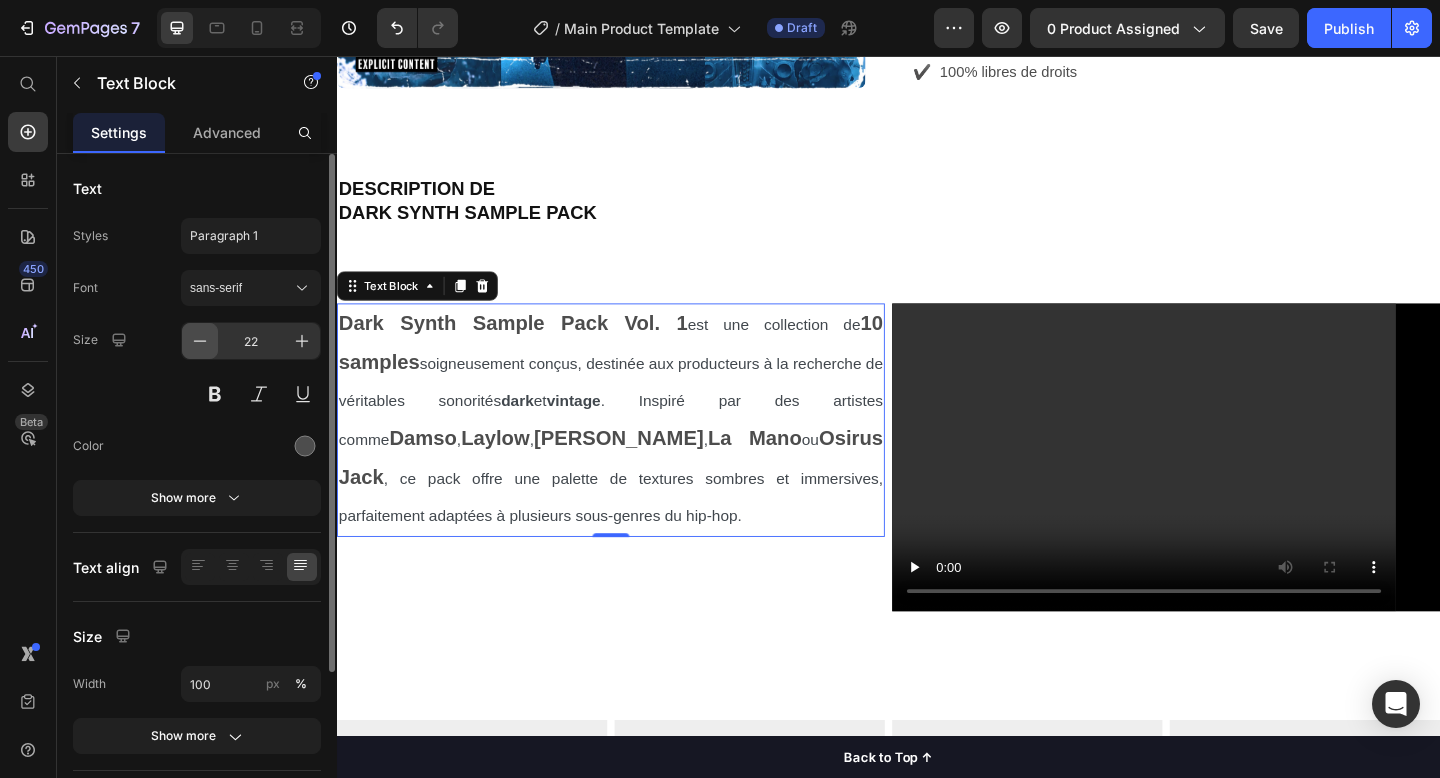 click 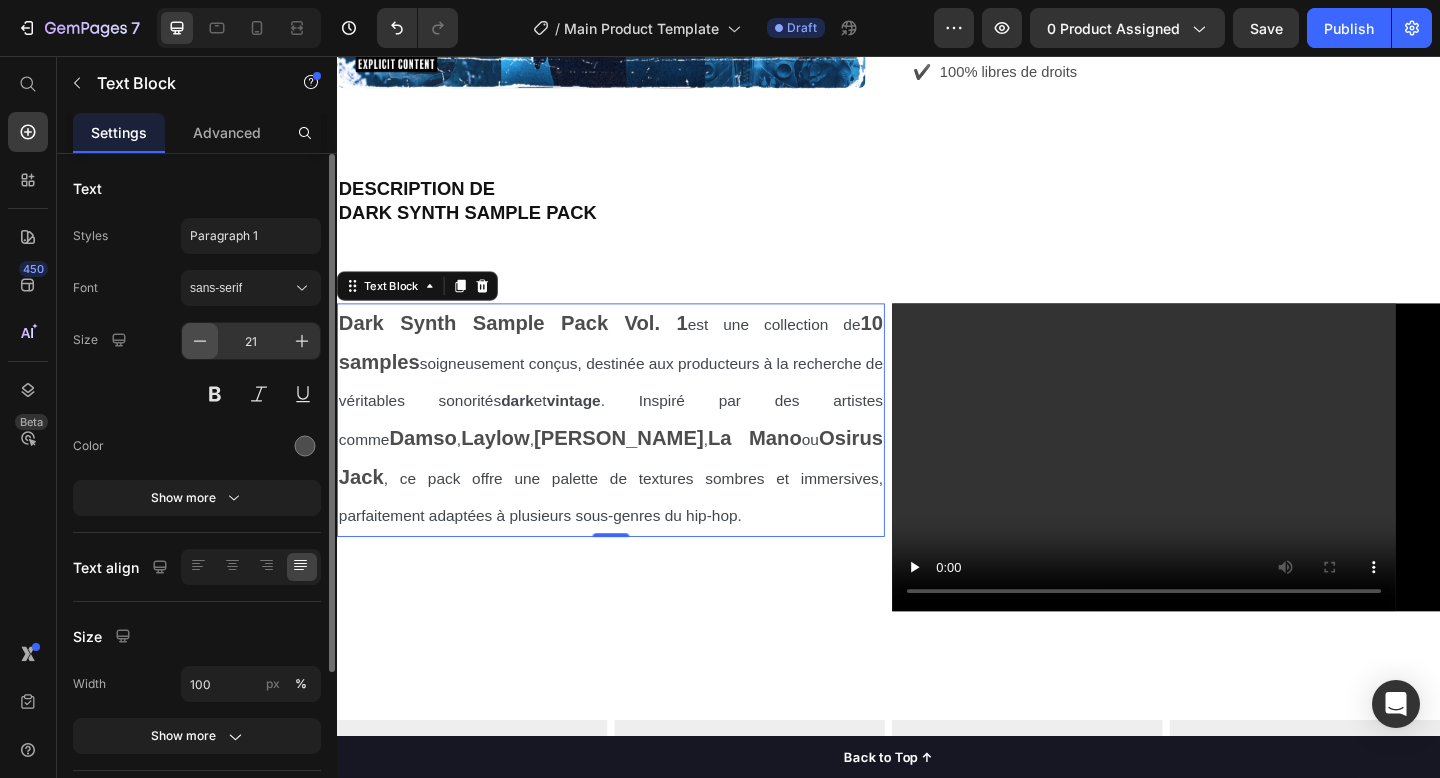 click 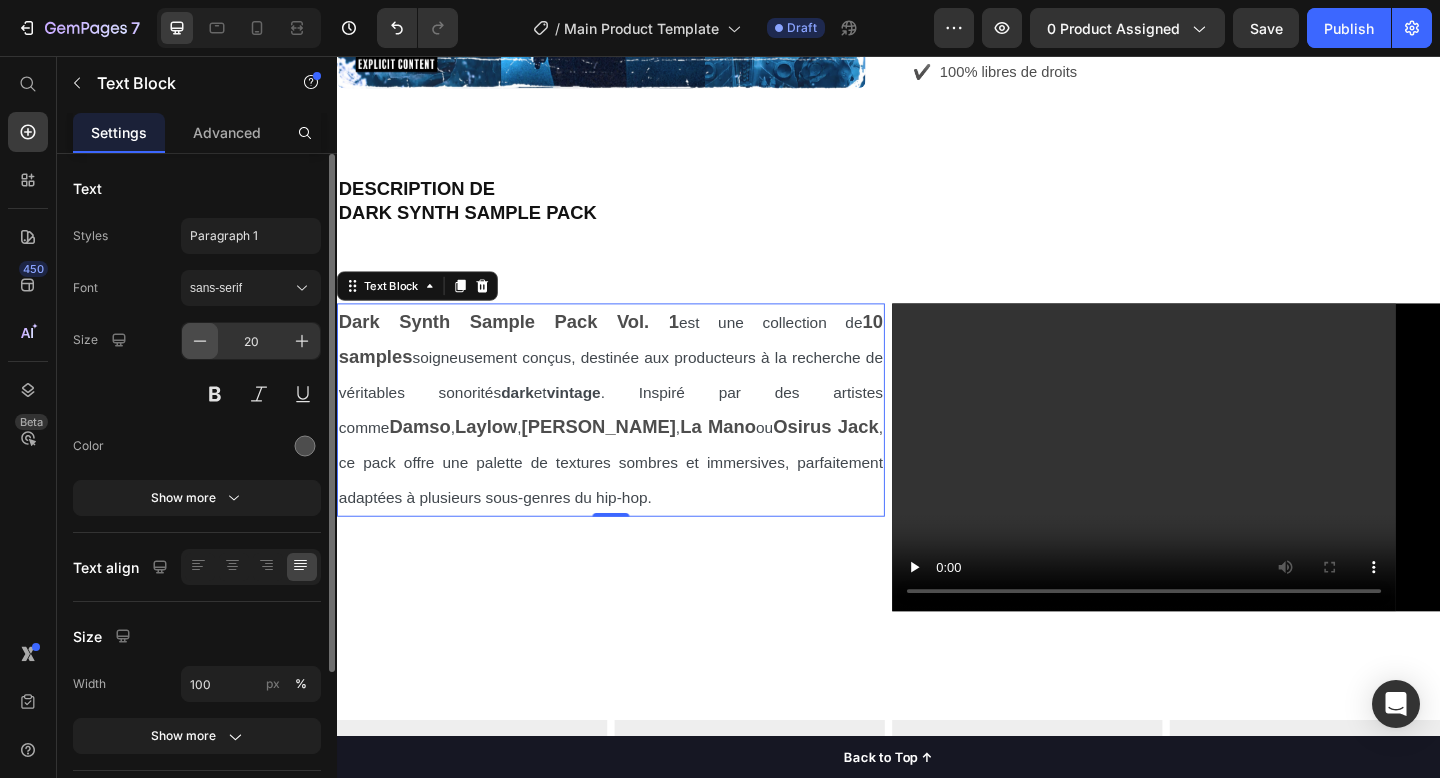 click 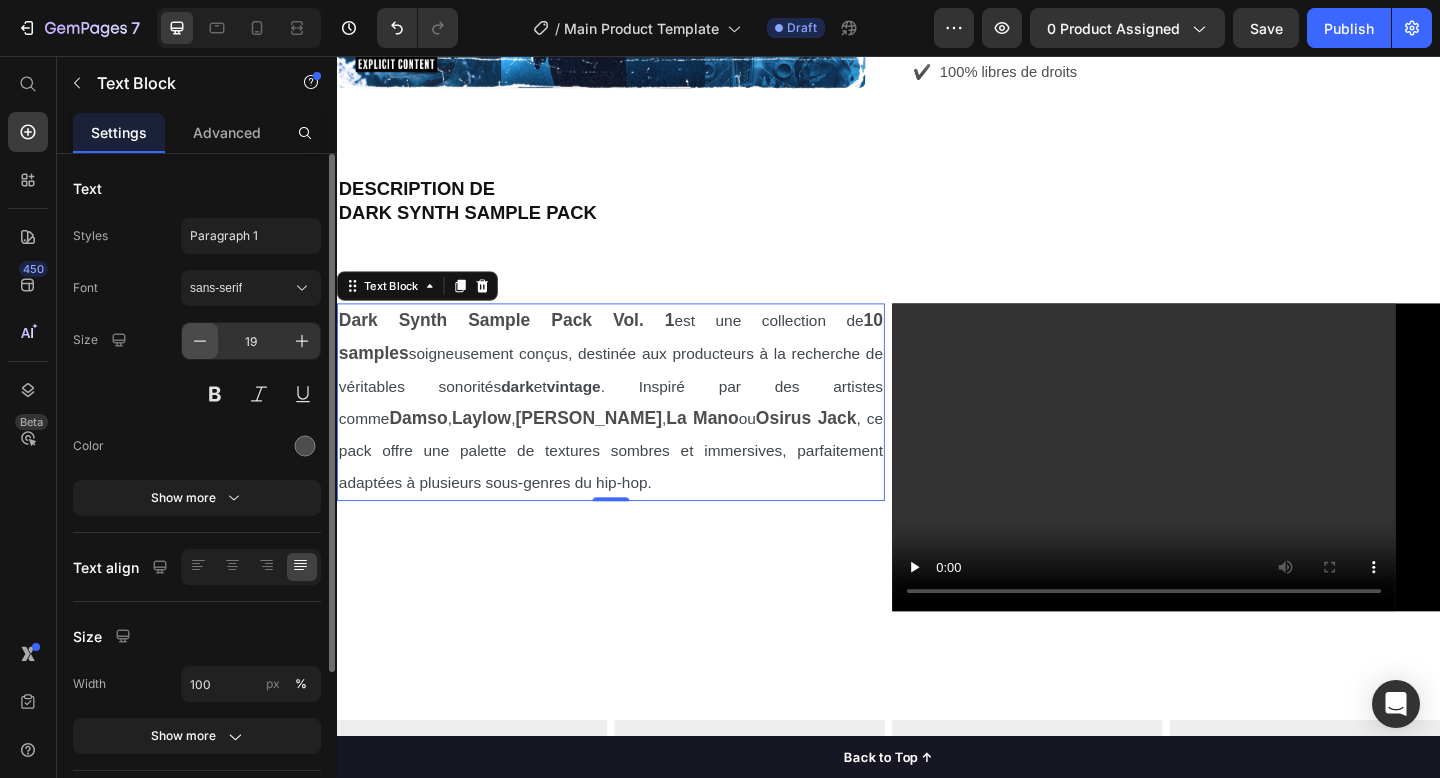 click 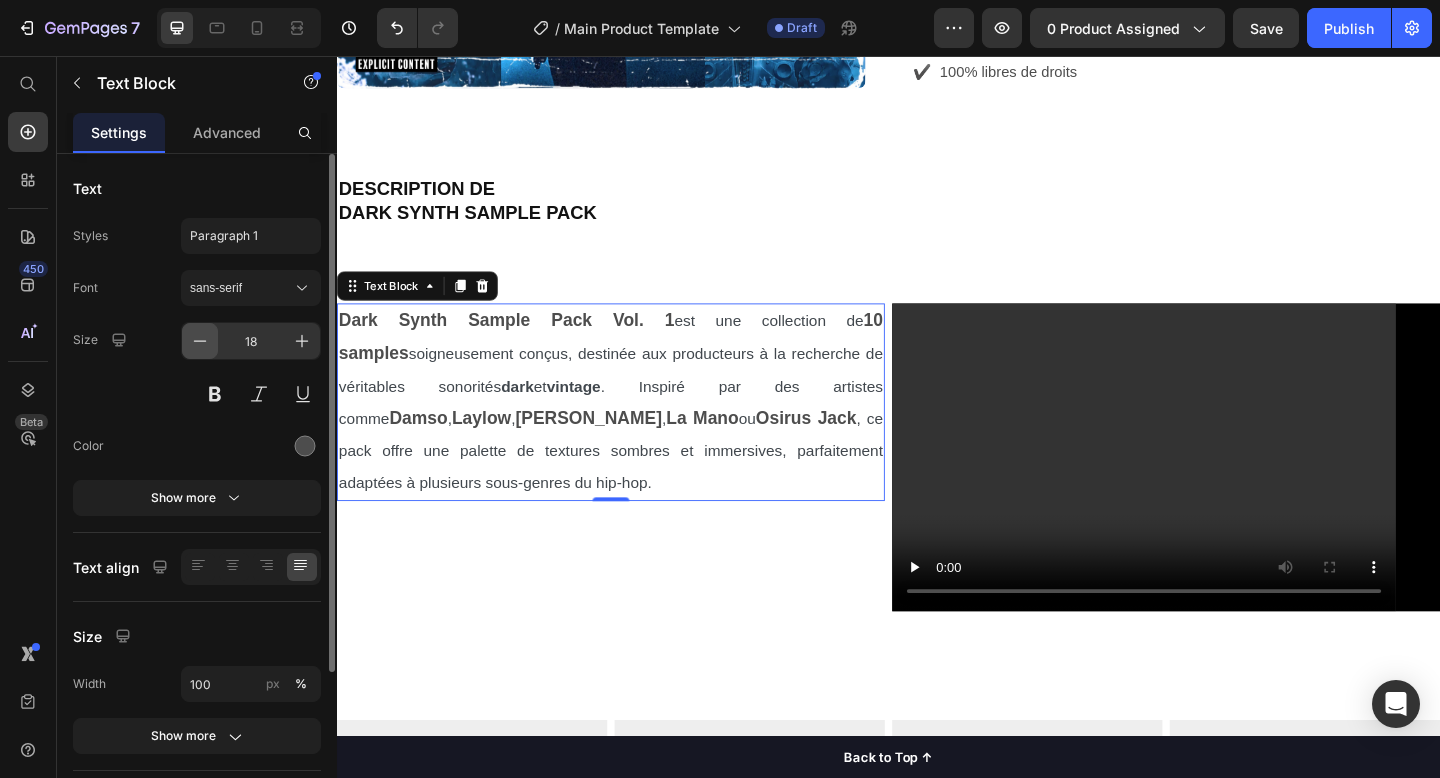 click 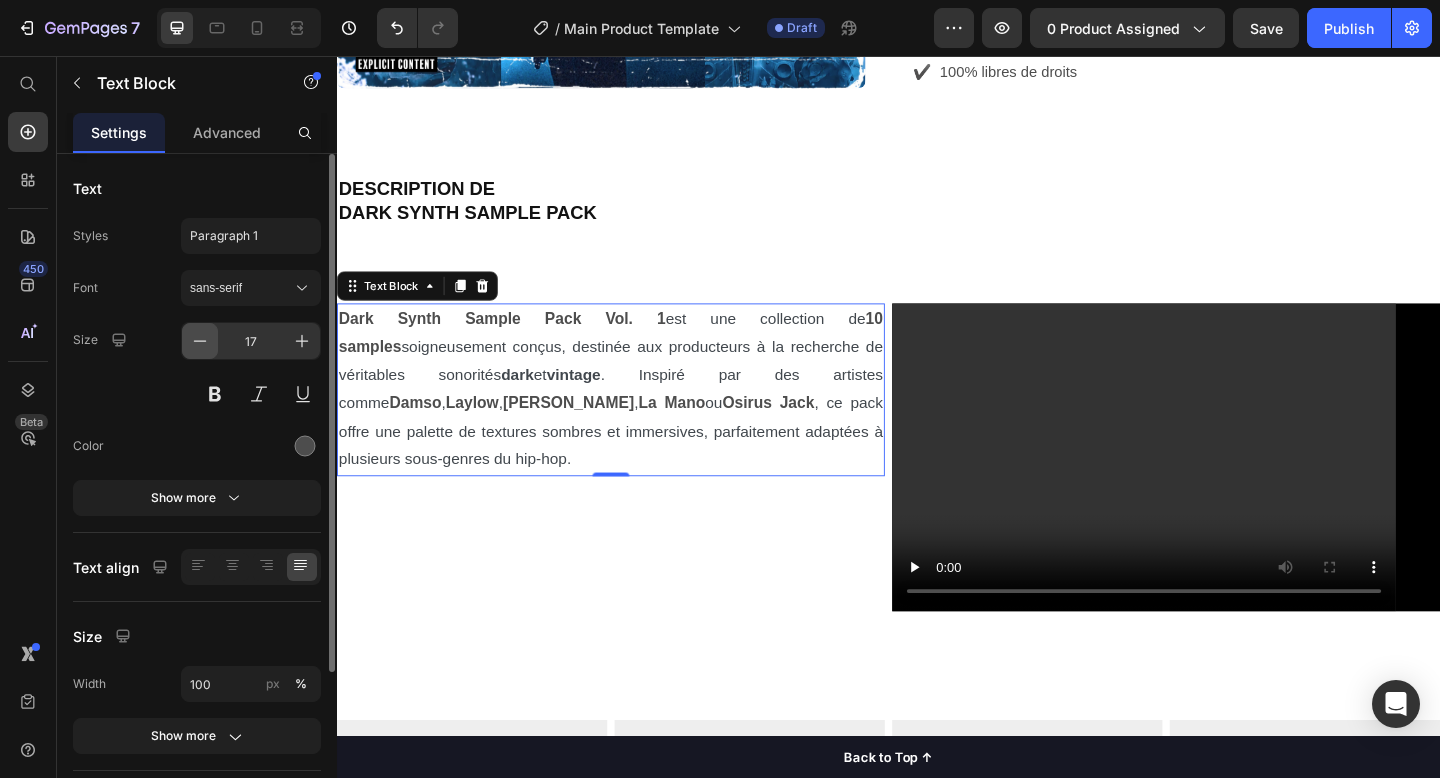 click 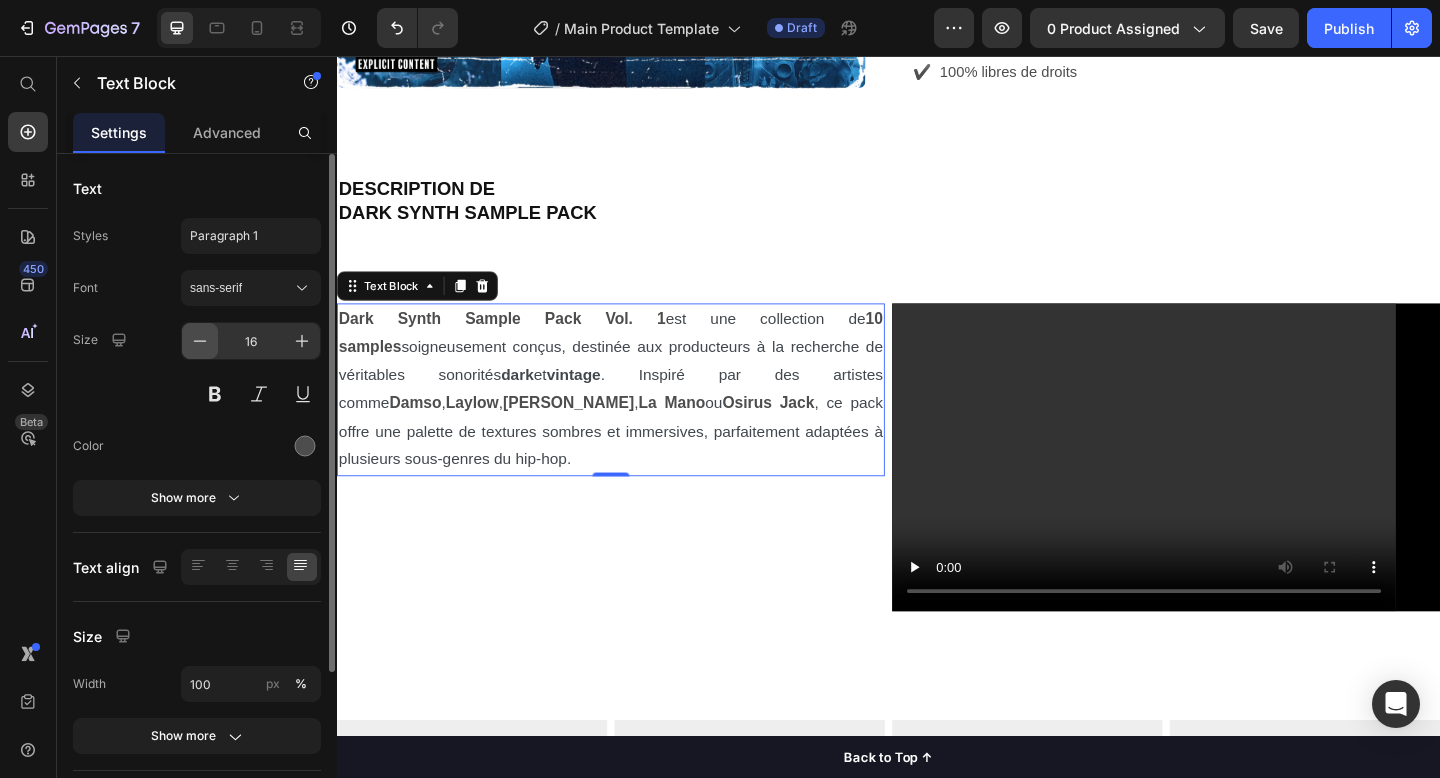 click 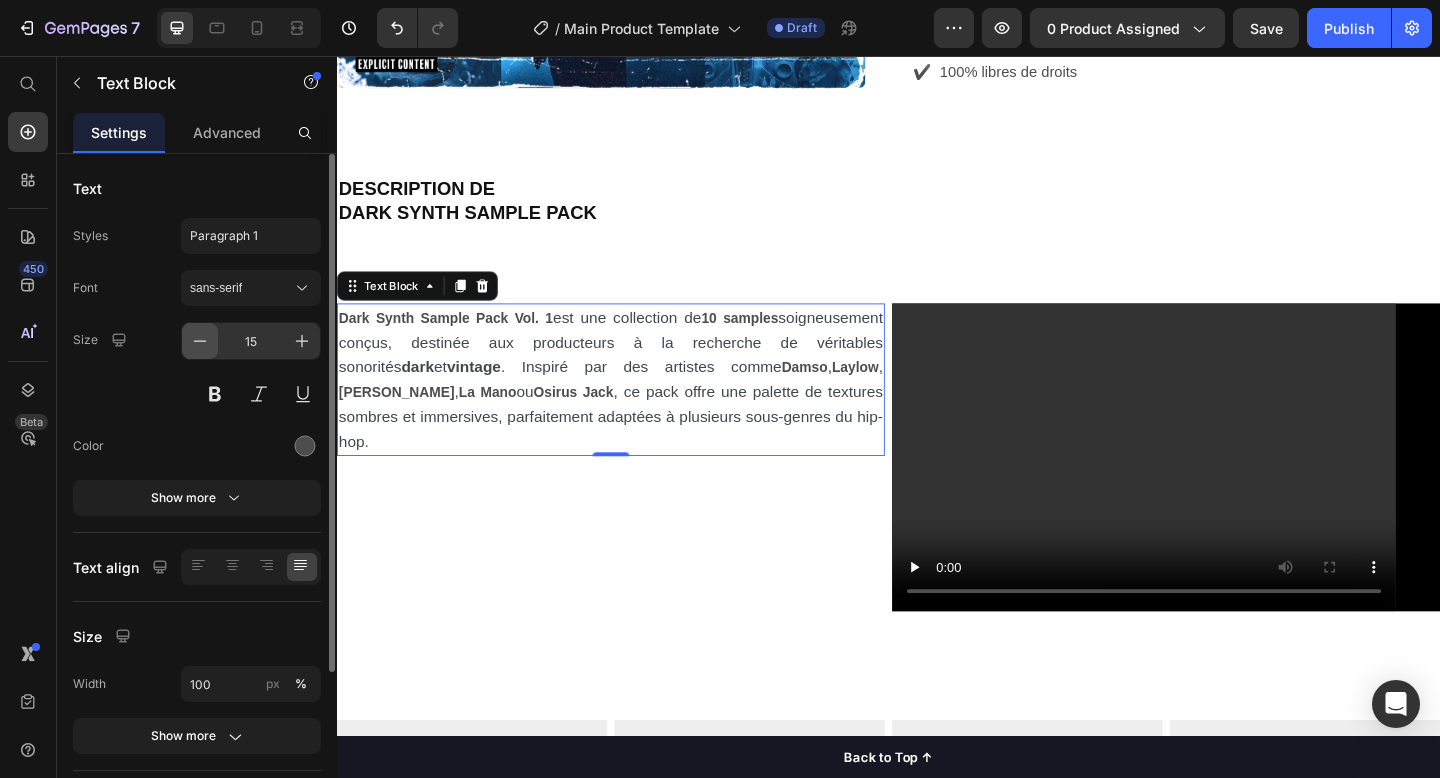 click 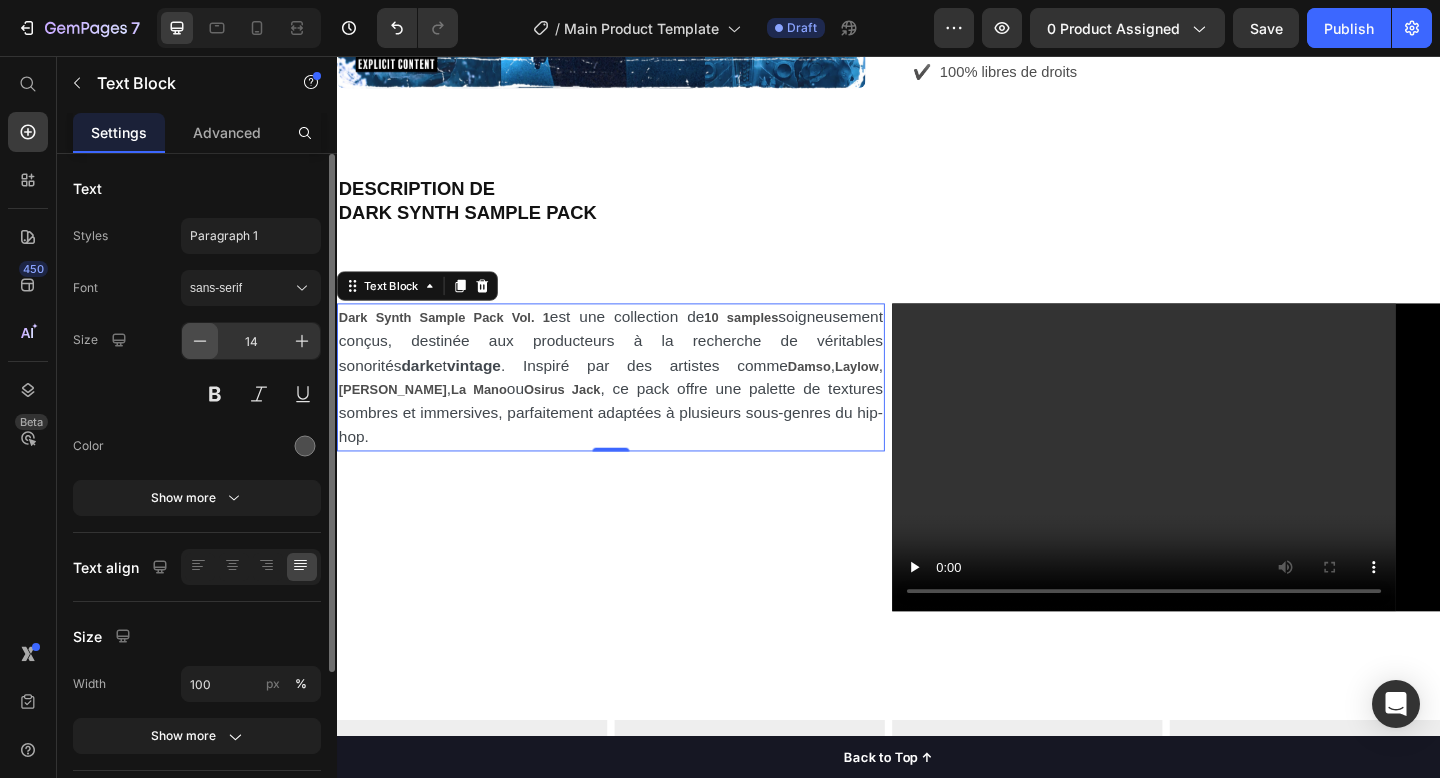 click 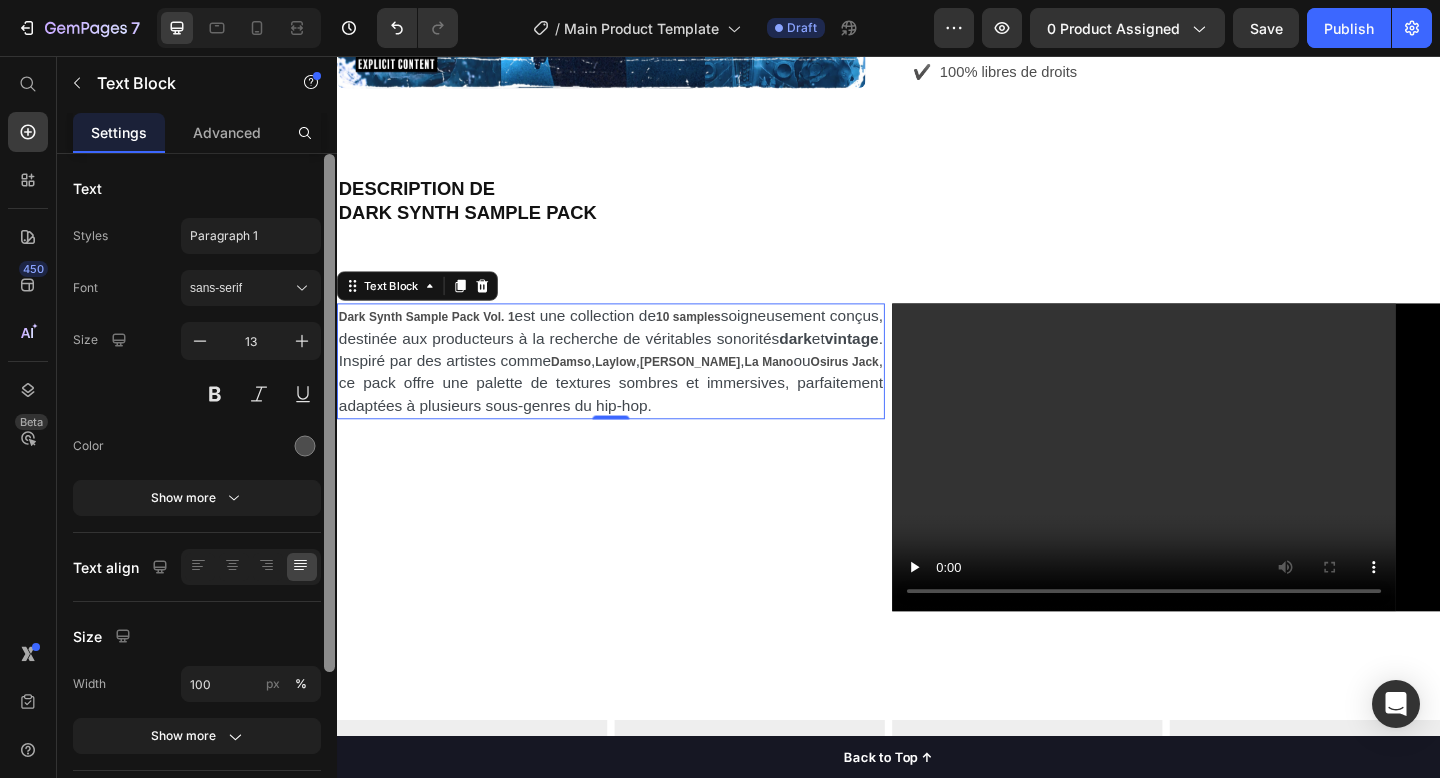 scroll, scrollTop: 214, scrollLeft: 0, axis: vertical 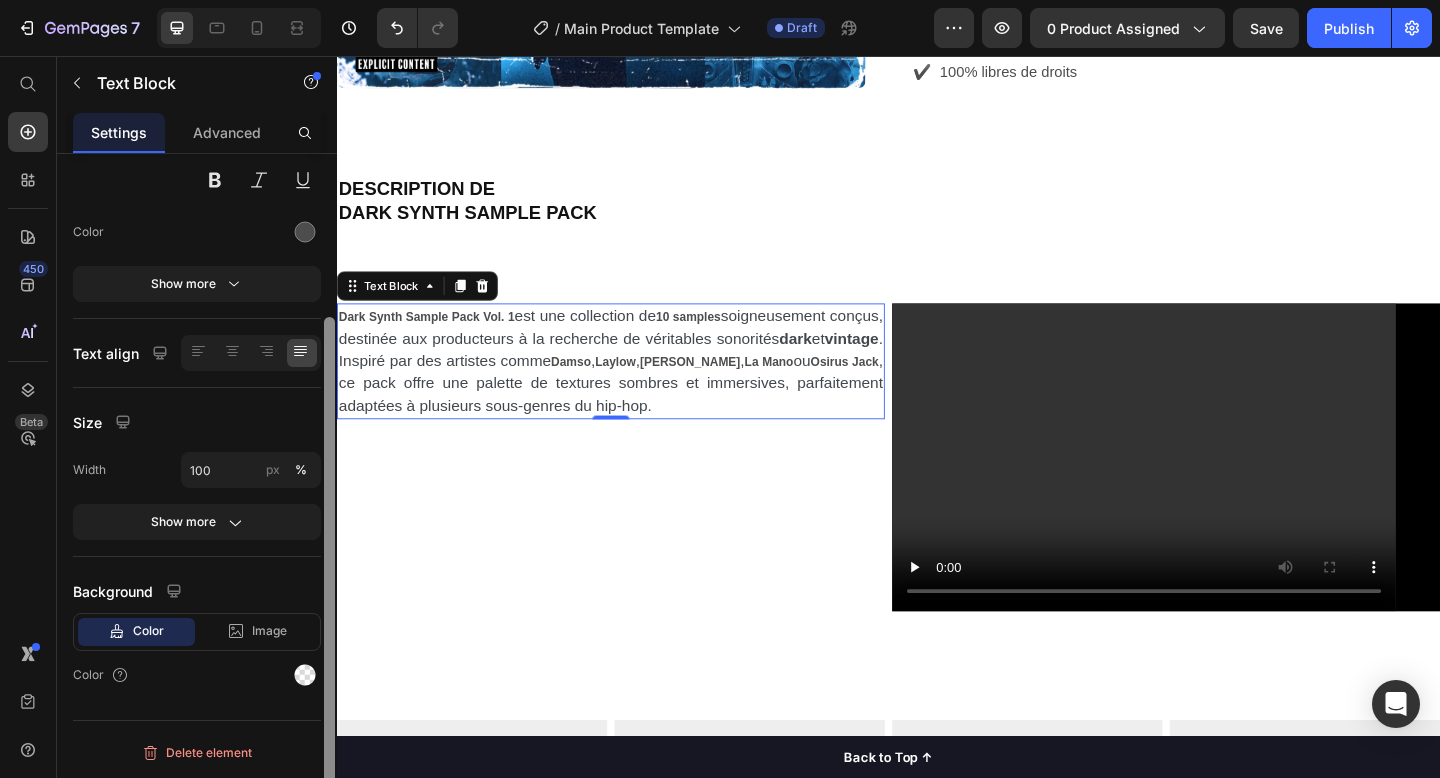 click at bounding box center (329, 494) 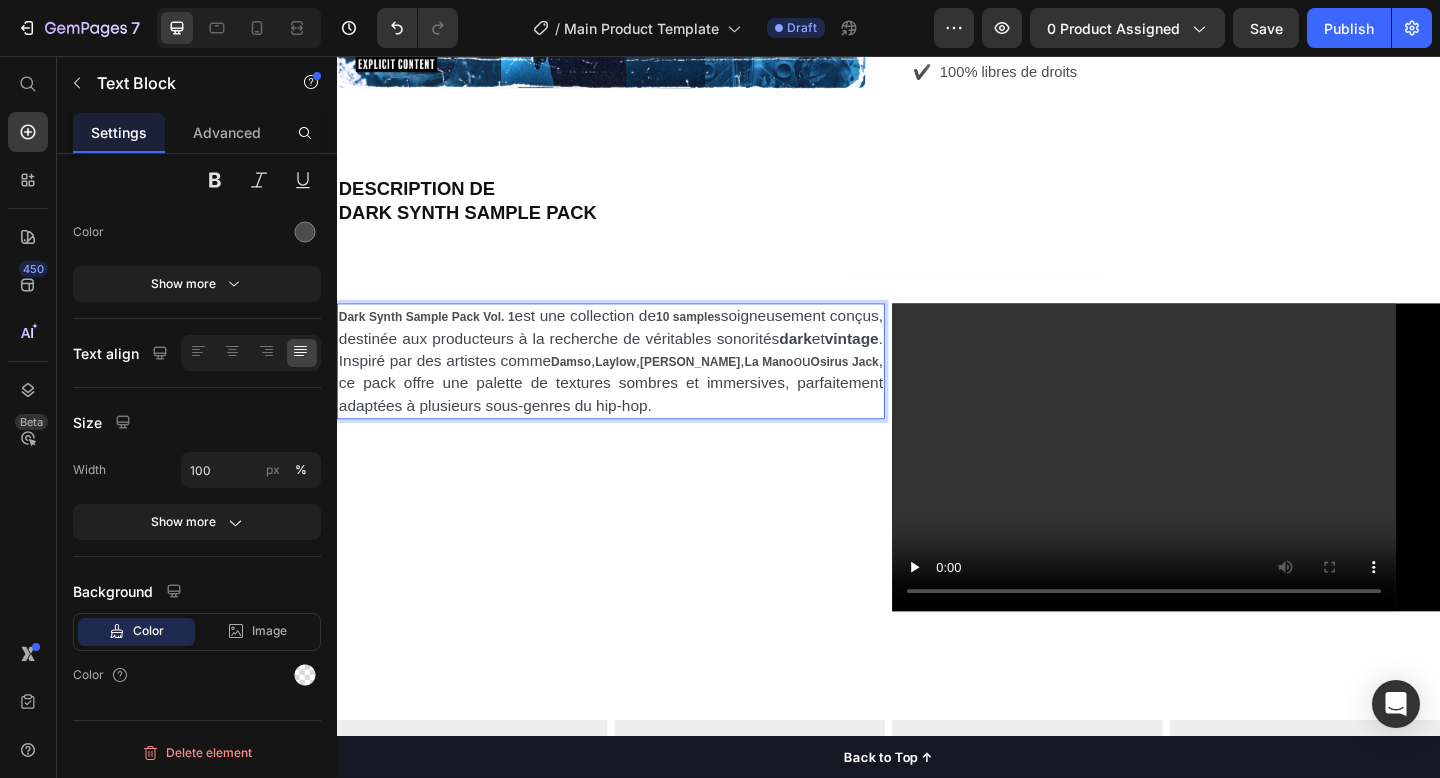 click on ", ce pack offre une palette de textures sombres et immersives, parfaitement adaptées à plusieurs sous-genres du hip-hop." at bounding box center [635, 412] 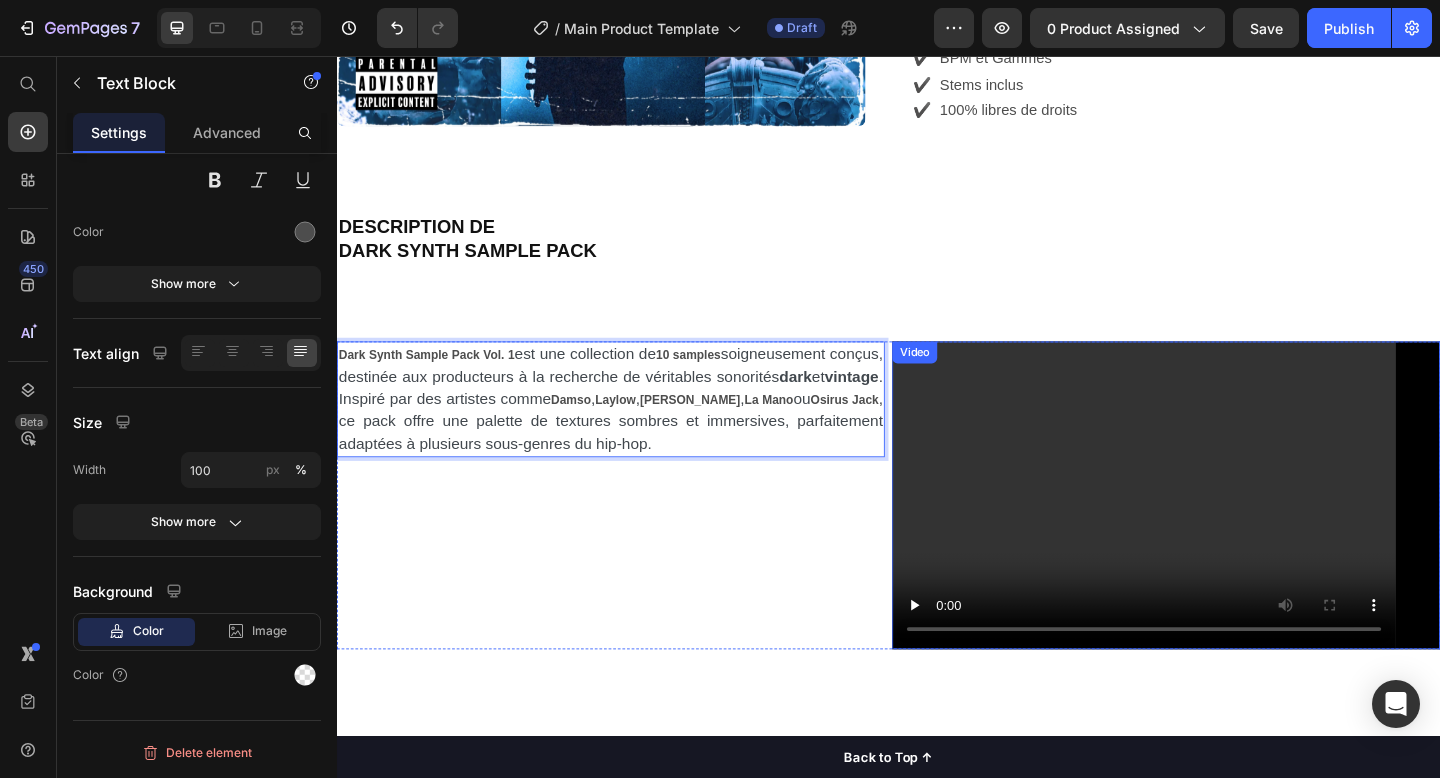 scroll, scrollTop: 853, scrollLeft: 0, axis: vertical 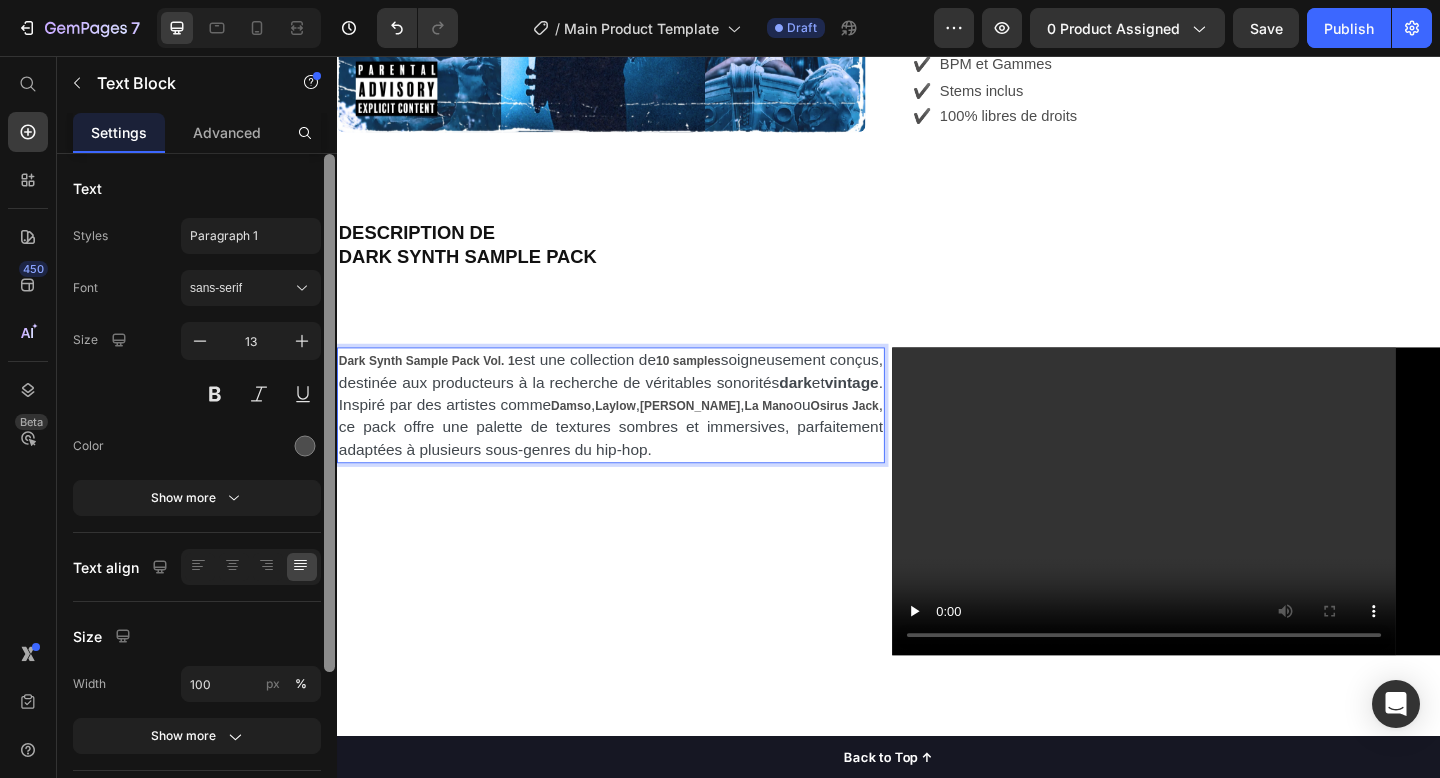 click at bounding box center [329, 494] 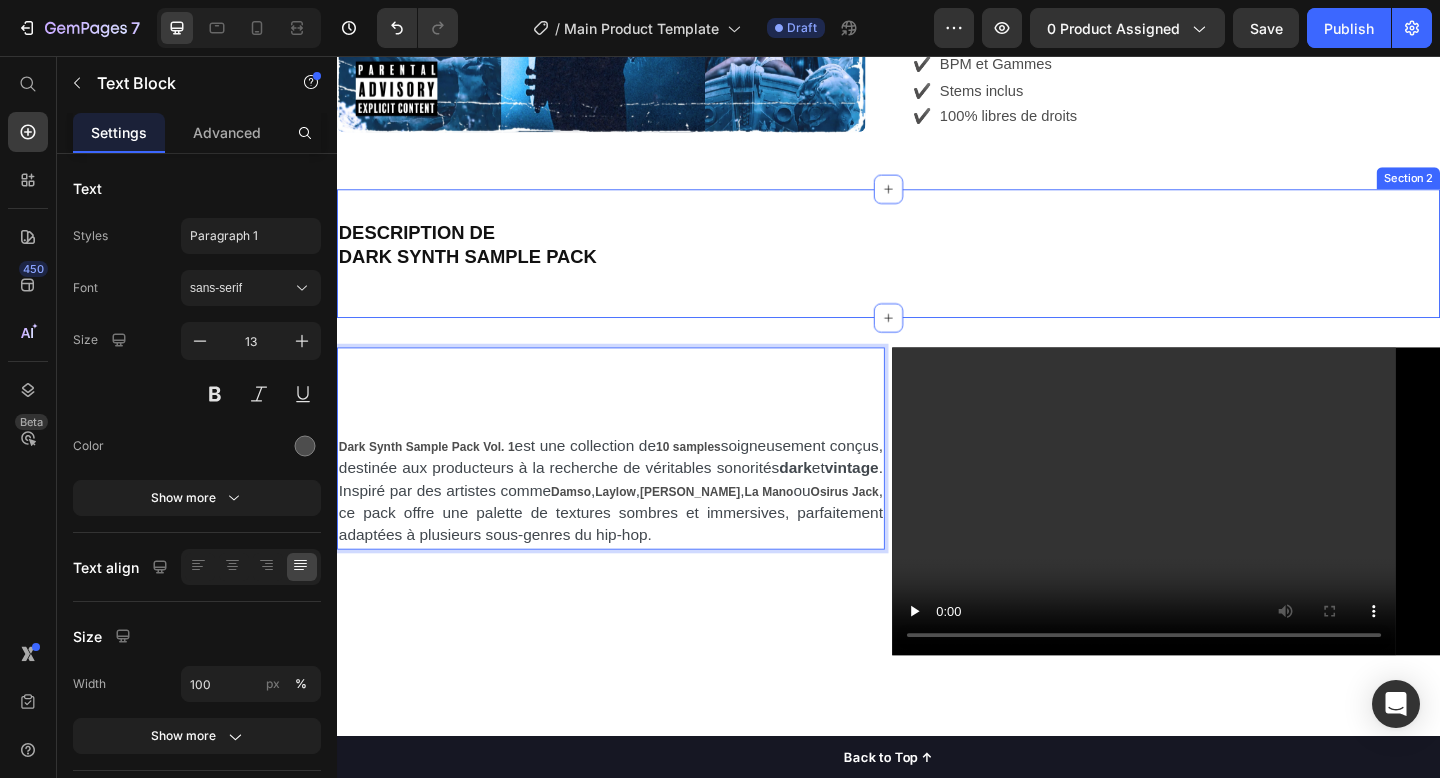 click on "⁠⁠⁠⁠⁠⁠⁠ DESCRIPTION DE  DARK SYNTH SAMPLE PACK  Heading Section 2" at bounding box center [937, 271] 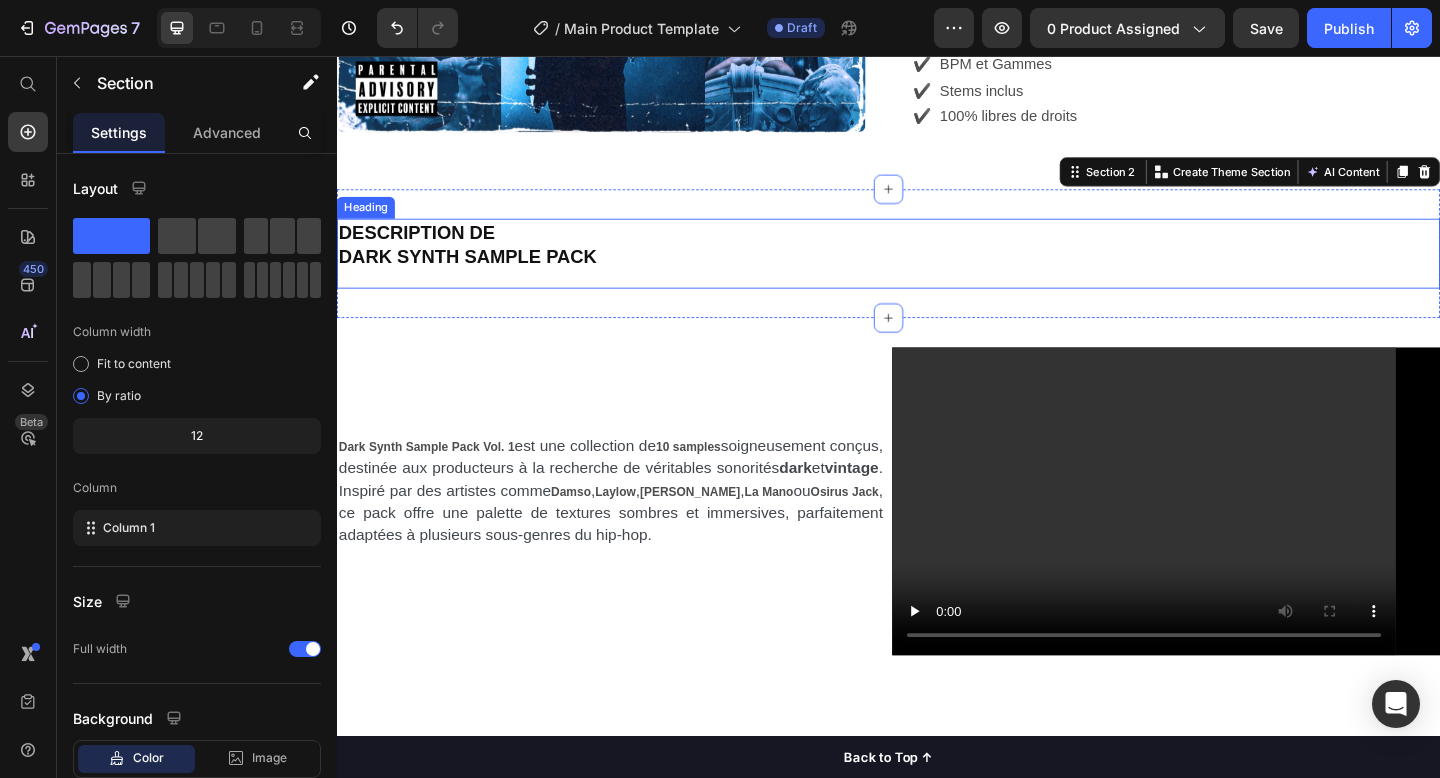 click on "⁠⁠⁠⁠⁠⁠⁠ DESCRIPTION DE  DARK SYNTH SAMPLE PACK  Heading" at bounding box center (937, 271) 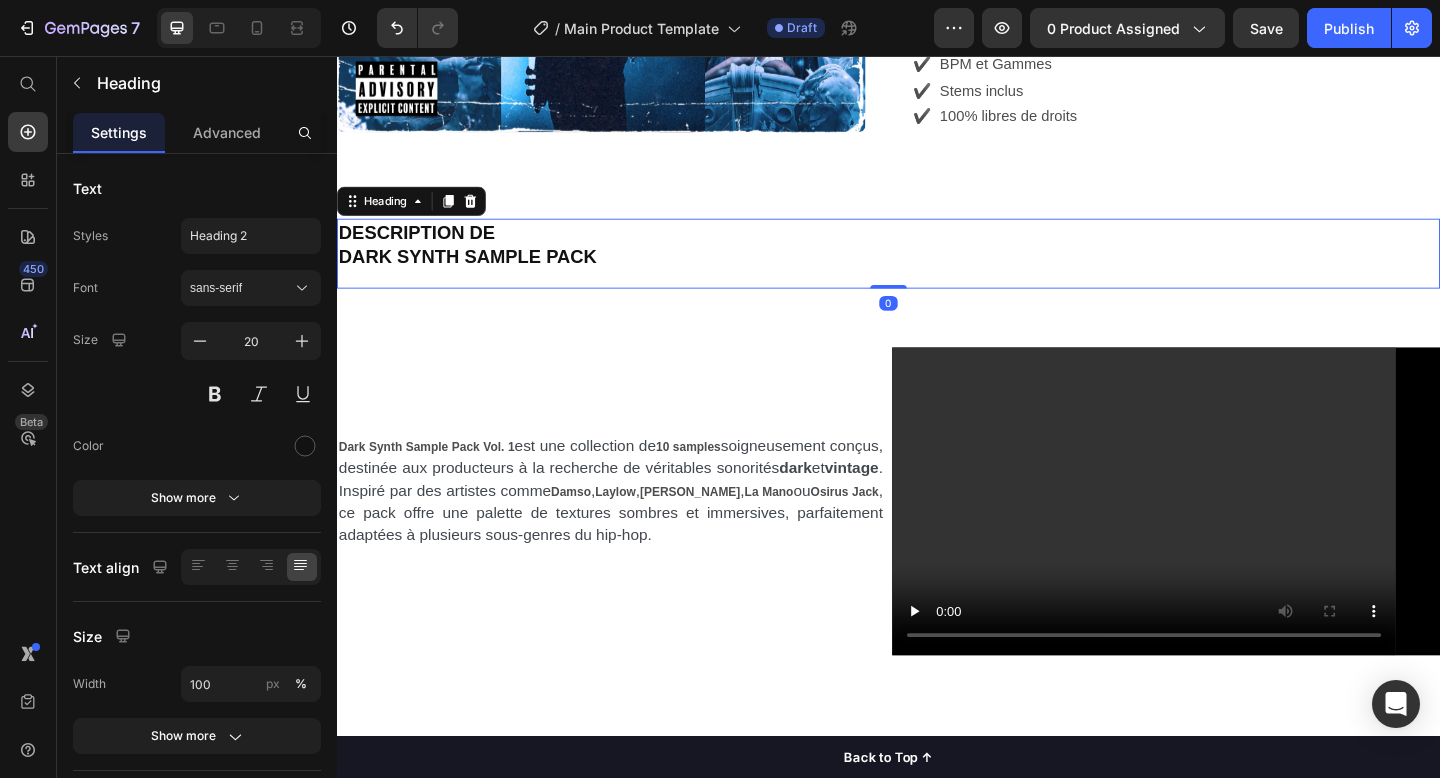 click on "⁠⁠⁠⁠⁠⁠⁠ DESCRIPTION DE  DARK SYNTH SAMPLE PACK  Heading   0" at bounding box center (937, 271) 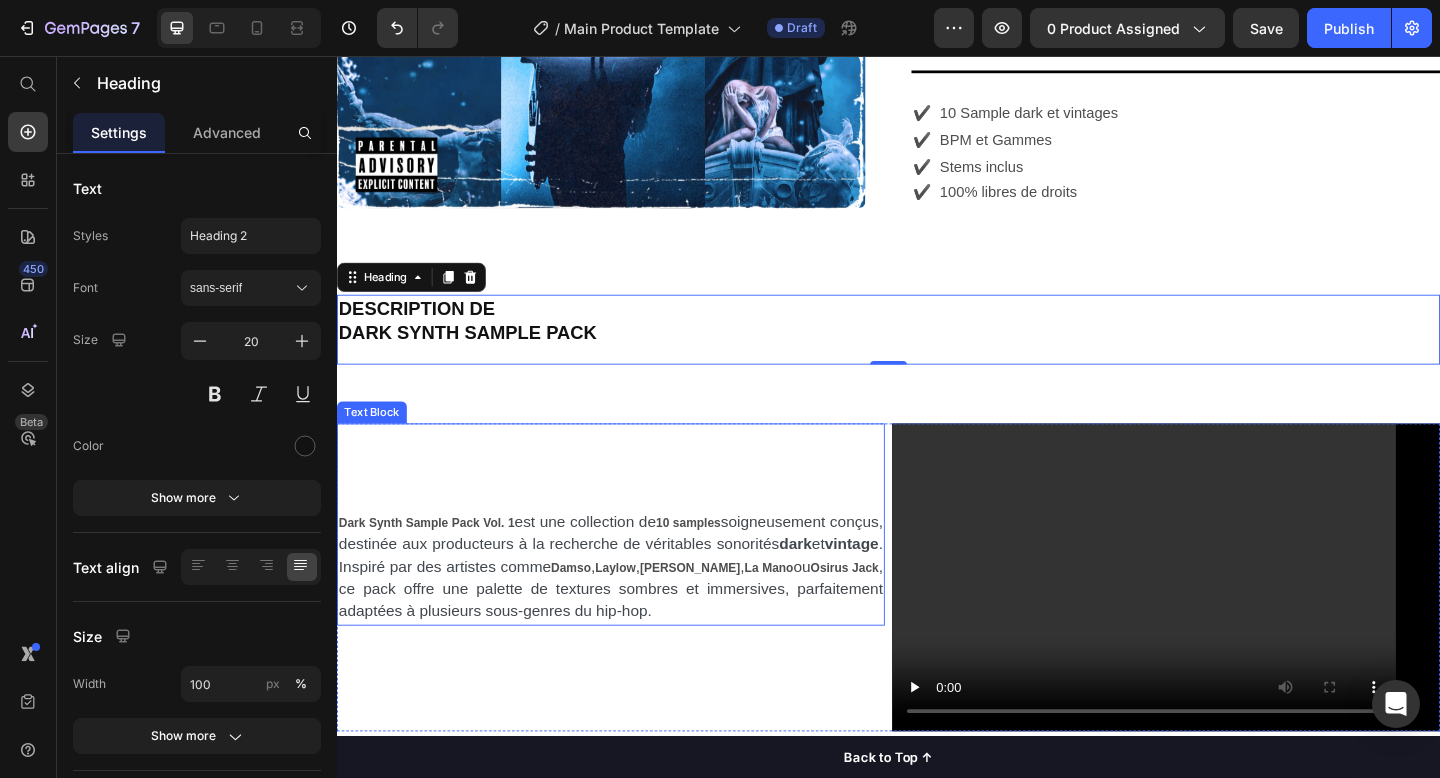 scroll, scrollTop: 774, scrollLeft: 0, axis: vertical 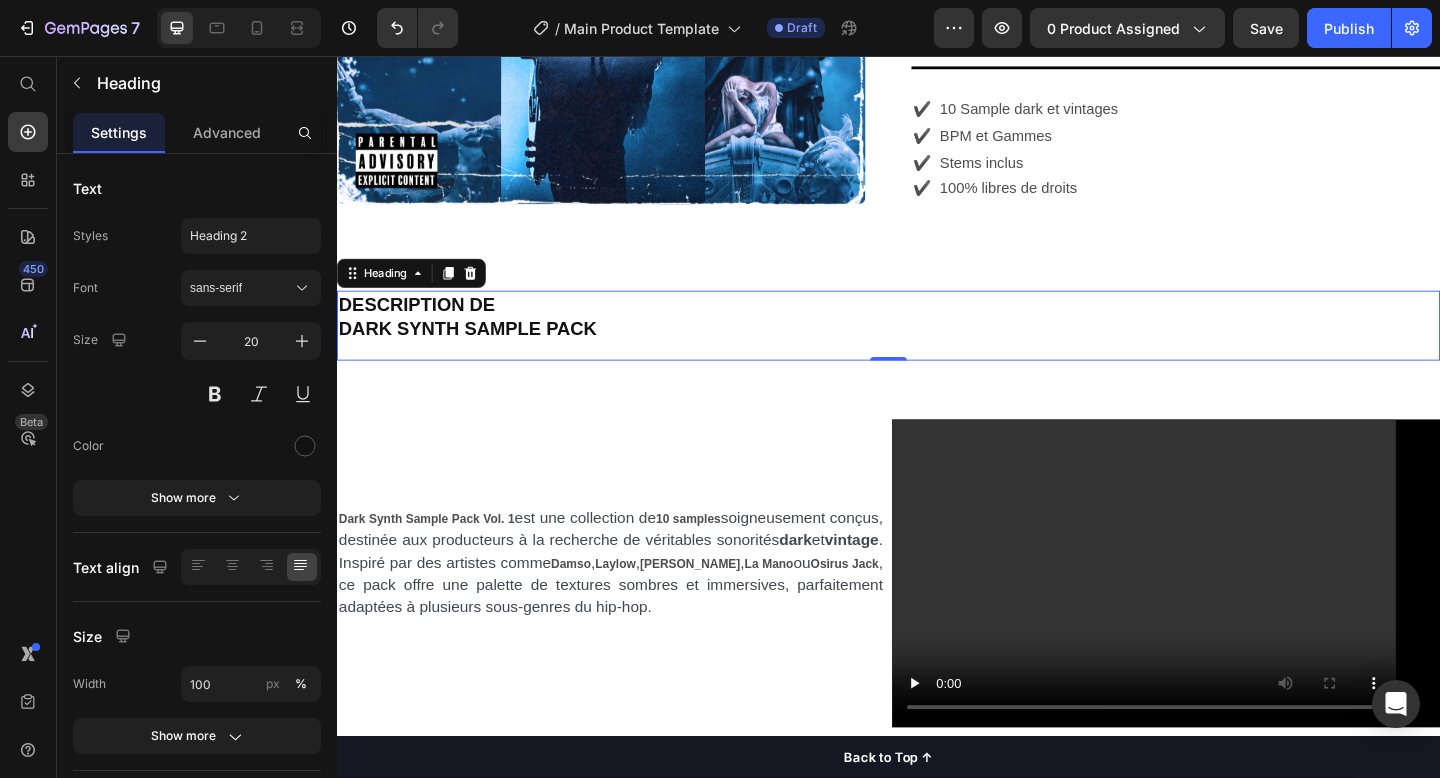 click on "⁠⁠⁠⁠⁠⁠⁠ DESCRIPTION DE  DARK SYNTH SAMPLE PACK  Heading   0" at bounding box center [937, 350] 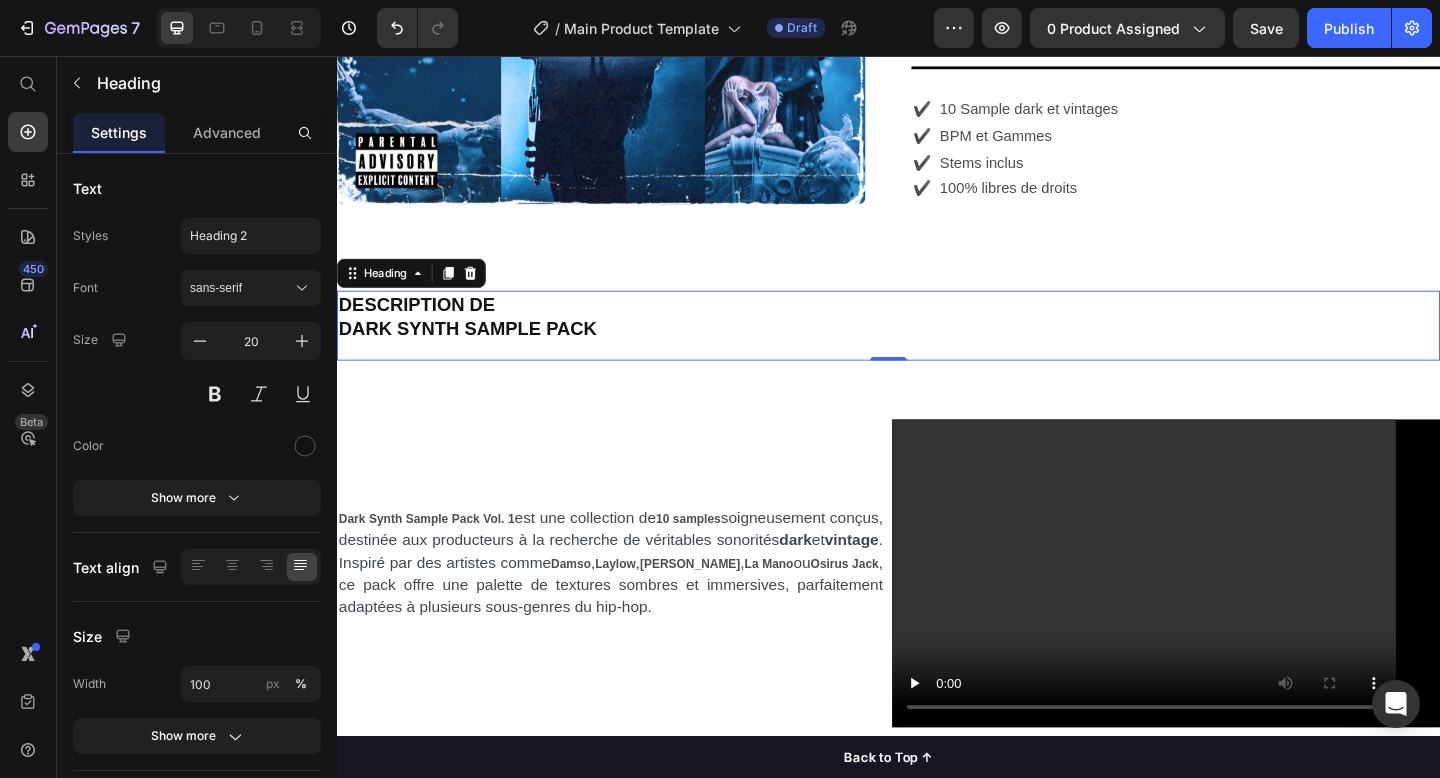 drag, startPoint x: 651, startPoint y: 294, endPoint x: 425, endPoint y: 283, distance: 226.26755 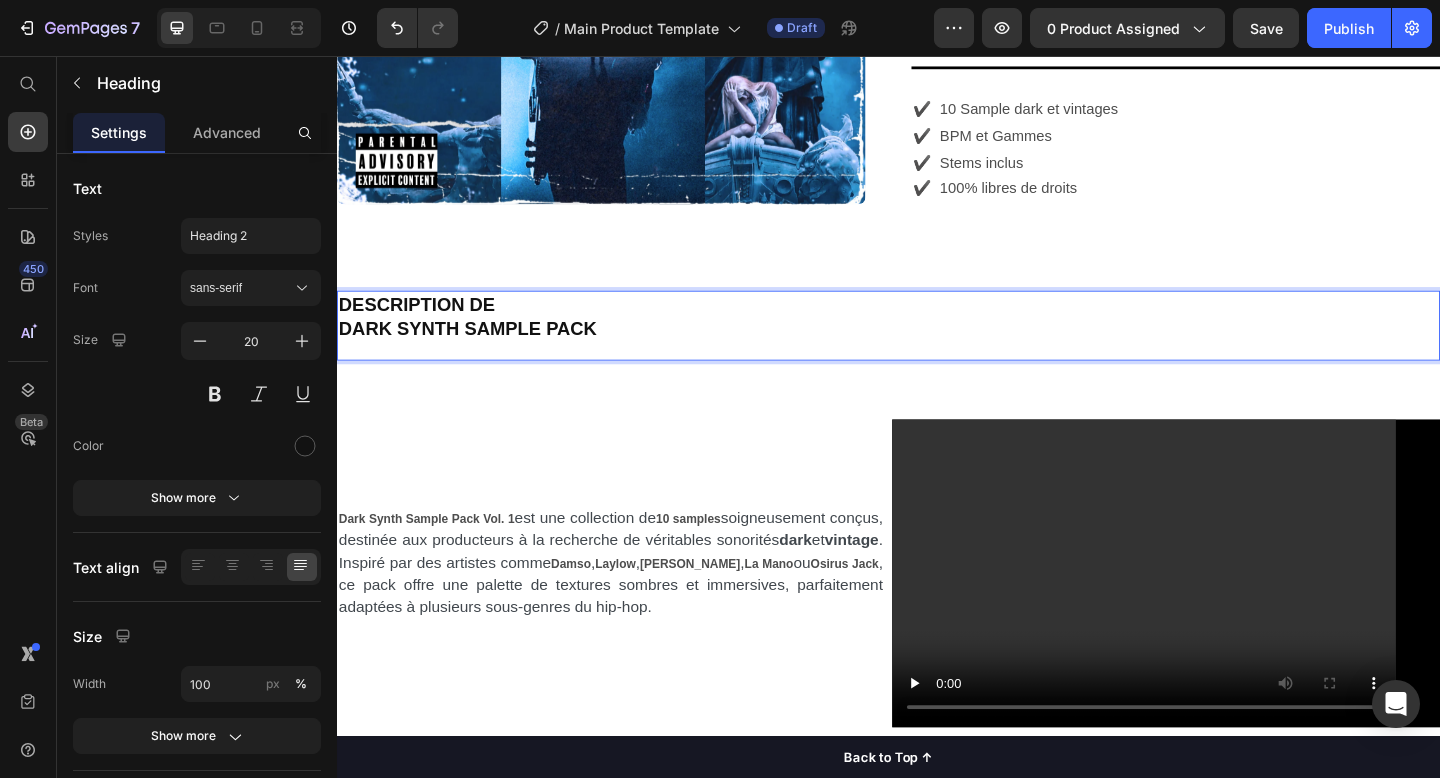 click on "DESCRIPTION DE" at bounding box center [424, 327] 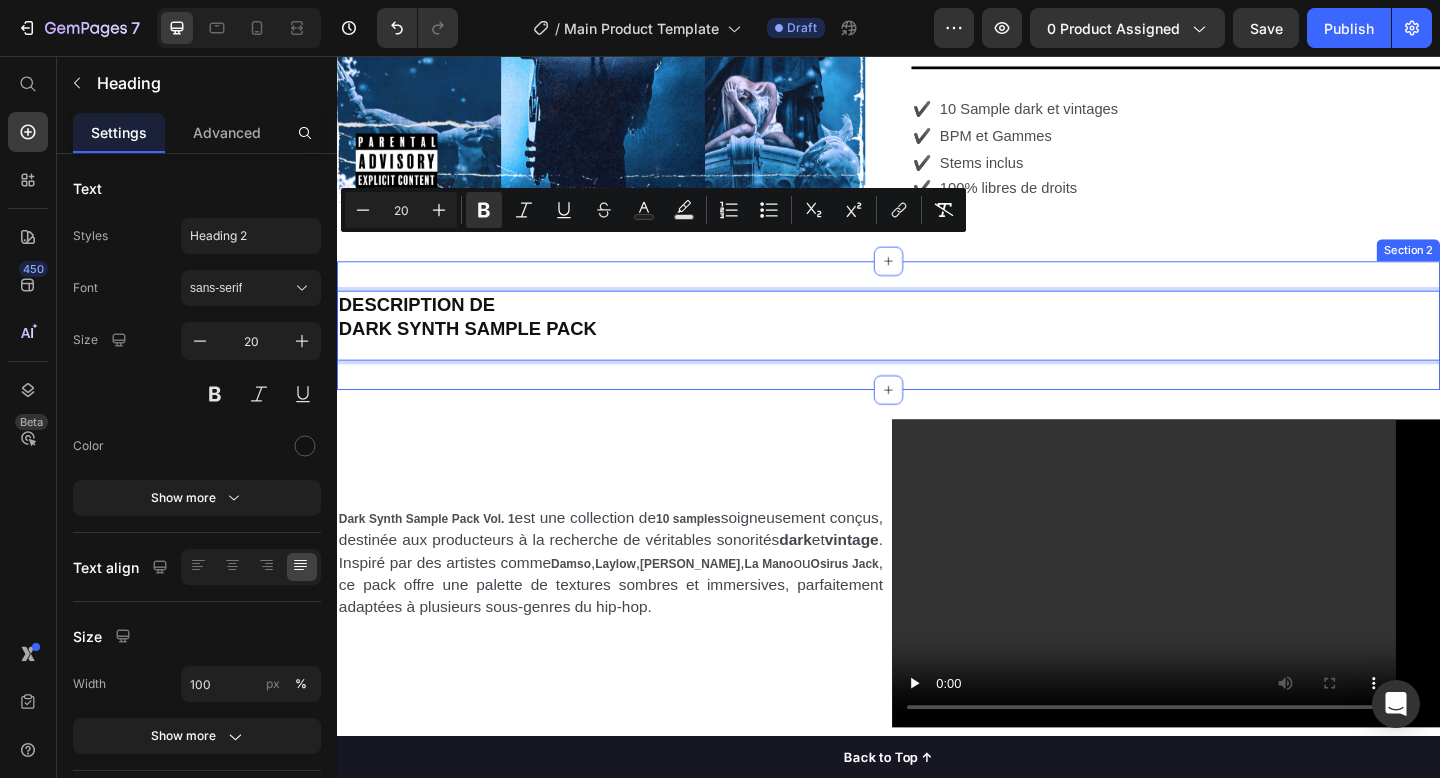 drag, startPoint x: 341, startPoint y: 267, endPoint x: 668, endPoint y: 332, distance: 333.39767 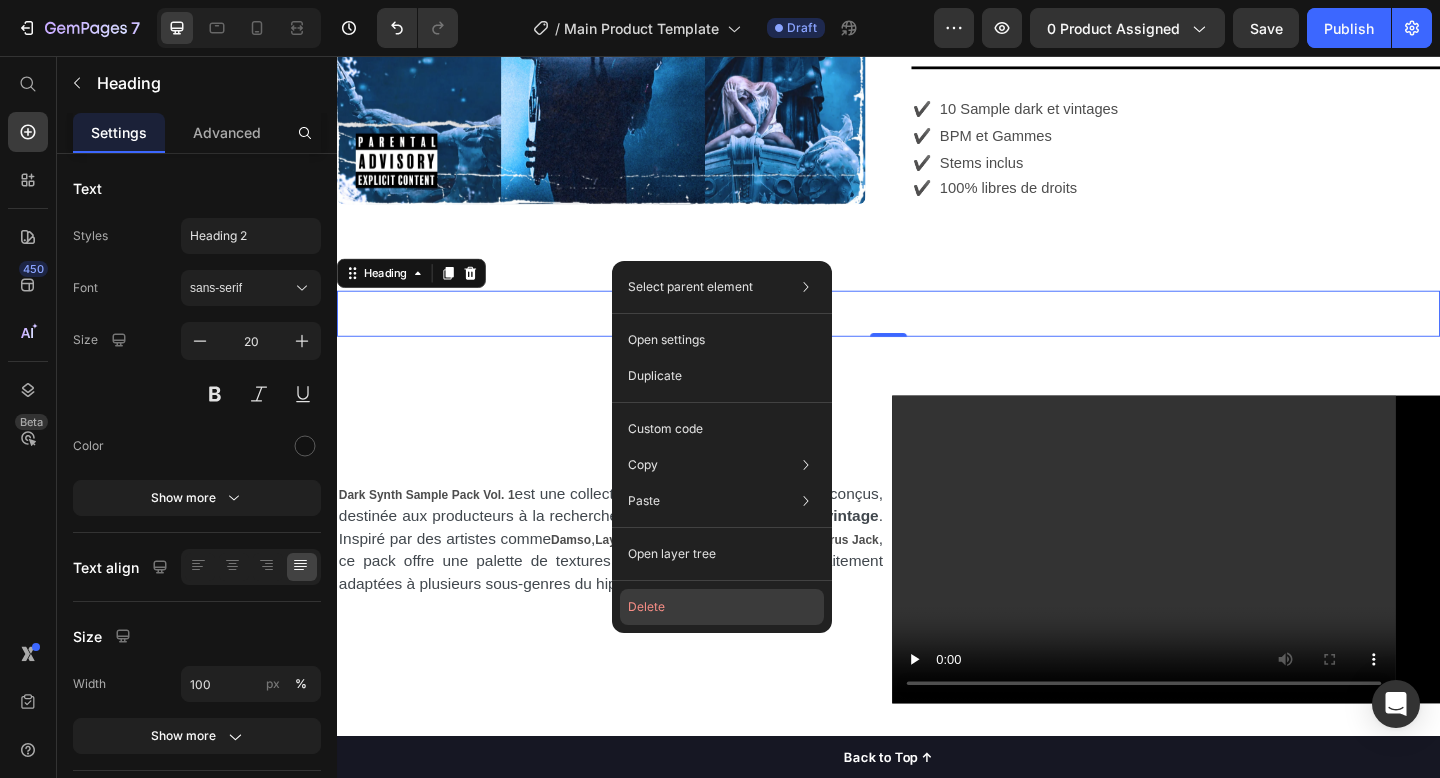 click on "Delete" 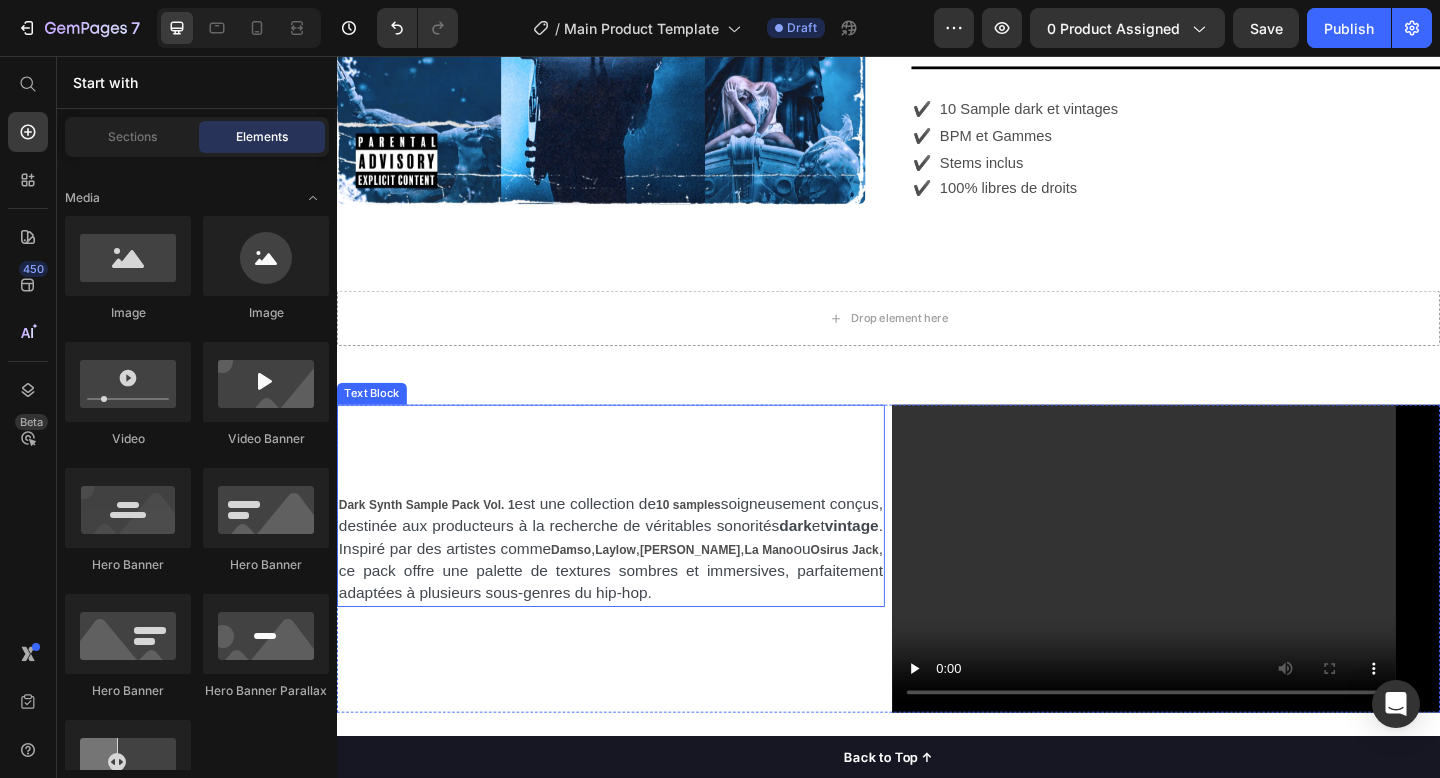 click at bounding box center [635, 473] 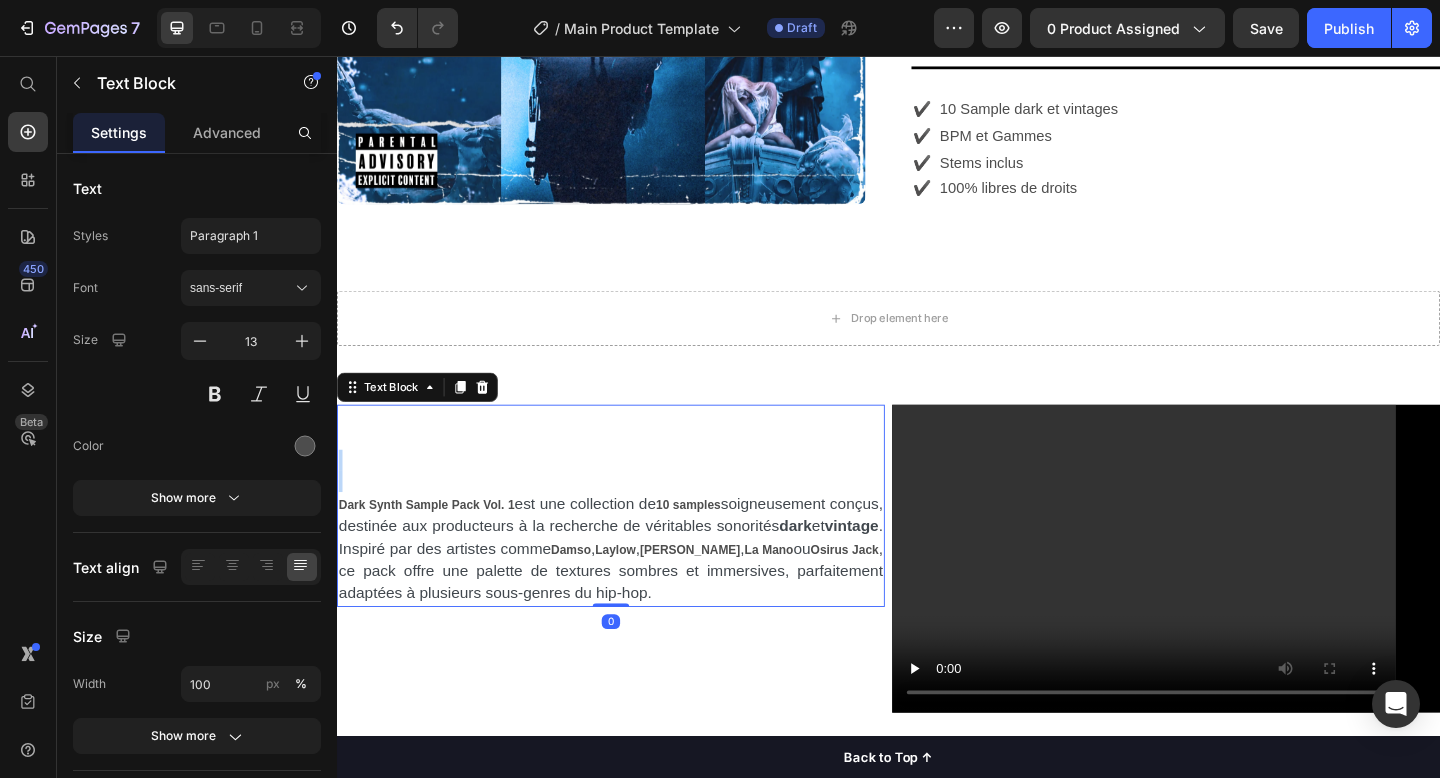 click at bounding box center (635, 496) 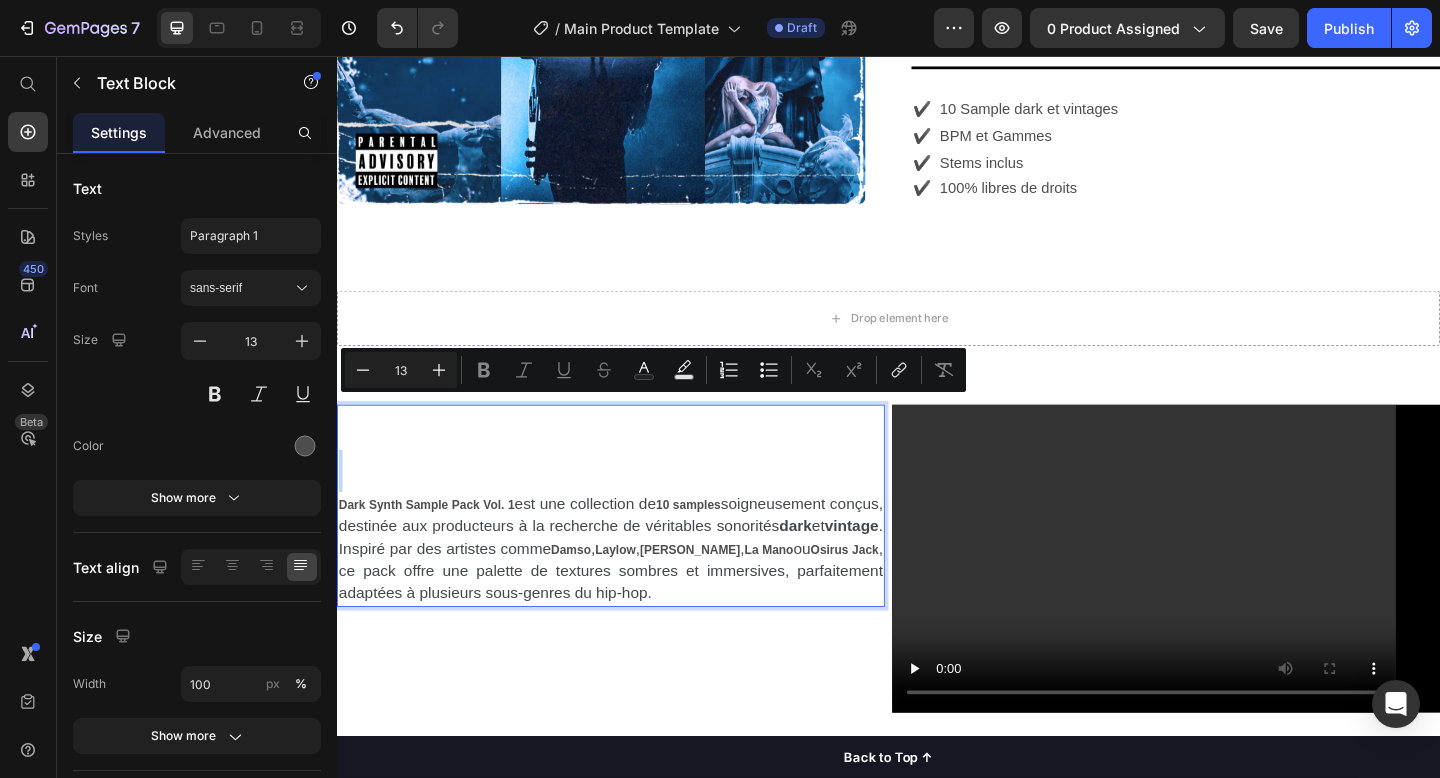 click at bounding box center (635, 519) 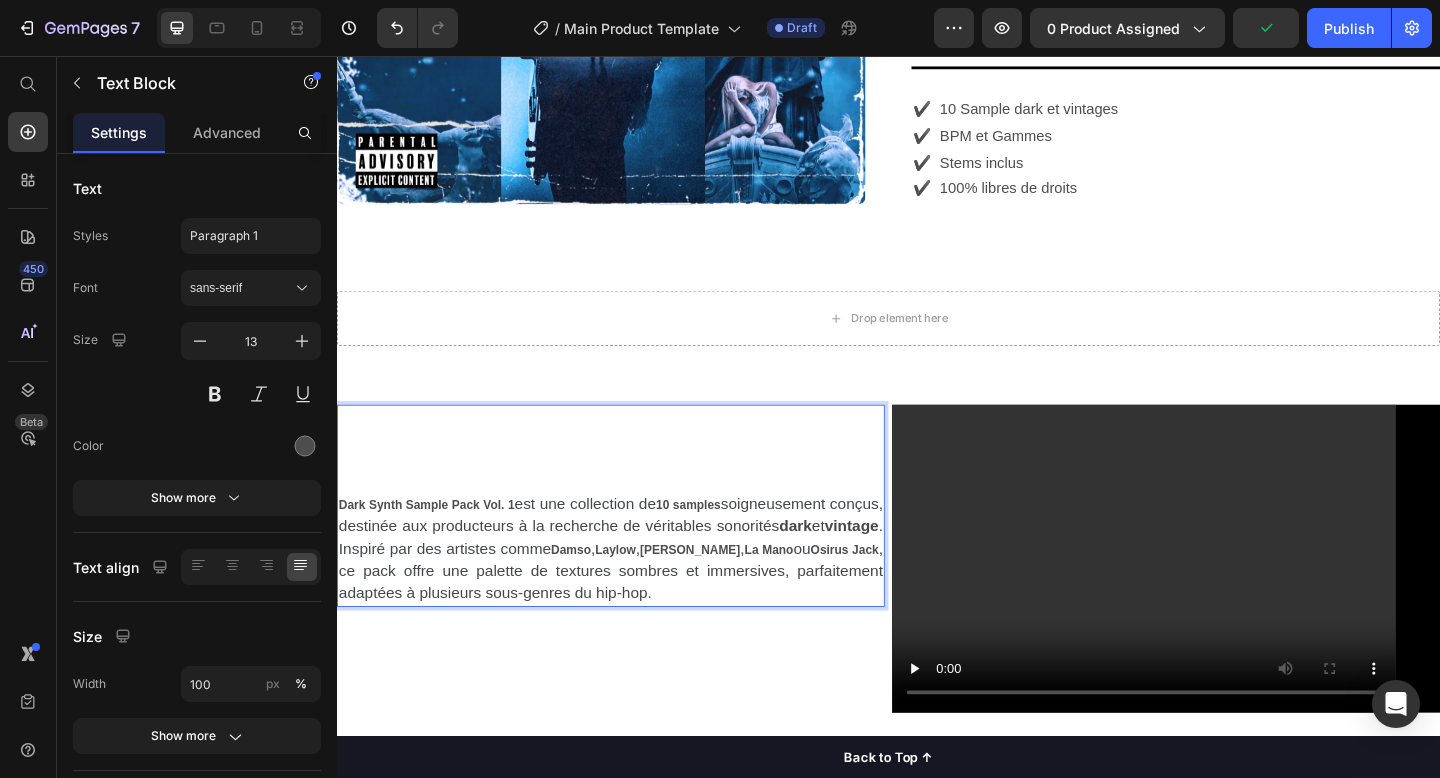 click on "est une collection de" at bounding box center (607, 543) 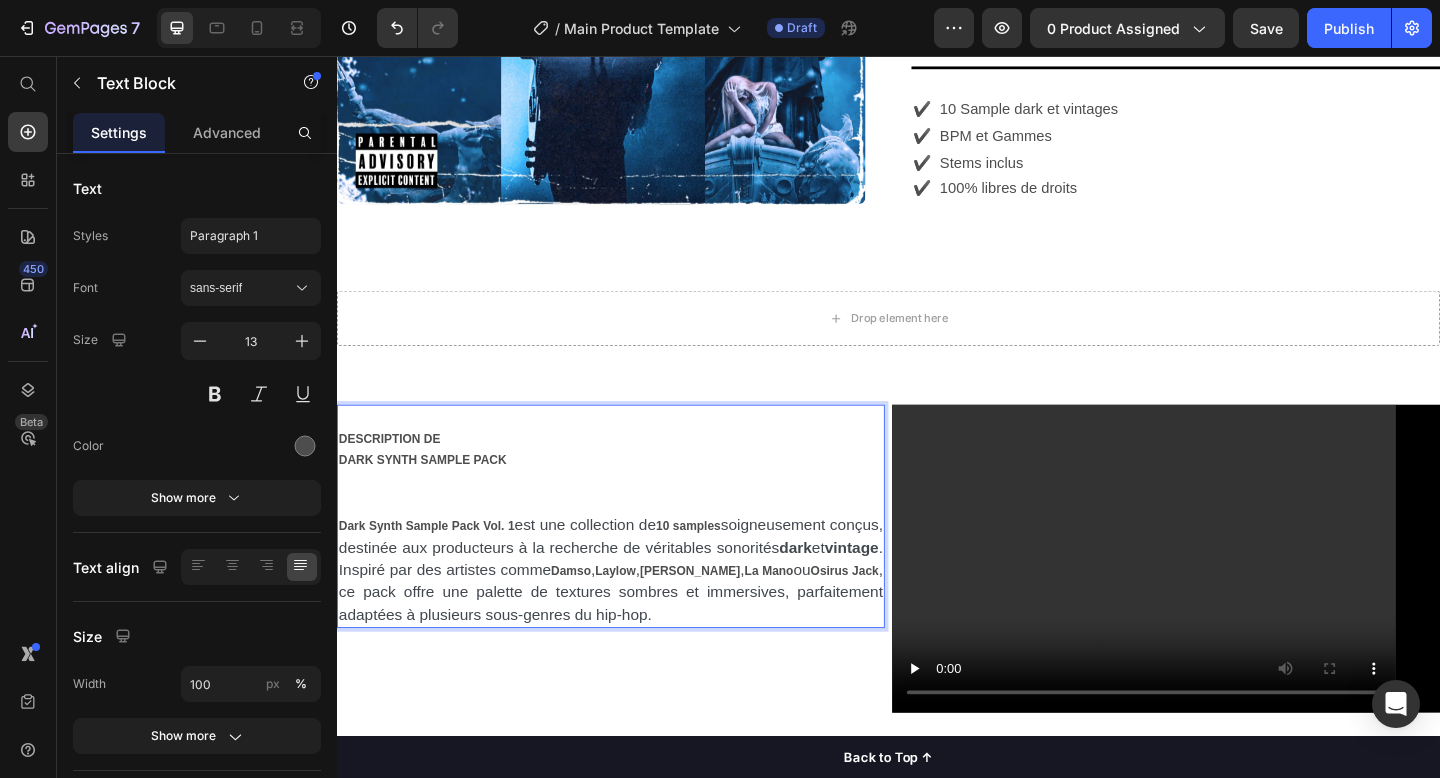 drag, startPoint x: 584, startPoint y: 441, endPoint x: 340, endPoint y: 403, distance: 246.94128 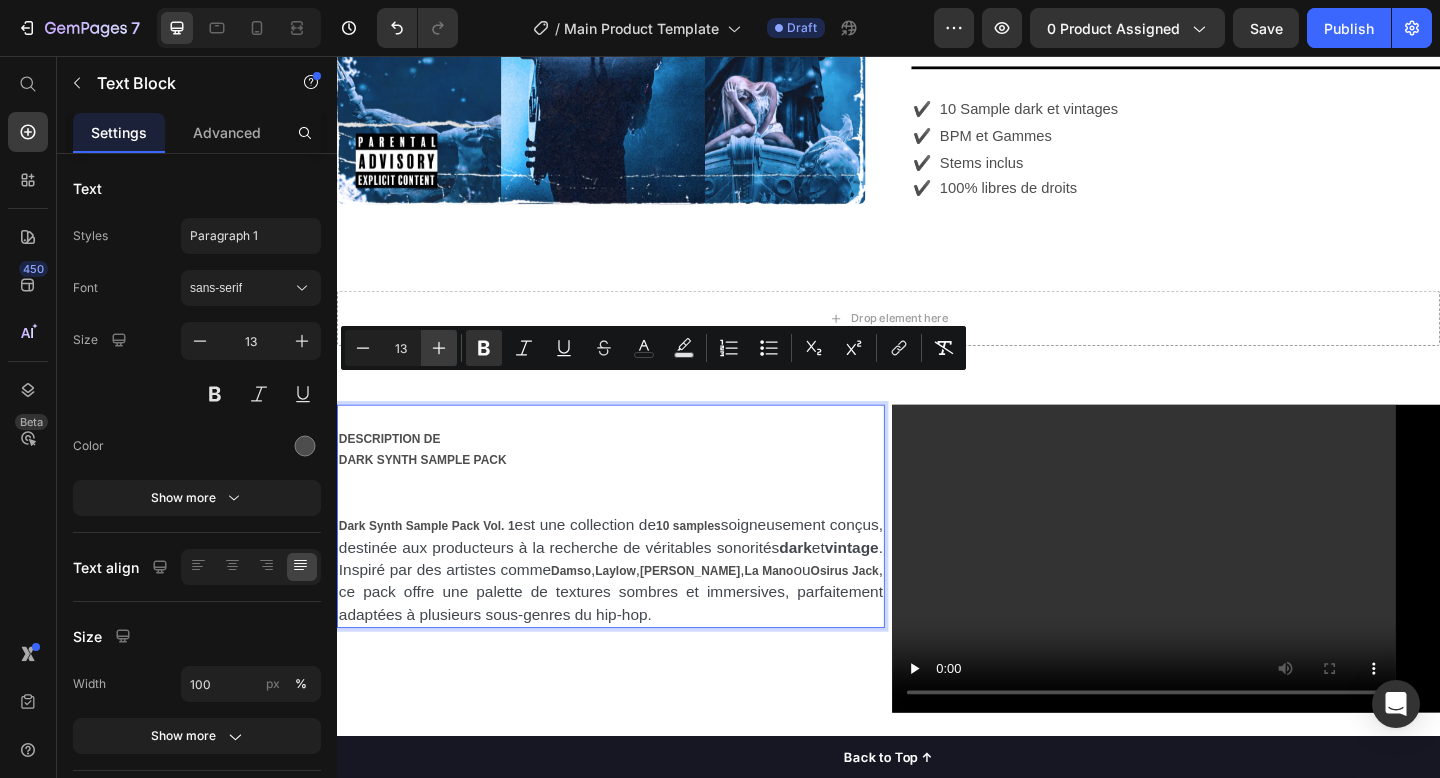 click 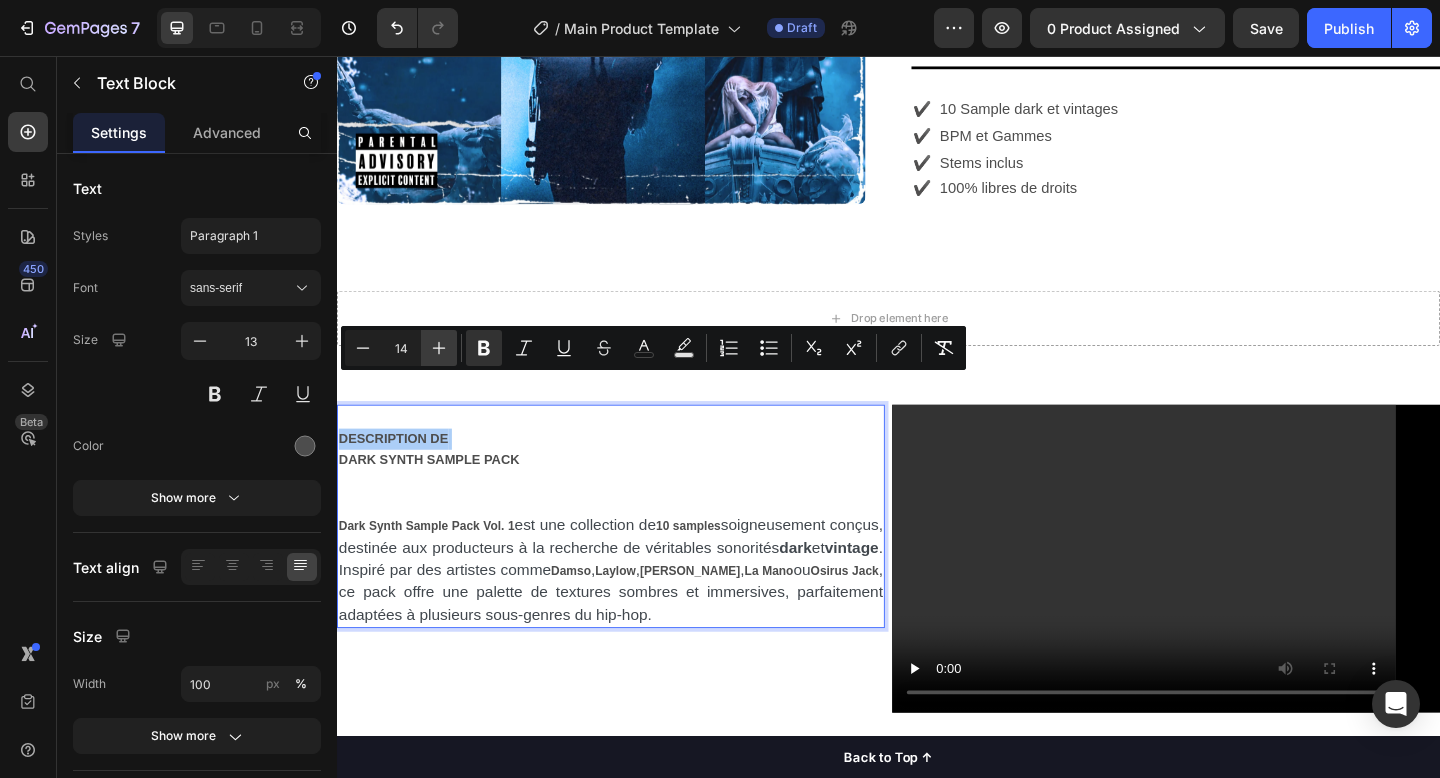 click 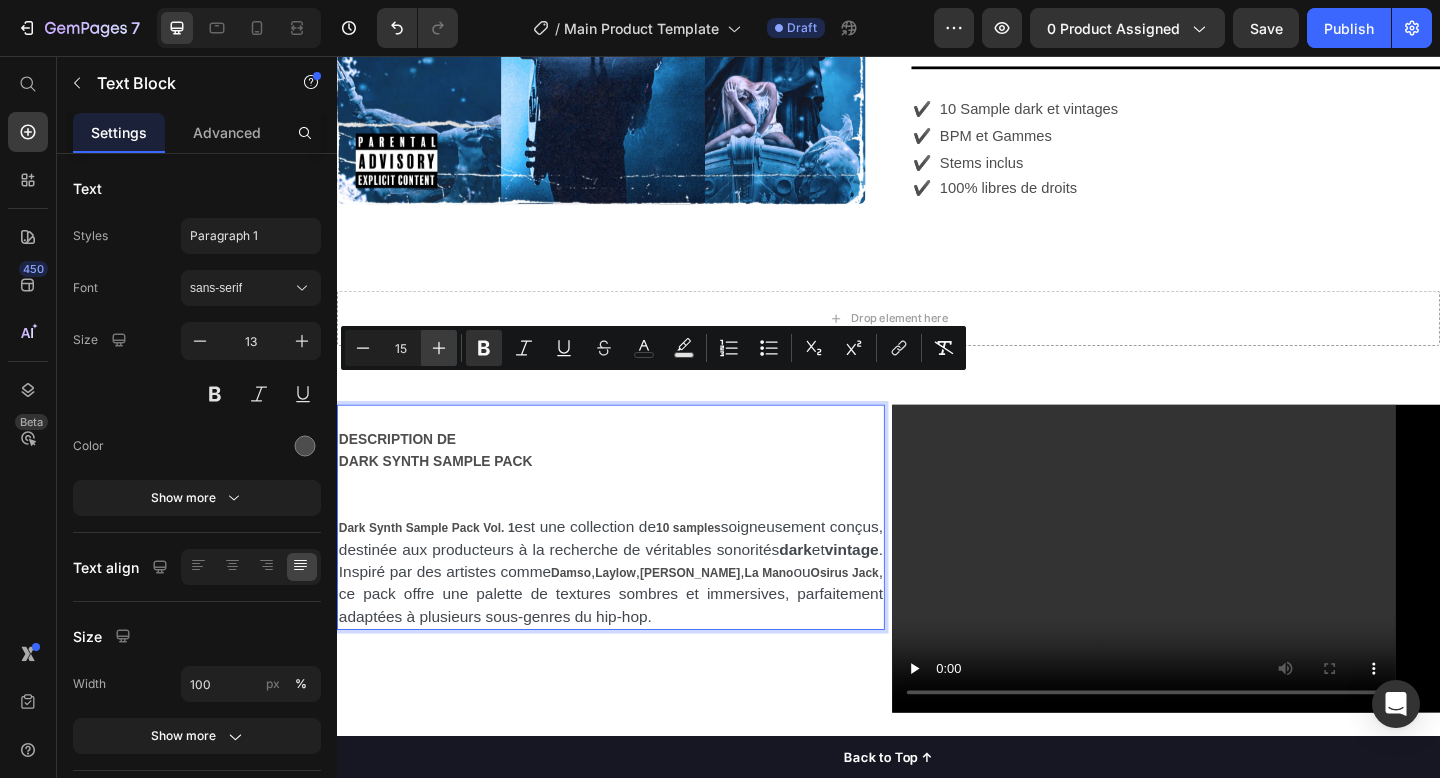 click 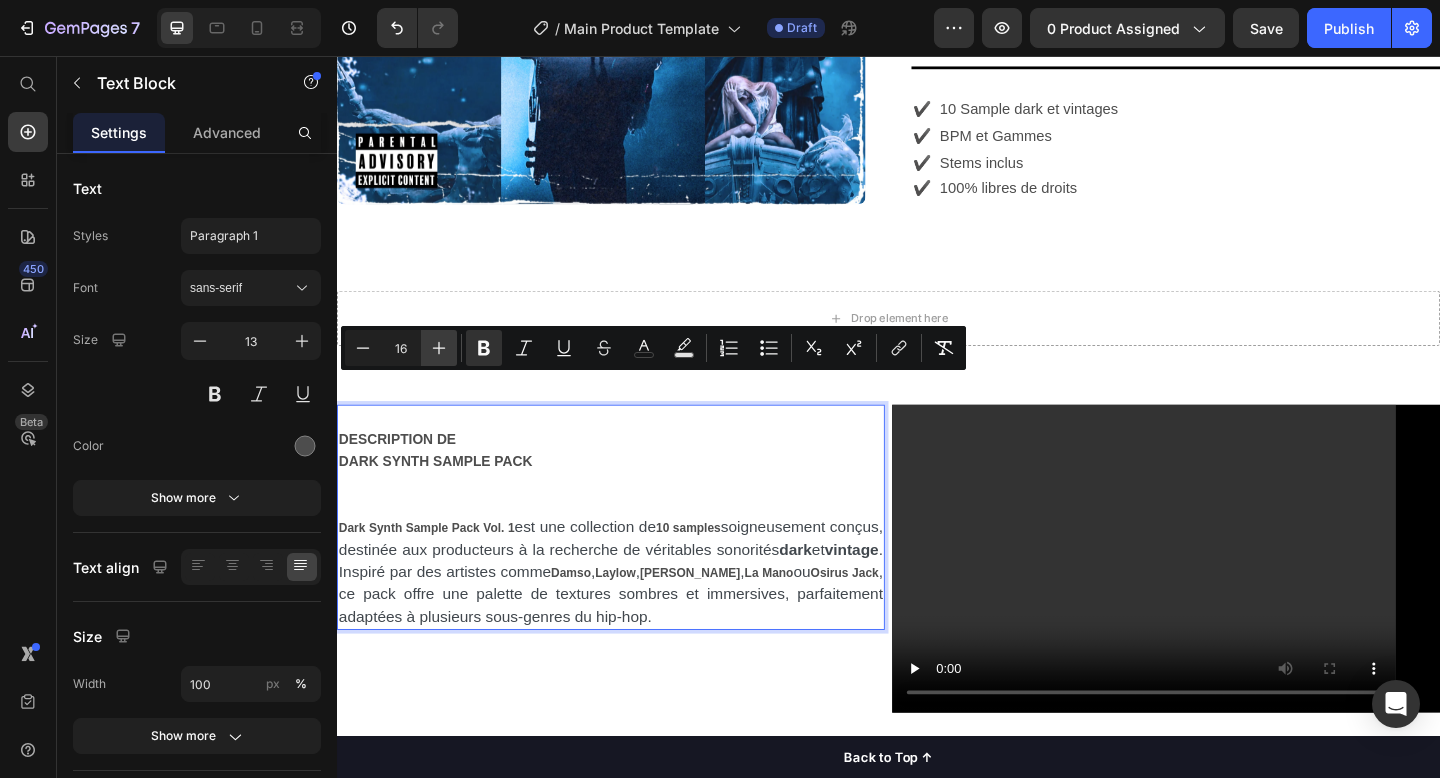 click 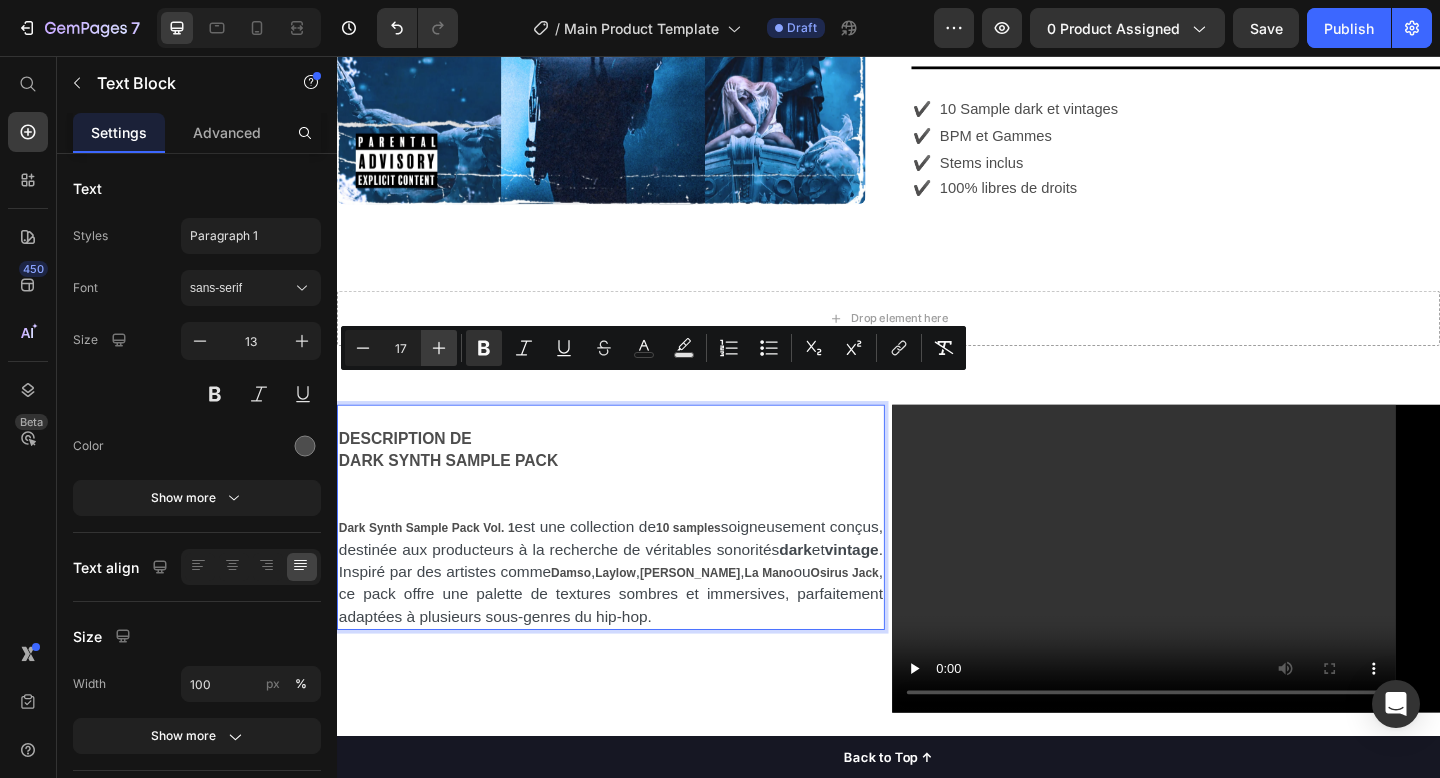click 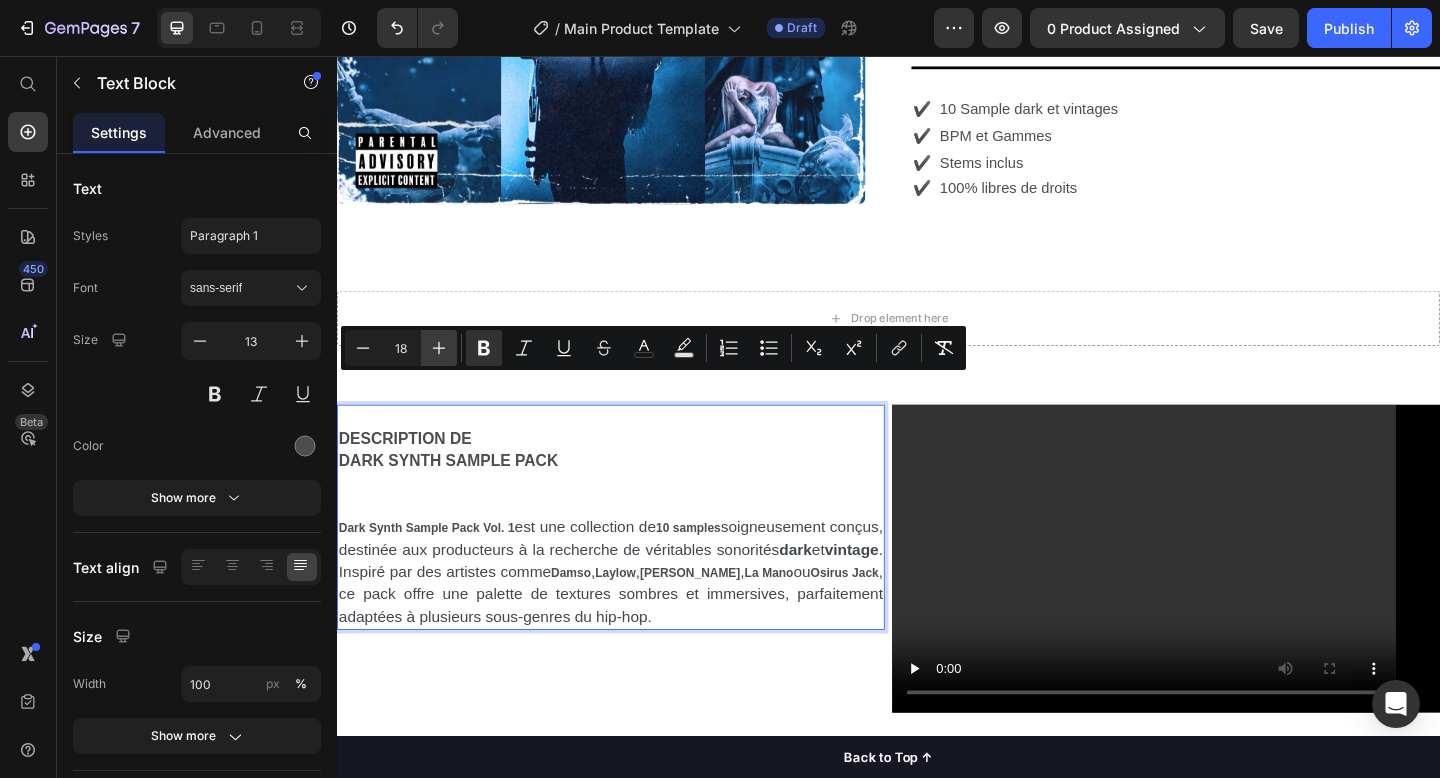 click 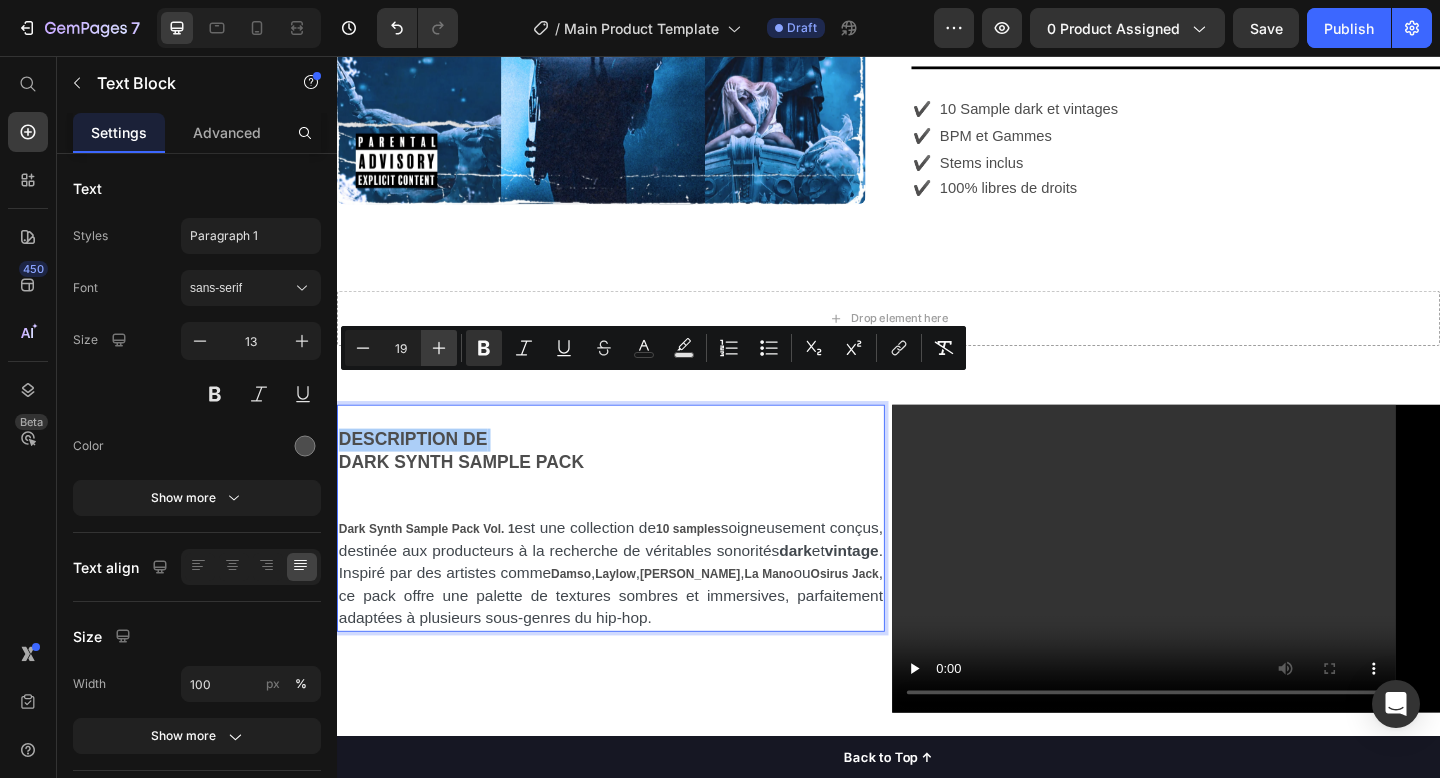 click 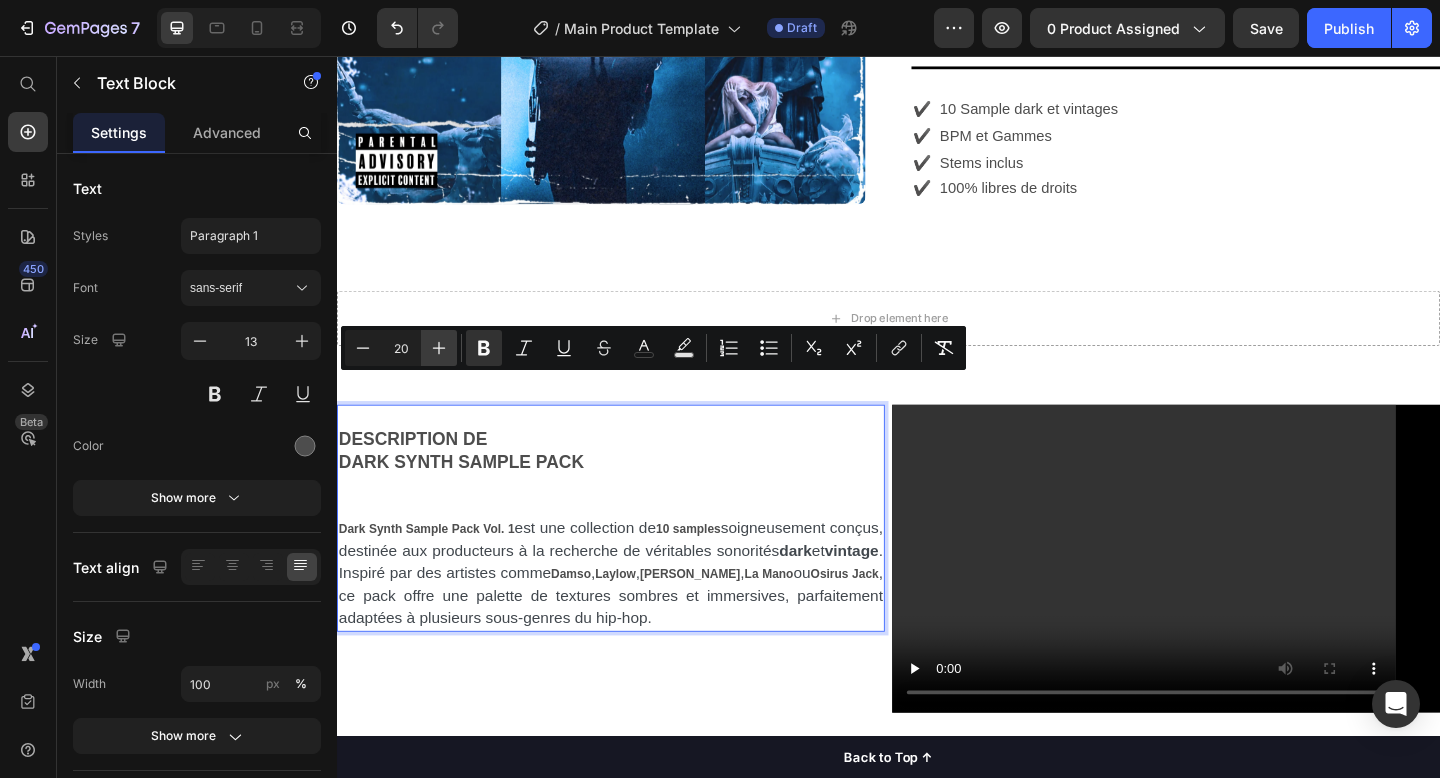 click 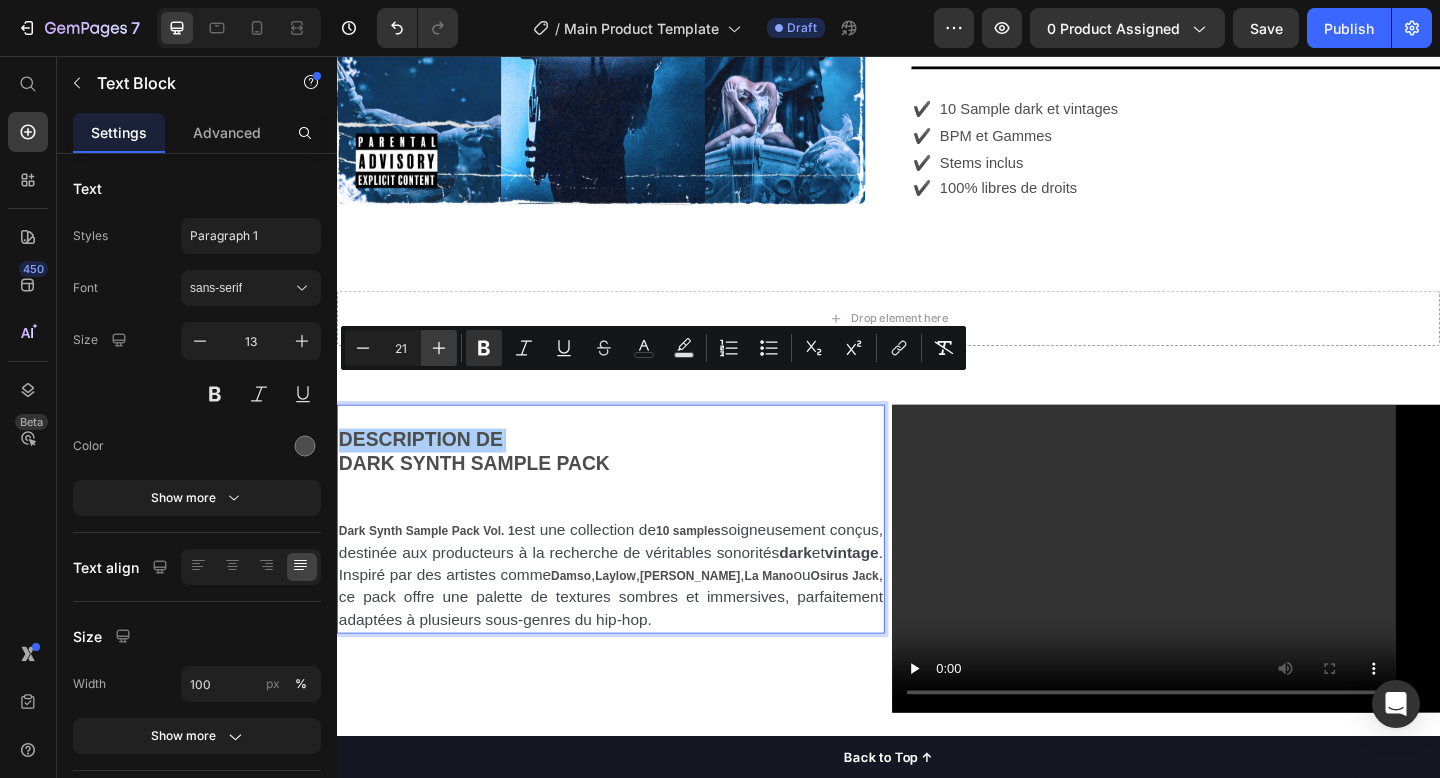 click 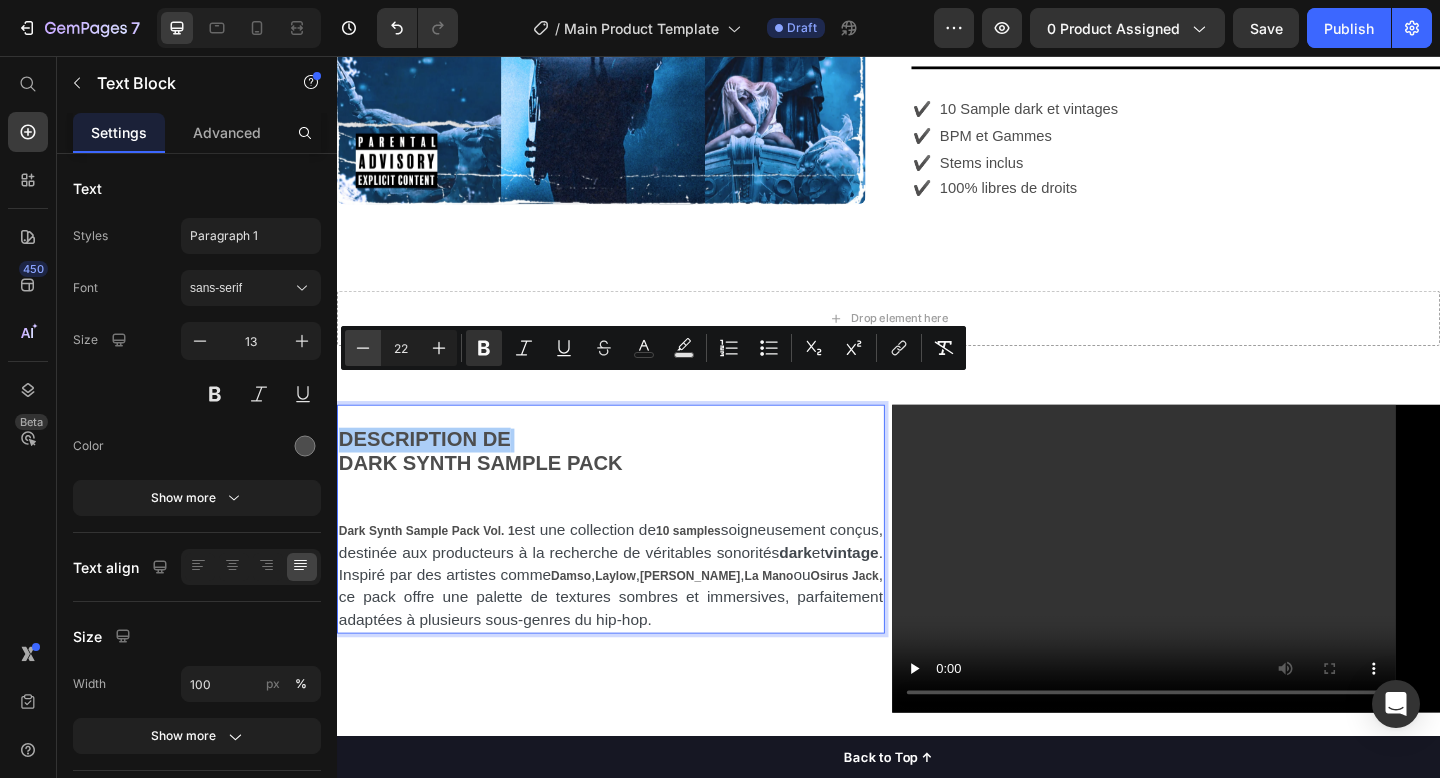 click 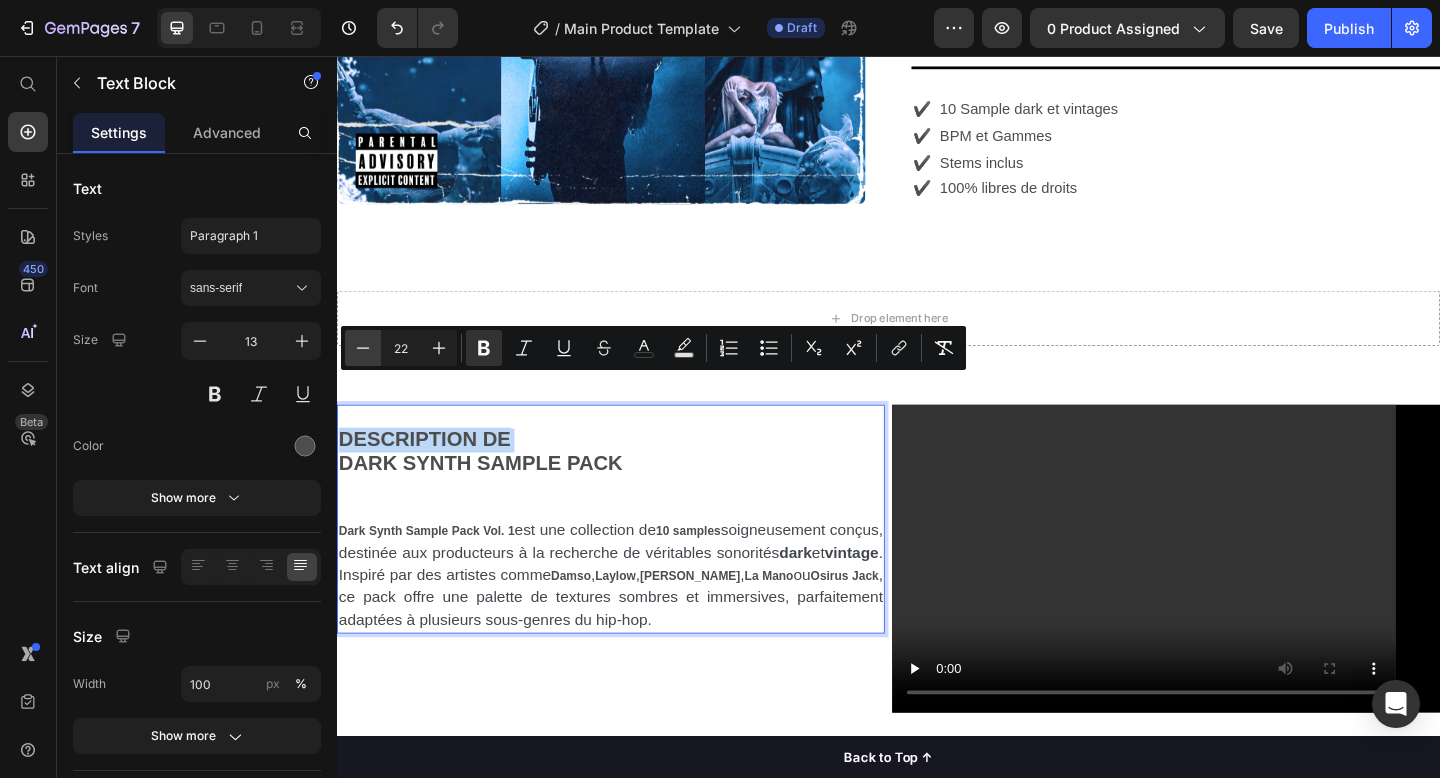 type on "21" 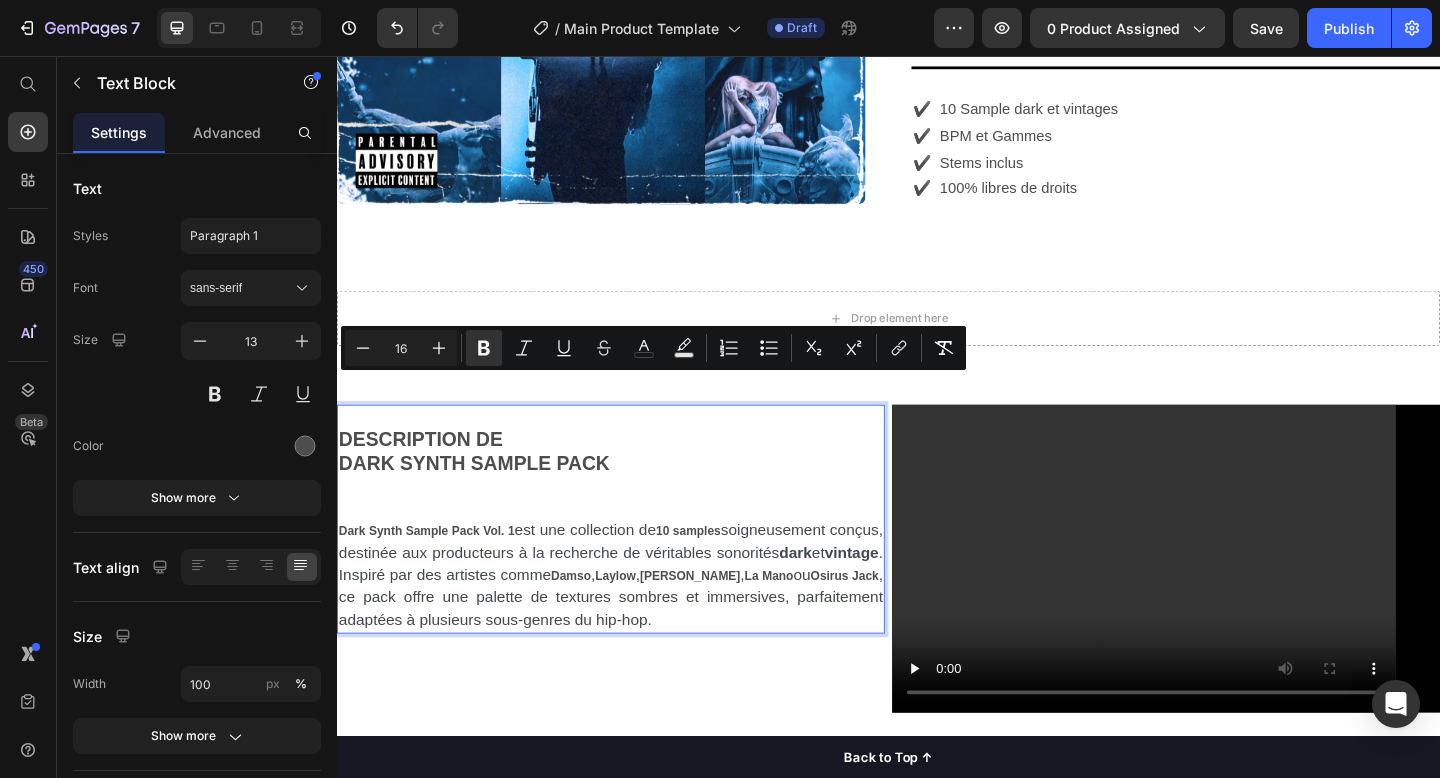 click on "est une collection de" at bounding box center (607, 572) 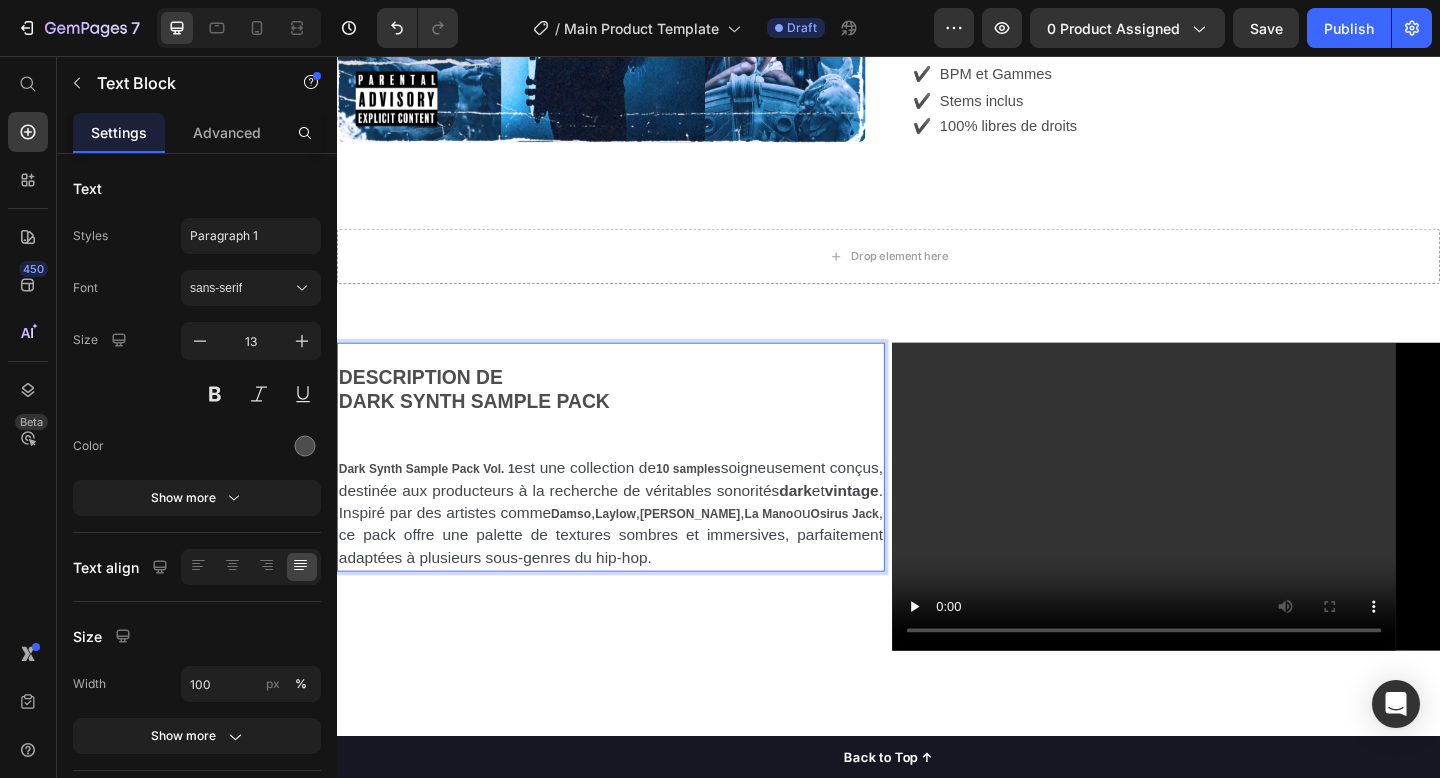 scroll, scrollTop: 856, scrollLeft: 0, axis: vertical 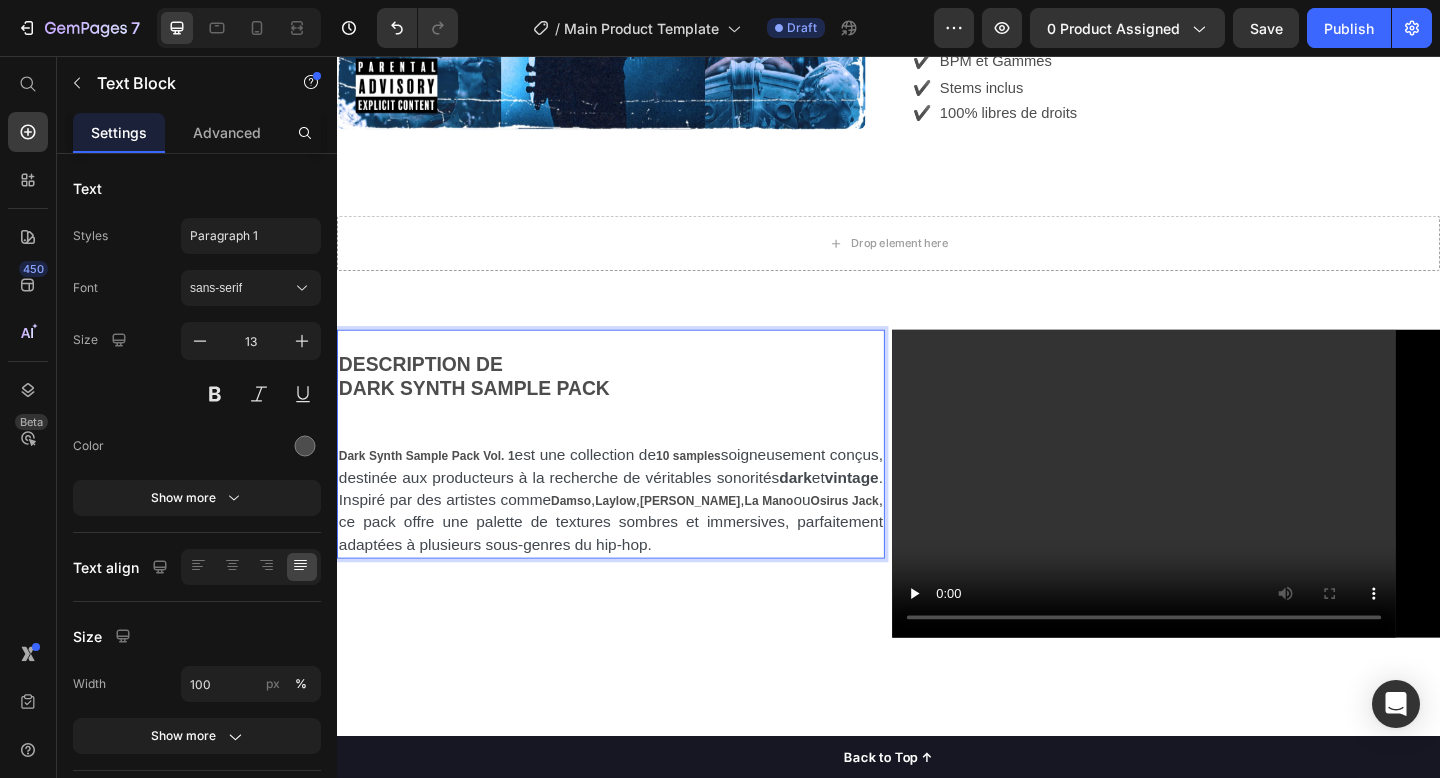 click at bounding box center [635, 467] 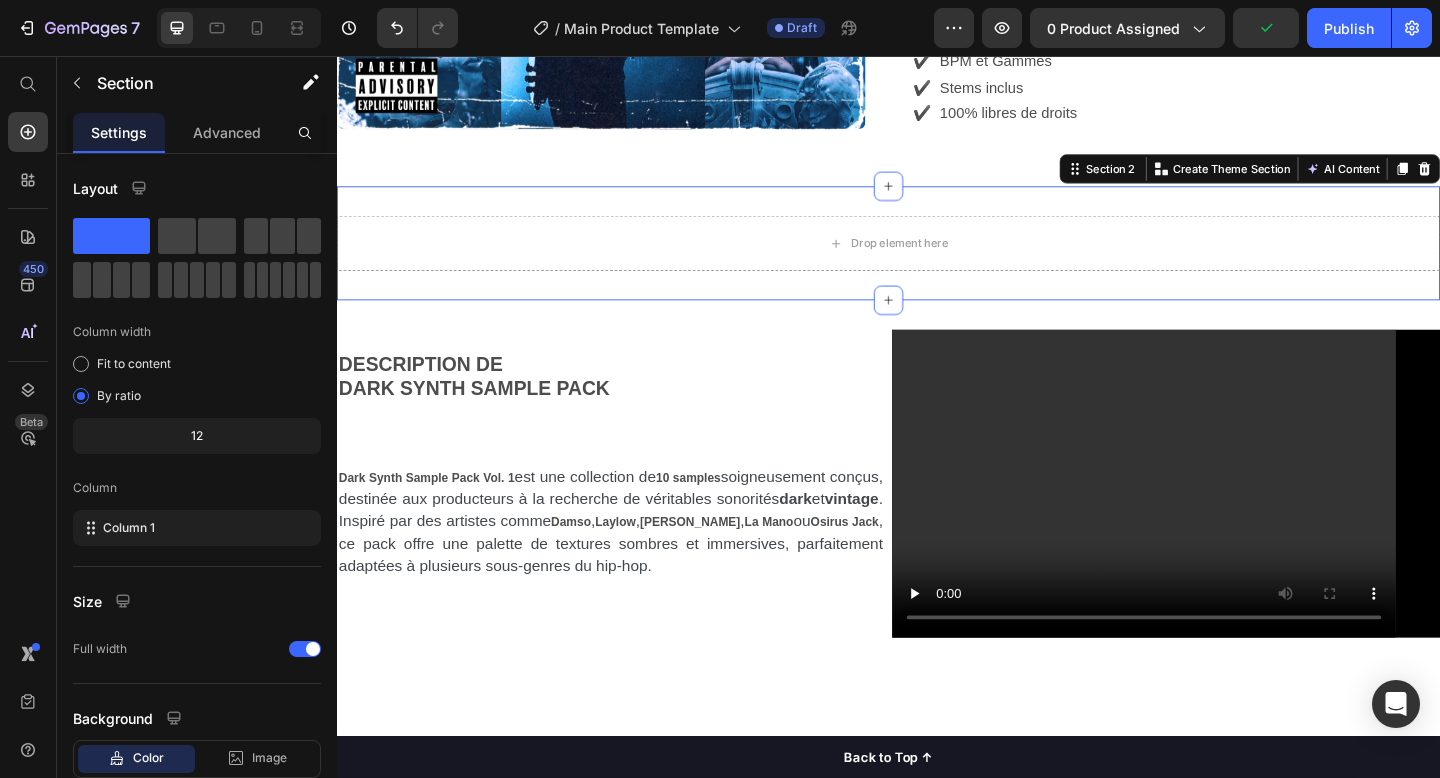 click on "Drop element here Section 2   You can create reusable sections Create Theme Section AI Content Write with GemAI What would you like to describe here? Tone and Voice Persuasive Product YURI - DARK SYNTH SAMPLE PACK VOL. 1 Show more Generate" at bounding box center [937, 260] 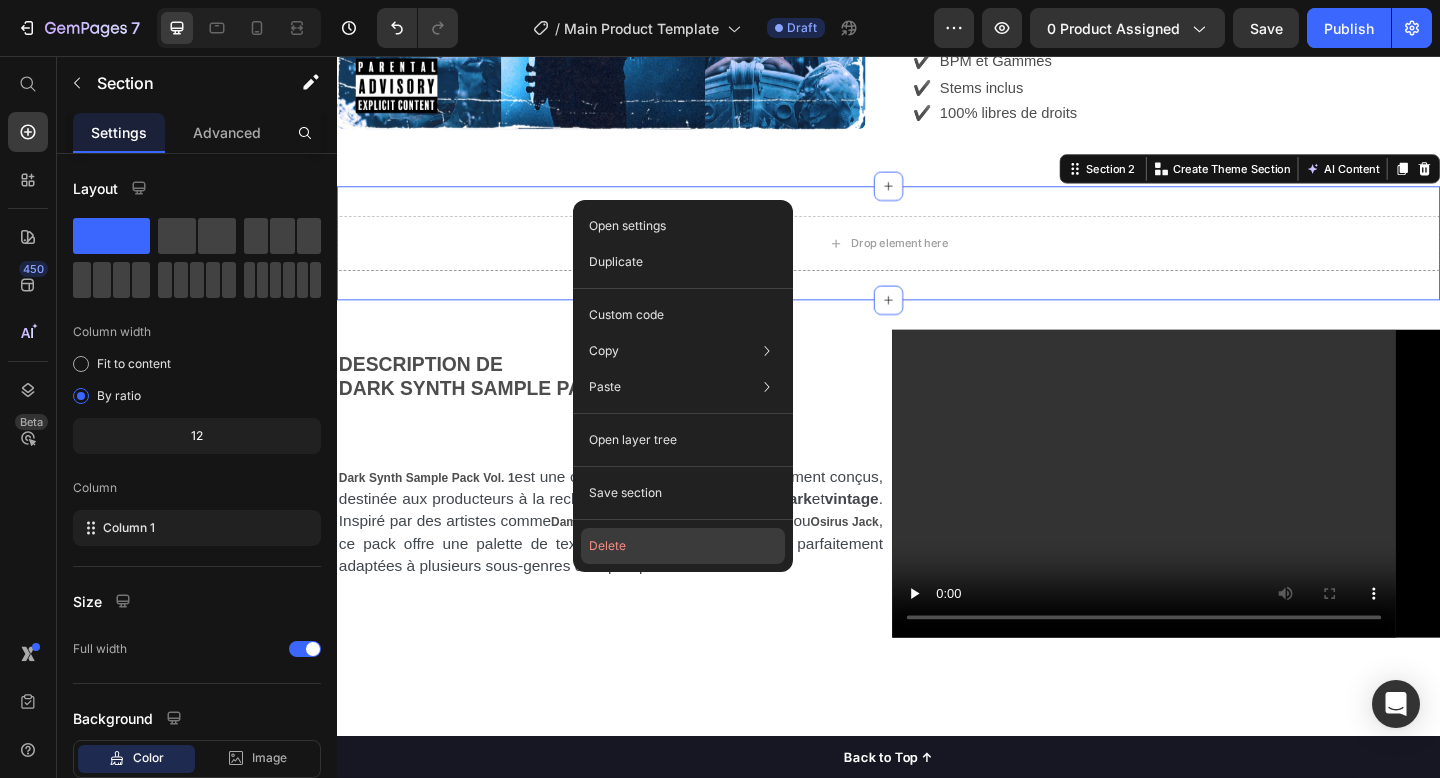 click on "Delete" 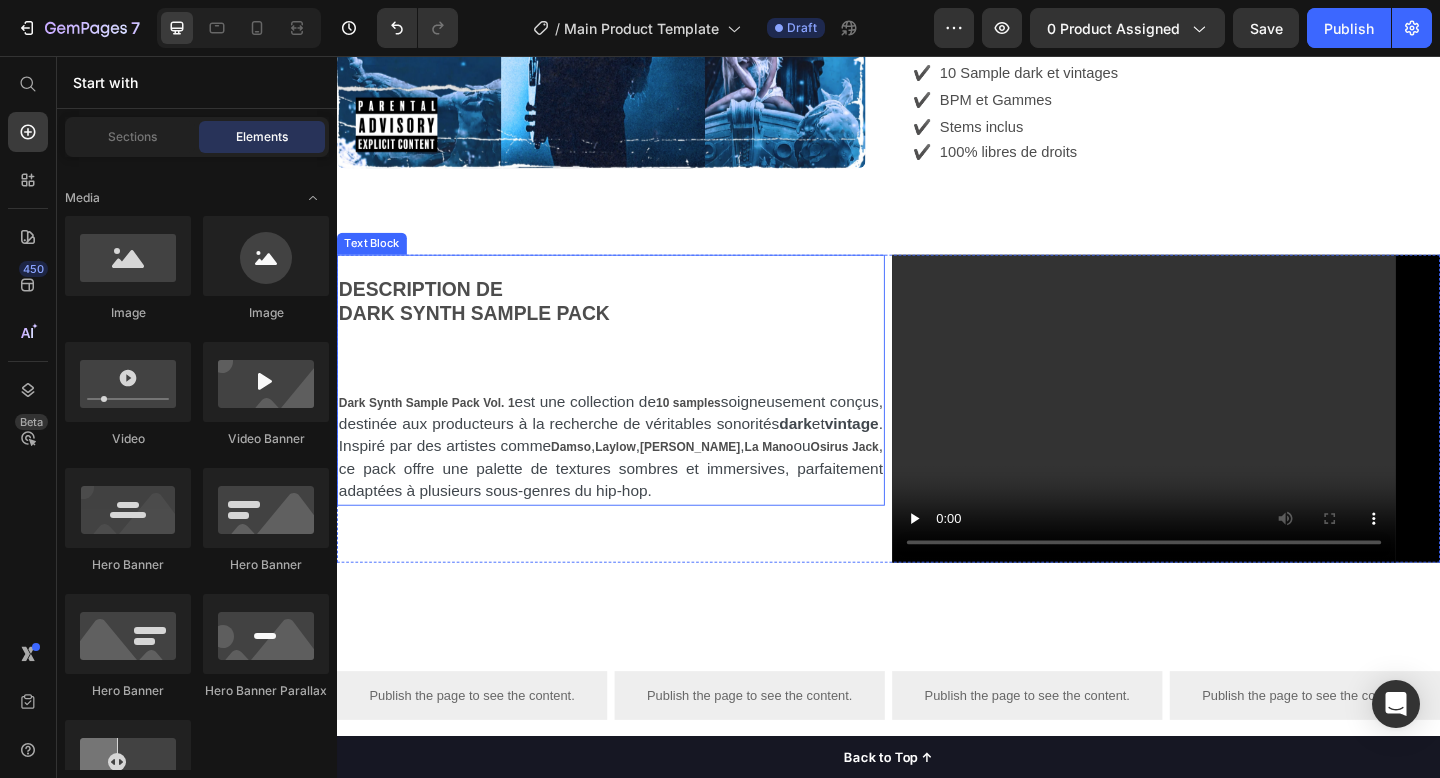 scroll, scrollTop: 810, scrollLeft: 0, axis: vertical 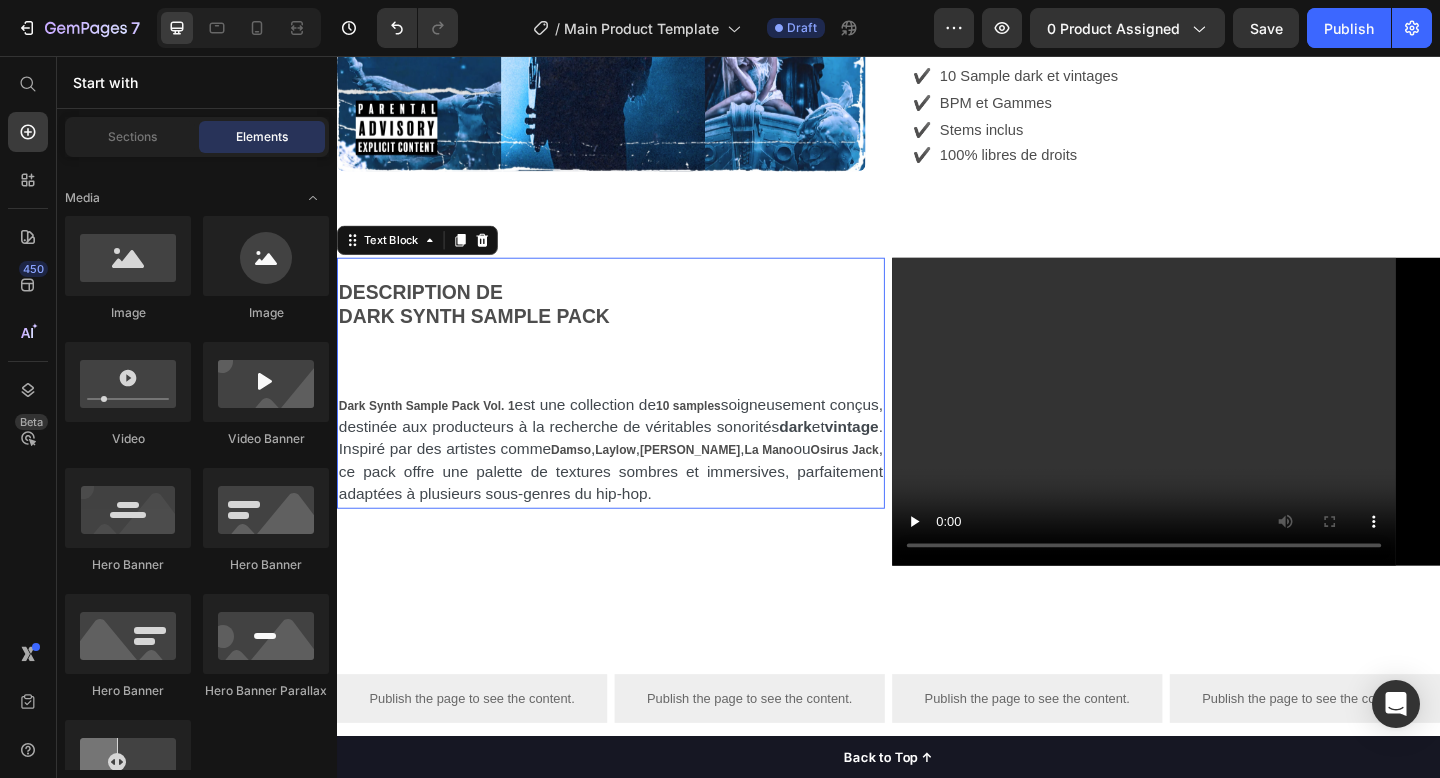 click at bounding box center (635, 412) 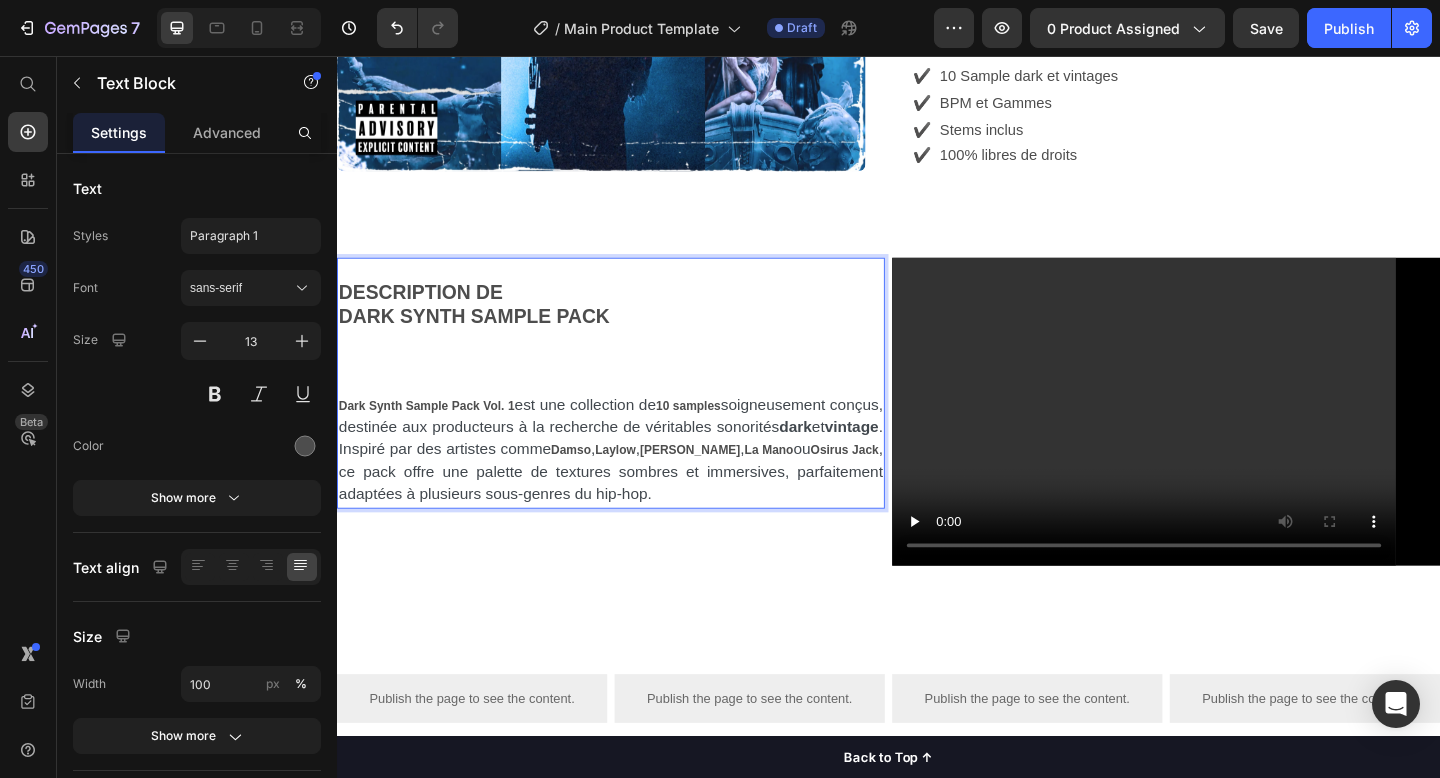 click on "DESCRIPTION DE  DARK SYNTH SAMPLE PACK" at bounding box center [635, 328] 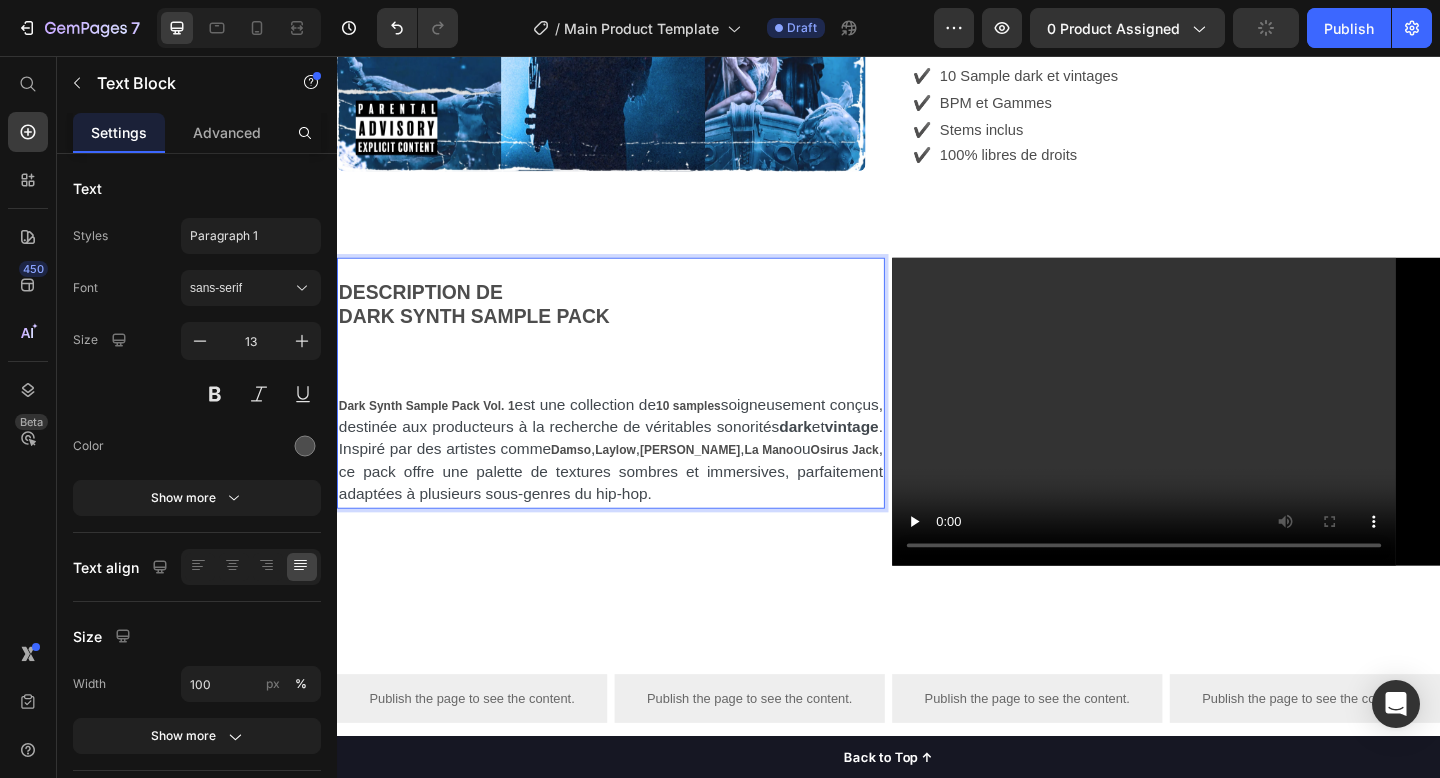 click on "DESCRIPTION DE  DARK SYNTH SAMPLE PACK  Dark Synth Sample Pack Vol. 1  est une collection de  10 samples  soigneusement conçus, destinée aux producteurs à la recherche de véritables sonorités  dark  et  vintage . Inspiré par des artistes comme  Damso ,  Laylow ,  Freeze Corleone ,  La Mano  ou  Osirus Jack , ce pack offre une palette de textures sombres et immersives, parfaitement adaptées à plusieurs sous-genres du hip-hop." at bounding box center [635, 412] 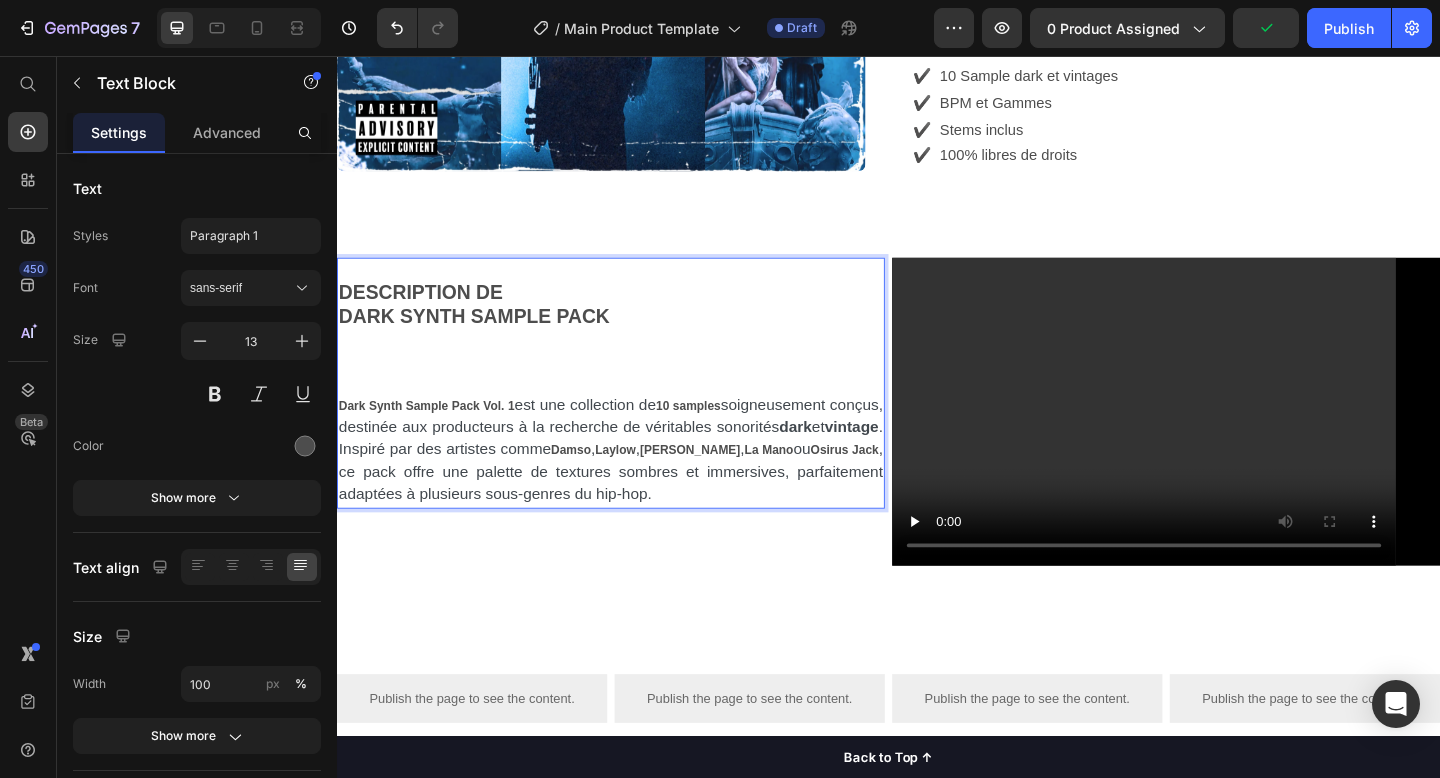 click at bounding box center (635, 389) 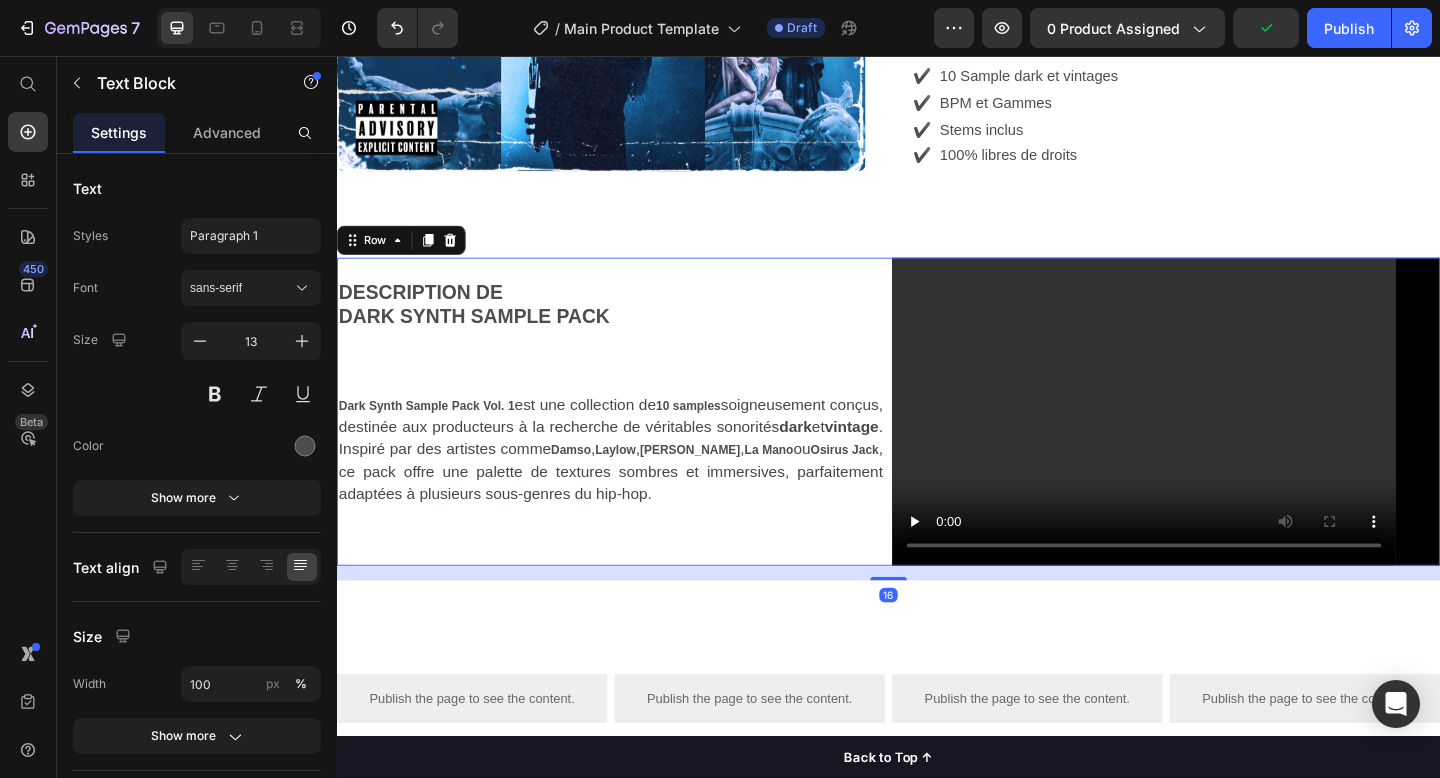 click on "DESCRIPTION DE  DARK SYNTH SAMPLE PACK  Dark Synth Sample Pack Vol. 1  est une collection de  10 samples  soigneusement conçus, destinée aux producteurs à la recherche de véritables sonorités  dark  et  vintage . Inspiré par des artistes comme  Damso ,  Laylow ,  Freeze Corleone ,  La Mano  ou  Osirus Jack , ce pack offre une palette de textures sombres et immersives, parfaitement adaptées à plusieurs sous-genres du hip-hop. Text Block" at bounding box center [635, 443] 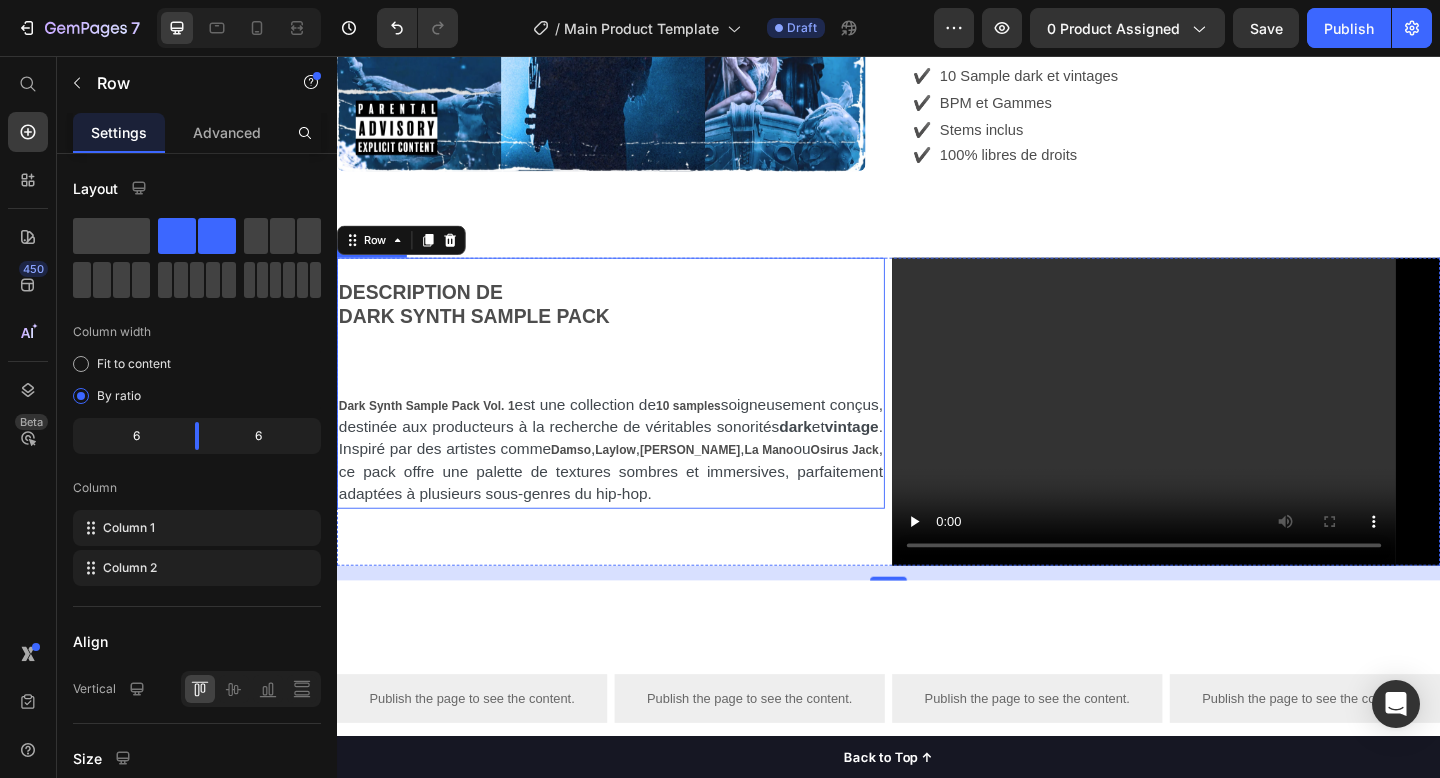 click on "DESCRIPTION DE  DARK SYNTH SAMPLE PACK  Dark Synth Sample Pack Vol. 1  est une collection de  10 samples  soigneusement conçus, destinée aux producteurs à la recherche de véritables sonorités  dark  et  vintage . Inspiré par des artistes comme  Damso ,  Laylow ,  Freeze Corleone ,  La Mano  ou  Osirus Jack , ce pack offre une palette de textures sombres et immersives, parfaitement adaptées à plusieurs sous-genres du hip-hop." at bounding box center [635, 412] 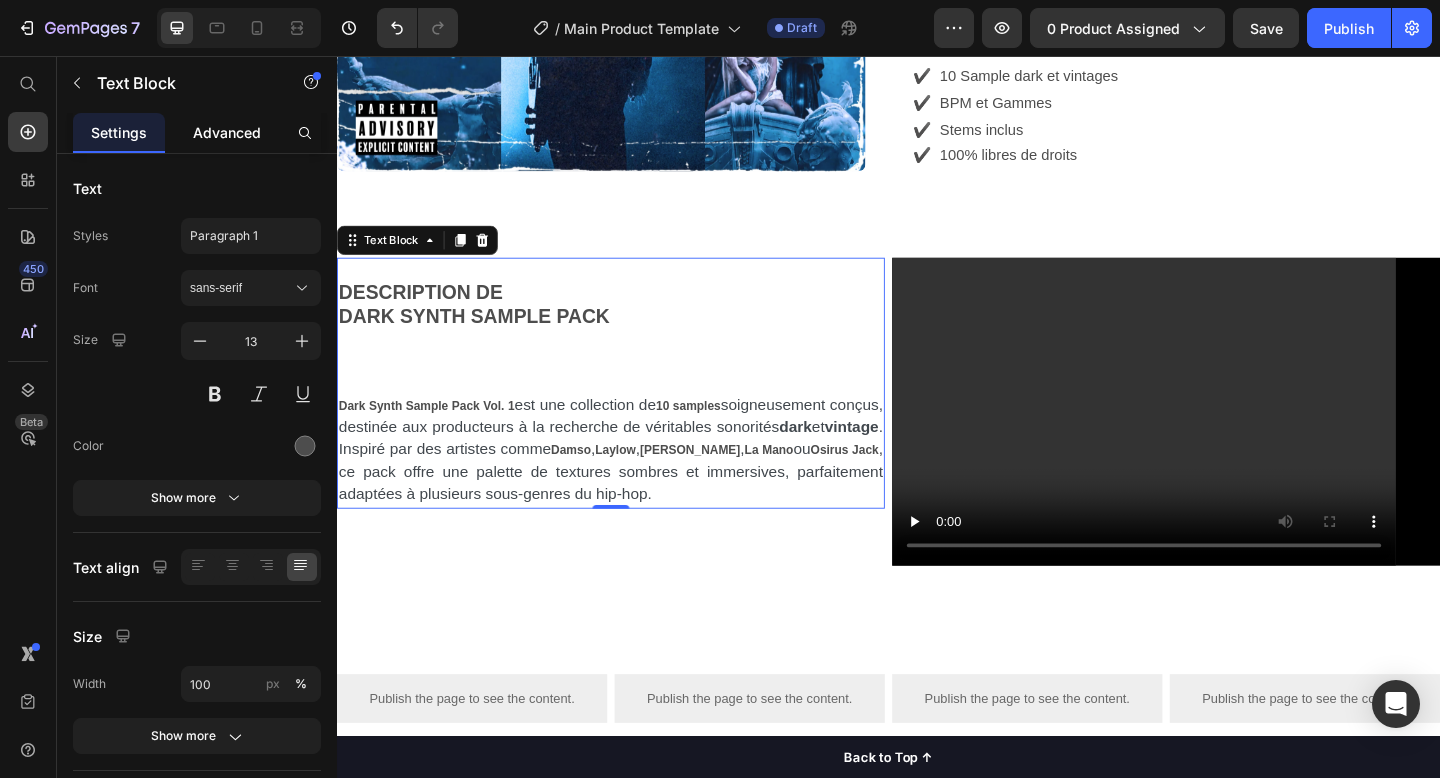 click on "Advanced" 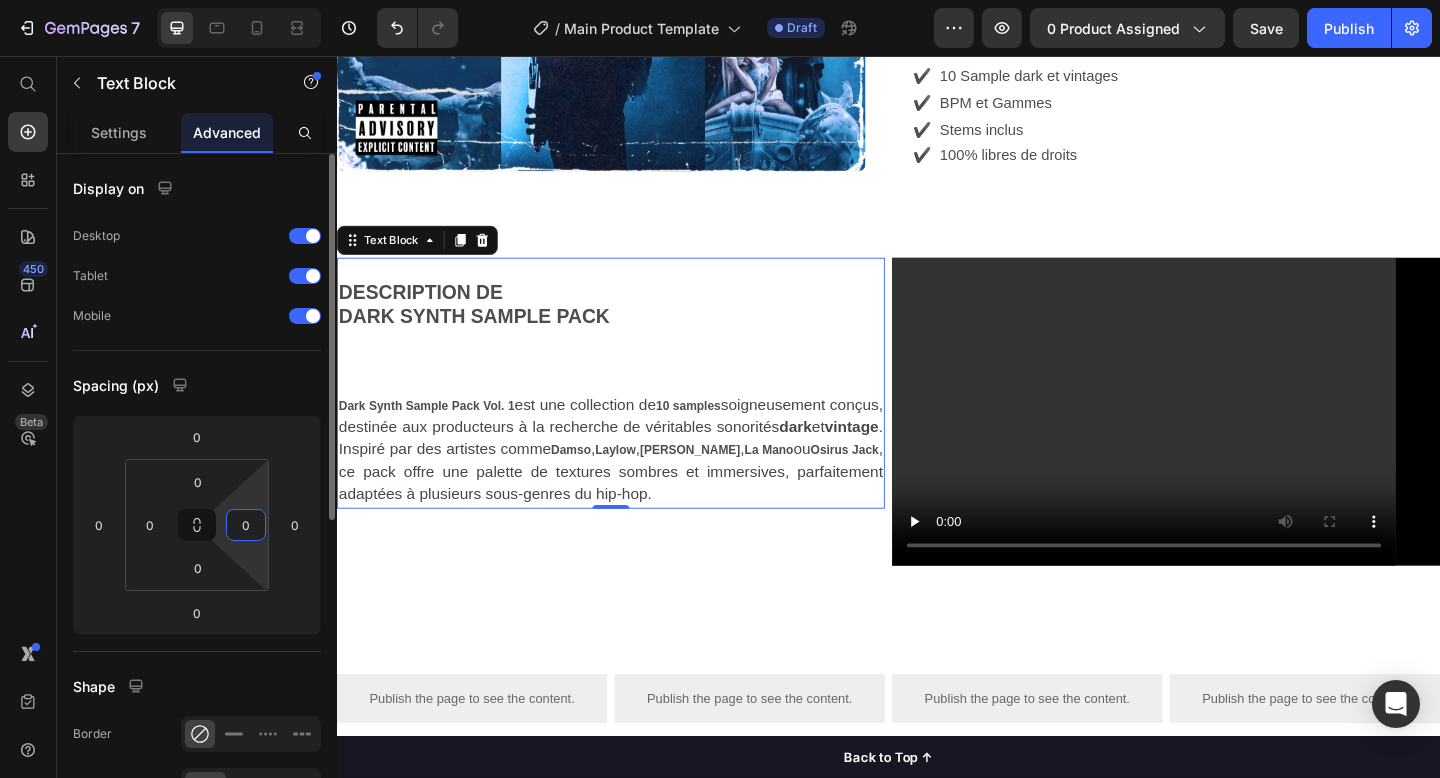 click on "0" at bounding box center (246, 525) 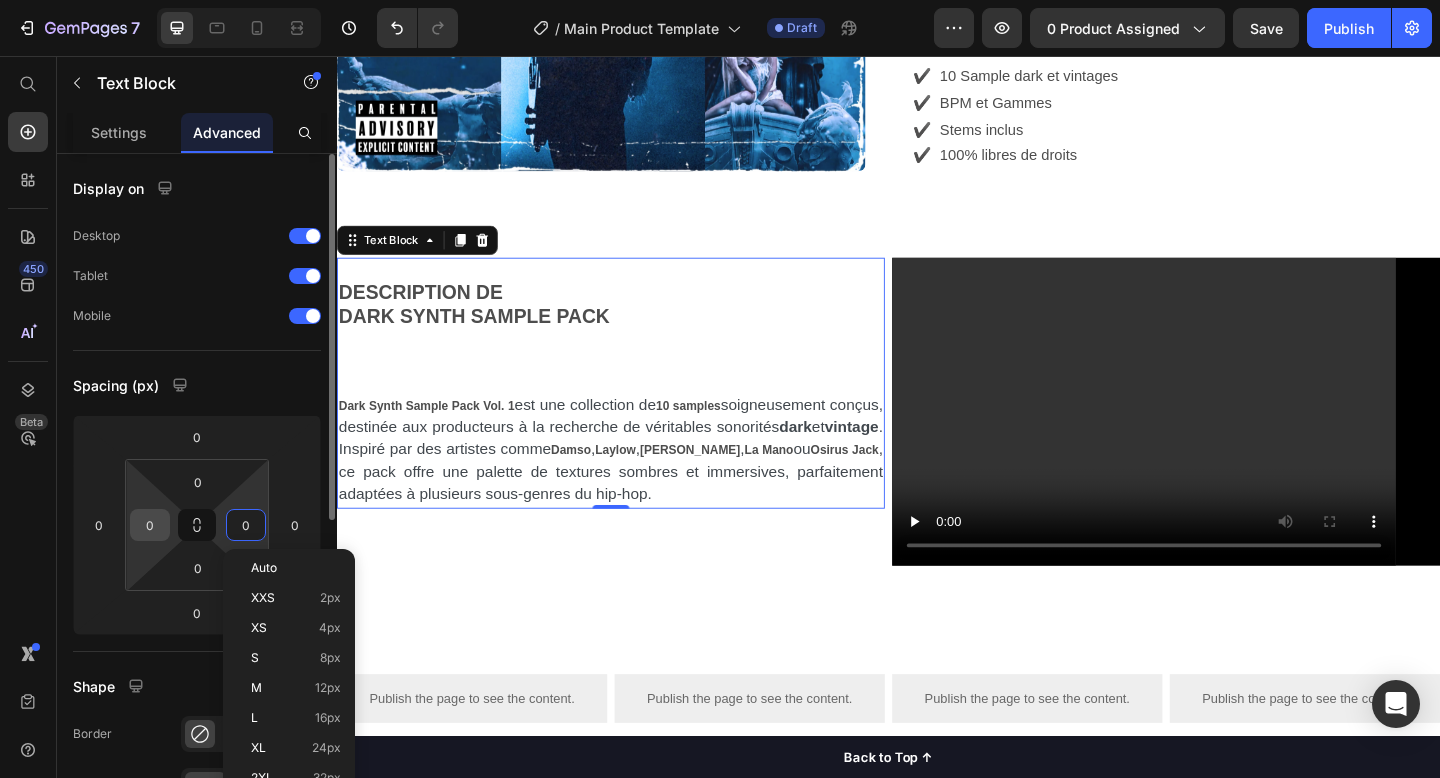 click on "0" at bounding box center [150, 525] 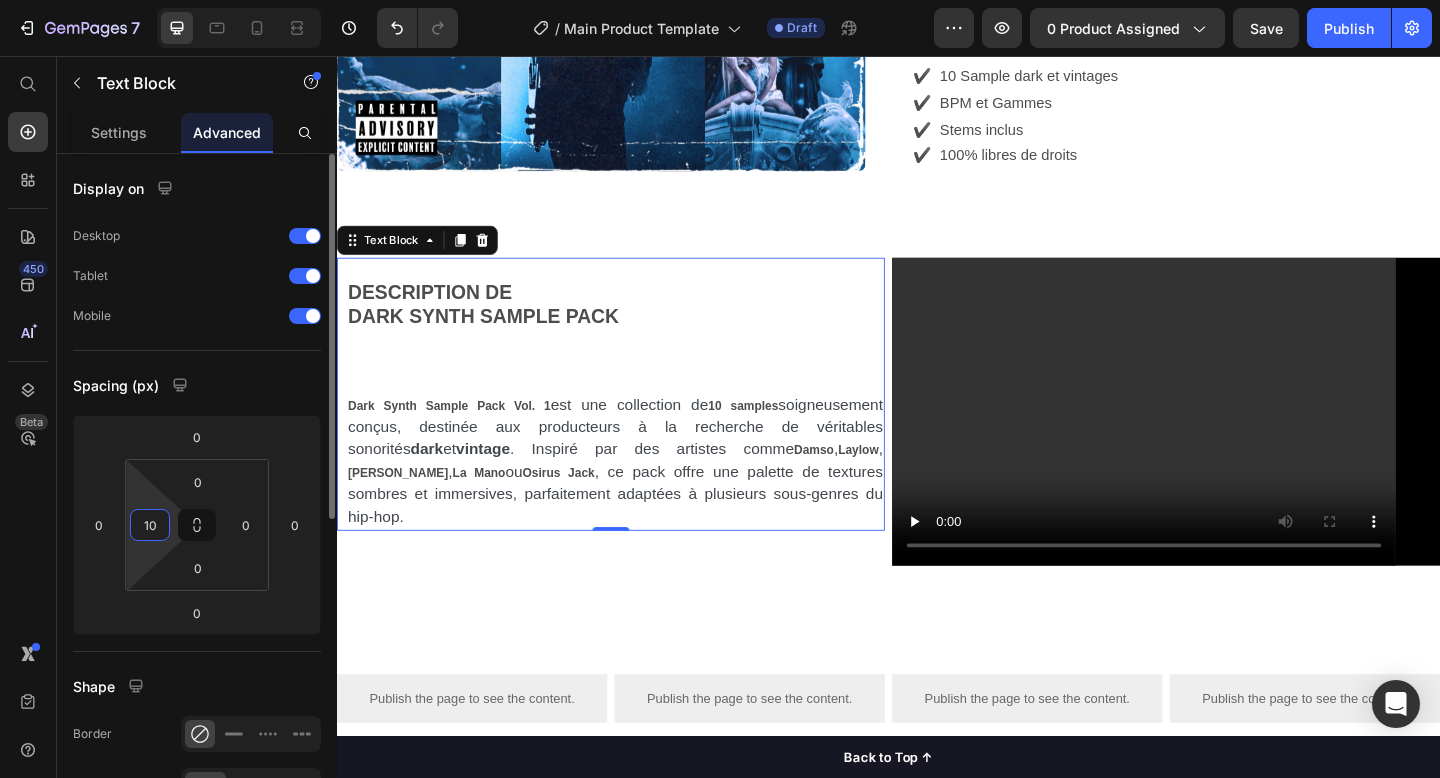 type on "1" 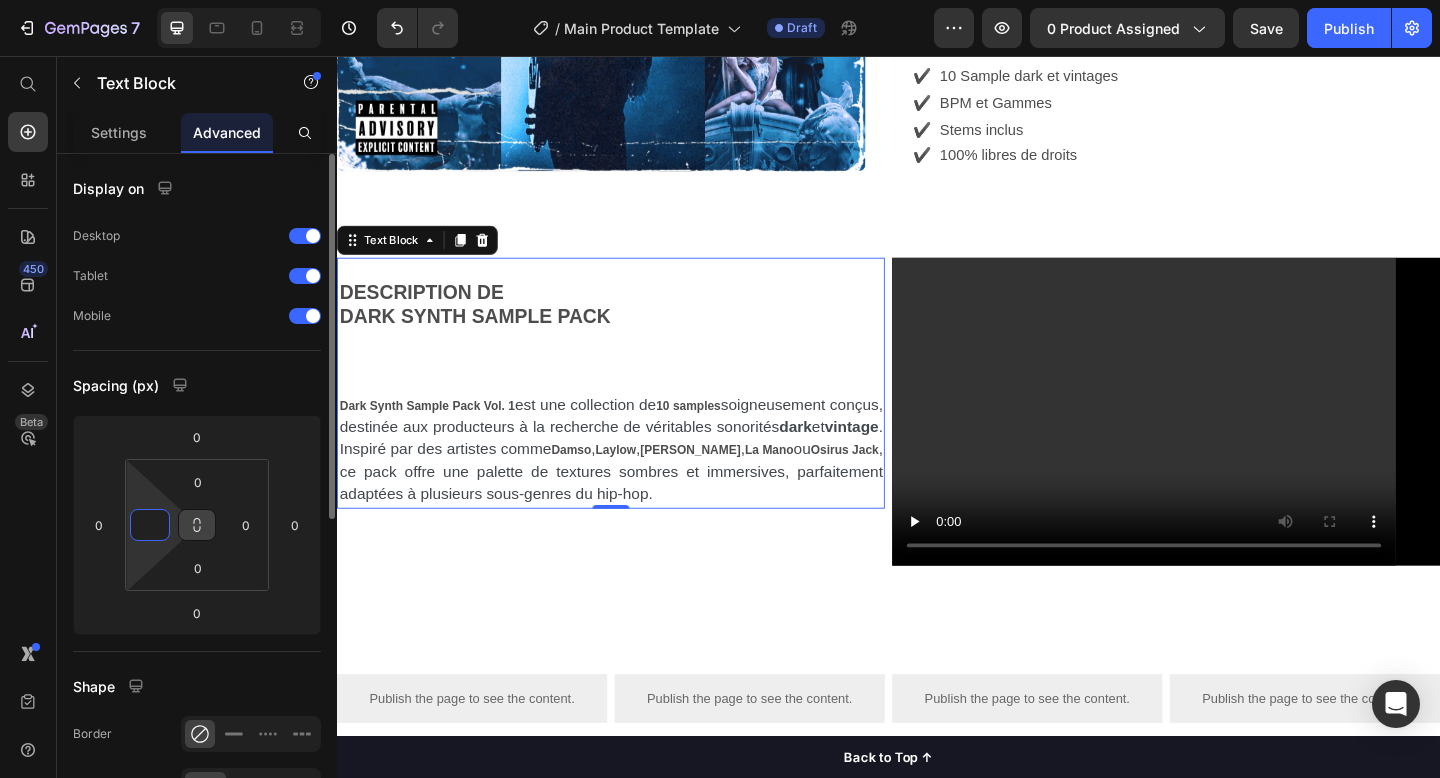type on "0" 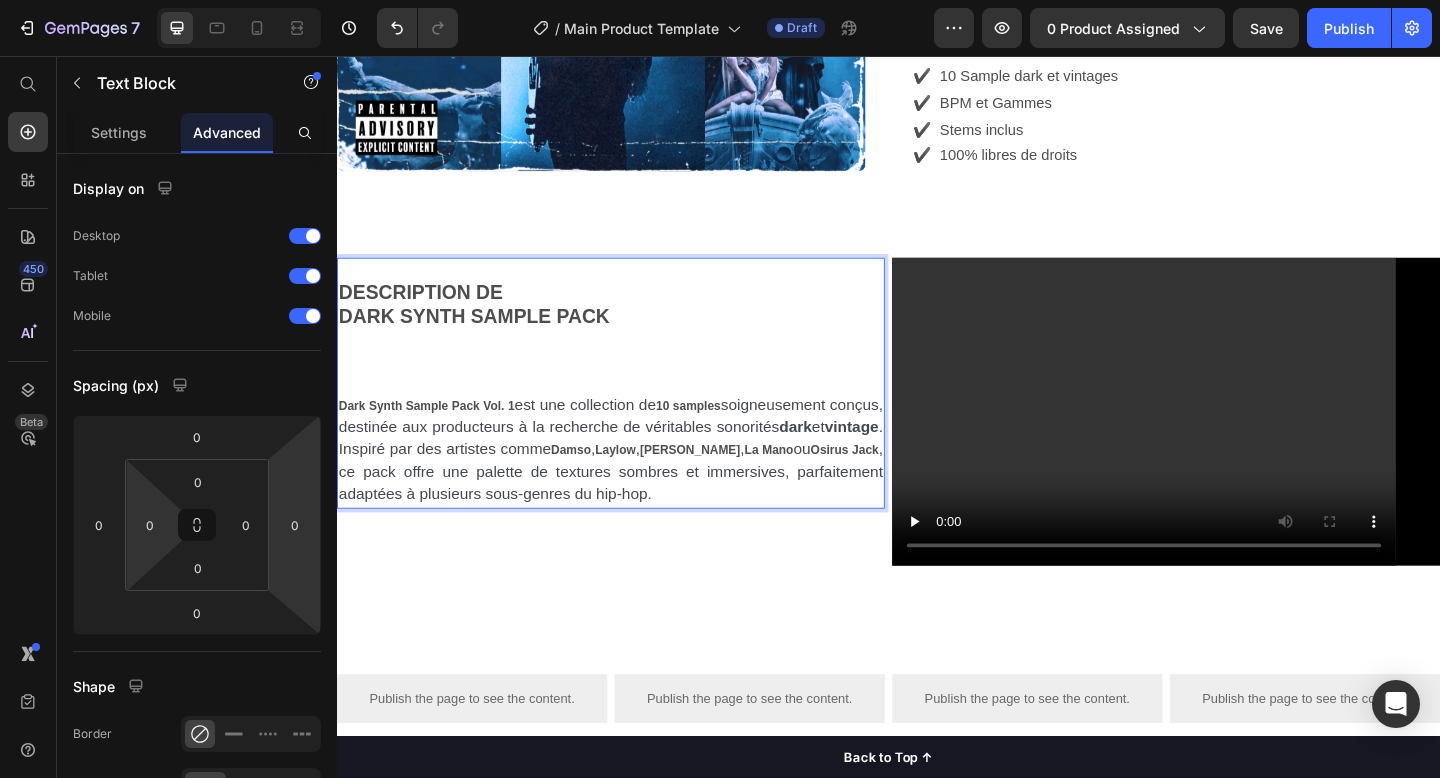 click on "Dark Synth Sample Pack Vol. 1  est une collection de  10 samples  soigneusement conçus, destinée aux producteurs à la recherche de véritables sonorités  dark  et  vintage . Inspiré par des artistes comme  Damso ,  Laylow ,  Freeze Corleone ,  La Mano  ou  Osirus Jack , ce pack offre une palette de textures sombres et immersives, parfaitement adaptées à plusieurs sous-genres du hip-hop." at bounding box center (635, 486) 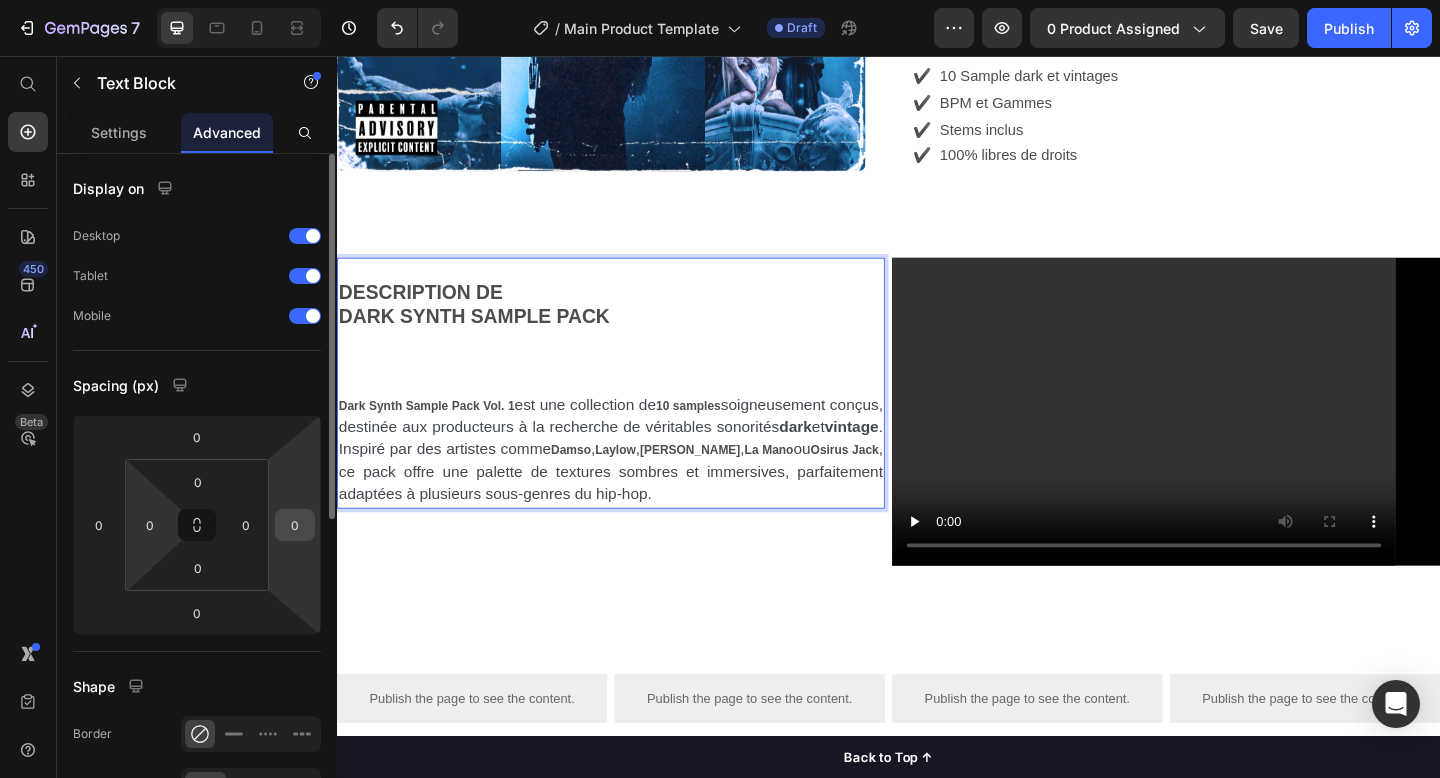 click on "0" at bounding box center [295, 525] 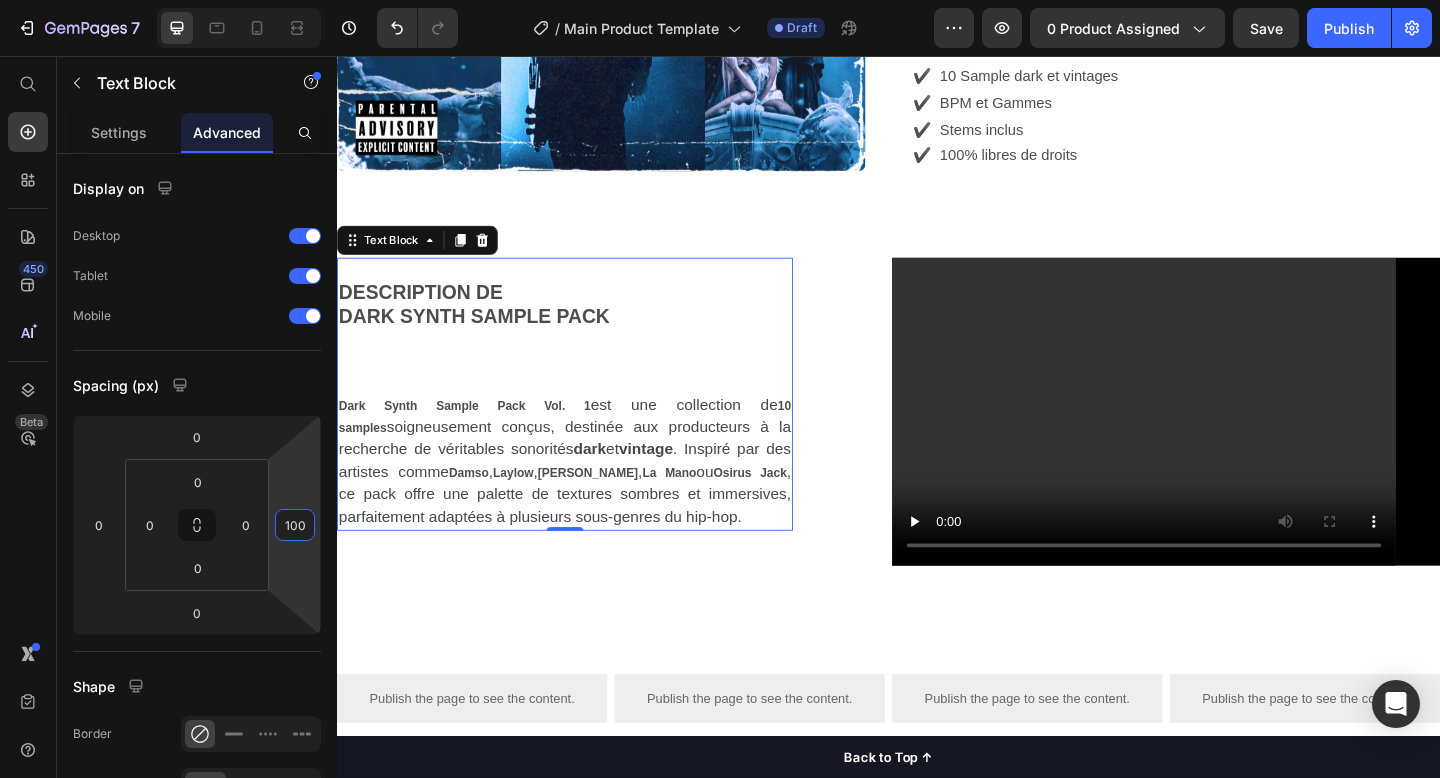 type on "100" 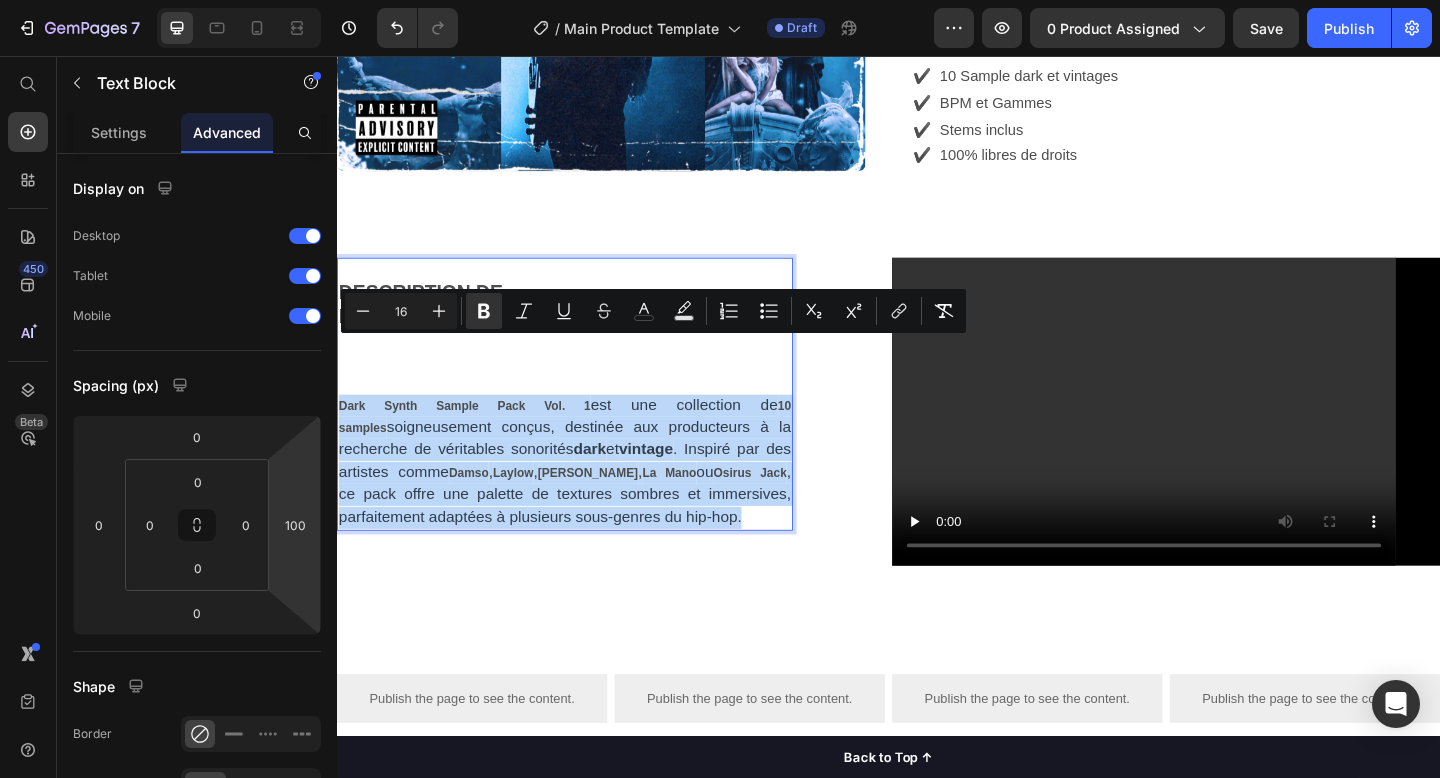 drag, startPoint x: 807, startPoint y: 496, endPoint x: 298, endPoint y: 378, distance: 522.4988 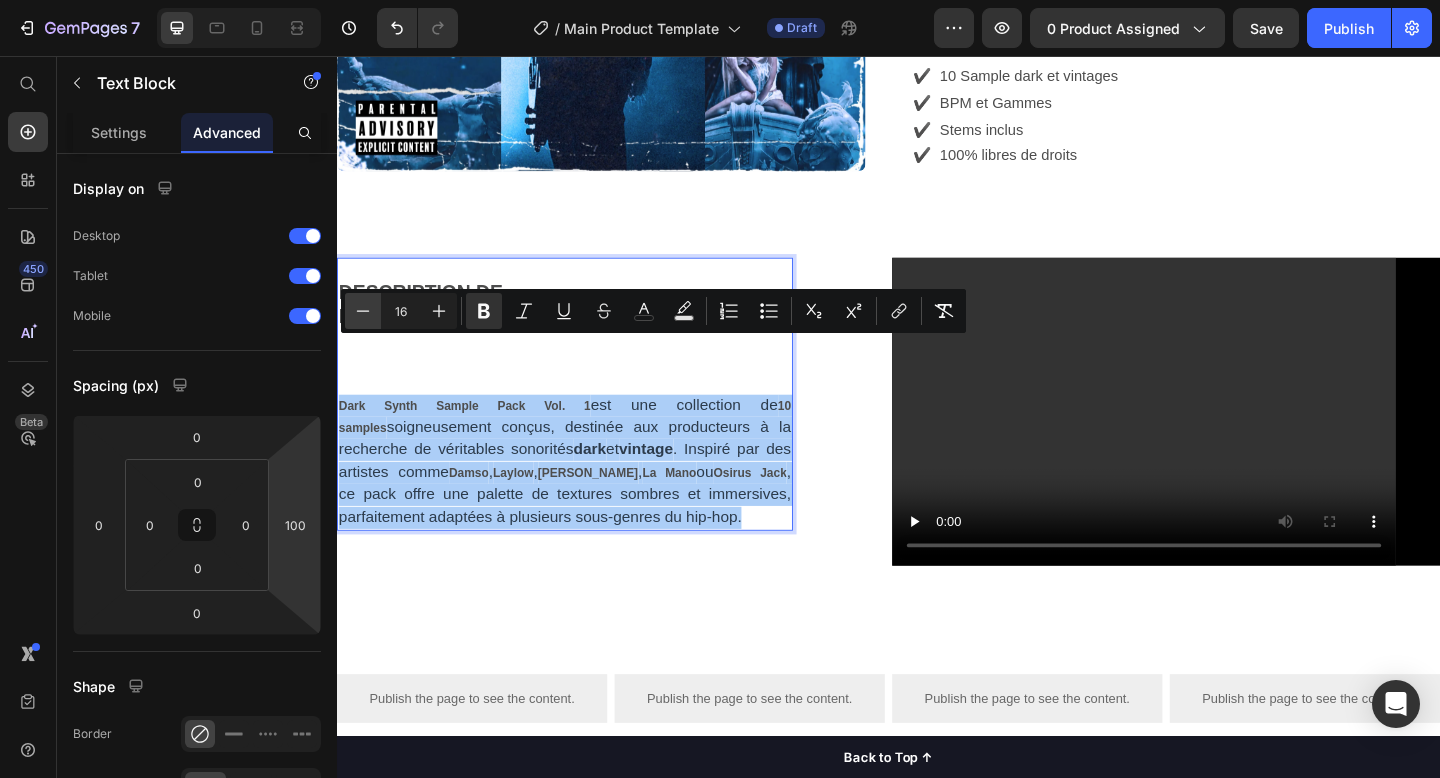 click 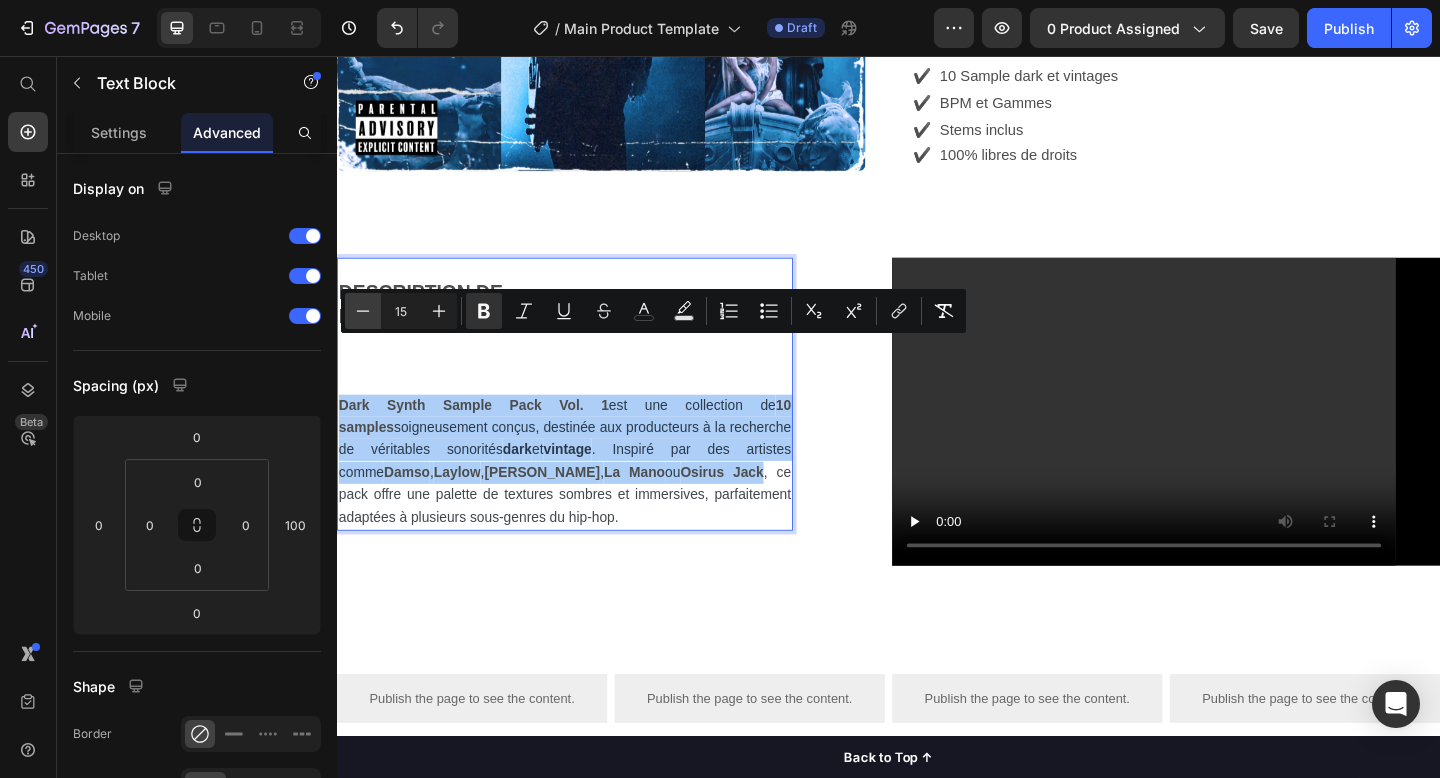 click 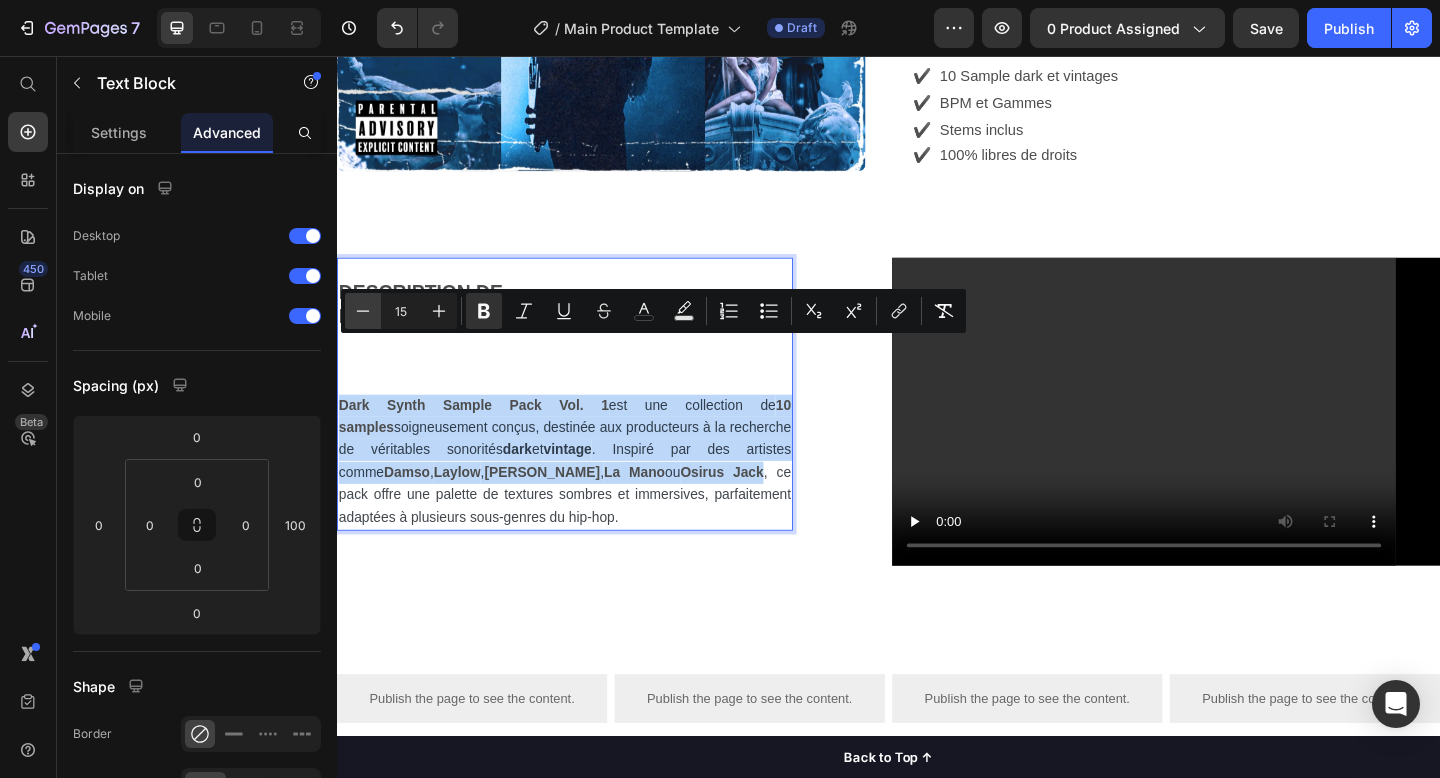 type on "14" 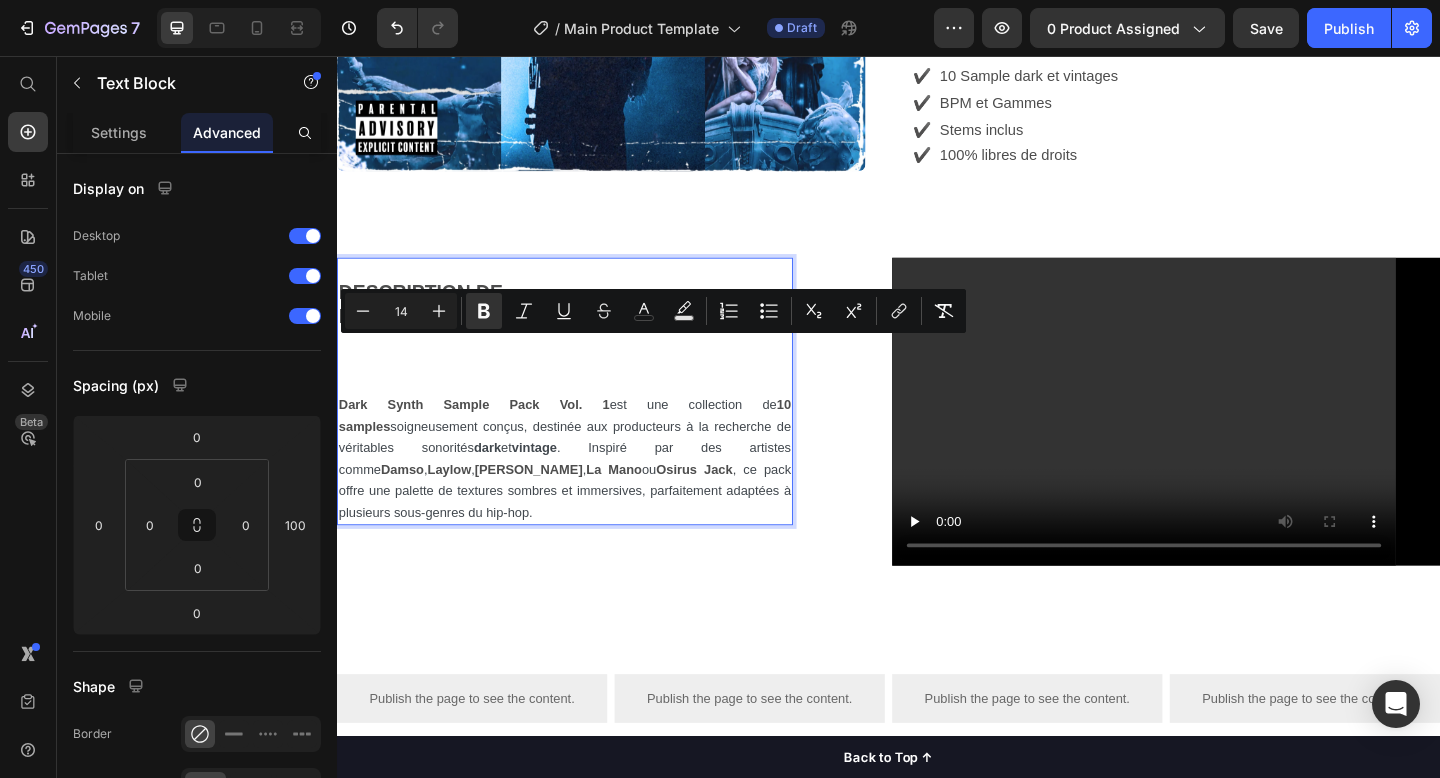 click on "Dark Synth Sample Pack Vol. 1  est une collection de  10 samples  soigneusement conçus, destinée aux producteurs à la recherche de véritables sonorités  dark  et  vintage . Inspiré par des artistes comme  Damso ,  Laylow ,  Freeze Corleone ,  La Mano  ou  Osirus Jack , ce pack offre une palette de textures sombres et immersives, parfaitement adaptées à plusieurs sous-genres du hip-hop." at bounding box center [585, 495] 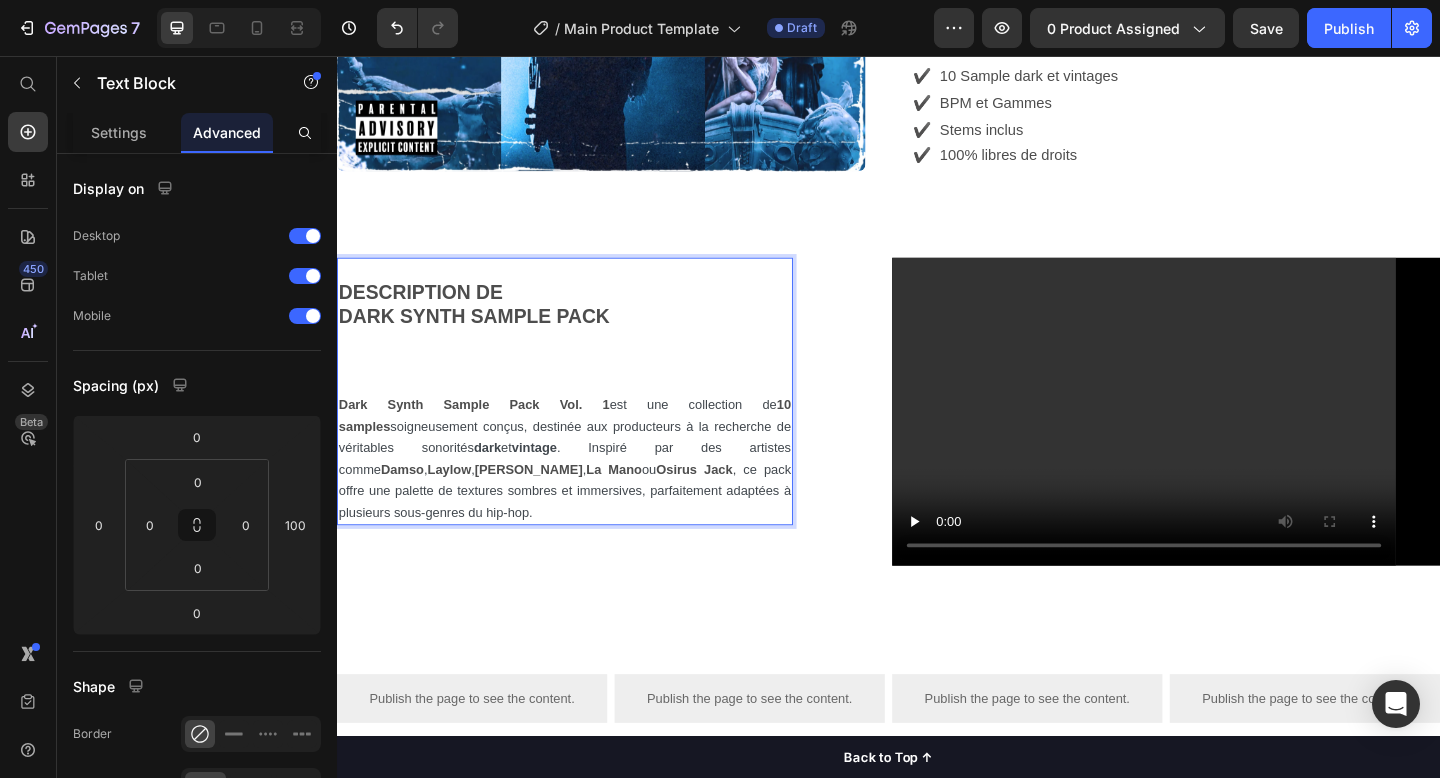 click at bounding box center (585, 412) 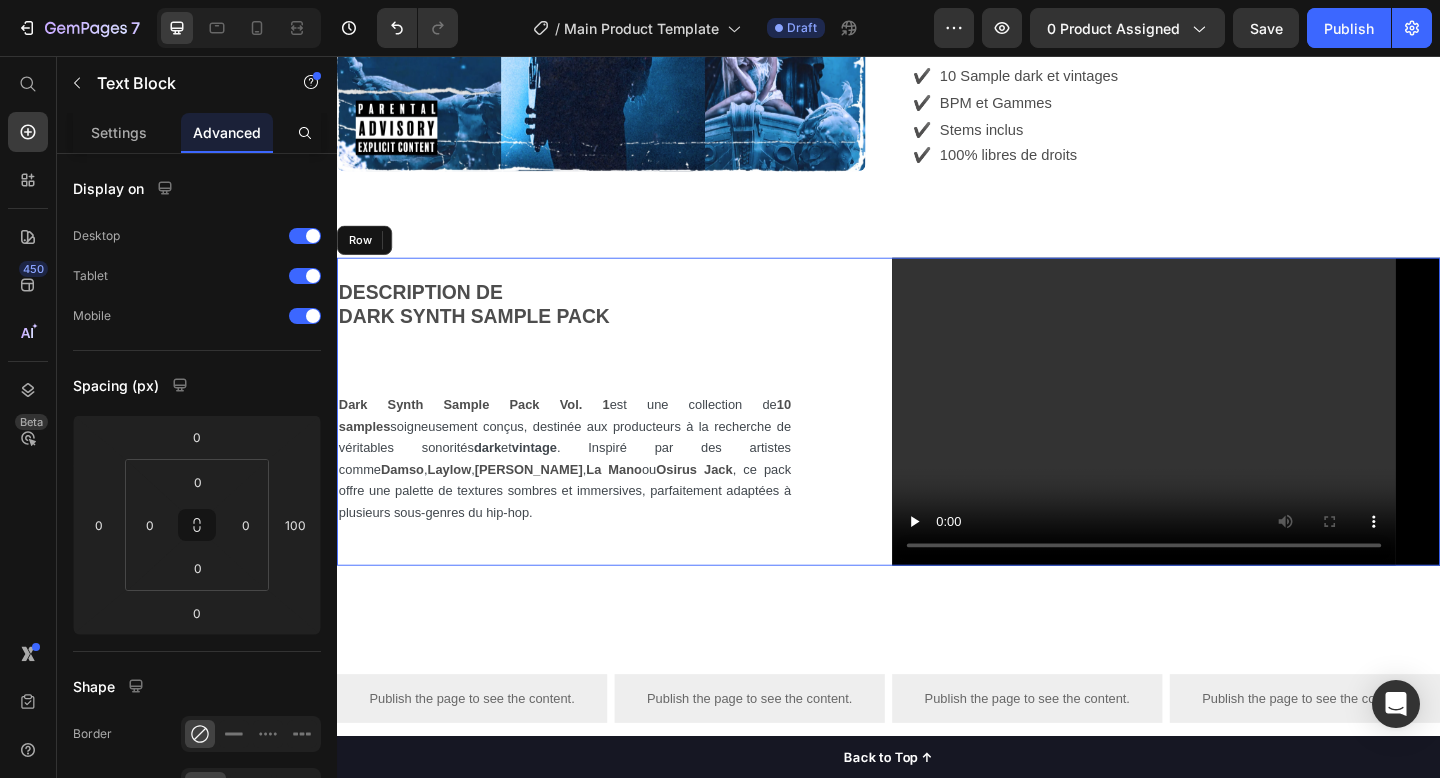 click on "DESCRIPTION DE  DARK SYNTH SAMPLE PACK  Dark Synth Sample Pack Vol. 1  est une collection de  10 samples  soigneusement conçus, destinée aux producteurs à la recherche de véritables sonorités  dark  et  vintage . Inspiré par des artistes comme  Damso ,  Laylow ,  Freeze Corleone ,  La Mano  ou  Osirus Jack , ce pack offre une palette de textures sombres et immersives, parfaitement adaptées à plusieurs sous-genres du hip-hop. Text Block   0" at bounding box center (635, 443) 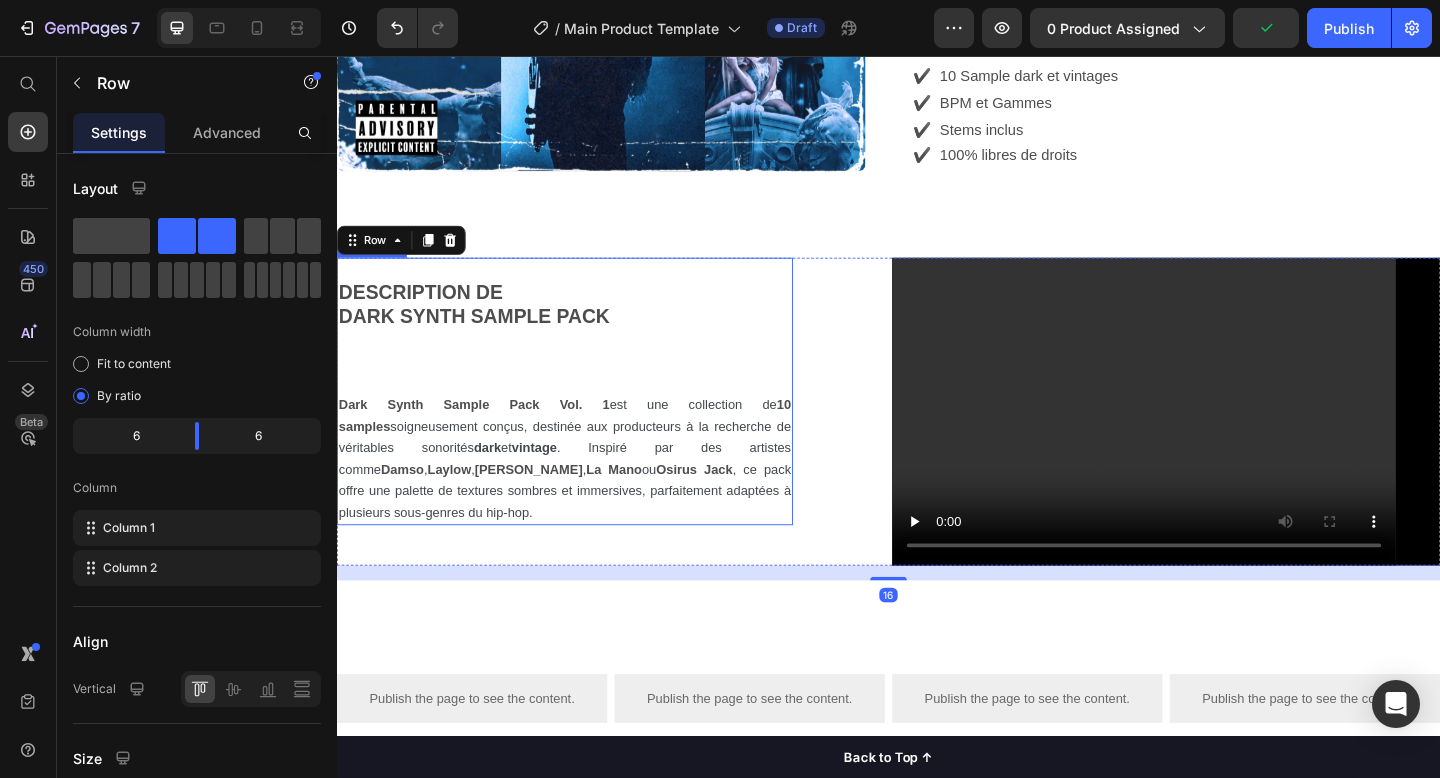 click at bounding box center [585, 289] 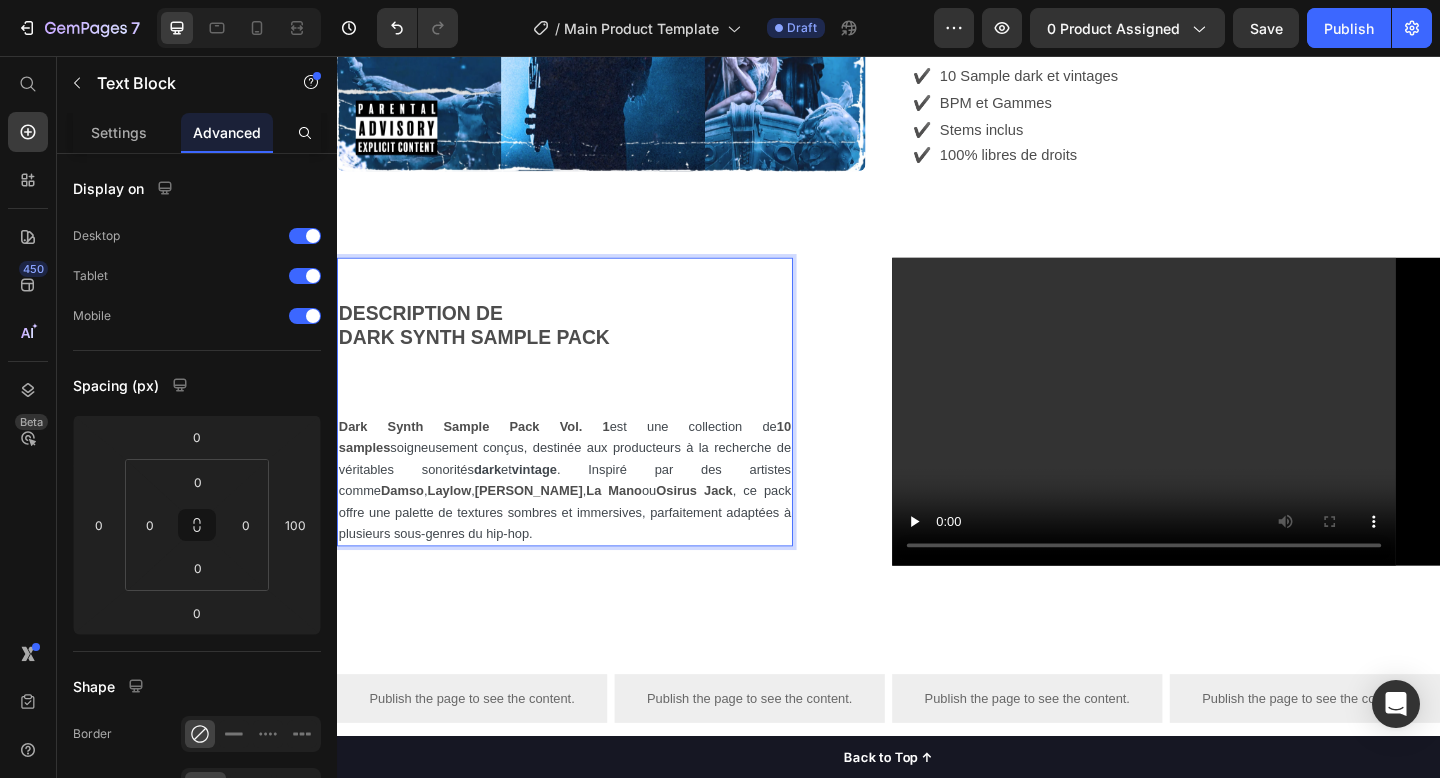 click at bounding box center [585, 313] 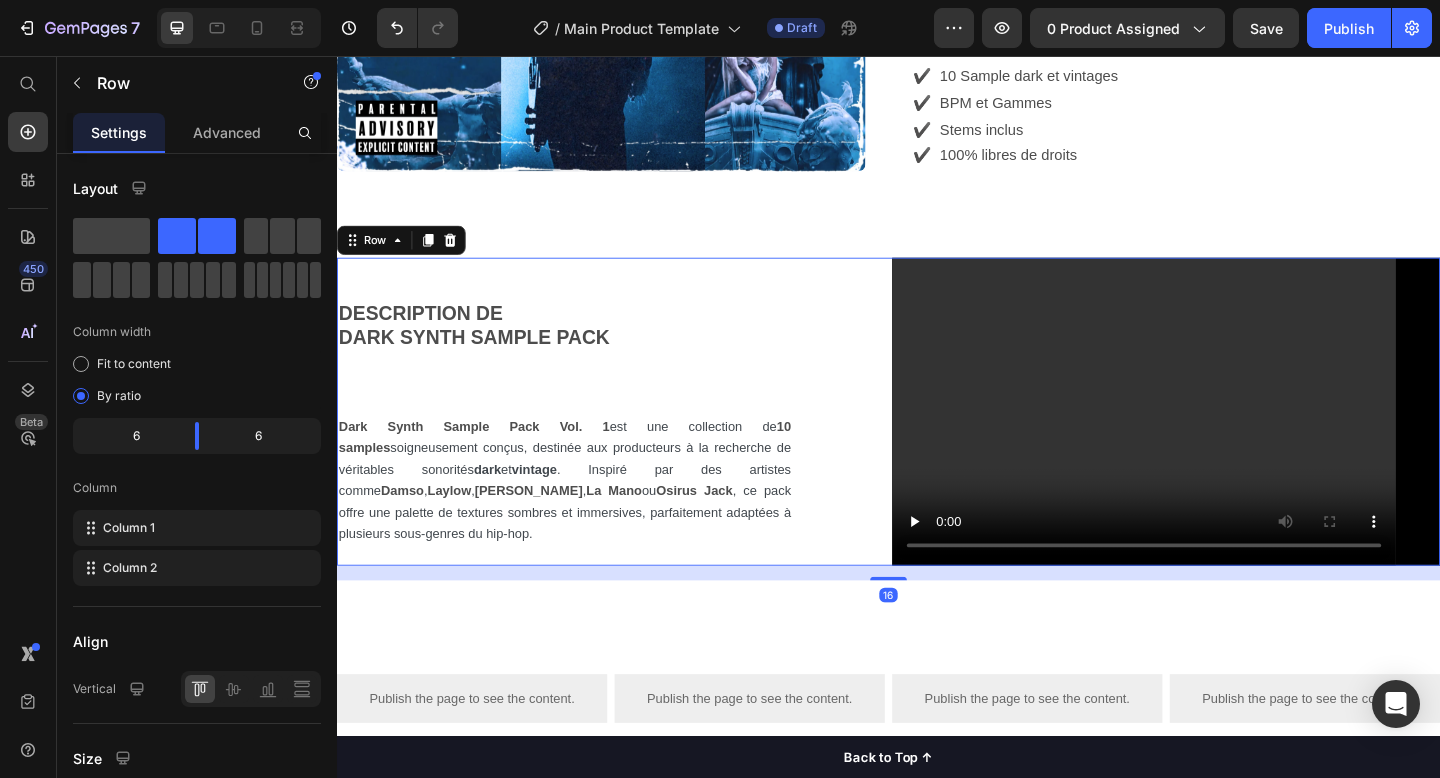 click on "DESCRIPTION DE  DARK SYNTH SAMPLE PACK  Dark Synth Sample Pack Vol. 1  est une collection de  10 samples  soigneusement conçus, destinée aux producteurs à la recherche de véritables sonorités  dark  et  vintage . Inspiré par des artistes comme  Damso ,  Laylow ,  Freeze Corleone ,  La Mano  ou  Osirus Jack , ce pack offre une palette de textures sombres et immersives, parfaitement adaptées à plusieurs sous-genres du hip-hop. Text Block" at bounding box center (635, 443) 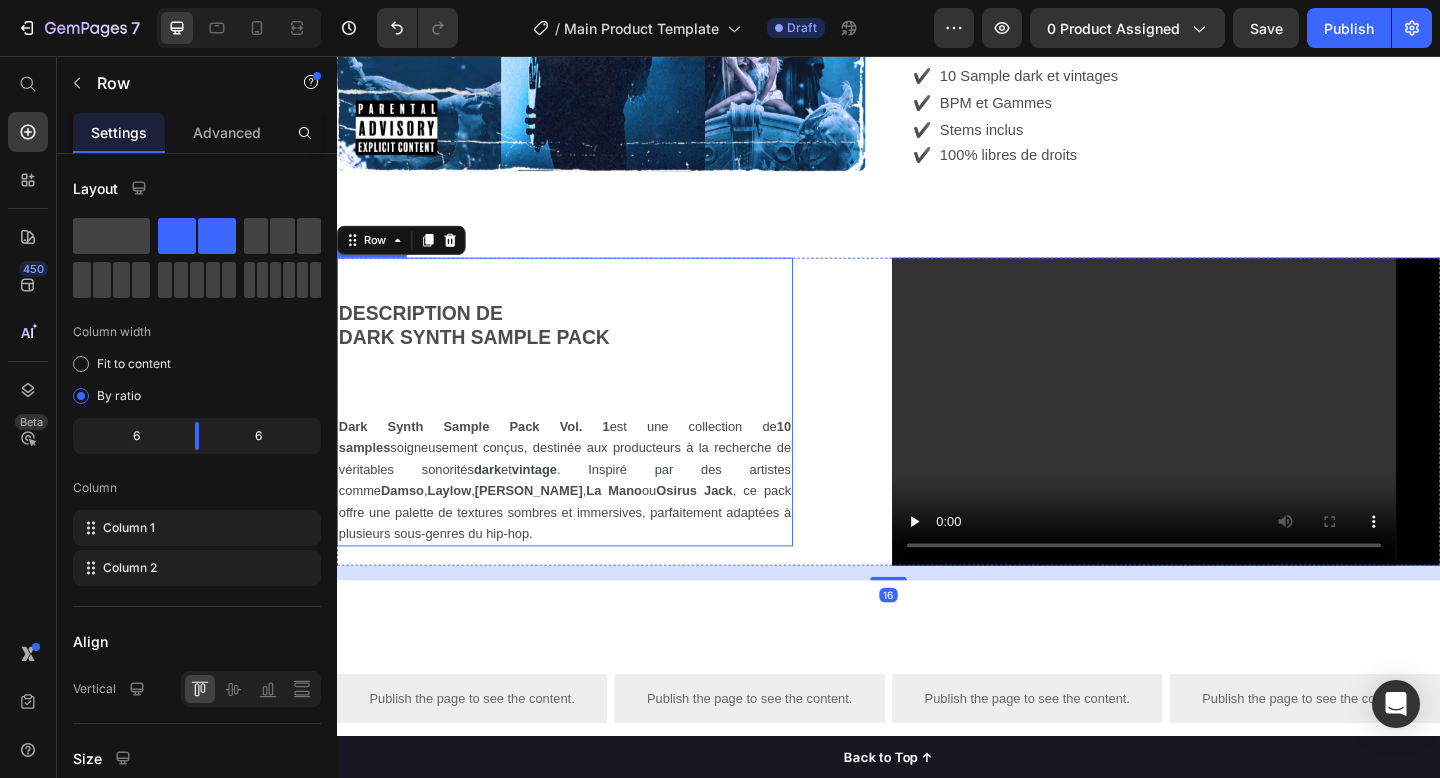 scroll, scrollTop: 833, scrollLeft: 0, axis: vertical 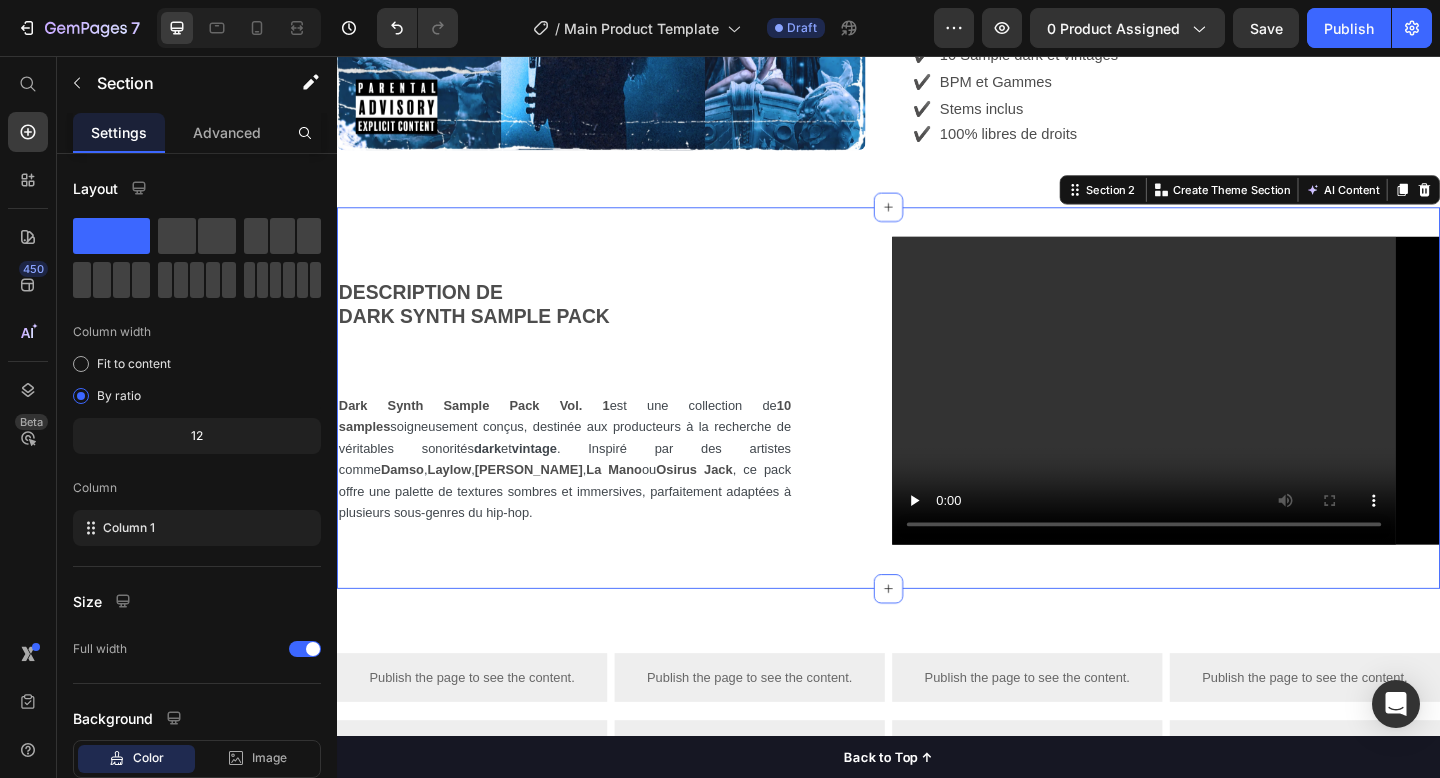 click on "DESCRIPTION DE  DARK SYNTH SAMPLE PACK  Dark Synth Sample Pack Vol. 1  est une collection de  10 samples  soigneusement conçus, destinée aux producteurs à la recherche de véritables sonorités  dark  et  vintage . Inspiré par des artistes comme  Damso ,  Laylow ,  Freeze Corleone ,  La Mano  ou  Osirus Jack , ce pack offre une palette de textures sombres et immersives, parfaitement adaptées à plusieurs sous-genres du hip-hop. Text Block Video Row Section 2   You can create reusable sections Create Theme Section AI Content Write with GemAI What would you like to describe here? Tone and Voice Persuasive Product YURI - DARK SYNTH SAMPLE PACK VOL. 1 Show more Generate" at bounding box center (937, 428) 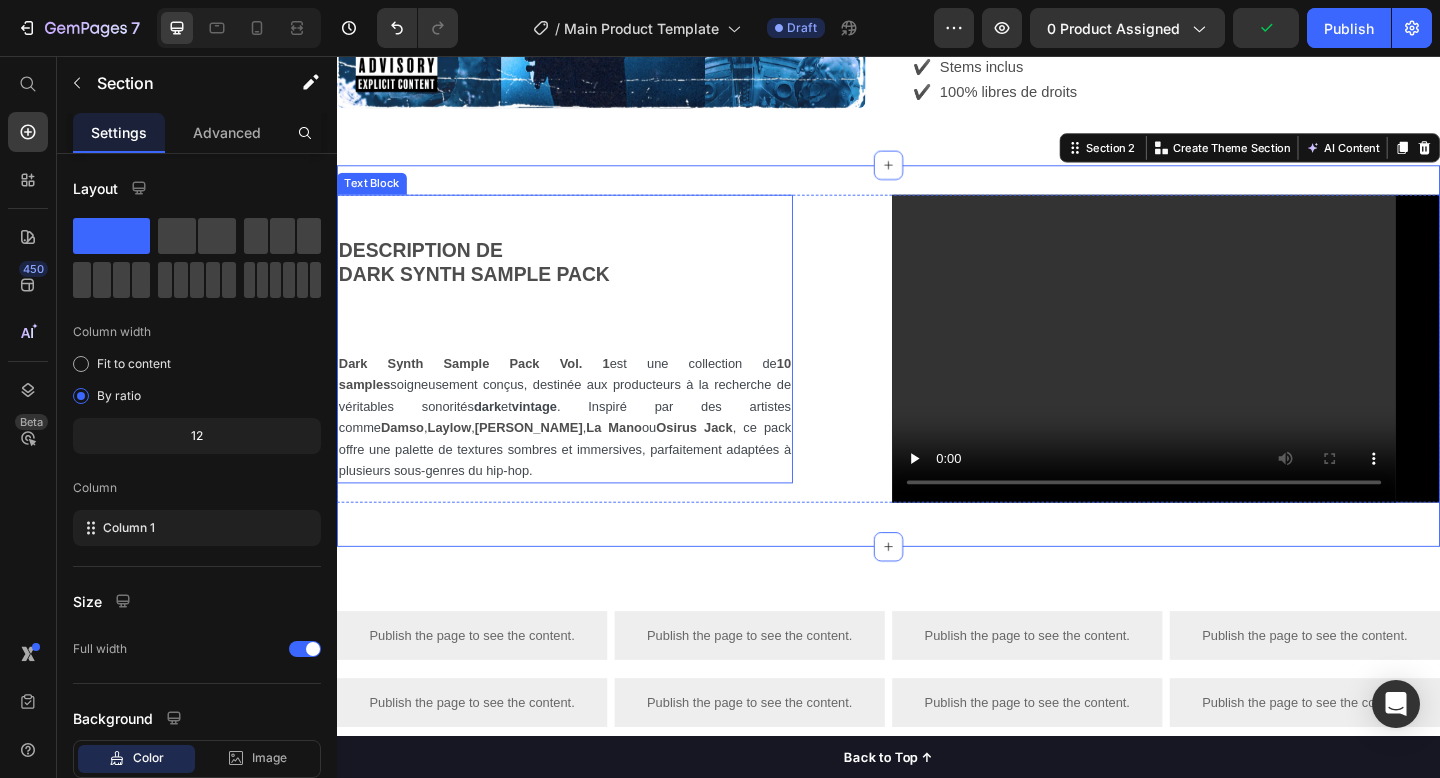 scroll, scrollTop: 883, scrollLeft: 0, axis: vertical 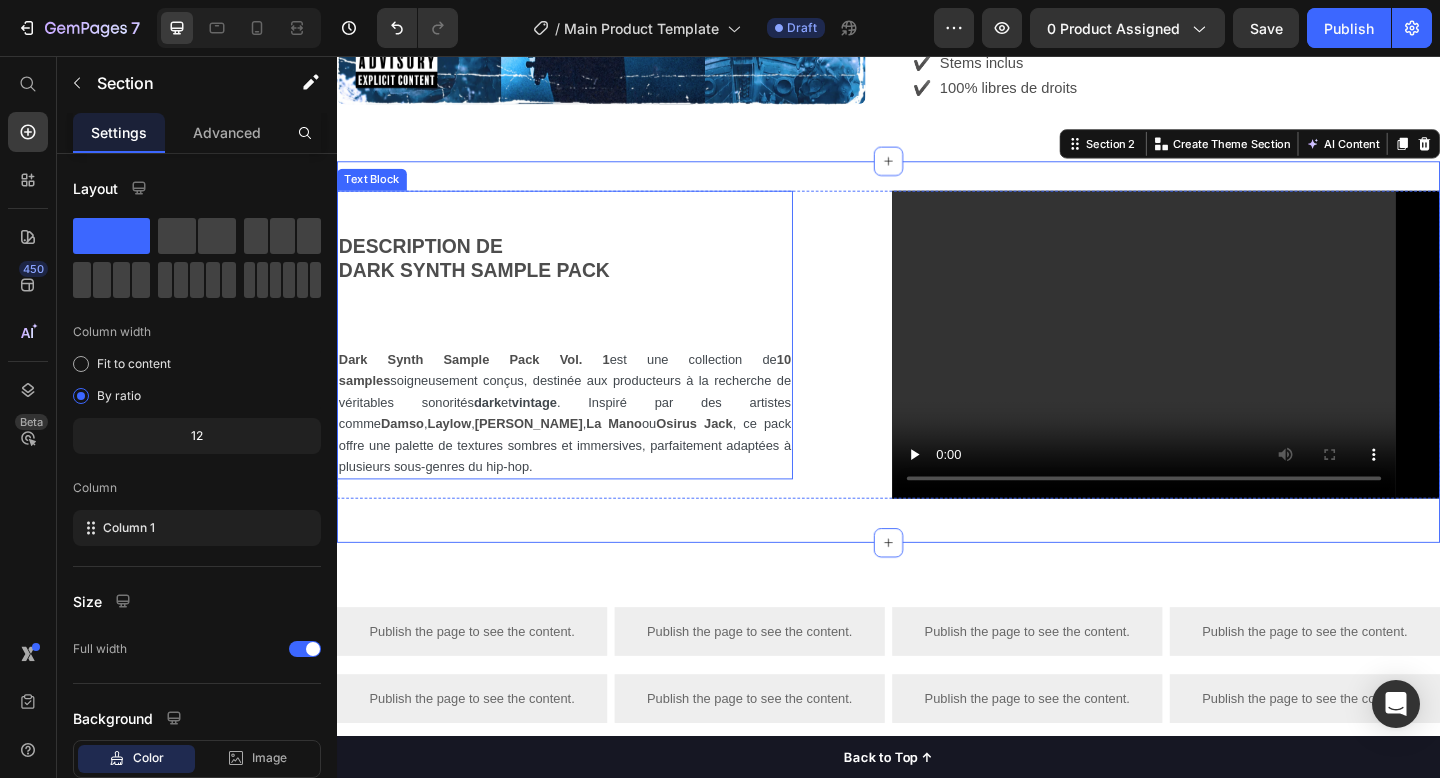 click at bounding box center [585, 339] 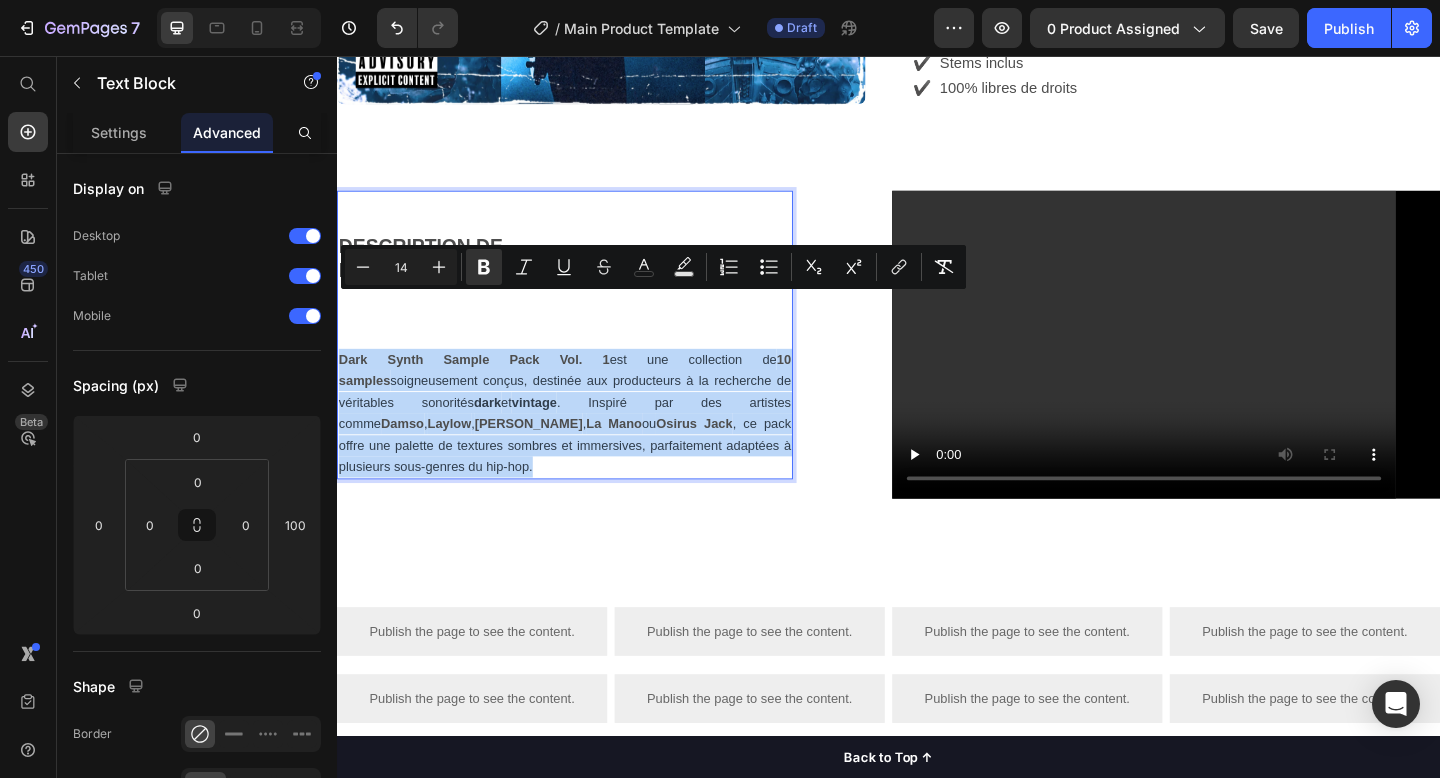drag, startPoint x: 464, startPoint y: 451, endPoint x: 338, endPoint y: 322, distance: 180.3247 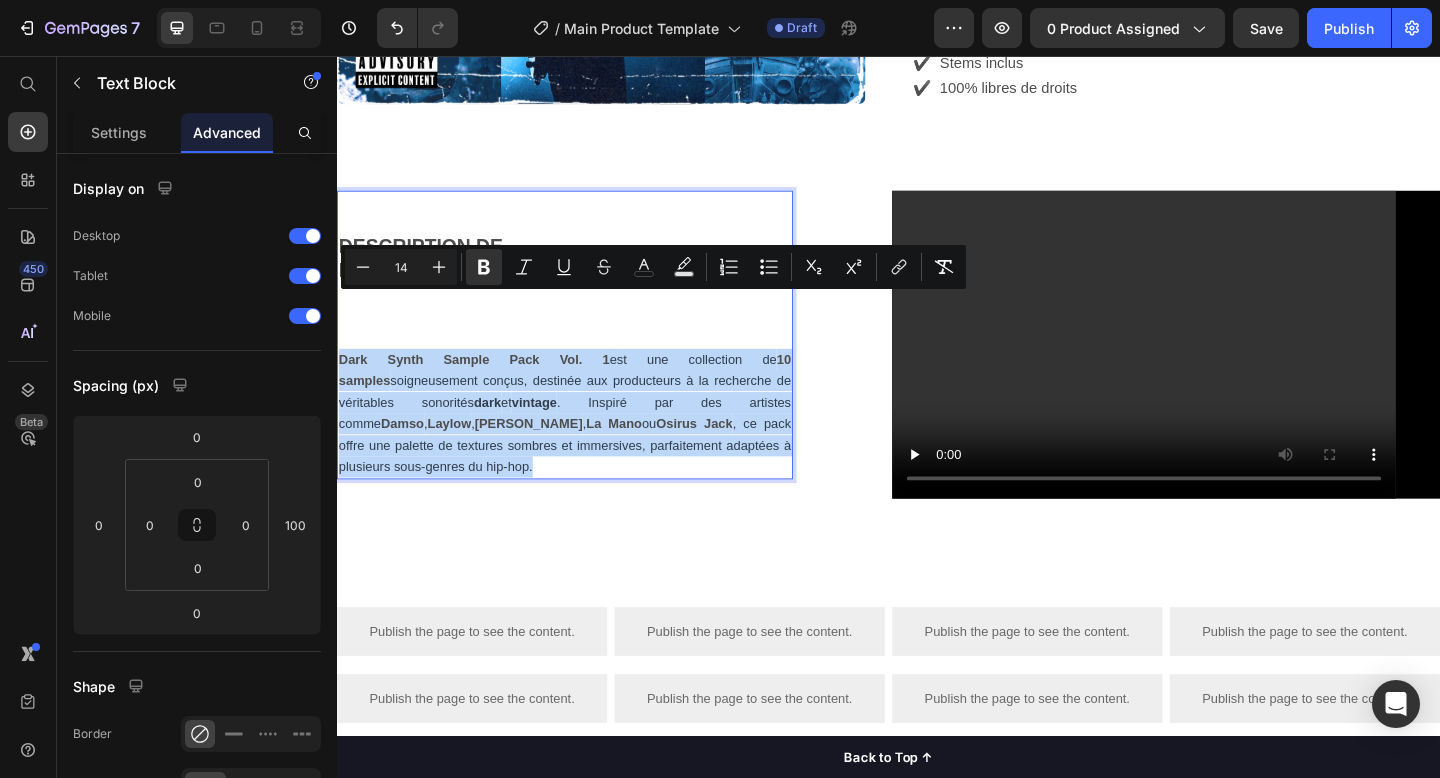 click on "DESCRIPTION DE  DARK SYNTH SAMPLE PACK  Dark Synth Sample Pack Vol. 1  est une collection de  10 samples  soigneusement conçus, destinée aux producteurs à la recherche de véritables sonorités  dark  et  vintage . Inspiré par des artistes comme  Damso ,  Laylow ,  Freeze Corleone ,  La Mano  ou  Osirus Jack , ce pack offre une palette de textures sombres et immersives, parfaitement adaptées à plusieurs sous-genres du hip-hop." at bounding box center [585, 360] 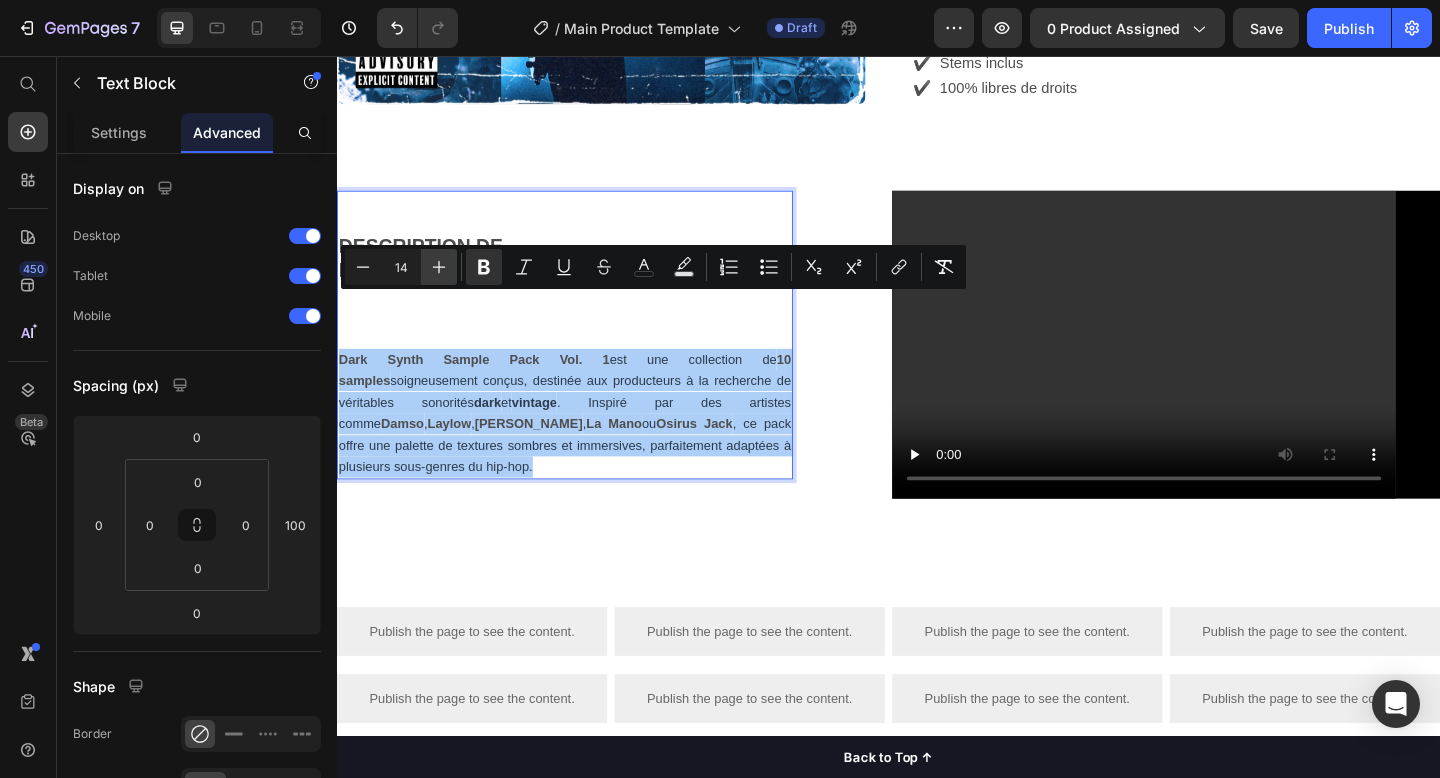 click 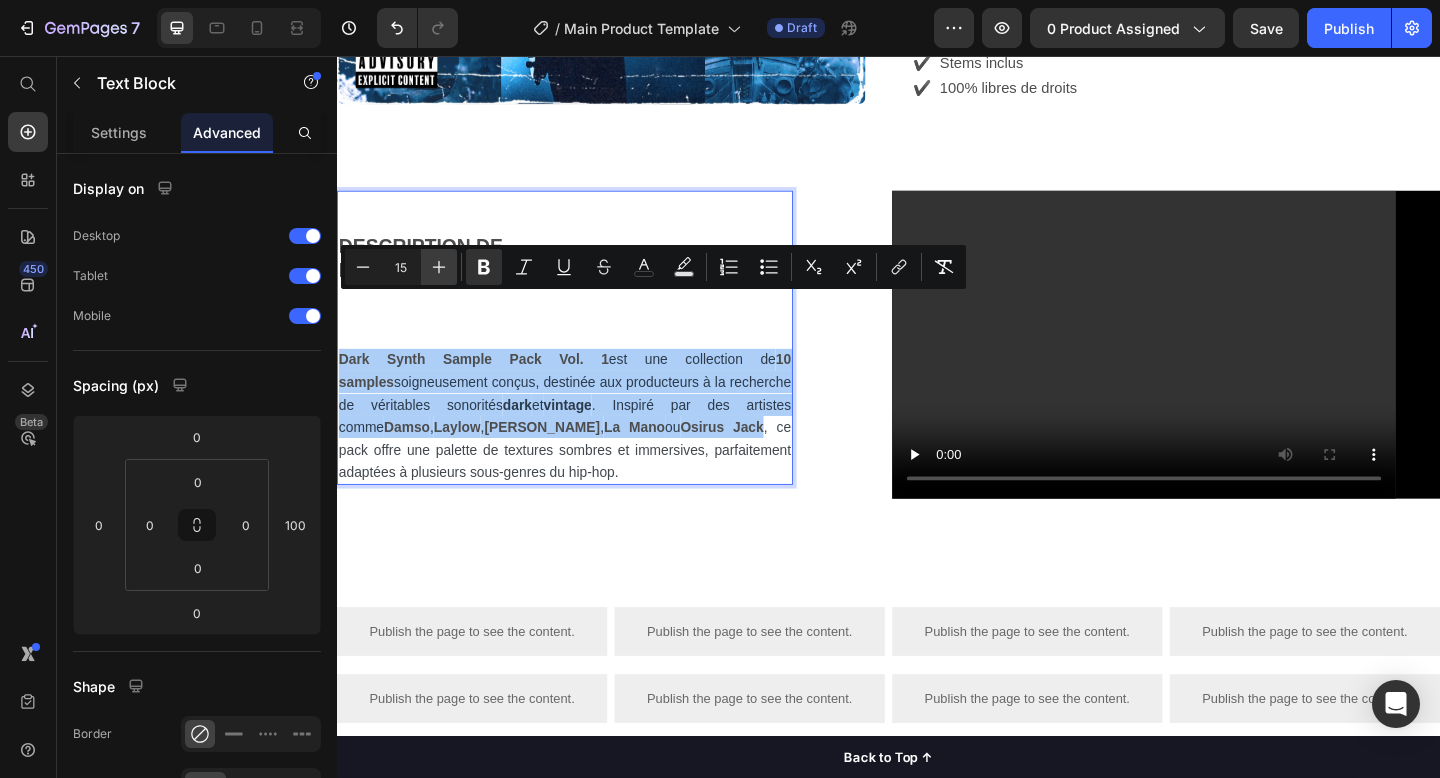 click 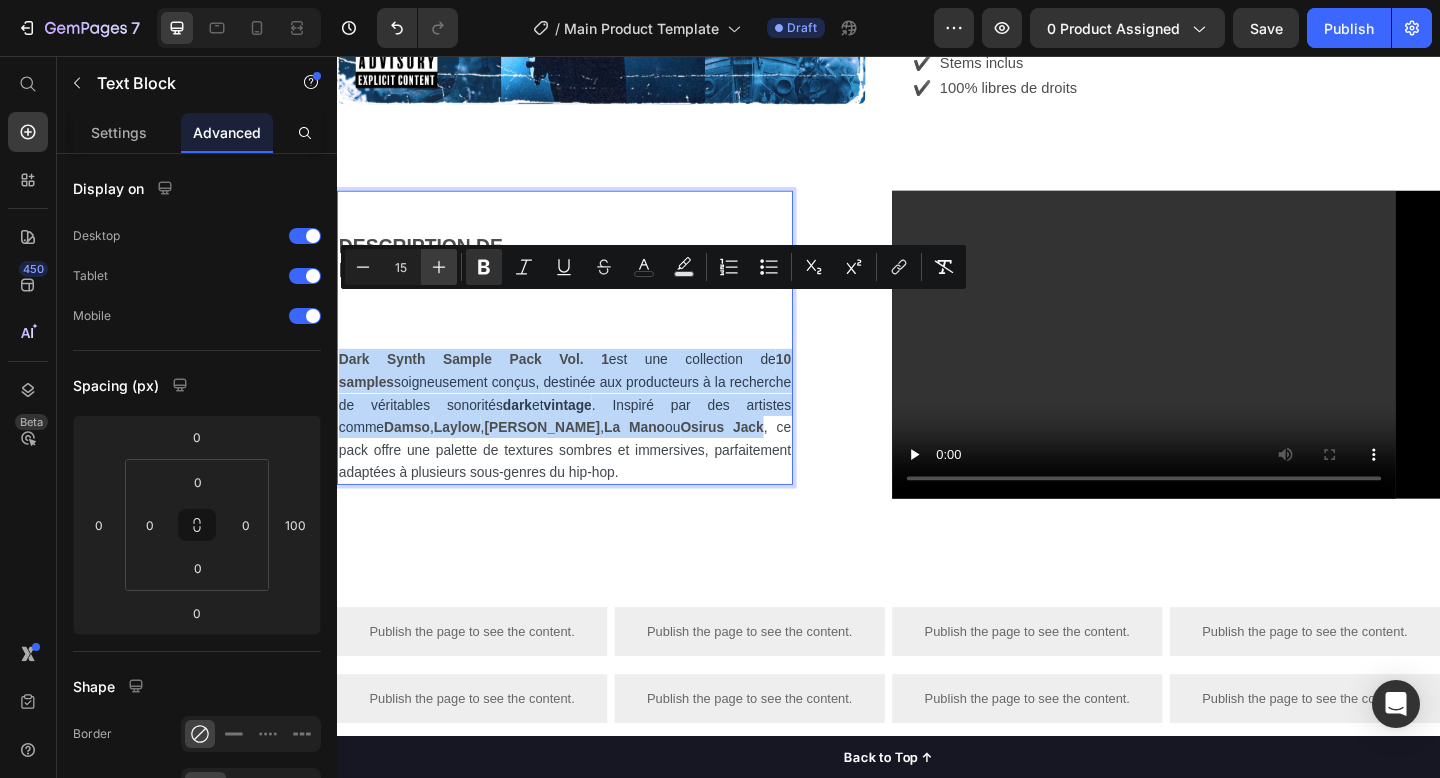 type on "16" 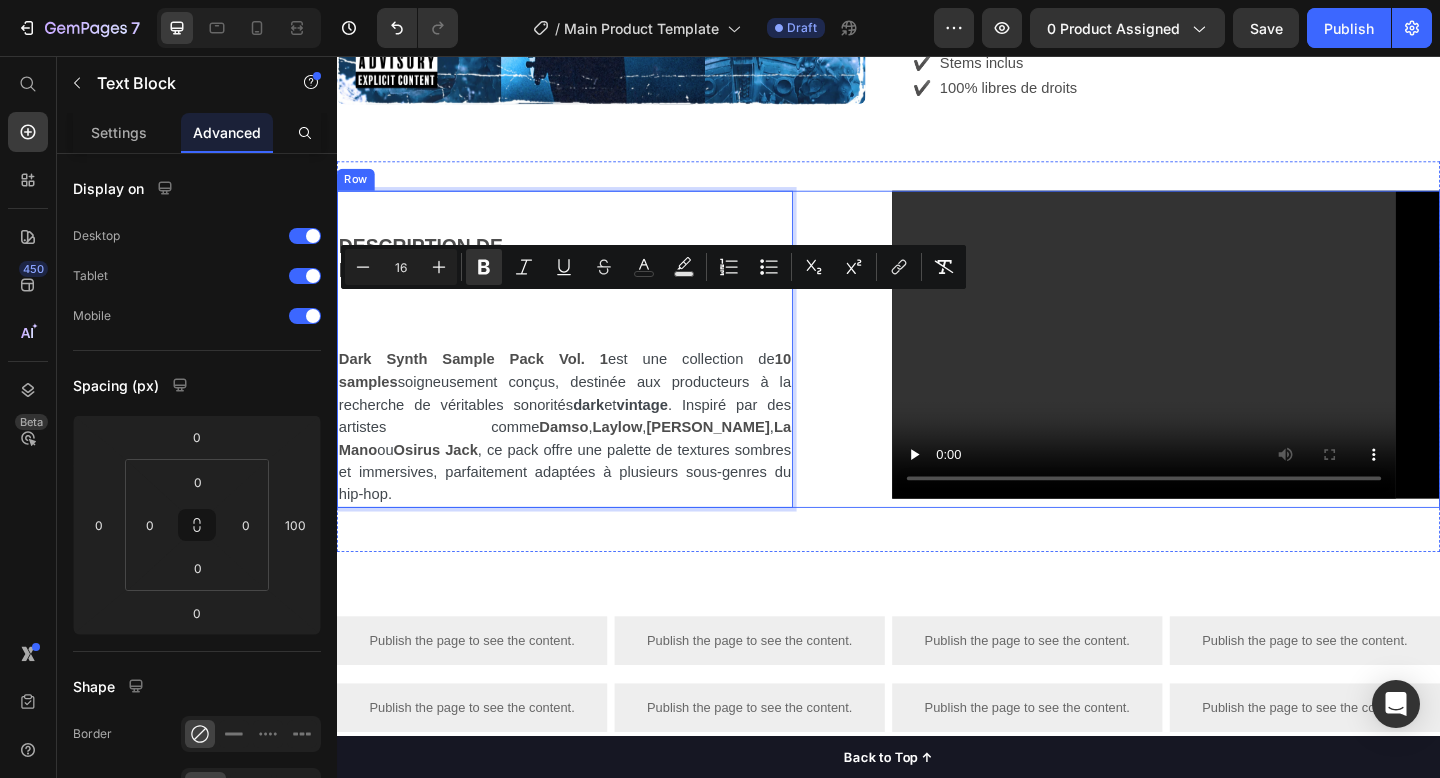 click on "DESCRIPTION DE  DARK SYNTH SAMPLE PACK  Dark Synth Sample Pack Vol. 1  est une collection de  10 samples  soigneusement conçus, destinée aux producteurs à la recherche de véritables sonorités  dark  et  vintage . Inspiré par des artistes comme  Damso ,  Laylow ,  Freeze Corleone ,  La Mano  ou  Osirus Jack , ce pack offre une palette de textures sombres et immersives, parfaitement adaptées à plusieurs sous-genres du hip-hop. Text Block   0 Video Row" at bounding box center [937, 375] 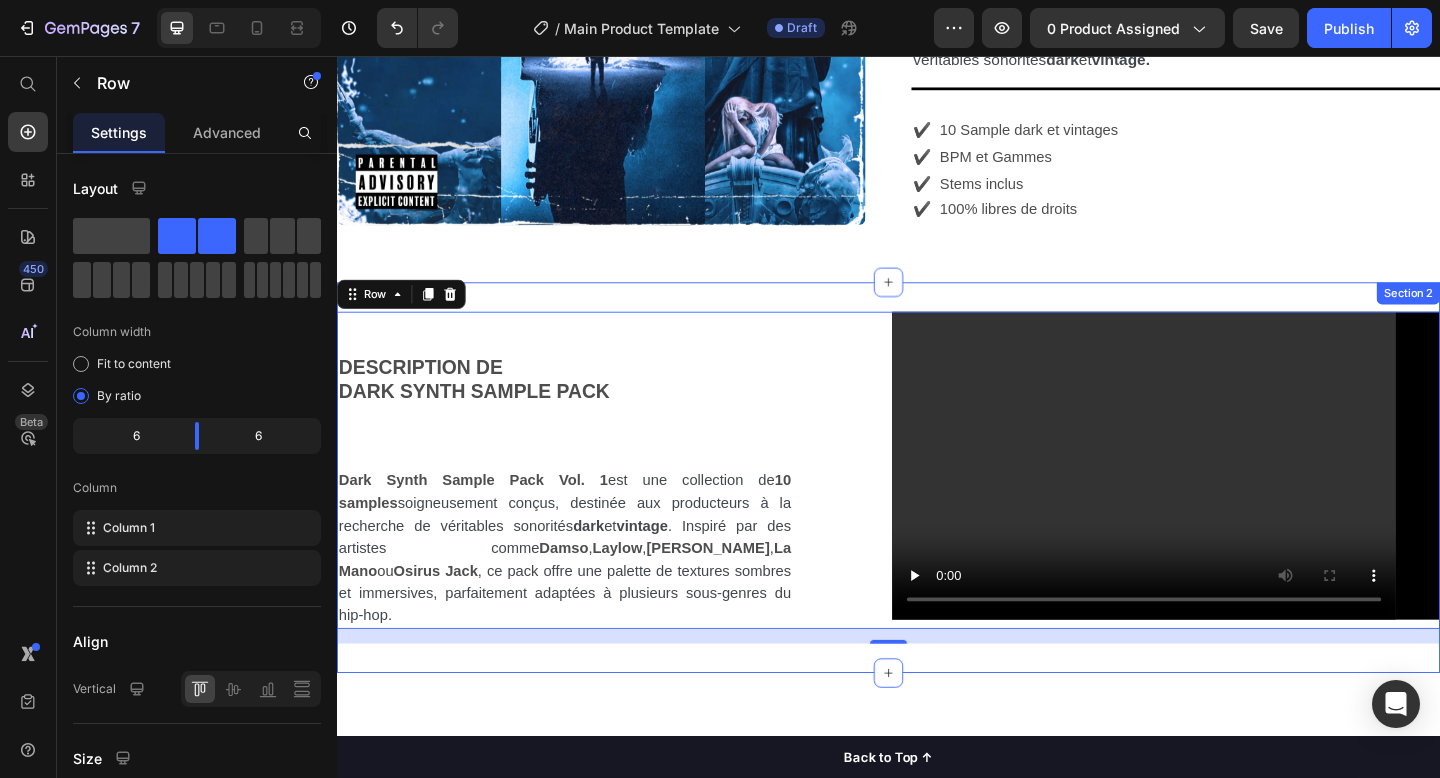 scroll, scrollTop: 723, scrollLeft: 0, axis: vertical 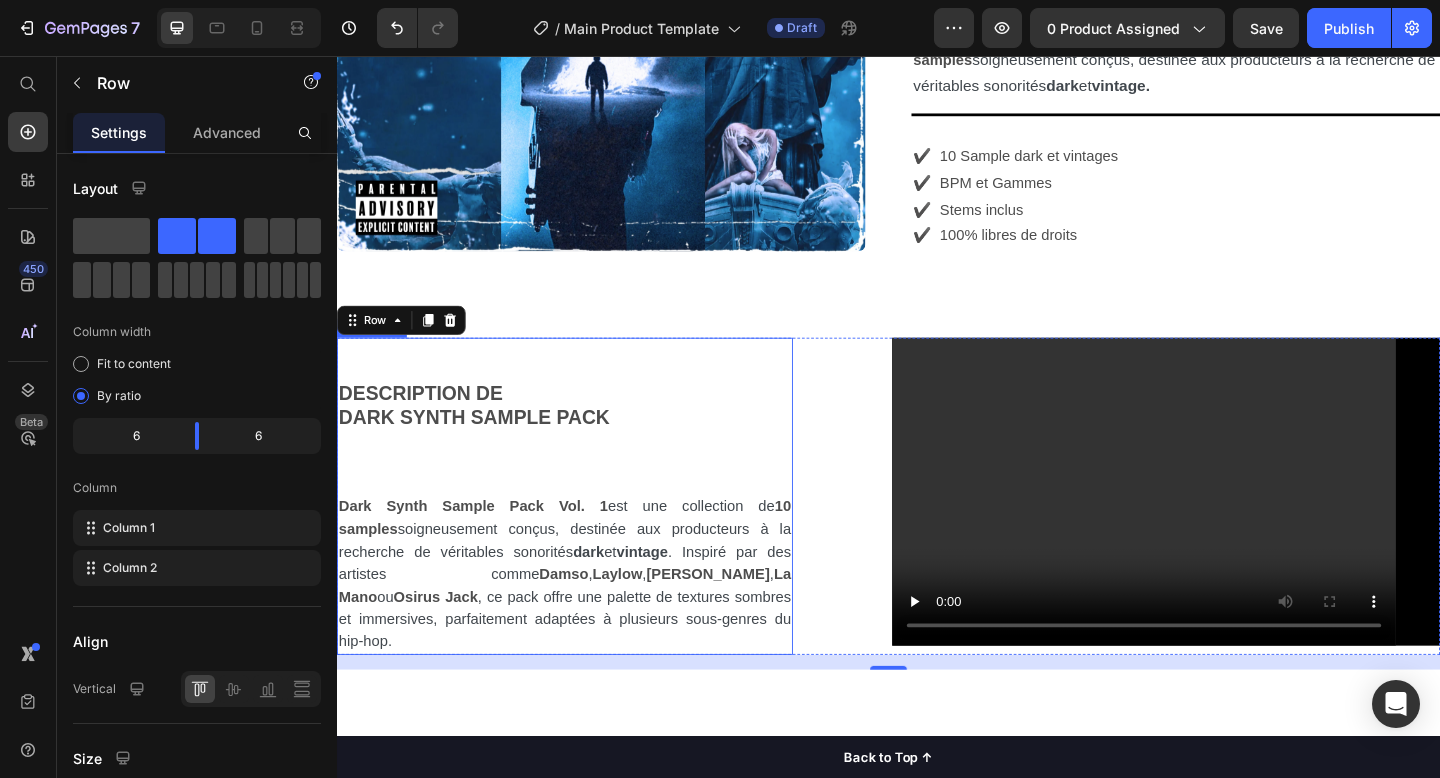 click at bounding box center (585, 400) 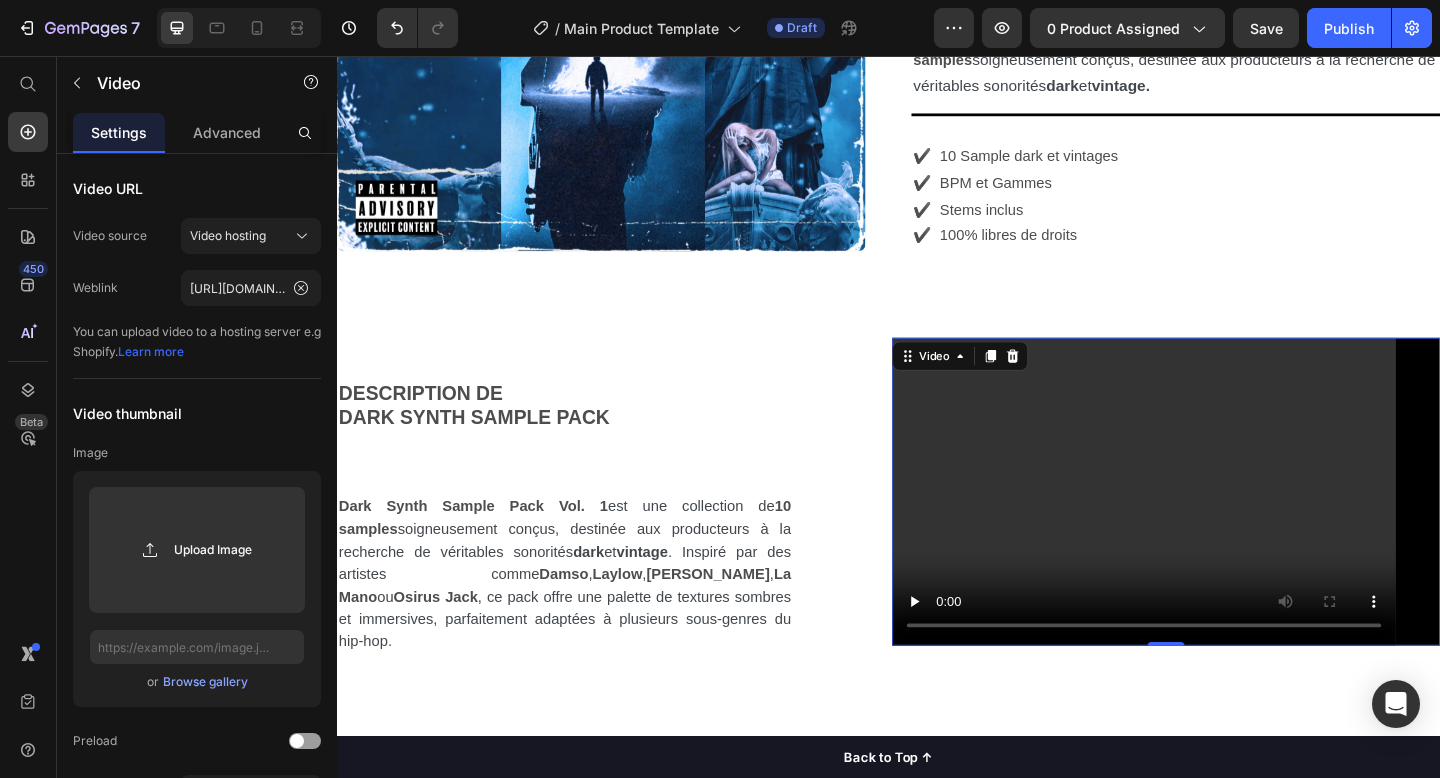 click at bounding box center [1239, 530] 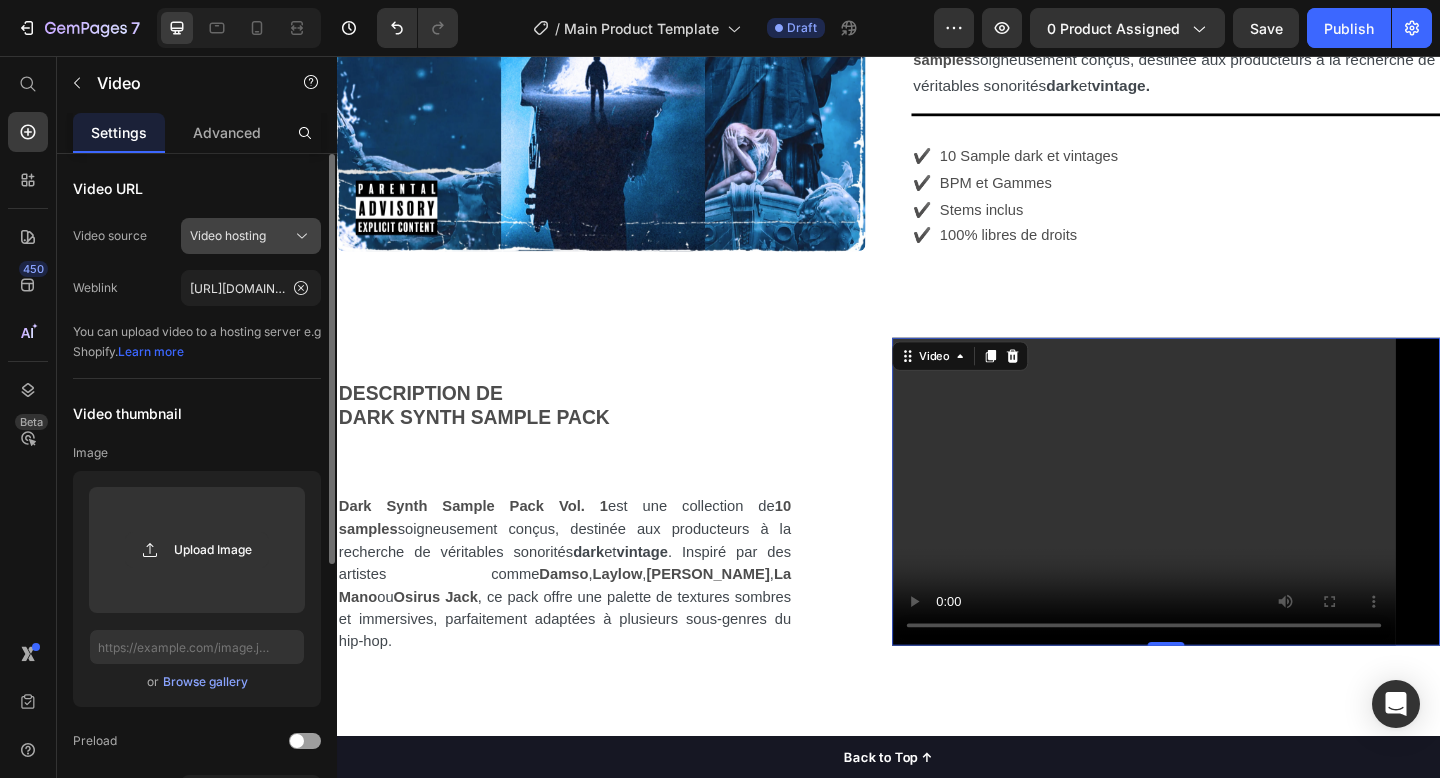 click on "Video hosting" at bounding box center (251, 236) 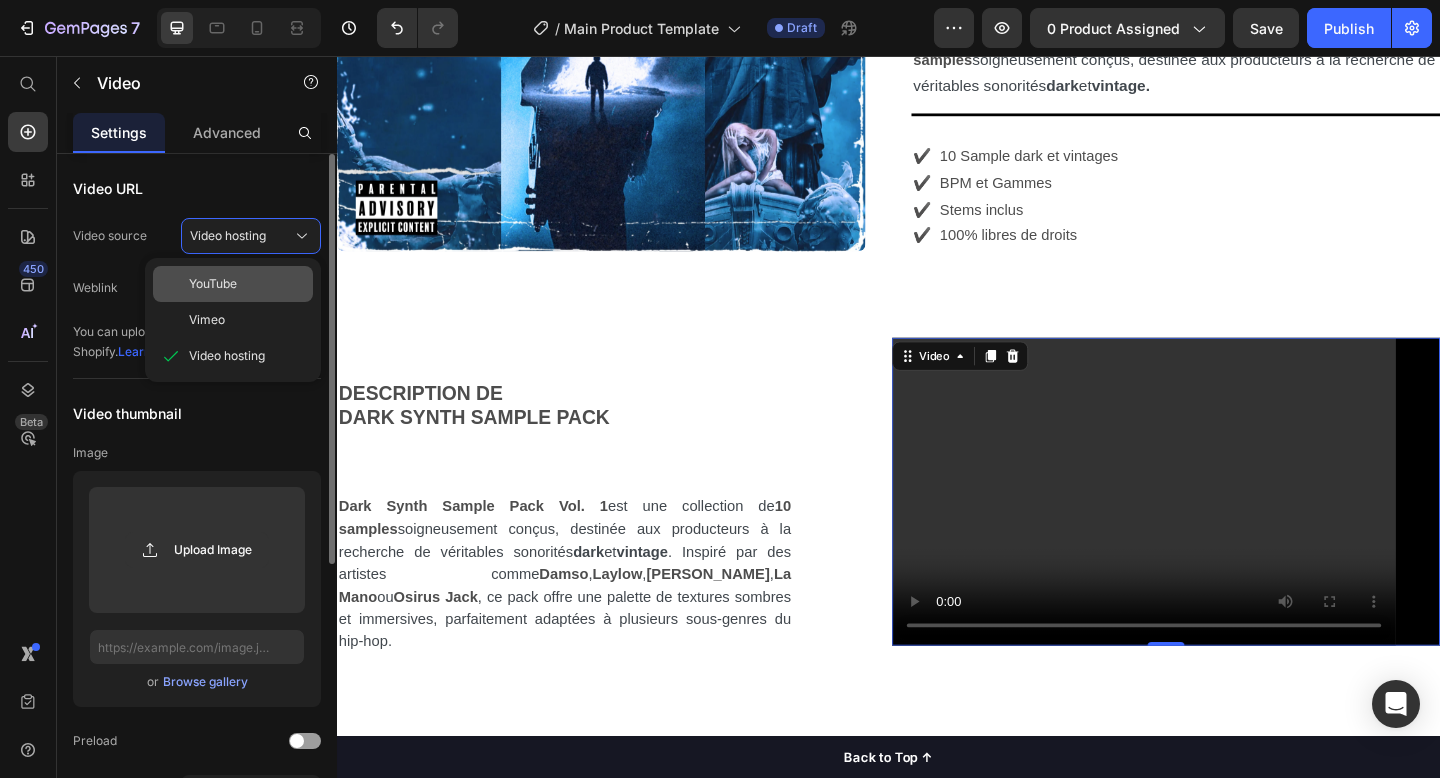 click on "YouTube" at bounding box center (247, 284) 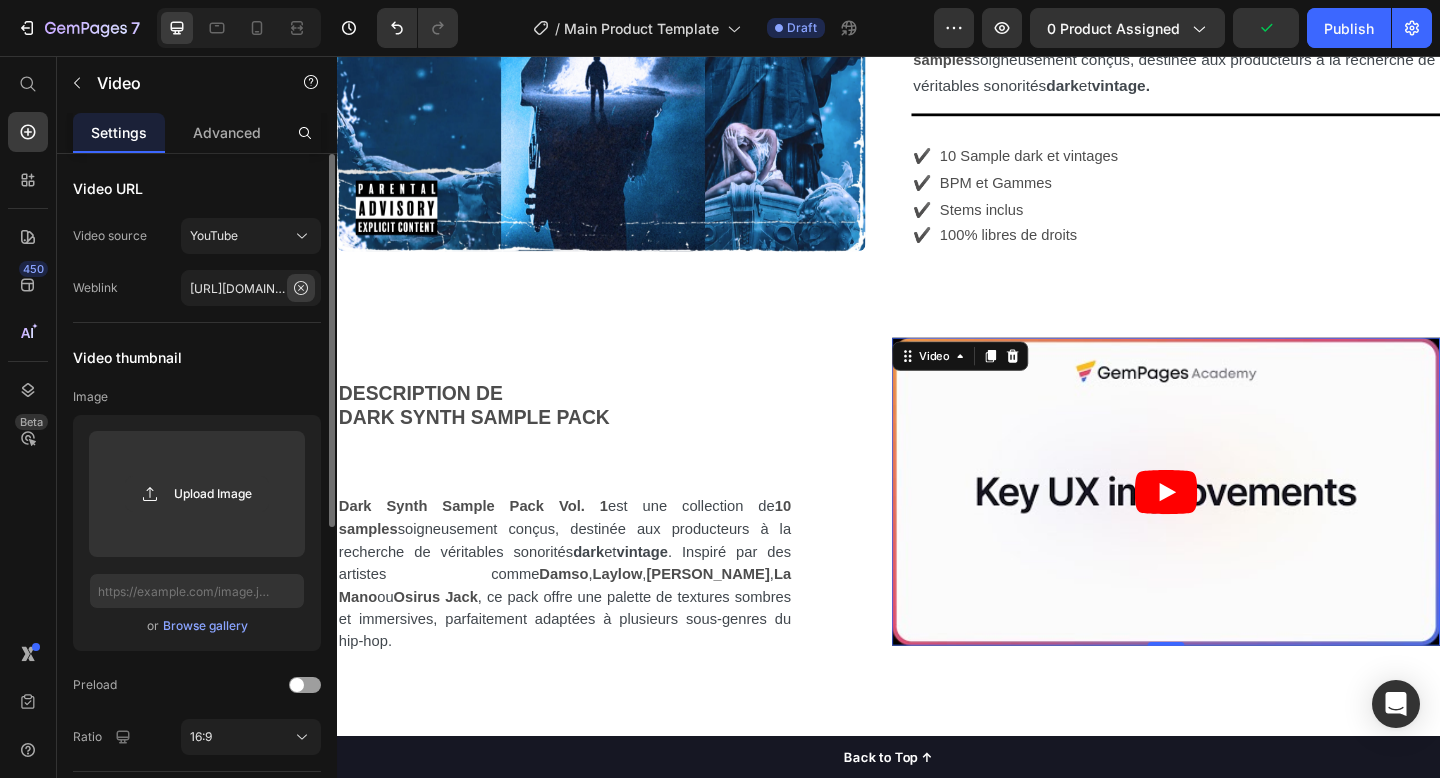 click 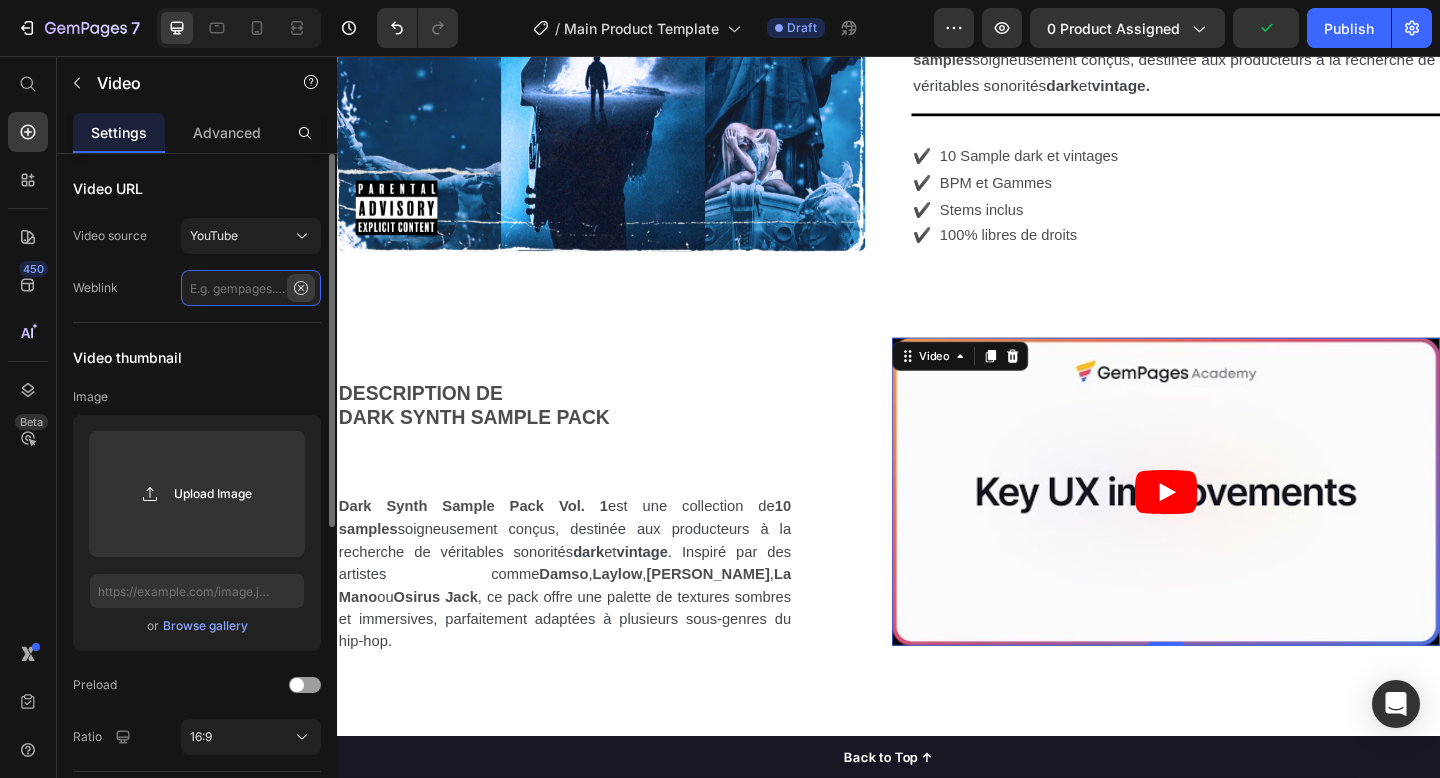 scroll, scrollTop: 0, scrollLeft: 0, axis: both 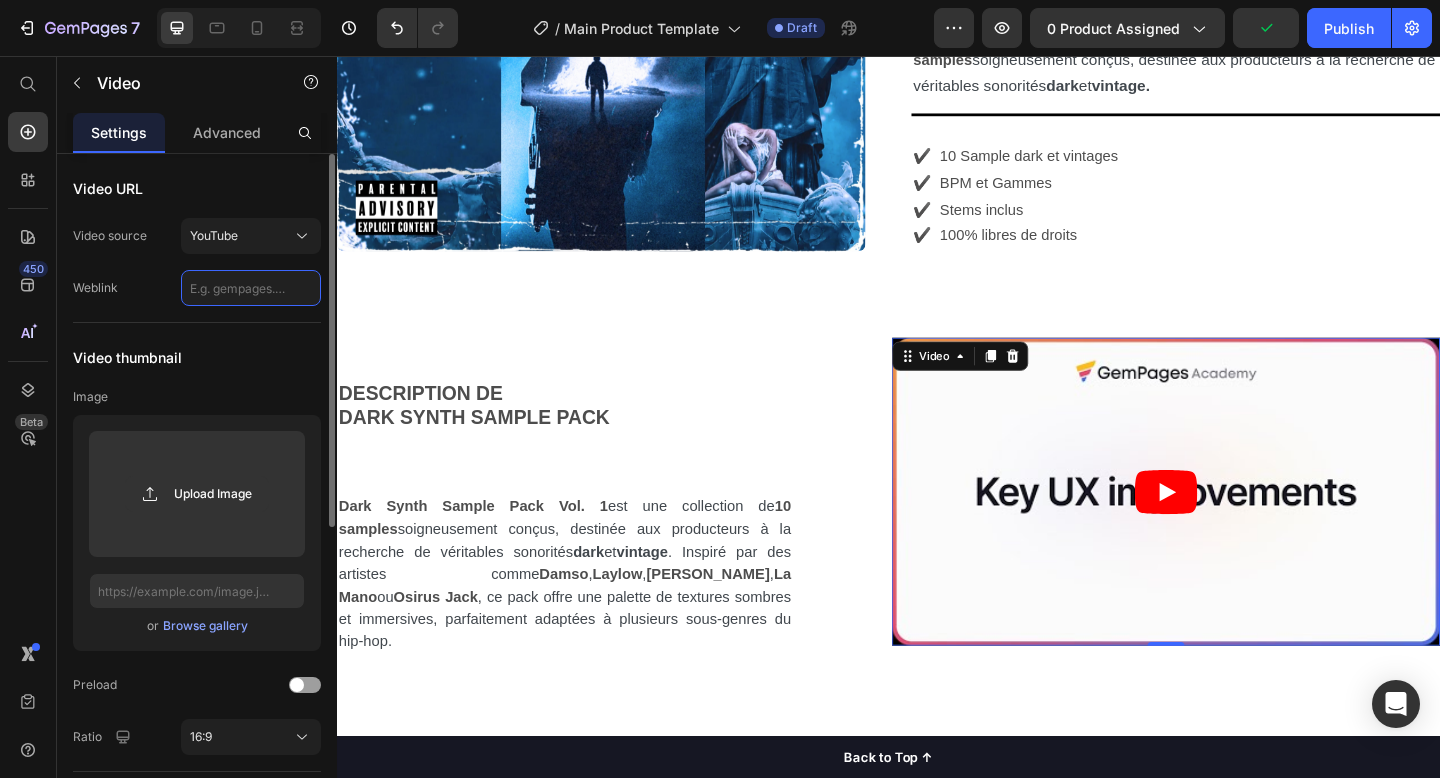 click 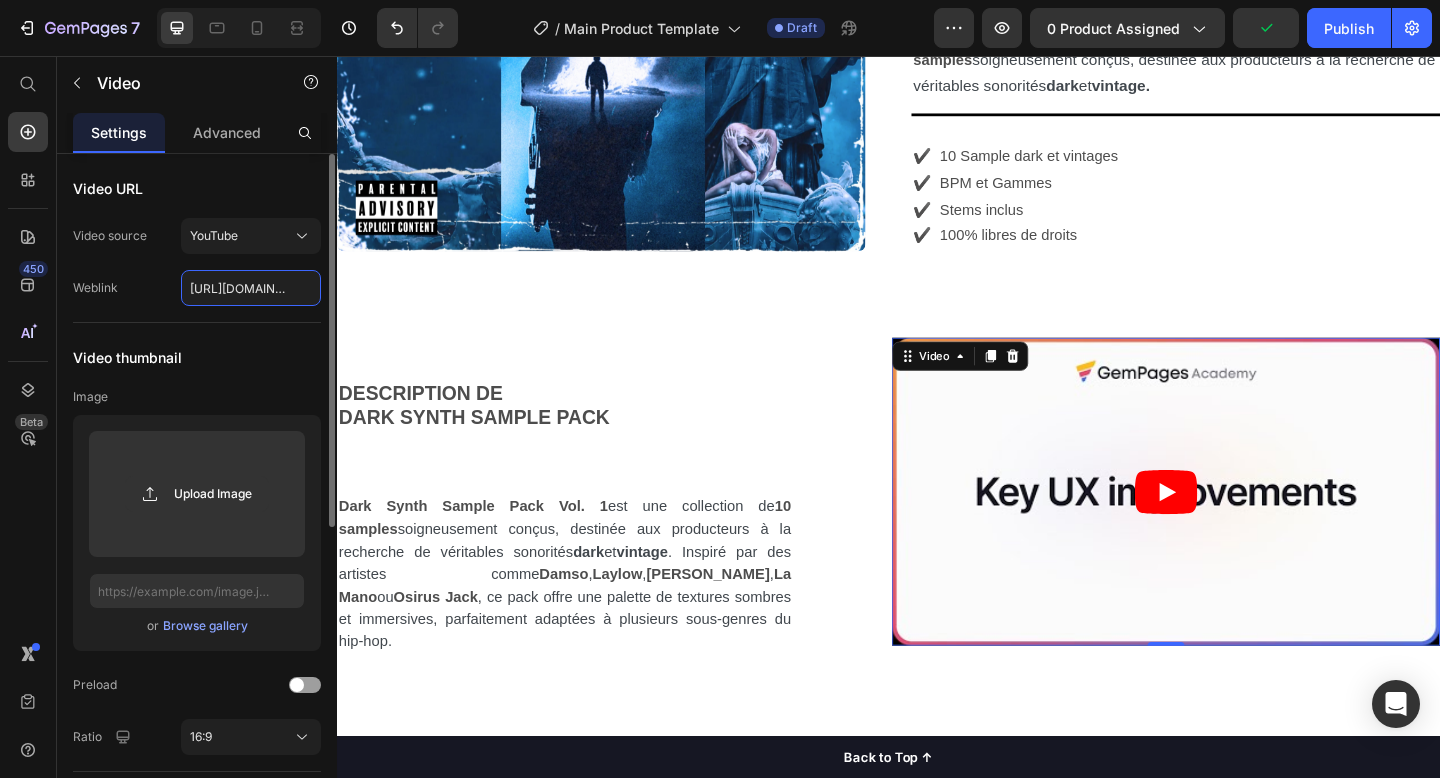 scroll, scrollTop: 0, scrollLeft: 187, axis: horizontal 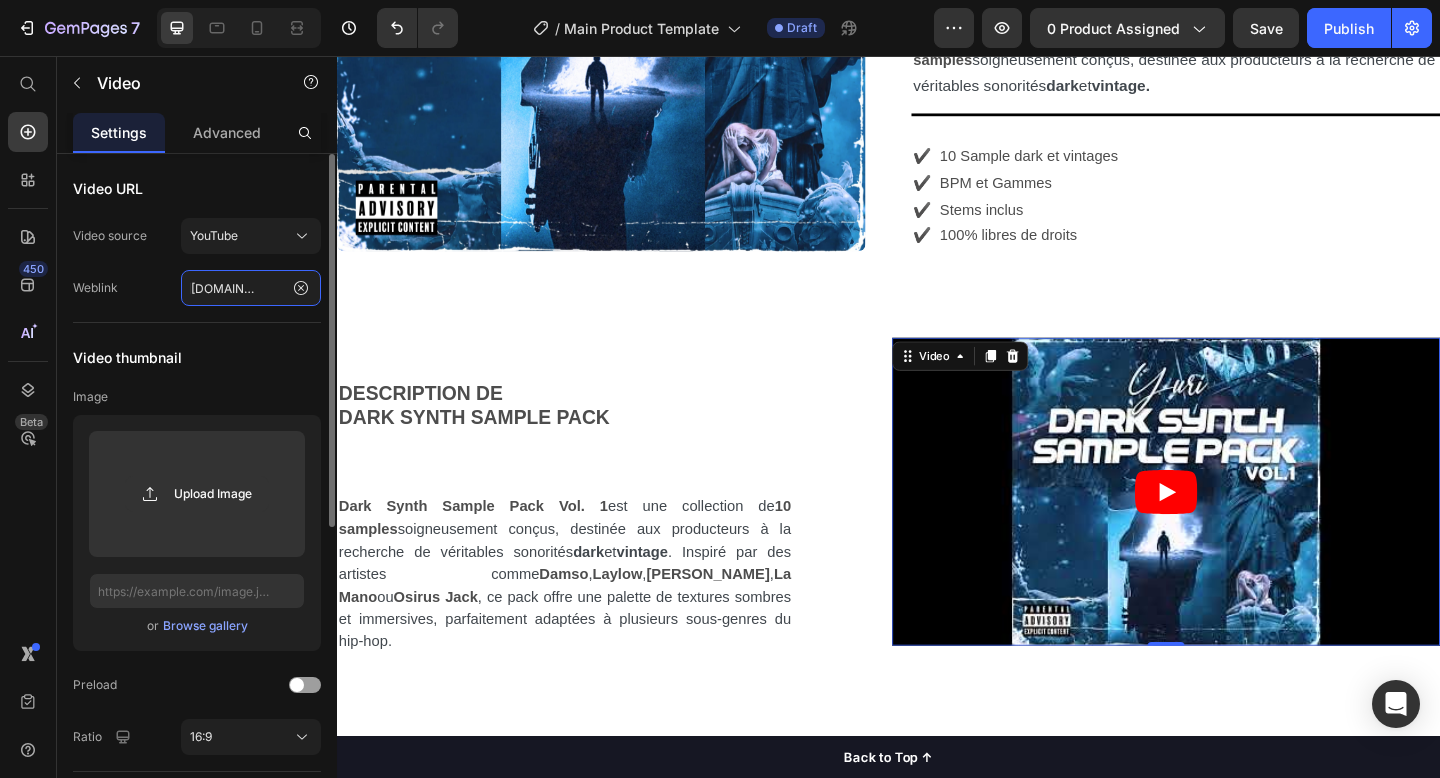 type on "https://www.youtube.com/watch?v=ZMHFjgYt20A" 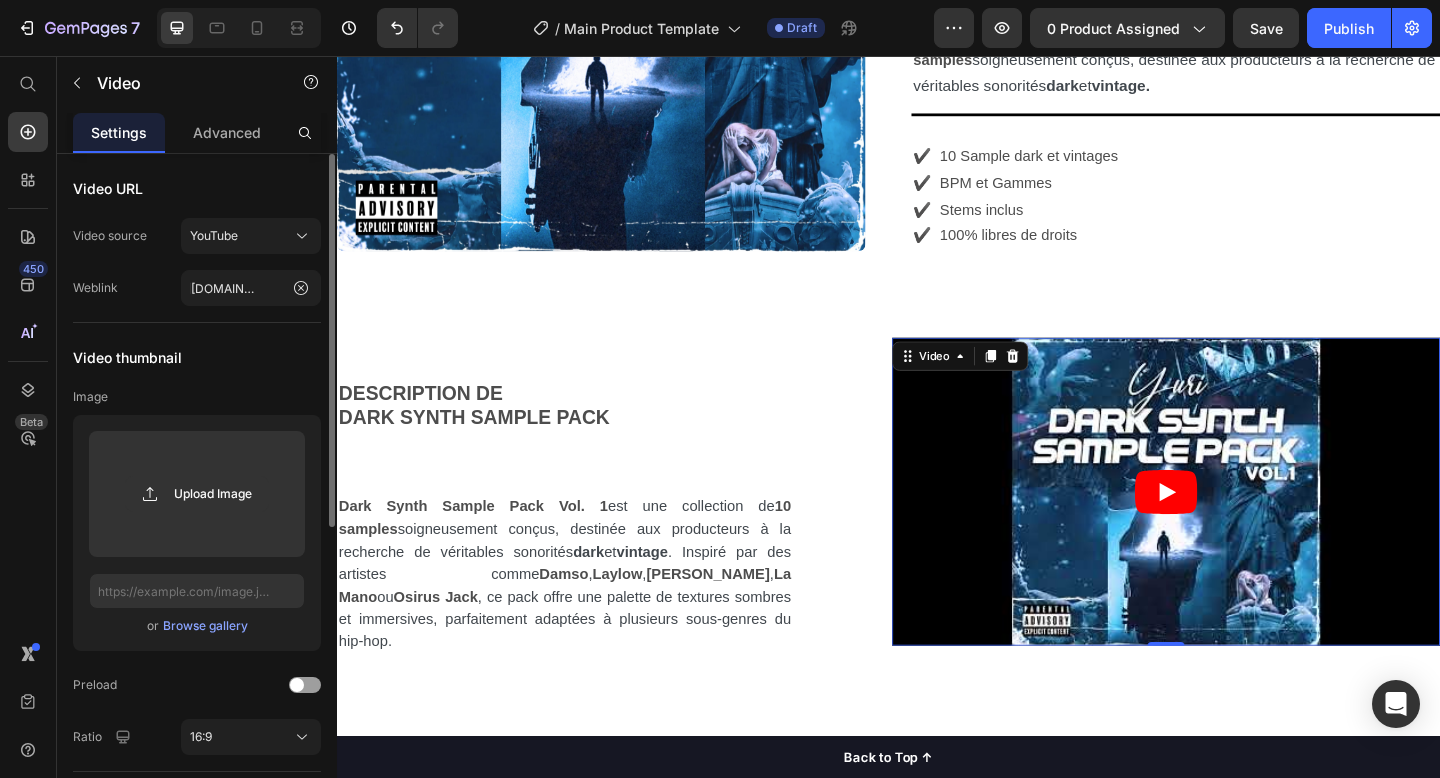 click on "Video thumbnail Image Upload Image  or   Browse gallery  Preload Ratio 16:9" 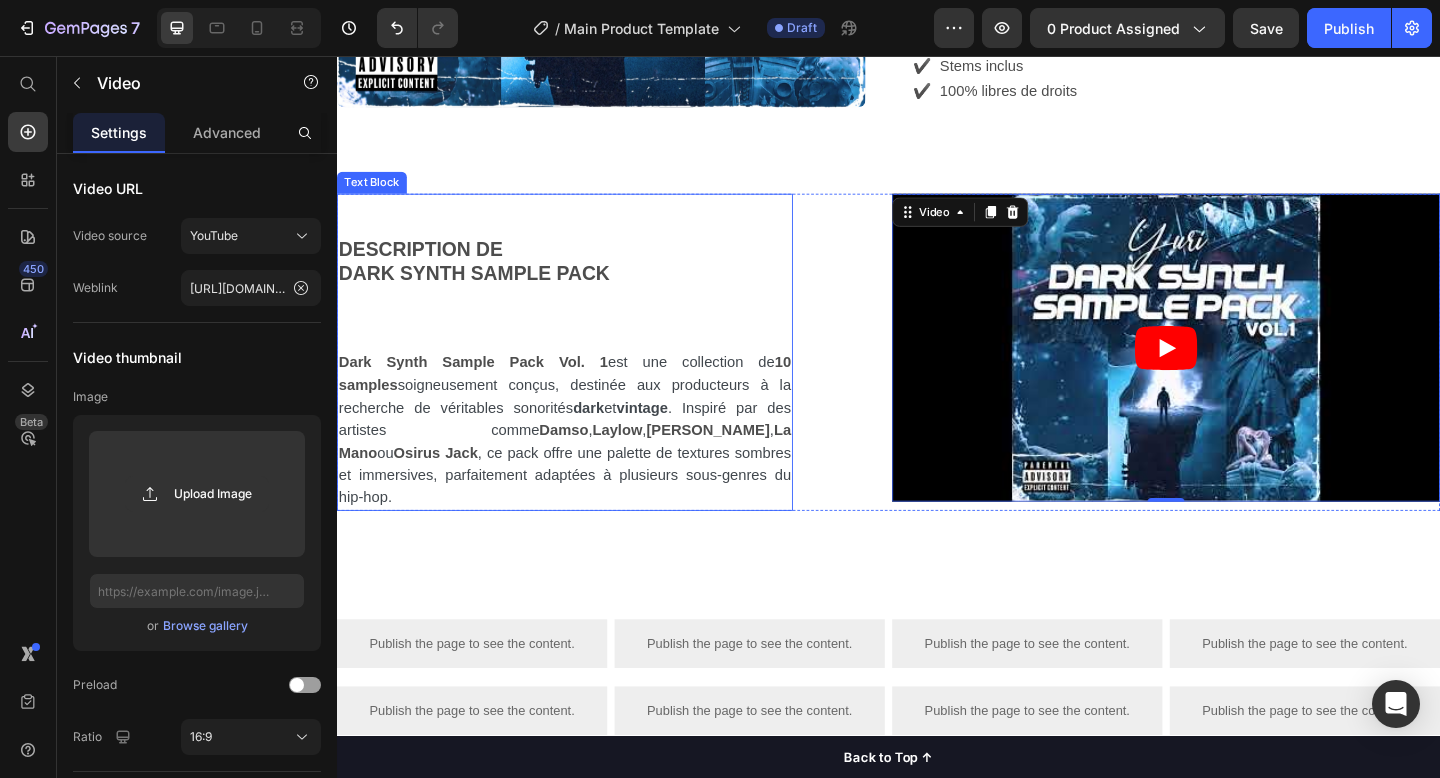 scroll, scrollTop: 886, scrollLeft: 0, axis: vertical 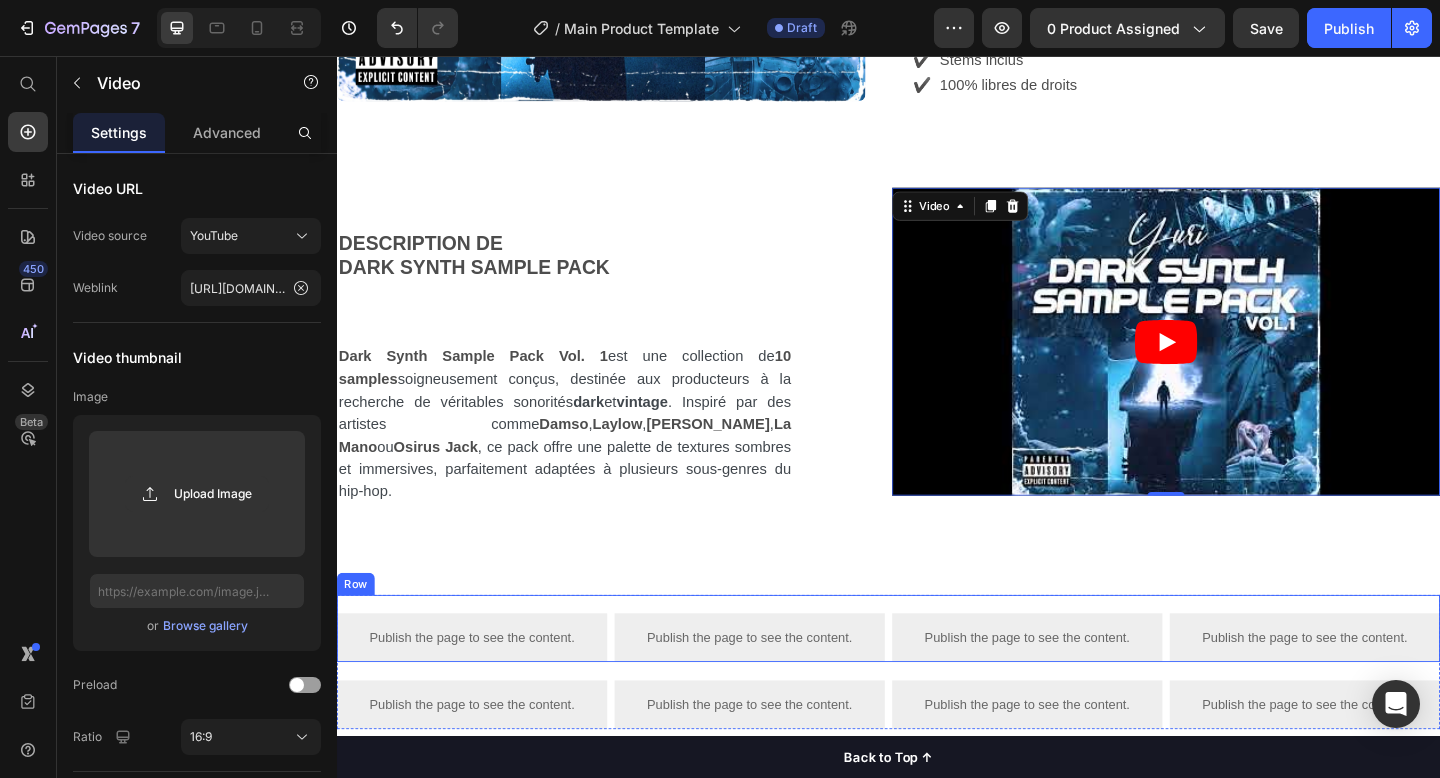 click on "Publish the page to see the content.
Custom Code
Publish the page to see the content.
Custom Code
Publish the page to see the content.
Custom Code
Publish the page to see the content.
Custom Code Row" at bounding box center (937, 679) 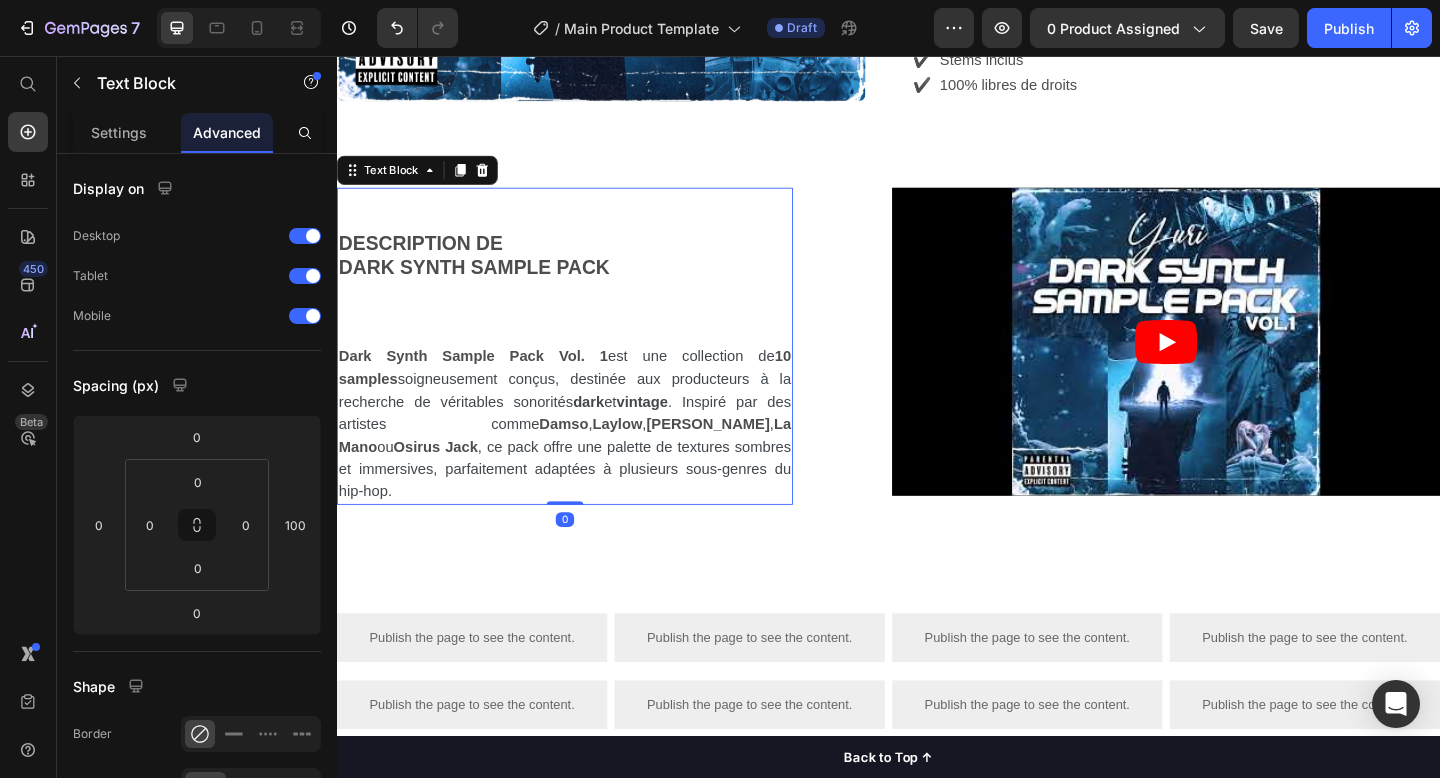 click at bounding box center [585, 360] 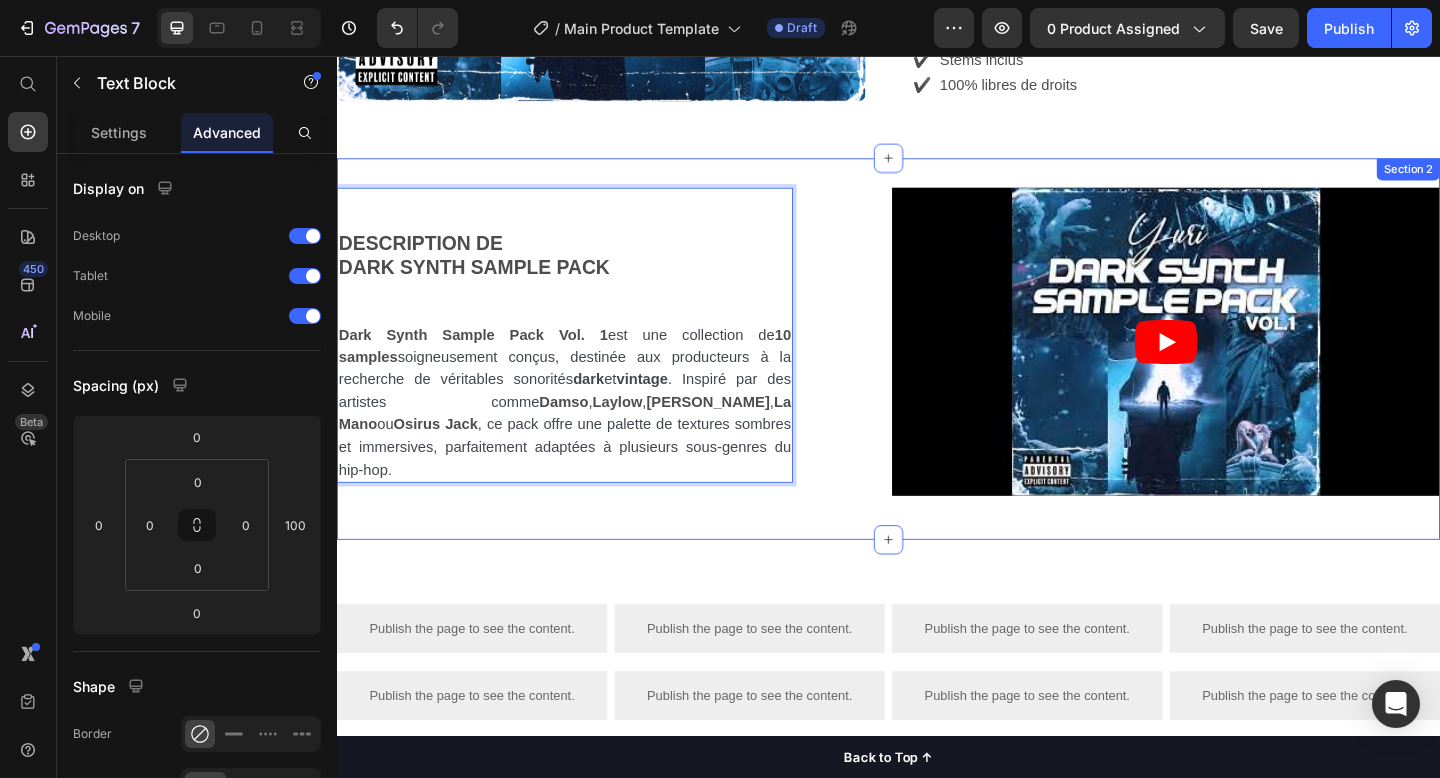 click on "DESCRIPTION DE  DARK SYNTH SAMPLE PACK  Dark Synth Sample Pack Vol. 1  est une collection de  10 samples  soigneusement conçus, destinée aux producteurs à la recherche de véritables sonorités  dark  et  vintage . Inspiré par des artistes comme  Damso ,  Laylow ,  Freeze Corleone ,  La Mano  ou  Osirus Jack , ce pack offre une palette de textures sombres et immersives, parfaitement adaptées à plusieurs sous-genres du hip-hop. Text Block   0 Video Row Section 2" at bounding box center (937, 375) 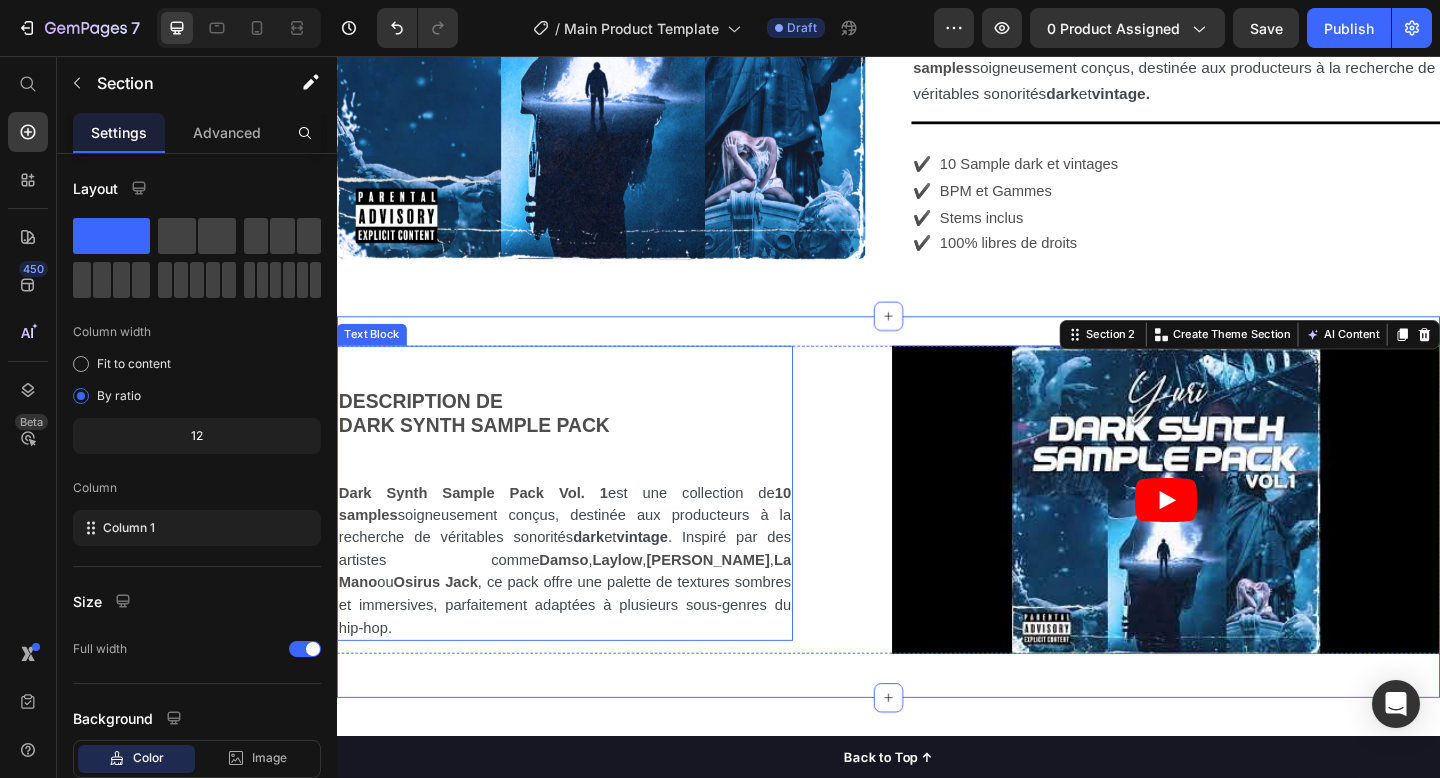 scroll, scrollTop: 711, scrollLeft: 0, axis: vertical 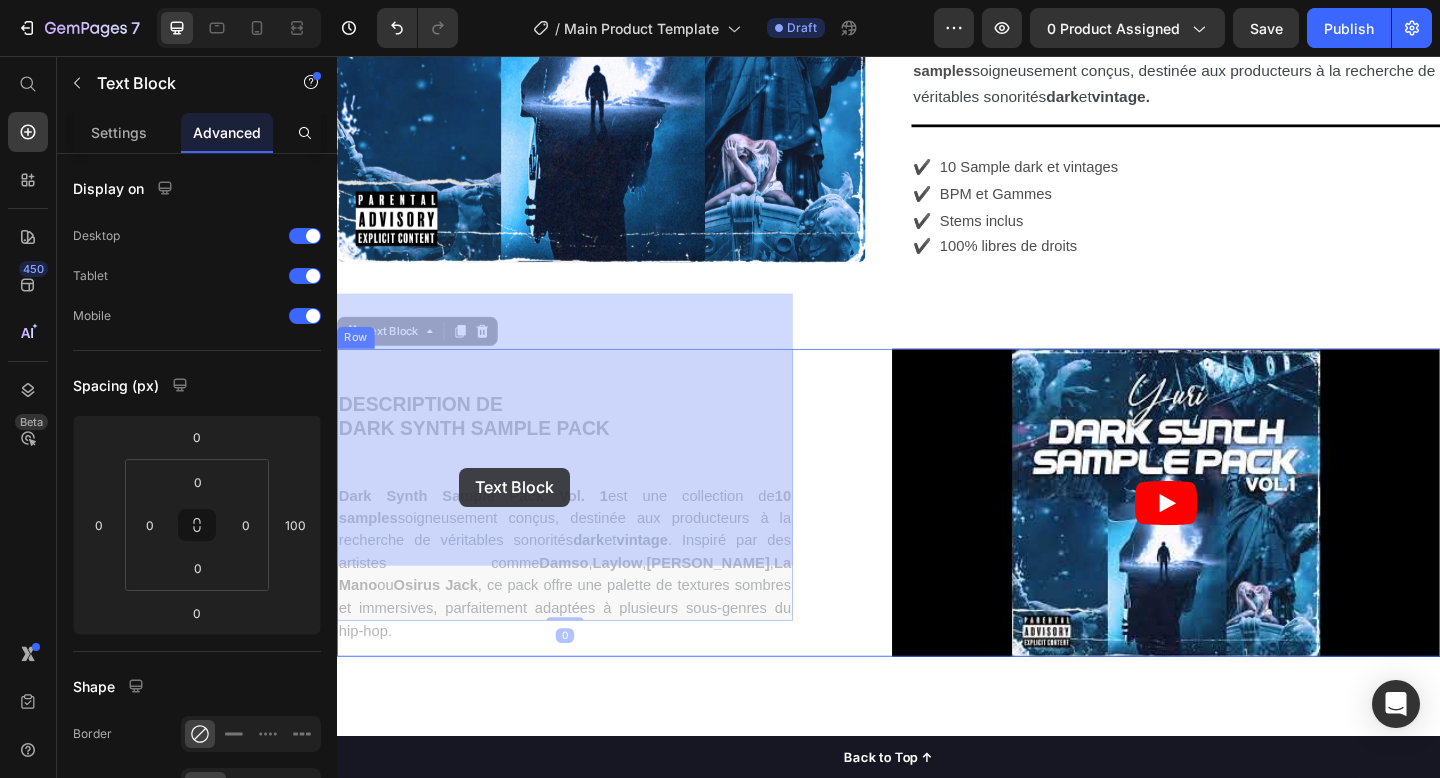 drag, startPoint x: 506, startPoint y: 501, endPoint x: 482, endPoint y: 502, distance: 24.020824 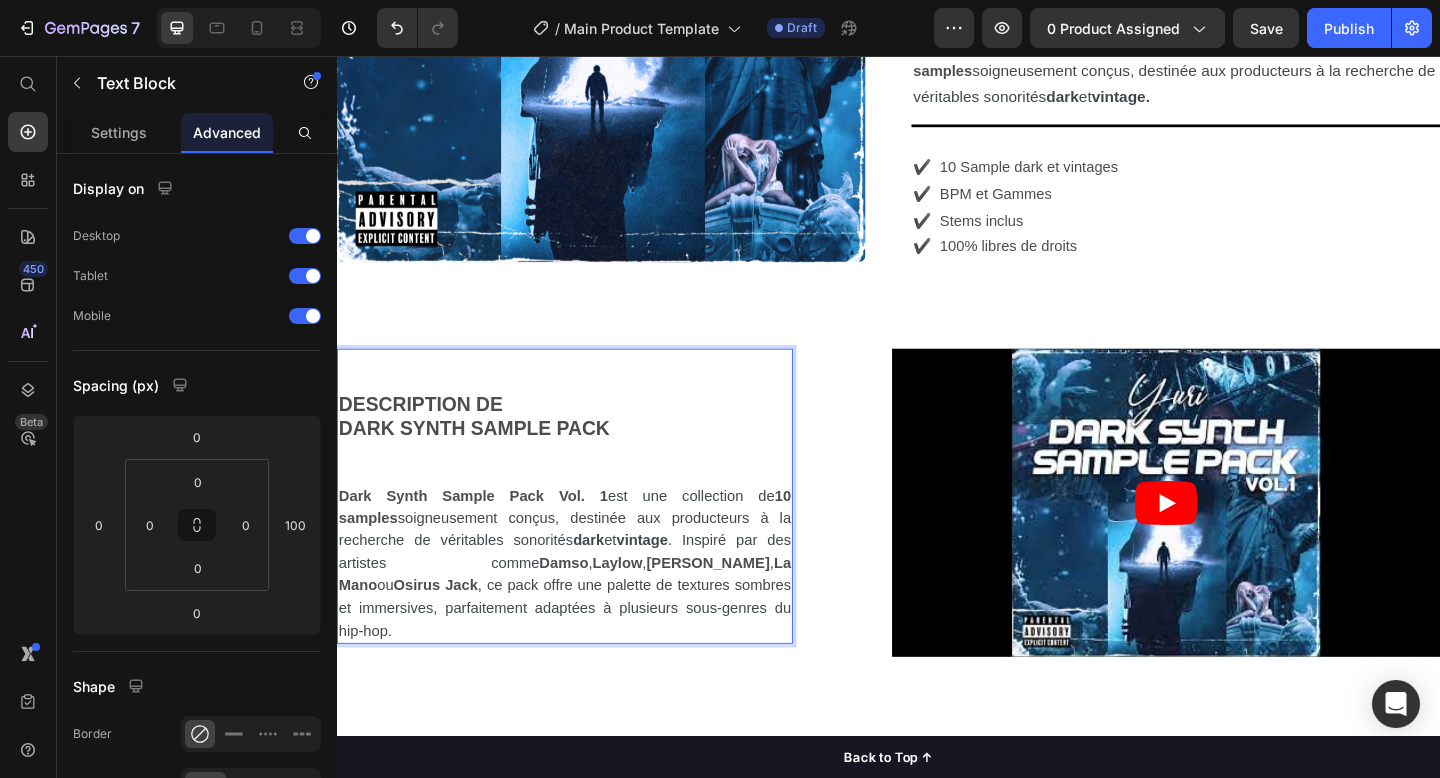 click on "soigneusement conçus, destinée aux producteurs à la recherche de véritables sonorités  dark  et  vintage . Inspiré par des artistes comme" at bounding box center [585, 584] 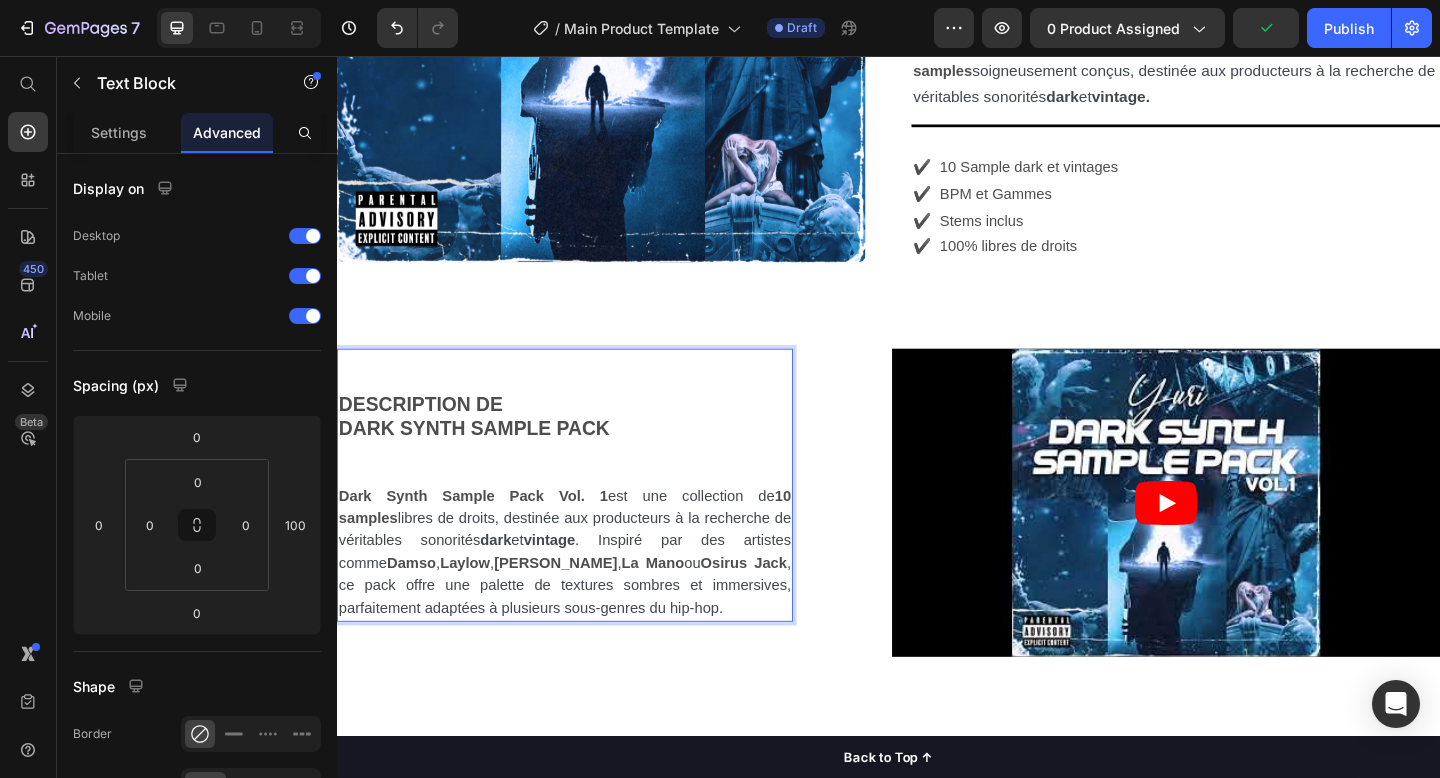 click on "10 samples" at bounding box center (585, 547) 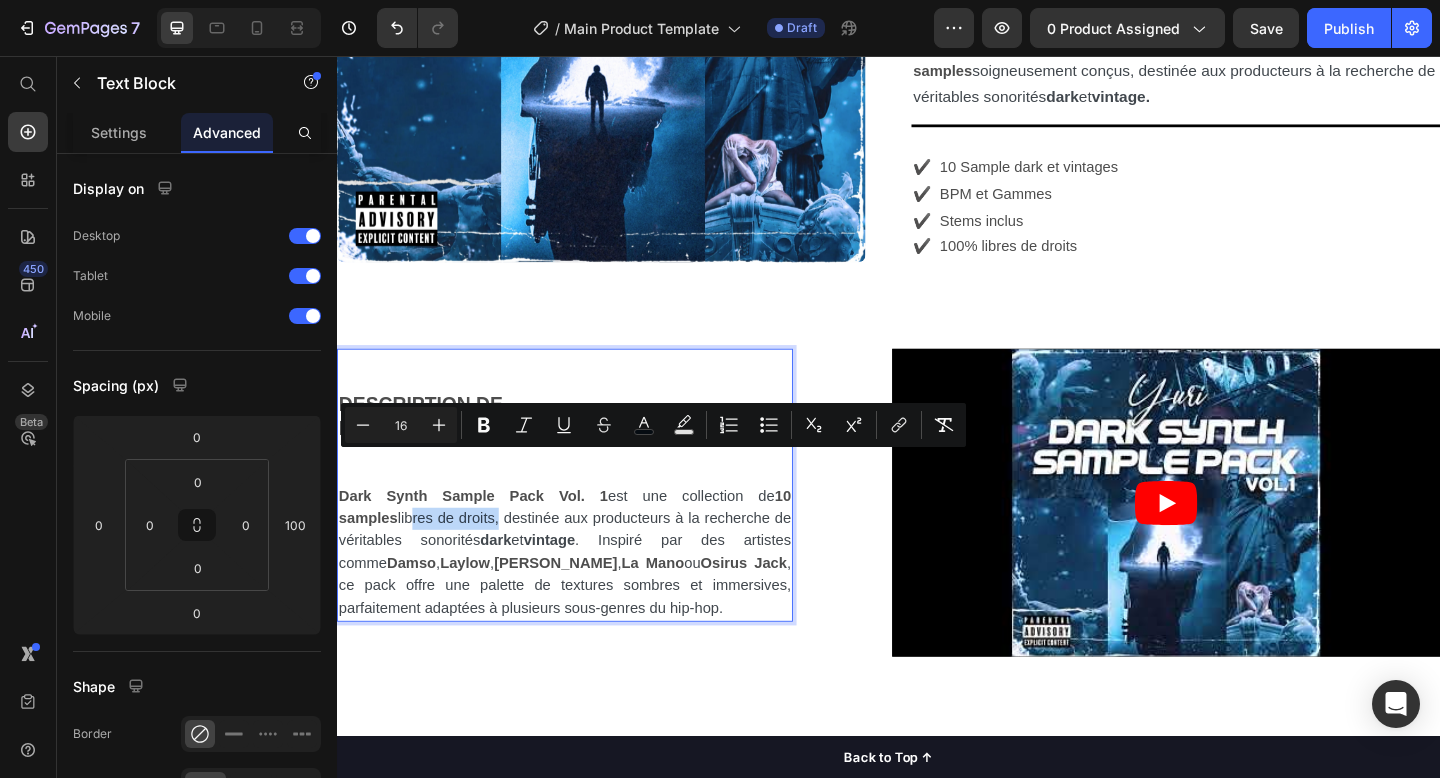 drag, startPoint x: 456, startPoint y: 503, endPoint x: 346, endPoint y: 504, distance: 110.00455 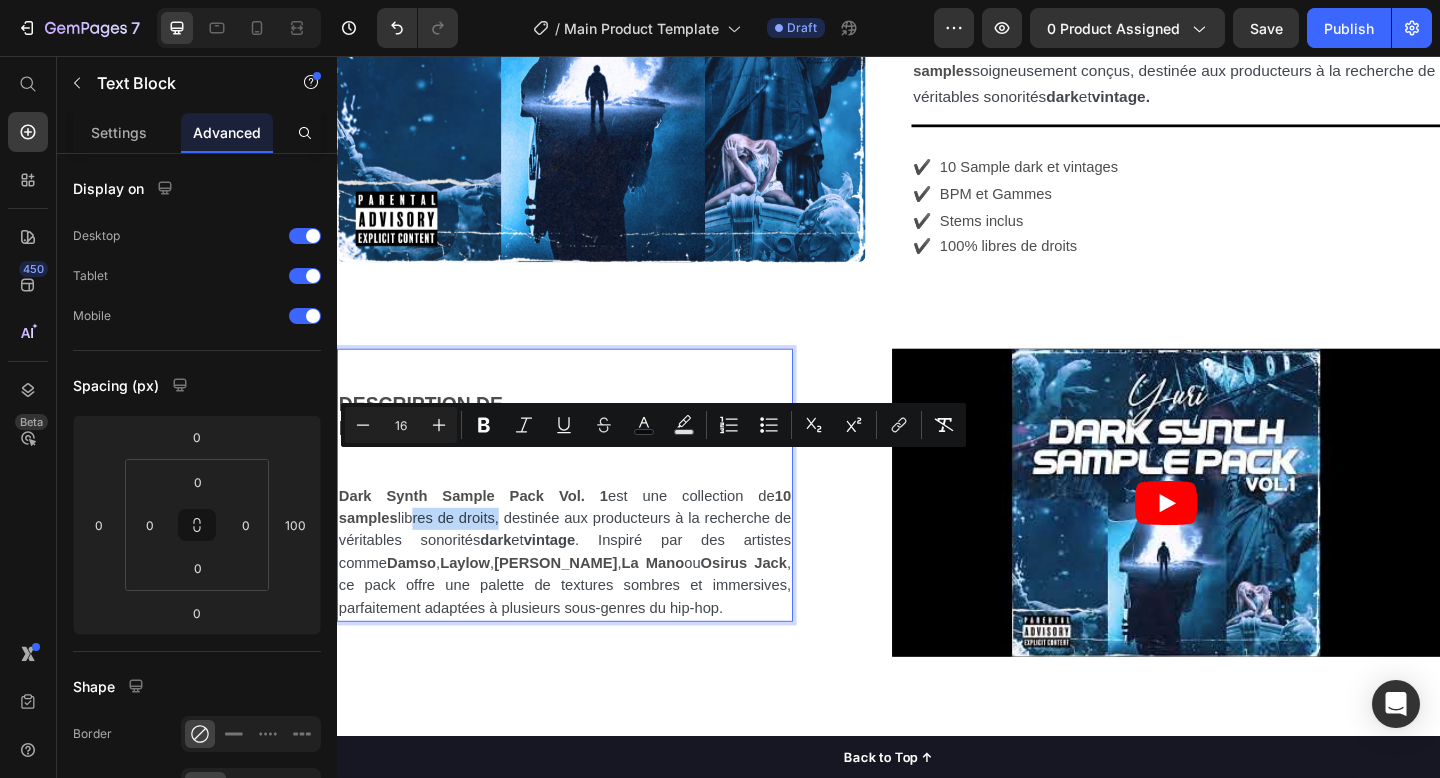 click on "libres de droits, destinée aux producteurs à la recherche de véritables sonorités  dark  et  vintage . Inspiré par des artistes comme" at bounding box center (585, 584) 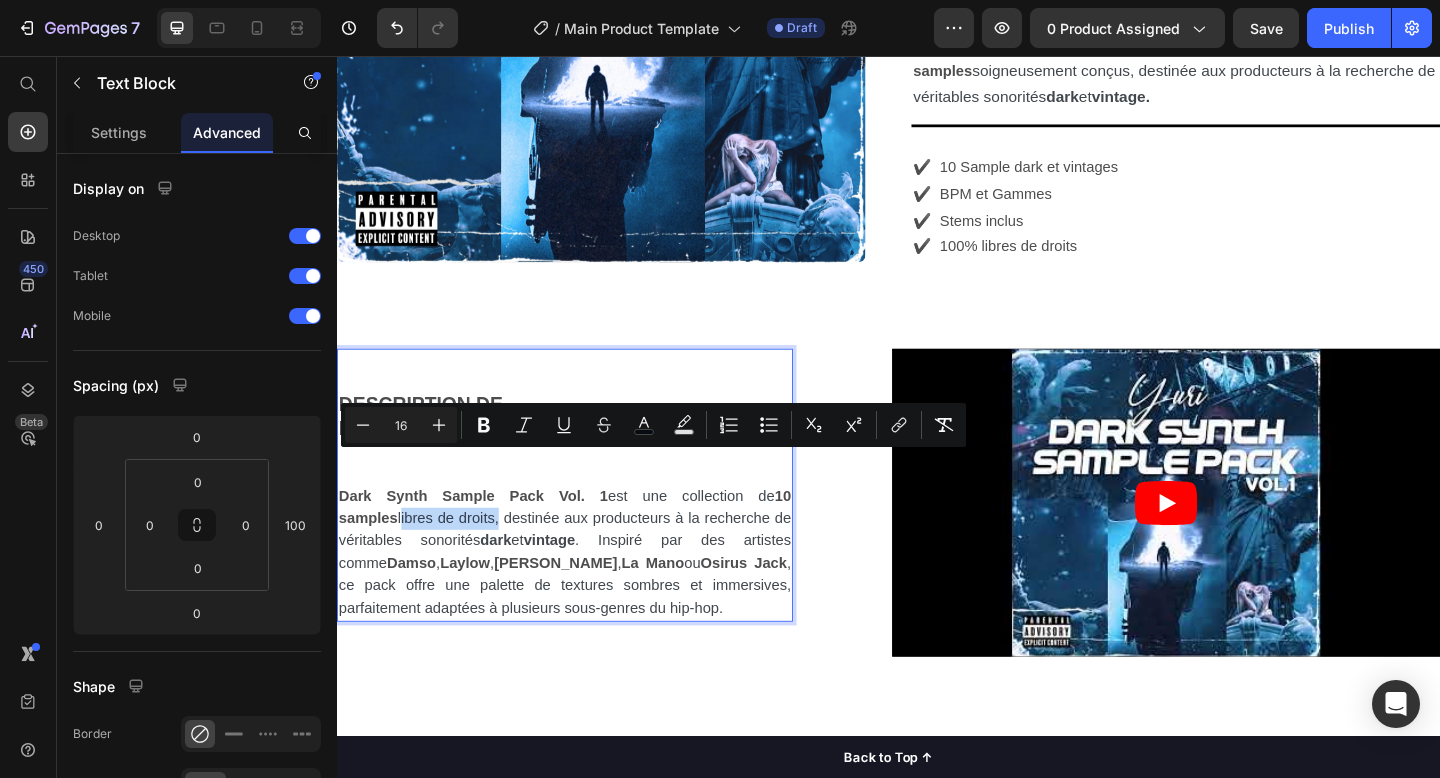 drag, startPoint x: 458, startPoint y: 500, endPoint x: 337, endPoint y: 505, distance: 121.103264 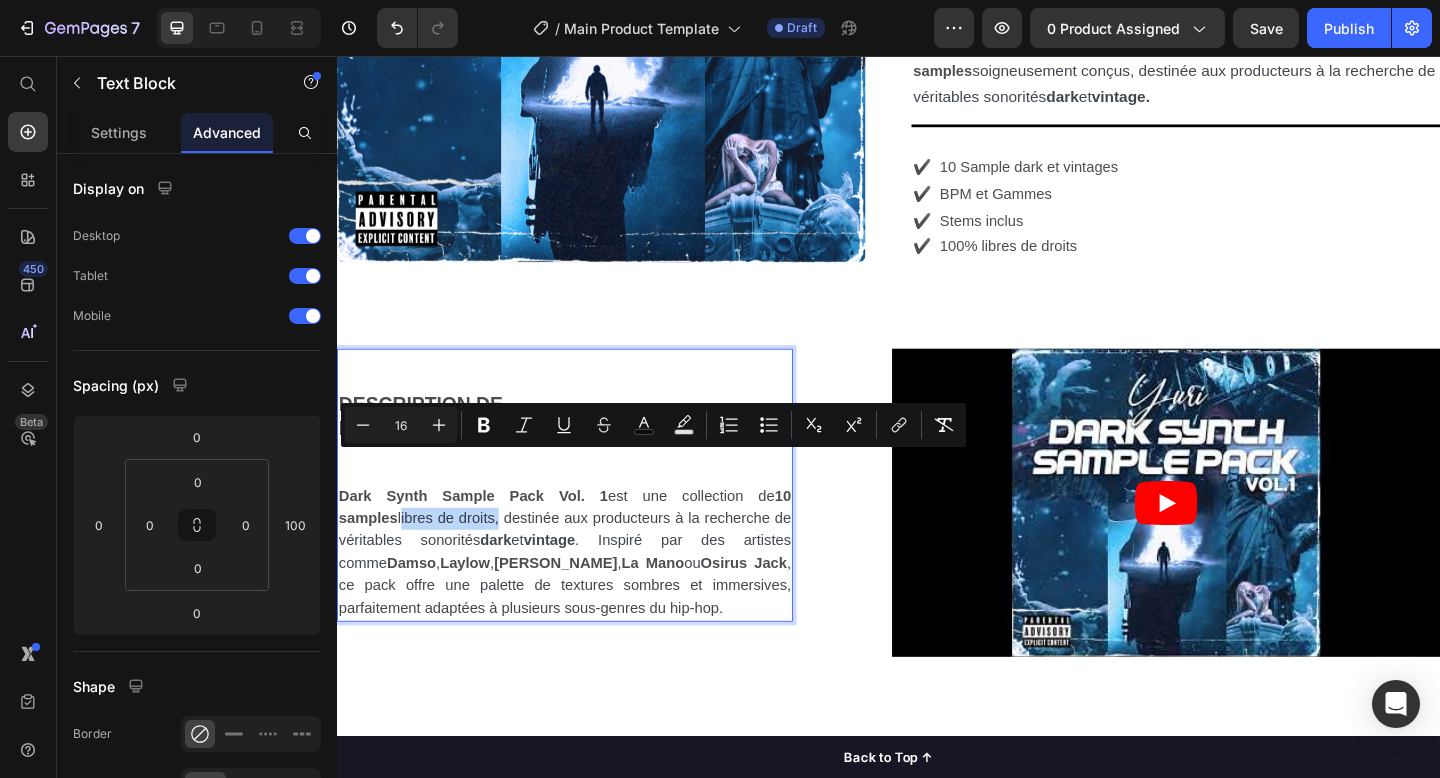 click on "DESCRIPTION DE  DARK SYNTH SAMPLE PACK  Dark Synth Sample Pack Vol. 1  est une collection de  10 samples  libres de droits, destinée aux producteurs à la recherche de véritables sonorités  dark  et  vintage . Inspiré par des artistes comme  Damso ,  Laylow ,  Freeze Corleone ,  La Mano  ou  Osirus Jack , ce pack offre une palette de textures sombres et immersives, parfaitement adaptées à plusieurs sous-genres du hip-hop." at bounding box center (585, 523) 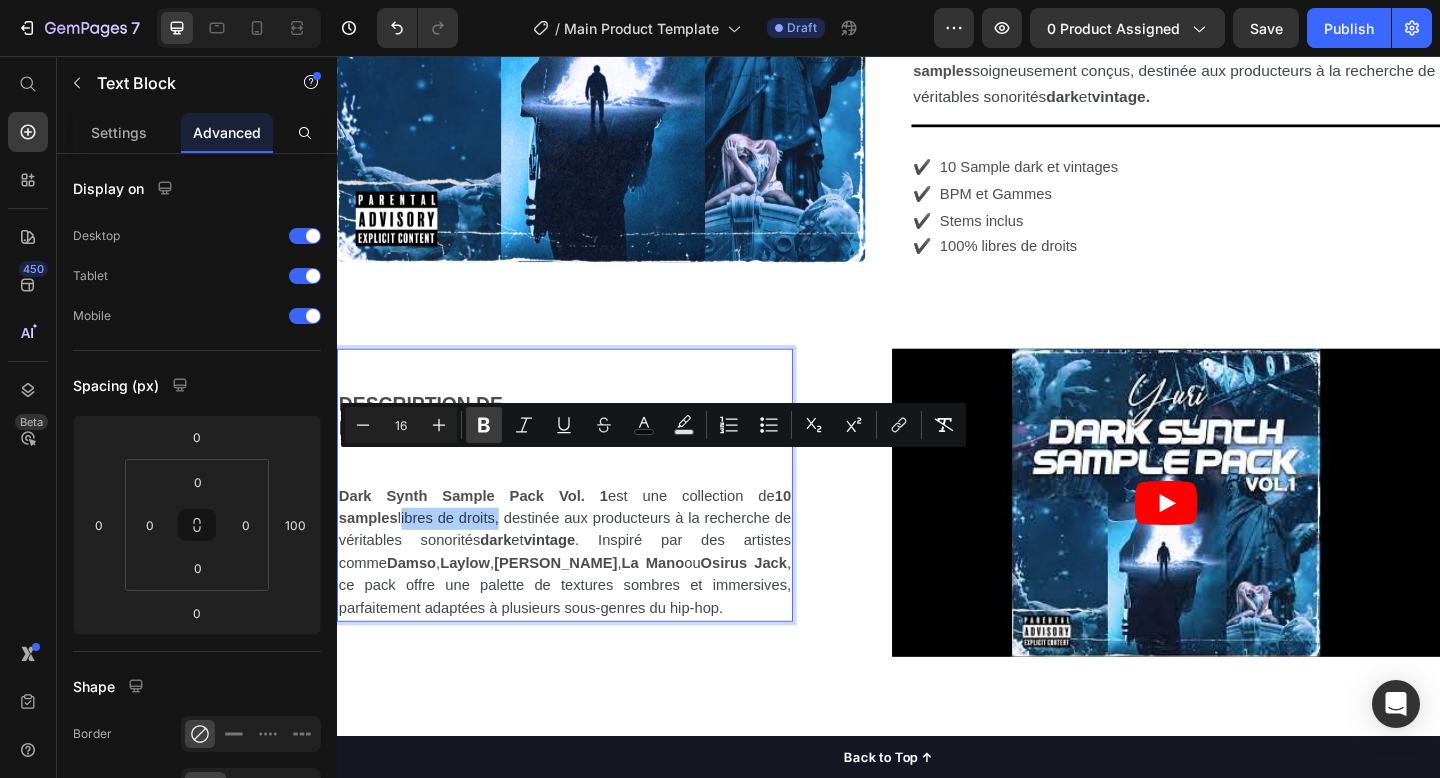 click 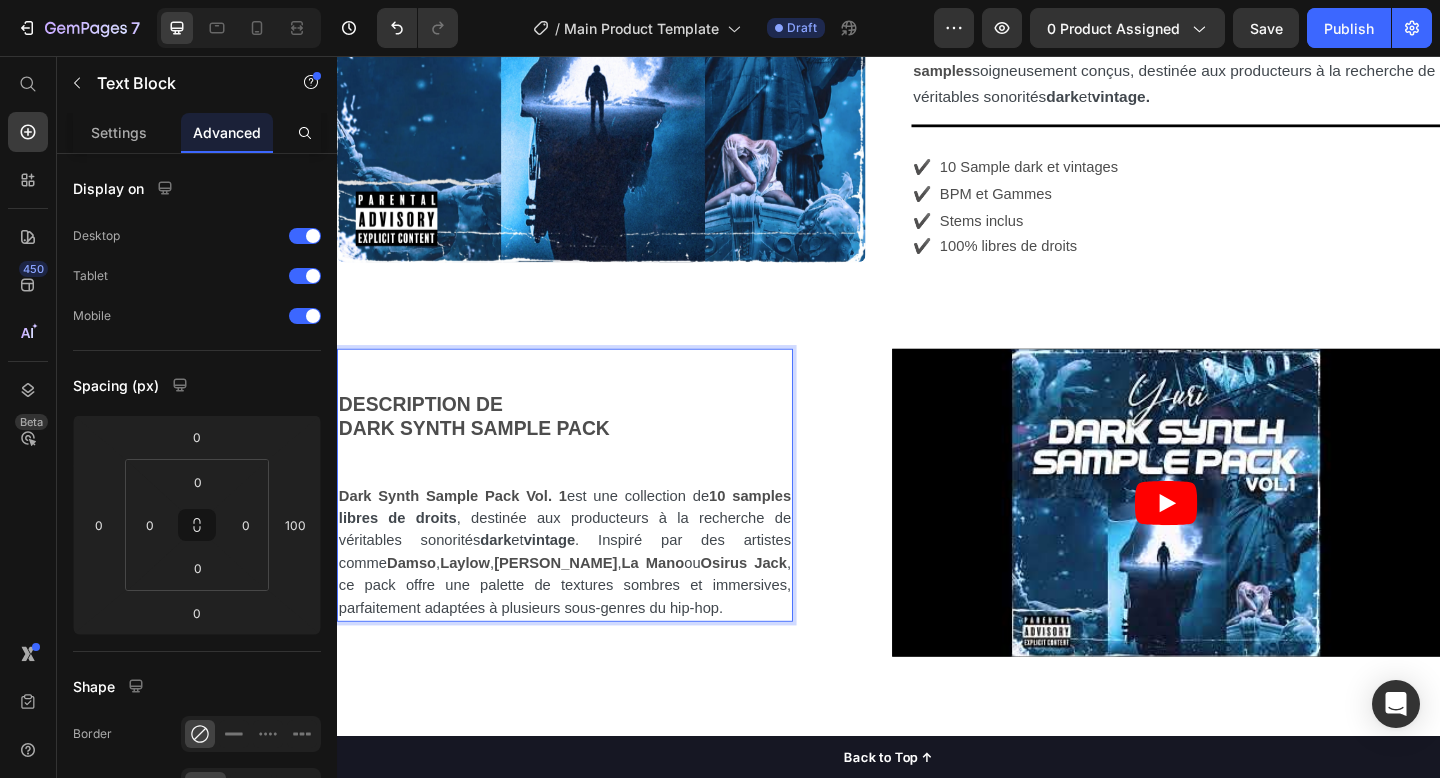 click on "Dark Synth Sample Pack Vol. 1  est une collection de  10 samples   libres de droits , destinée aux producteurs à la recherche de véritables sonorités  dark  et  vintage . Inspiré par des artistes comme  Damso ,  Laylow ,  Freeze Corleone ,  La Mano  ou  Osirus Jack , ce pack offre une palette de textures sombres et immersives, parfaitement adaptées à plusieurs sous-genres du hip-hop." at bounding box center (585, 597) 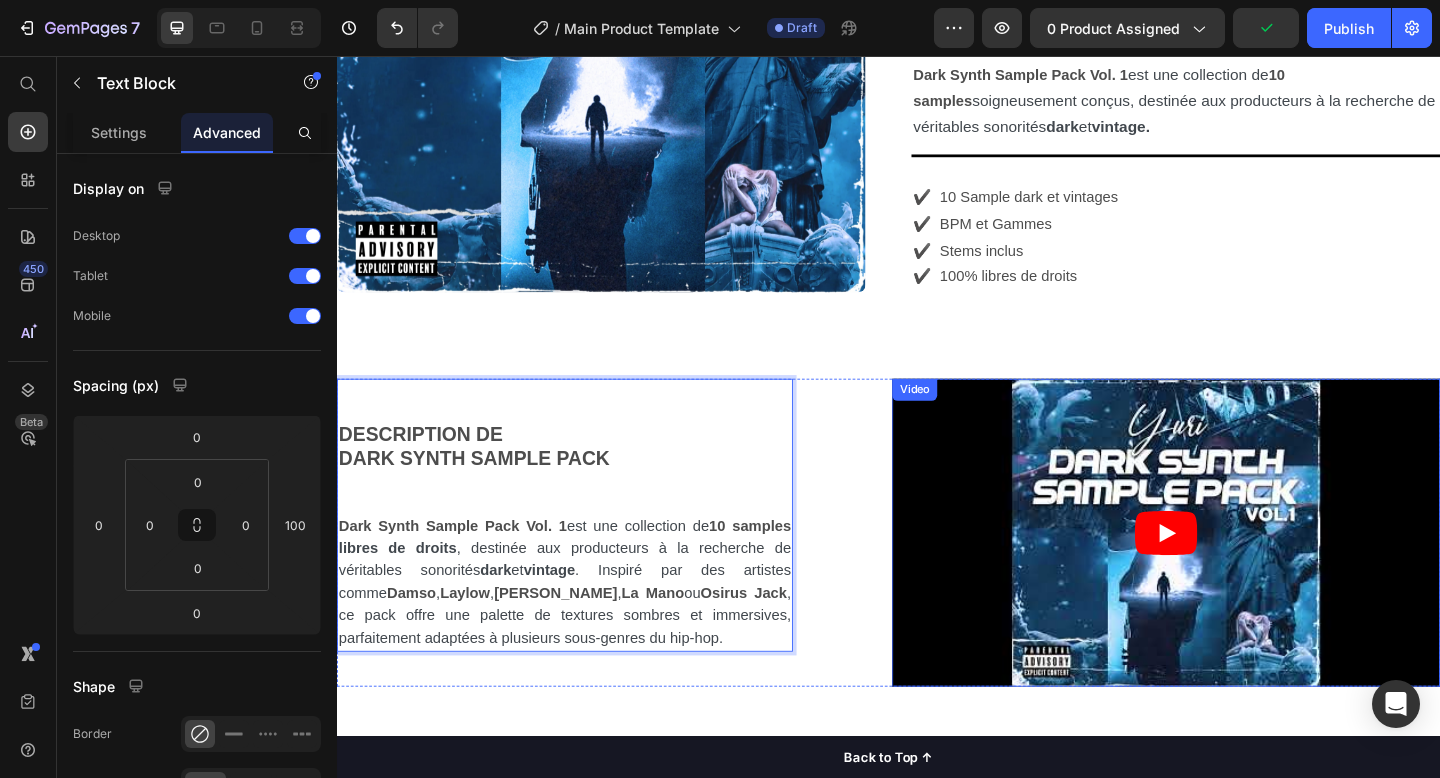 scroll, scrollTop: 652, scrollLeft: 0, axis: vertical 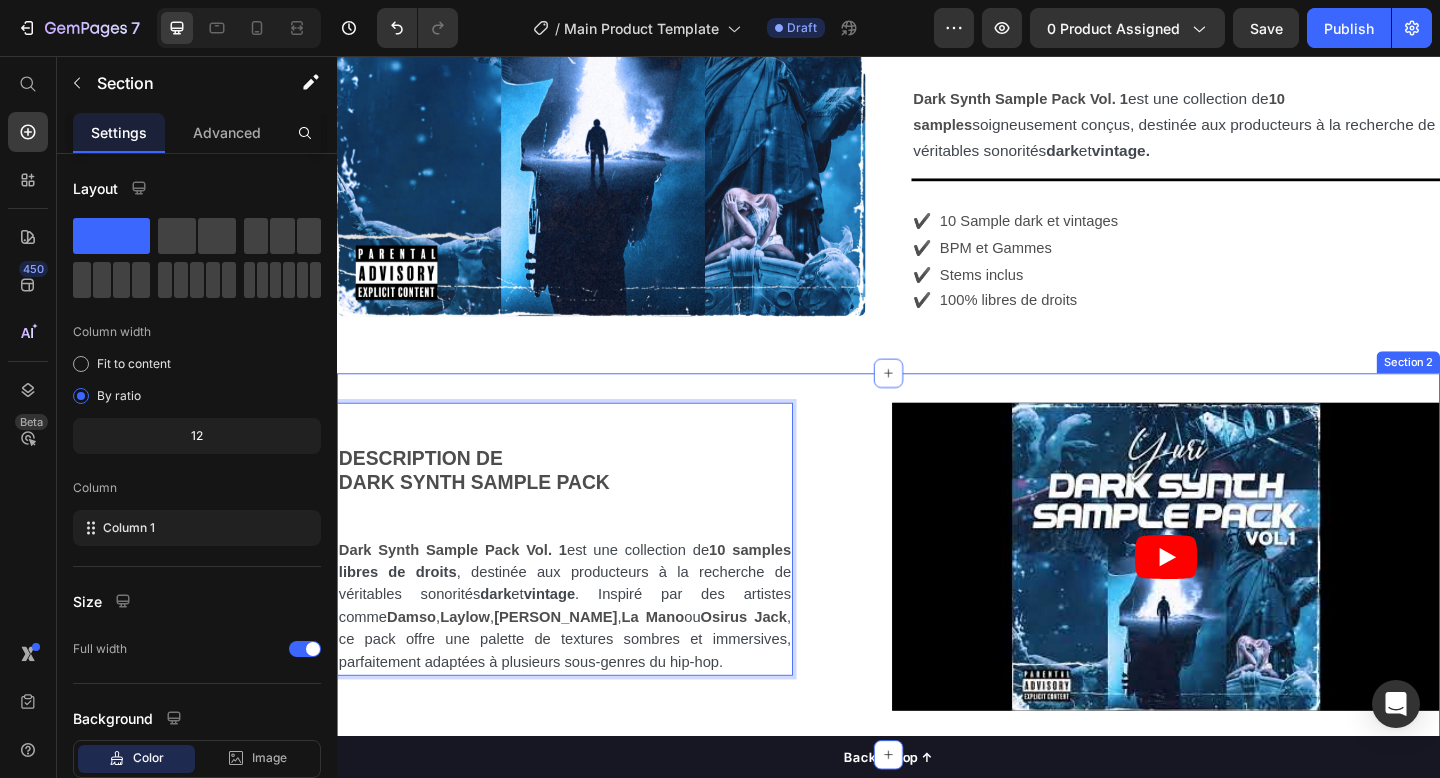 click on "DESCRIPTION DE  DARK SYNTH SAMPLE PACK  Dark Synth Sample Pack Vol. 1  est une collection de  10 samples   libres de droits , destinée aux producteurs à la recherche de véritables sonorités  dark  et  vintage . Inspiré par des artistes comme  Damso ,  Laylow ,  Freeze Corleone ,  La Mano  ou  Osirus Jack , ce pack offre une palette de textures sombres et immersives, parfaitement adaptées à plusieurs sous-genres du hip-hop. Text Block   0 Video Row Section 2" at bounding box center [937, 609] 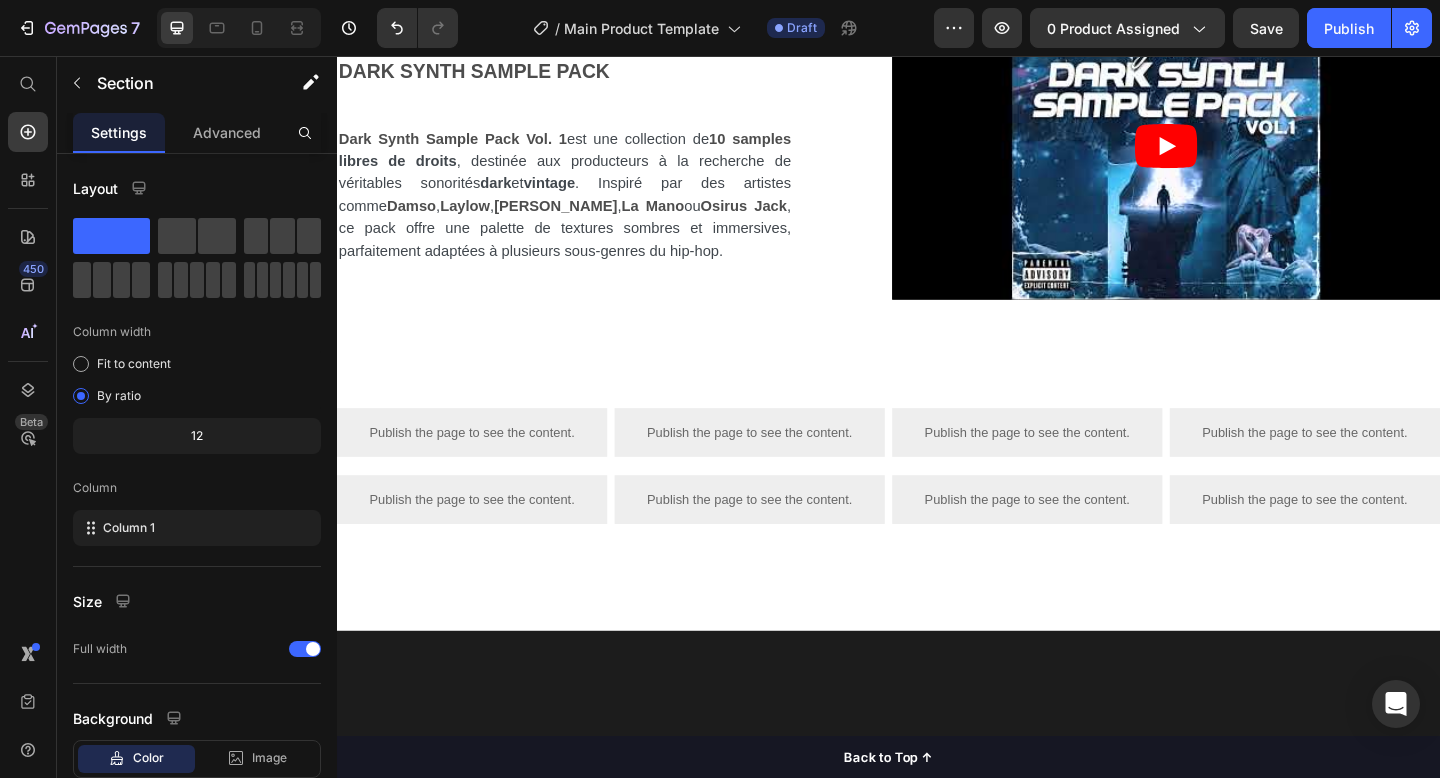 scroll, scrollTop: 1087, scrollLeft: 0, axis: vertical 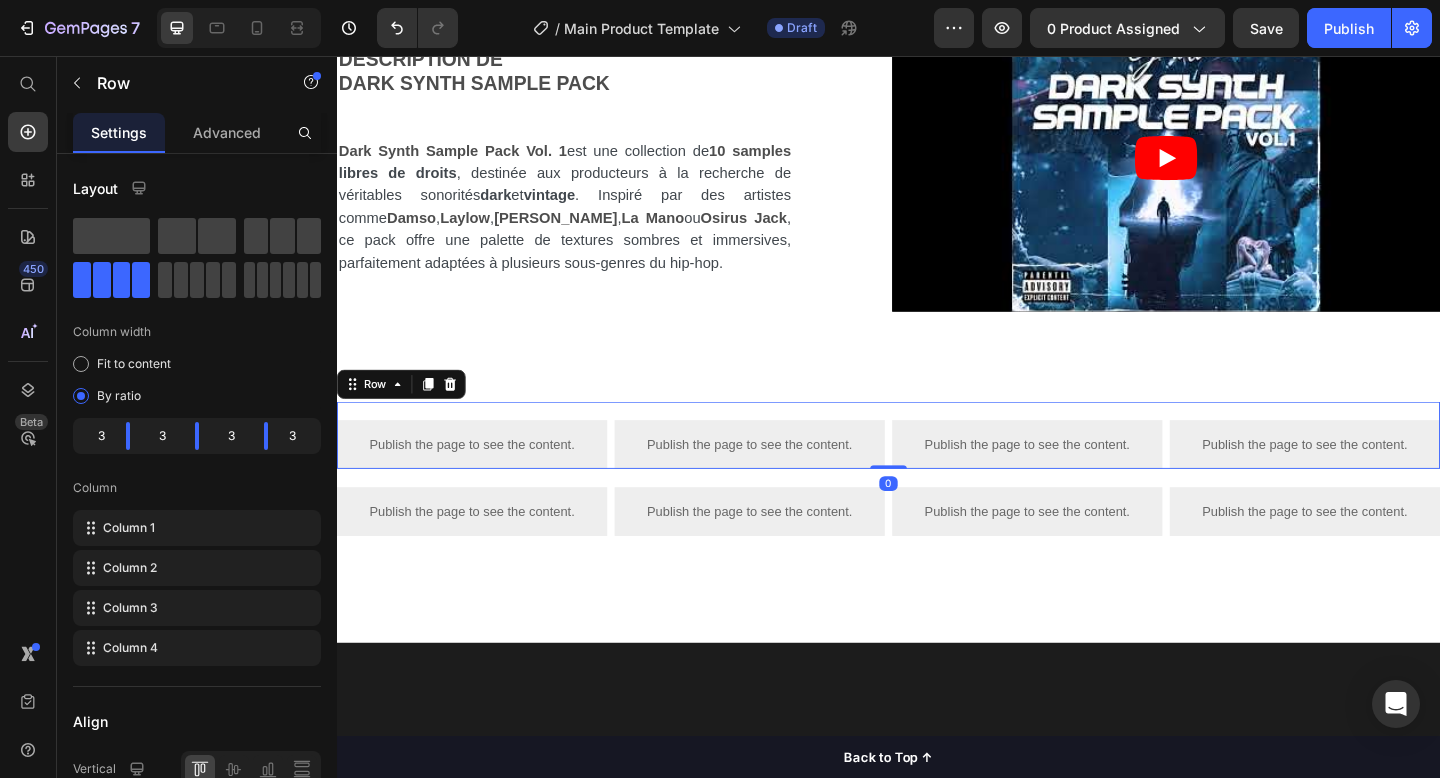 click on "Publish the page to see the content.
Custom Code
Publish the page to see the content.
Custom Code
Publish the page to see the content.
Custom Code
Publish the page to see the content.
Custom Code Row   0" at bounding box center [937, 468] 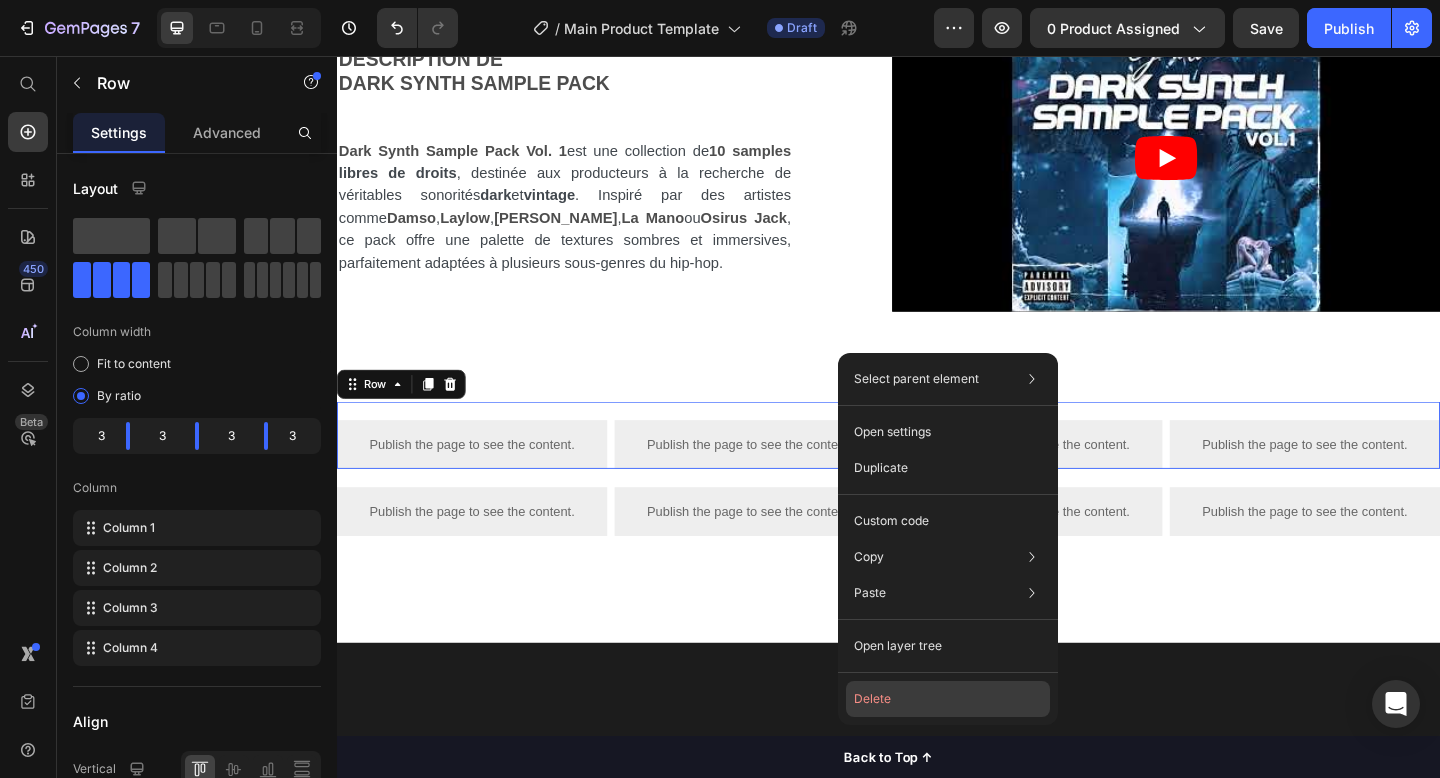 click on "Delete" 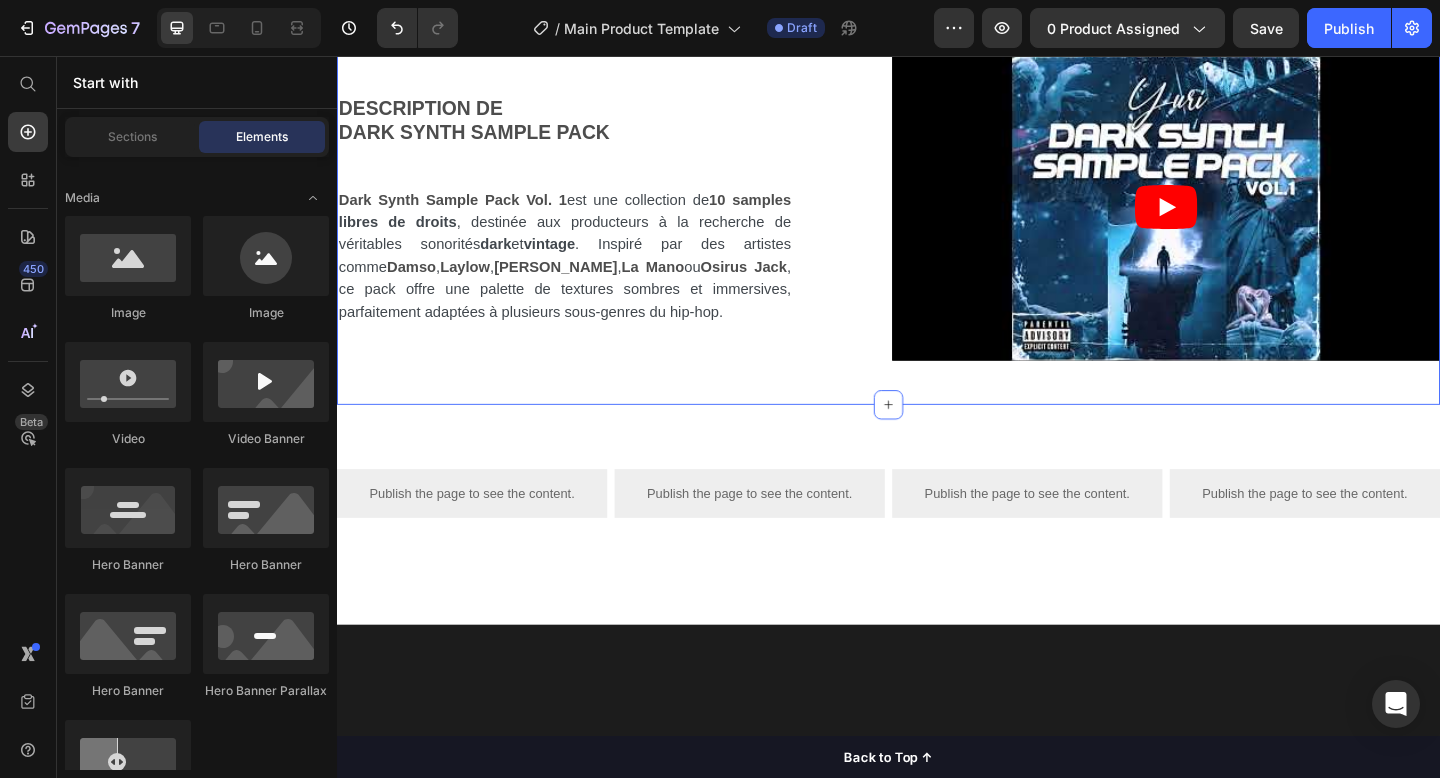 scroll, scrollTop: 1053, scrollLeft: 0, axis: vertical 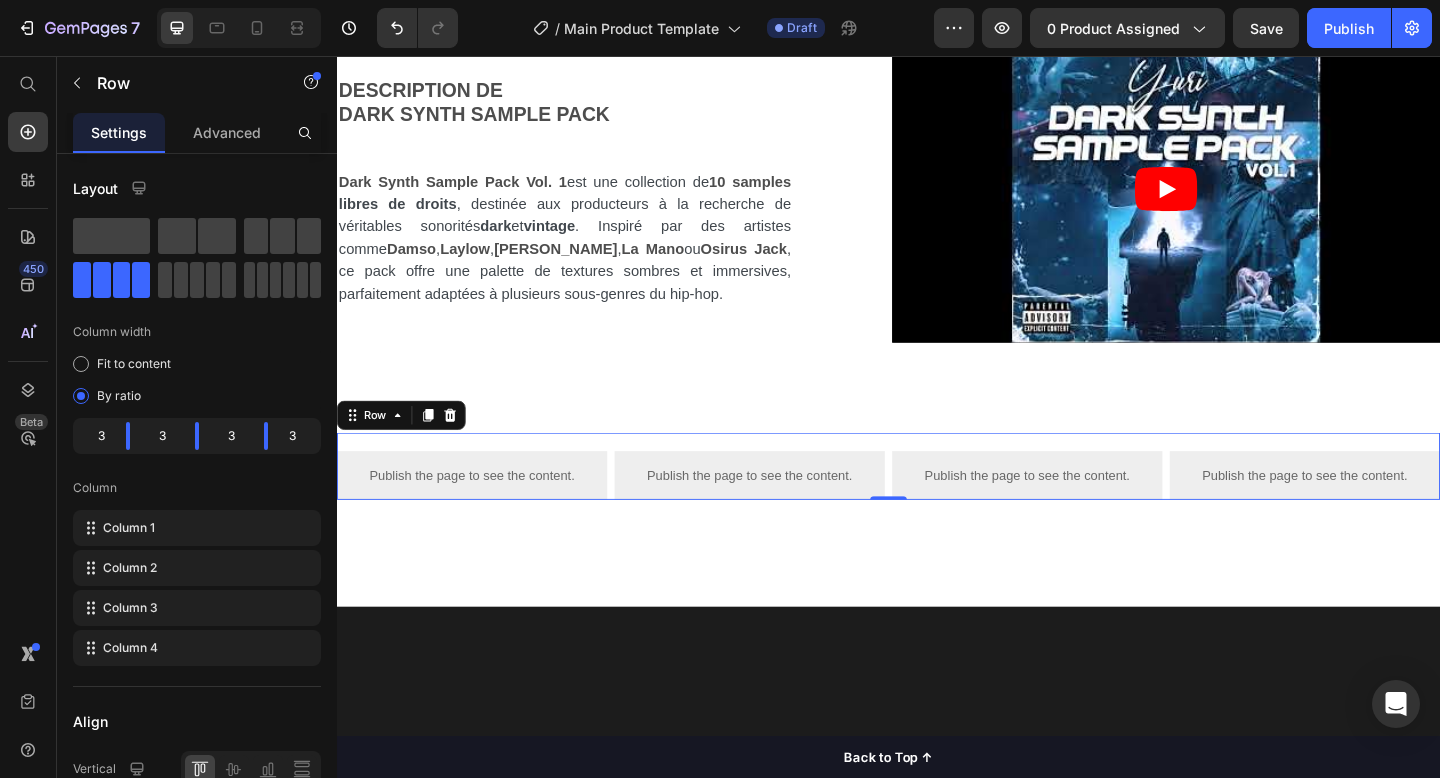 click on "Publish the page to see the content.
Custom Code
Publish the page to see the content.
Custom Code
Publish the page to see the content.
Custom Code
Publish the page to see the content.
Custom Code Row   0" at bounding box center [937, 502] 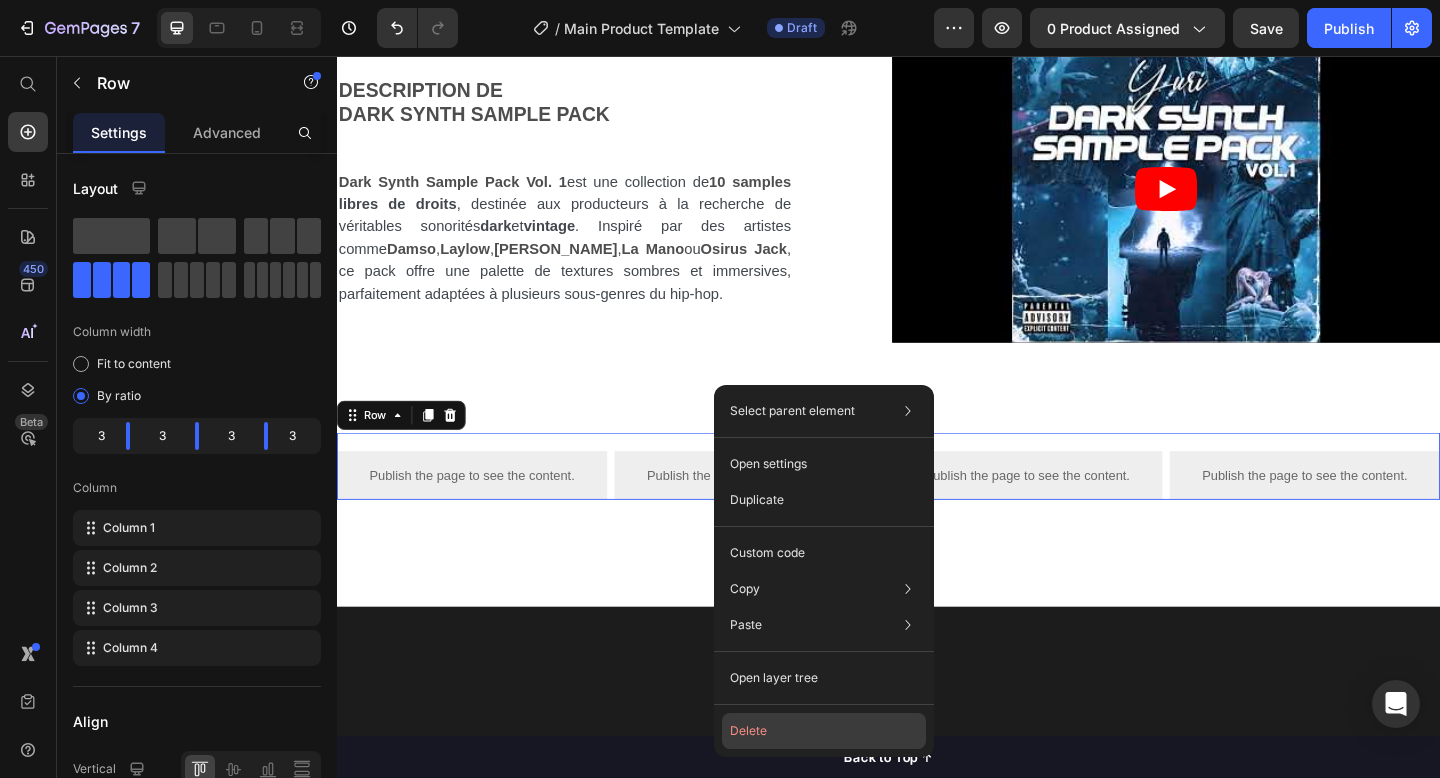 click on "Delete" 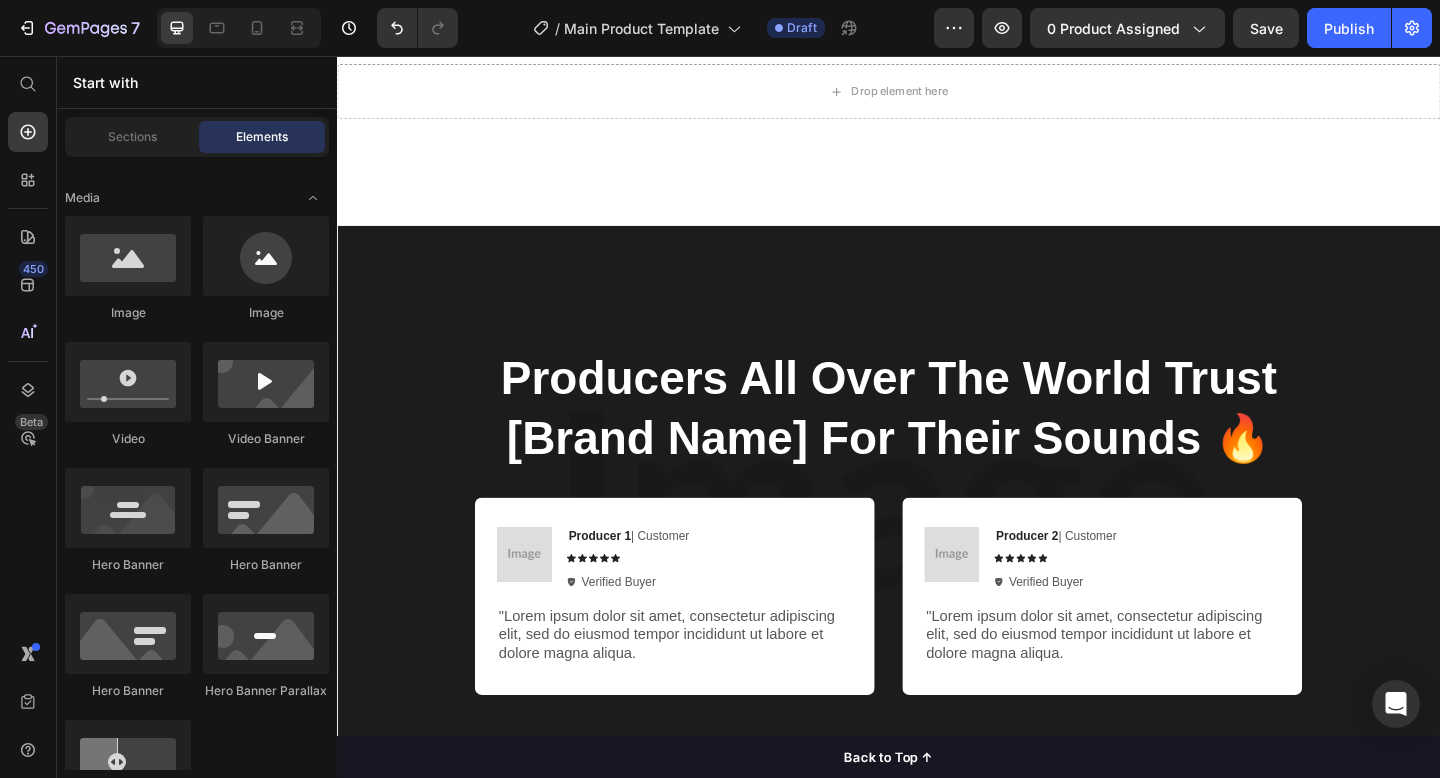 scroll, scrollTop: 1088, scrollLeft: 0, axis: vertical 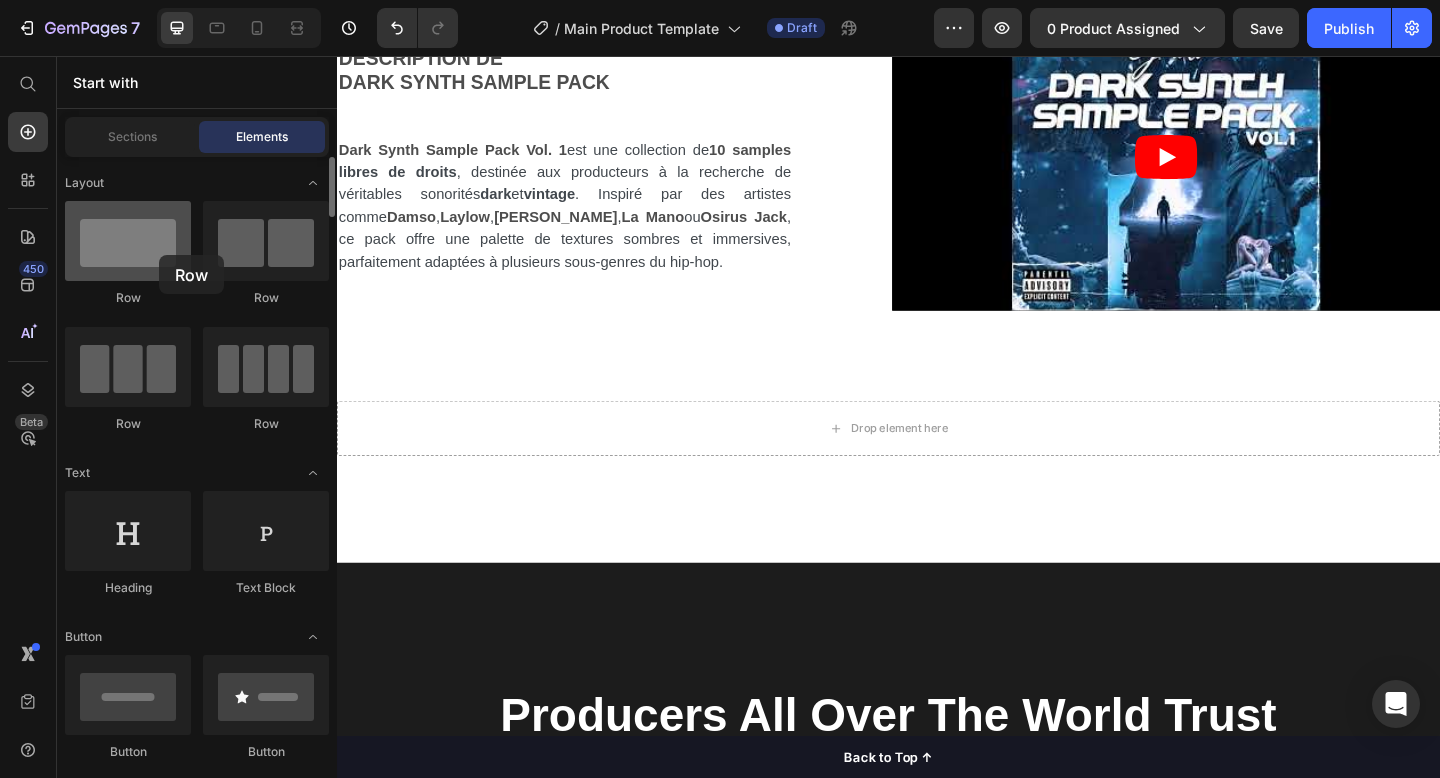 click at bounding box center (128, 241) 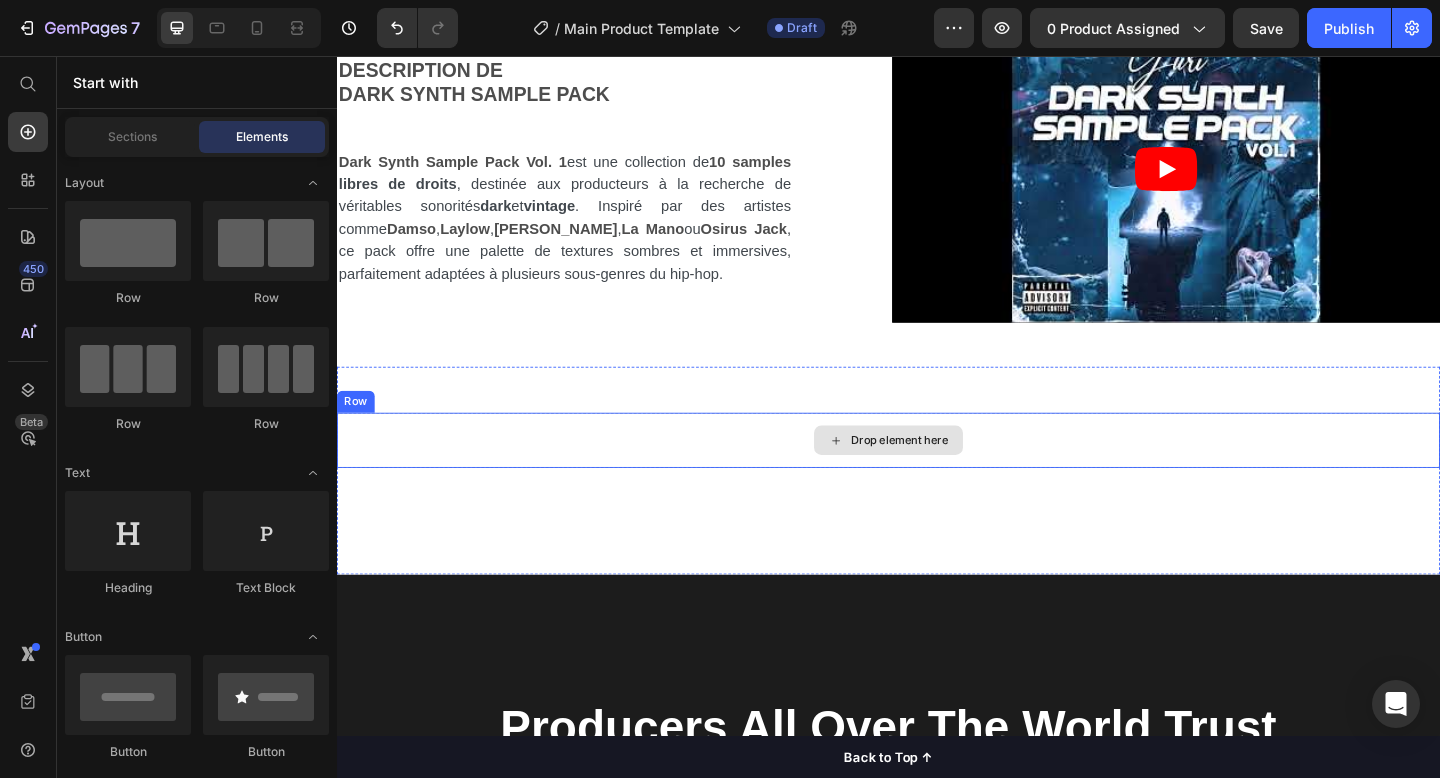 scroll, scrollTop: 1080, scrollLeft: 0, axis: vertical 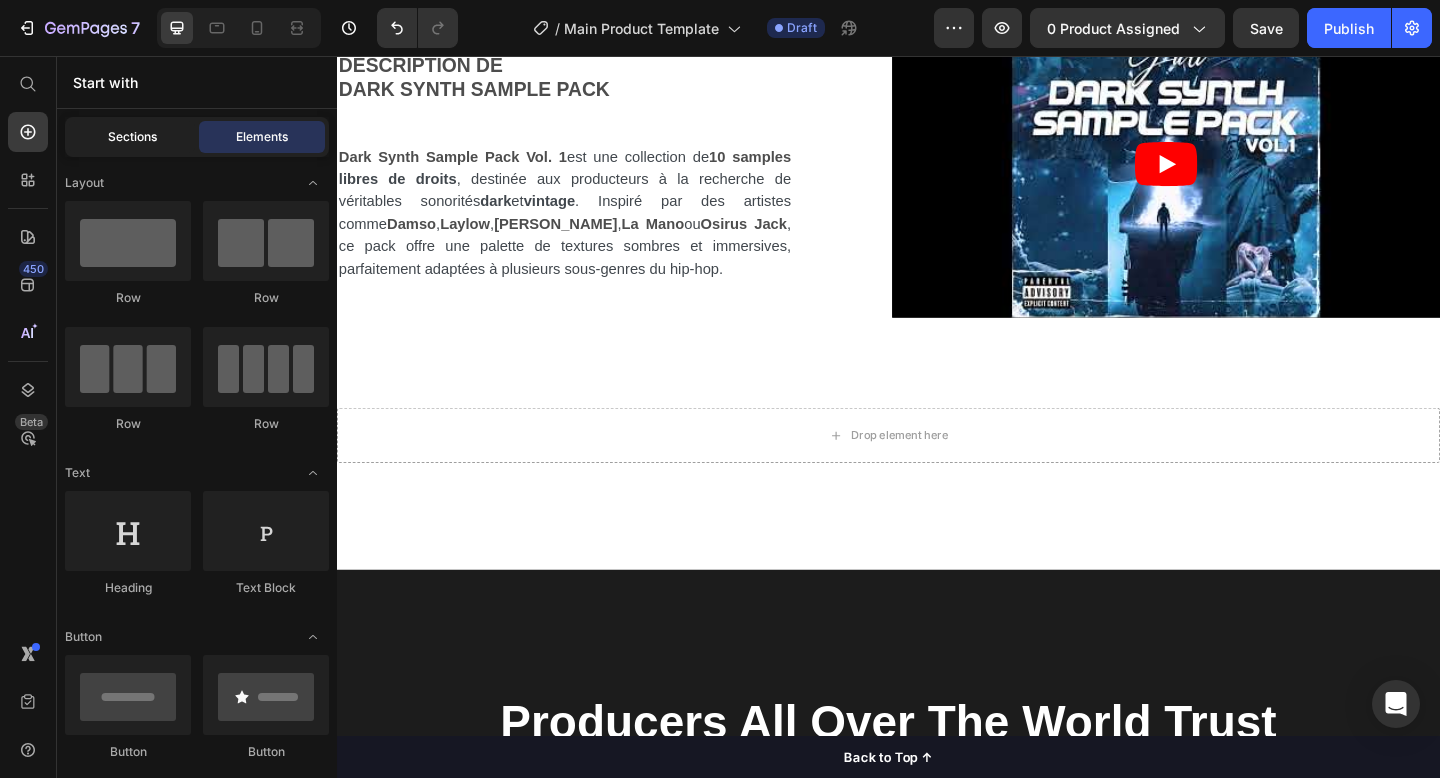 click on "Sections" at bounding box center [132, 137] 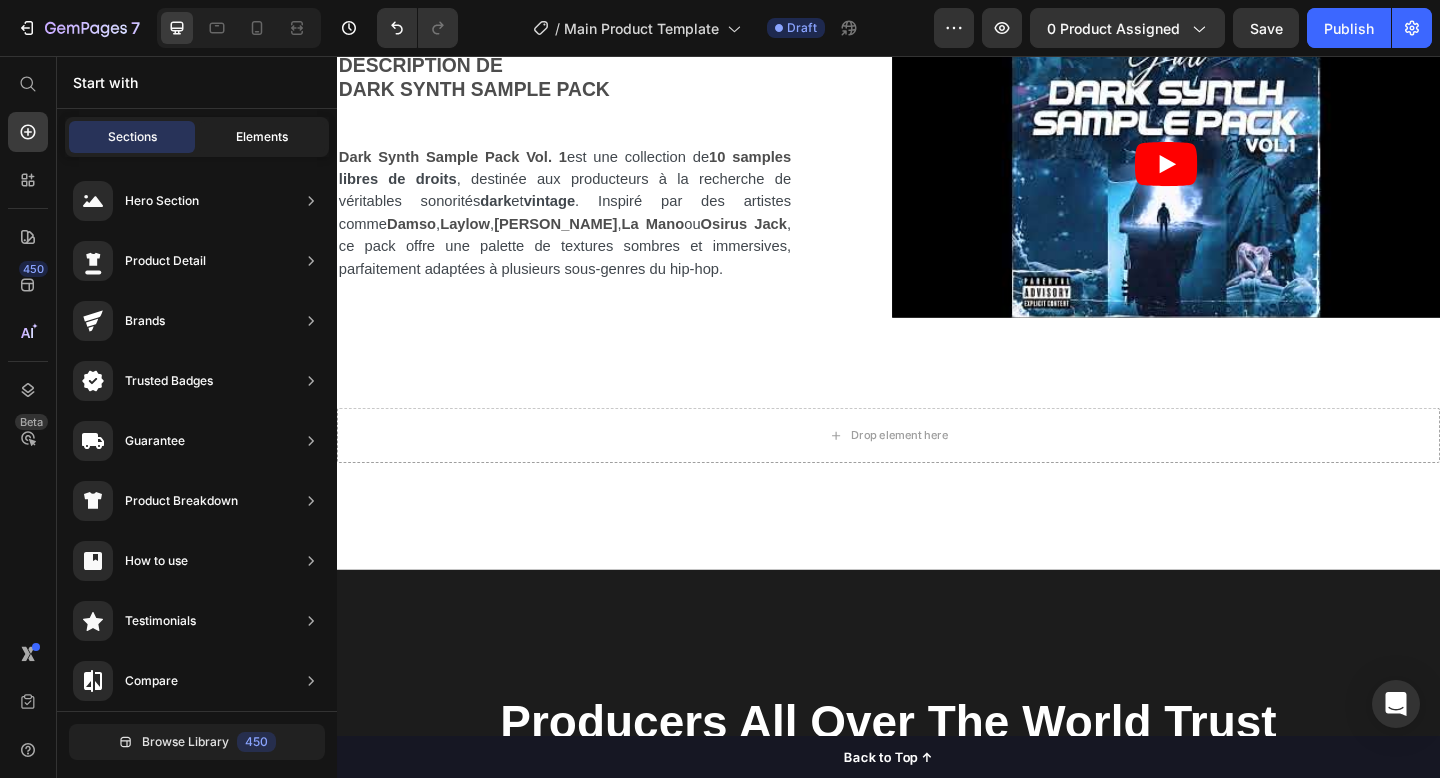 click on "Elements" at bounding box center [262, 137] 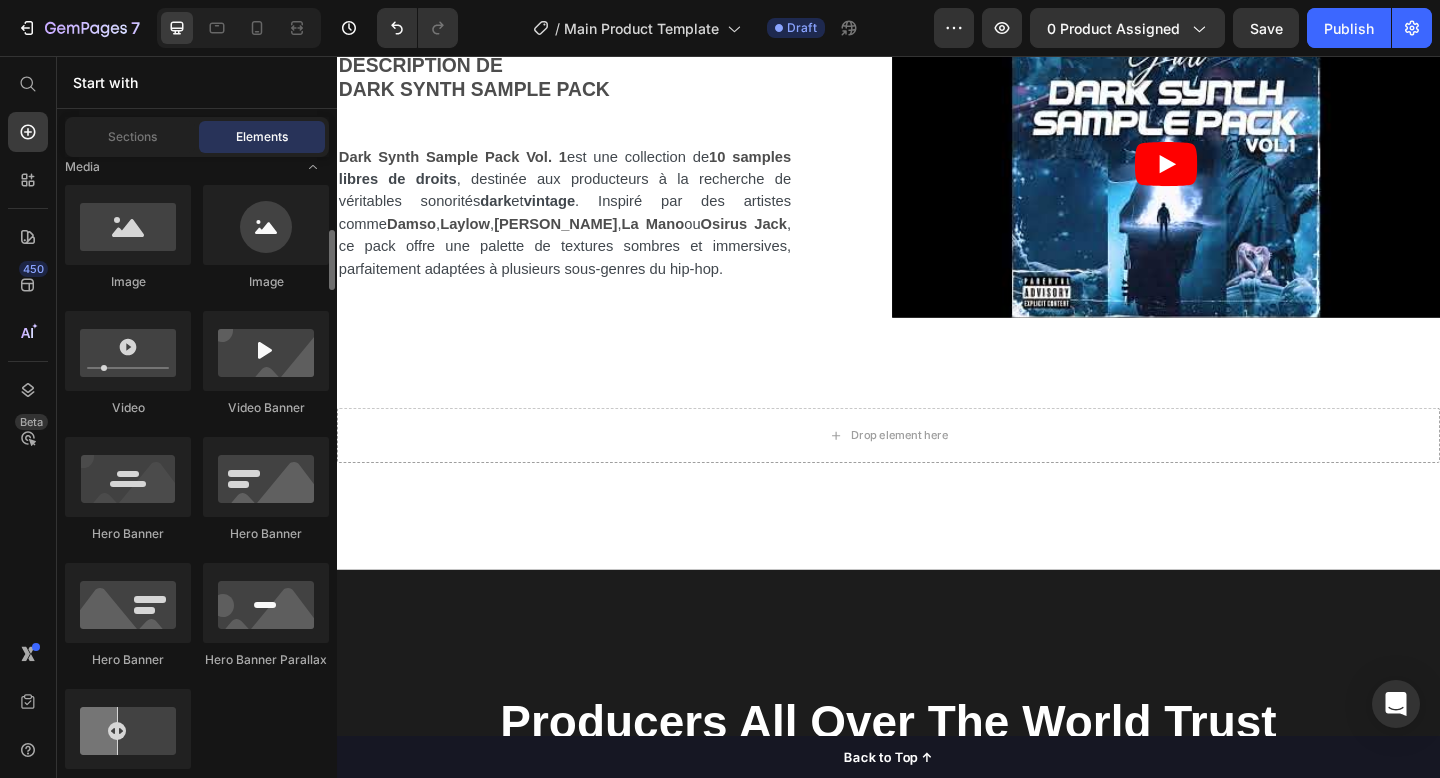 scroll, scrollTop: 761, scrollLeft: 0, axis: vertical 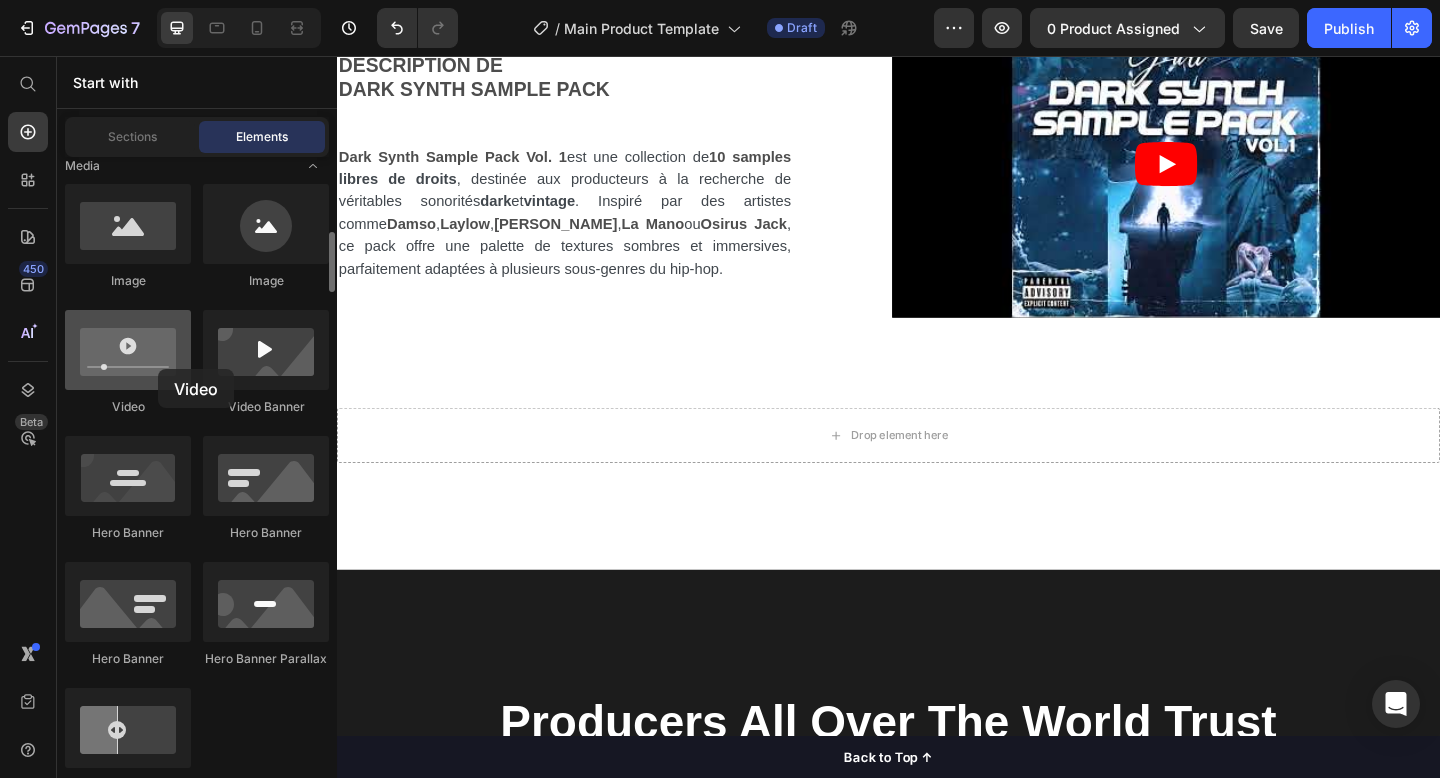 click at bounding box center [128, 350] 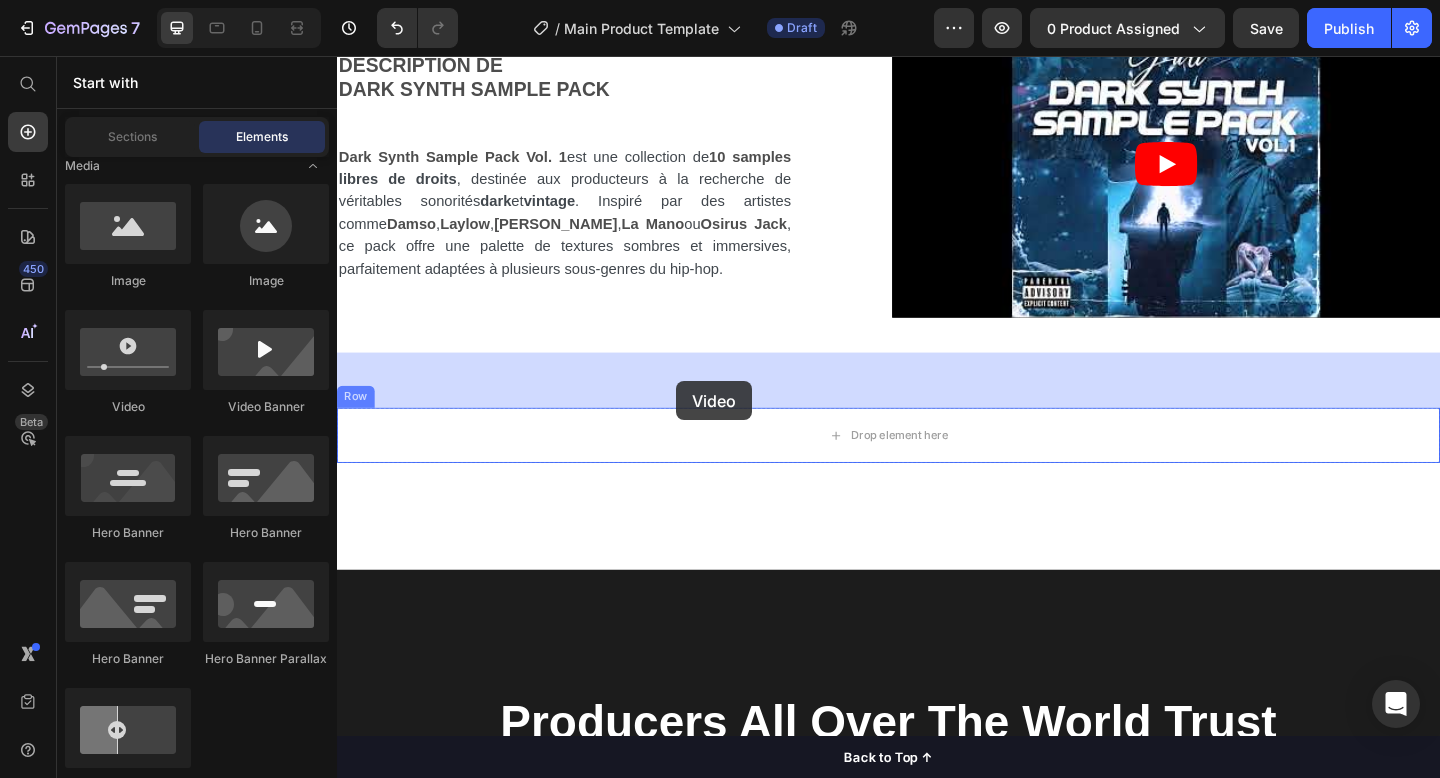 drag, startPoint x: 495, startPoint y: 425, endPoint x: 706, endPoint y: 410, distance: 211.5325 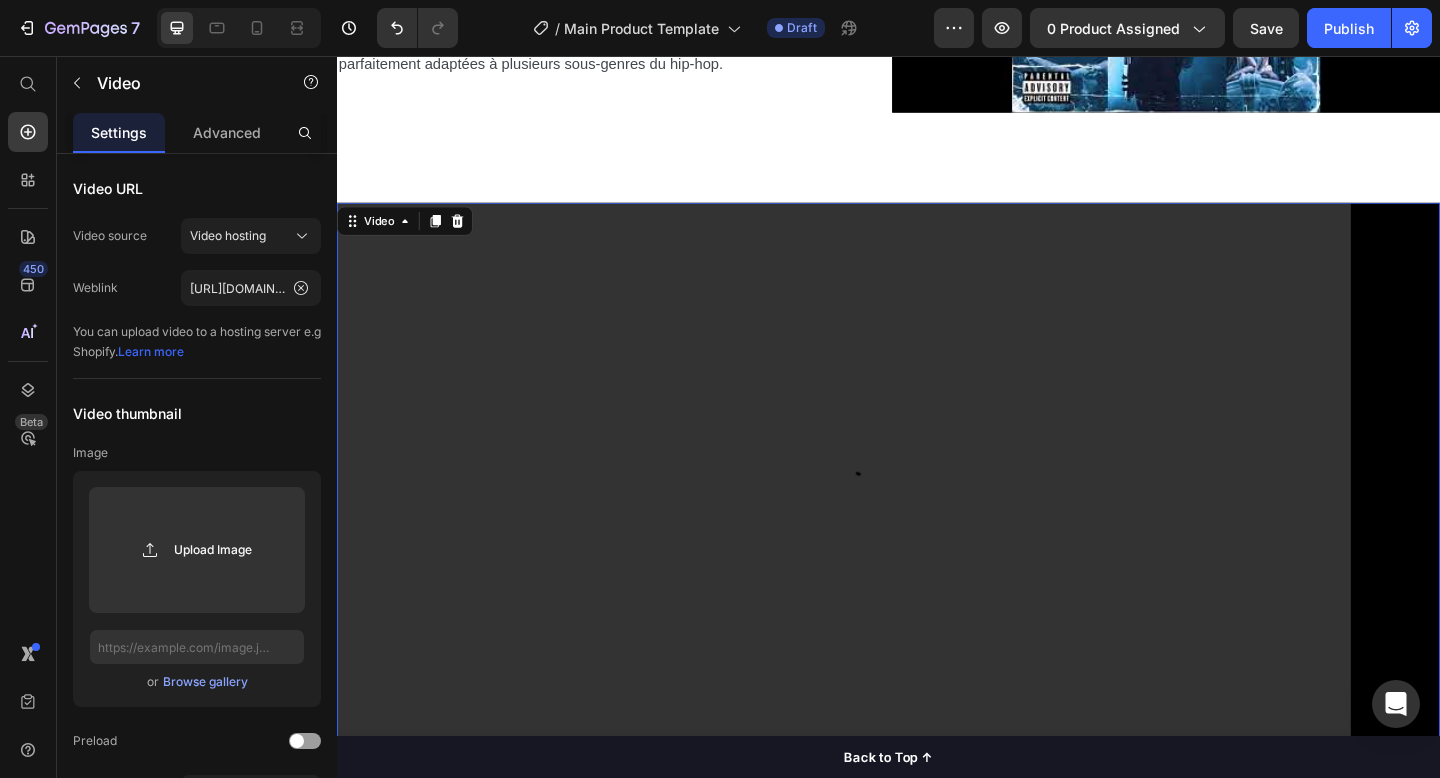 scroll, scrollTop: 1428, scrollLeft: 0, axis: vertical 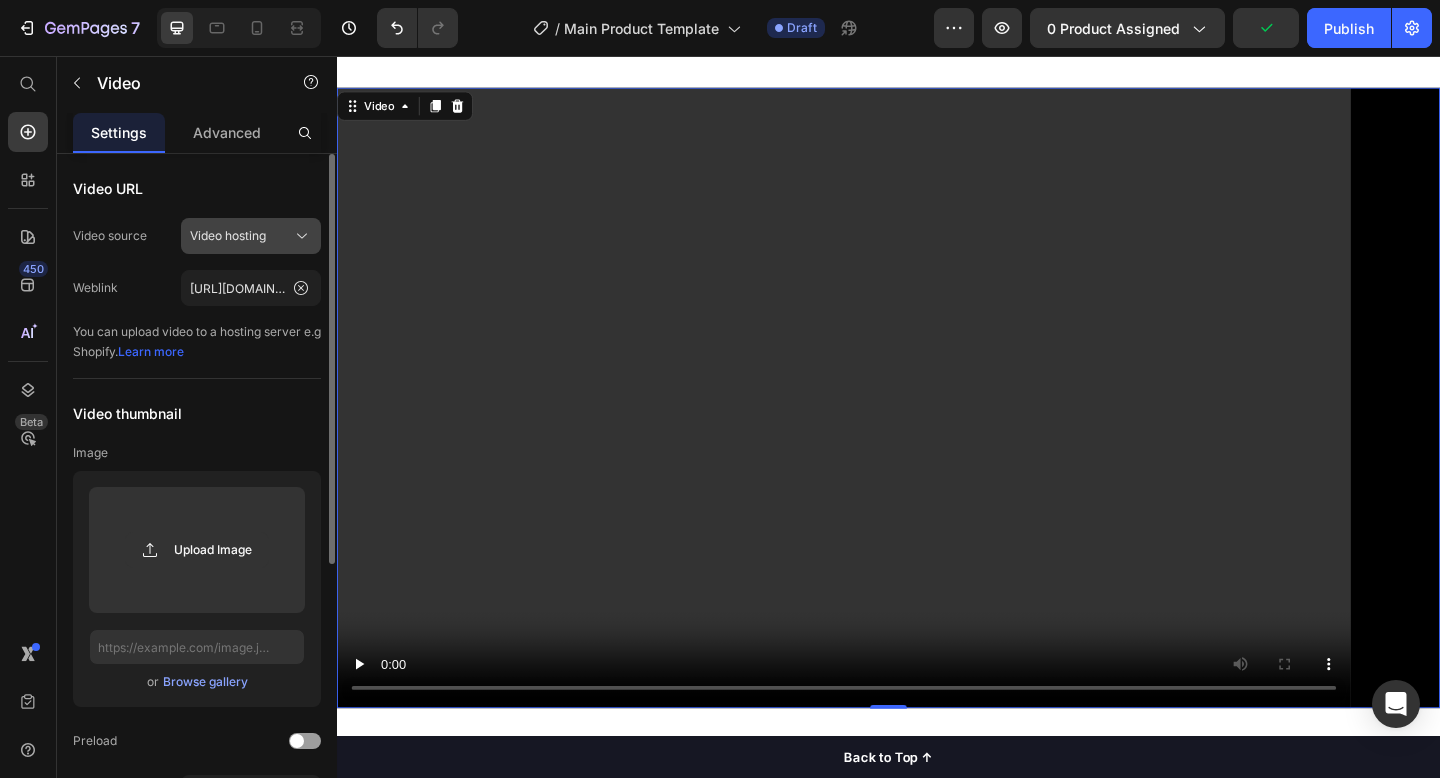 click on "Video hosting" 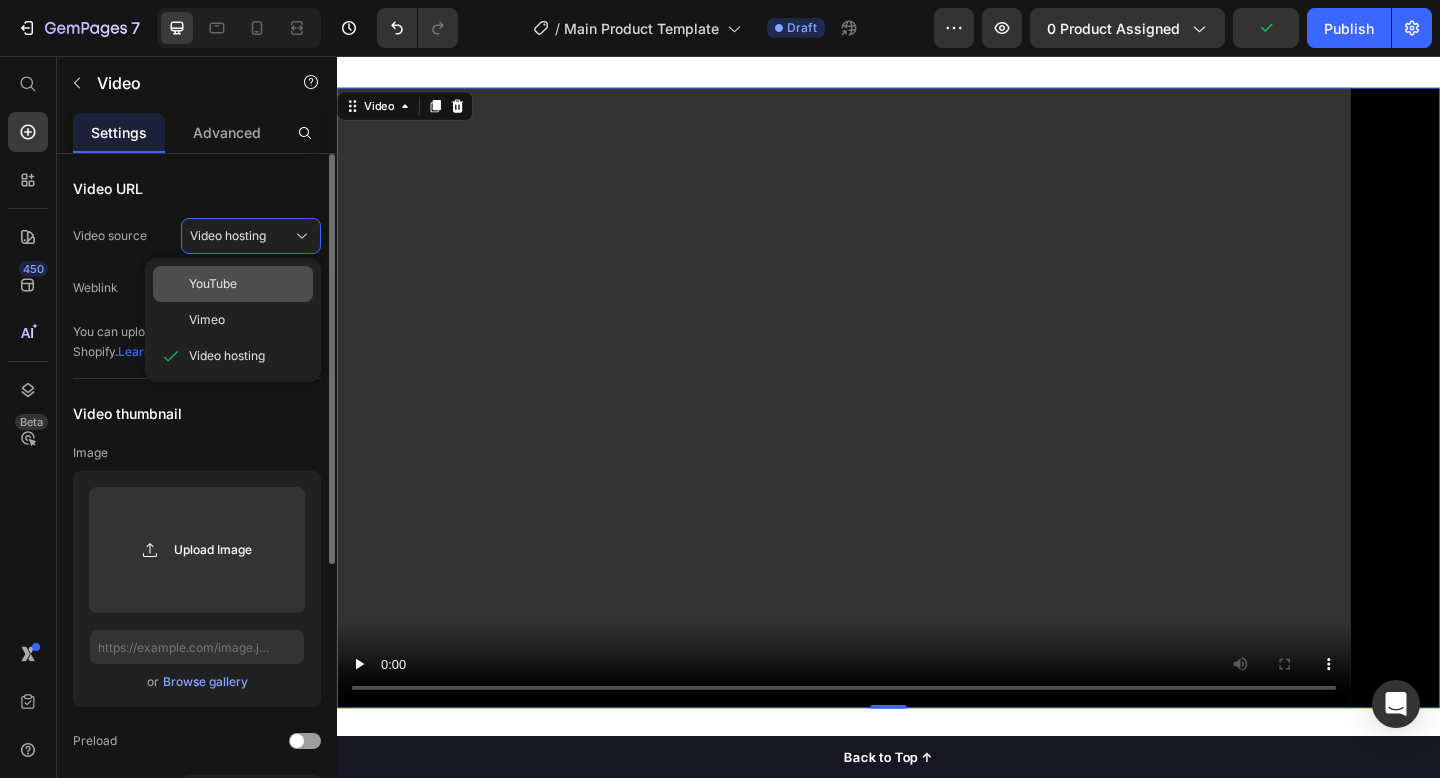 click on "YouTube" at bounding box center [247, 284] 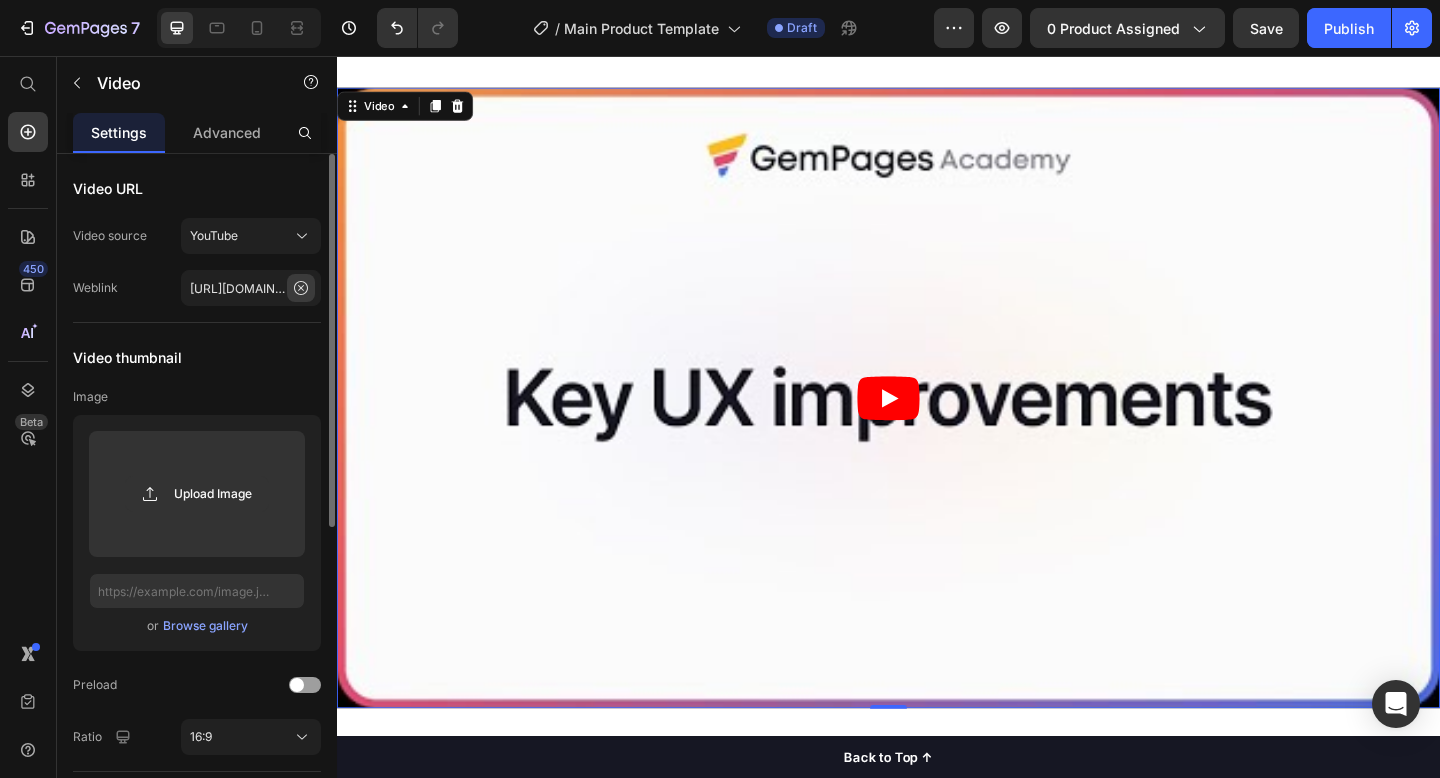 click 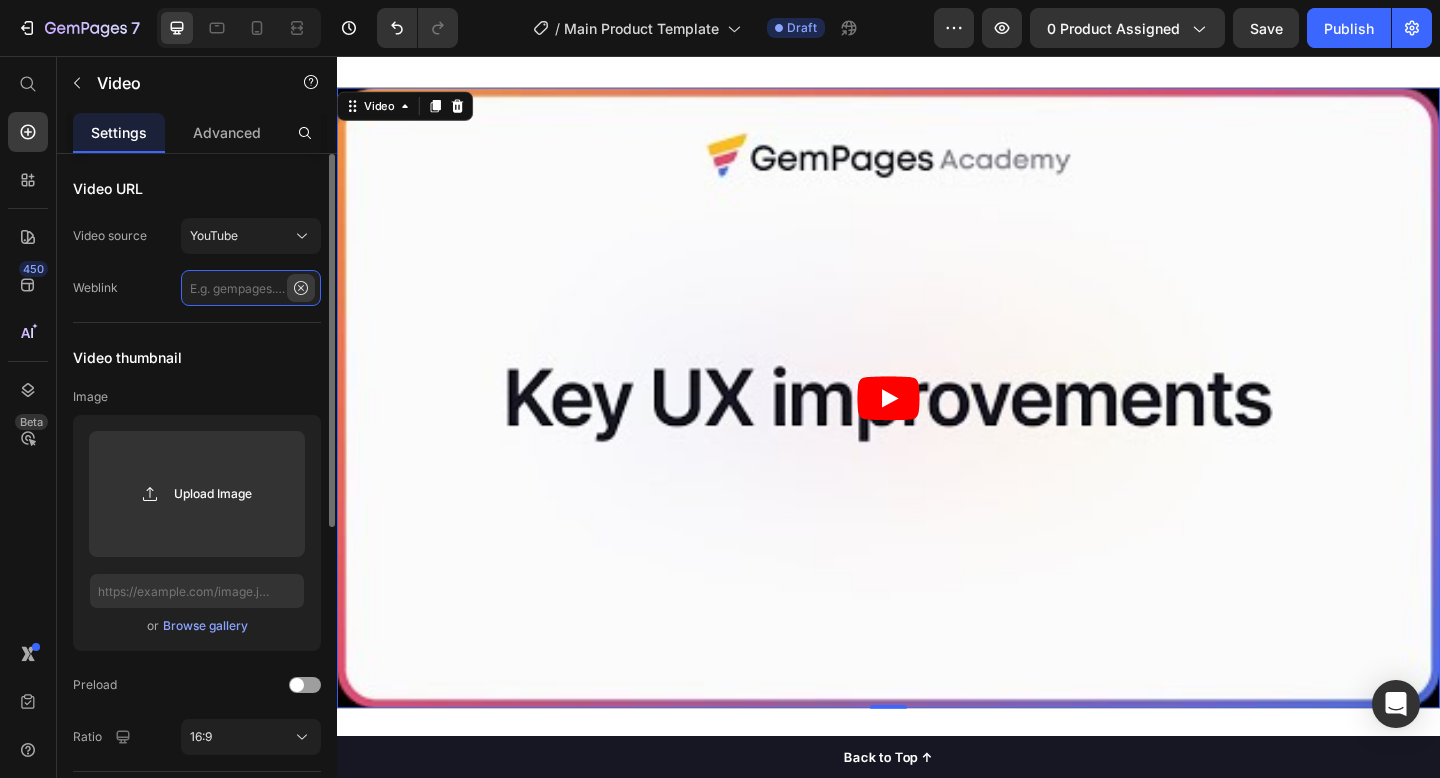 scroll, scrollTop: 0, scrollLeft: 0, axis: both 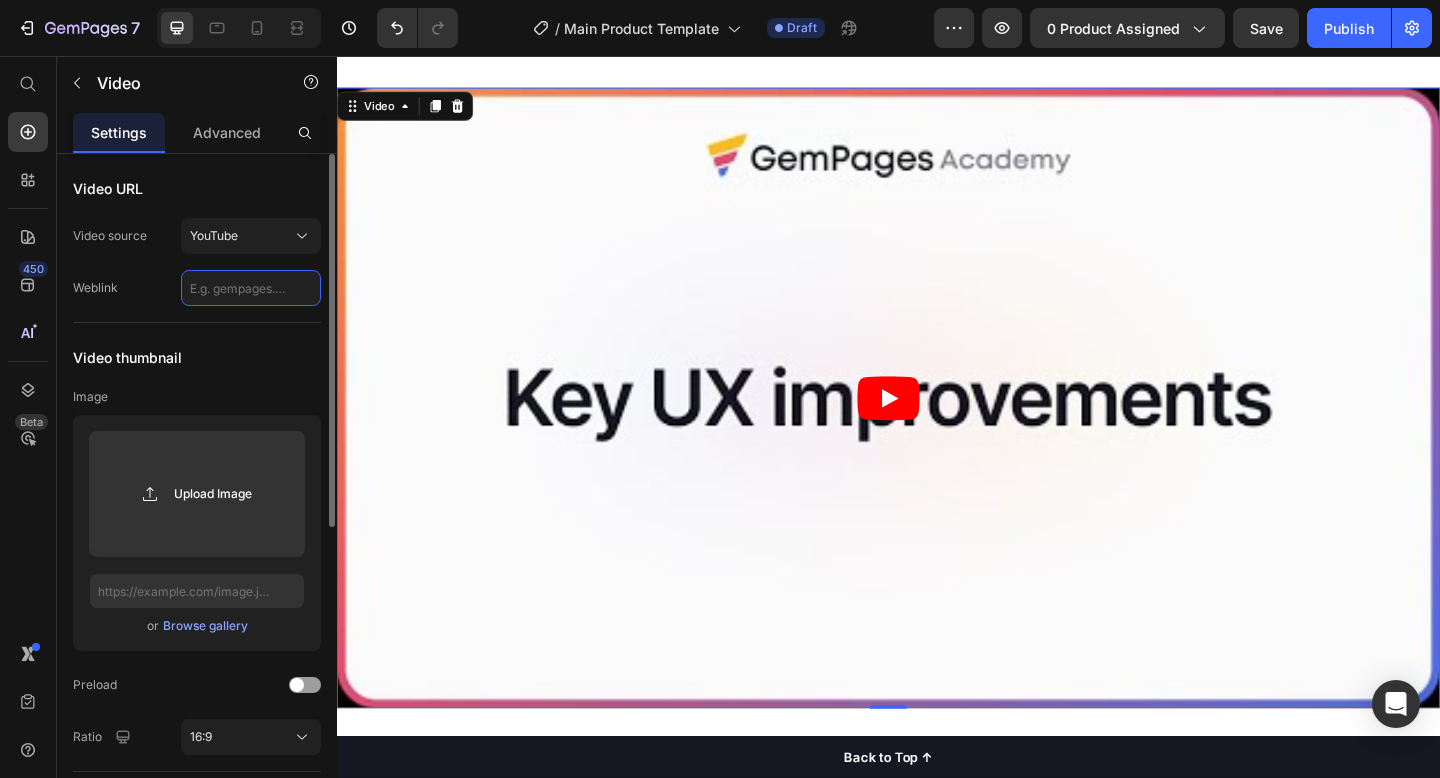 paste on "https://www.youtube.com/watch?v=pQP0LiIQmS8&t=157s" 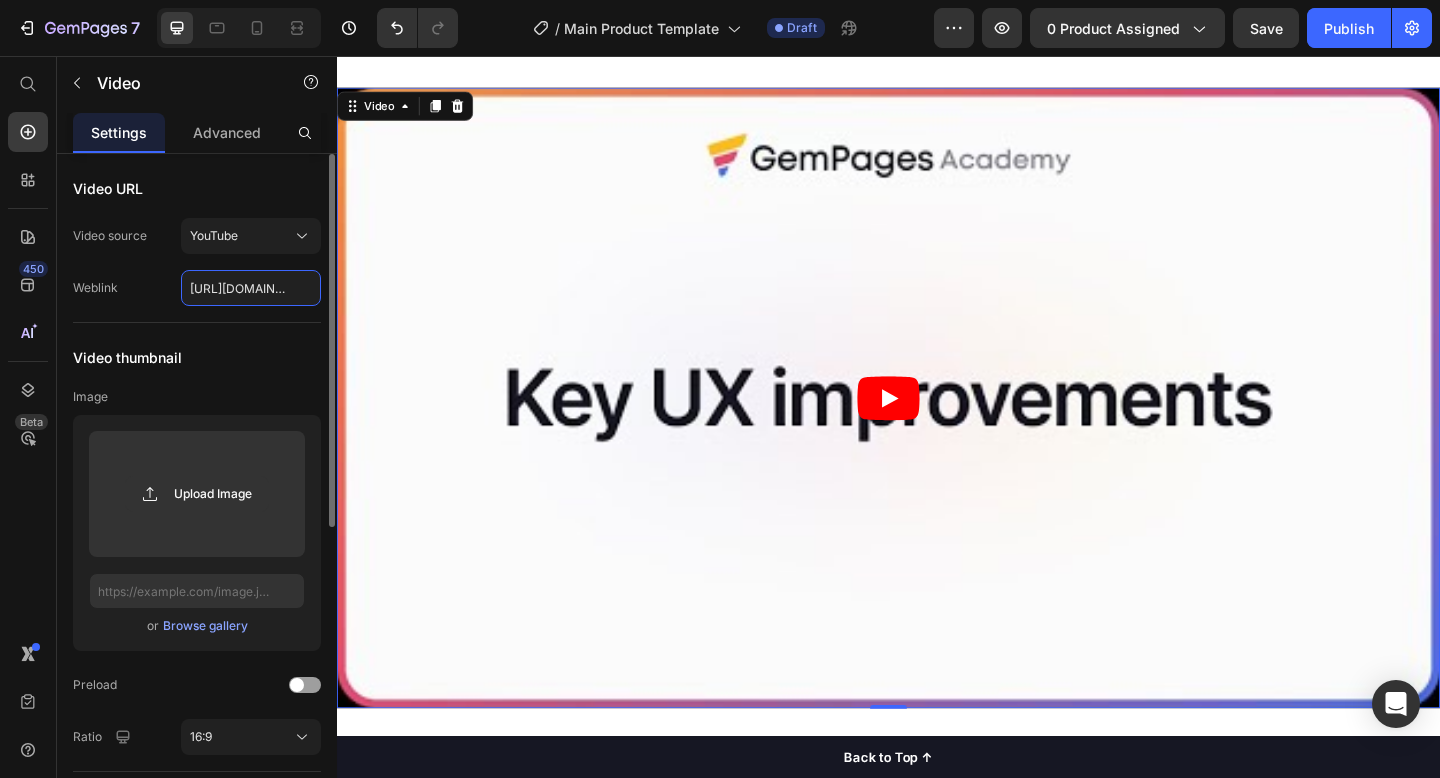 scroll, scrollTop: 0, scrollLeft: 231, axis: horizontal 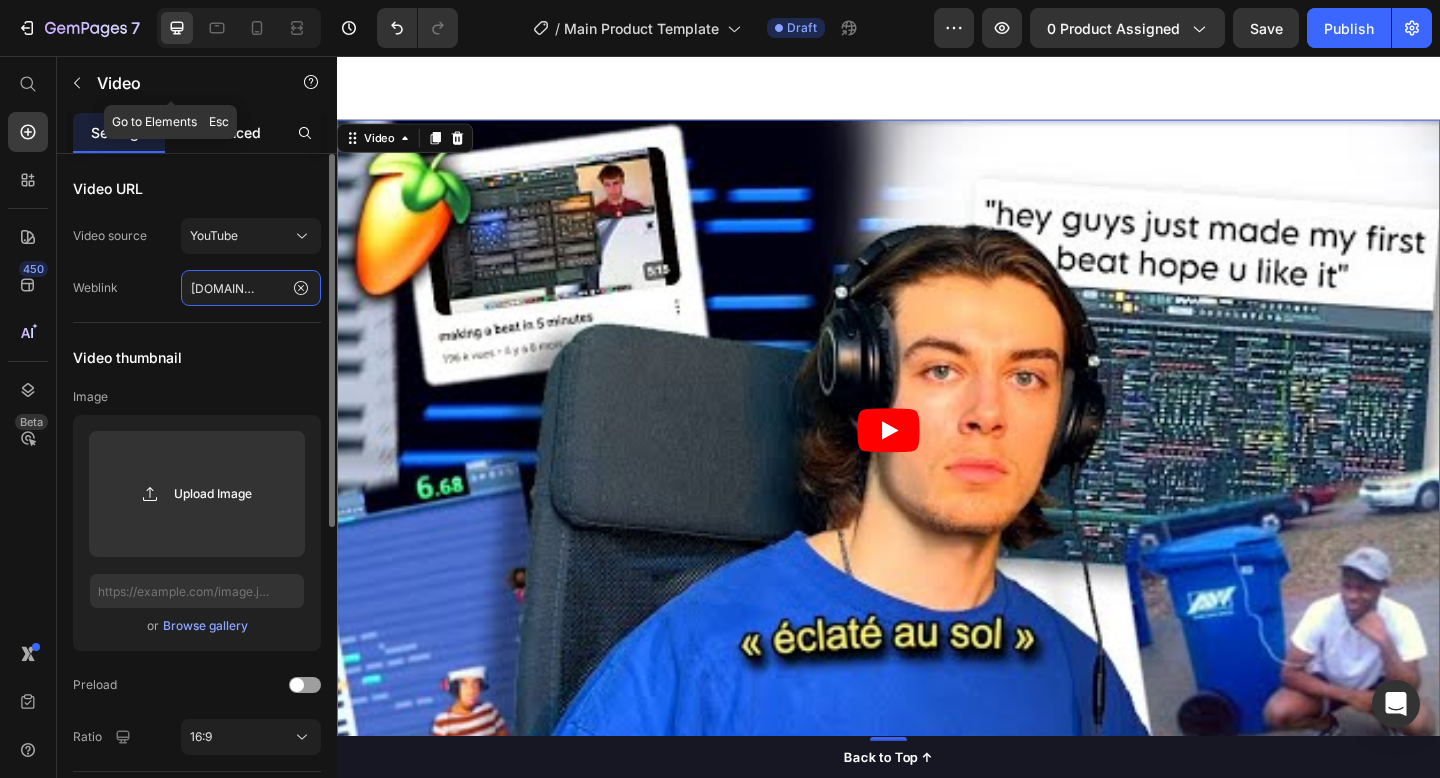 type on "https://www.youtube.com/watch?v=pQP0LiIQmS8&t=157s" 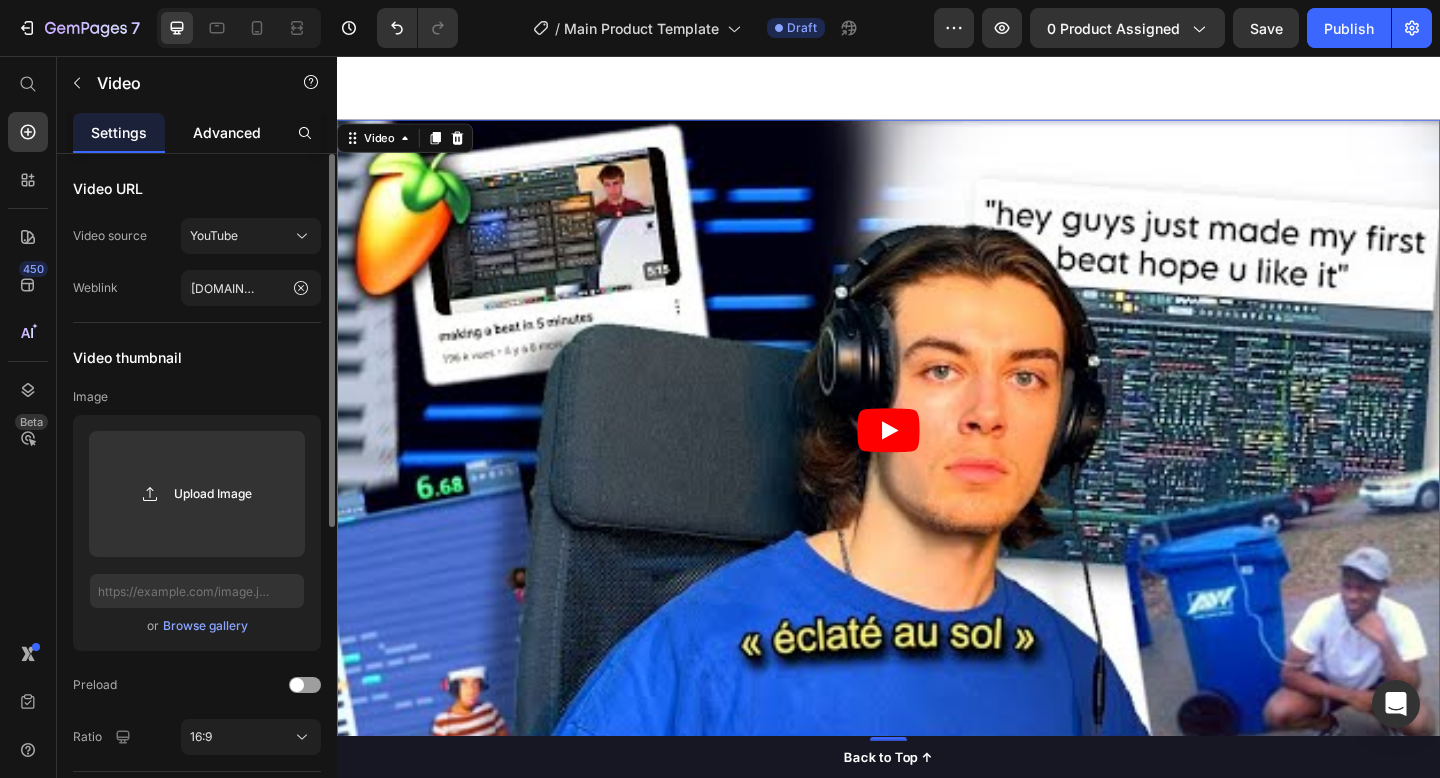 scroll, scrollTop: 0, scrollLeft: 0, axis: both 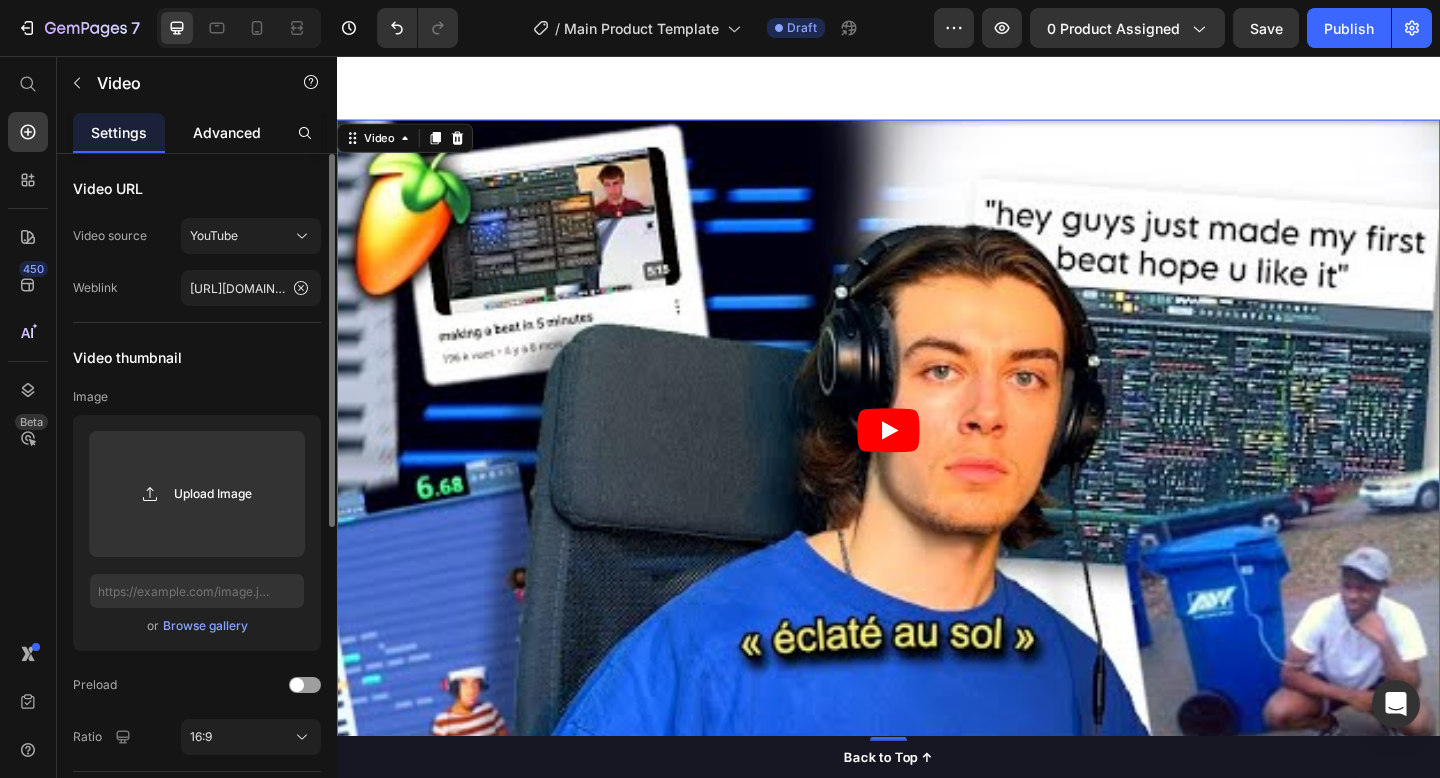 click on "Advanced" 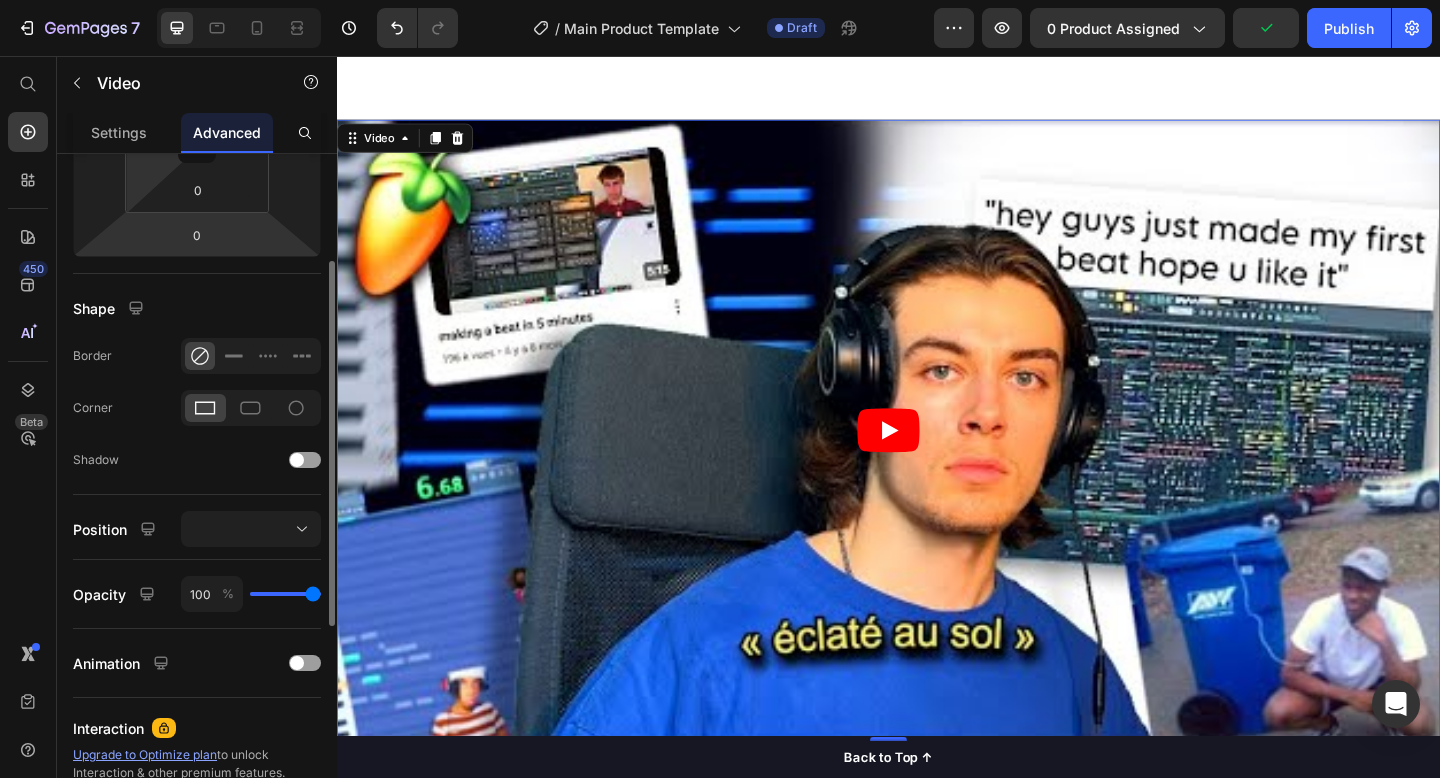 scroll, scrollTop: 130, scrollLeft: 0, axis: vertical 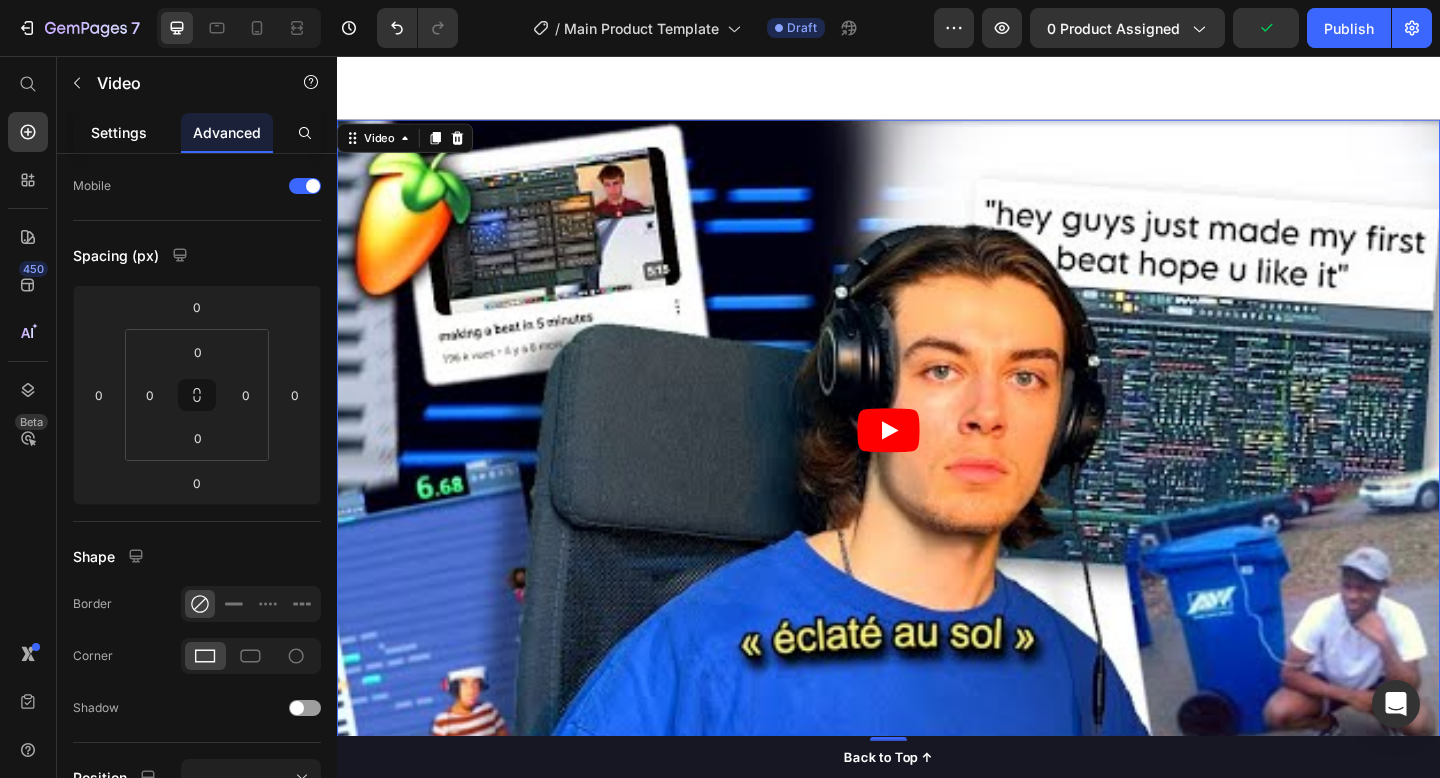 click on "Settings" at bounding box center [119, 132] 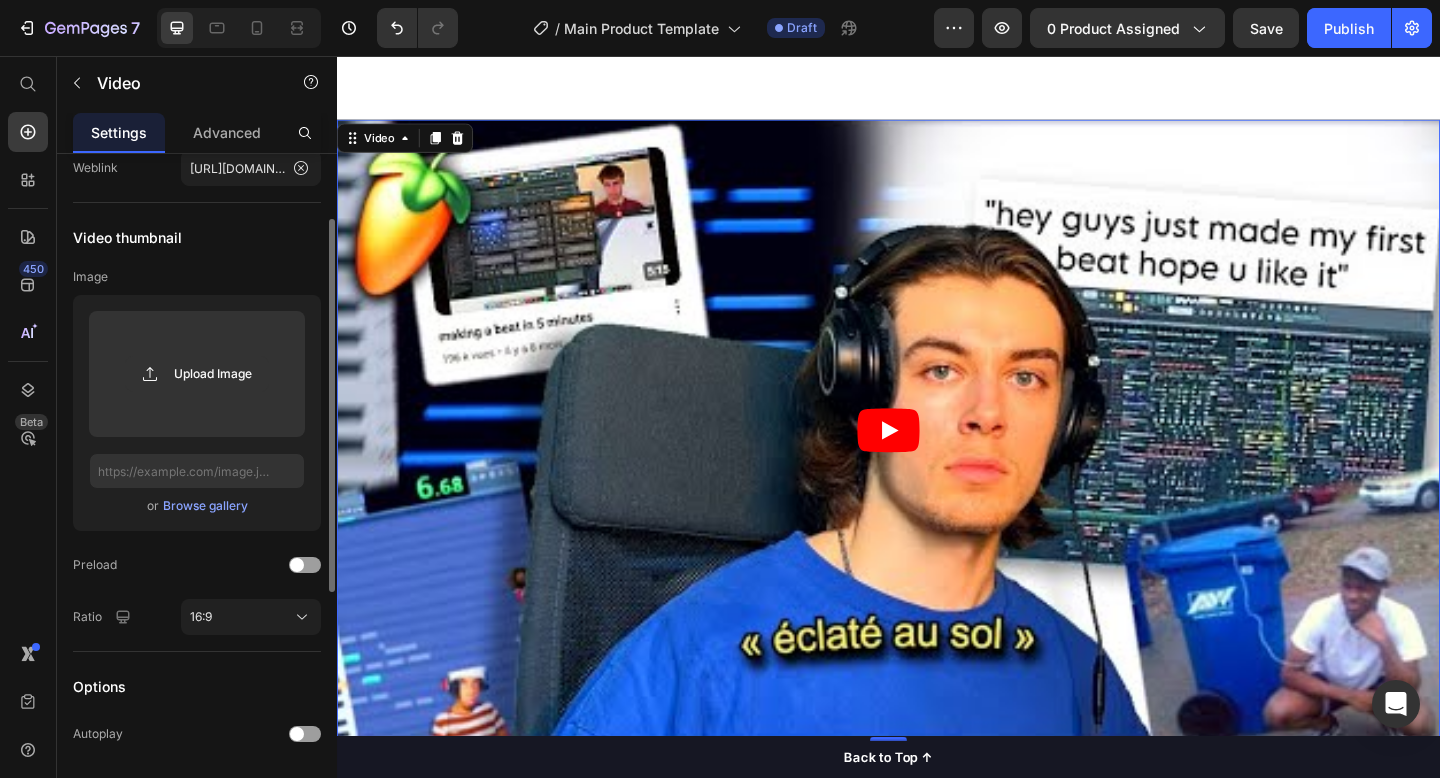scroll, scrollTop: 186, scrollLeft: 0, axis: vertical 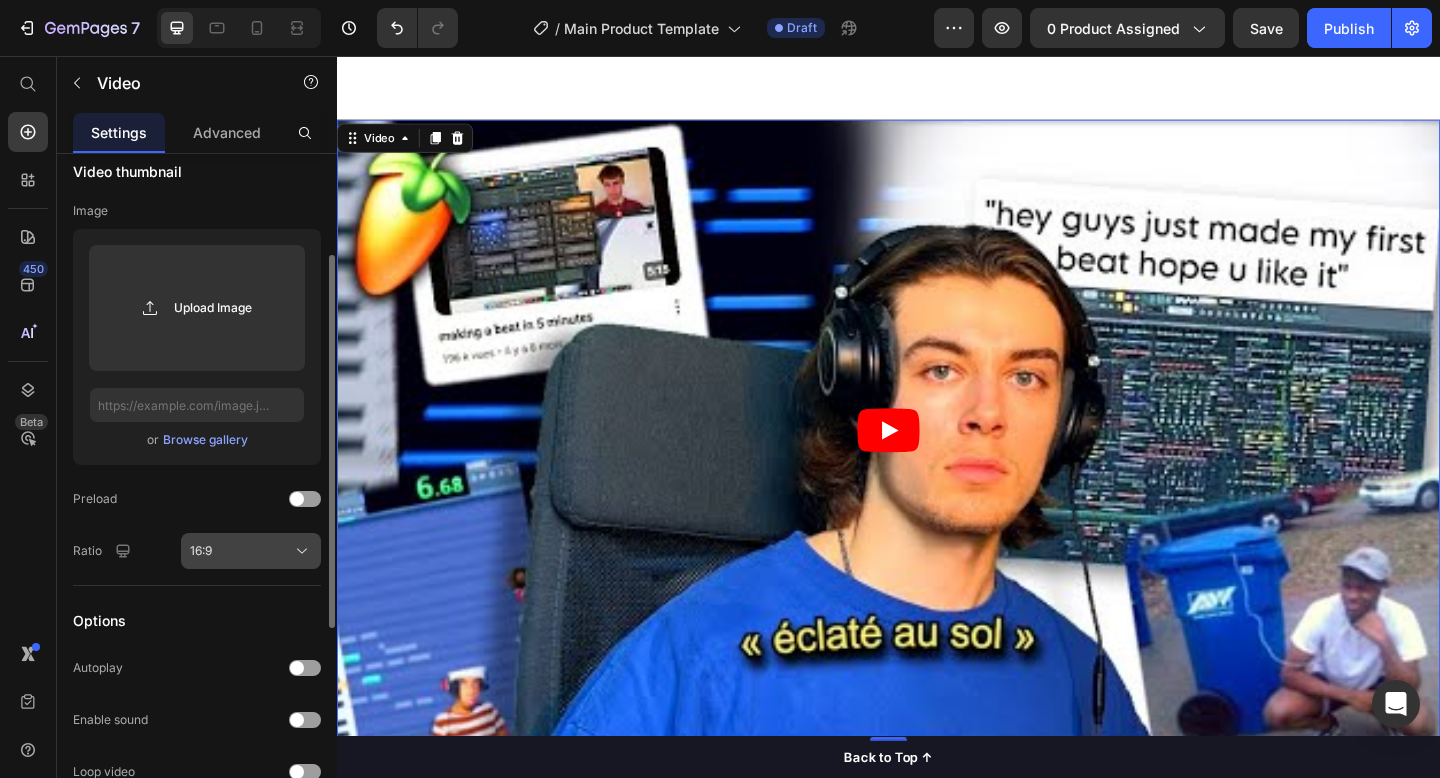 click on "16:9" 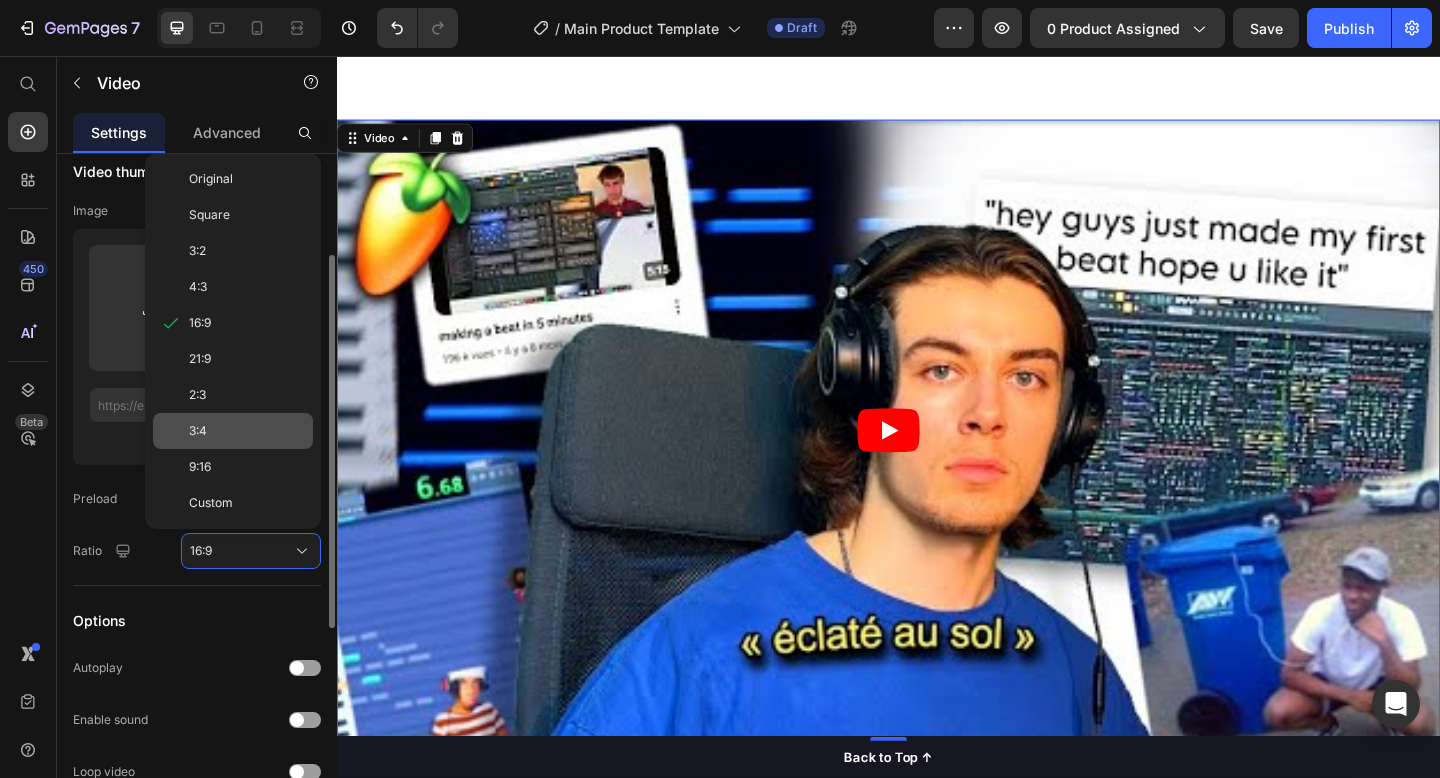 click on "3:4" at bounding box center (247, 431) 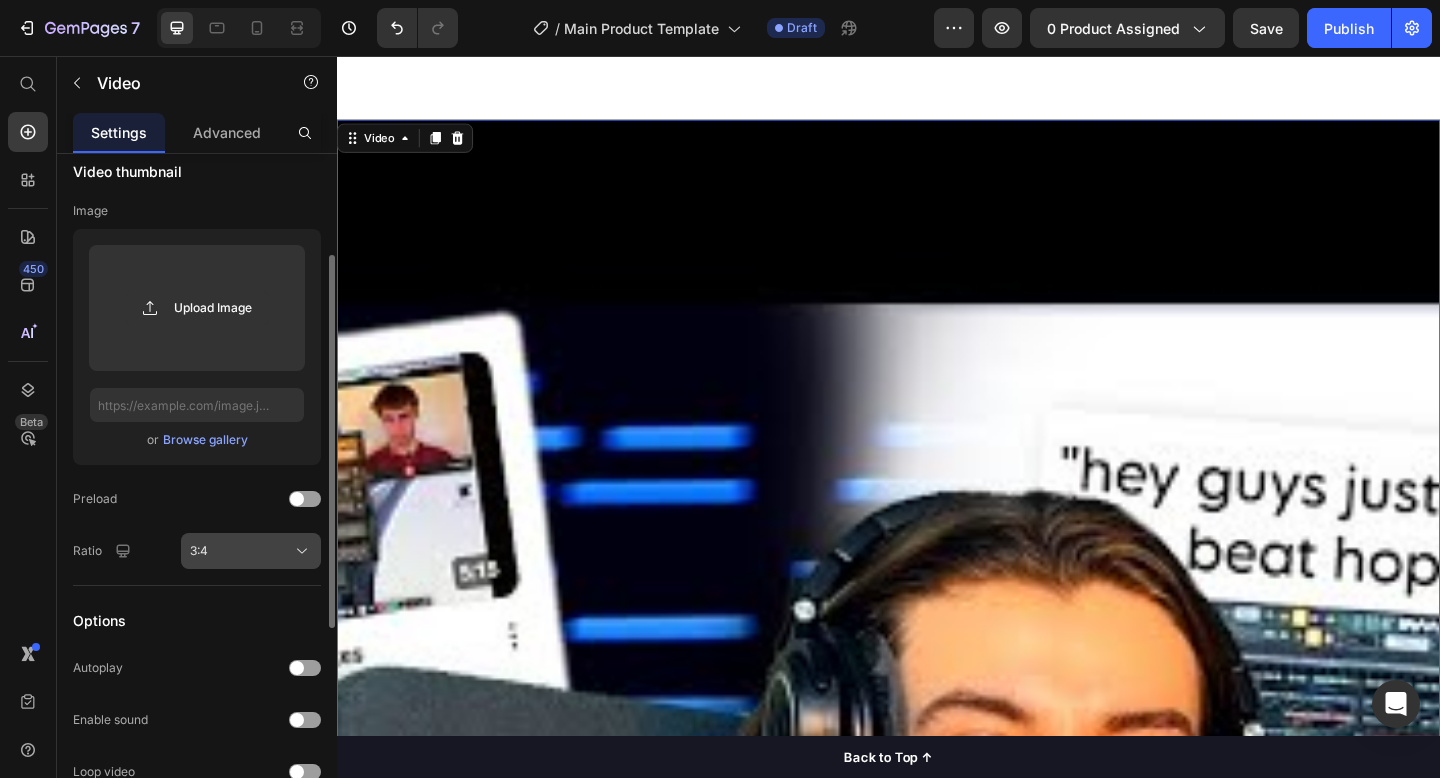 click on "3:4" 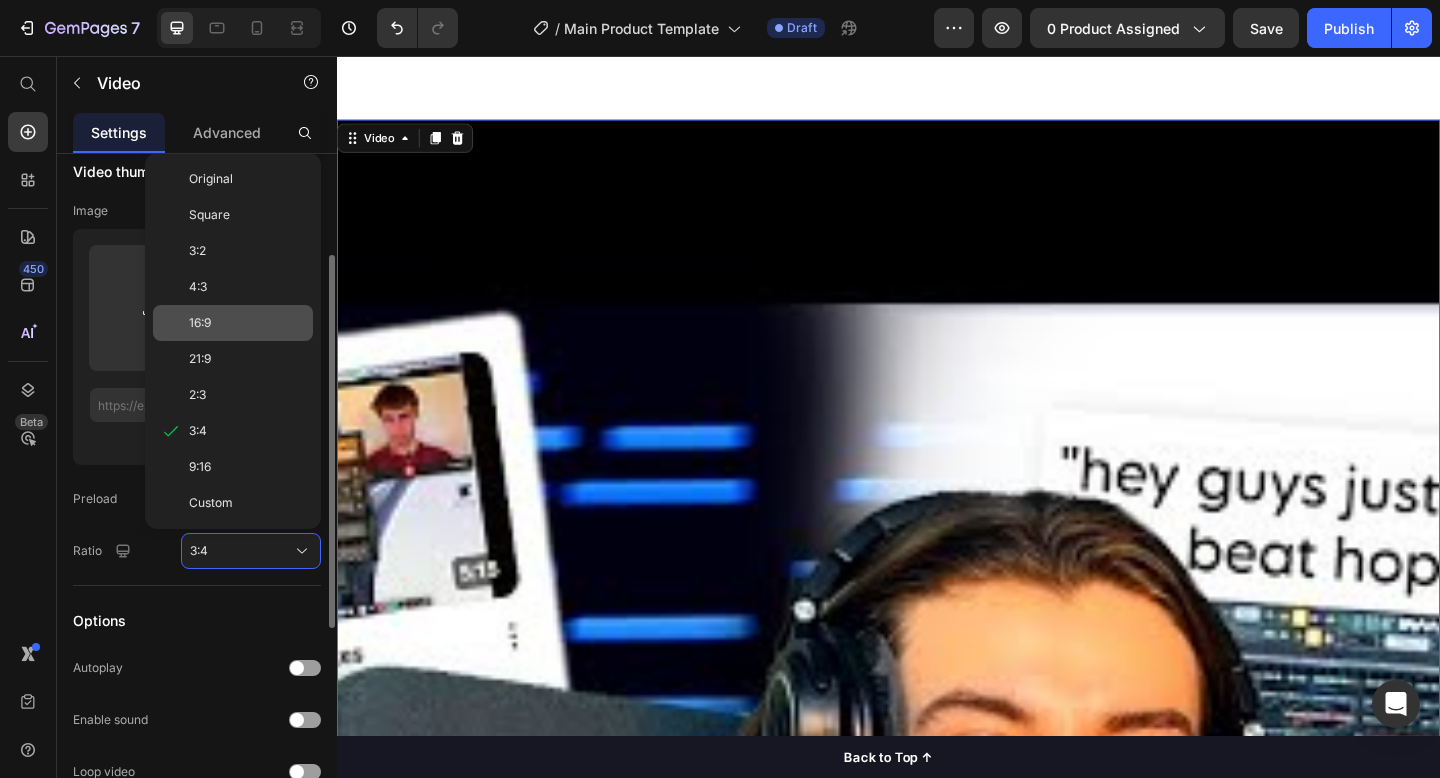 click on "16:9" at bounding box center (247, 323) 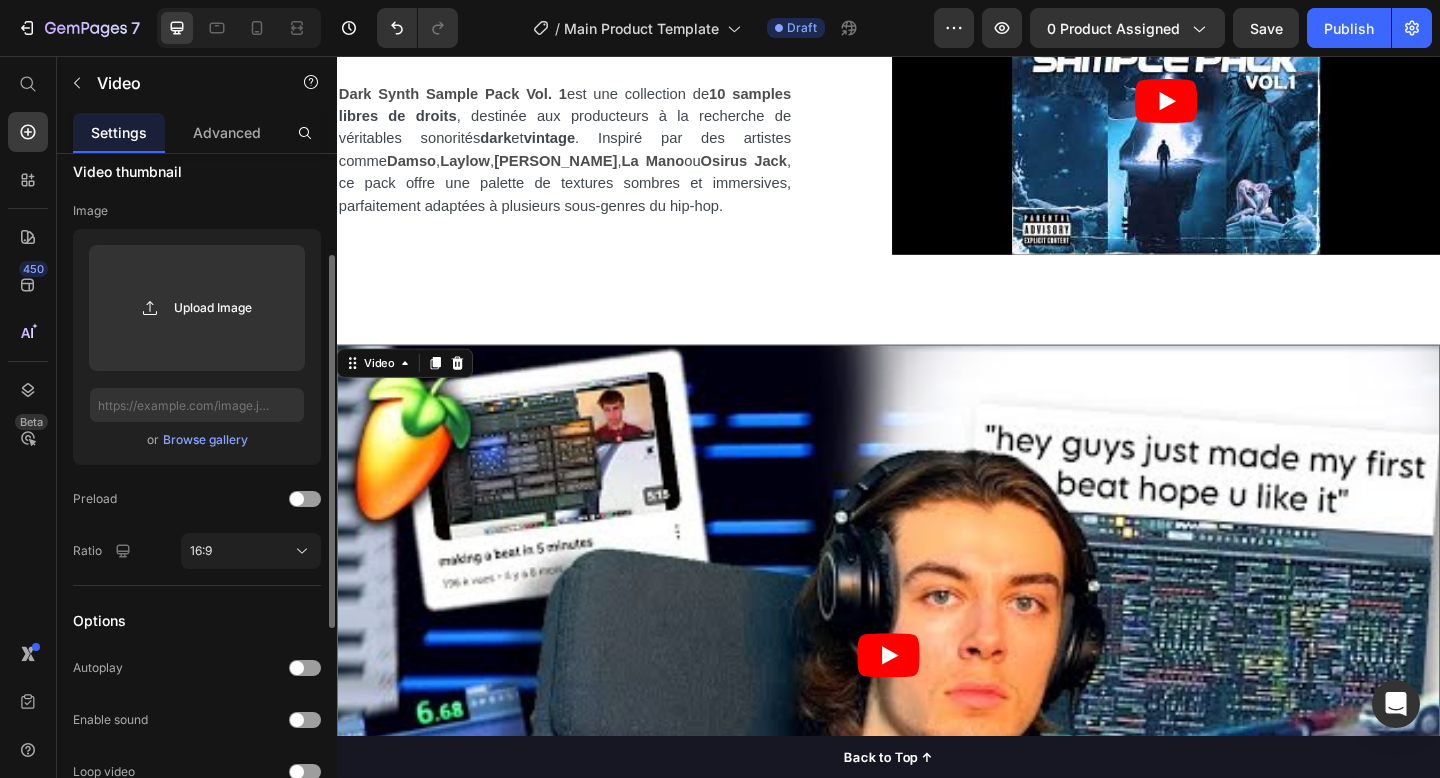 scroll, scrollTop: 1180, scrollLeft: 0, axis: vertical 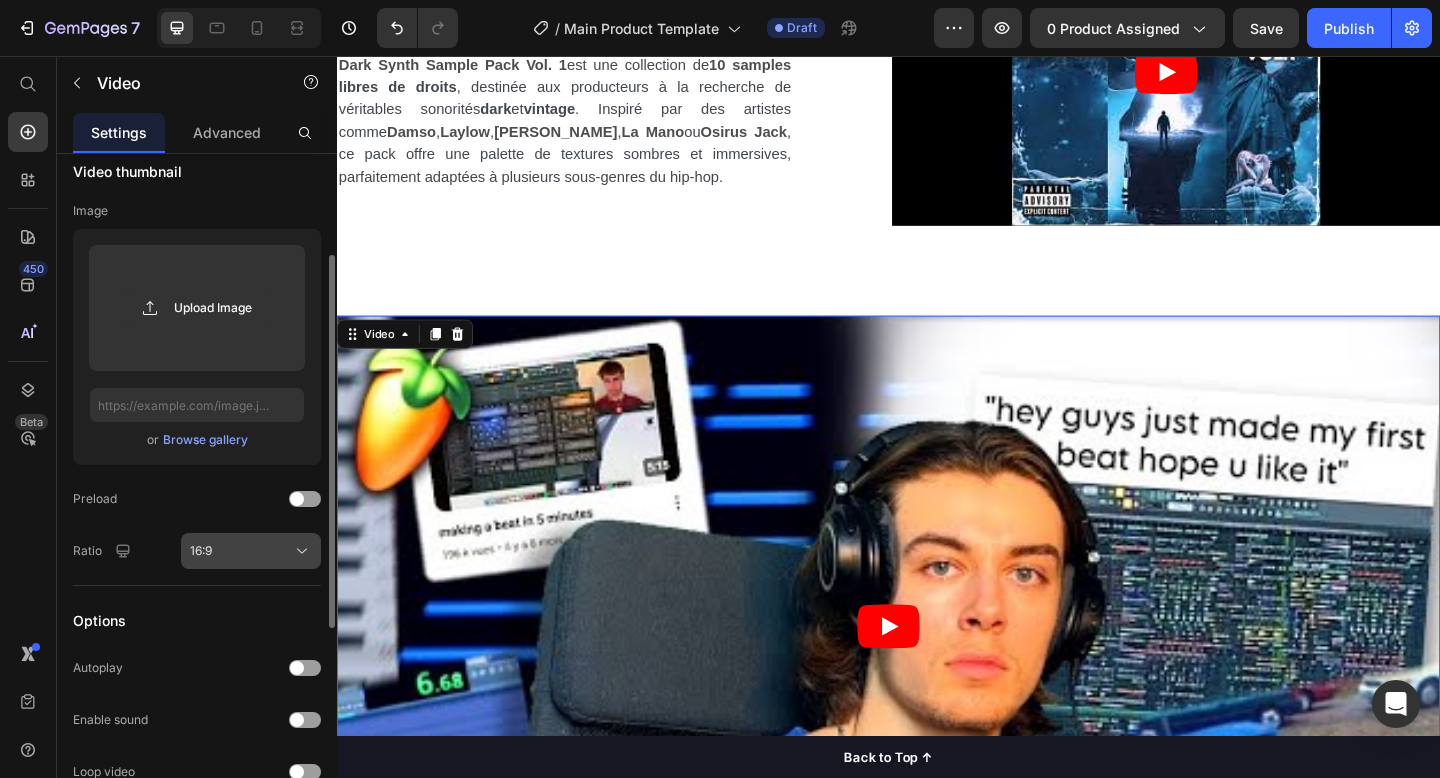 click on "16:9" 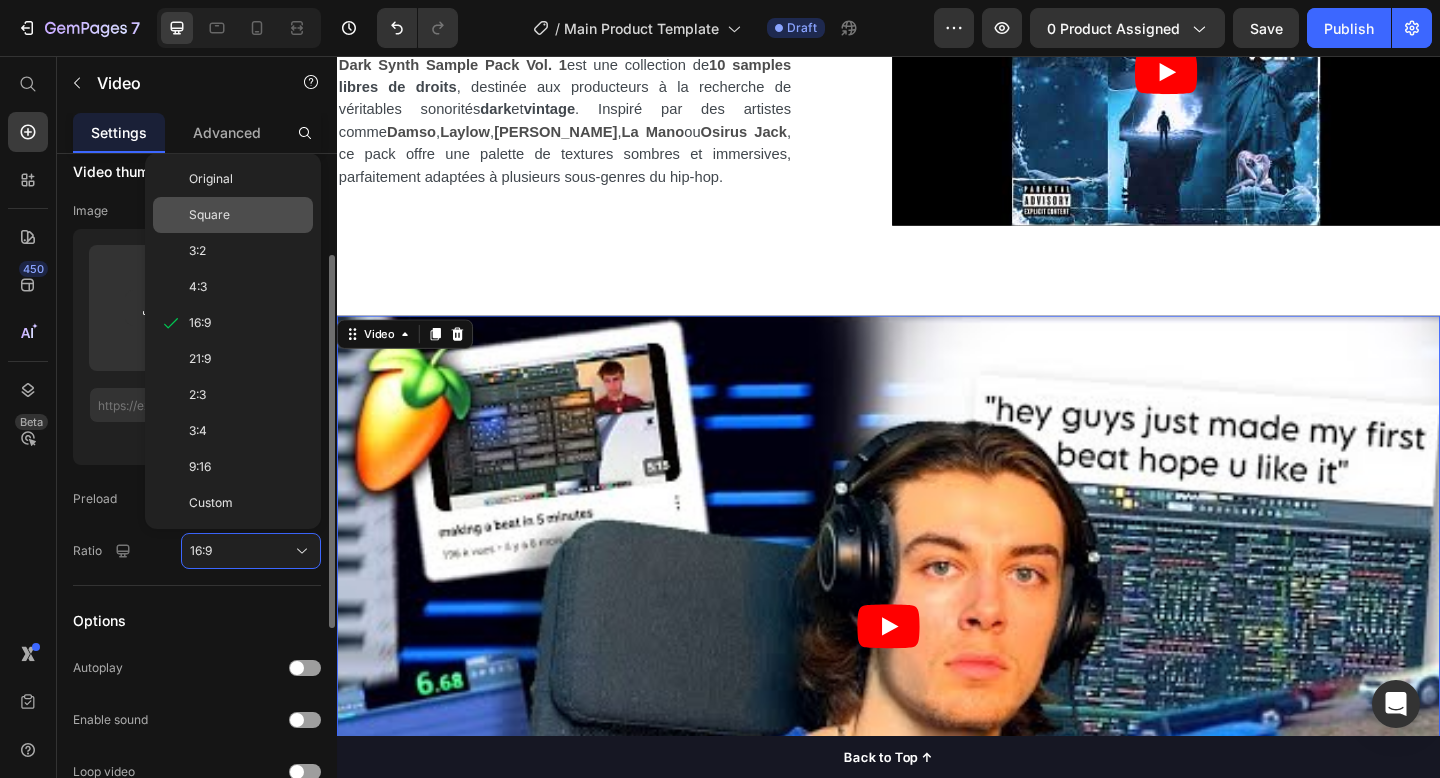 click on "Square" at bounding box center (247, 215) 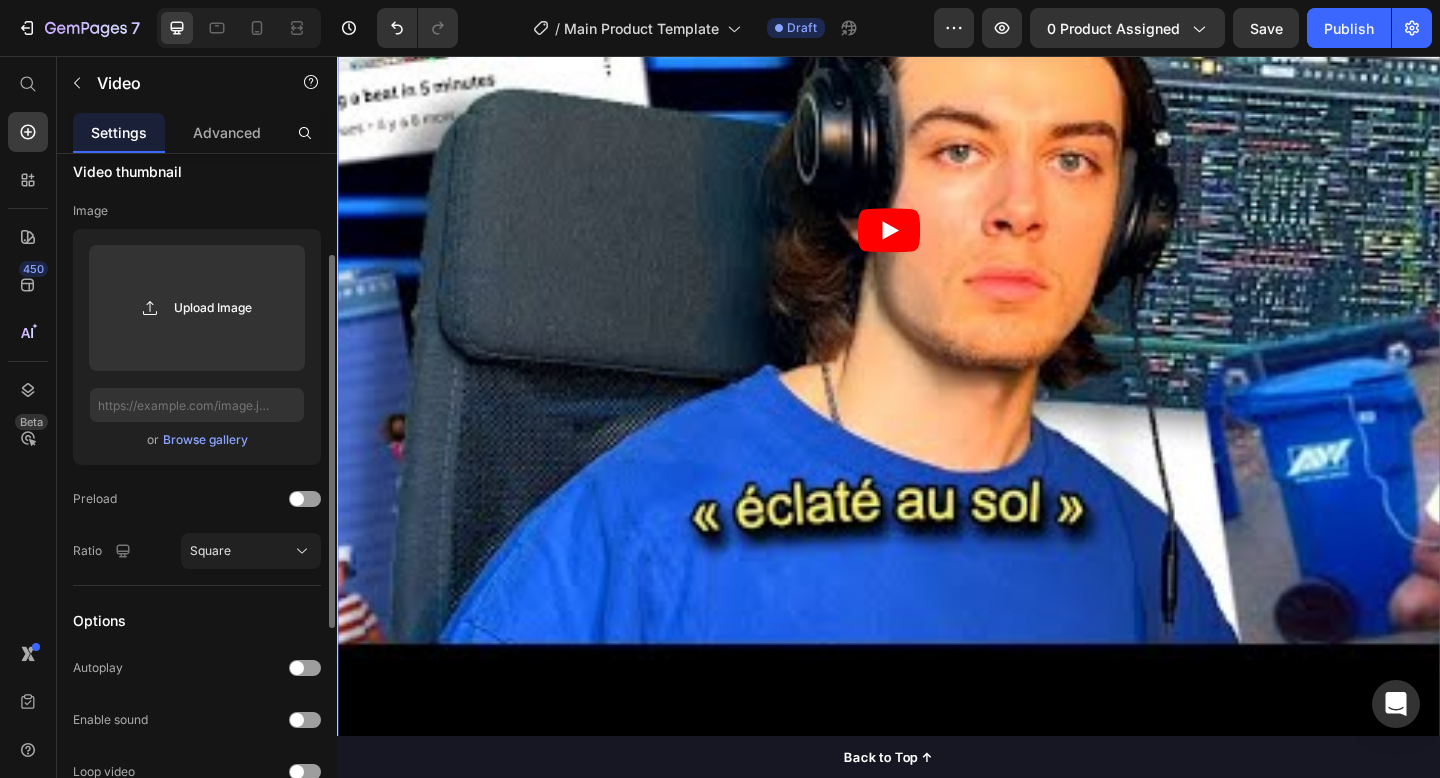 scroll, scrollTop: 1803, scrollLeft: 0, axis: vertical 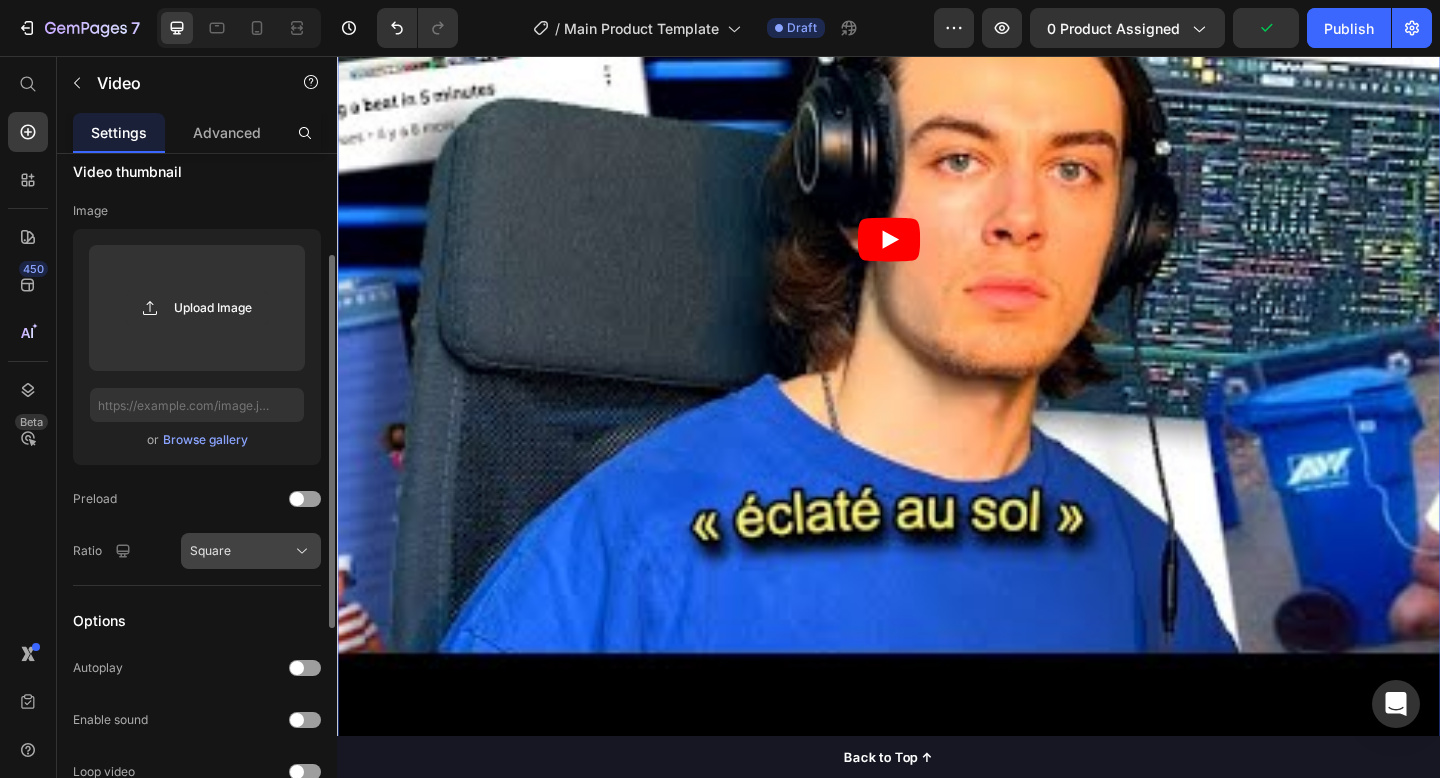 click on "Square" 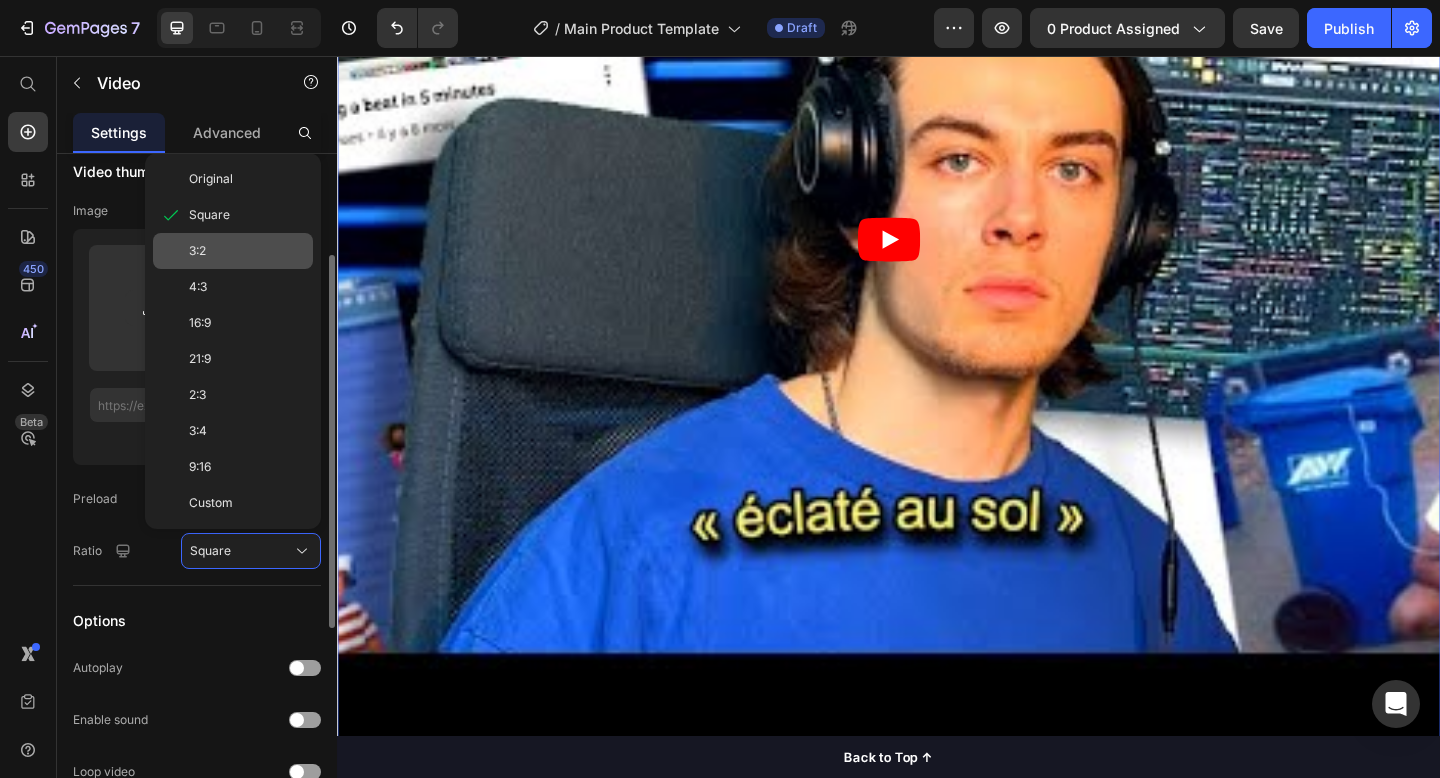 click on "3:2" at bounding box center (247, 251) 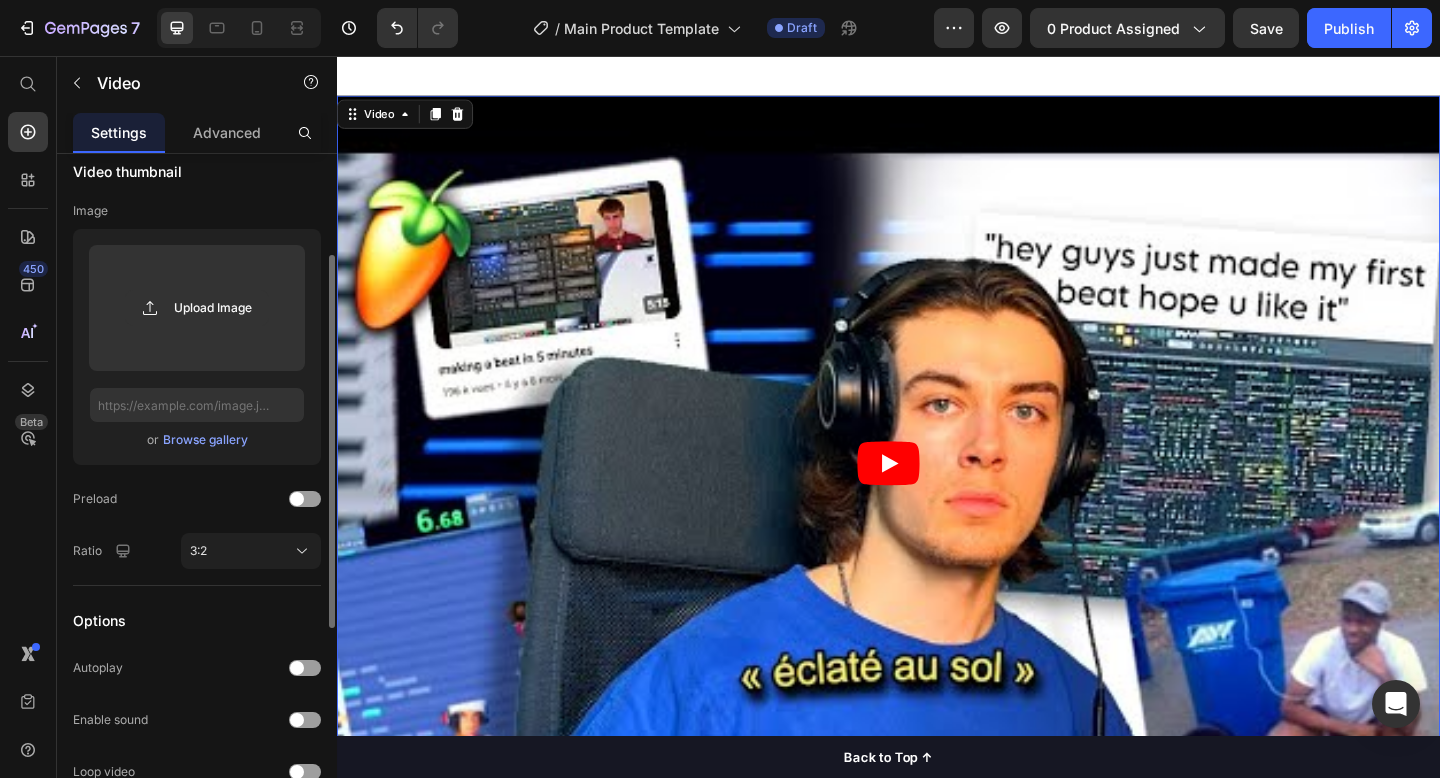 scroll, scrollTop: 1421, scrollLeft: 0, axis: vertical 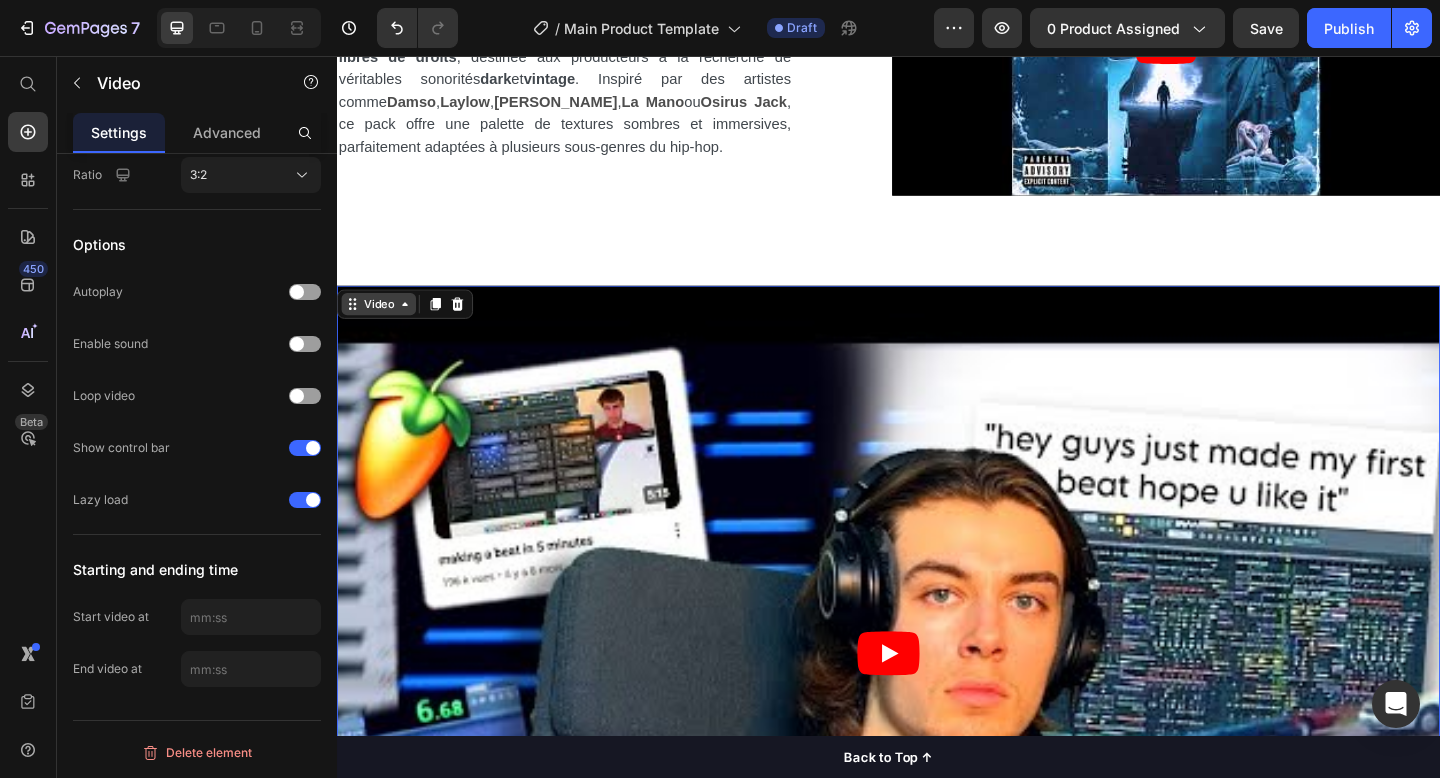 click 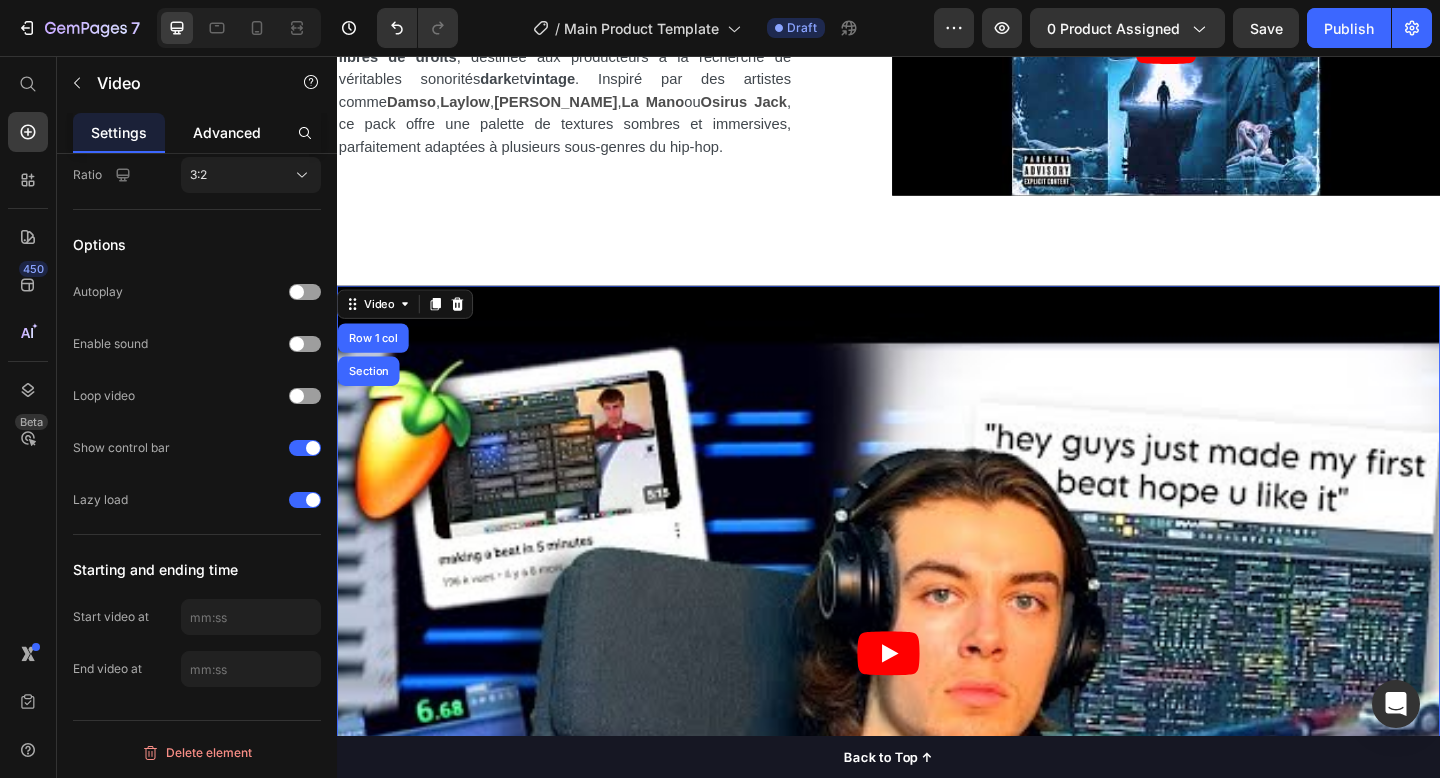 click on "Advanced" at bounding box center (227, 132) 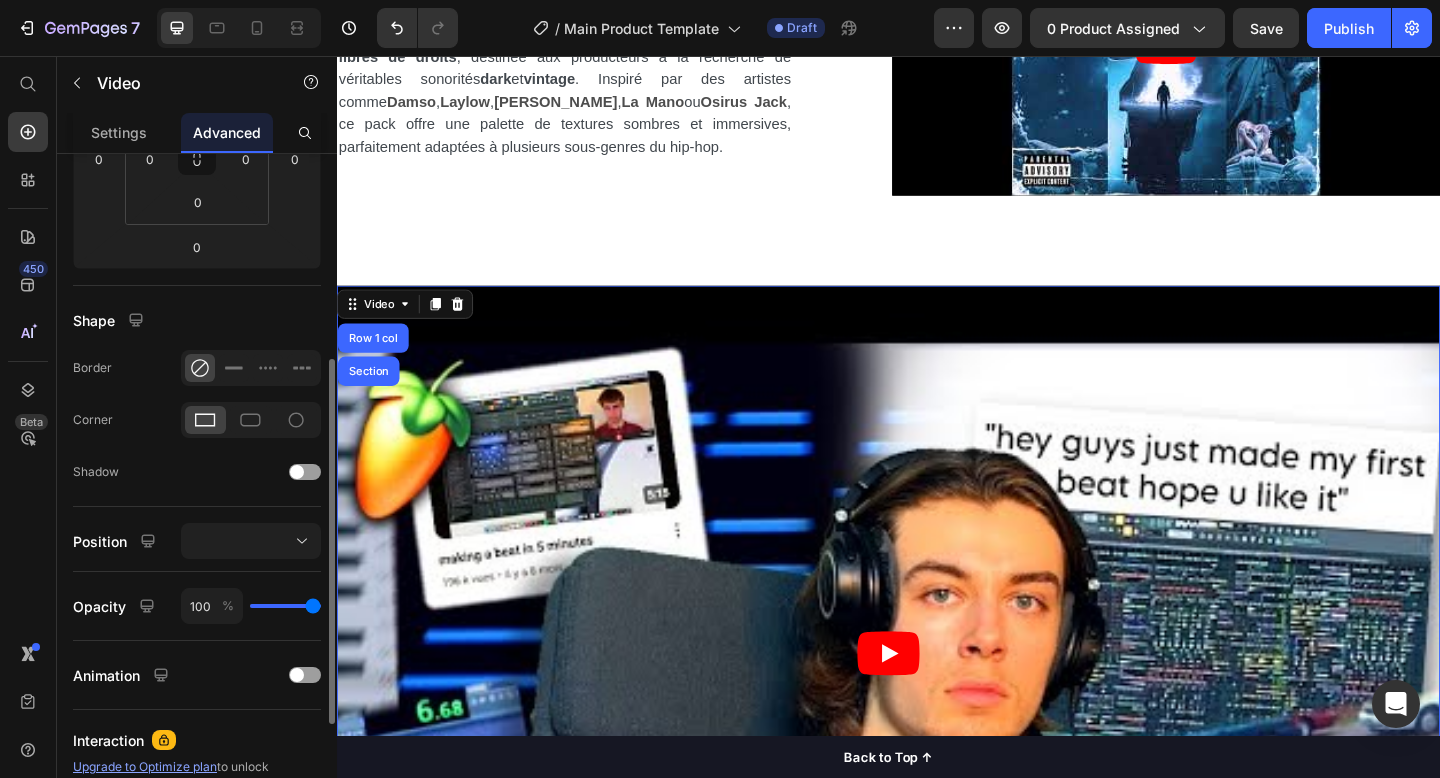 scroll, scrollTop: 372, scrollLeft: 0, axis: vertical 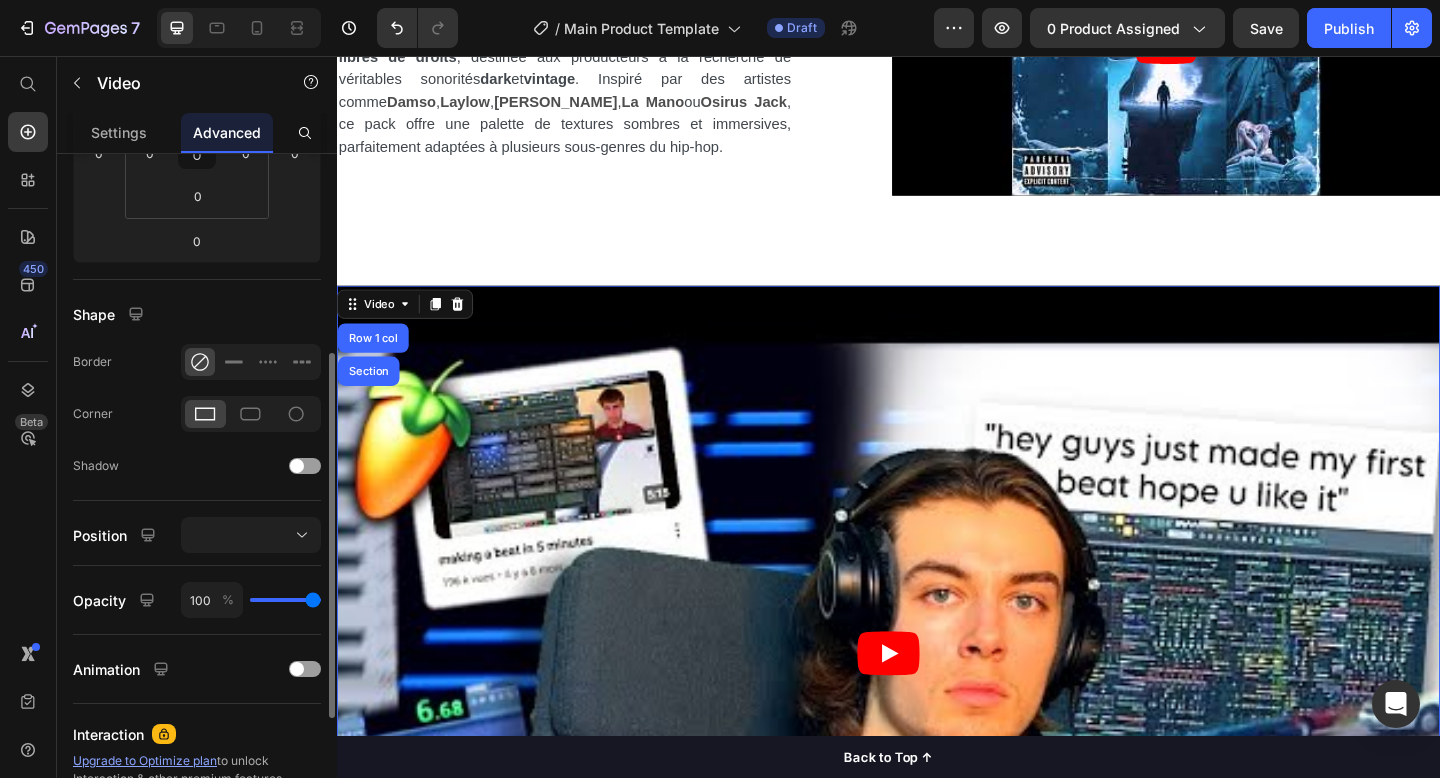 type on "97" 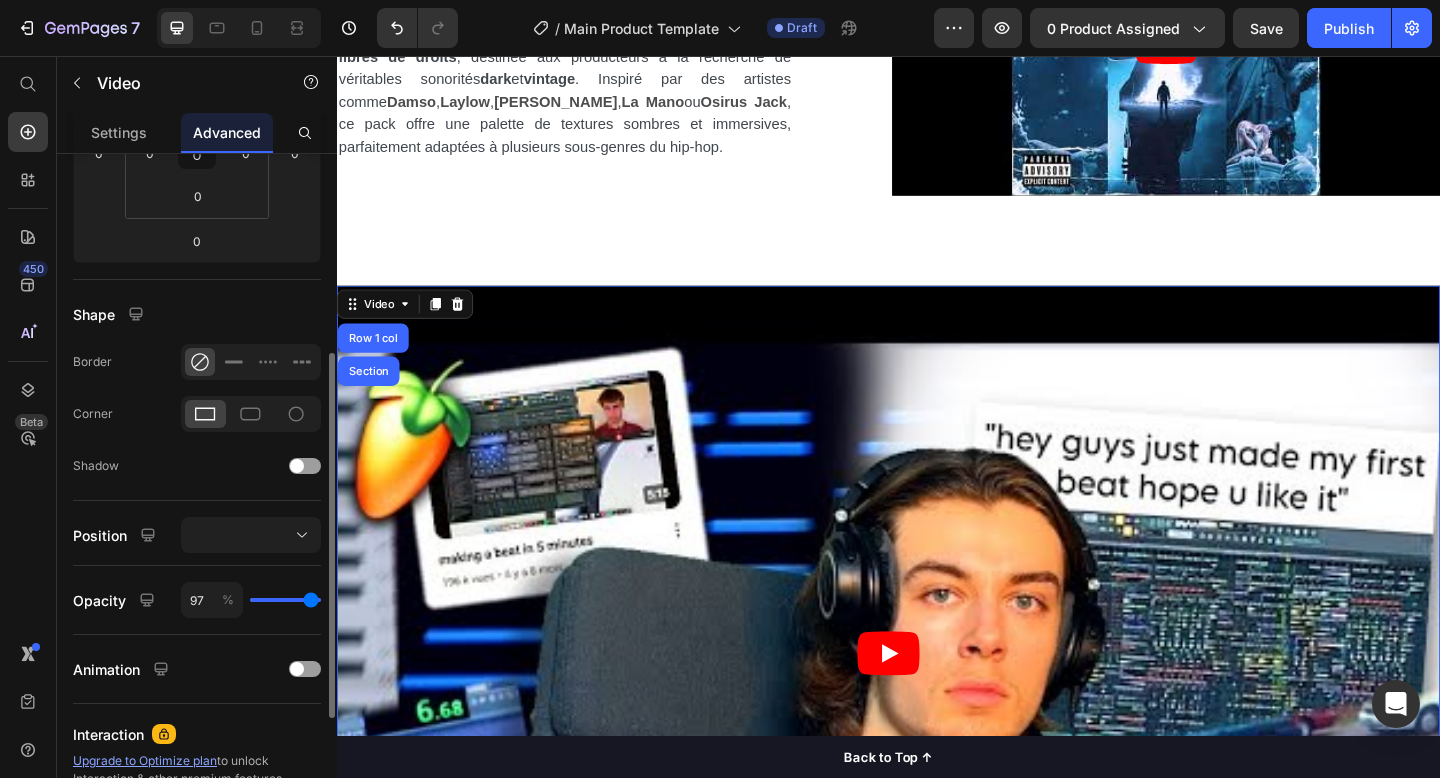 type on "80" 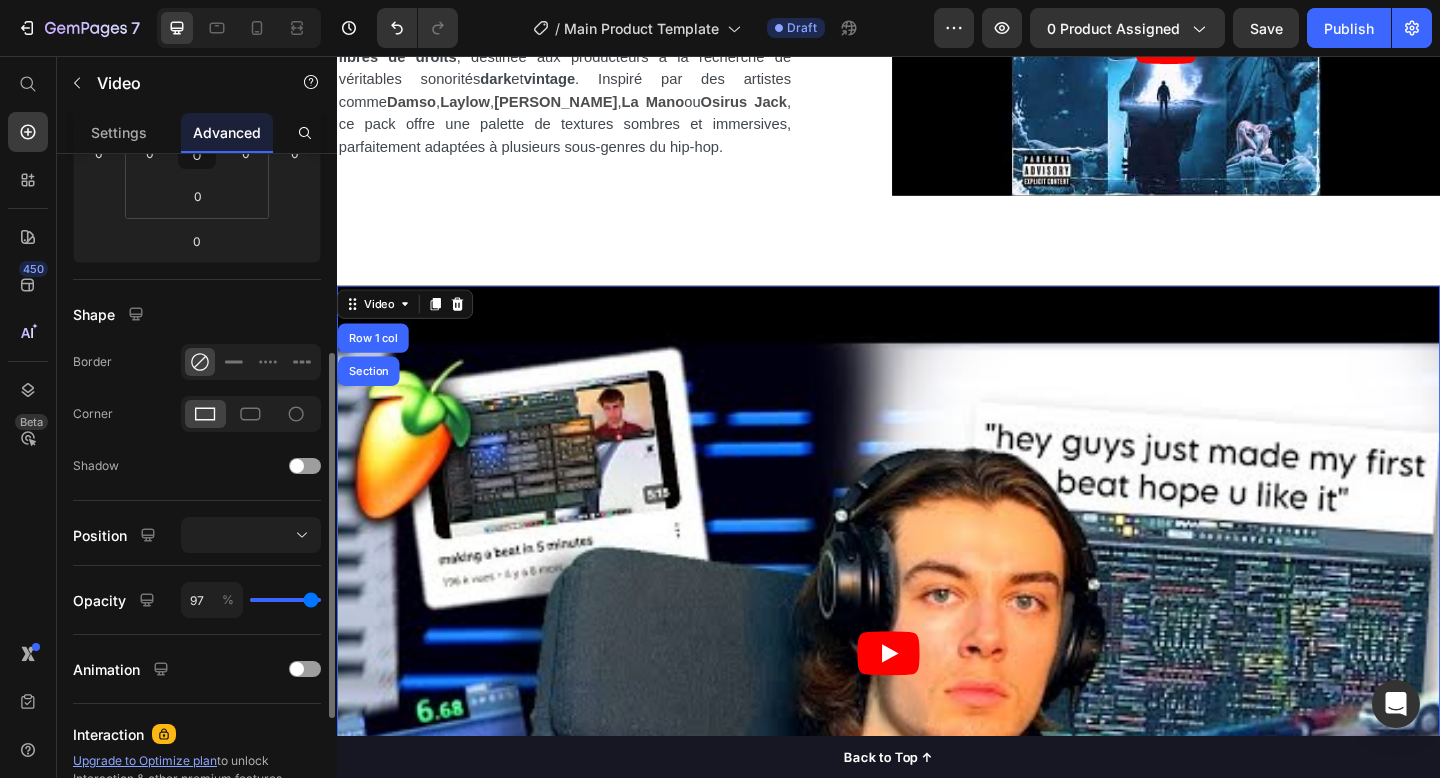 type on "80" 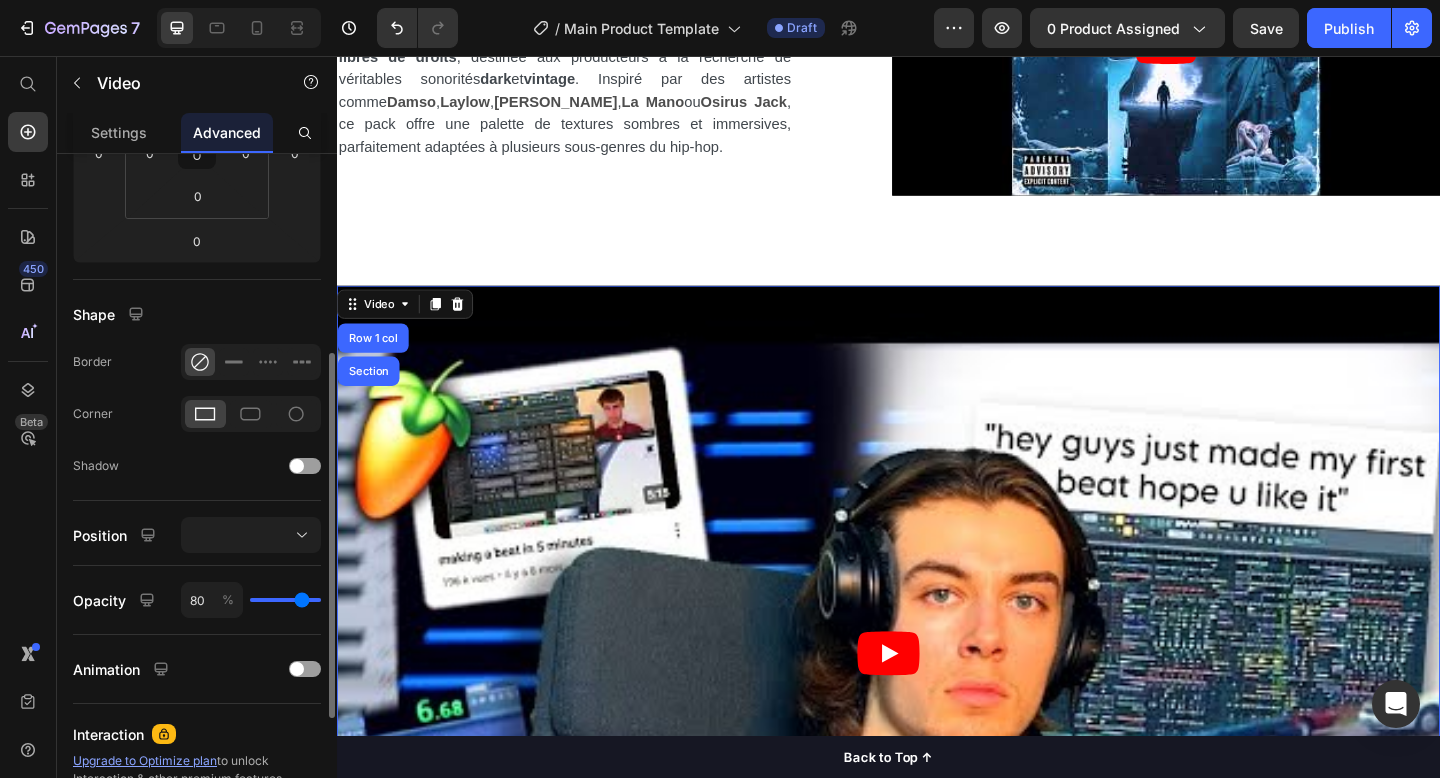 type on "67" 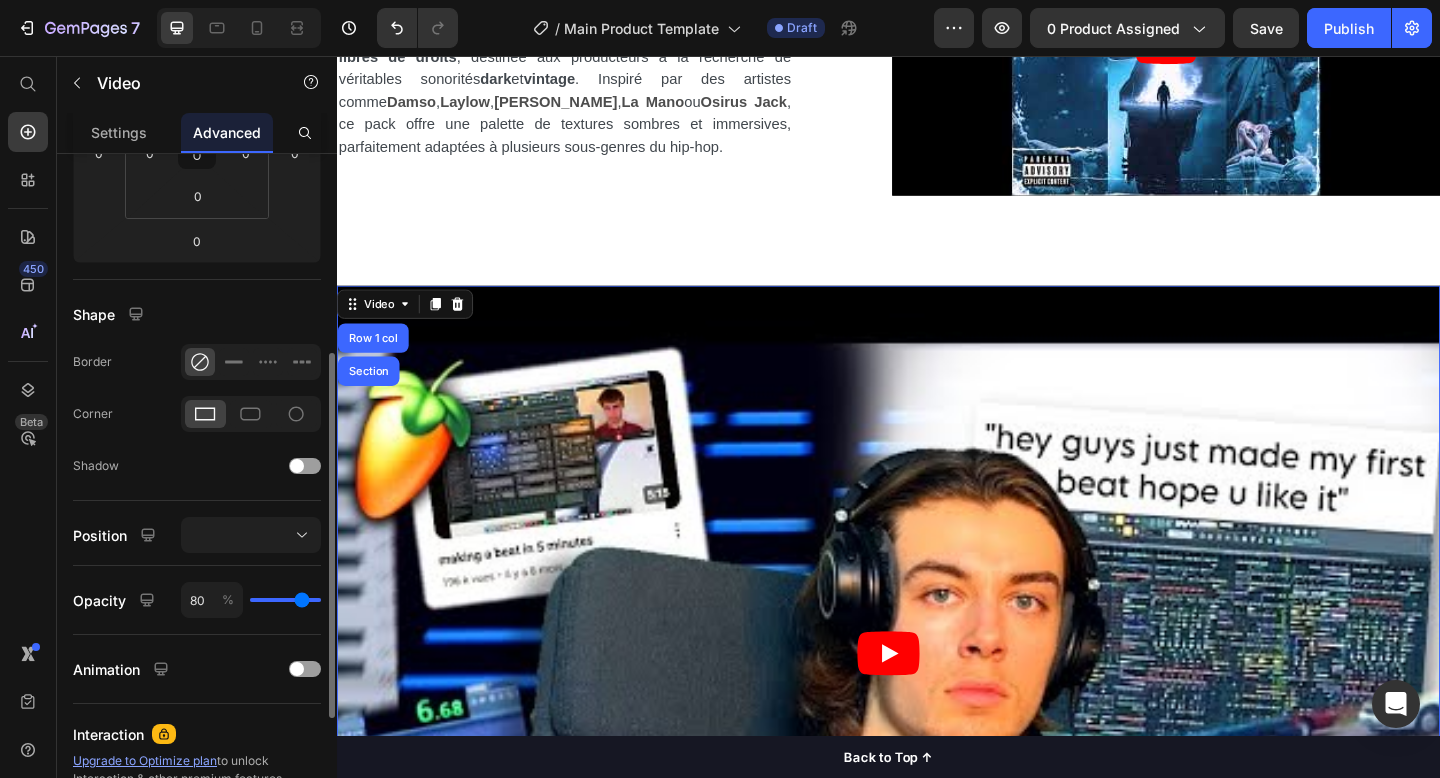 type on "67" 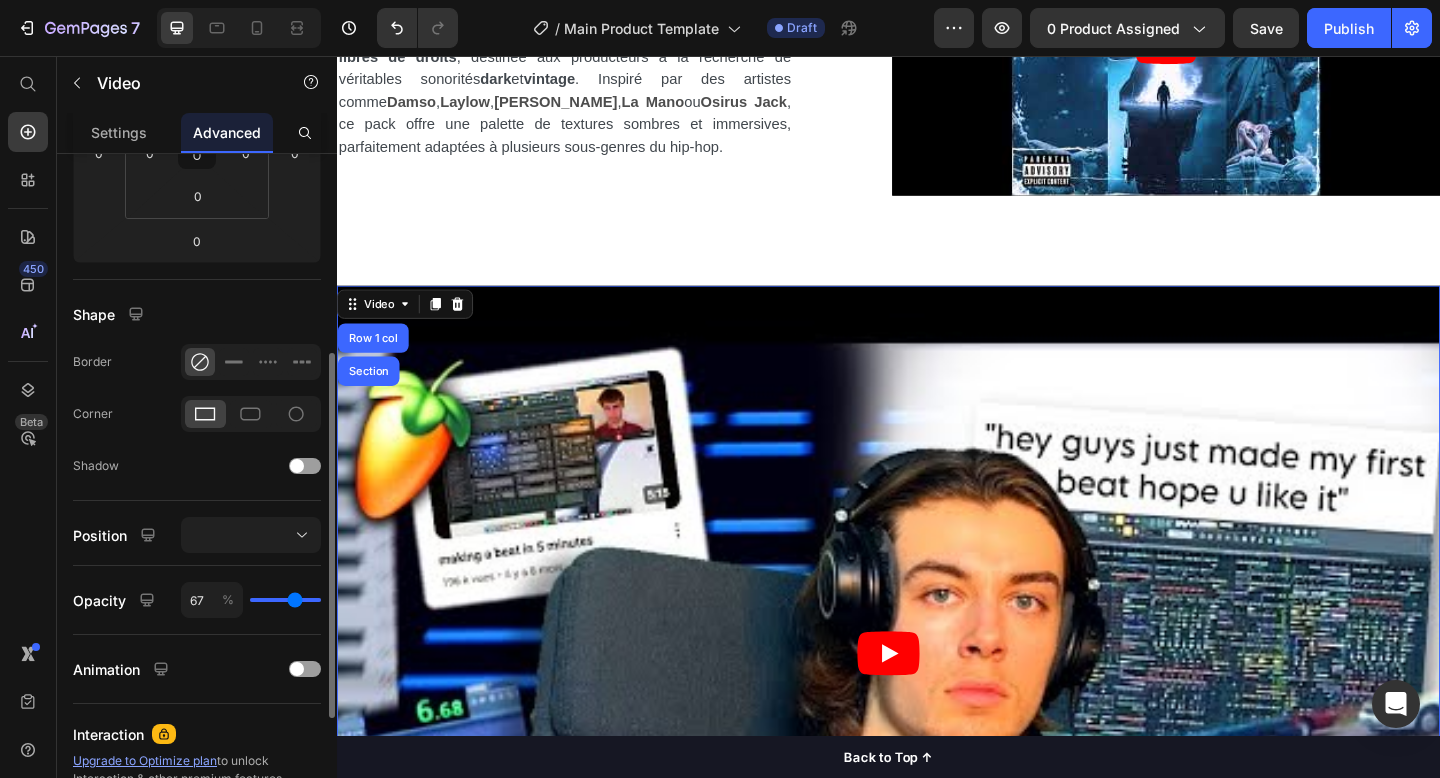 type on "50" 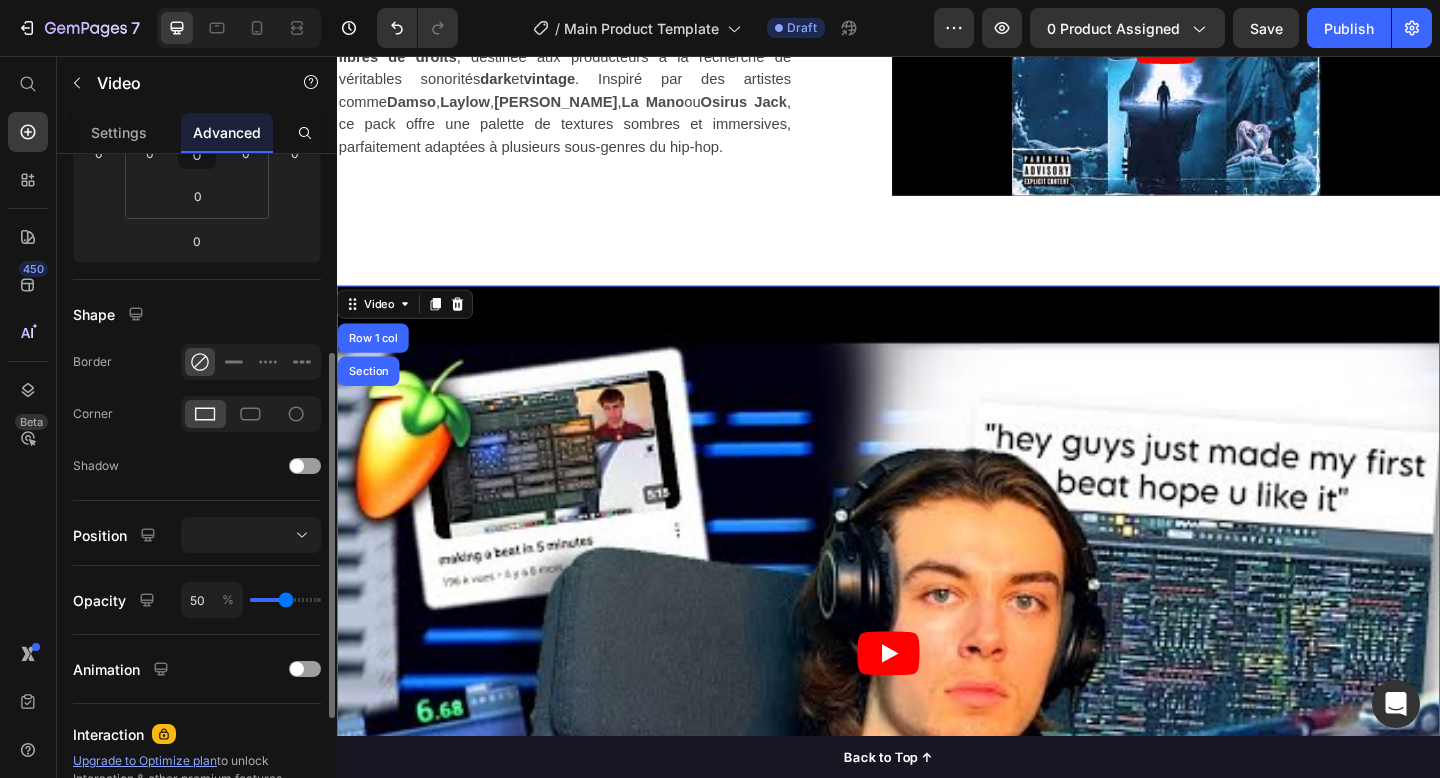 type on "32" 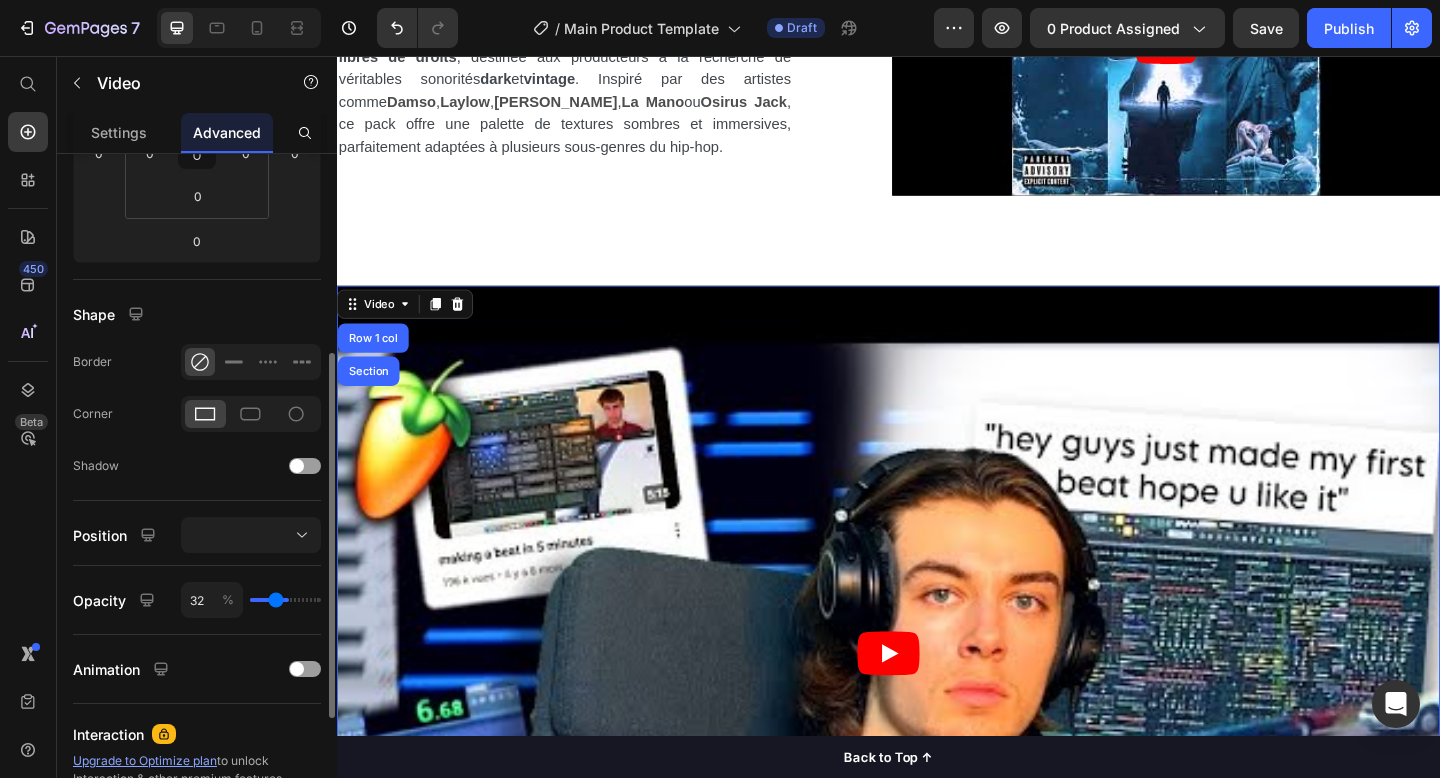 type on "4" 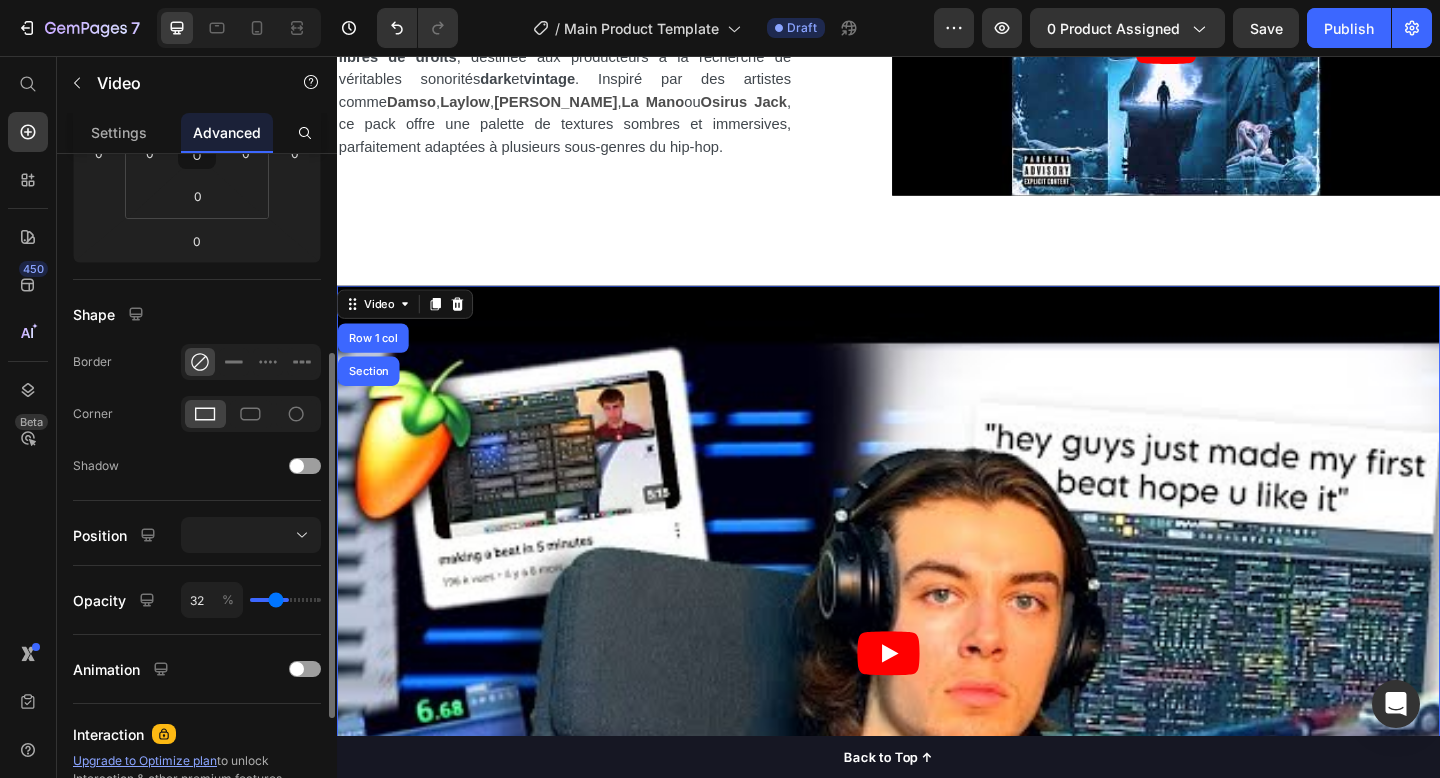 type on "4" 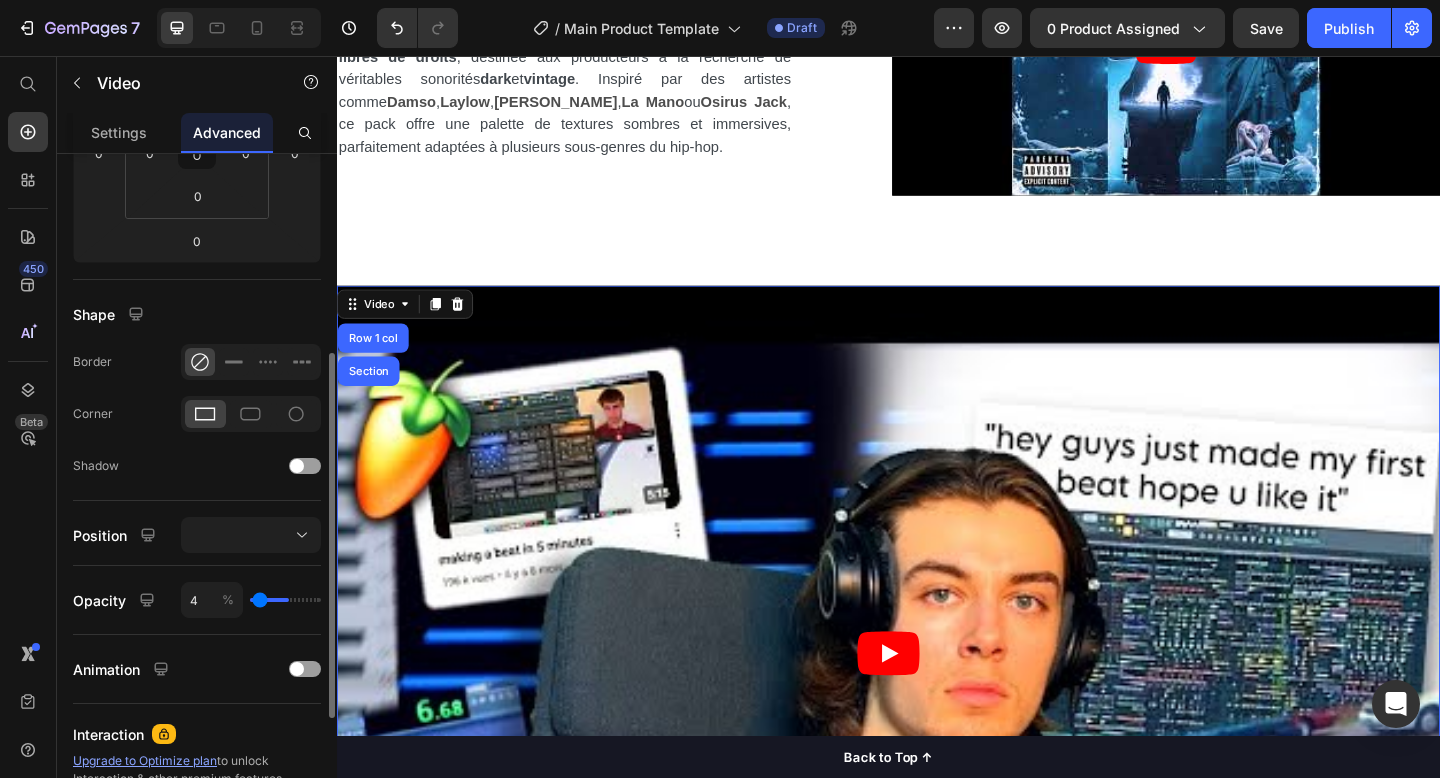 type on "0" 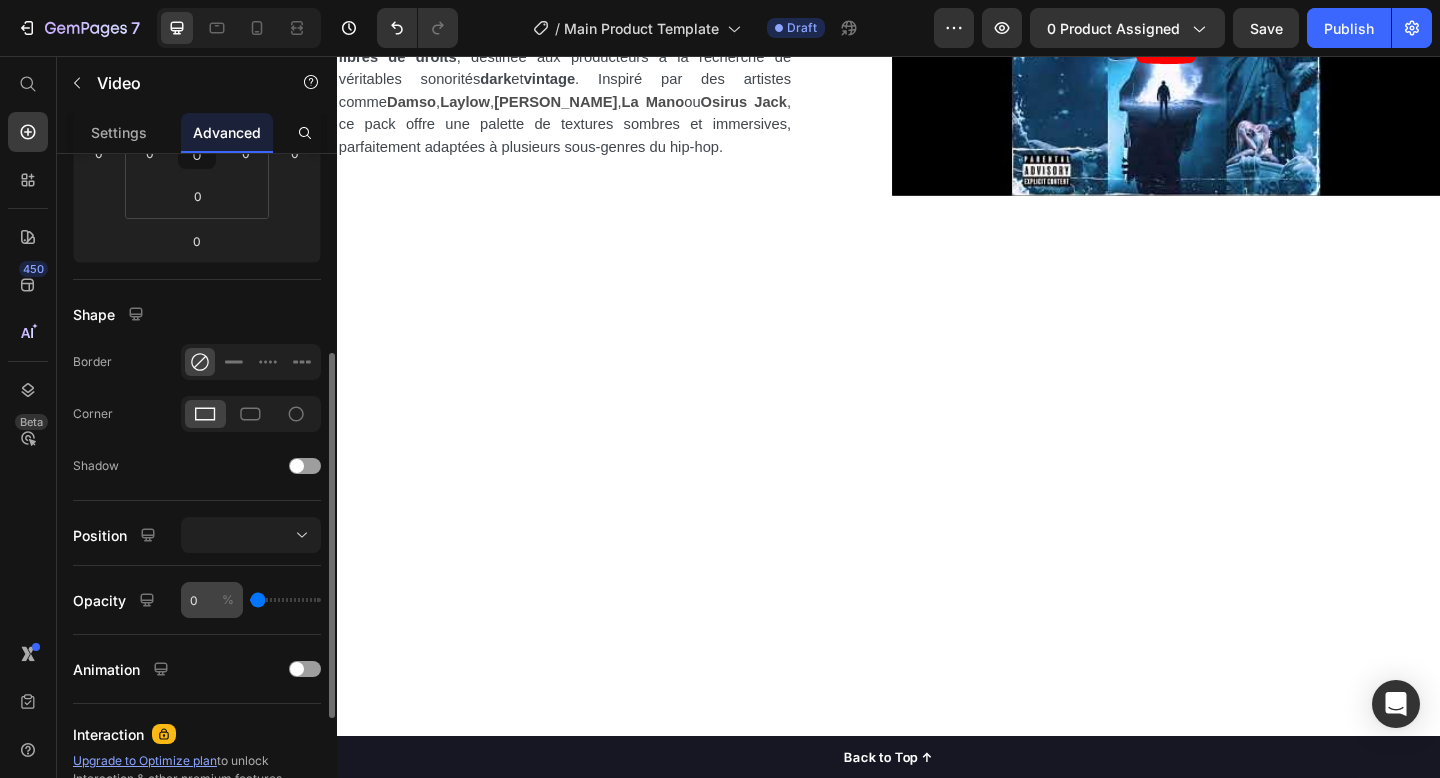 drag, startPoint x: 314, startPoint y: 598, endPoint x: 240, endPoint y: 592, distance: 74.24284 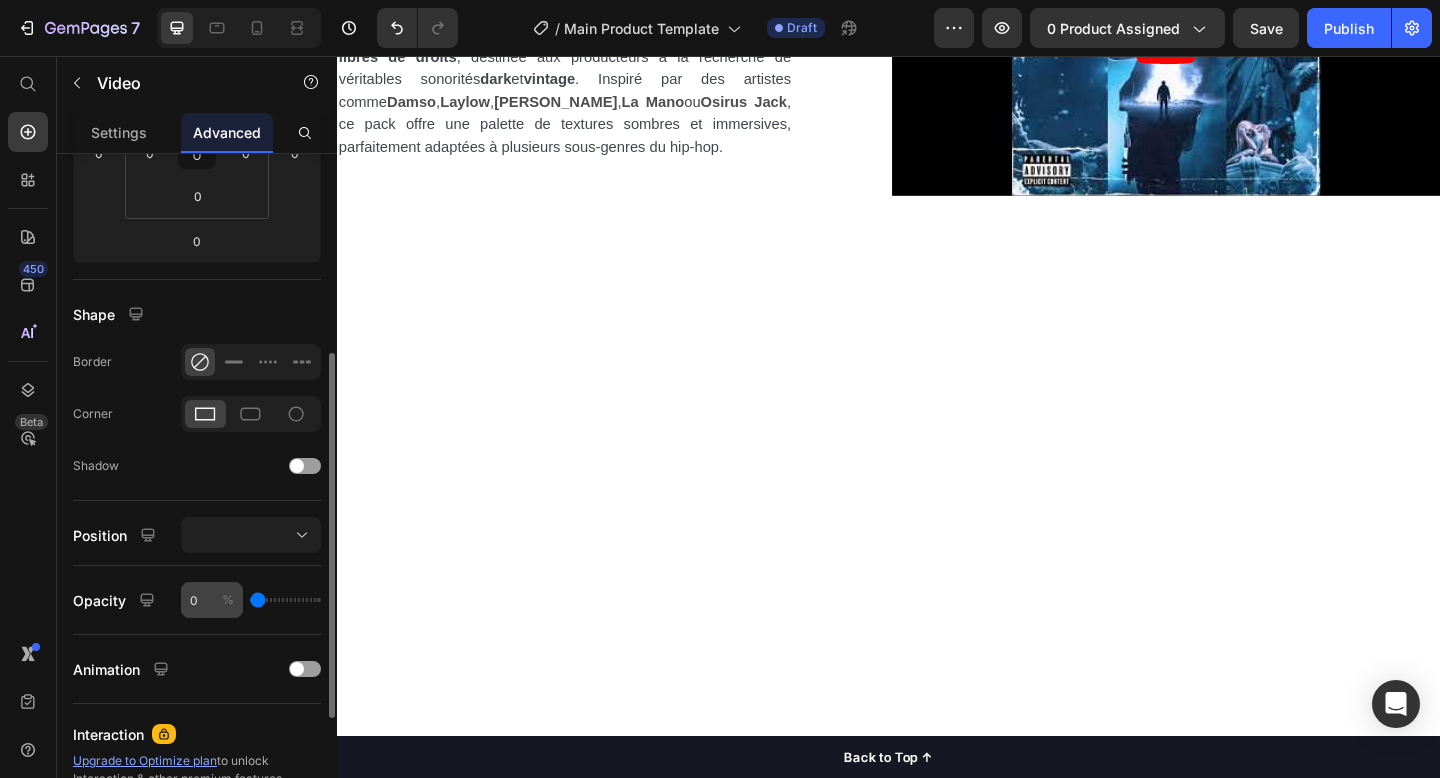 type on "0" 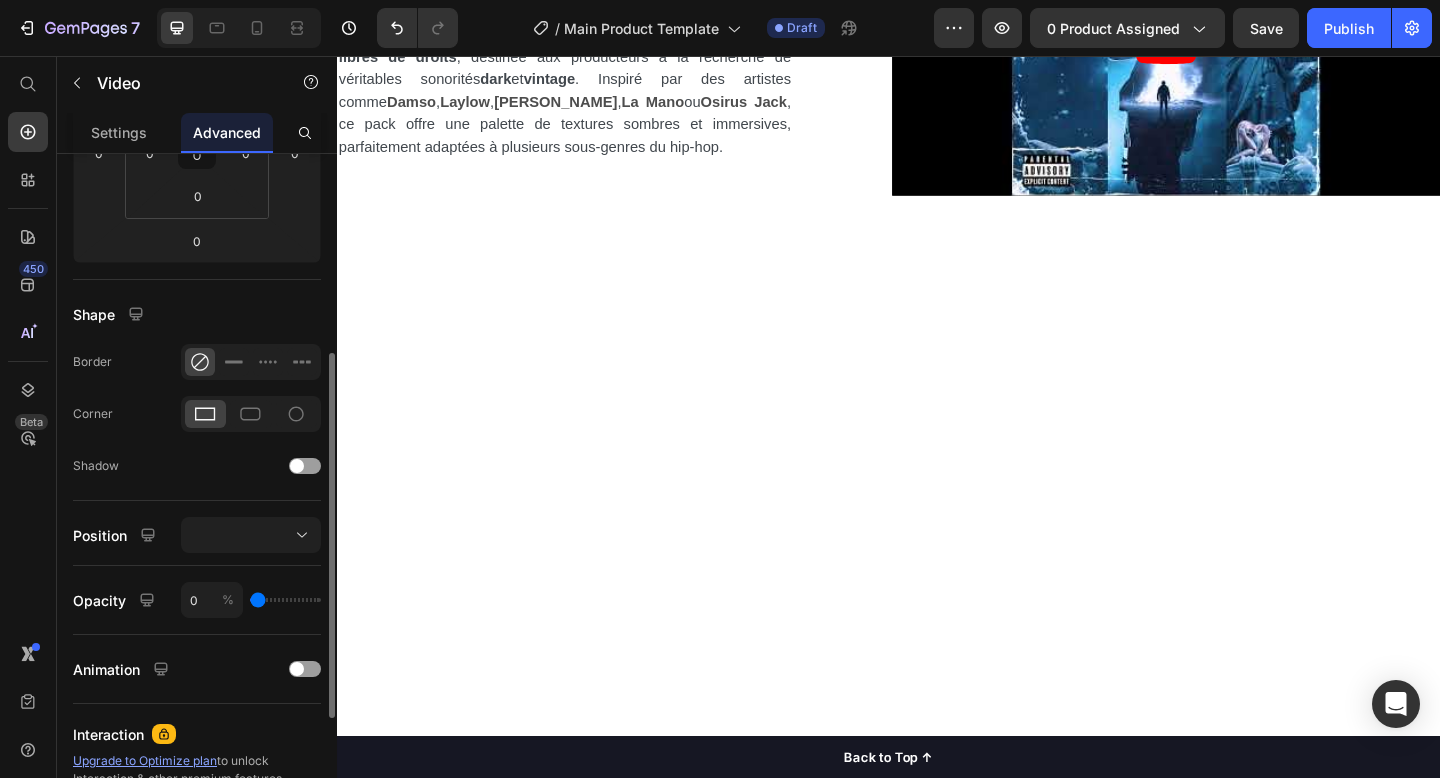 type on "4" 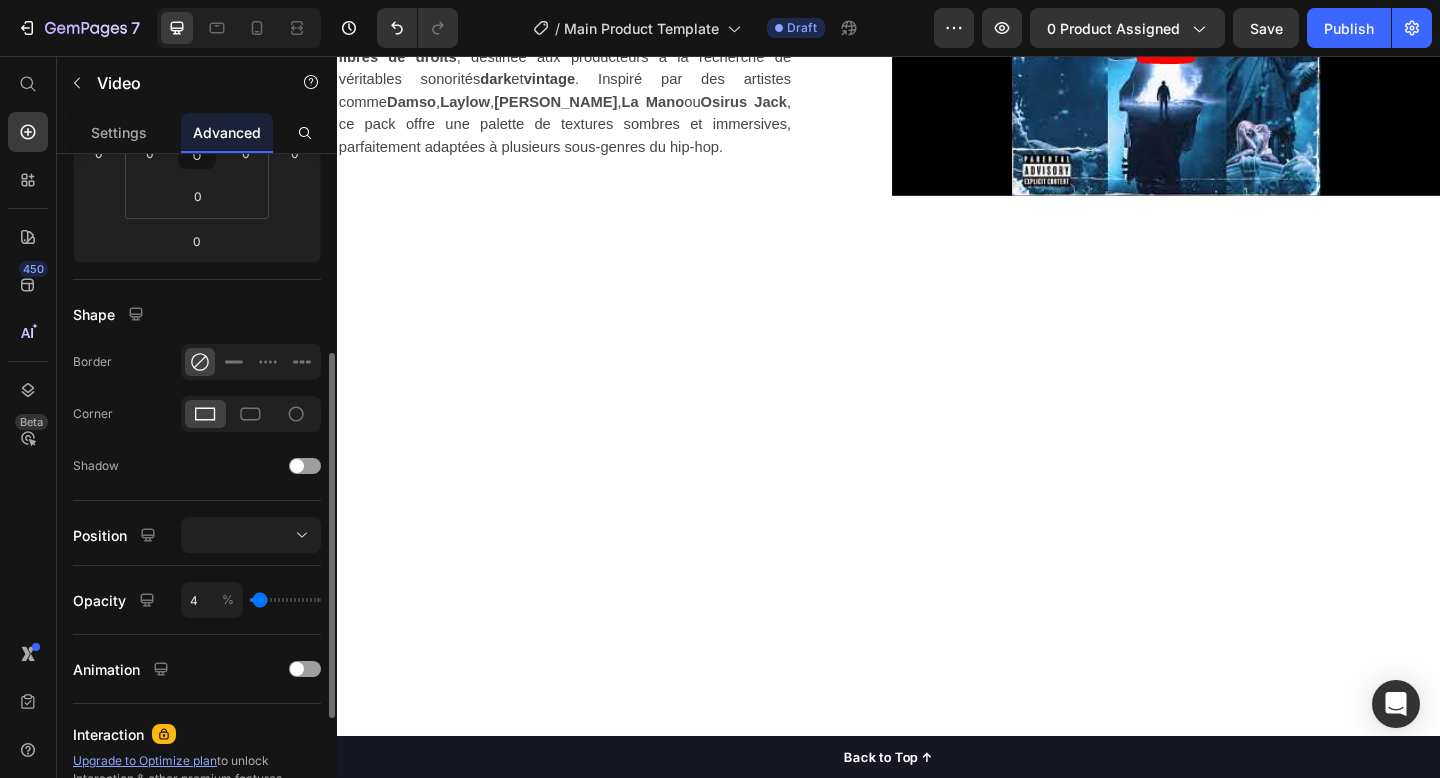 type on "15" 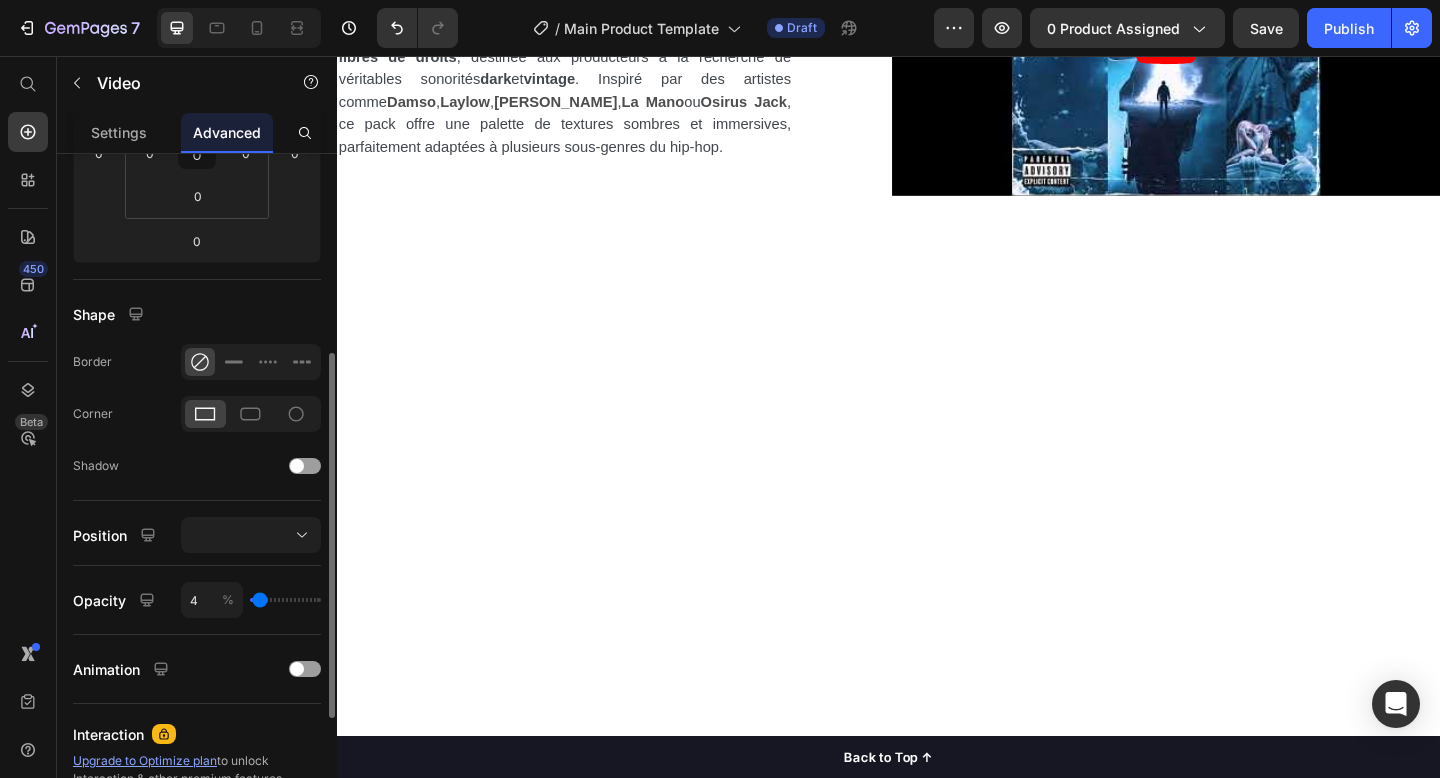 type on "15" 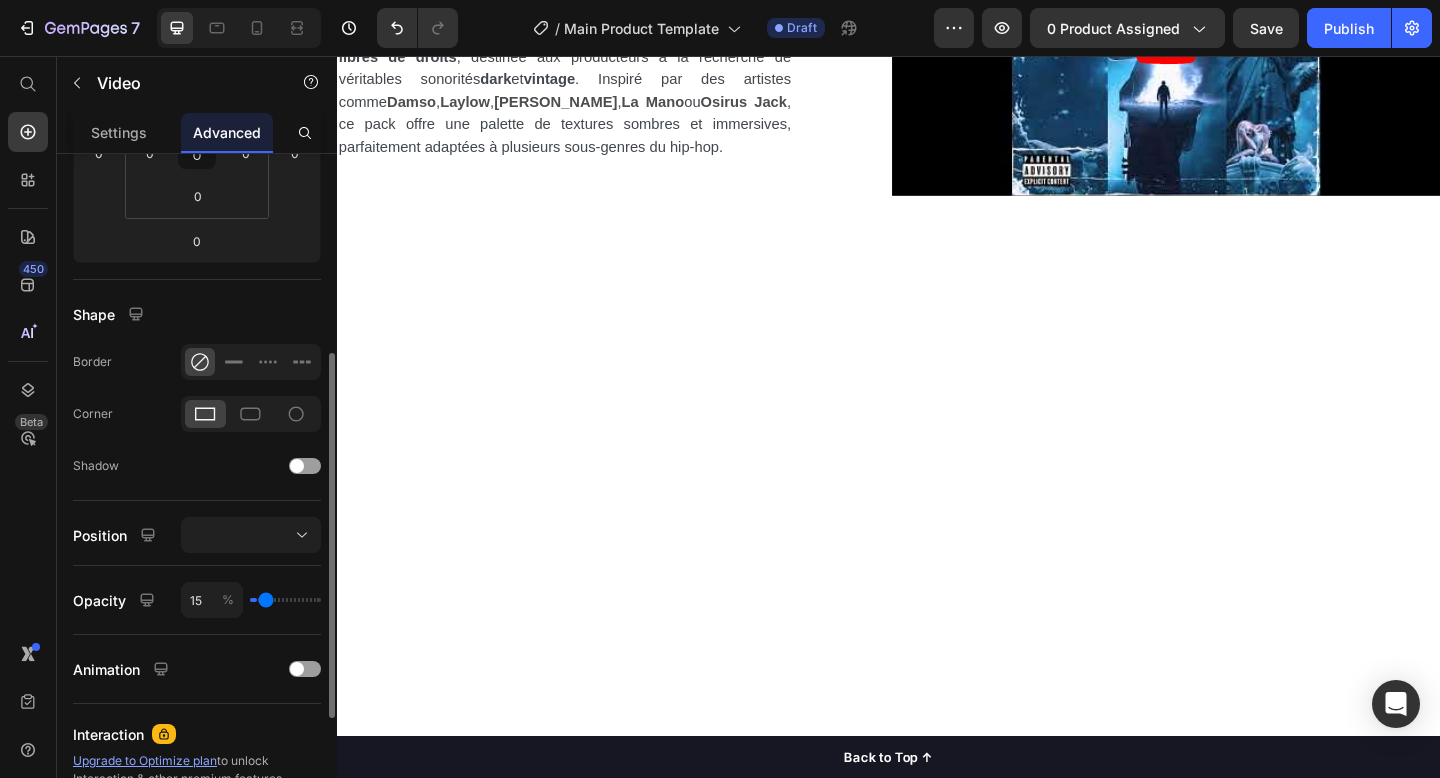 type on "22" 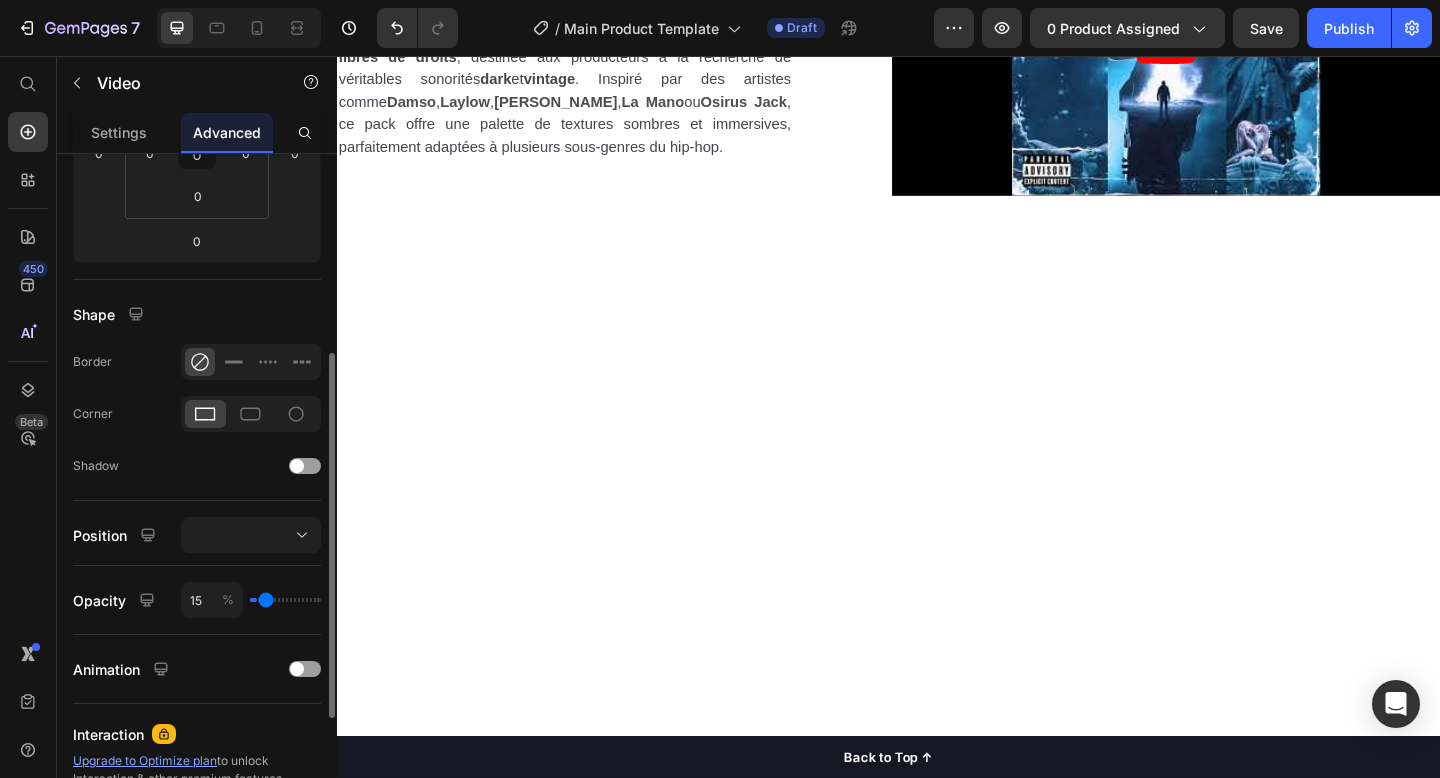 type on "22" 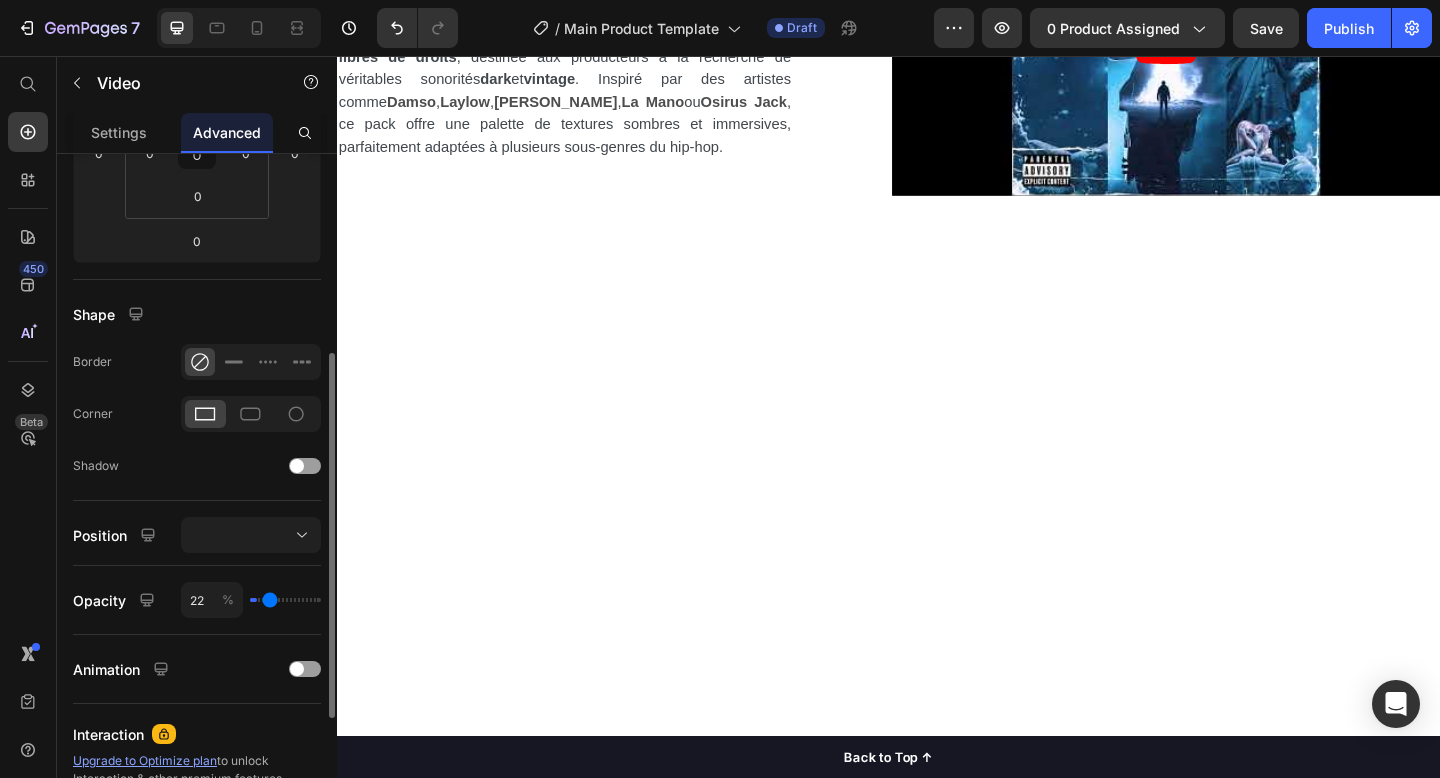 type on "30" 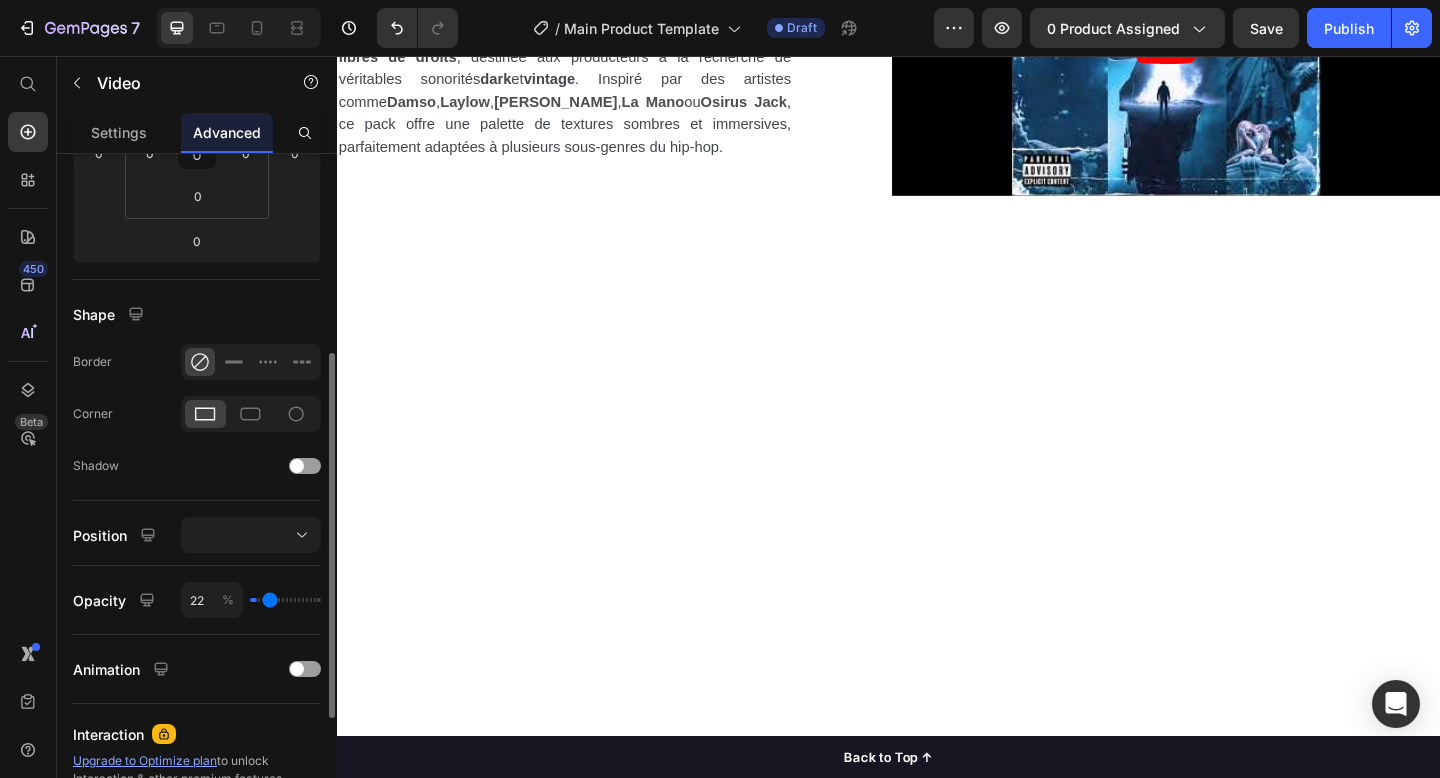 type on "30" 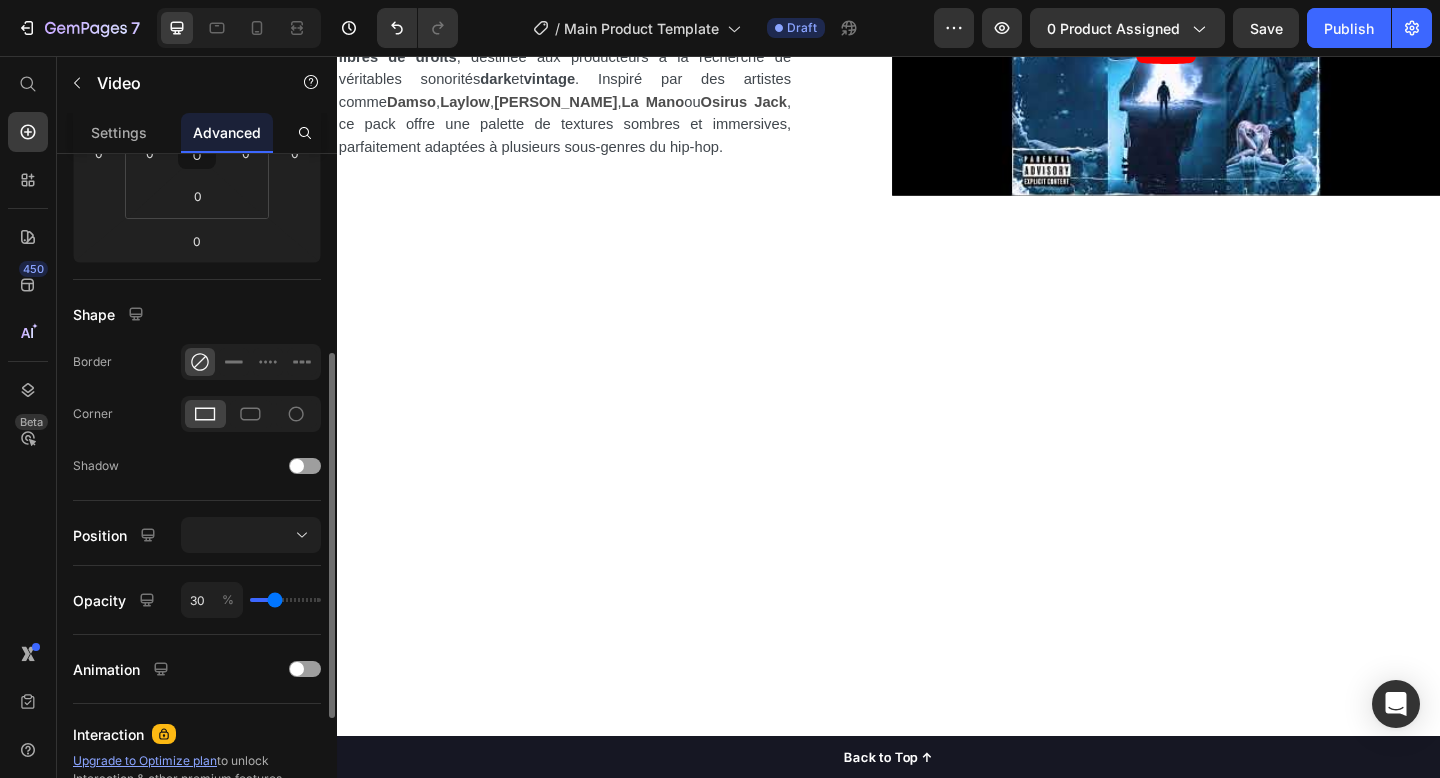 type on "35" 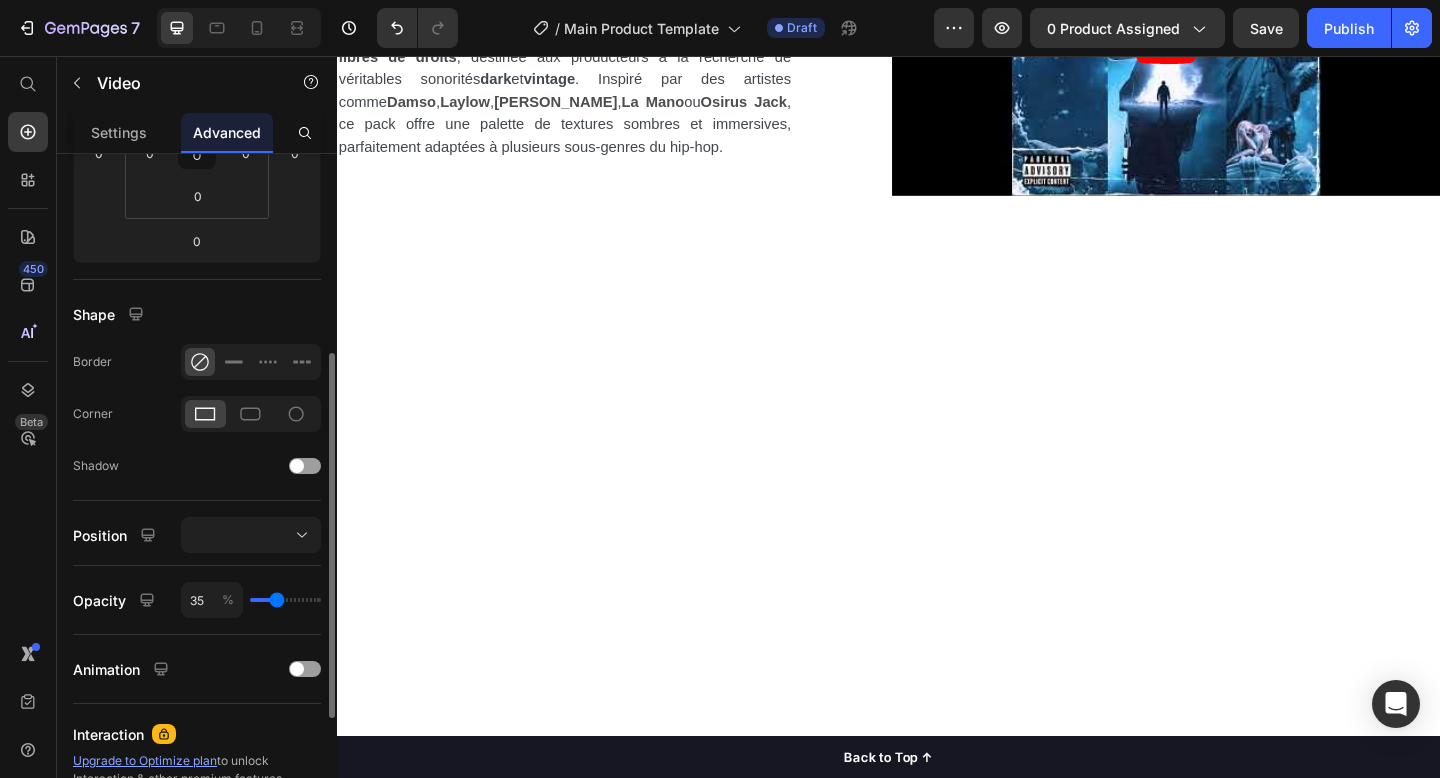 type on "37" 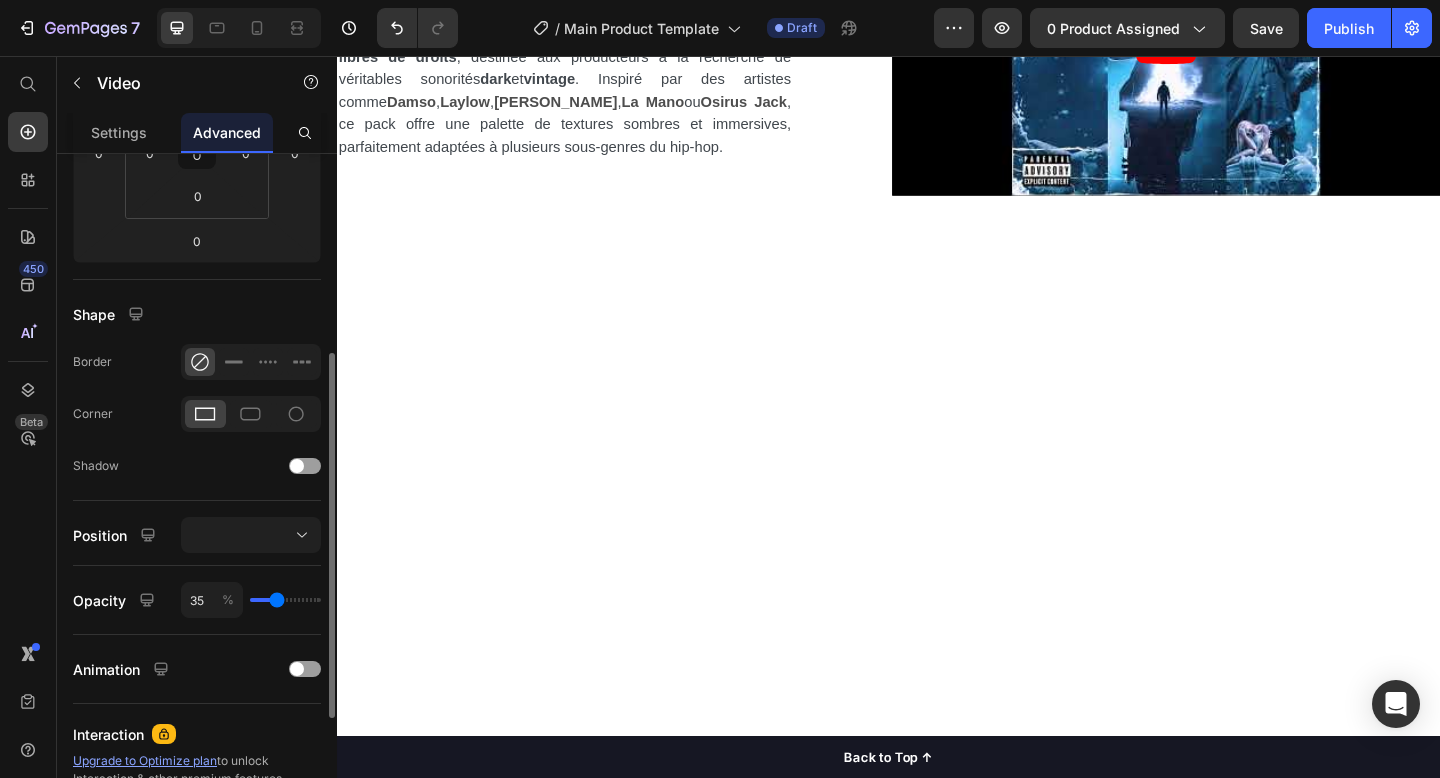 type on "37" 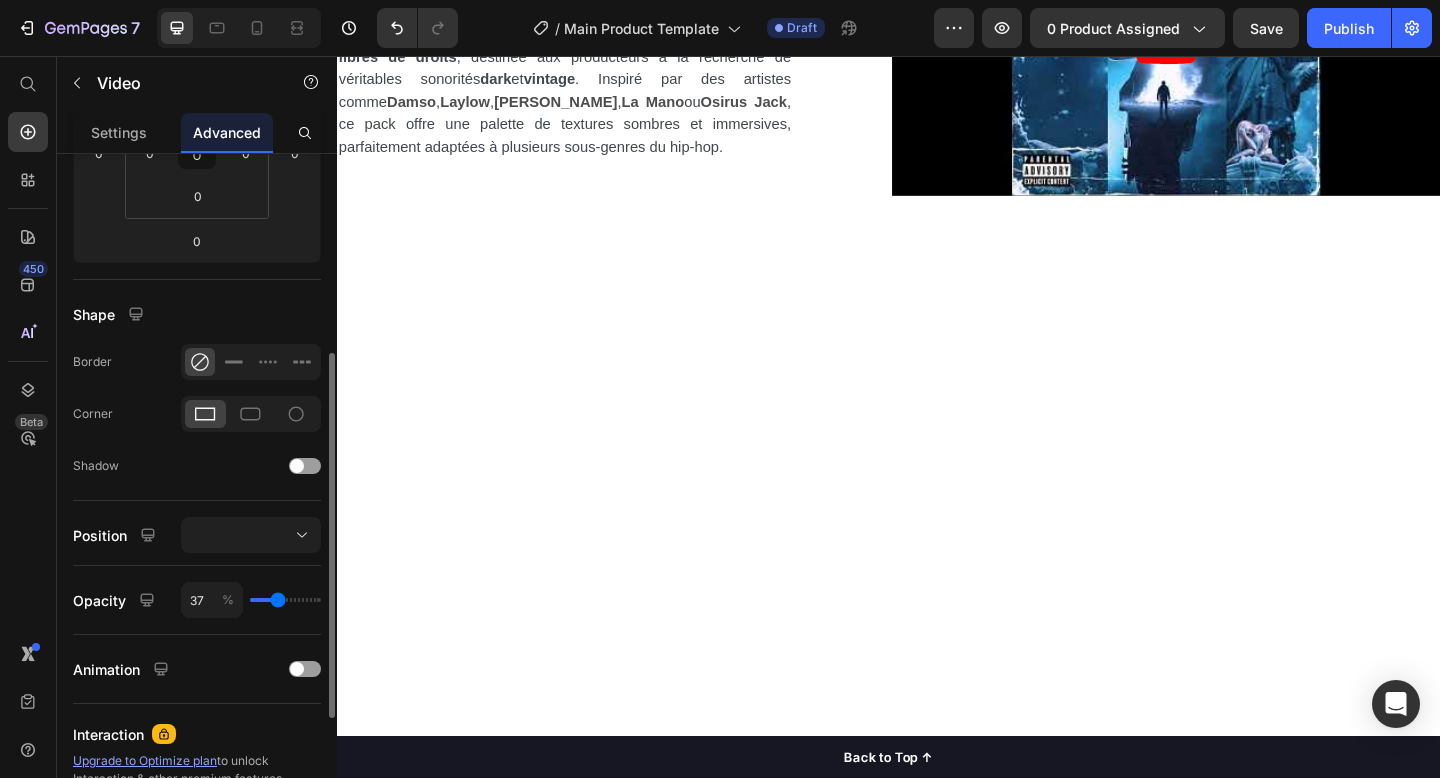 type on "39" 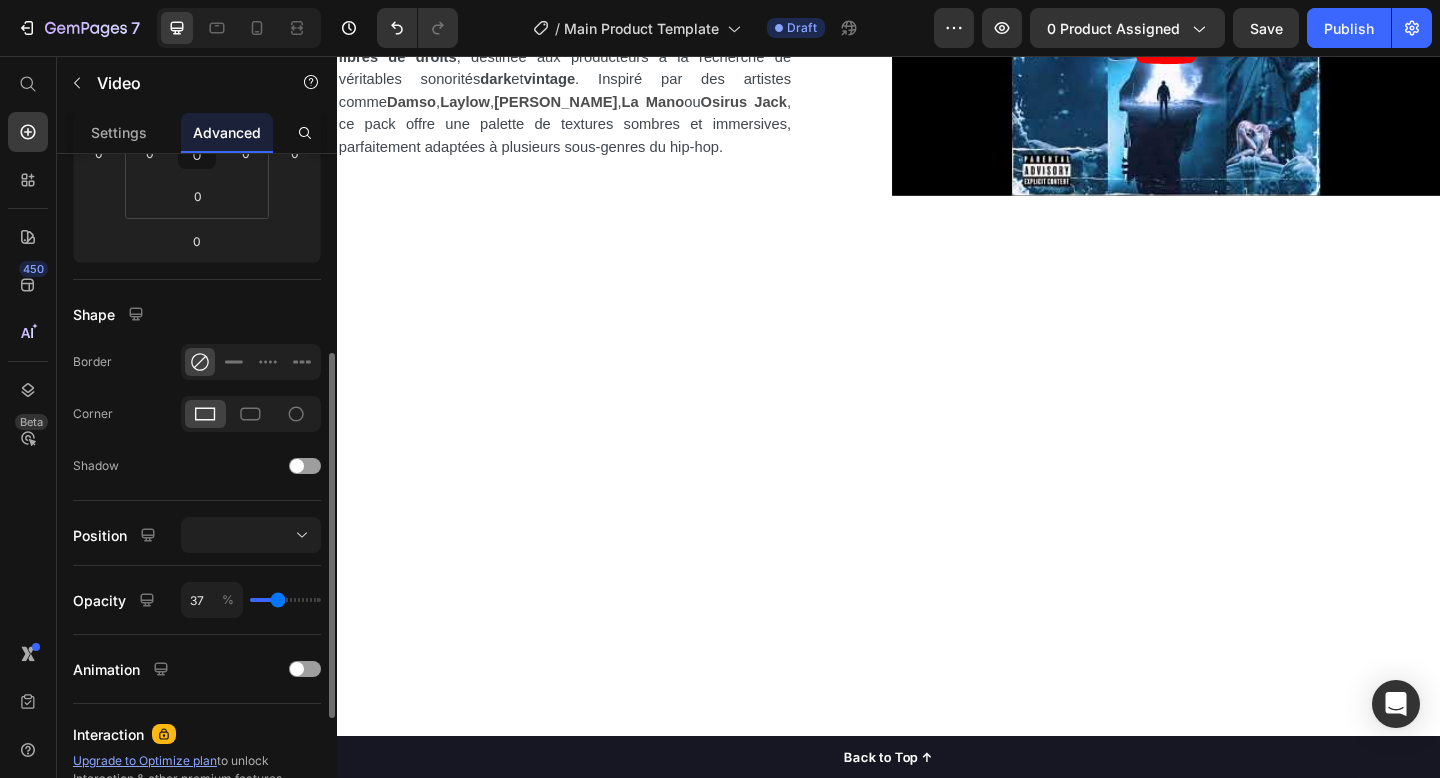type on "39" 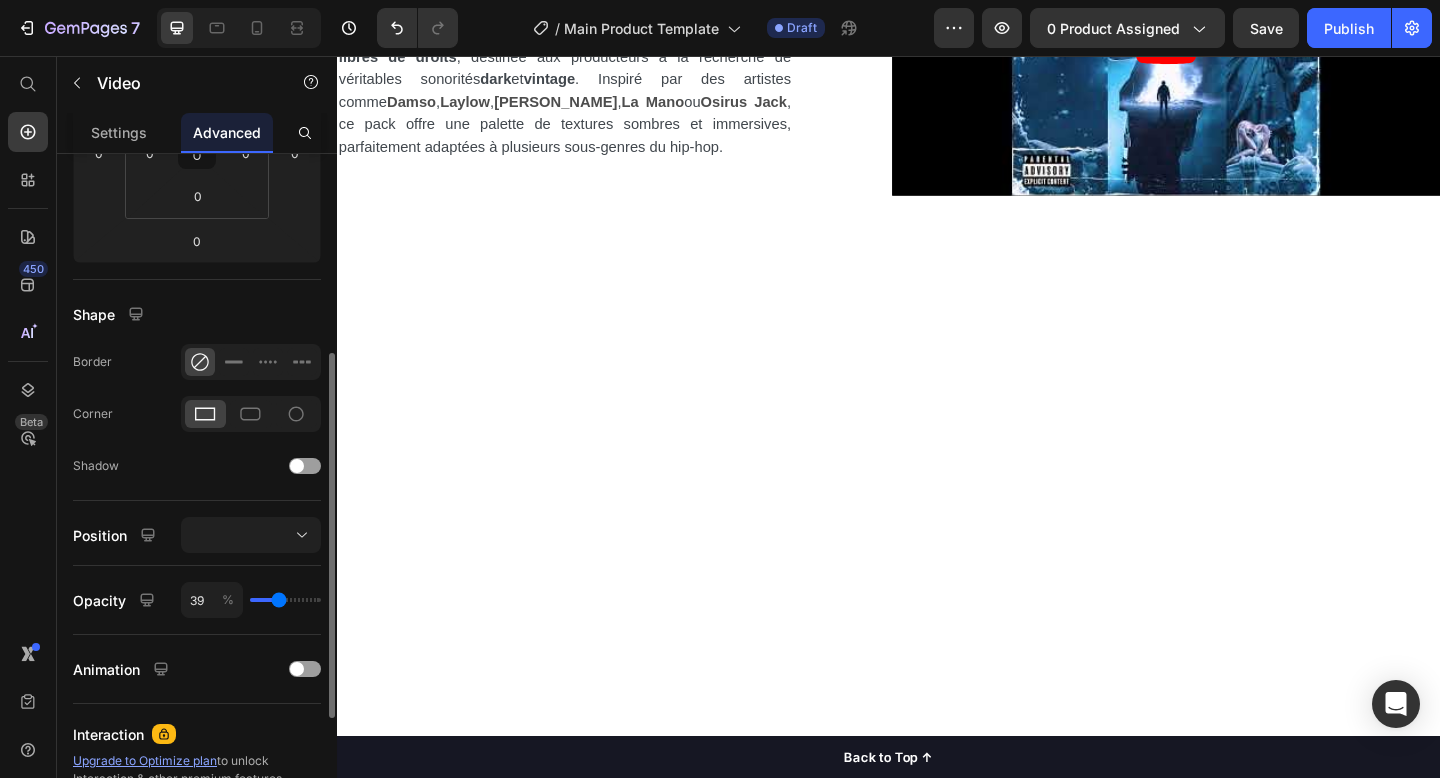 type on "40" 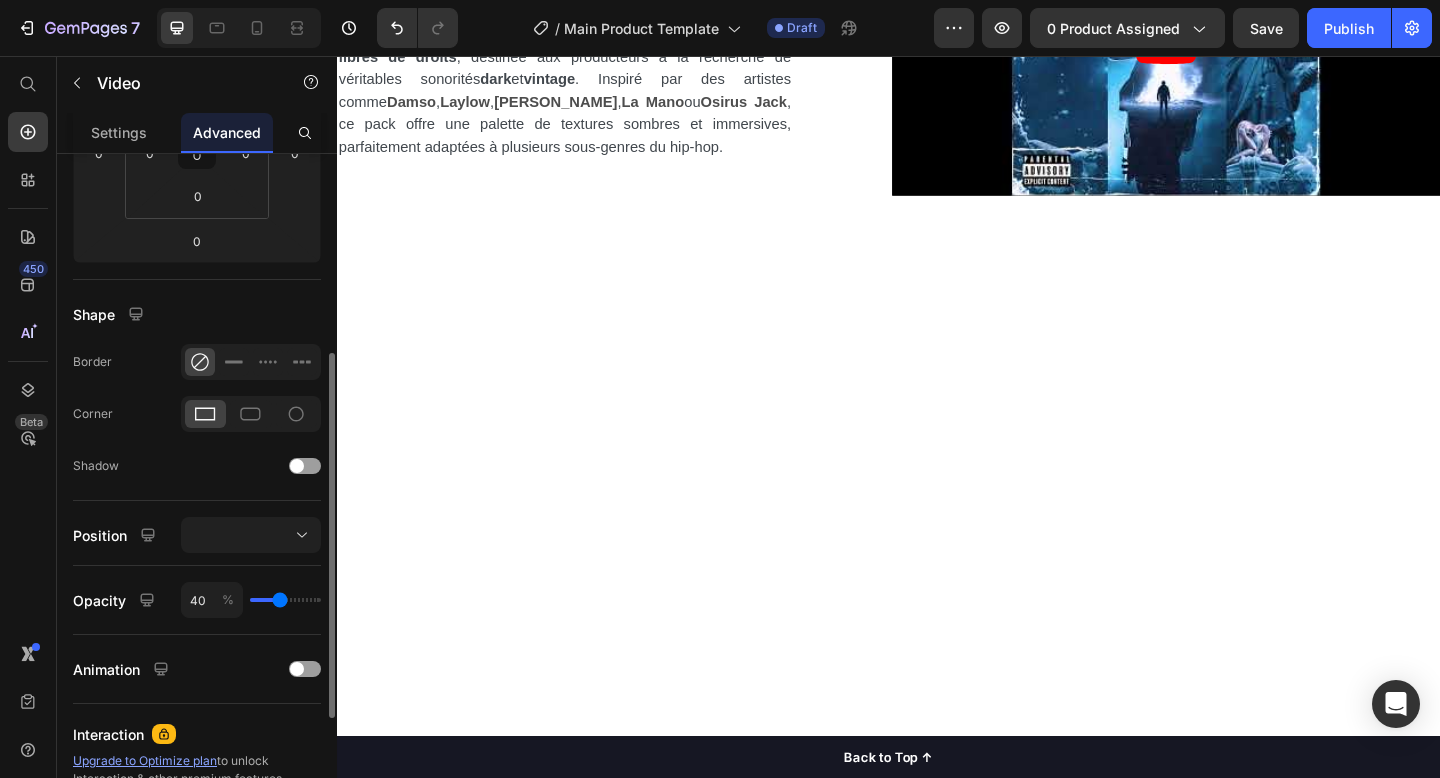 drag, startPoint x: 256, startPoint y: 597, endPoint x: 280, endPoint y: 597, distance: 24 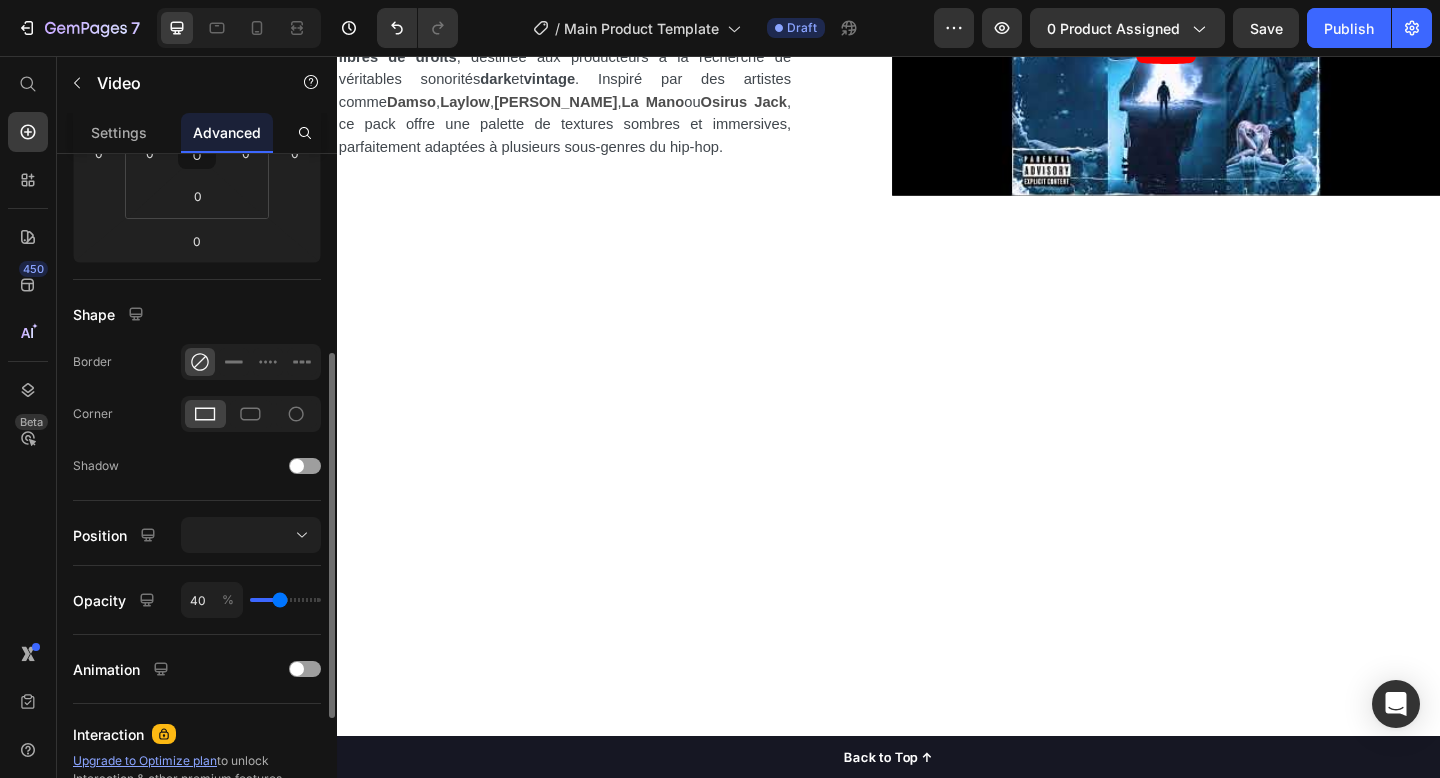 type on "40" 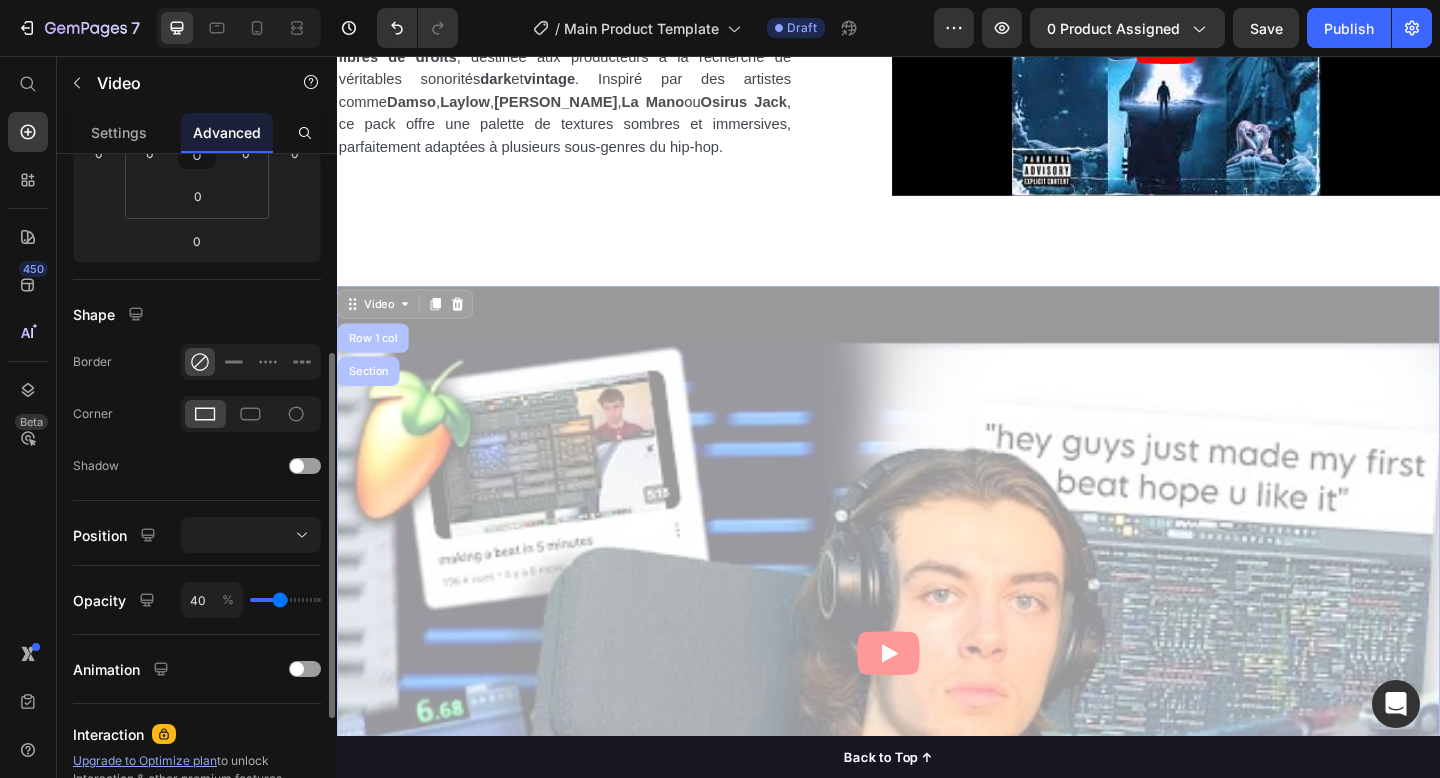 type on "41" 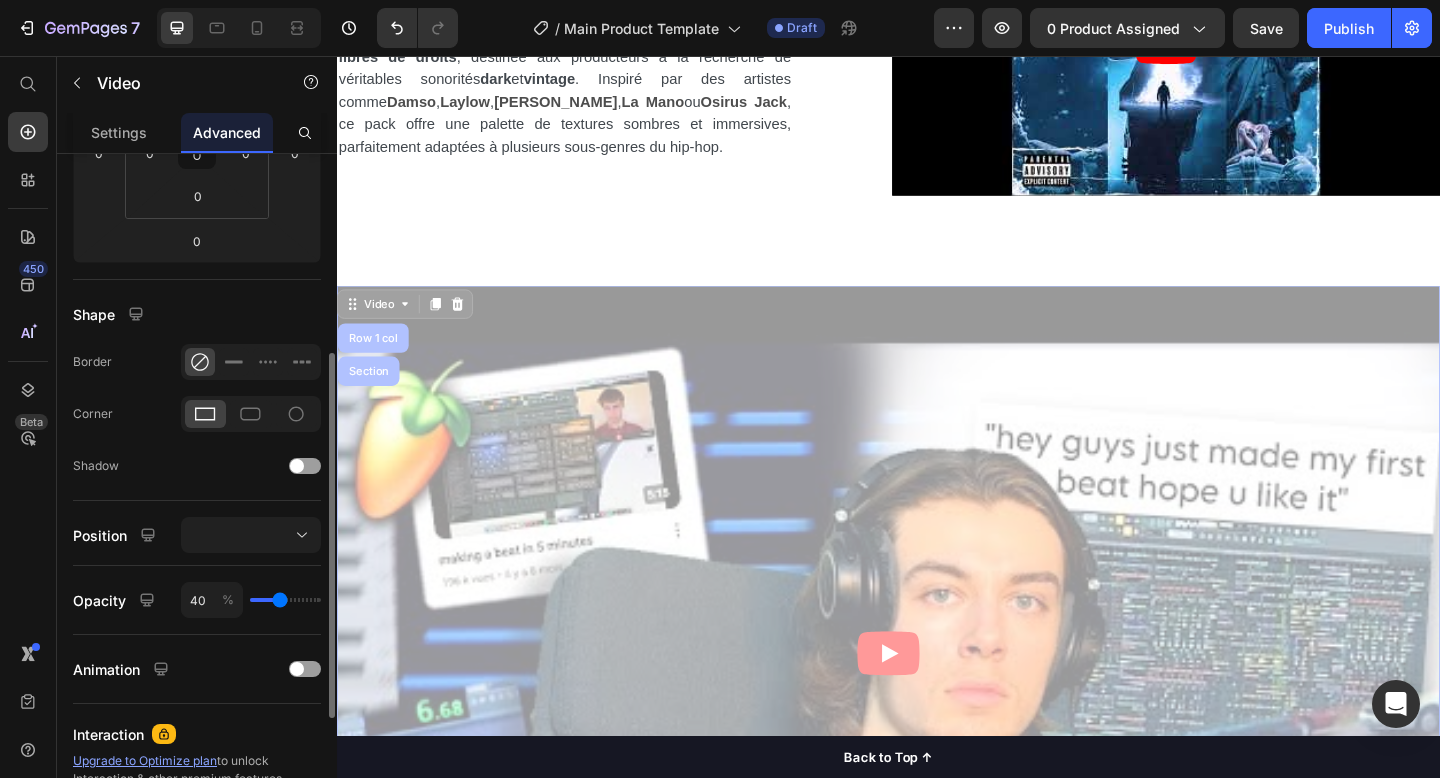 type on "41" 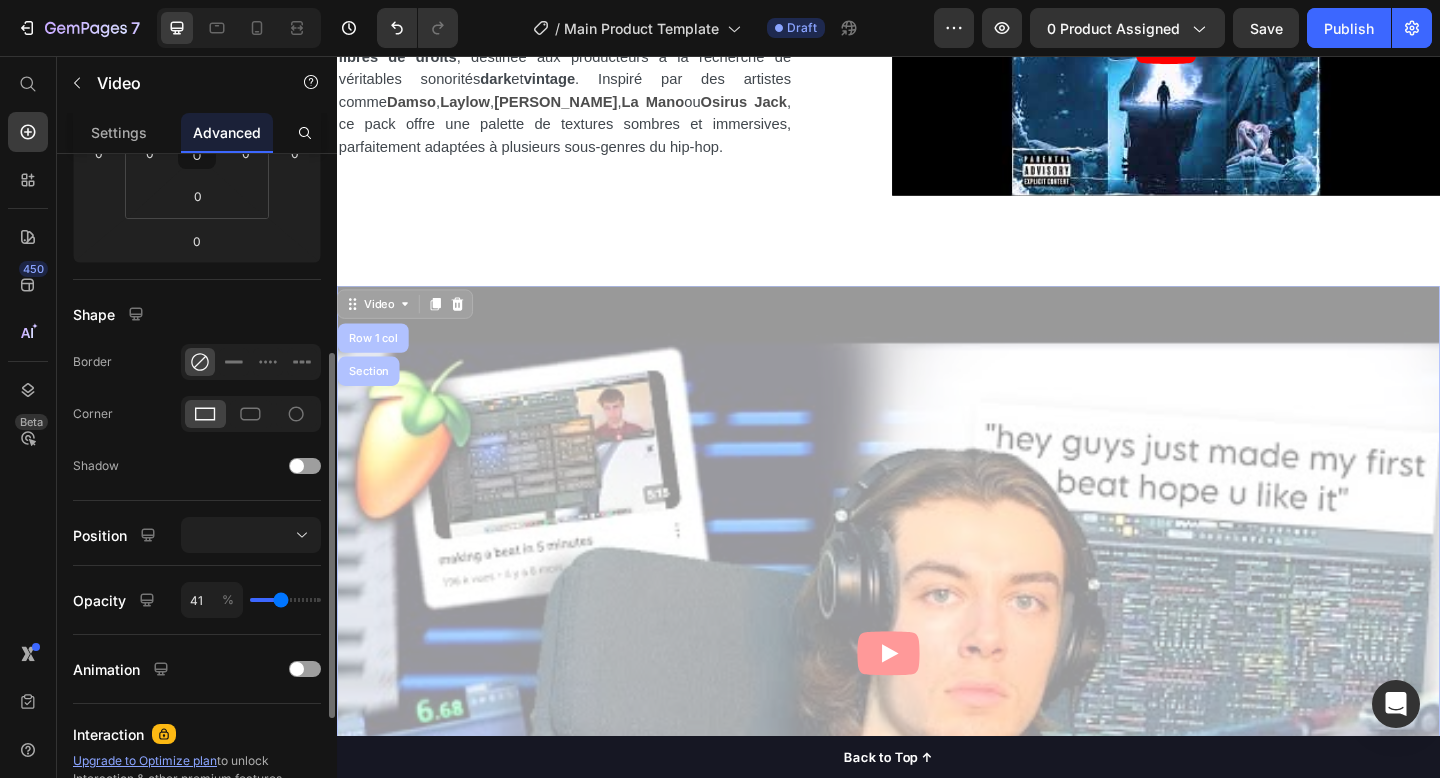 type on "51" 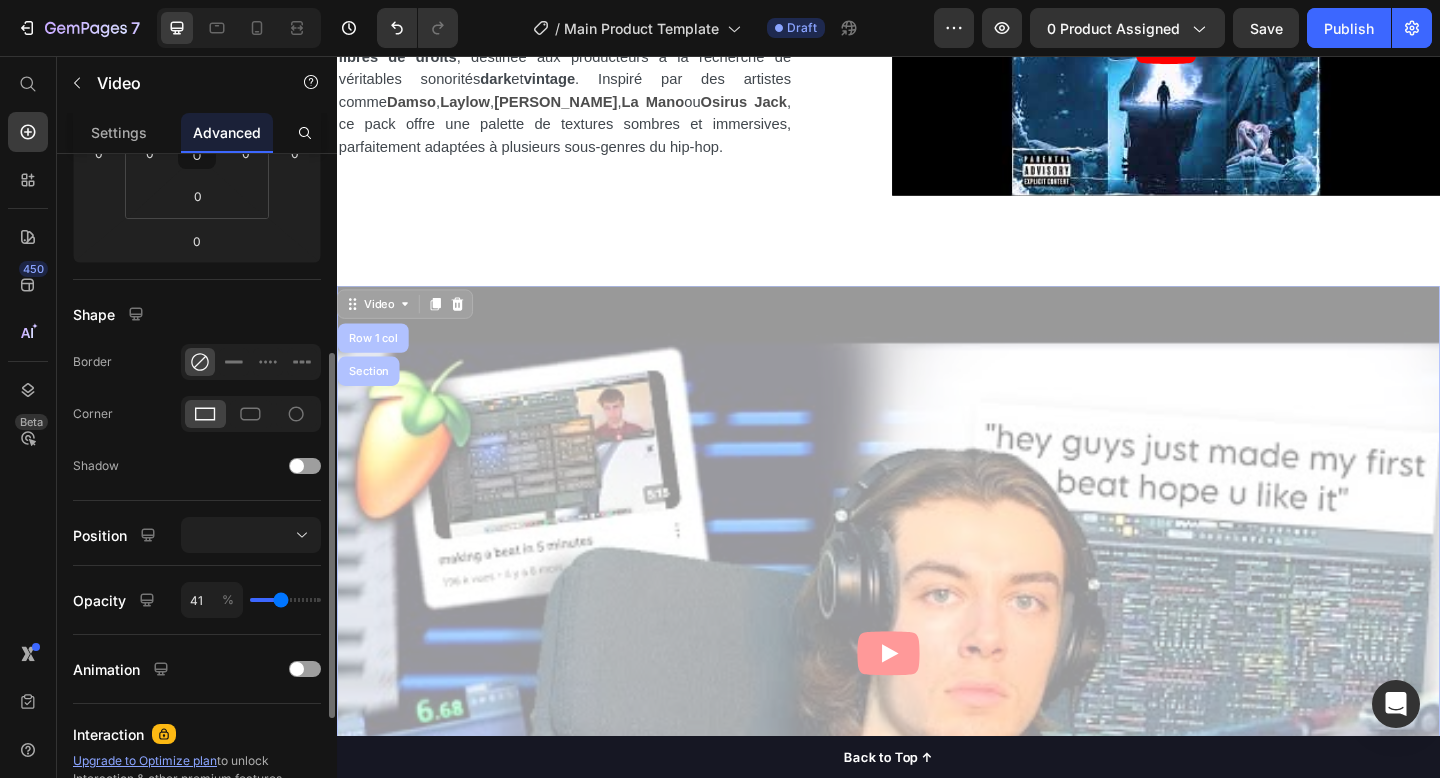 type on "51" 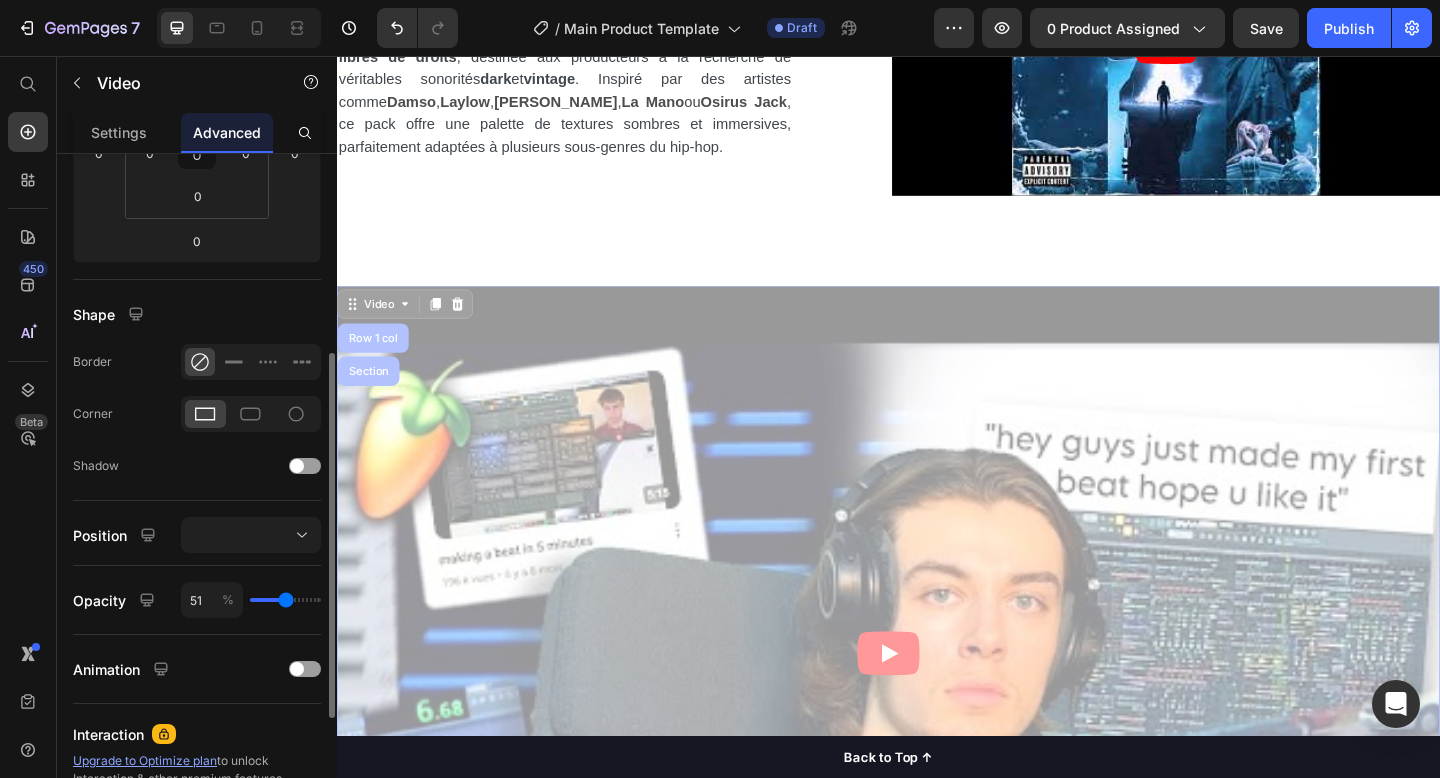 type on "69" 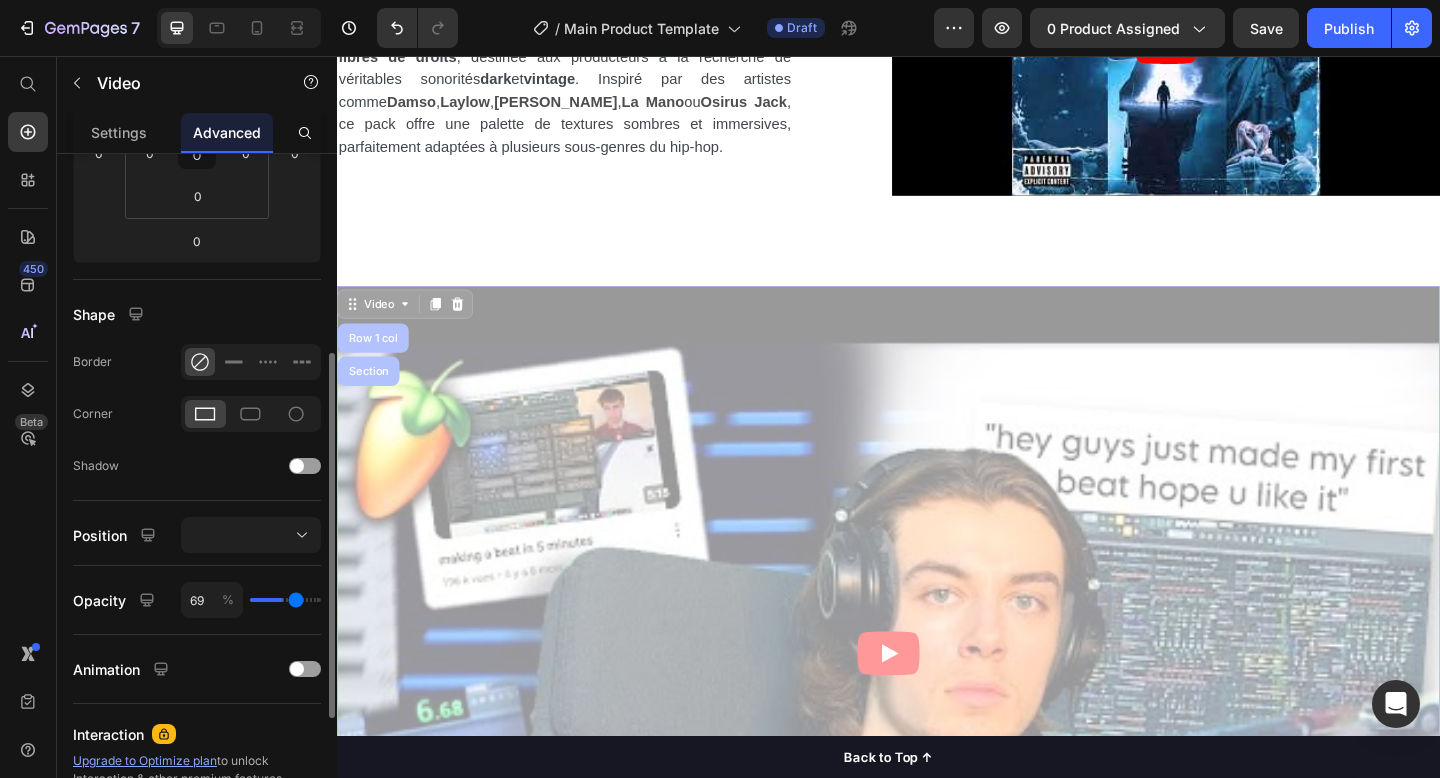 type on "94" 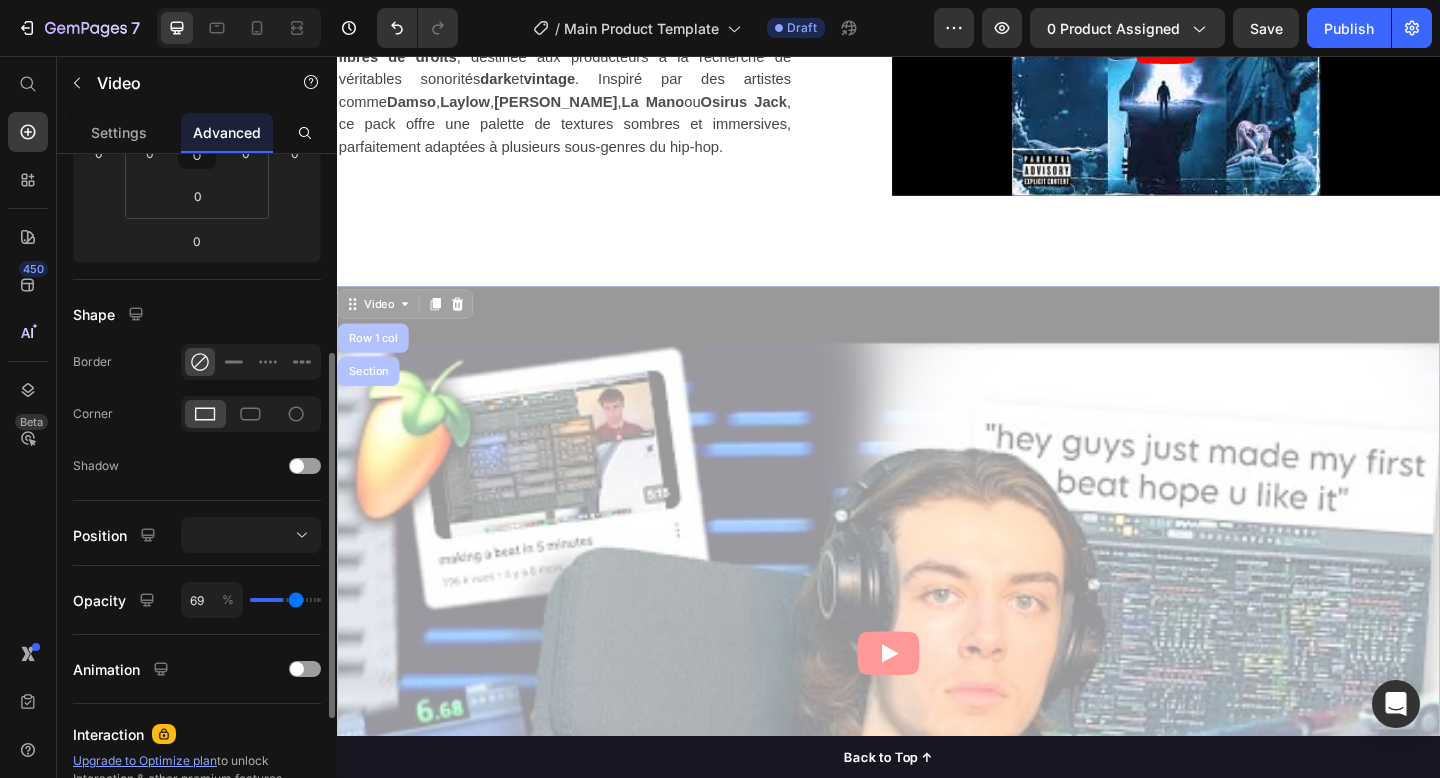 type on "94" 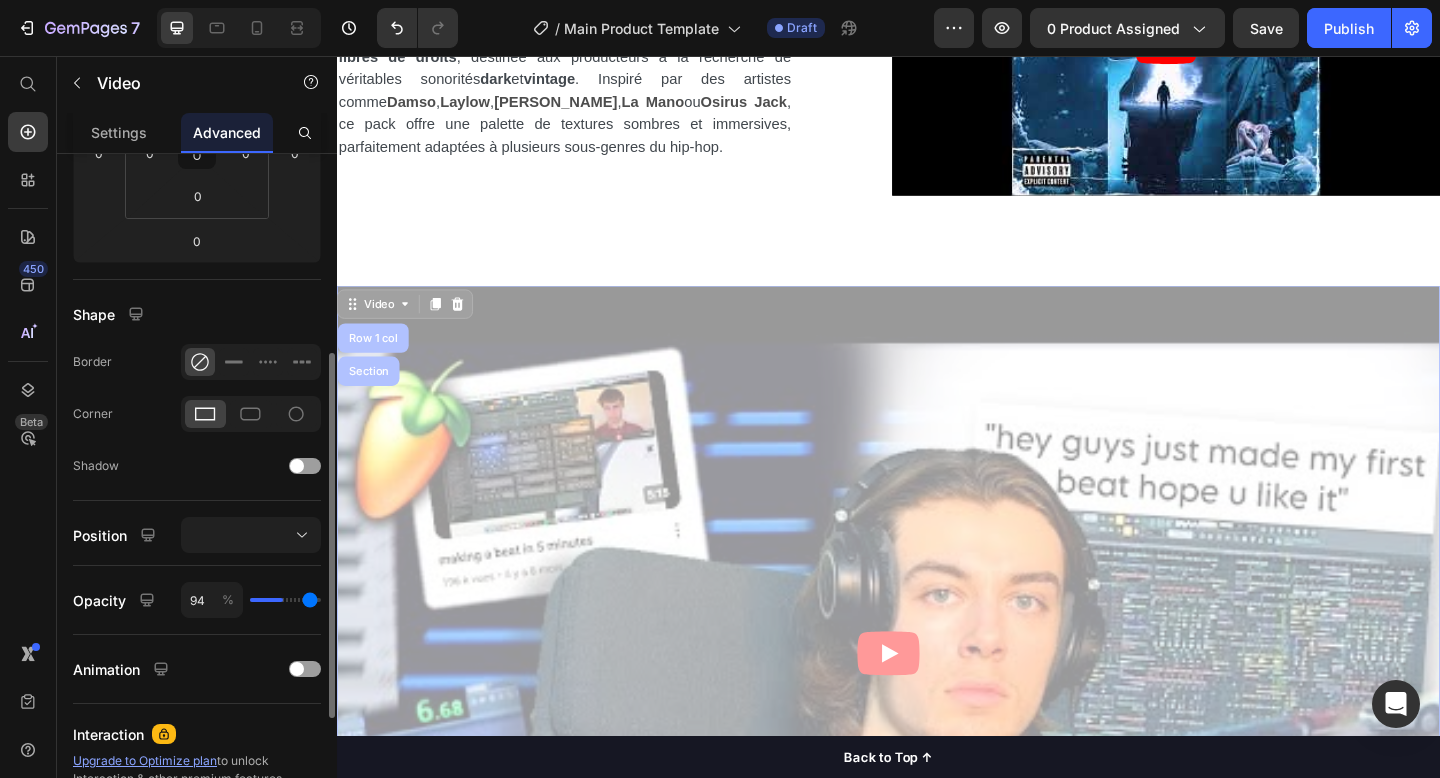 type on "100" 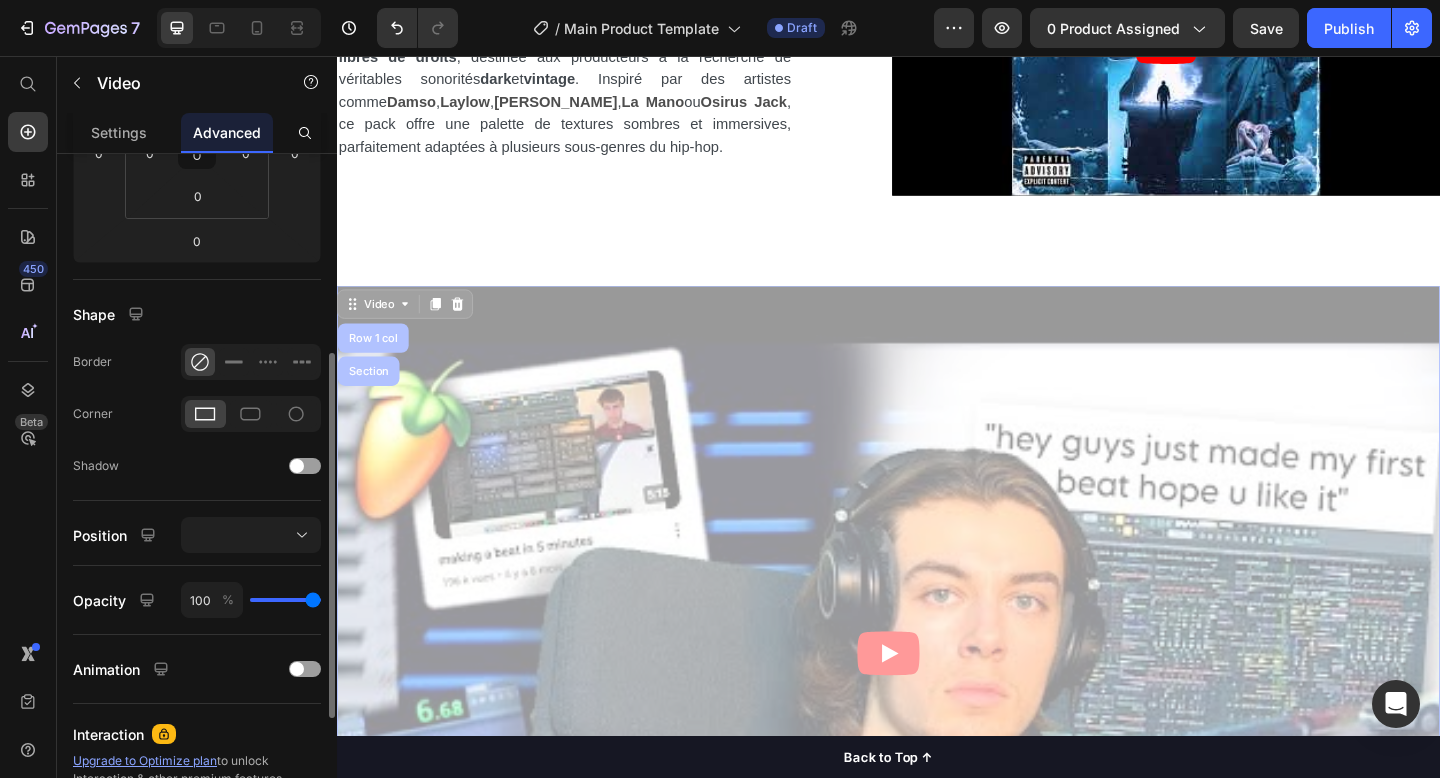 drag, startPoint x: 280, startPoint y: 597, endPoint x: 384, endPoint y: 596, distance: 104.00481 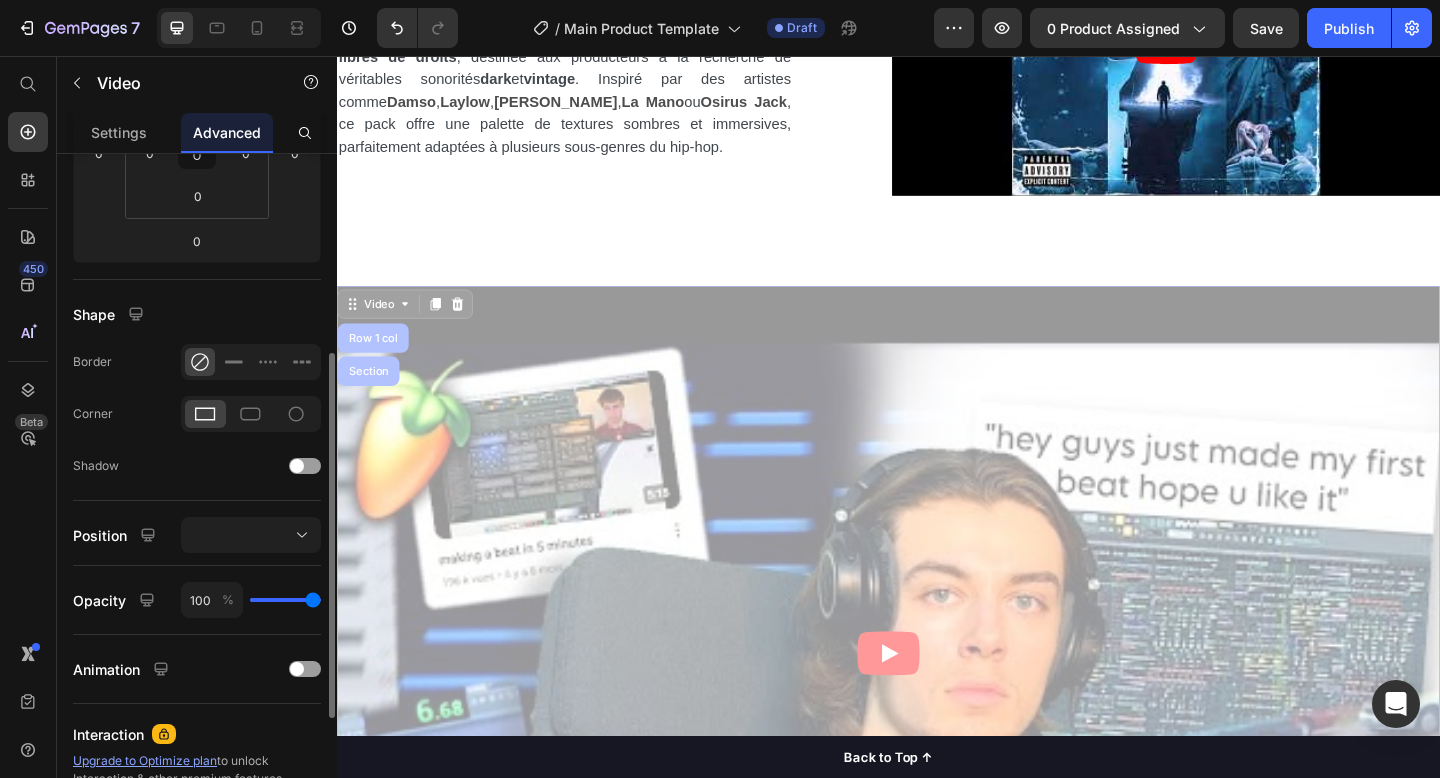 type on "100" 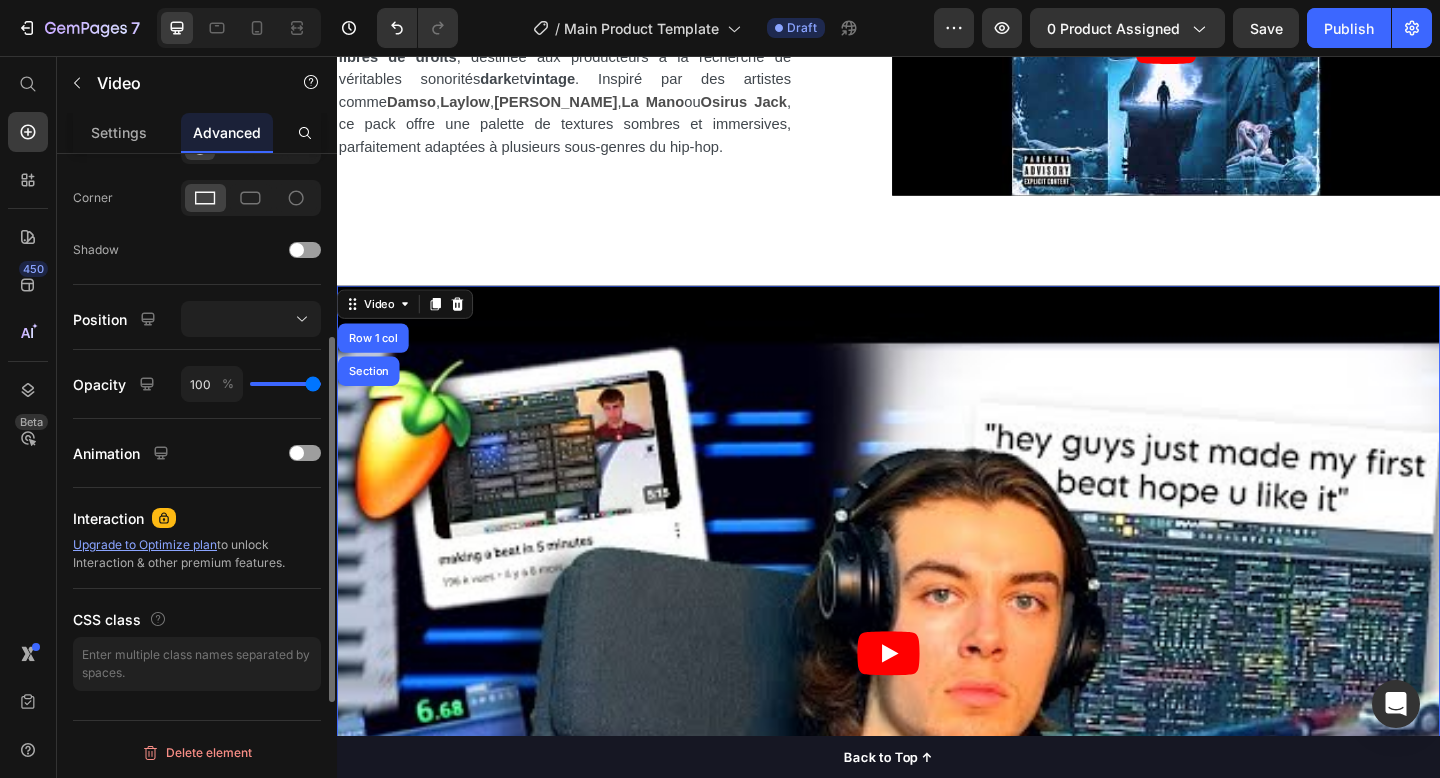 scroll, scrollTop: 0, scrollLeft: 0, axis: both 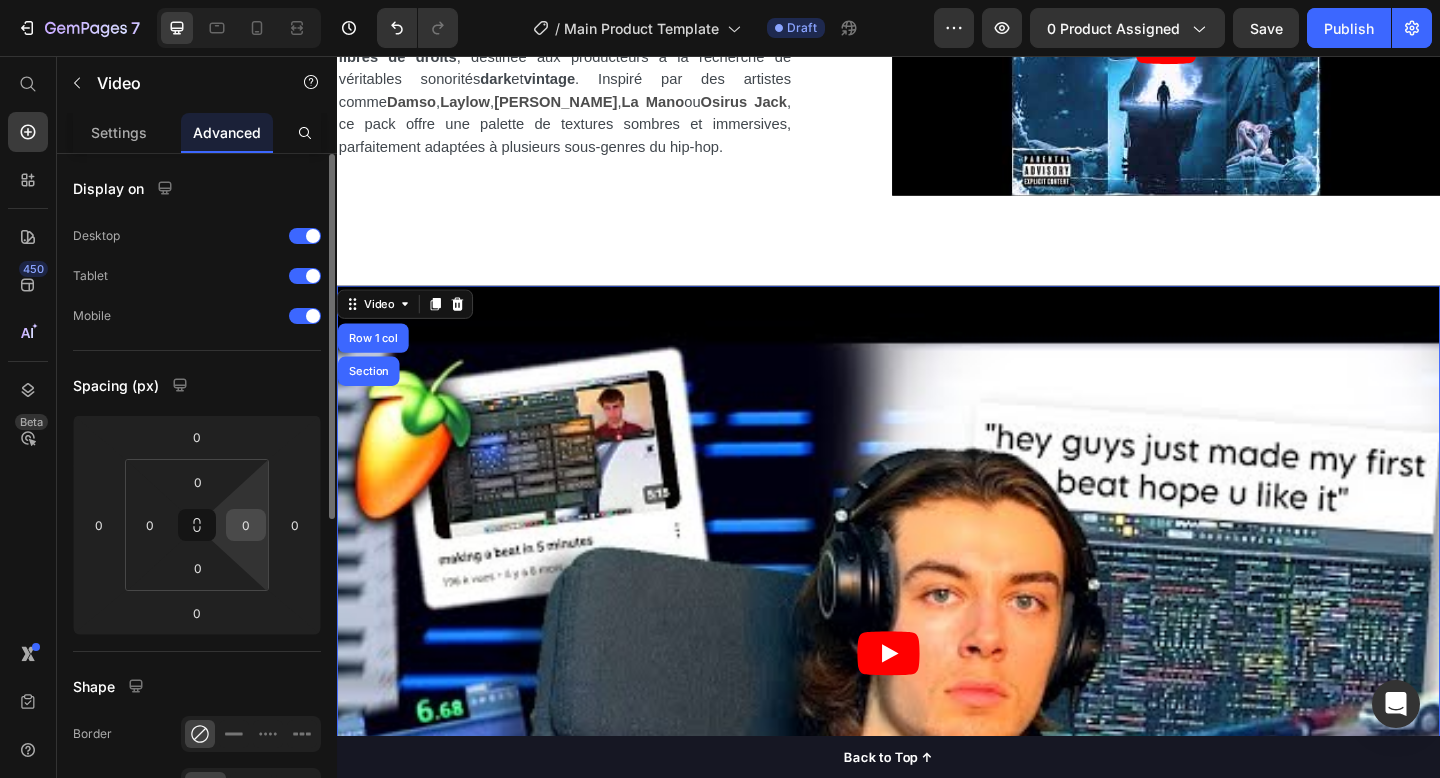 click on "0" at bounding box center [246, 525] 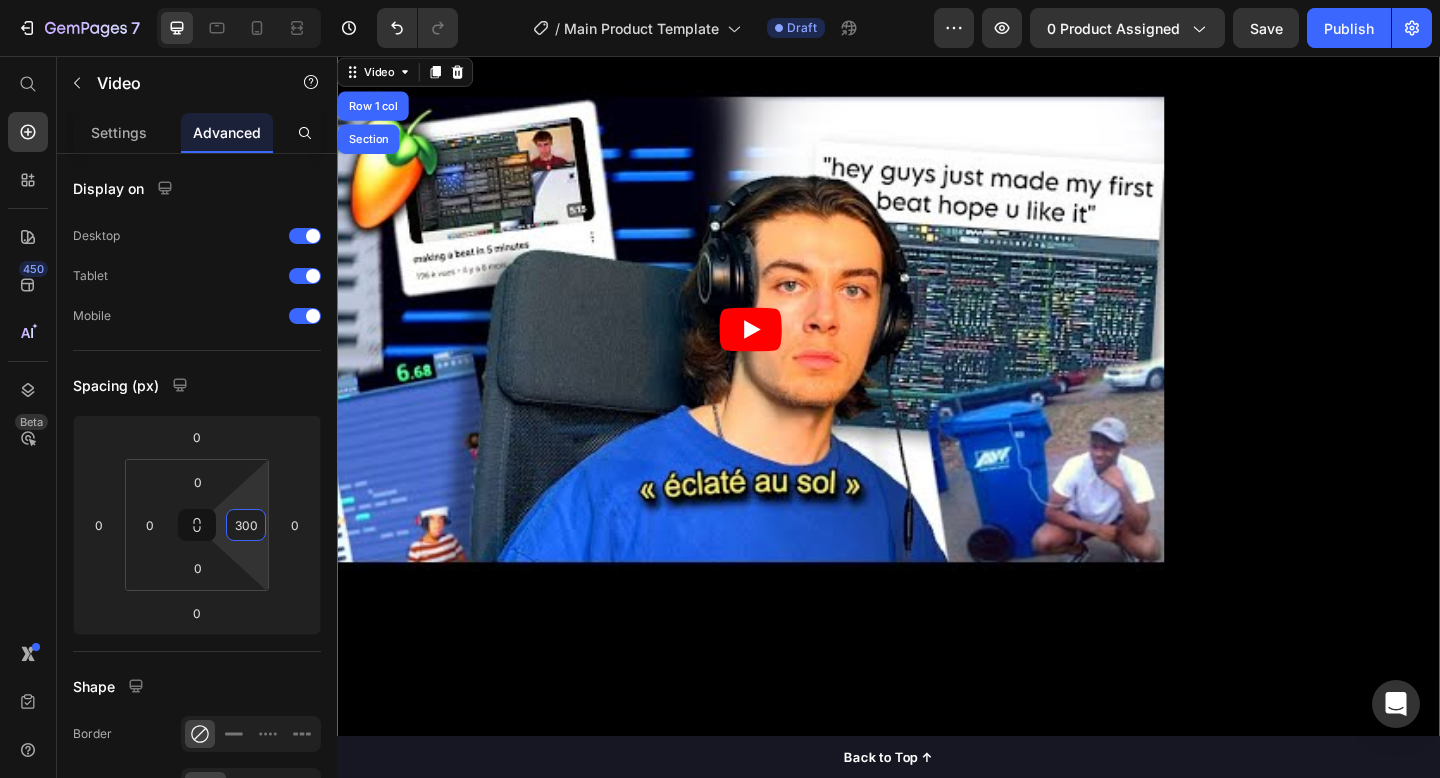 scroll, scrollTop: 1427, scrollLeft: 0, axis: vertical 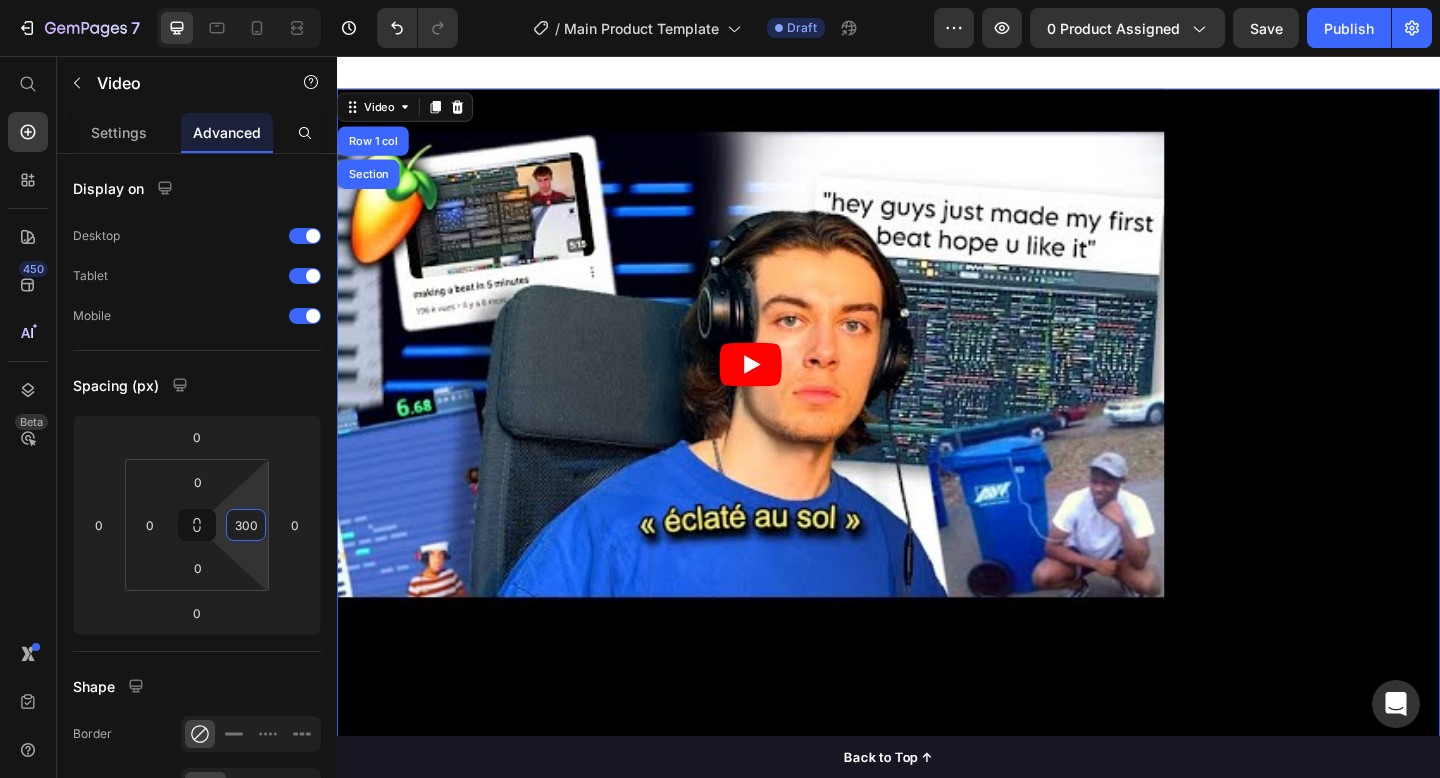 type on "300" 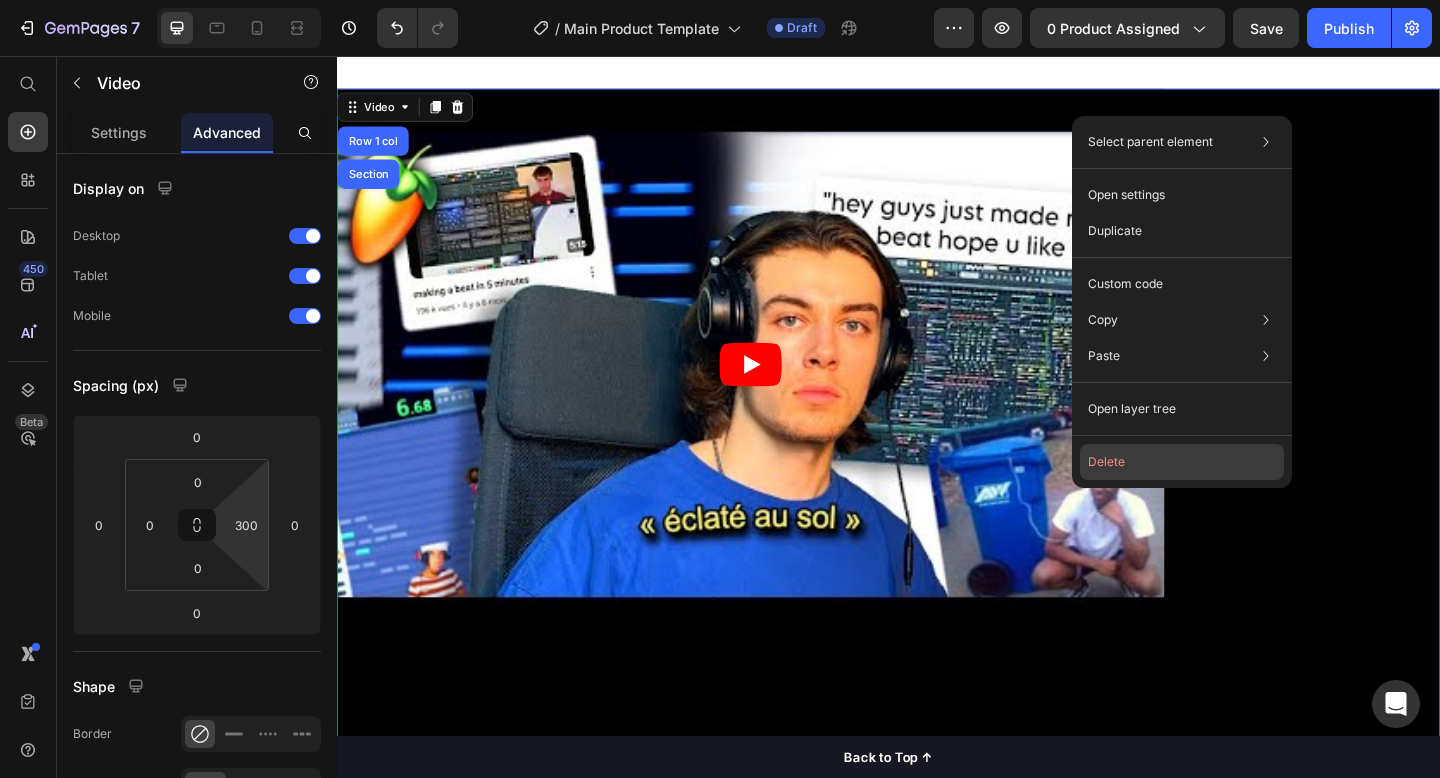 click on "Delete" 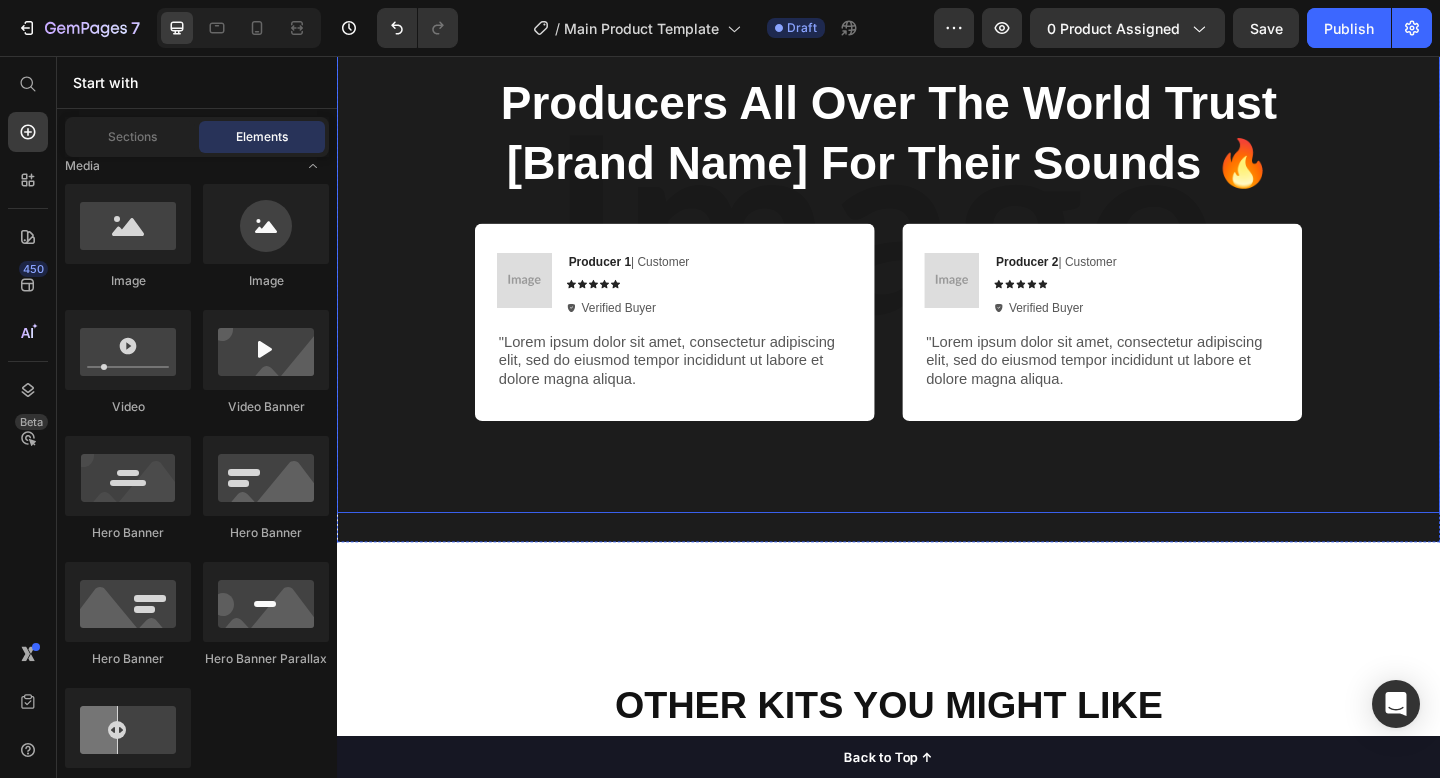 scroll, scrollTop: 1772, scrollLeft: 0, axis: vertical 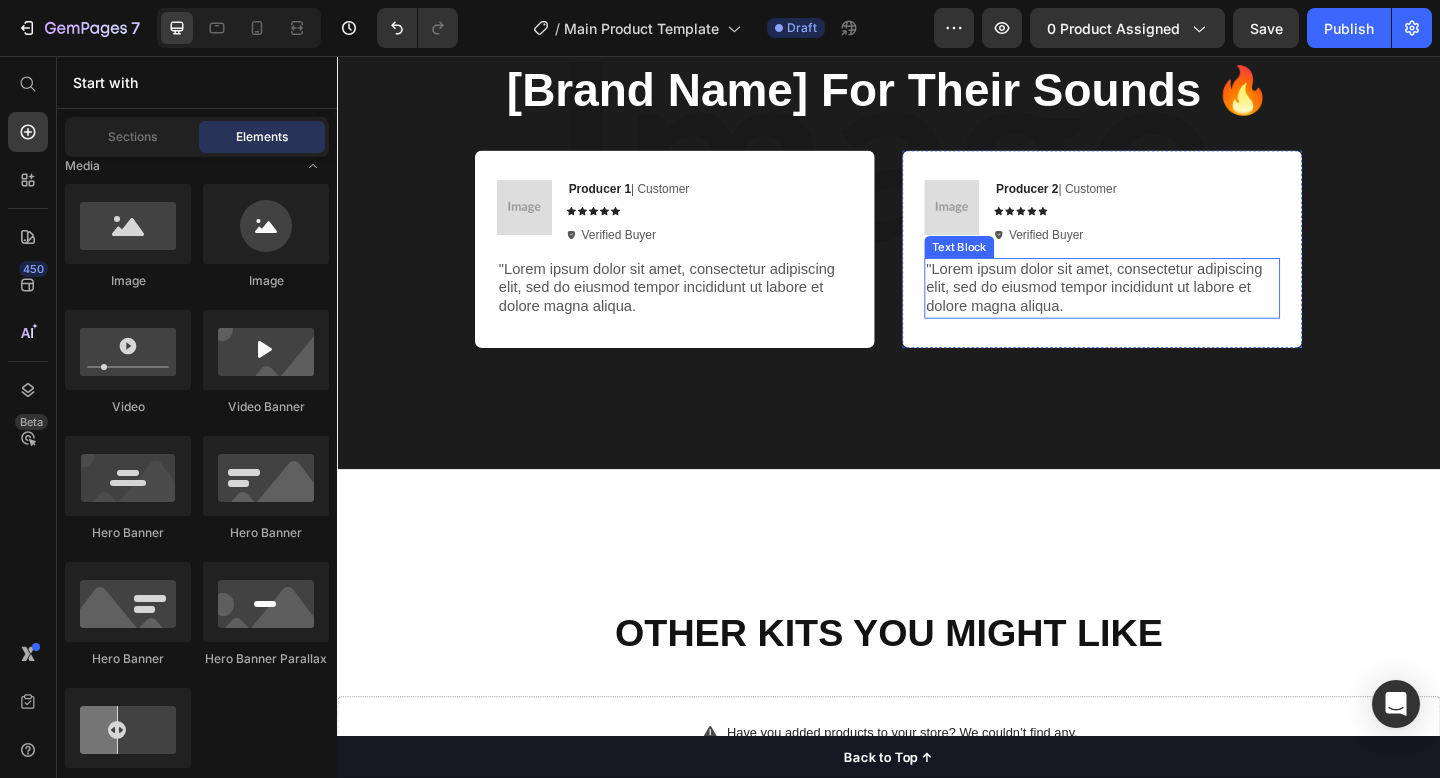 click on ""Lorem ipsum dolor sit amet, consectetur adipiscing elit, sed do eiusmod tempor incididunt ut labore et dolore magna aliqua." at bounding box center (1169, 309) 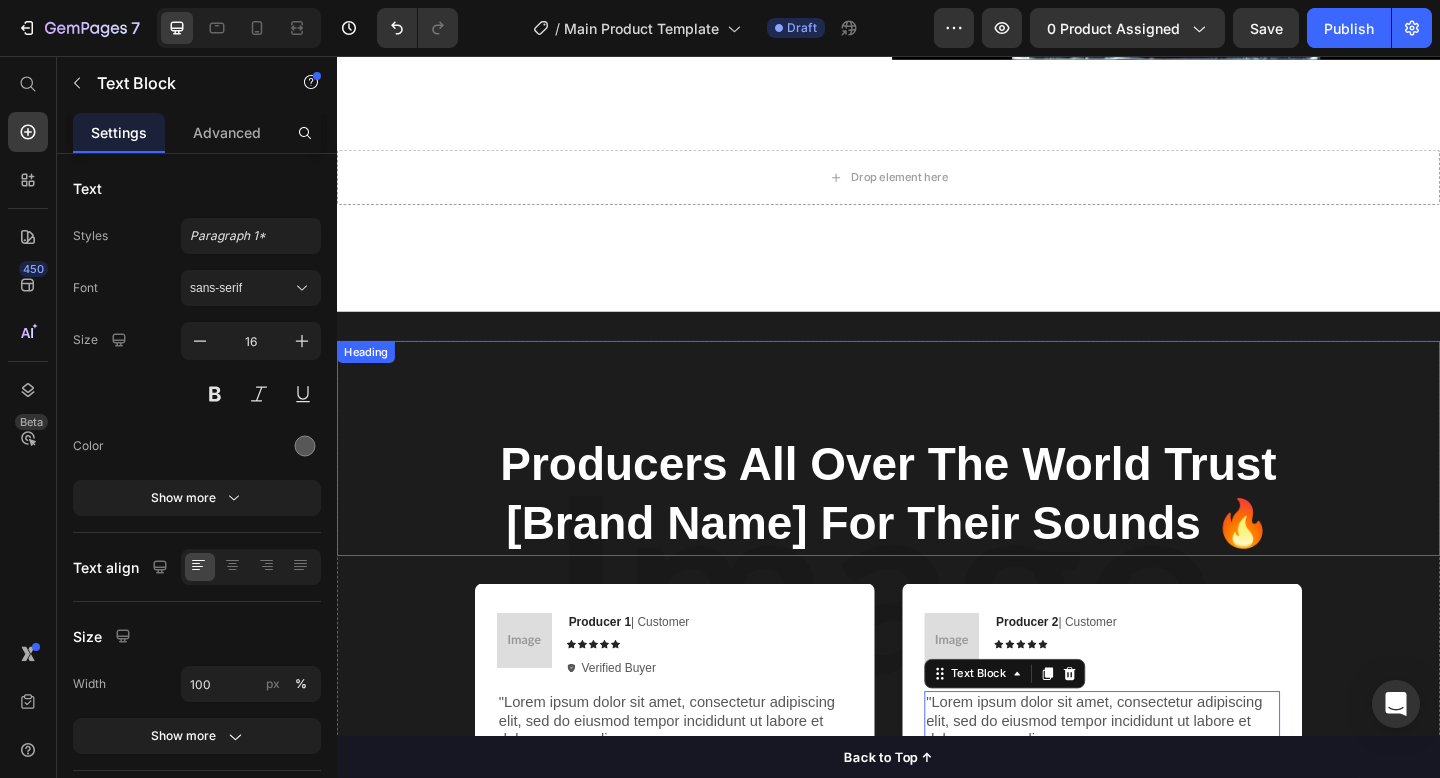 scroll, scrollTop: 1271, scrollLeft: 0, axis: vertical 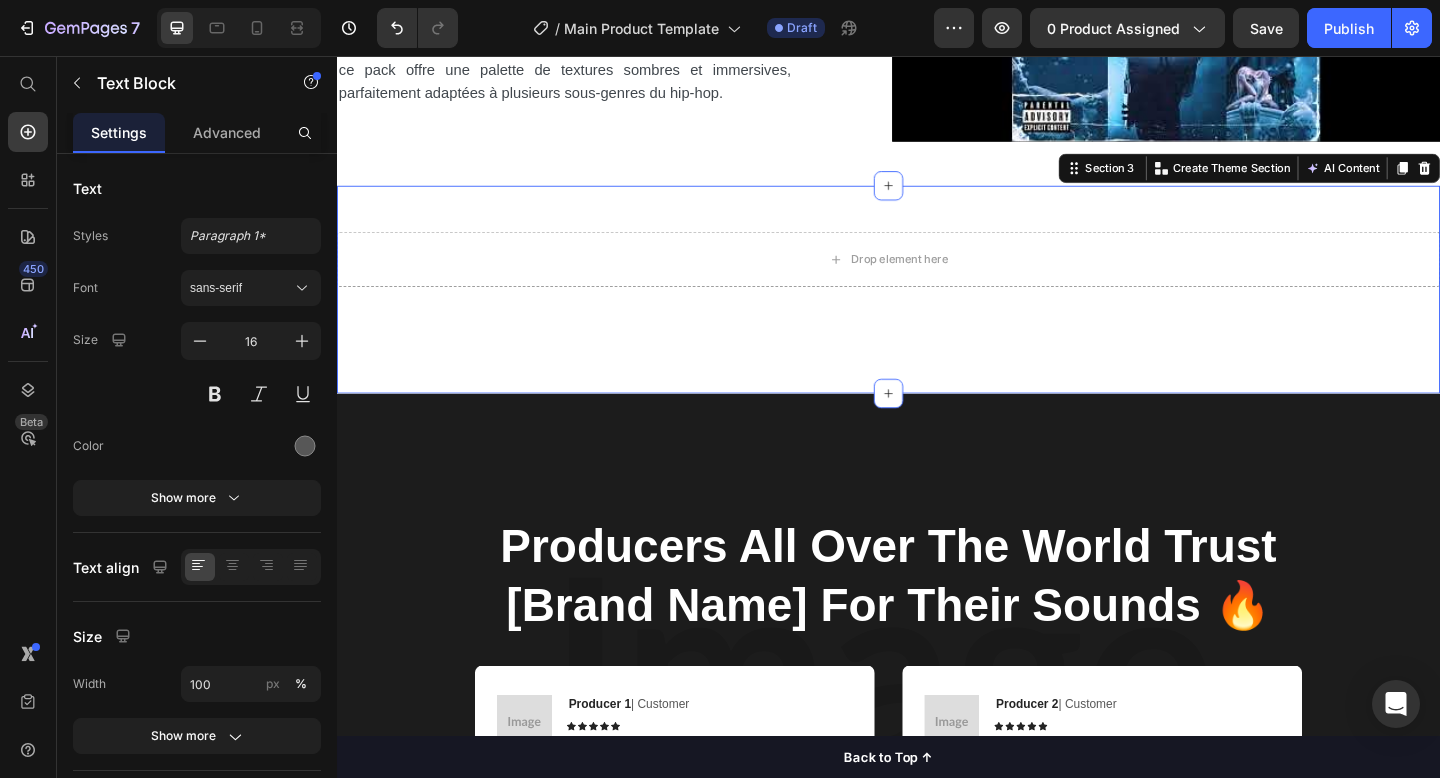 click on "Drop element here Row Section 3   You can create reusable sections Create Theme Section AI Content Write with GemAI What would you like to describe here? Tone and Voice Persuasive Product YURI - DARK SYNTH SAMPLE PACK VOL. 1 Show more Generate" at bounding box center (937, 311) 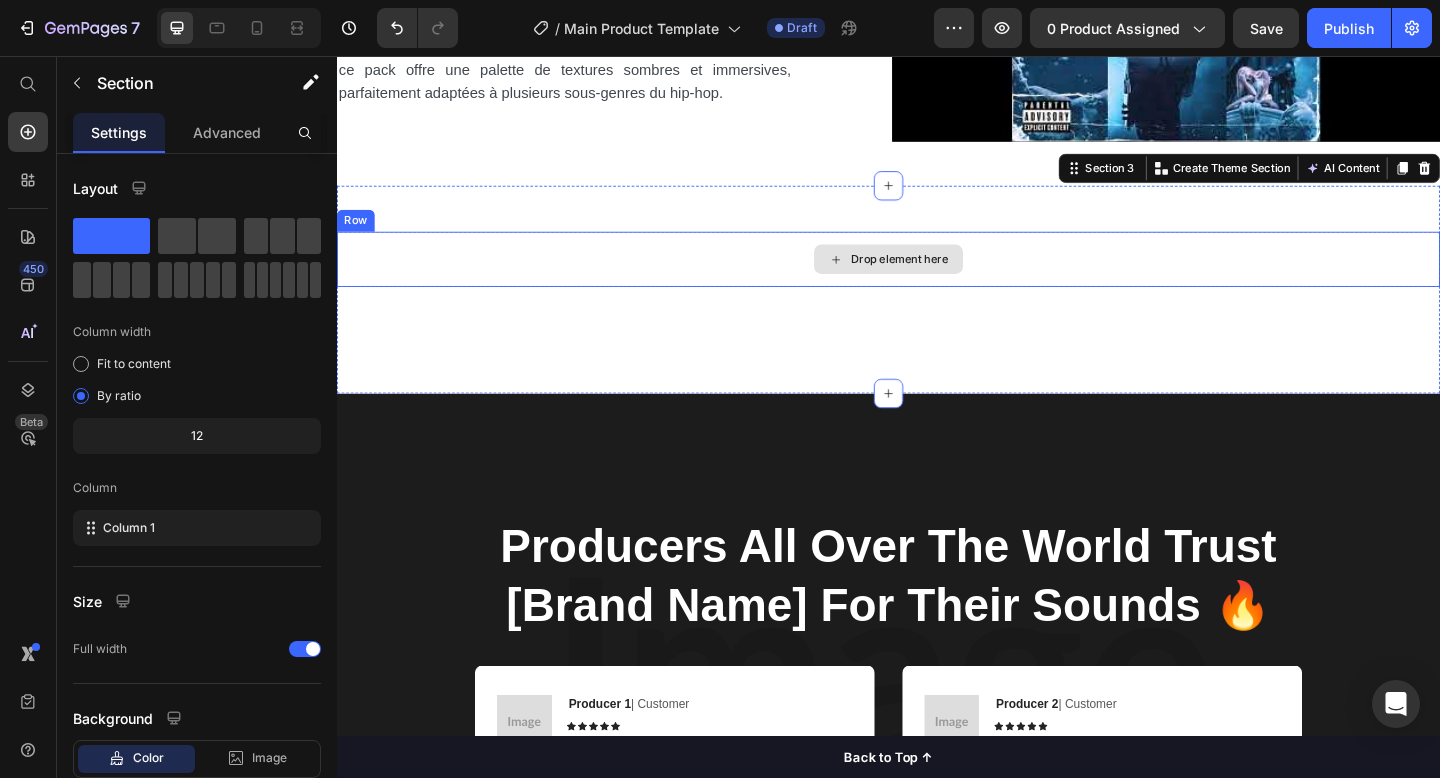click on "Drop element here" at bounding box center (937, 278) 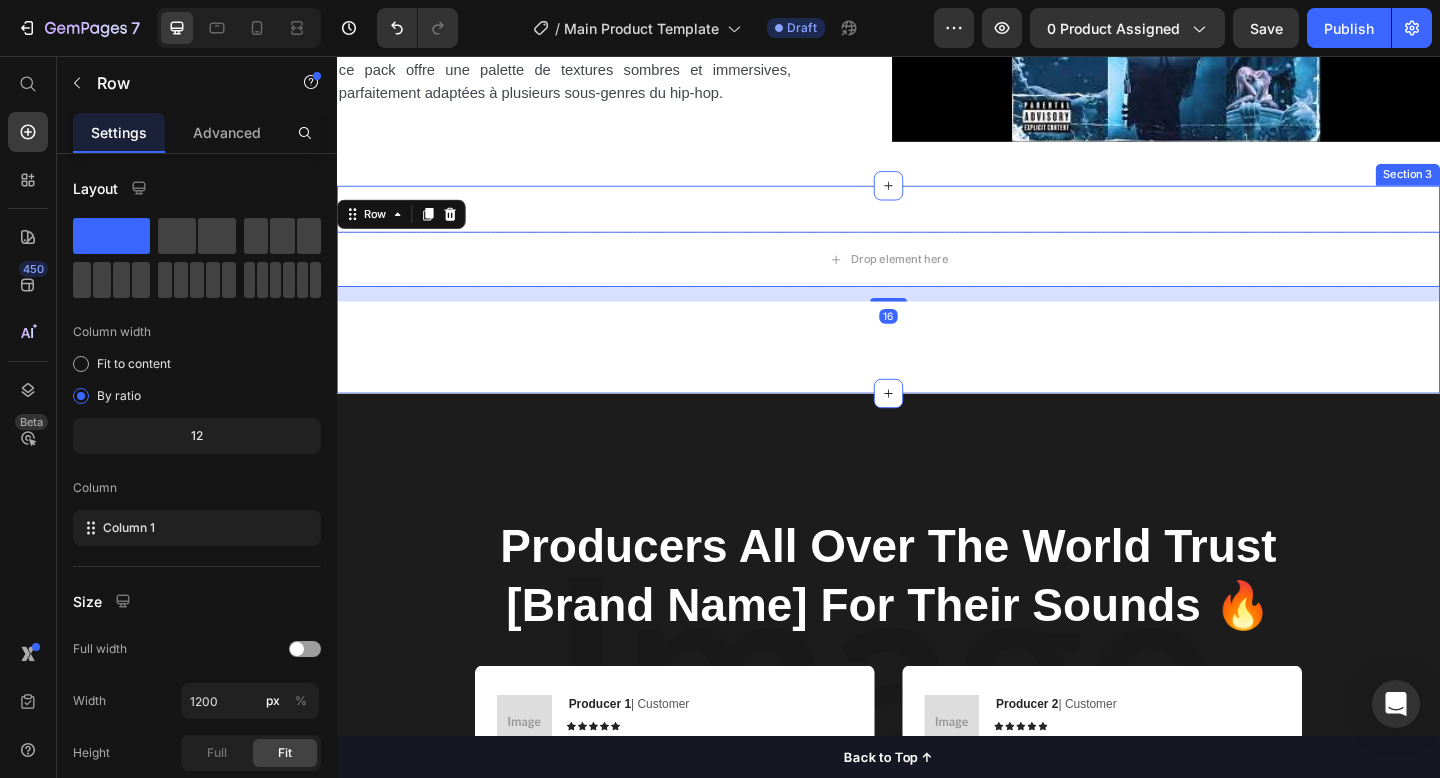 click on "Drop element here Row   16 Section 3" at bounding box center (937, 311) 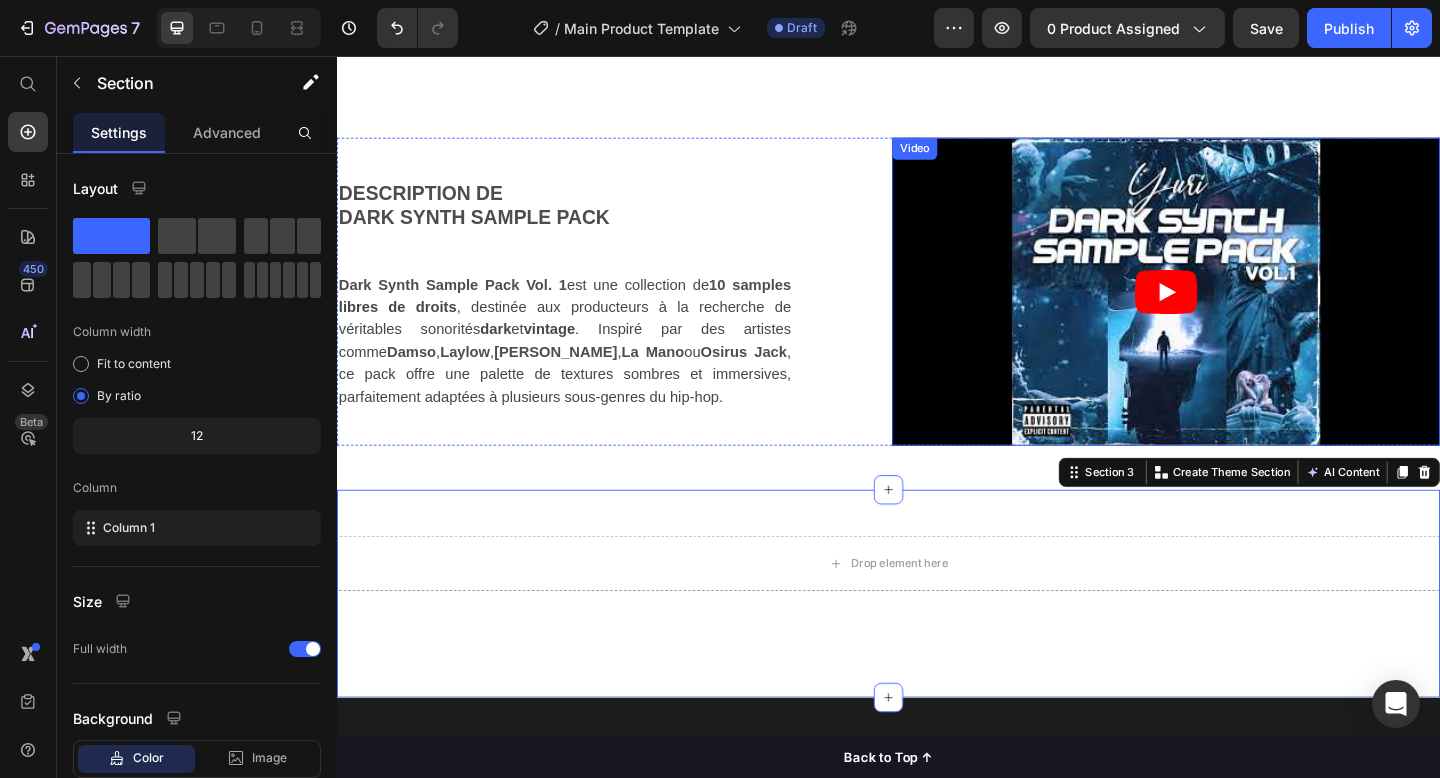 scroll, scrollTop: 943, scrollLeft: 0, axis: vertical 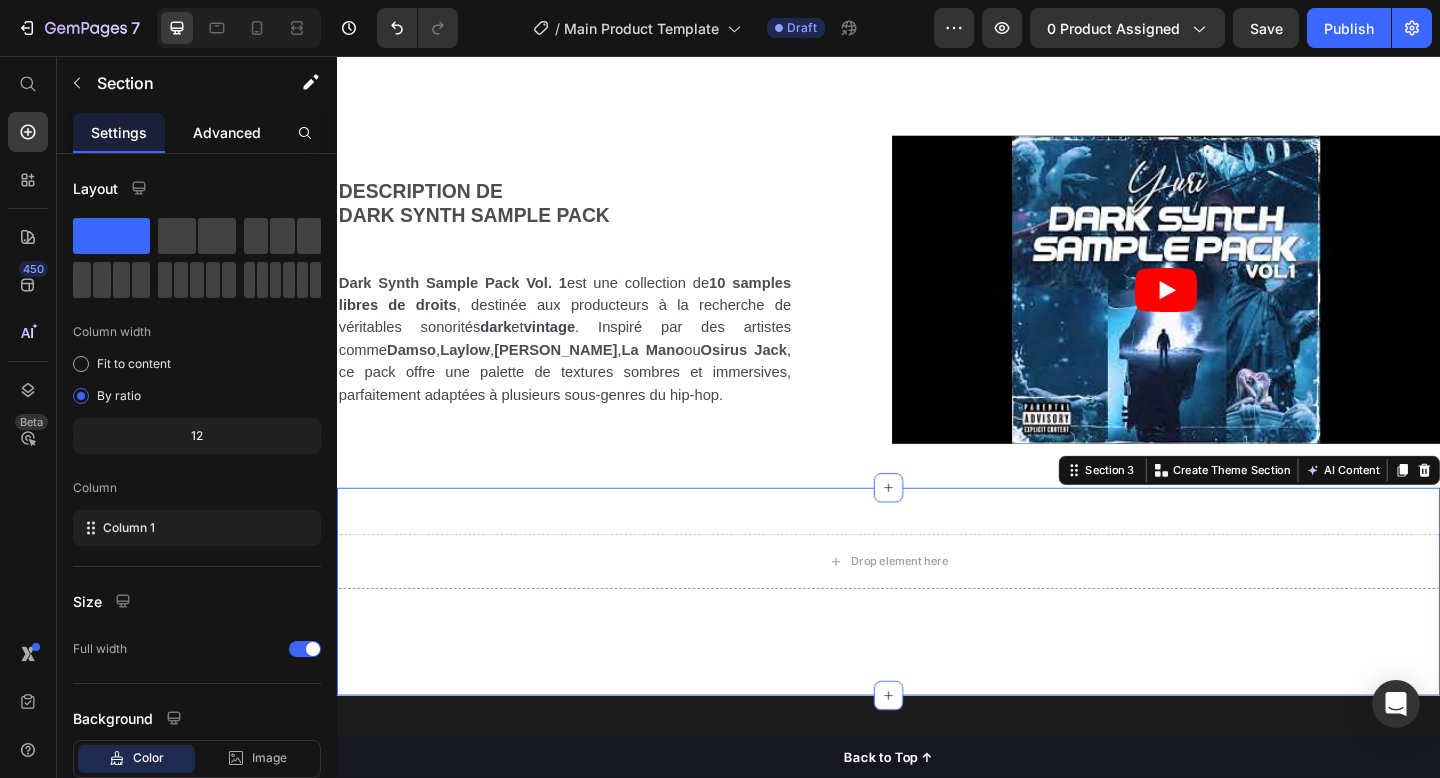 click on "Advanced" at bounding box center [227, 132] 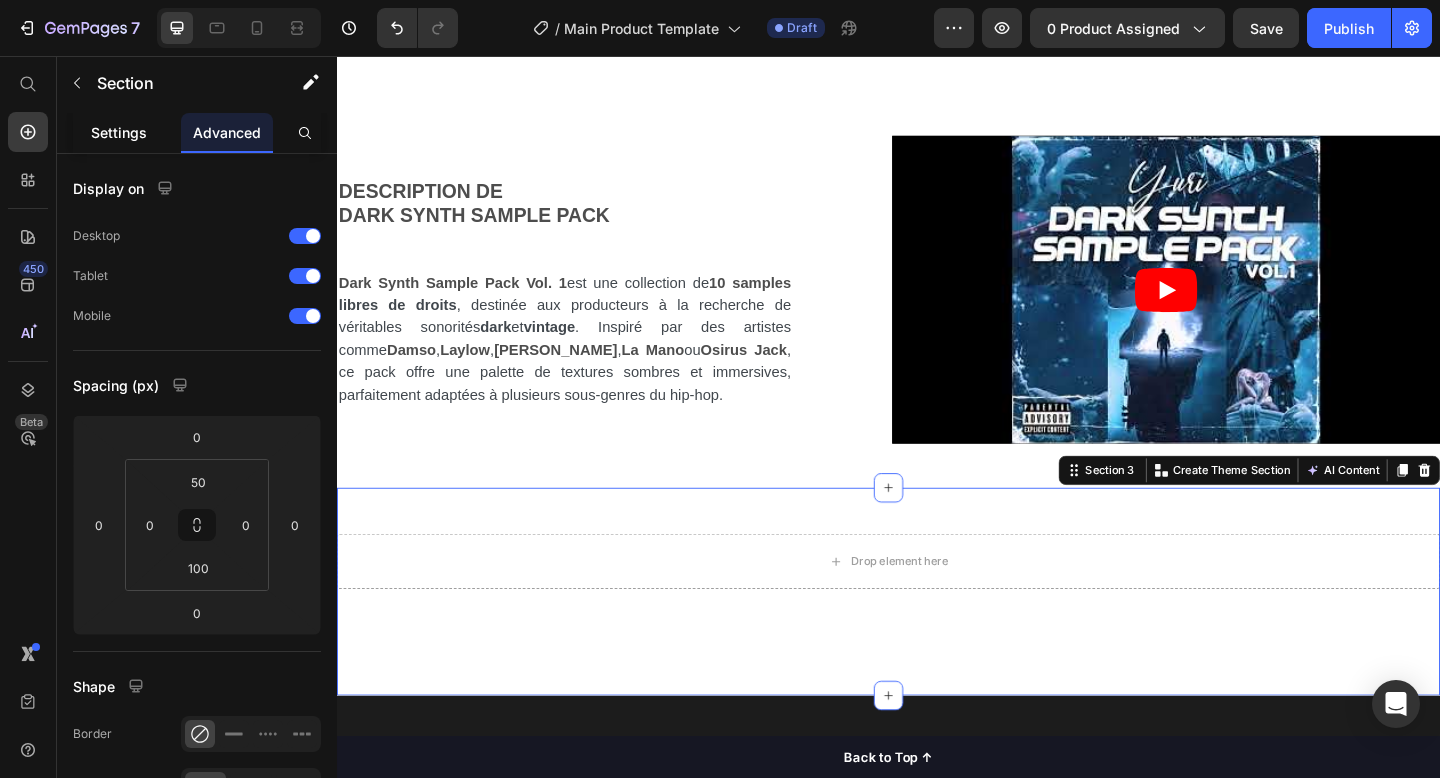 click on "Settings" 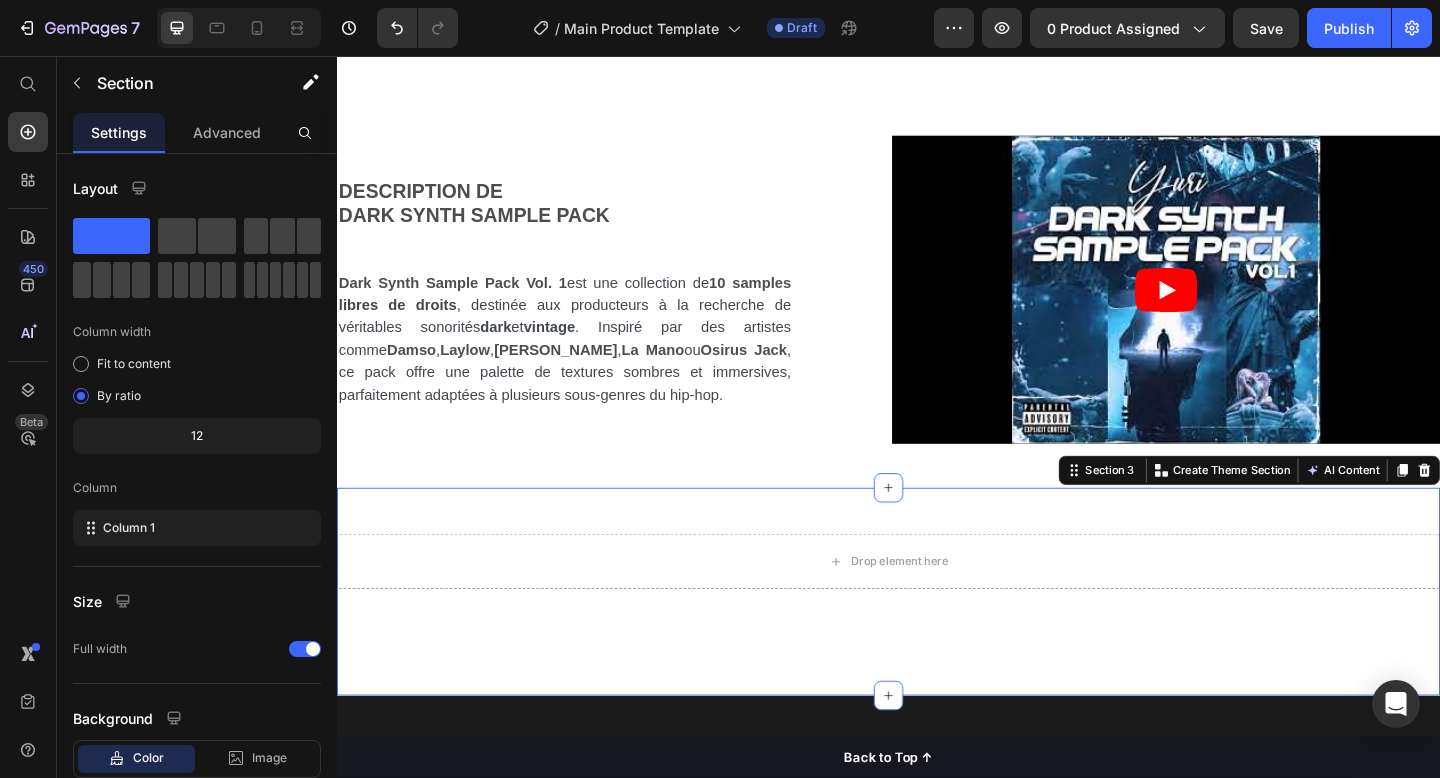 click on "Drop element here Row" at bounding box center [937, 614] 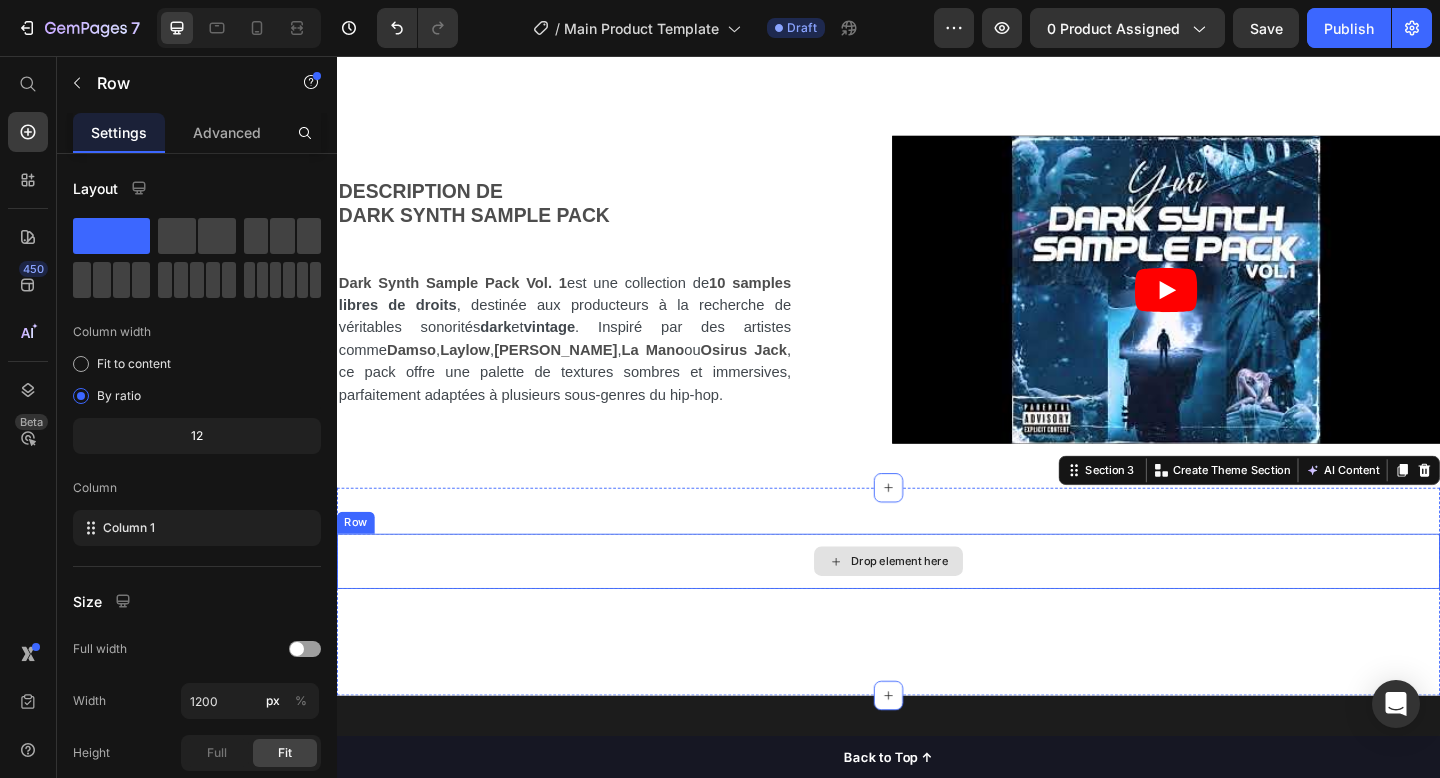 click on "Drop element here" at bounding box center (937, 606) 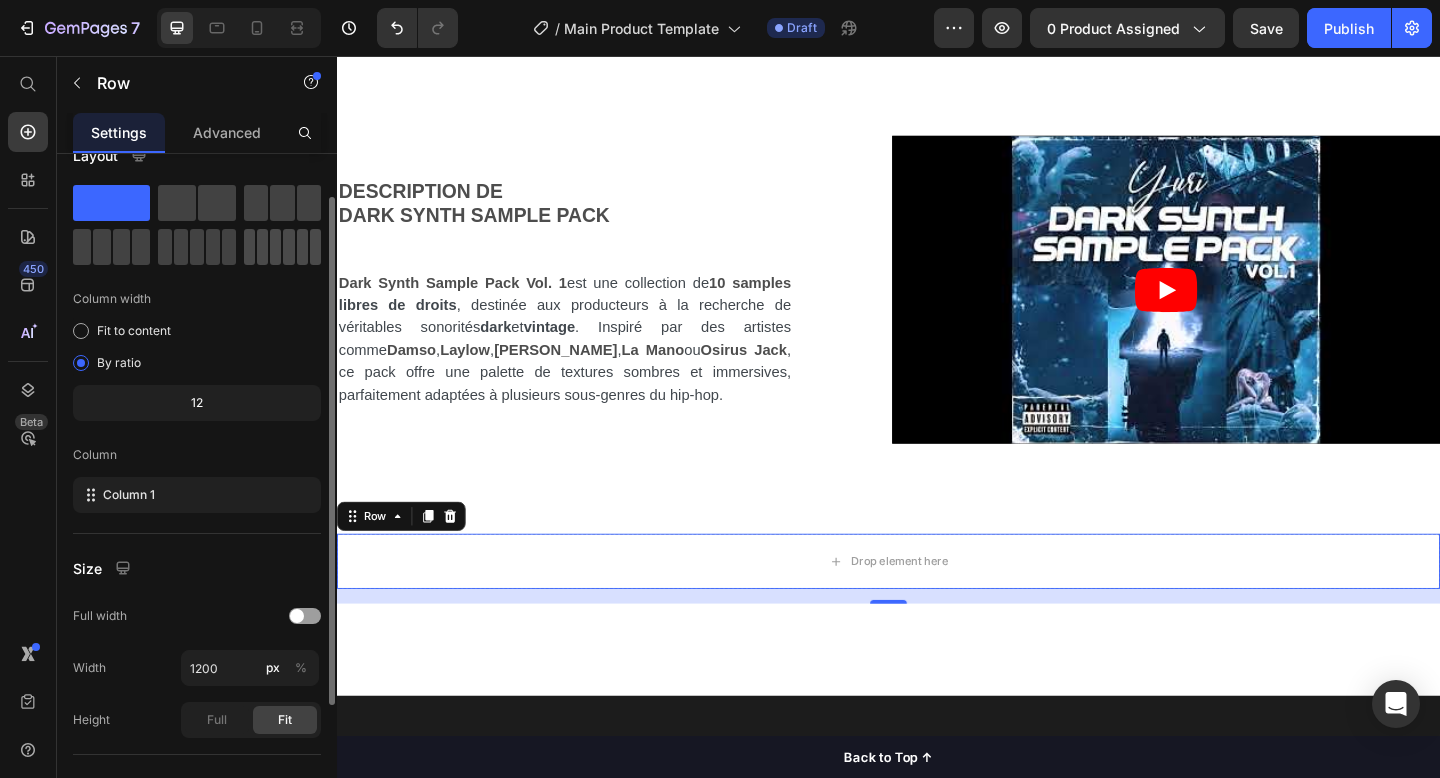 scroll, scrollTop: 51, scrollLeft: 0, axis: vertical 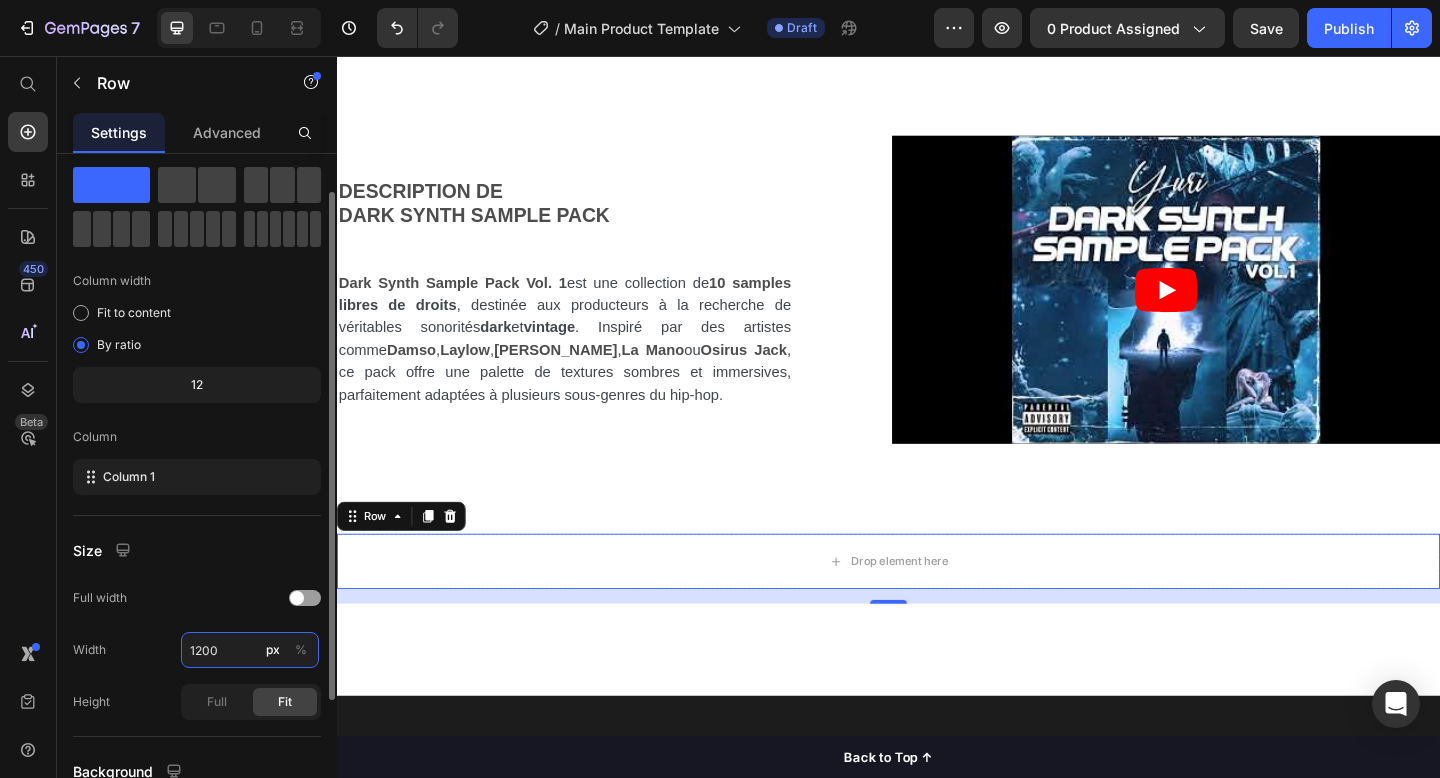 click on "1200" at bounding box center [250, 650] 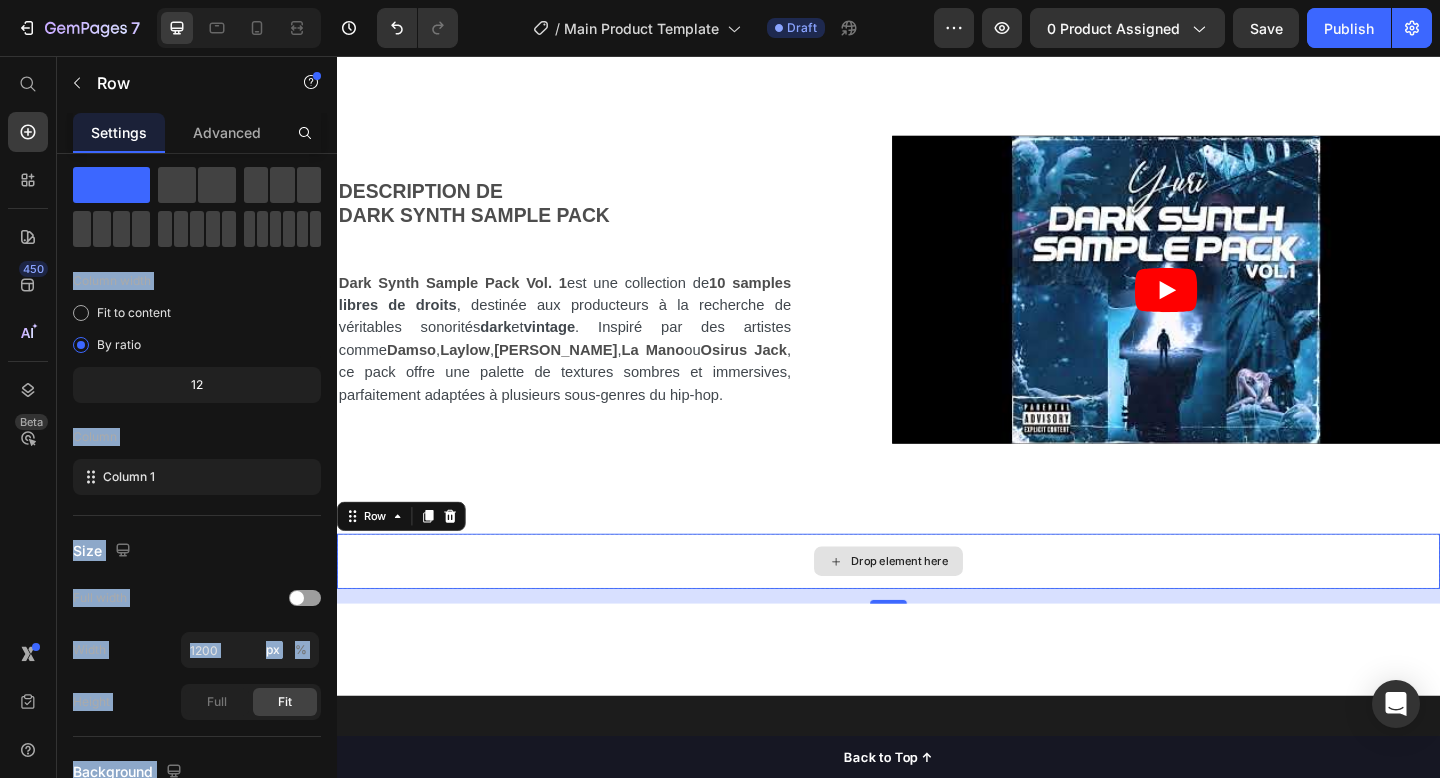 drag, startPoint x: 440, startPoint y: 248, endPoint x: 568, endPoint y: 539, distance: 317.90723 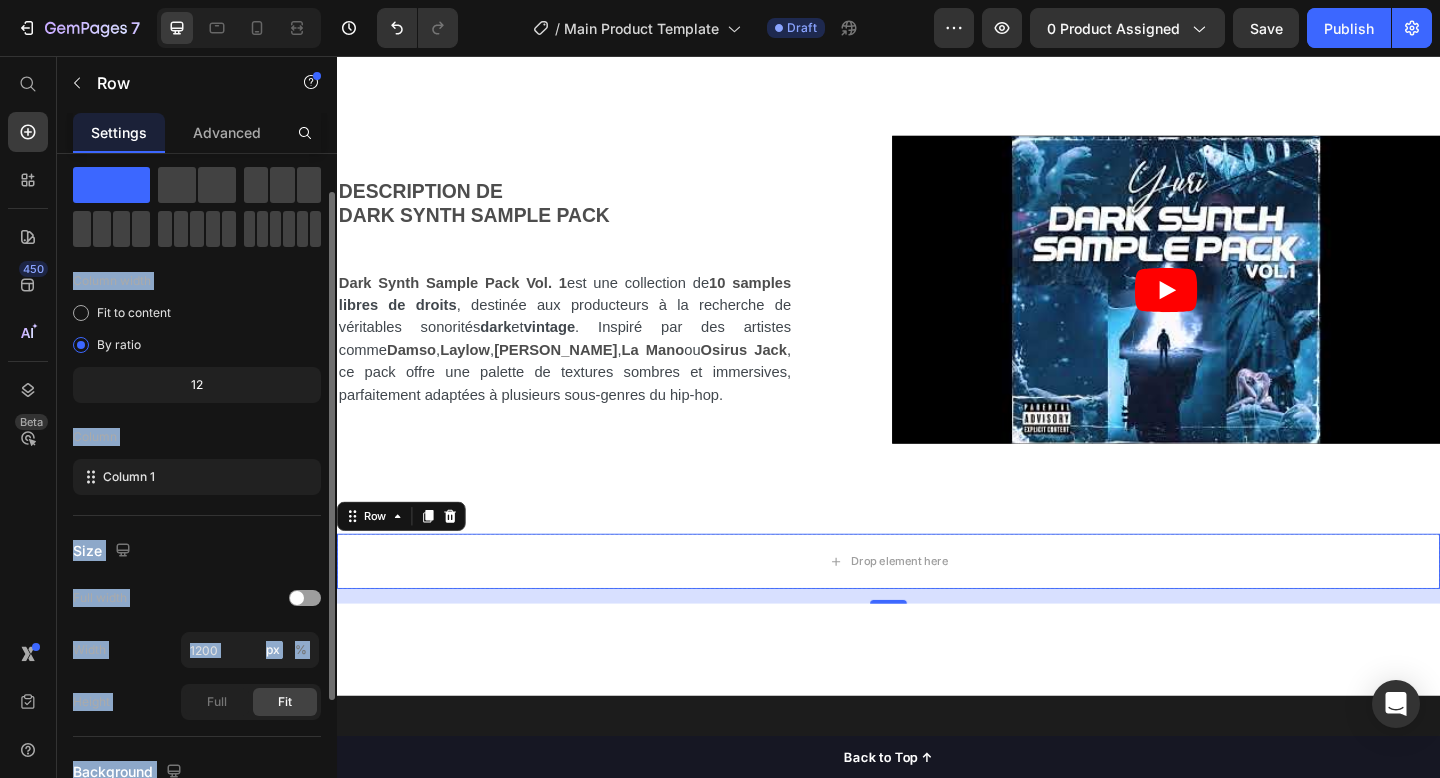 click 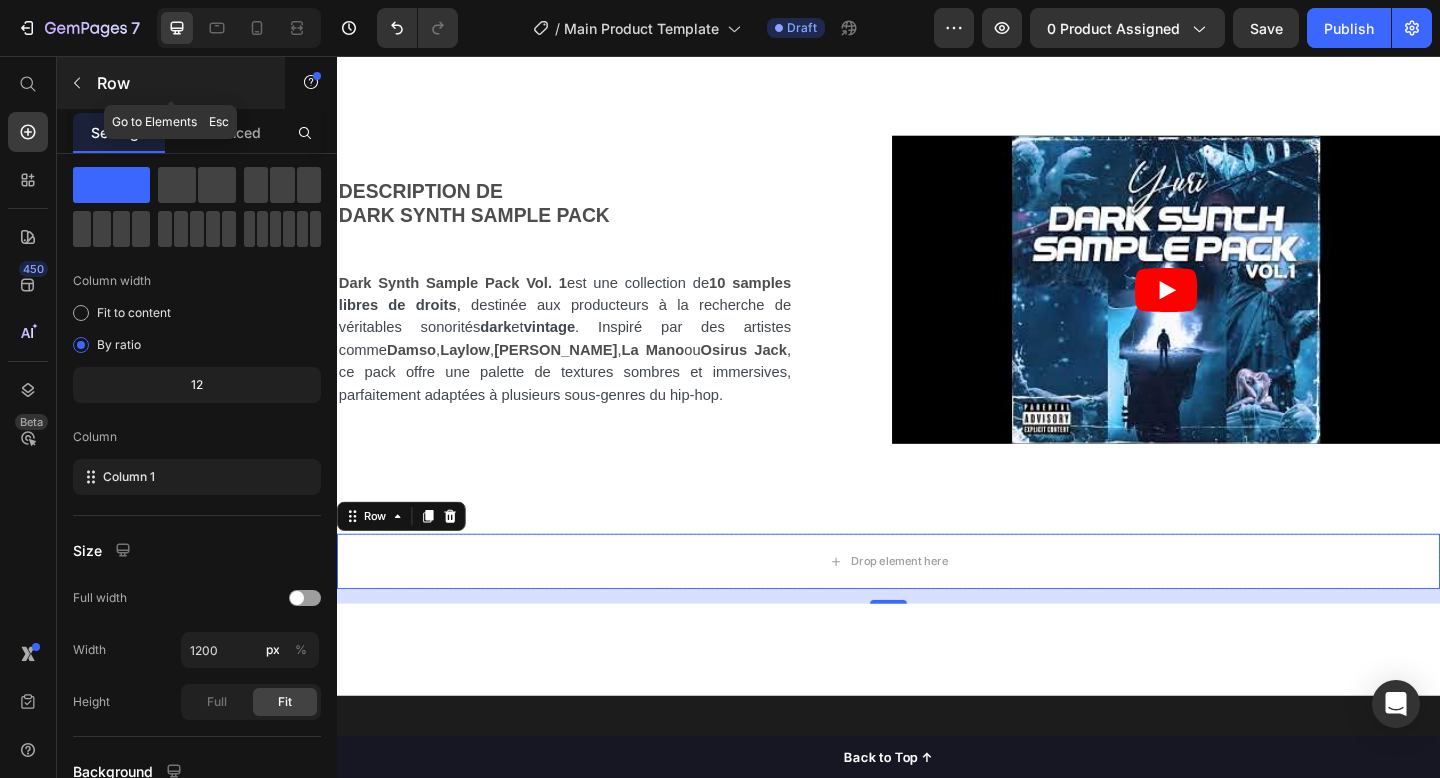 click 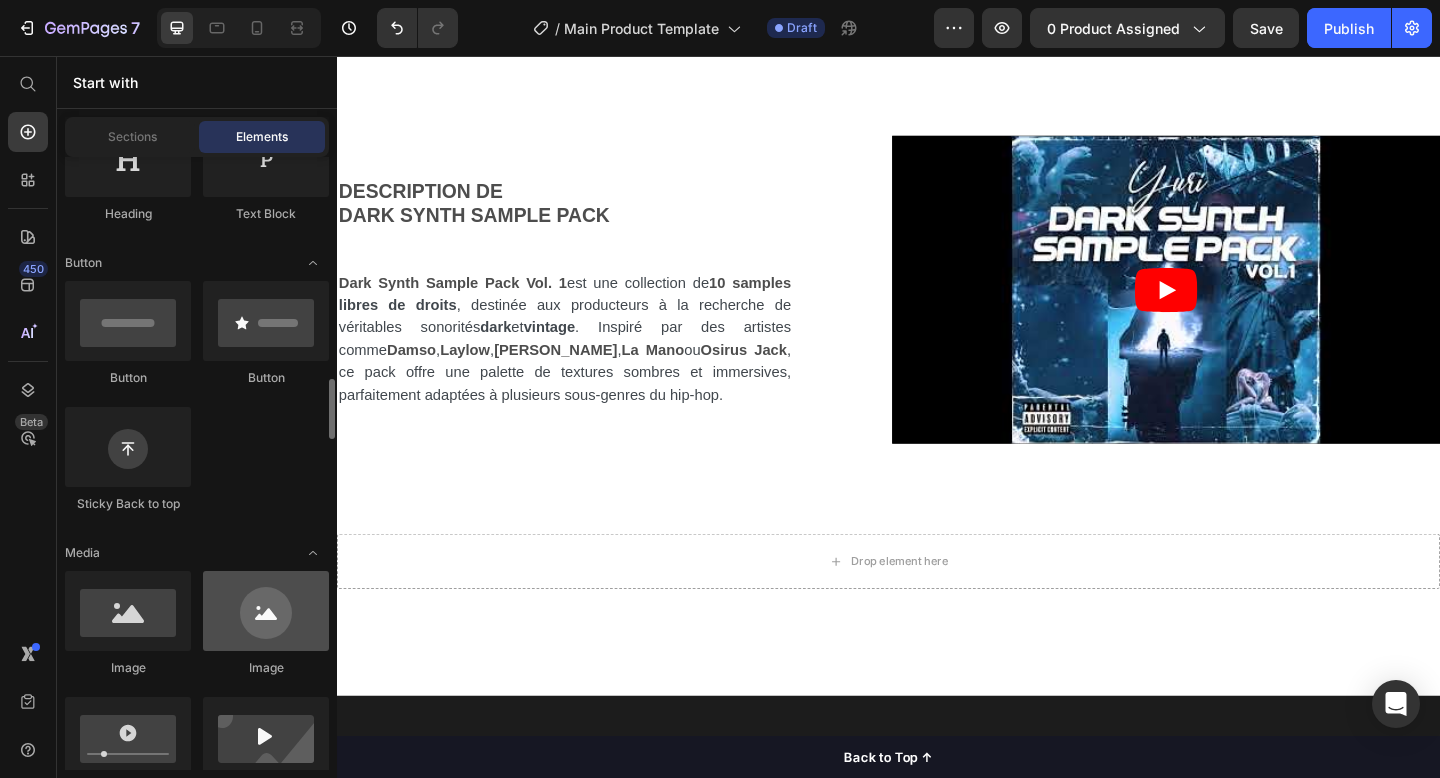 scroll, scrollTop: 283, scrollLeft: 0, axis: vertical 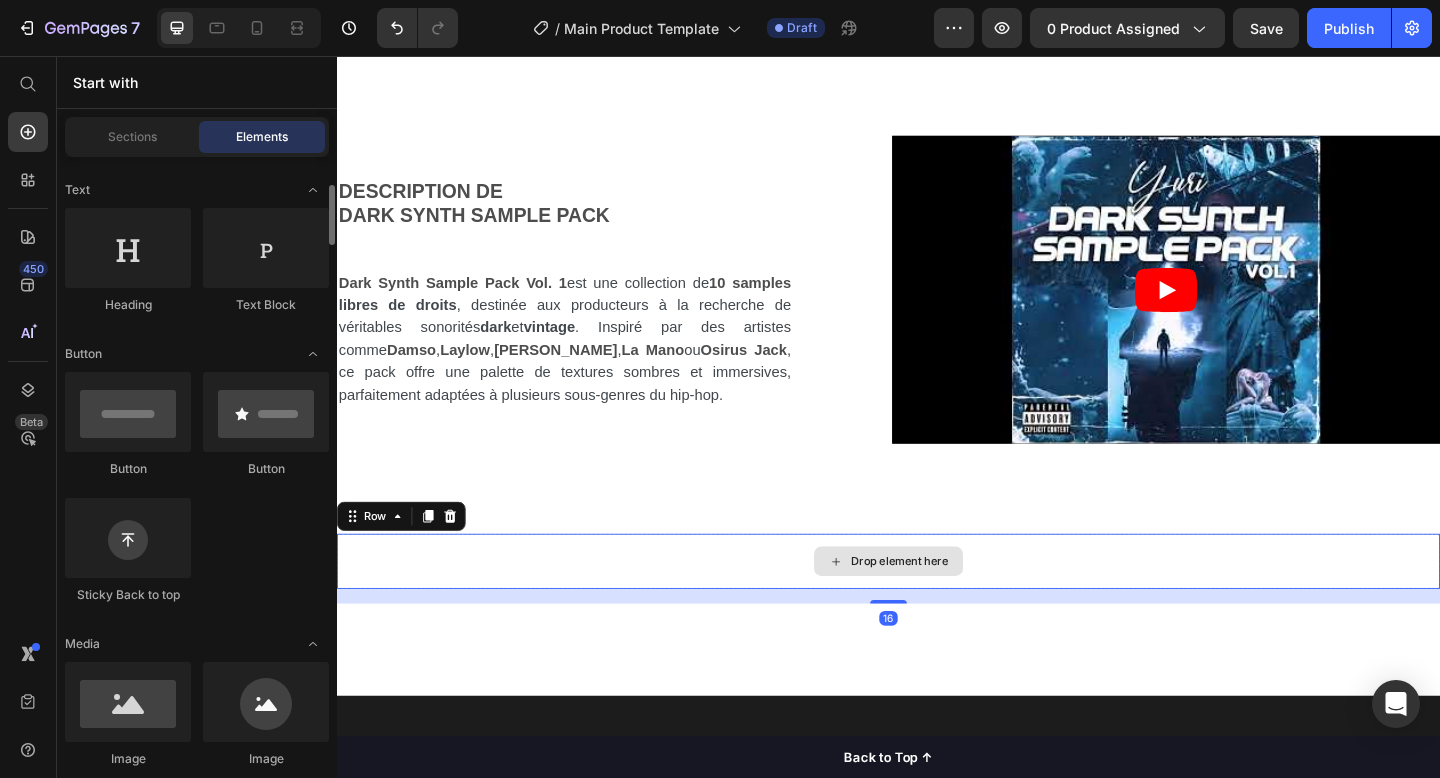 click on "Drop element here" at bounding box center [937, 606] 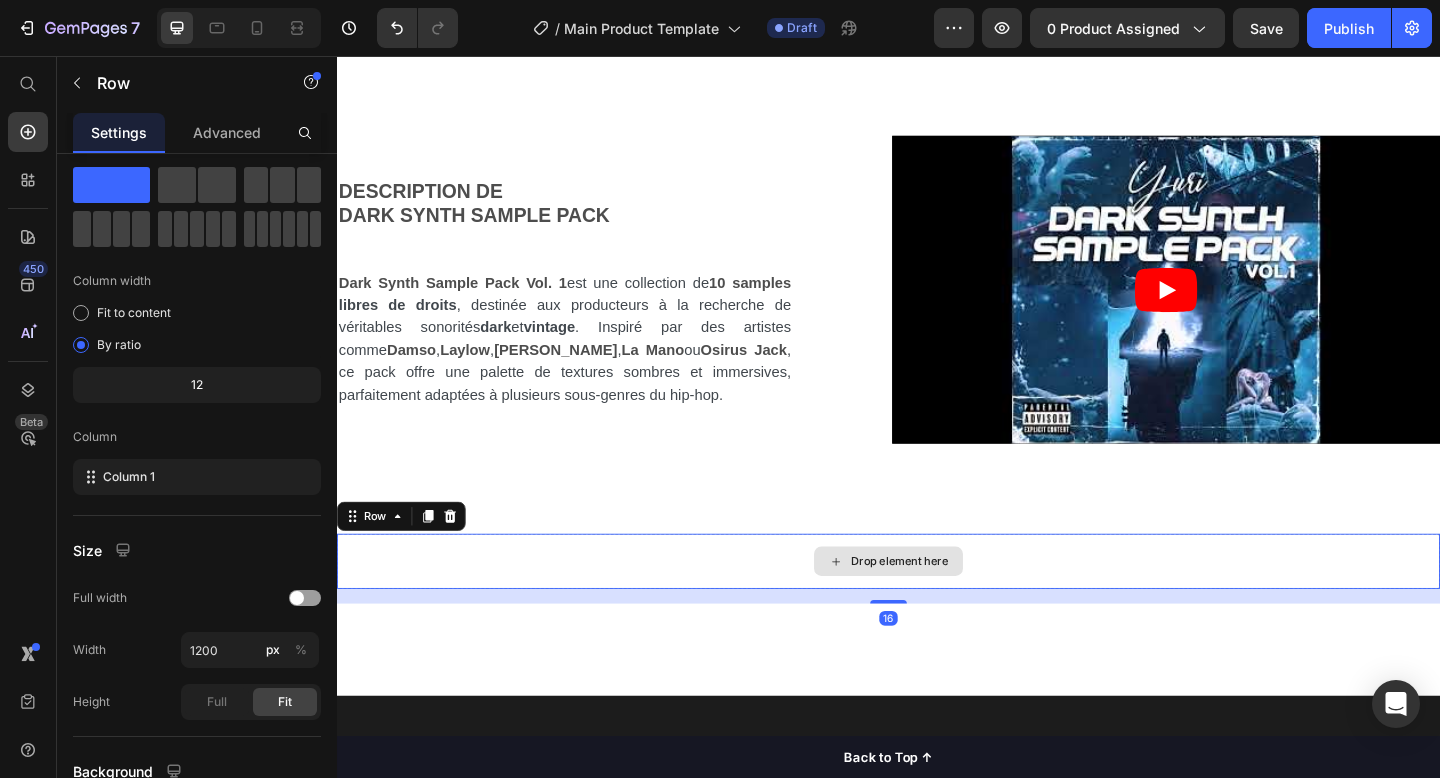 click on "Drop element here" at bounding box center [937, 606] 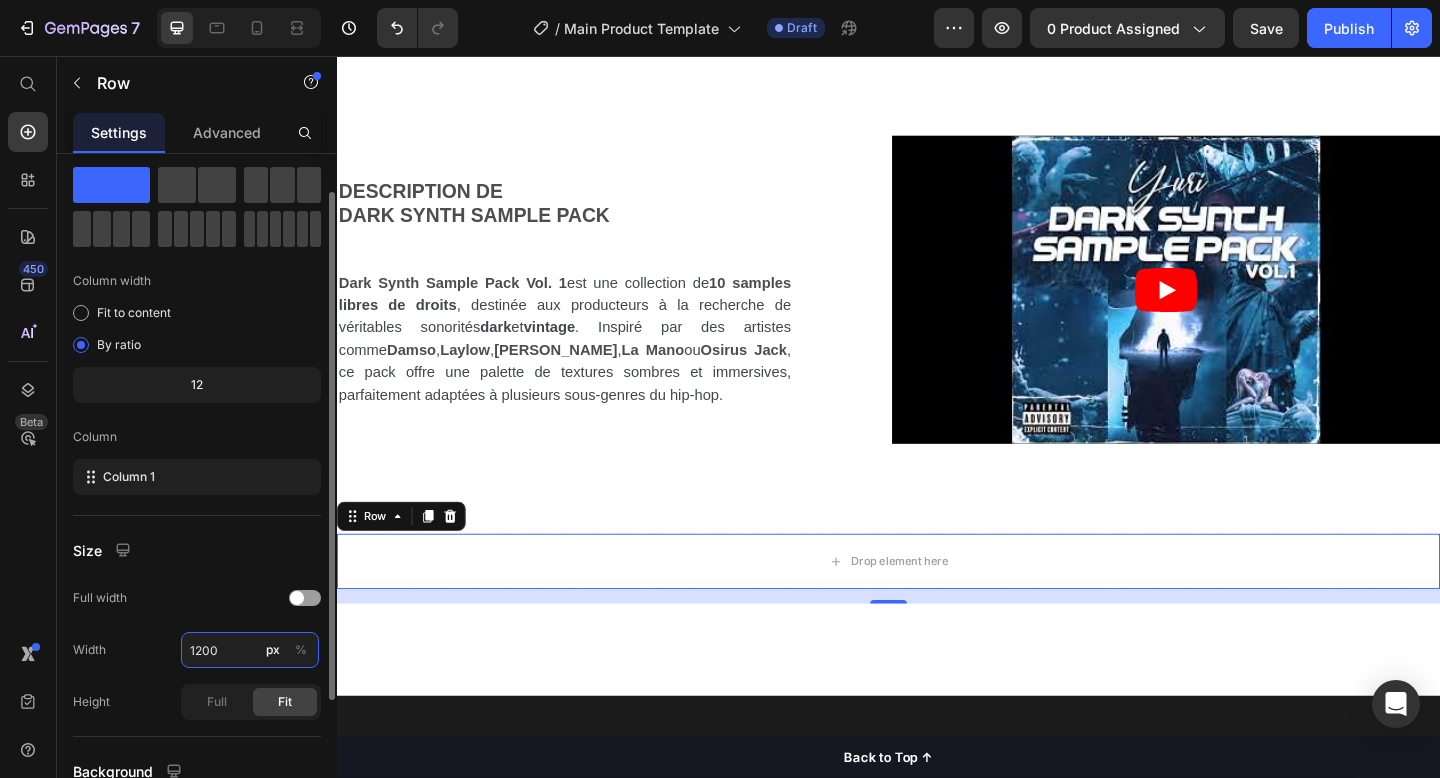 click on "1200" at bounding box center [250, 650] 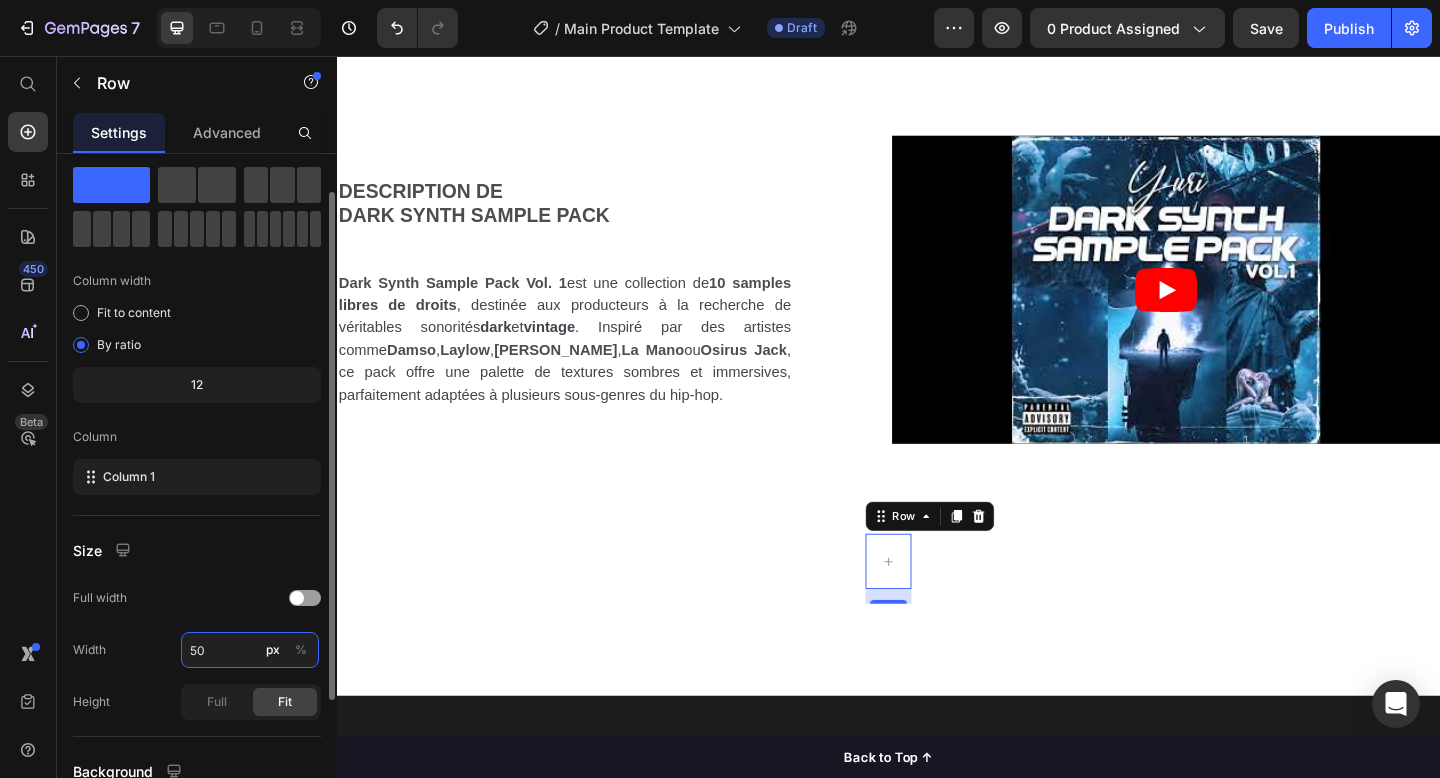 type on "5" 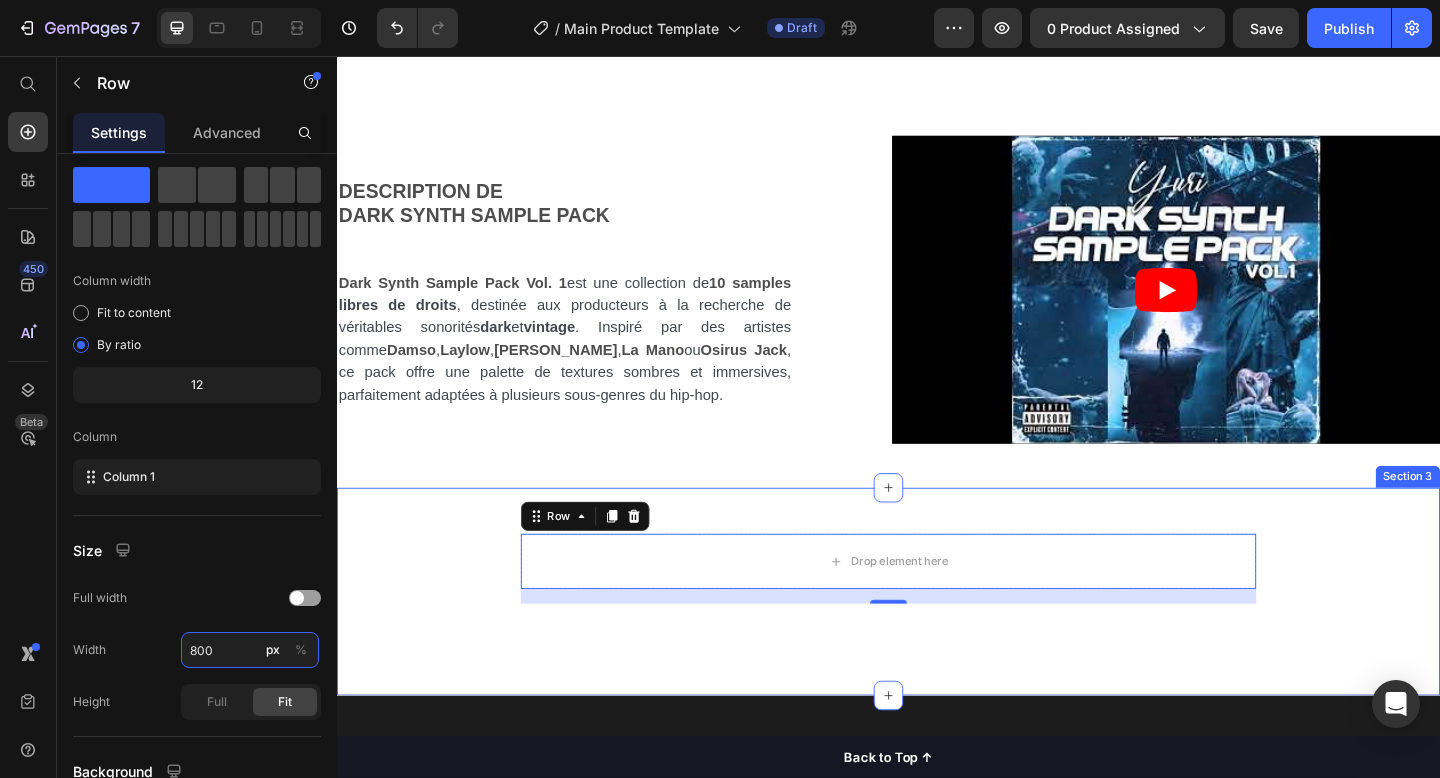 type on "800" 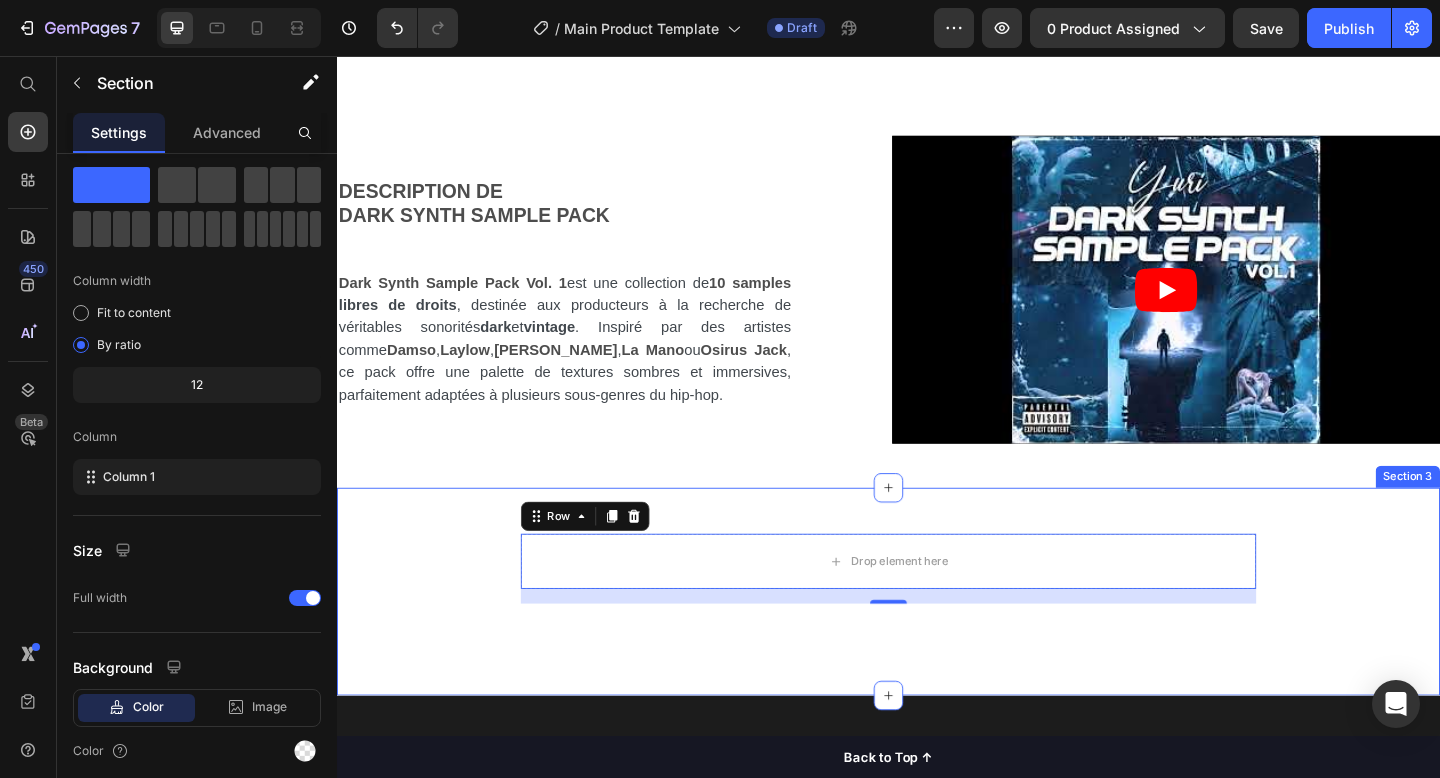 click on "Drop element here Row   16 Section 3" at bounding box center [937, 639] 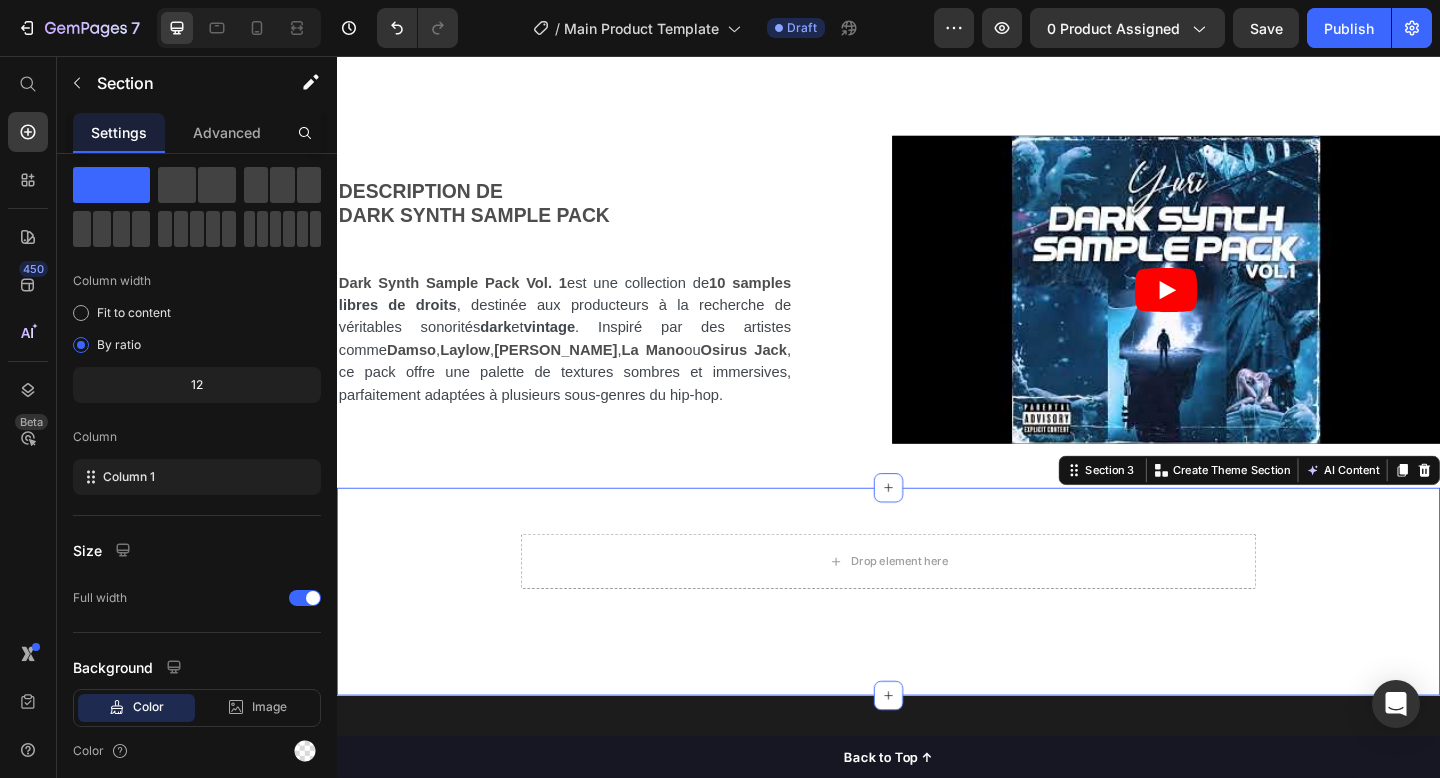scroll, scrollTop: 0, scrollLeft: 0, axis: both 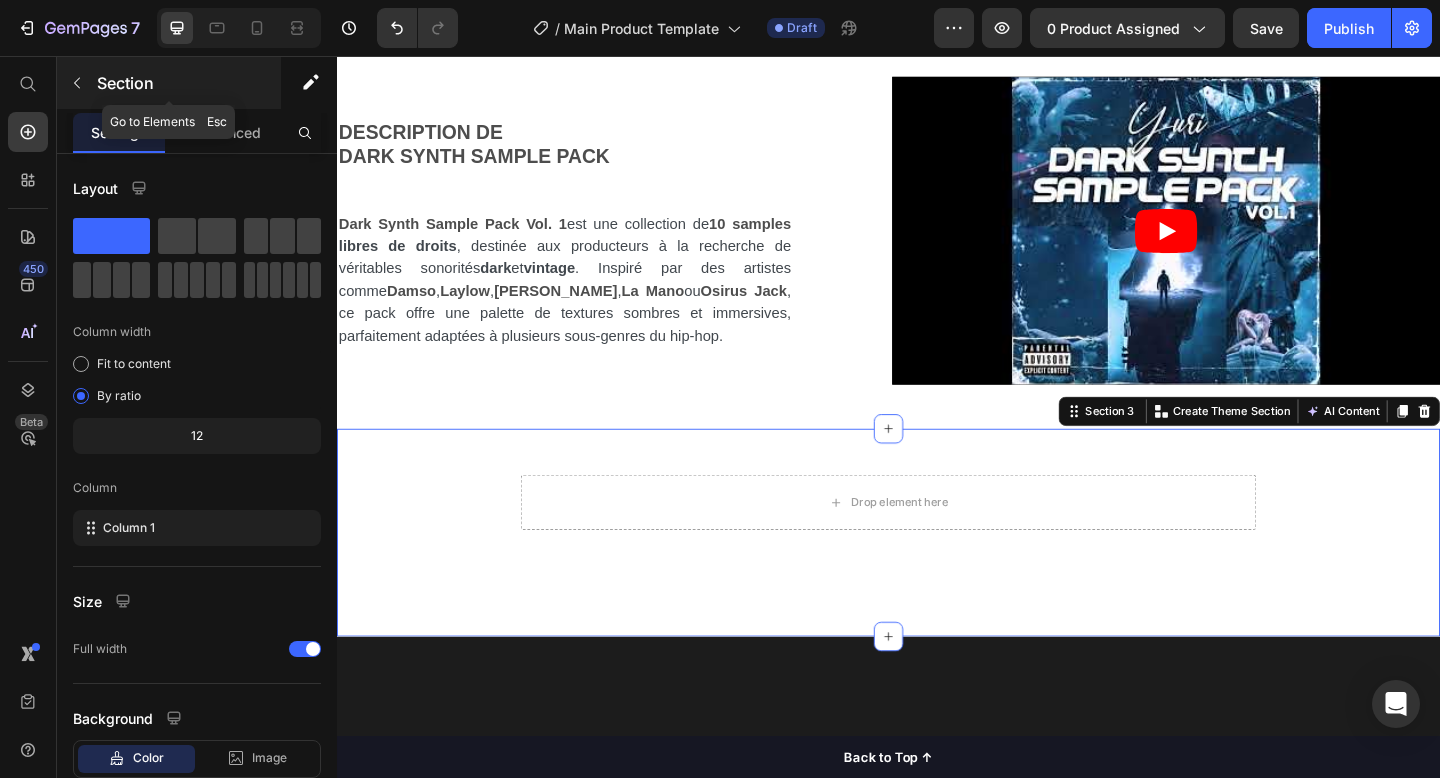 click 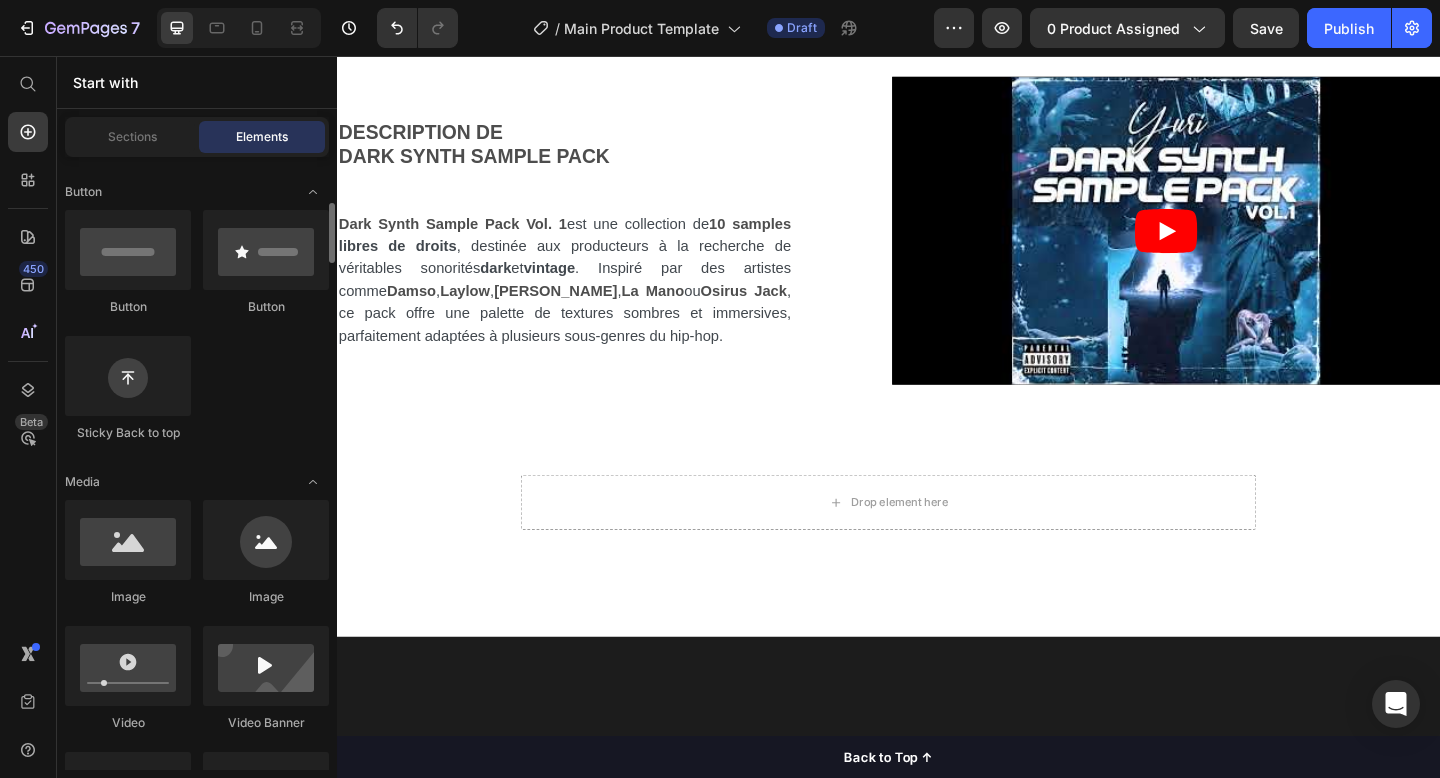 scroll, scrollTop: 447, scrollLeft: 0, axis: vertical 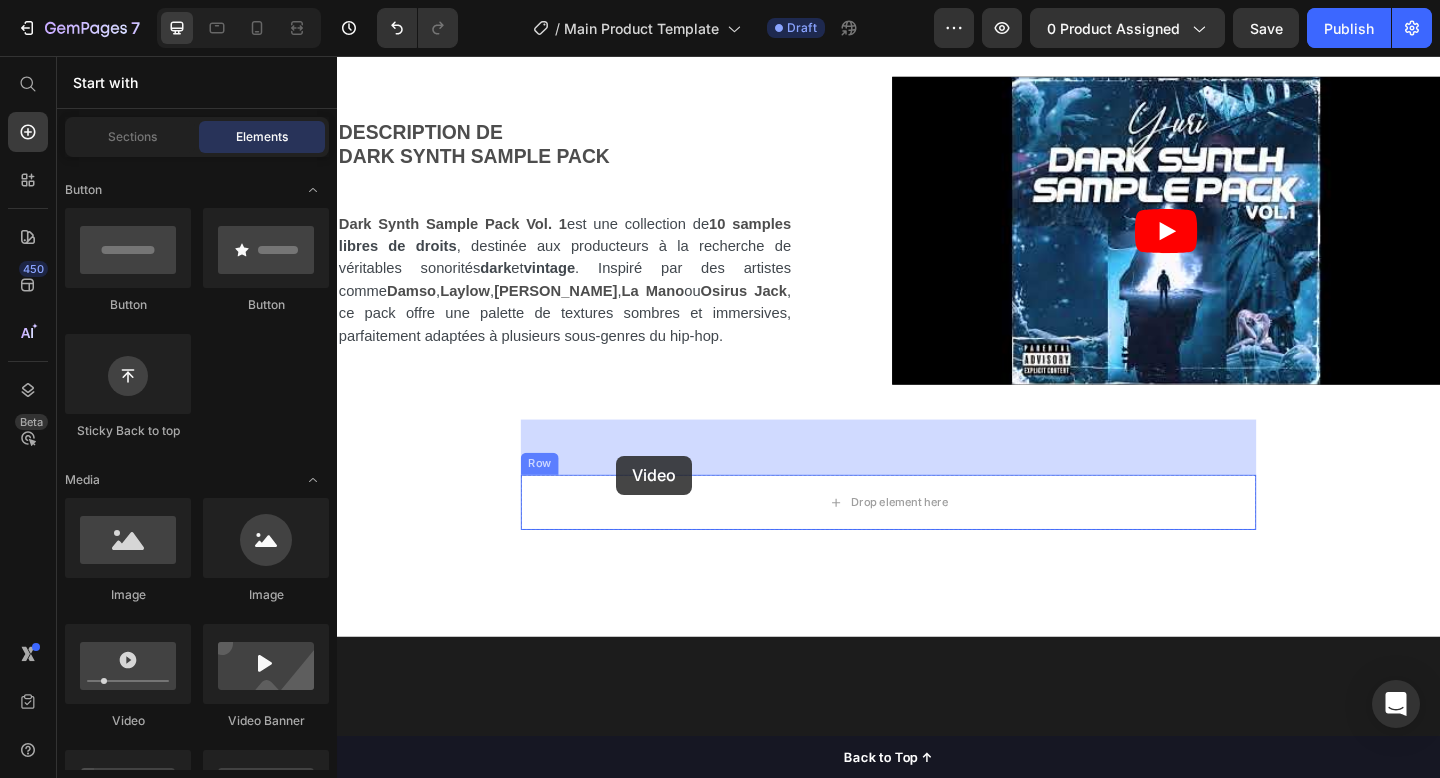drag, startPoint x: 481, startPoint y: 743, endPoint x: 640, endPoint y: 491, distance: 297.9681 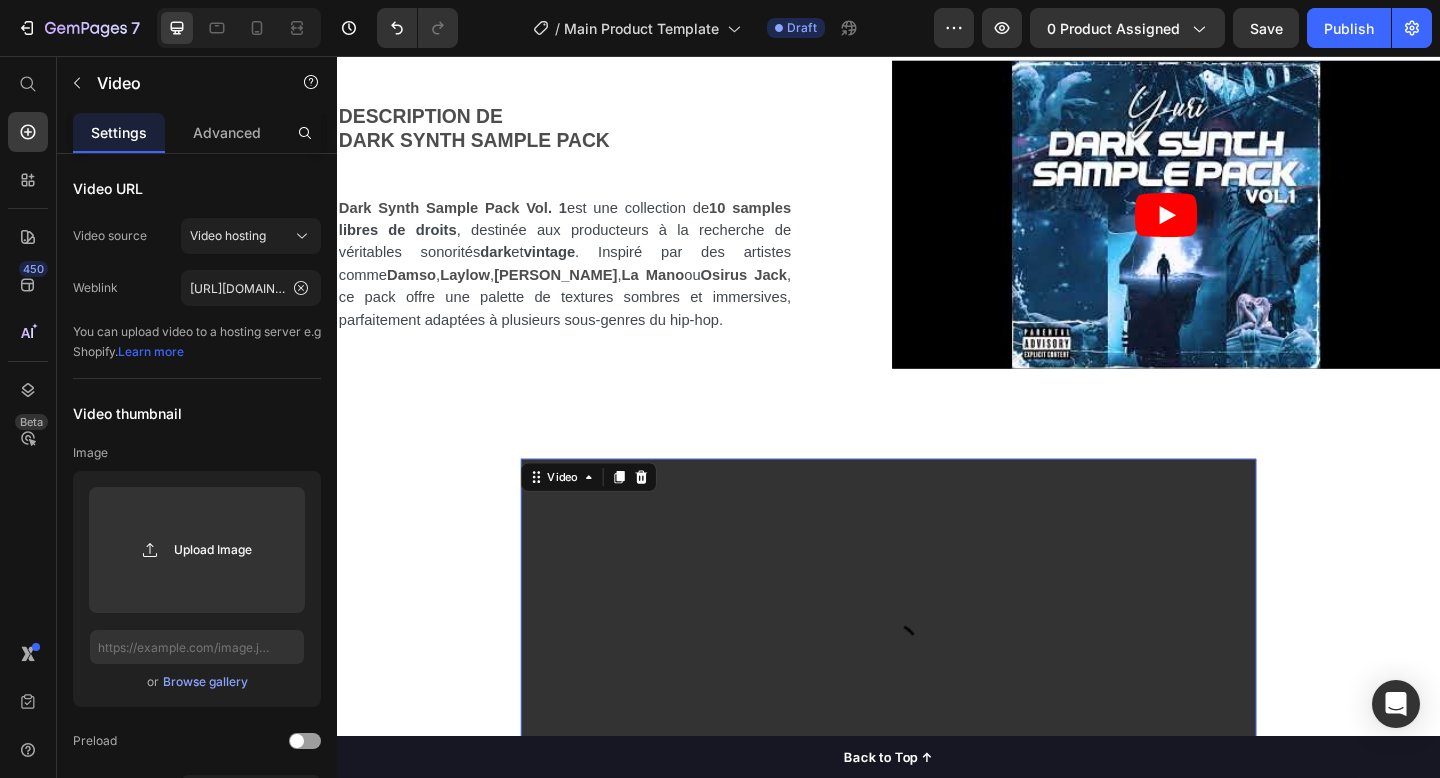 scroll, scrollTop: 1063, scrollLeft: 0, axis: vertical 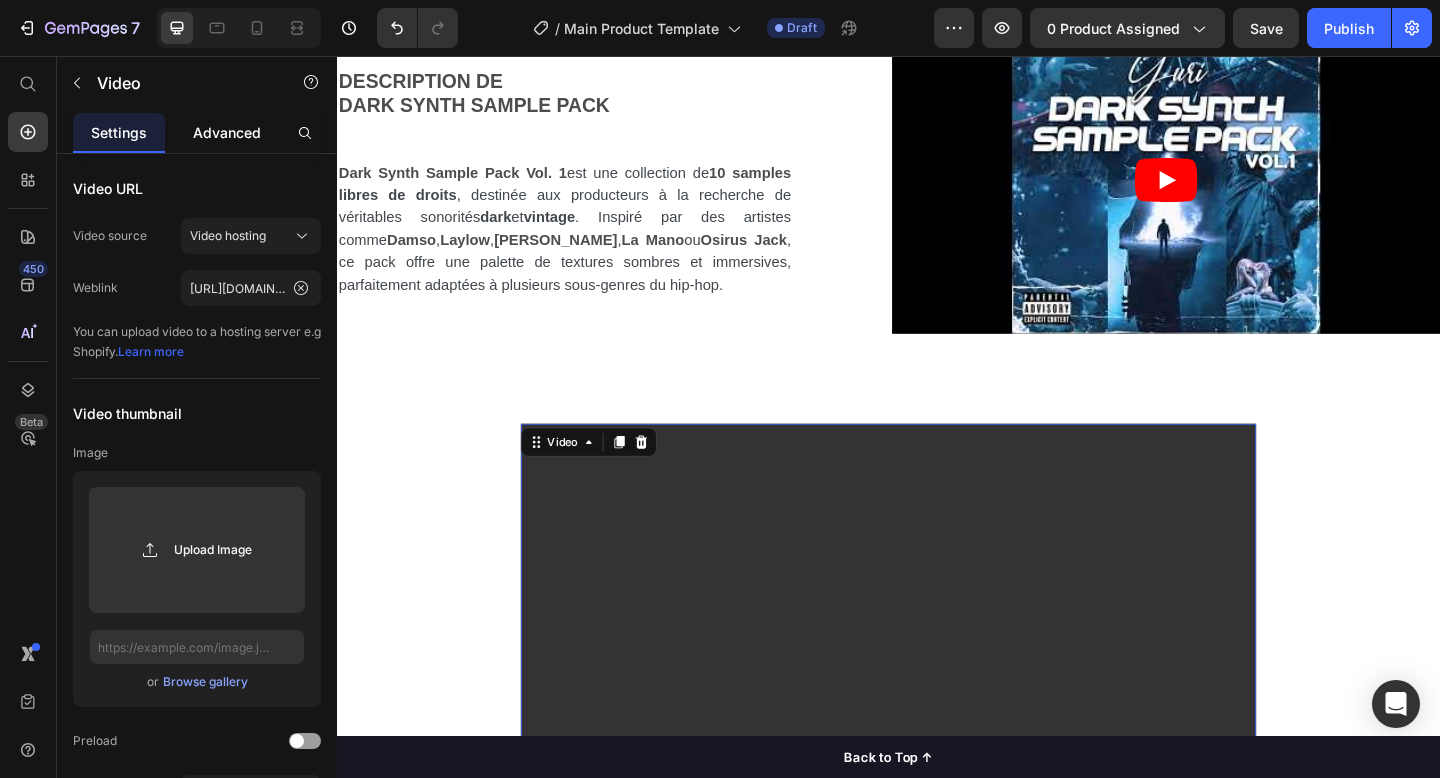 click on "Advanced" at bounding box center (227, 132) 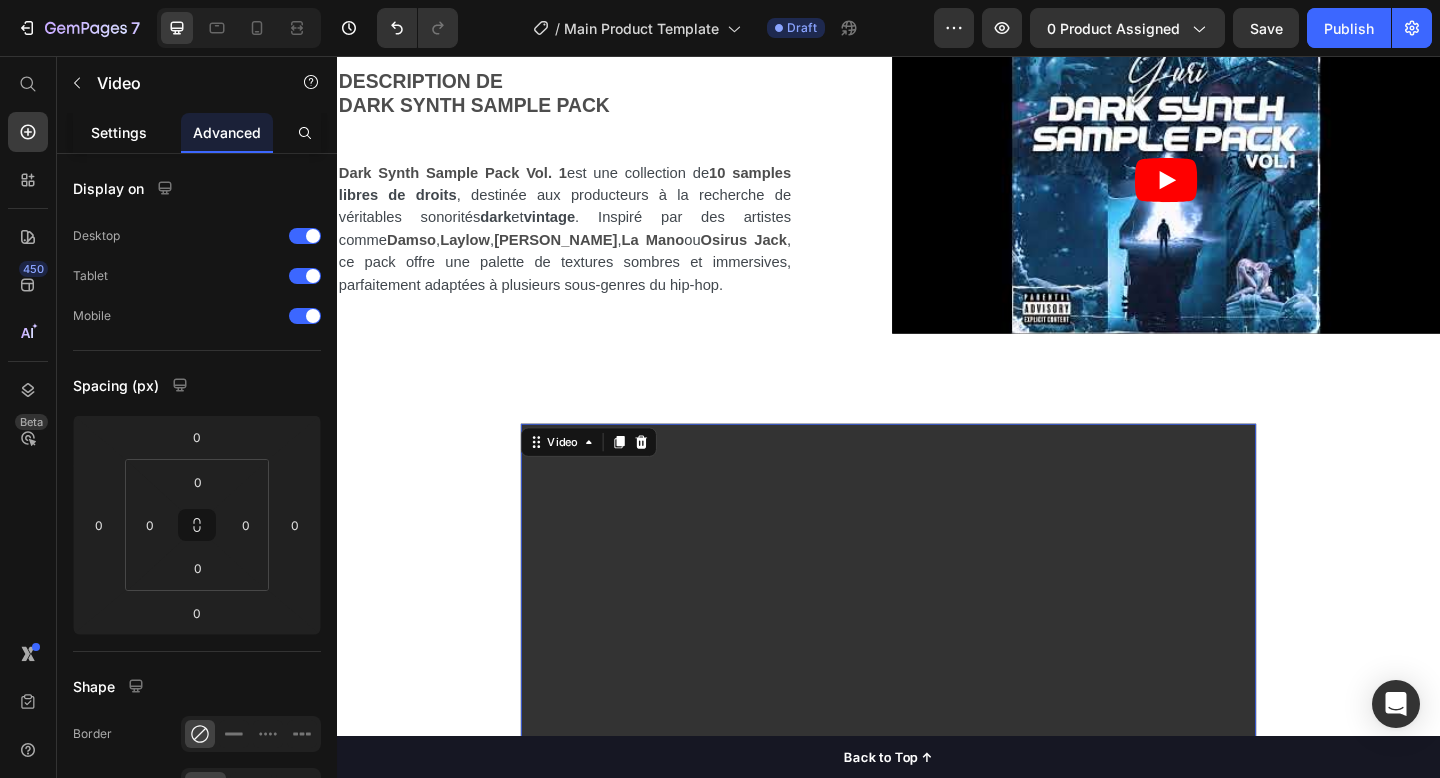 click on "Settings" 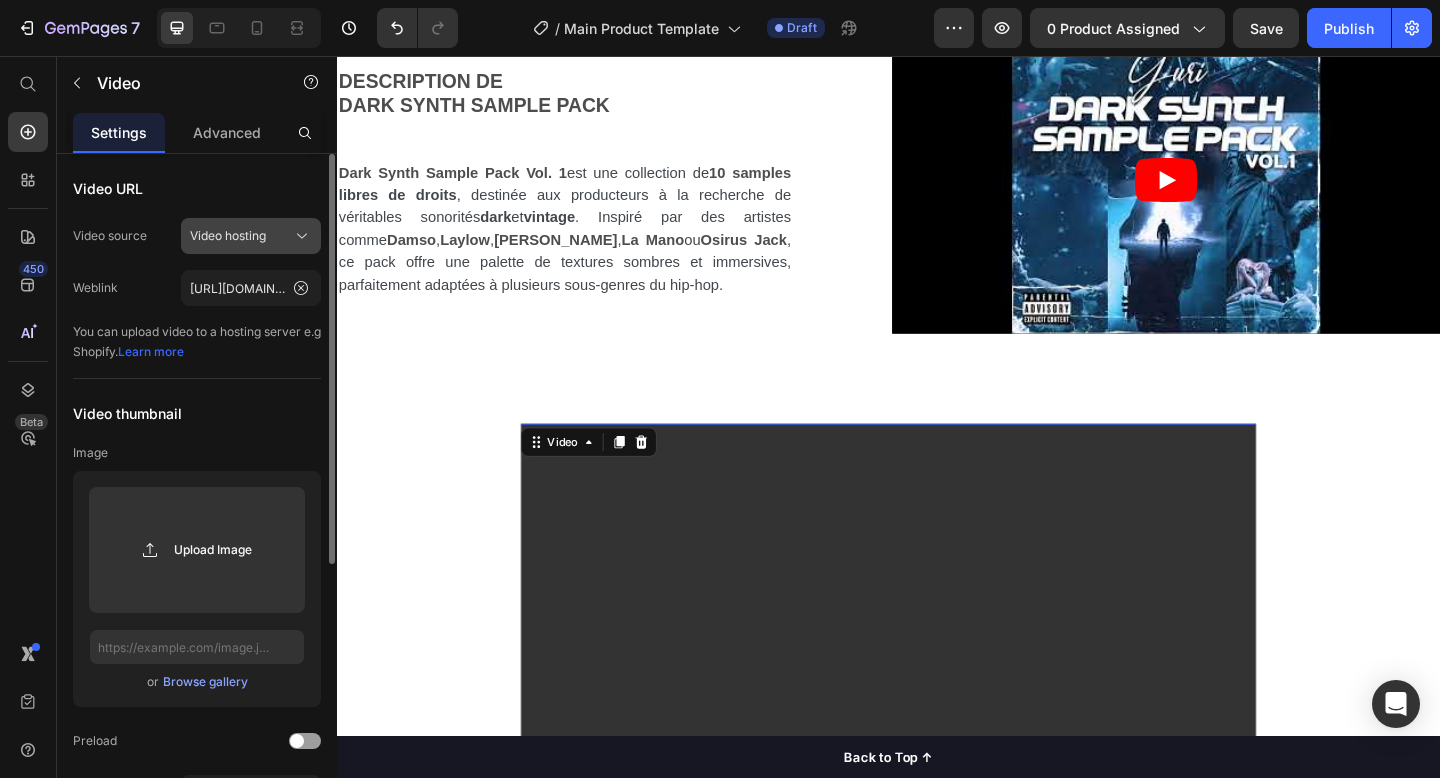 click on "Video hosting" at bounding box center (228, 236) 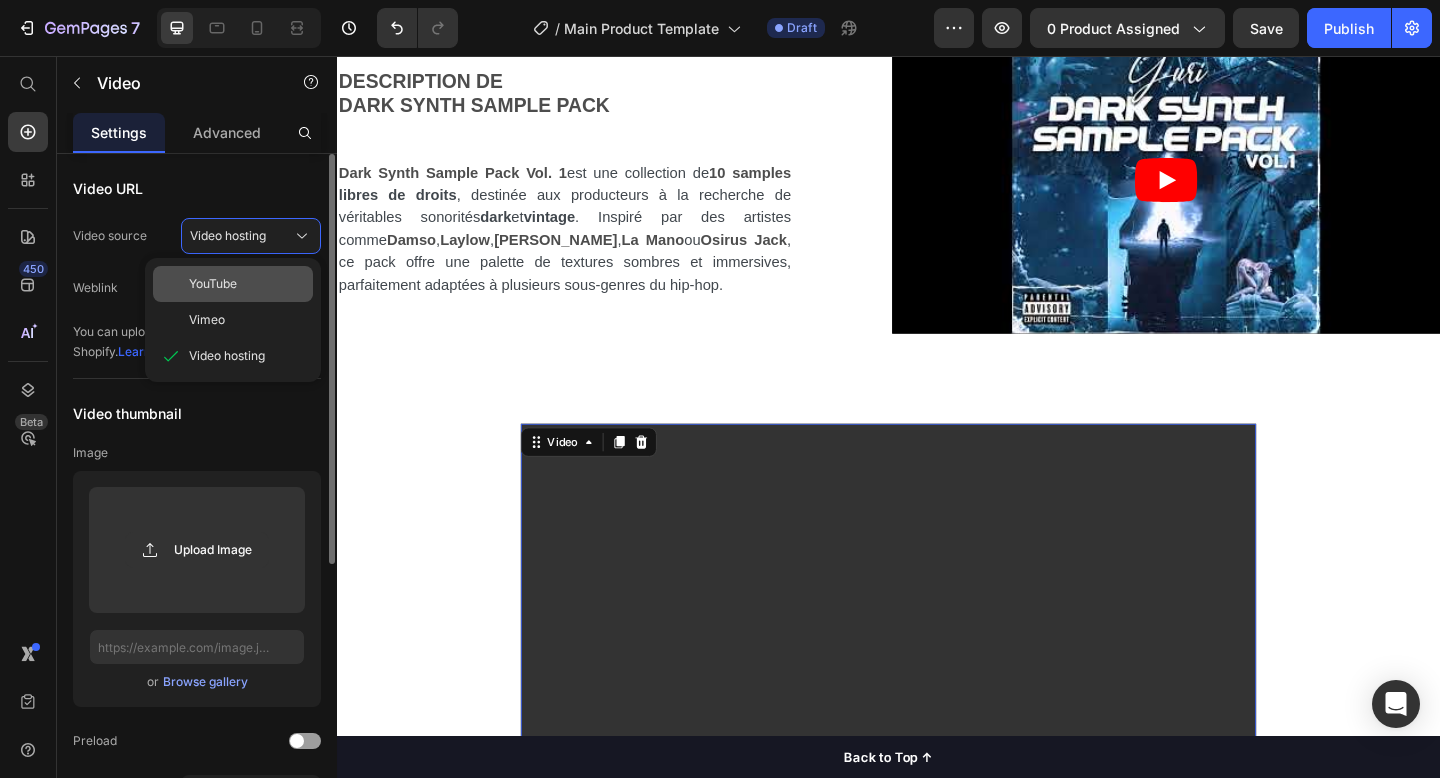 click on "YouTube" 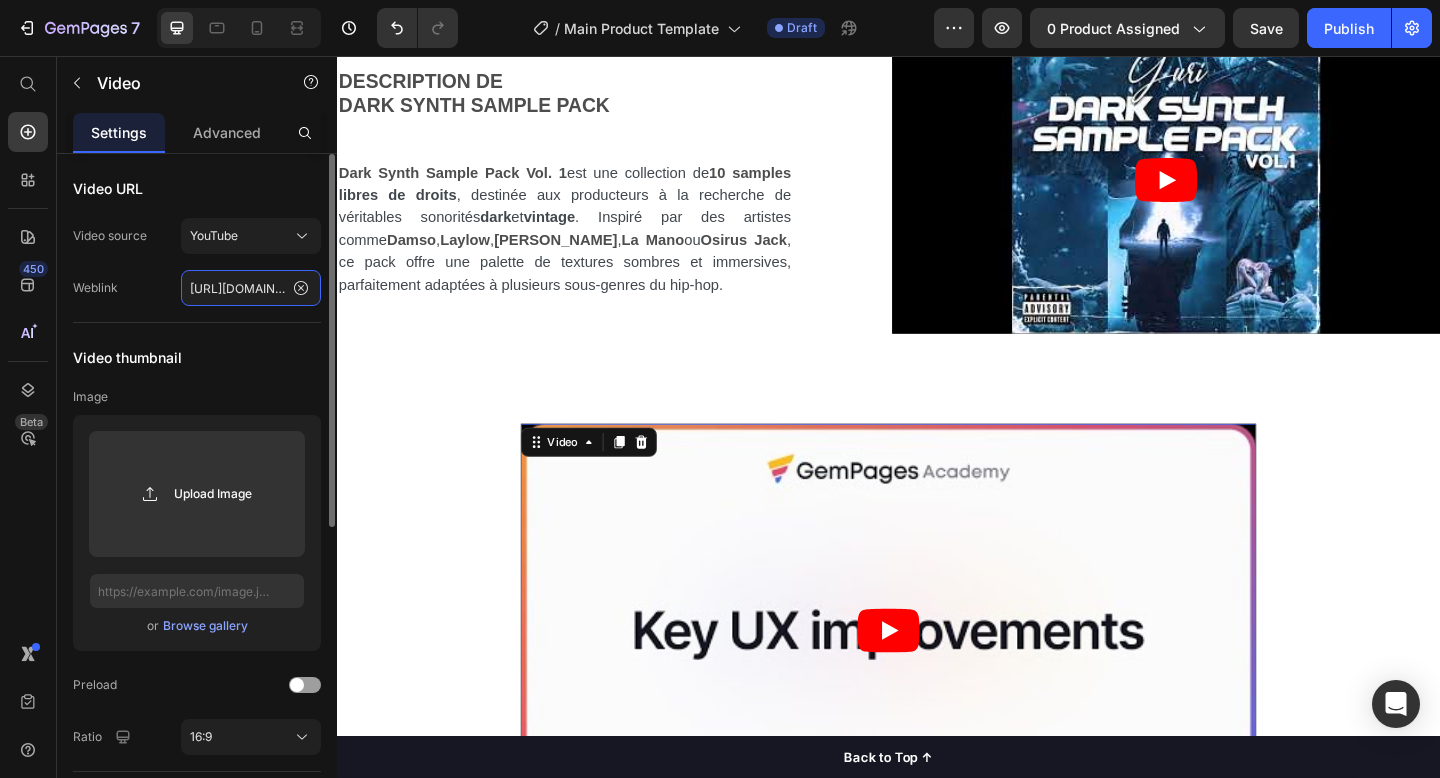 click on "https://www.youtube.com/watch?v=cyzh48XRS4M" 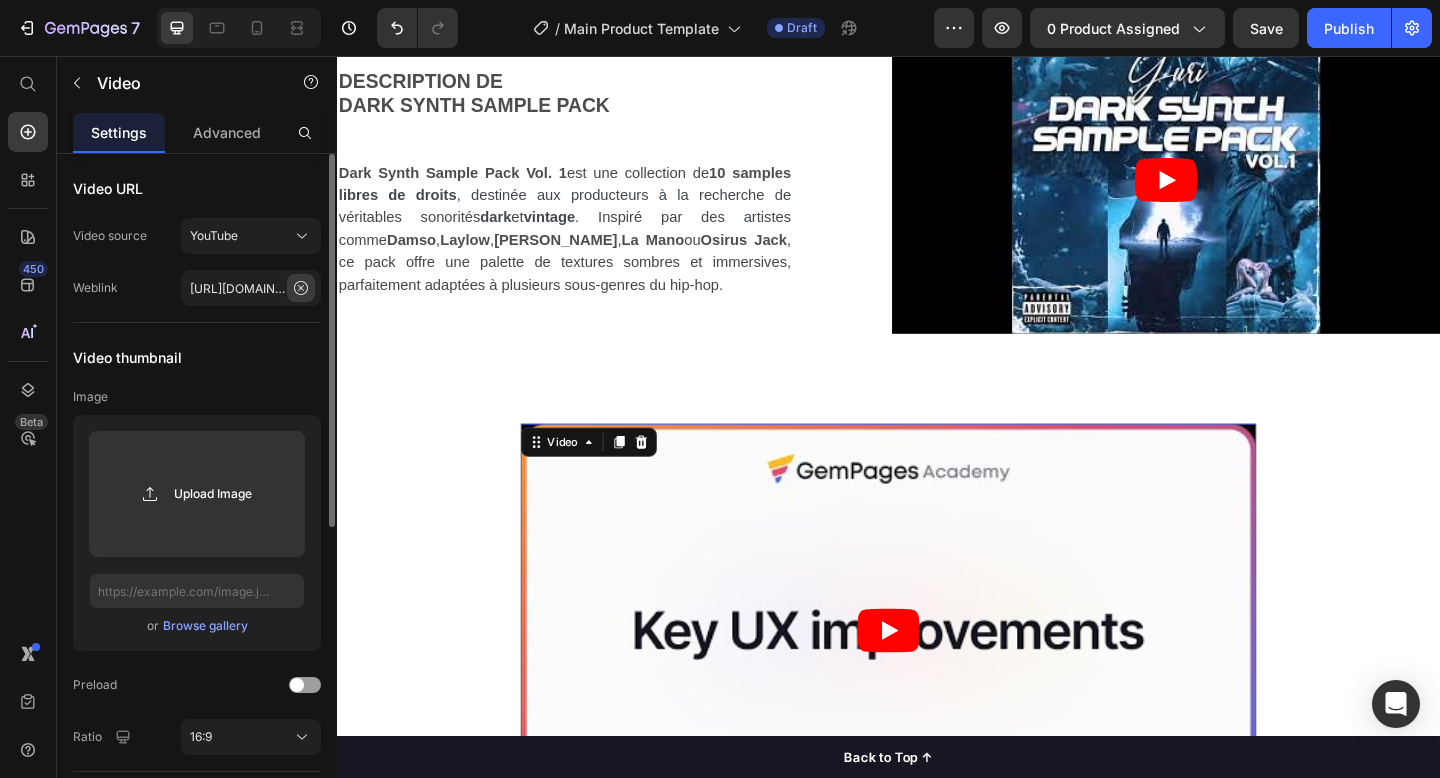 click 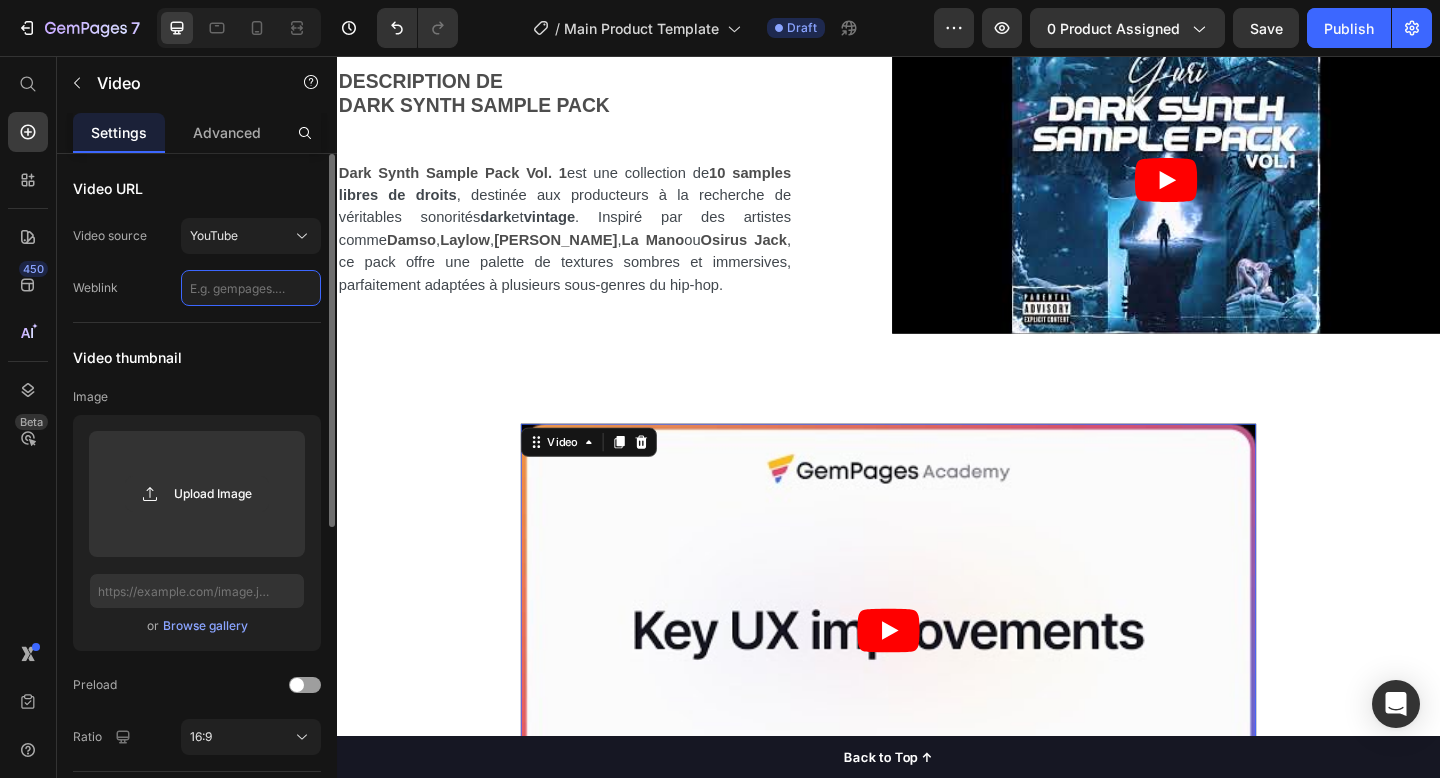paste on "https://www.youtube.com/watch?v=pQP0LiIQmS8&t=157s" 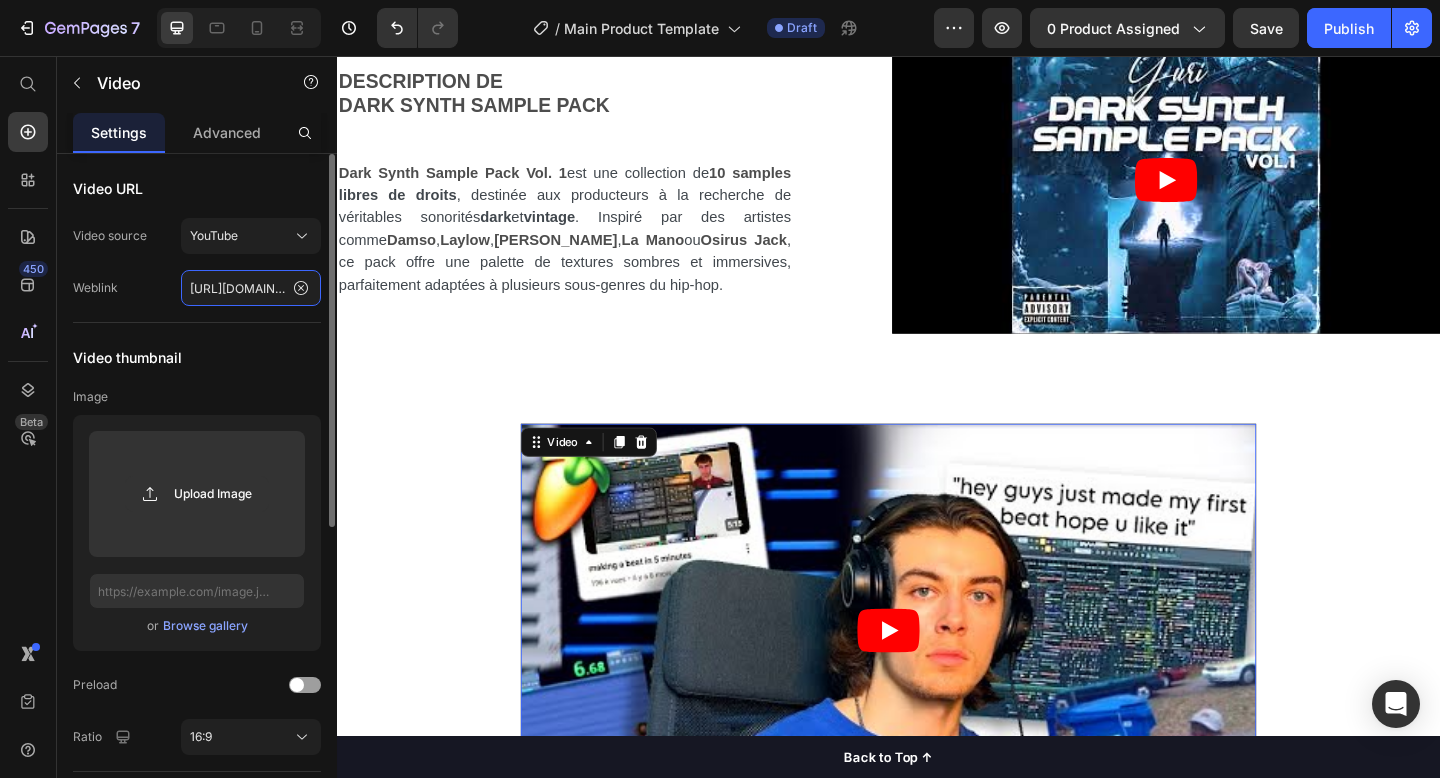 scroll, scrollTop: 0, scrollLeft: 231, axis: horizontal 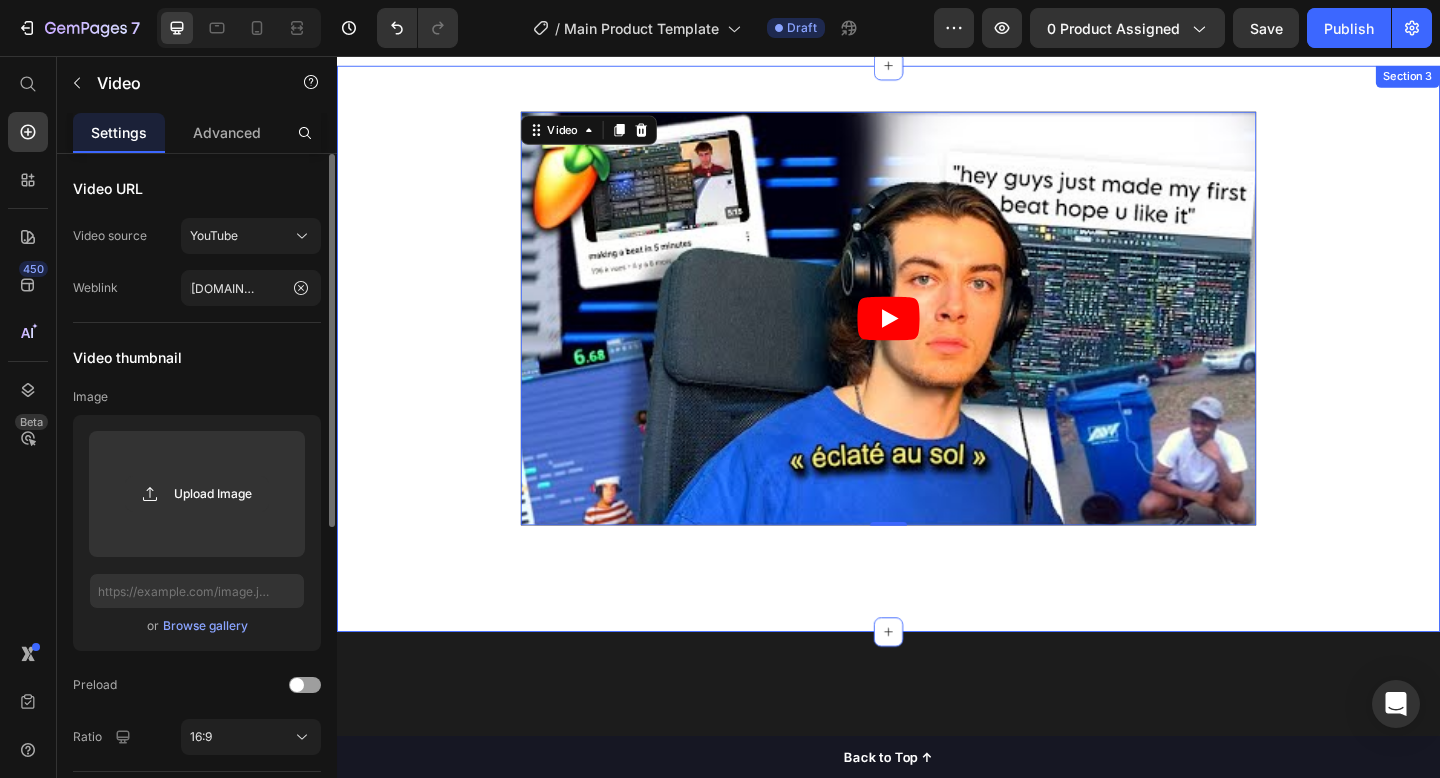 click on "Video   0 Row" at bounding box center (937, 350) 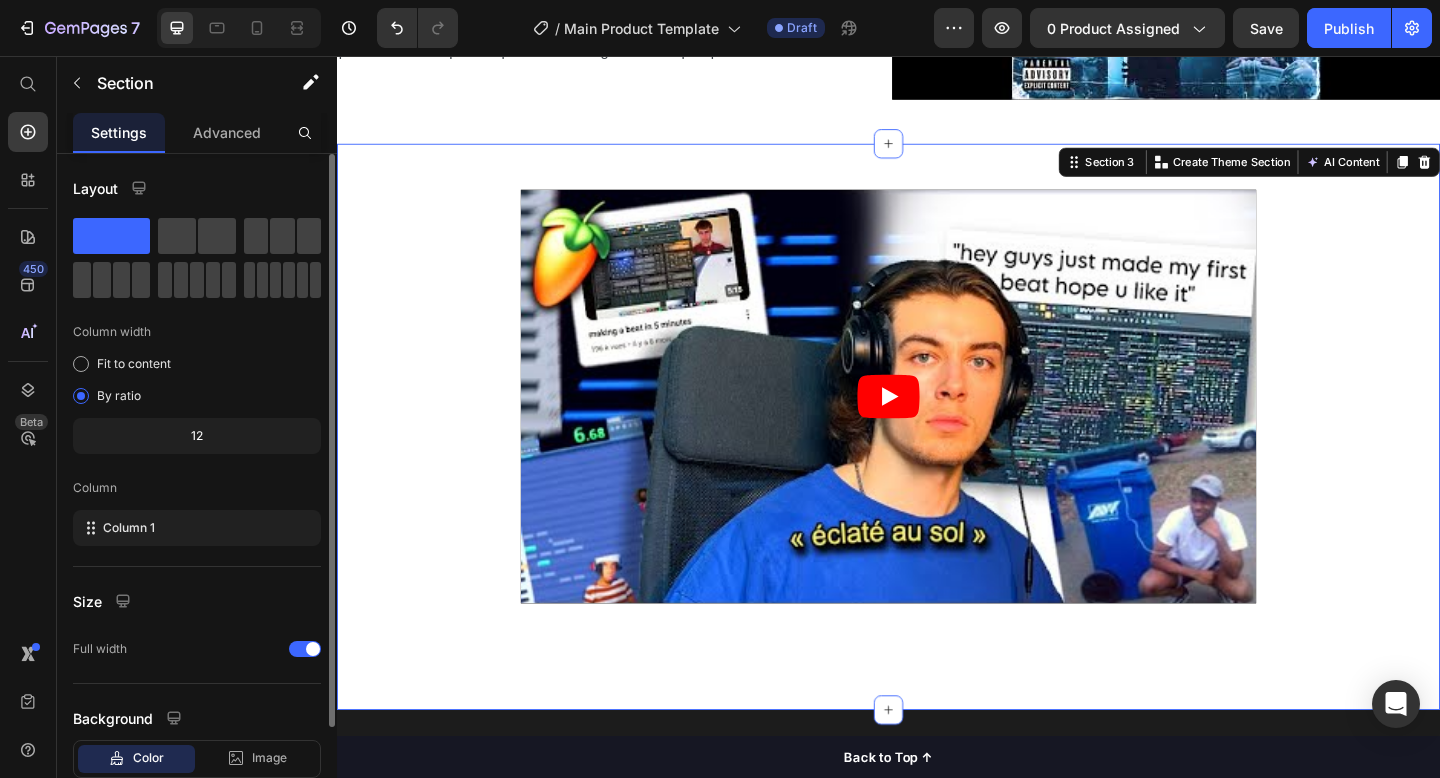 scroll, scrollTop: 1319, scrollLeft: 0, axis: vertical 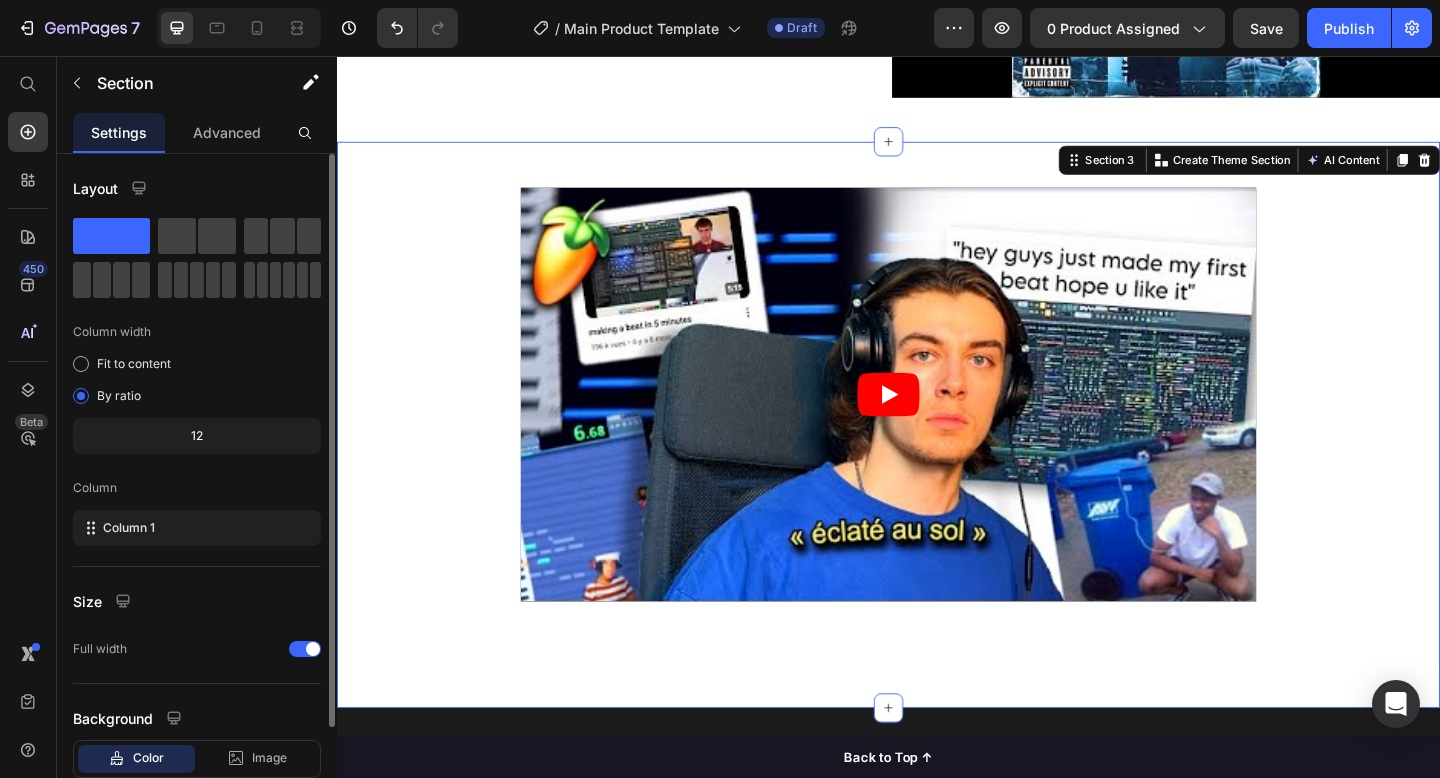 click on "Video Row" at bounding box center [937, 433] 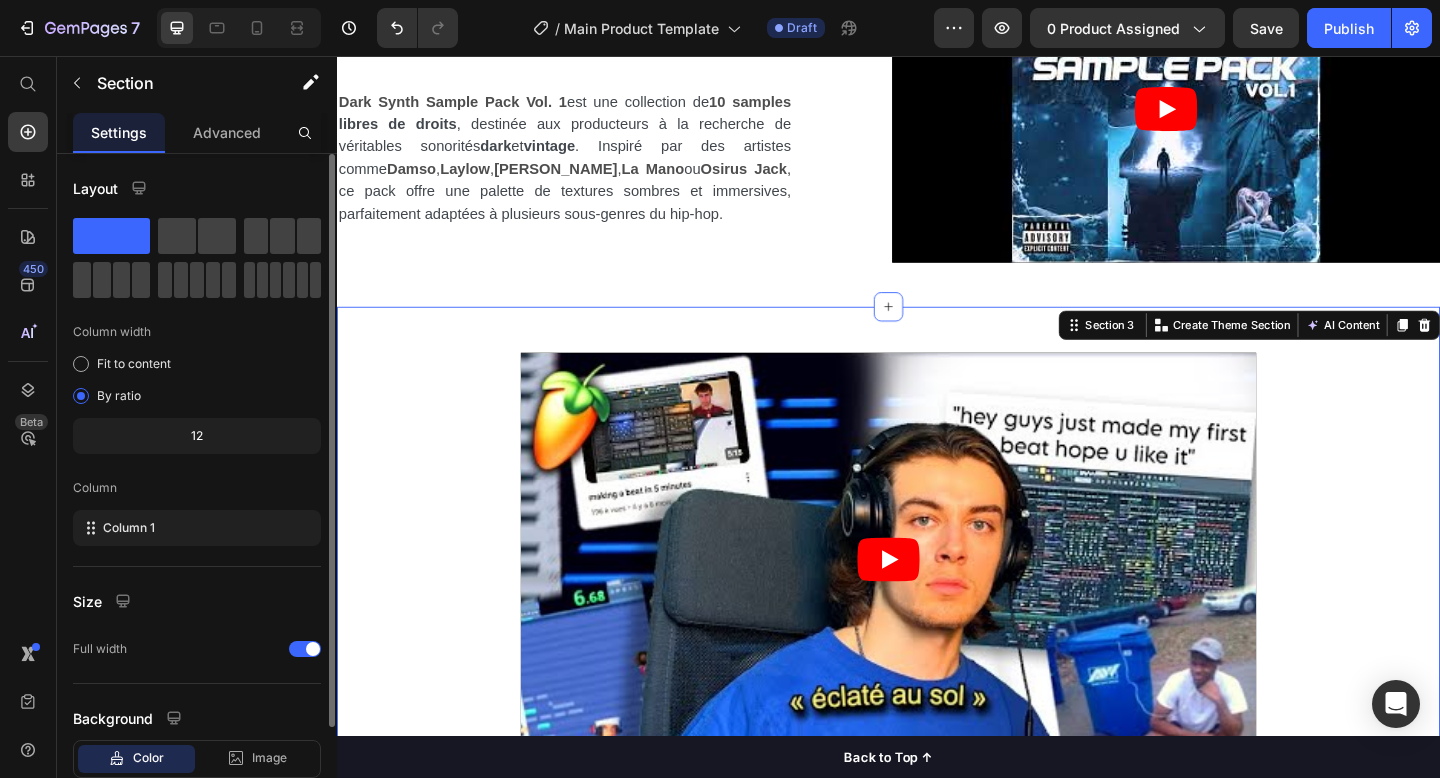 scroll, scrollTop: 1145, scrollLeft: 0, axis: vertical 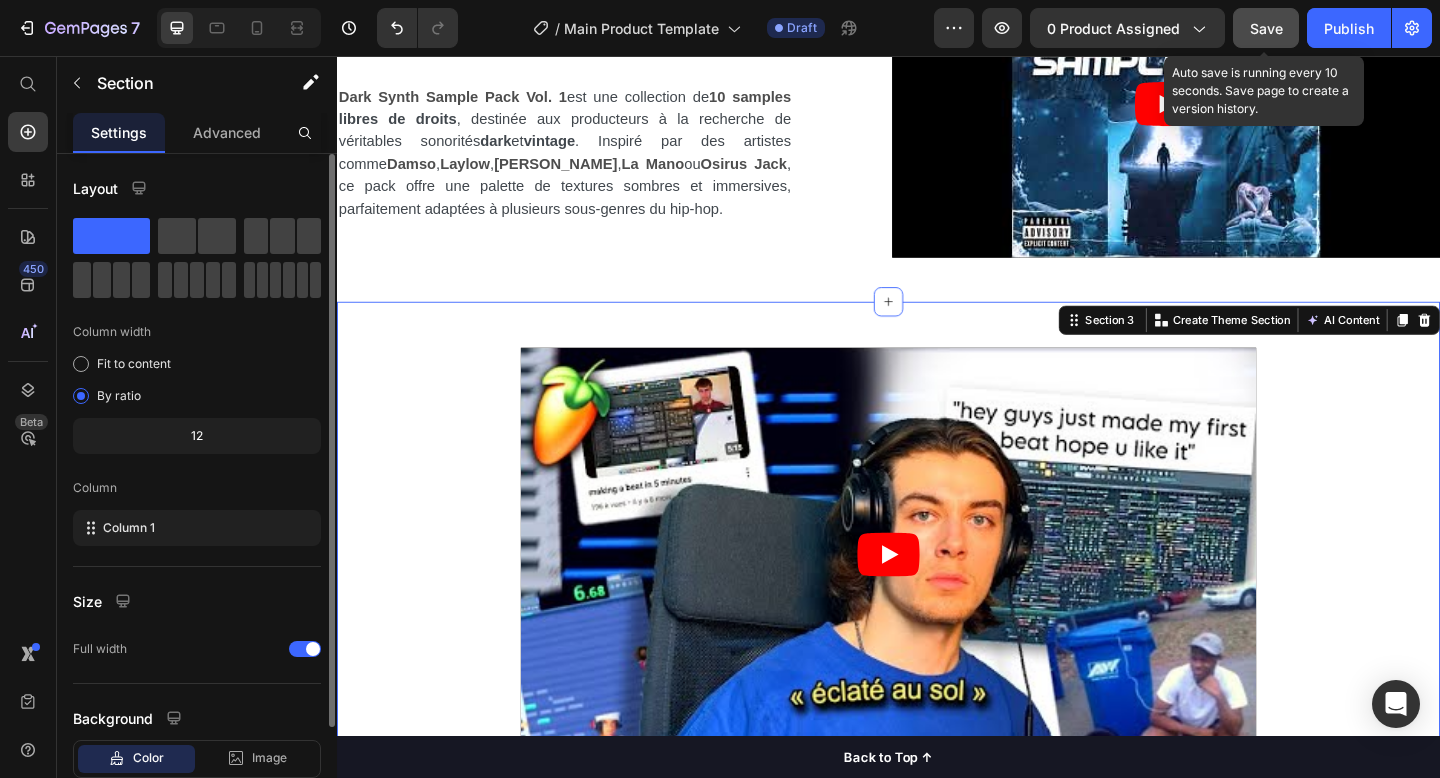 click on "Save" at bounding box center (1266, 28) 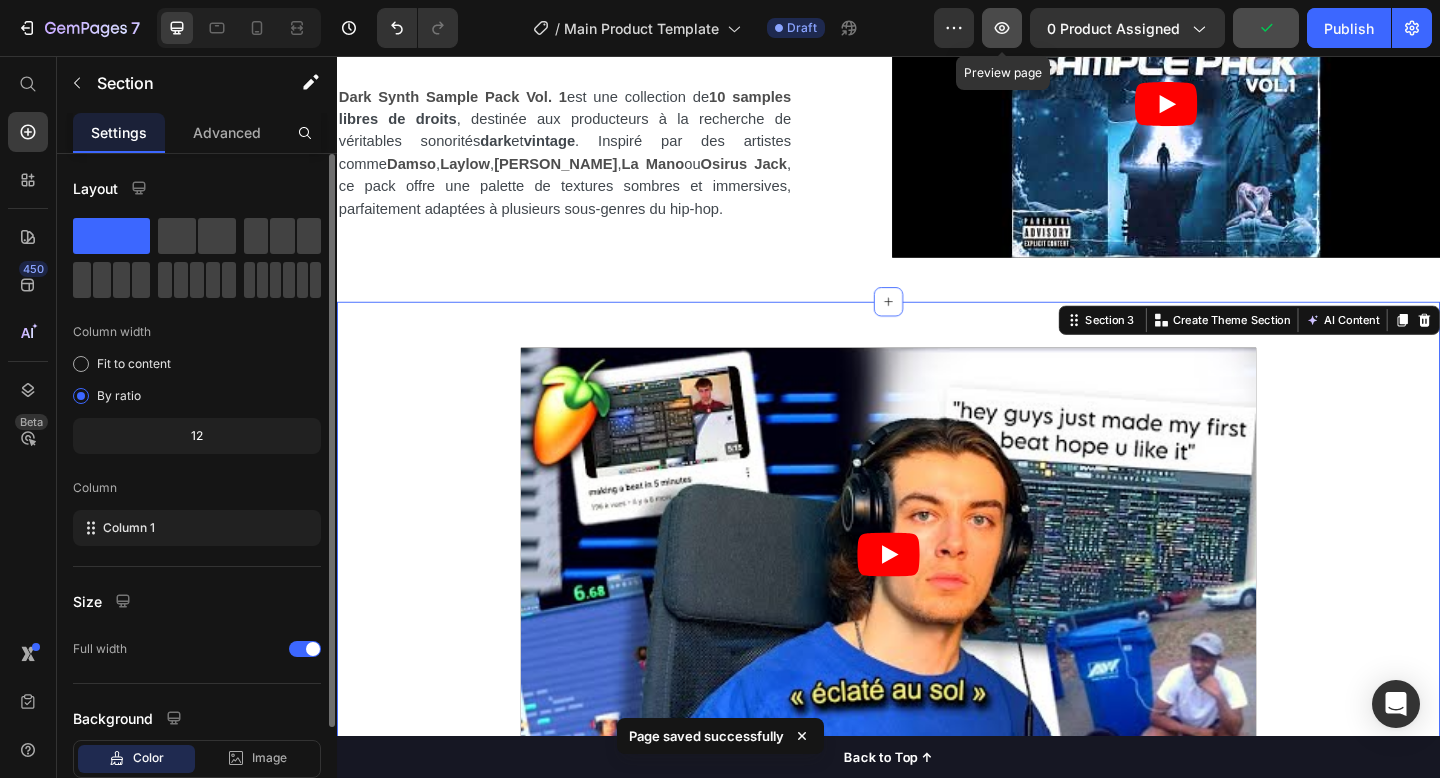 click 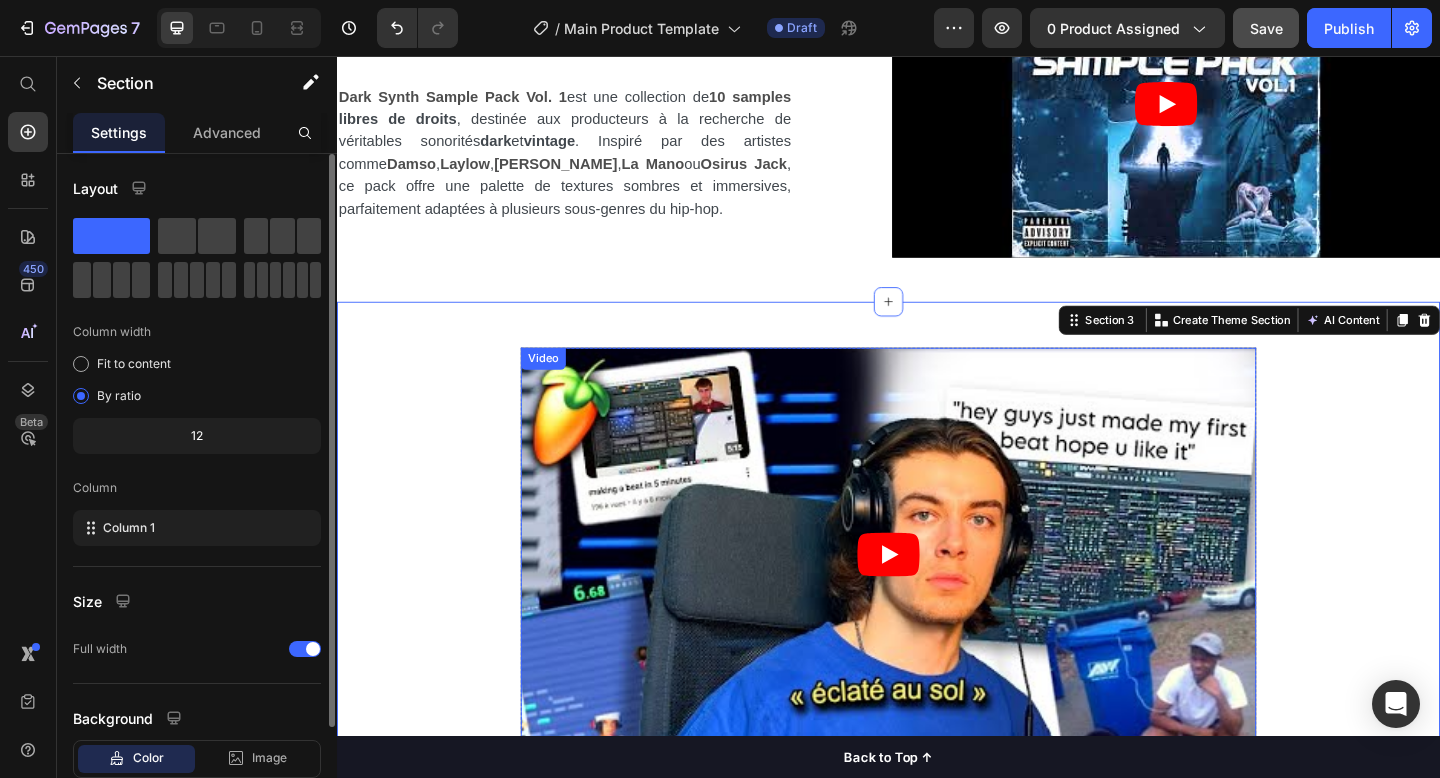 click at bounding box center (937, 599) 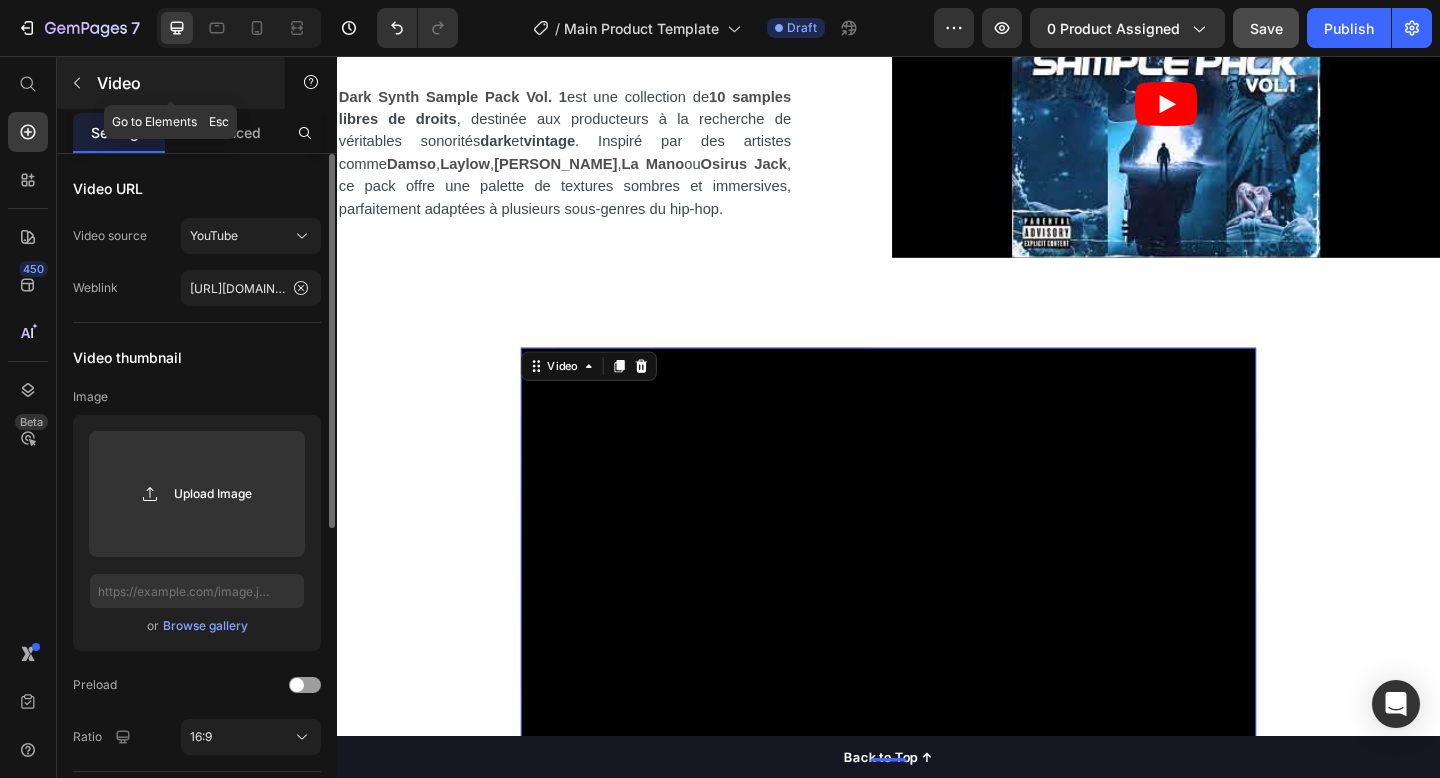 click 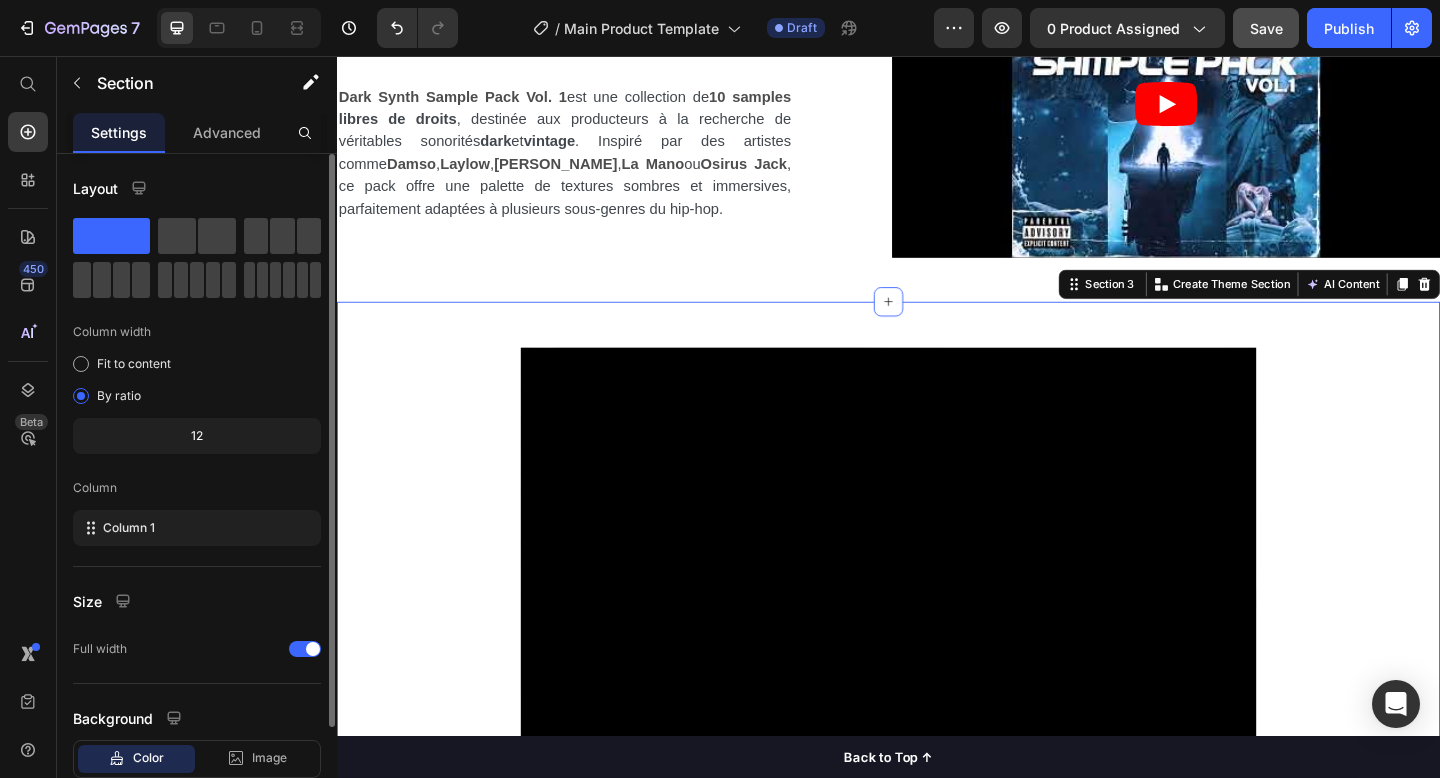 click on "Video Row" at bounding box center [937, 607] 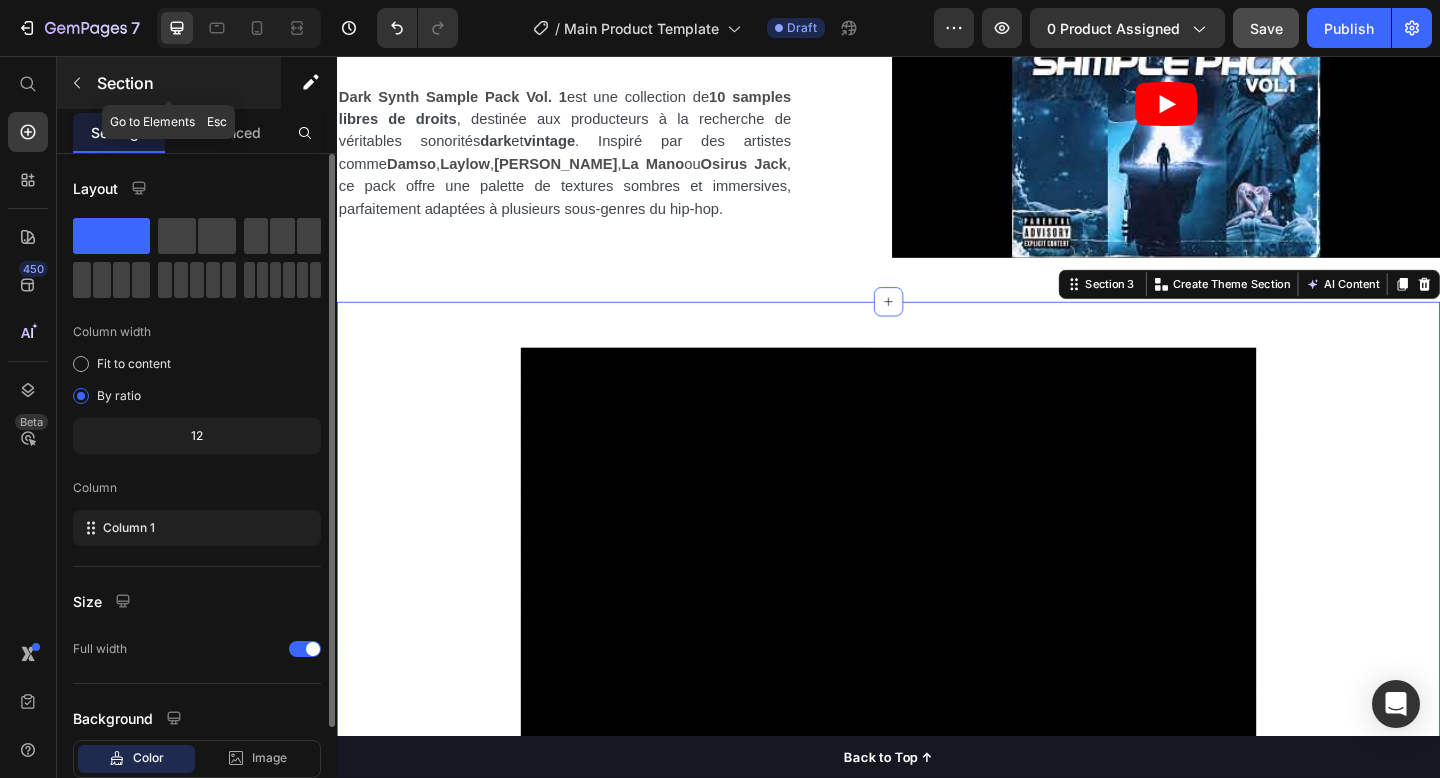 click 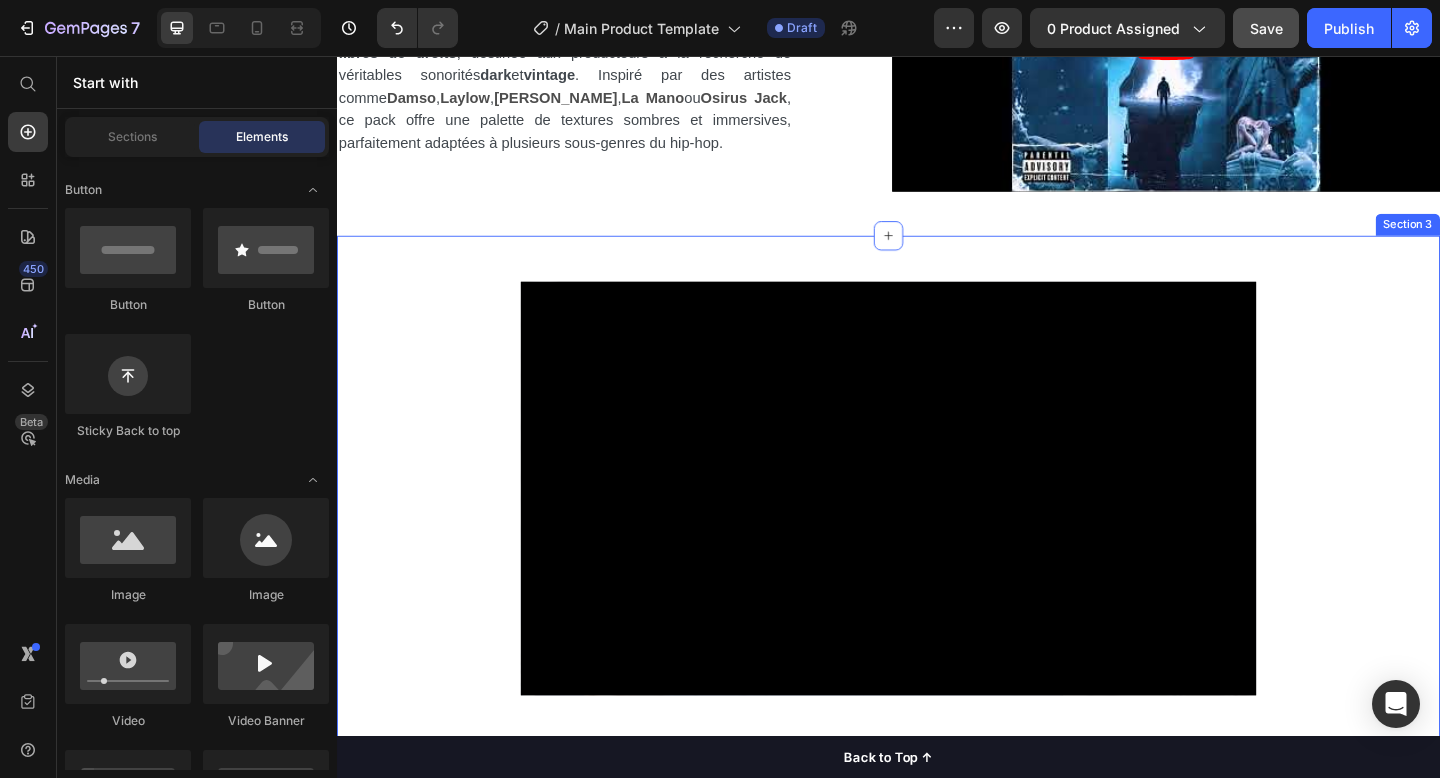 scroll, scrollTop: 1220, scrollLeft: 0, axis: vertical 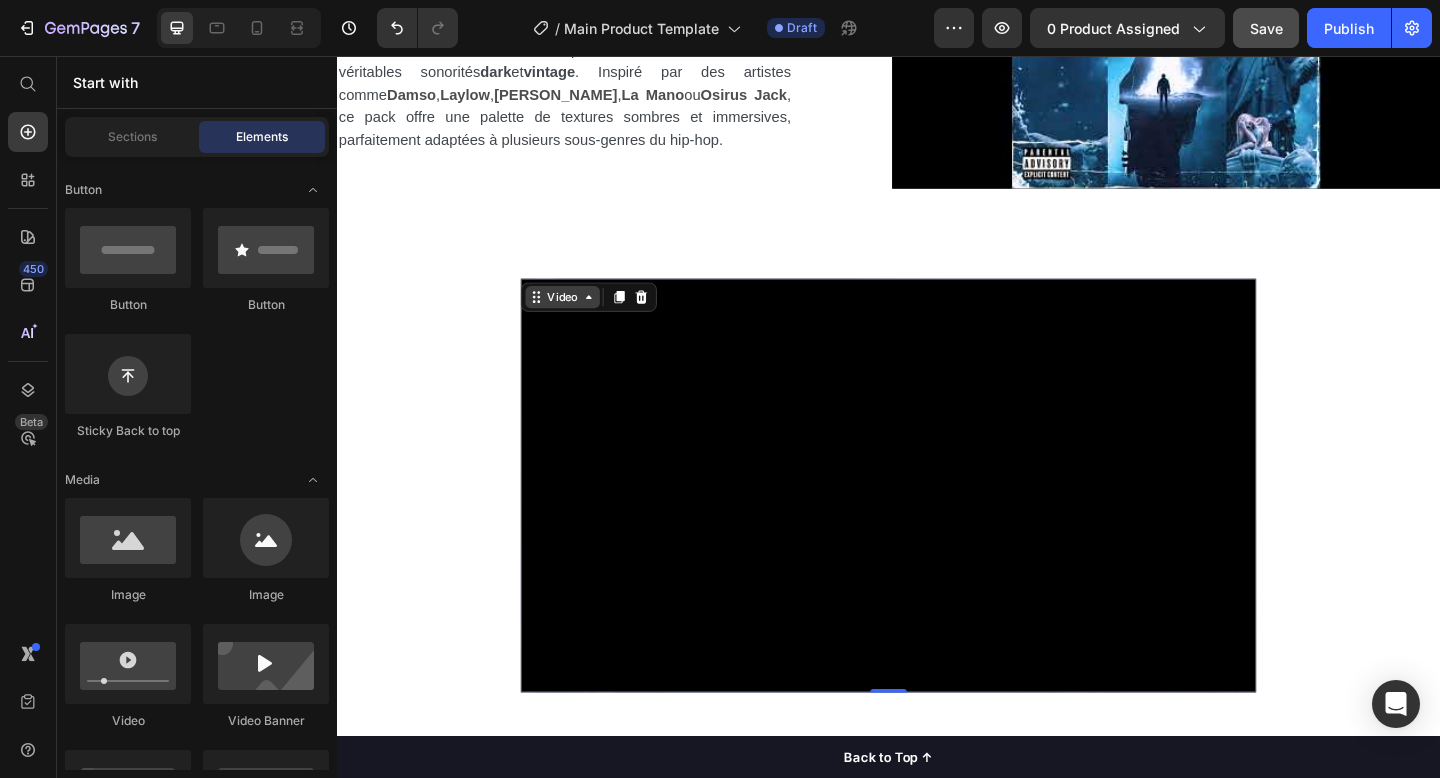 click on "Video" at bounding box center [582, 319] 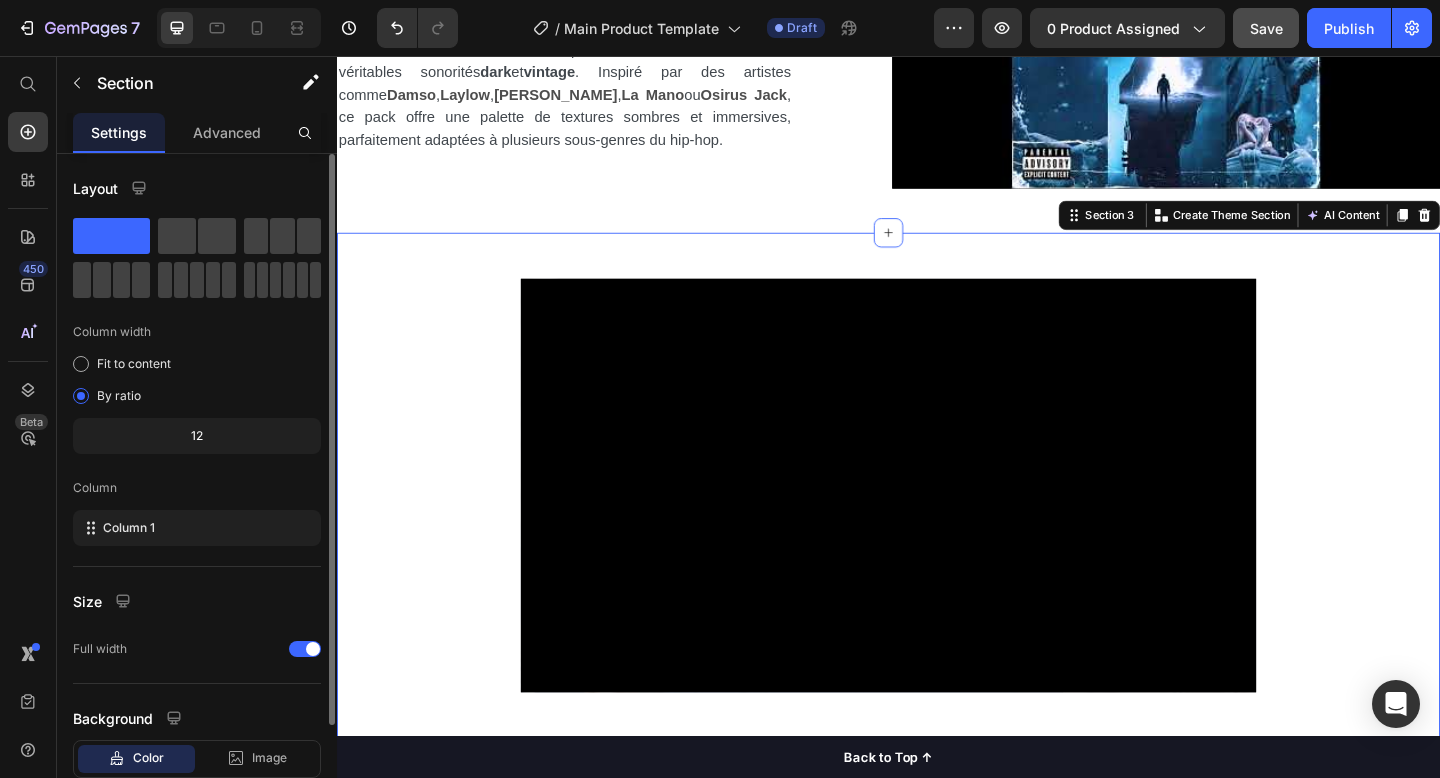 click on "Video Row" at bounding box center [937, 532] 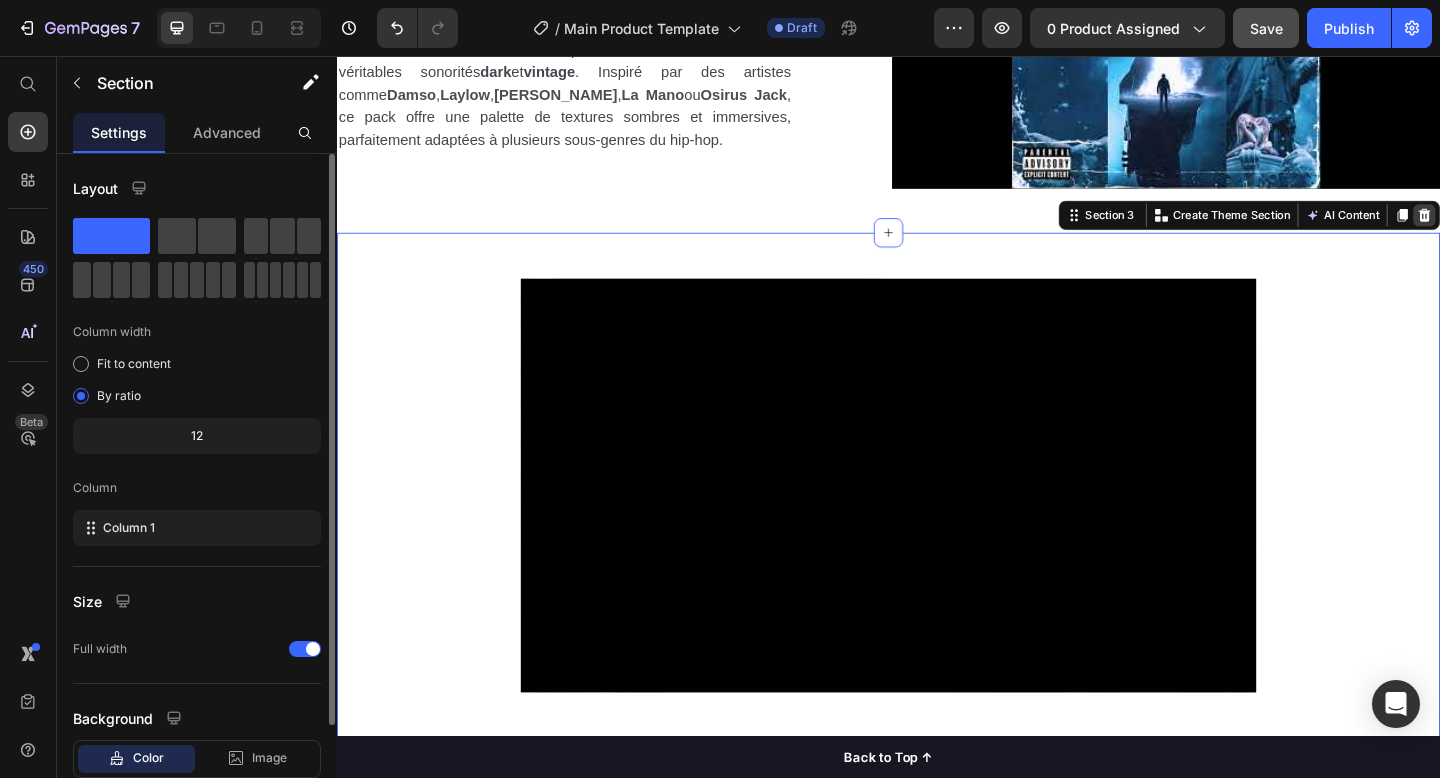 click 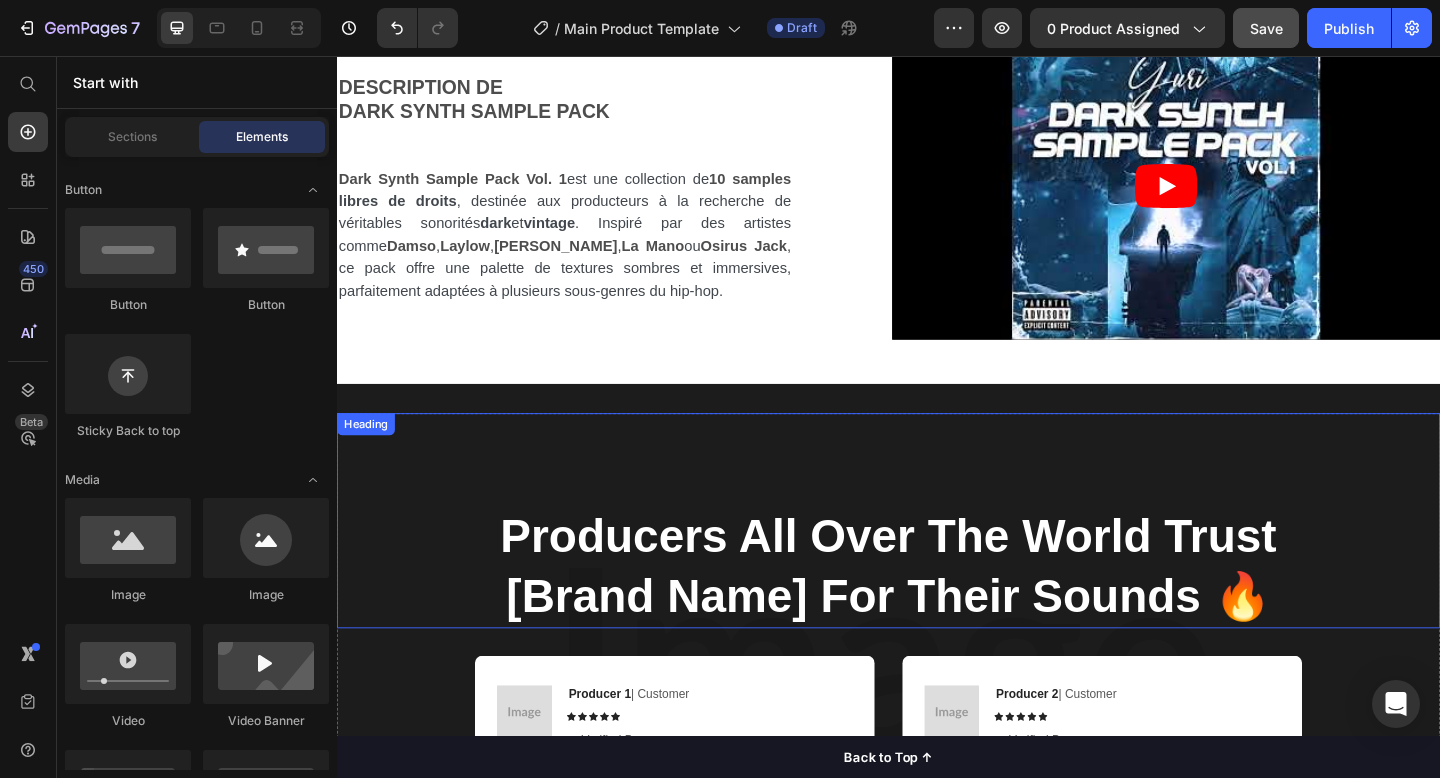scroll, scrollTop: 1040, scrollLeft: 0, axis: vertical 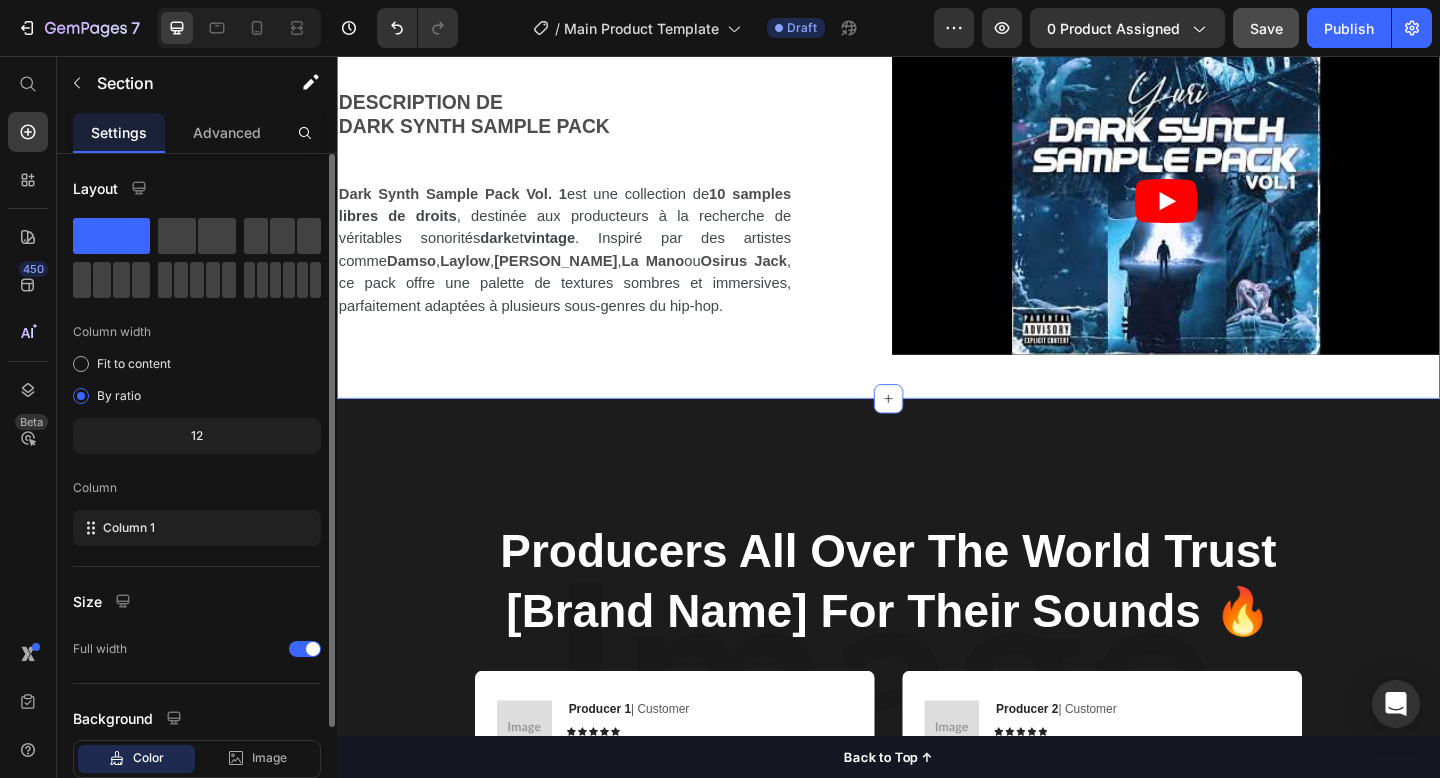 click on "DESCRIPTION DE  DARK SYNTH SAMPLE PACK      Dark Synth Sample Pack Vol. 1  est une collection de  10 samples   libres de droits , destinée aux producteurs à la recherche de véritables sonorités  dark  et  vintage . Inspiré par des artistes comme  Damso ,  Laylow ,  Freeze Corleone ,  La Mano  ou  Osirus Jack , ce pack offre une palette de textures sombres et immersives, parfaitement adaptées à plusieurs sous-genres du hip-hop. Text Block Video Row Section 2   You can create reusable sections Create Theme Section AI Content Write with GemAI What would you like to describe here? Tone and Voice Persuasive Product YURI - DARK SYNTH SAMPLE PACK VOL. 1 Show more Generate" at bounding box center [937, 221] 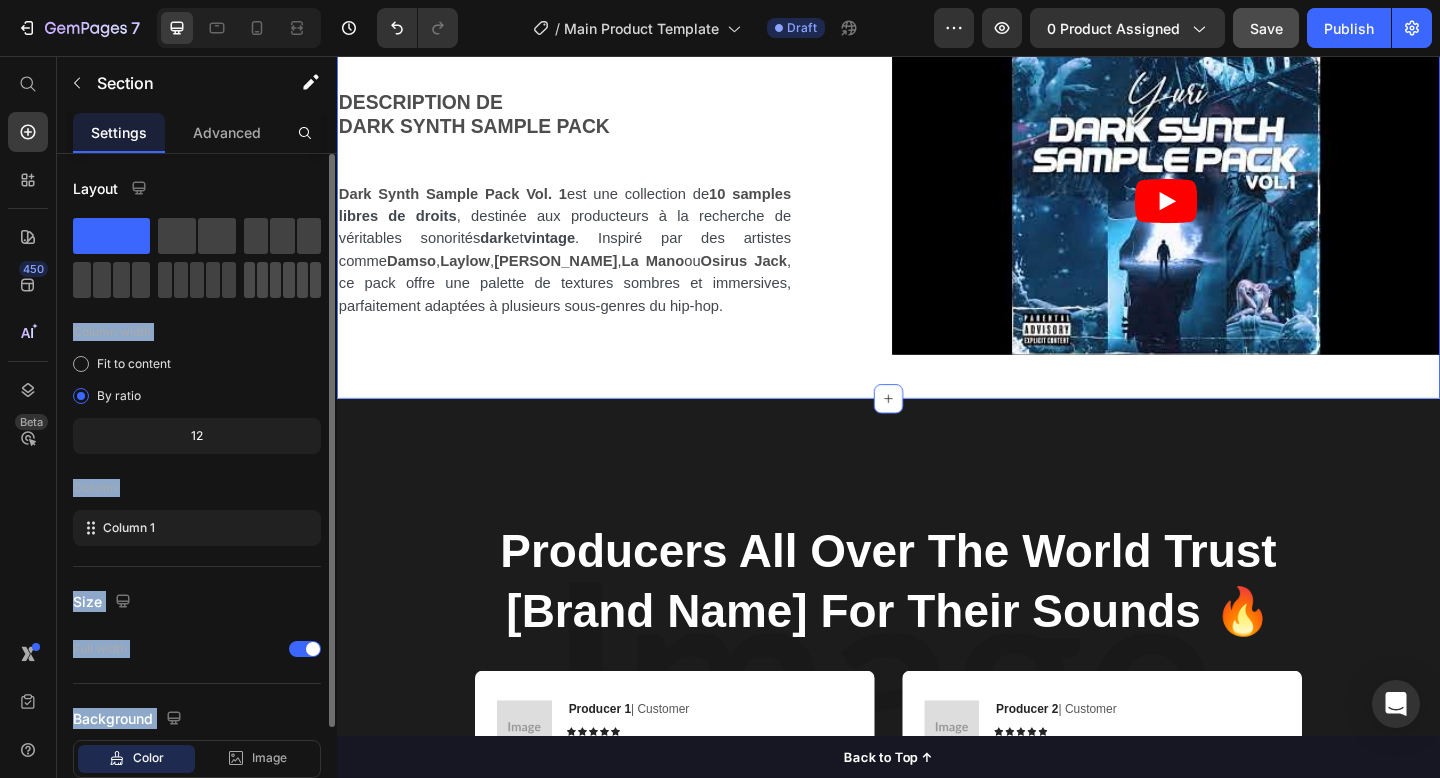 drag, startPoint x: 109, startPoint y: 233, endPoint x: 259, endPoint y: 285, distance: 158.75768 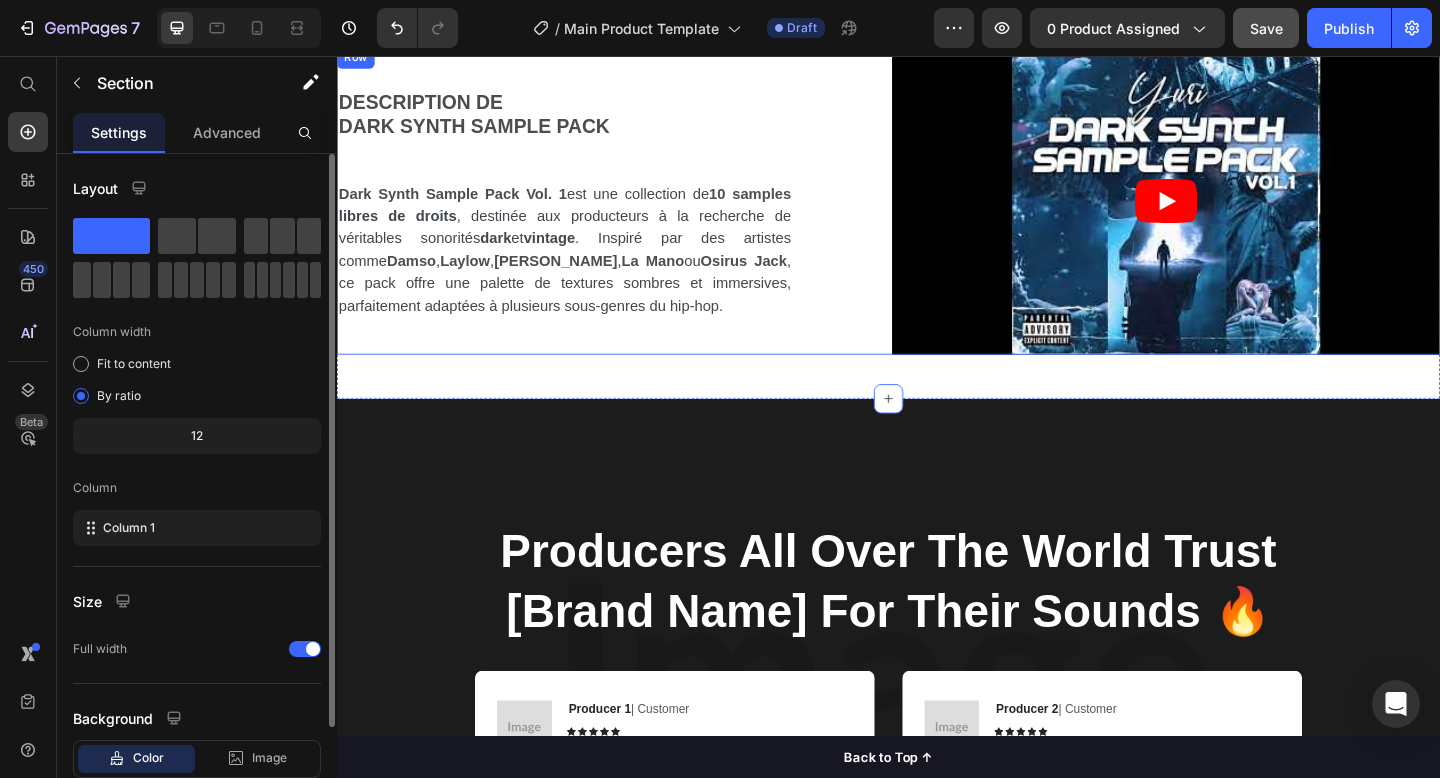 drag, startPoint x: 124, startPoint y: 234, endPoint x: 236, endPoint y: 296, distance: 128.01562 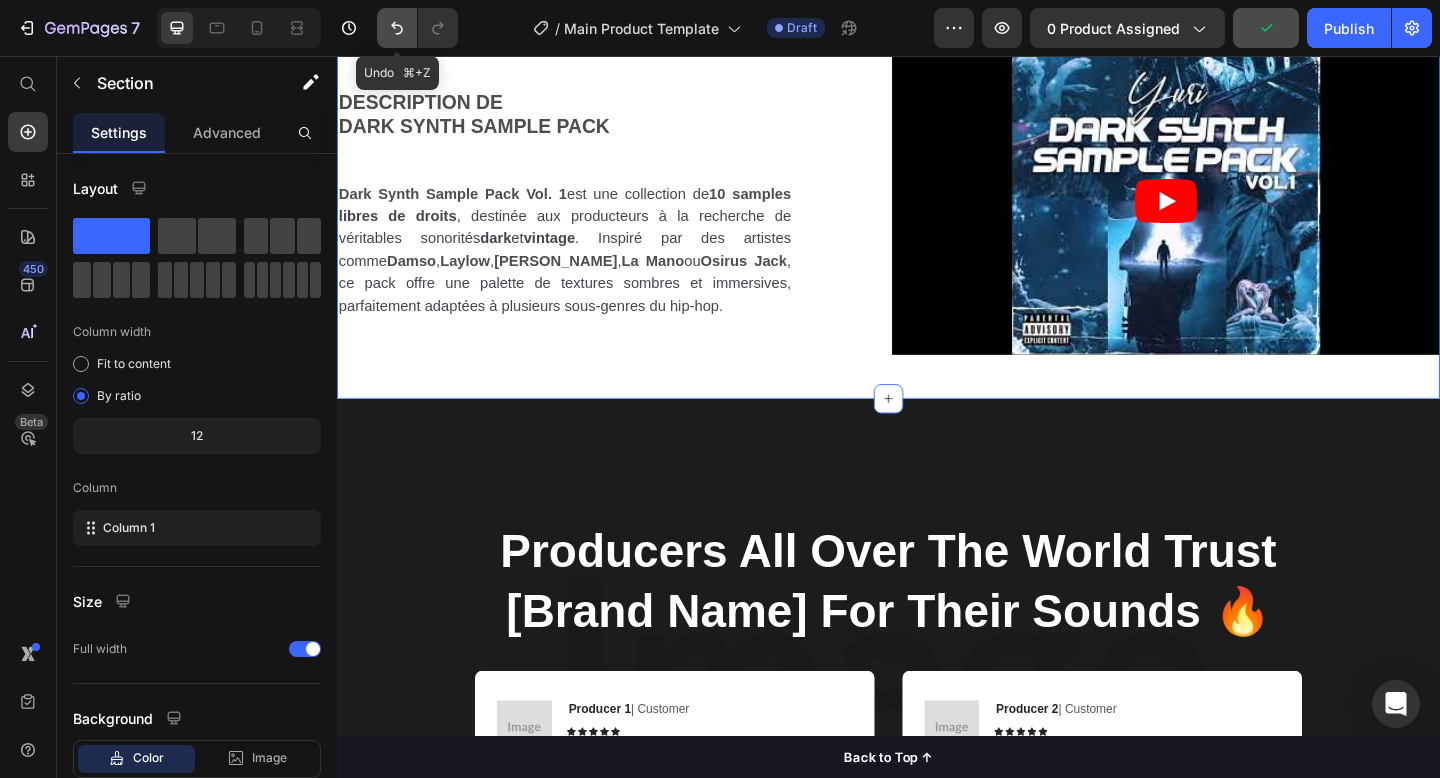 click 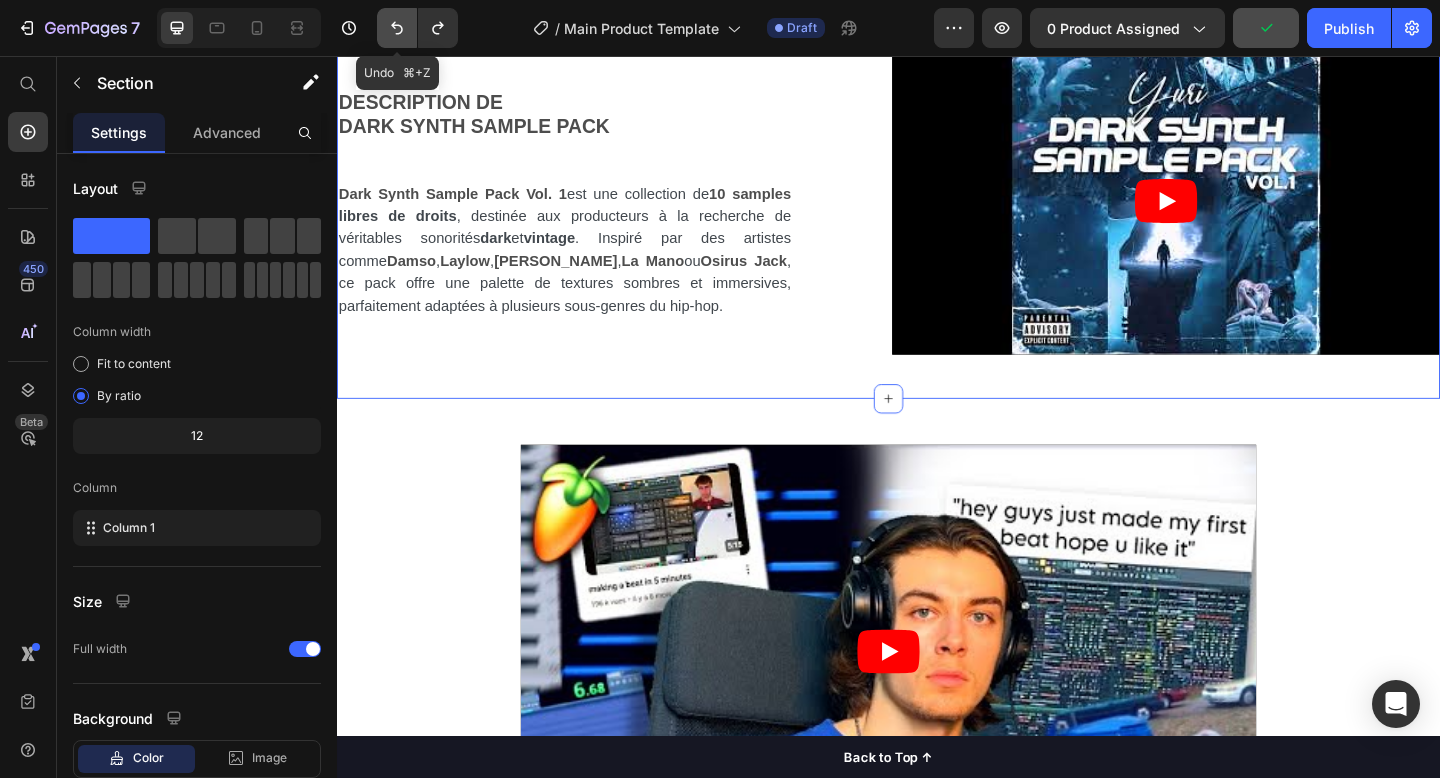 click 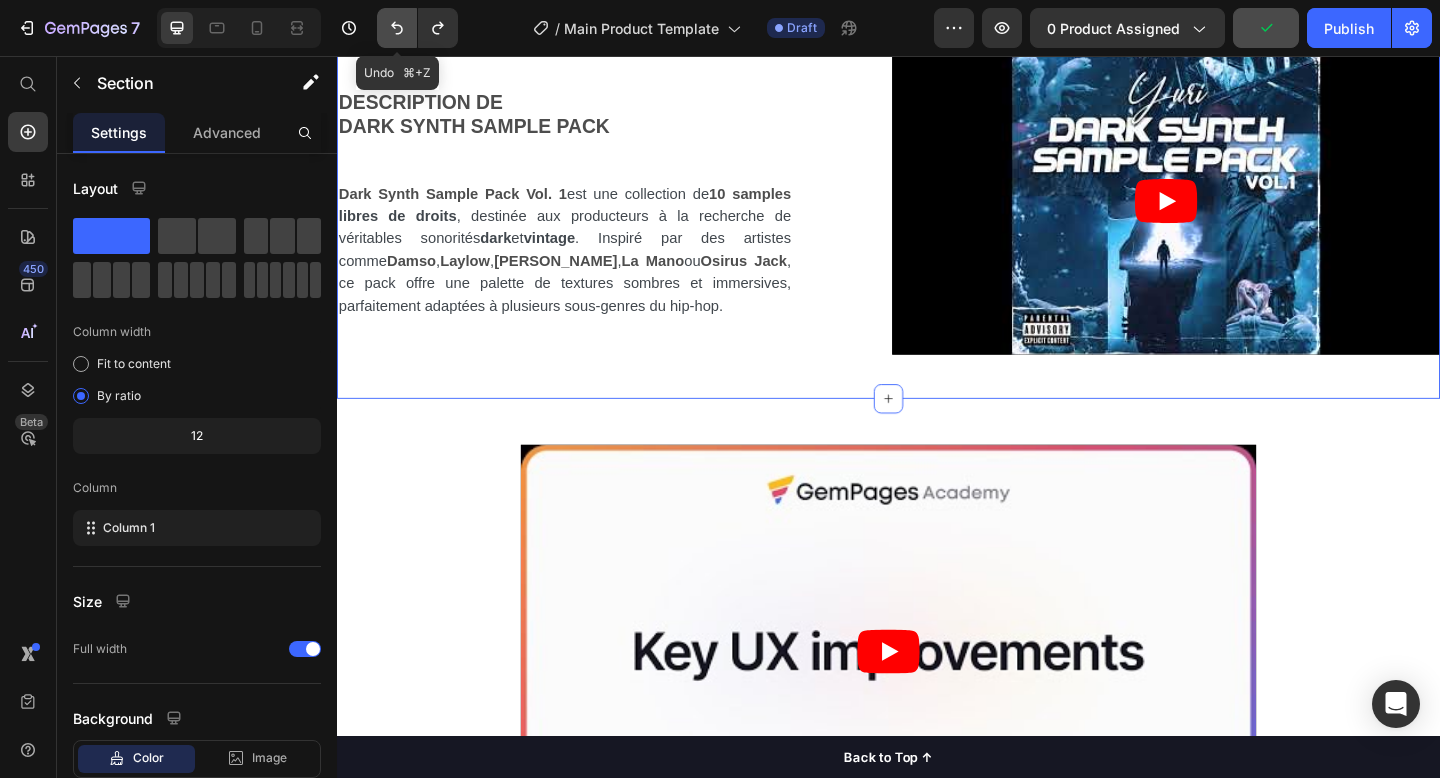 click 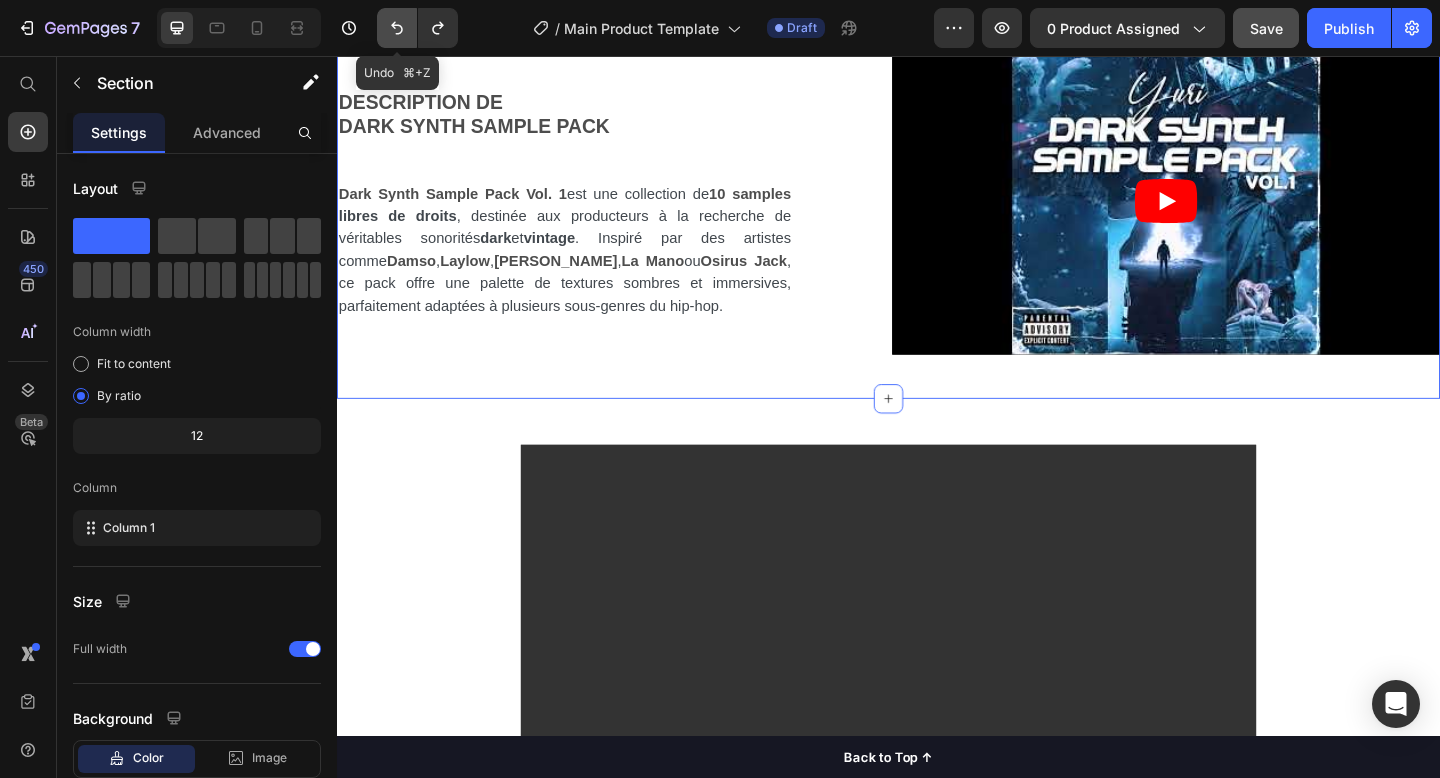 click 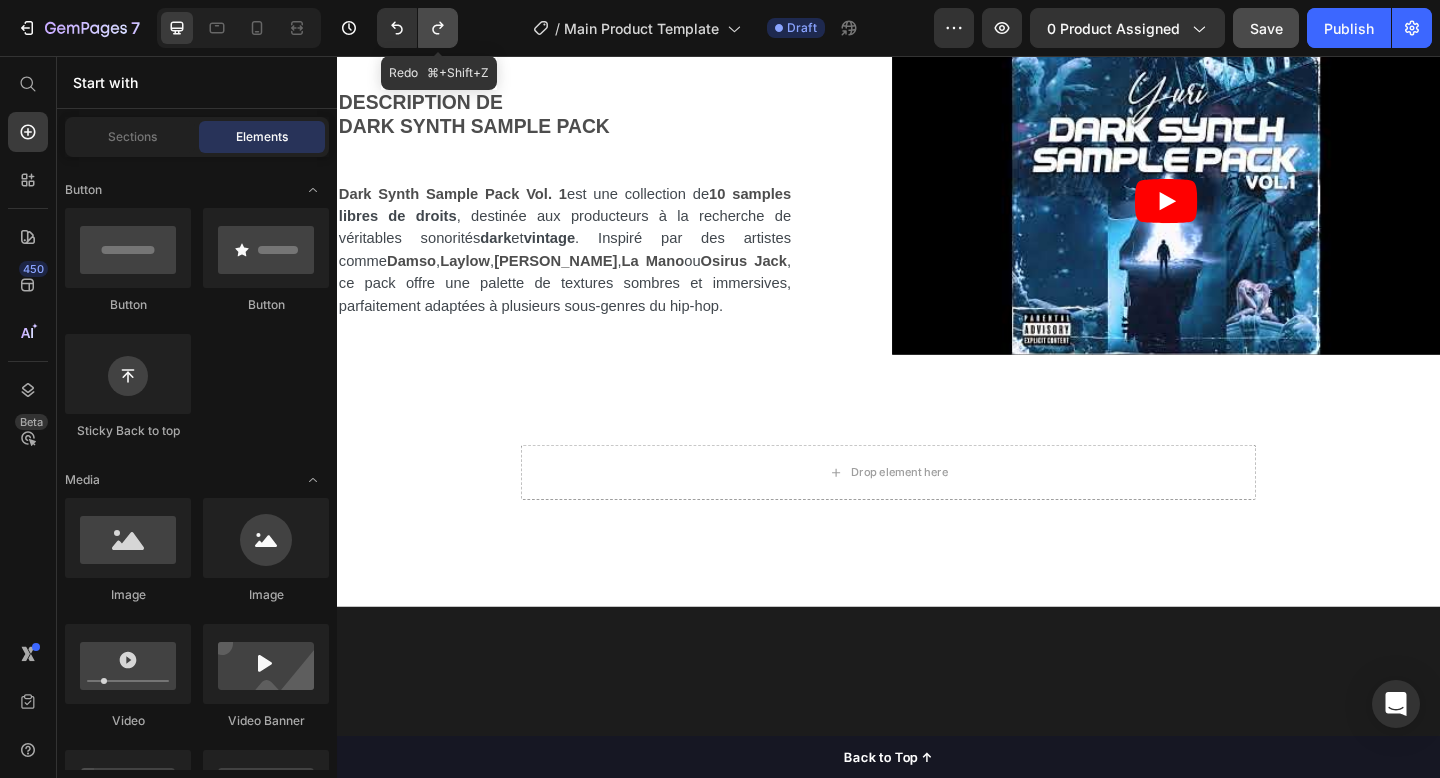 click 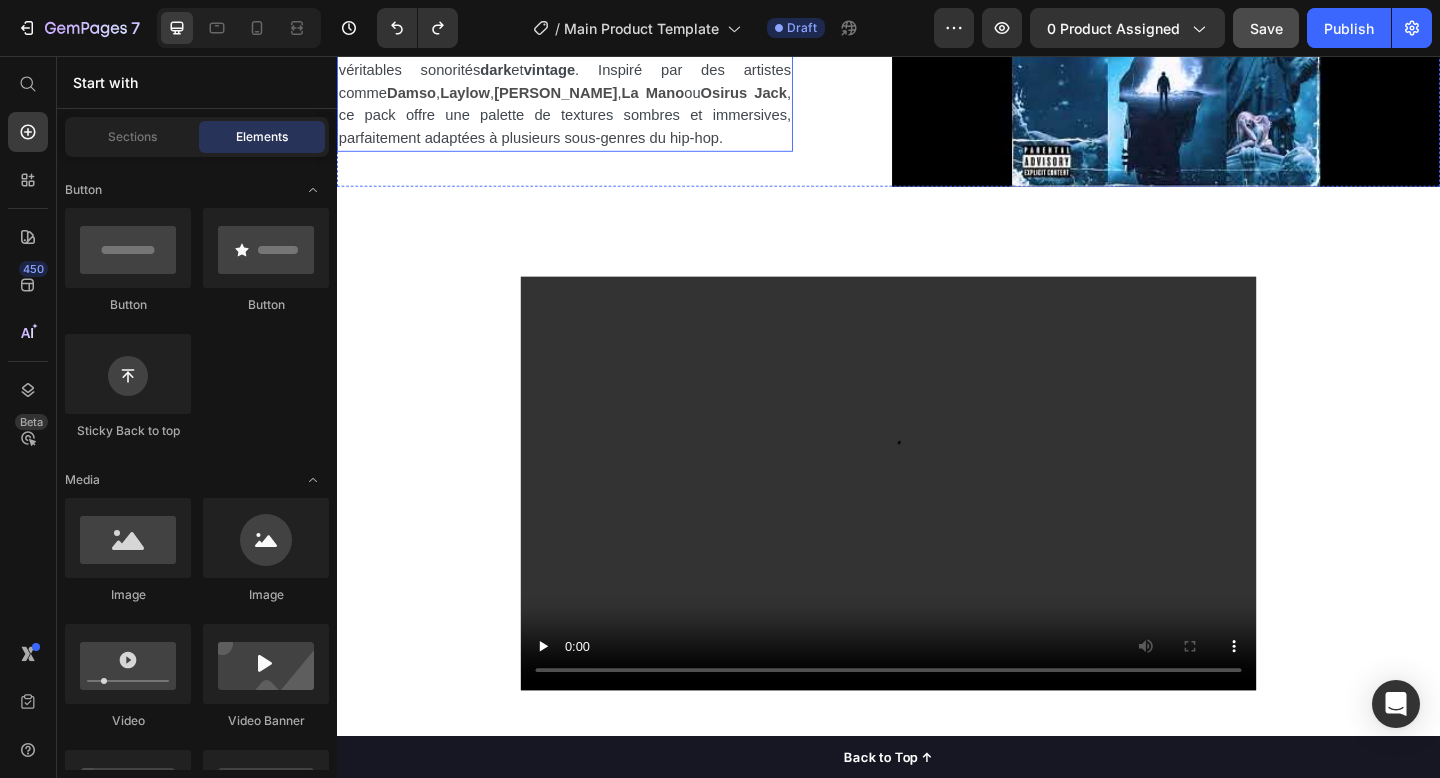 scroll, scrollTop: 1225, scrollLeft: 0, axis: vertical 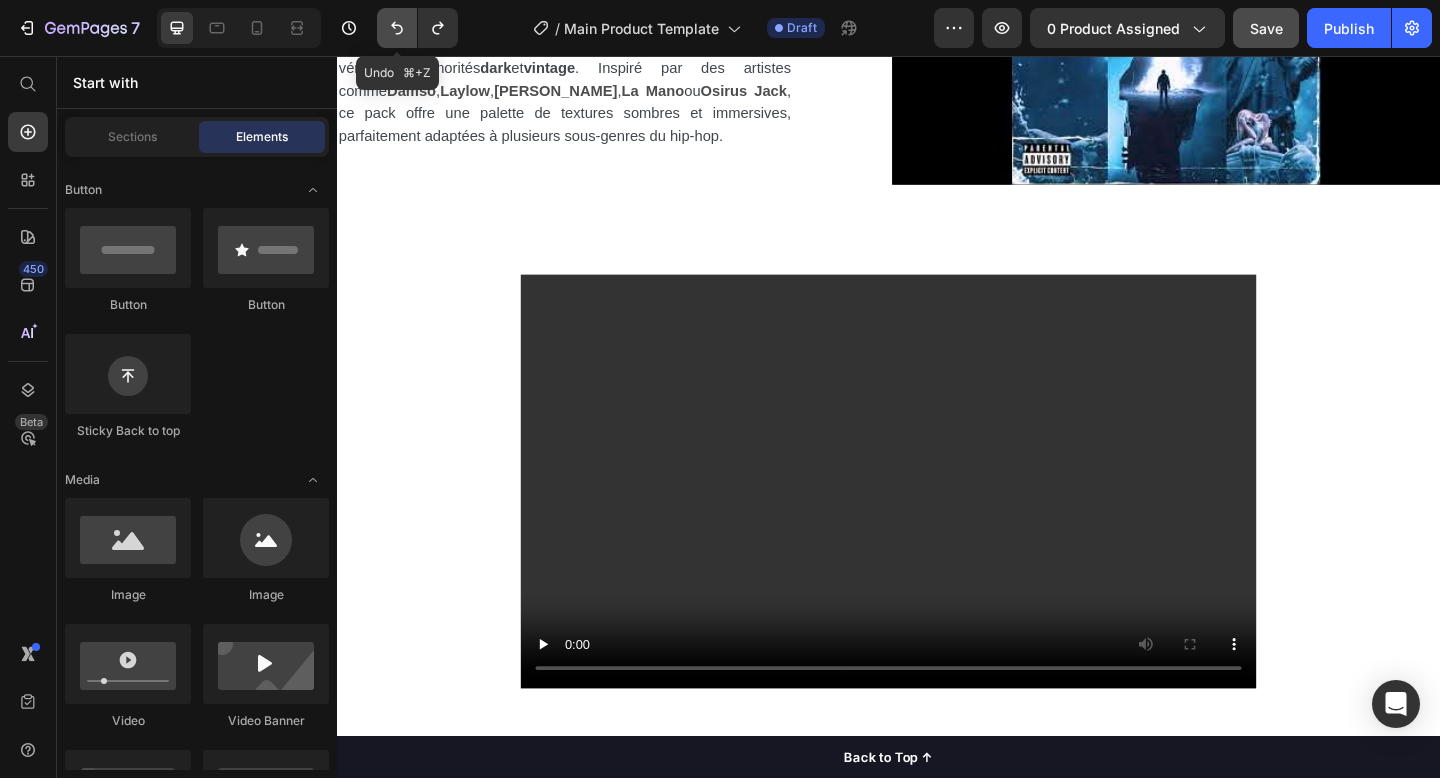 click 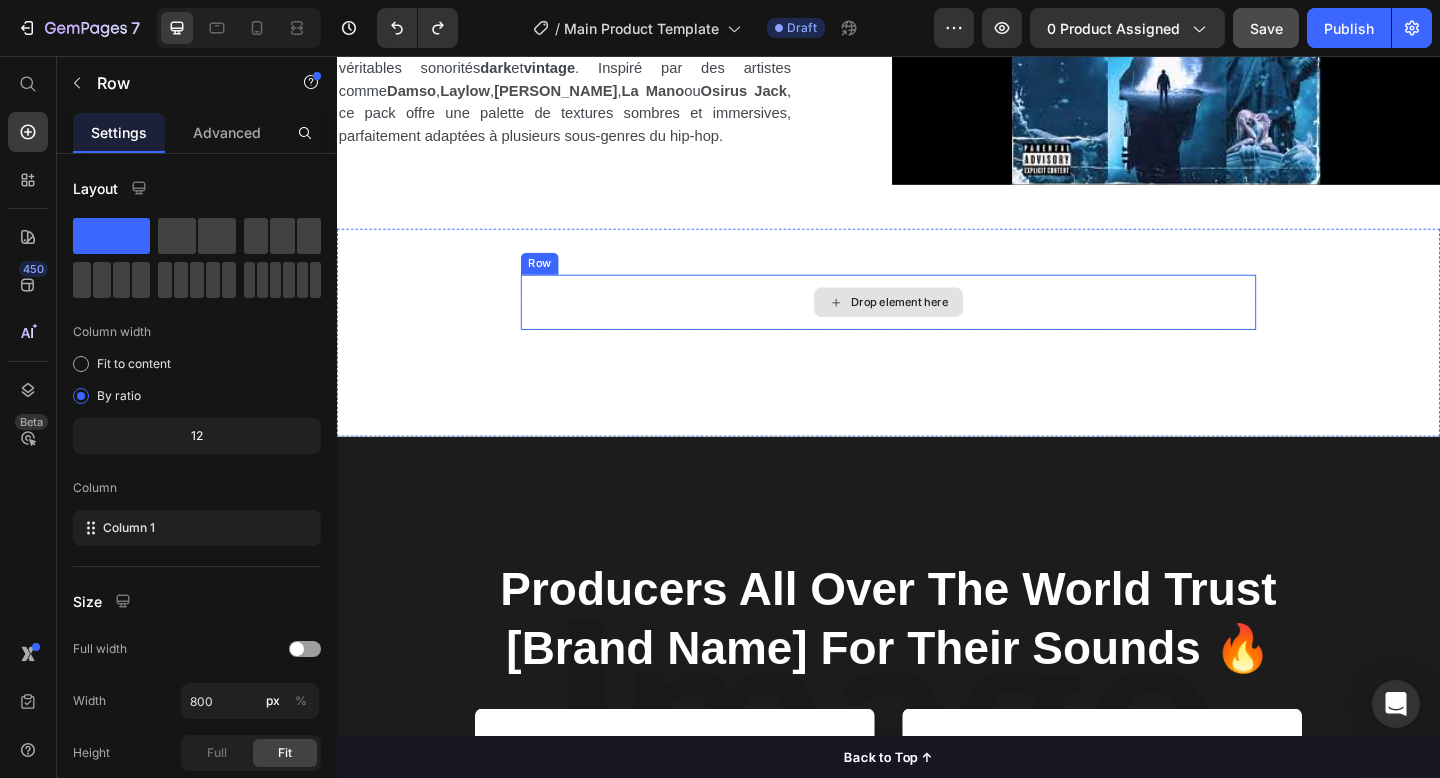click on "Drop element here" at bounding box center [937, 324] 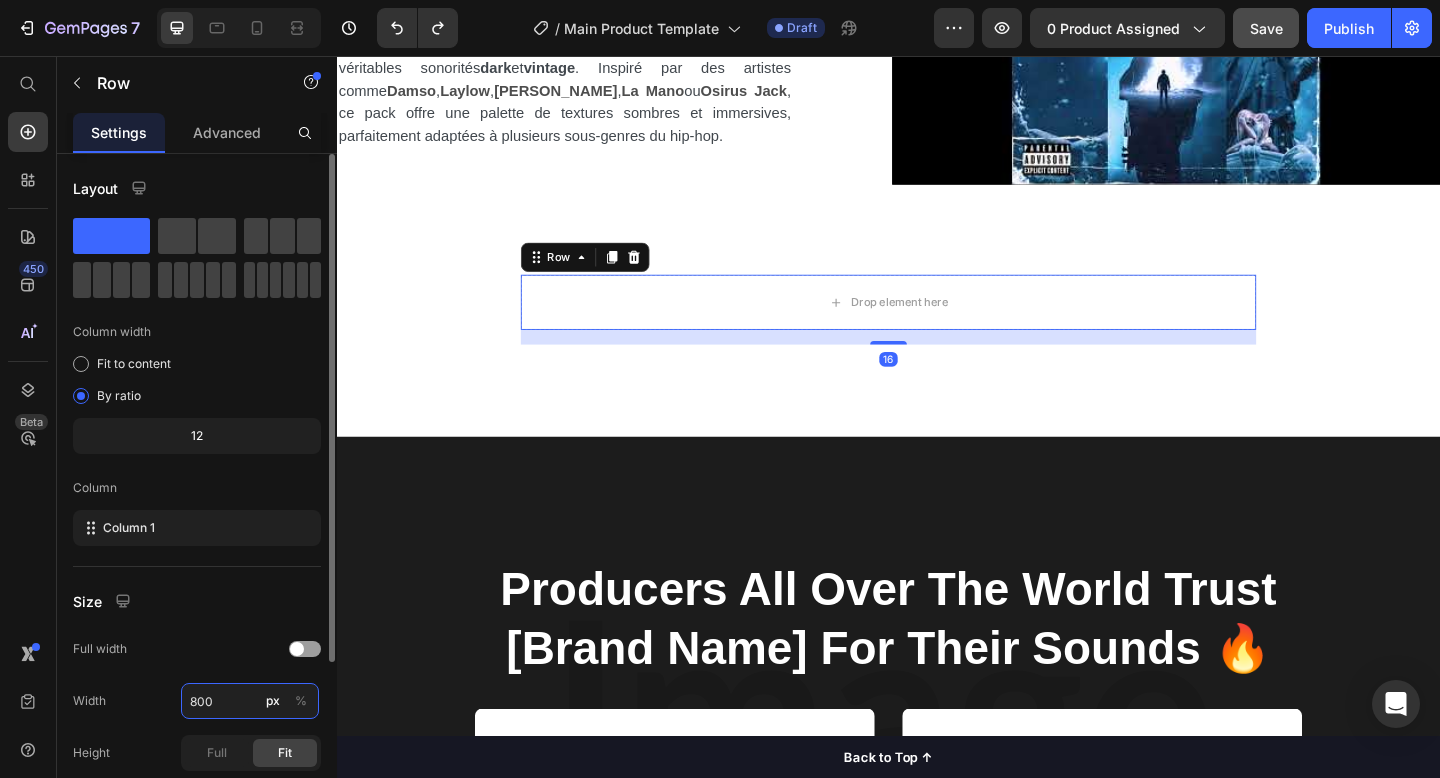 click on "800" at bounding box center [250, 701] 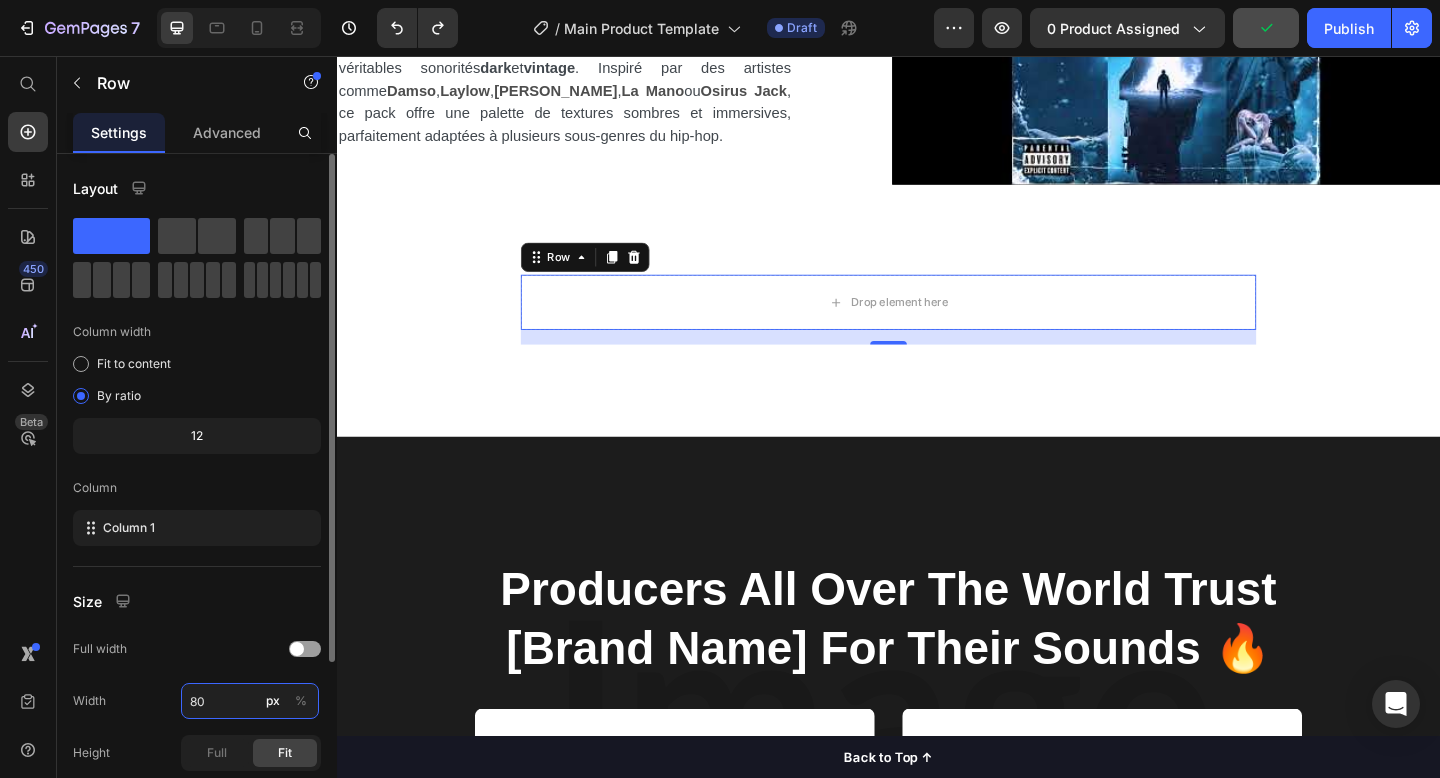 type on "8" 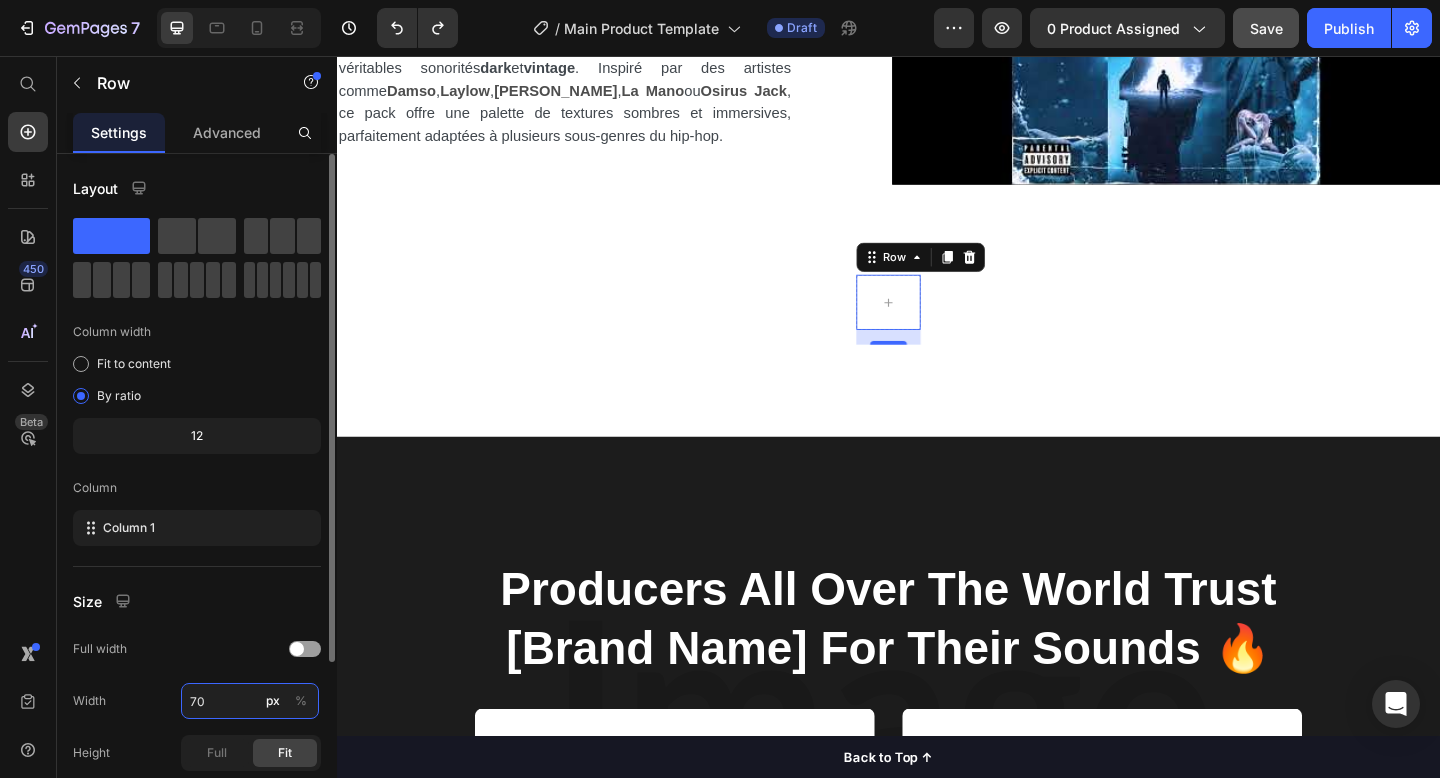 type on "700" 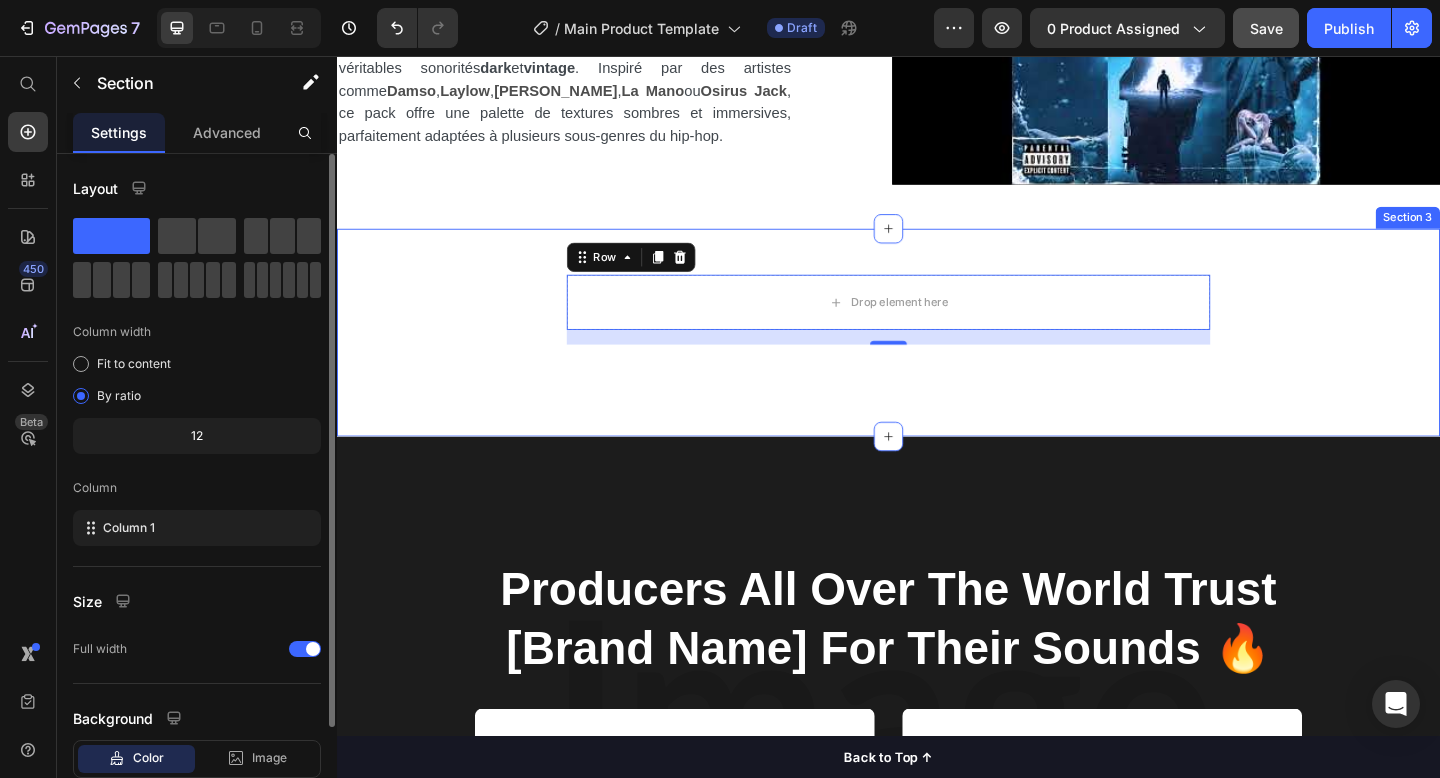click on "Drop element here Row   16 Section 3" at bounding box center [937, 357] 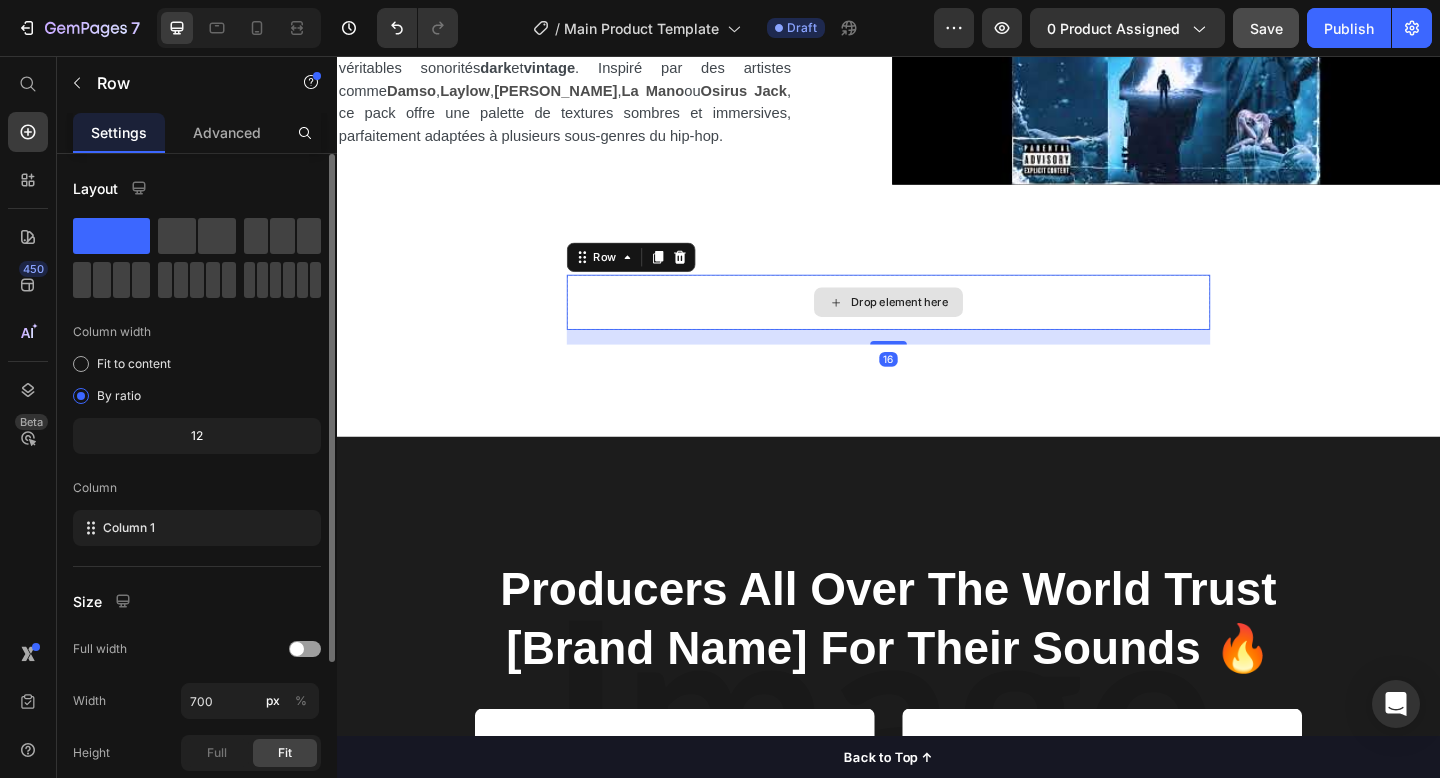 click on "Drop element here" at bounding box center (937, 324) 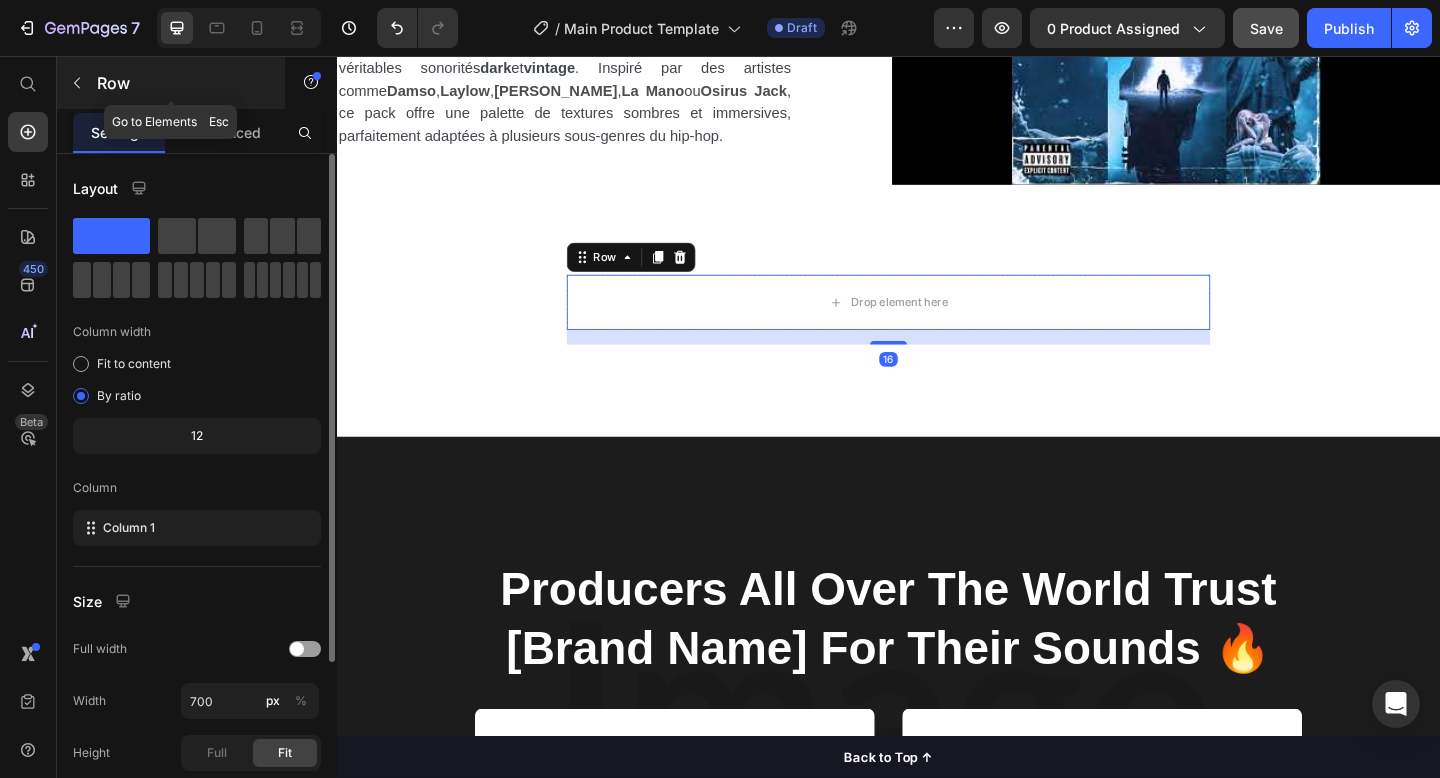 click 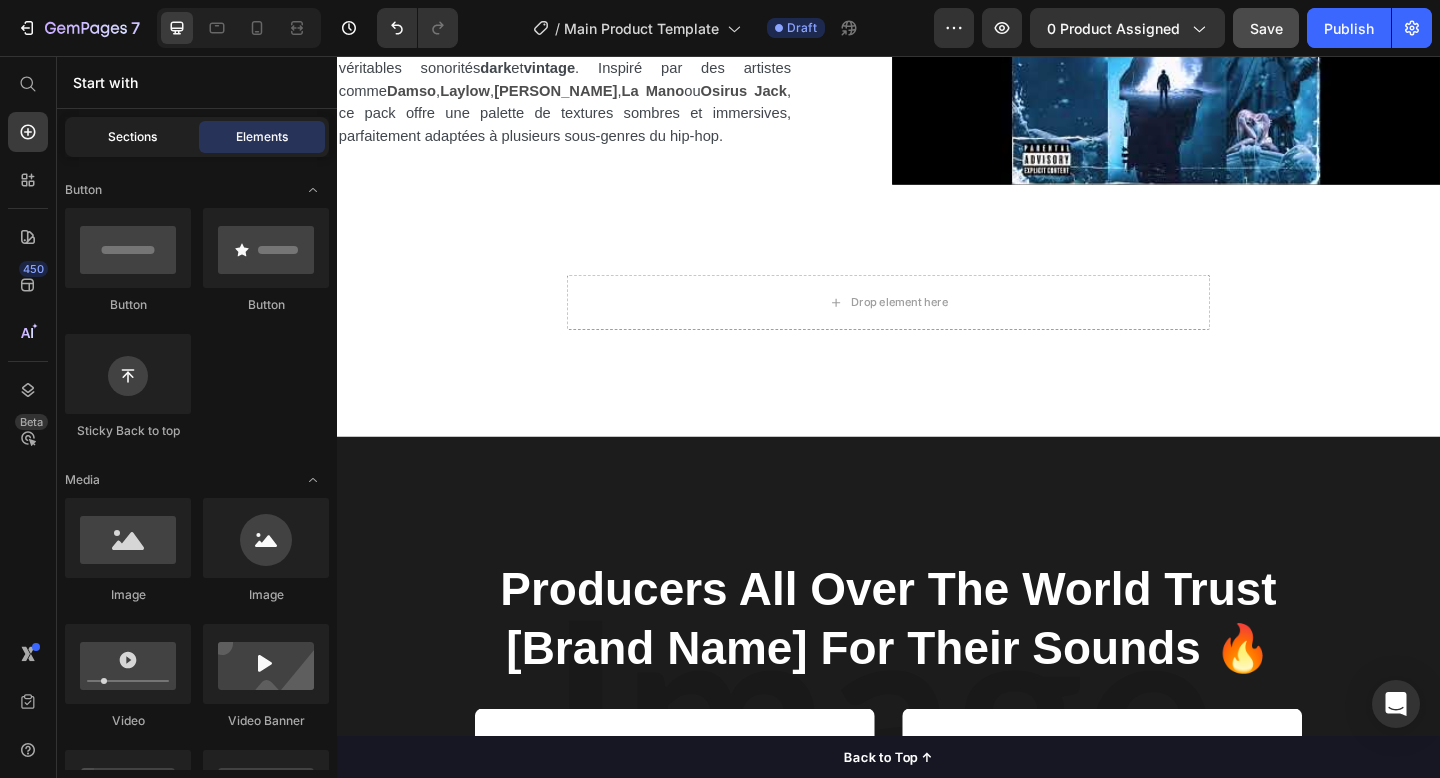 click on "Sections" at bounding box center (132, 137) 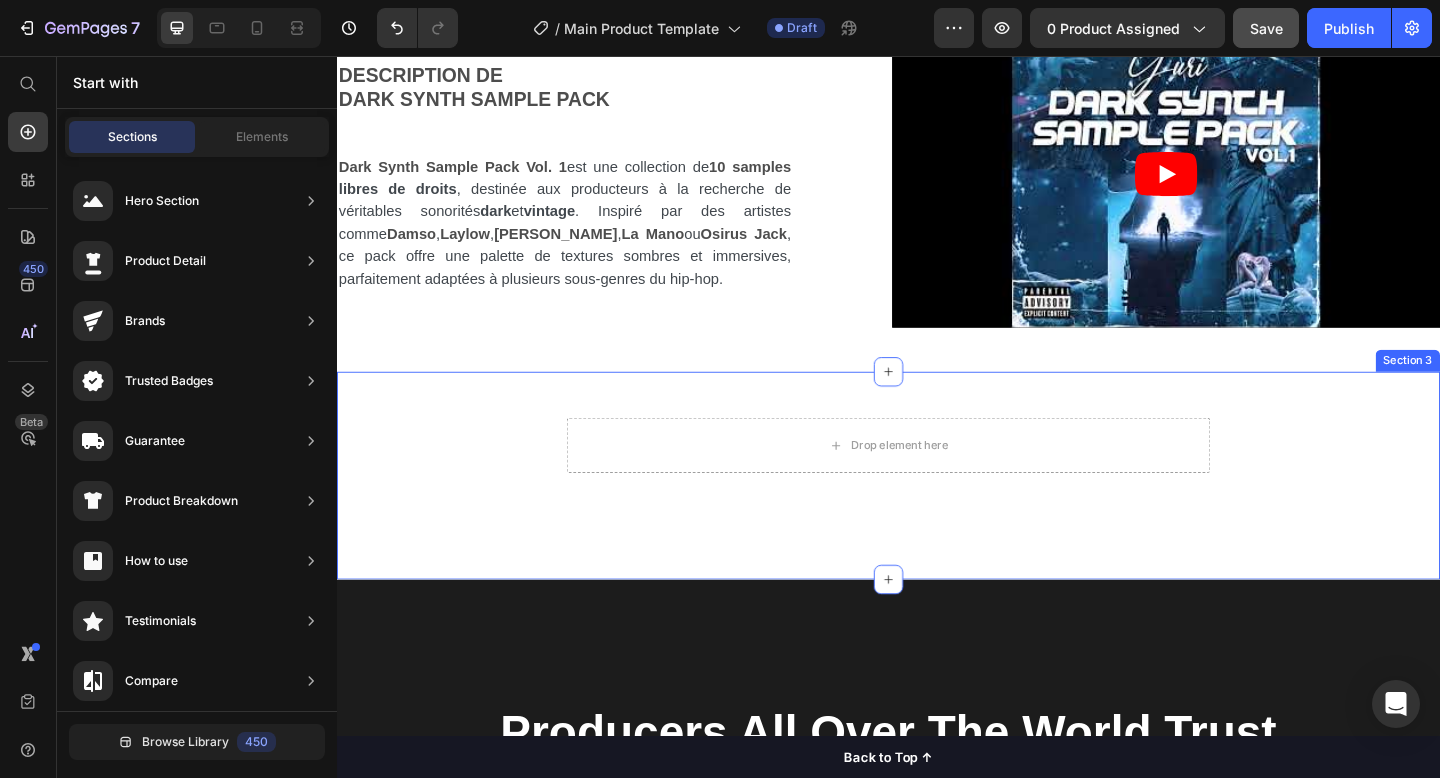scroll, scrollTop: 959, scrollLeft: 0, axis: vertical 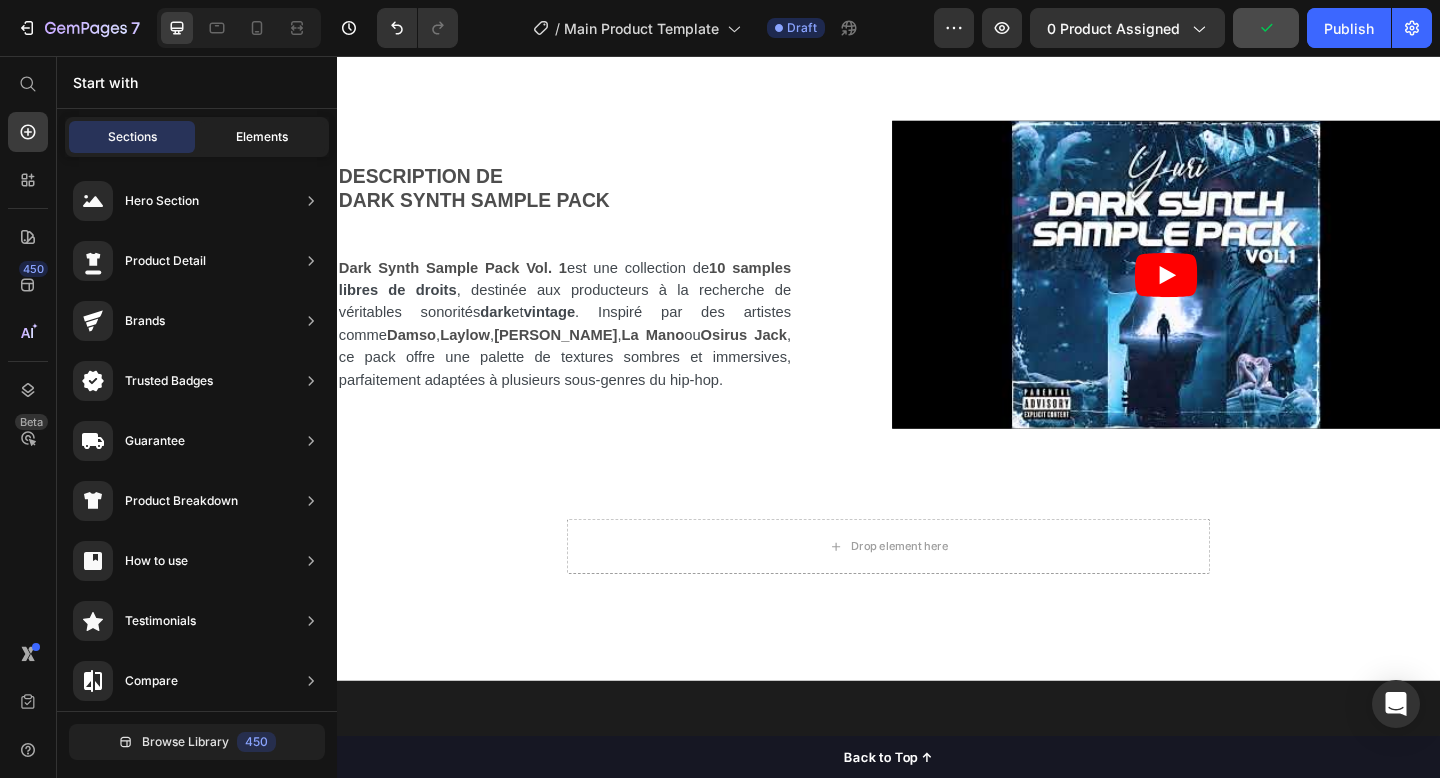 click on "Elements" 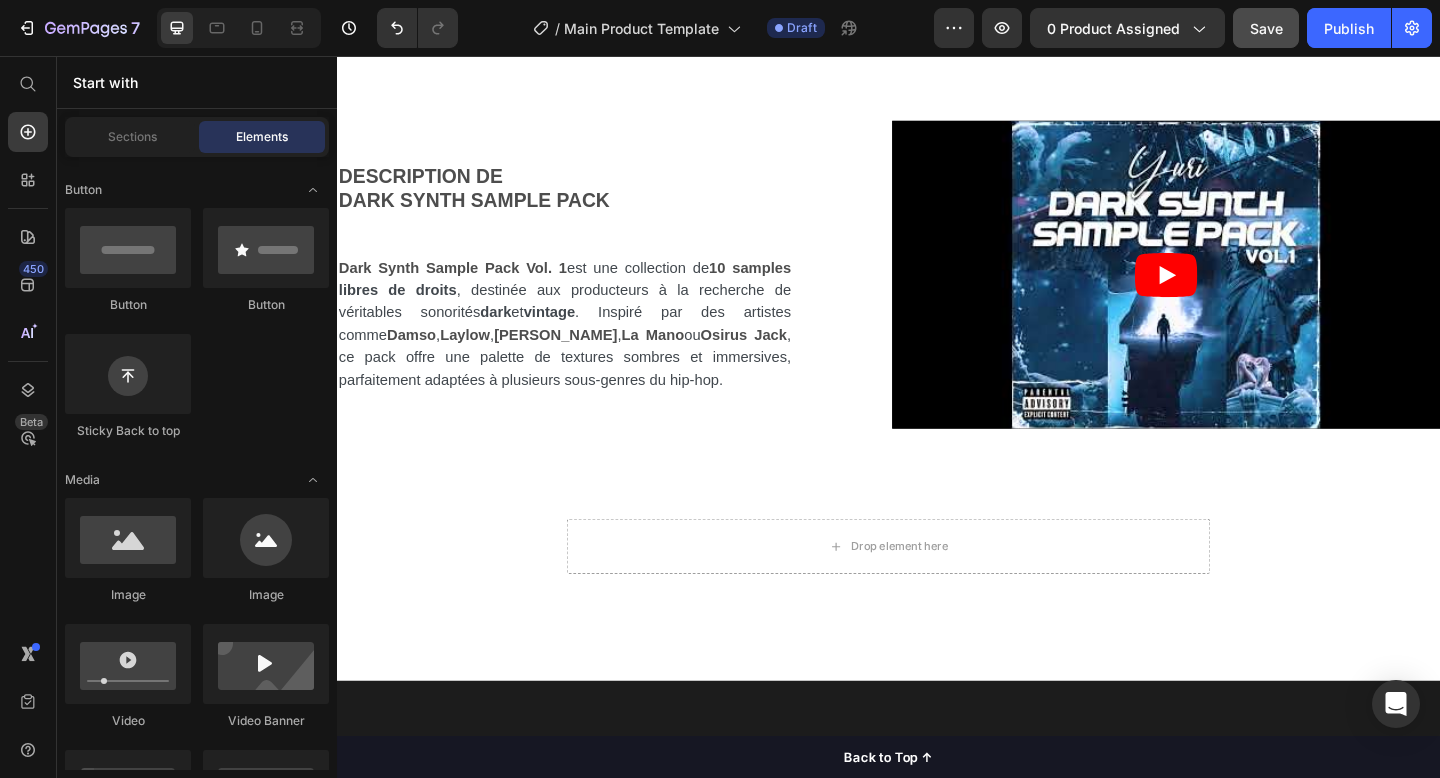 scroll, scrollTop: 494, scrollLeft: 0, axis: vertical 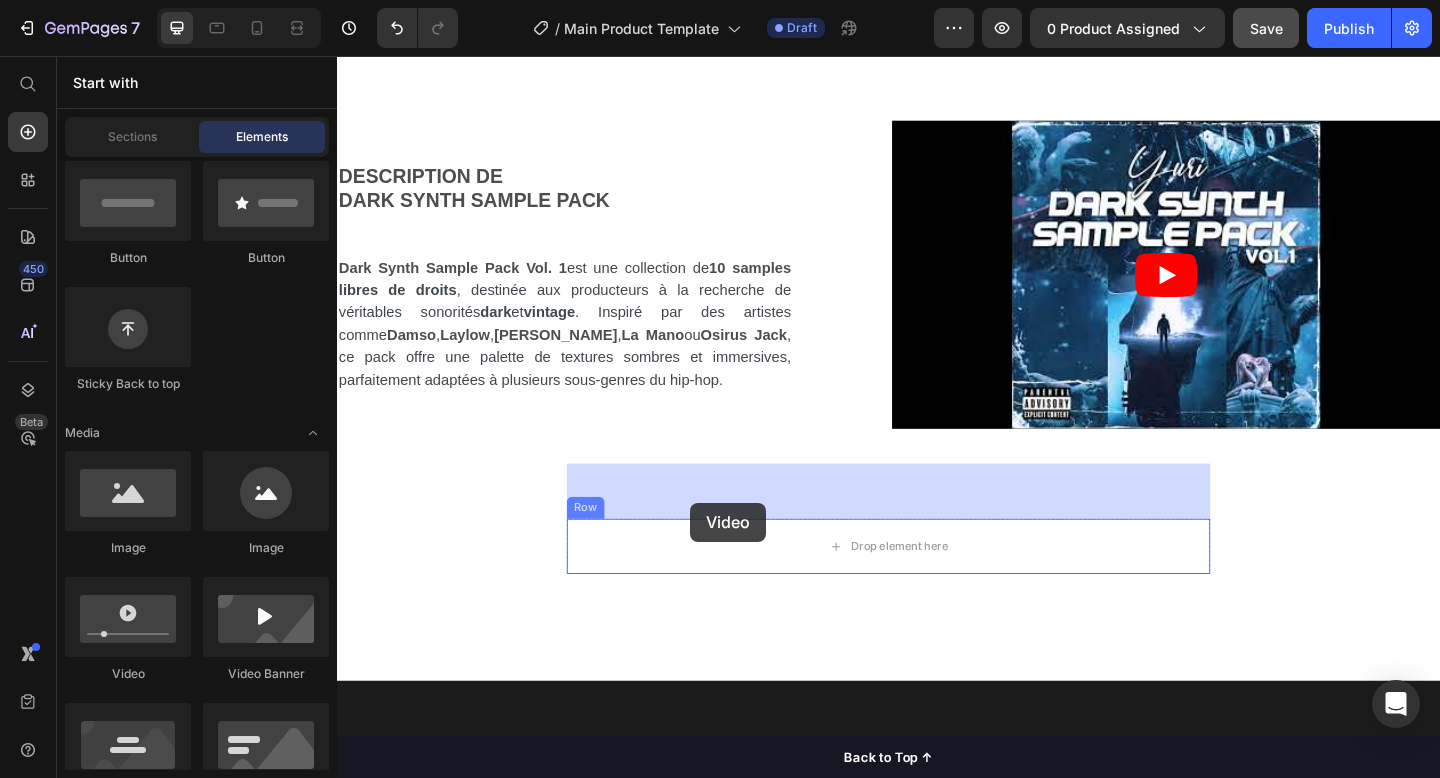 drag, startPoint x: 464, startPoint y: 691, endPoint x: 721, endPoint y: 542, distance: 297.06903 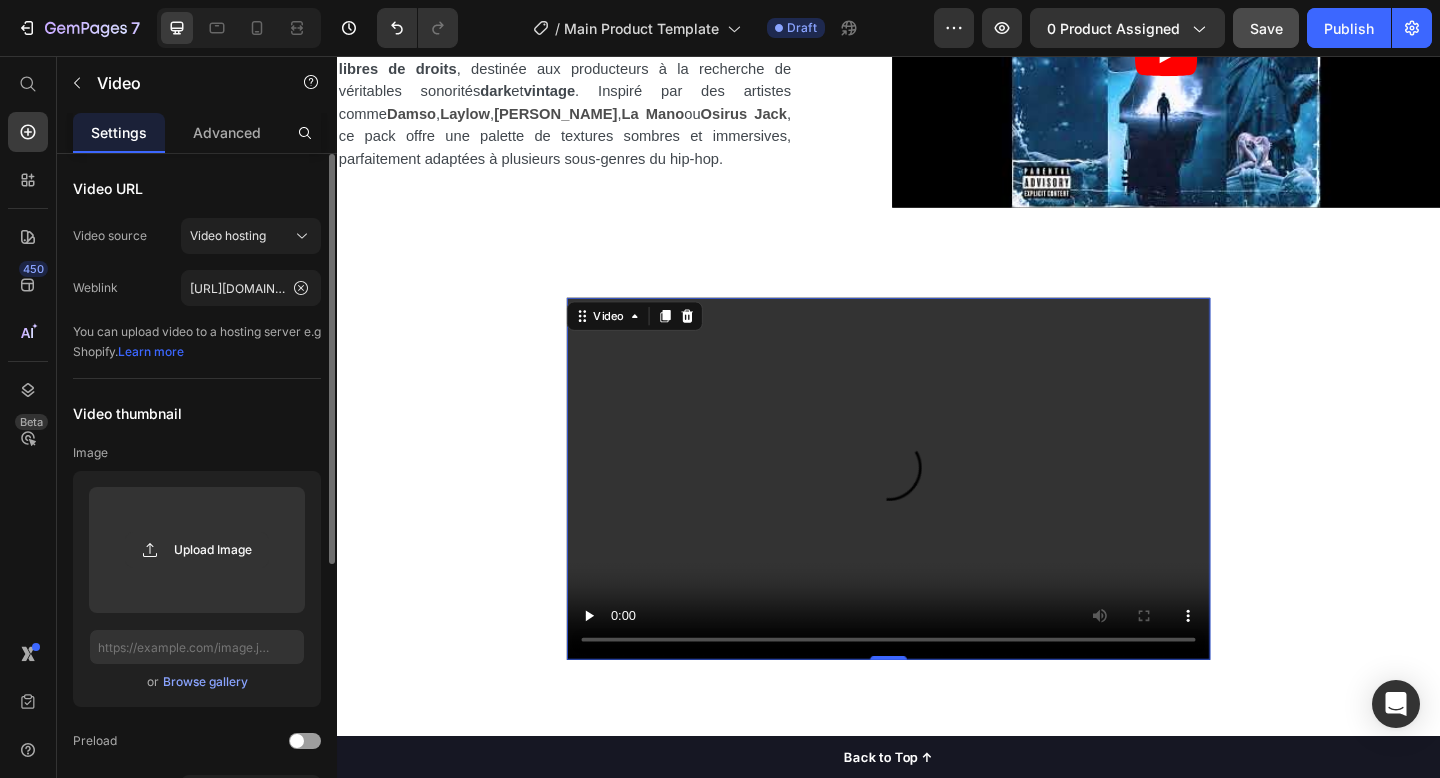 scroll, scrollTop: 1193, scrollLeft: 0, axis: vertical 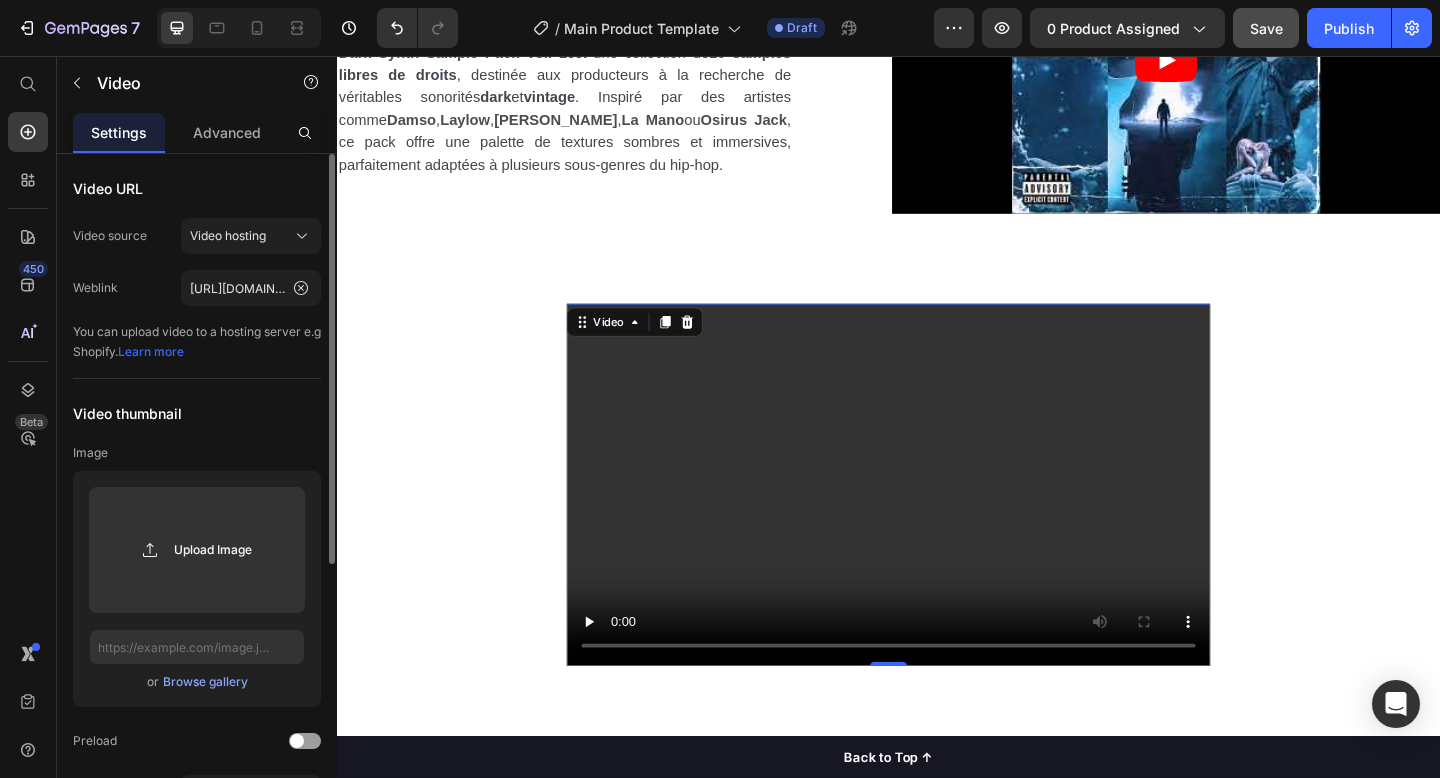 click on "Video URL Video source Video hosting Weblink https://media.w3.org/2010/05/sintel/trailer.mp4 You can upload video to a hosting server e.g Shopify.   Learn more" 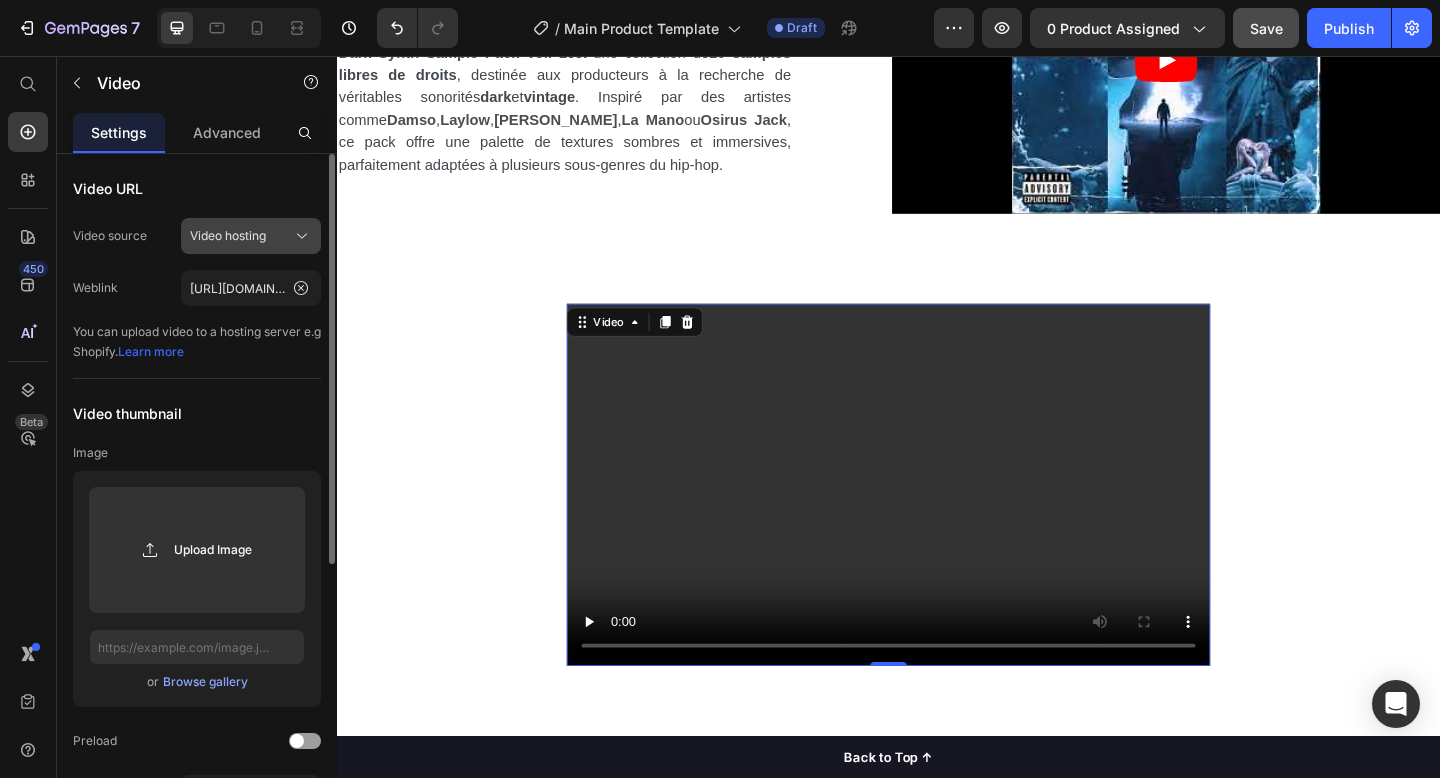 click on "Video hosting" at bounding box center (251, 236) 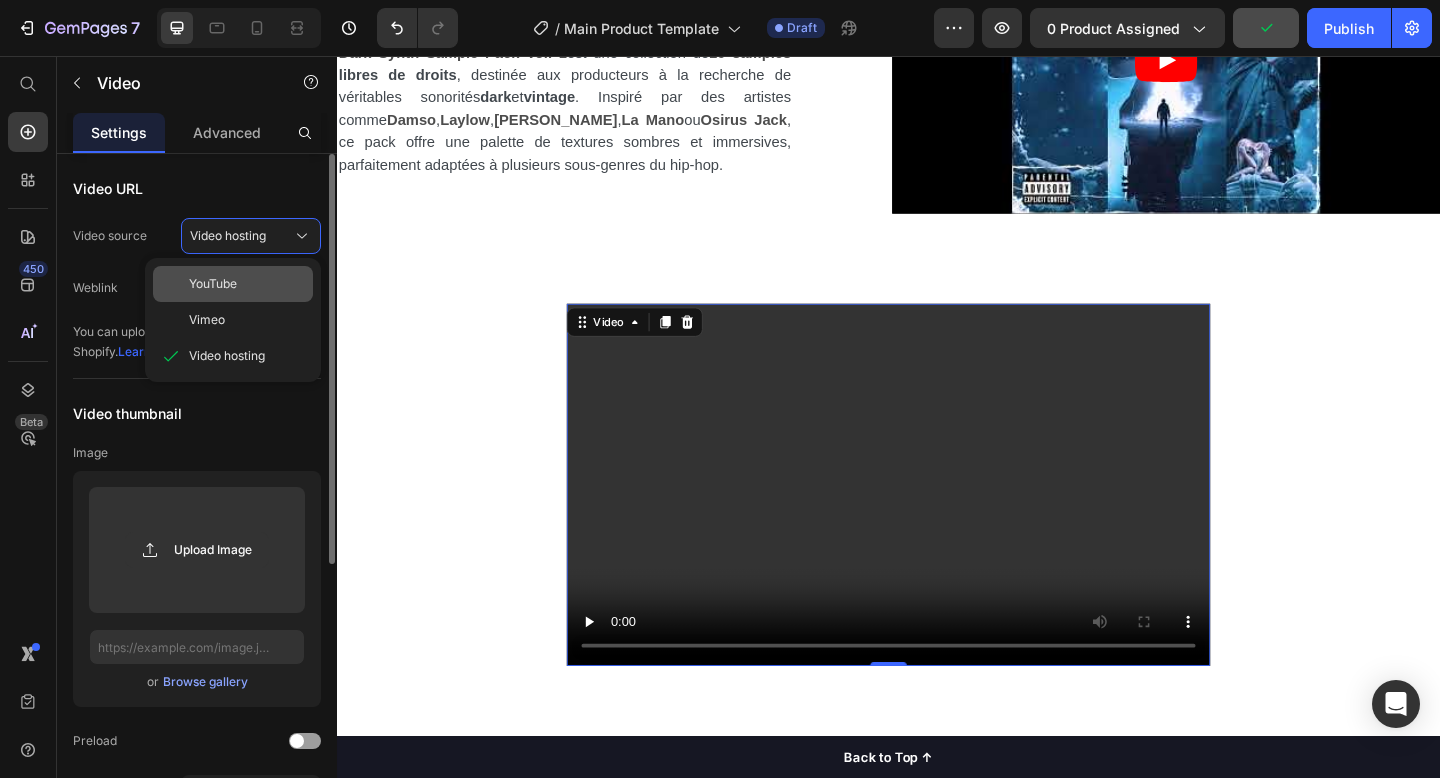 click on "YouTube" at bounding box center (247, 284) 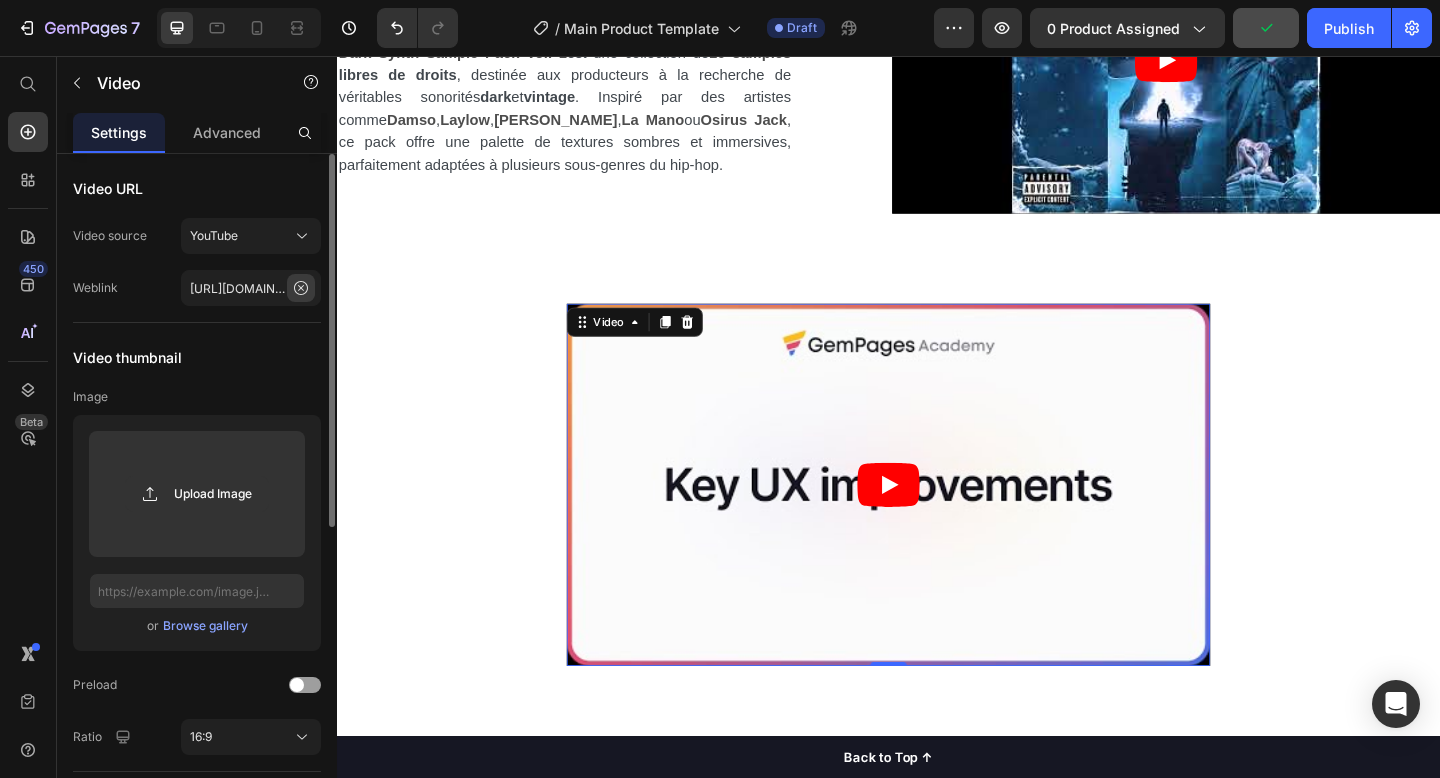 click 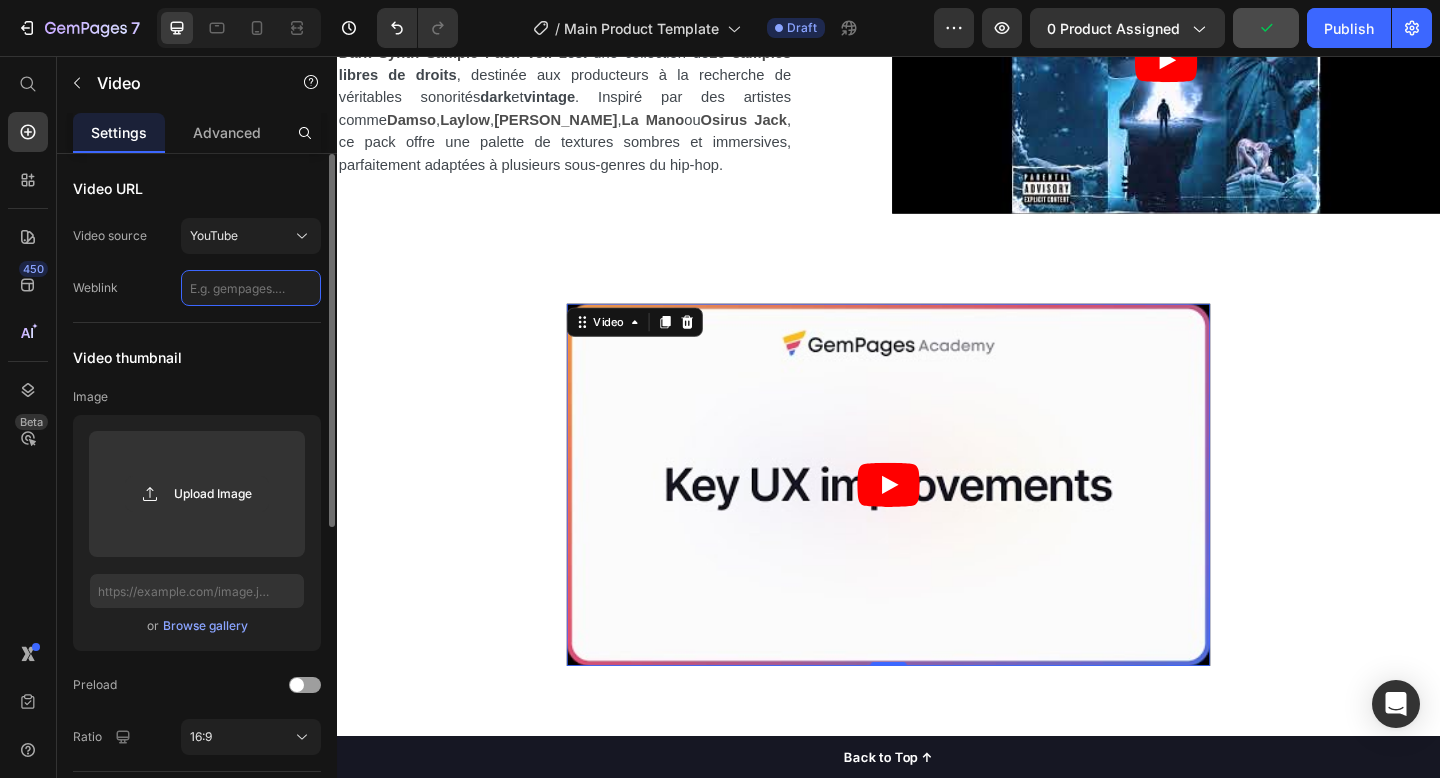 scroll, scrollTop: 0, scrollLeft: 0, axis: both 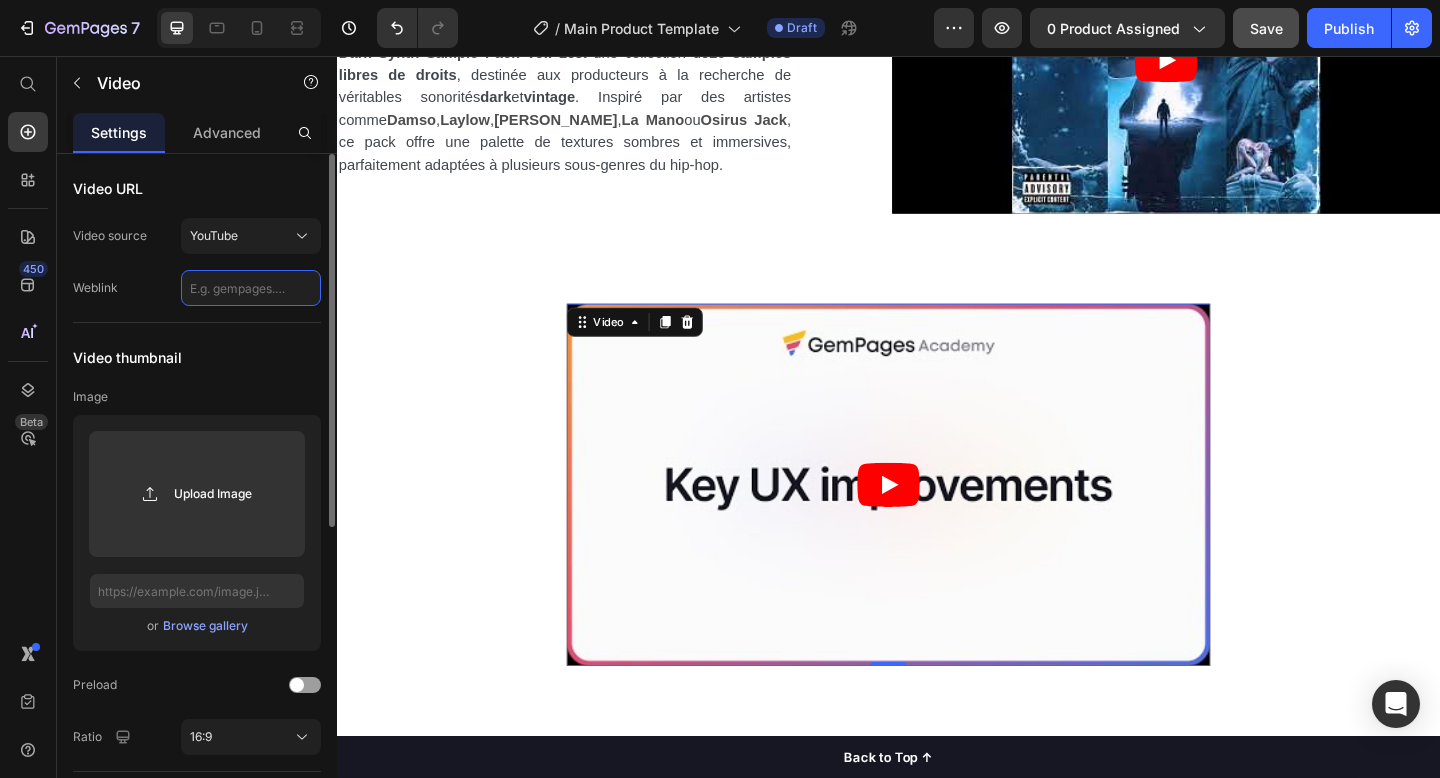 paste on "https://www.youtube.com/watch?v=pQP0LiIQmS8&t=157s" 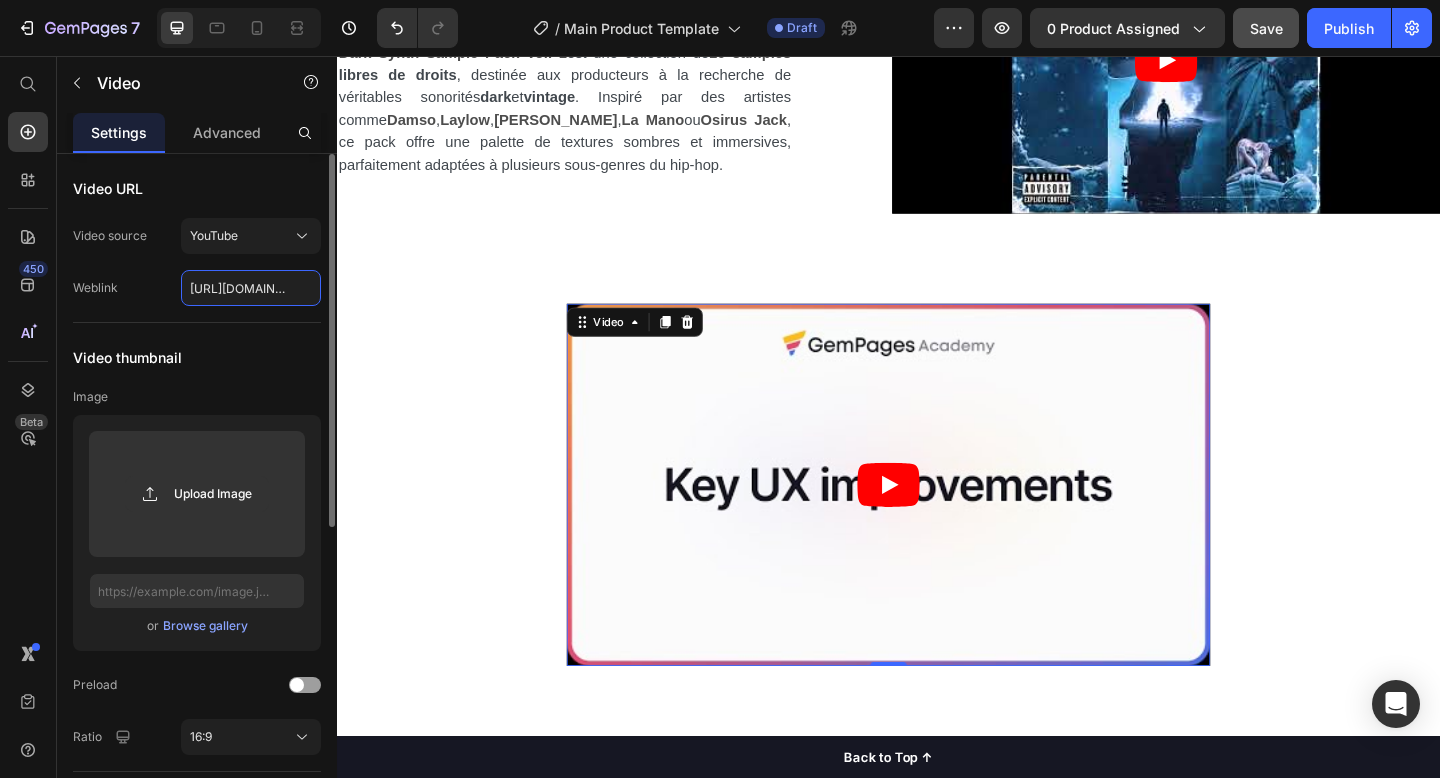 scroll, scrollTop: 0, scrollLeft: 231, axis: horizontal 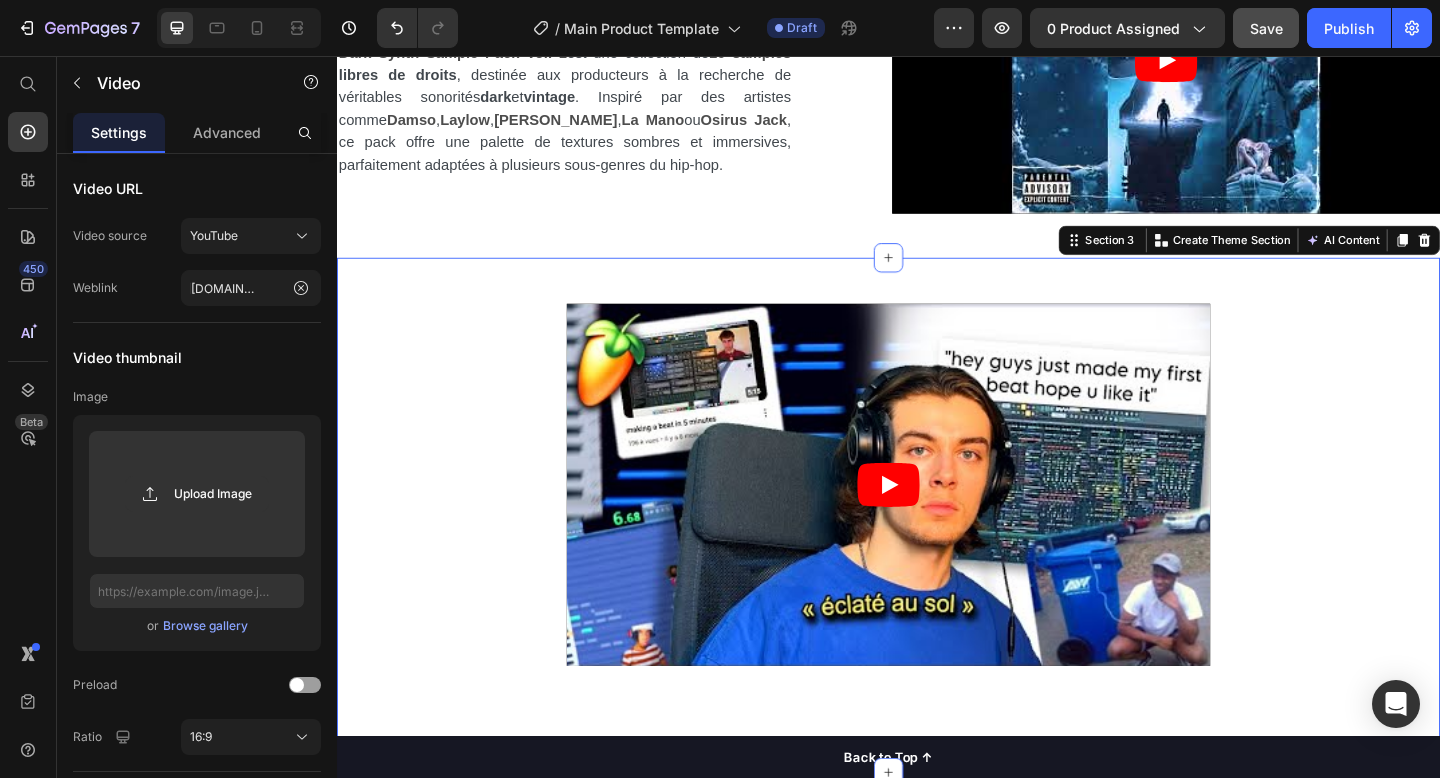 click on "Video Row" at bounding box center [937, 531] 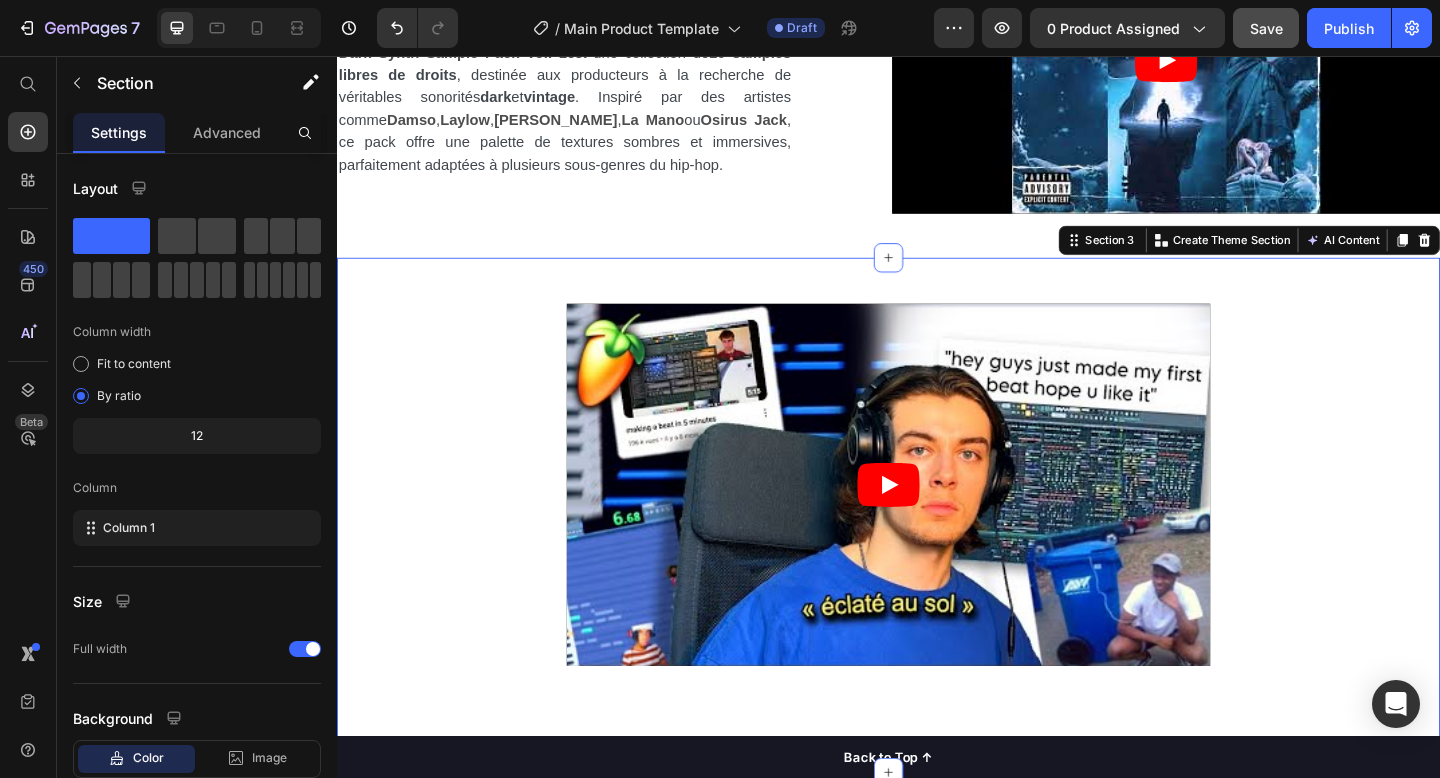click on "Video Row Section 3   You can create reusable sections Create Theme Section AI Content Write with GemAI What would you like to describe here? Tone and Voice Persuasive Product YURI - DARK SYNTH SAMPLE PACK VOL. 1 Show more Generate" at bounding box center (937, 556) 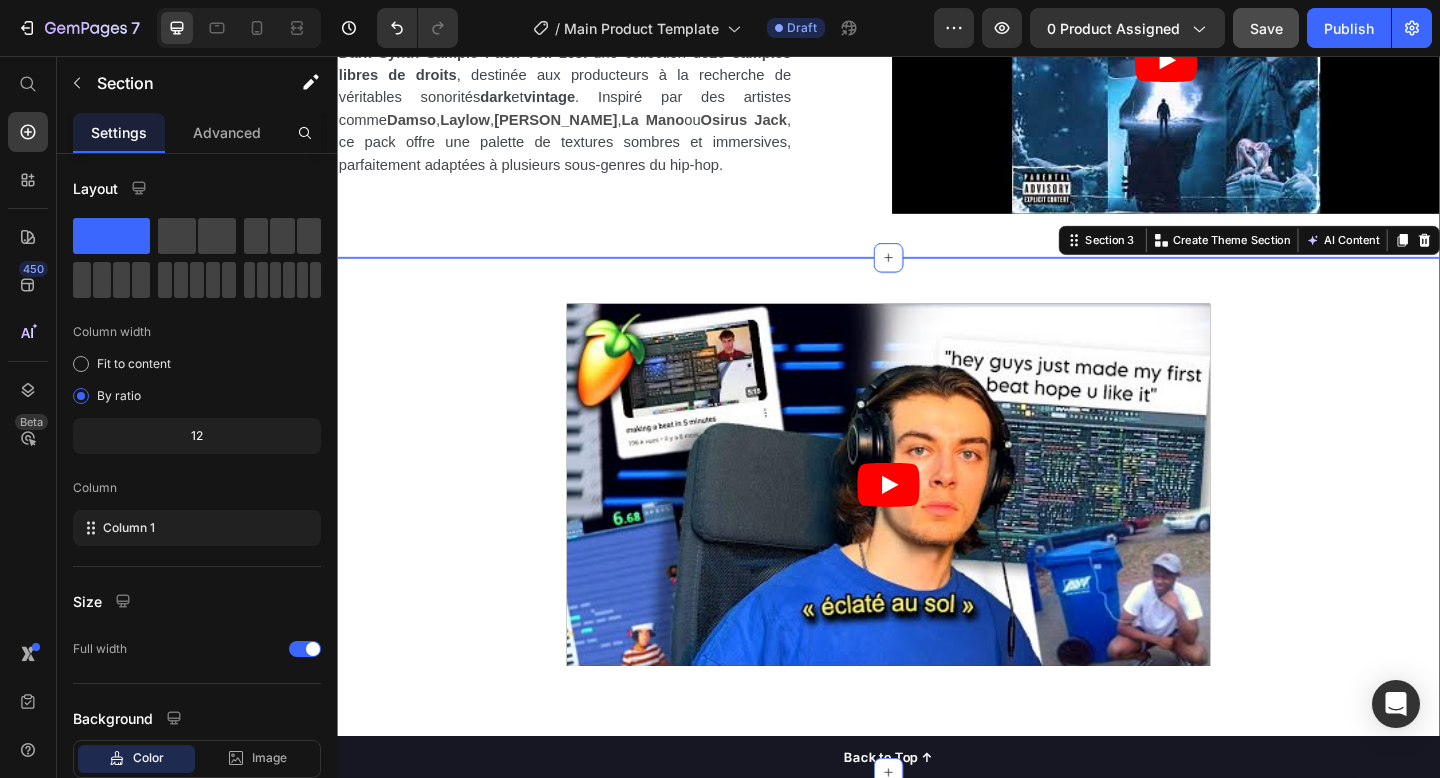 click on "DESCRIPTION DE  DARK SYNTH SAMPLE PACK      Dark Synth Sample Pack Vol. 1  est une collection de  10 samples   libres de droits , destinée aux producteurs à la recherche de véritables sonorités  dark  et  vintage . Inspiré par des artistes comme  Damso ,  Laylow ,  Freeze Corleone ,  La Mano  ou  Osirus Jack , ce pack offre une palette de textures sombres et immersives, parfaitement adaptées à plusieurs sous-genres du hip-hop. Text Block Video Row Section 2" at bounding box center (937, 68) 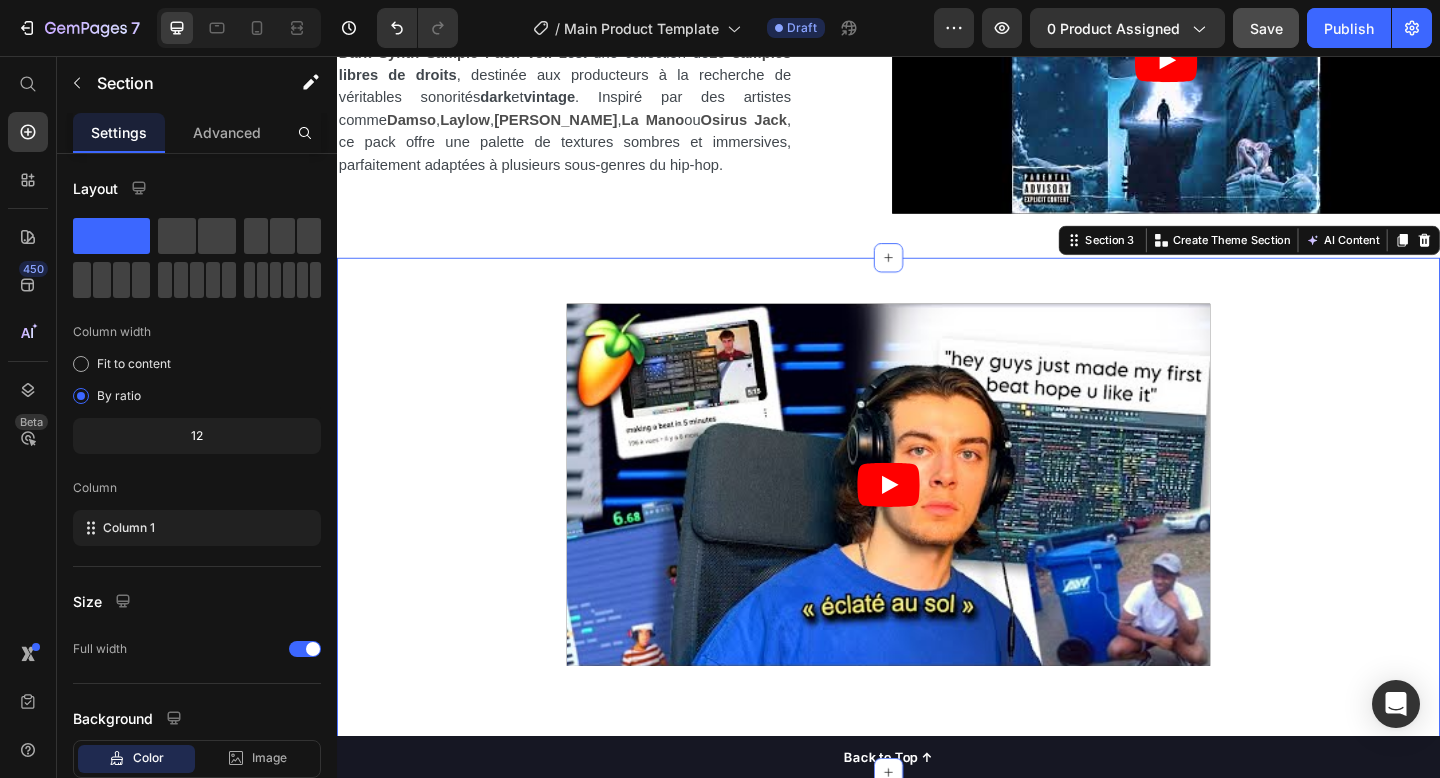 click on "Video Row" at bounding box center [937, 531] 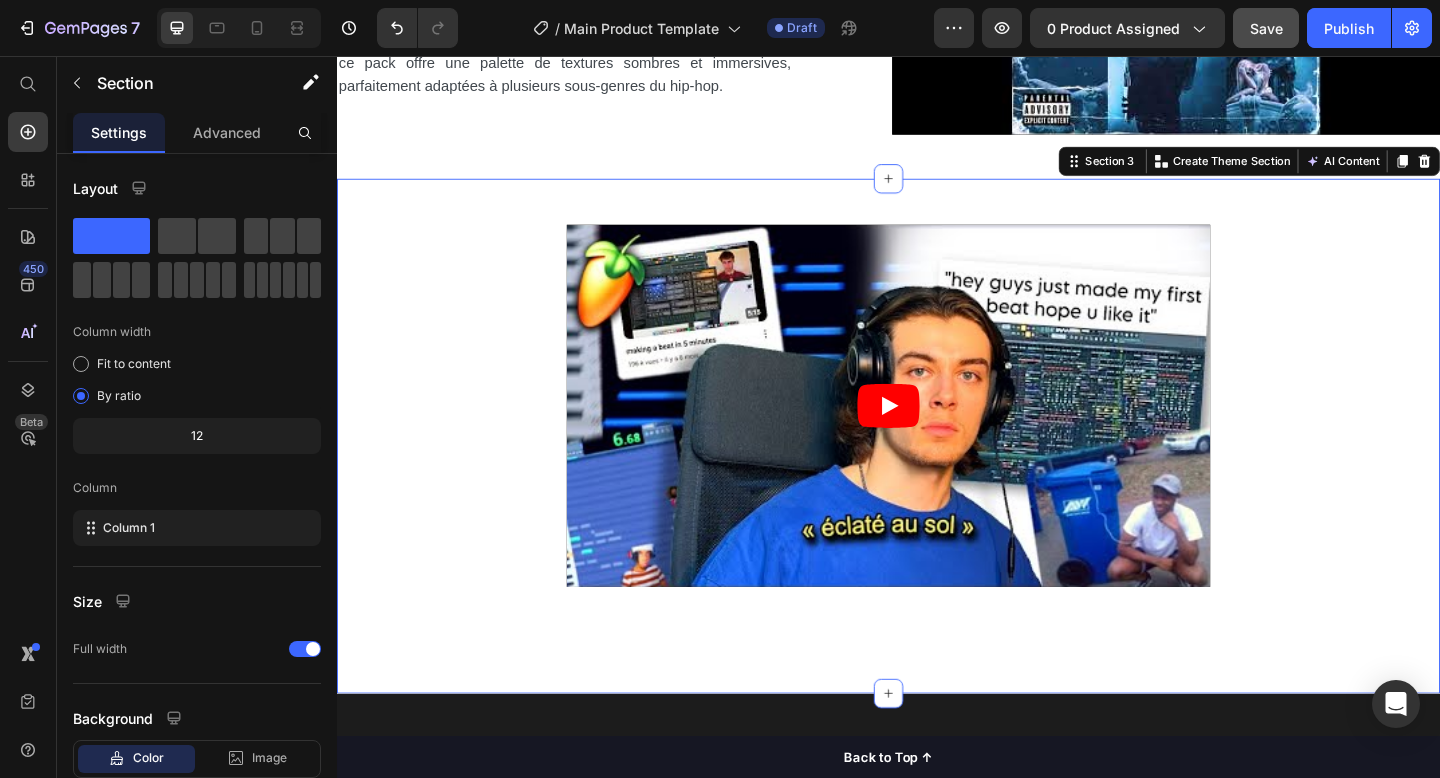 scroll, scrollTop: 1281, scrollLeft: 0, axis: vertical 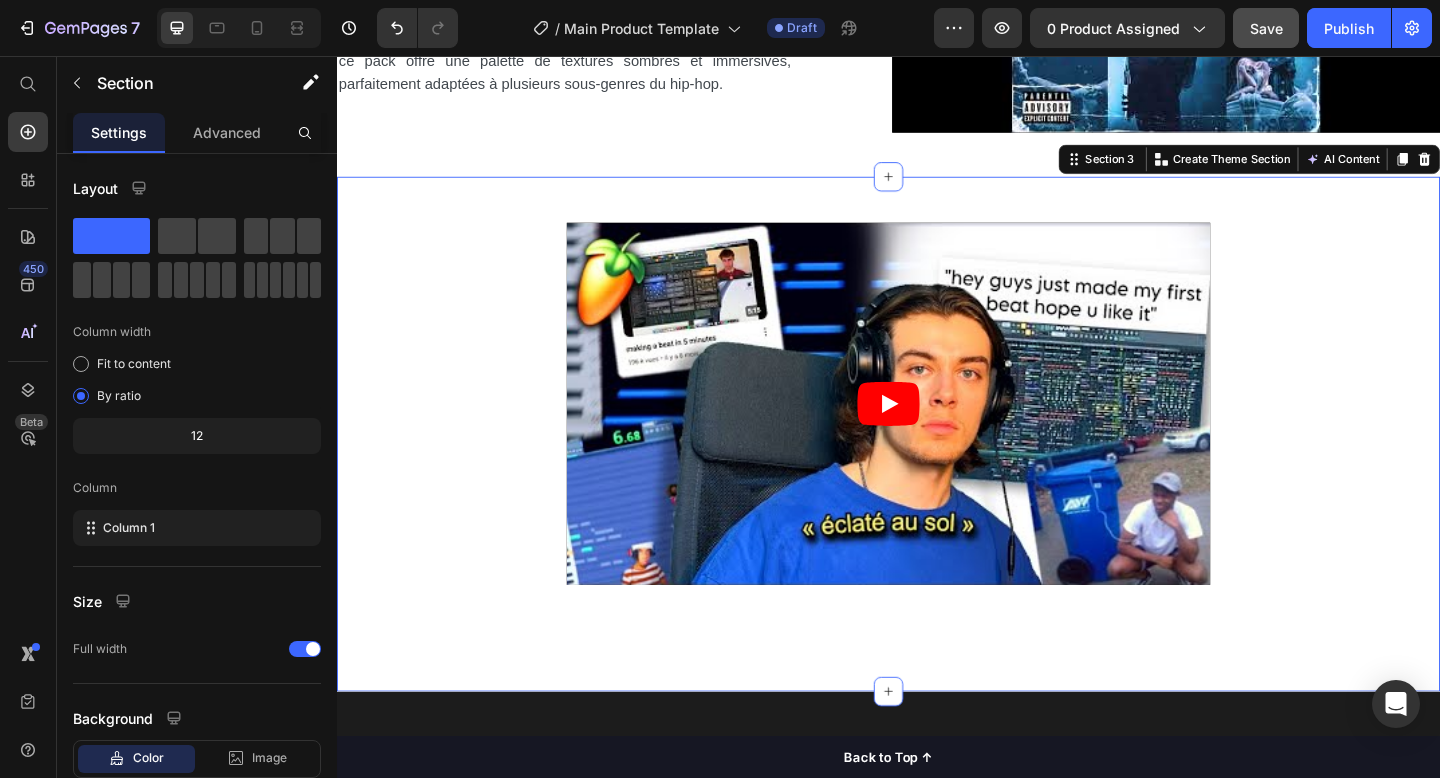 click on "Video Row Section 3   You can create reusable sections Create Theme Section AI Content Write with GemAI What would you like to describe here? Tone and Voice Persuasive Product YURI - DARK SYNTH SAMPLE PACK VOL. 1 Show more Generate" at bounding box center [937, 468] 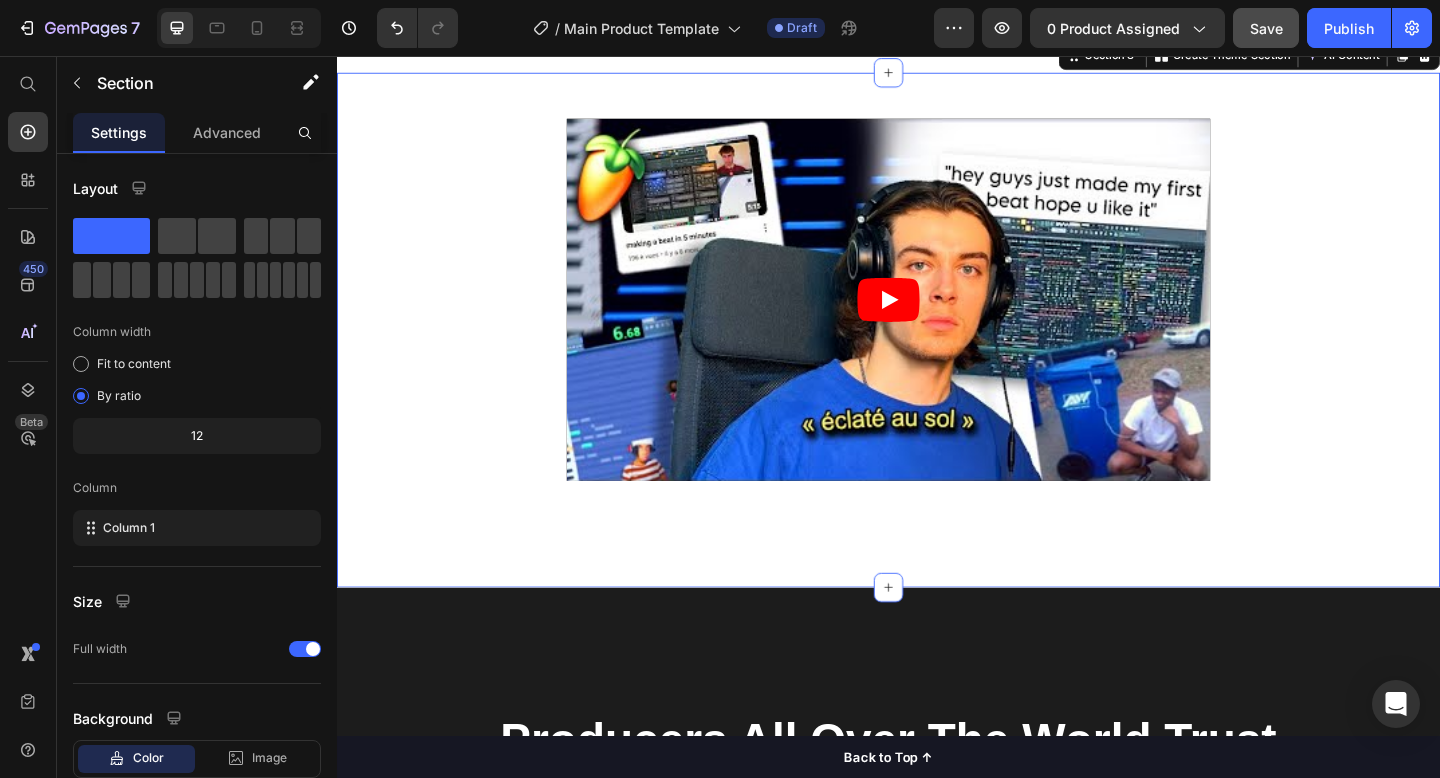 scroll, scrollTop: 1397, scrollLeft: 0, axis: vertical 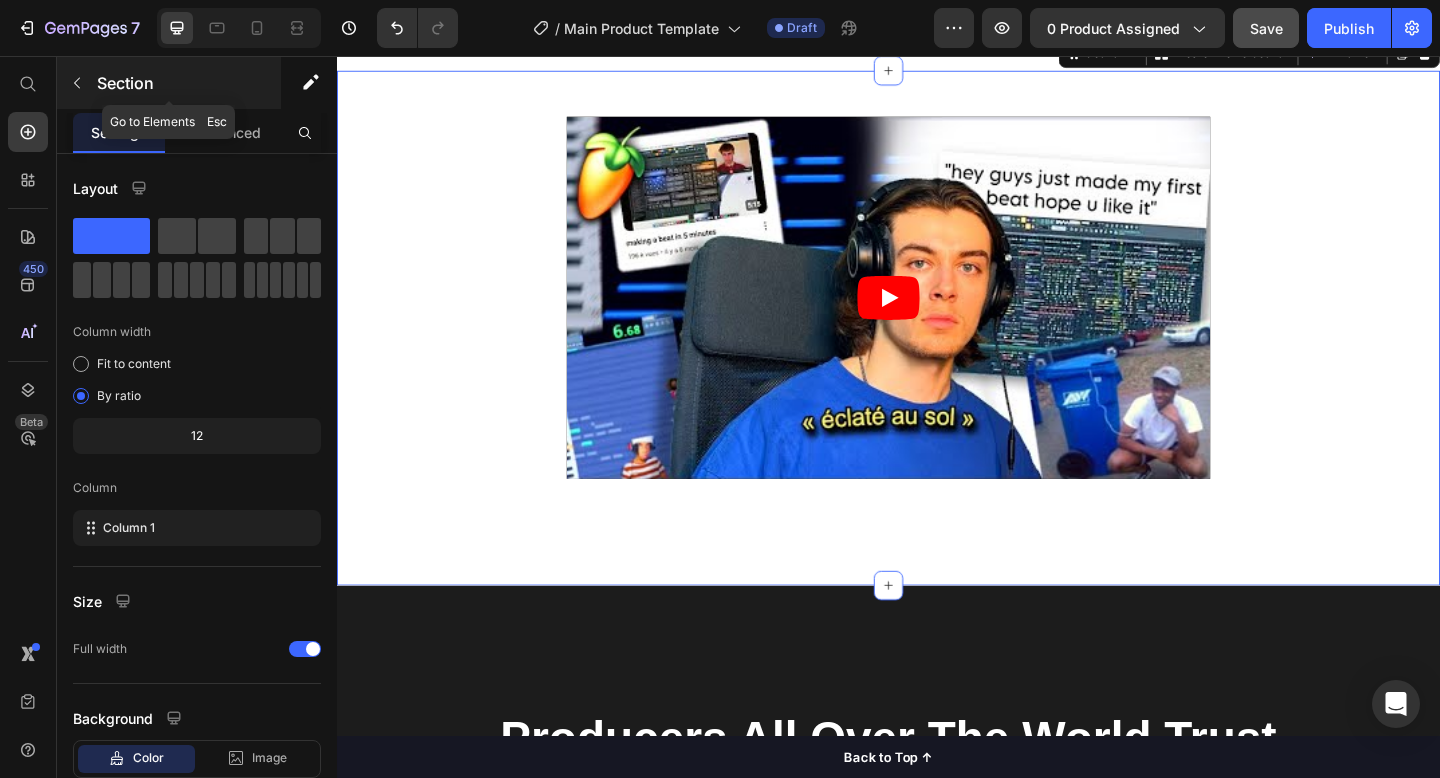 click 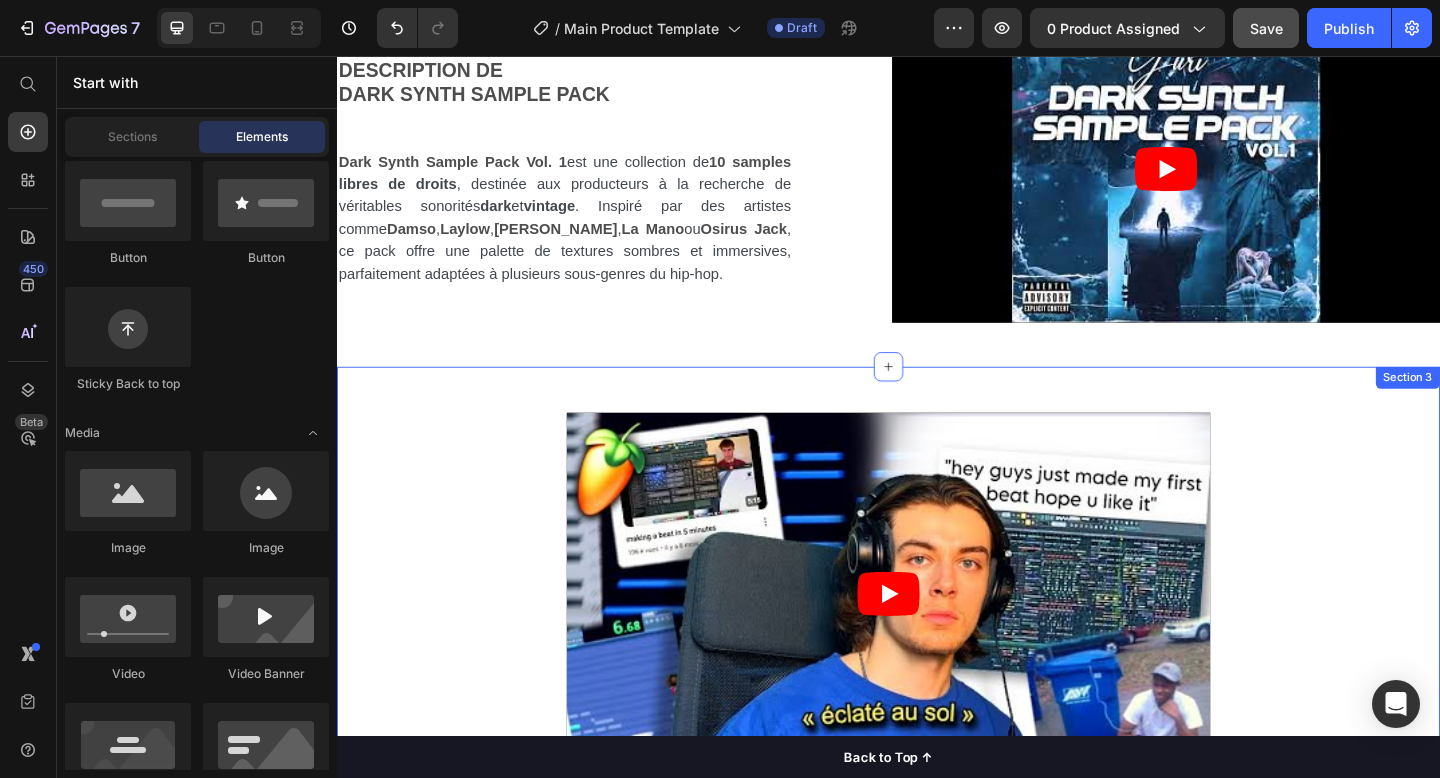 scroll, scrollTop: 1008, scrollLeft: 0, axis: vertical 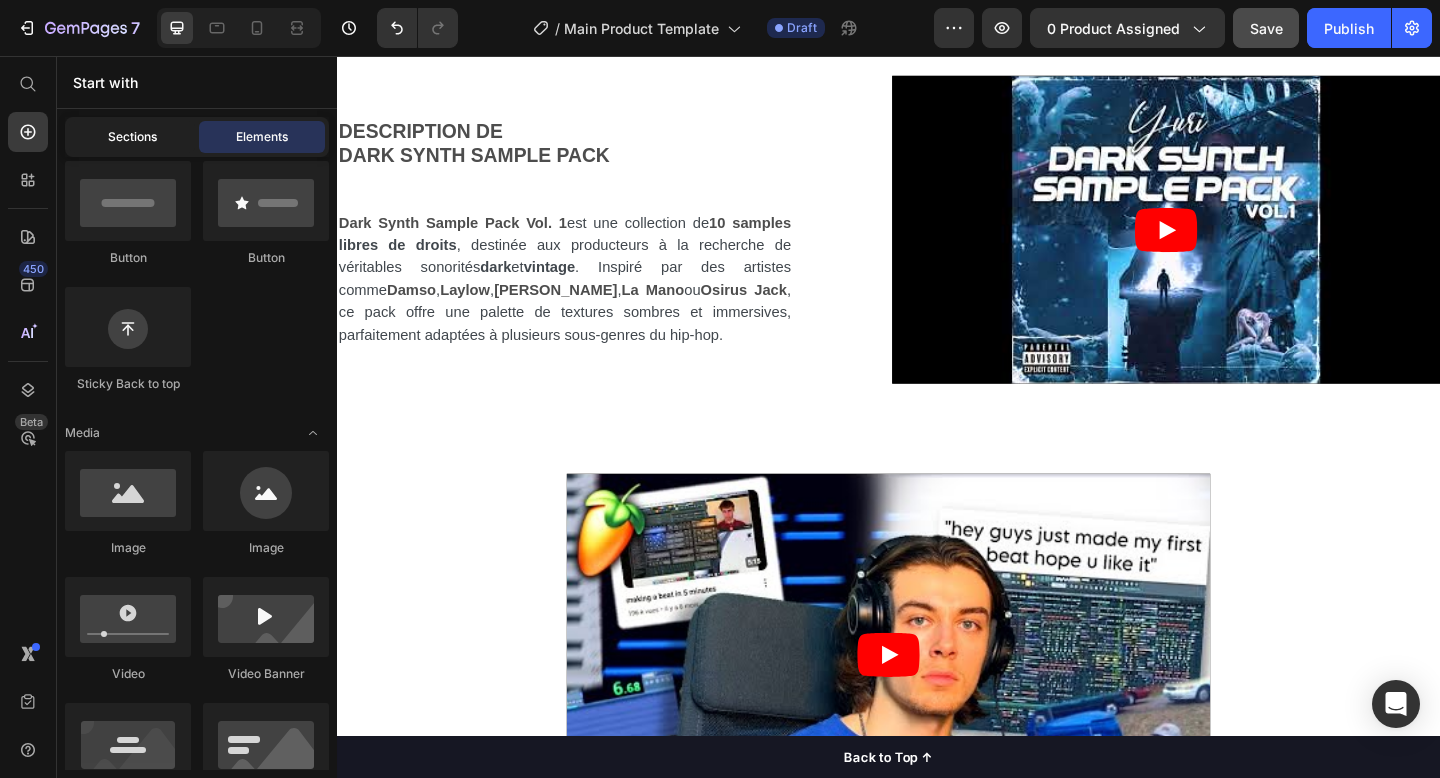 click on "Sections" at bounding box center (132, 137) 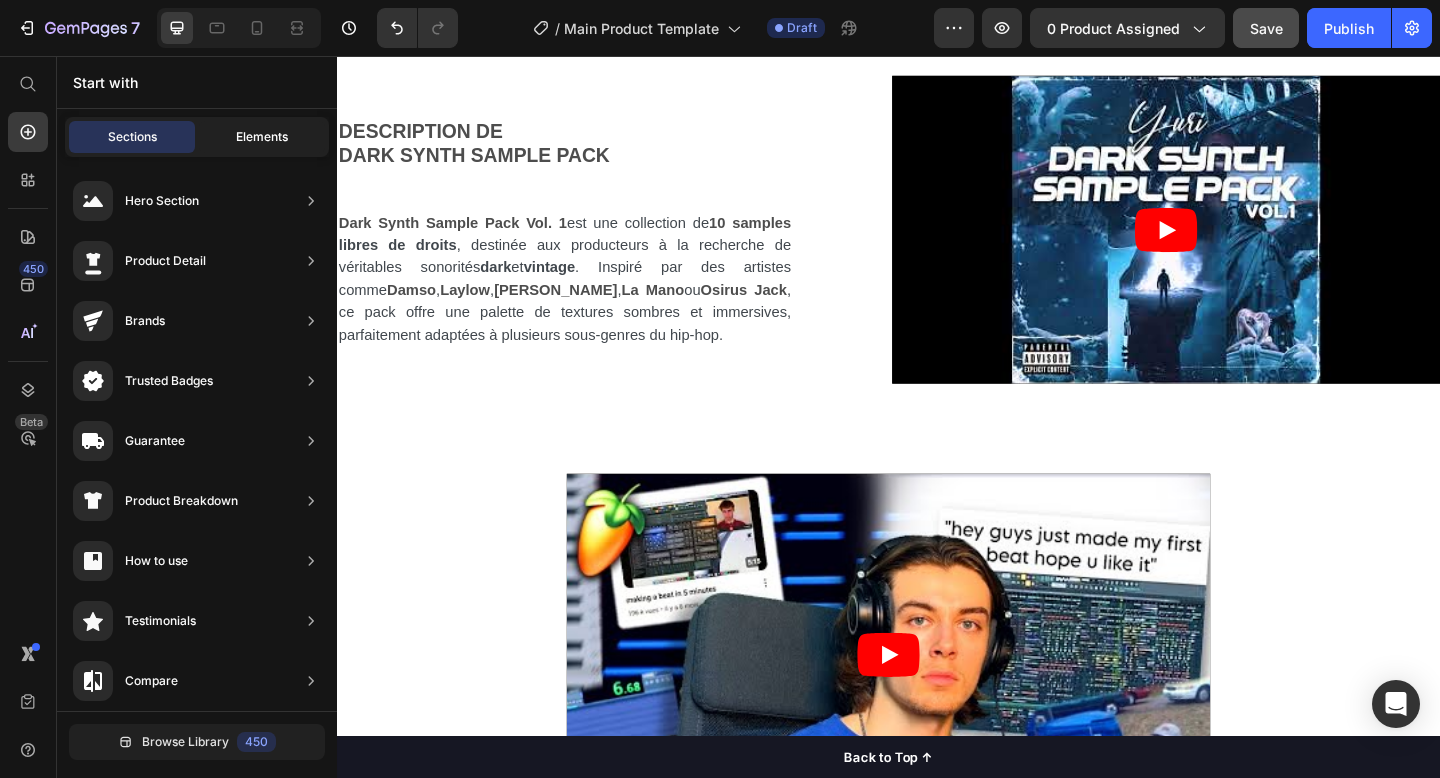 click on "Elements" at bounding box center [262, 137] 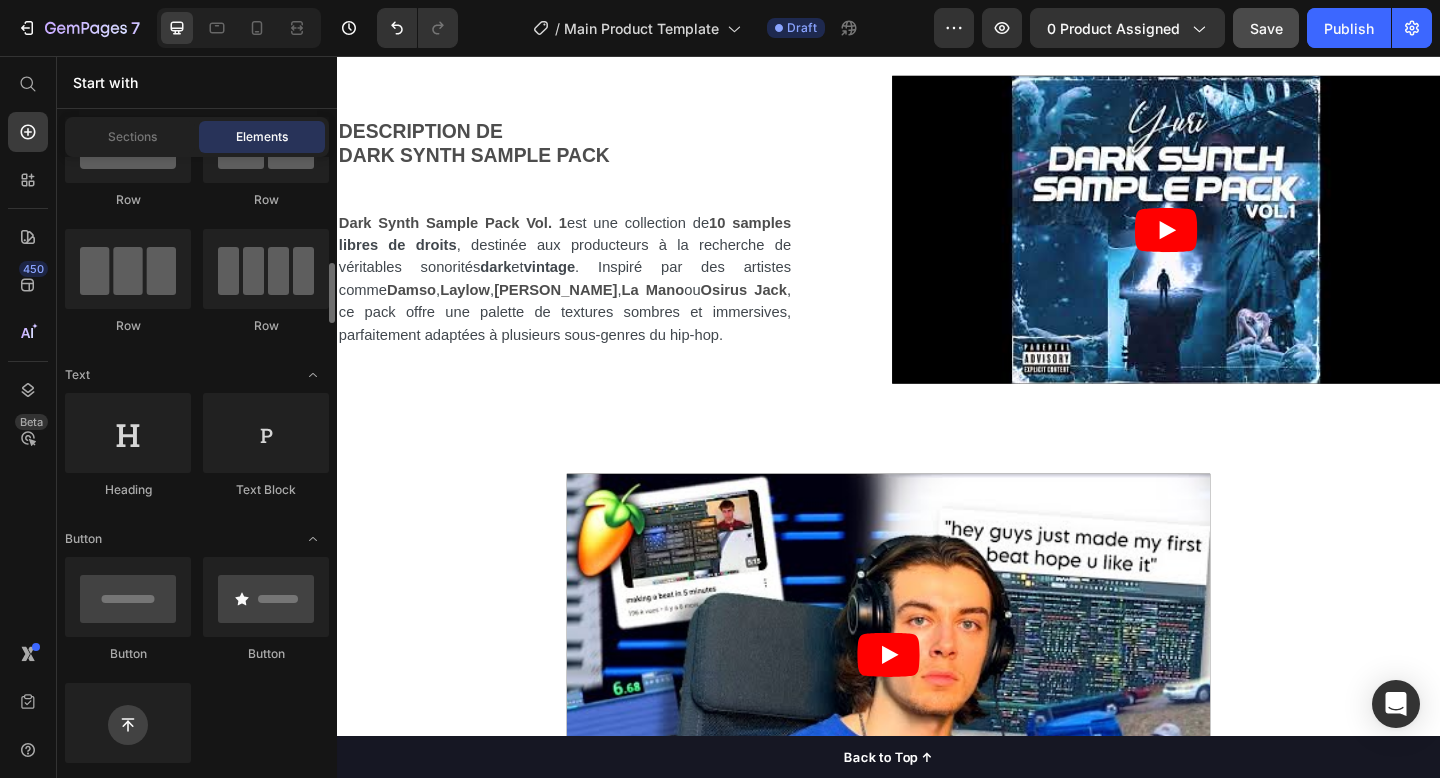 scroll, scrollTop: 7, scrollLeft: 0, axis: vertical 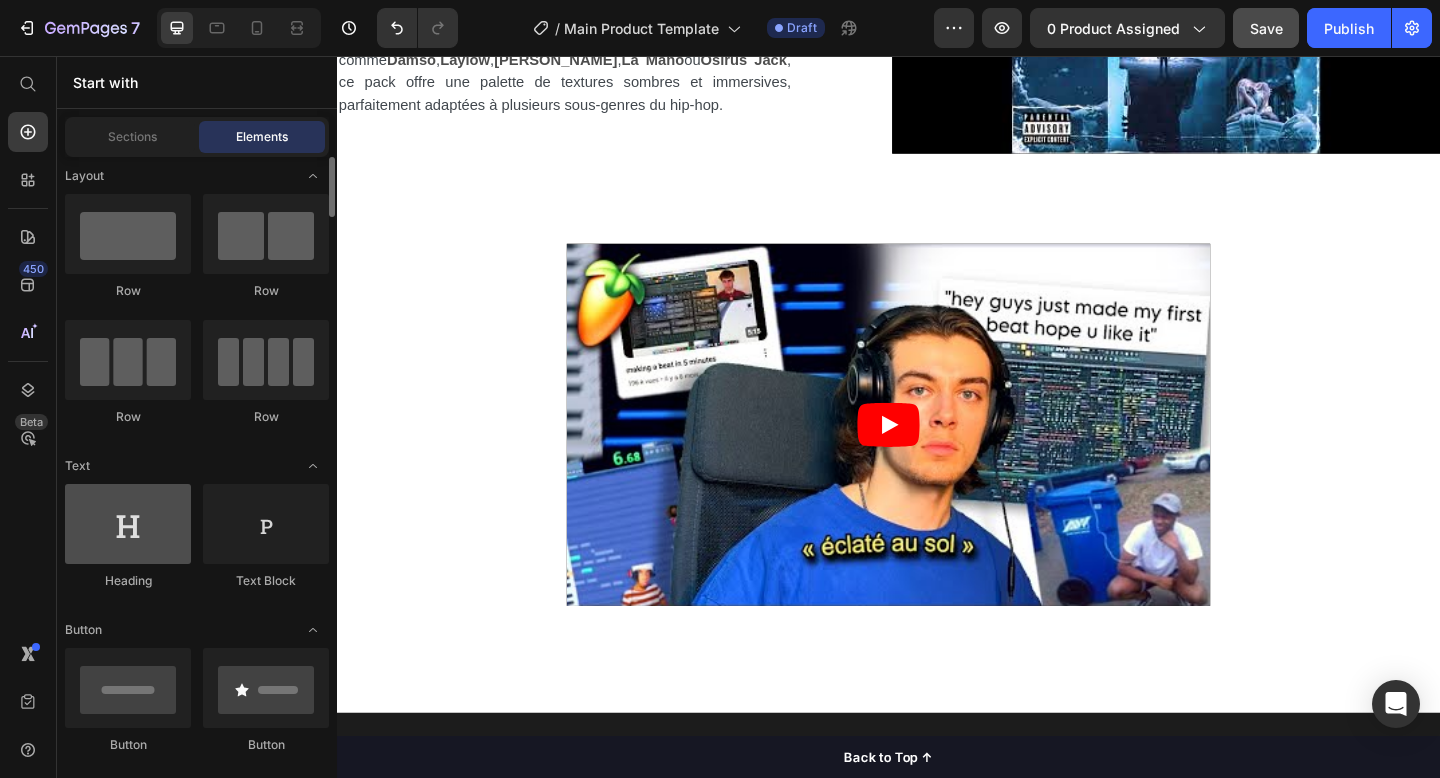 click at bounding box center (128, 524) 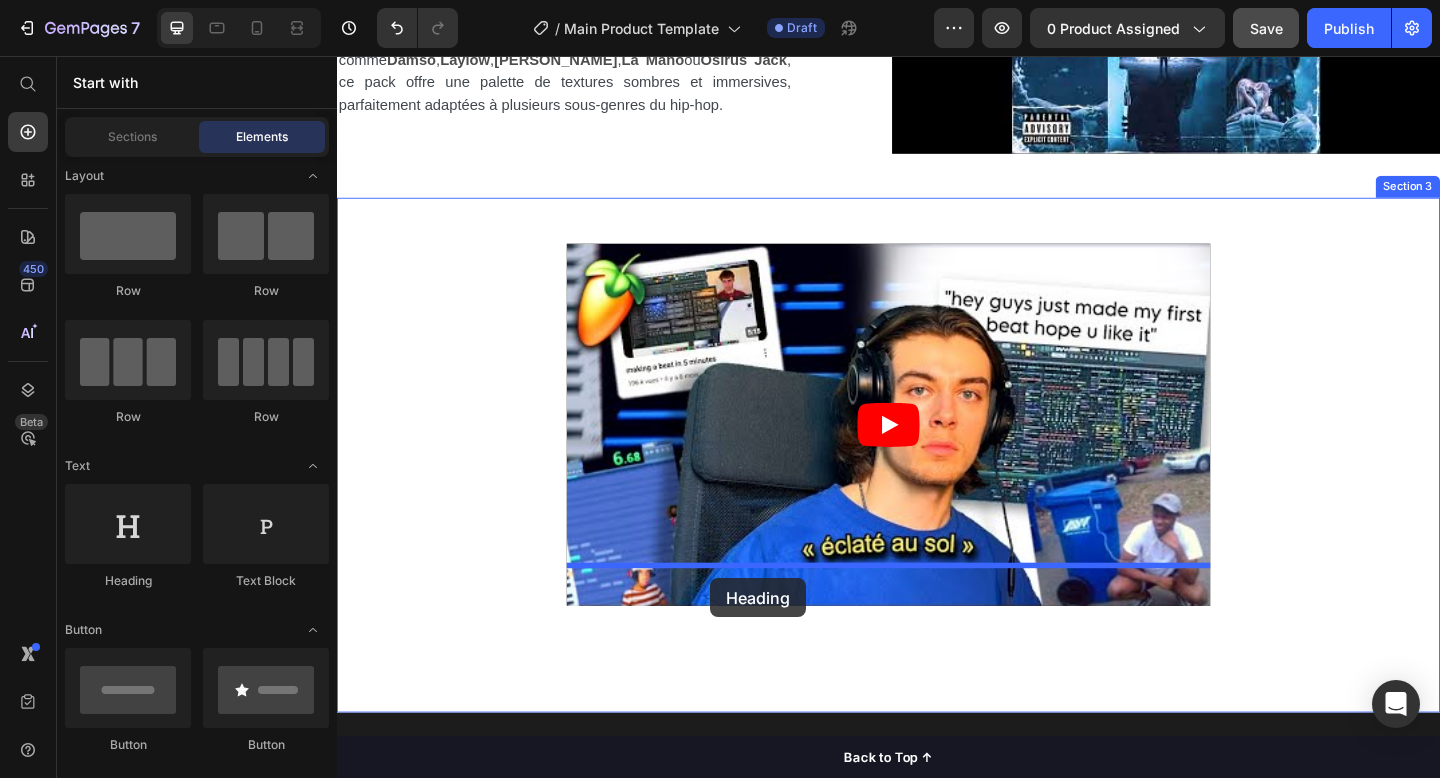 drag, startPoint x: 493, startPoint y: 587, endPoint x: 742, endPoint y: 623, distance: 251.58894 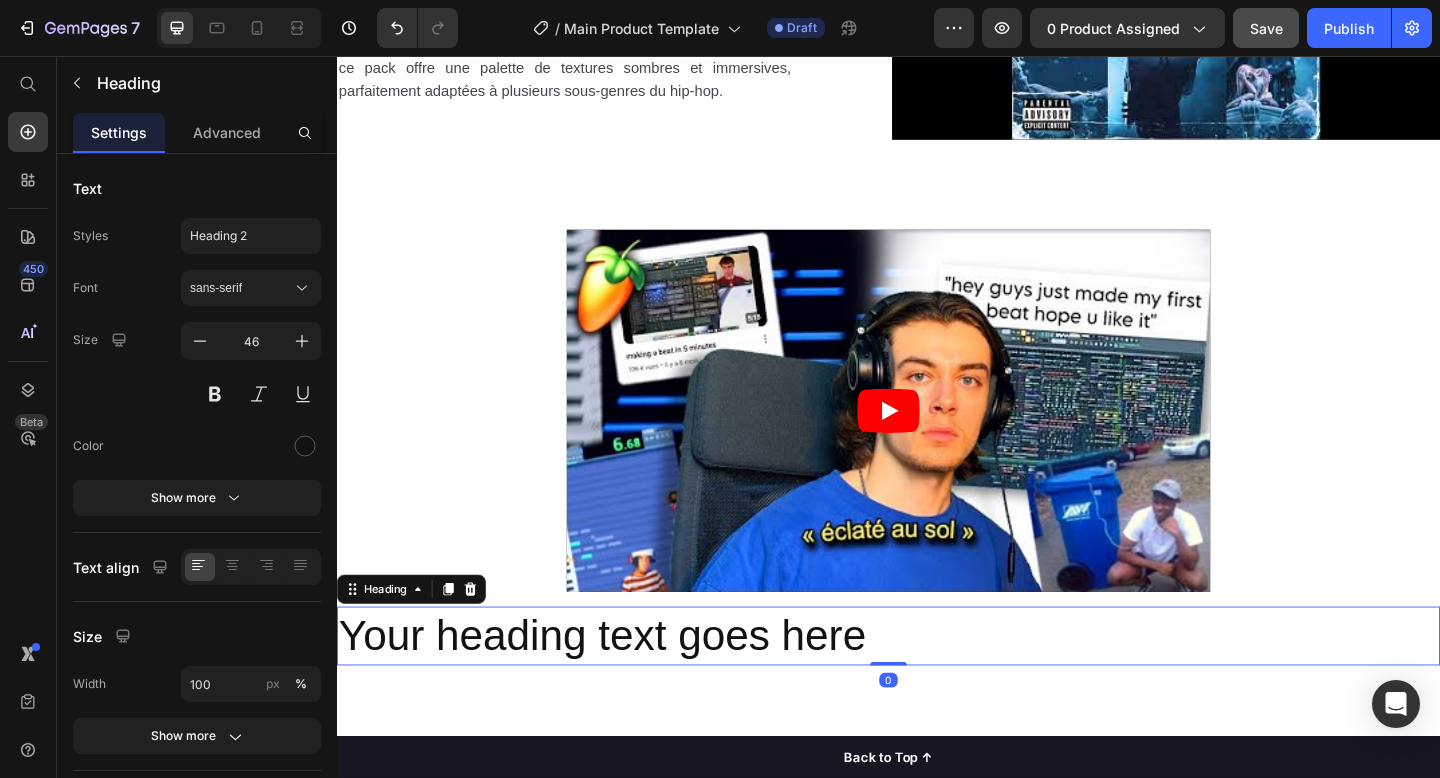 scroll, scrollTop: 1284, scrollLeft: 0, axis: vertical 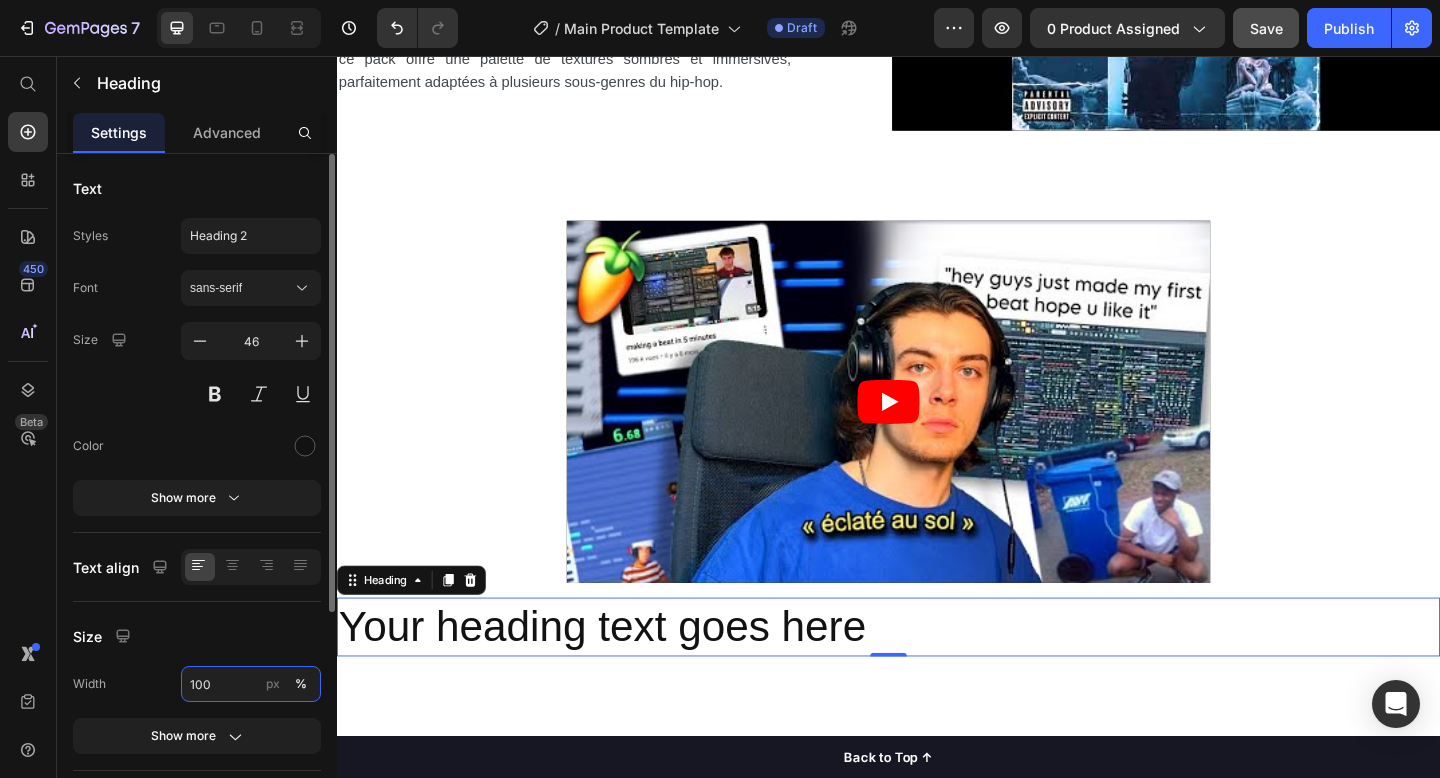 click on "100" at bounding box center [251, 684] 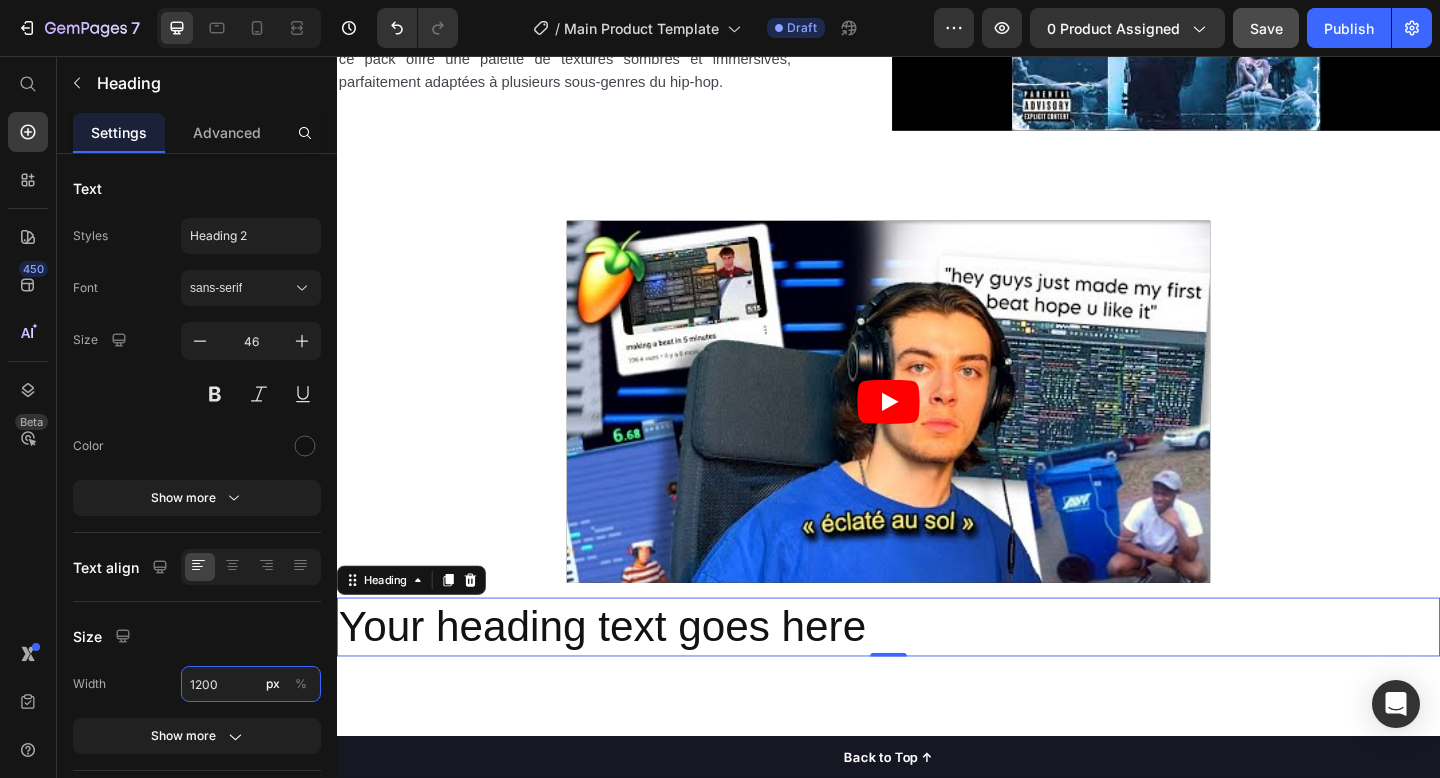 type on "1200" 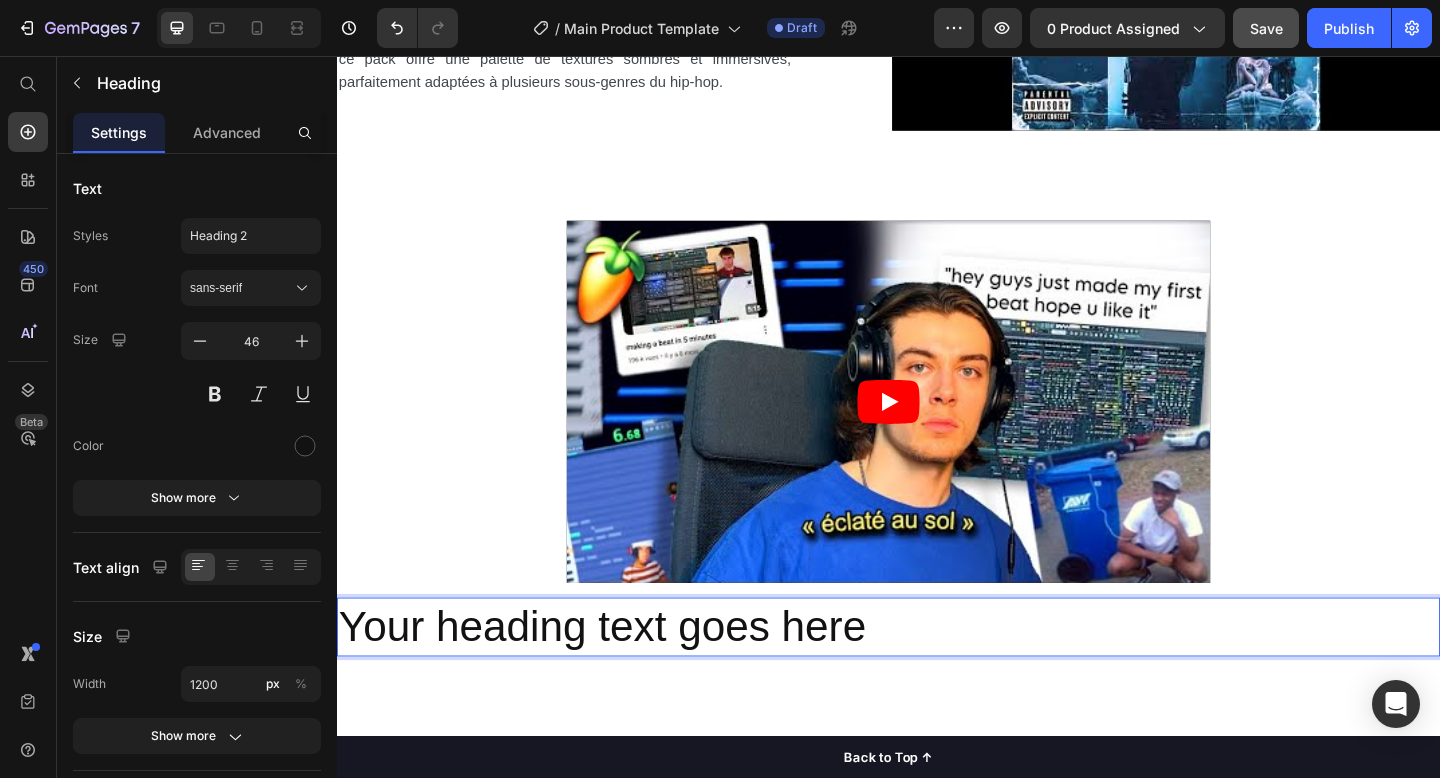 click on "Your heading text goes here" at bounding box center [937, 677] 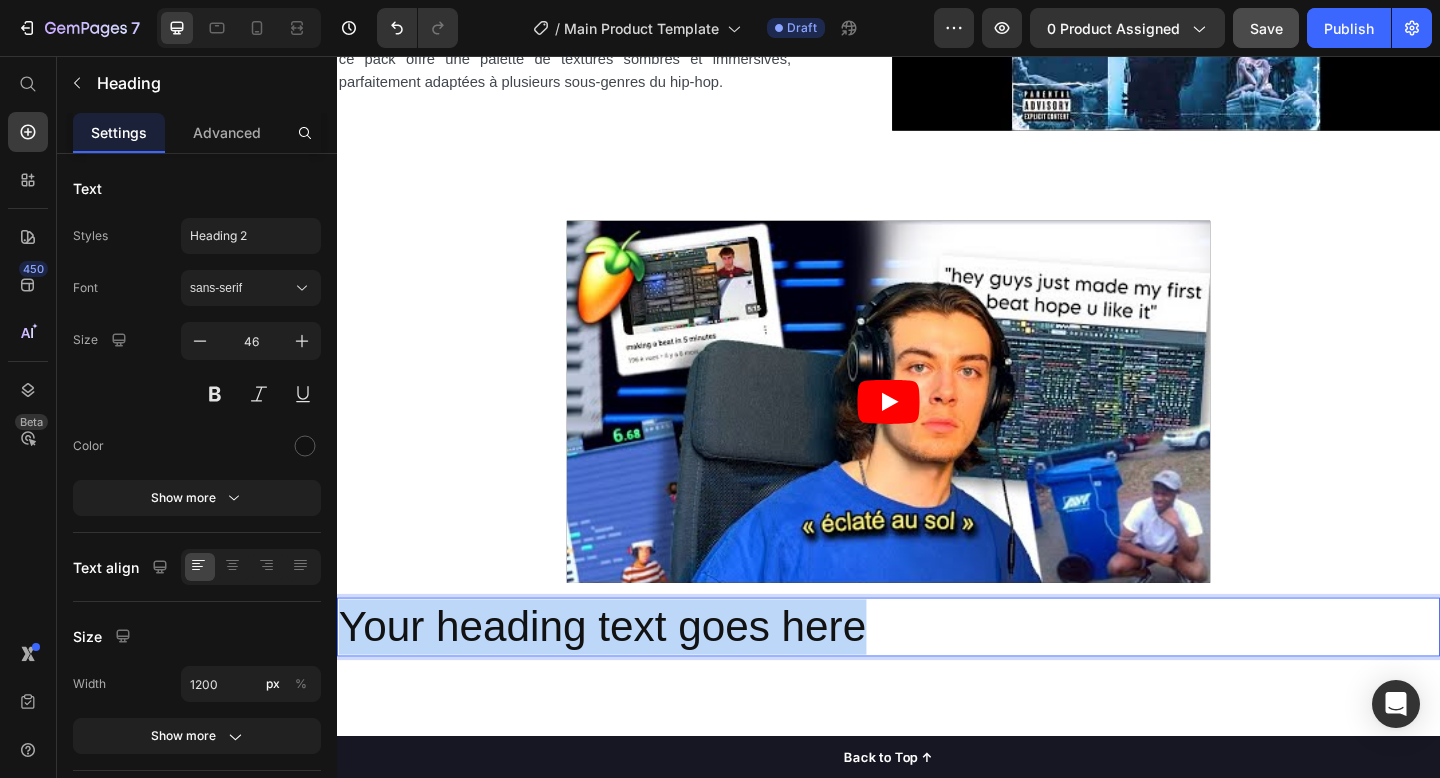 drag, startPoint x: 904, startPoint y: 608, endPoint x: 350, endPoint y: 623, distance: 554.203 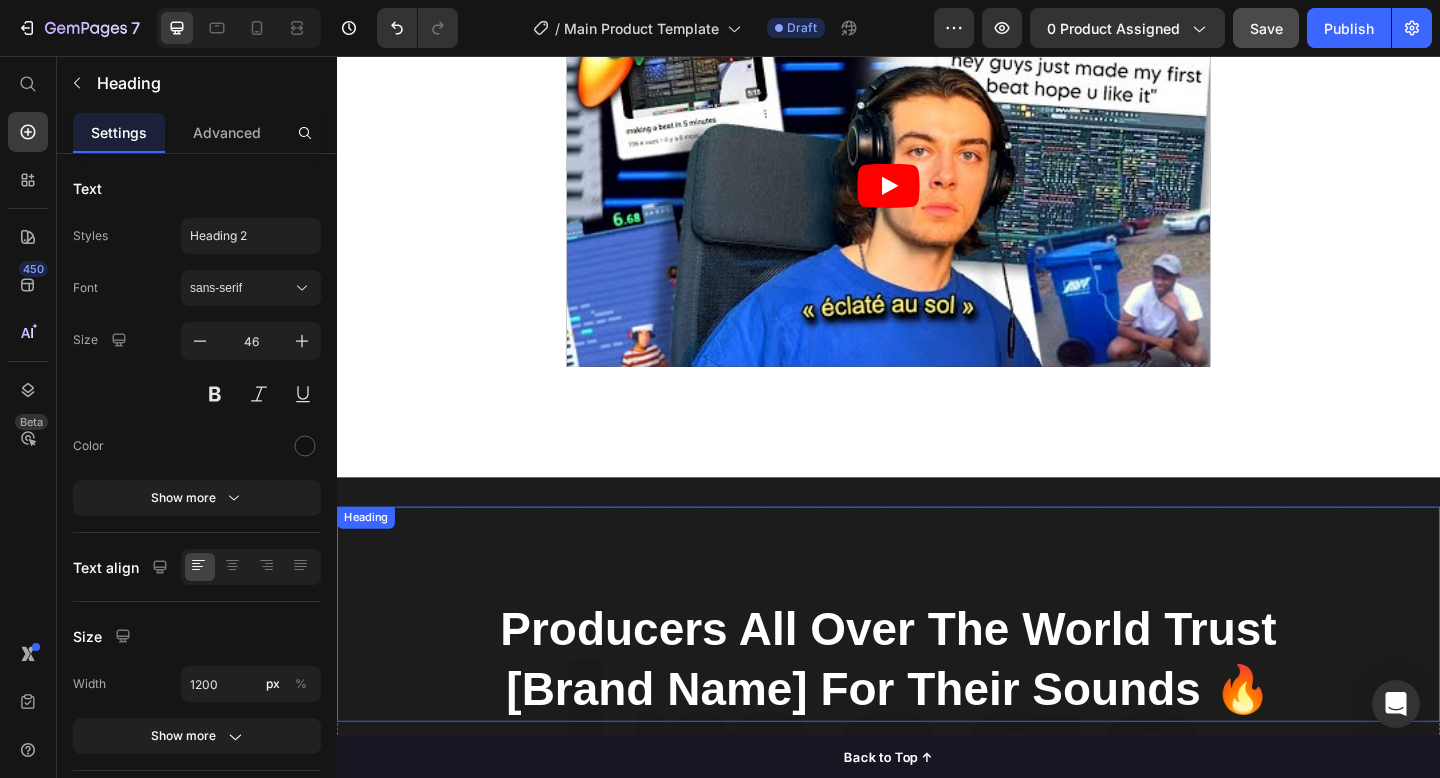 scroll, scrollTop: 1348, scrollLeft: 0, axis: vertical 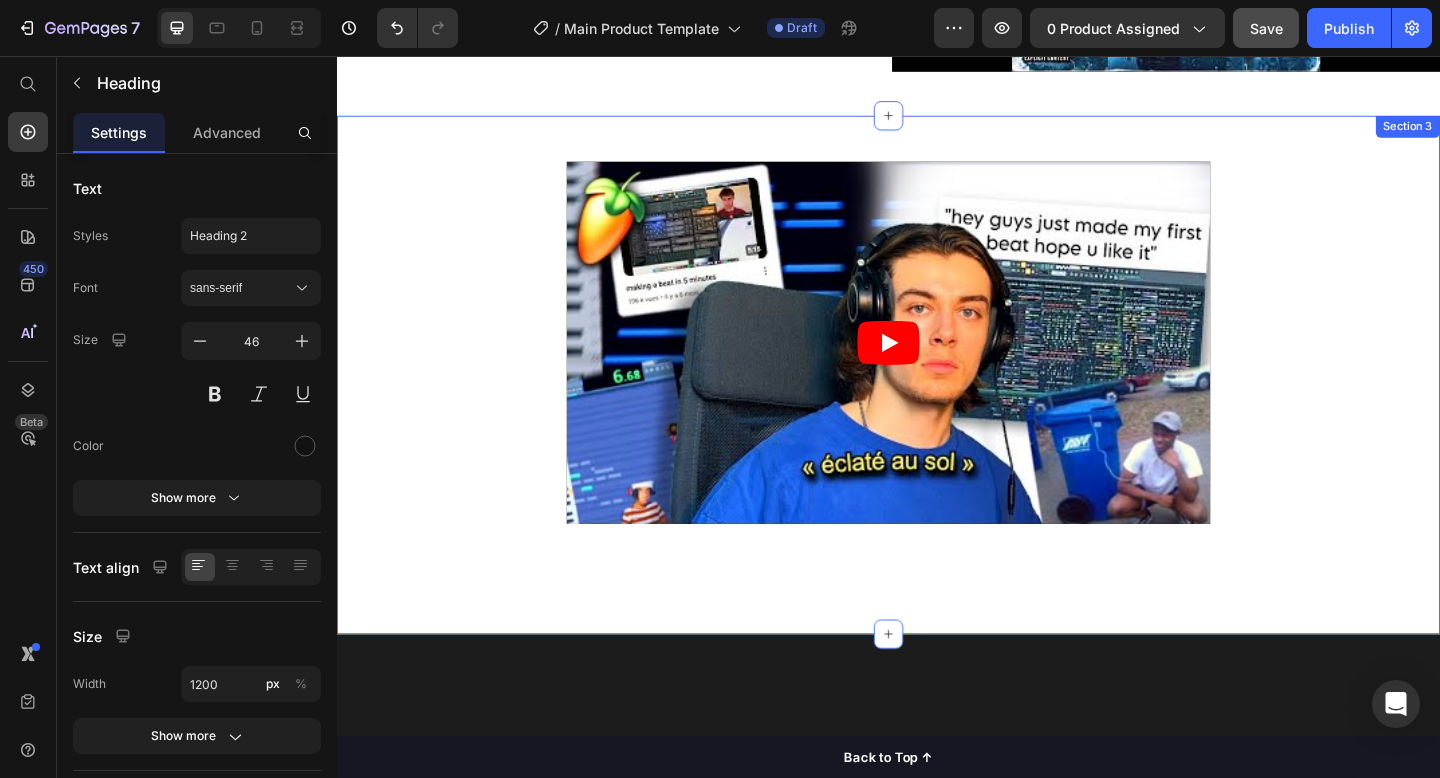 click on "Video Row Heading Section 3" at bounding box center (937, 403) 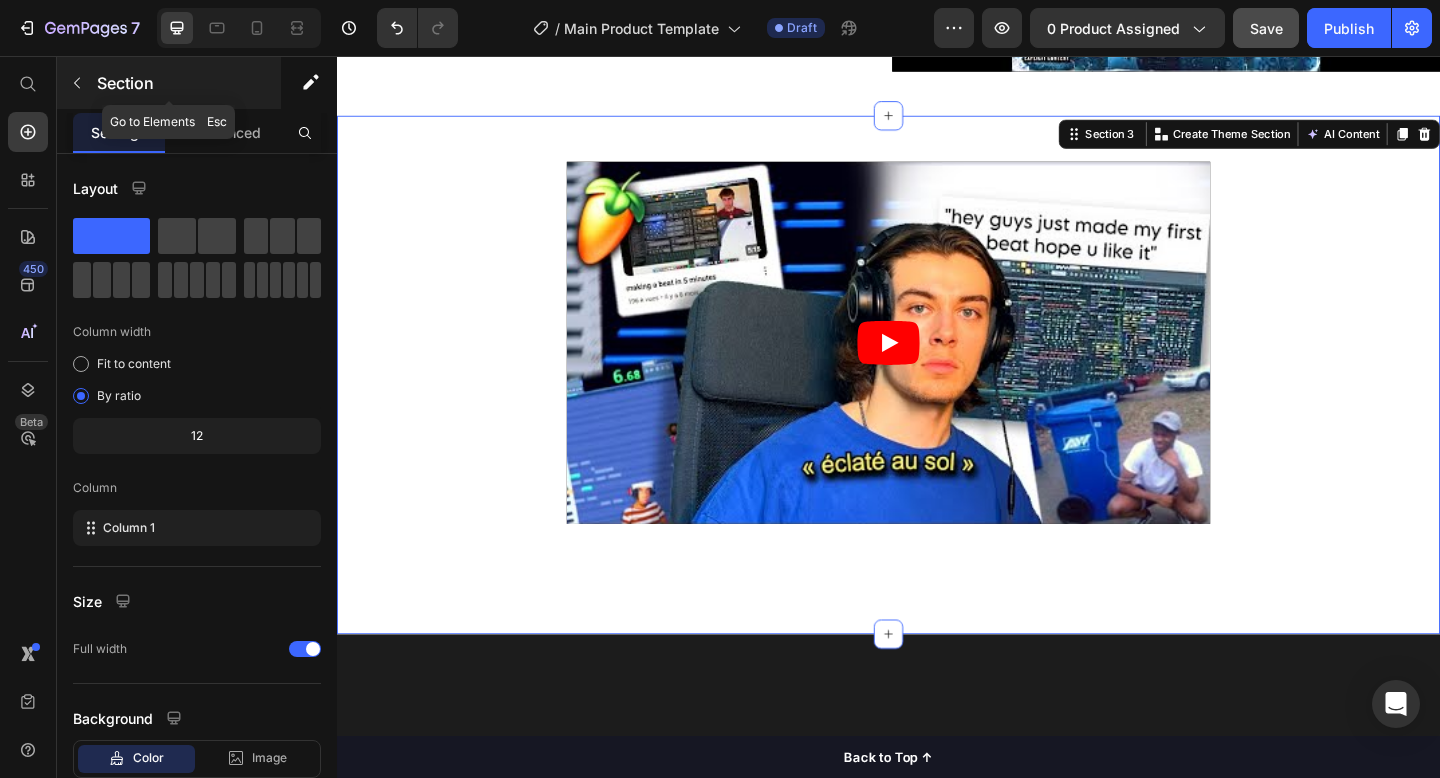 click at bounding box center (77, 83) 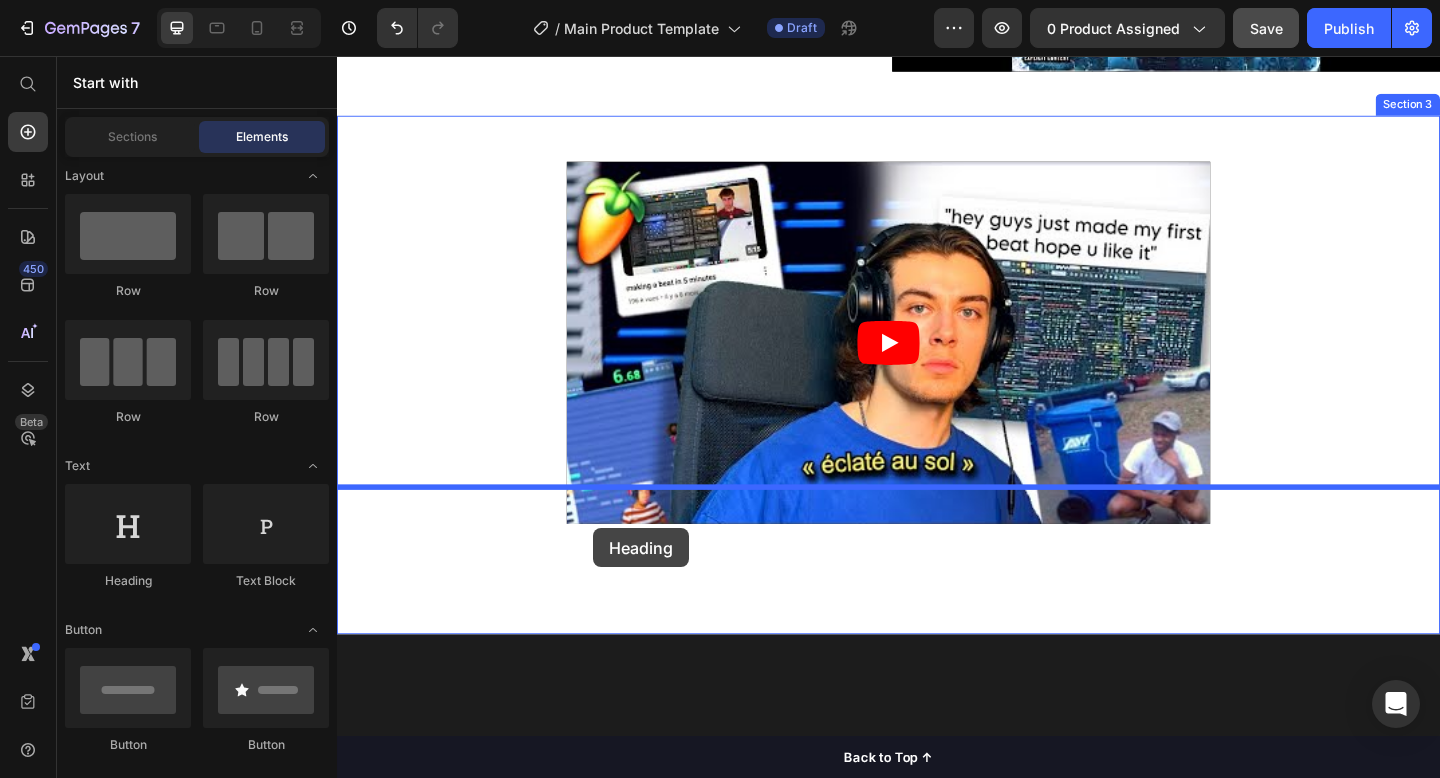 drag, startPoint x: 521, startPoint y: 601, endPoint x: 615, endPoint y: 570, distance: 98.9798 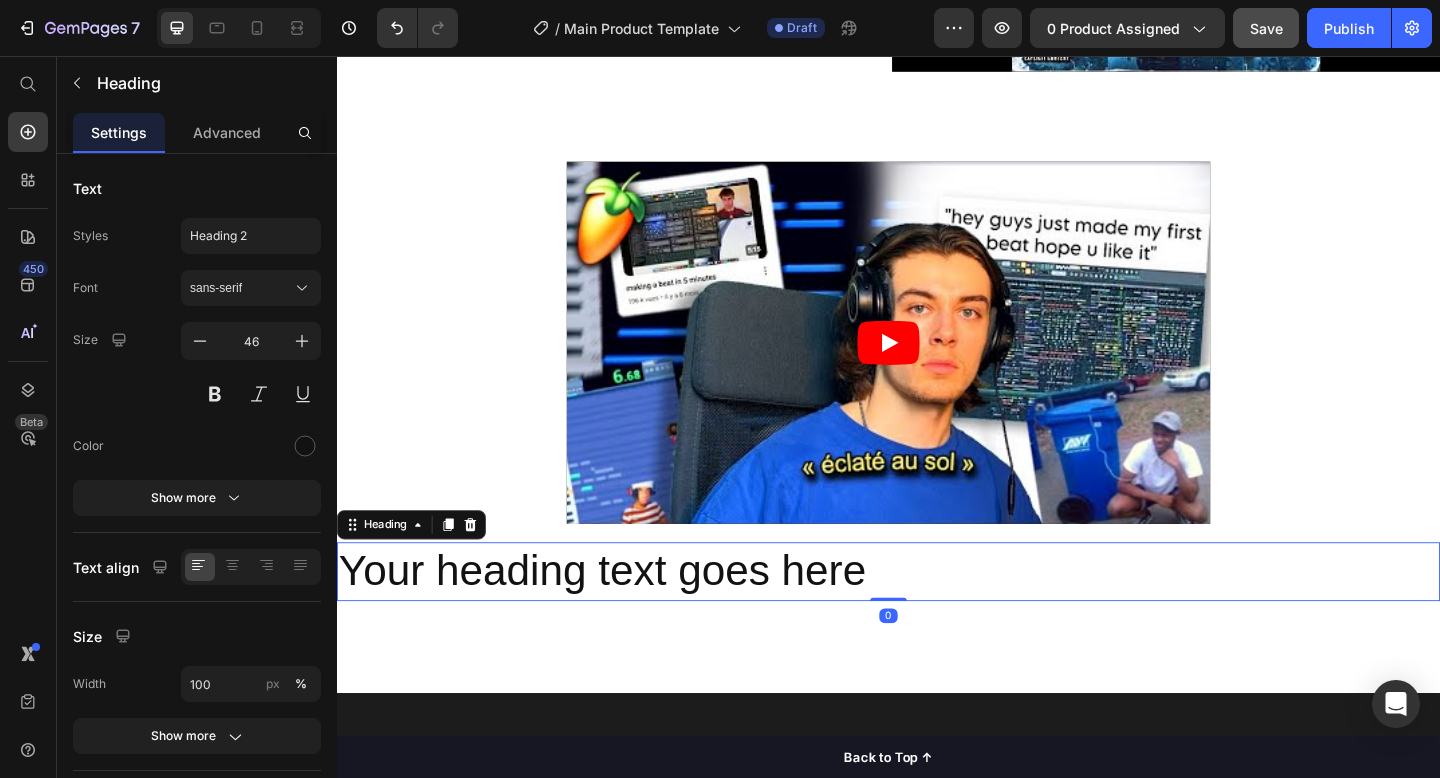 click on "Your heading text goes here" at bounding box center (937, 617) 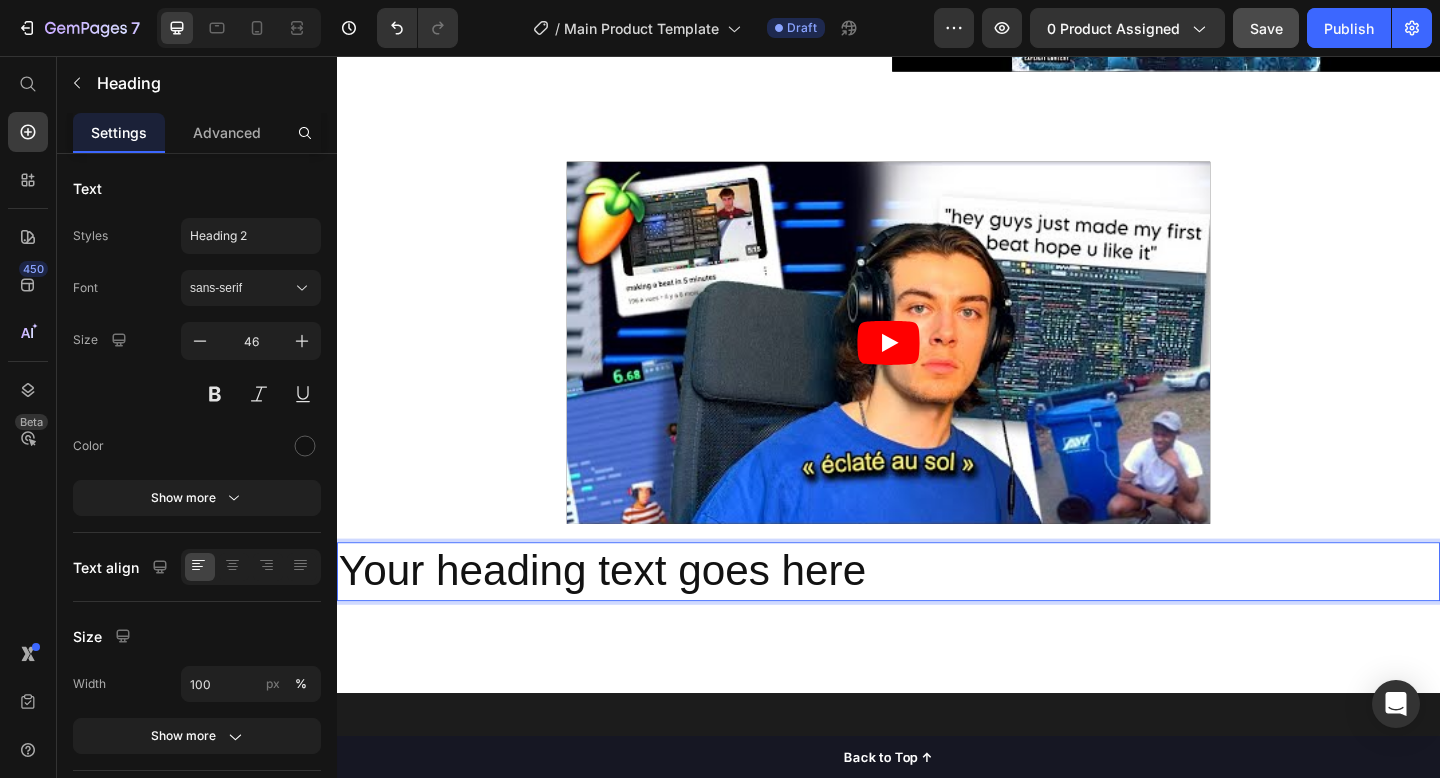 click on "Your heading text goes here" at bounding box center (937, 617) 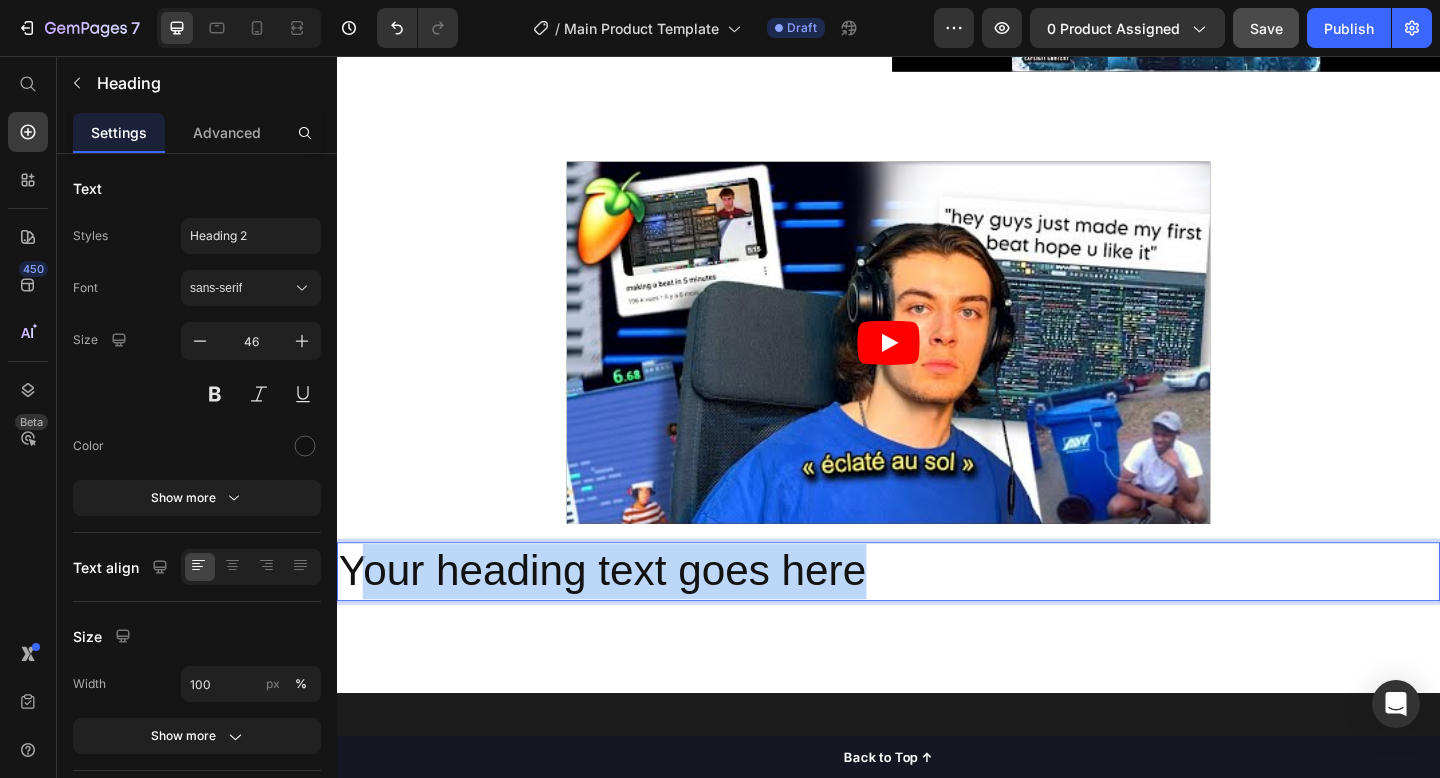 drag, startPoint x: 916, startPoint y: 561, endPoint x: 369, endPoint y: 554, distance: 547.0448 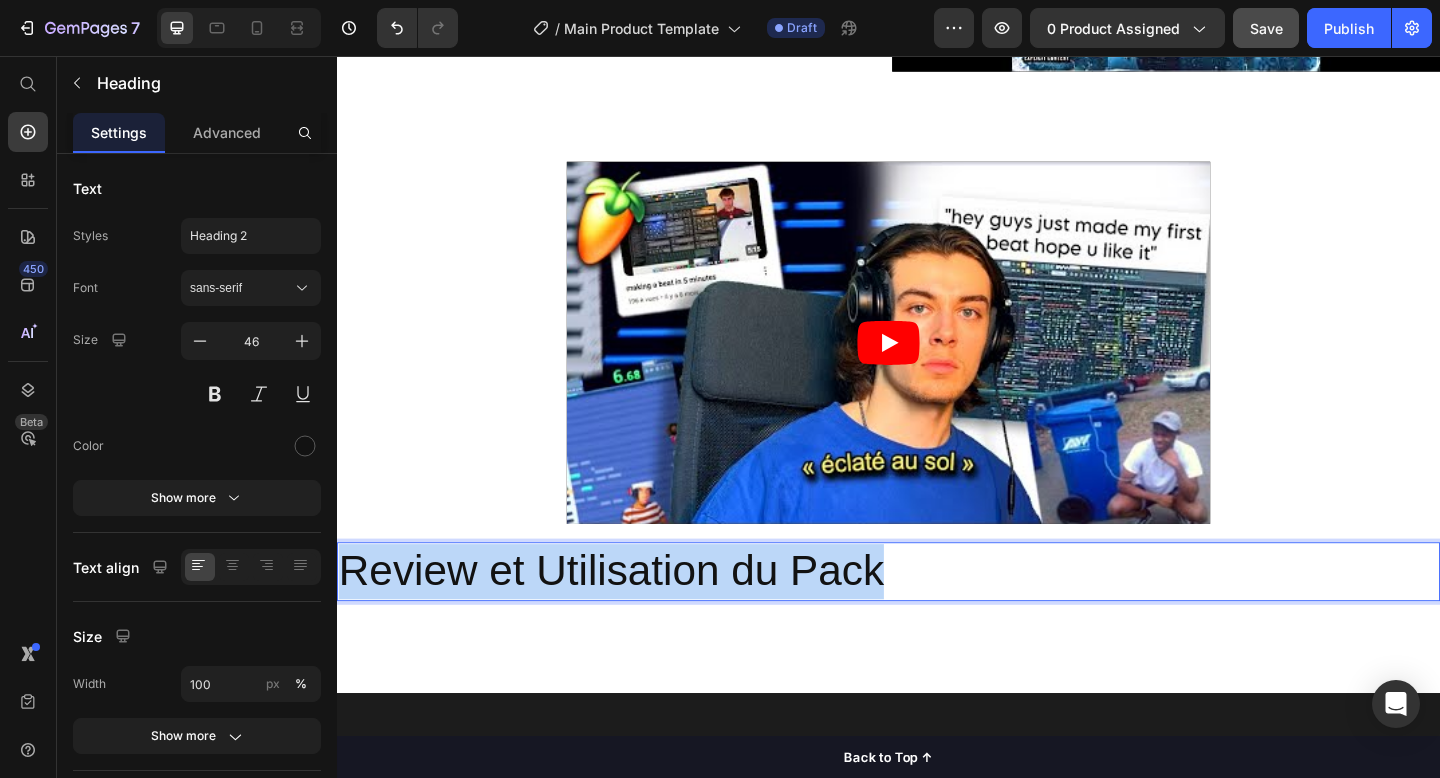 drag, startPoint x: 991, startPoint y: 562, endPoint x: 348, endPoint y: 545, distance: 643.2247 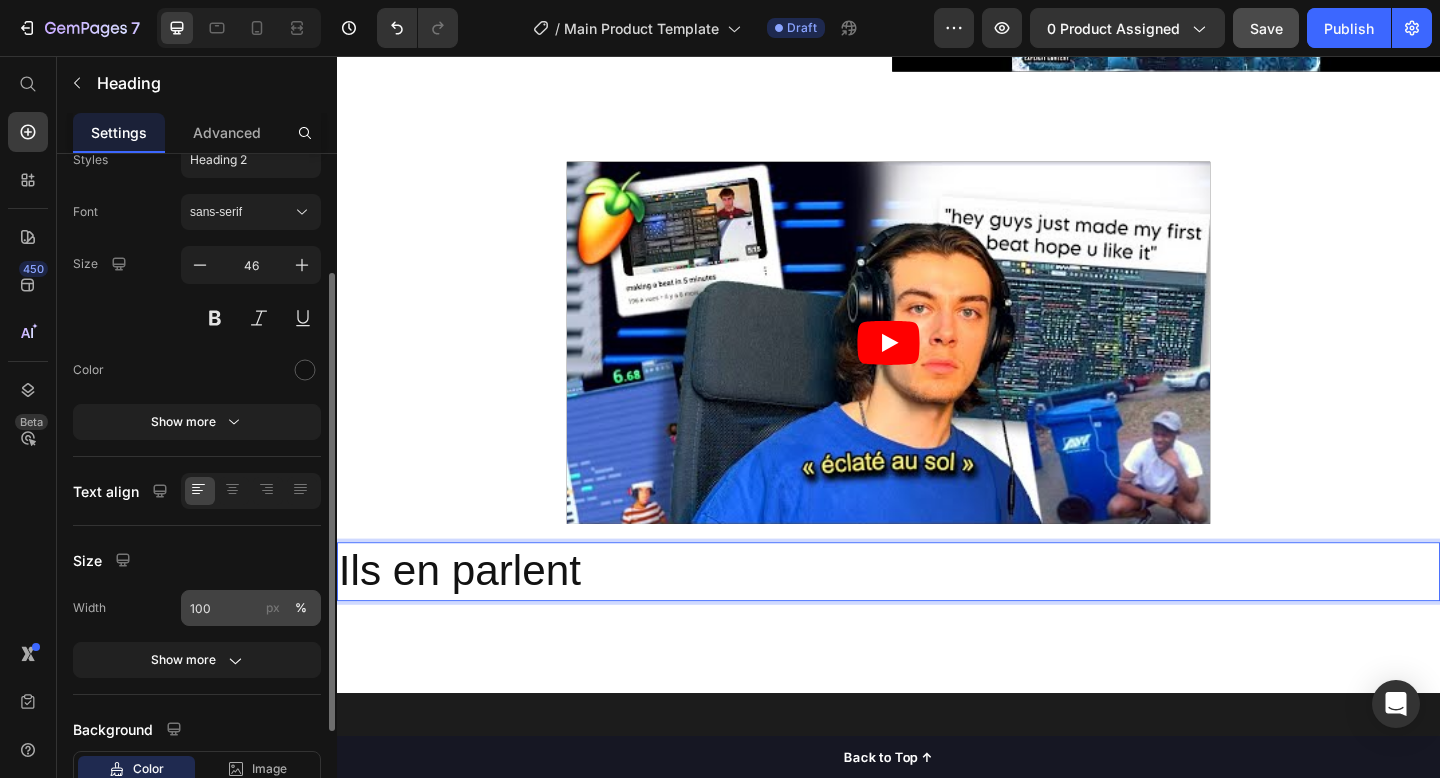scroll, scrollTop: 129, scrollLeft: 0, axis: vertical 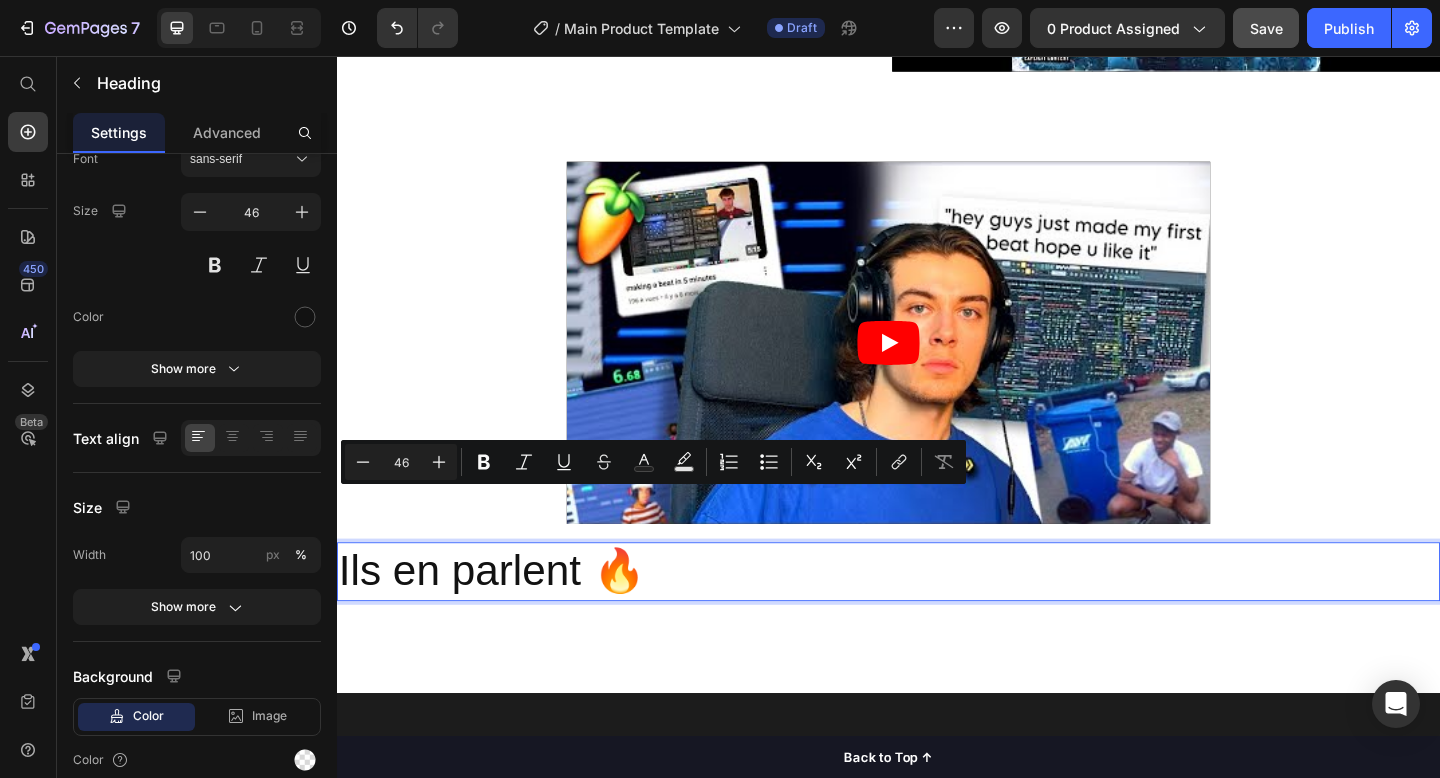 drag, startPoint x: 684, startPoint y: 556, endPoint x: 624, endPoint y: 556, distance: 60 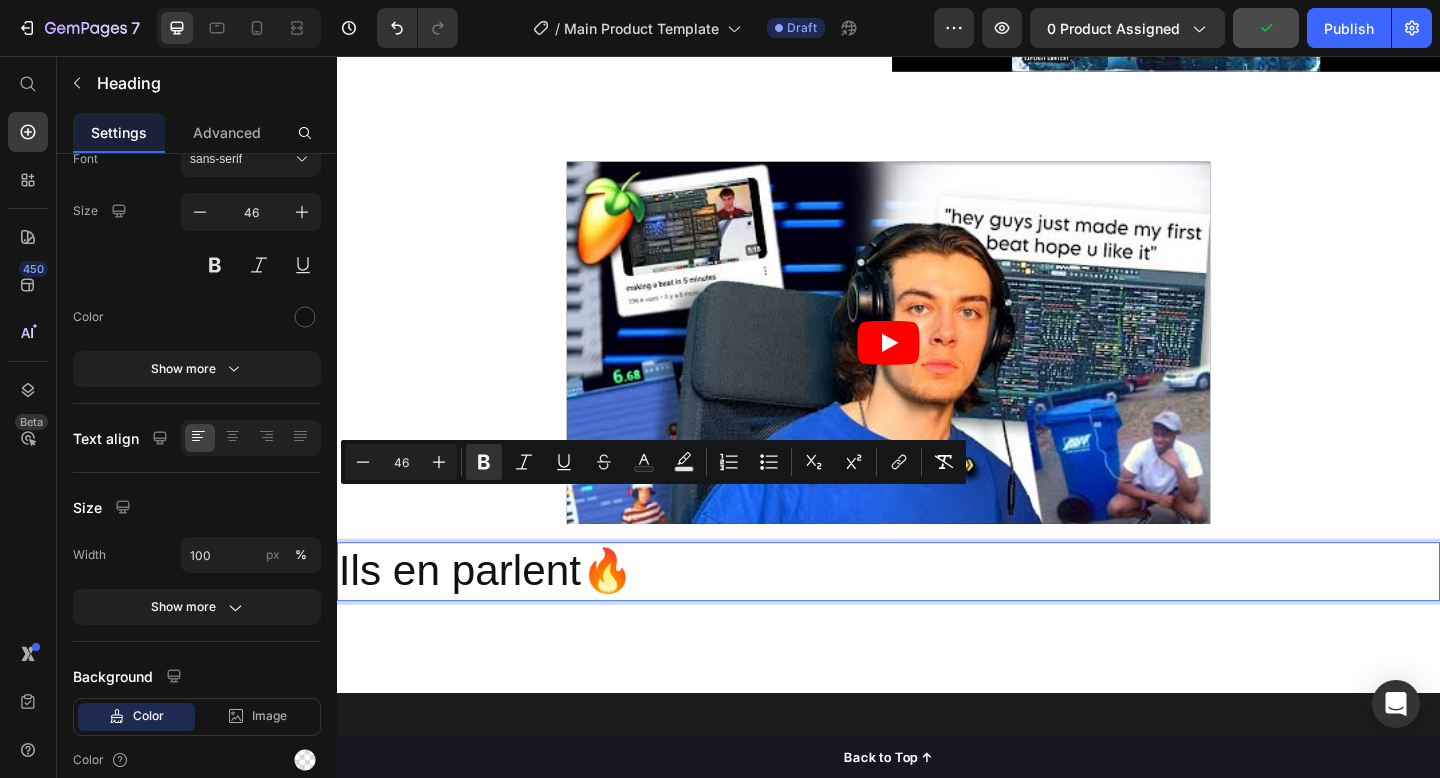 click on "Ils en parlent  🔥" at bounding box center (937, 617) 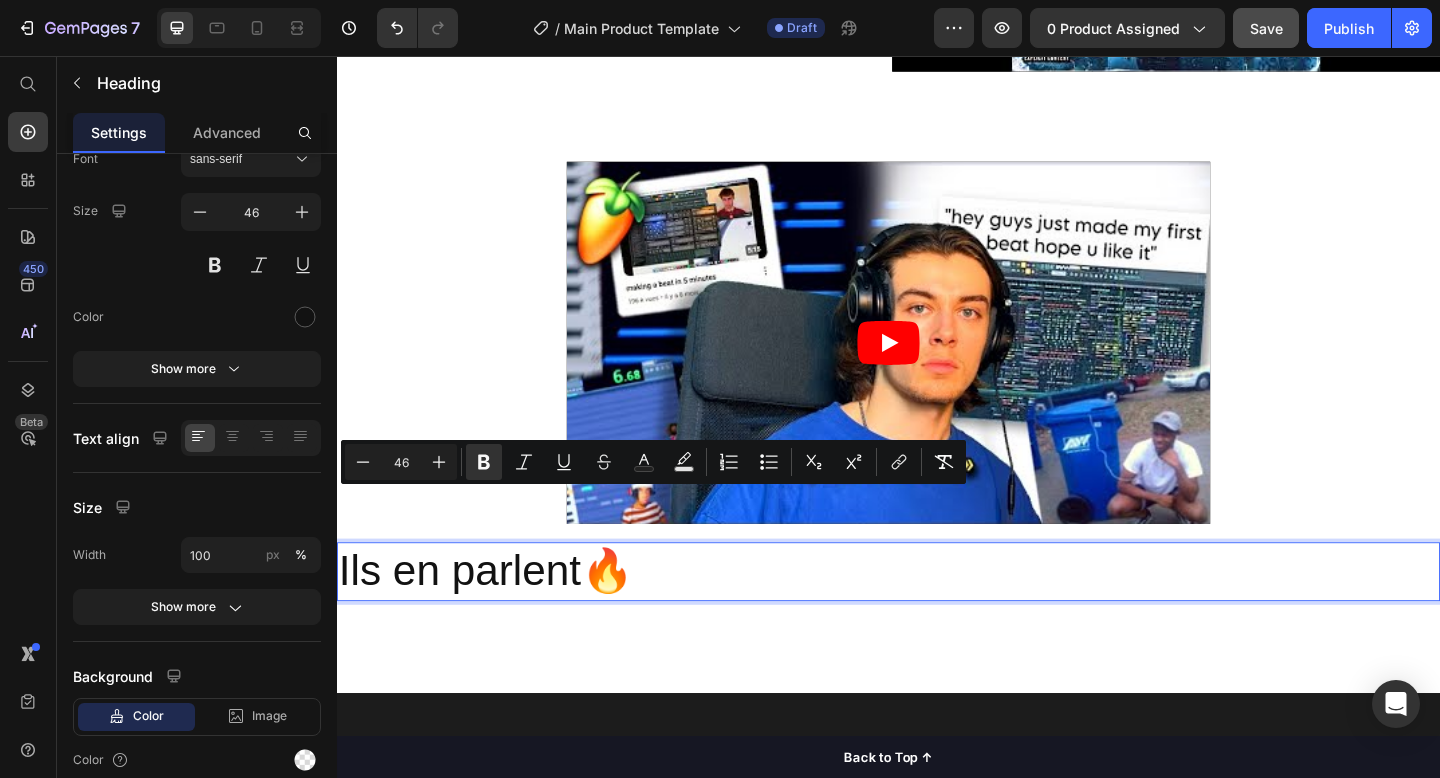 click on "Ils en parlent  🔥" at bounding box center [937, 617] 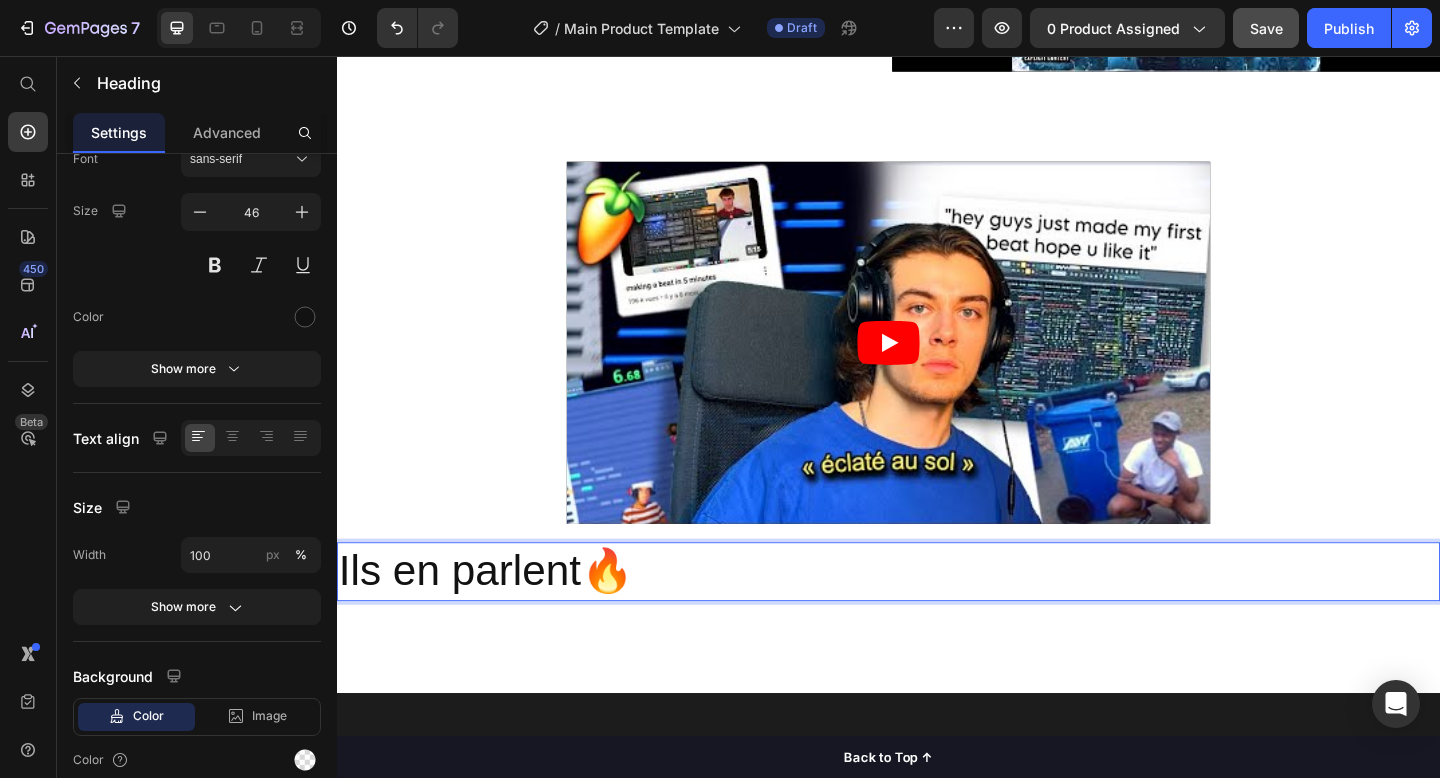 click on "Ils en parlent  🔥" at bounding box center (937, 617) 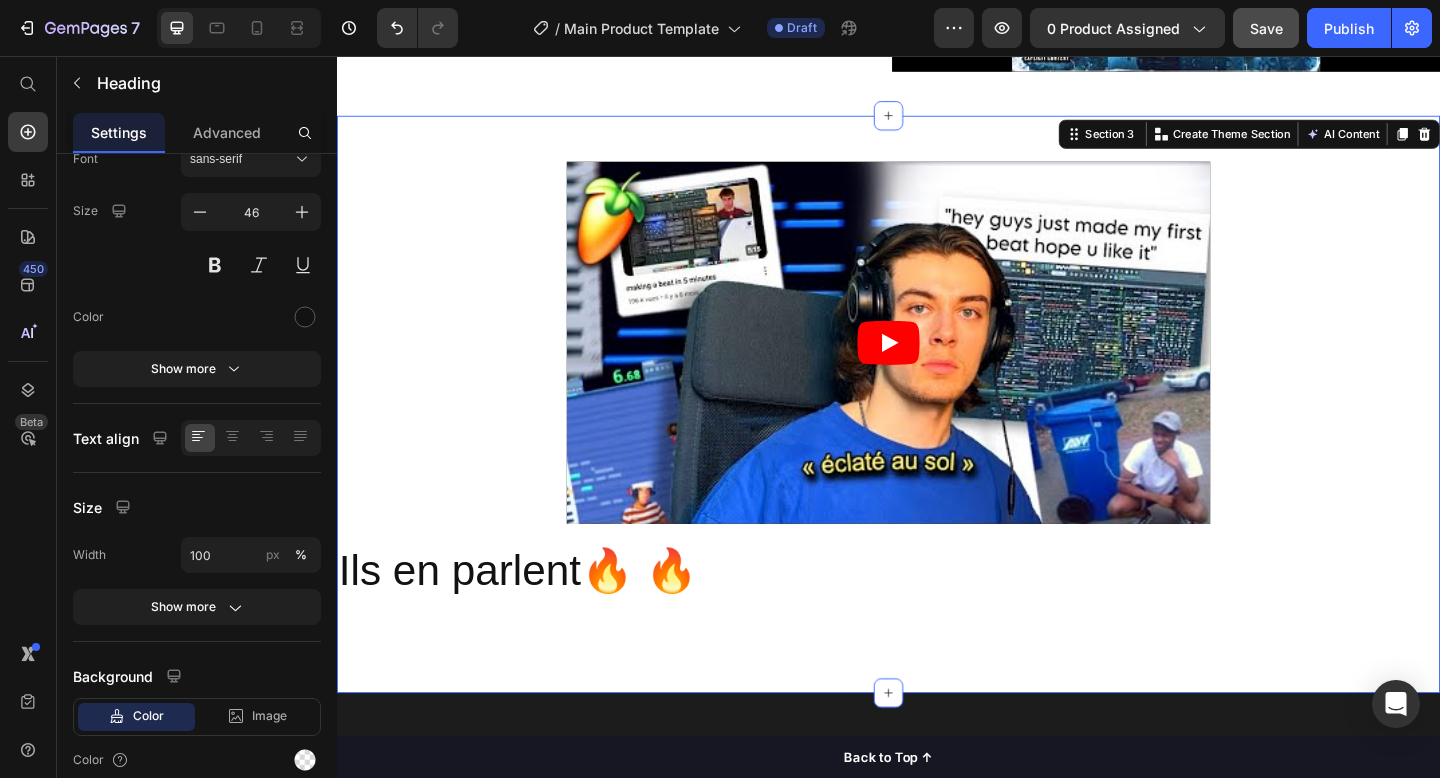 click on "Video Row Heading Ils en parlent  🔥 🔥  Heading Section 3   You can create reusable sections Create Theme Section AI Content Write with GemAI What would you like to describe here? Tone and Voice Persuasive Product YURI - DARK SYNTH SAMPLE PACK VOL. 1 Show more Generate" at bounding box center (937, 435) 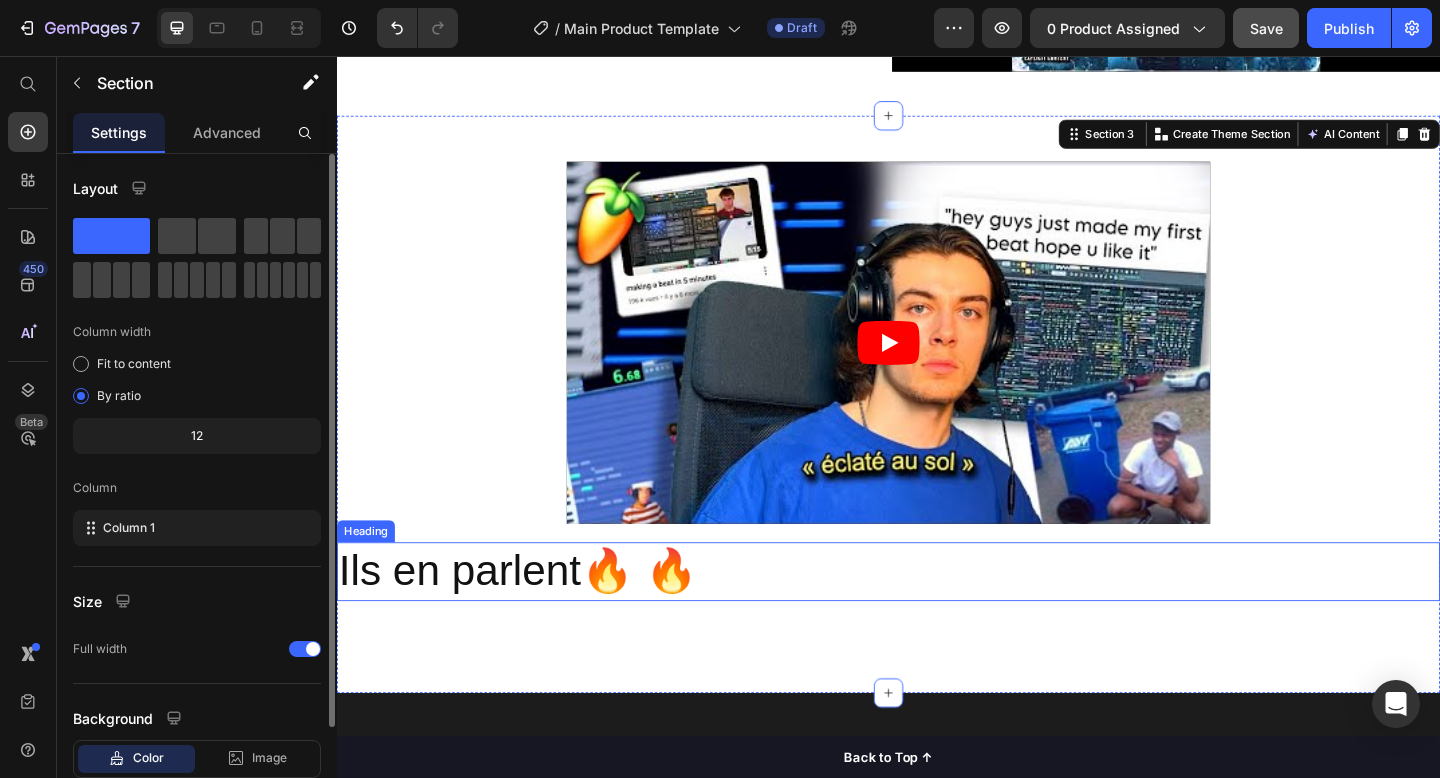 click on "Ils en parlent  🔥 🔥" at bounding box center (937, 617) 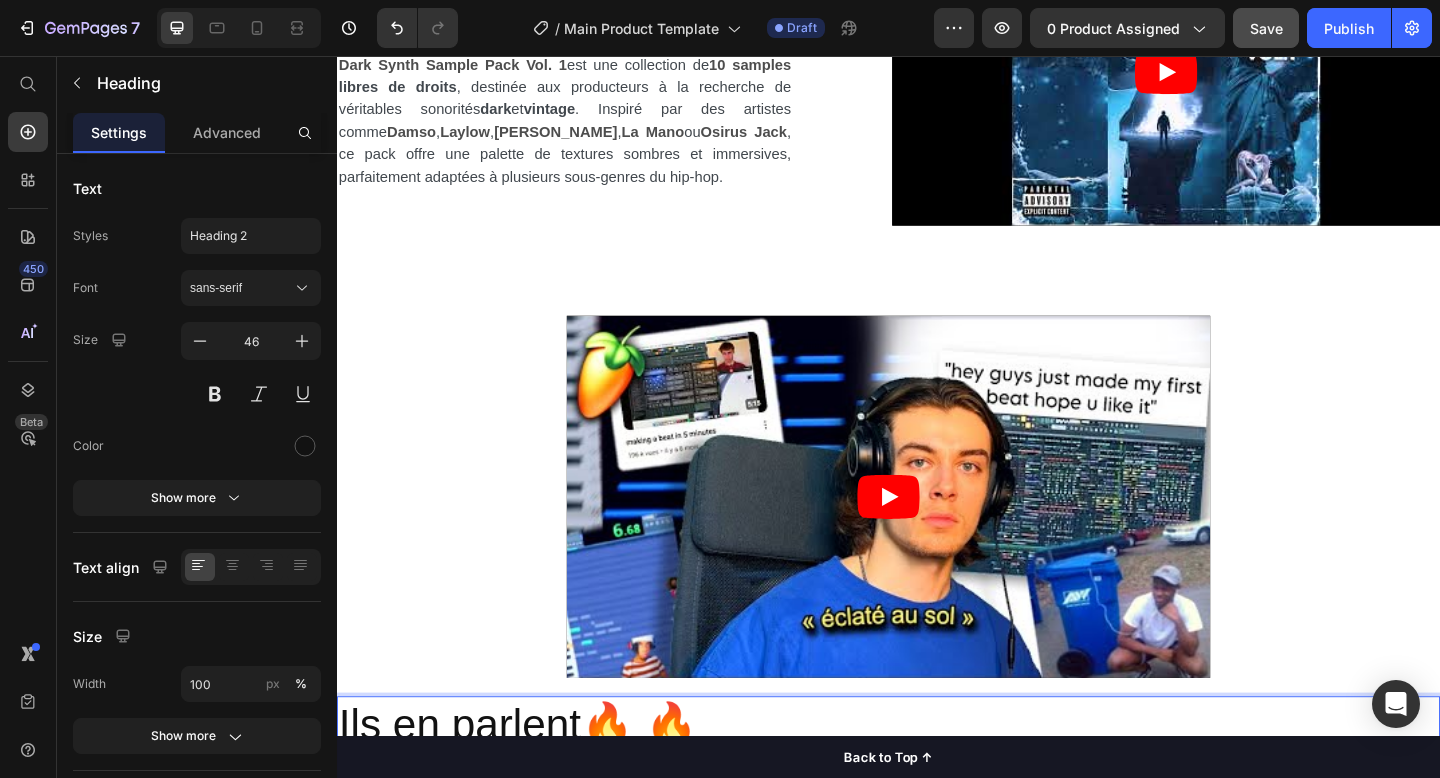 scroll, scrollTop: 1182, scrollLeft: 0, axis: vertical 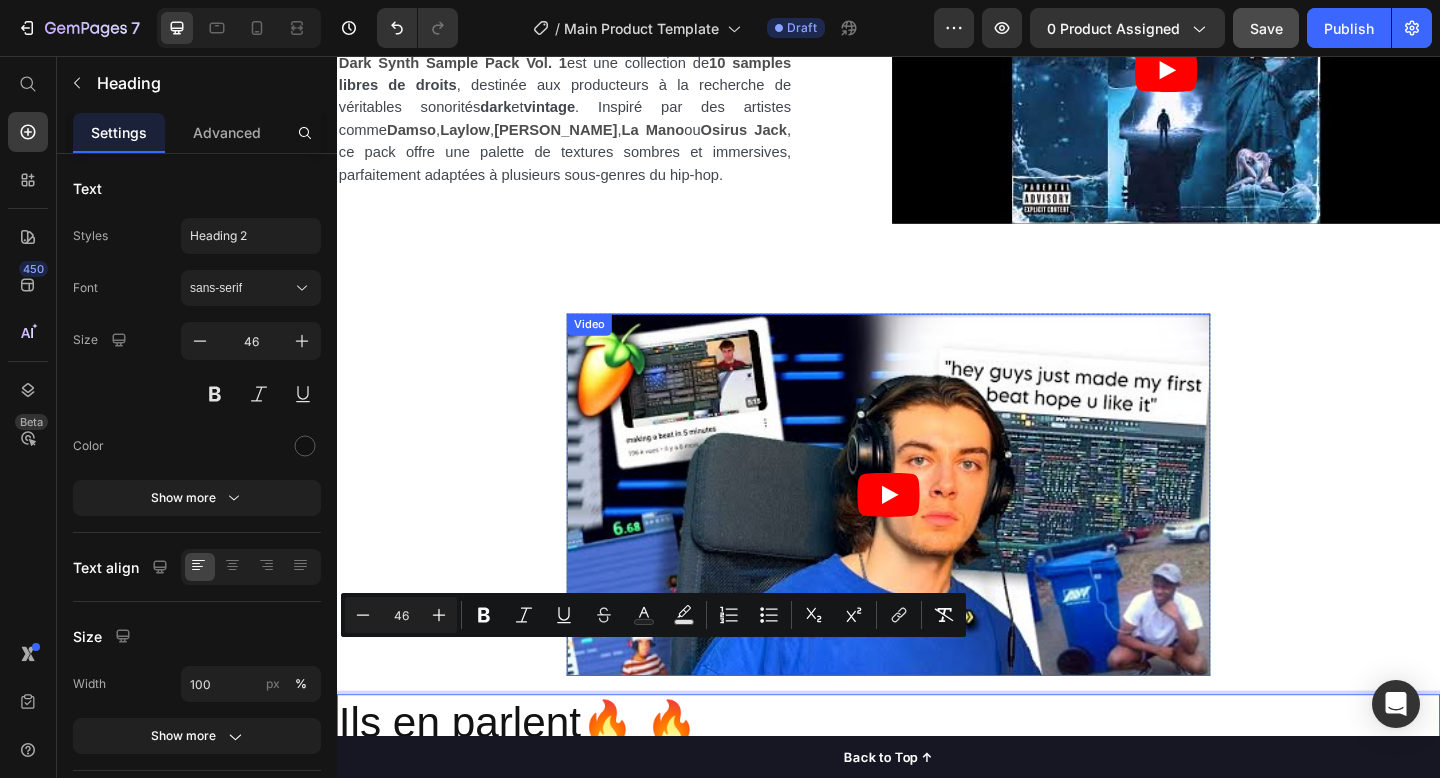 drag, startPoint x: 763, startPoint y: 738, endPoint x: 556, endPoint y: 576, distance: 262.85547 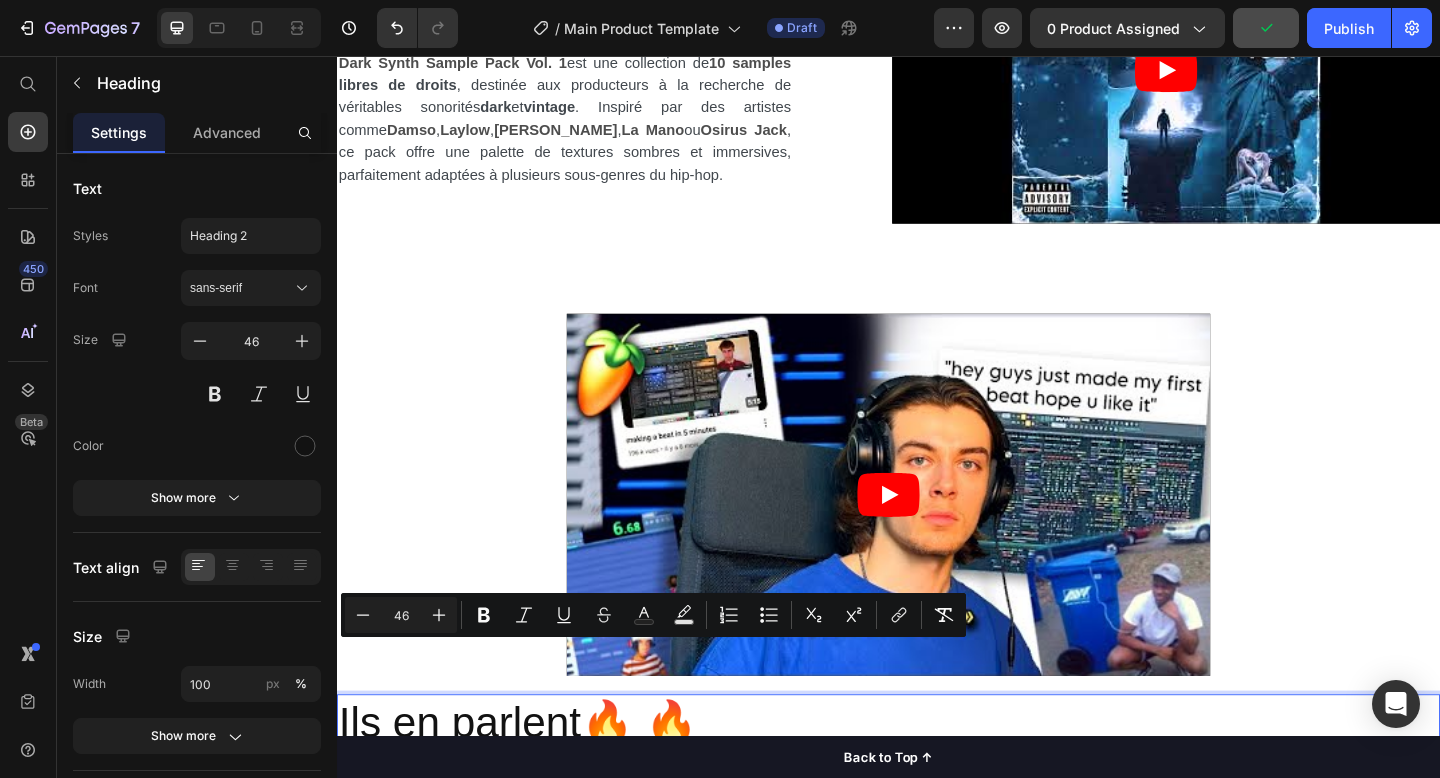 click on "Ils en parlent  🔥 🔥" at bounding box center (937, 783) 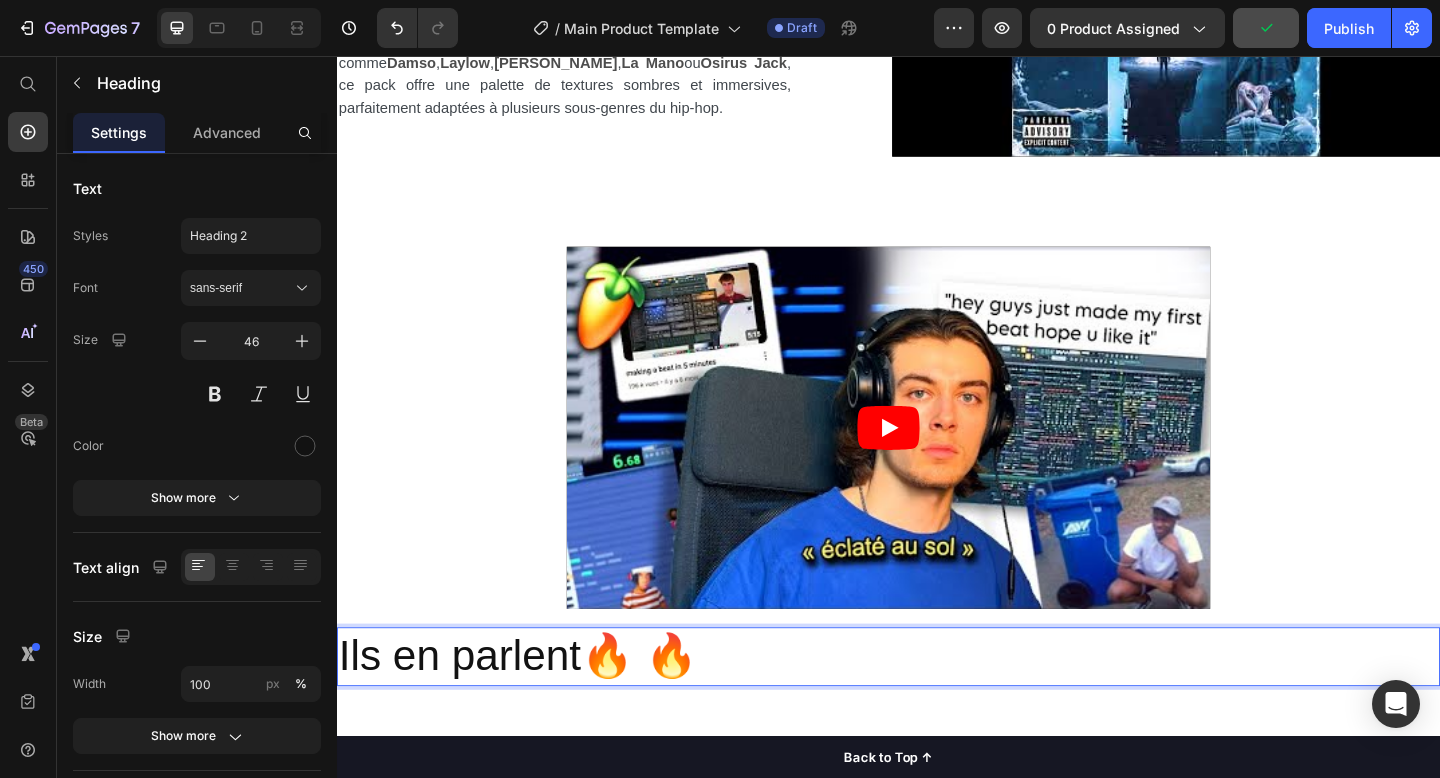 scroll, scrollTop: 1273, scrollLeft: 0, axis: vertical 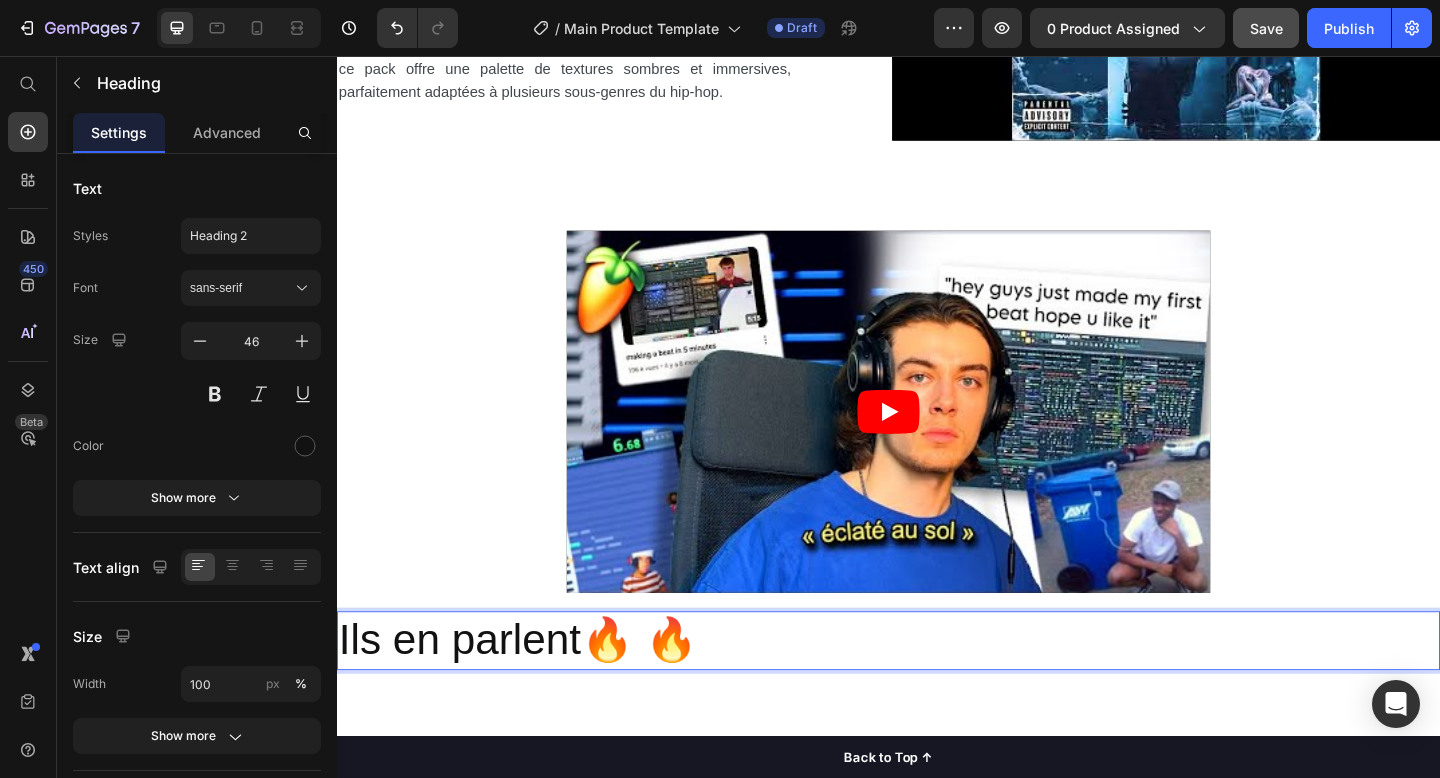 click on "Ils en parlent  🔥 🔥" at bounding box center [937, 692] 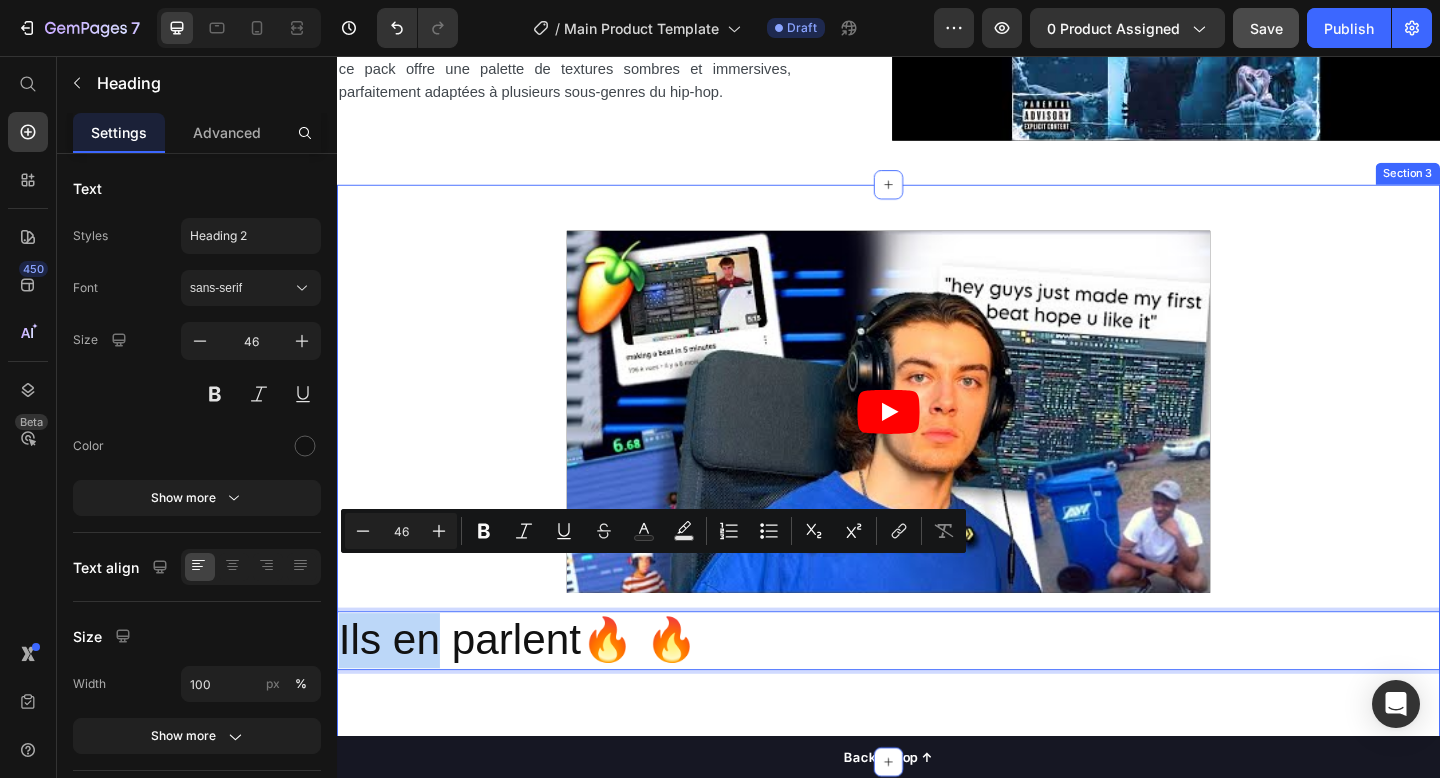 drag, startPoint x: 442, startPoint y: 607, endPoint x: 532, endPoint y: 230, distance: 387.59387 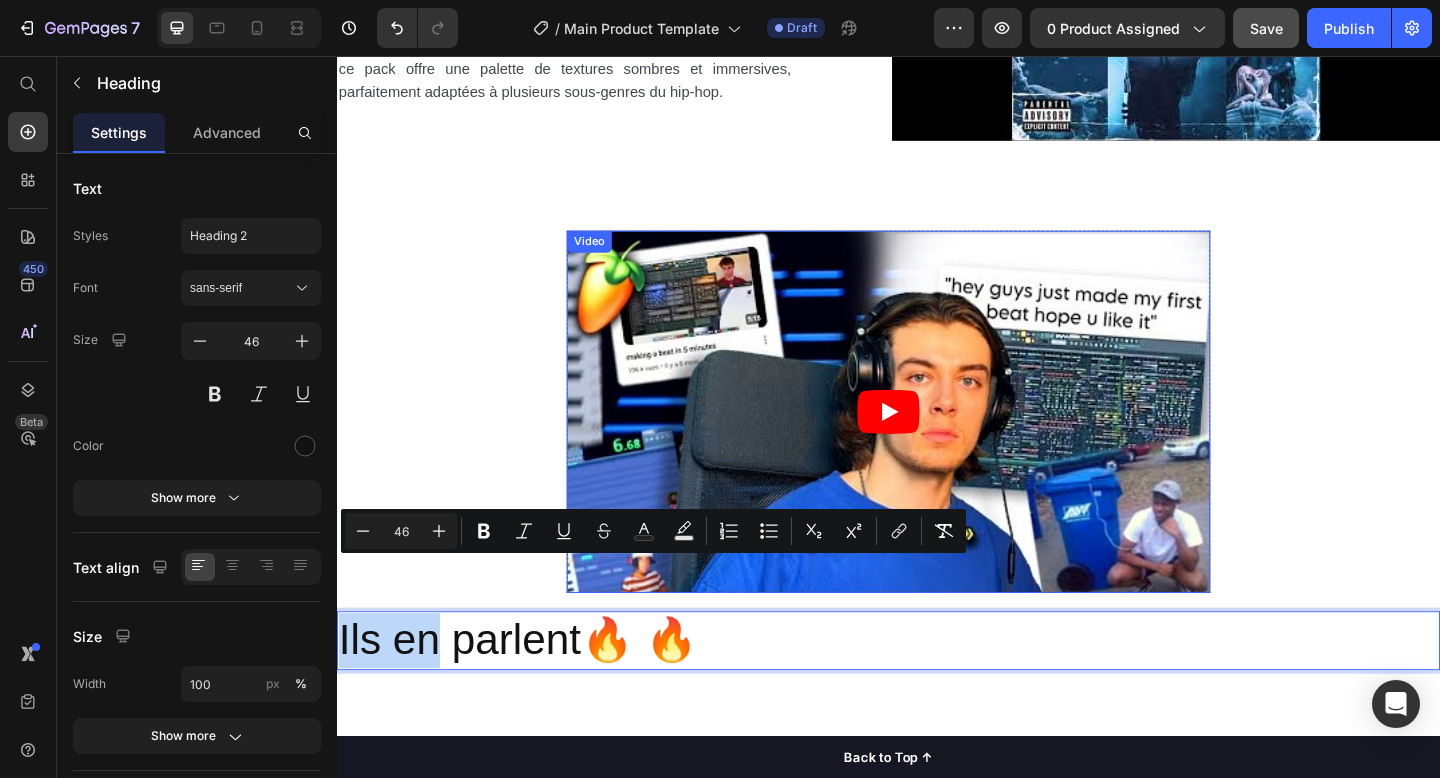 drag, startPoint x: 949, startPoint y: 646, endPoint x: 1087, endPoint y: 318, distance: 355.8483 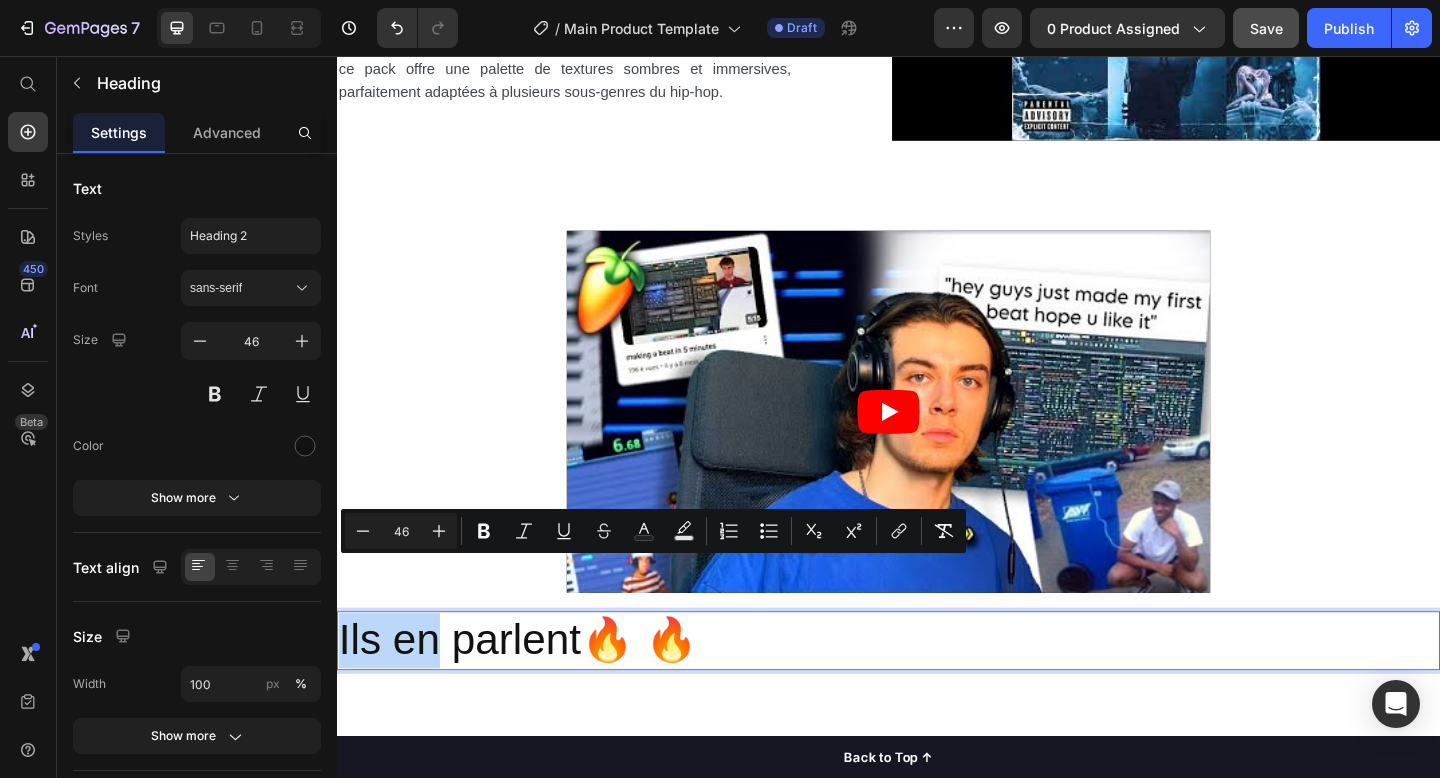 click on "Ils en parlent  🔥 🔥" at bounding box center (937, 692) 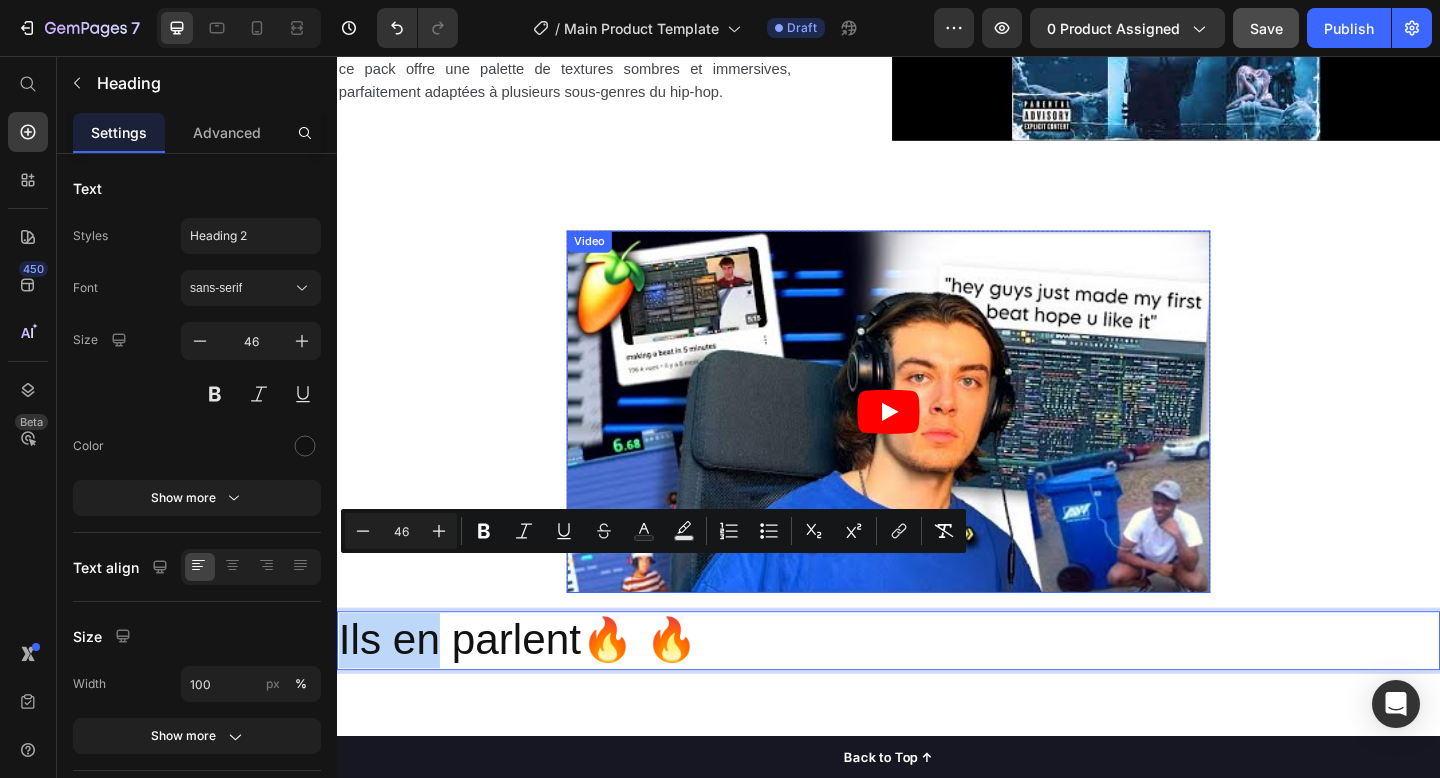 drag, startPoint x: 1158, startPoint y: 651, endPoint x: 1247, endPoint y: 250, distance: 410.75784 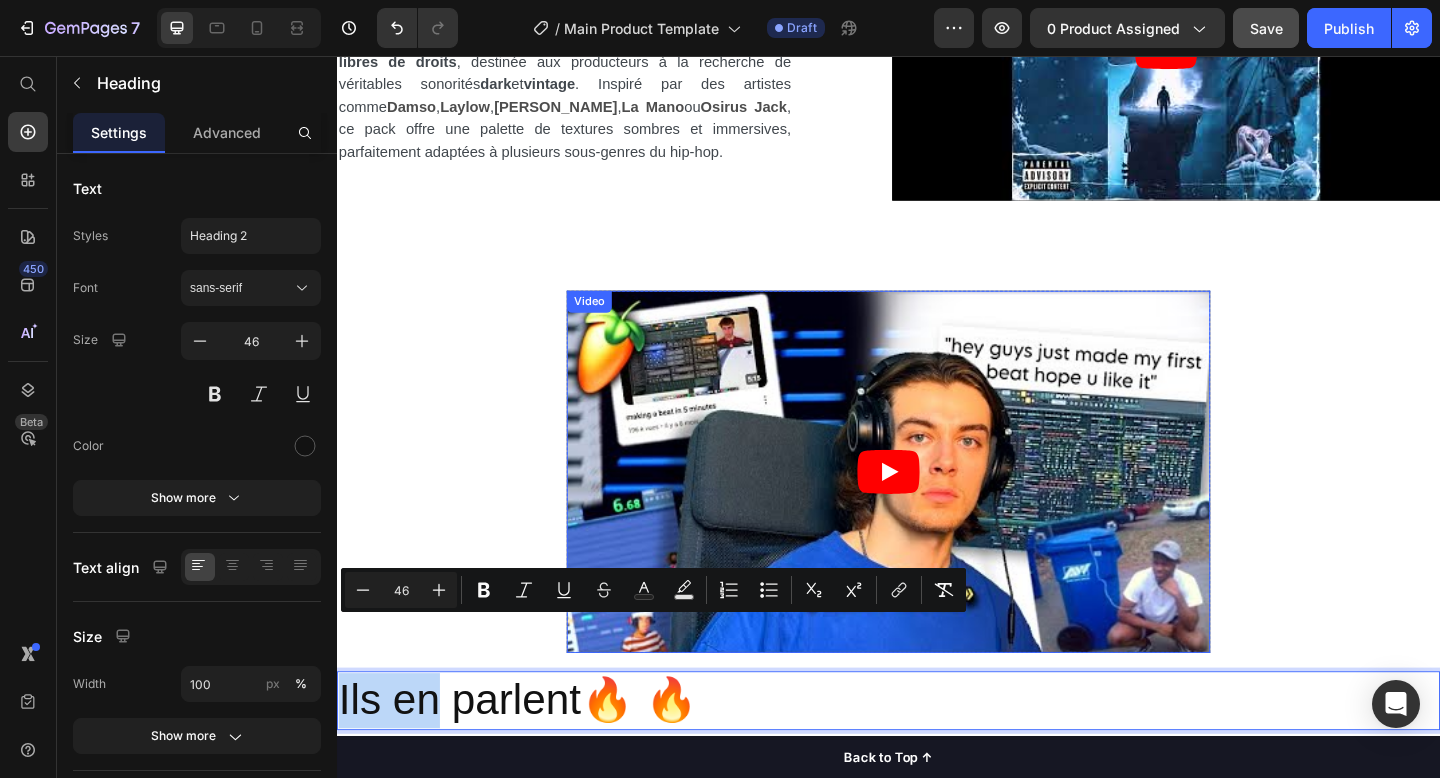 scroll, scrollTop: 1213, scrollLeft: 0, axis: vertical 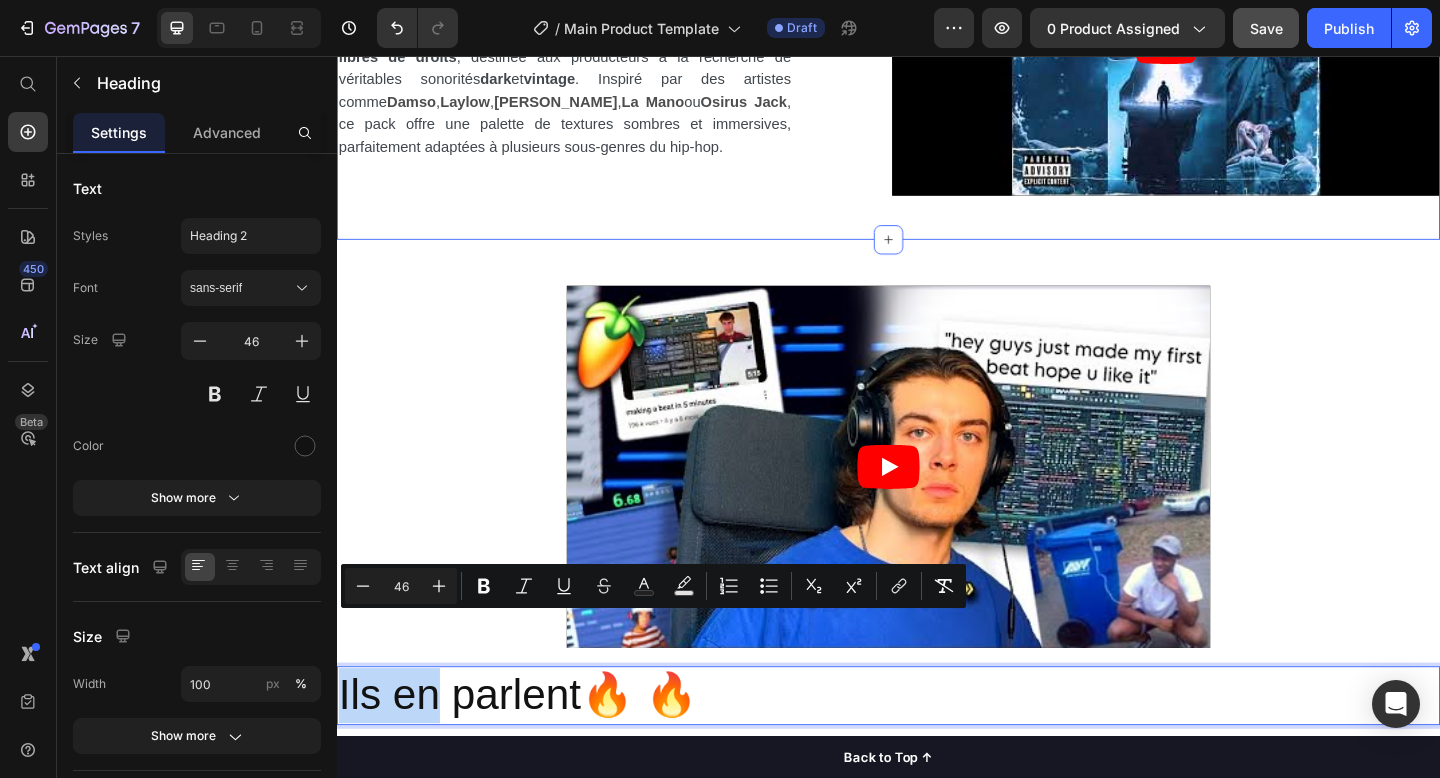 drag, startPoint x: 993, startPoint y: 703, endPoint x: 1136, endPoint y: 179, distance: 543.16205 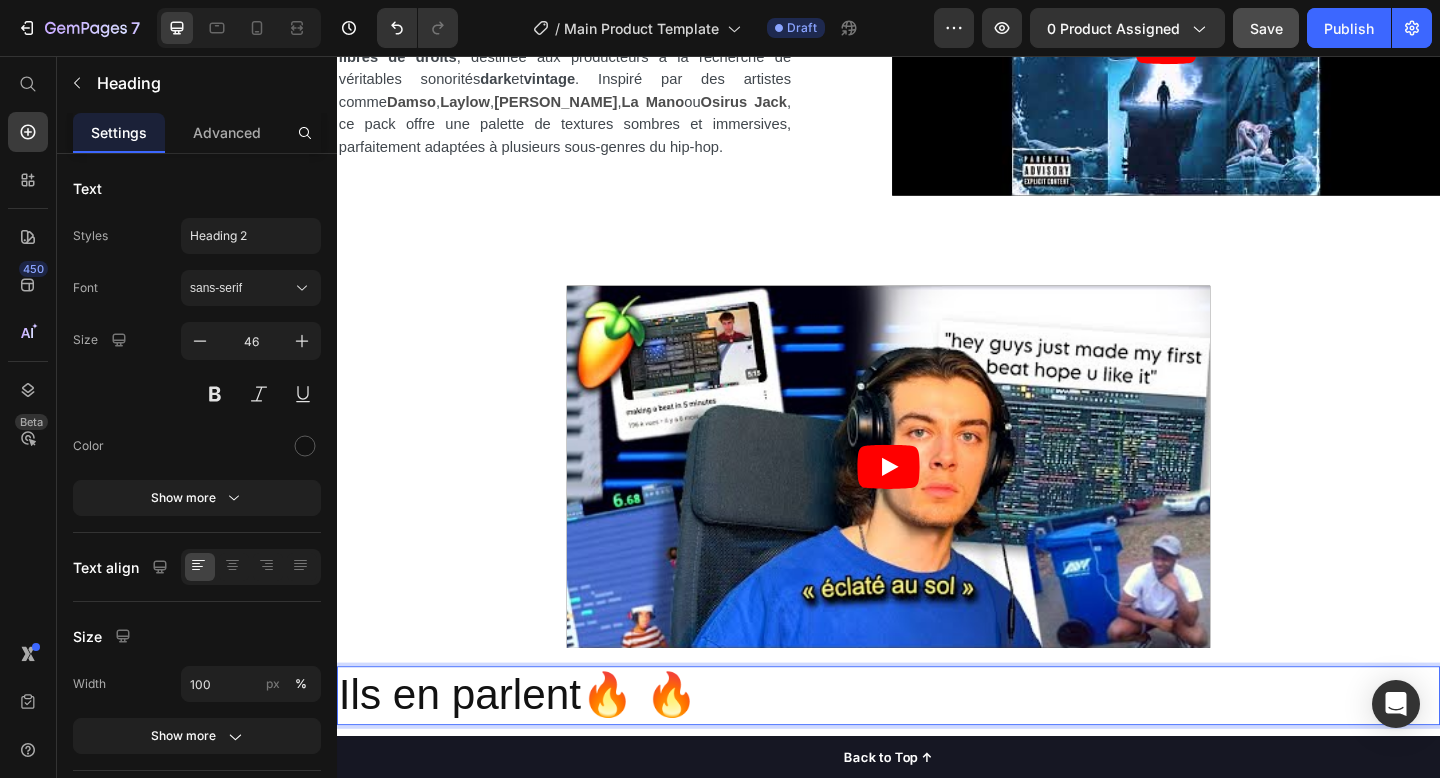 drag, startPoint x: 809, startPoint y: 692, endPoint x: 1030, endPoint y: 715, distance: 222.1936 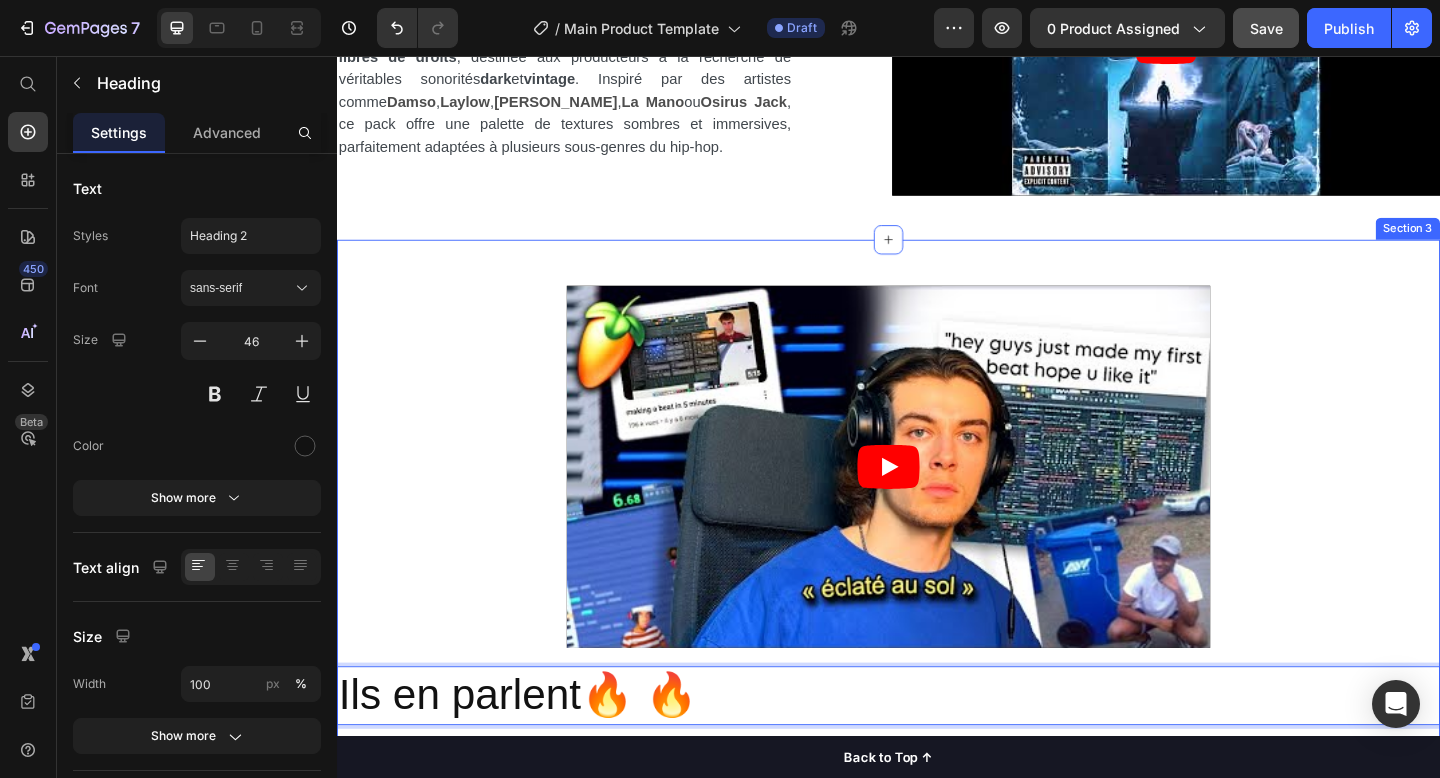 click on "Video Row Heading Ils en parlent  🔥 🔥  Heading   0 Section 3" at bounding box center [937, 570] 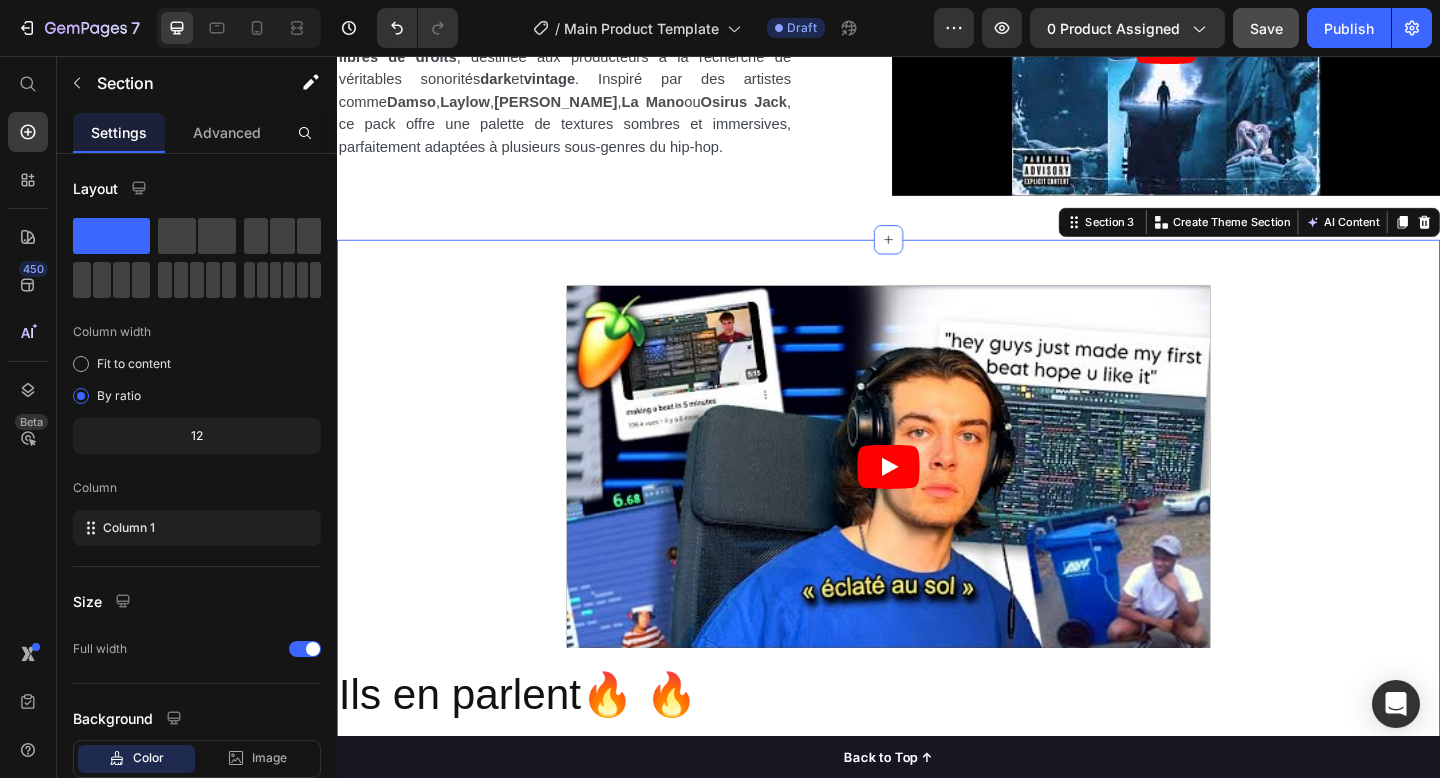 click on "Video Row Heading Ils en parlent  🔥 🔥  Heading Section 3   You can create reusable sections Create Theme Section AI Content Write with GemAI What would you like to describe here? Tone and Voice Persuasive Product YURI - DARK SYNTH SAMPLE PACK VOL. 1 Show more Generate" at bounding box center [937, 570] 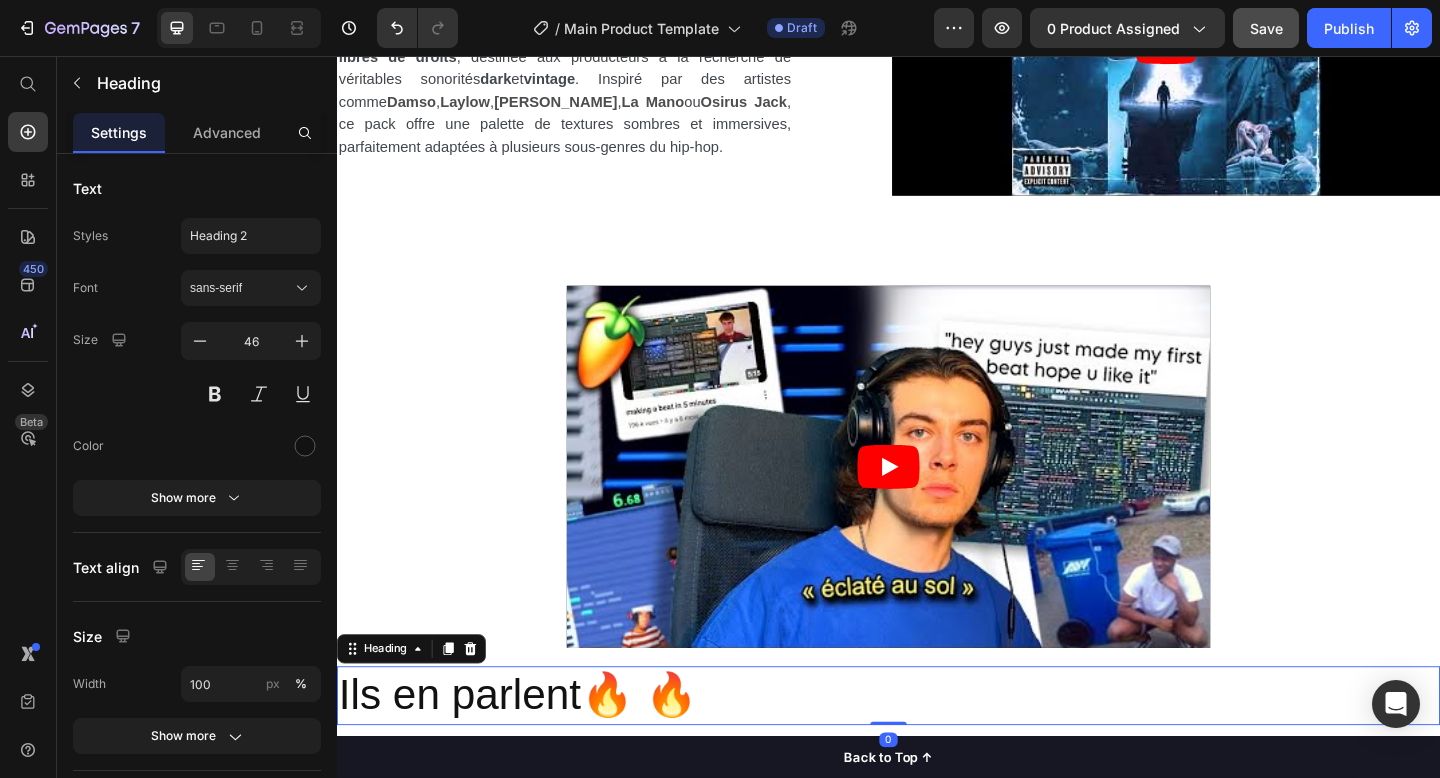 click on "🔥 🔥" at bounding box center [665, 751] 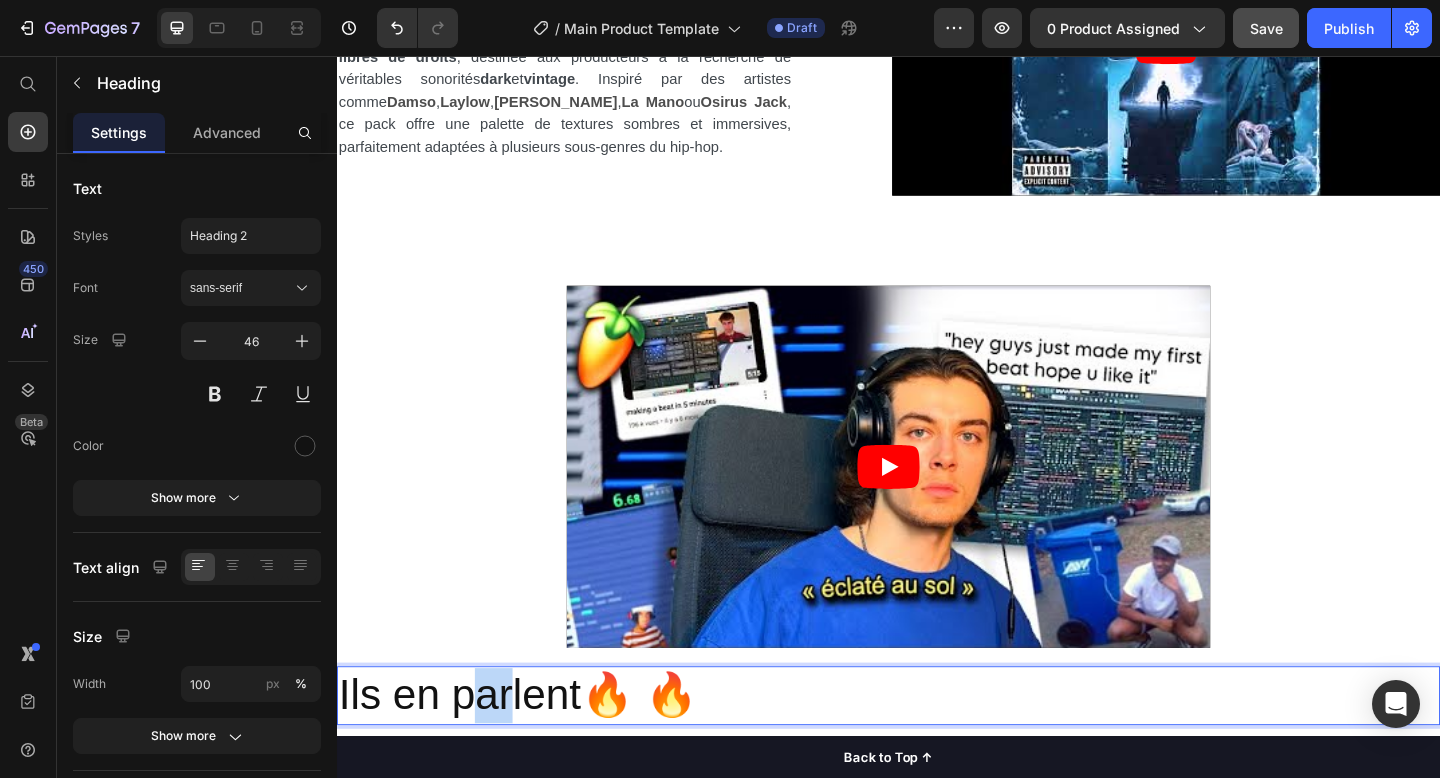 drag, startPoint x: 483, startPoint y: 696, endPoint x: 488, endPoint y: 686, distance: 11.18034 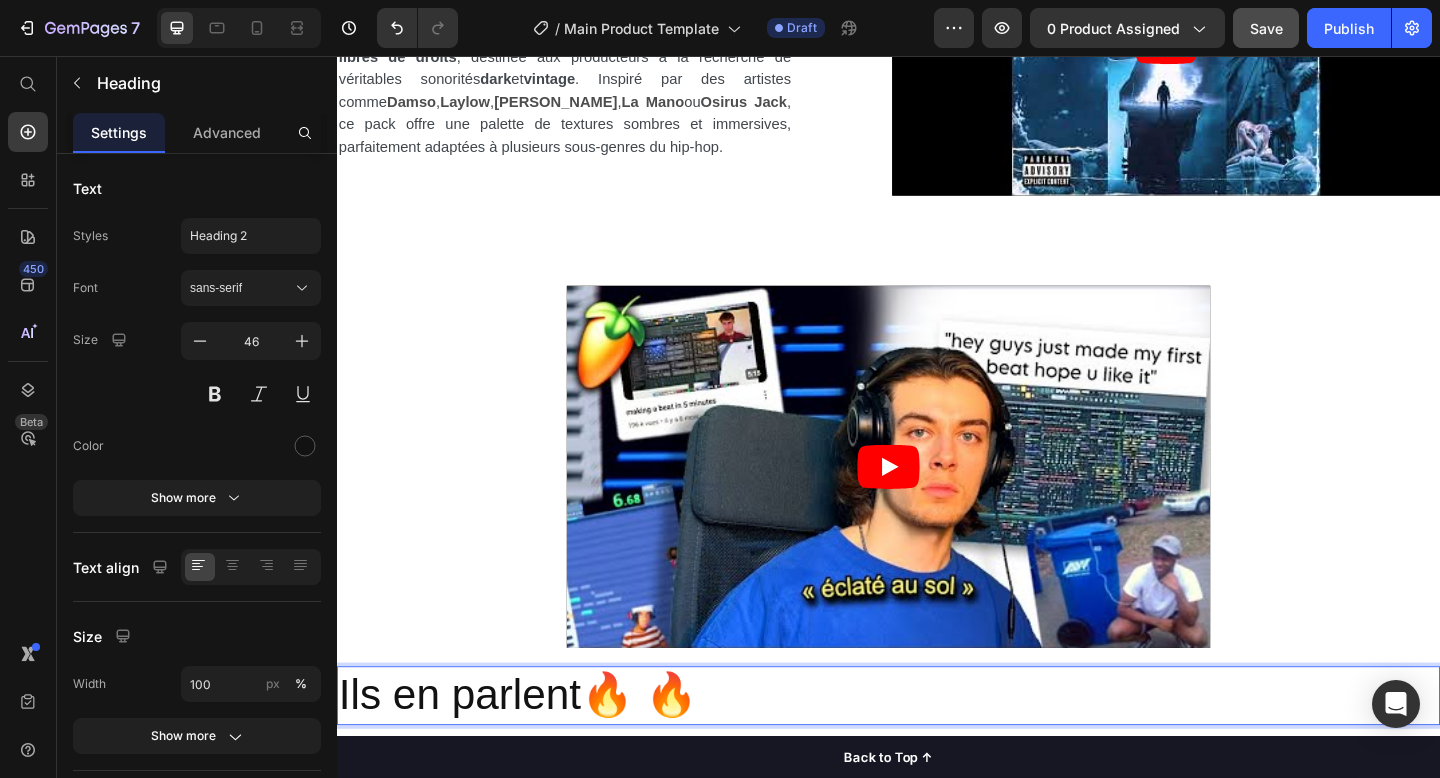 click on "Ils en parlent  🔥 🔥" at bounding box center [937, 752] 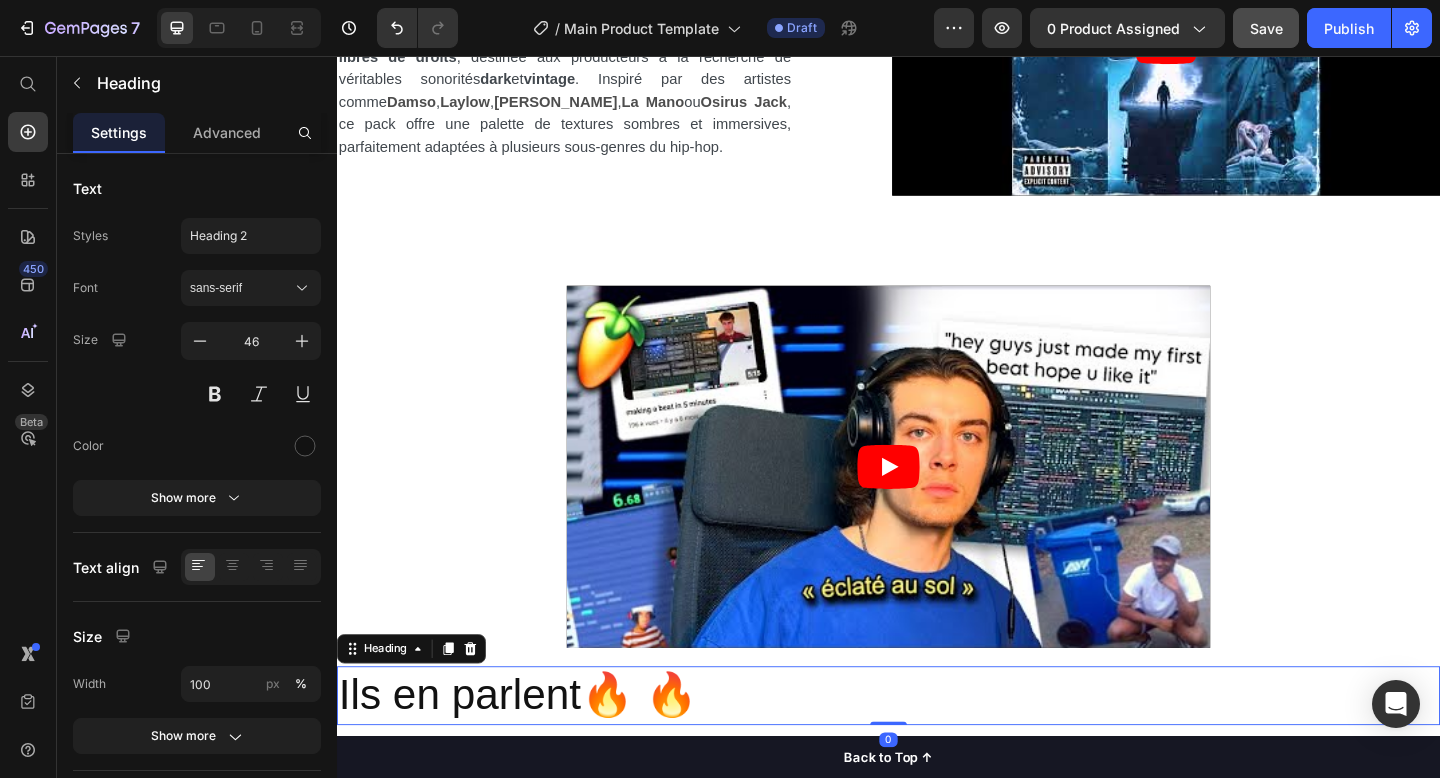 click on "Ils en parlent  🔥 🔥" at bounding box center [937, 752] 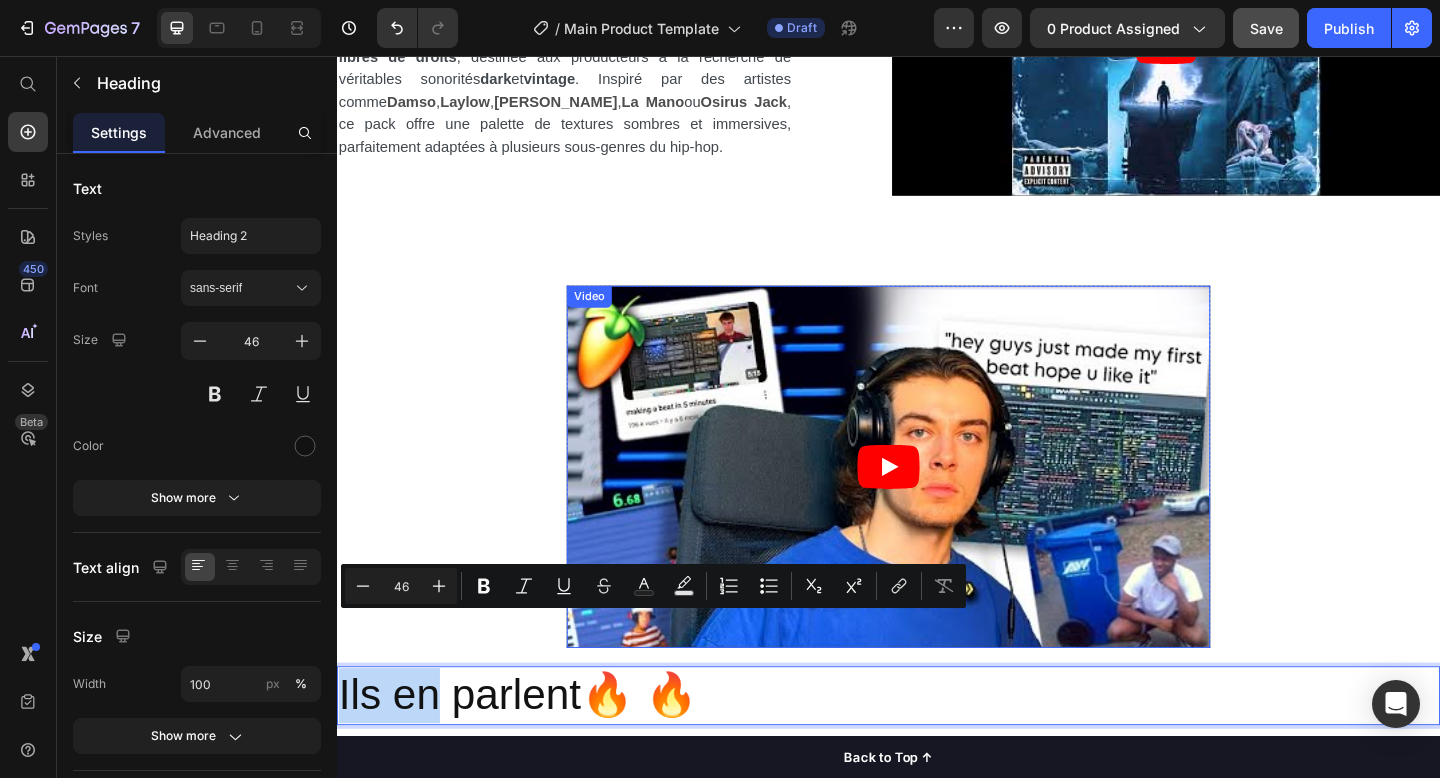 drag, startPoint x: 439, startPoint y: 664, endPoint x: 720, endPoint y: 298, distance: 461.4293 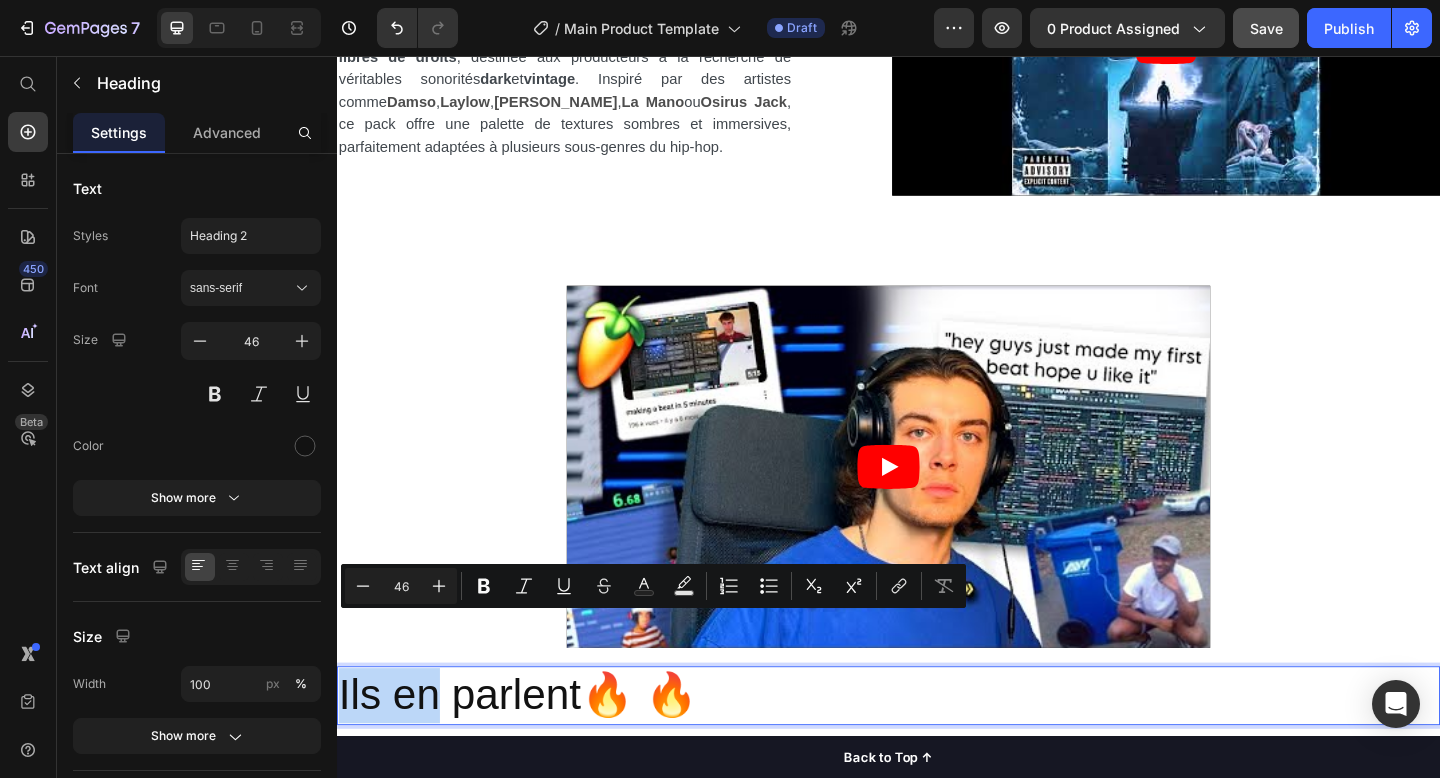 click on "Ils en parlent  🔥 🔥" at bounding box center [937, 752] 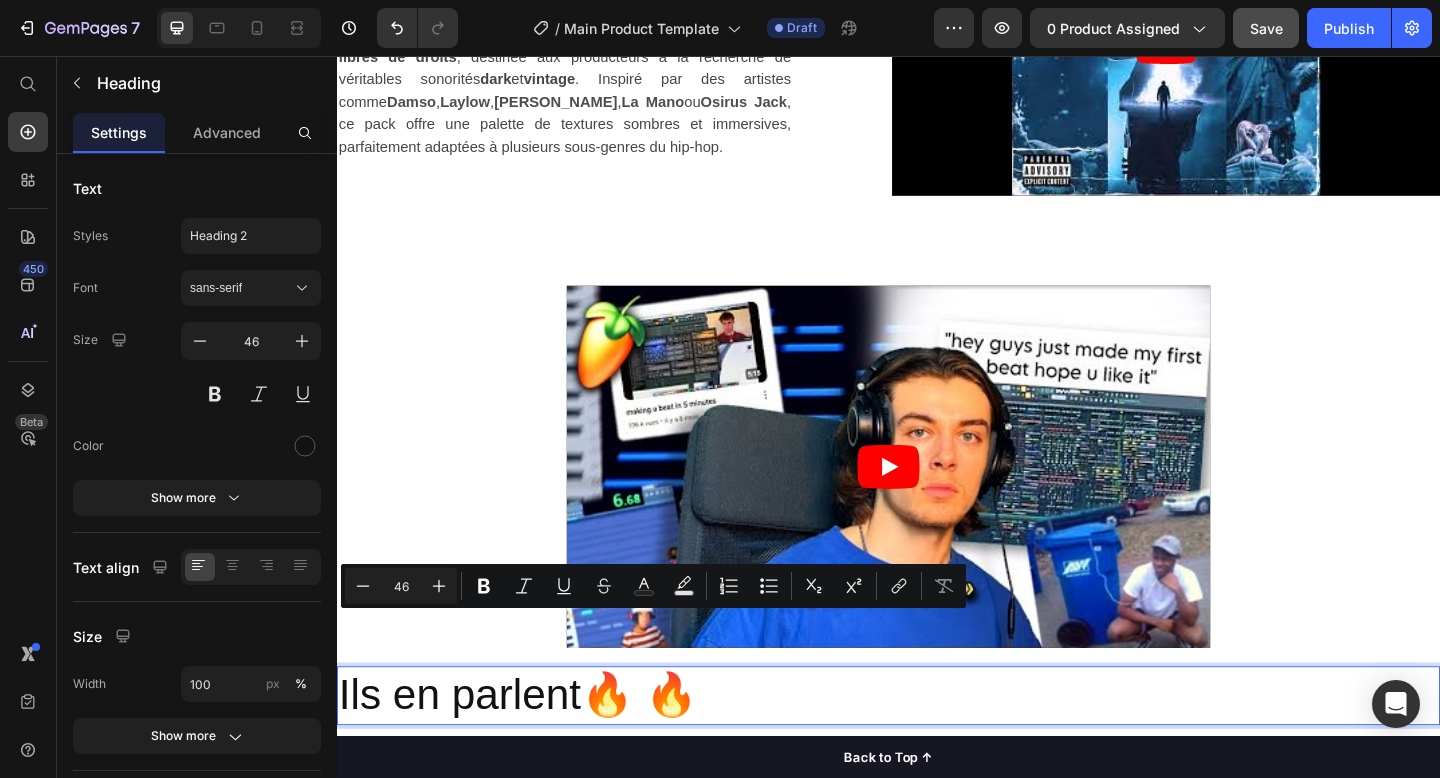 click on "Ils en parlent  🔥 🔥" at bounding box center [937, 752] 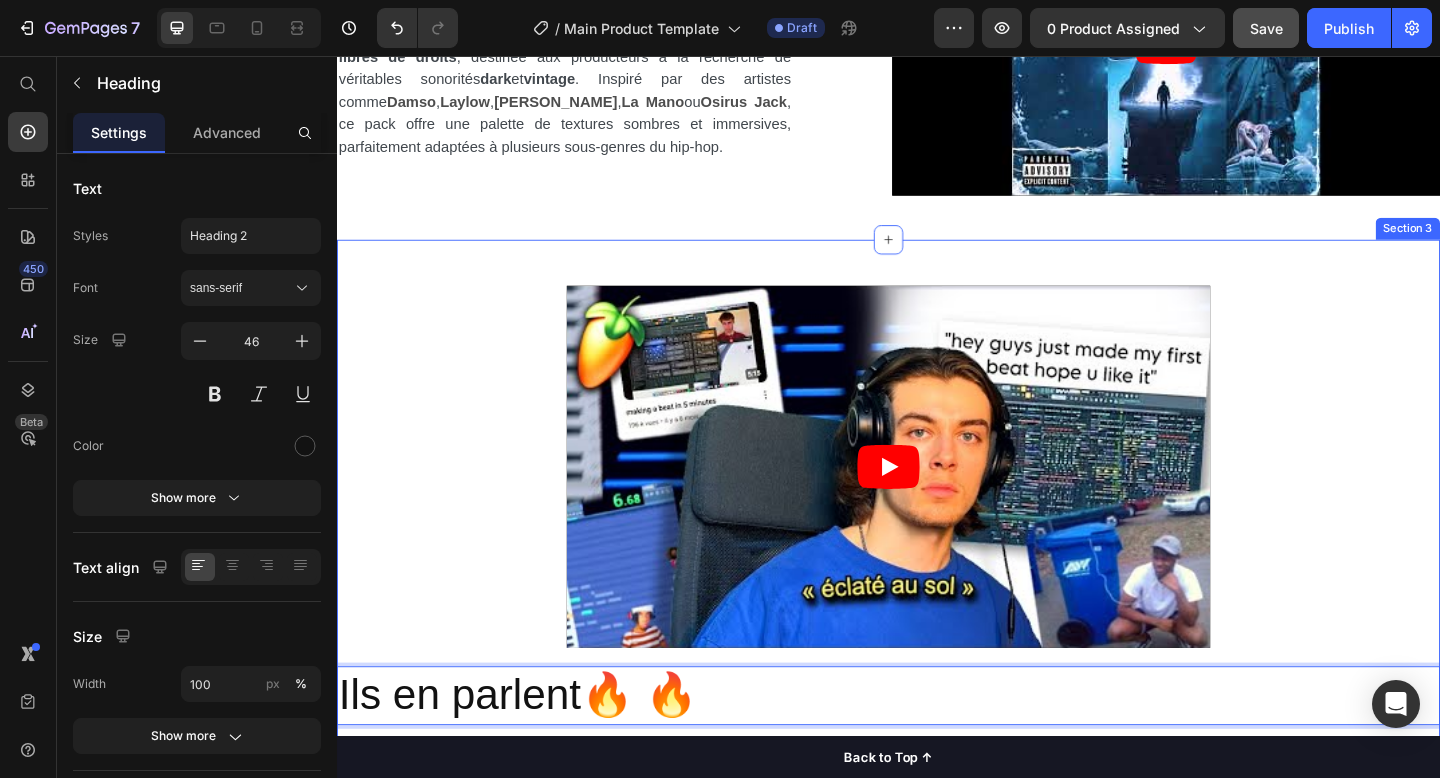 click on "Video Row Heading Ils en parlent  🔥 🔥  Heading   0 Section 3" at bounding box center (937, 570) 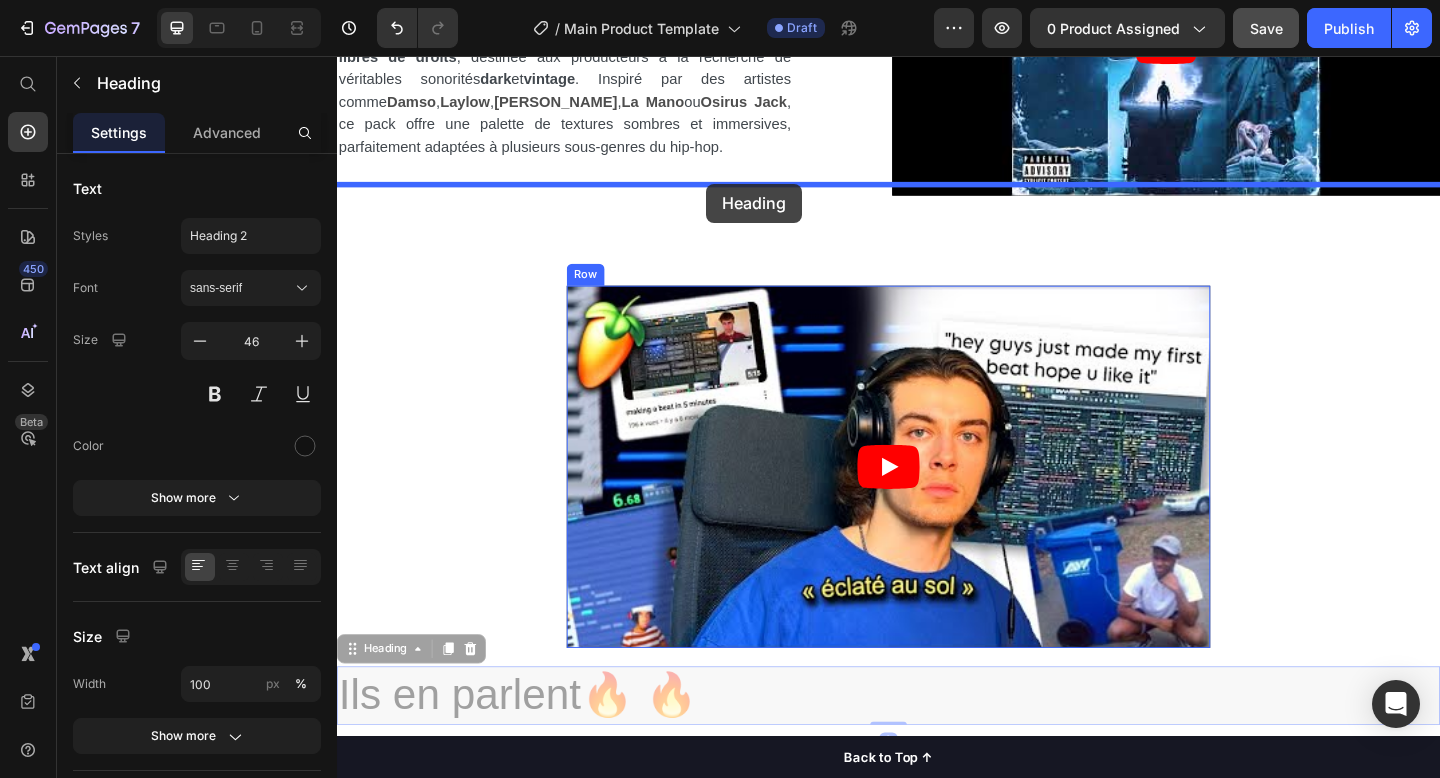 drag, startPoint x: 451, startPoint y: 711, endPoint x: 738, endPoint y: 195, distance: 590.44476 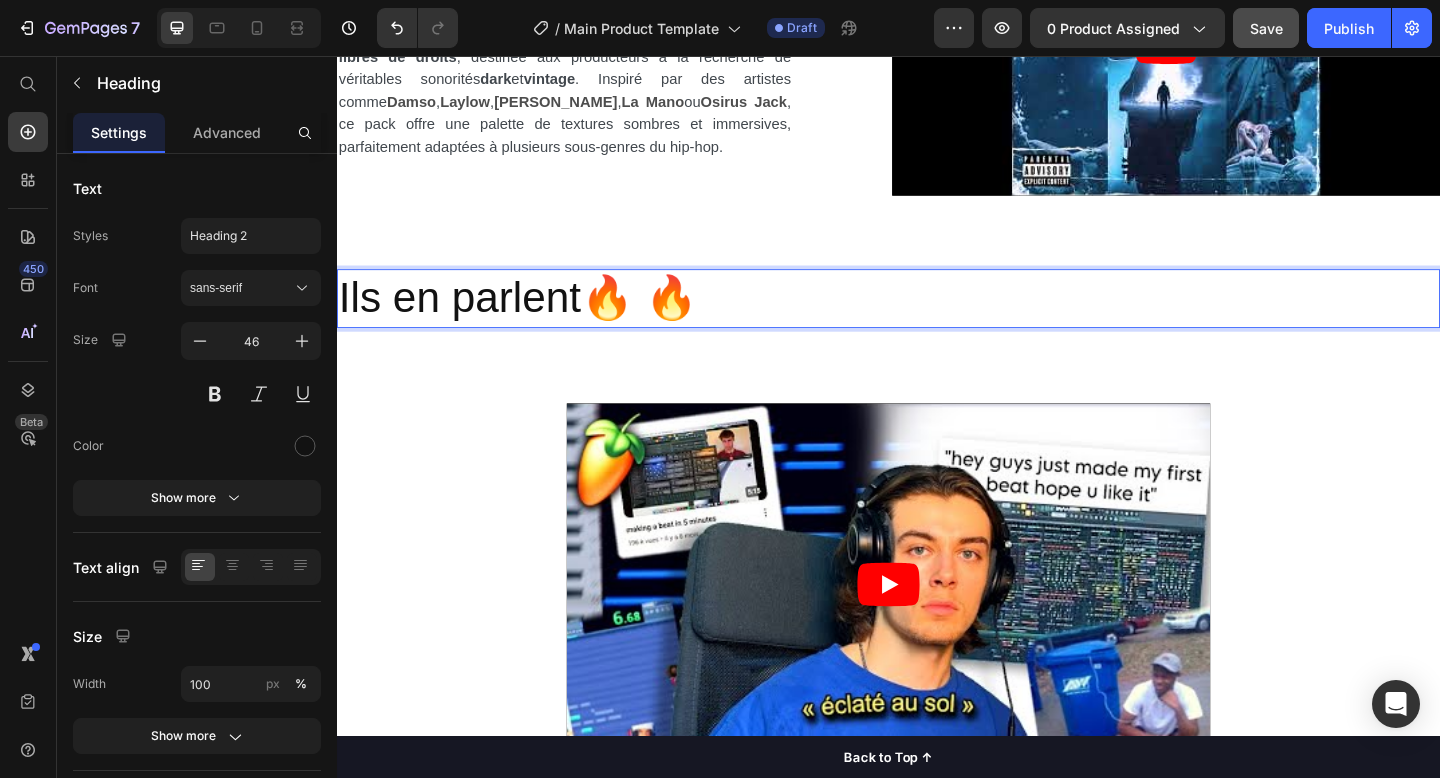 click on "Ils en parlent  🔥 🔥" at bounding box center [937, 320] 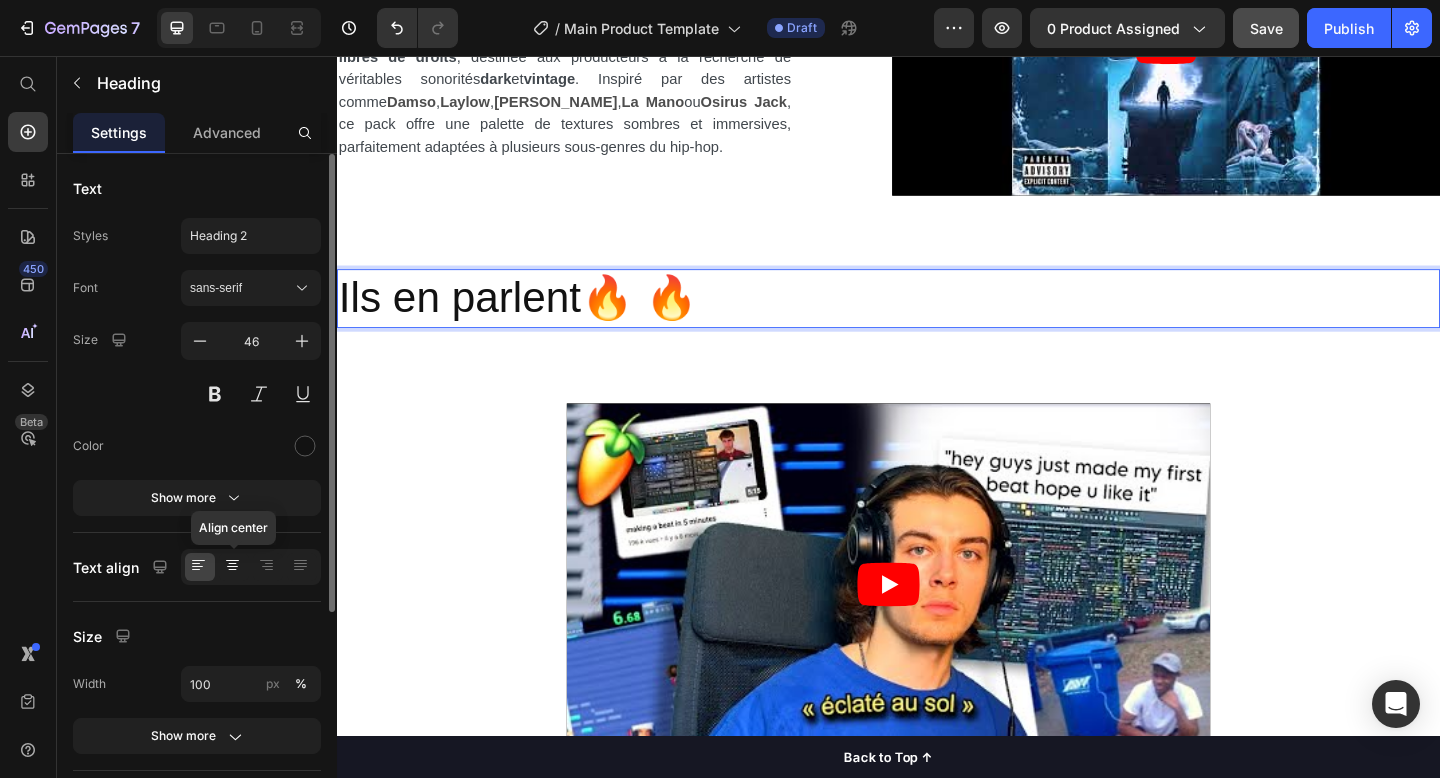 click 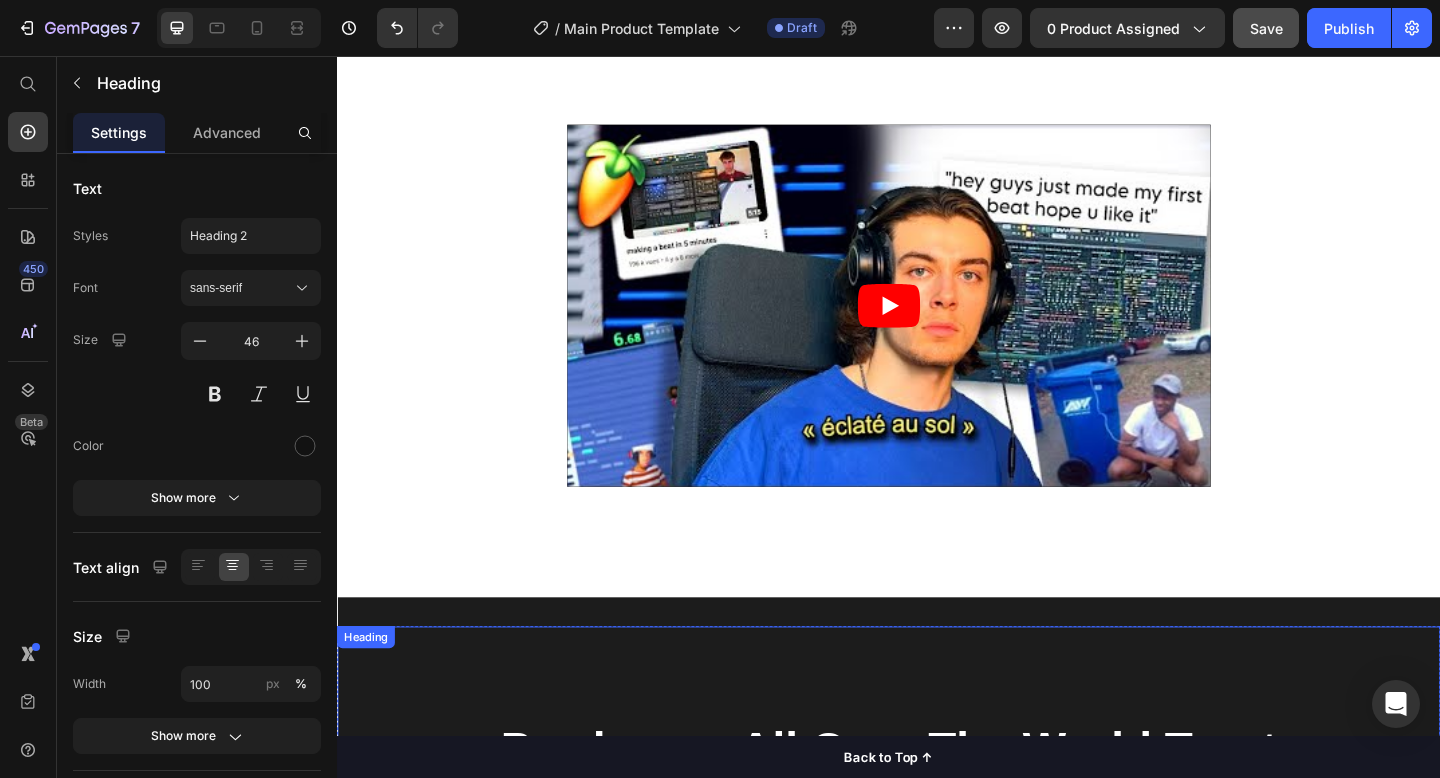 scroll, scrollTop: 1384, scrollLeft: 0, axis: vertical 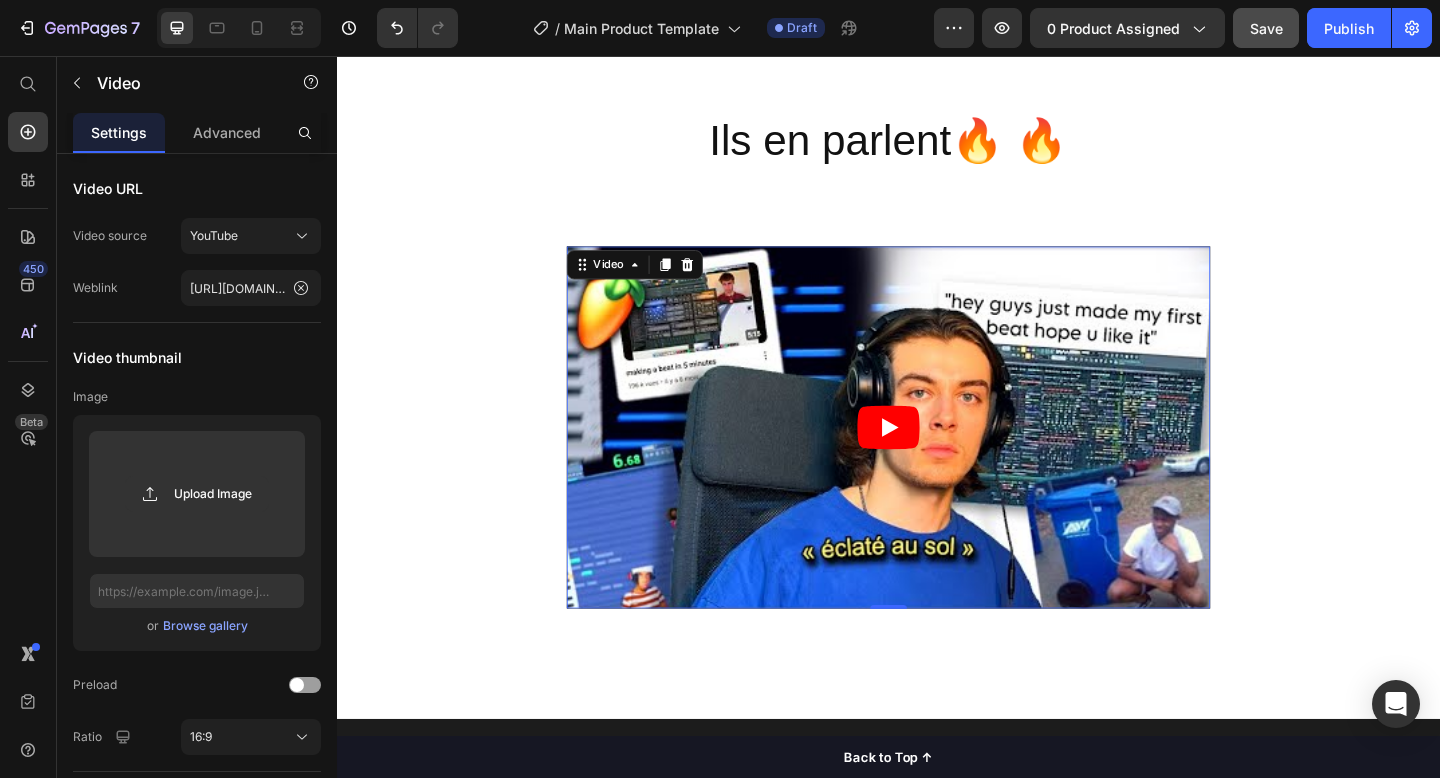 click at bounding box center [937, 460] 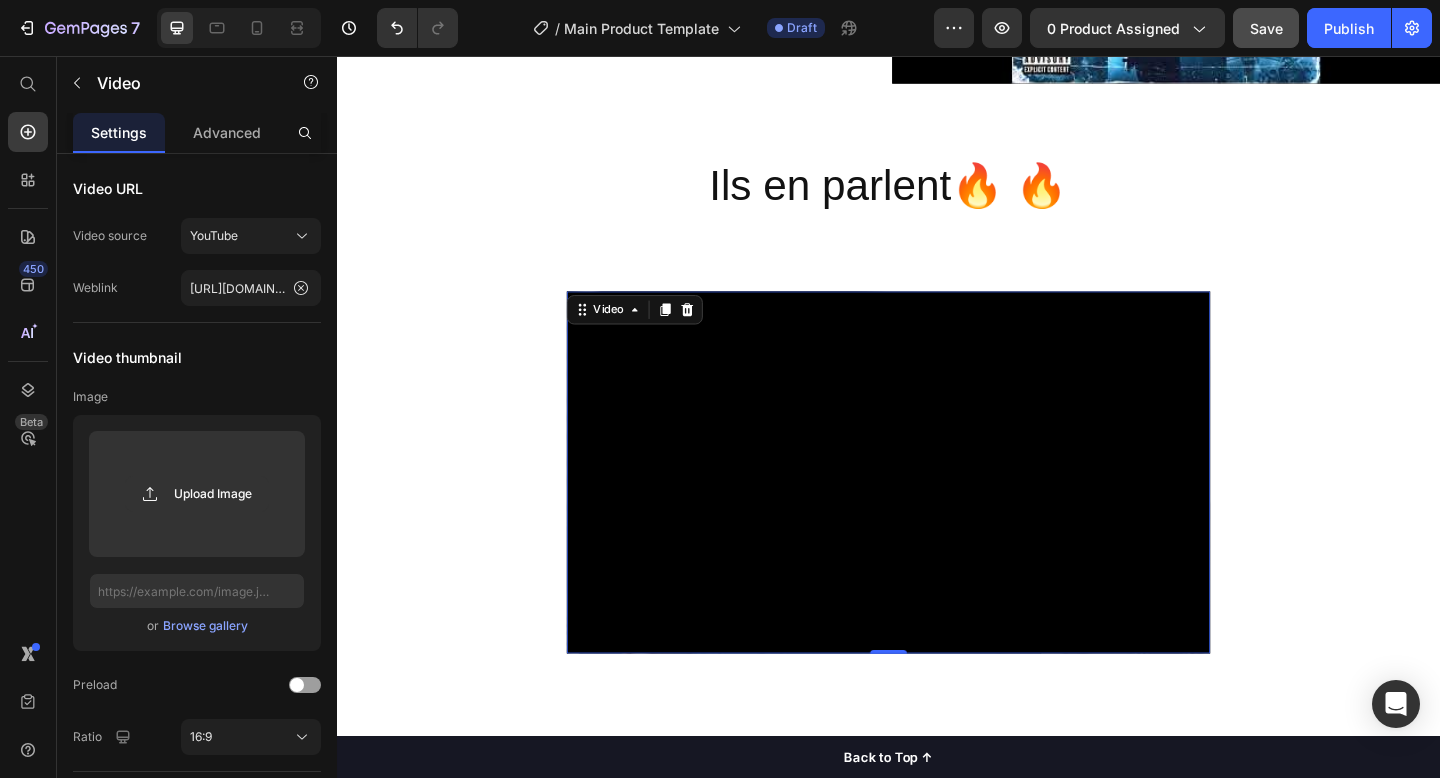scroll, scrollTop: 1523, scrollLeft: 0, axis: vertical 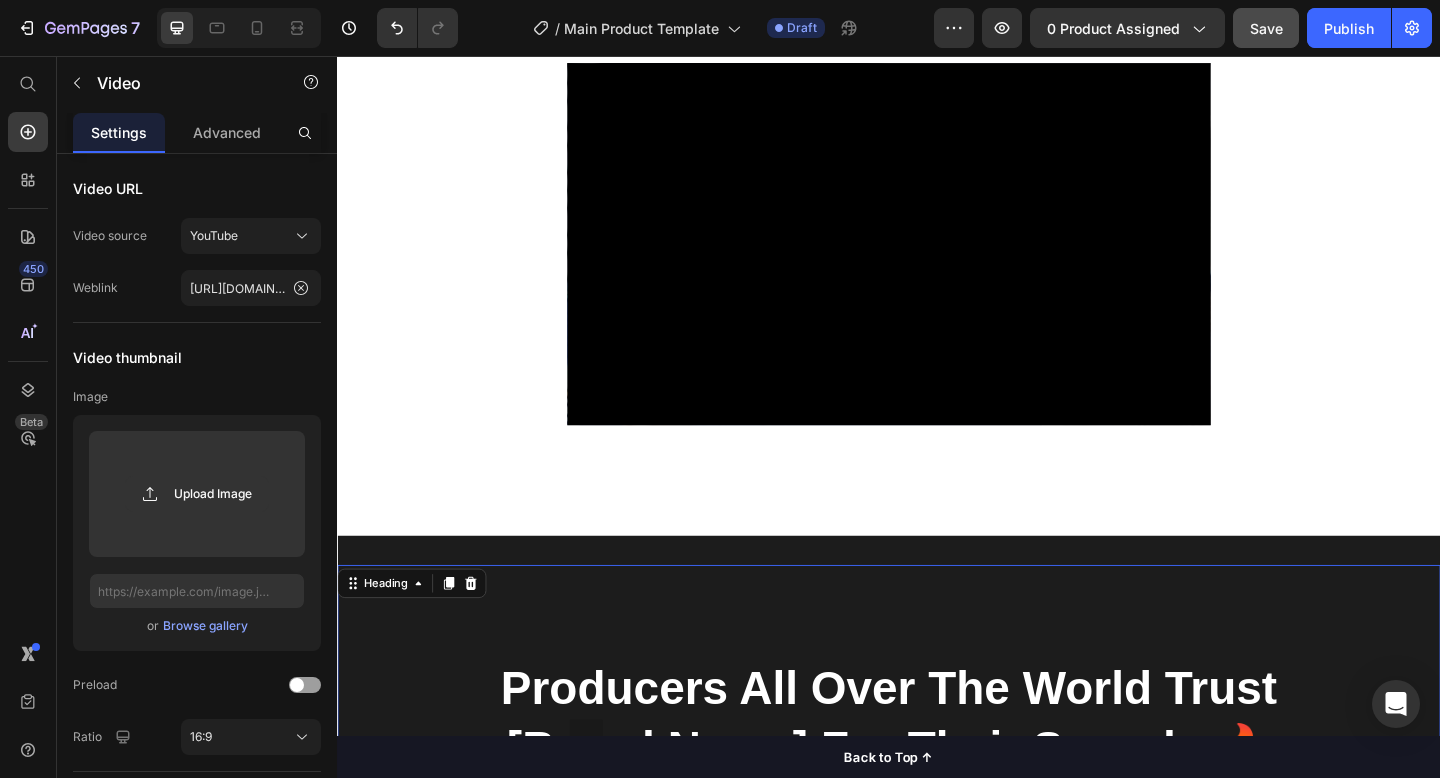 click on "Producers All Over The World Trust [Brand Name] For Their Sounds 🔥 Heading   30" at bounding box center [937, 727] 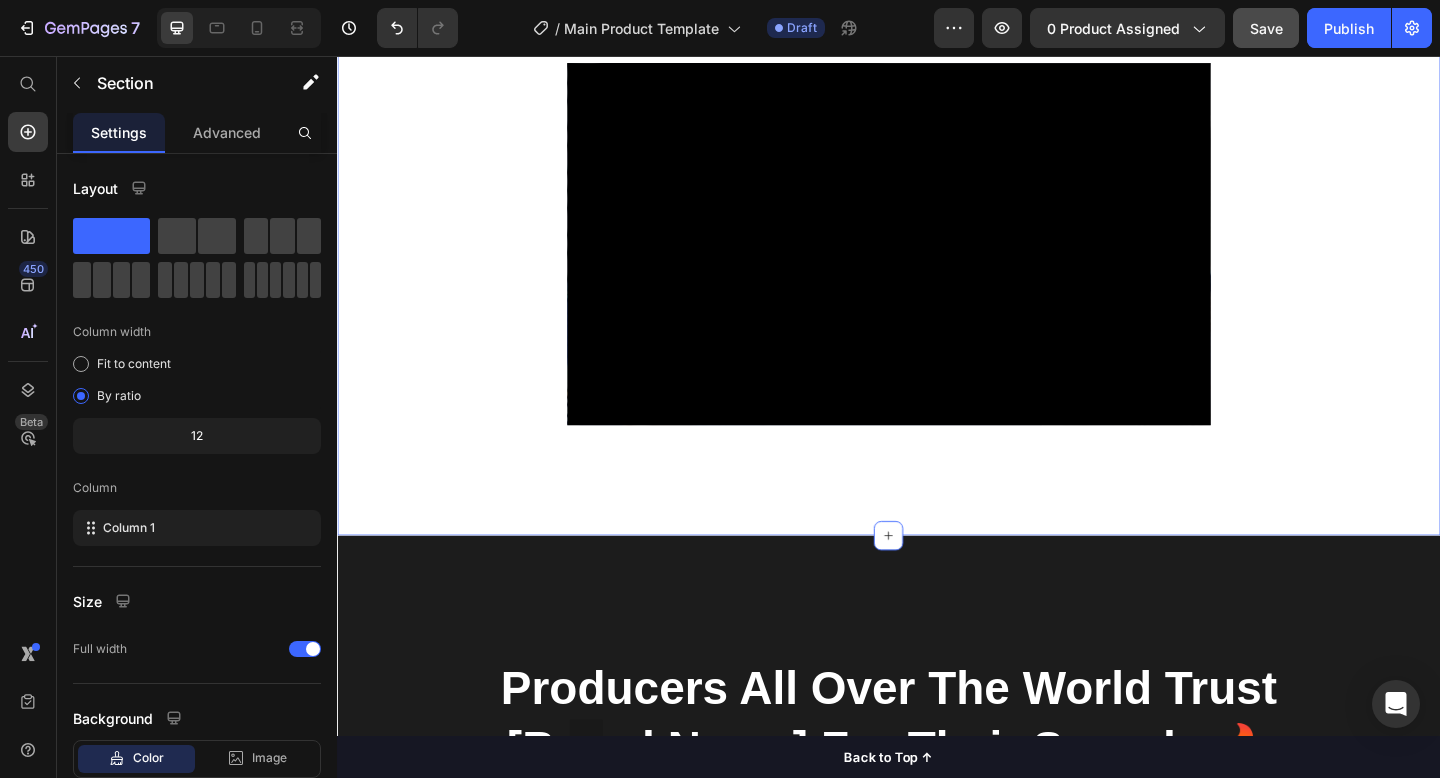 click on "Video Row Heading Section 4   You can create reusable sections Create Theme Section AI Content Write with GemAI What would you like to describe here? Tone and Voice Persuasive Product YURI - DARK SYNTH SAMPLE PACK VOL. 1 Show more Generate" at bounding box center [937, 296] 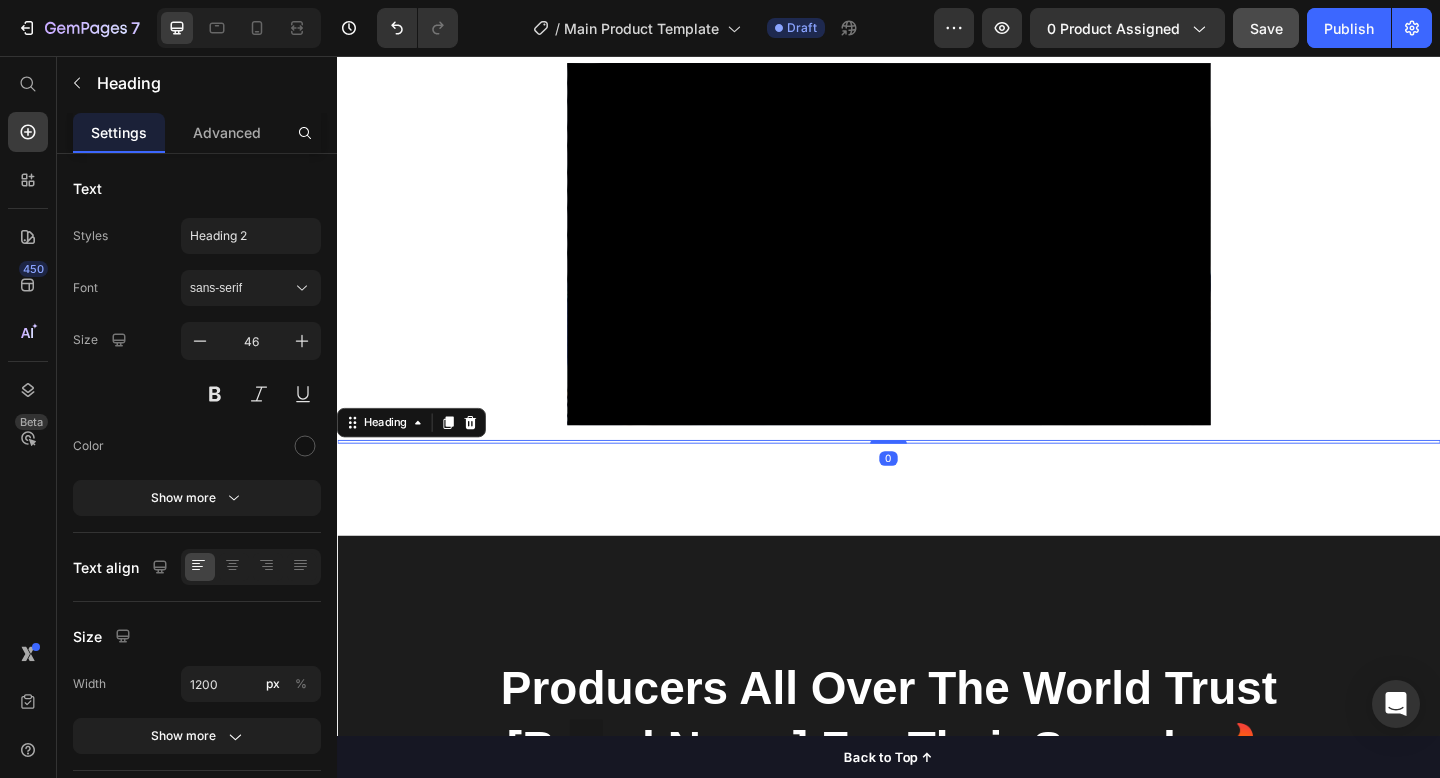 drag, startPoint x: 936, startPoint y: 476, endPoint x: 946, endPoint y: 392, distance: 84.59315 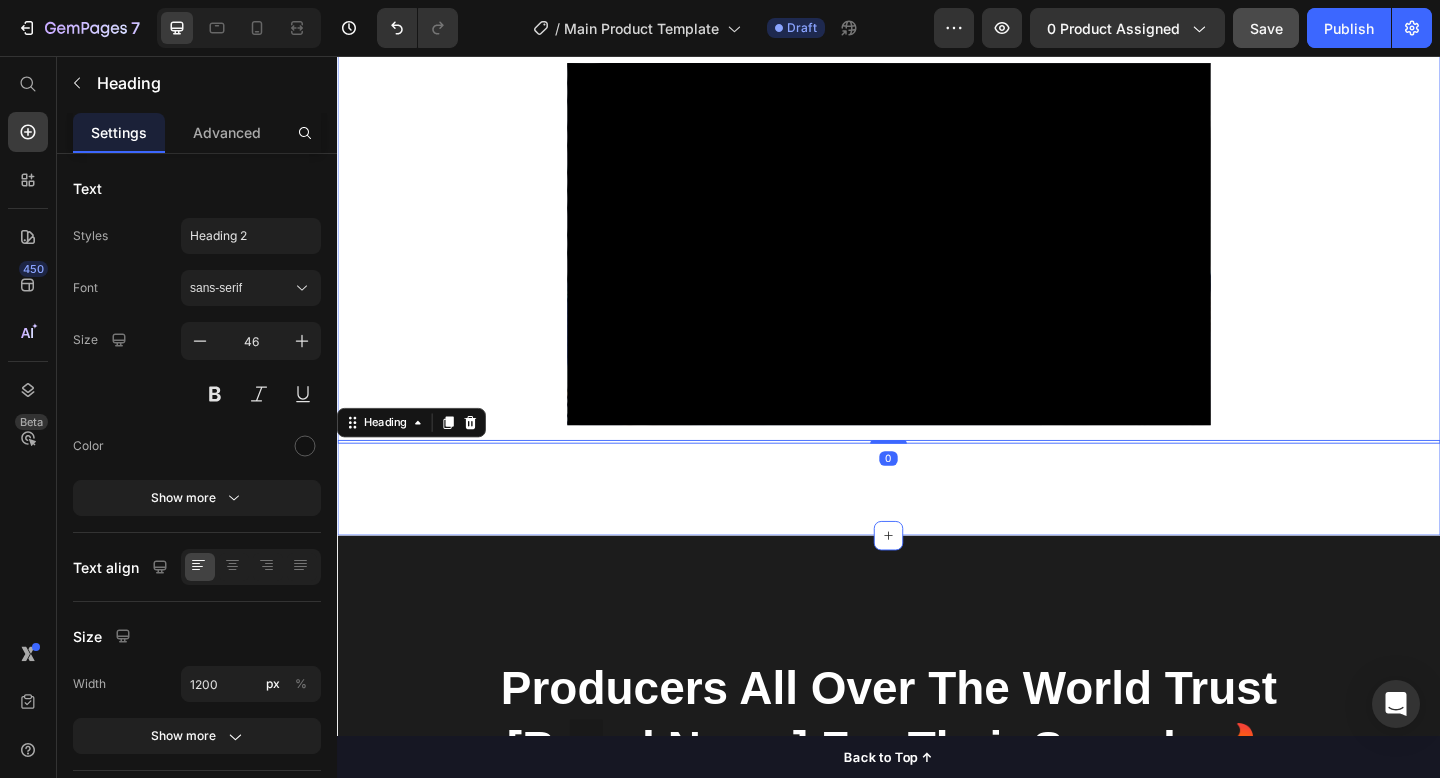 click on "Video Row Heading   0 Section 4" at bounding box center (937, 296) 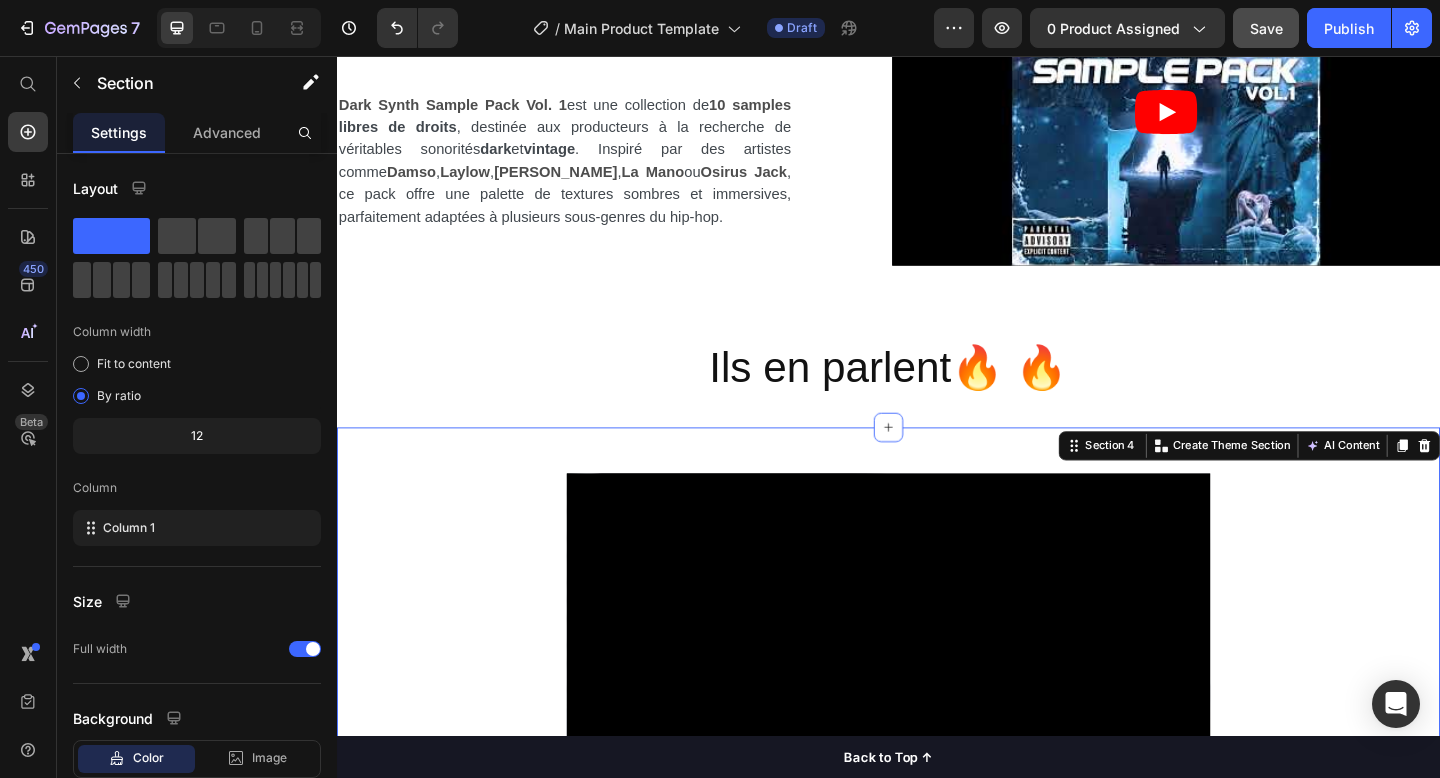 scroll, scrollTop: 1086, scrollLeft: 0, axis: vertical 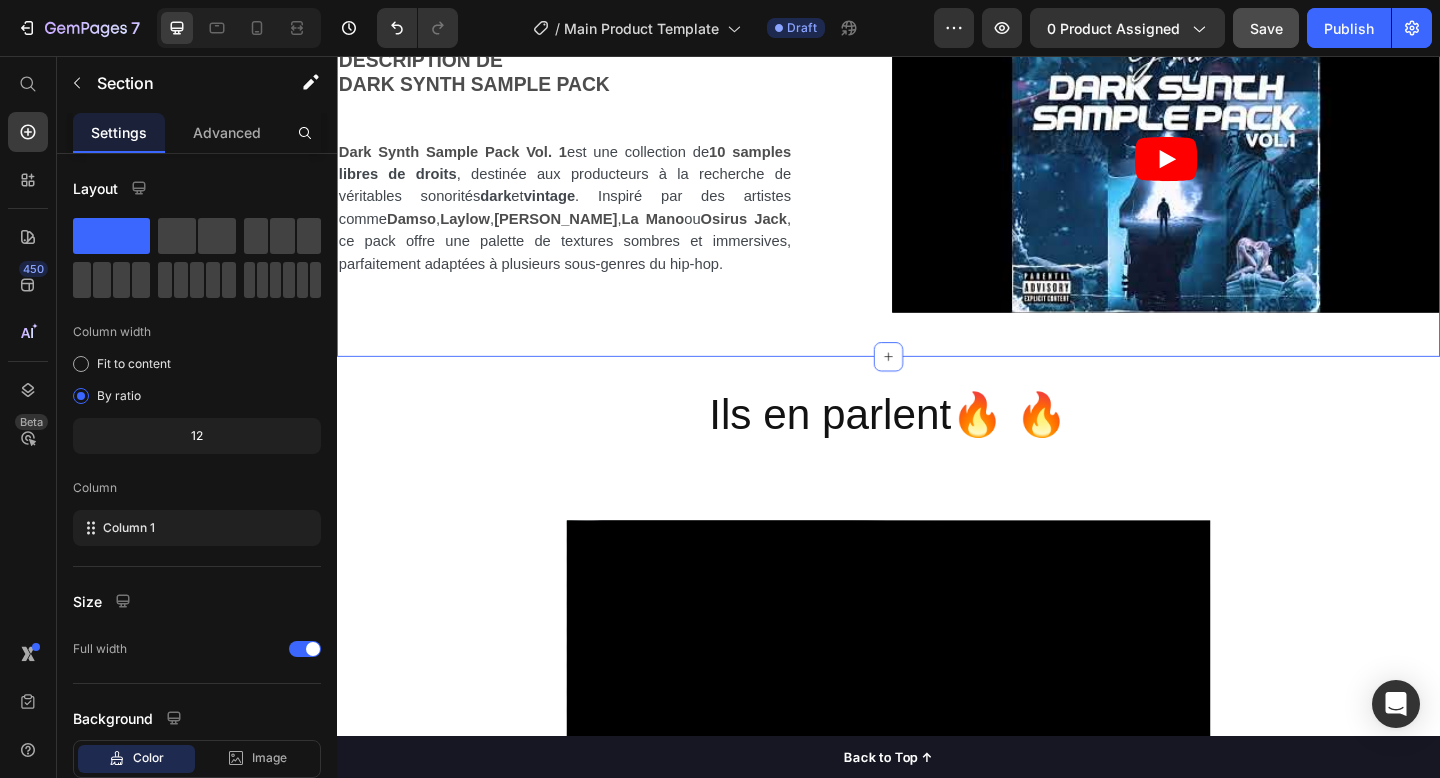 click on "DESCRIPTION DE  DARK SYNTH SAMPLE PACK      Dark Synth Sample Pack Vol. 1  est une collection de  10 samples   libres de droits , destinée aux producteurs à la recherche de véritables sonorités  dark  et  vintage . Inspiré par des artistes comme  Damso ,  Laylow ,  Freeze Corleone ,  La Mano  ou  Osirus Jack , ce pack offre une palette de textures sombres et immersives, parfaitement adaptées à plusieurs sous-genres du hip-hop. Text Block Video Row Section 2   You can create reusable sections Create Theme Section AI Content Write with GemAI What would you like to describe here? Tone and Voice Persuasive Product YURI - DARK SYNTH SAMPLE PACK VOL. 1 Show more Generate" at bounding box center [937, 175] 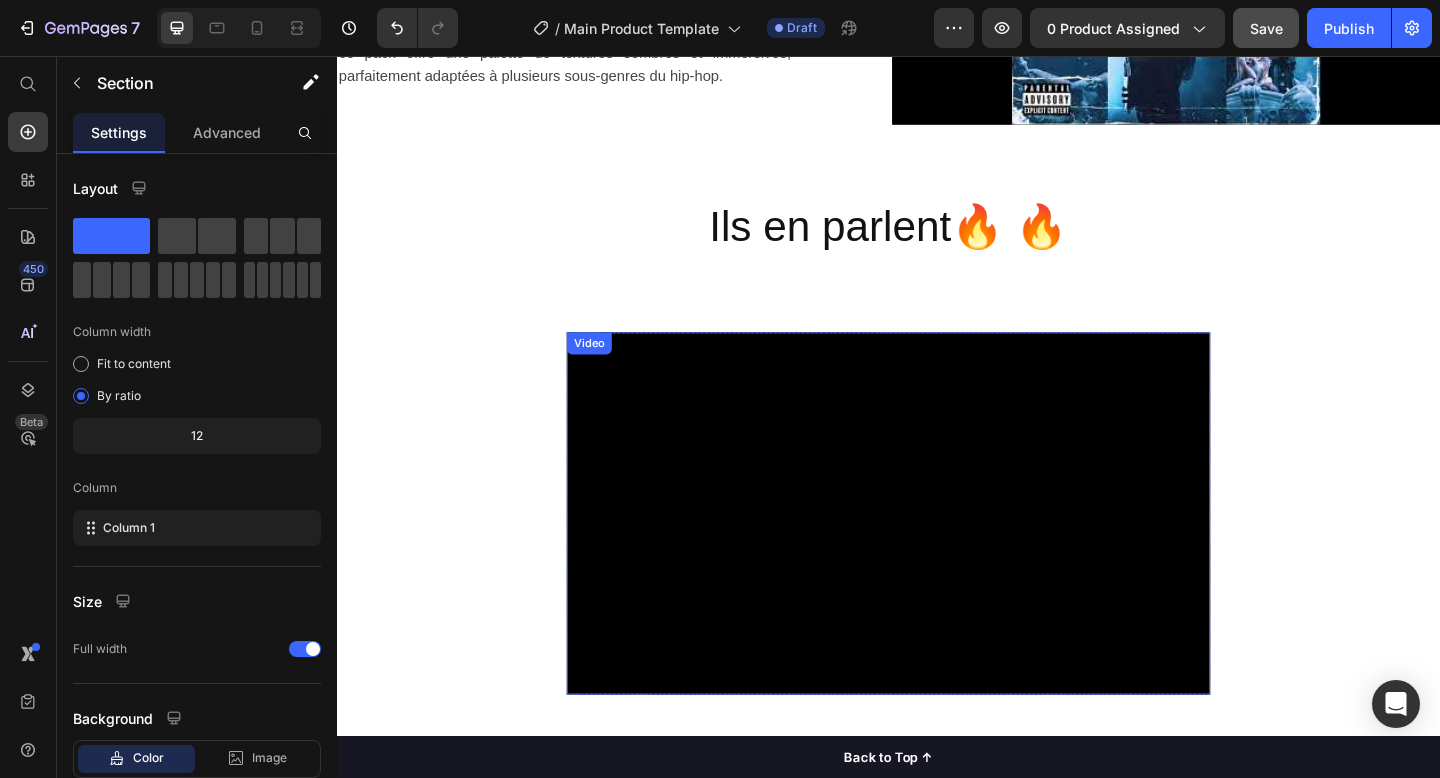 scroll, scrollTop: 1293, scrollLeft: 0, axis: vertical 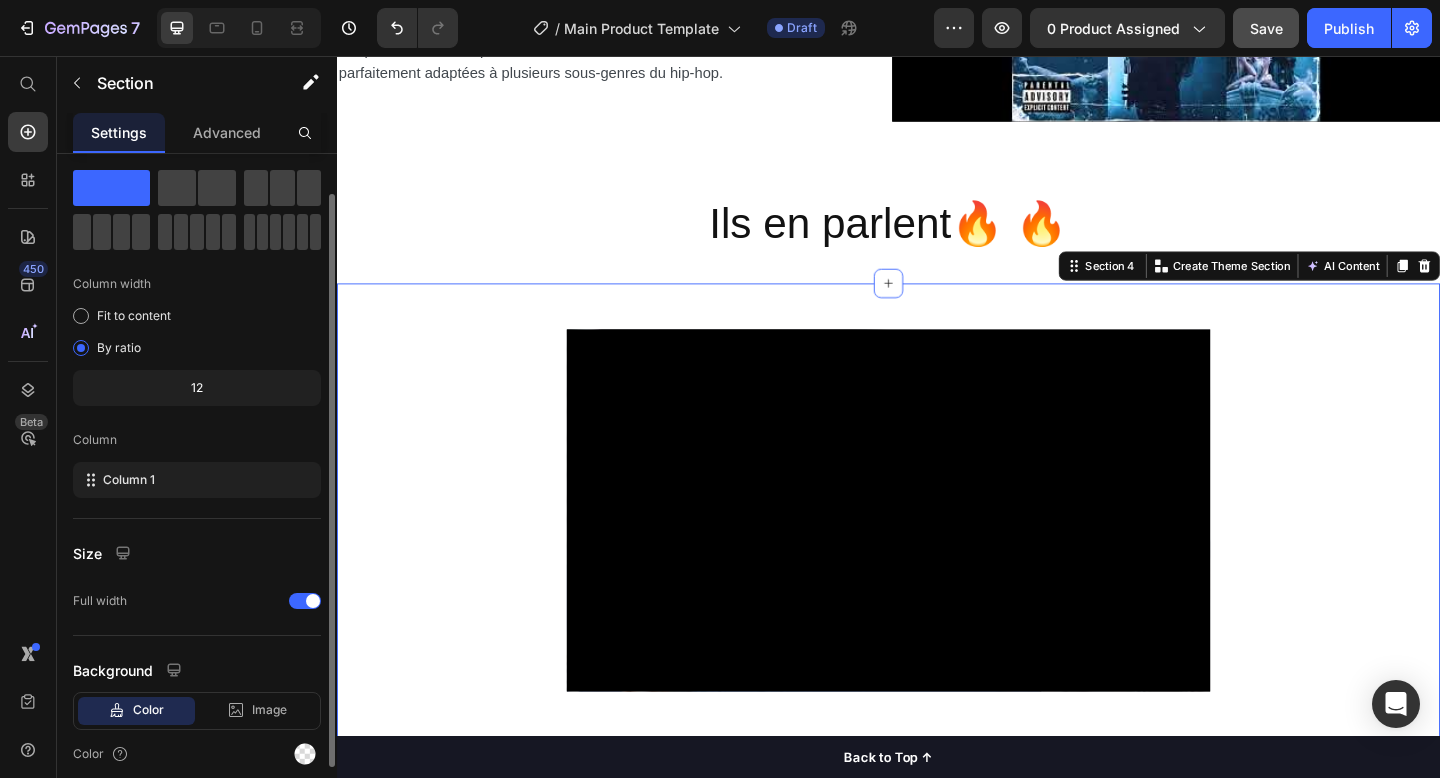 click on "Video Row Heading" at bounding box center (937, 561) 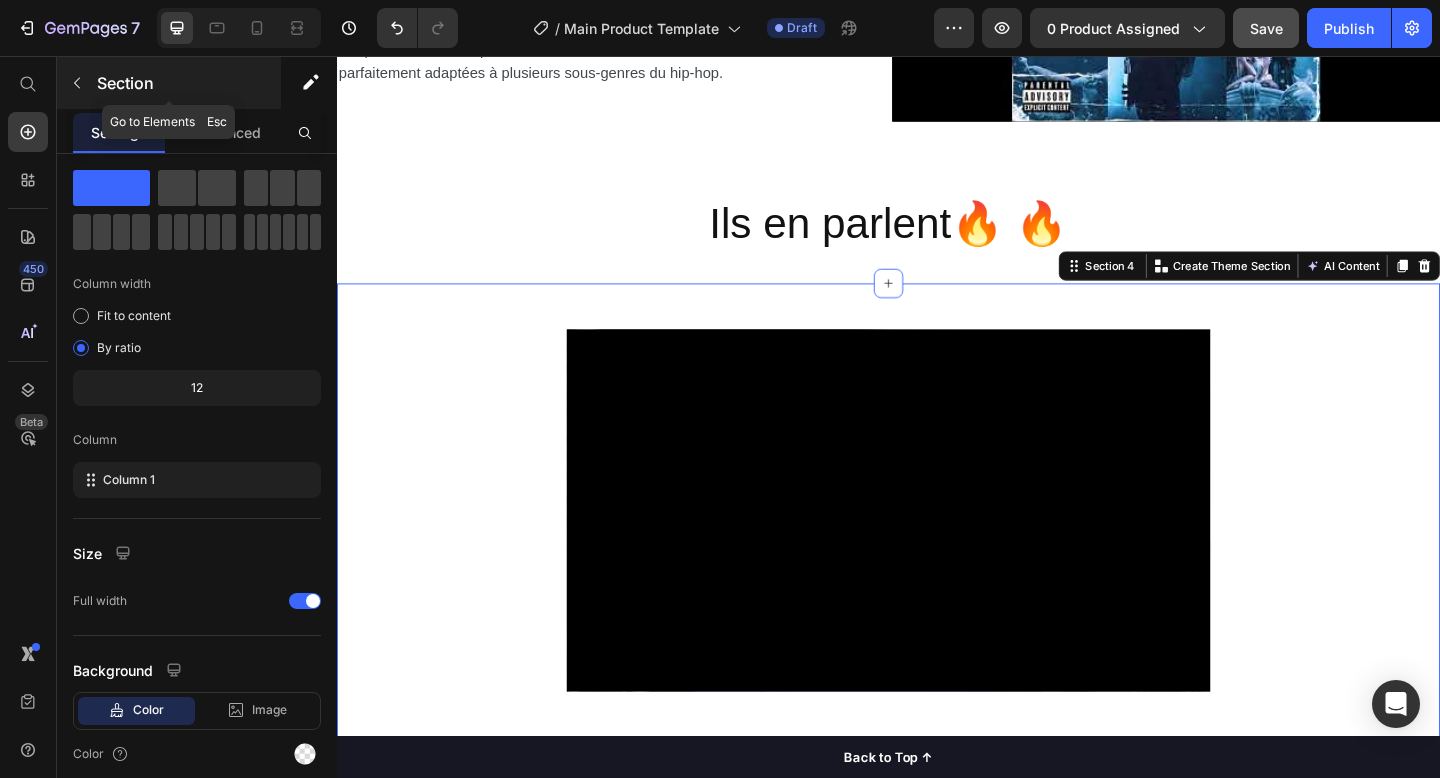 click at bounding box center [77, 83] 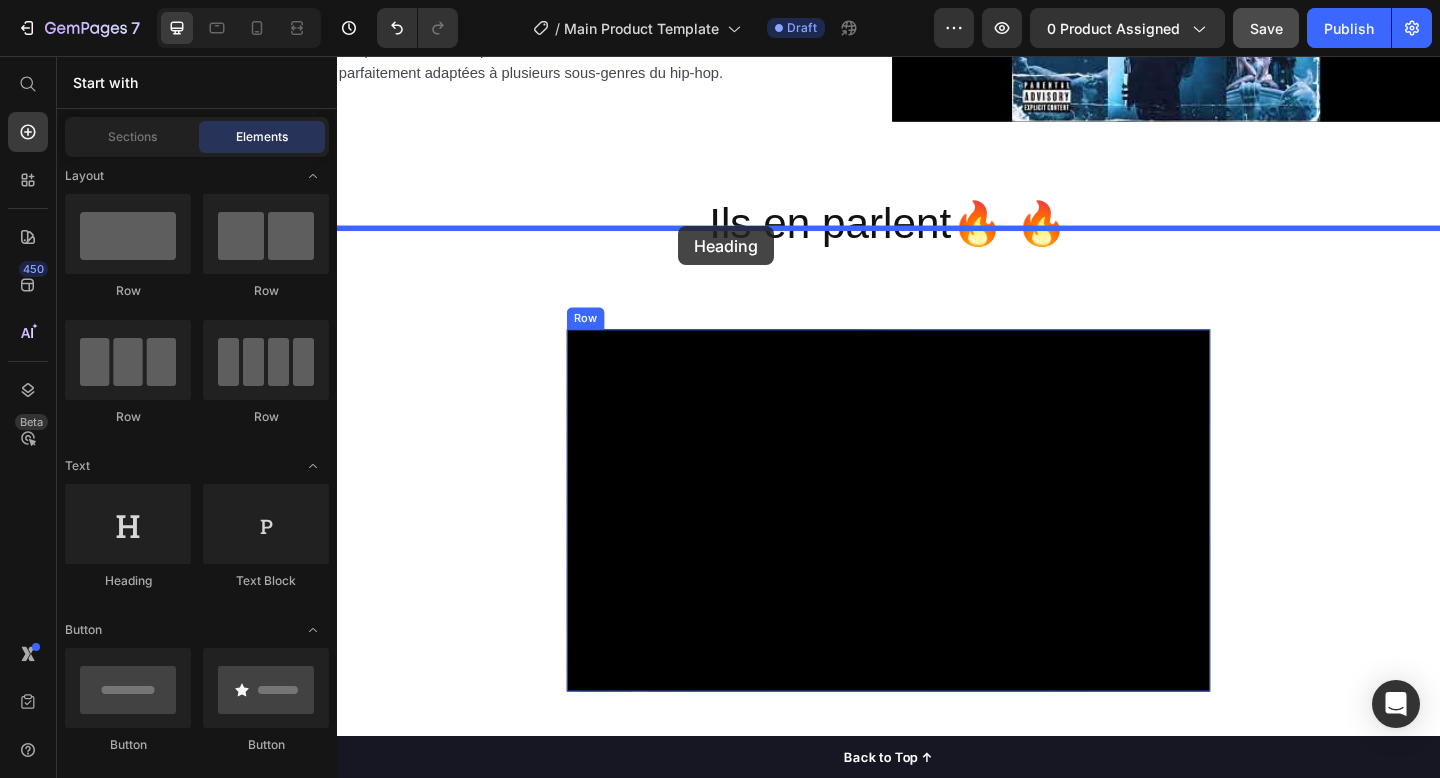 drag, startPoint x: 474, startPoint y: 582, endPoint x: 708, endPoint y: 241, distance: 413.5662 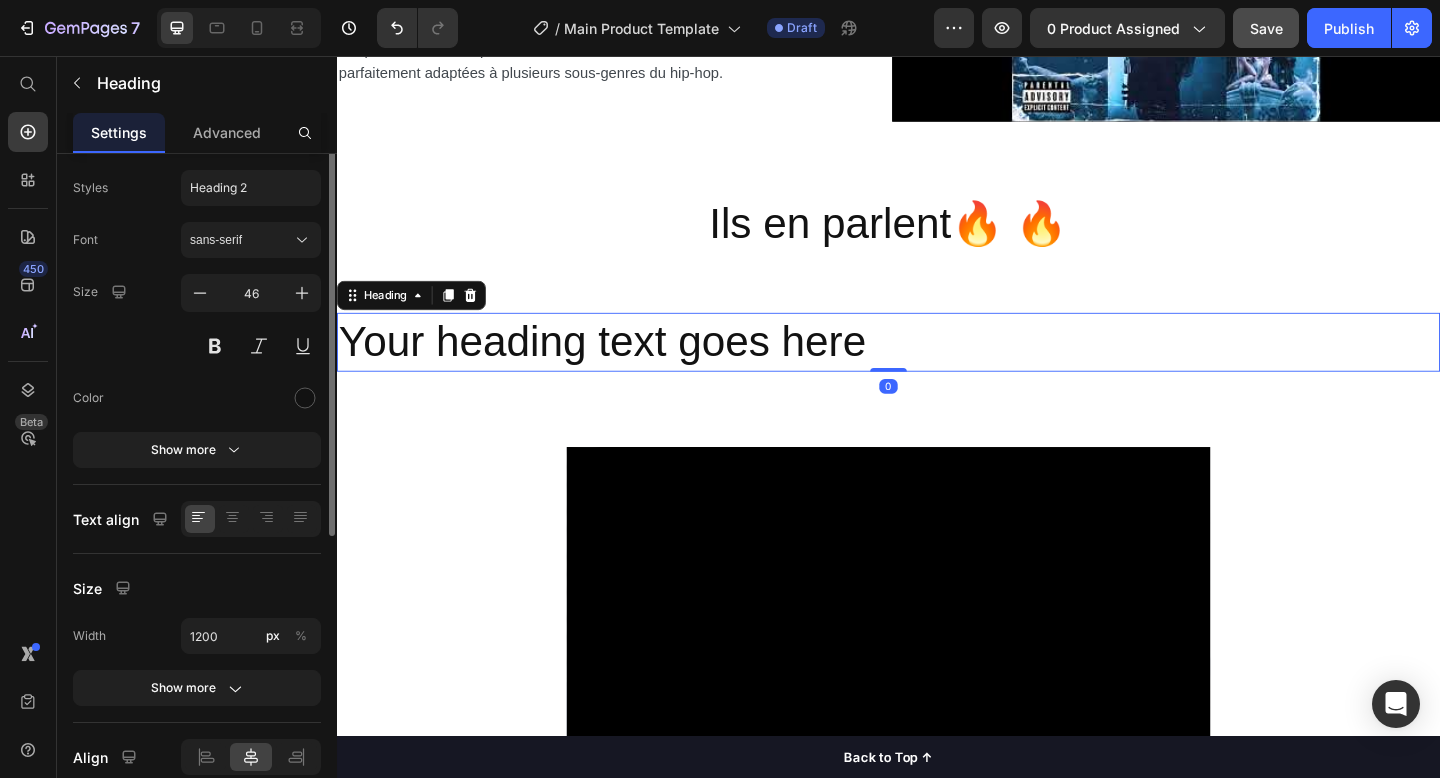 scroll, scrollTop: 0, scrollLeft: 0, axis: both 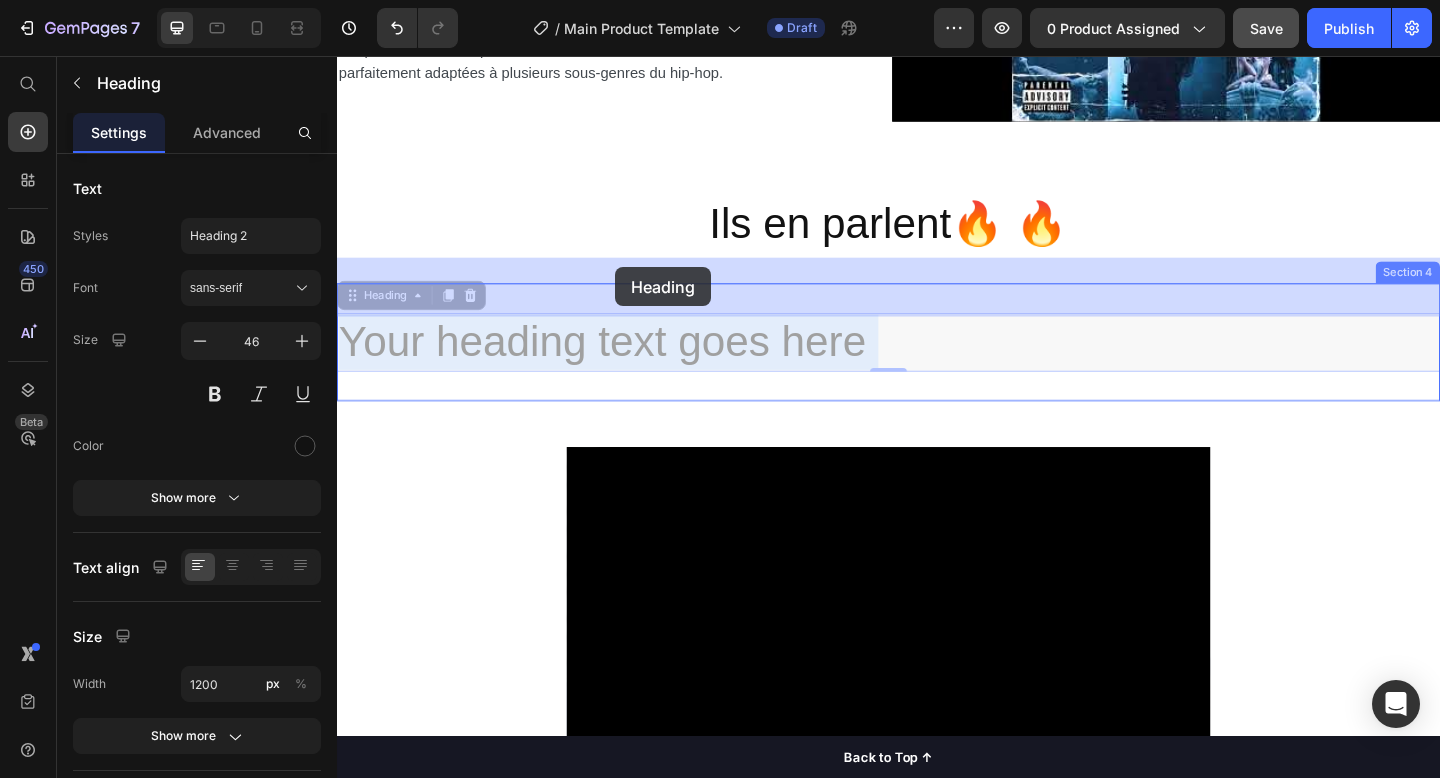 drag, startPoint x: 938, startPoint y: 300, endPoint x: 652, endPoint y: 286, distance: 286.34244 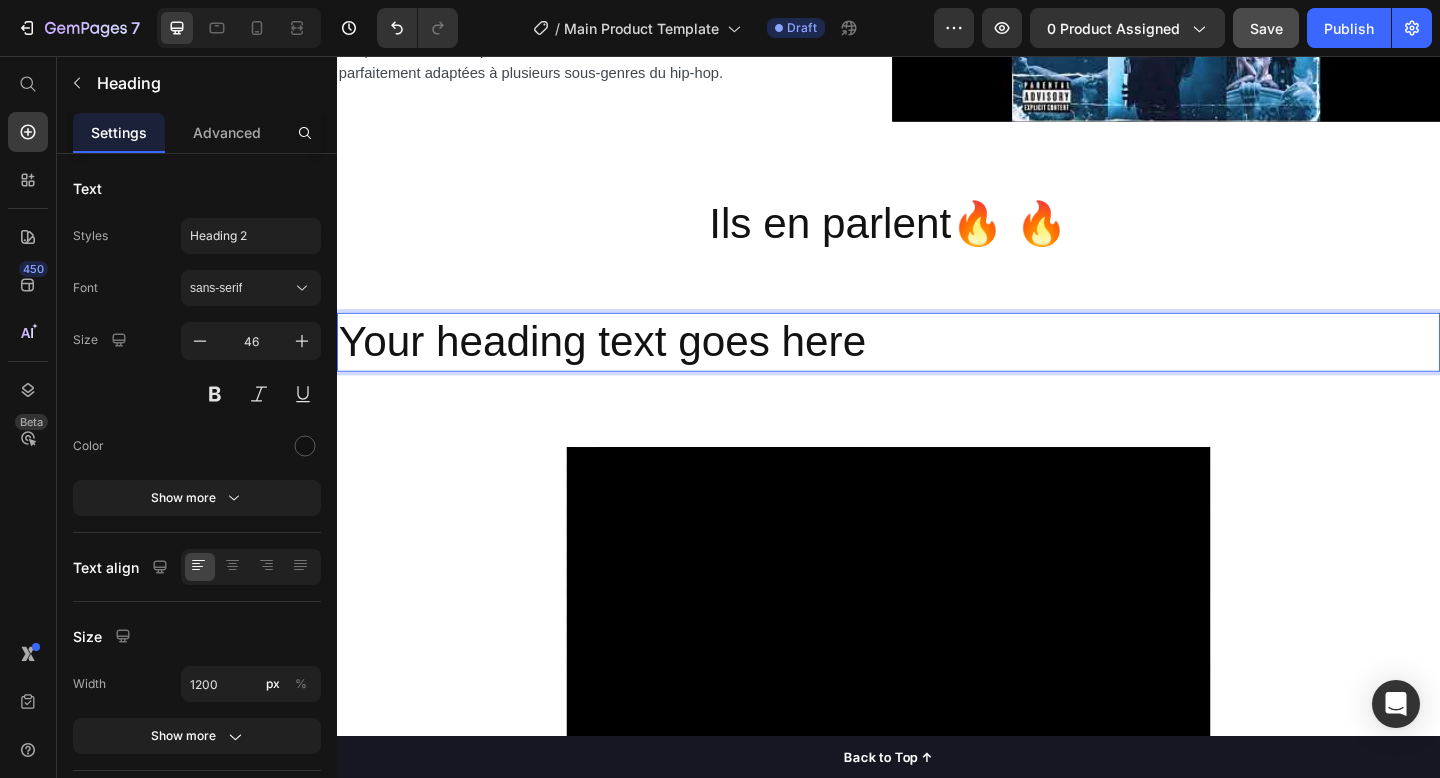 click on "Your heading text goes here" at bounding box center [937, 368] 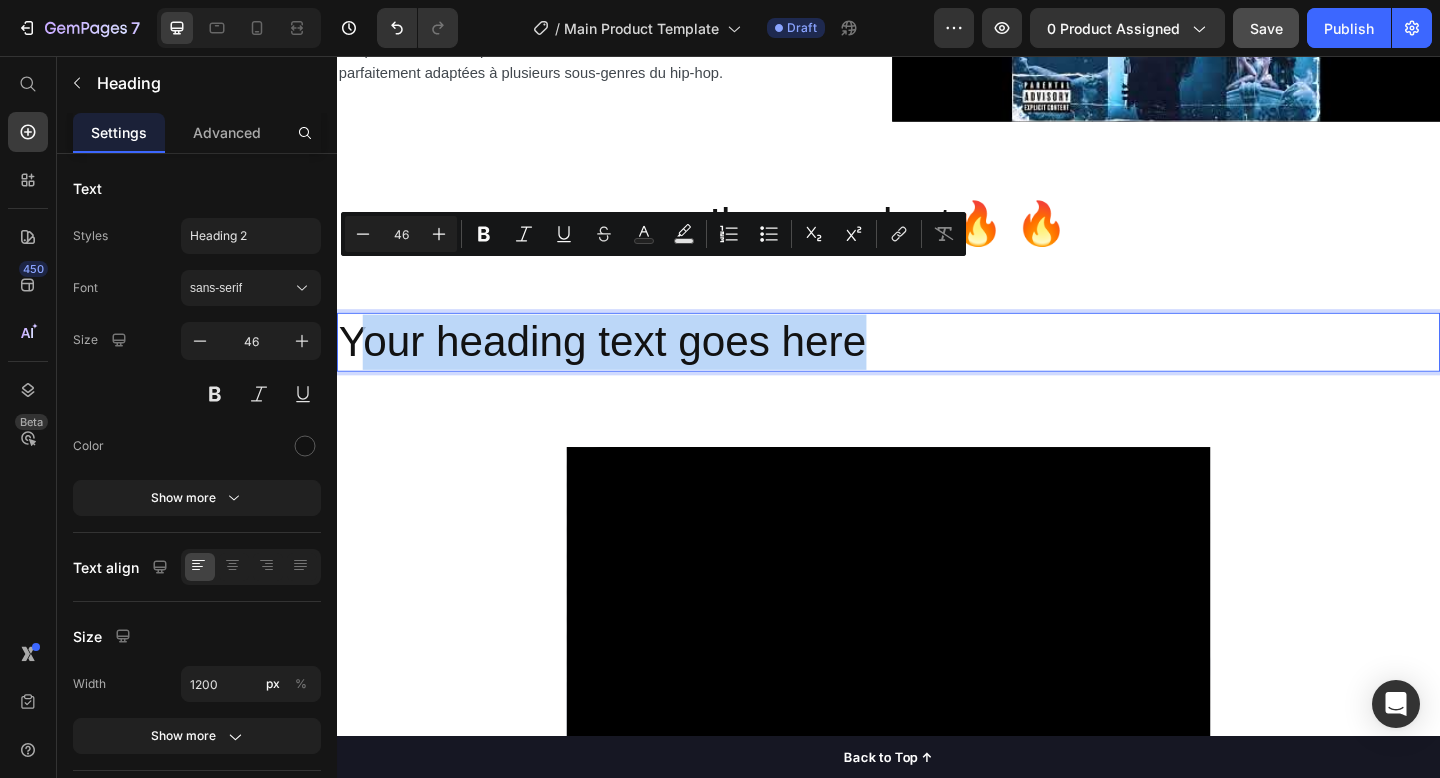 drag, startPoint x: 959, startPoint y: 296, endPoint x: 358, endPoint y: 293, distance: 601.0075 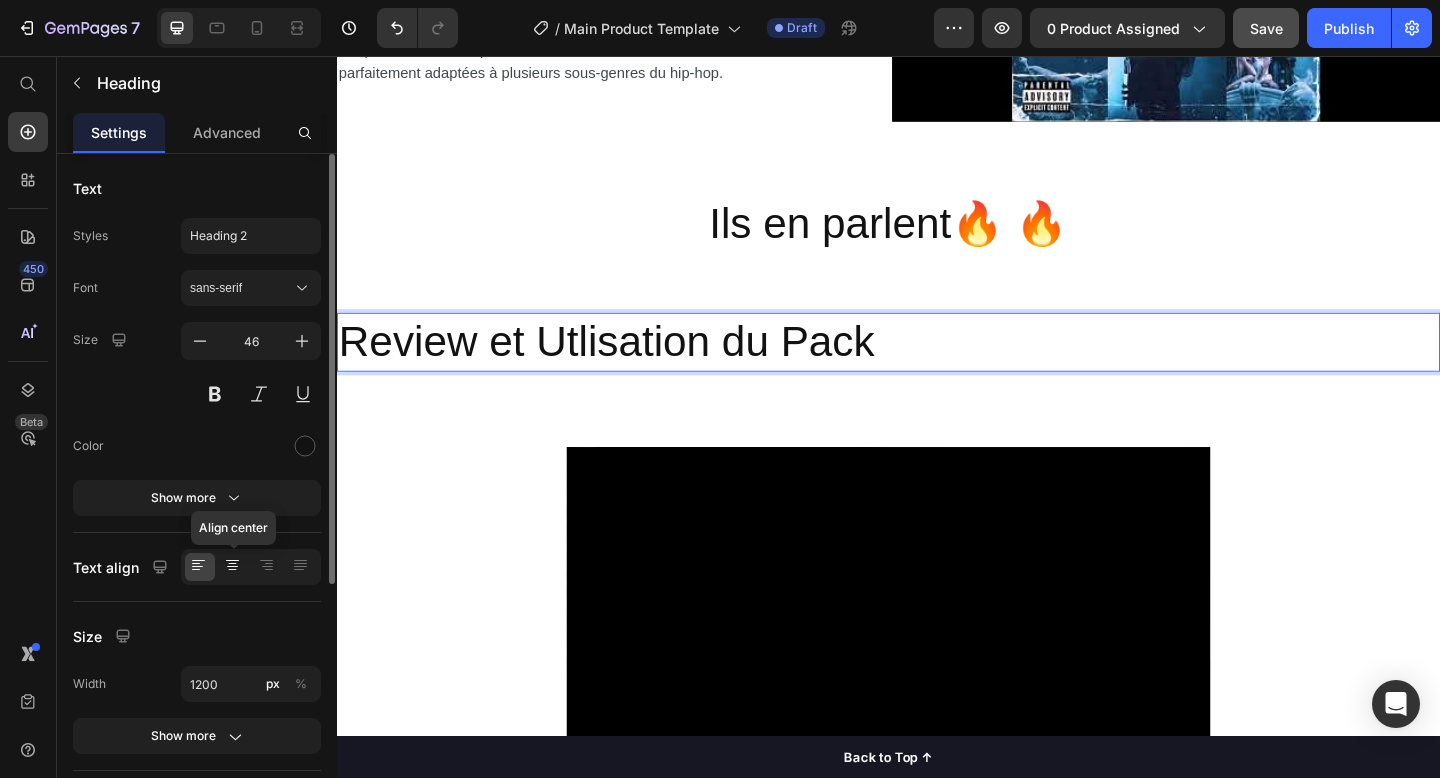 click 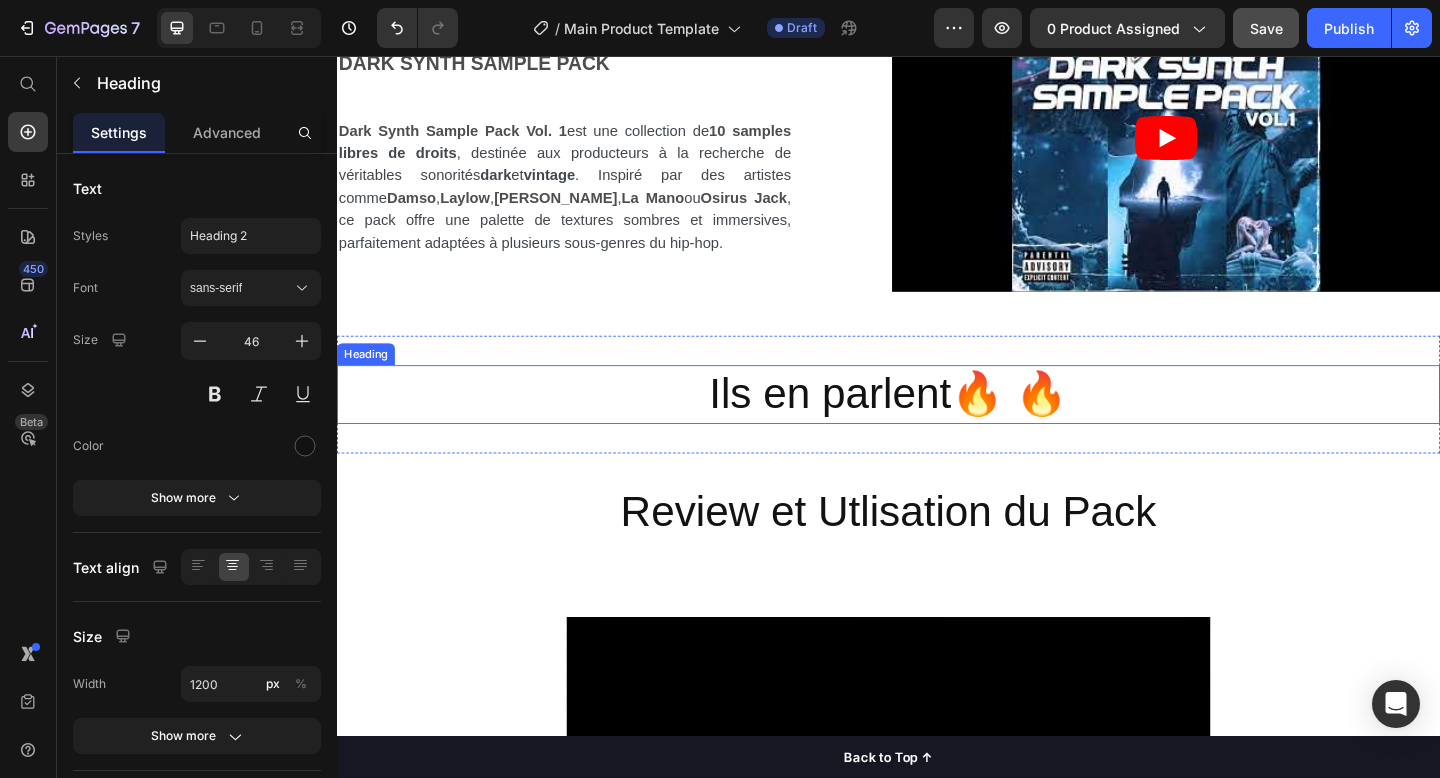 scroll, scrollTop: 1101, scrollLeft: 0, axis: vertical 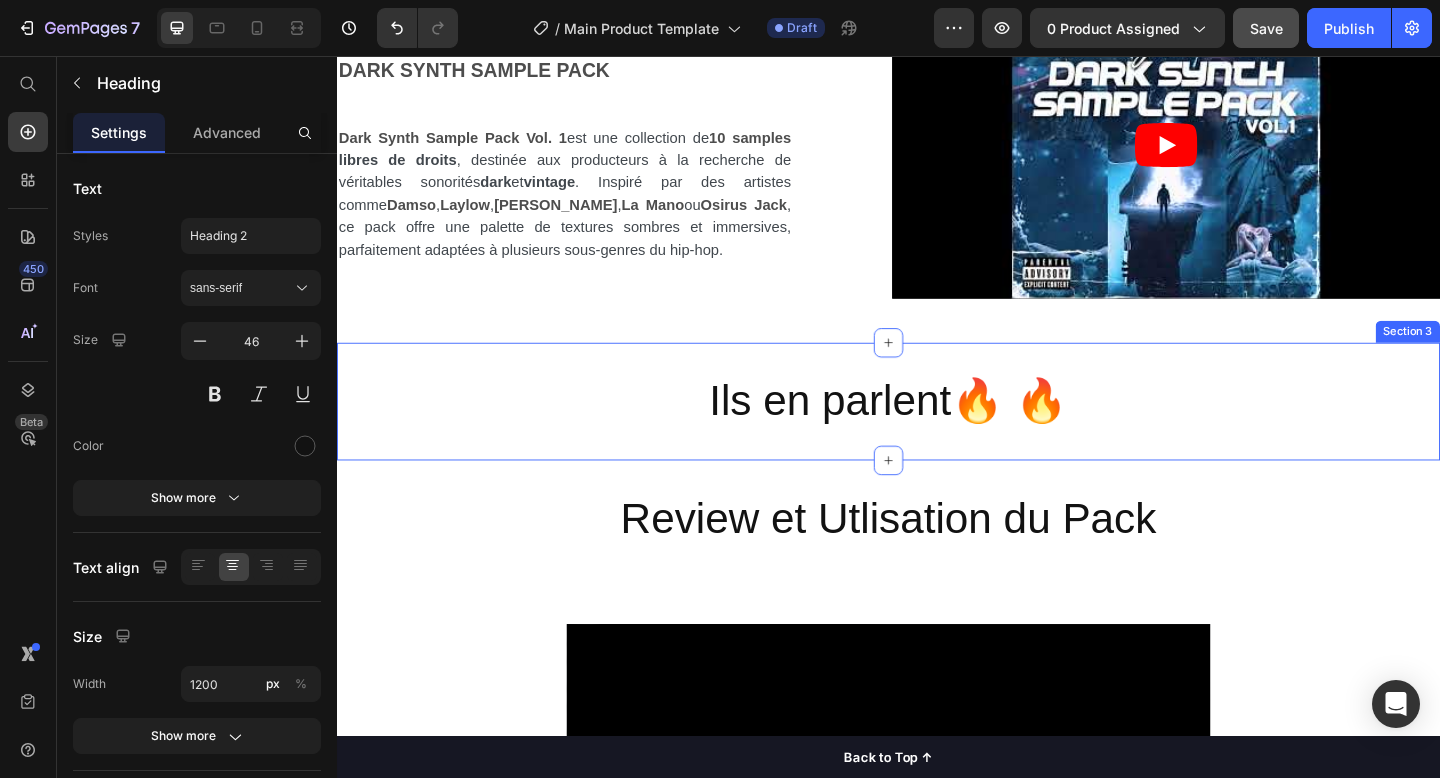 click on "Ils en parlent  🔥 🔥  Heading Section 3" at bounding box center (937, 432) 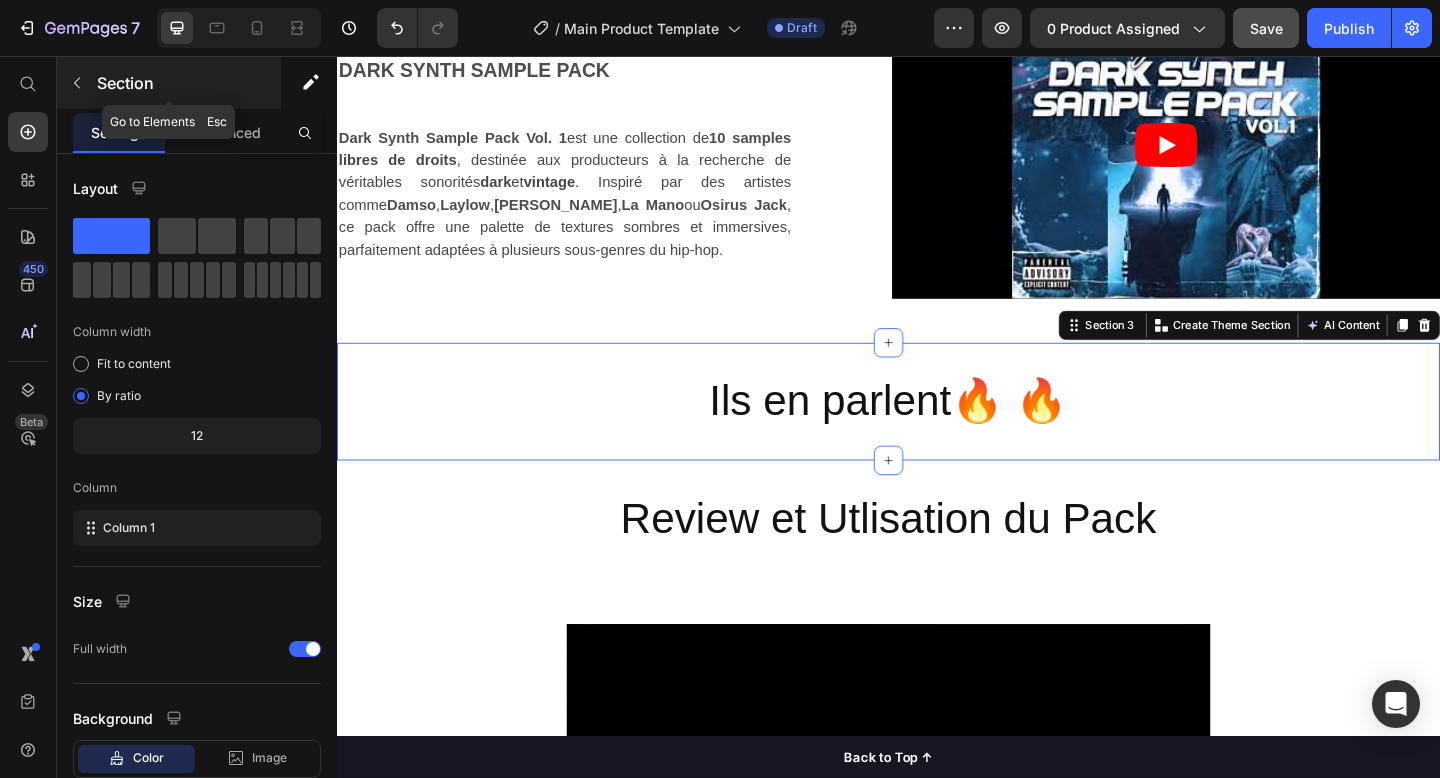 click at bounding box center (77, 83) 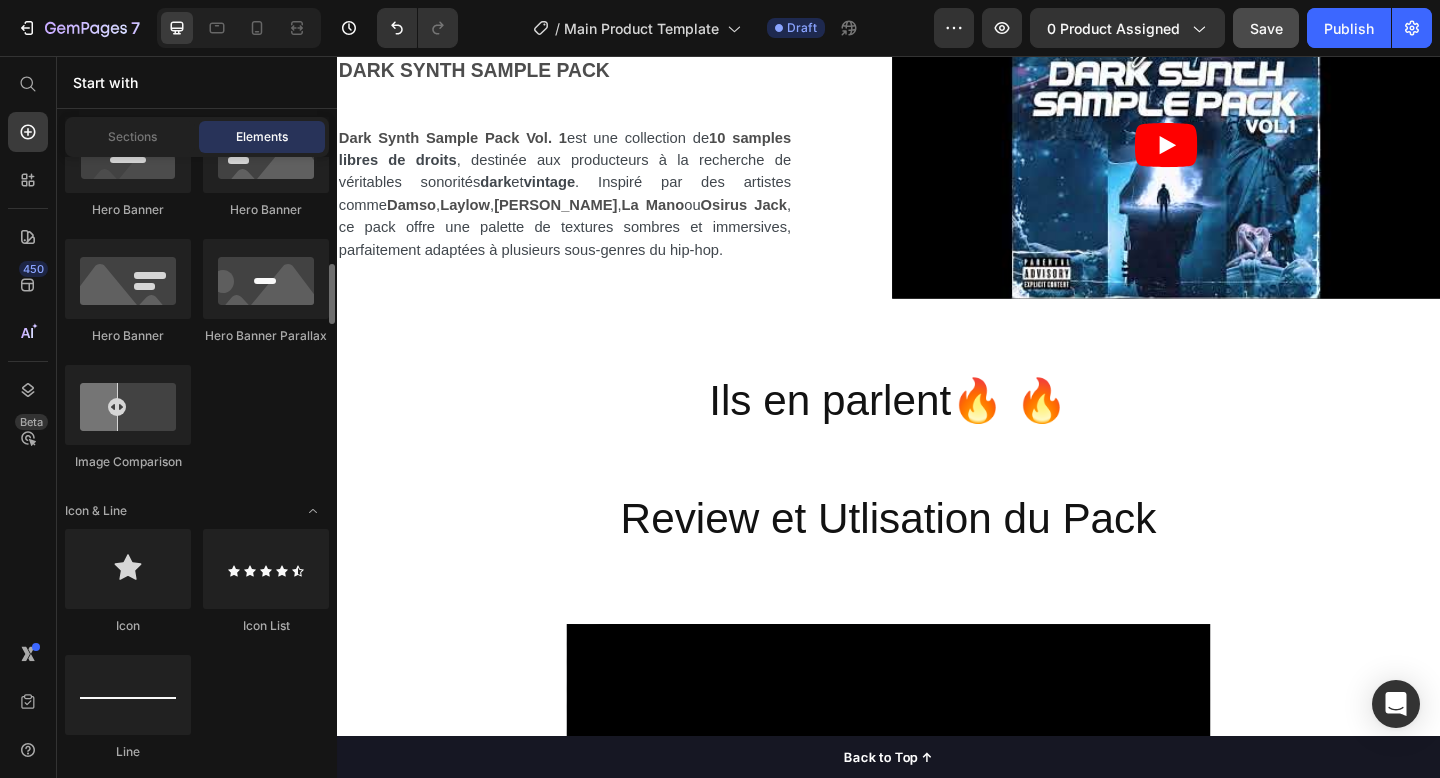 scroll, scrollTop: 1223, scrollLeft: 0, axis: vertical 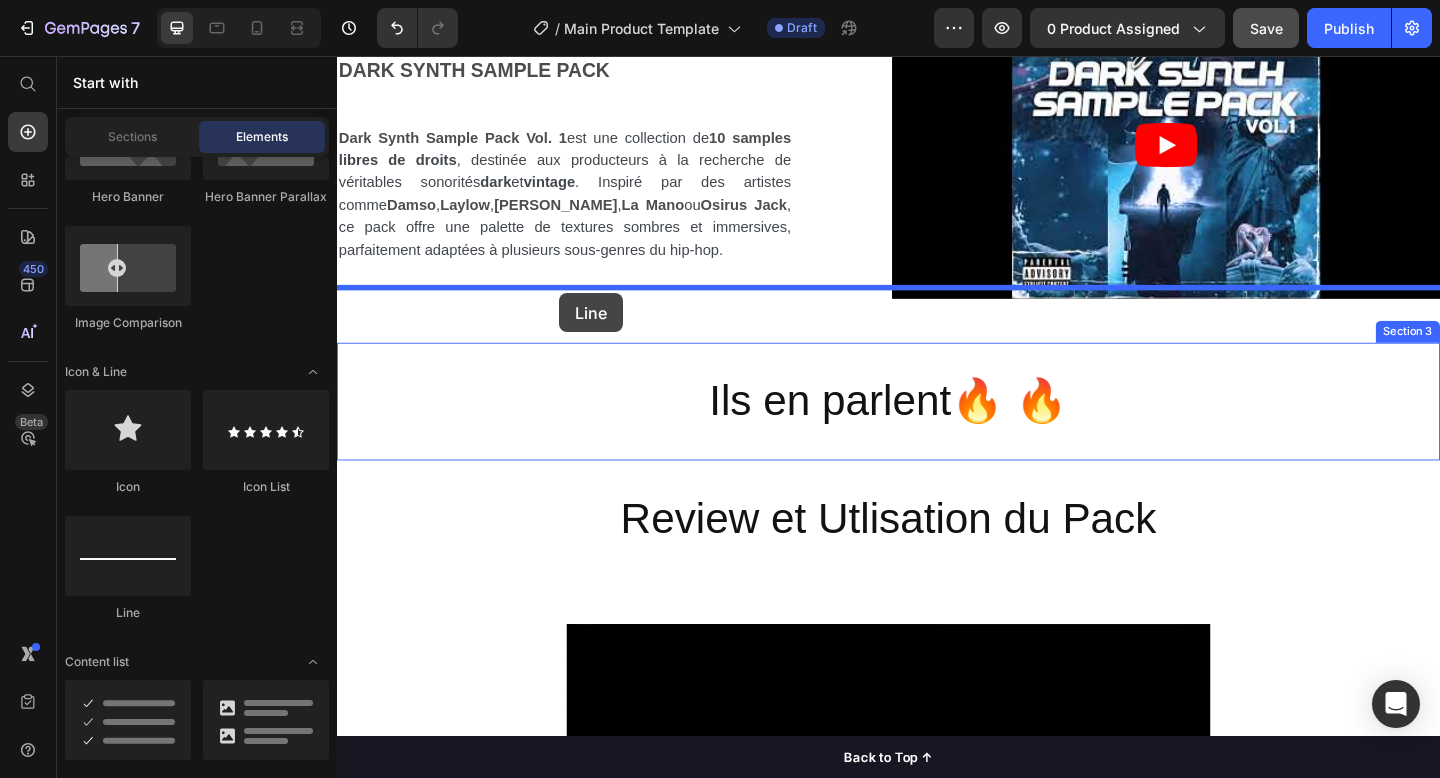 drag, startPoint x: 469, startPoint y: 632, endPoint x: 578, endPoint y: 314, distance: 336.16217 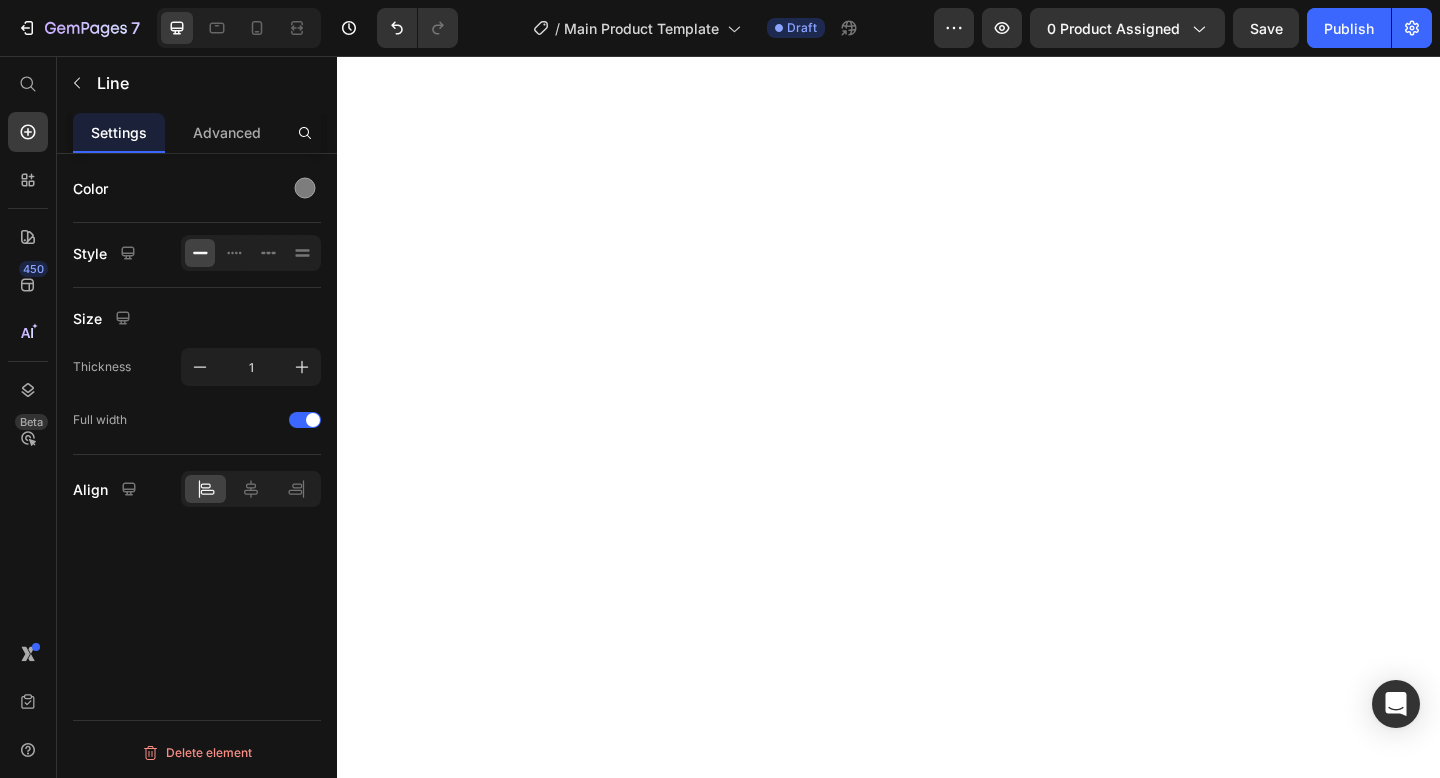 scroll, scrollTop: 0, scrollLeft: 0, axis: both 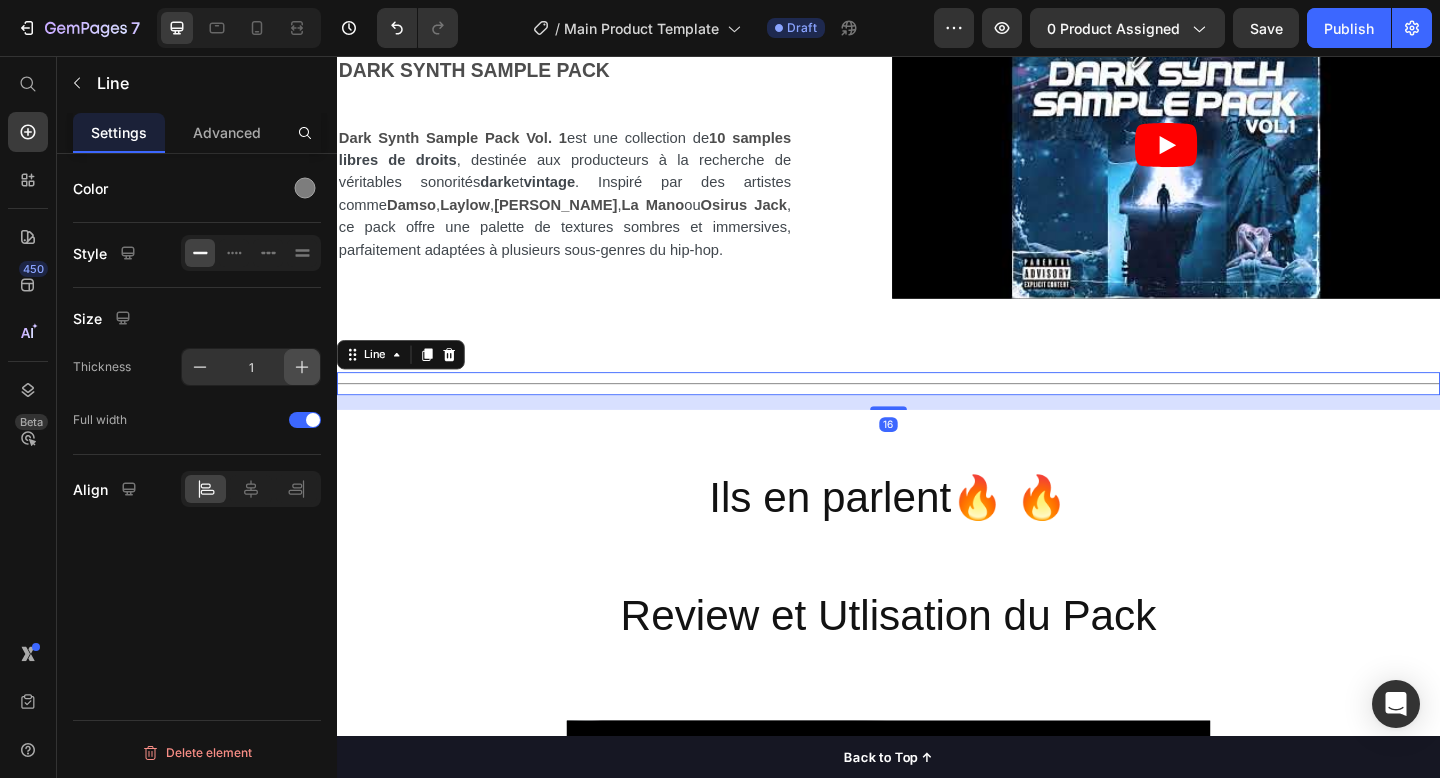 click 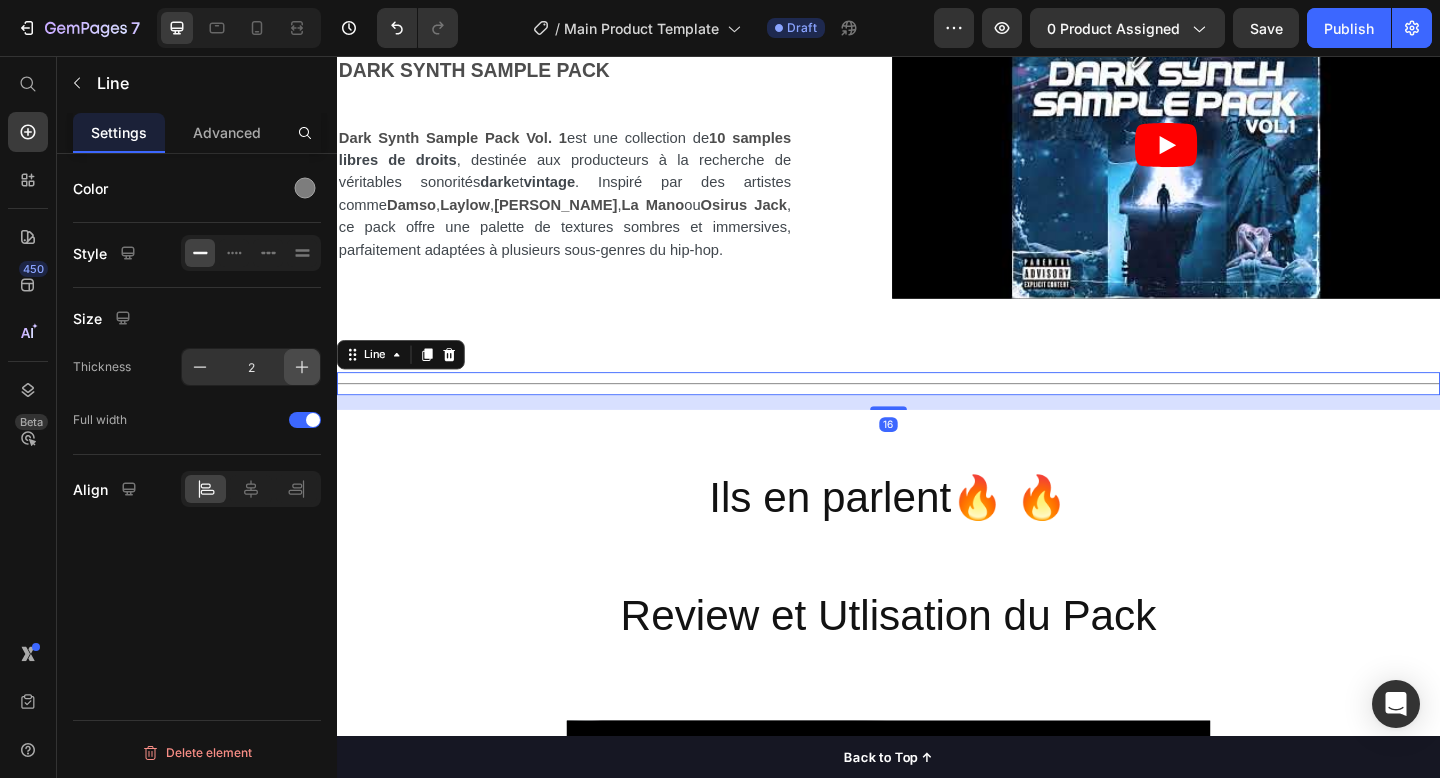 click 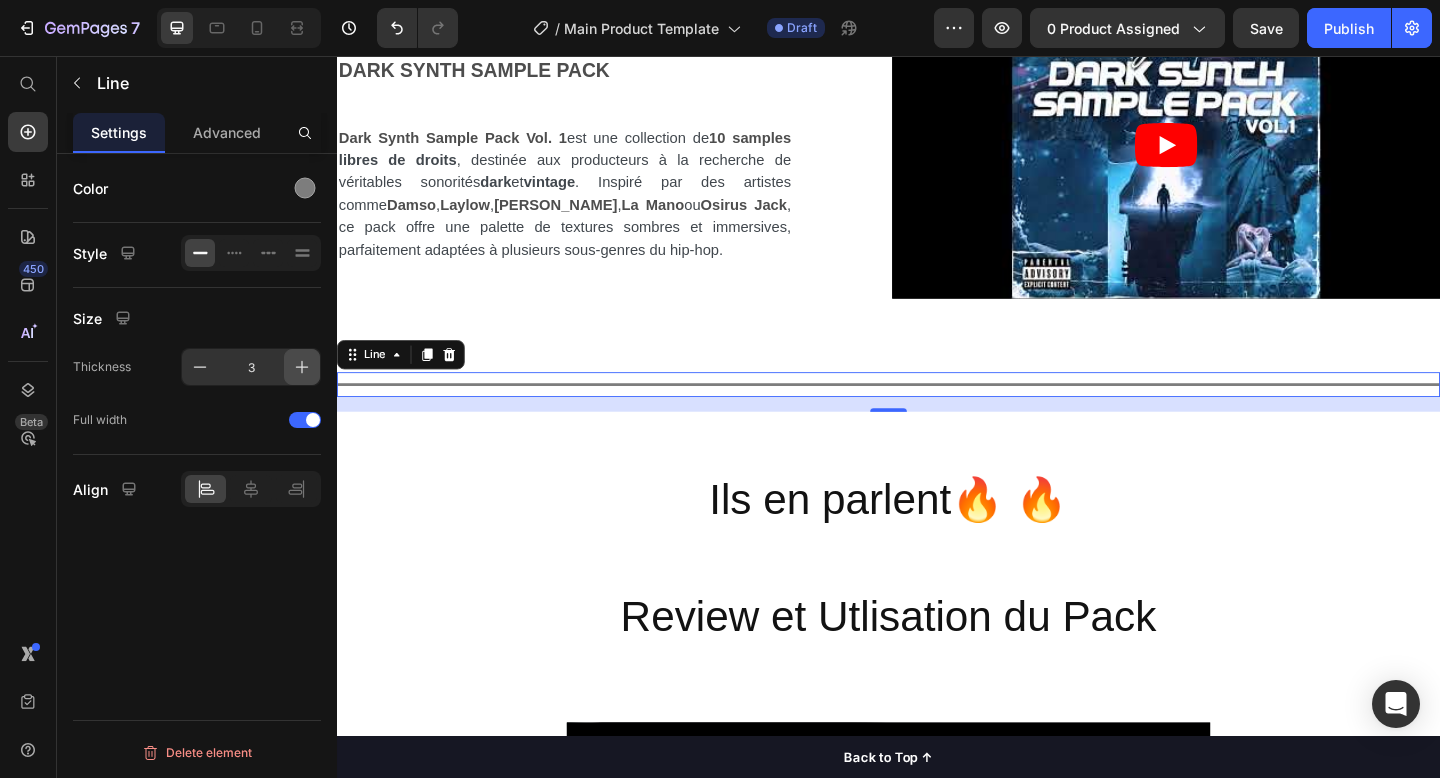 click 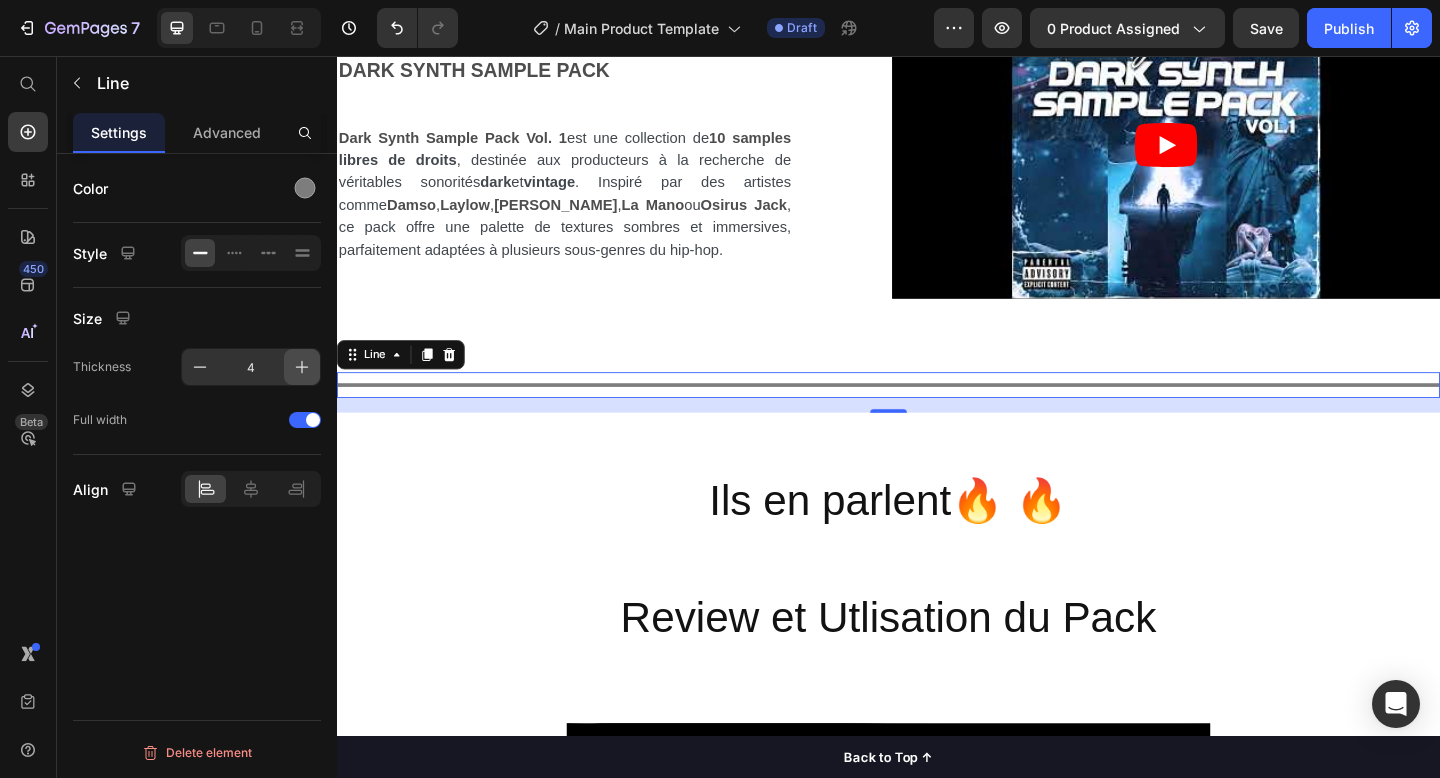 click 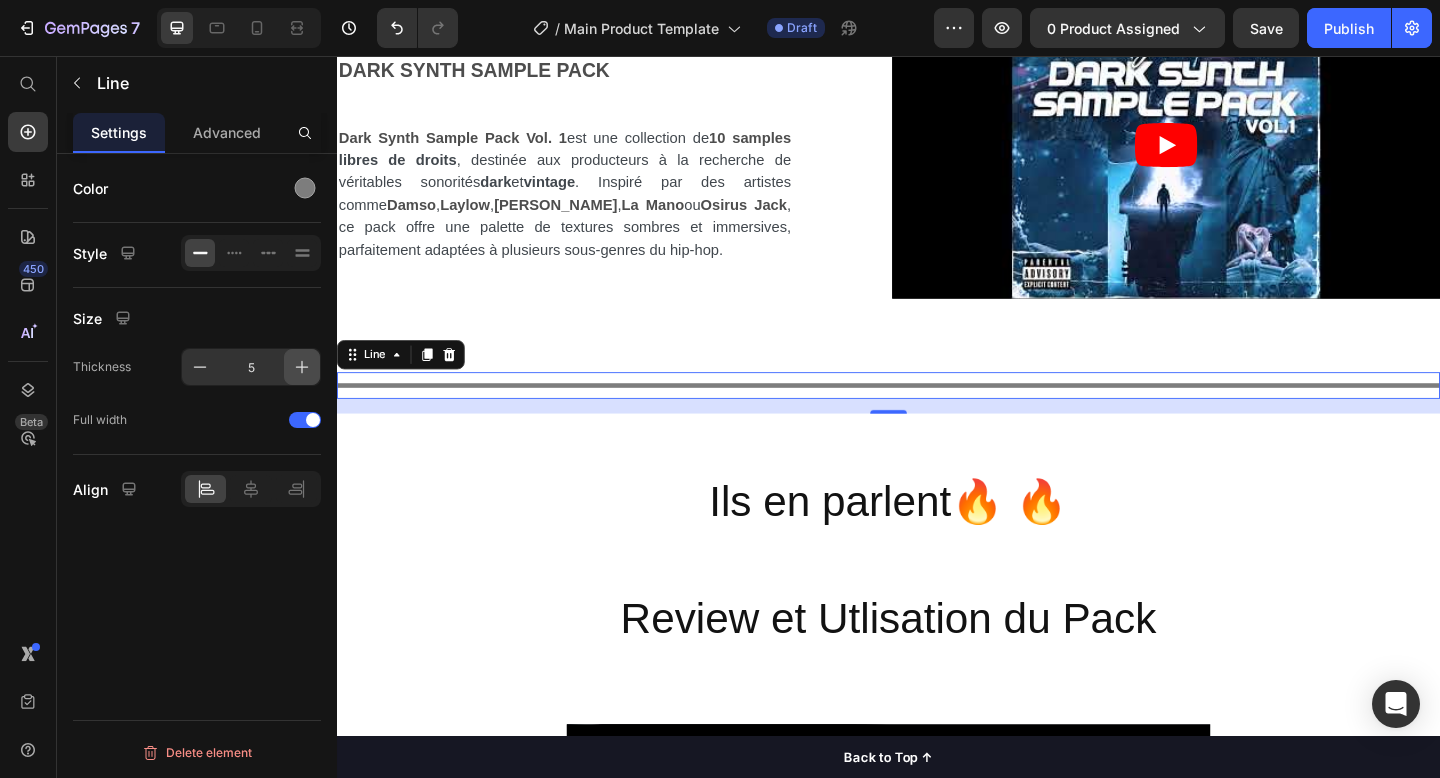 click 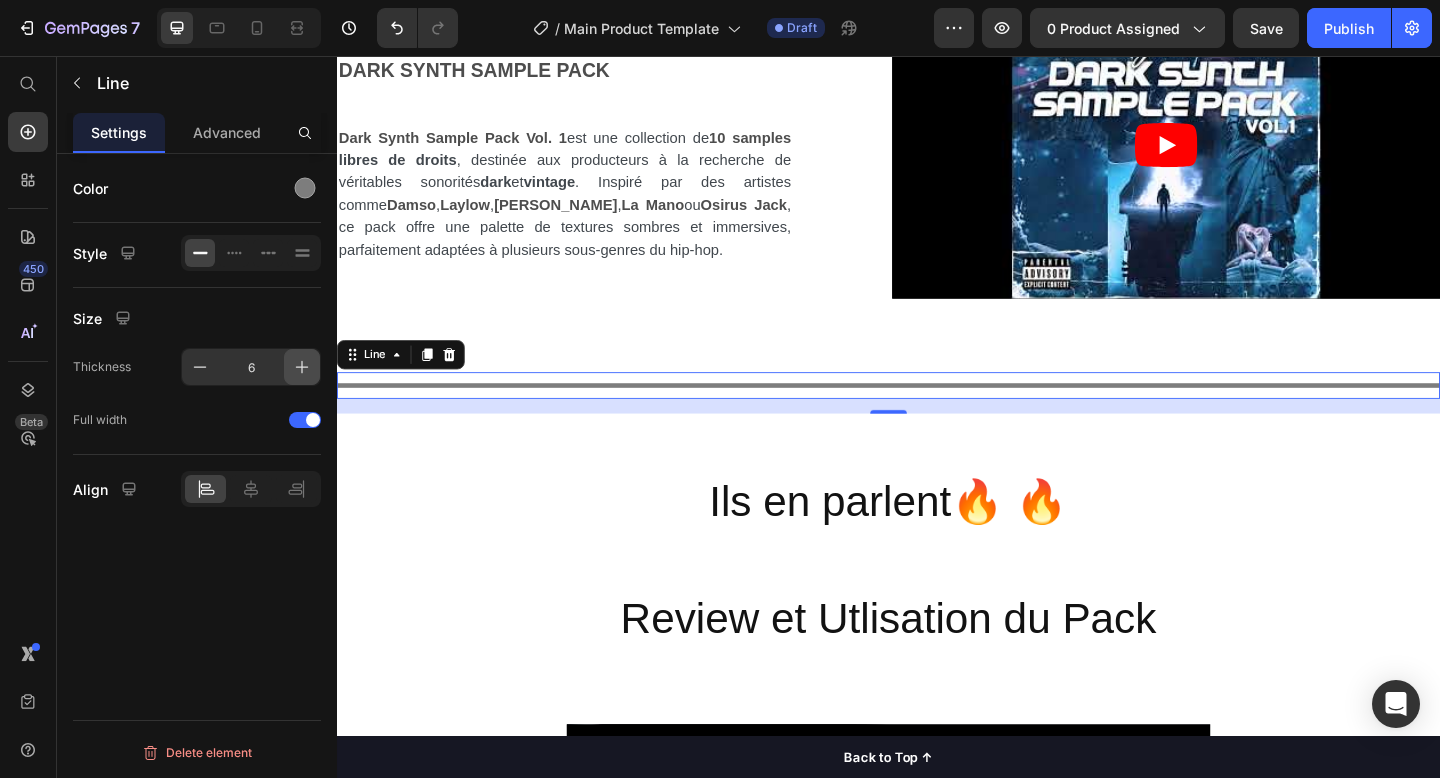 click 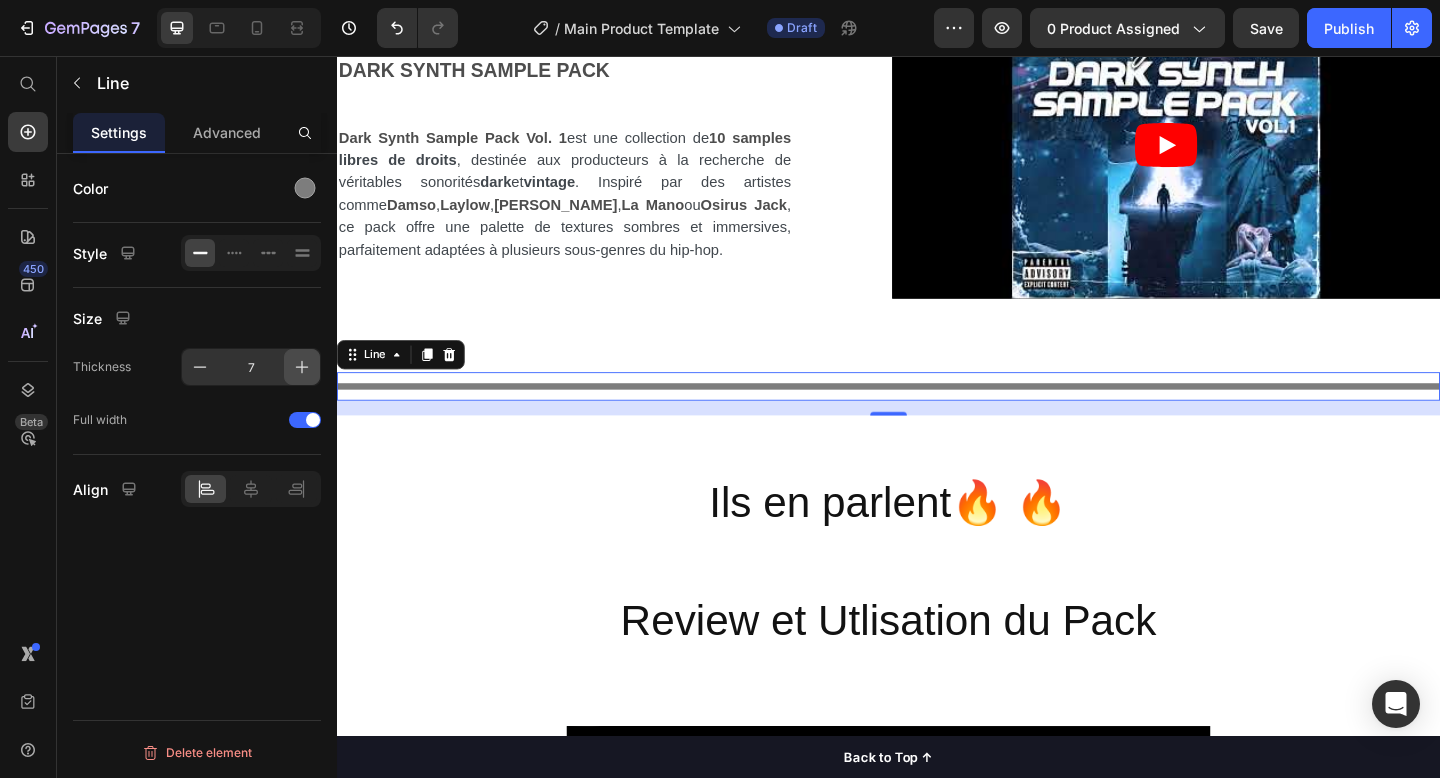 click 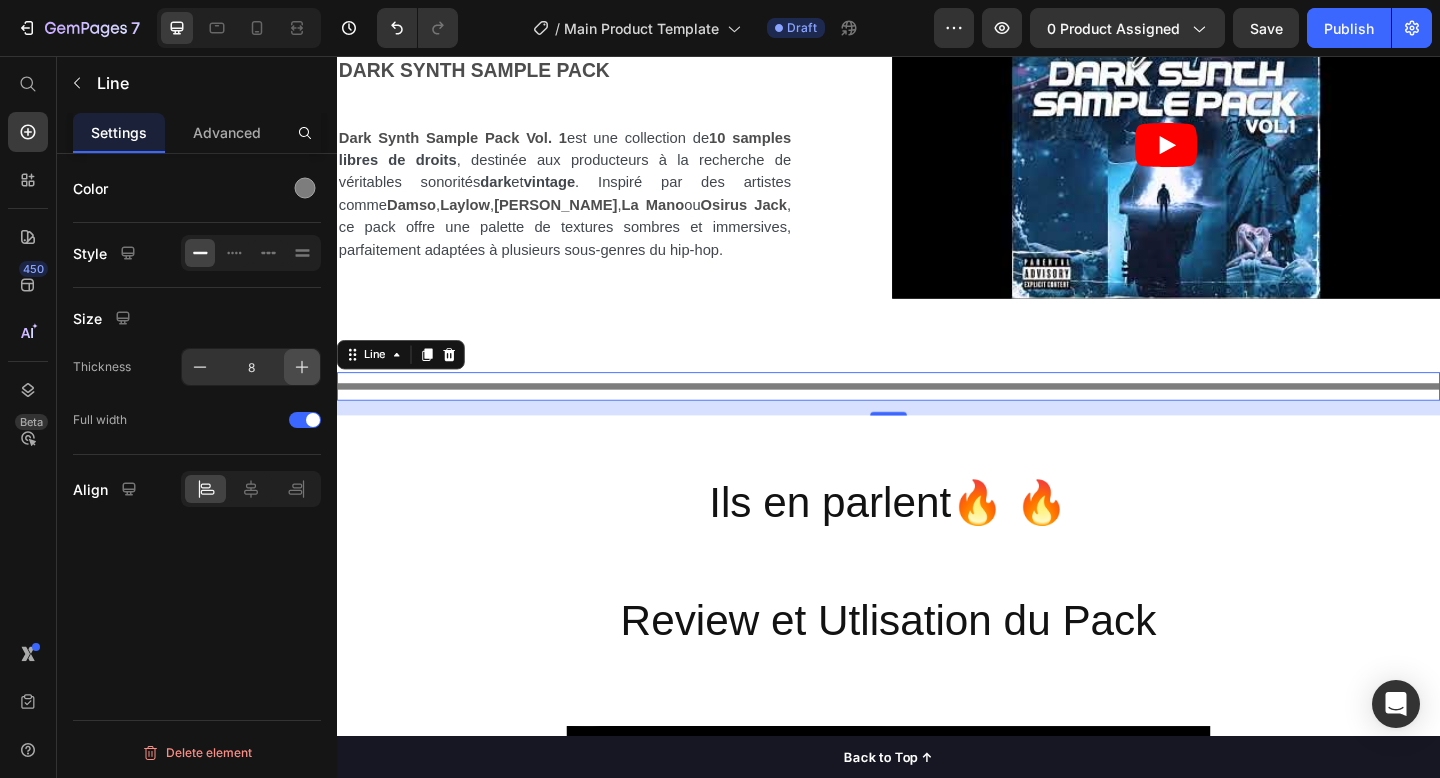 click 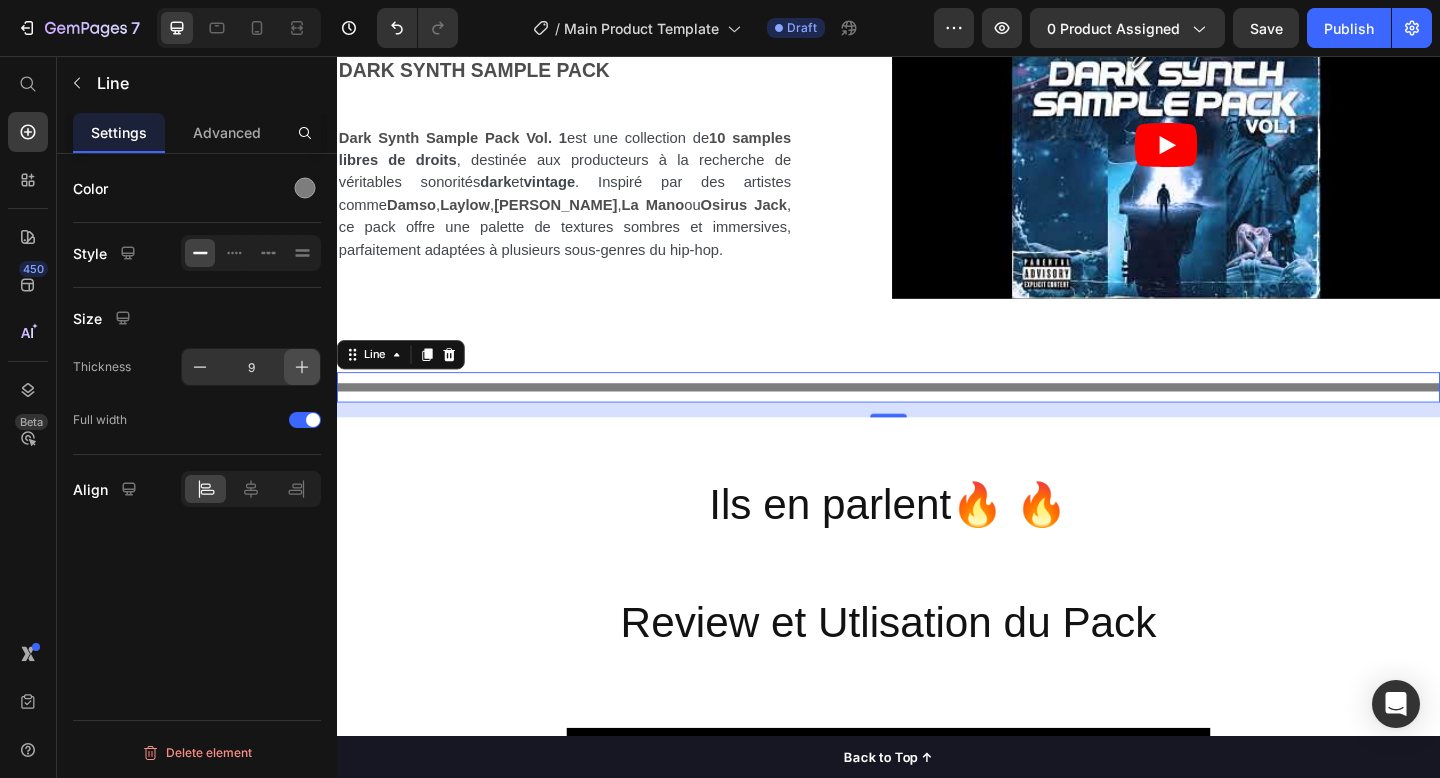 click 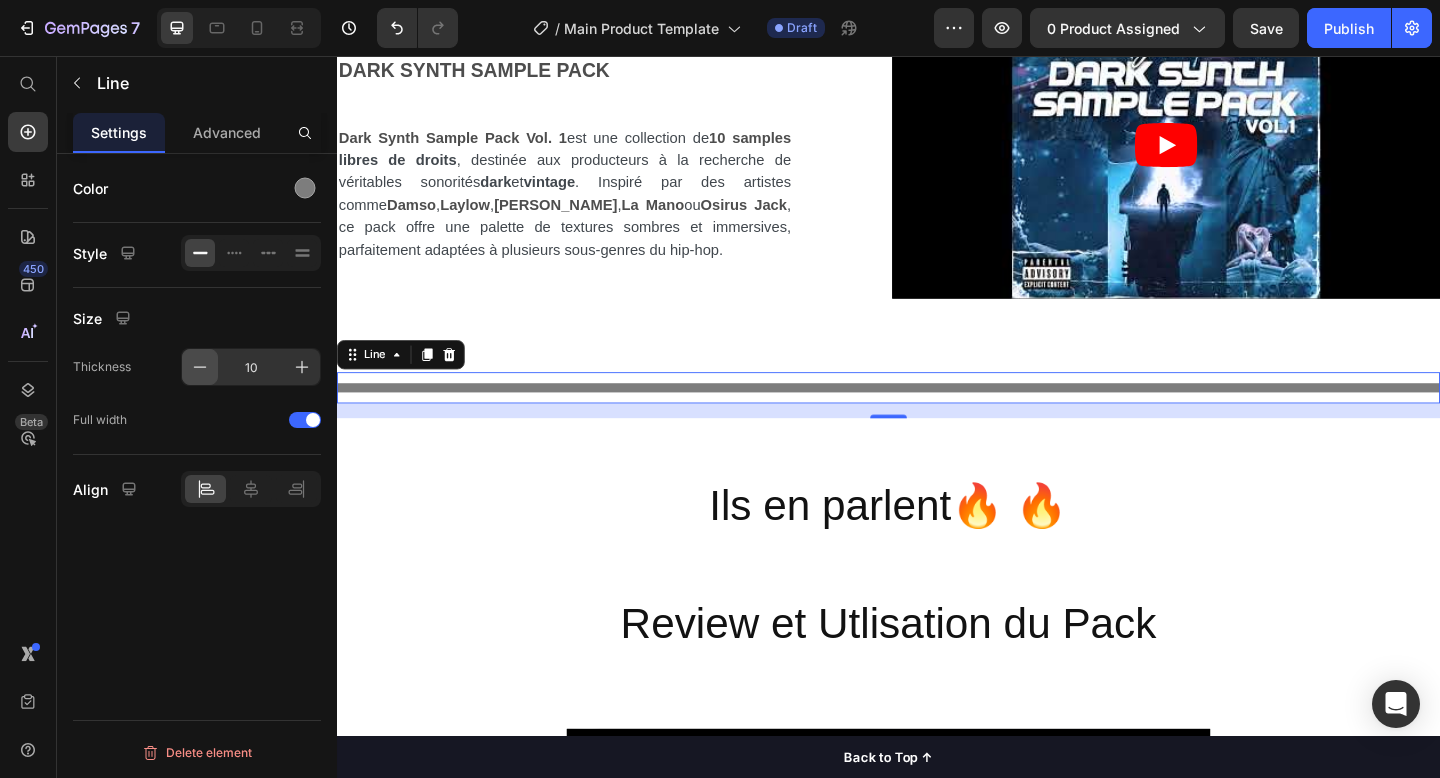 click 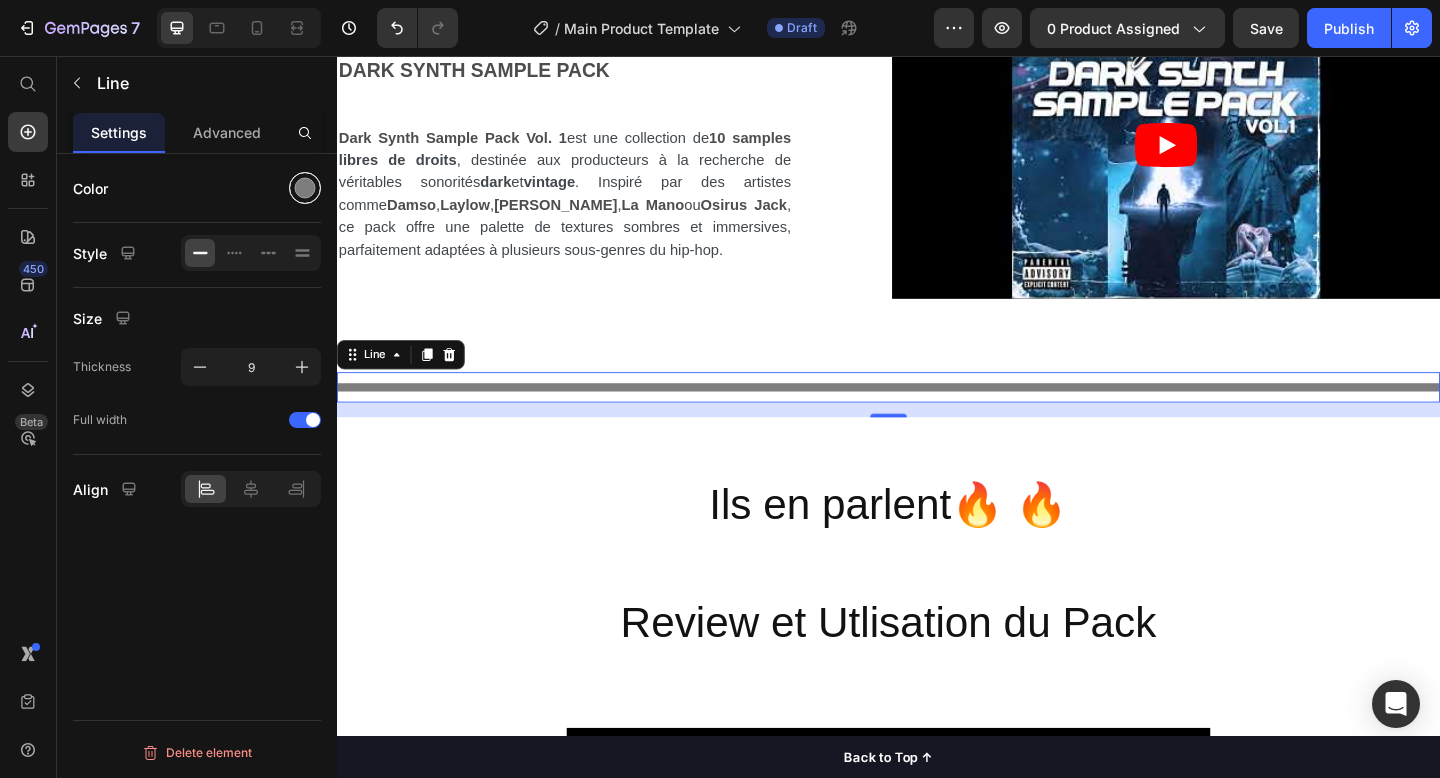 click at bounding box center [305, 188] 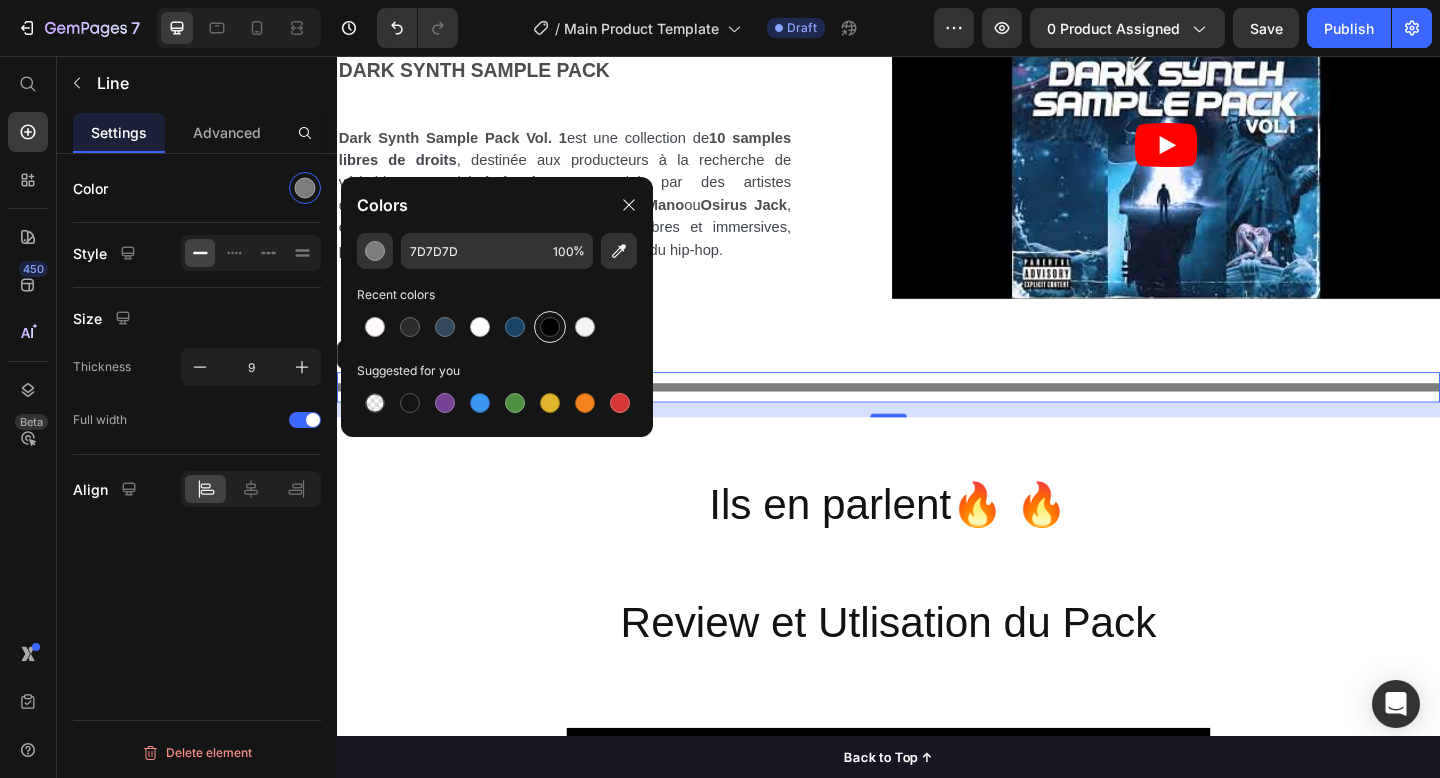 click at bounding box center (550, 327) 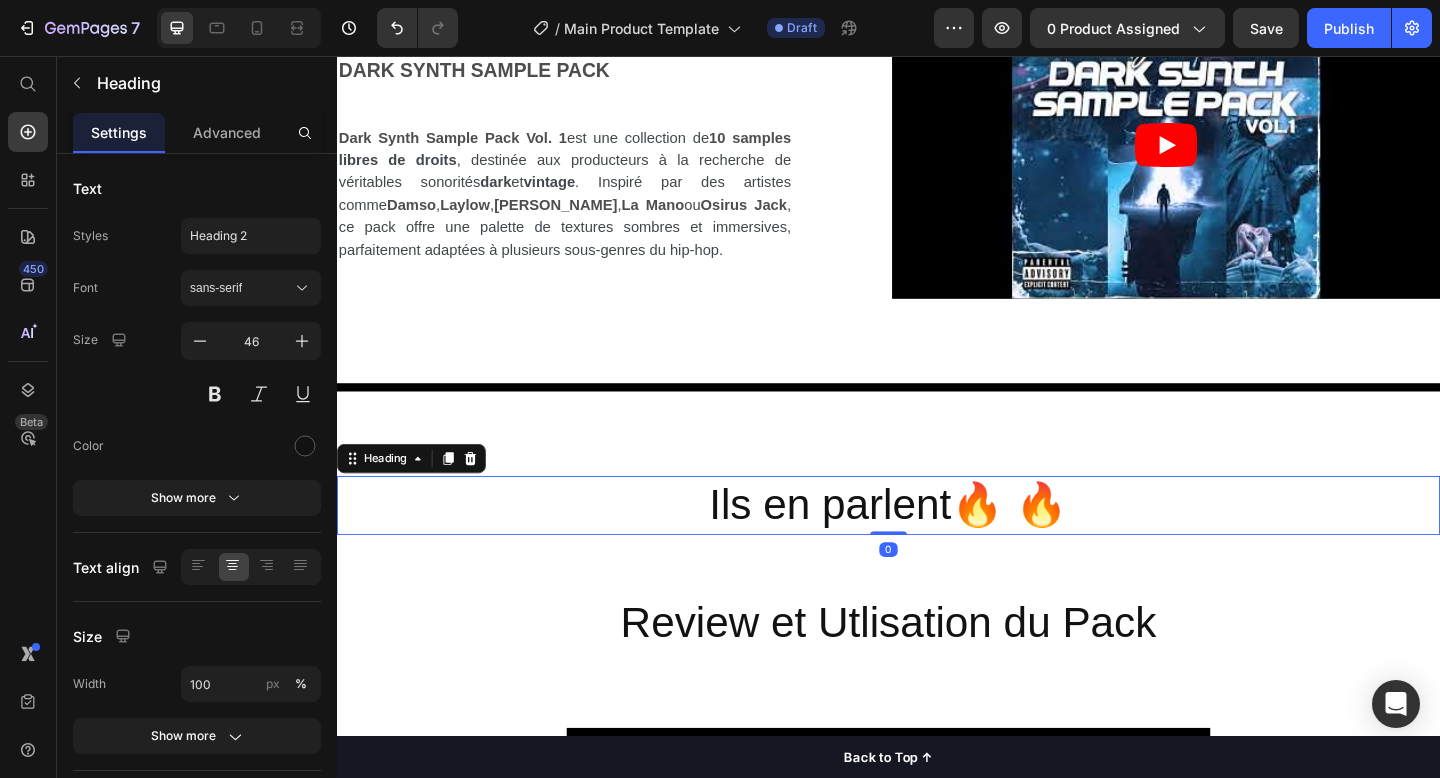 click on "Ils en parlent  🔥 🔥" at bounding box center (937, 545) 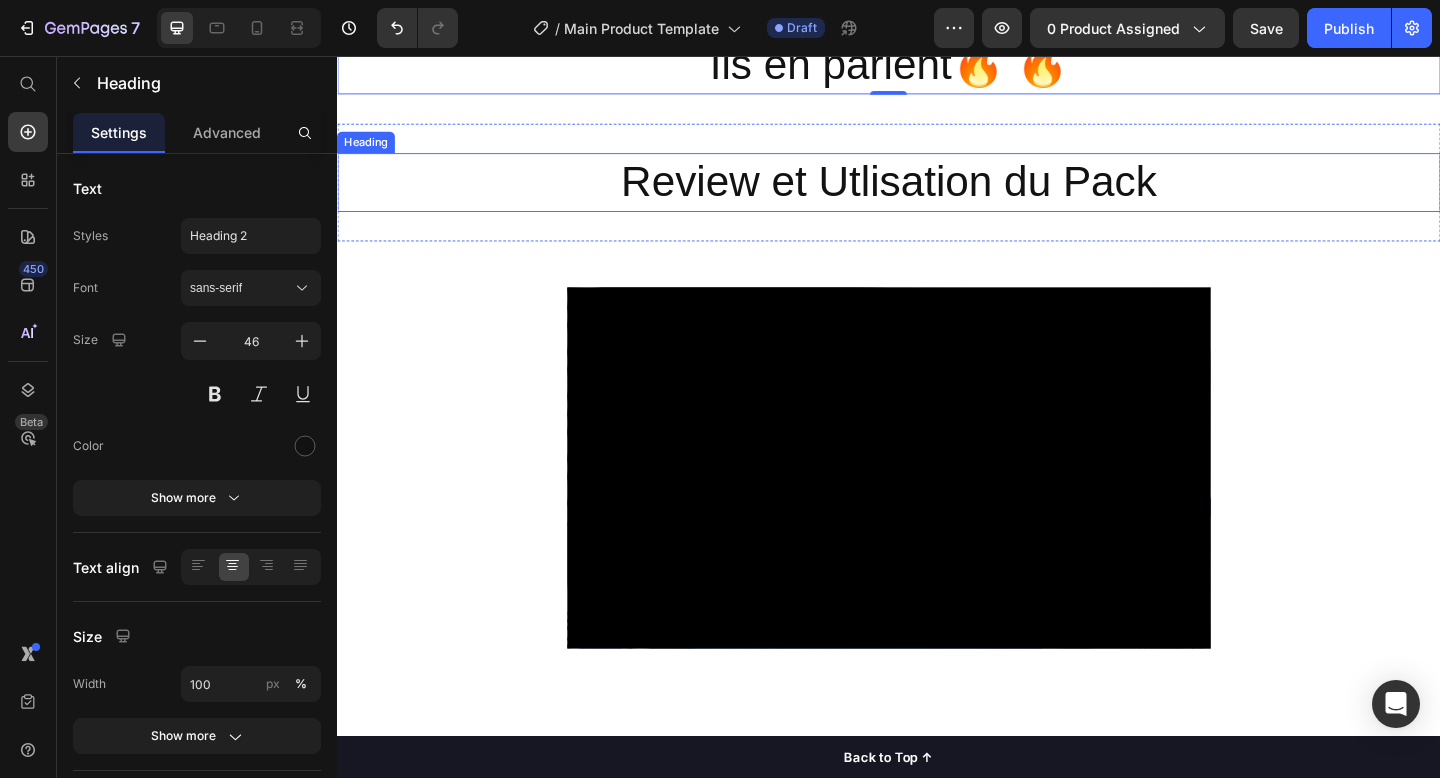 scroll, scrollTop: 1497, scrollLeft: 0, axis: vertical 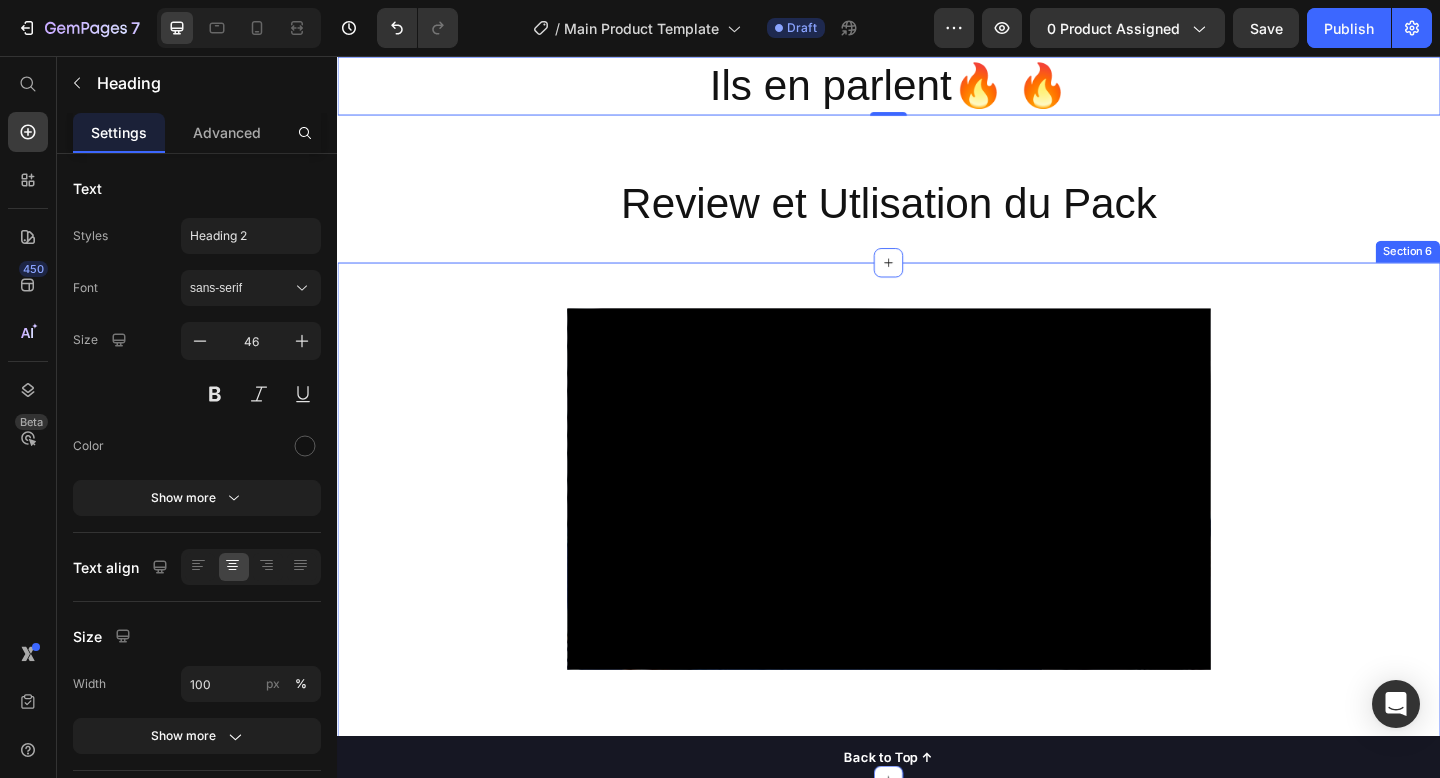 click on "Video Row Heading" at bounding box center [937, 538] 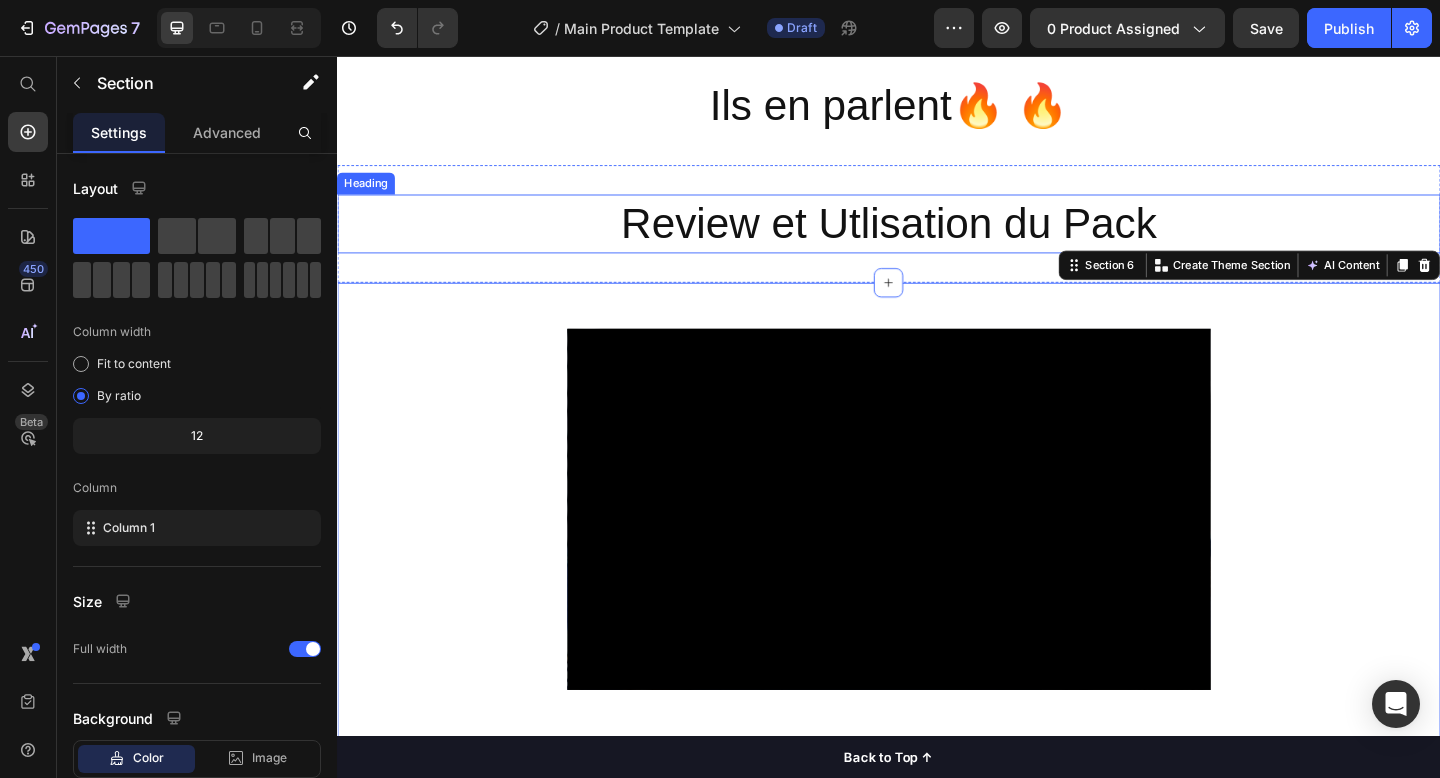 scroll, scrollTop: 1486, scrollLeft: 0, axis: vertical 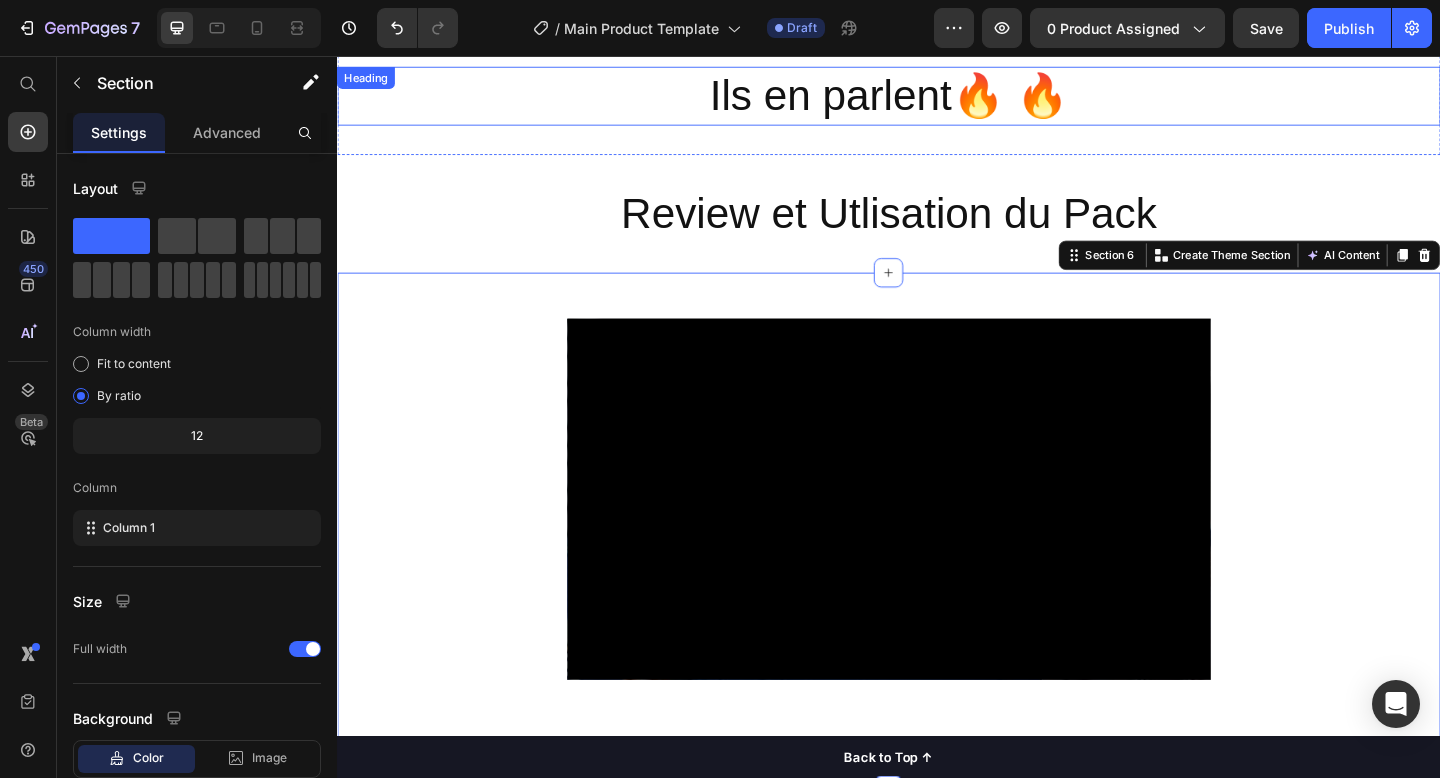 click on "Ils en parlent  🔥 🔥" at bounding box center (937, 100) 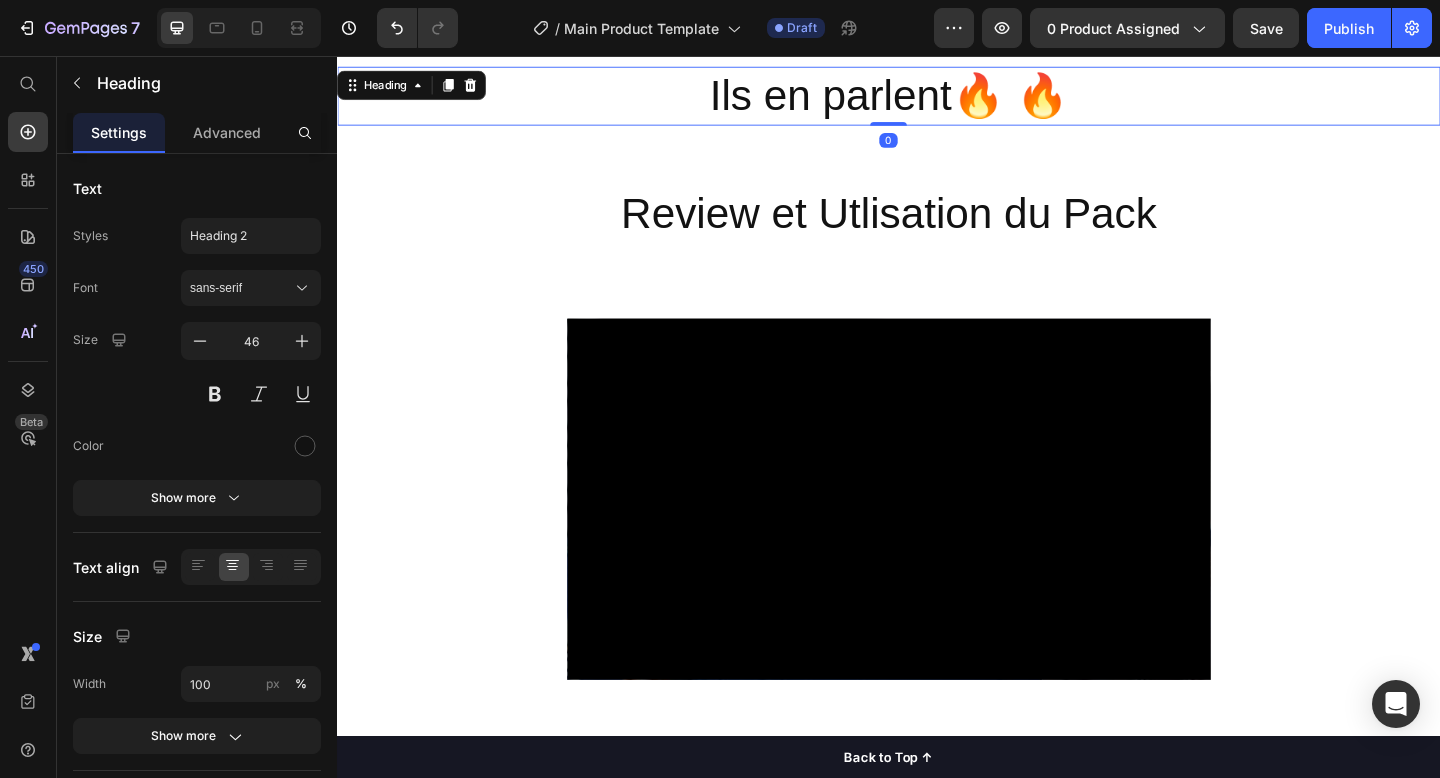 click on "Ils en parlent  🔥 🔥" at bounding box center (937, 100) 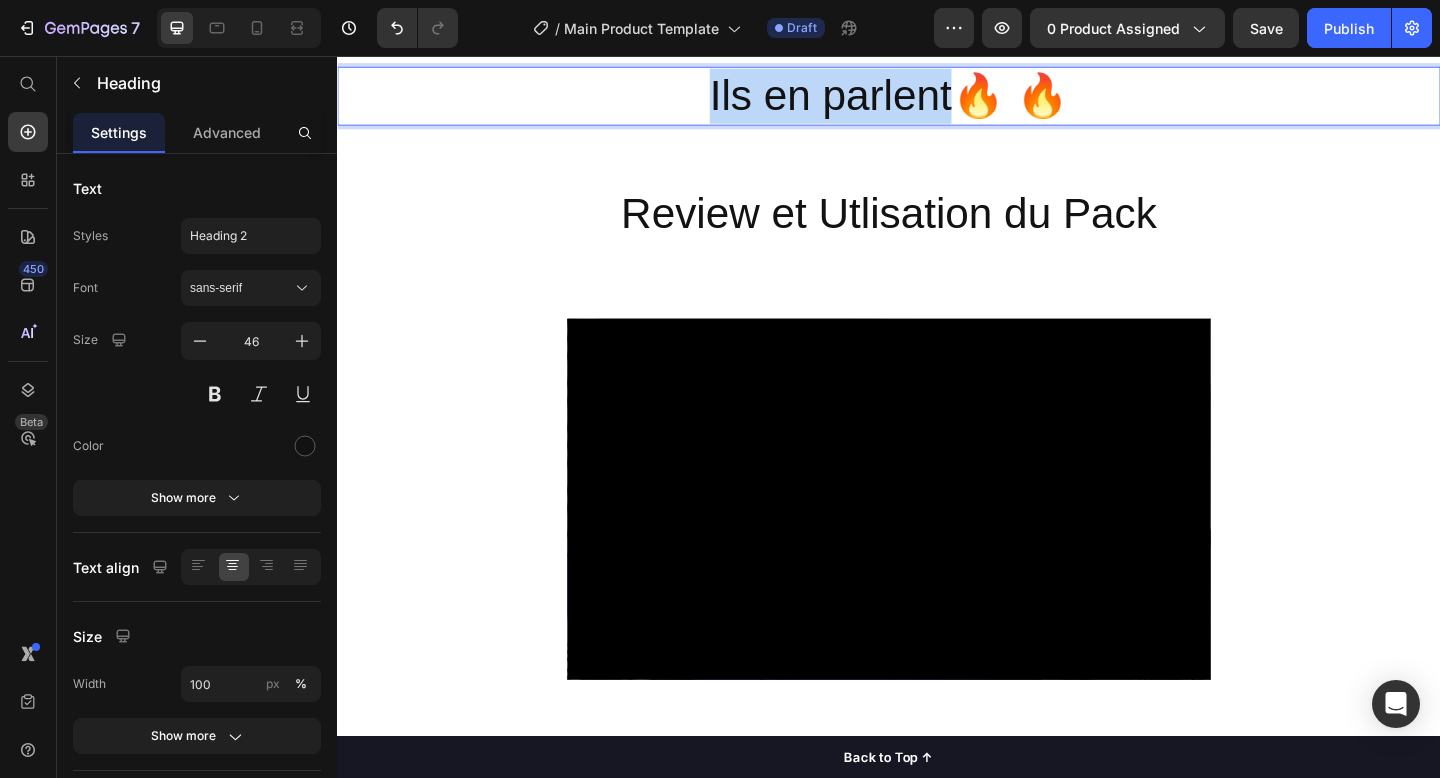 drag, startPoint x: 1000, startPoint y: 98, endPoint x: 746, endPoint y: 111, distance: 254.33246 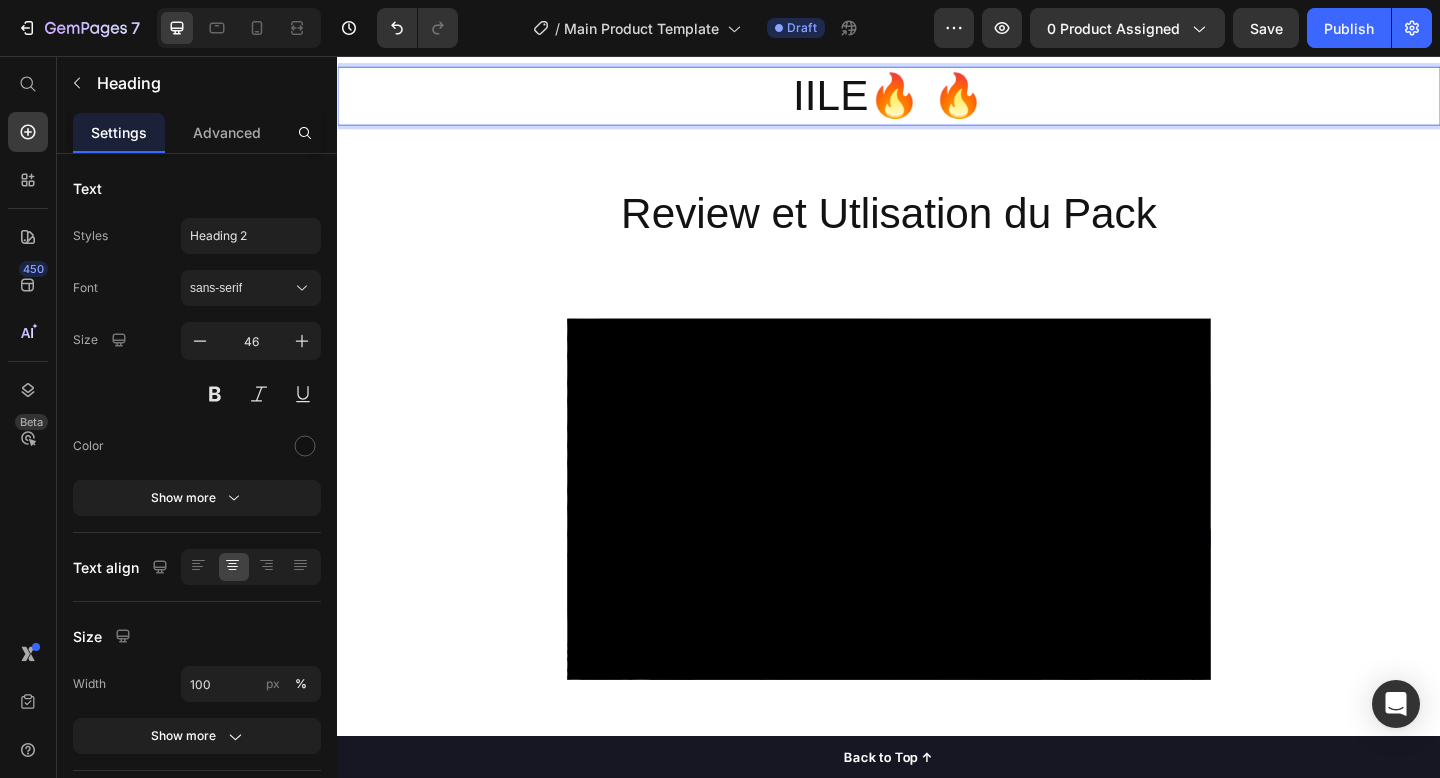 scroll, scrollTop: 1483, scrollLeft: 0, axis: vertical 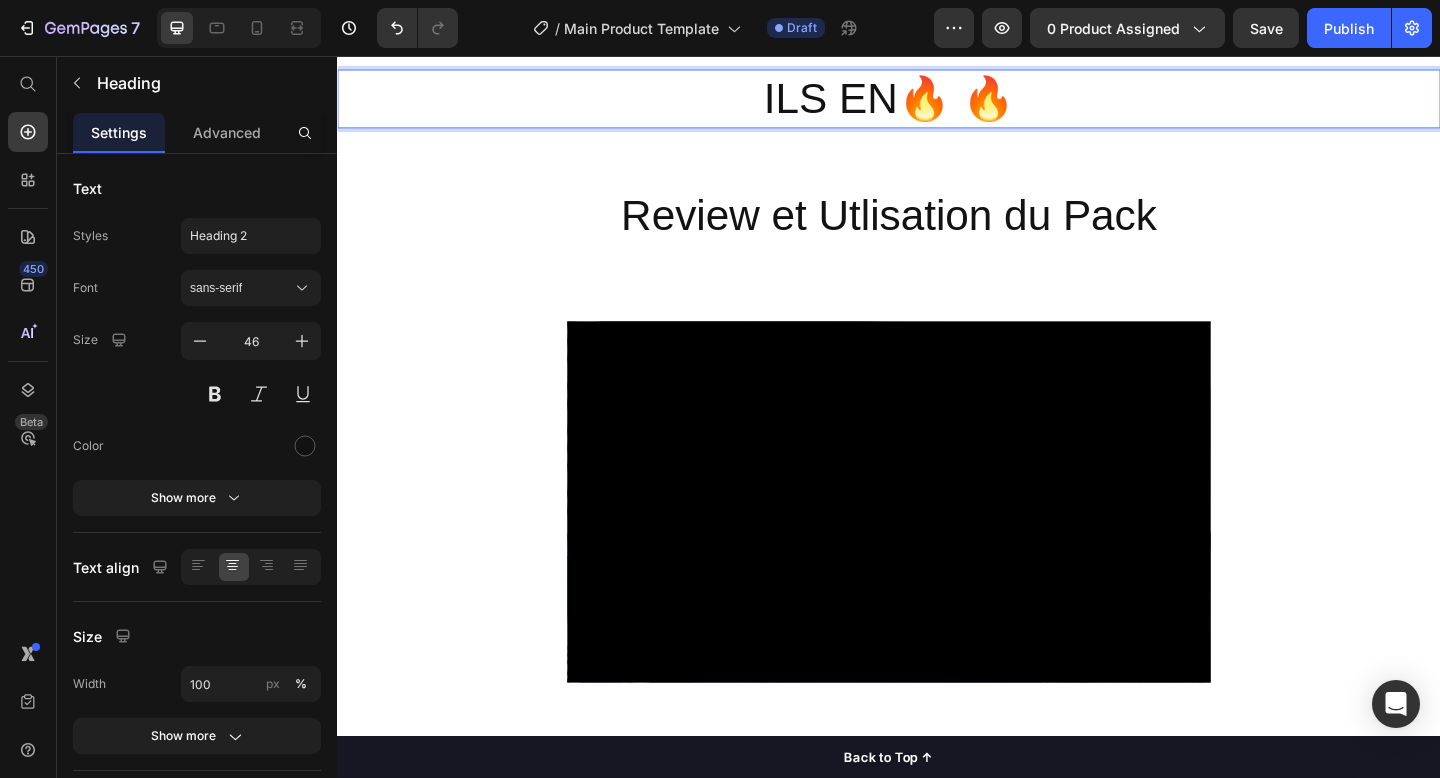 click on "ILS EN   🔥 🔥" at bounding box center [937, 103] 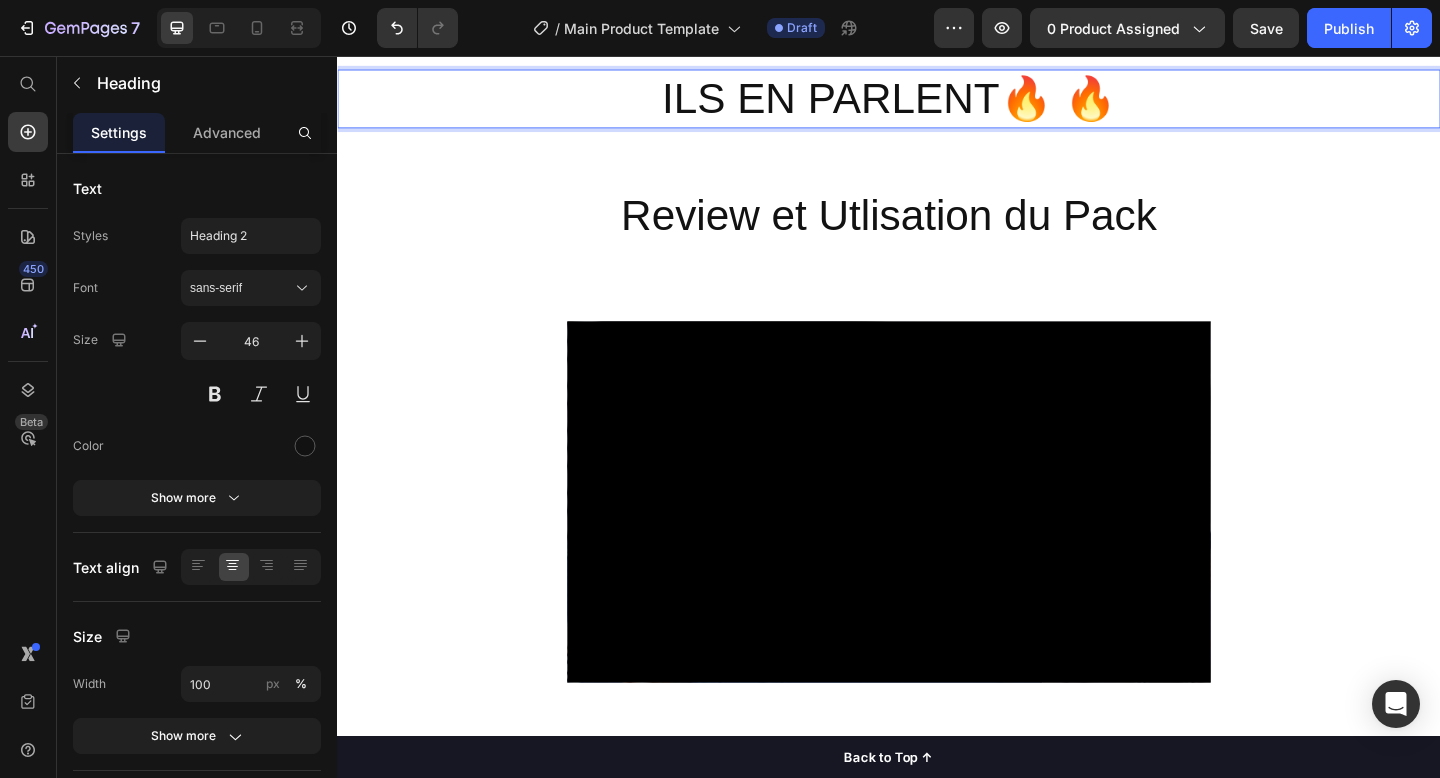 click on "🔥 🔥" at bounding box center [1120, 102] 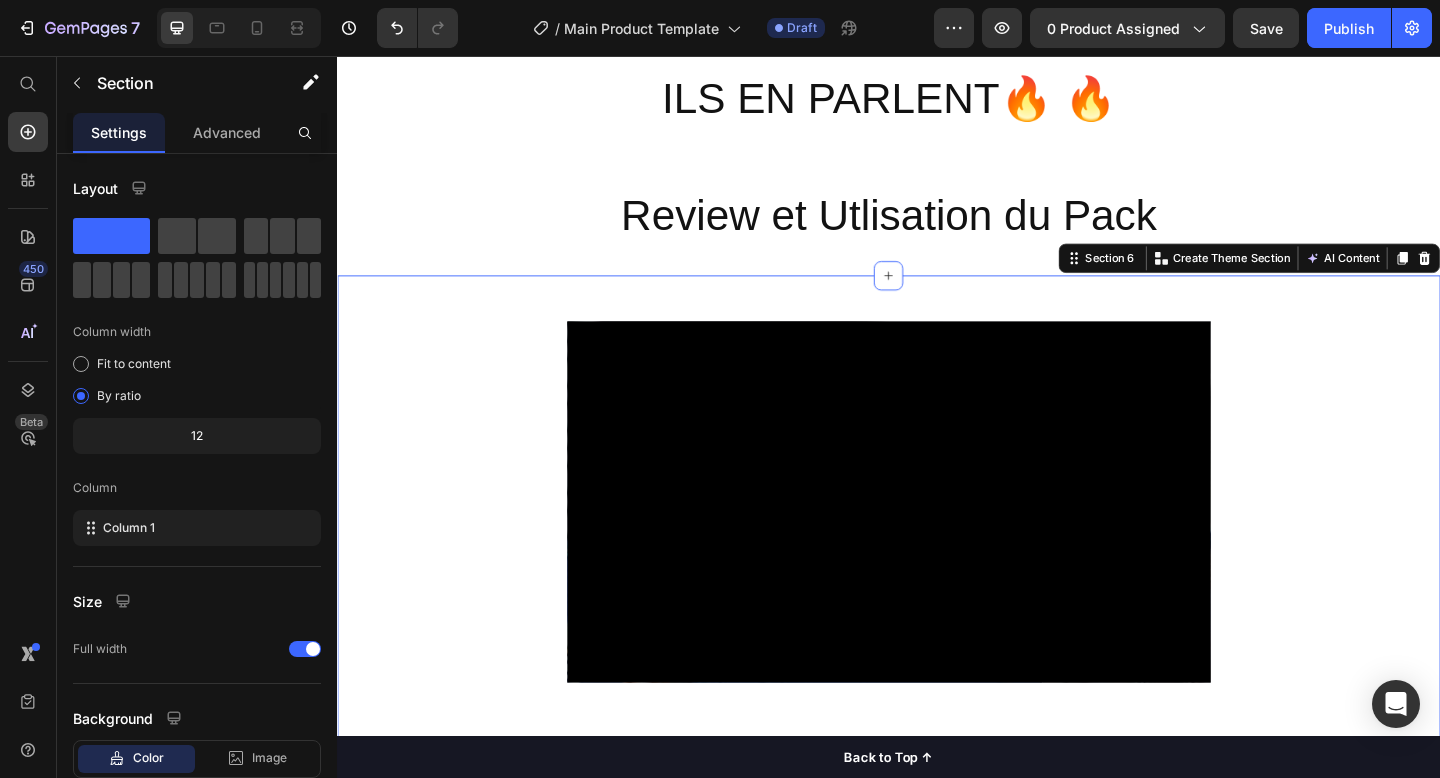 click on "Video Row Heading" at bounding box center (937, 552) 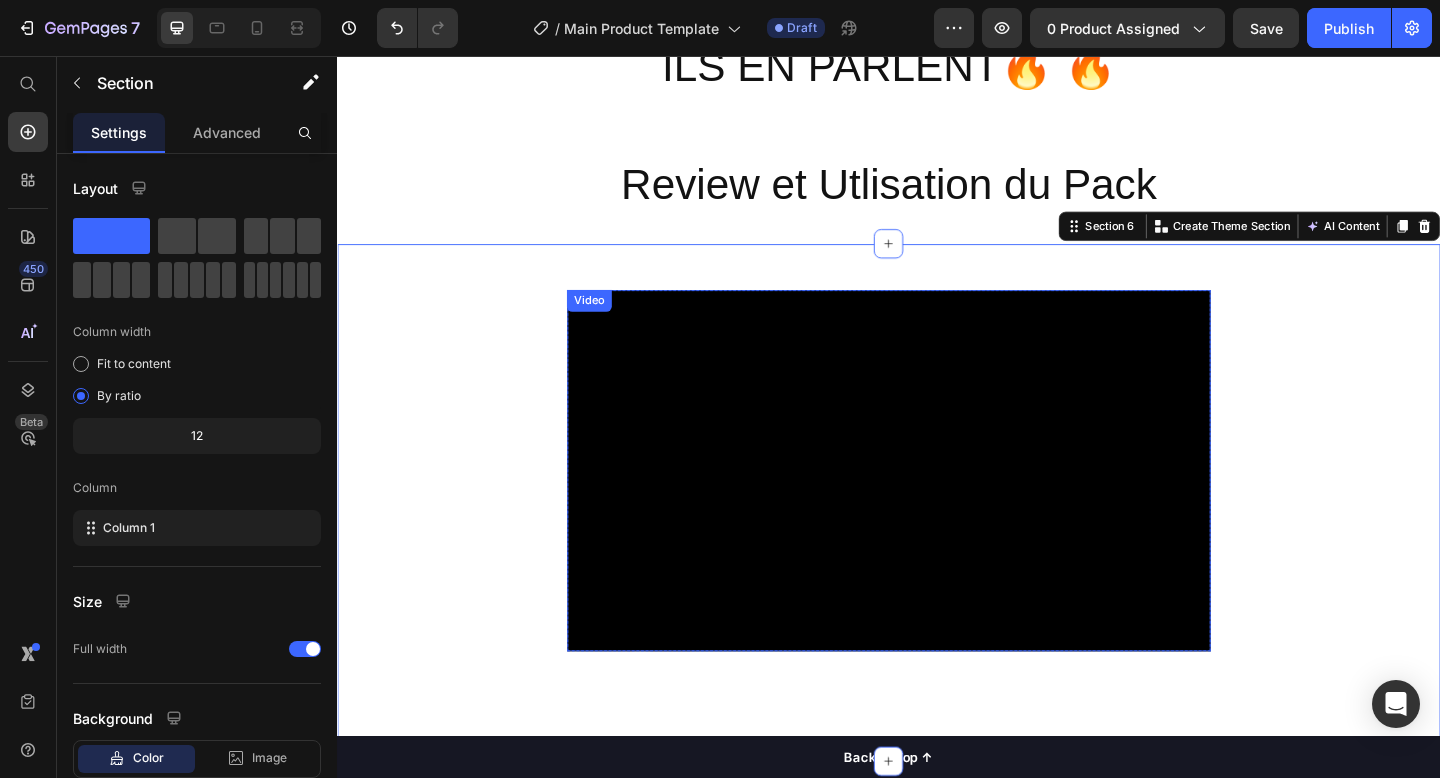 scroll, scrollTop: 1518, scrollLeft: 0, axis: vertical 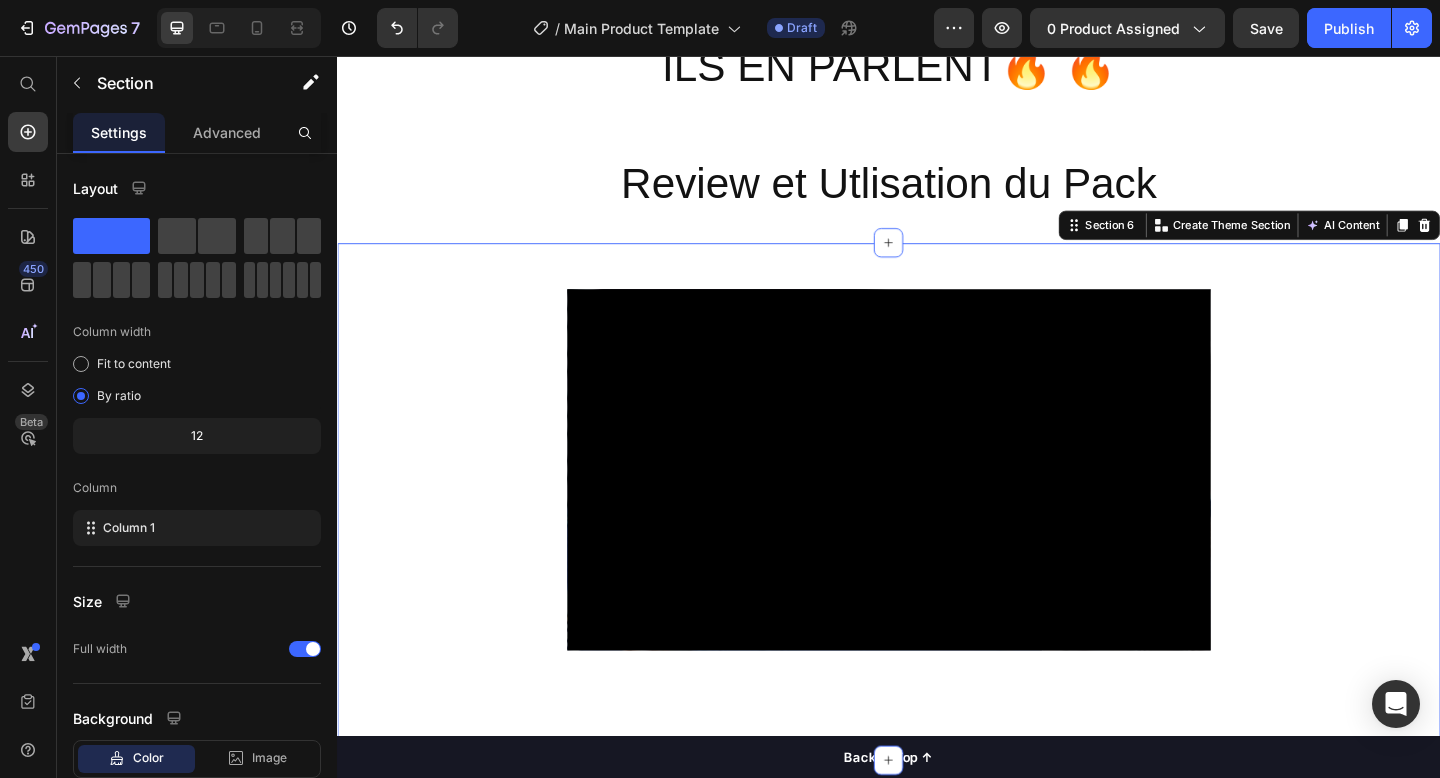 click on "Video Row Heading" at bounding box center (937, 517) 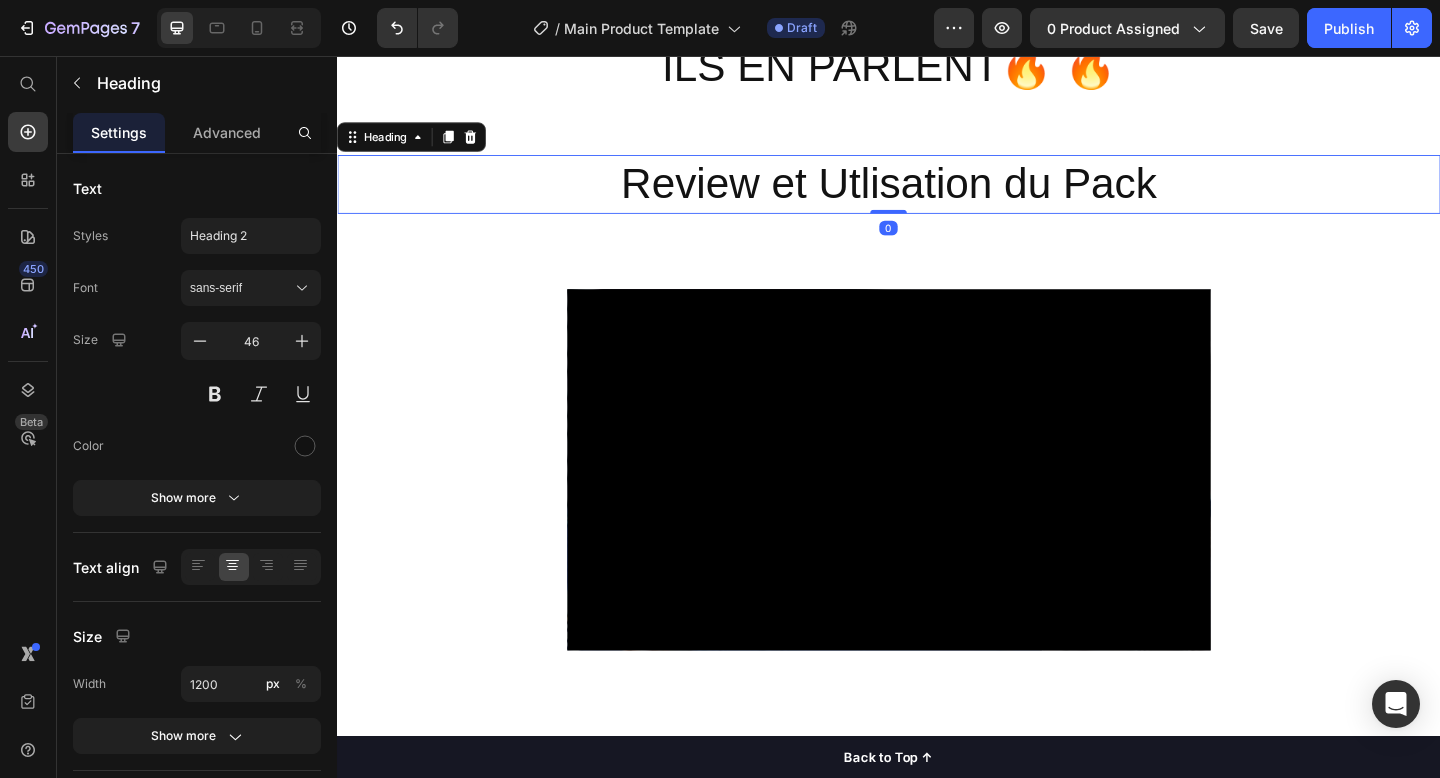 click on "Review et Utlisation du Pack" at bounding box center (937, 196) 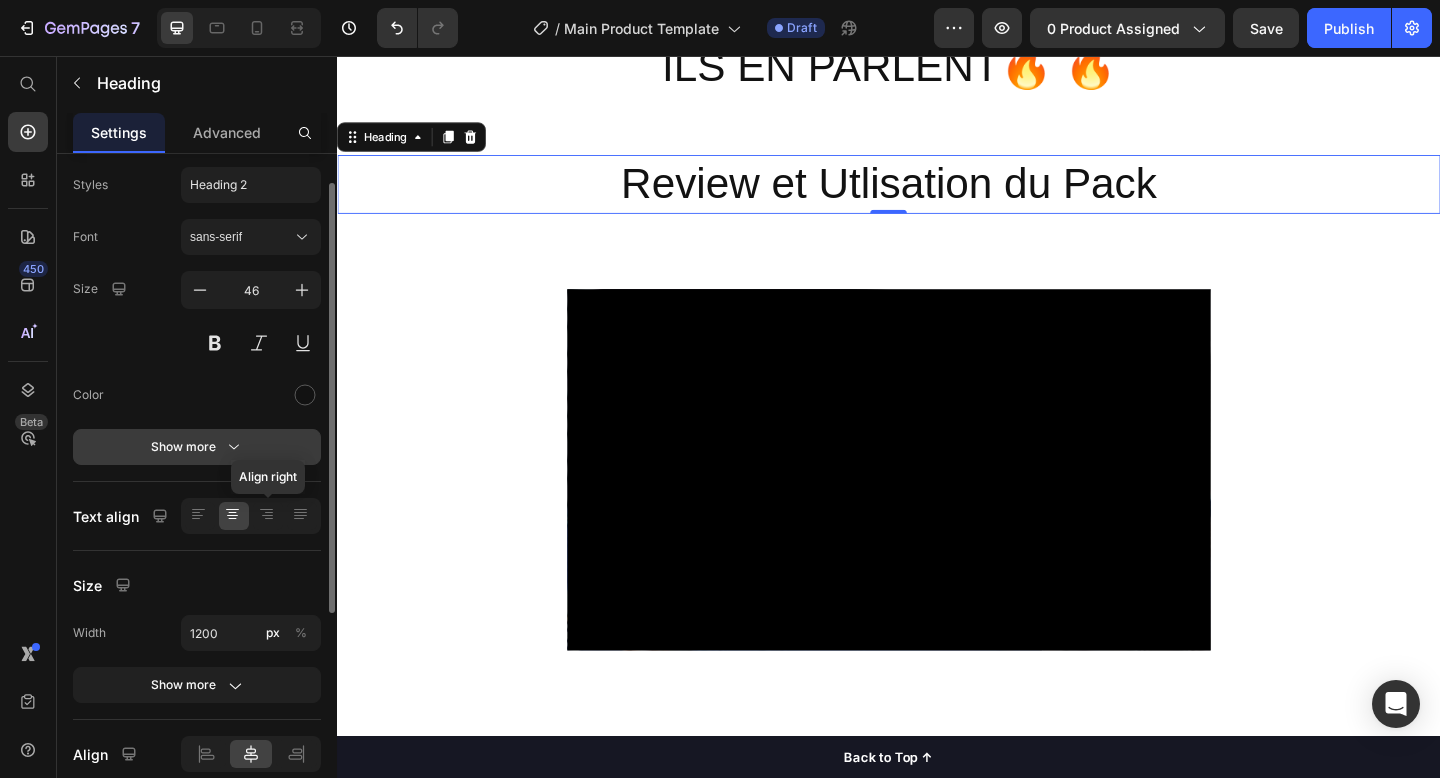 scroll, scrollTop: 48, scrollLeft: 0, axis: vertical 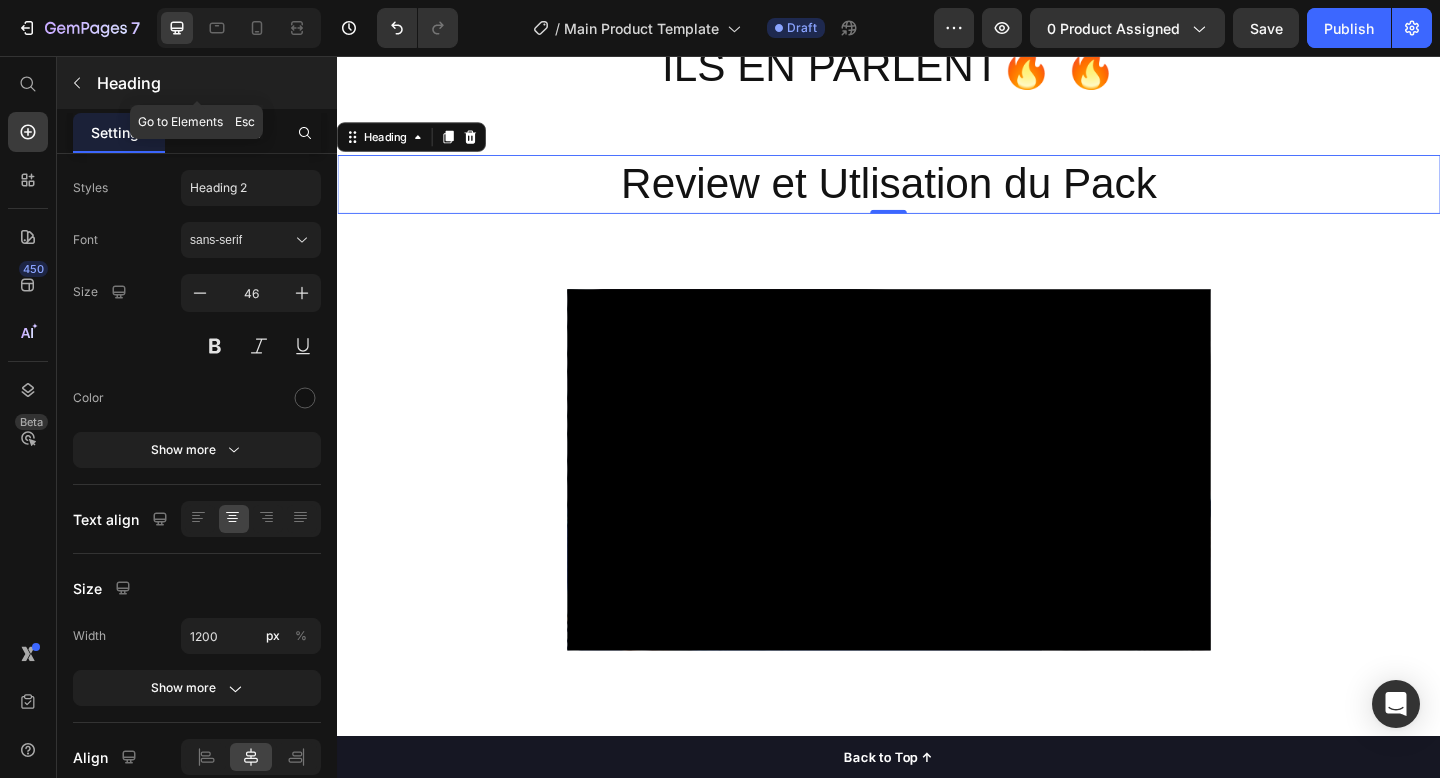 click 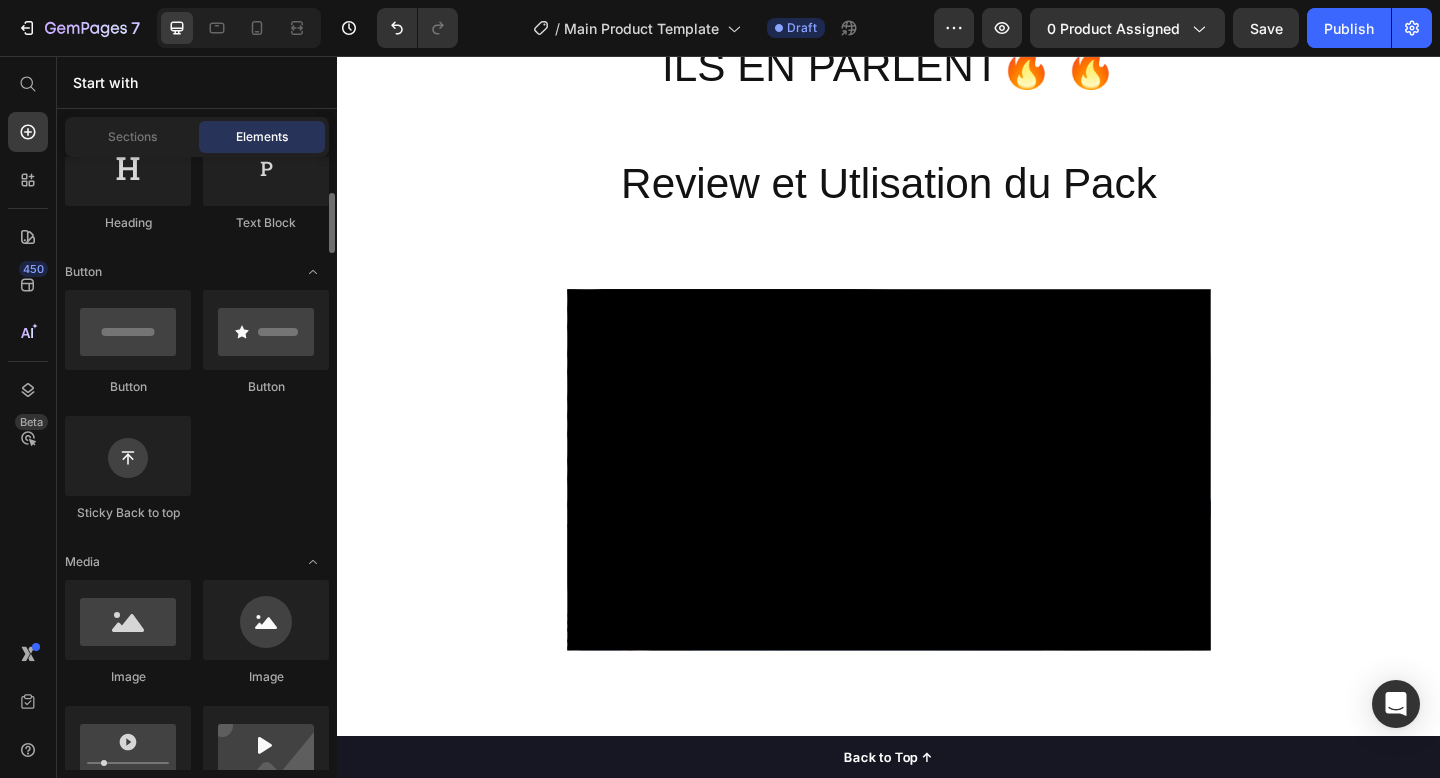scroll, scrollTop: 0, scrollLeft: 0, axis: both 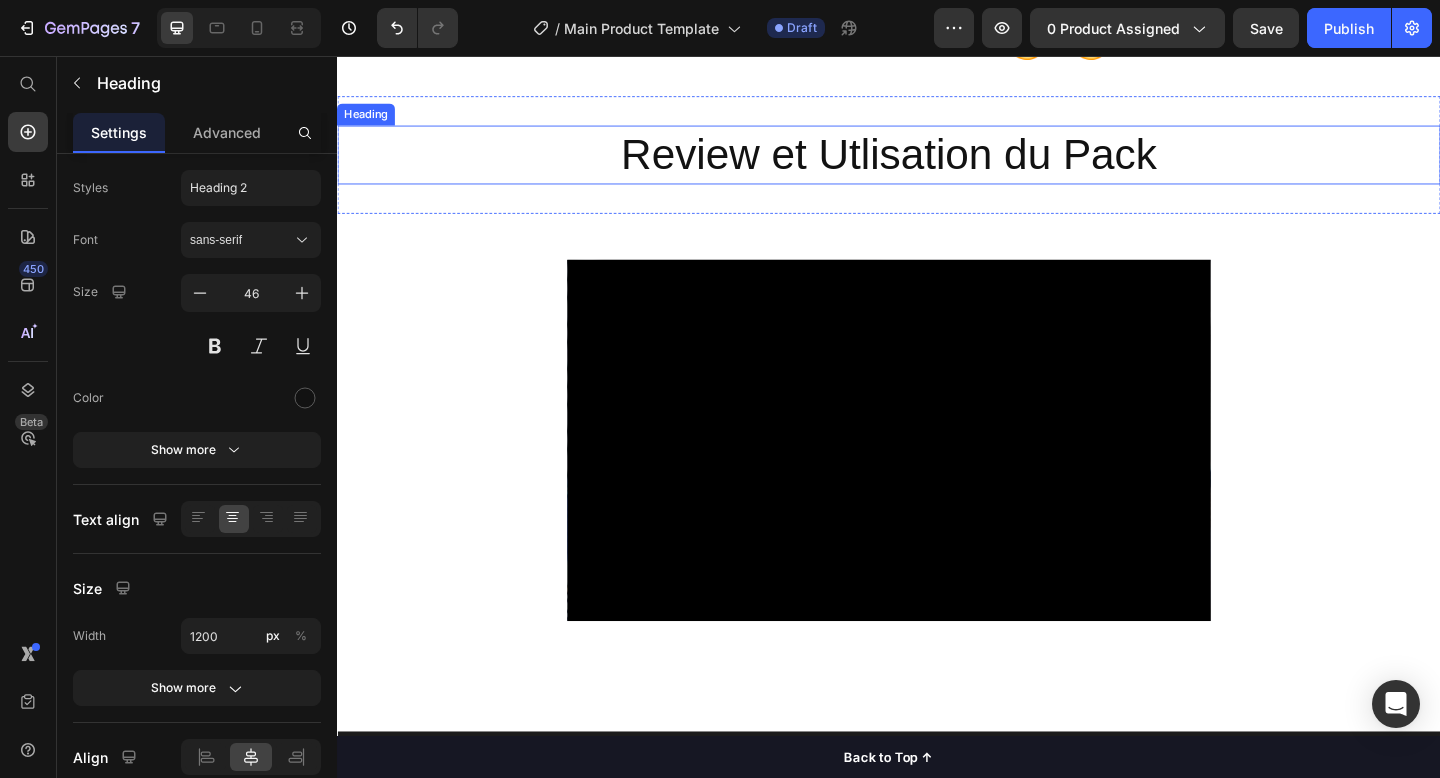 click on "Review et Utlisation du Pack" at bounding box center [937, 164] 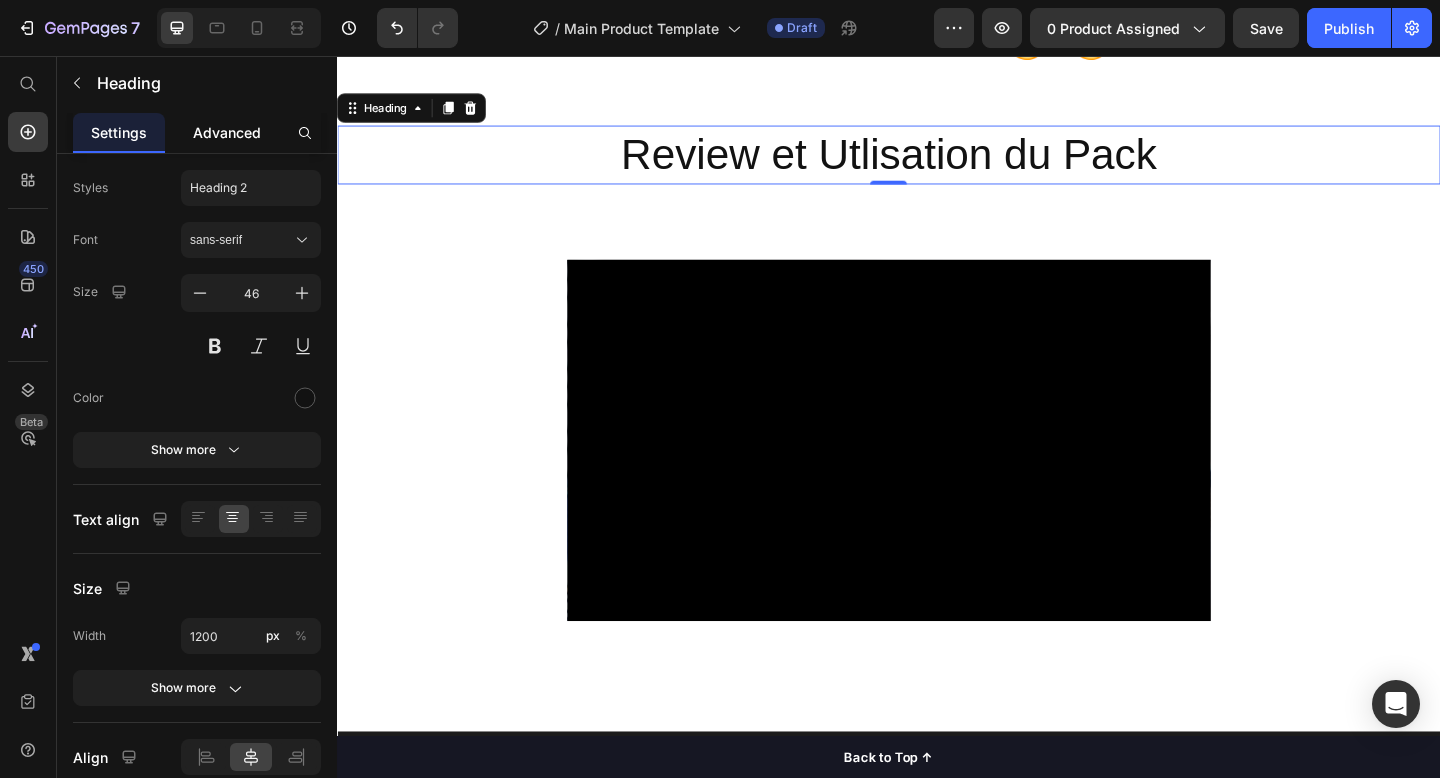 click on "Advanced" at bounding box center (227, 132) 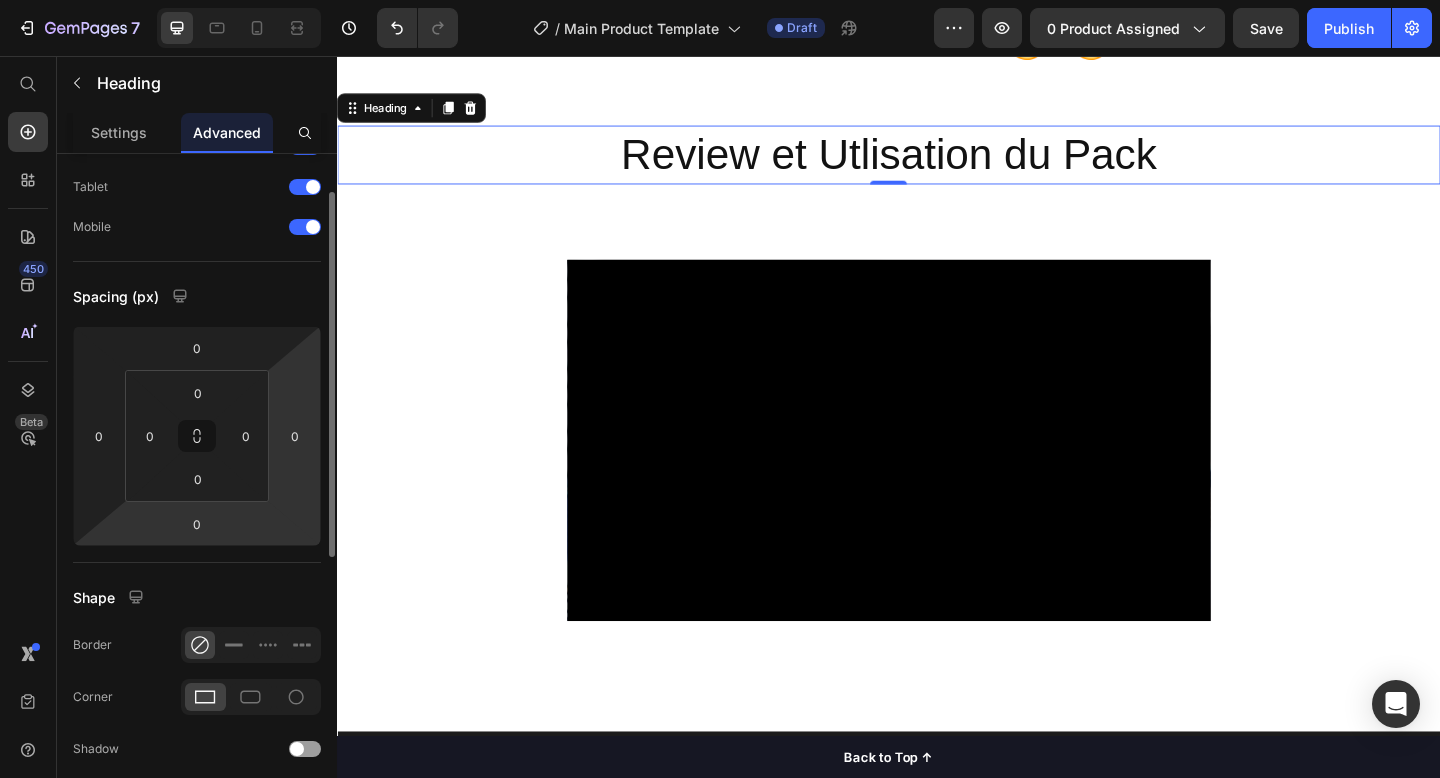 scroll, scrollTop: 92, scrollLeft: 0, axis: vertical 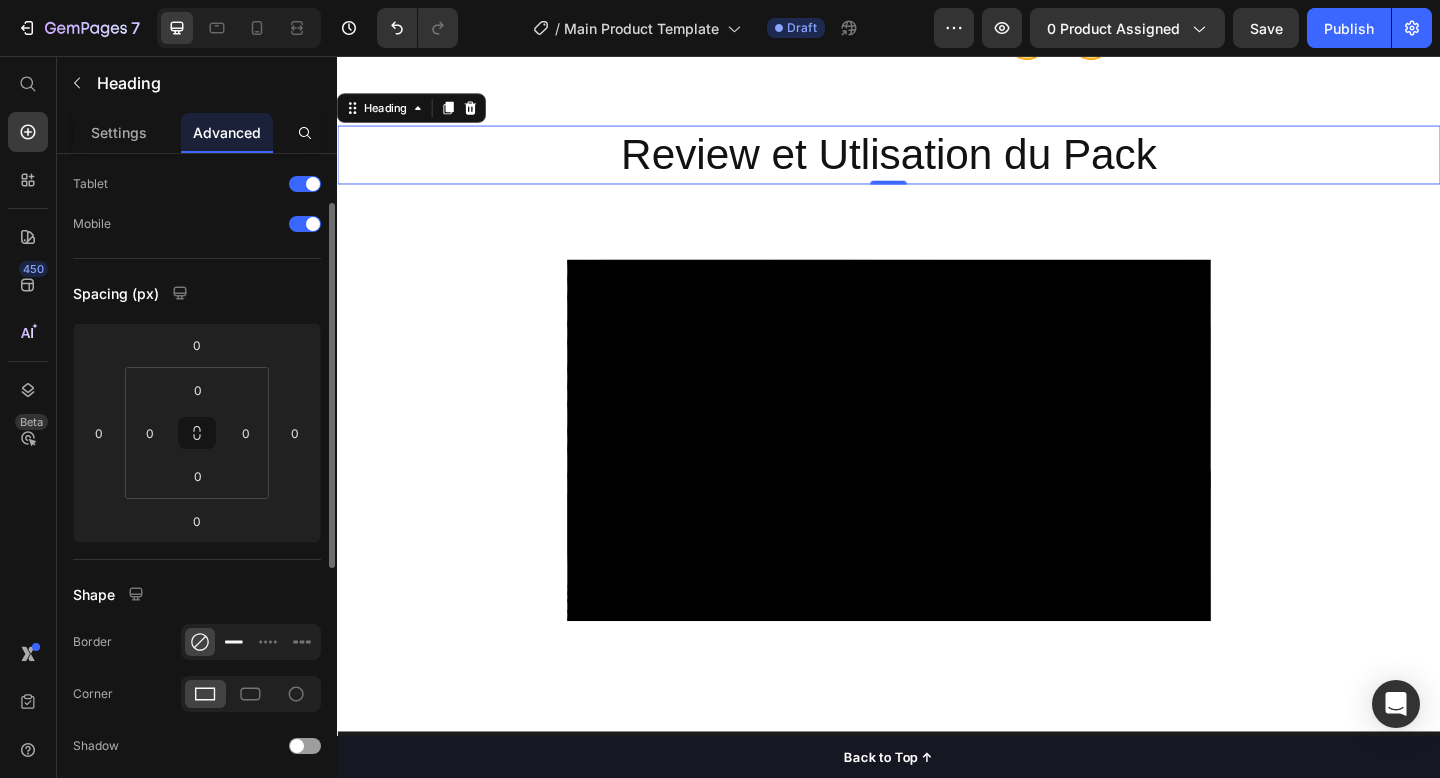 click 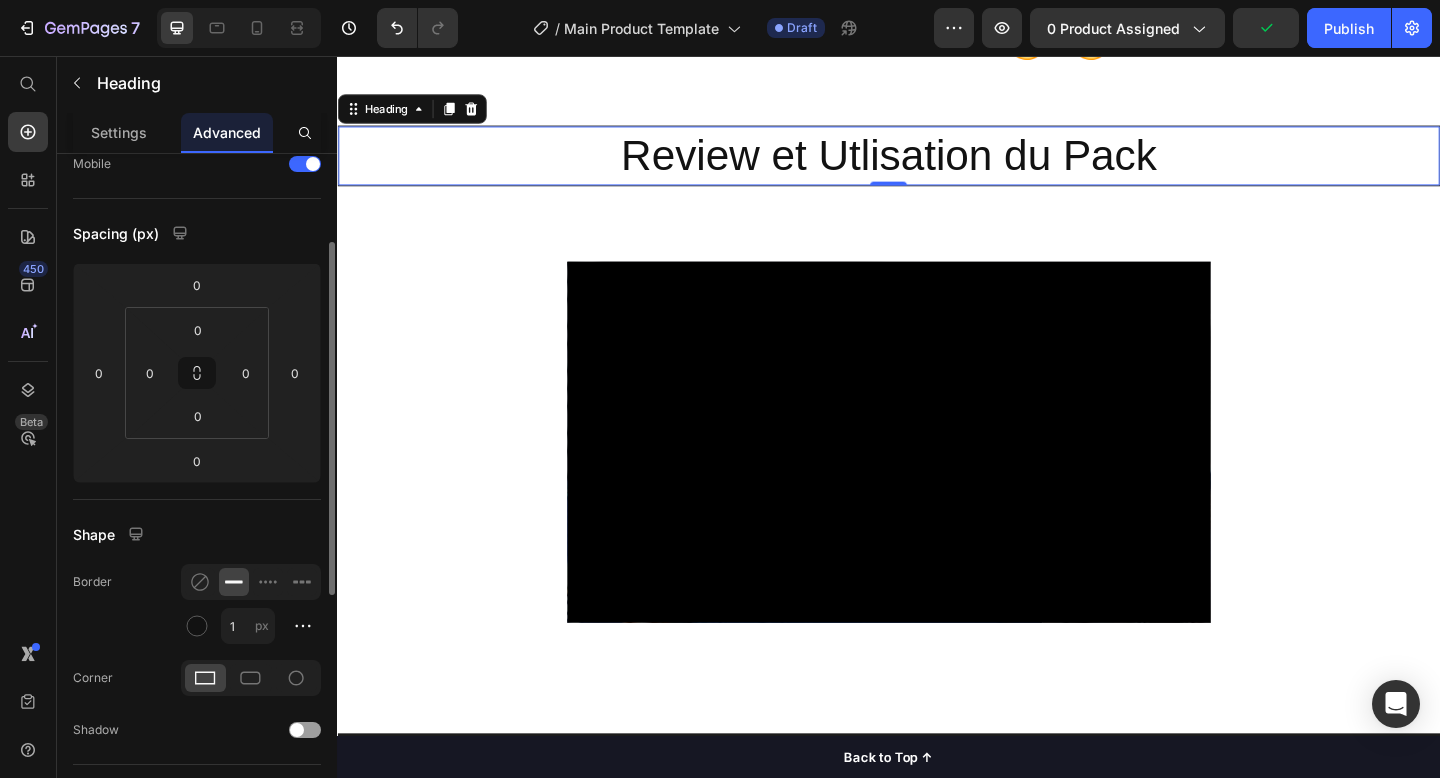 scroll, scrollTop: 170, scrollLeft: 0, axis: vertical 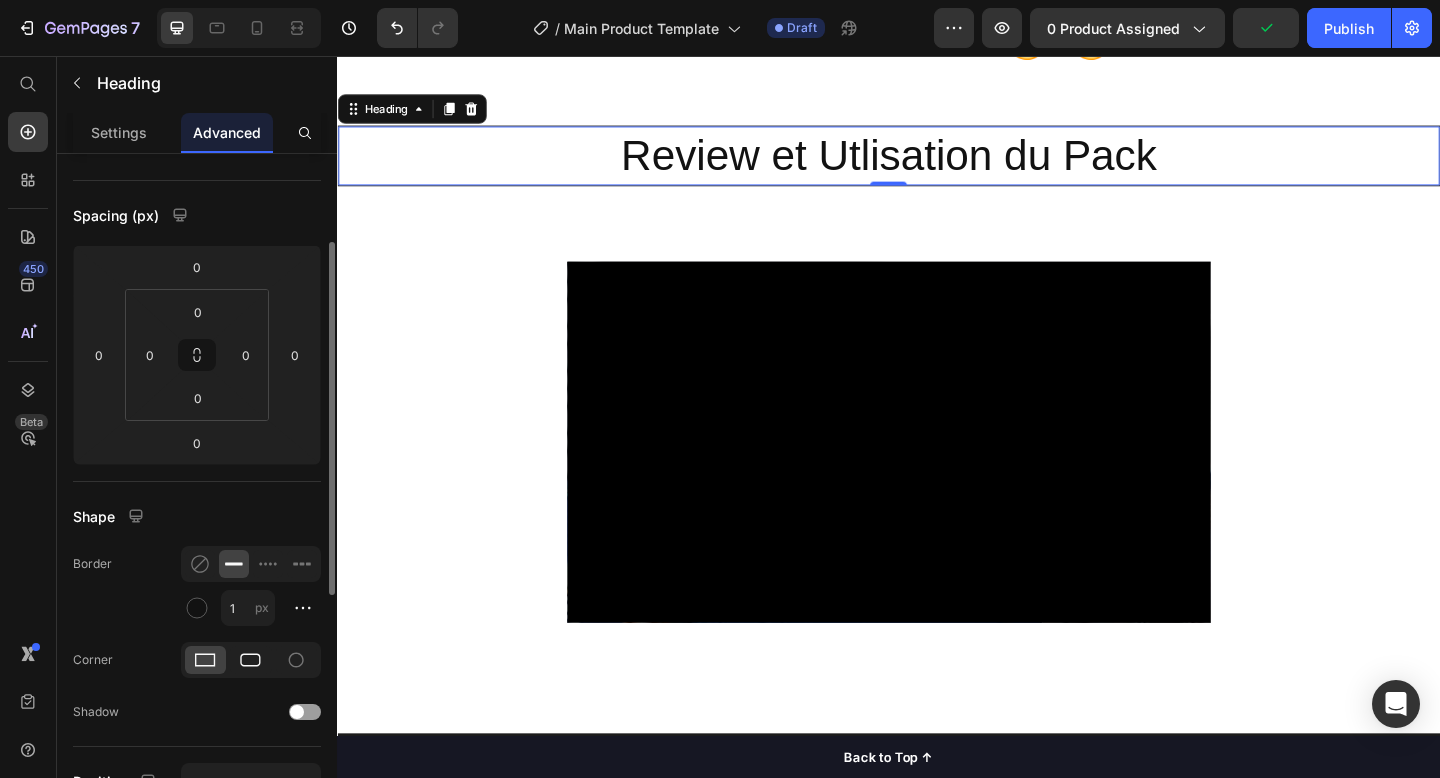 click 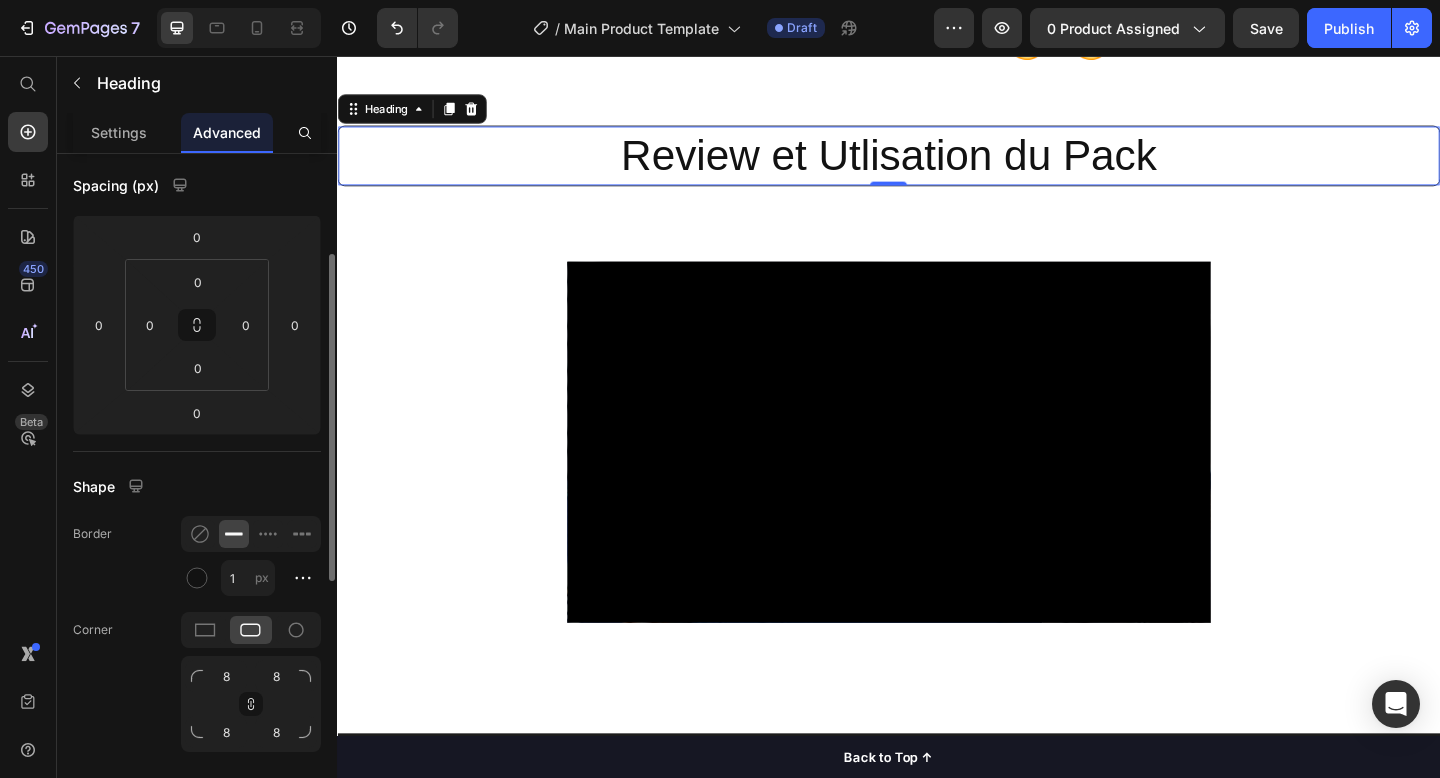 scroll, scrollTop: 203, scrollLeft: 0, axis: vertical 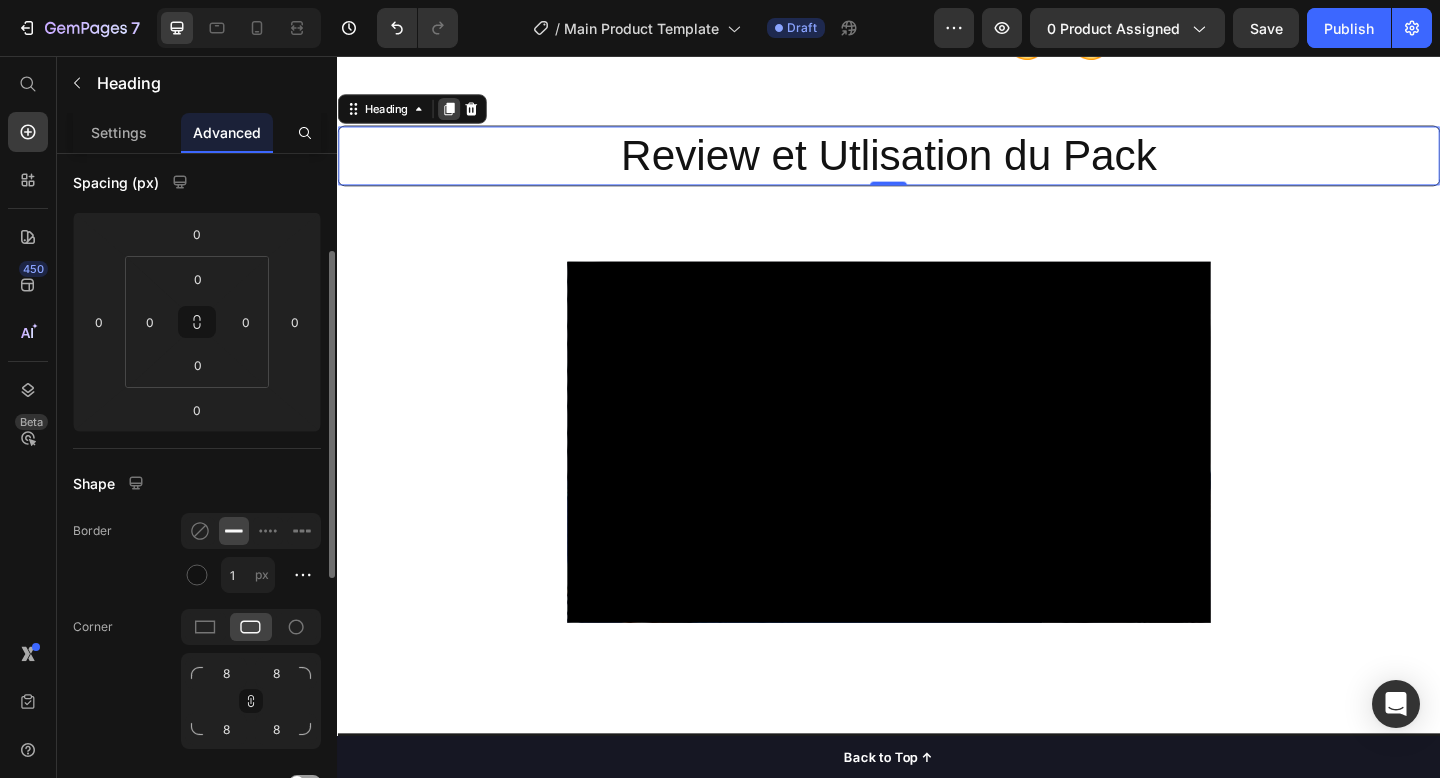 click at bounding box center [459, 114] 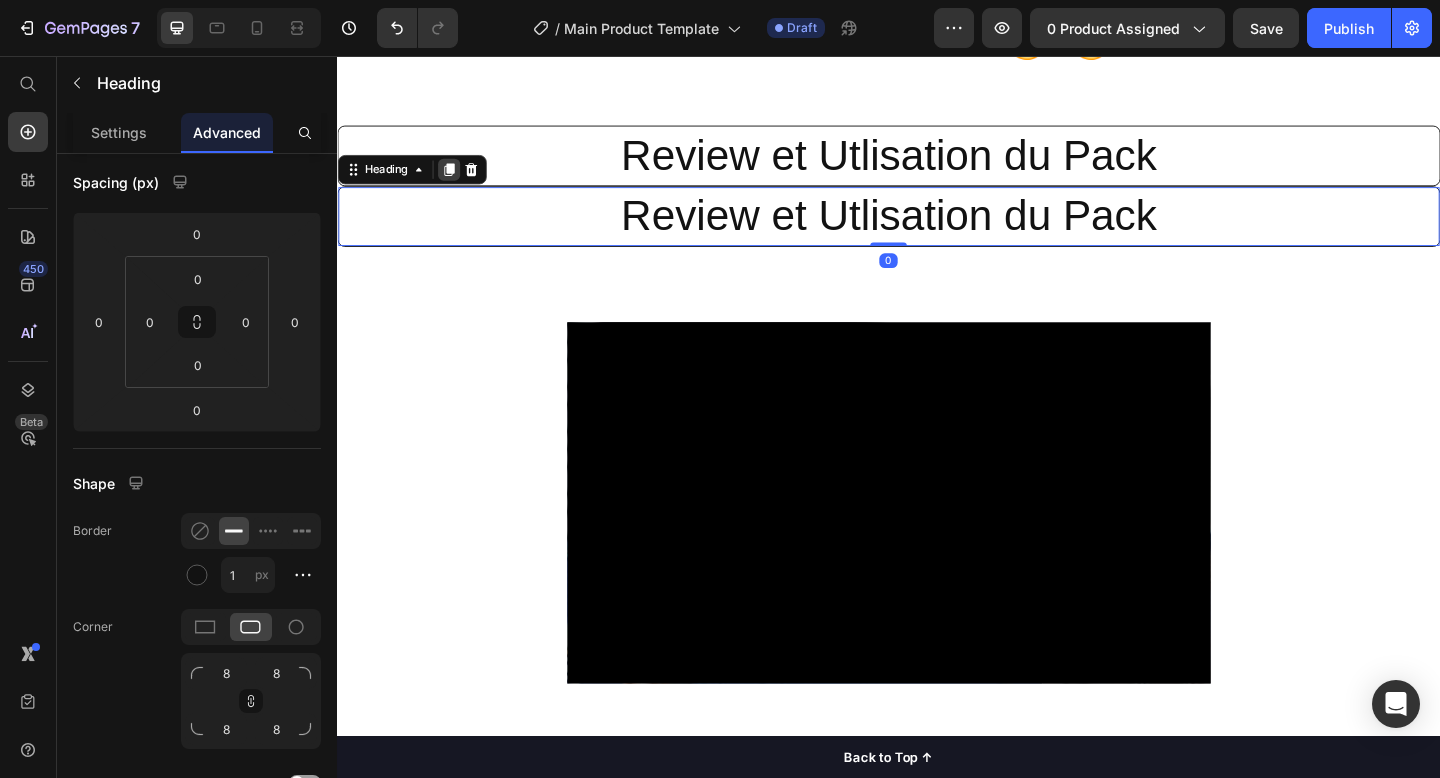 click 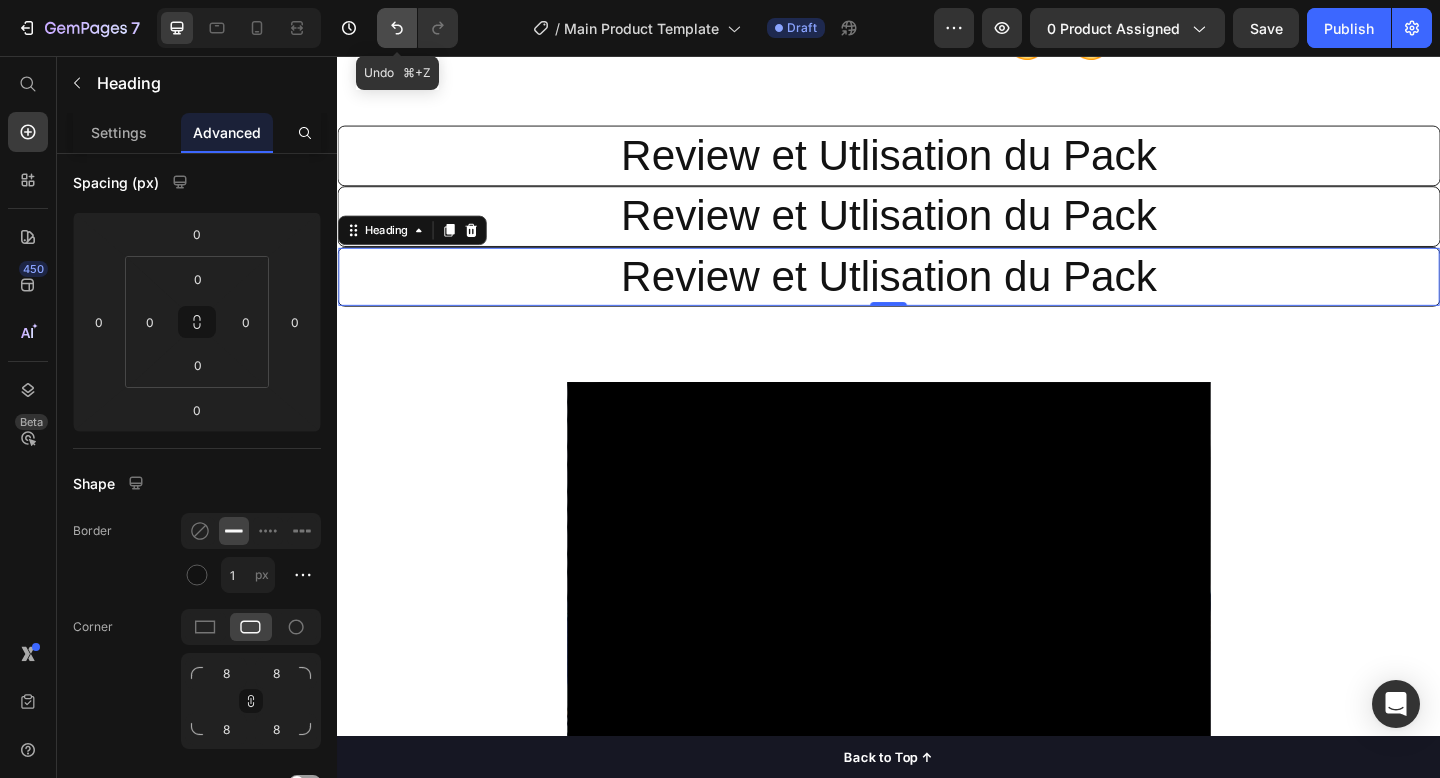 click 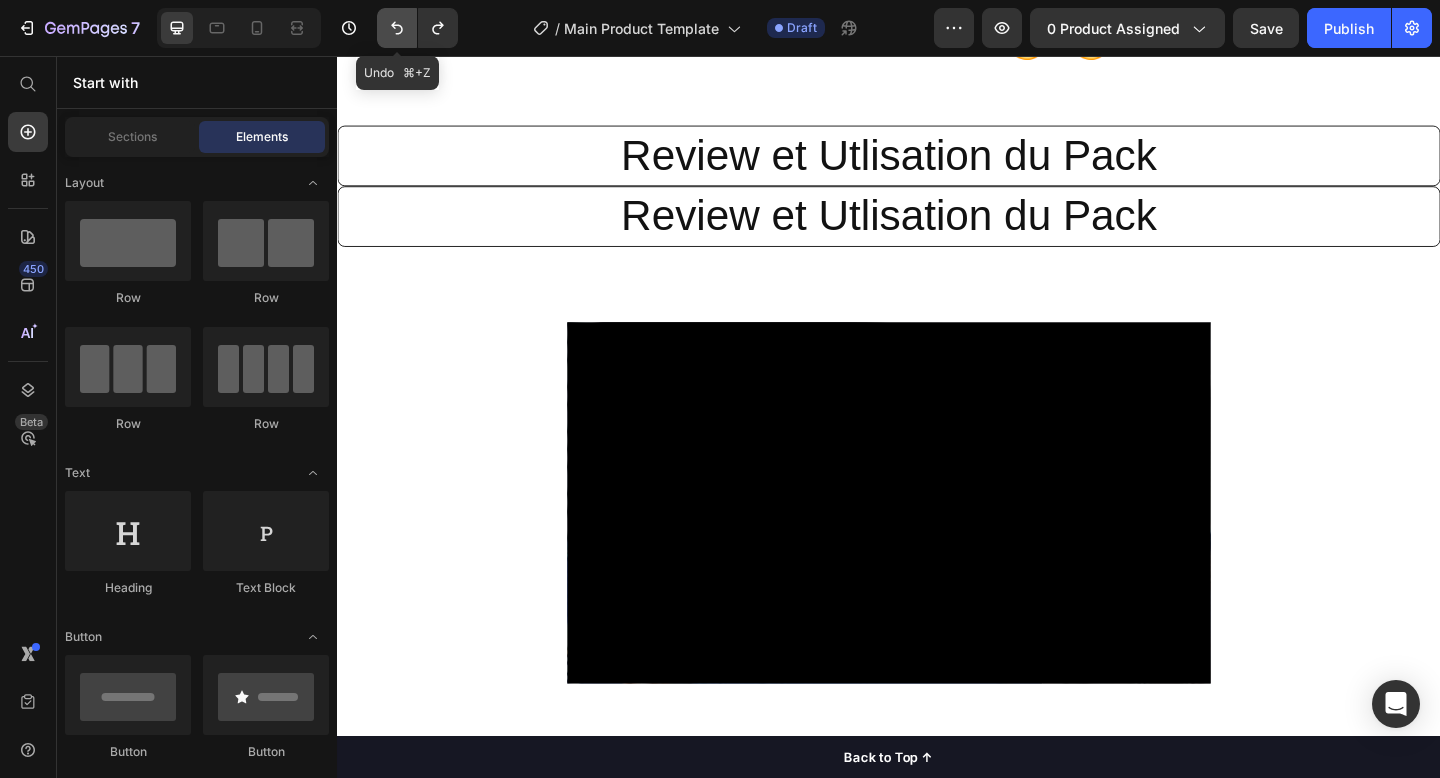 click 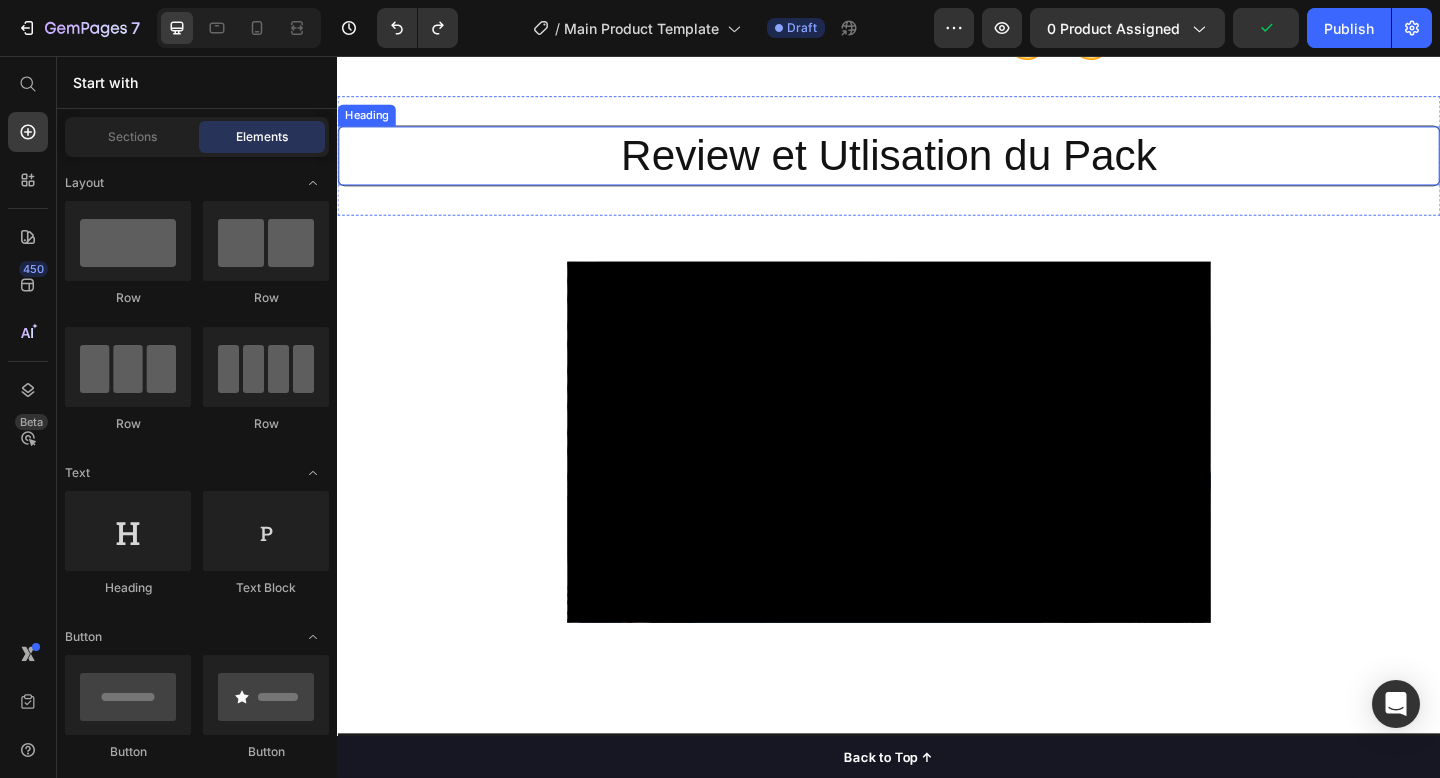 click on "Review et Utlisation du Pack" at bounding box center [937, 165] 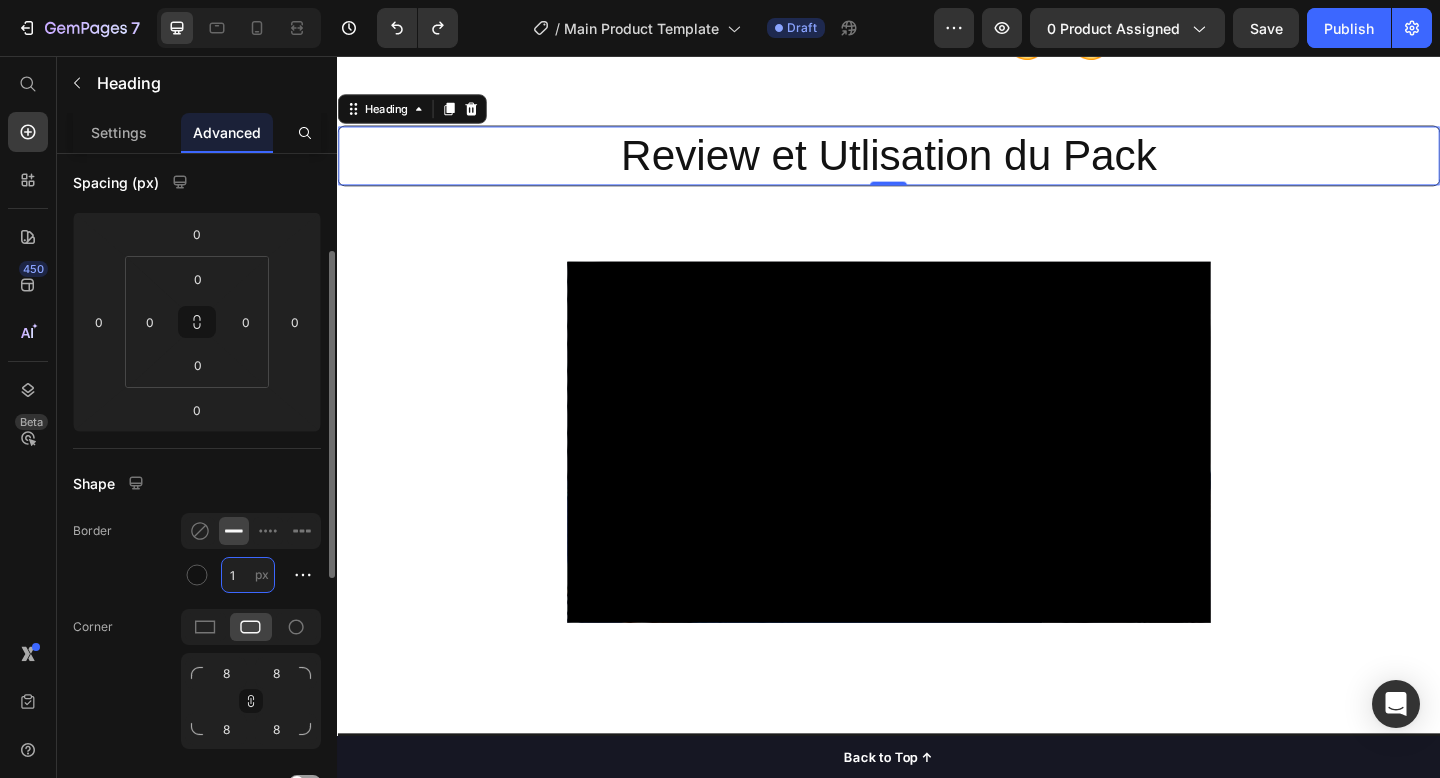 click on "1" at bounding box center [248, 575] 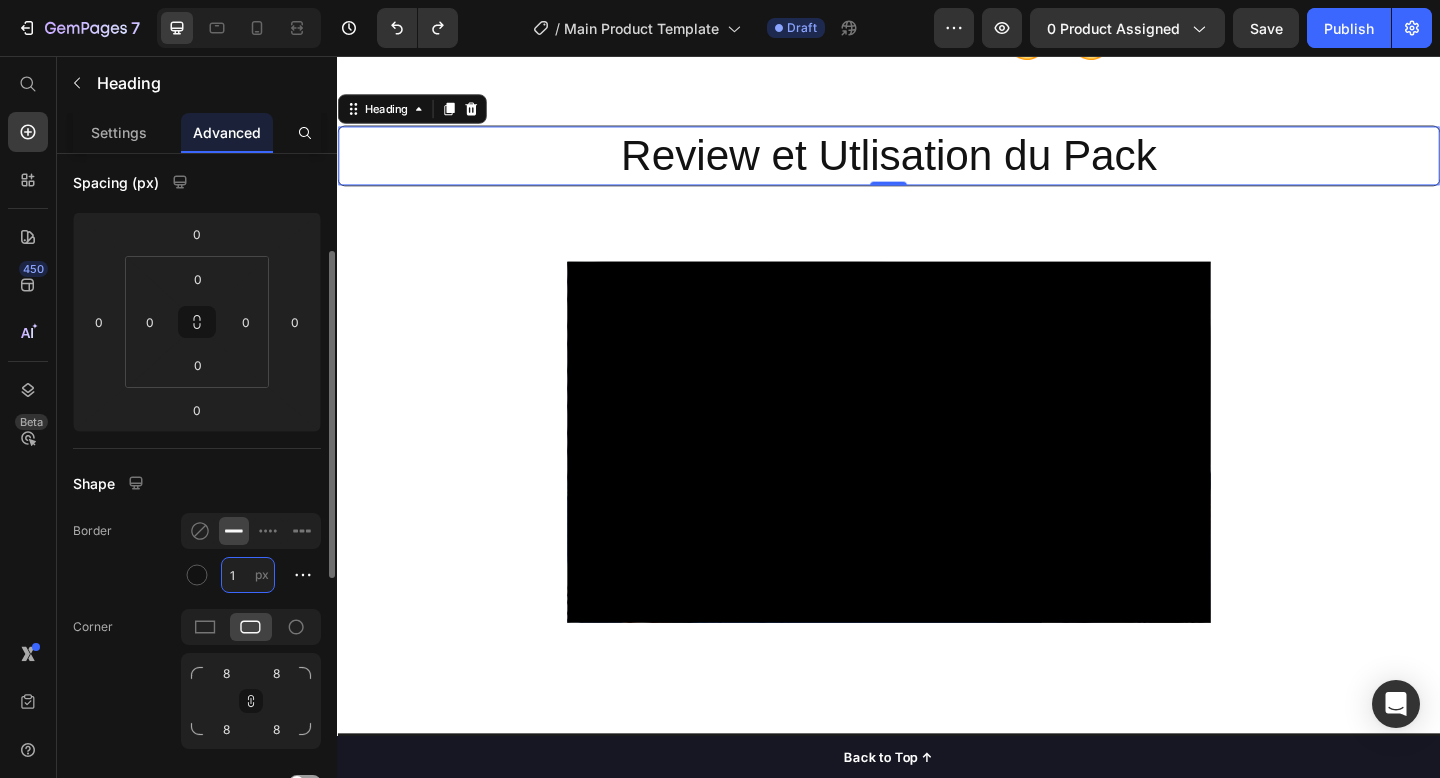 type on "§" 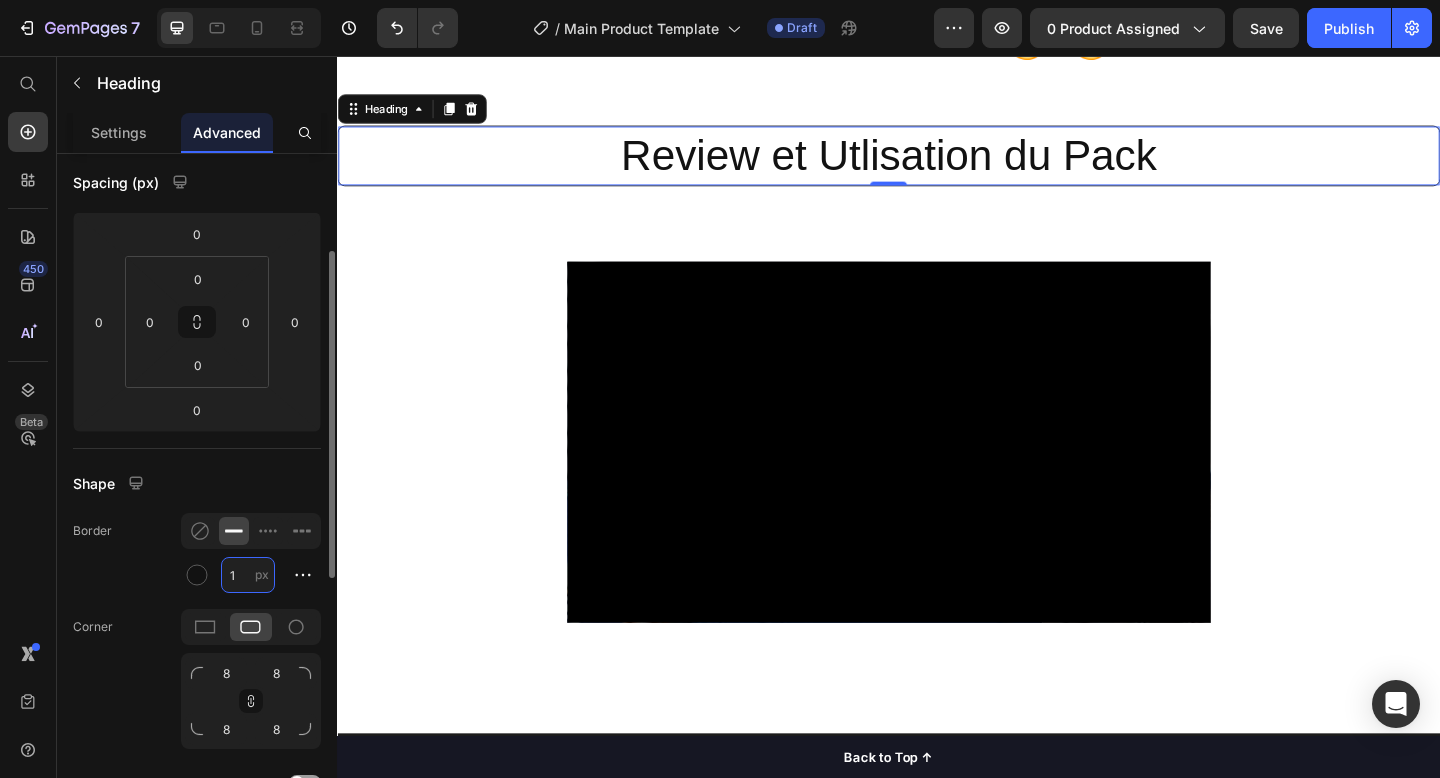 type on "6" 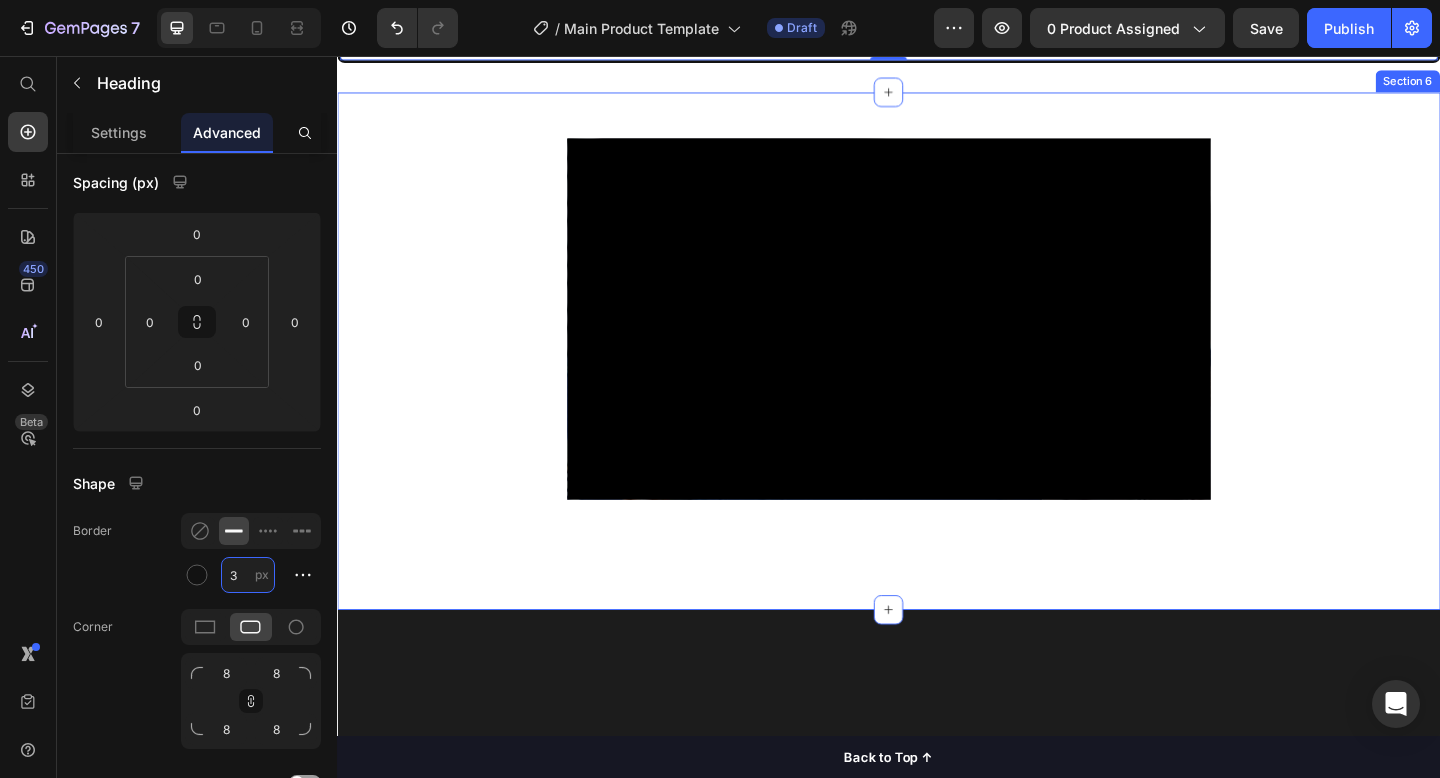 scroll, scrollTop: 1502, scrollLeft: 0, axis: vertical 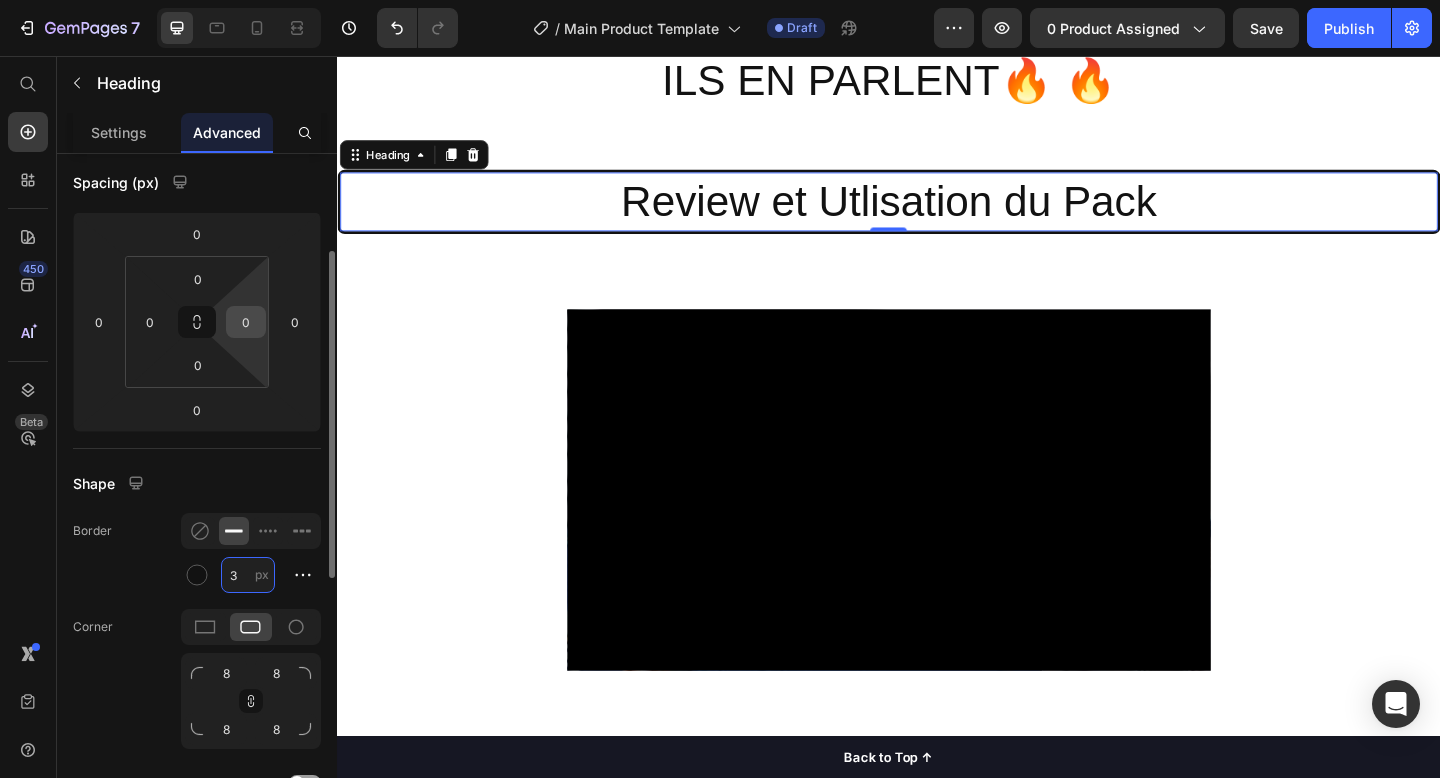 type on "3" 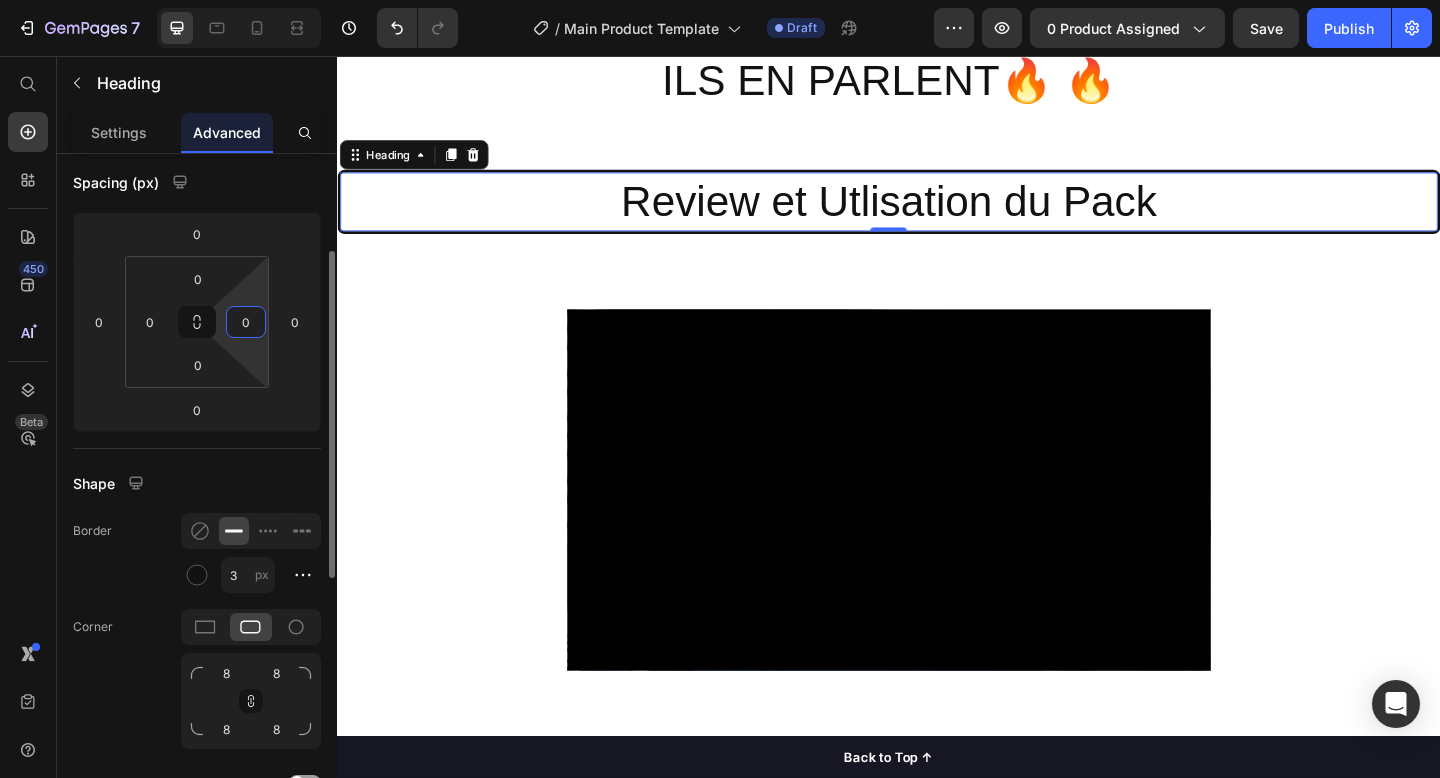 click on "0" at bounding box center (246, 322) 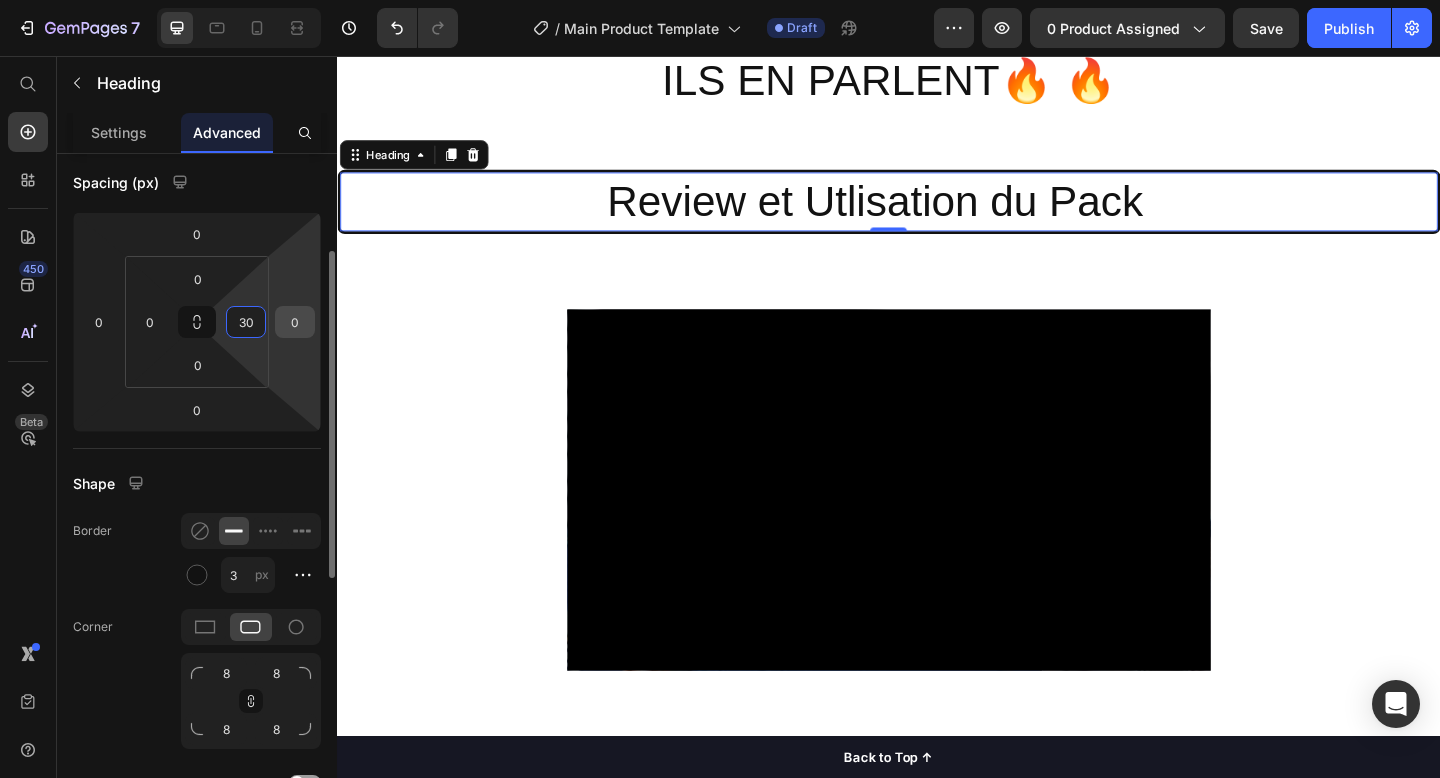 type on "3" 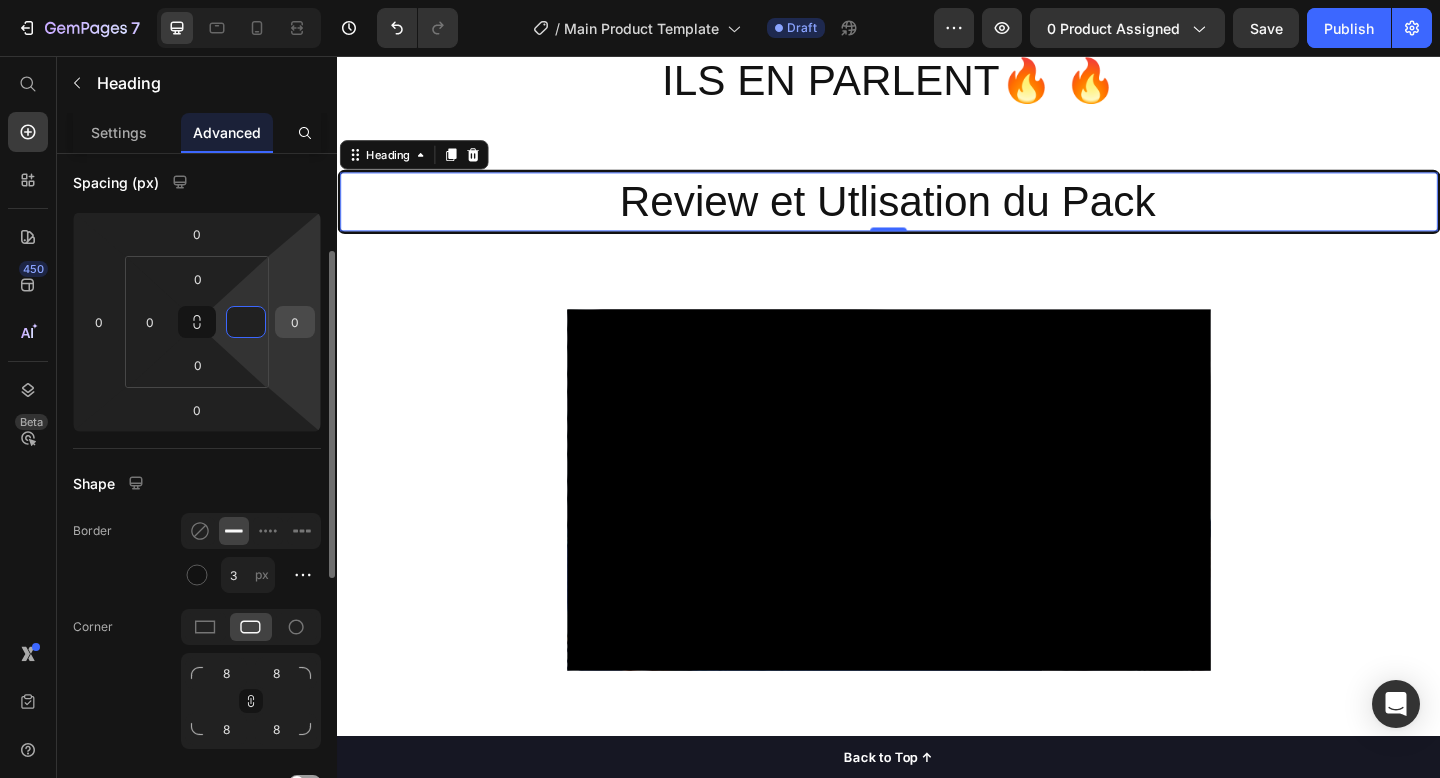type on "0" 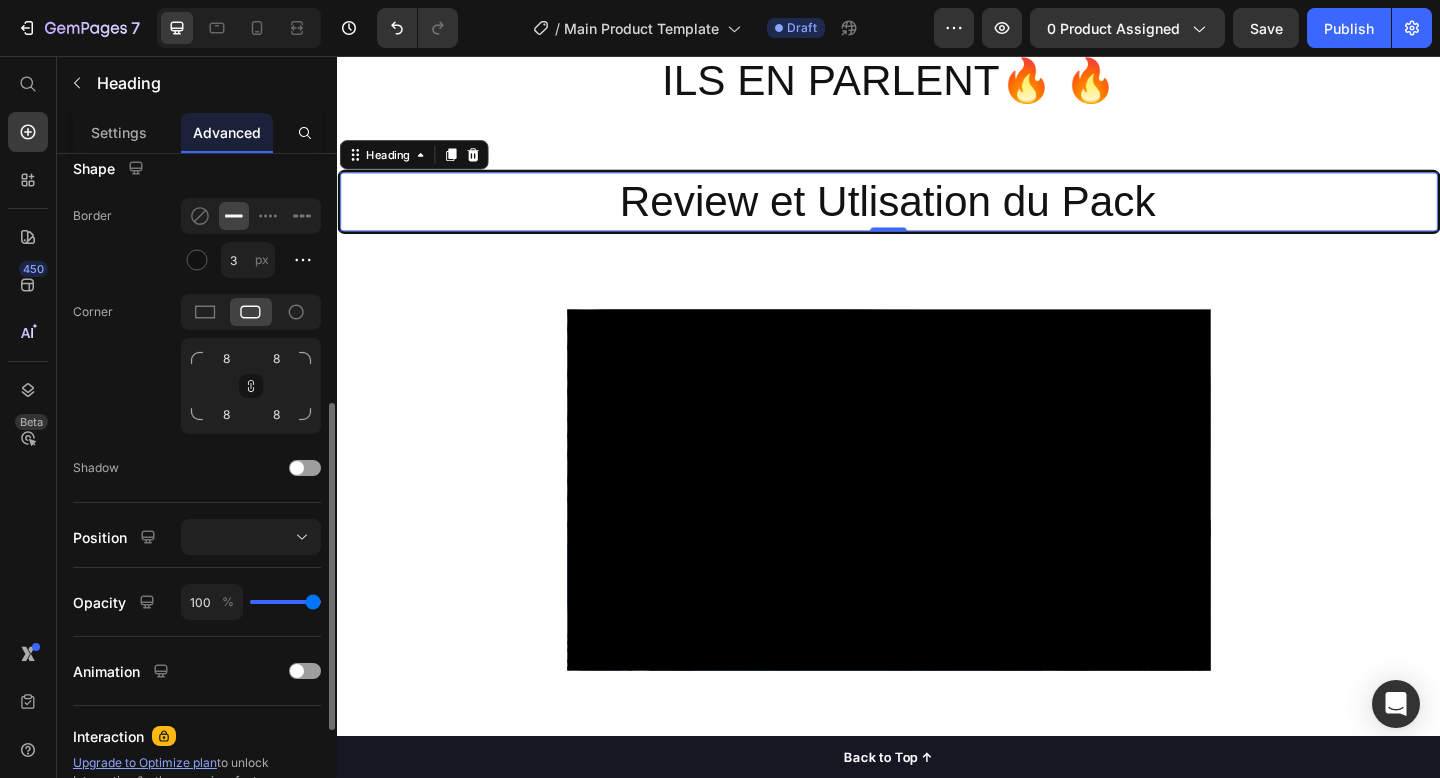 scroll, scrollTop: 519, scrollLeft: 0, axis: vertical 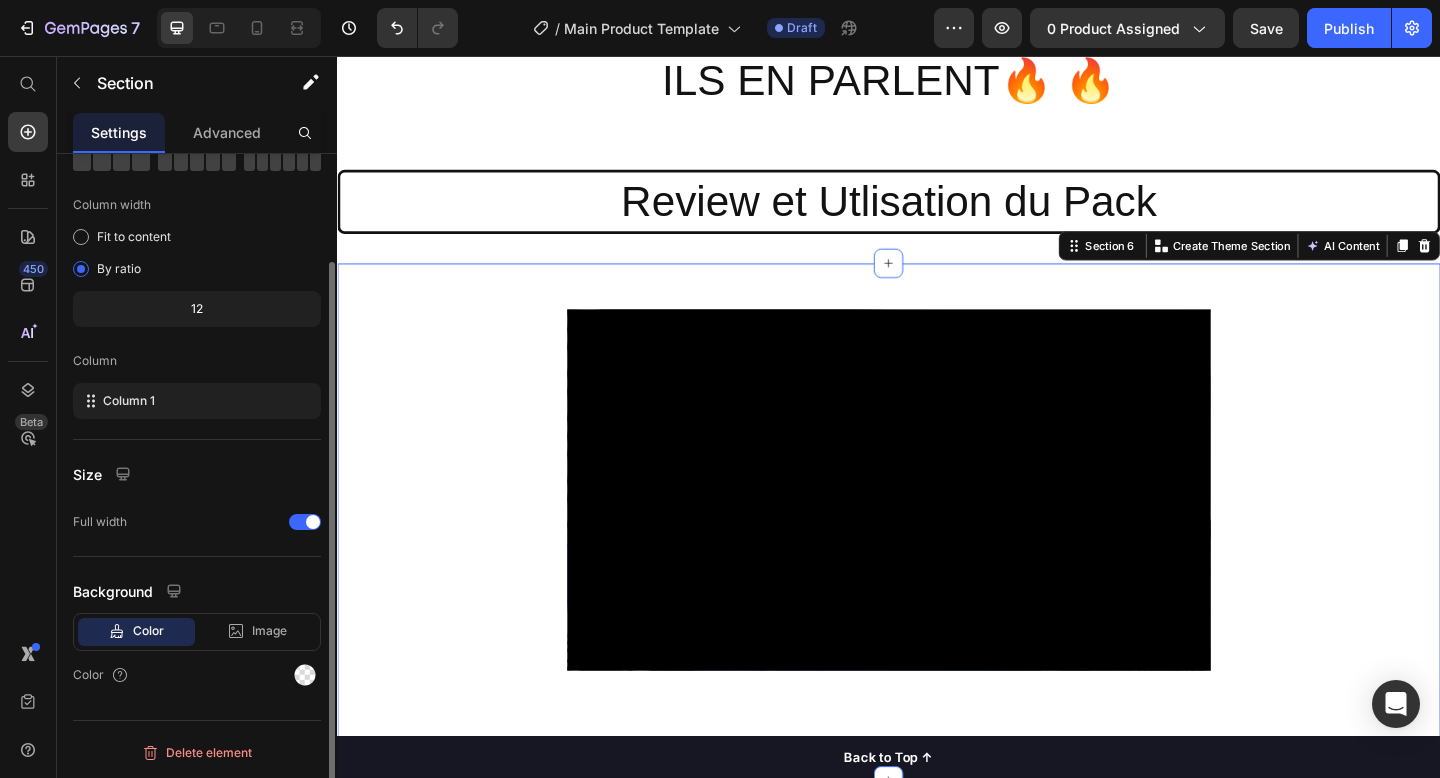 click on "Video Row Heading" at bounding box center (937, 539) 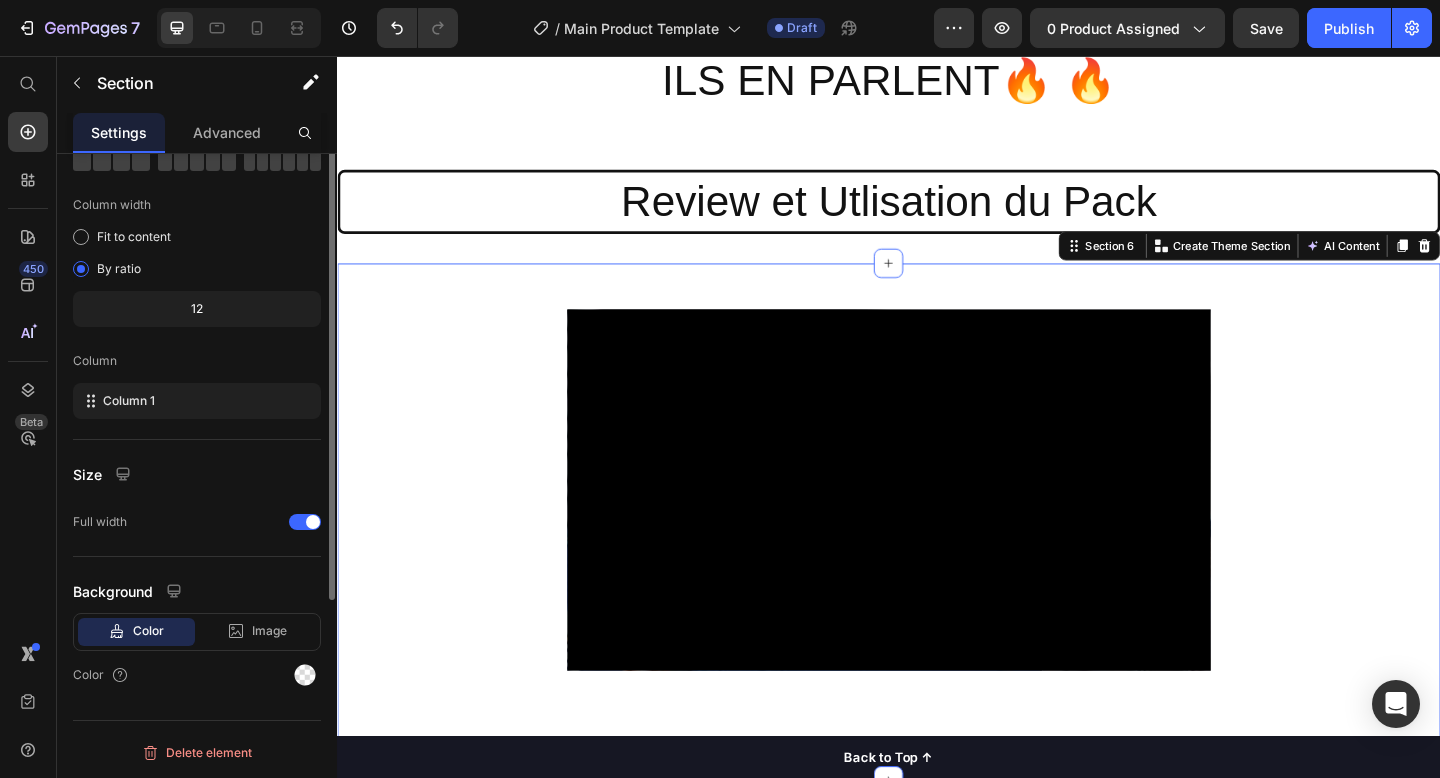 scroll, scrollTop: 0, scrollLeft: 0, axis: both 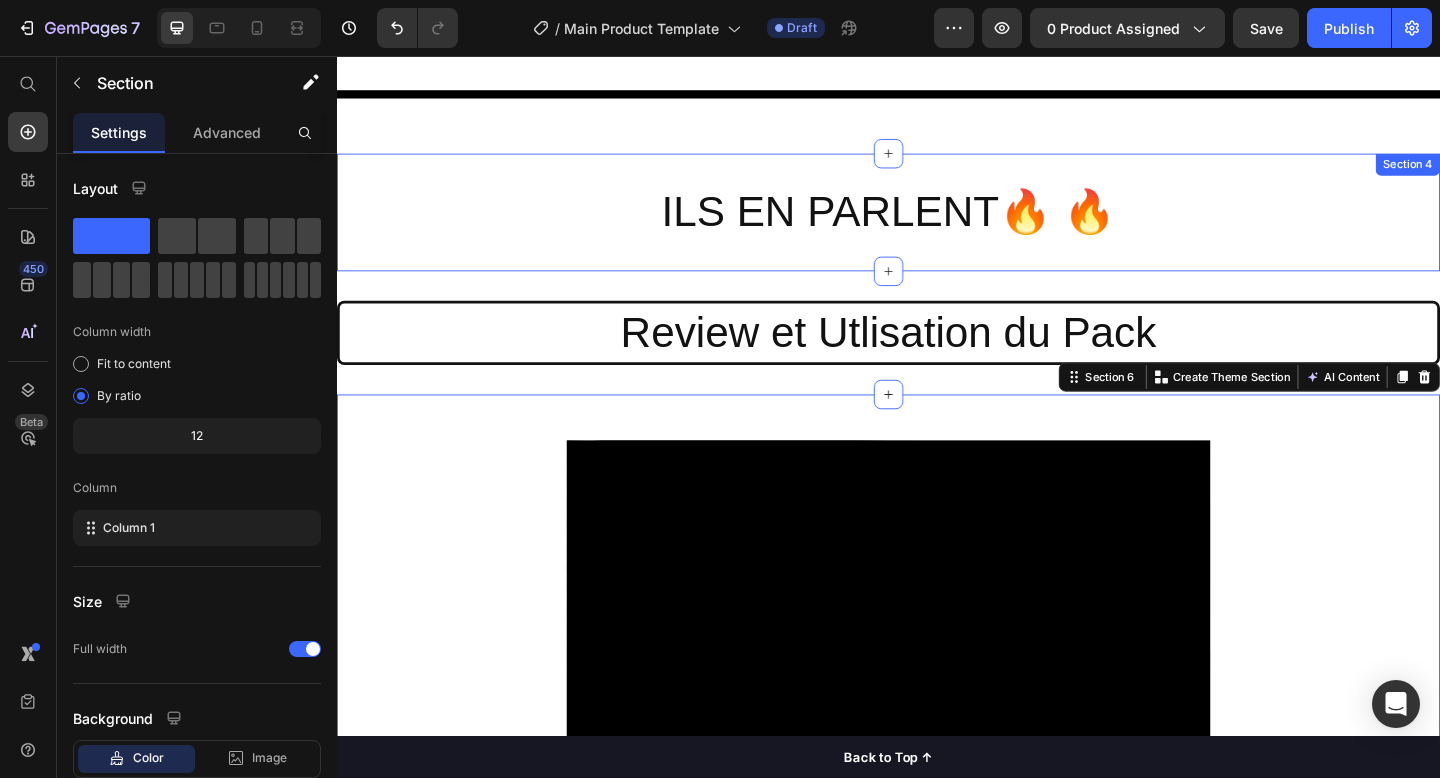 click on "Review et Utlisation du Pack" at bounding box center (937, 358) 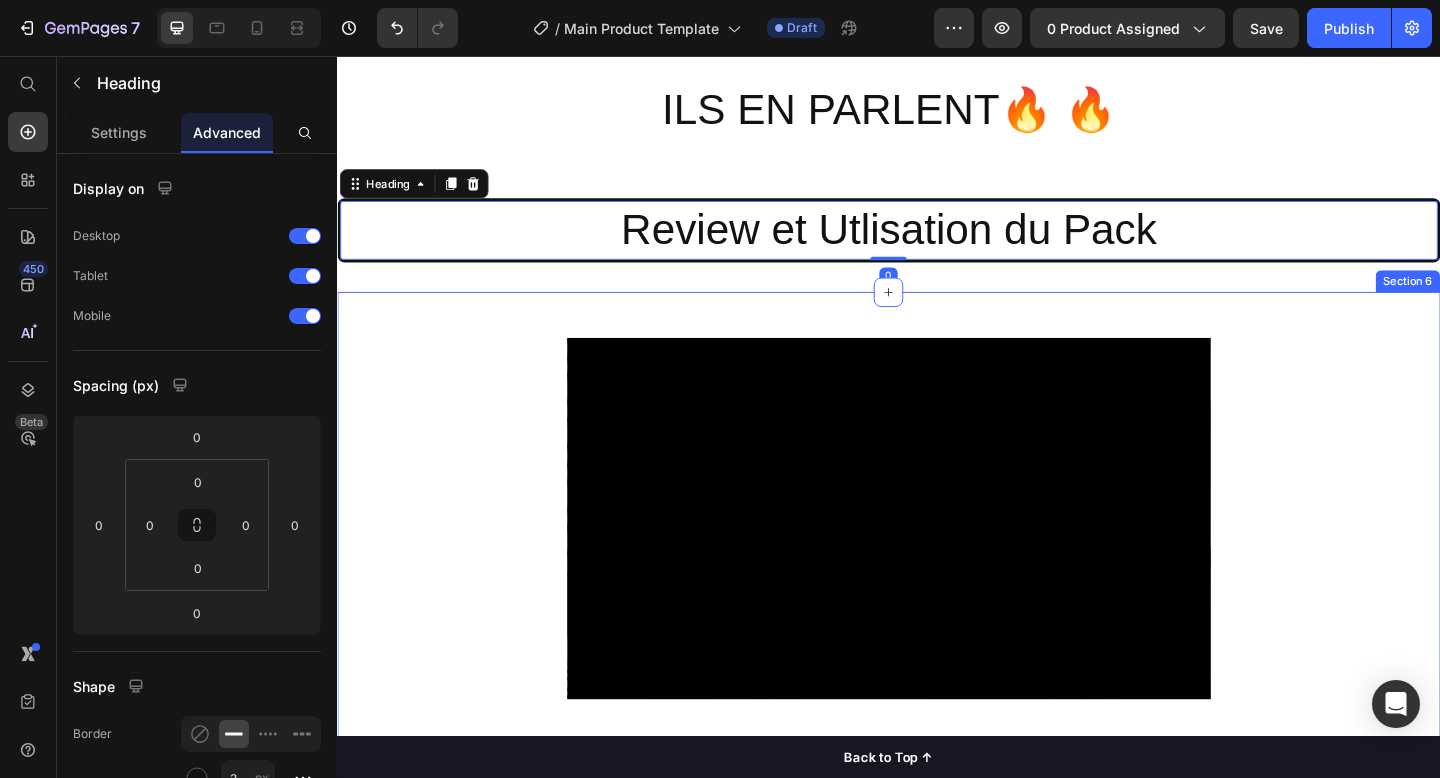 scroll, scrollTop: 1485, scrollLeft: 0, axis: vertical 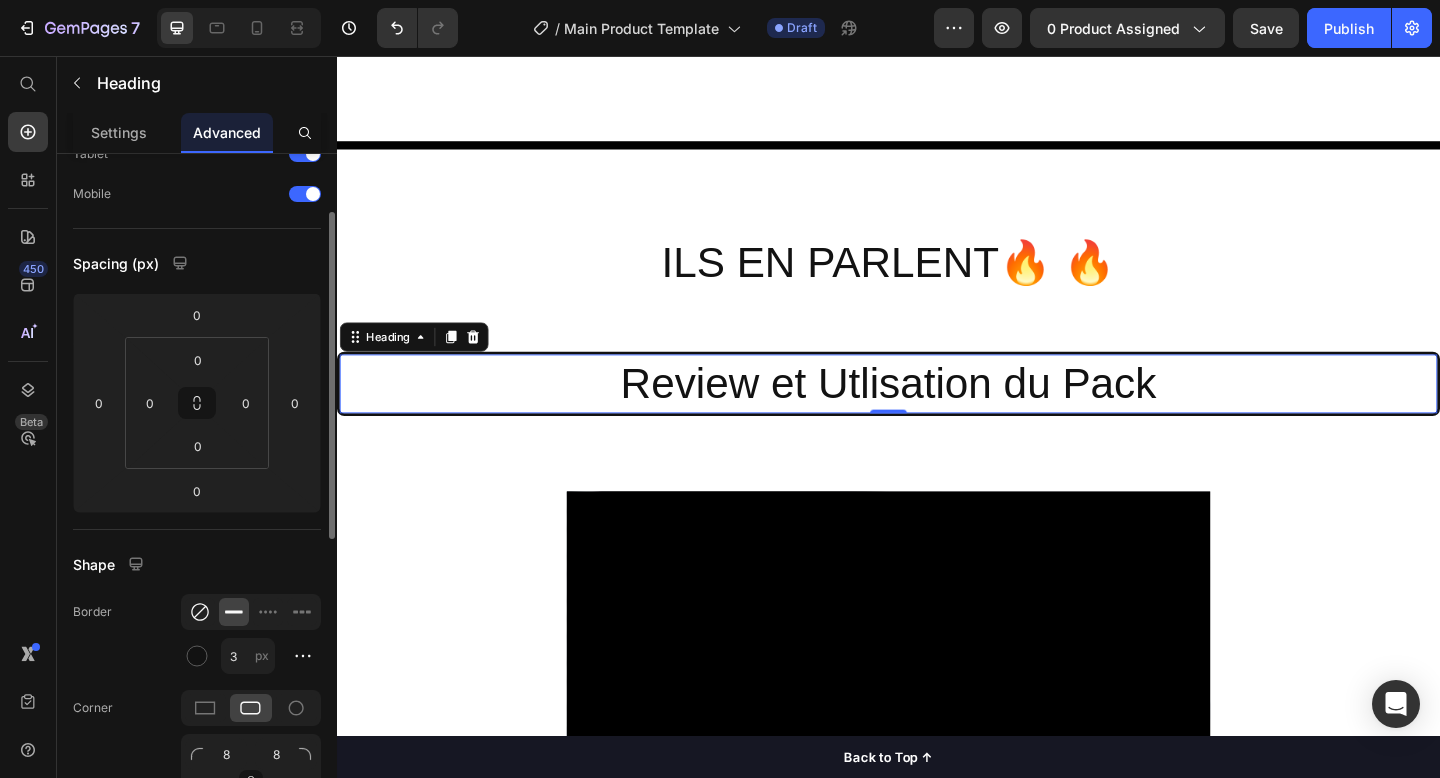 click 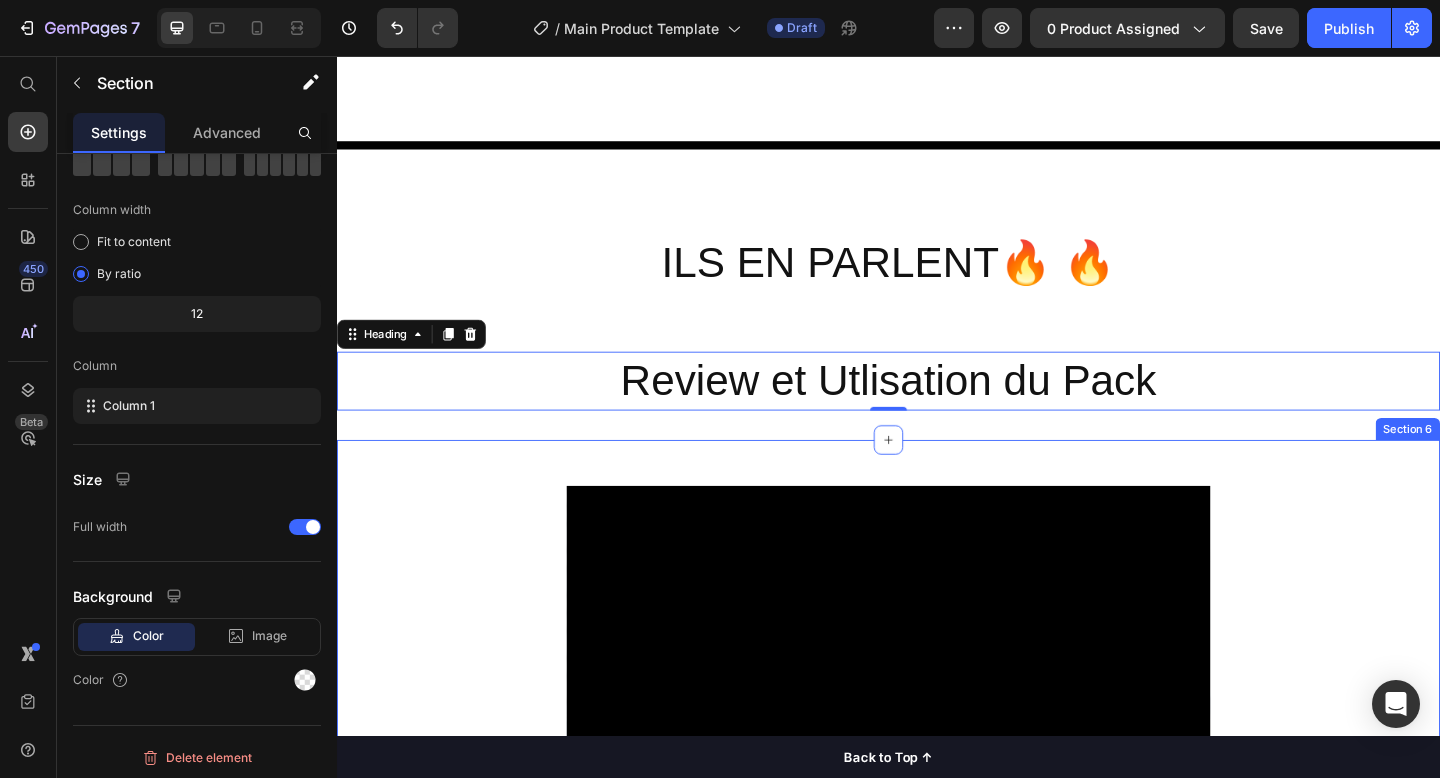 click on "Video Row Heading" at bounding box center (937, 731) 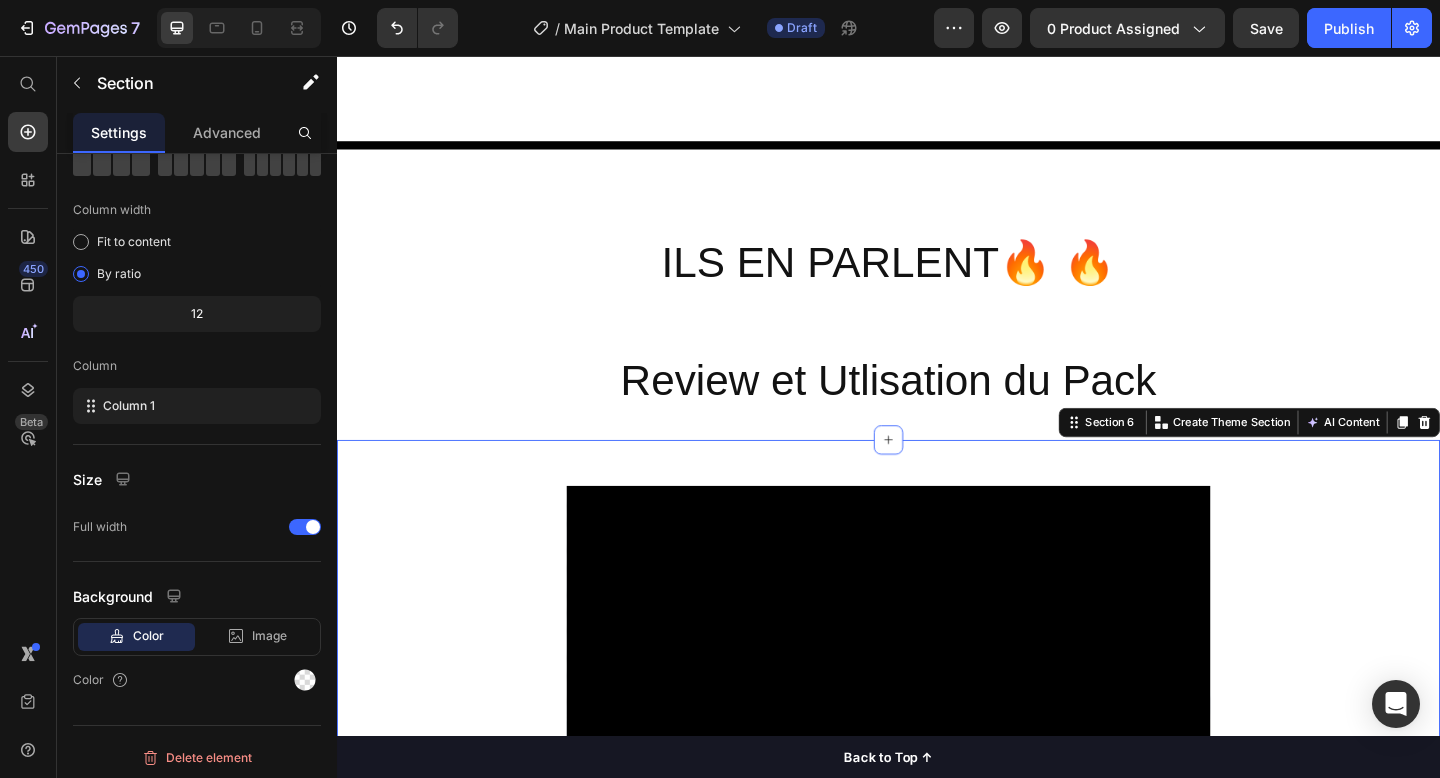 scroll, scrollTop: 0, scrollLeft: 0, axis: both 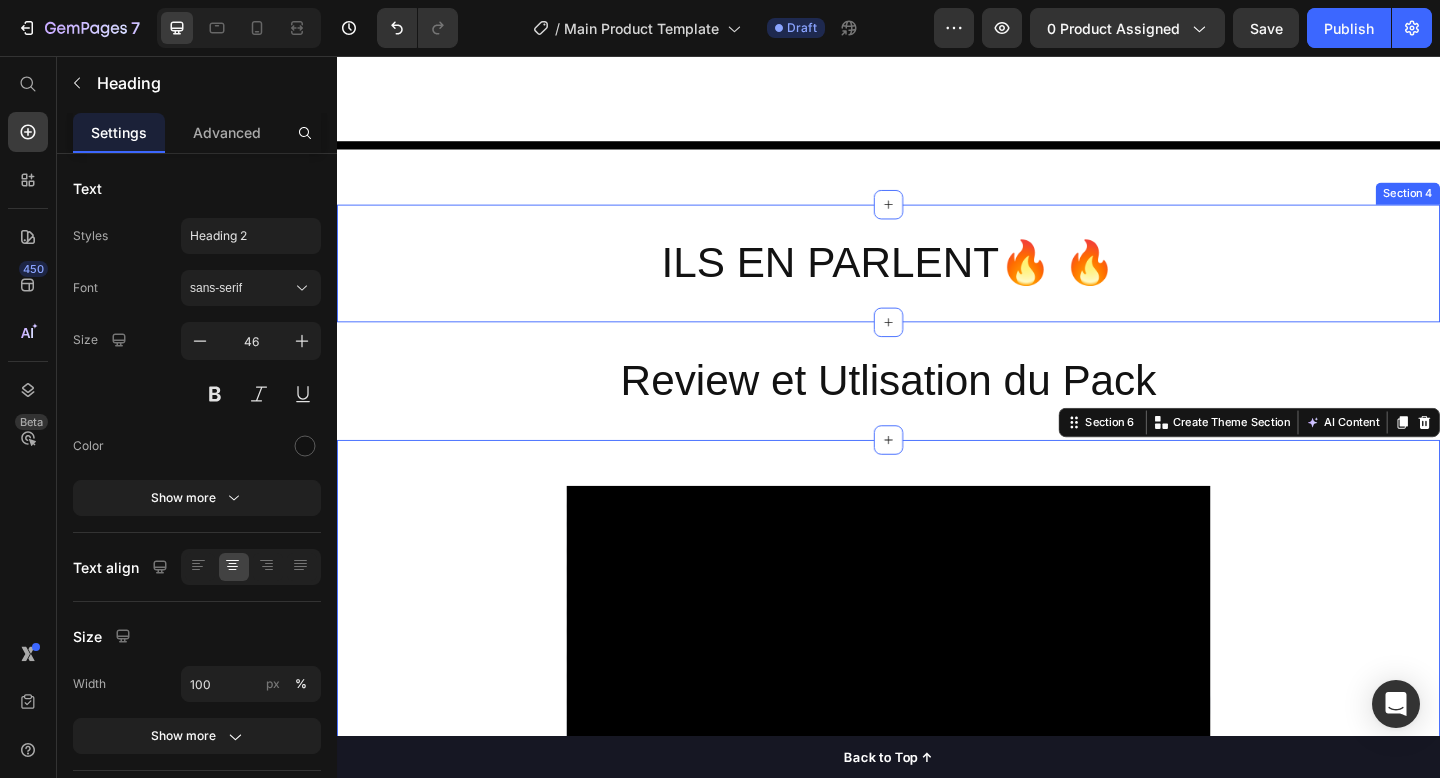 click on "ILS EN PARLENT  🔥 🔥" at bounding box center (937, 282) 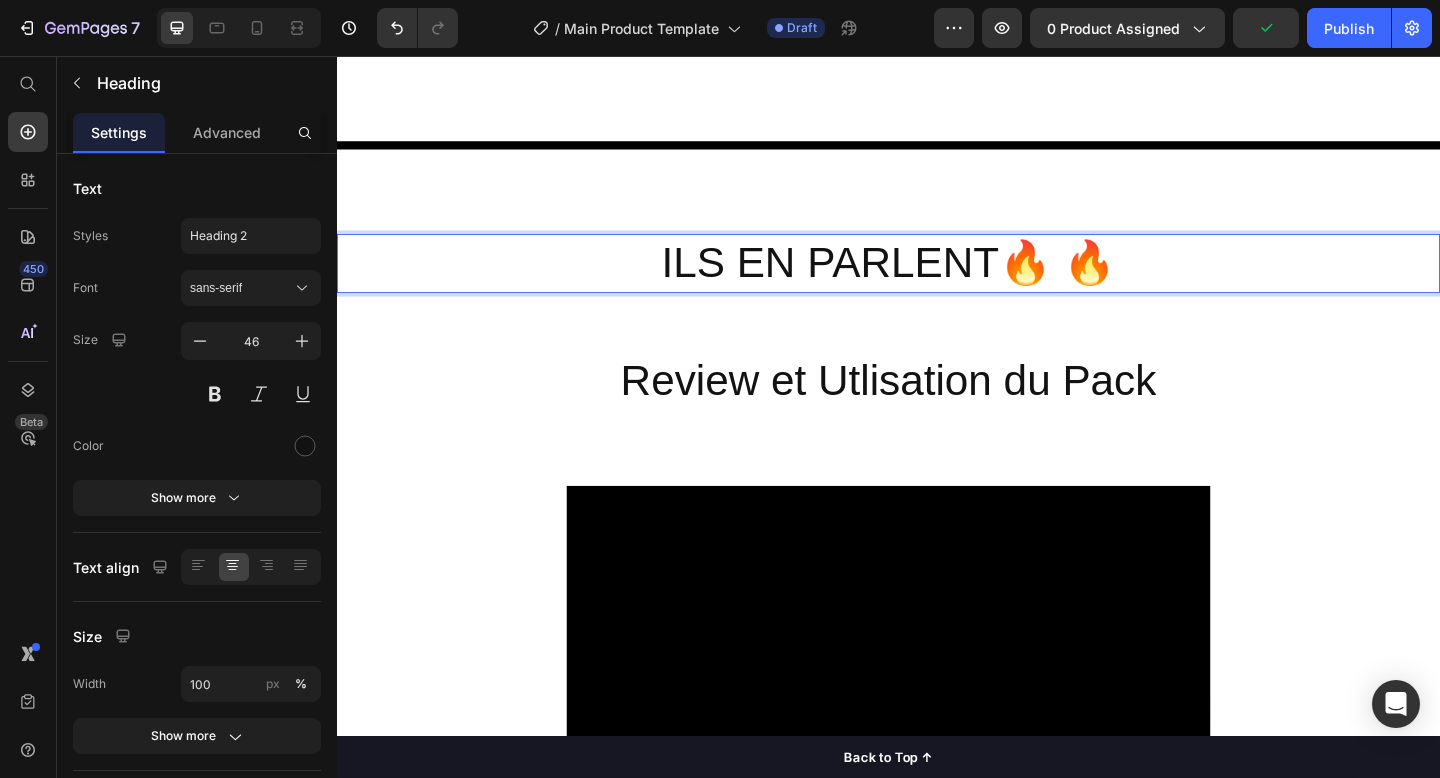 drag, startPoint x: 691, startPoint y: 222, endPoint x: 1214, endPoint y: 234, distance: 523.13763 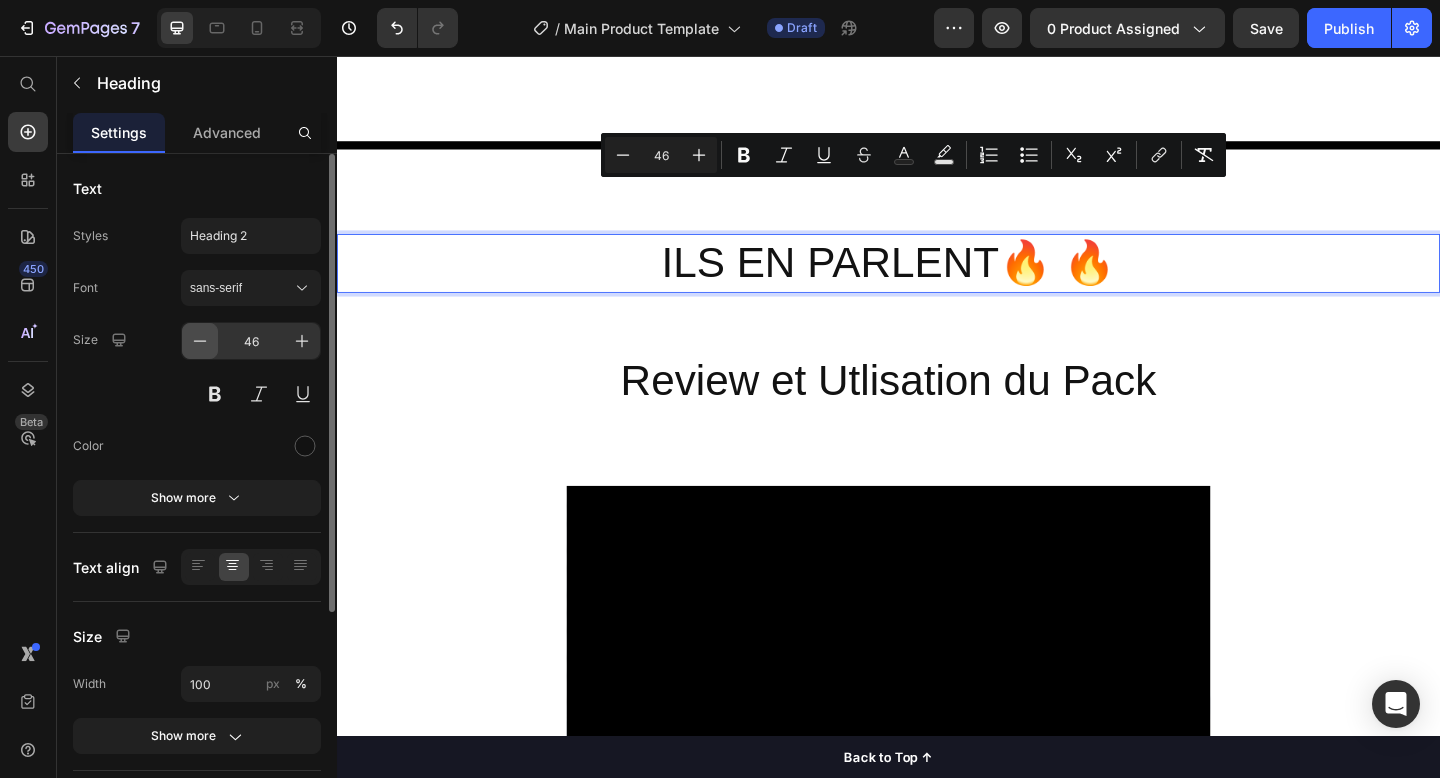 click at bounding box center [200, 341] 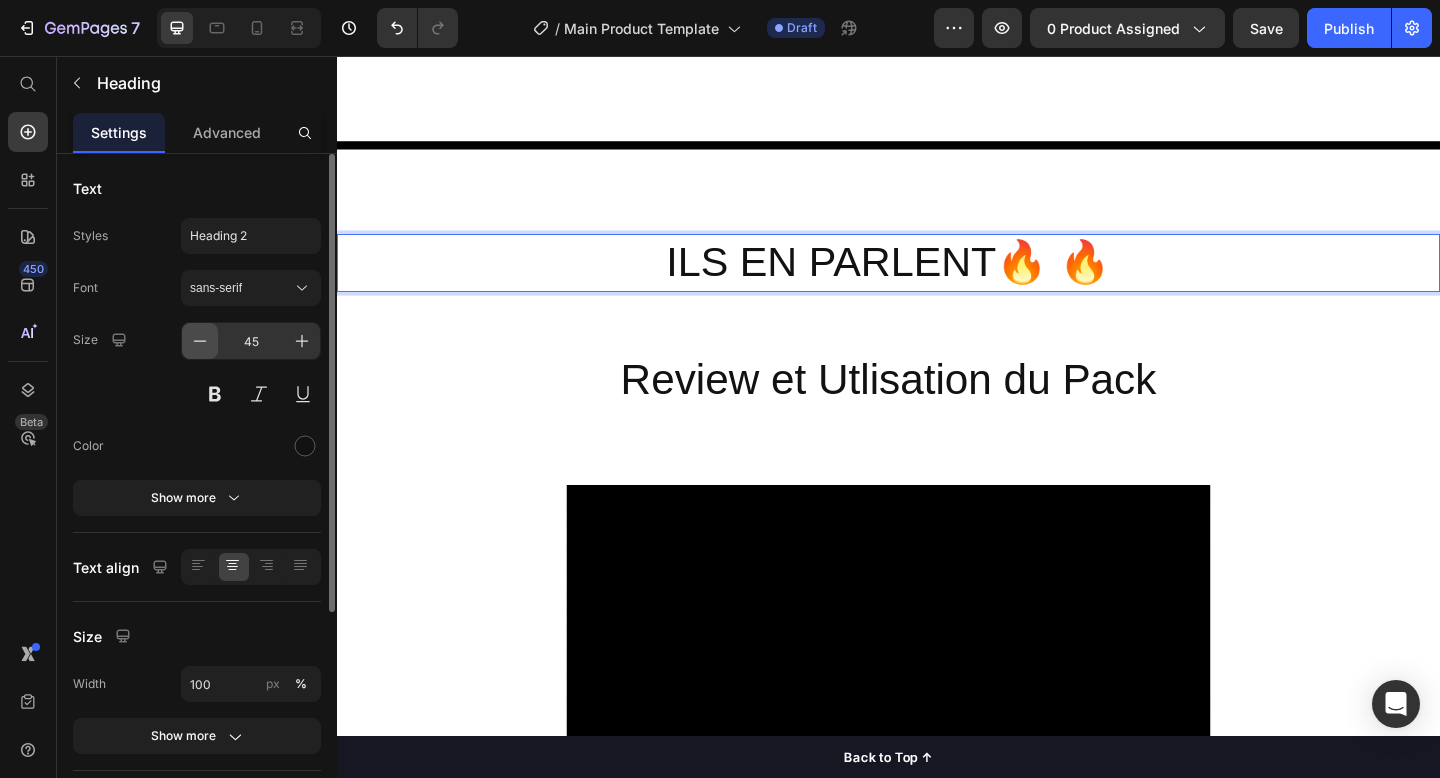 click at bounding box center [200, 341] 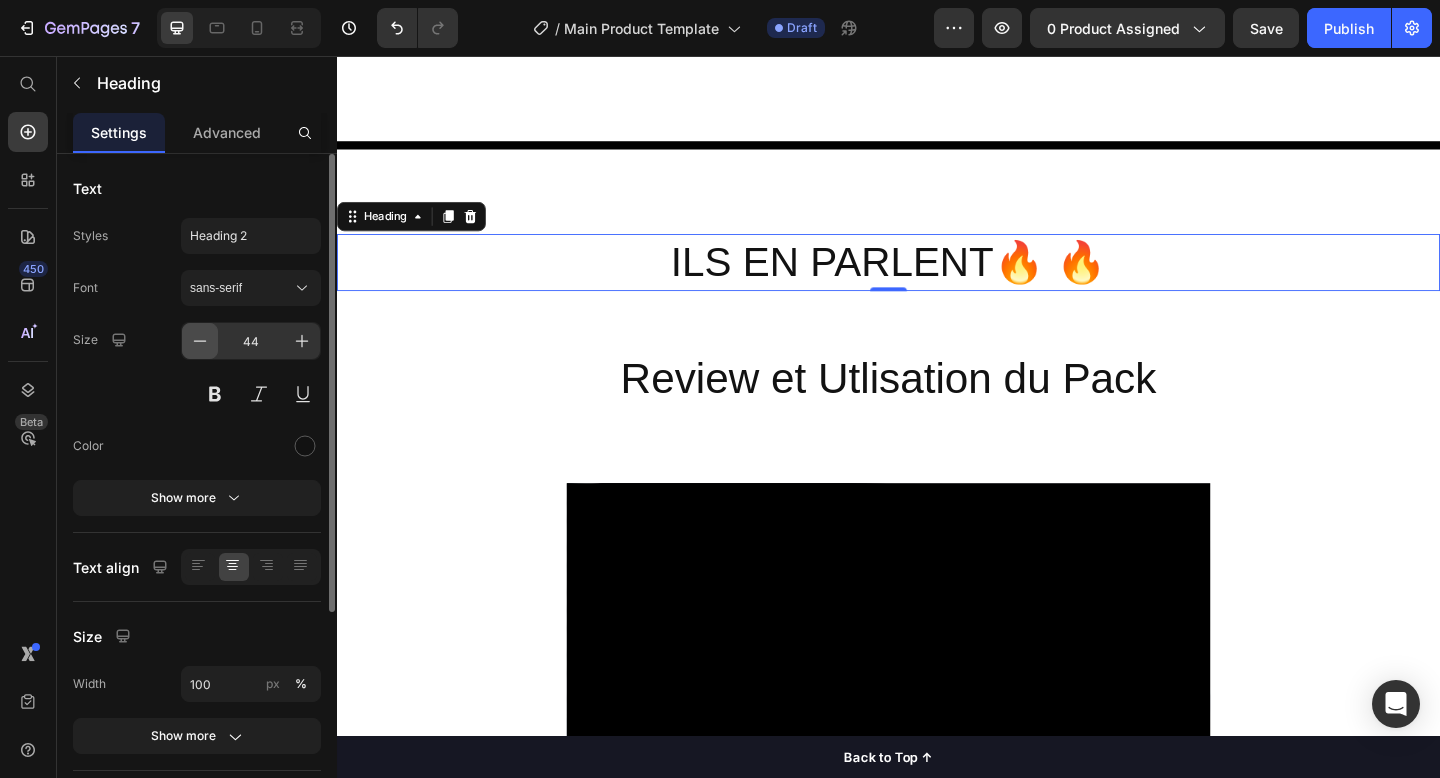 click at bounding box center [200, 341] 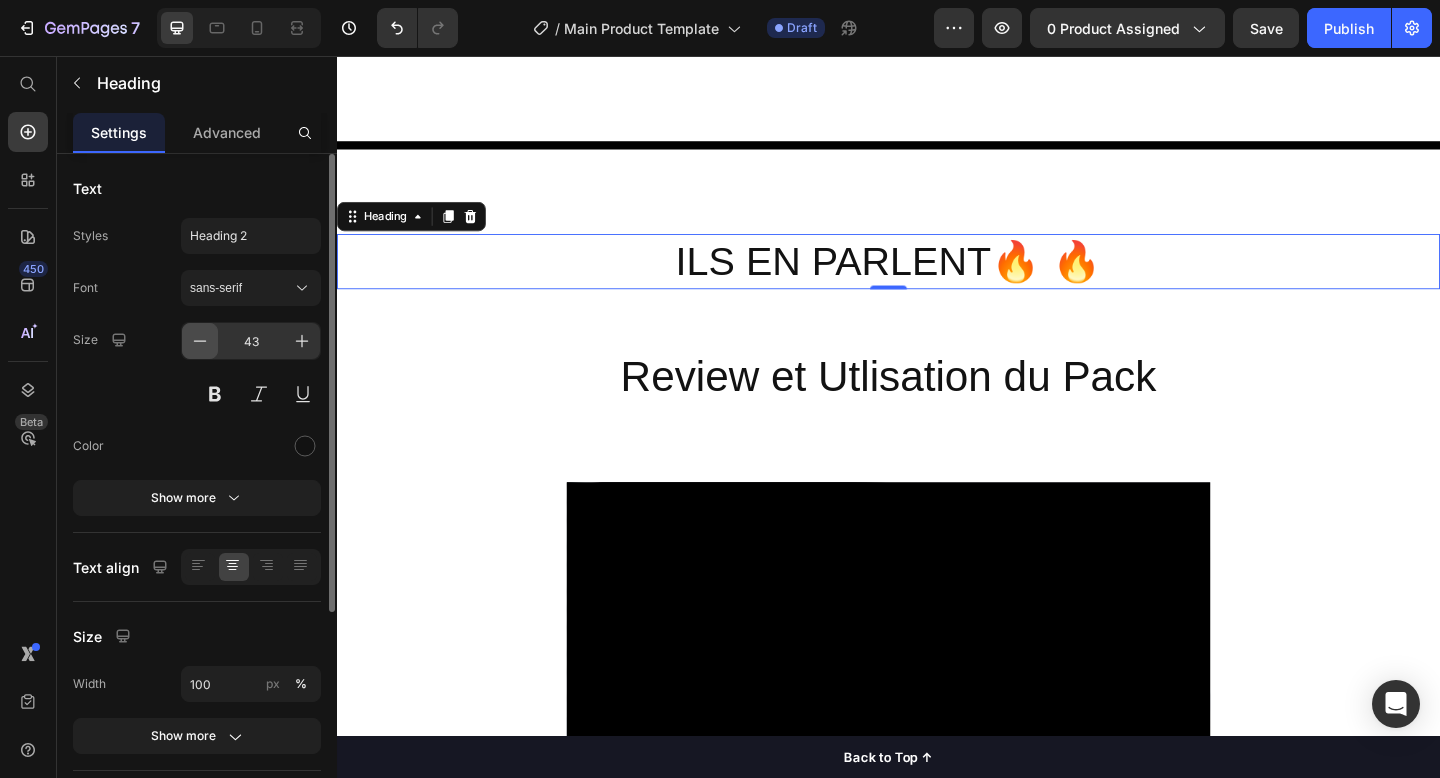 click at bounding box center (200, 341) 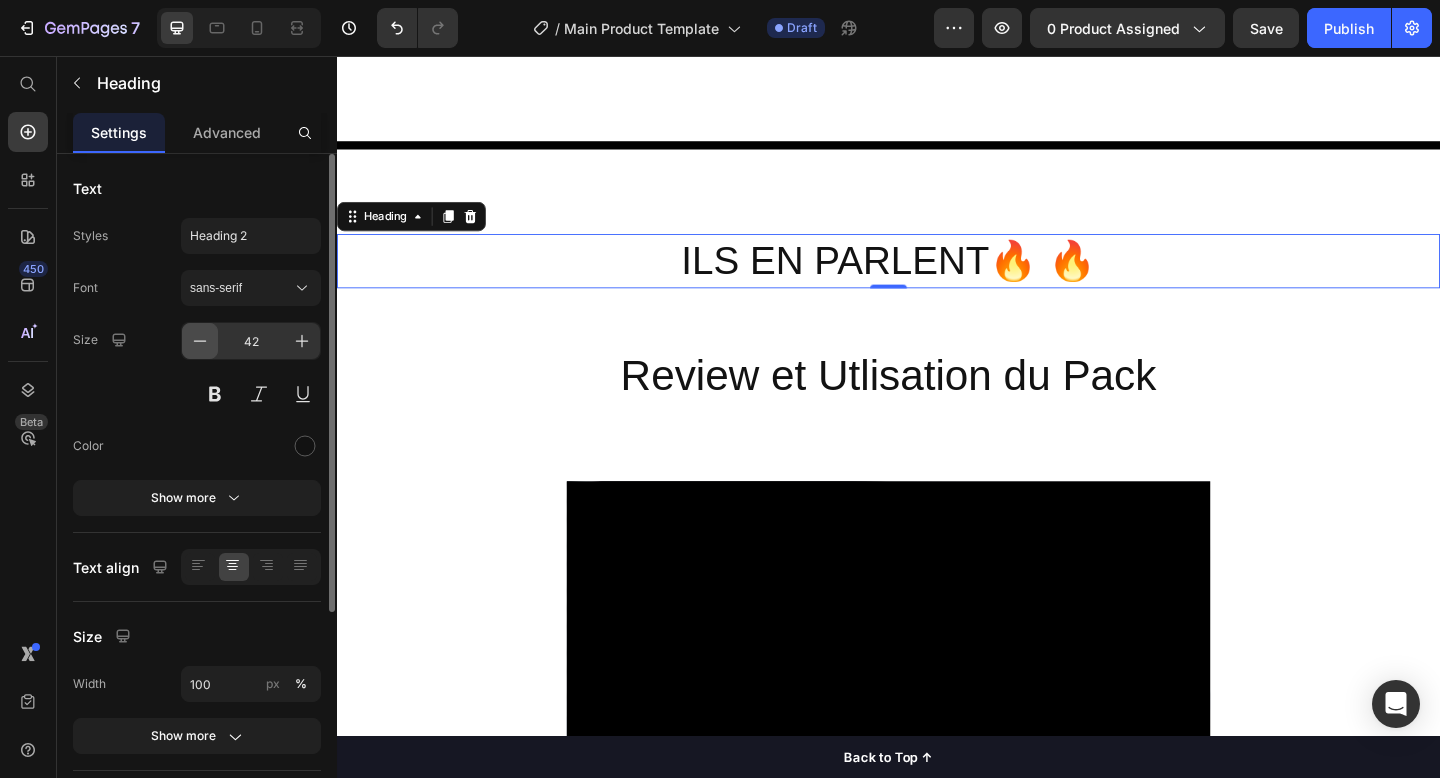 click at bounding box center [200, 341] 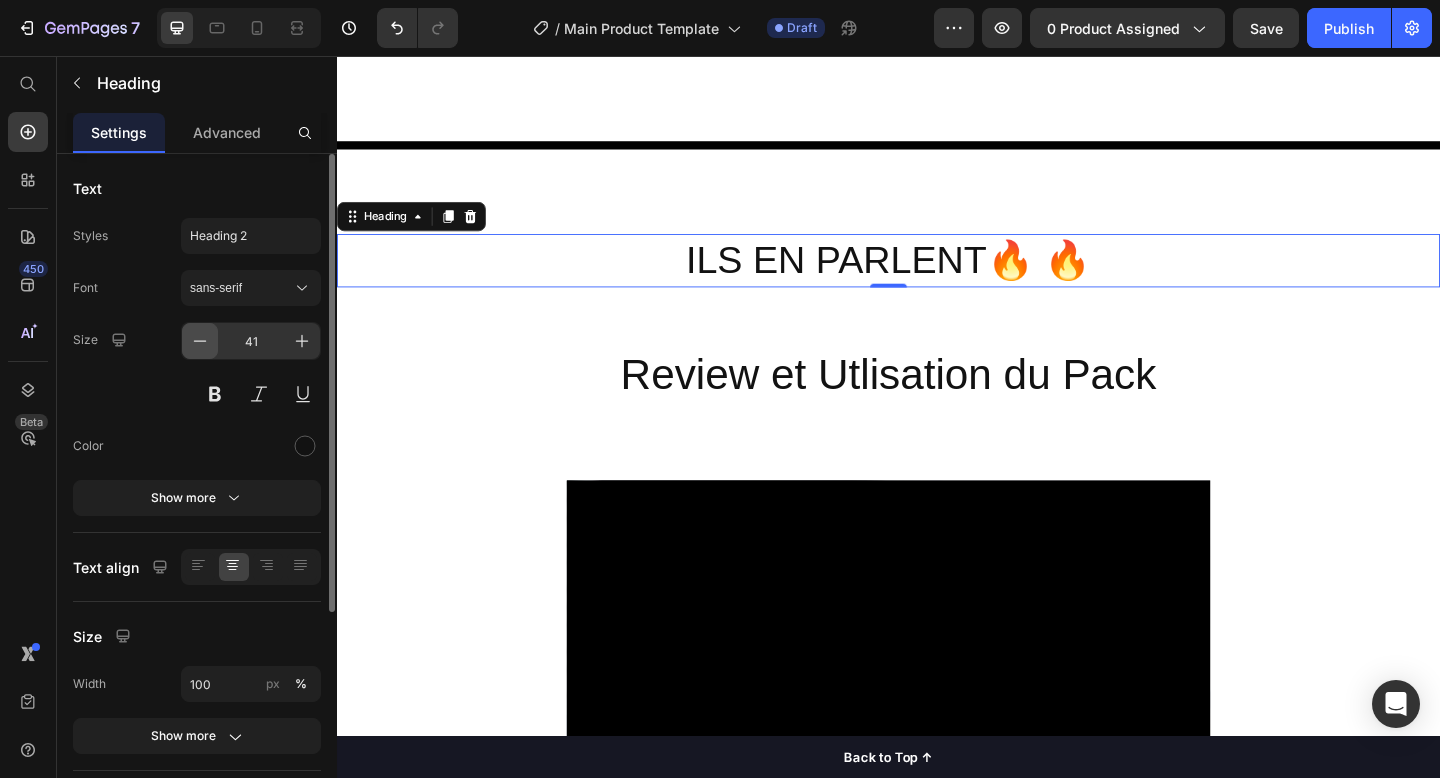 click at bounding box center (200, 341) 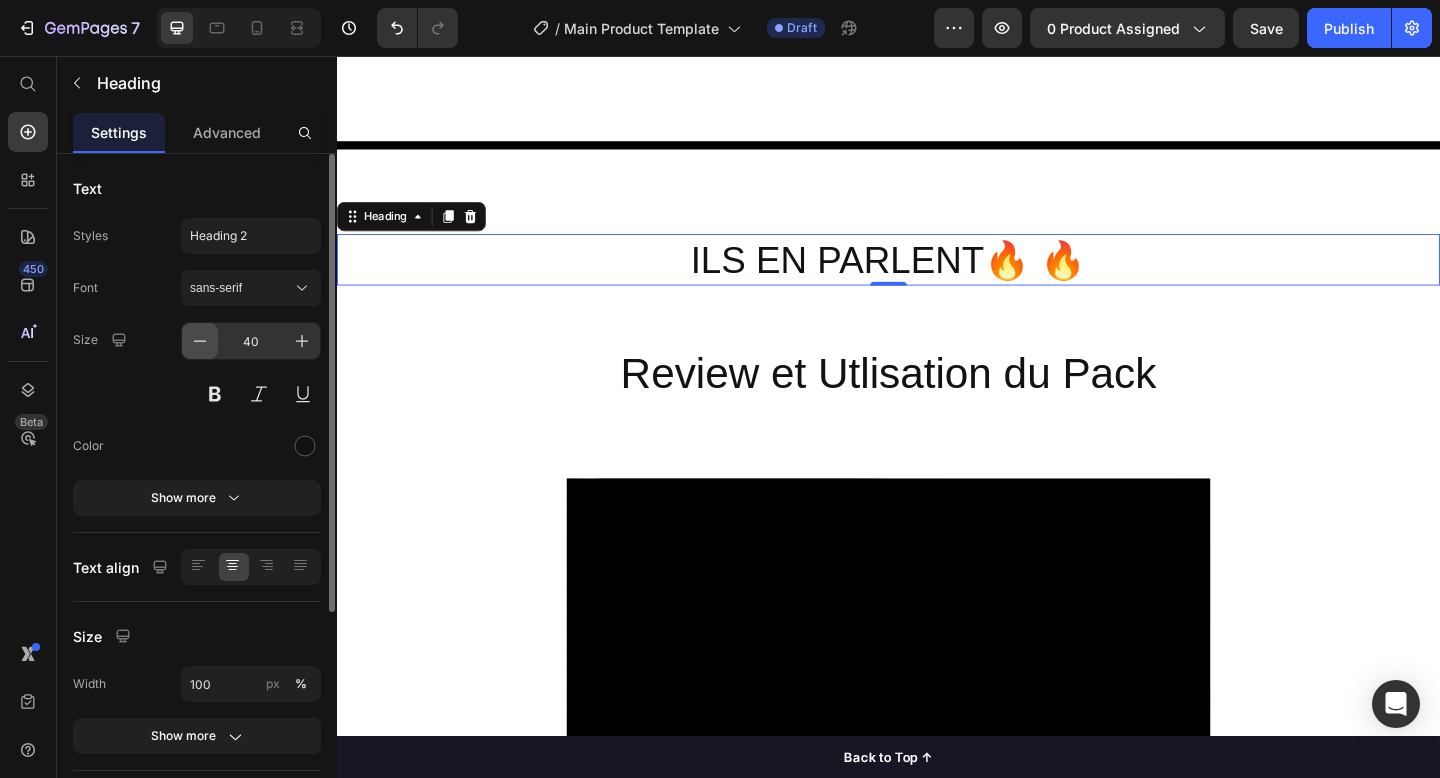 click at bounding box center (200, 341) 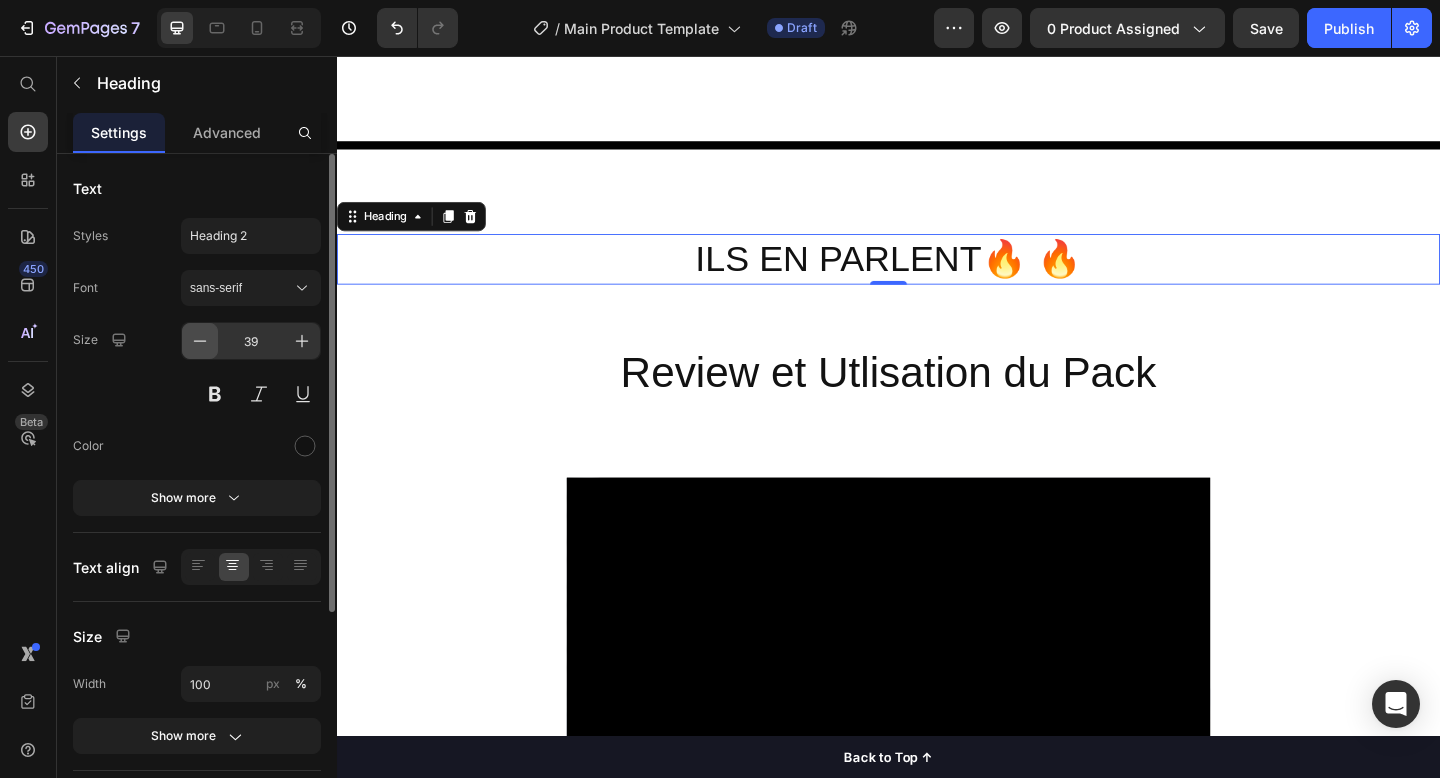 click at bounding box center (200, 341) 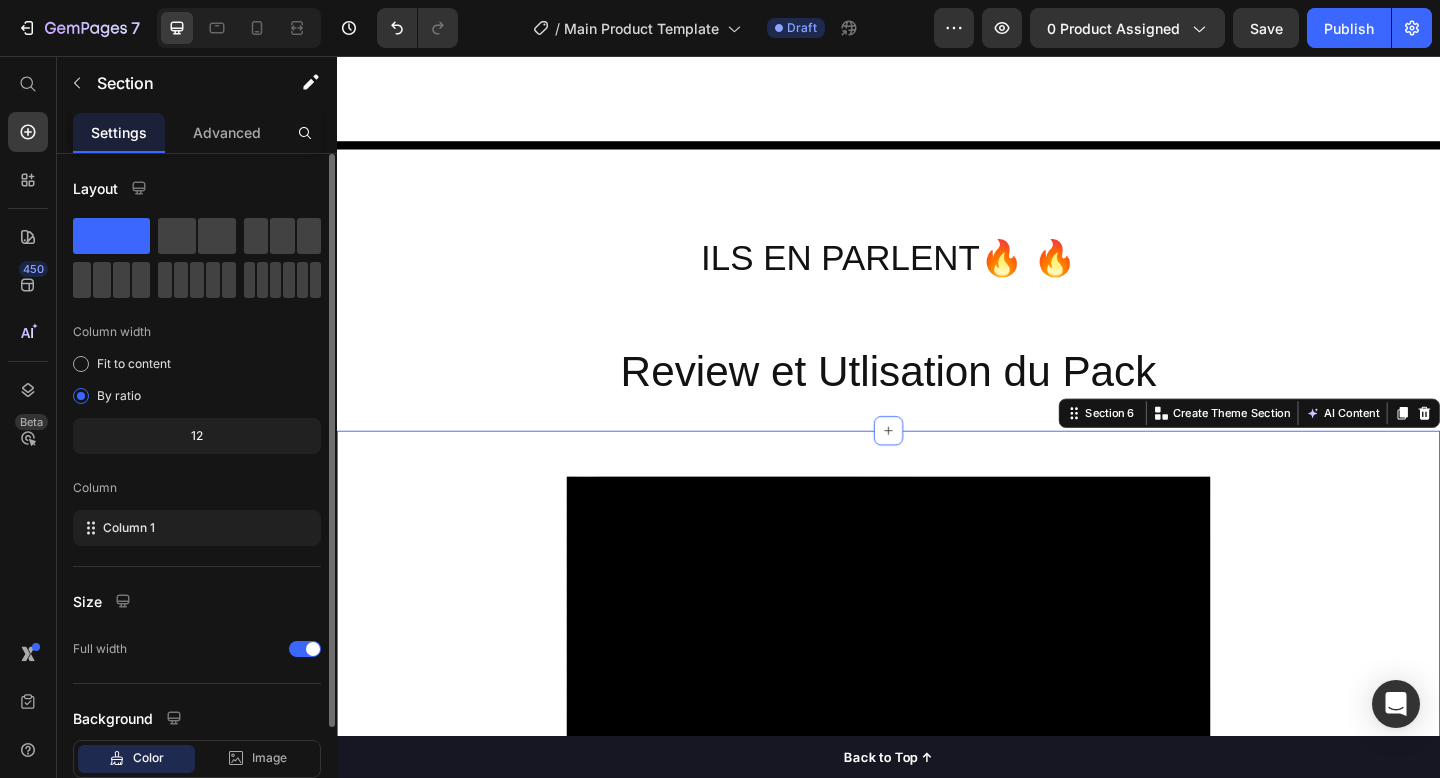 click on "Video Row Heading" at bounding box center [937, 721] 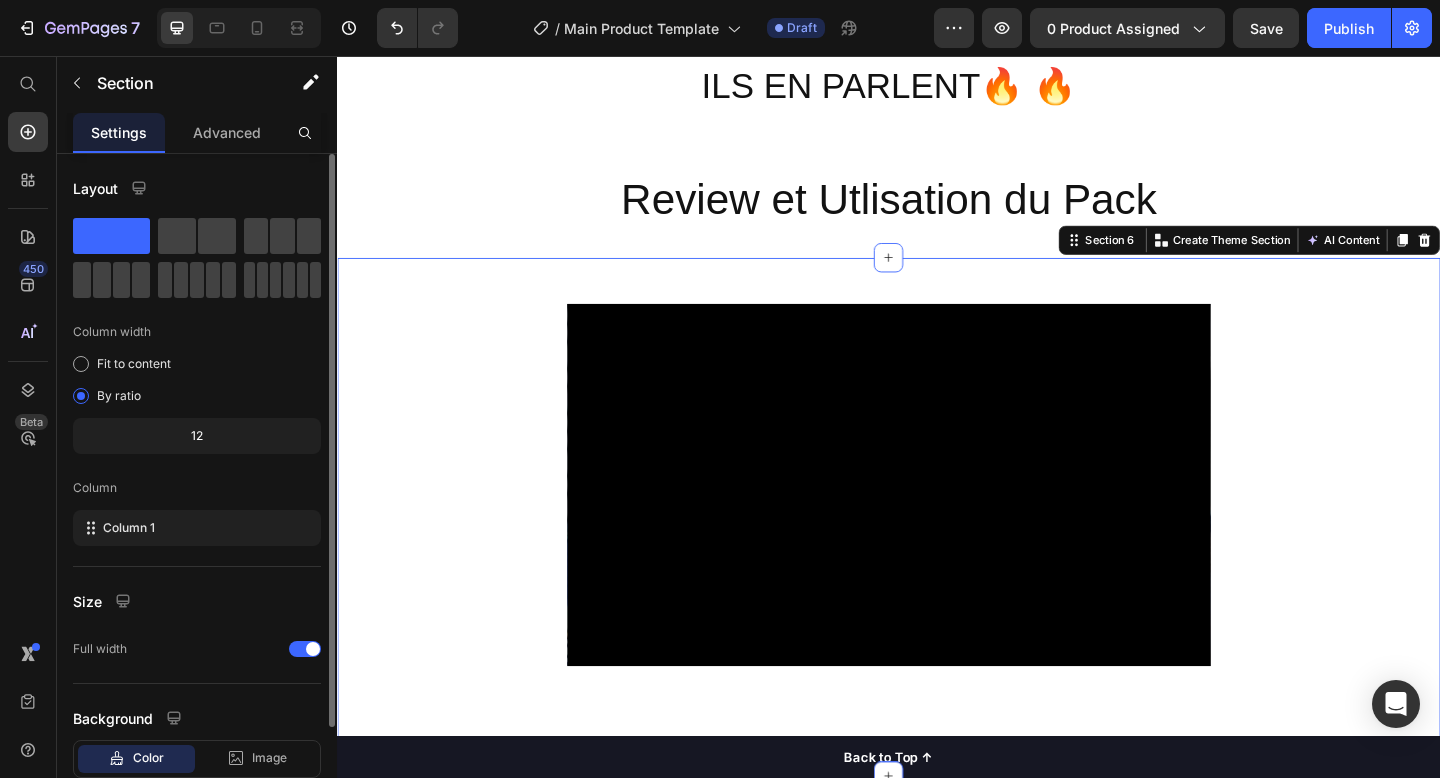 scroll, scrollTop: 1482, scrollLeft: 0, axis: vertical 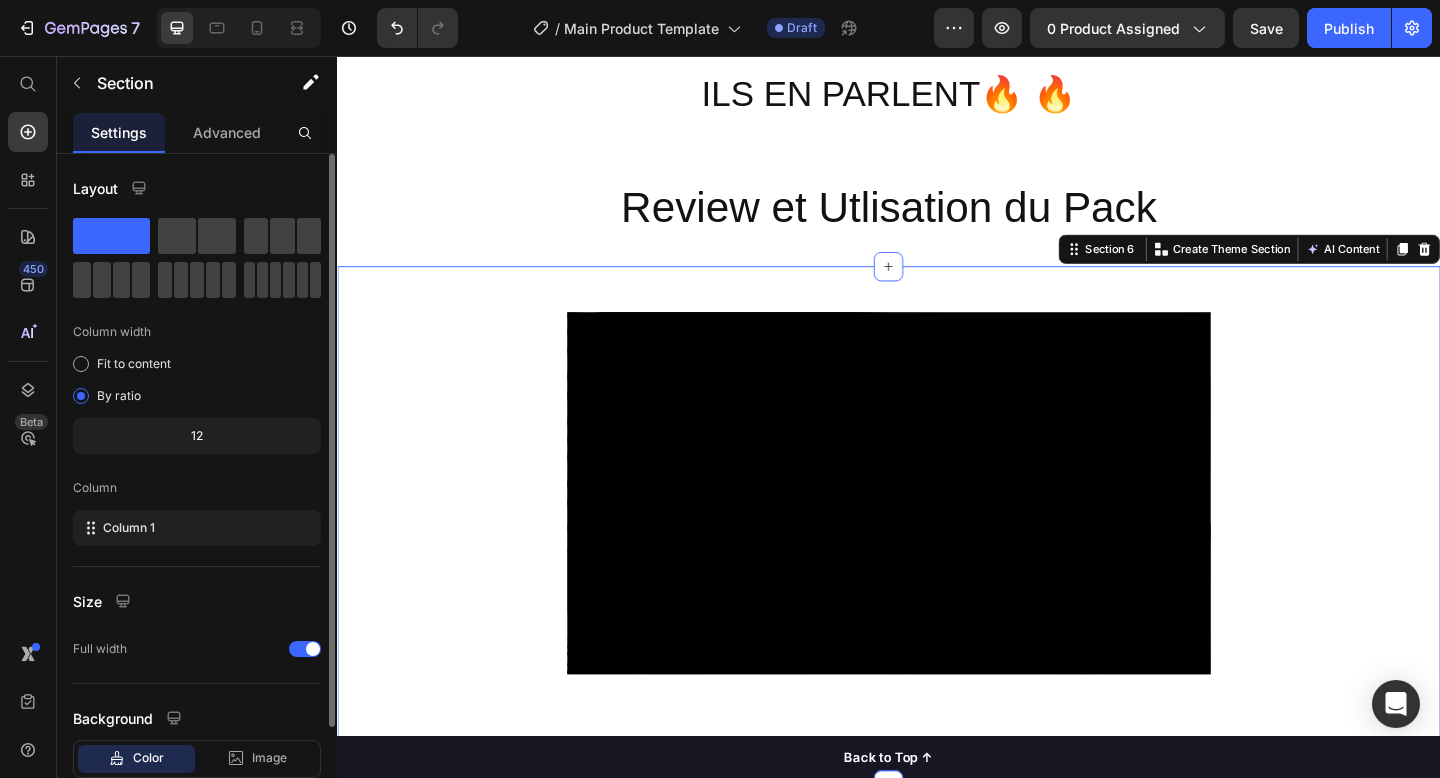 click on "Video Row Heading" at bounding box center (937, 542) 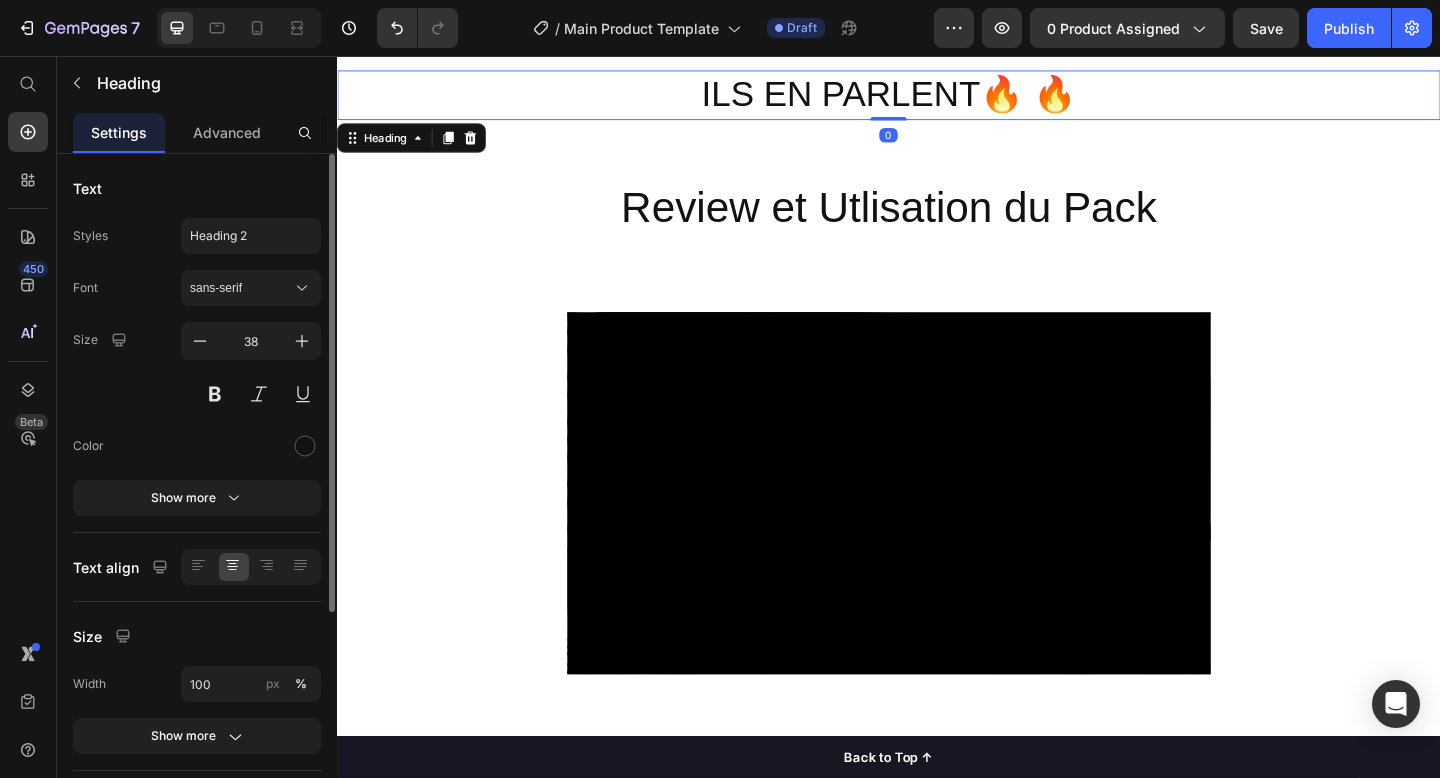 click on "ILS EN PARLENT  🔥 🔥" at bounding box center [937, 98] 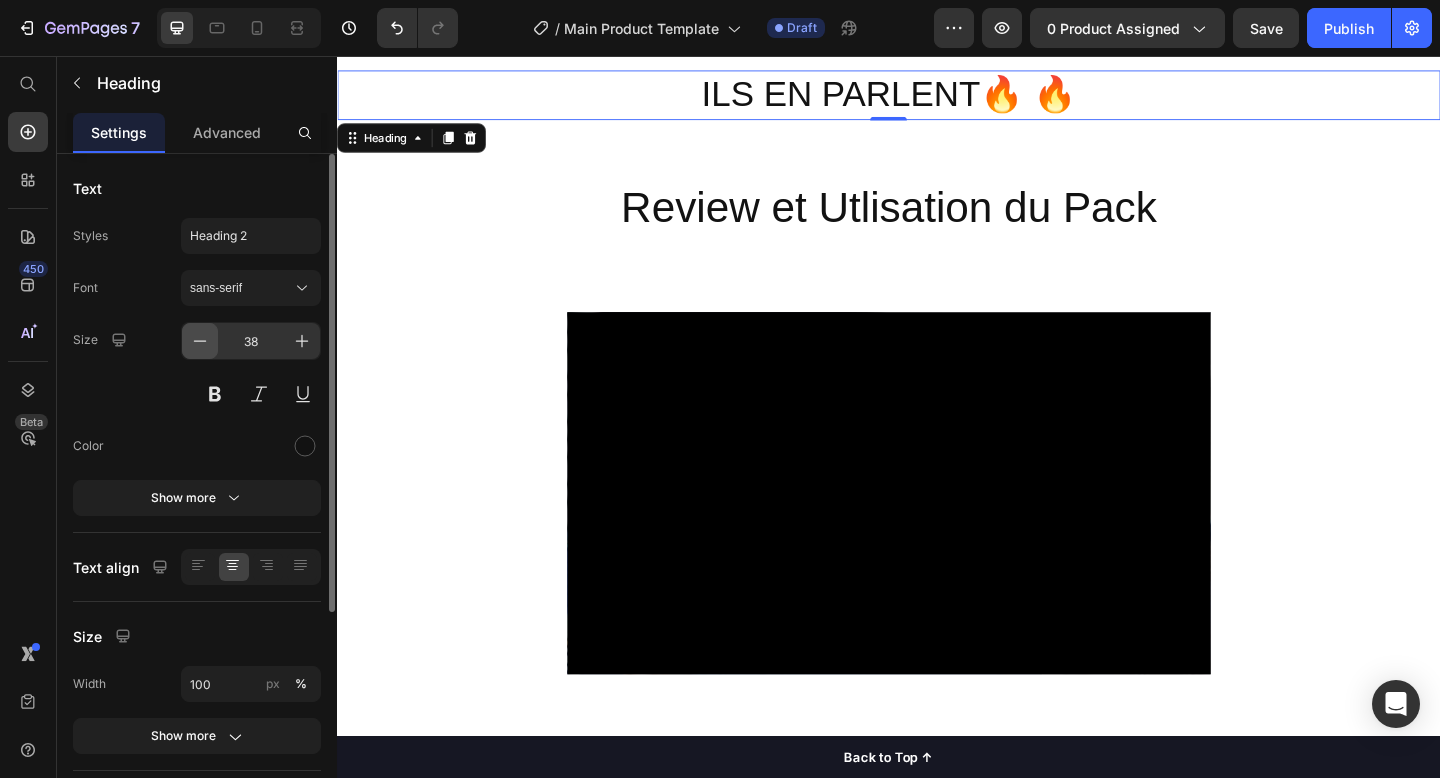 click 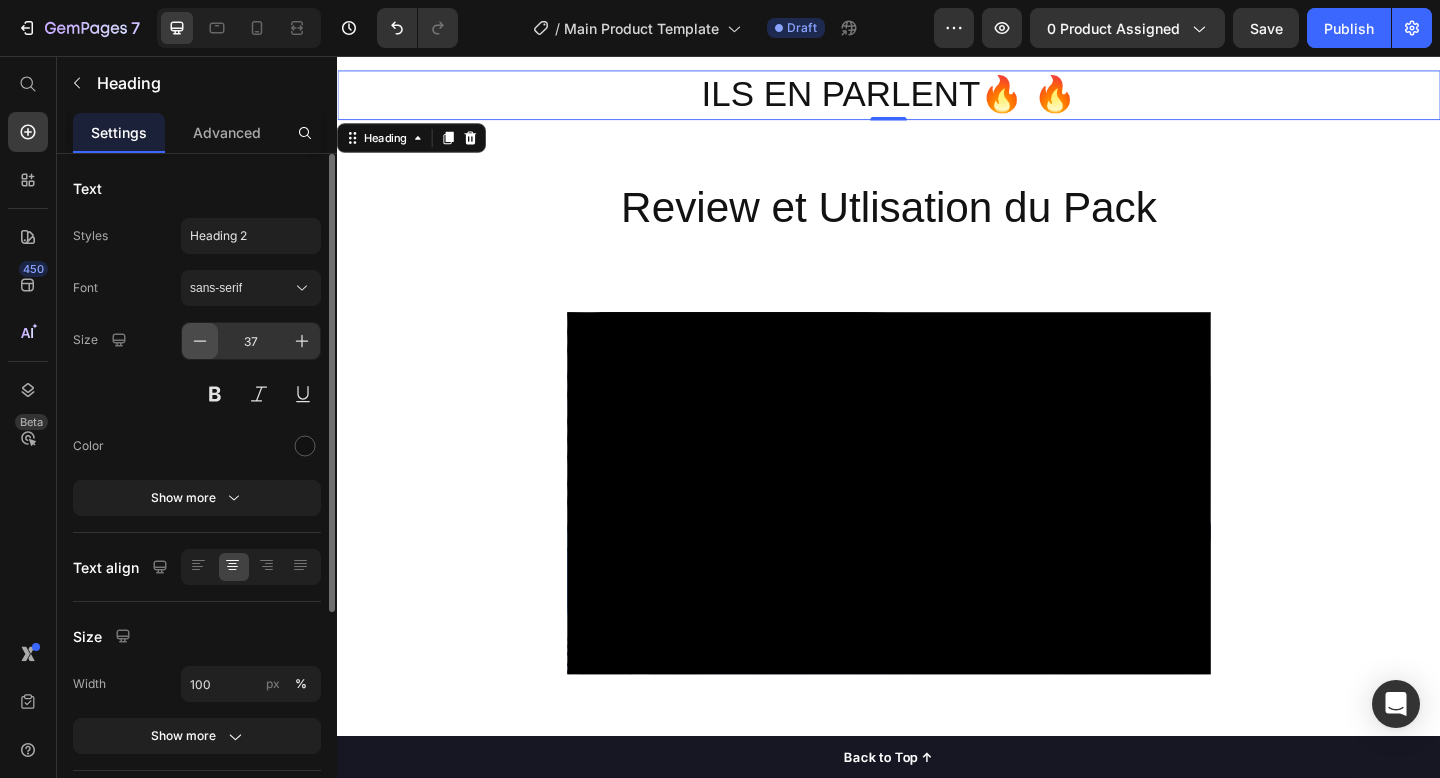 click 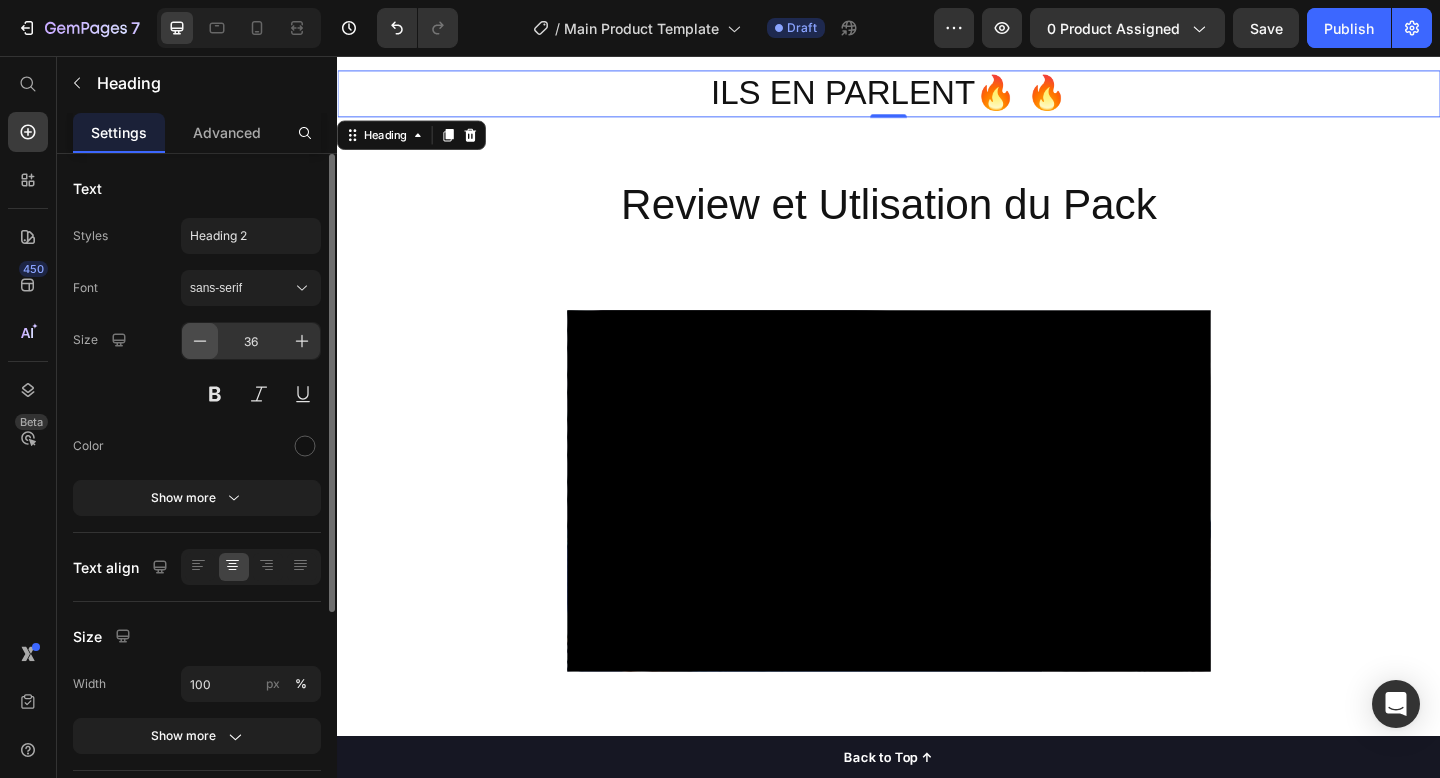 click 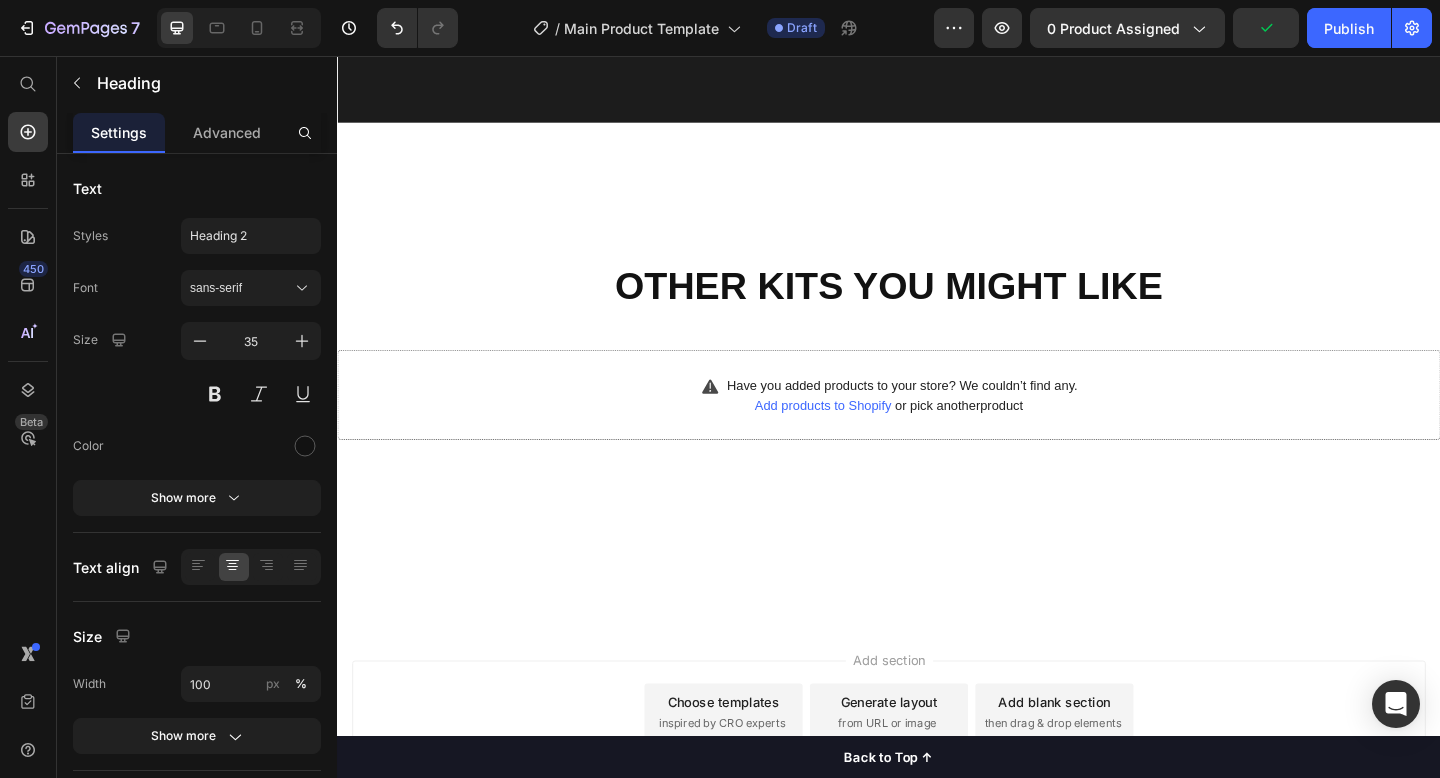 scroll, scrollTop: 2865, scrollLeft: 0, axis: vertical 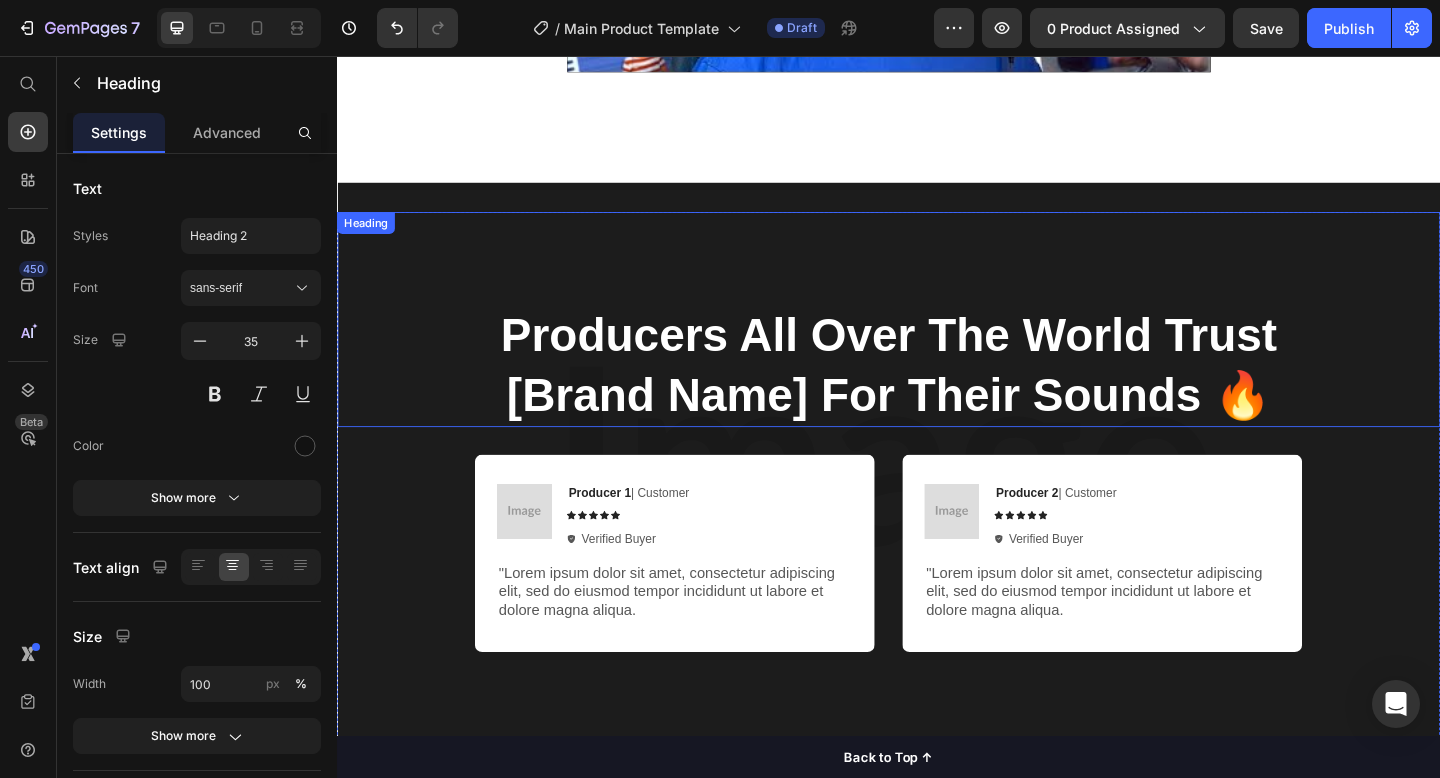 click on "Producers All Over The World Trust" at bounding box center (937, 360) 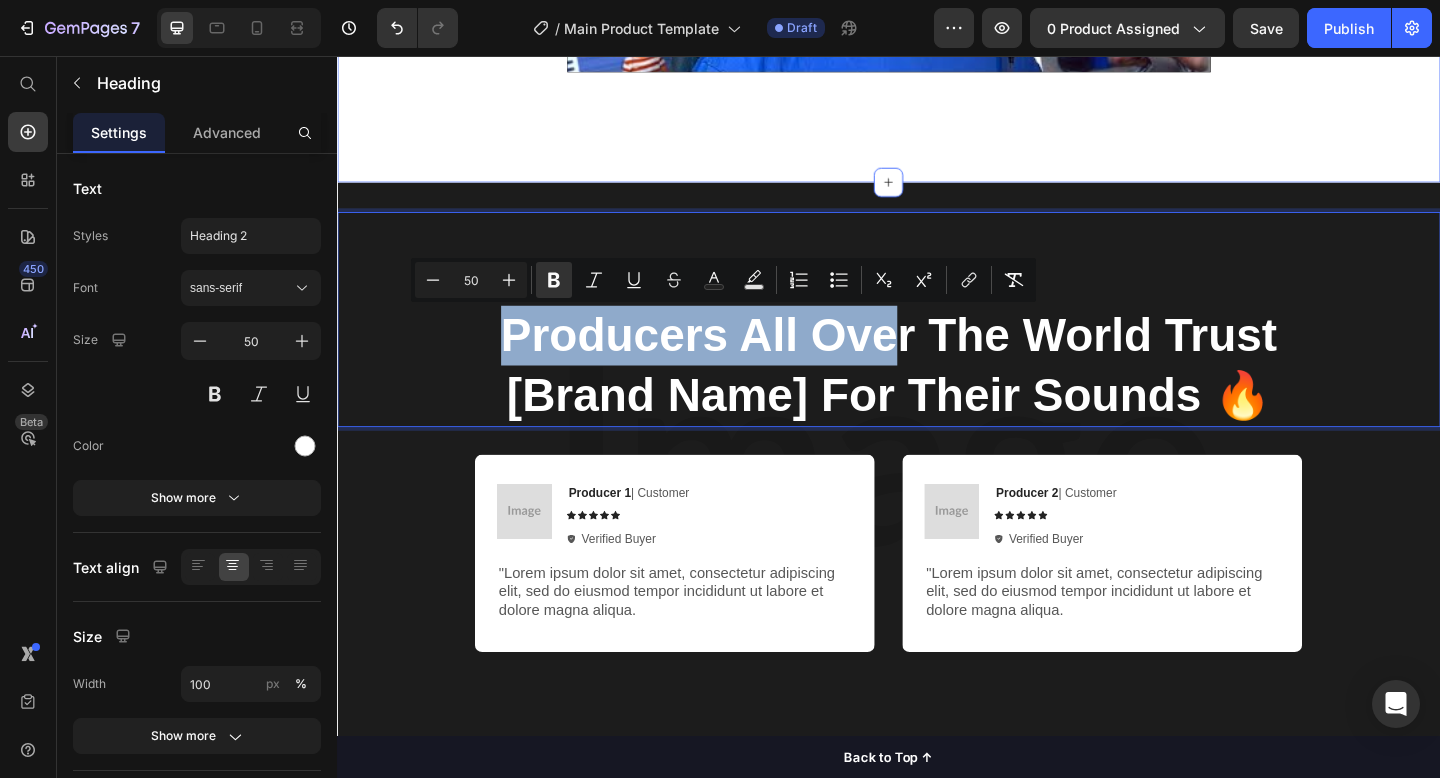 drag, startPoint x: 936, startPoint y: 370, endPoint x: 930, endPoint y: 168, distance: 202.0891 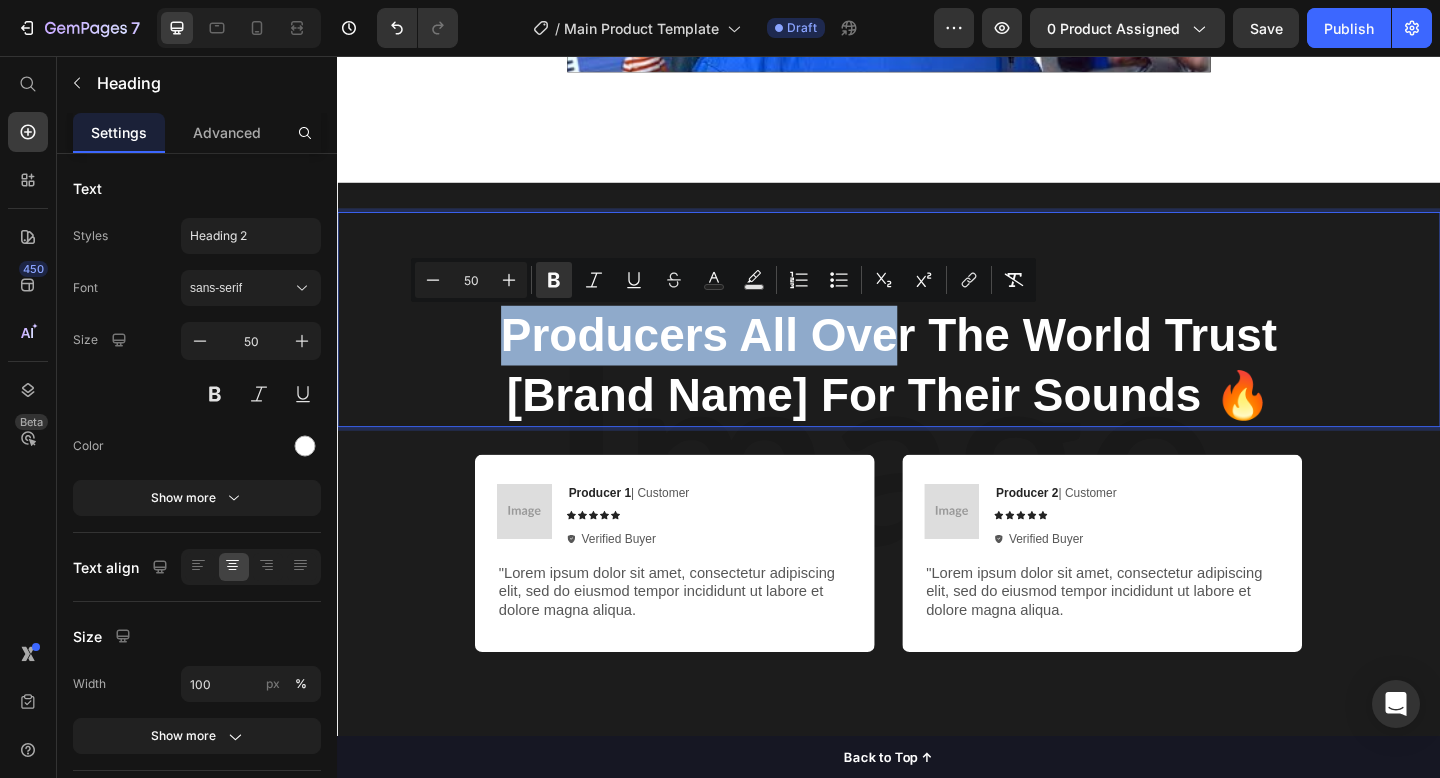 click on "Producers All Over The World Trust [Brand Name] For Their Sounds 🔥 Heading   30" at bounding box center (937, 343) 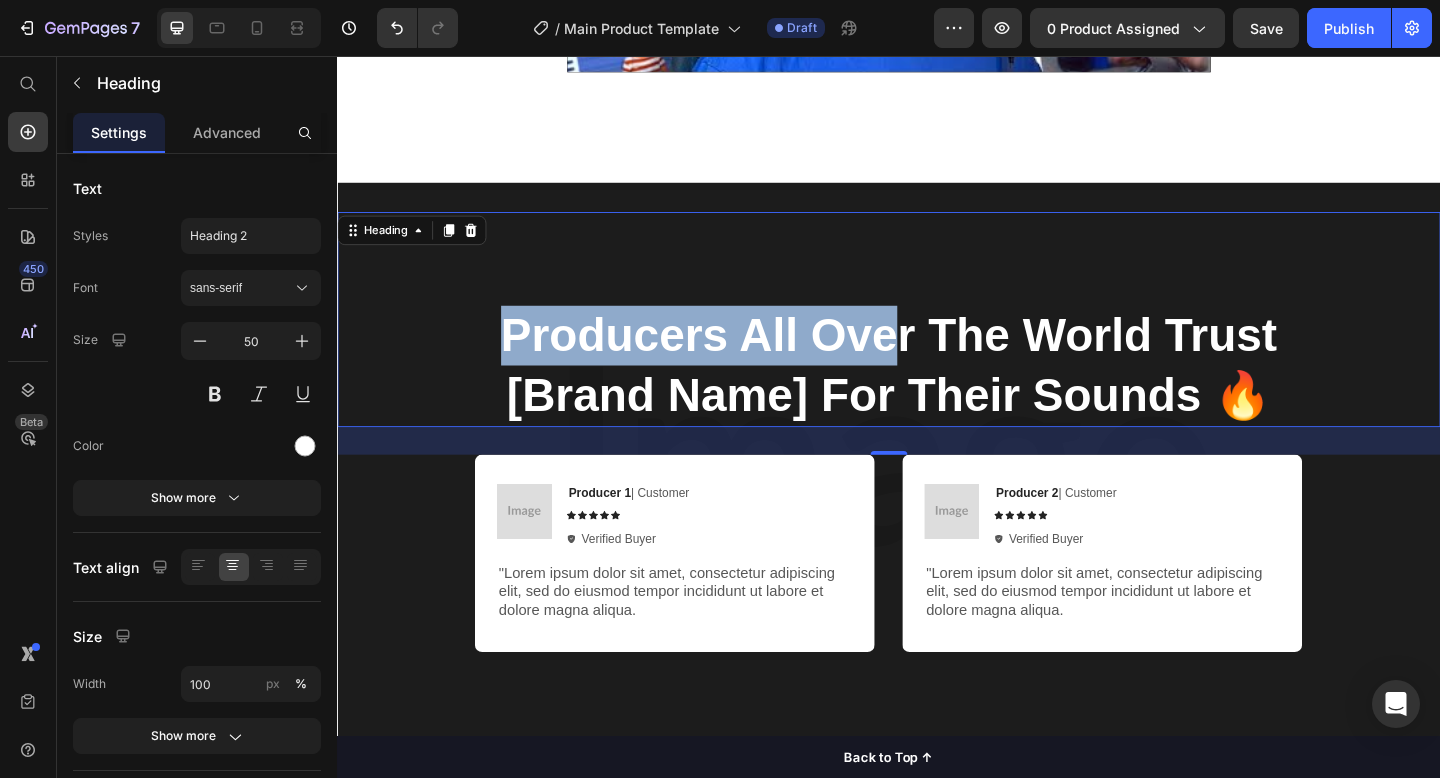 drag, startPoint x: 1189, startPoint y: 301, endPoint x: 1189, endPoint y: 263, distance: 38 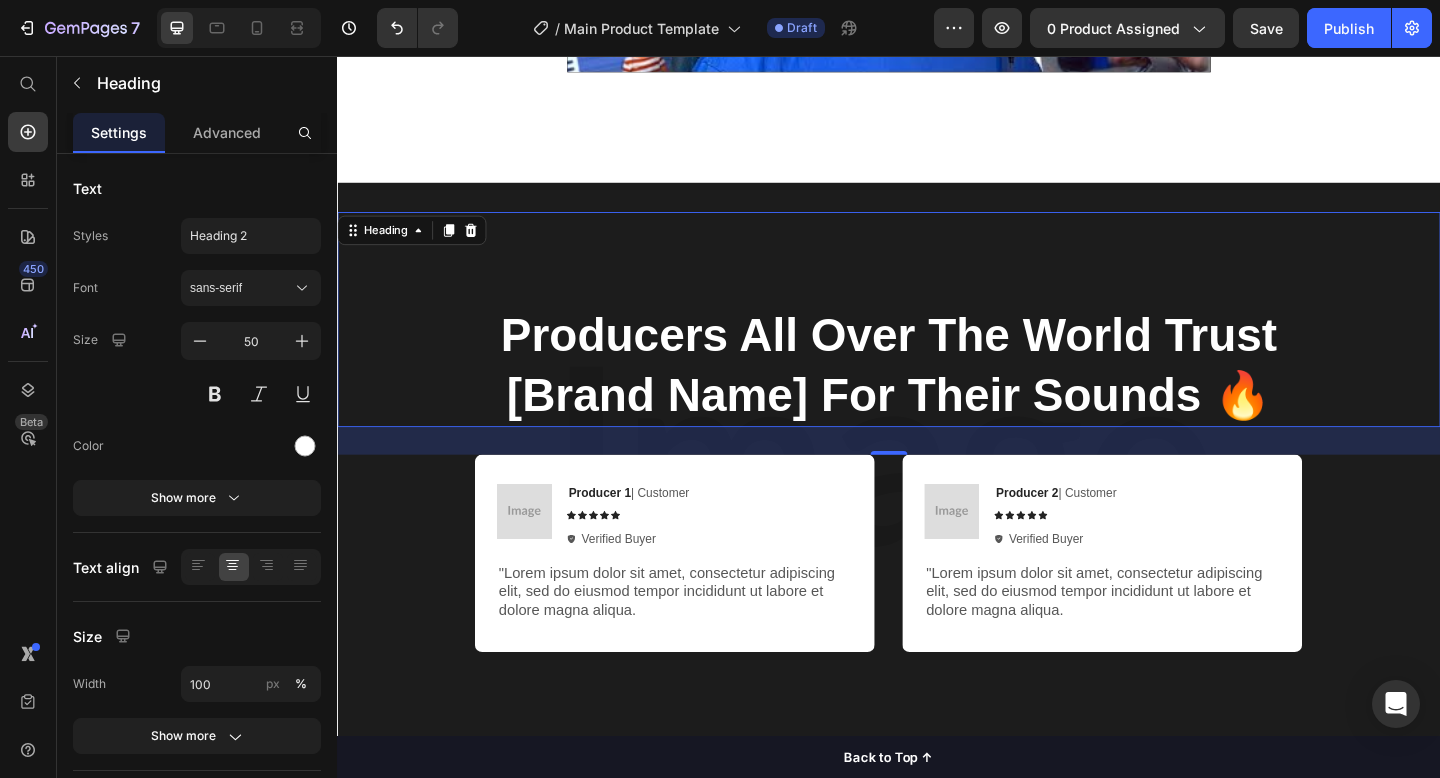click on "Producers All Over The World Trust" at bounding box center [937, 360] 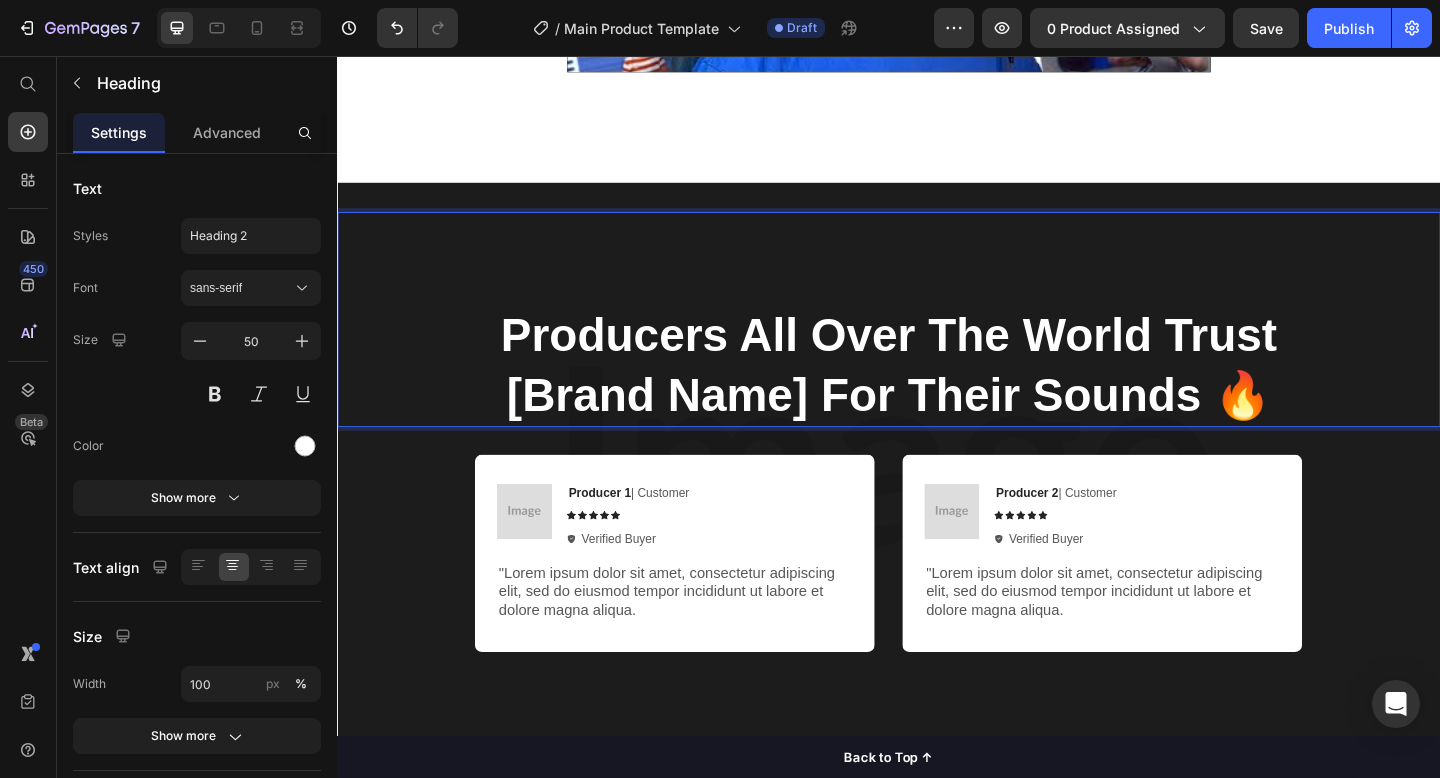 click on "Producers All Over The World Trust [Brand Name] For Their Sounds 🔥" at bounding box center (937, 393) 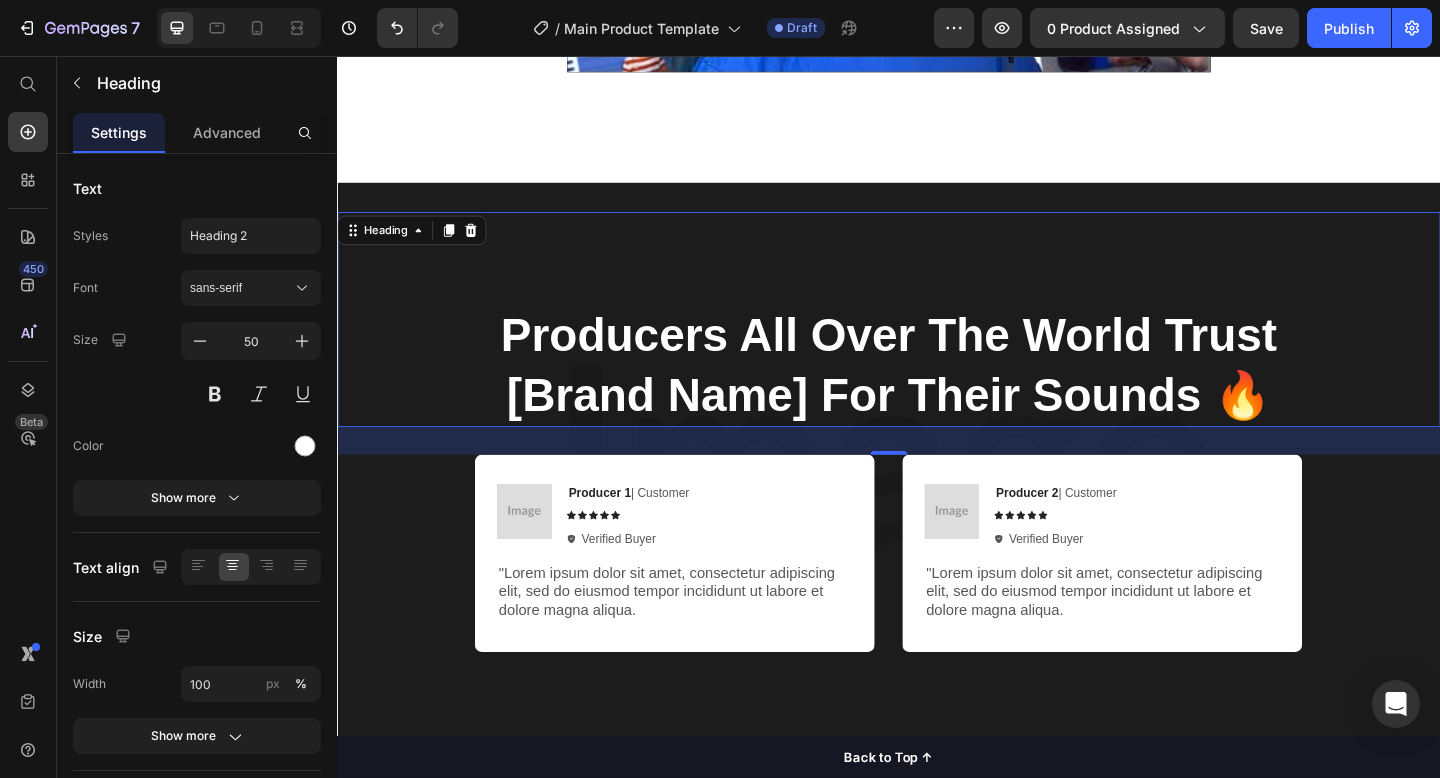 drag, startPoint x: 1363, startPoint y: 294, endPoint x: 1143, endPoint y: 64, distance: 318.2766 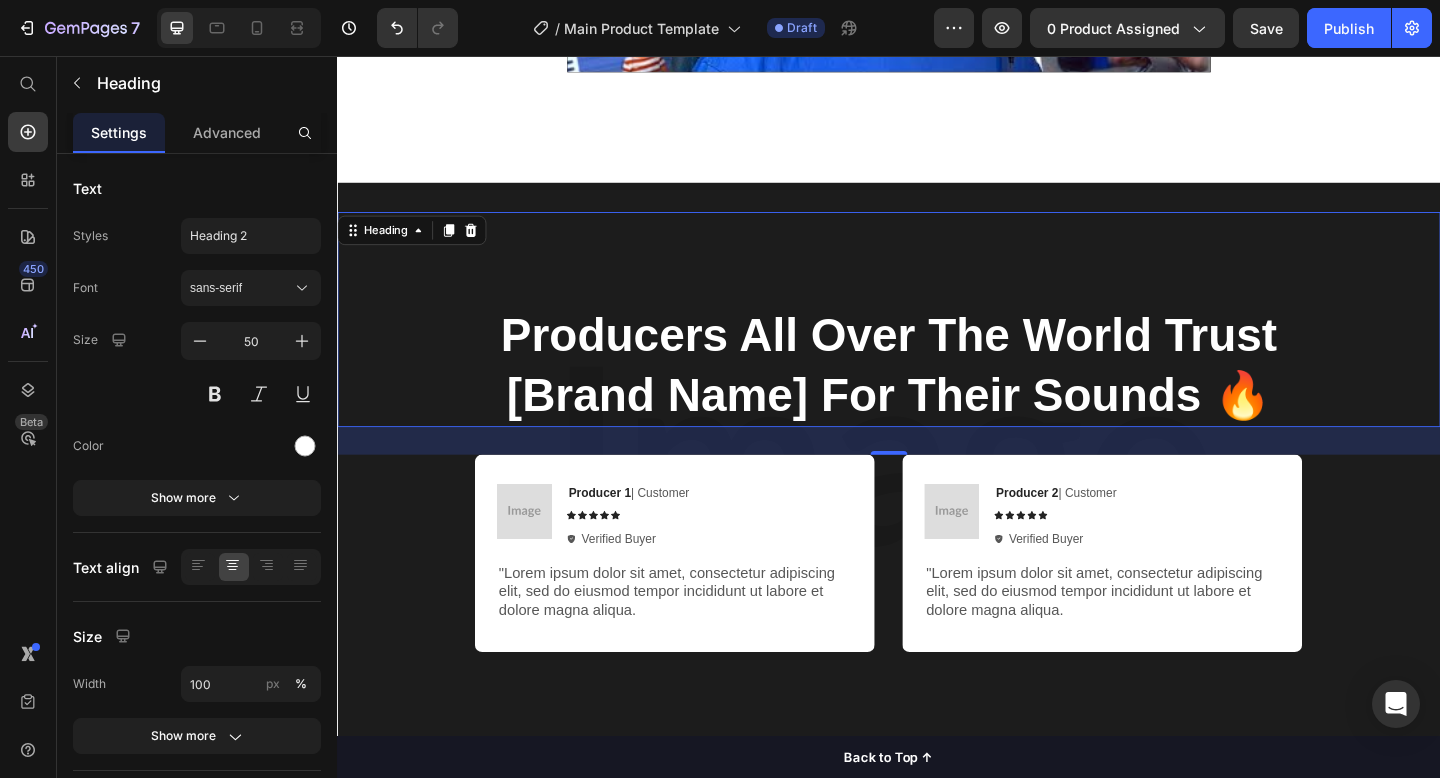 click on "Review et Utlisation du Pack Heading Section 5 Video Row Heading Section 6 Producers All Over The World Trust [Brand Name] For Their Sounds 🔥 Heading   30 Image Producer 1  | Customer   Text Block Icon Icon Icon Icon Icon Icon List
Verified Buyer Item List Row "Lorem ipsum dolor sit amet, consectetur adipiscing elit, sed do eiusmod tempor incididunt ut labore et dolore magna aliqua. Text Block Row Image Producer 2  | Customer   Text Block Icon Icon Icon Icon Icon Icon List
Verified Buyer Item List Row "Lorem ipsum dolor sit amet, consectetur adipiscing elit, sed do eiusmod tempor incididunt ut labore et dolore magna aliqua. Text Block Row Image Producer 3  | Customer   Text Block Icon Icon Icon Icon Icon Icon List
Verified Buyer Item List Row "Lorem ipsum dolor sit amet, consectetur adipiscing elit, sed do eiusmod tempor incididunt ut labore et dolore magna aliqua. Text Block Row Carousel Row Hero Banner Section 7 Other Kits You Might Like Heading" at bounding box center [937, -327] 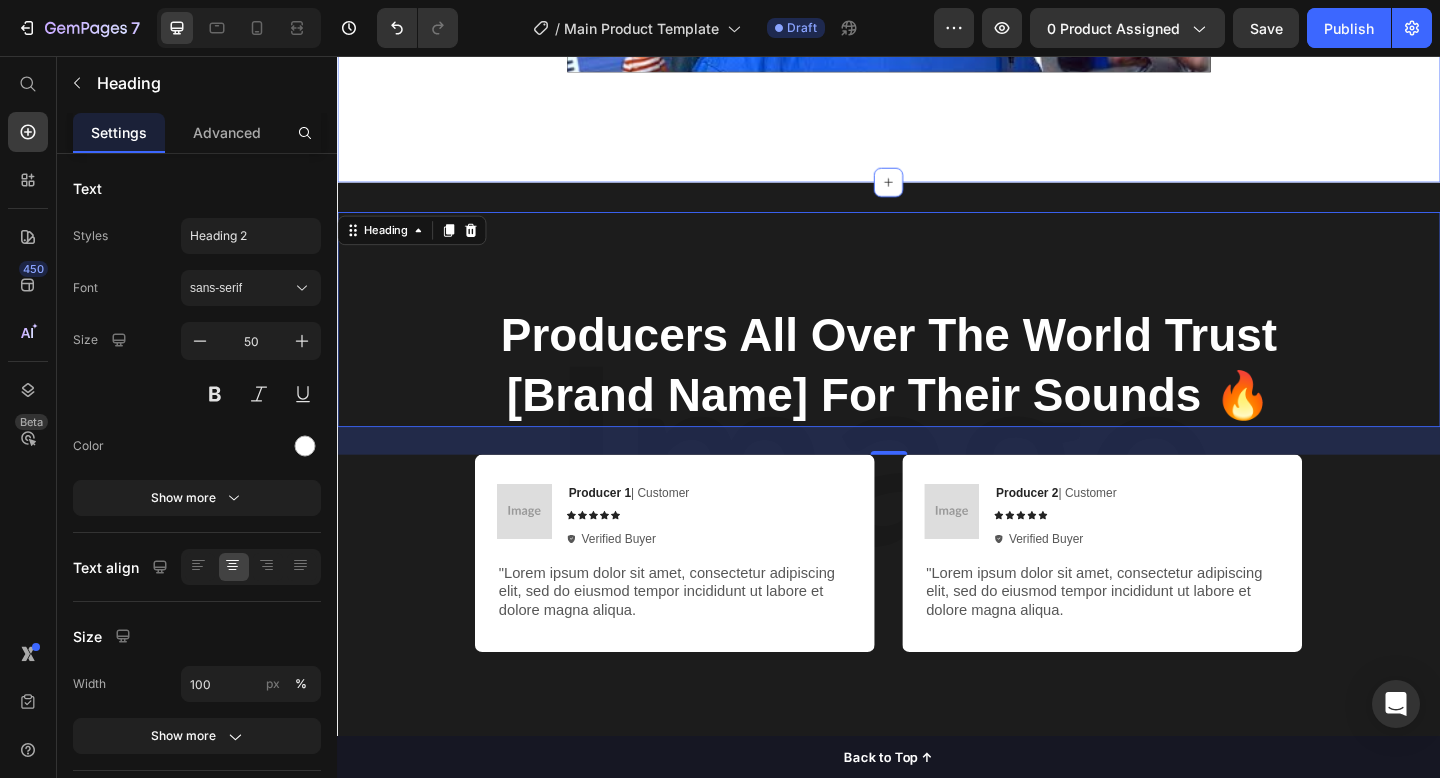click on "Video Row Heading Section 6" at bounding box center [937, -88] 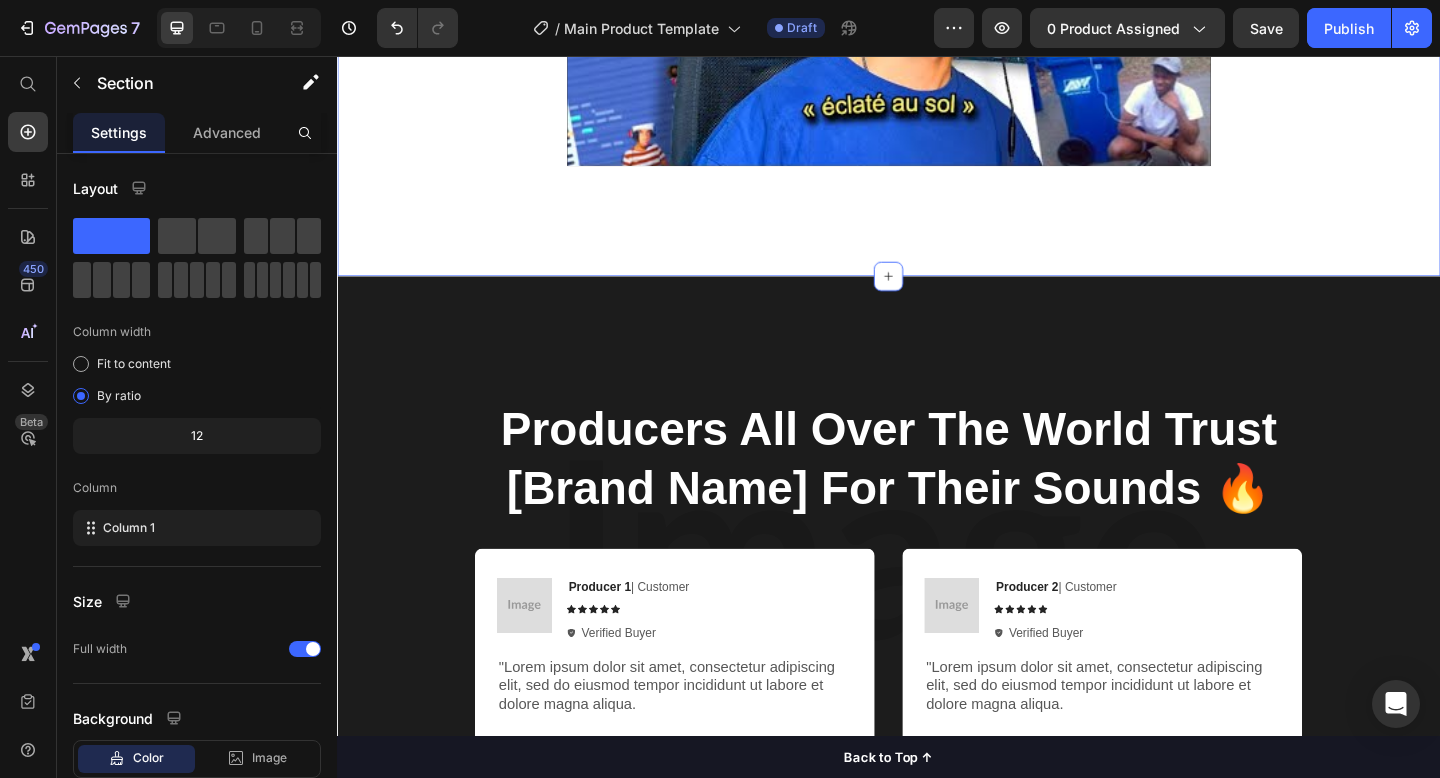 scroll, scrollTop: 2012, scrollLeft: 0, axis: vertical 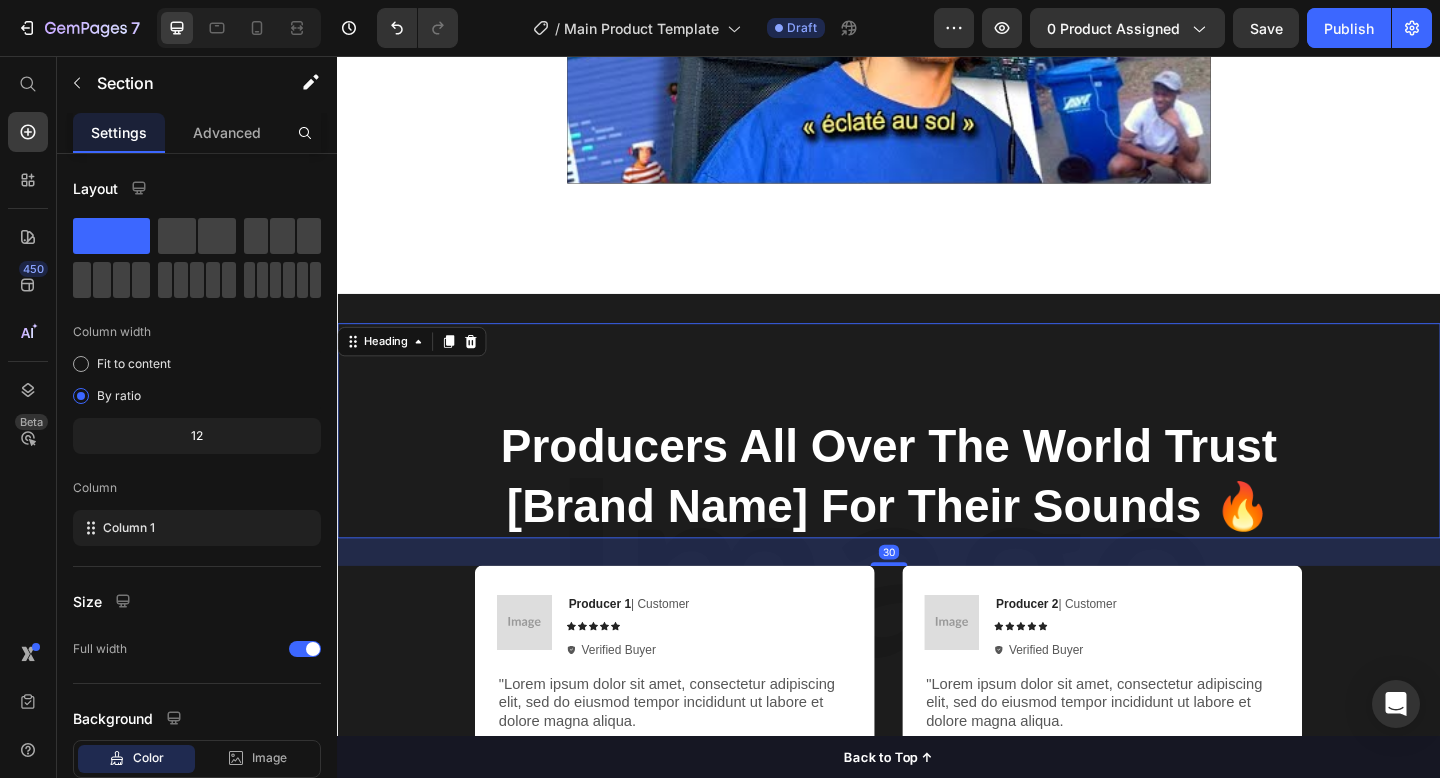 click on "⁠⁠⁠⁠⁠⁠⁠ Producers All Over The World Trust [Brand Name] For Their Sounds 🔥" at bounding box center (937, 514) 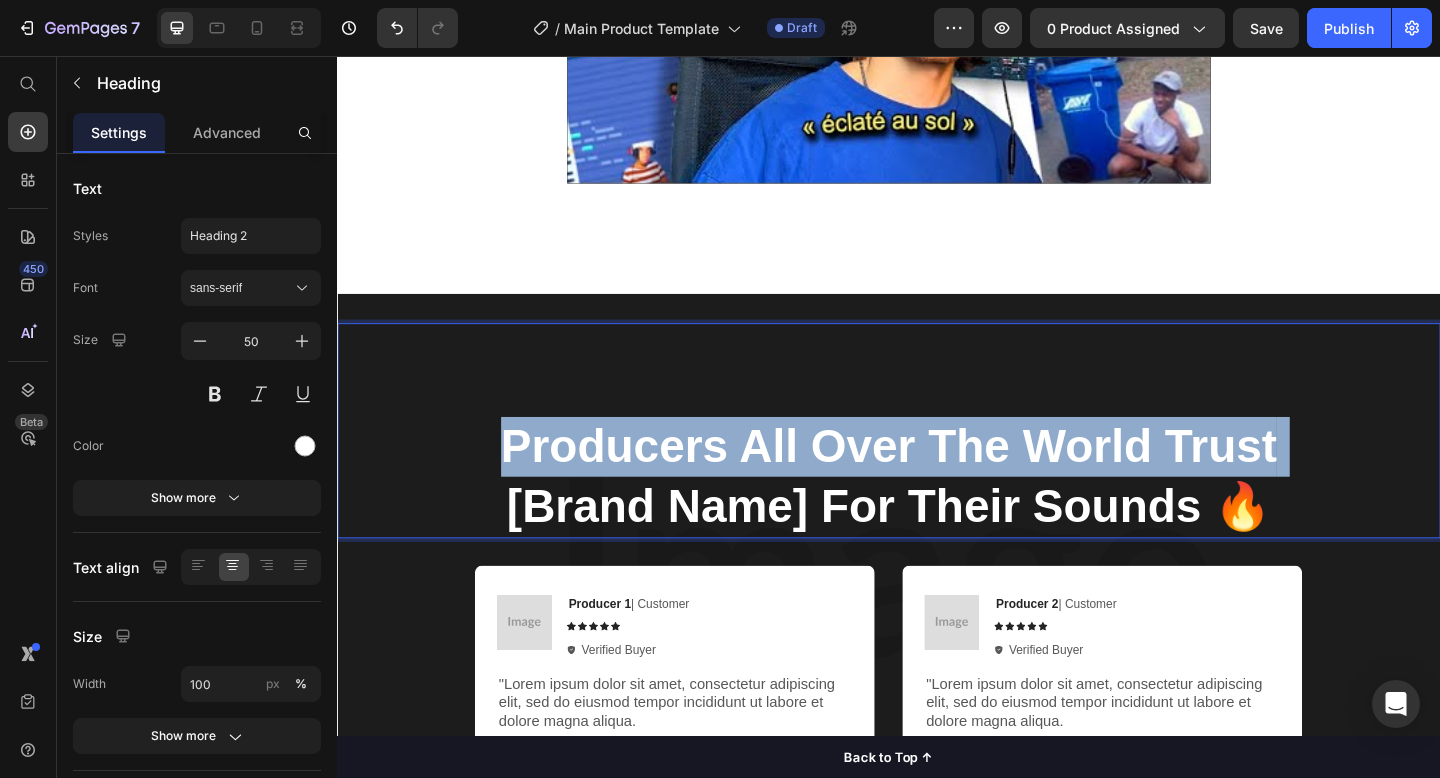 drag, startPoint x: 492, startPoint y: 544, endPoint x: 612, endPoint y: 433, distance: 163.46559 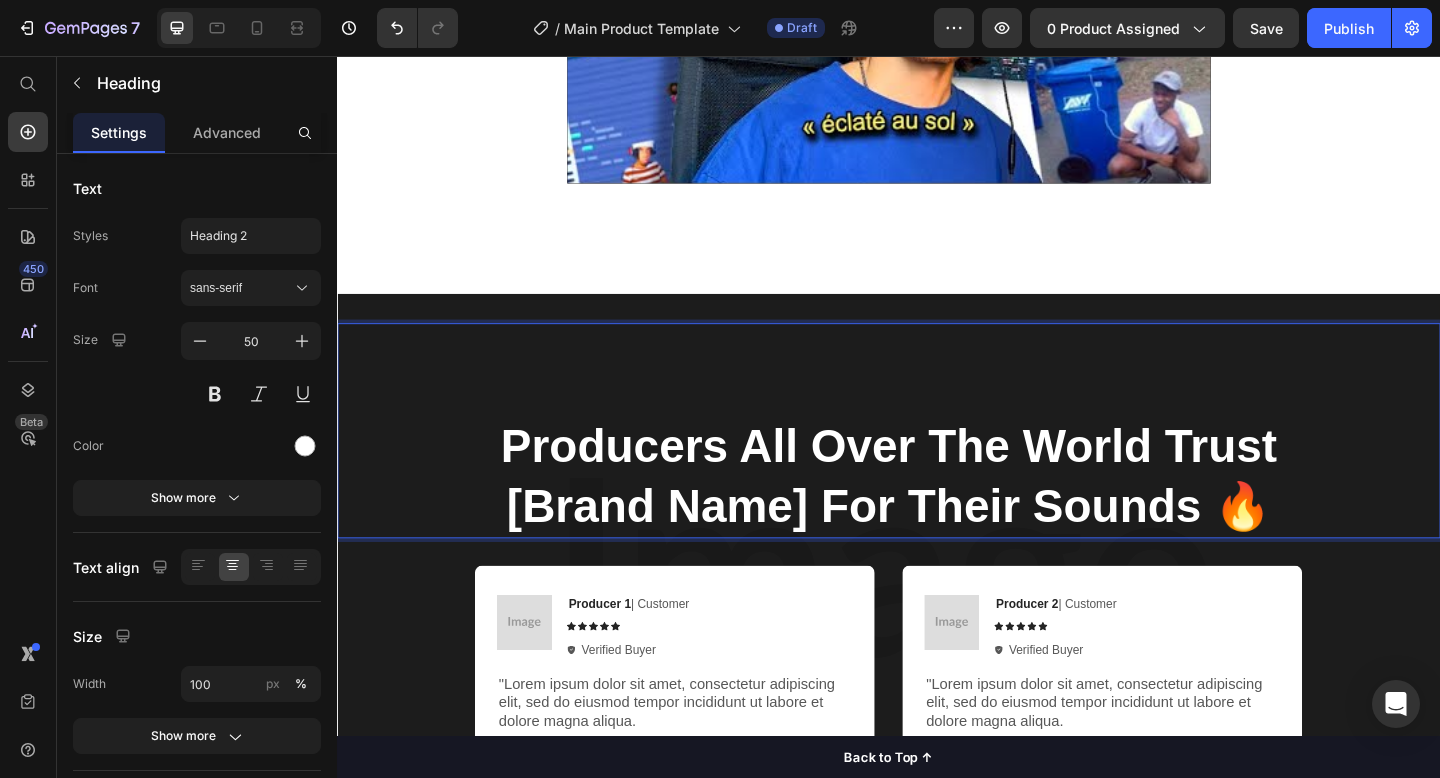click on "[Brand Name] For Their Sounds 🔥" at bounding box center (937, 546) 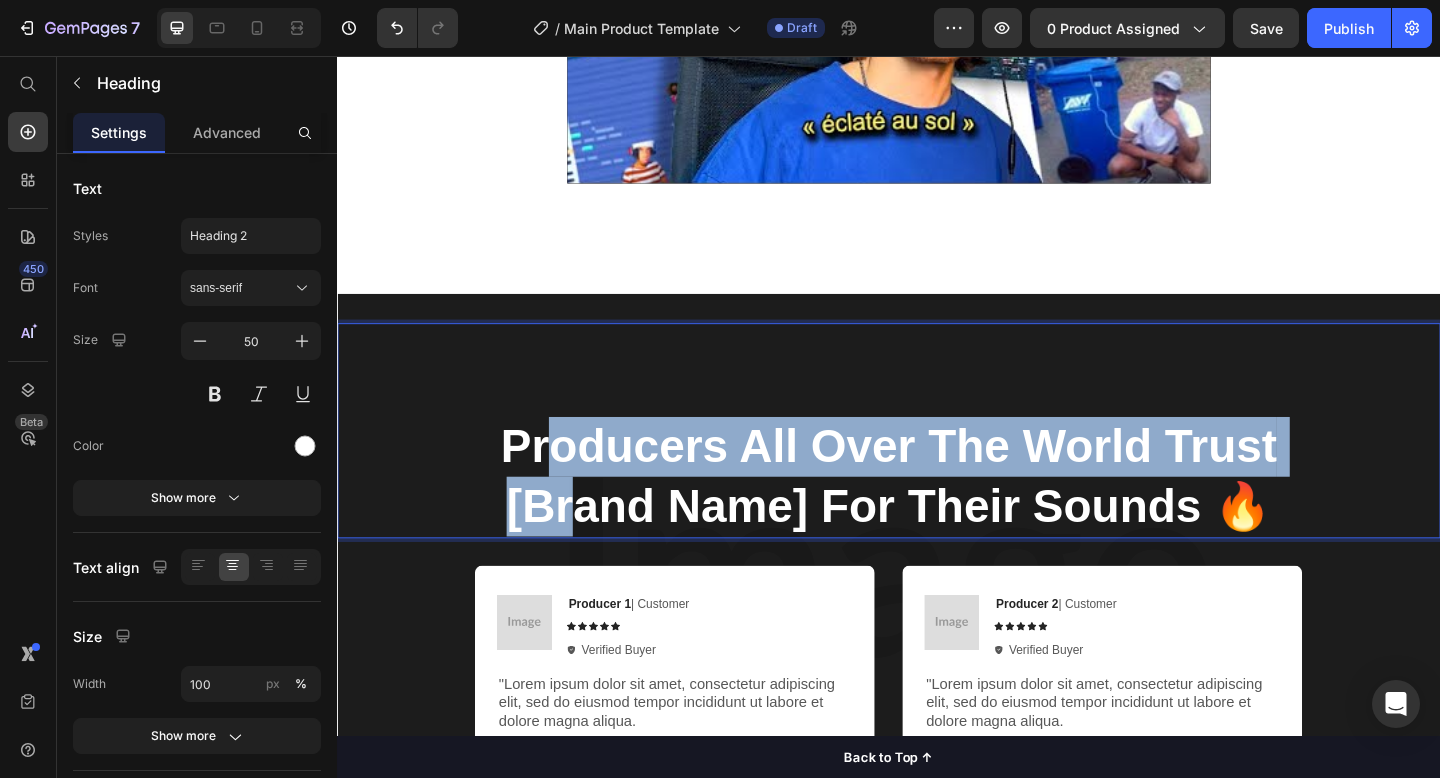 drag, startPoint x: 594, startPoint y: 552, endPoint x: 575, endPoint y: 451, distance: 102.77159 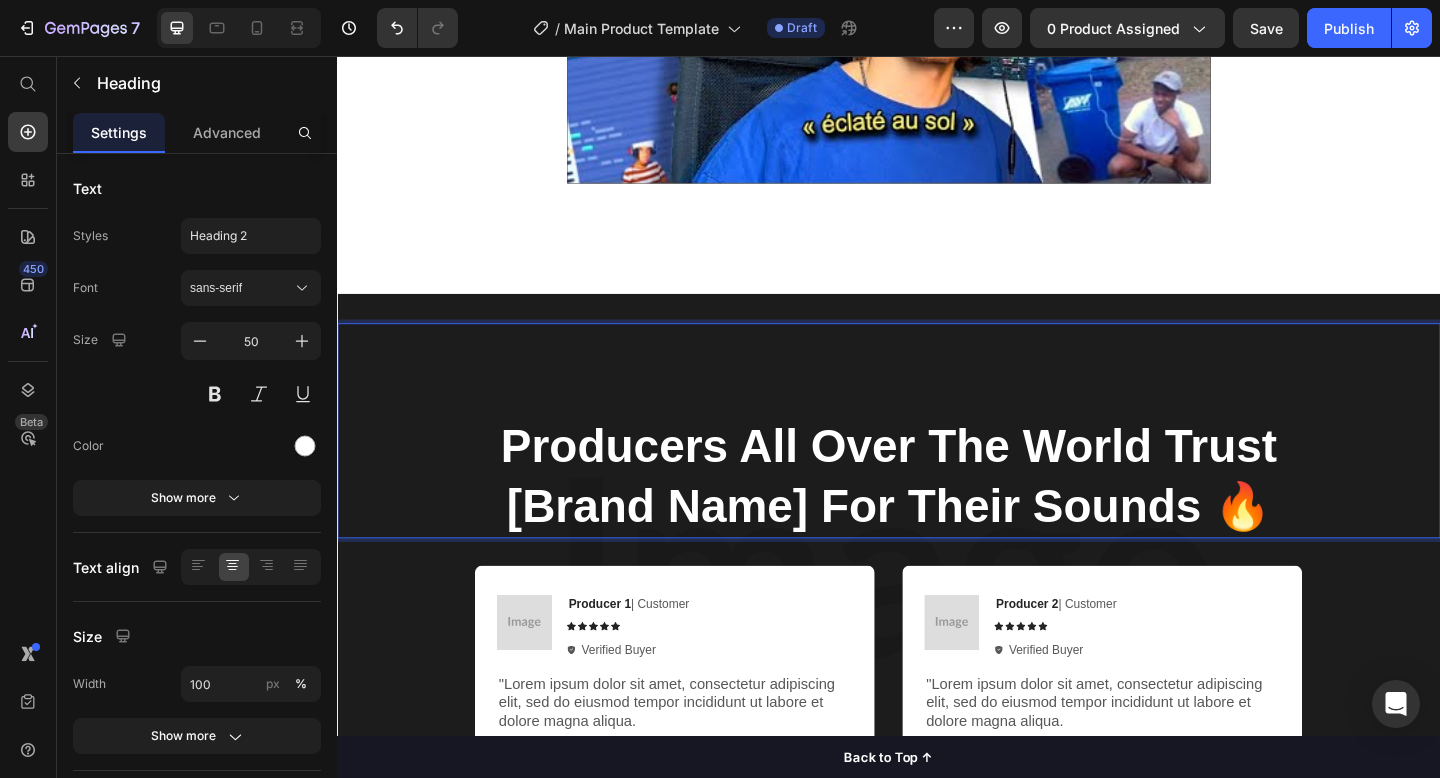 click on "Producers All Over The World Trust [Brand Name] For Their Sounds 🔥" at bounding box center [937, 514] 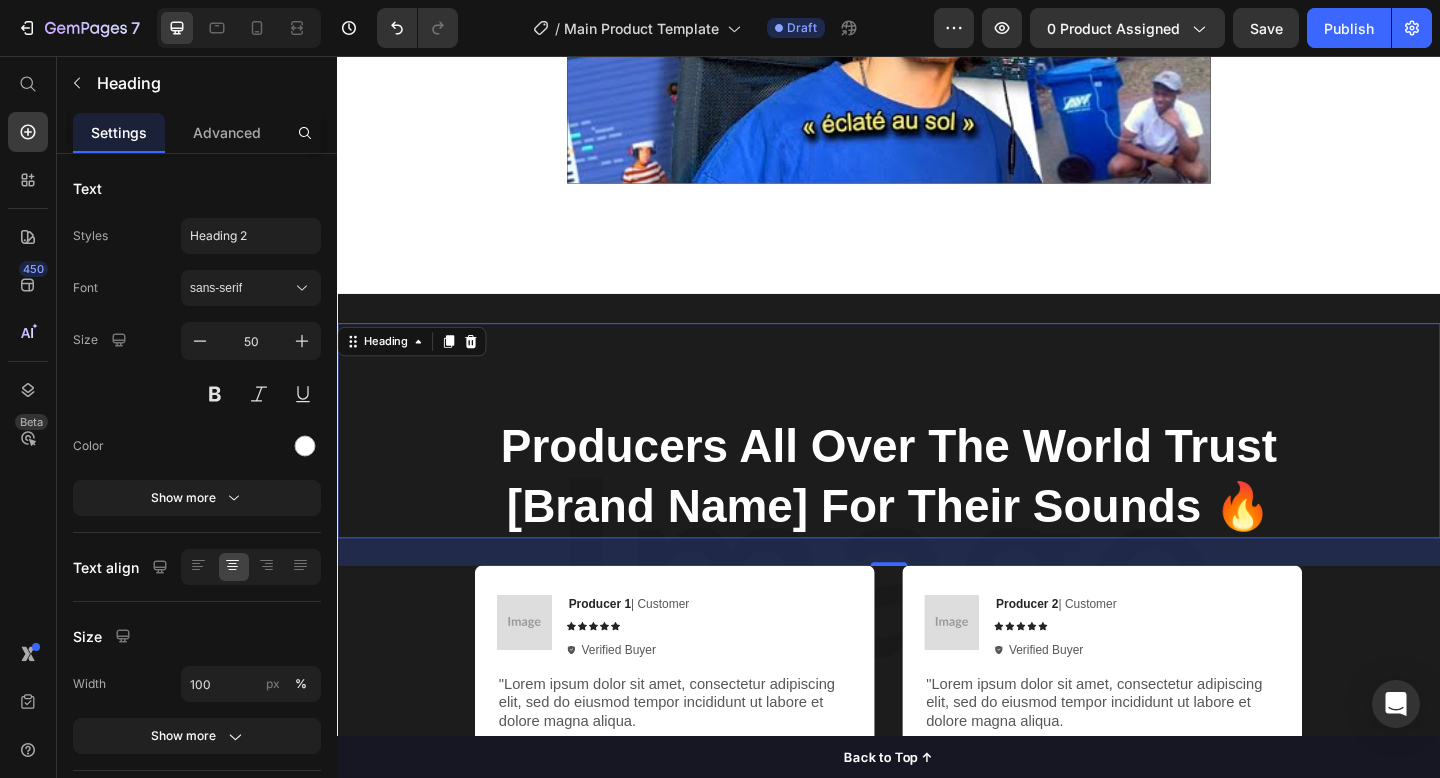 click on "Producers All Over The World Trust [Brand Name] For Their Sounds 🔥 Heading   30" at bounding box center (937, 464) 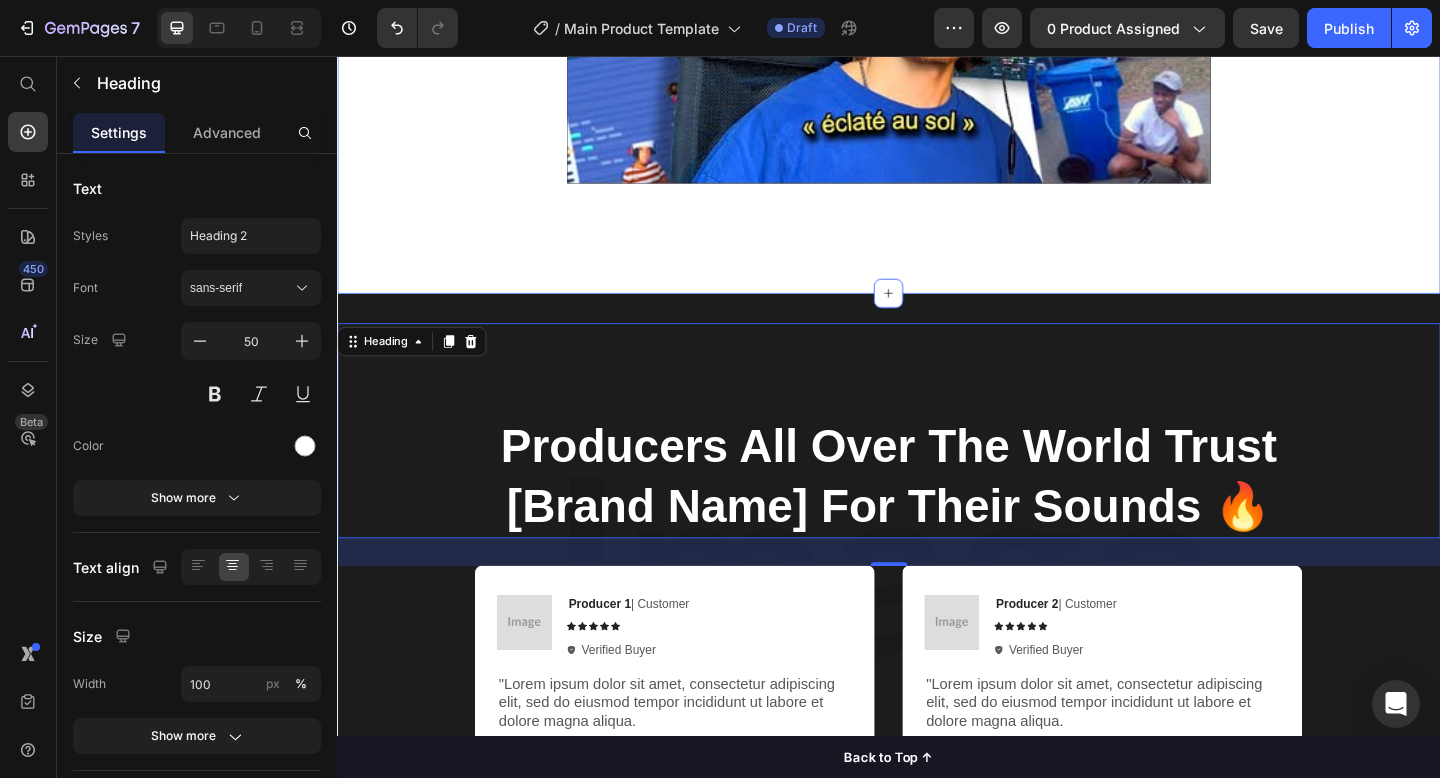 drag, startPoint x: 458, startPoint y: 446, endPoint x: 566, endPoint y: 263, distance: 212.49236 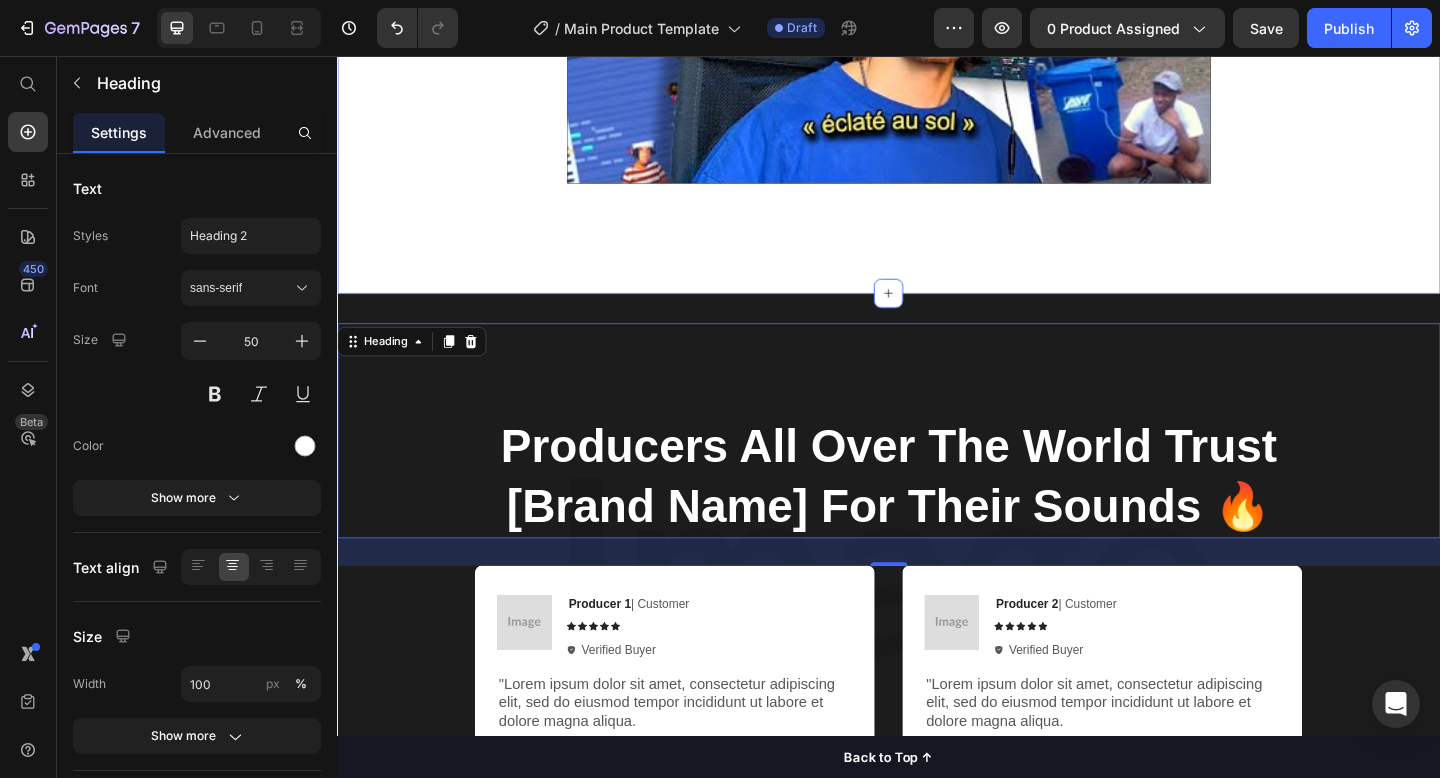 click on "ILS EN PARLENT  🔥 🔥  Heading Section 4 Review et Utlisation du Pack Heading Section 5 Video Row Heading Section 6 Producers All Over The World Trust [Brand Name] For Their Sounds 🔥 Heading   30 Image Producer 1  | Customer   Text Block Icon Icon Icon Icon Icon Icon List
Verified Buyer Item List Row "Lorem ipsum dolor sit amet, consectetur adipiscing elit, sed do eiusmod tempor incididunt ut labore et dolore magna aliqua. Text Block Row Image Producer 2  | Customer   Text Block Icon Icon Icon Icon Icon Icon List
Verified Buyer Item List Row "Lorem ipsum dolor sit amet, consectetur adipiscing elit, sed do eiusmod tempor incididunt ut labore et dolore magna aliqua. Text Block Row Image Producer 3  | Customer   Text Block Icon Icon Icon Icon Icon Icon List
Verified Buyer Item List Row "Lorem ipsum dolor sit amet, consectetur adipiscing elit, sed do eiusmod tempor incididunt ut labore et dolore magna aliqua. Text Block Row Carousel Row Hero Banner" at bounding box center [937, -206] 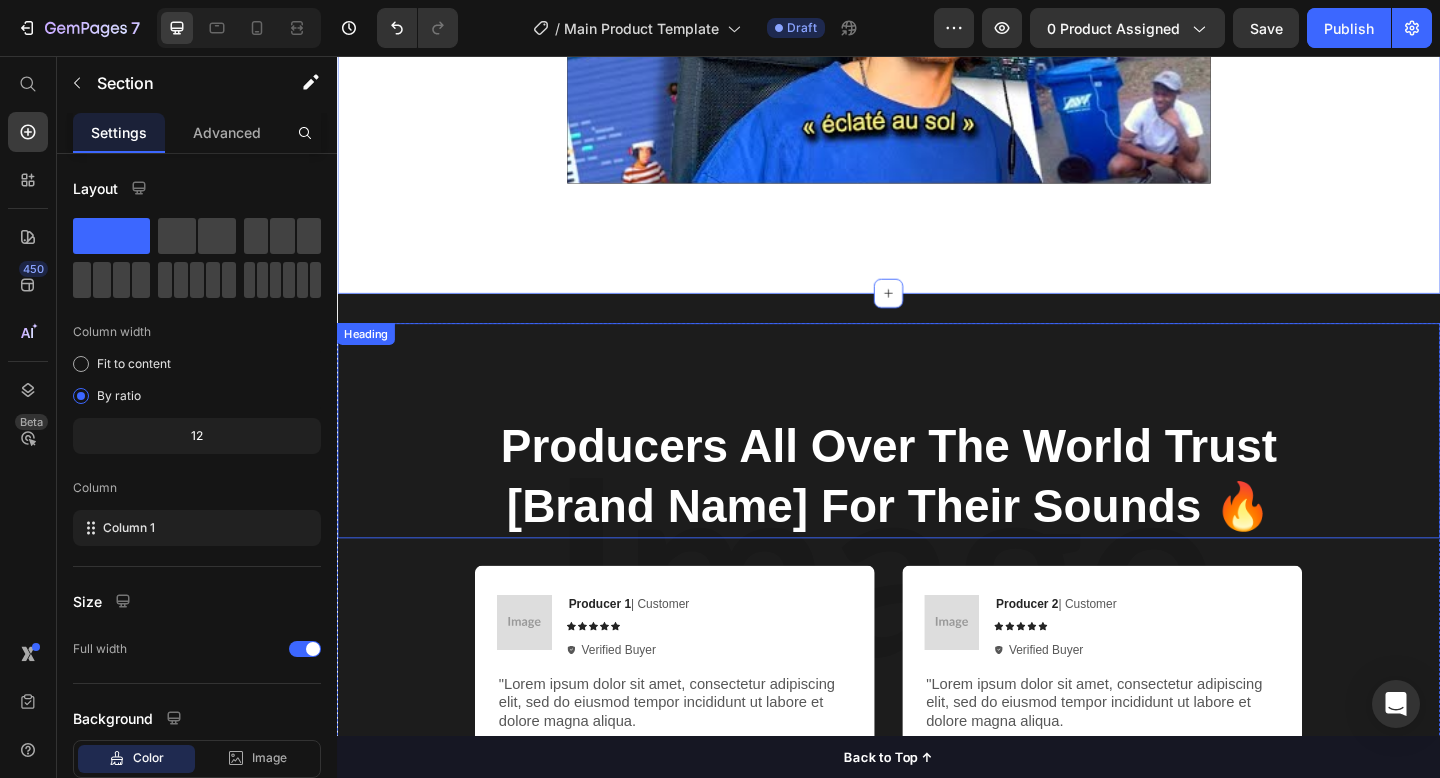 click on "Producers All Over The World Trust" at bounding box center (937, 481) 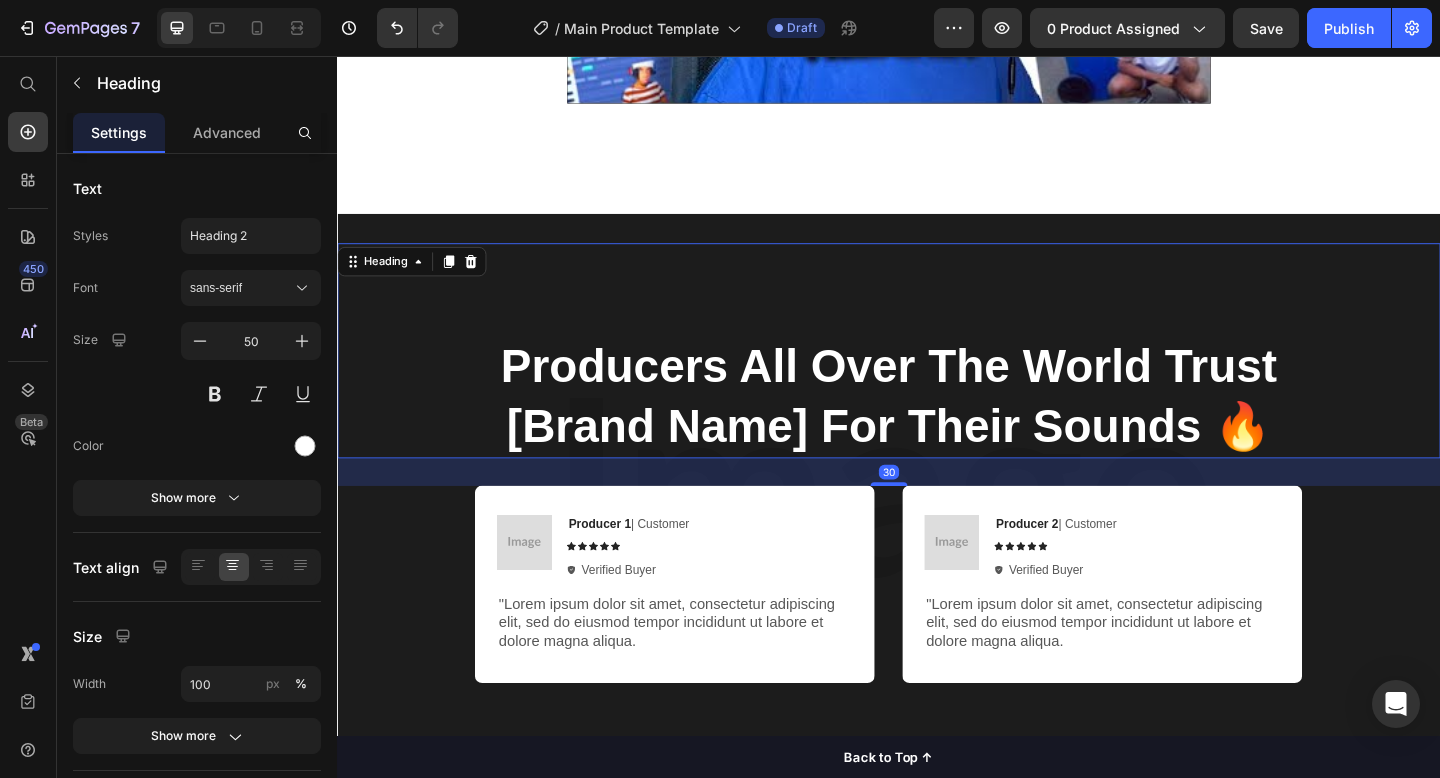 scroll, scrollTop: 2125, scrollLeft: 0, axis: vertical 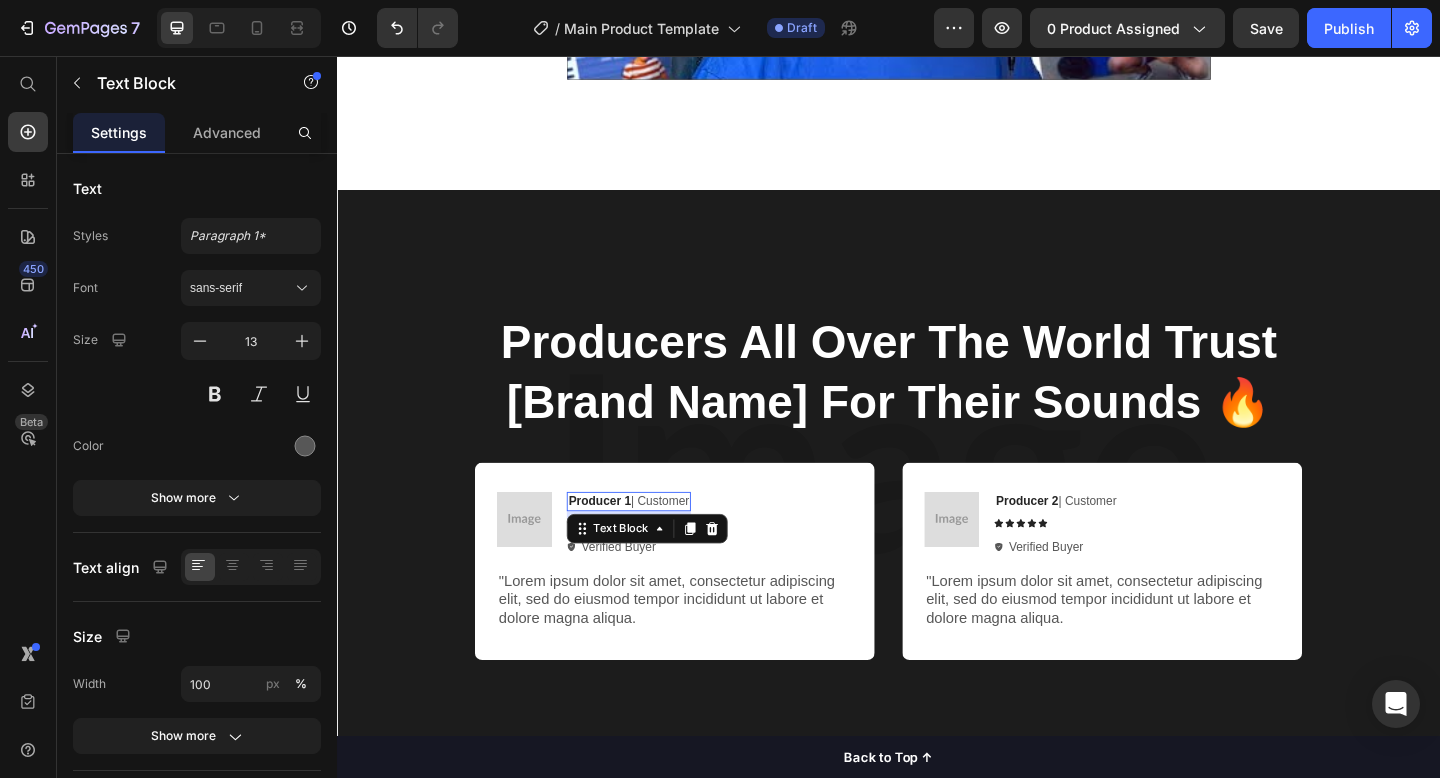 click on "Text Block" at bounding box center [674, 570] 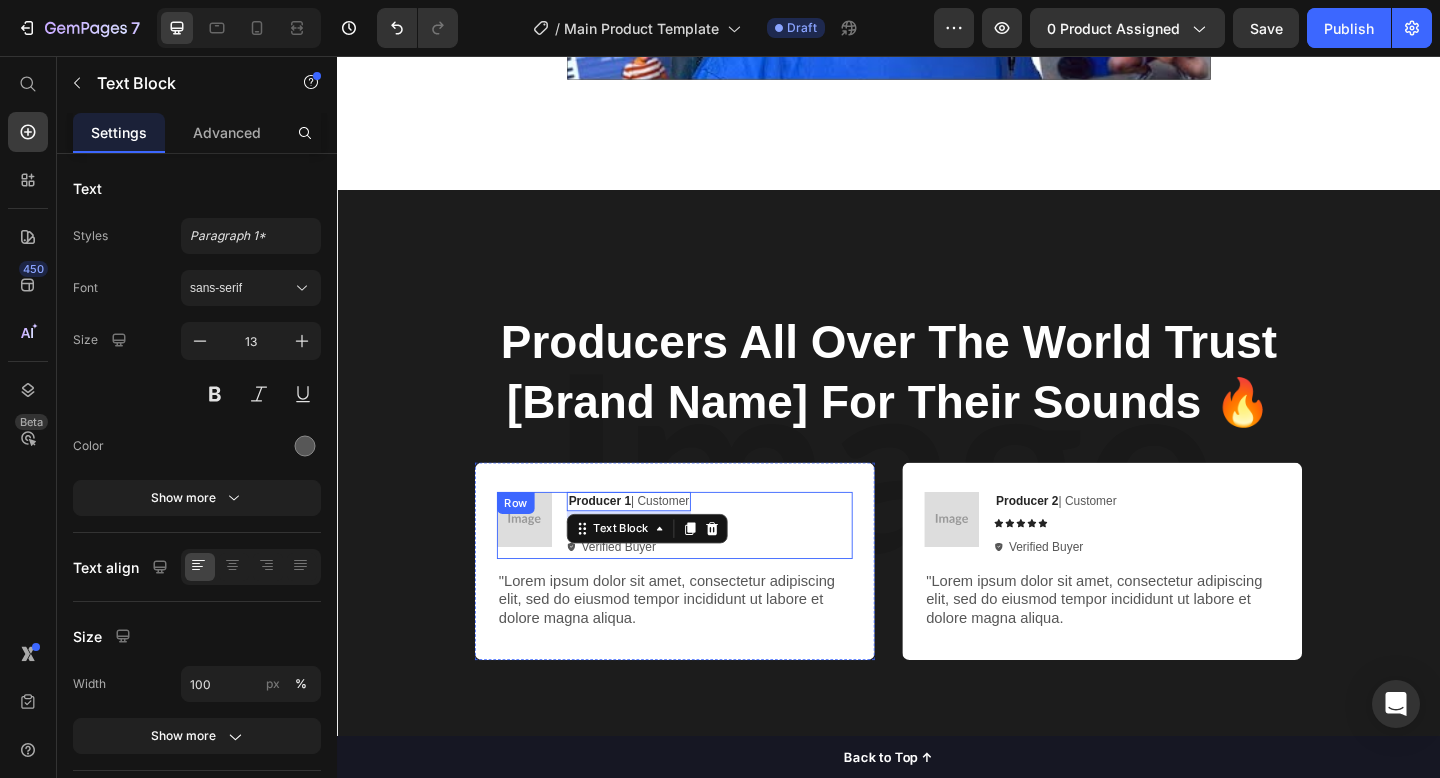 click on "Image Producer 1  | Customer   Text Block   8 Icon Icon Icon Icon Icon Icon List
Verified Buyer Item List Row" at bounding box center (704, 566) 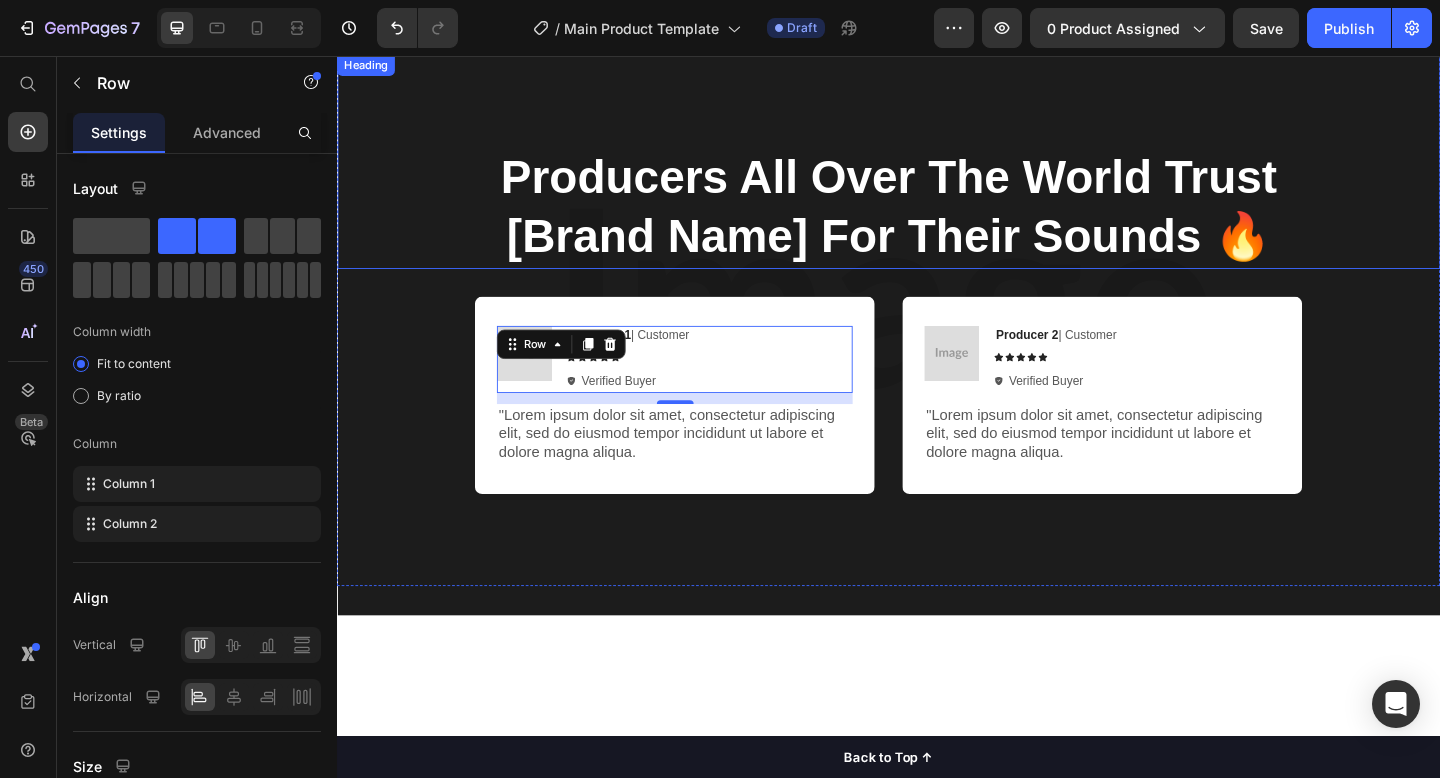 scroll, scrollTop: 2069, scrollLeft: 0, axis: vertical 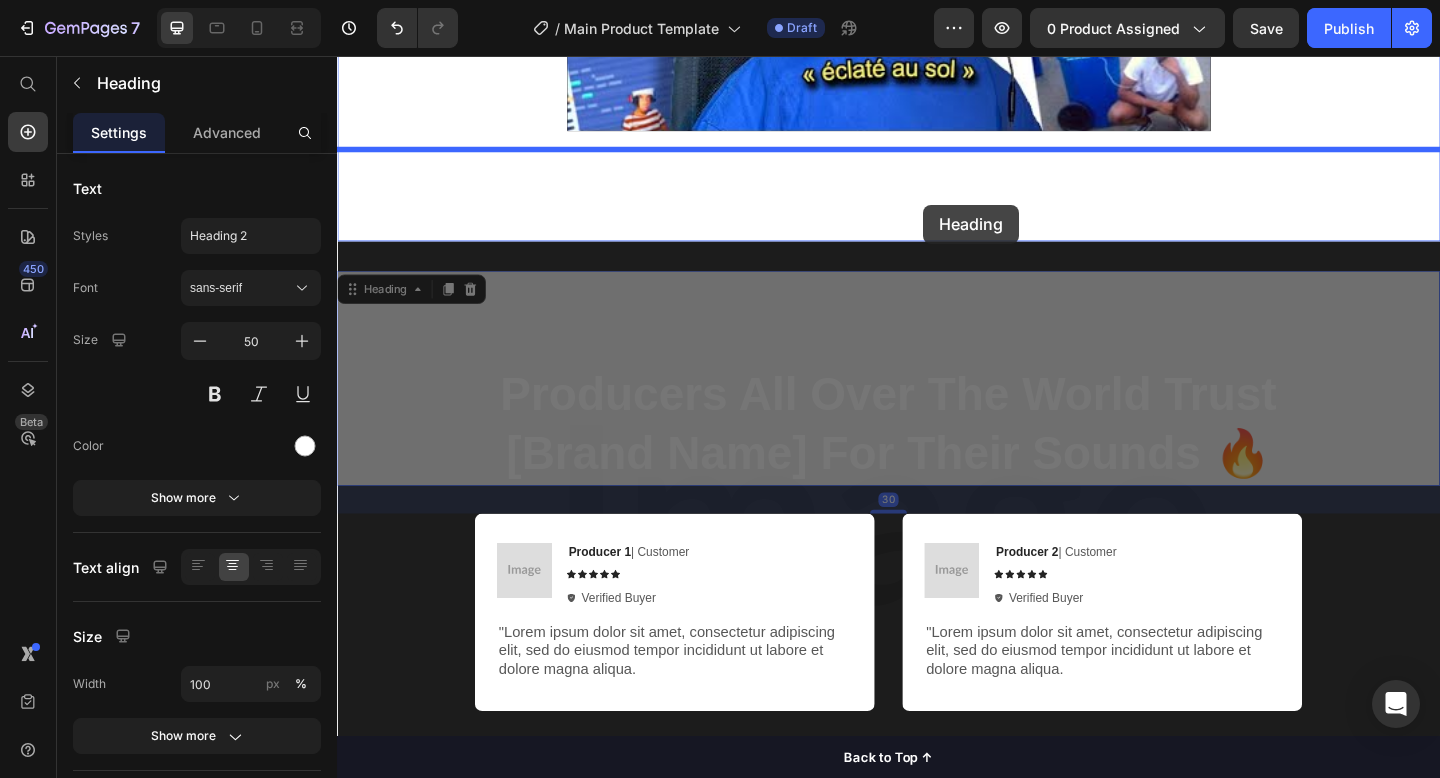 drag, startPoint x: 1004, startPoint y: 336, endPoint x: 974, endPoint y: 218, distance: 121.75385 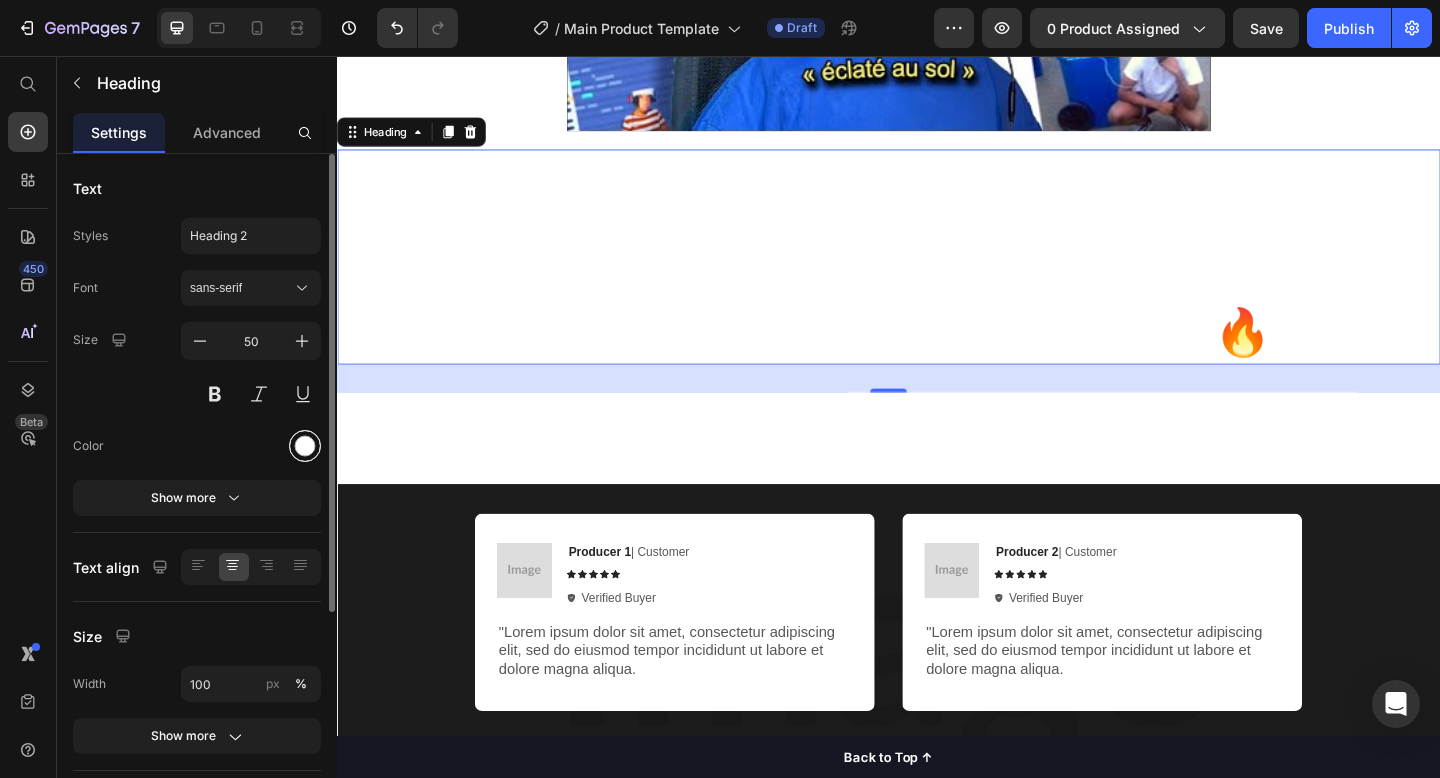click at bounding box center [305, 446] 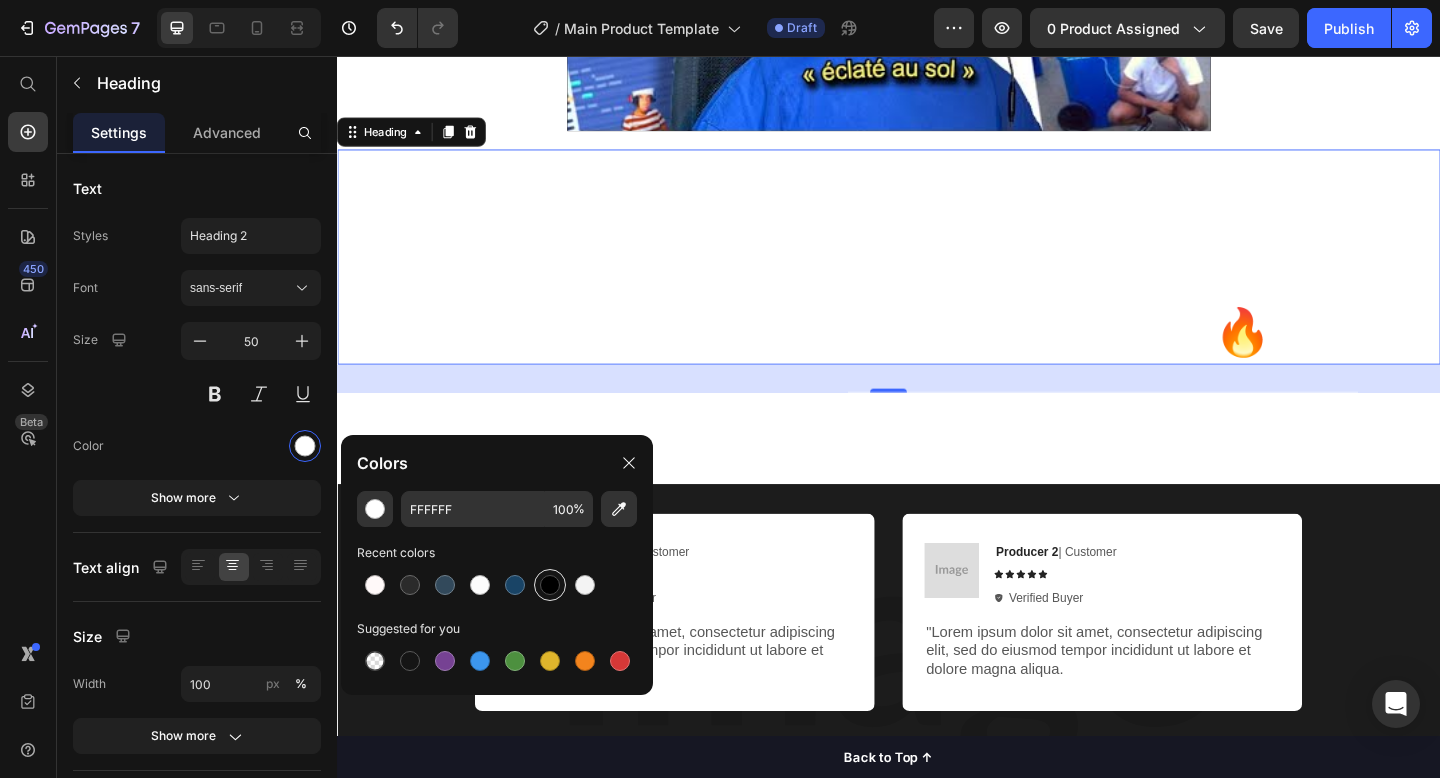 click at bounding box center (550, 585) 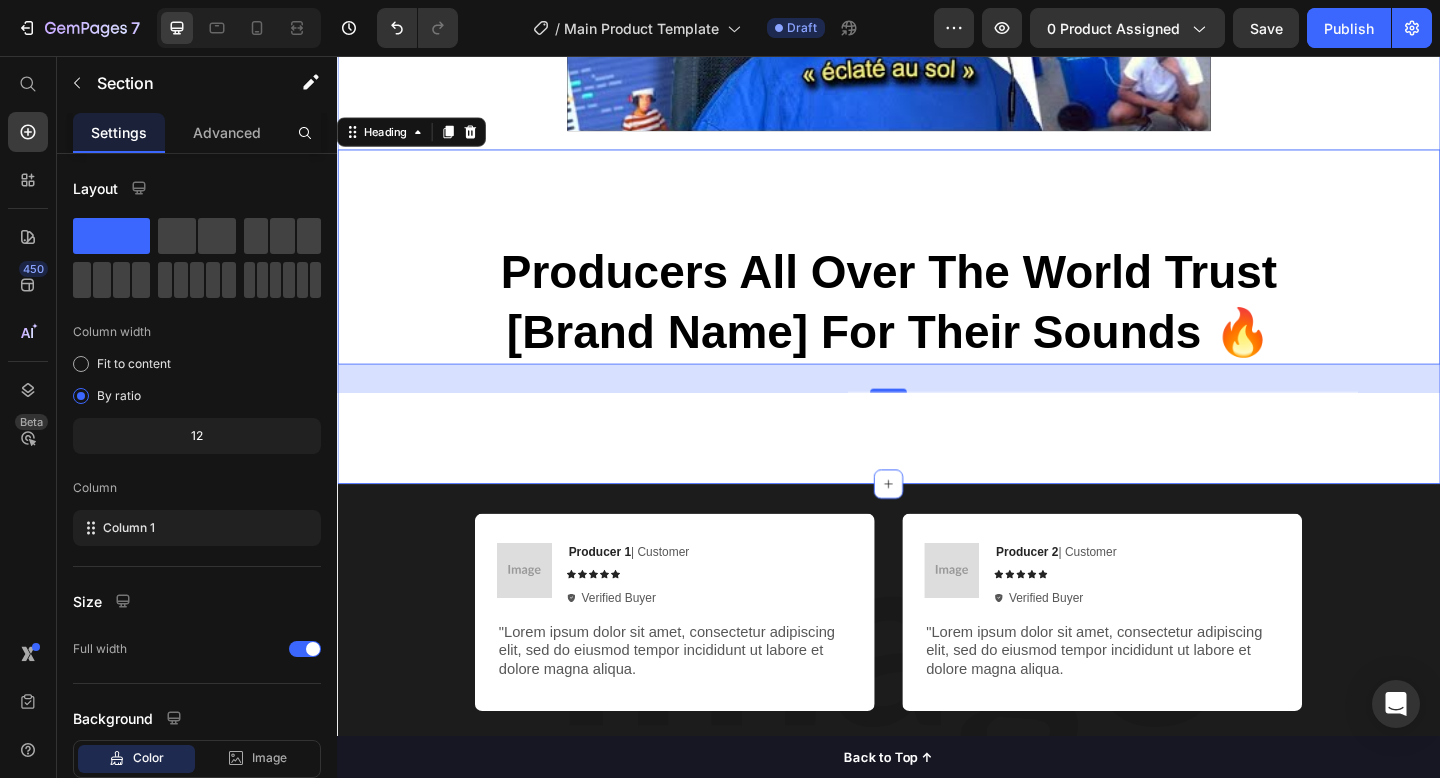 click on "Video Row Heading Producers All Over The World Trust [Brand Name] For Their Sounds 🔥 Heading   30 Section 6" at bounding box center [937, 108] 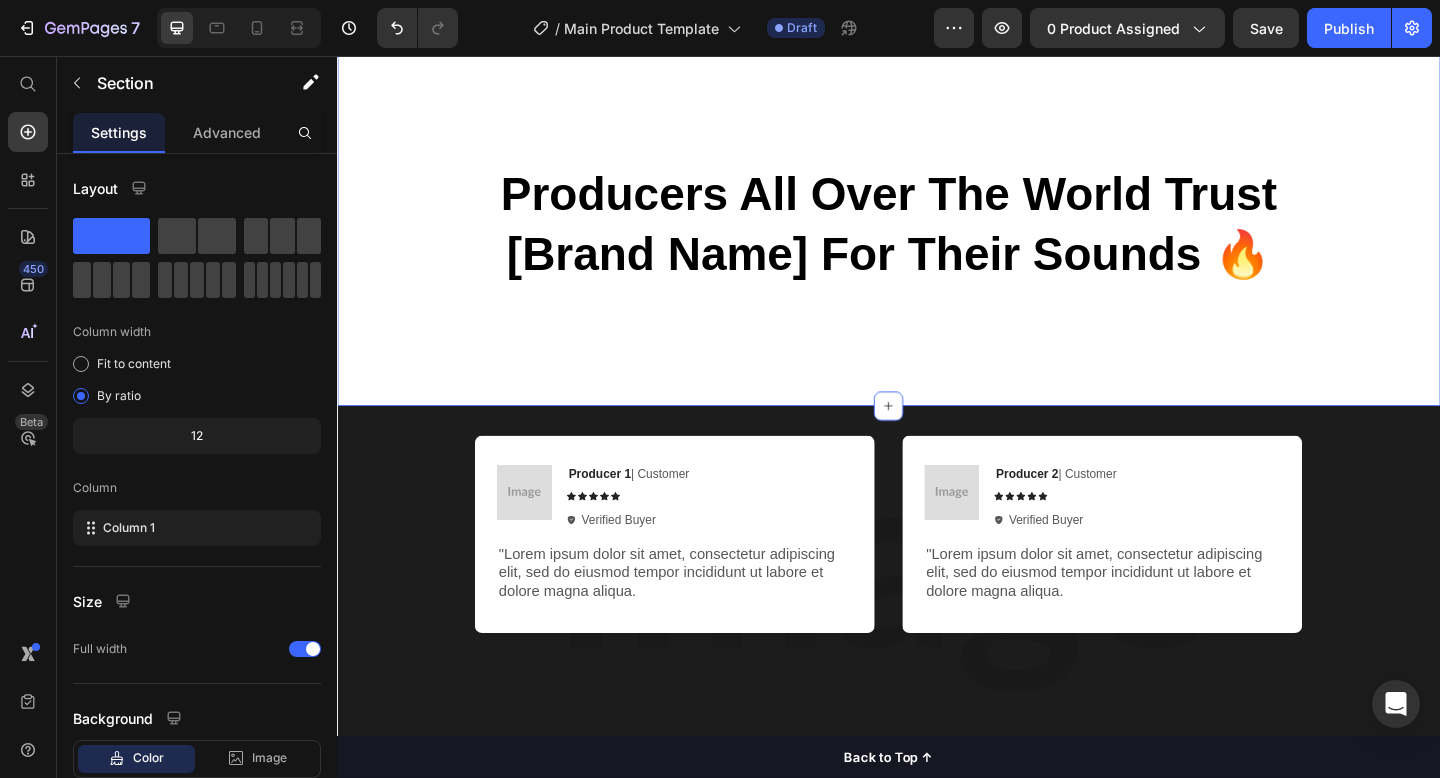 scroll, scrollTop: 2170, scrollLeft: 0, axis: vertical 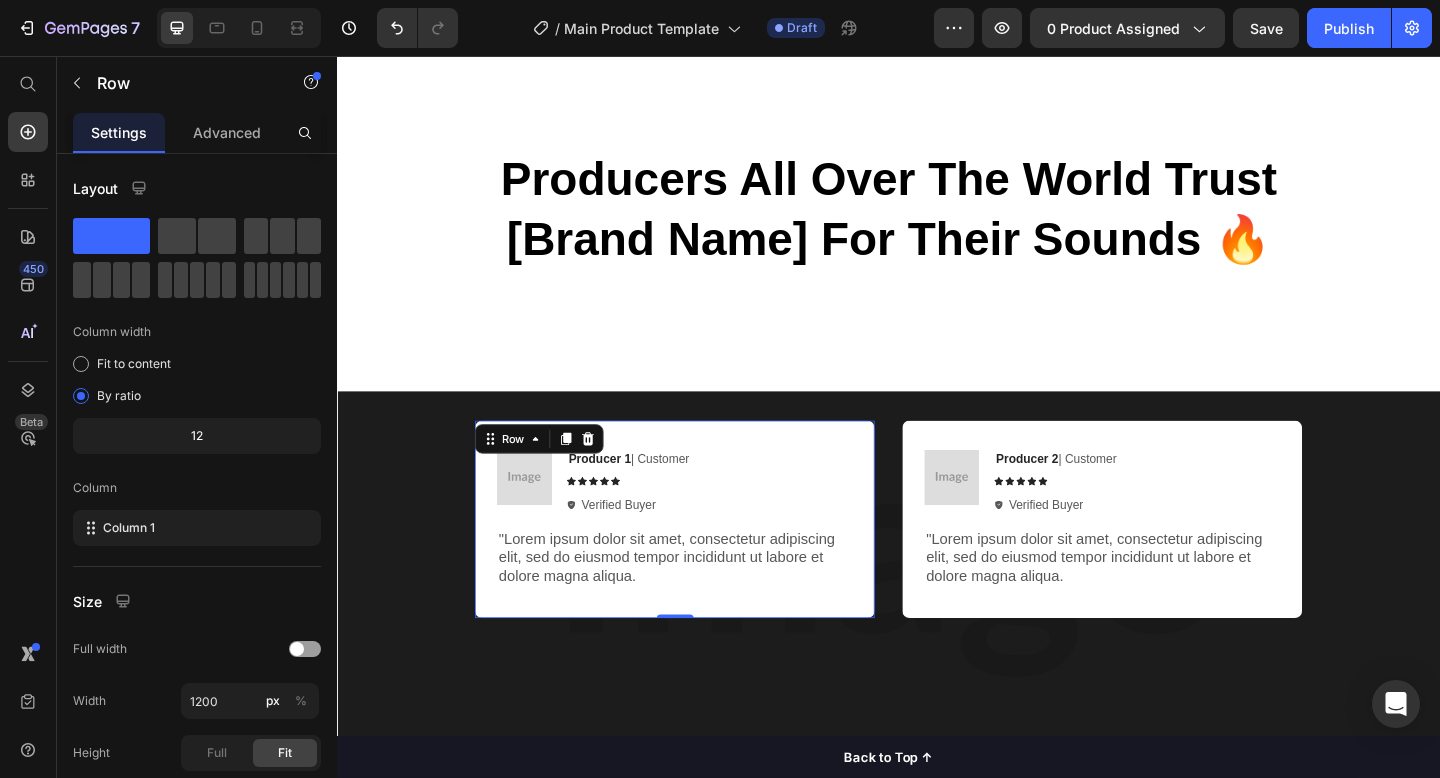 click on "Image Producer 1  | Customer   Text Block Icon Icon Icon Icon Icon Icon List
Verified Buyer Item List Row "Lorem ipsum dolor sit amet, consectetur adipiscing elit, sed do eiusmod tempor incididunt ut labore et dolore magna aliqua. Text Block Row   0" at bounding box center [704, 560] 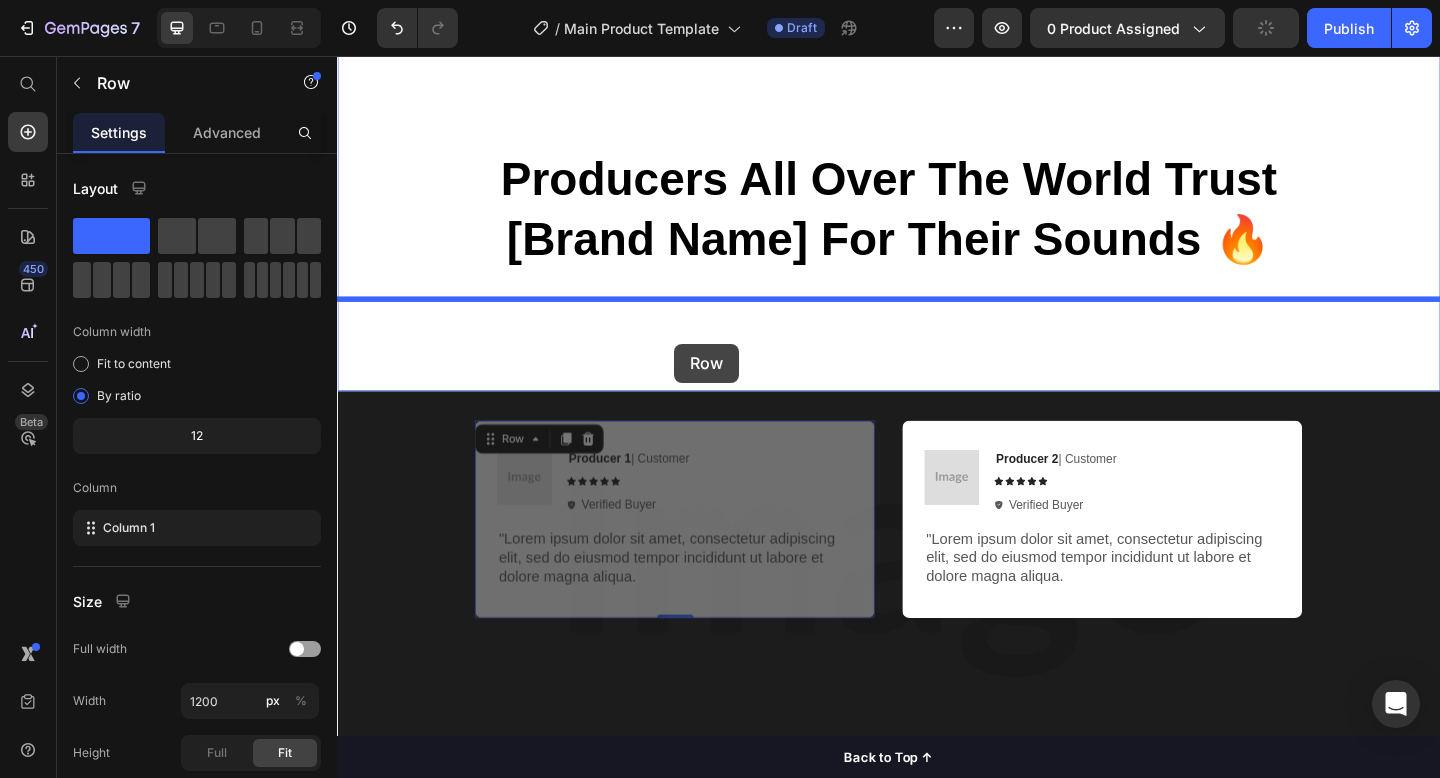 drag, startPoint x: 872, startPoint y: 464, endPoint x: 704, endPoint y: 368, distance: 193.49419 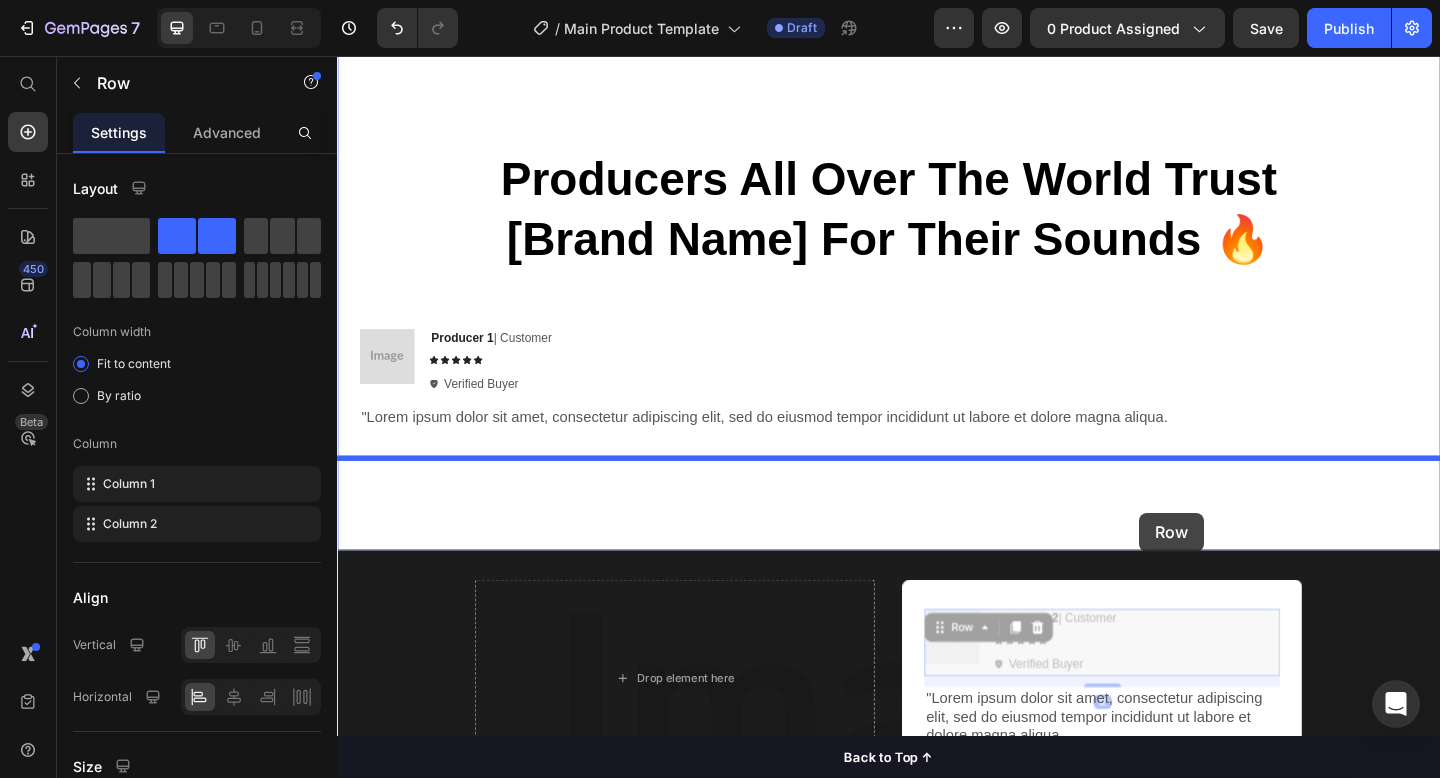drag, startPoint x: 1246, startPoint y: 662, endPoint x: 1211, endPoint y: 552, distance: 115.43397 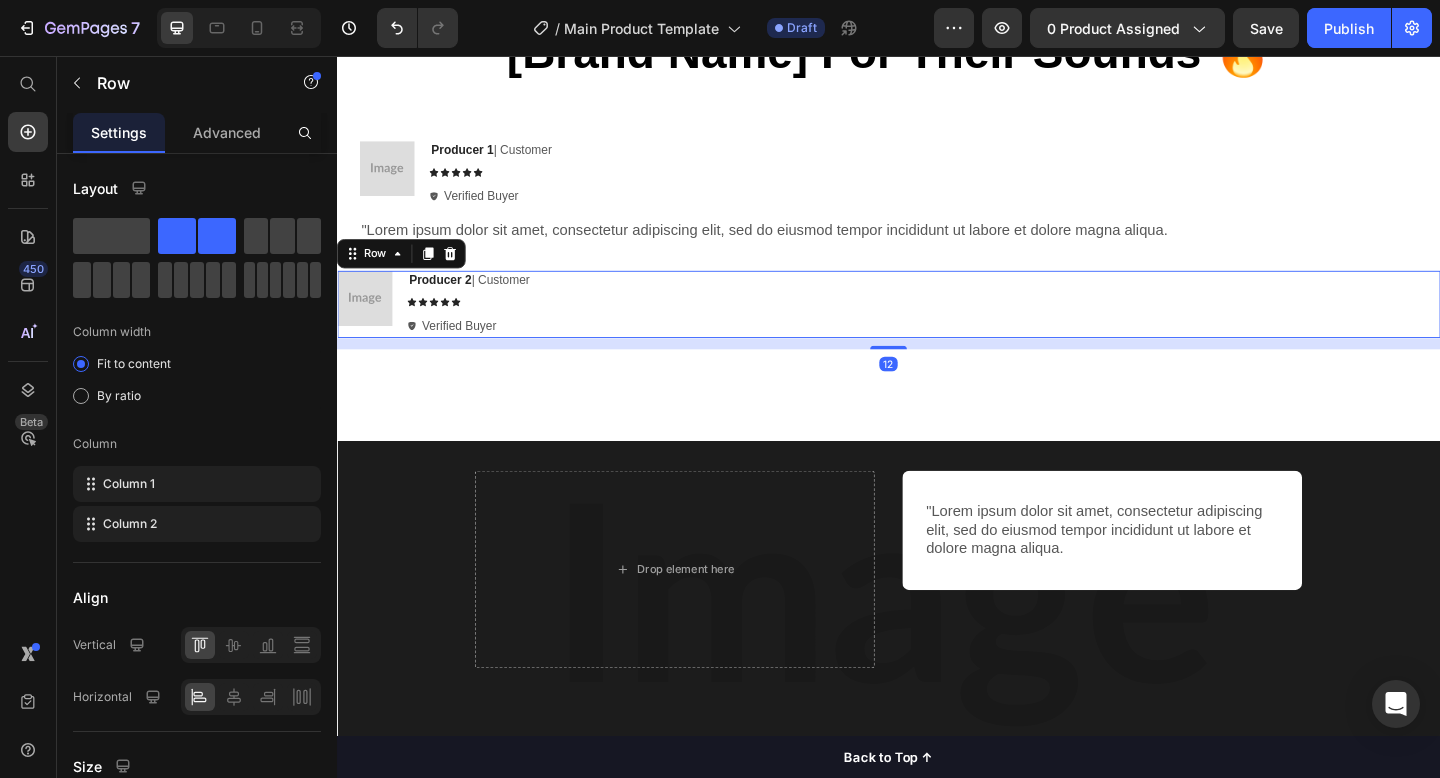 scroll, scrollTop: 2426, scrollLeft: 0, axis: vertical 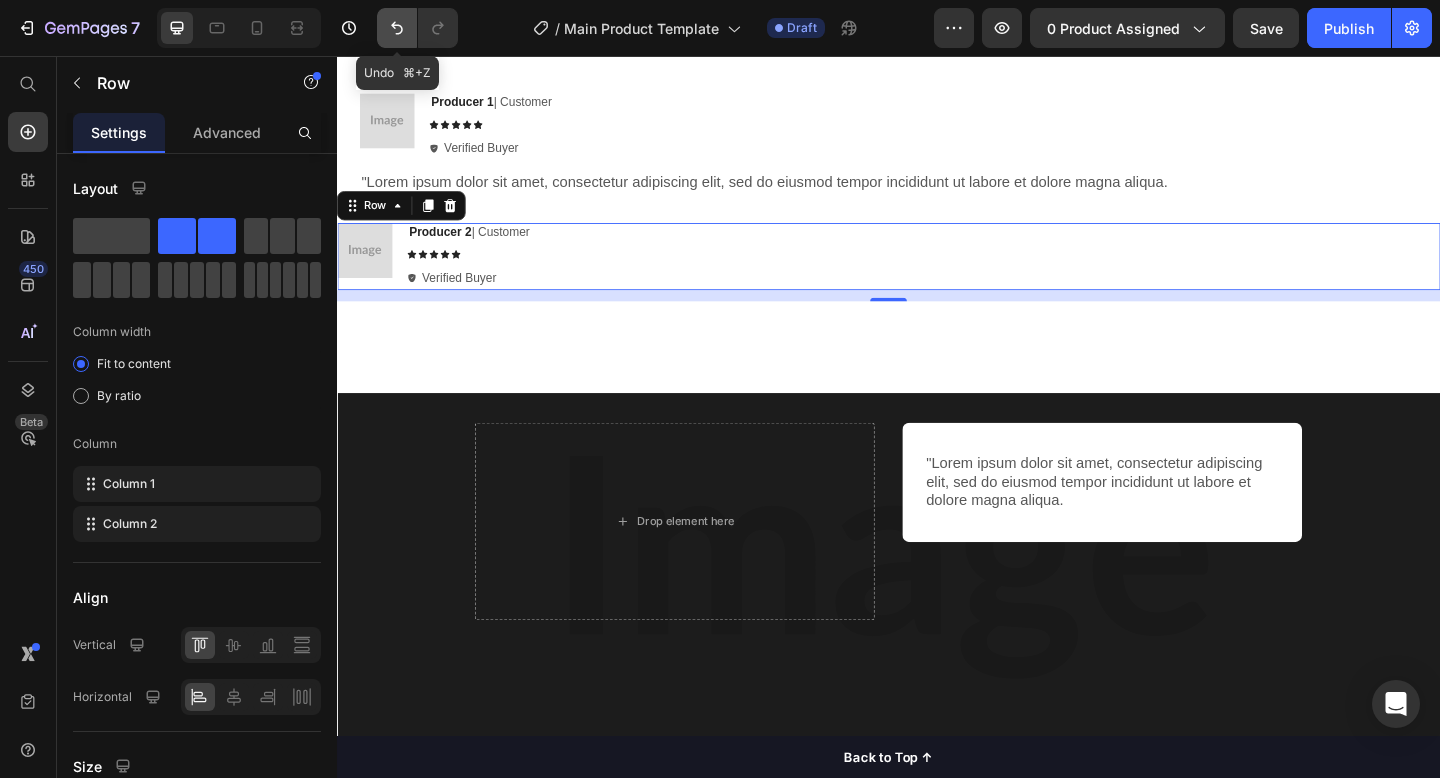 click 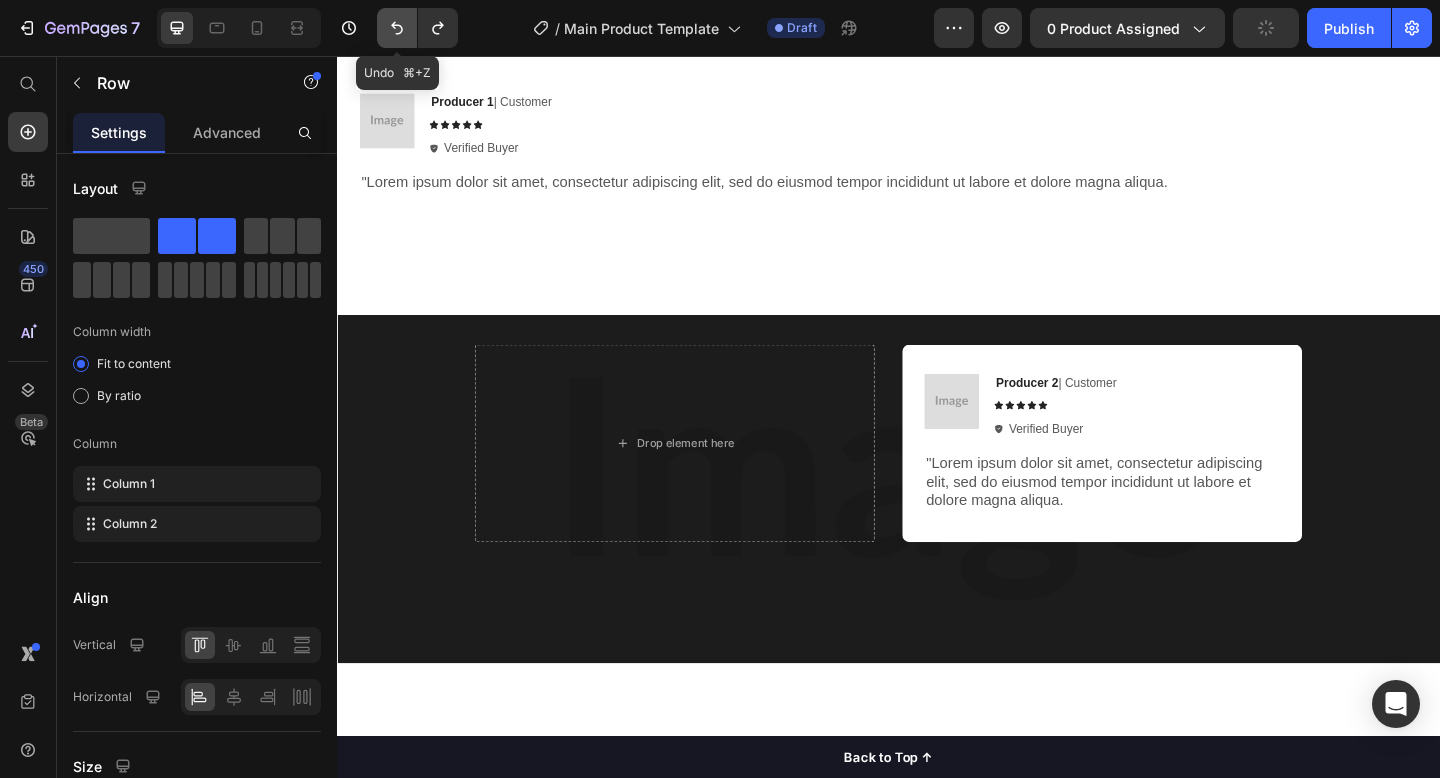 click 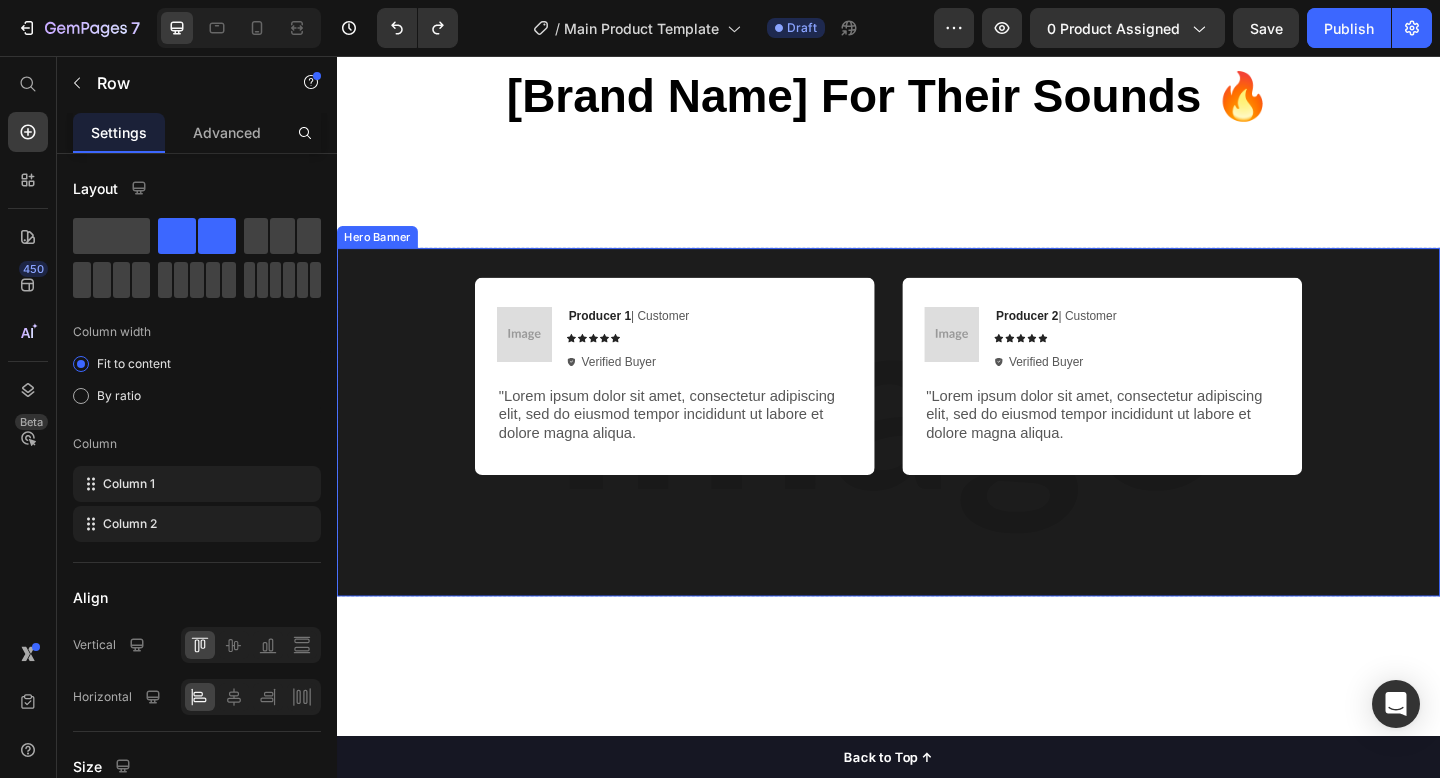 scroll, scrollTop: 2275, scrollLeft: 0, axis: vertical 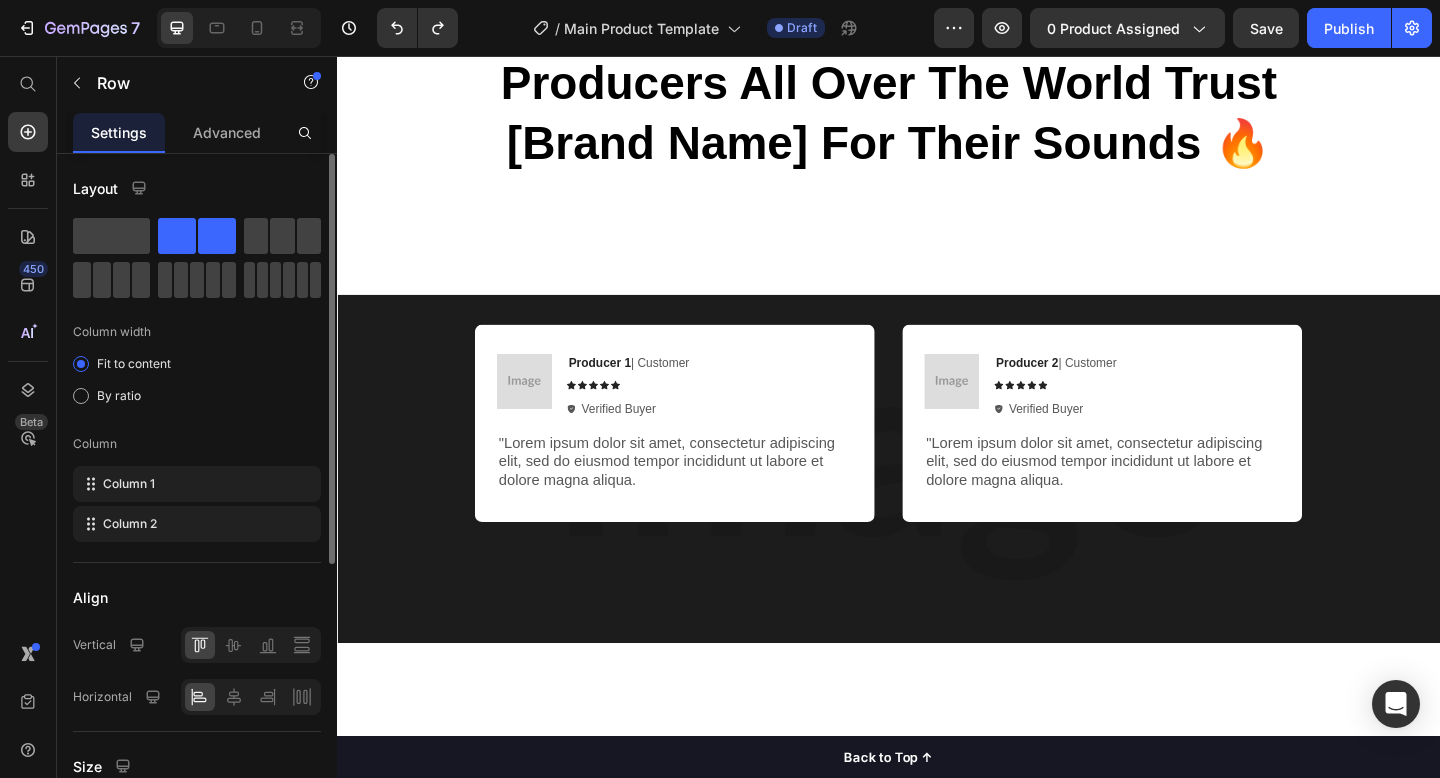 click 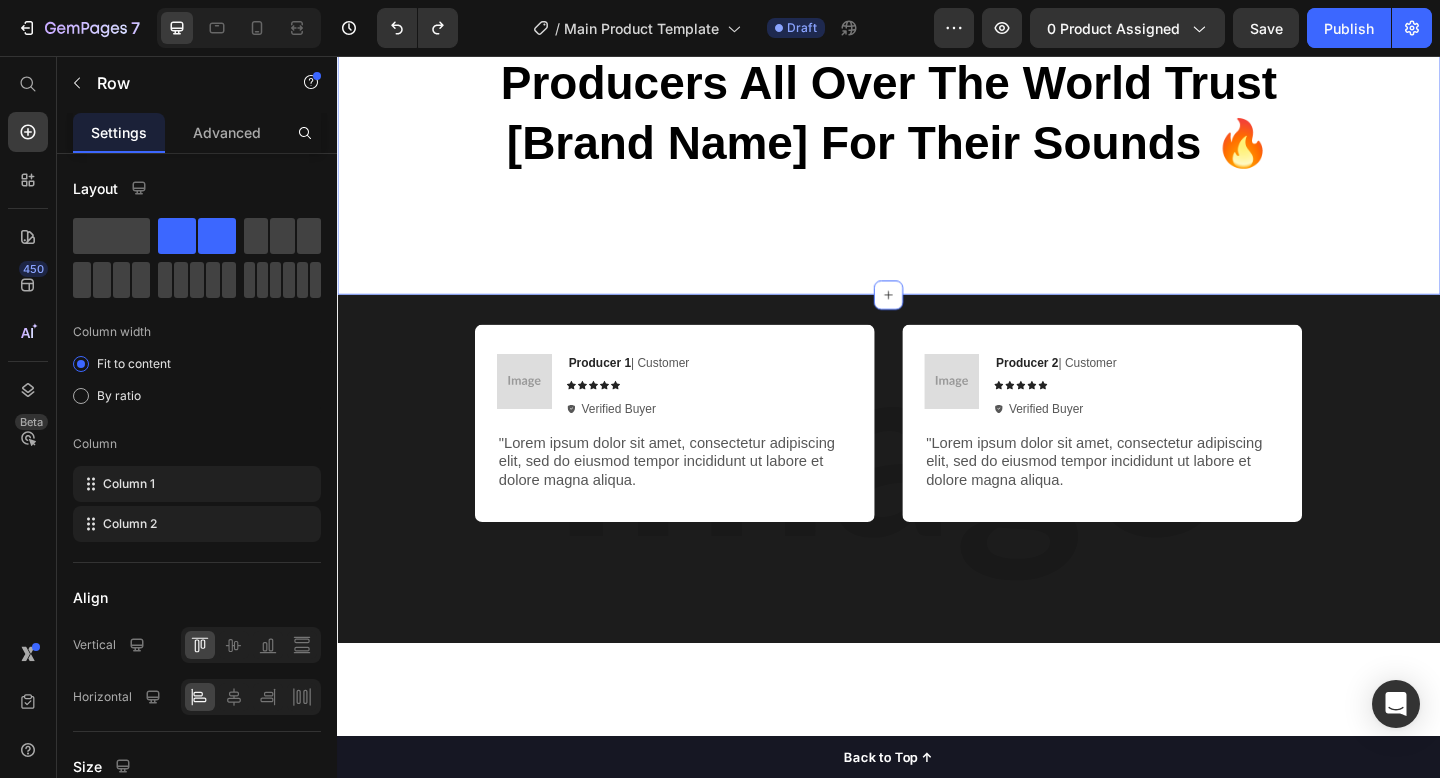 drag, startPoint x: 538, startPoint y: 295, endPoint x: 692, endPoint y: 251, distance: 160.16241 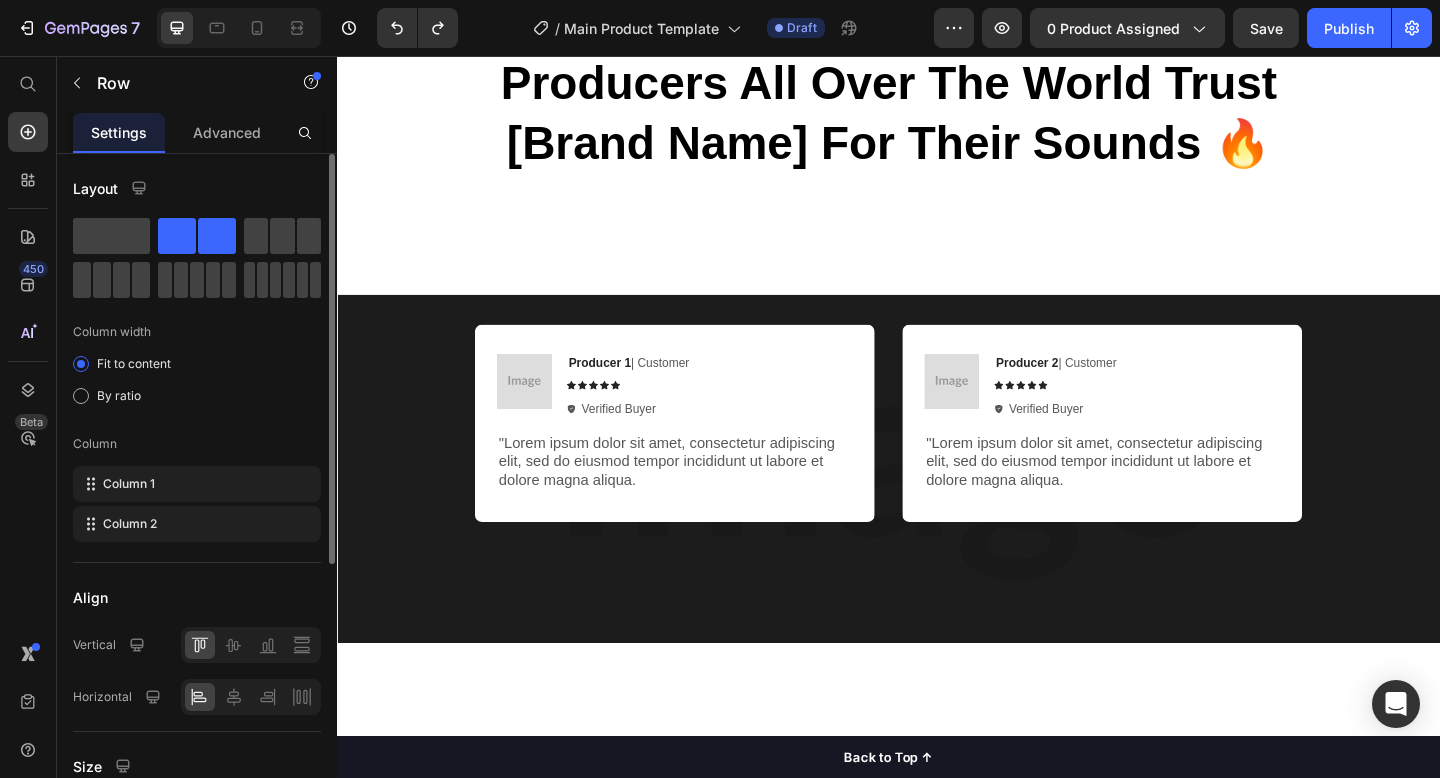 click 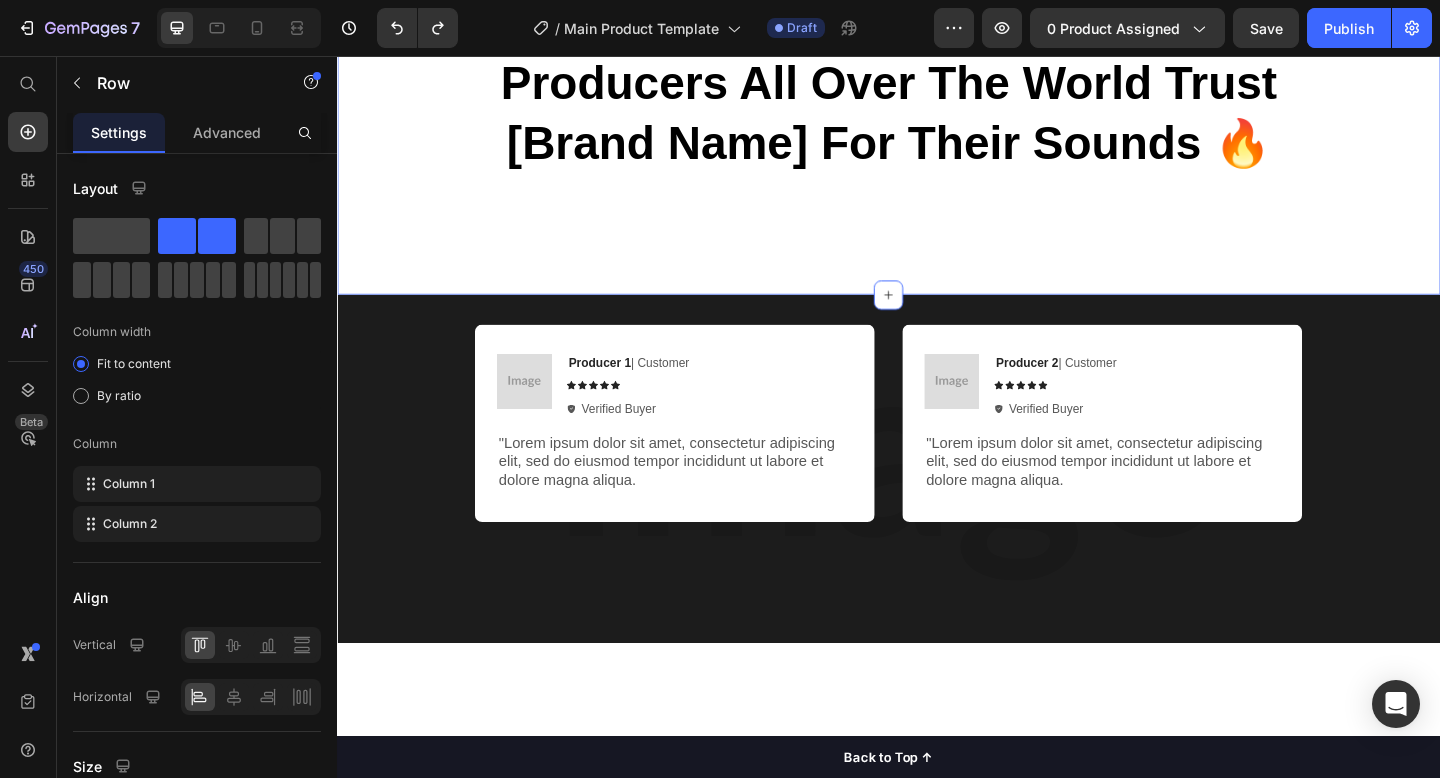 drag, startPoint x: 511, startPoint y: 294, endPoint x: 738, endPoint y: 232, distance: 235.31468 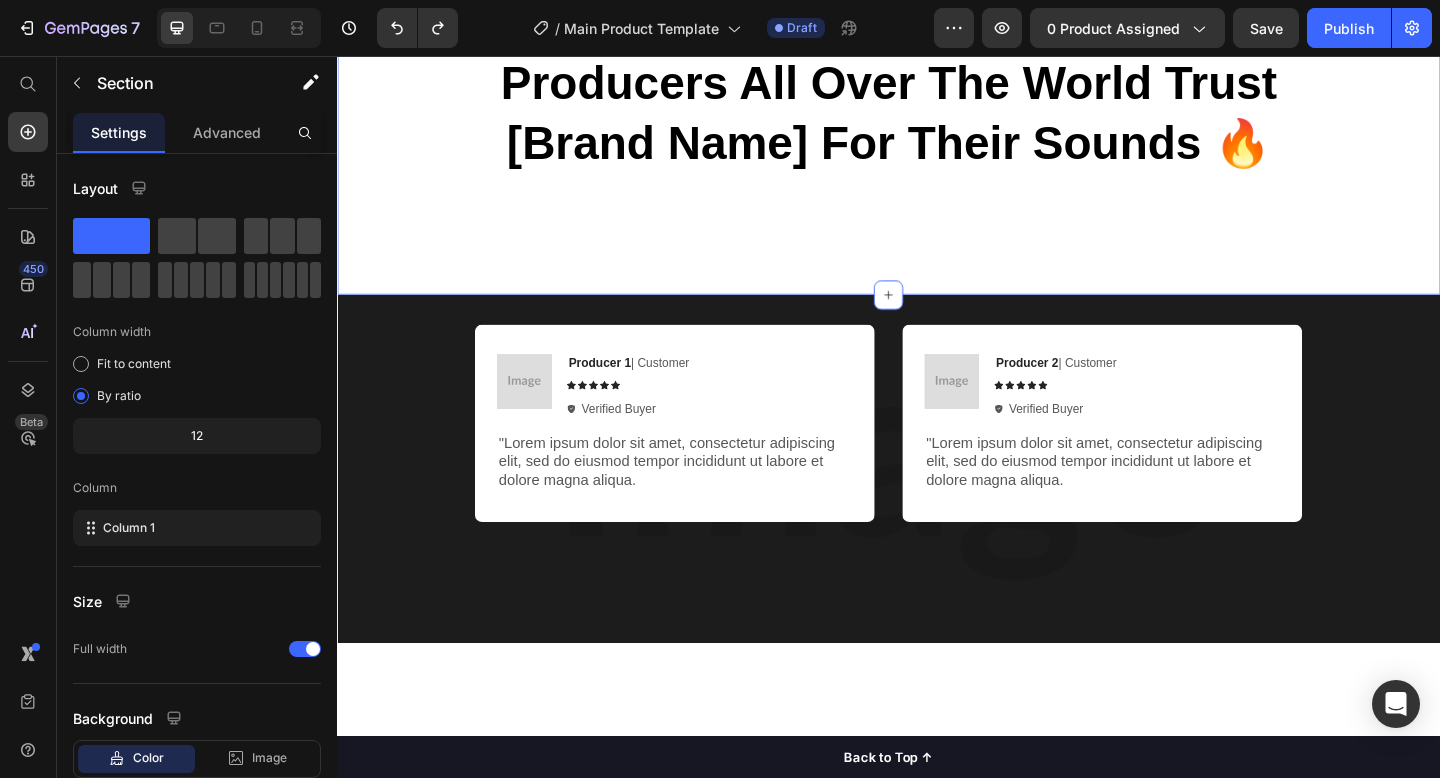 click on "Video Row Heading Producers All Over The World Trust [Brand Name] For Their Sounds 🔥 Heading Section 6   You can create reusable sections Create Theme Section AI Content Write with GemAI What would you like to describe here? Tone and Voice Persuasive Product YURI - DARK SYNTH SAMPLE PACK VOL. 1 Show more Generate" at bounding box center (937, -98) 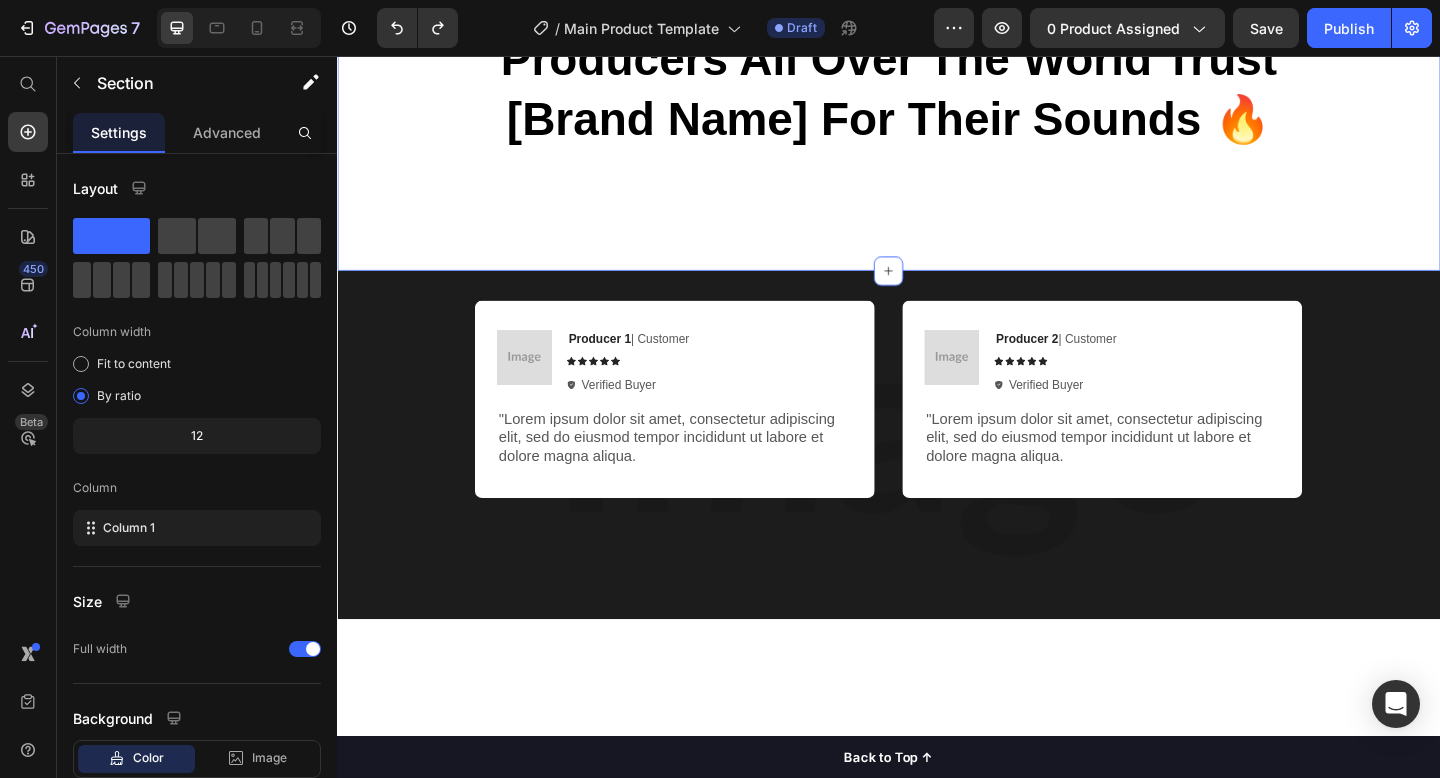scroll, scrollTop: 2304, scrollLeft: 0, axis: vertical 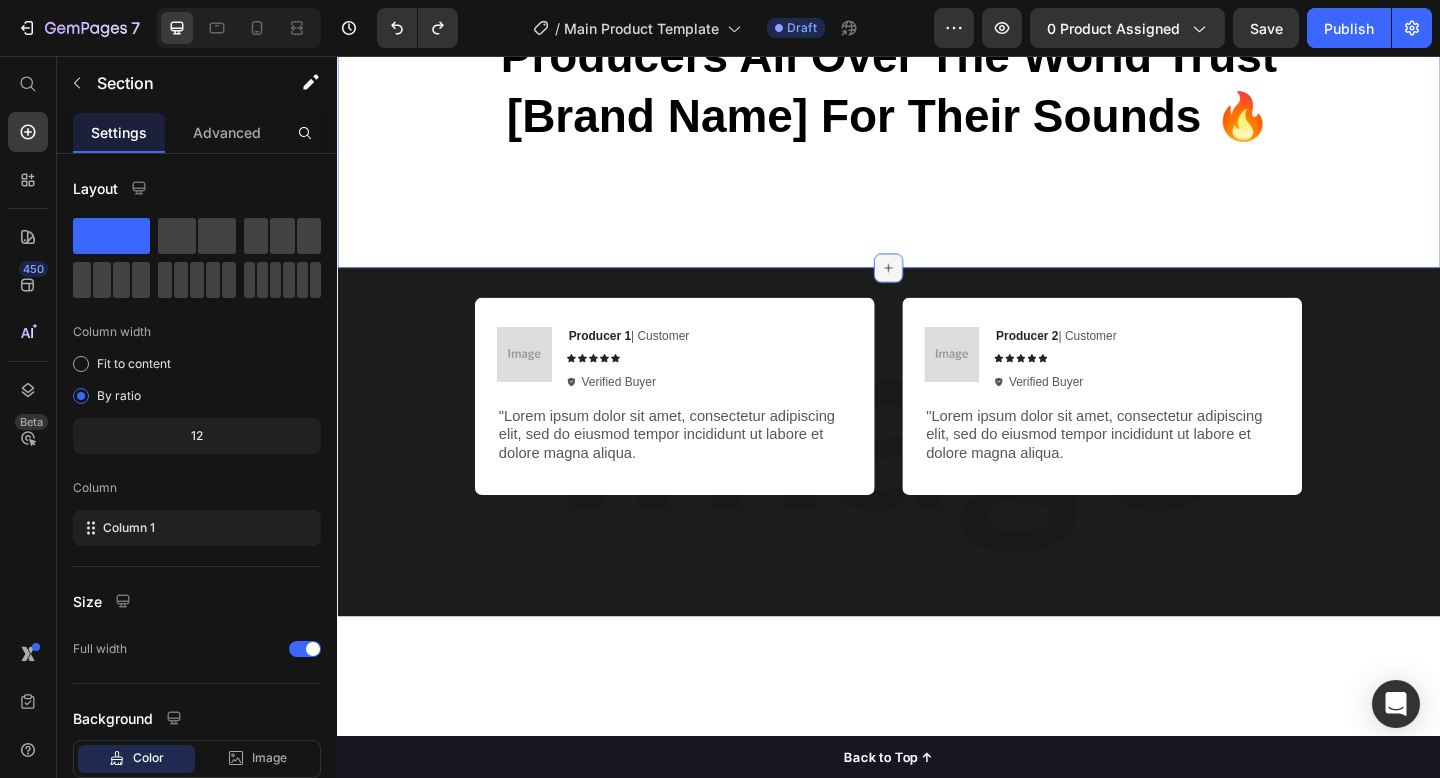 click 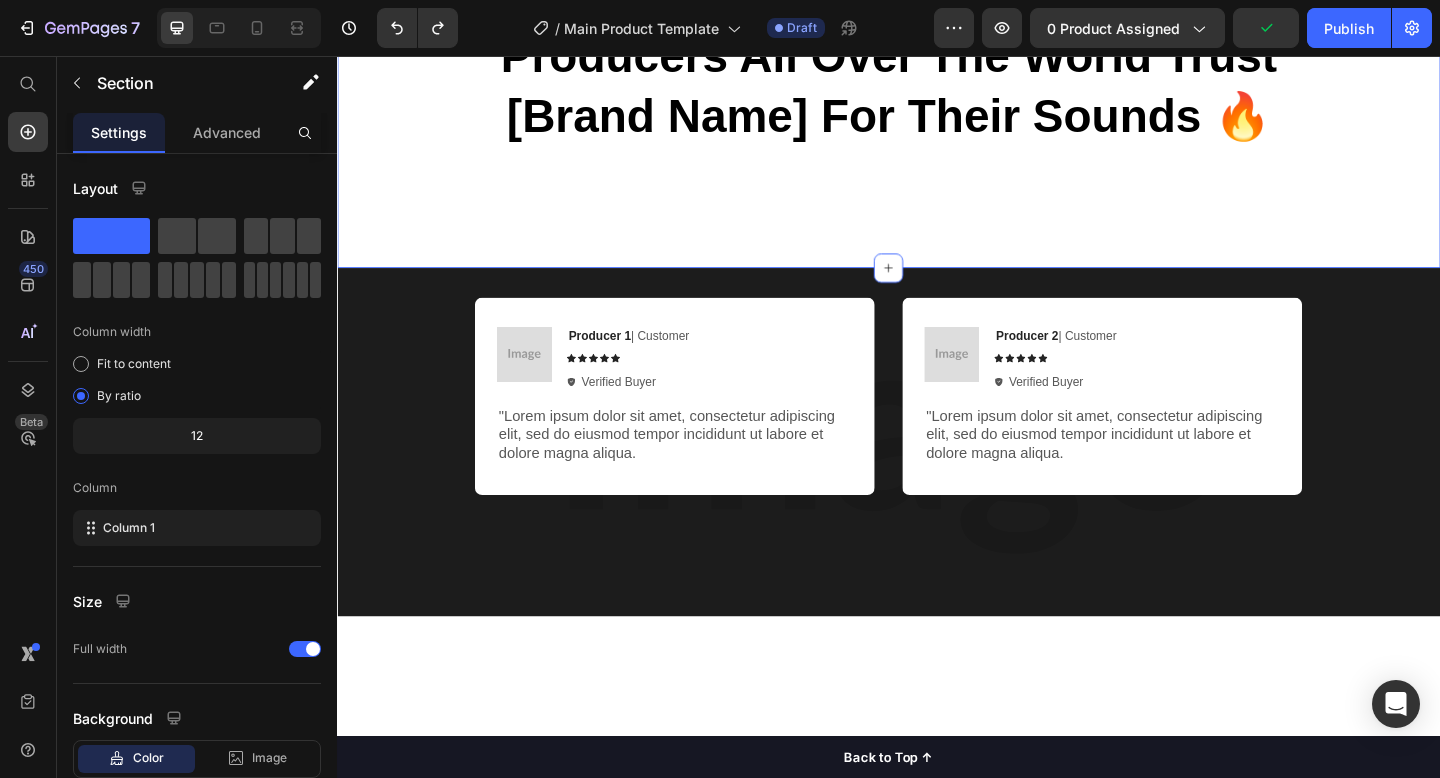 click on "Video Row Heading Producers All Over The World Trust [Brand Name] For Their Sounds 🔥 Heading Section 6   You can create reusable sections Create Theme Section AI Content Write with GemAI What would you like to describe here? Tone and Voice Persuasive Product YURI - DARK SYNTH SAMPLE PACK VOL. 1 Show more Generate" at bounding box center [937, -127] 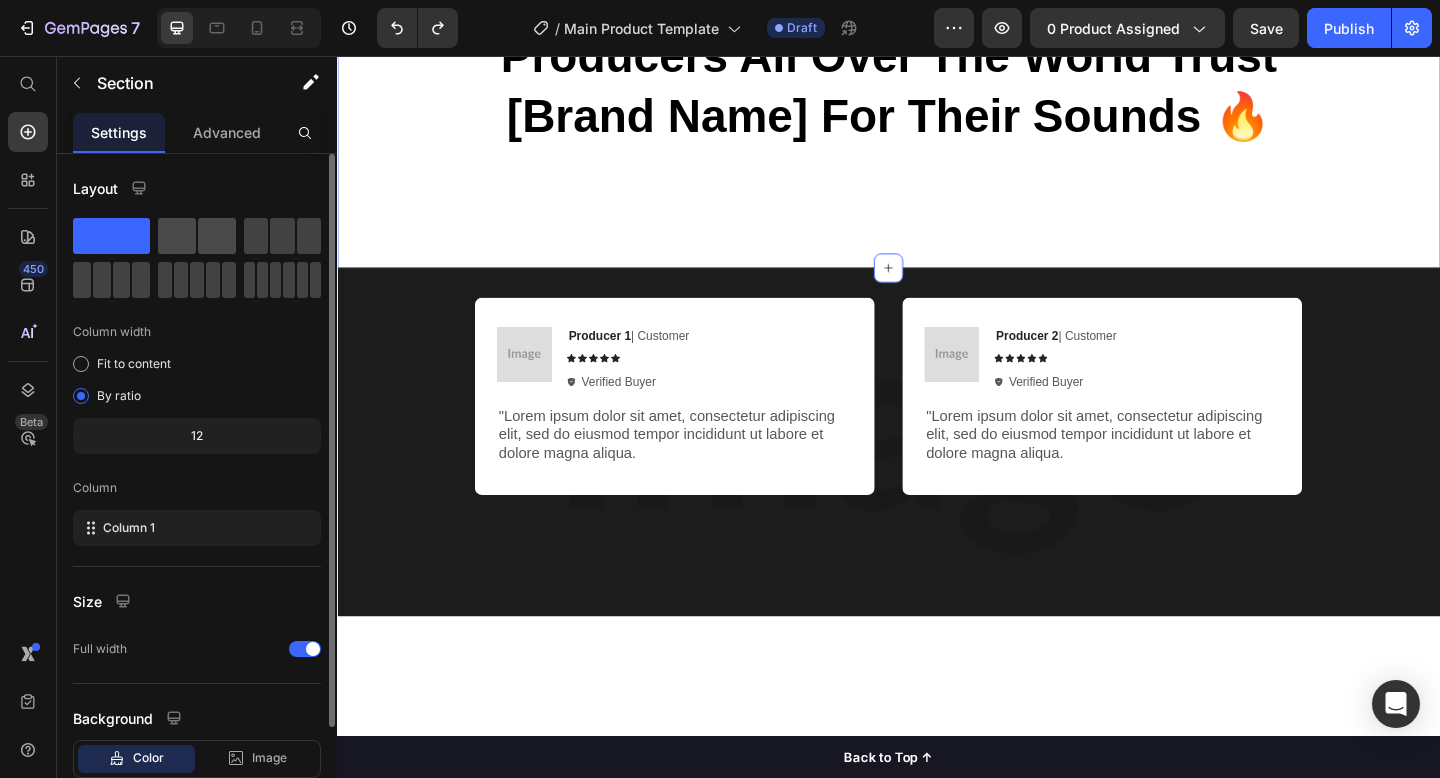 click 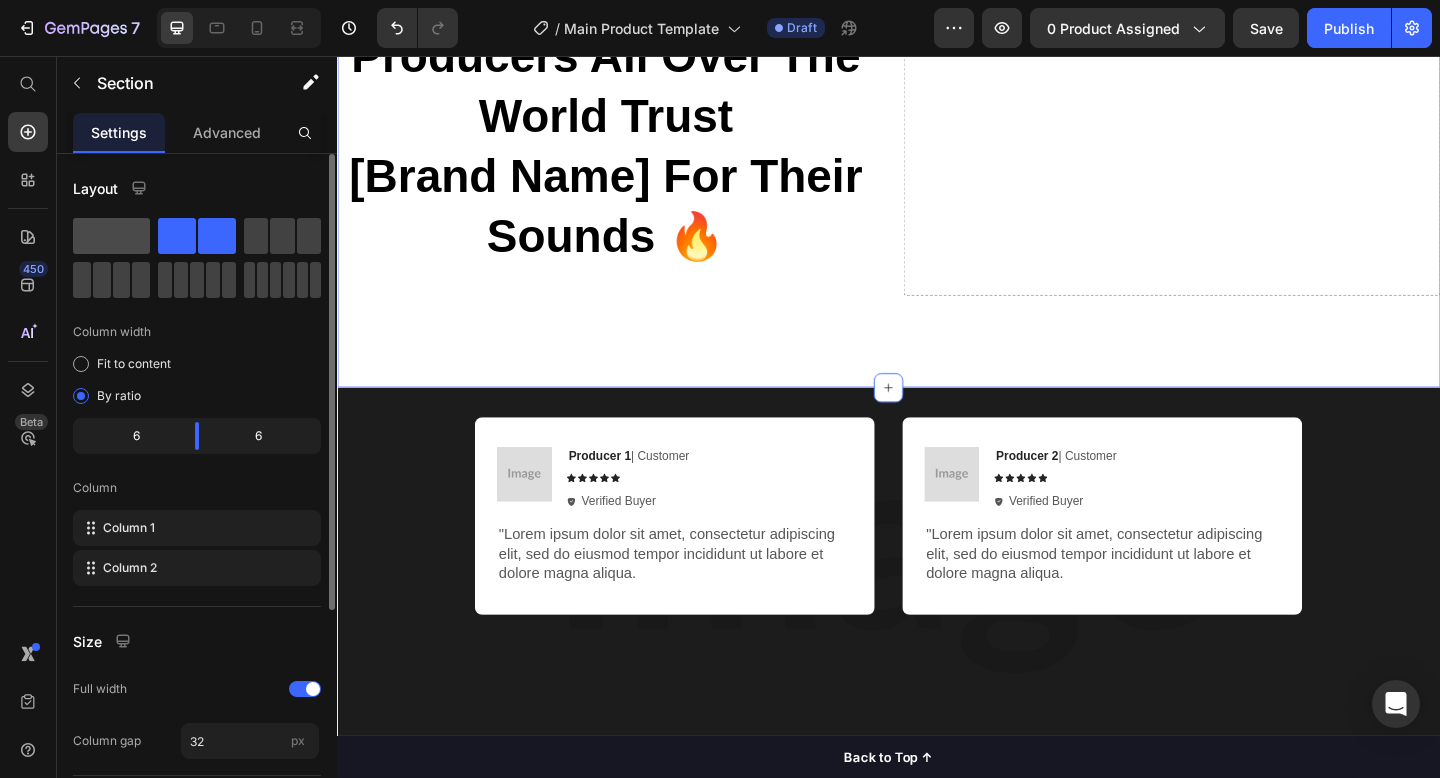 click 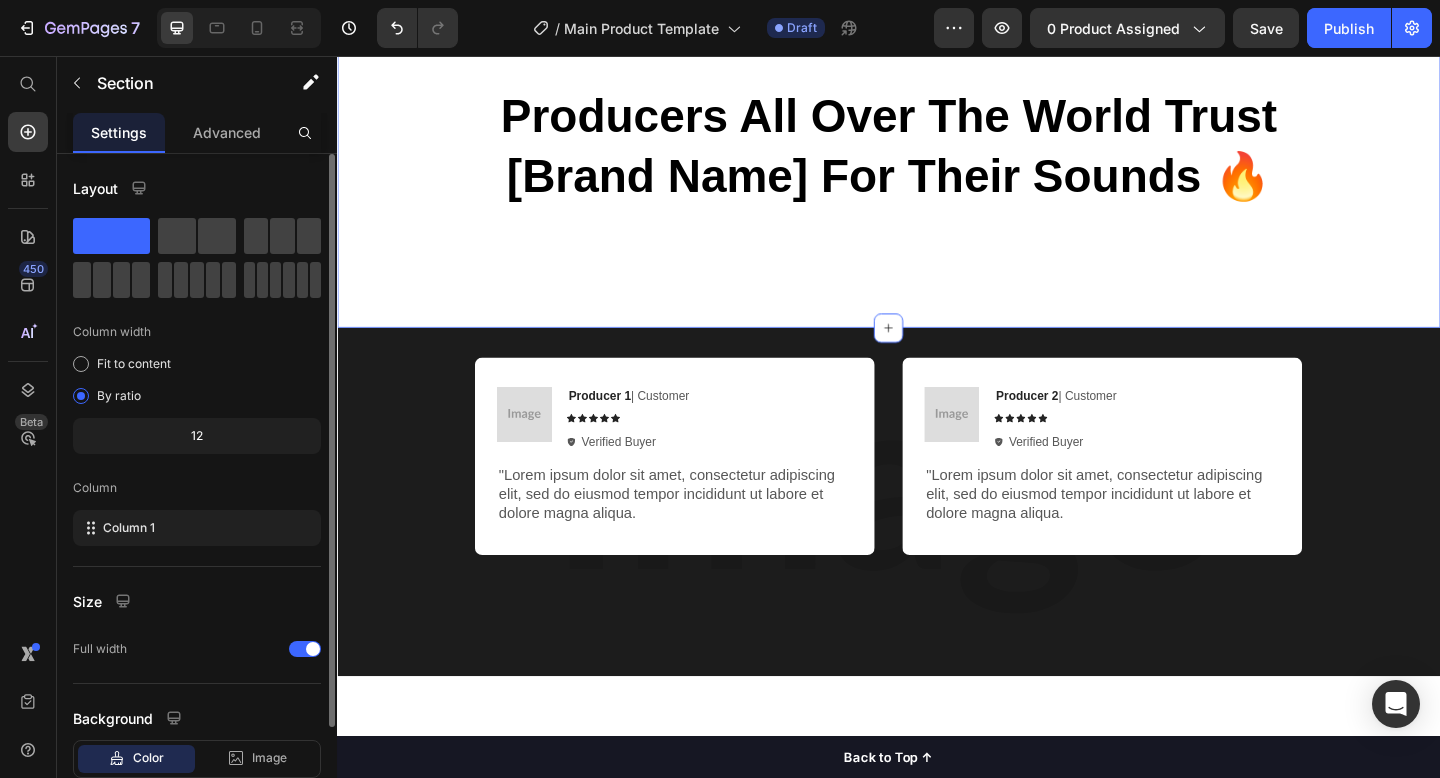 scroll, scrollTop: 2304, scrollLeft: 0, axis: vertical 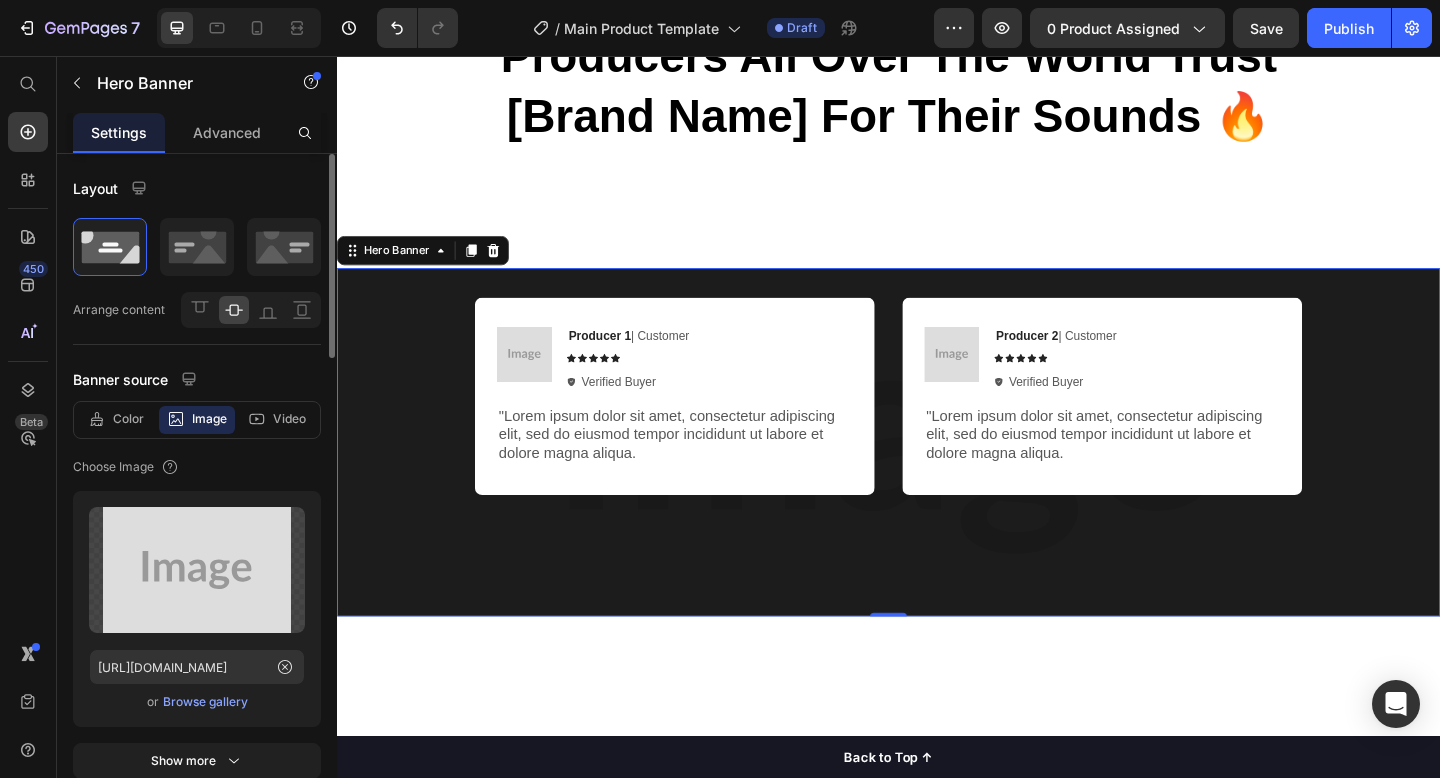 click on "Image Producer 1  | Customer   Text Block Icon Icon Icon Icon Icon Icon List
Verified Buyer Item List Row "Lorem ipsum dolor sit amet, consectetur adipiscing elit, sed do eiusmod tempor incididunt ut labore et dolore magna aliqua. Text Block Row Image Producer 2  | Customer   Text Block Icon Icon Icon Icon Icon Icon List
Verified Buyer Item List Row "Lorem ipsum dolor sit amet, consectetur adipiscing elit, sed do eiusmod tempor incididunt ut labore et dolore magna aliqua. Text Block Row Image Producer 3  | Customer   Text Block Icon Icon Icon Icon Icon Icon List
Verified Buyer Item List Row "Lorem ipsum dolor sit amet, consectetur adipiscing elit, sed do eiusmod tempor incididunt ut labore et dolore magna aliqua. Text Block Row Carousel Row" at bounding box center [937, 476] 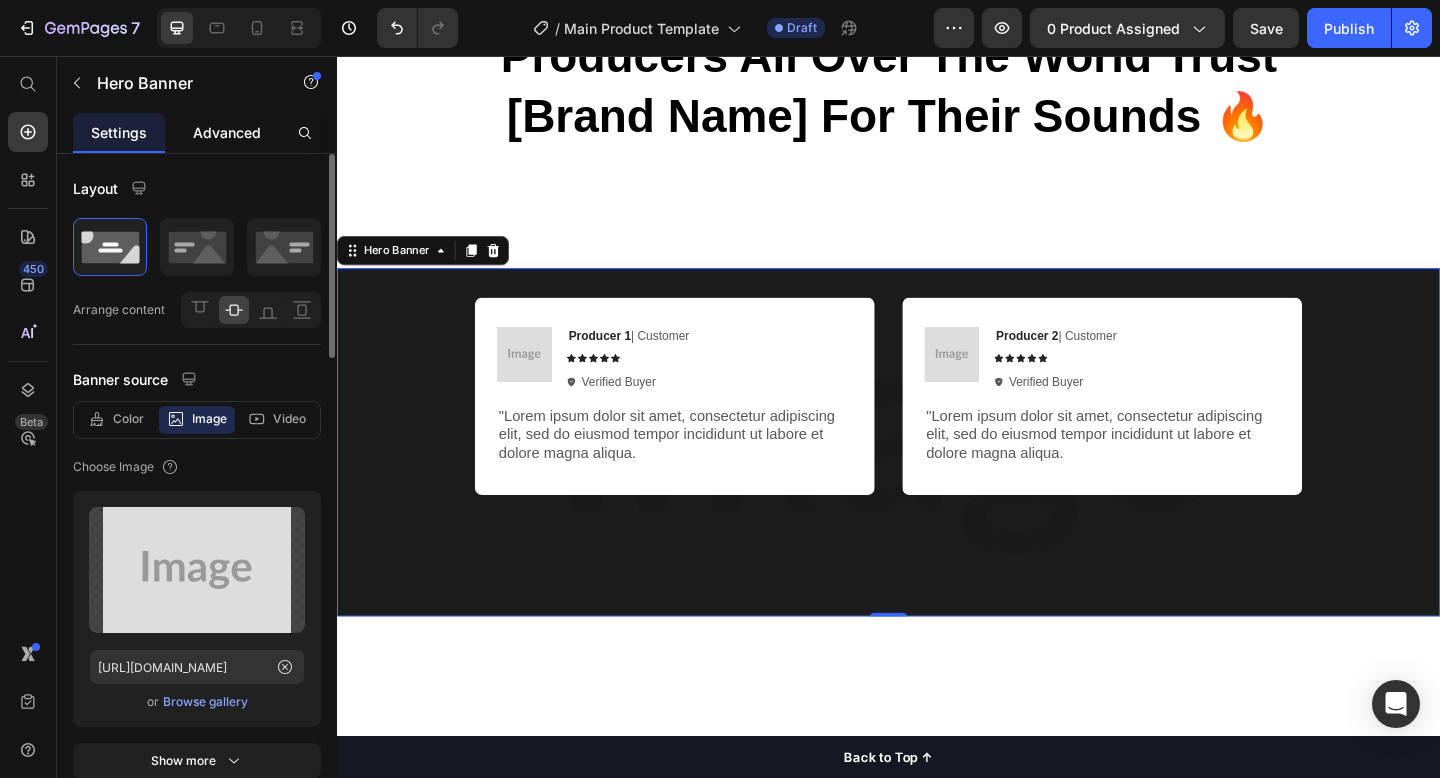 click on "Advanced" 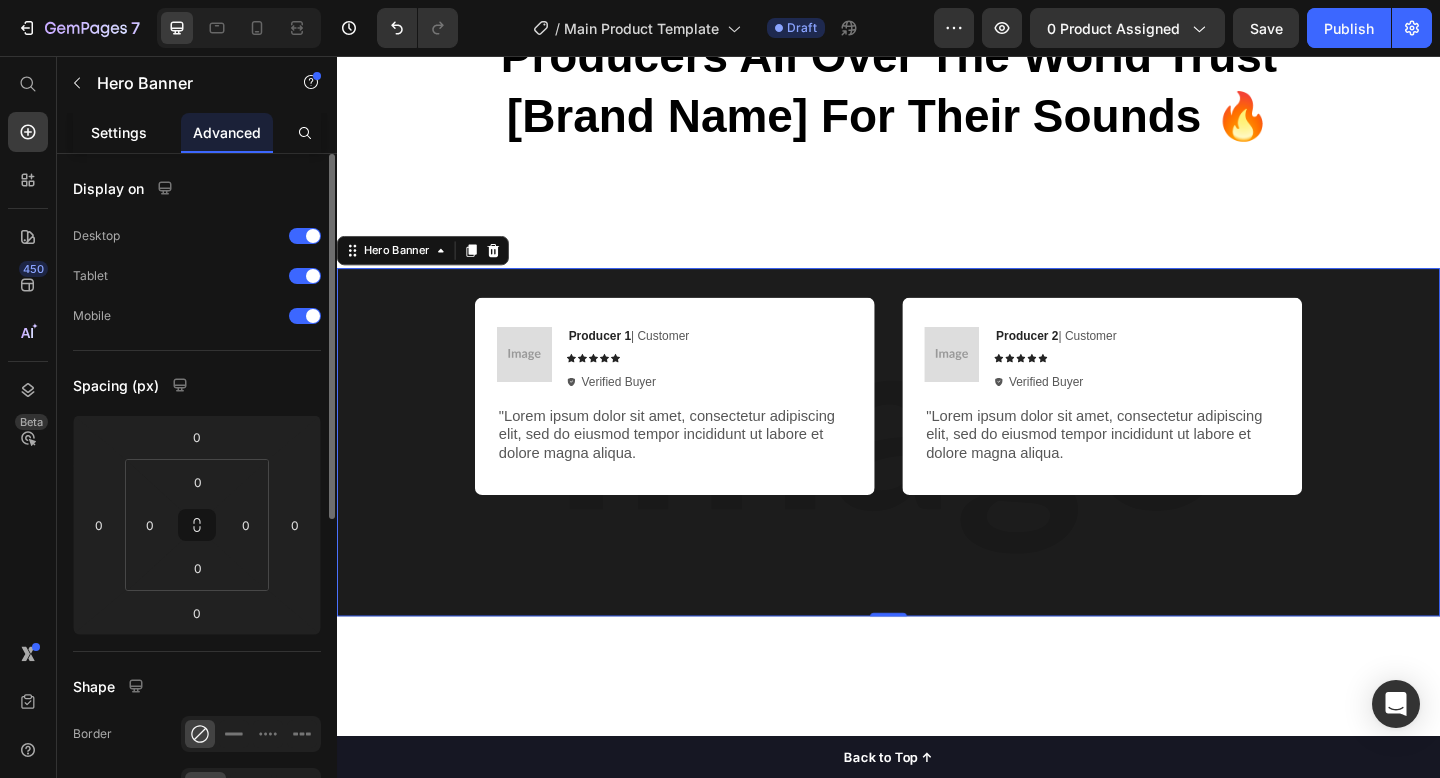 click on "Settings" at bounding box center [119, 132] 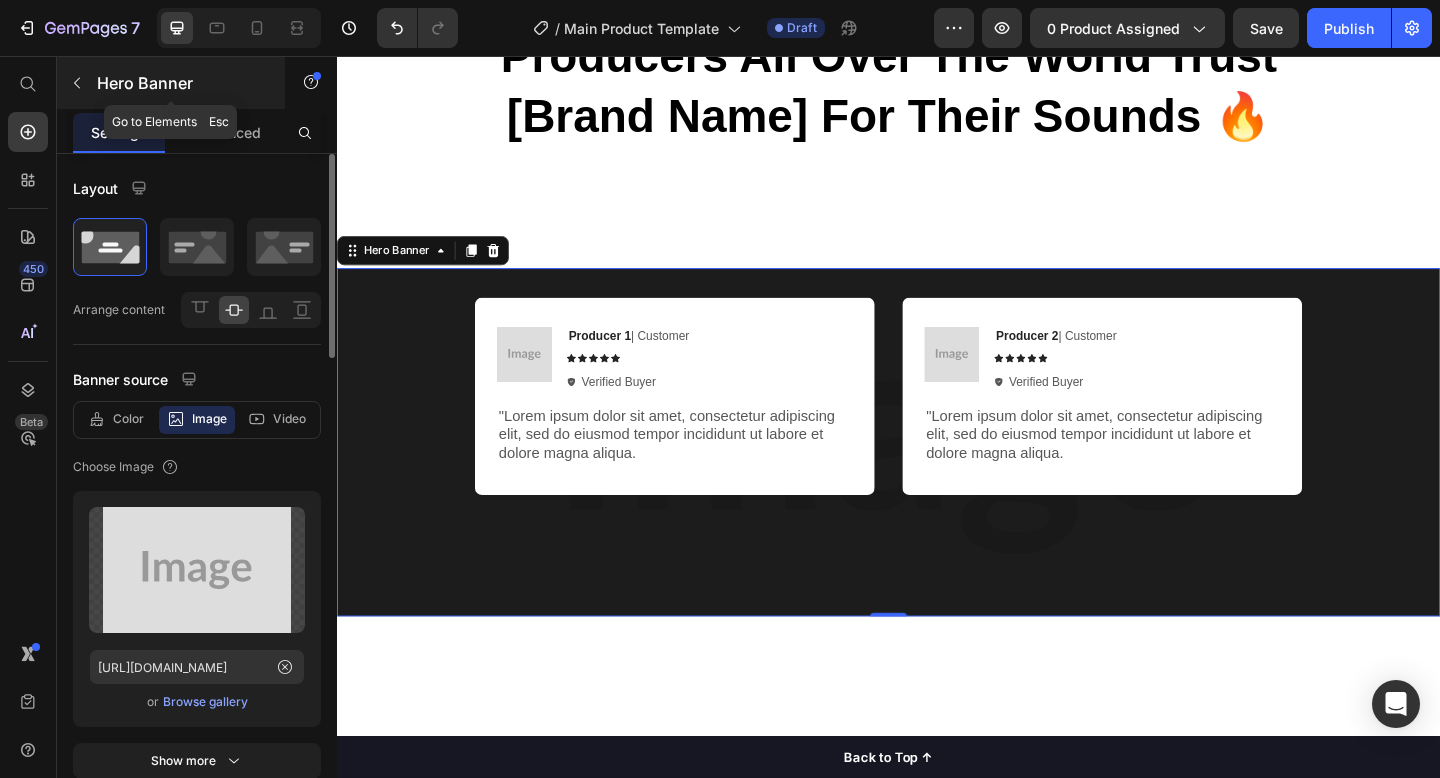 click 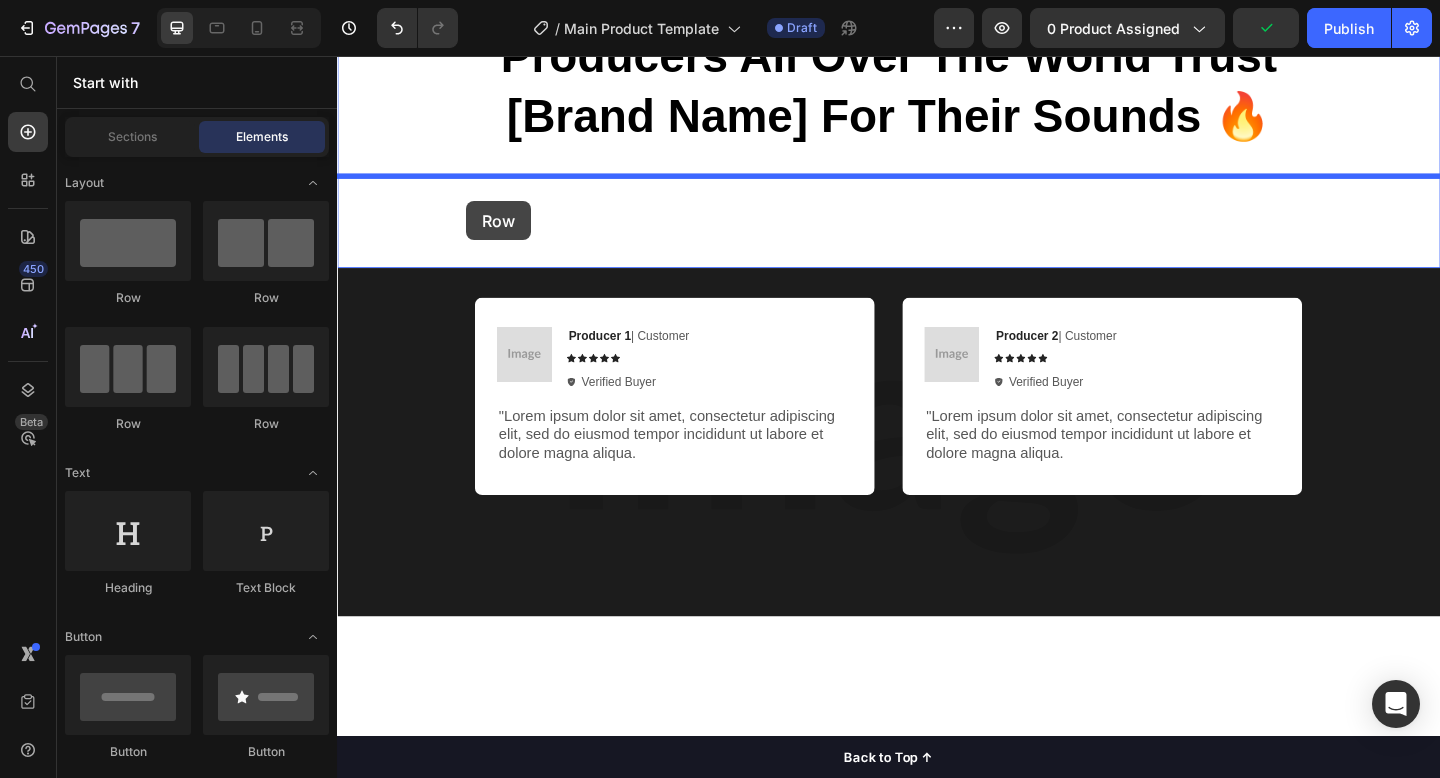 drag, startPoint x: 605, startPoint y: 301, endPoint x: 475, endPoint y: 214, distance: 156.4257 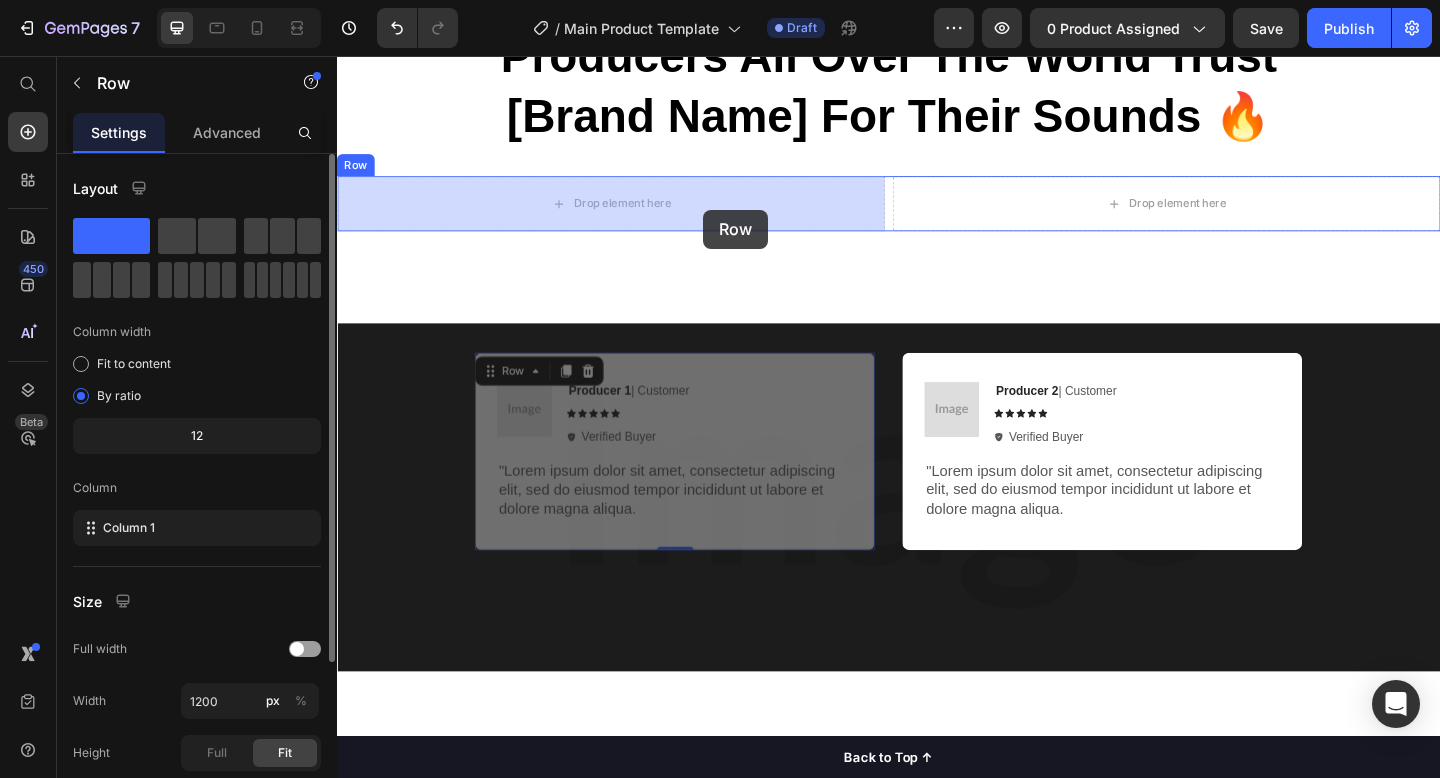 drag, startPoint x: 822, startPoint y: 396, endPoint x: 735, endPoint y: 223, distance: 193.644 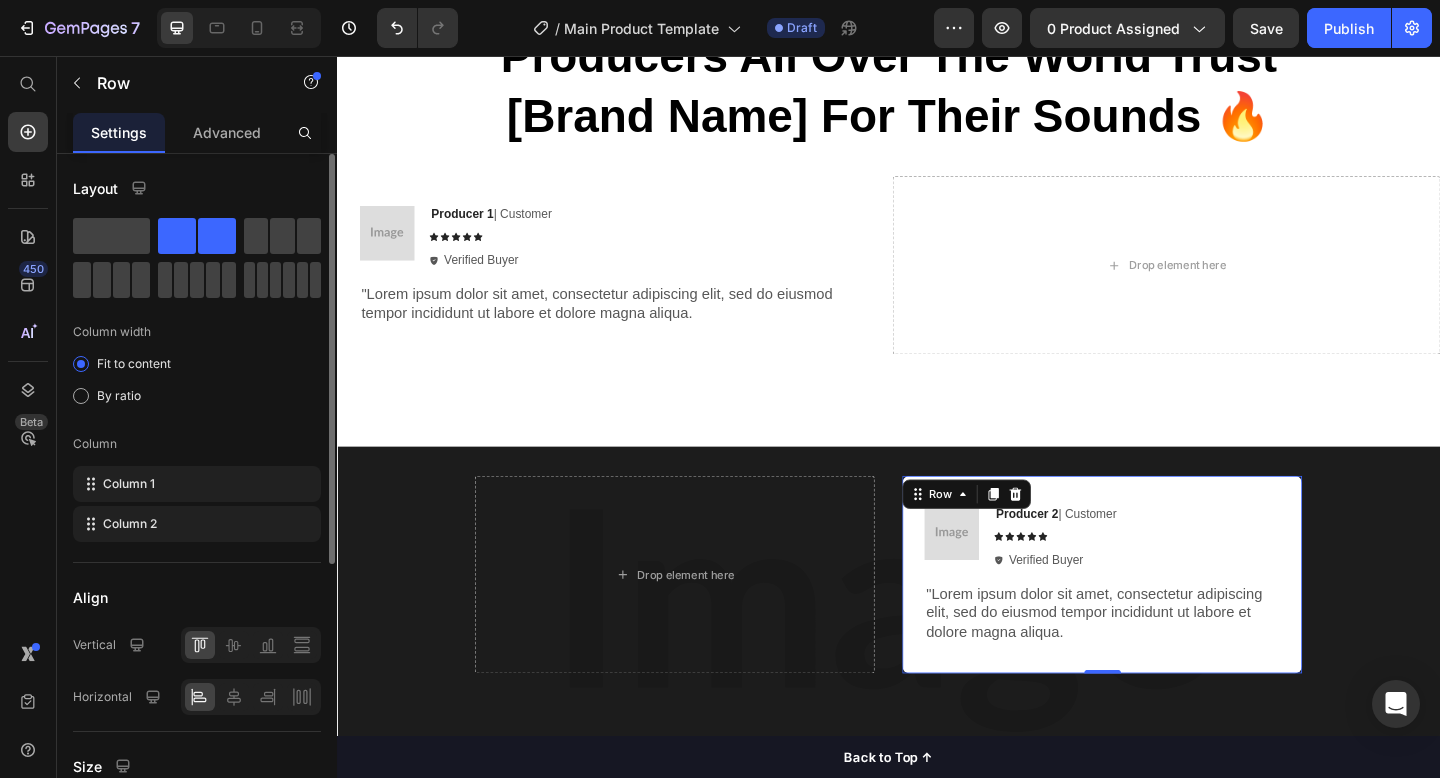 click on "Image Producer 2  | Customer   Text Block Icon Icon Icon Icon Icon Icon List
Verified Buyer Item List Row "Lorem ipsum dolor sit amet, consectetur adipiscing elit, sed do eiusmod tempor incididunt ut labore et dolore magna aliqua. Text Block Row   0" at bounding box center (1169, 620) 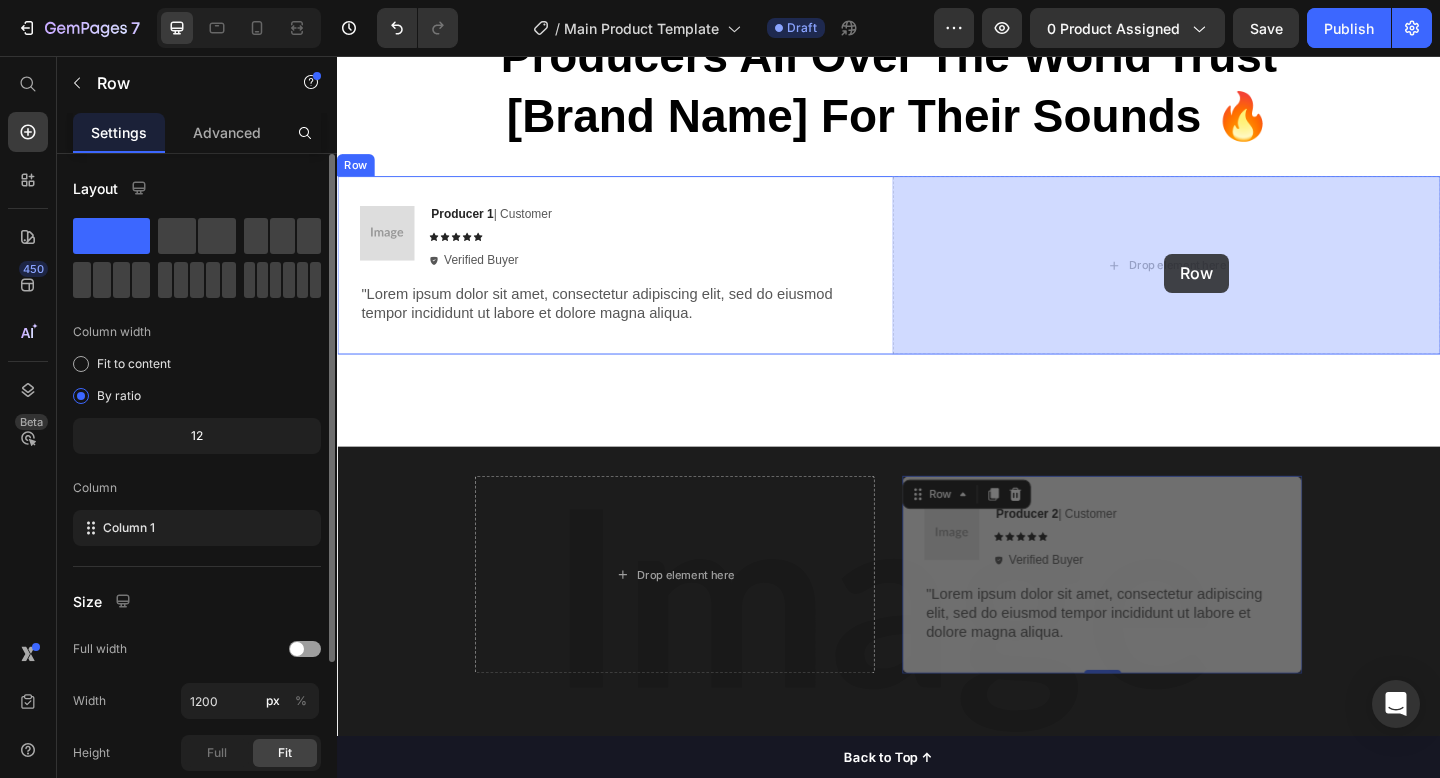 drag, startPoint x: 1318, startPoint y: 520, endPoint x: 1239, endPoint y: 268, distance: 264.09277 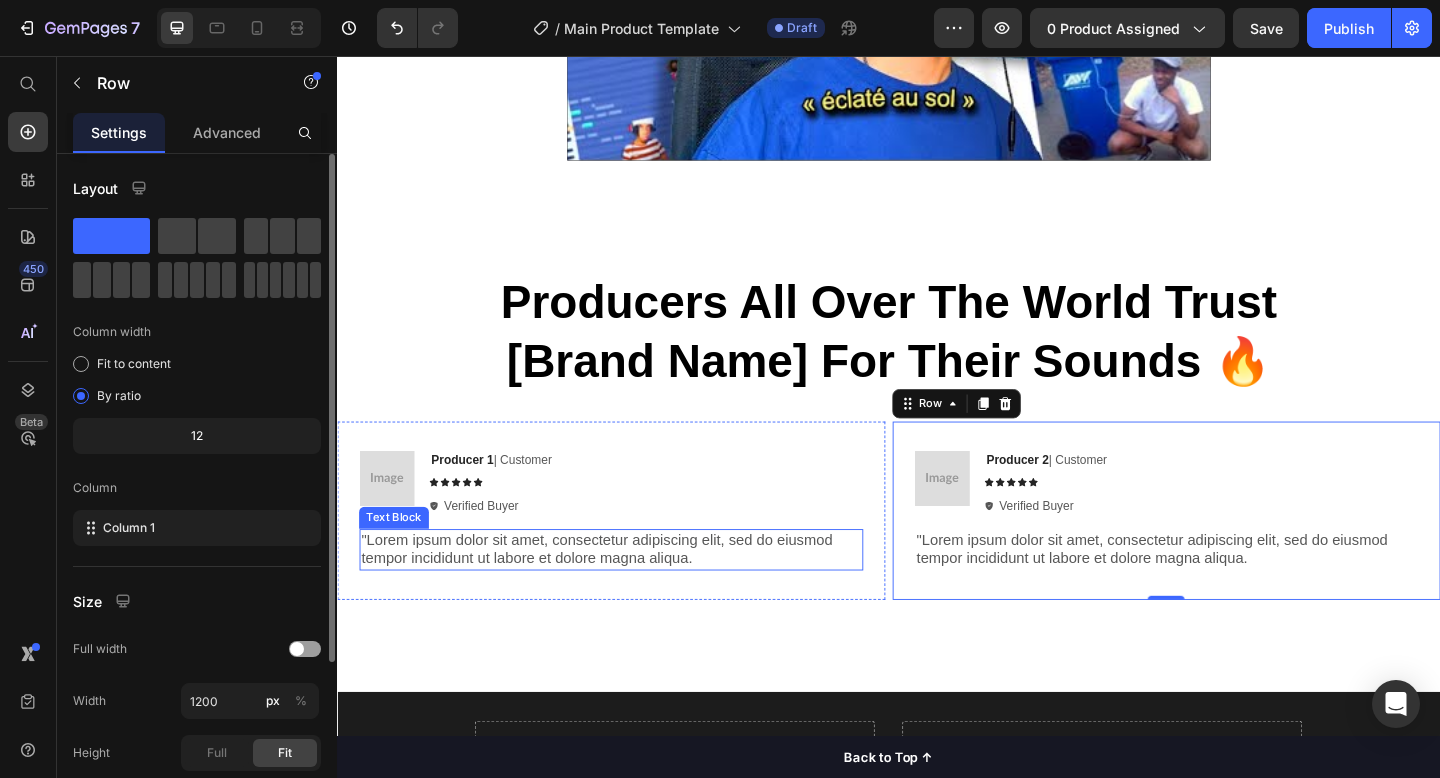 scroll, scrollTop: 2039, scrollLeft: 0, axis: vertical 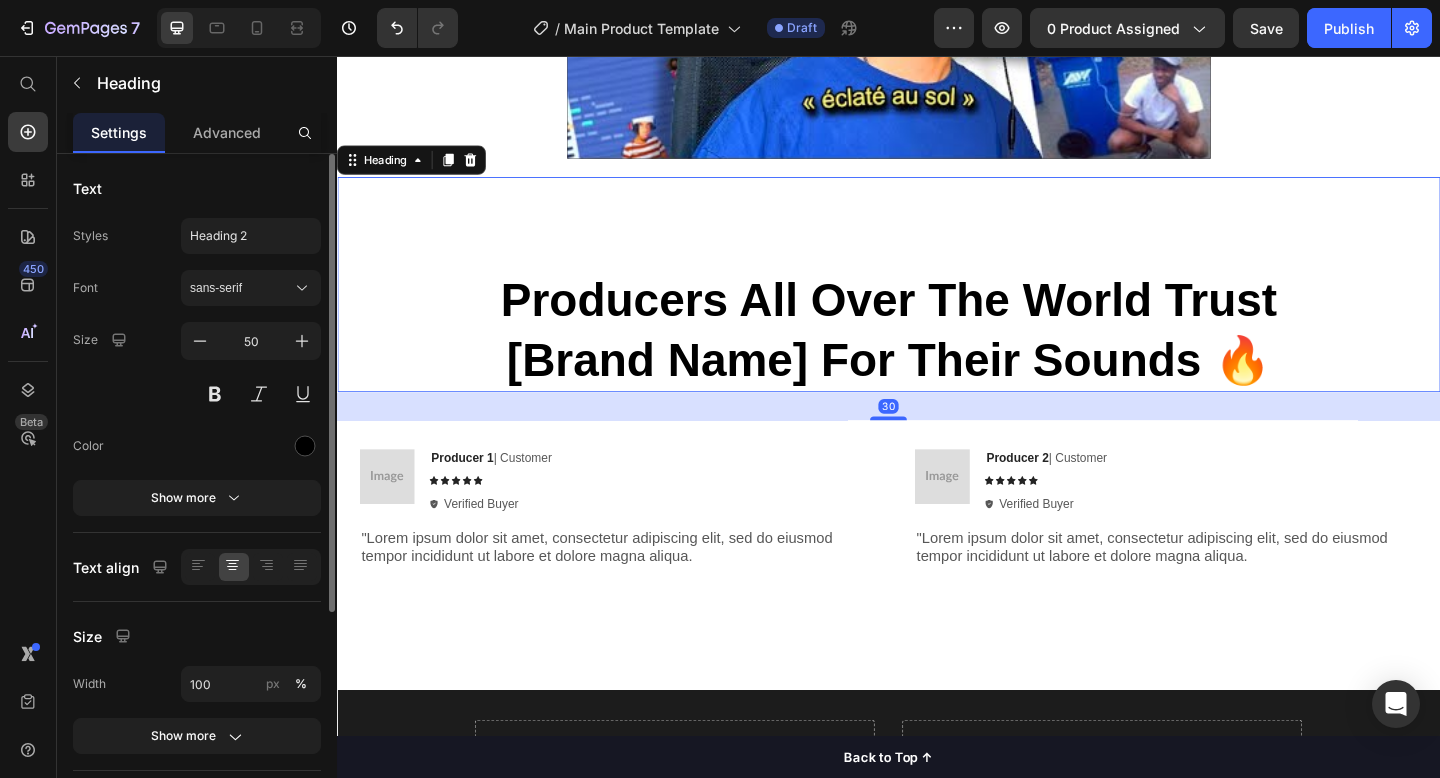 click on "Producers All Over The World Trust [Brand Name] For Their Sounds 🔥 Heading   30" at bounding box center (937, 305) 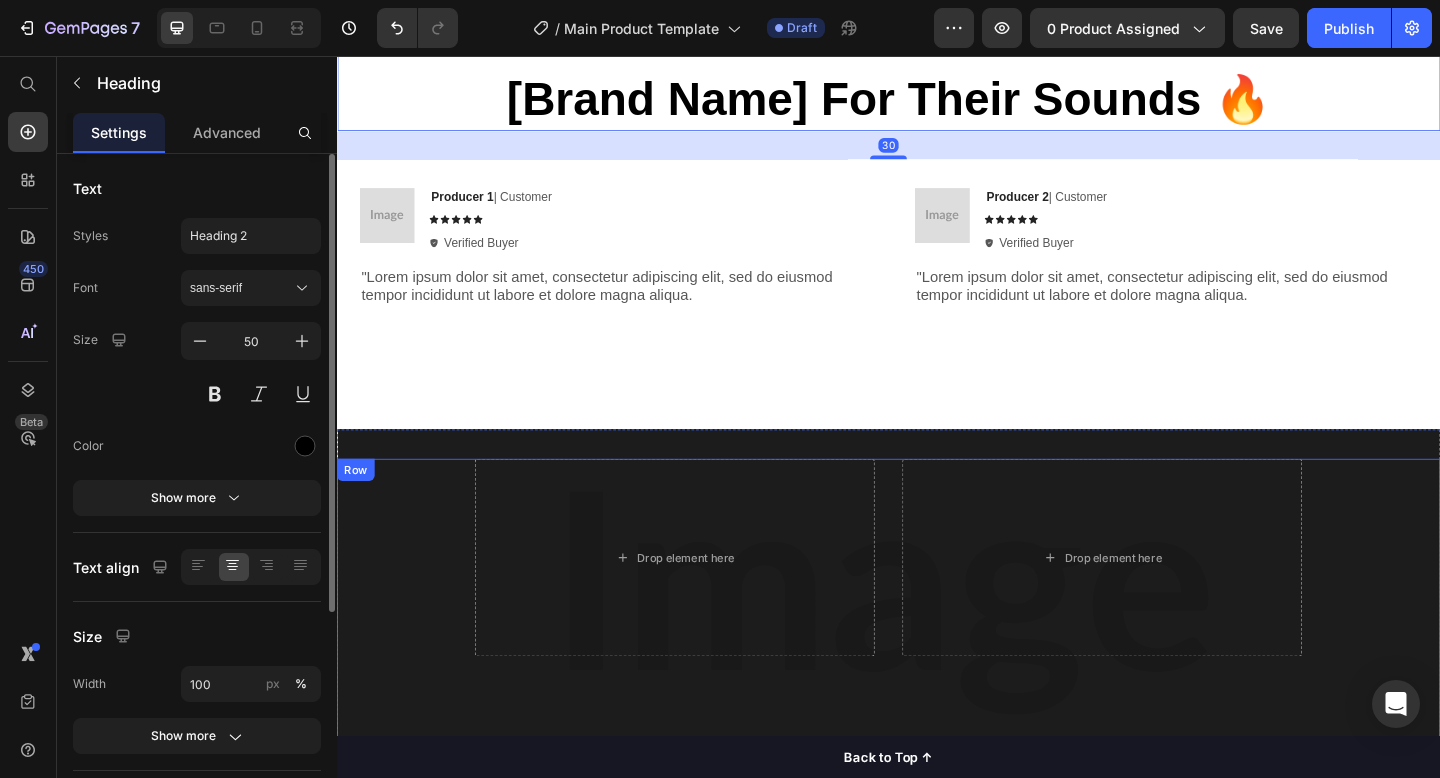 click on "Drop element here
Drop element here Image Producer 3  | Customer   Text Block Icon Icon Icon Icon Icon Icon List
Verified Buyer Item List Row "Lorem ipsum dolor sit amet, consectetur adipiscing elit, sed do eiusmod tempor incididunt ut labore et dolore magna aliqua. Text Block Row Carousel" at bounding box center [937, 651] 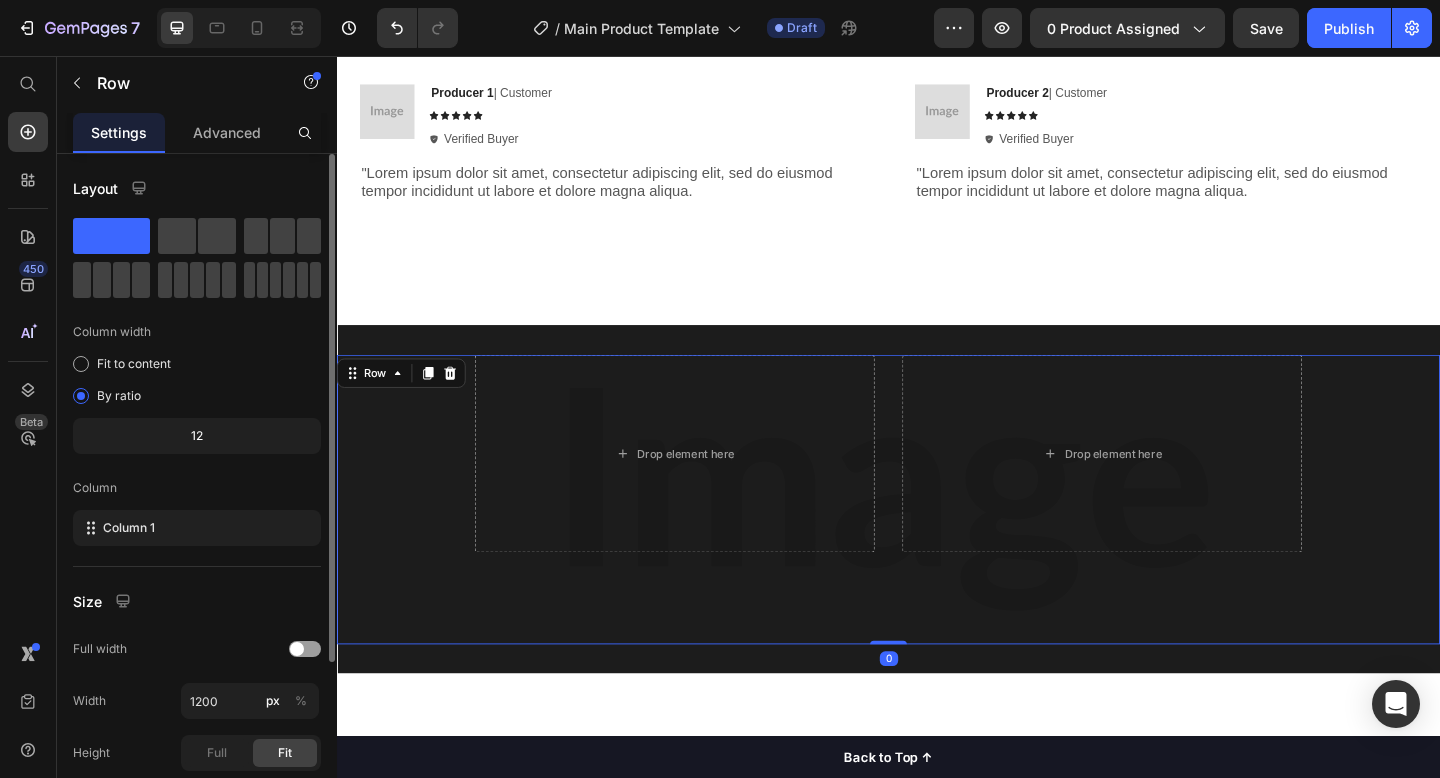 scroll, scrollTop: 2498, scrollLeft: 0, axis: vertical 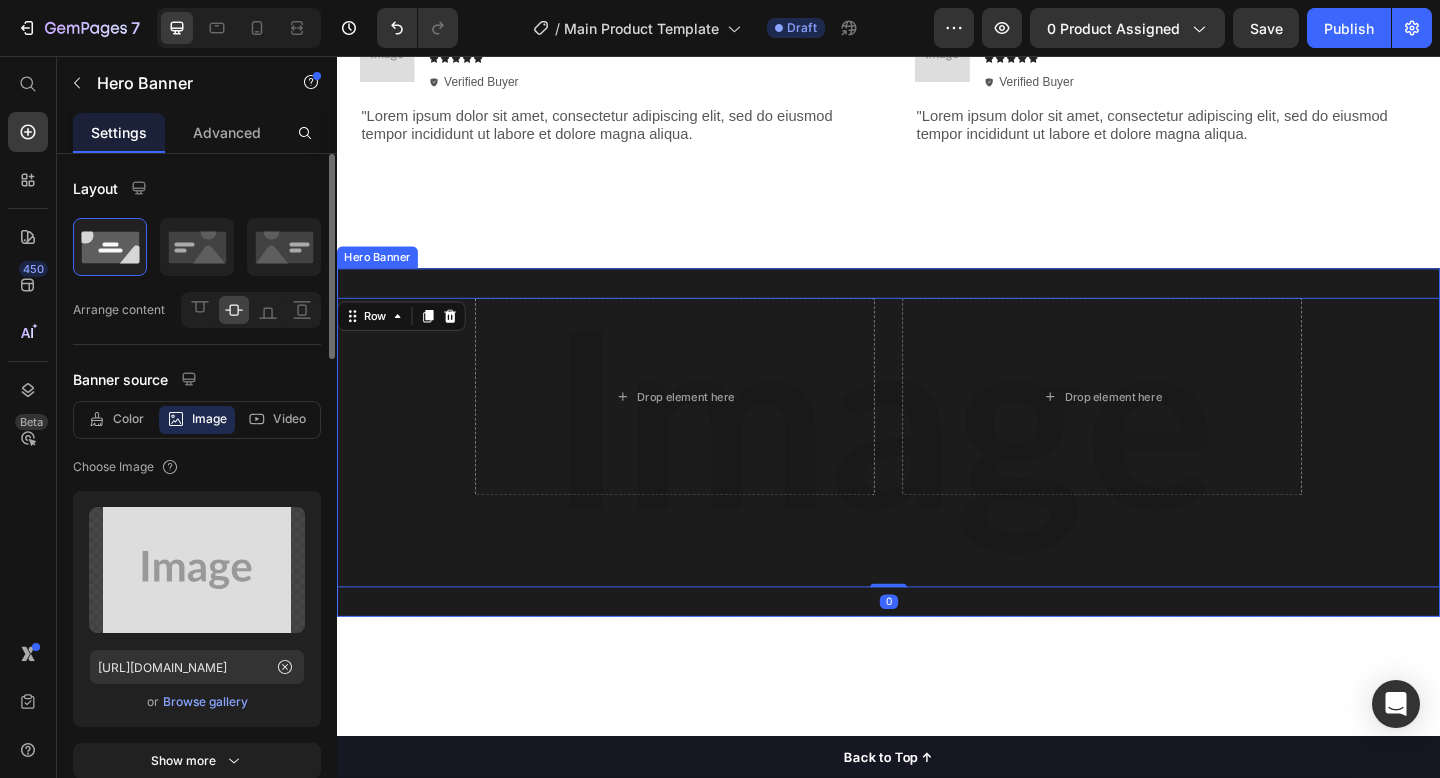 click on "Drop element here
Drop element here Image Producer 3  | Customer   Text Block Icon Icon Icon Icon Icon Icon List
Verified Buyer Item List Row "Lorem ipsum dolor sit amet, consectetur adipiscing elit, sed do eiusmod tempor incididunt ut labore et dolore magna aliqua. Text Block Row Carousel Row   0" at bounding box center [937, 476] 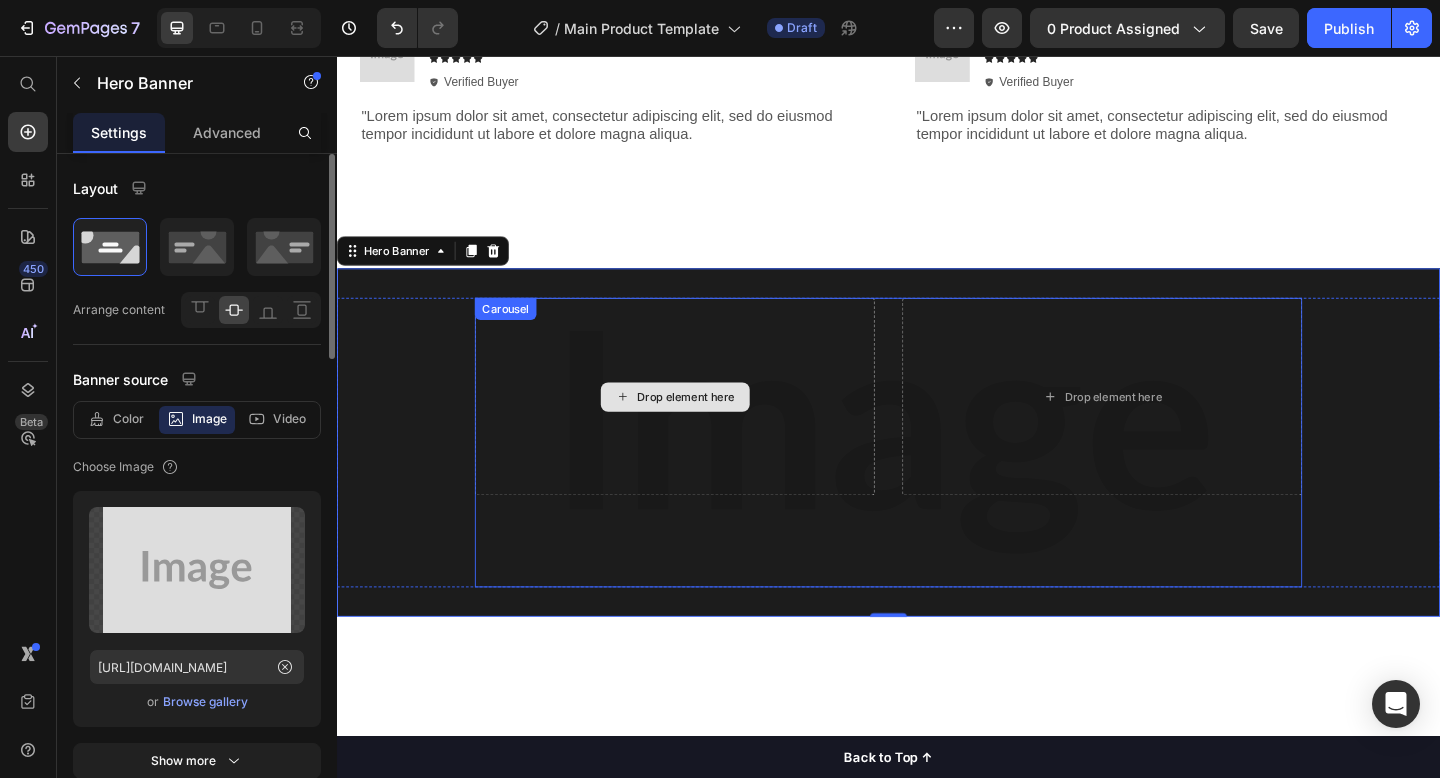 click on "Drop element here" at bounding box center (704, 426) 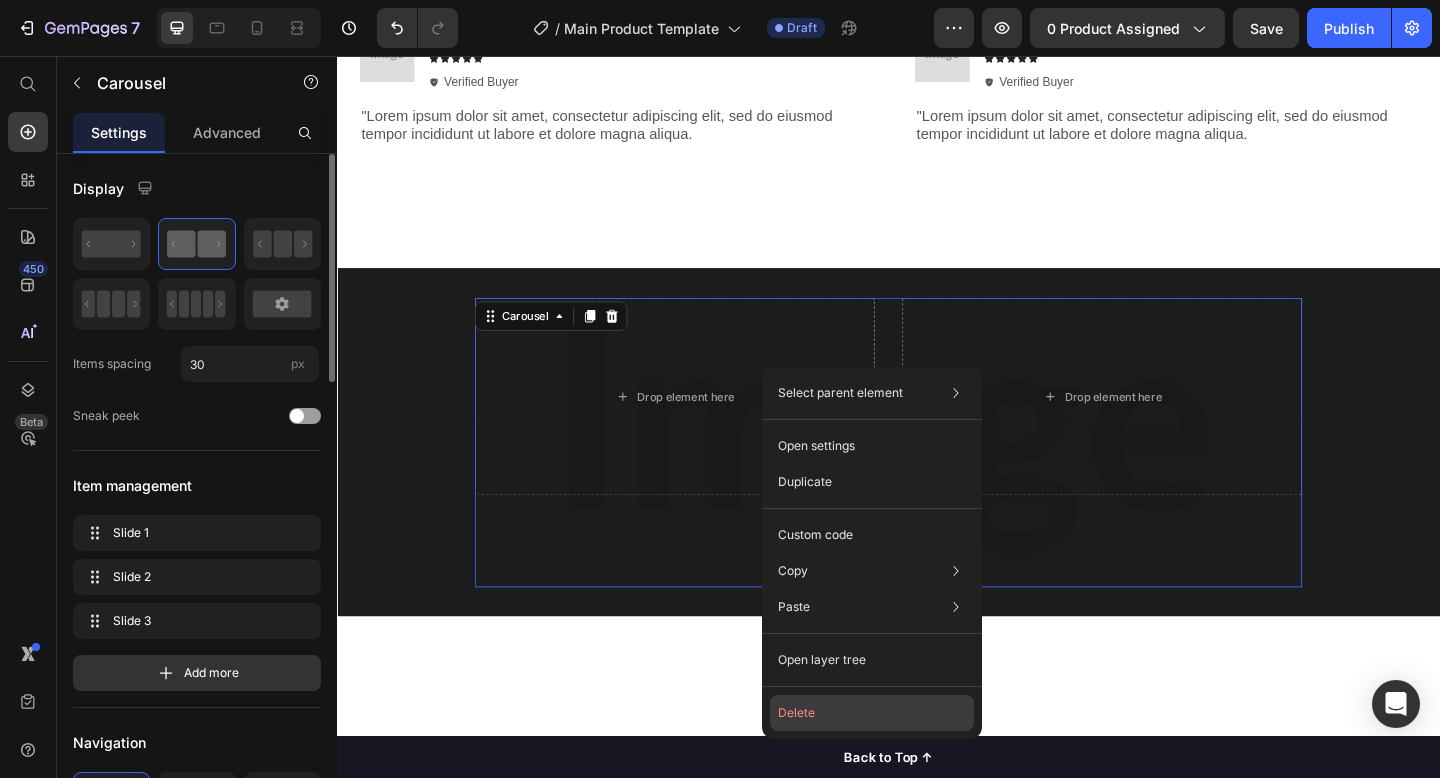 click on "Delete" 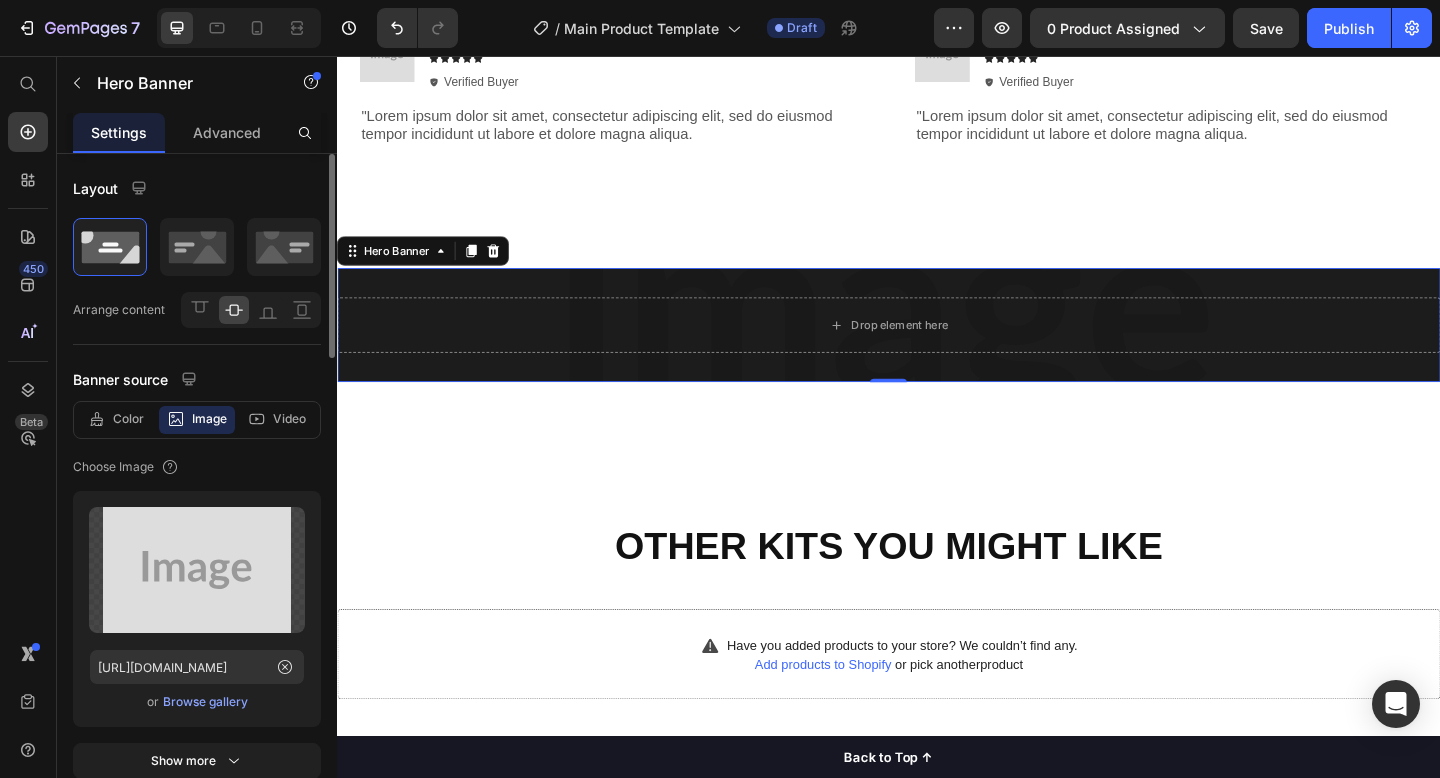 click on "Drop element here Row" at bounding box center (937, 349) 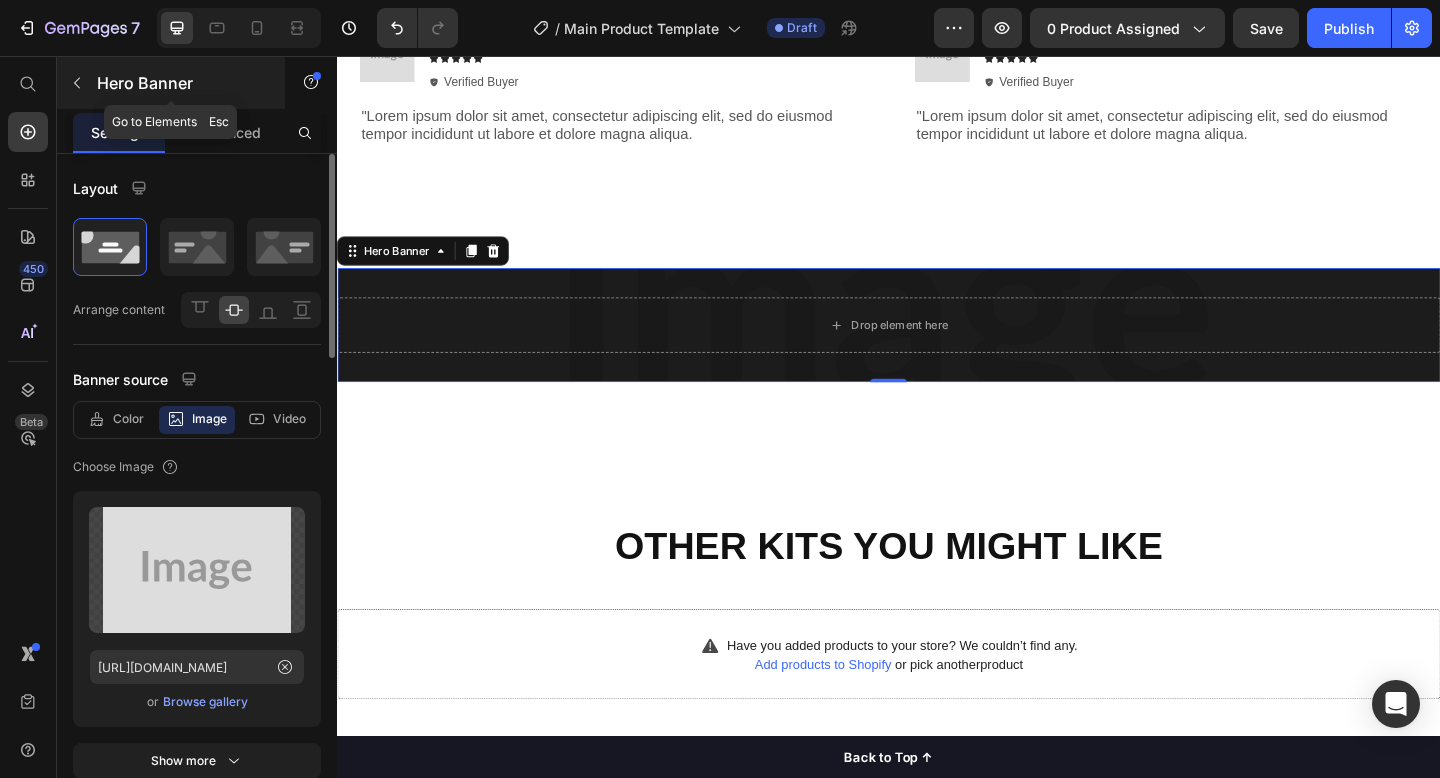 click at bounding box center (77, 83) 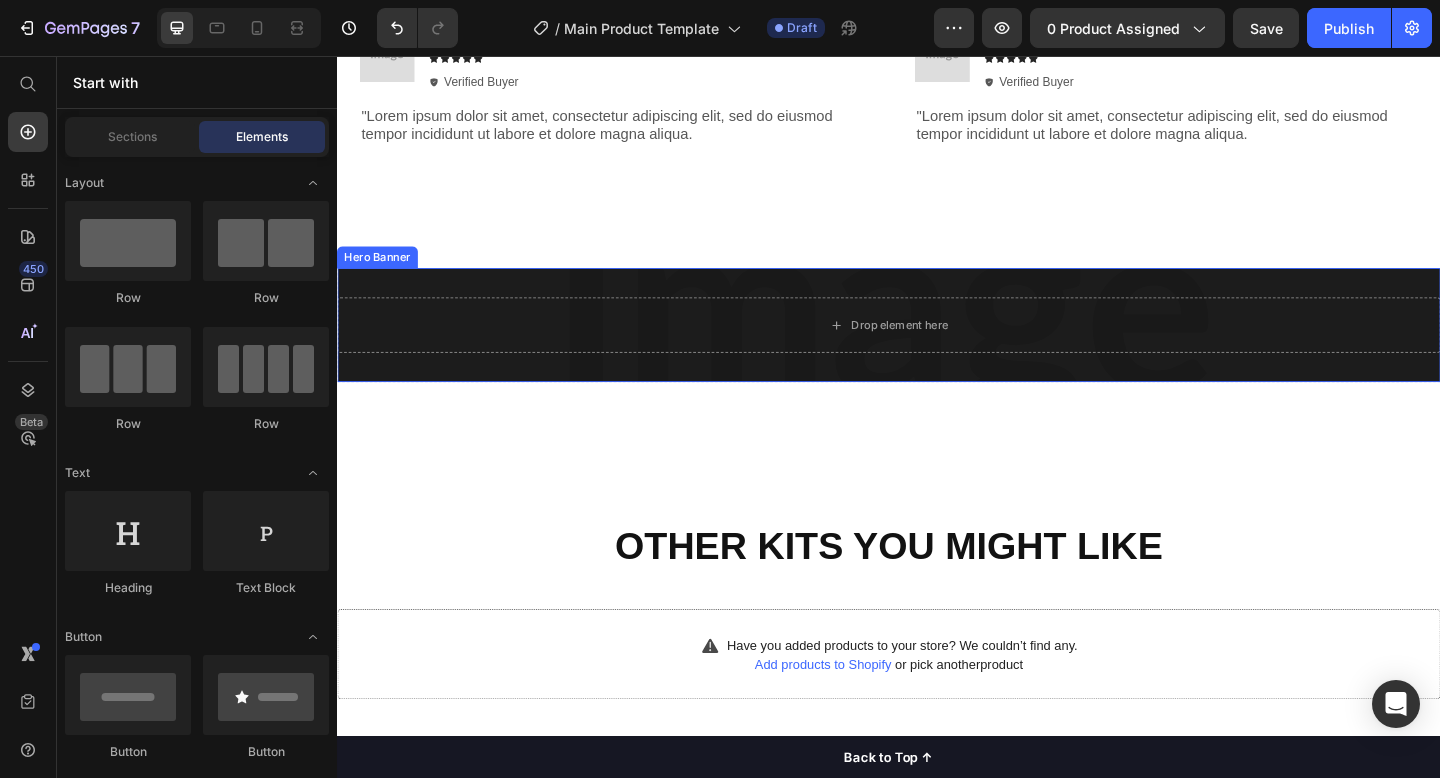 click on "Drop element here Row" at bounding box center [937, 349] 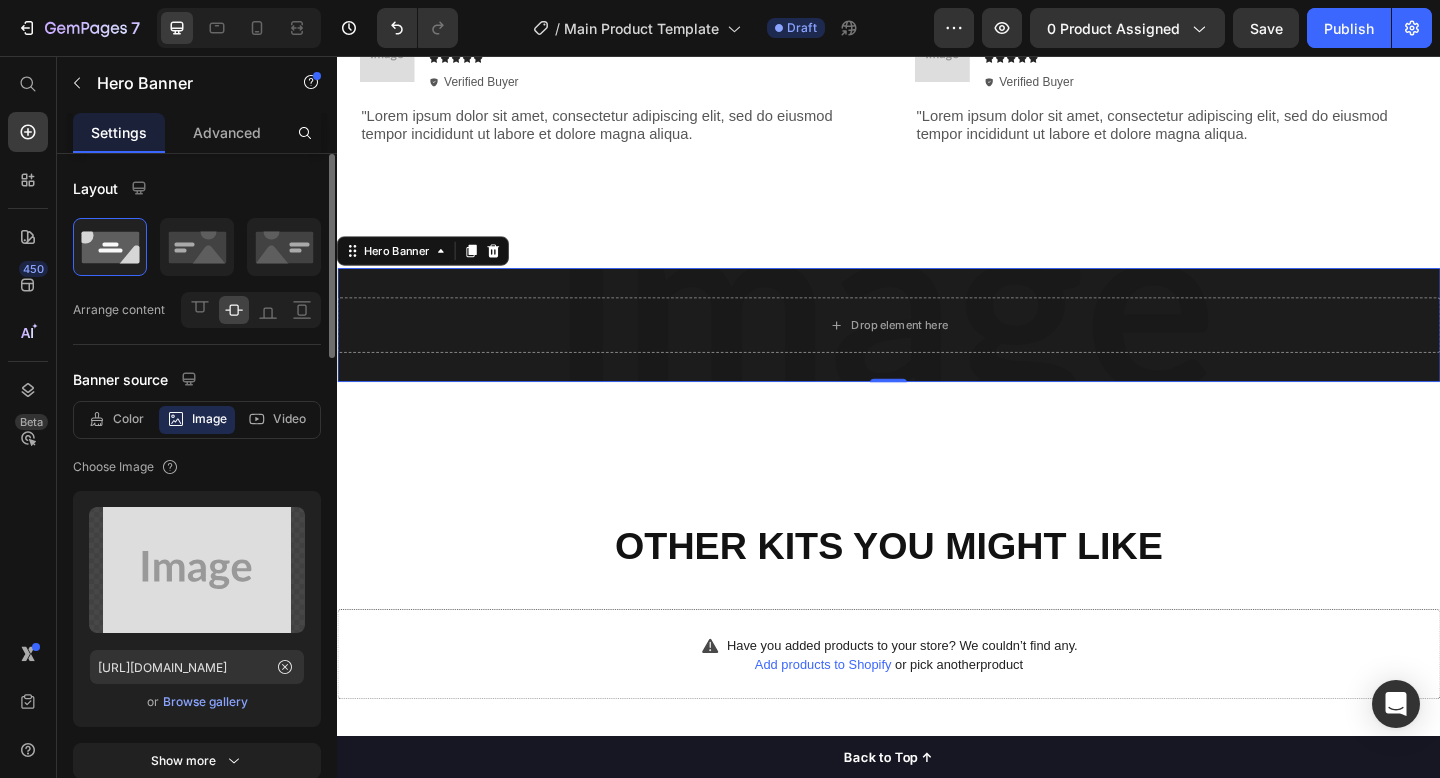 click on "Image" at bounding box center (209, 419) 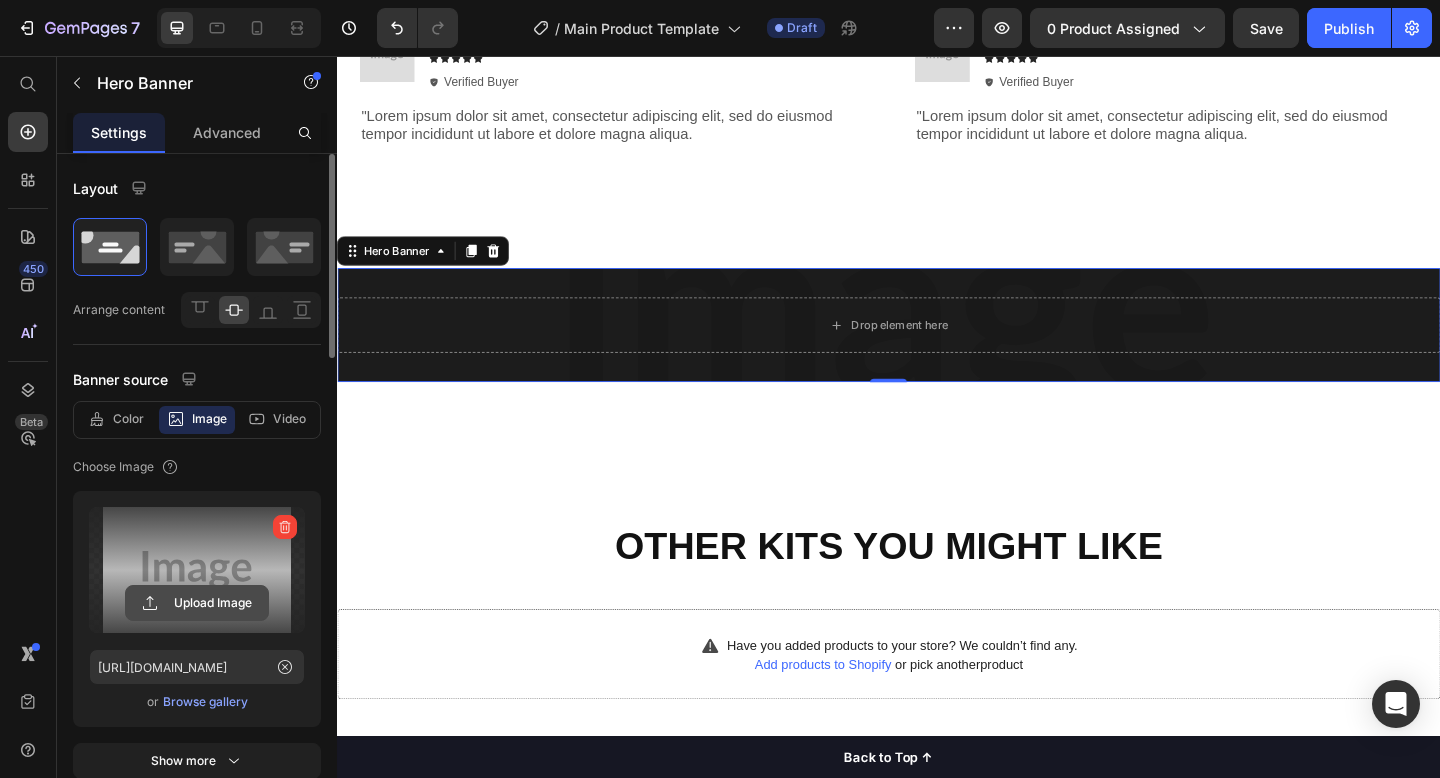 click 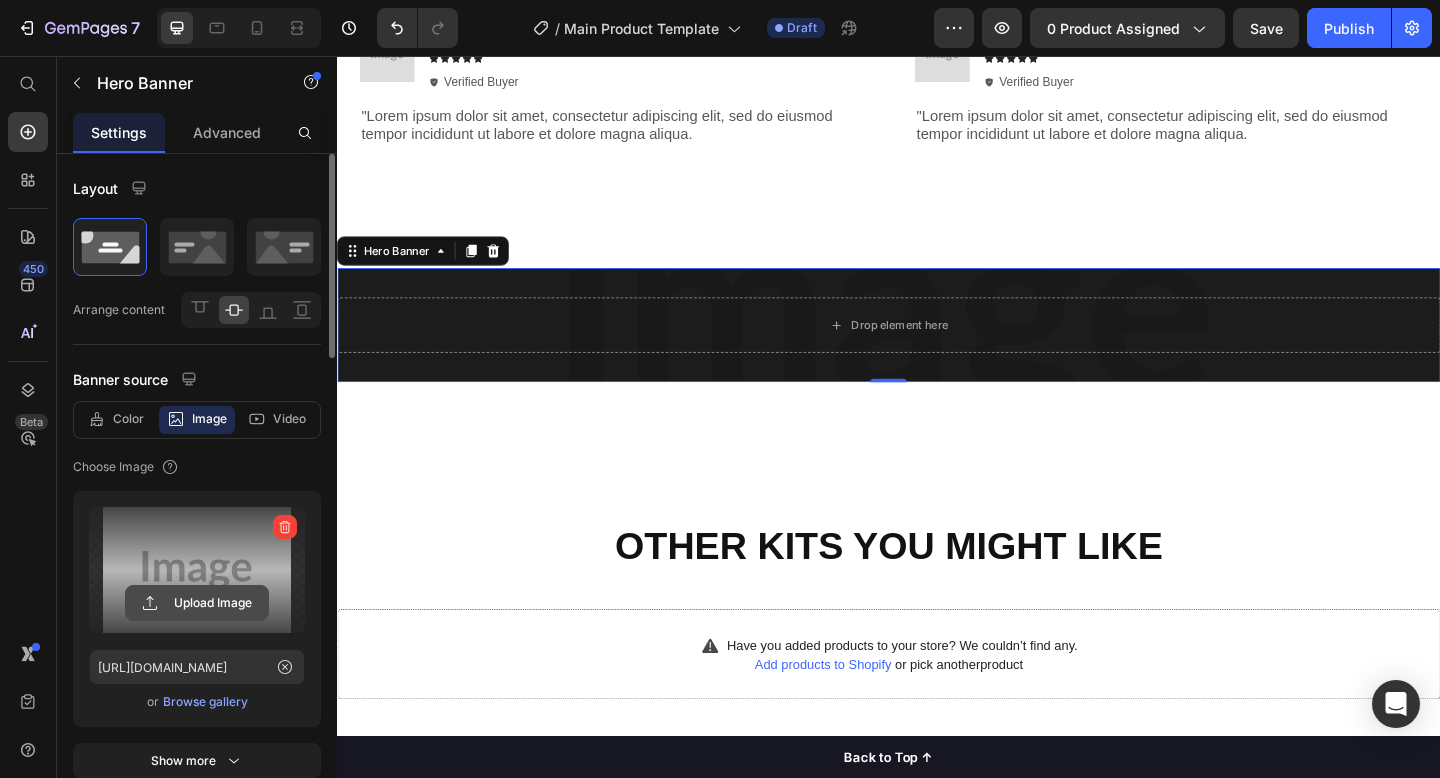 type on "C:\fakepath\sample.png" 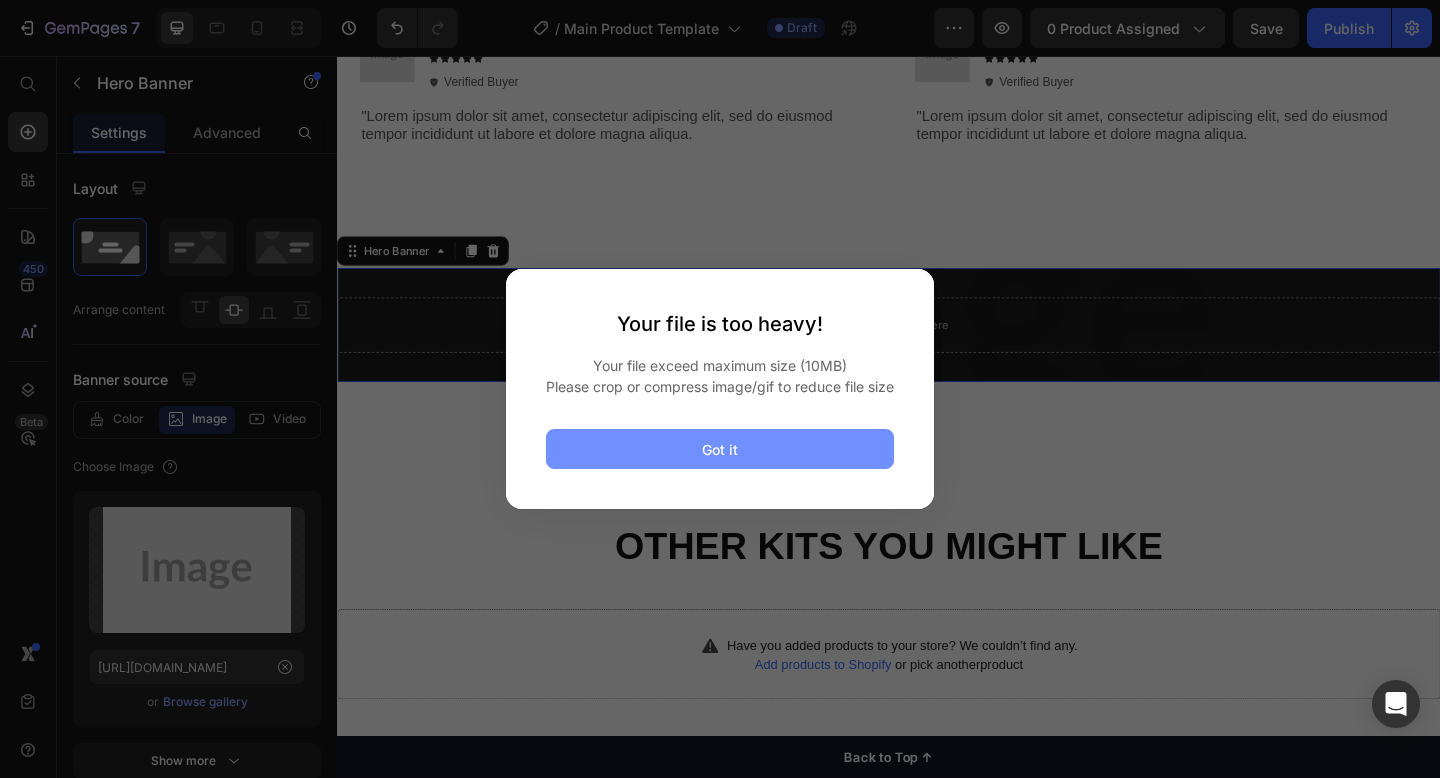 click on "Got it" at bounding box center [720, 449] 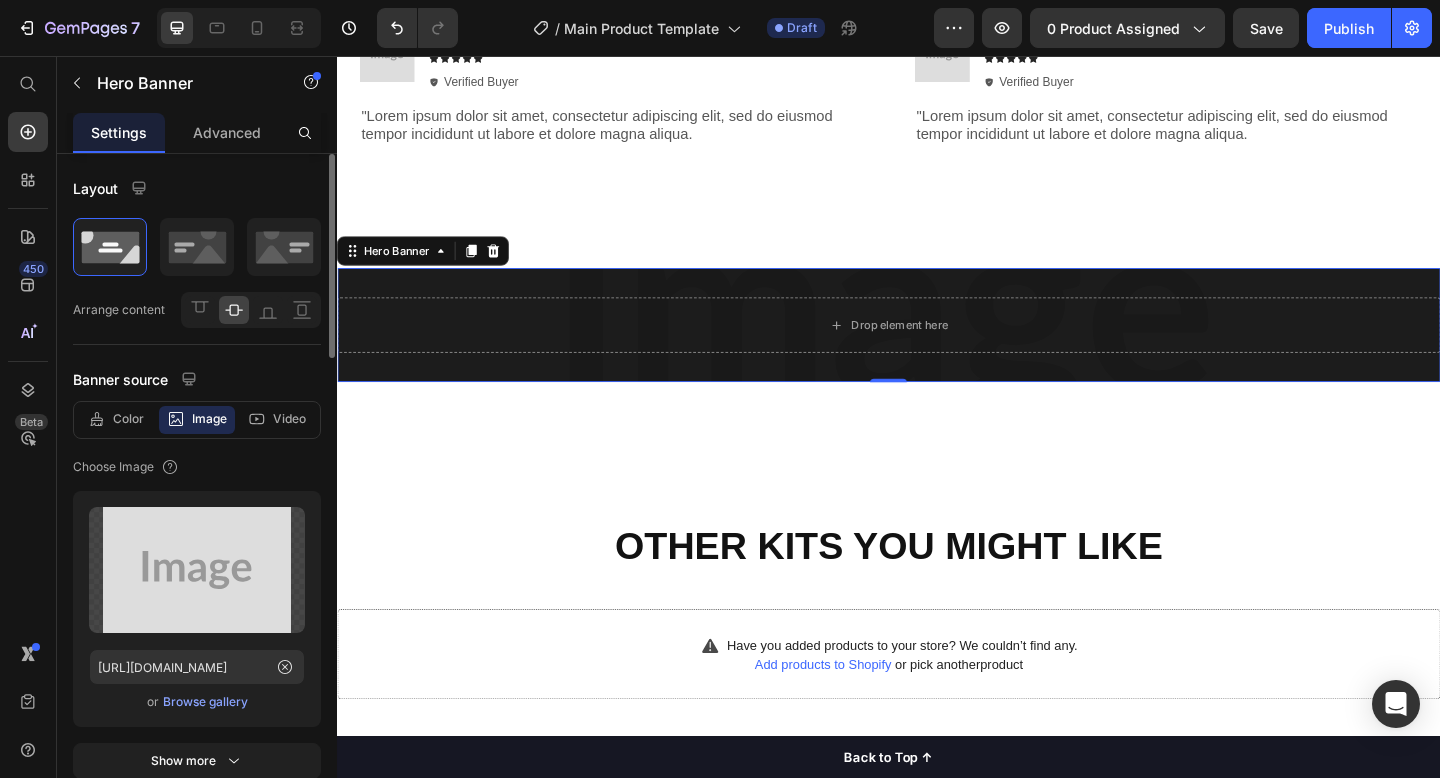 click on "Image" at bounding box center (209, 419) 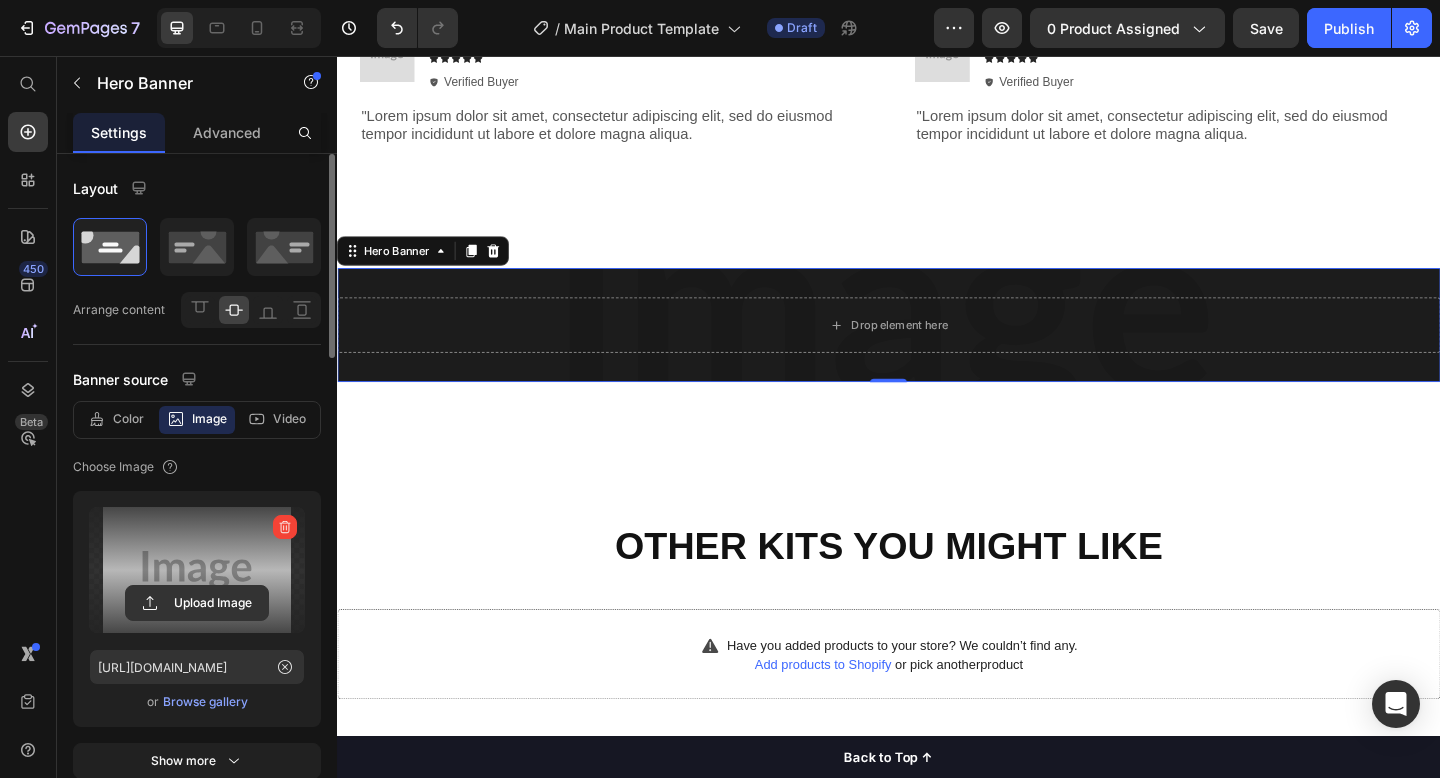 click at bounding box center [197, 570] 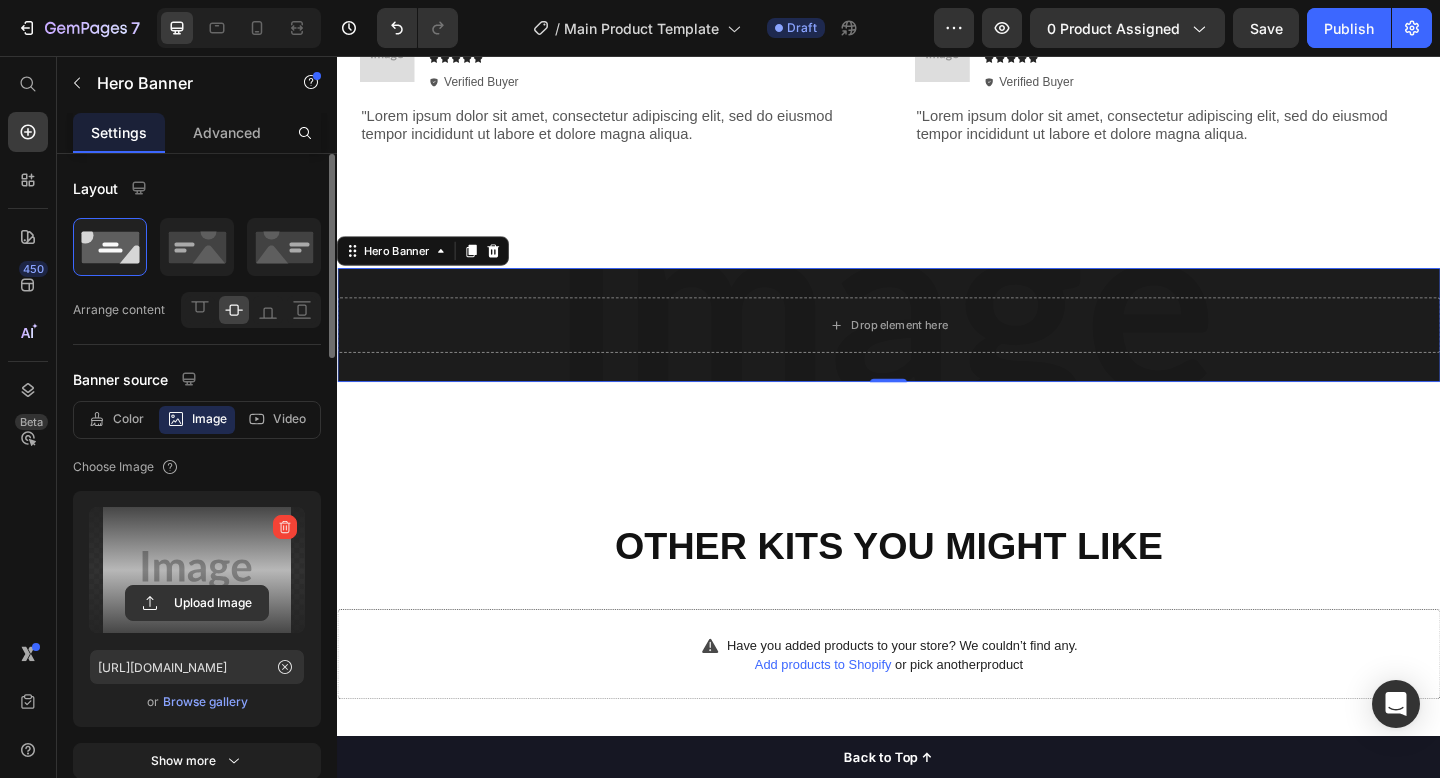 click at bounding box center (197, 570) 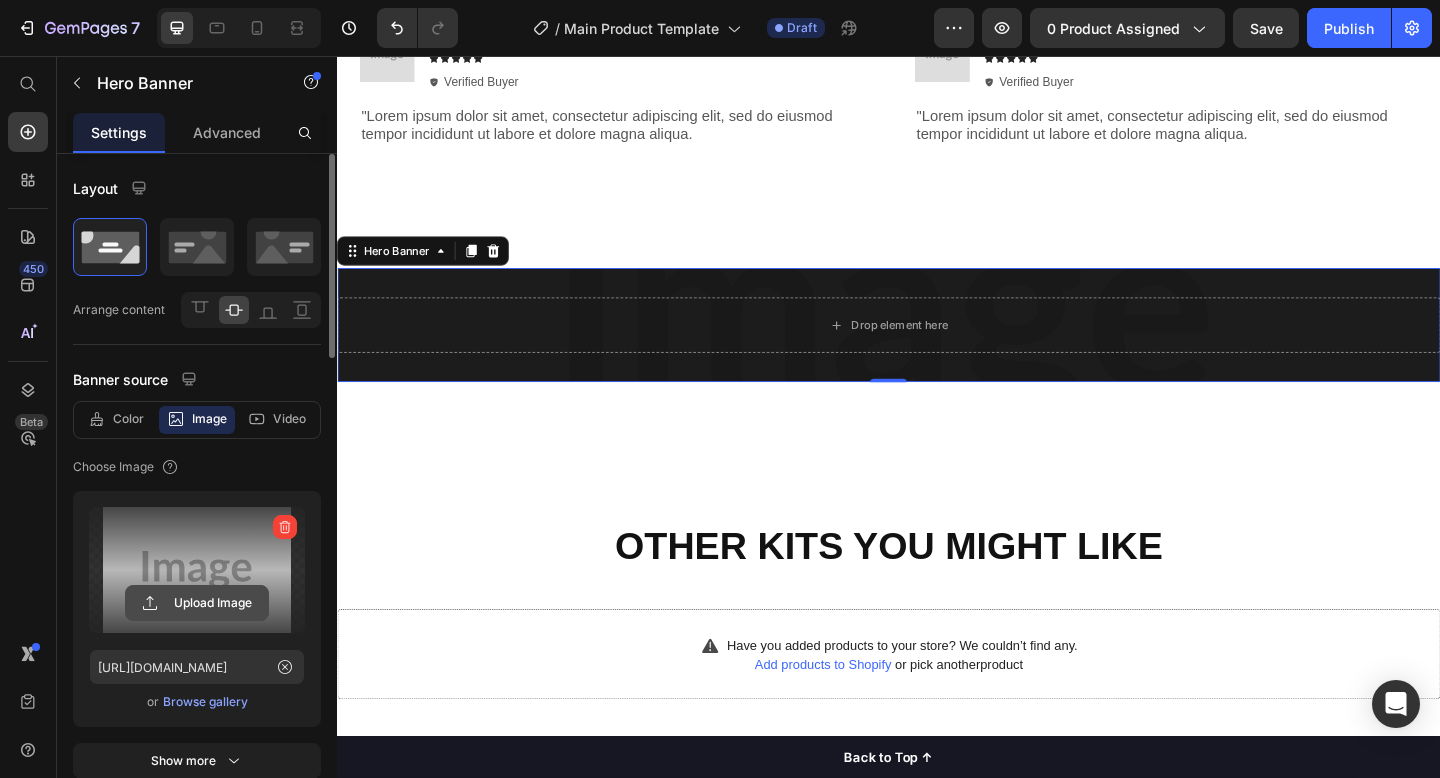 click 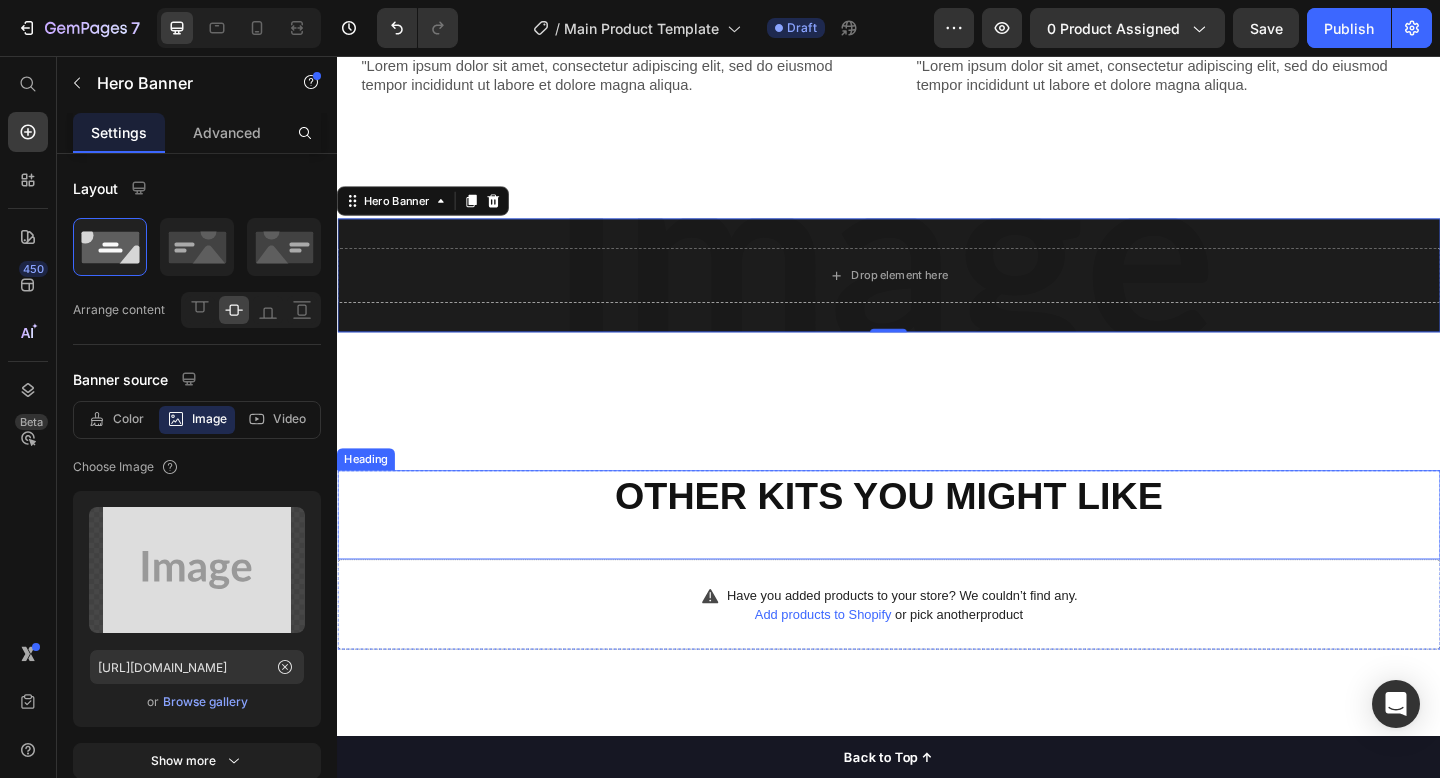 scroll, scrollTop: 2368, scrollLeft: 0, axis: vertical 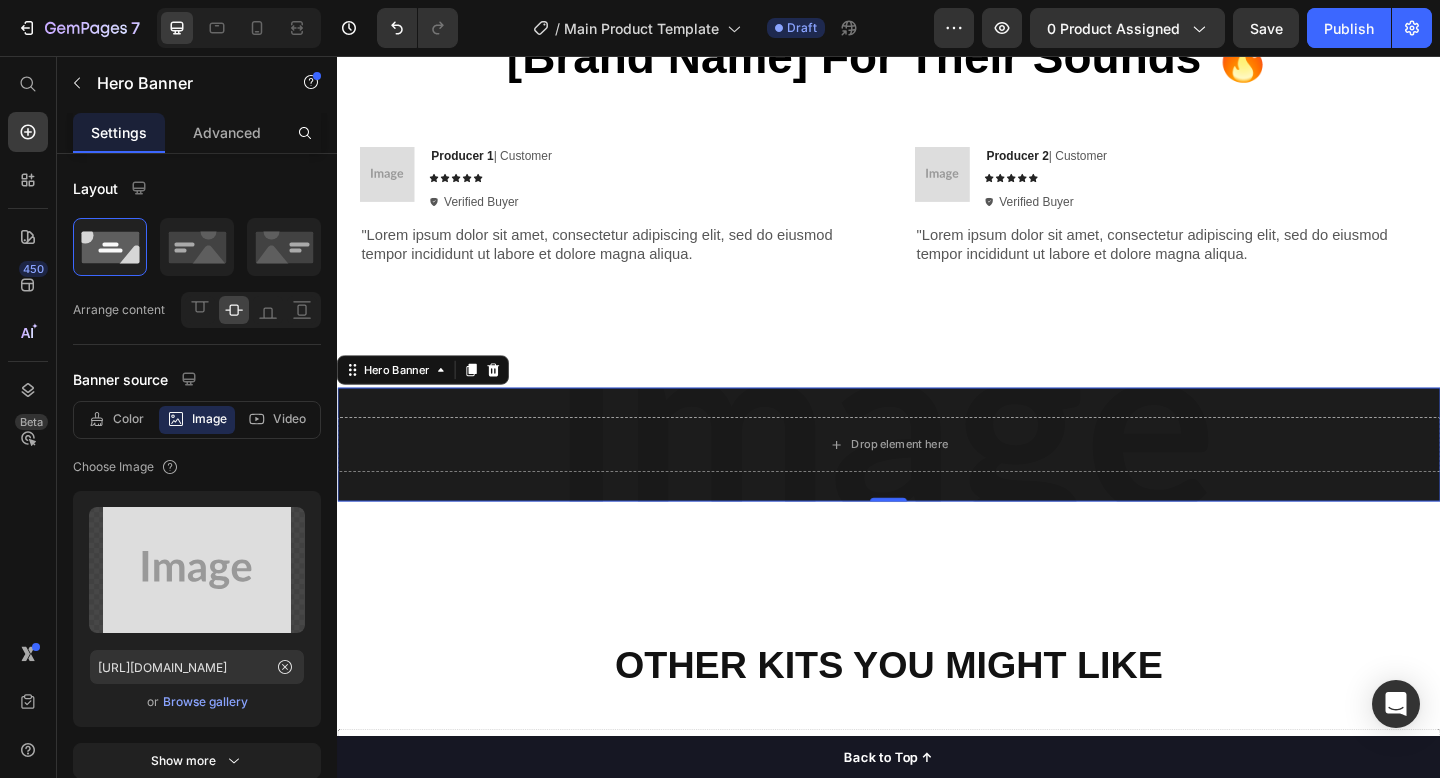 click on "Drop element here Row" at bounding box center (937, 479) 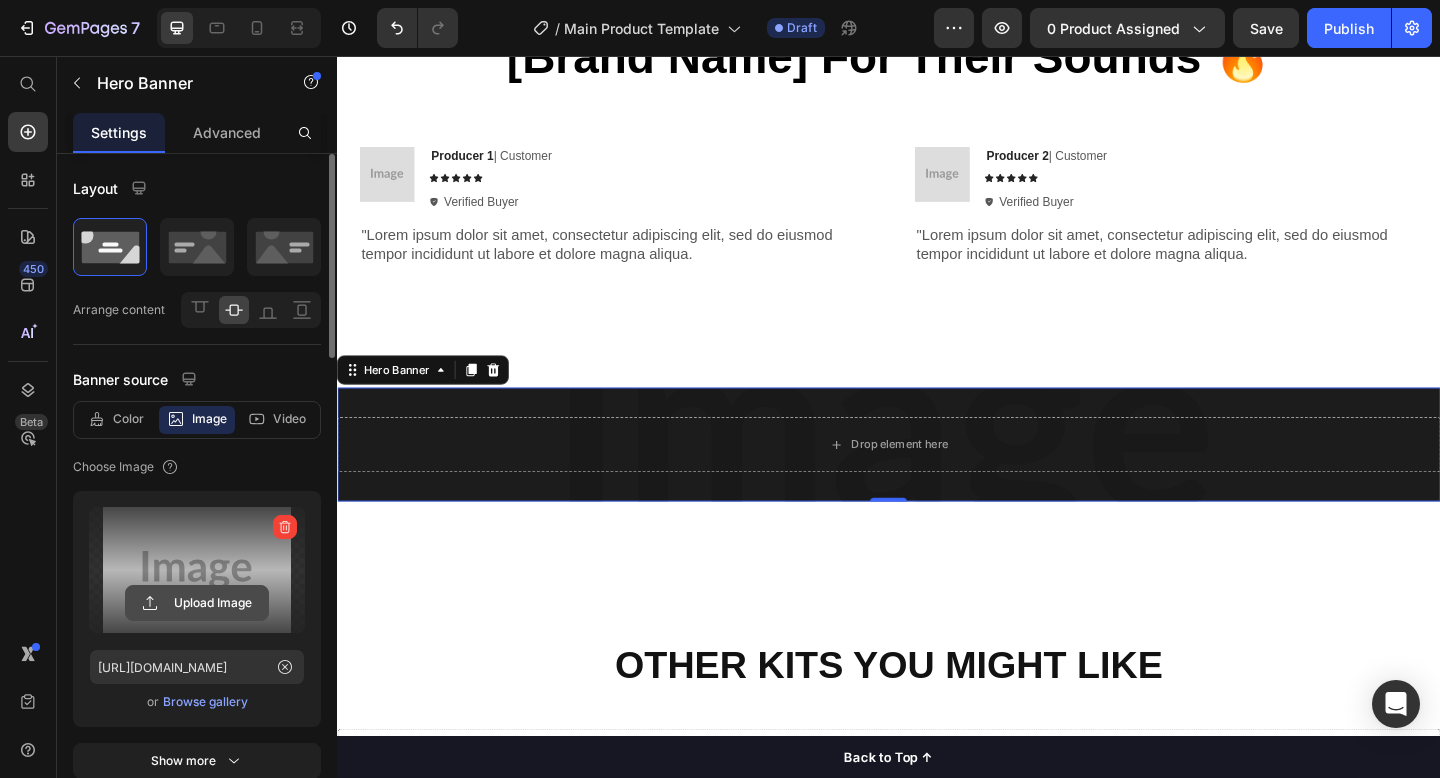 click 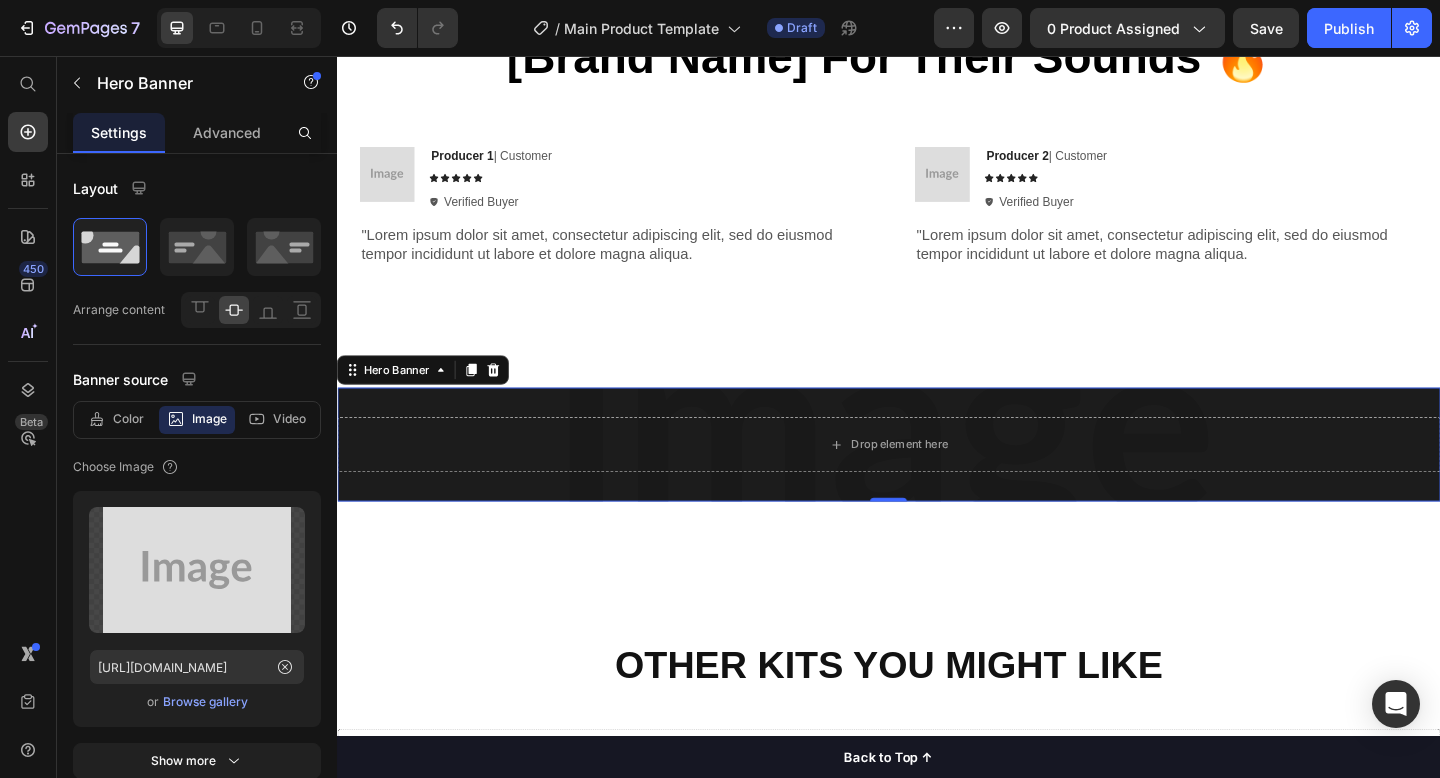 click on "Drop element here Row" at bounding box center [937, 479] 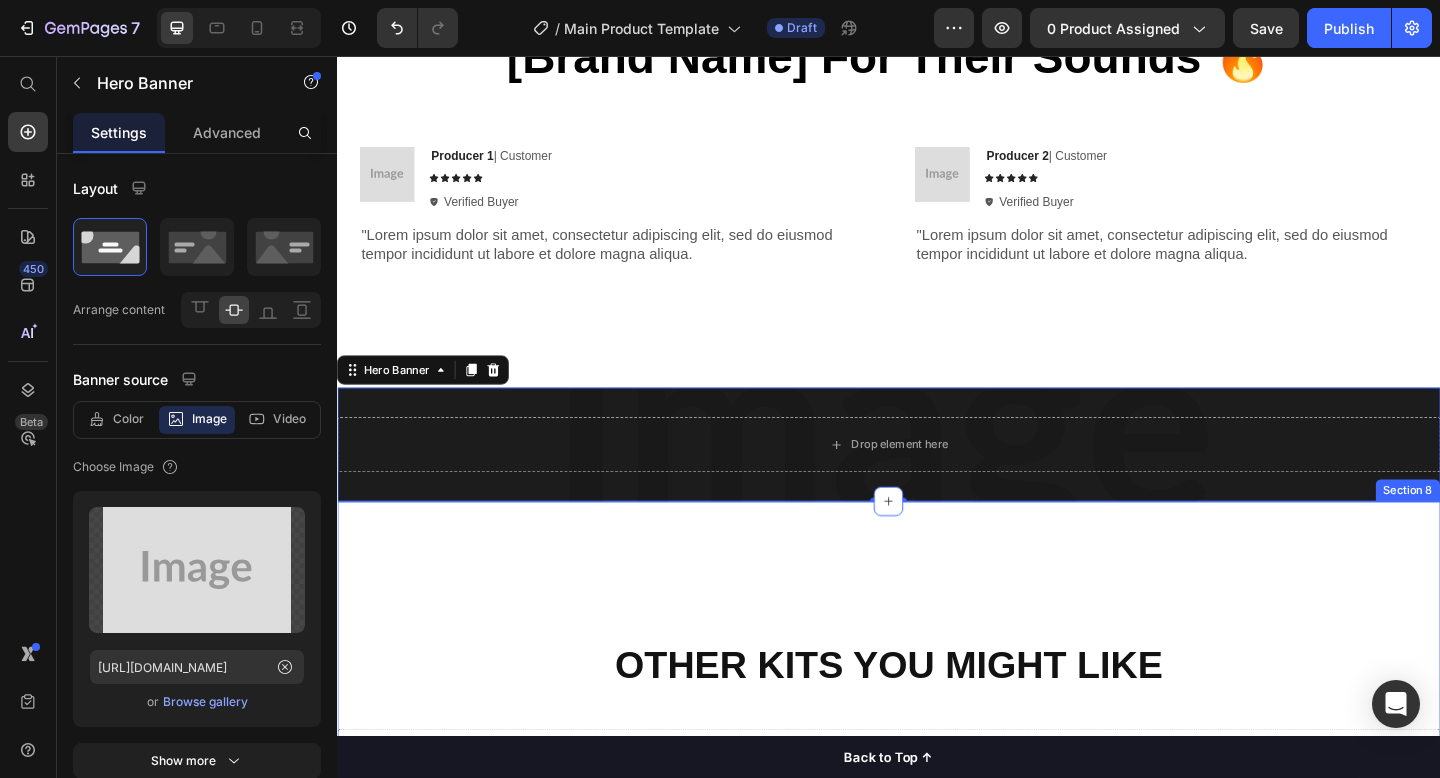 click on "Other Kits You Might Like Heading Have you added products to your store? We couldn’t find any. Add products to Shopify   or pick another  product Product List Row Row Row Row Section 8" at bounding box center [937, 813] 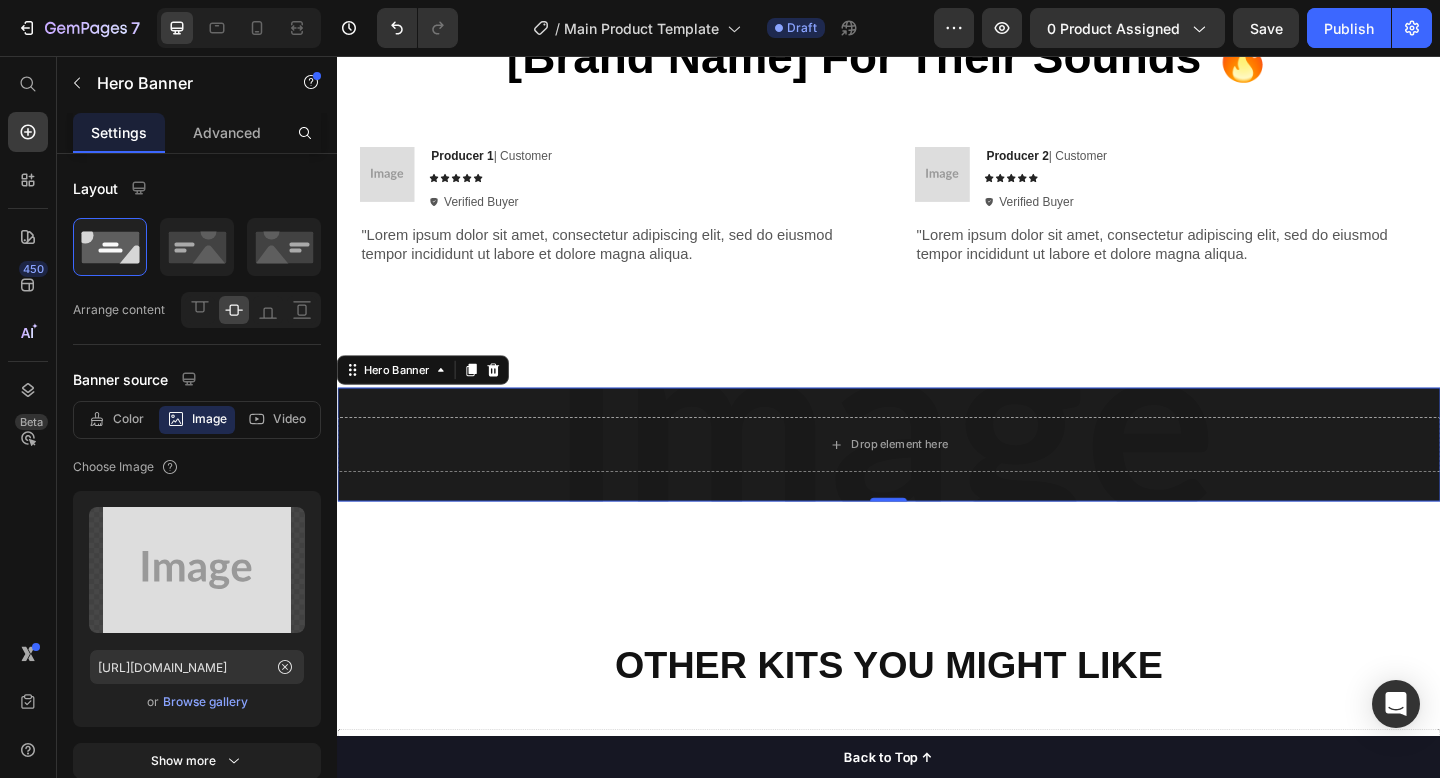 click on "Drop element here Row" at bounding box center [937, 479] 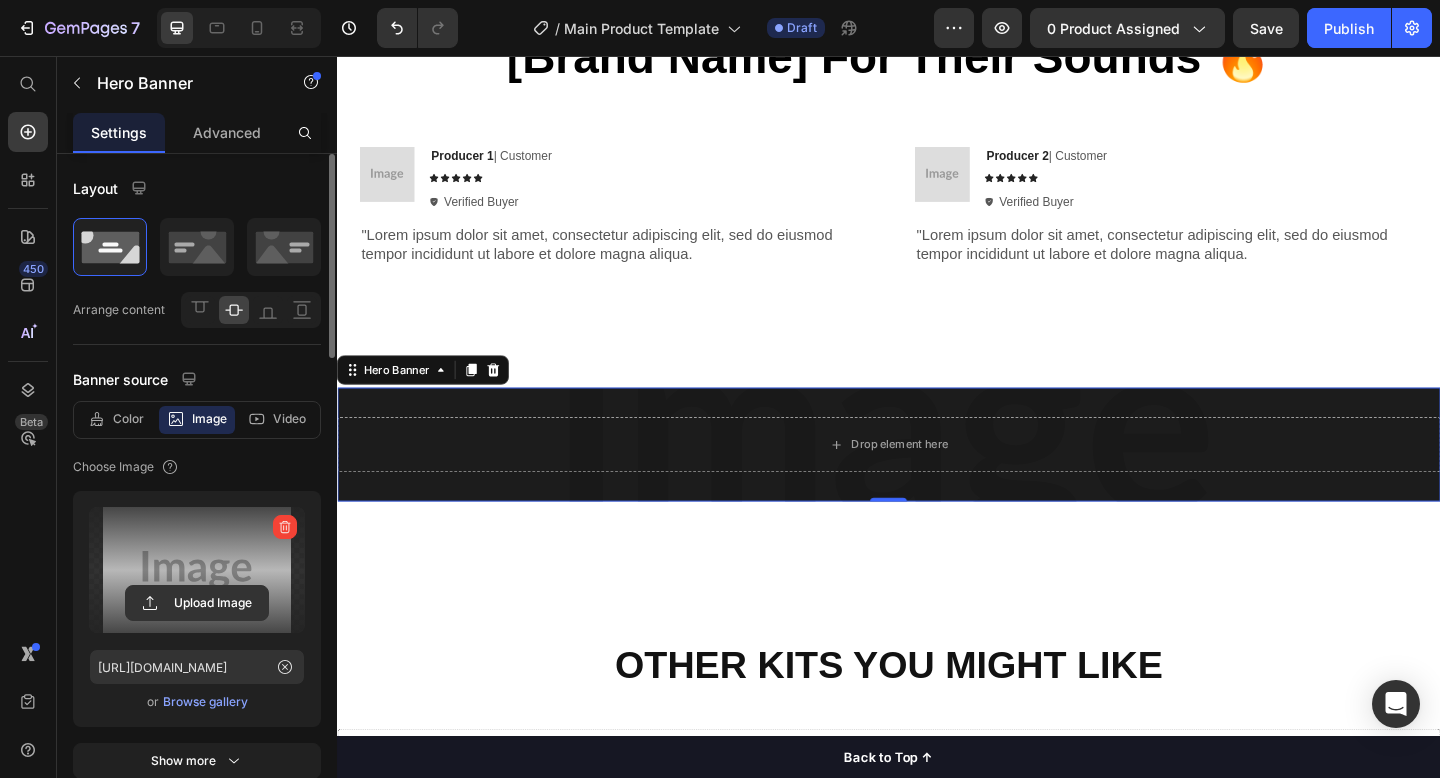 click at bounding box center (197, 570) 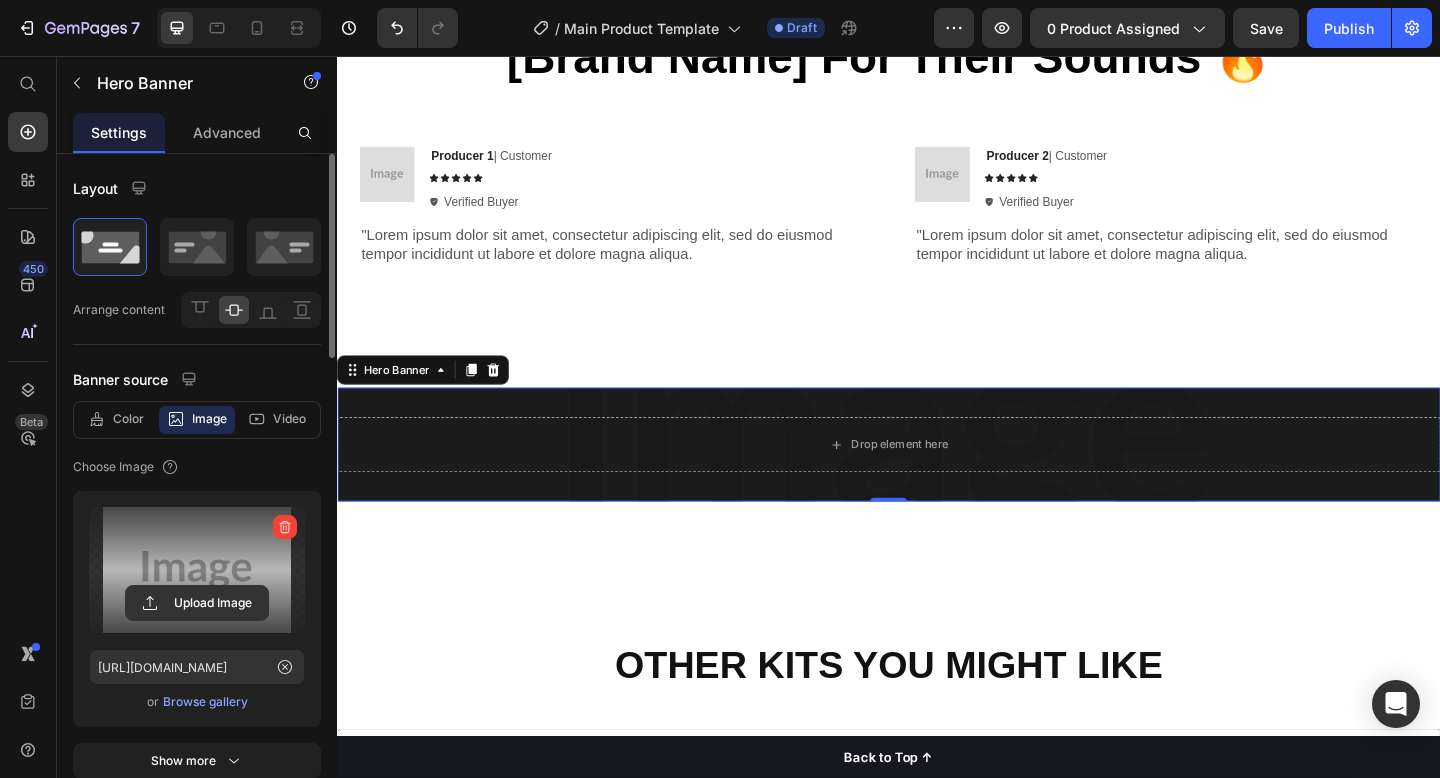type on "C:\fakepath\sample.png" 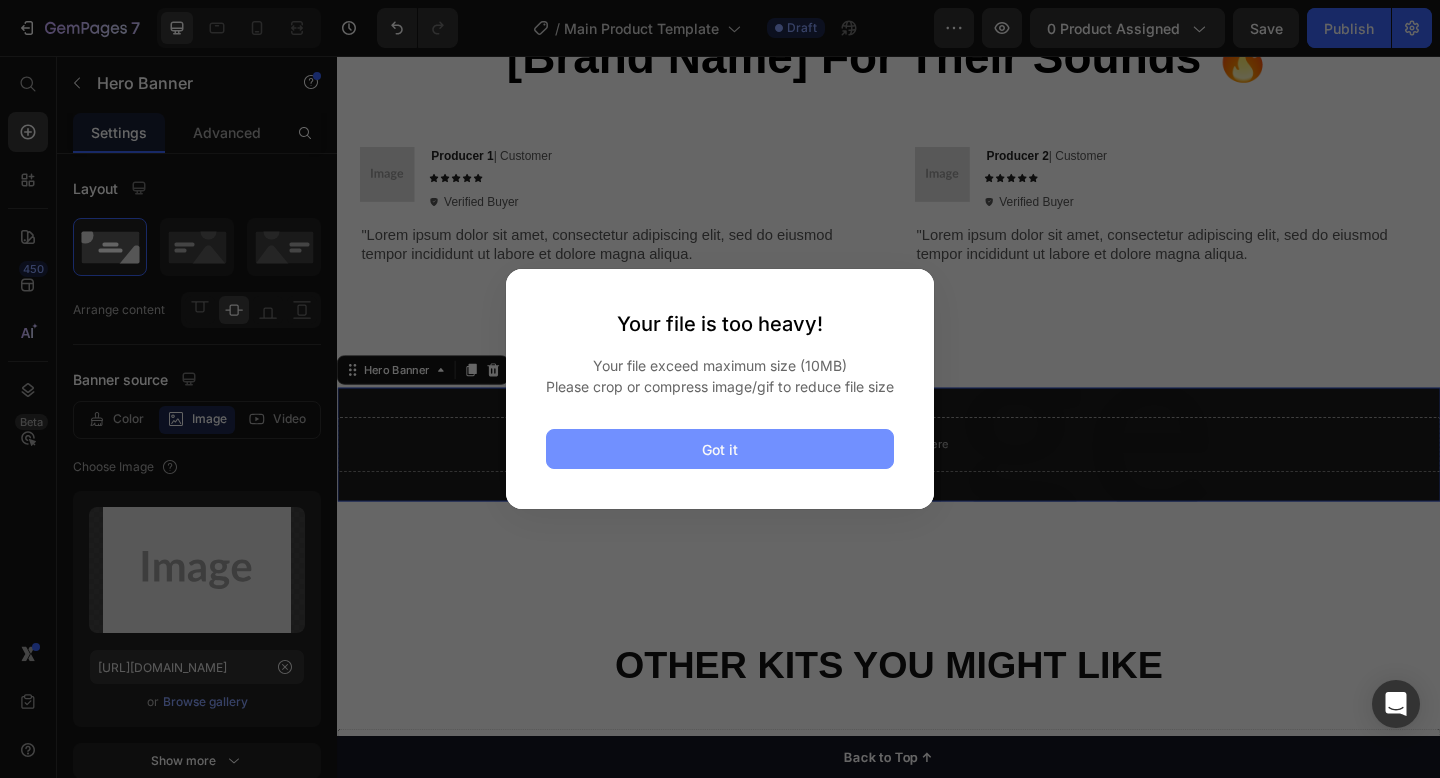 click on "Got it" at bounding box center (720, 449) 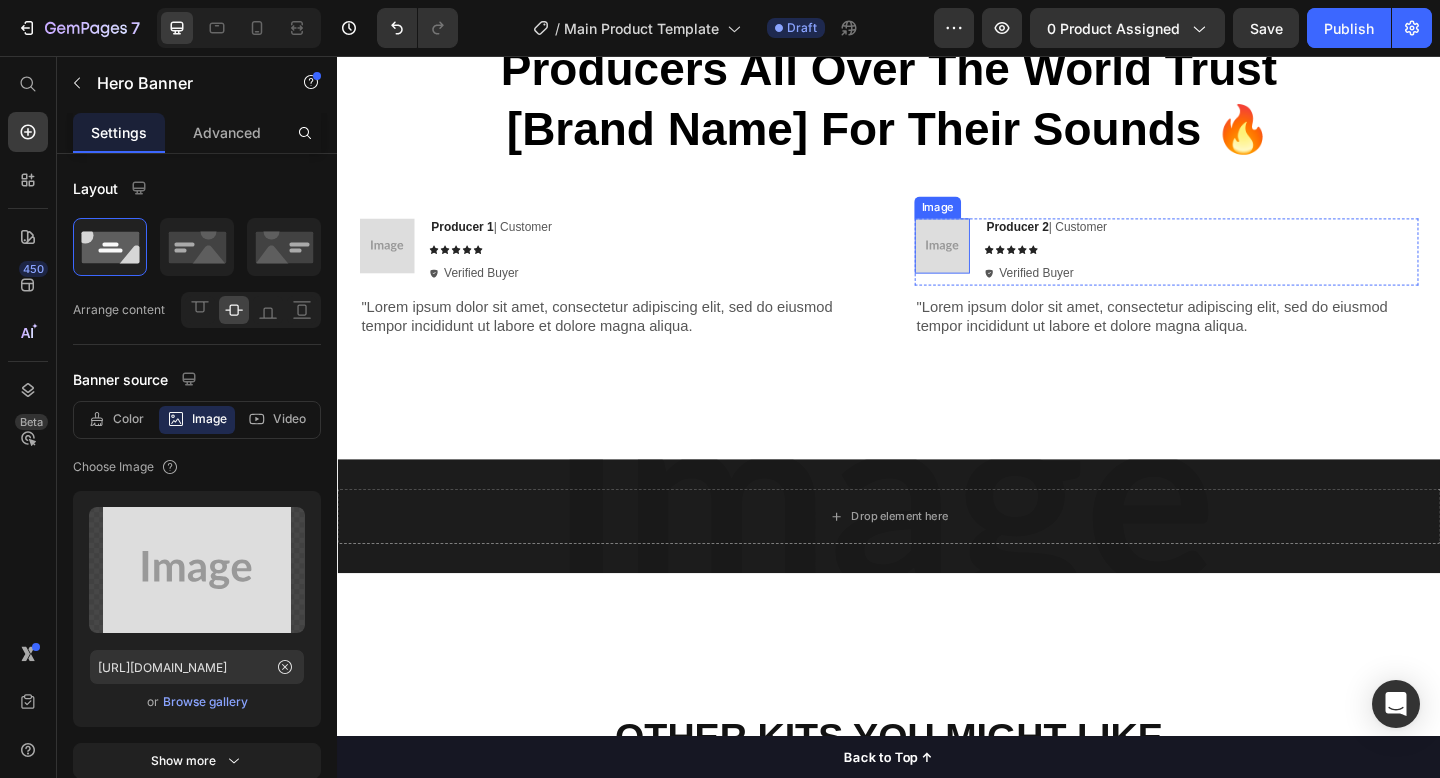scroll, scrollTop: 2293, scrollLeft: 0, axis: vertical 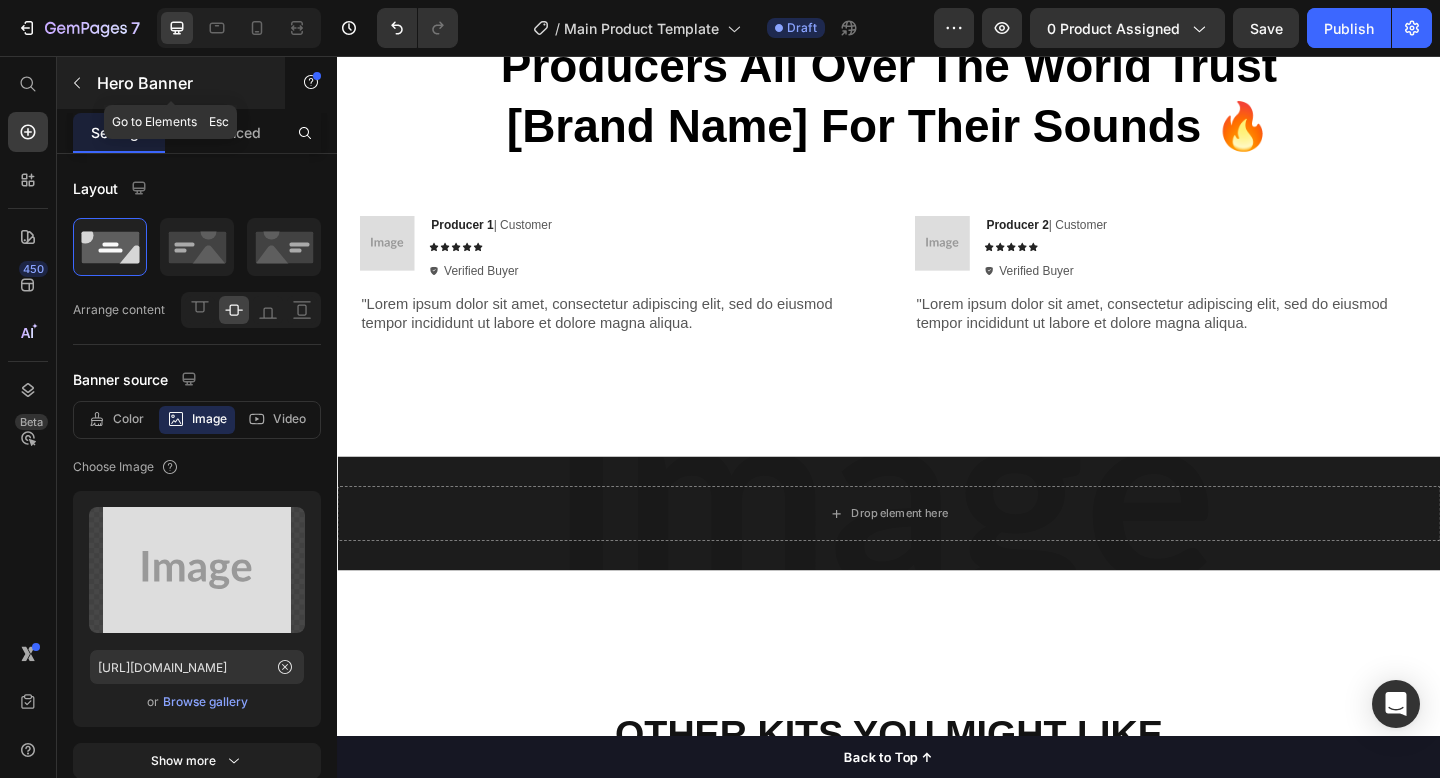 click 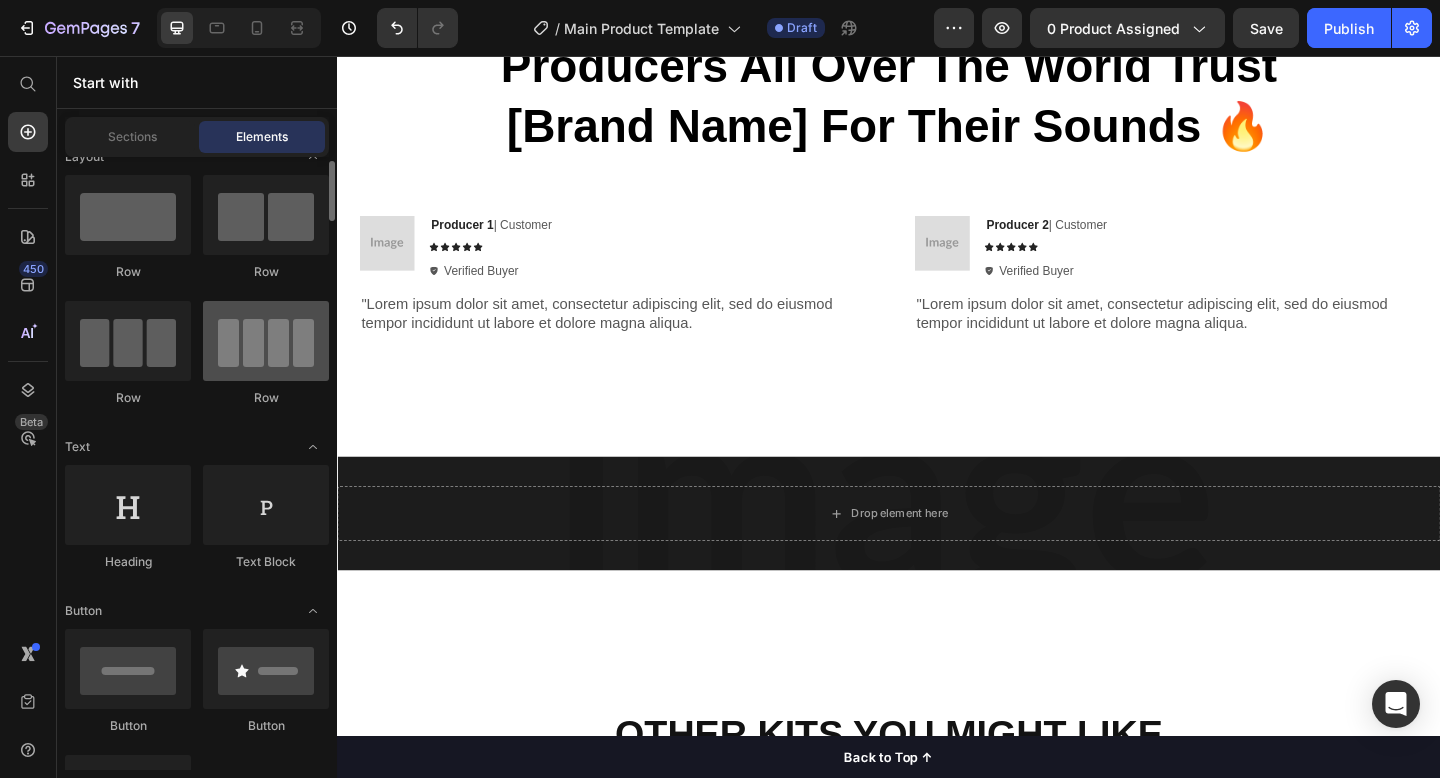 scroll, scrollTop: 28, scrollLeft: 0, axis: vertical 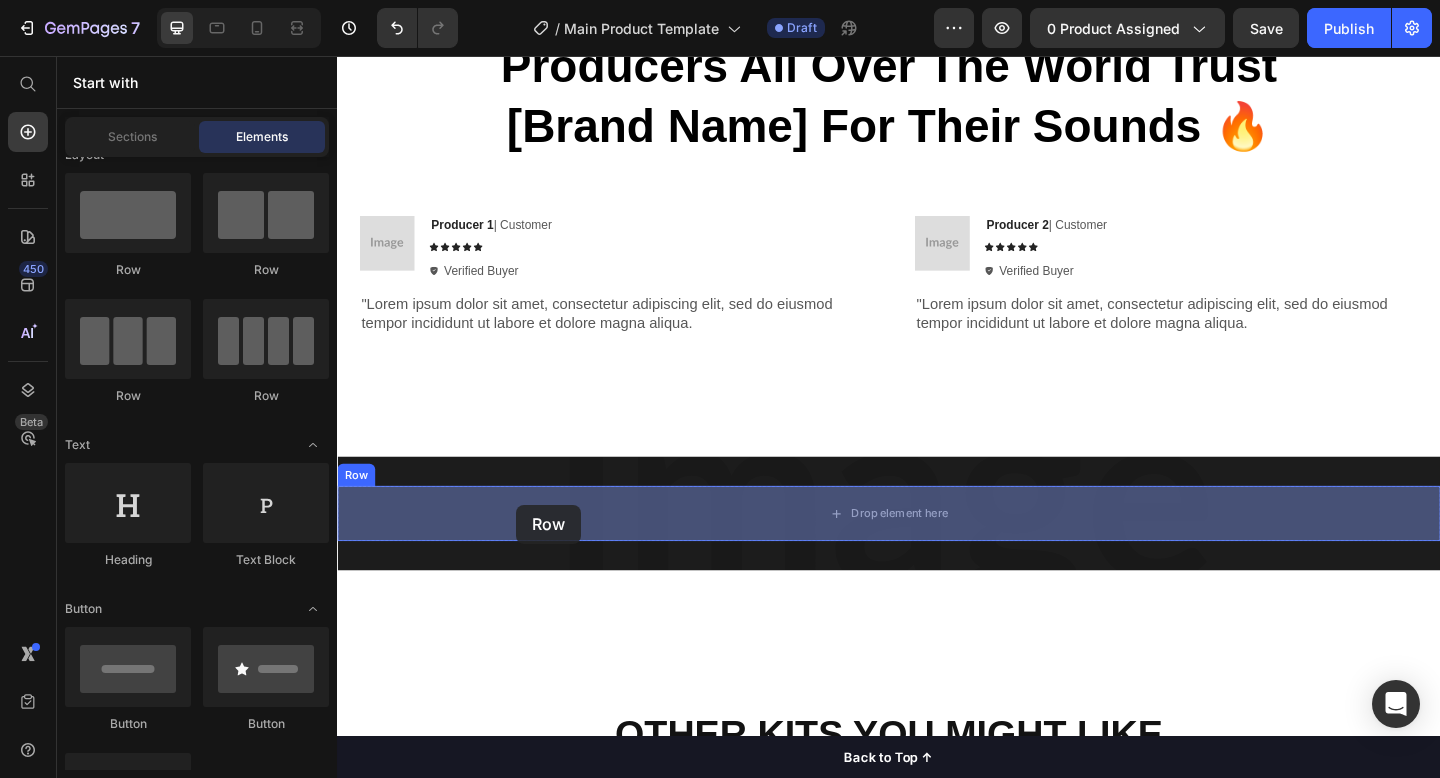 drag, startPoint x: 474, startPoint y: 402, endPoint x: 532, endPoint y: 544, distance: 153.3884 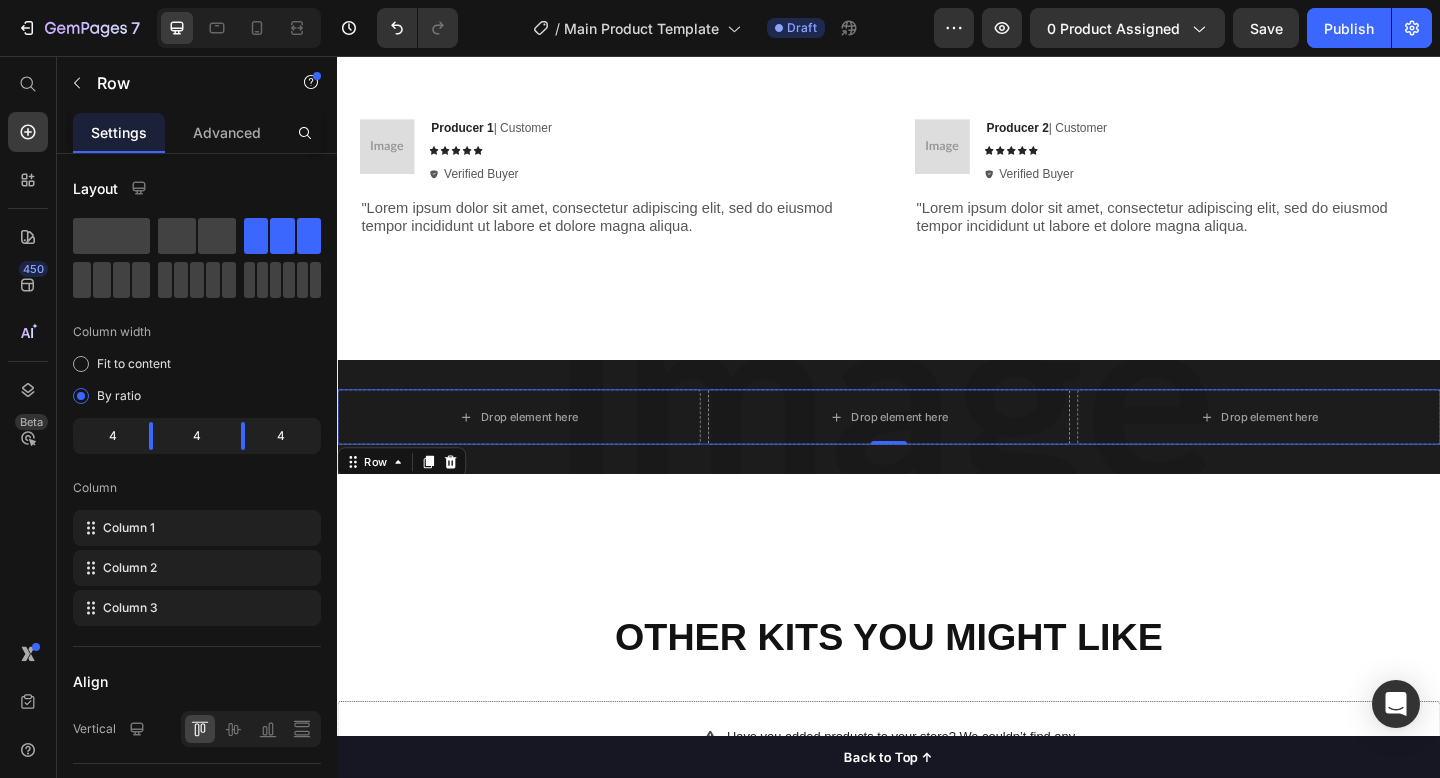 scroll, scrollTop: 2402, scrollLeft: 0, axis: vertical 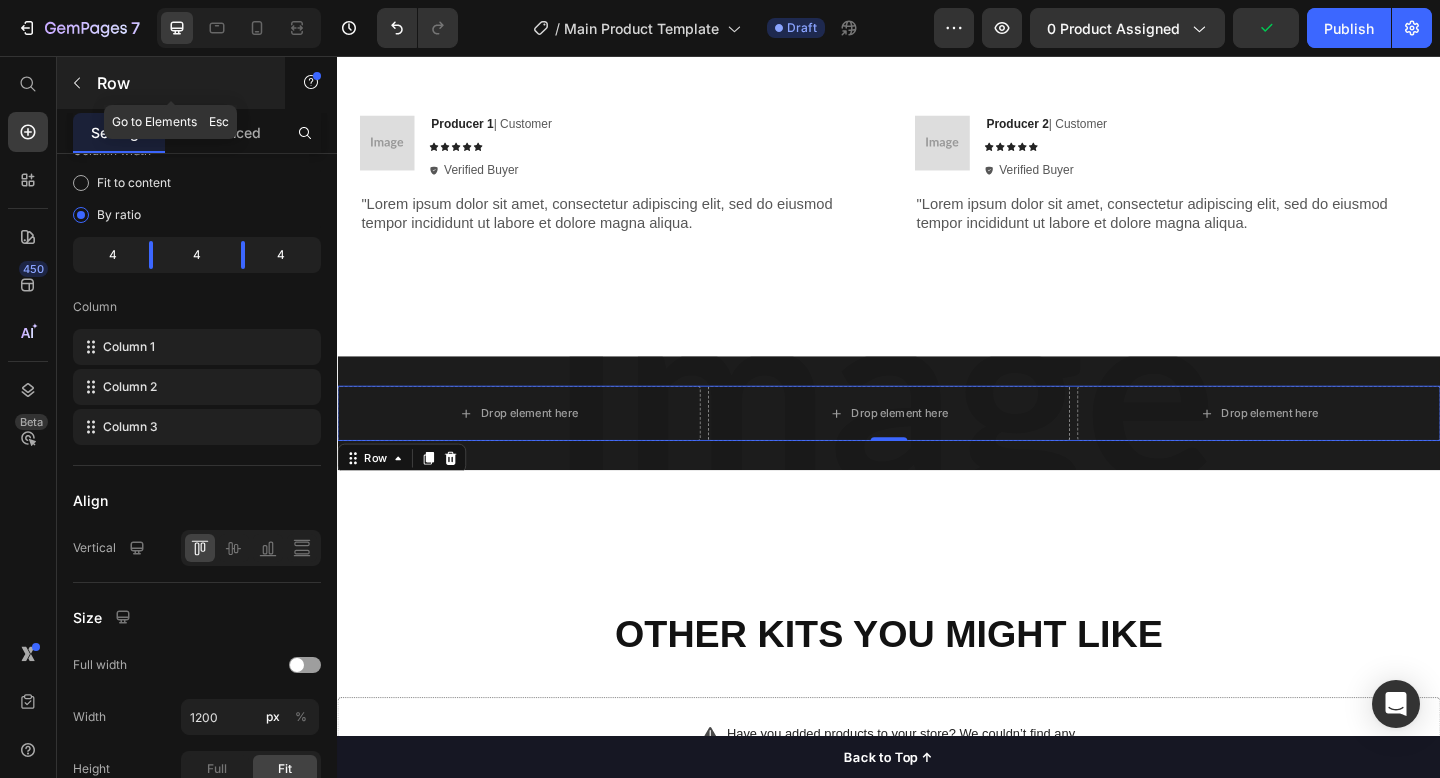 click 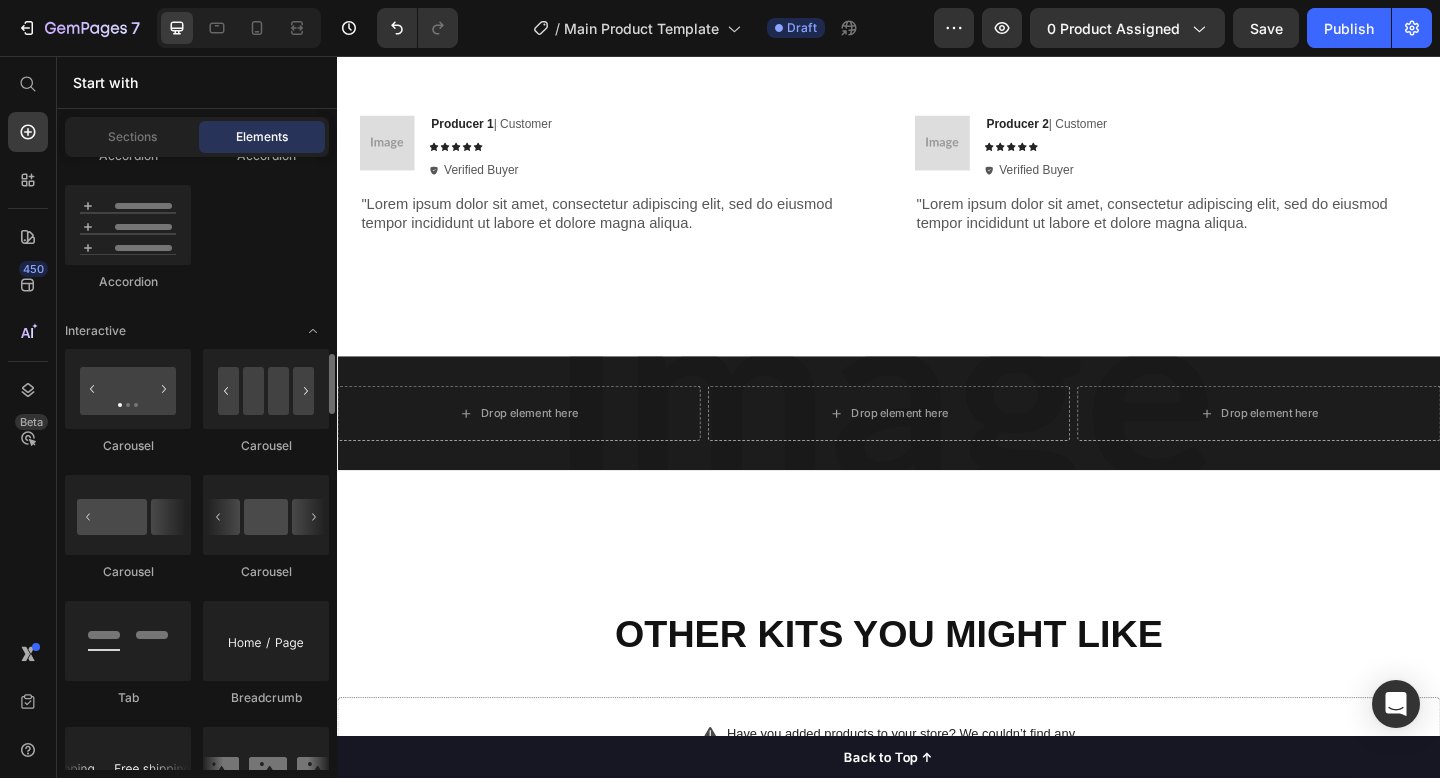 scroll, scrollTop: 1977, scrollLeft: 0, axis: vertical 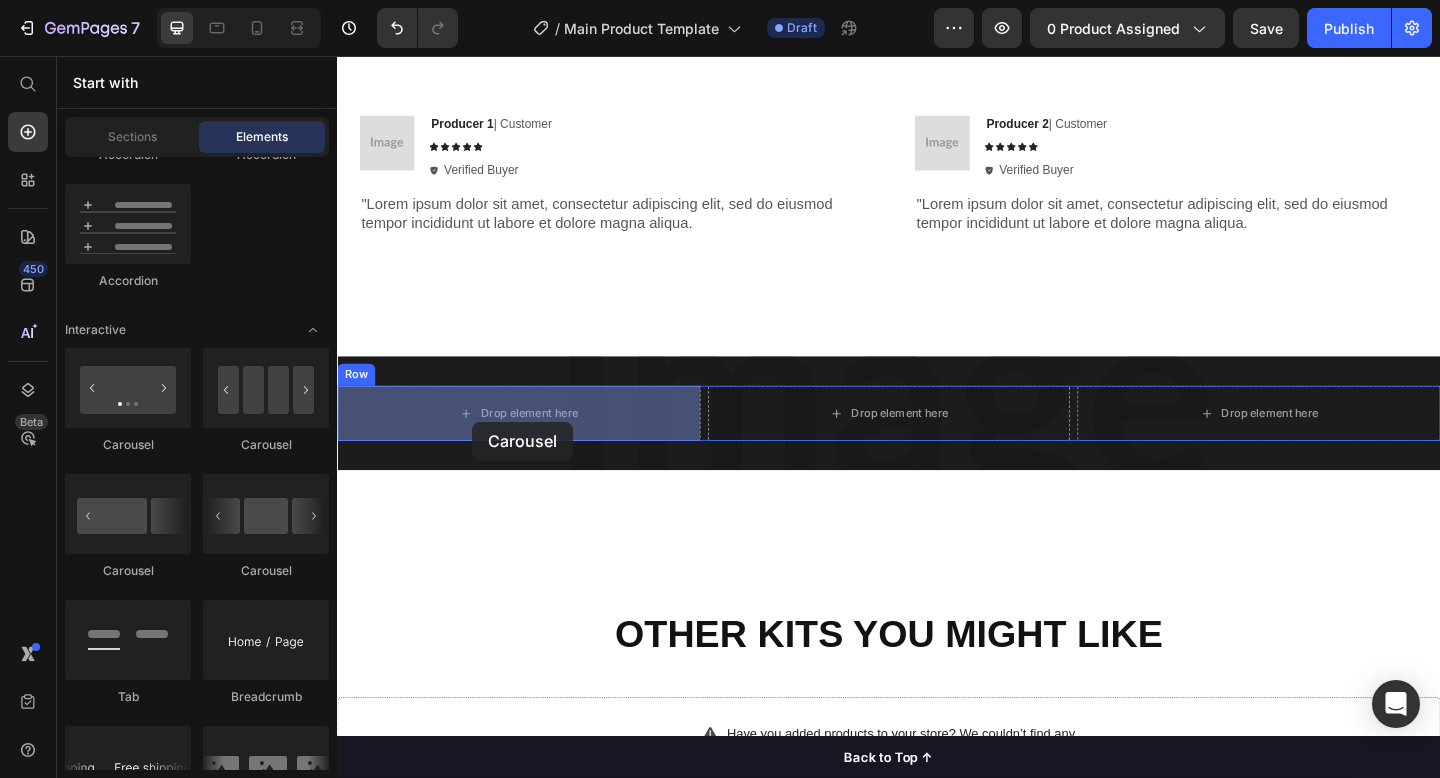drag, startPoint x: 461, startPoint y: 458, endPoint x: 484, endPoint y: 454, distance: 23.345236 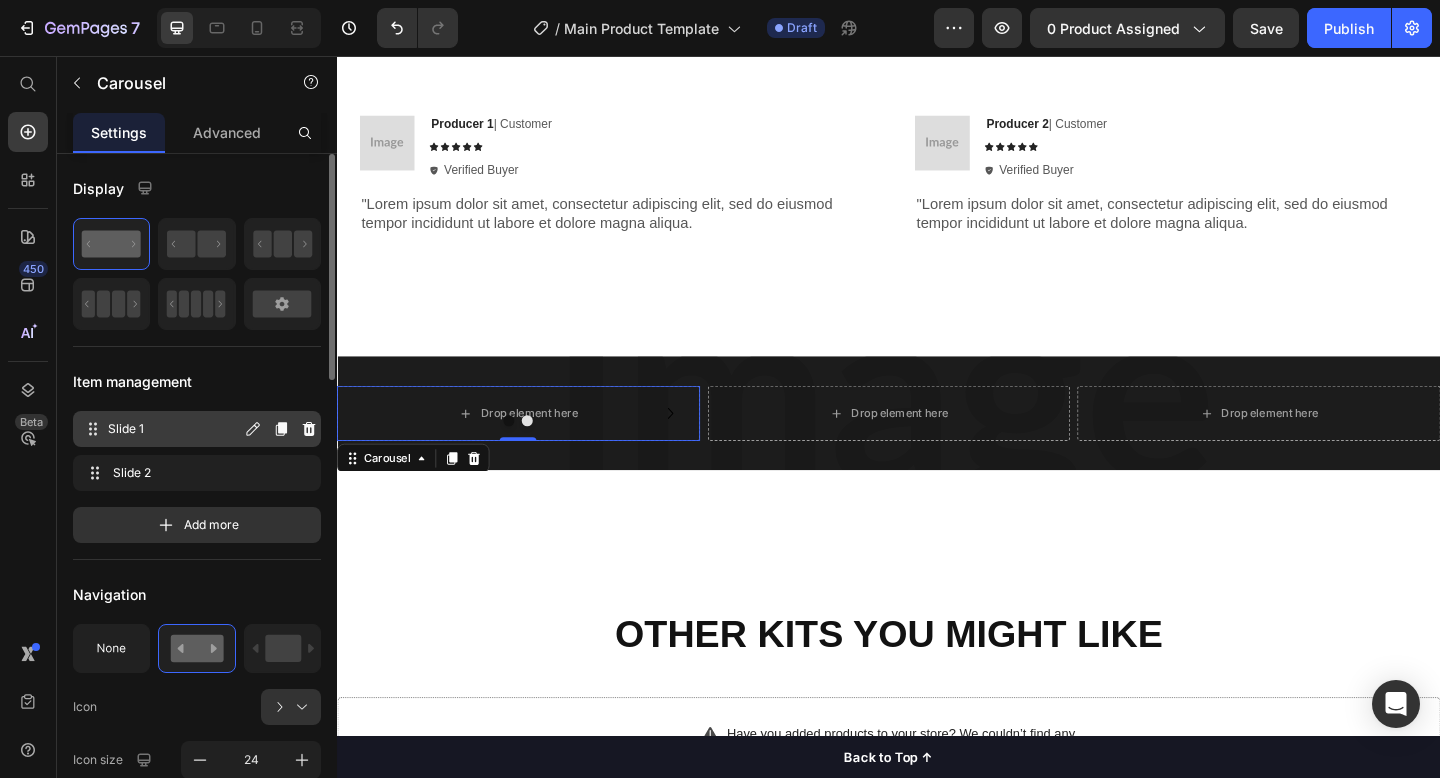 scroll, scrollTop: 5, scrollLeft: 0, axis: vertical 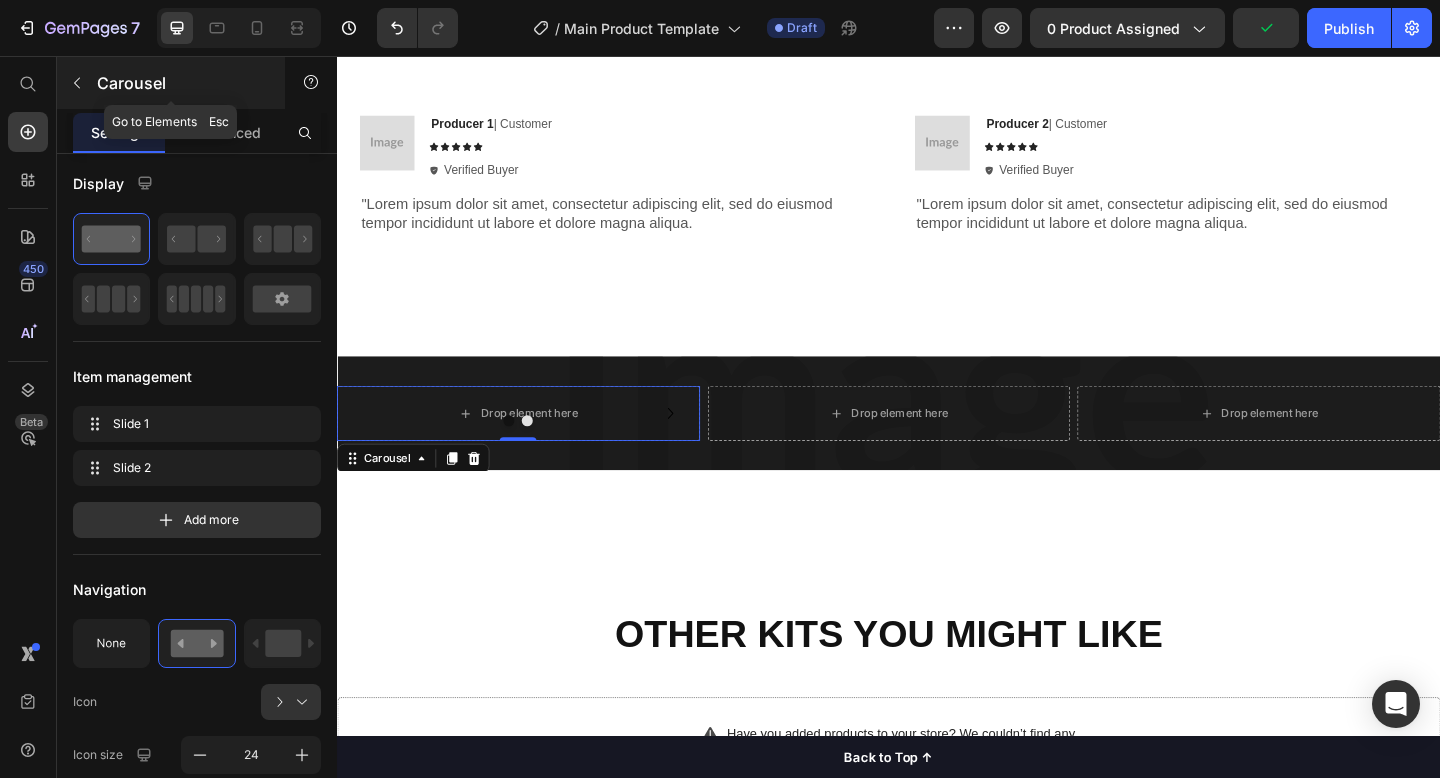 click 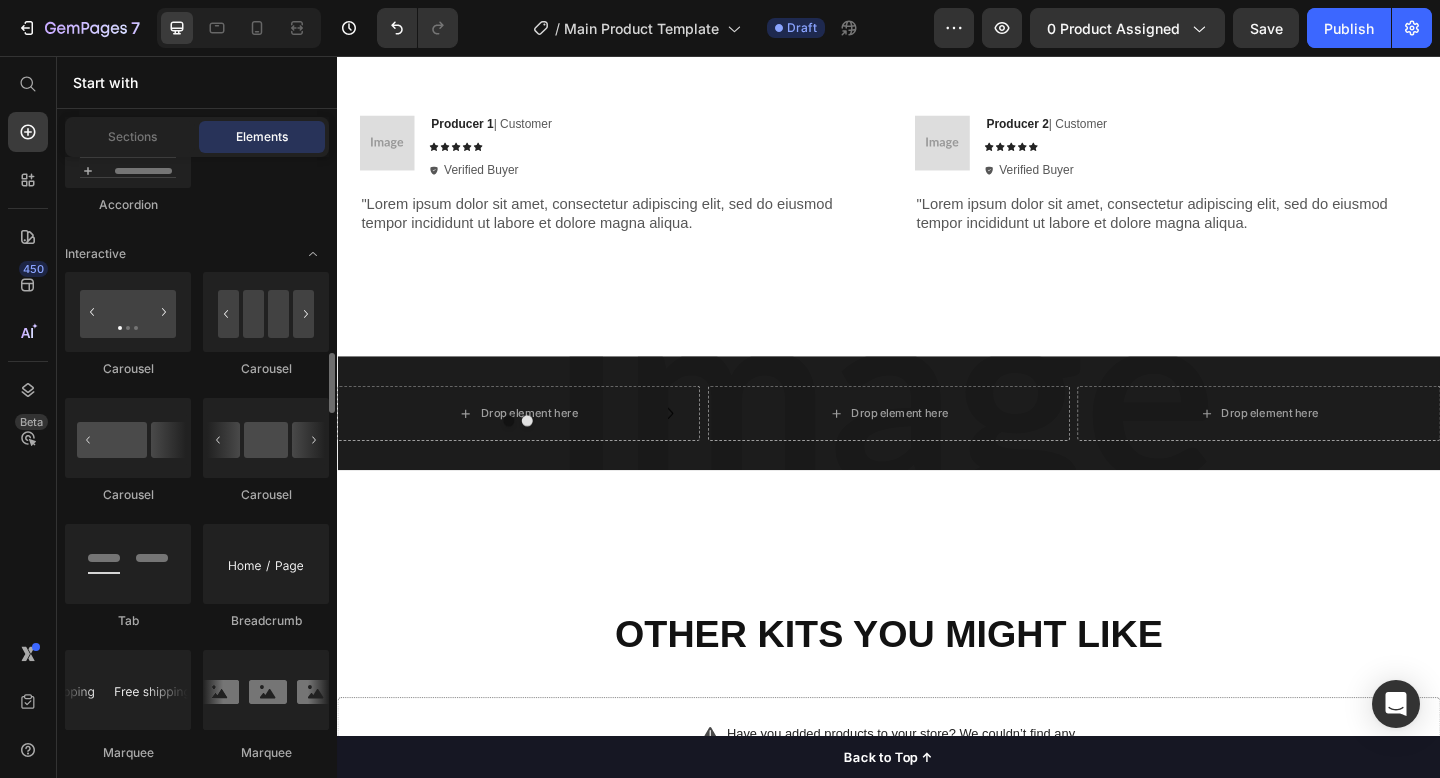 scroll, scrollTop: 2041, scrollLeft: 0, axis: vertical 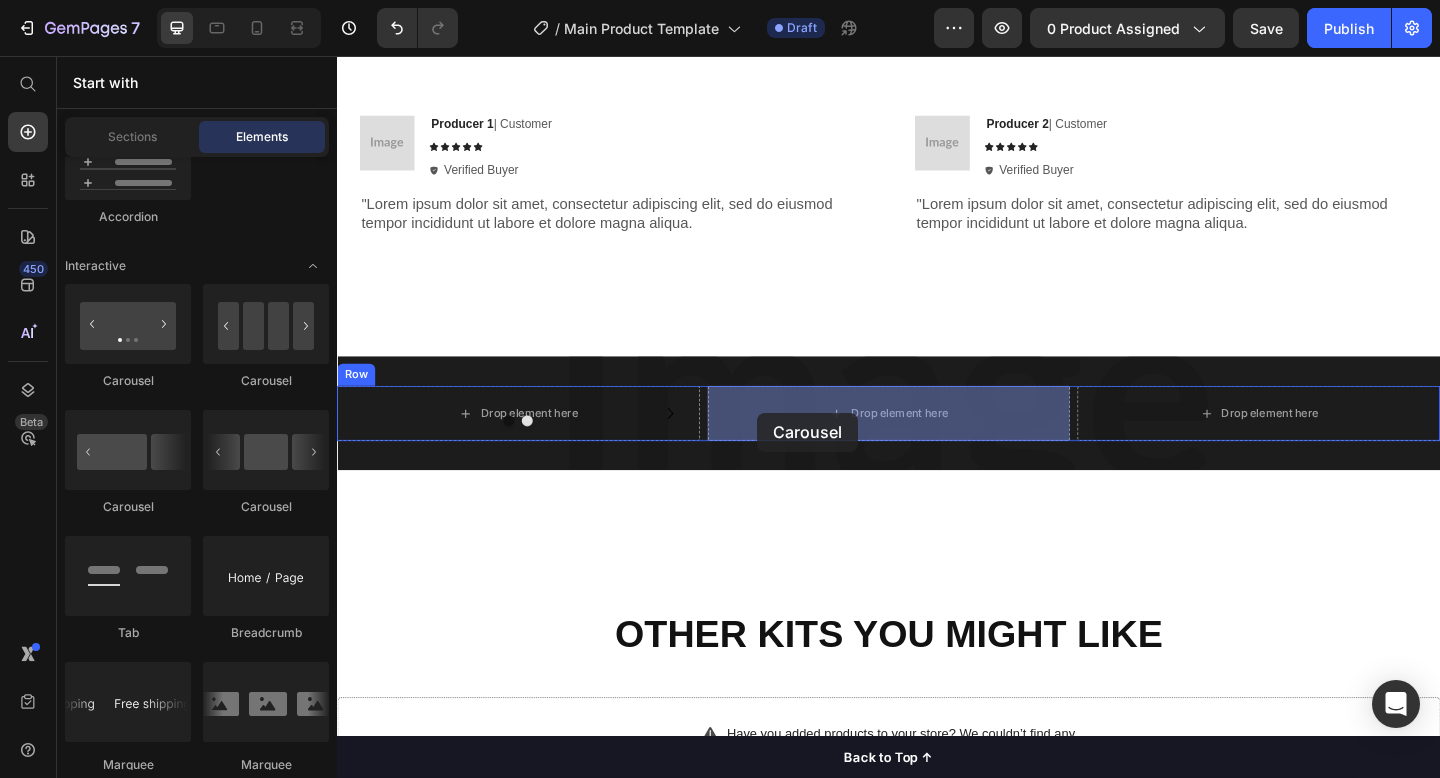 drag, startPoint x: 473, startPoint y: 402, endPoint x: 794, endPoint y: 443, distance: 323.6078 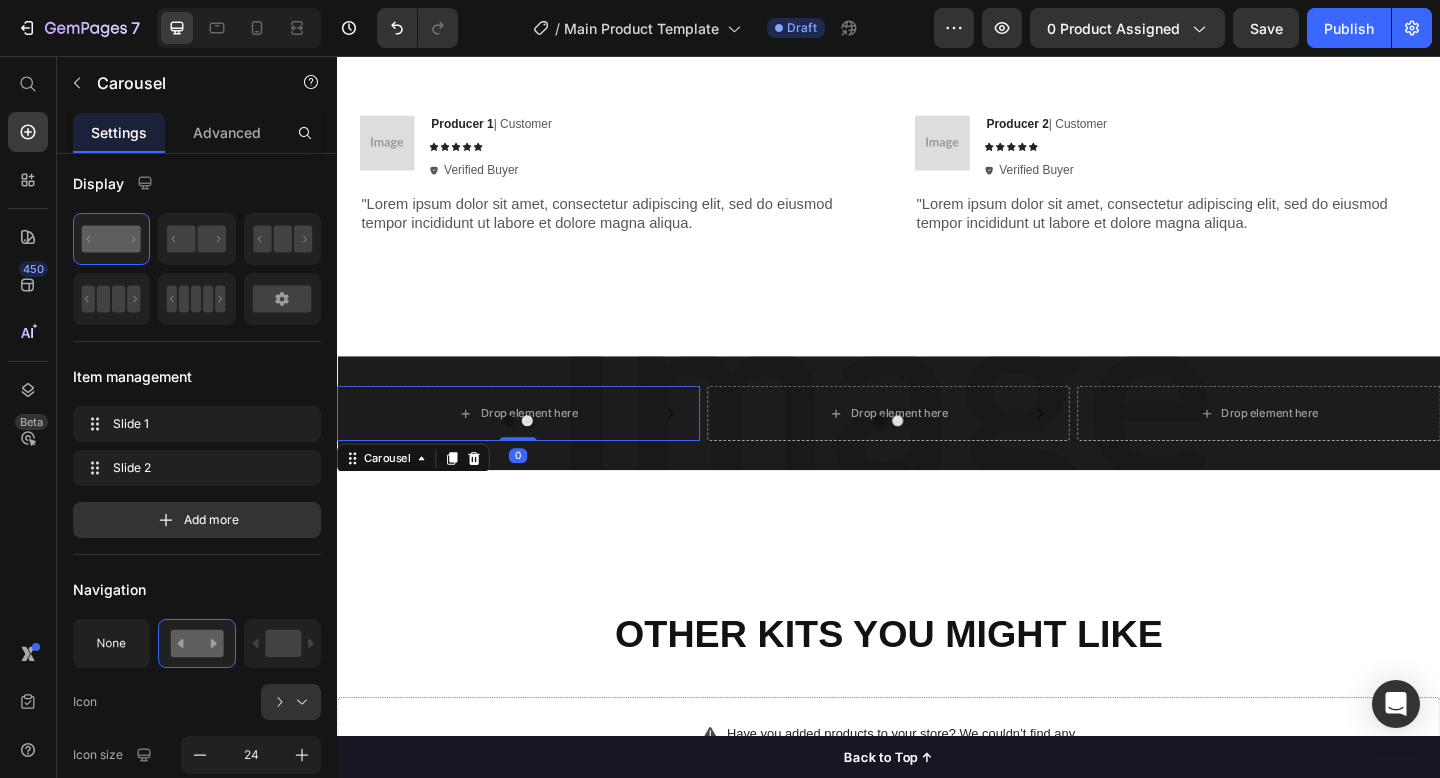 click at bounding box center (524, 453) 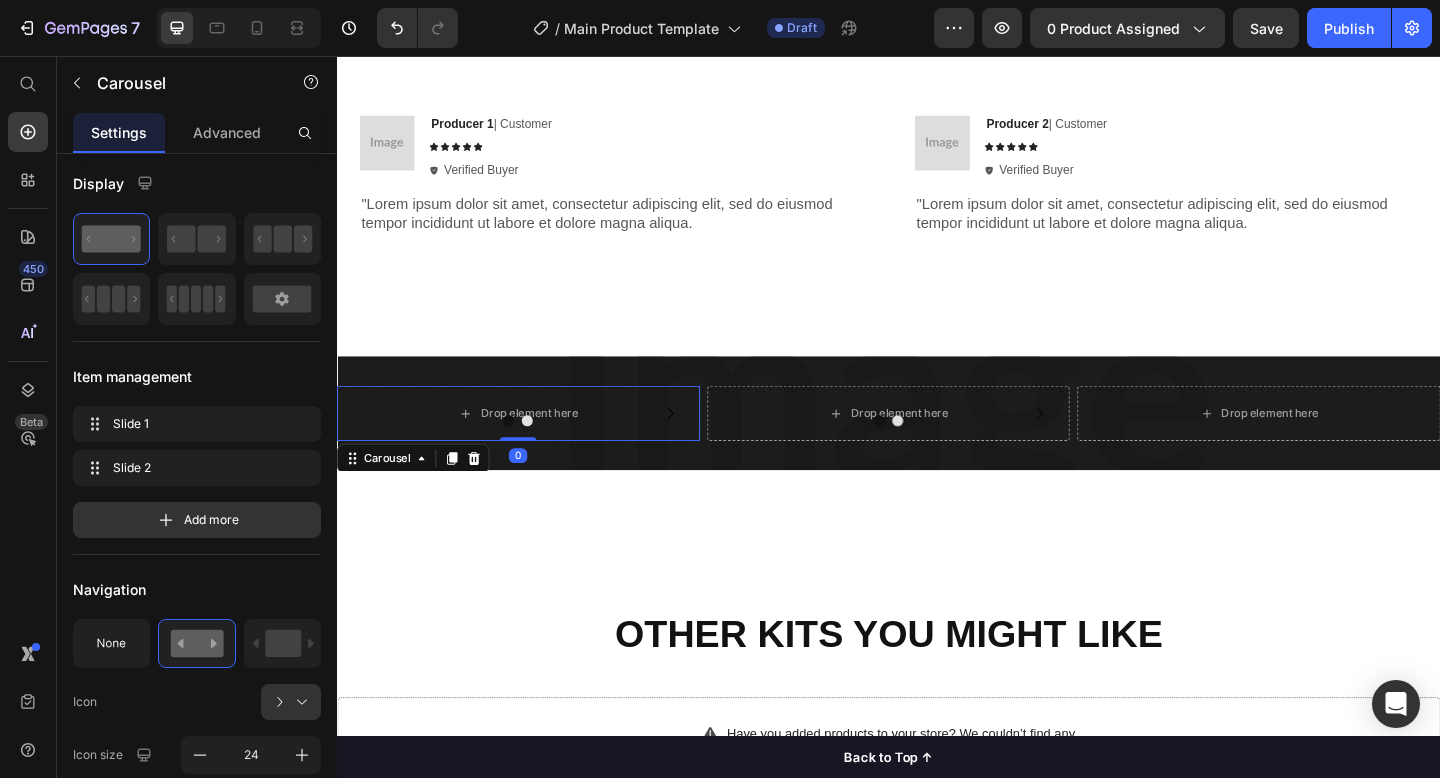 click at bounding box center [544, 453] 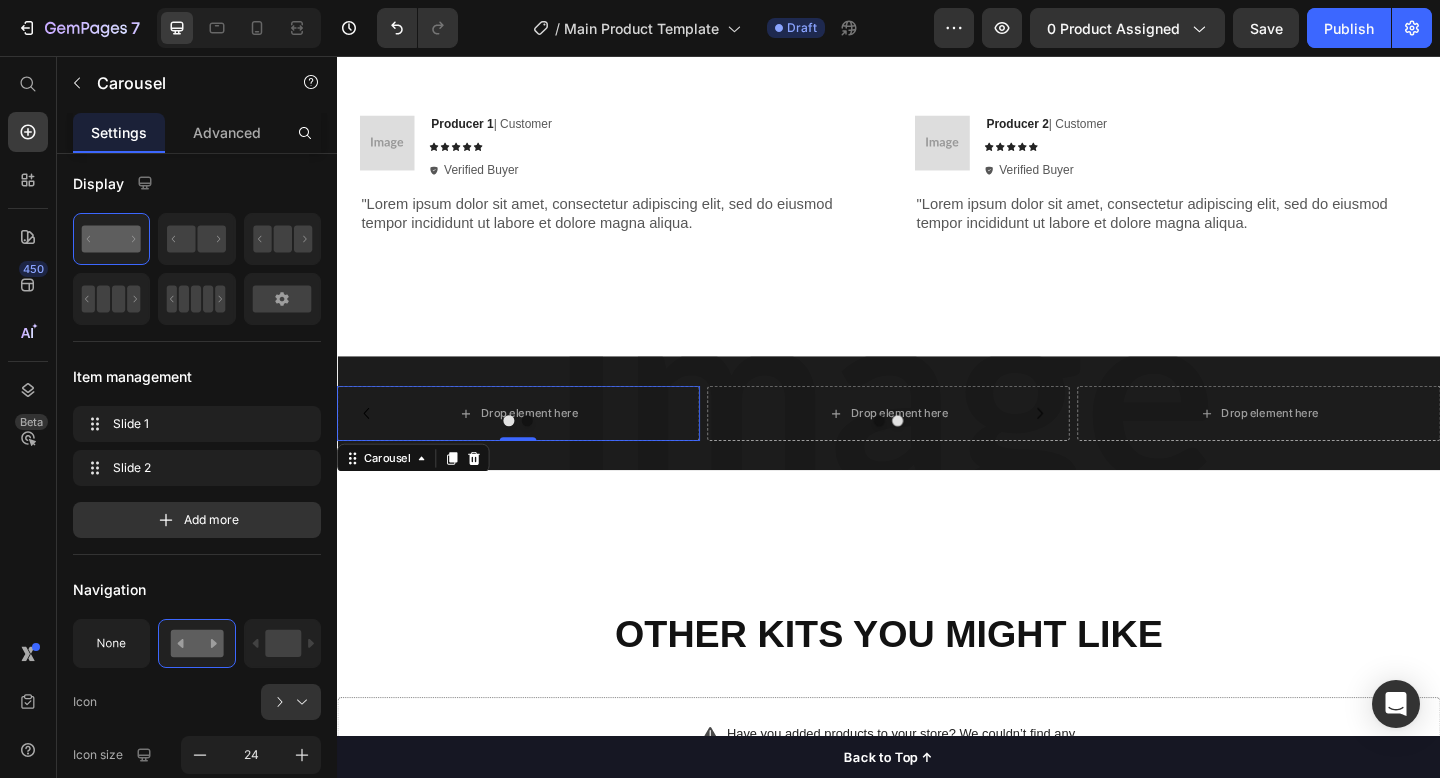 click at bounding box center (524, 453) 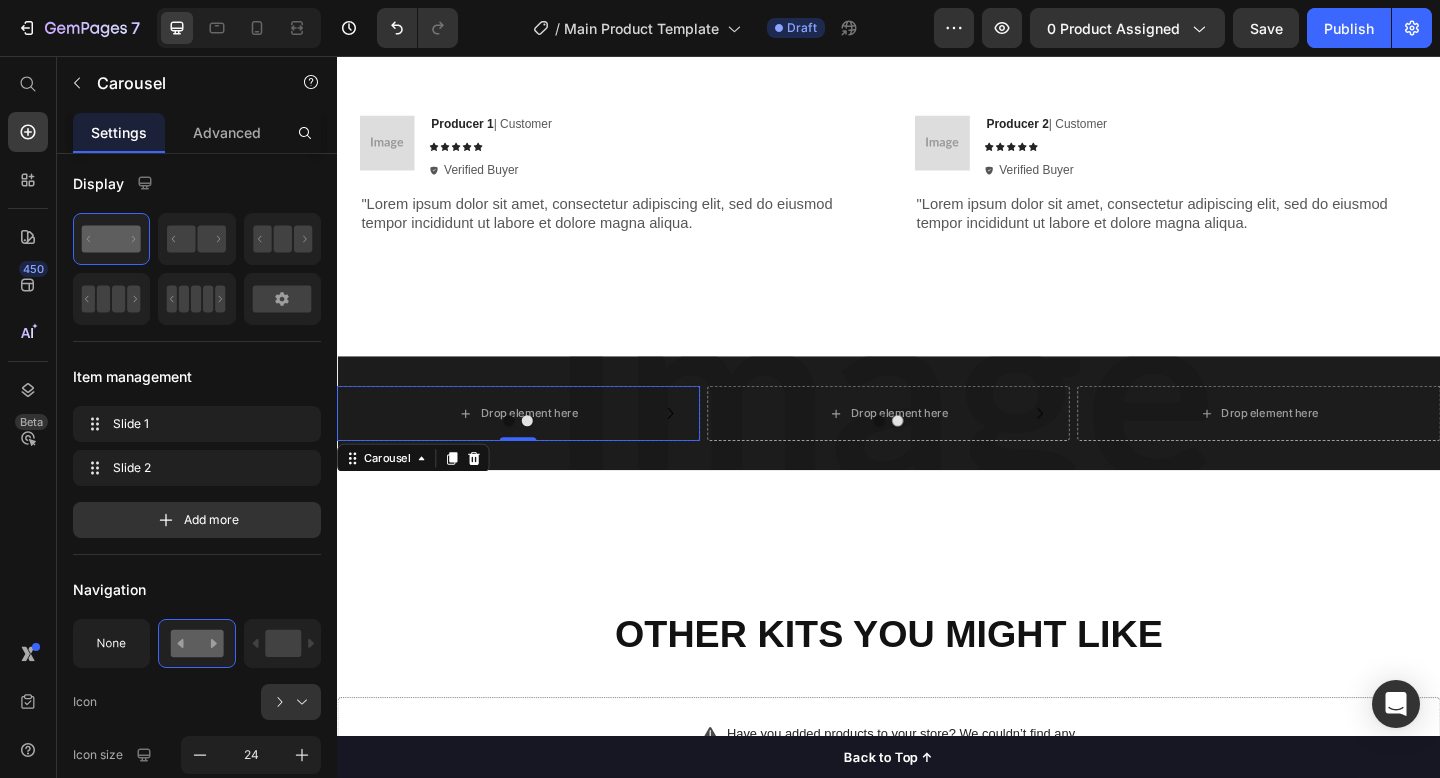 click at bounding box center [544, 453] 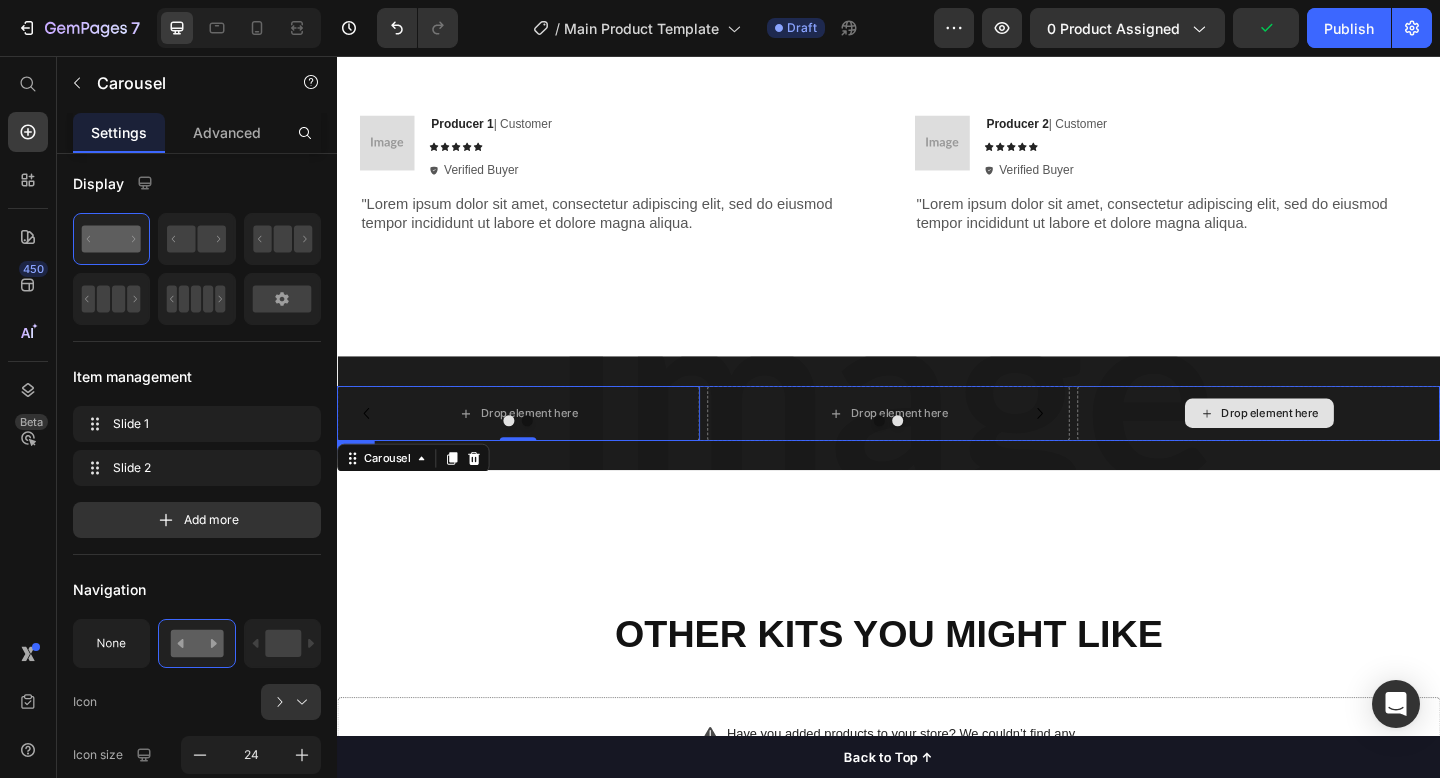 drag, startPoint x: 447, startPoint y: 300, endPoint x: 1211, endPoint y: 434, distance: 775.6623 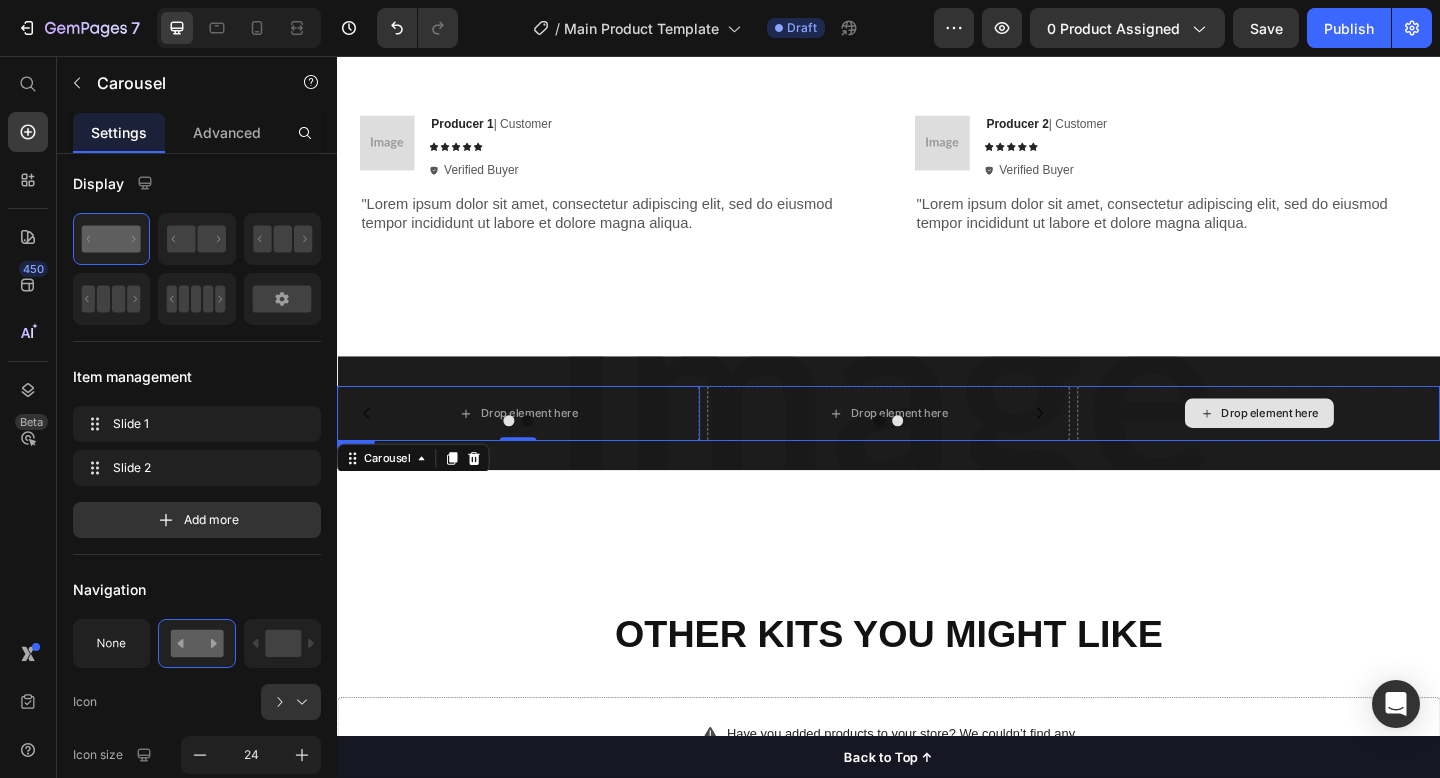 drag, startPoint x: 439, startPoint y: 295, endPoint x: 1204, endPoint y: 444, distance: 779.37537 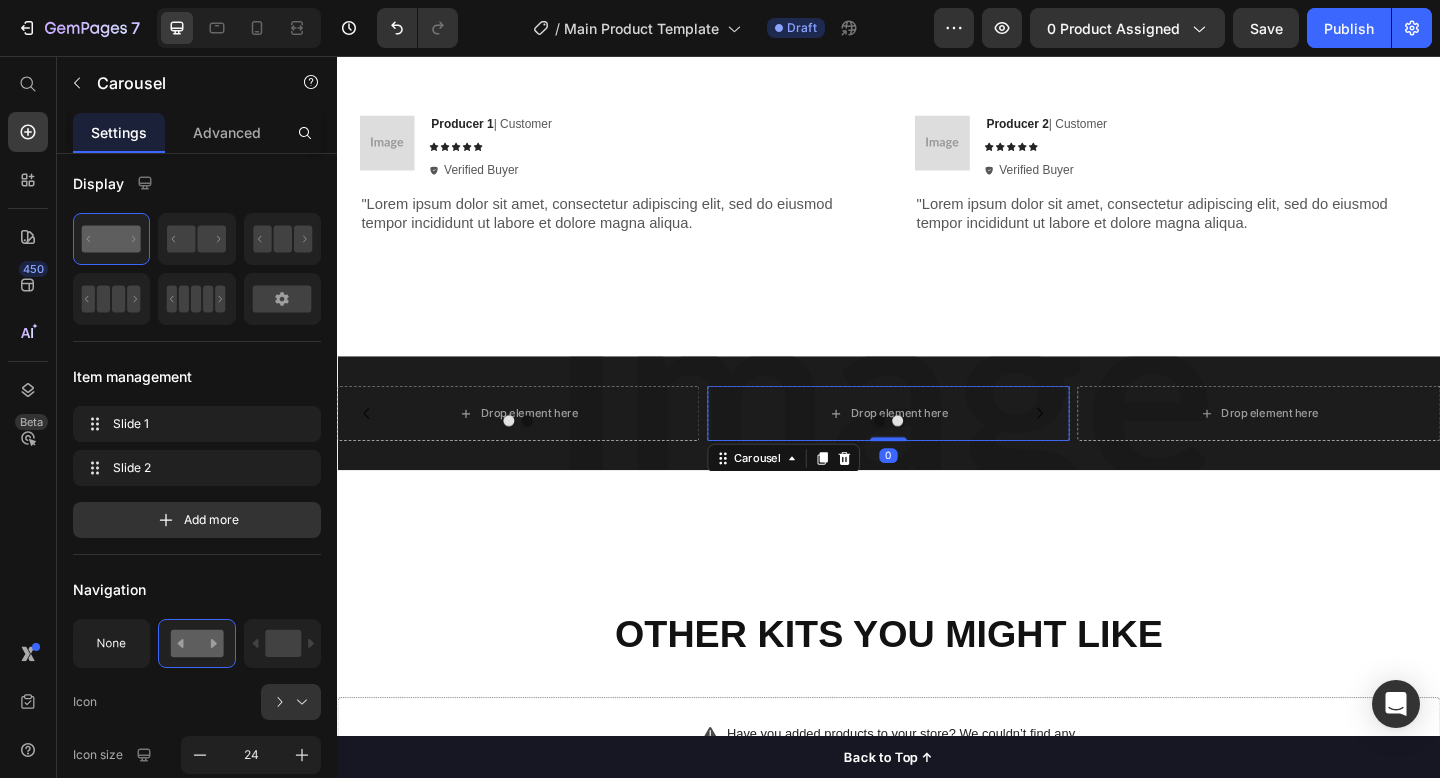 click at bounding box center (937, 453) 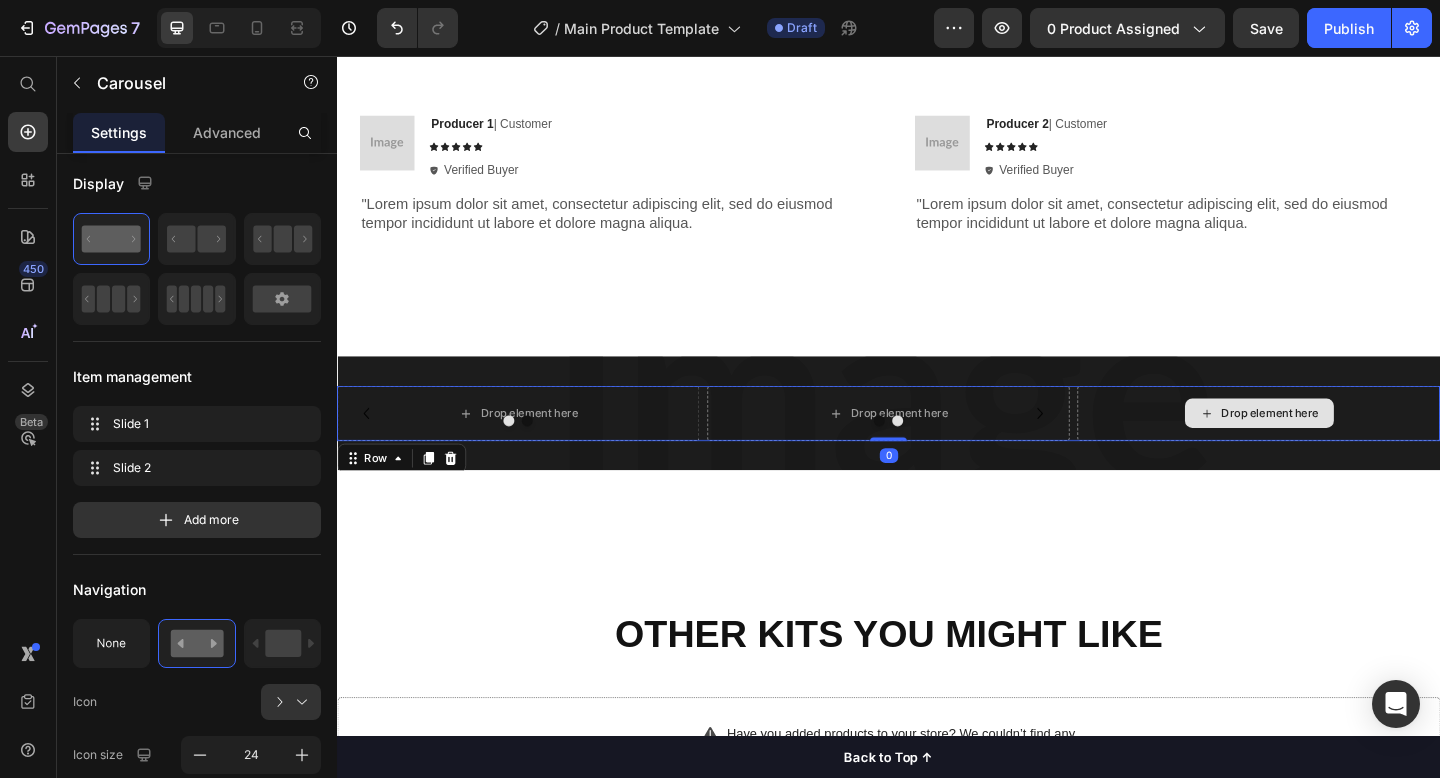 click on "Drop element here" at bounding box center [1339, 445] 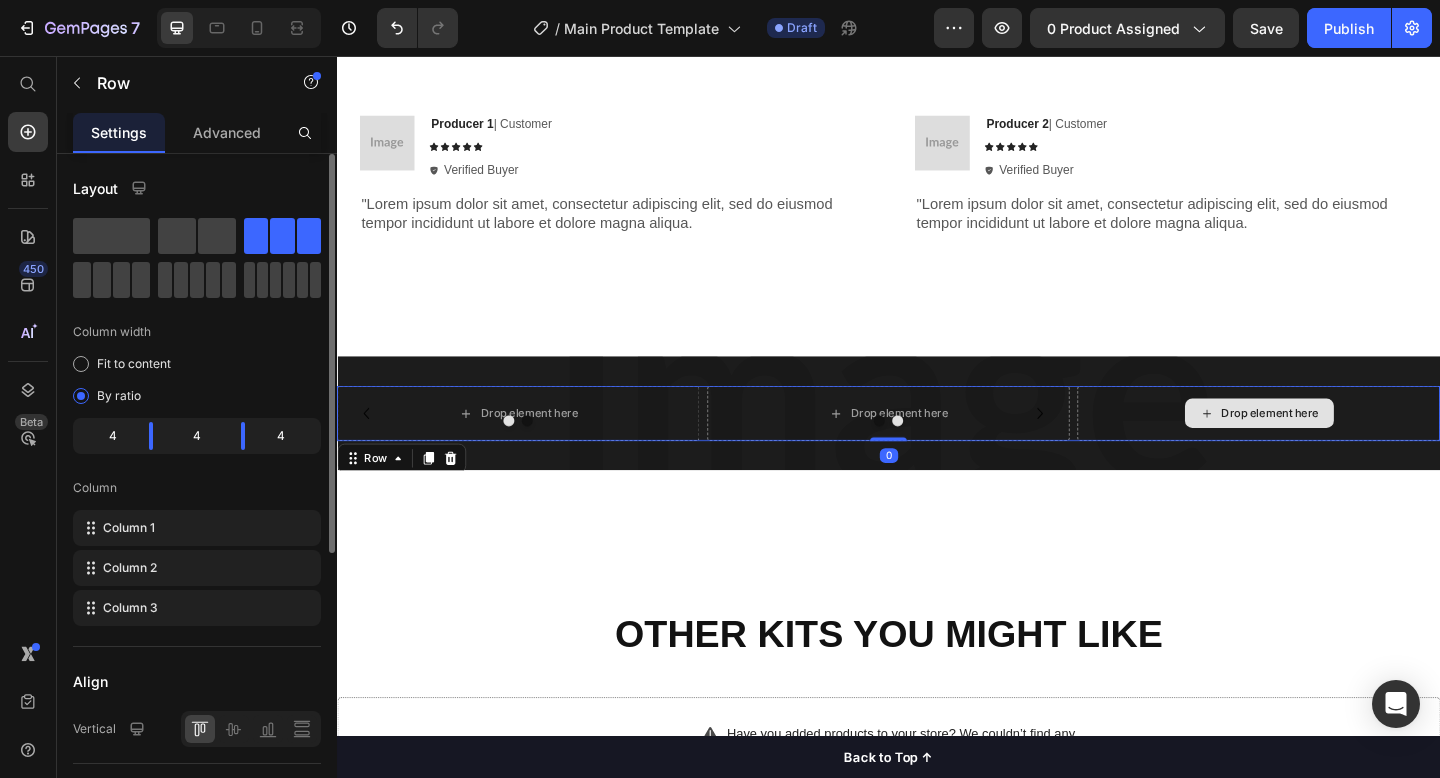 click on "Drop element here" at bounding box center (1339, 445) 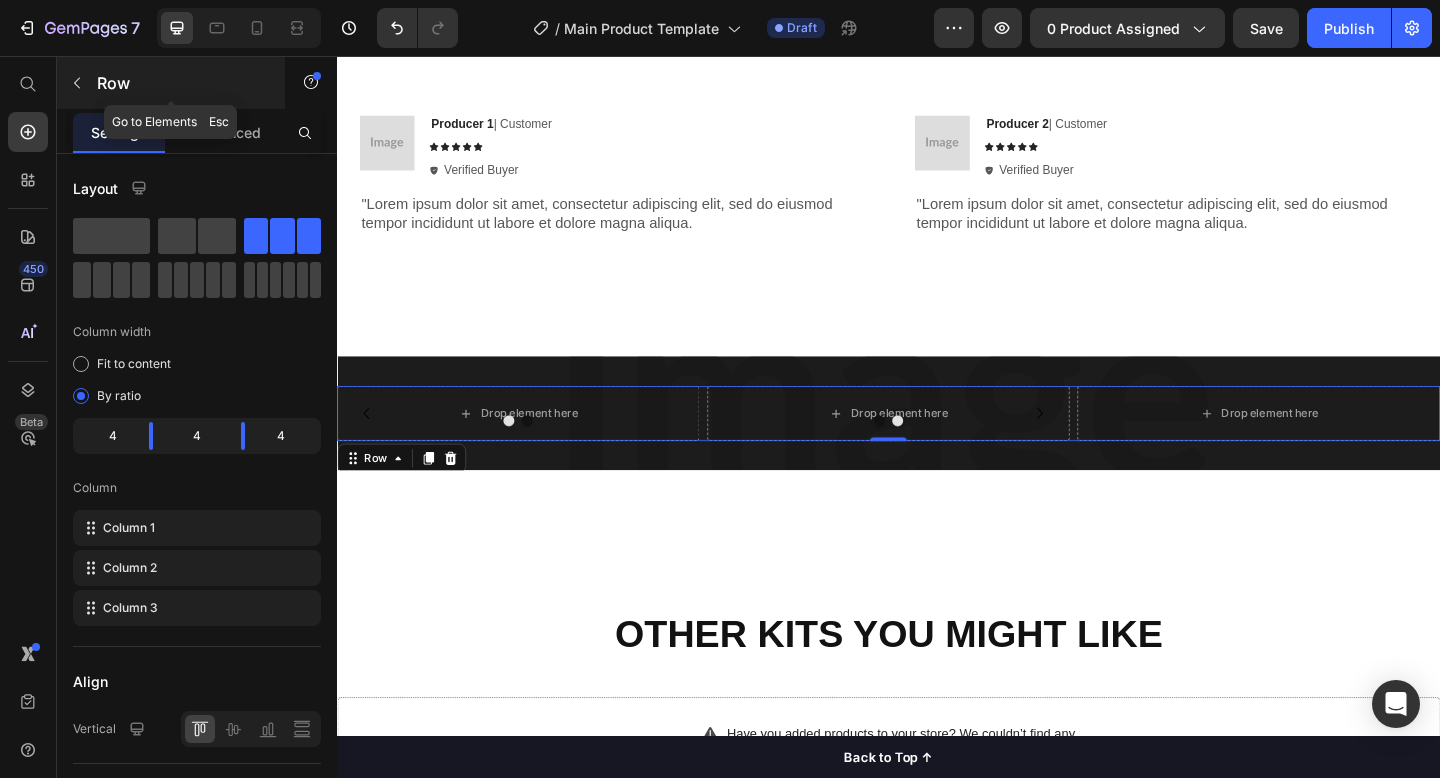 click at bounding box center [77, 83] 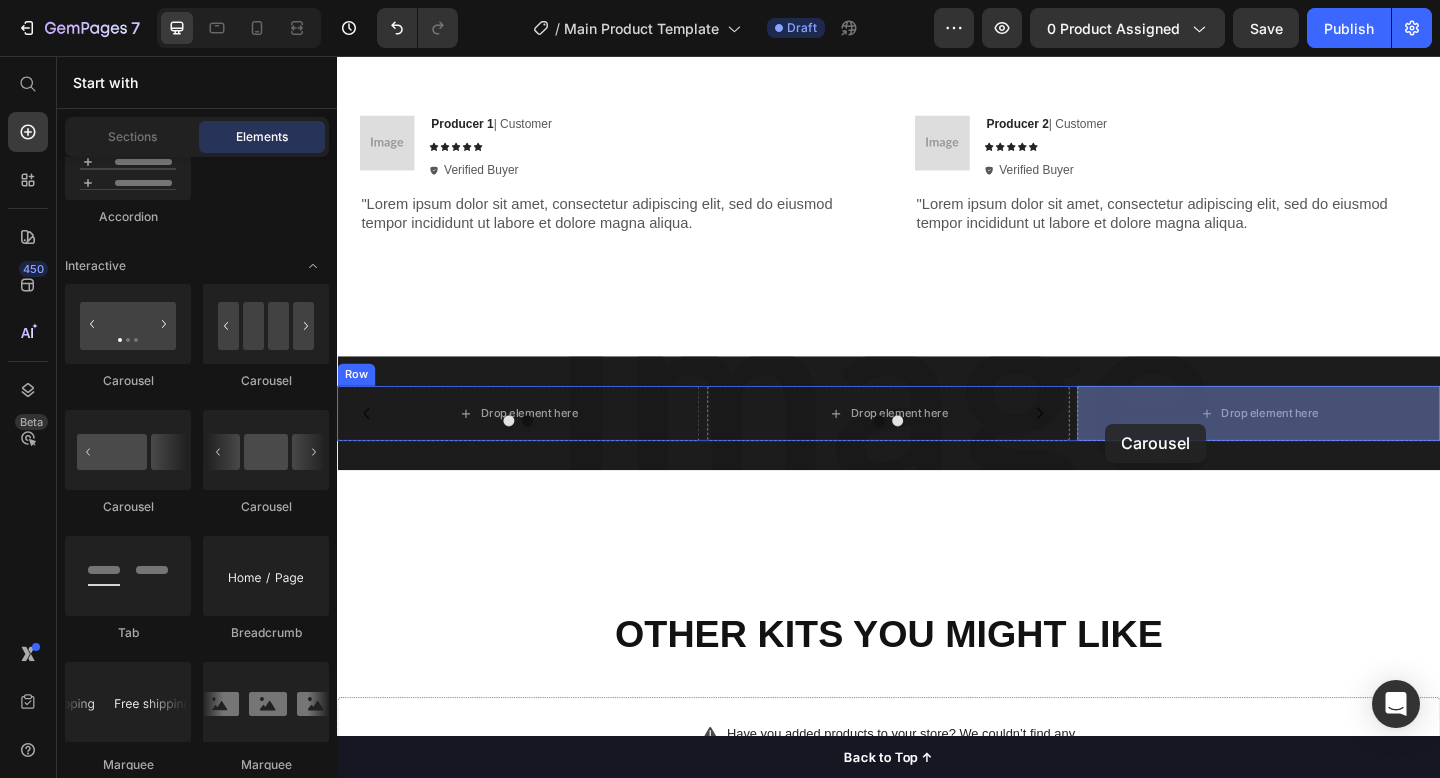 drag, startPoint x: 466, startPoint y: 401, endPoint x: 1173, endPoint y: 456, distance: 709.1361 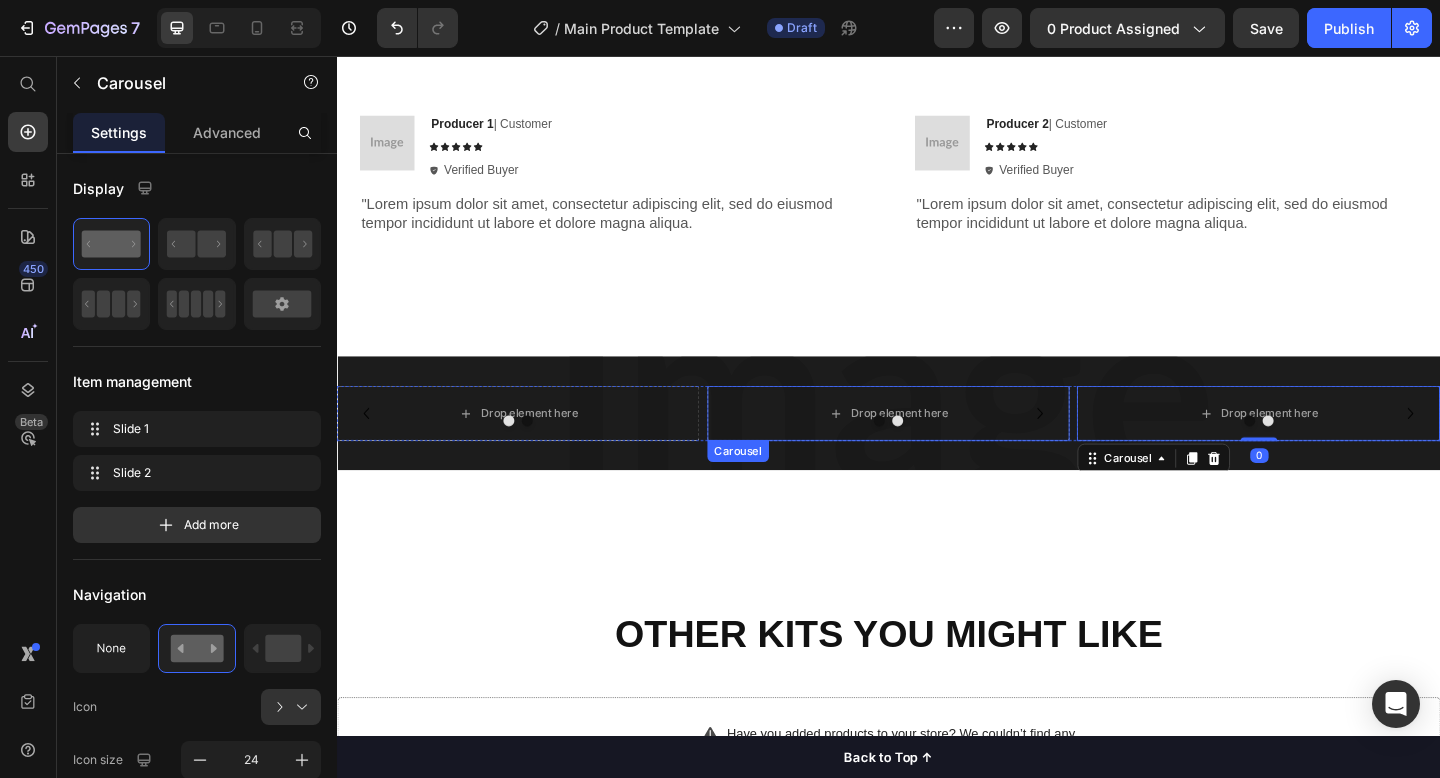 click on "Drop element here" at bounding box center [937, 445] 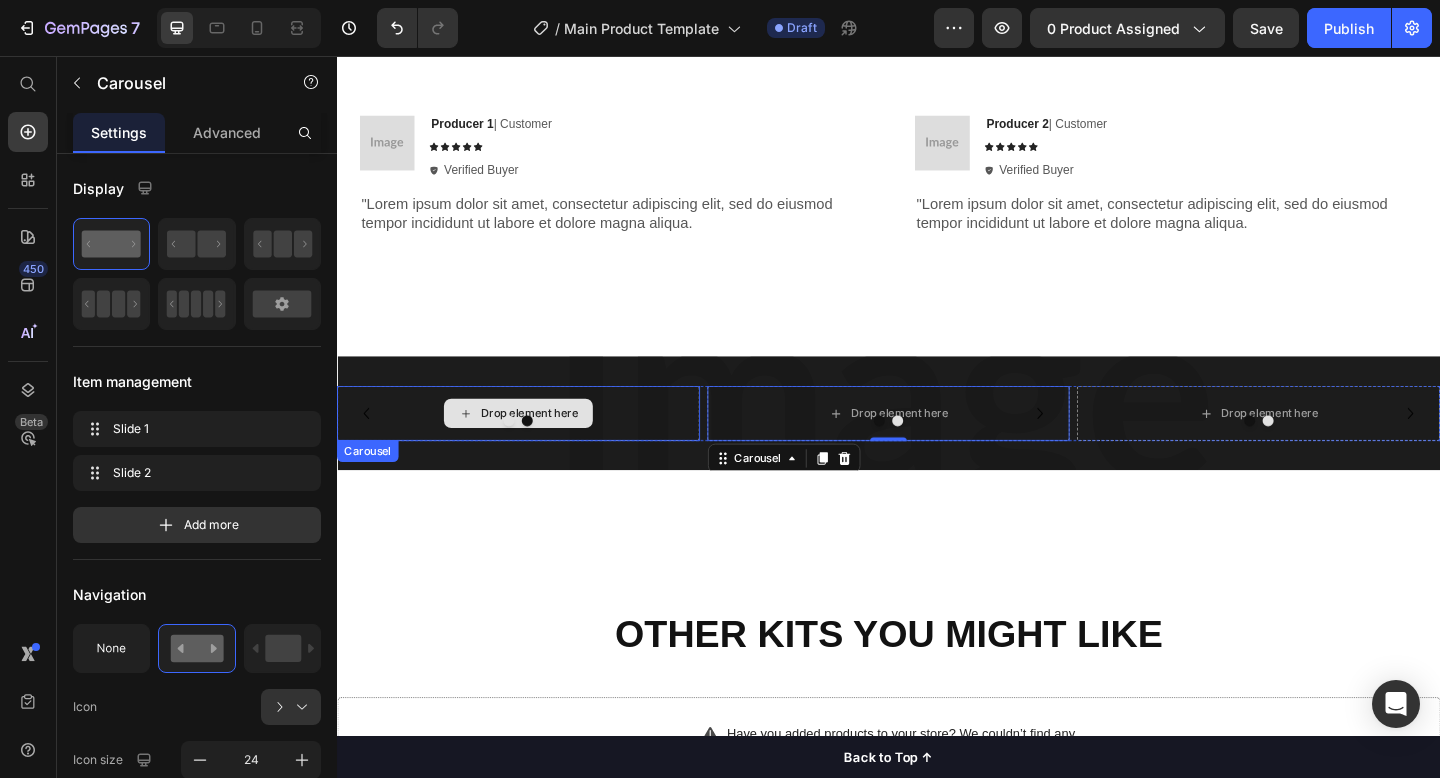 click on "Drop element here" at bounding box center [534, 445] 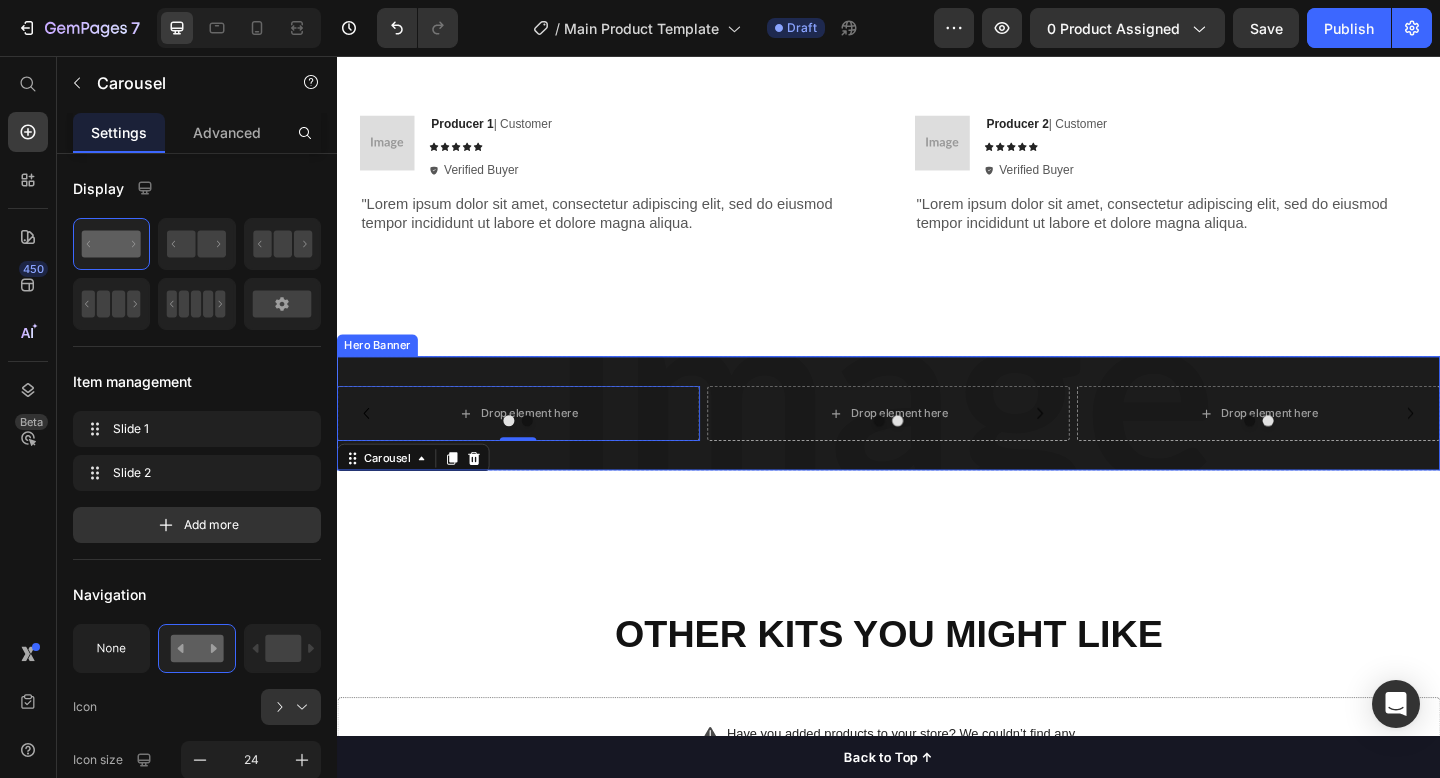 click on "Drop element here
Drop element here
Carousel   0
Drop element here
Drop element here
Carousel
Drop element here
Drop element here
Carousel Row Row" at bounding box center [937, 445] 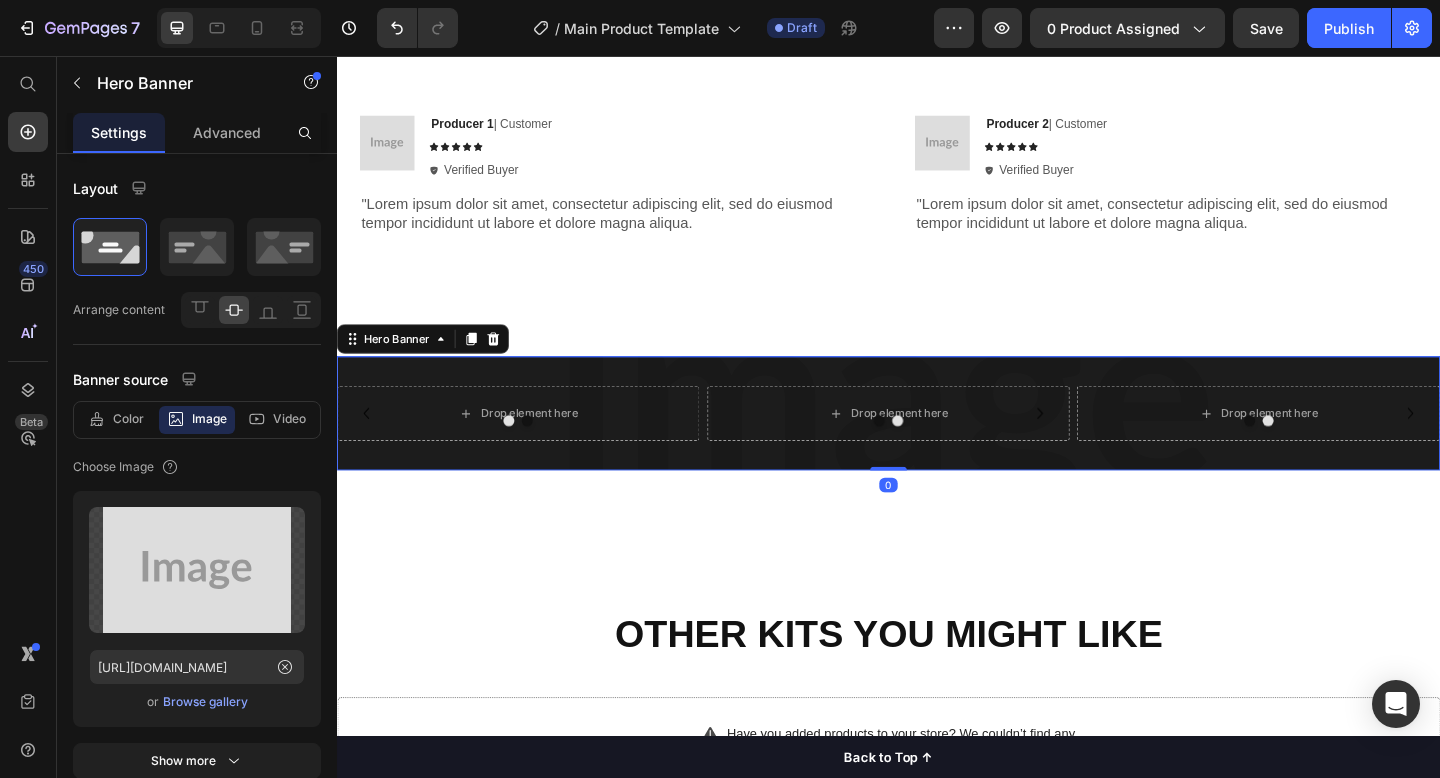 drag, startPoint x: 955, startPoint y: 505, endPoint x: 989, endPoint y: 489, distance: 37.576588 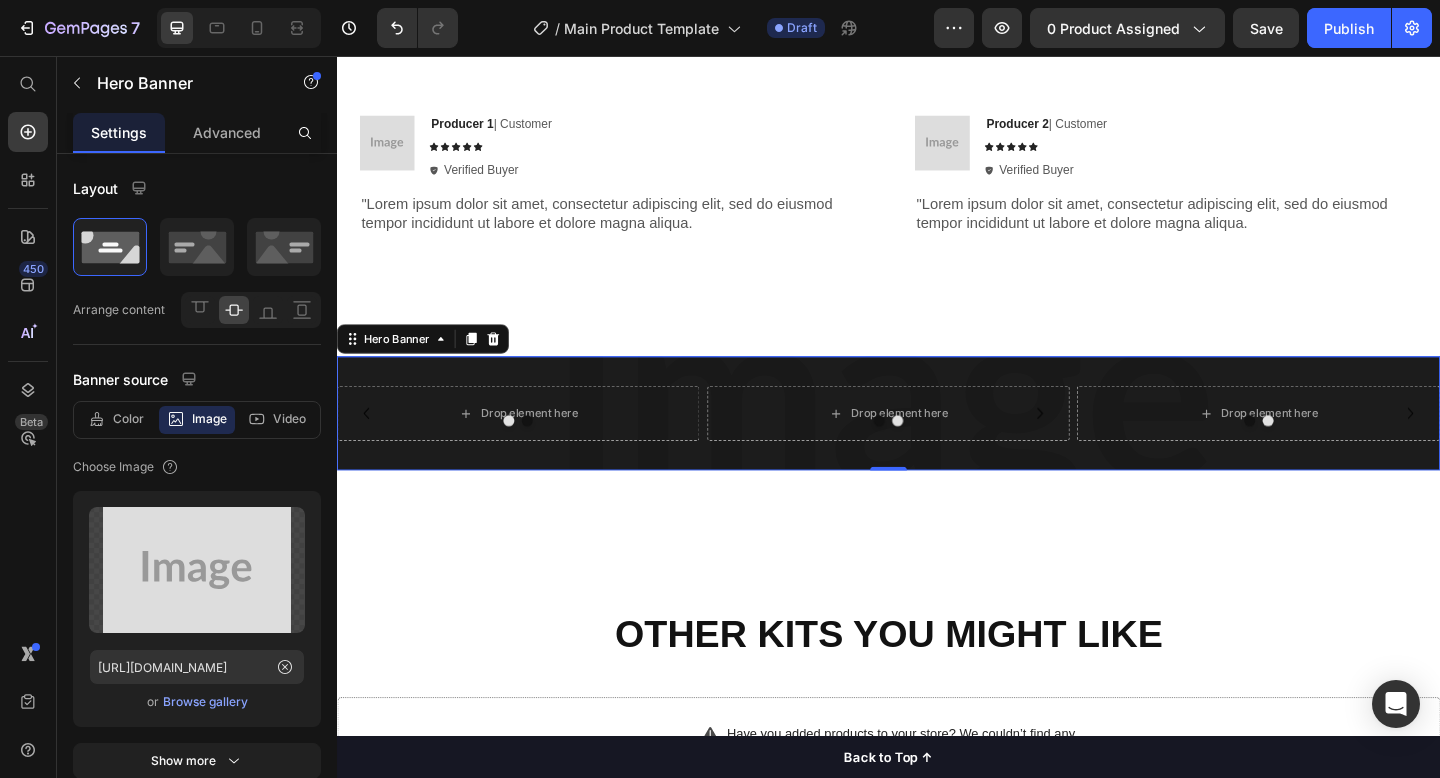 click on "Drop element here
Drop element here
Carousel
Drop element here
Drop element here
Carousel
Drop element here
Drop element here
Carousel Row Row" at bounding box center (937, 445) 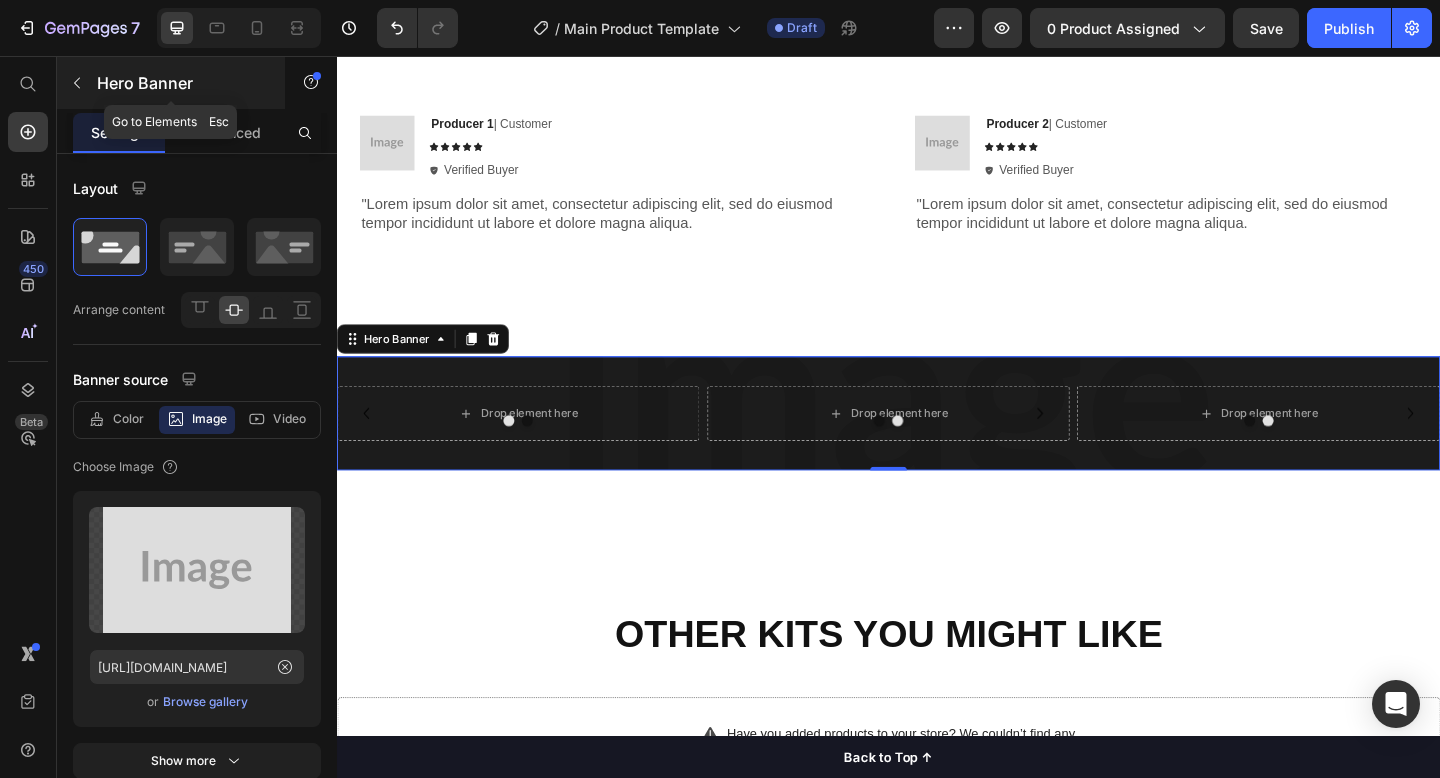 click 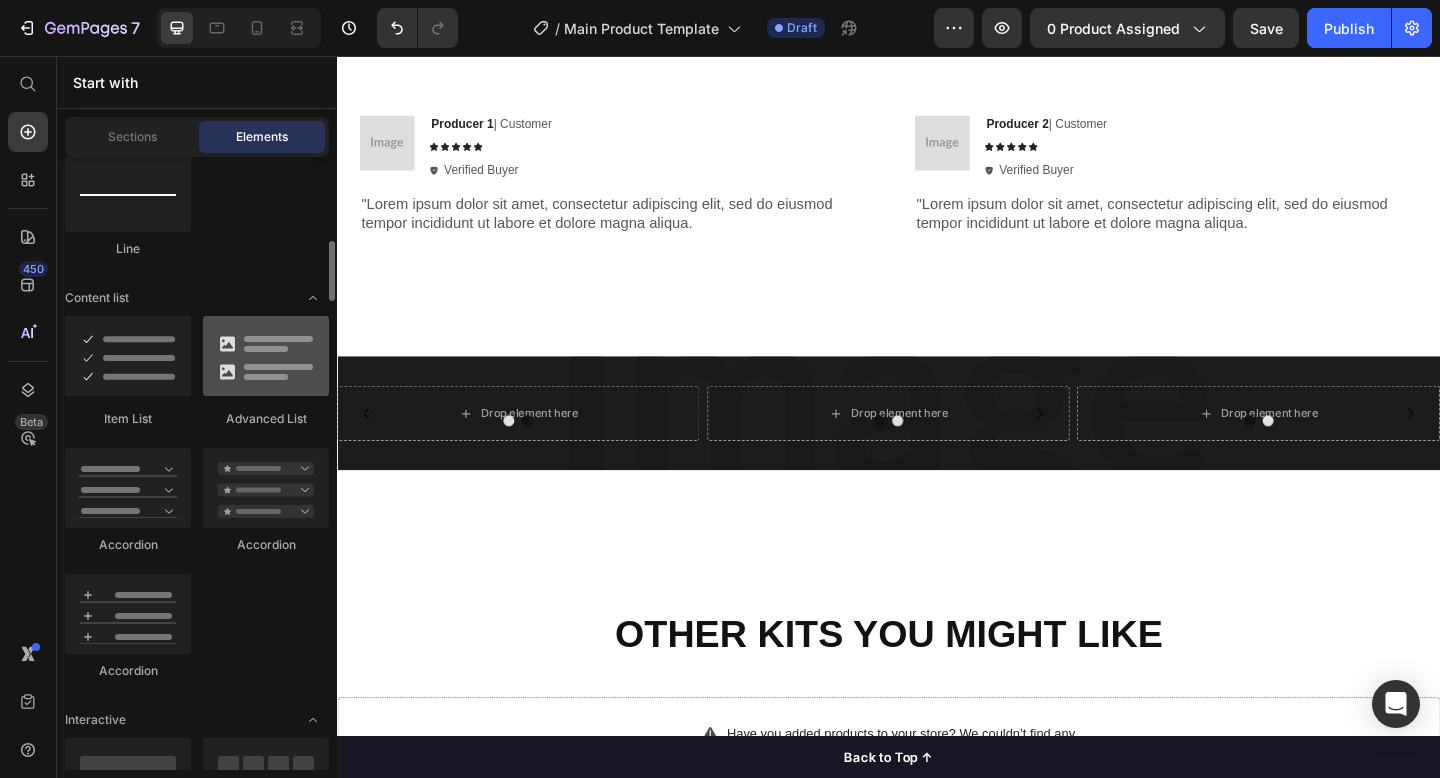 scroll, scrollTop: 1485, scrollLeft: 0, axis: vertical 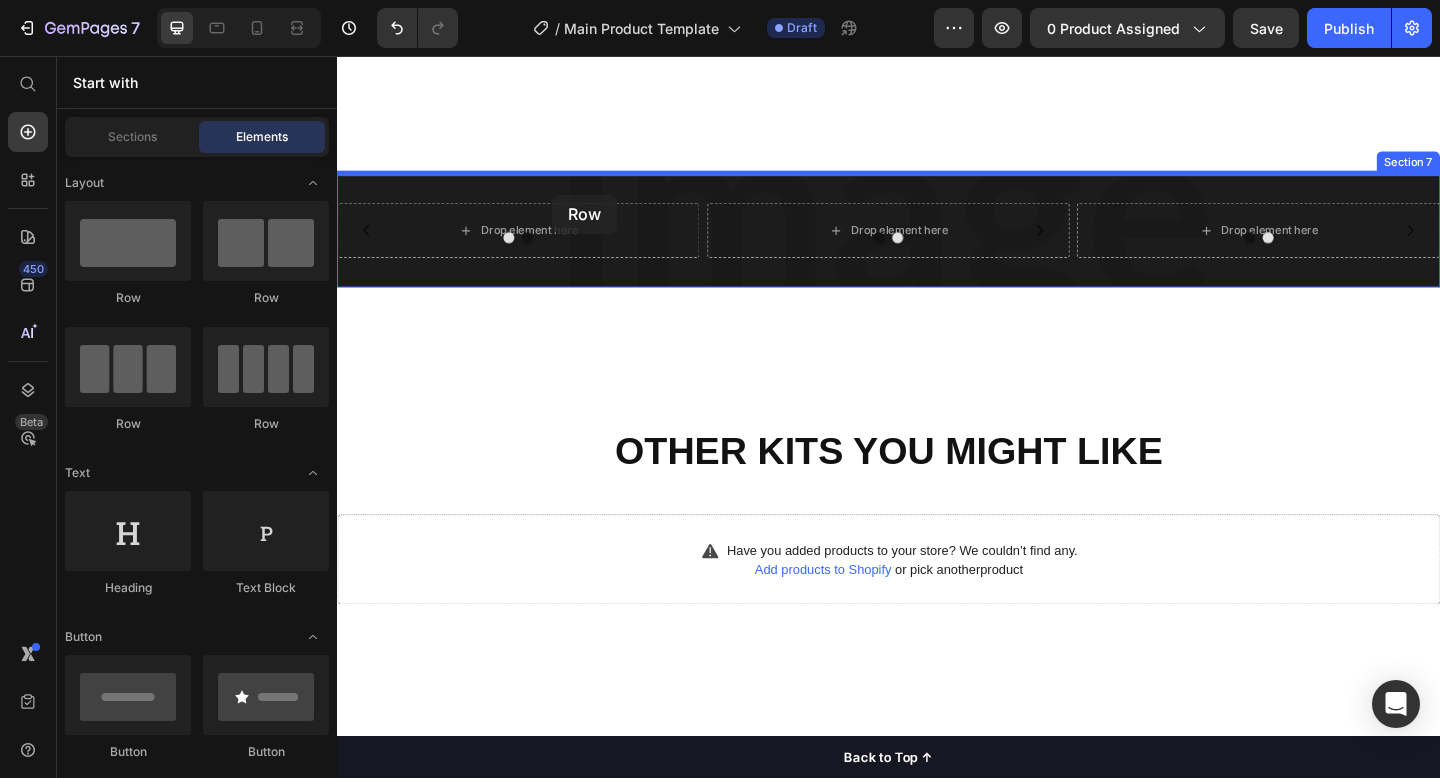 drag, startPoint x: 482, startPoint y: 438, endPoint x: 571, endPoint y: 207, distance: 247.55202 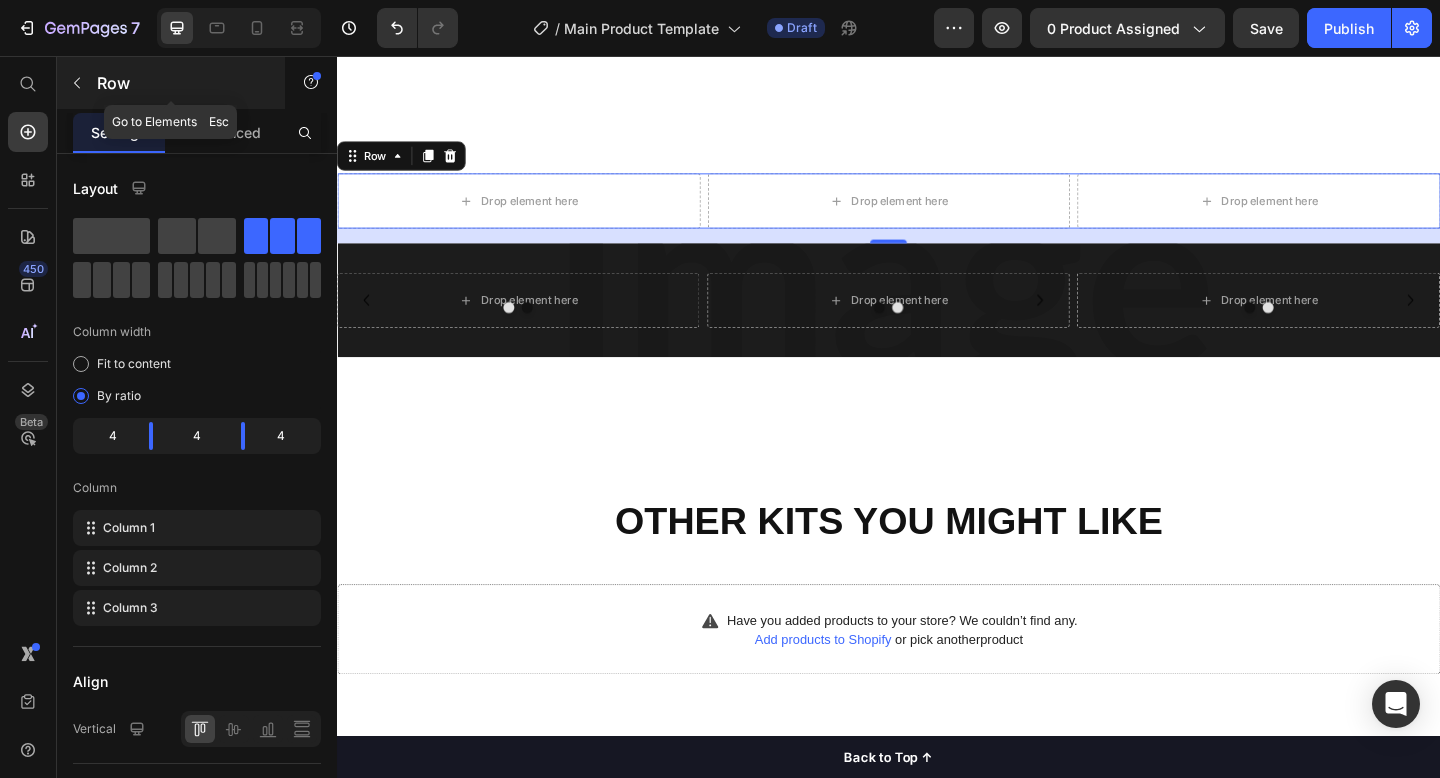 click 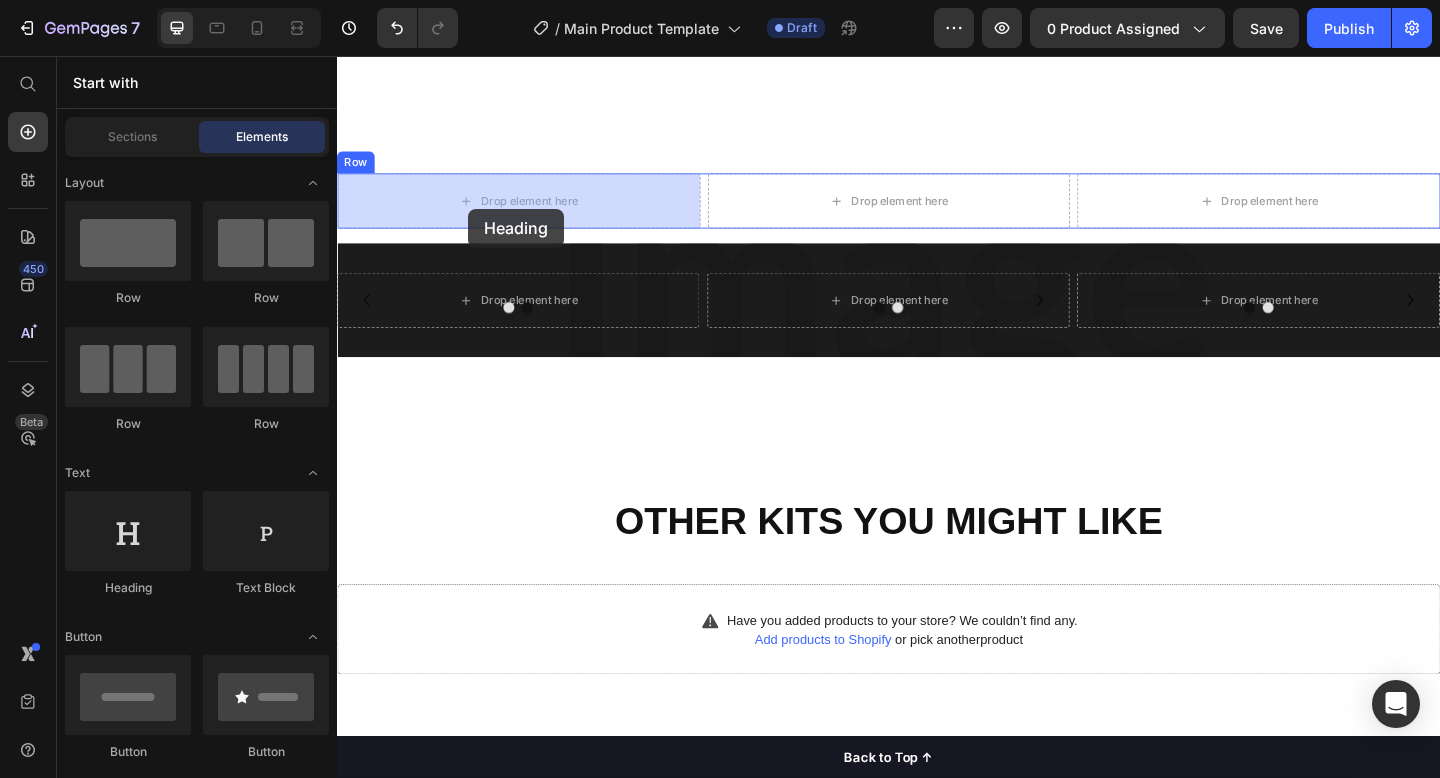 drag, startPoint x: 478, startPoint y: 622, endPoint x: 479, endPoint y: 224, distance: 398.00125 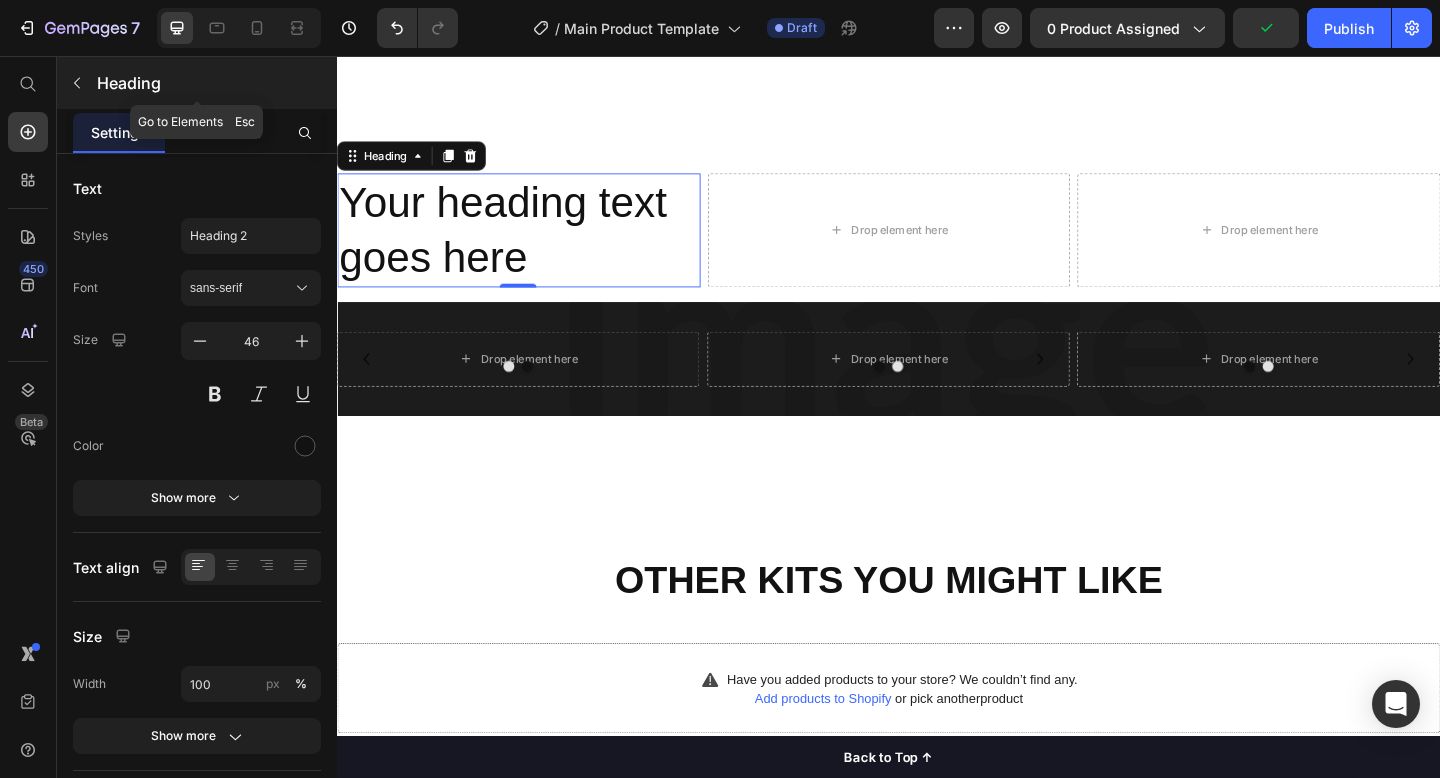click 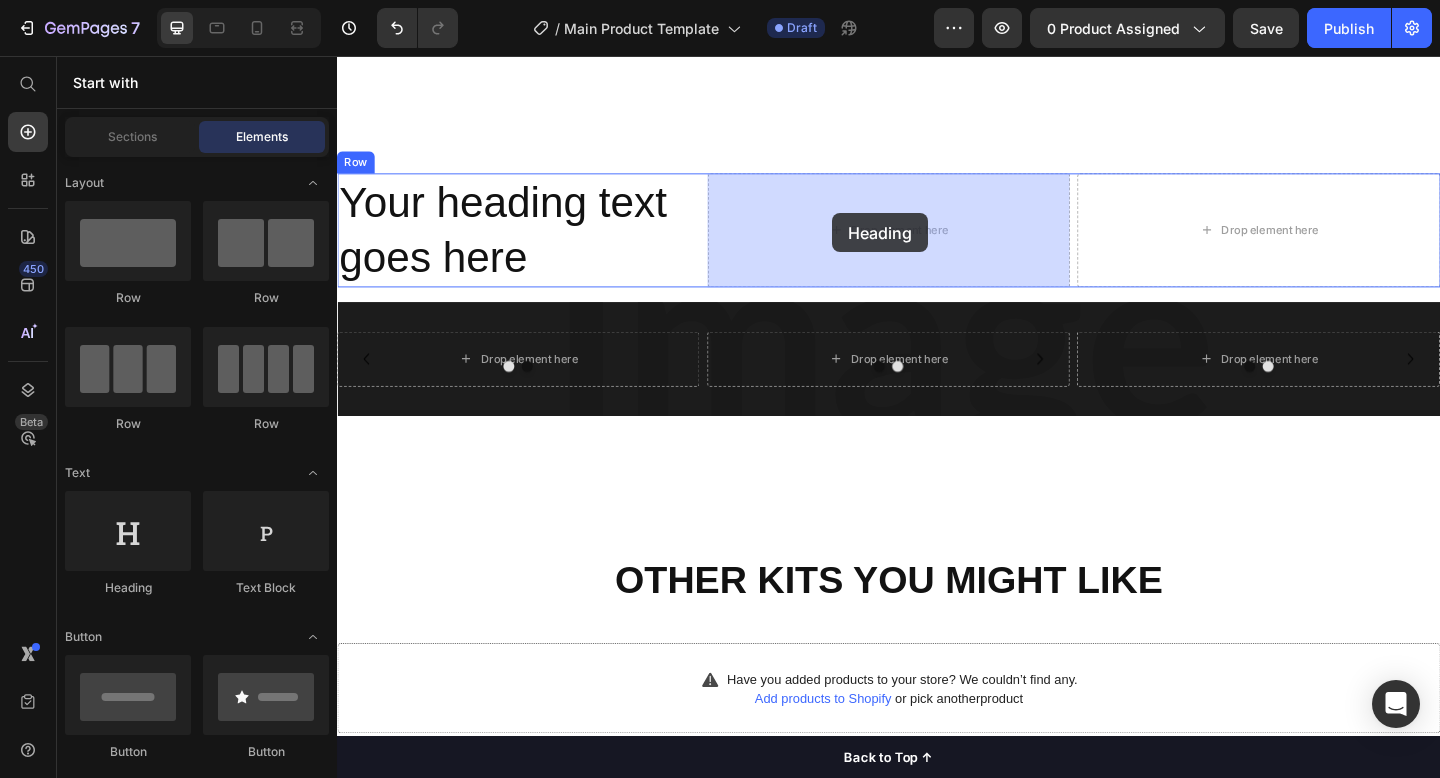 drag, startPoint x: 478, startPoint y: 588, endPoint x: 875, endPoint y: 225, distance: 537.93866 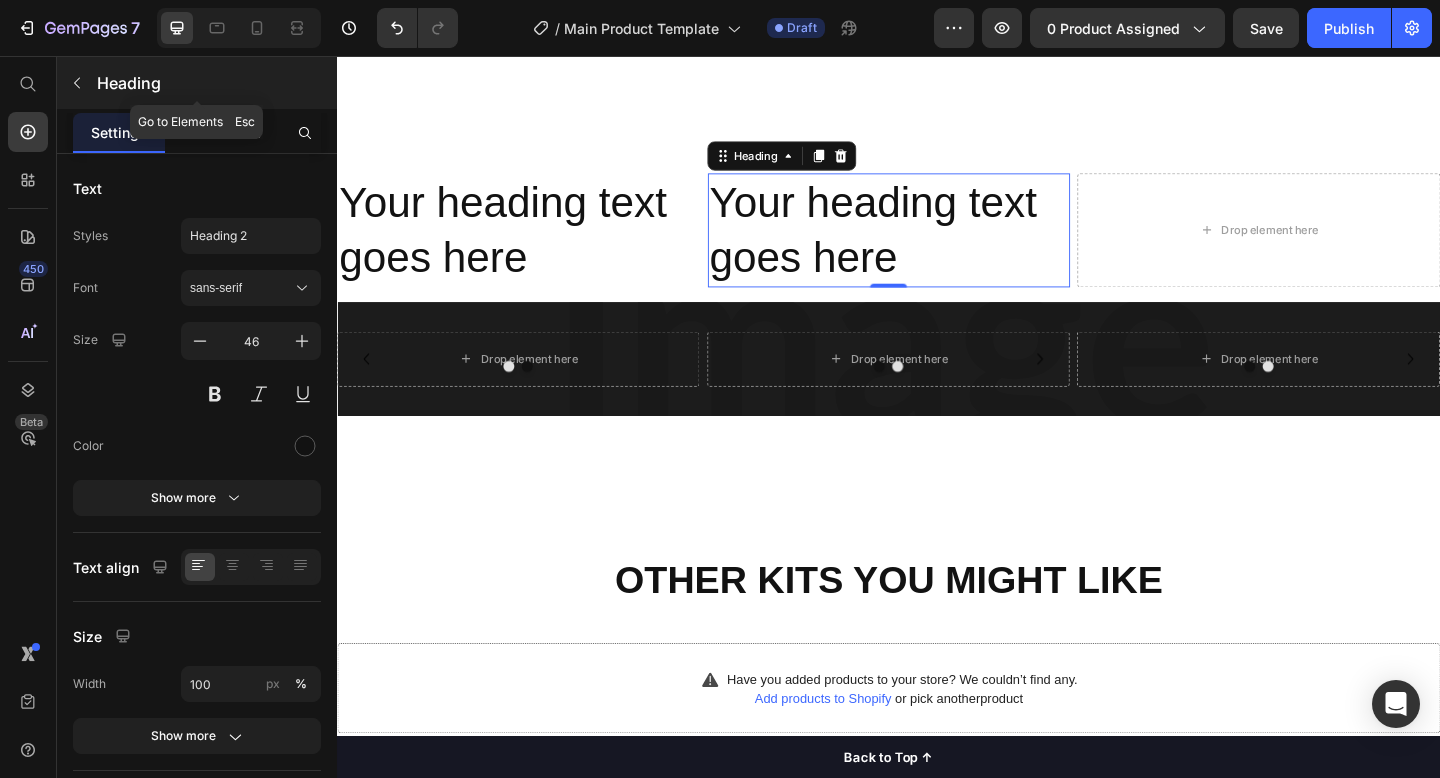 click 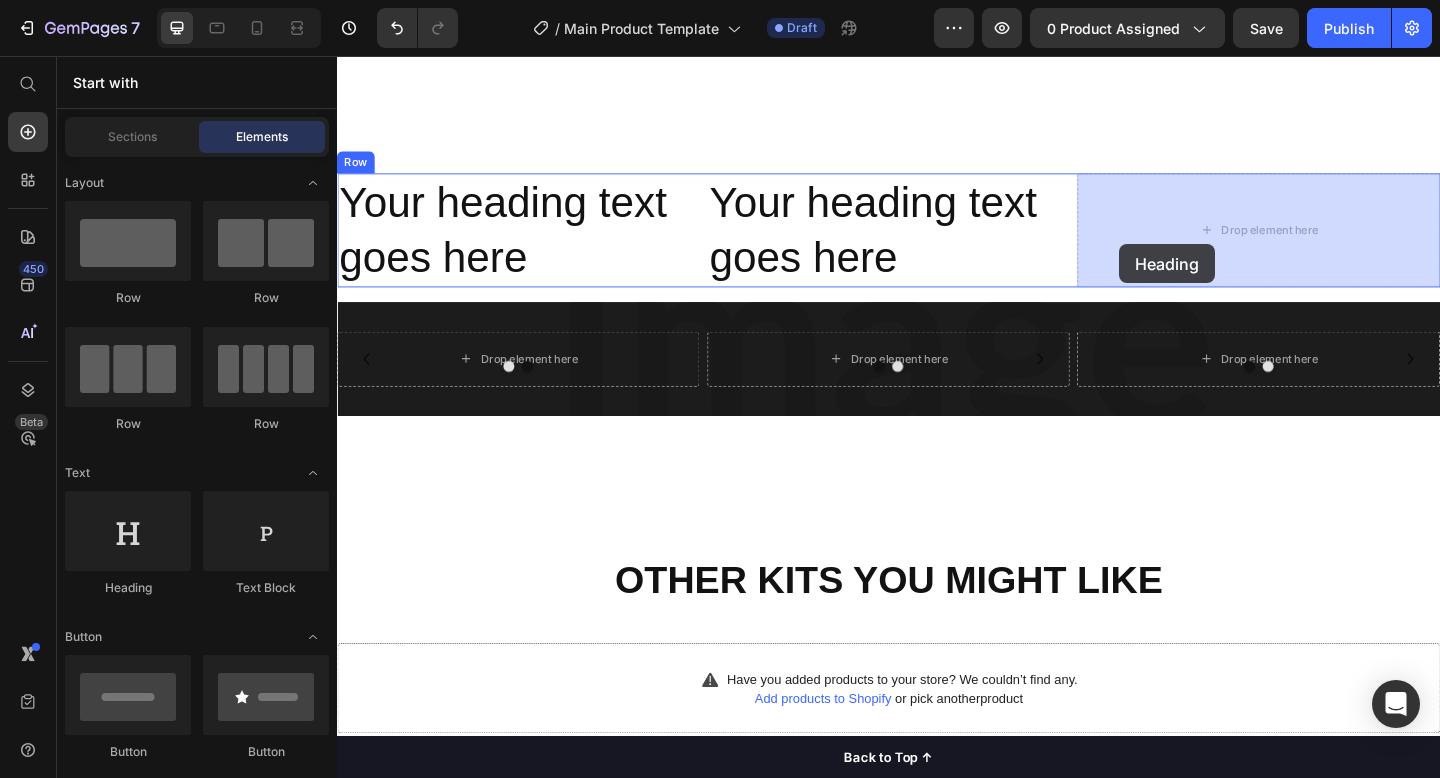 drag, startPoint x: 472, startPoint y: 573, endPoint x: 1188, endPoint y: 261, distance: 781.02496 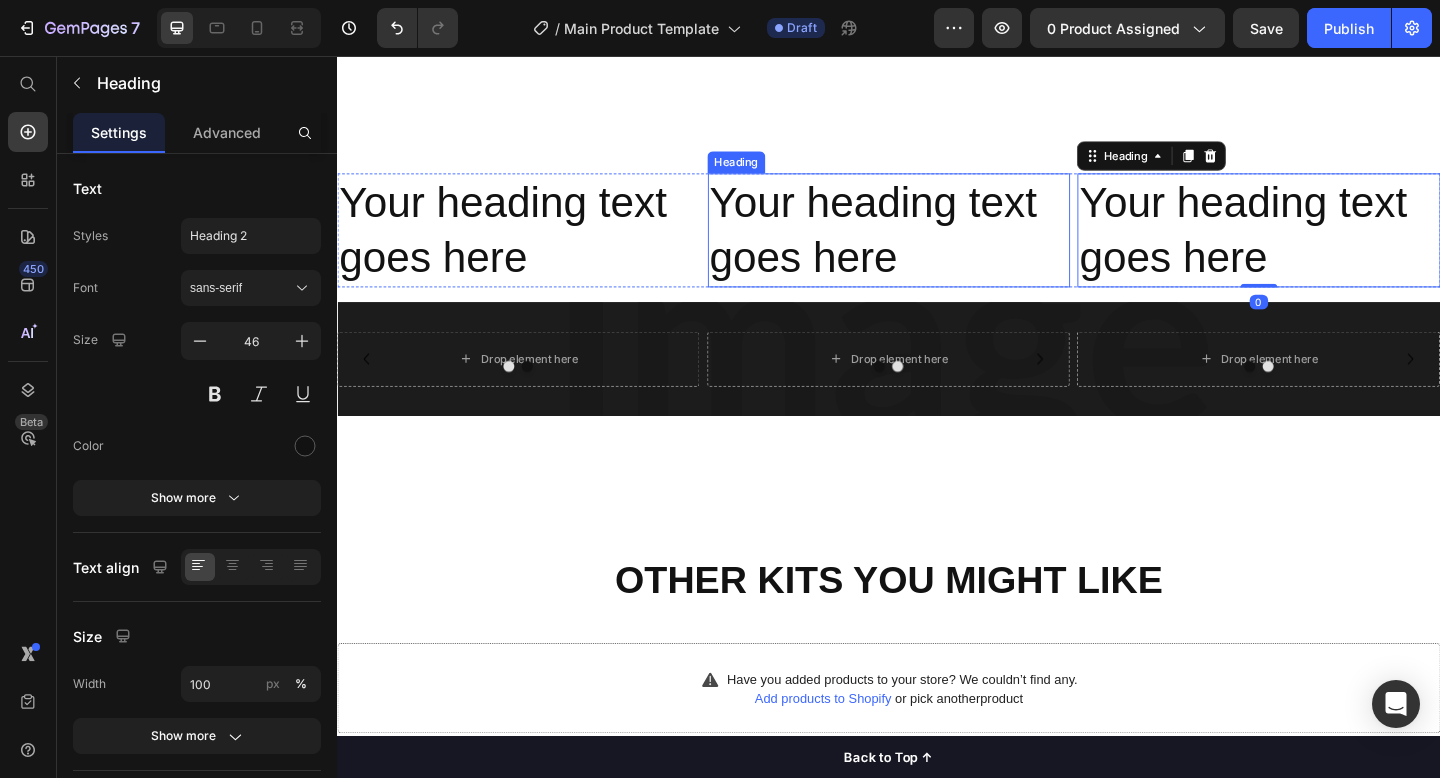 click on "Your heading text goes here" at bounding box center (534, 246) 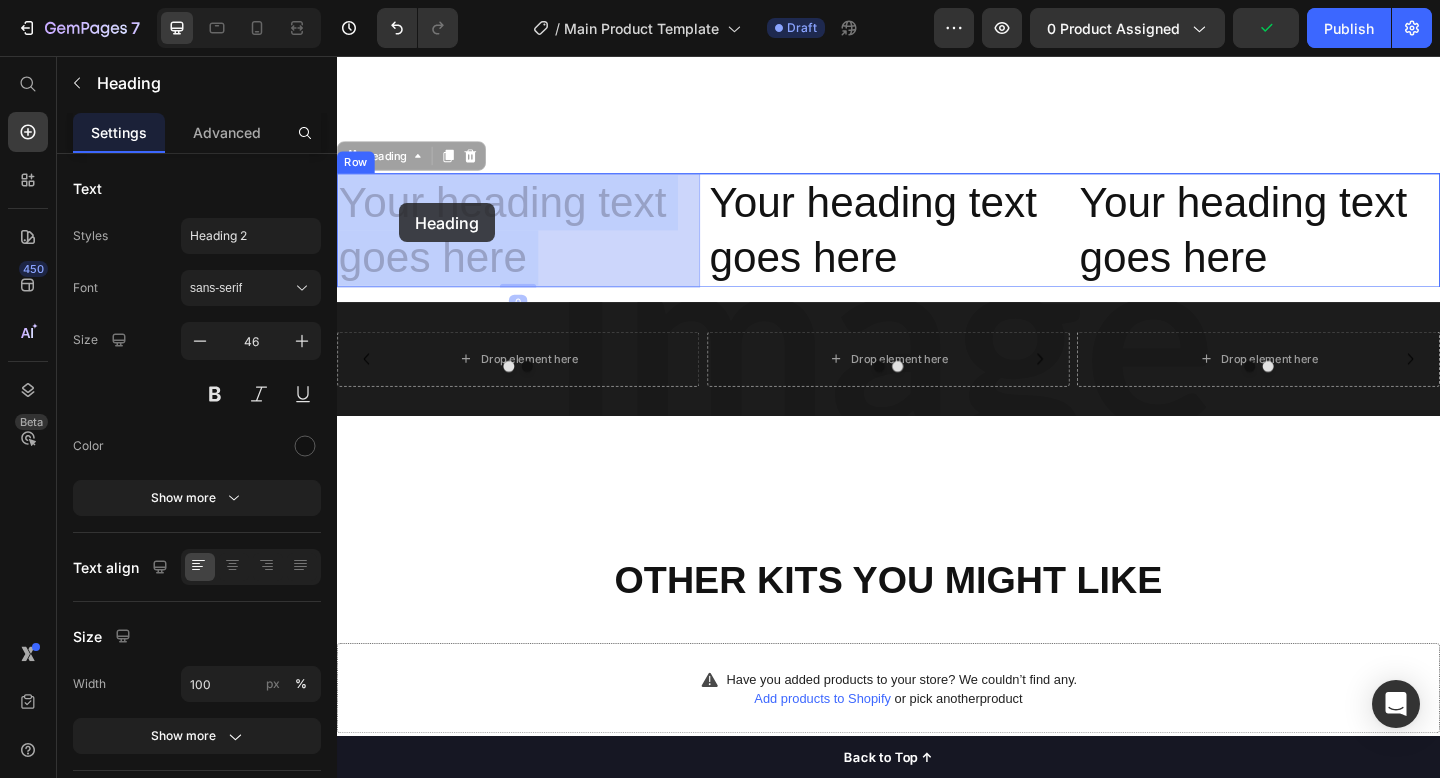 drag, startPoint x: 560, startPoint y: 283, endPoint x: 487, endPoint y: 254, distance: 78.54935 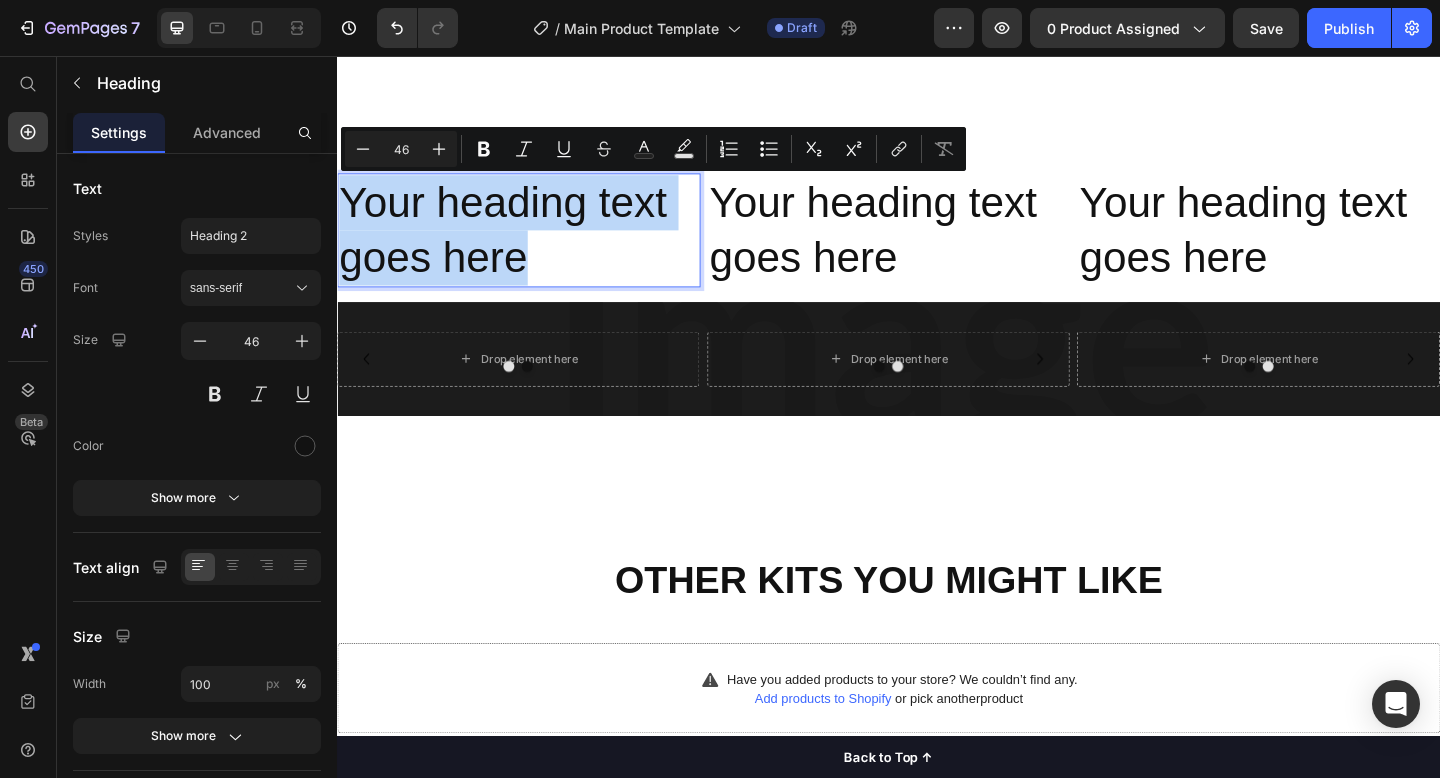 drag, startPoint x: 555, startPoint y: 274, endPoint x: 351, endPoint y: 195, distance: 218.76242 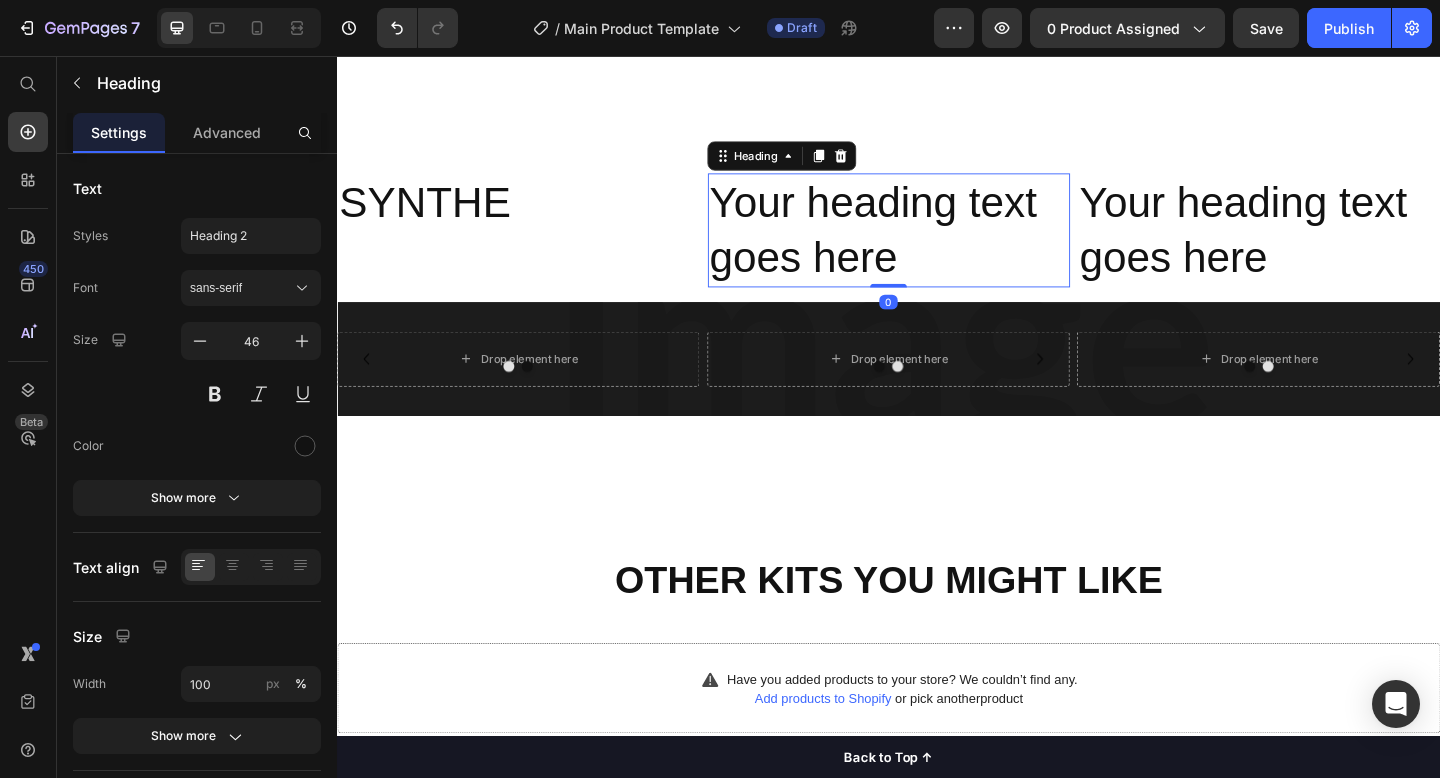click on "Your heading text goes here" at bounding box center [937, 246] 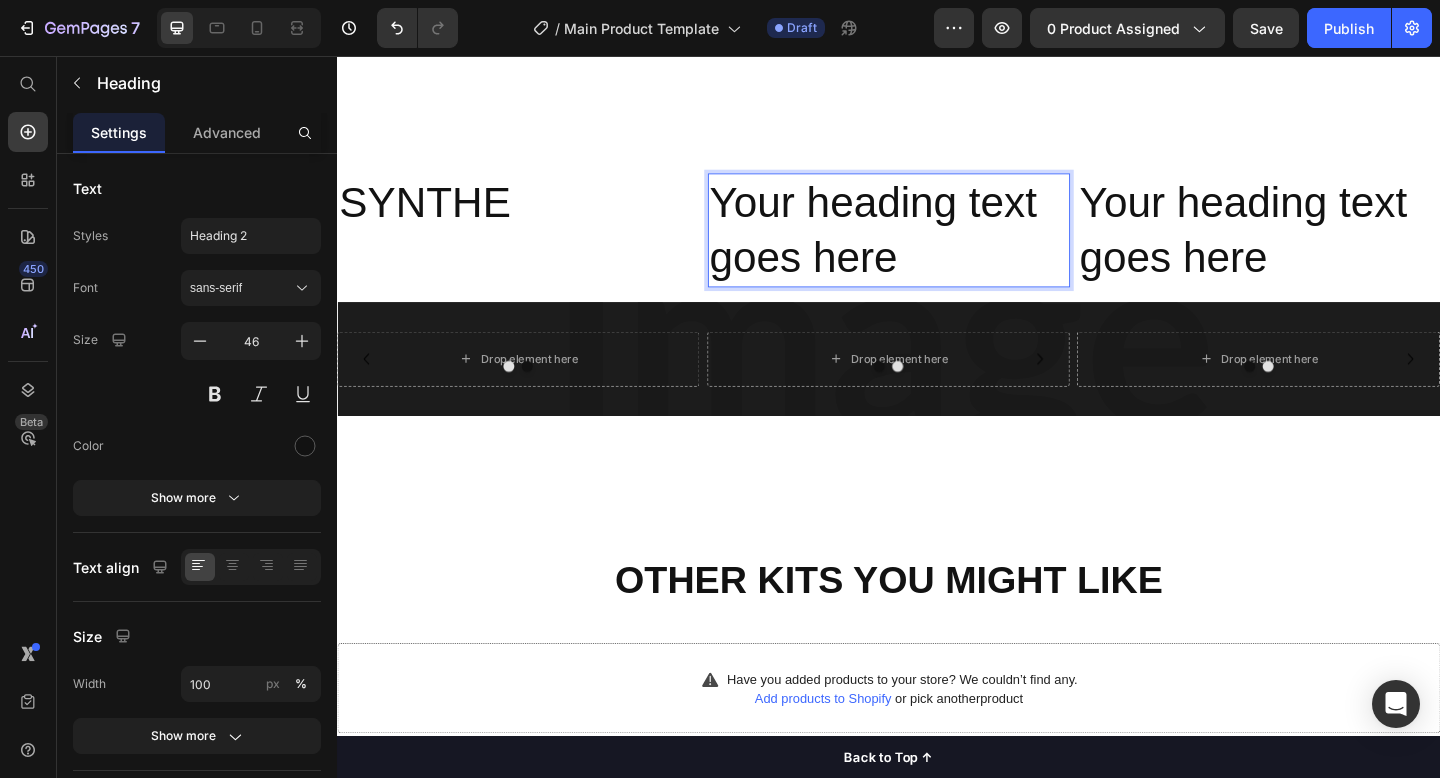 click on "Your heading text goes here" at bounding box center [937, 246] 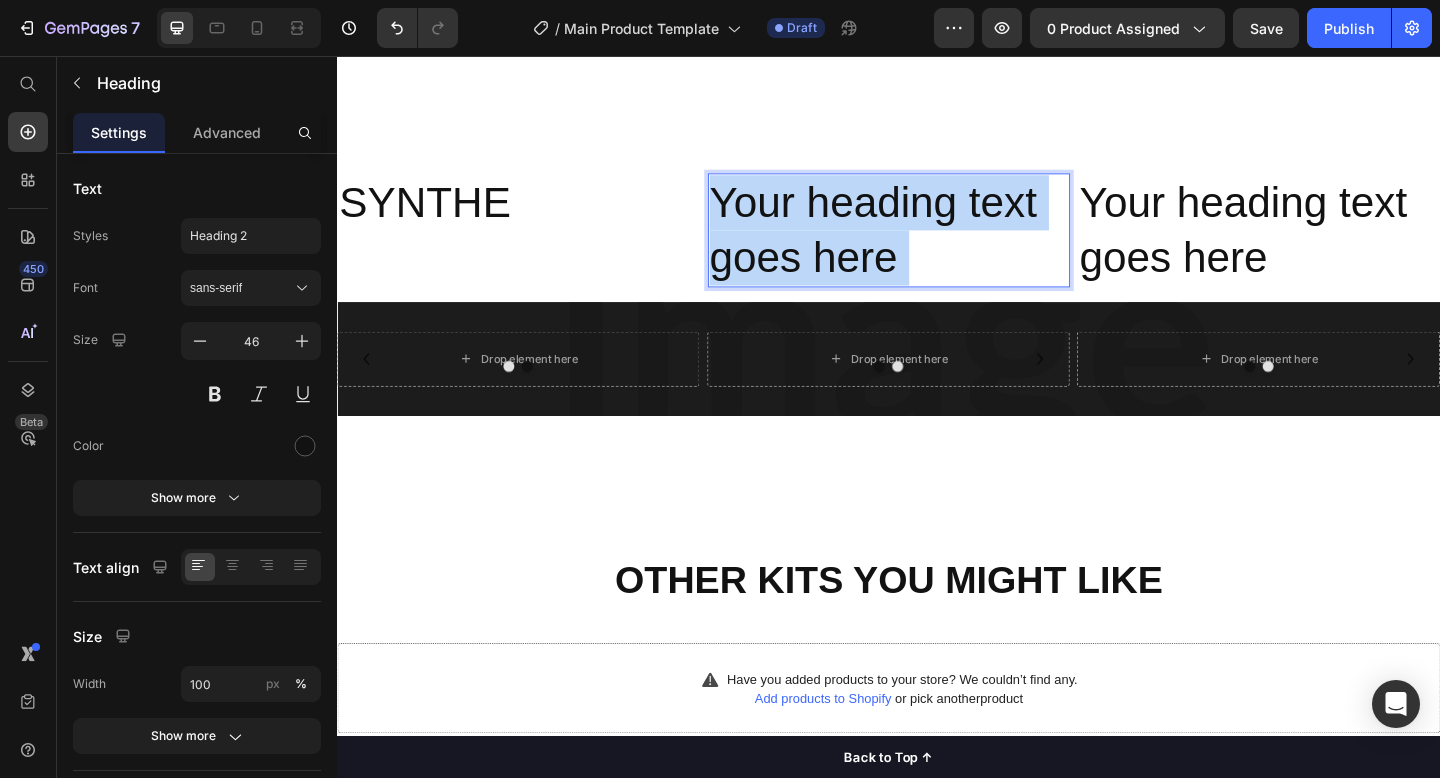 drag, startPoint x: 974, startPoint y: 274, endPoint x: 758, endPoint y: 186, distance: 233.23808 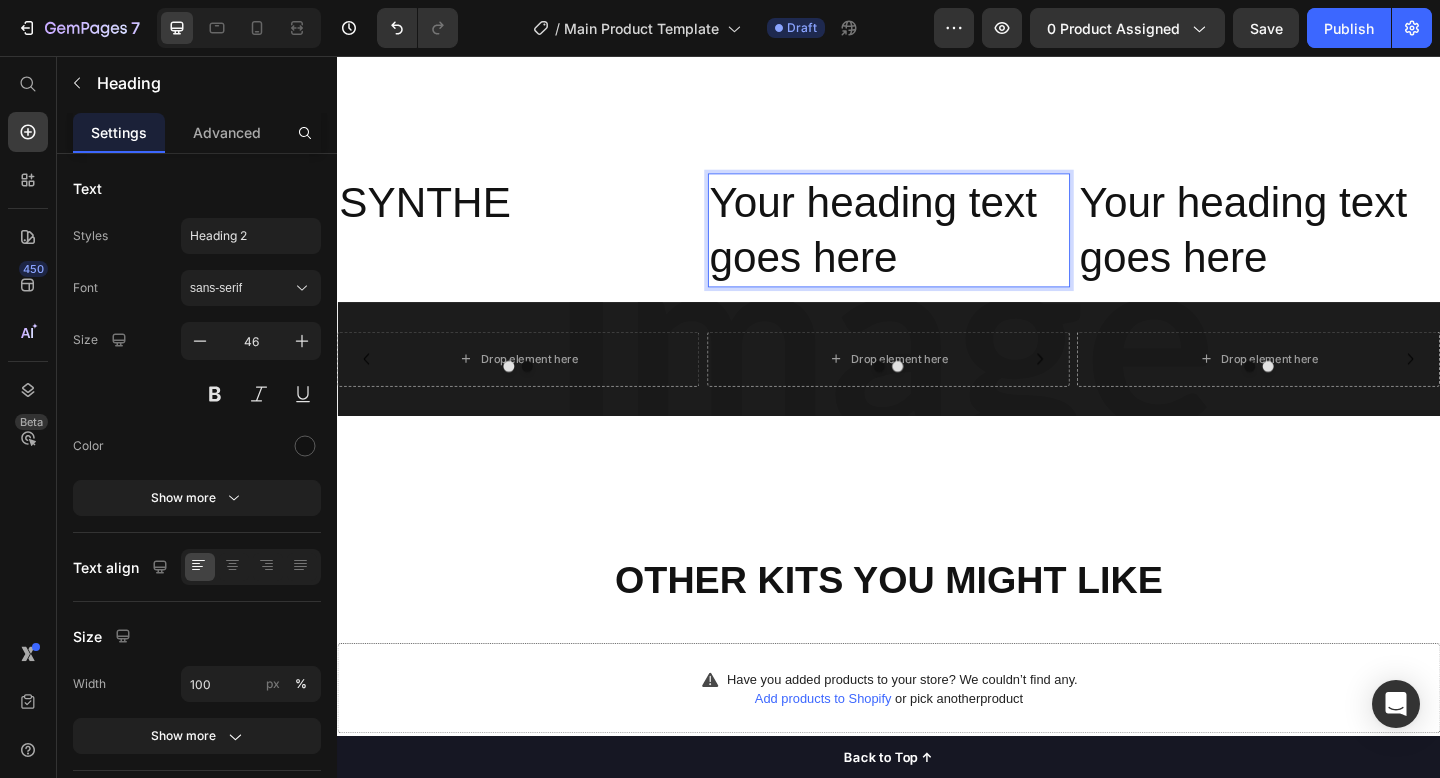 click on "Your heading text goes here" at bounding box center (937, 246) 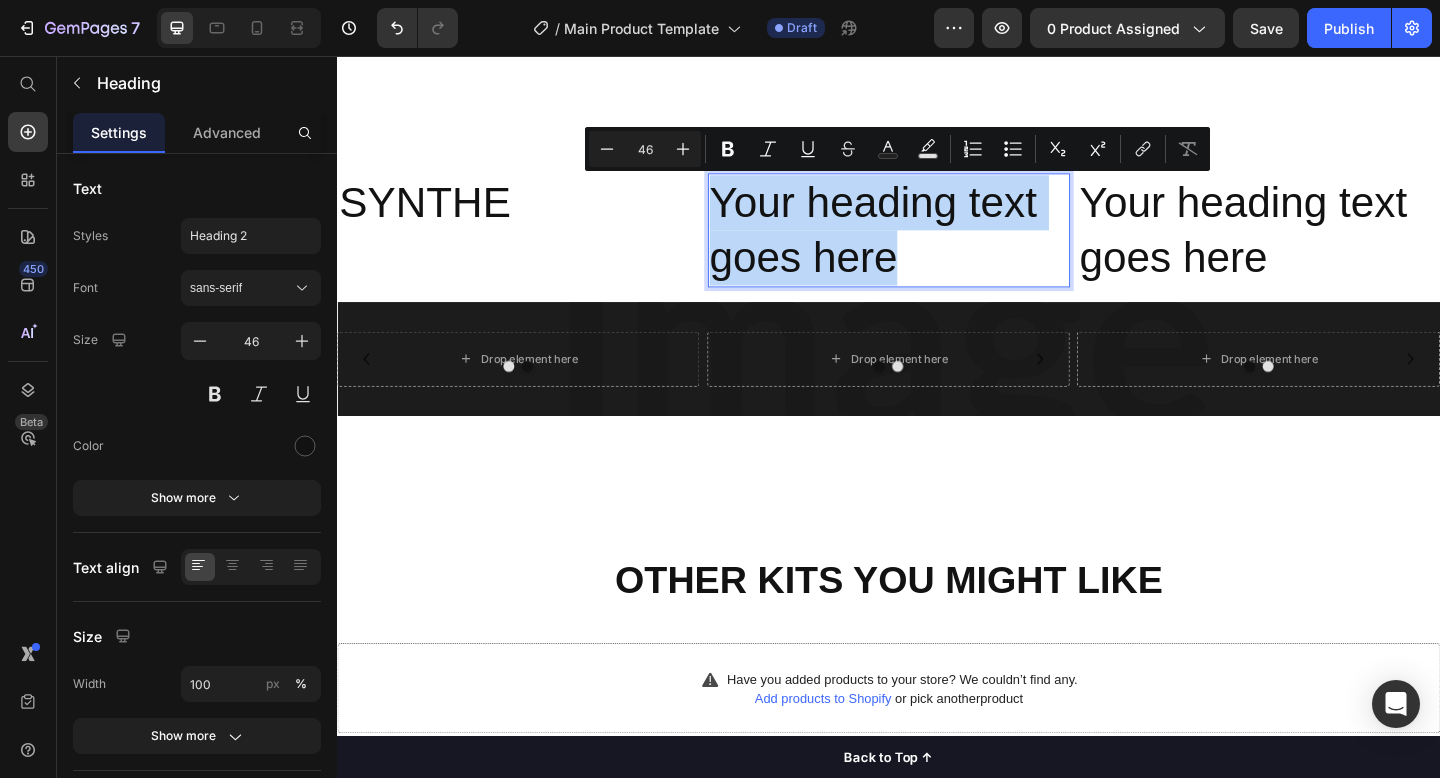 drag, startPoint x: 971, startPoint y: 256, endPoint x: 750, endPoint y: 191, distance: 230.36058 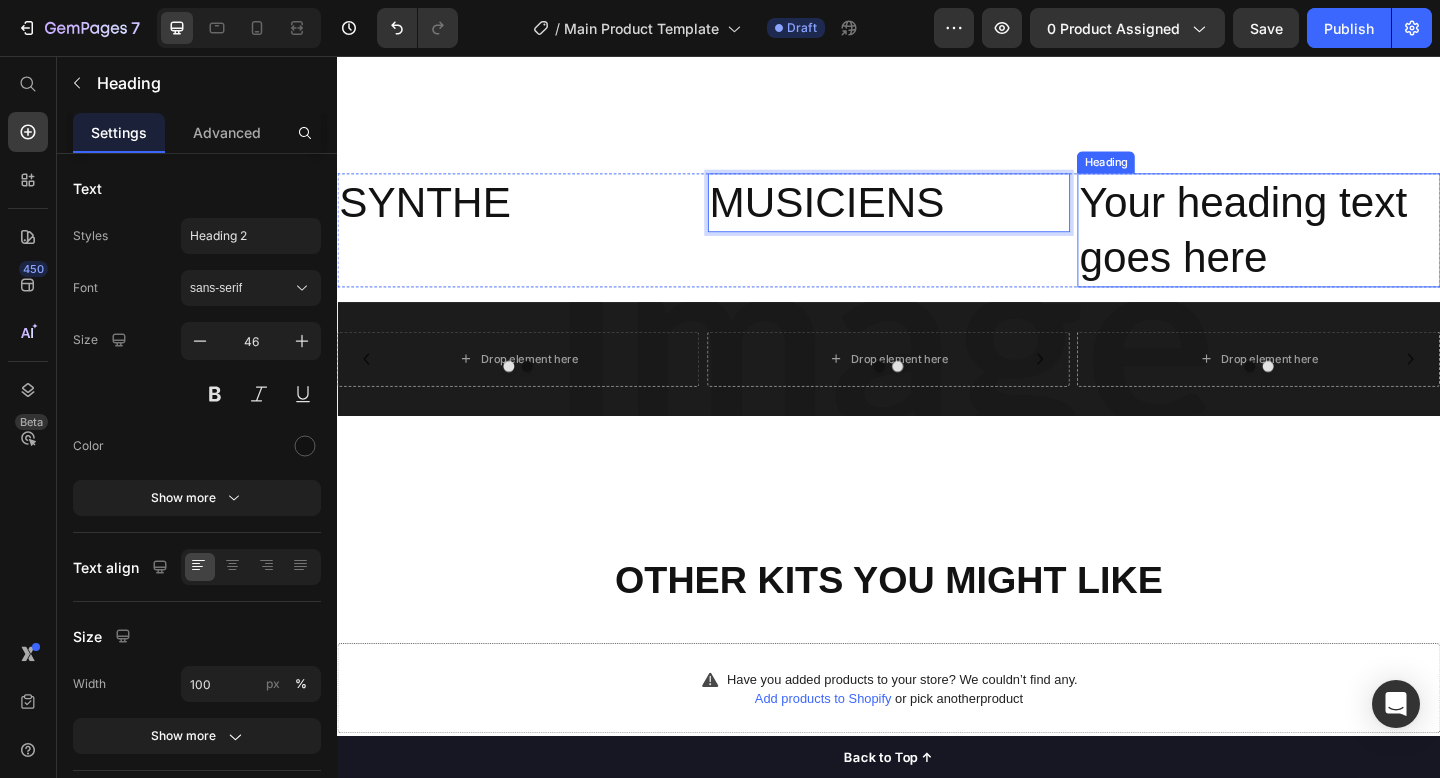 click on "Your heading text goes here" at bounding box center (1339, 246) 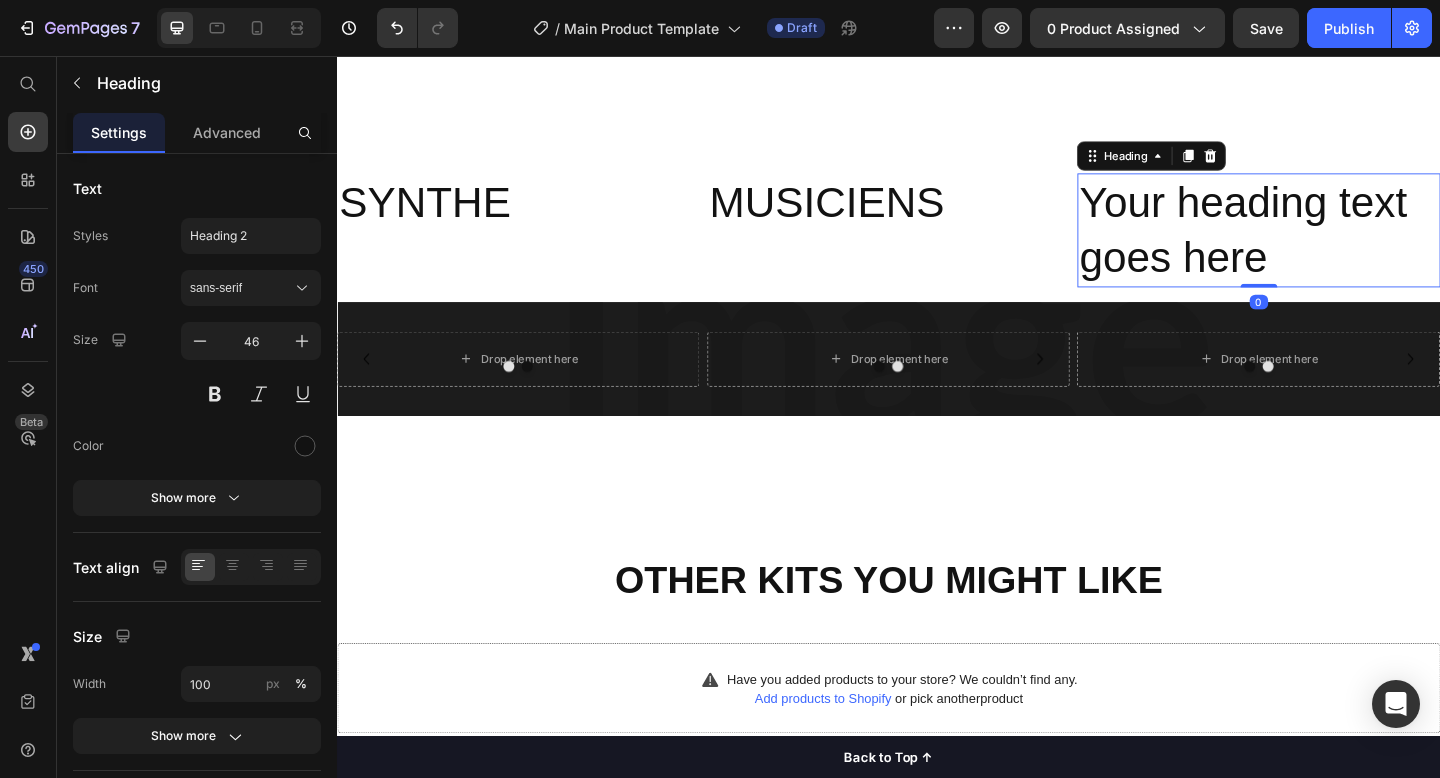 click on "Your heading text goes here" at bounding box center [1339, 246] 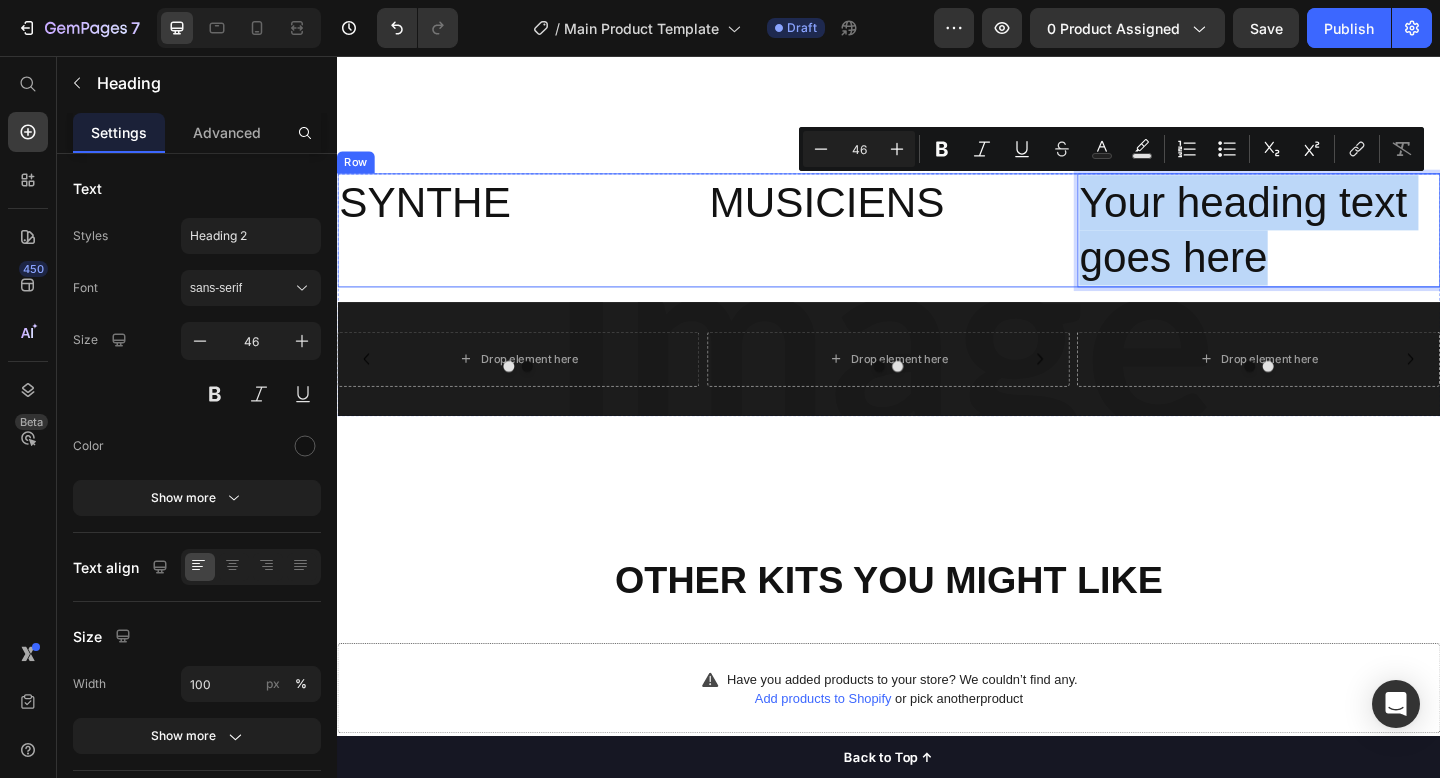 drag, startPoint x: 1365, startPoint y: 275, endPoint x: 1134, endPoint y: 199, distance: 243.181 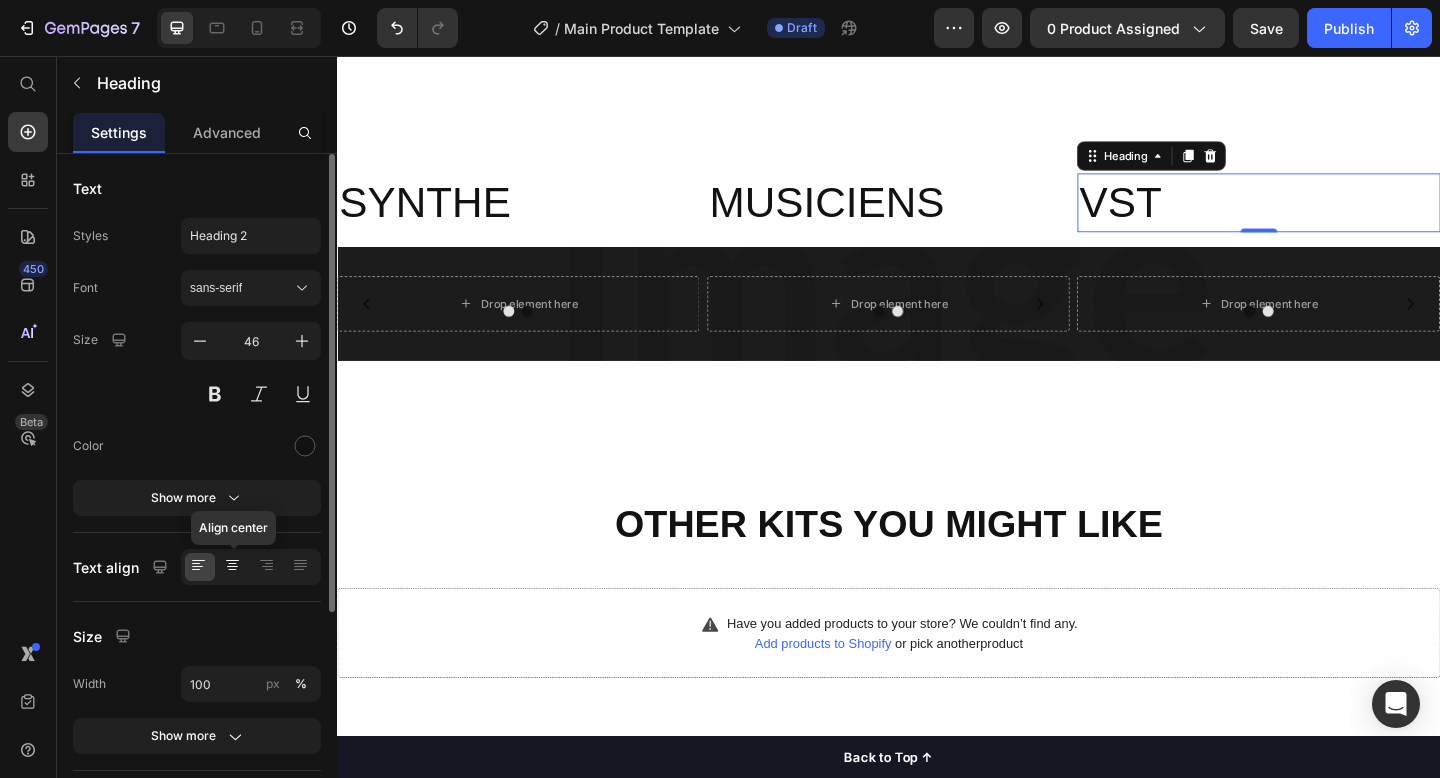 click 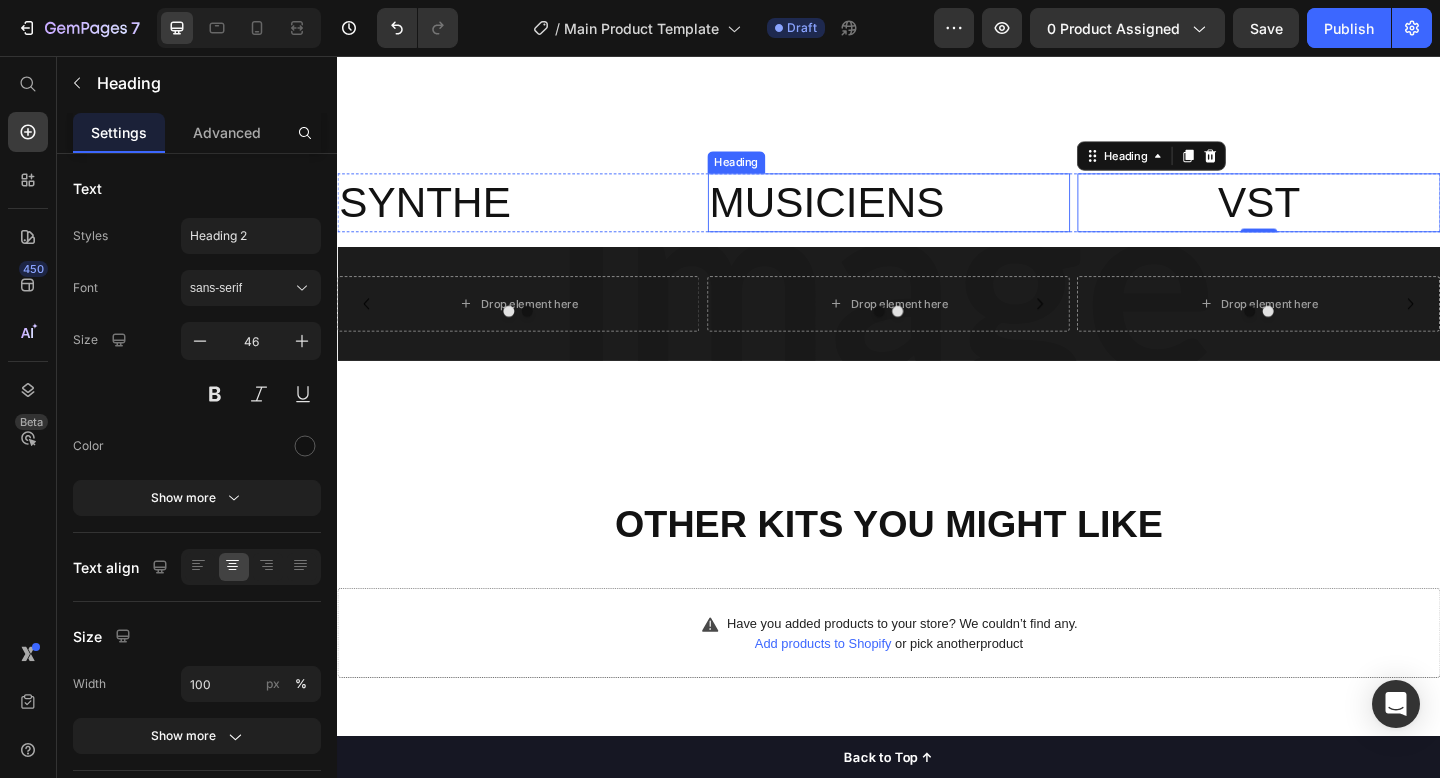 click on "MUSICIENS" at bounding box center [937, 216] 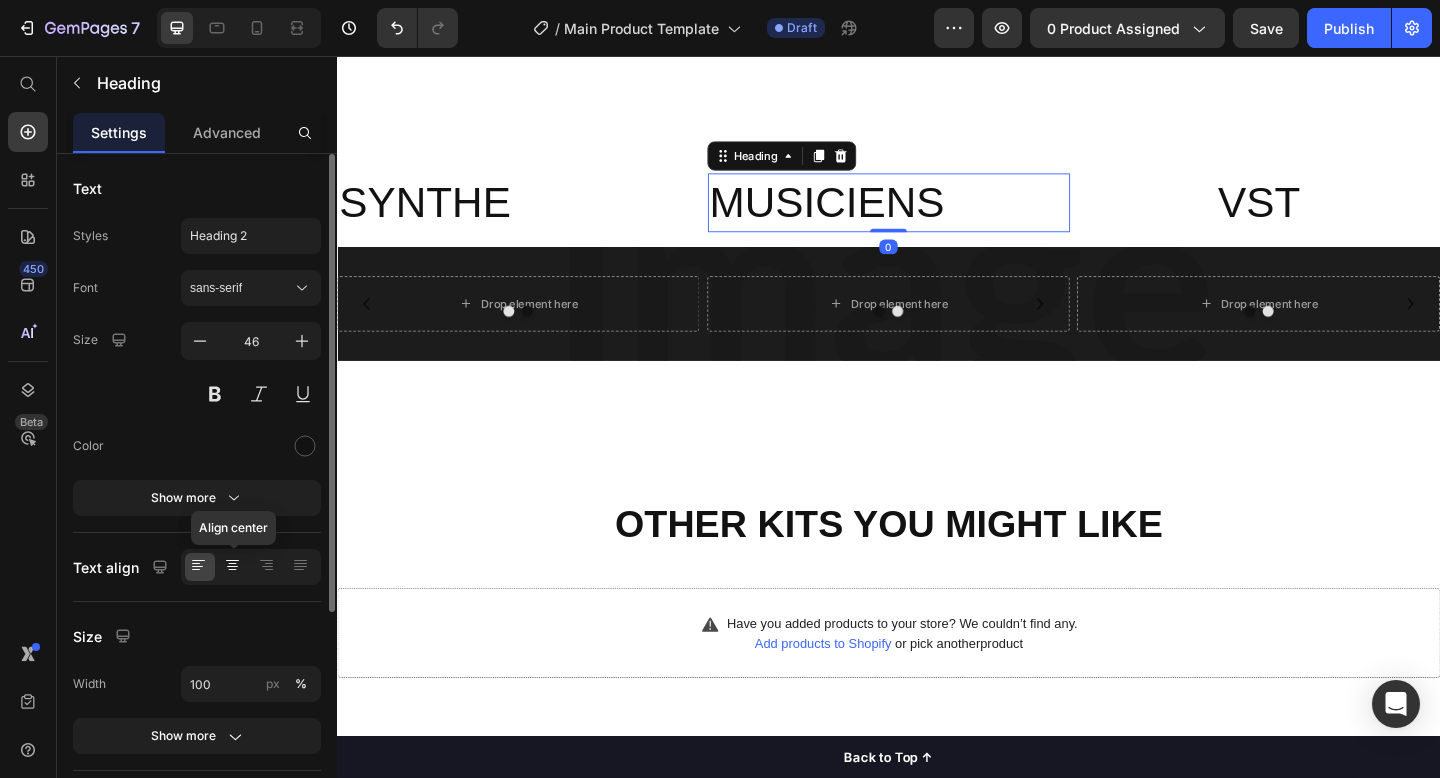 click 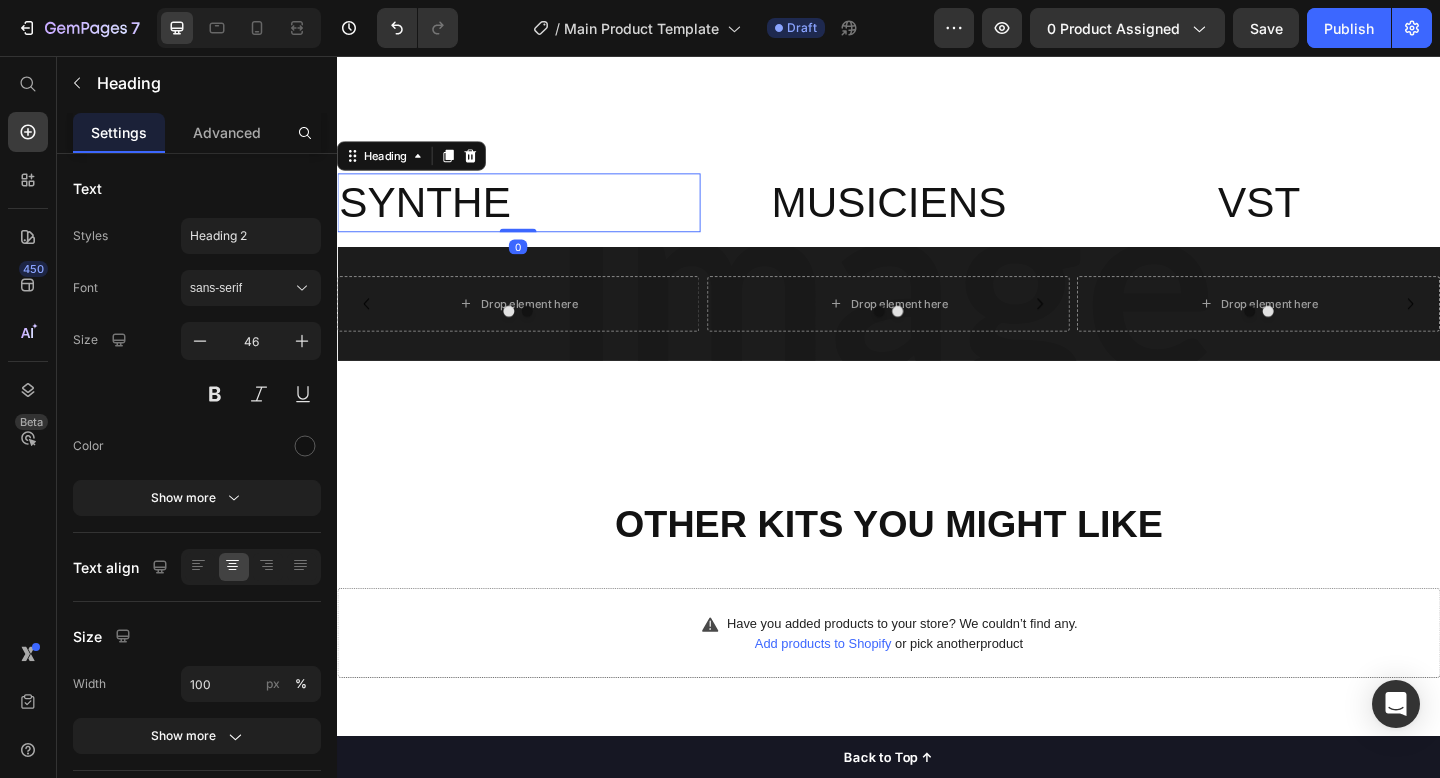 click on "SYNTHE" at bounding box center (534, 216) 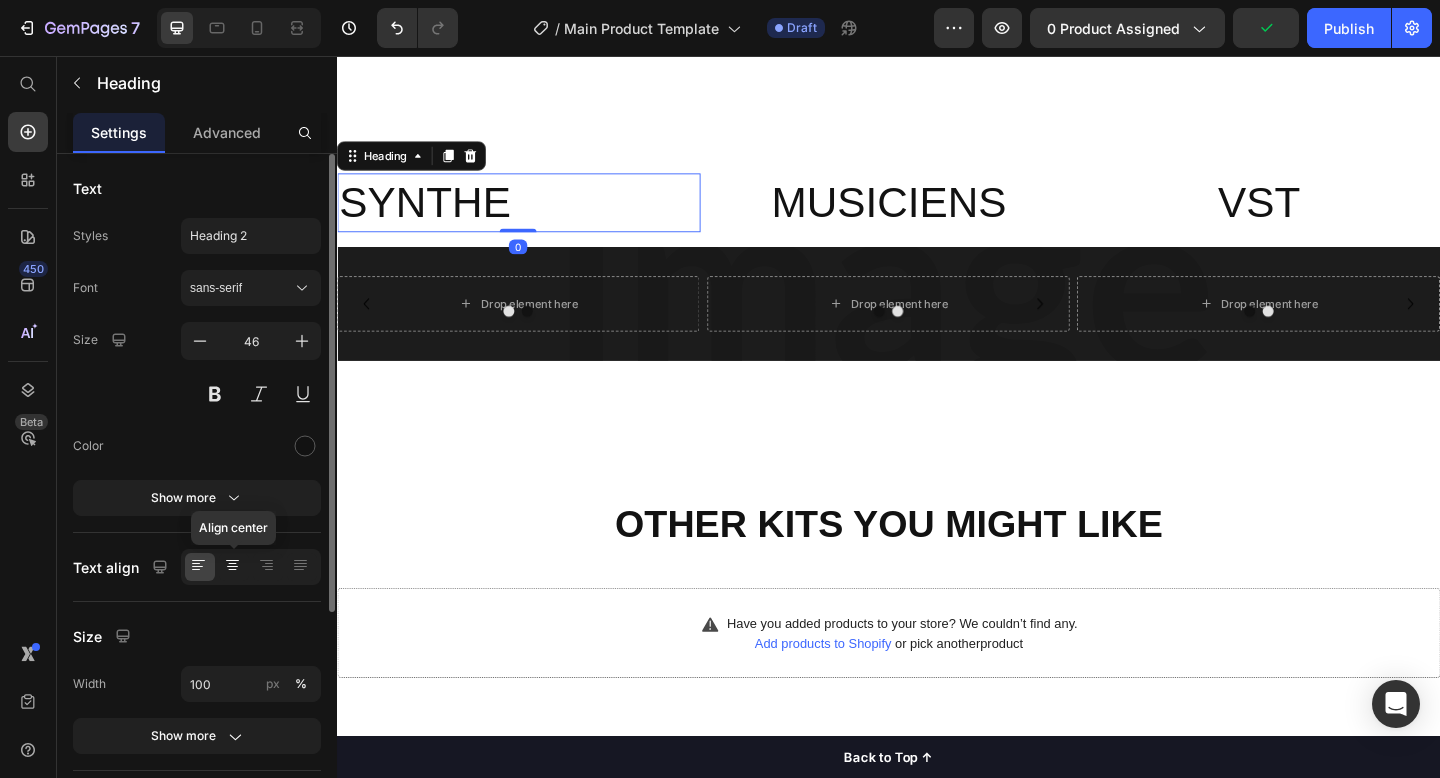 click 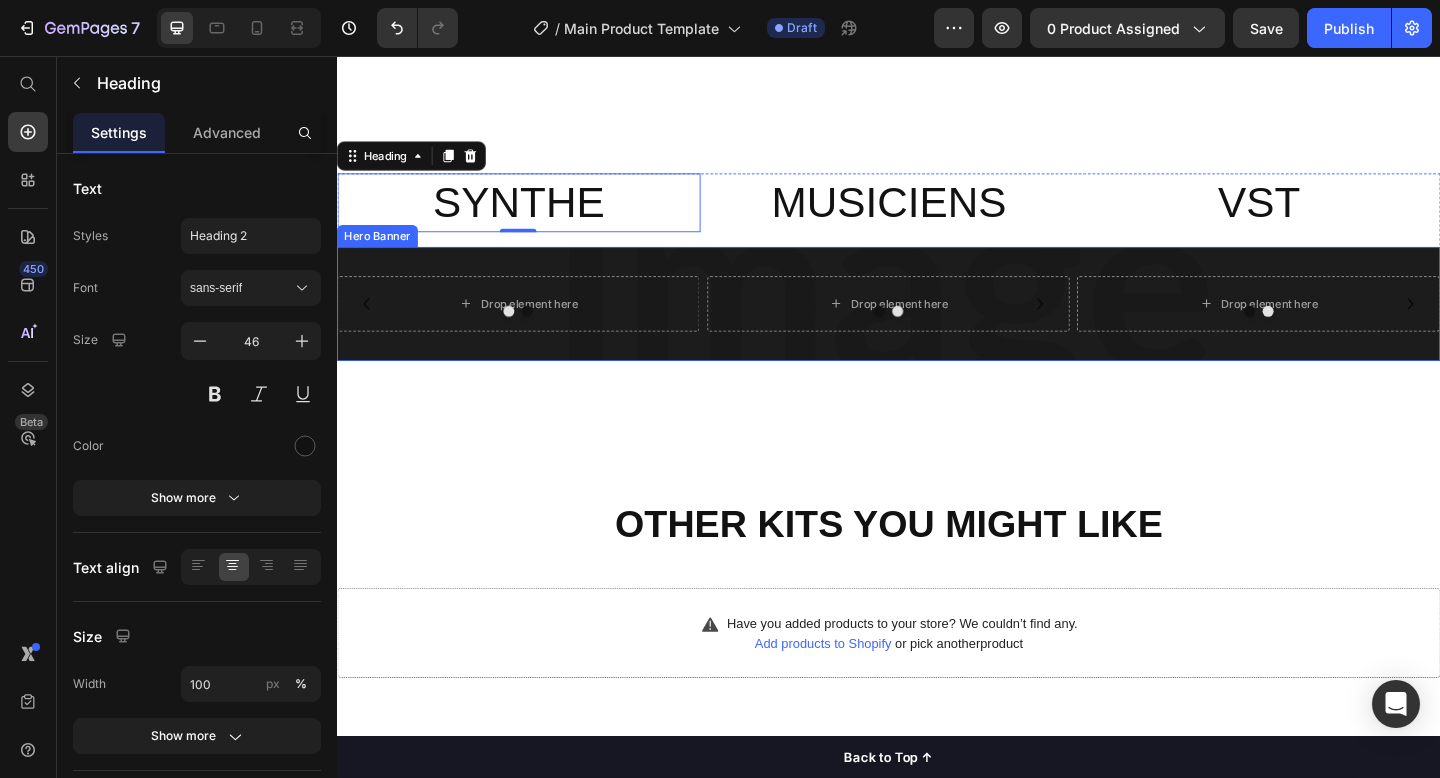 click on "Drop element here
Drop element here
Carousel
Drop element here
Drop element here
Carousel
Drop element here
Drop element here
Carousel Row Row" at bounding box center (937, 326) 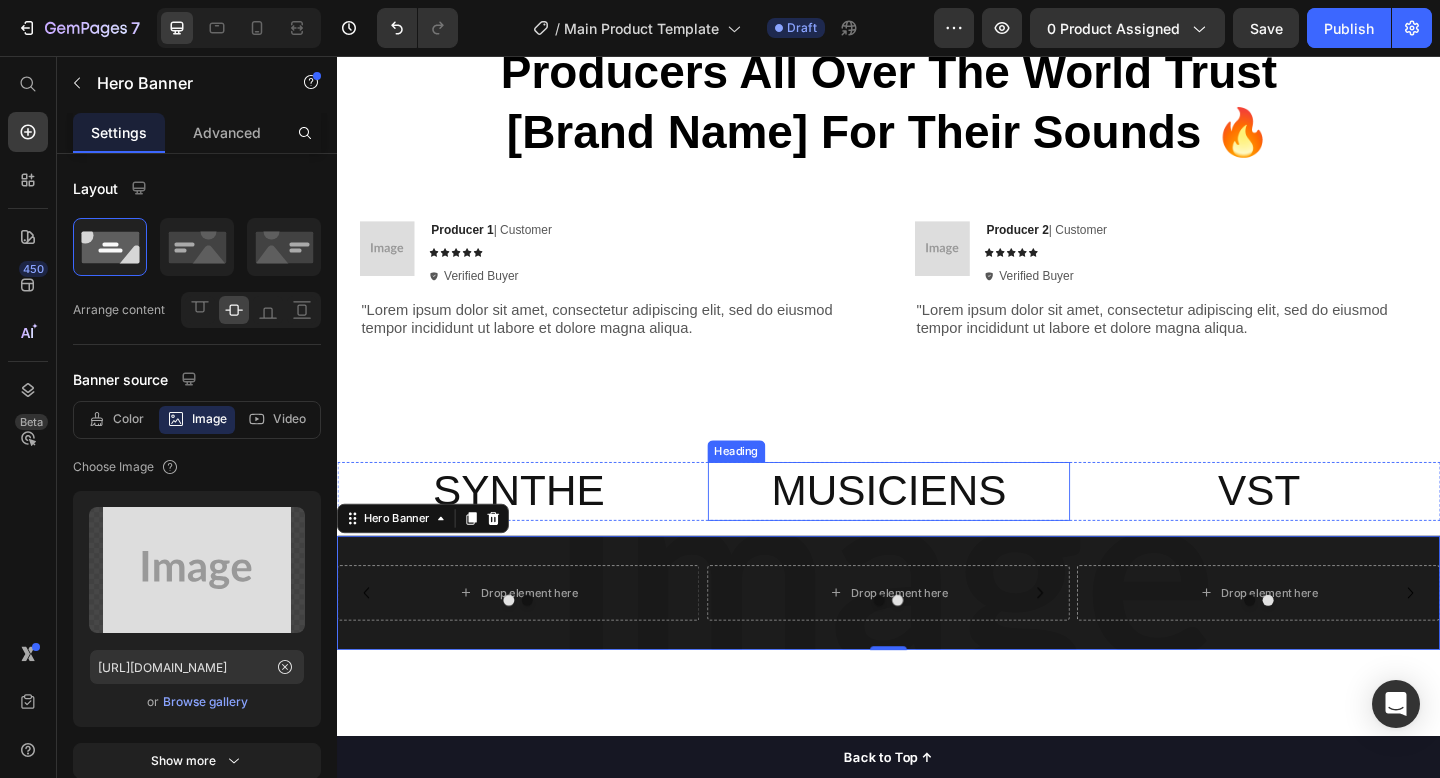 scroll, scrollTop: 2298, scrollLeft: 0, axis: vertical 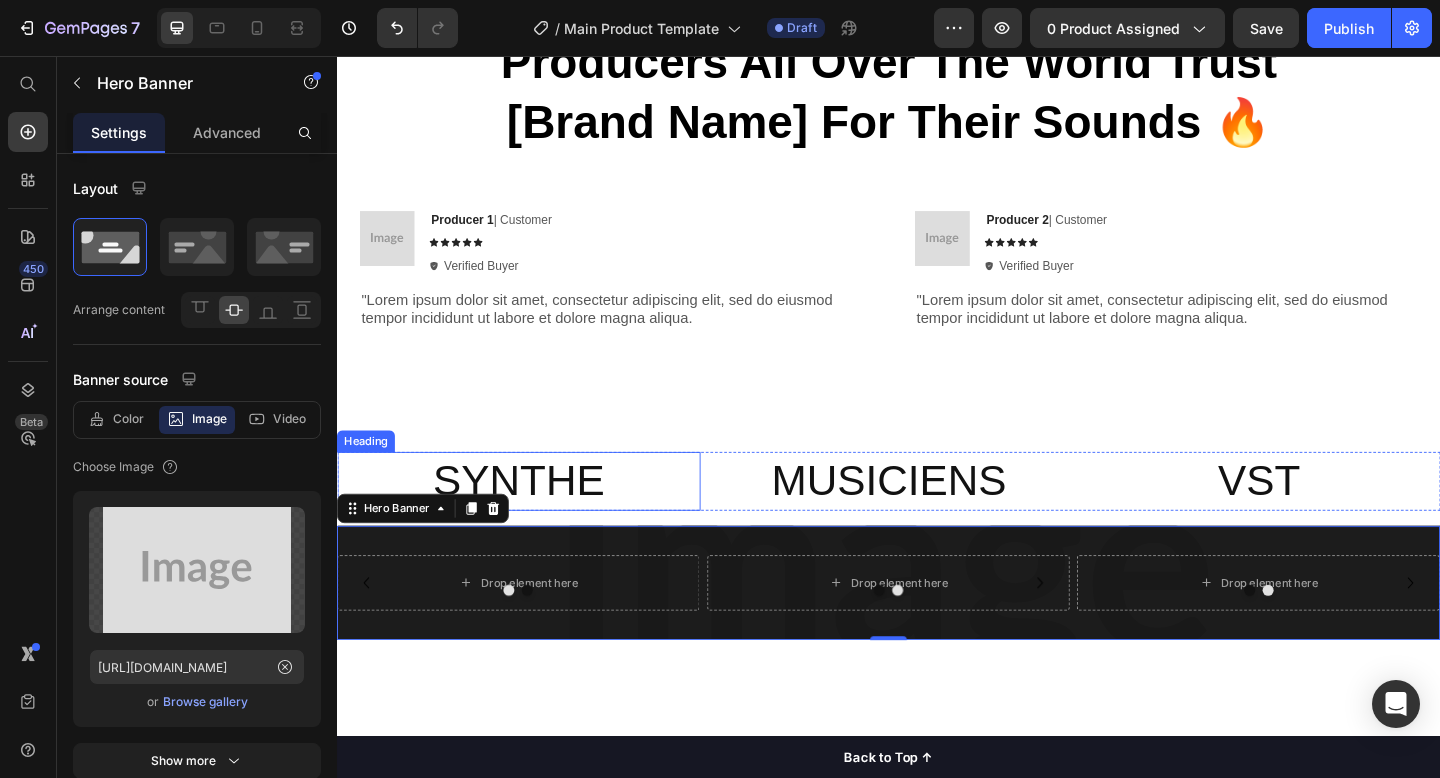 click on "SYNTHE" at bounding box center [534, 519] 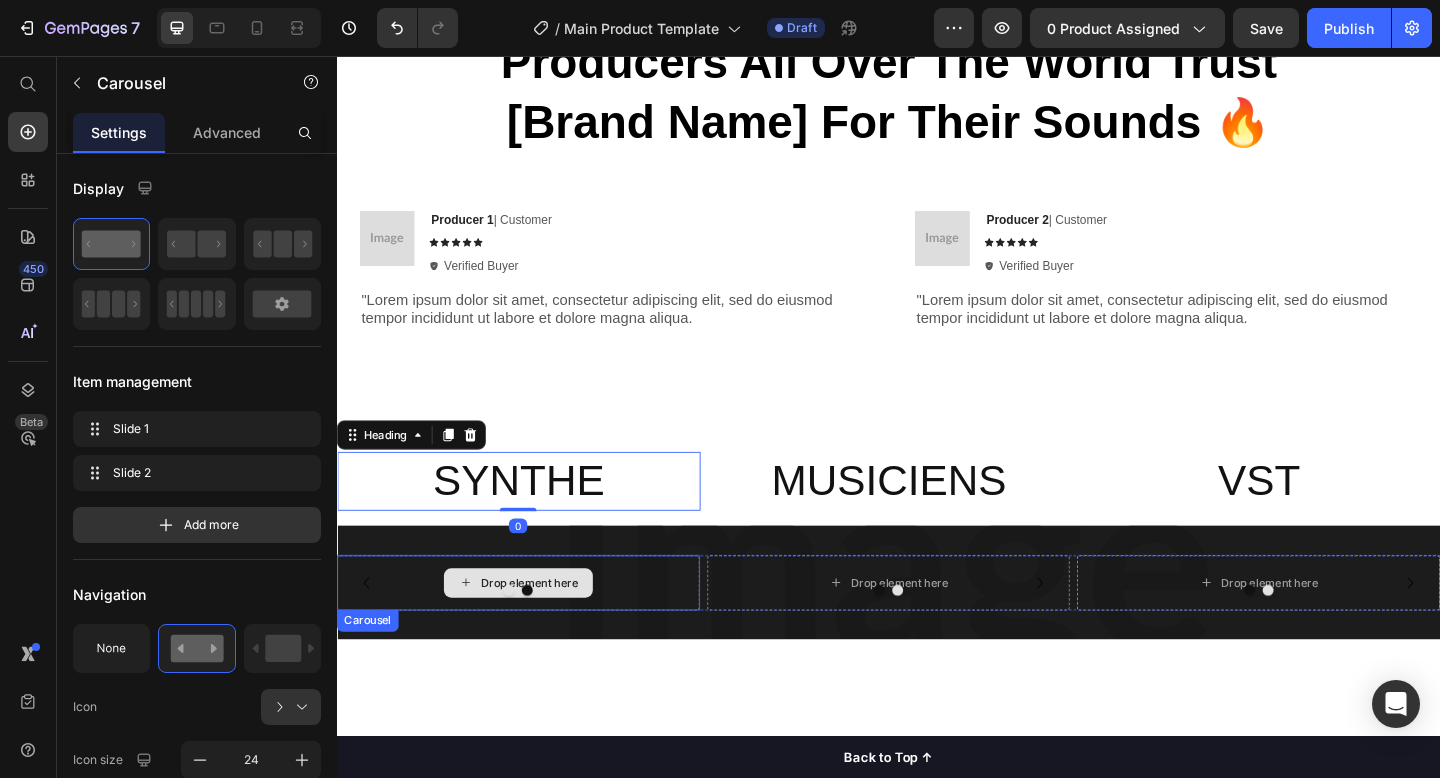 click on "Drop element here" at bounding box center (534, 629) 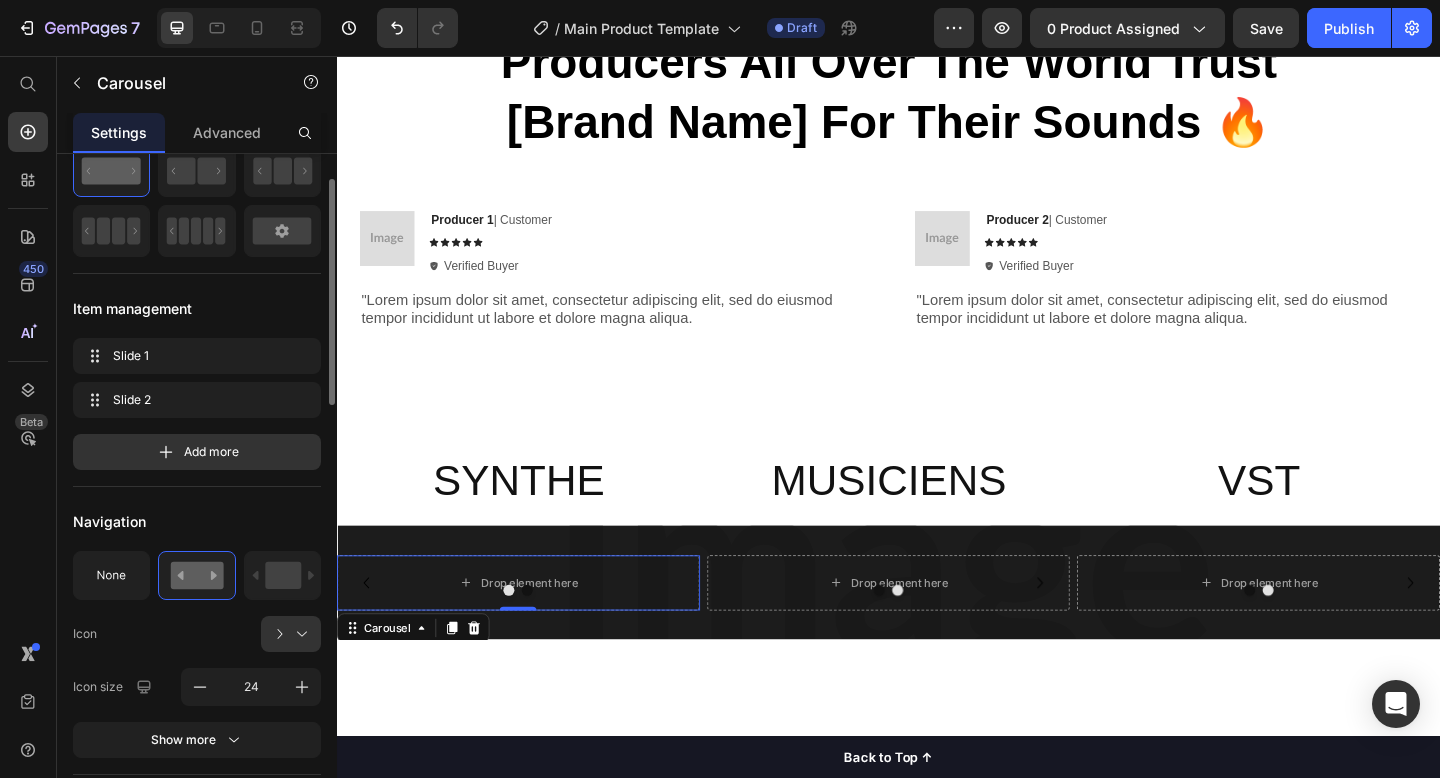 scroll, scrollTop: 75, scrollLeft: 0, axis: vertical 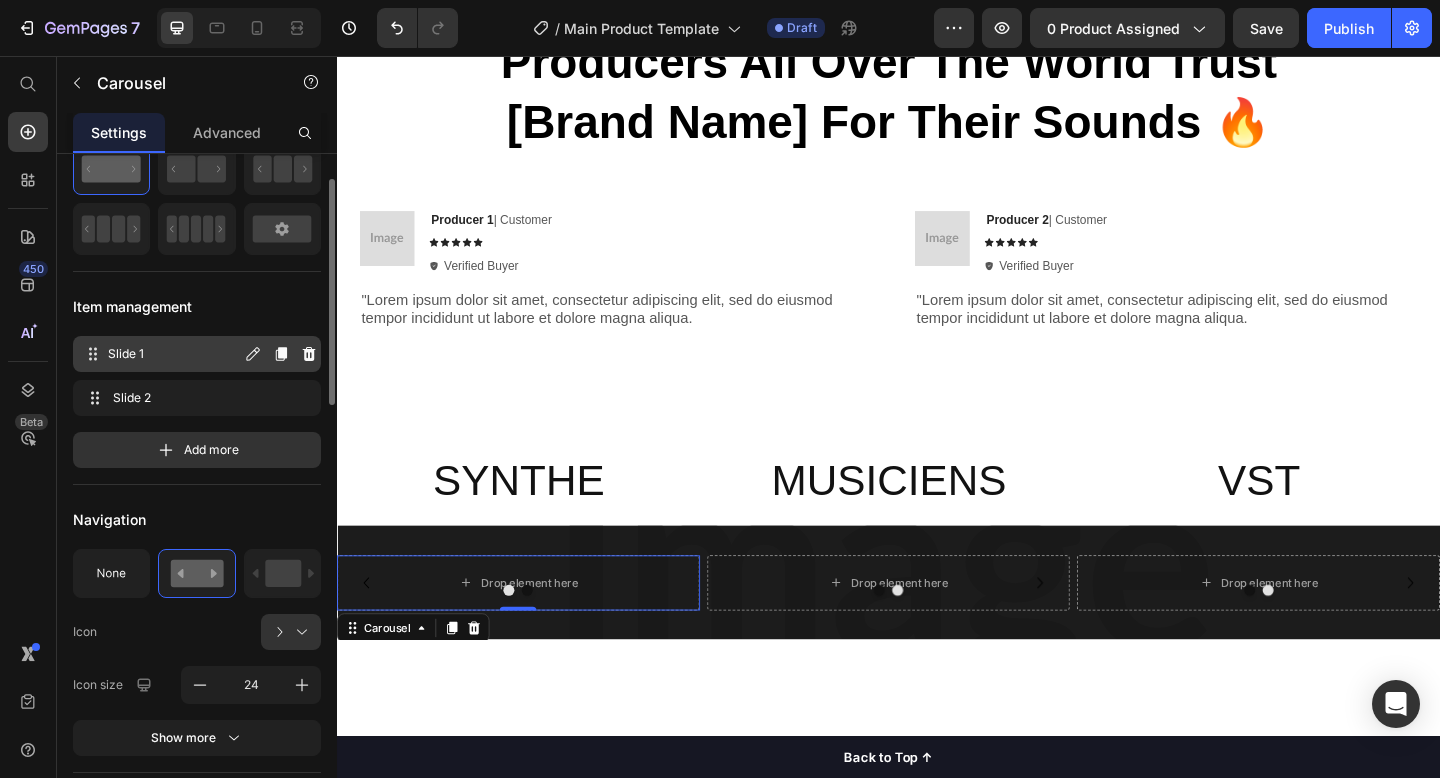 click on "Slide 1" at bounding box center [174, 354] 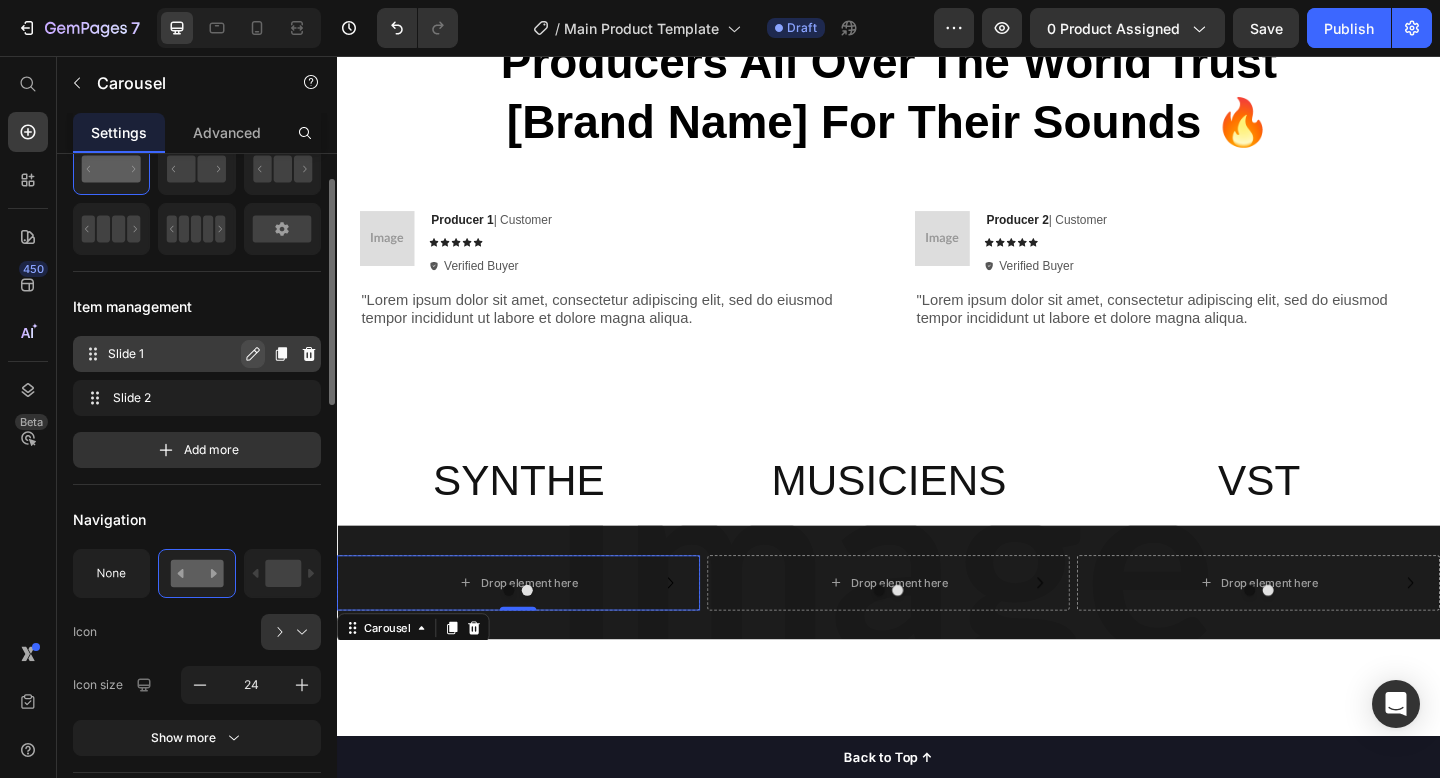 click 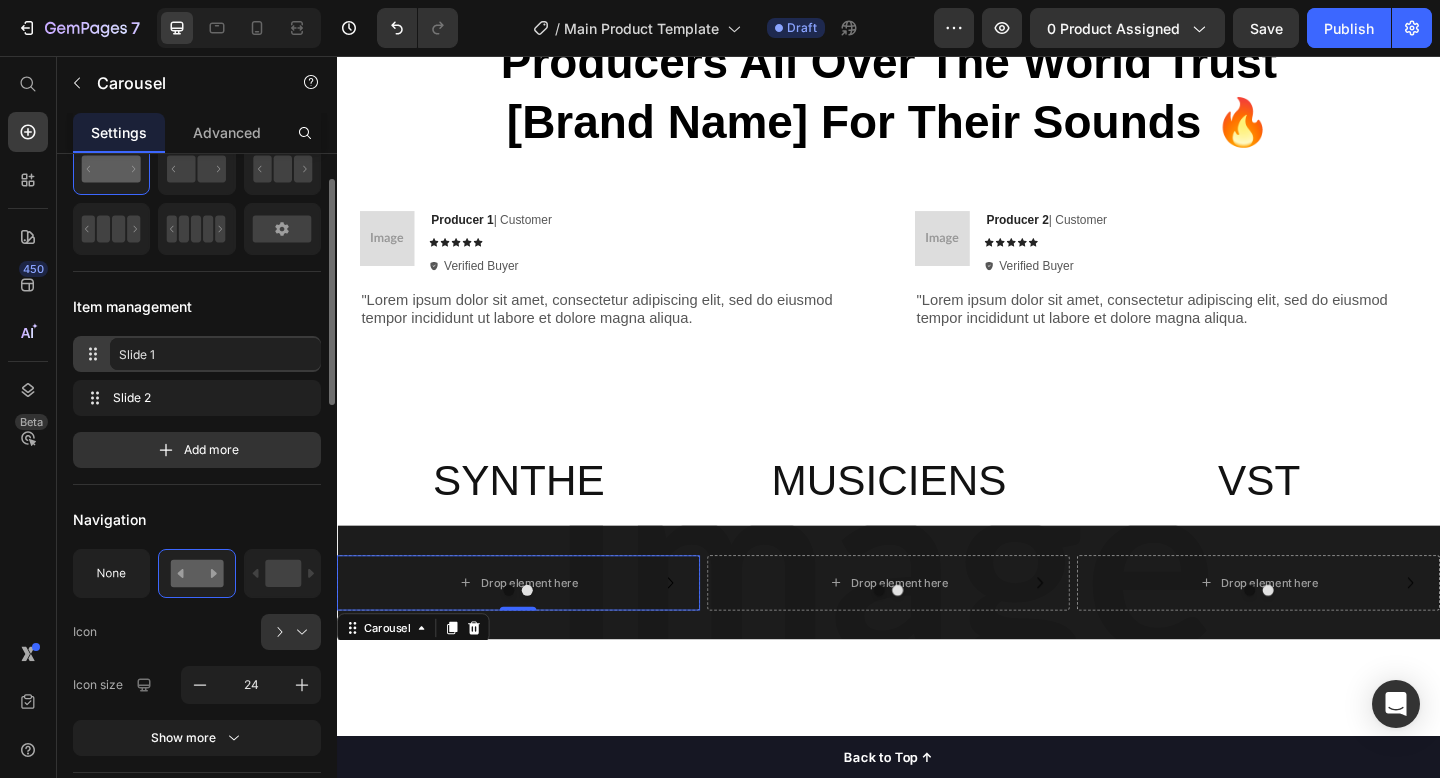 click on "Display Item management Slide 1 Slide 1 Slide 2 Slide 2 Add more Navigation Icon
Icon size 24 Show more Dots Active color Inactive color Show more Interaction Direction
Autoplay Drag to scroll Infinity loop Show more Size Width 100 px % Height Auto px Show more Shape Border Corner Shadow Background  Color  Align" at bounding box center [197, 1051] 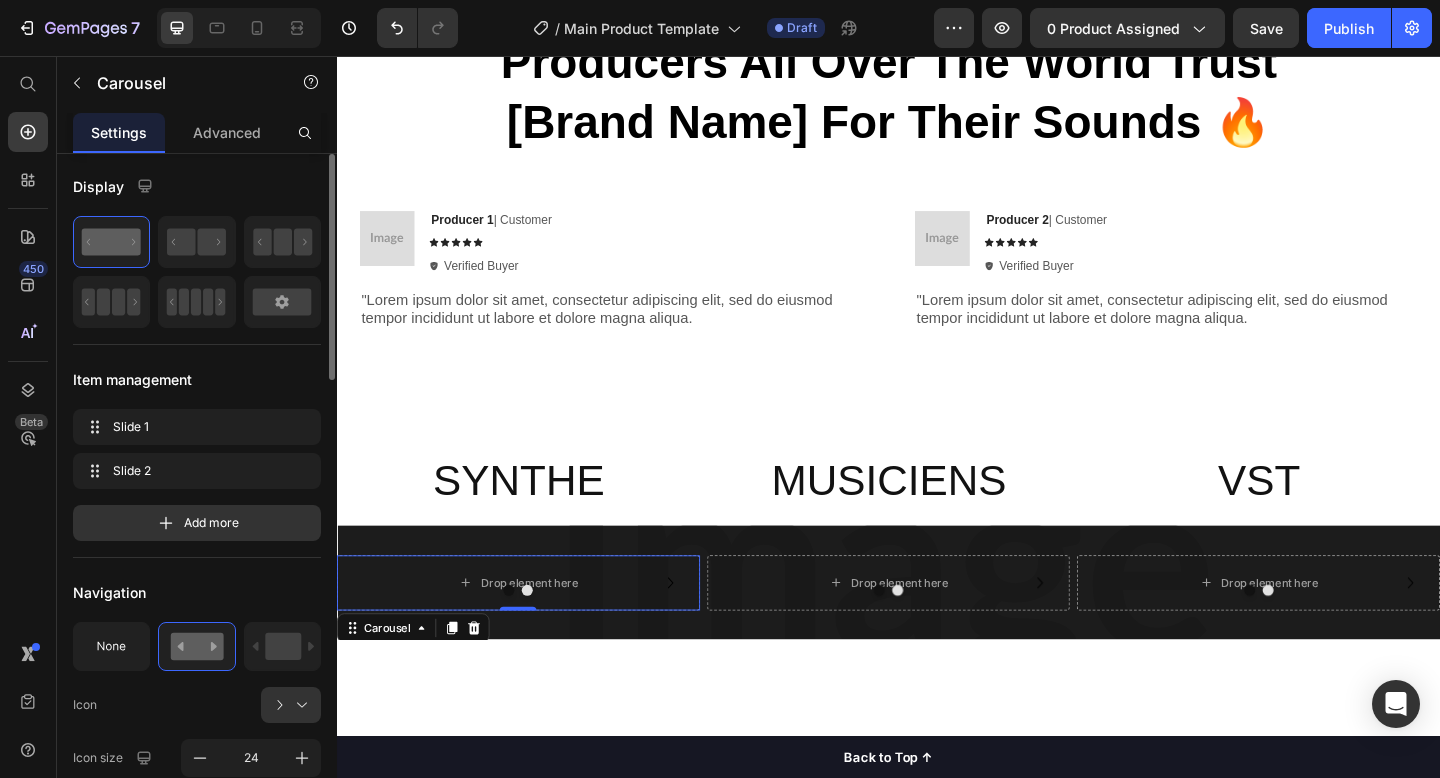 scroll, scrollTop: 0, scrollLeft: 0, axis: both 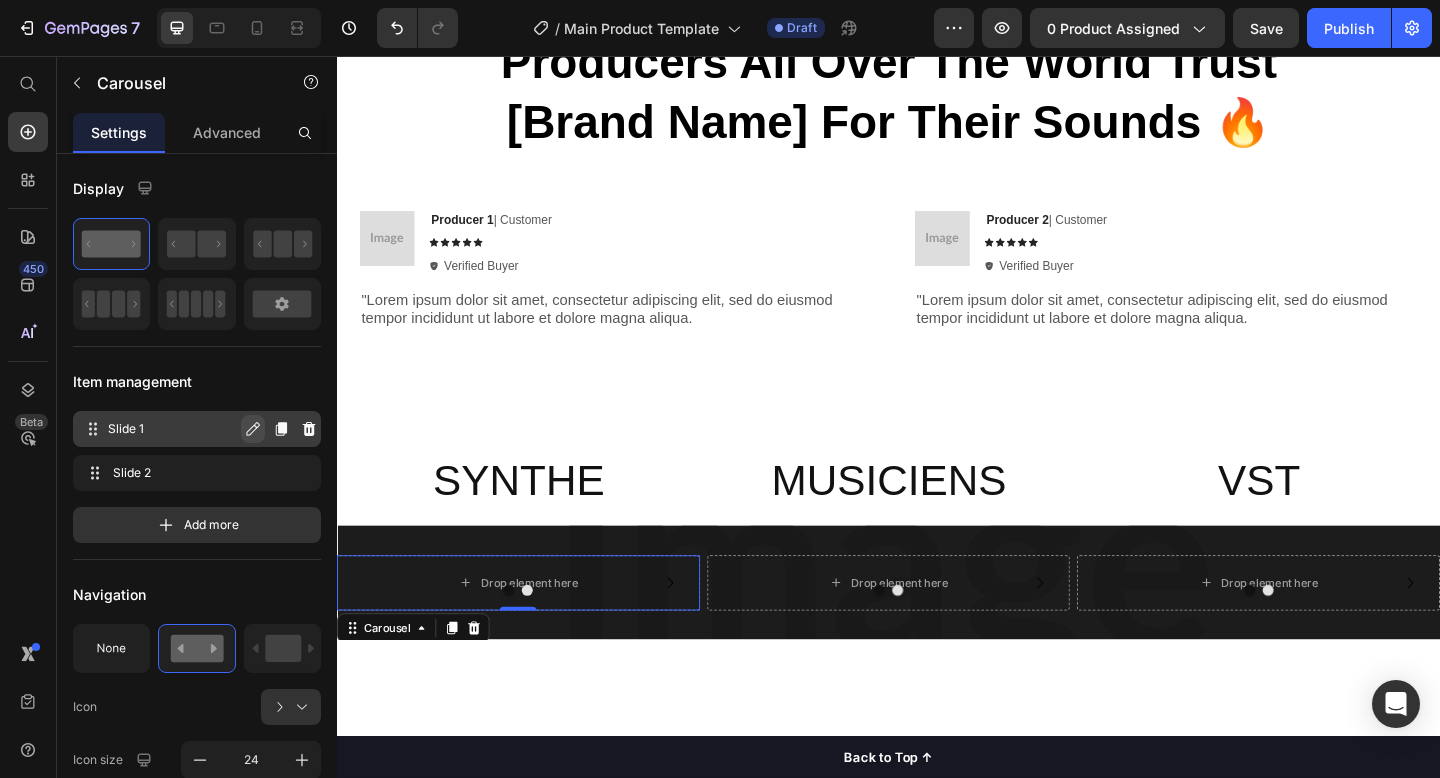click 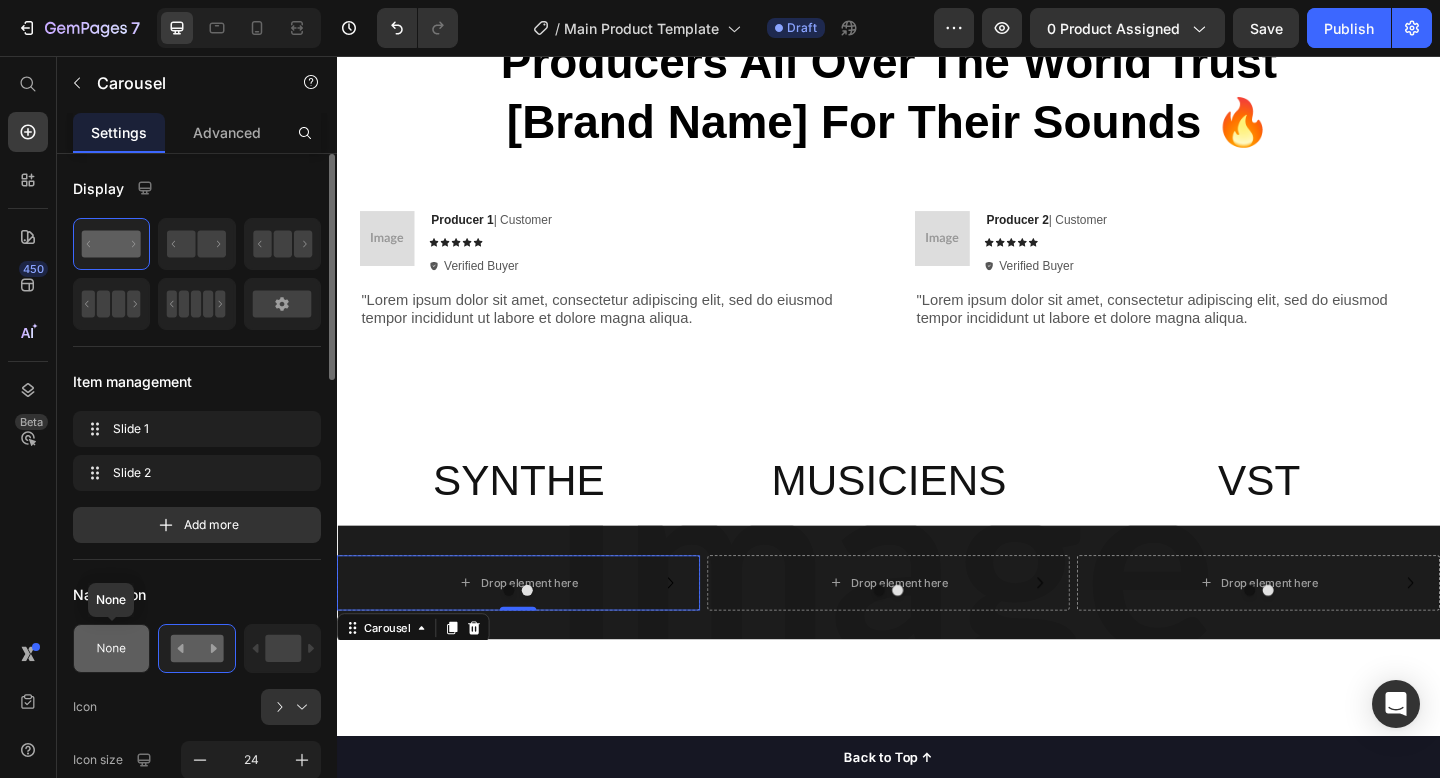 click 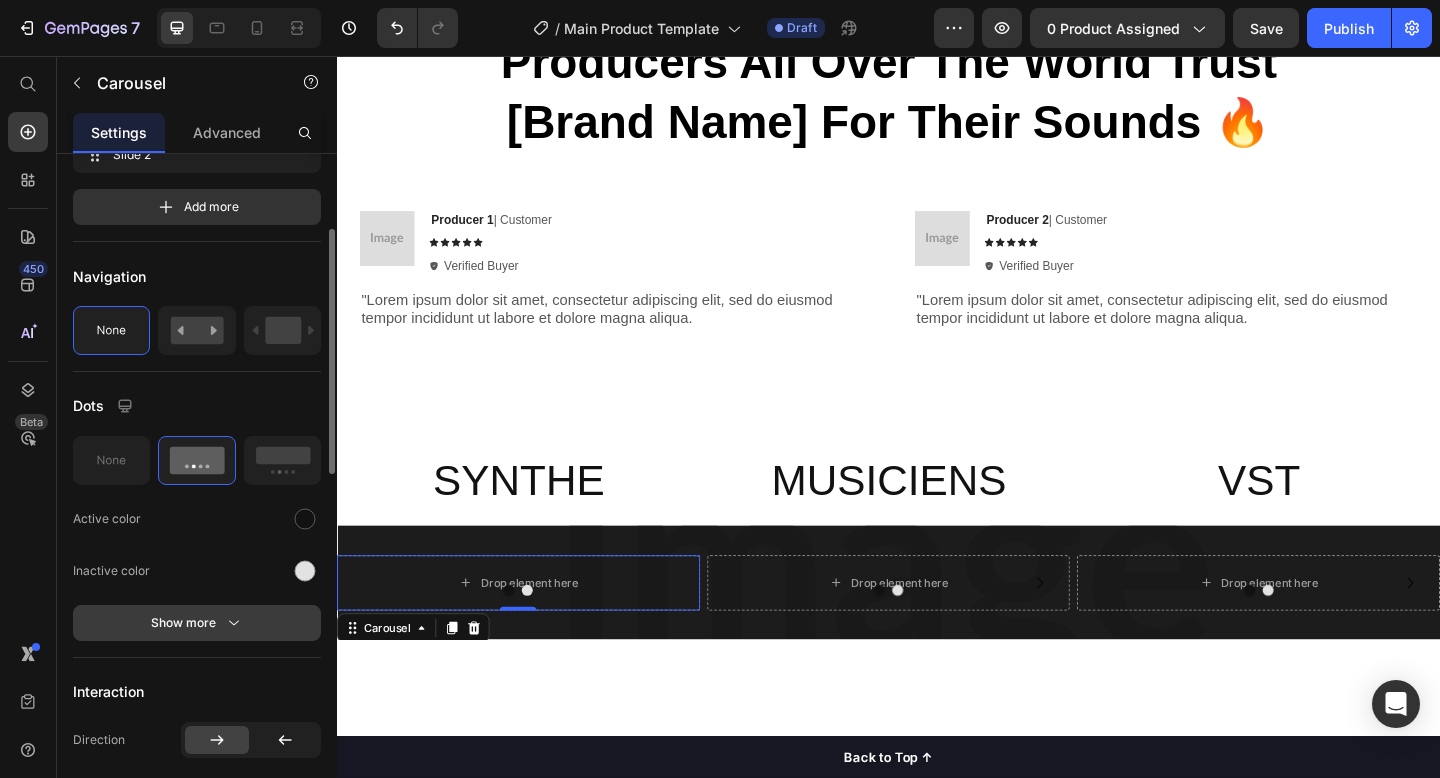 scroll, scrollTop: 286, scrollLeft: 0, axis: vertical 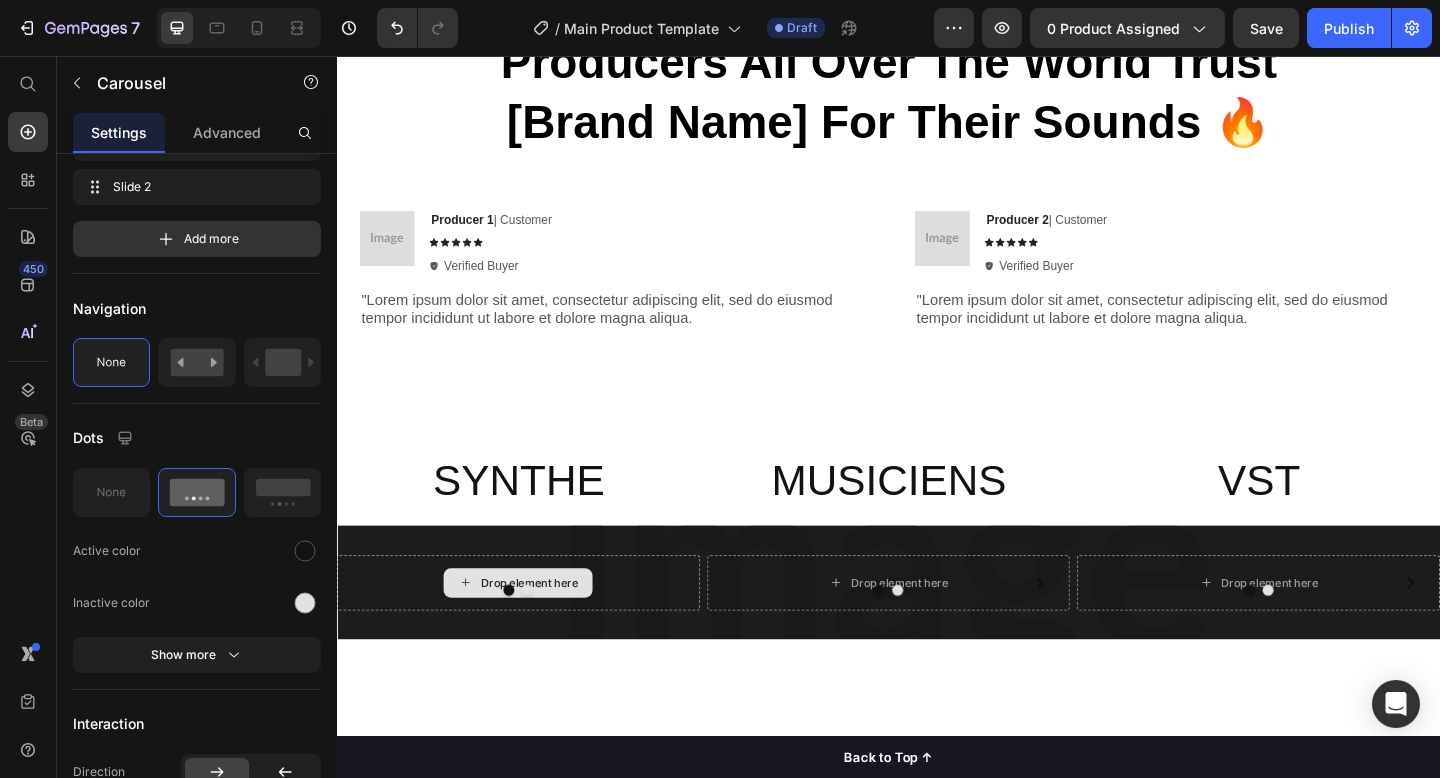 click on "Drop element here" at bounding box center [534, 629] 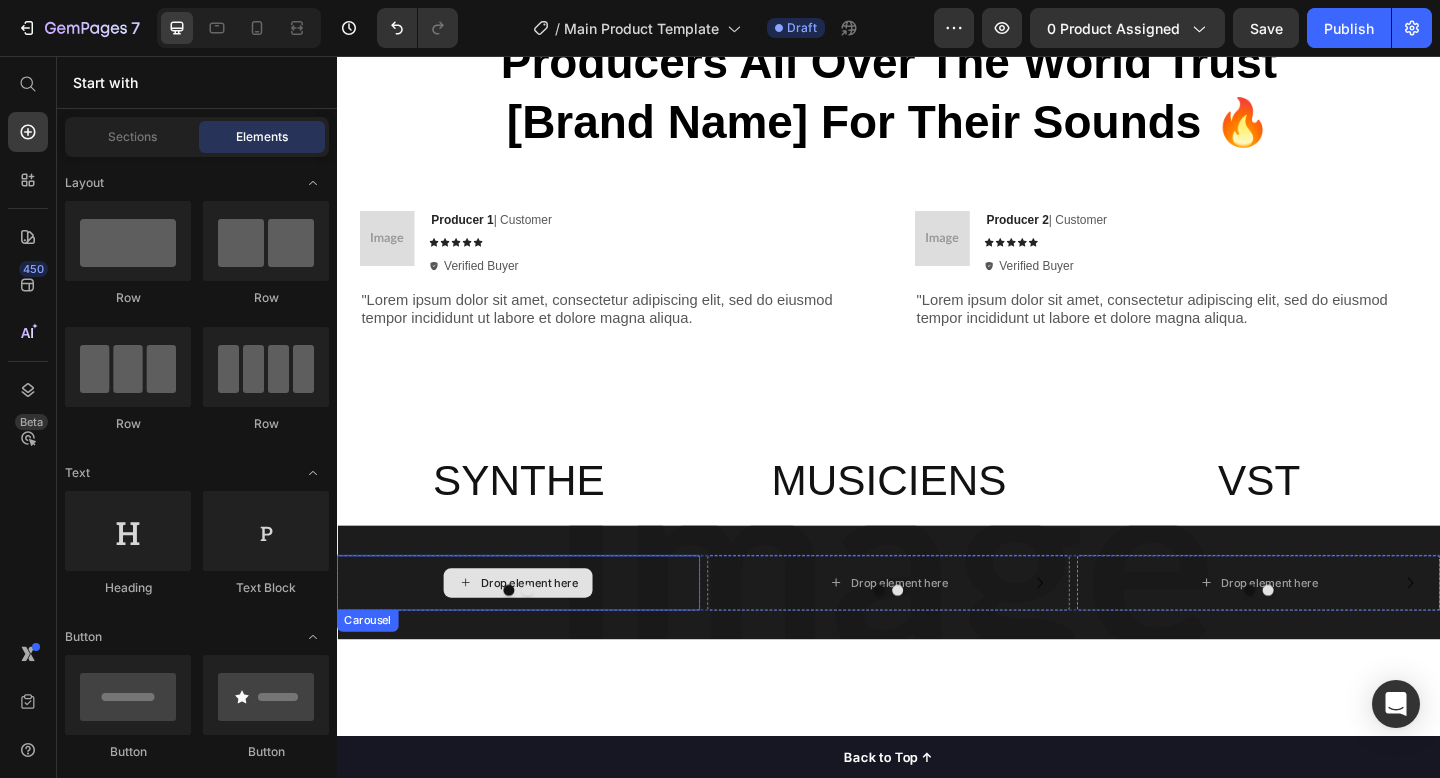 click 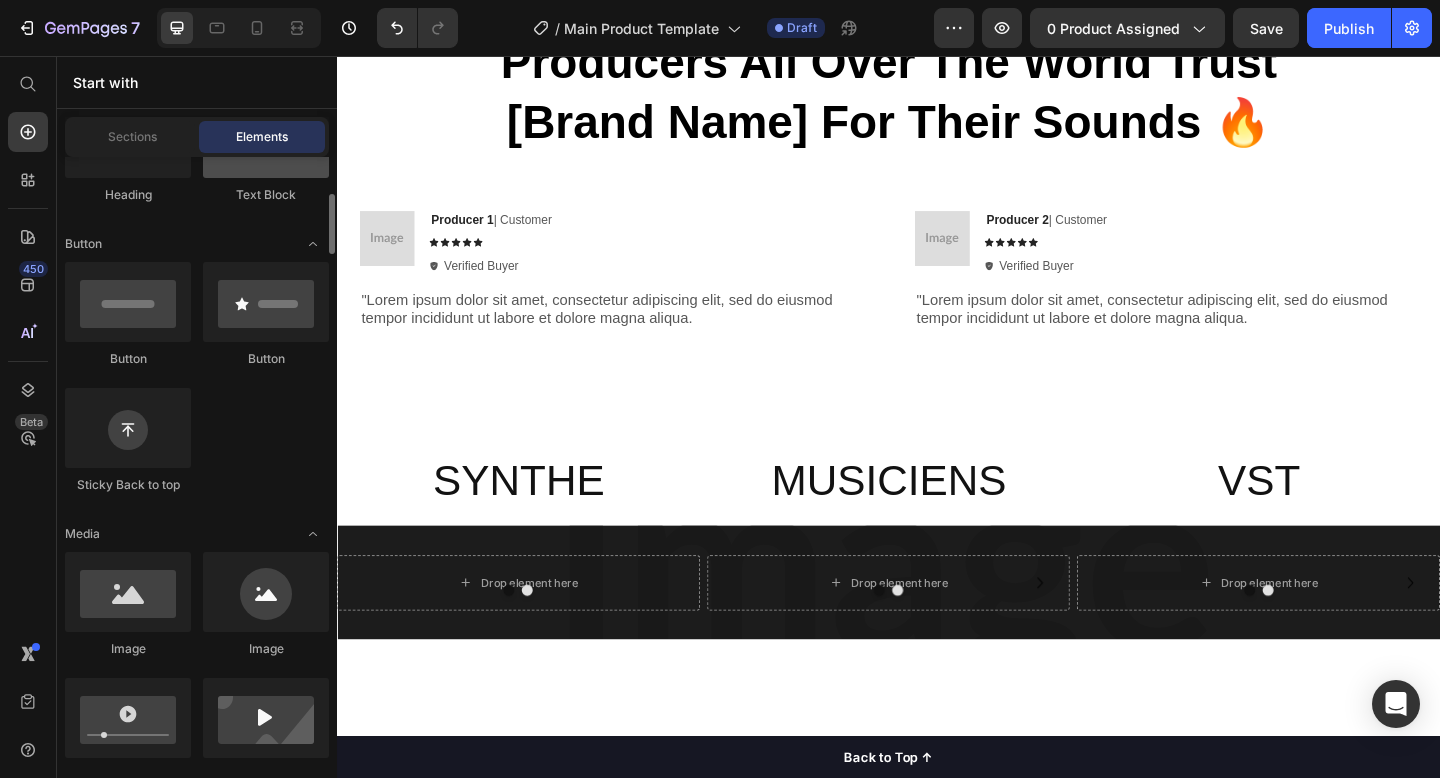 scroll, scrollTop: 394, scrollLeft: 0, axis: vertical 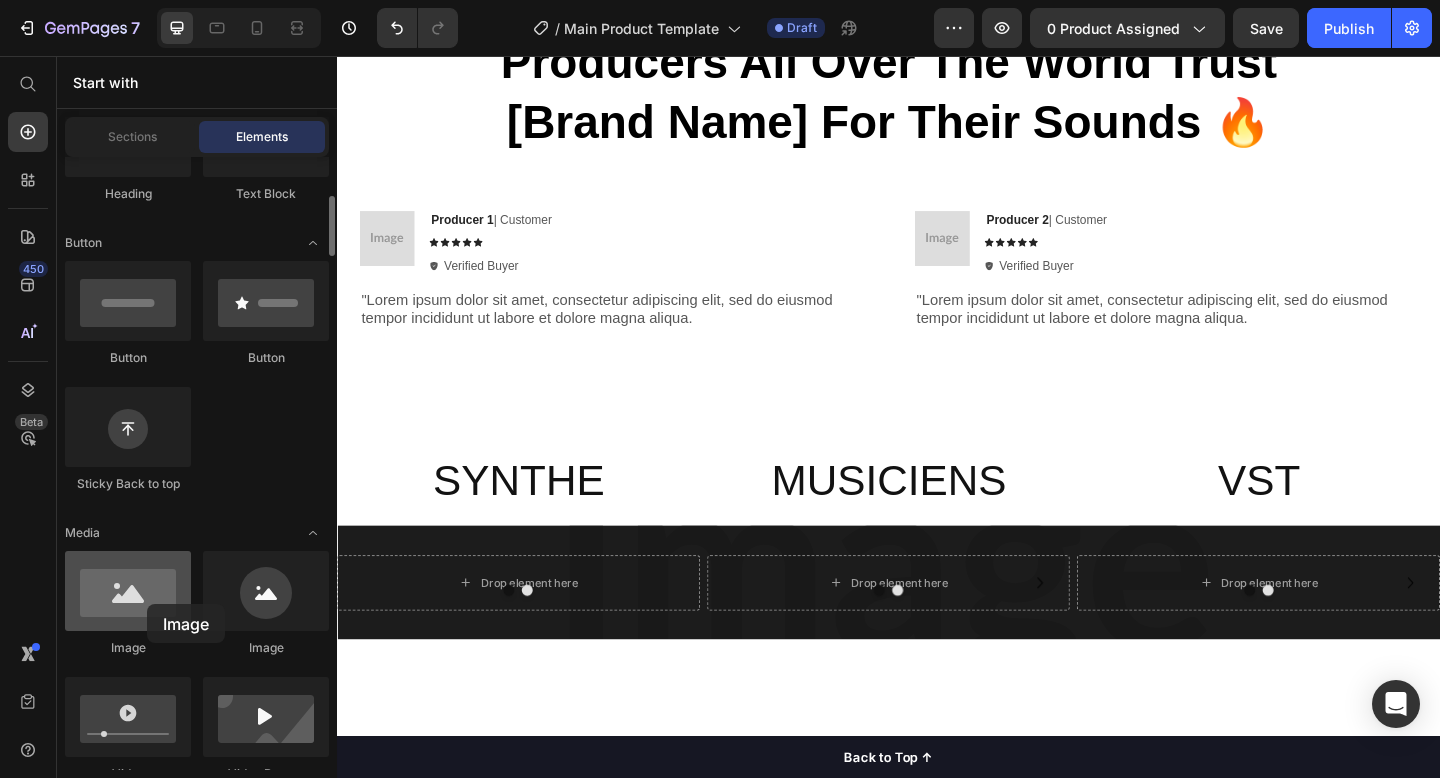 click at bounding box center (128, 591) 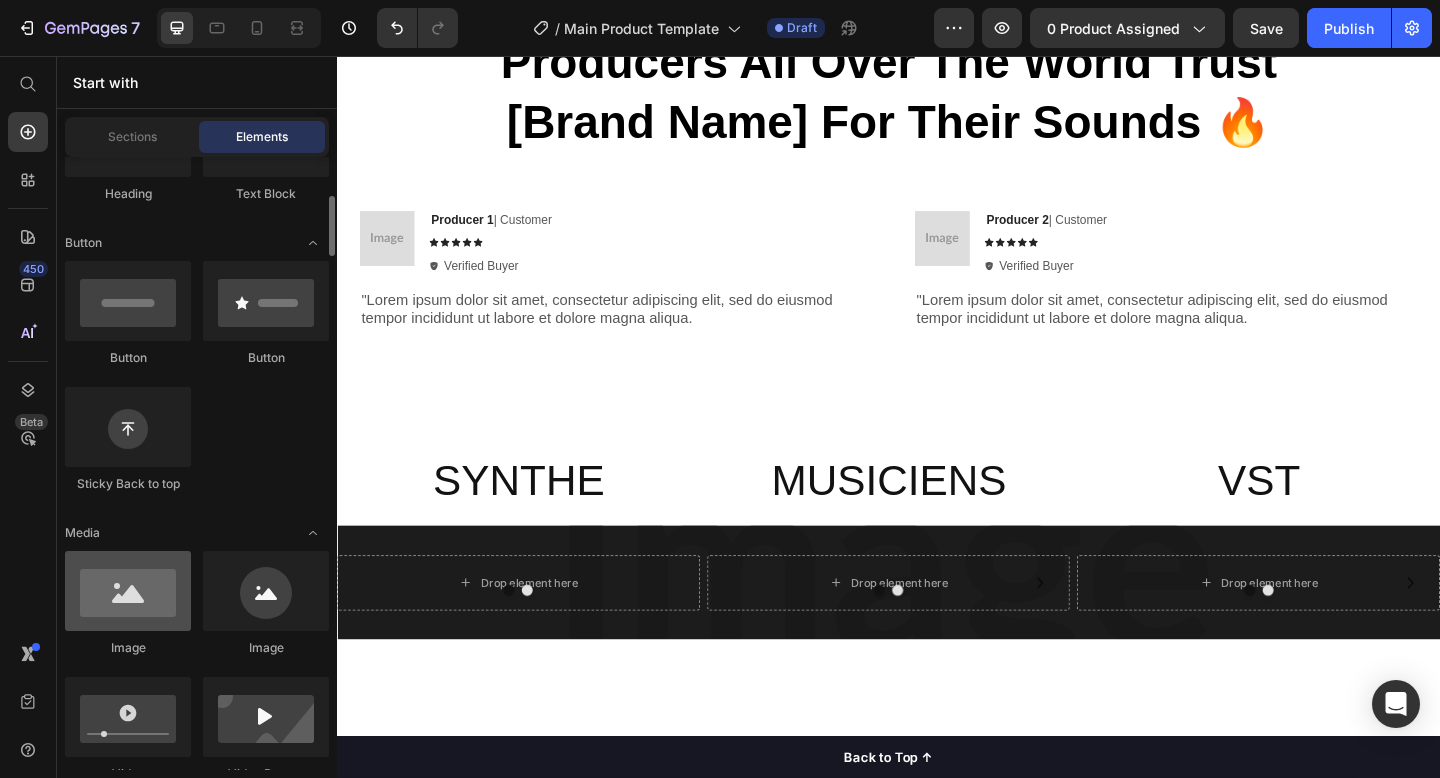 click at bounding box center [128, 591] 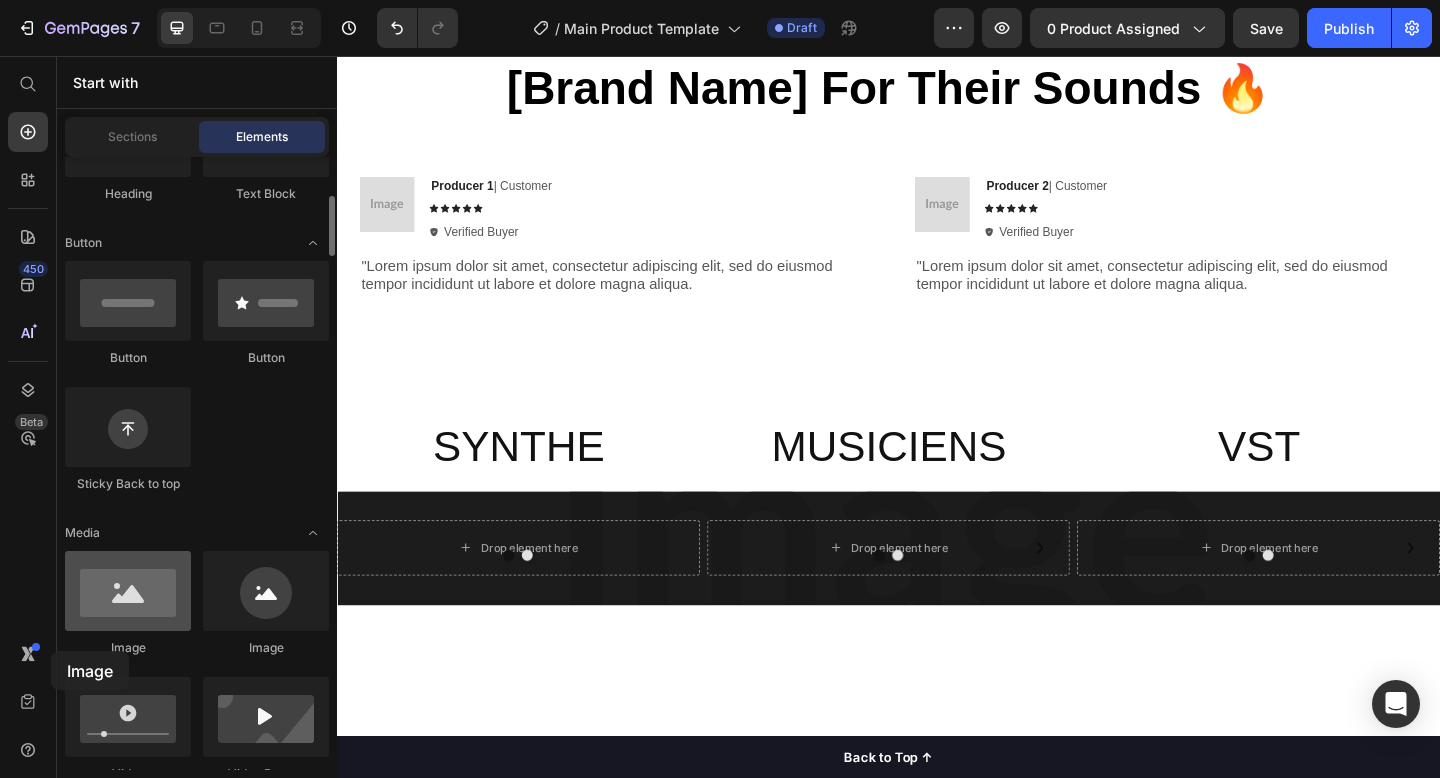 scroll, scrollTop: 2349, scrollLeft: 0, axis: vertical 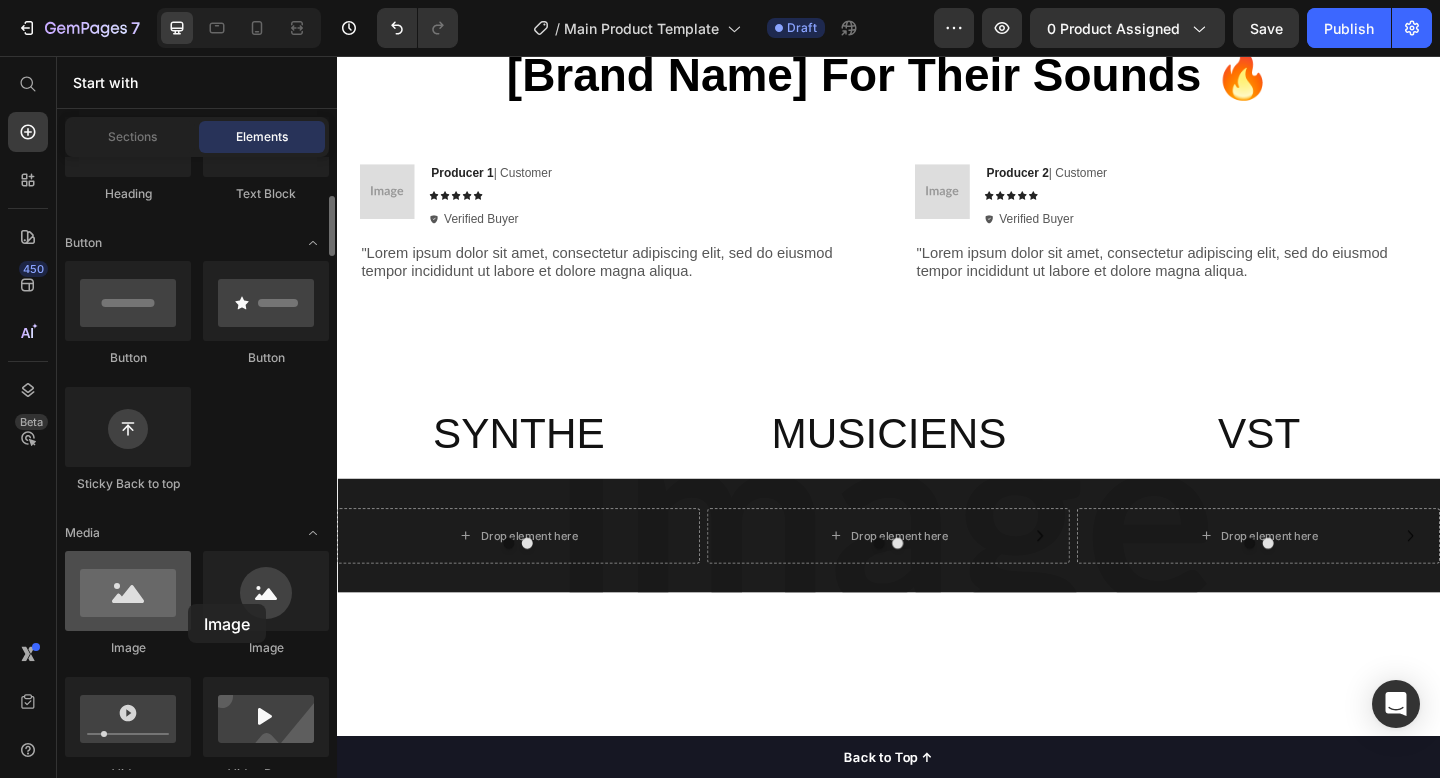 drag, startPoint x: 128, startPoint y: 604, endPoint x: 188, endPoint y: 604, distance: 60 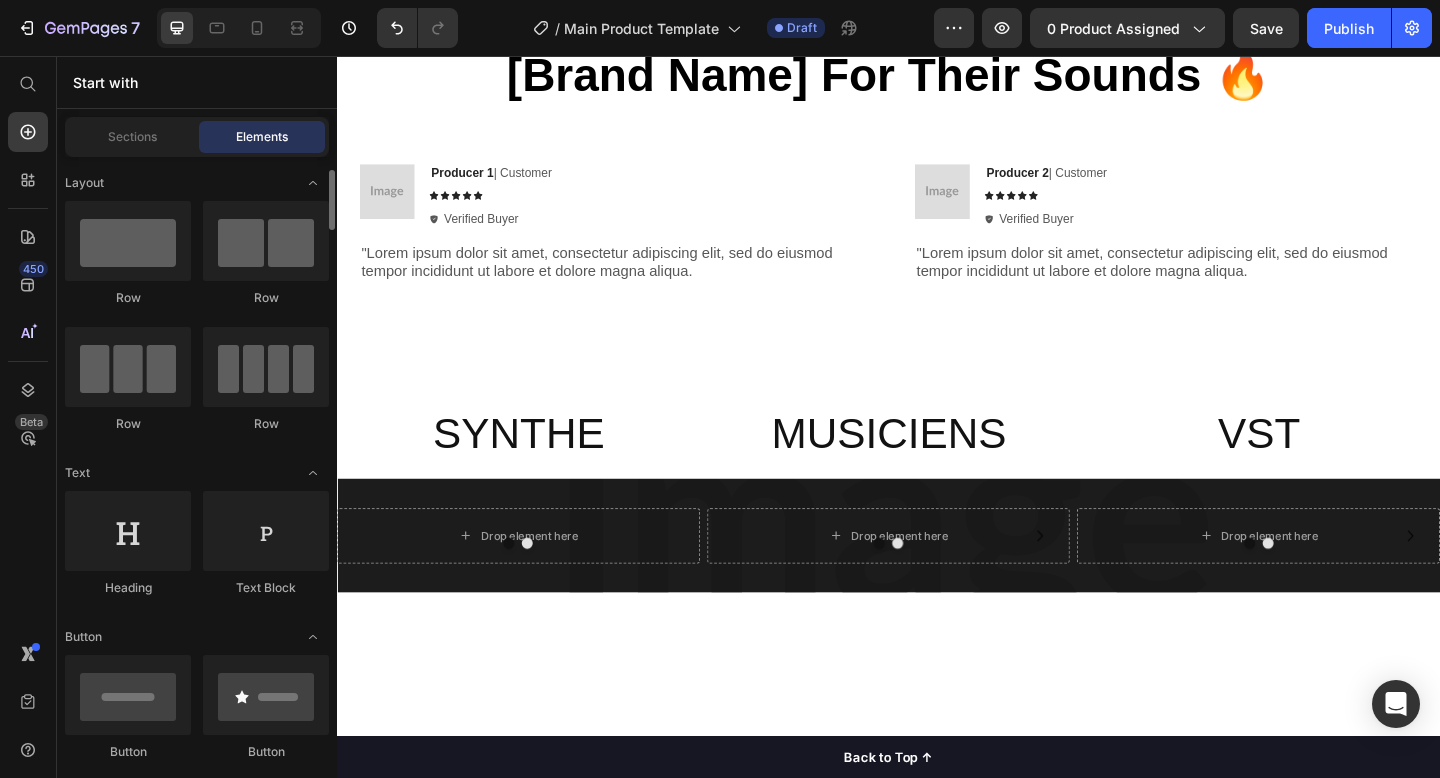 scroll, scrollTop: 24, scrollLeft: 0, axis: vertical 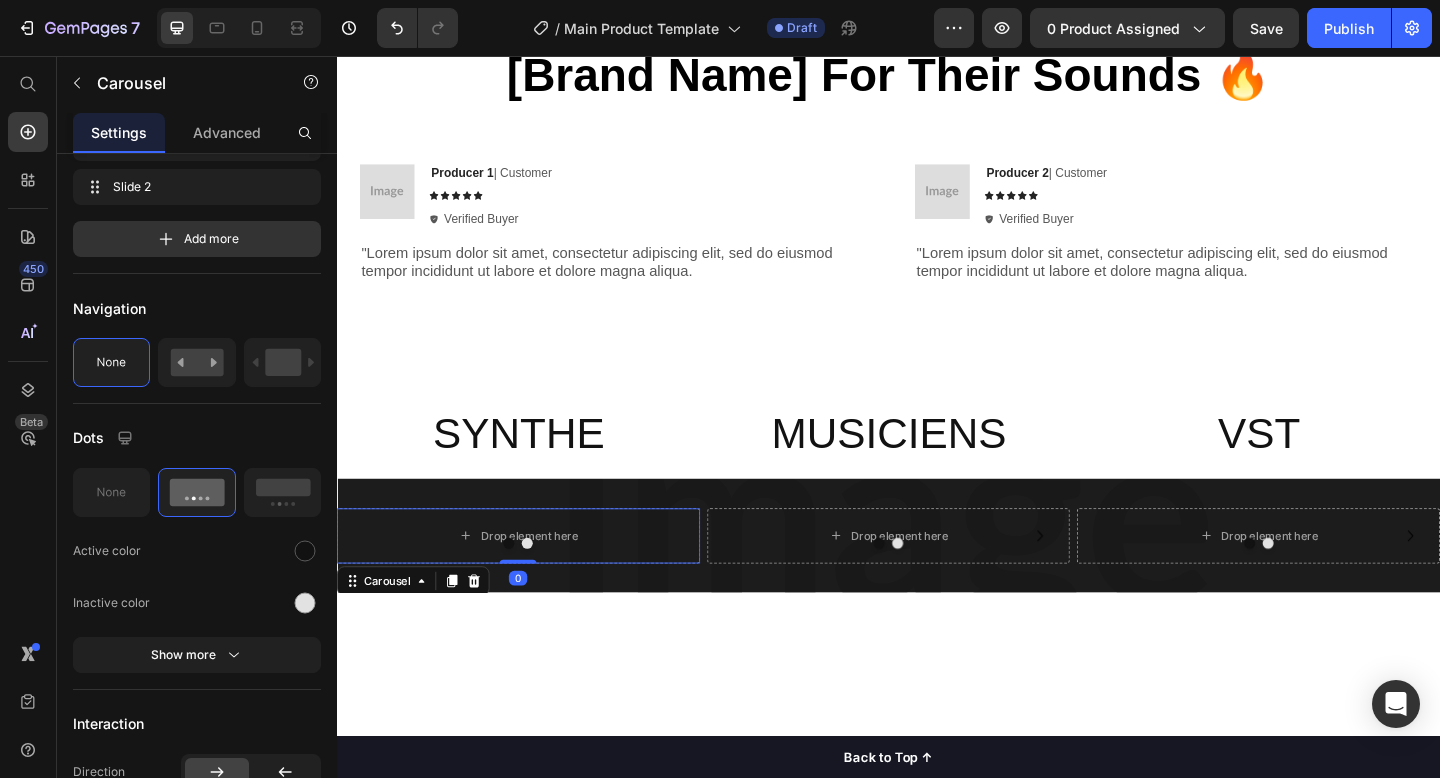 click at bounding box center (524, 586) 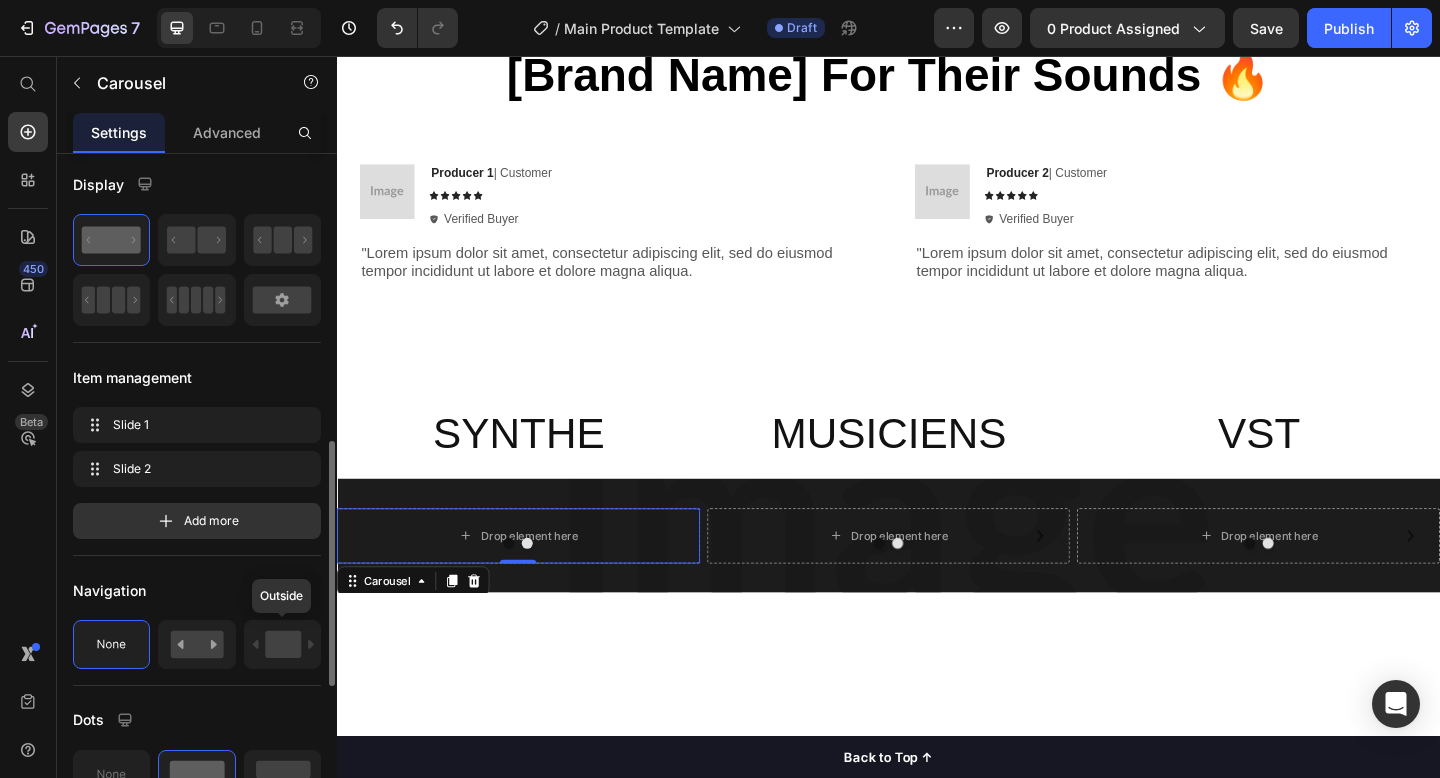 scroll, scrollTop: 0, scrollLeft: 0, axis: both 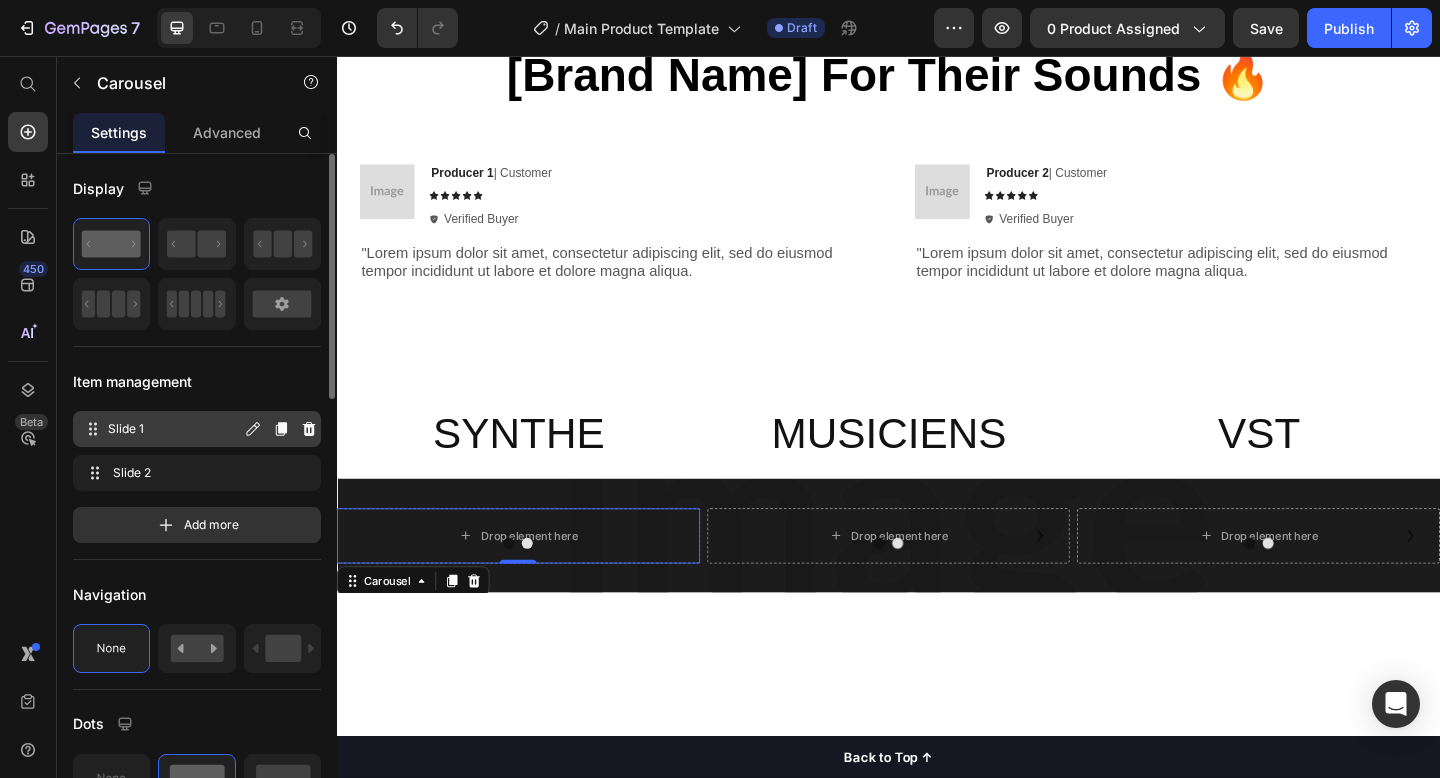 click on "Slide 1 Slide 1" at bounding box center [197, 429] 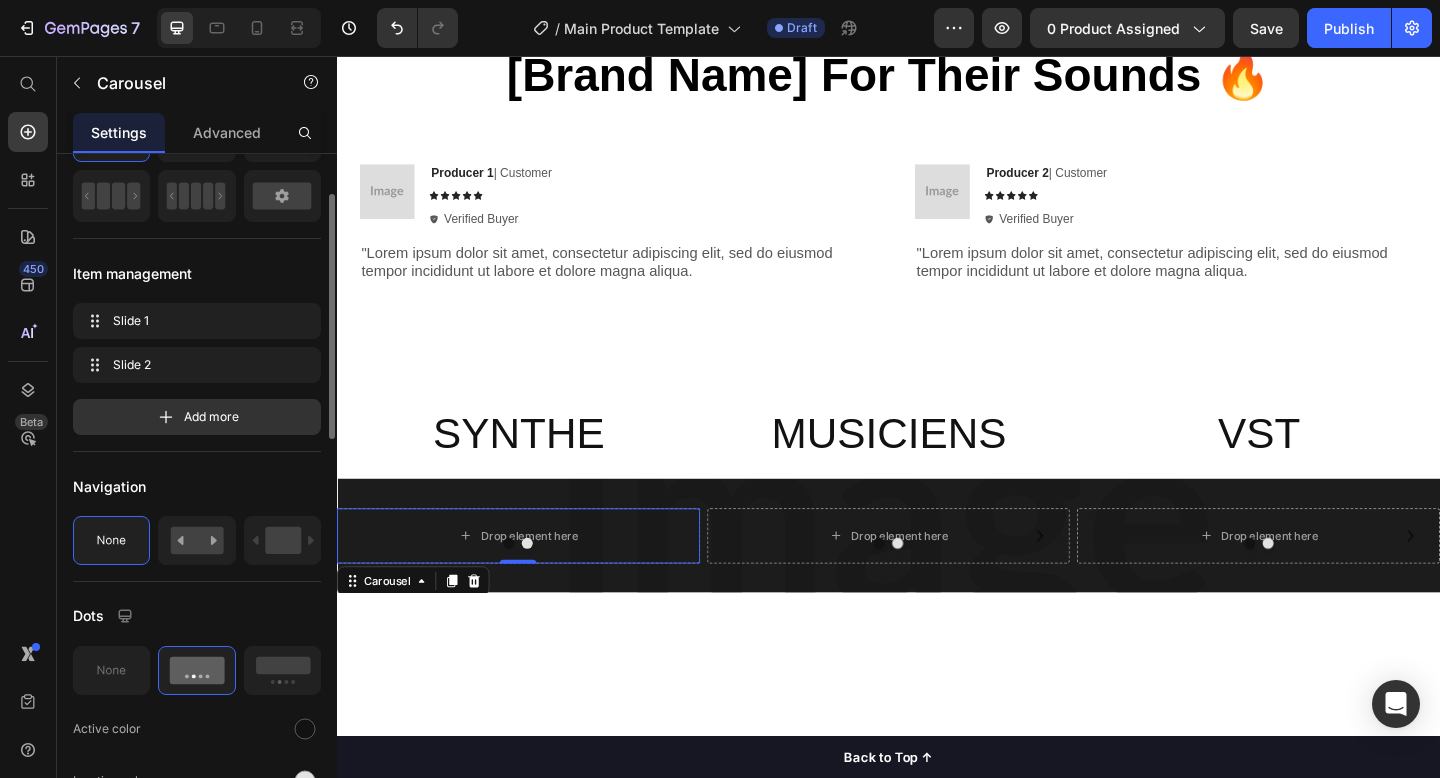 scroll, scrollTop: 109, scrollLeft: 0, axis: vertical 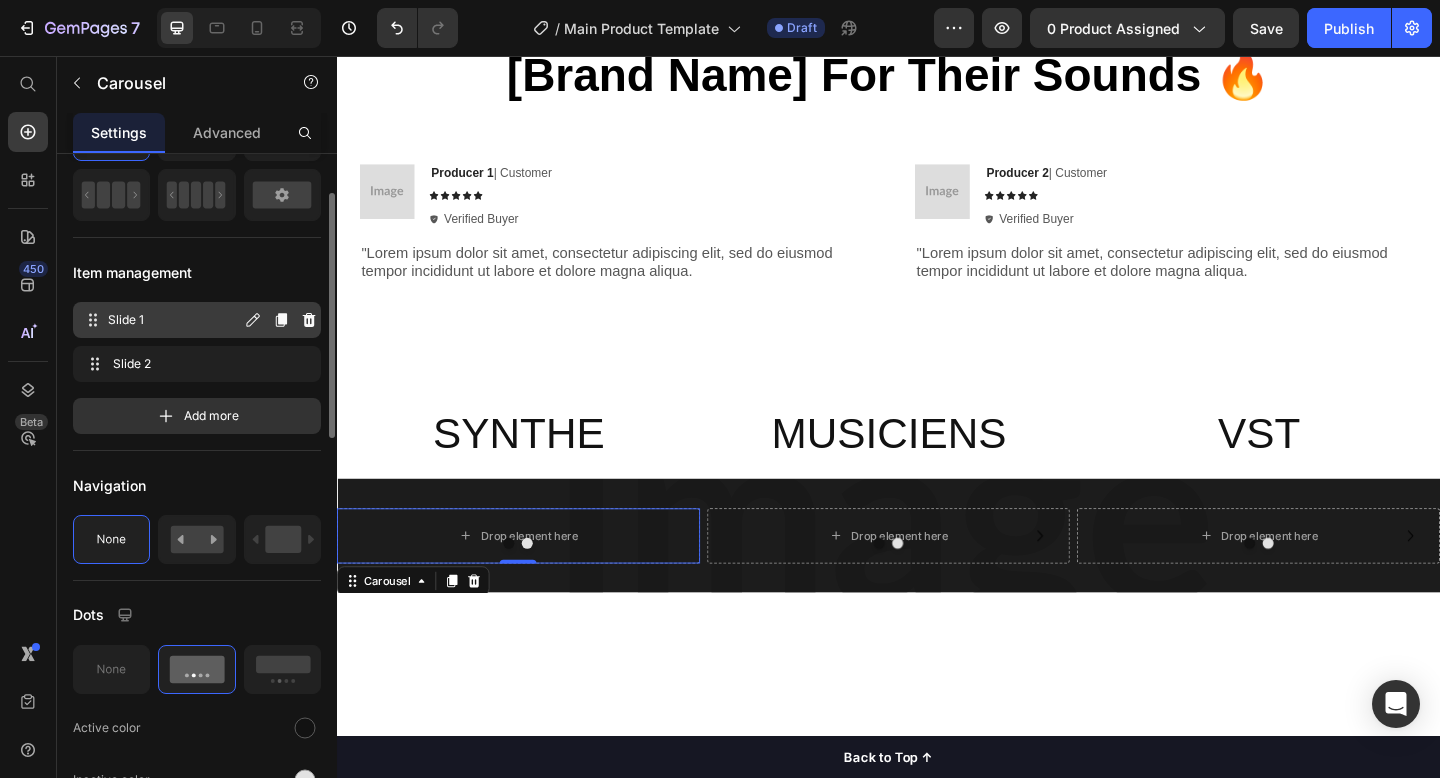 click on "Slide 1 Slide 1" at bounding box center [161, 320] 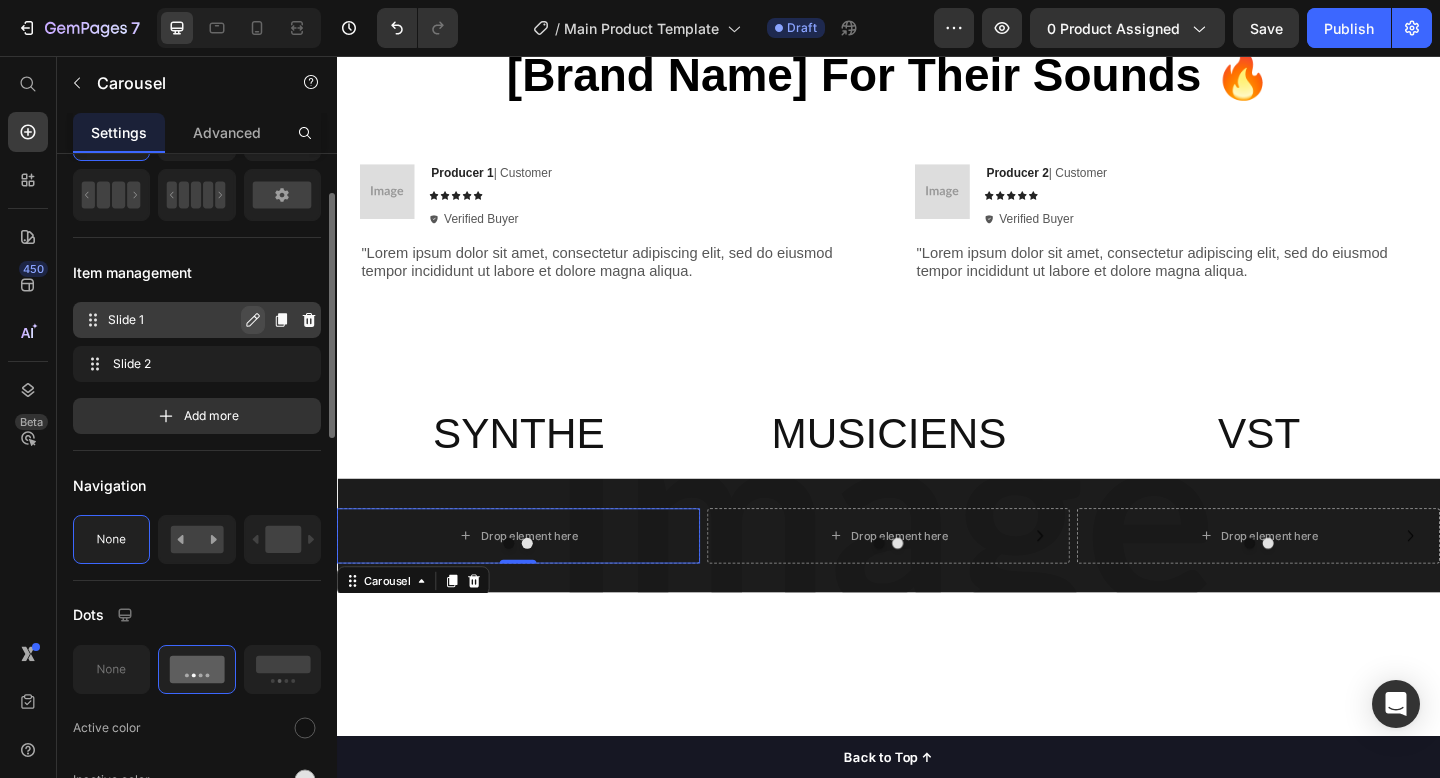 click 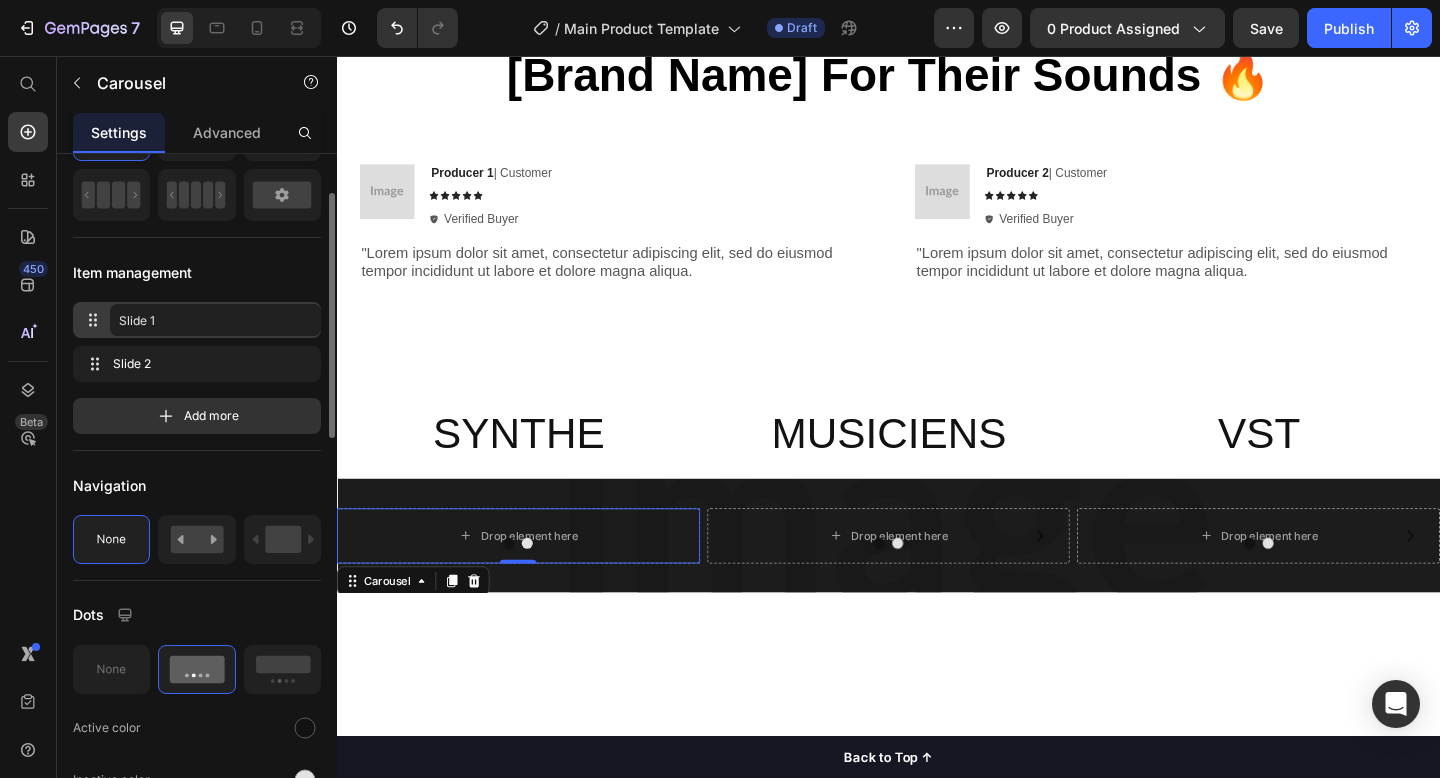 click on "Navigation" at bounding box center (197, 485) 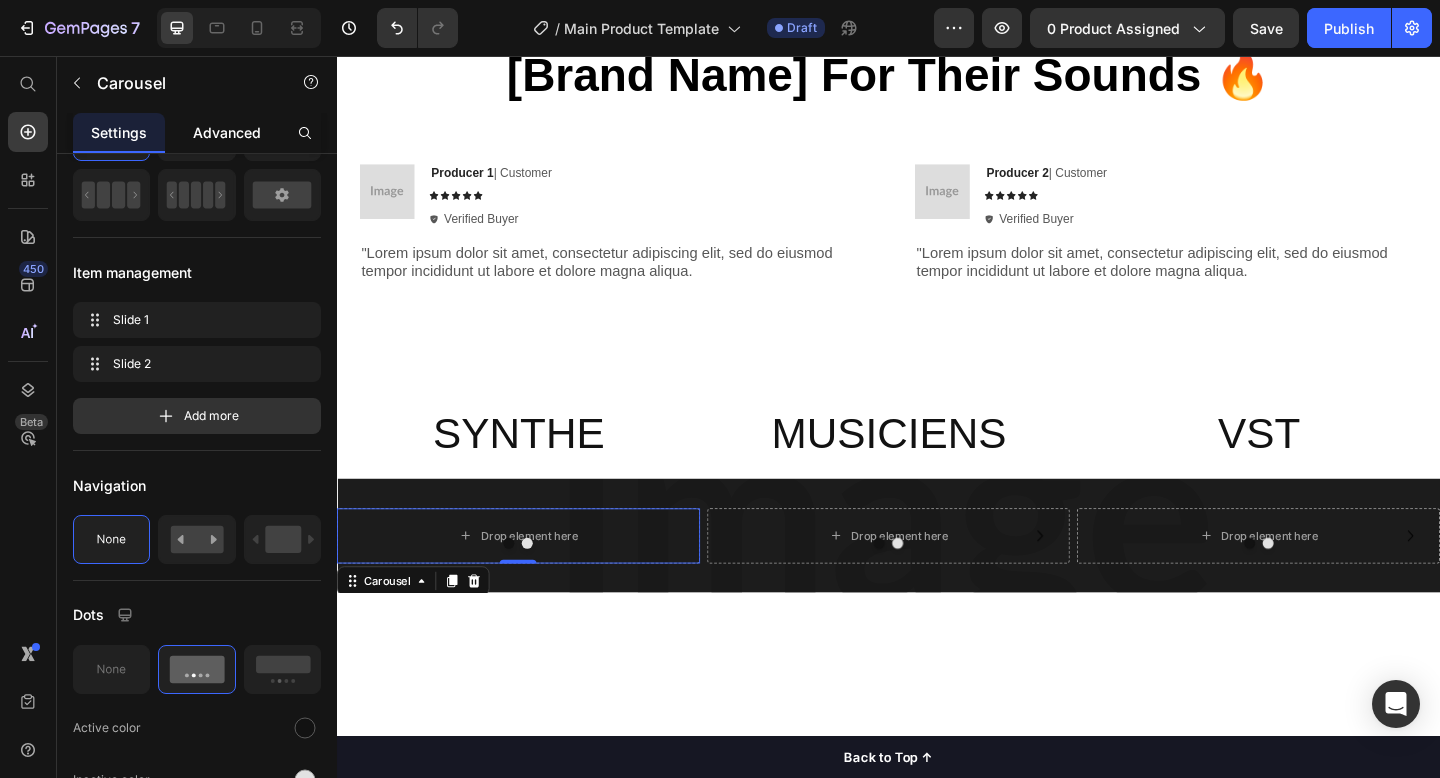 click on "Advanced" at bounding box center [227, 132] 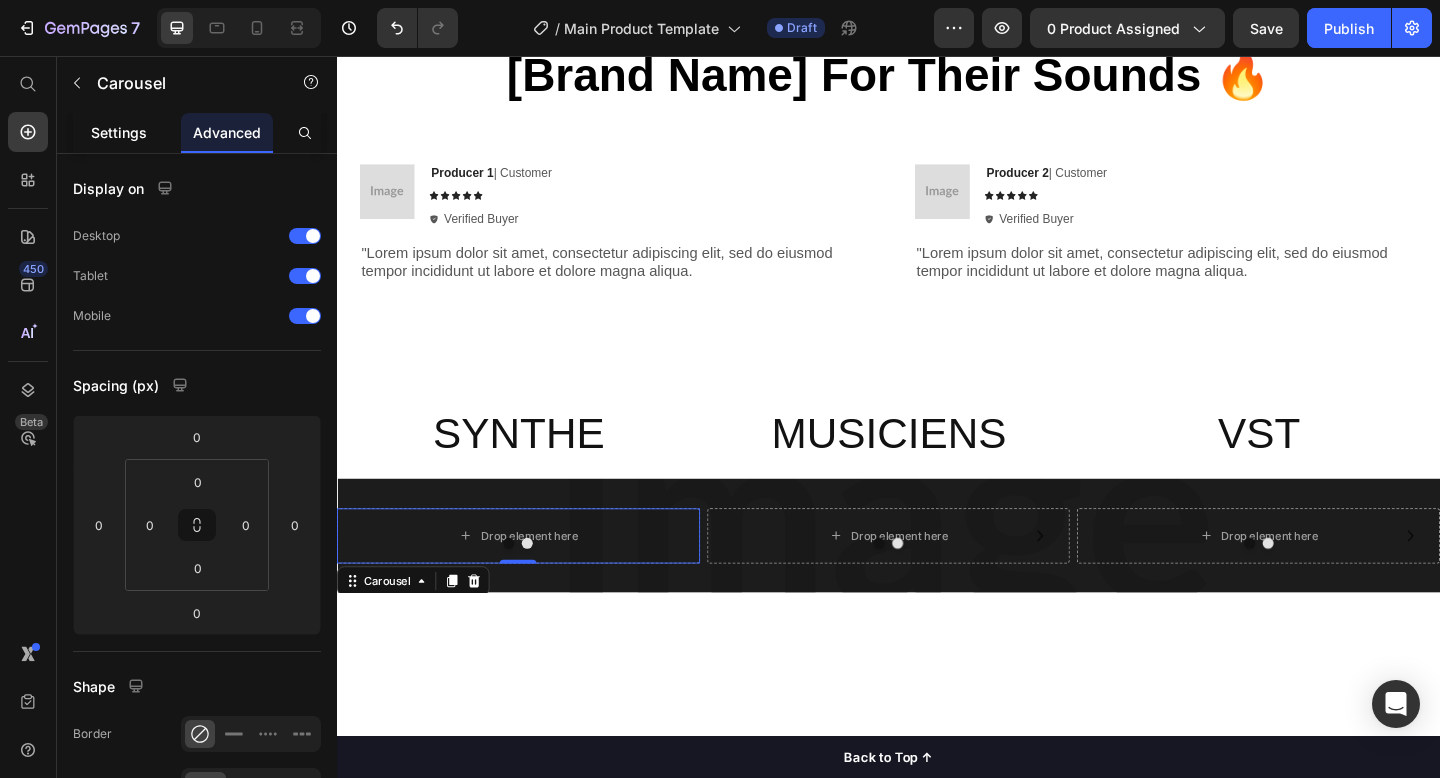 click on "Settings" 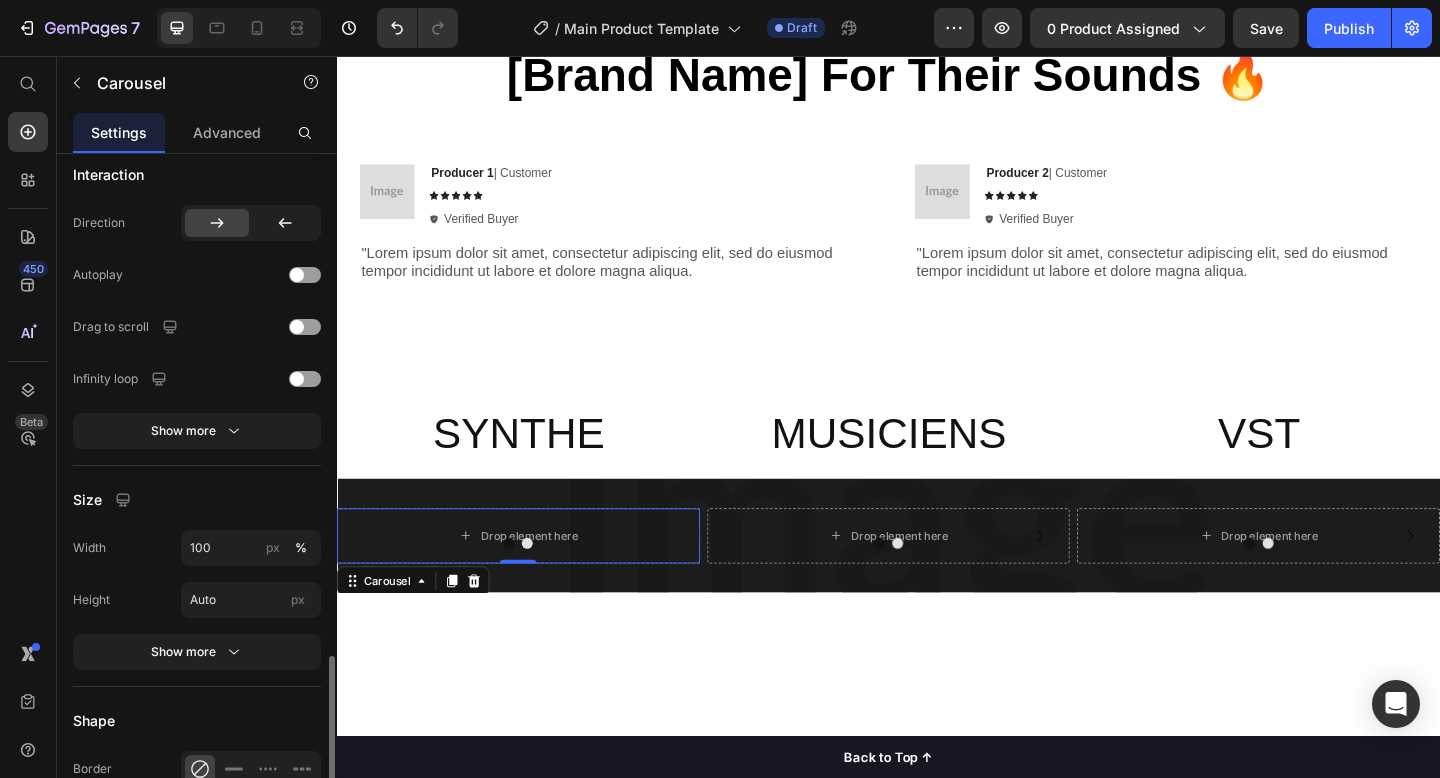 scroll, scrollTop: 532, scrollLeft: 0, axis: vertical 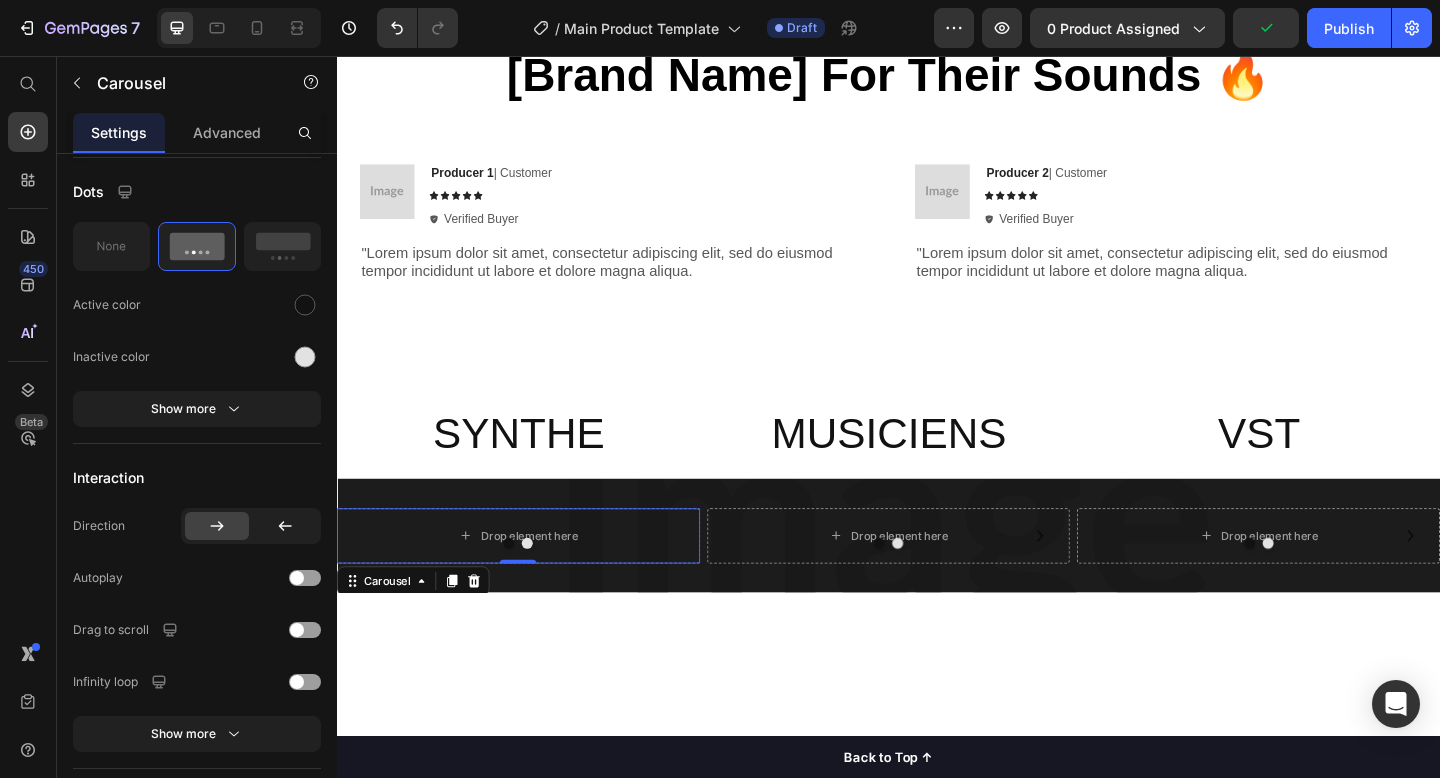 click at bounding box center [534, 586] 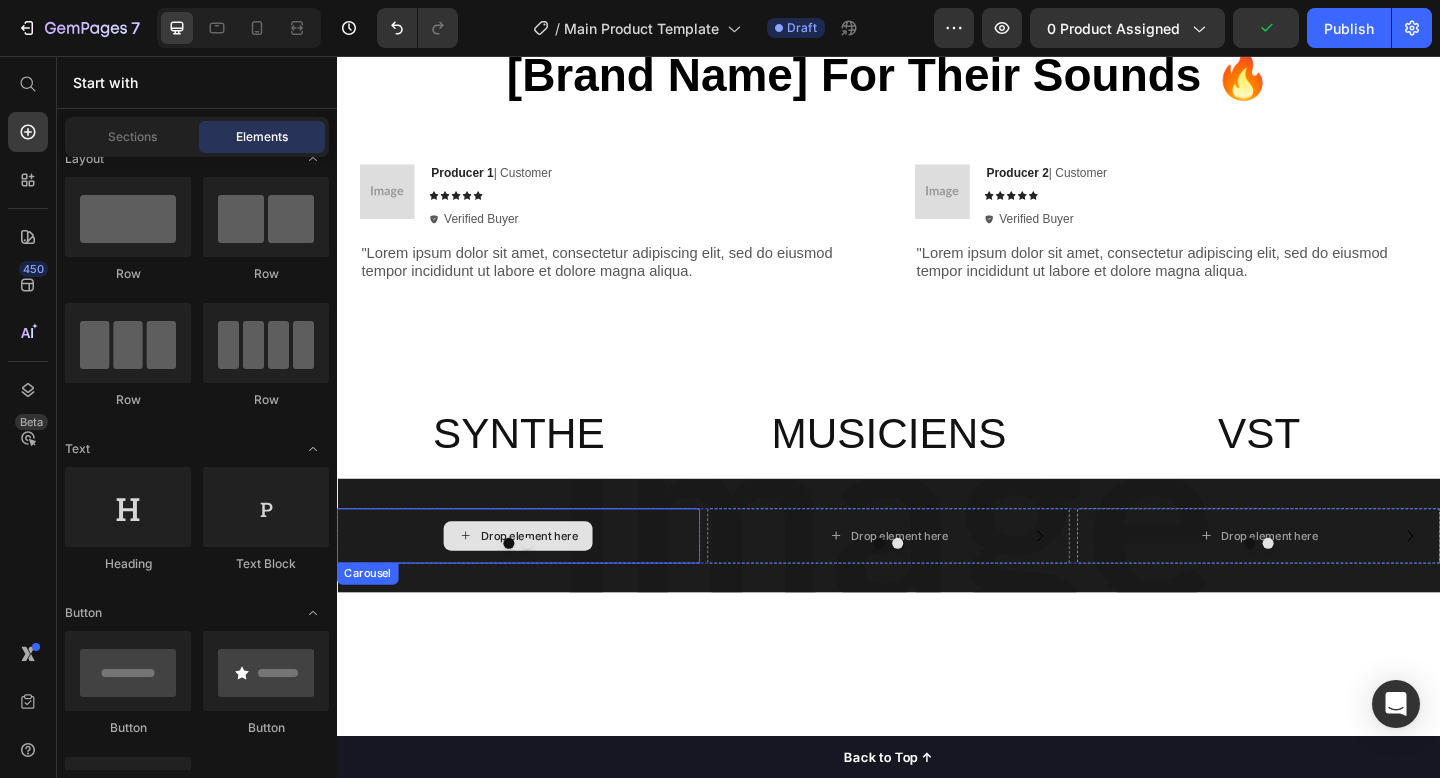click on "Drop element here" at bounding box center [546, 578] 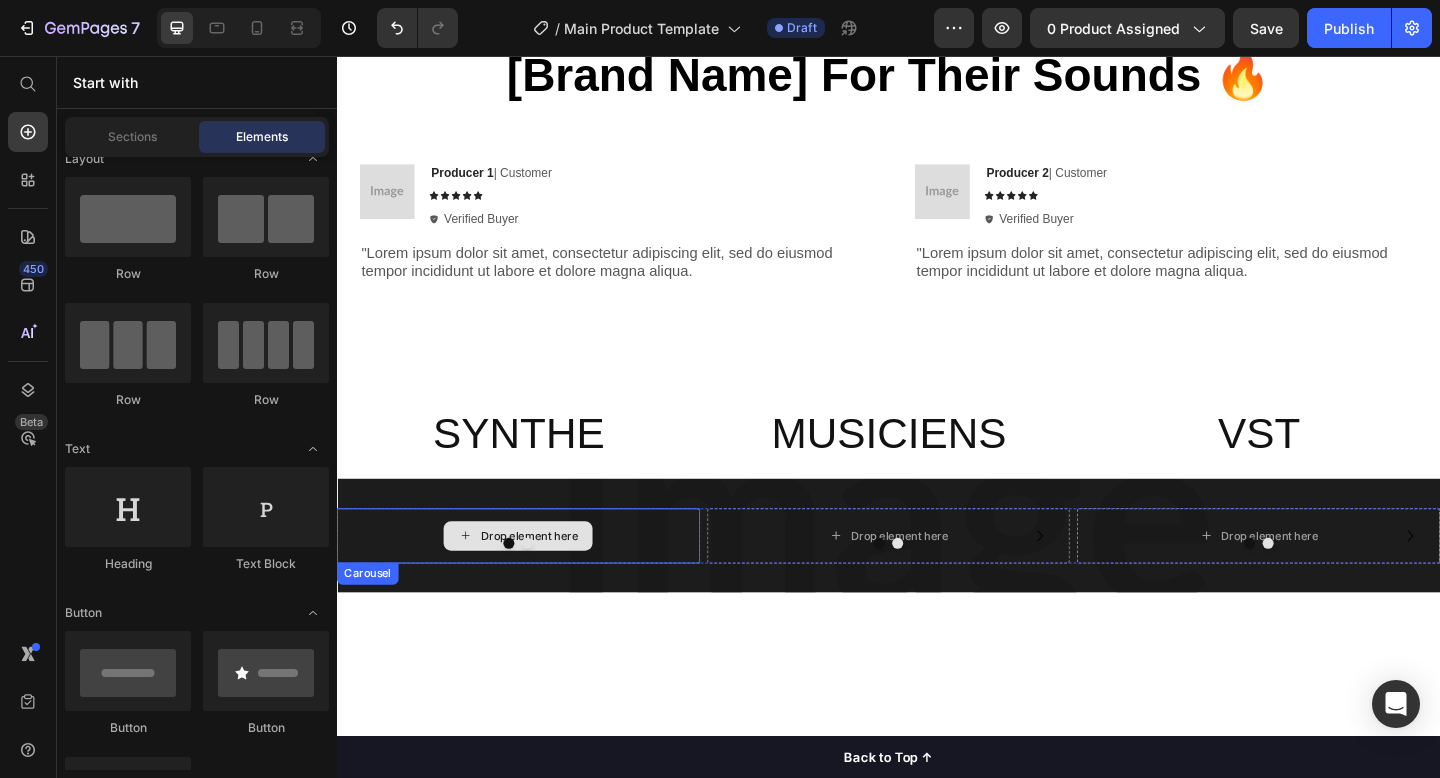 click on "Drop element here" at bounding box center (546, 578) 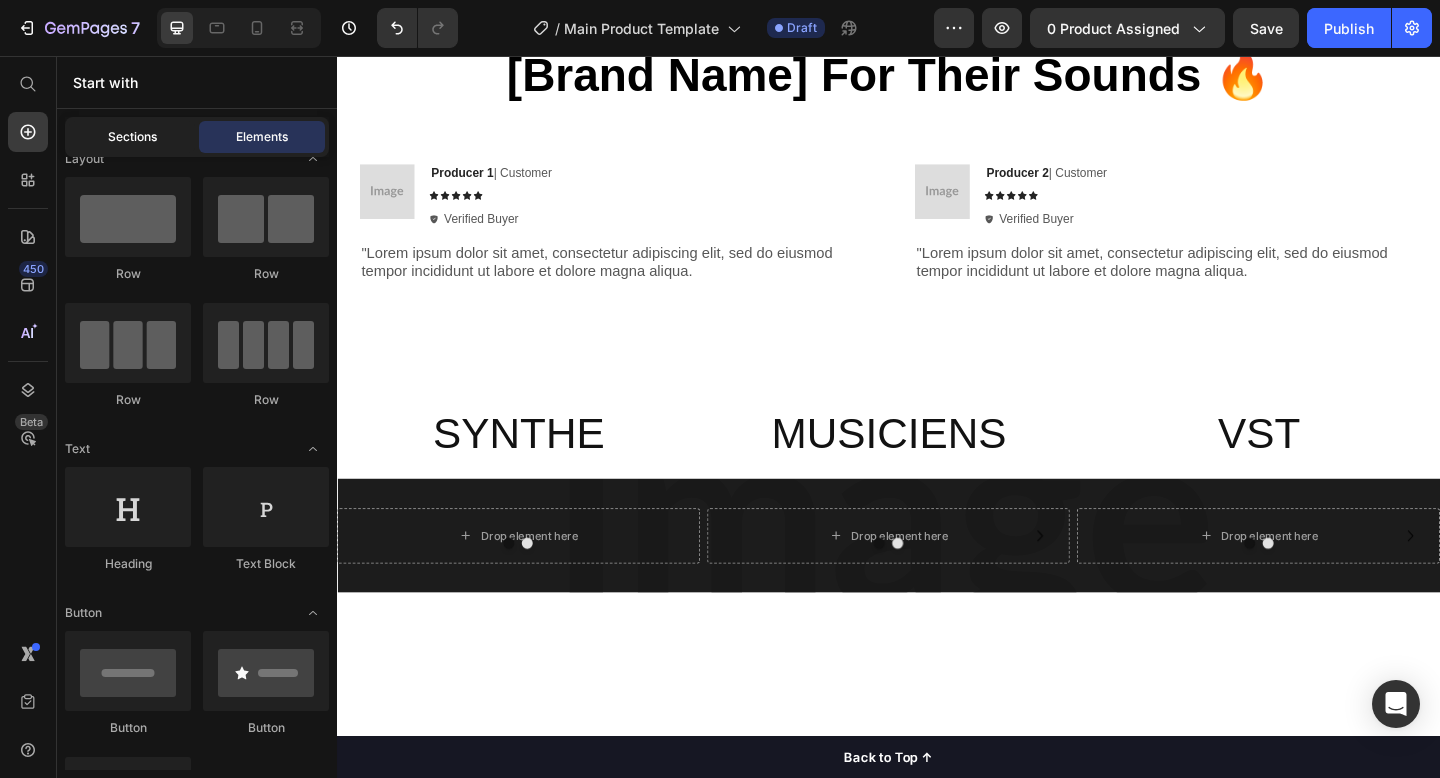 click on "Sections" 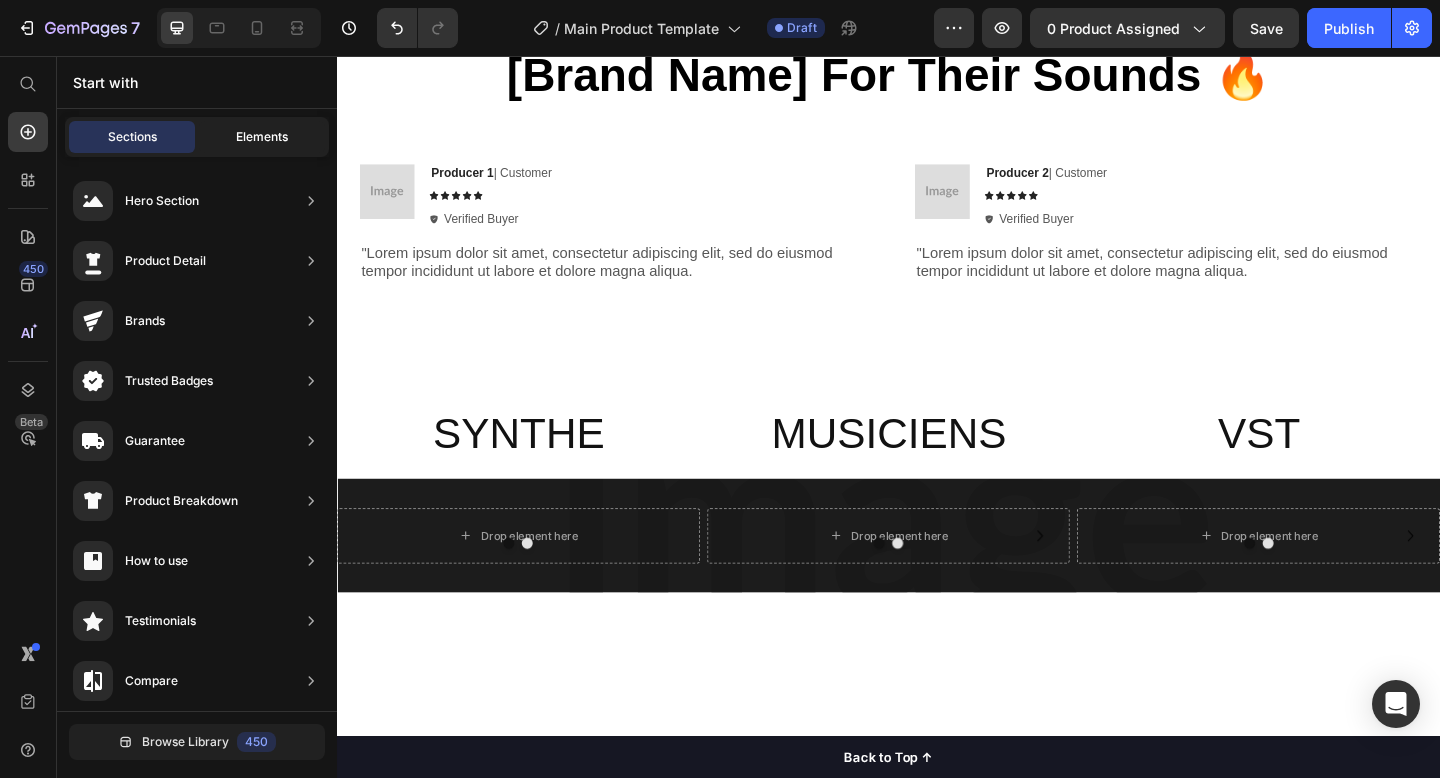 click on "Elements" 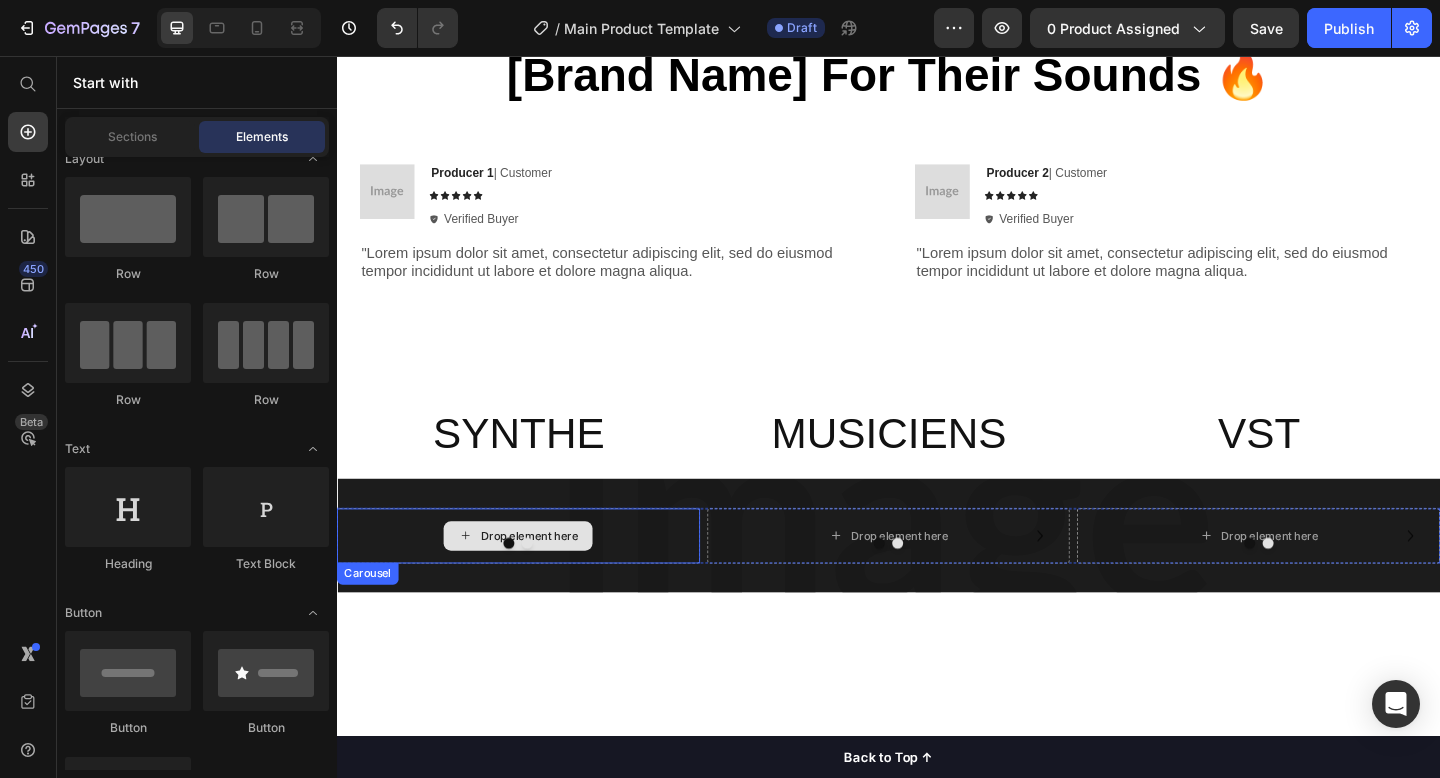 click 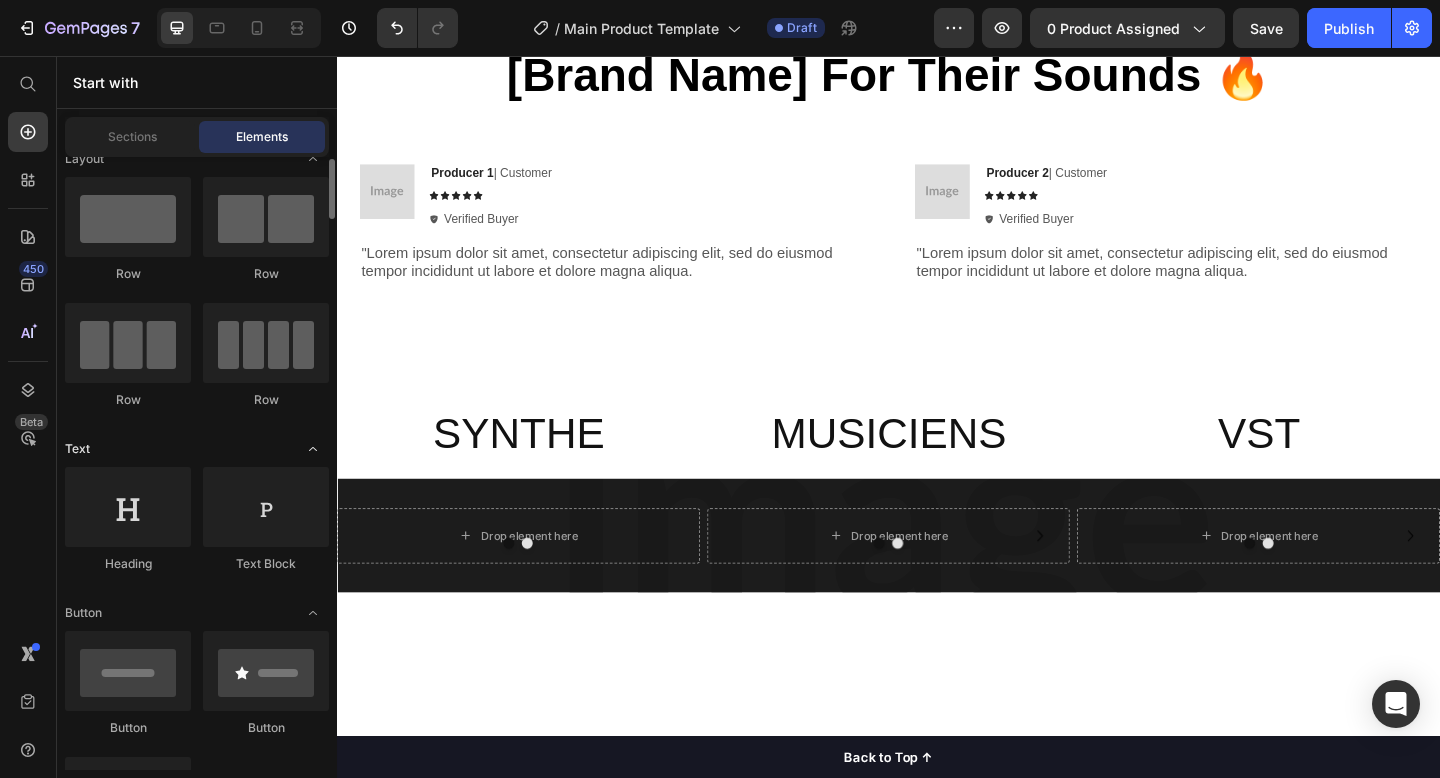 click on "Text" 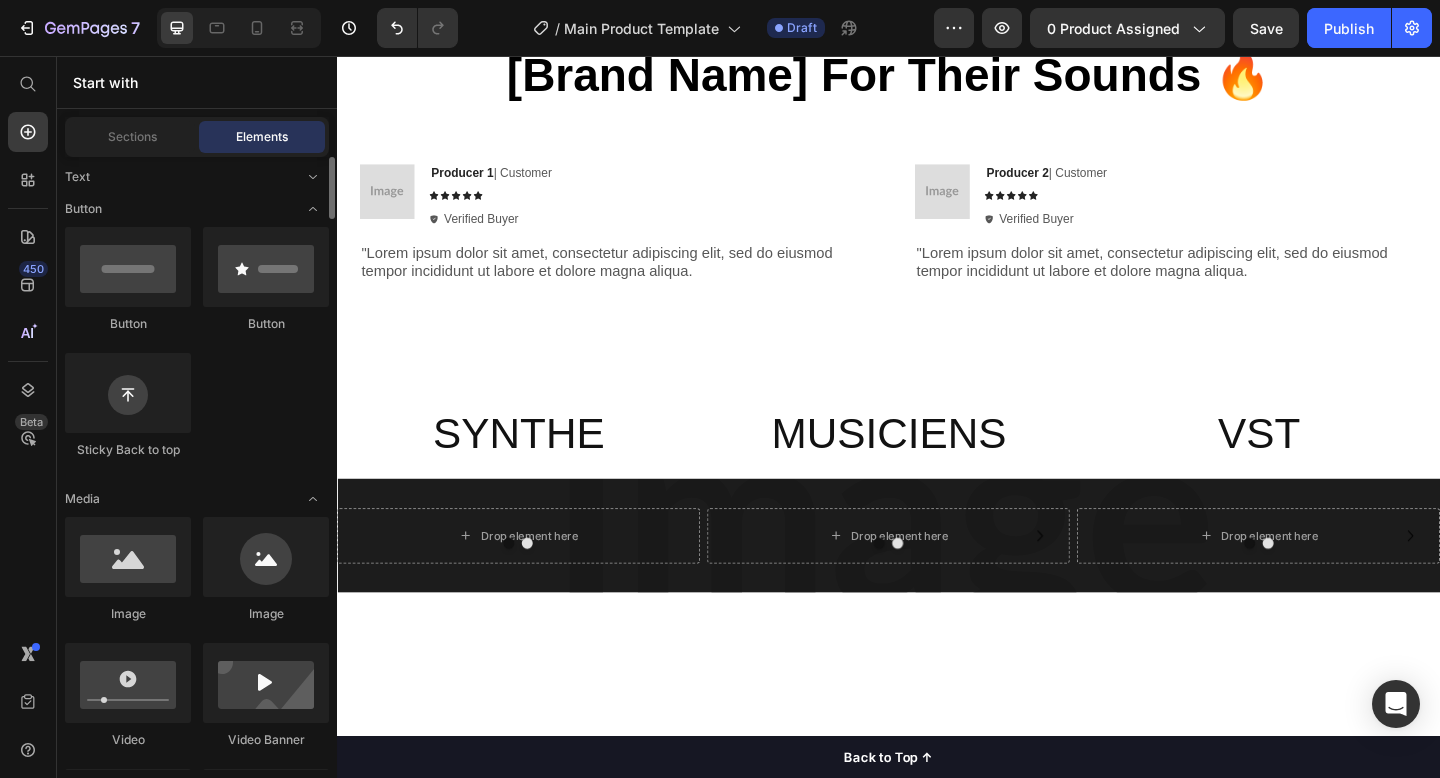 scroll, scrollTop: 362, scrollLeft: 0, axis: vertical 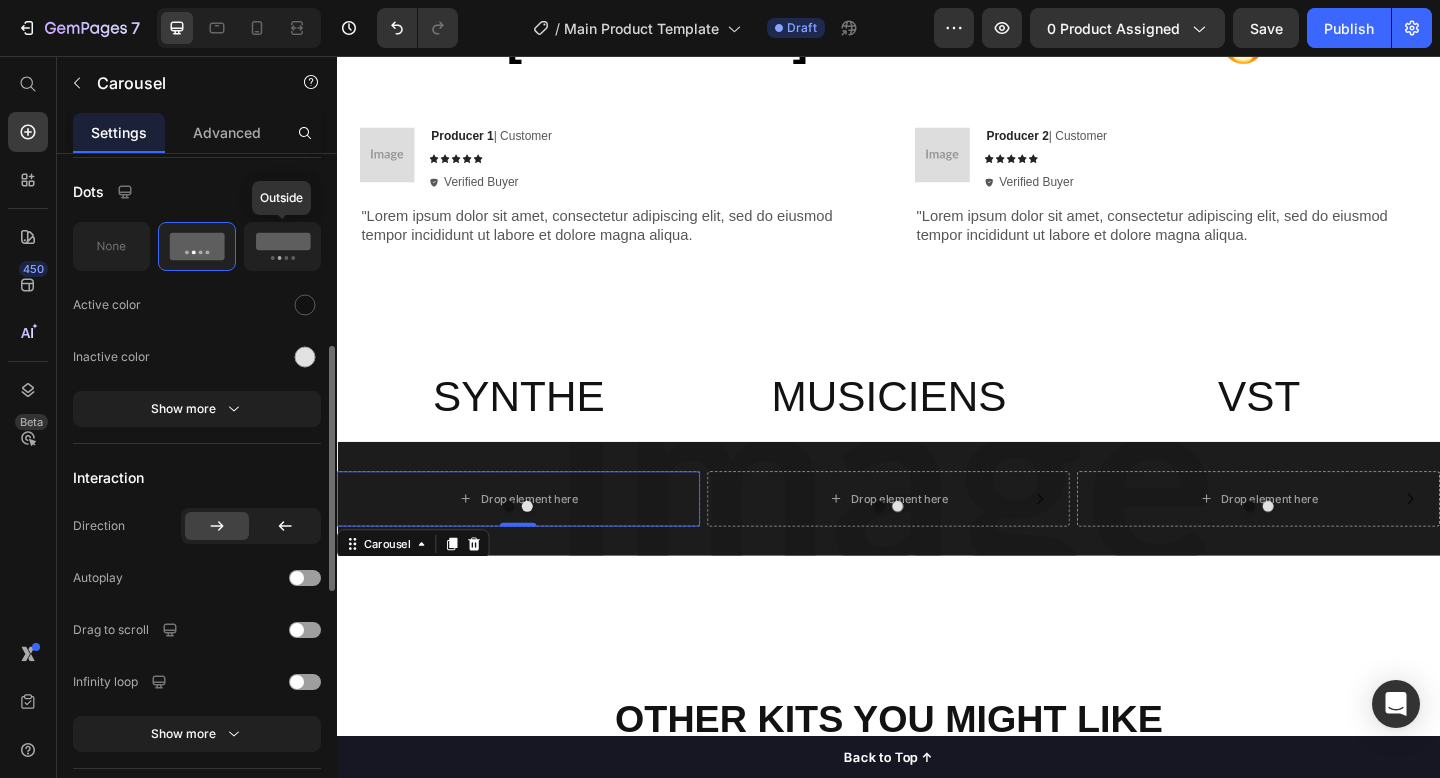click 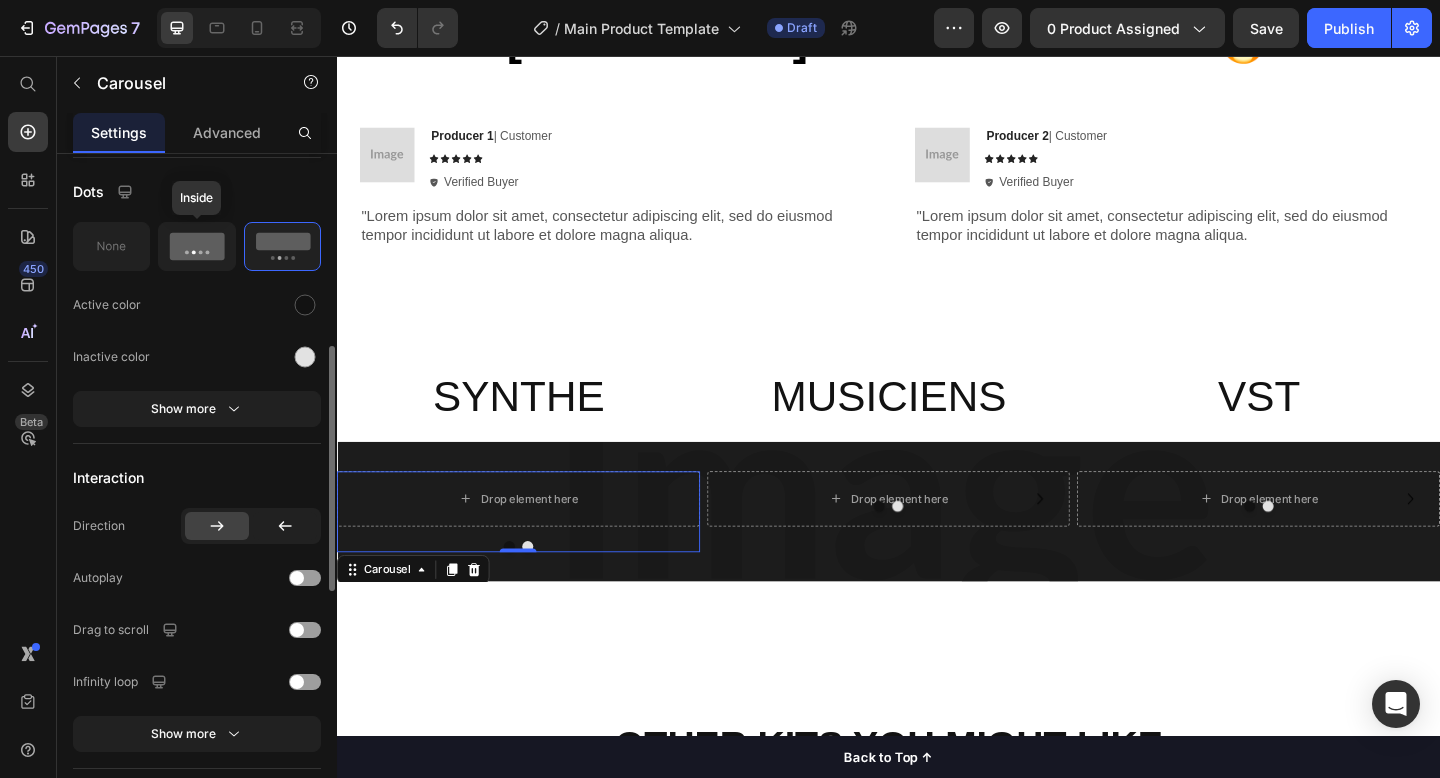 click 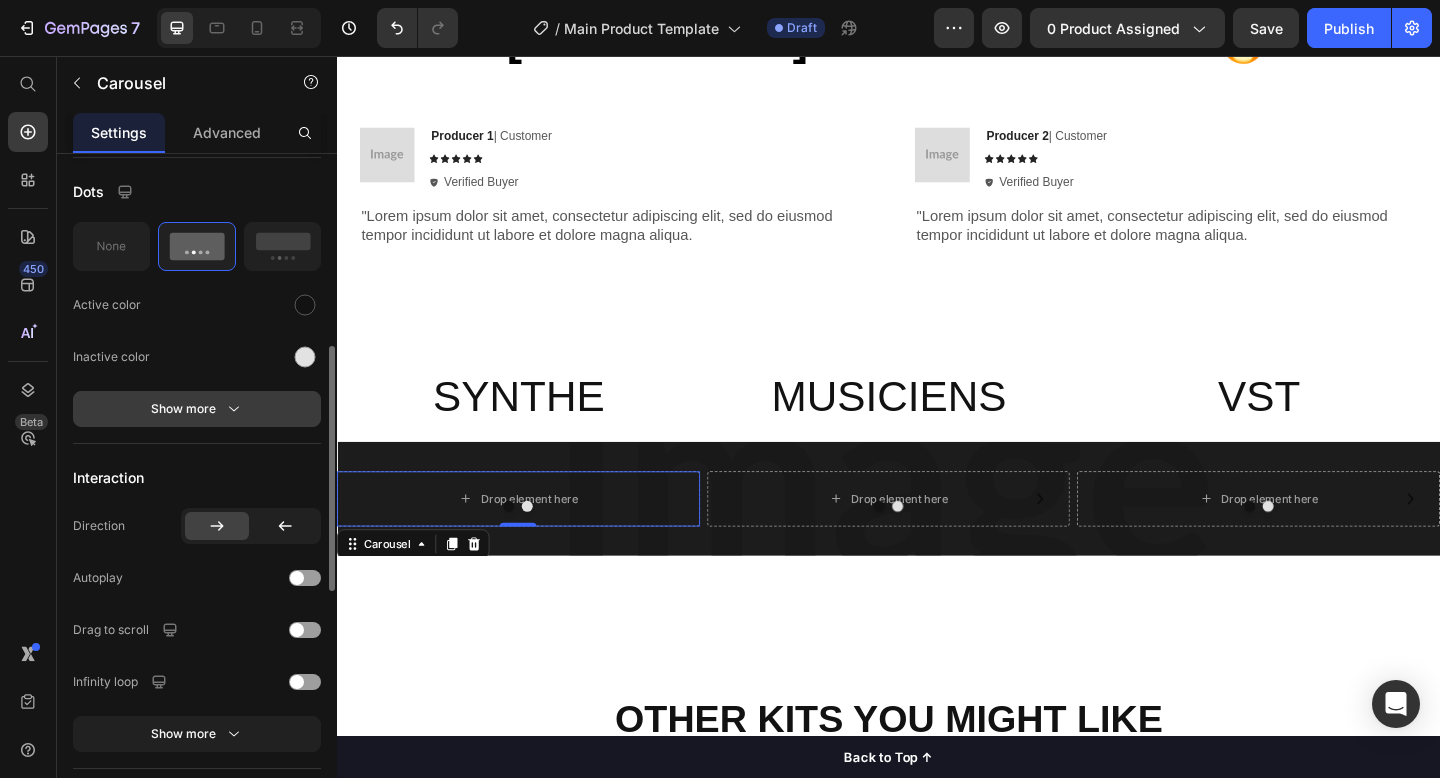 click on "Show more" at bounding box center (197, 409) 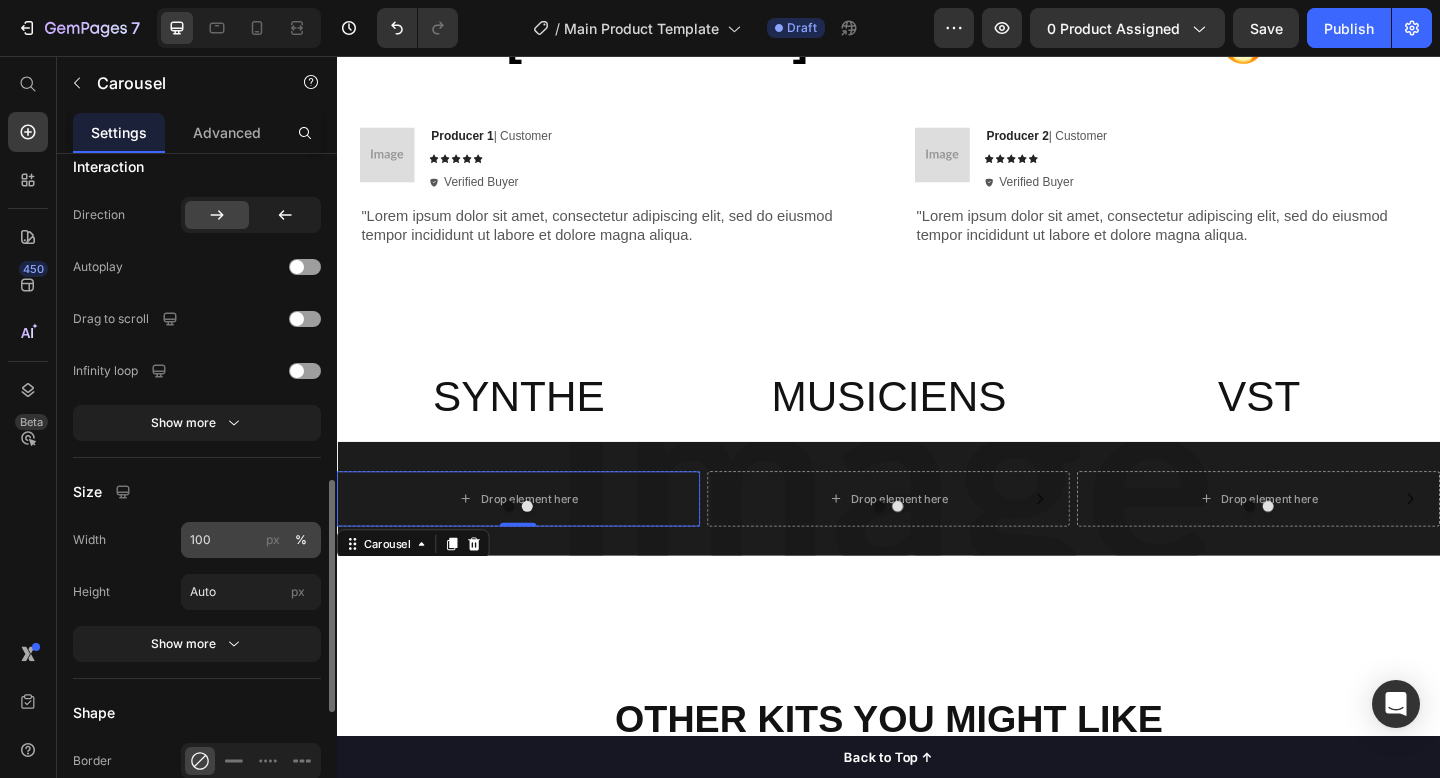 scroll, scrollTop: 952, scrollLeft: 0, axis: vertical 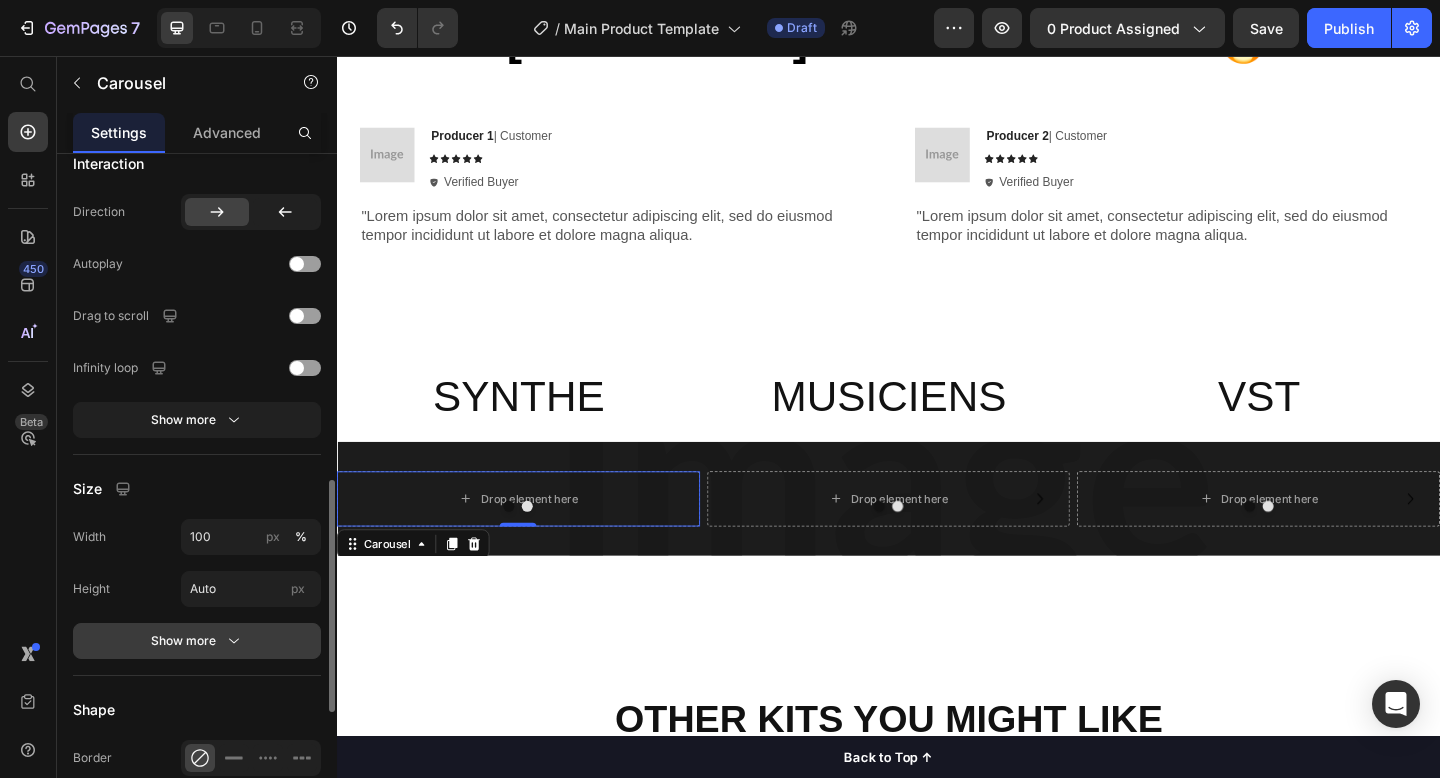 click 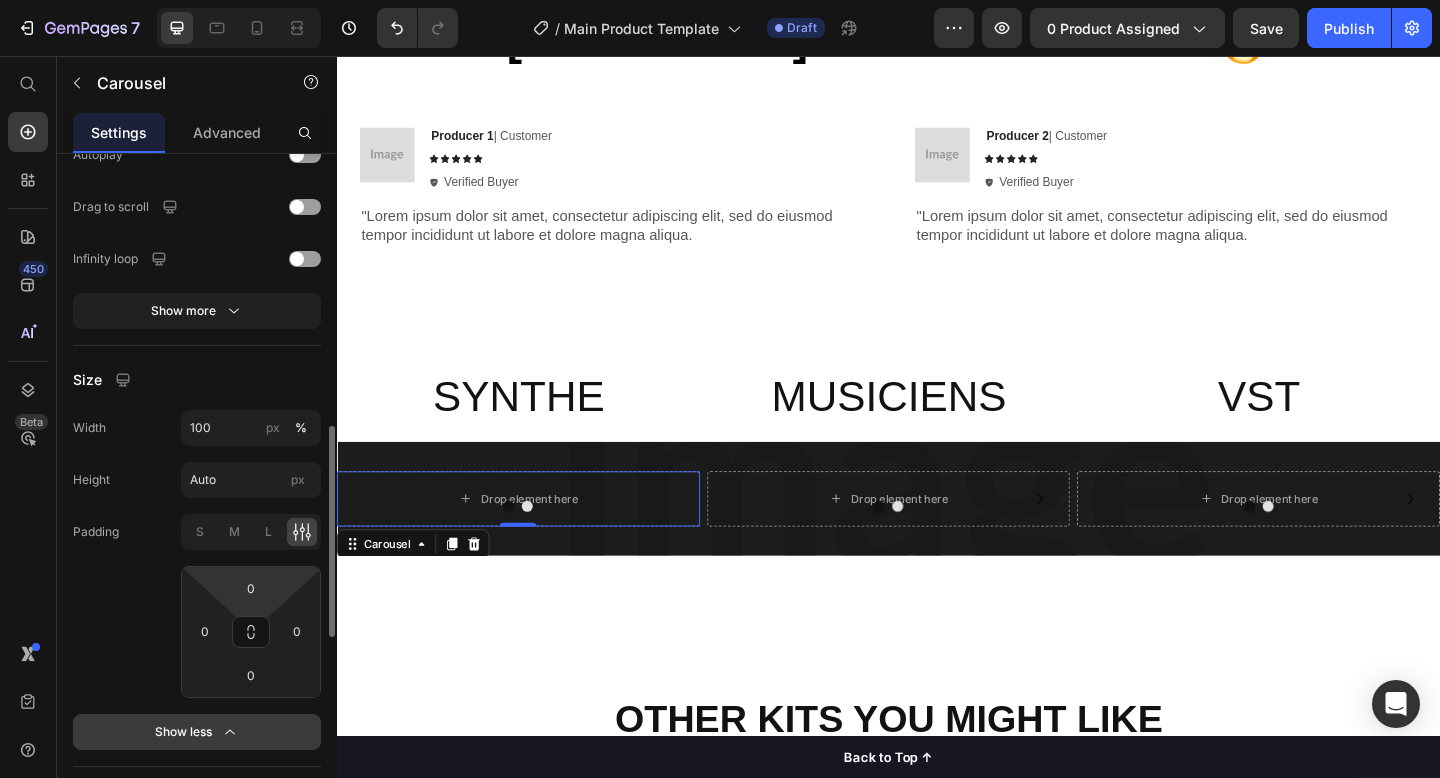 scroll, scrollTop: 1165, scrollLeft: 0, axis: vertical 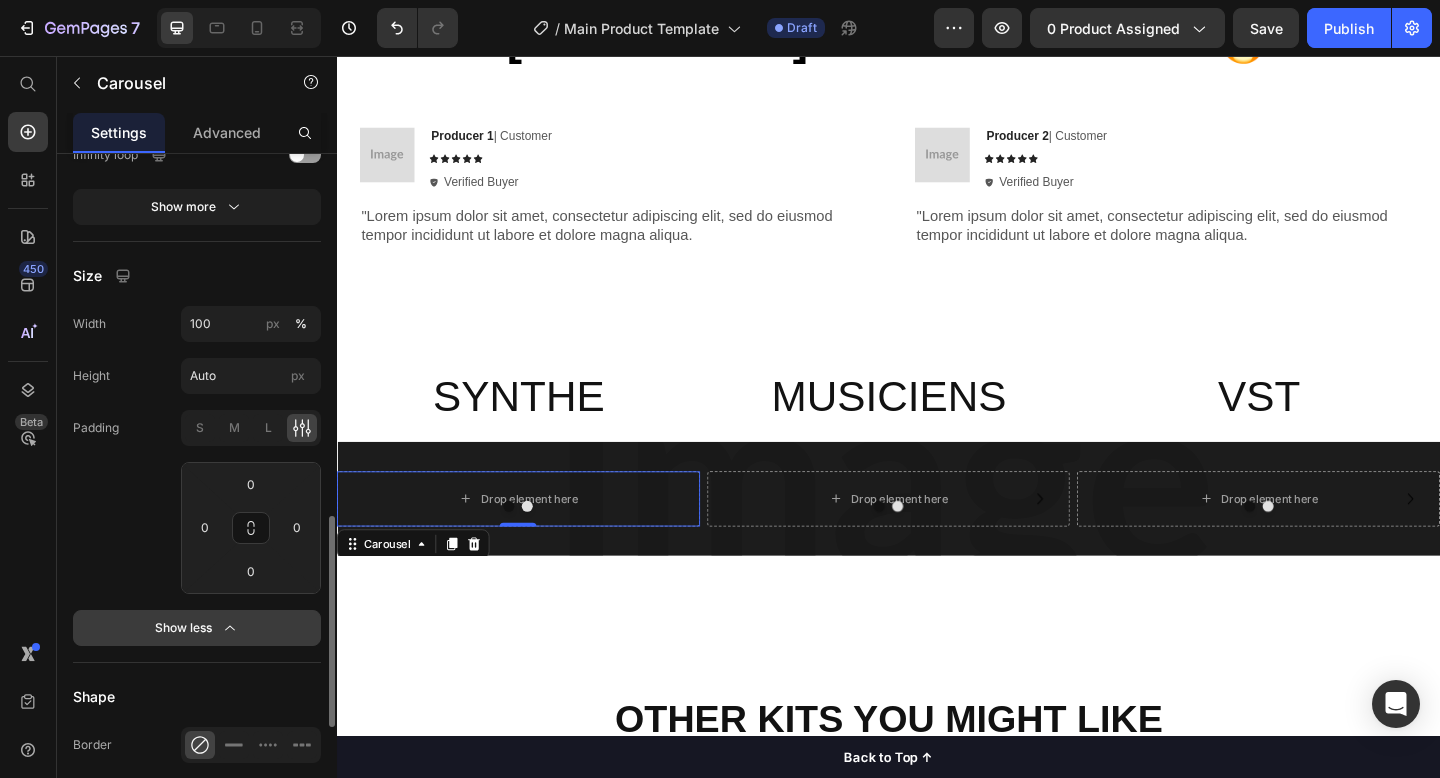 click 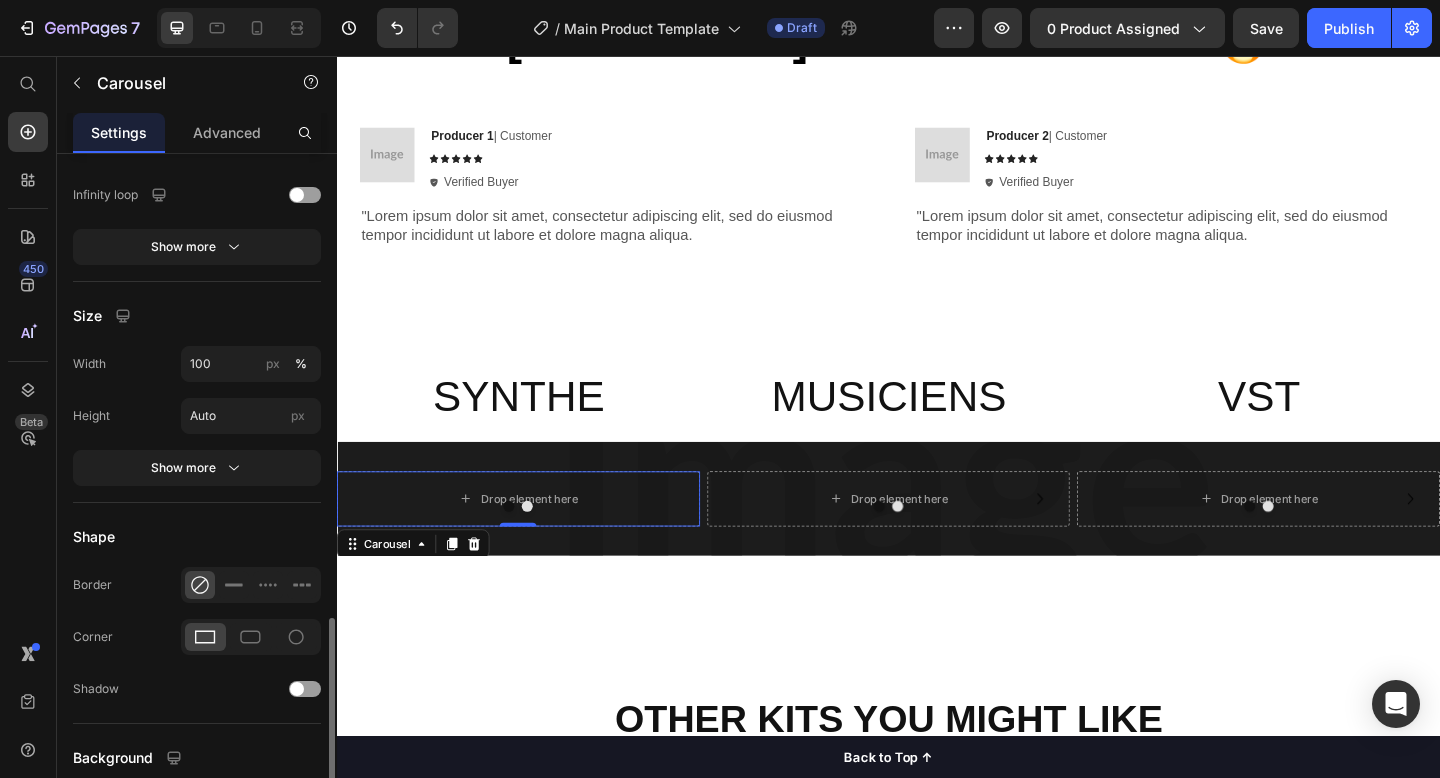 scroll, scrollTop: 1107, scrollLeft: 0, axis: vertical 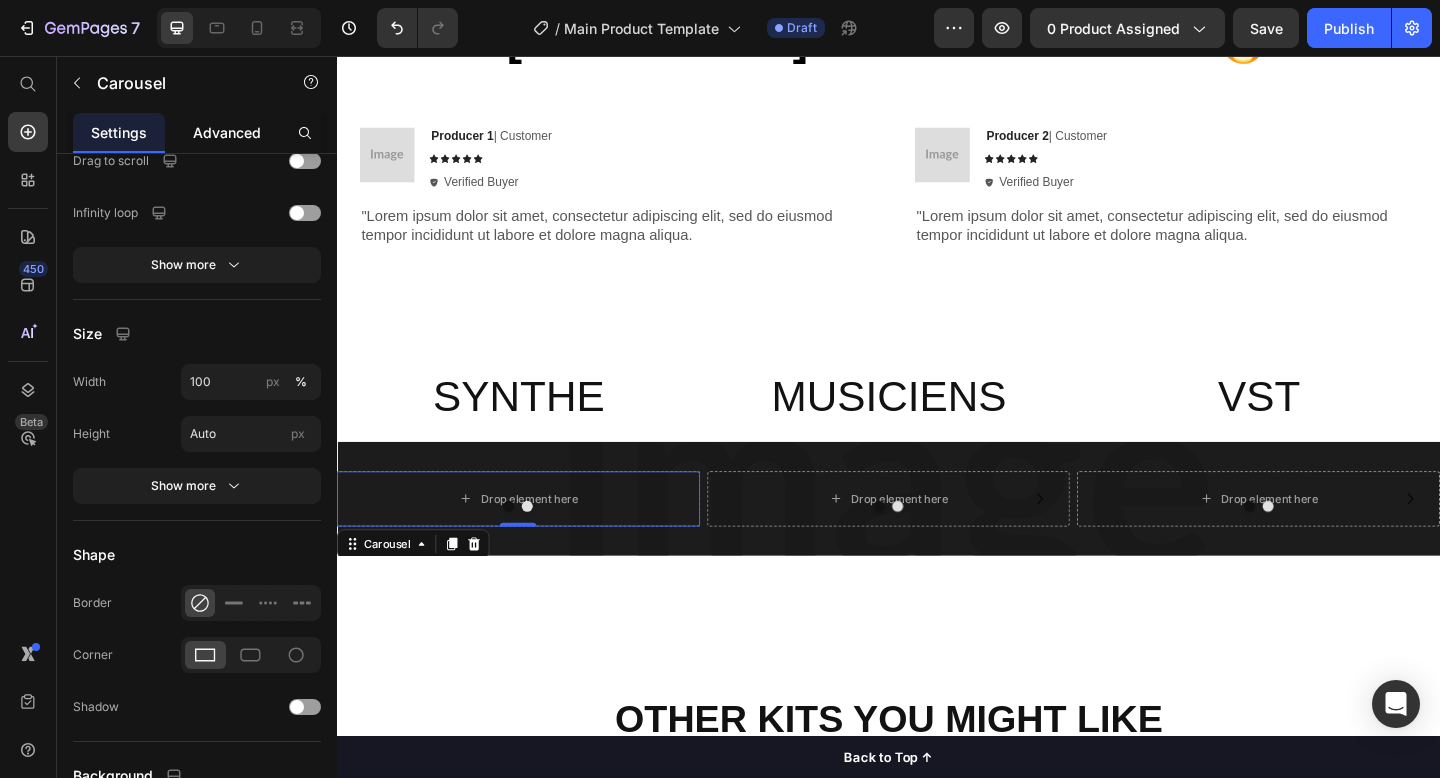 click on "Advanced" at bounding box center (227, 132) 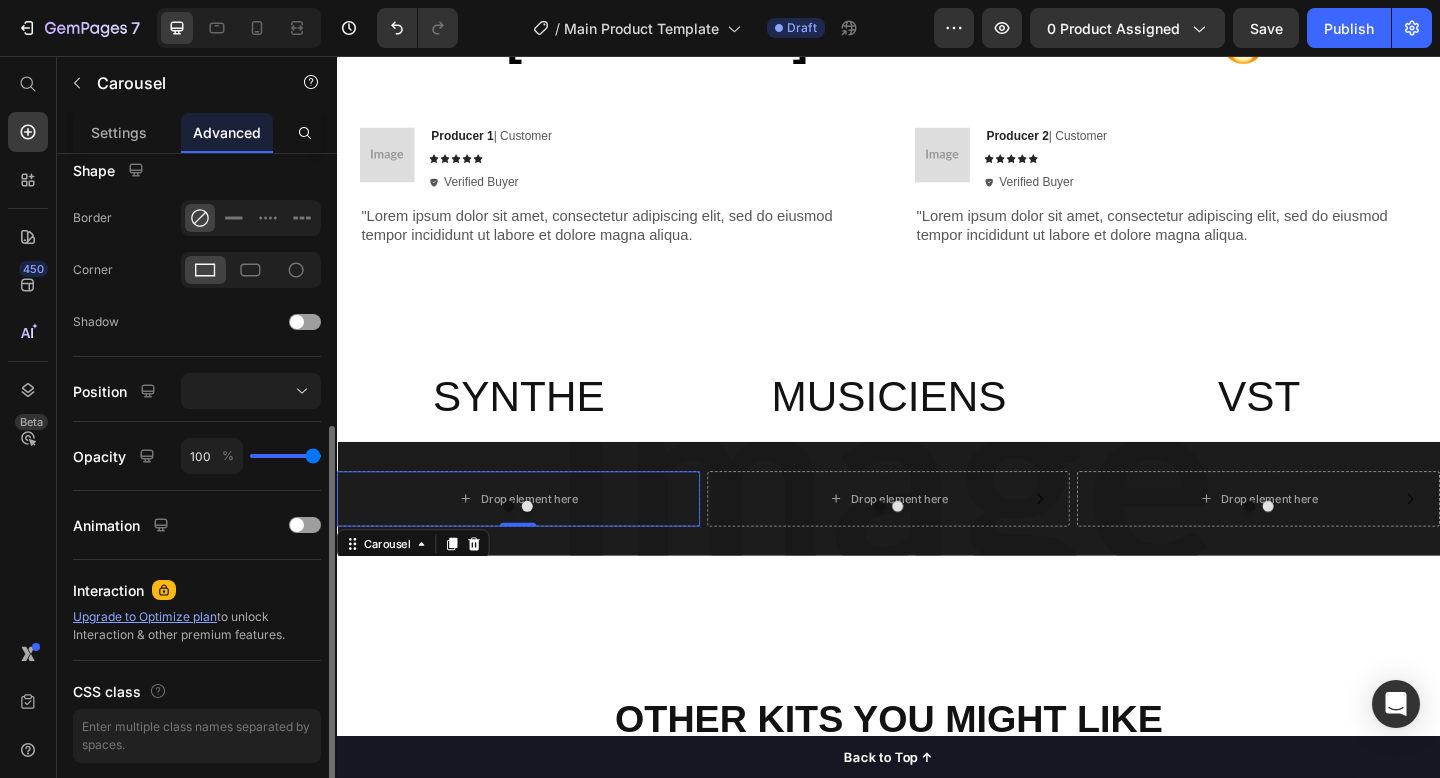 scroll, scrollTop: 530, scrollLeft: 0, axis: vertical 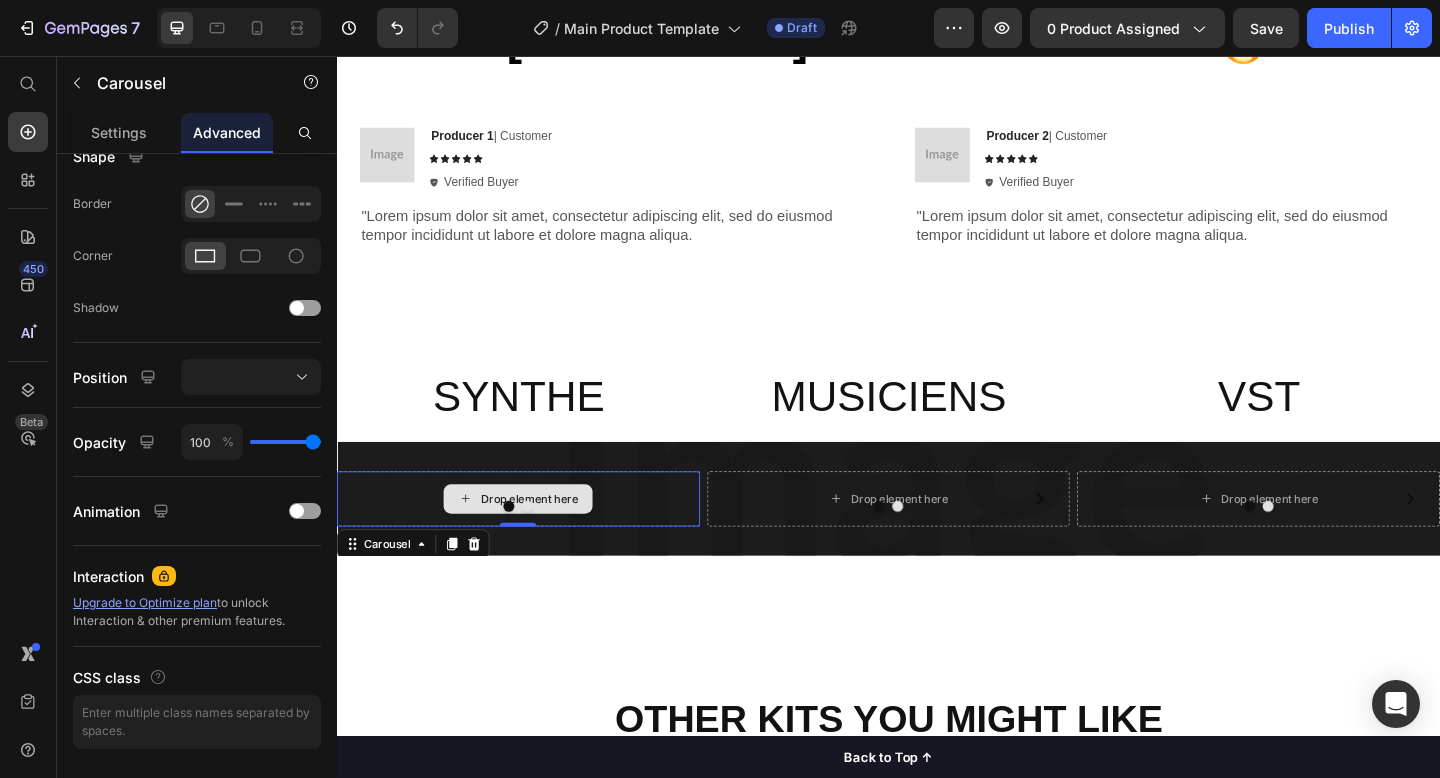 click 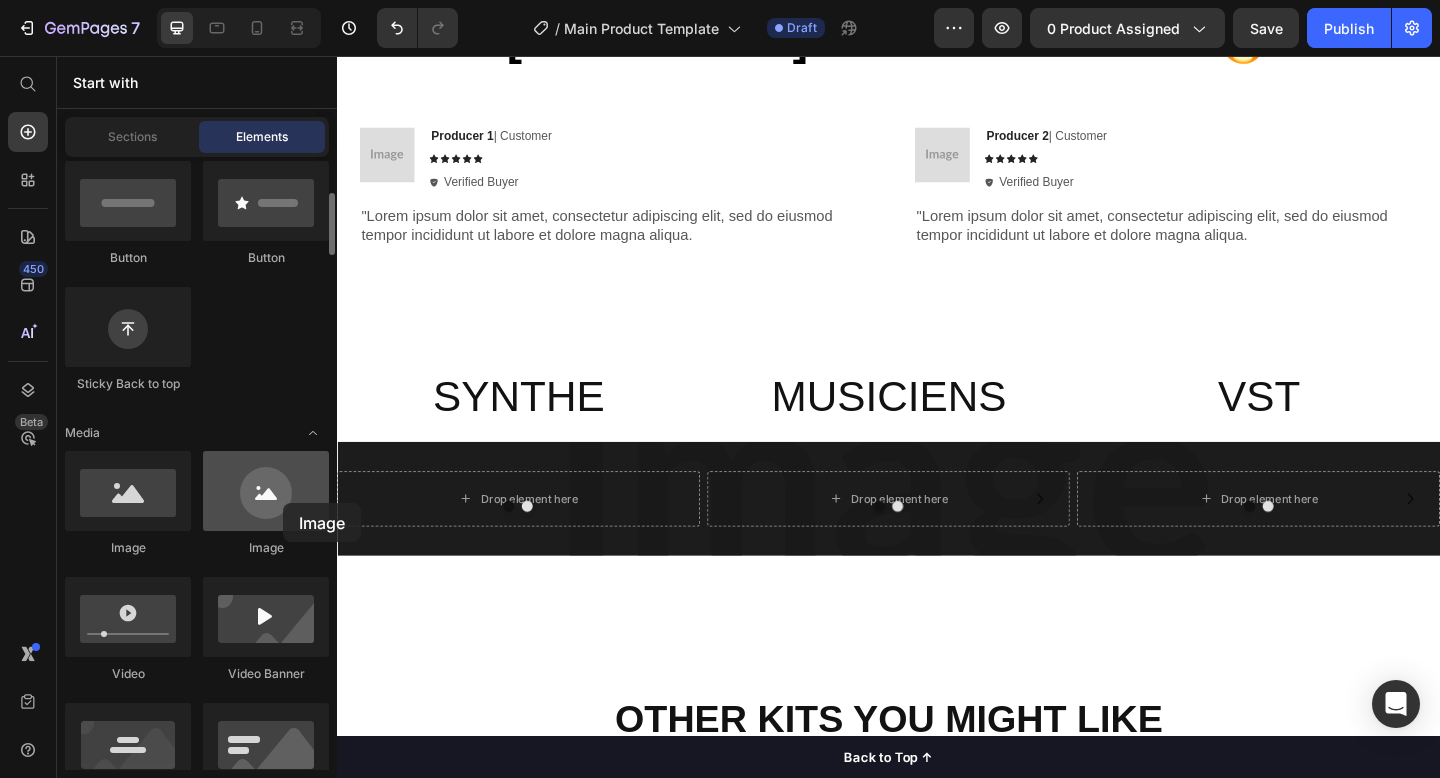 click at bounding box center (266, 491) 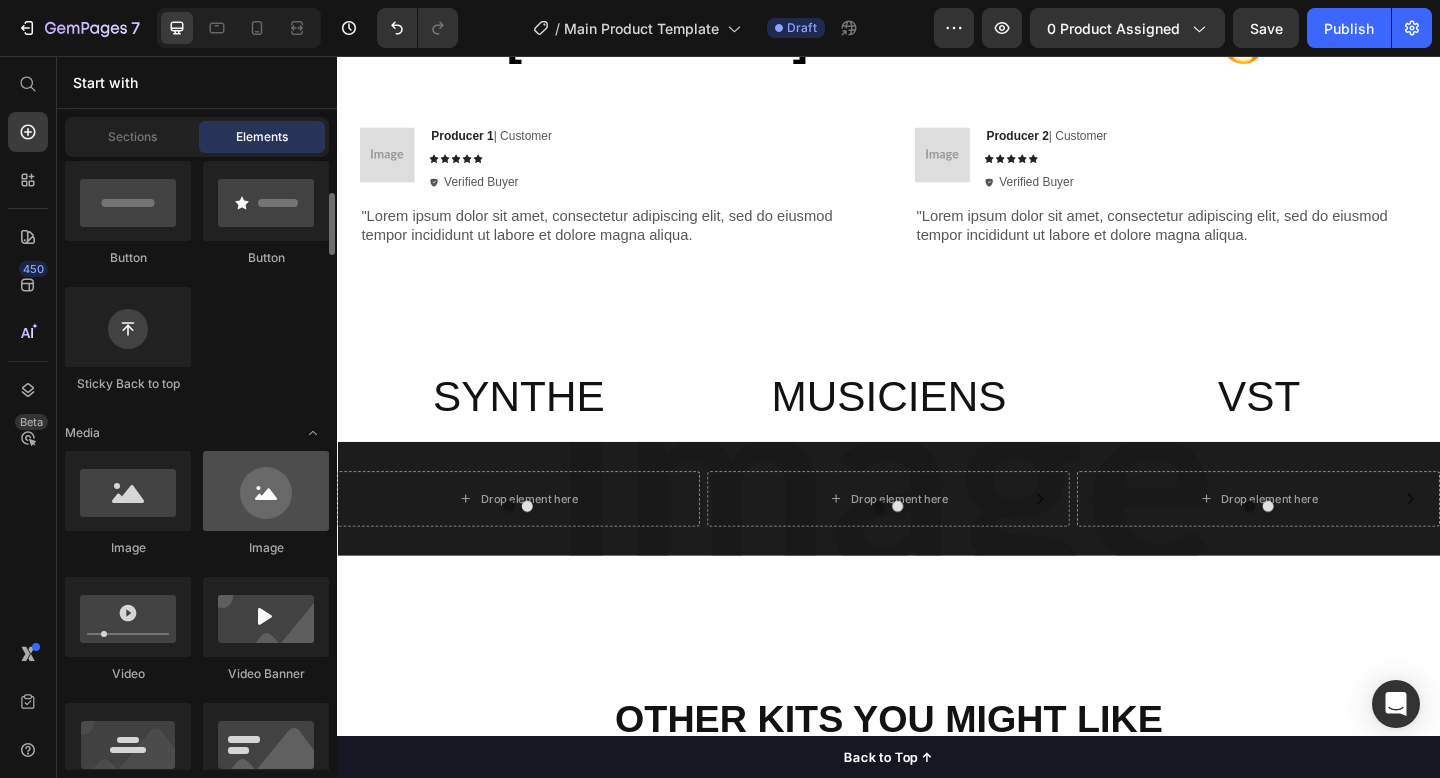 click at bounding box center (266, 491) 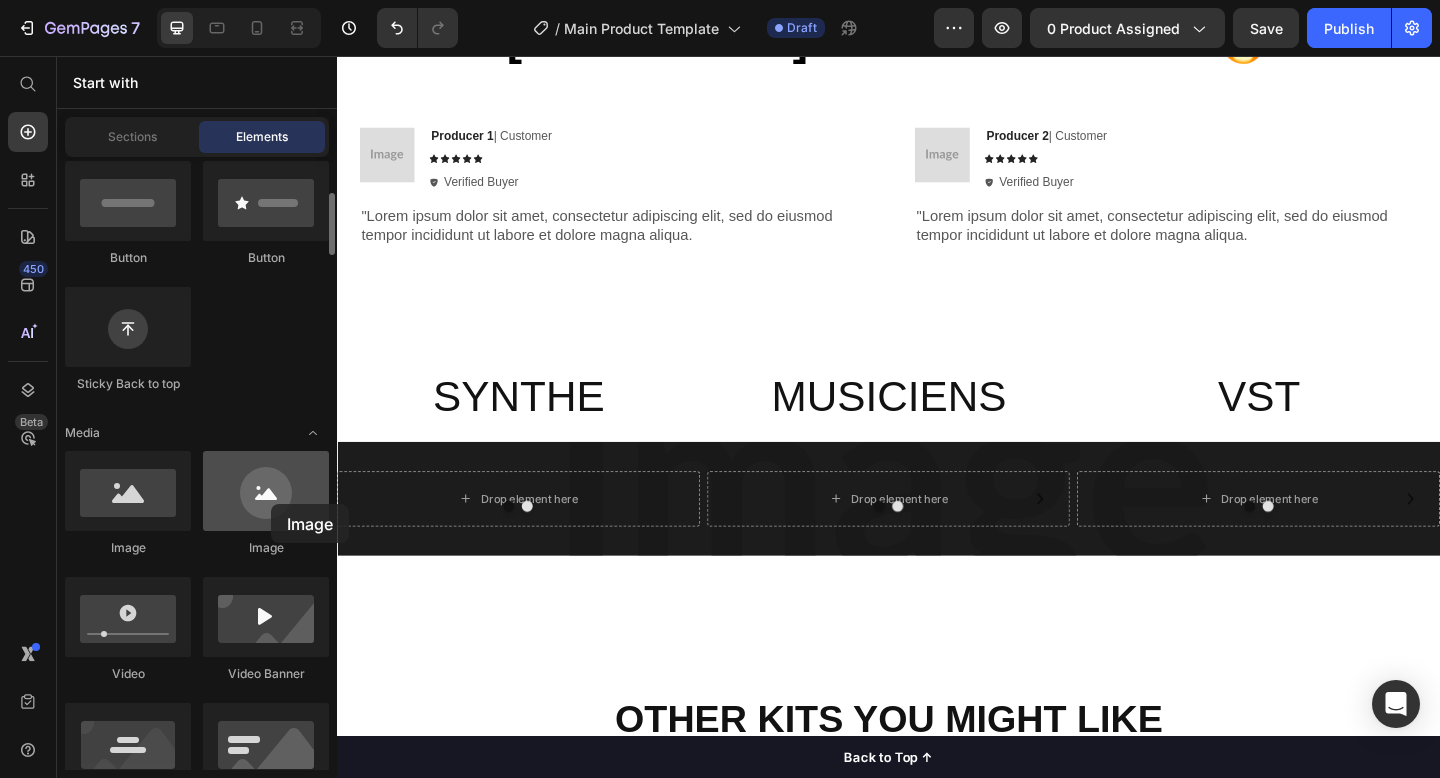 click at bounding box center [266, 491] 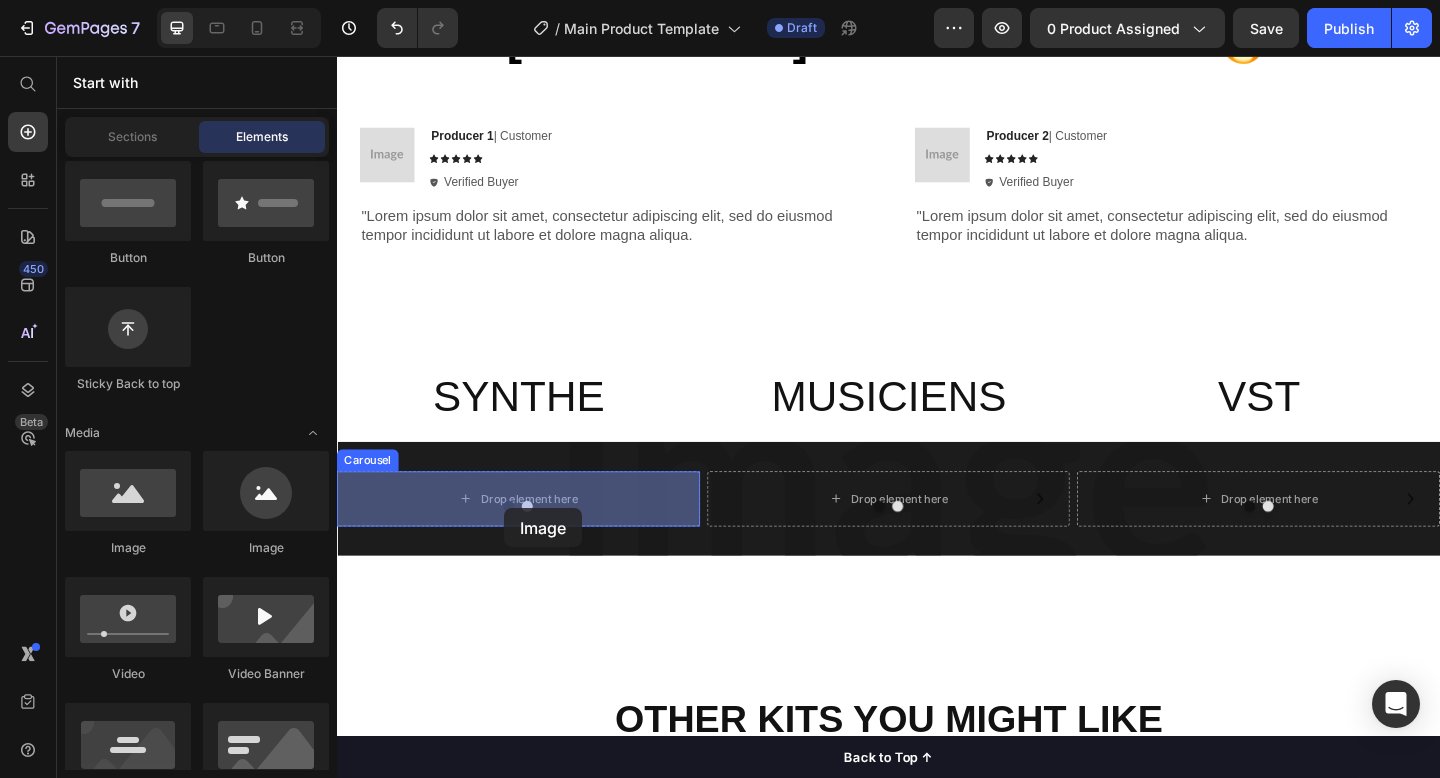 drag, startPoint x: 470, startPoint y: 567, endPoint x: 518, endPoint y: 548, distance: 51.62364 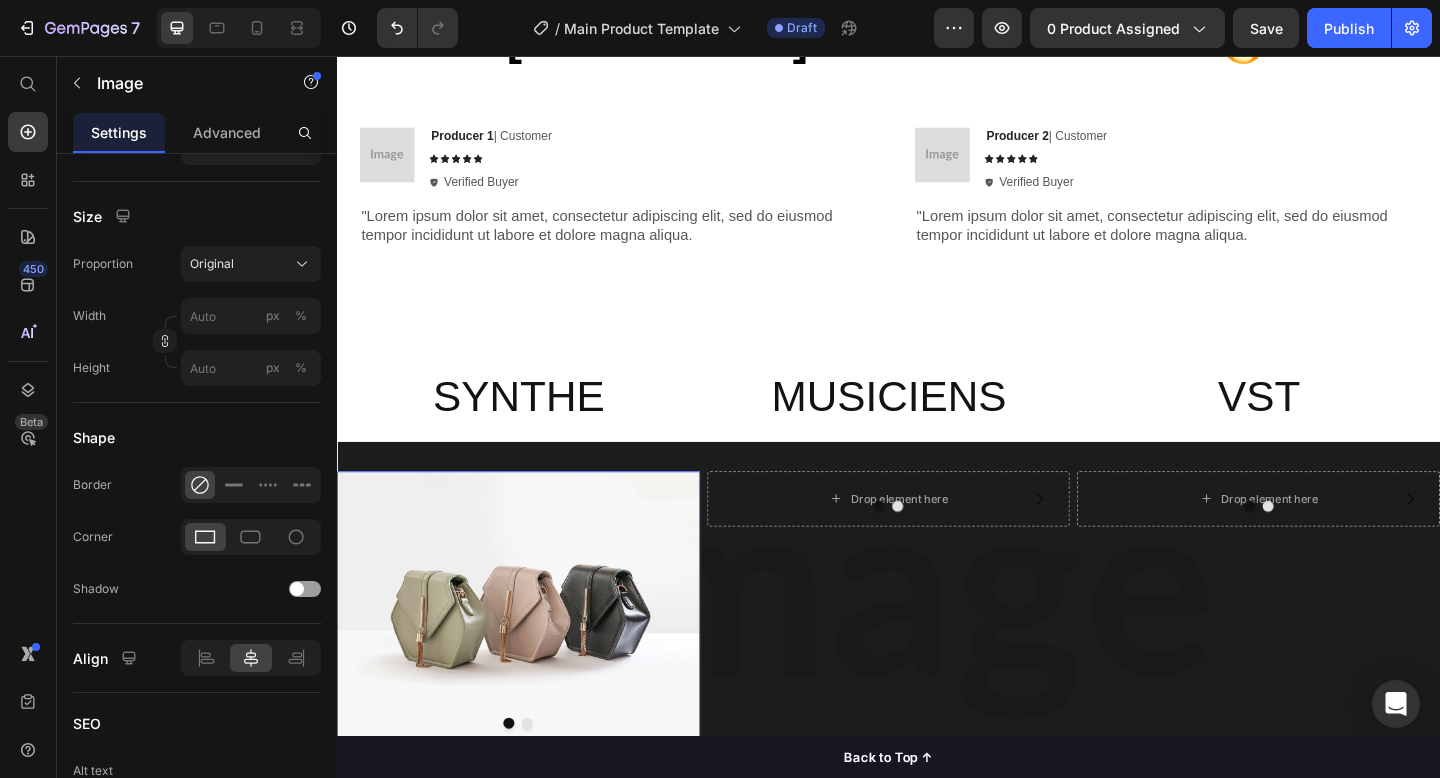 scroll, scrollTop: 0, scrollLeft: 0, axis: both 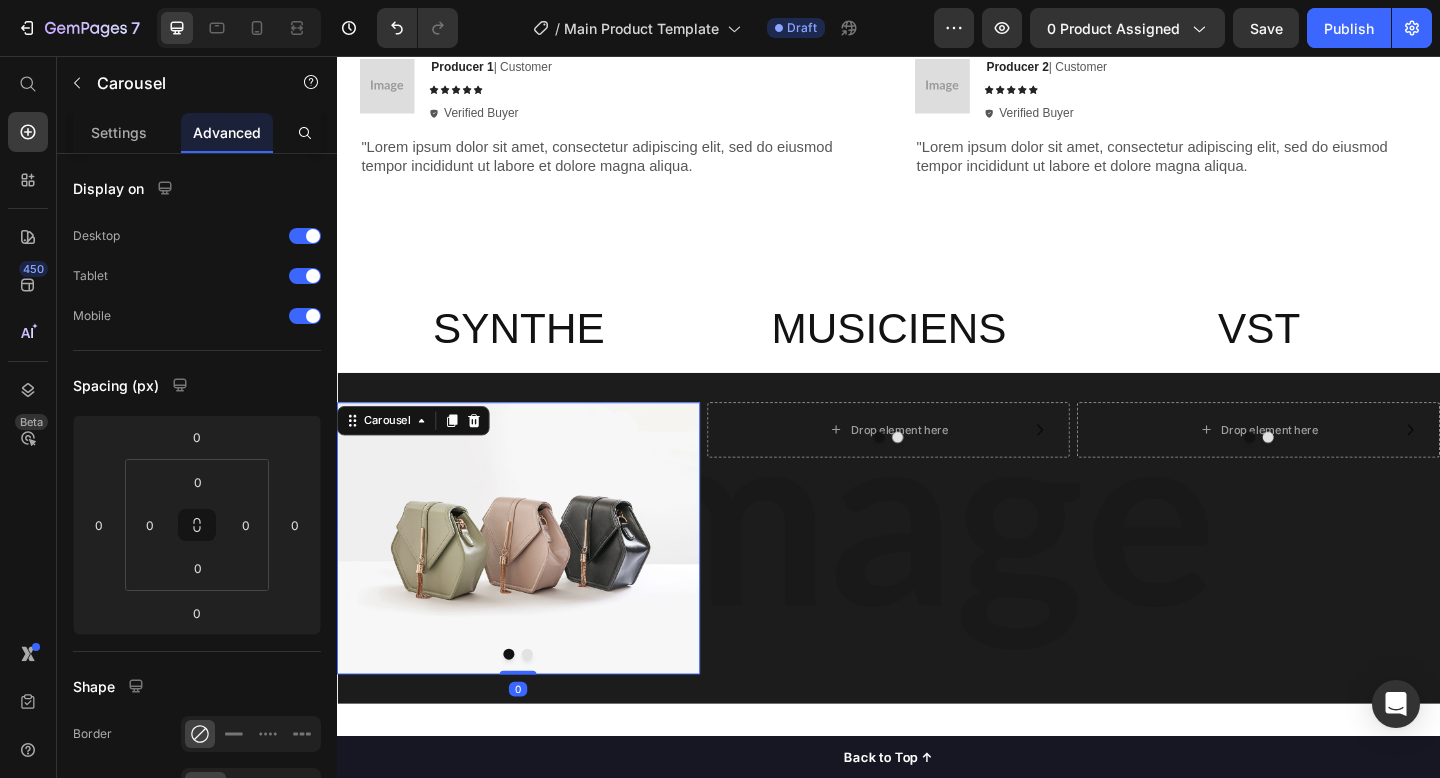 click at bounding box center (544, 707) 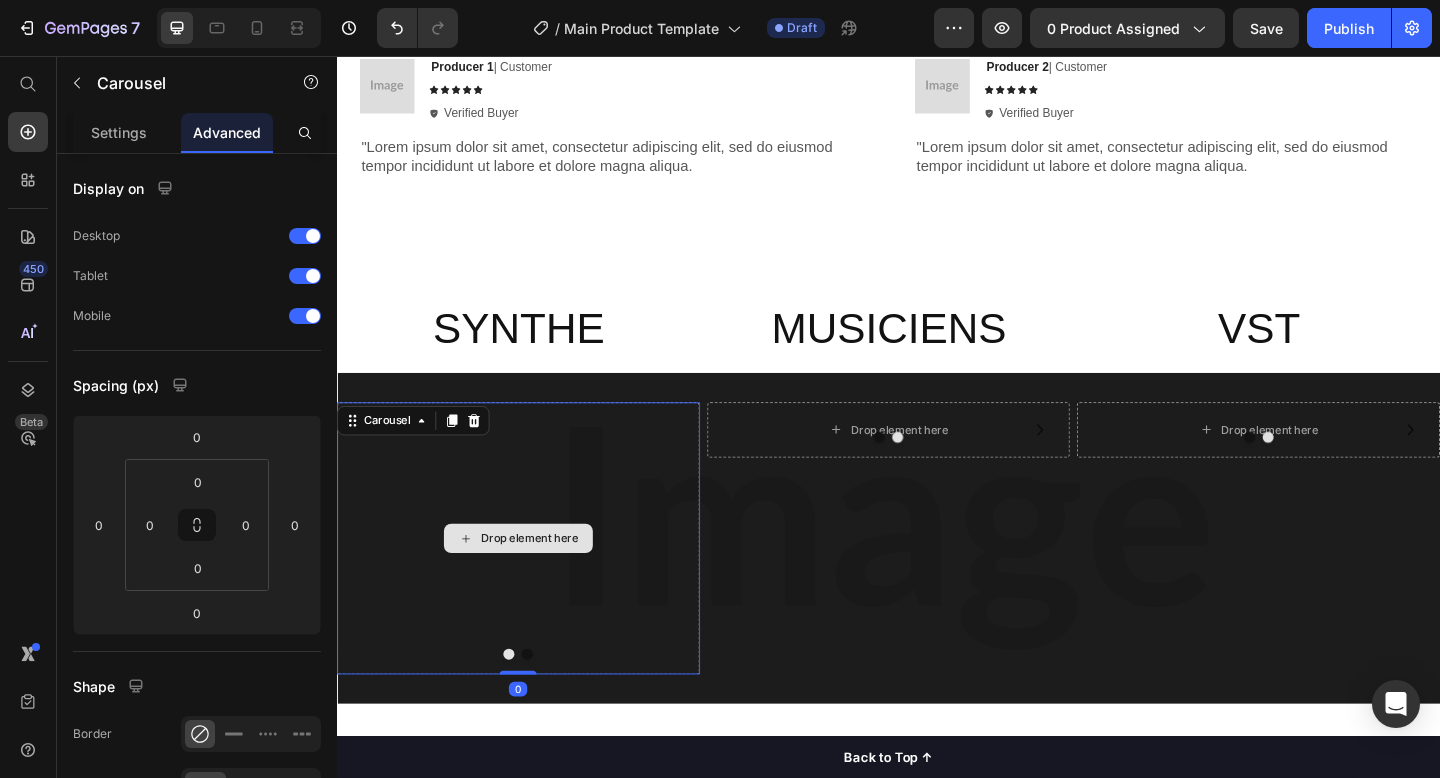 click on "Drop element here" at bounding box center [534, 581] 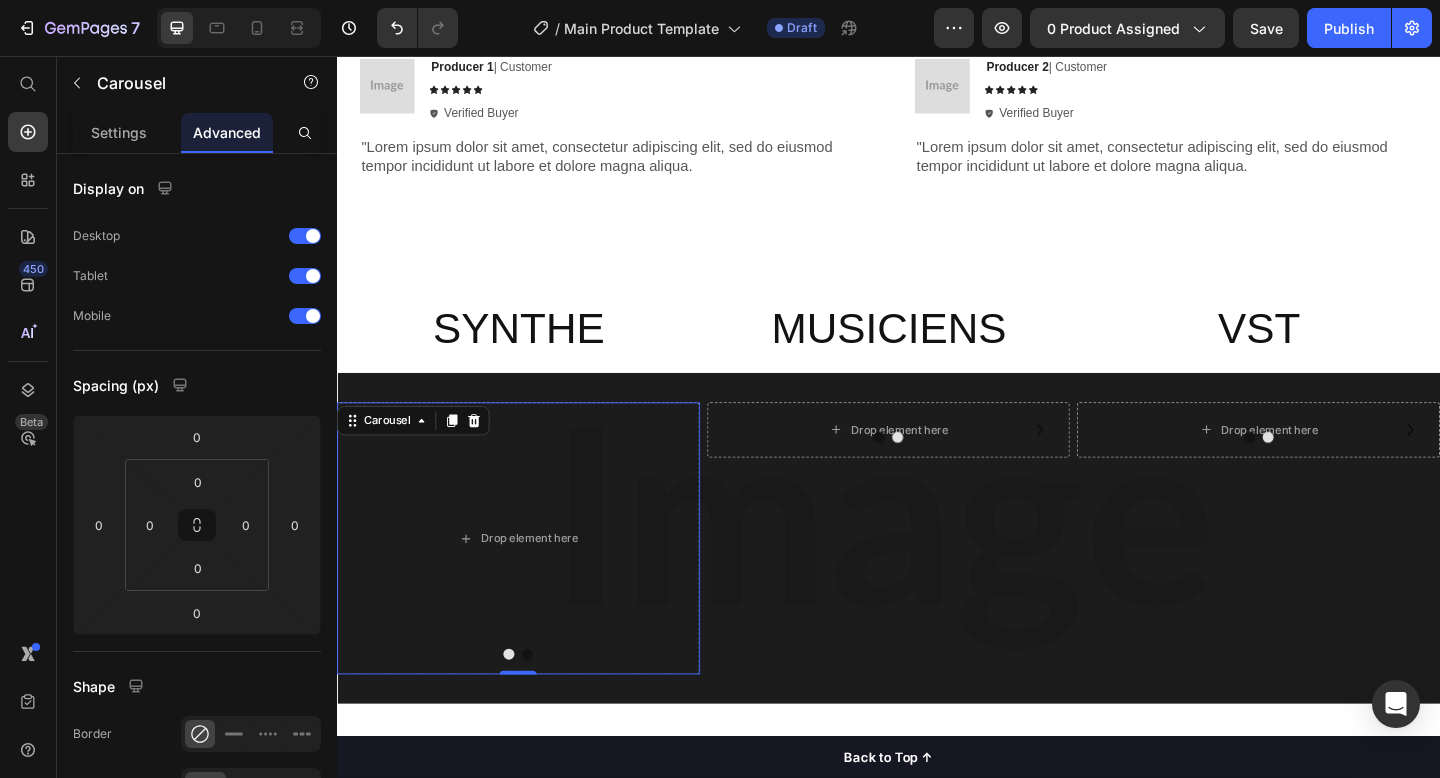 click at bounding box center (534, 707) 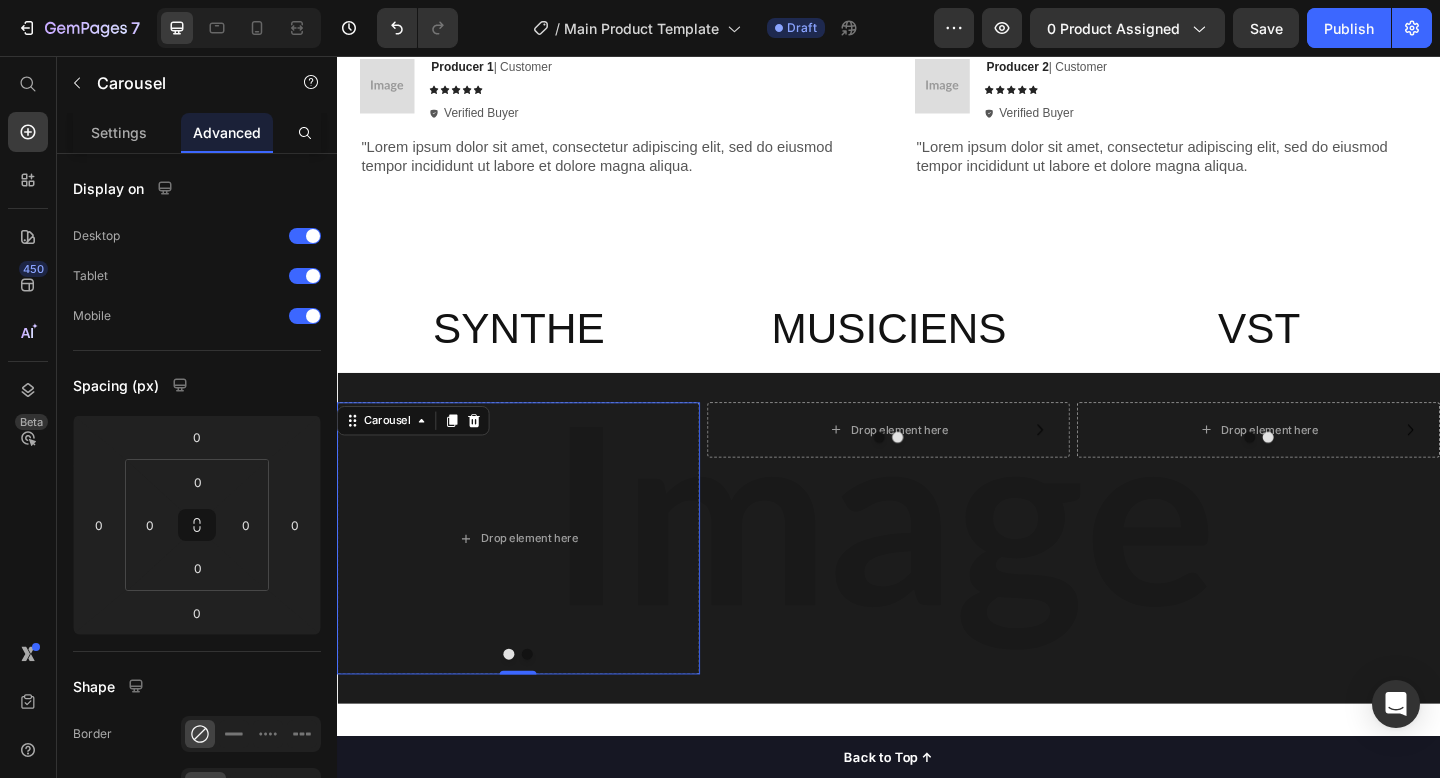 click at bounding box center (544, 707) 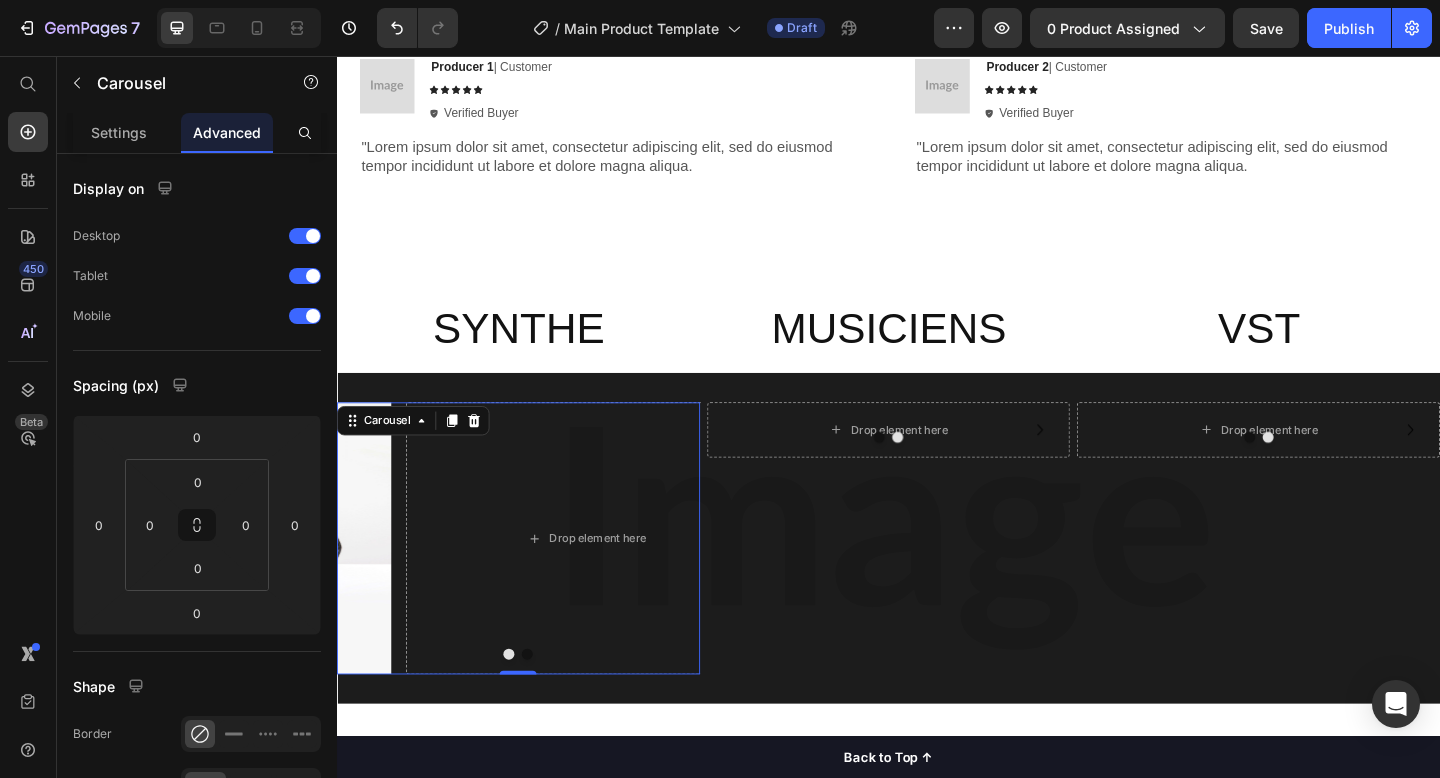 click at bounding box center (544, 707) 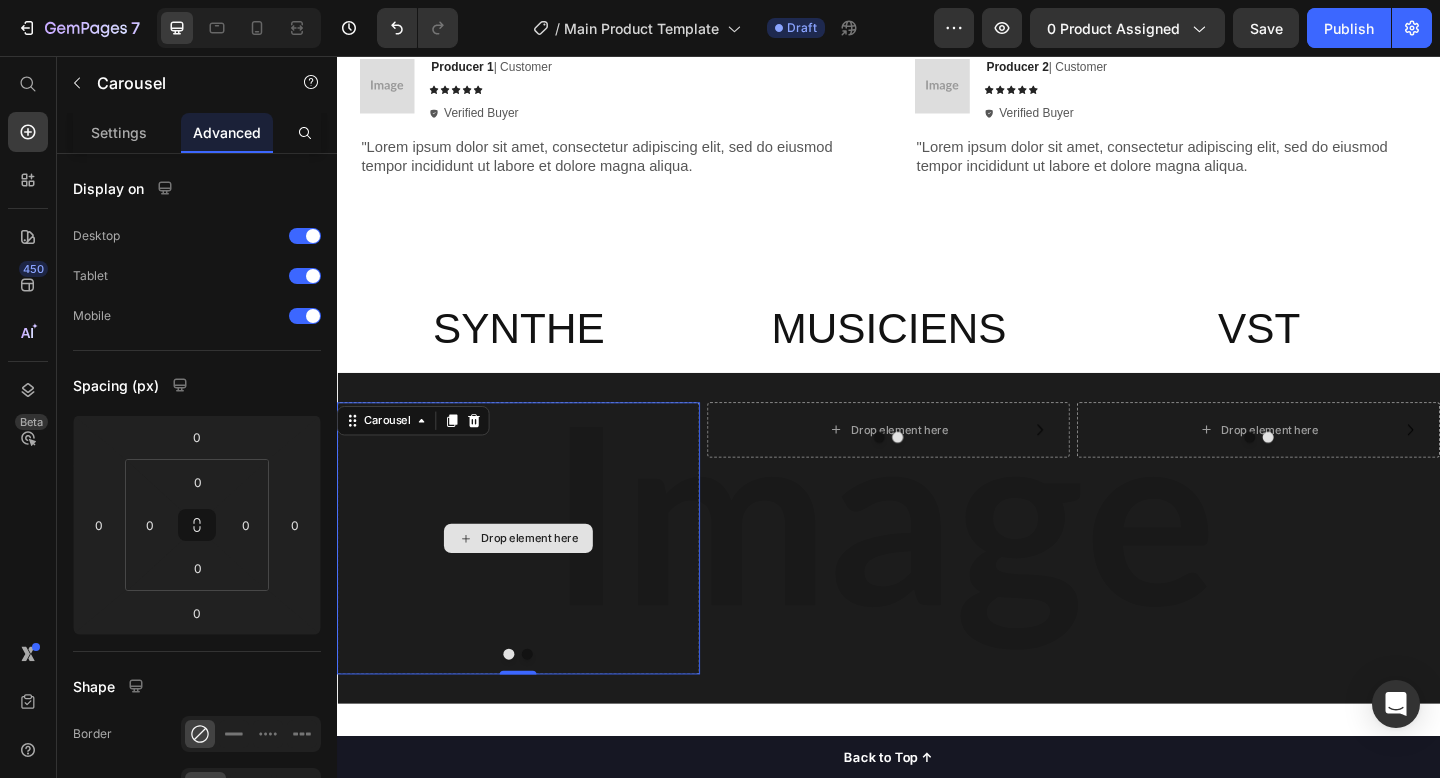 click on "Drop element here" at bounding box center (534, 581) 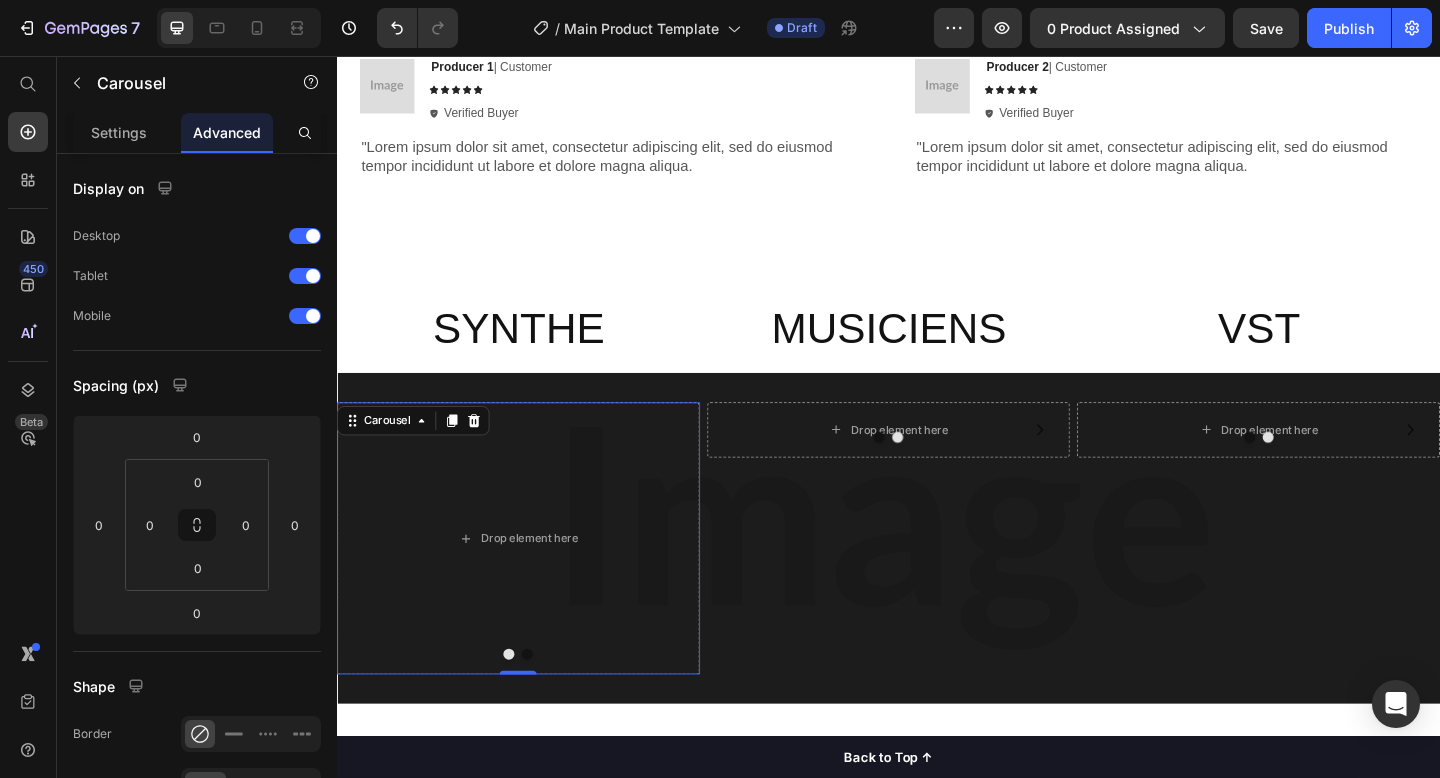 click at bounding box center [524, 707] 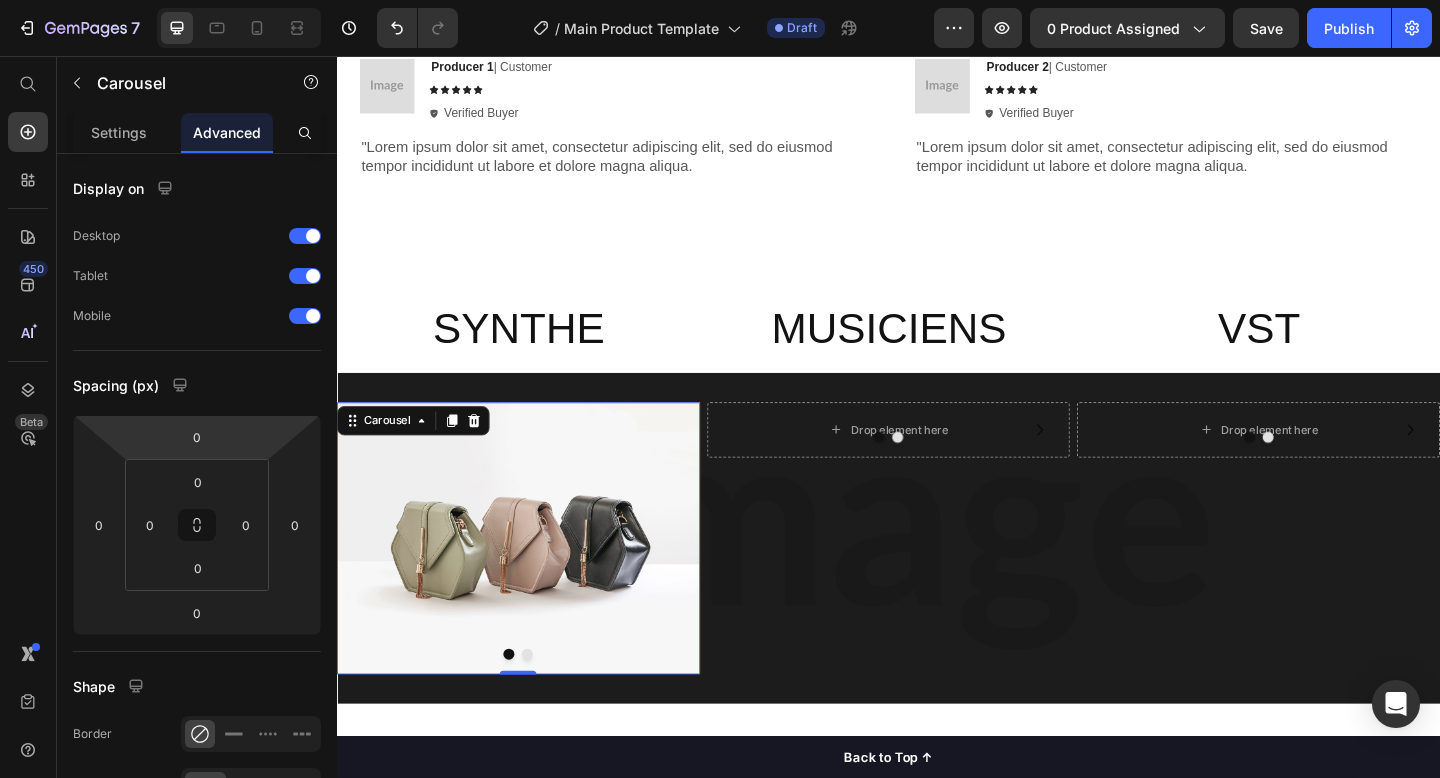 click at bounding box center (544, 707) 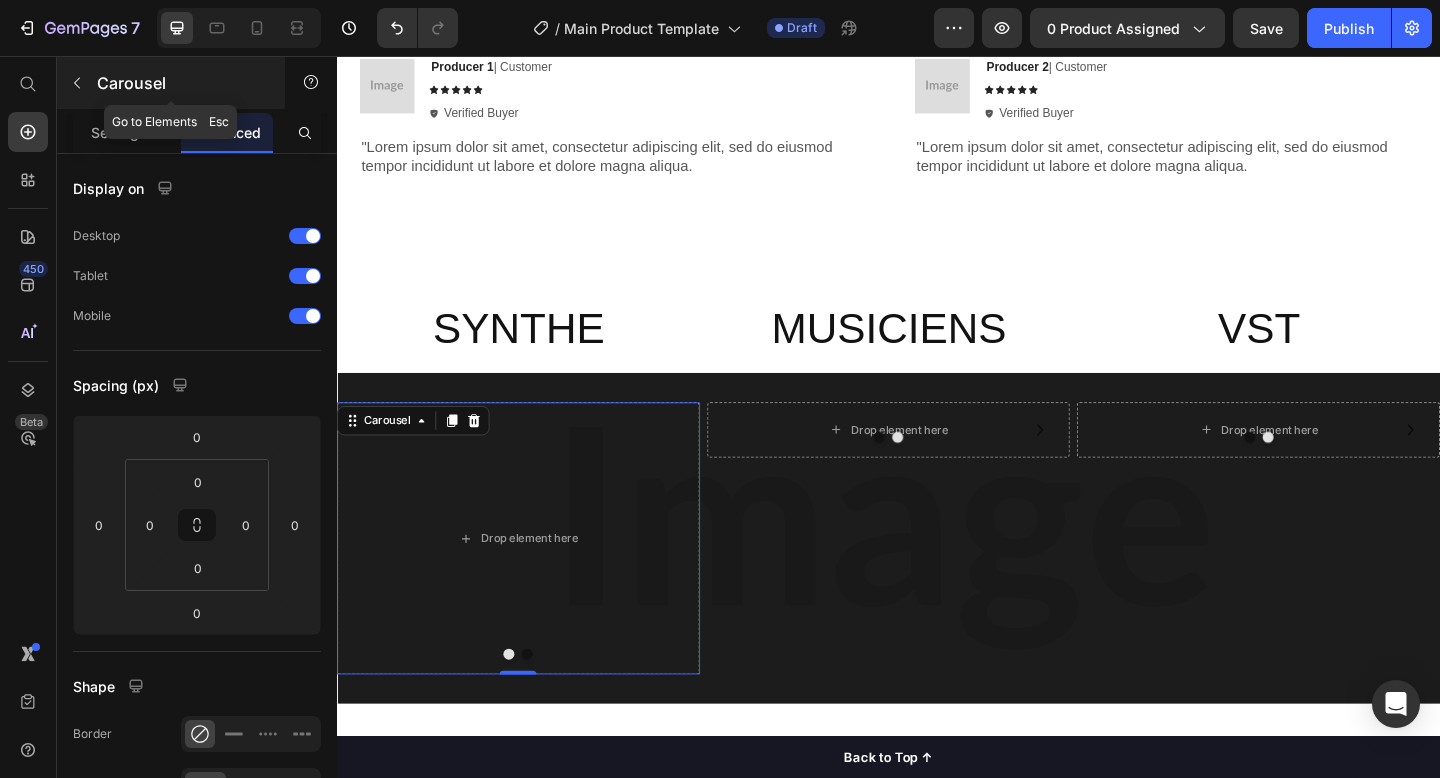click at bounding box center (77, 83) 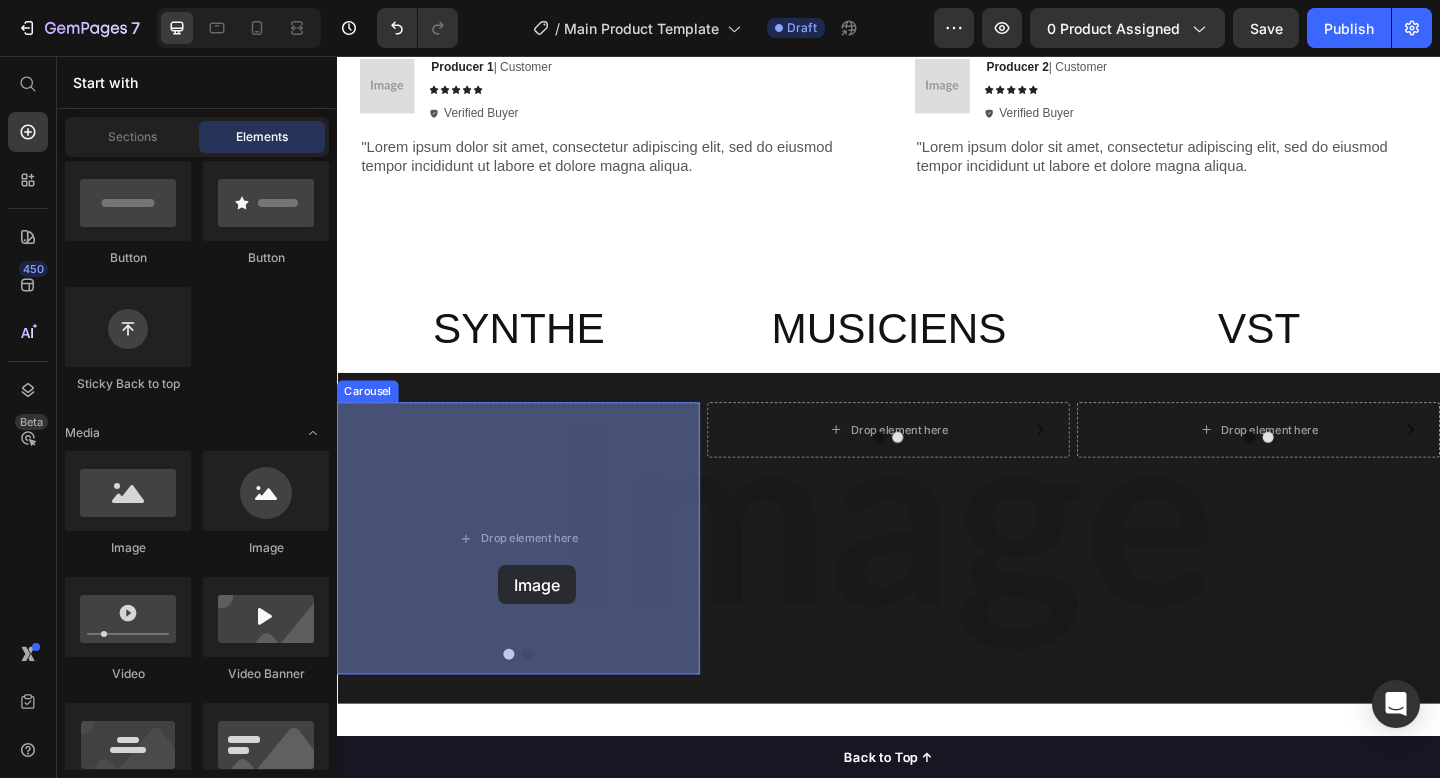 drag, startPoint x: 593, startPoint y: 567, endPoint x: 504, endPoint y: 602, distance: 95.63472 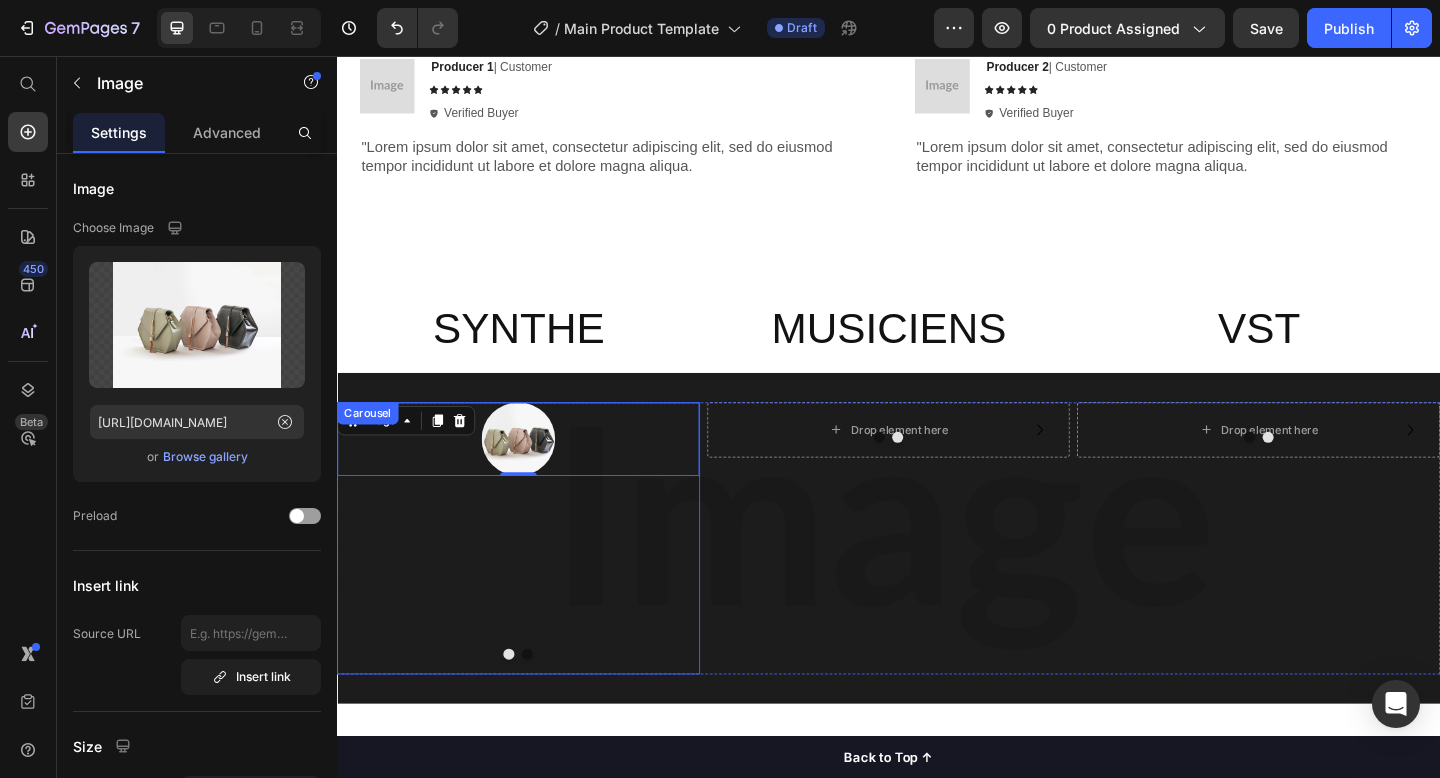 click at bounding box center (544, 707) 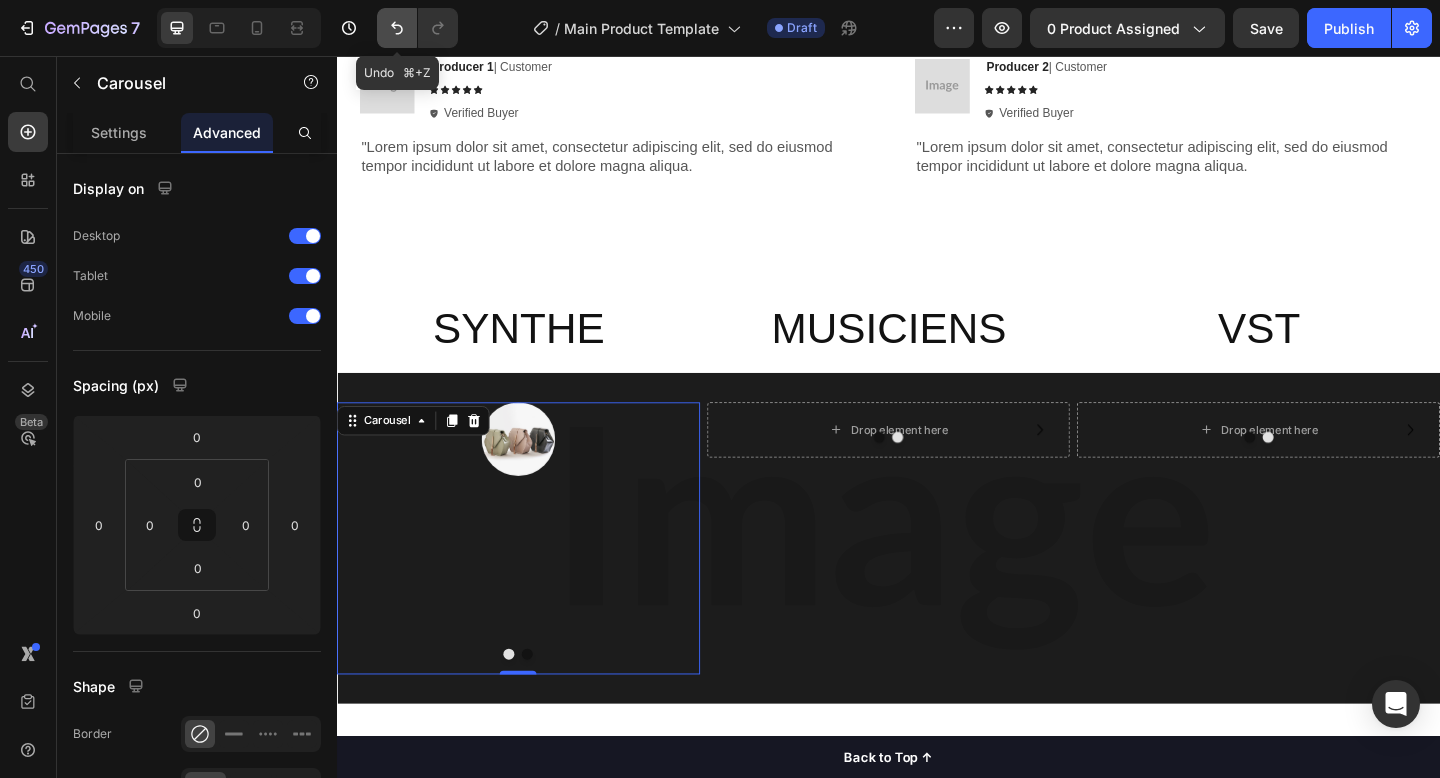 click 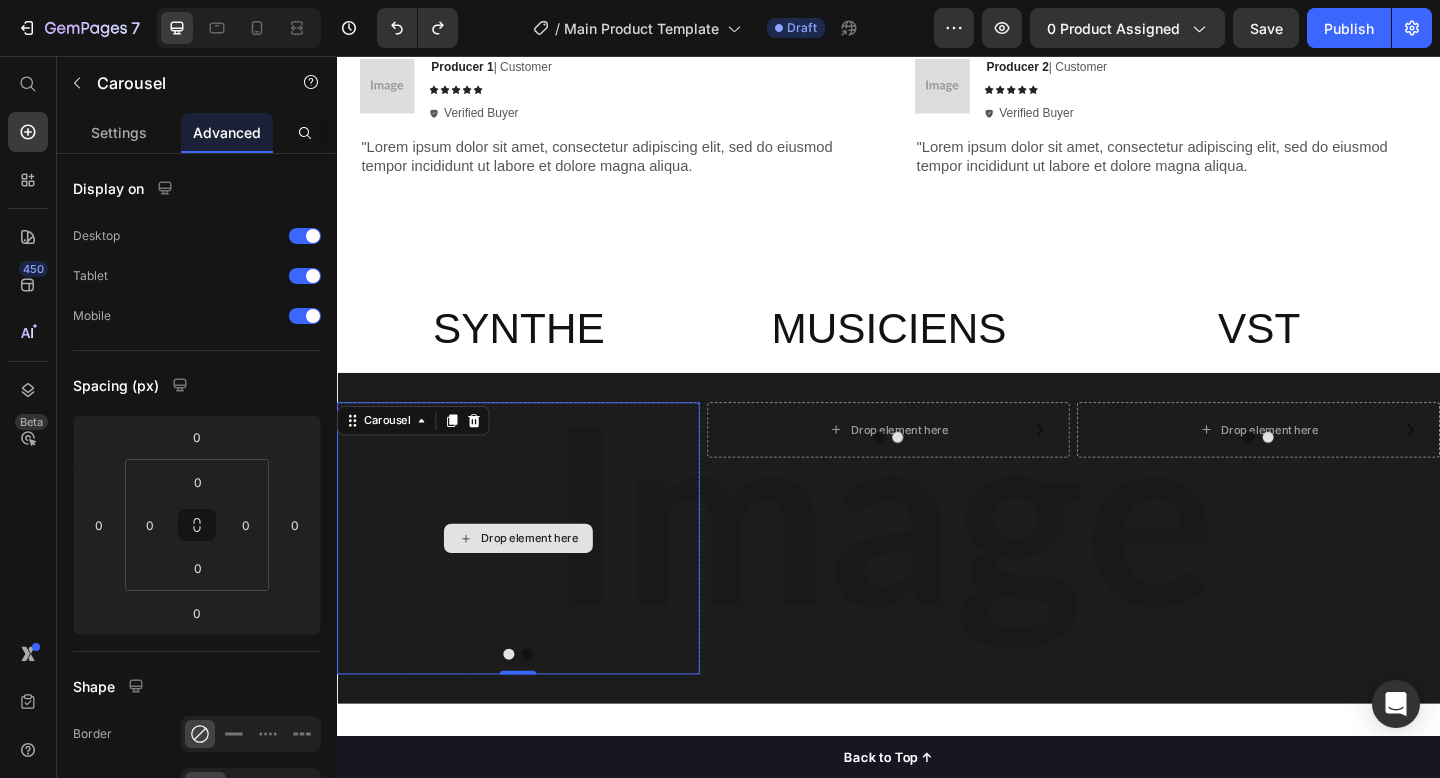 click on "Drop element here" at bounding box center (534, 581) 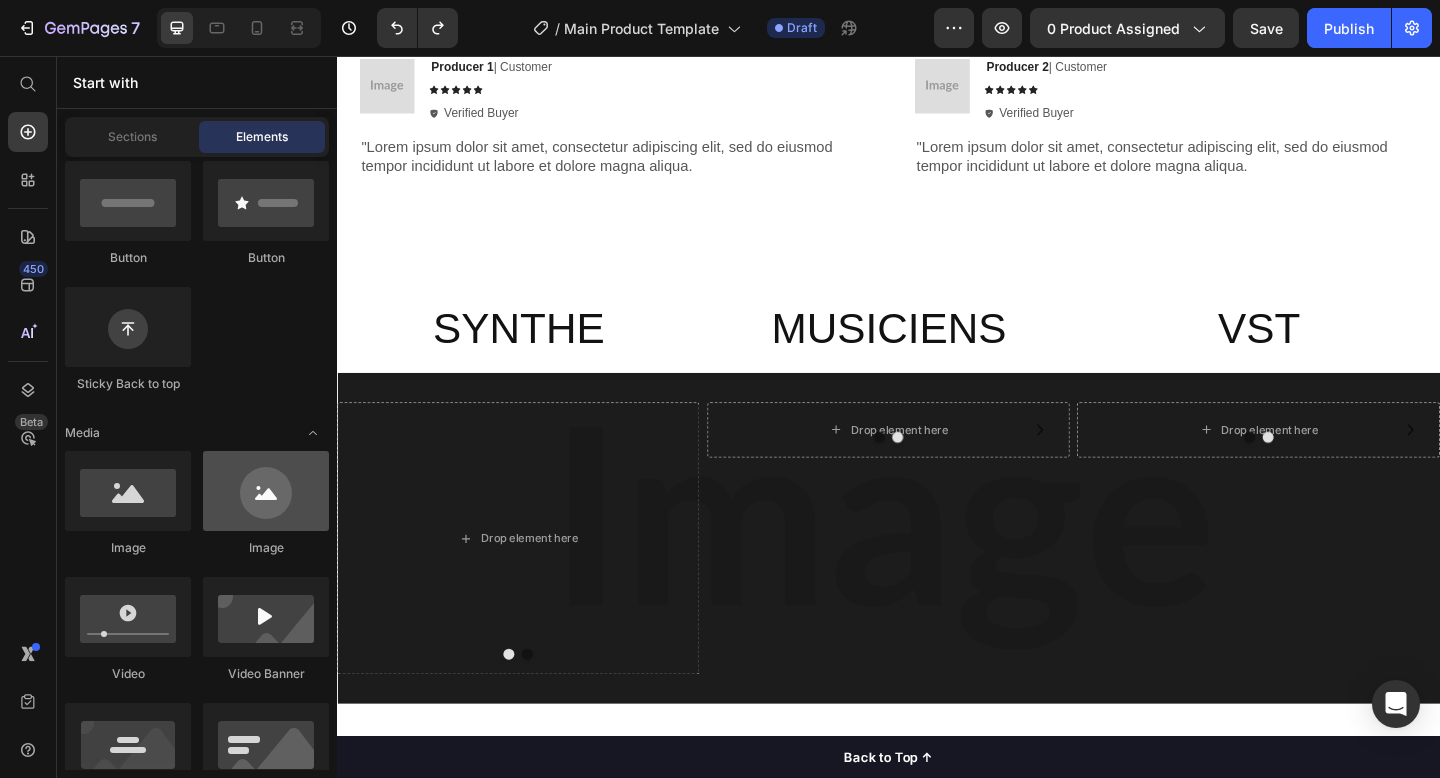 click at bounding box center [266, 491] 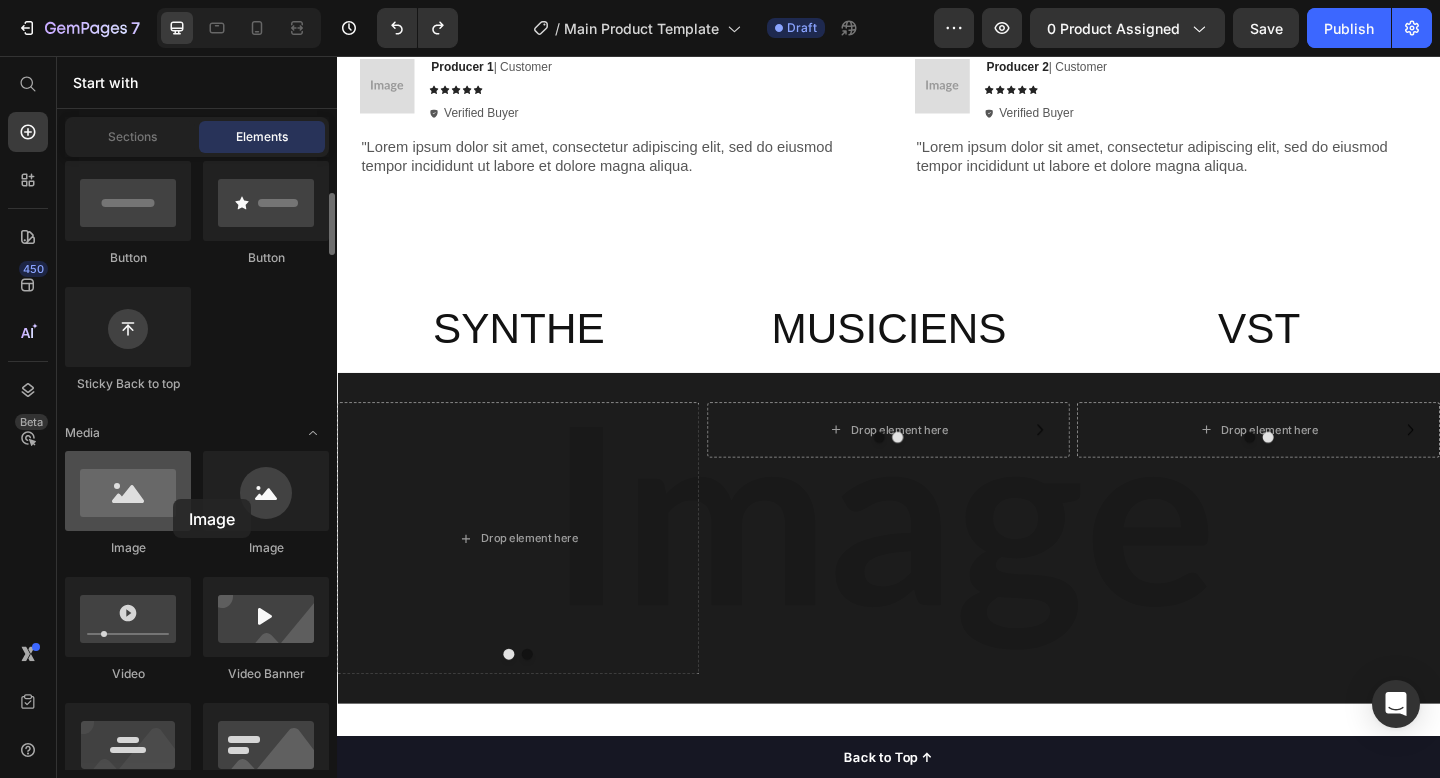 click at bounding box center (128, 491) 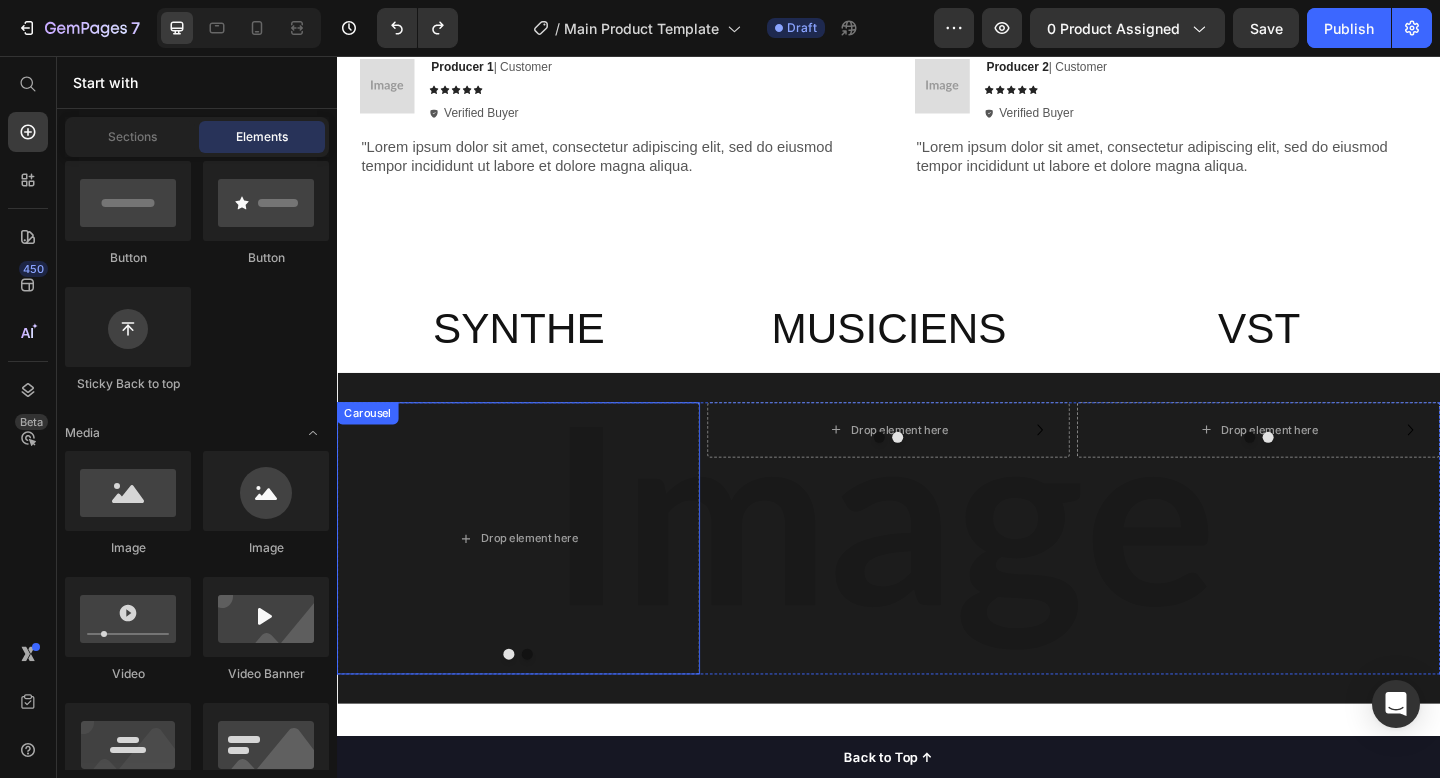 click at bounding box center [544, 707] 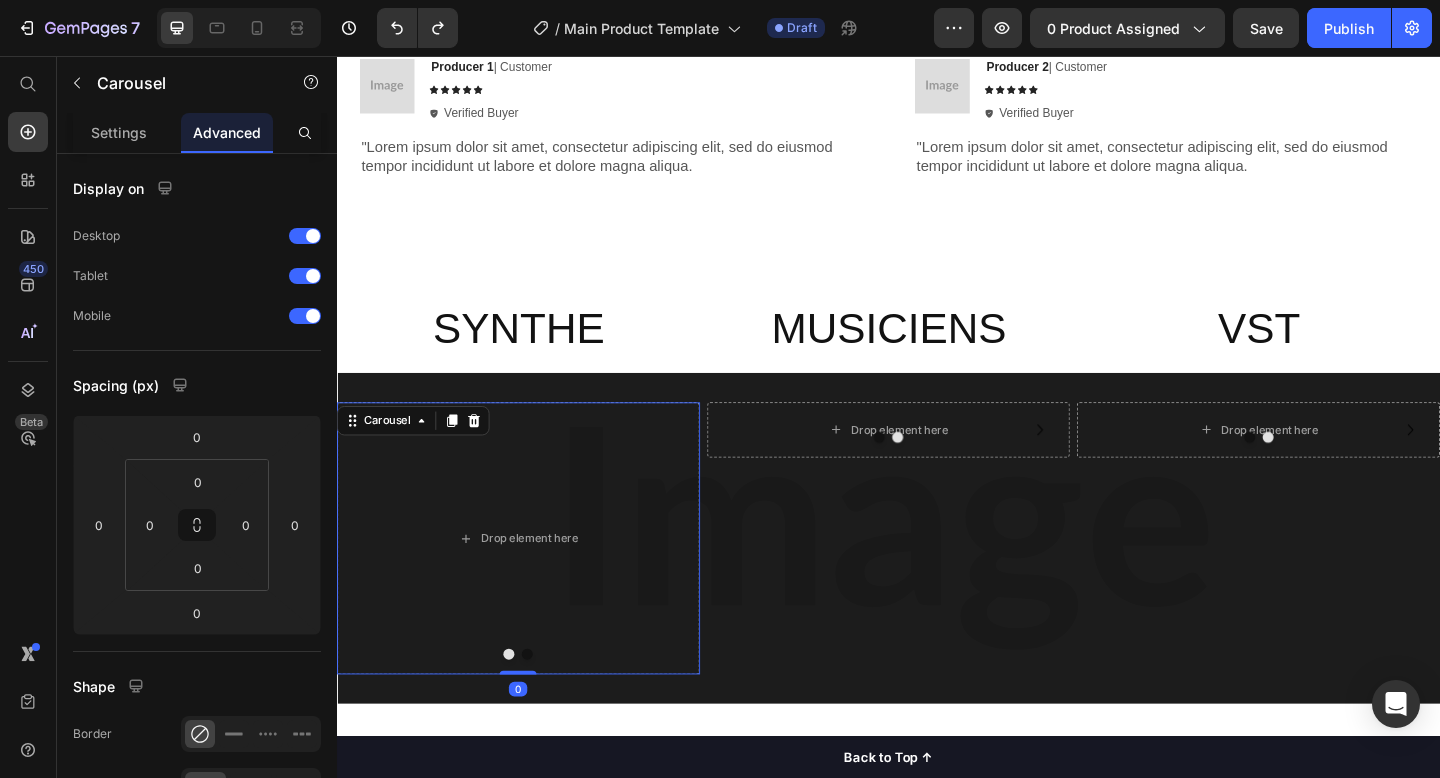 click at bounding box center [534, 707] 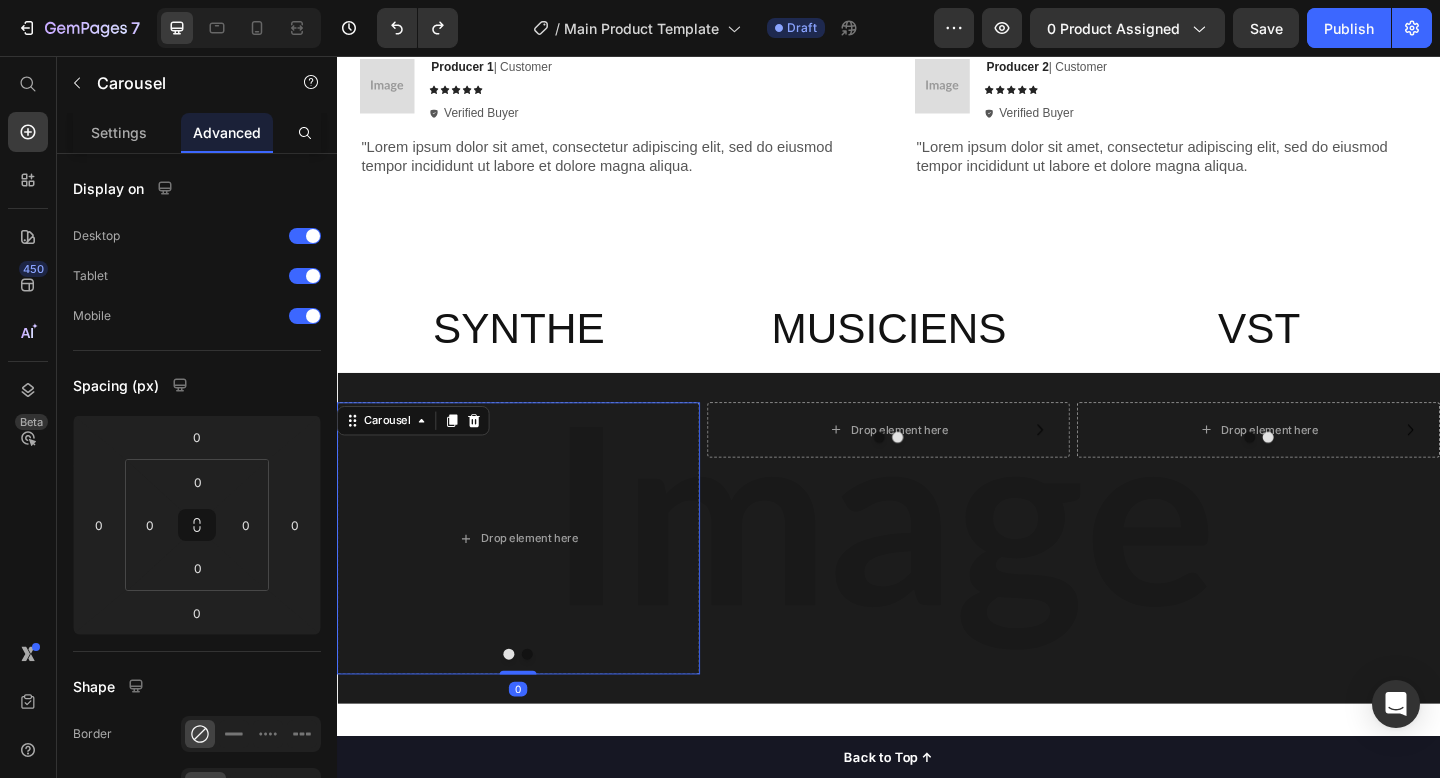 click at bounding box center [544, 707] 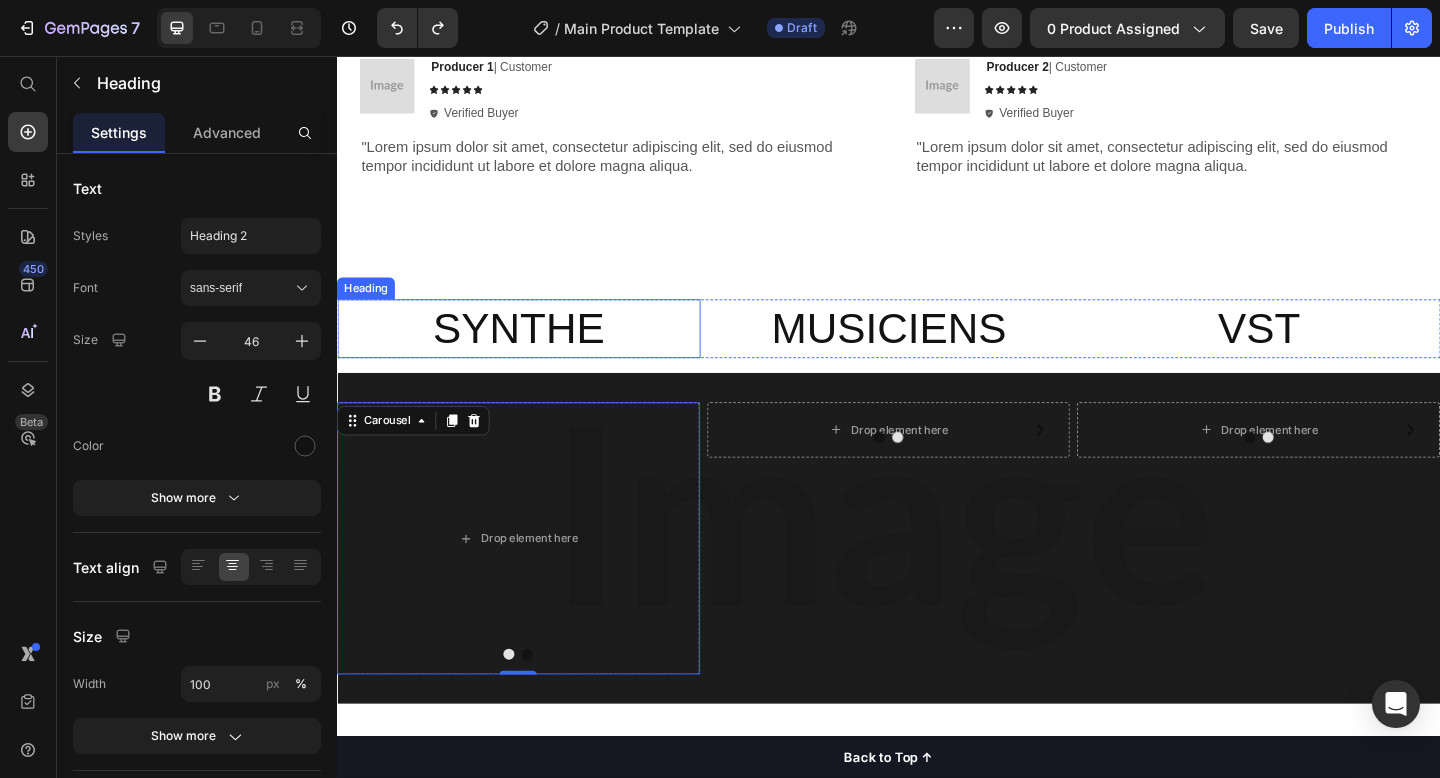 click on "SYNTHE" at bounding box center [534, 353] 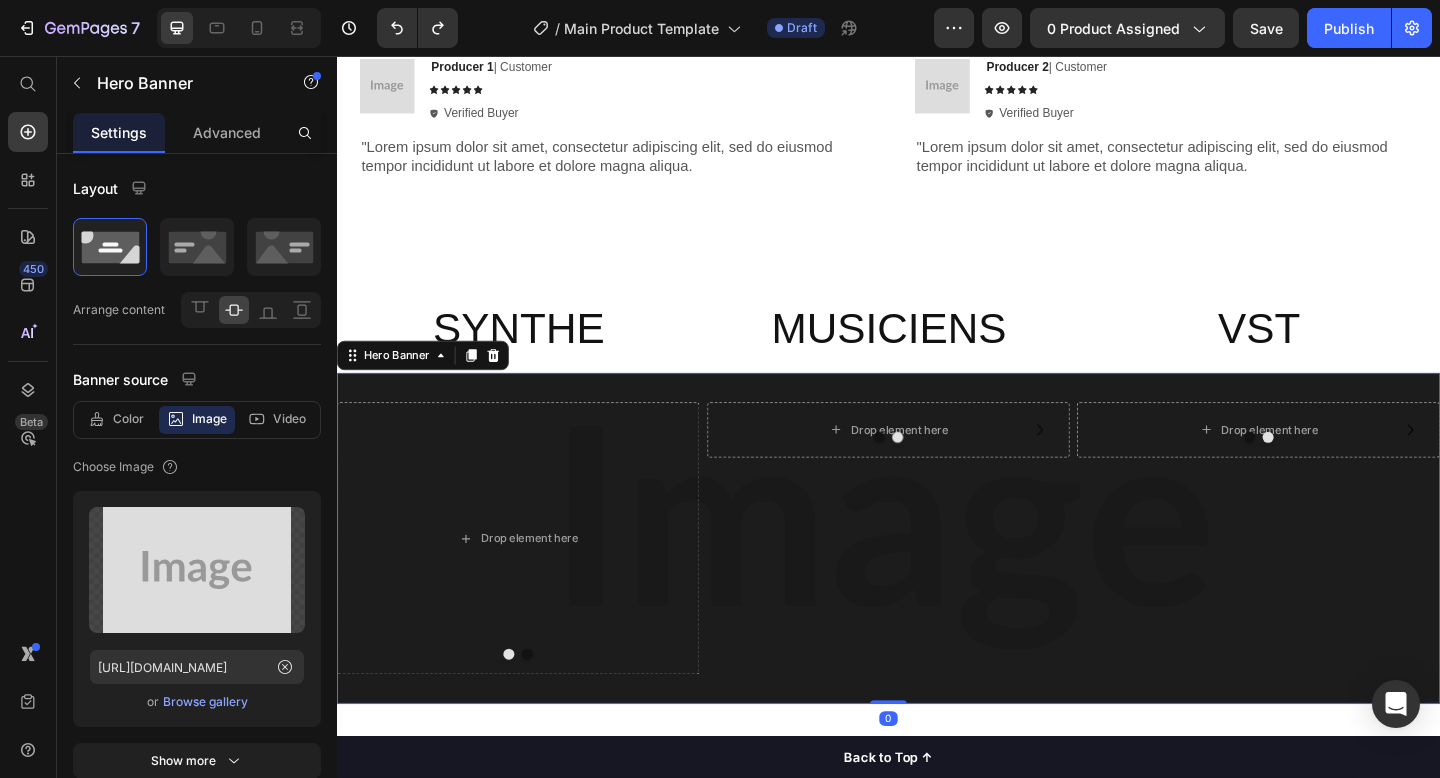 click on "Image
Drop element here Carousel
Drop element here
Drop element here
Carousel
Drop element here
Drop element here
Carousel Row Row" at bounding box center (937, 581) 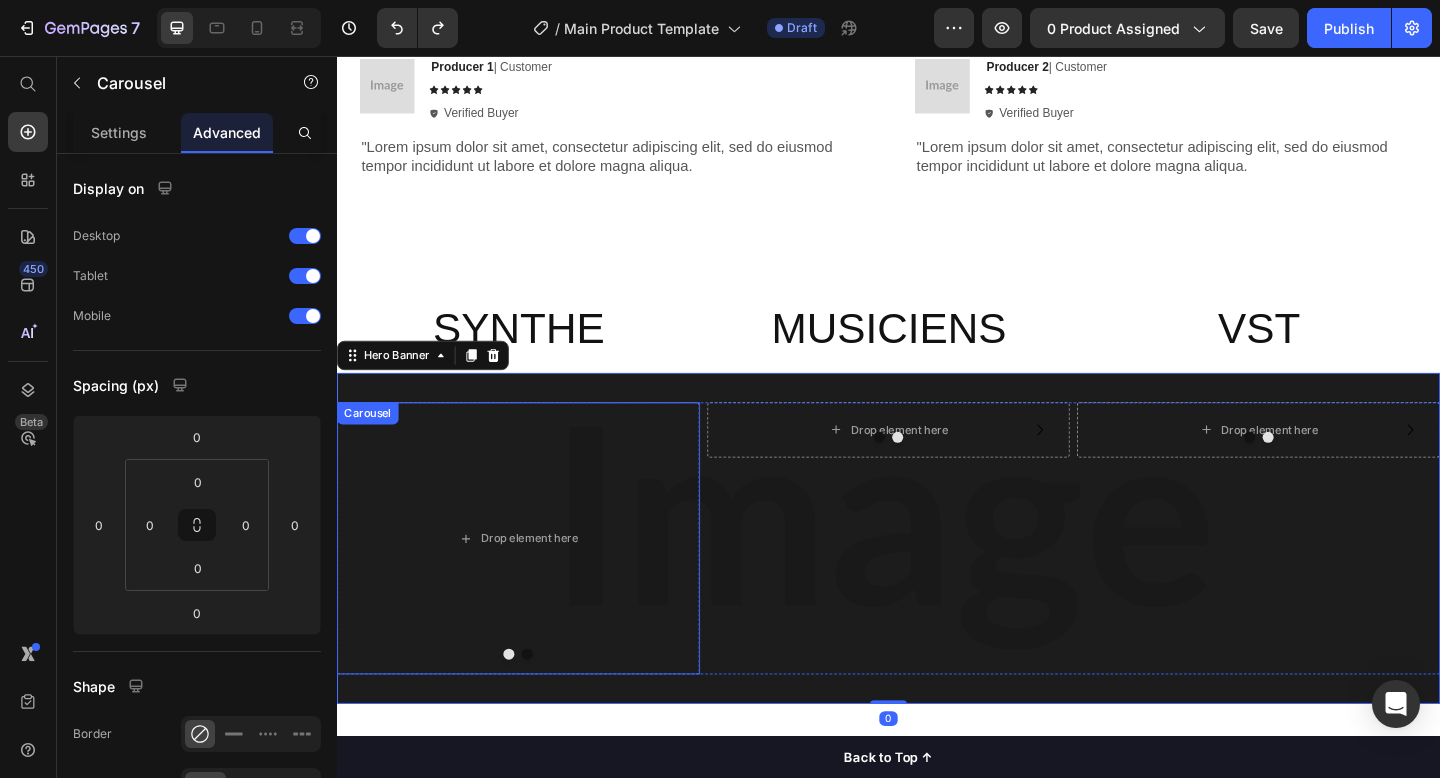 click at bounding box center (534, 707) 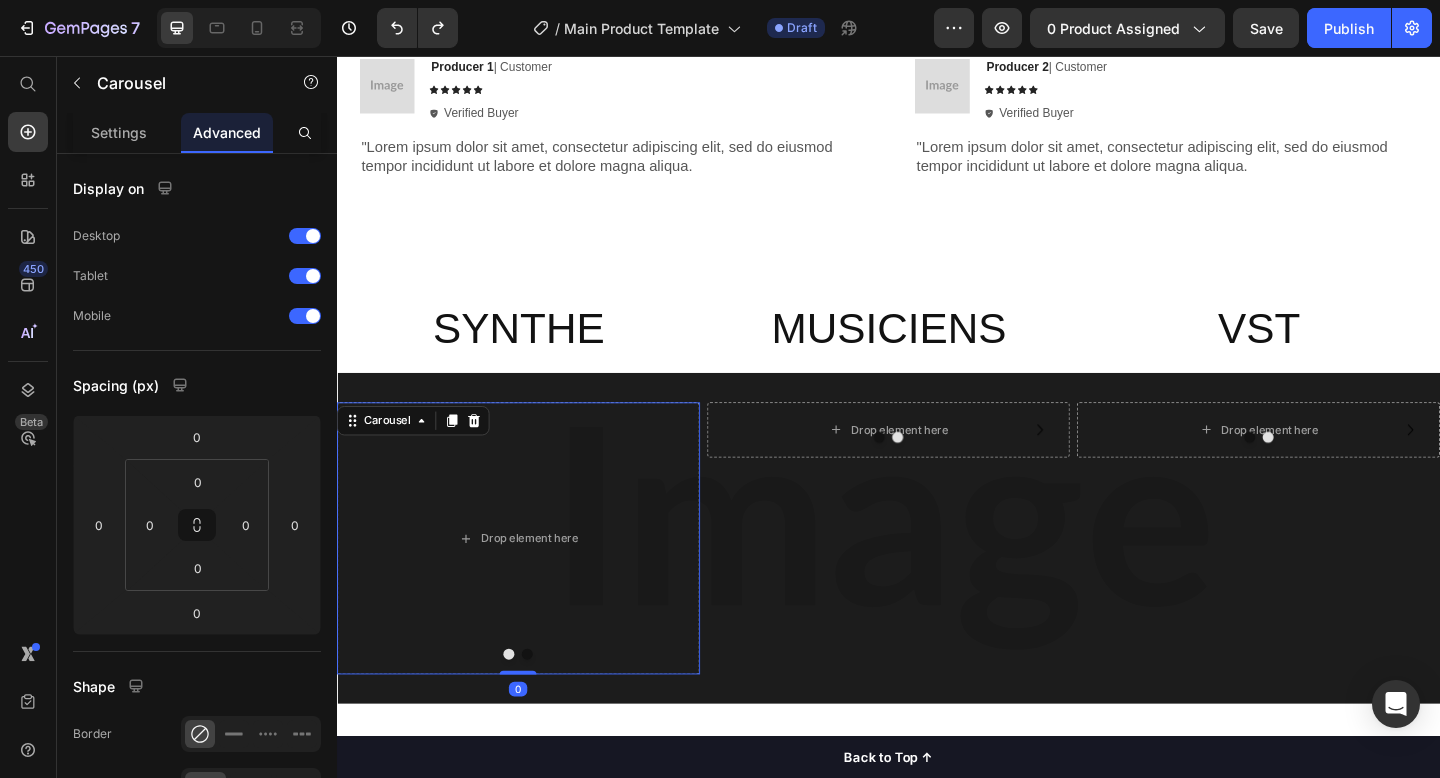 click at bounding box center [534, 707] 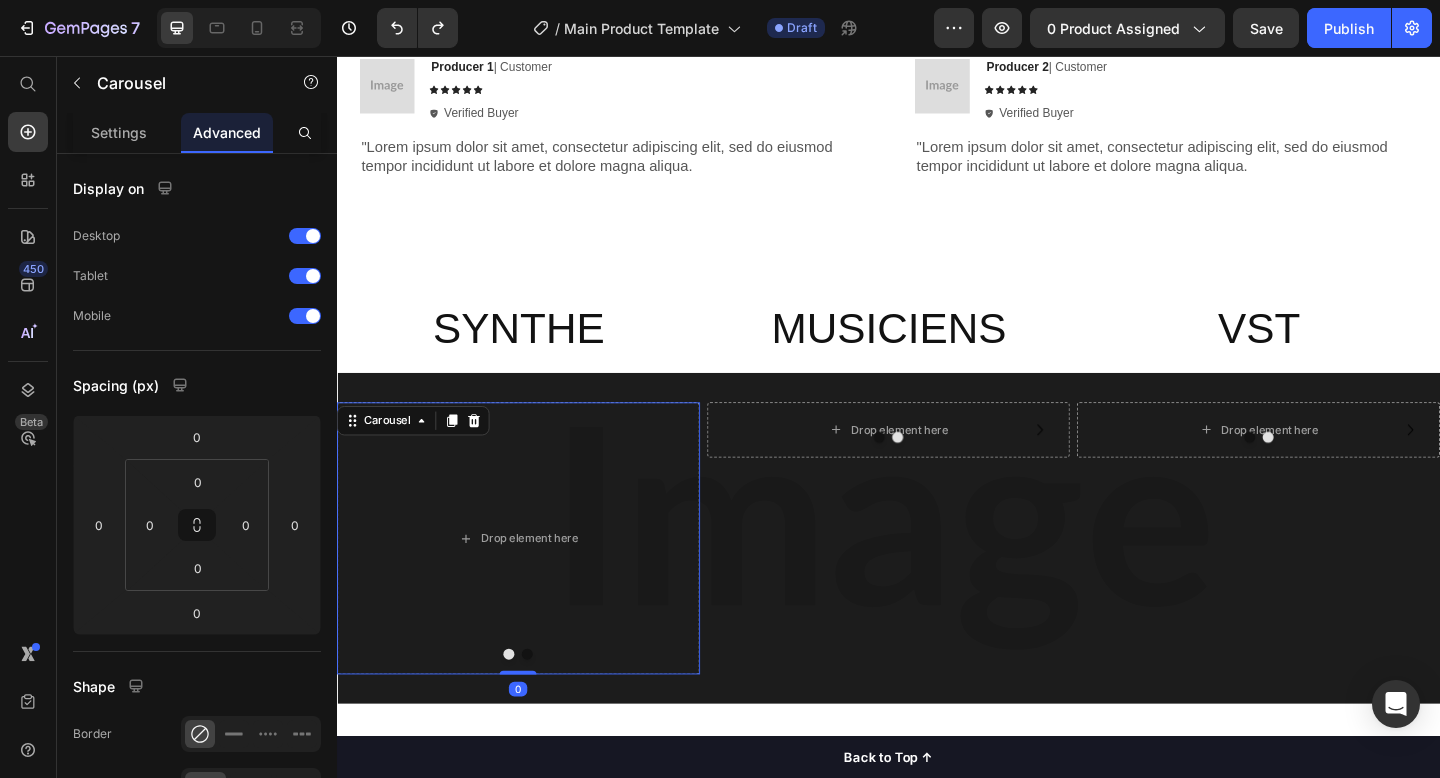 click at bounding box center [534, 707] 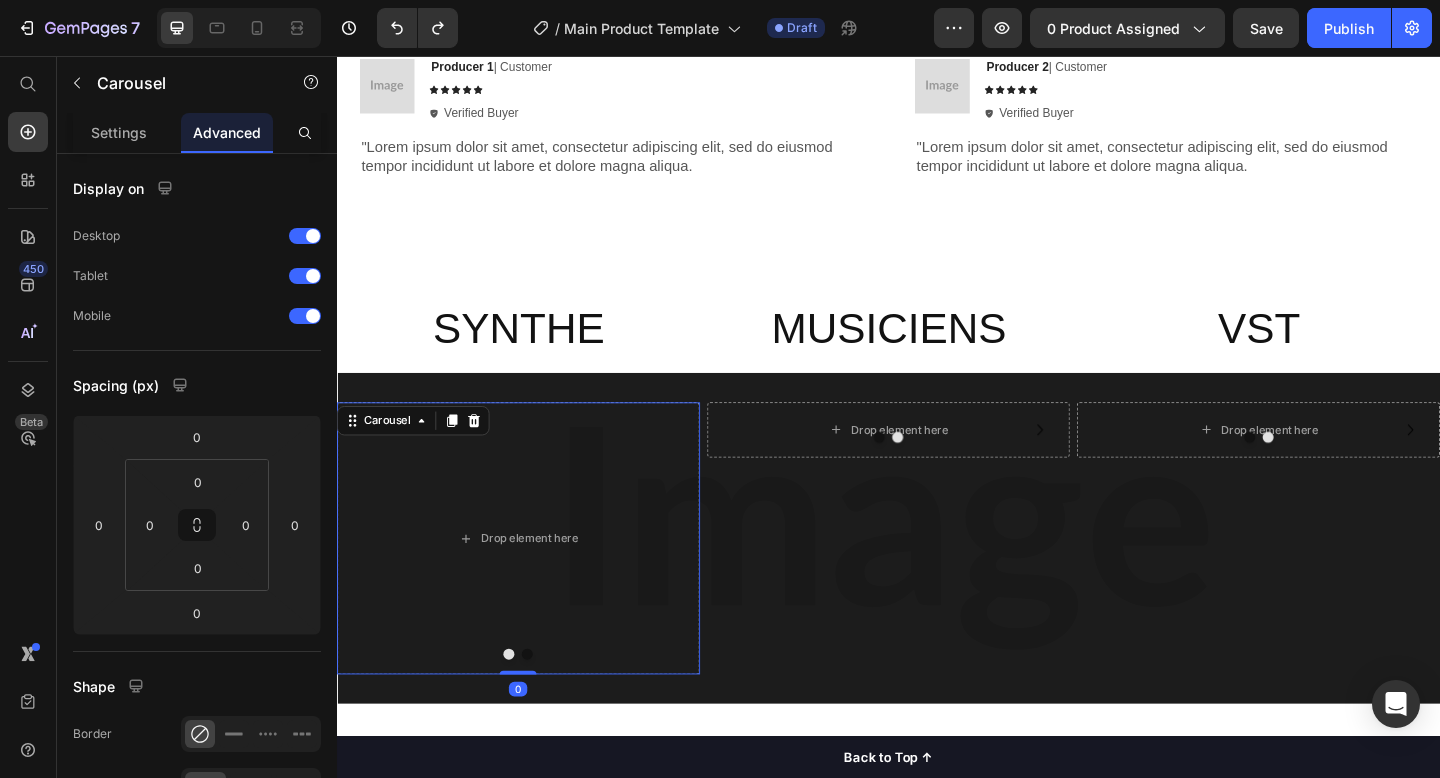 click at bounding box center (534, 707) 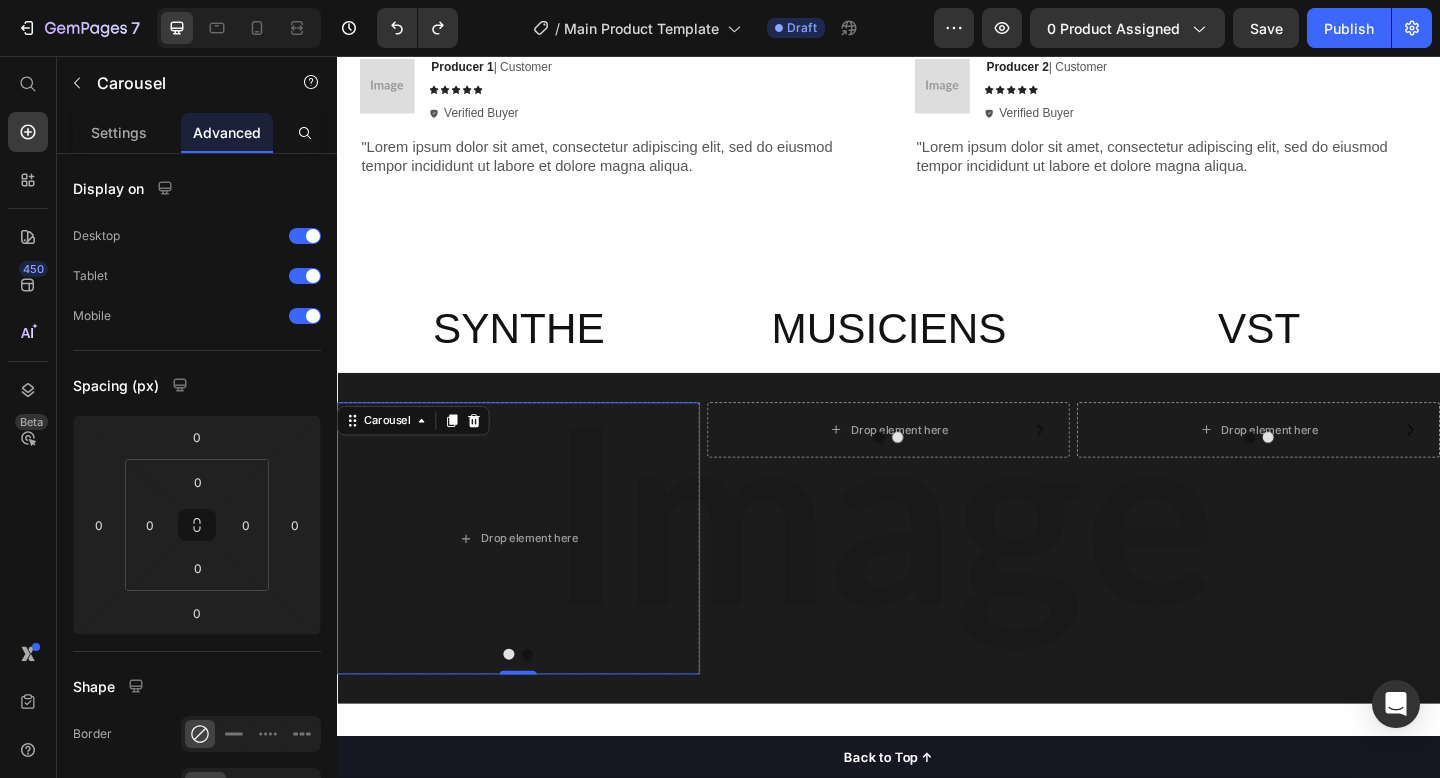 click at bounding box center (534, 707) 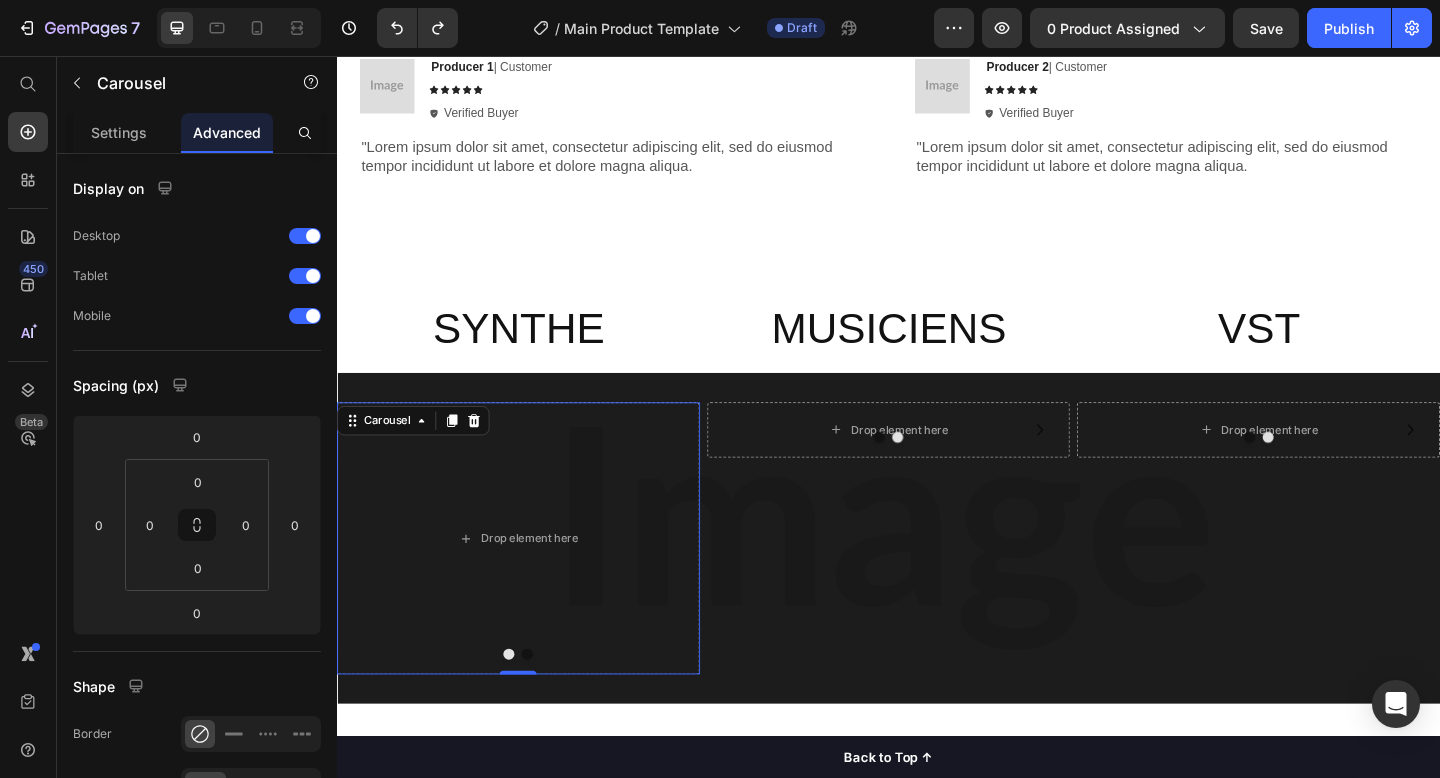 click at bounding box center (544, 707) 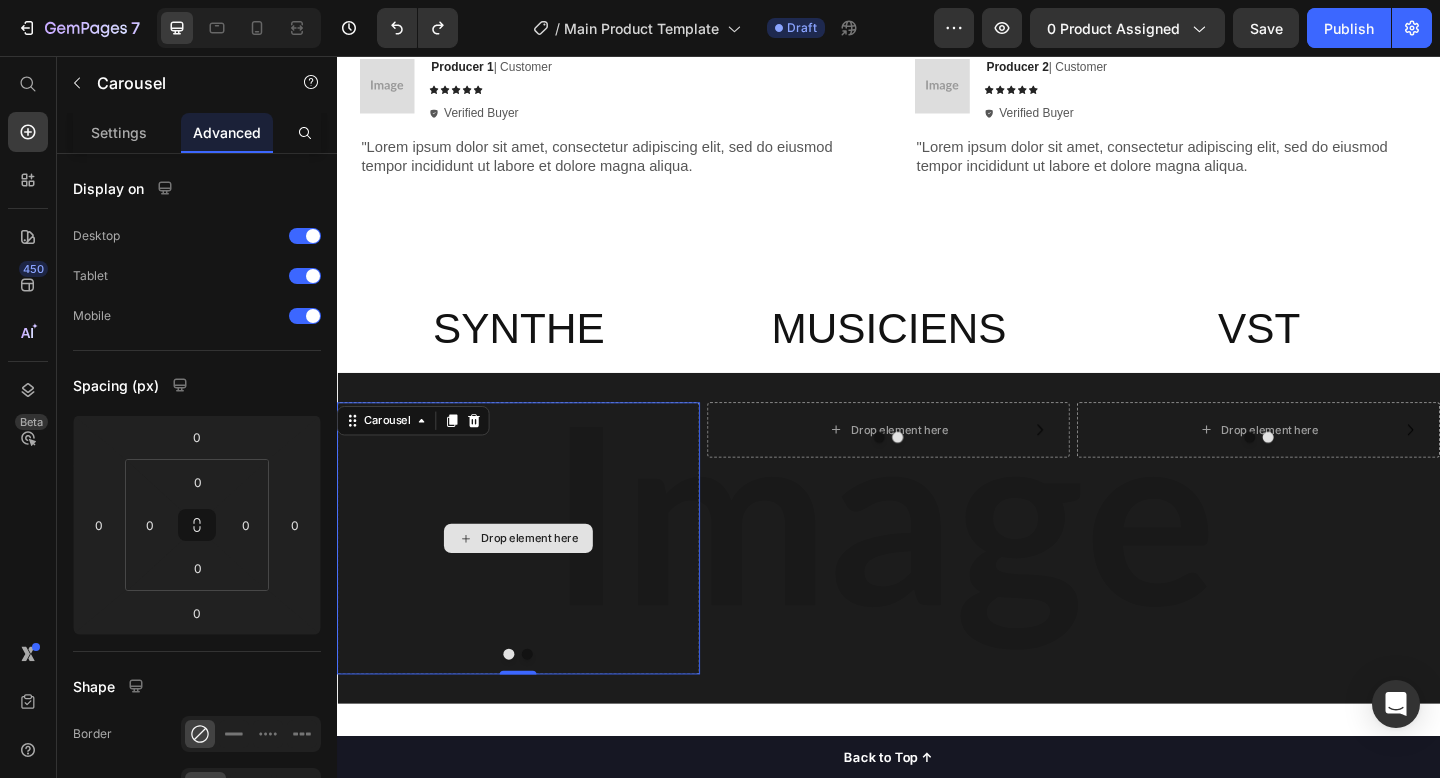 click on "Drop element here" at bounding box center [546, 581] 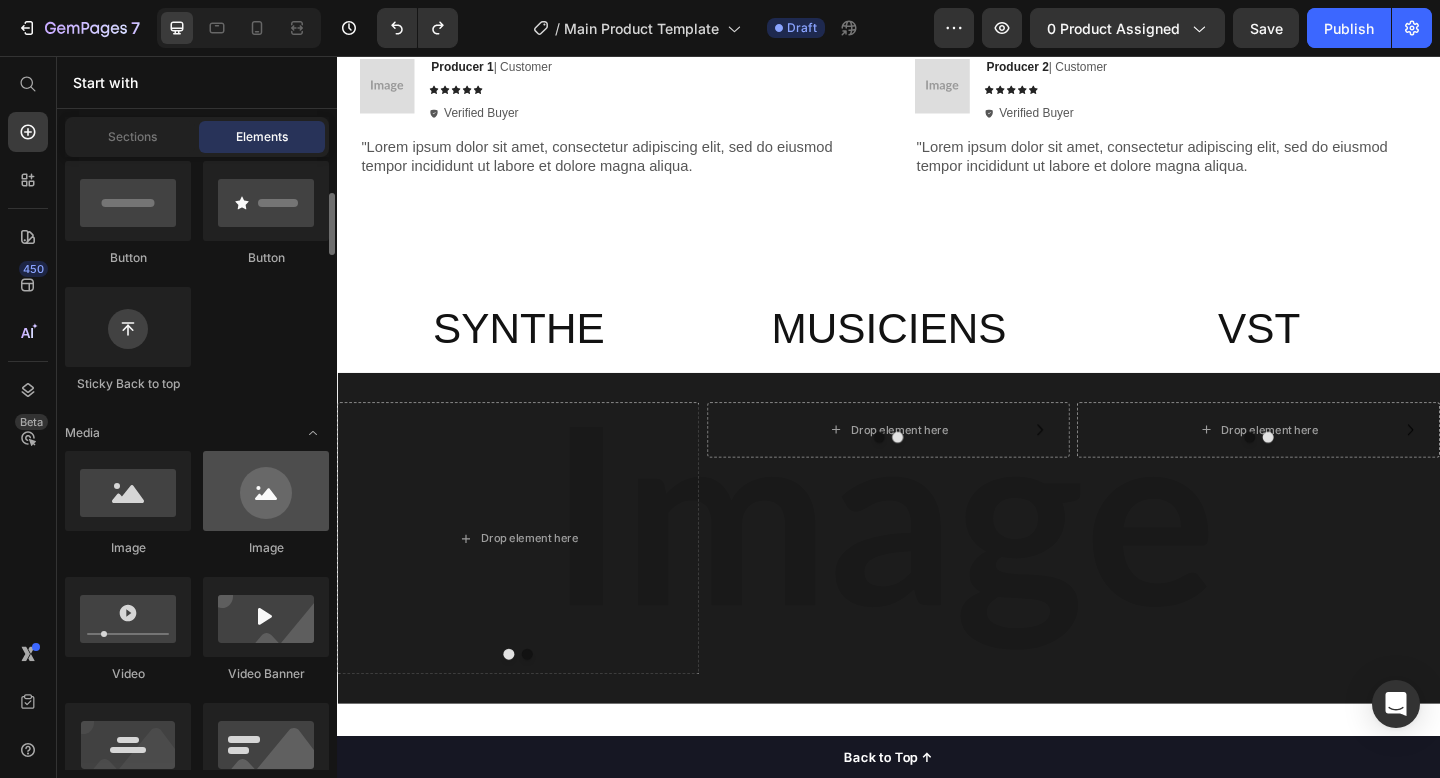 click at bounding box center (266, 491) 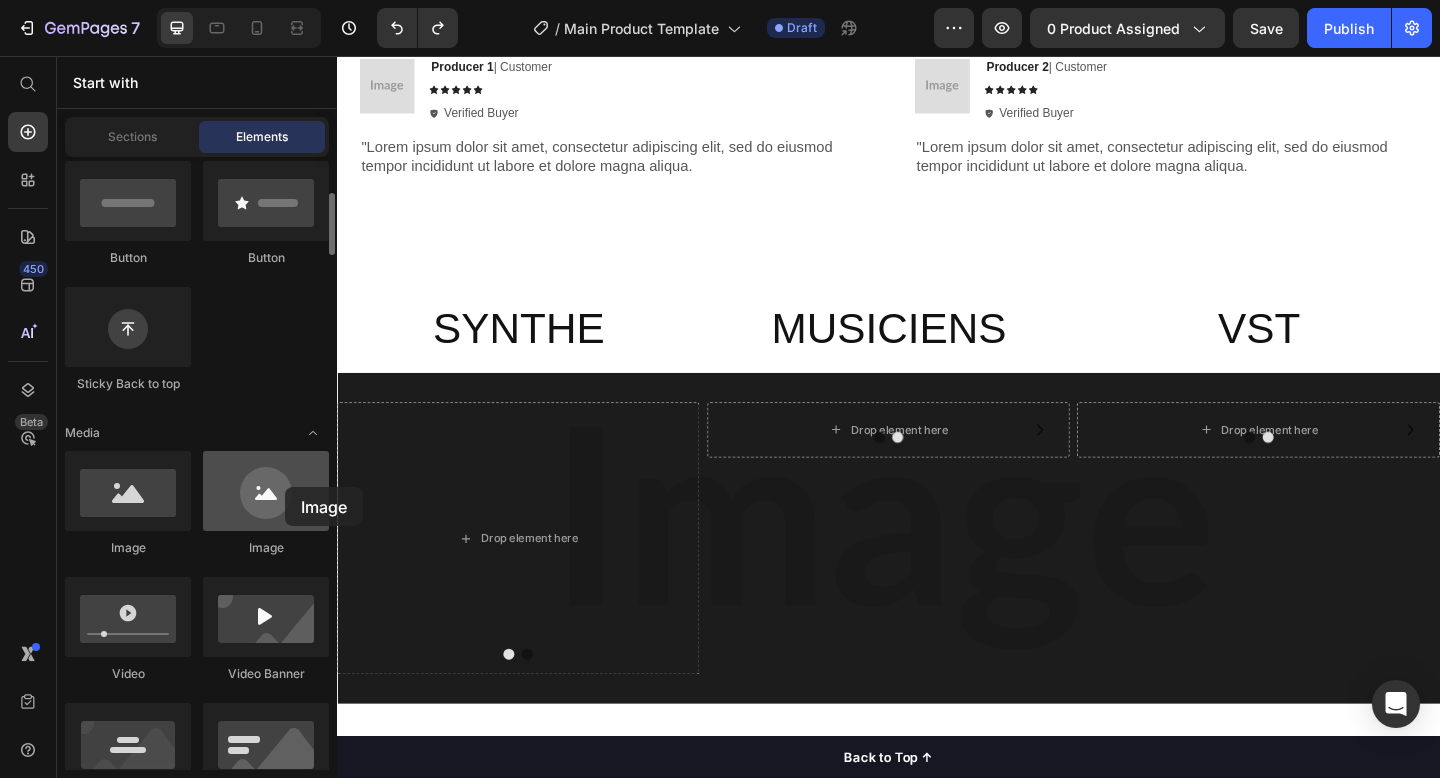 click at bounding box center [266, 491] 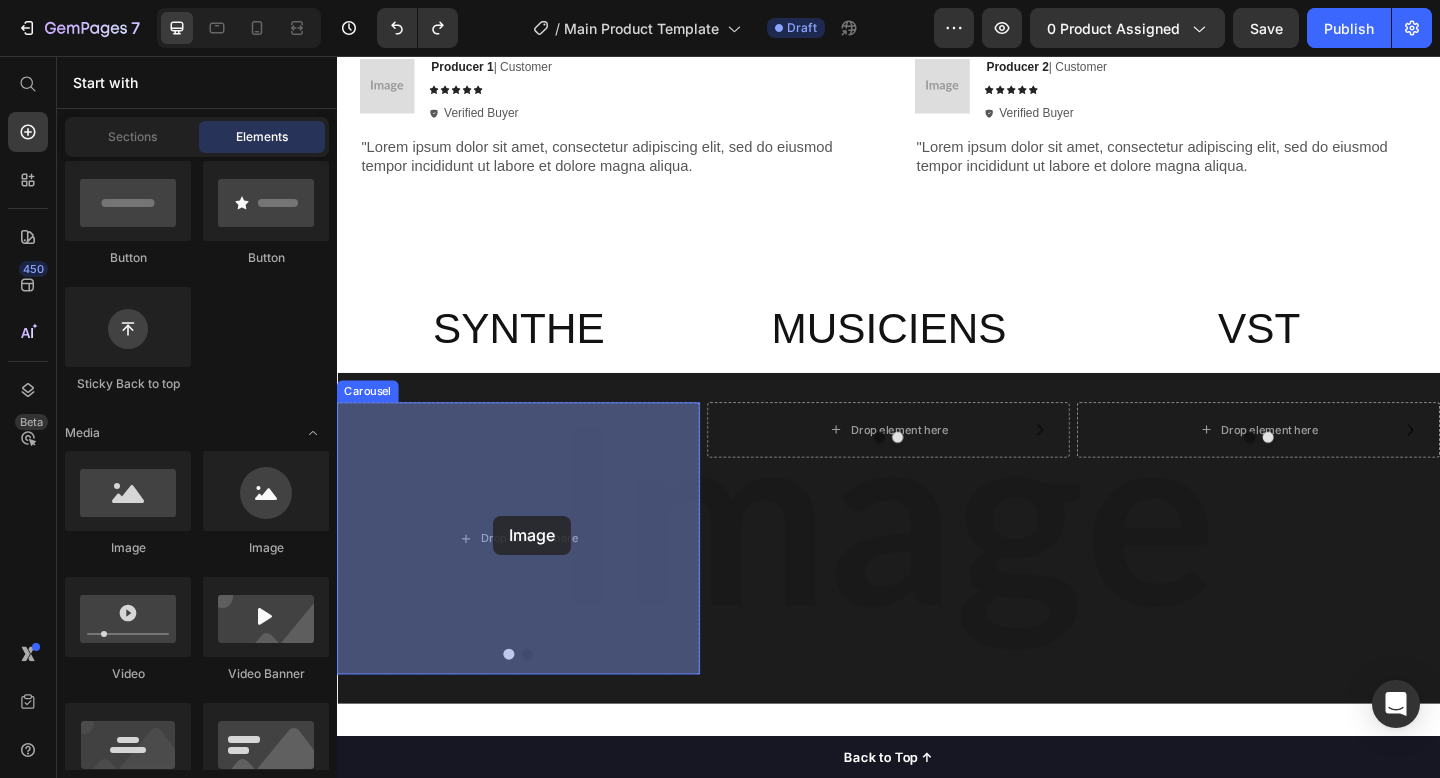 drag, startPoint x: 602, startPoint y: 554, endPoint x: 505, endPoint y: 552, distance: 97.020615 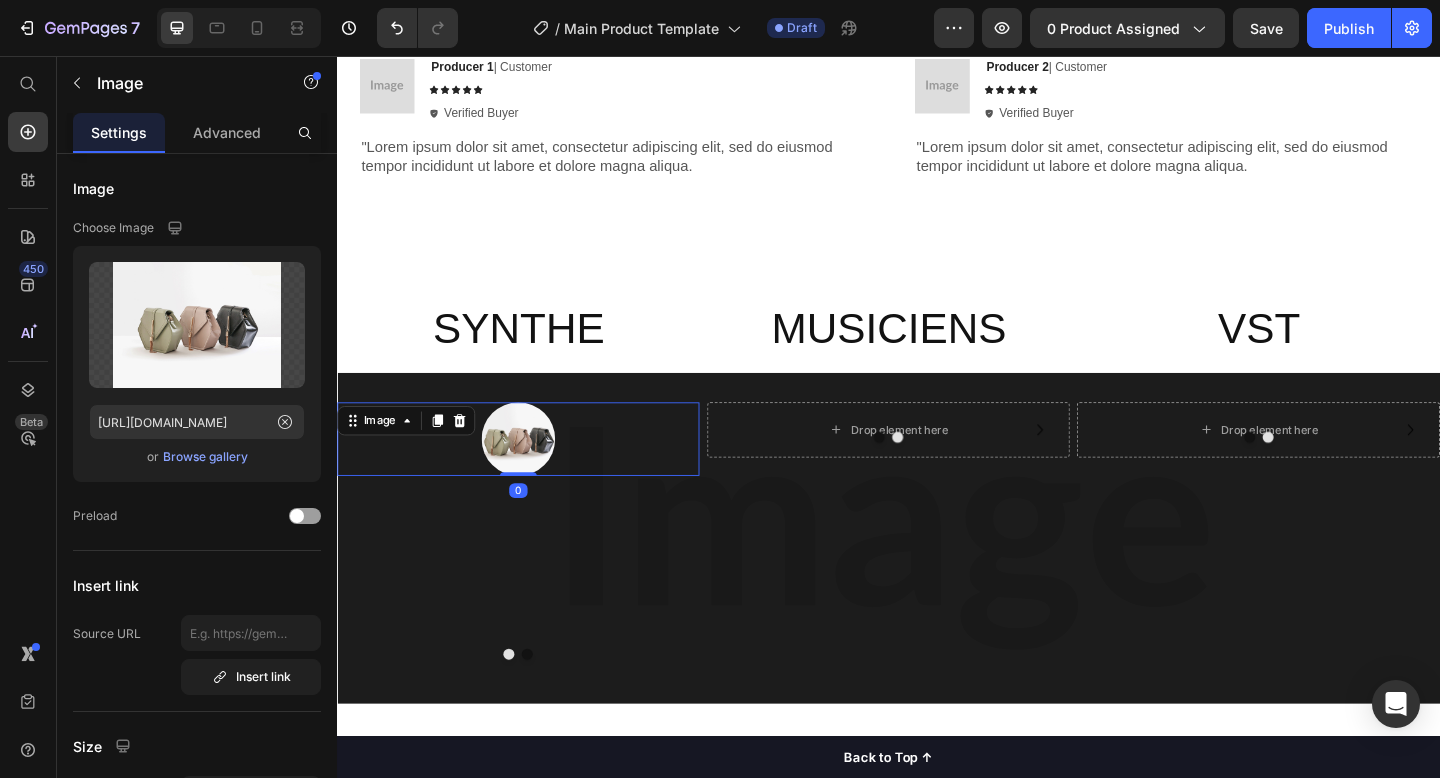 click at bounding box center [534, 473] 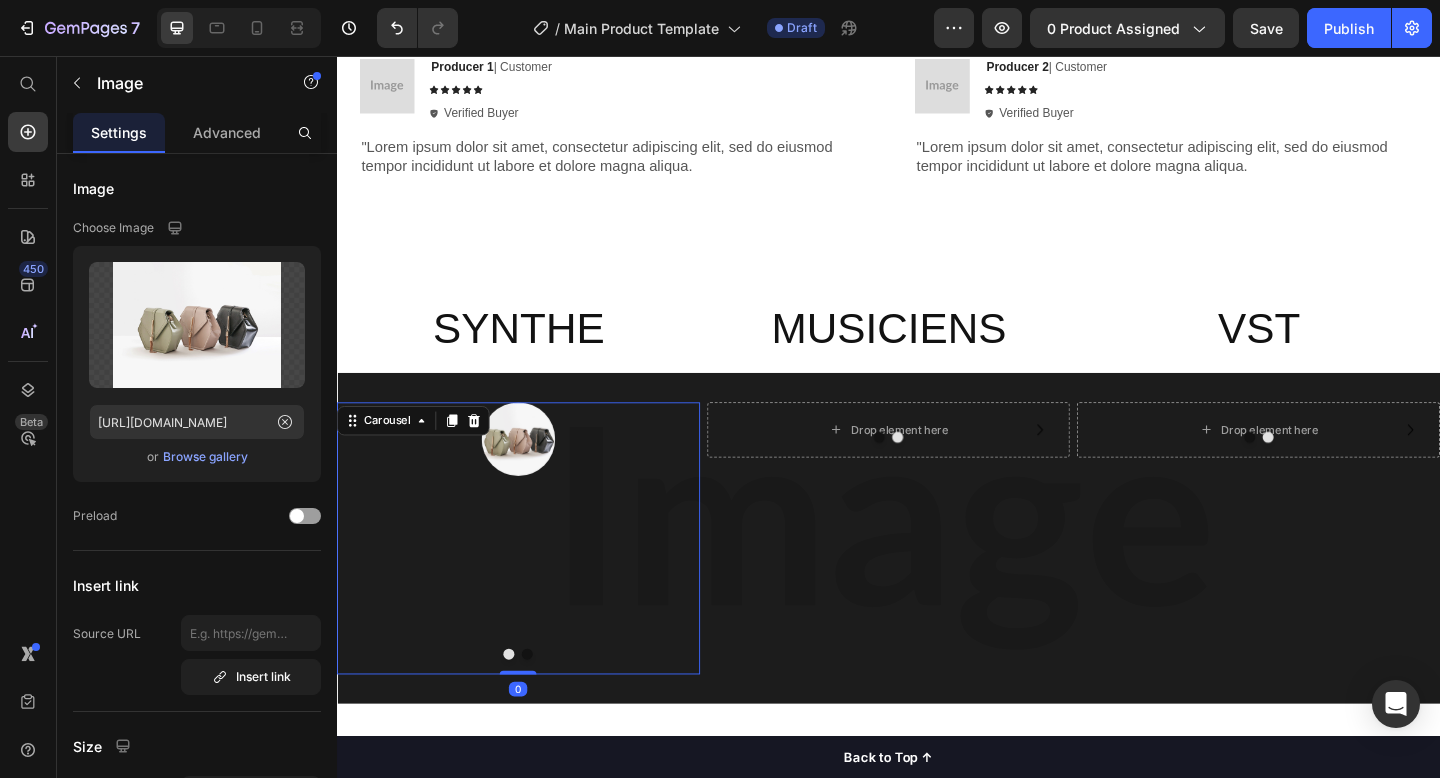 click at bounding box center [544, 707] 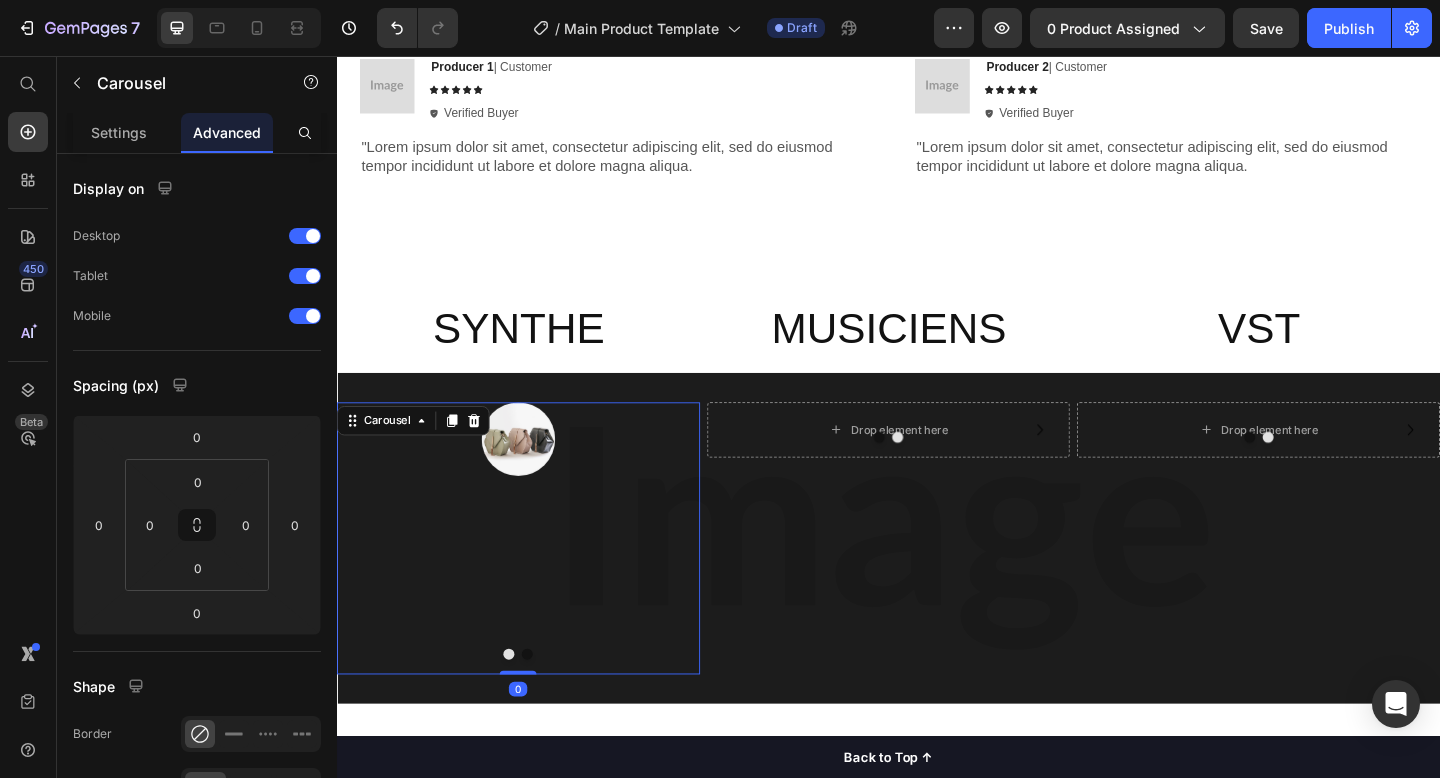 click at bounding box center (544, 707) 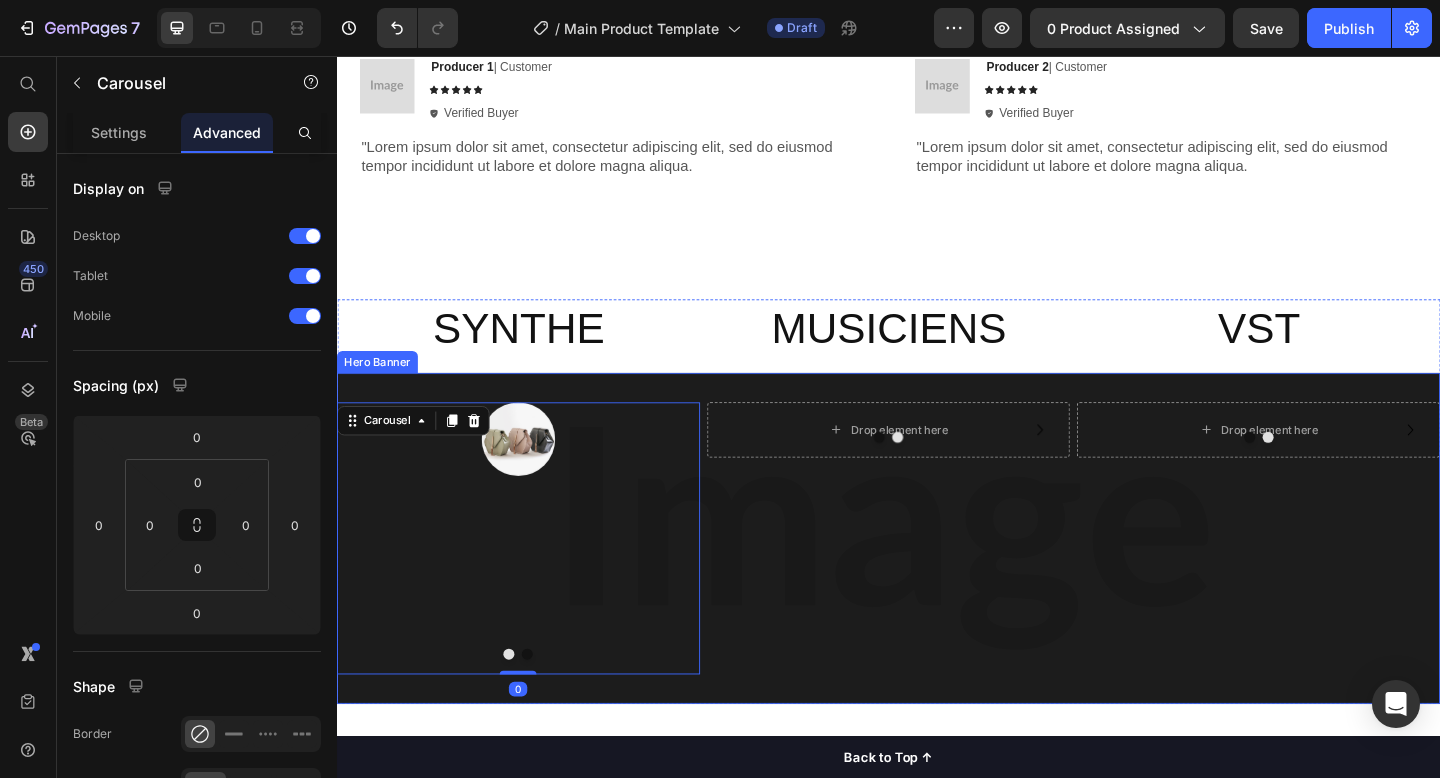 click on "Image Image Carousel   0
Drop element here
Drop element here
Carousel
Drop element here
Drop element here
Carousel Row Row" at bounding box center (937, 581) 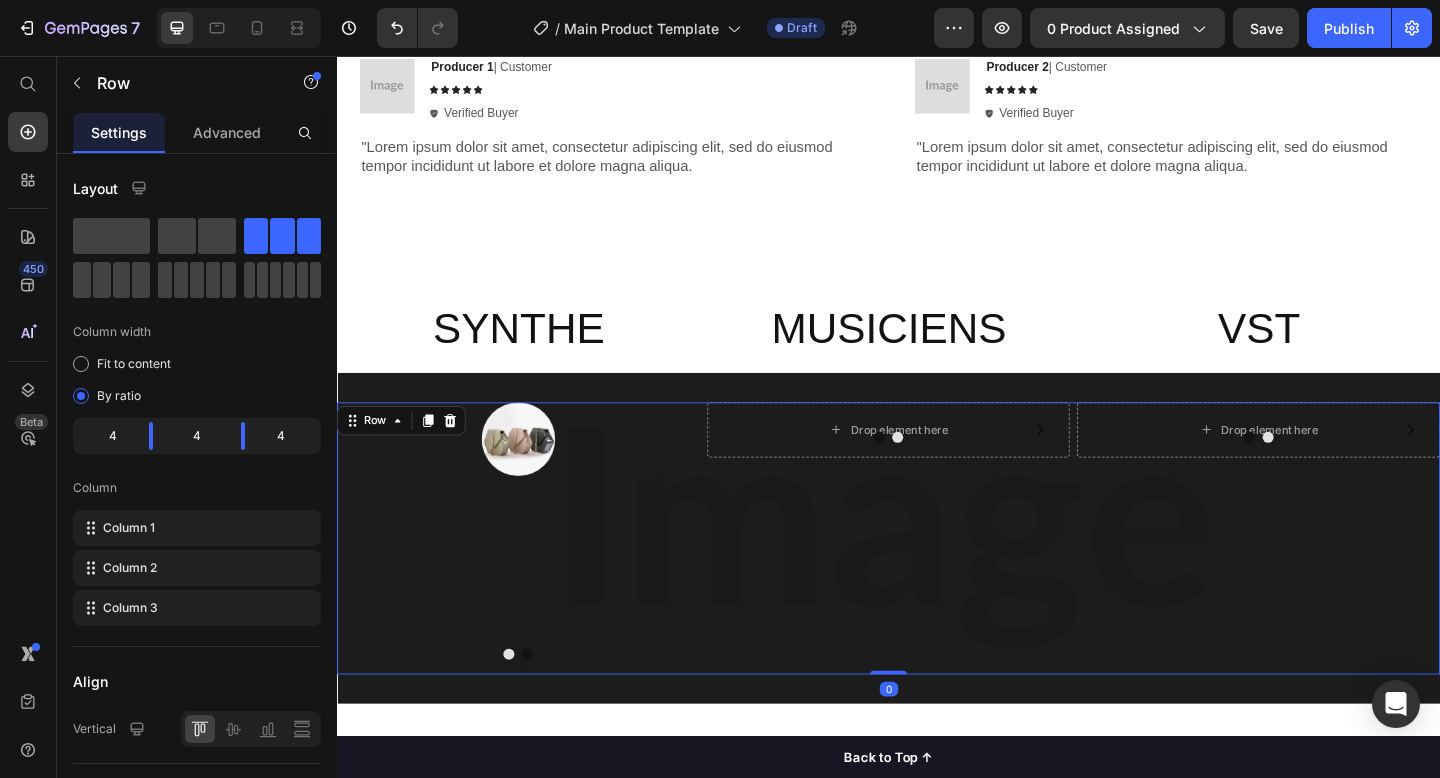 click on "Drop element here
Drop element here
Carousel" at bounding box center [937, 581] 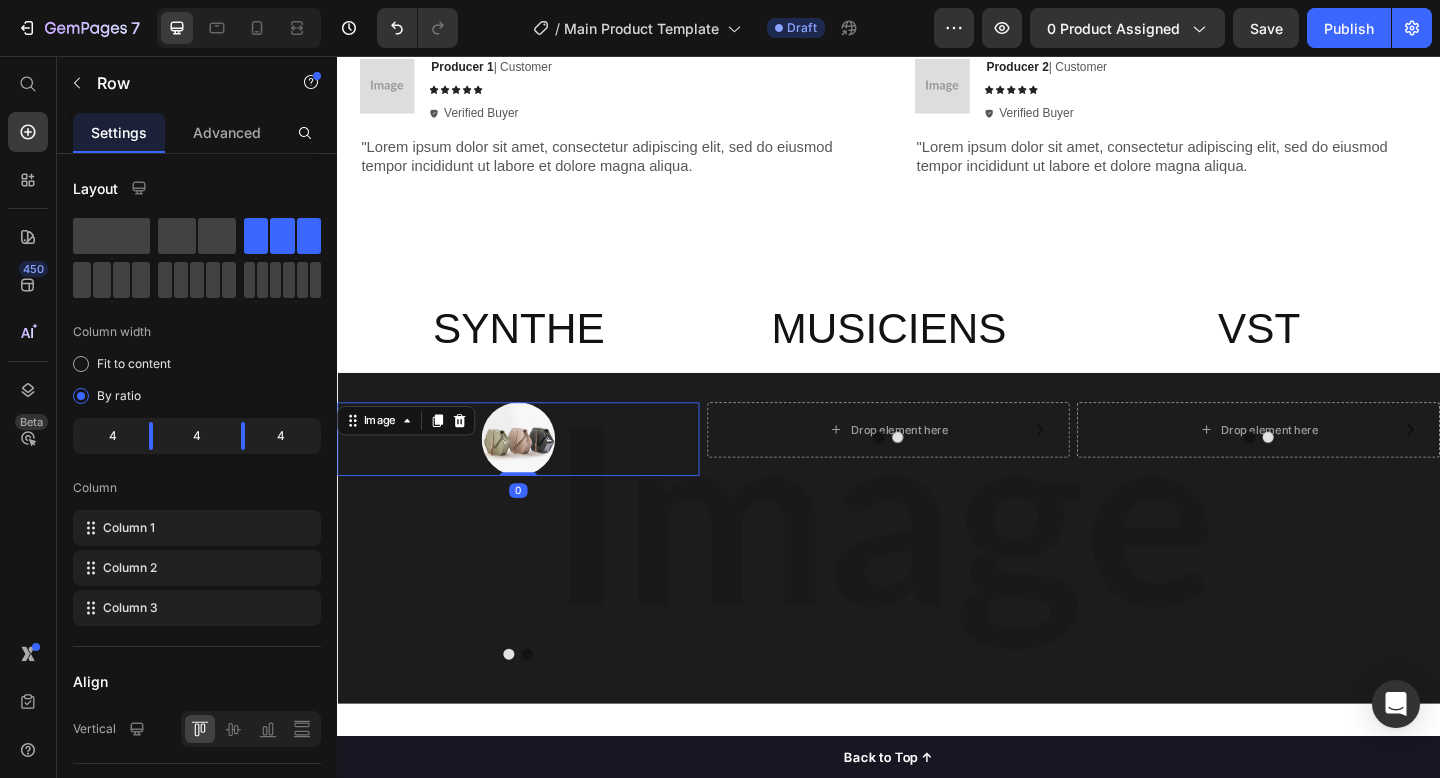 click at bounding box center [534, 473] 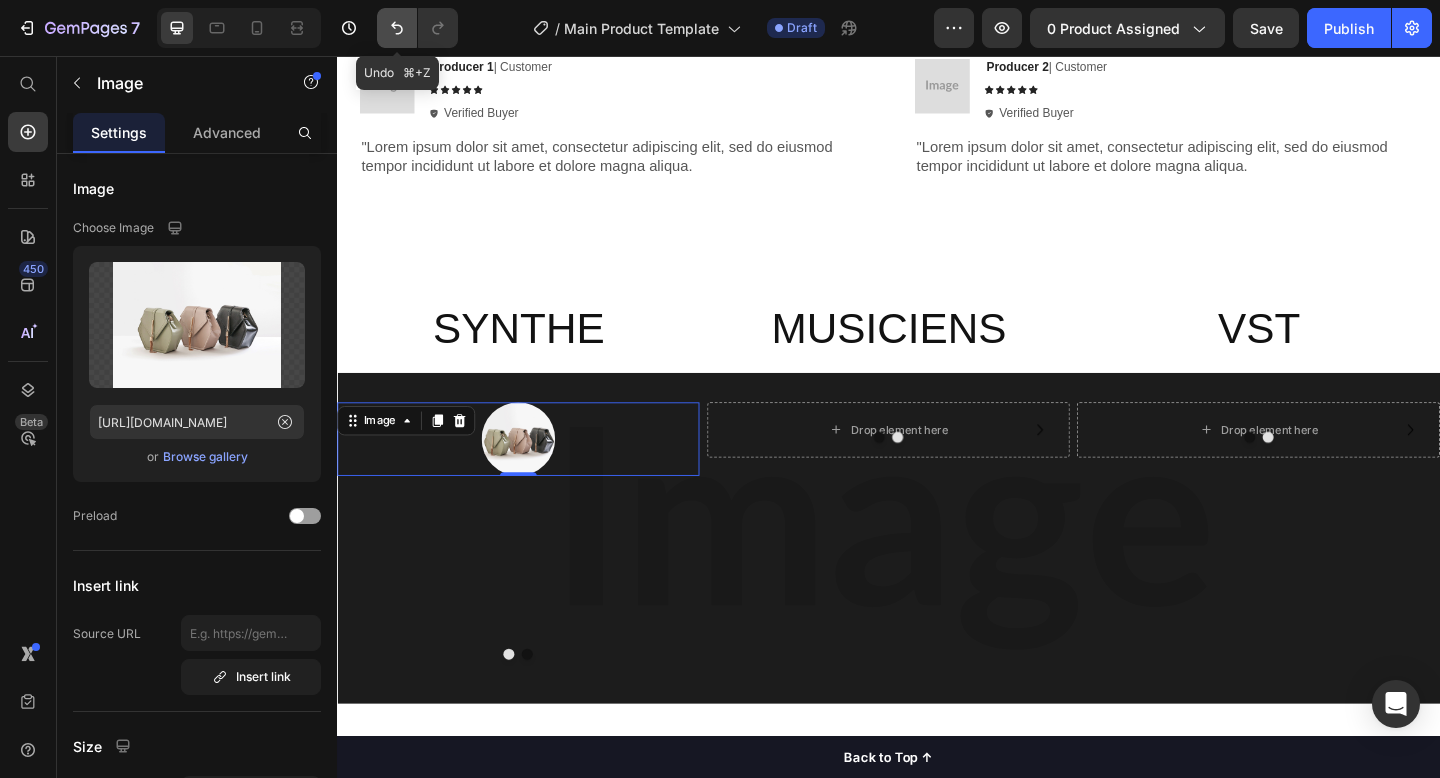 click 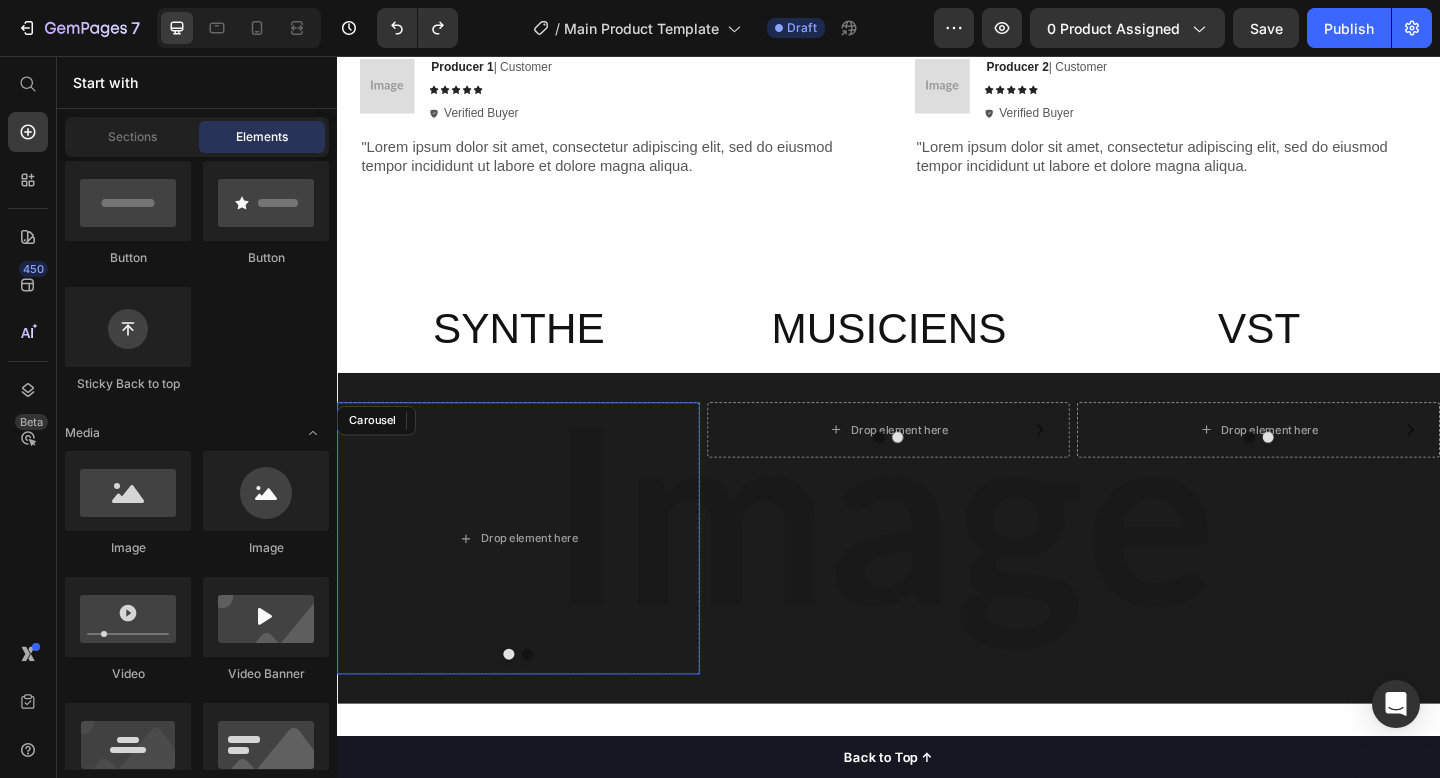 click at bounding box center [544, 707] 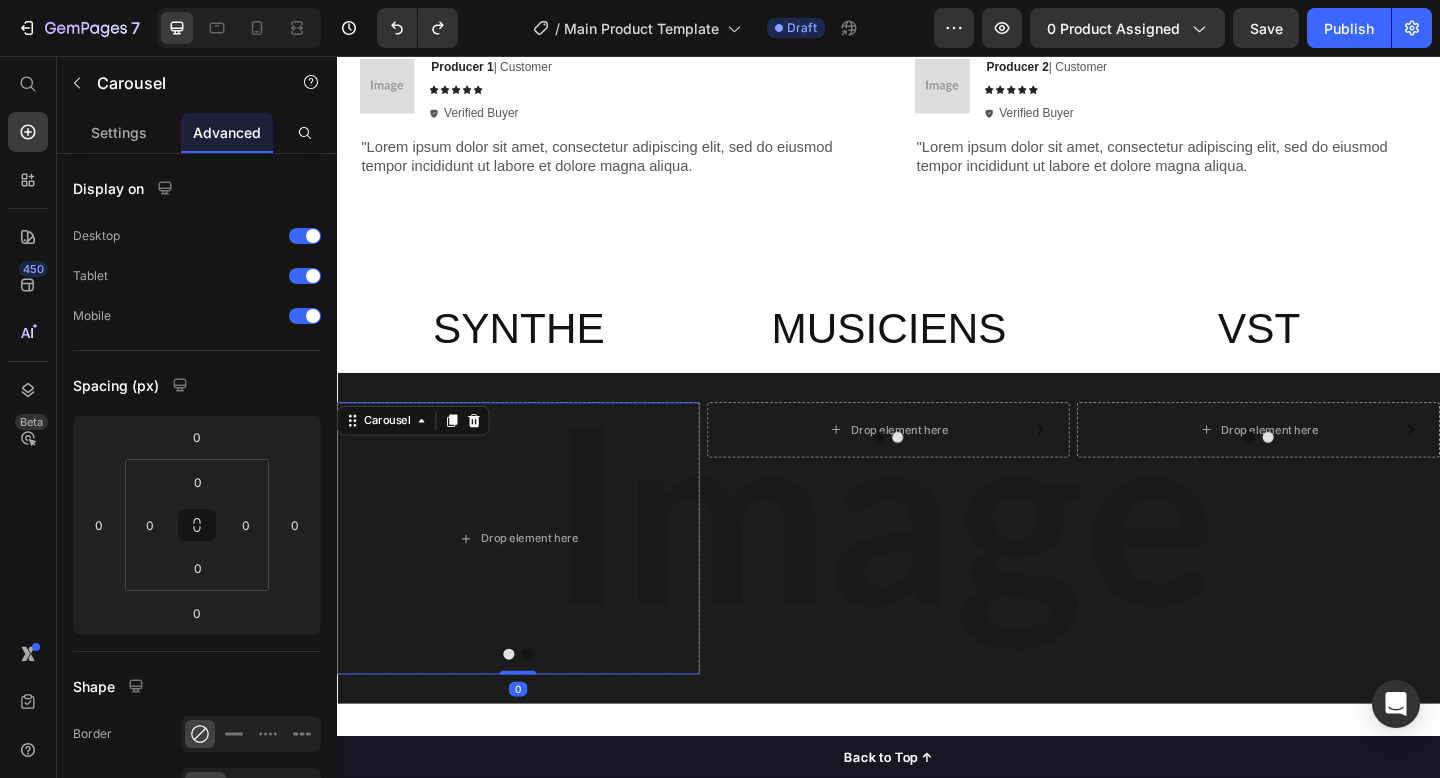 click at bounding box center (544, 707) 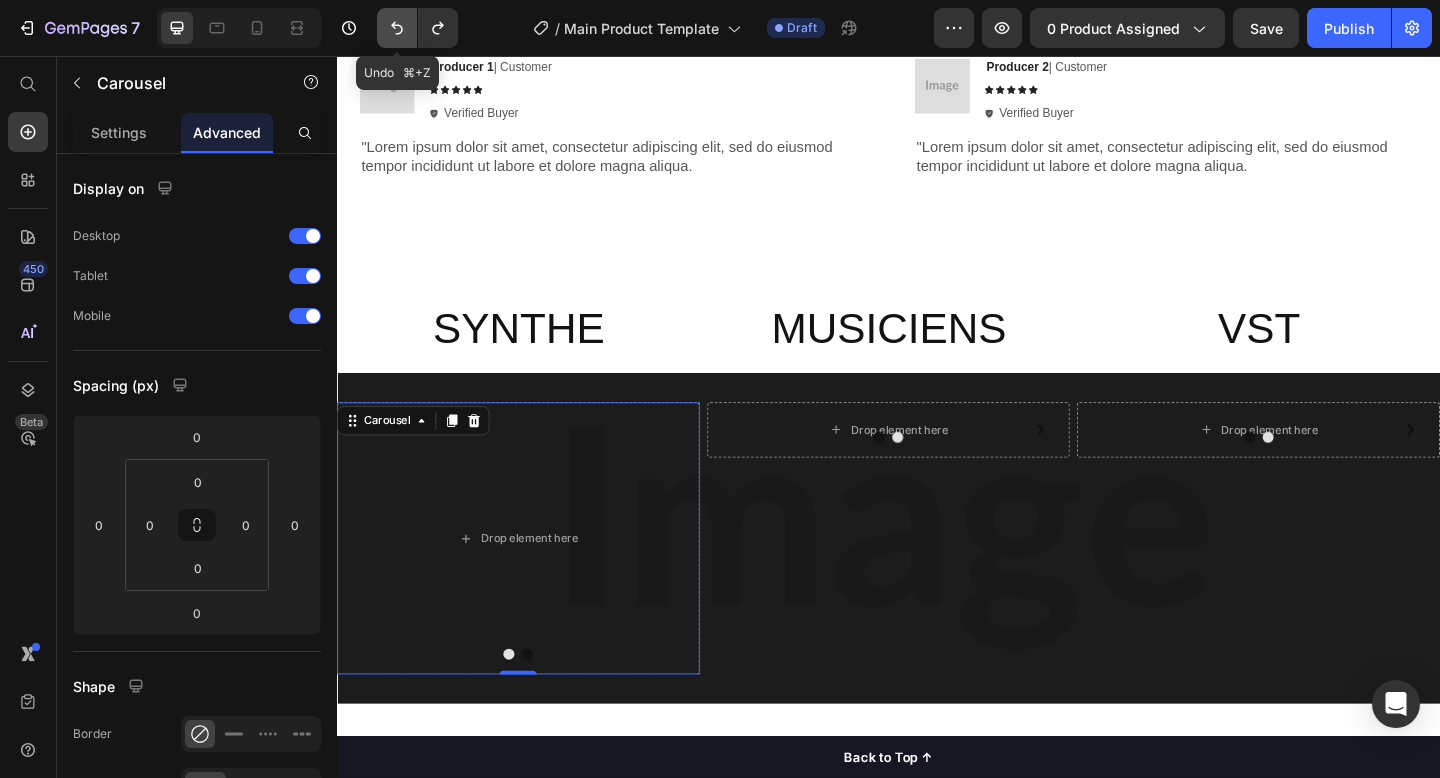 click 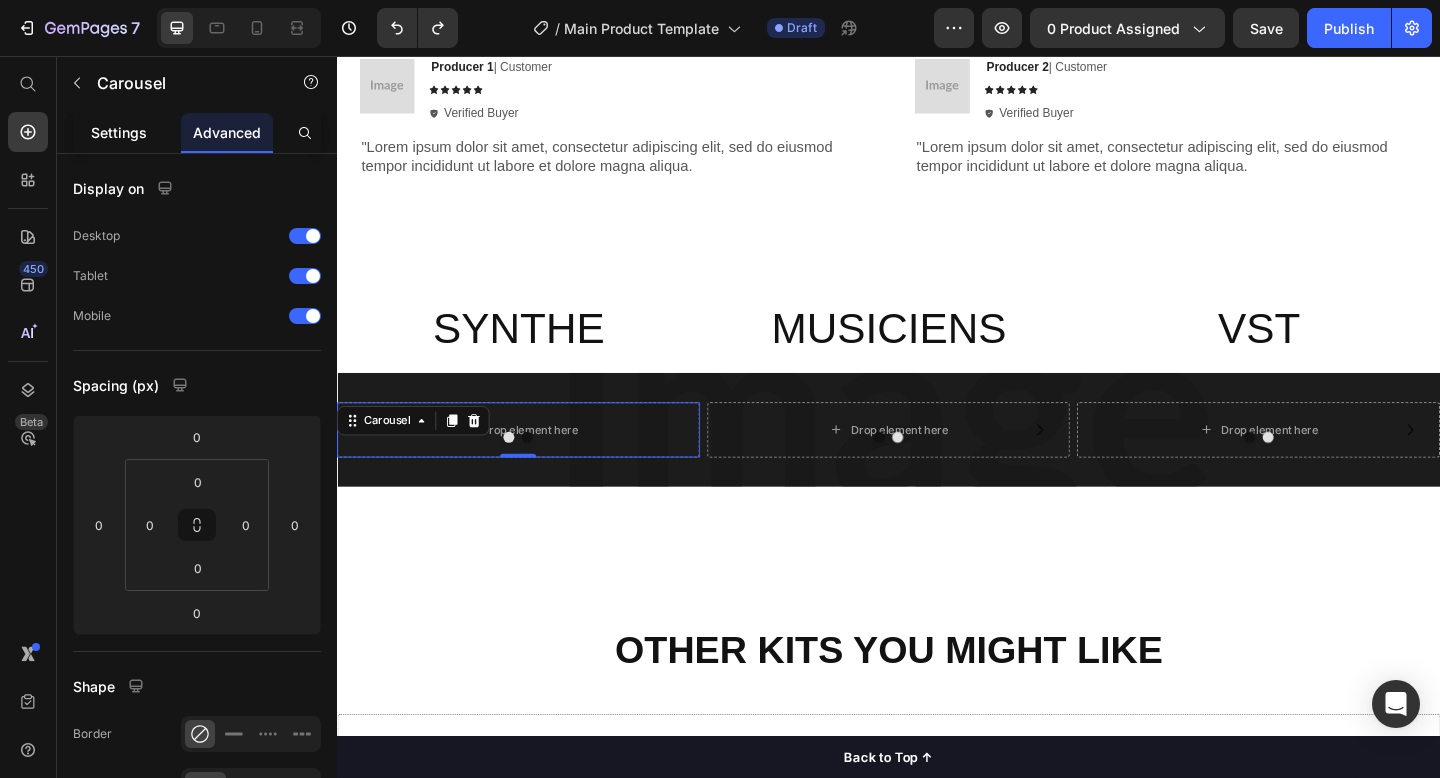 click on "Settings" at bounding box center (119, 132) 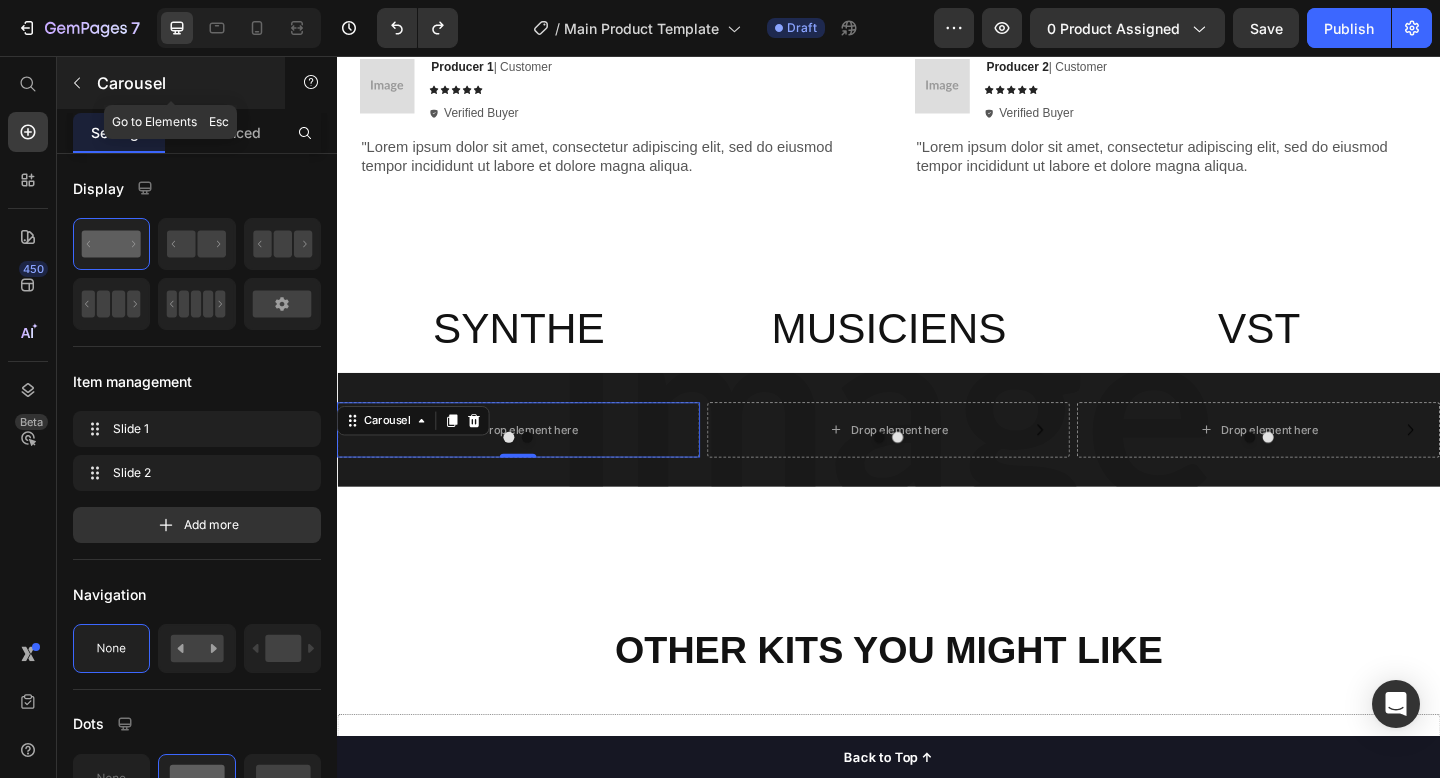 click at bounding box center [77, 83] 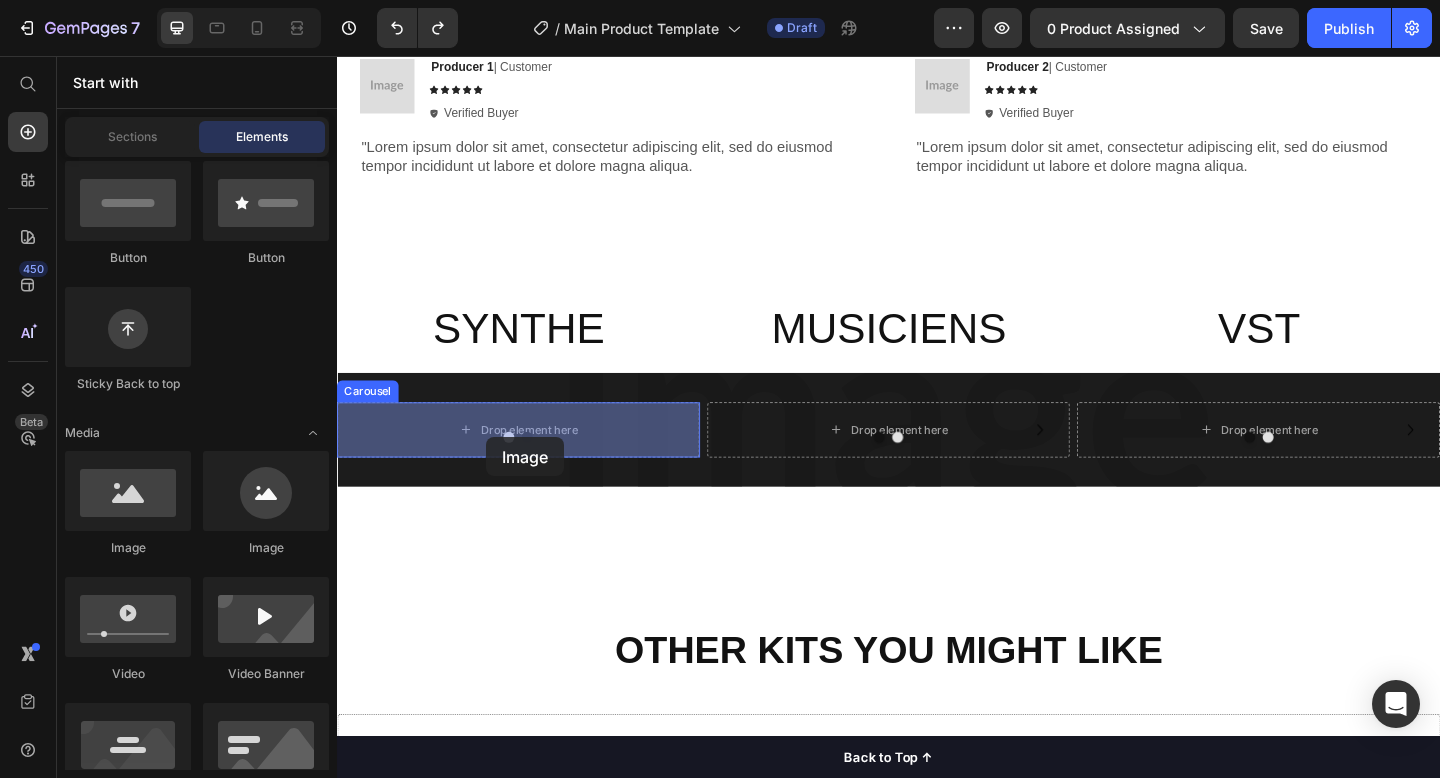 drag, startPoint x: 500, startPoint y: 580, endPoint x: 499, endPoint y: 471, distance: 109.004585 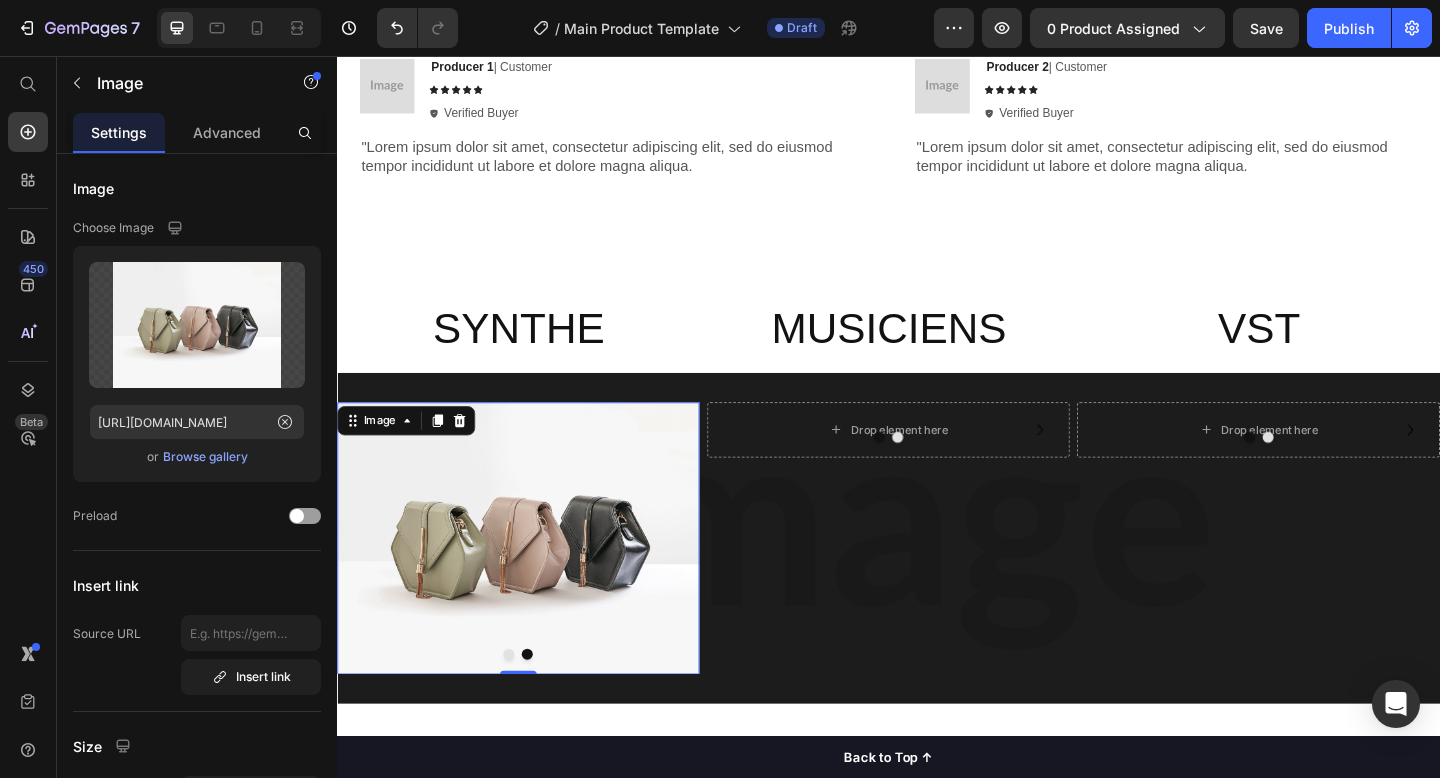 click at bounding box center (534, 581) 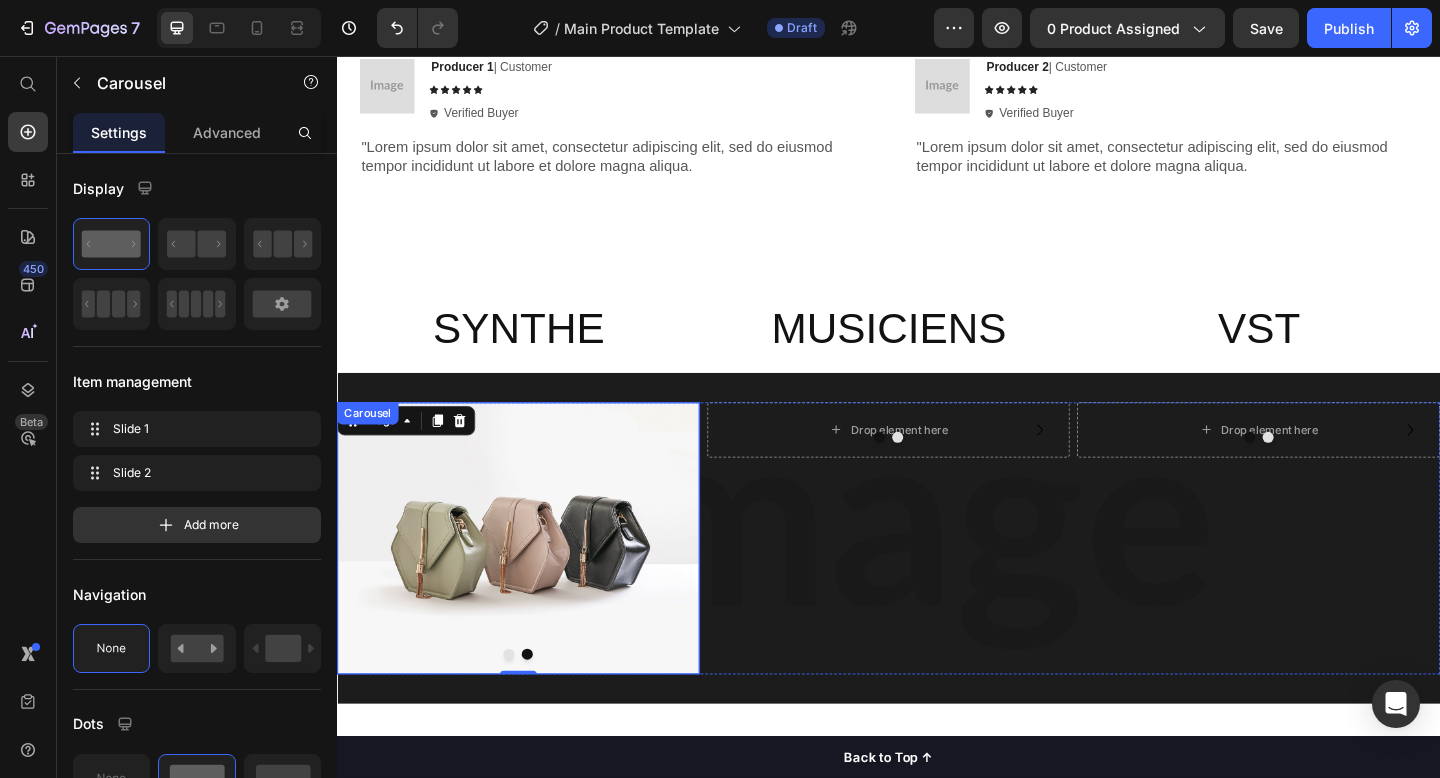click at bounding box center (544, 707) 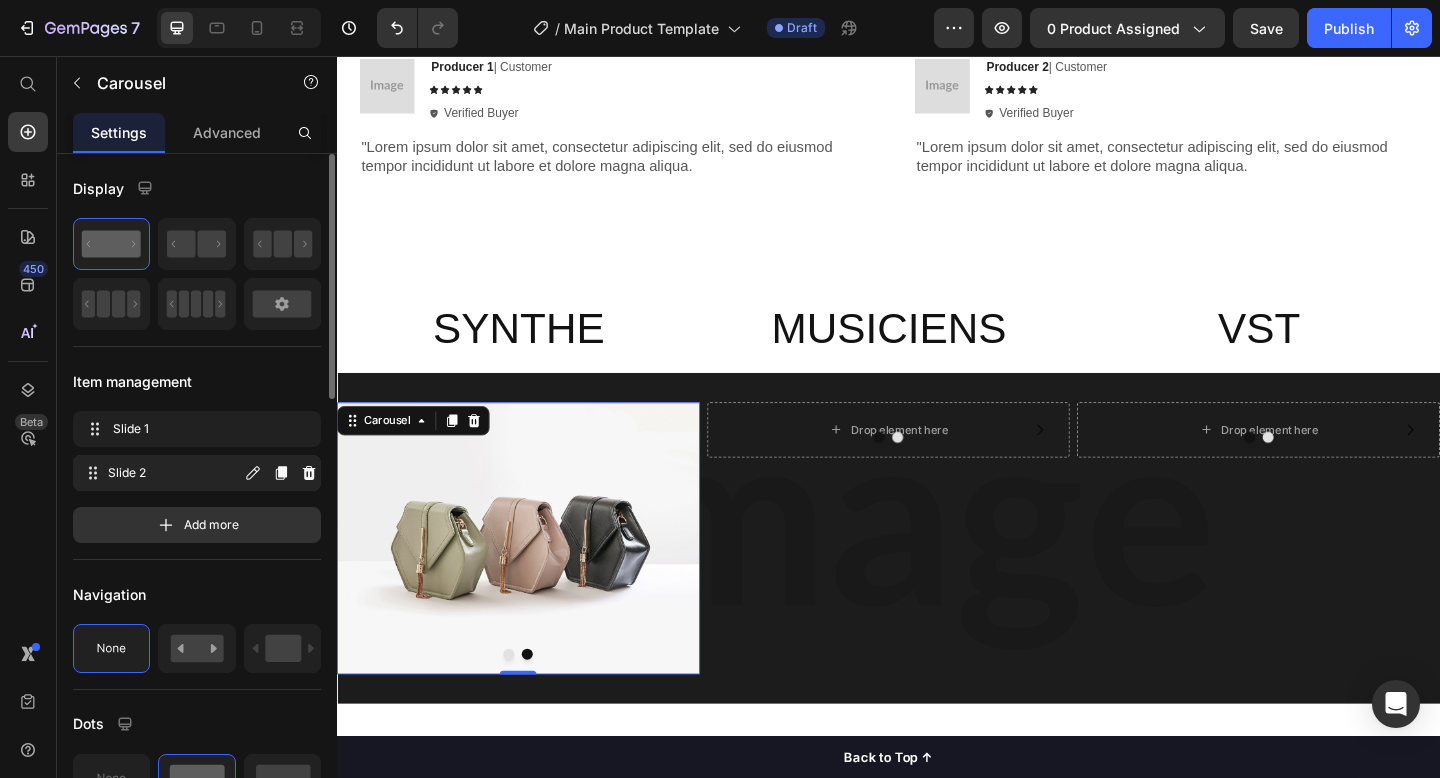click on "Slide 2" at bounding box center (174, 473) 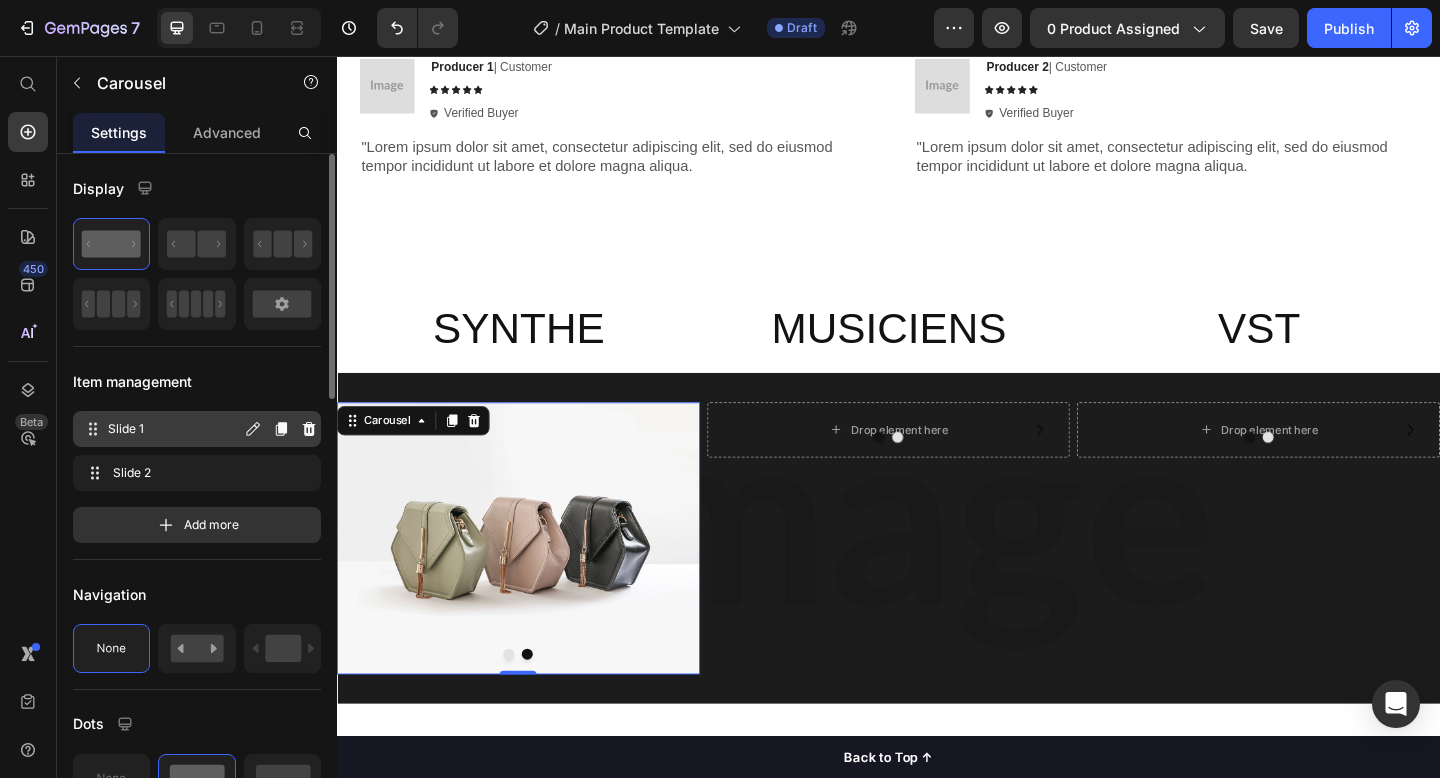 click on "Slide 1" at bounding box center [174, 429] 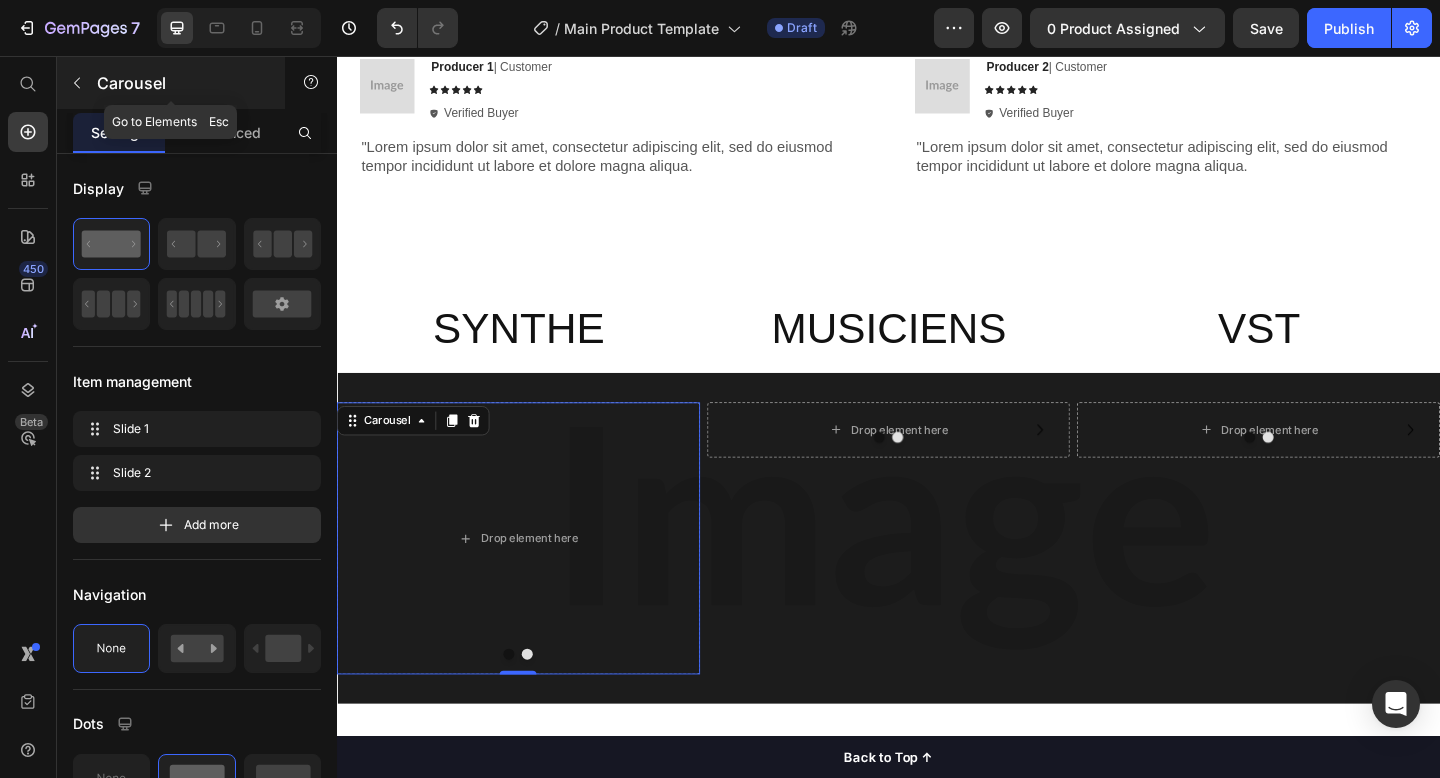 click 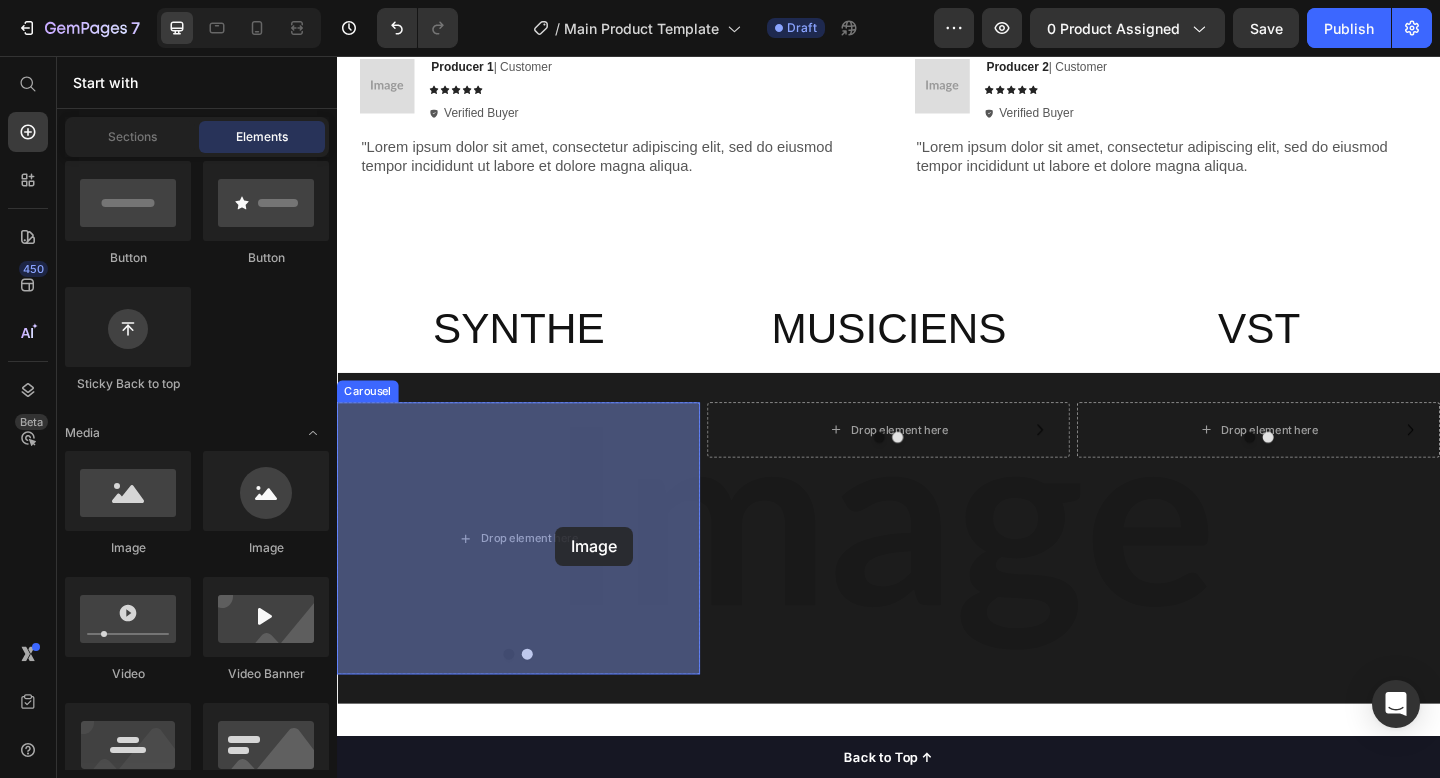 drag, startPoint x: 504, startPoint y: 536, endPoint x: 574, endPoint y: 567, distance: 76.55717 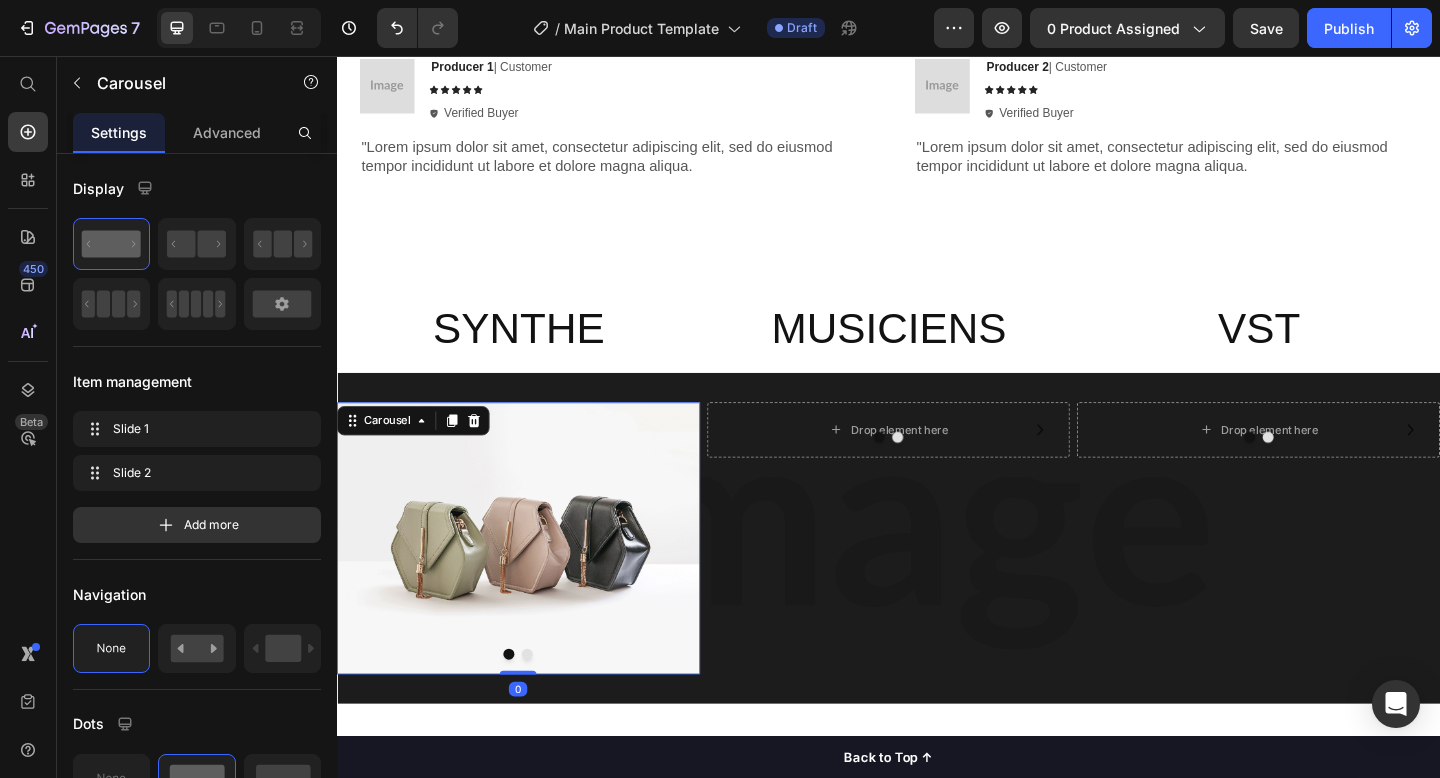 click at bounding box center (544, 707) 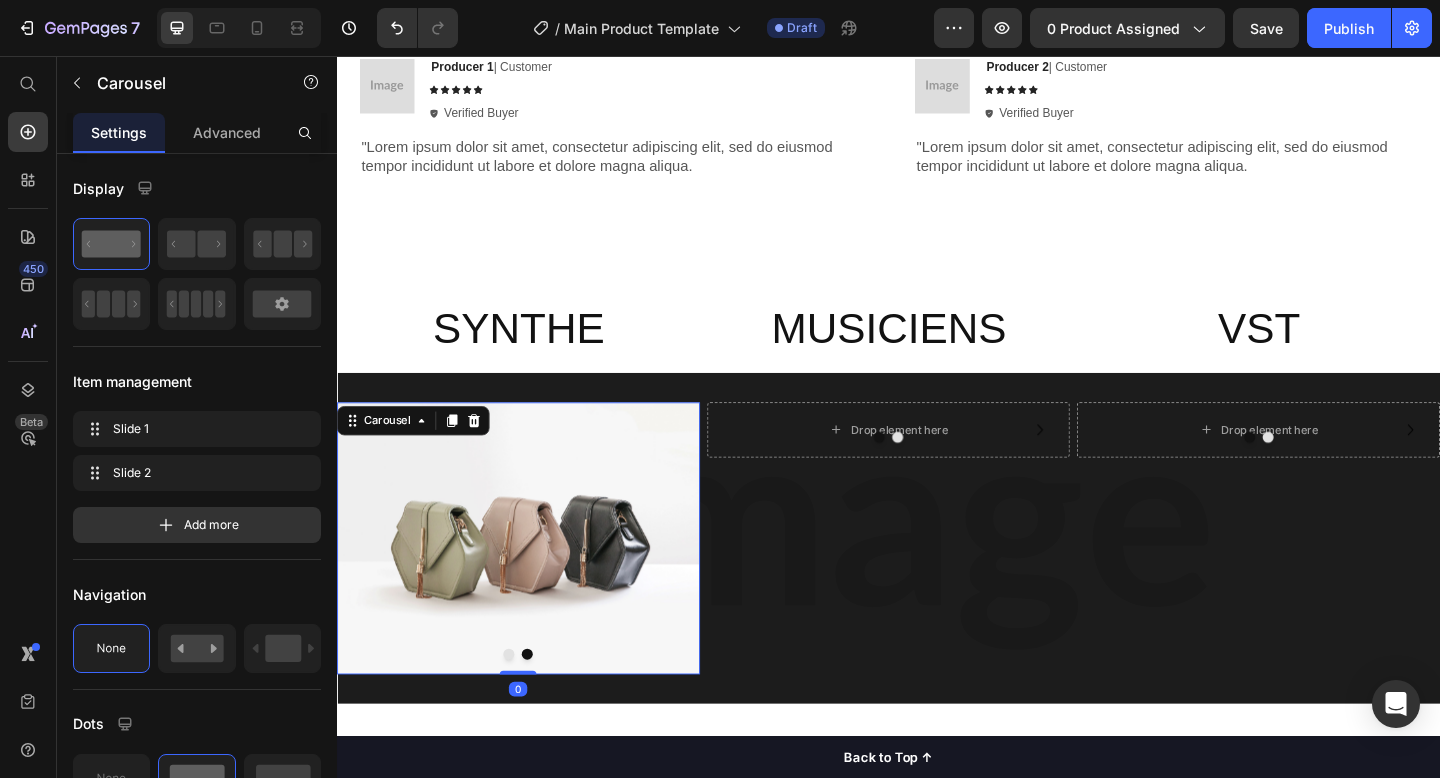 click at bounding box center (534, 707) 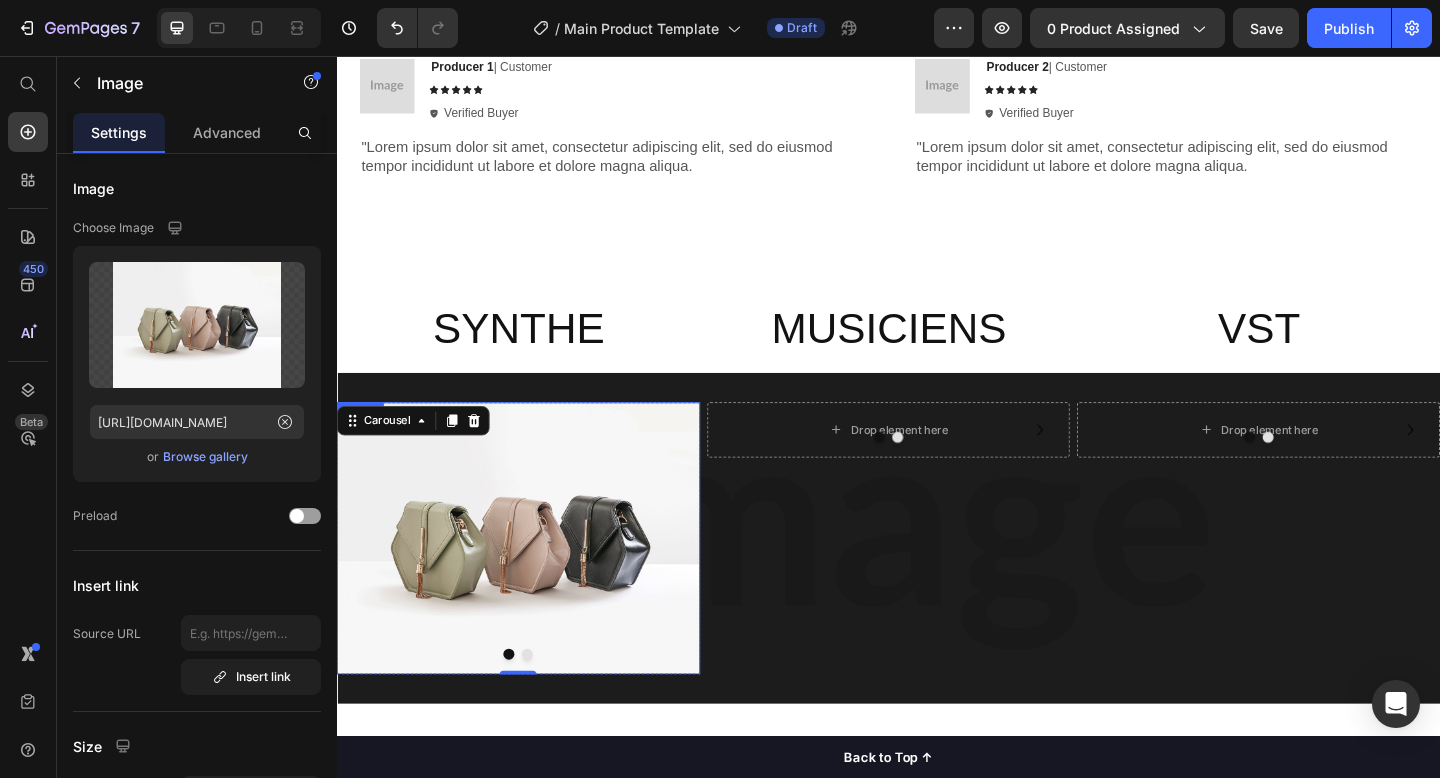 click at bounding box center (534, 581) 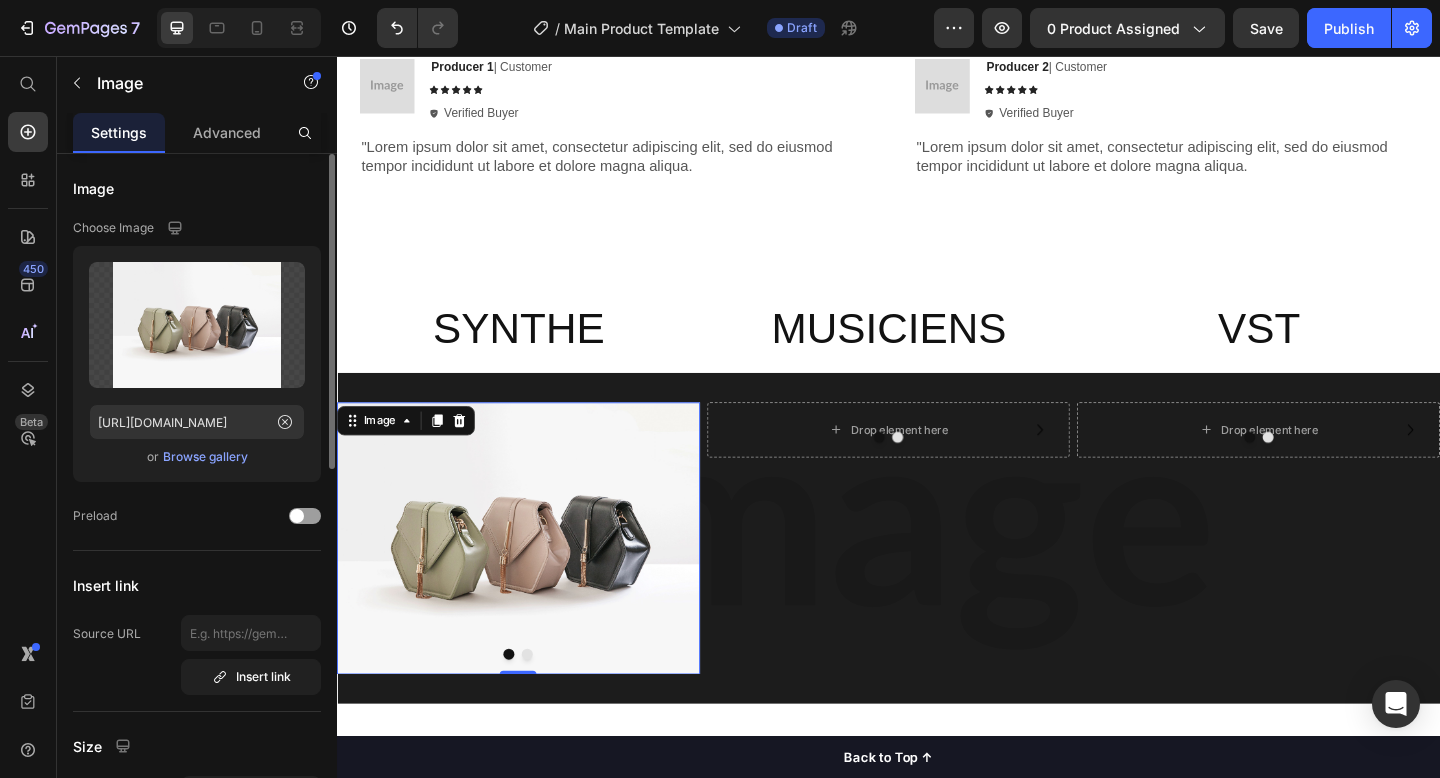 click on "Browse gallery" at bounding box center [205, 457] 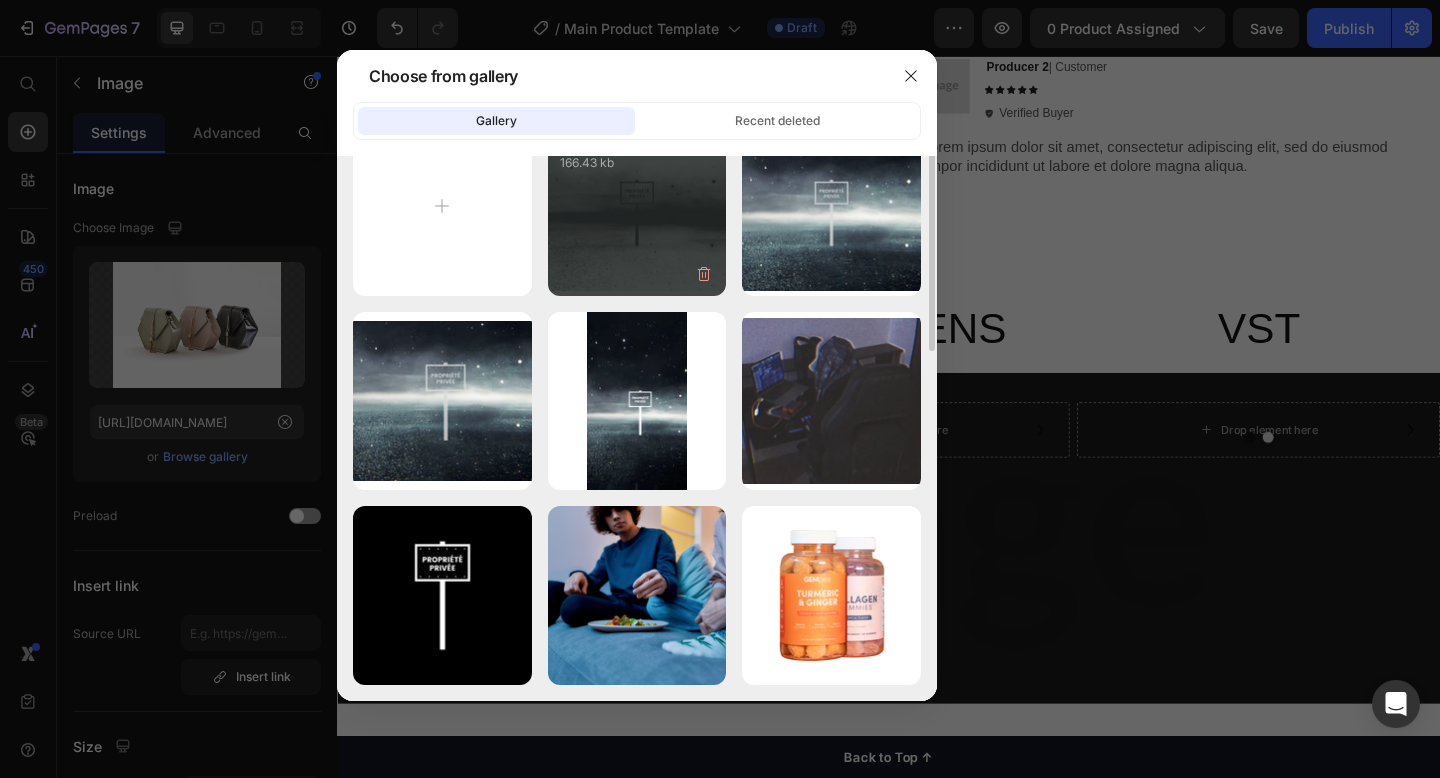 scroll, scrollTop: 0, scrollLeft: 0, axis: both 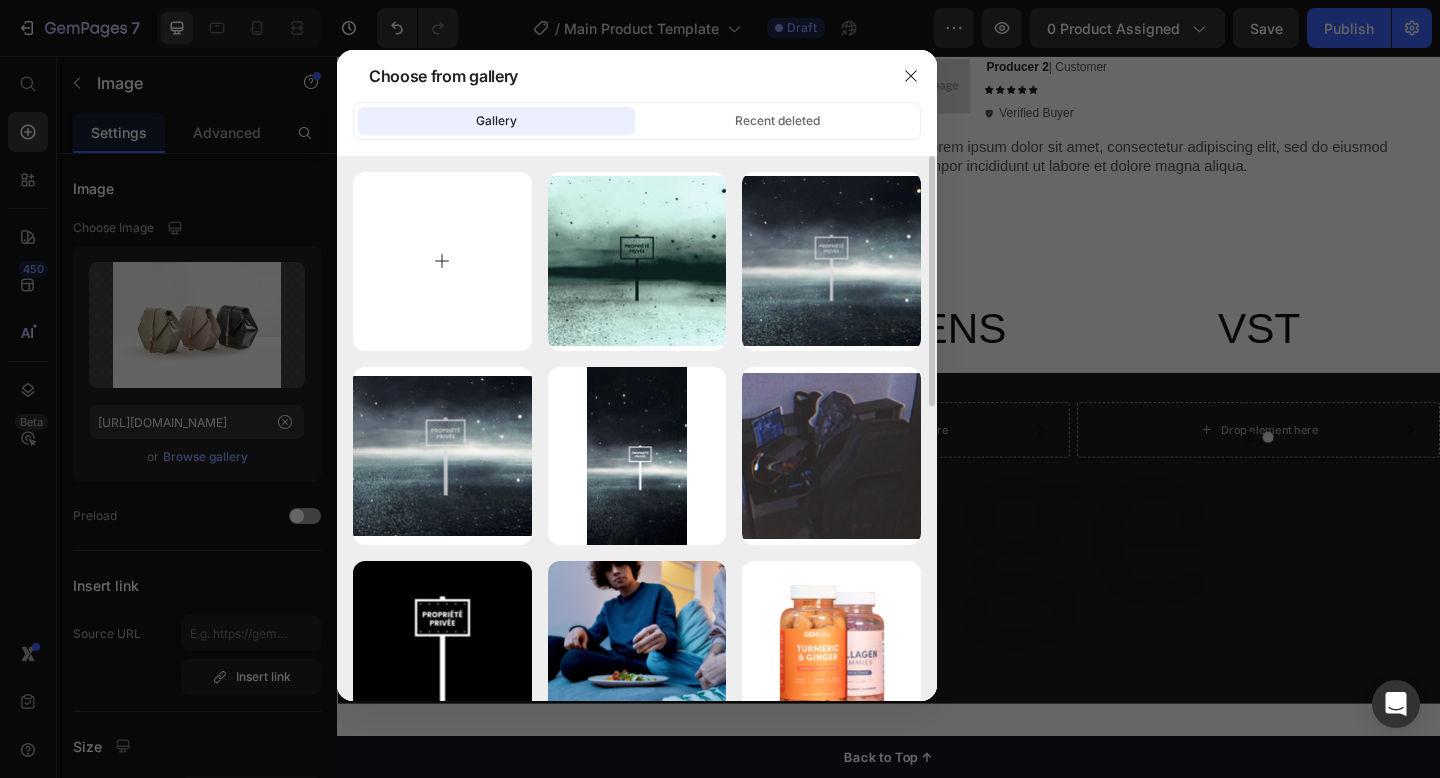 click at bounding box center (442, 261) 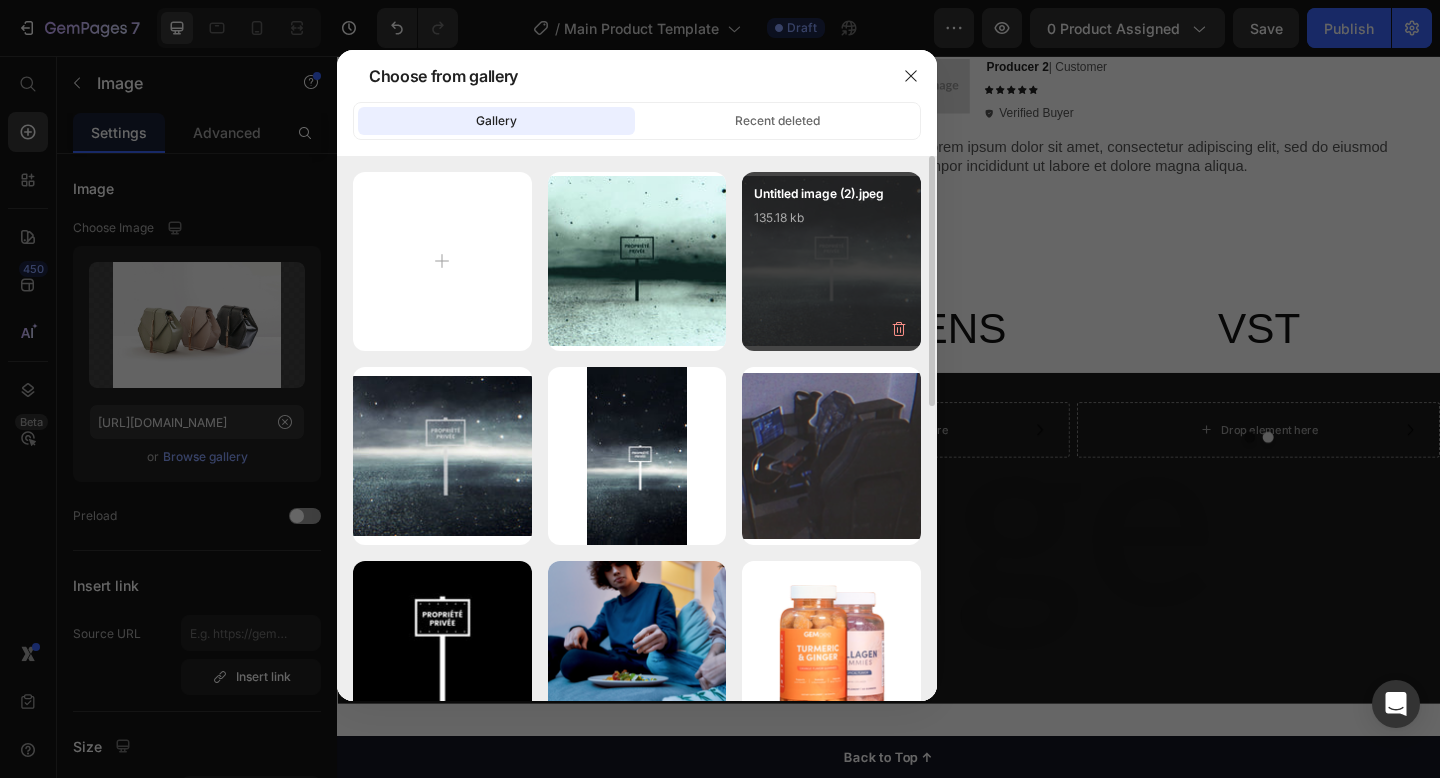 type on "C:\fakepath\vintage-synthesizer-on-a-wooden-table-359828.jpg" 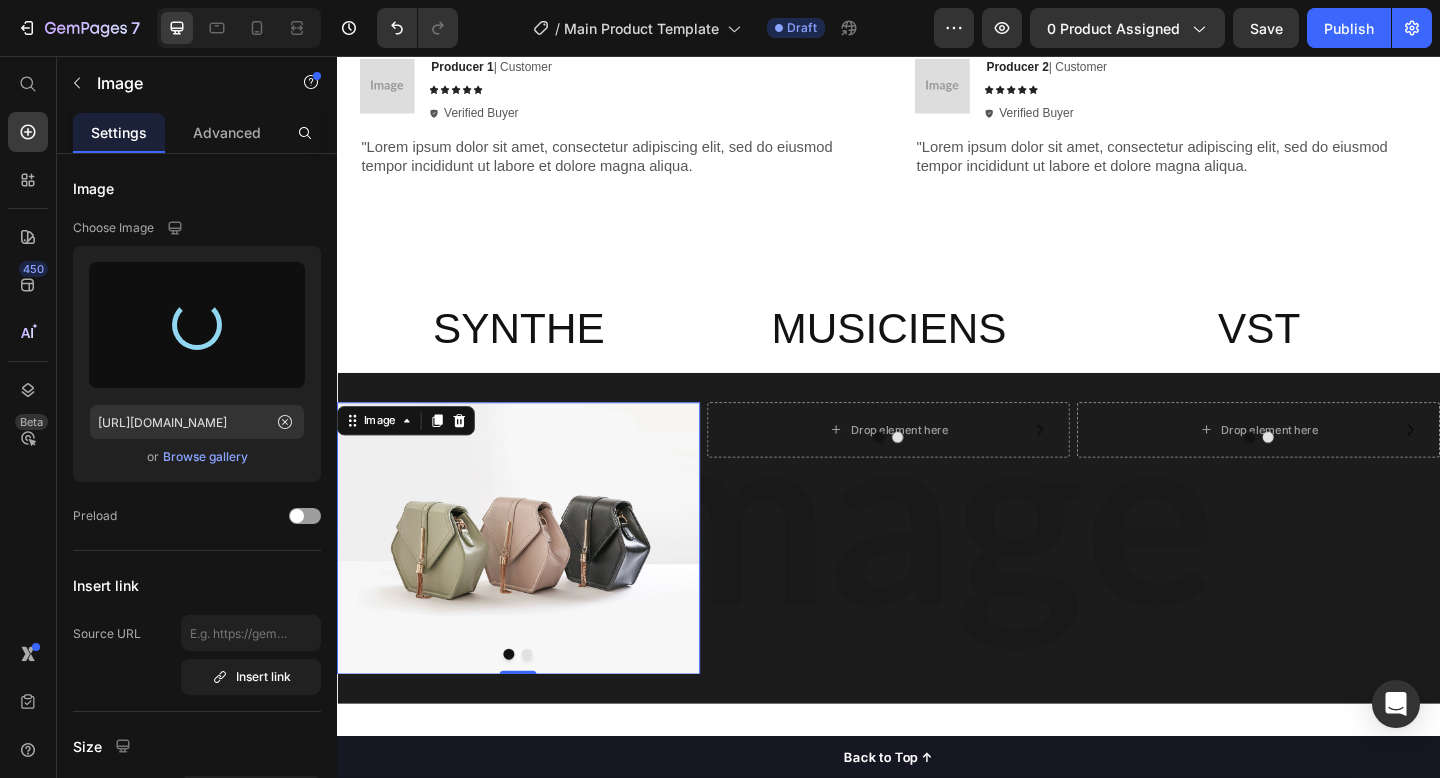 type on "https://cdn.shopify.com/s/files/1/0887/7188/7431/files/gempages_574362631335314514-1097e13a-79ee-42b4-a111-bacffed181a2.jpg" 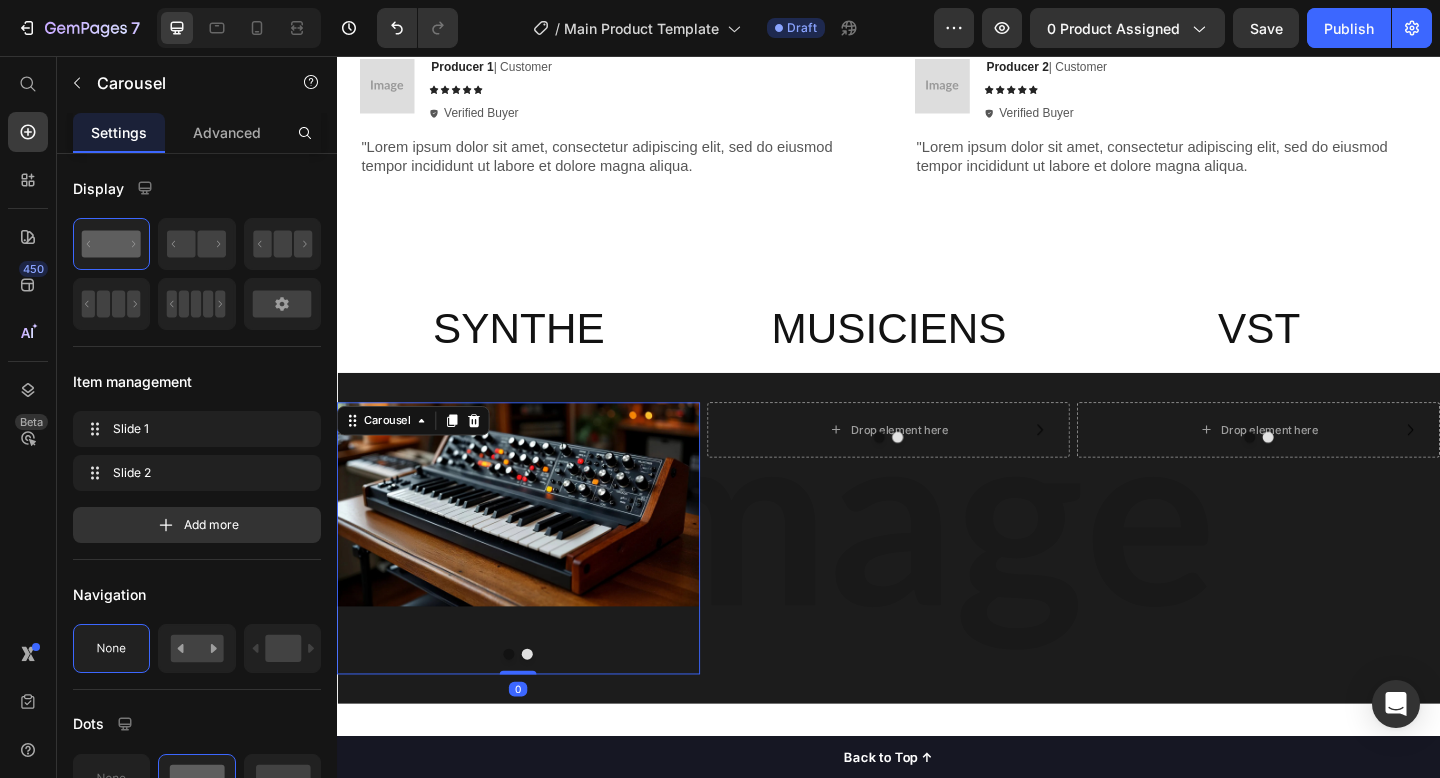 click at bounding box center [524, 707] 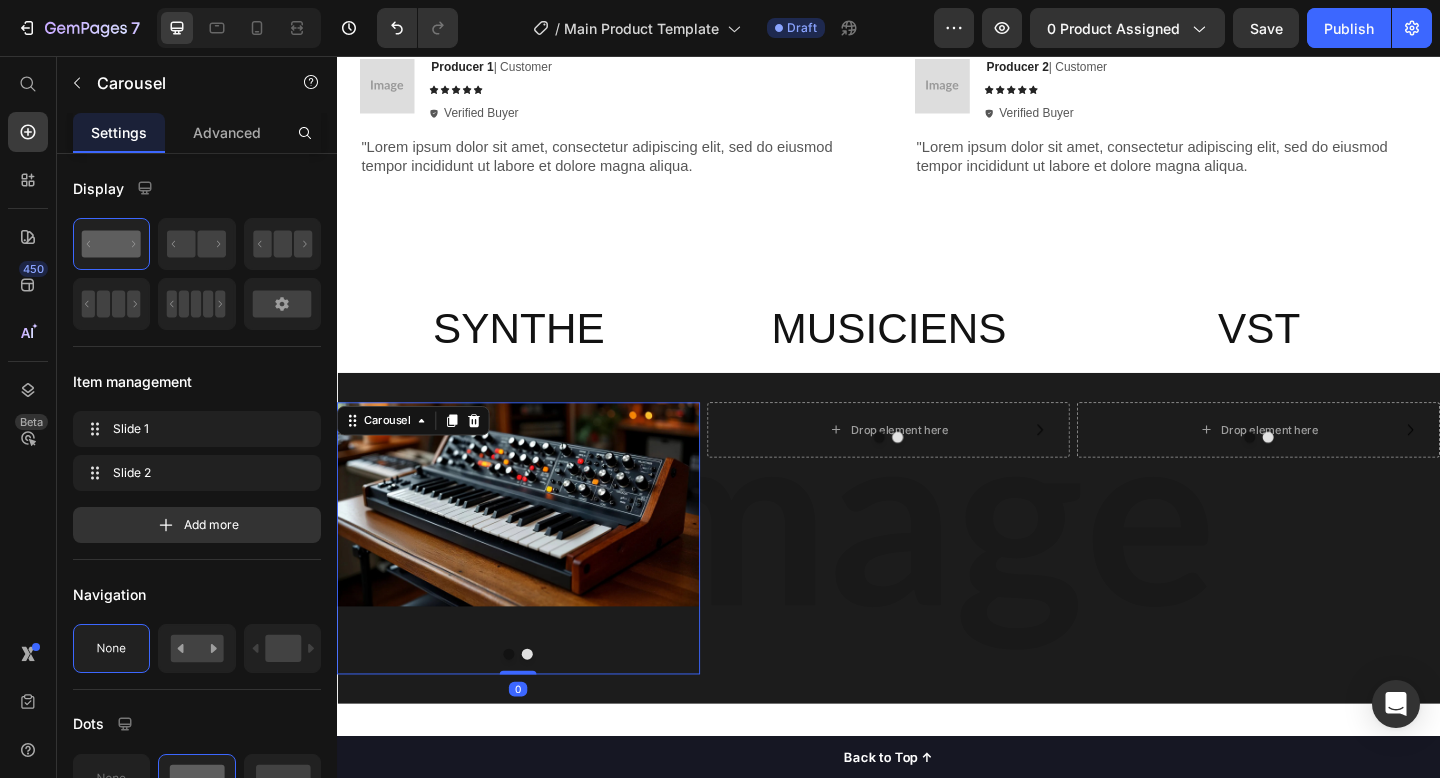 click at bounding box center (524, 707) 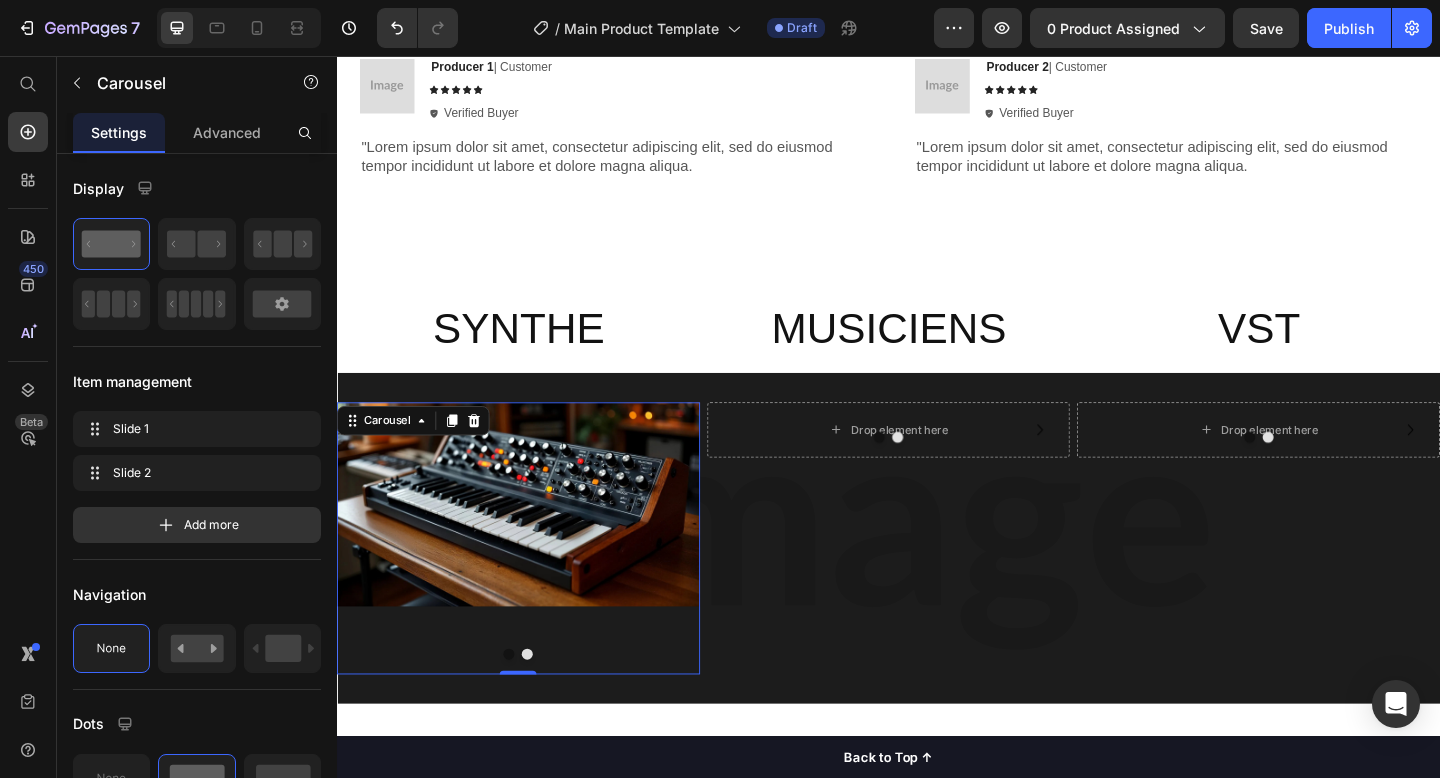click at bounding box center (544, 707) 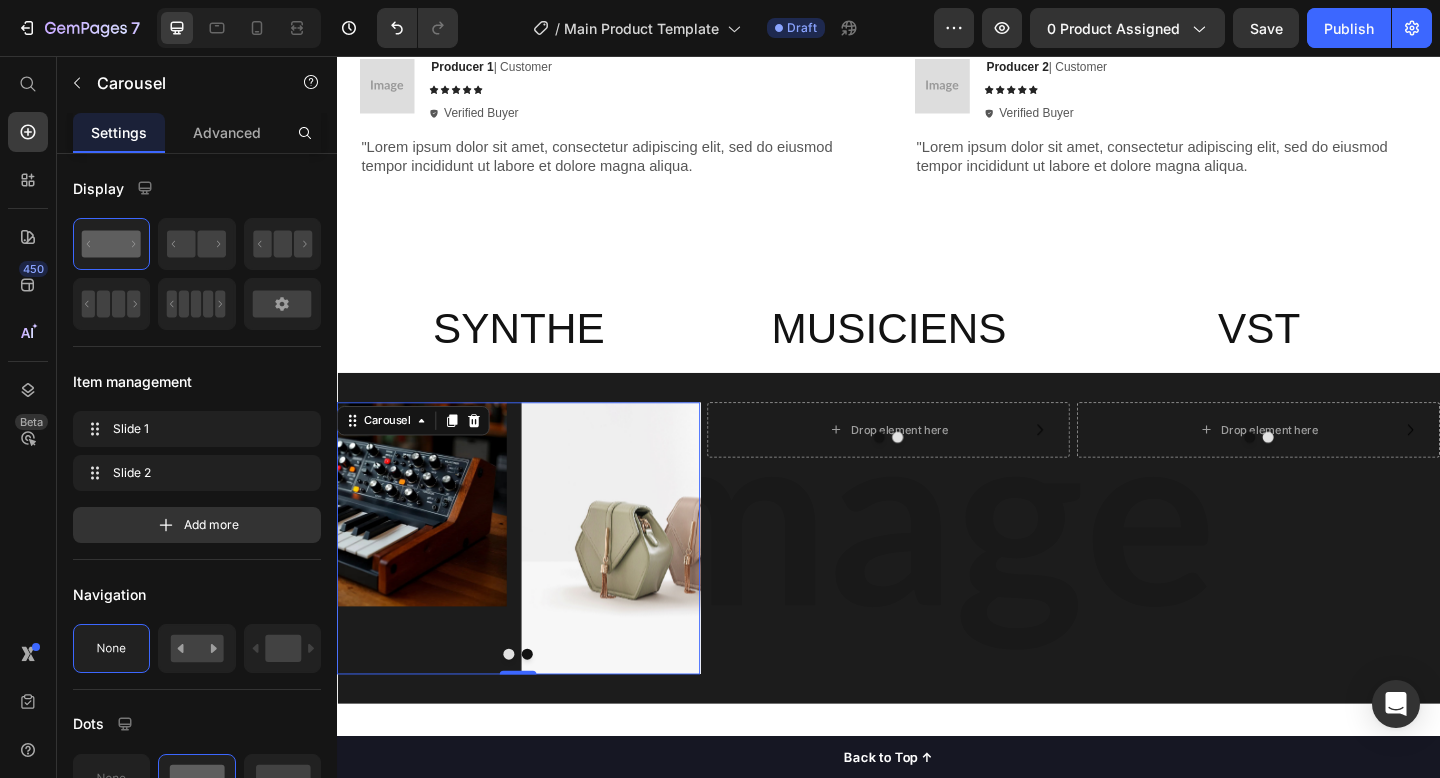 click at bounding box center (524, 707) 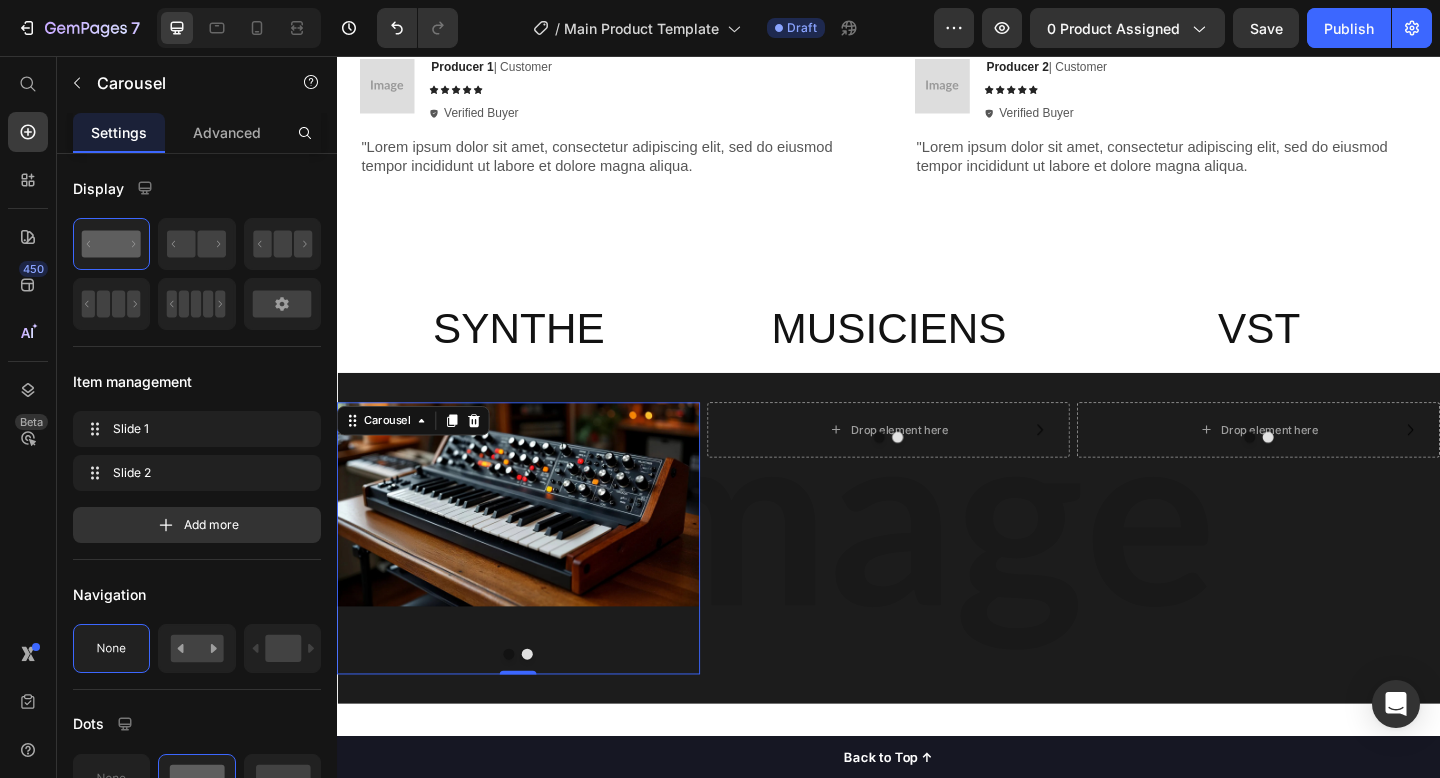 click at bounding box center (524, 707) 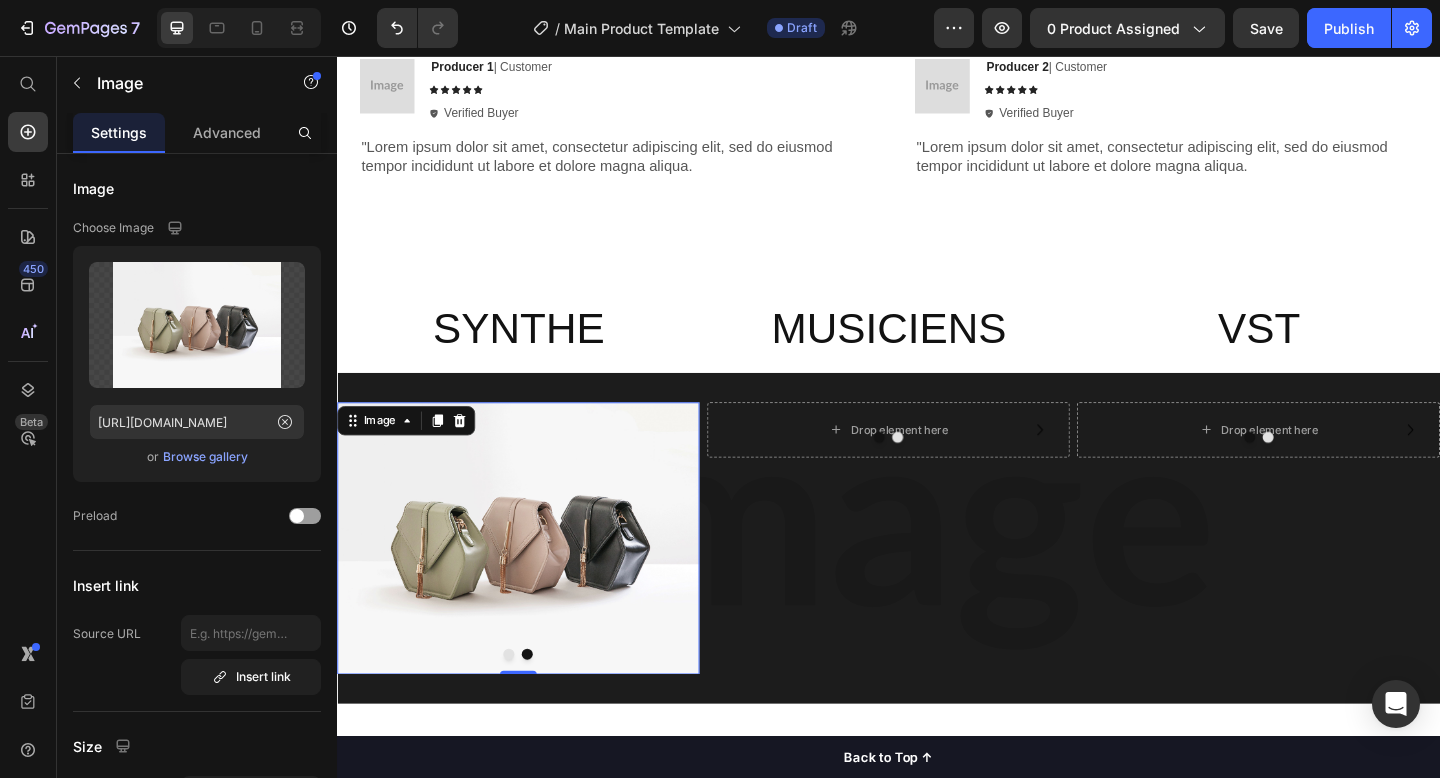 click at bounding box center [534, 581] 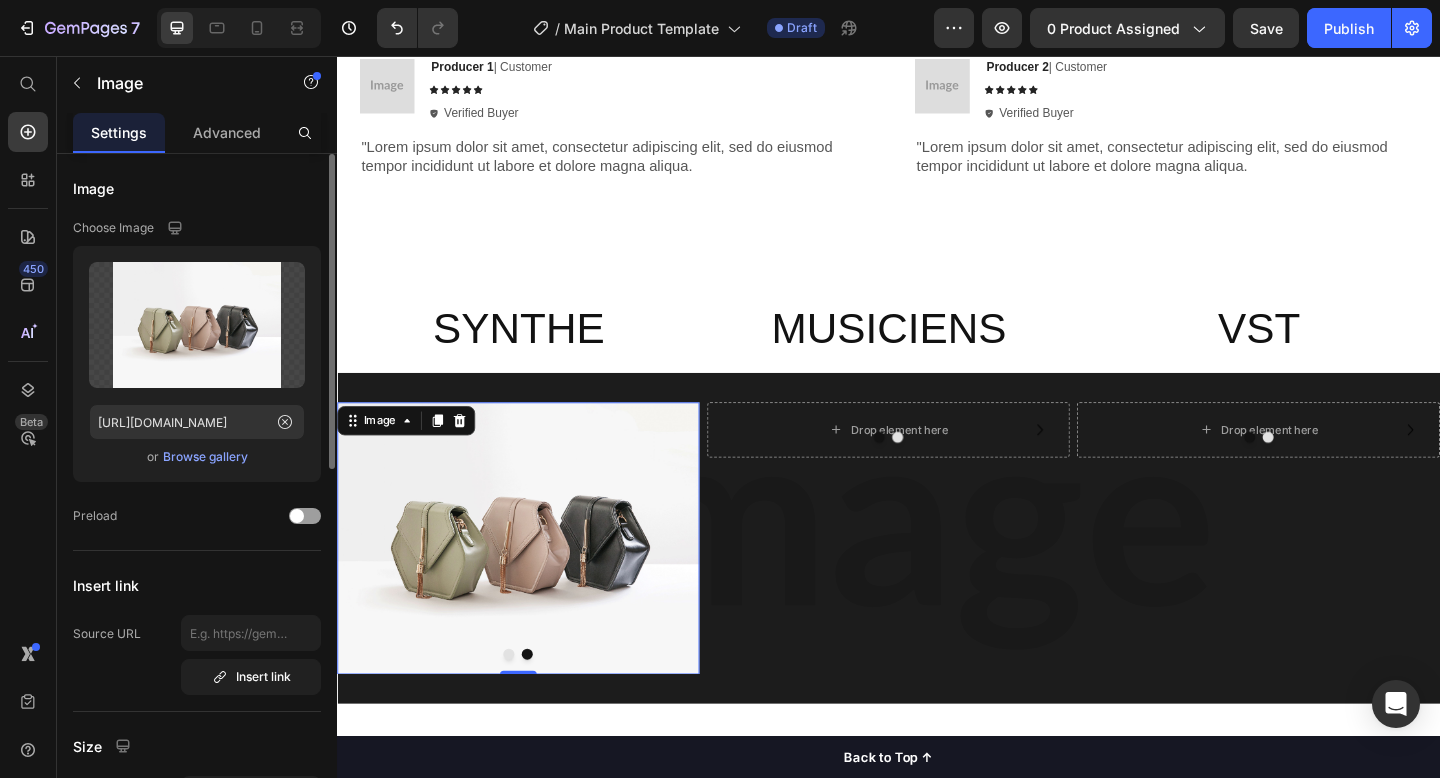click on "Browse gallery" at bounding box center [205, 457] 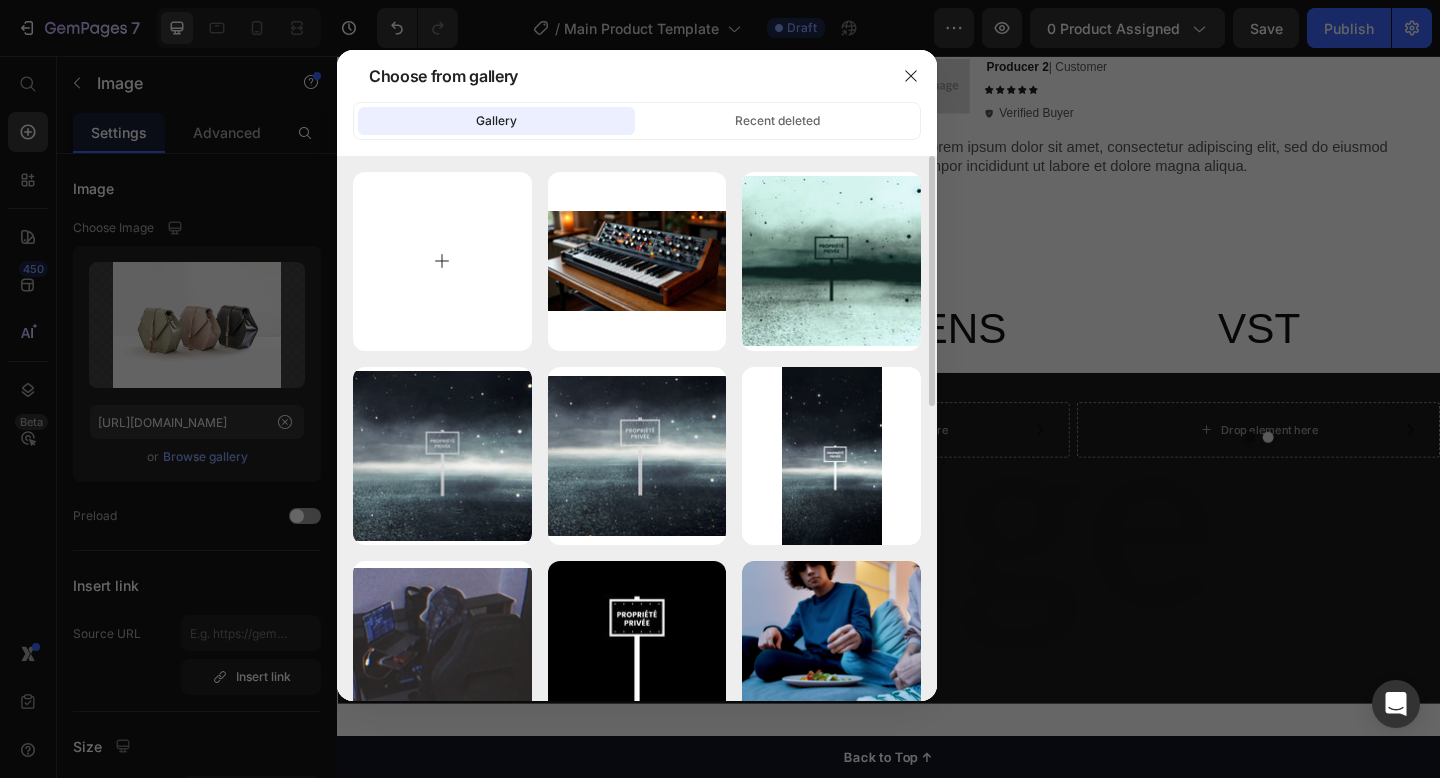 click at bounding box center (442, 261) 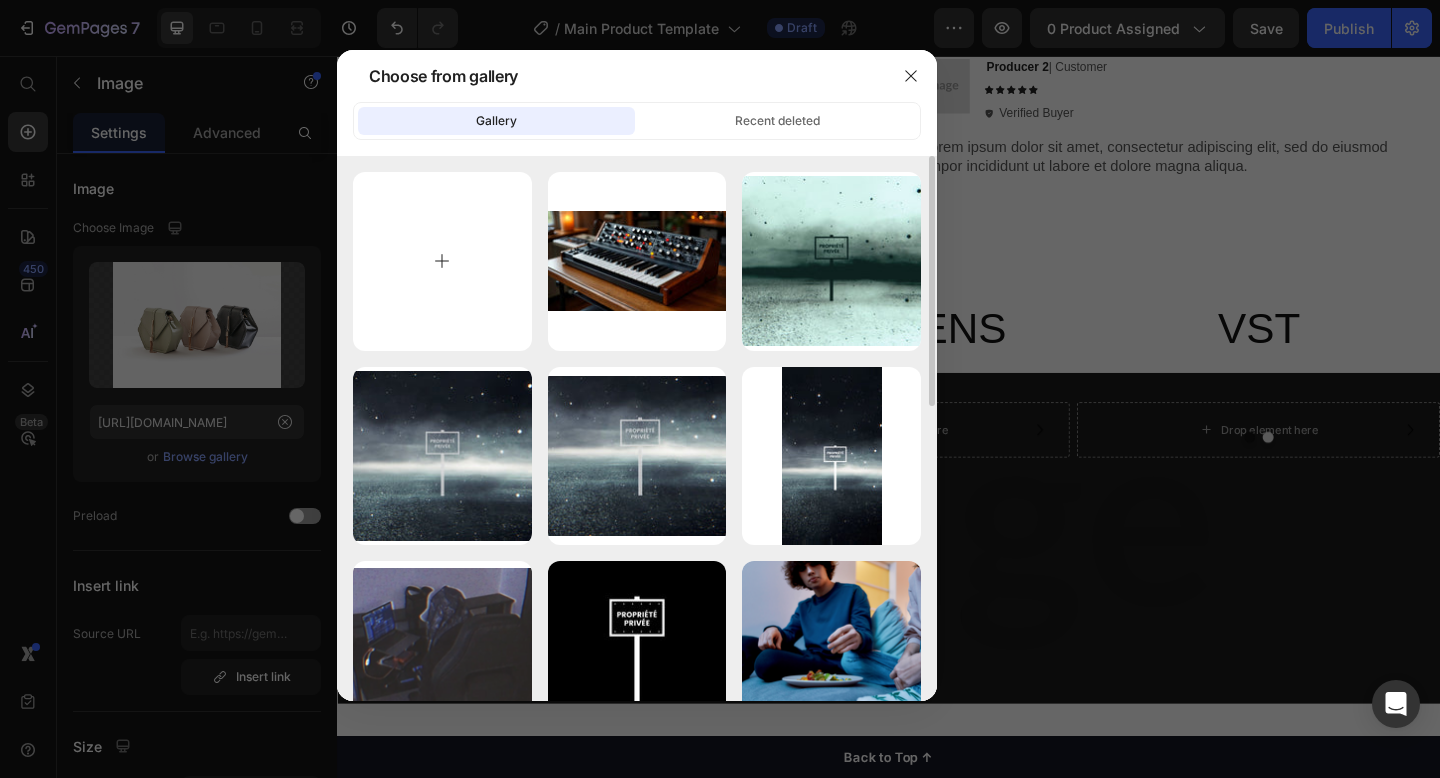 type on "C:\fakepath\vintage-synthesizer-in-monochrome-101234937.jpg" 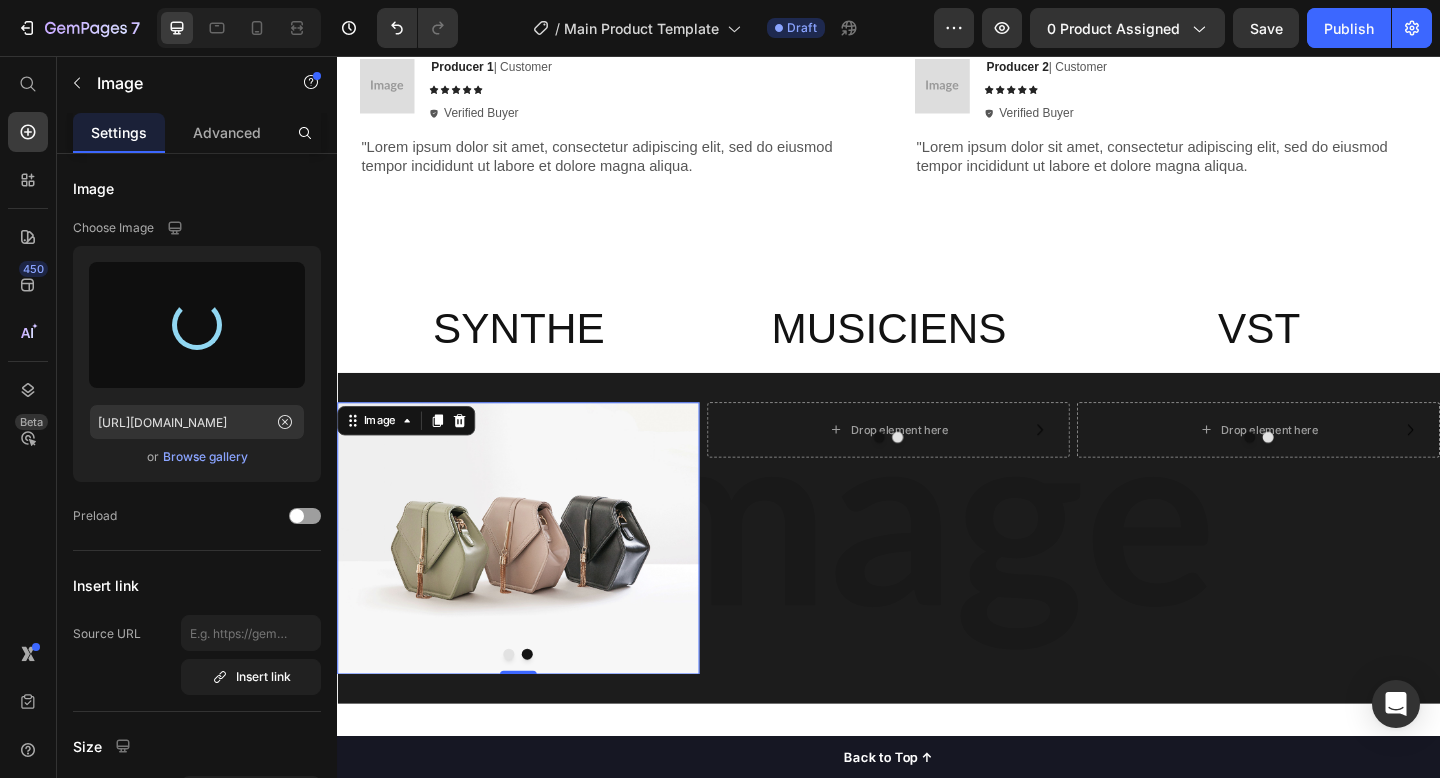 type on "[URL][DOMAIN_NAME]" 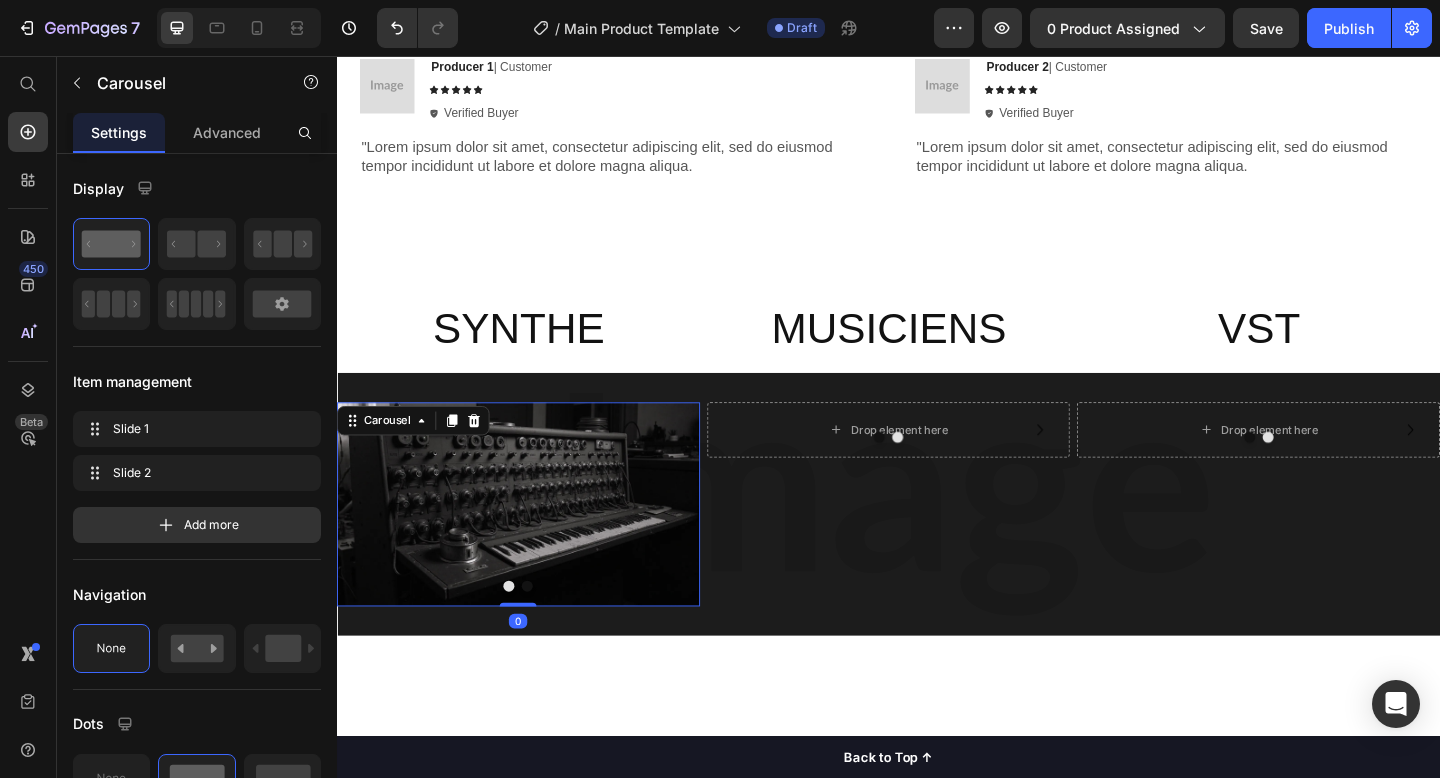 click at bounding box center (544, 633) 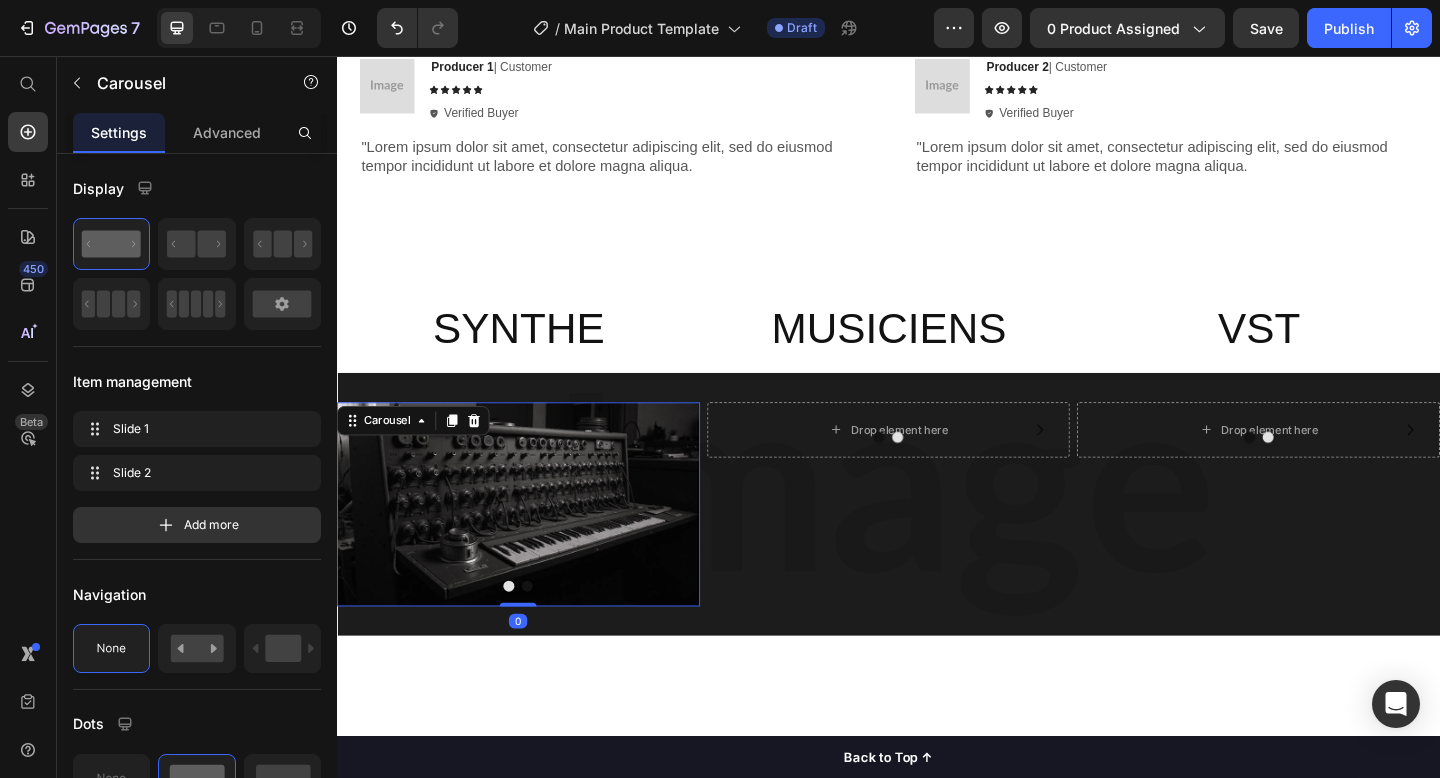 click at bounding box center (544, 633) 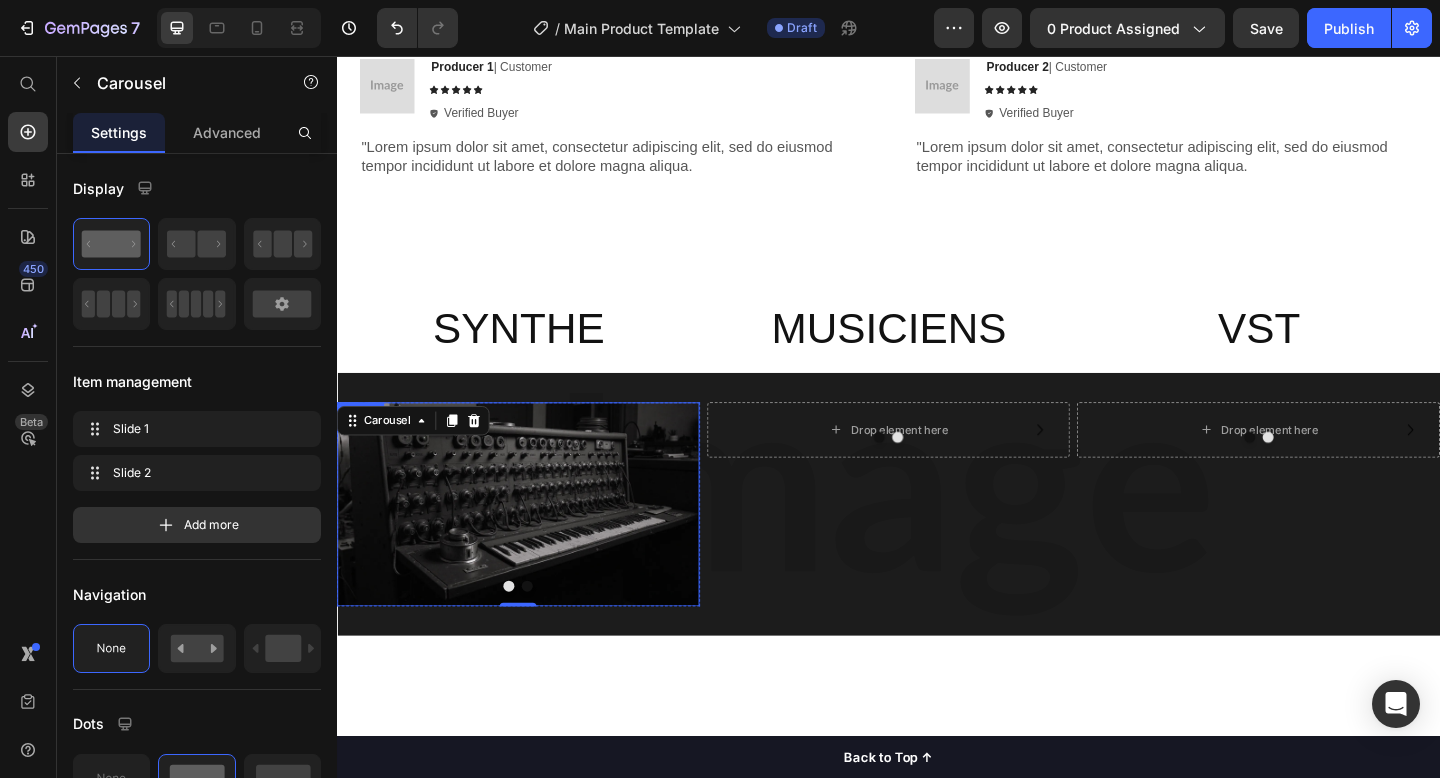 click at bounding box center (534, 544) 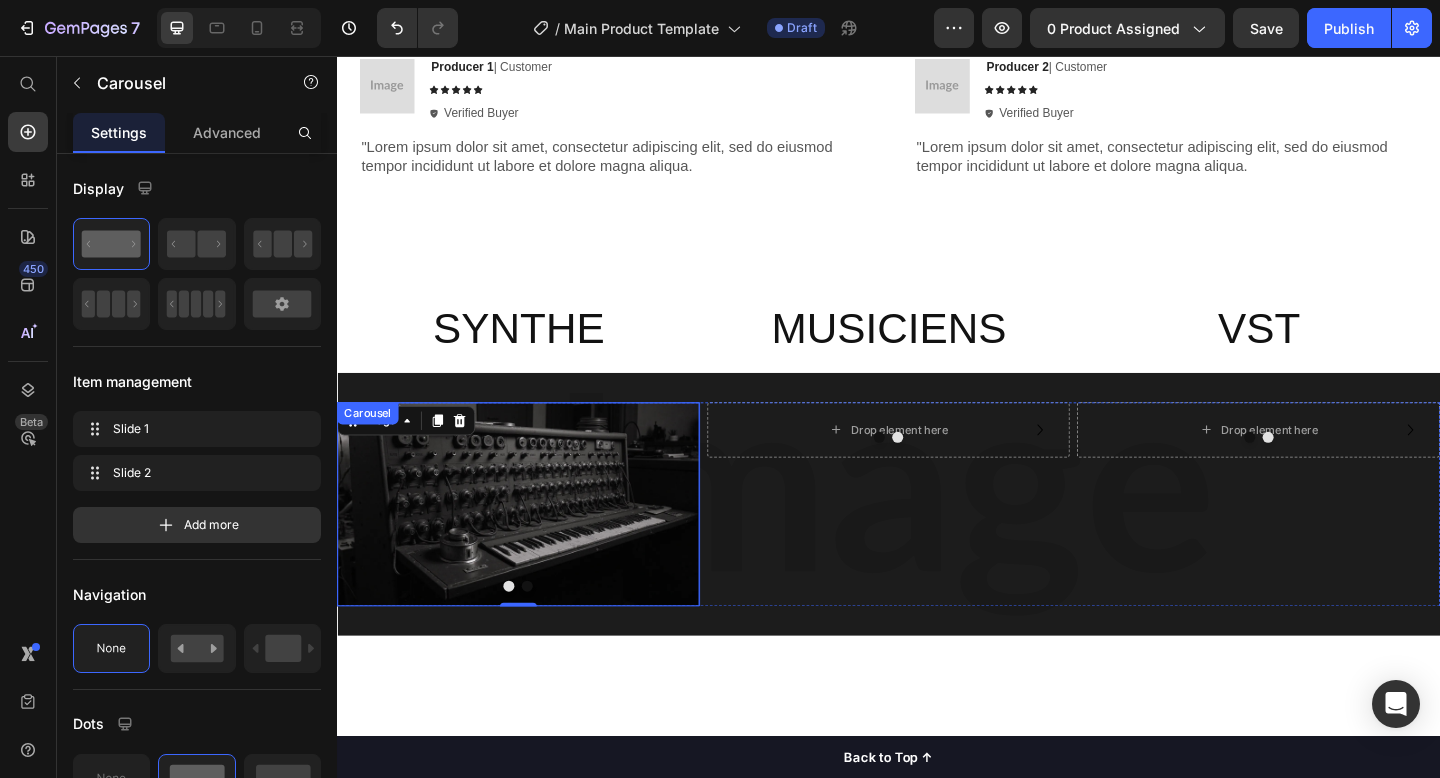 click at bounding box center [544, 633] 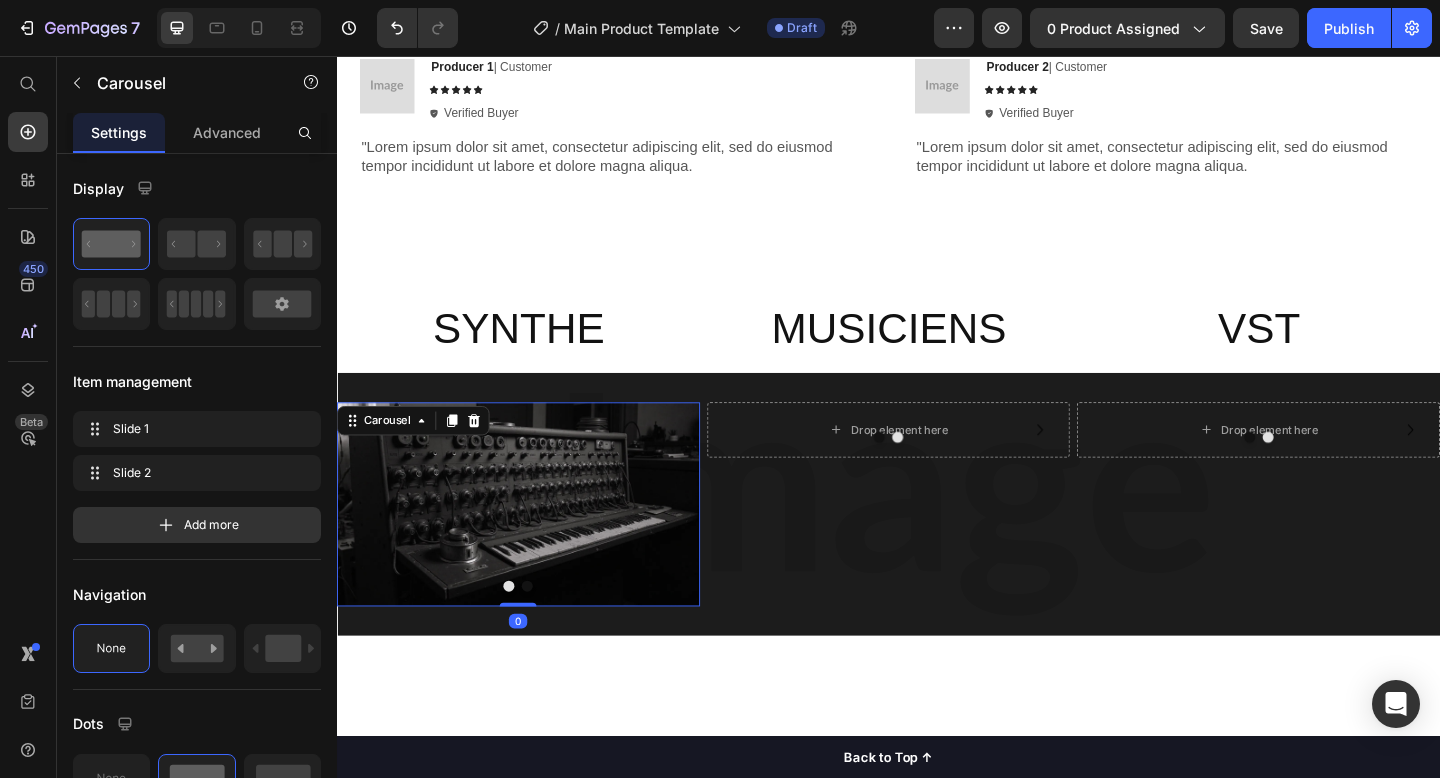 click at bounding box center [544, 633] 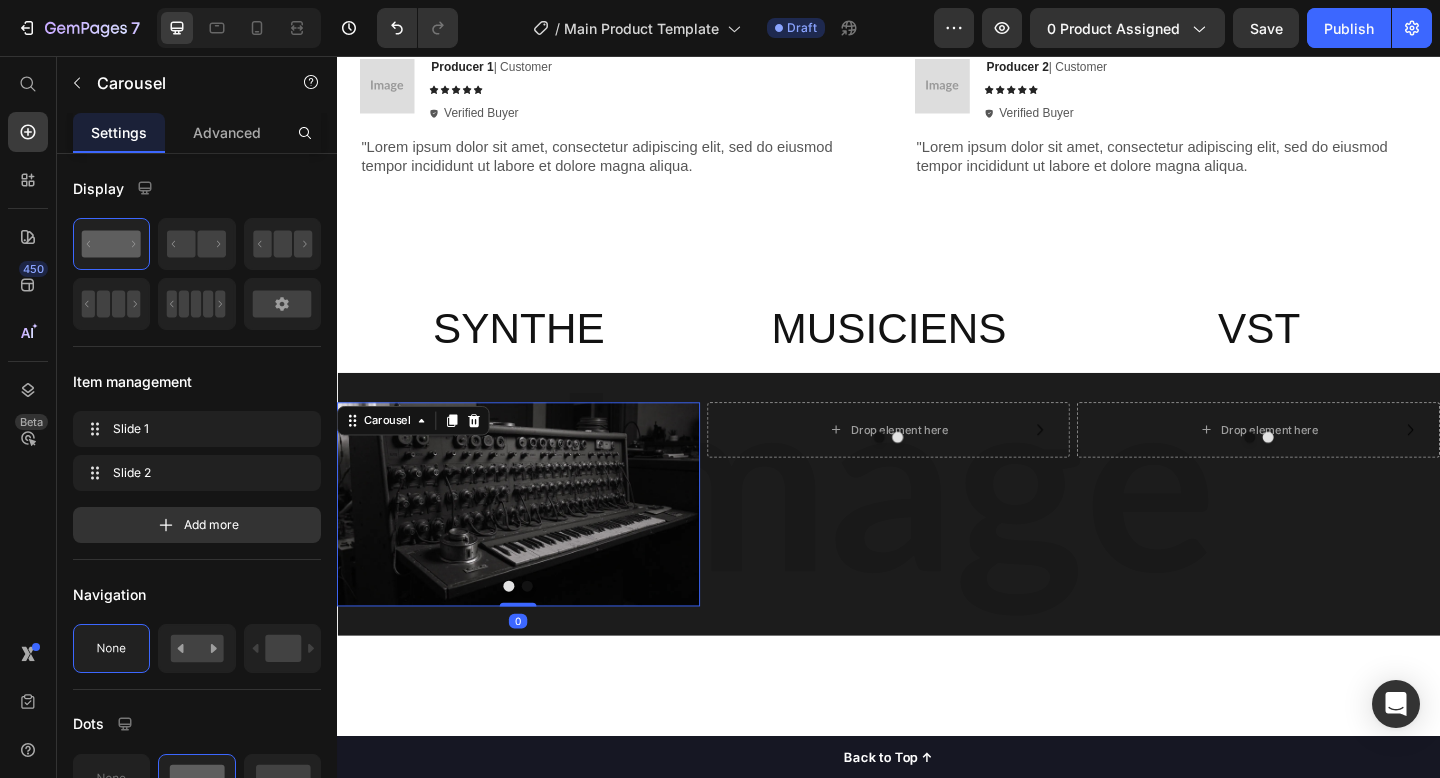 click at bounding box center (534, 633) 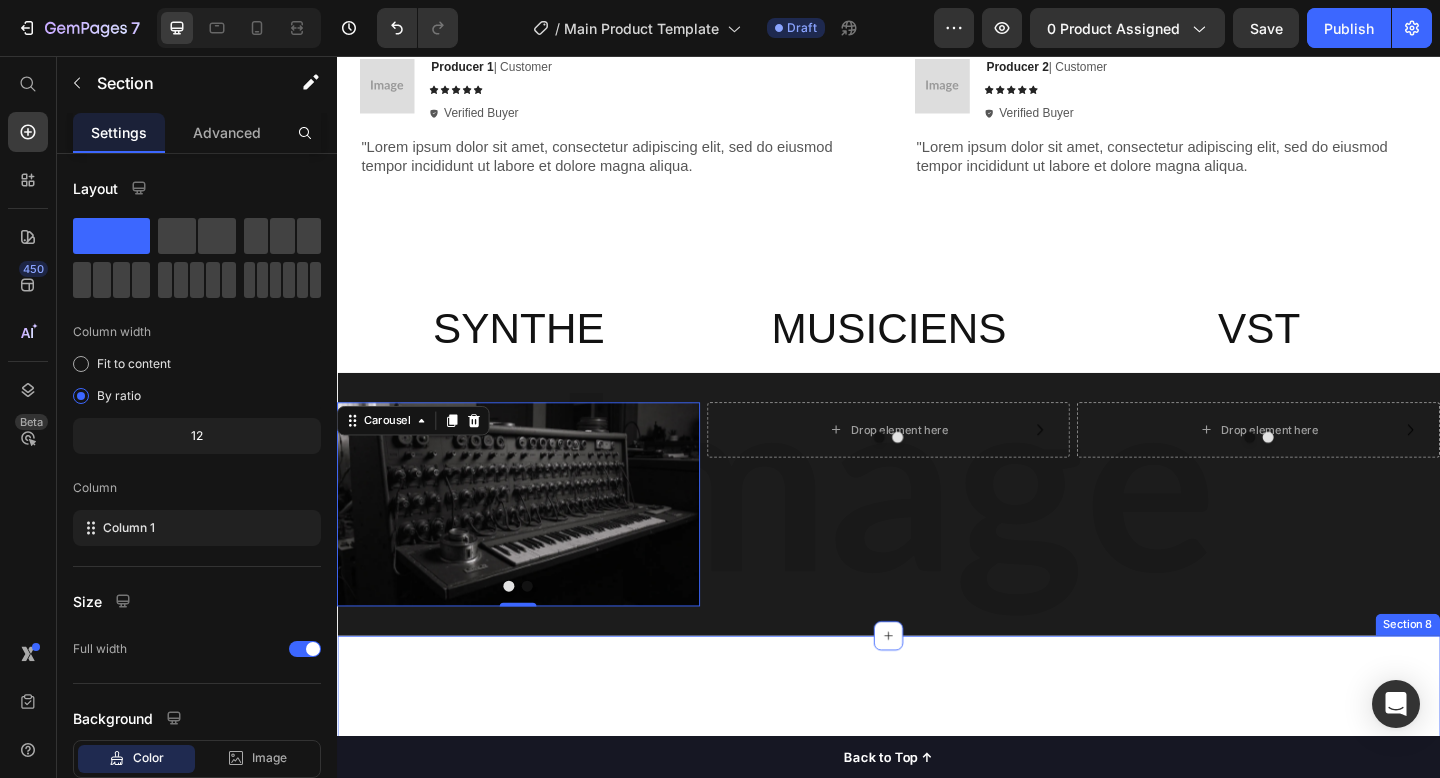 click on "Other Kits You Might Like Heading Have you added products to your store? We couldn’t find any. Add products to Shopify   or pick another  product Product List Row Row Row Row Section 8" at bounding box center (937, 959) 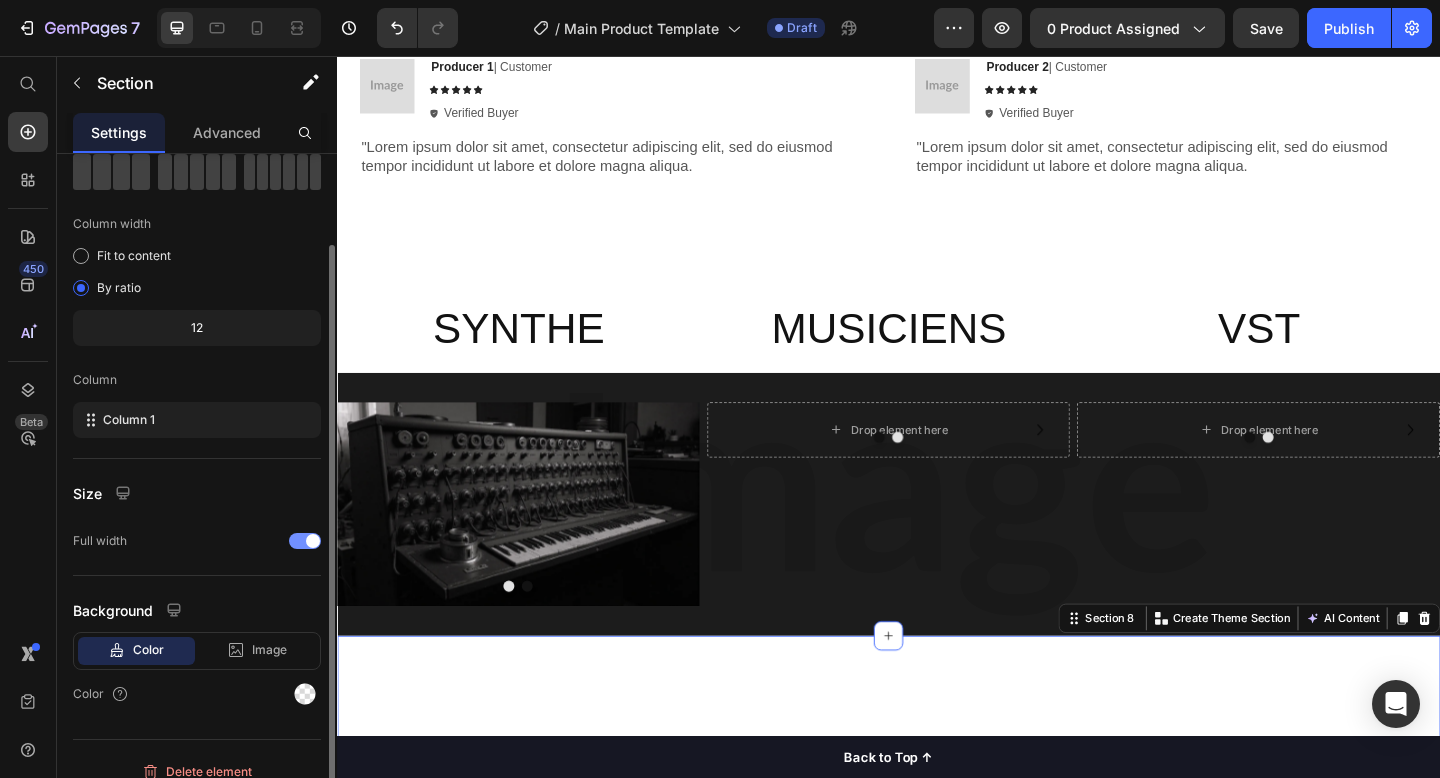scroll, scrollTop: 0, scrollLeft: 0, axis: both 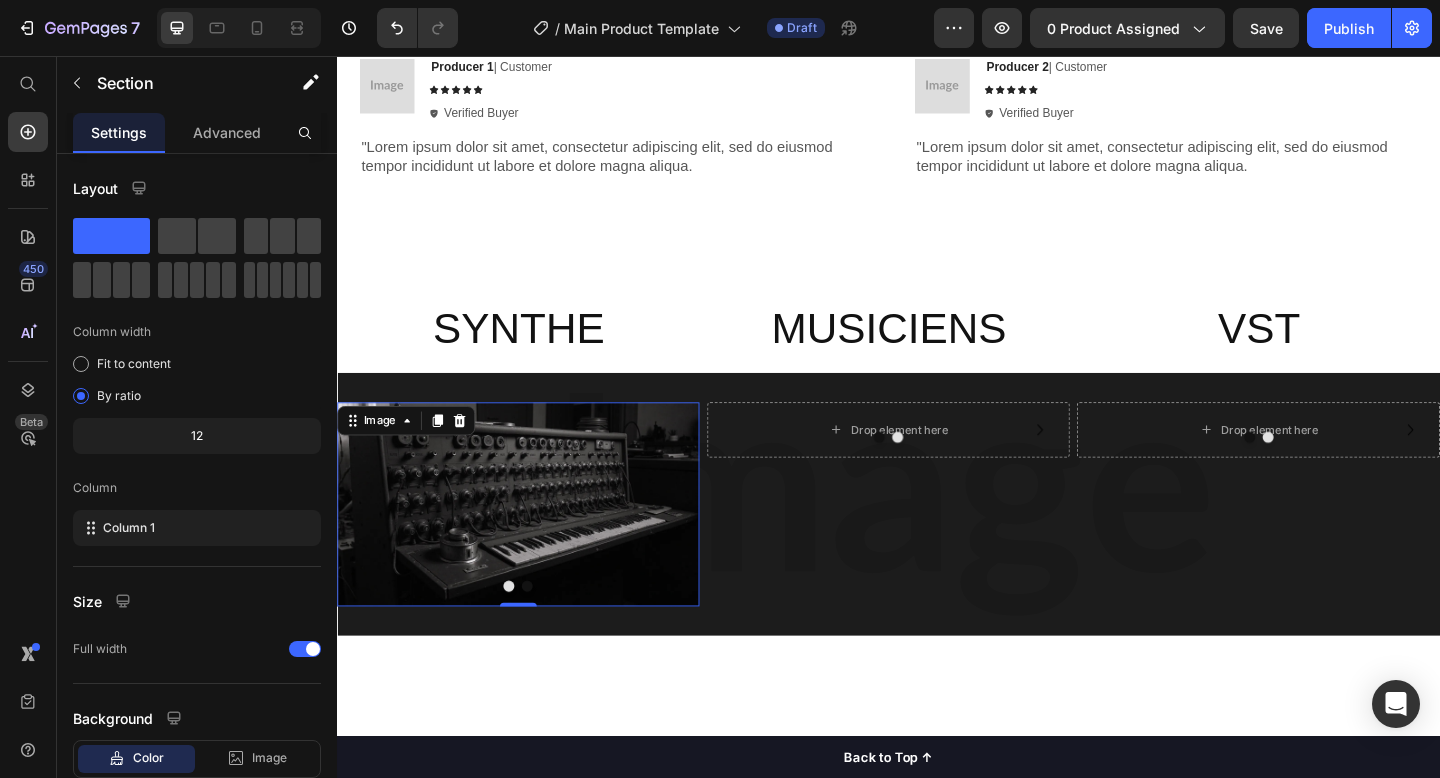 click at bounding box center (534, 544) 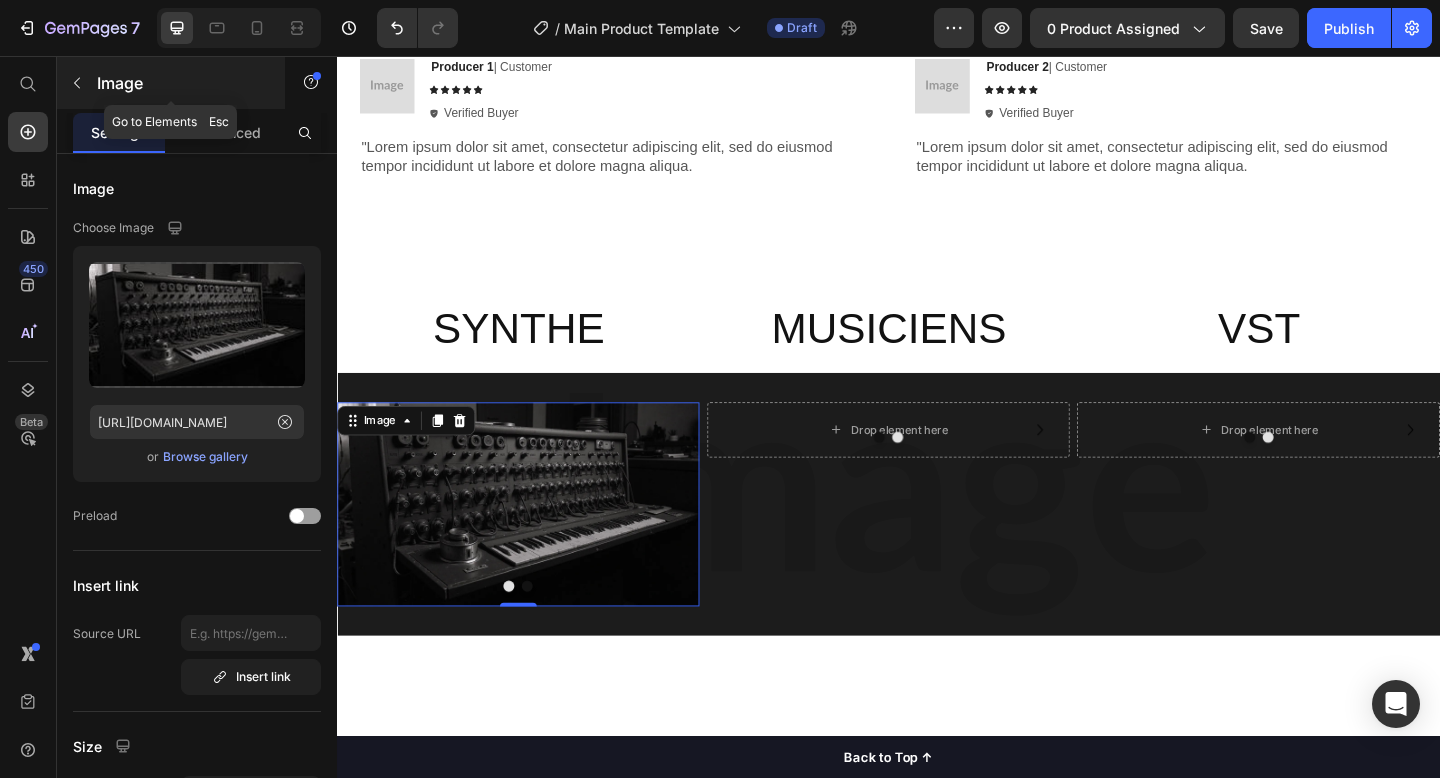 click at bounding box center (77, 83) 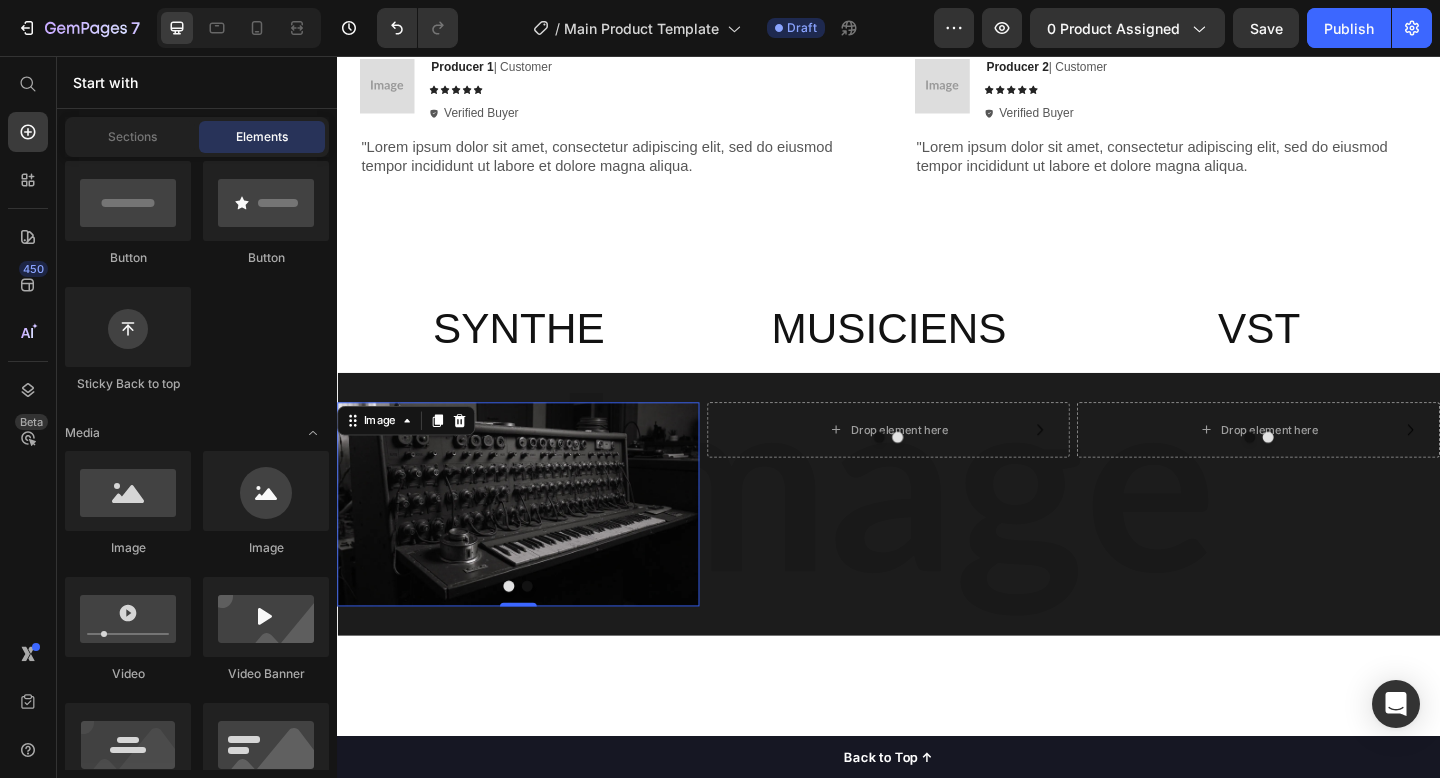 click at bounding box center [534, 544] 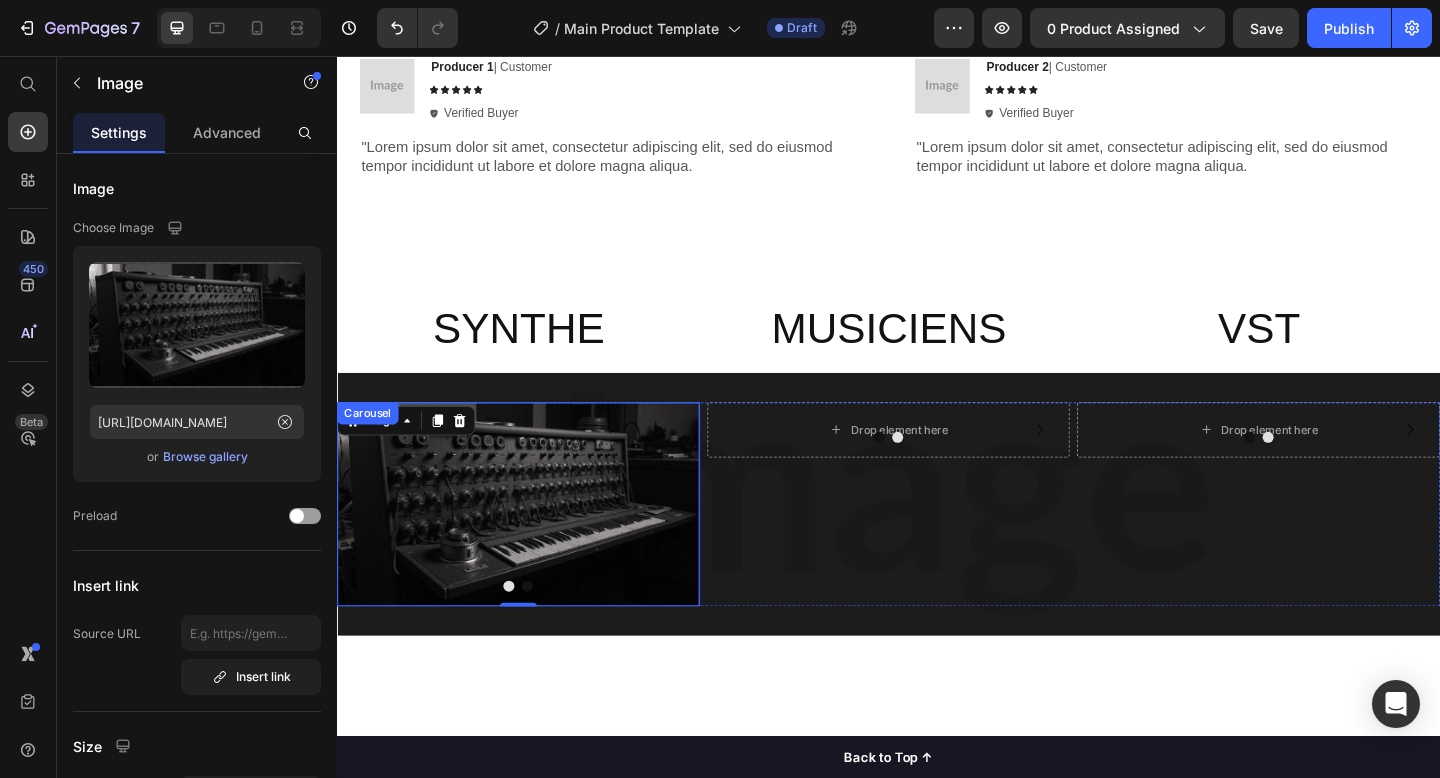 click at bounding box center (534, 633) 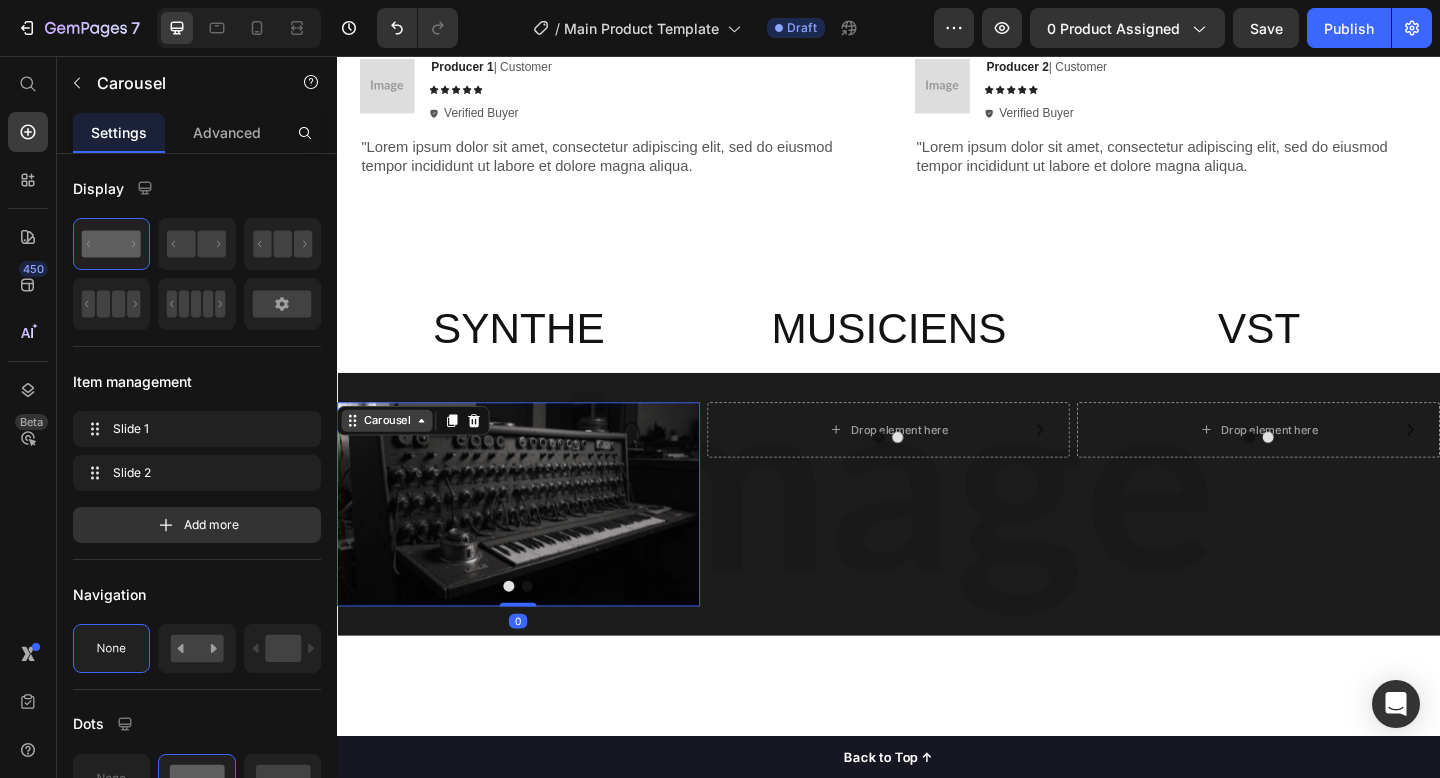 click on "Carousel" at bounding box center [391, 453] 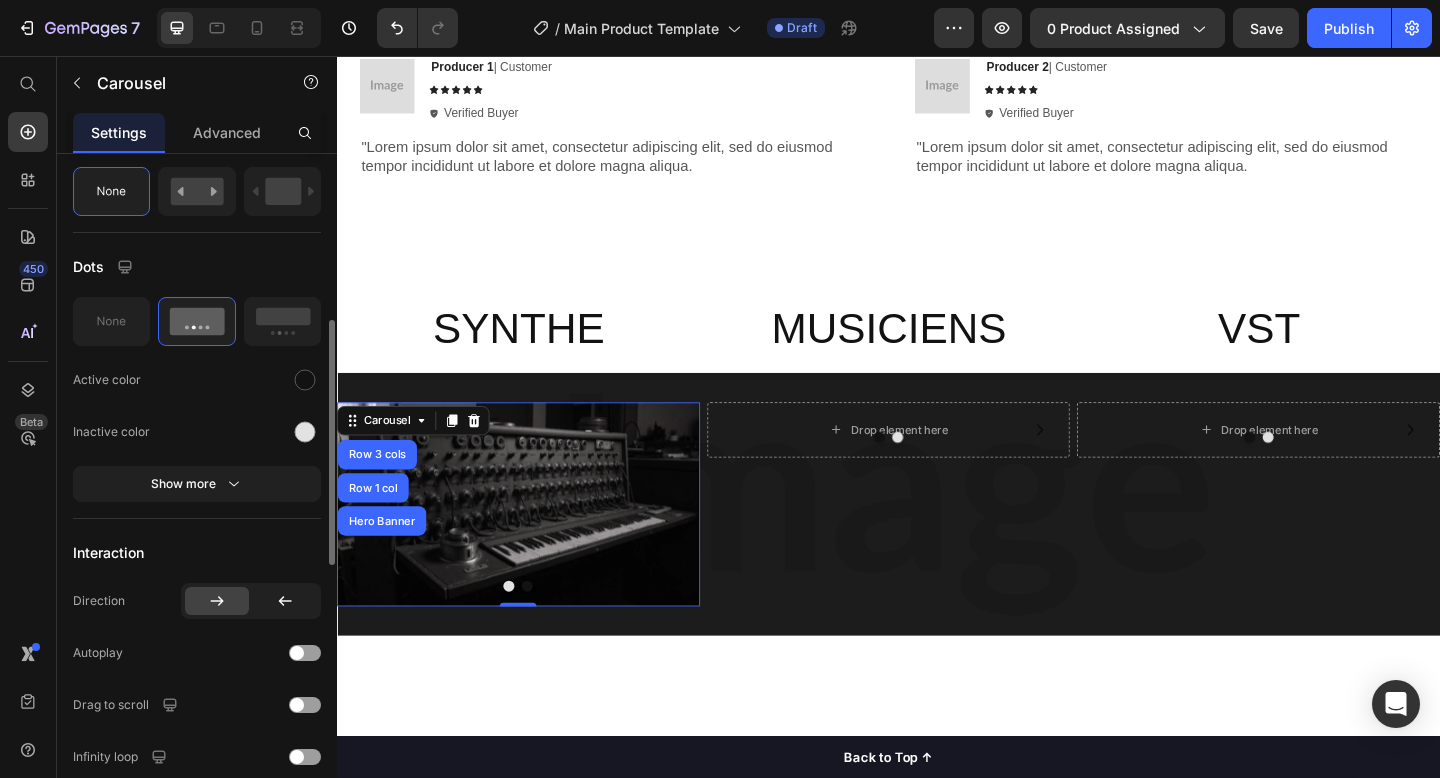 scroll, scrollTop: 458, scrollLeft: 0, axis: vertical 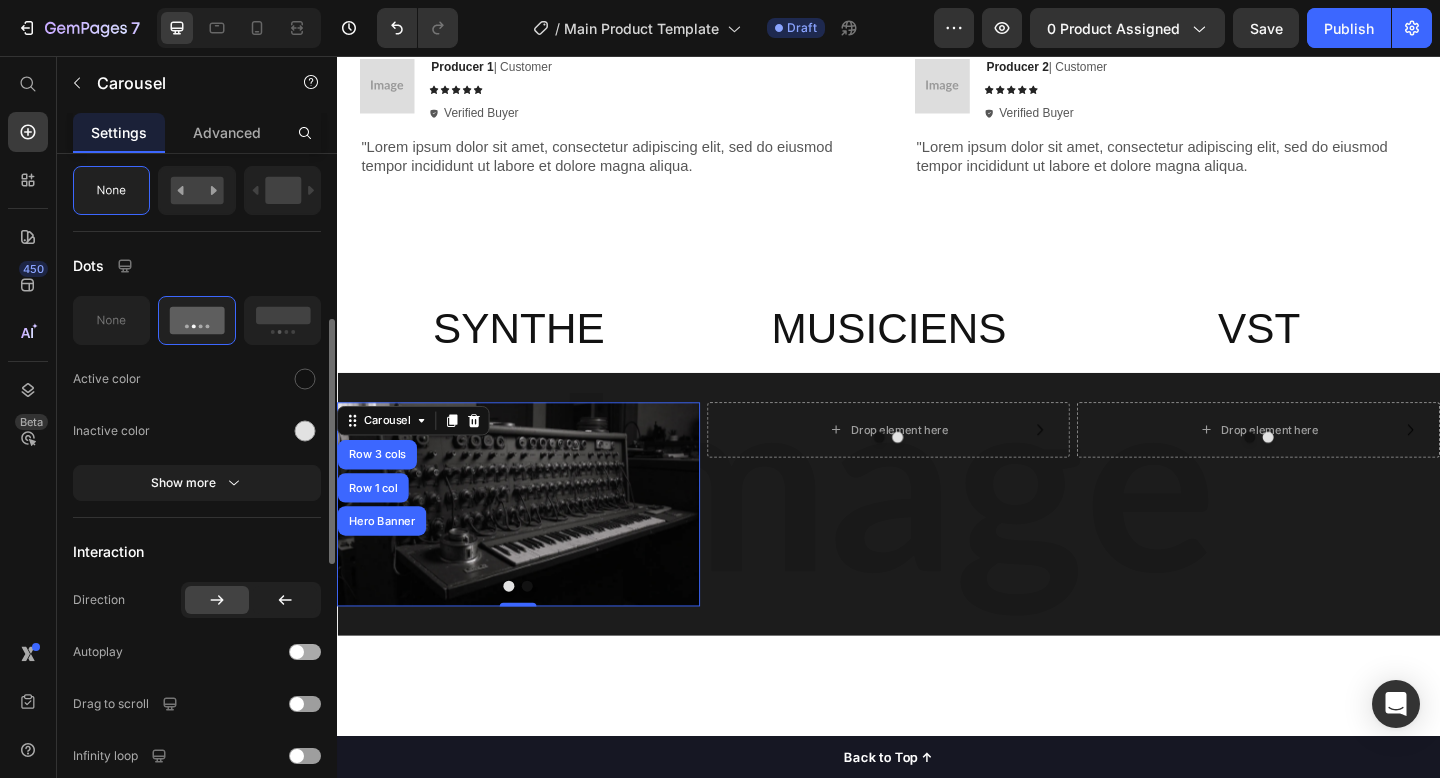 click at bounding box center (305, 652) 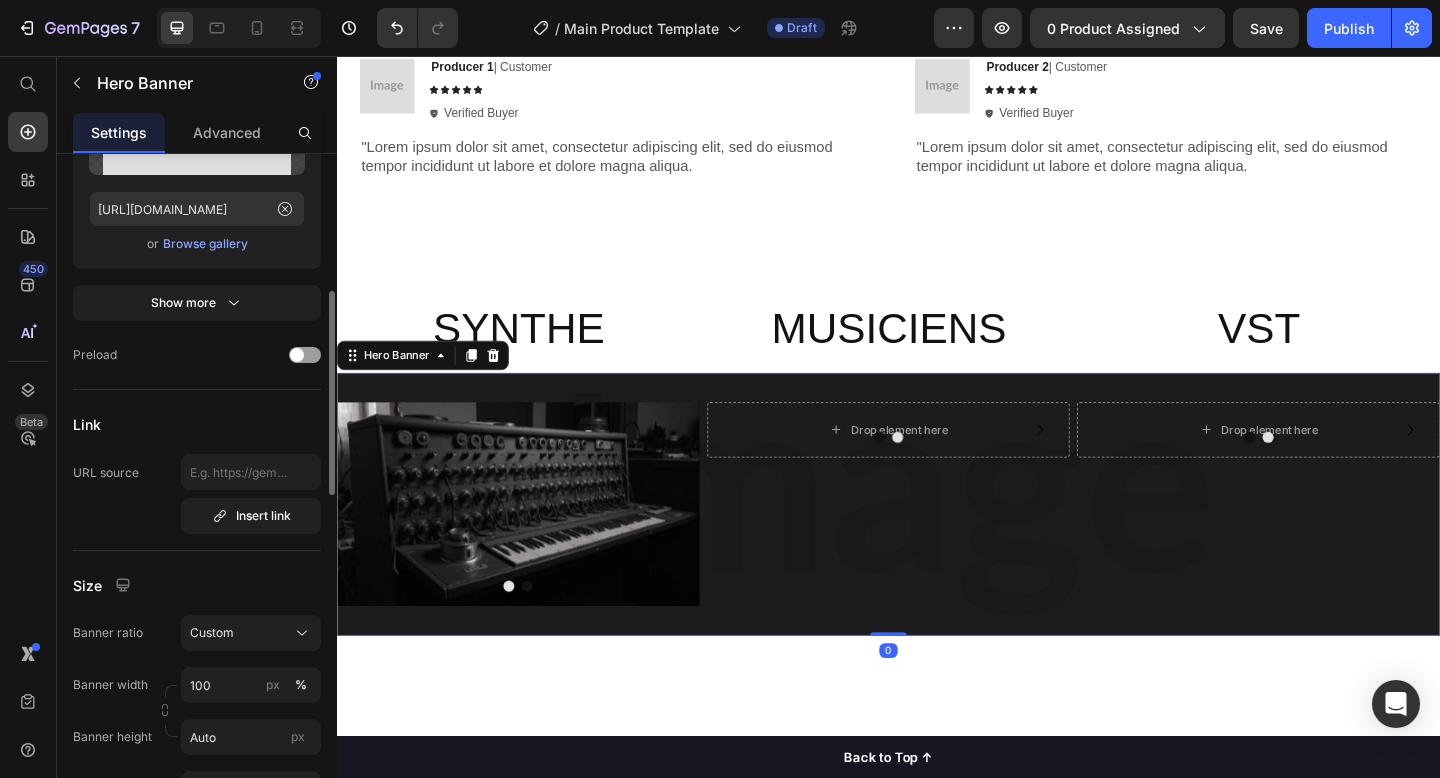click on "Image Image Carousel
Drop element here
Drop element here
Carousel
Drop element here
Drop element here
Carousel Row Row" at bounding box center [937, 544] 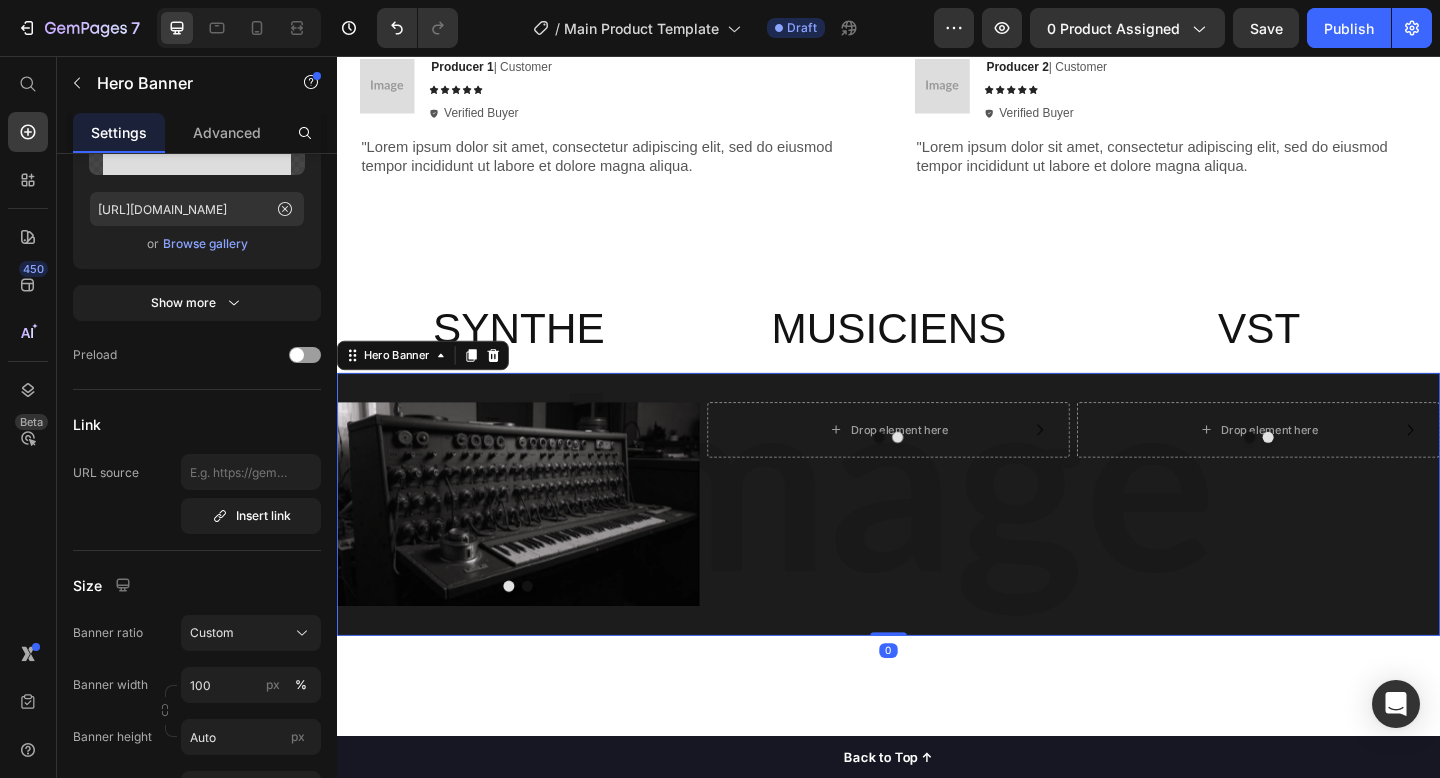 scroll, scrollTop: 0, scrollLeft: 0, axis: both 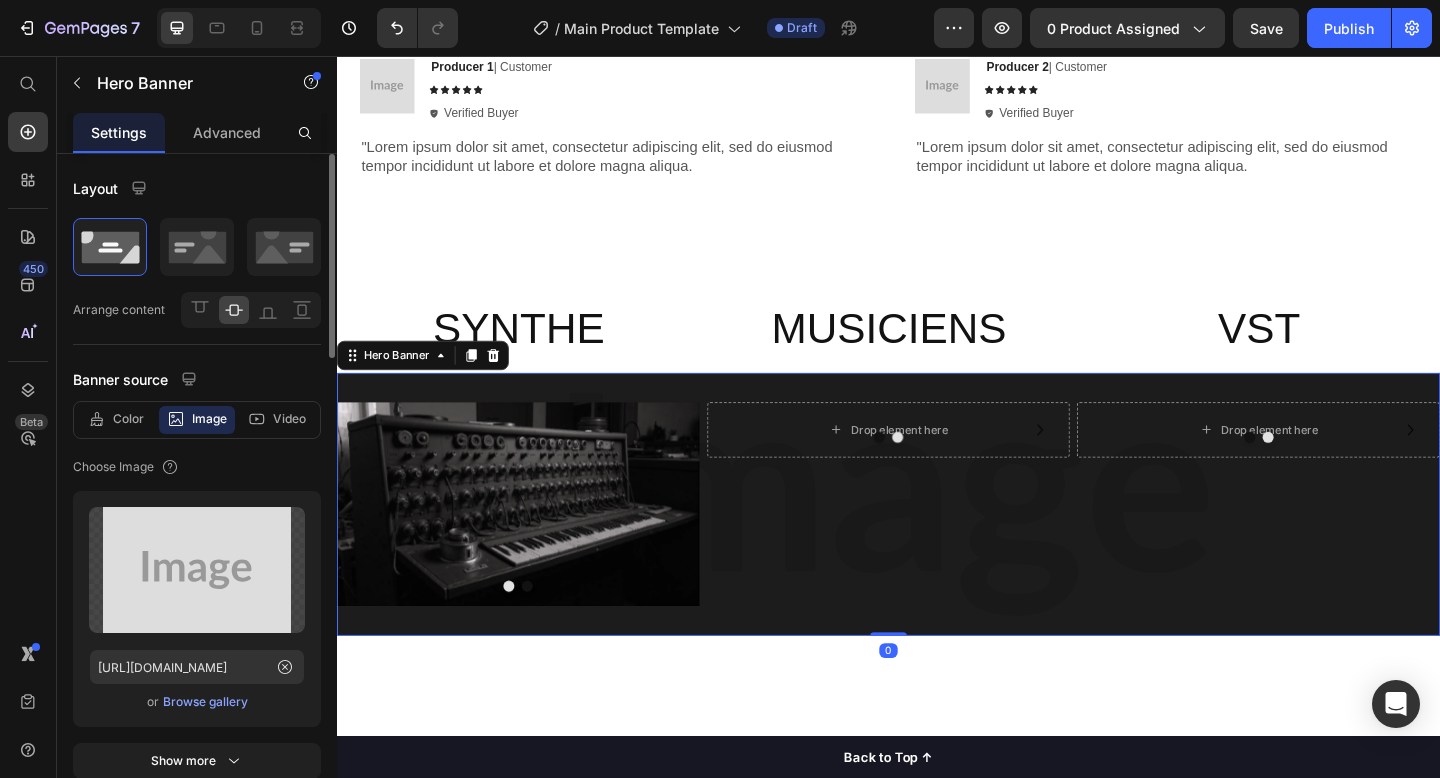 click on "Image Image Carousel
Drop element here
Drop element here
Carousel
Drop element here
Drop element here
Carousel Row Row" at bounding box center [937, 544] 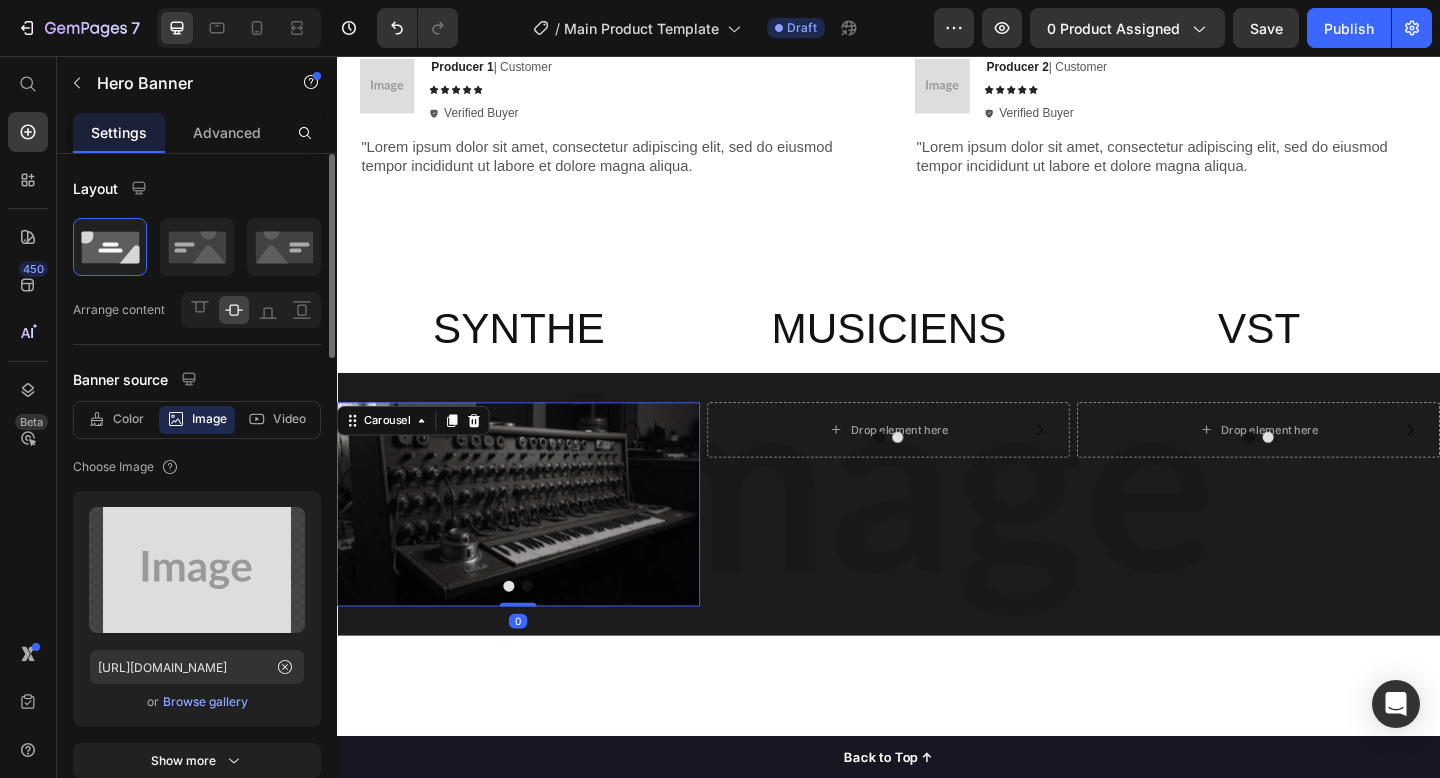 click at bounding box center (534, 633) 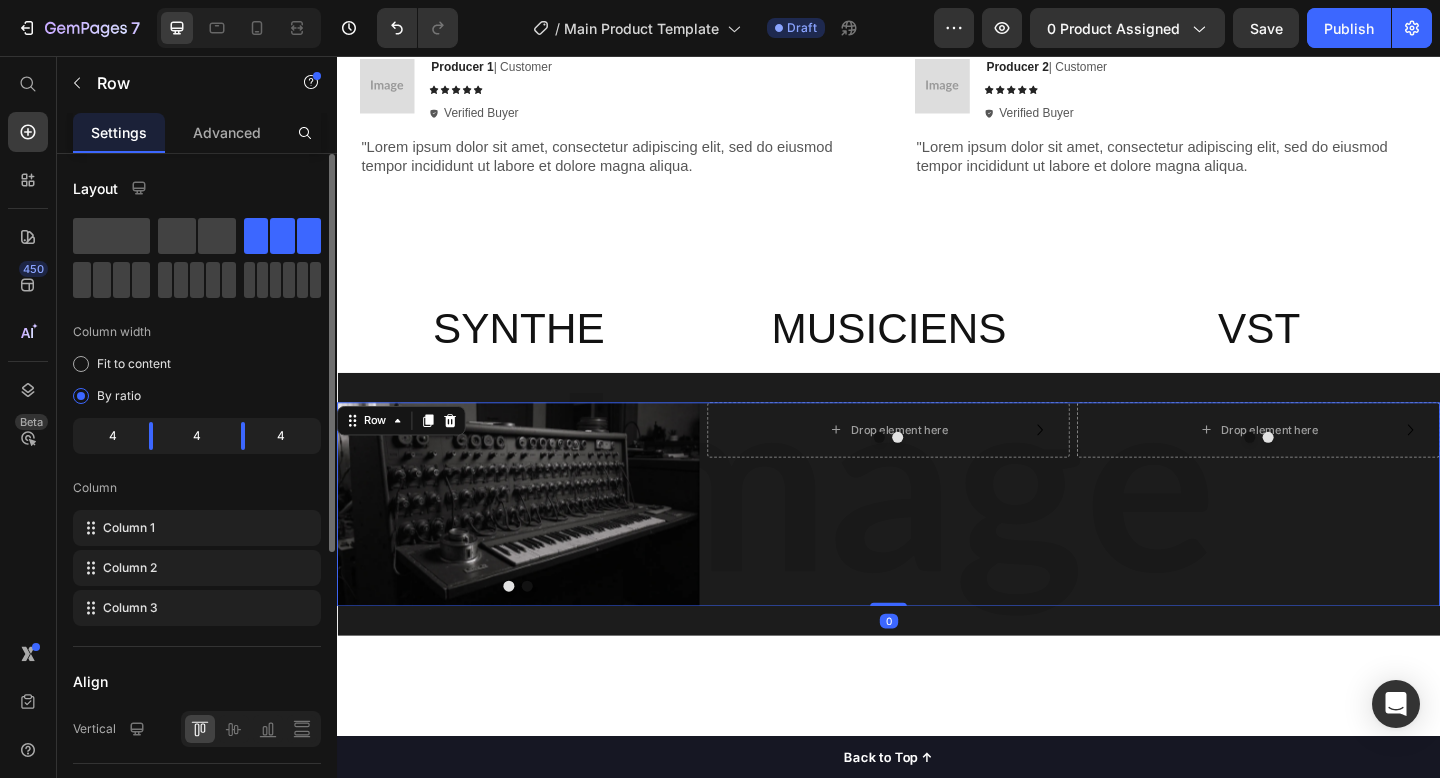 click on "Drop element here
Drop element here
Carousel" at bounding box center [937, 544] 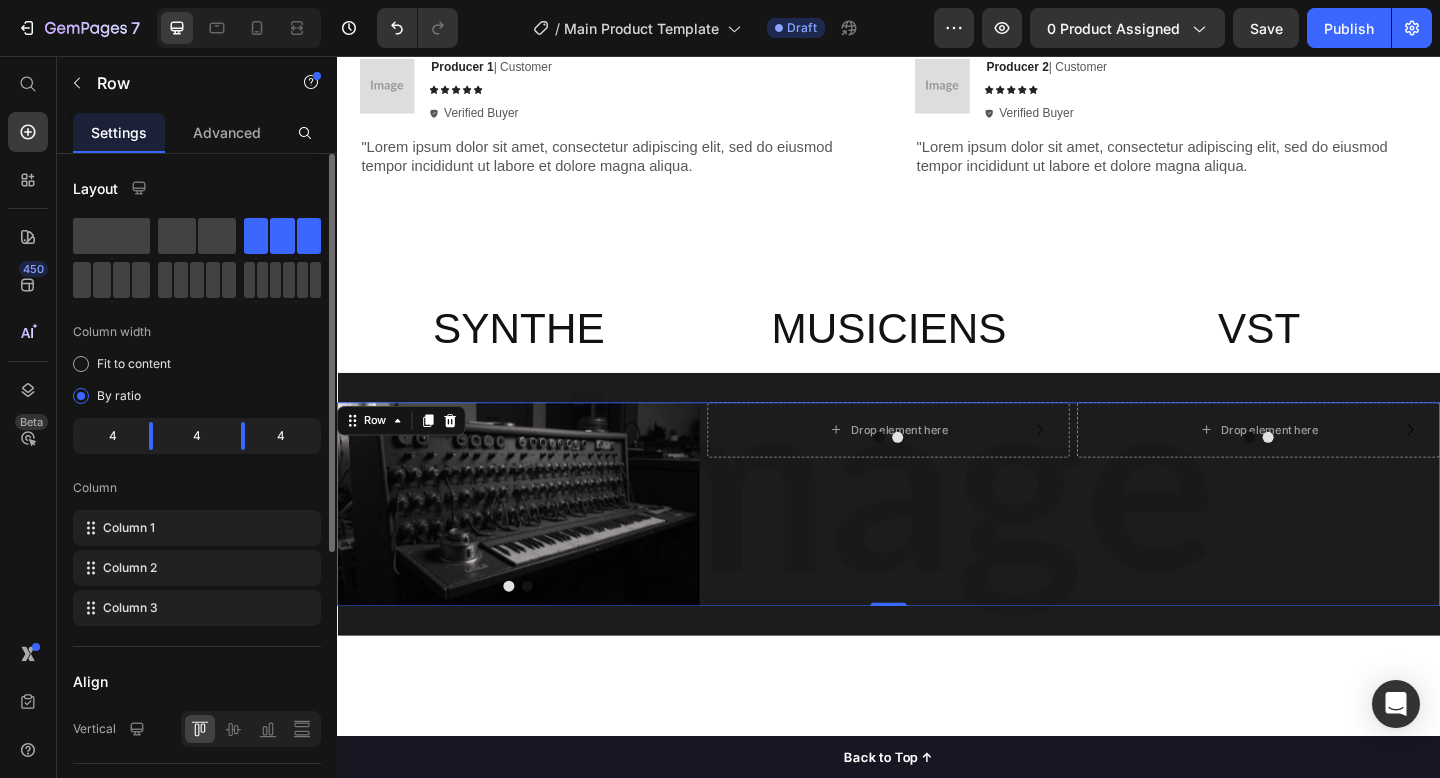 click on "4" 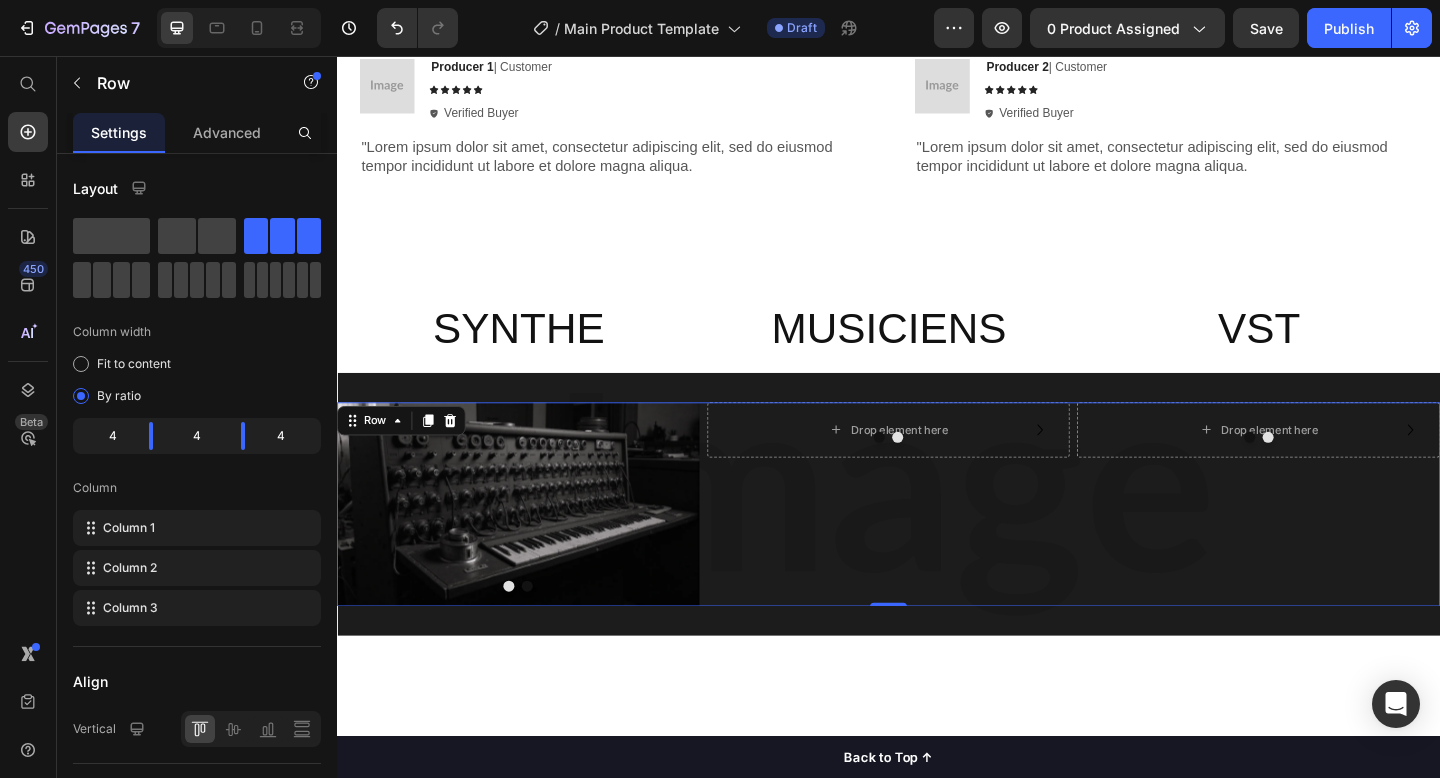 click on "7  Version history  /  Main Product Template Draft Preview 0 product assigned  Save   Publish  450 Beta Start with Sections Elements Hero Section Product Detail Brands Trusted Badges Guarantee Product Breakdown How to use Testimonials Compare Bundle FAQs Social Proof Brand Story Product List Collection Blog List Contact Sticky Add to Cart Custom Footer Browse Library 450 Layout
Row
Row
Row
Row Text Button
Button
Button
Sticky Back to top Media
Image" at bounding box center (720, 0) 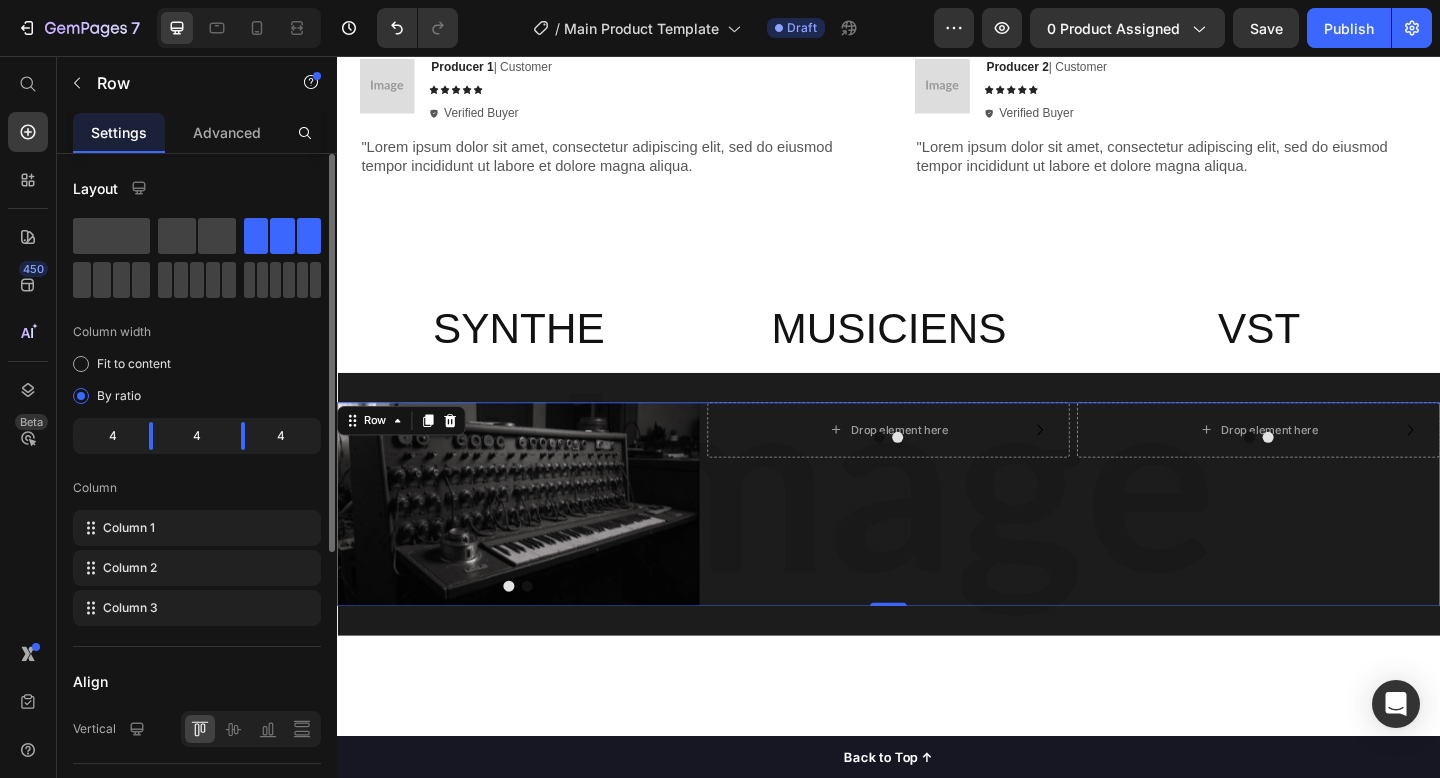 click on "4" 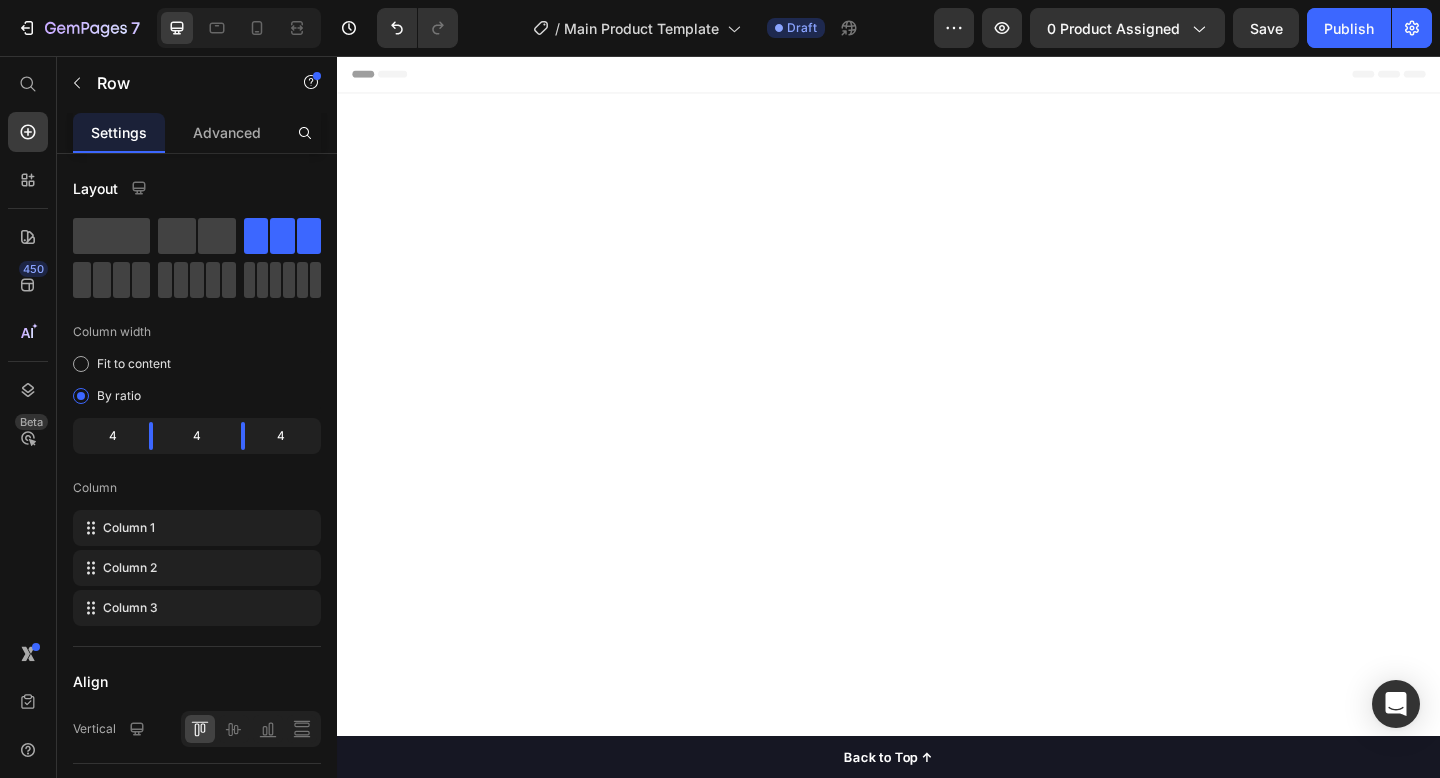 scroll, scrollTop: 2464, scrollLeft: 0, axis: vertical 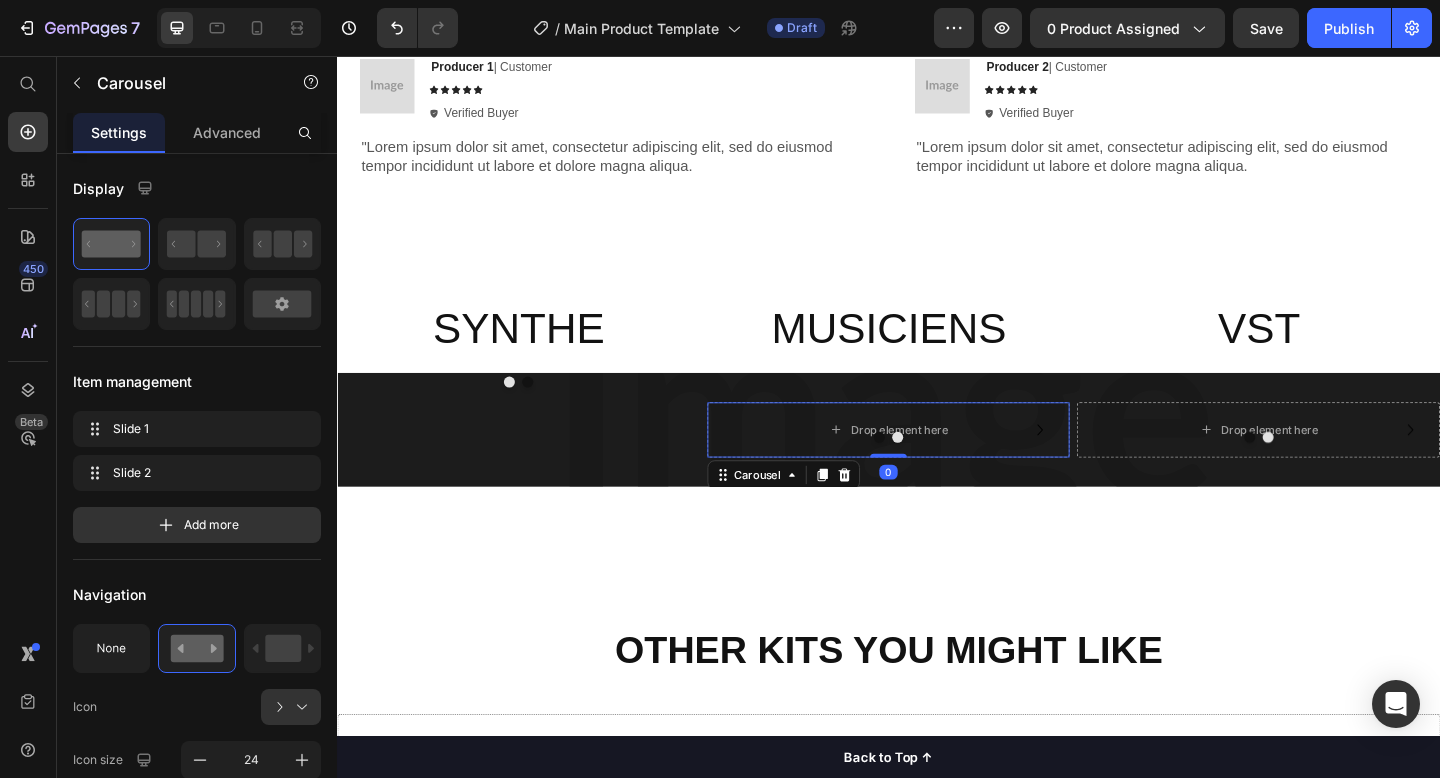 click at bounding box center [937, 471] 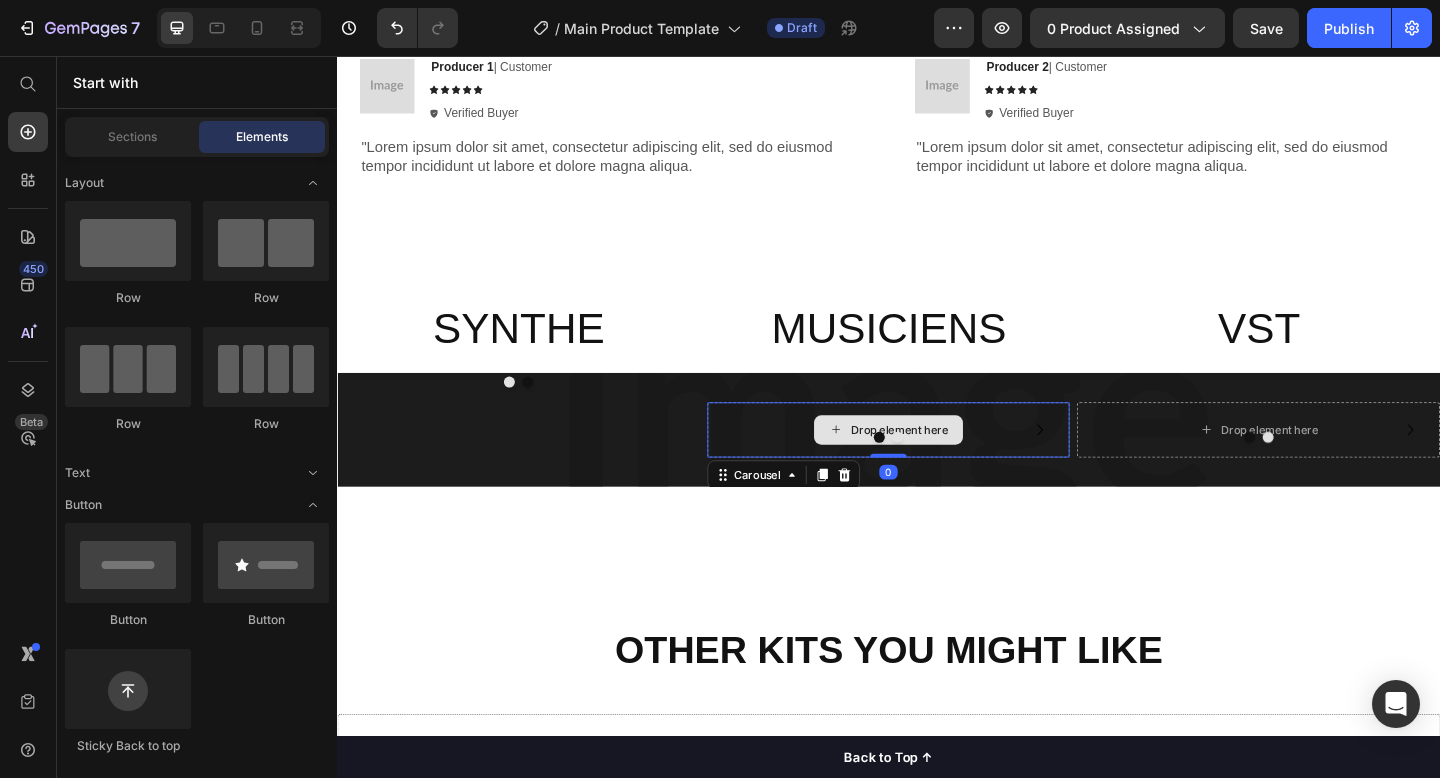 click 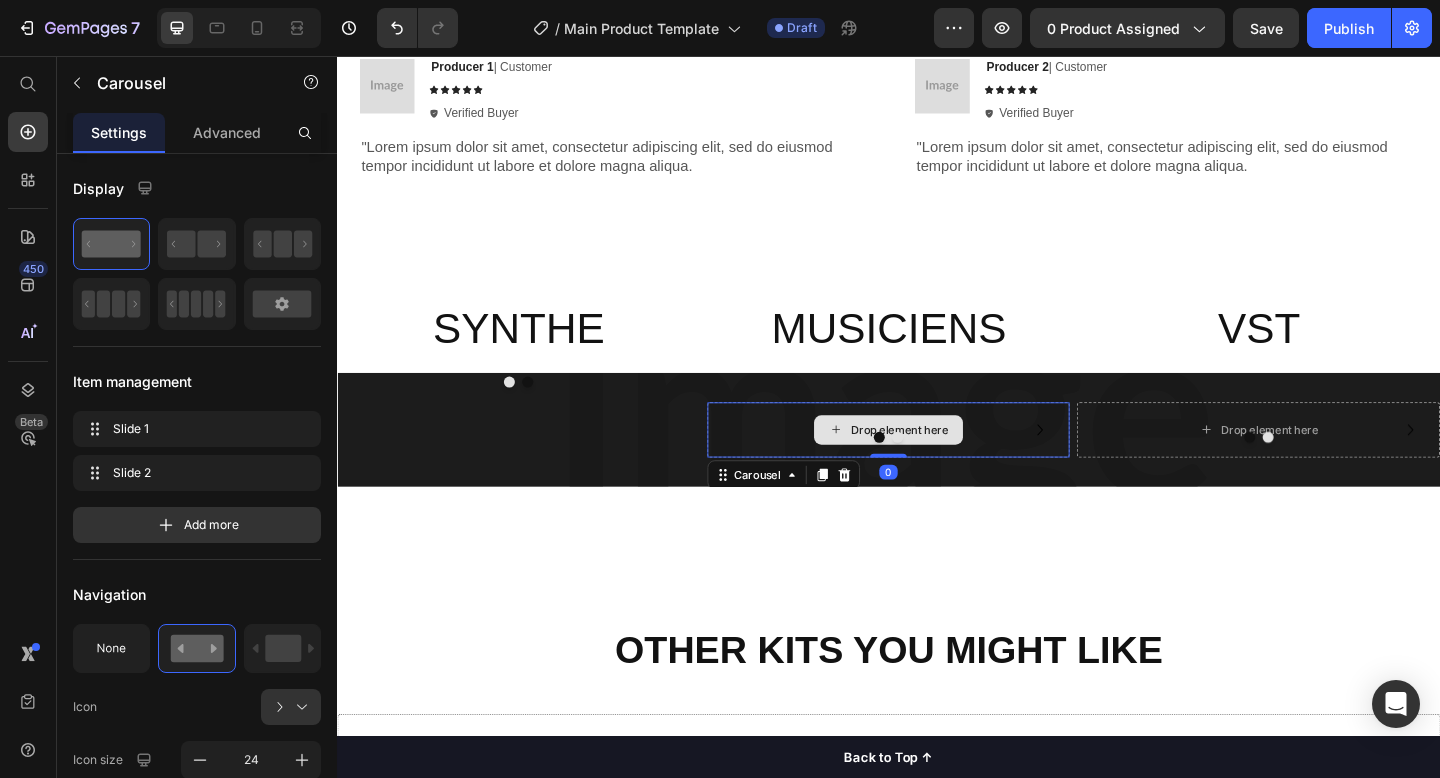 click on "Drop element here" at bounding box center (937, 463) 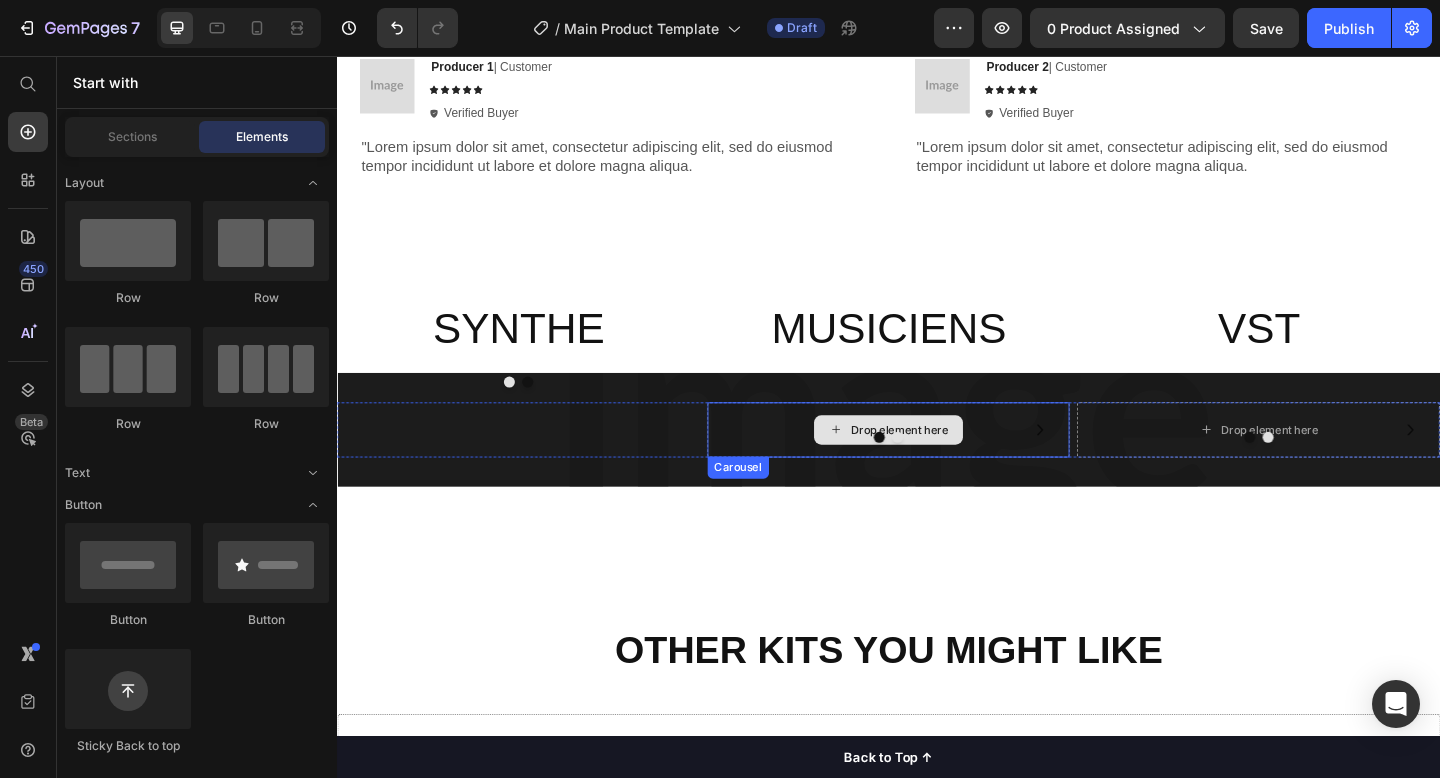 click 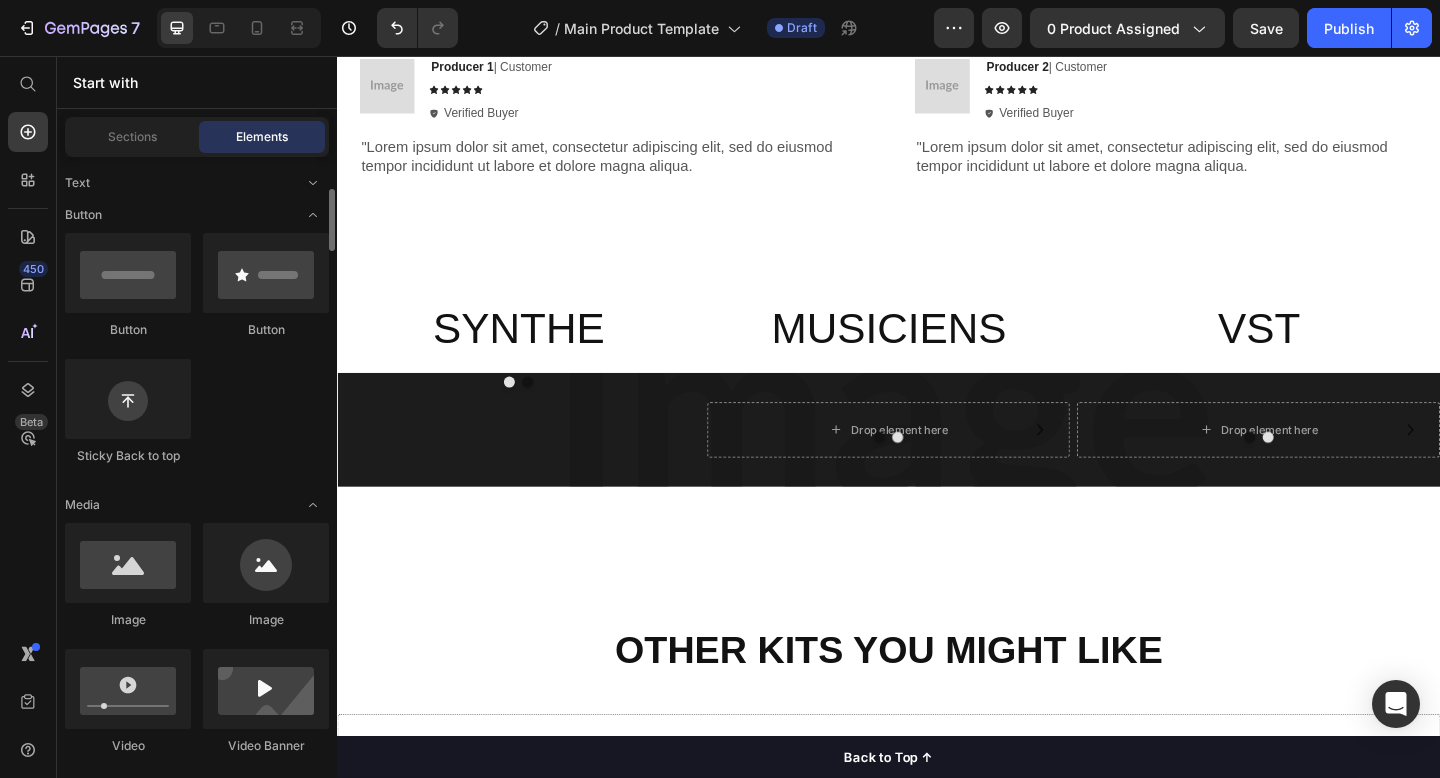 scroll, scrollTop: 341, scrollLeft: 0, axis: vertical 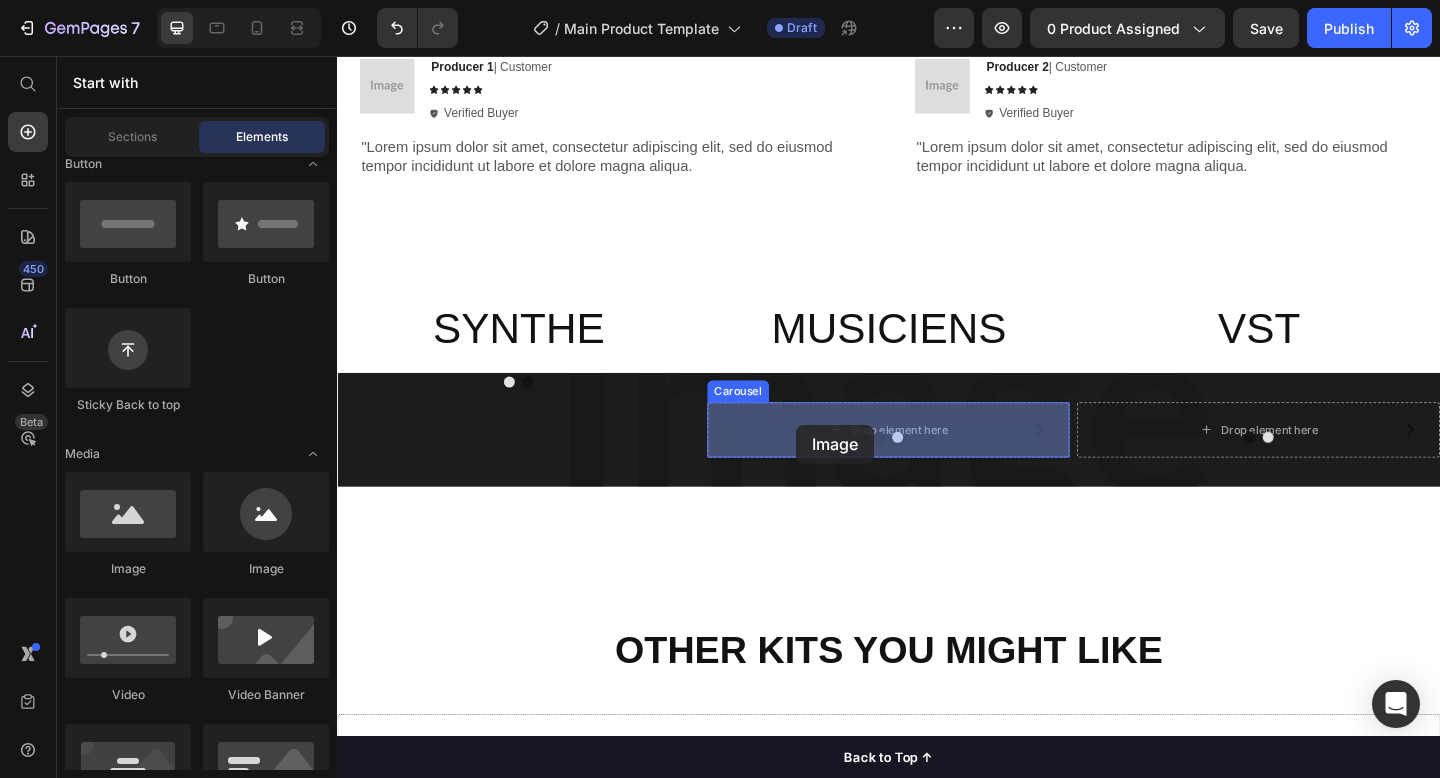 drag, startPoint x: 467, startPoint y: 588, endPoint x: 836, endPoint y: 457, distance: 391.56354 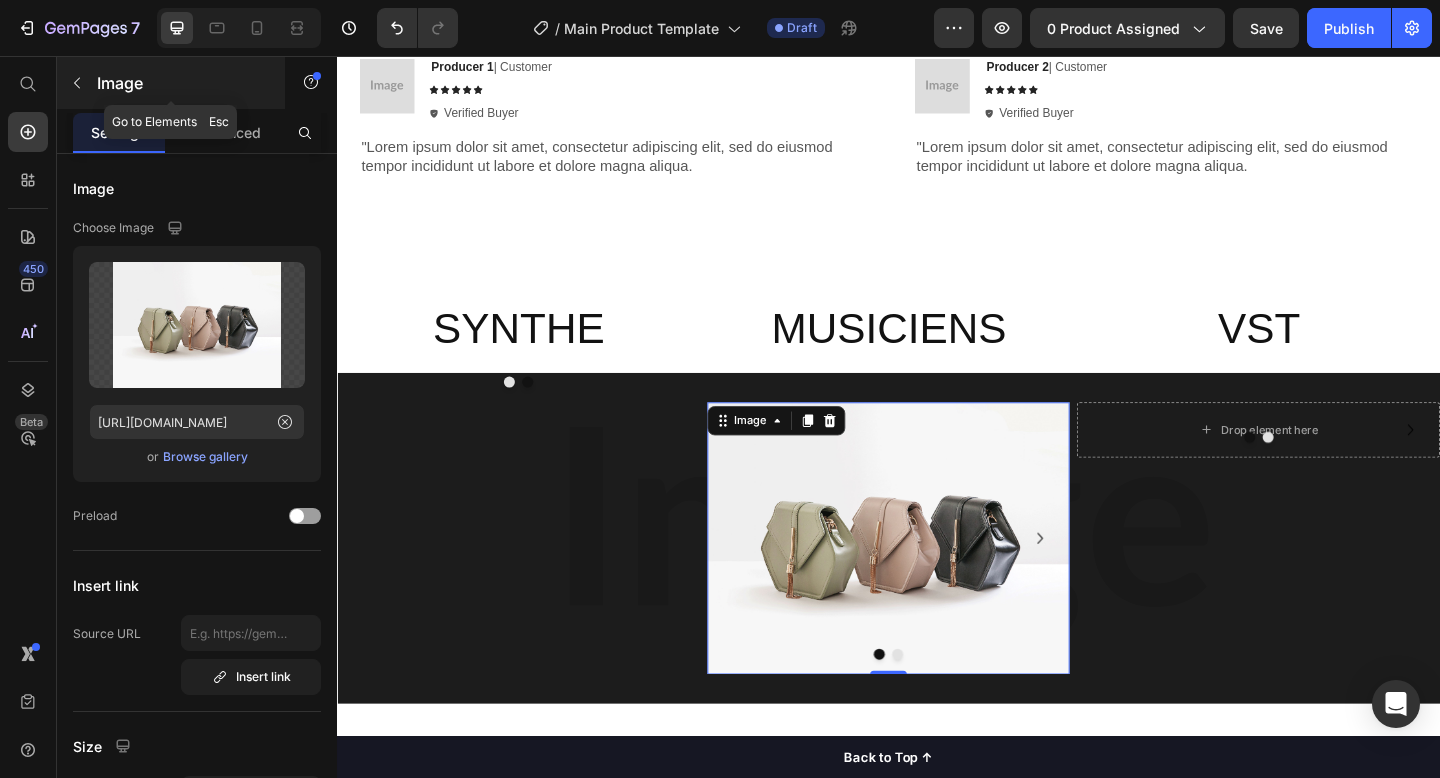 click at bounding box center (77, 83) 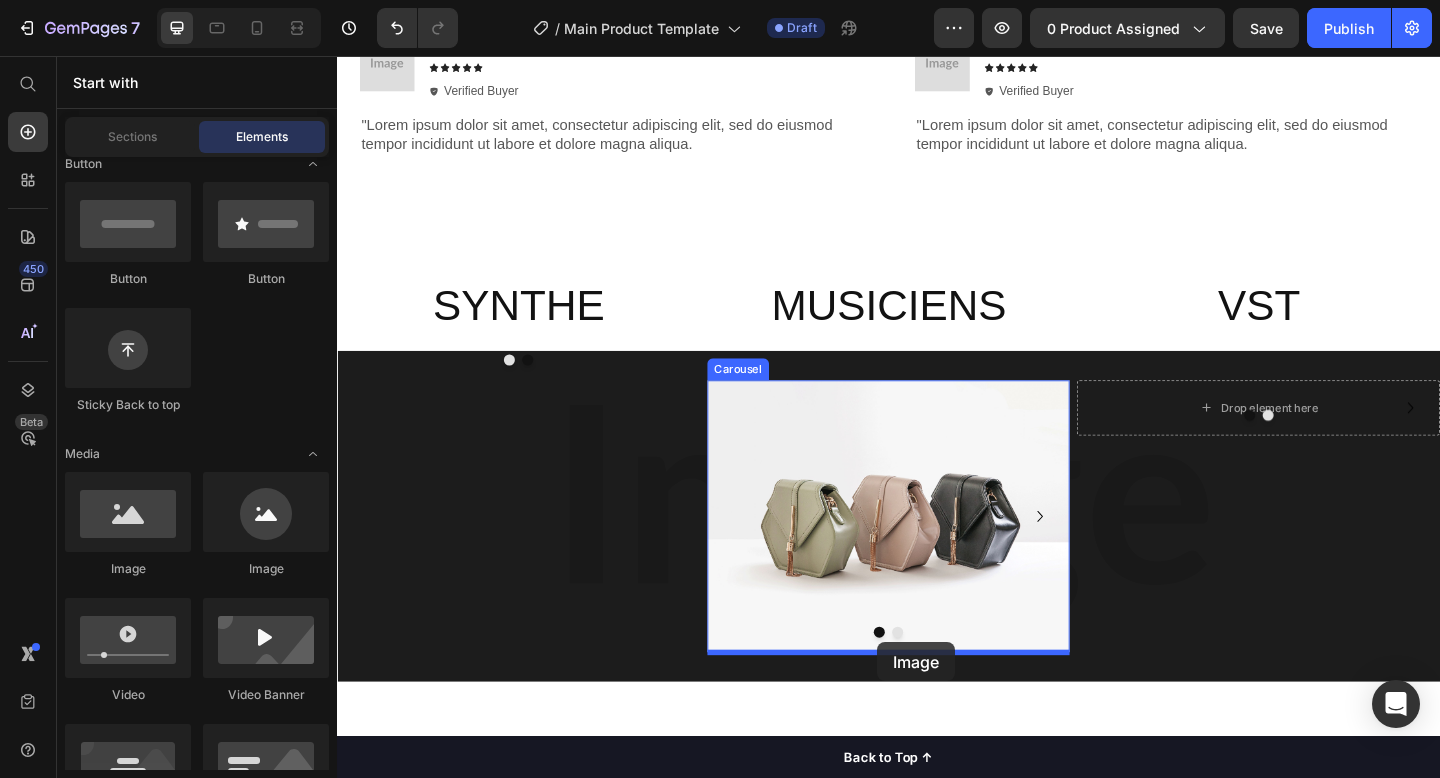 scroll, scrollTop: 2497, scrollLeft: 0, axis: vertical 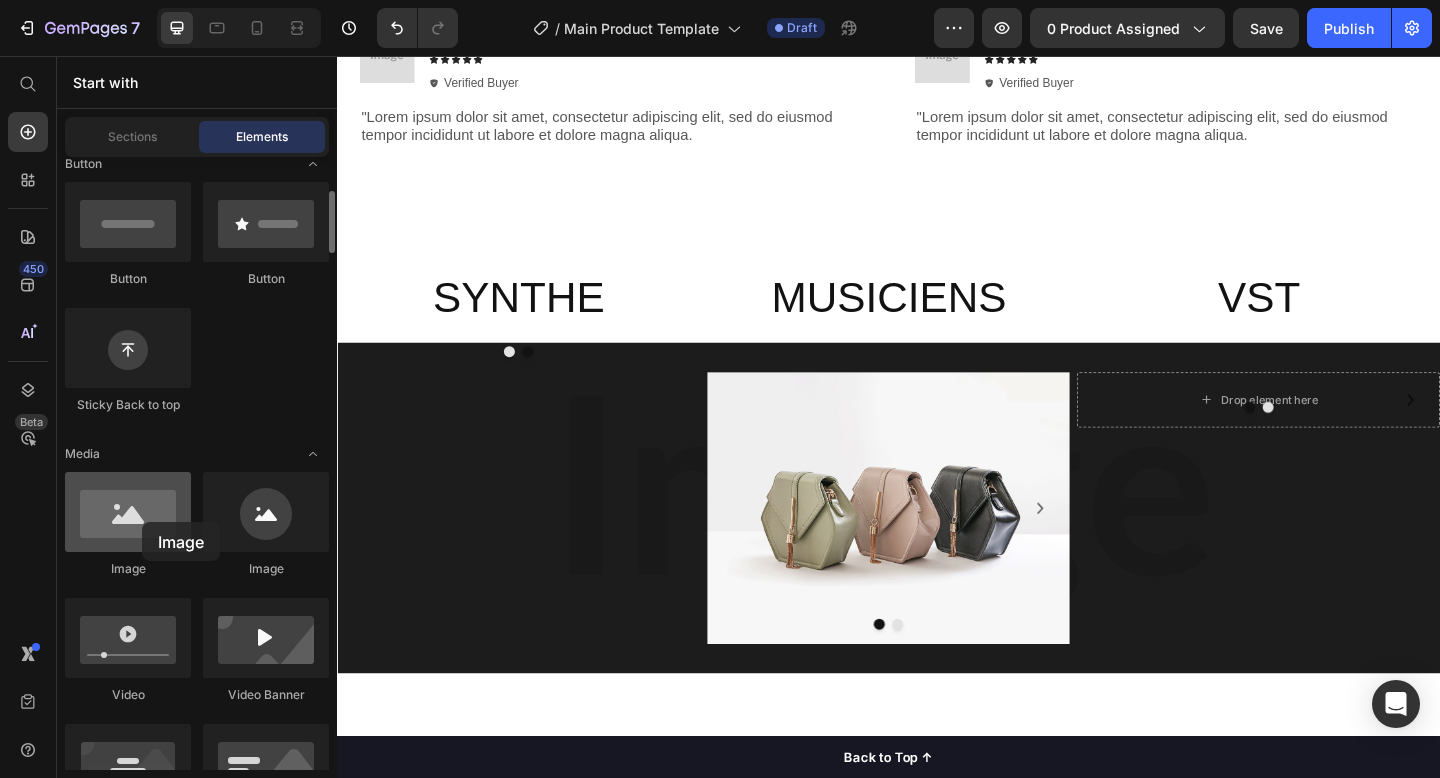 drag, startPoint x: 126, startPoint y: 515, endPoint x: 142, endPoint y: 521, distance: 17.088007 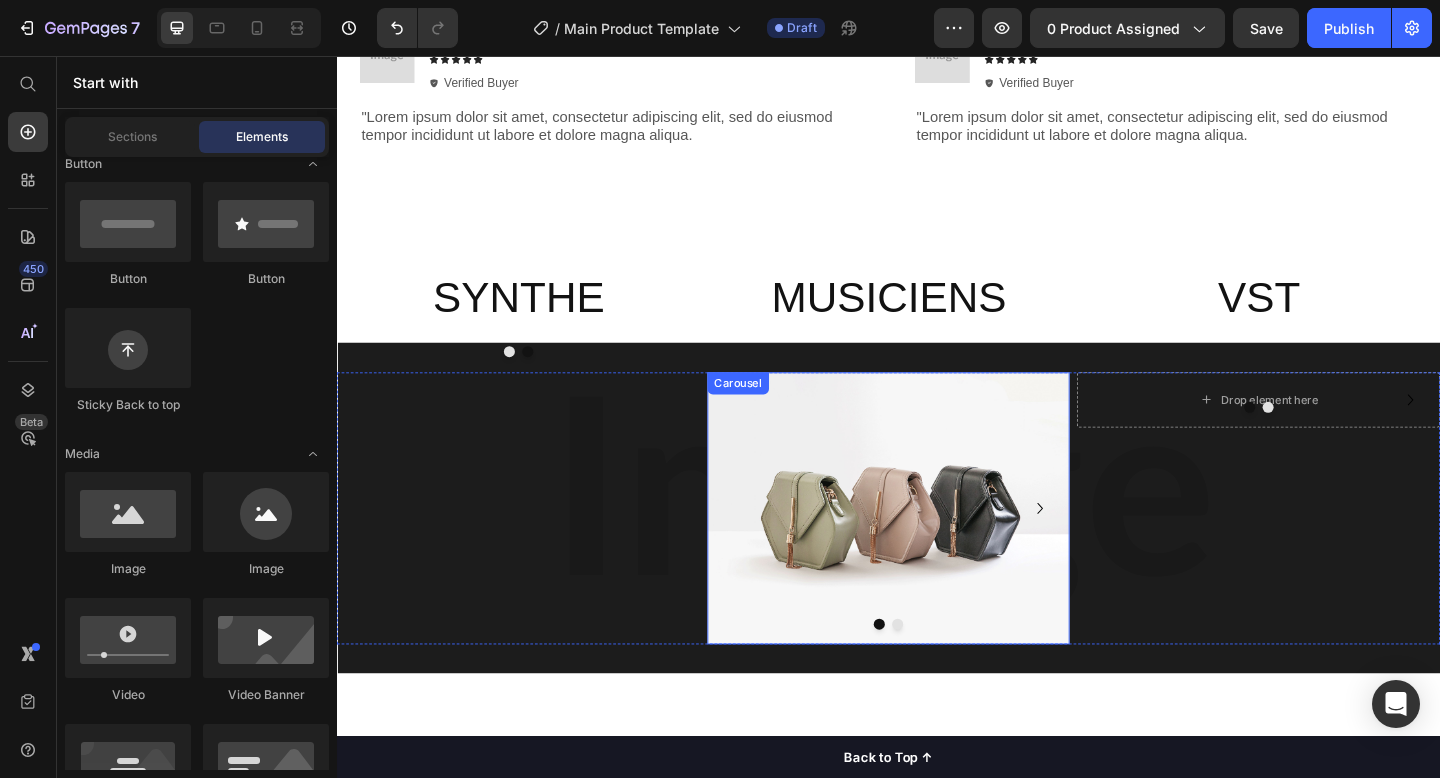 click 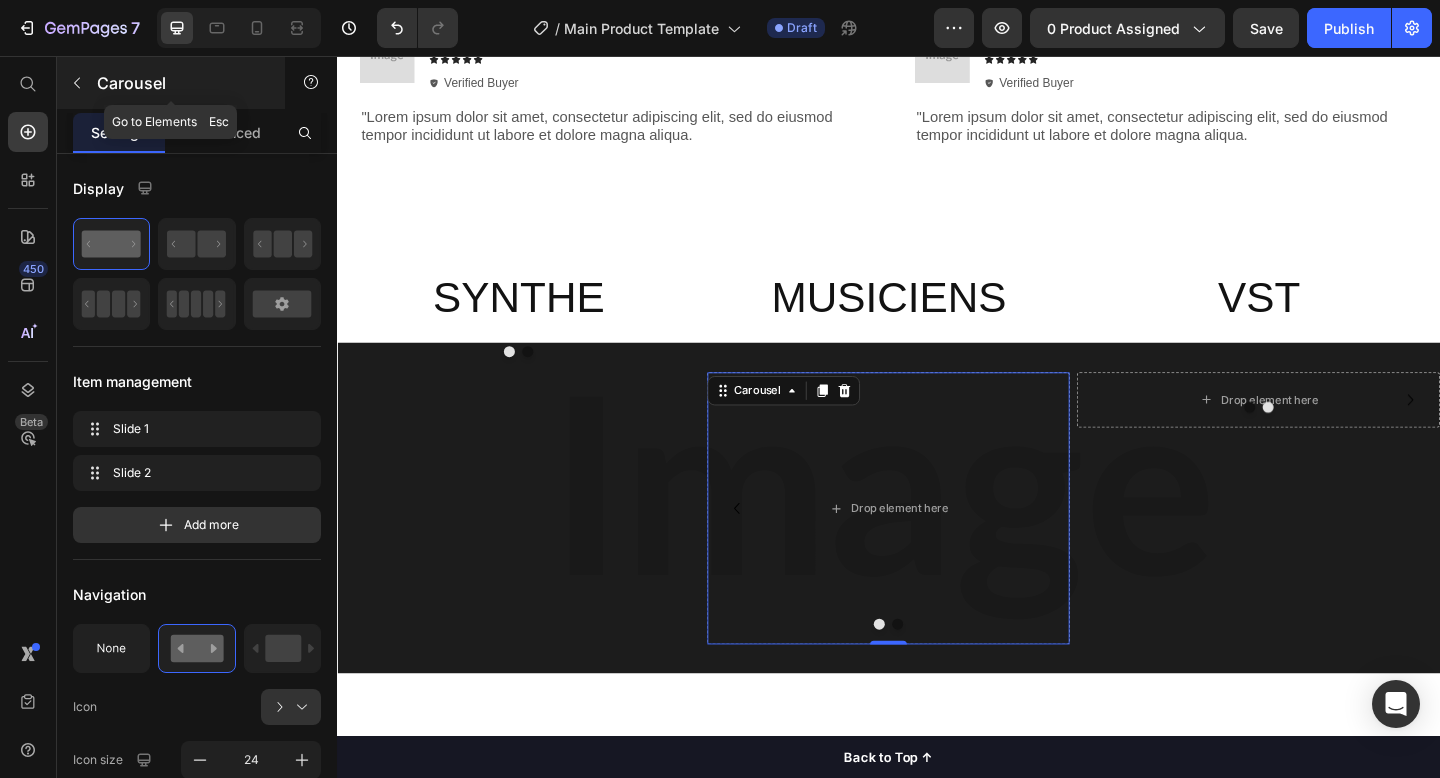 click at bounding box center [77, 83] 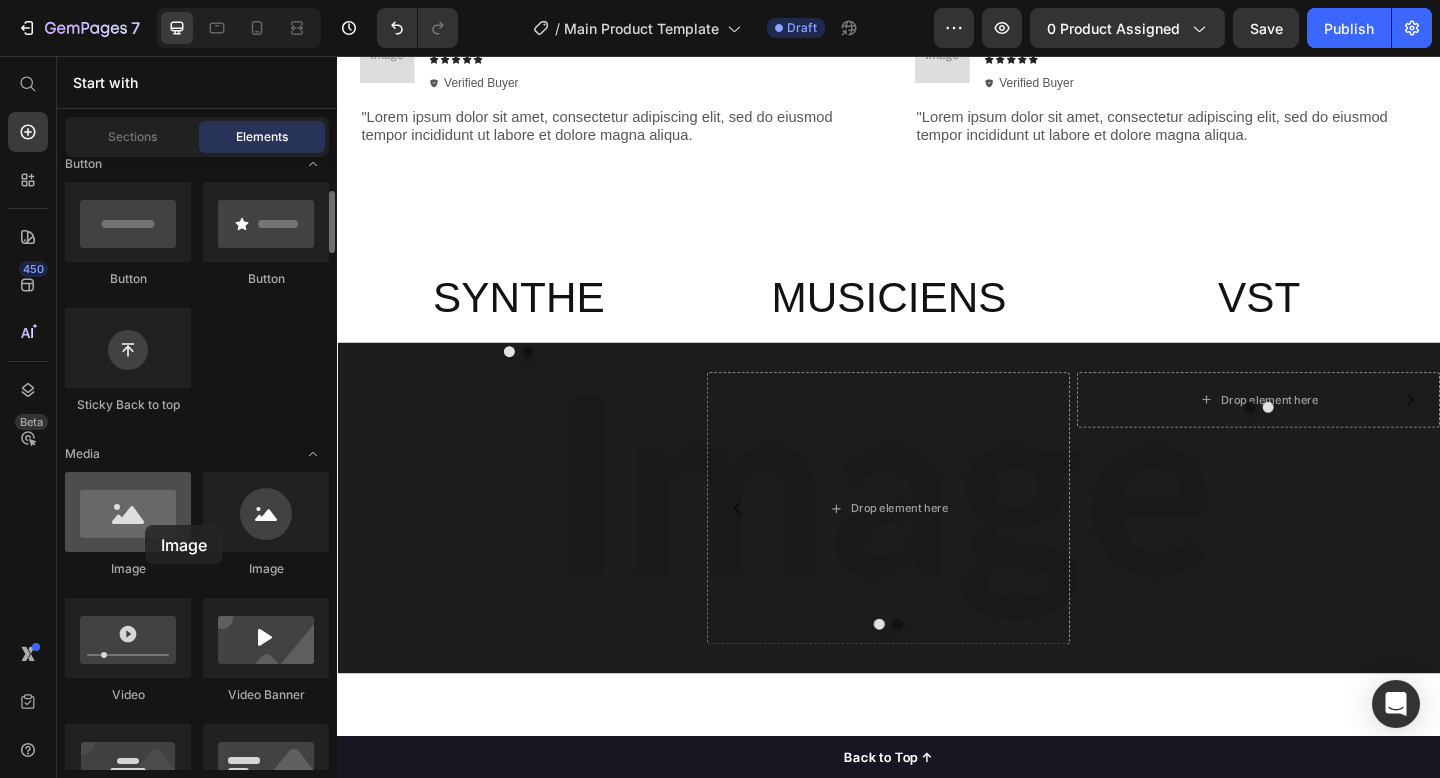 click at bounding box center [128, 512] 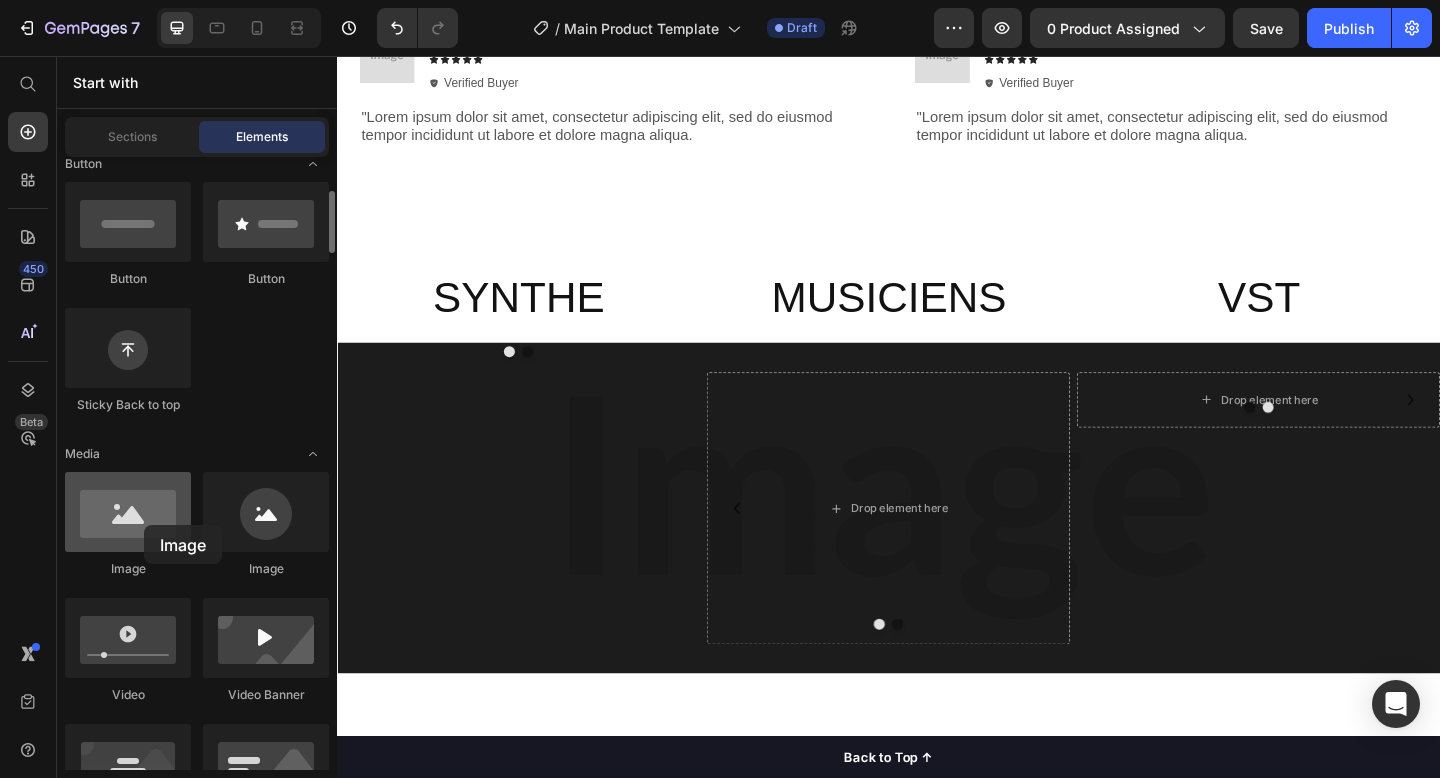 click at bounding box center (128, 512) 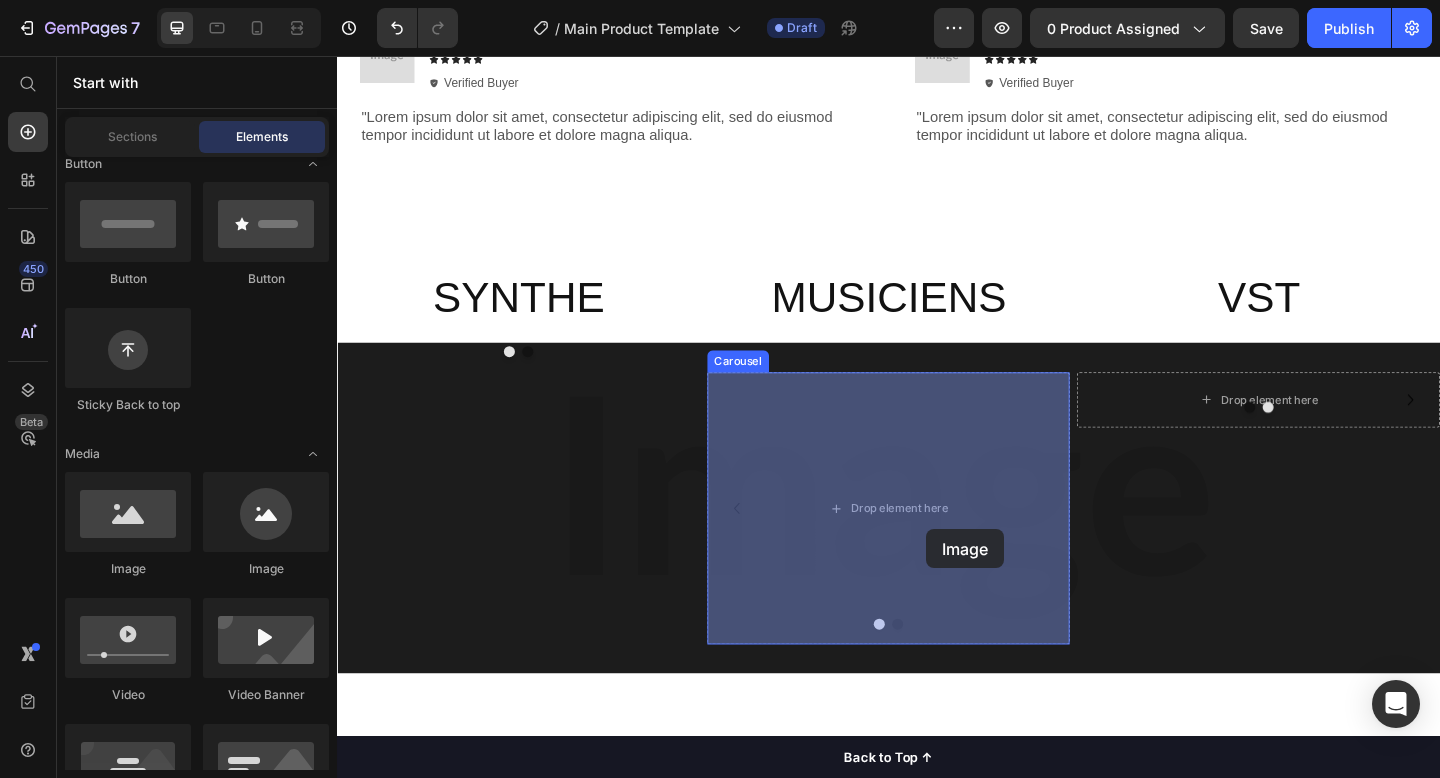 drag, startPoint x: 480, startPoint y: 581, endPoint x: 976, endPoint y: 568, distance: 496.17032 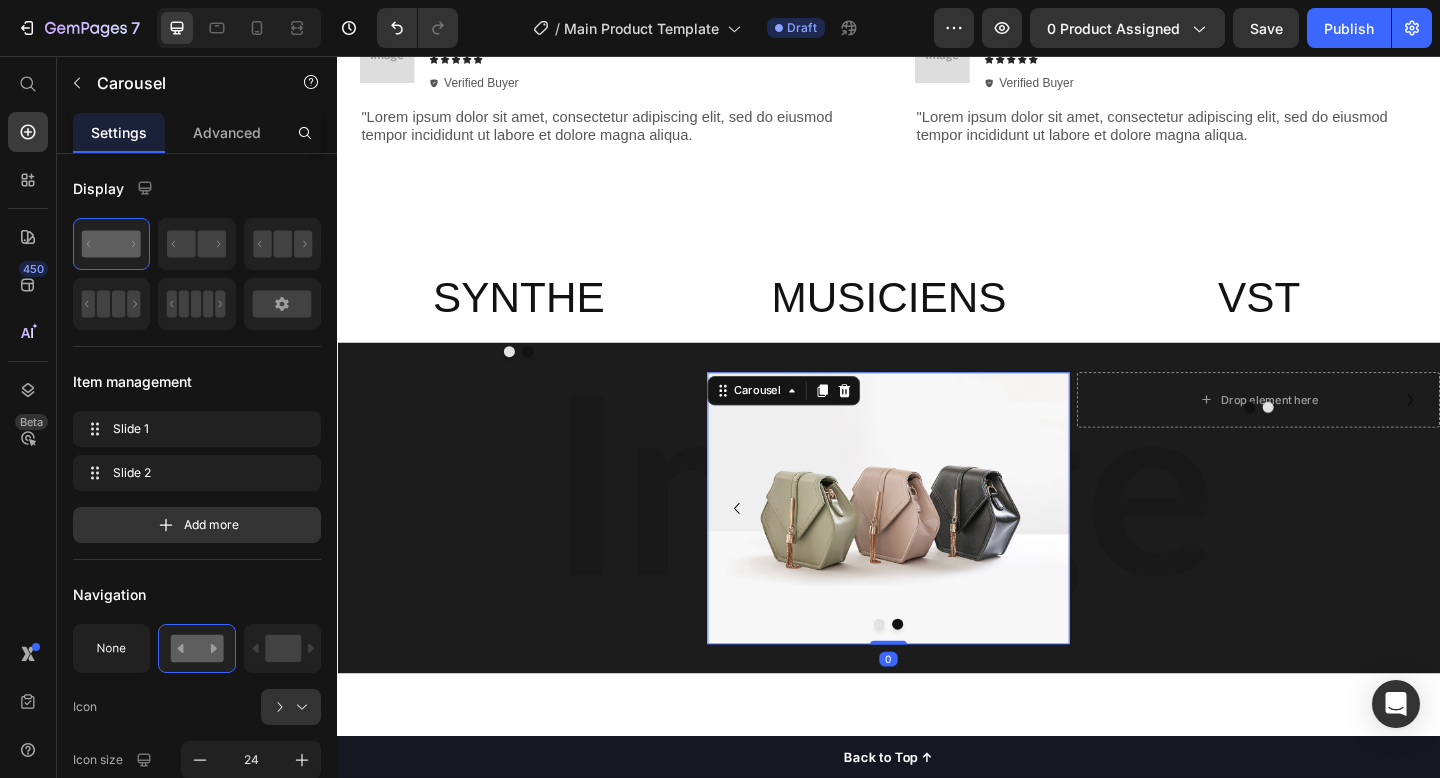 click at bounding box center (927, 674) 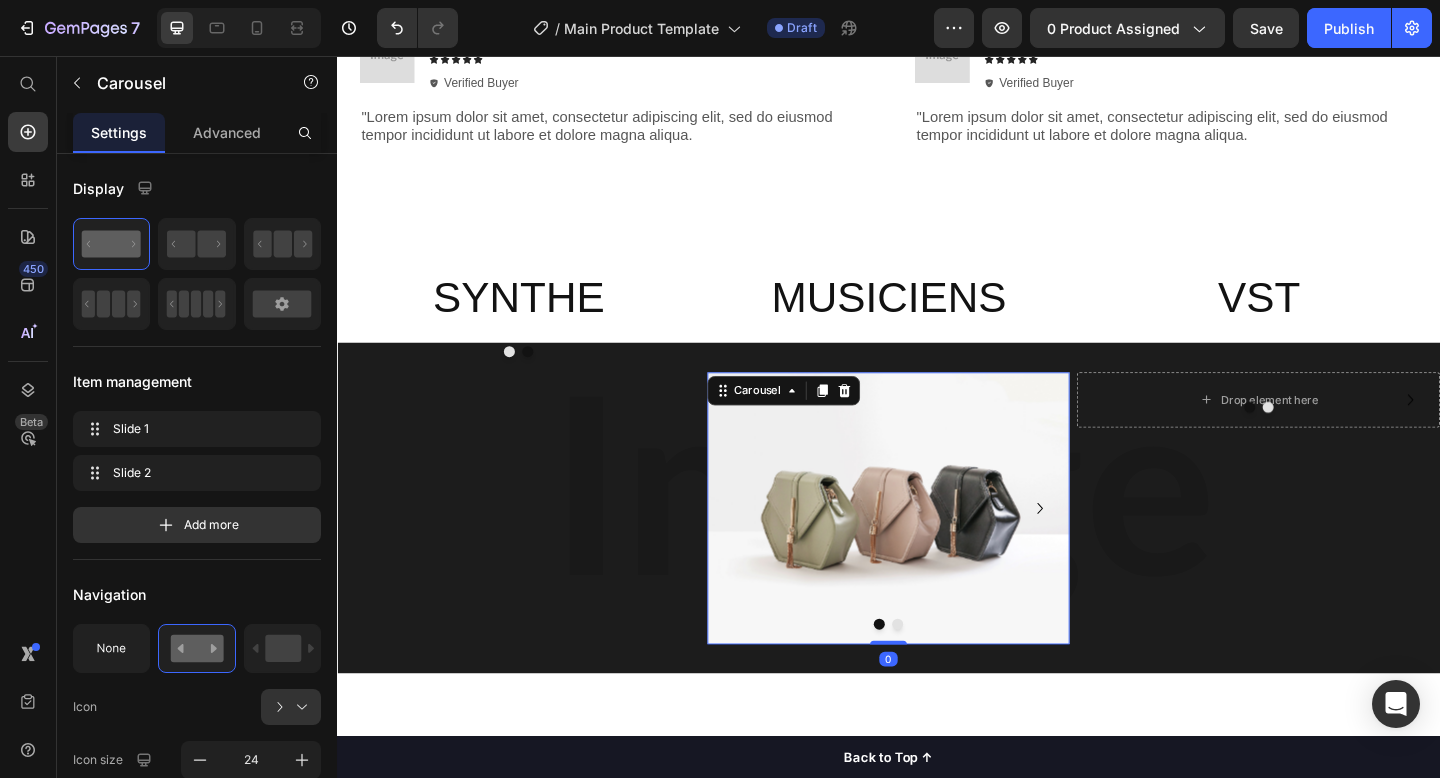 click at bounding box center [947, 674] 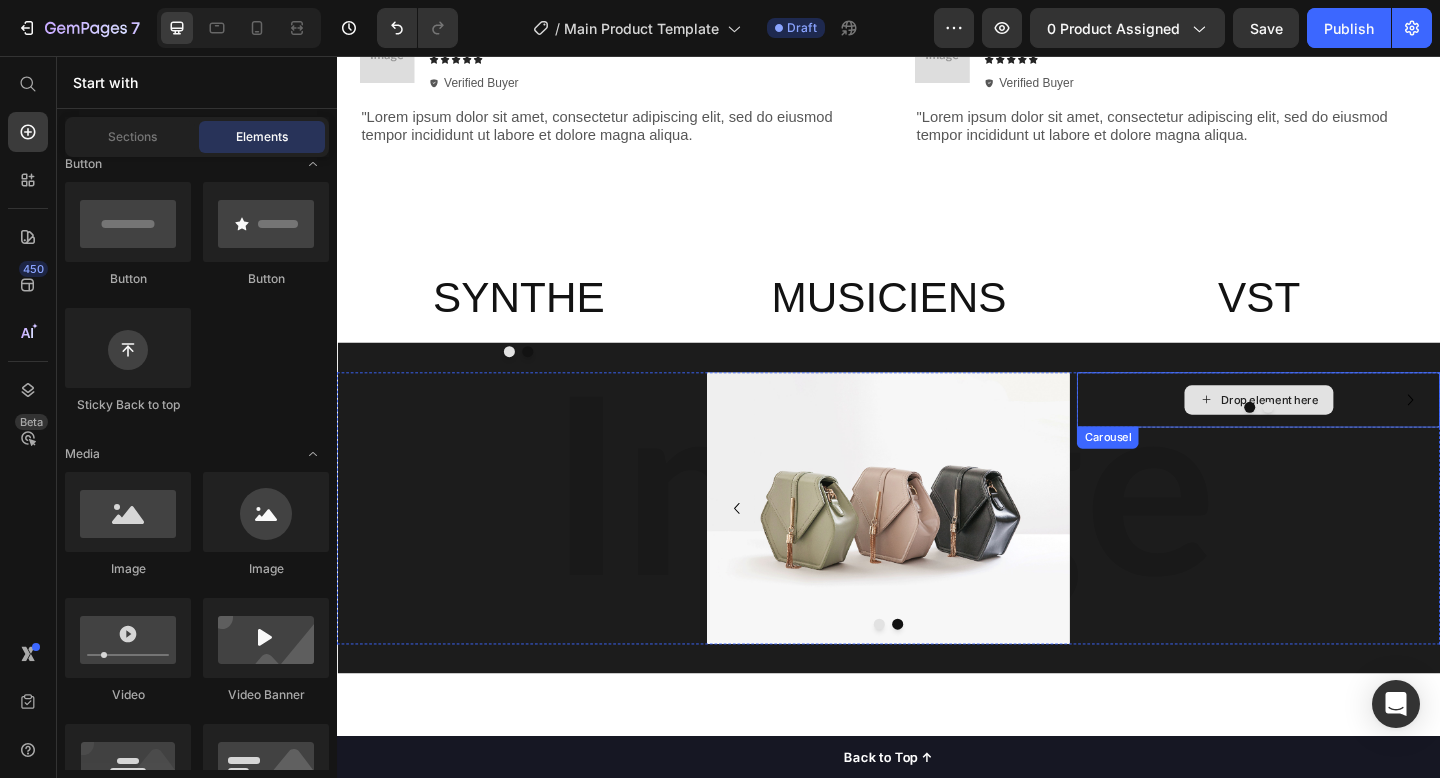 click on "Drop element here" at bounding box center (1352, 430) 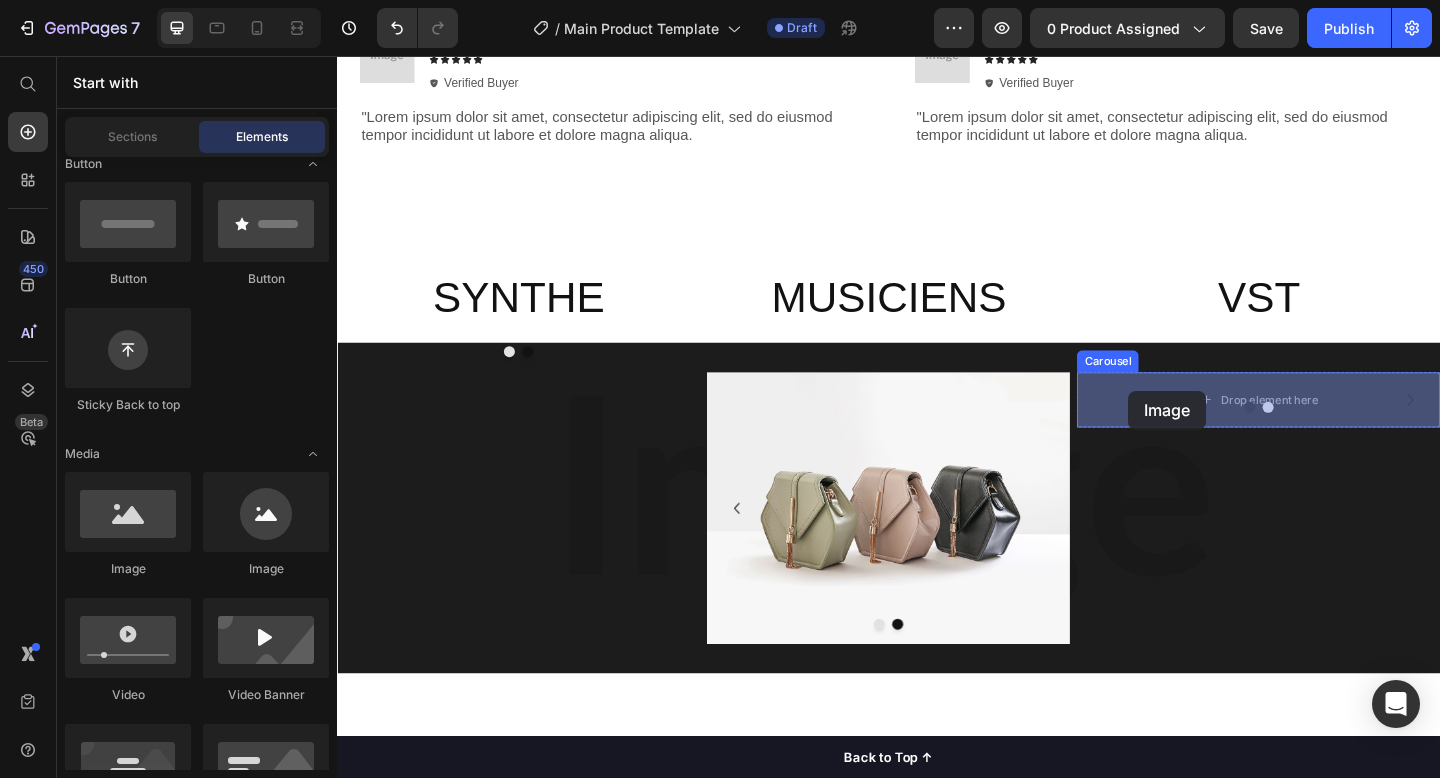 drag, startPoint x: 467, startPoint y: 587, endPoint x: 1198, endPoint y: 420, distance: 749.8333 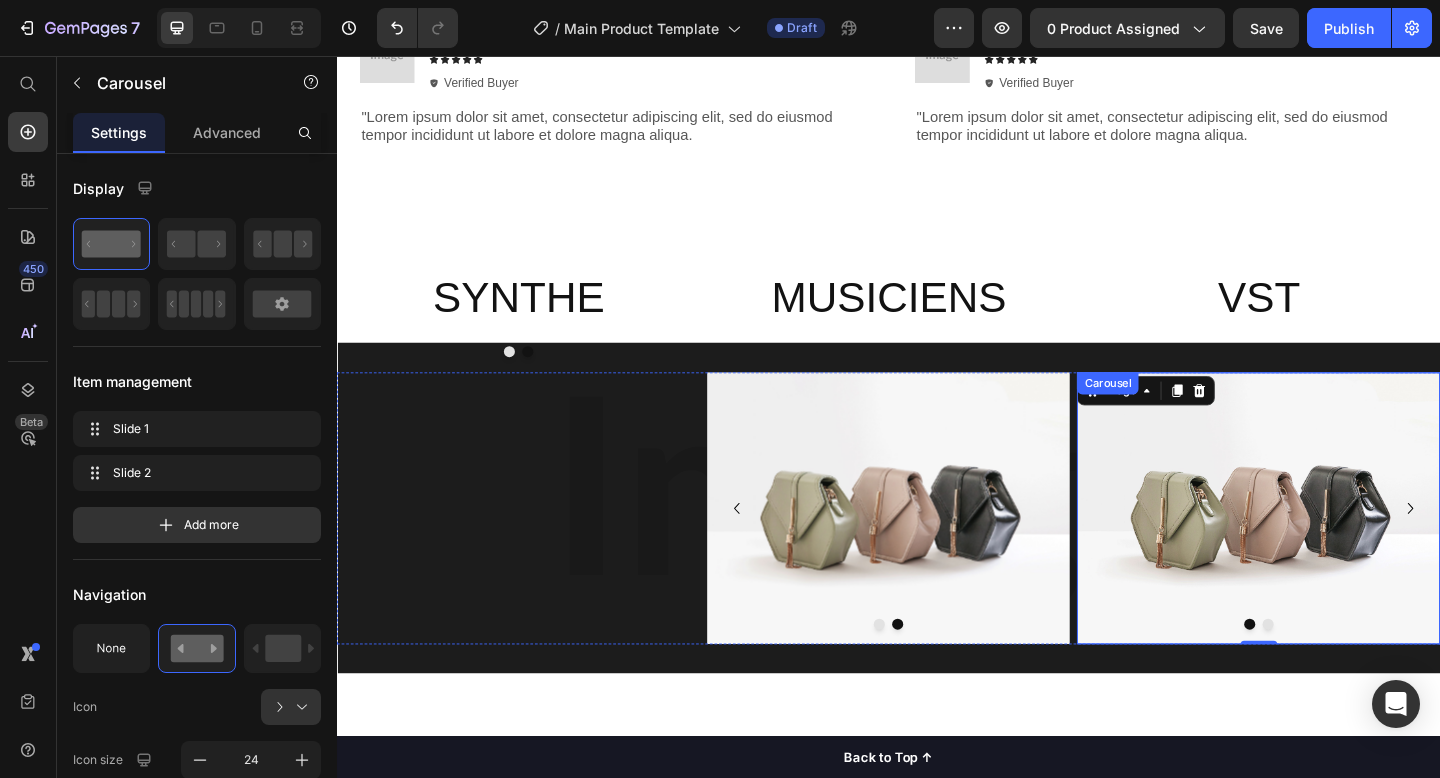 click at bounding box center [1350, 674] 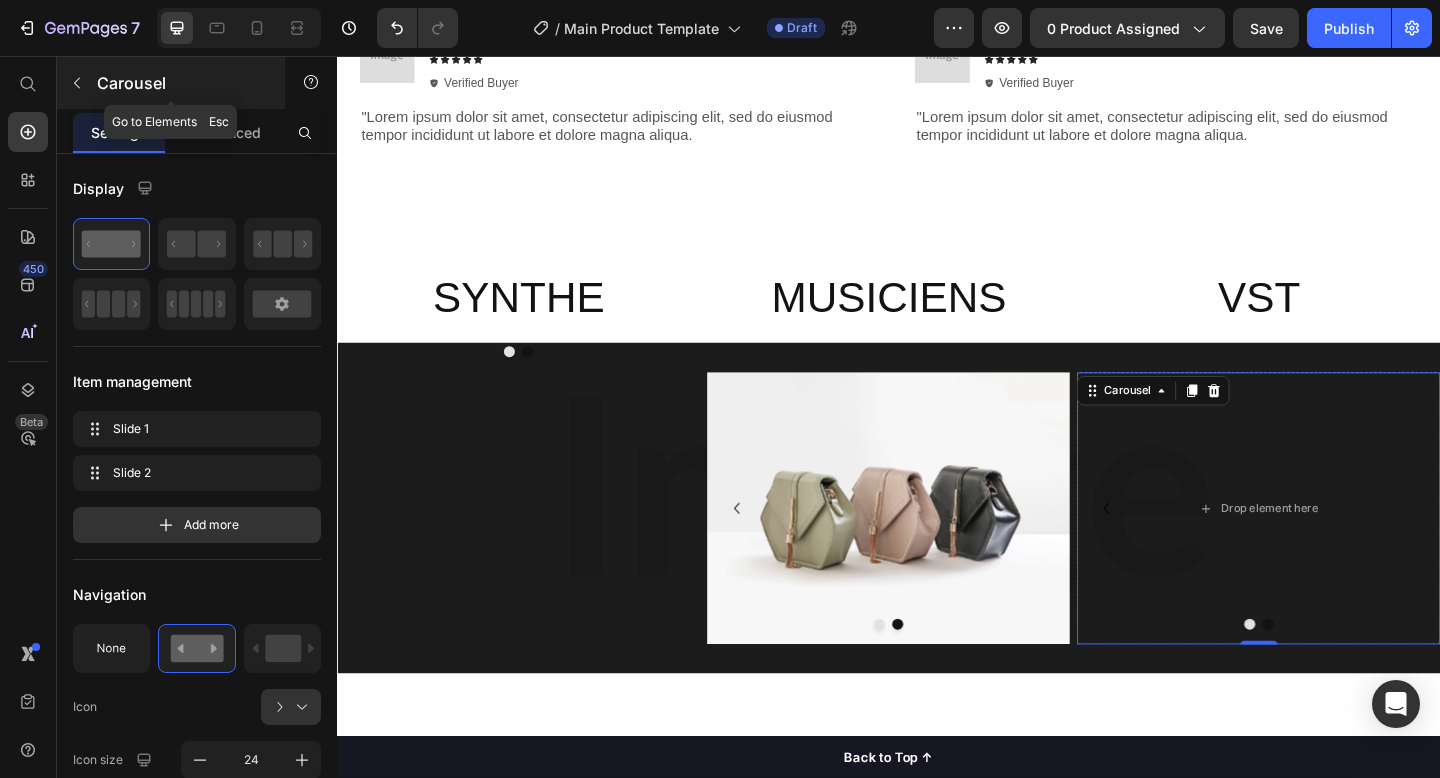click 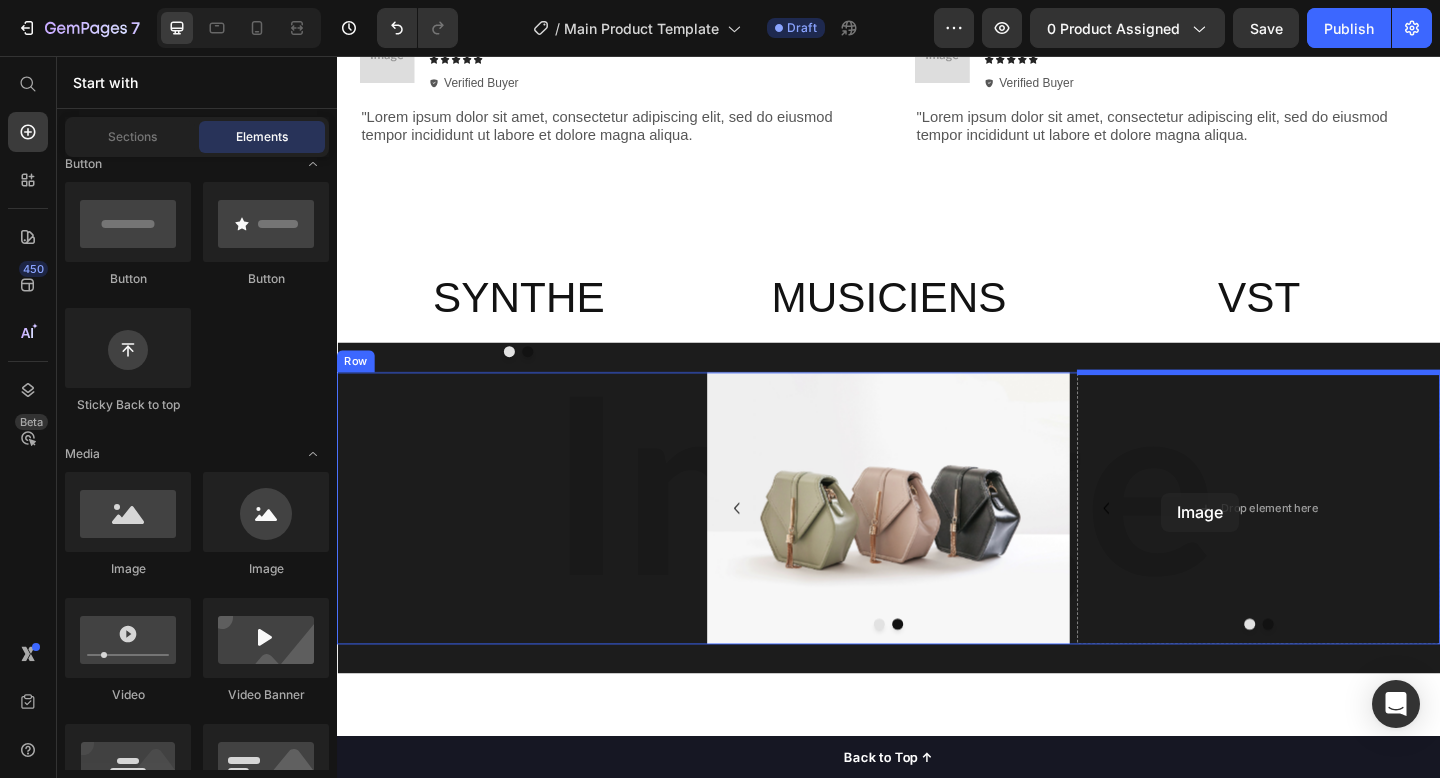 drag, startPoint x: 471, startPoint y: 590, endPoint x: 1235, endPoint y: 529, distance: 766.43134 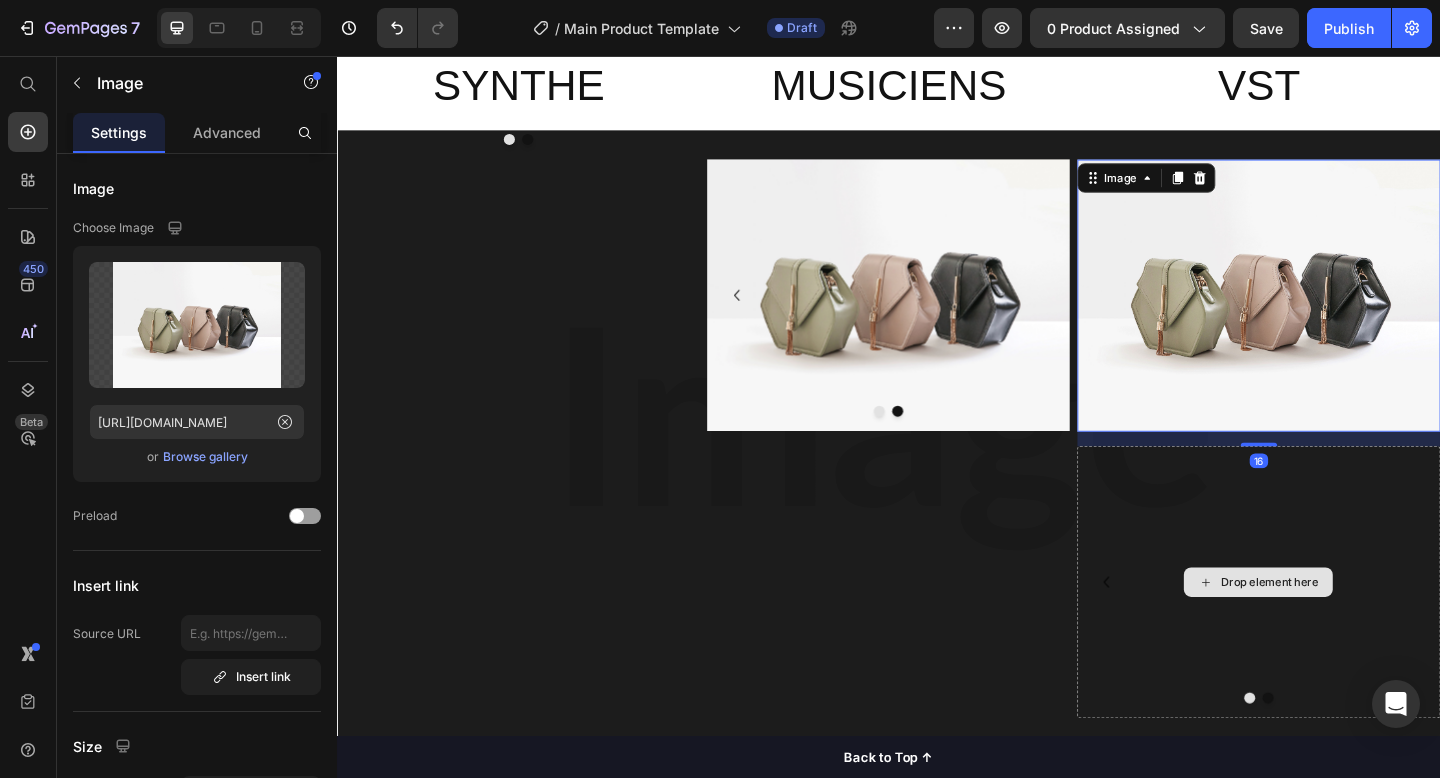 scroll, scrollTop: 2708, scrollLeft: 0, axis: vertical 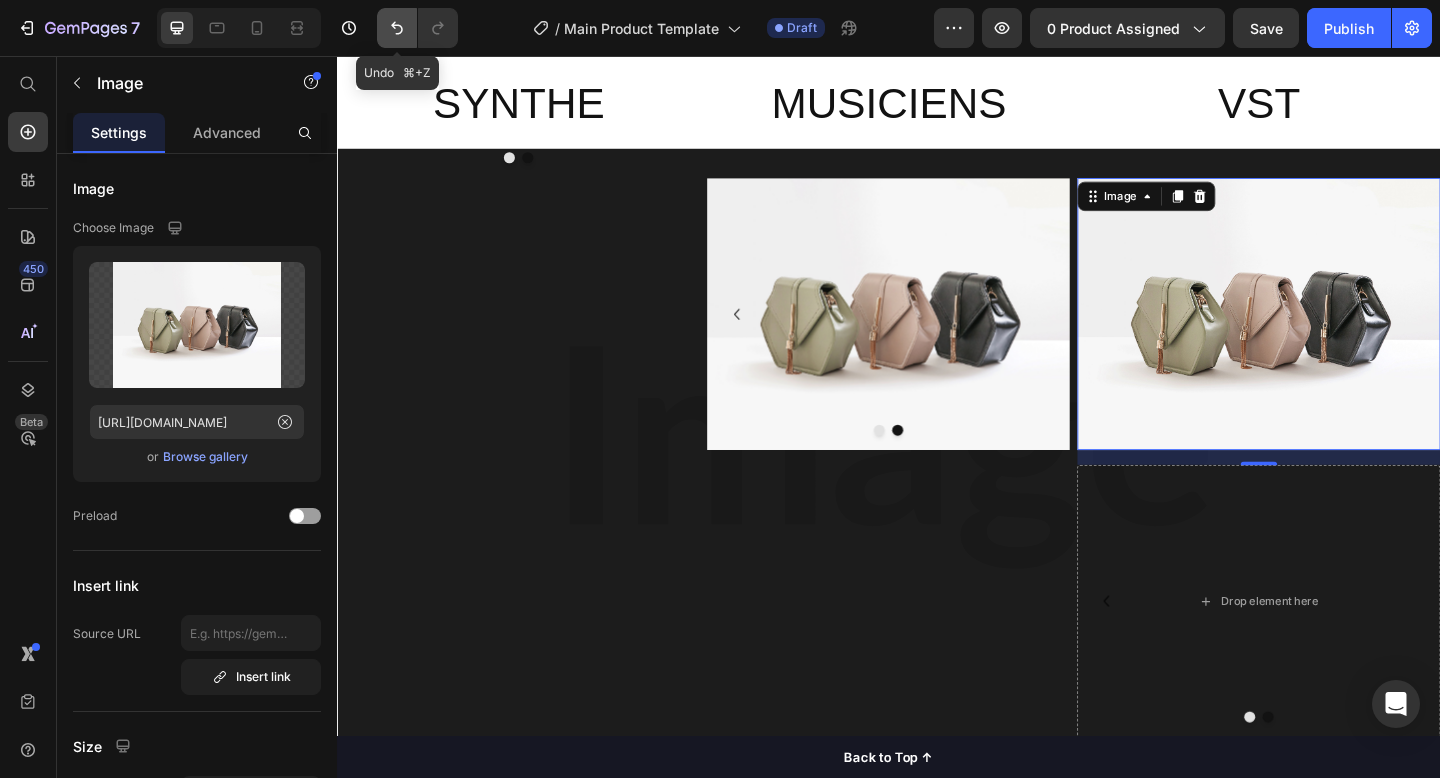 click 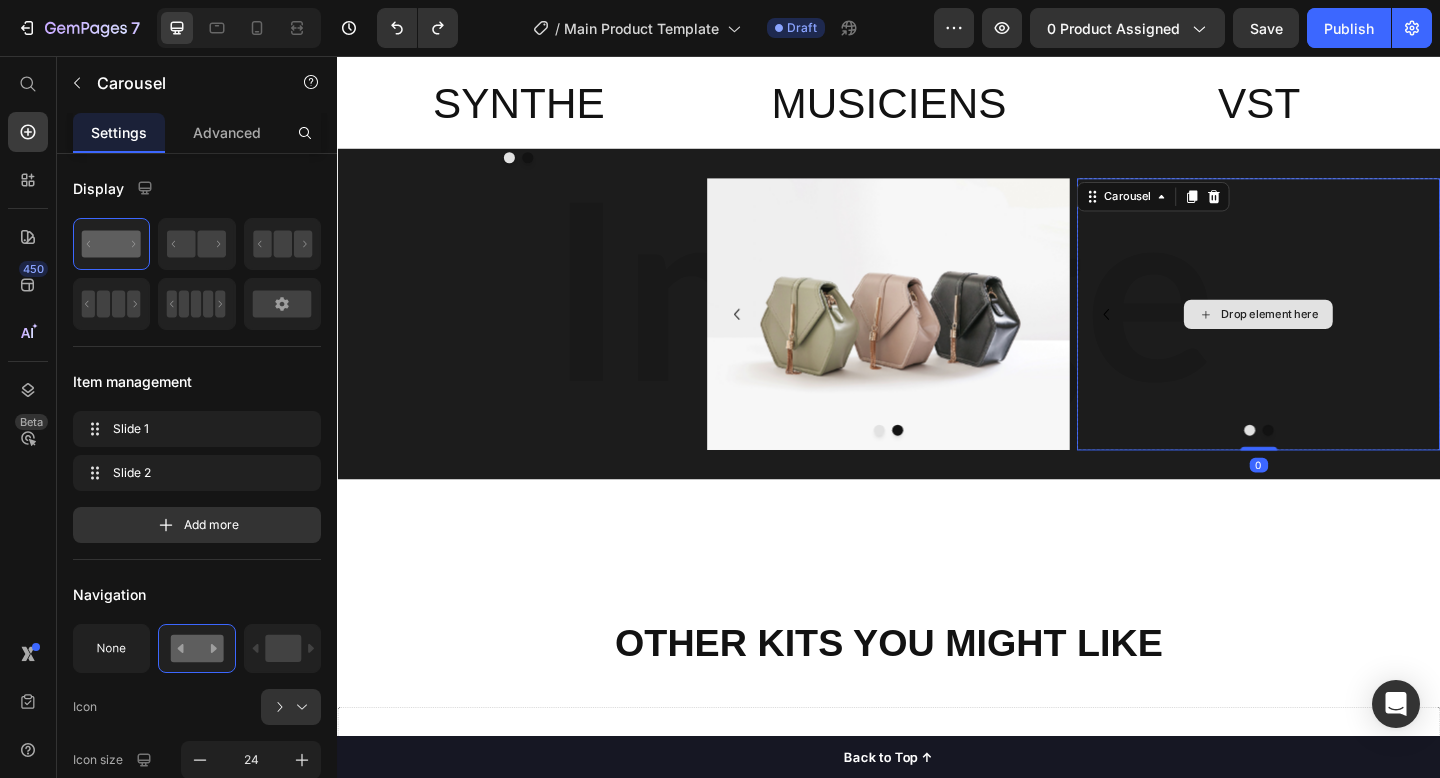 click on "Drop element here" at bounding box center (1339, 337) 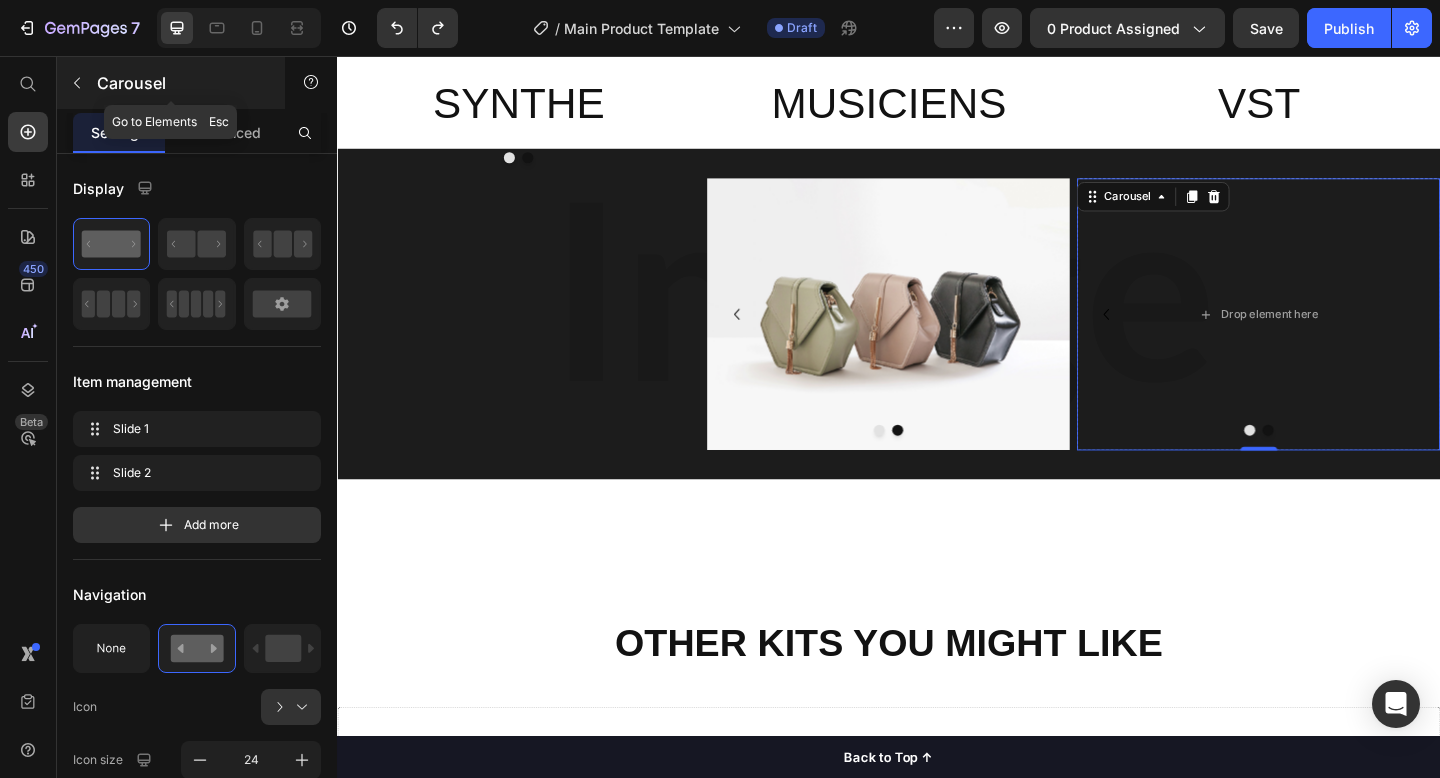 click 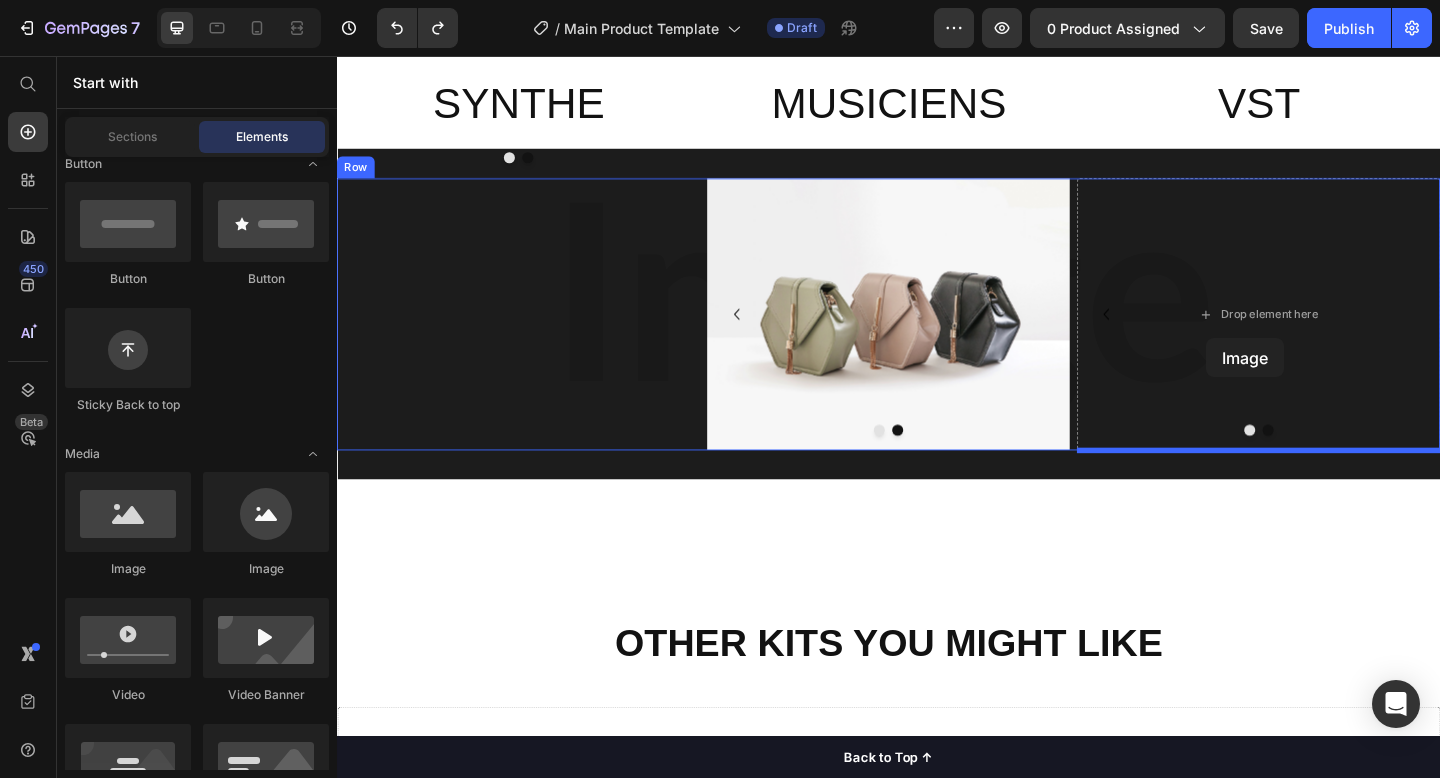 drag, startPoint x: 477, startPoint y: 589, endPoint x: 1280, endPoint y: 358, distance: 835.5657 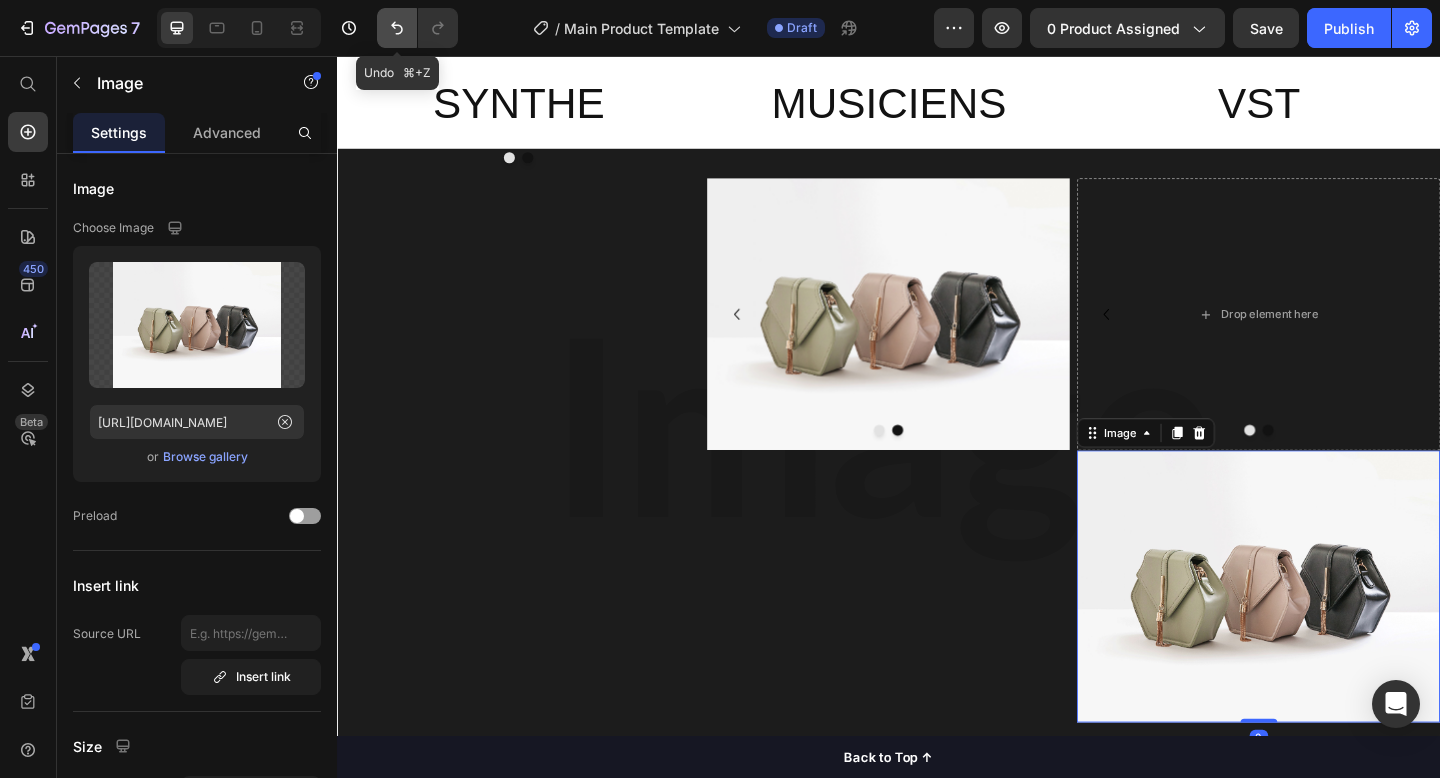 click 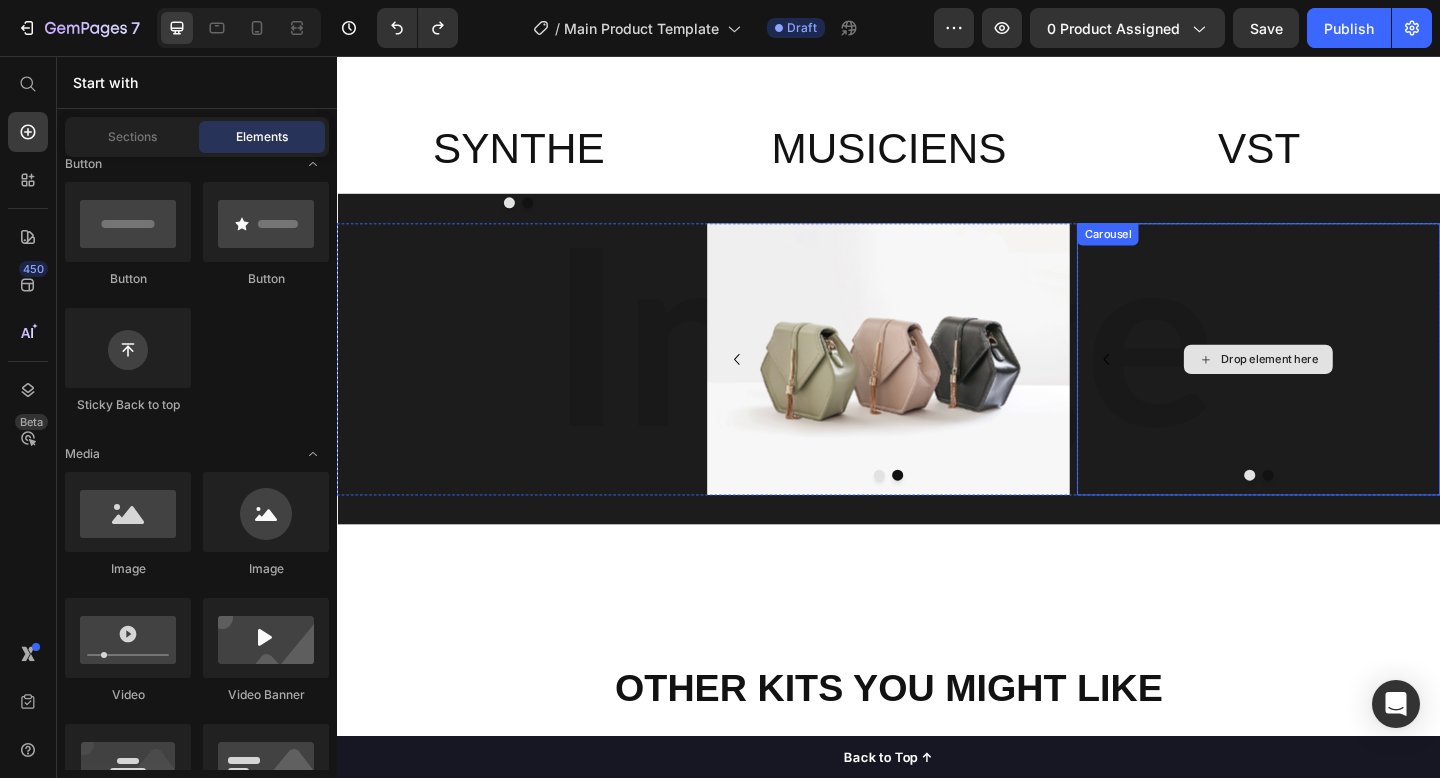 scroll, scrollTop: 2675, scrollLeft: 0, axis: vertical 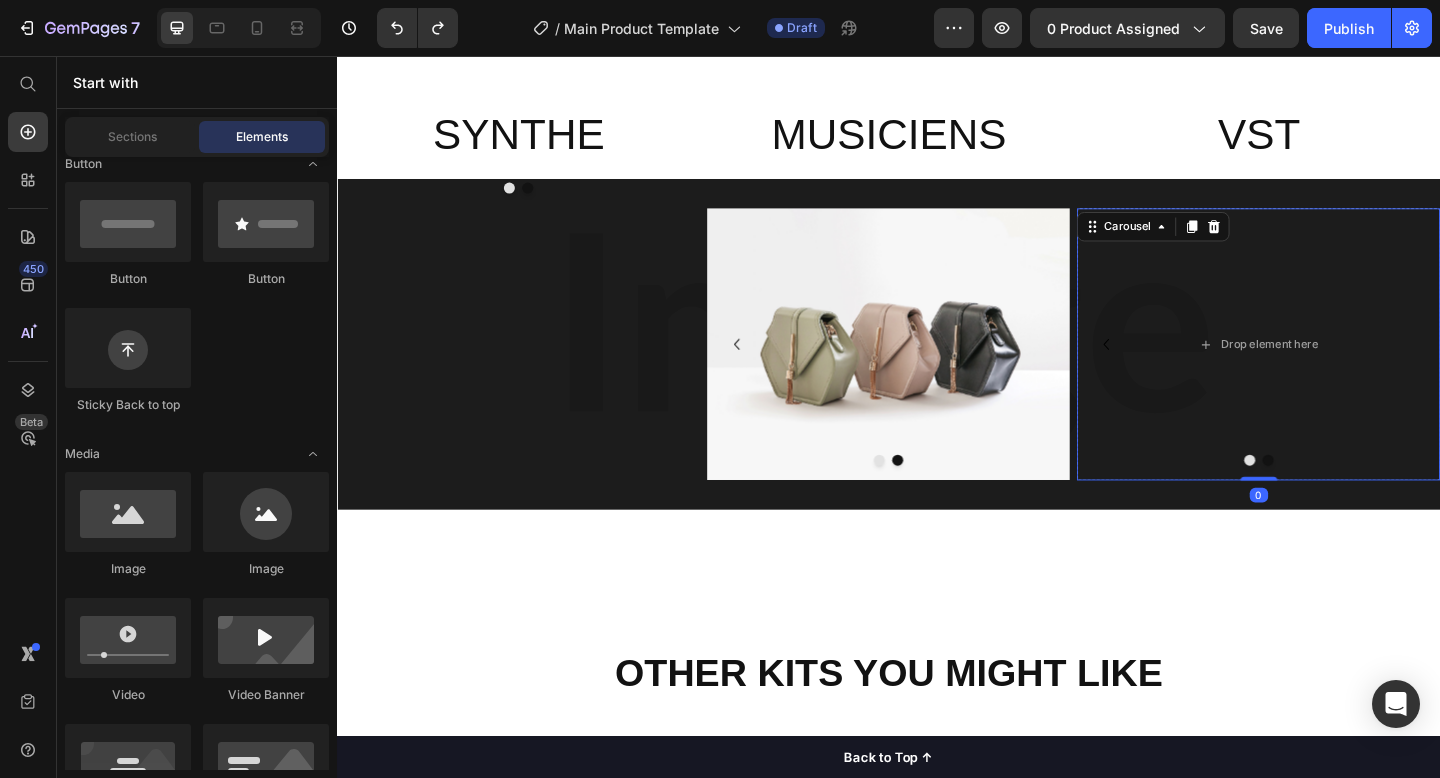 click at bounding box center [1350, 496] 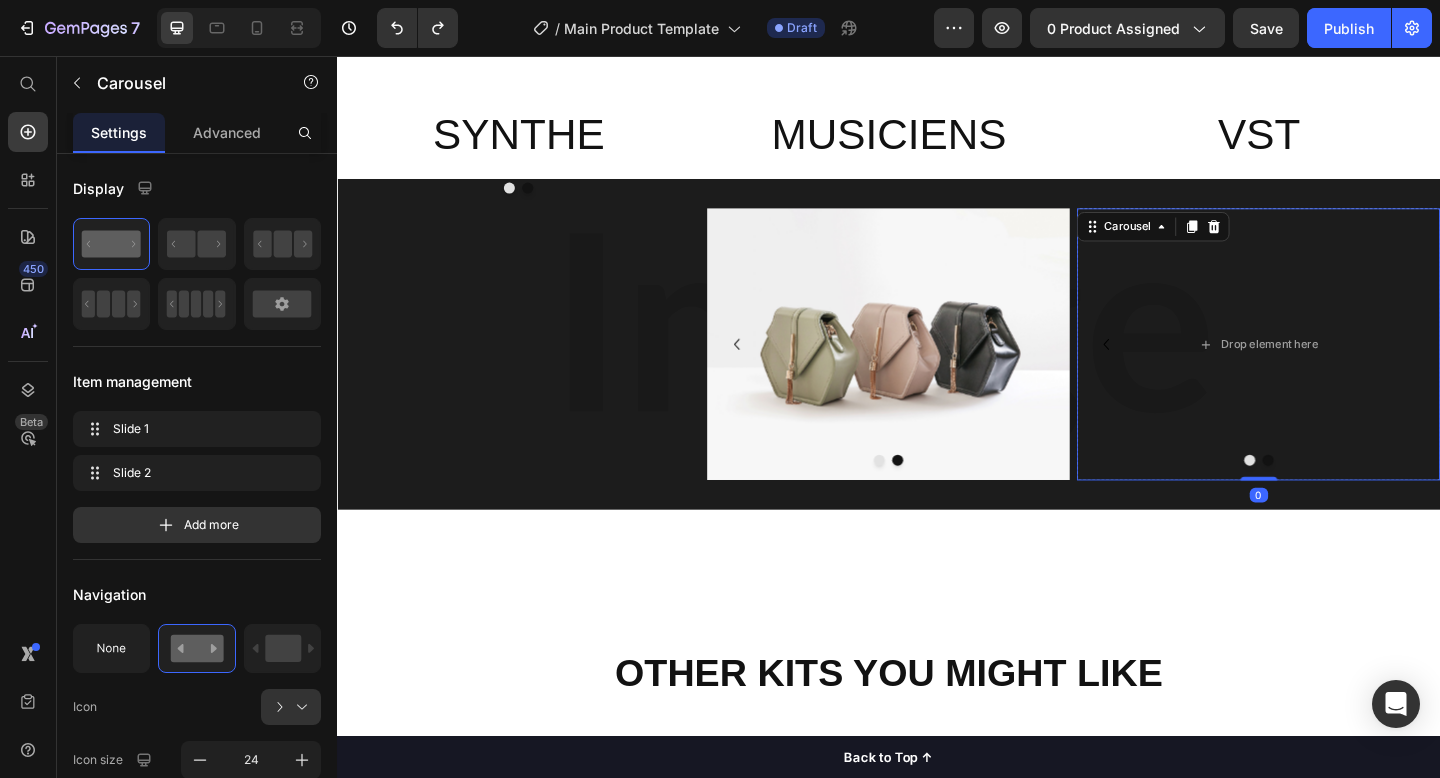 click at bounding box center [1350, 496] 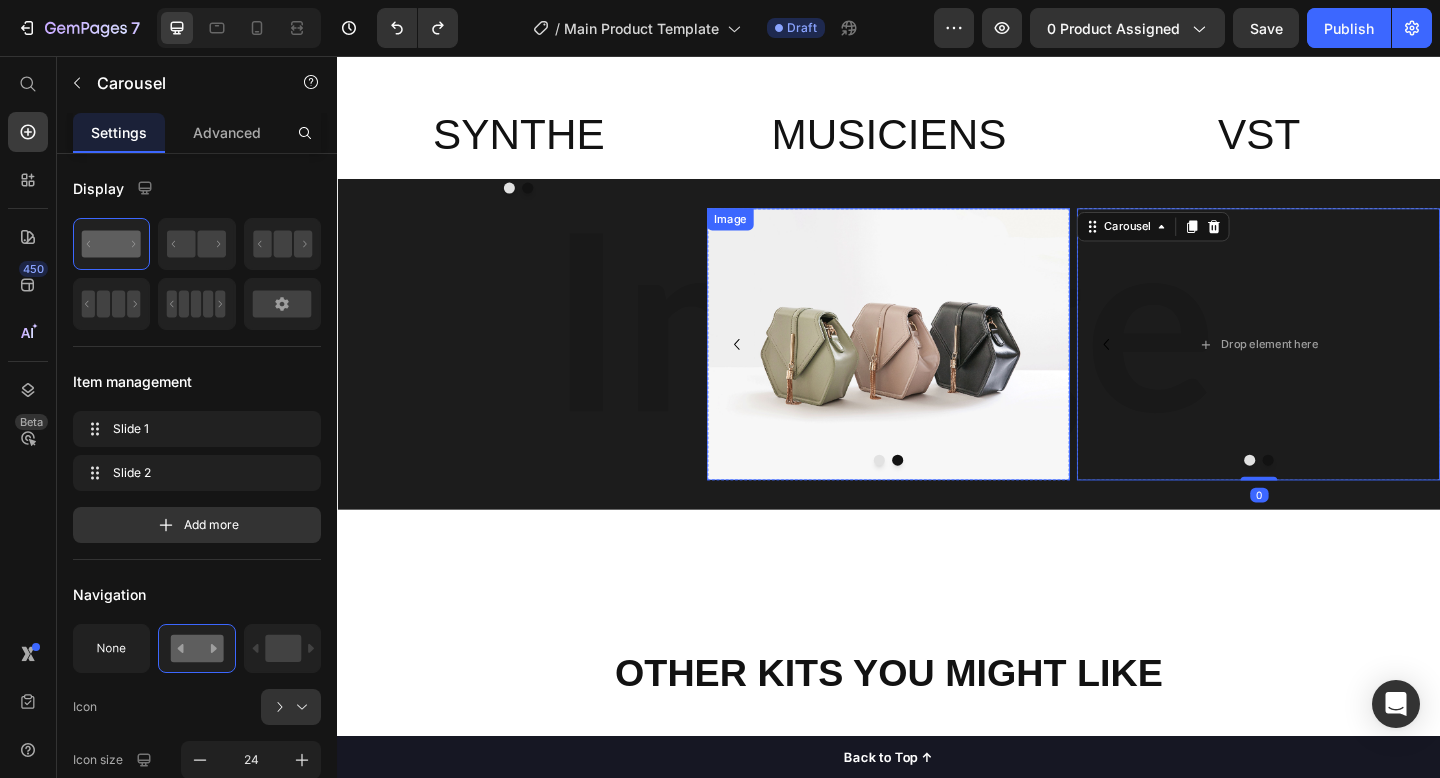 click at bounding box center [937, 370] 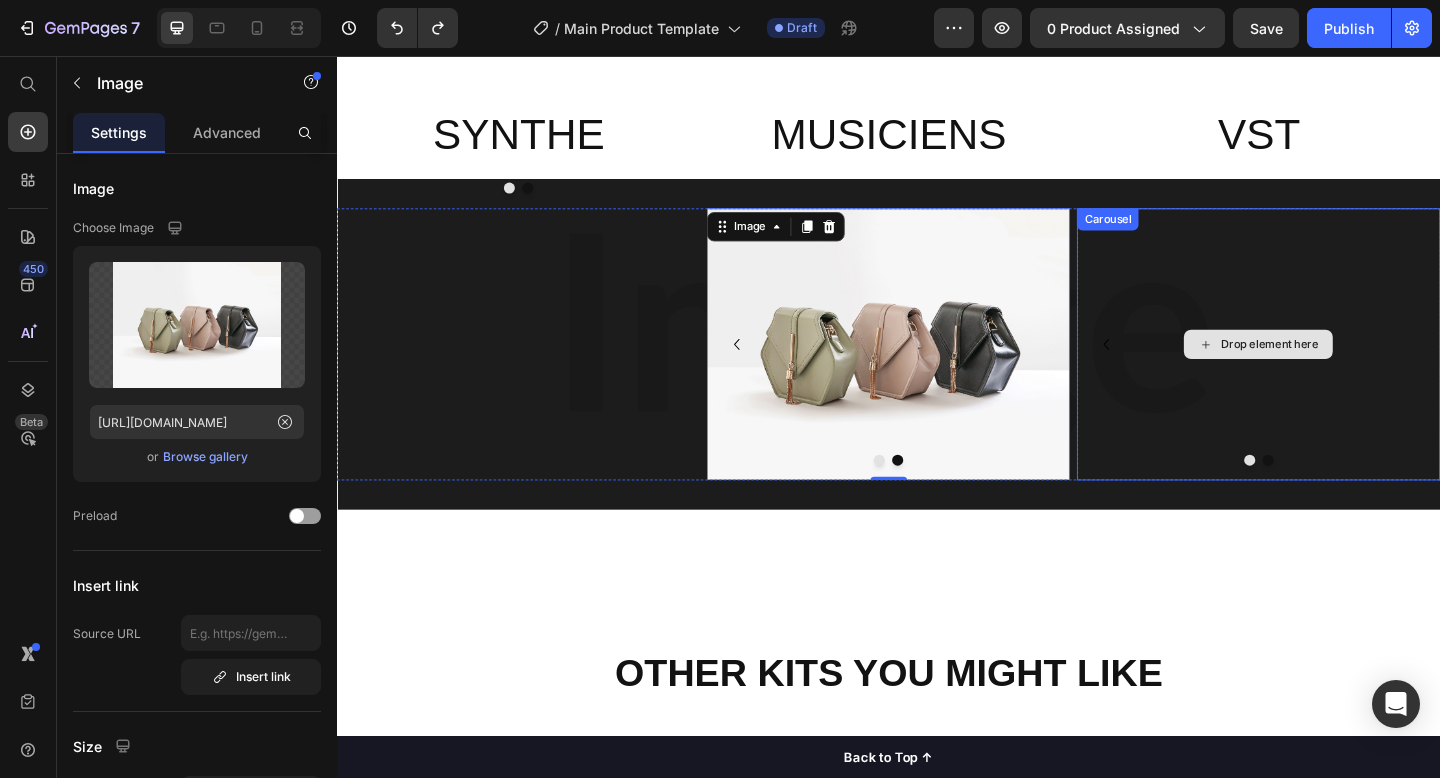 click on "Drop element here" at bounding box center [1339, 370] 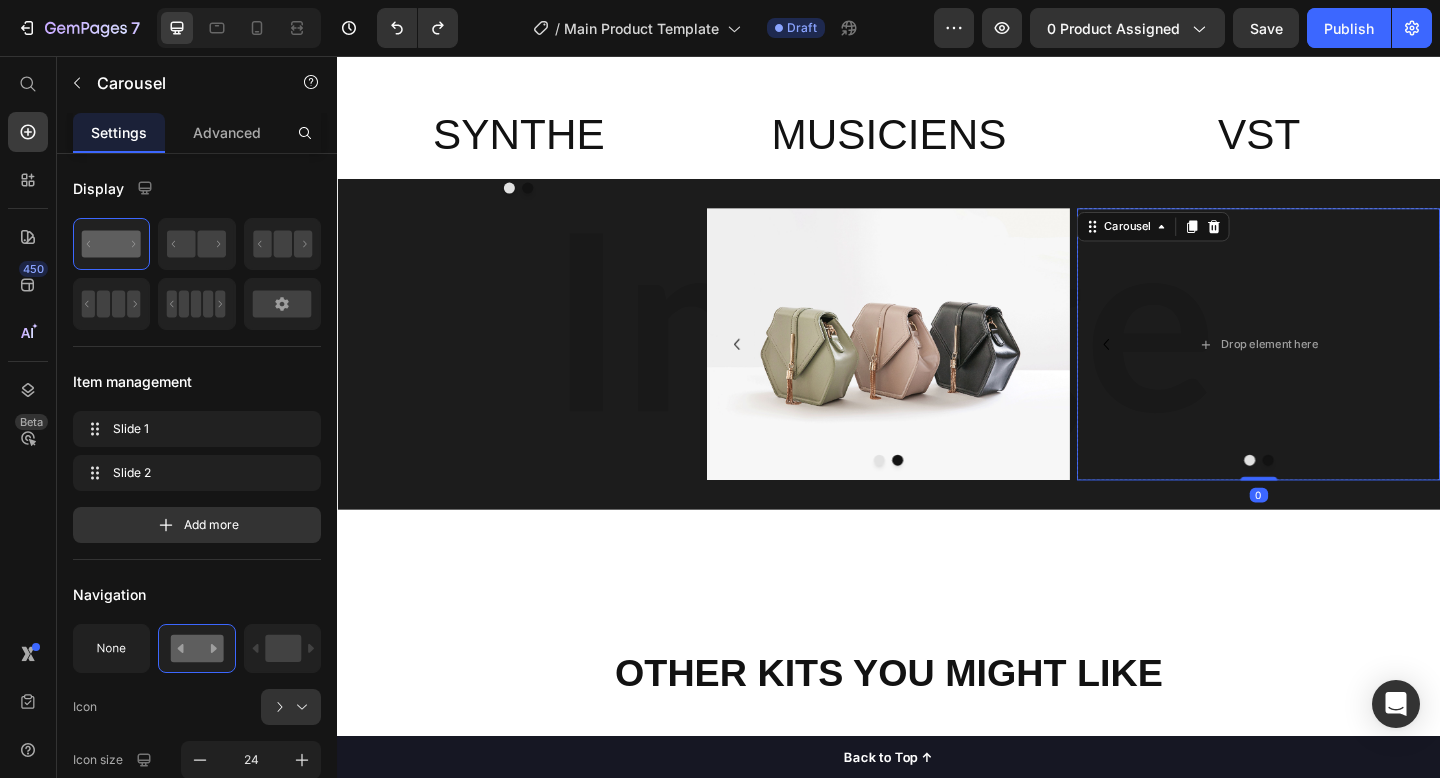 click at bounding box center [1339, 496] 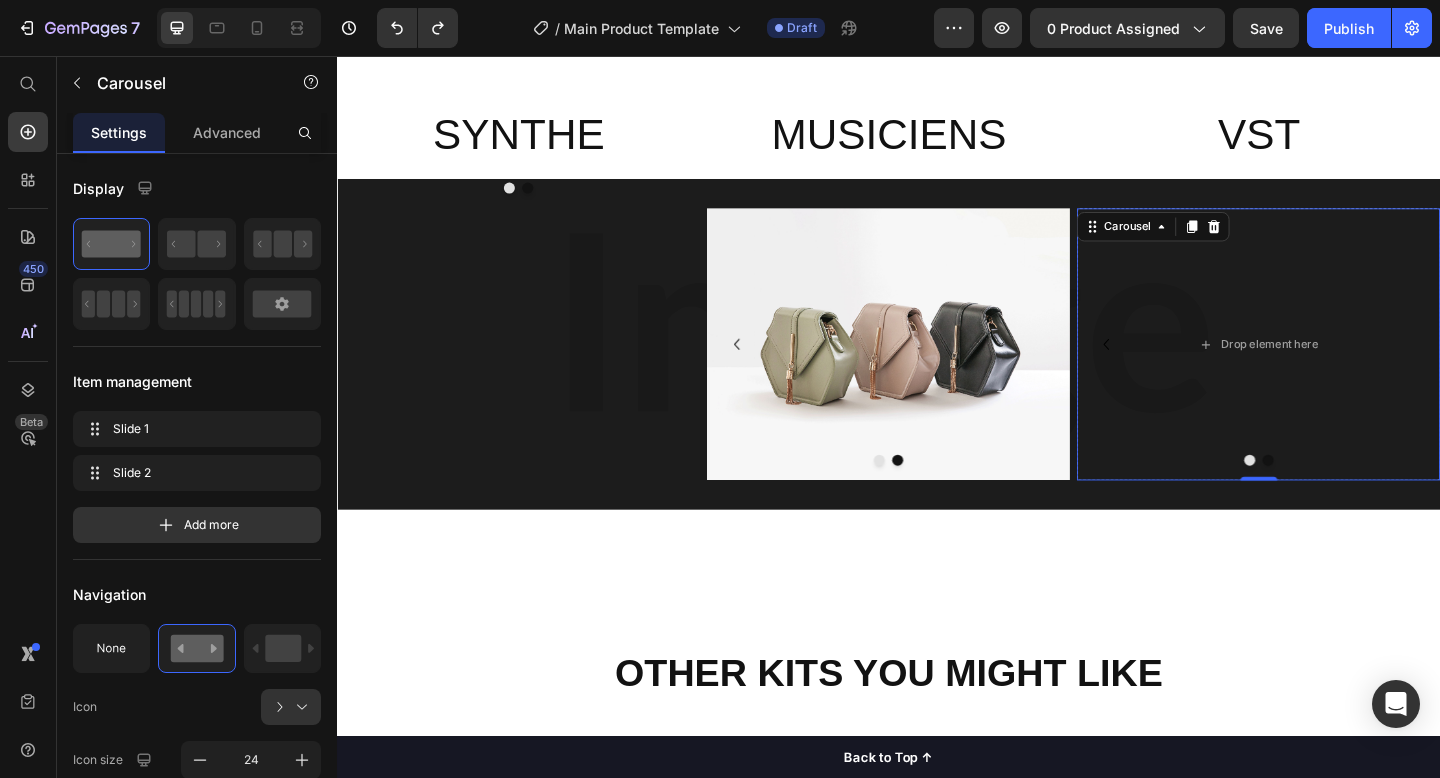 click at bounding box center [1350, 496] 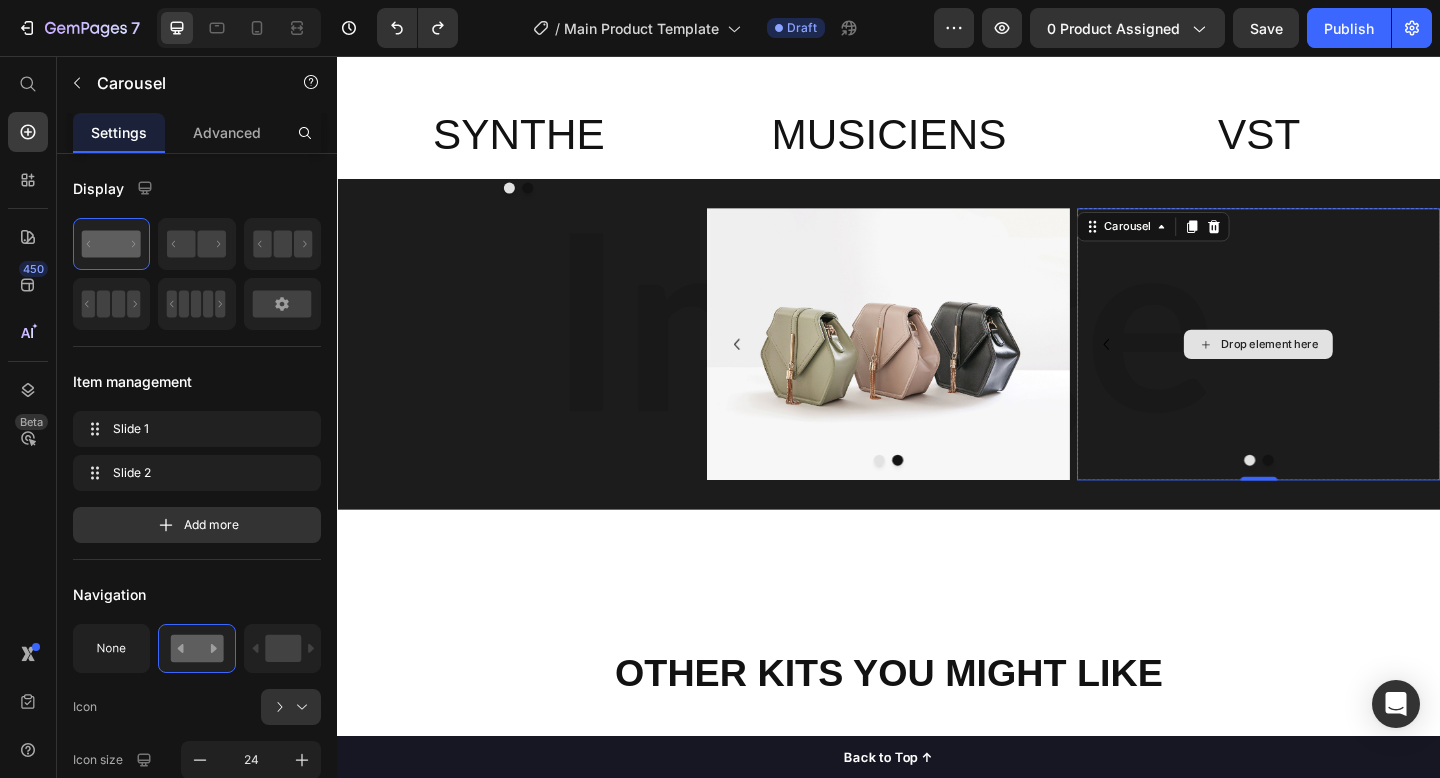 click on "Drop element here" at bounding box center [1339, 370] 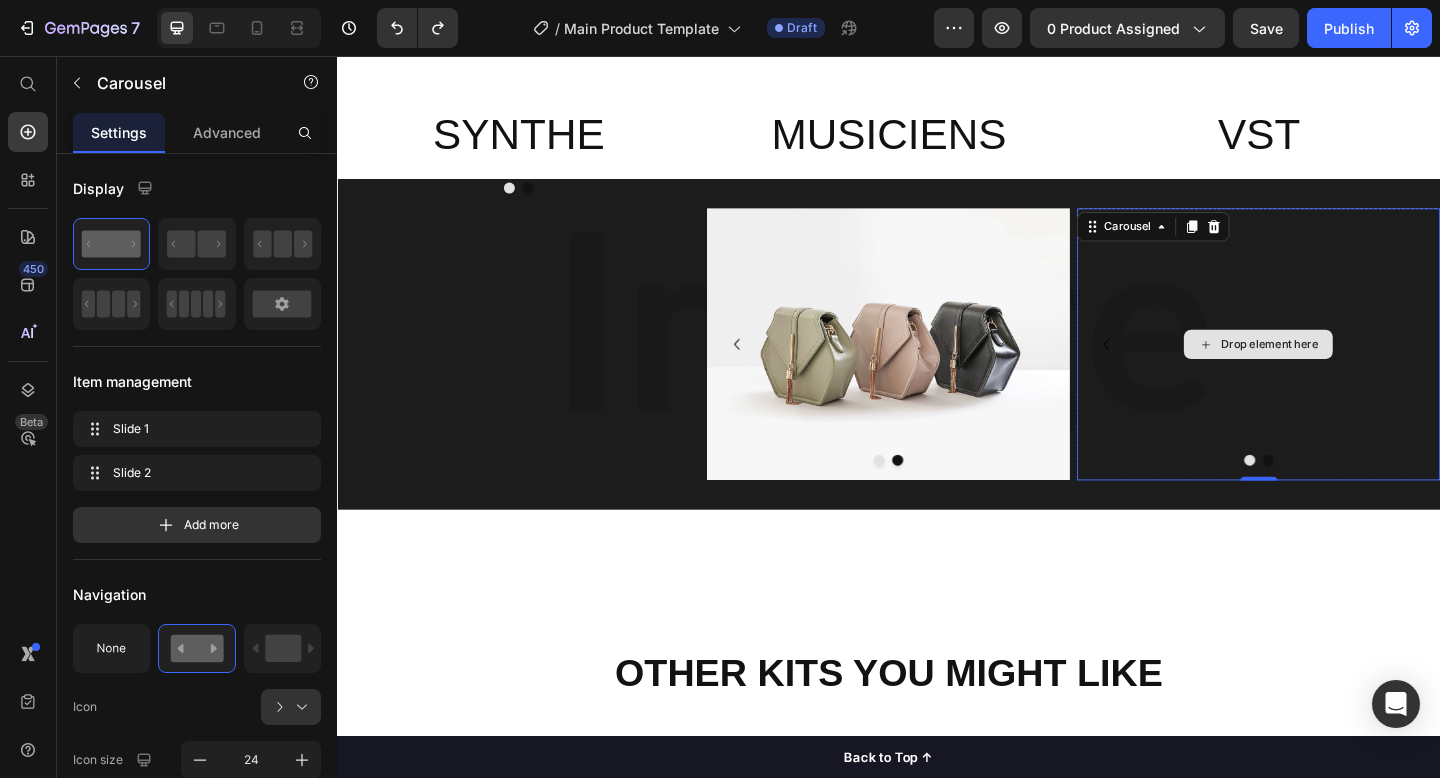 click on "Drop element here" at bounding box center (1339, 370) 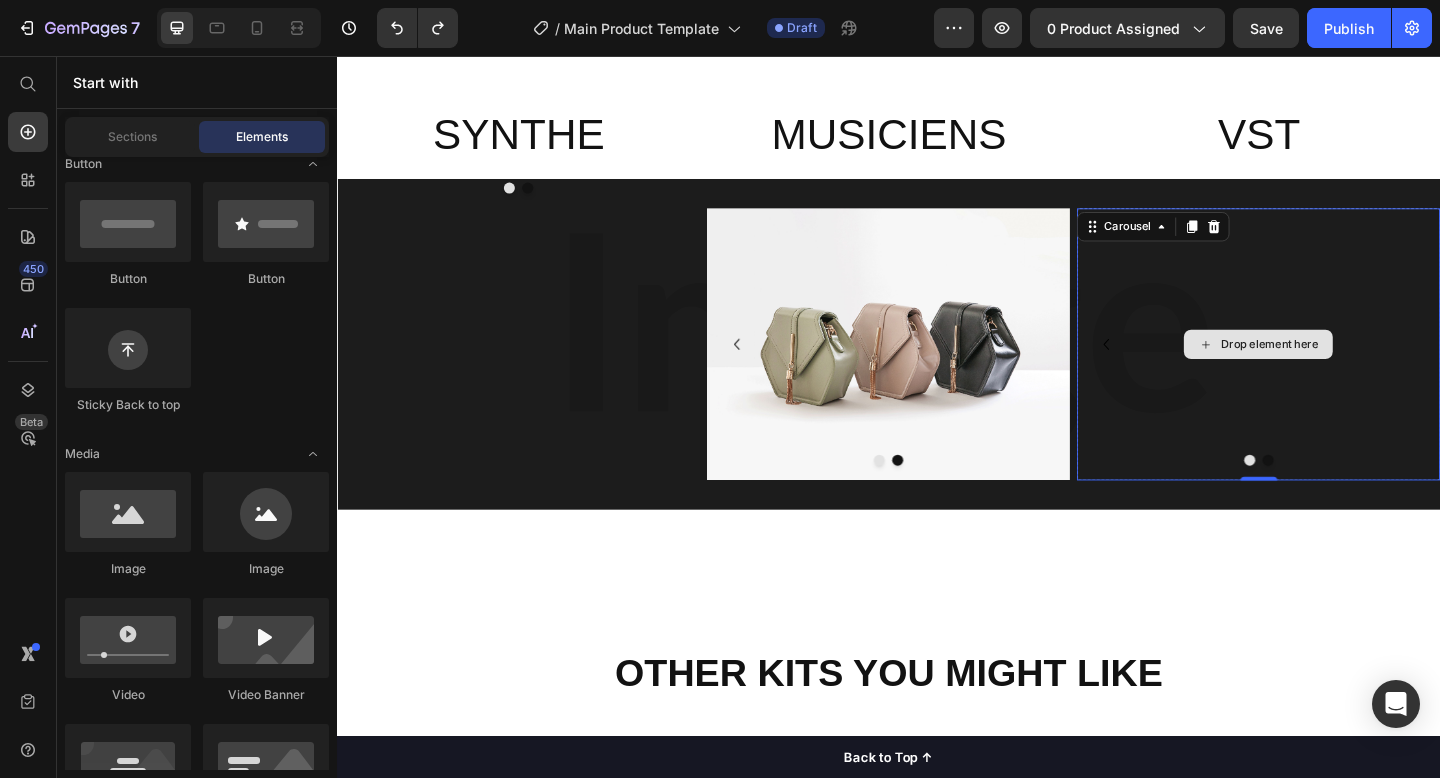 click 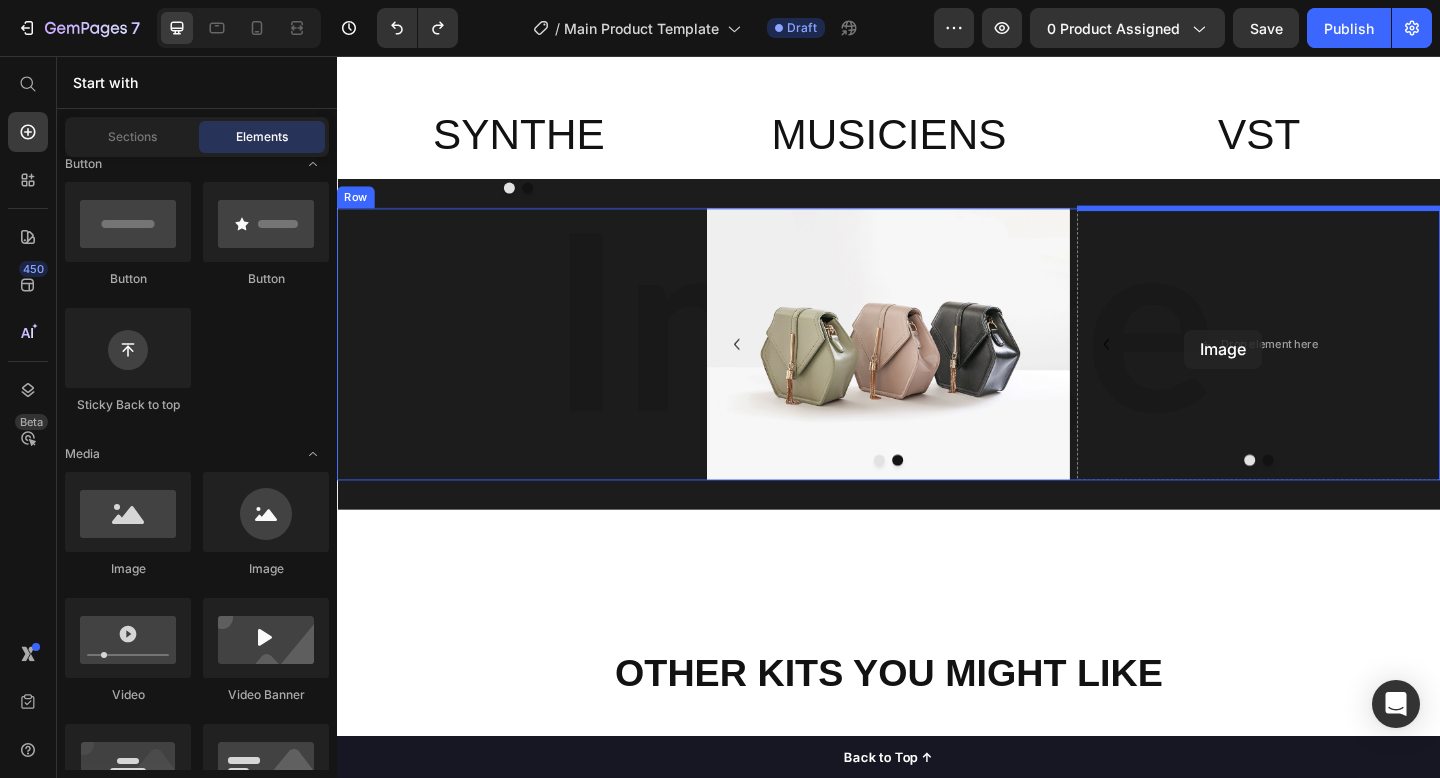 drag, startPoint x: 479, startPoint y: 570, endPoint x: 1259, endPoint y: 354, distance: 809.3553 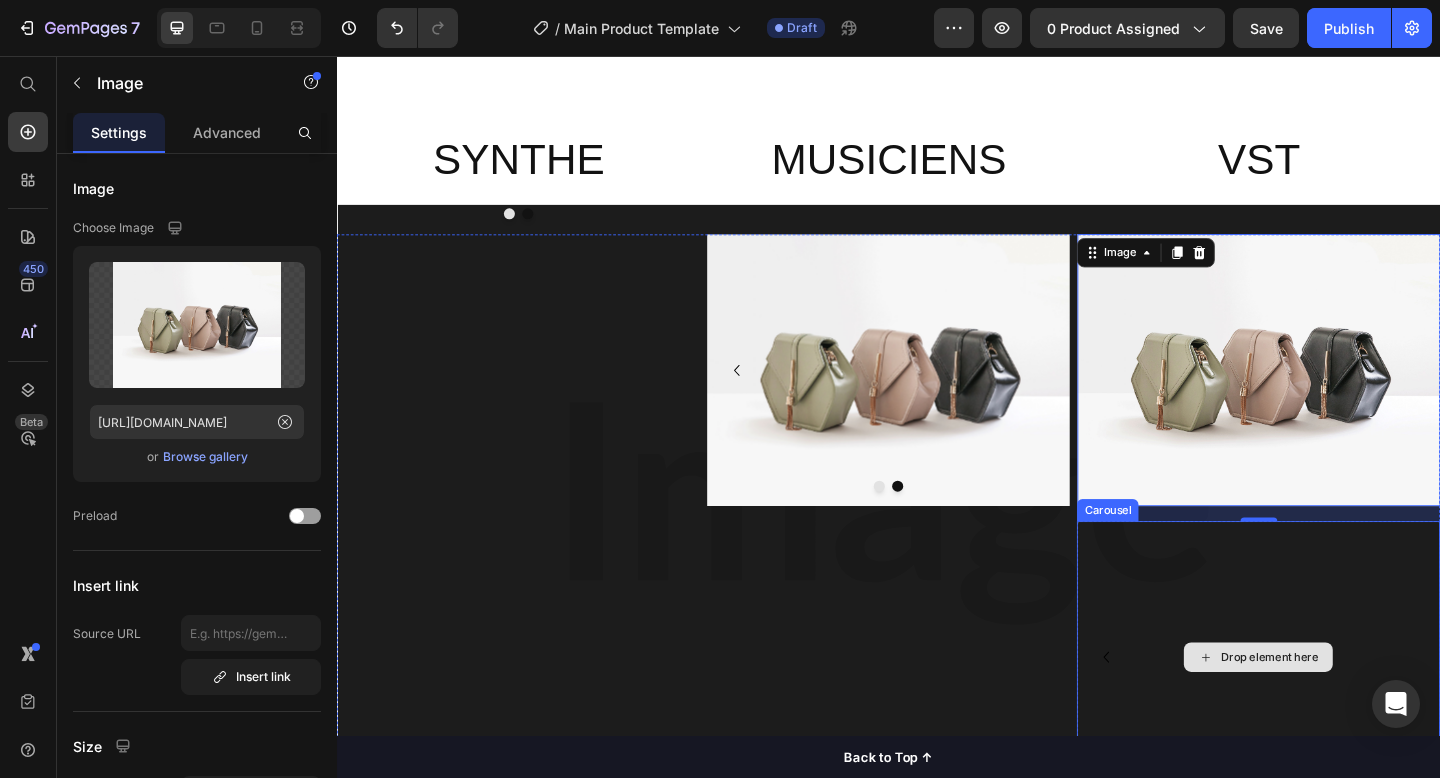 scroll, scrollTop: 2653, scrollLeft: 0, axis: vertical 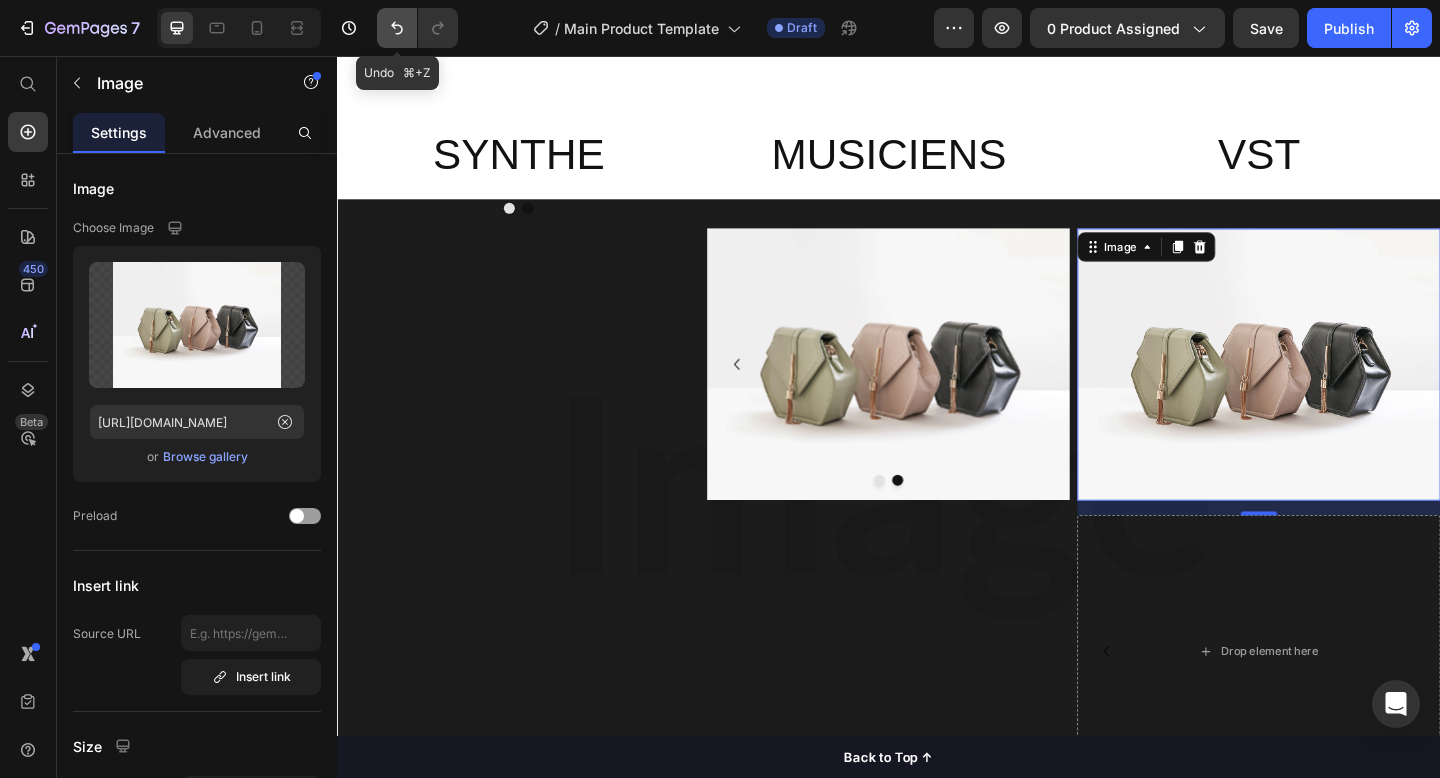 click 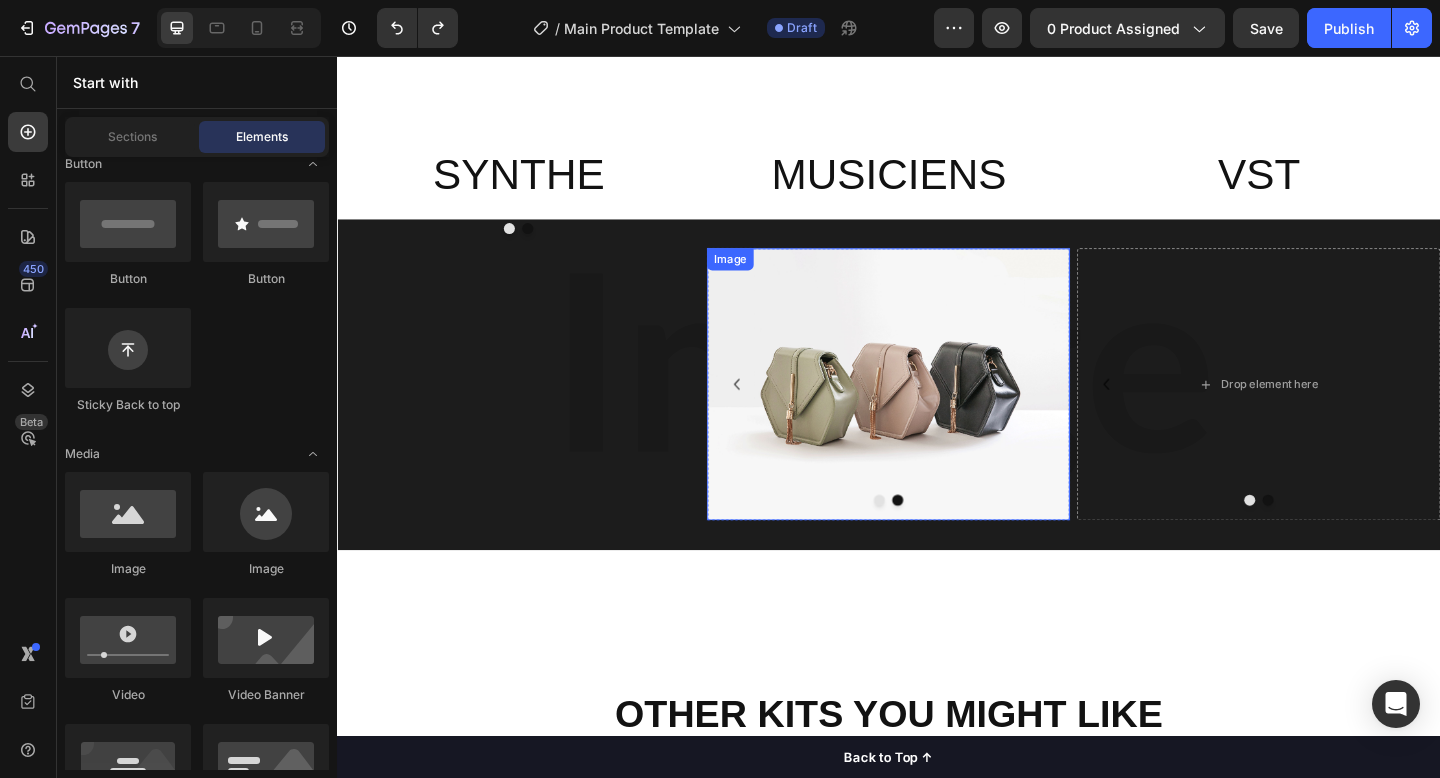scroll, scrollTop: 2604, scrollLeft: 0, axis: vertical 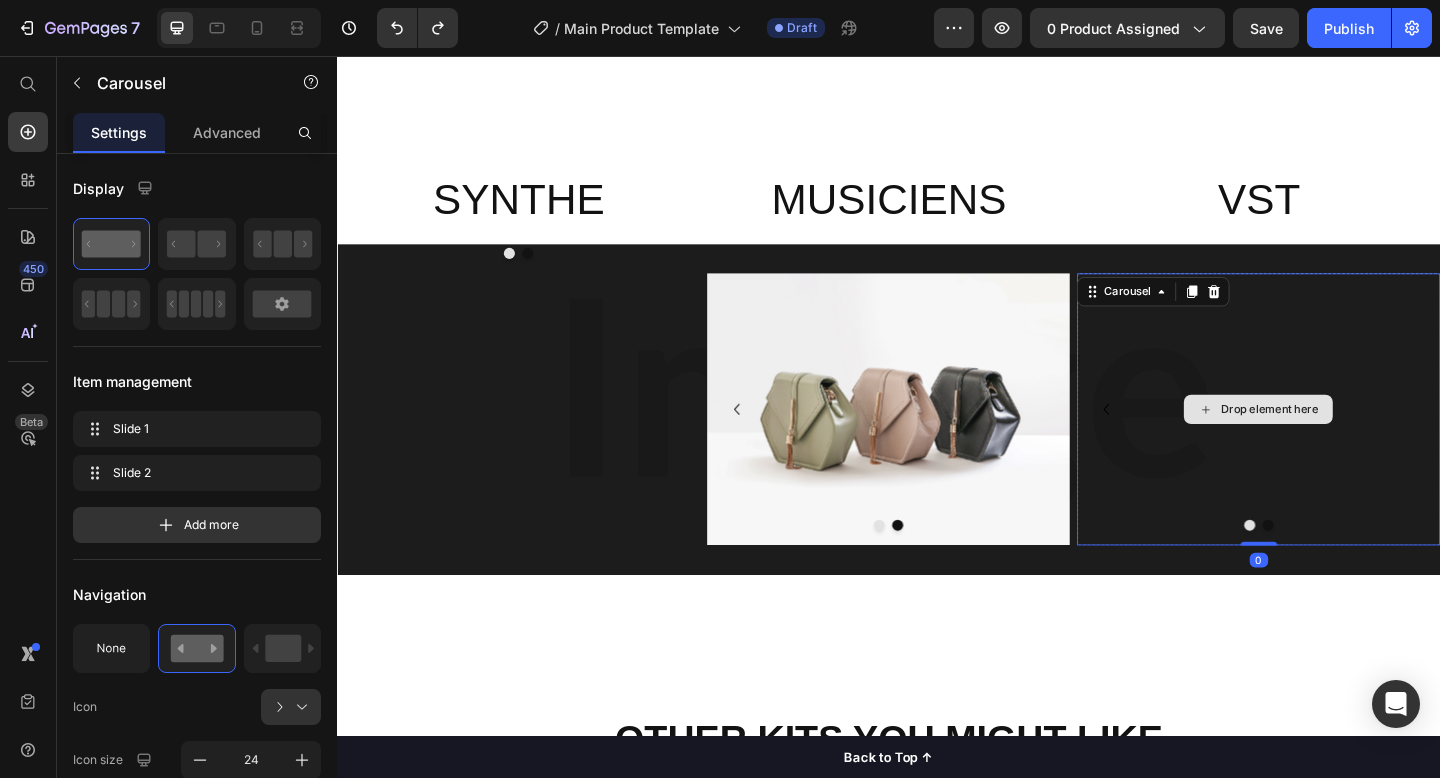 click on "Drop element here" at bounding box center [1339, 441] 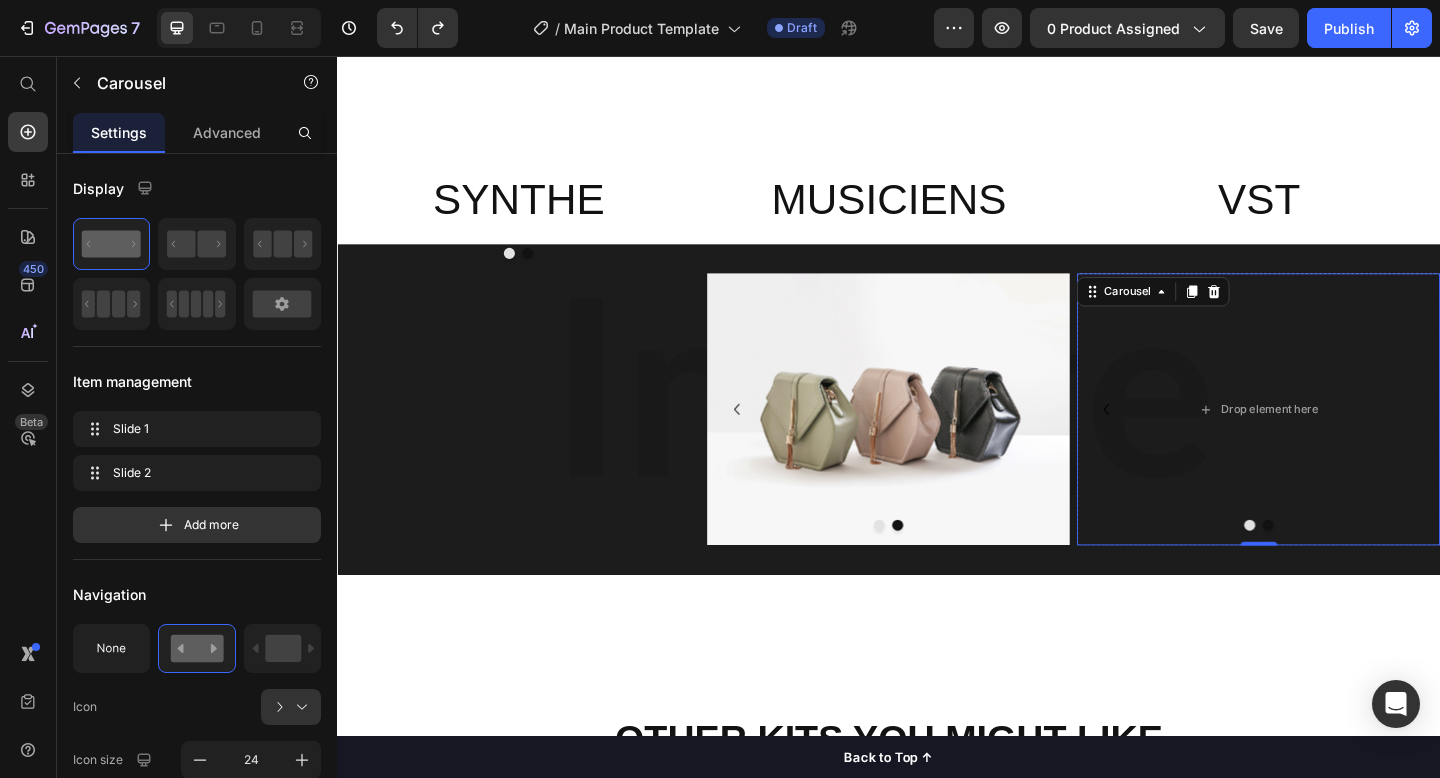click at bounding box center (1350, 567) 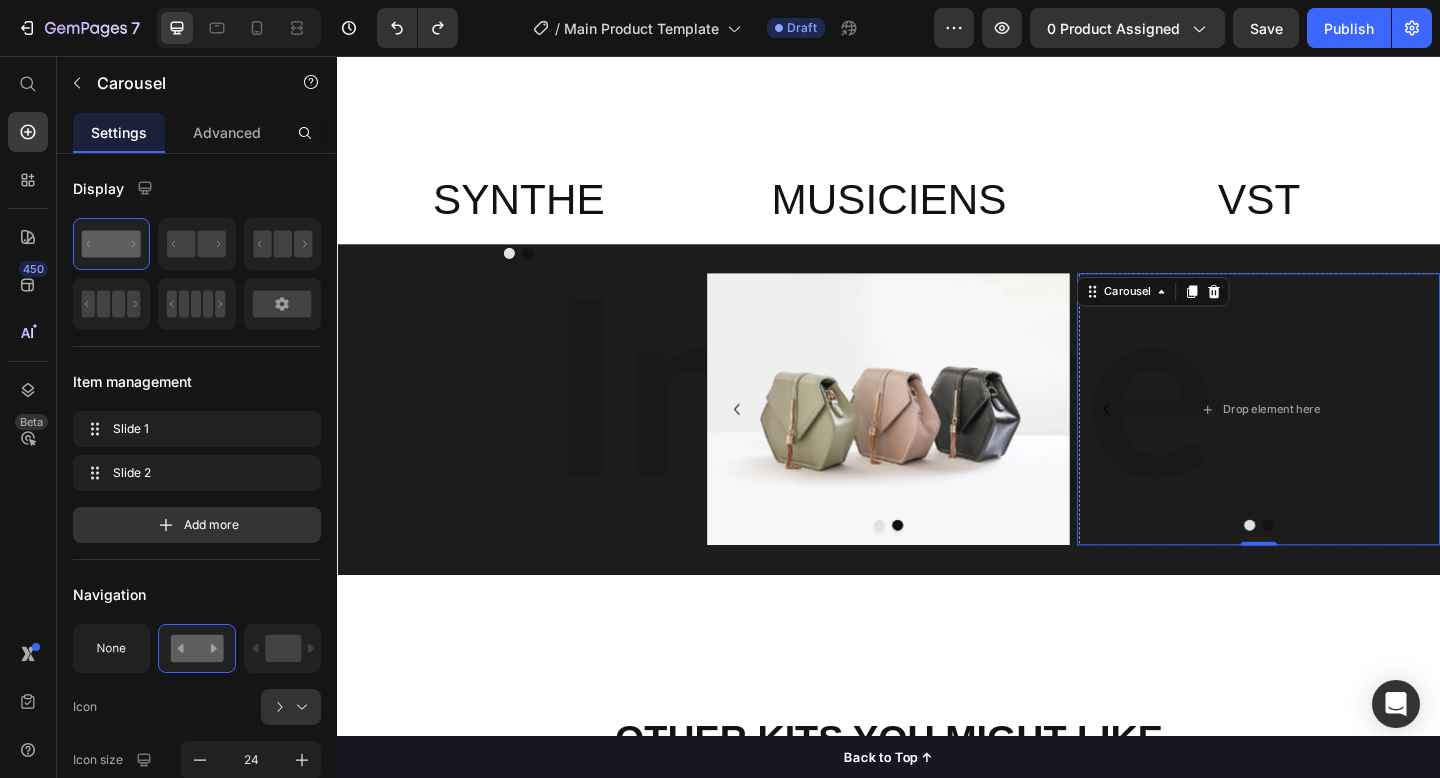 click at bounding box center [1350, 567] 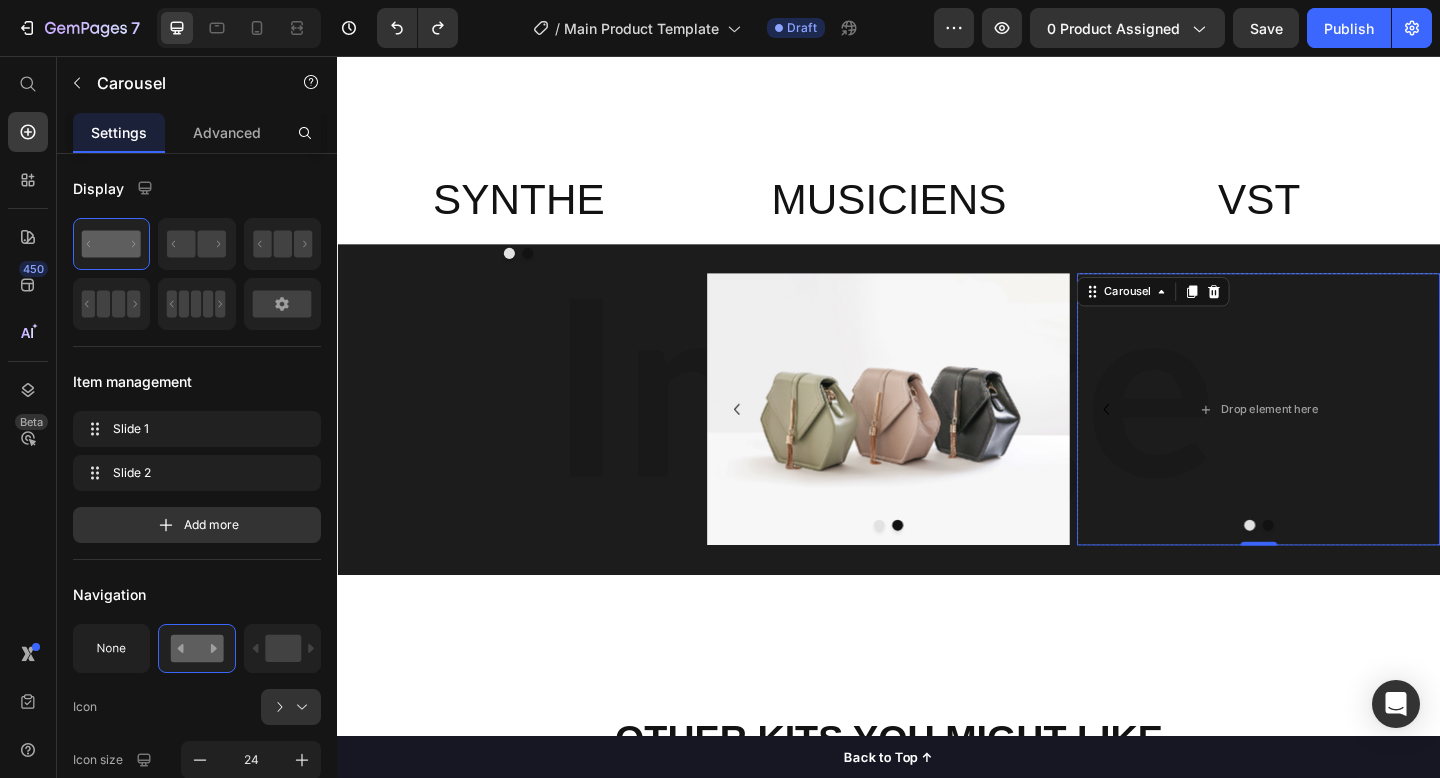 click at bounding box center [1350, 567] 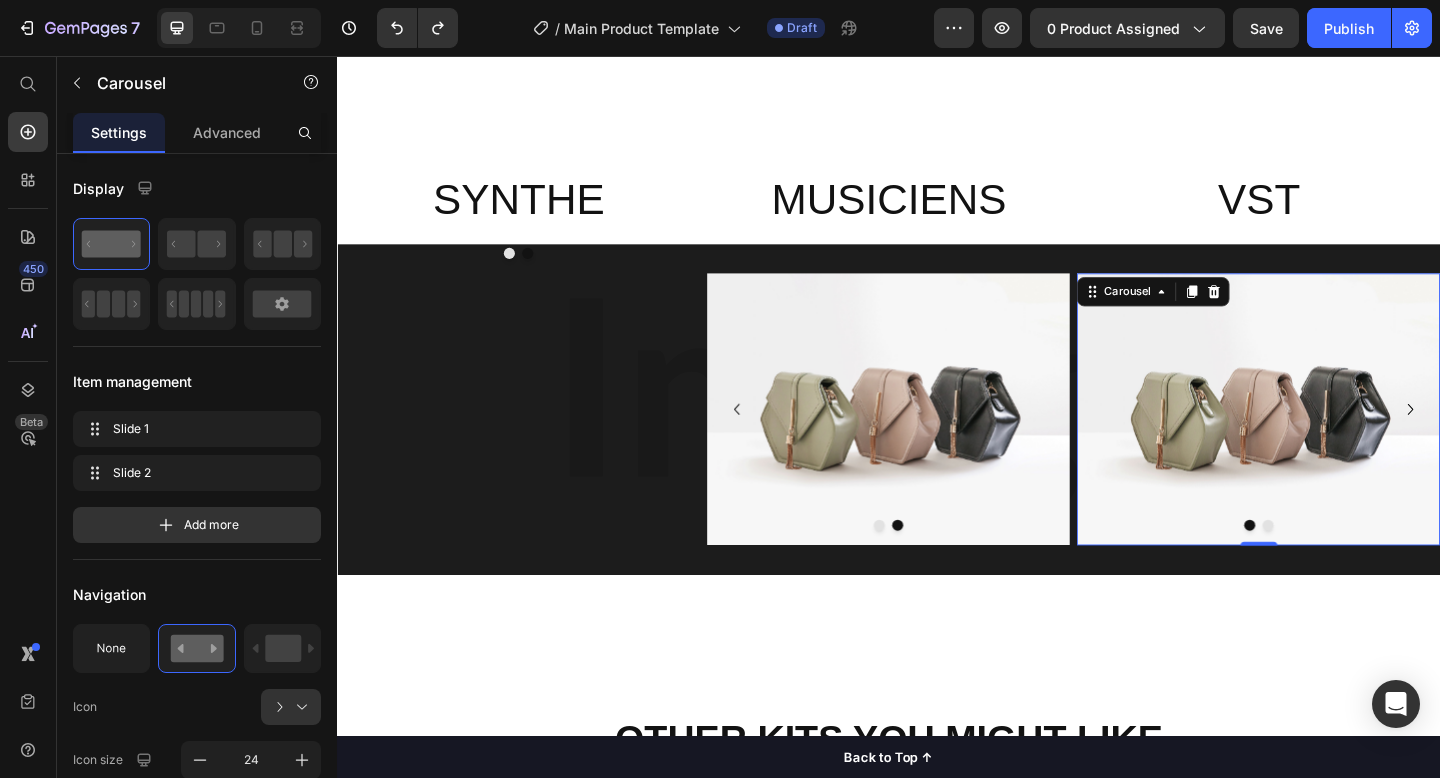 click at bounding box center (1350, 567) 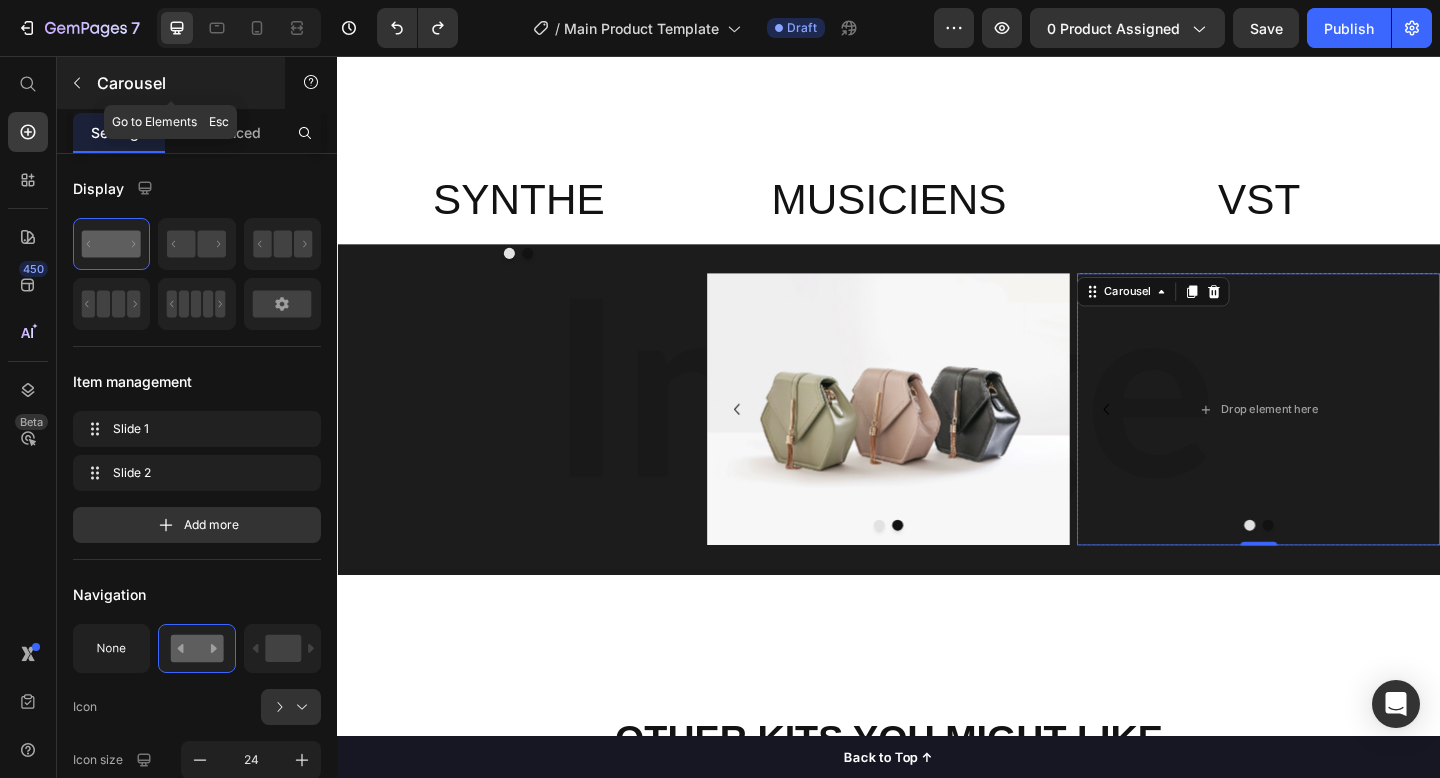 click 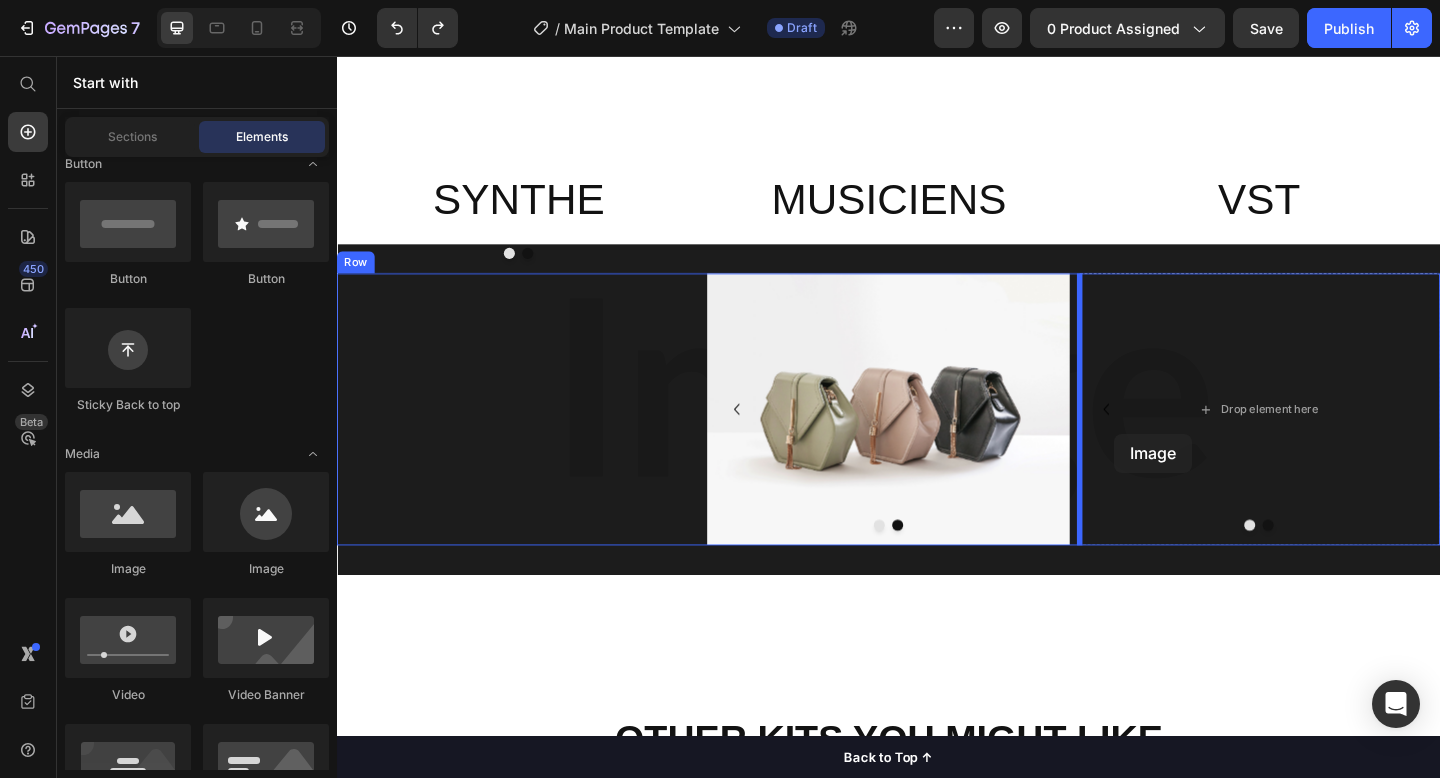 drag, startPoint x: 484, startPoint y: 595, endPoint x: 1182, endPoint y: 467, distance: 709.63934 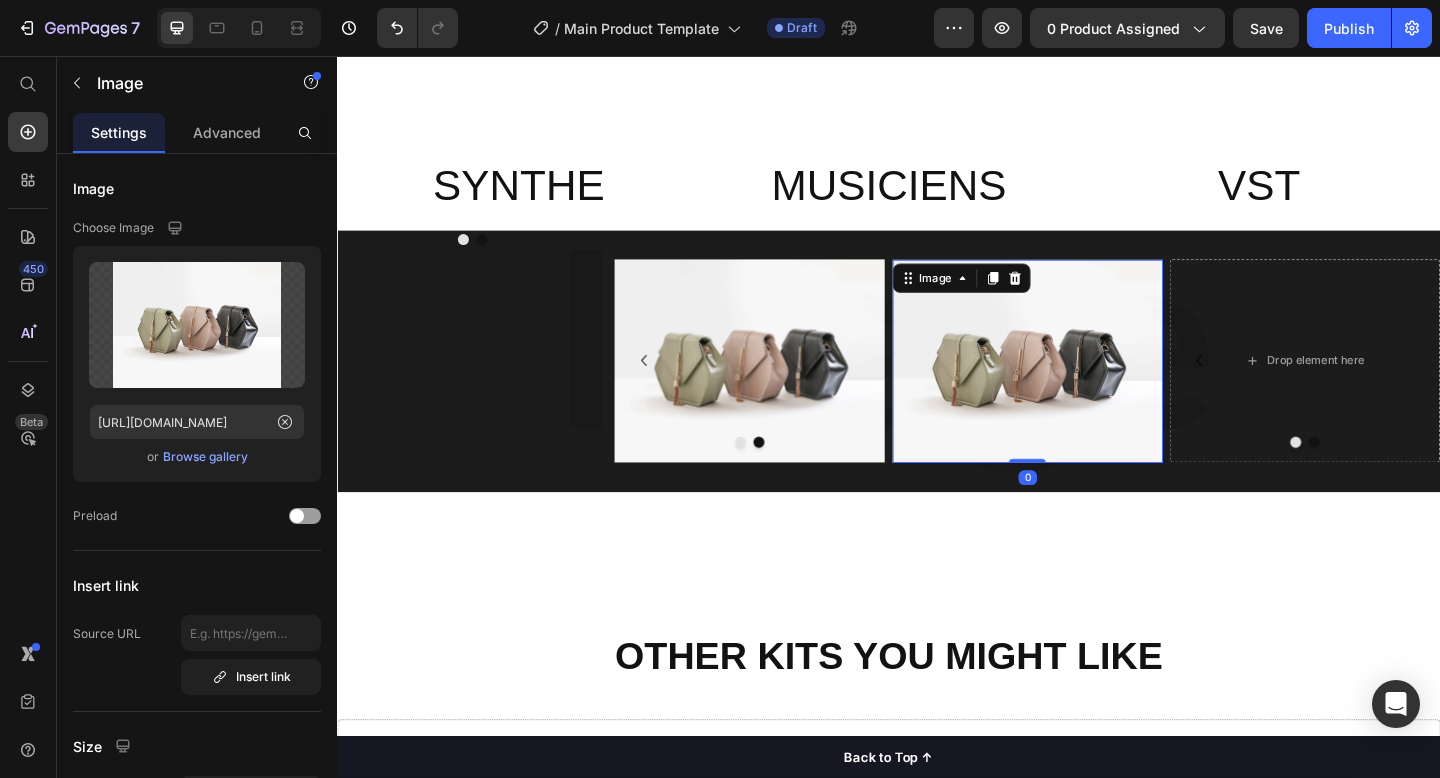 scroll, scrollTop: 2625, scrollLeft: 0, axis: vertical 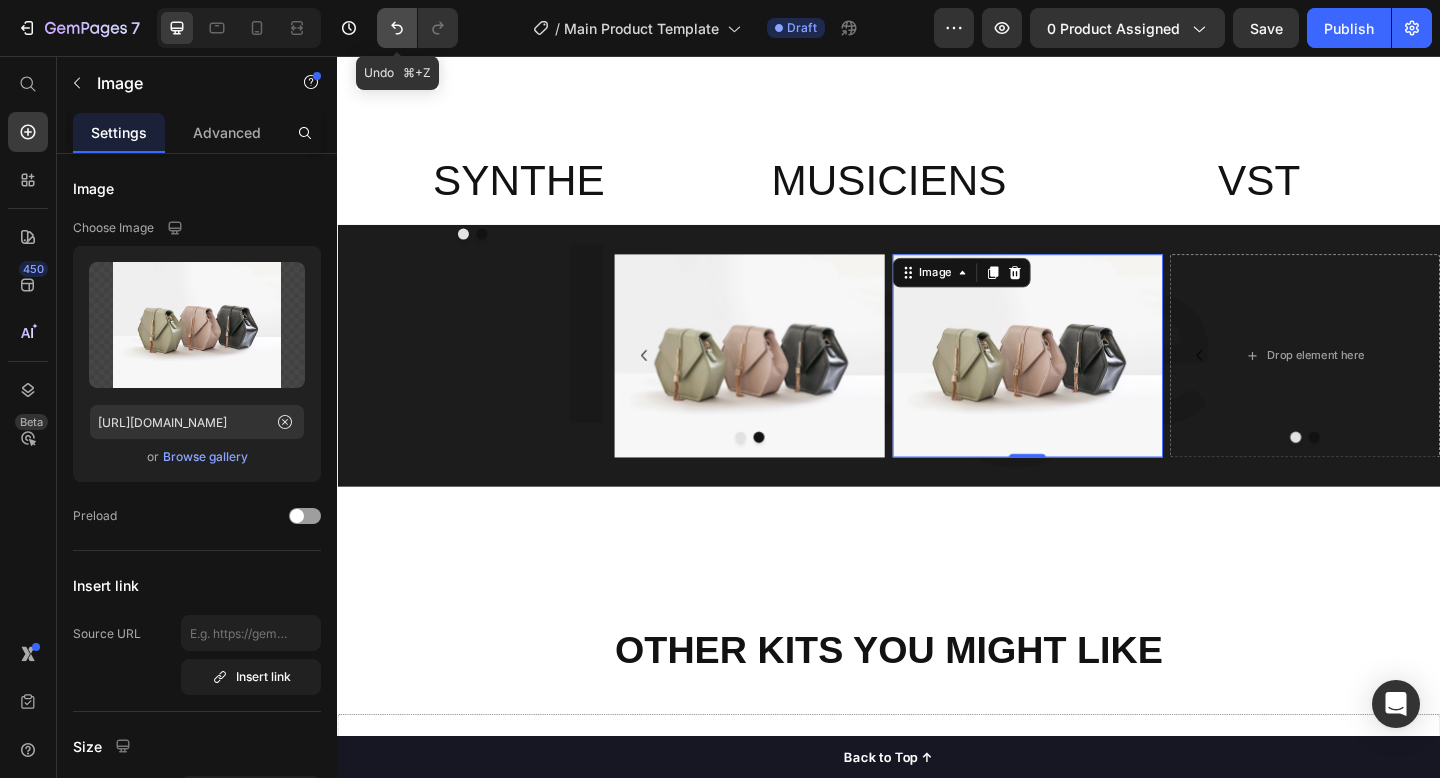 click 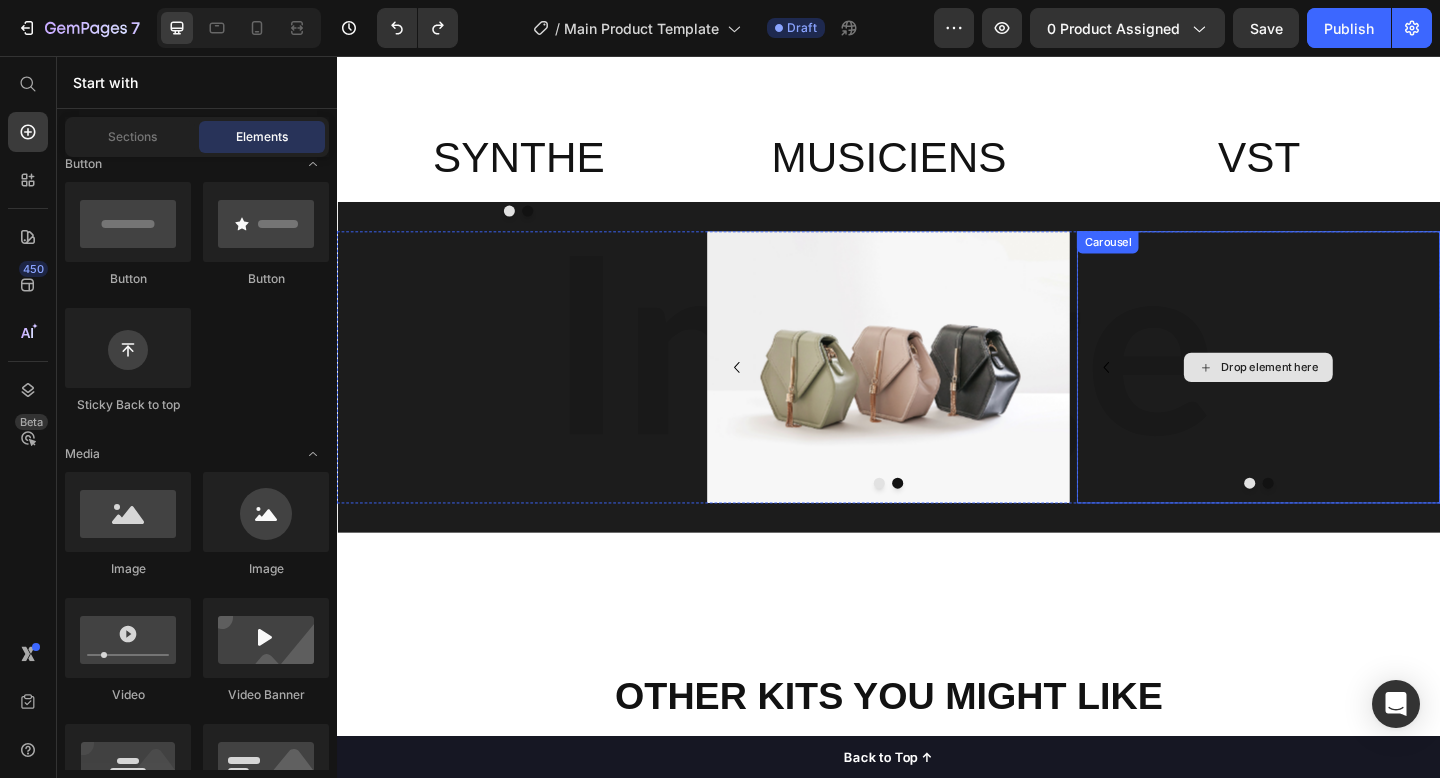 scroll, scrollTop: 2639, scrollLeft: 0, axis: vertical 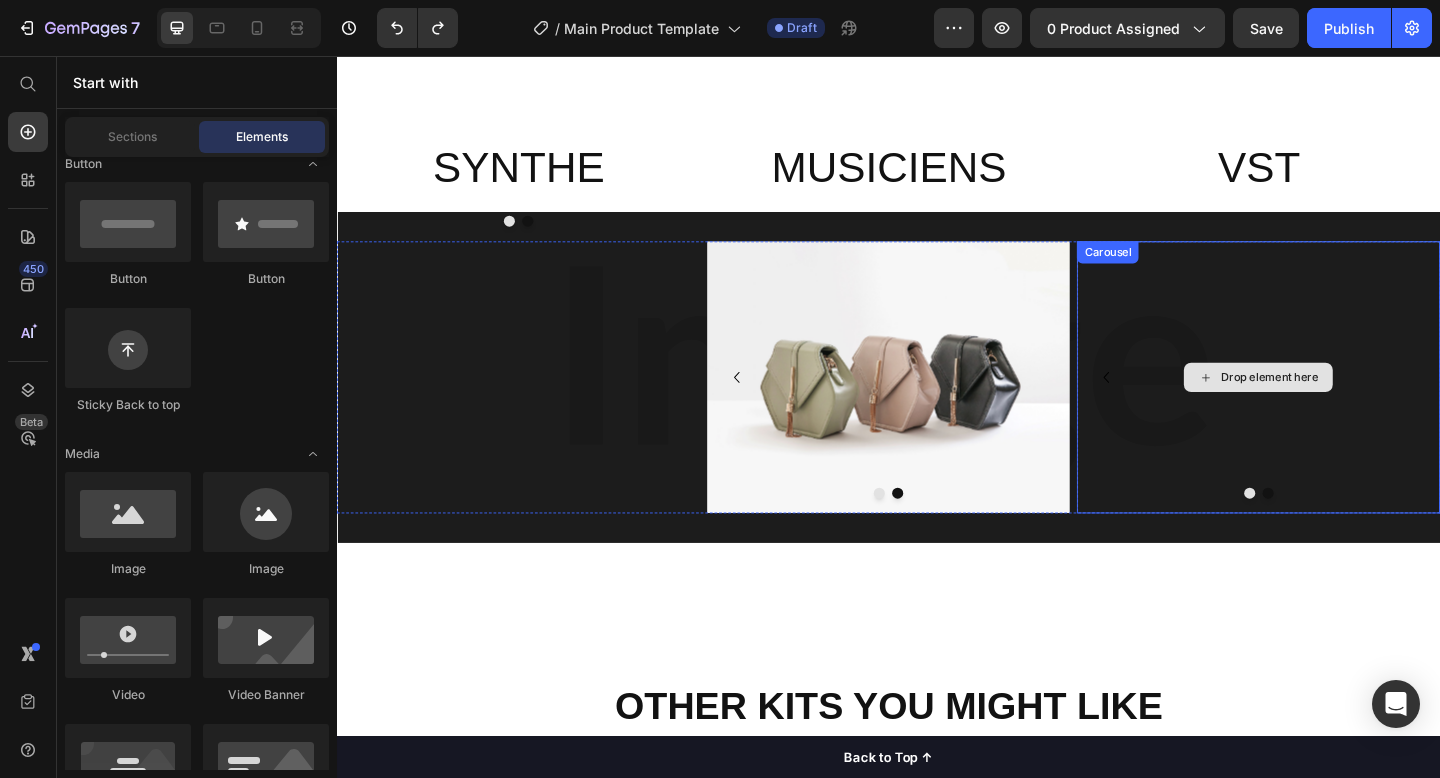 click on "Drop element here" at bounding box center [1340, 406] 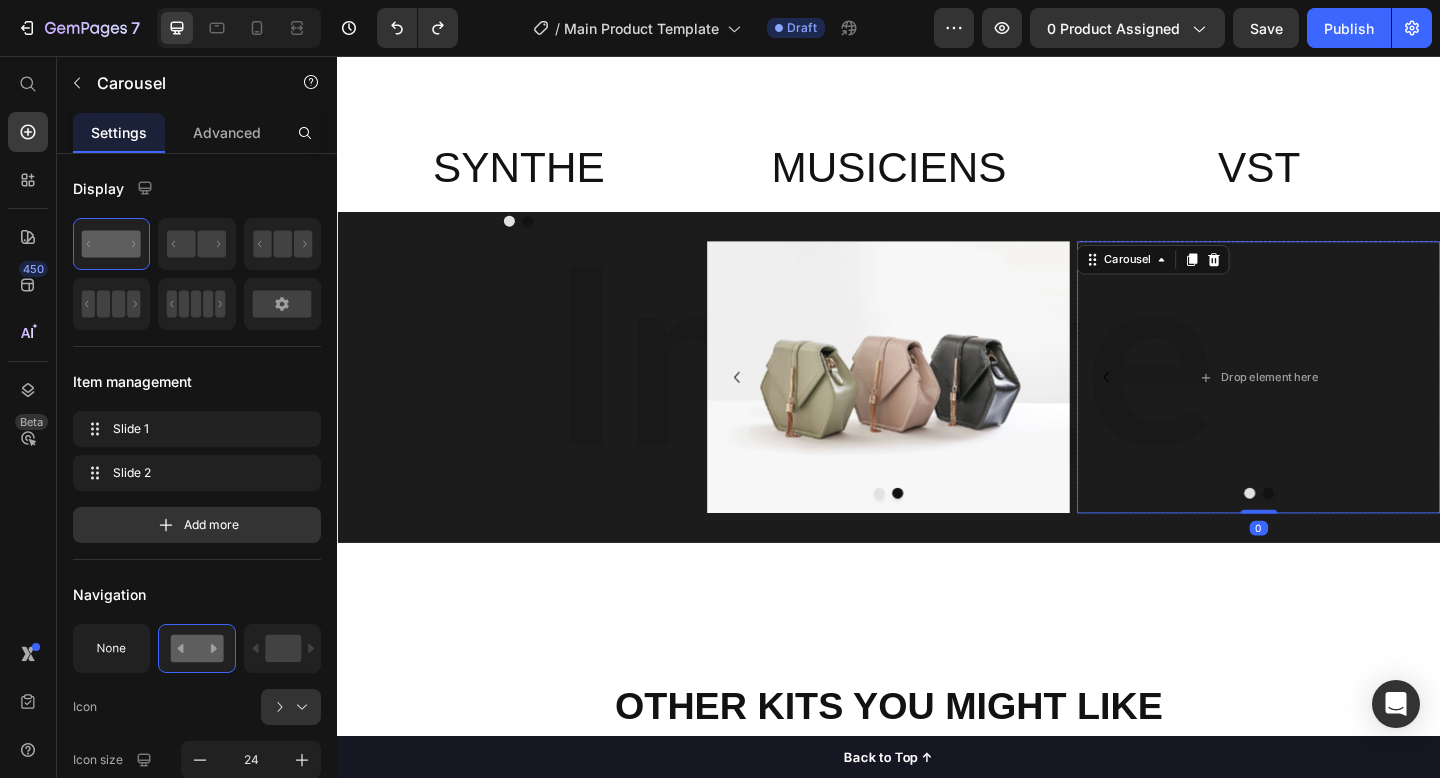 click at bounding box center [1350, 532] 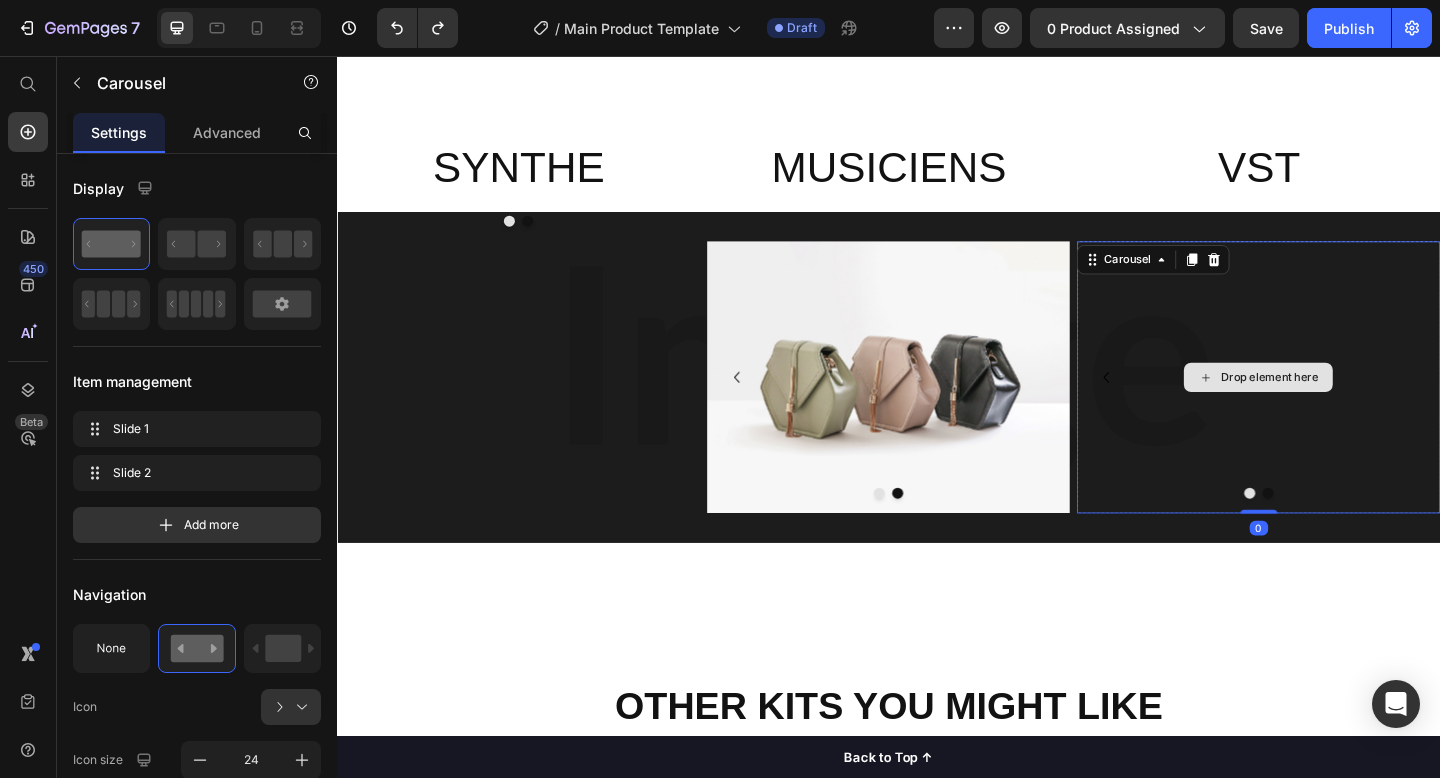 click on "Drop element here" at bounding box center [1339, 406] 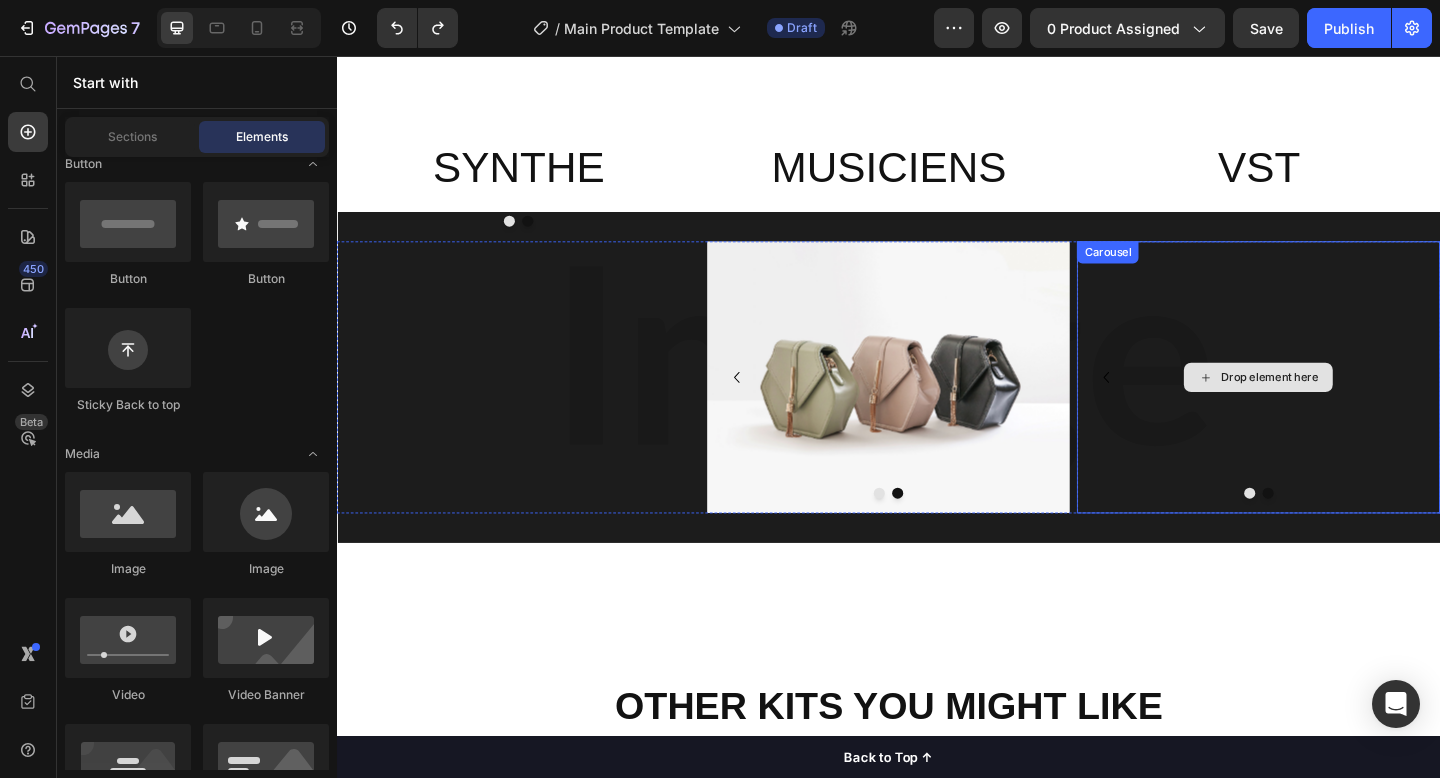 click on "Drop element here" at bounding box center [1352, 406] 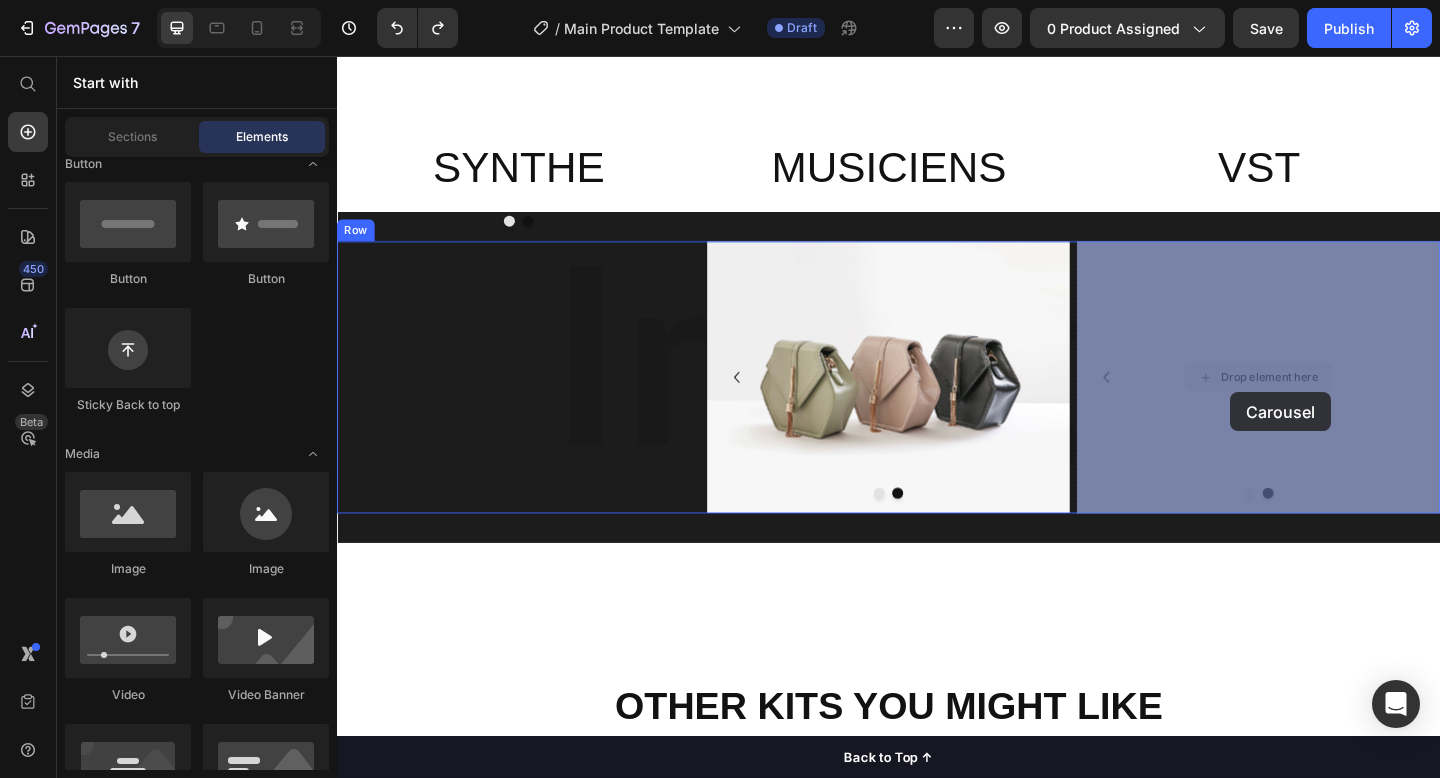 drag, startPoint x: 1340, startPoint y: 398, endPoint x: 1338, endPoint y: 409, distance: 11.18034 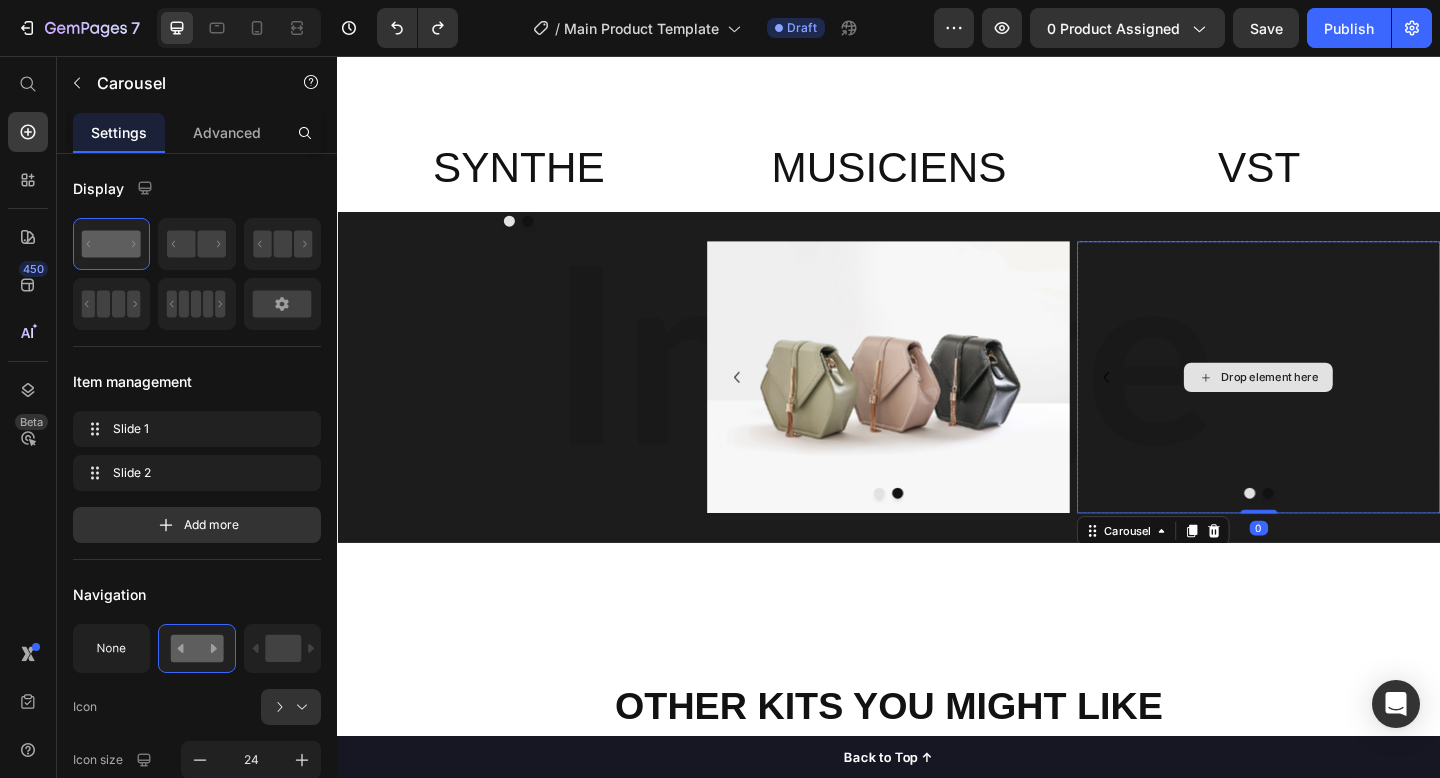 click on "Drop element here" at bounding box center (1352, 406) 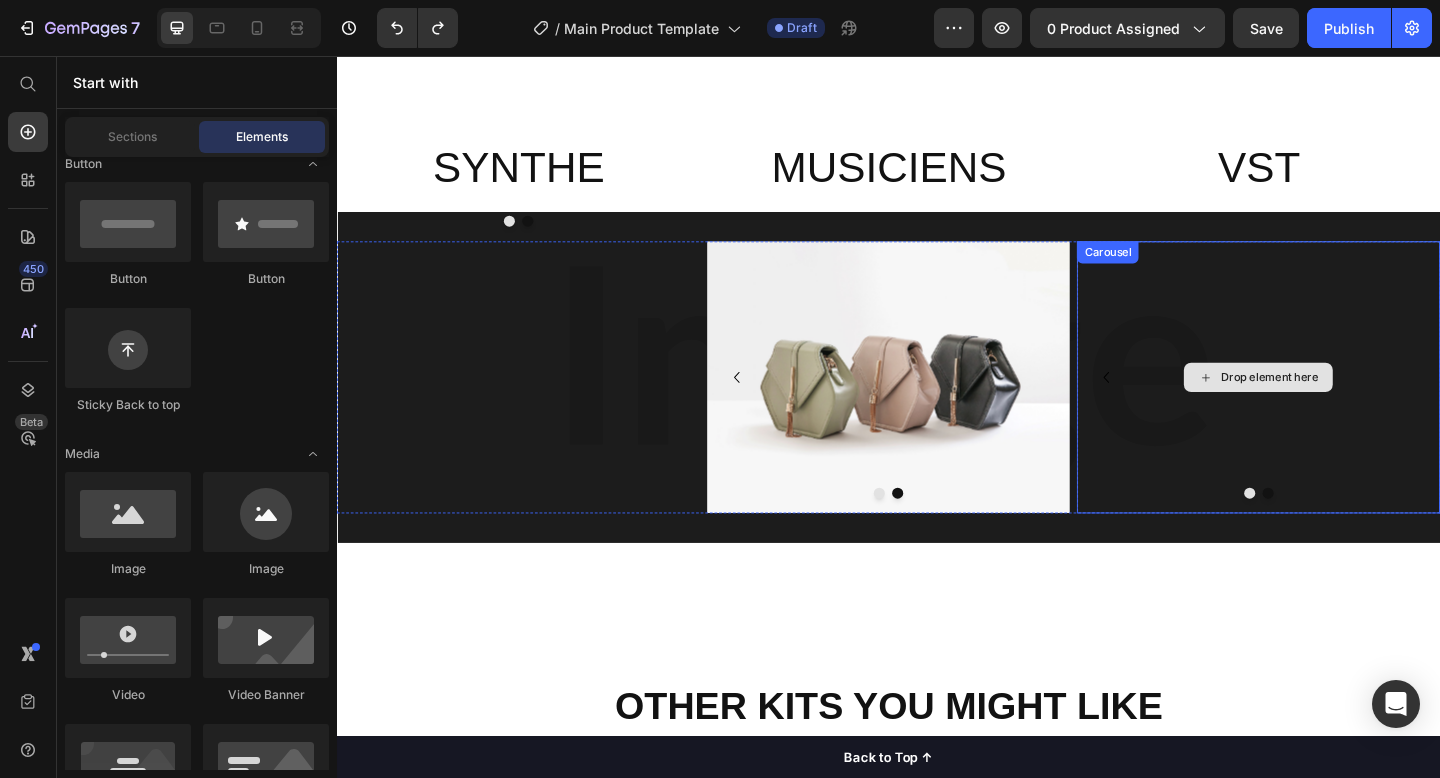 click on "Drop element here" at bounding box center (1340, 406) 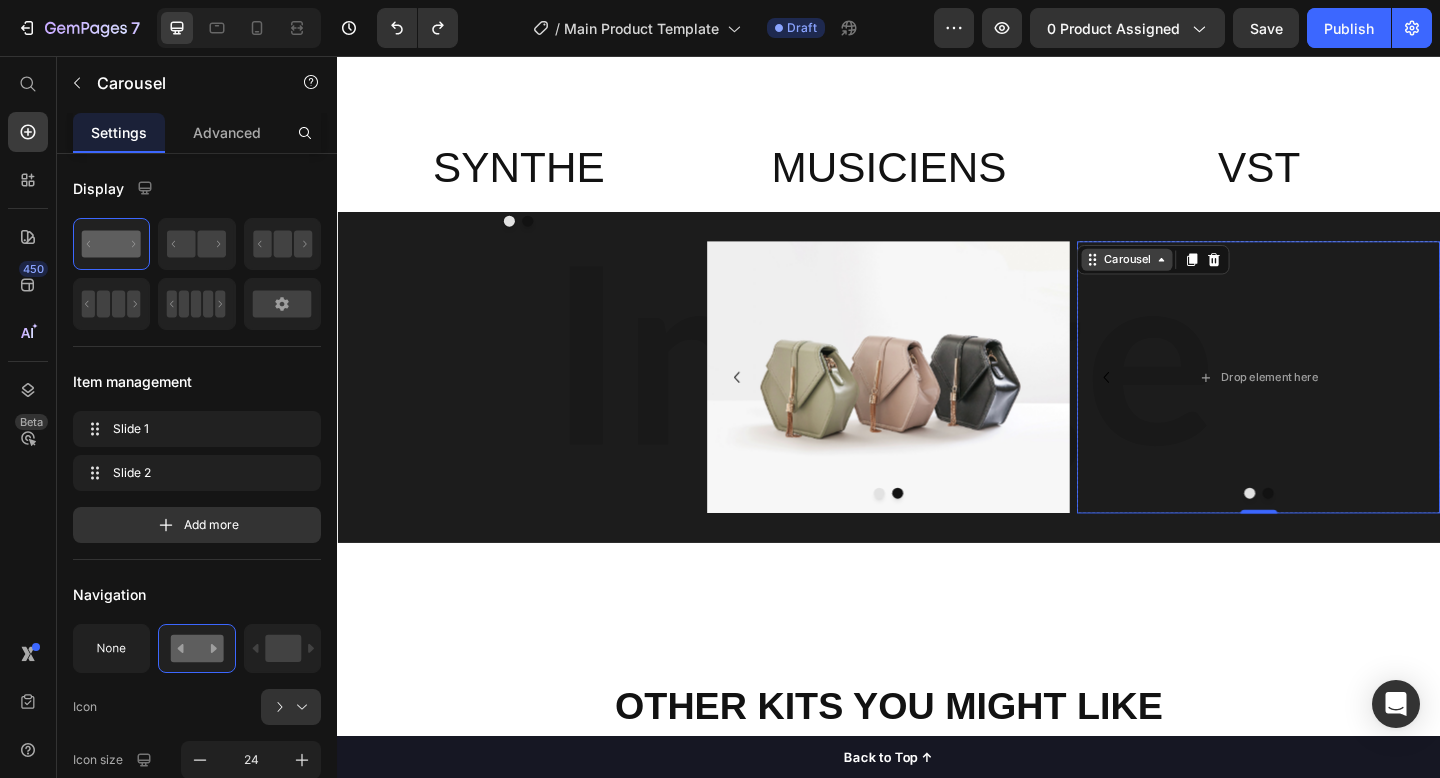 click on "Carousel" at bounding box center (1196, 278) 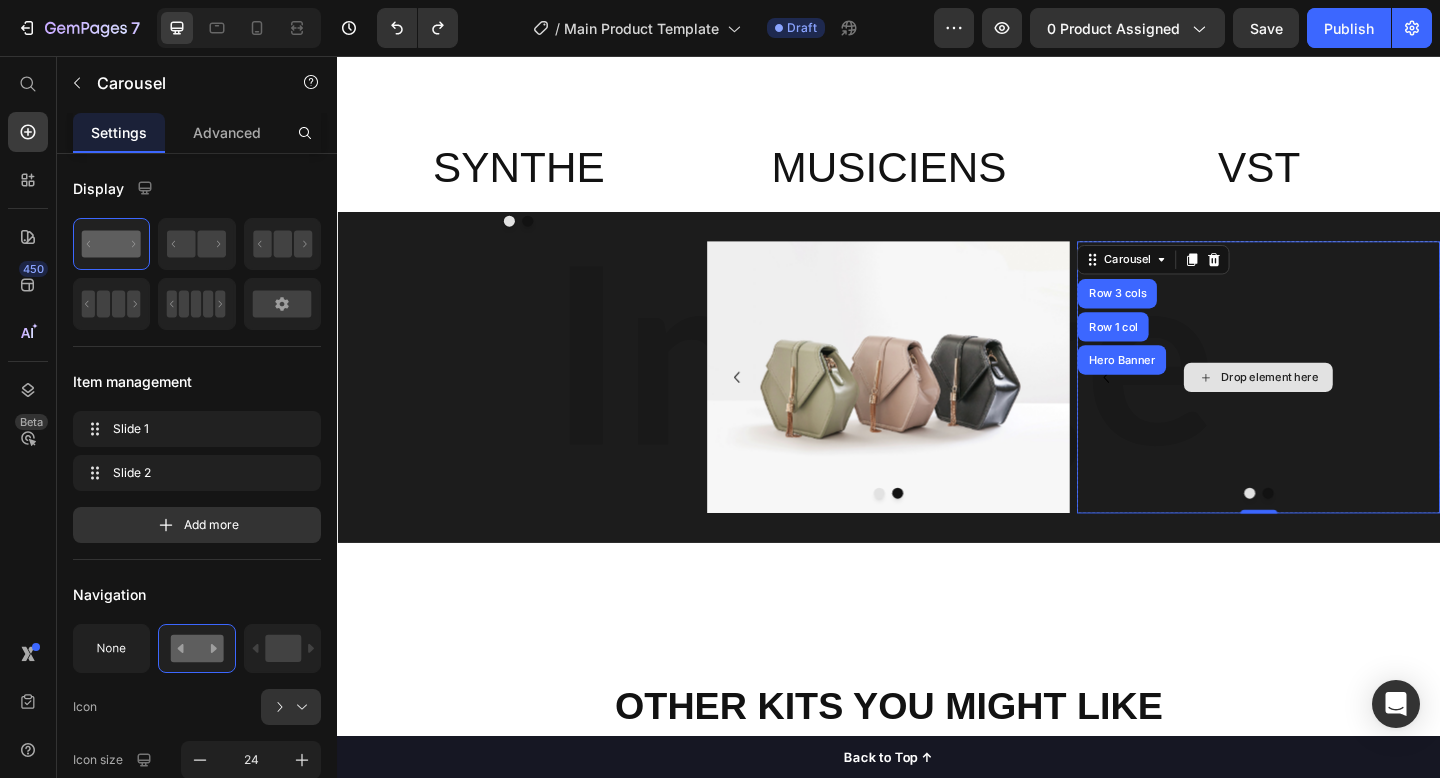 click on "Drop element here" at bounding box center (1339, 406) 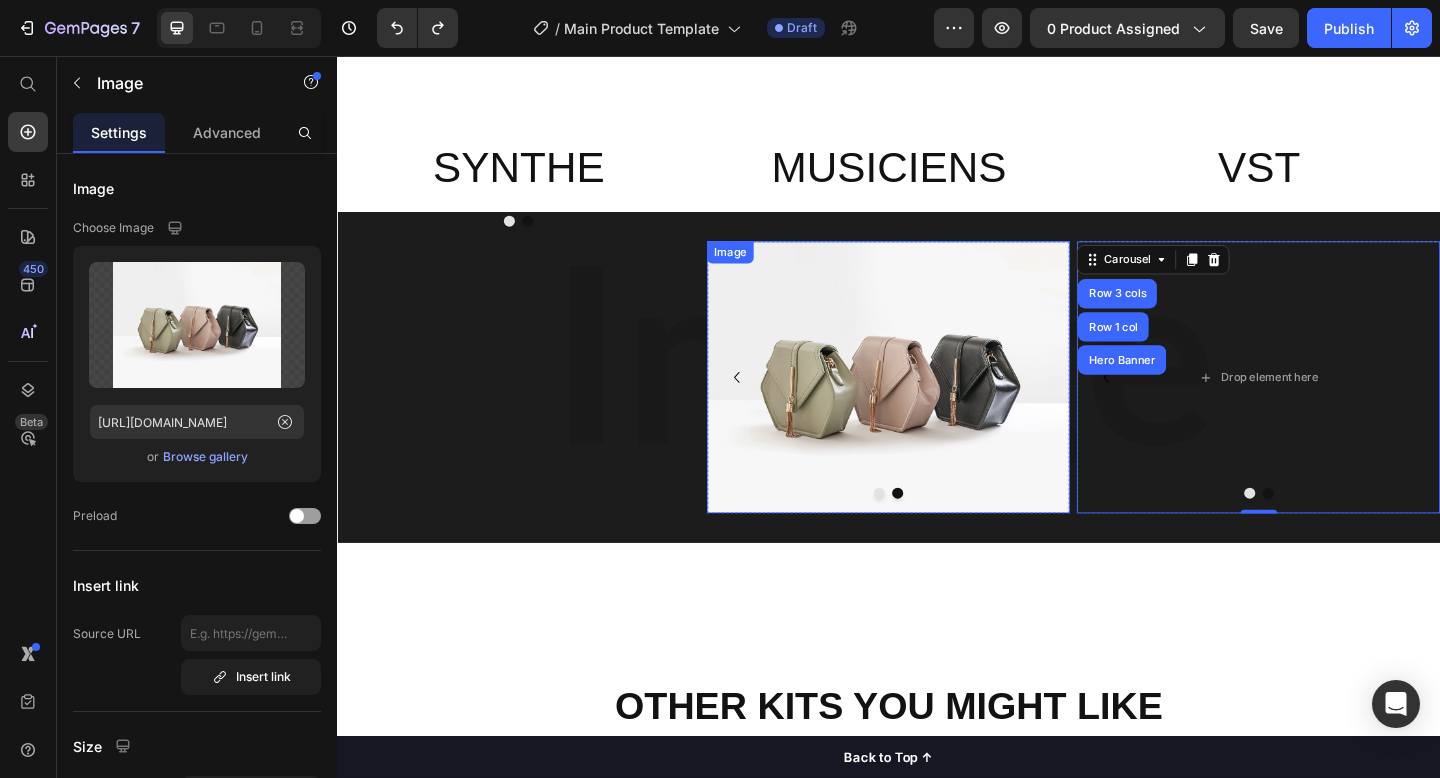 click at bounding box center (937, 406) 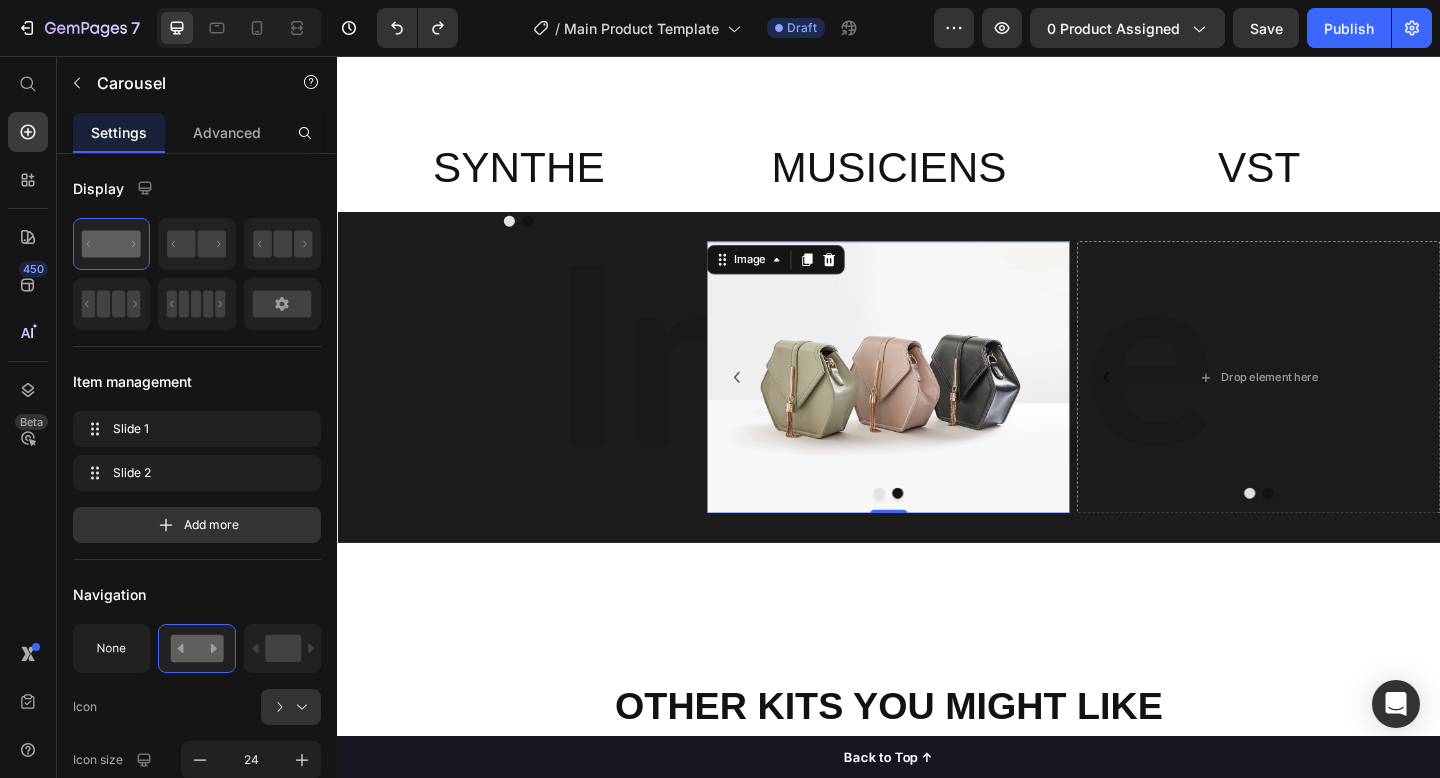 click on "Drop element here" at bounding box center [1339, 406] 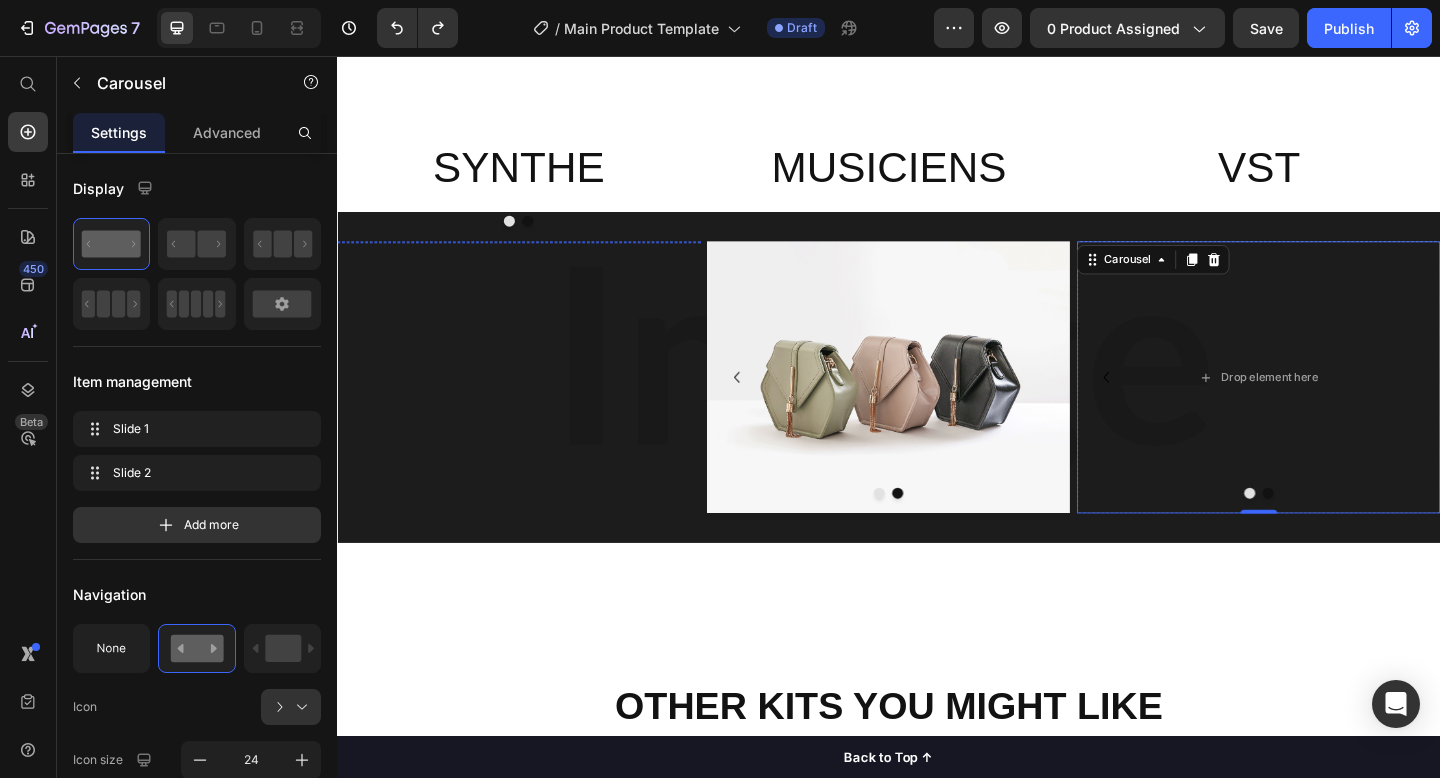 click at bounding box center (534, 258) 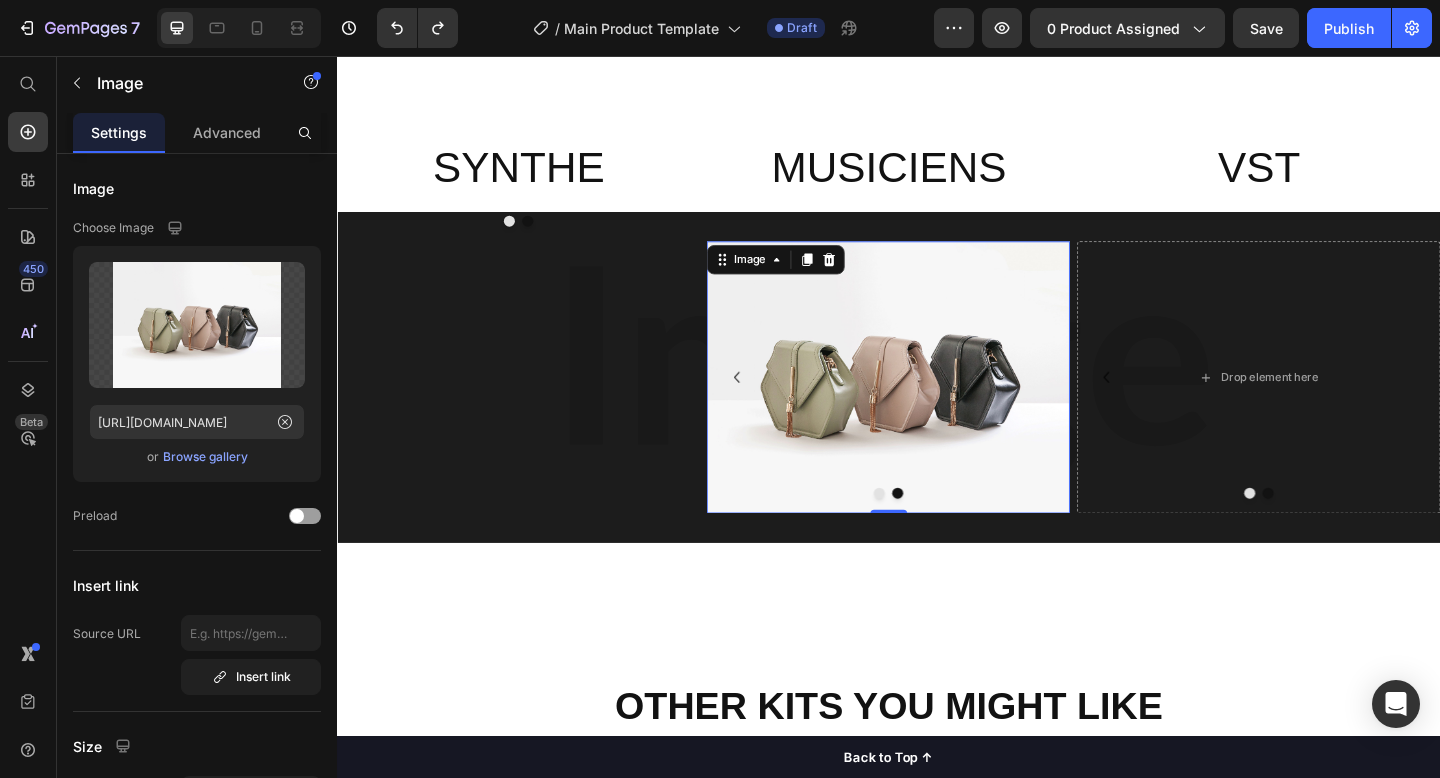 click at bounding box center (937, 406) 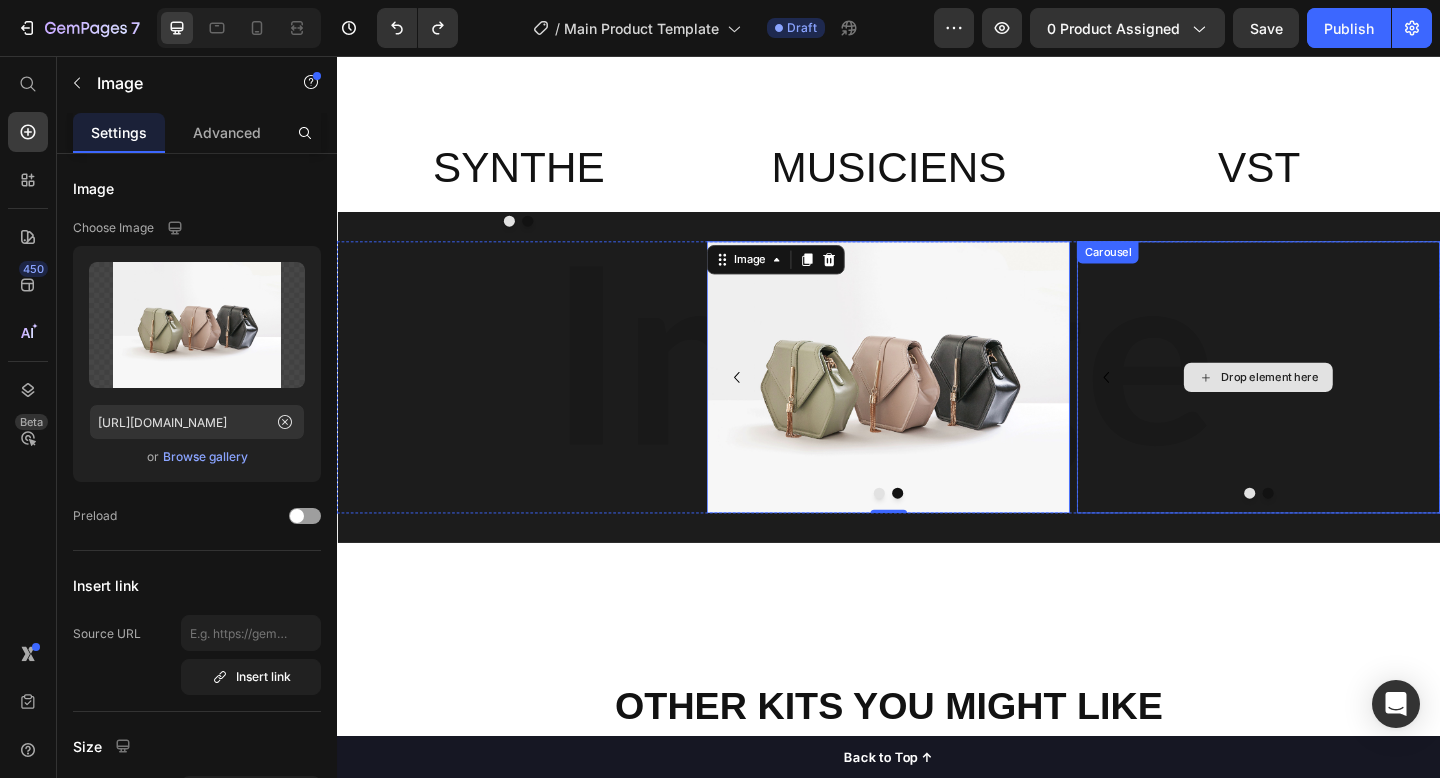 click on "Drop element here" at bounding box center (1339, 406) 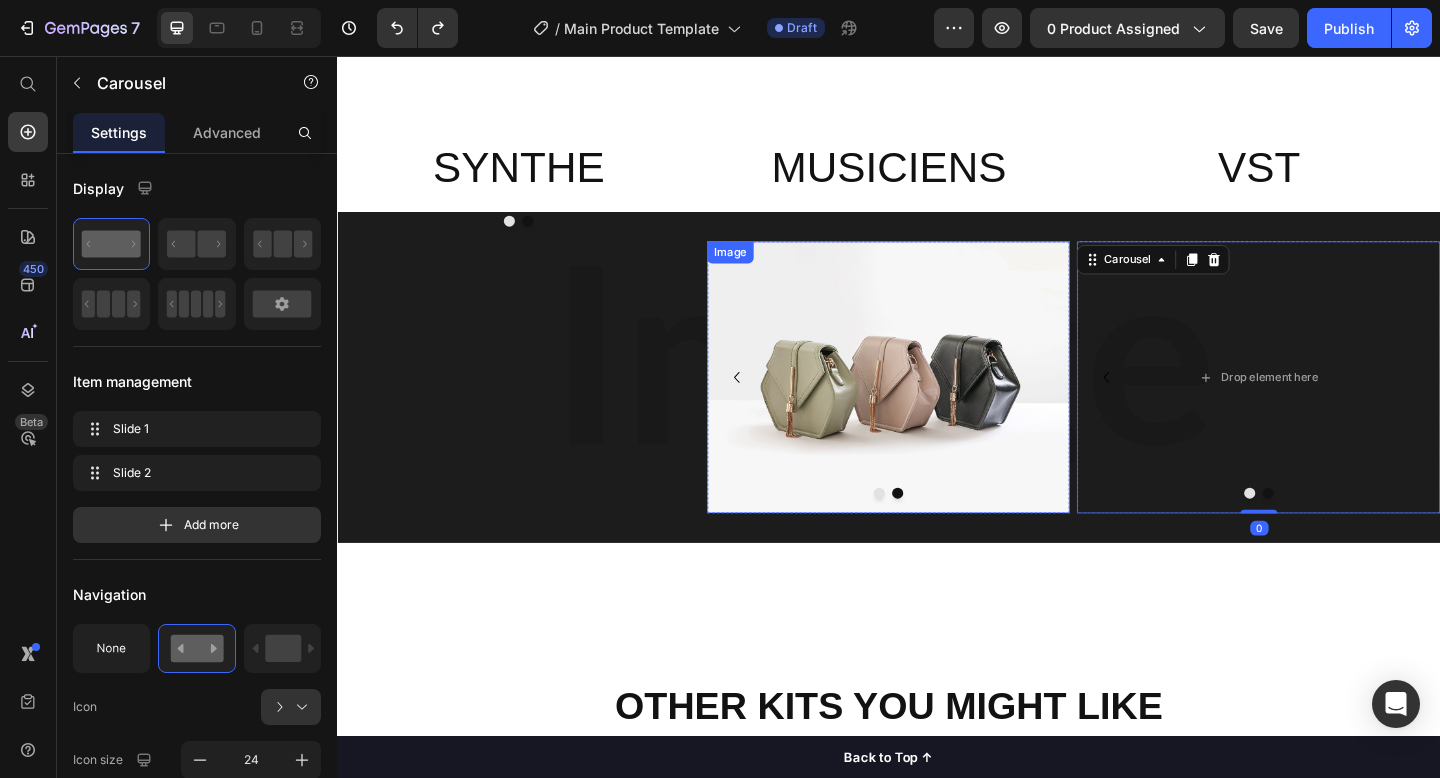 click at bounding box center (937, 406) 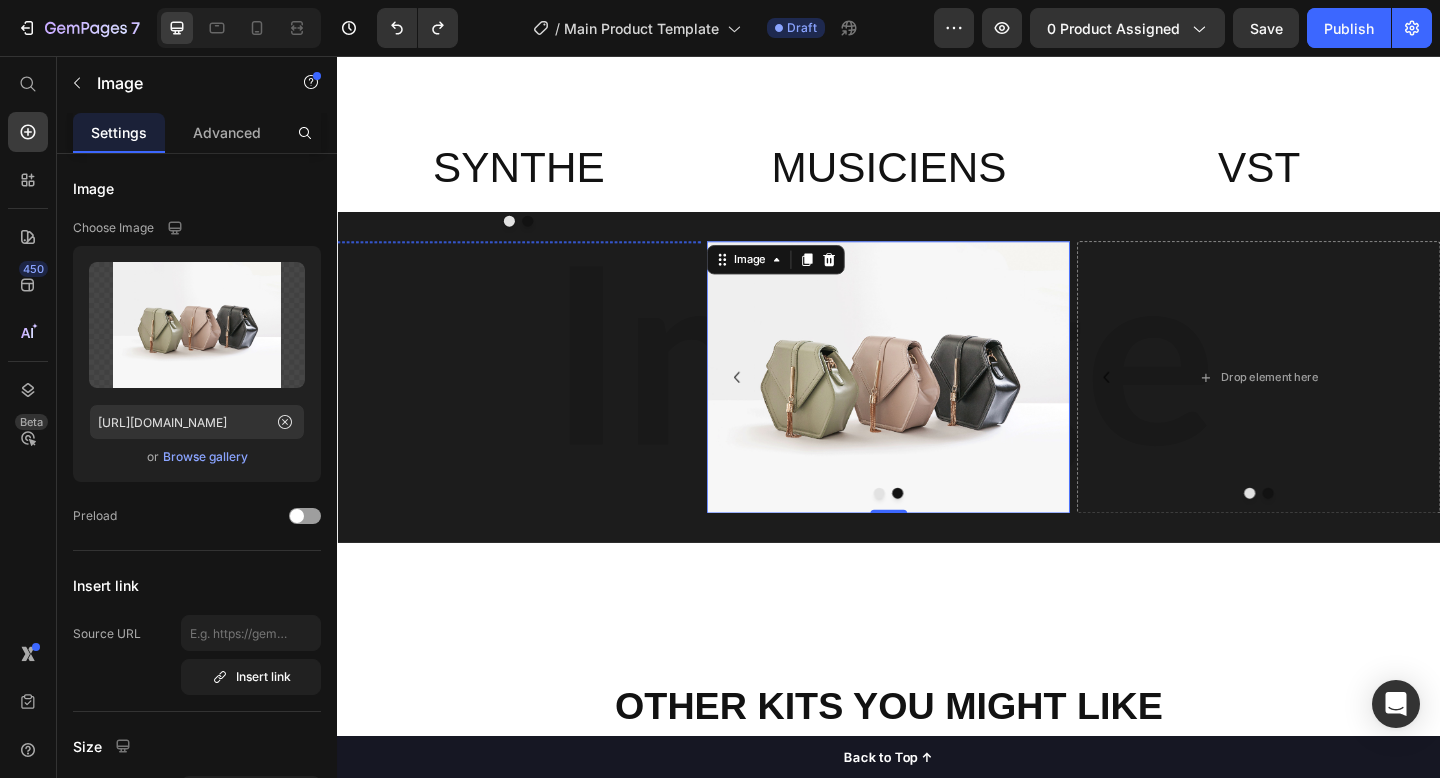 click at bounding box center [534, 258] 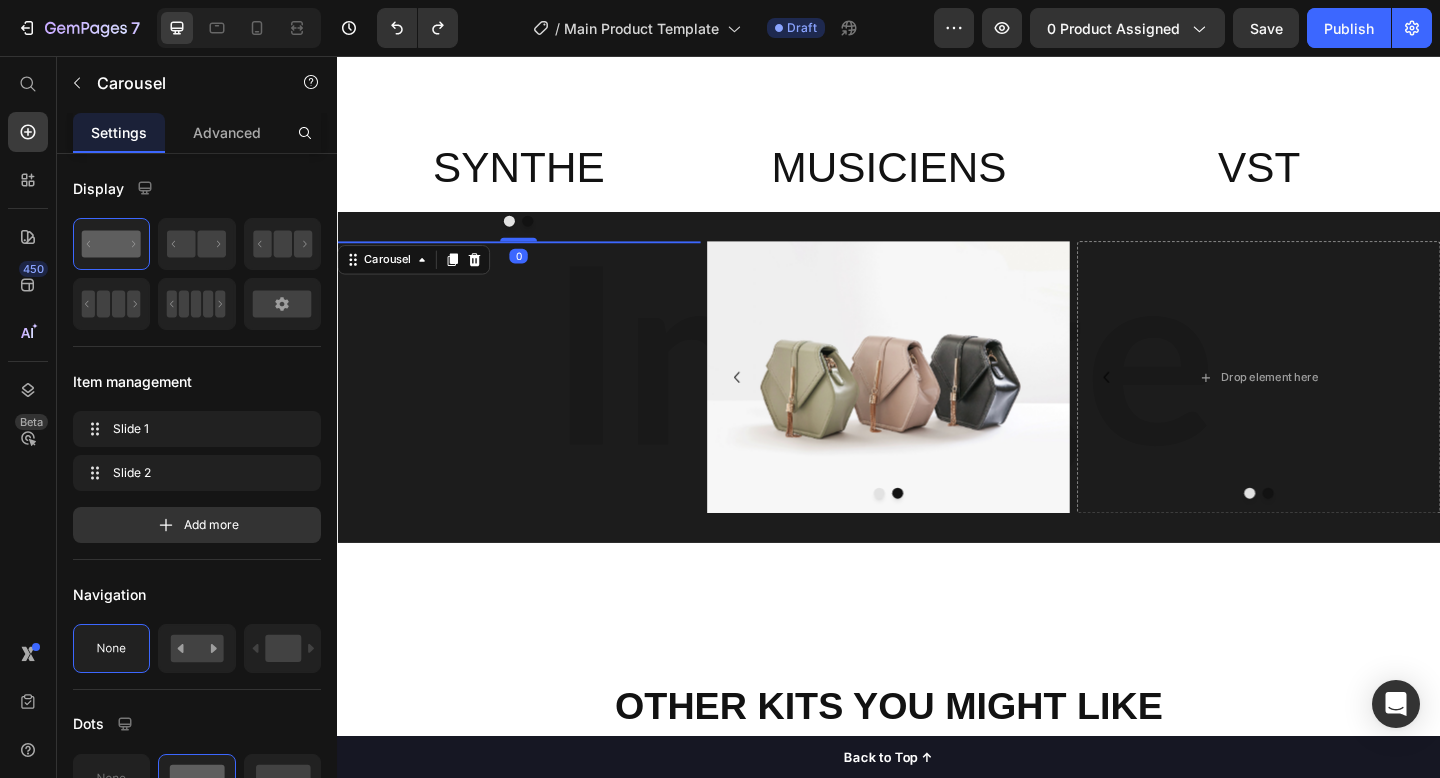 click at bounding box center (544, 236) 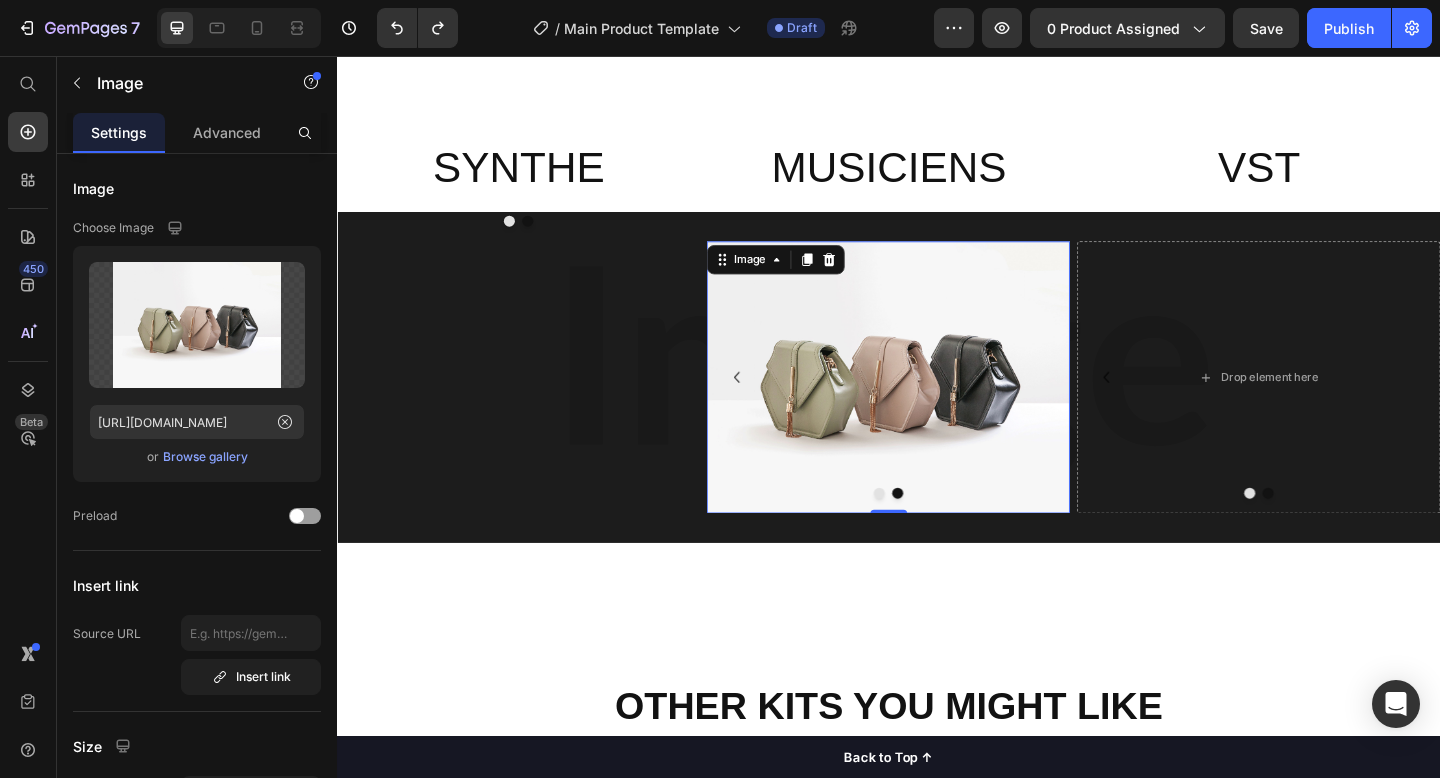 click at bounding box center (937, 406) 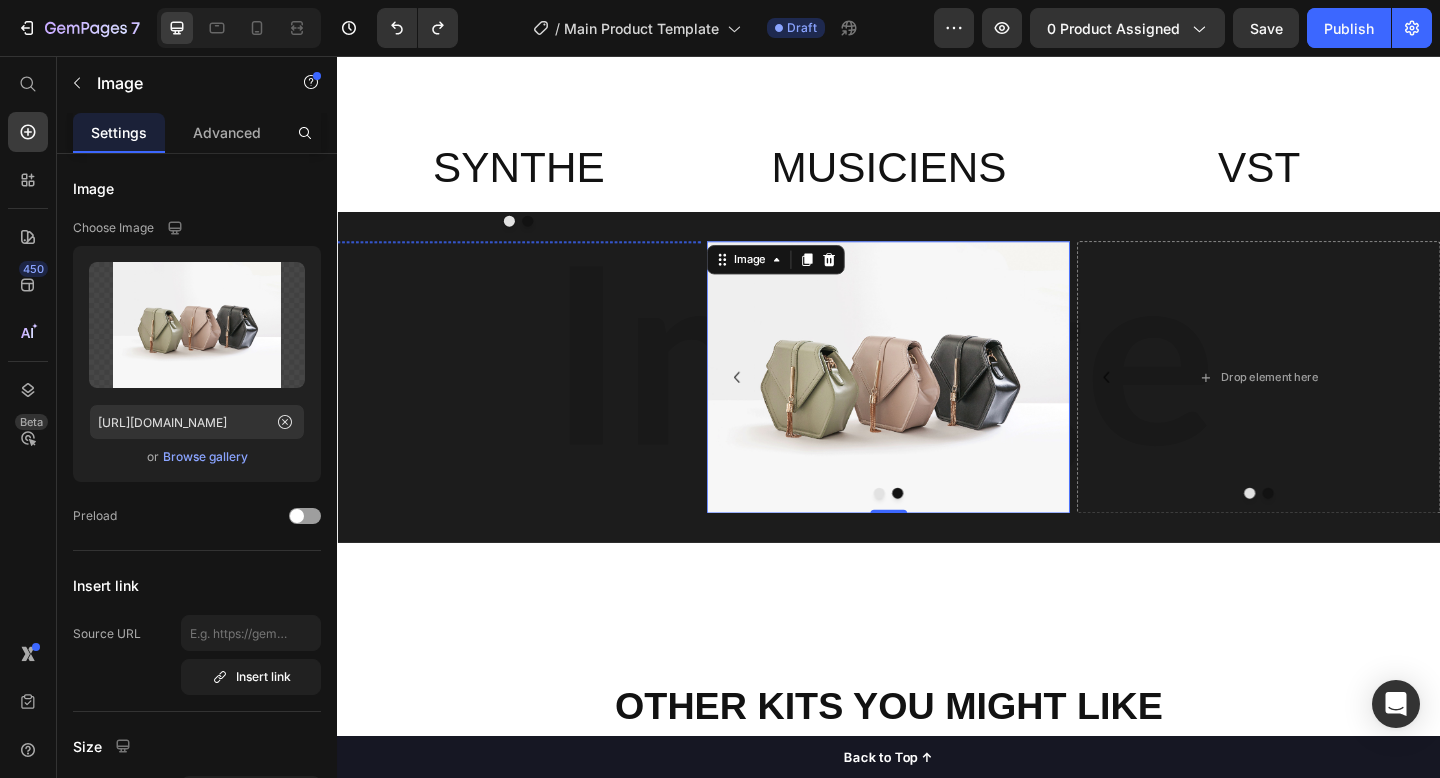 click at bounding box center (534, 258) 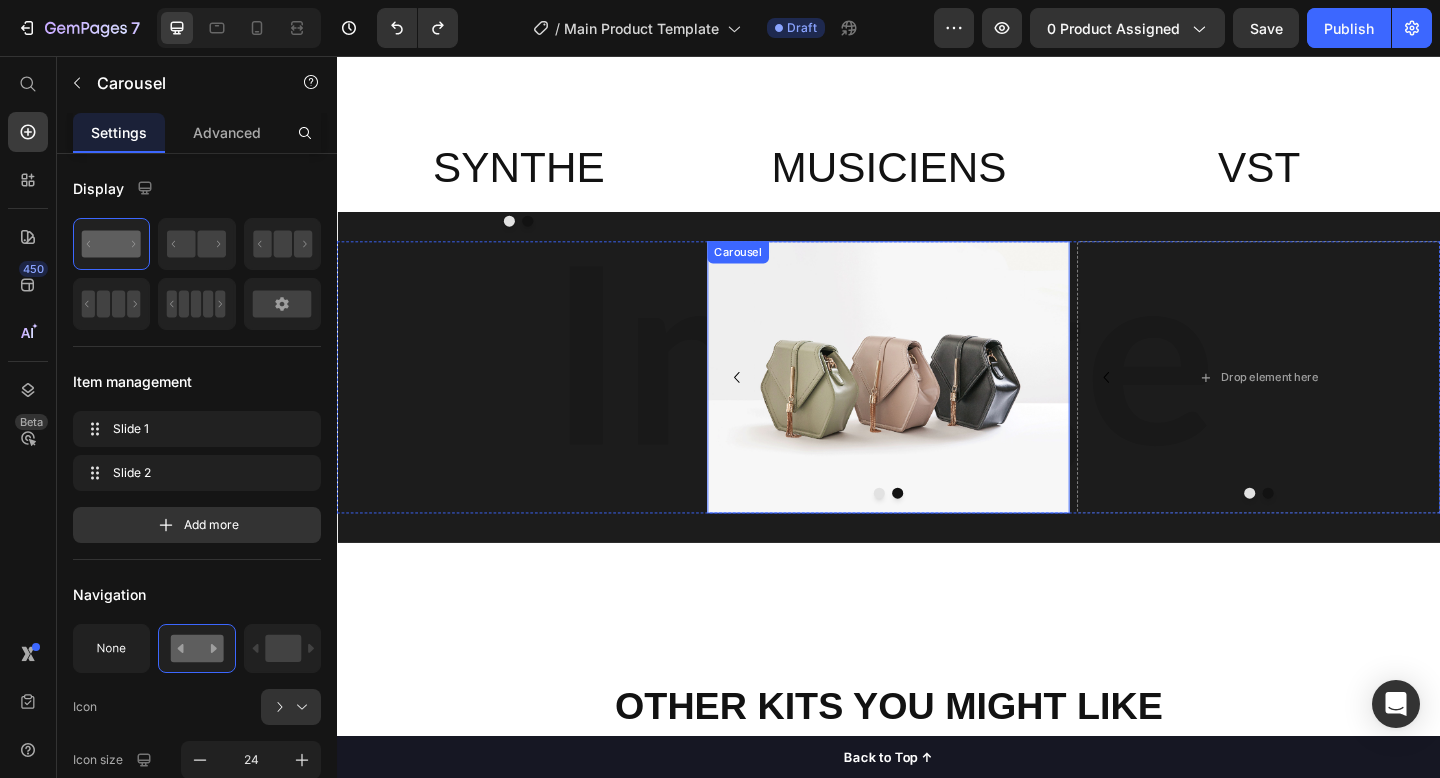 click 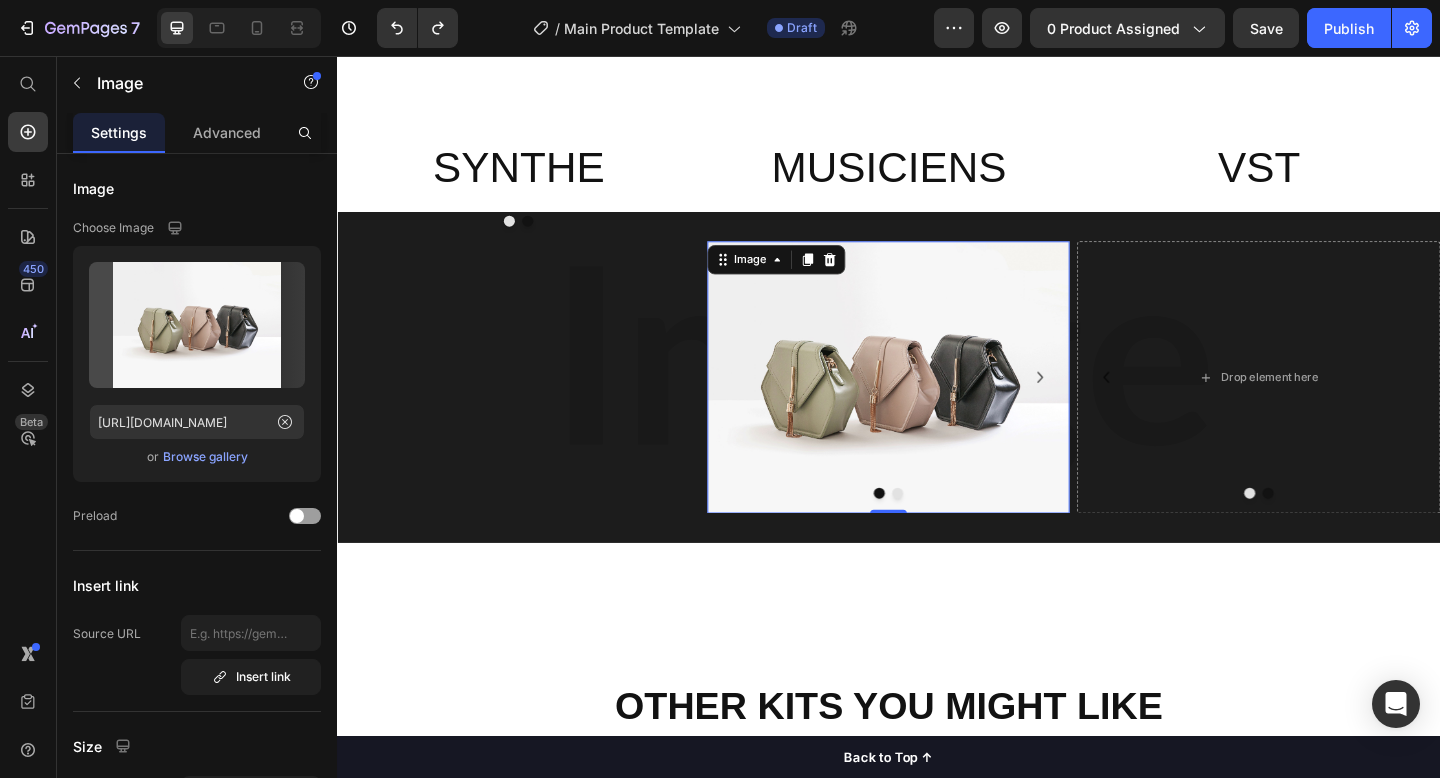 click at bounding box center [937, 406] 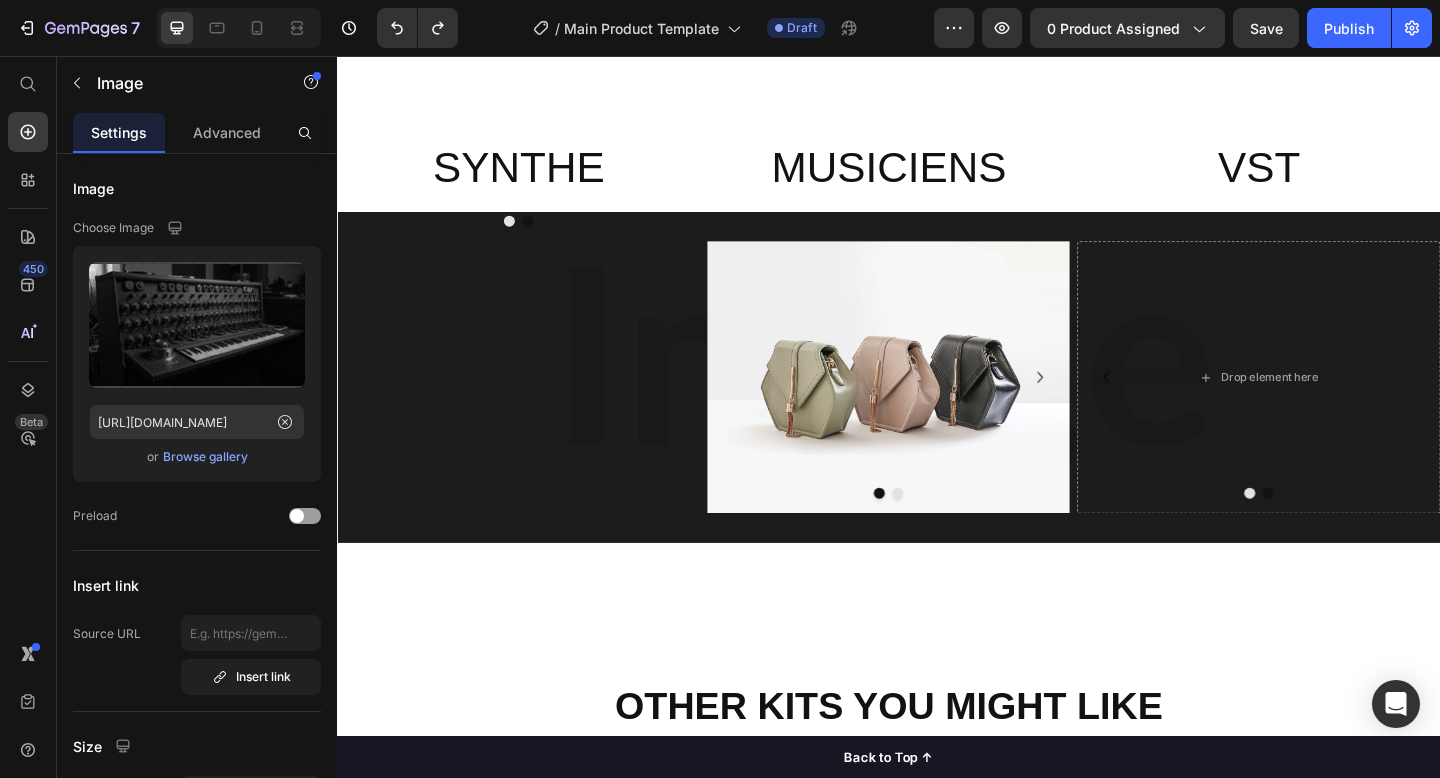 click at bounding box center (534, 258) 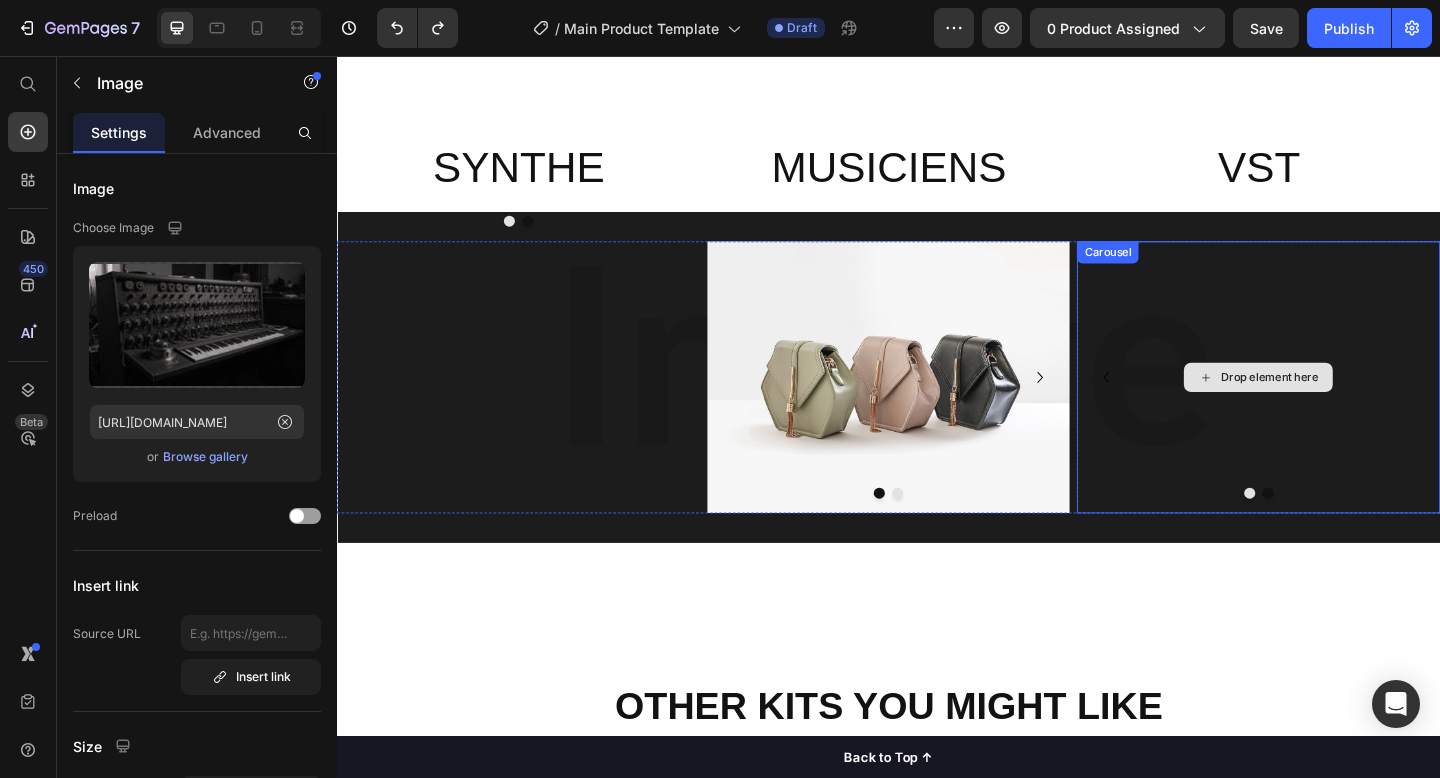click on "Drop element here" at bounding box center (1339, 406) 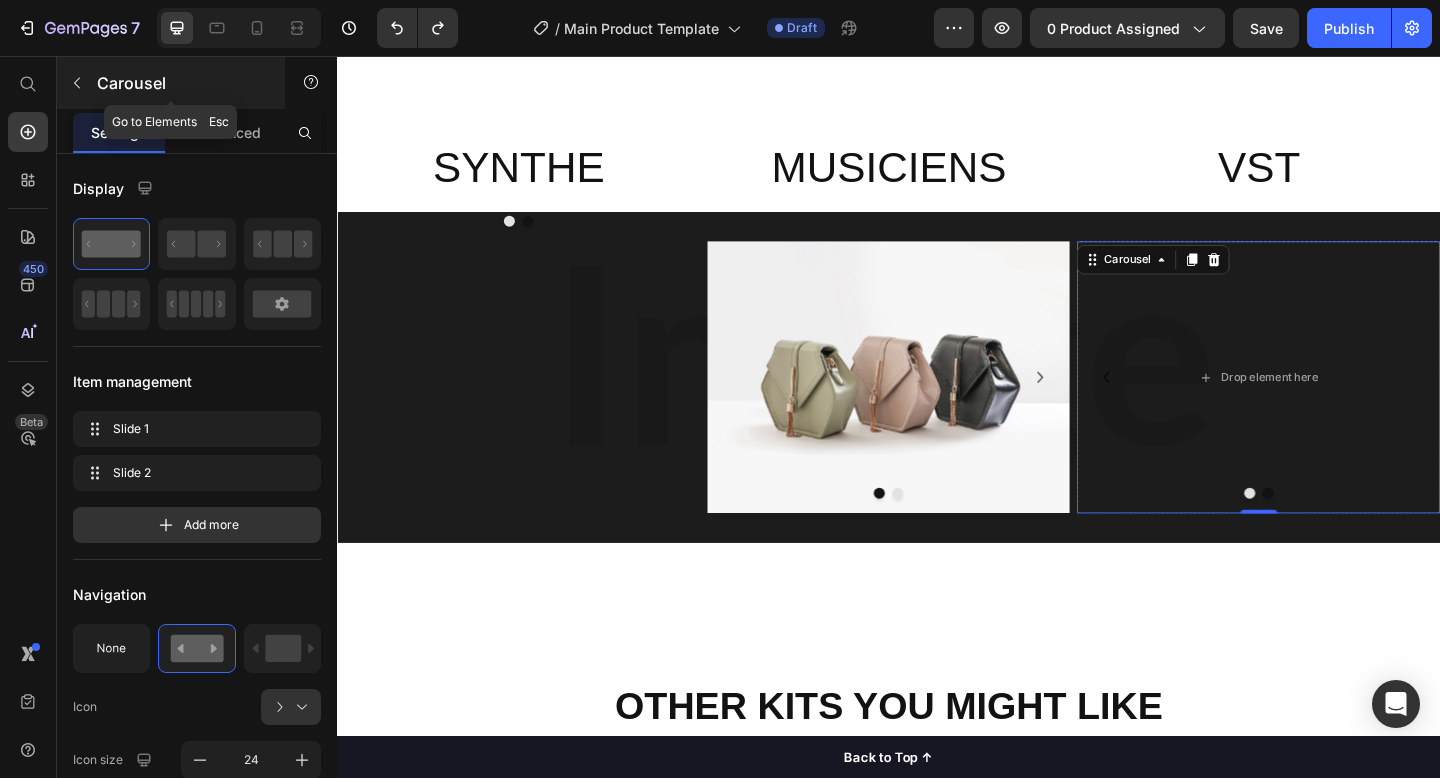 click 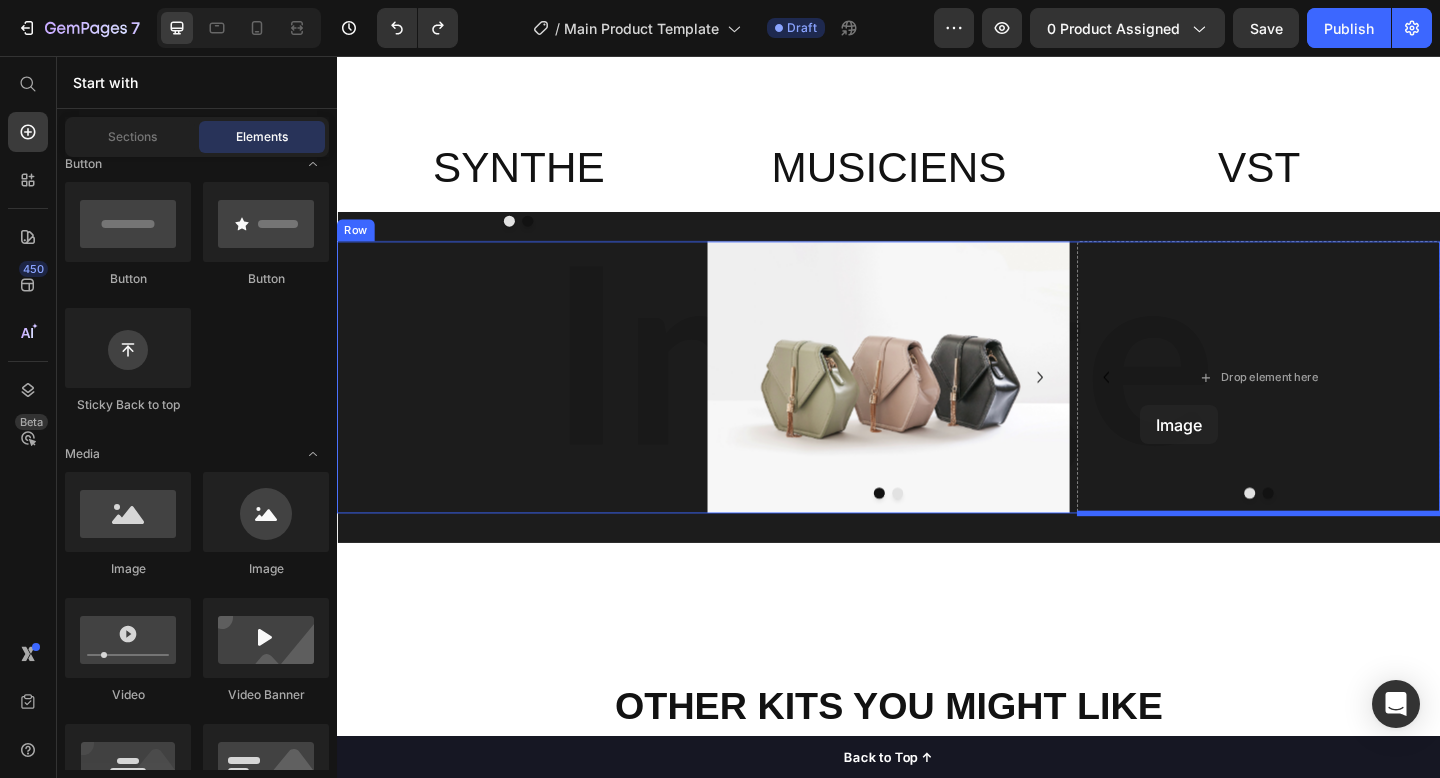 drag, startPoint x: 463, startPoint y: 589, endPoint x: 1212, endPoint y: 430, distance: 765.69055 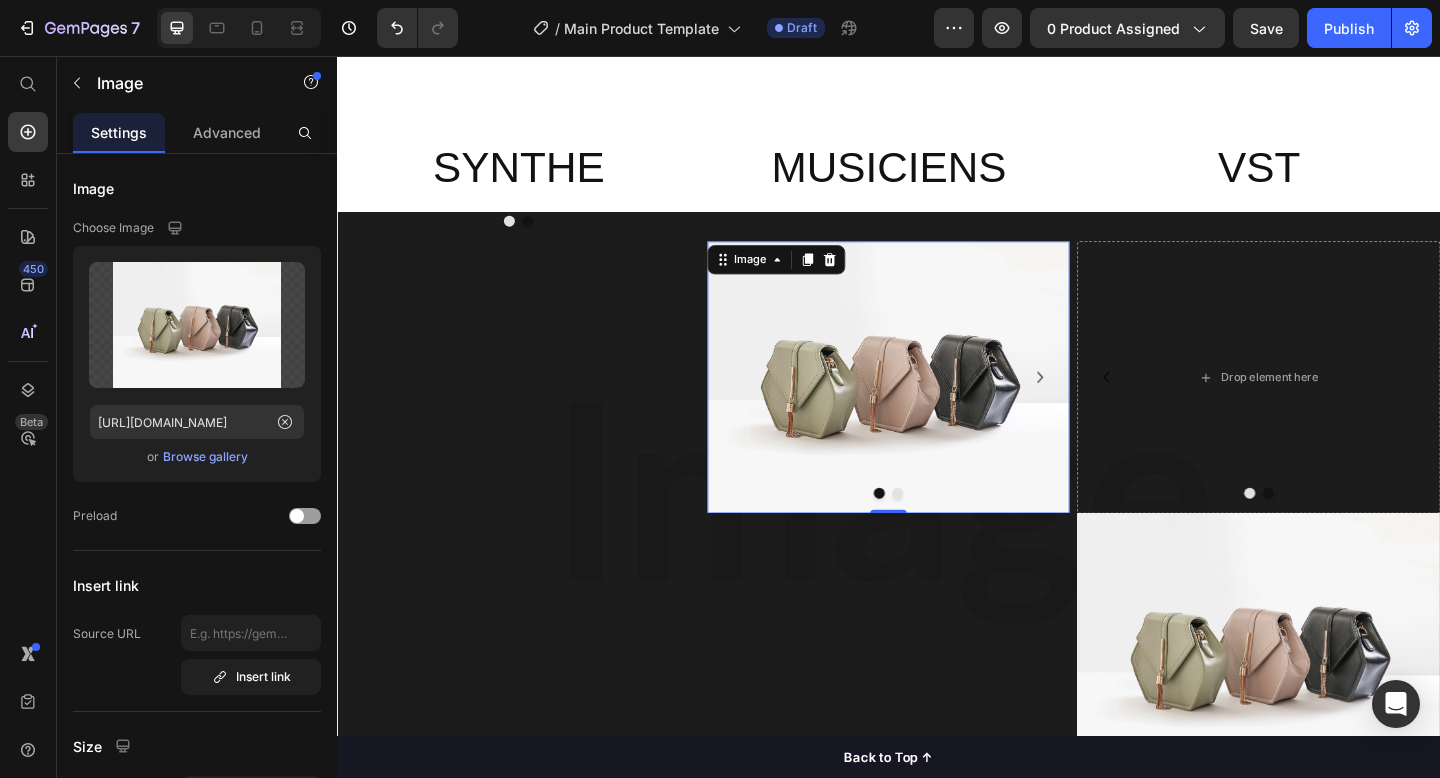 click at bounding box center [937, 406] 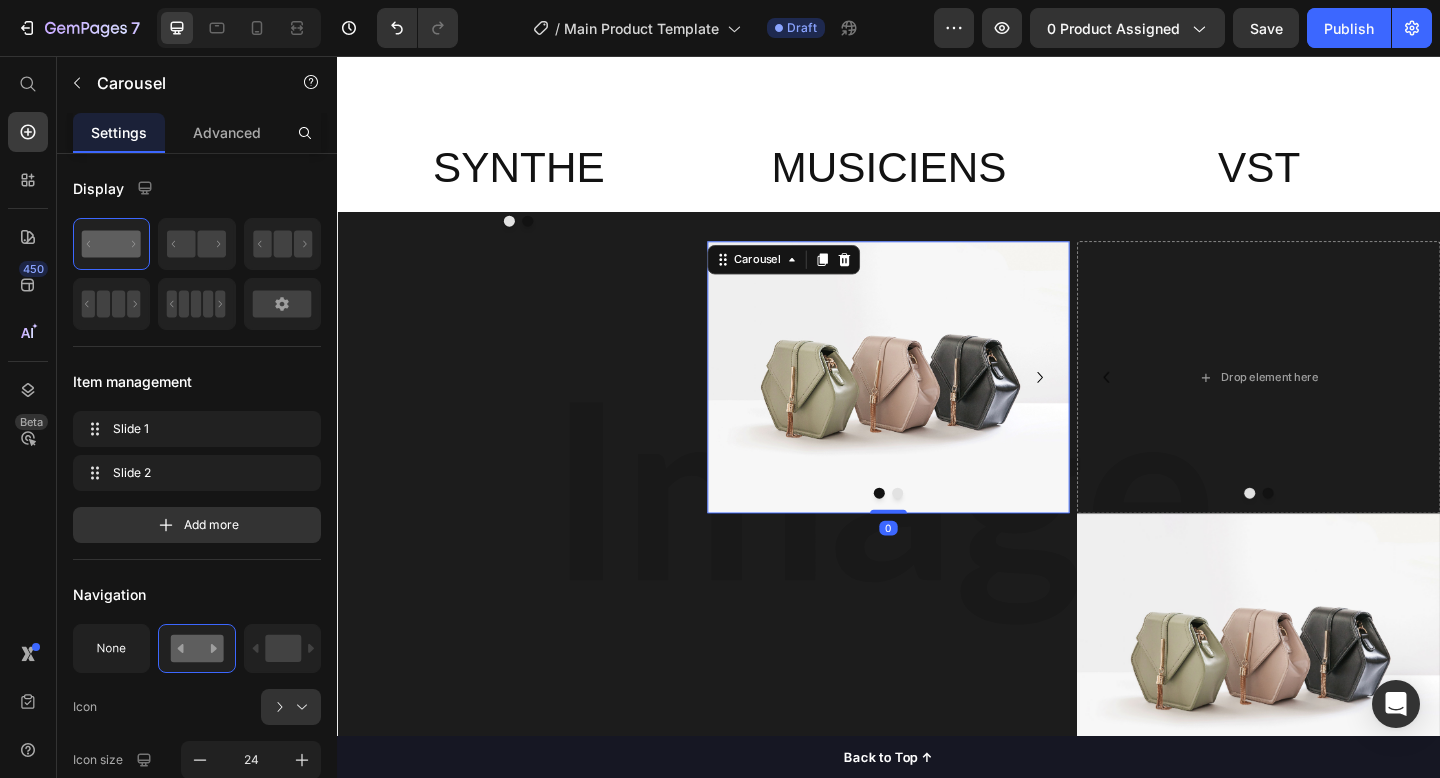 click at bounding box center [947, 532] 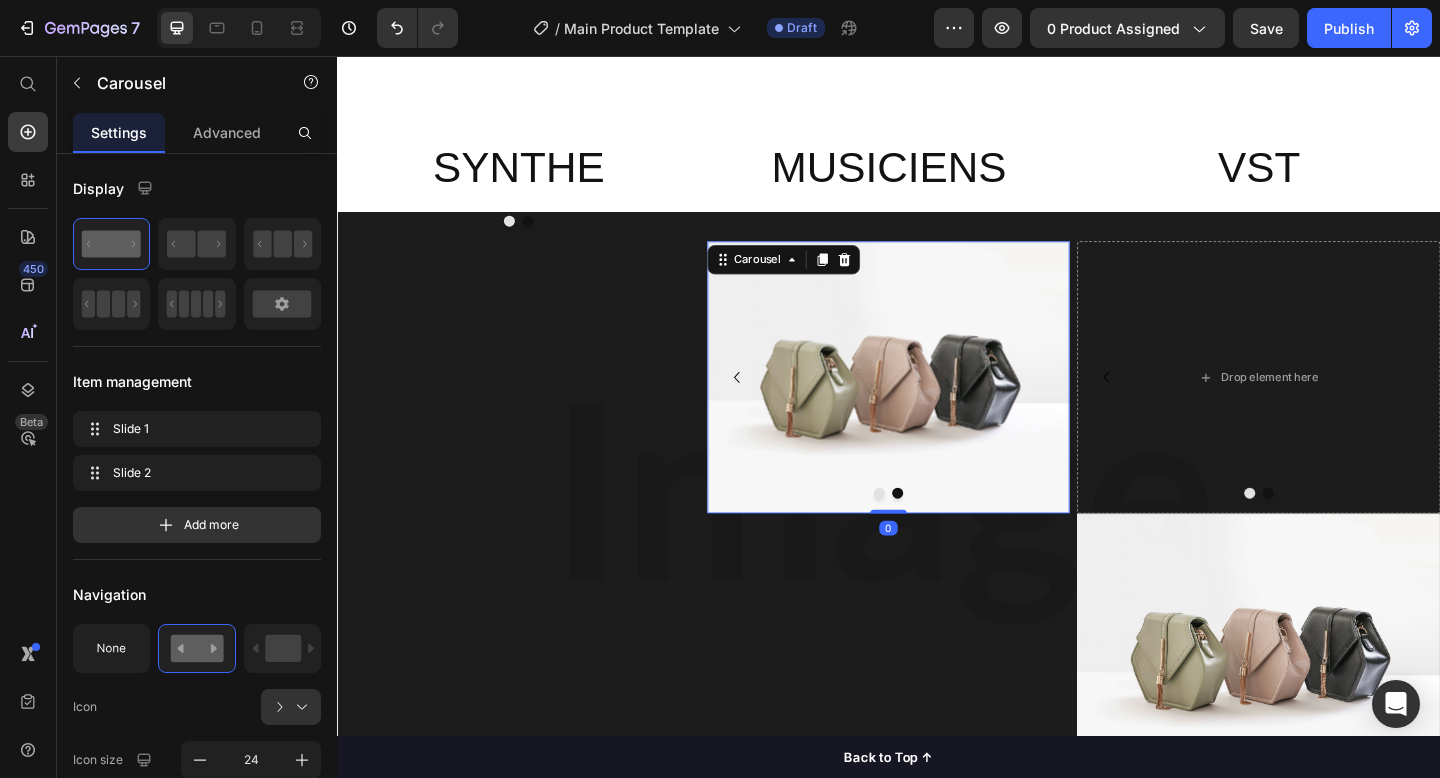 click at bounding box center [947, 532] 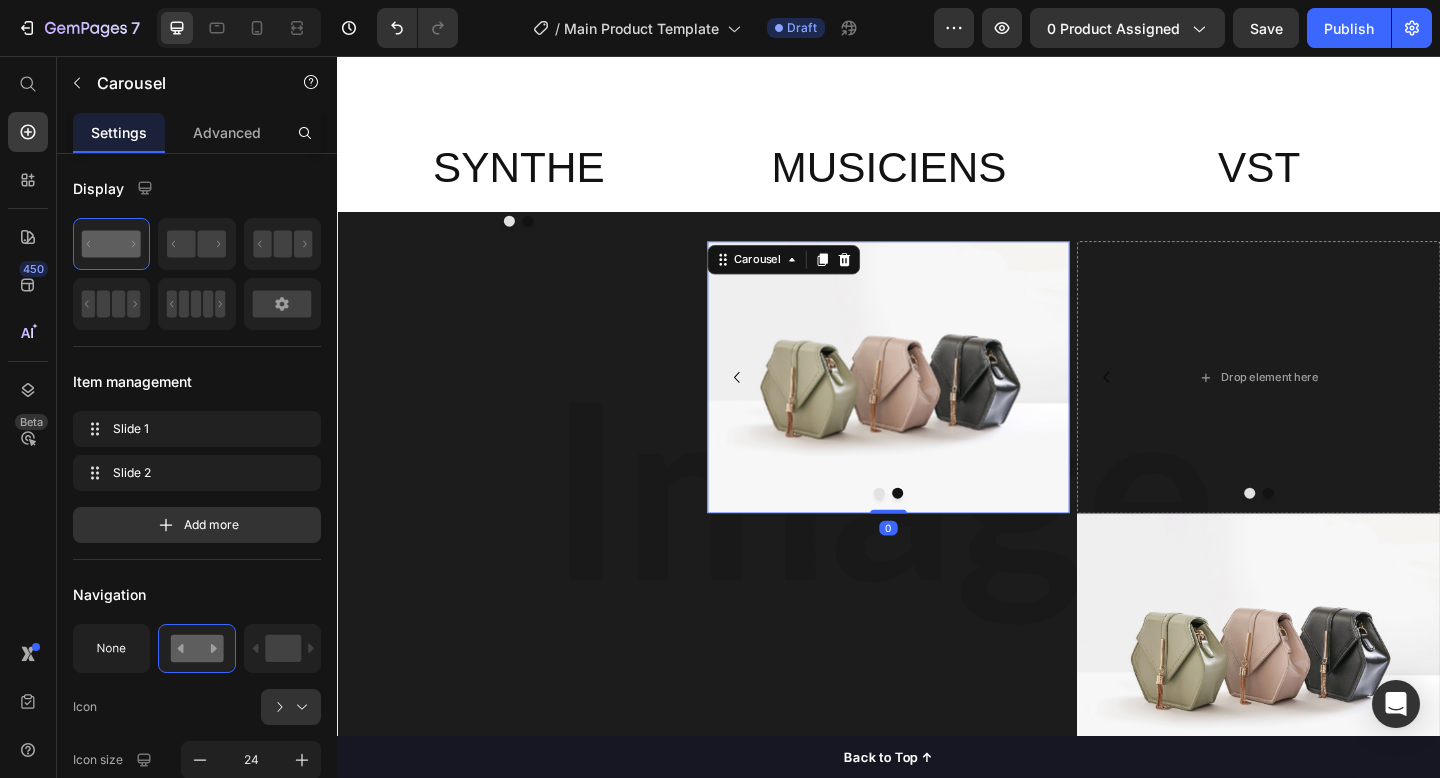 click at bounding box center [937, 532] 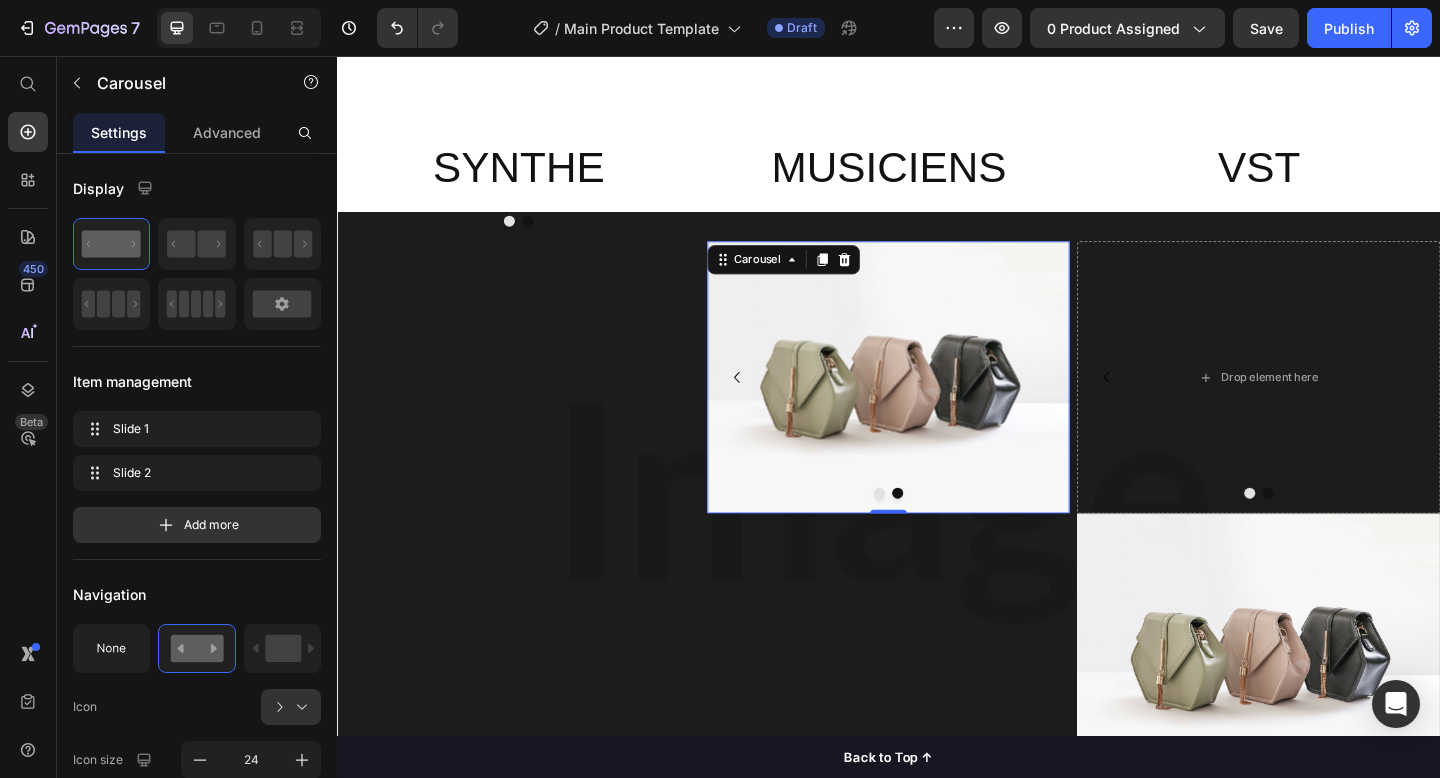 click at bounding box center (947, 532) 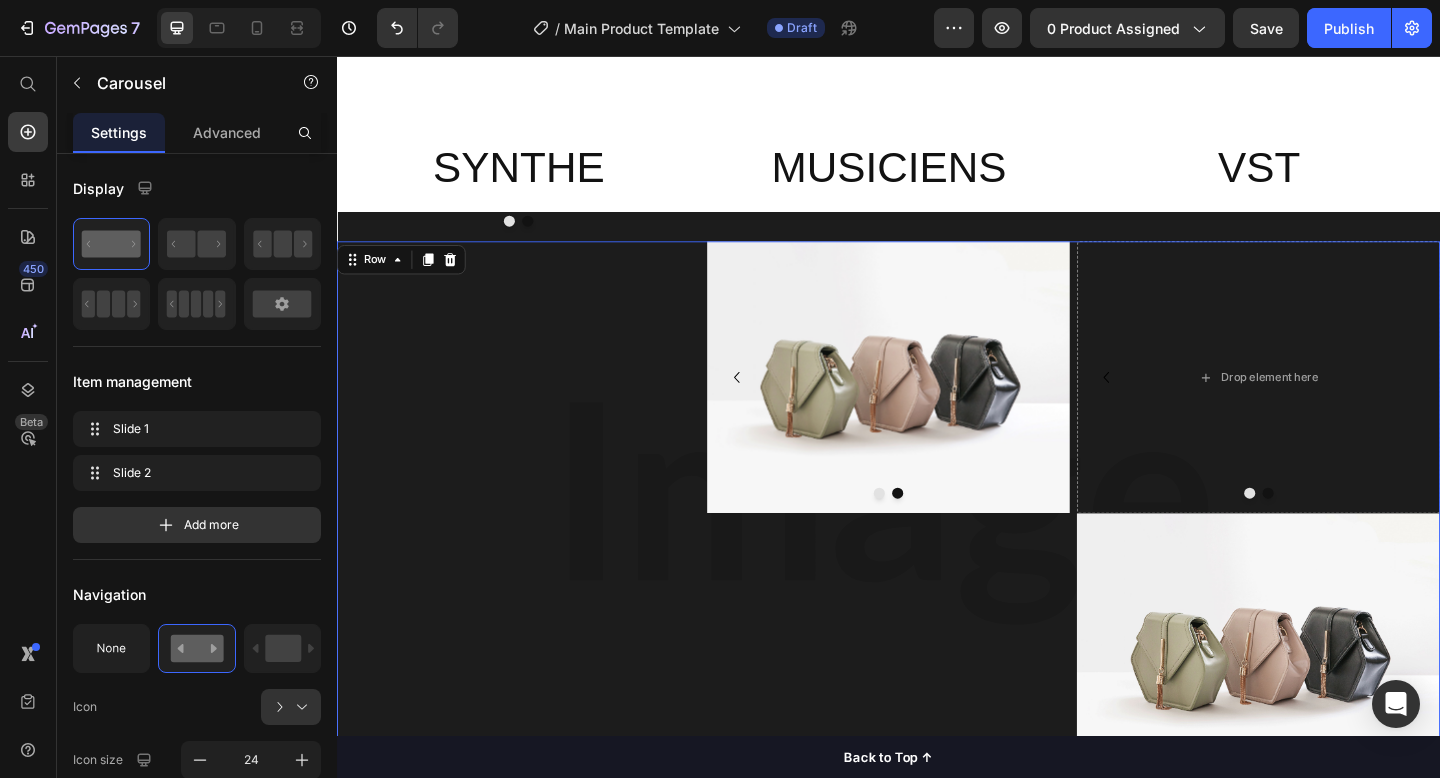 click on "Image Image Carousel" at bounding box center [534, 554] 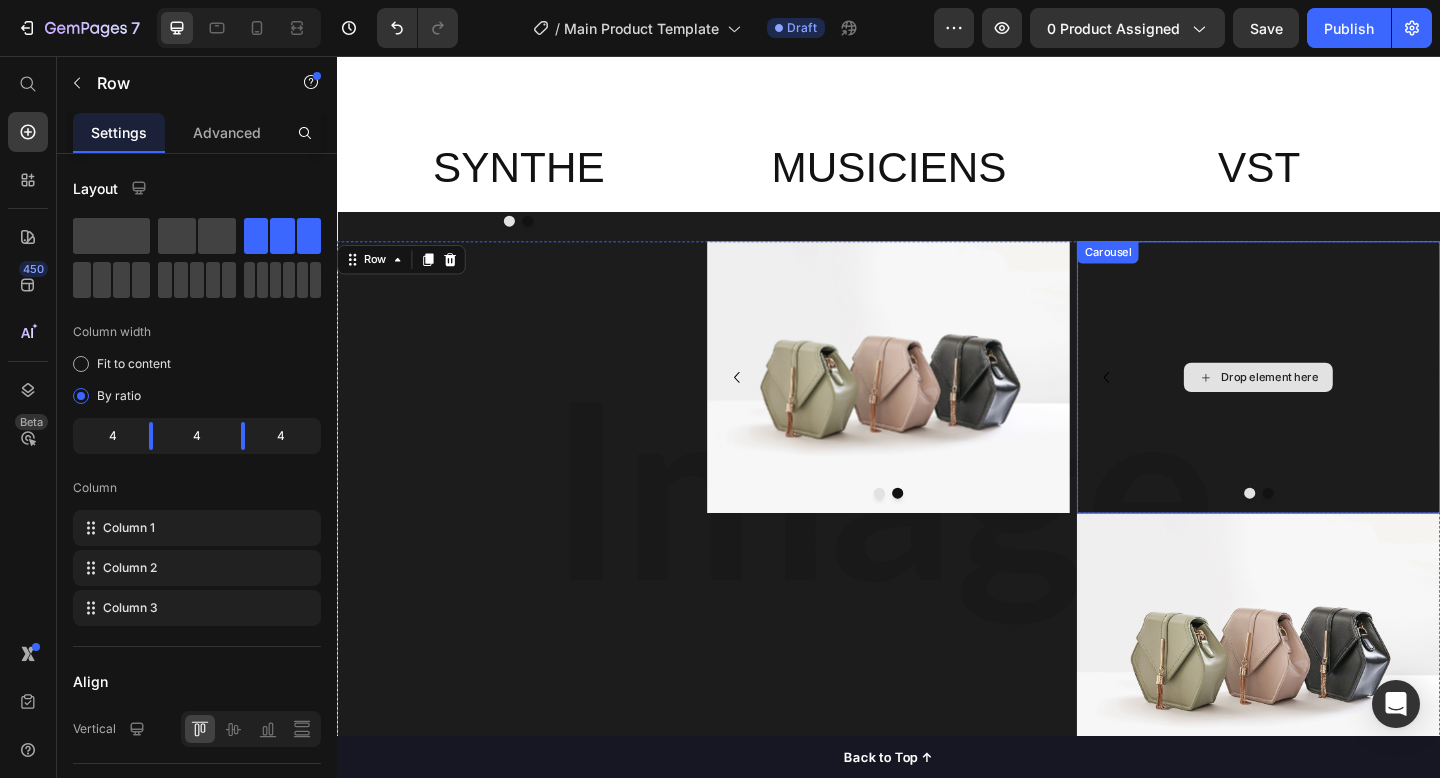click on "Drop element here" at bounding box center (1339, 406) 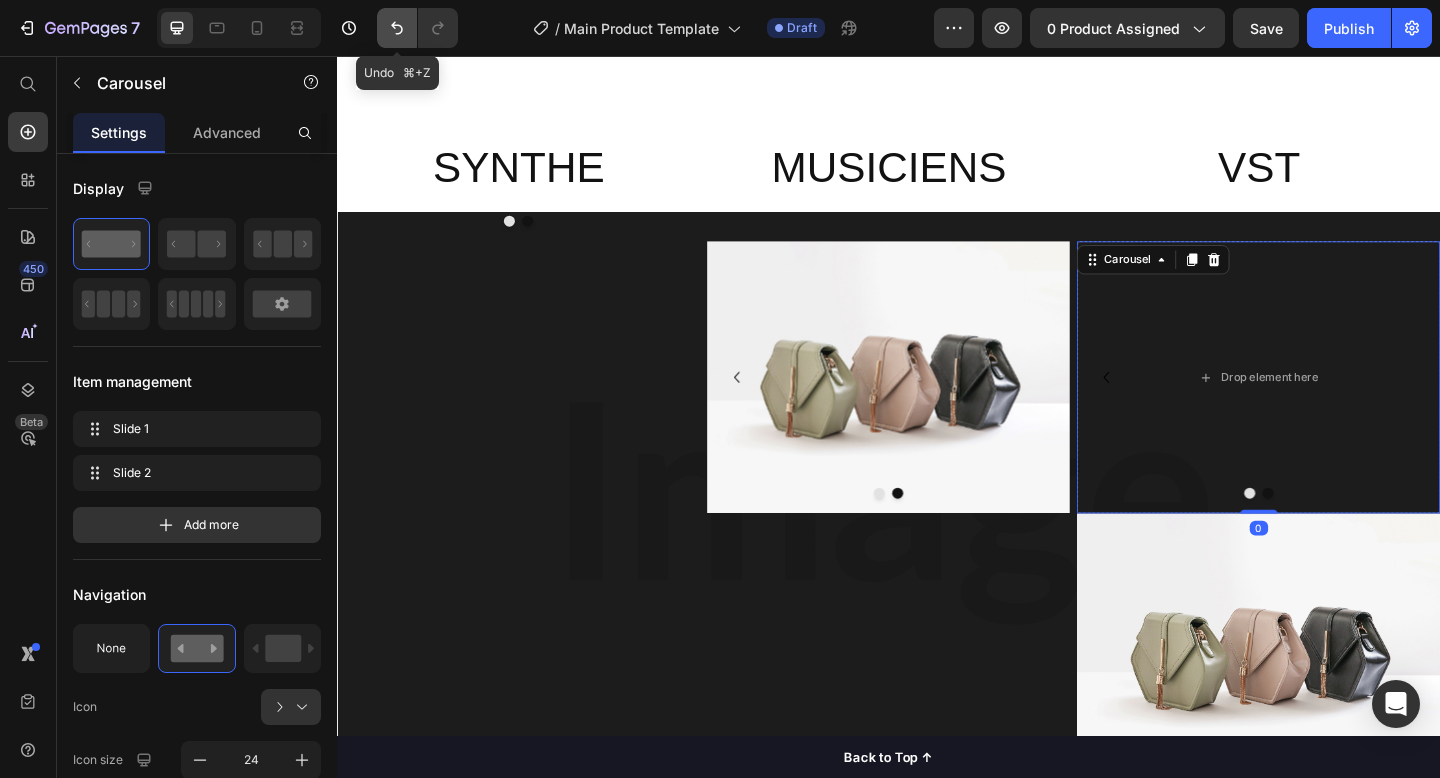 click 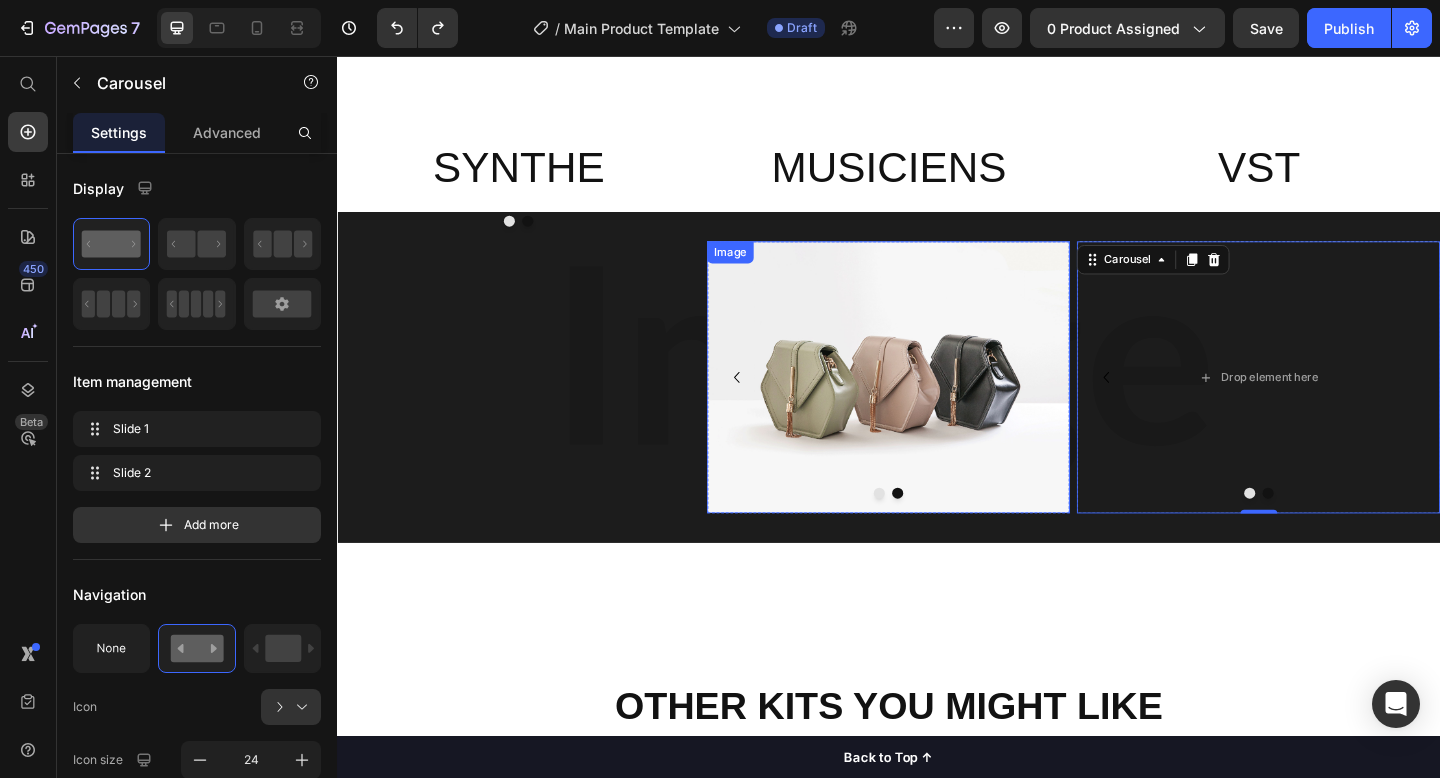 scroll, scrollTop: 2584, scrollLeft: 0, axis: vertical 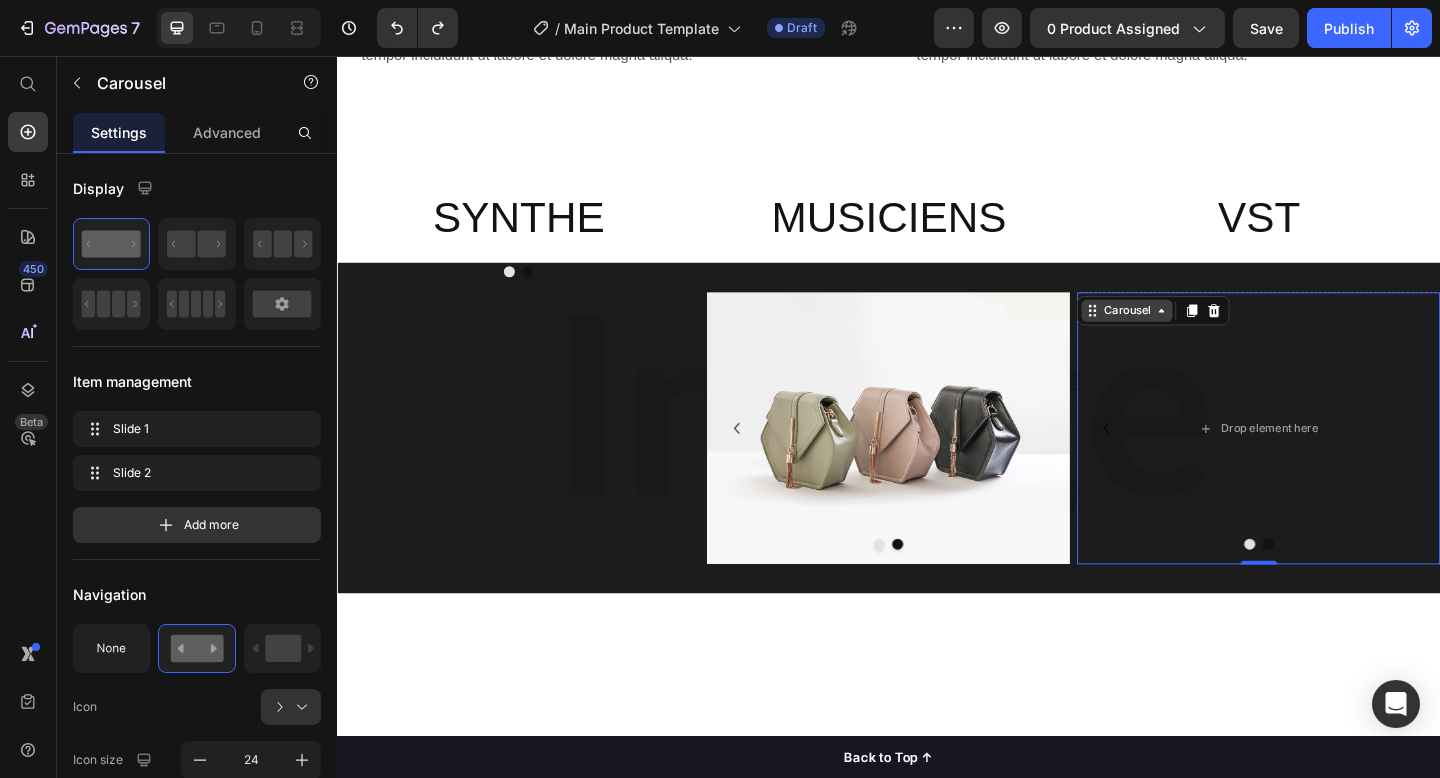click on "Carousel" at bounding box center (1196, 333) 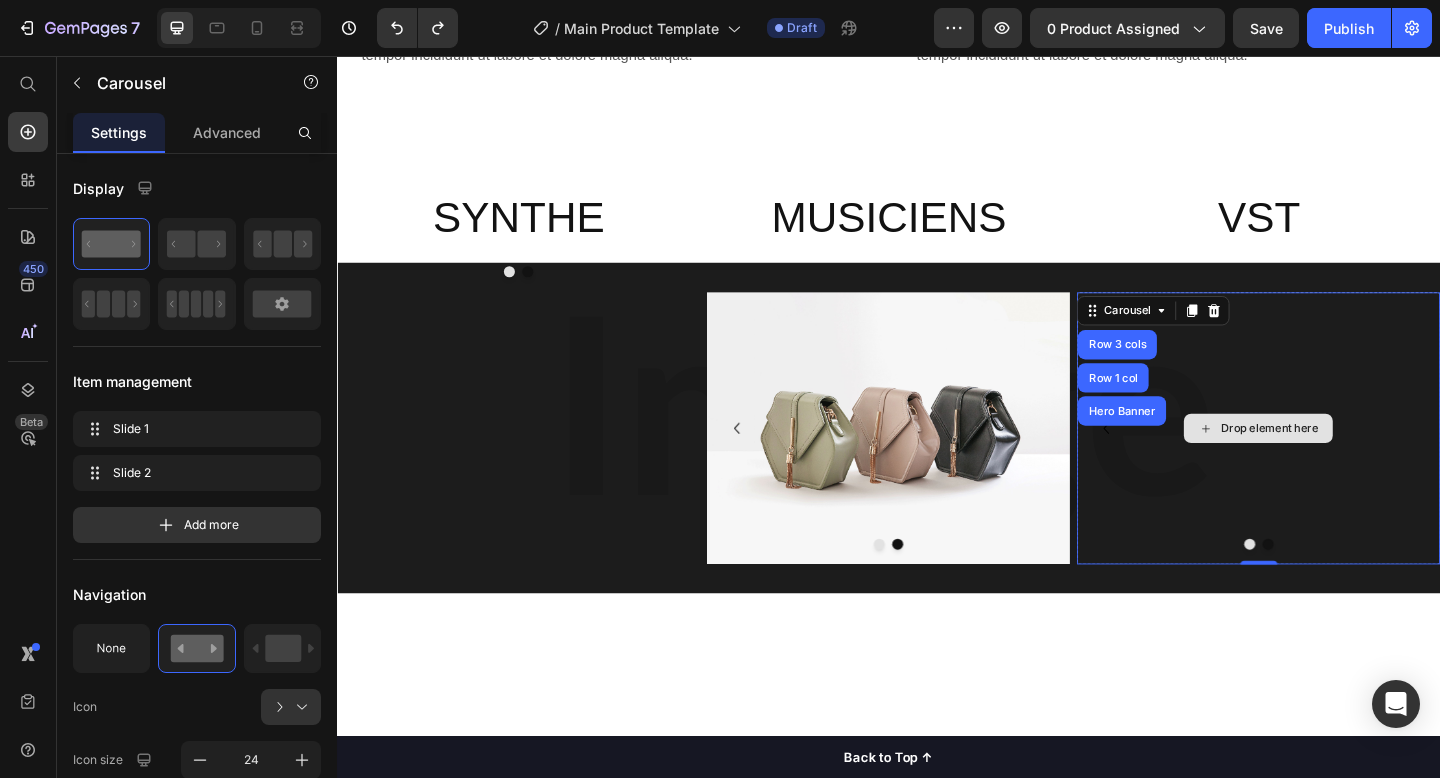 click on "Drop element here" at bounding box center [1339, 461] 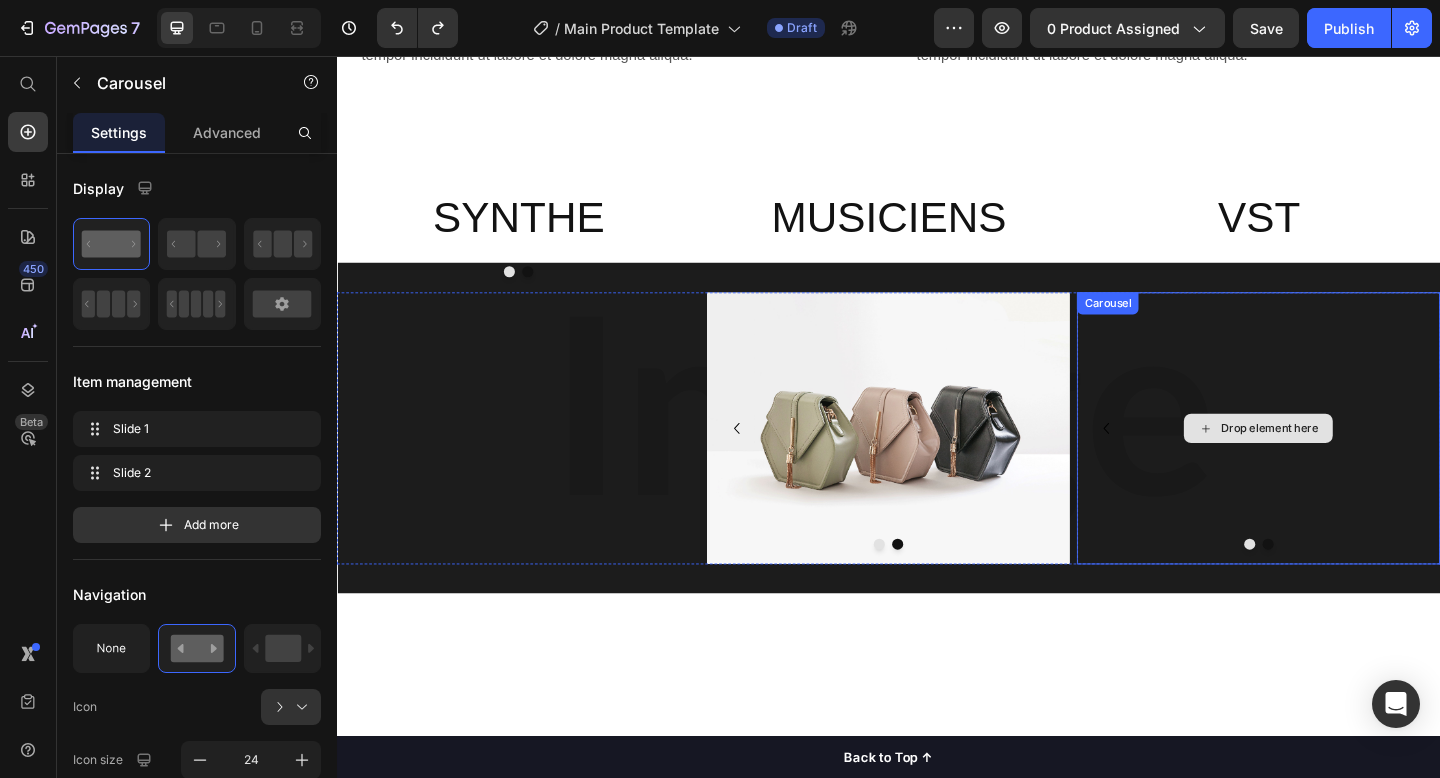 click on "Drop element here" at bounding box center [1352, 461] 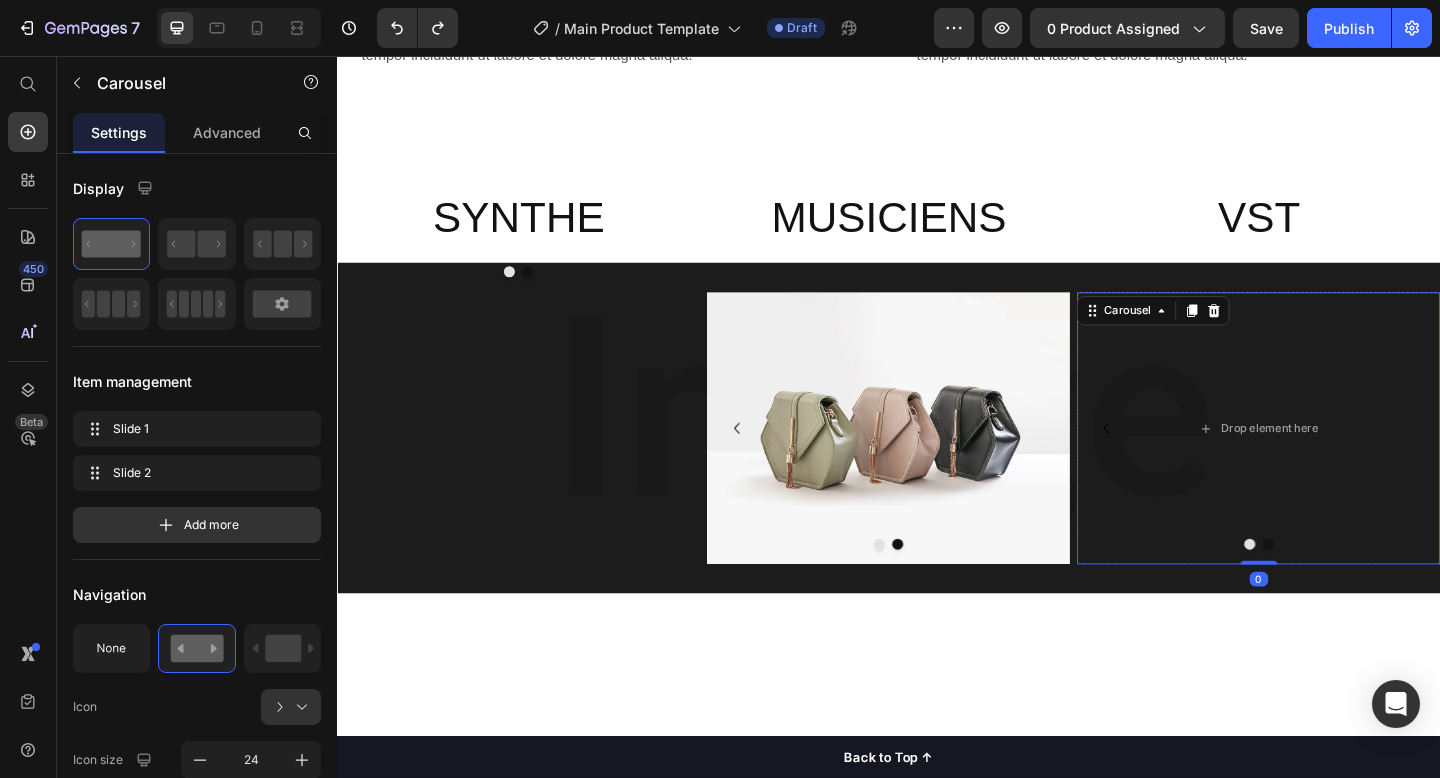 click at bounding box center (1350, 587) 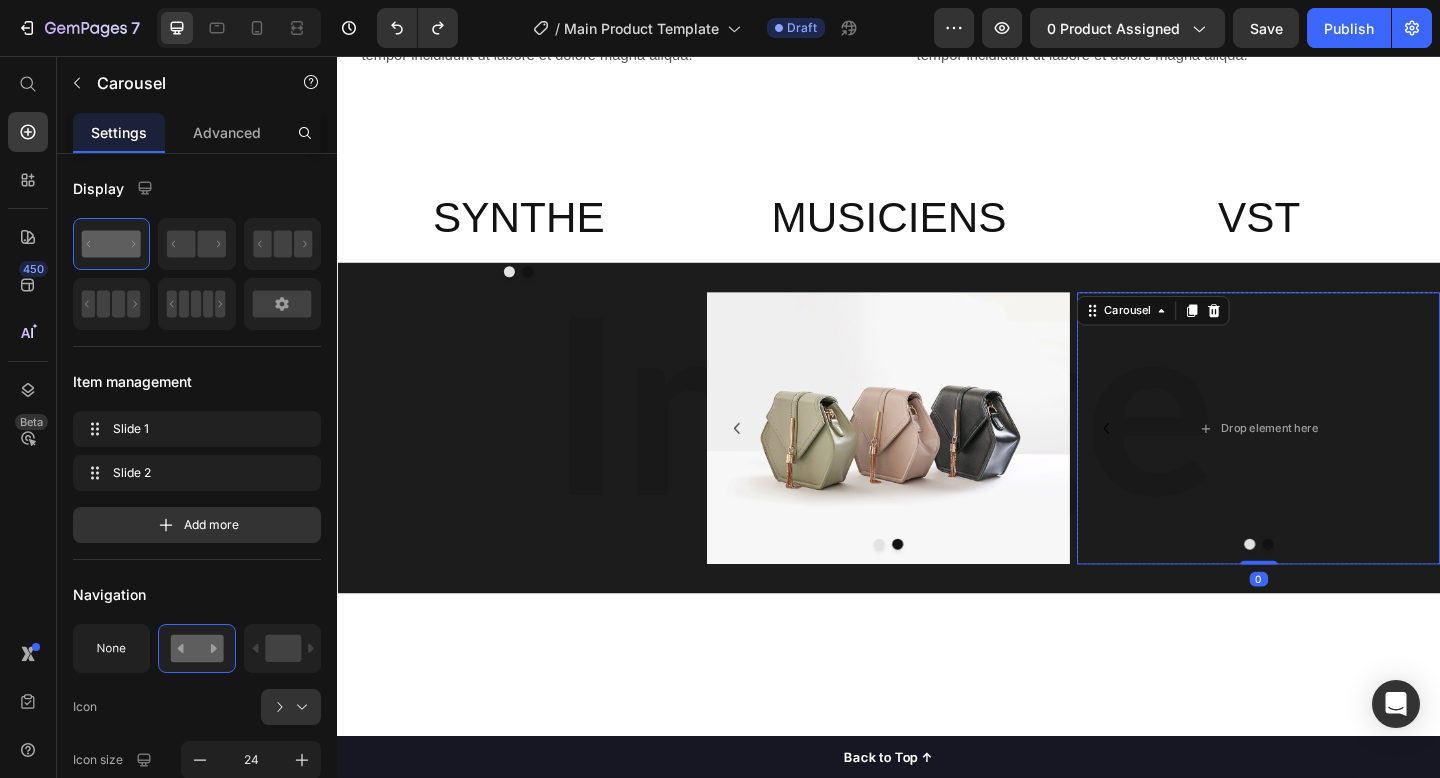 click at bounding box center [1330, 587] 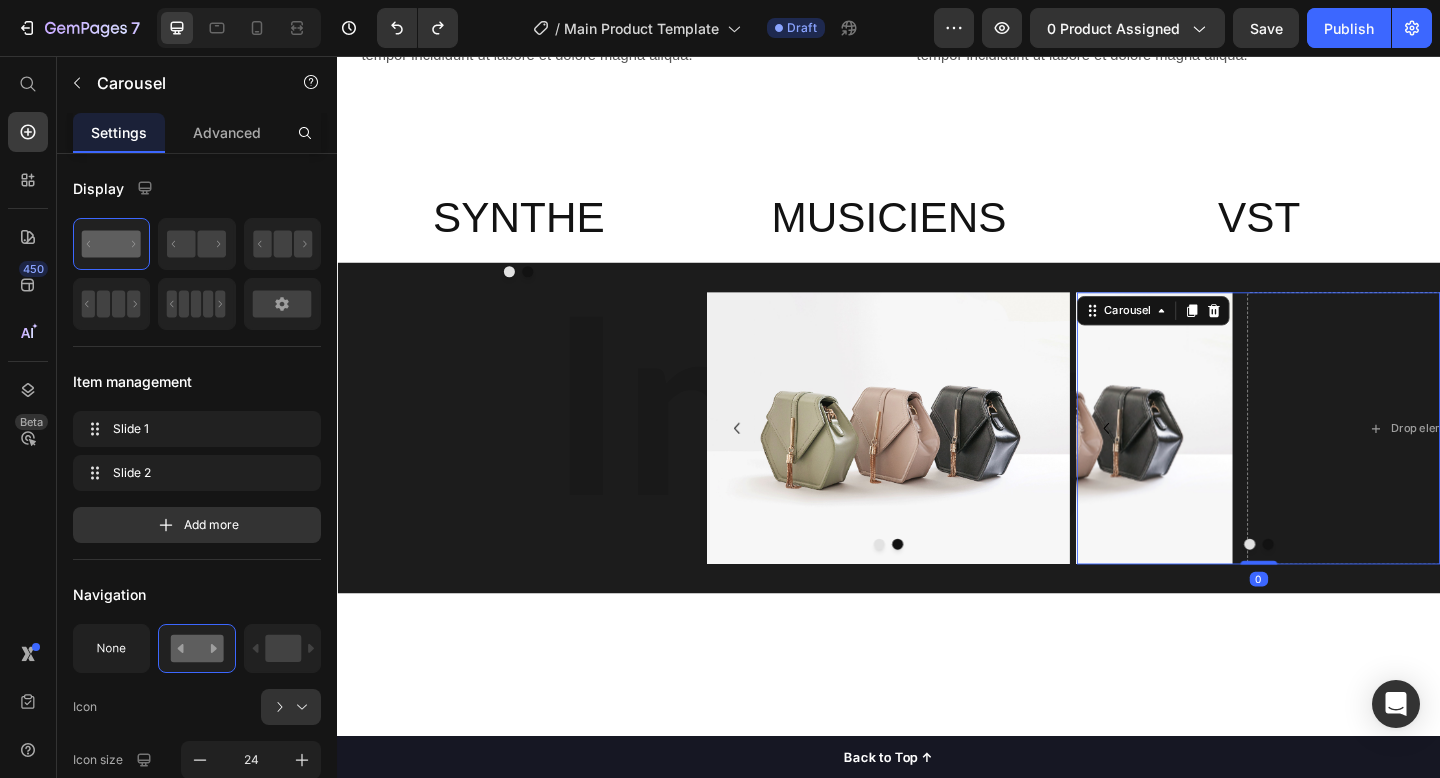 click at bounding box center [1330, 587] 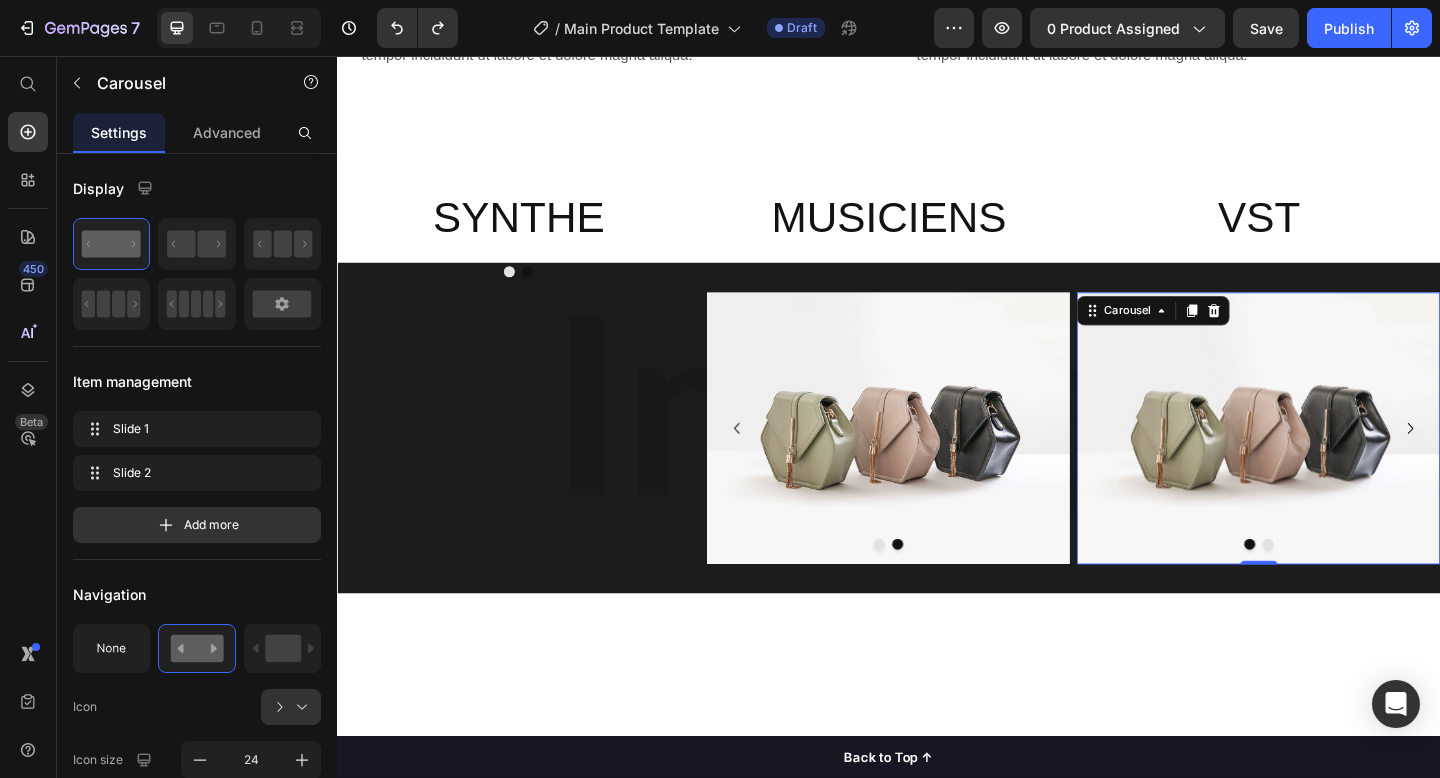 click at bounding box center (1330, 587) 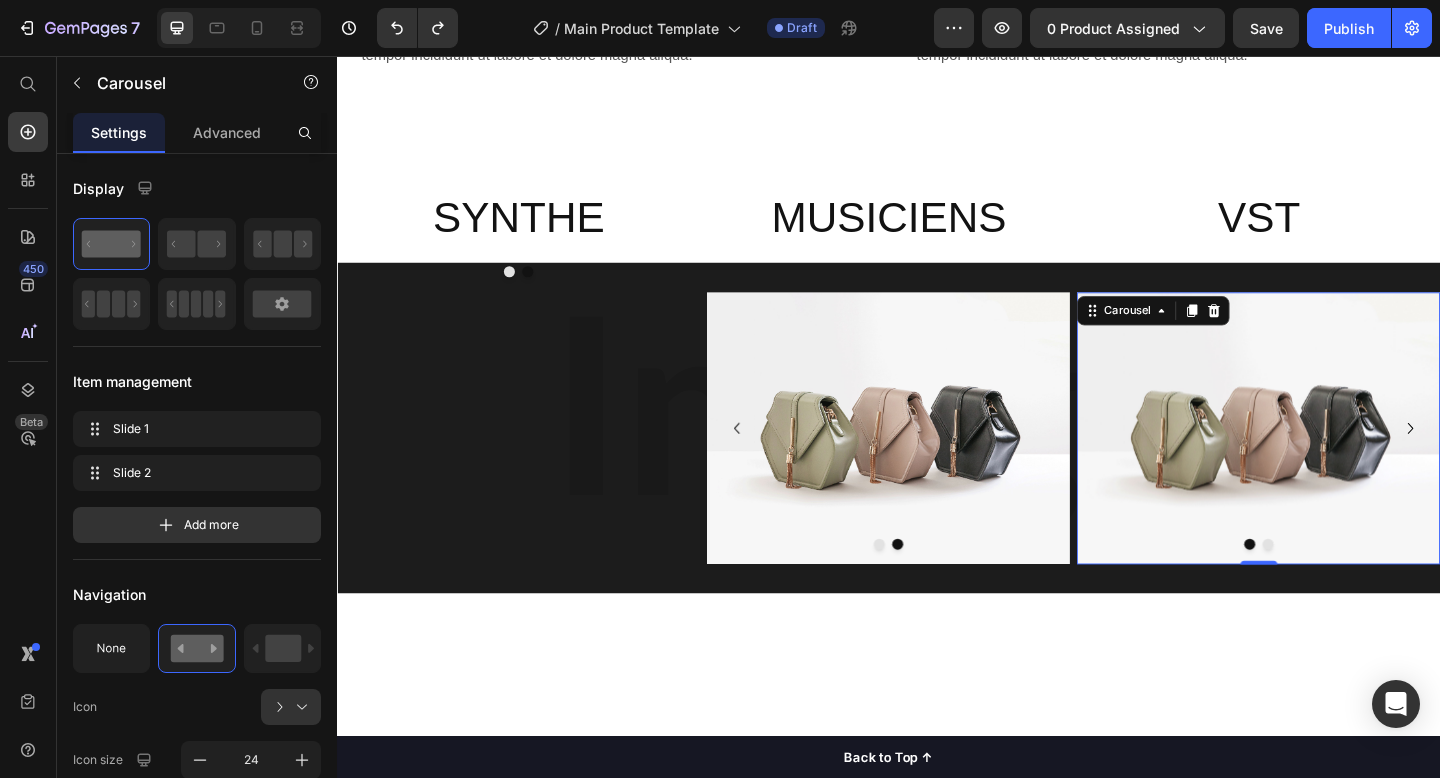 click at bounding box center (1350, 587) 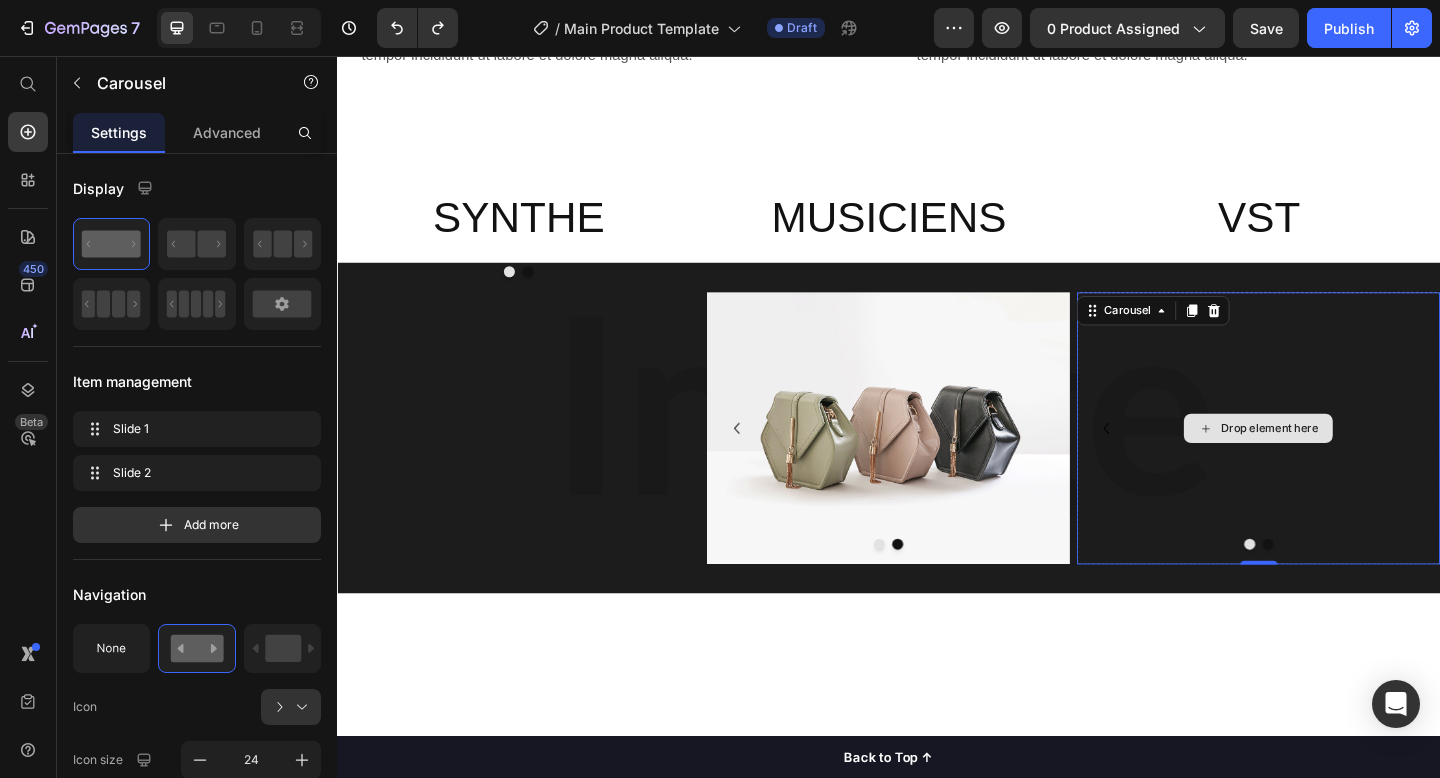 click on "Drop element here" at bounding box center [1339, 461] 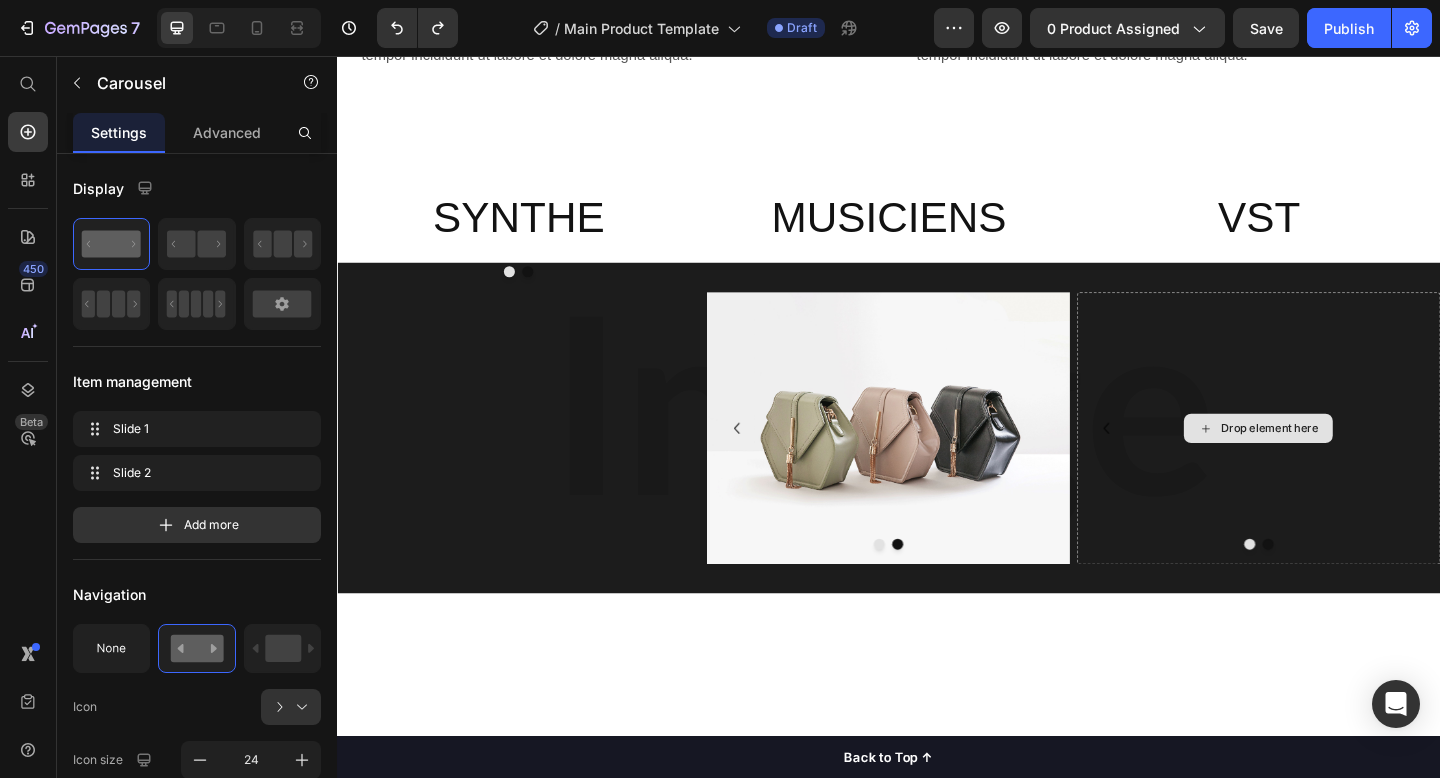 click on "Drop element here" at bounding box center [1352, 461] 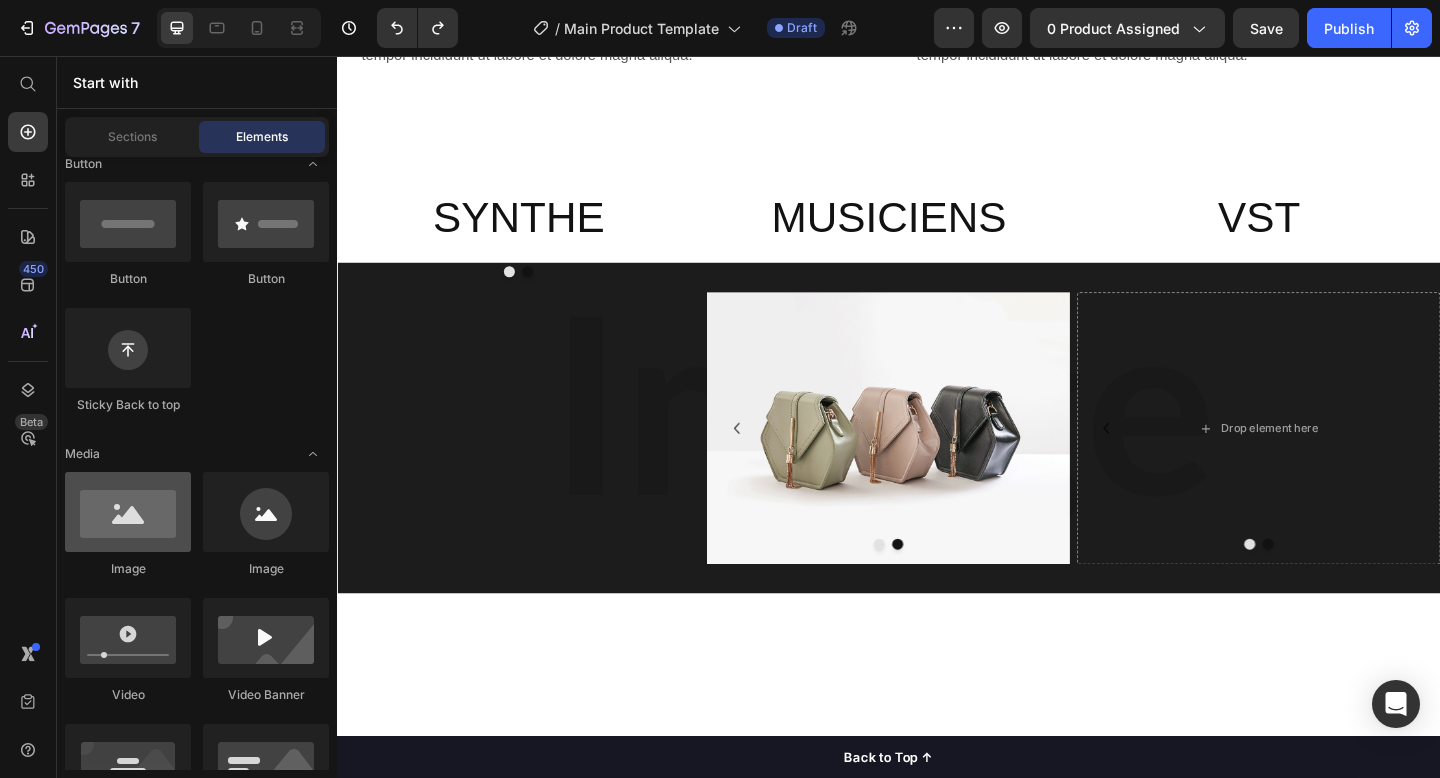 click at bounding box center (128, 512) 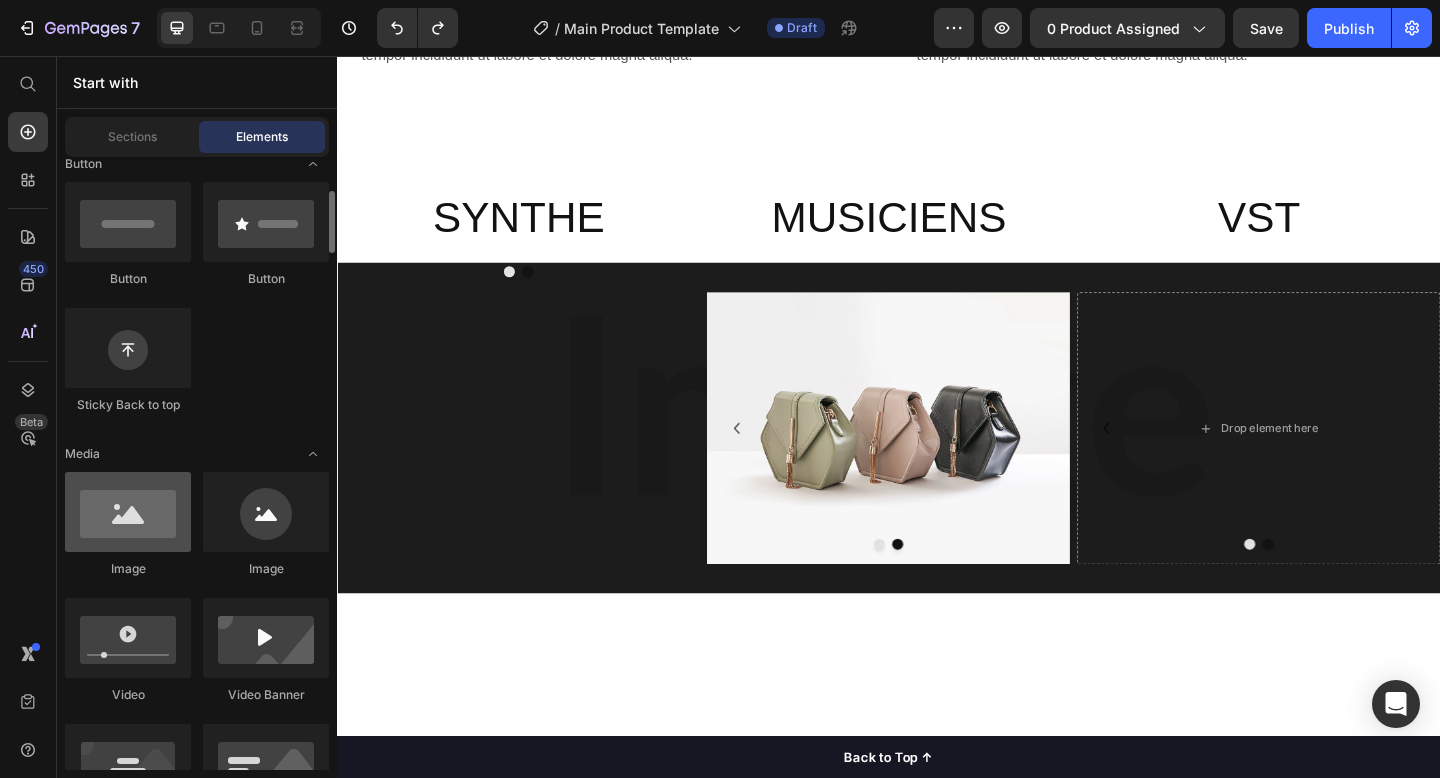 click at bounding box center [128, 512] 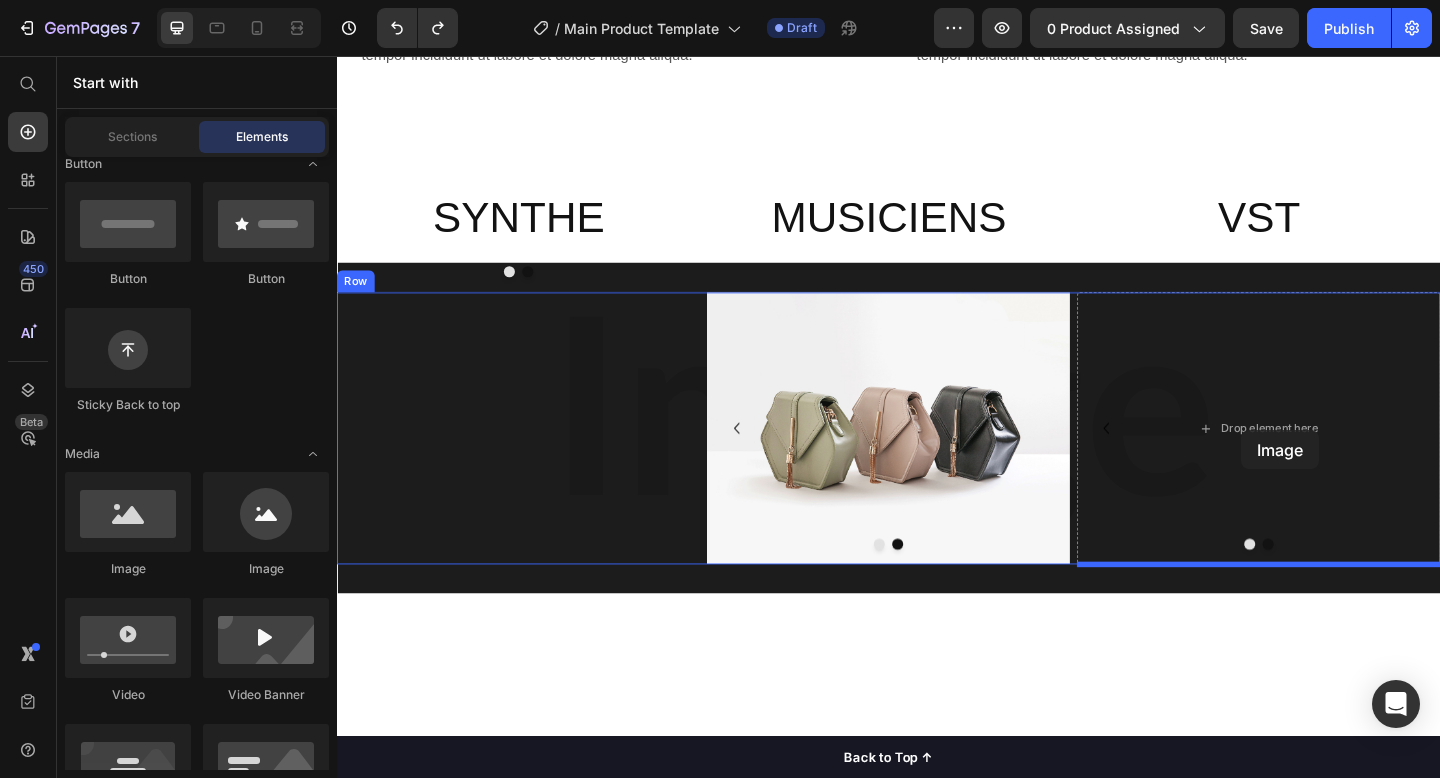 drag, startPoint x: 472, startPoint y: 587, endPoint x: 1320, endPoint y: 463, distance: 857.01807 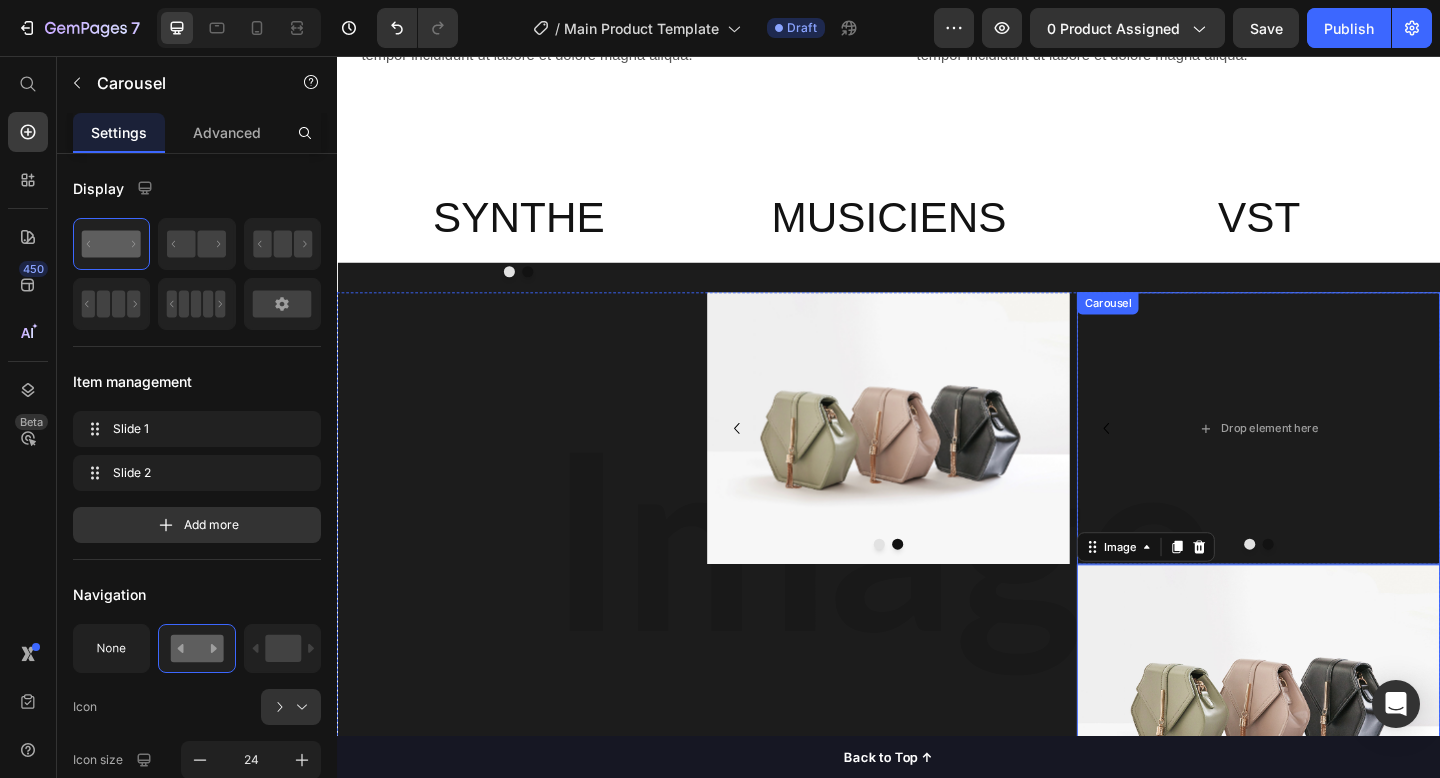 click at bounding box center [1350, 587] 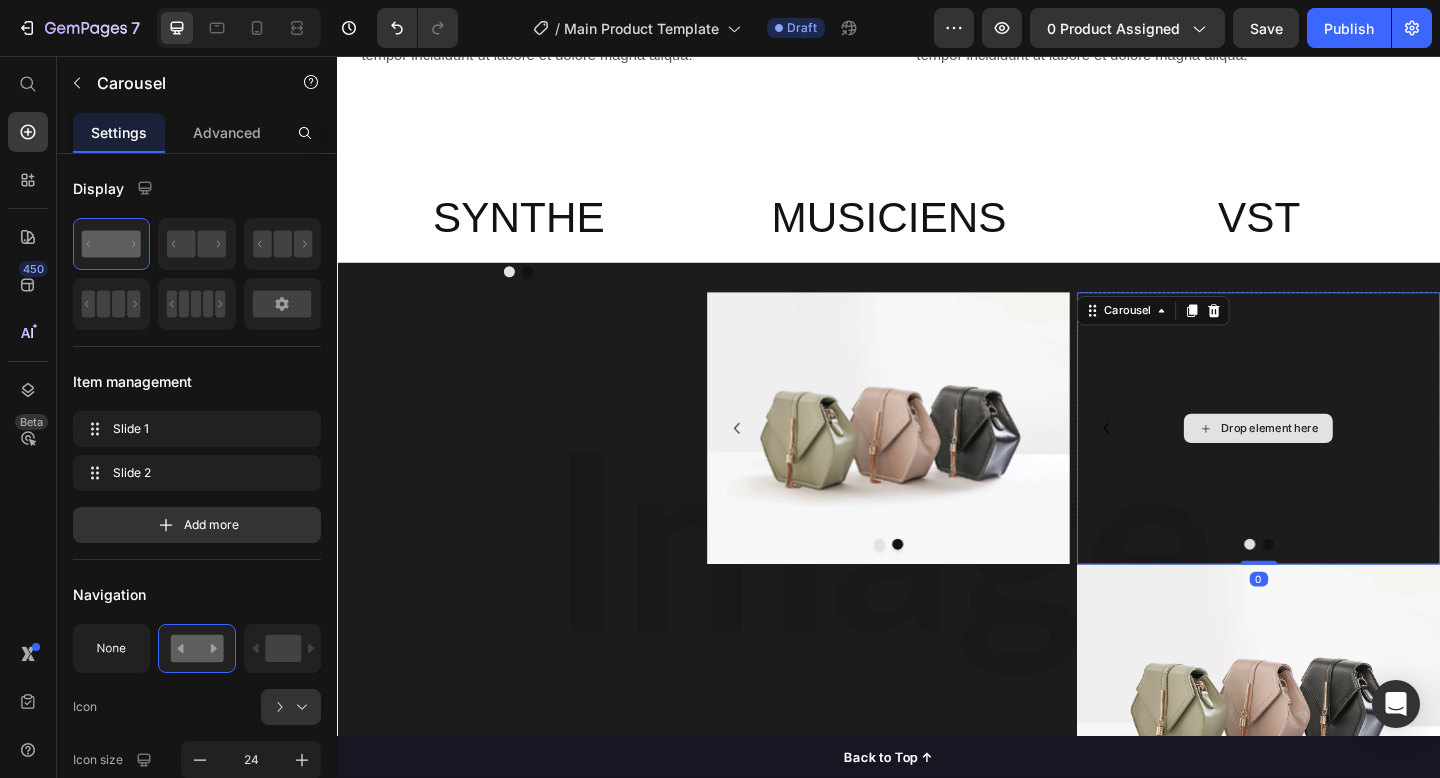 click on "Drop element here" at bounding box center [1339, 461] 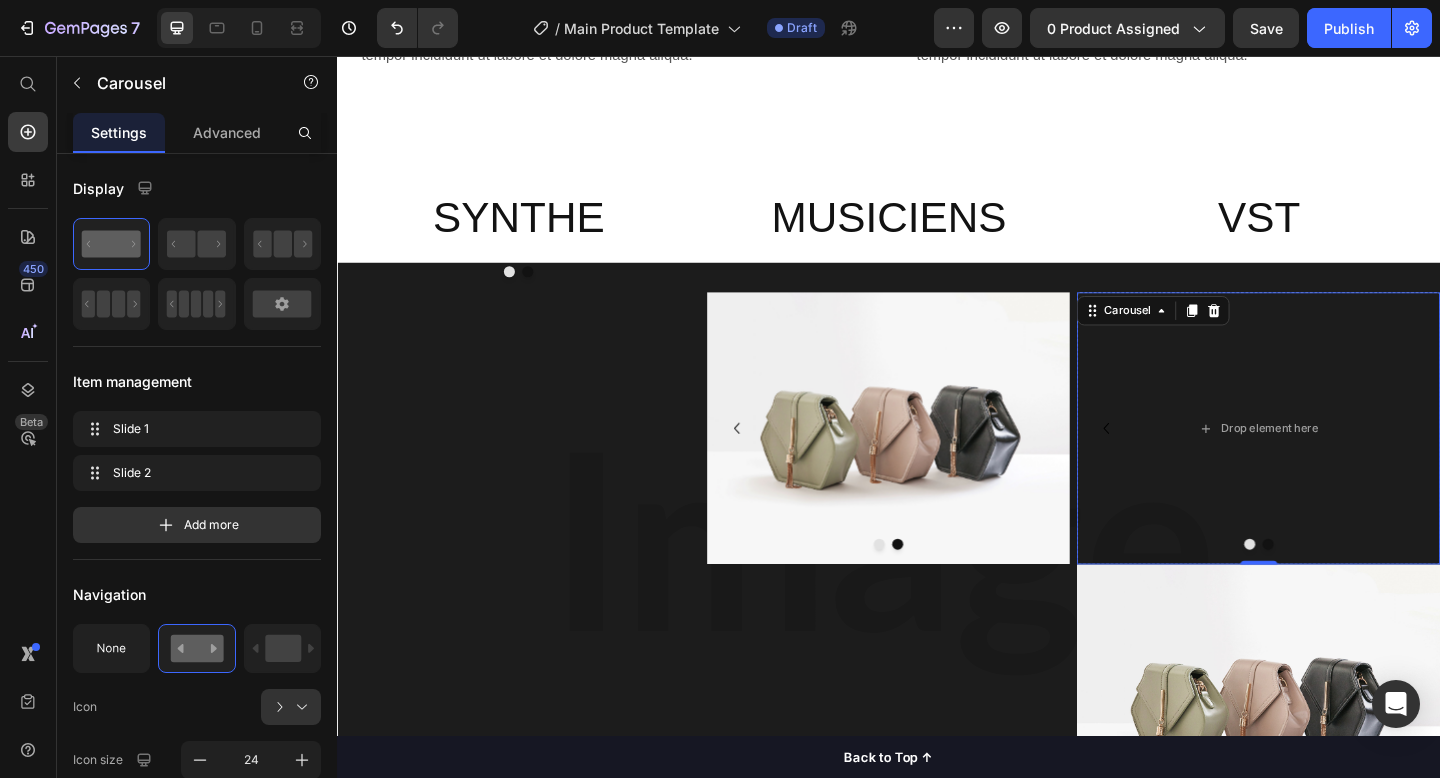 click at bounding box center (1339, 587) 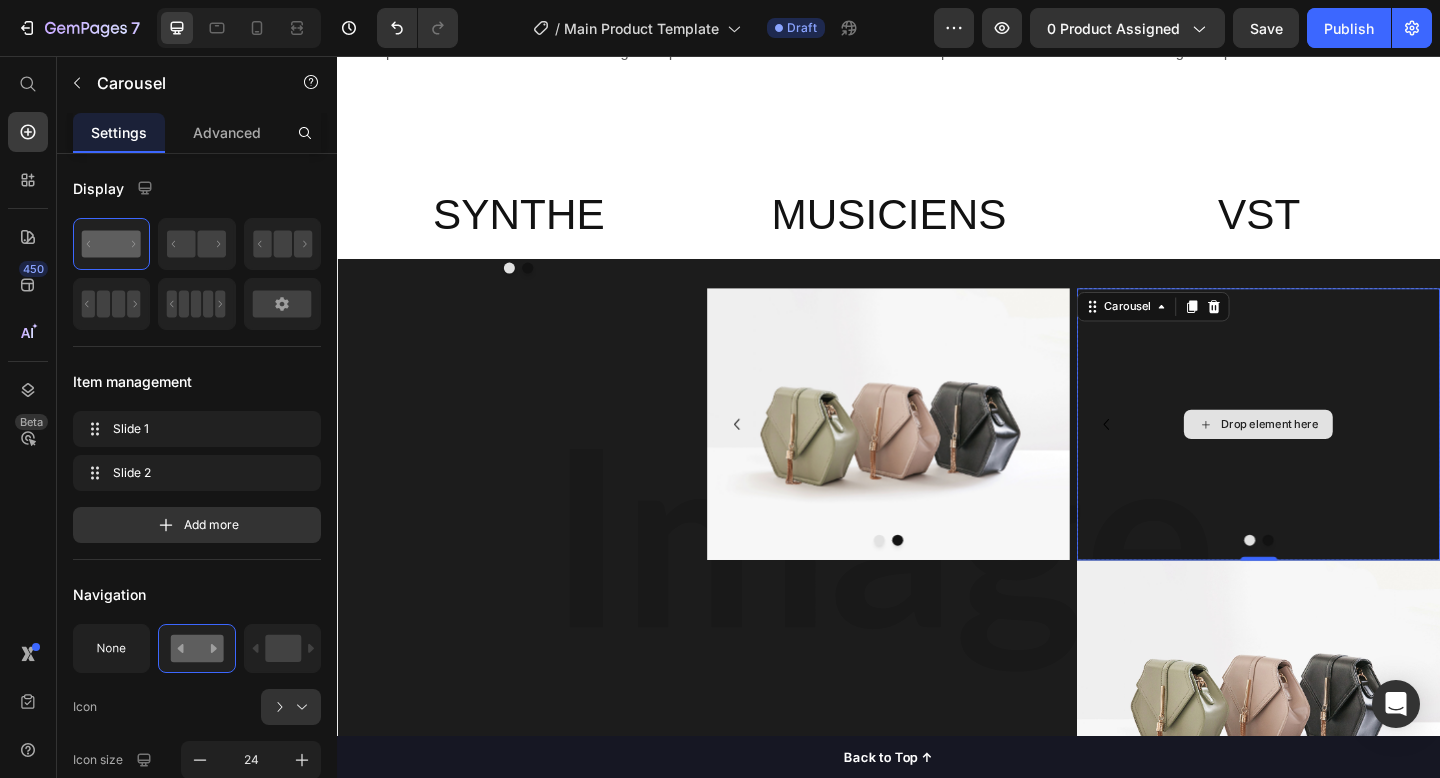 scroll, scrollTop: 2592, scrollLeft: 0, axis: vertical 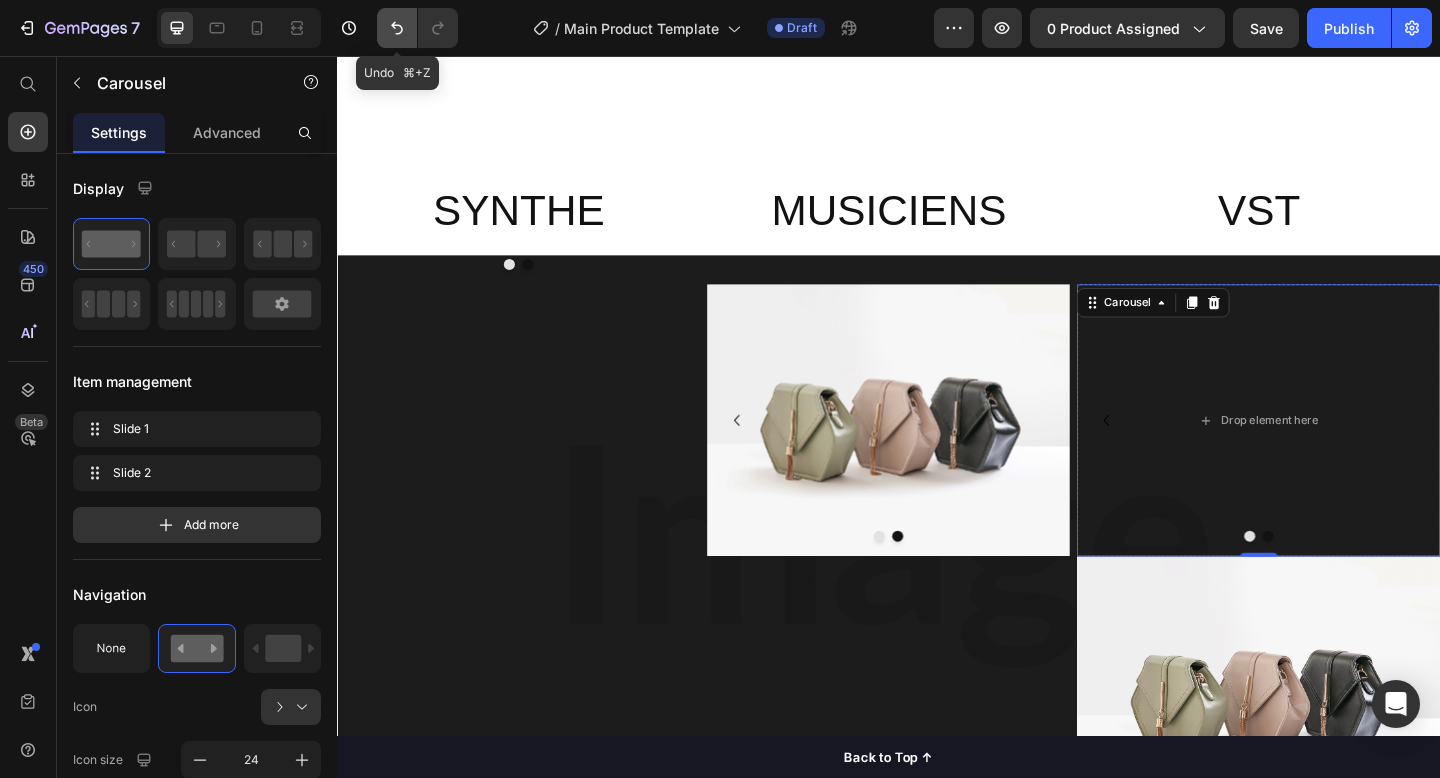 click 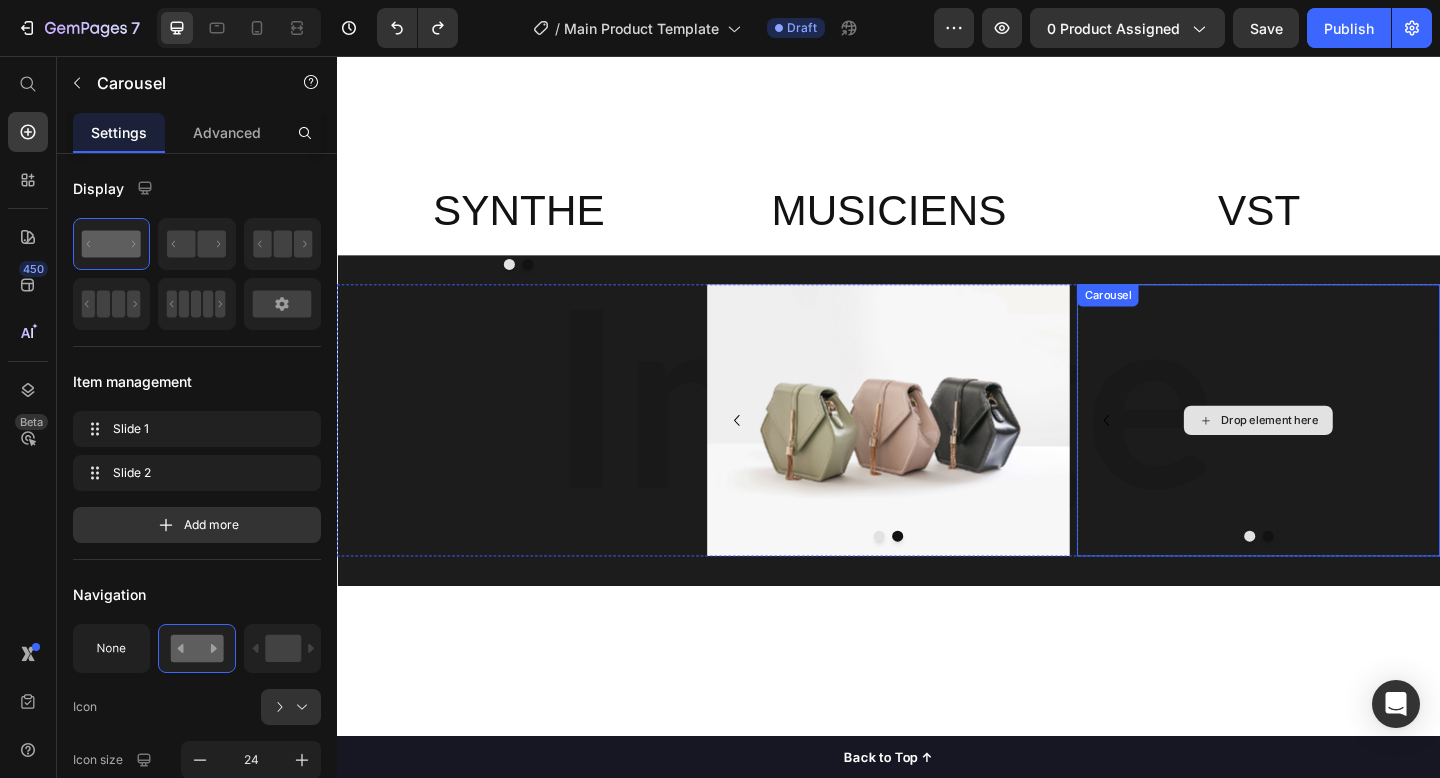 click on "Drop element here" at bounding box center (1340, 453) 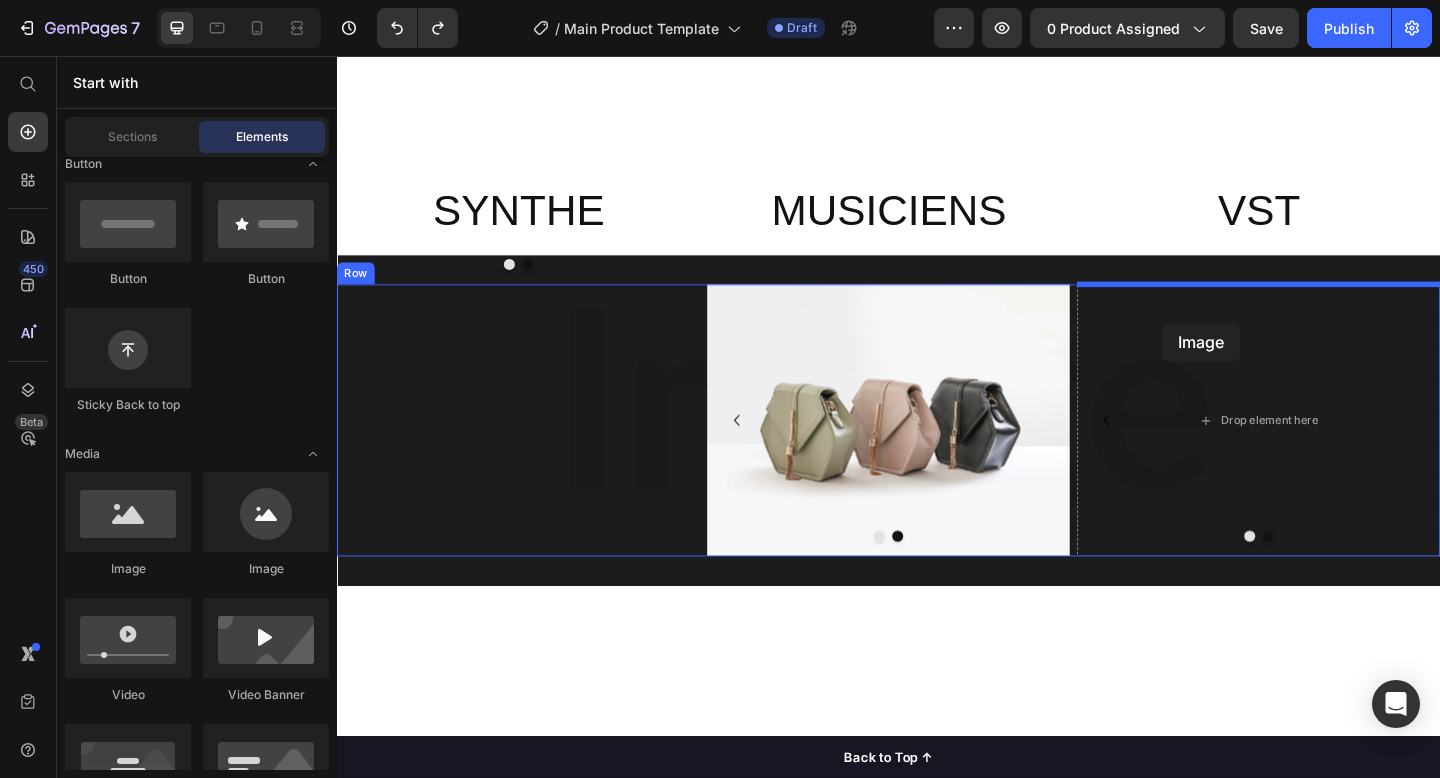 drag, startPoint x: 469, startPoint y: 562, endPoint x: 1235, endPoint y: 346, distance: 795.8718 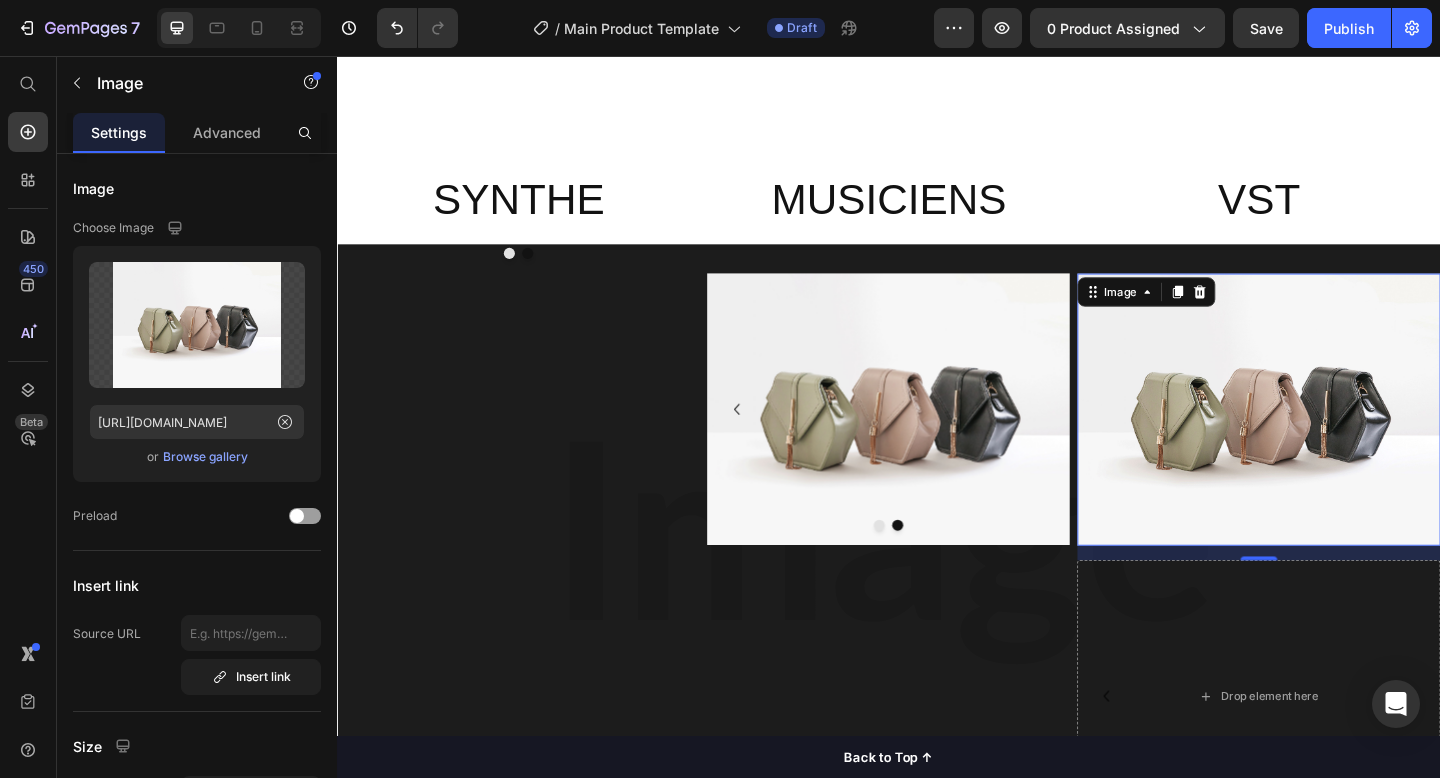 scroll, scrollTop: 2605, scrollLeft: 0, axis: vertical 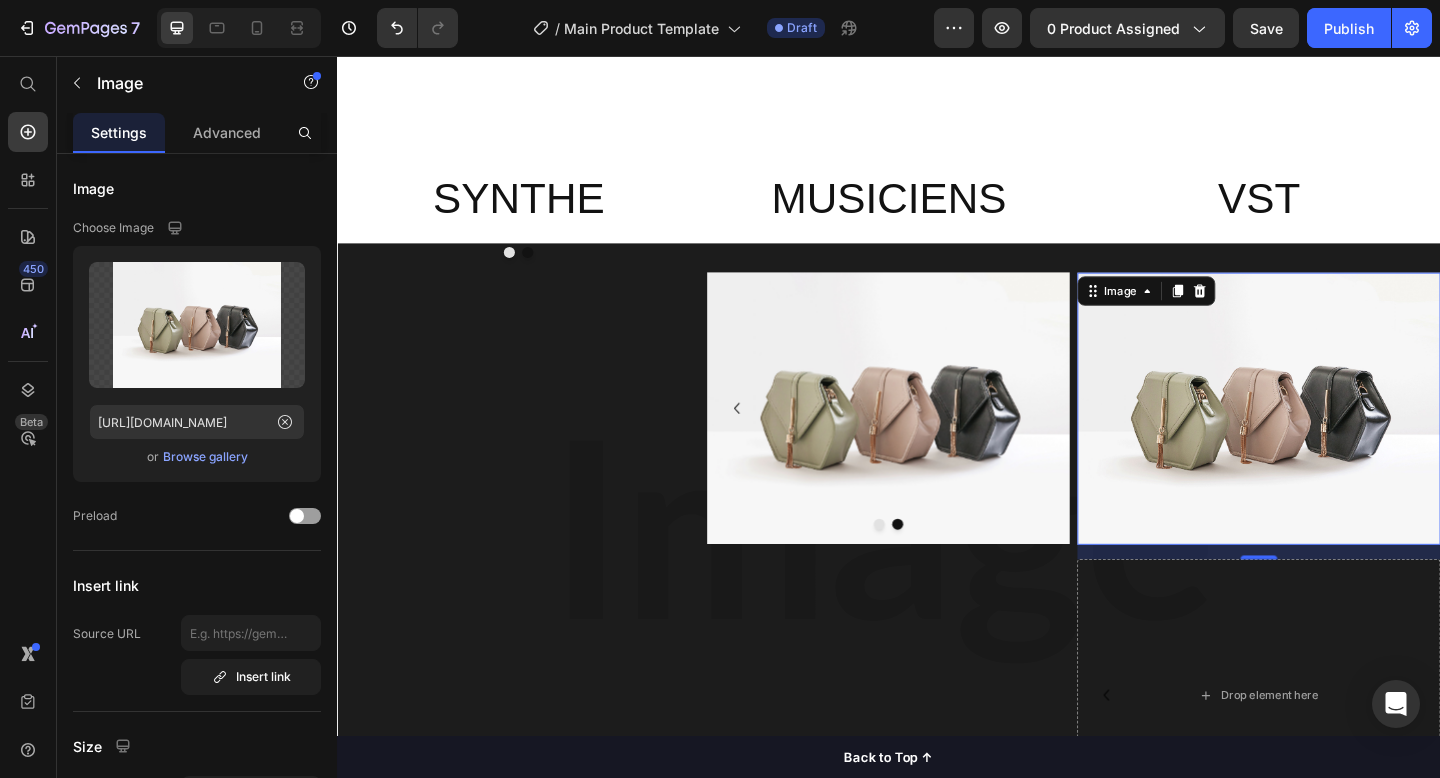 click at bounding box center [1339, 440] 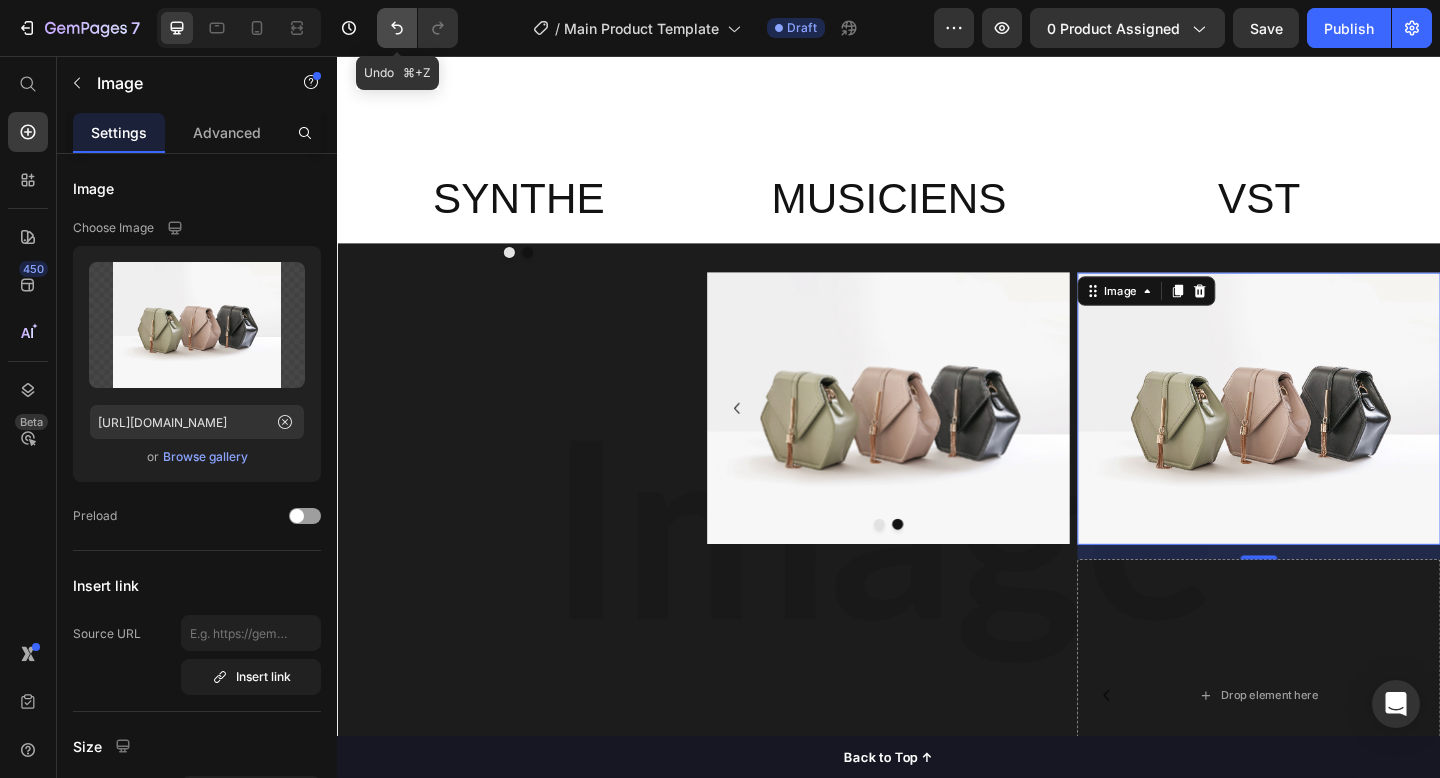 click 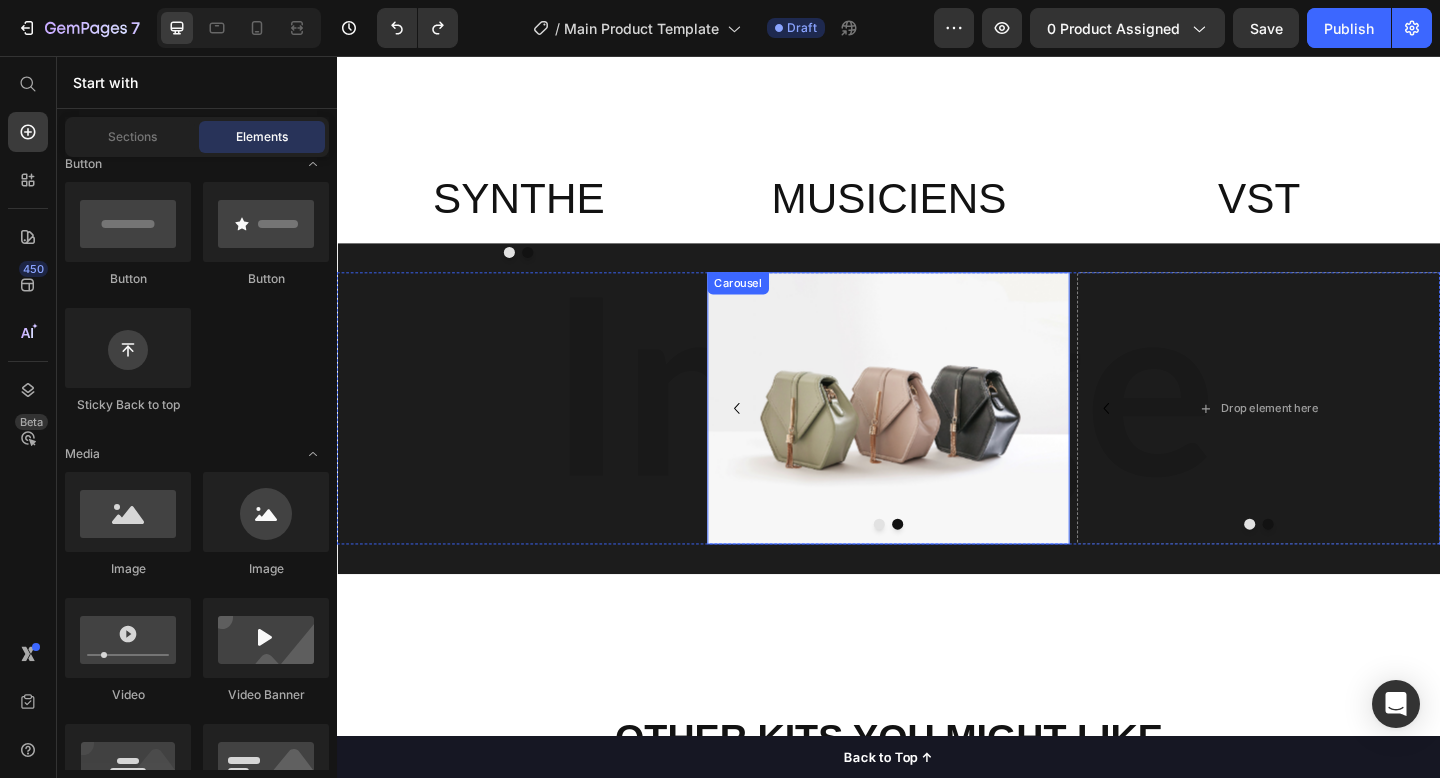 click at bounding box center (937, 566) 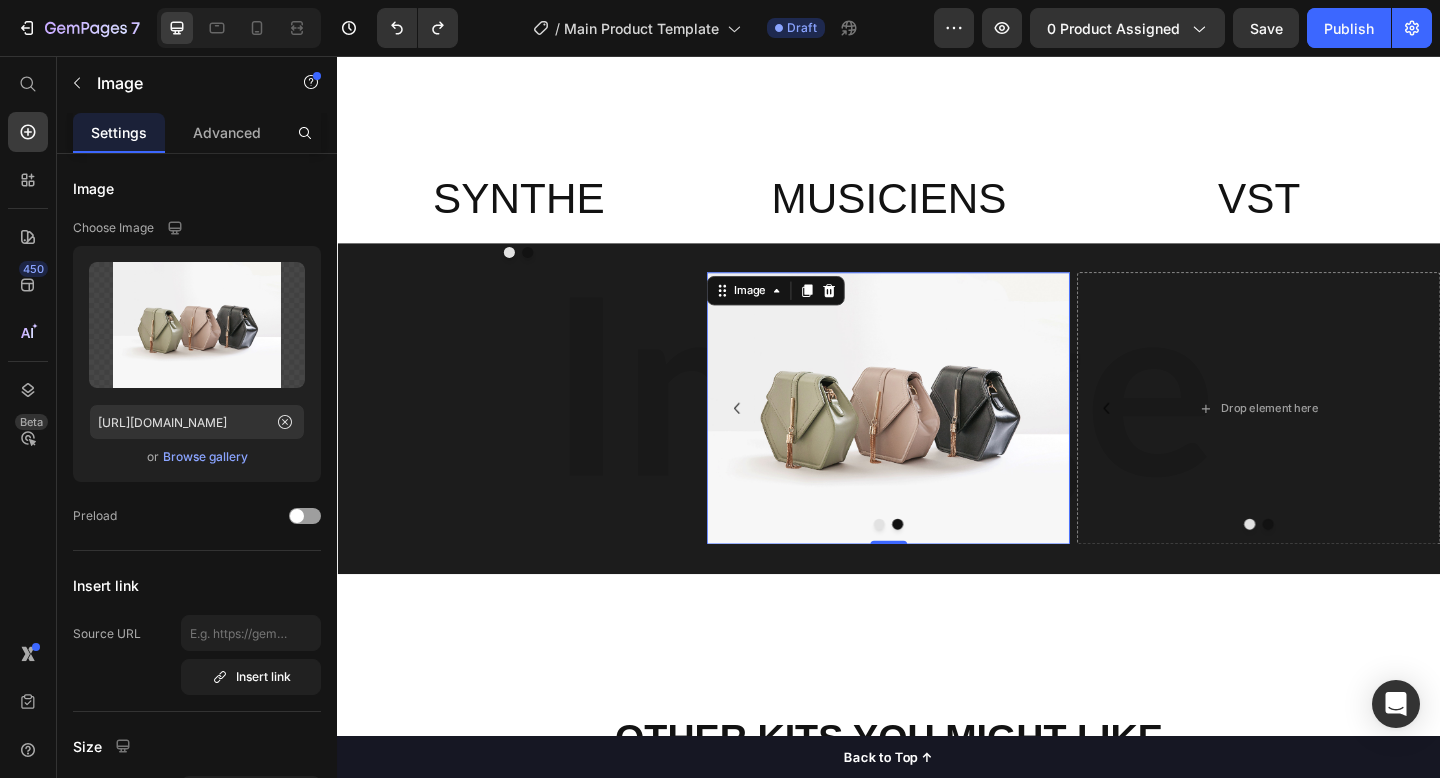 click at bounding box center (937, 440) 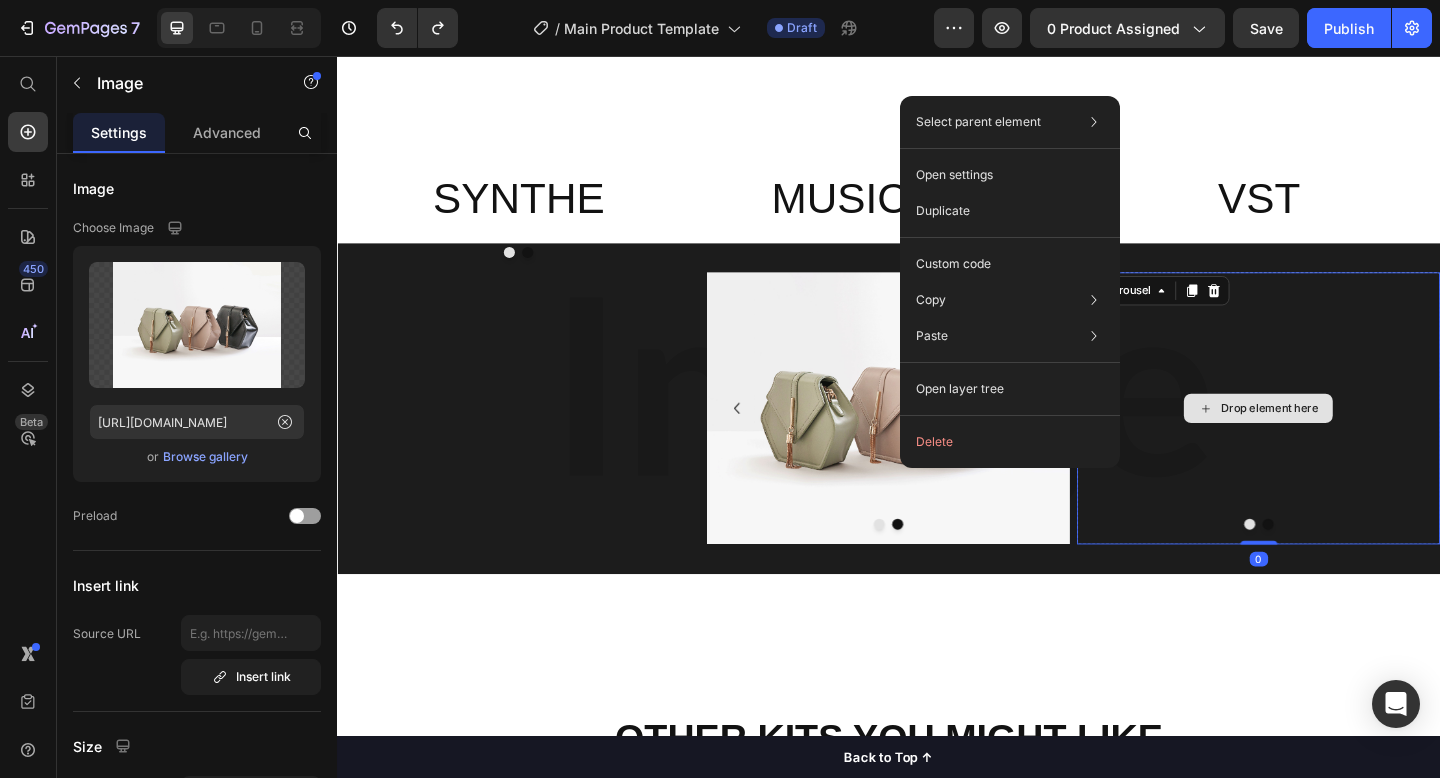 click on "Drop element here" at bounding box center (1339, 440) 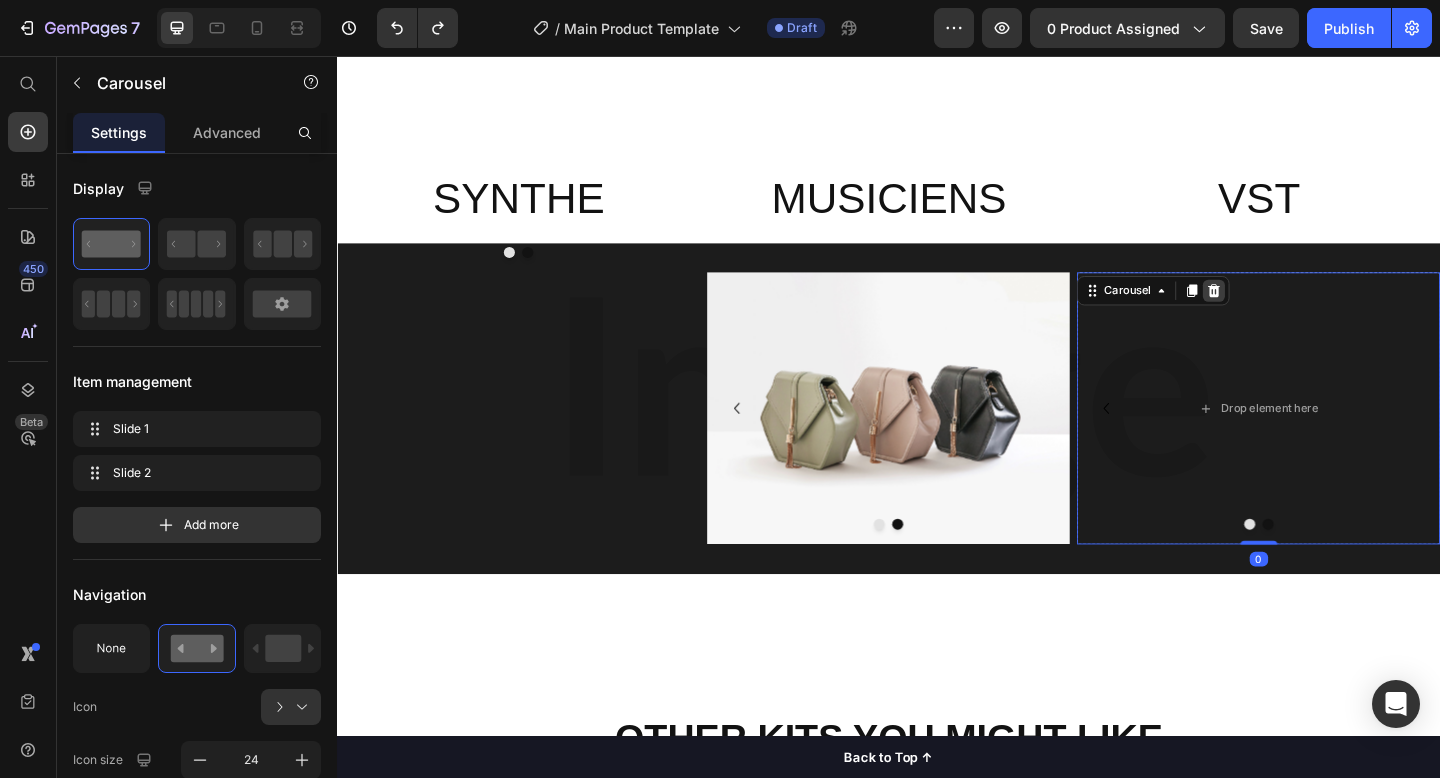 click 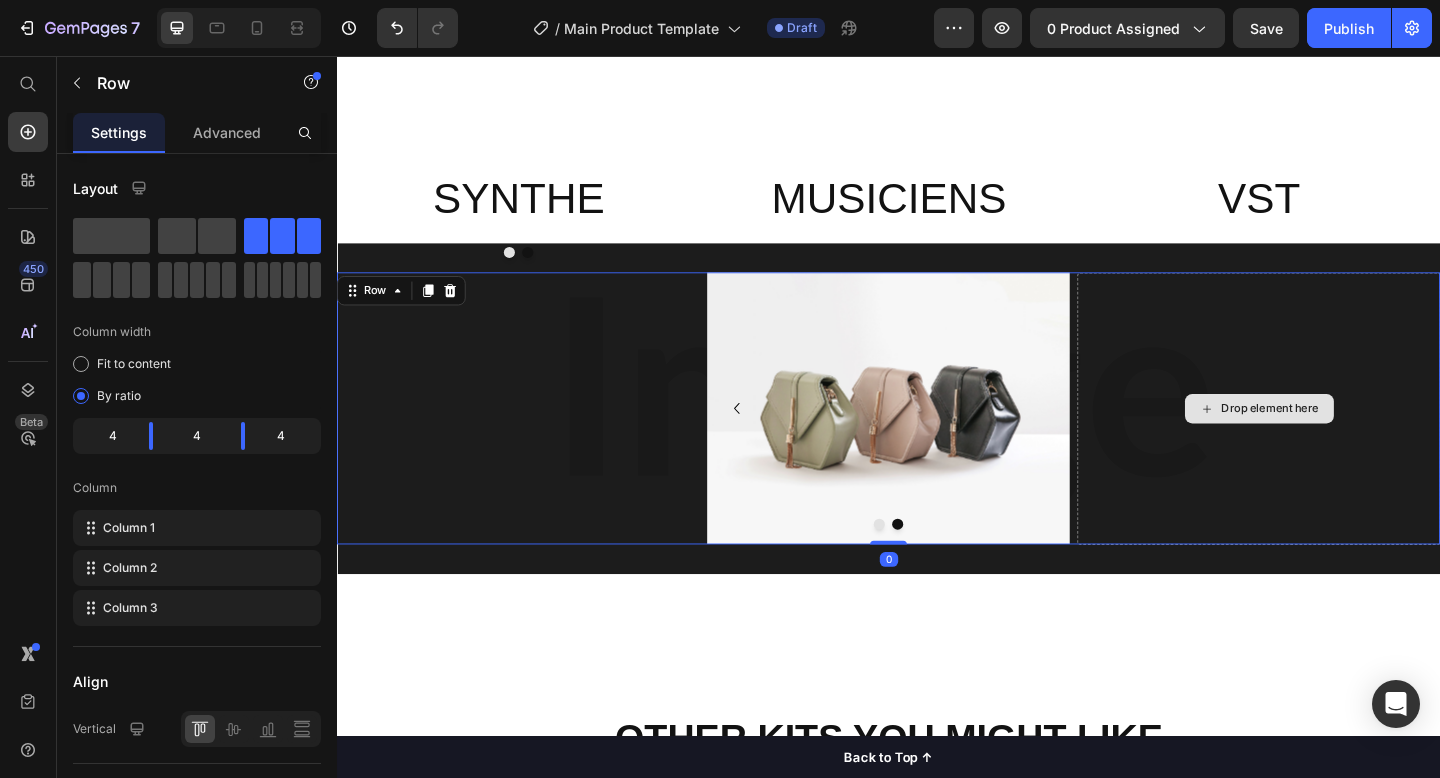 click on "Drop element here" at bounding box center [1339, 440] 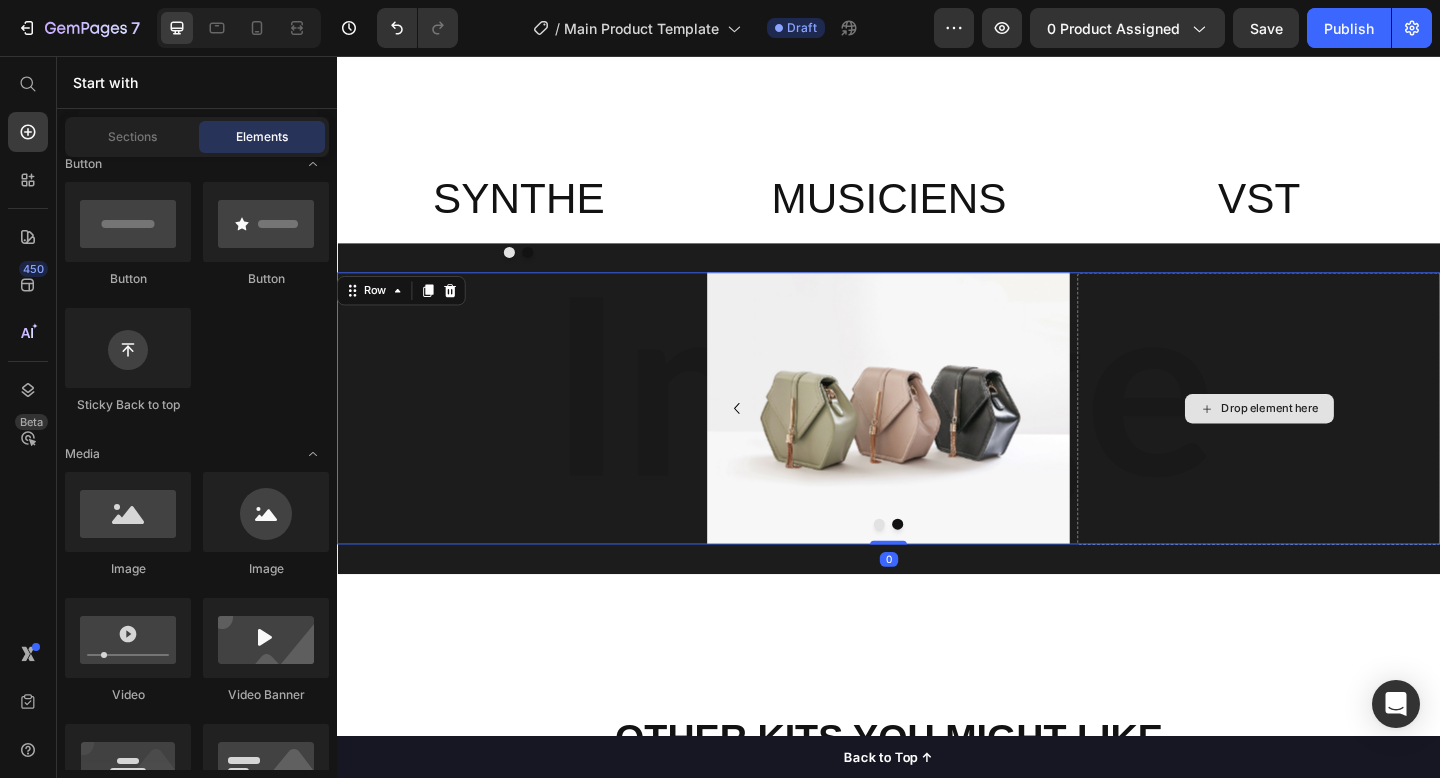 click on "Drop element here" at bounding box center (1340, 440) 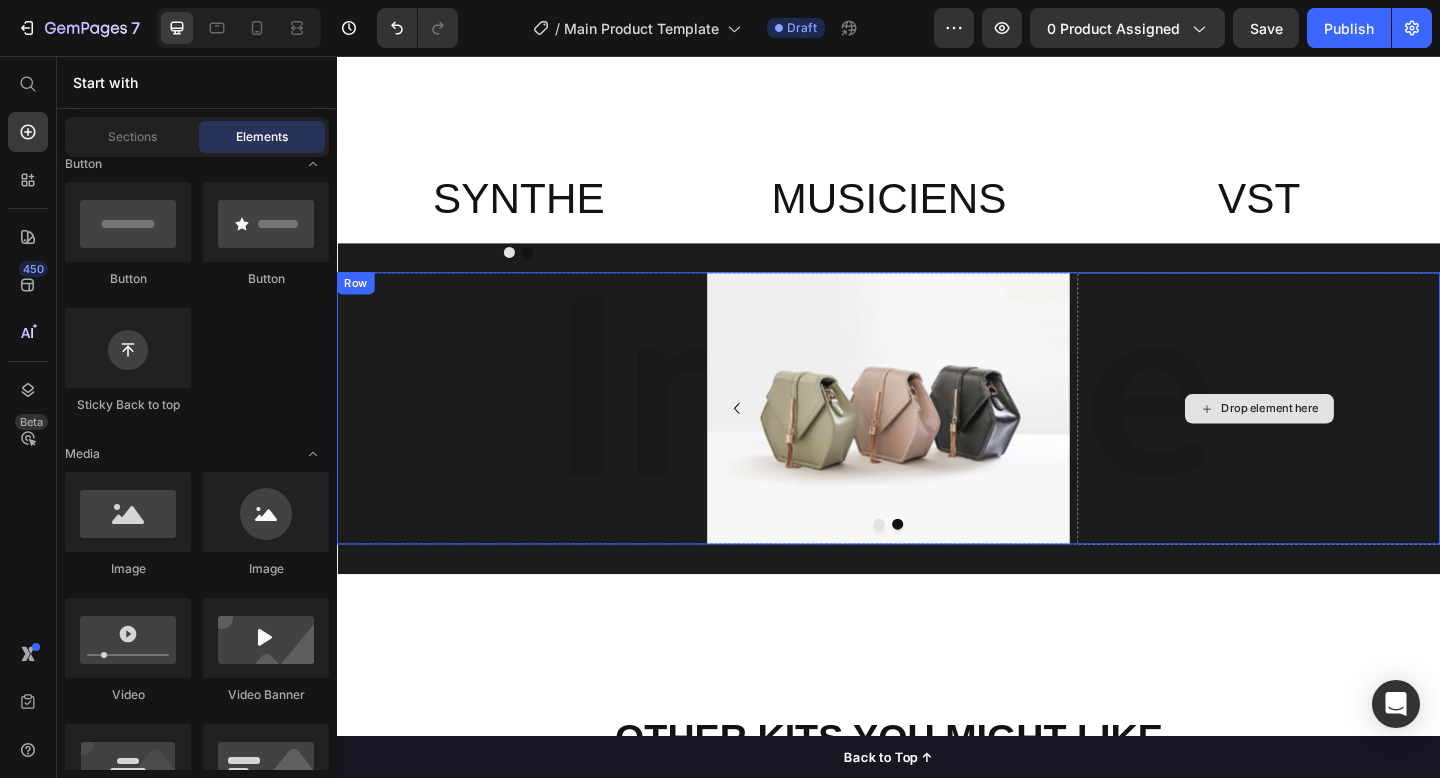 click 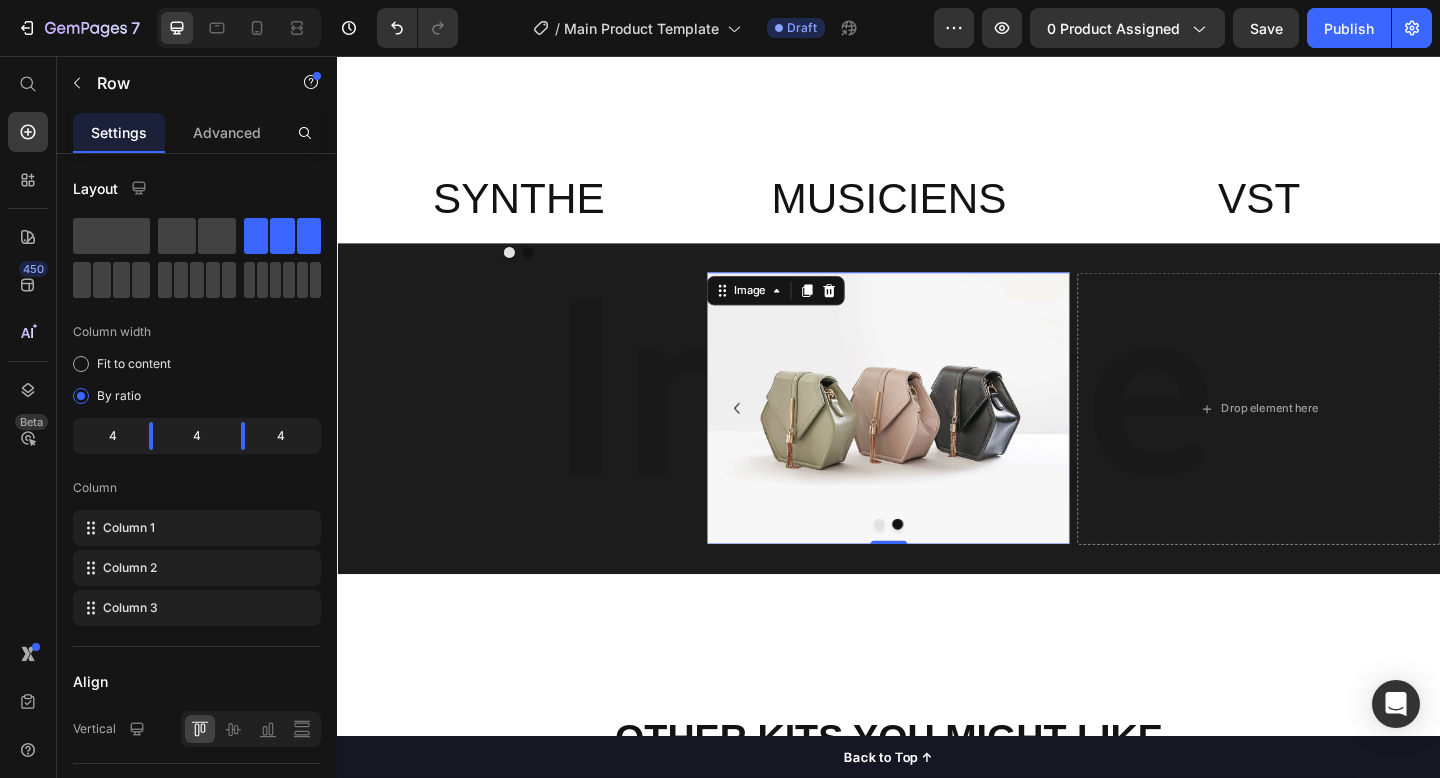click at bounding box center [937, 440] 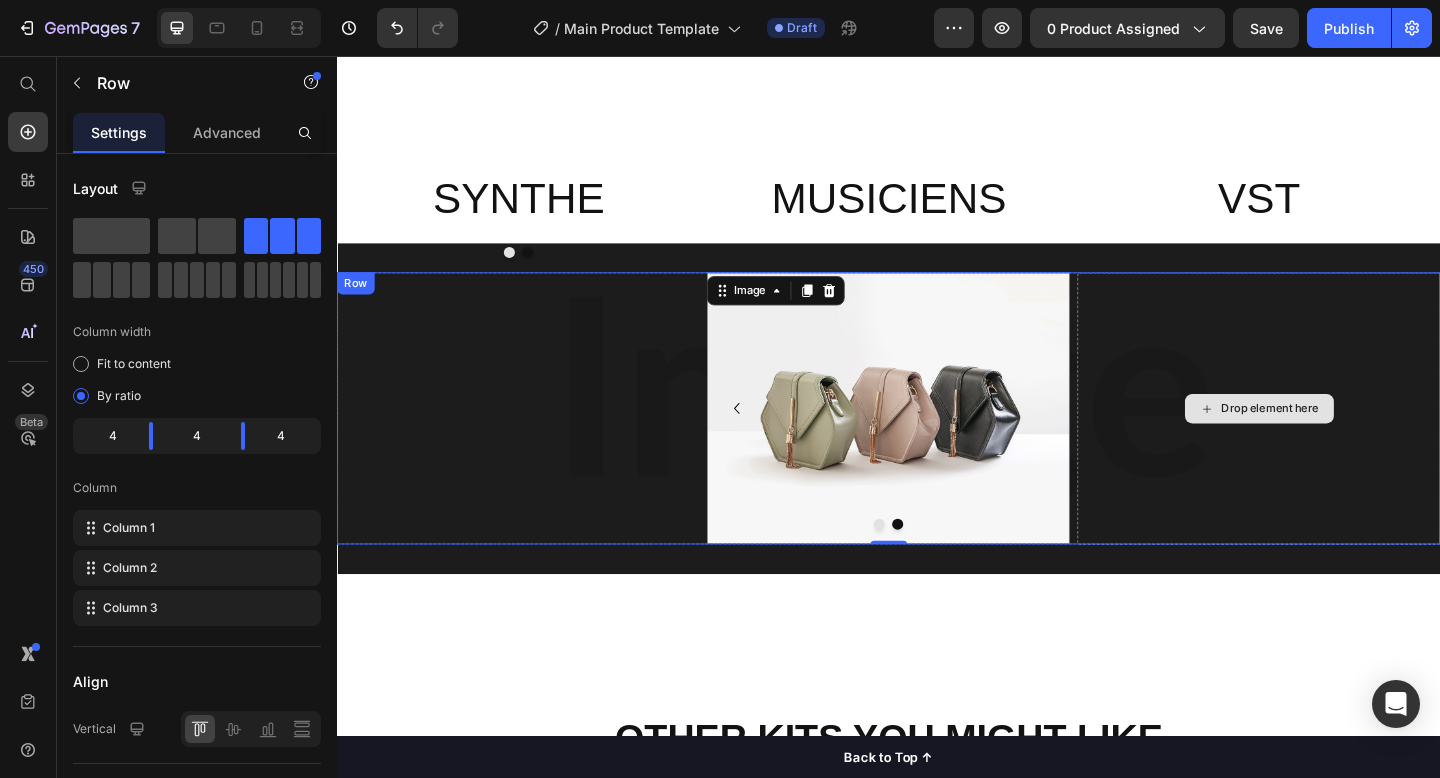 click on "Drop element here" at bounding box center (1339, 440) 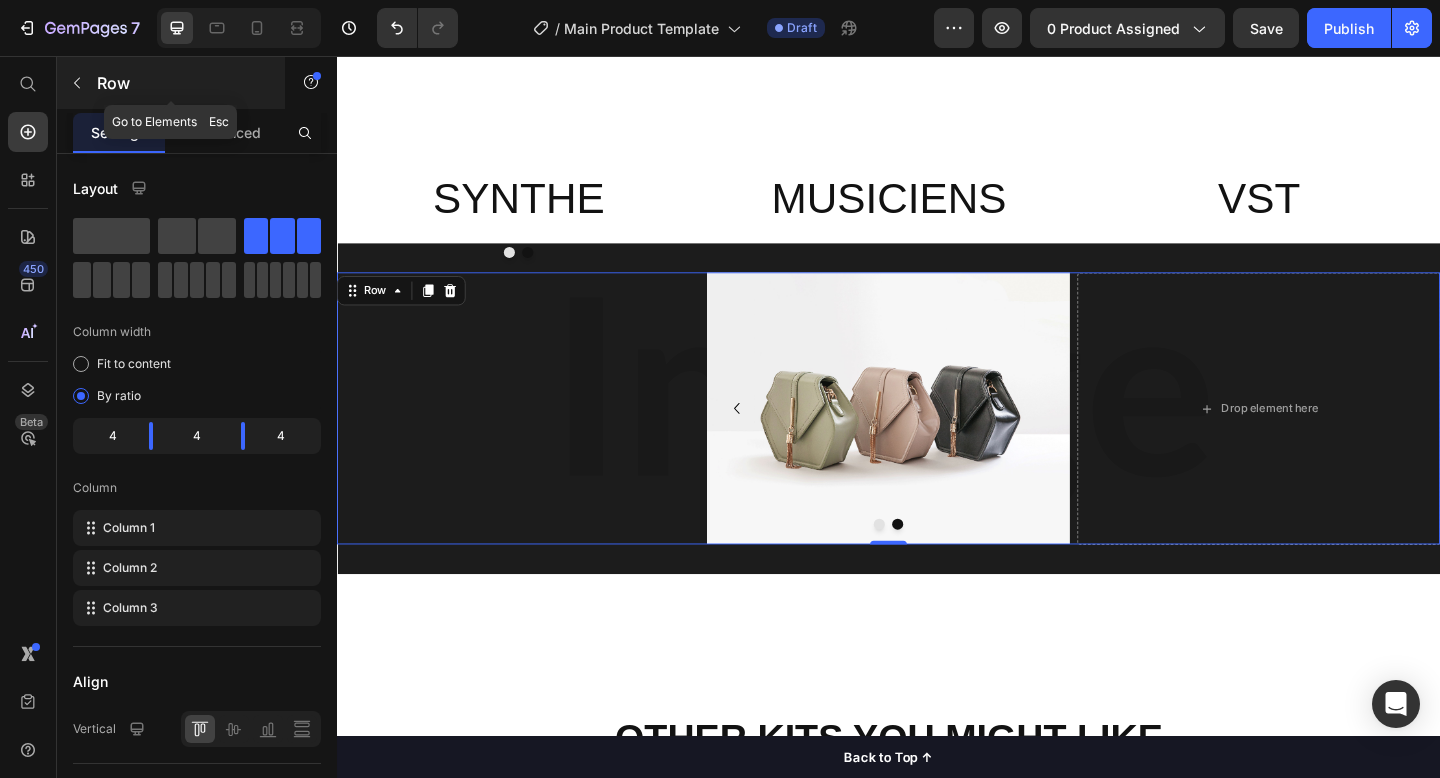 click 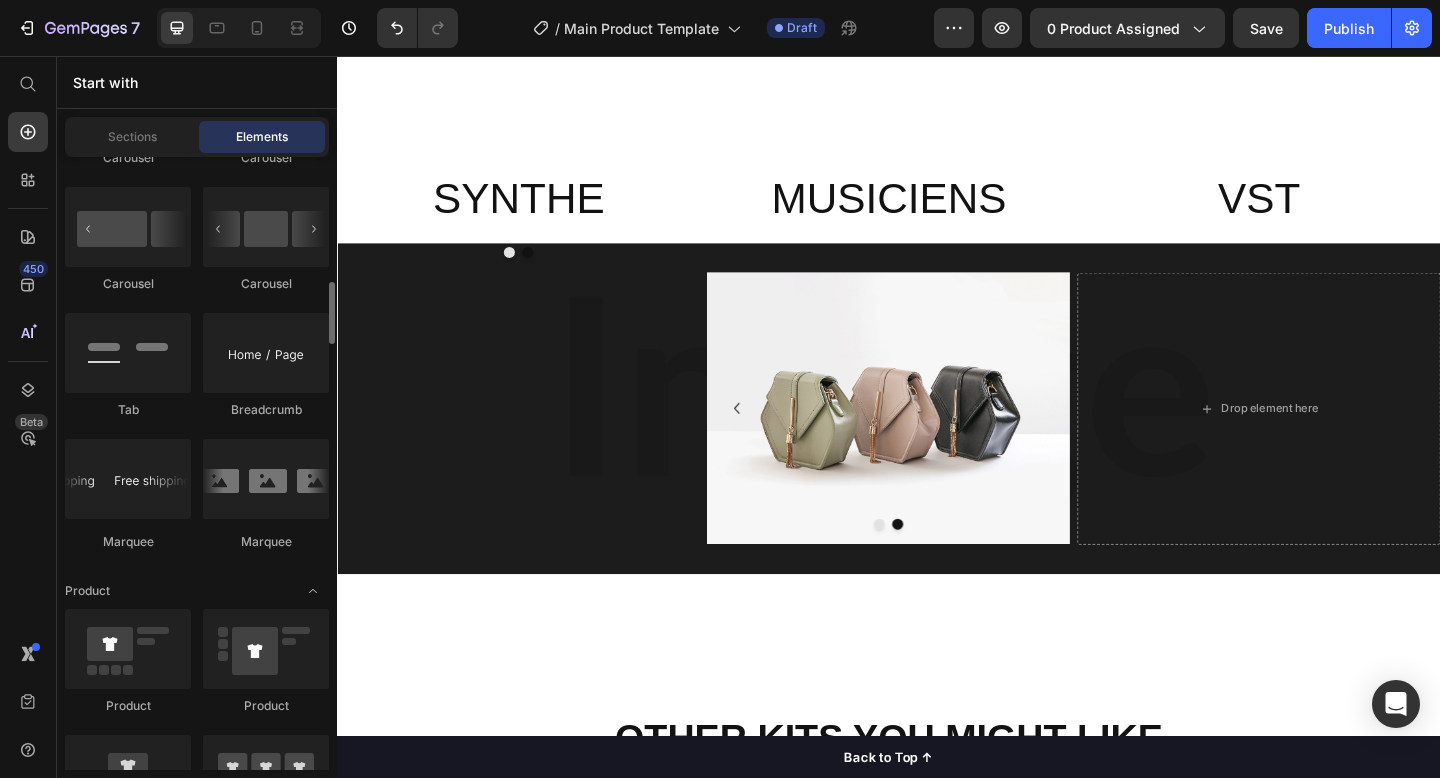 scroll, scrollTop: 2050, scrollLeft: 0, axis: vertical 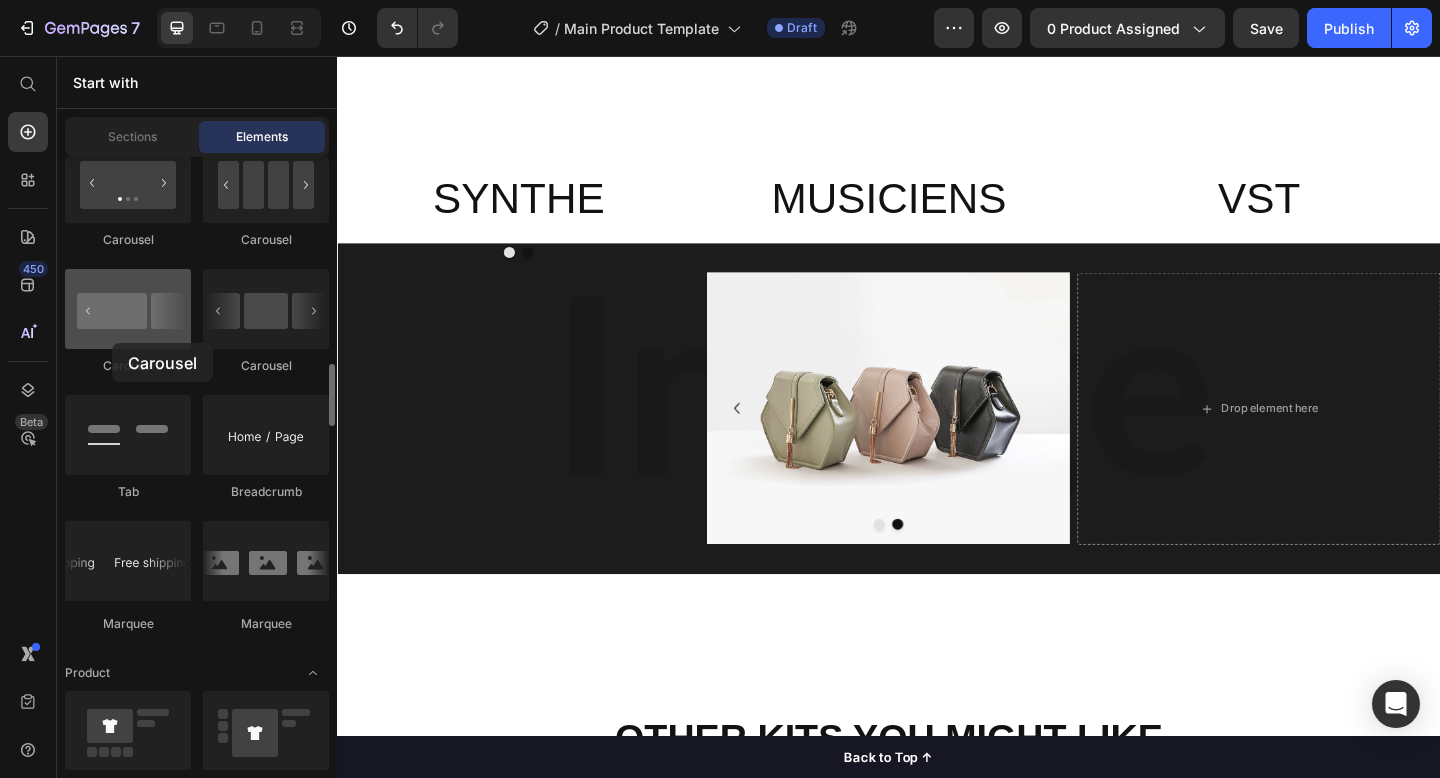 click at bounding box center [128, 309] 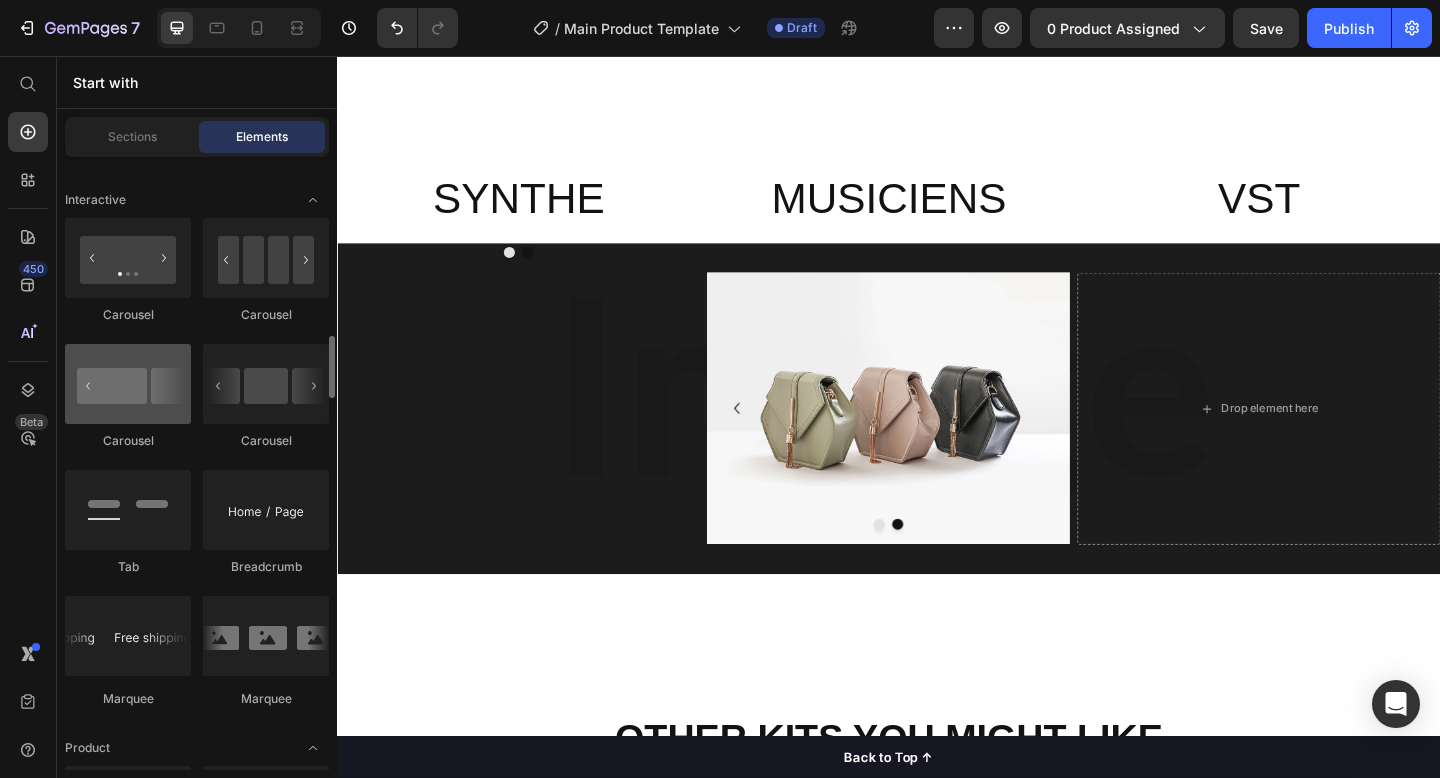scroll, scrollTop: 1956, scrollLeft: 0, axis: vertical 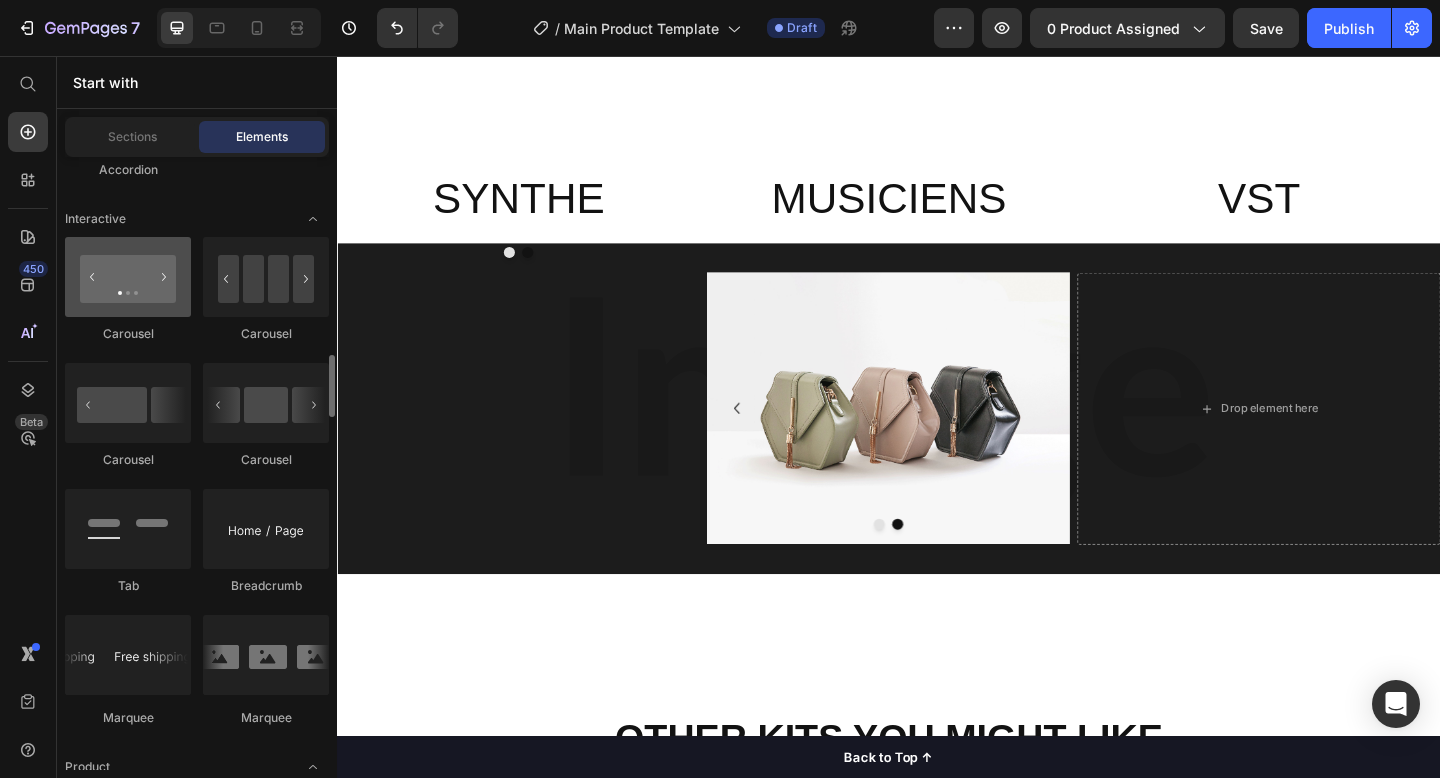 click at bounding box center [128, 277] 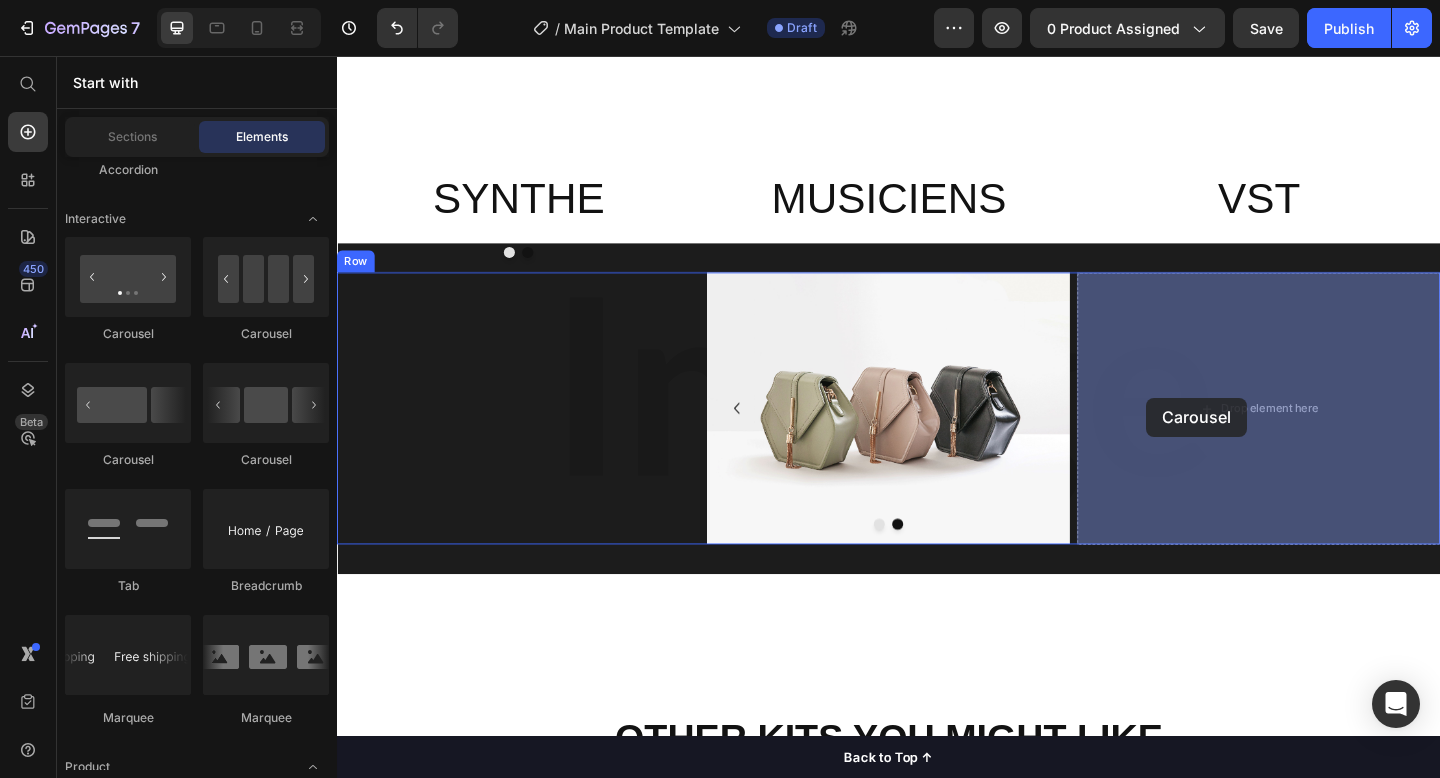 drag, startPoint x: 464, startPoint y: 352, endPoint x: 1217, endPoint y: 428, distance: 756.8256 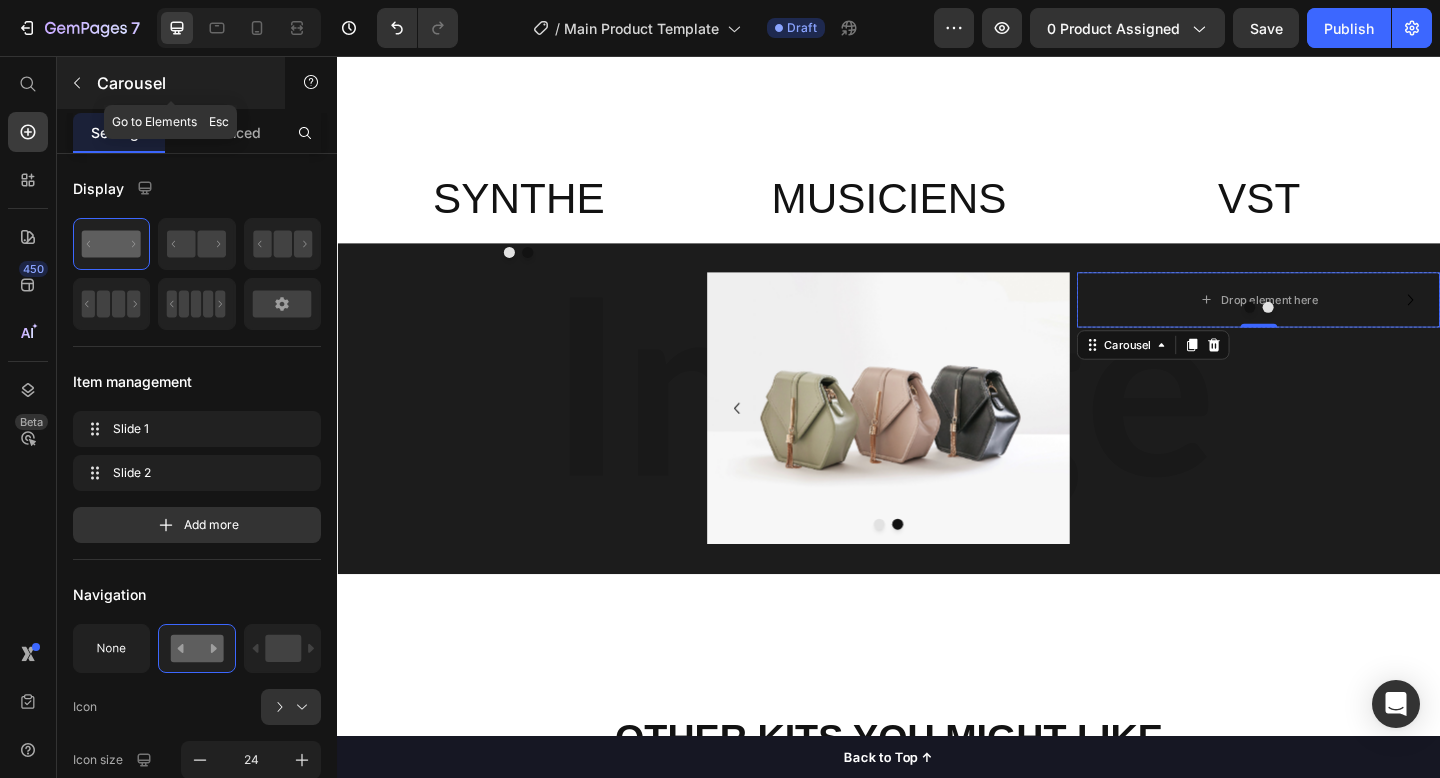 click at bounding box center (77, 83) 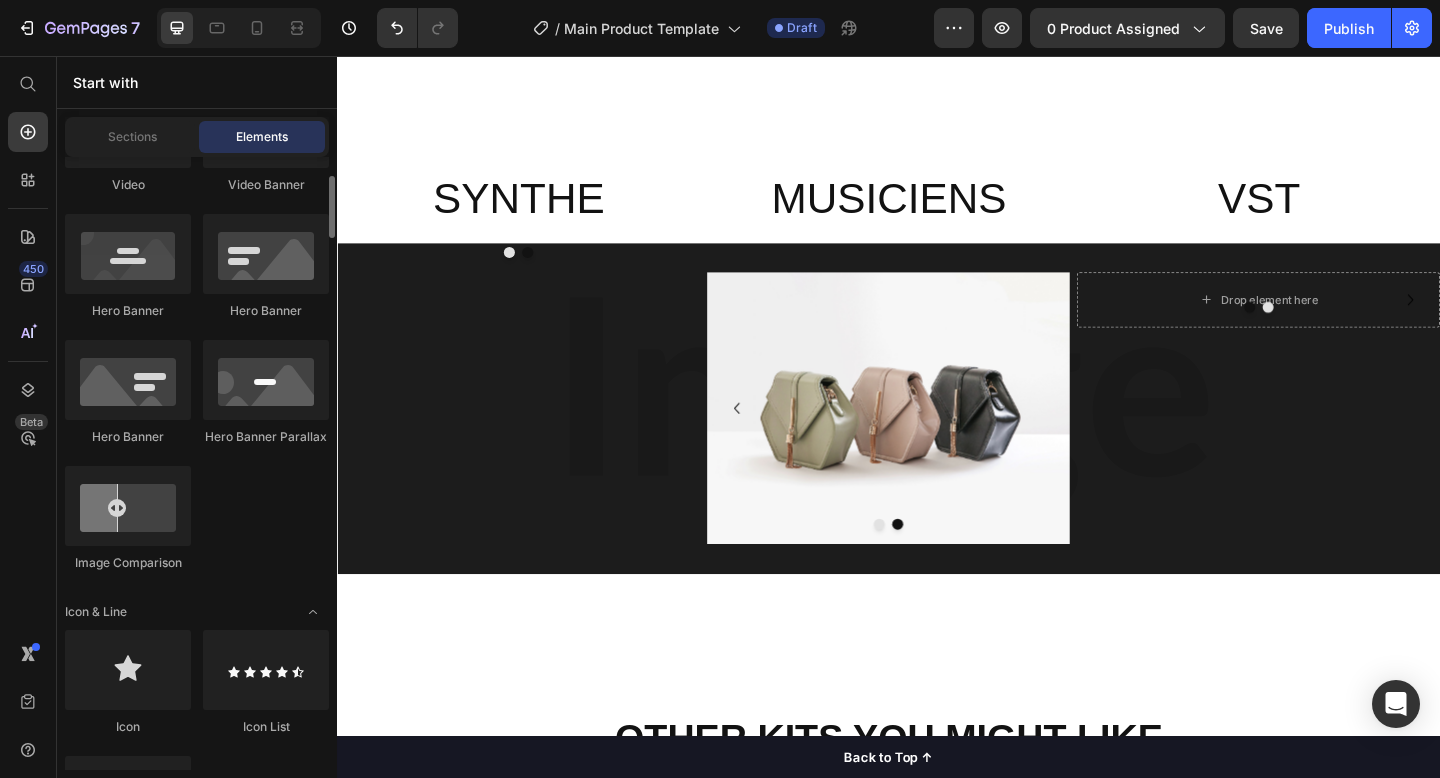 scroll, scrollTop: 502, scrollLeft: 0, axis: vertical 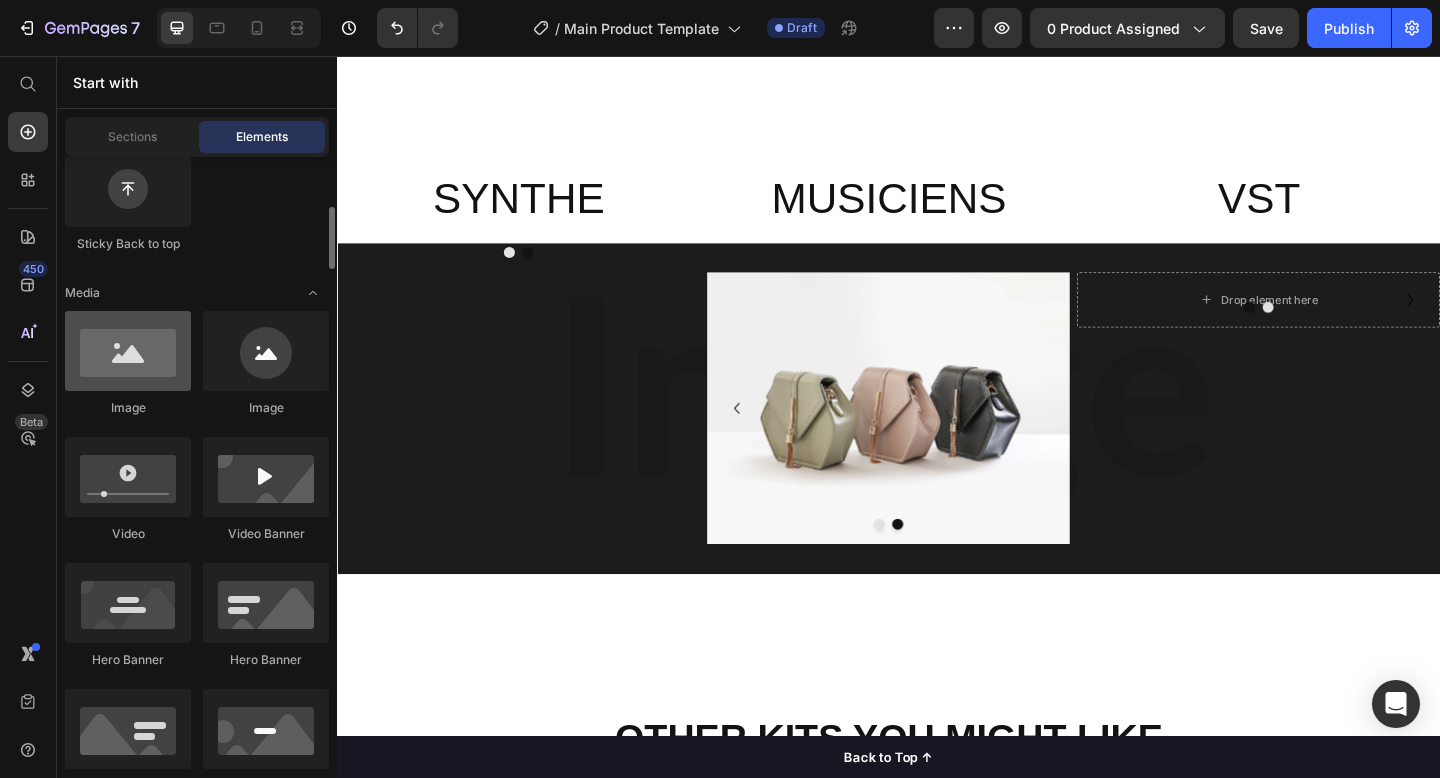 click at bounding box center [128, 351] 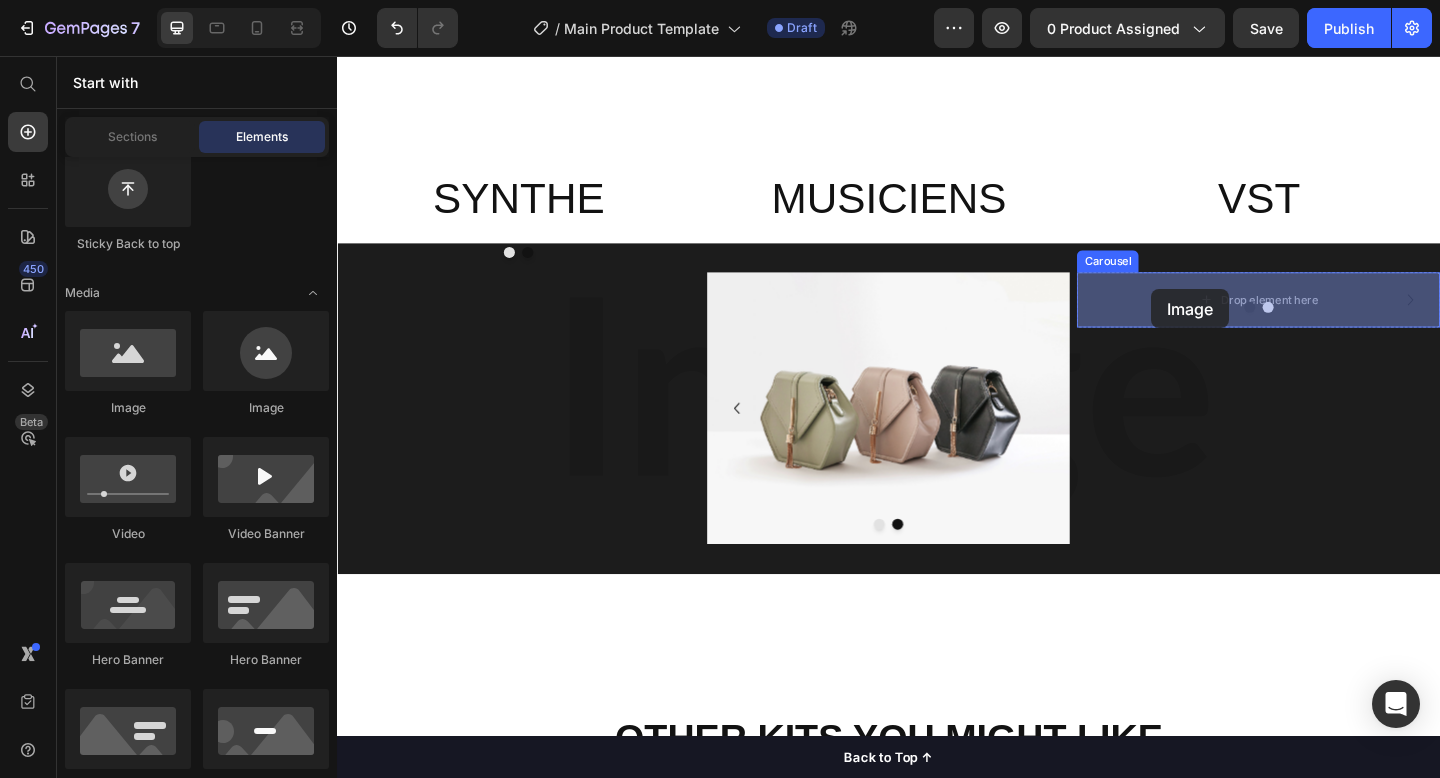 drag, startPoint x: 474, startPoint y: 424, endPoint x: 1223, endPoint y: 310, distance: 757.6259 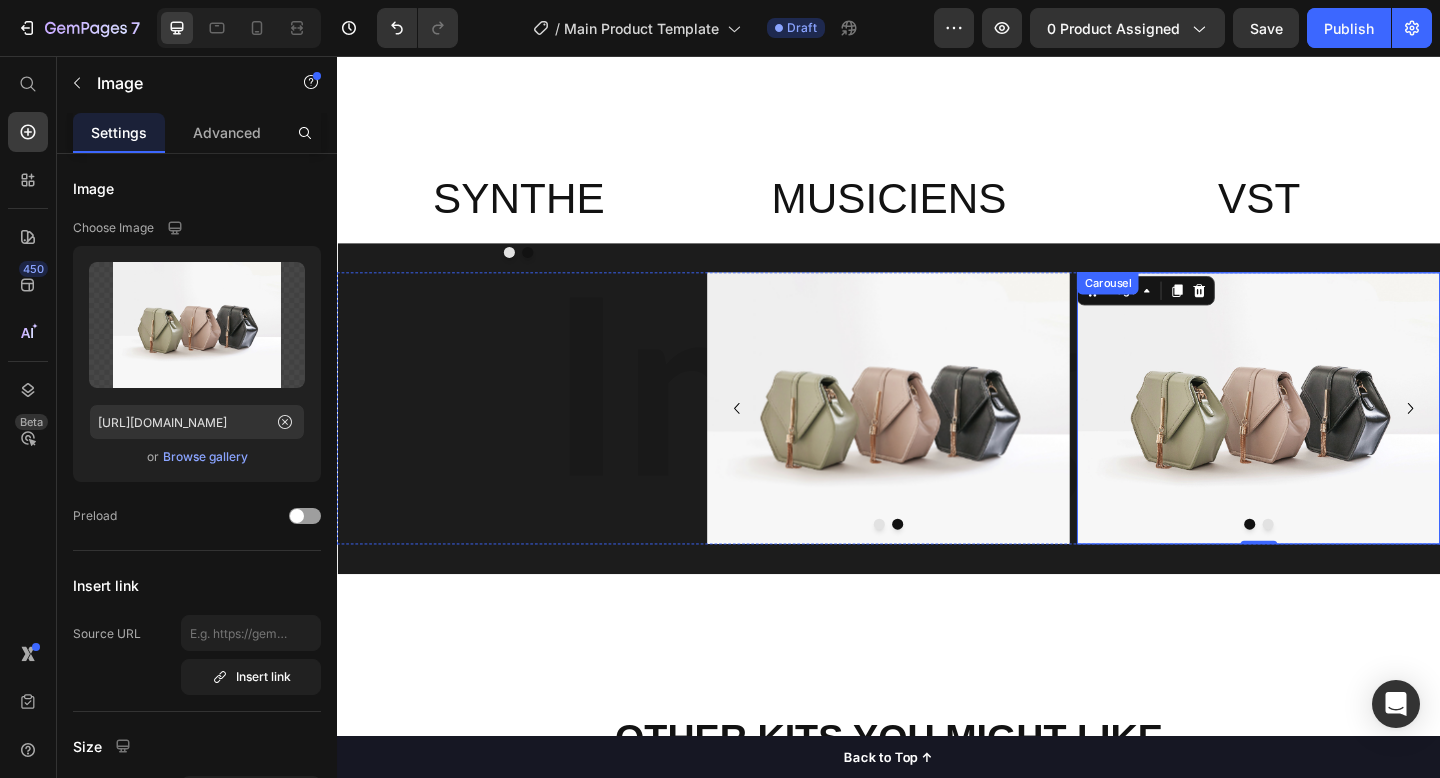 click at bounding box center [1339, 566] 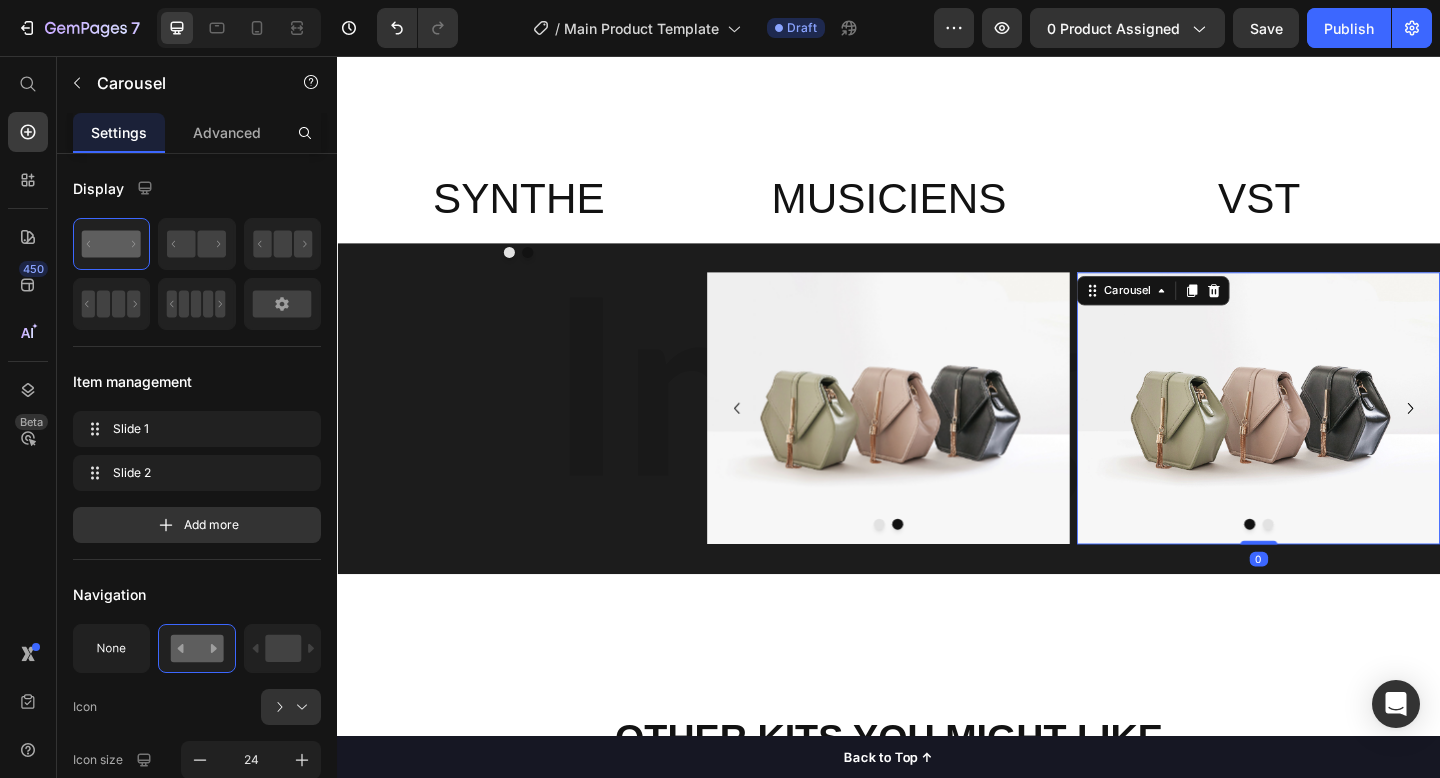 click at bounding box center [1350, 566] 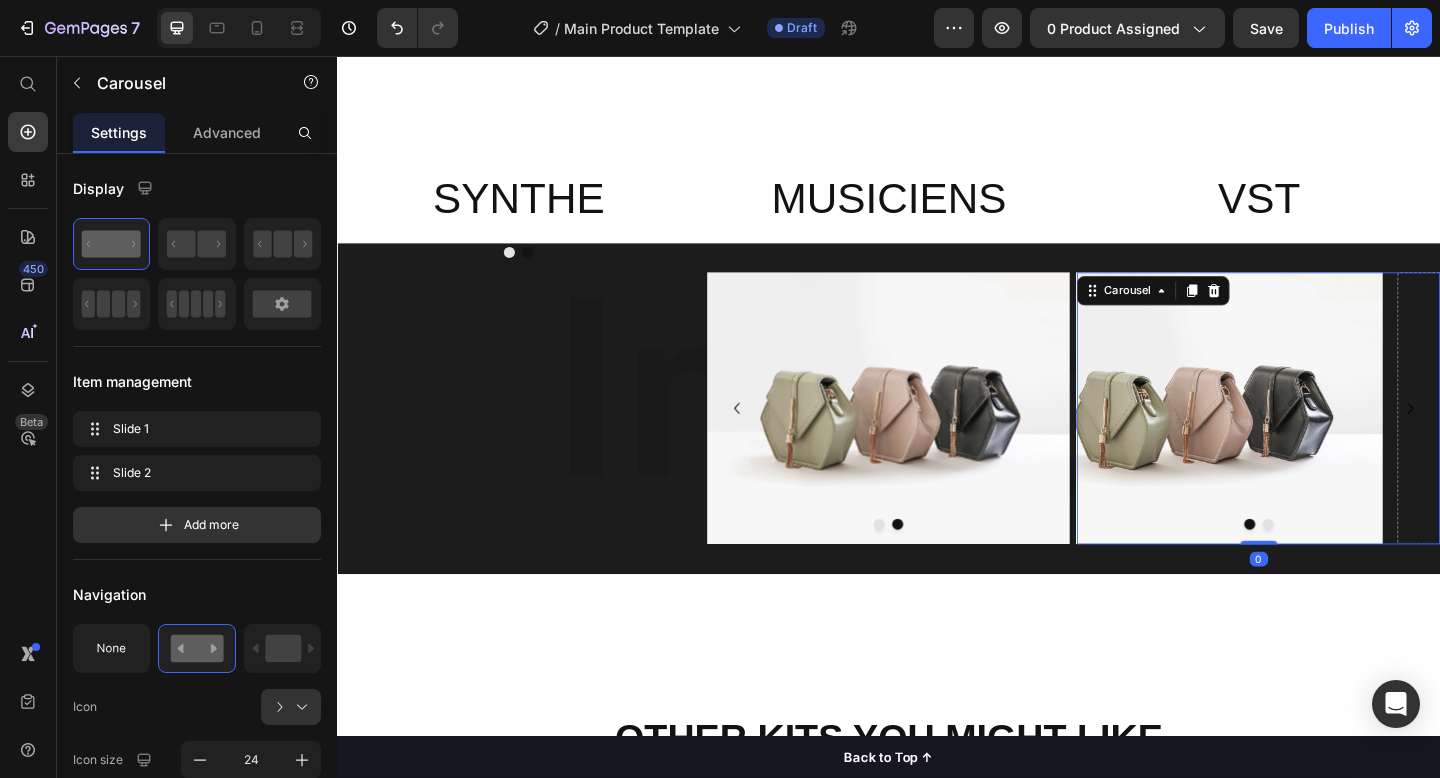 click at bounding box center (1350, 566) 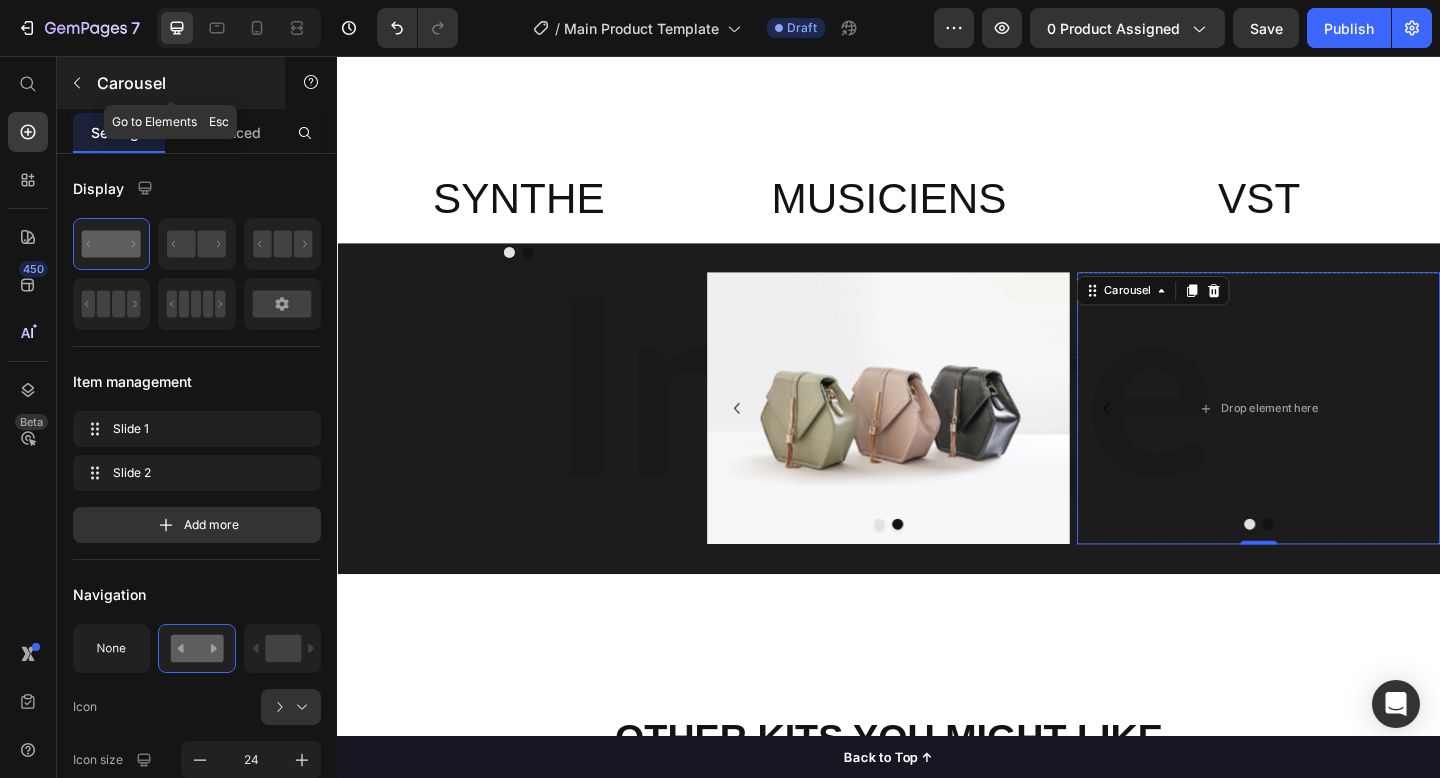 click at bounding box center [77, 83] 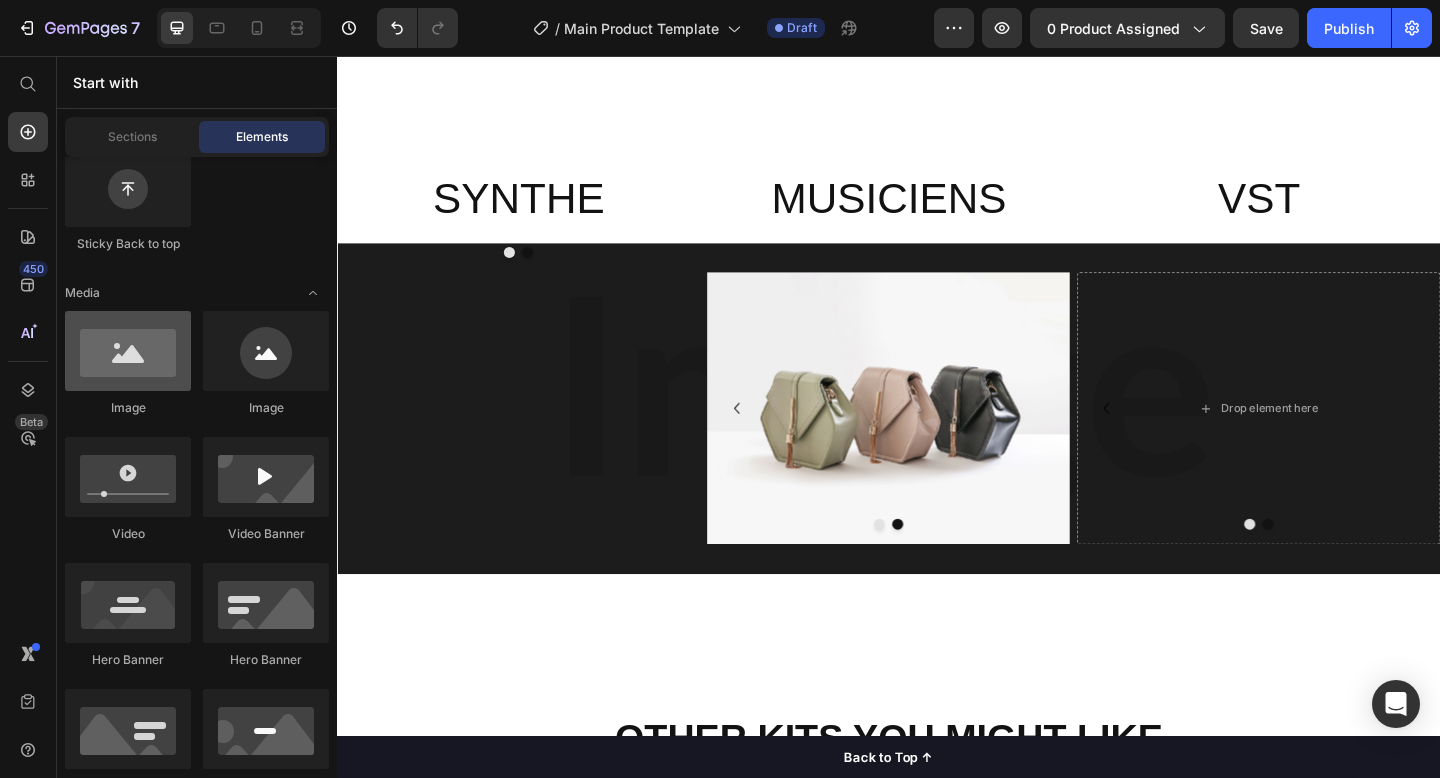 click at bounding box center [128, 351] 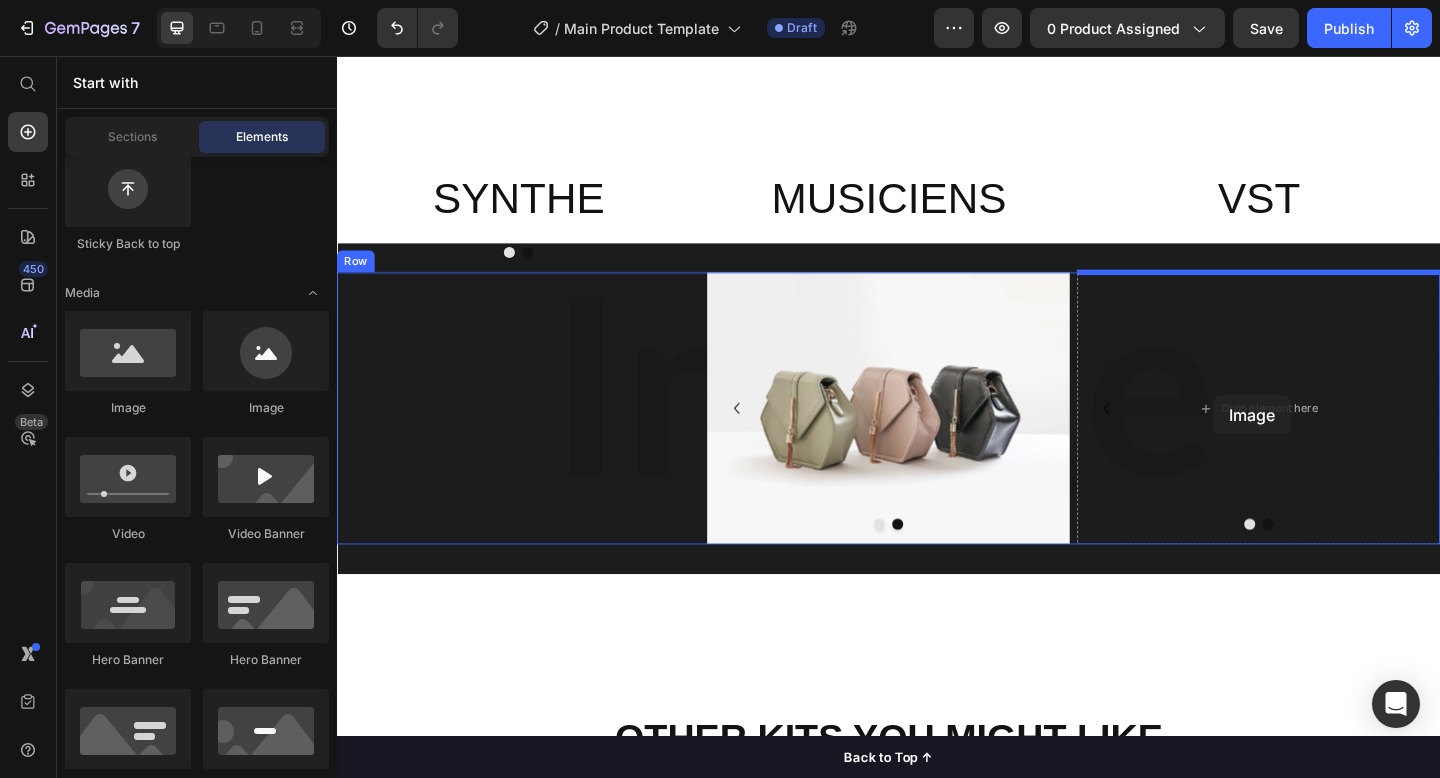drag, startPoint x: 463, startPoint y: 414, endPoint x: 1290, endPoint y: 425, distance: 827.0732 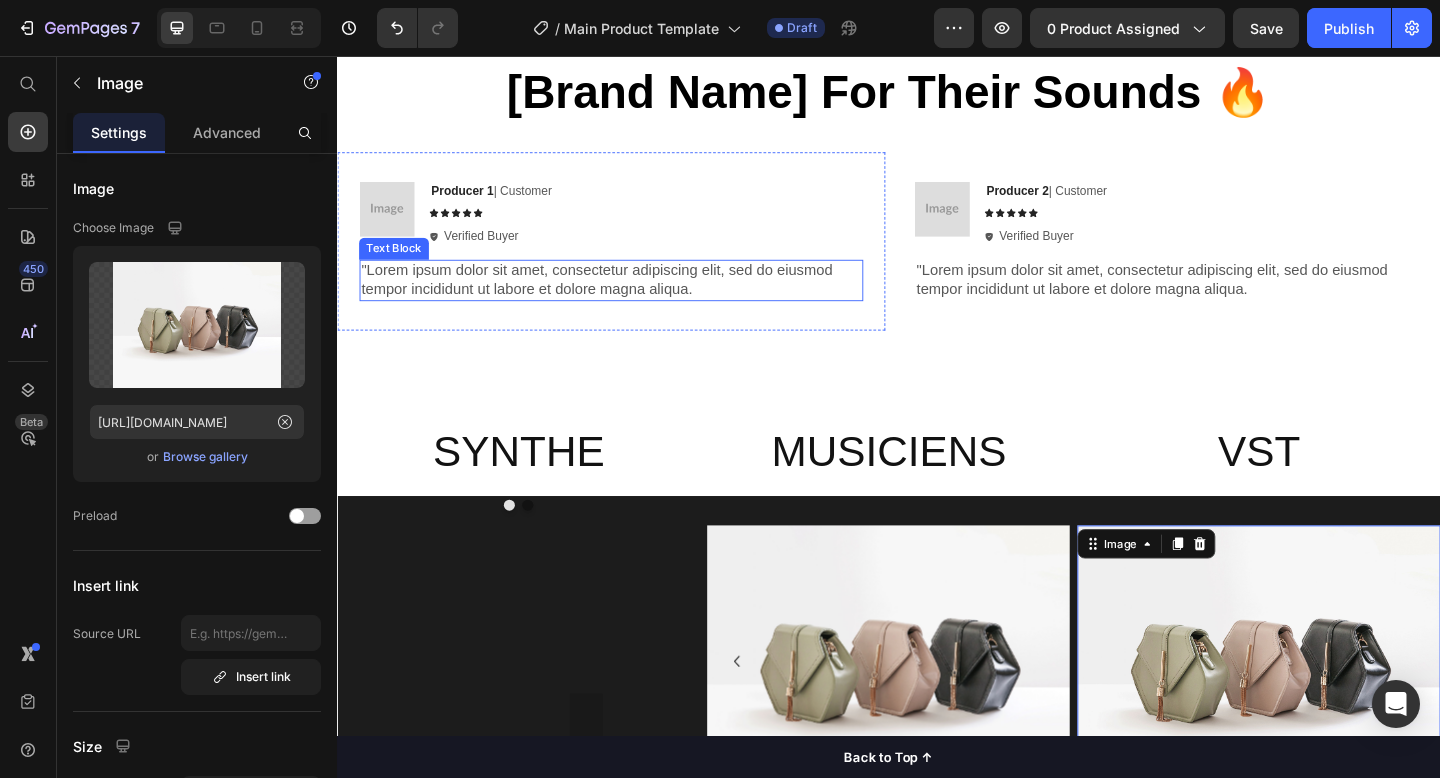 scroll, scrollTop: 2325, scrollLeft: 0, axis: vertical 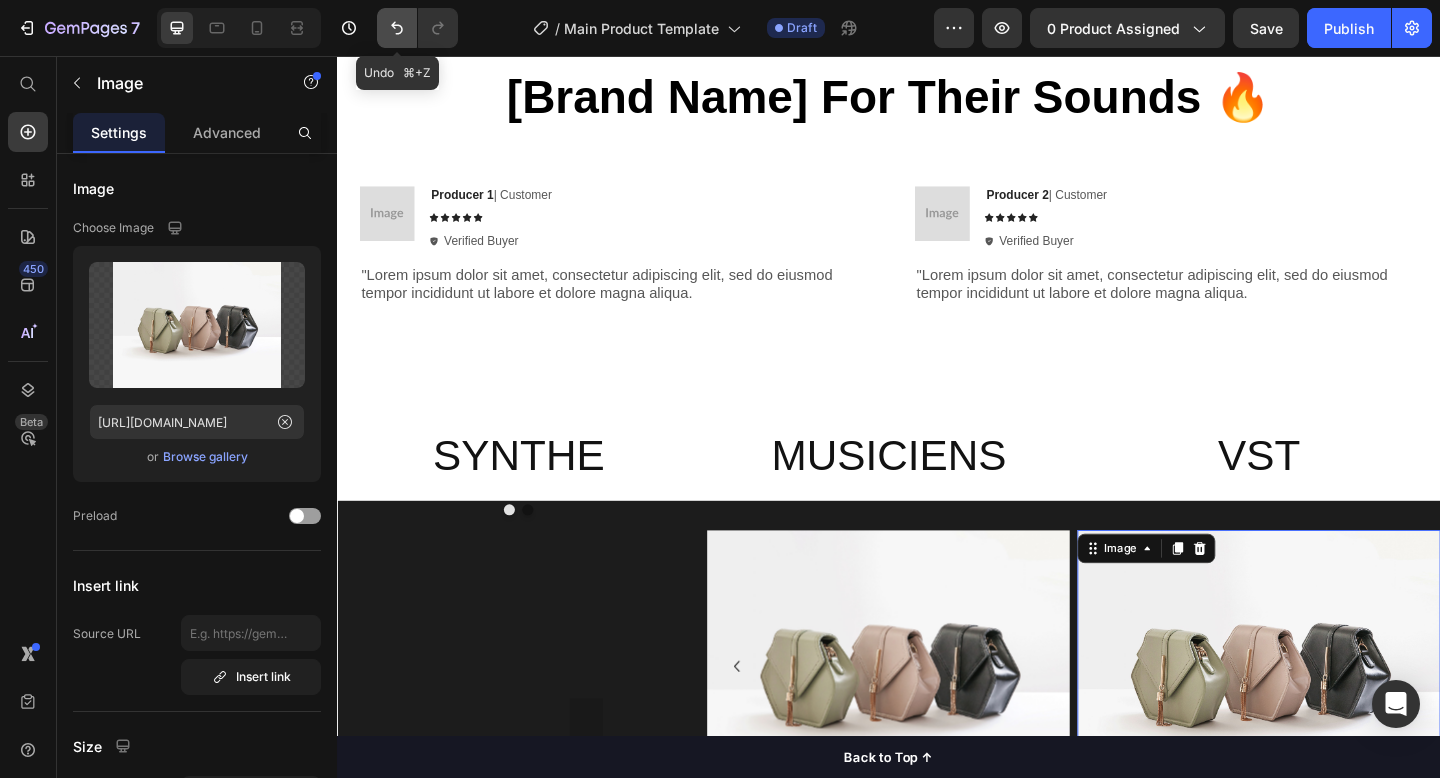 click 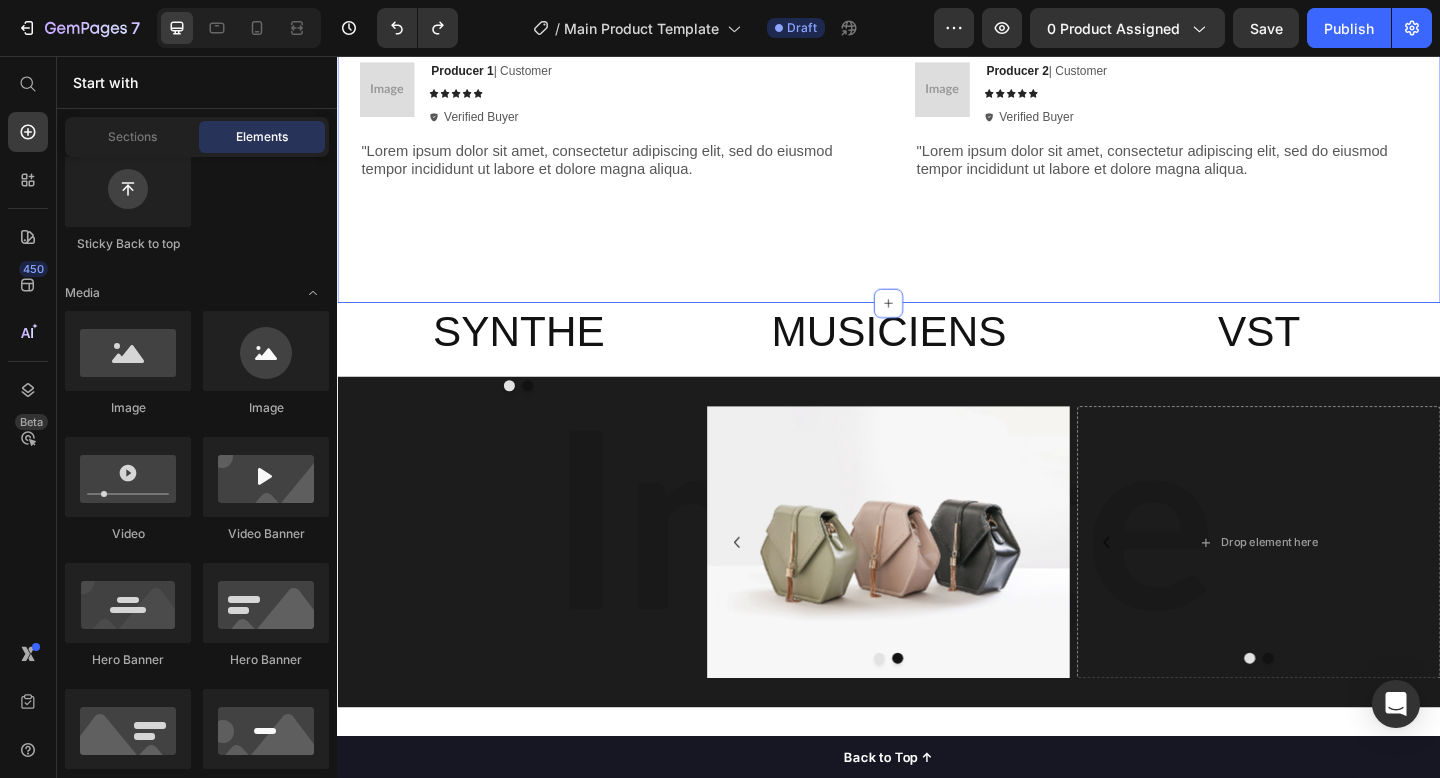 scroll, scrollTop: 2463, scrollLeft: 0, axis: vertical 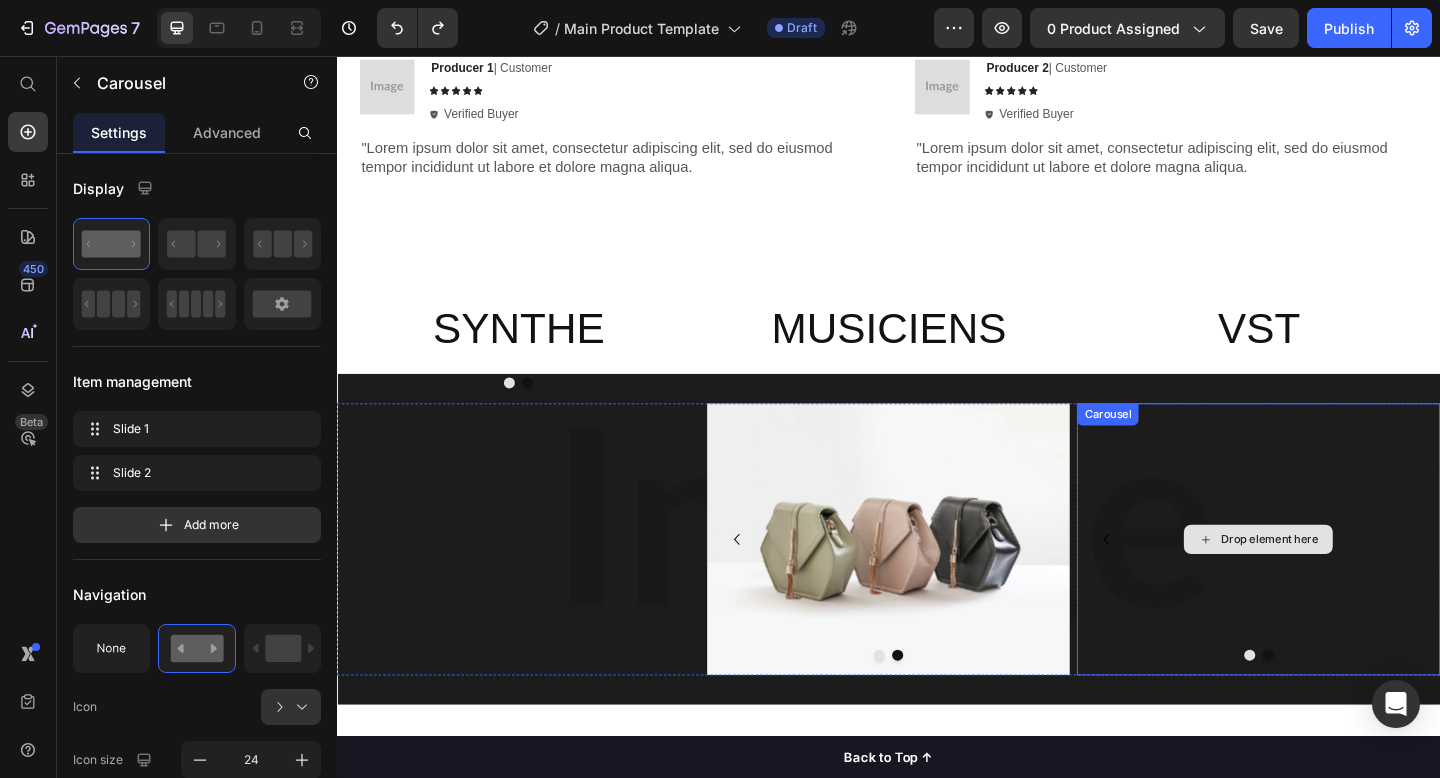 click on "Drop element here" at bounding box center [1339, 582] 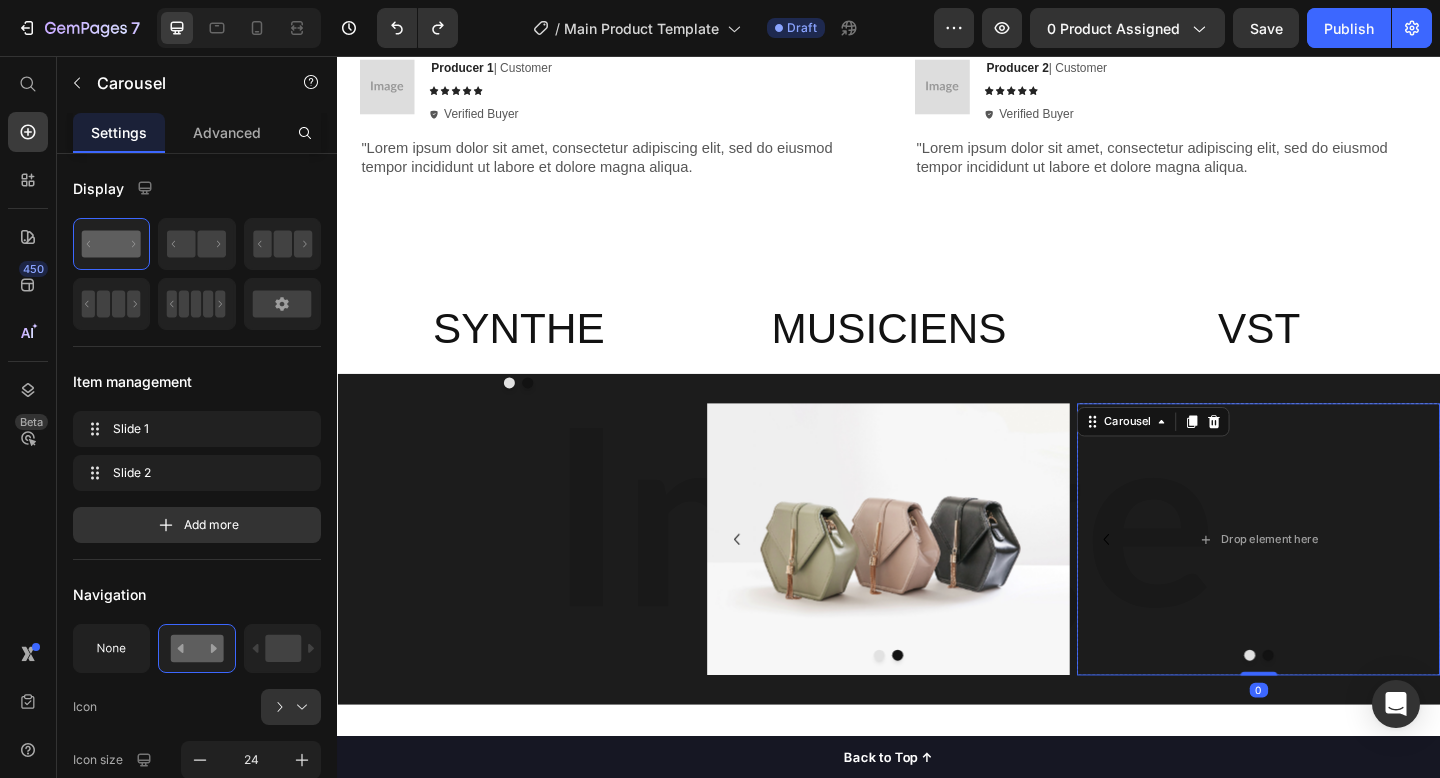 click at bounding box center [1339, 708] 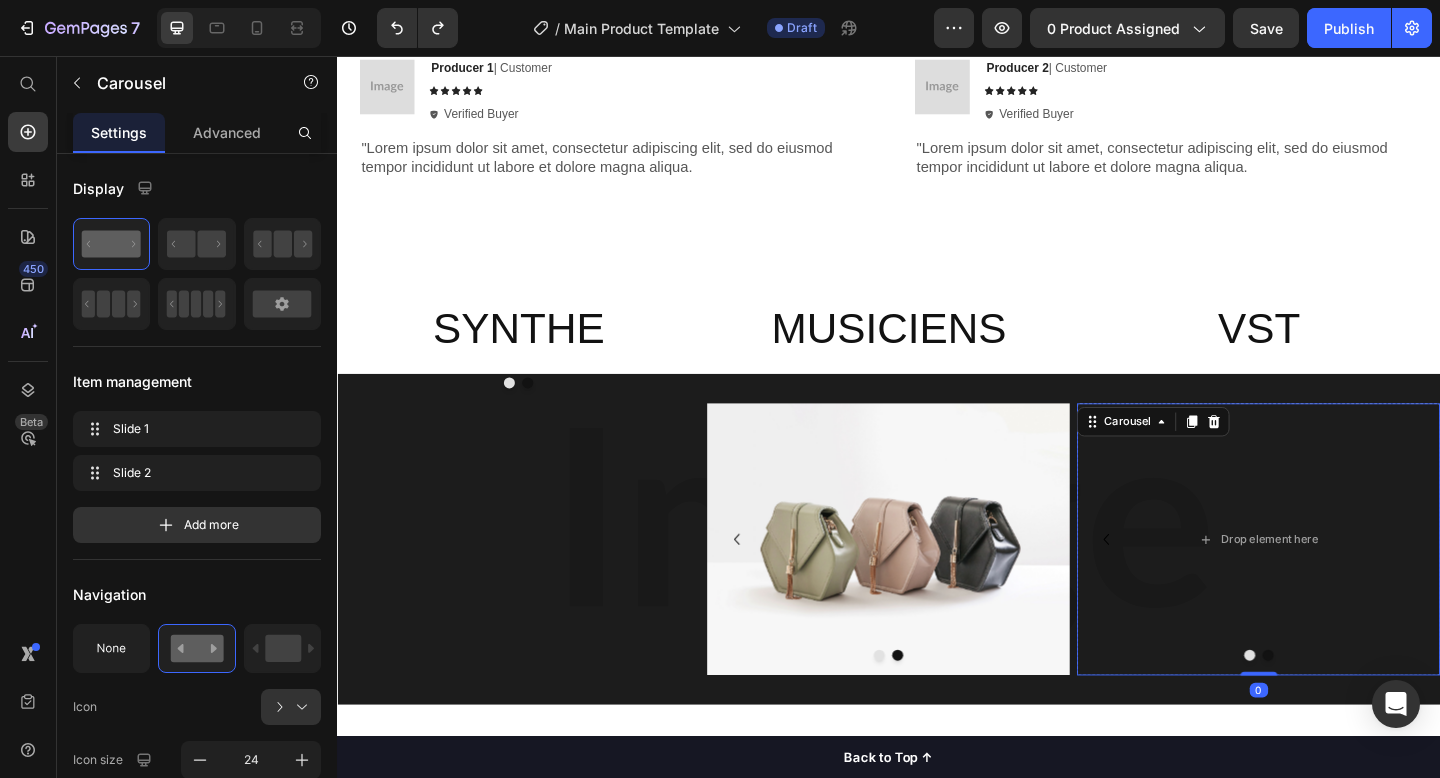 click at bounding box center (1350, 708) 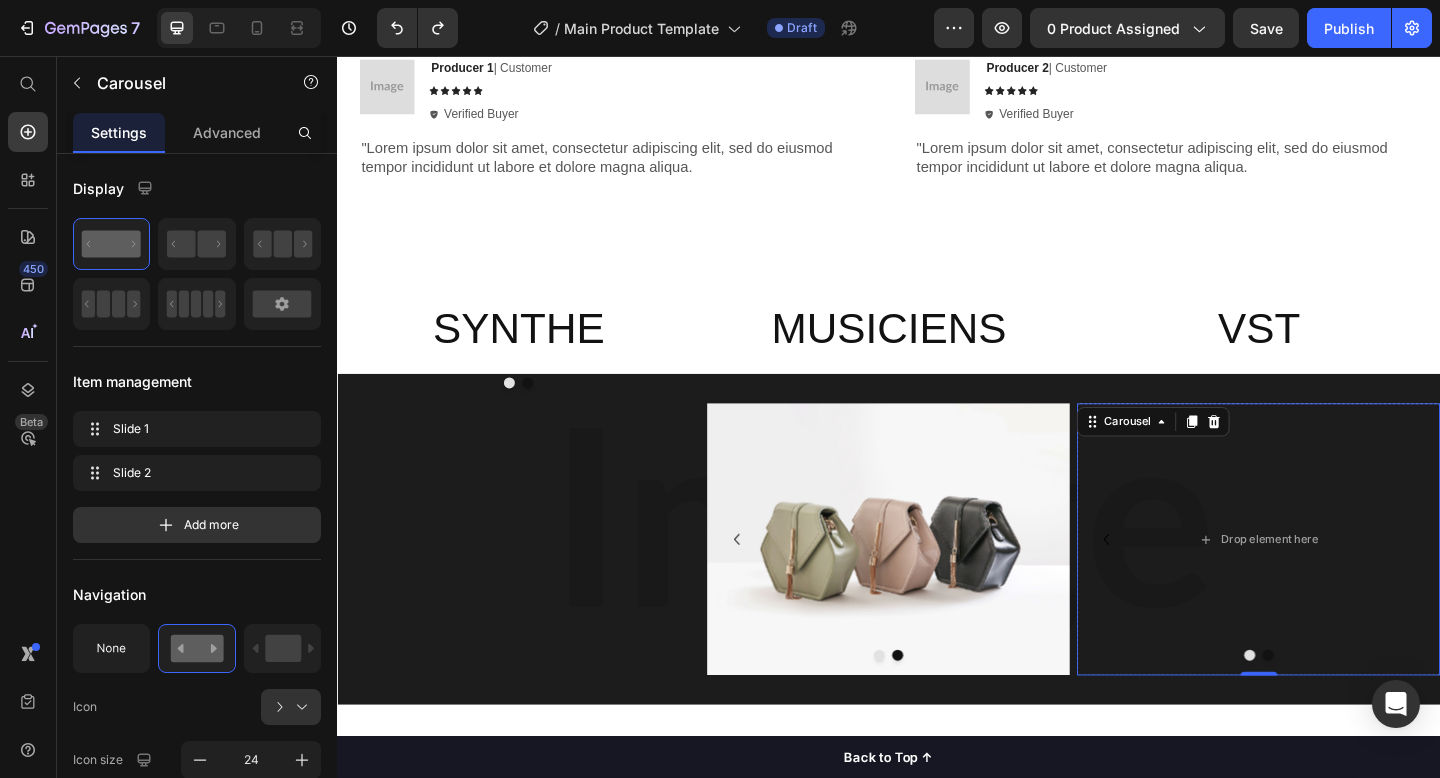 click at bounding box center (1339, 708) 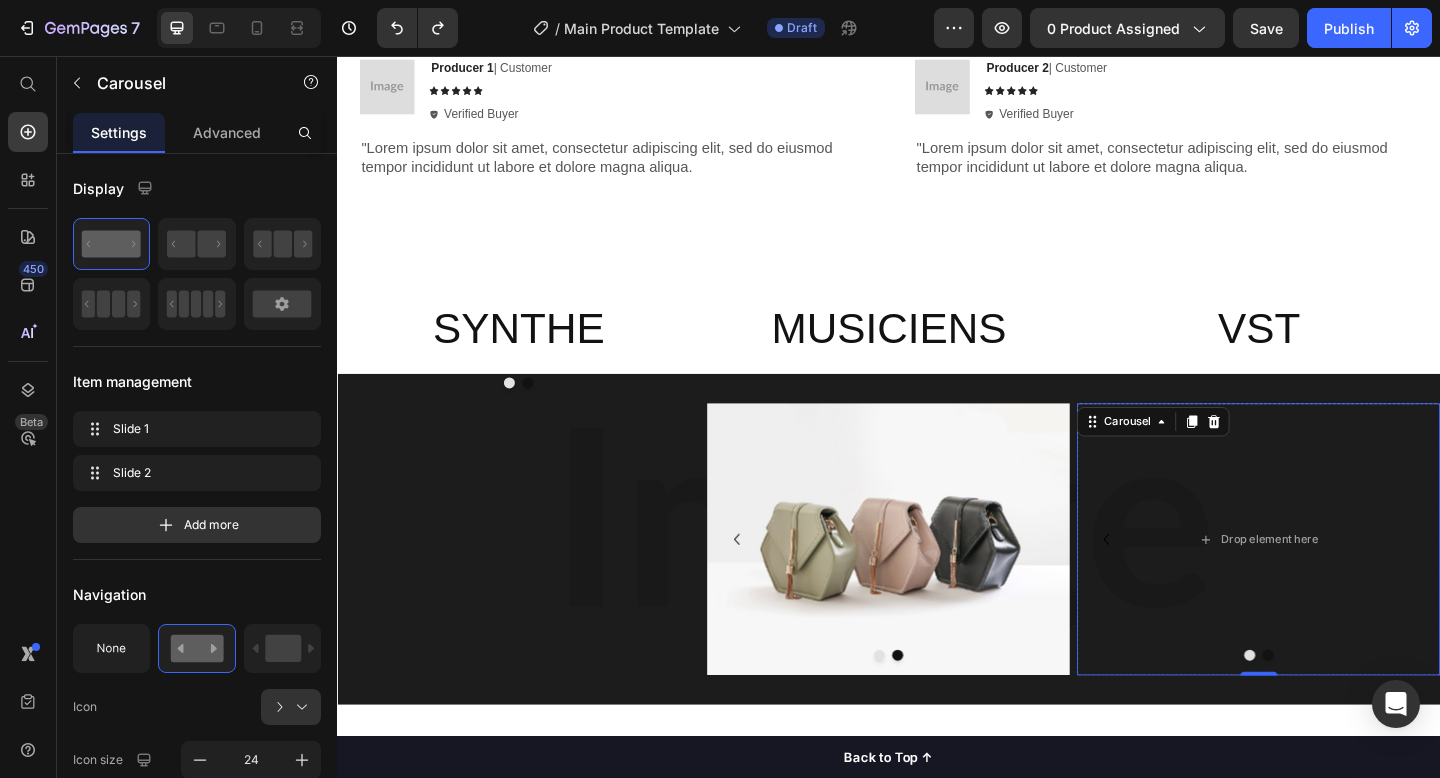 click at bounding box center (1350, 708) 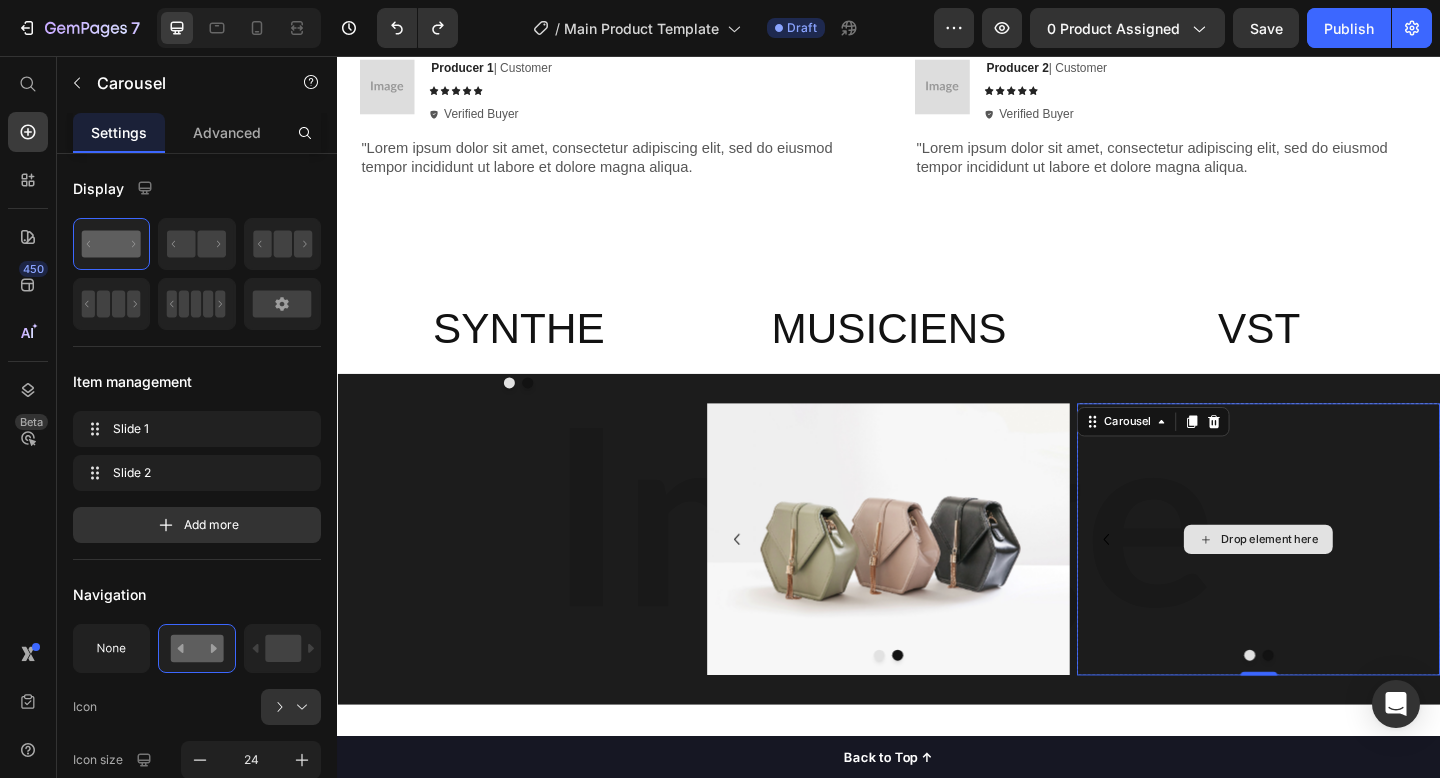 click on "Drop element here" at bounding box center [1339, 582] 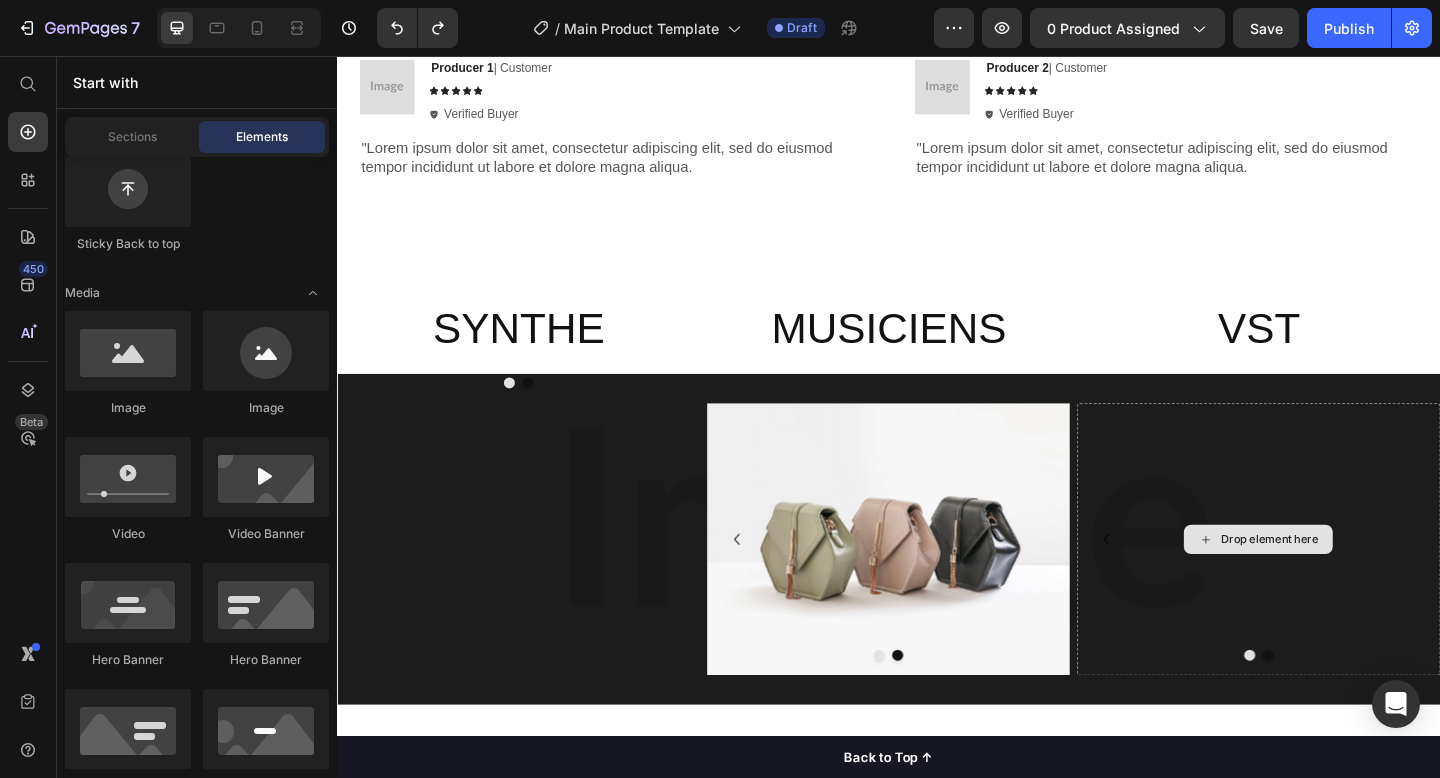 click 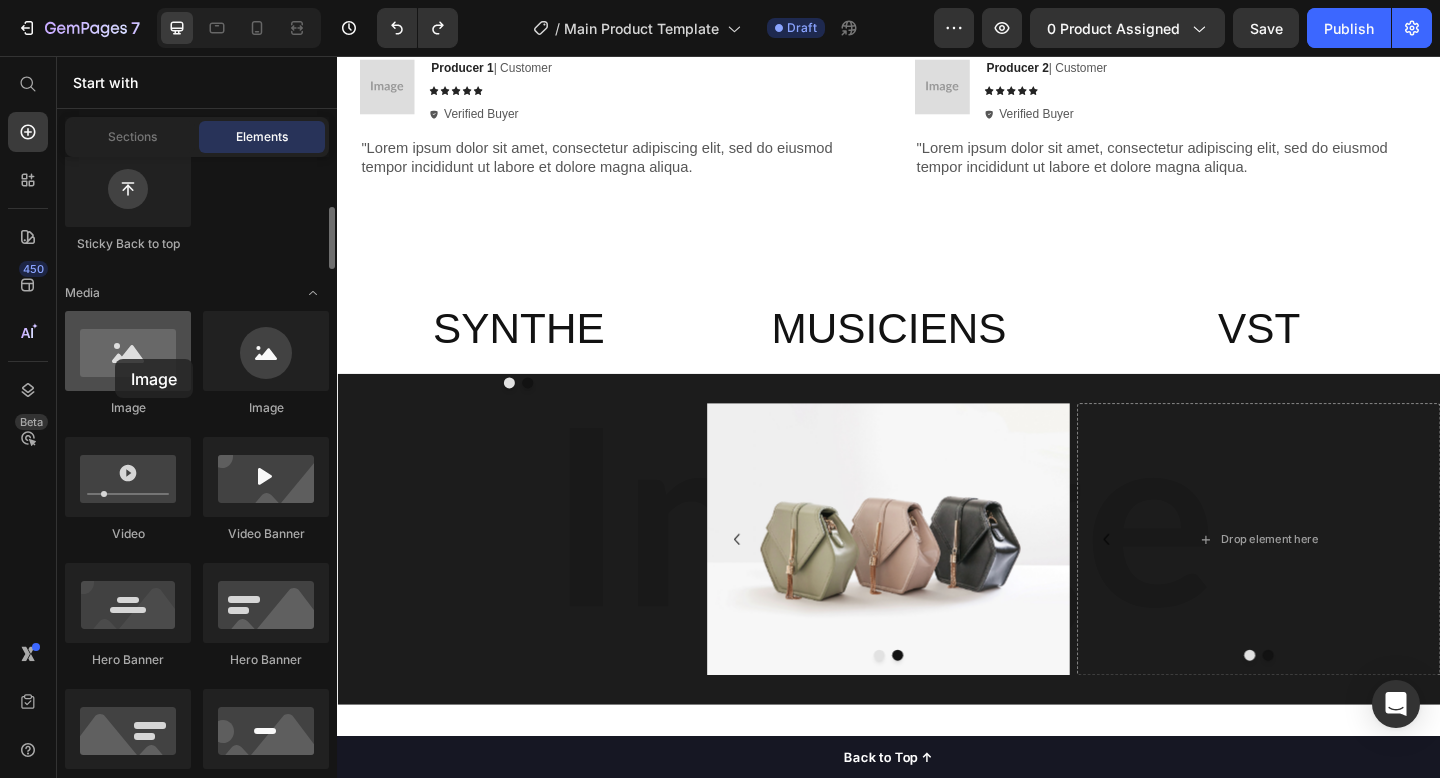 click at bounding box center [128, 351] 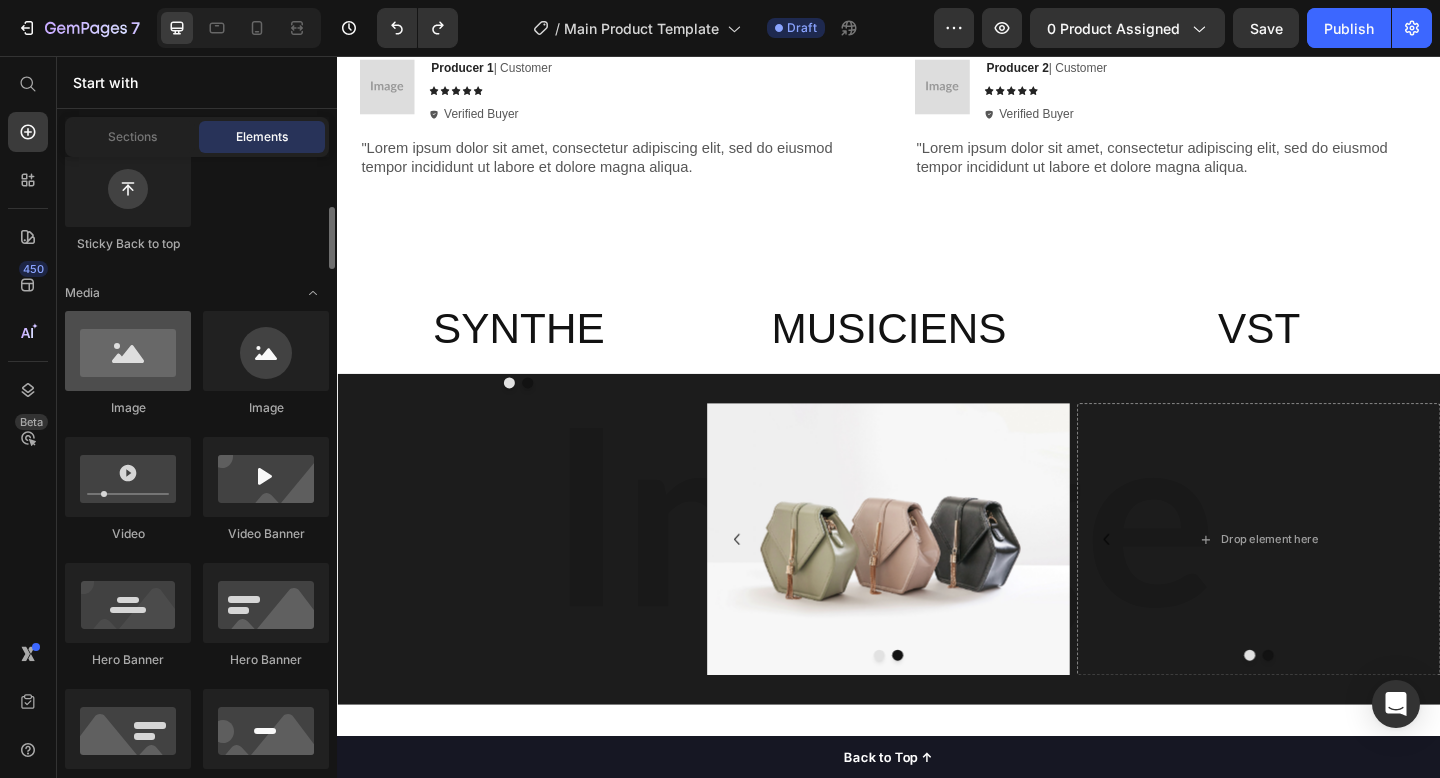 click at bounding box center [128, 351] 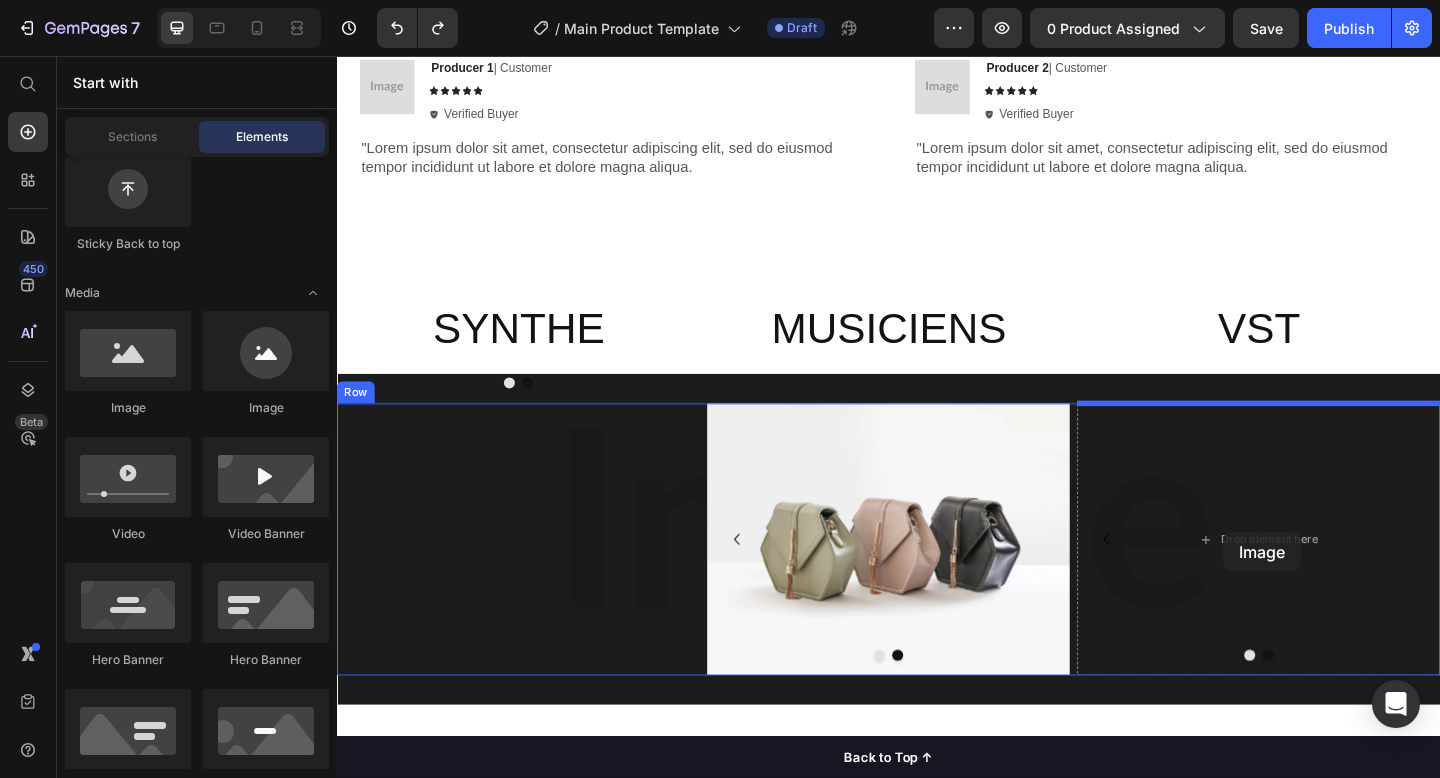 drag, startPoint x: 452, startPoint y: 415, endPoint x: 1301, endPoint y: 573, distance: 863.57684 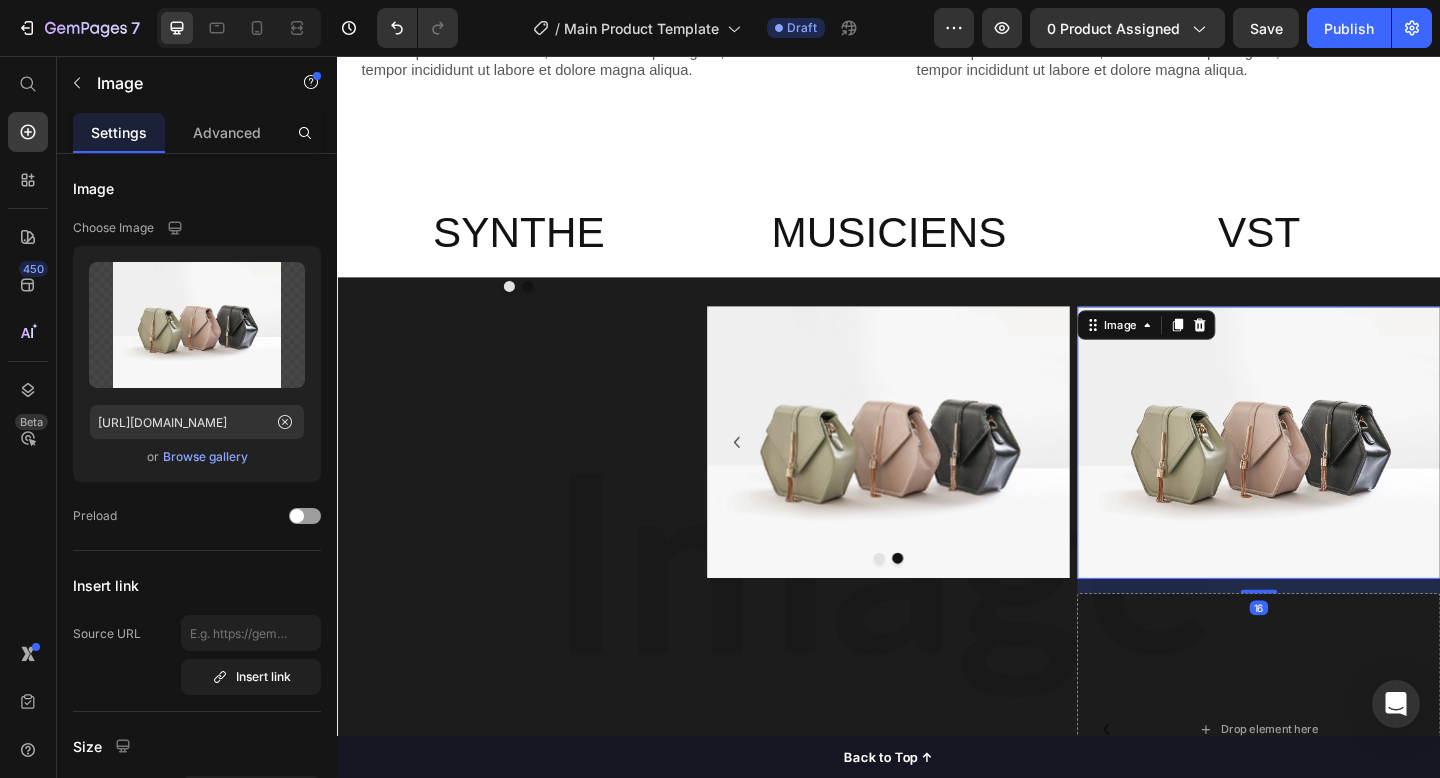 scroll, scrollTop: 2581, scrollLeft: 0, axis: vertical 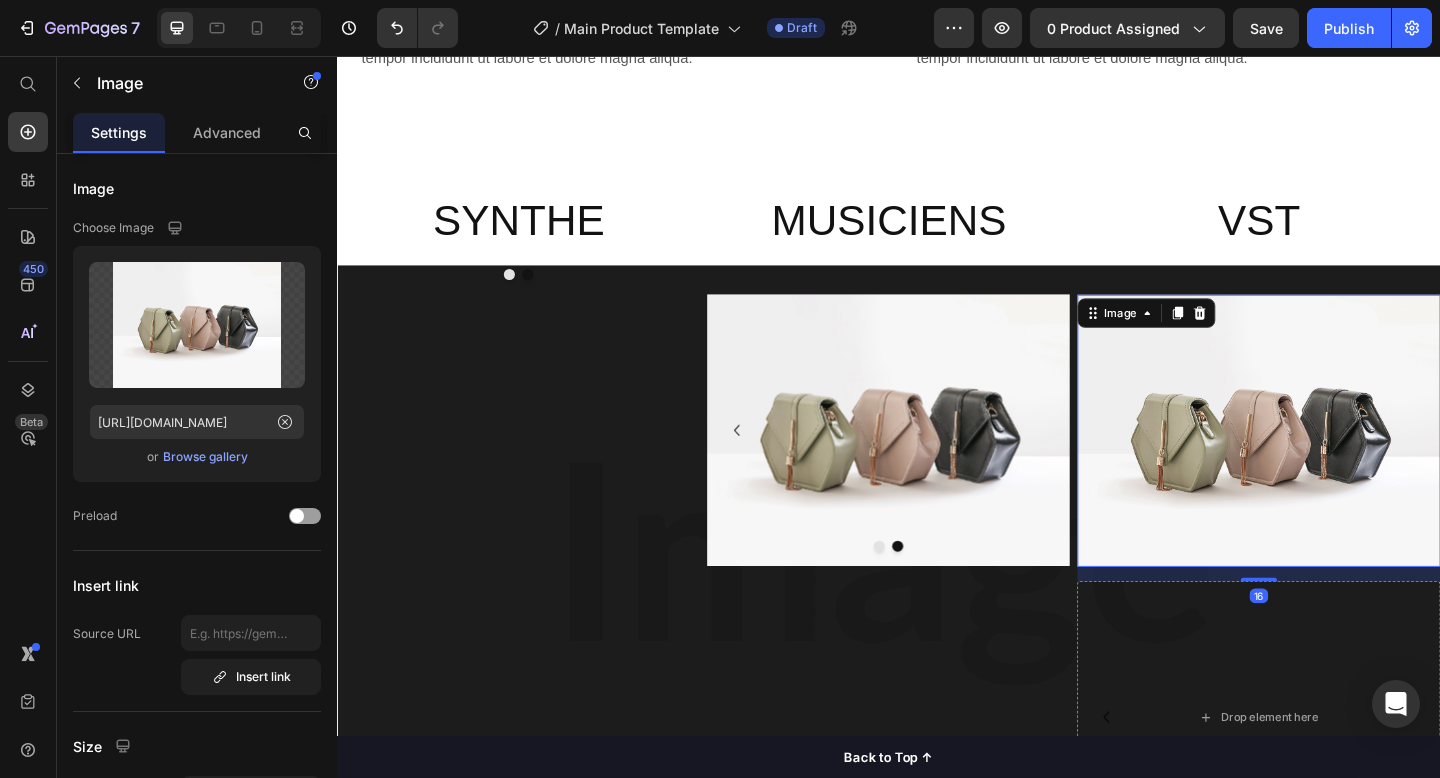 click at bounding box center [1339, 464] 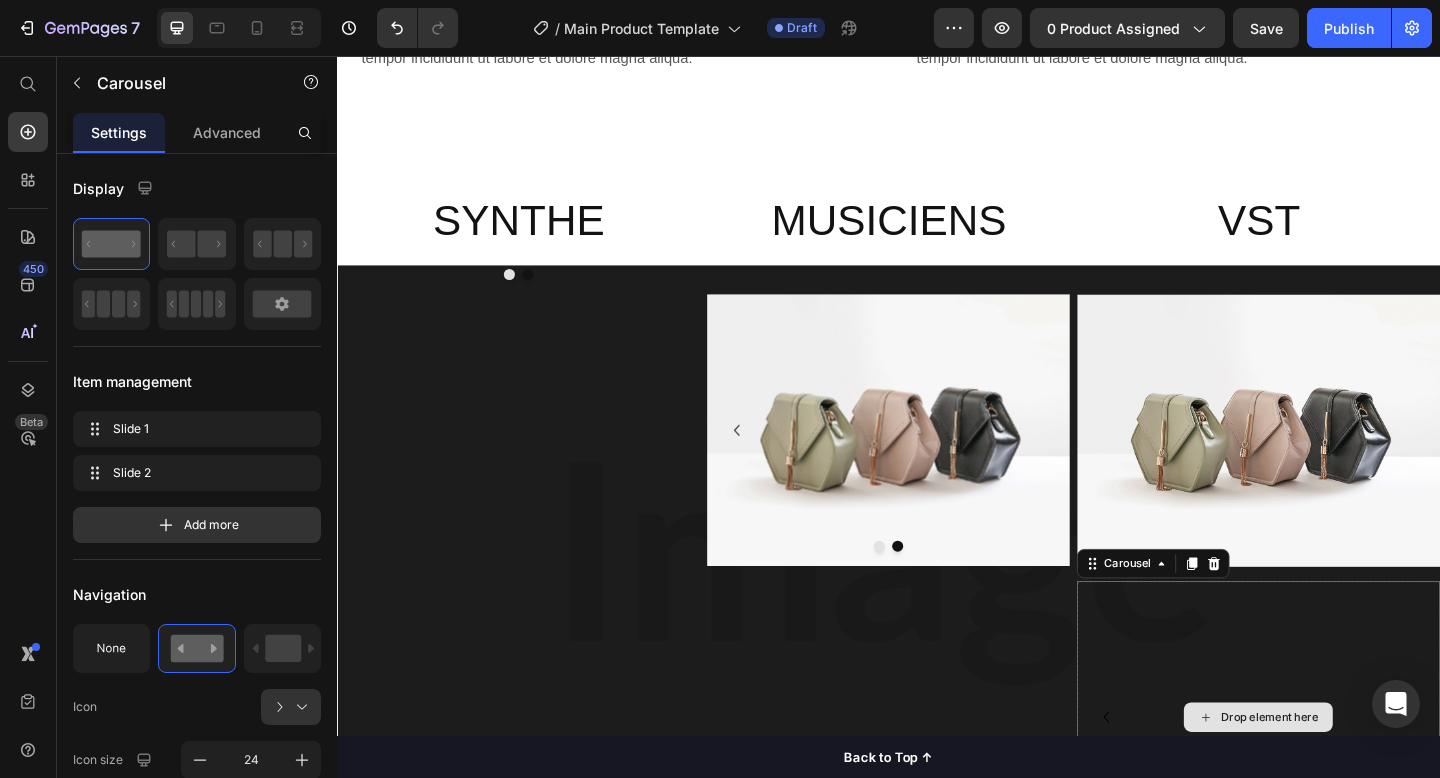 click on "Drop element here" at bounding box center (1339, 776) 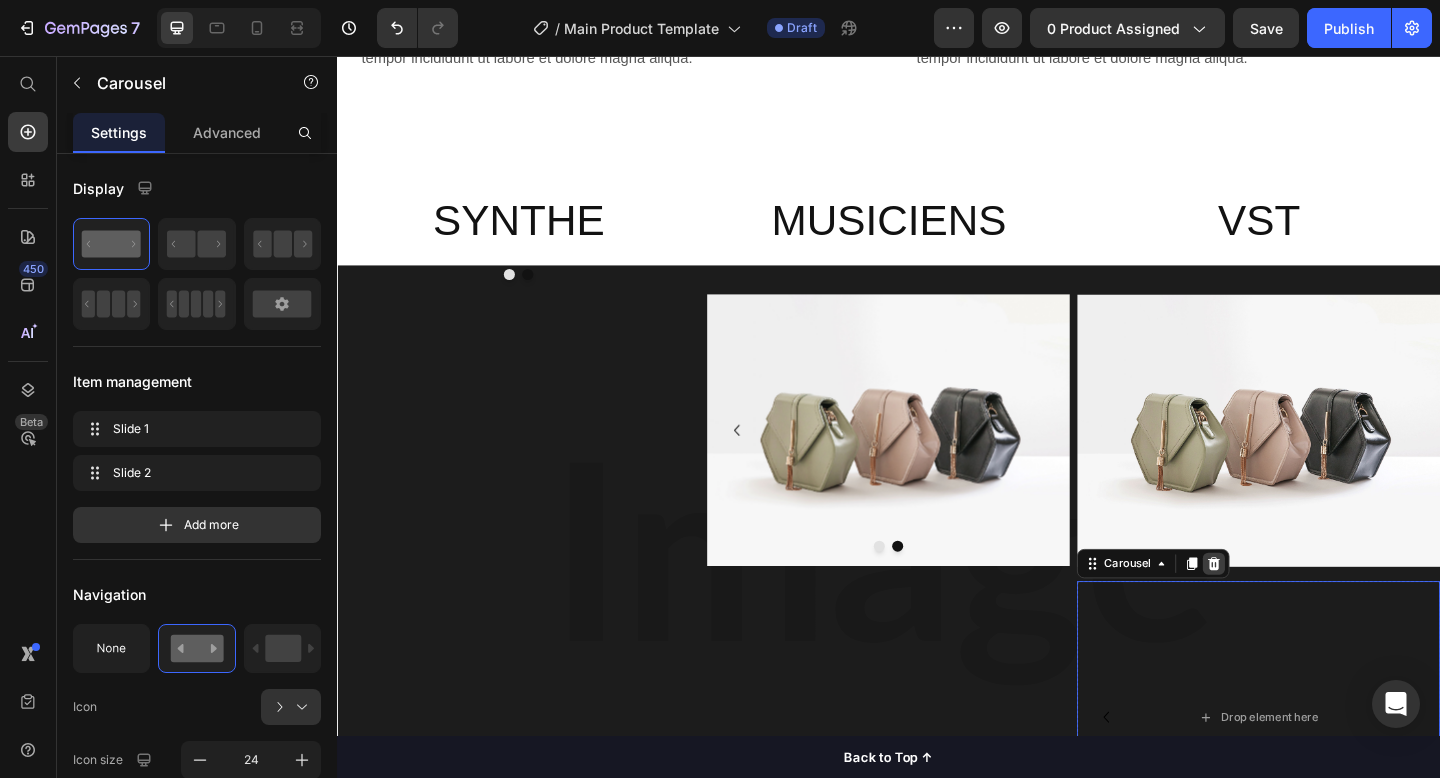 click 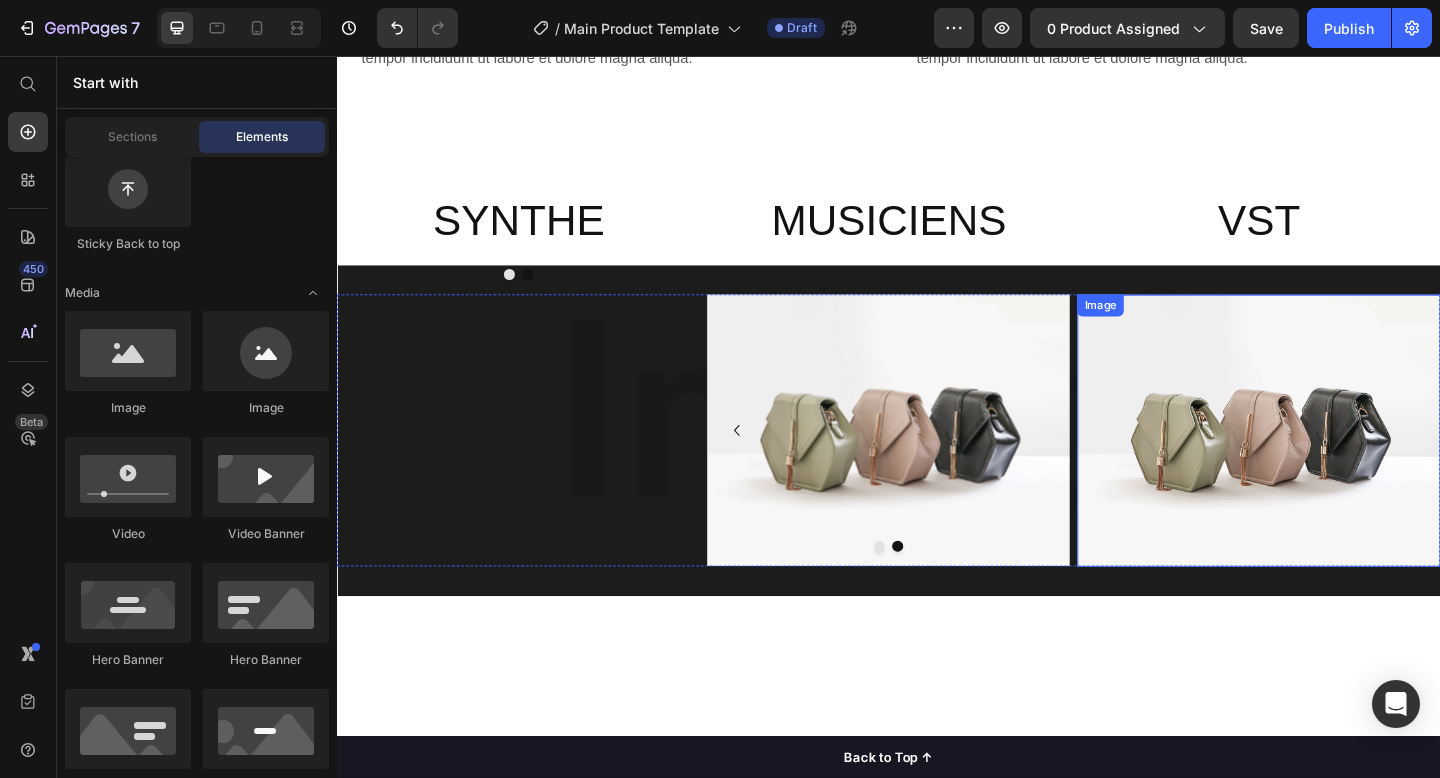 scroll, scrollTop: 2615, scrollLeft: 0, axis: vertical 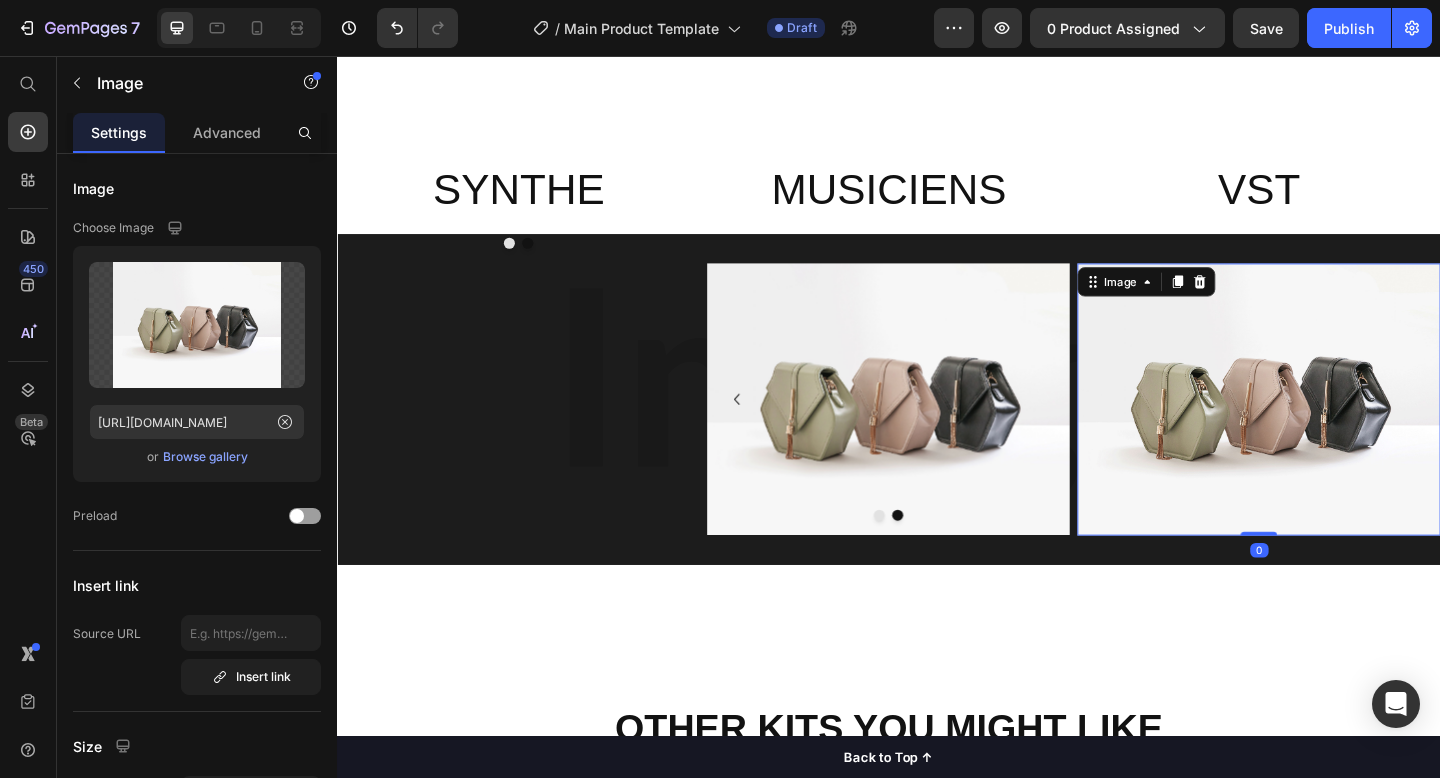 click at bounding box center (1339, 430) 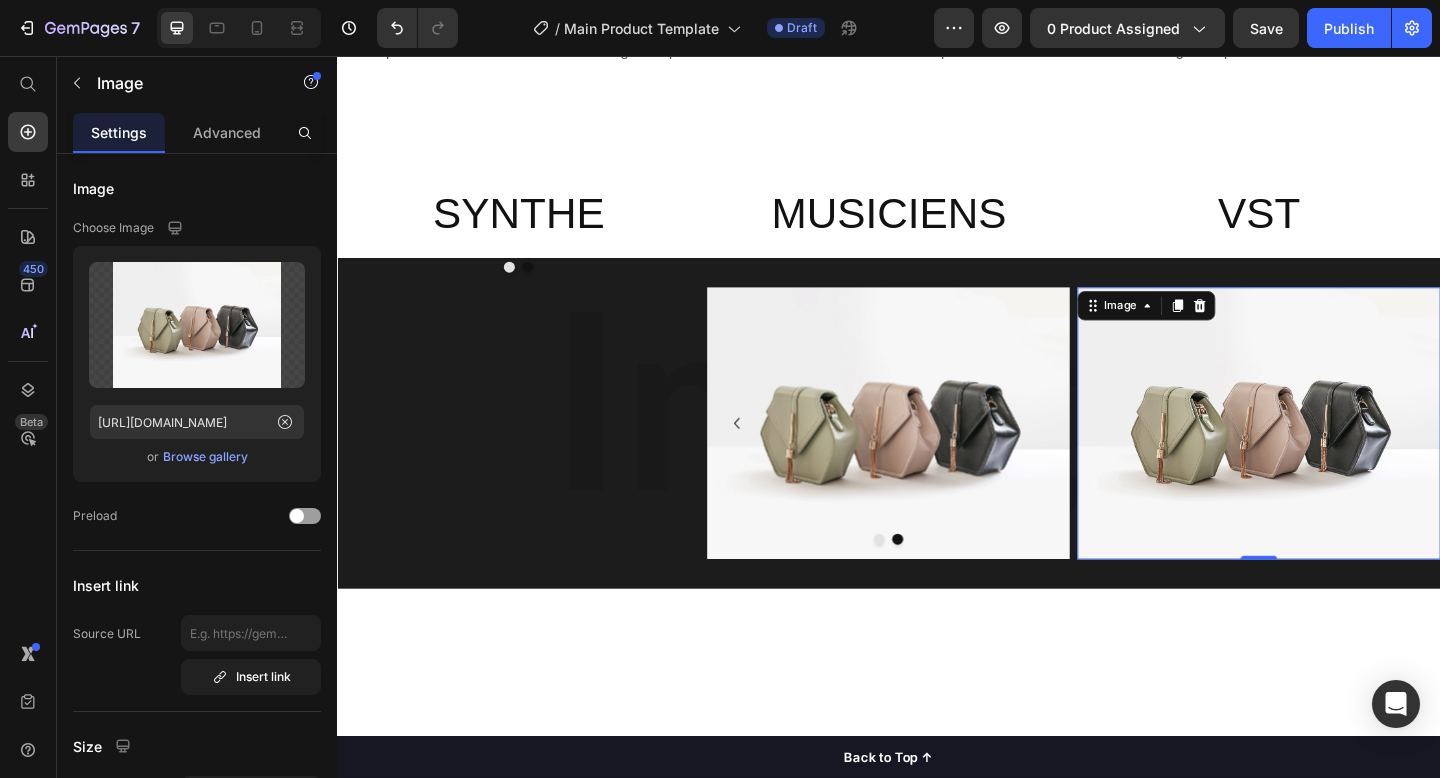 scroll, scrollTop: 2595, scrollLeft: 0, axis: vertical 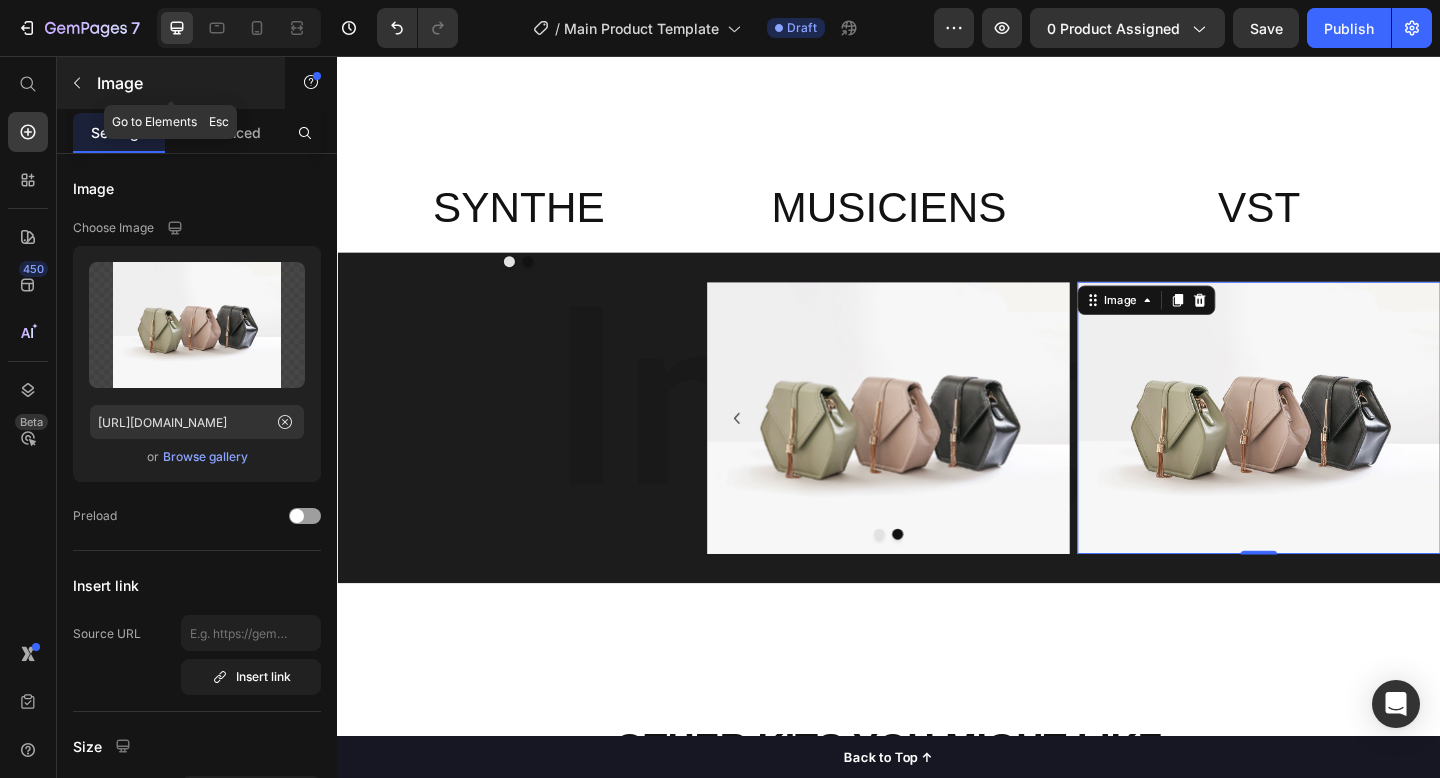 click at bounding box center [77, 83] 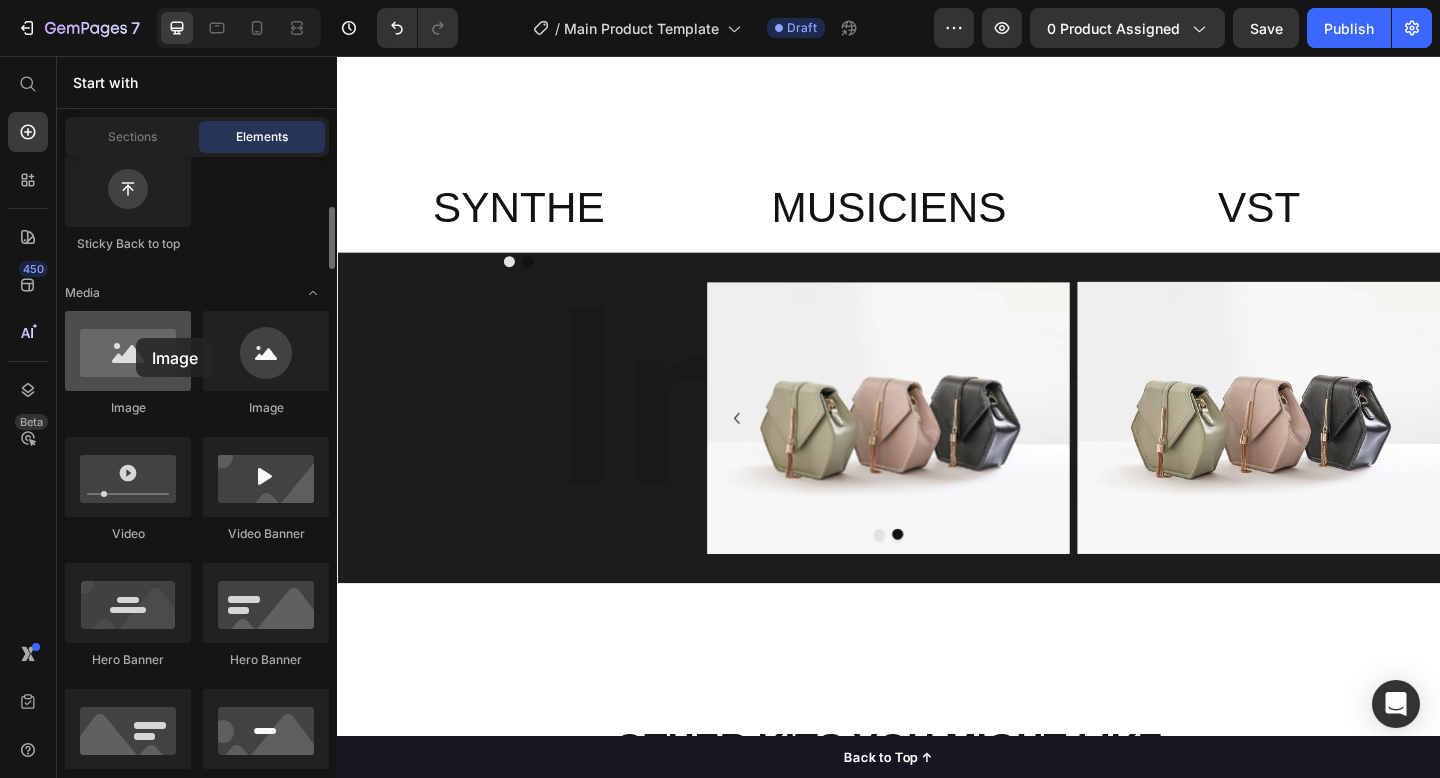 drag, startPoint x: 124, startPoint y: 377, endPoint x: 130, endPoint y: 337, distance: 40.4475 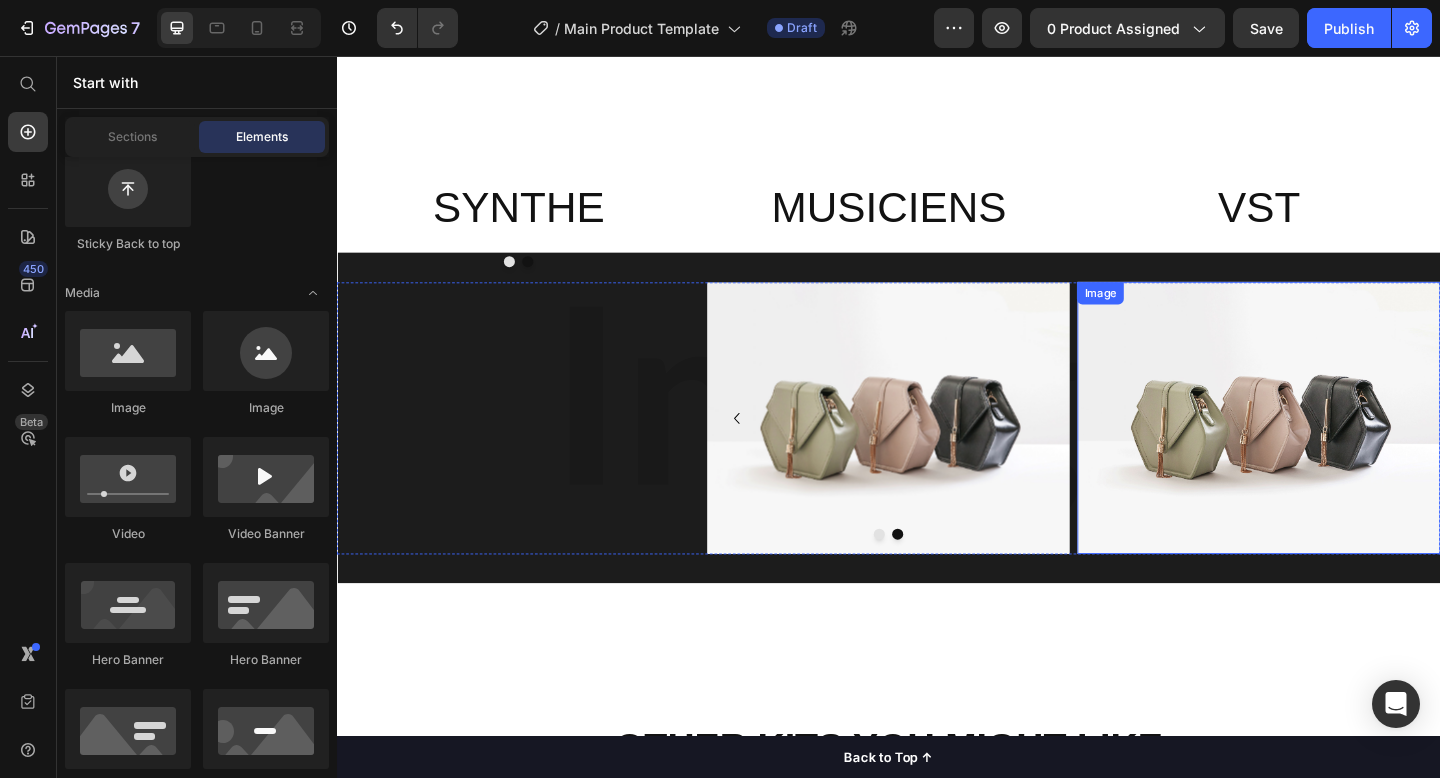 scroll, scrollTop: 2637, scrollLeft: 0, axis: vertical 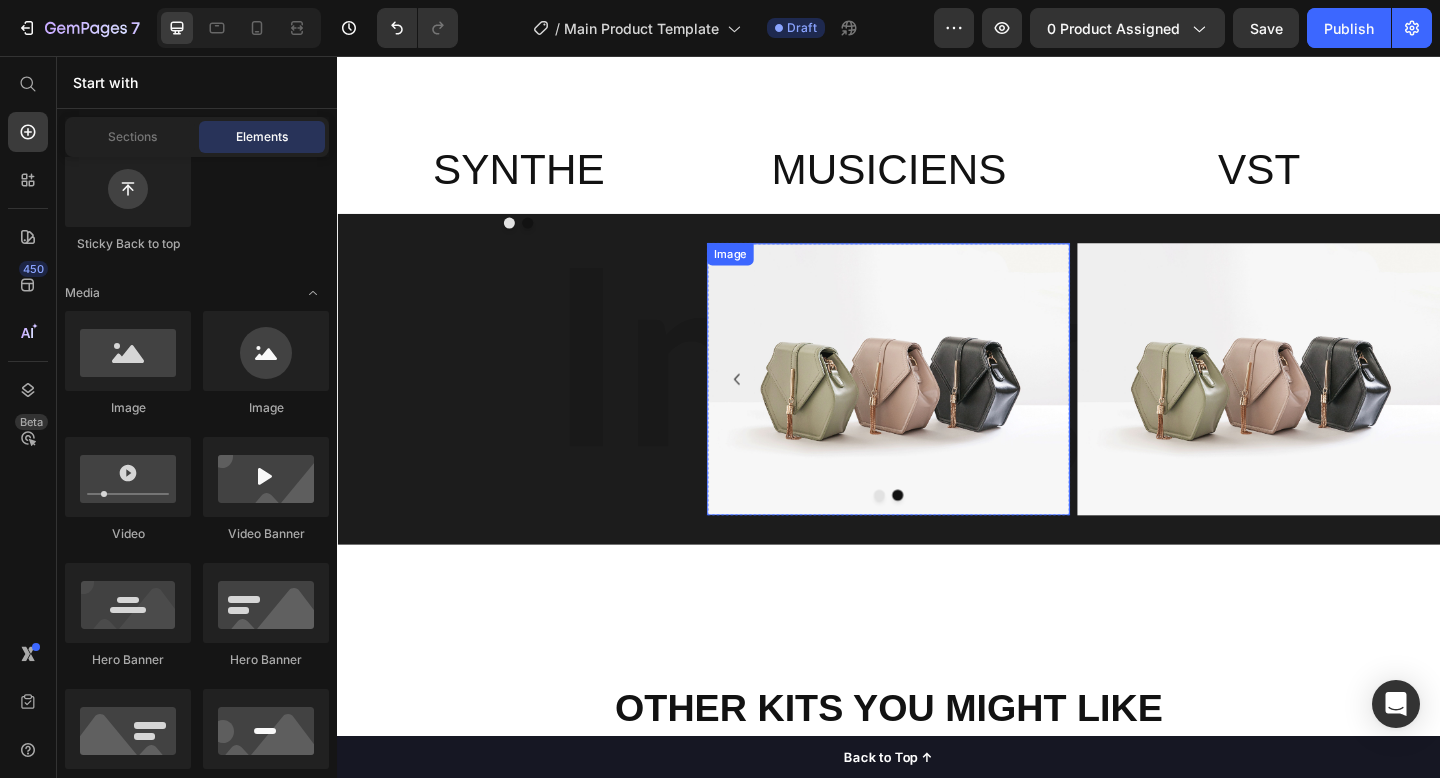 click at bounding box center [937, 408] 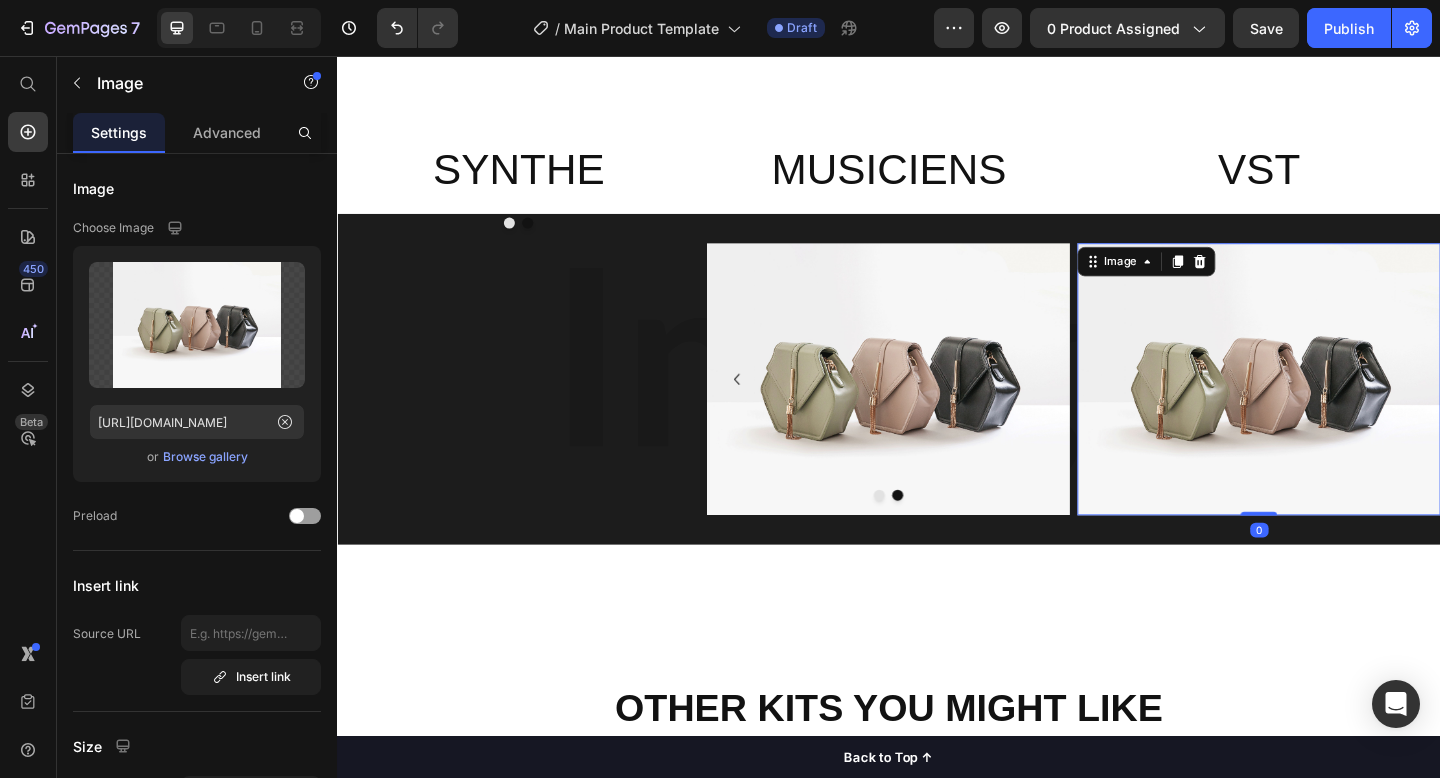 click at bounding box center [1339, 408] 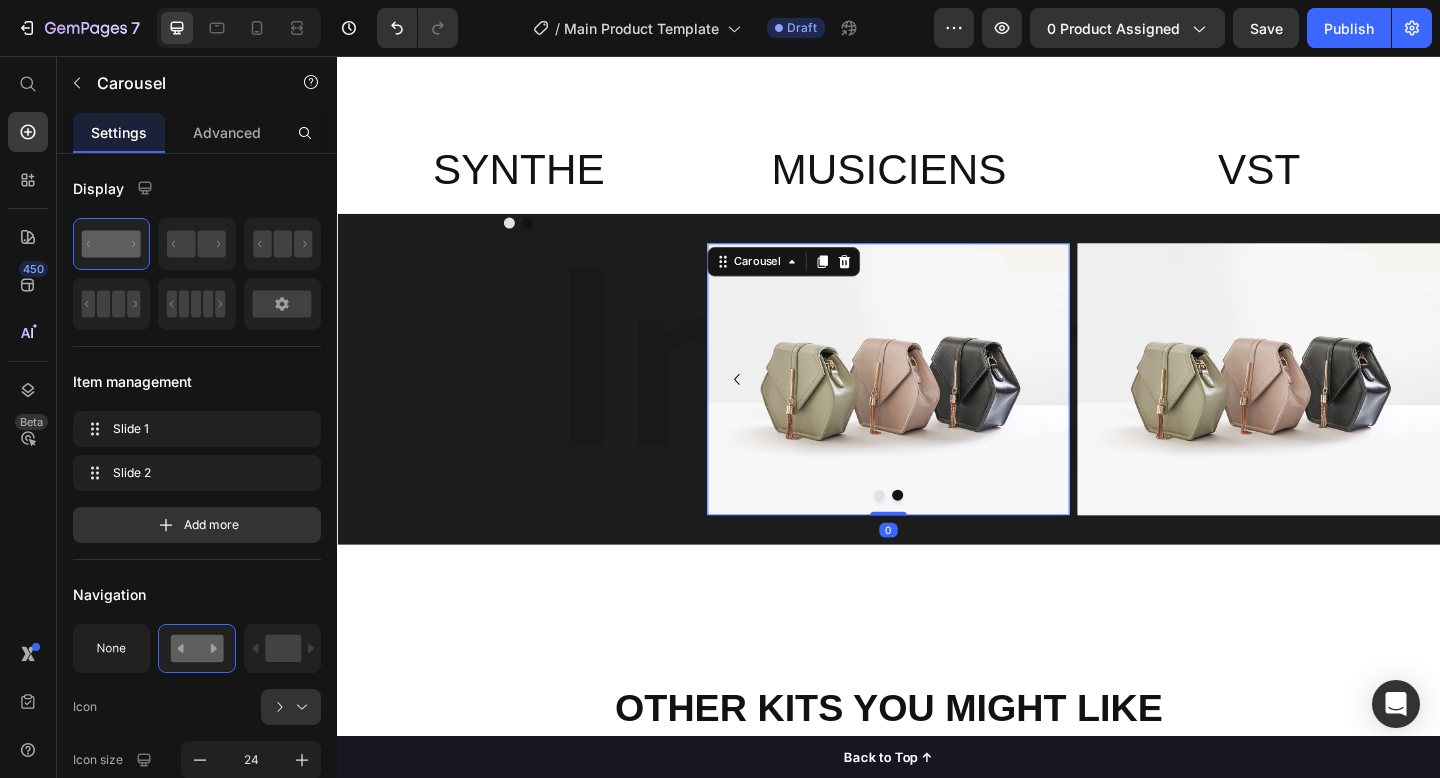 click at bounding box center (927, 534) 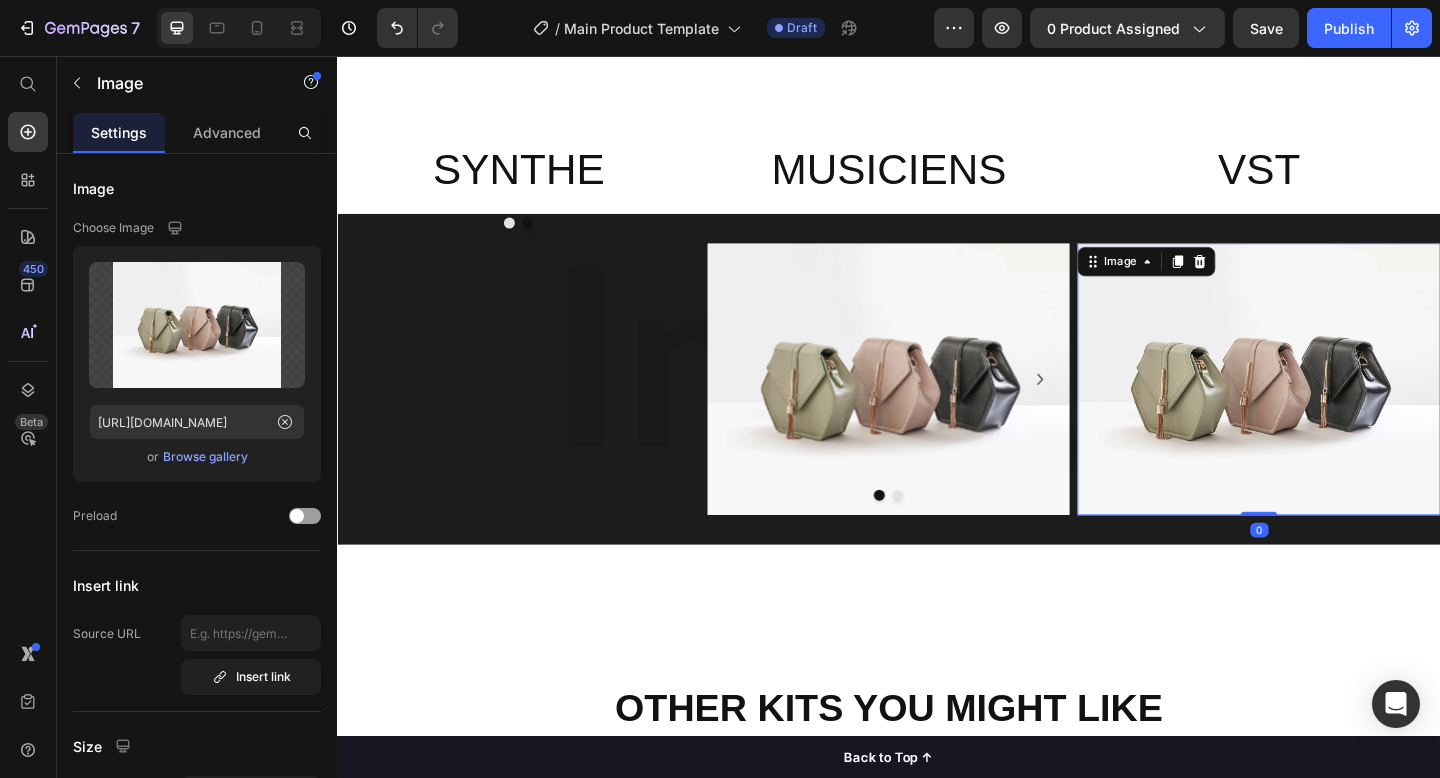 click at bounding box center (1339, 408) 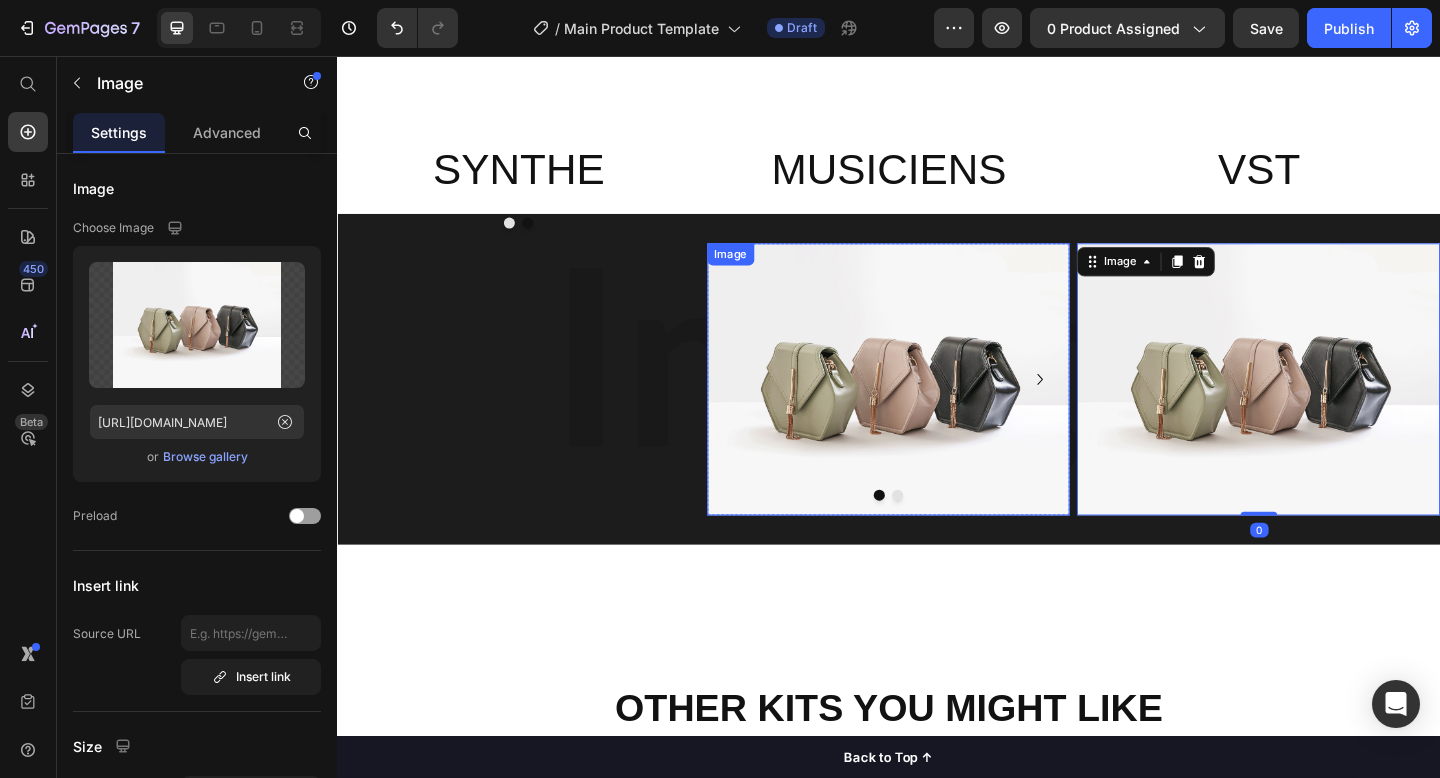click at bounding box center (937, 408) 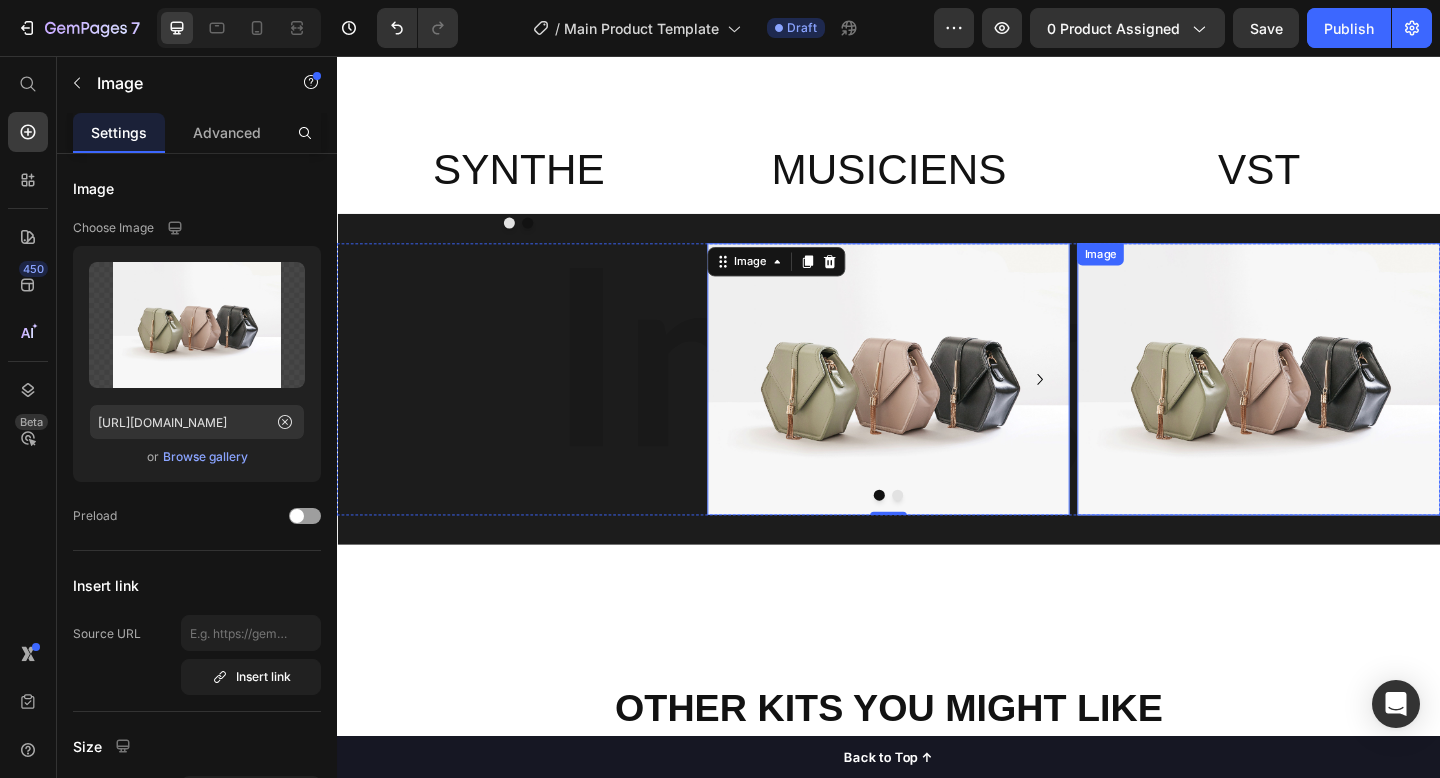 click at bounding box center [1339, 408] 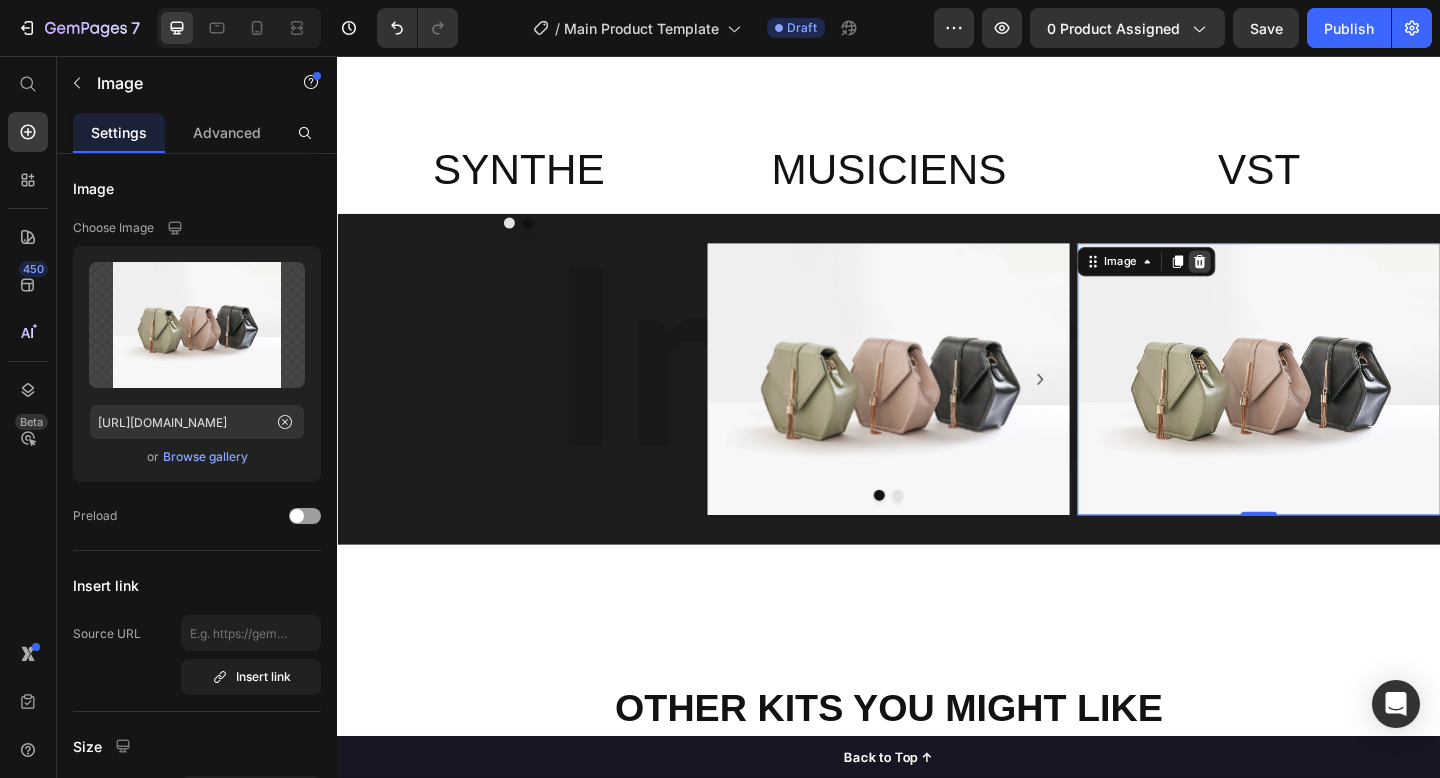 click 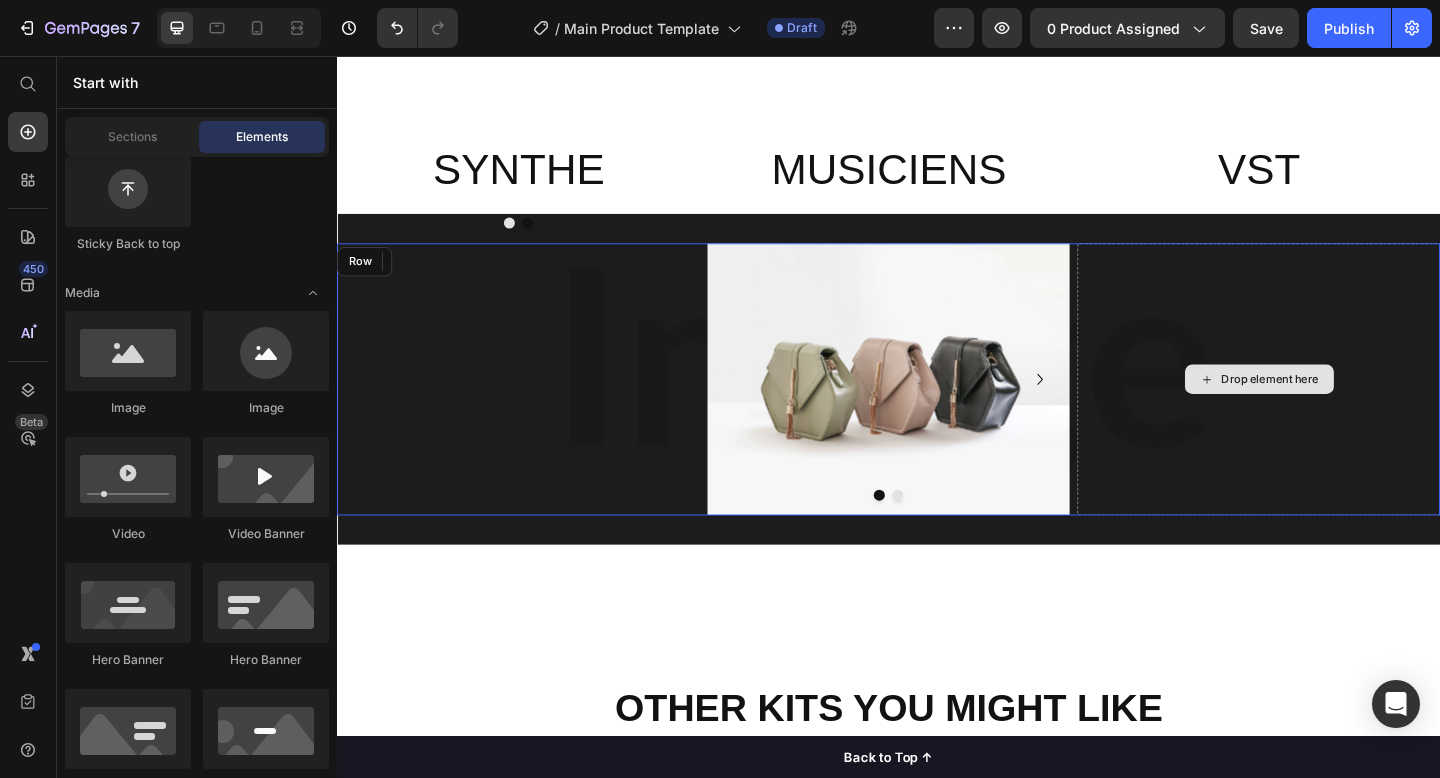 click on "Drop element here" at bounding box center [1339, 408] 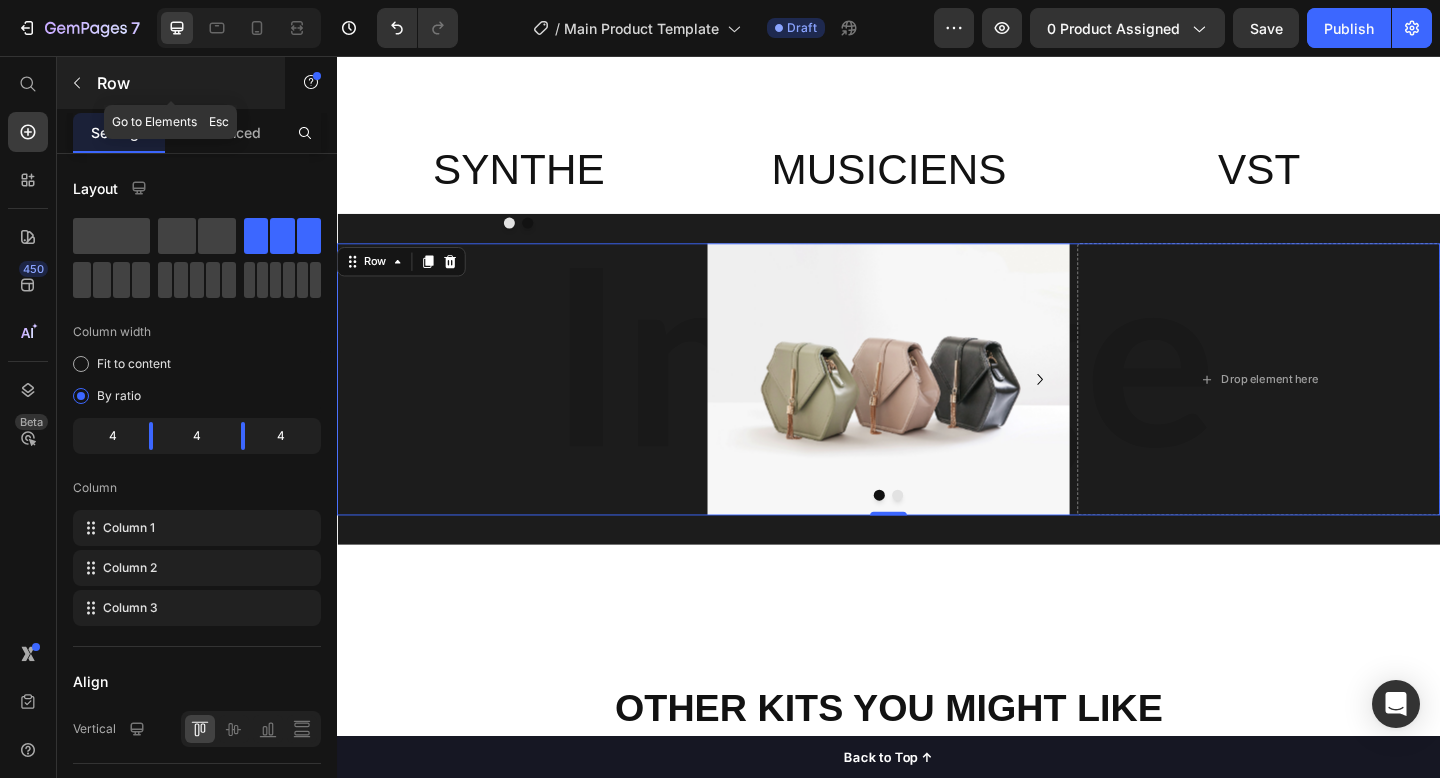 click 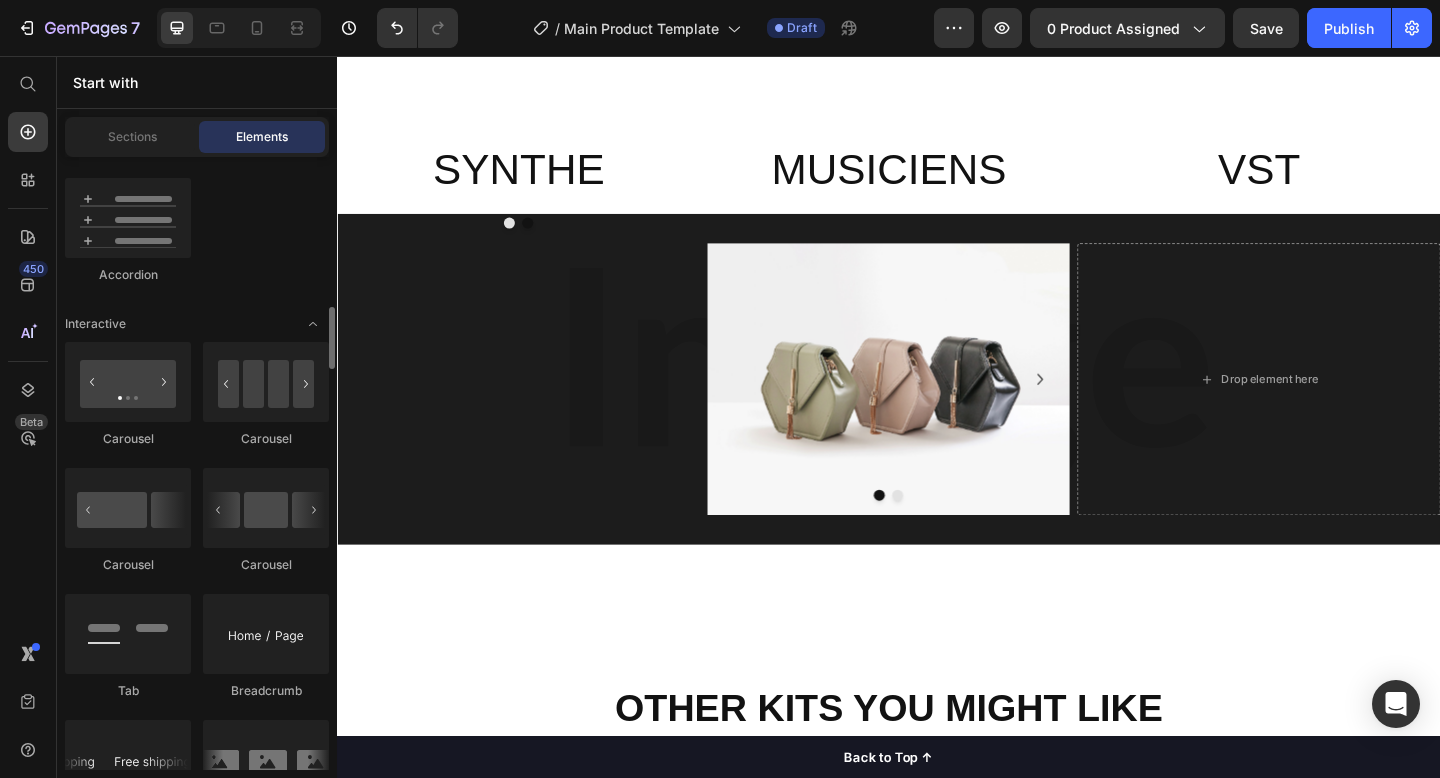 scroll, scrollTop: 1868, scrollLeft: 0, axis: vertical 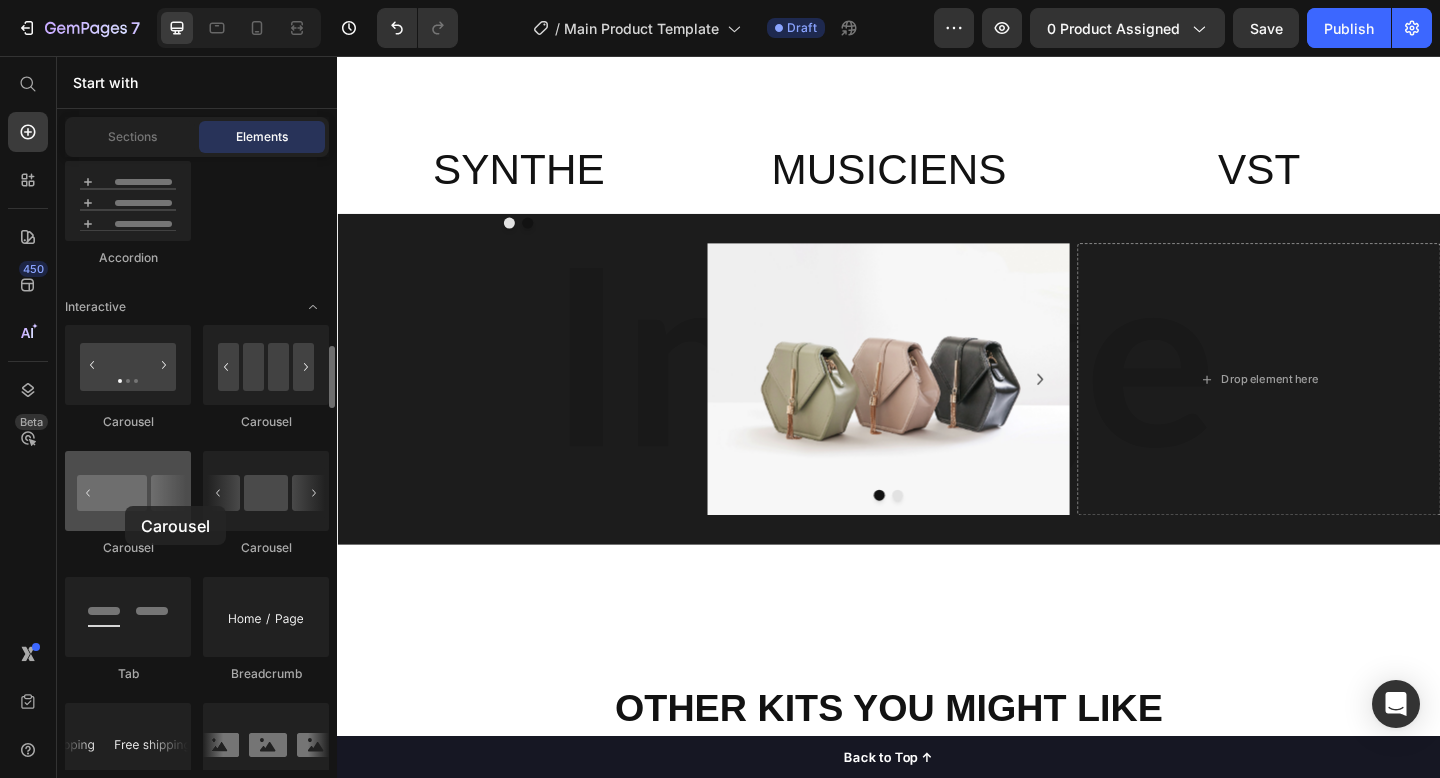 click at bounding box center (128, 491) 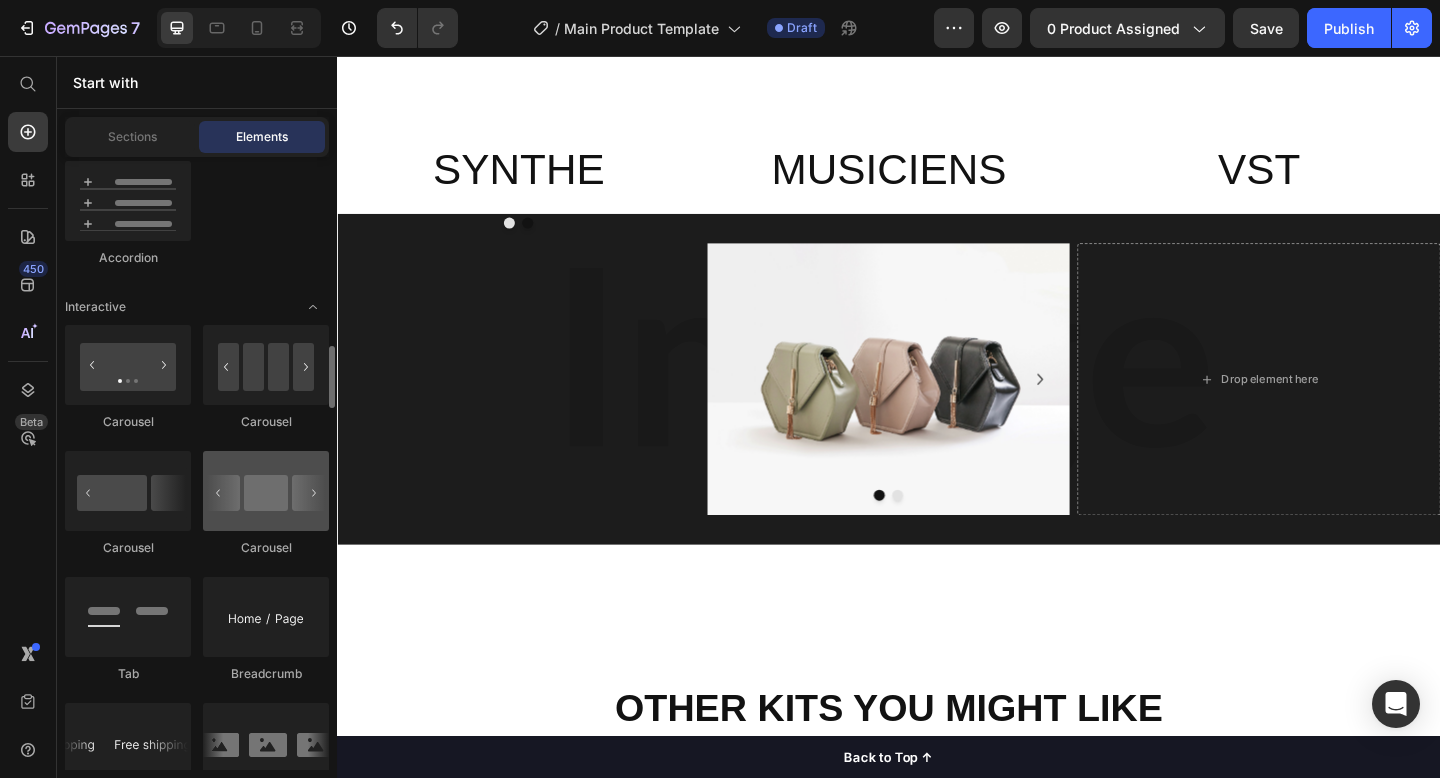 click at bounding box center [266, 491] 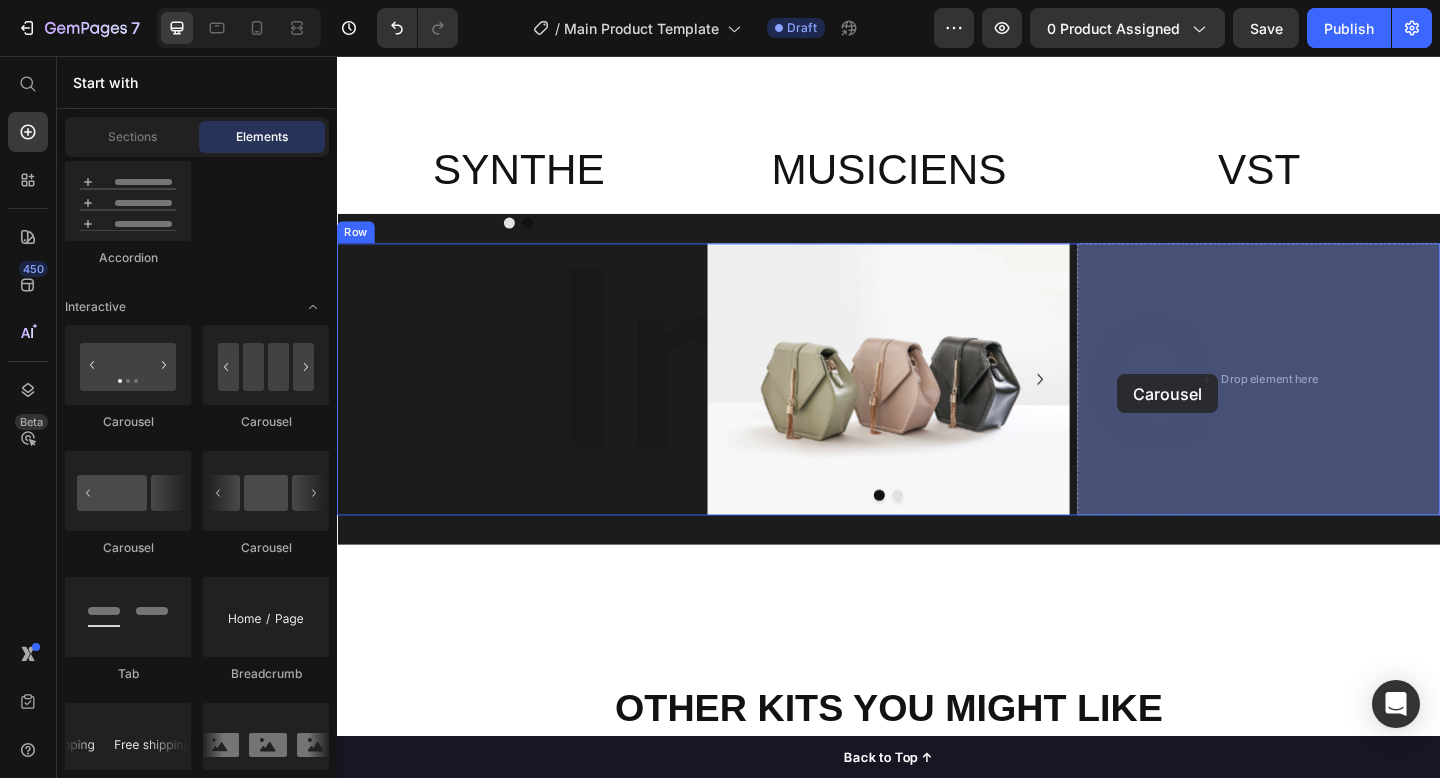 drag, startPoint x: 466, startPoint y: 563, endPoint x: 1186, endPoint y: 402, distance: 737.7811 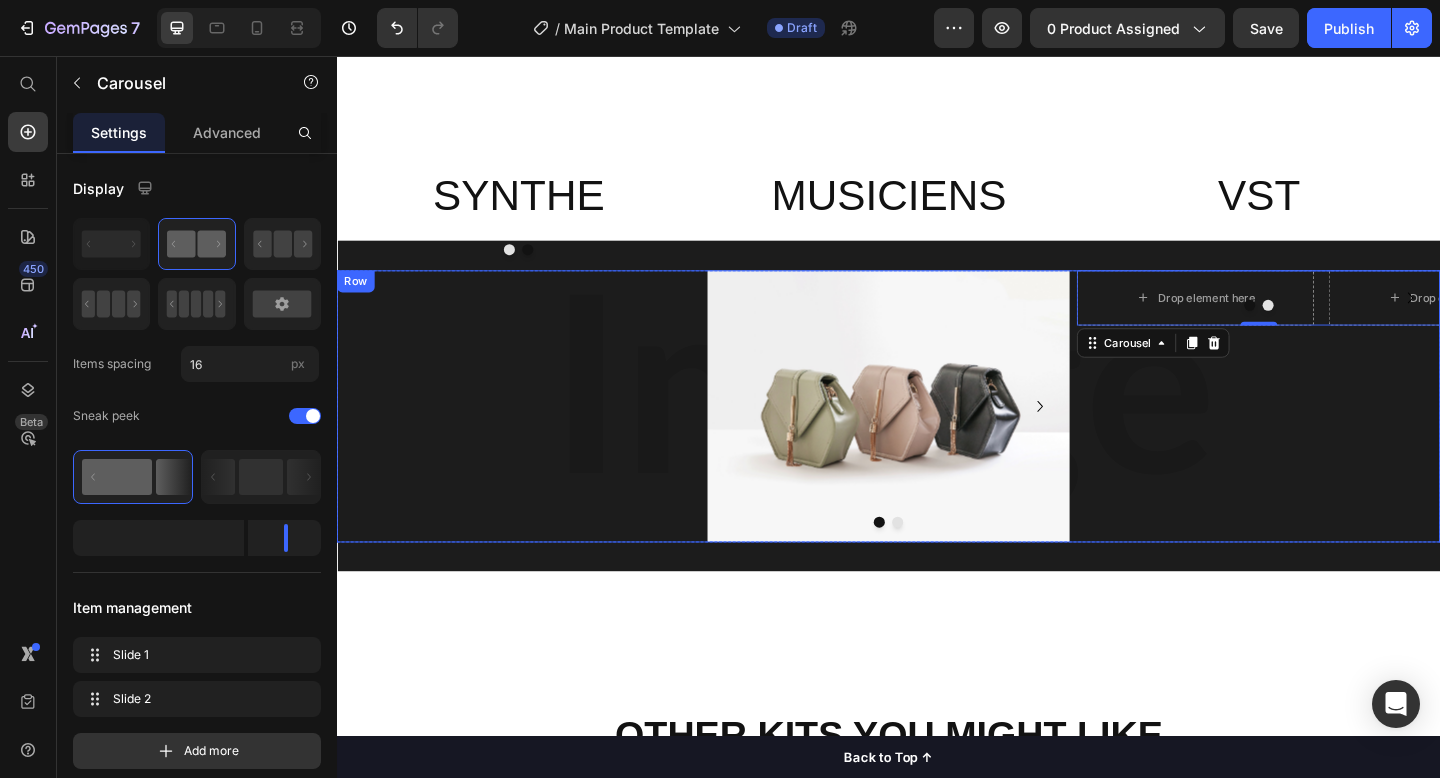 scroll, scrollTop: 2606, scrollLeft: 0, axis: vertical 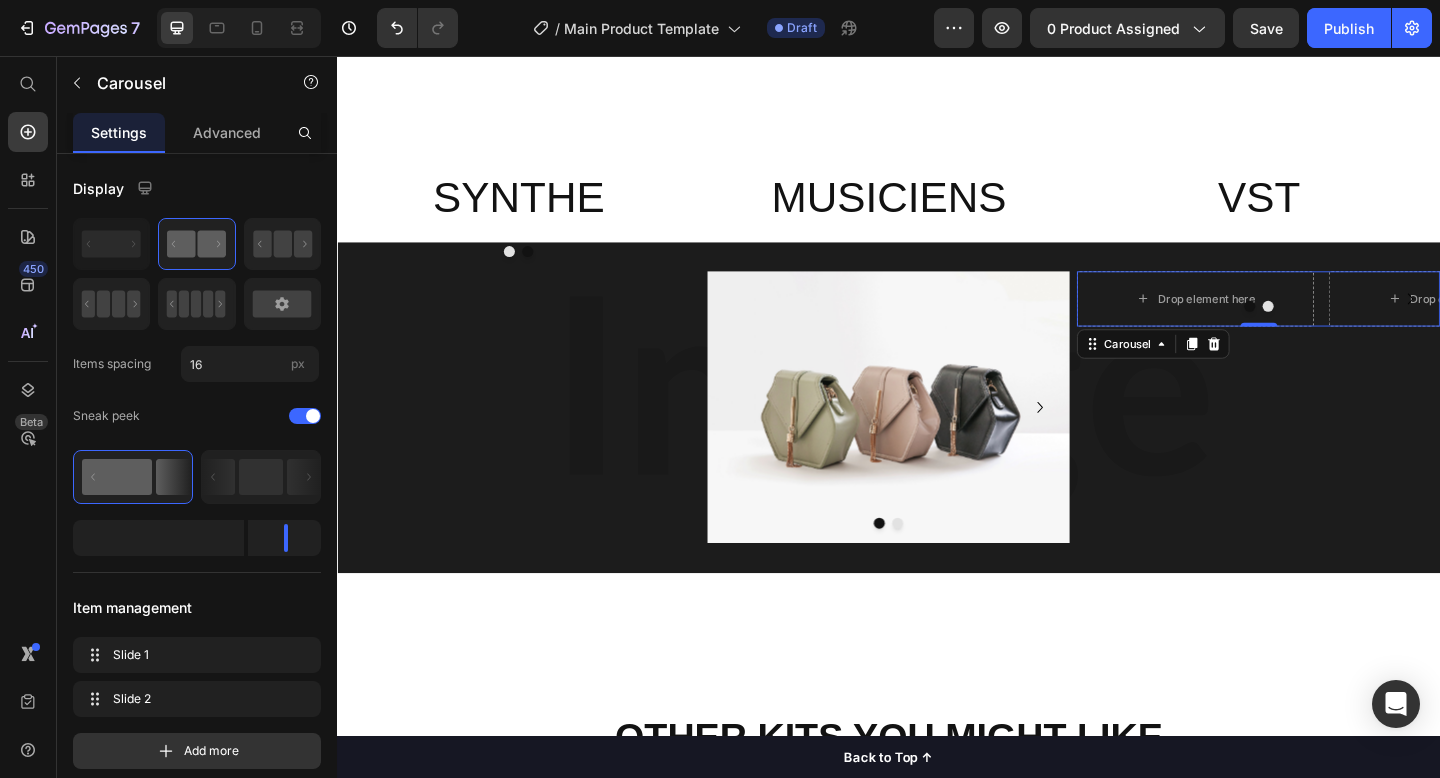 click on "Drop element here
Drop element here" at bounding box center [1339, 321] 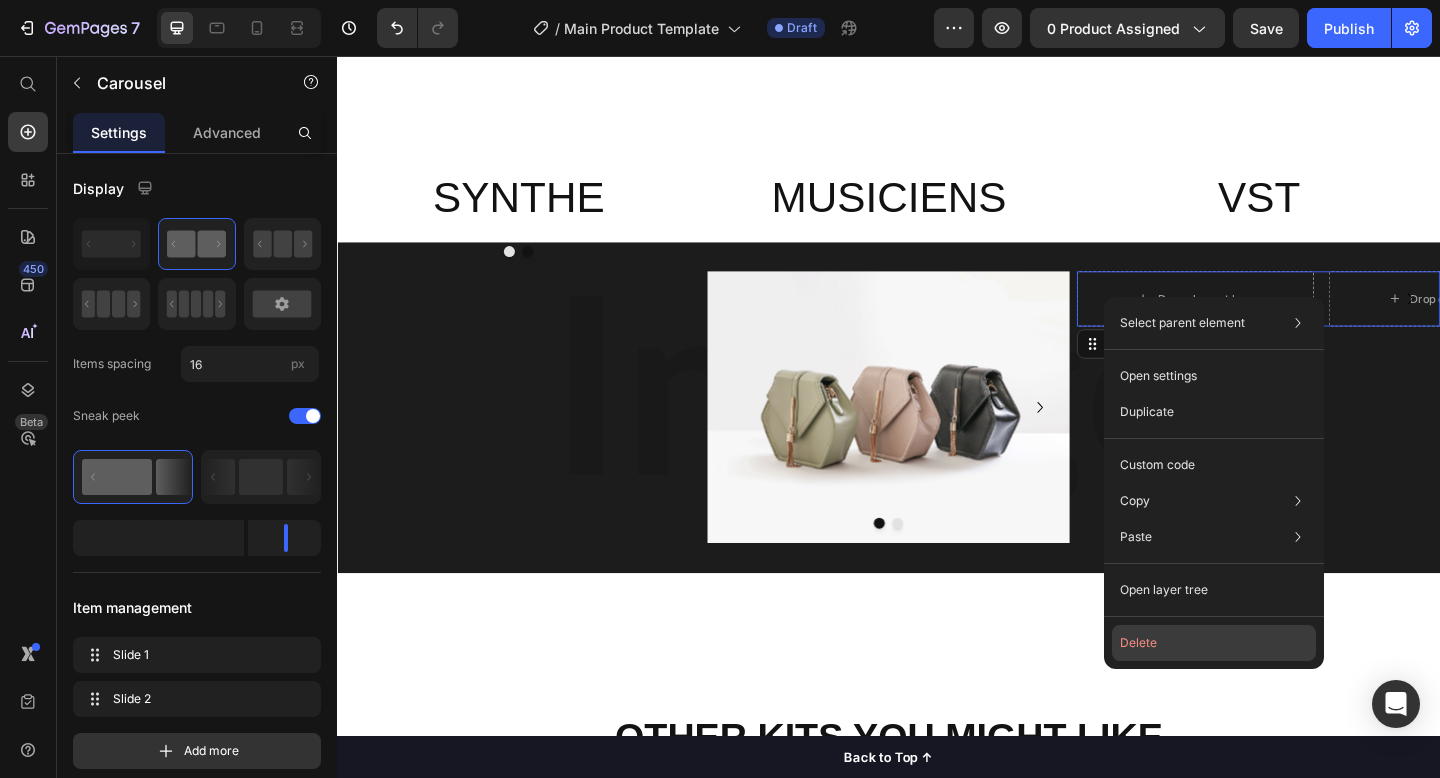 click on "Delete" 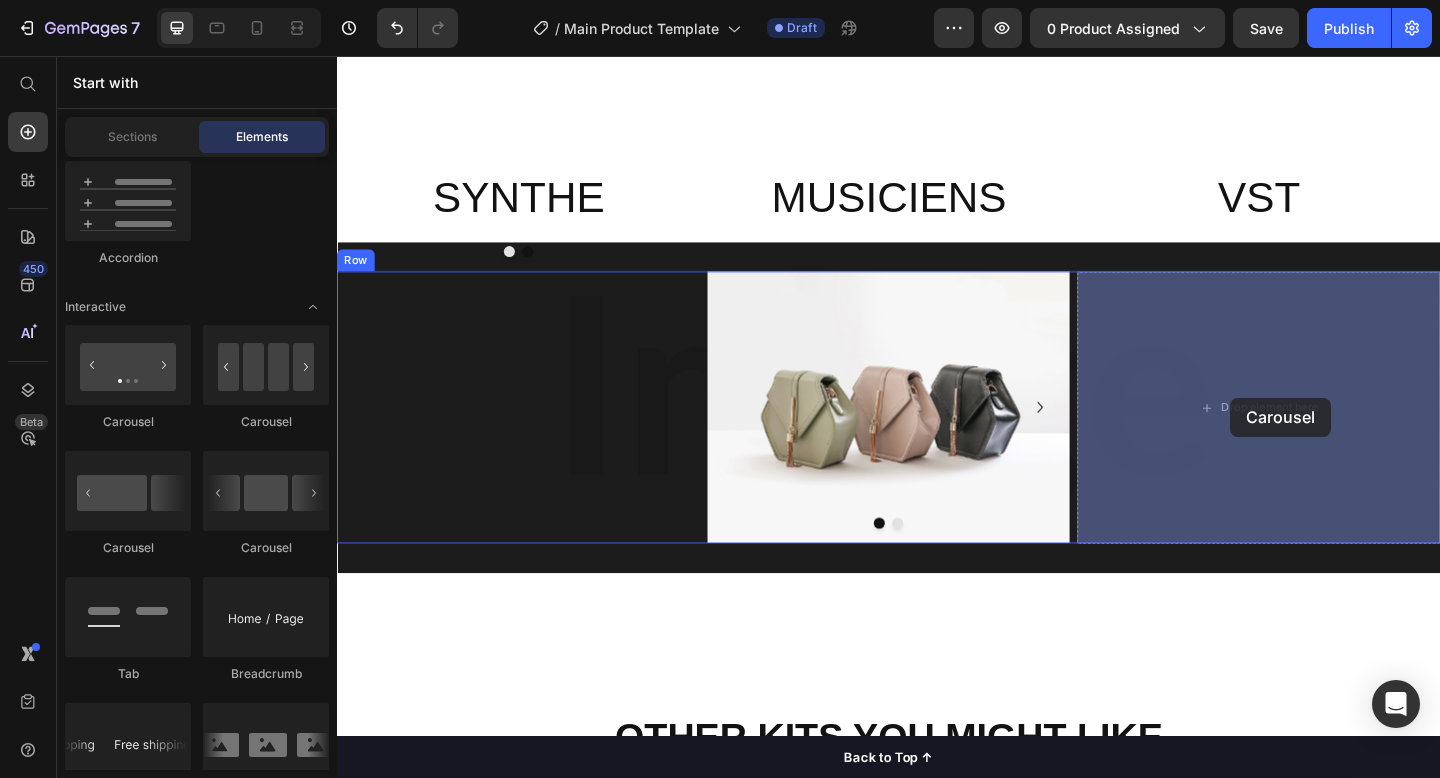 drag, startPoint x: 470, startPoint y: 439, endPoint x: 1310, endPoint y: 425, distance: 840.11664 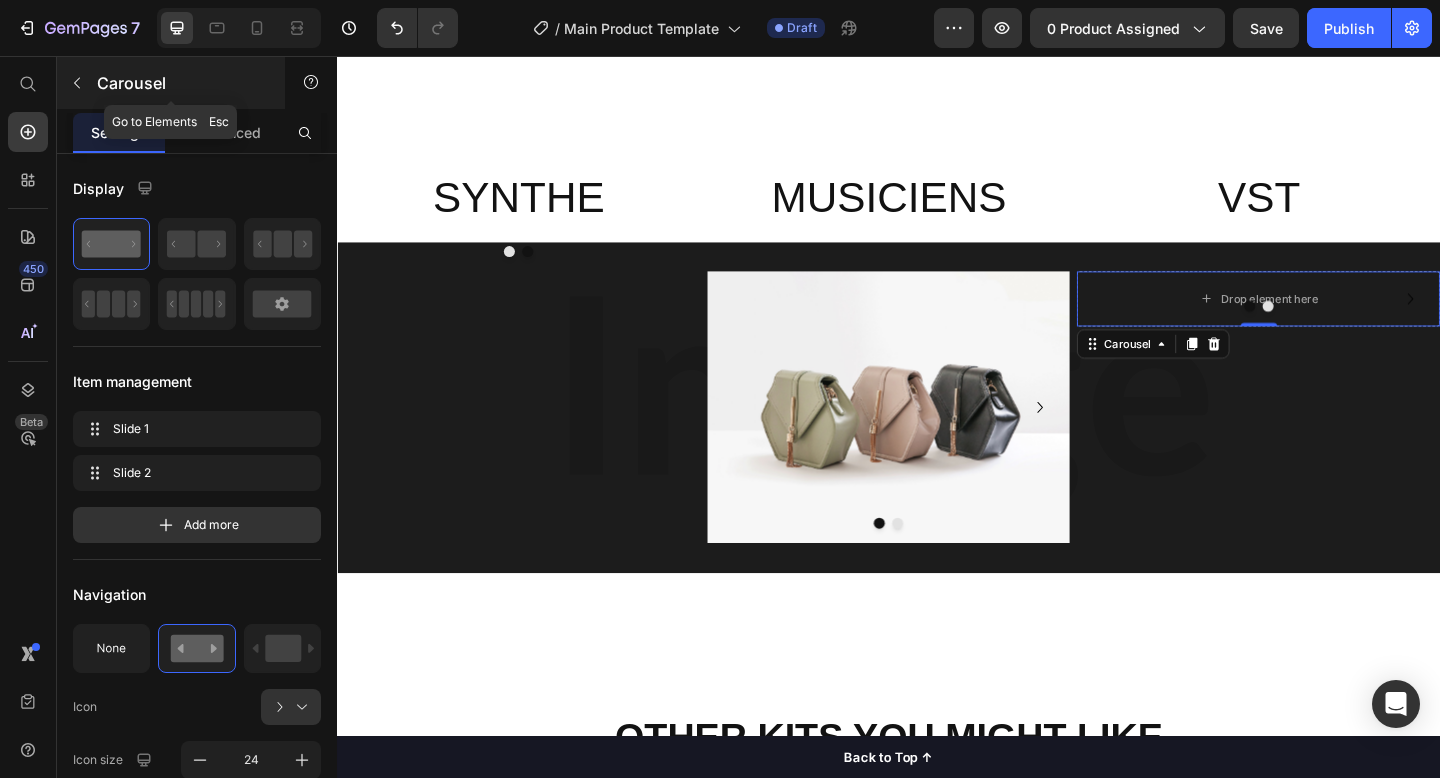 click 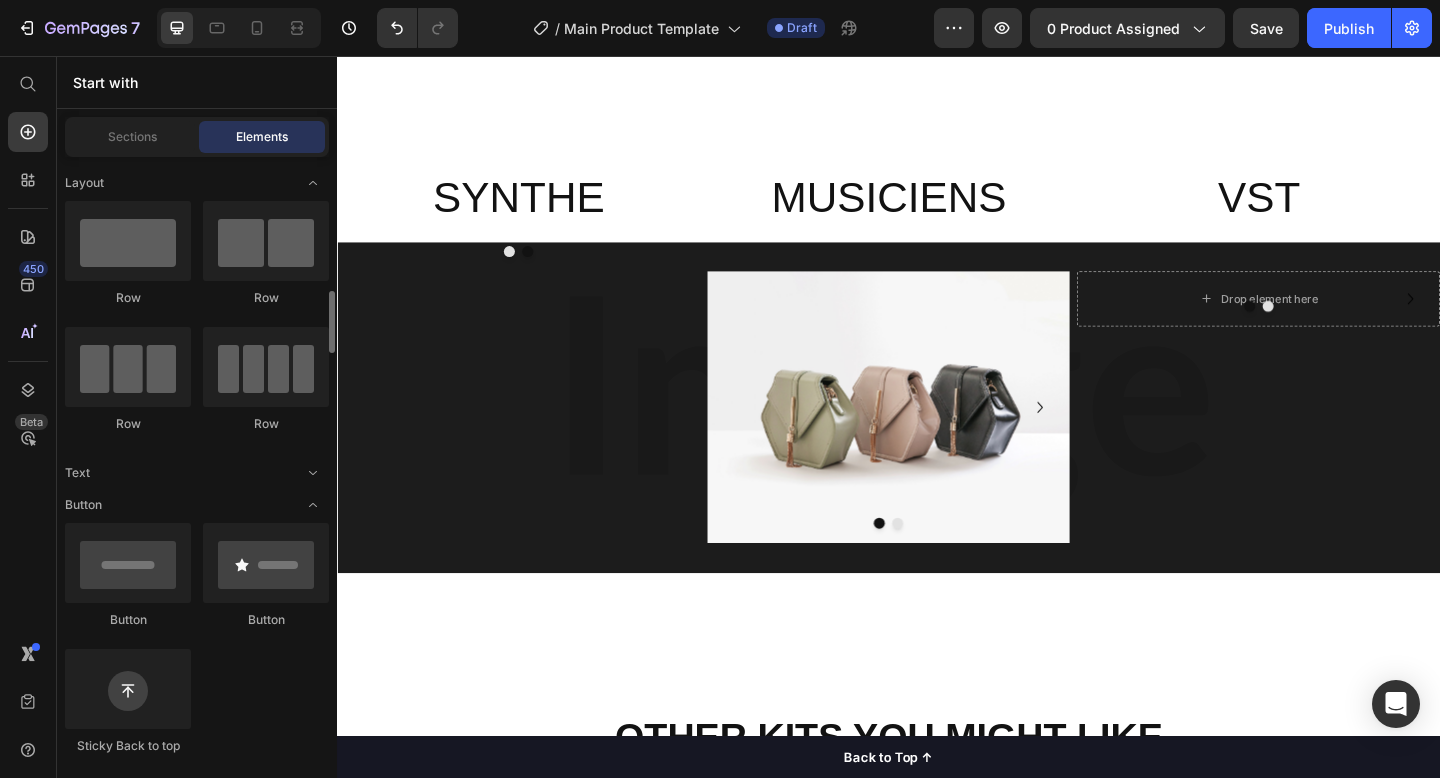 scroll, scrollTop: 227, scrollLeft: 0, axis: vertical 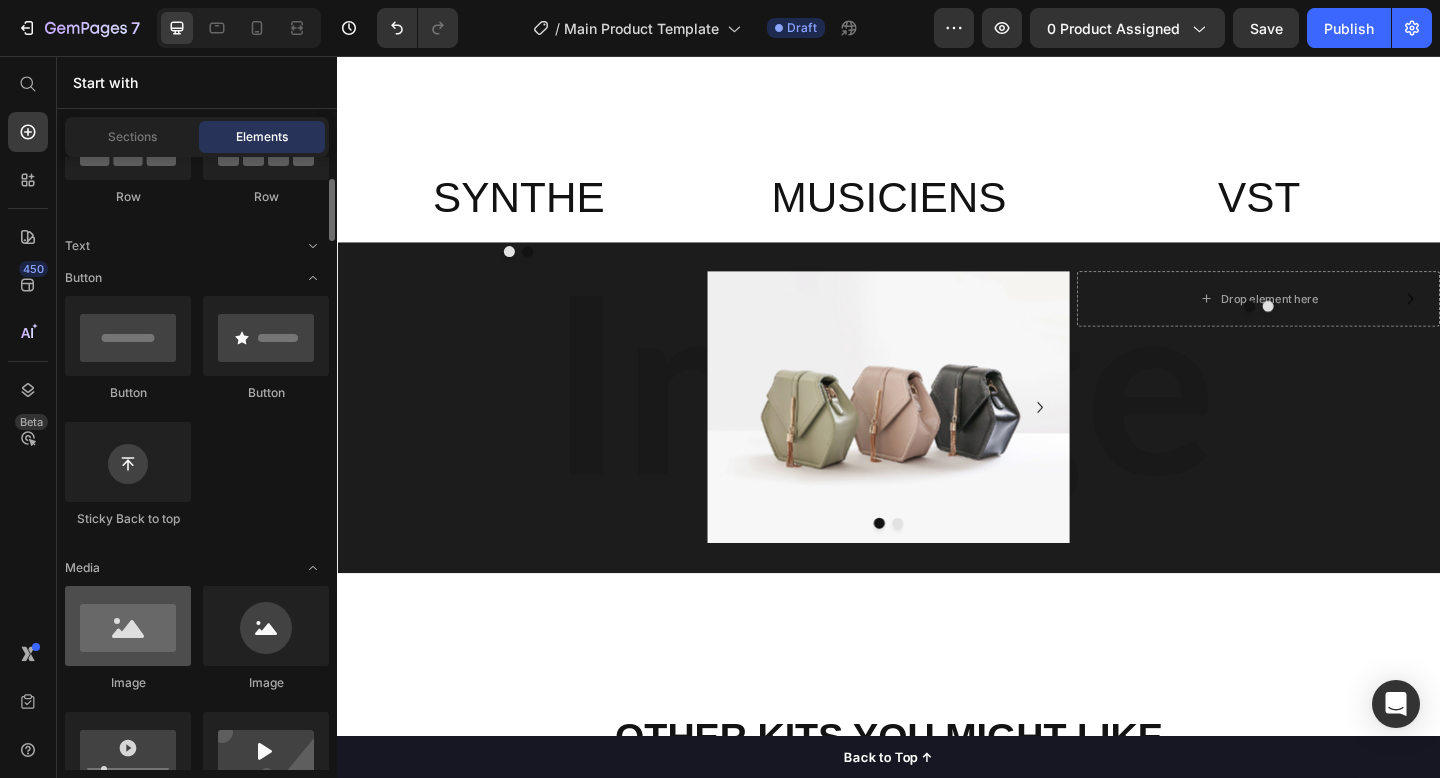 click at bounding box center (128, 626) 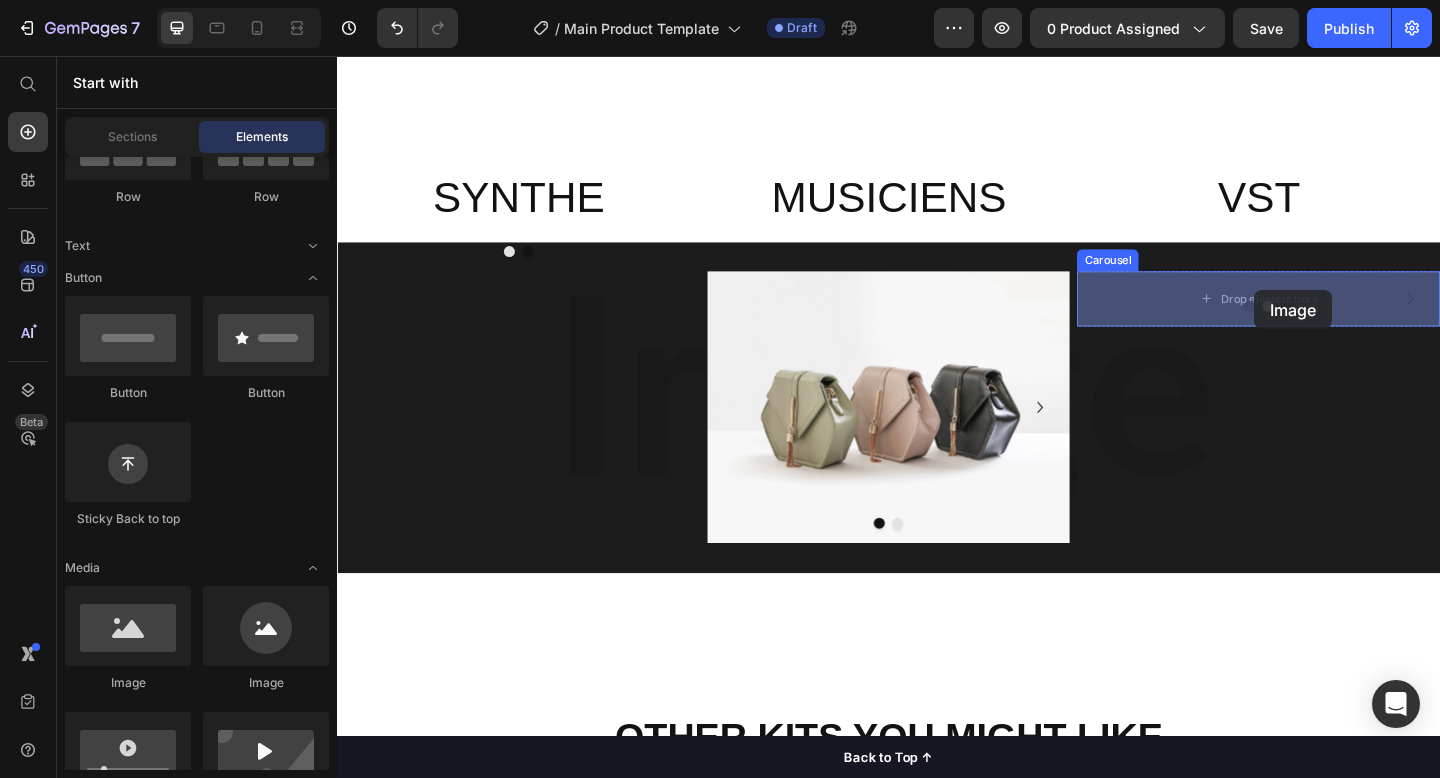 drag, startPoint x: 462, startPoint y: 720, endPoint x: 1335, endPoint y: 309, distance: 964.9093 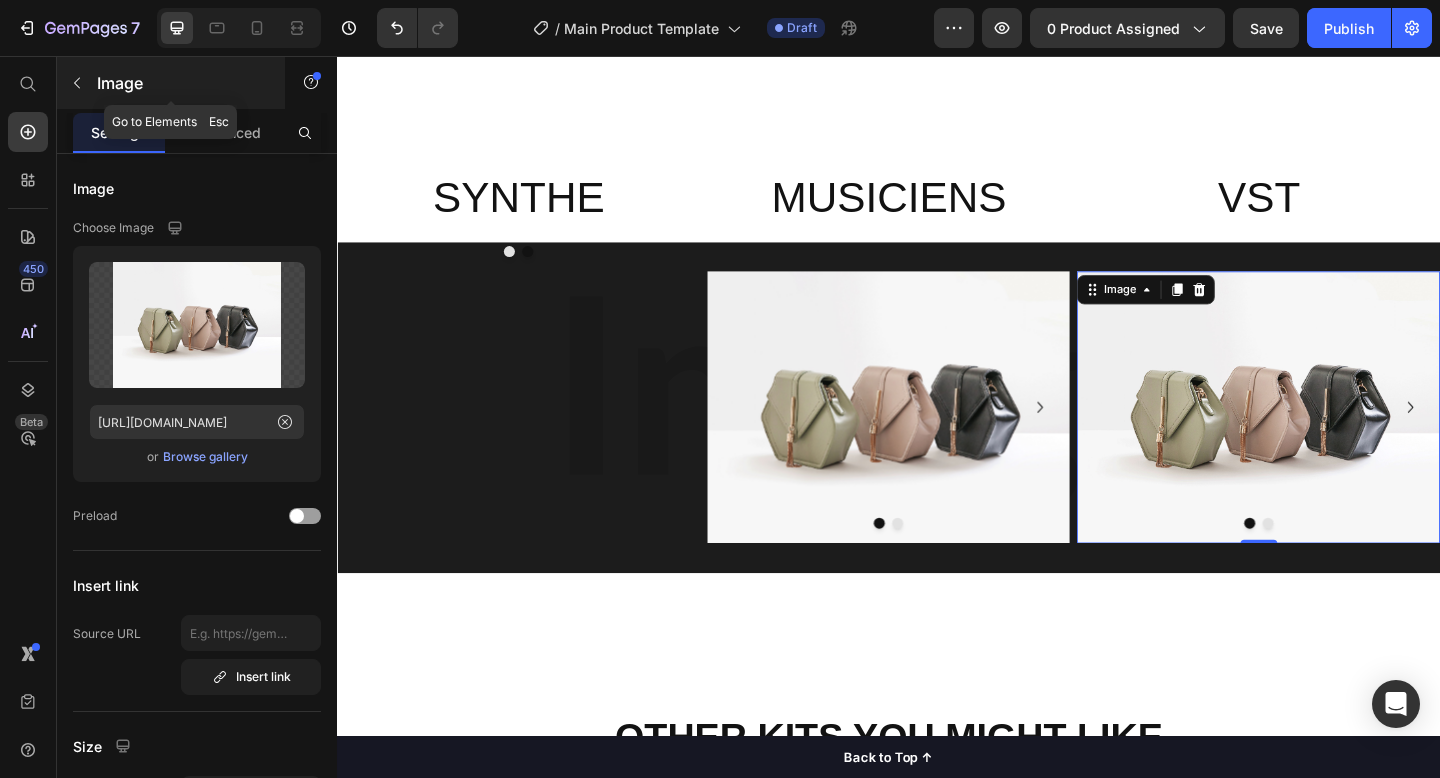 click 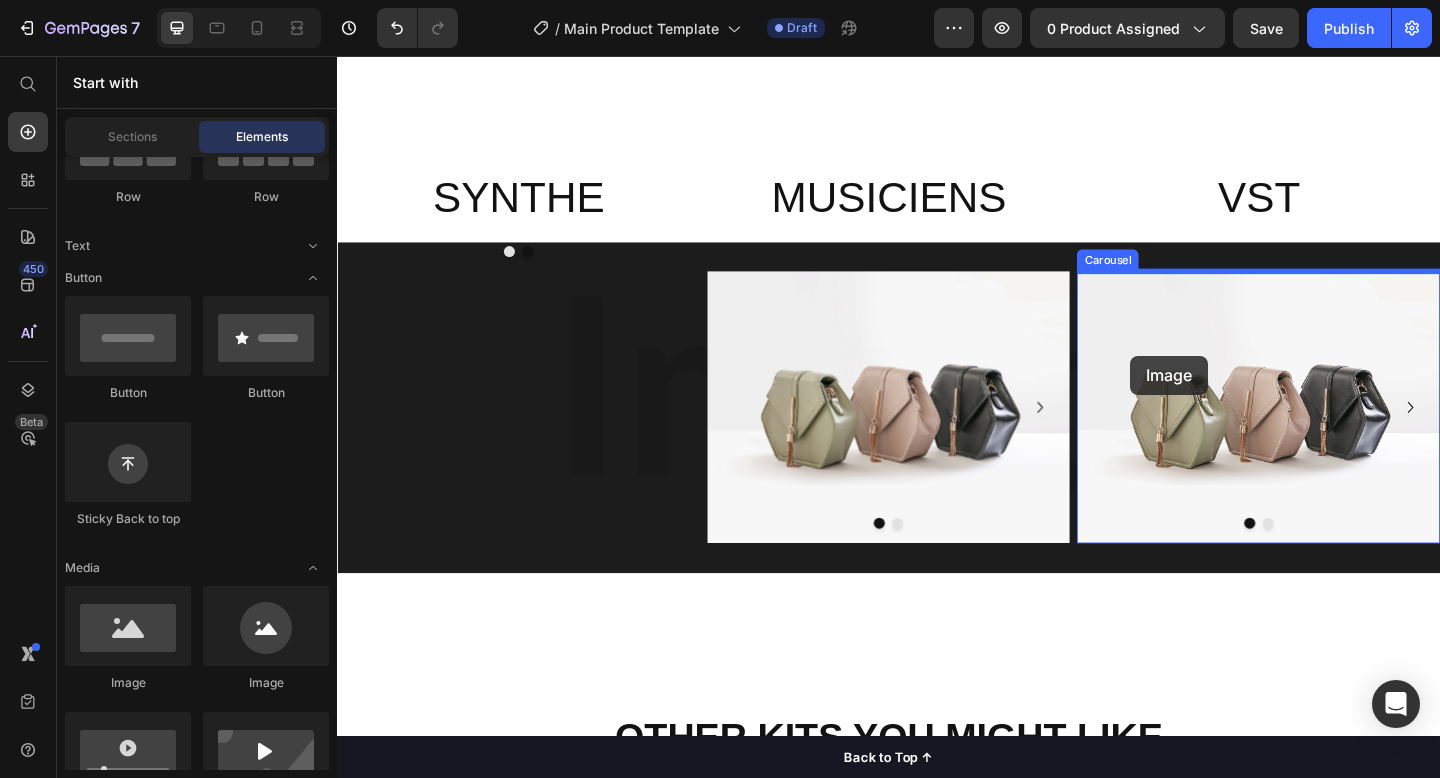 drag, startPoint x: 472, startPoint y: 697, endPoint x: 1200, endPoint y: 382, distance: 793.2269 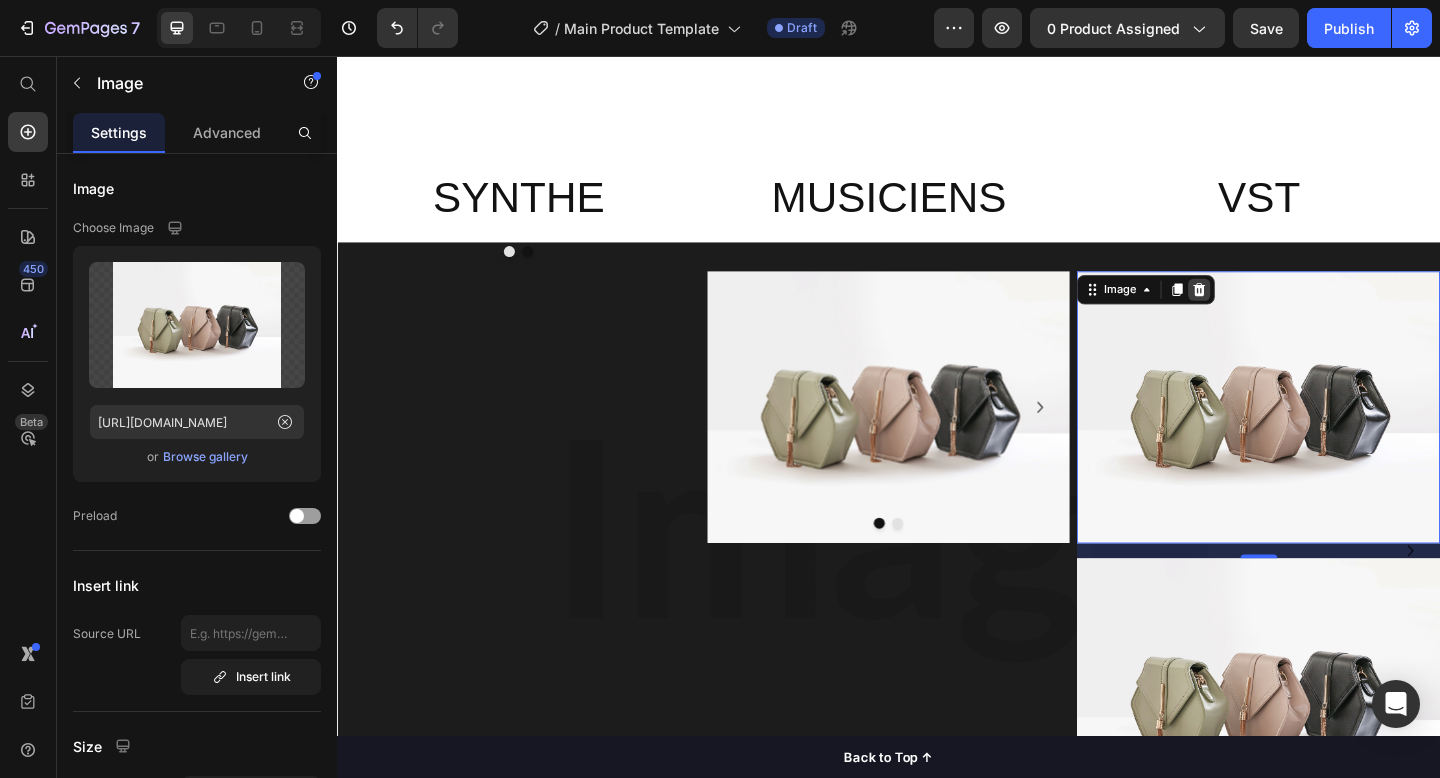 click 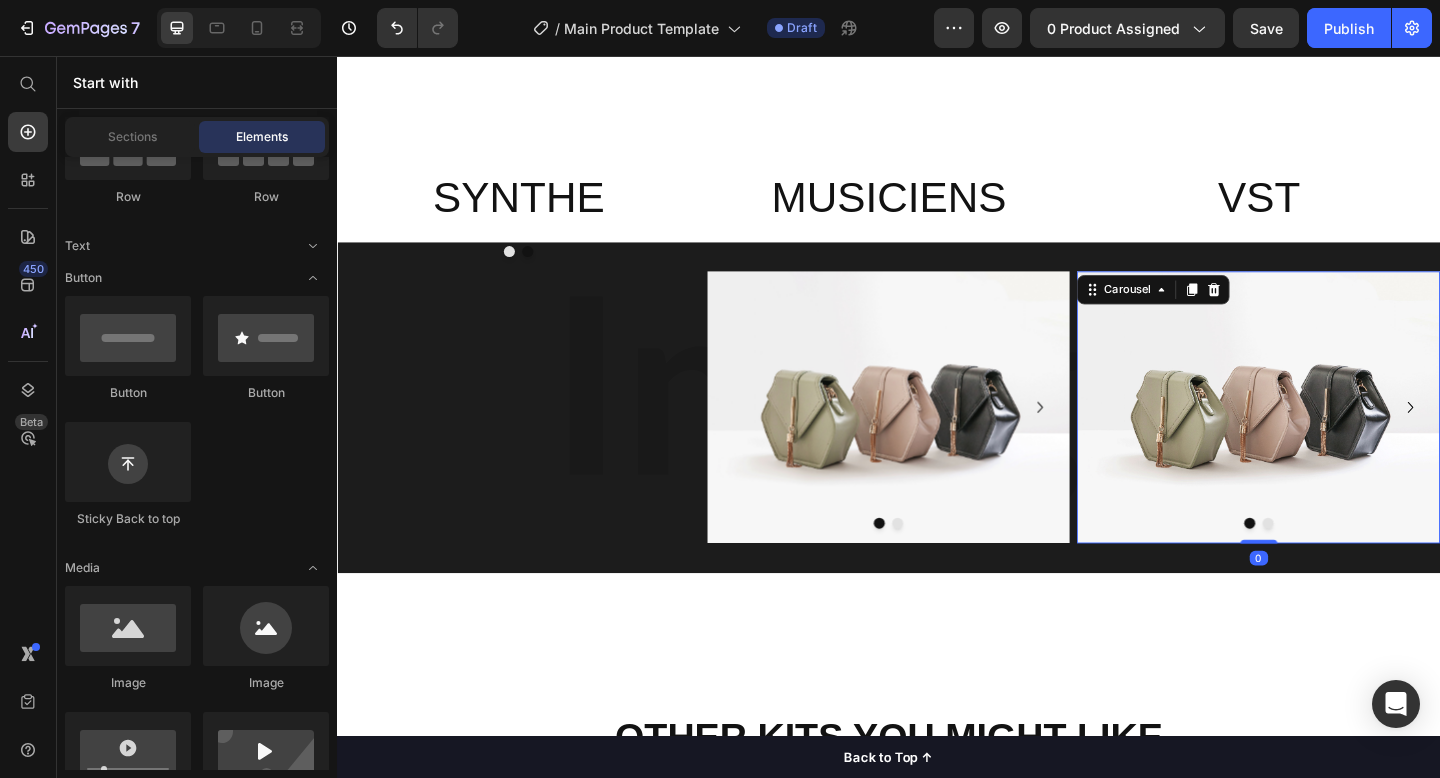 click at bounding box center [1350, 565] 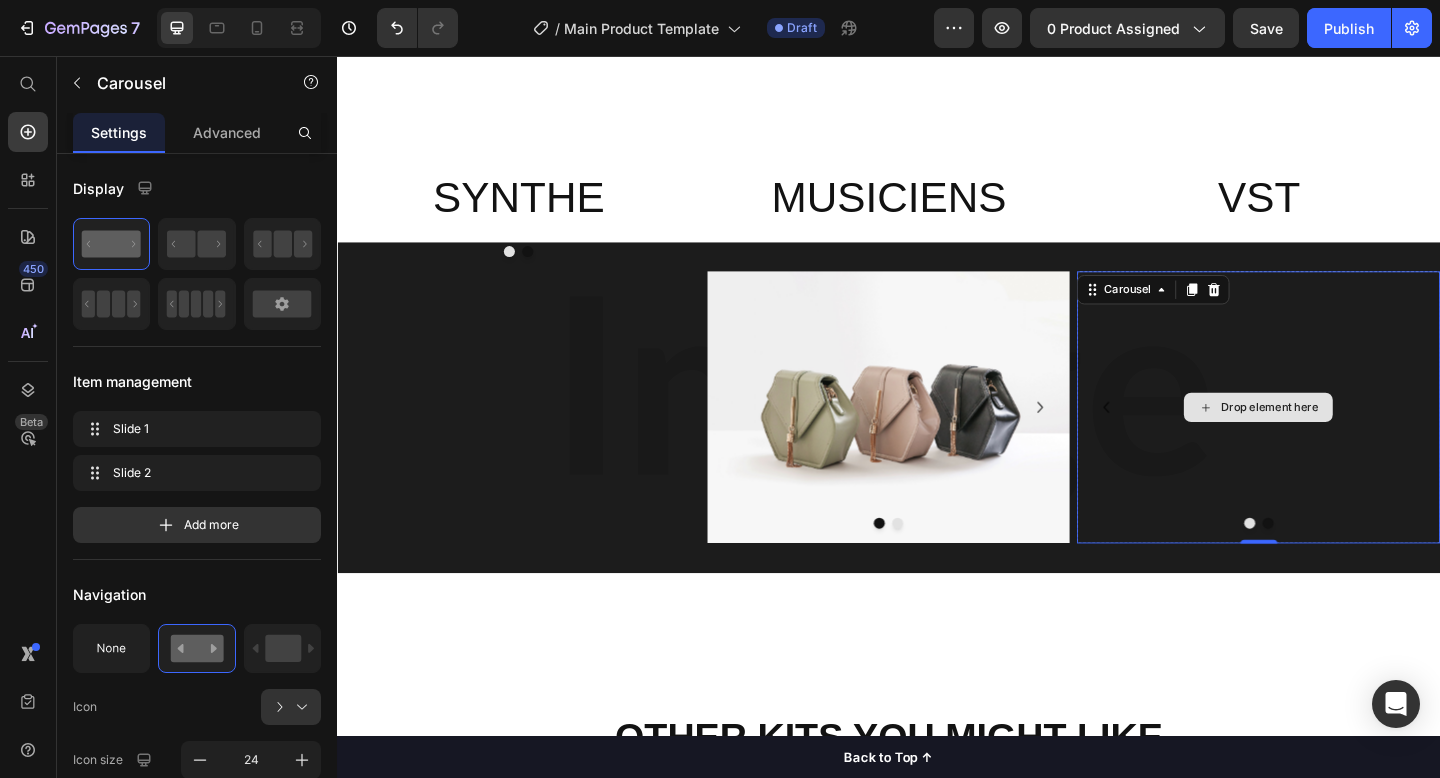 click on "Drop element here" at bounding box center (1339, 439) 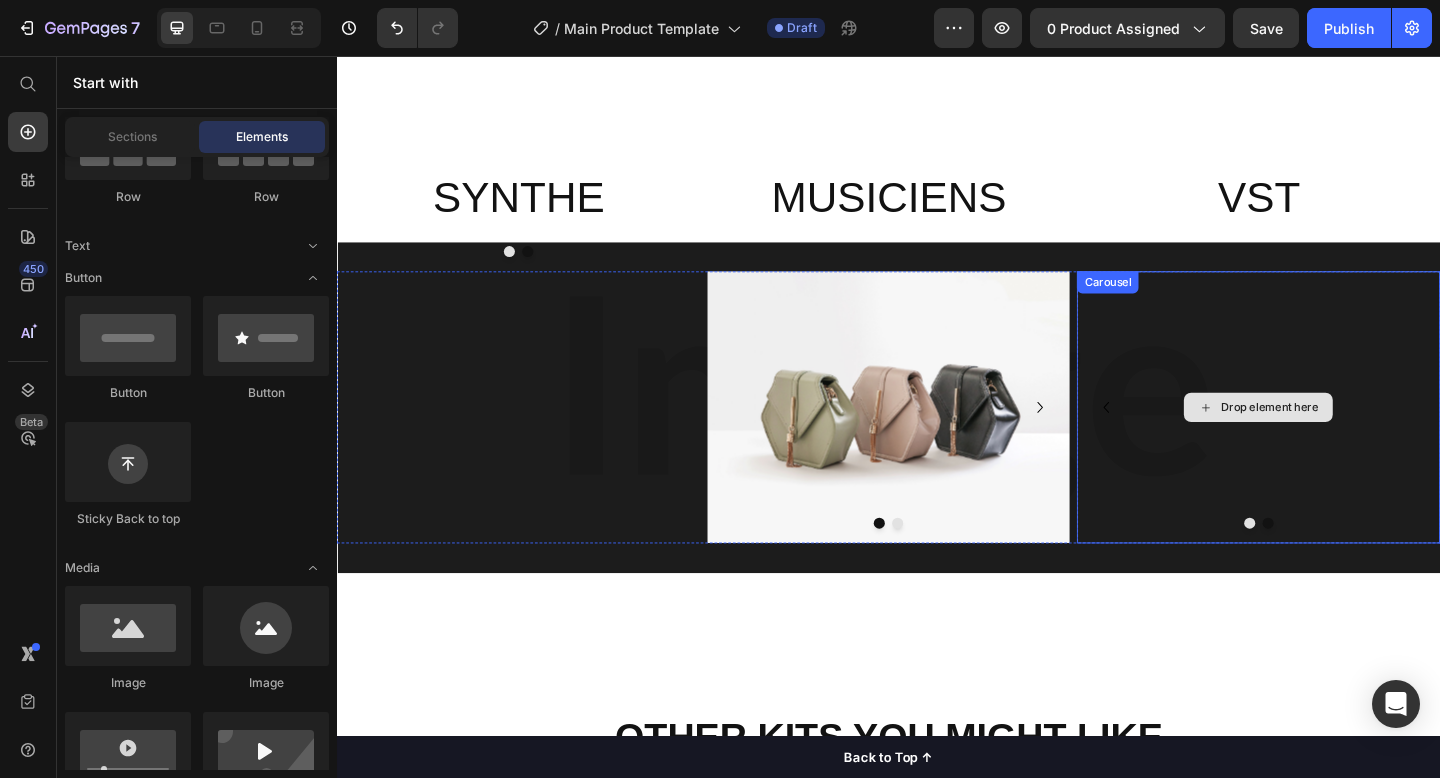 click on "Drop element here" at bounding box center [1352, 439] 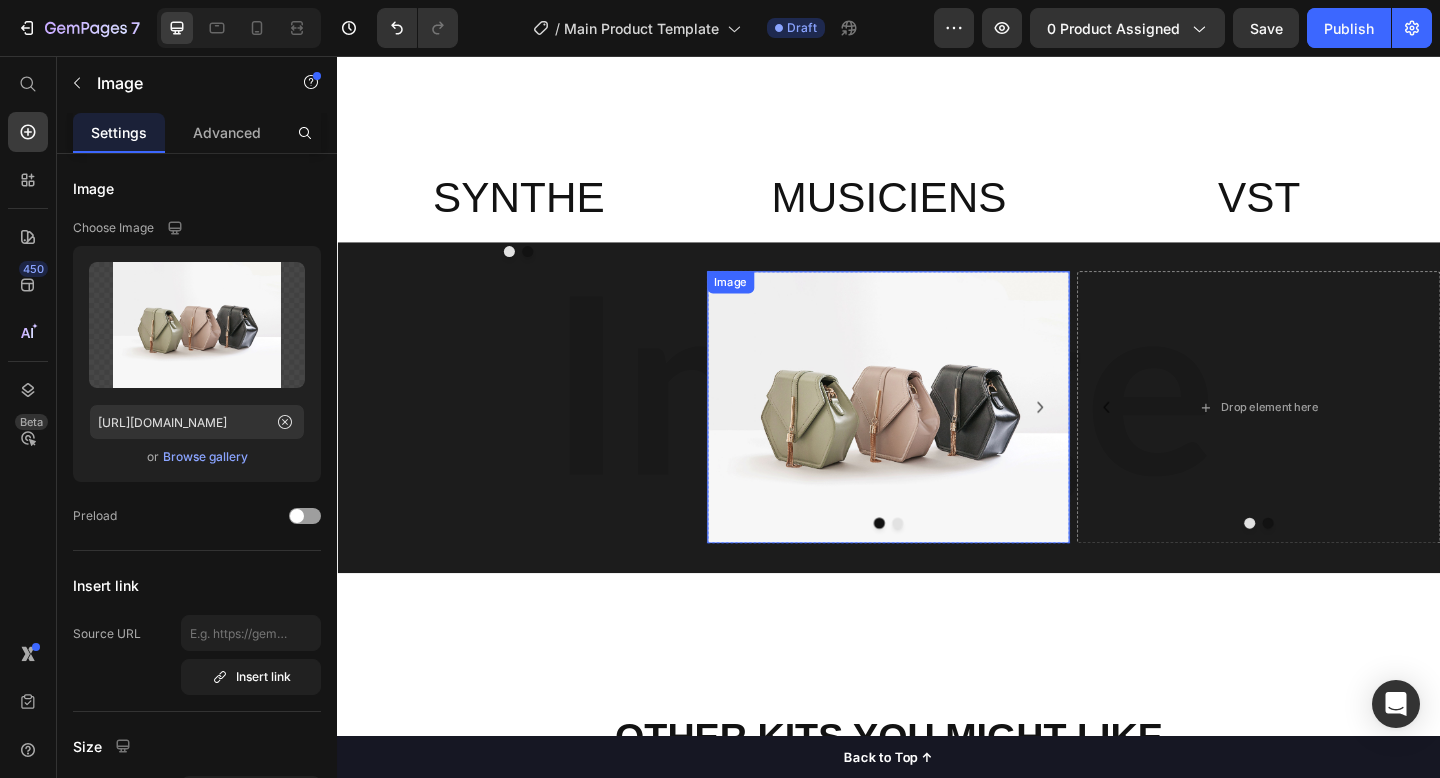 click at bounding box center [937, 439] 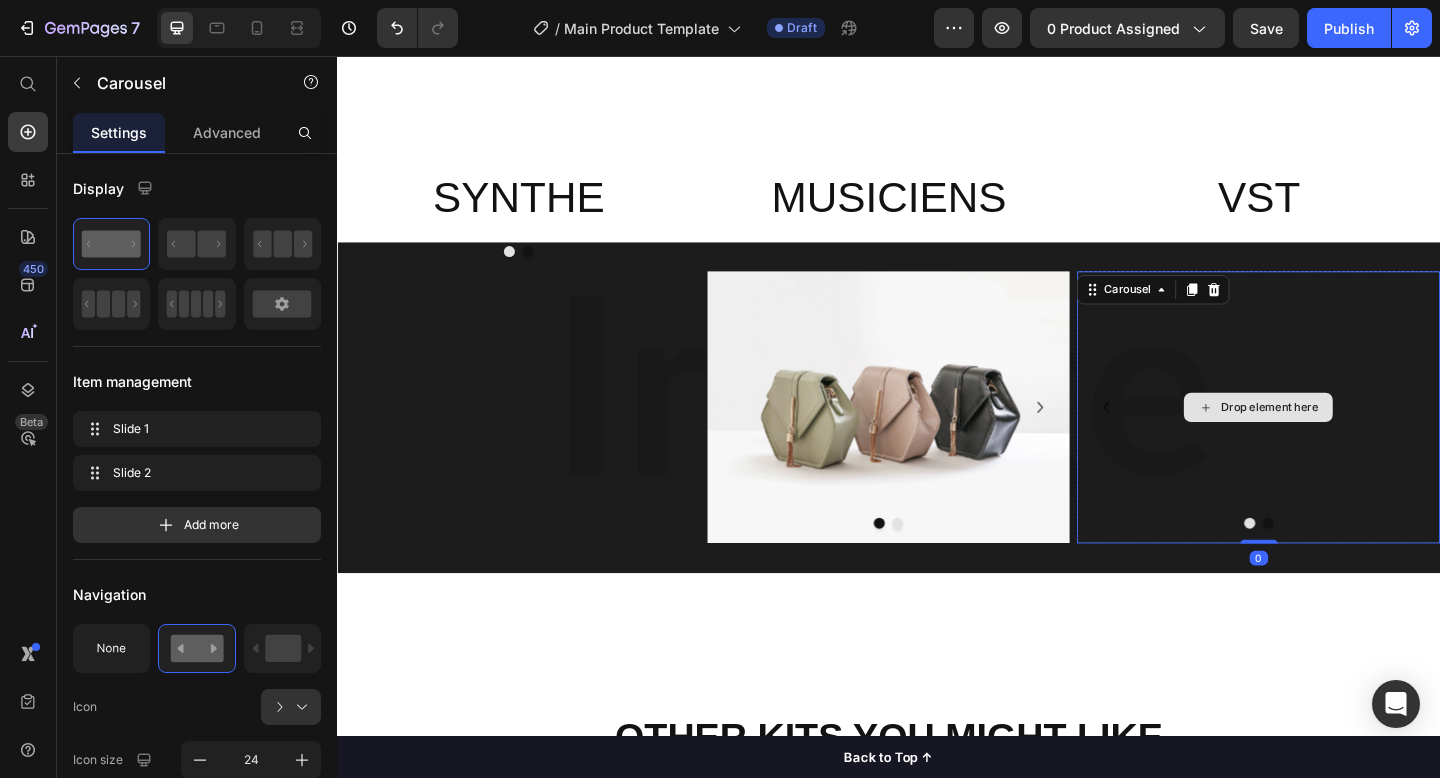 click on "Drop element here" at bounding box center (1339, 439) 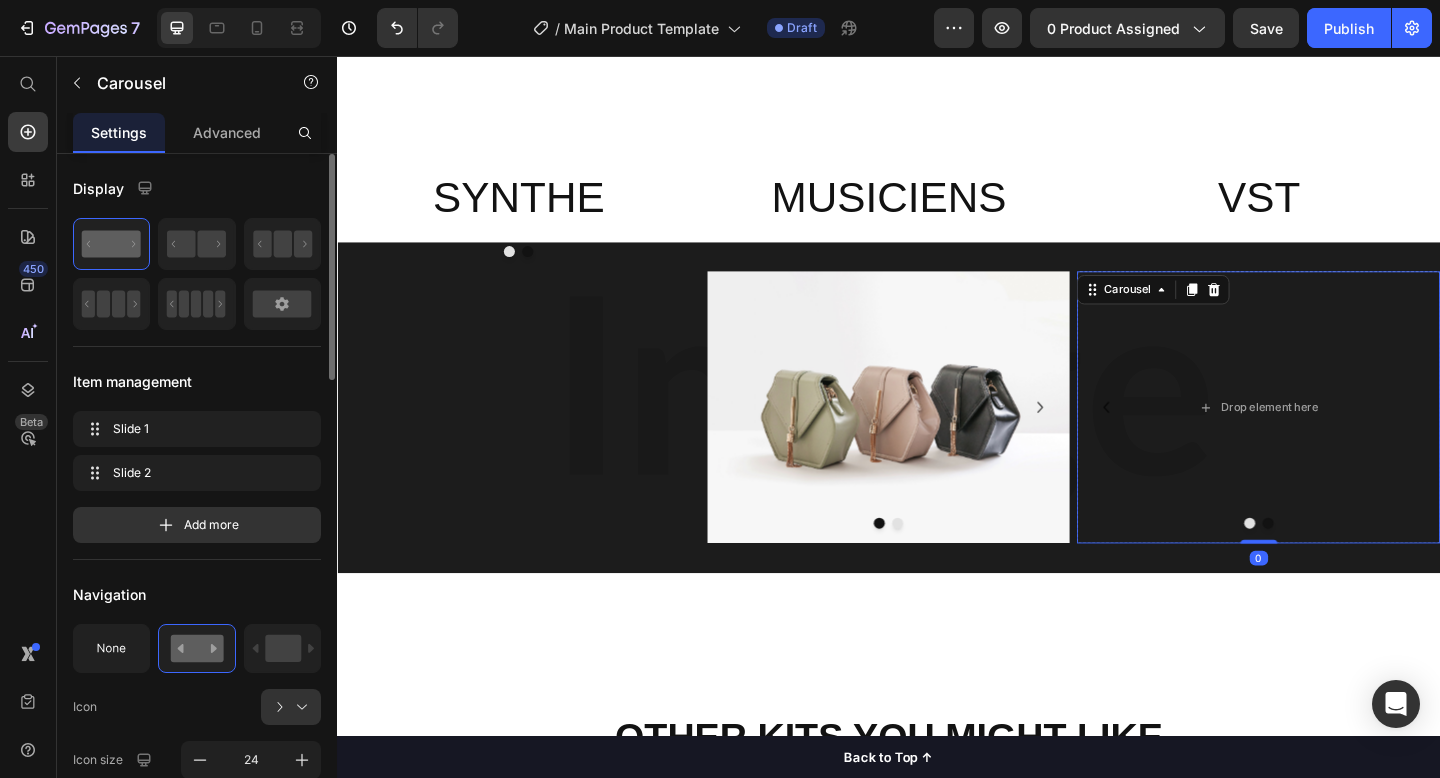 click on "Item management Slide 1 Slide 1 Slide 2 Slide 2 Add more" 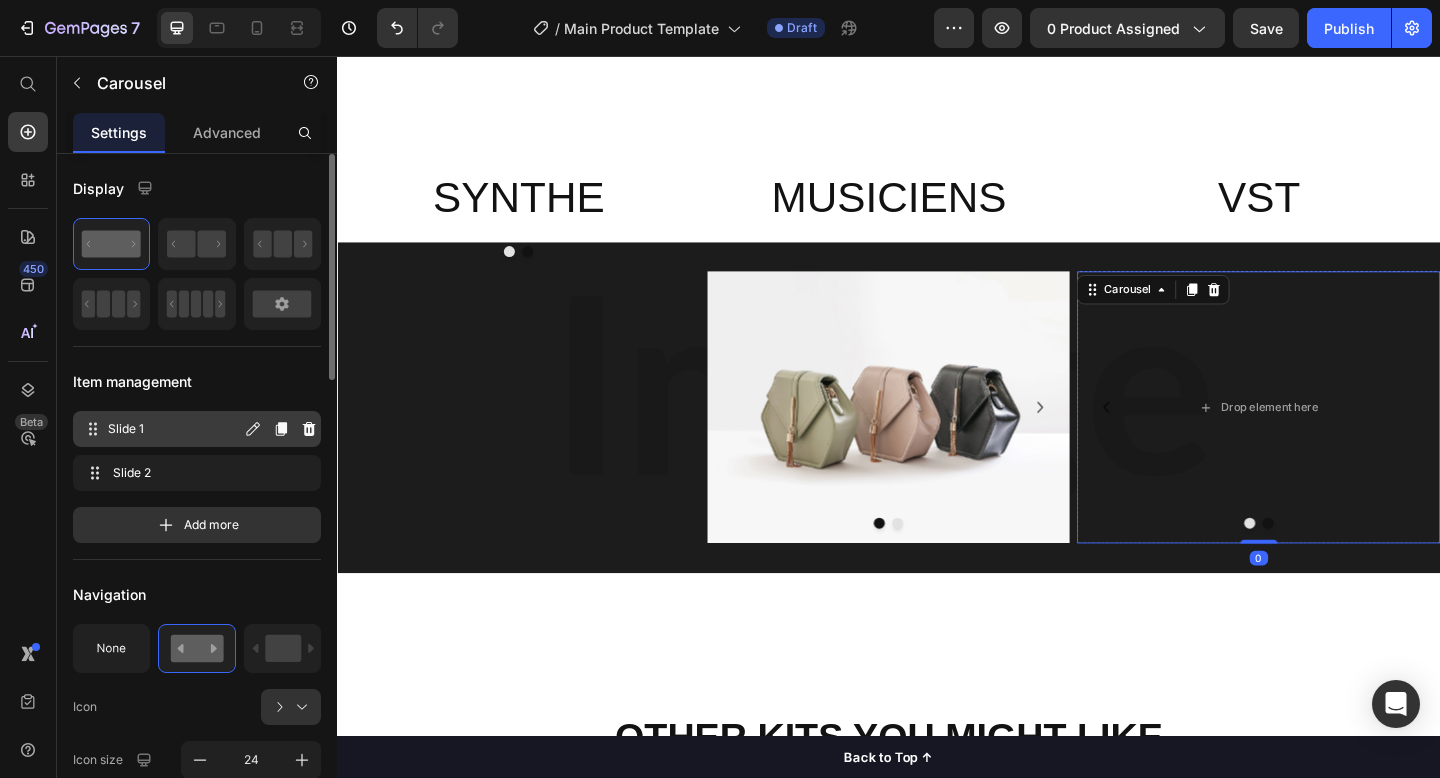 click on "Slide 1" at bounding box center [174, 429] 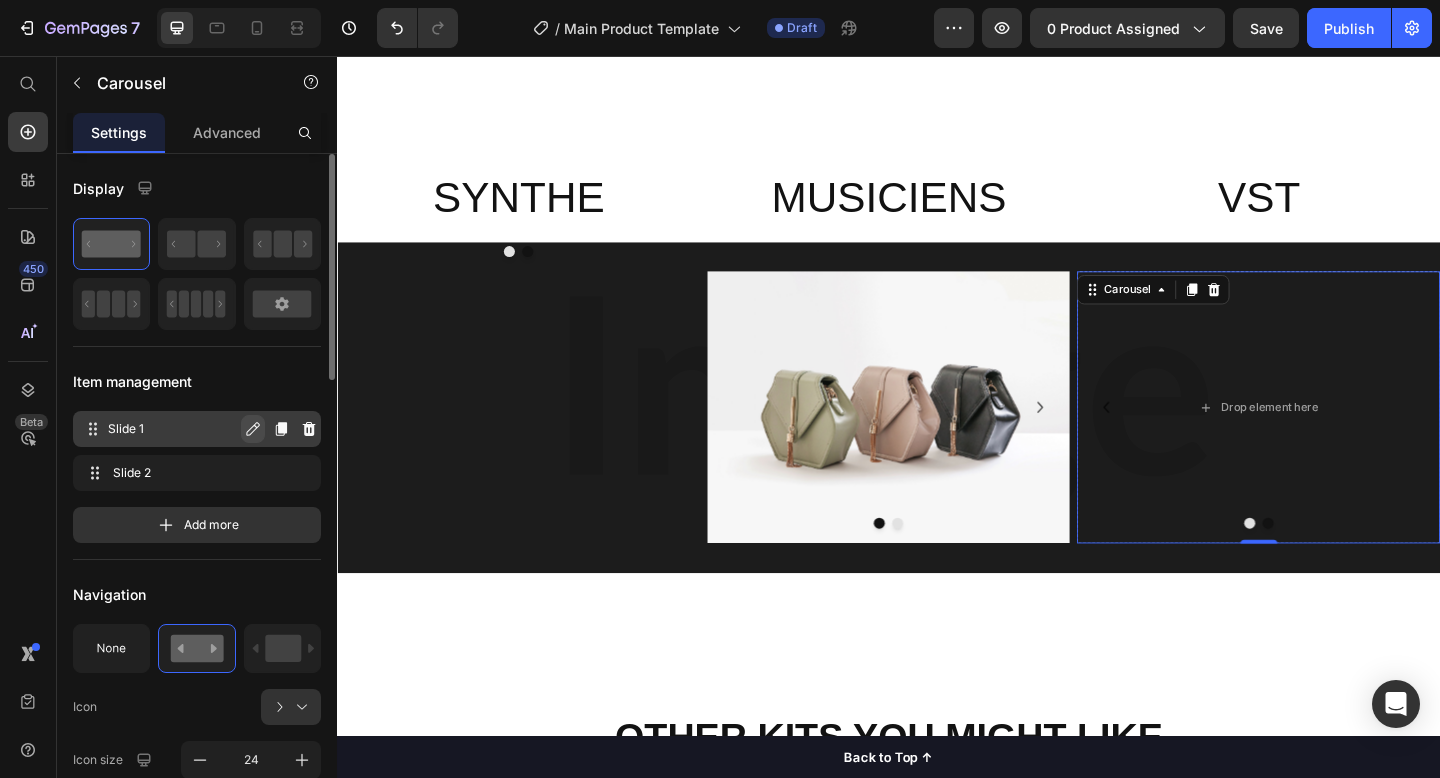 click 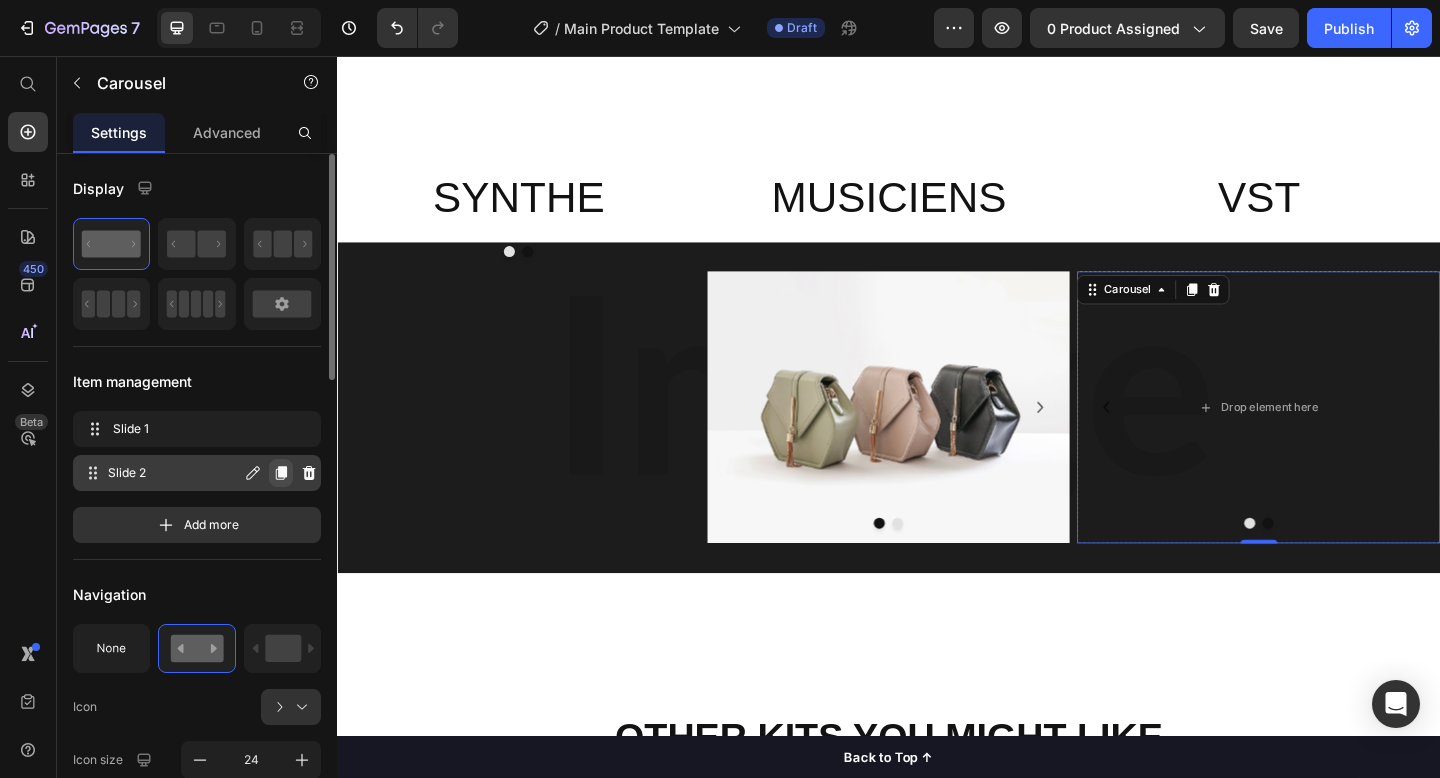 click 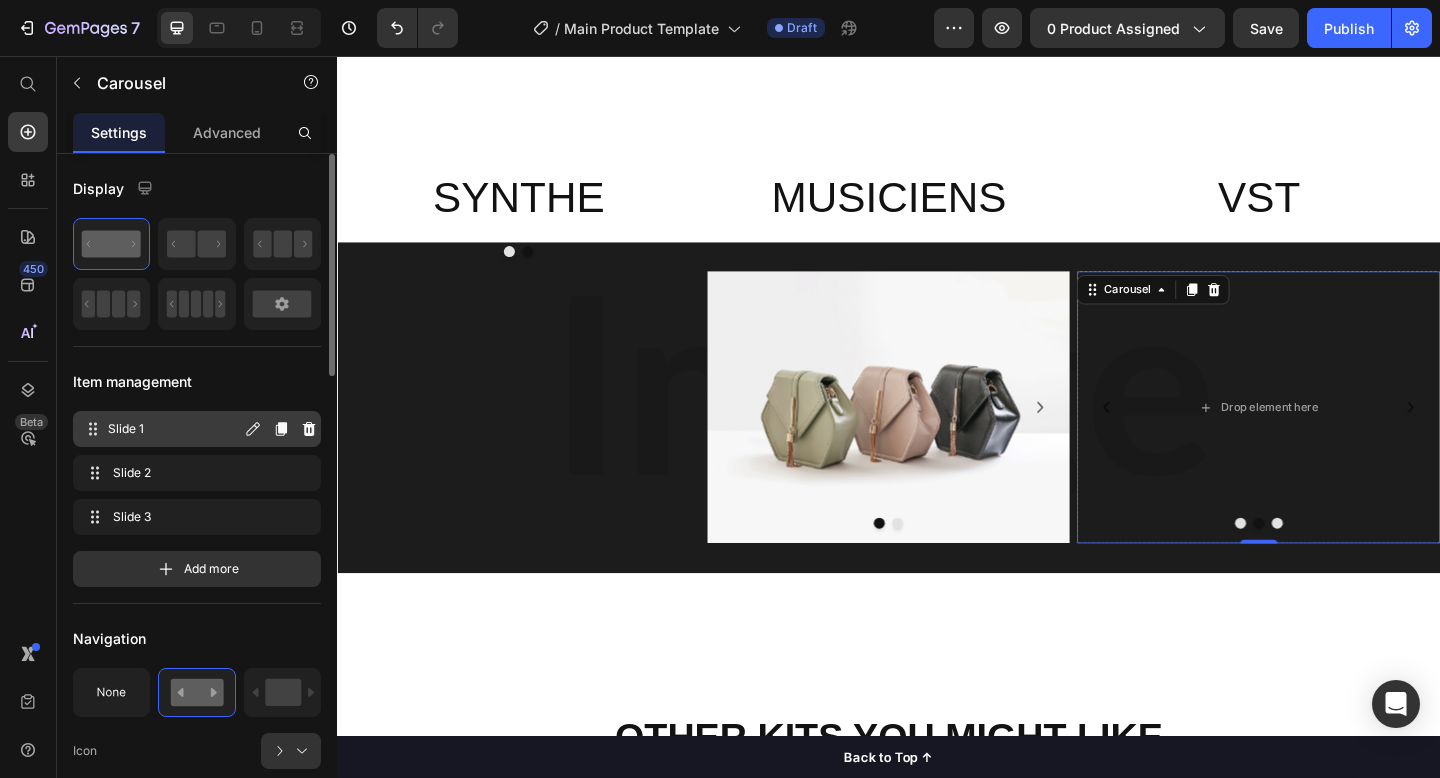 click 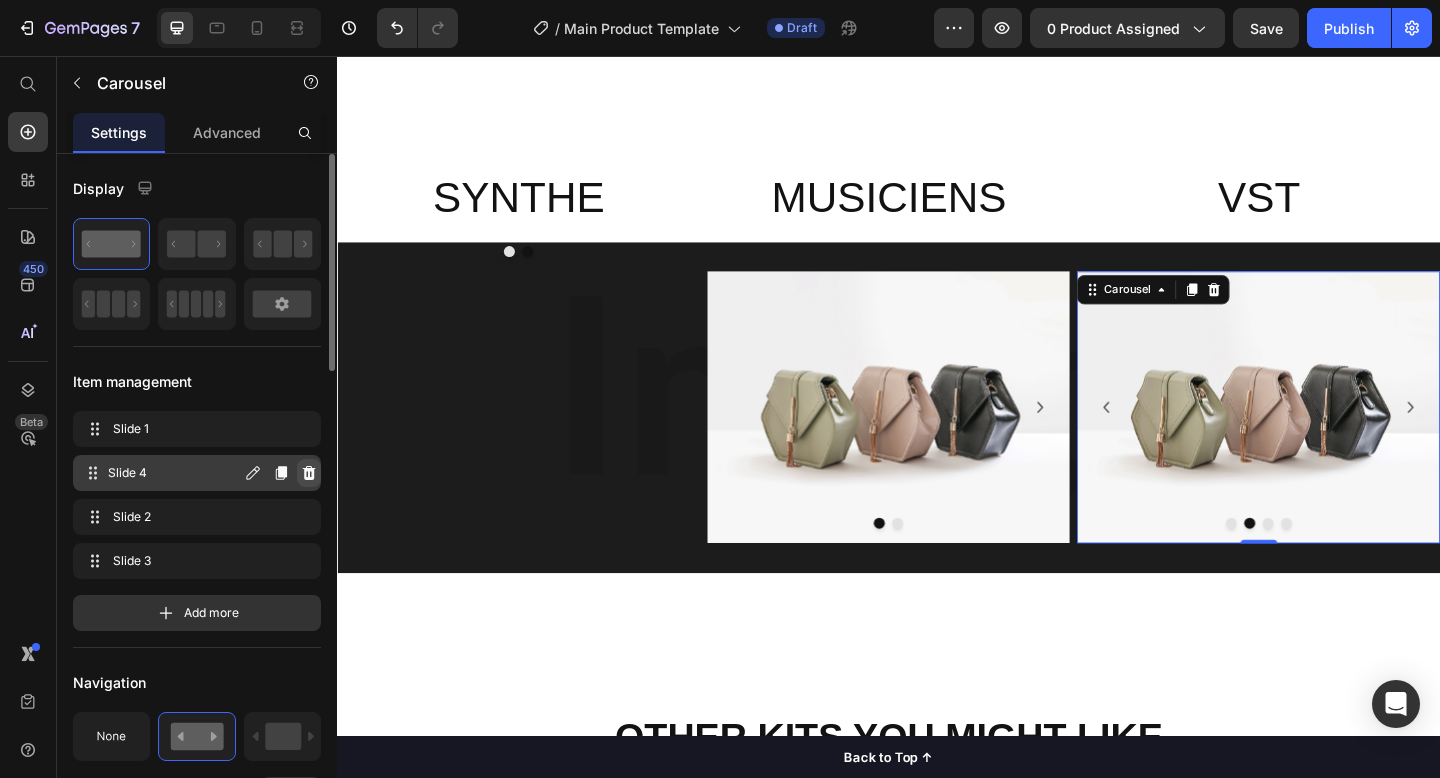 click 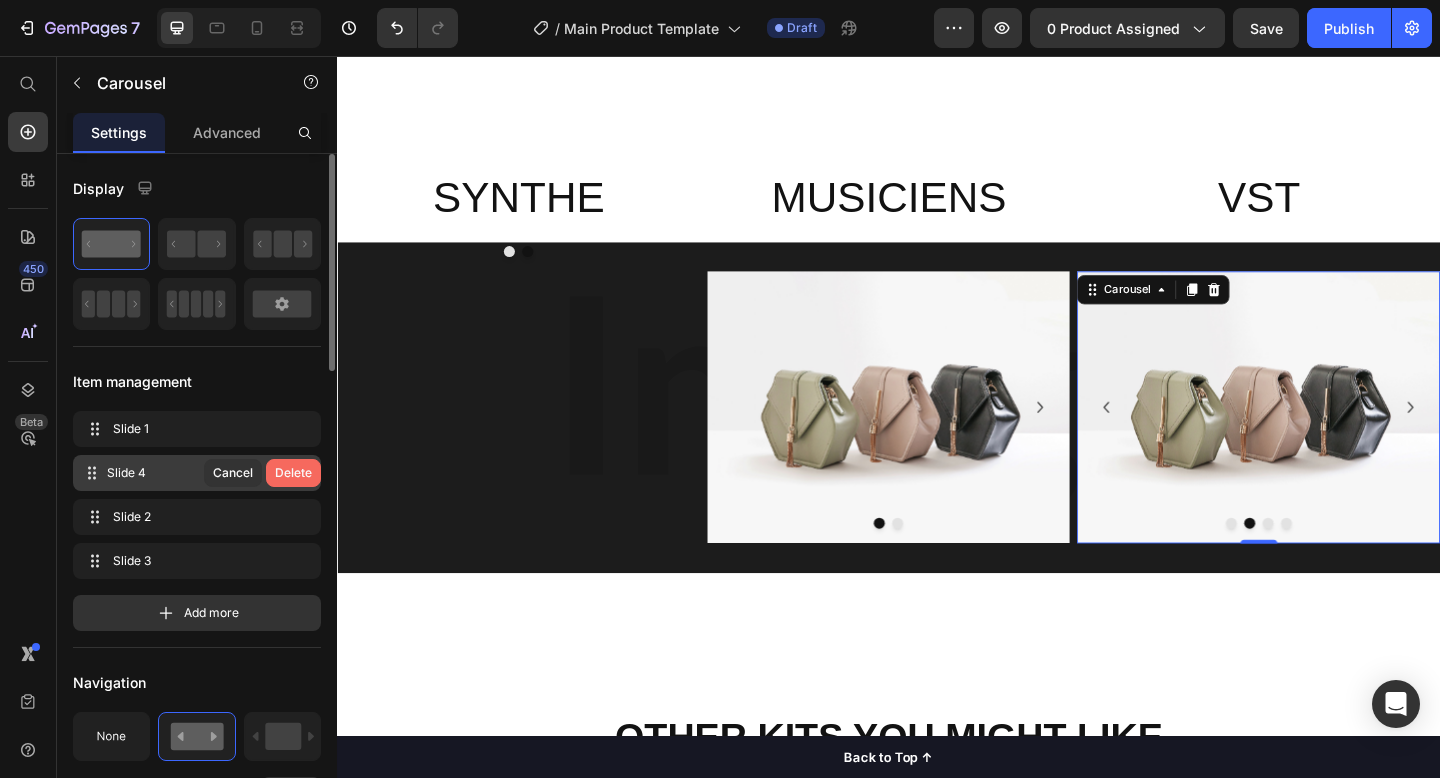 click on "Delete" at bounding box center (293, 473) 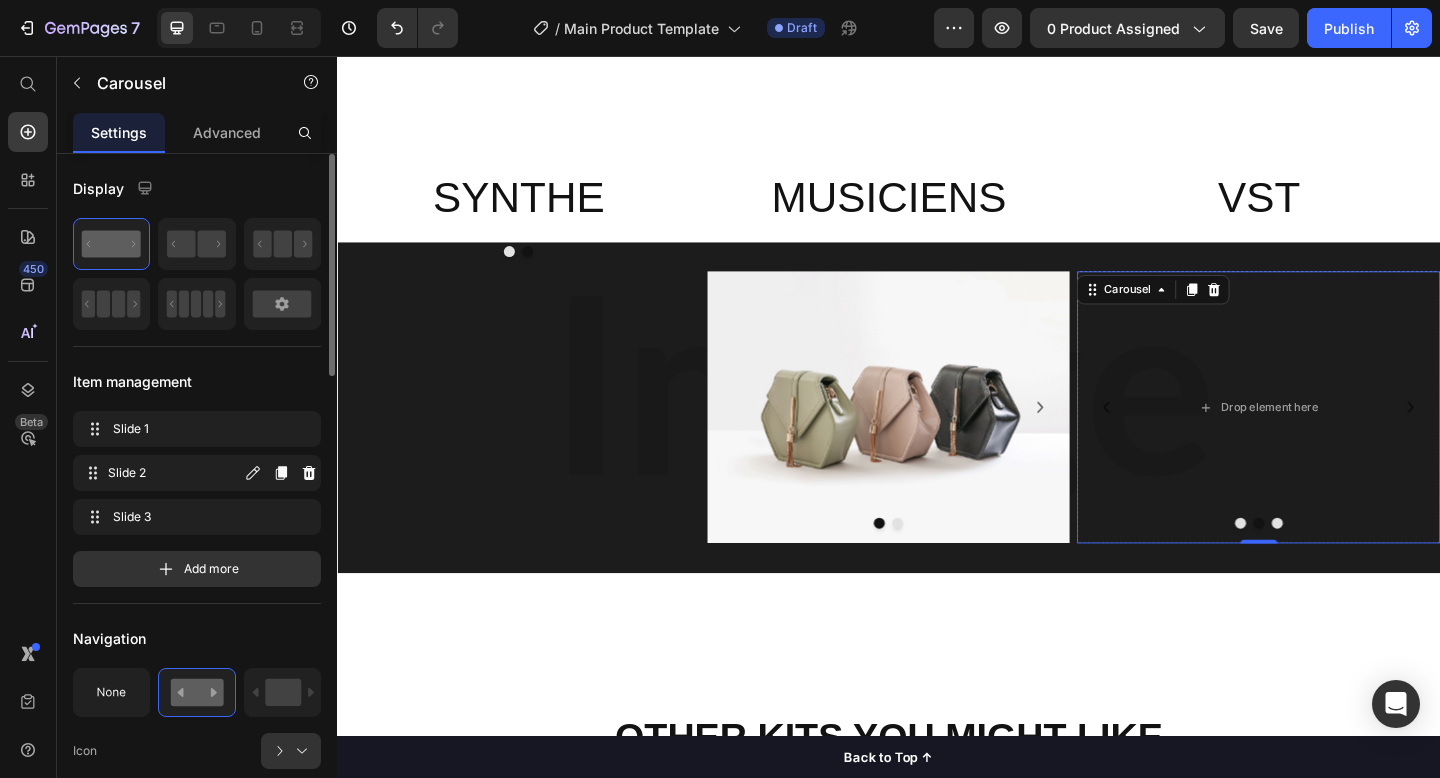 click 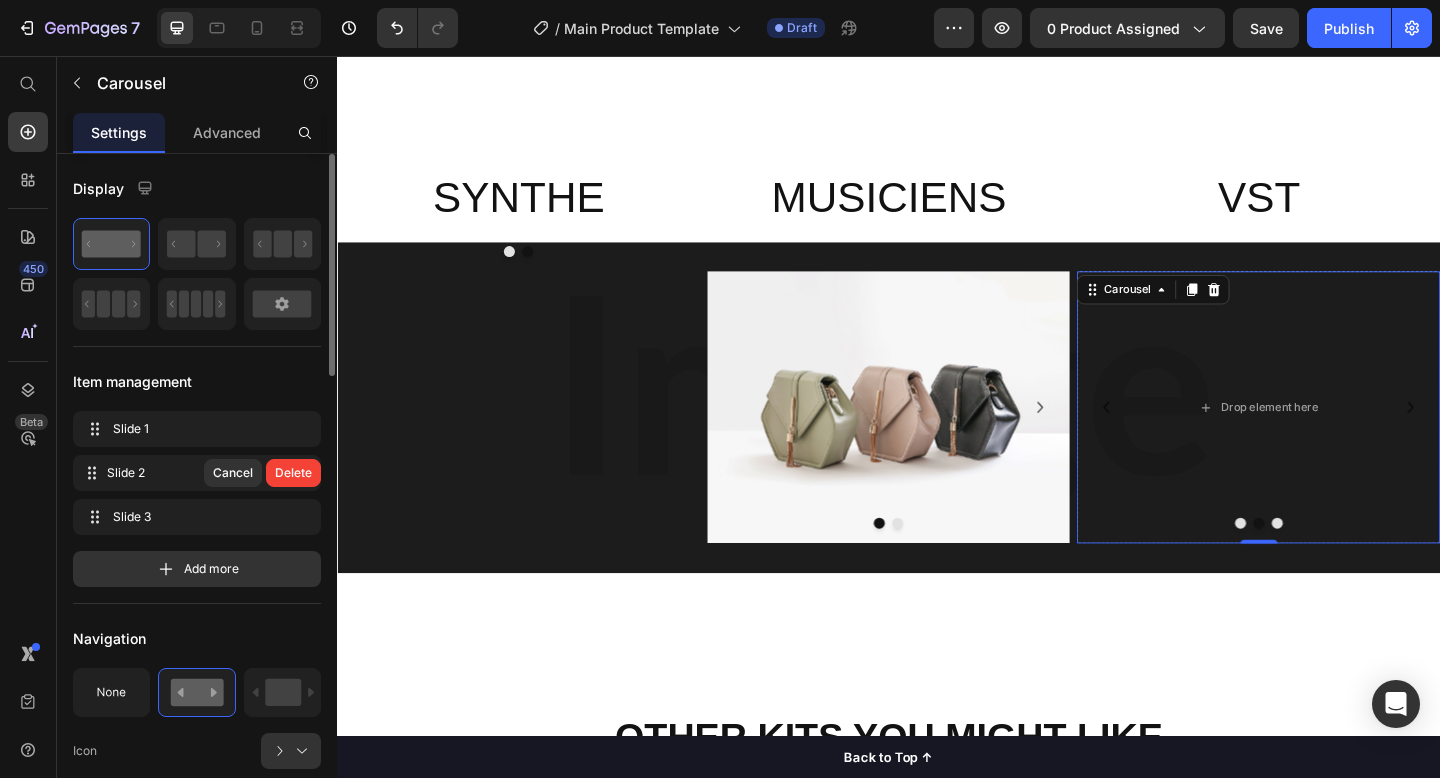 click on "Delete" at bounding box center (293, 473) 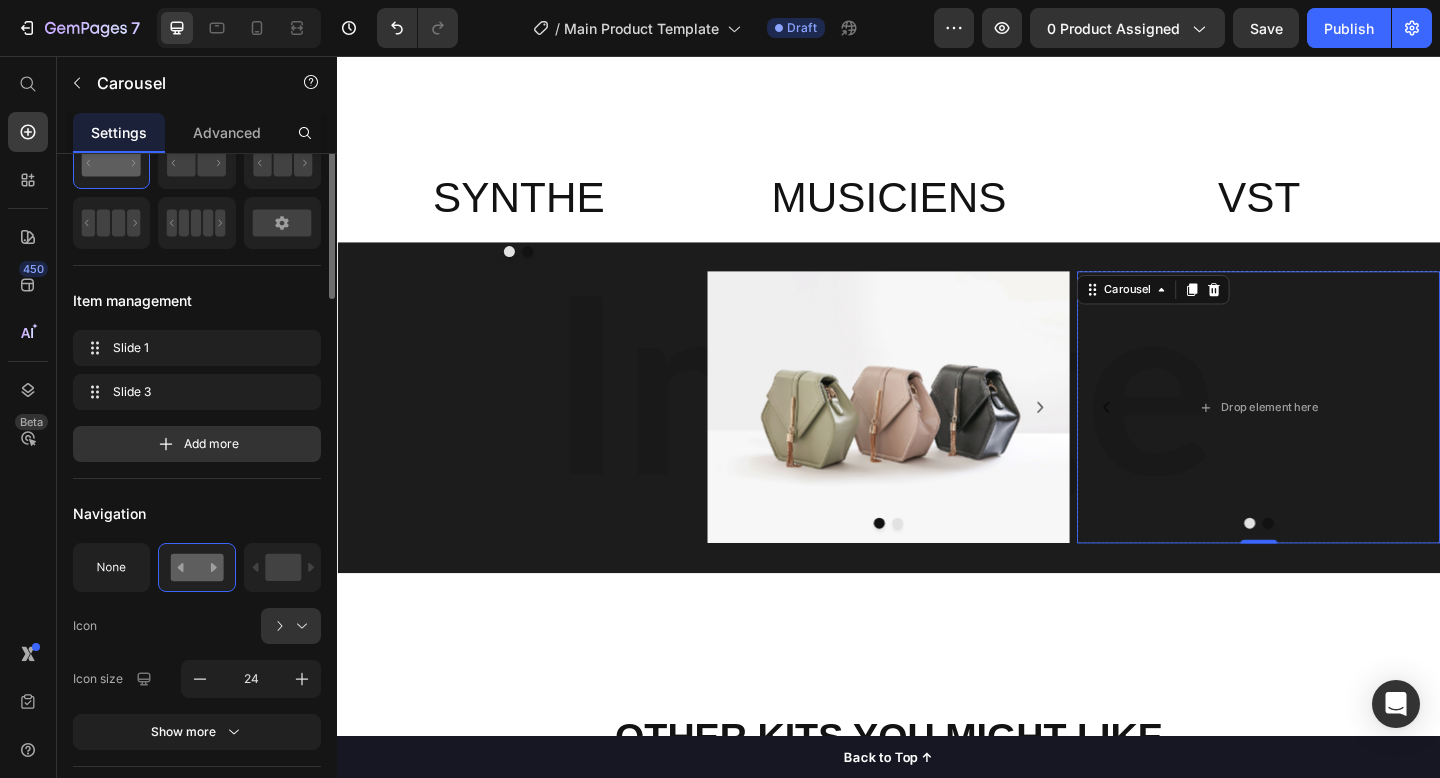 scroll, scrollTop: 0, scrollLeft: 0, axis: both 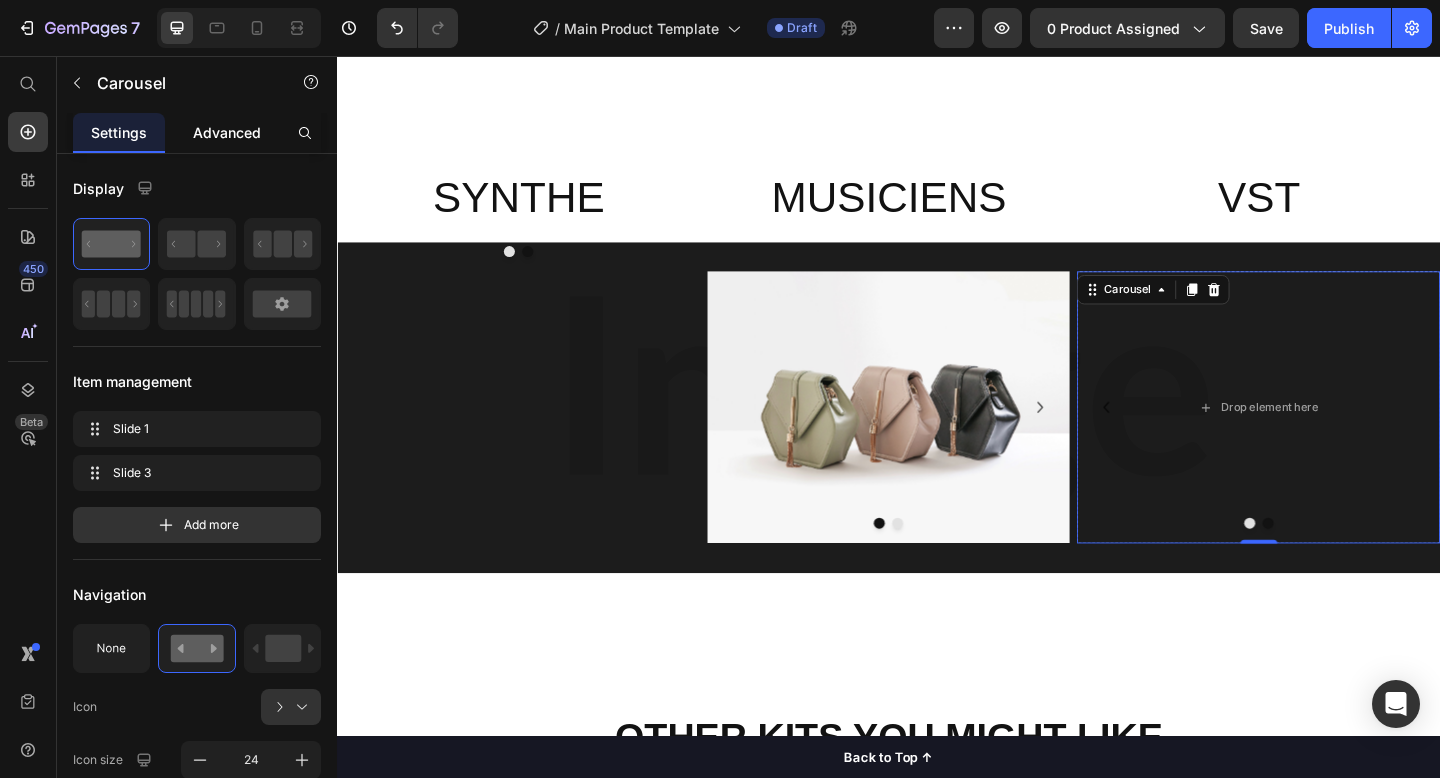 click on "Advanced" 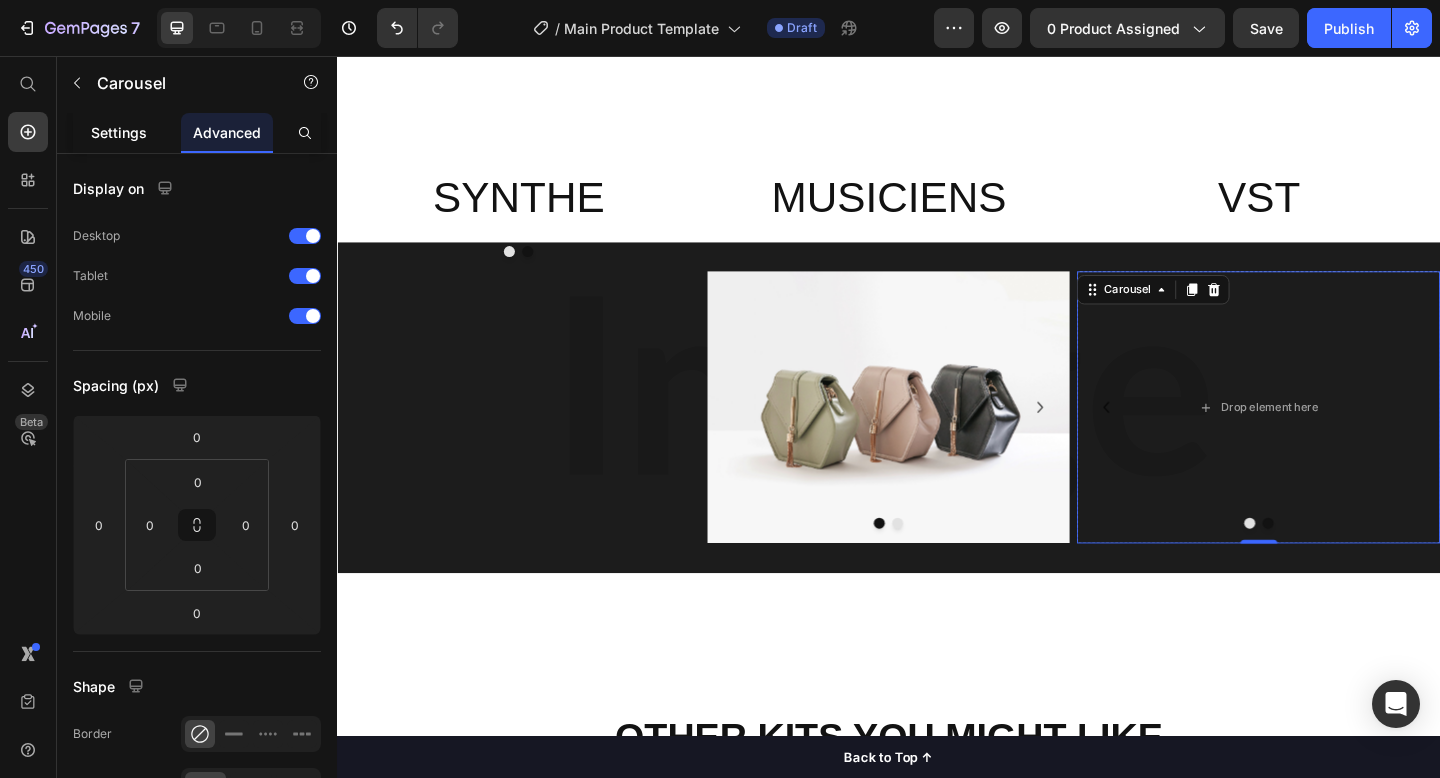 click on "Settings" at bounding box center [119, 132] 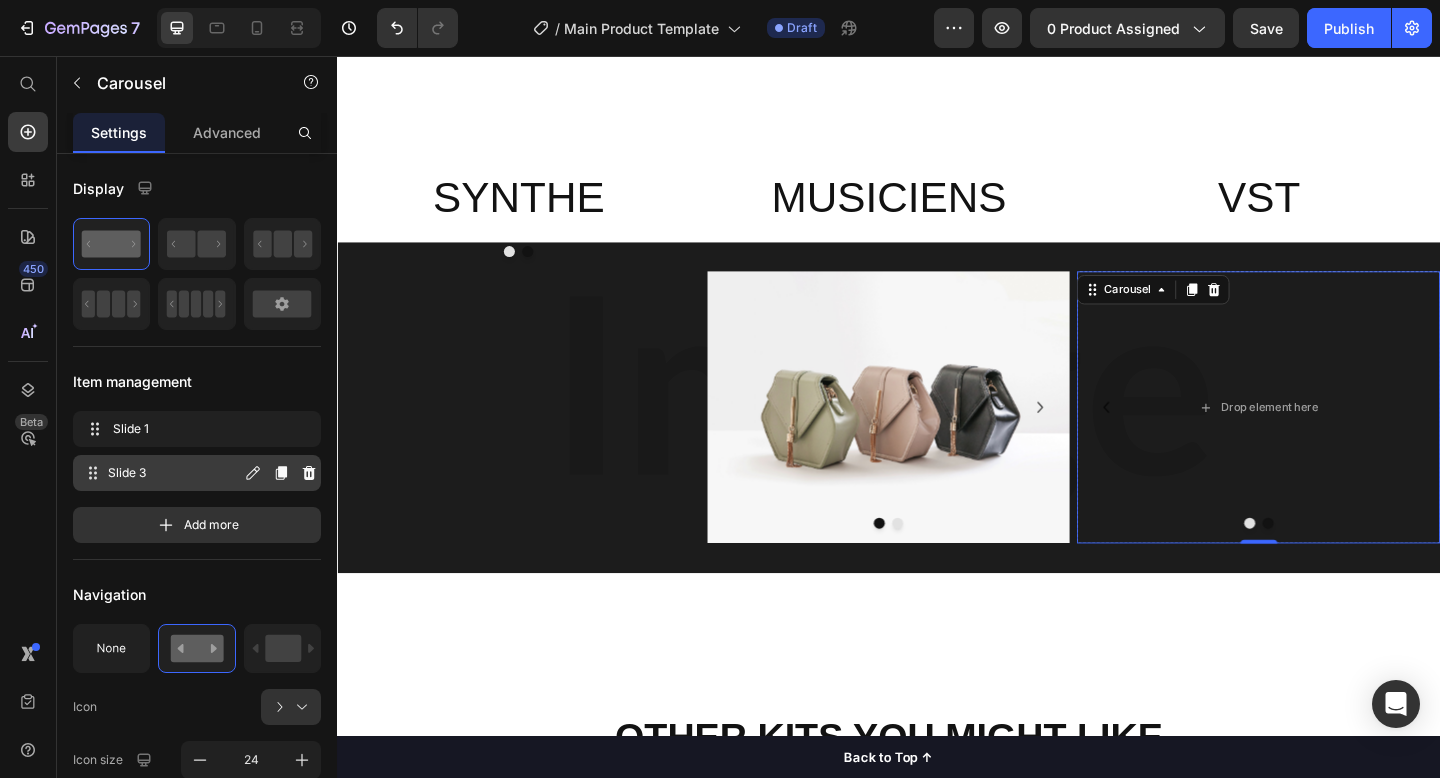 click on "Slide 3 Slide 3" at bounding box center (197, 473) 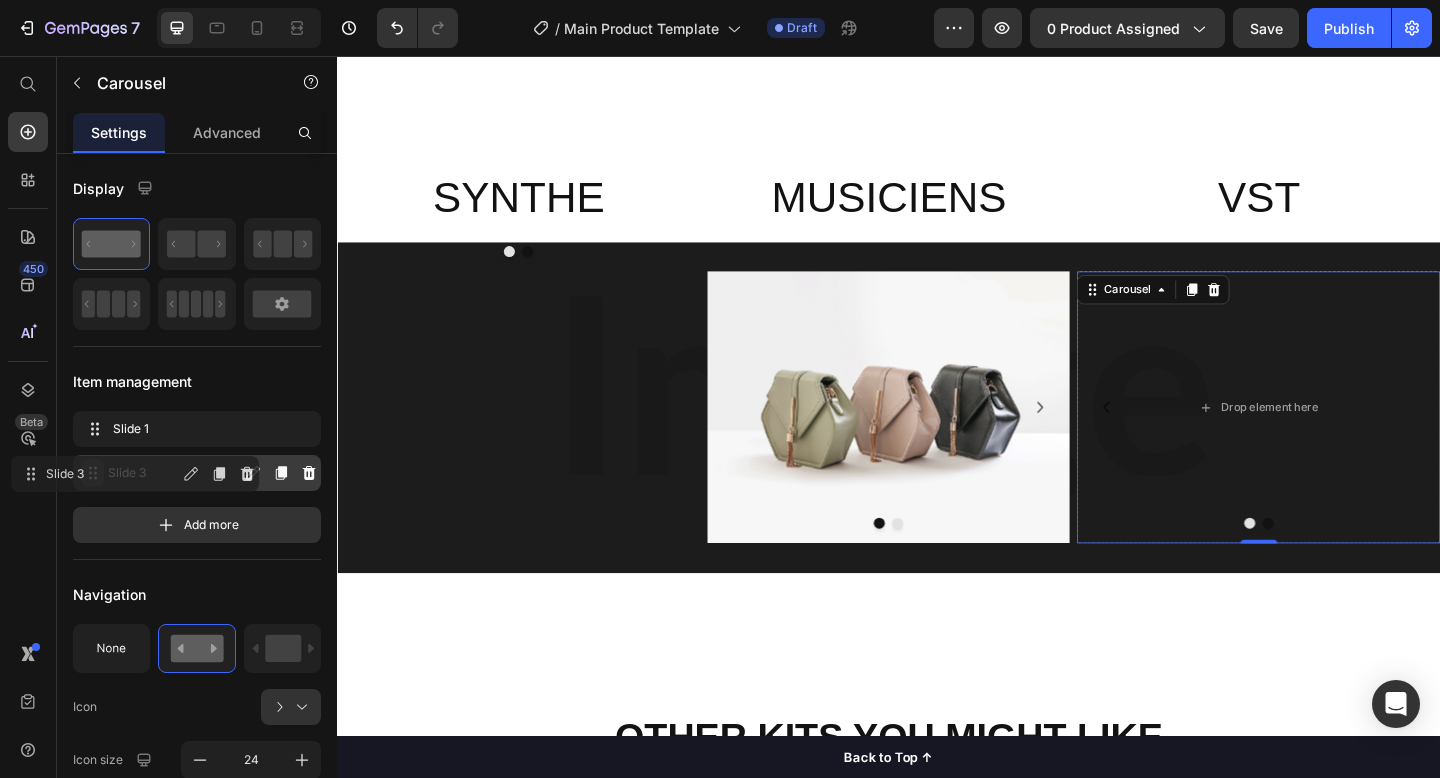 drag, startPoint x: 142, startPoint y: 460, endPoint x: 82, endPoint y: 461, distance: 60.00833 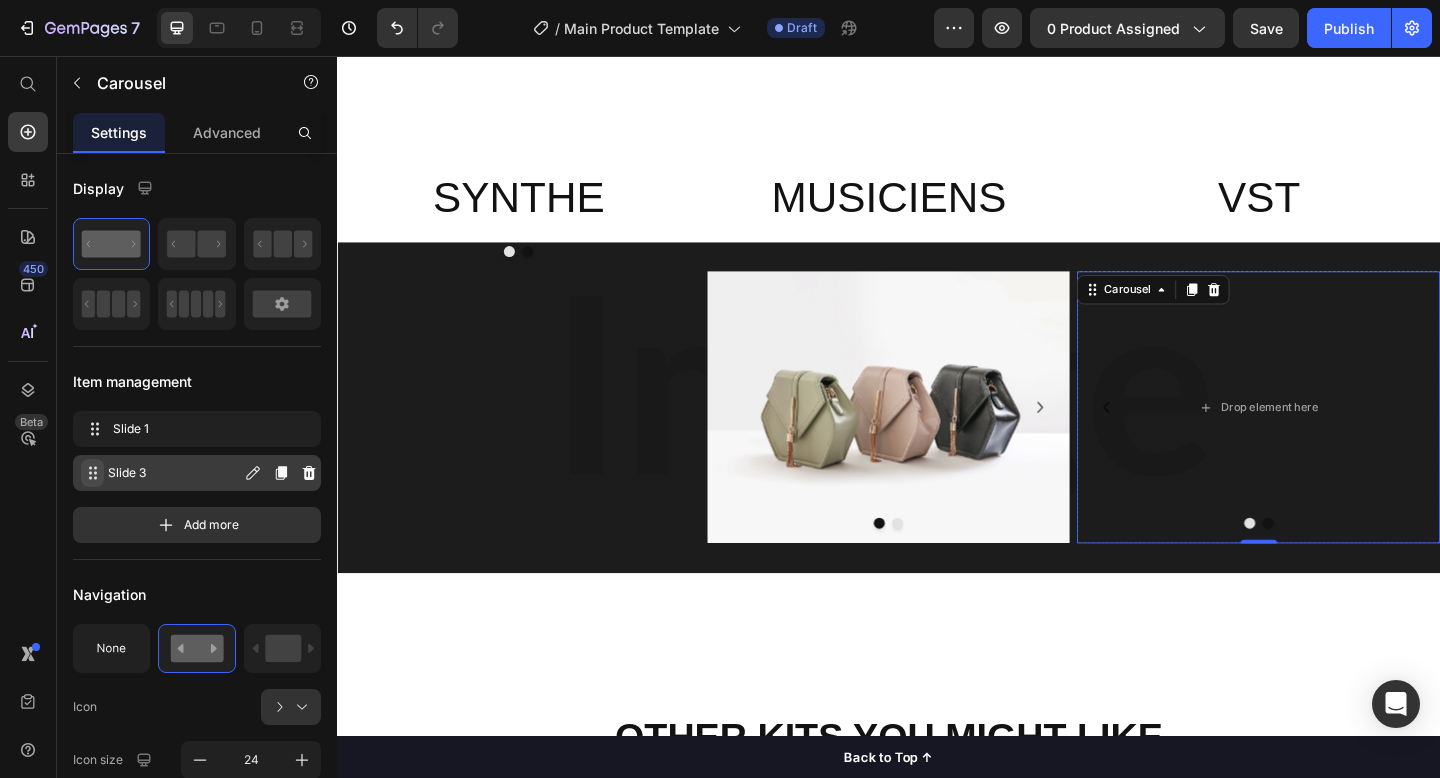 click at bounding box center (92, 473) 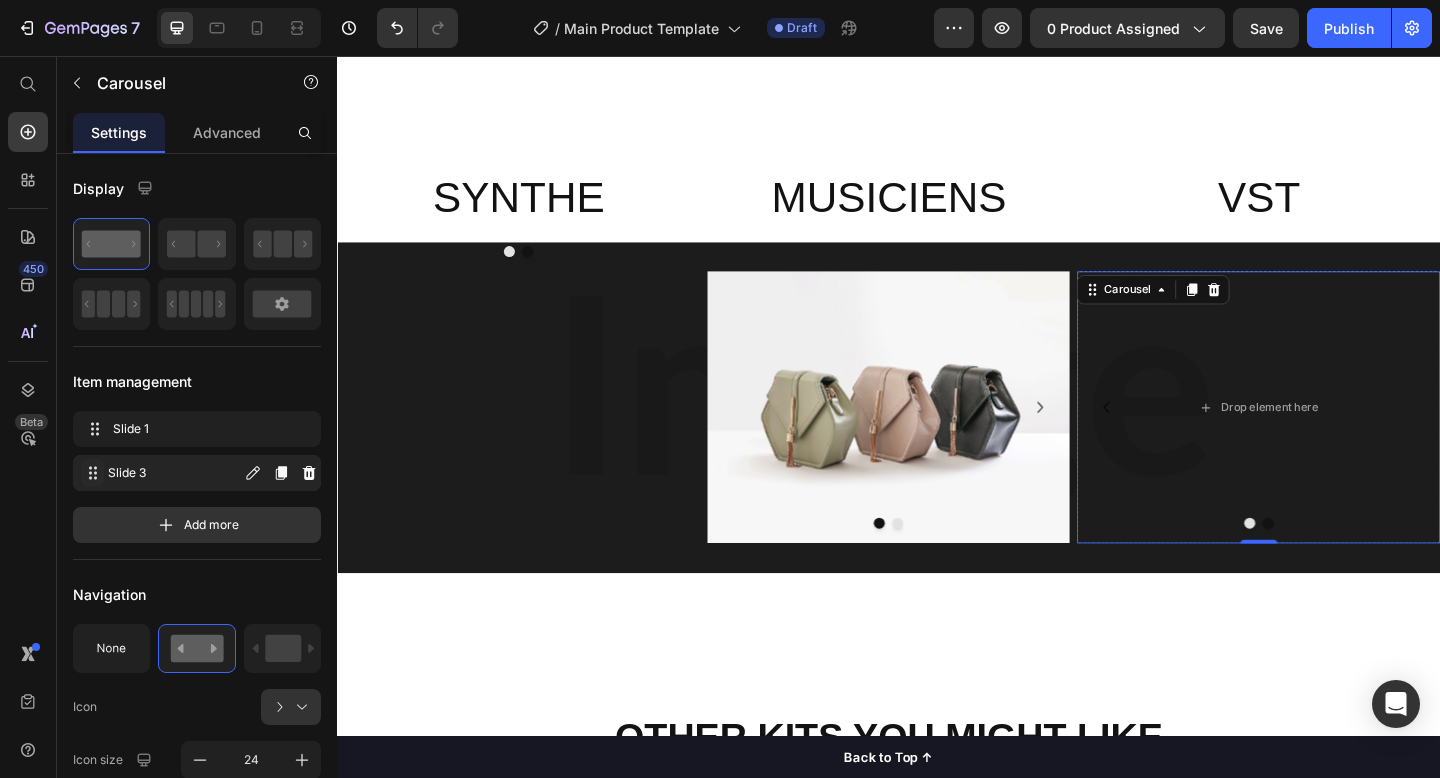 click 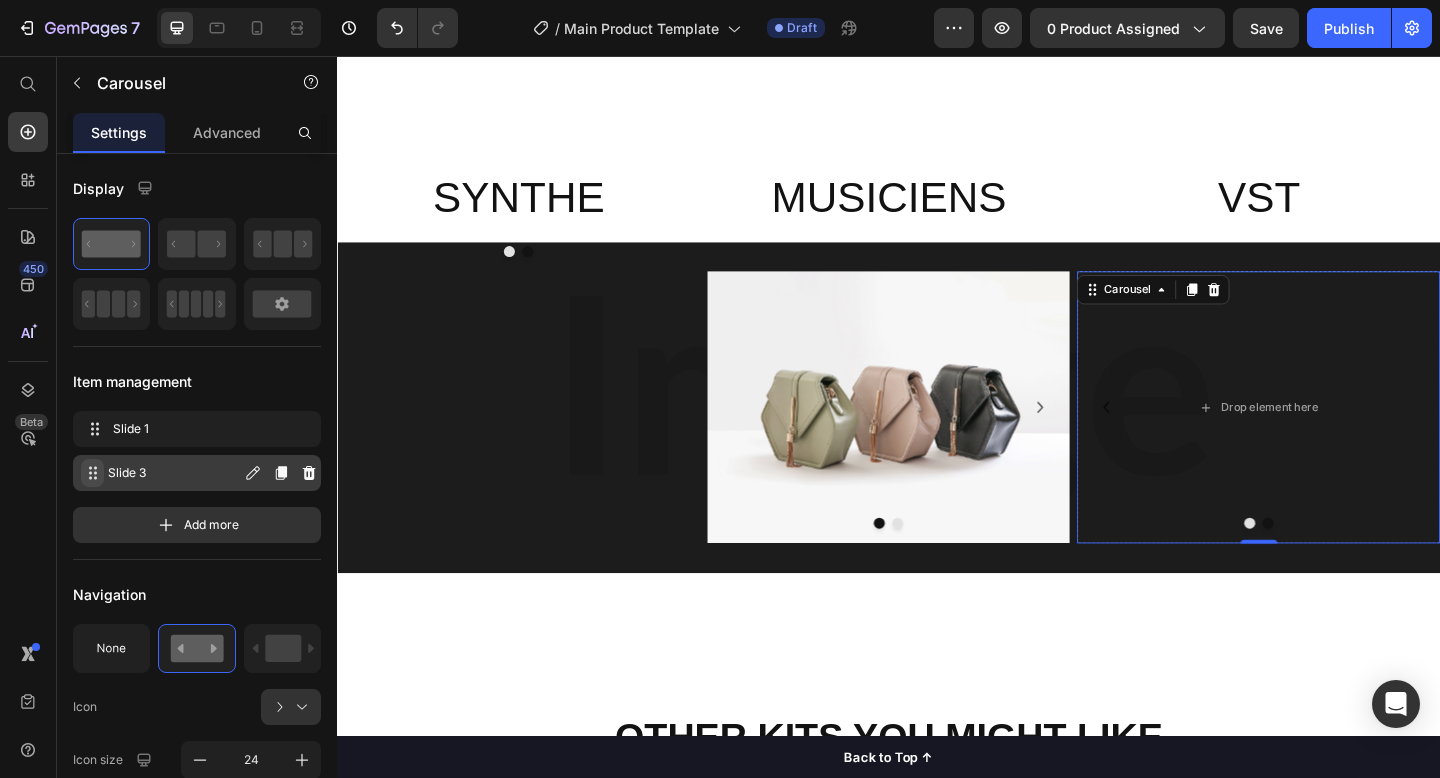 click 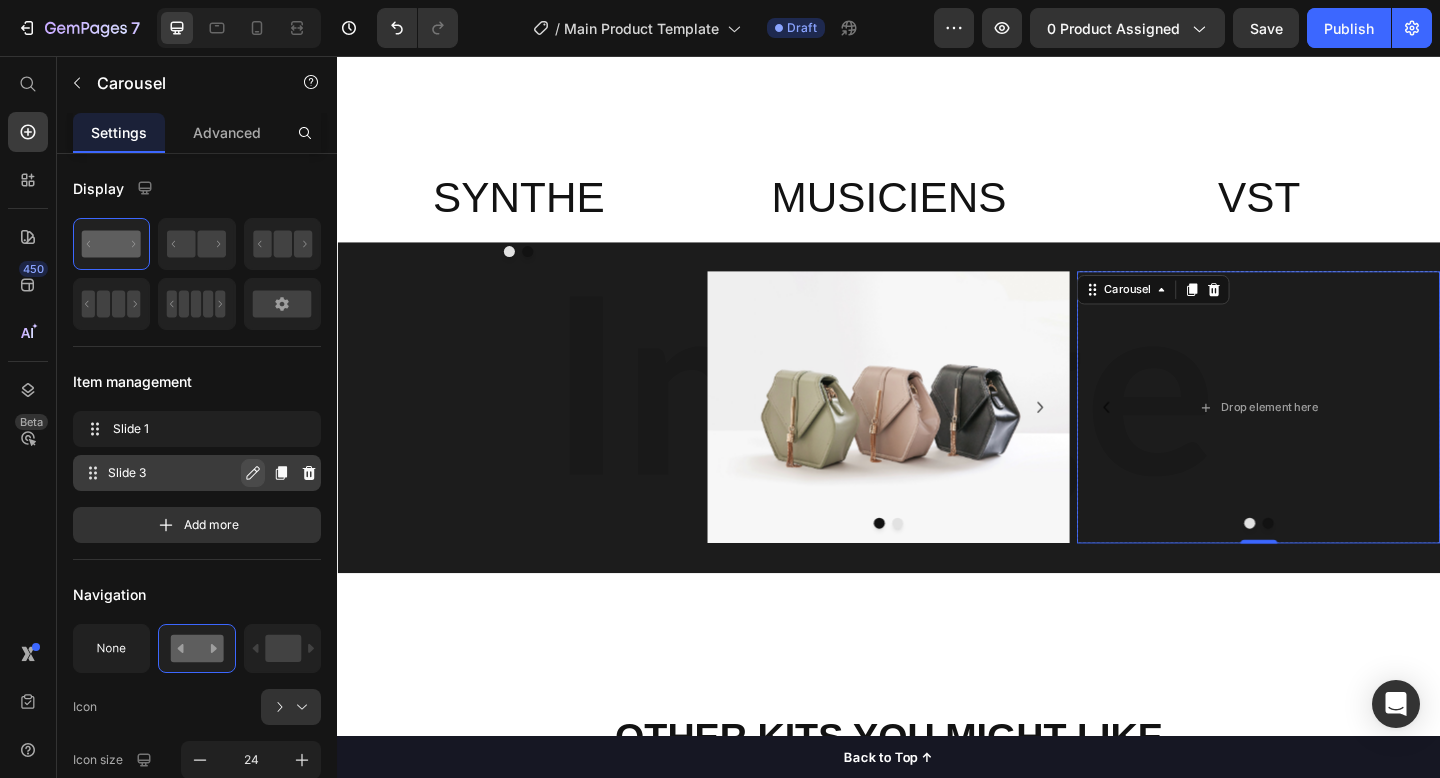 click 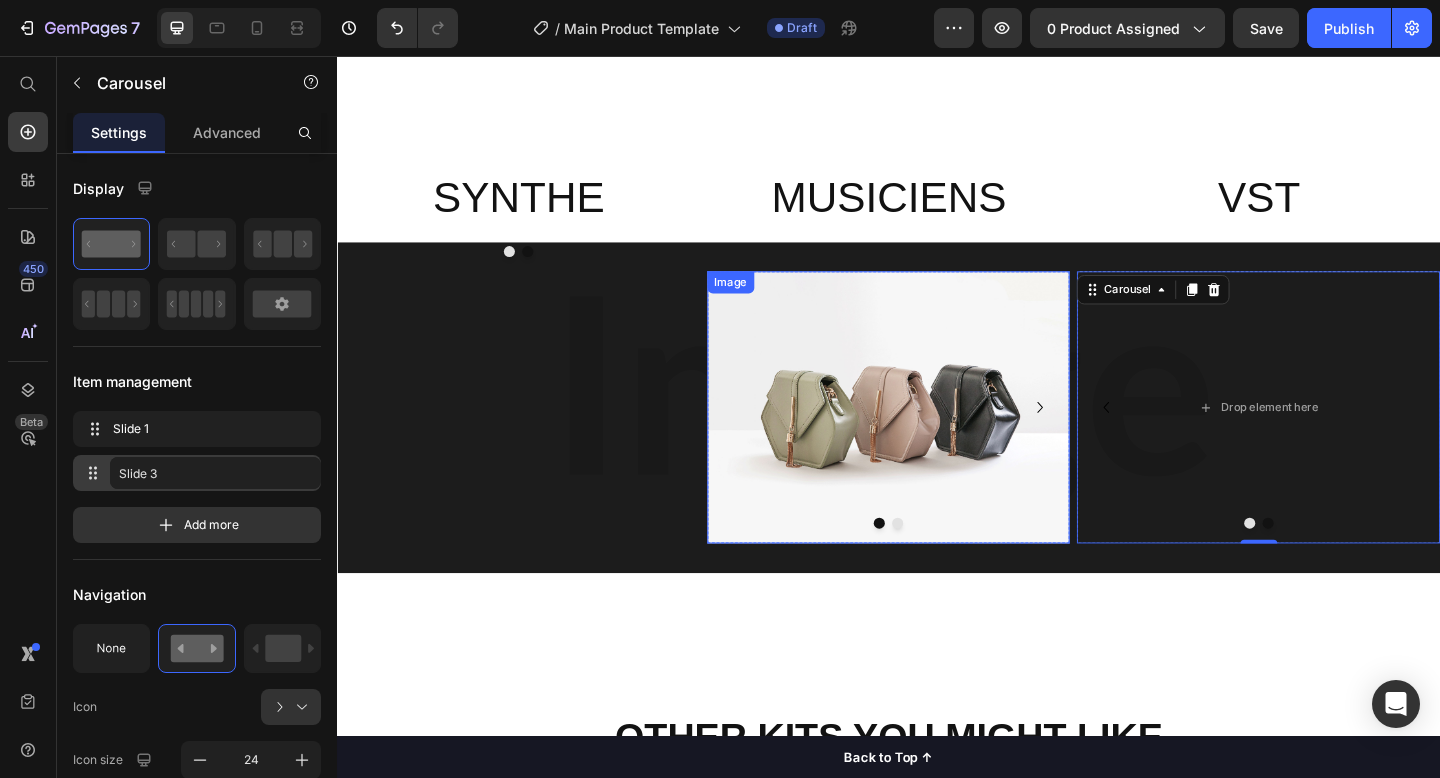 click at bounding box center (937, 439) 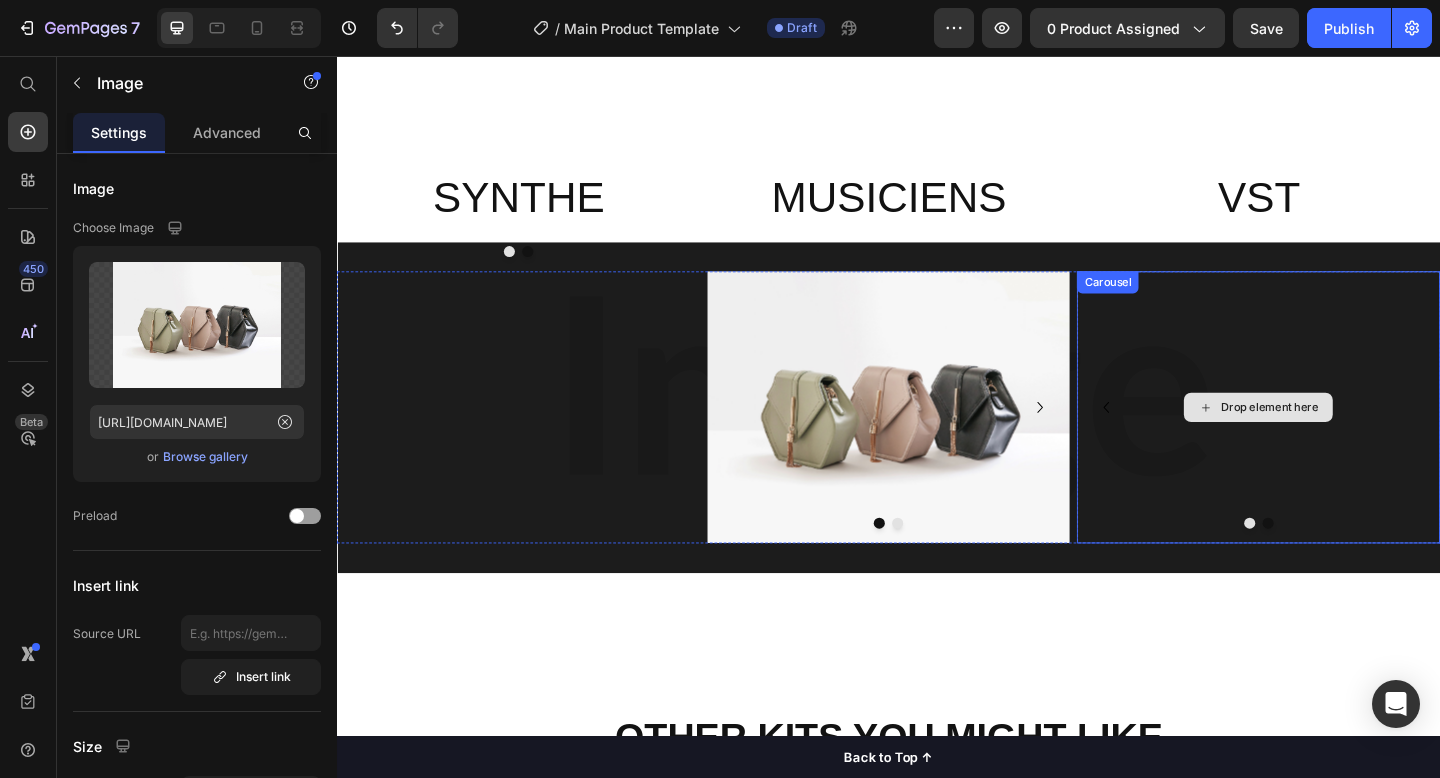 click on "Drop element here" at bounding box center [1340, 439] 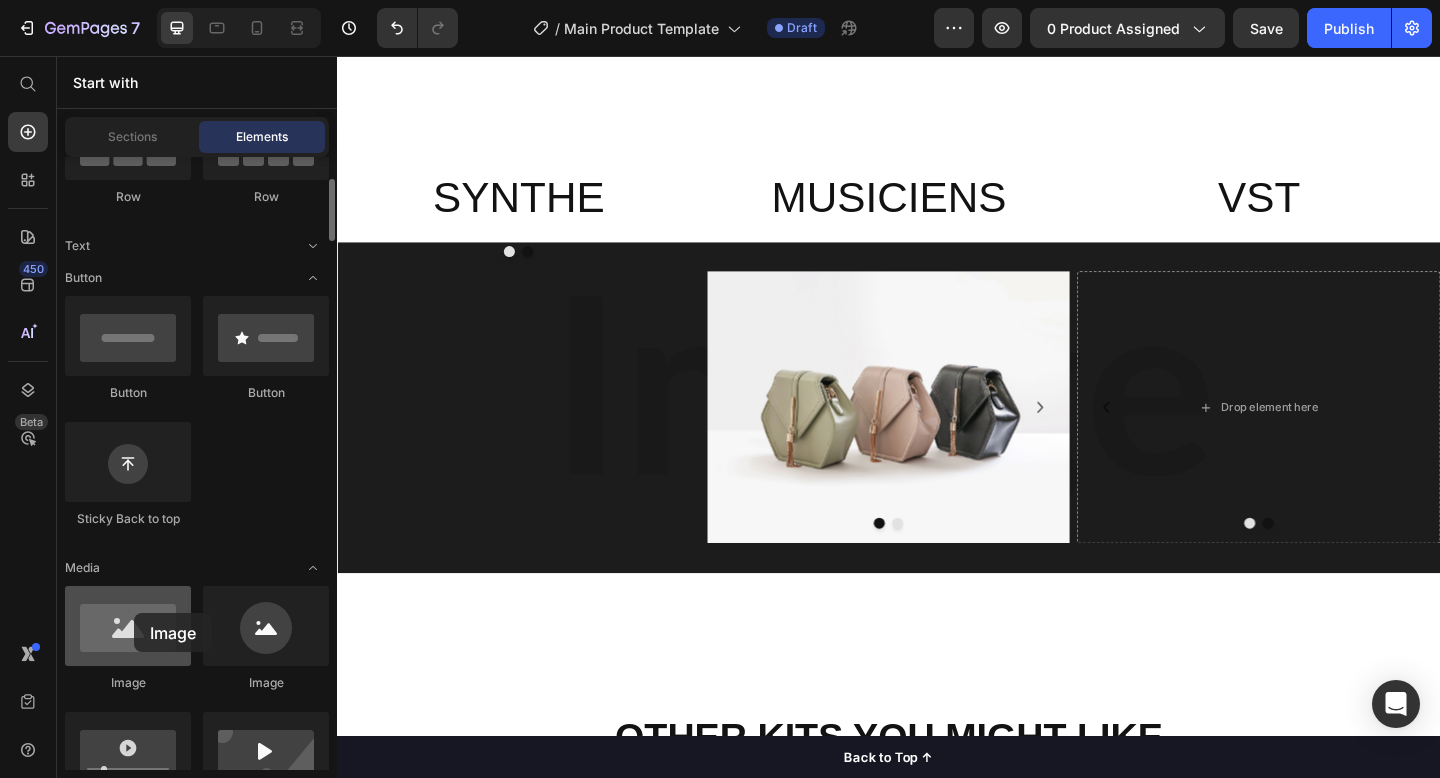 click at bounding box center (128, 626) 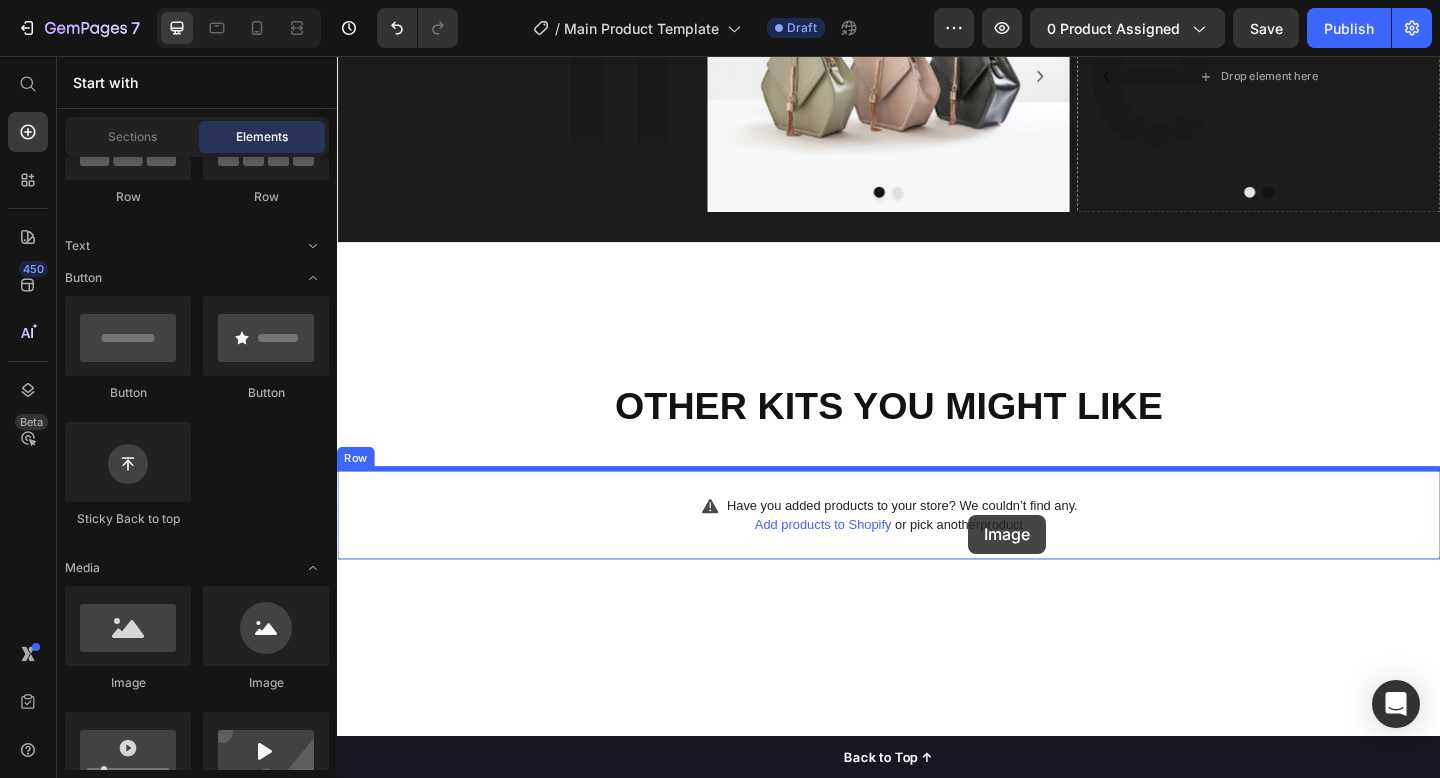 scroll, scrollTop: 2977, scrollLeft: 0, axis: vertical 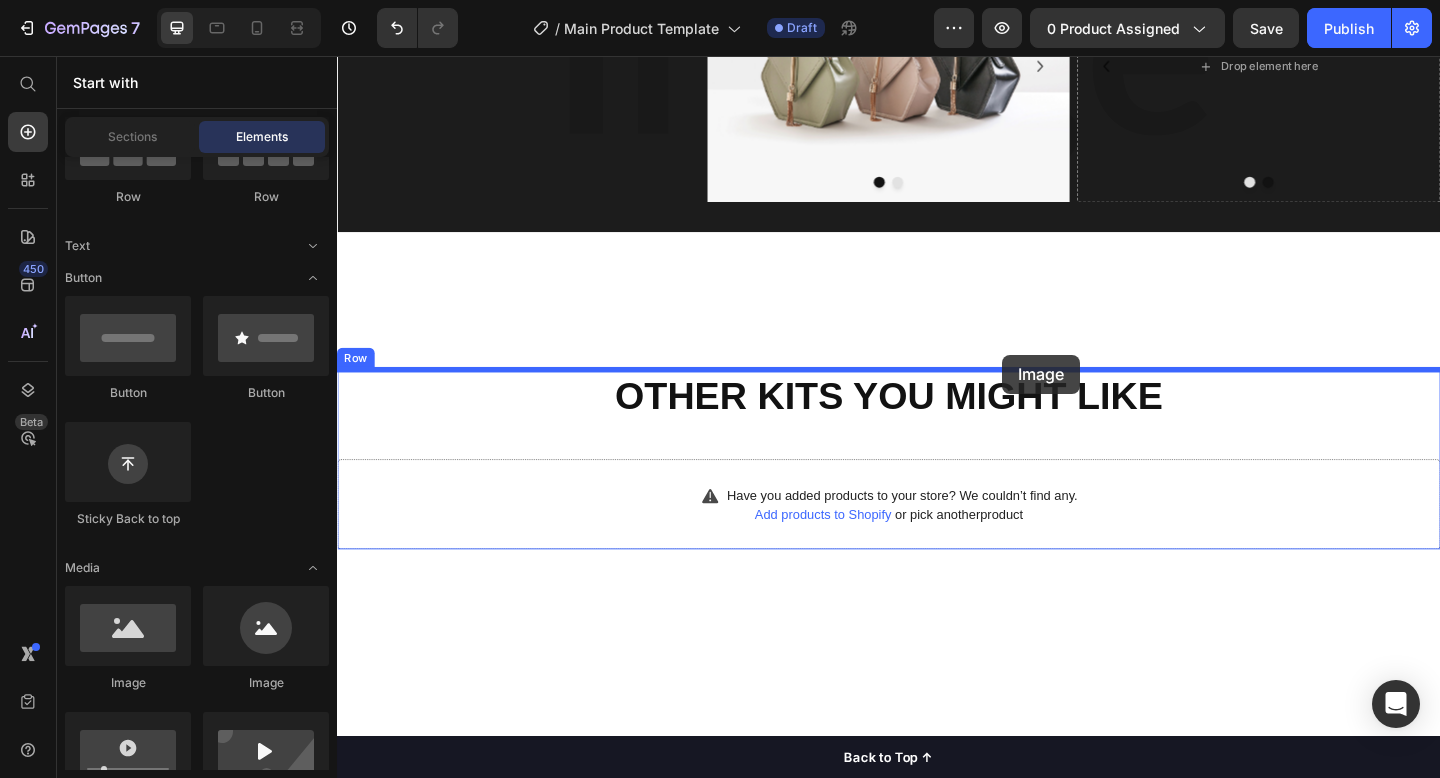 drag, startPoint x: 471, startPoint y: 670, endPoint x: 1061, endPoint y: 382, distance: 656.5394 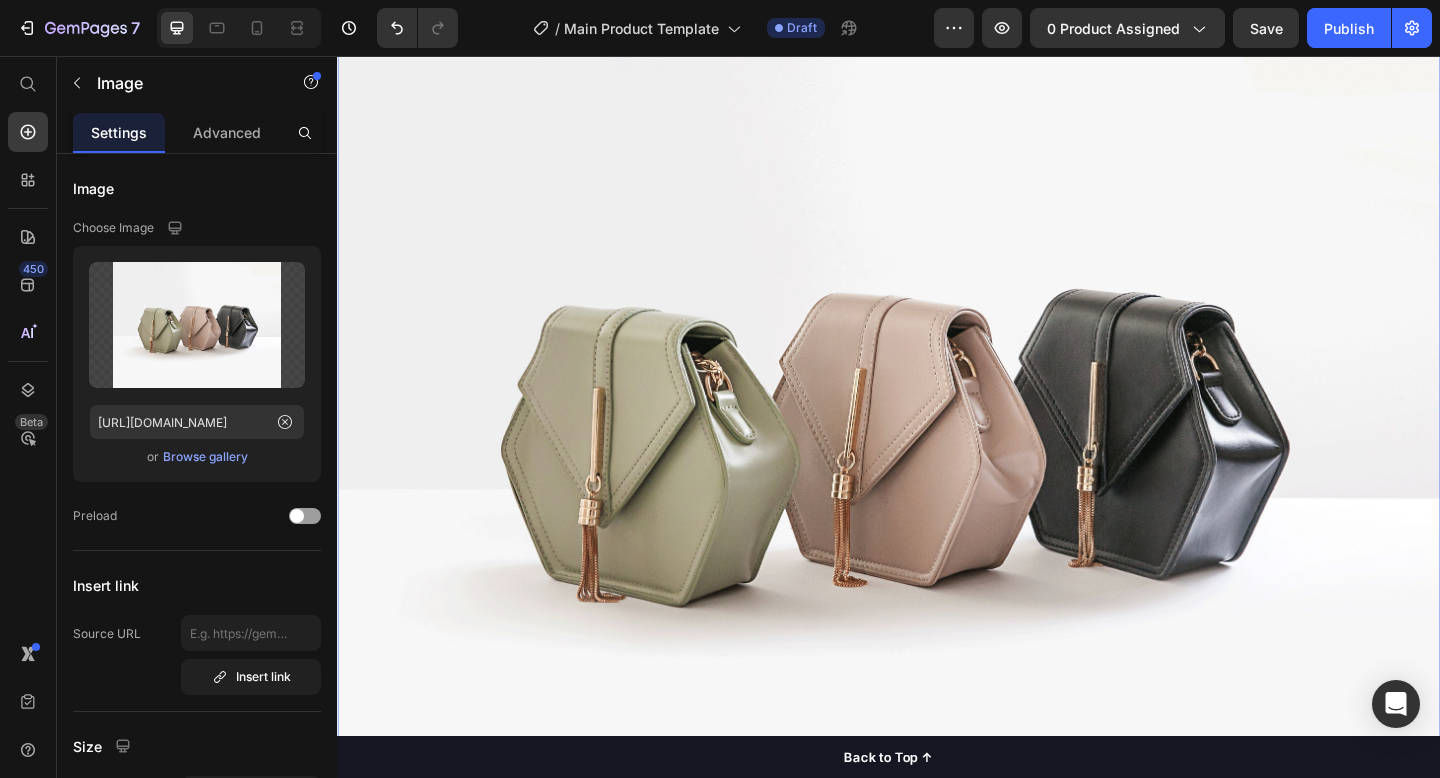 scroll, scrollTop: 3517, scrollLeft: 0, axis: vertical 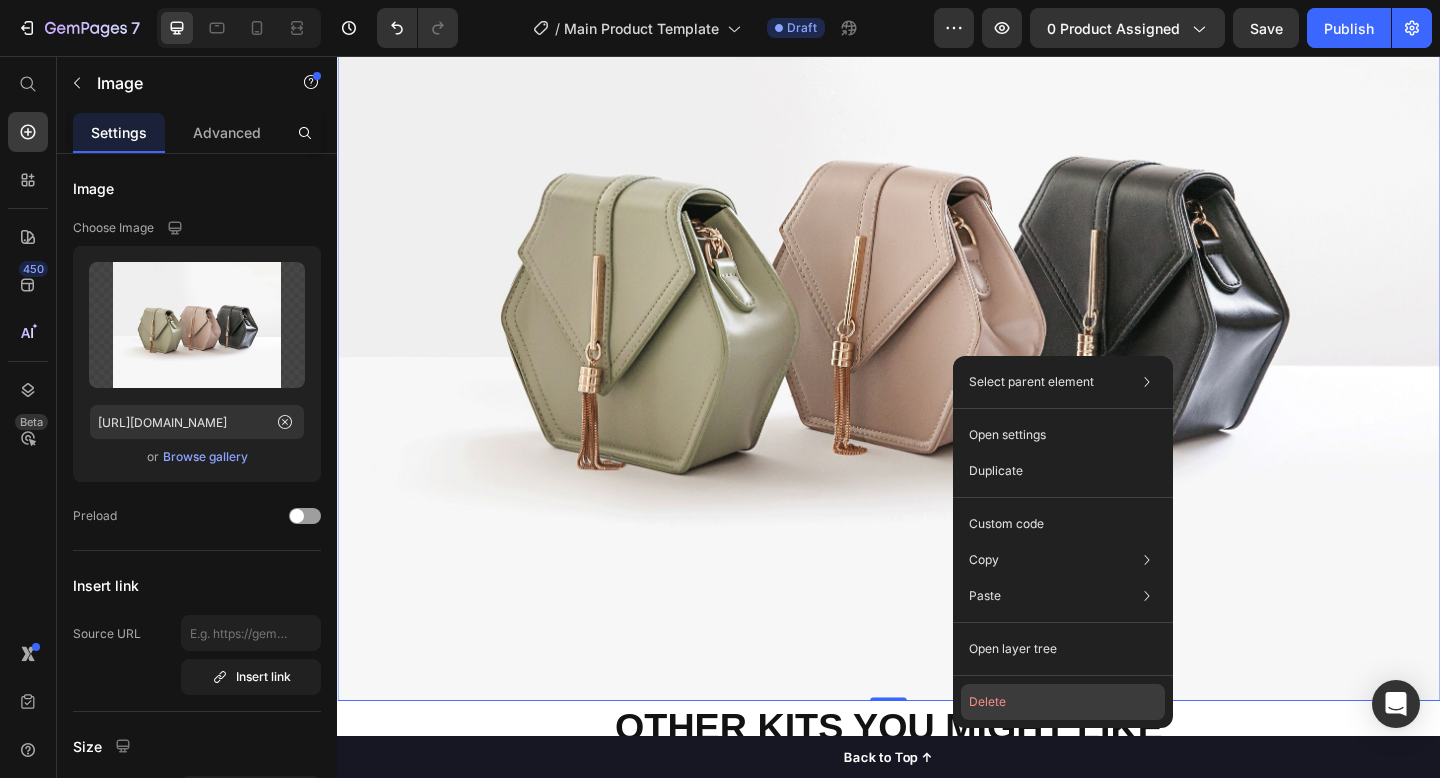 click on "Delete" 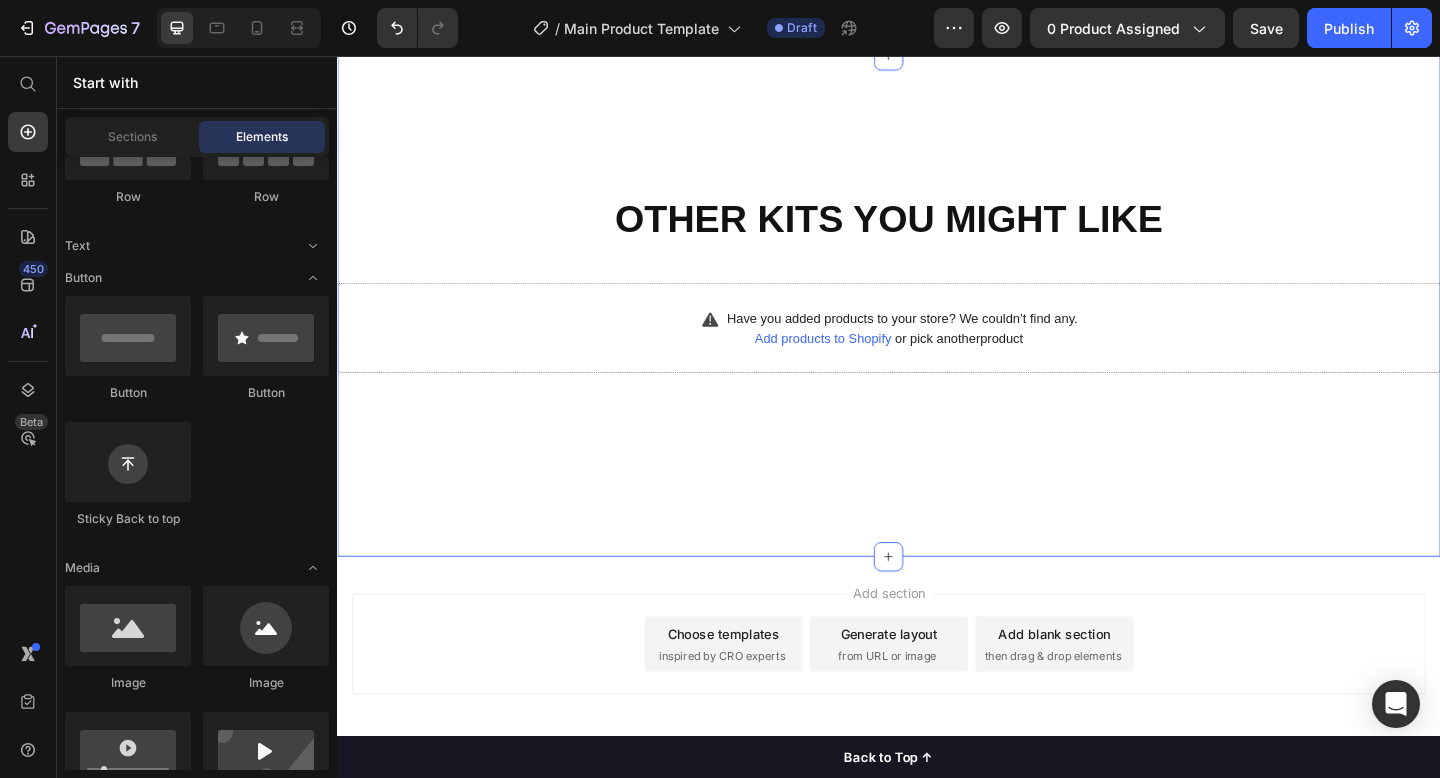scroll, scrollTop: 2617, scrollLeft: 0, axis: vertical 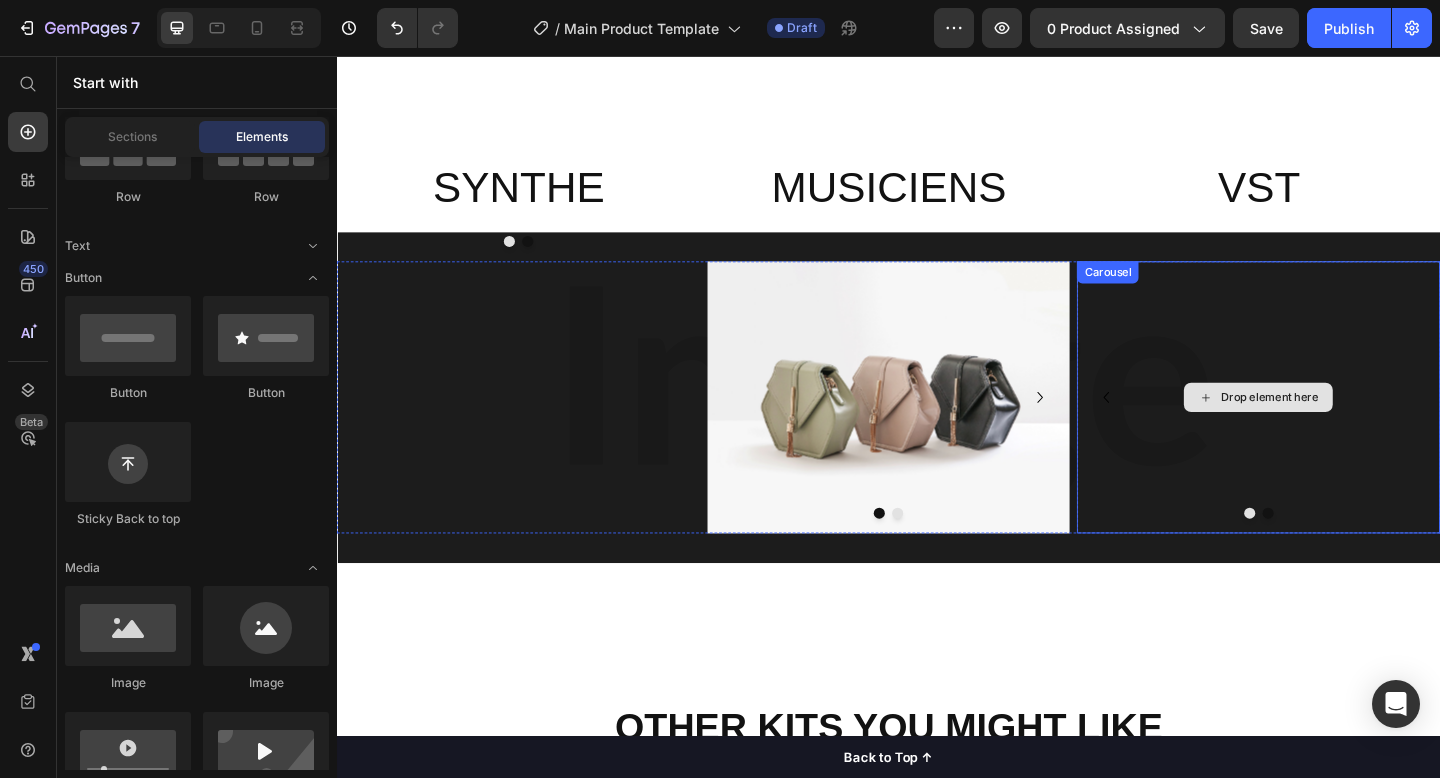 click on "Drop element here" at bounding box center [1339, 428] 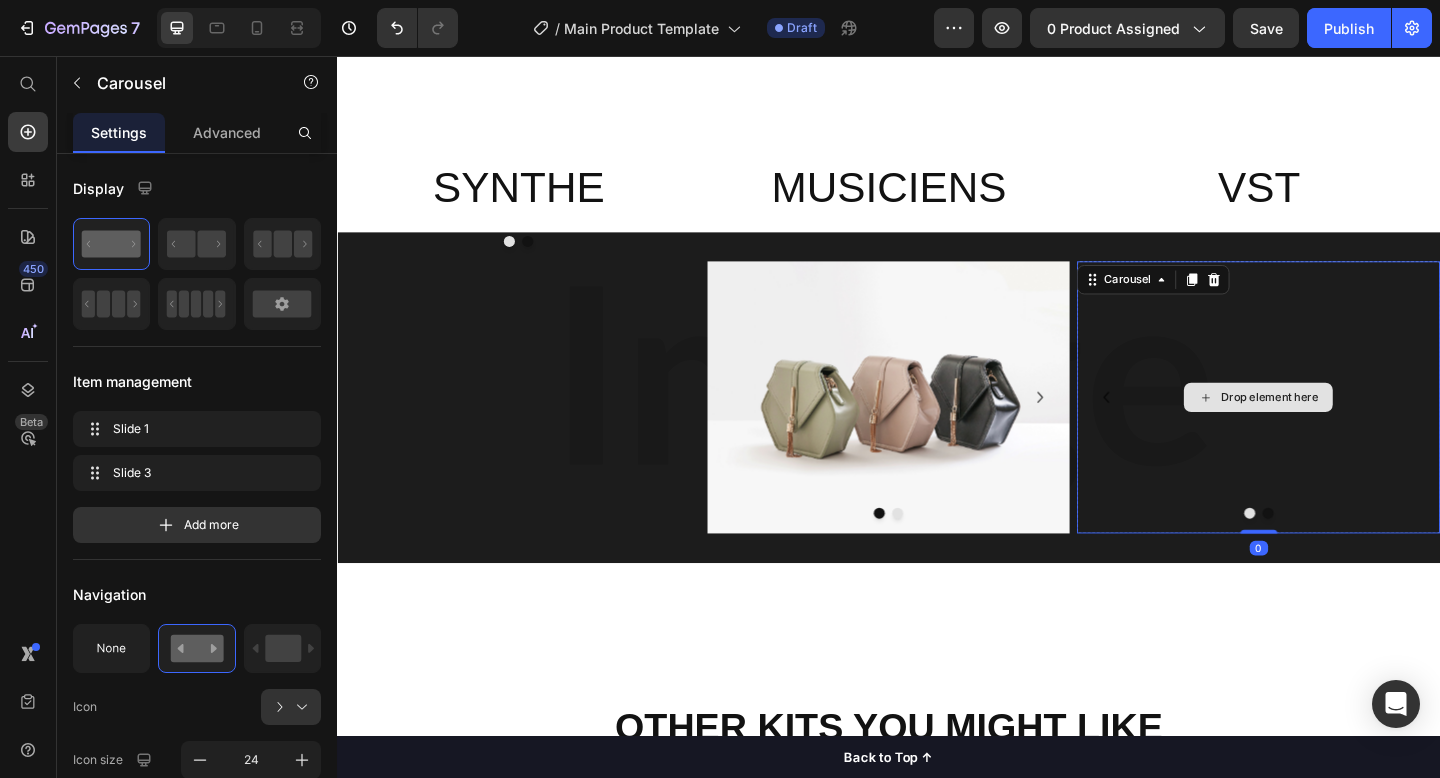 click on "Drop element here" at bounding box center (1339, 428) 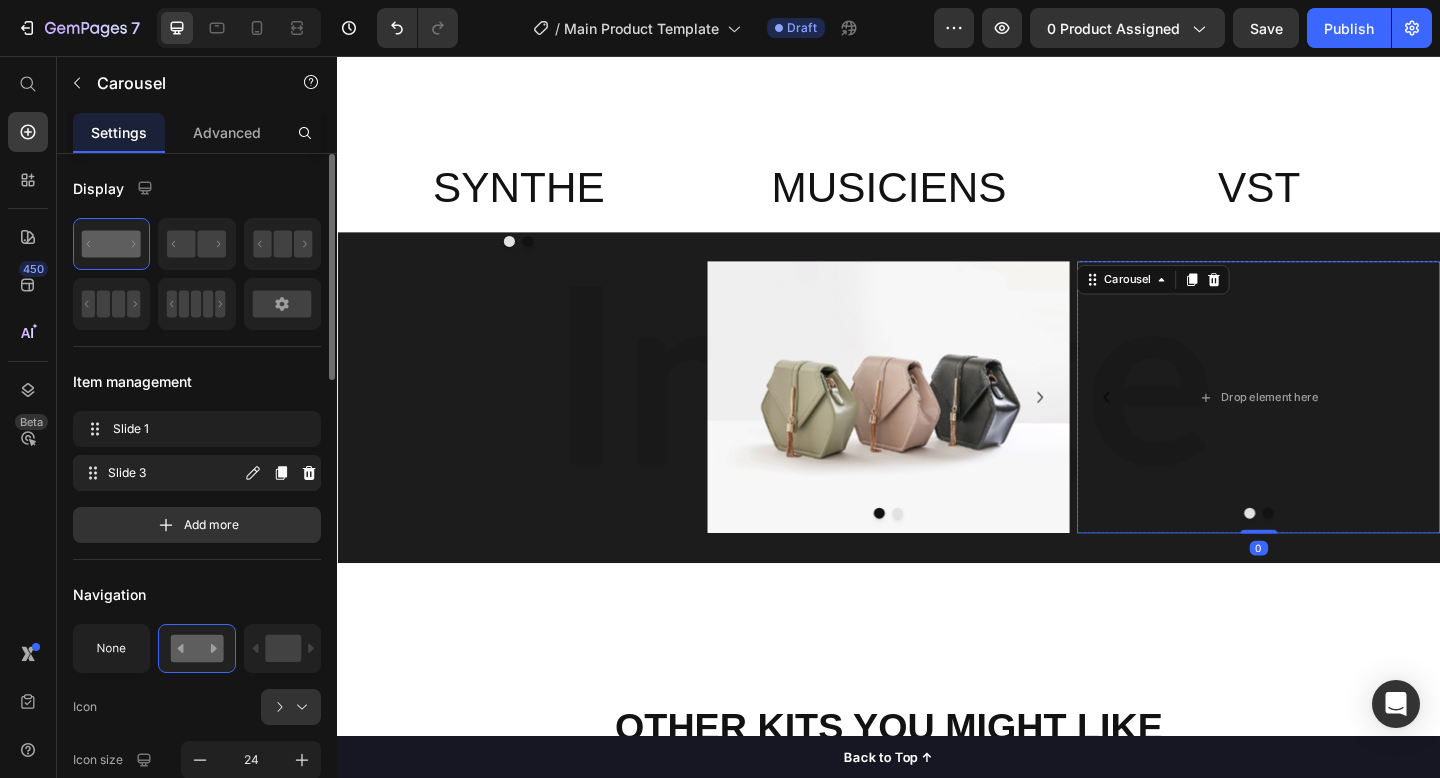 click on "Slide 3" at bounding box center [174, 473] 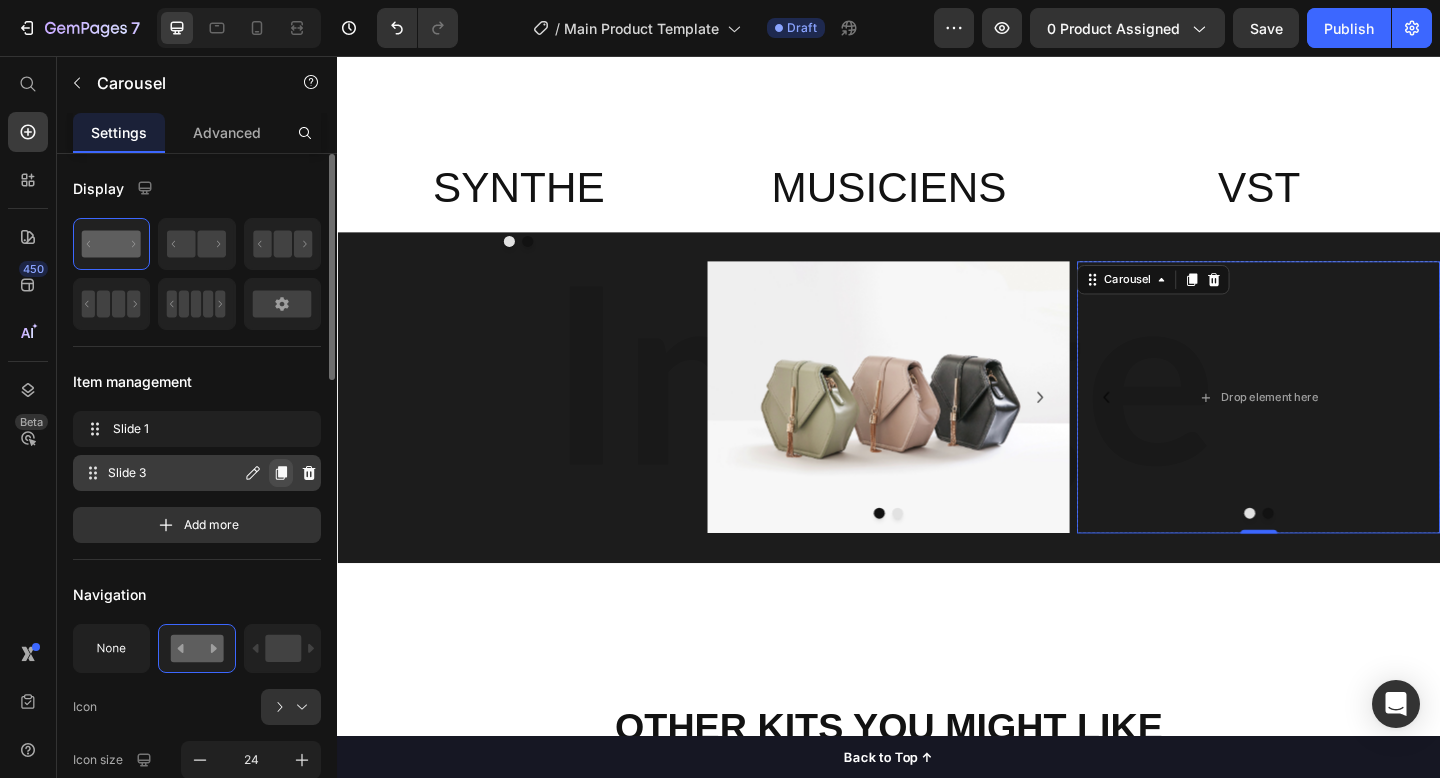 click 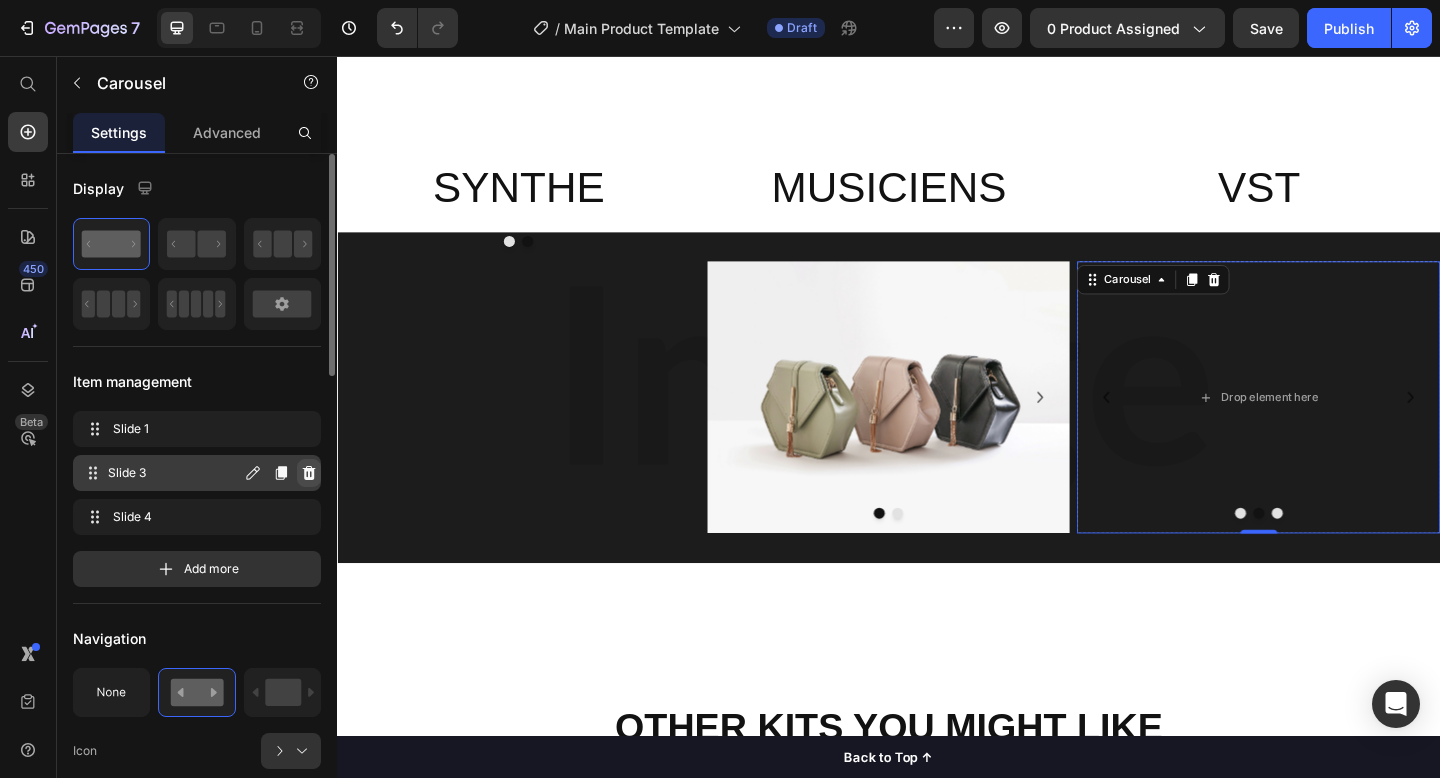 click 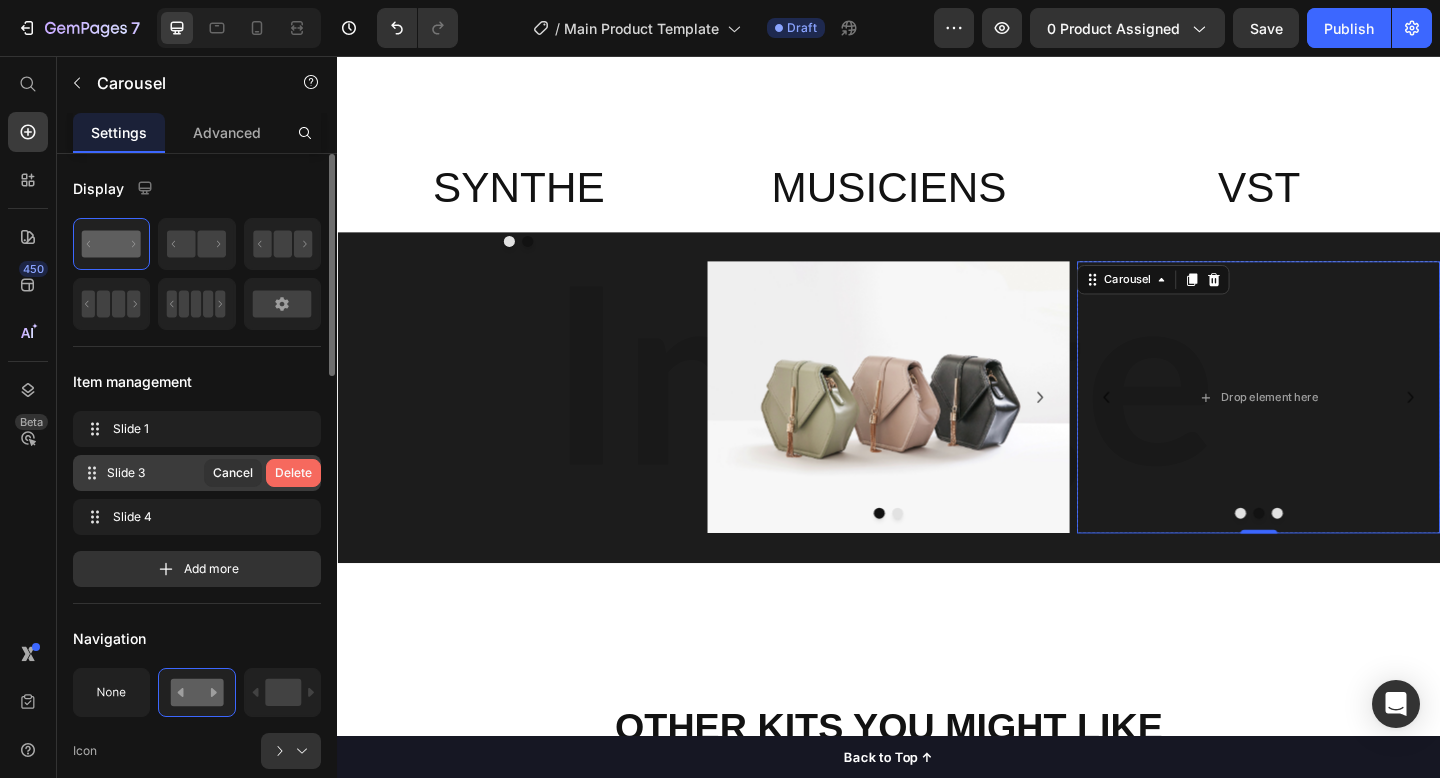 click on "Delete" at bounding box center [293, 473] 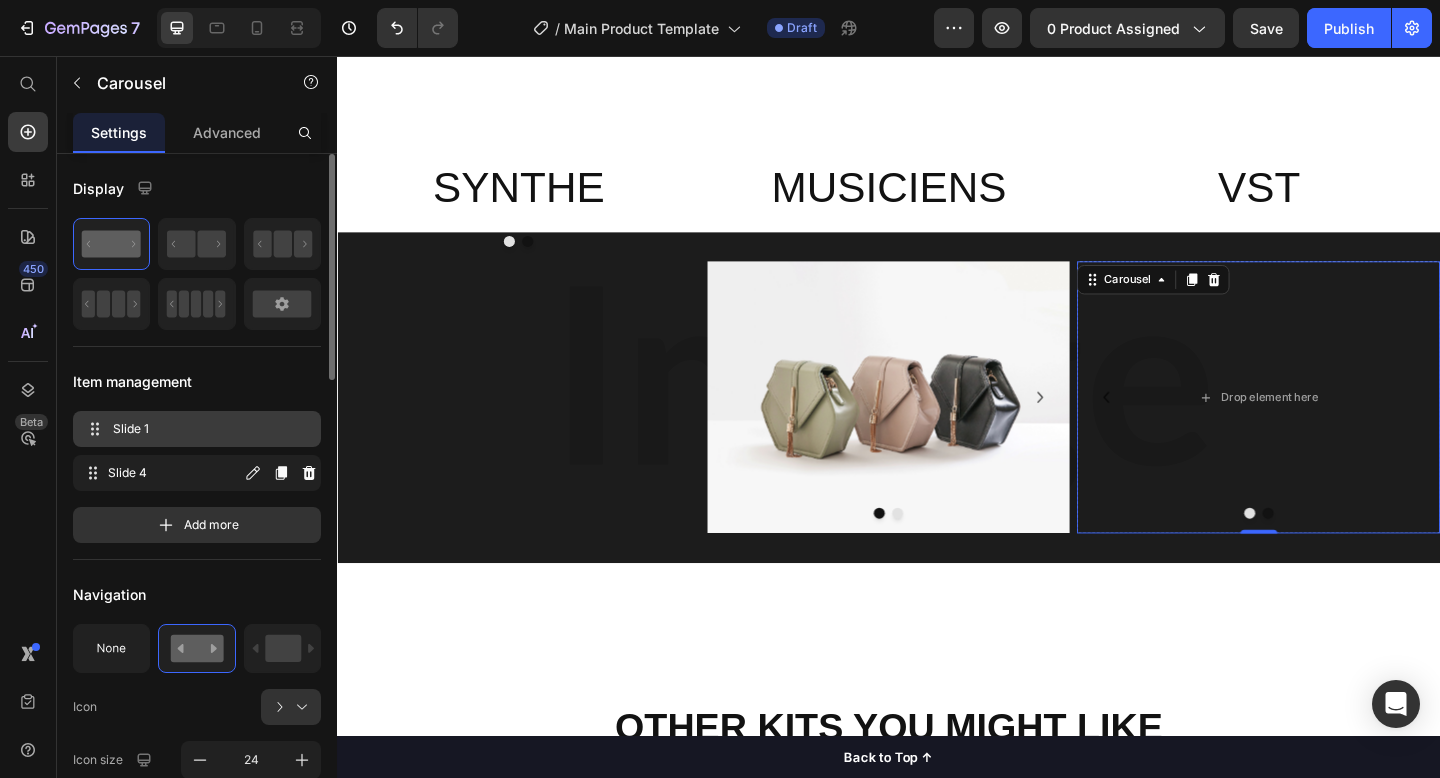click on "Slide 1 Slide 1" at bounding box center (201, 429) 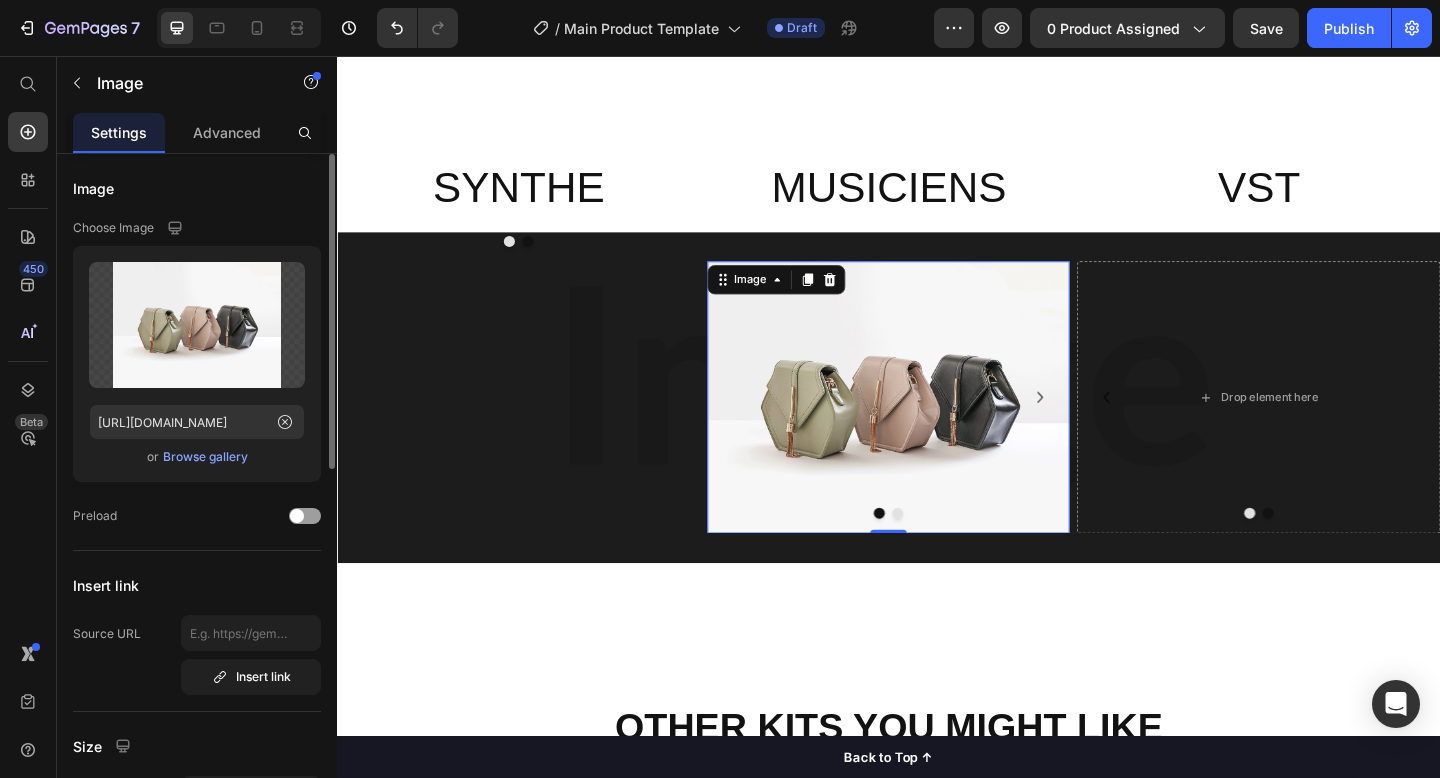click at bounding box center [937, 428] 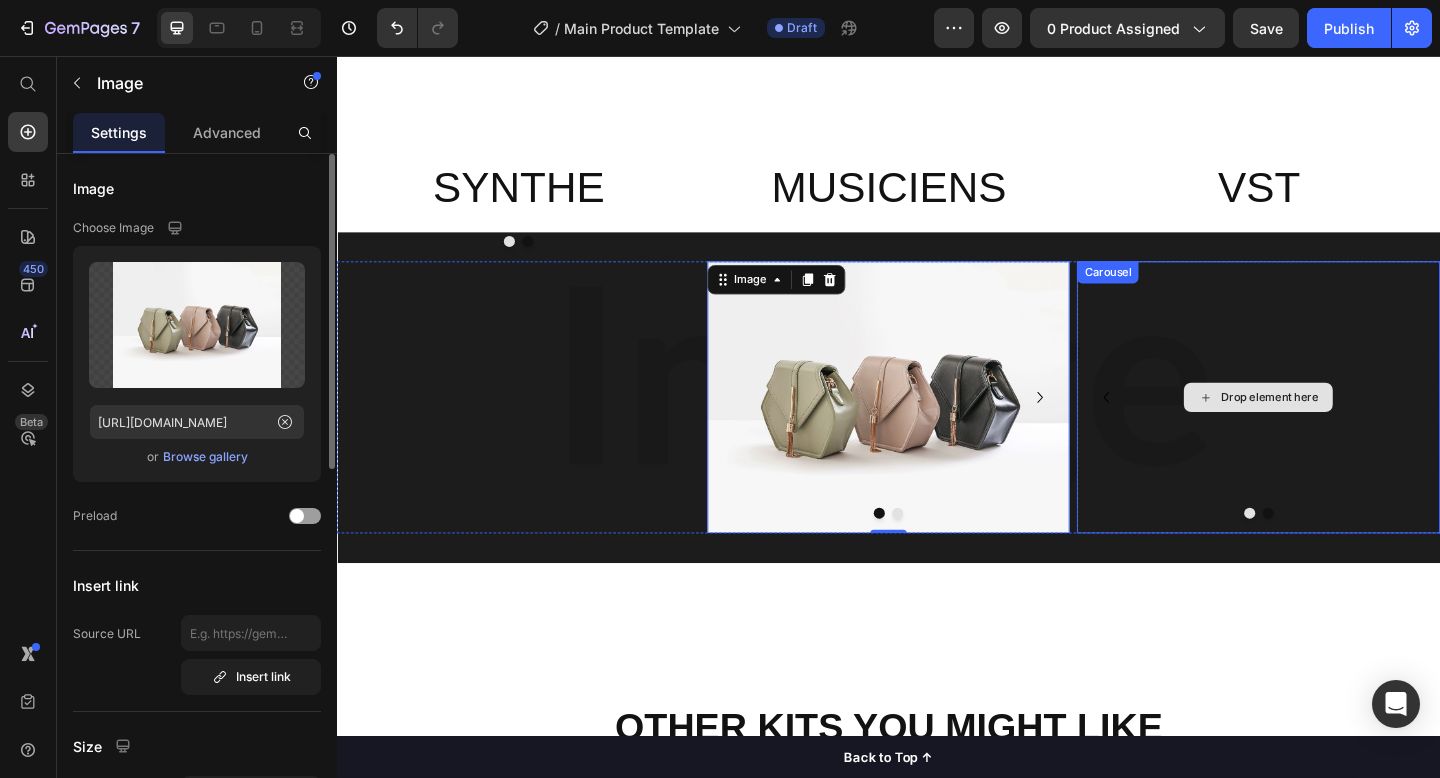 click on "Drop element here" at bounding box center [1339, 428] 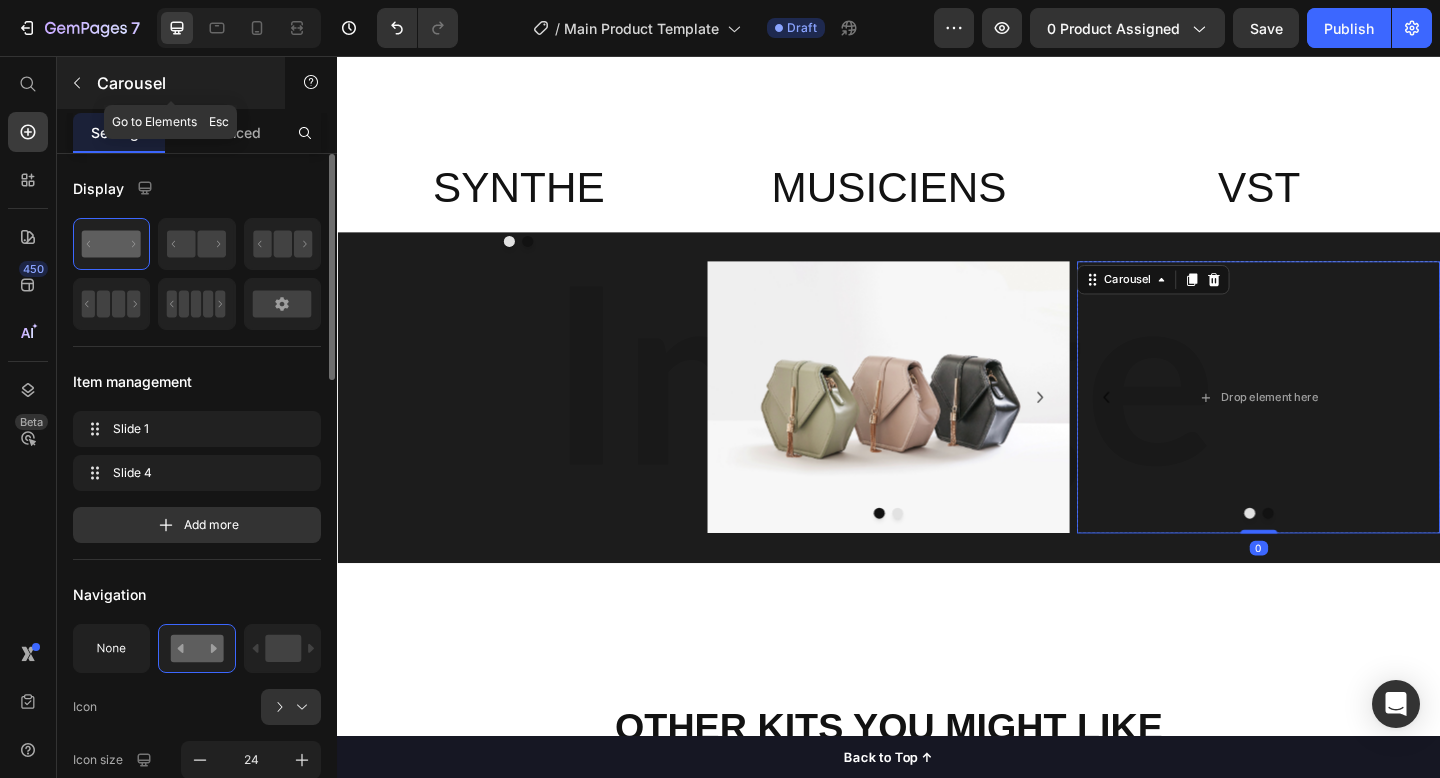 click at bounding box center [77, 83] 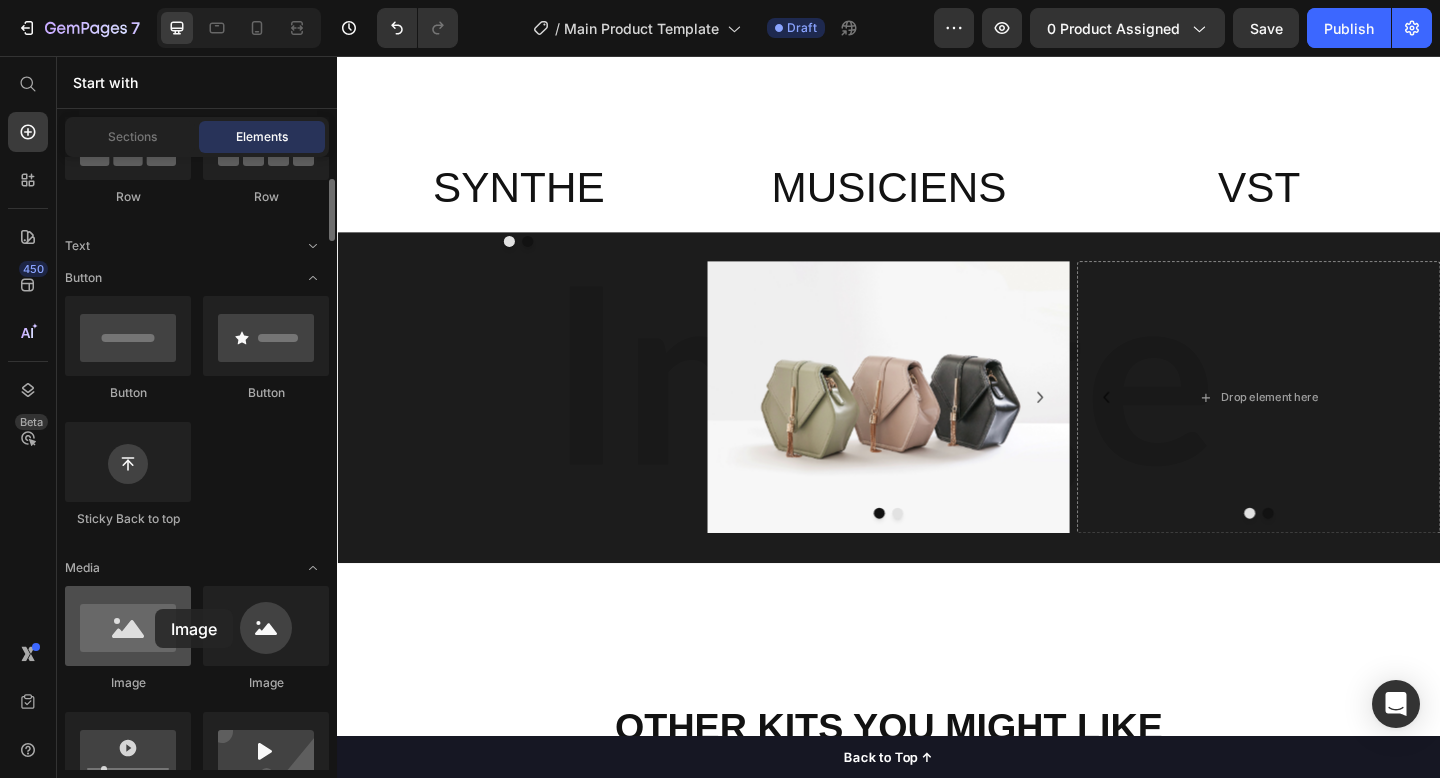 click at bounding box center (128, 626) 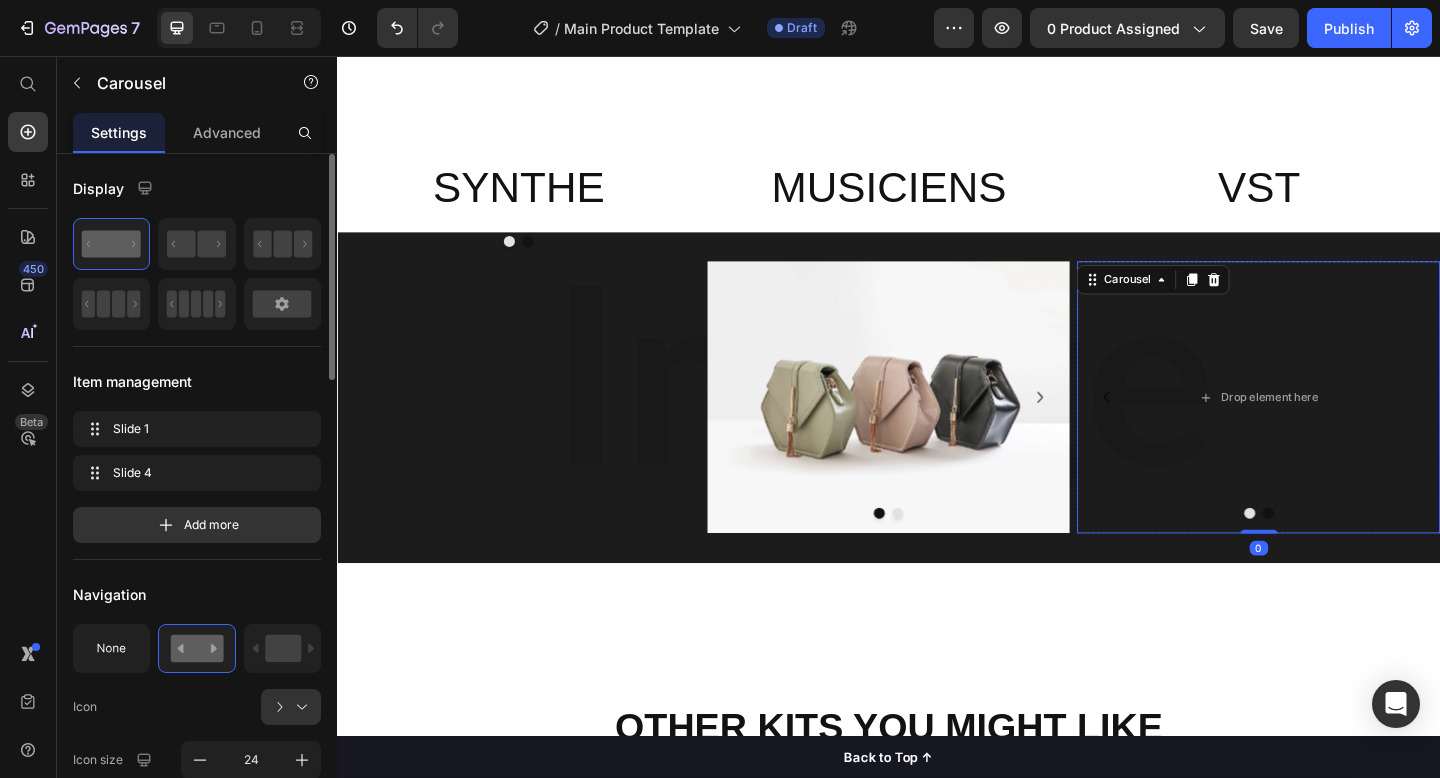 click at bounding box center (1350, 554) 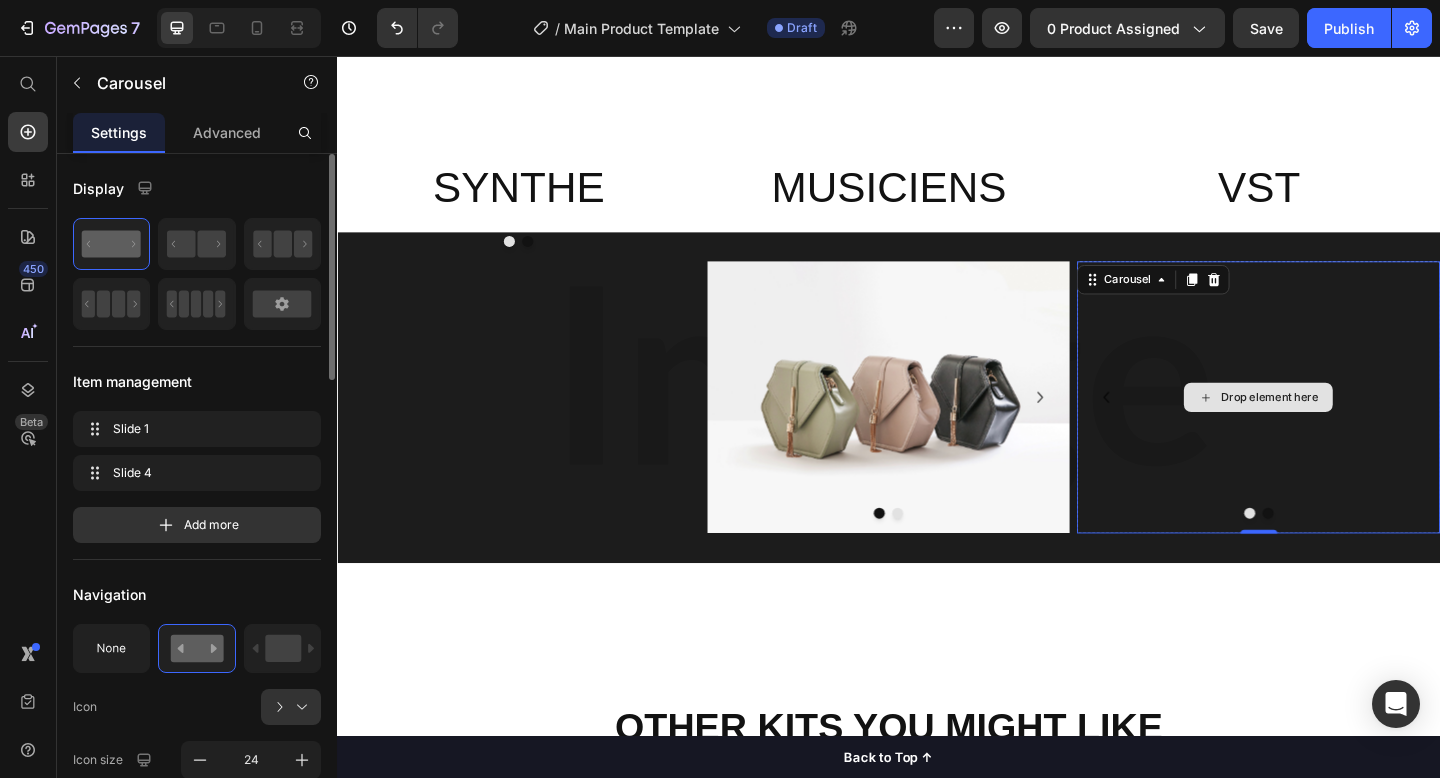 click on "Drop element here" at bounding box center (1339, 428) 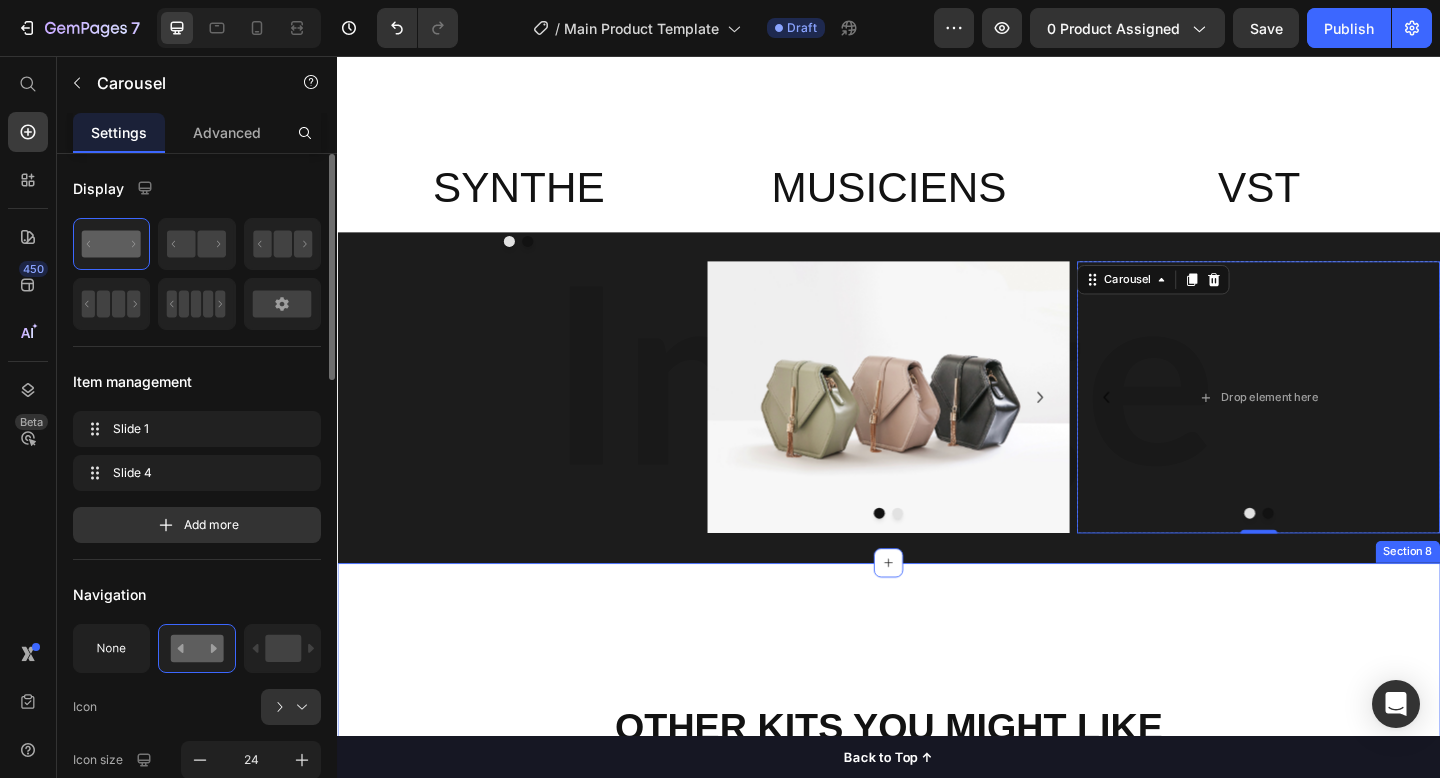 click on "Other Kits You Might Like Heading Have you added products to your store? We couldn’t find any. Add products to Shopify   or pick another  product Product List Row Row Row Row Section 8" at bounding box center (937, 880) 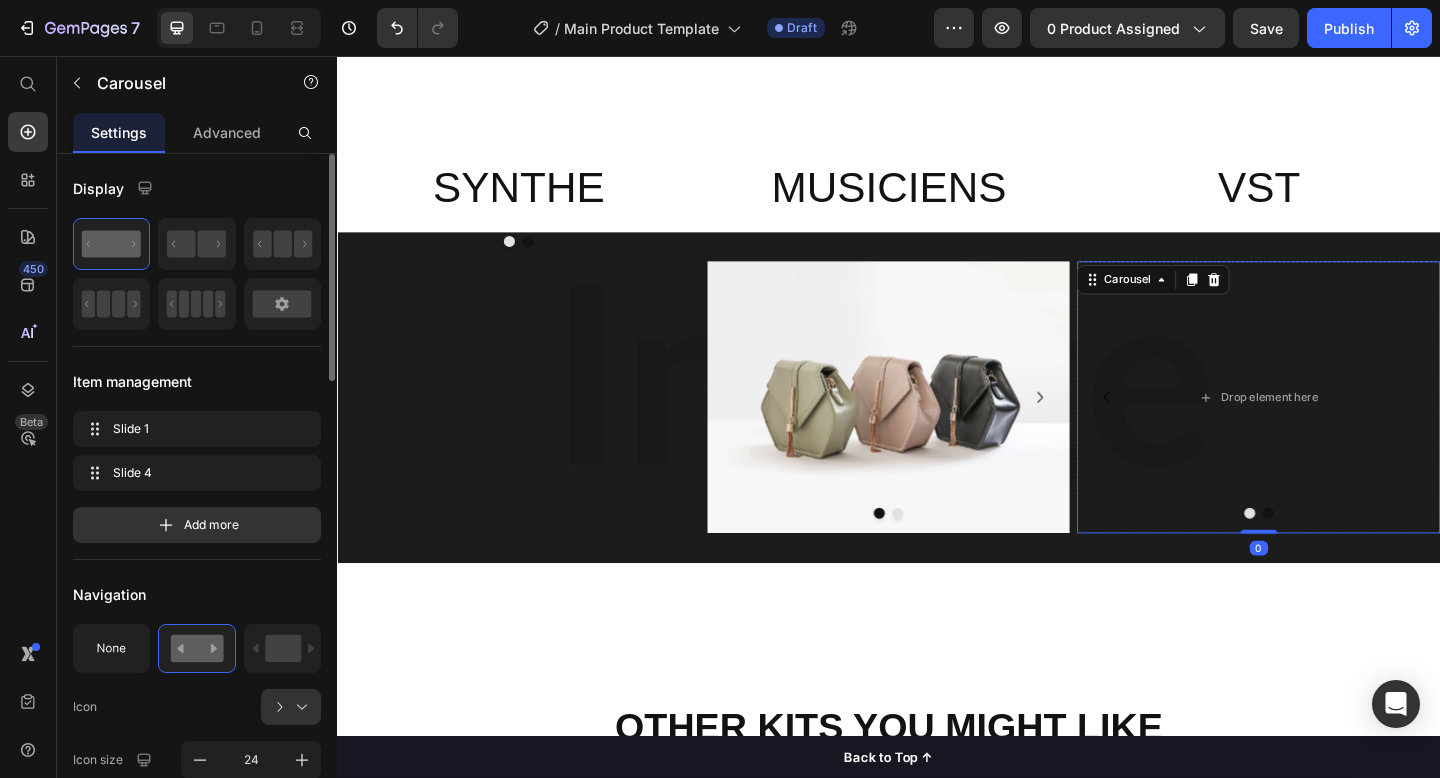 click at bounding box center [1339, 554] 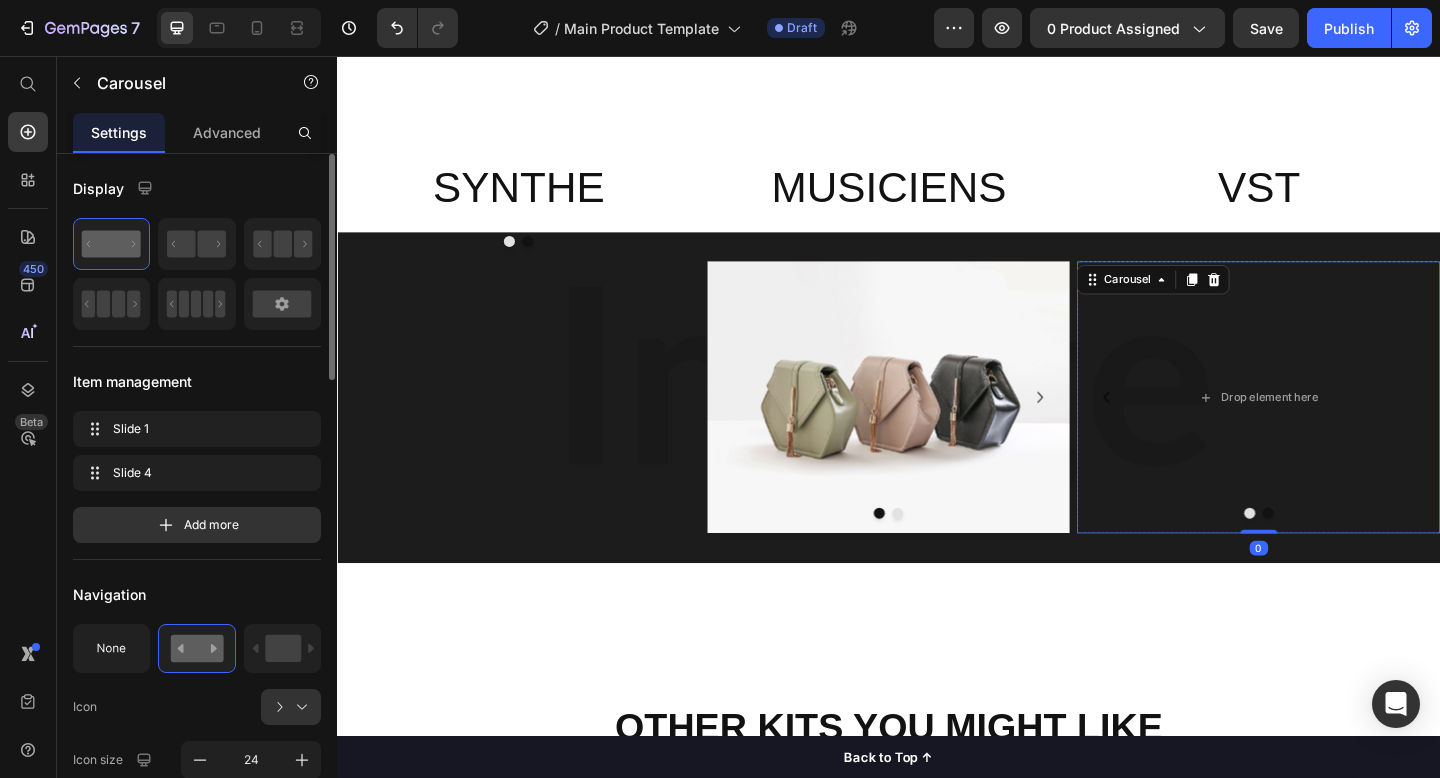 click at bounding box center [1339, 554] 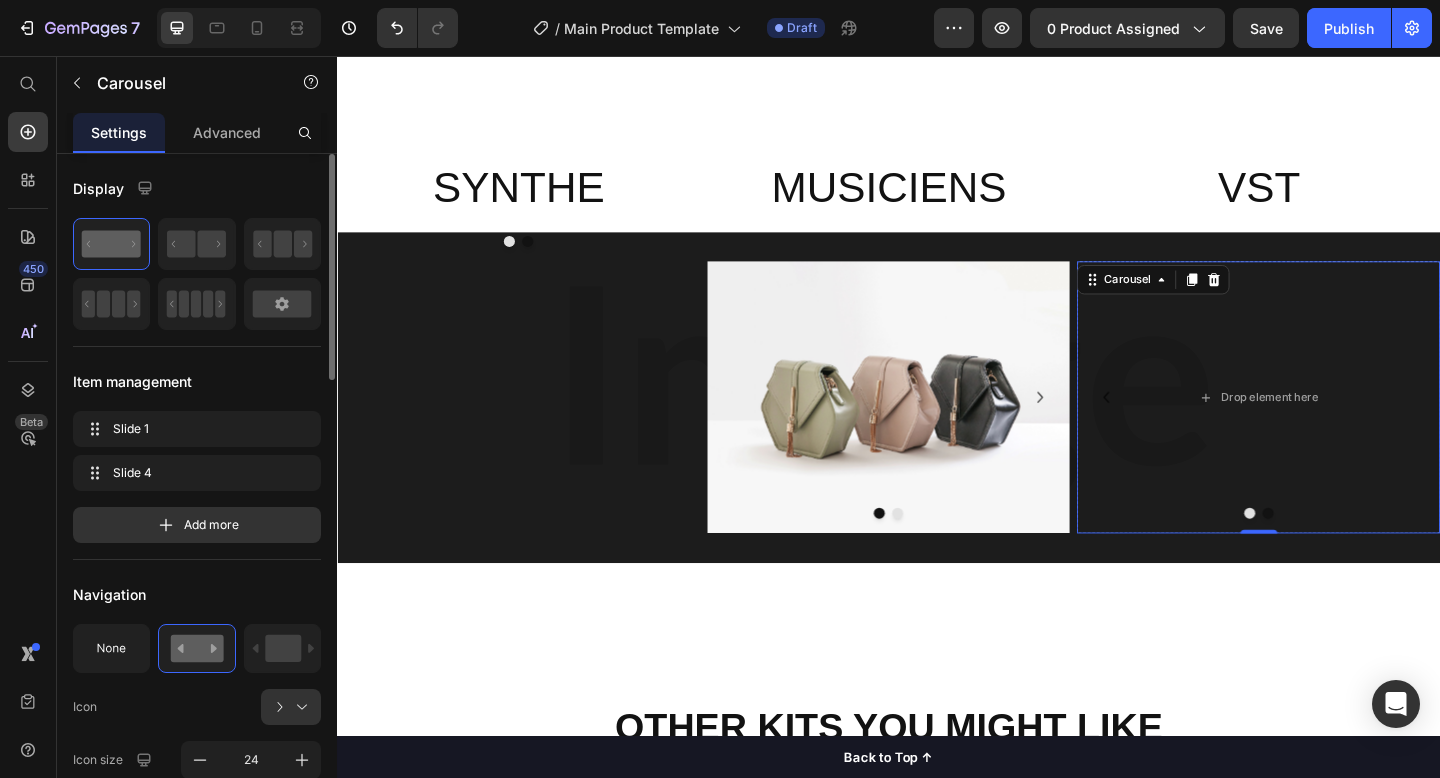 click at bounding box center [1350, 554] 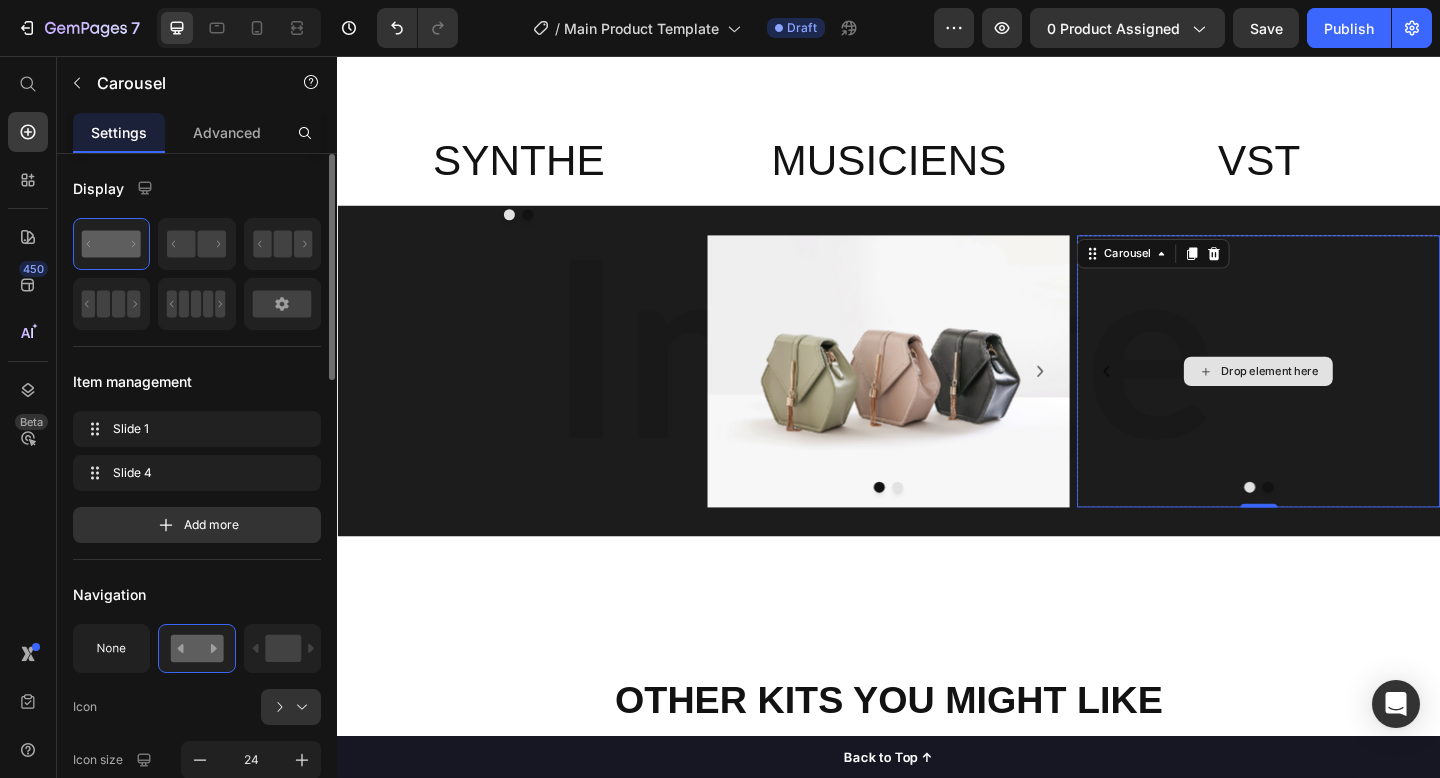 scroll, scrollTop: 2654, scrollLeft: 0, axis: vertical 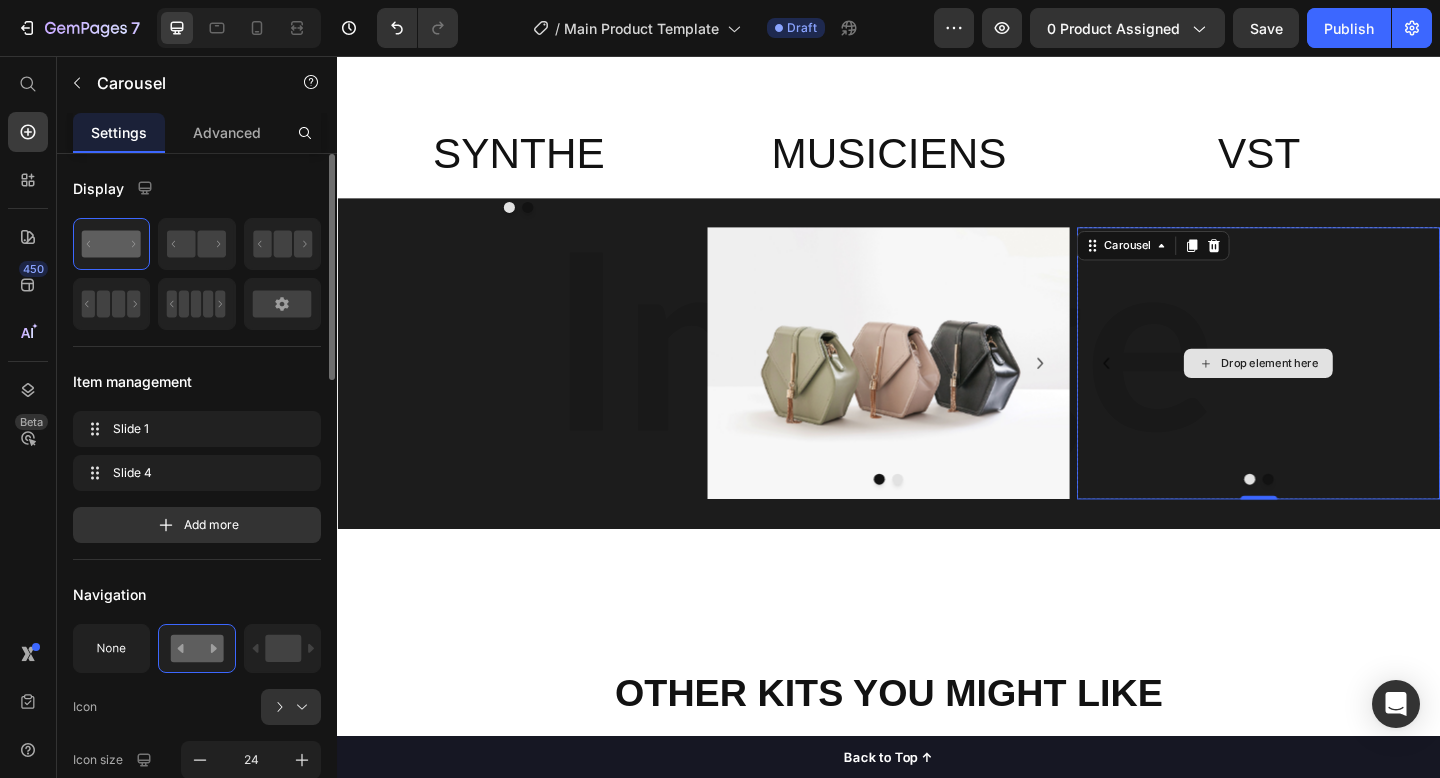 click on "Drop element here" at bounding box center (1339, 391) 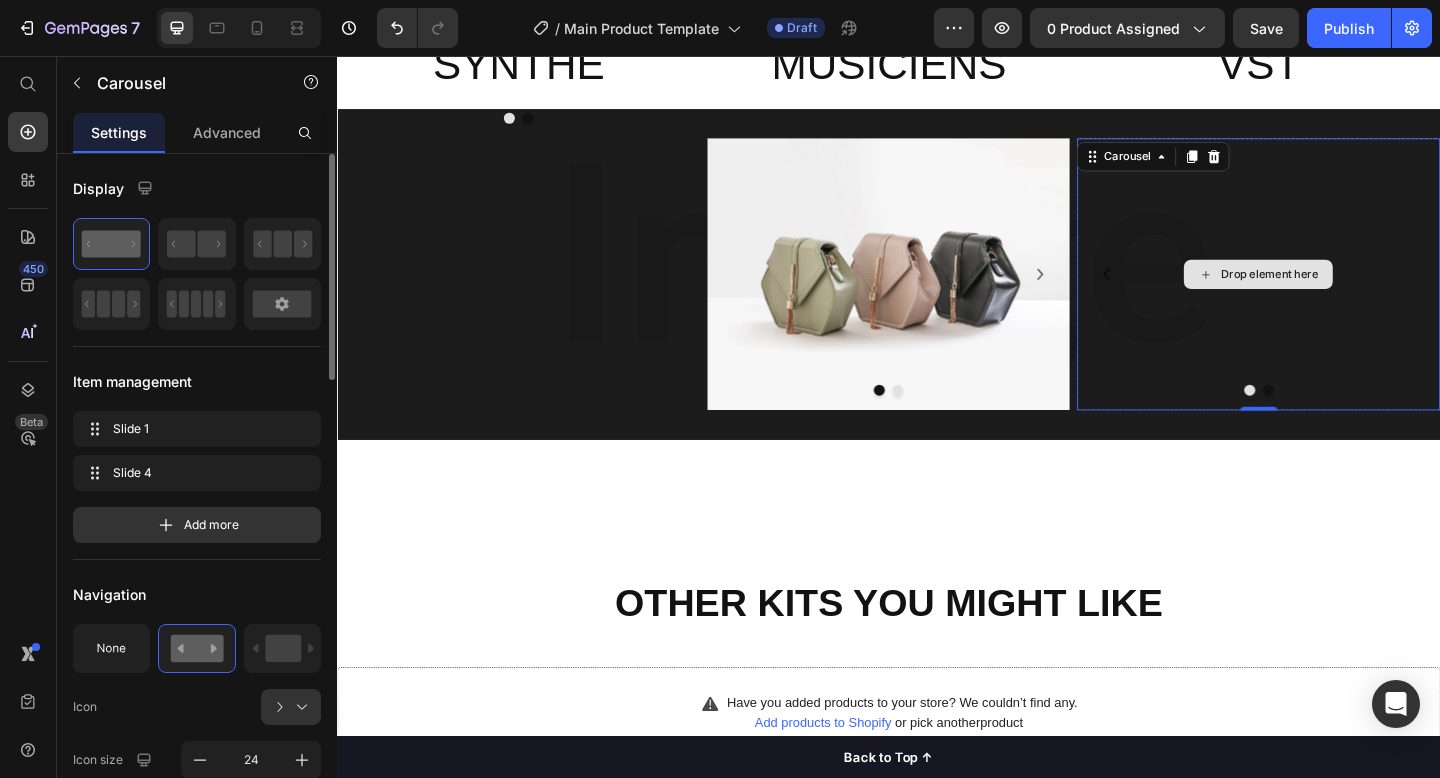 scroll, scrollTop: 2754, scrollLeft: 0, axis: vertical 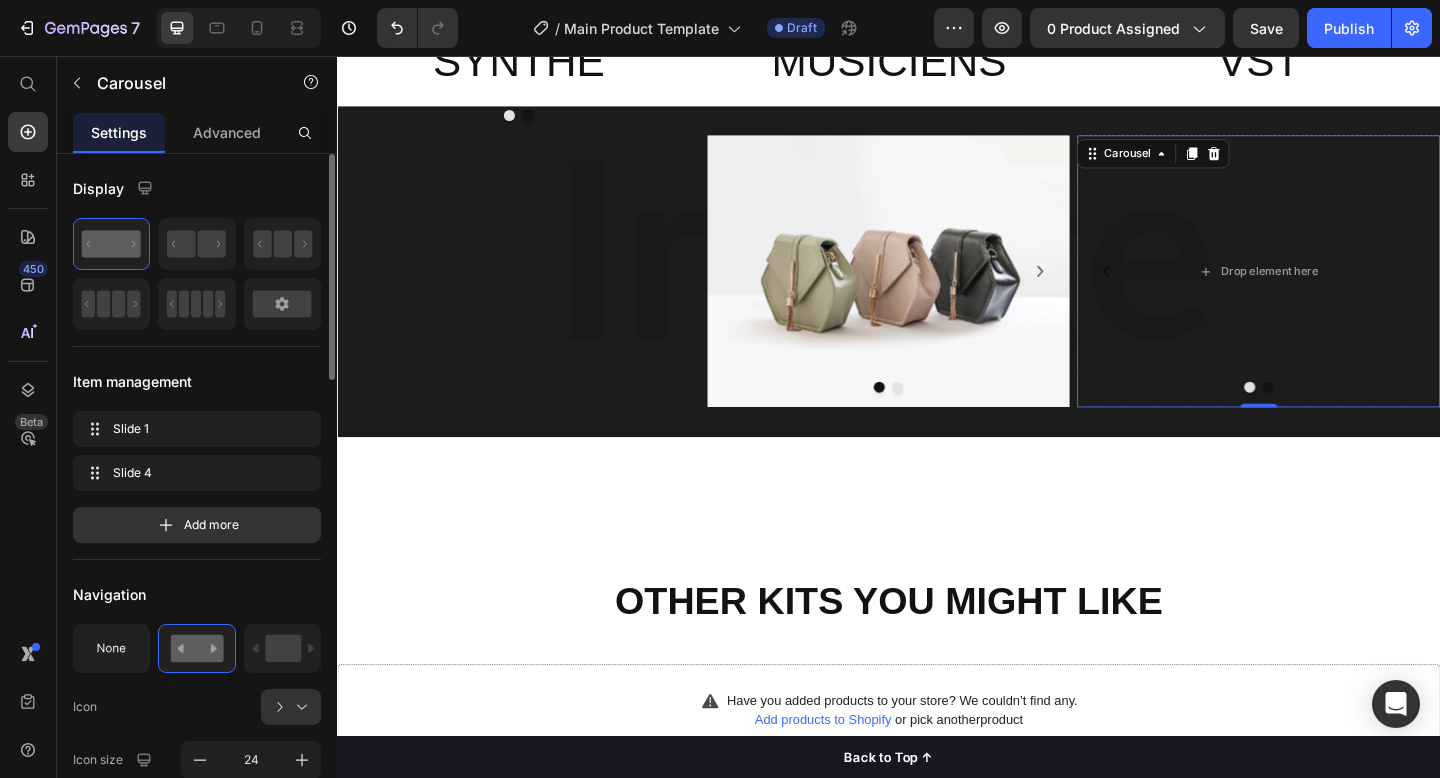 click at bounding box center (1350, 417) 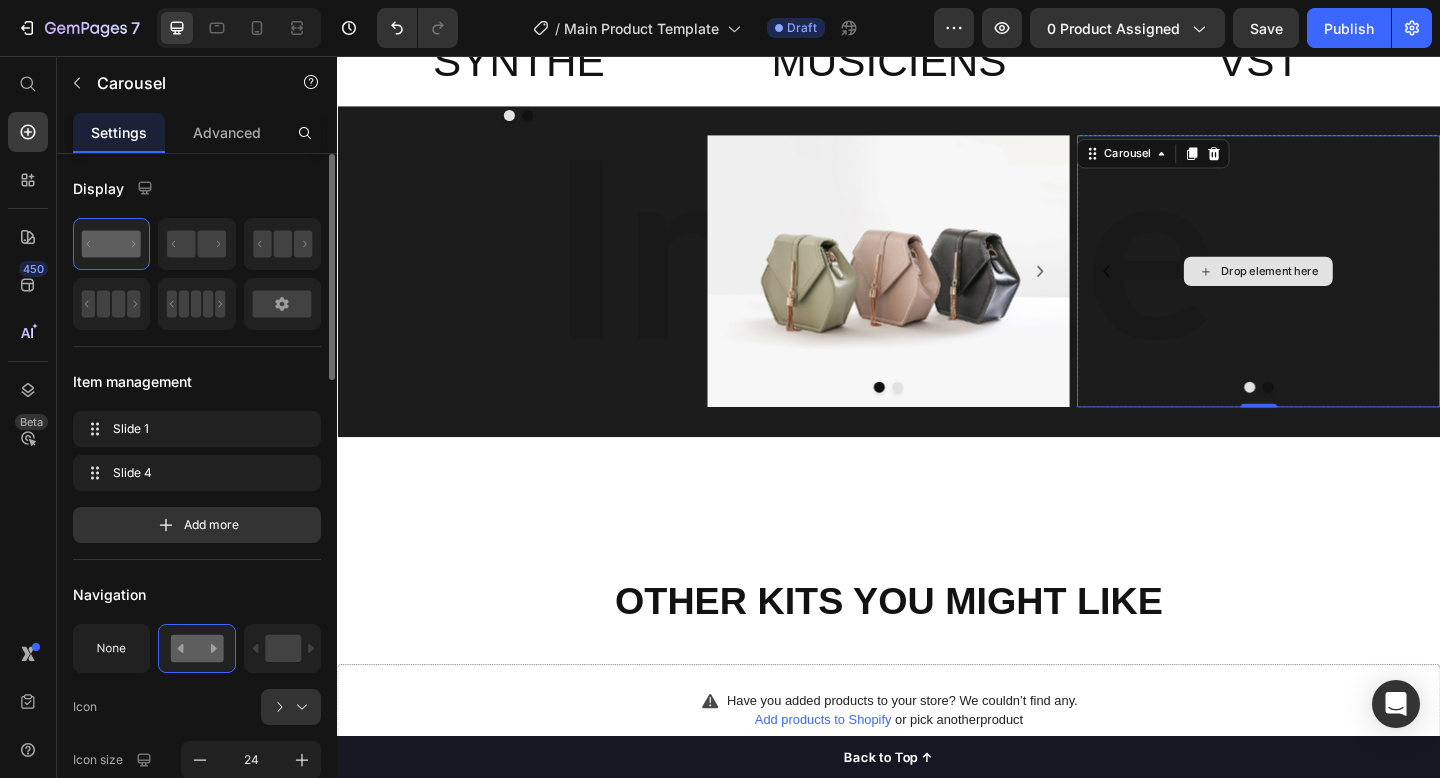 click on "Drop element here" at bounding box center [1339, 291] 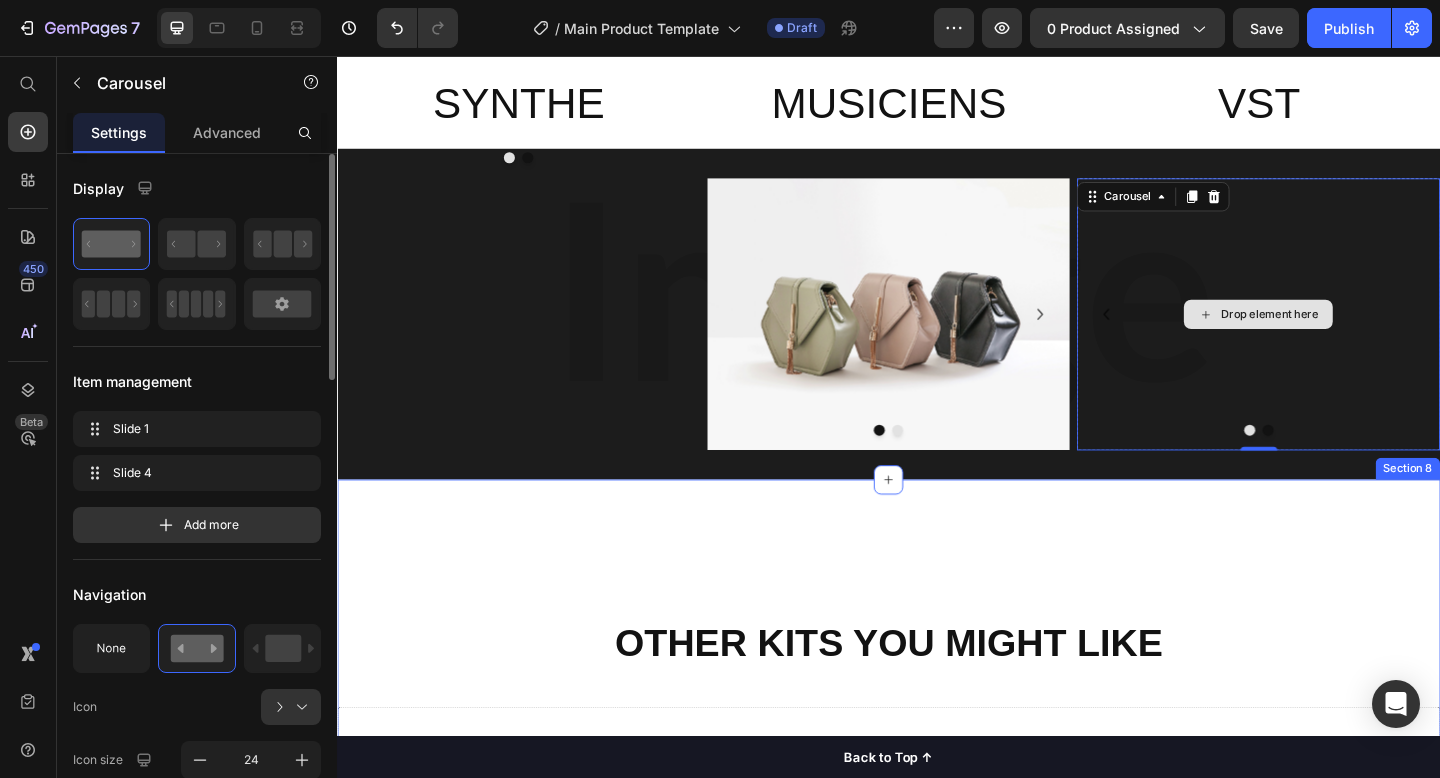 scroll, scrollTop: 2649, scrollLeft: 0, axis: vertical 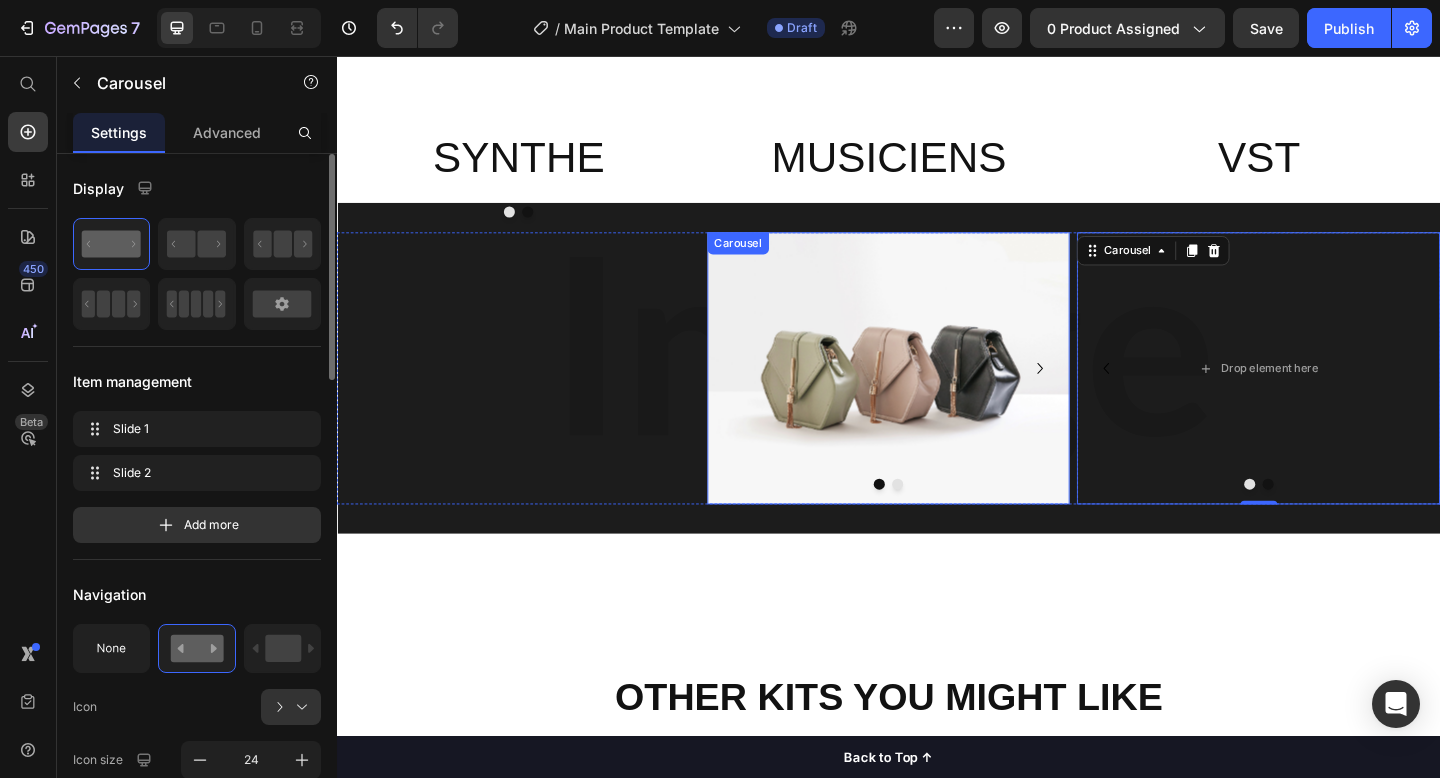 click 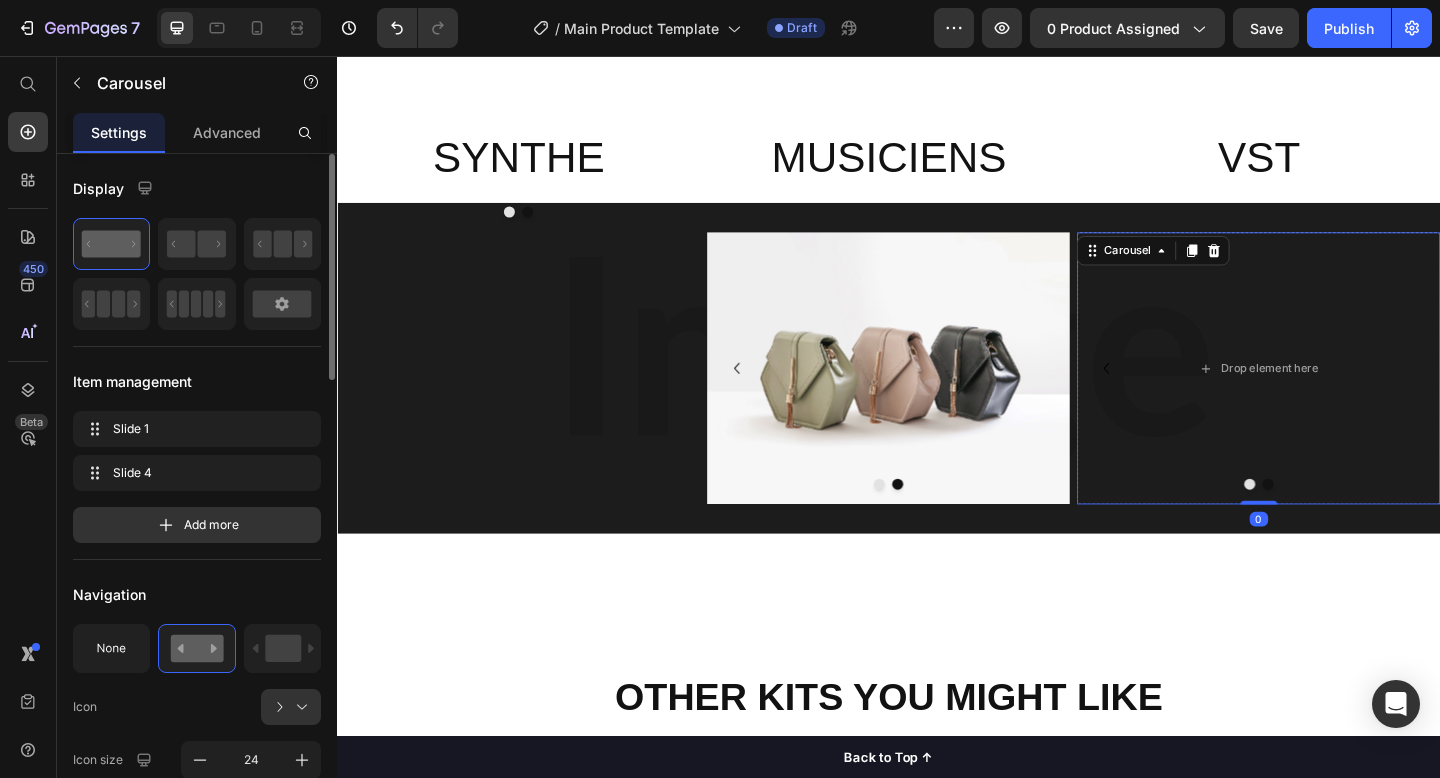 click at bounding box center (1339, 522) 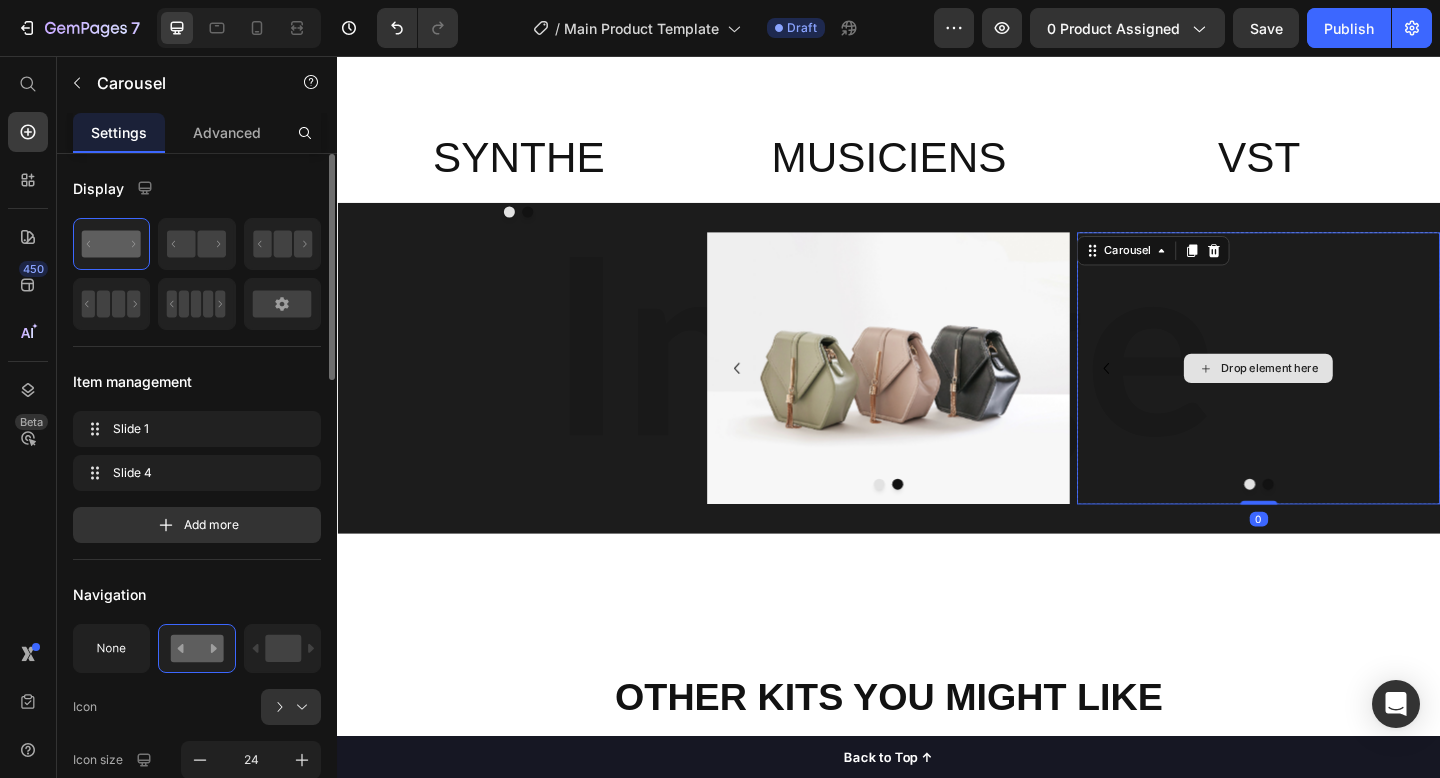 click on "Drop element here" at bounding box center (1339, 396) 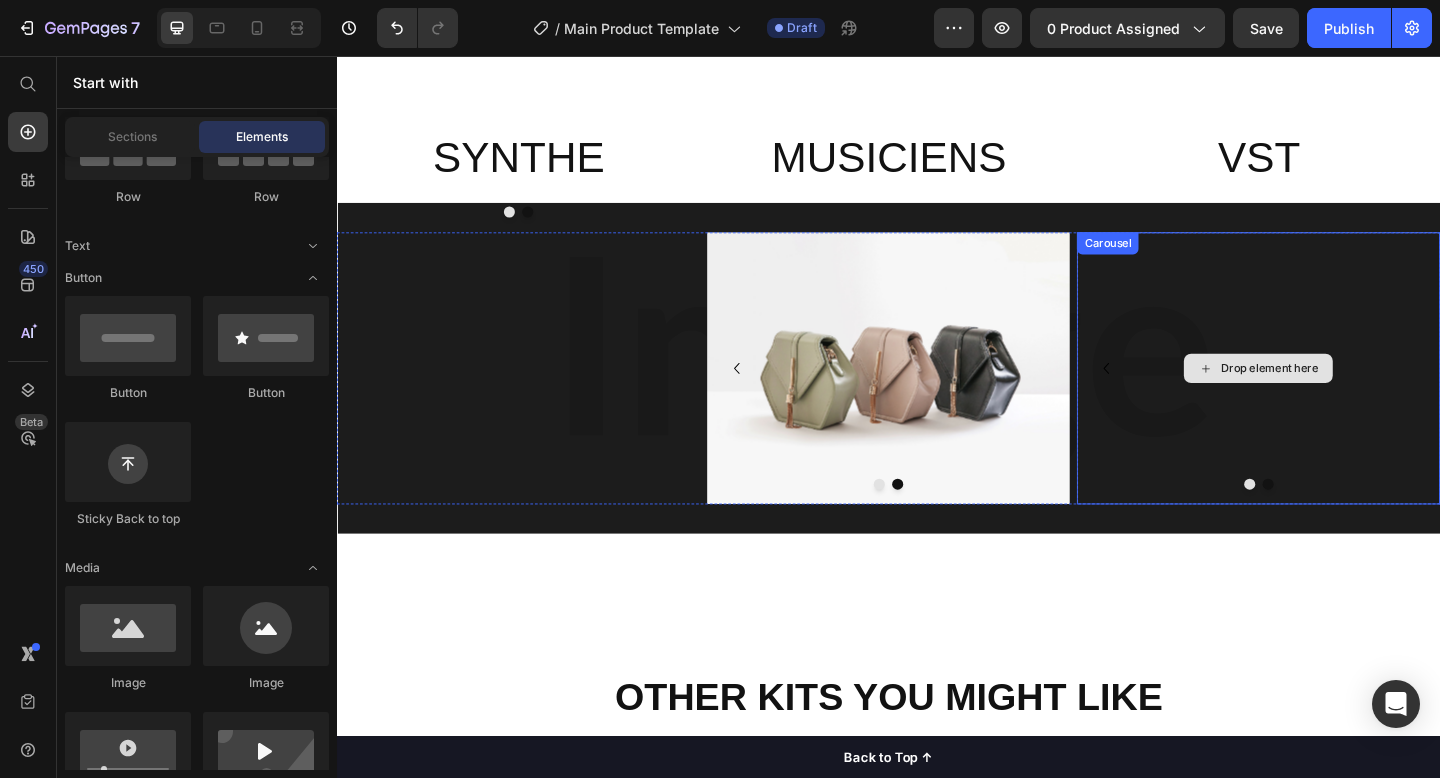 click on "Drop element here" at bounding box center [1352, 396] 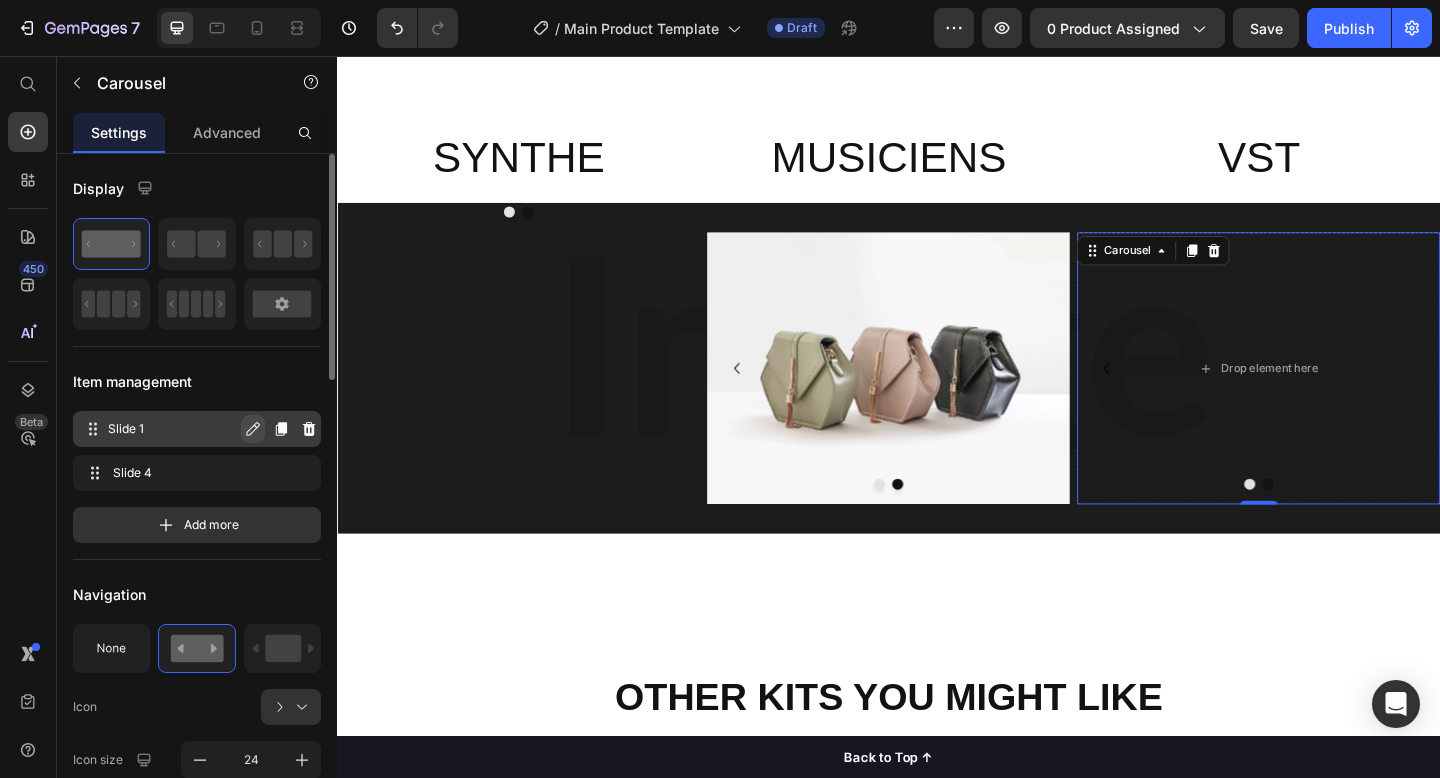 click 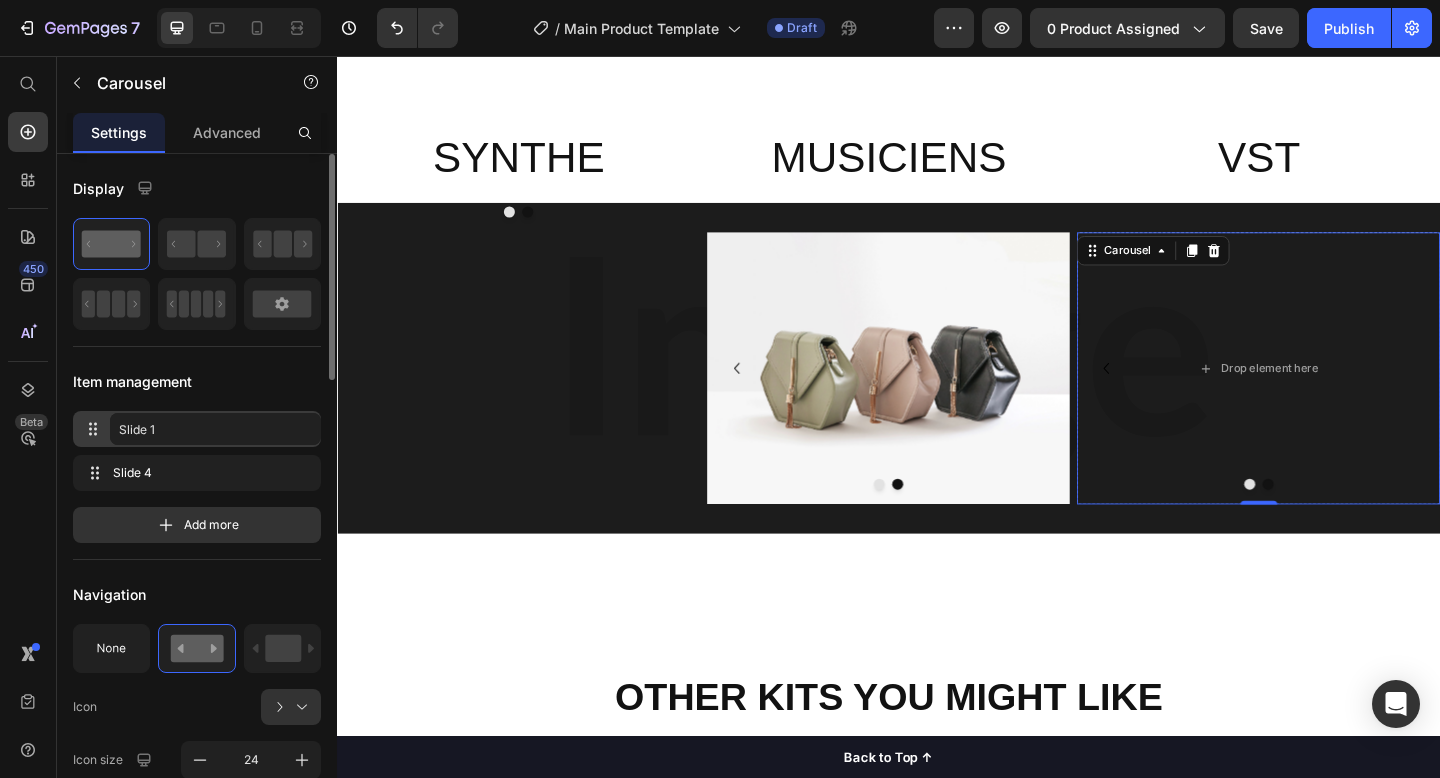 click on "Item management" at bounding box center [197, 381] 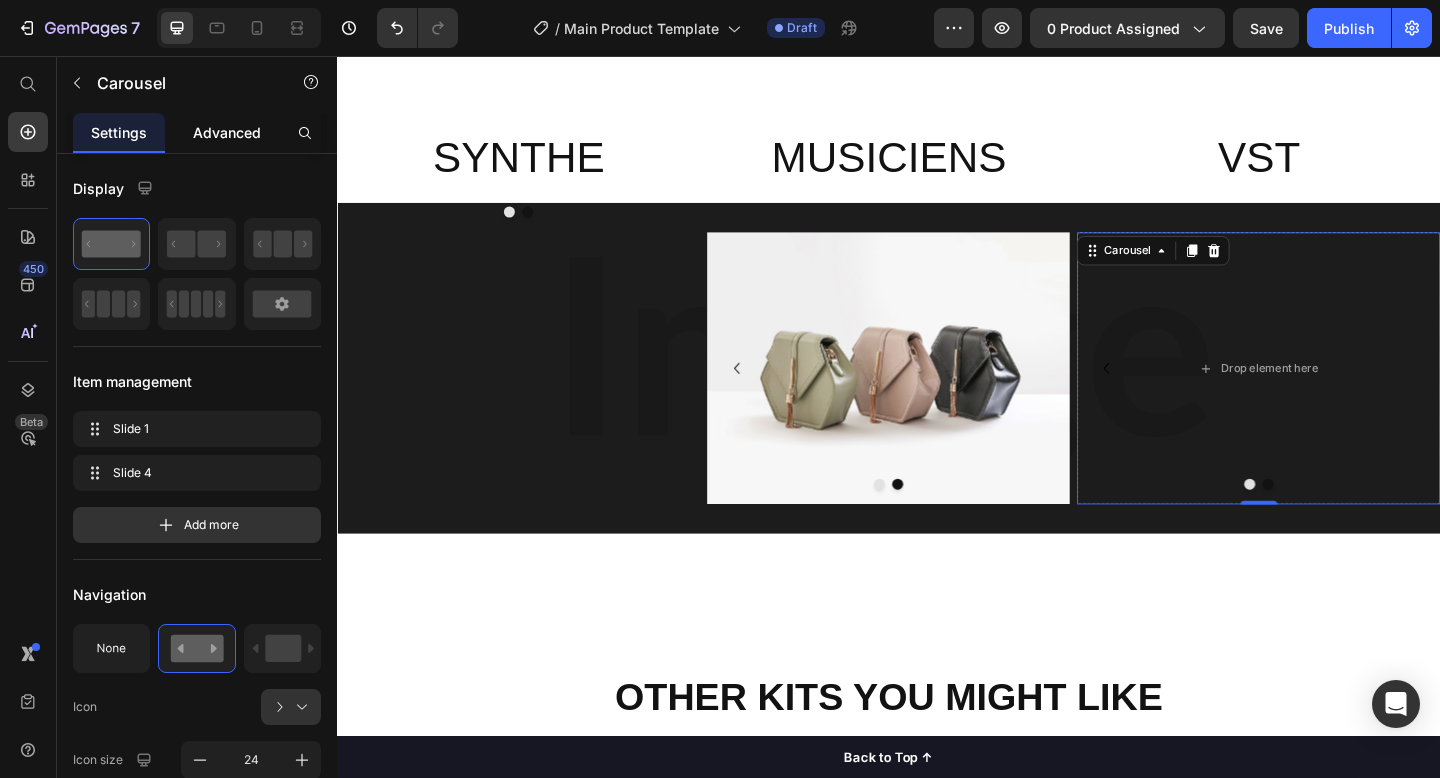 click on "Advanced" at bounding box center (227, 132) 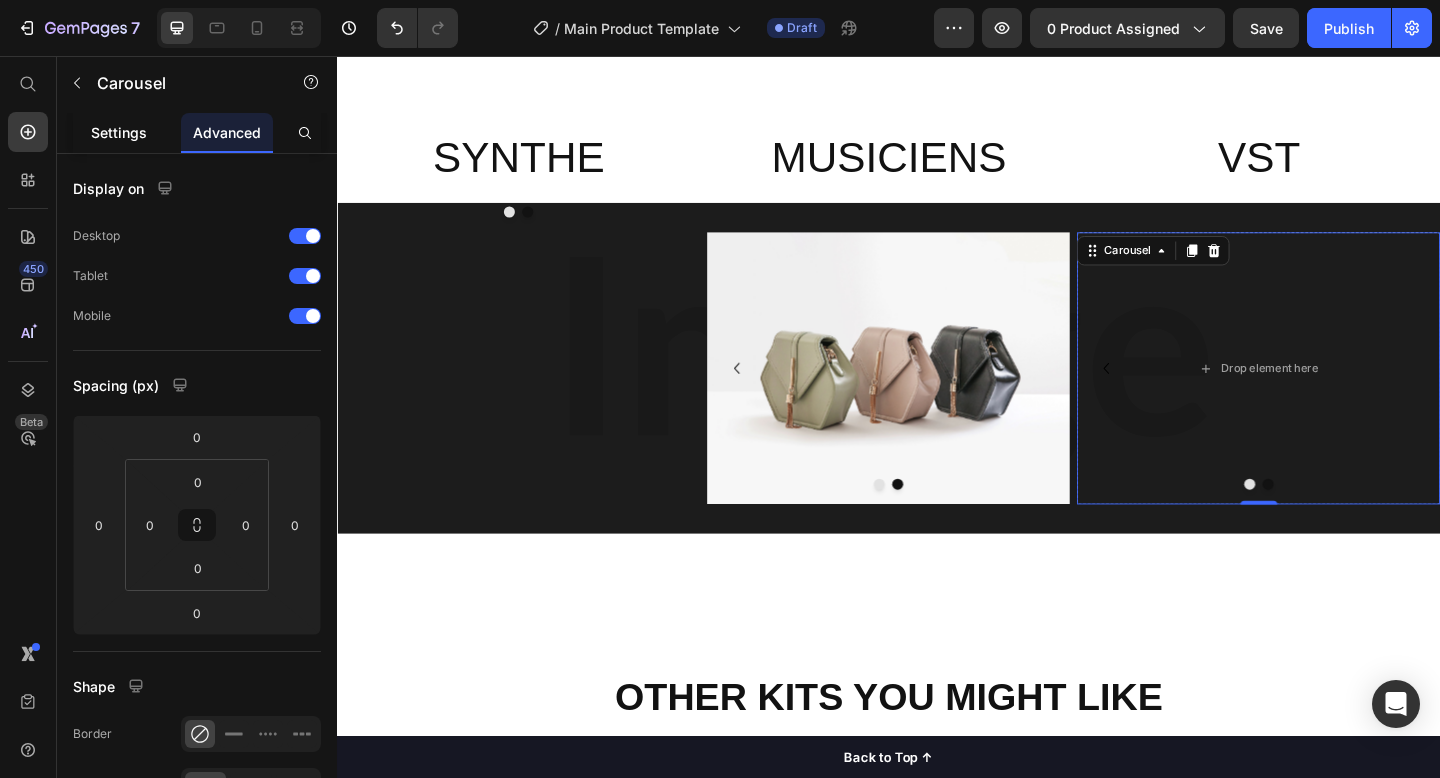 click on "Settings" 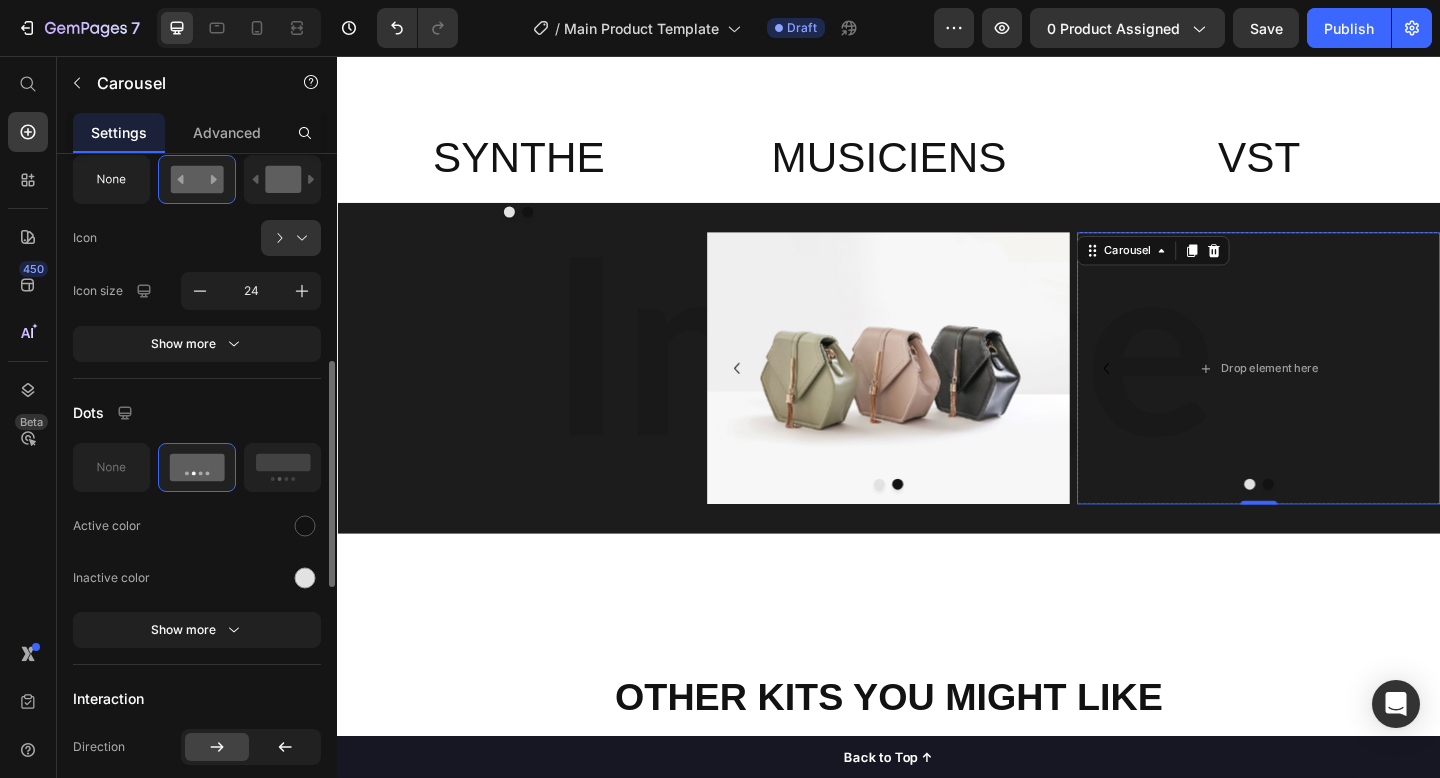 scroll, scrollTop: 465, scrollLeft: 0, axis: vertical 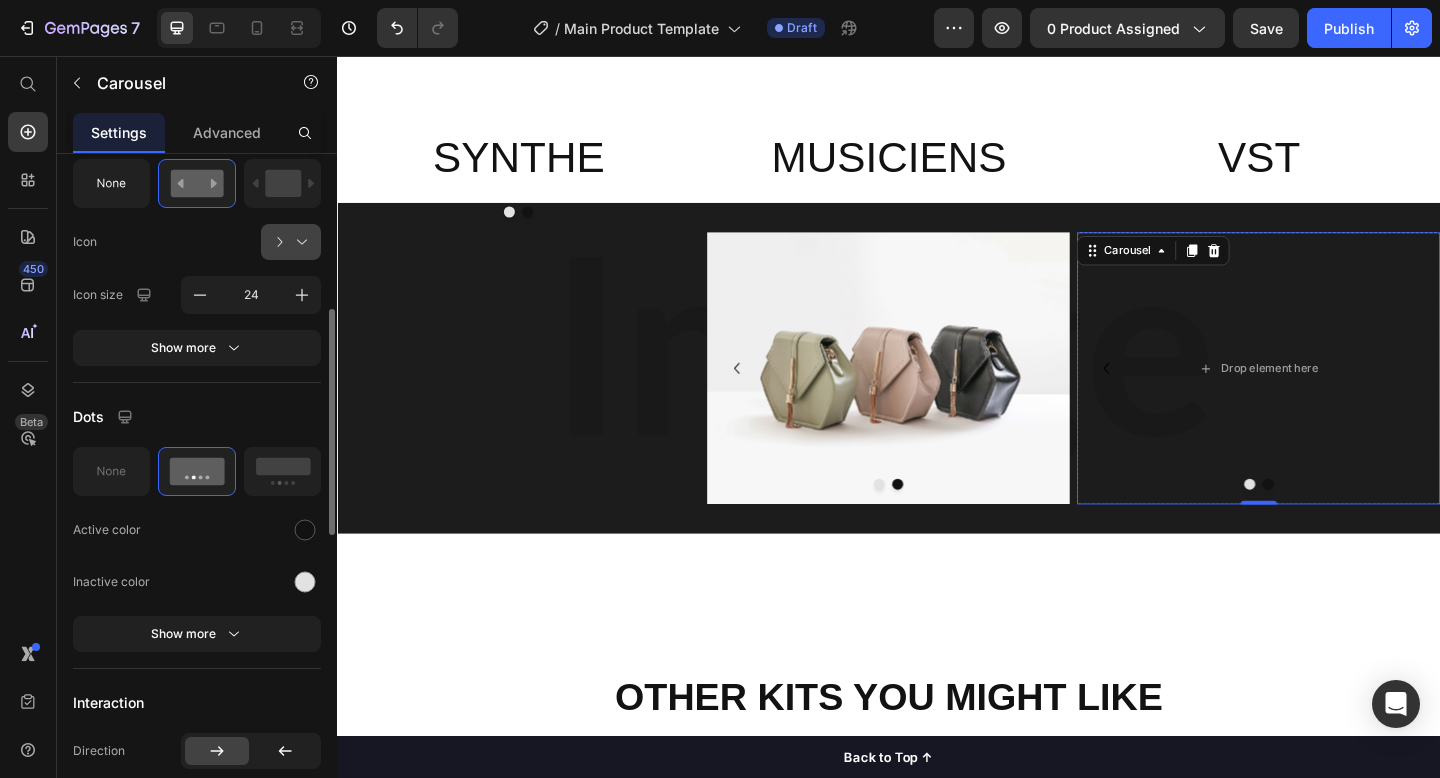 click at bounding box center [299, 242] 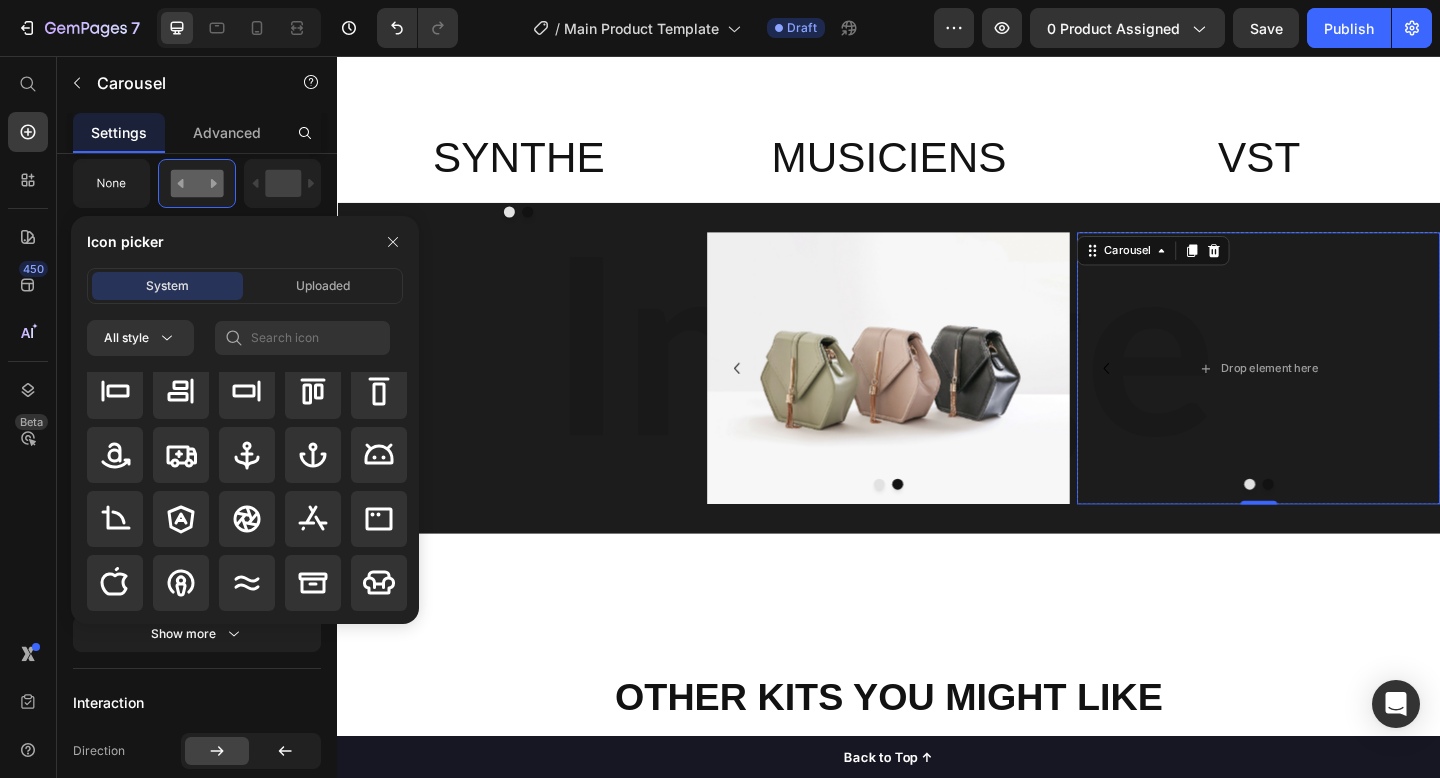 scroll, scrollTop: 547, scrollLeft: 0, axis: vertical 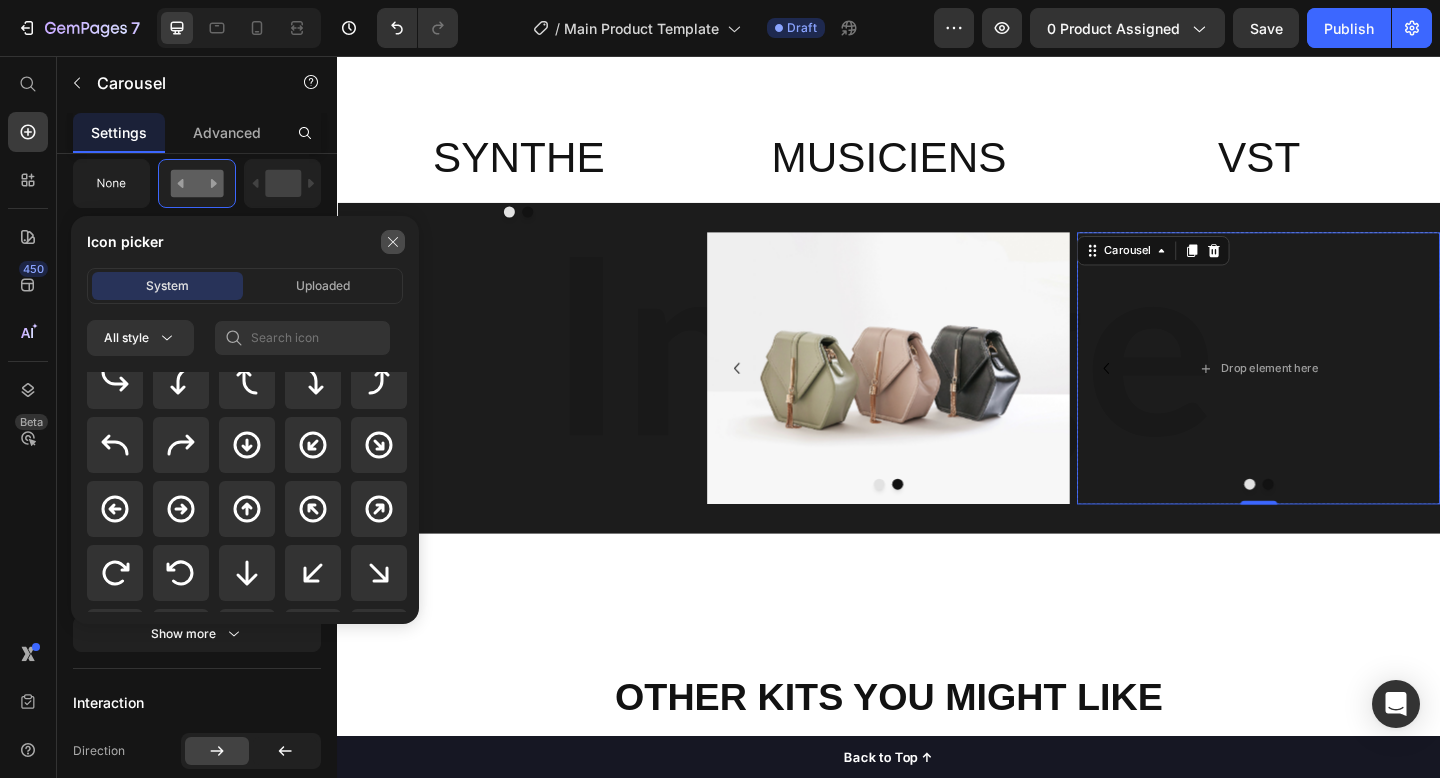 click 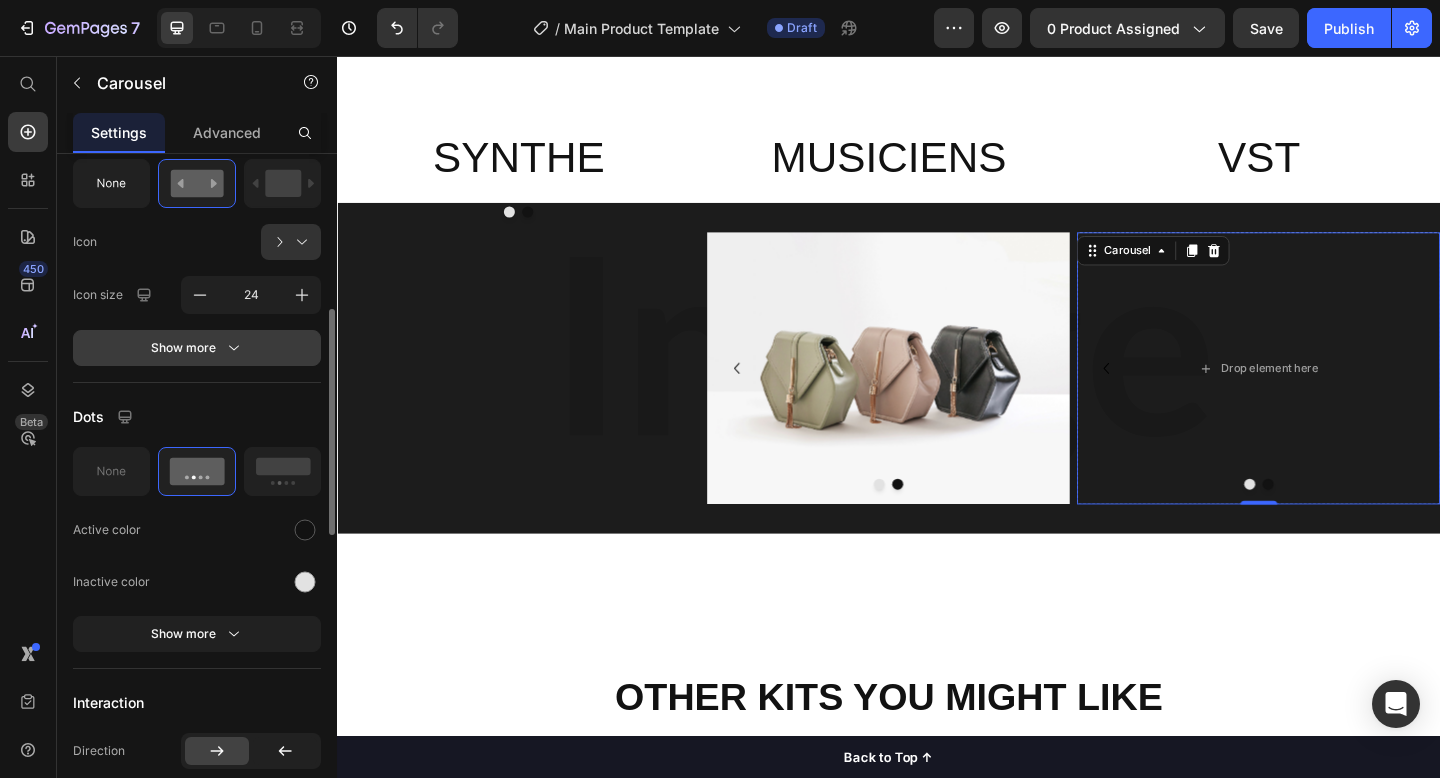 click 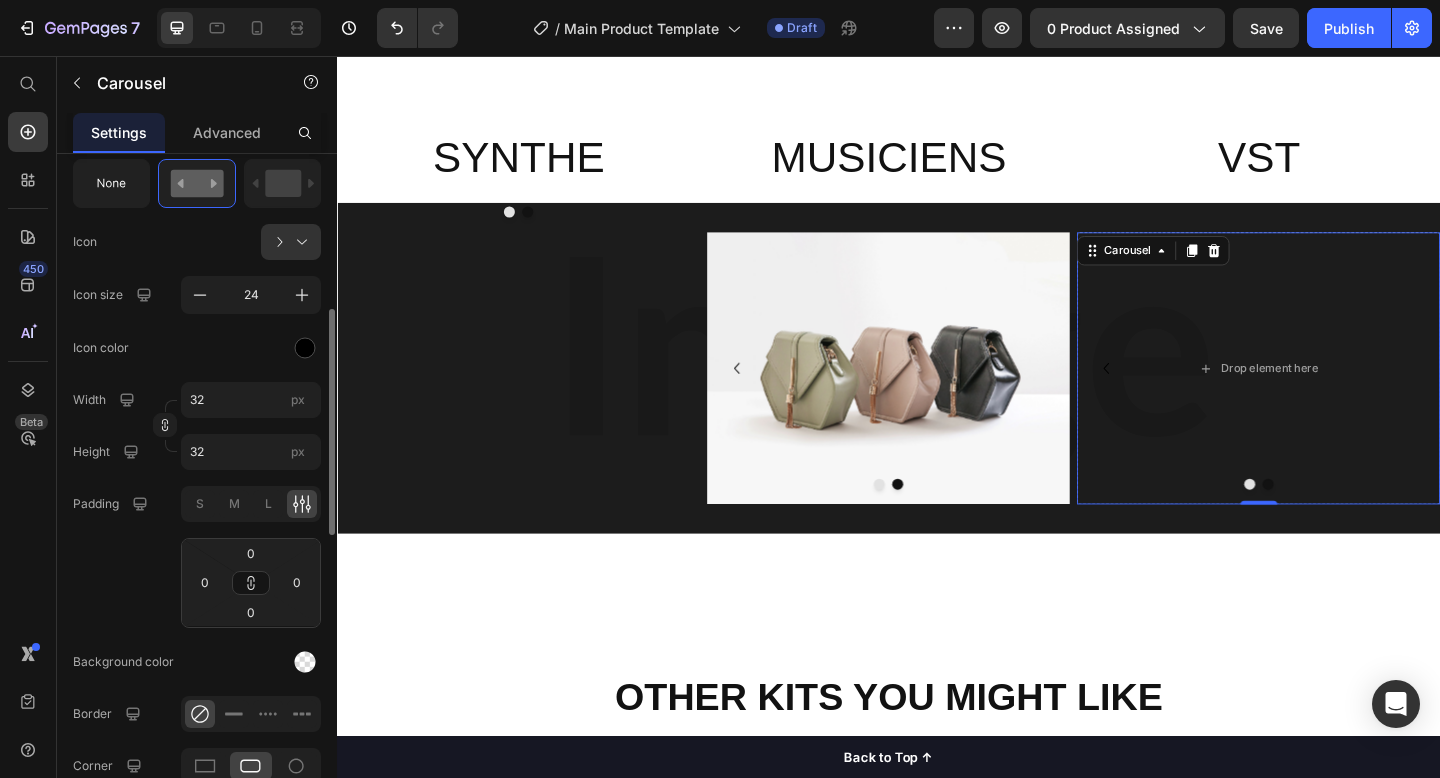 scroll, scrollTop: 493, scrollLeft: 0, axis: vertical 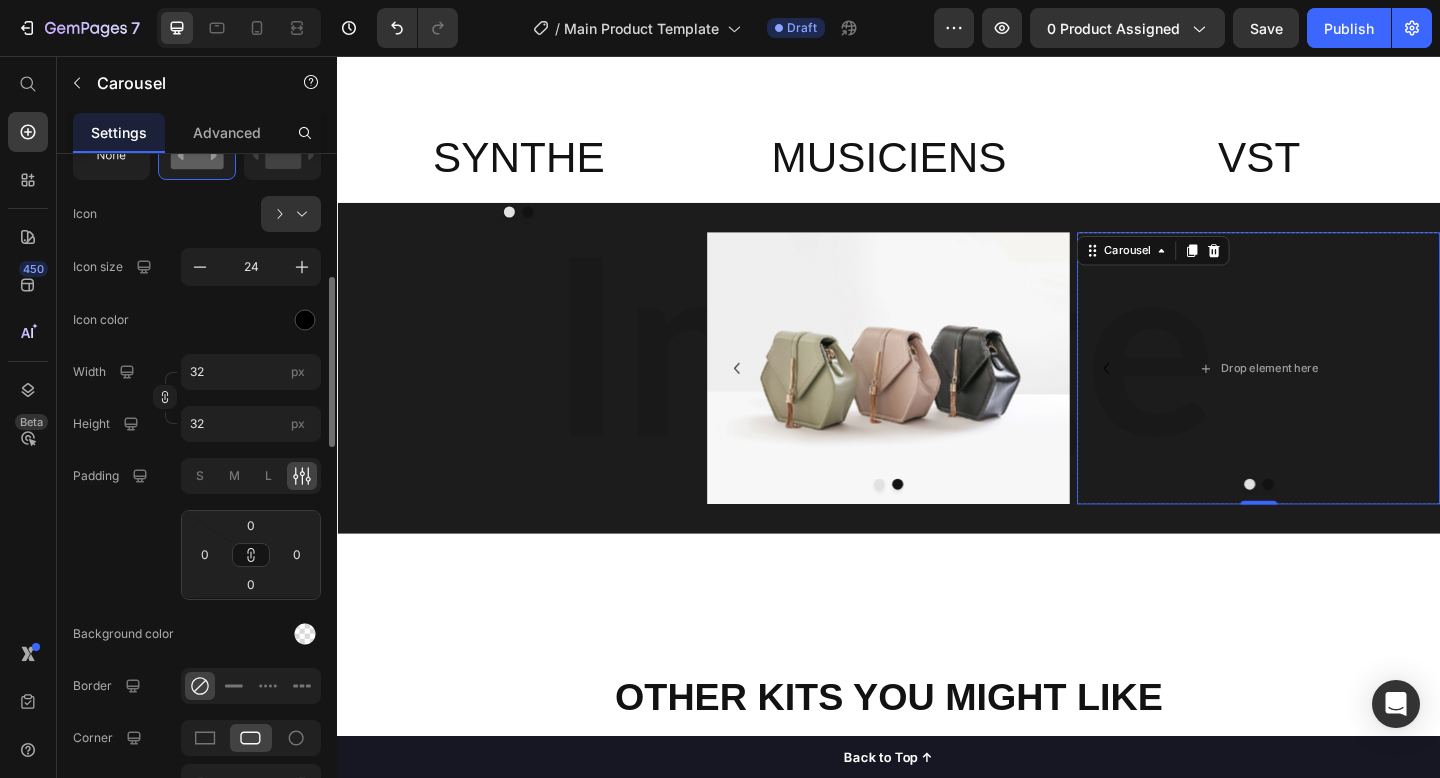 click on "Padding S M L 0 0 0 0" 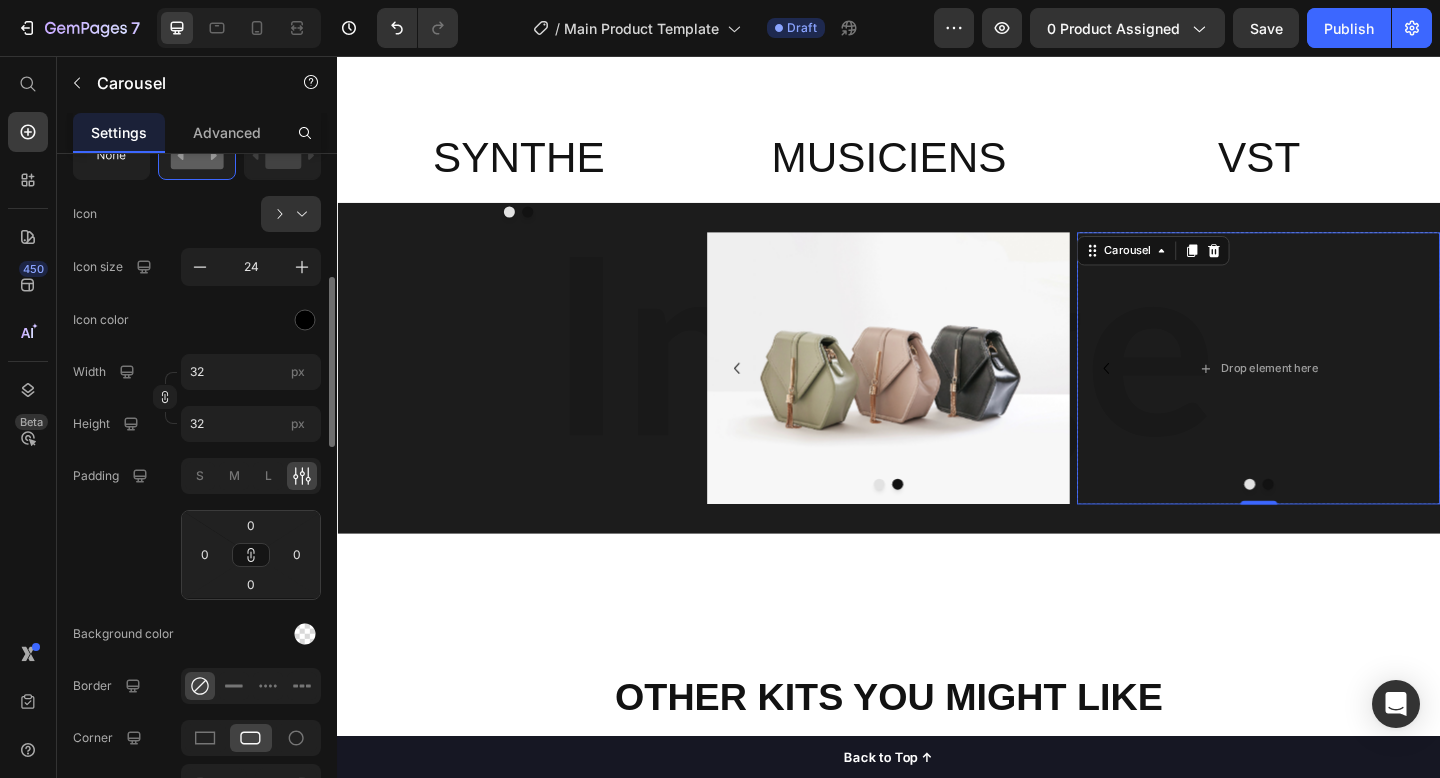 click 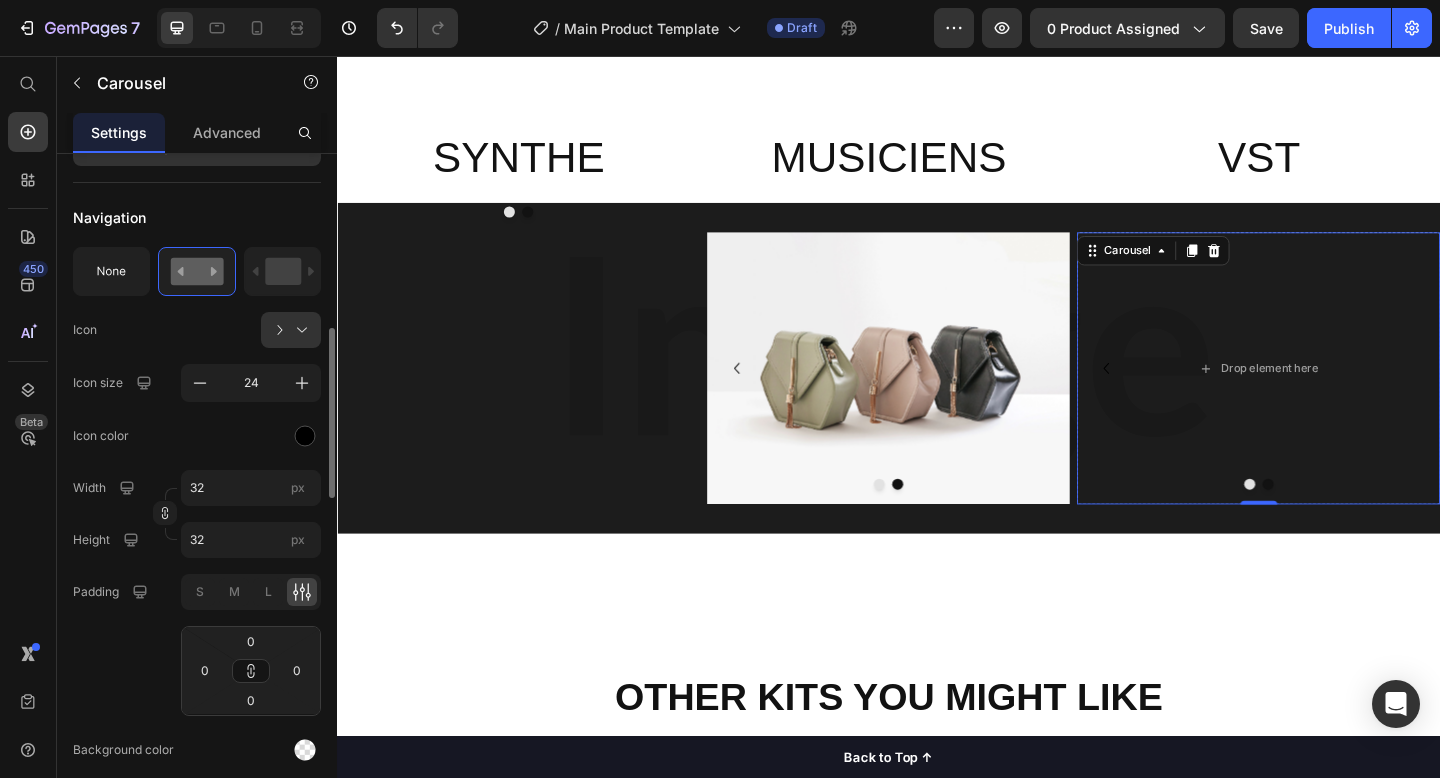 scroll, scrollTop: 0, scrollLeft: 0, axis: both 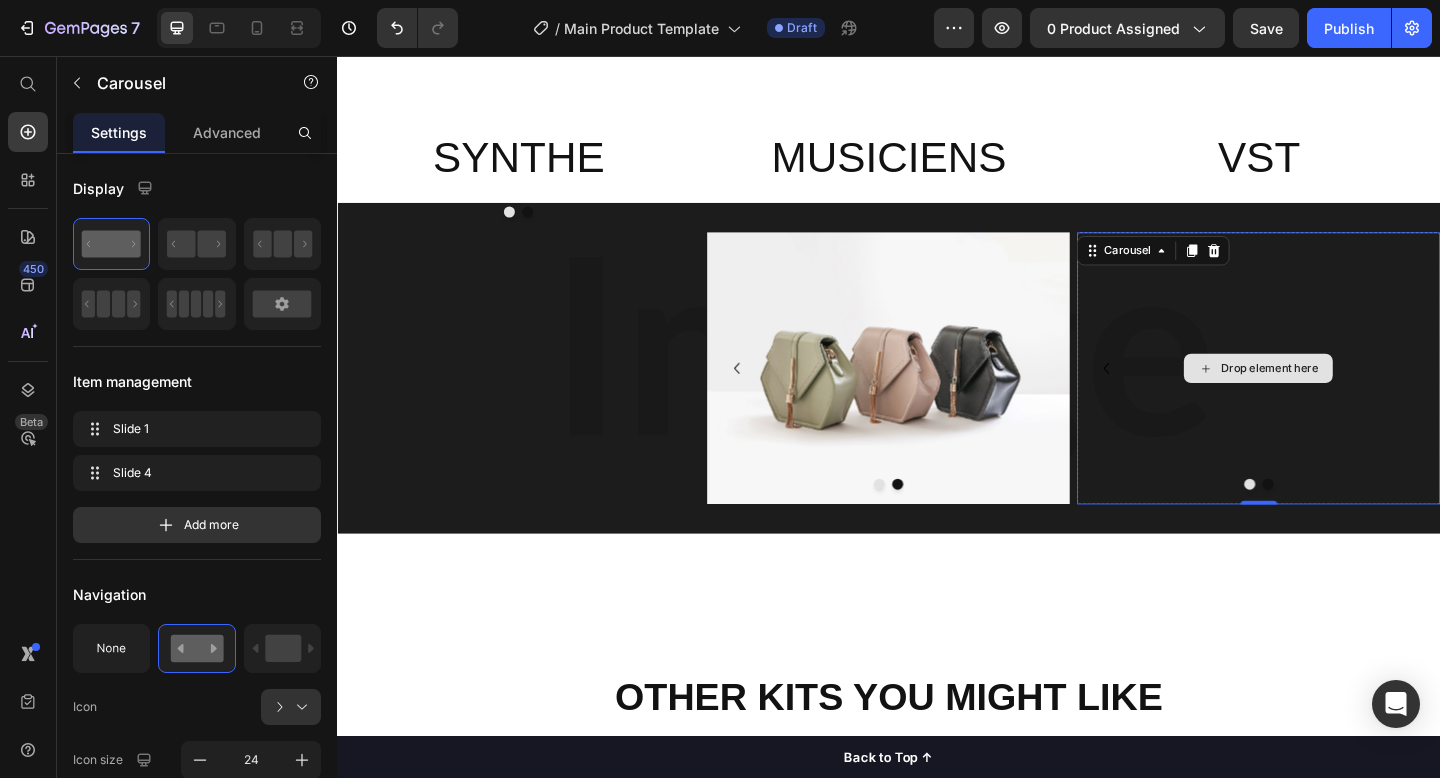 click on "Drop element here" at bounding box center (1339, 396) 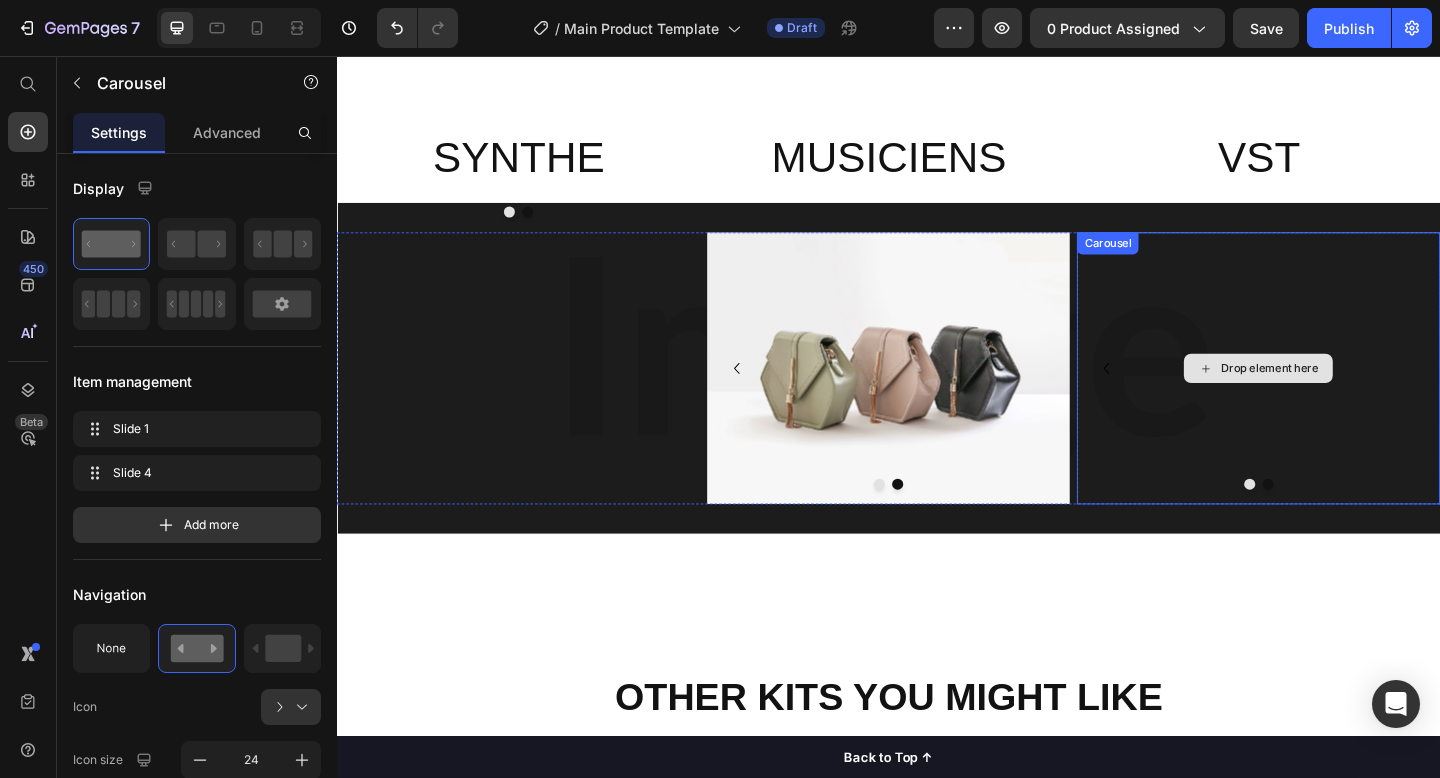 click on "Drop element here" at bounding box center (1340, 396) 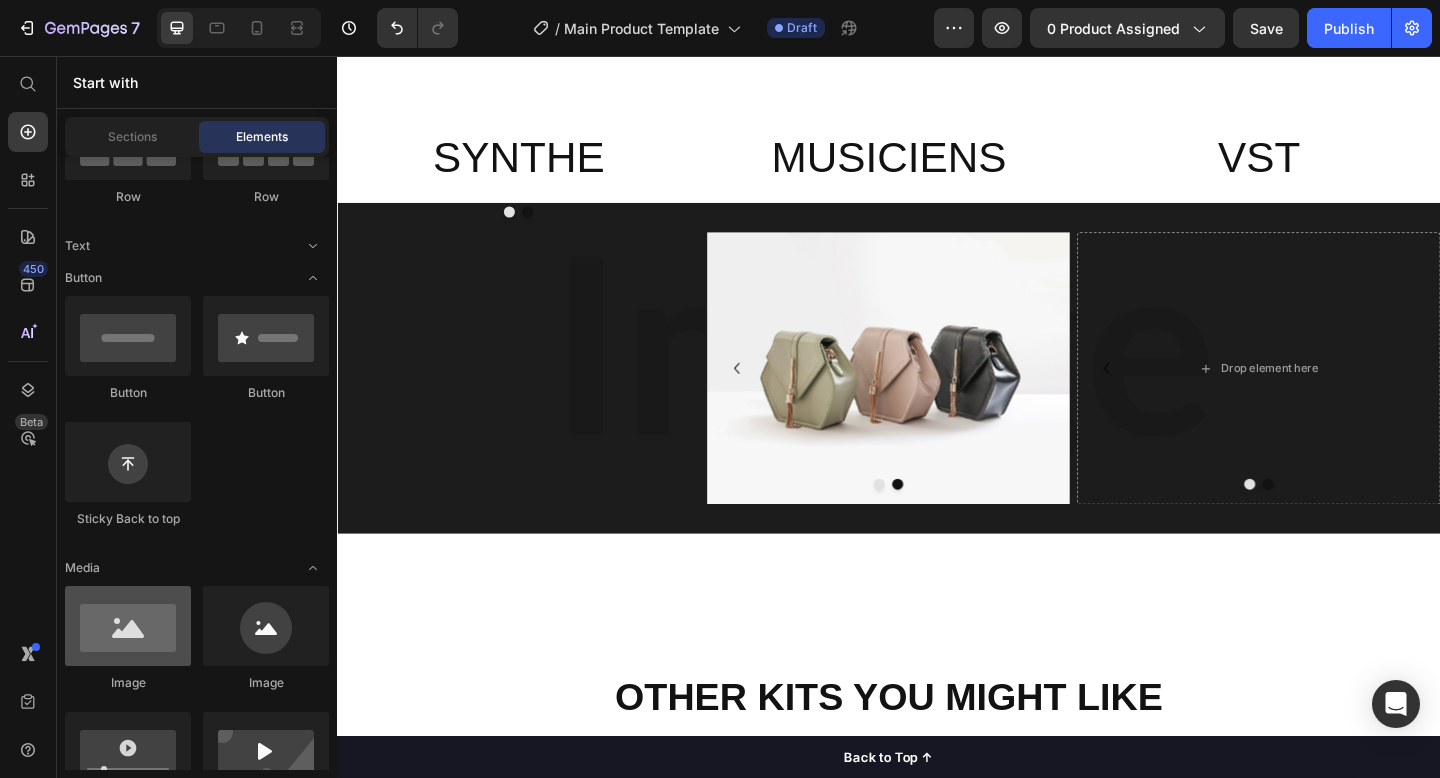 click at bounding box center [128, 626] 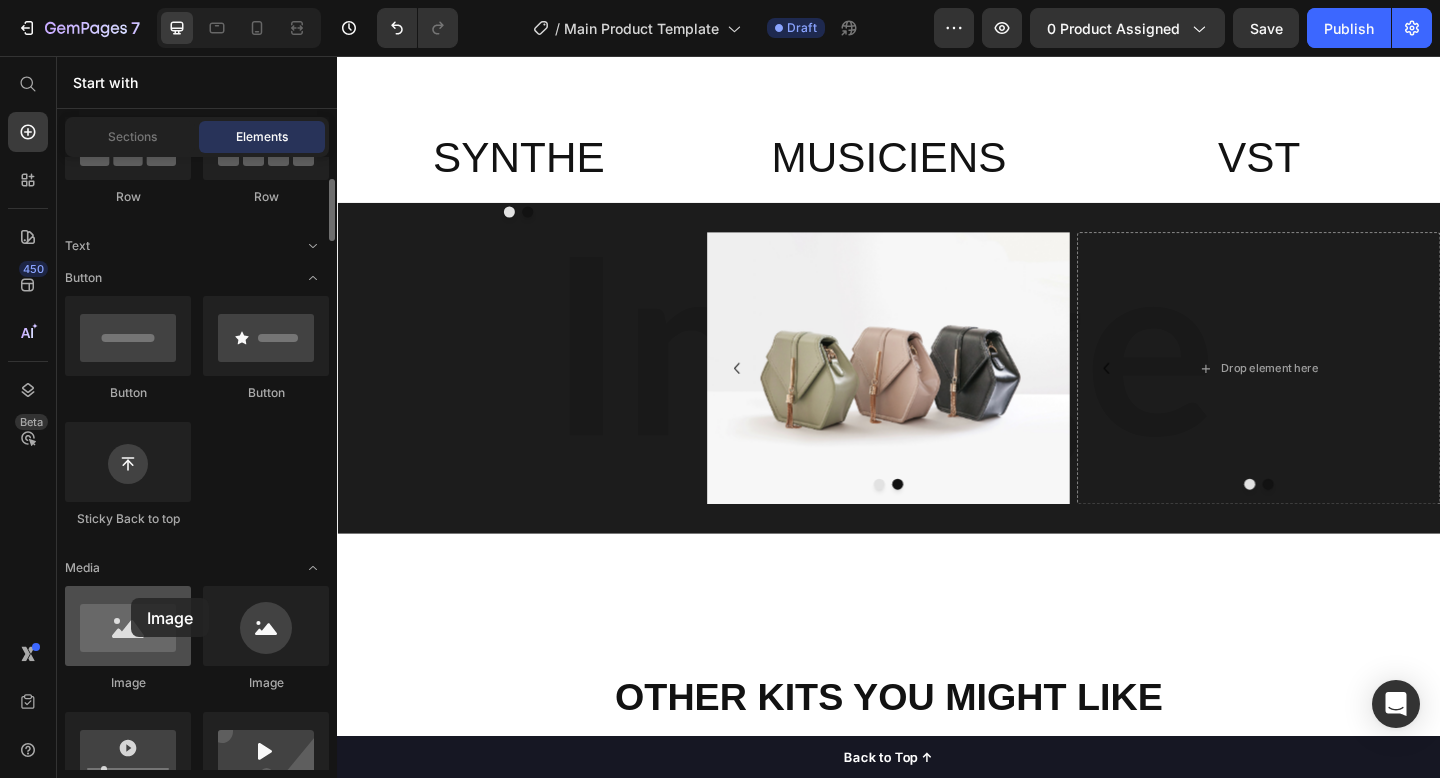click at bounding box center [128, 626] 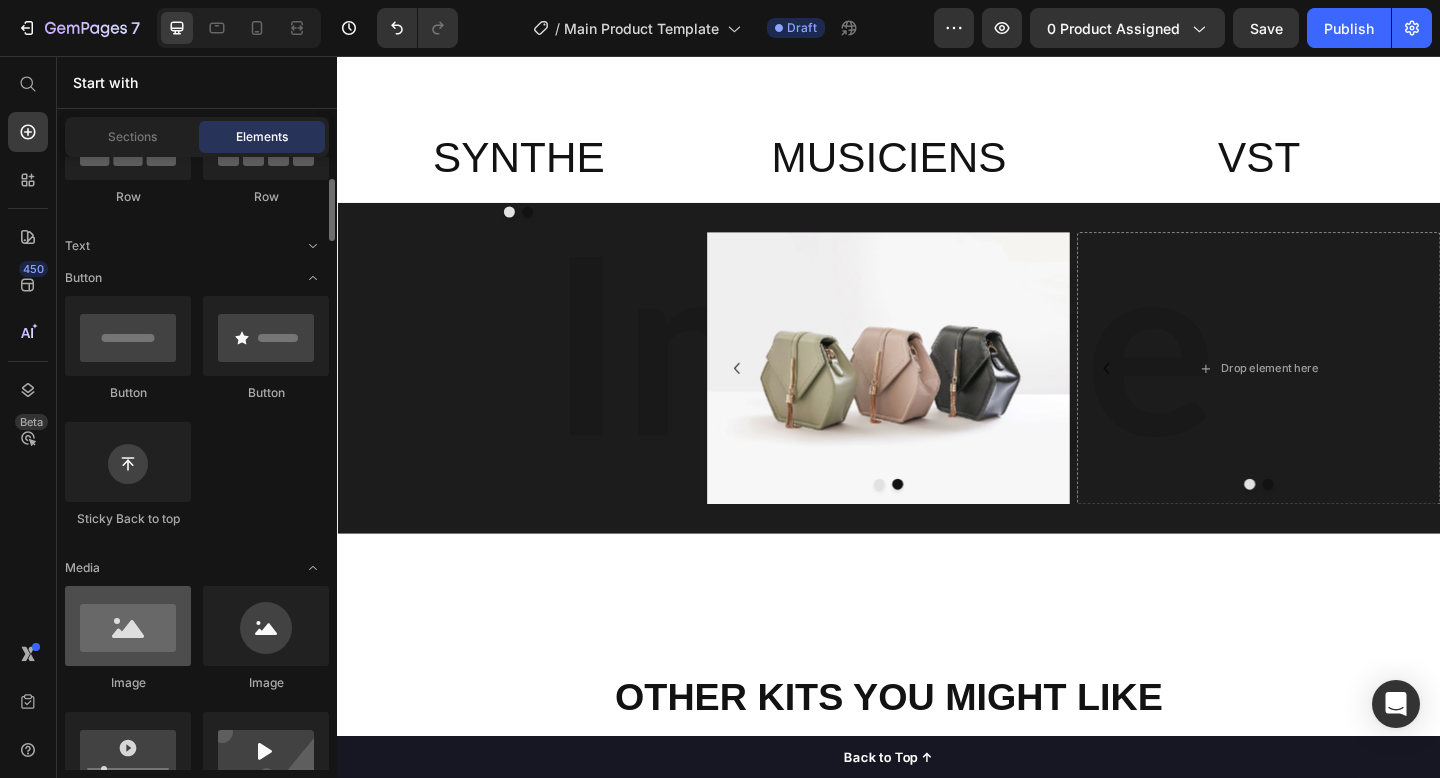 click at bounding box center (128, 626) 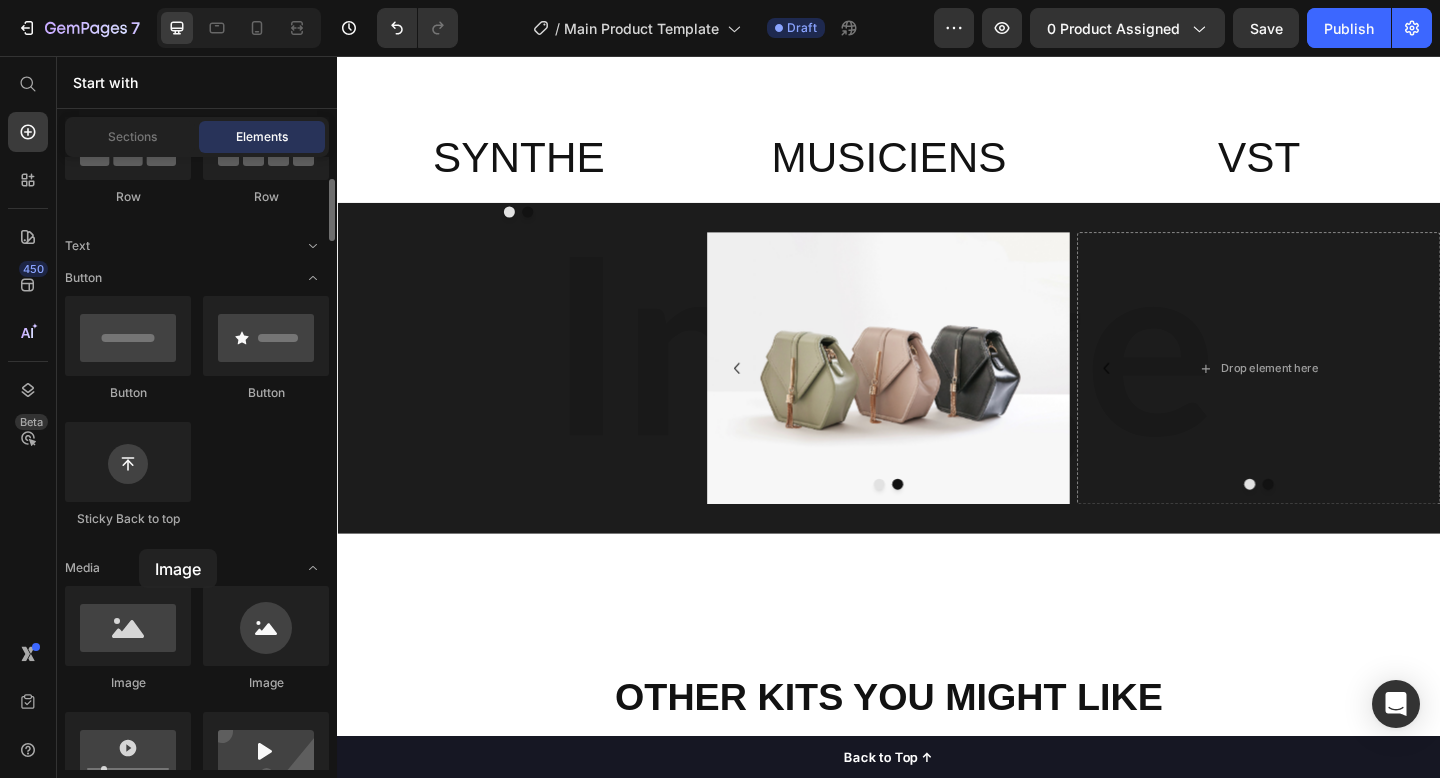drag, startPoint x: 131, startPoint y: 598, endPoint x: 141, endPoint y: 550, distance: 49.0306 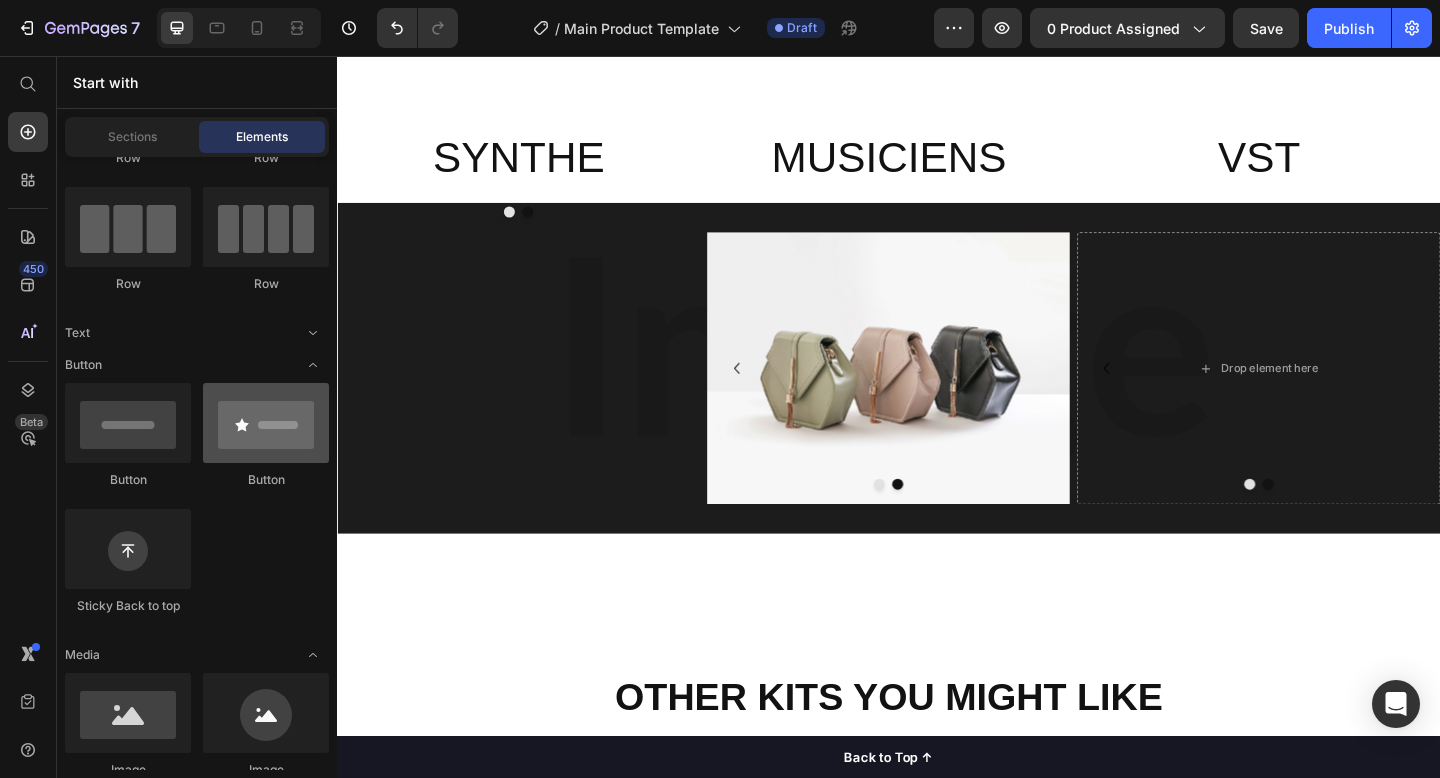 scroll, scrollTop: 0, scrollLeft: 0, axis: both 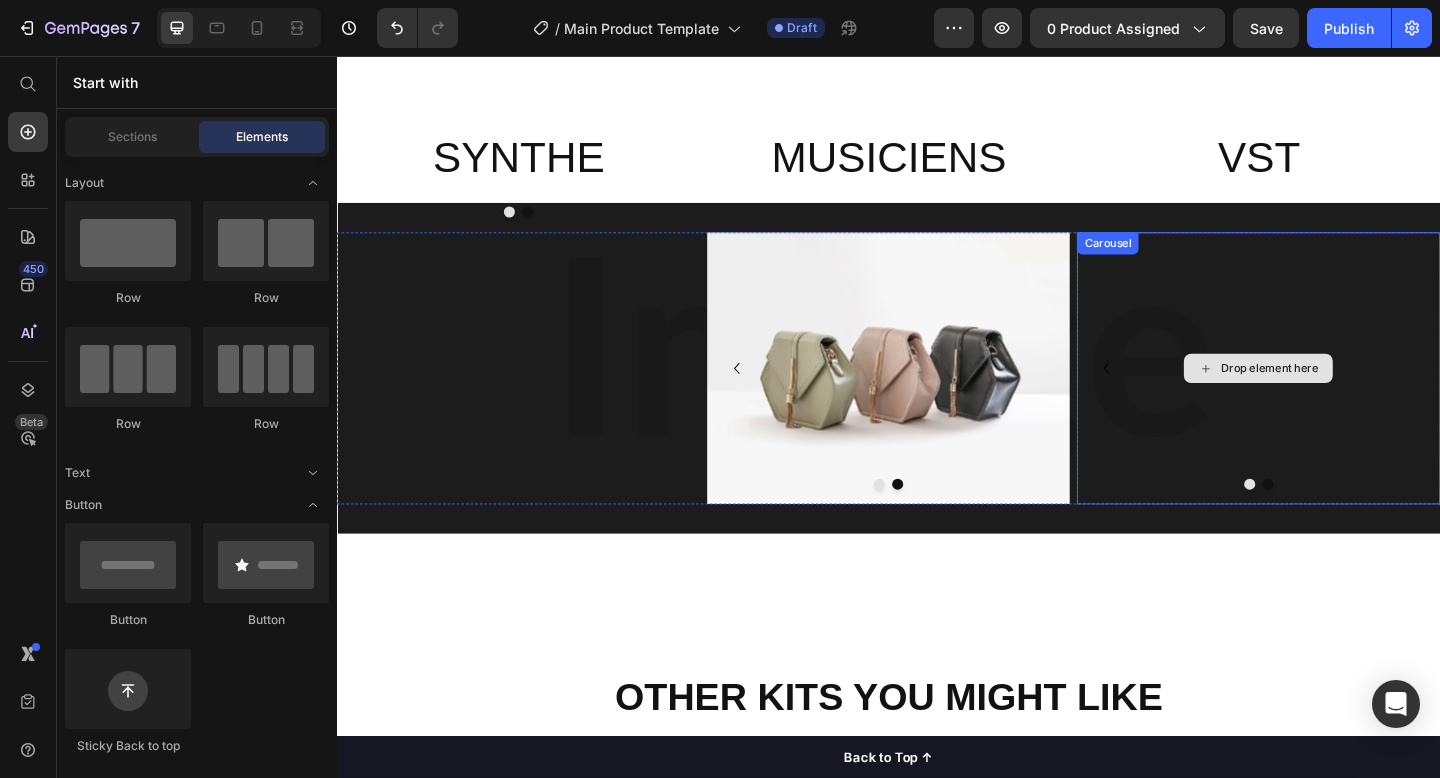click on "Drop element here" at bounding box center (1339, 396) 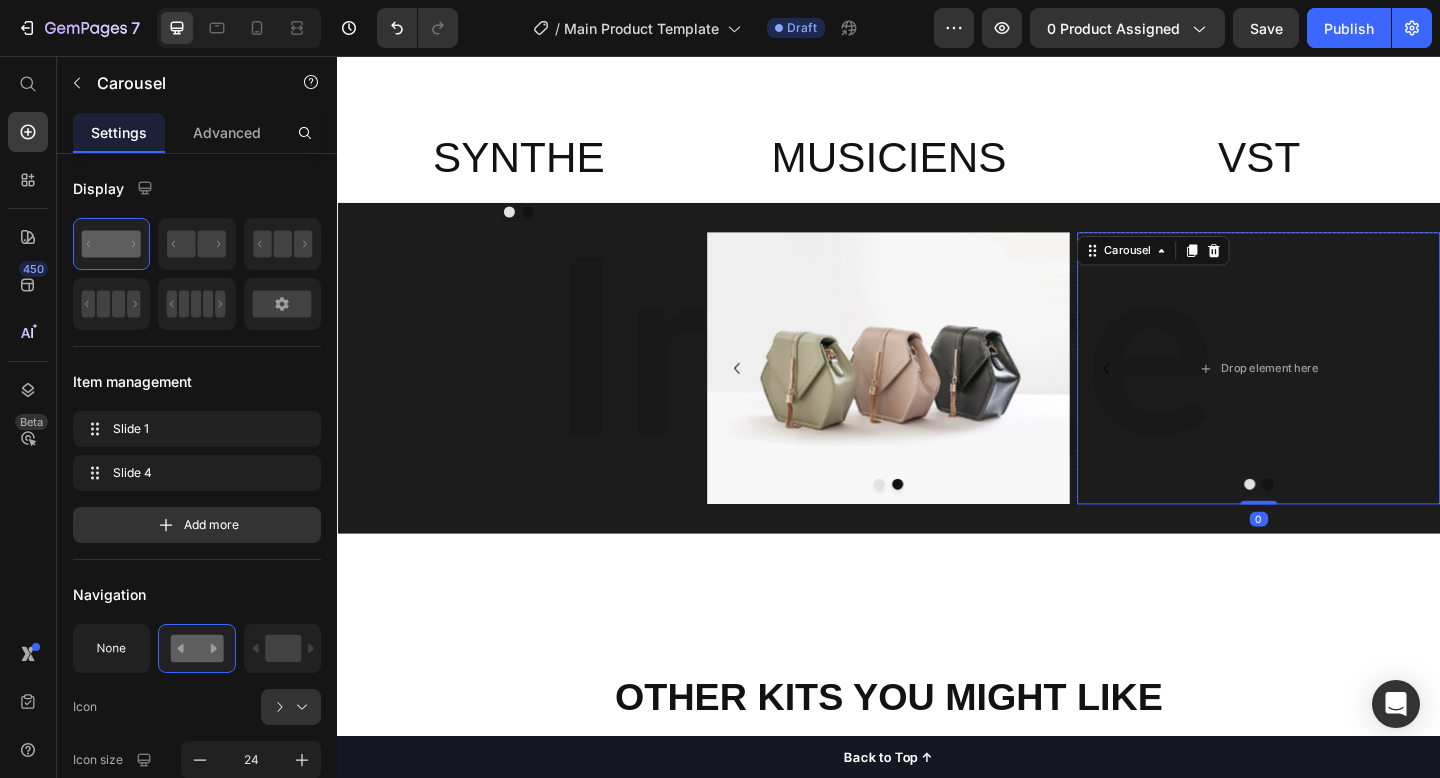 click at bounding box center [1350, 522] 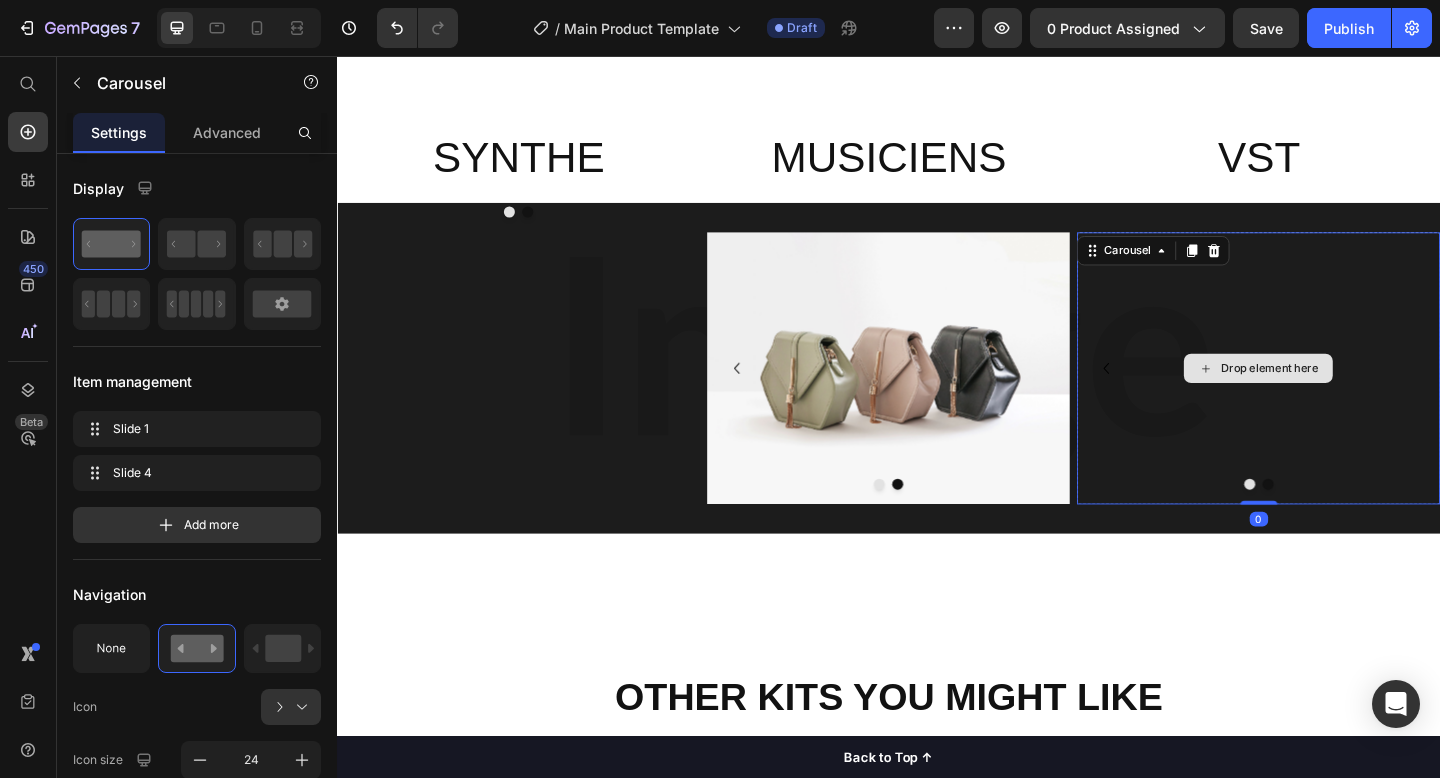 click on "Drop element here" at bounding box center (1339, 396) 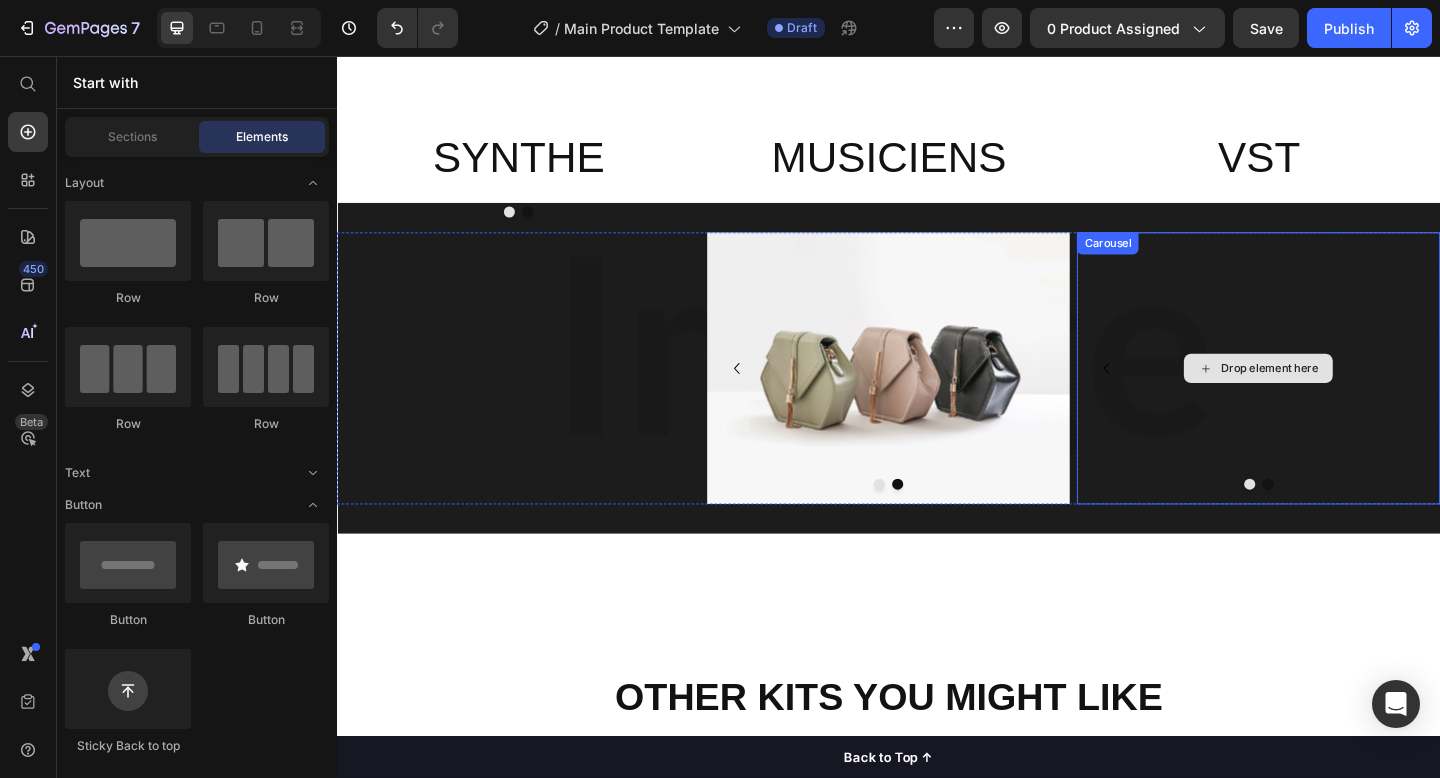click on "Drop element here" at bounding box center (1352, 396) 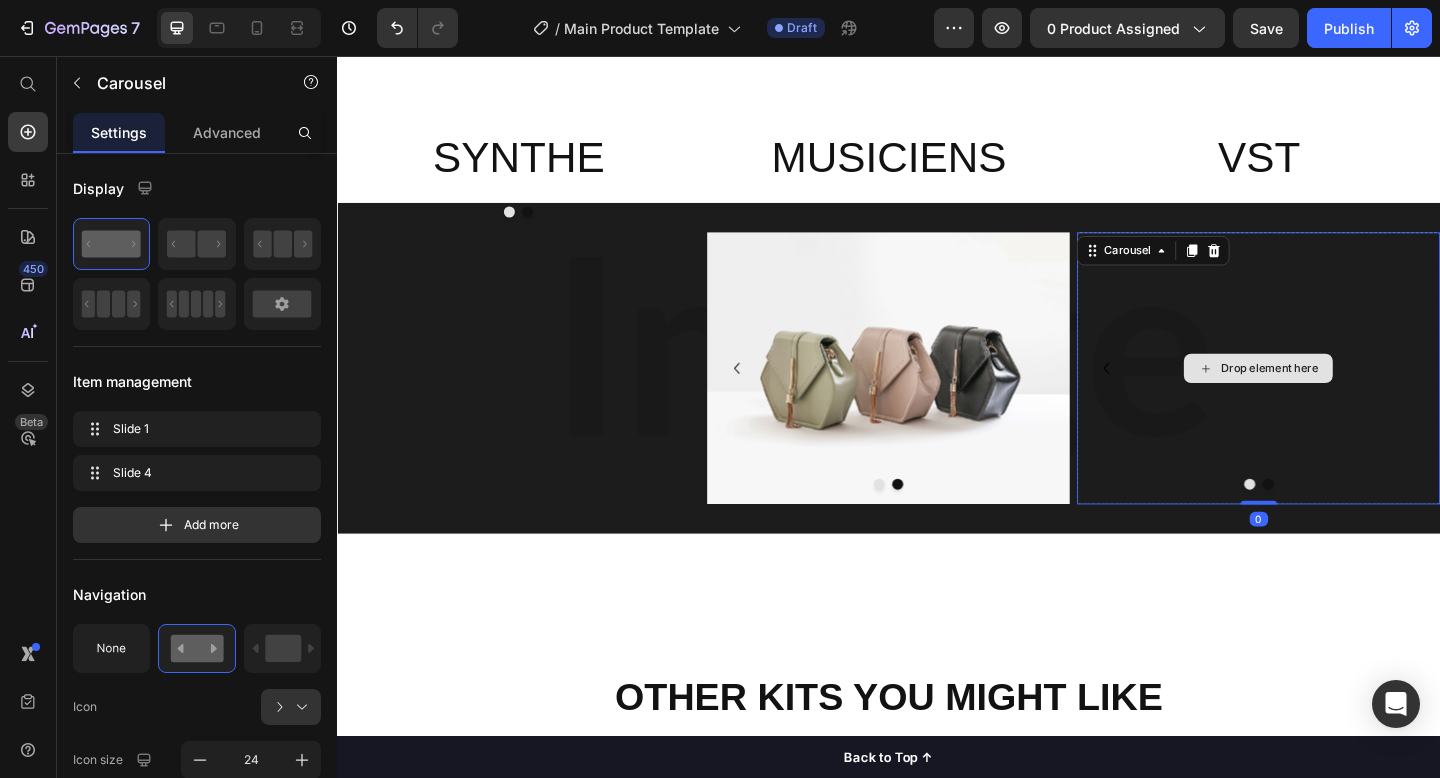 click on "Drop element here" at bounding box center (1339, 396) 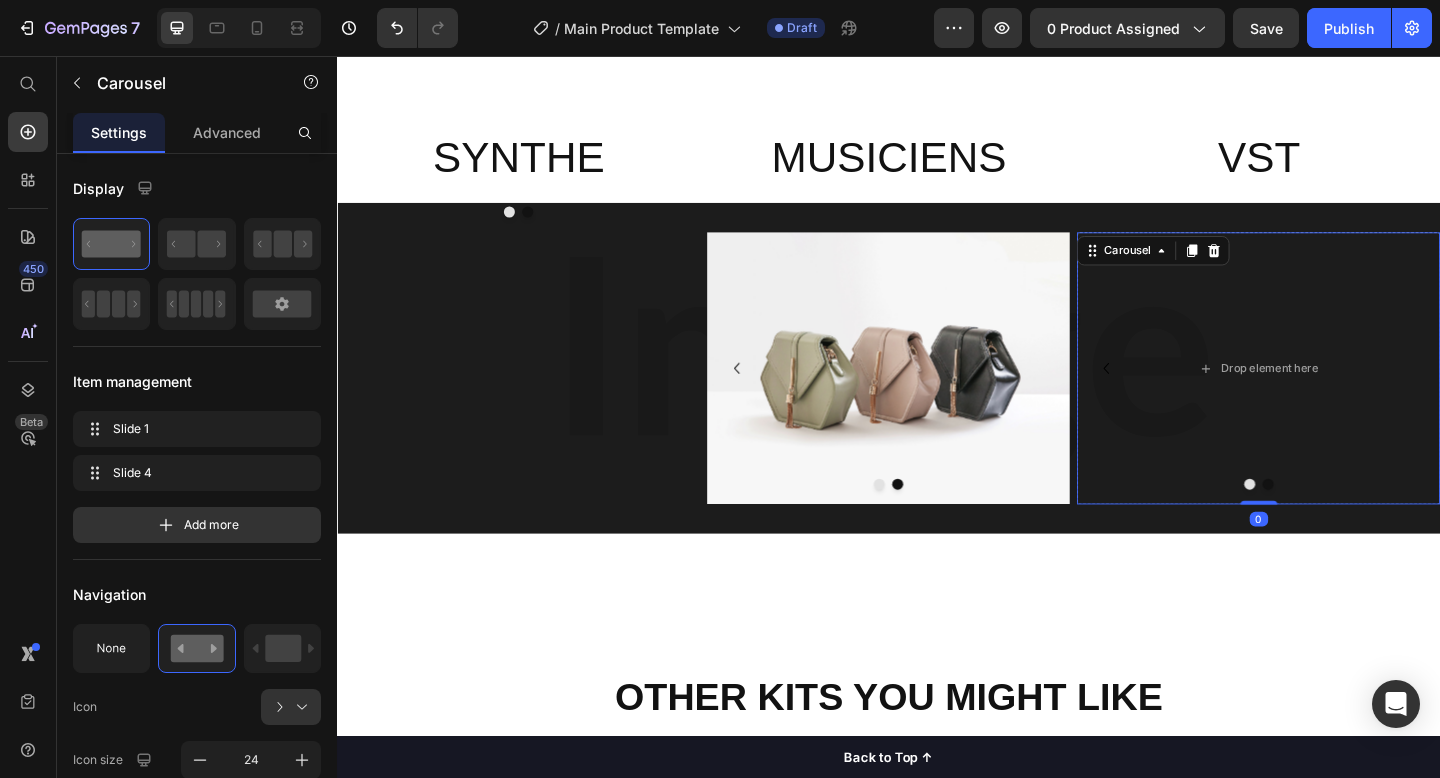 click at bounding box center [1339, 522] 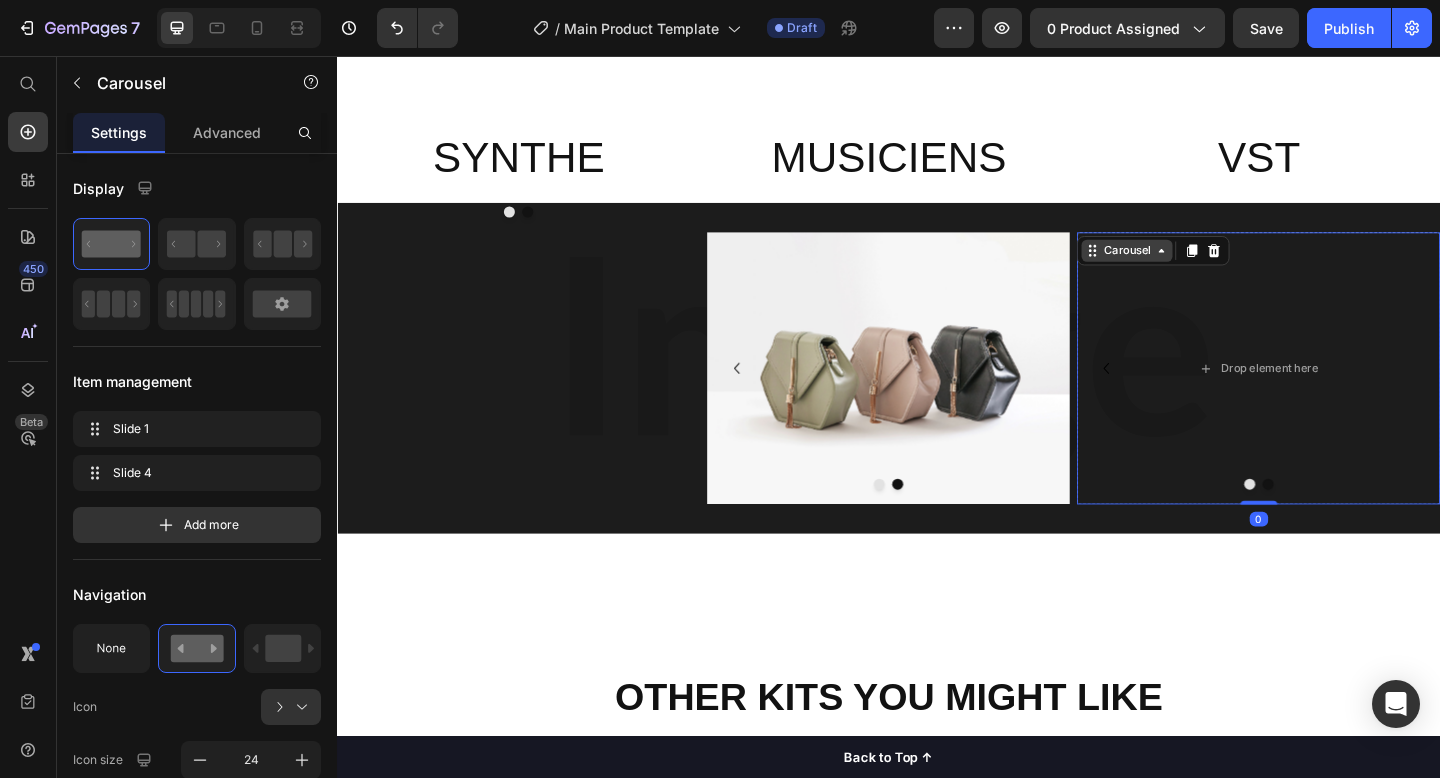 click on "Carousel" at bounding box center (1196, 268) 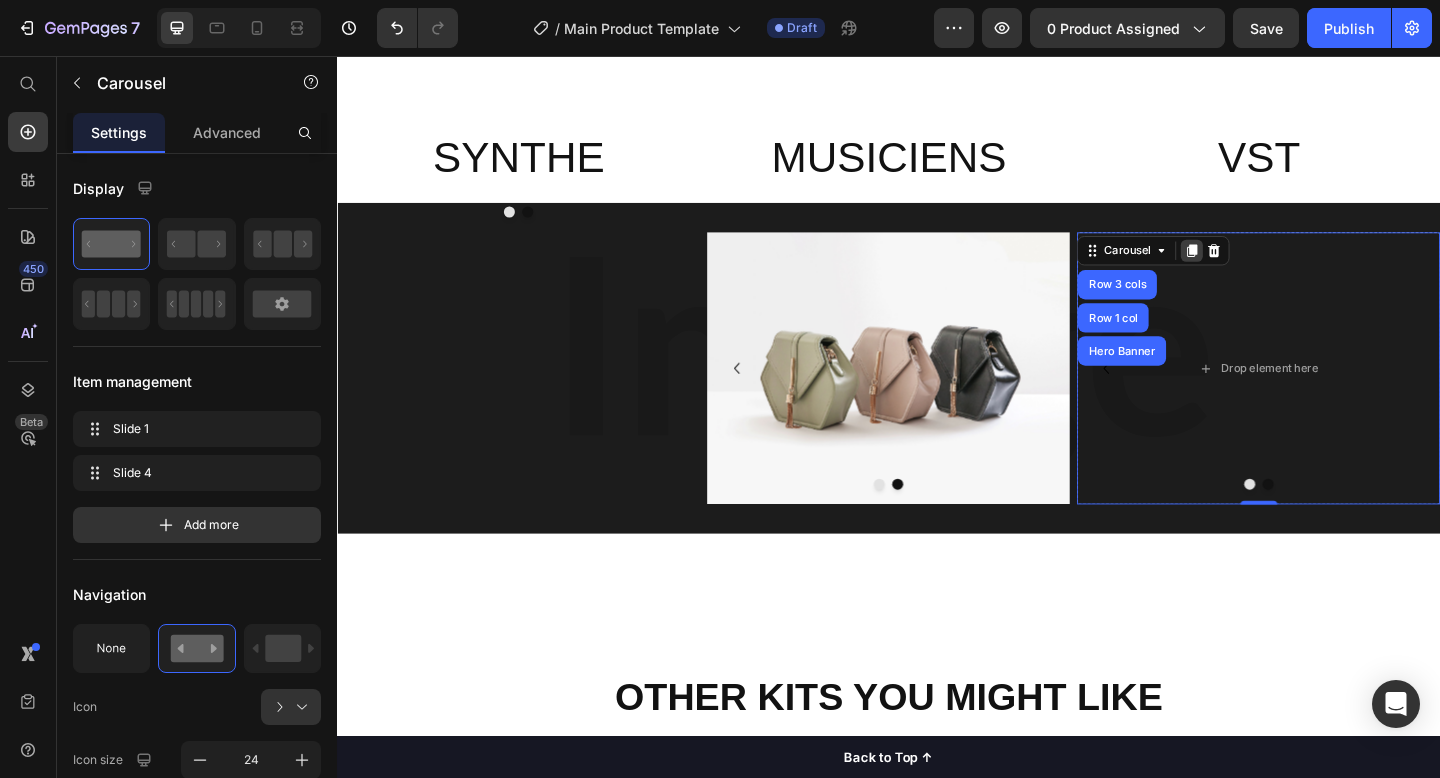 click 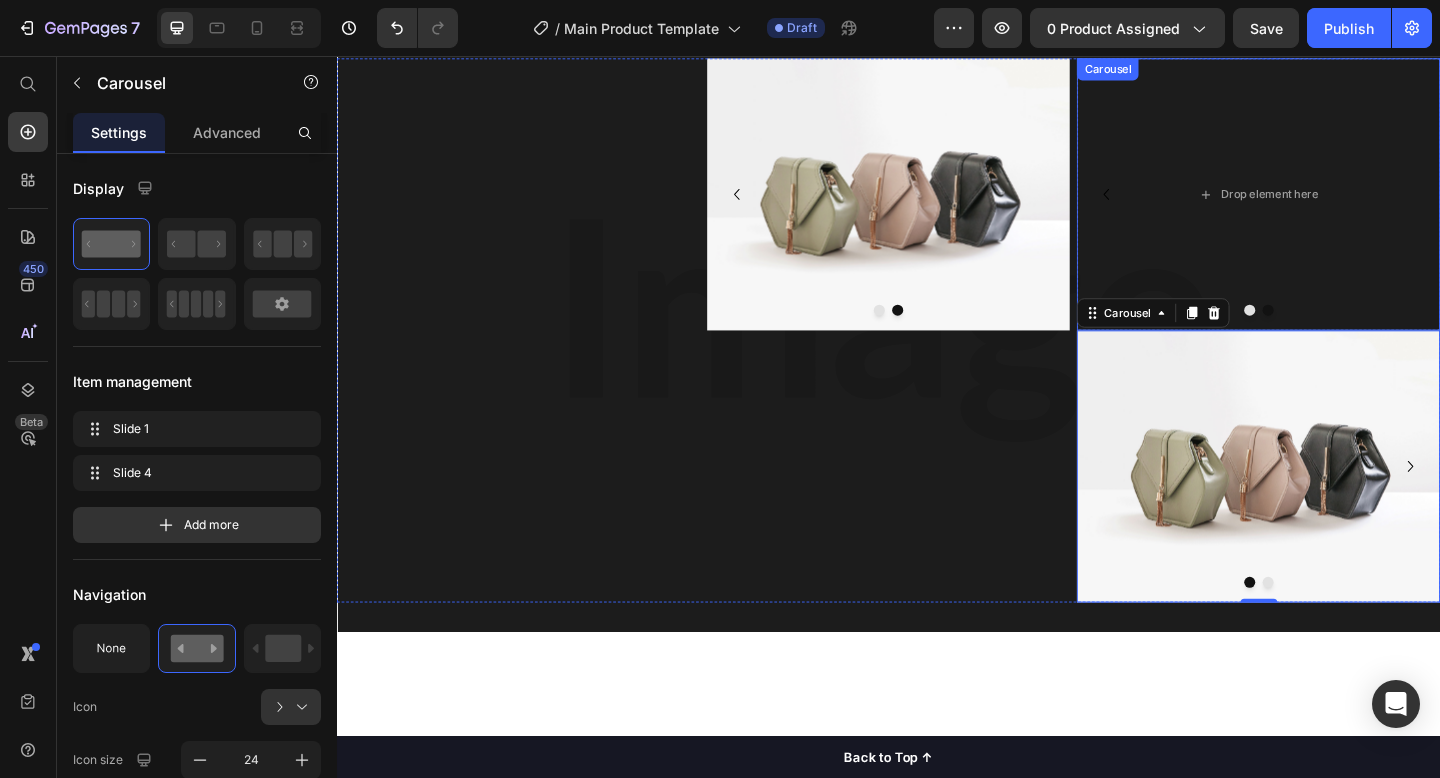 scroll, scrollTop: 2837, scrollLeft: 0, axis: vertical 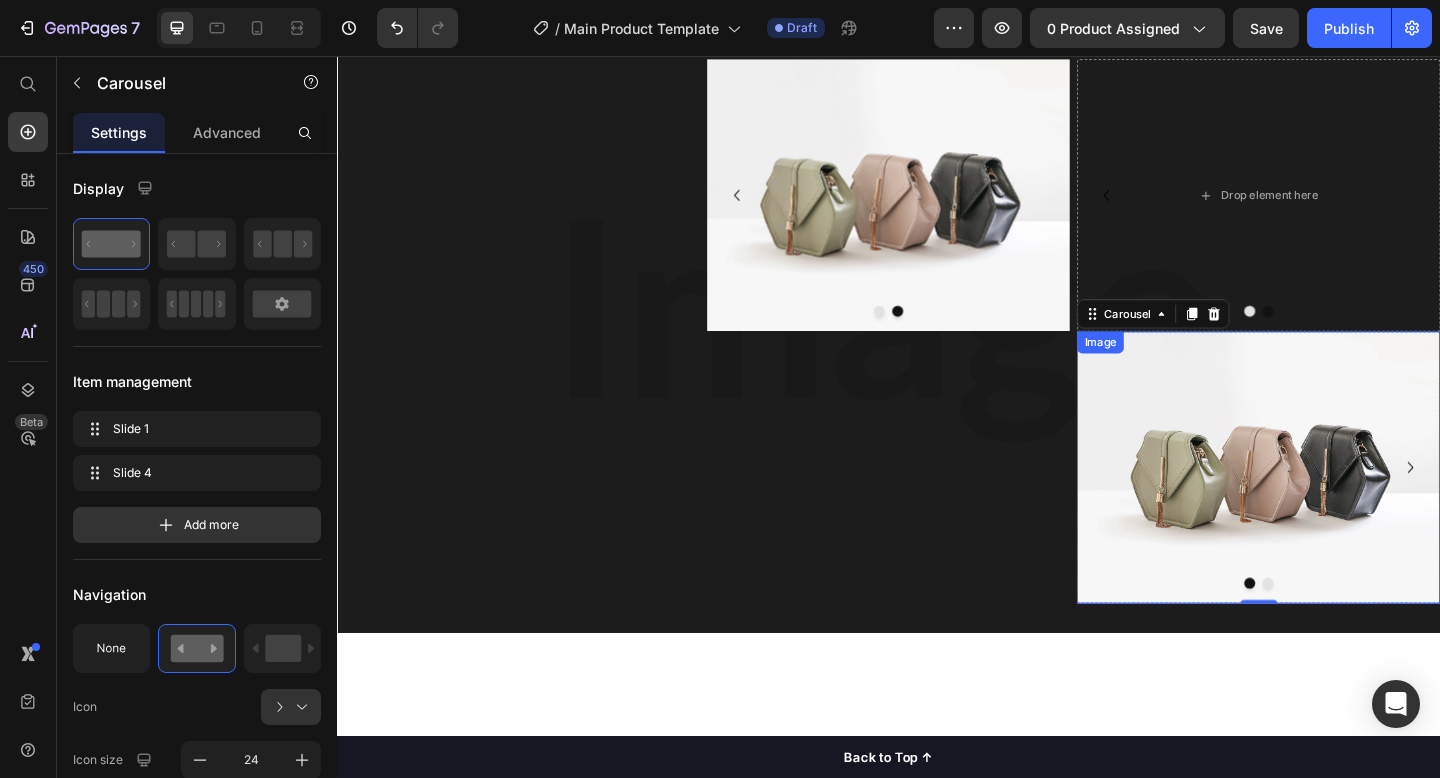 click at bounding box center (1339, 504) 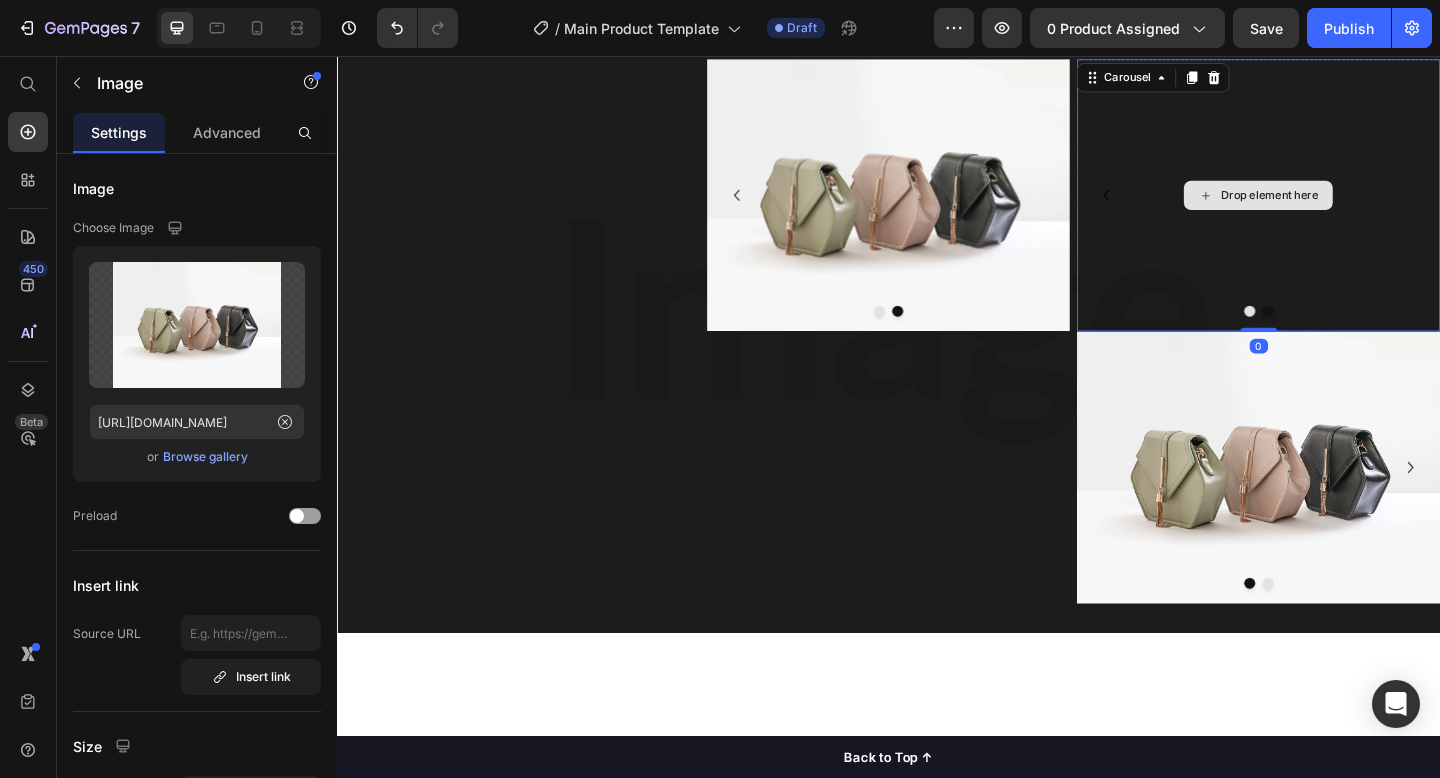 click on "Drop element here" at bounding box center (1339, 208) 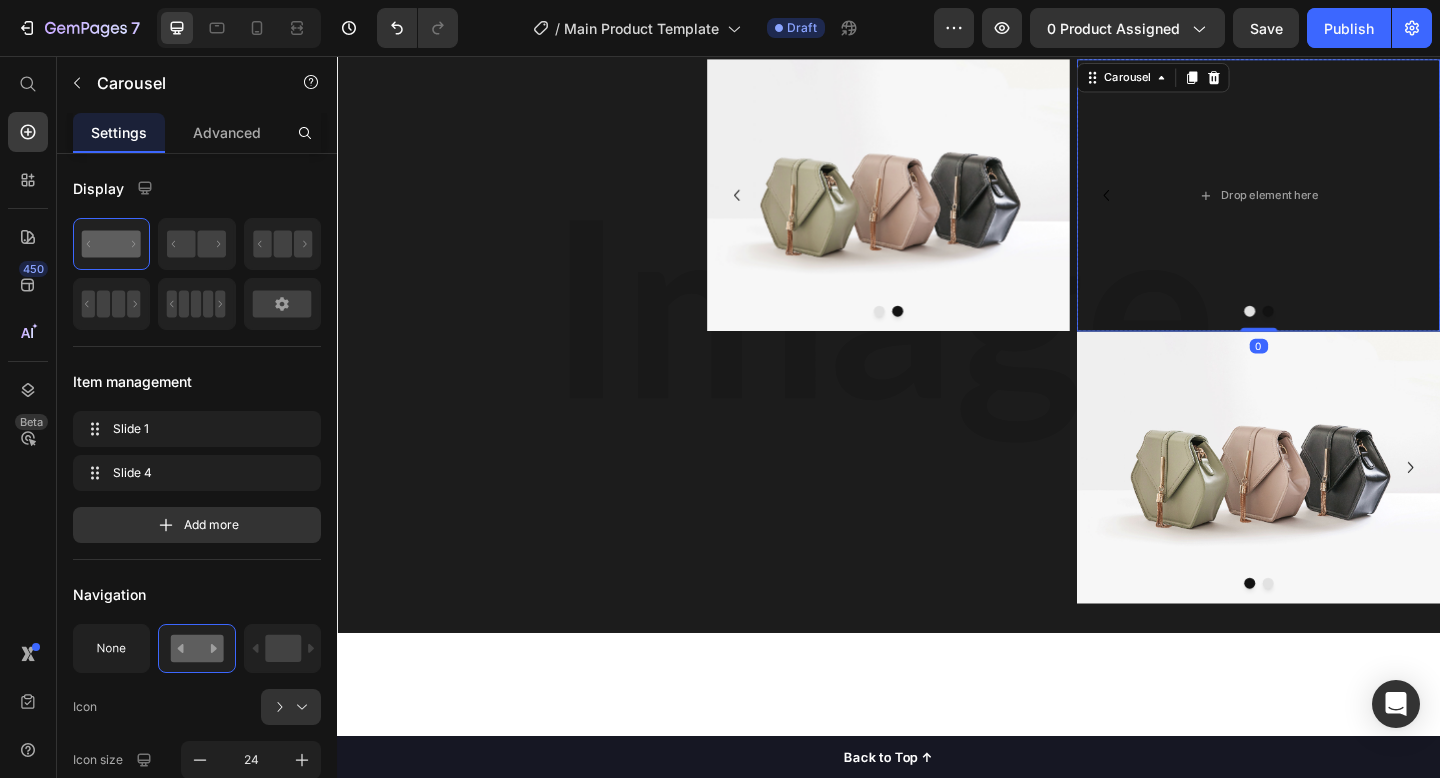 click at bounding box center (1339, 334) 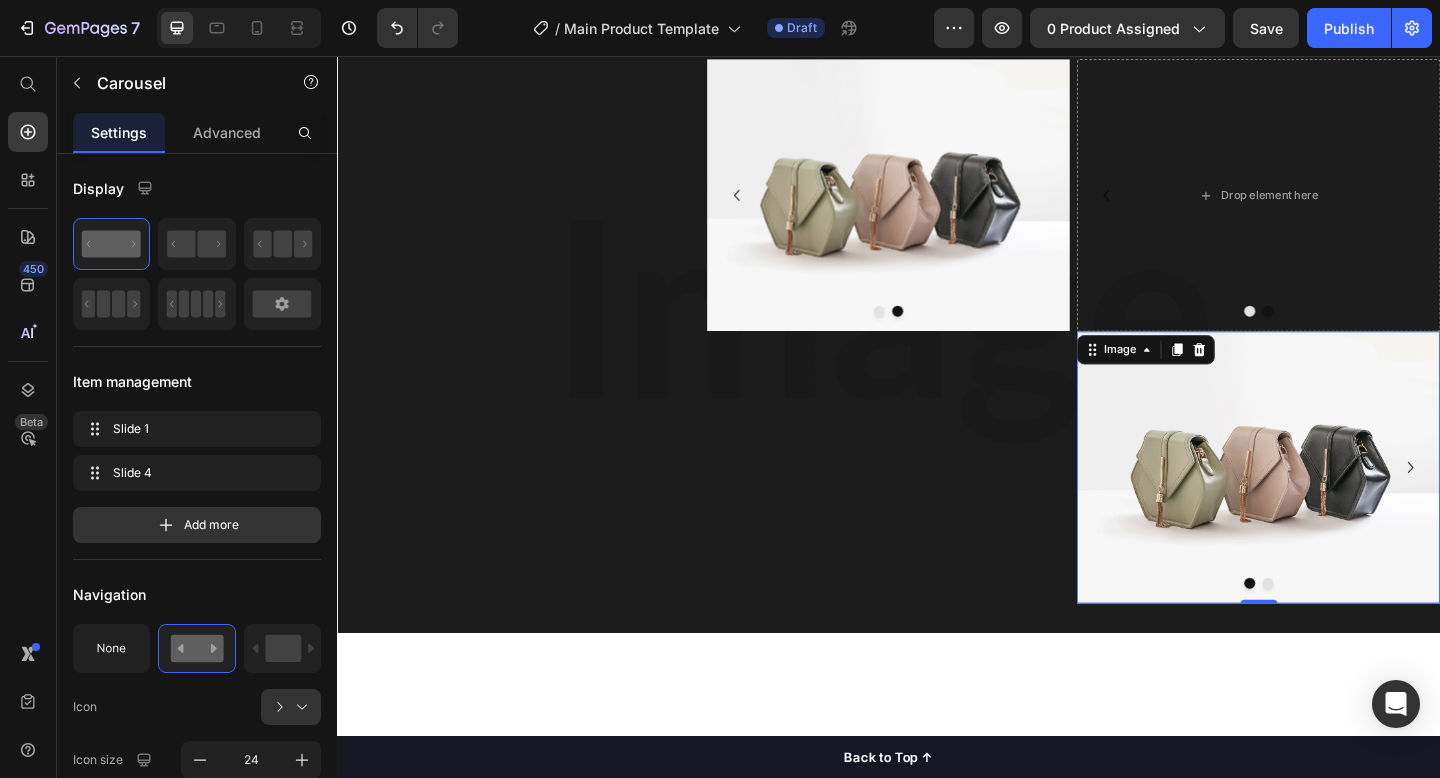 click at bounding box center (1339, 504) 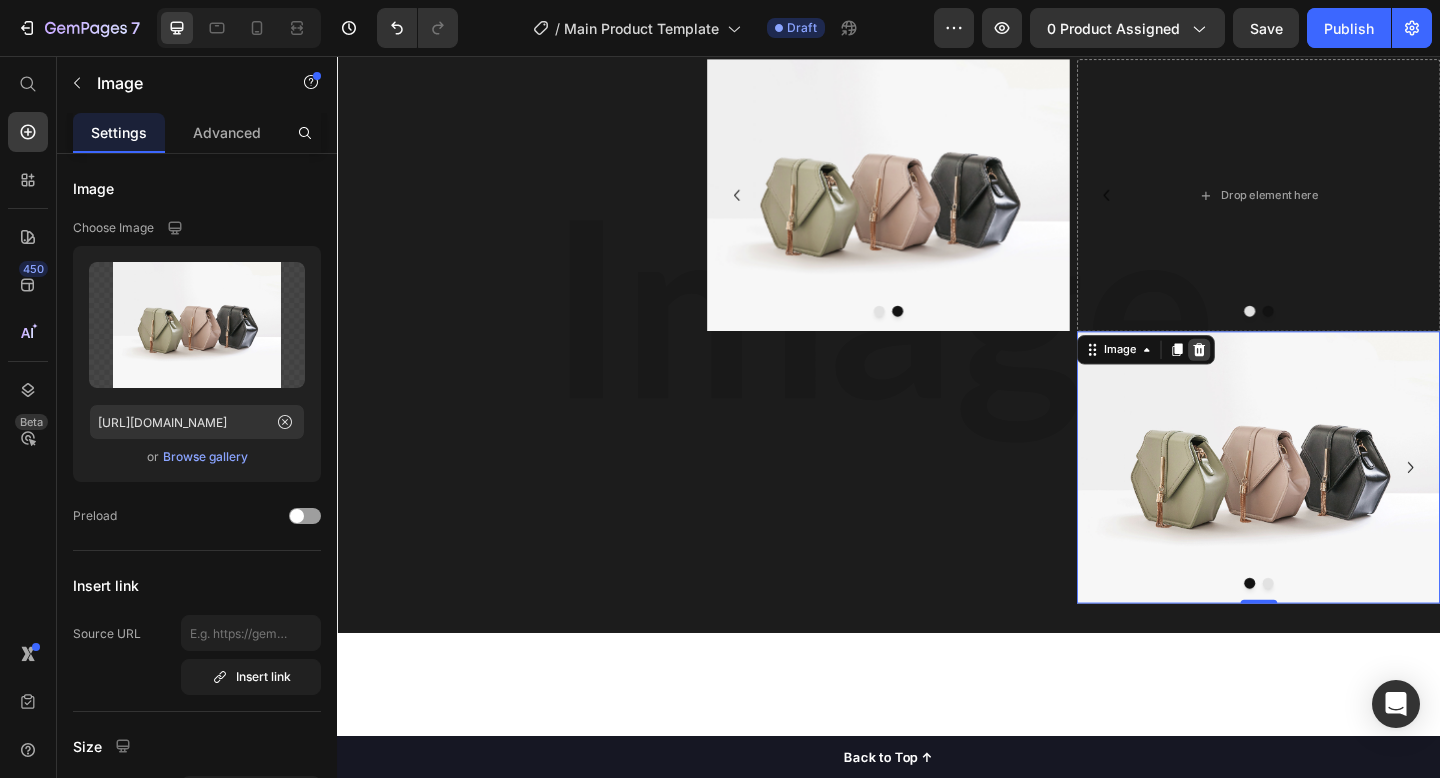 click 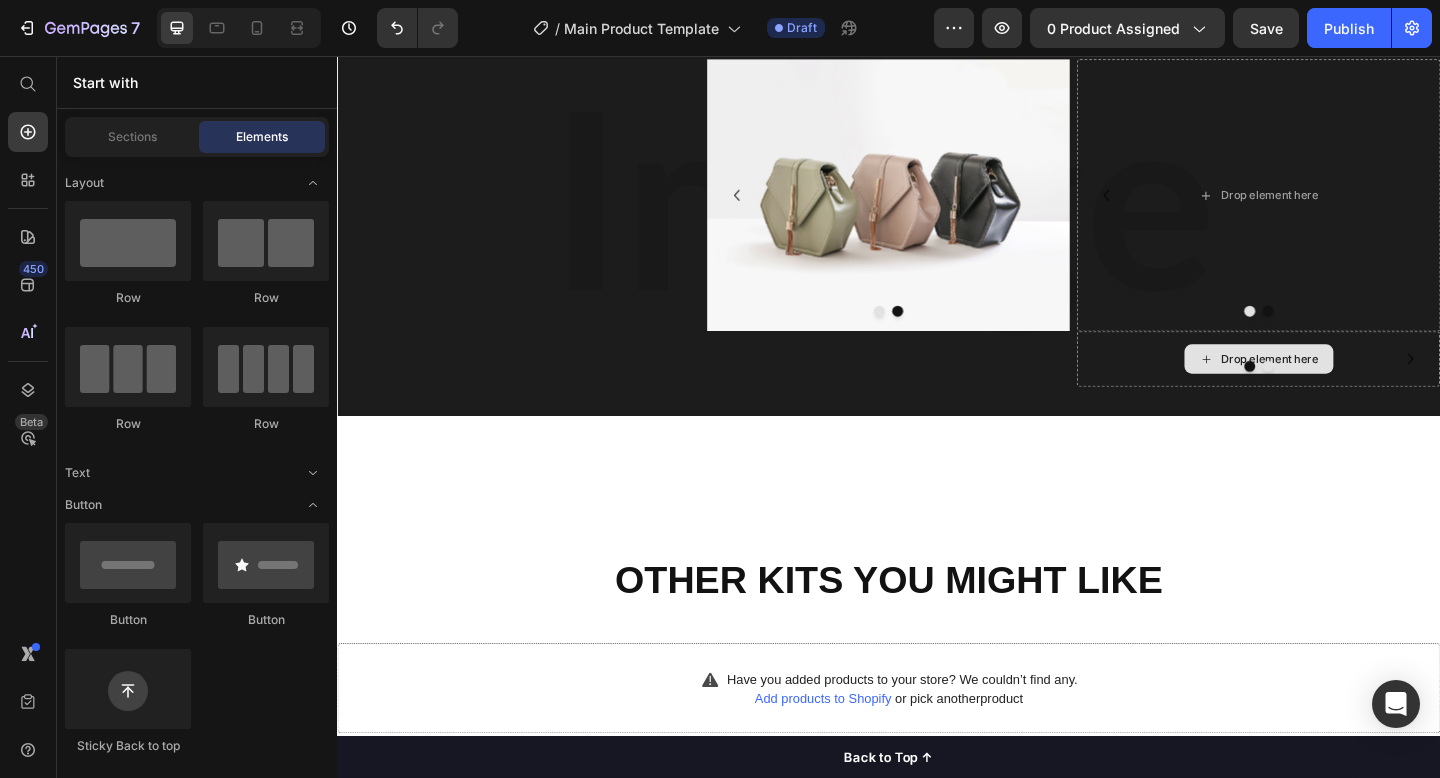 scroll, scrollTop: 2839, scrollLeft: 0, axis: vertical 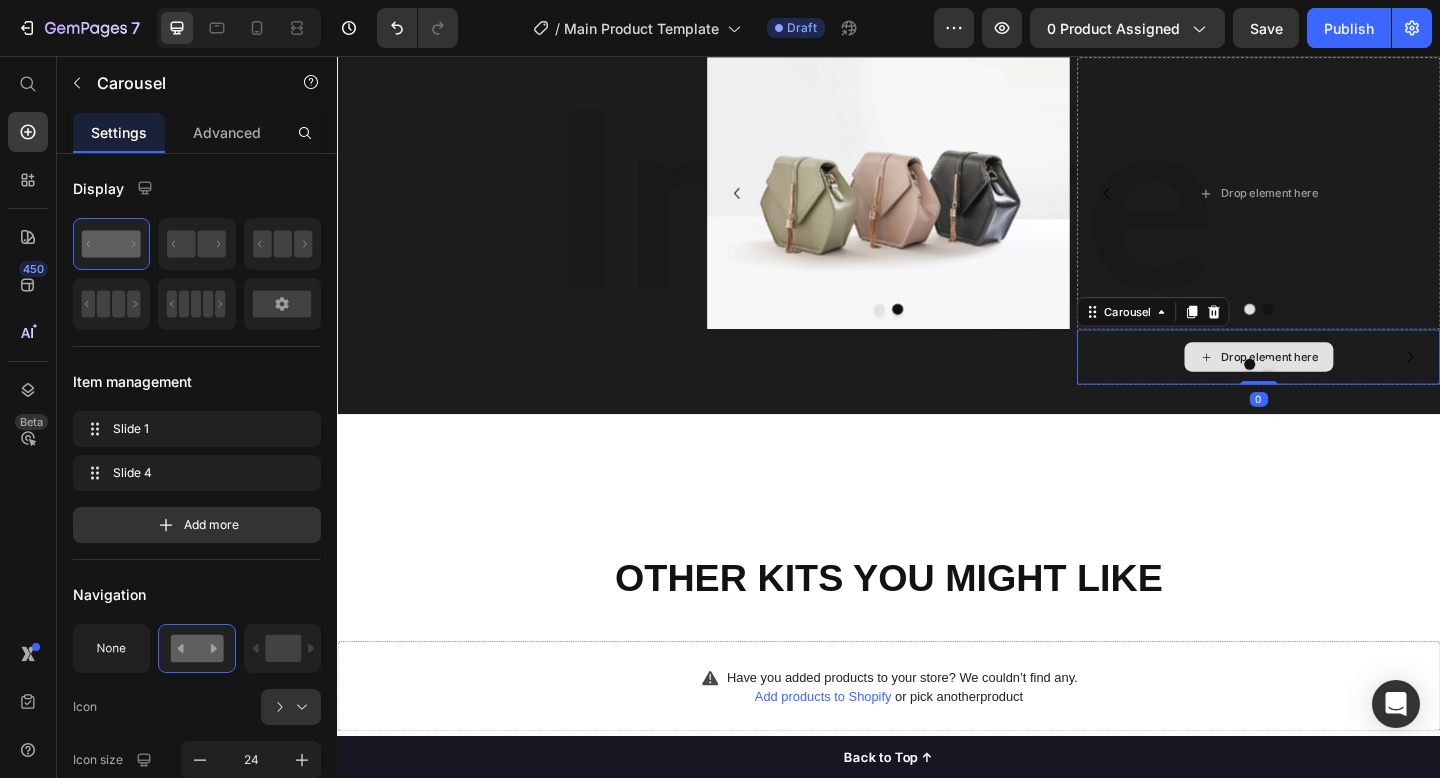 click on "Drop element here" at bounding box center (1339, 384) 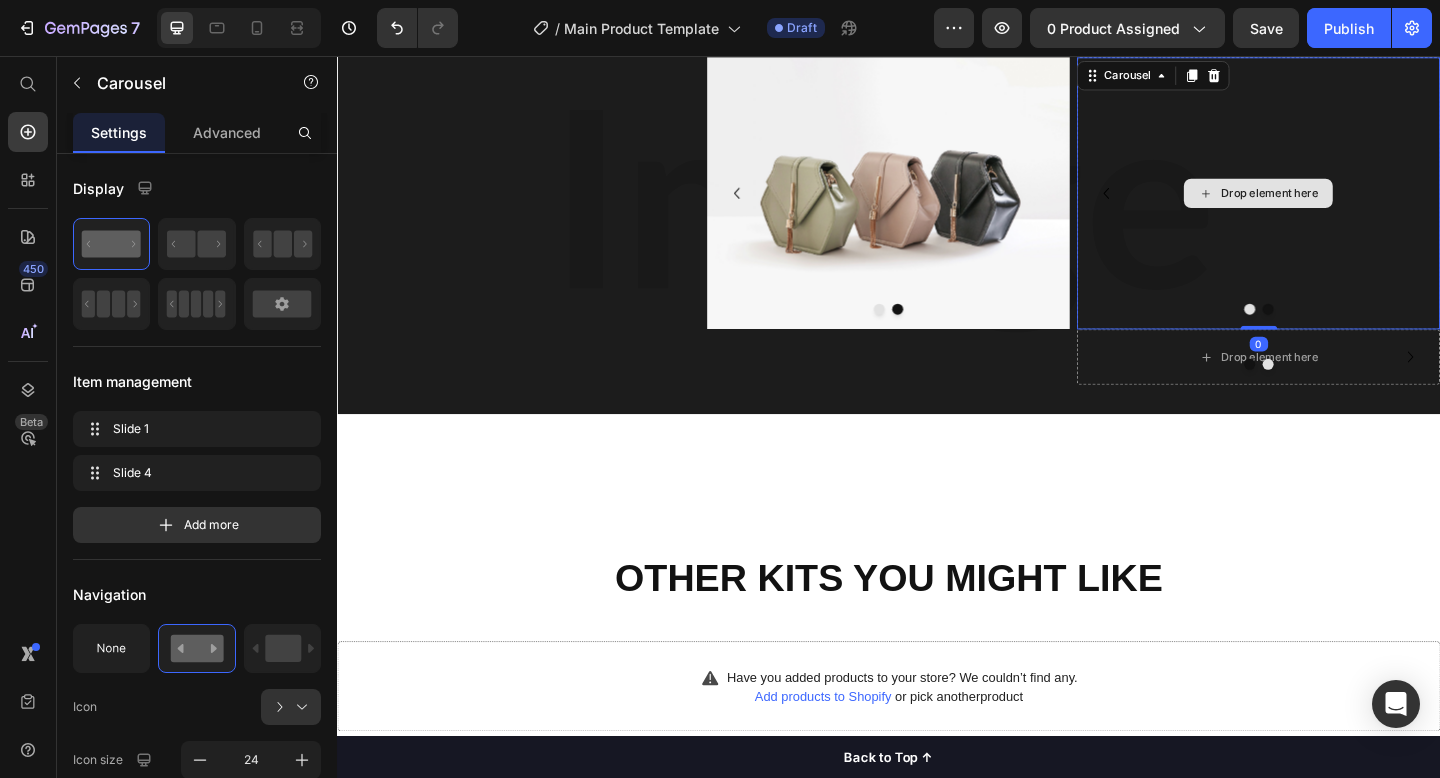 click on "Drop element here" at bounding box center [1339, 206] 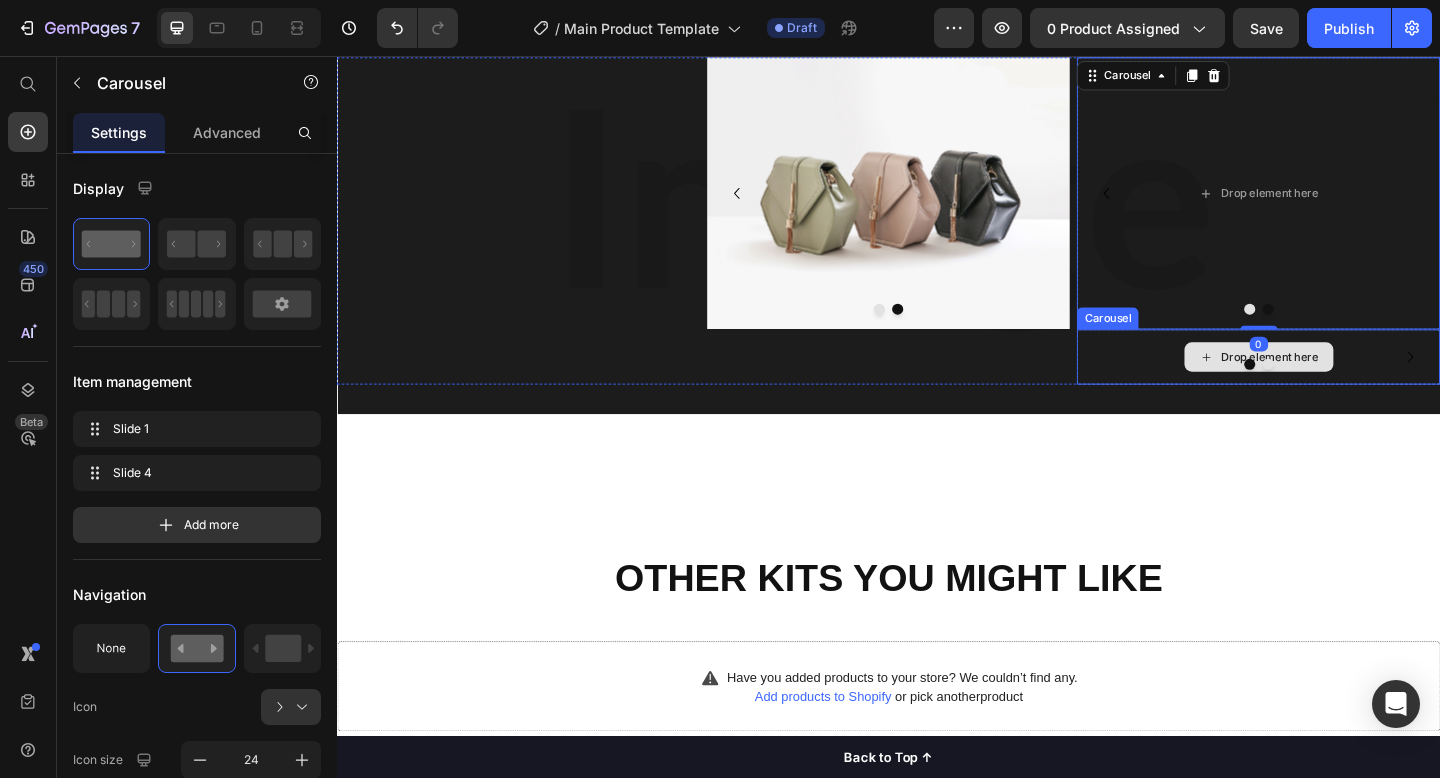 click at bounding box center (1339, 392) 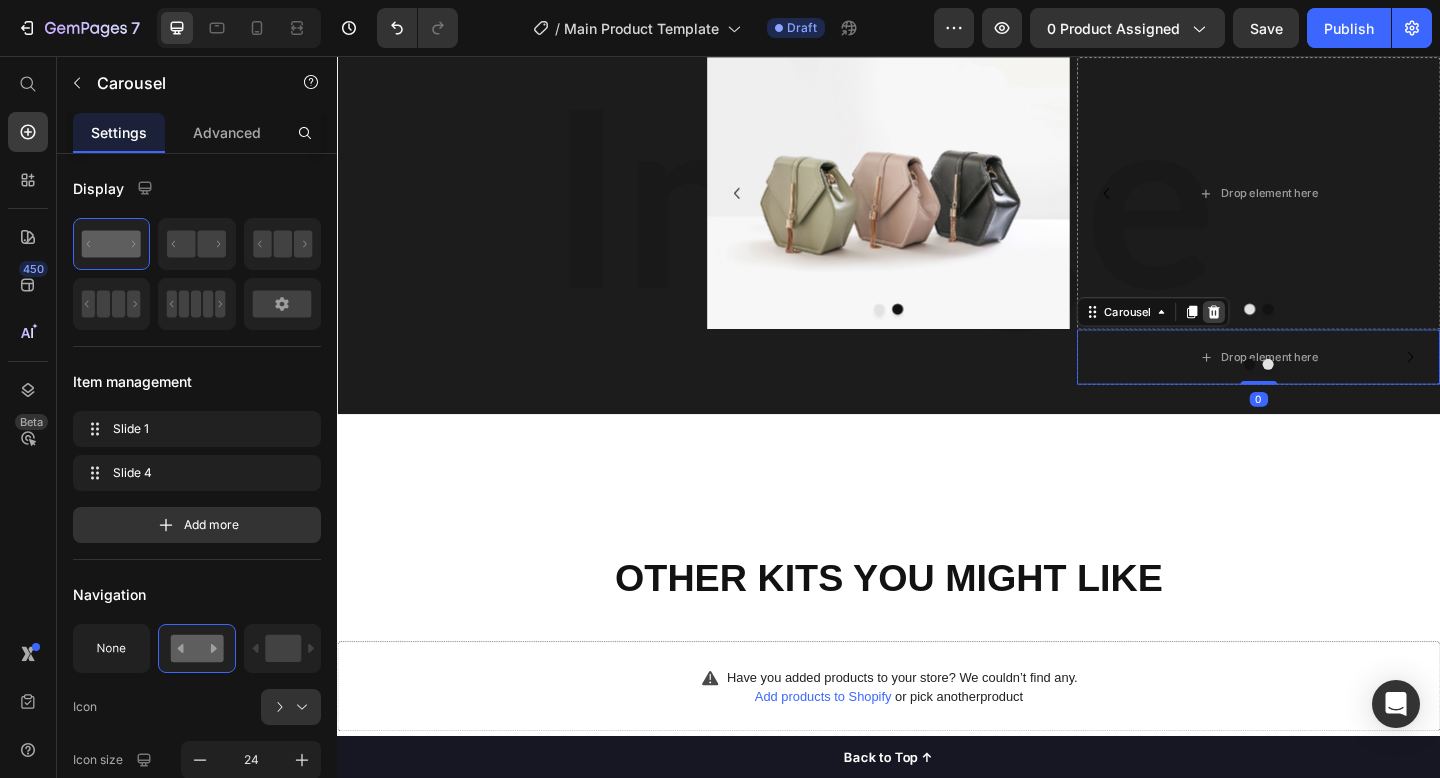 click at bounding box center [1291, 335] 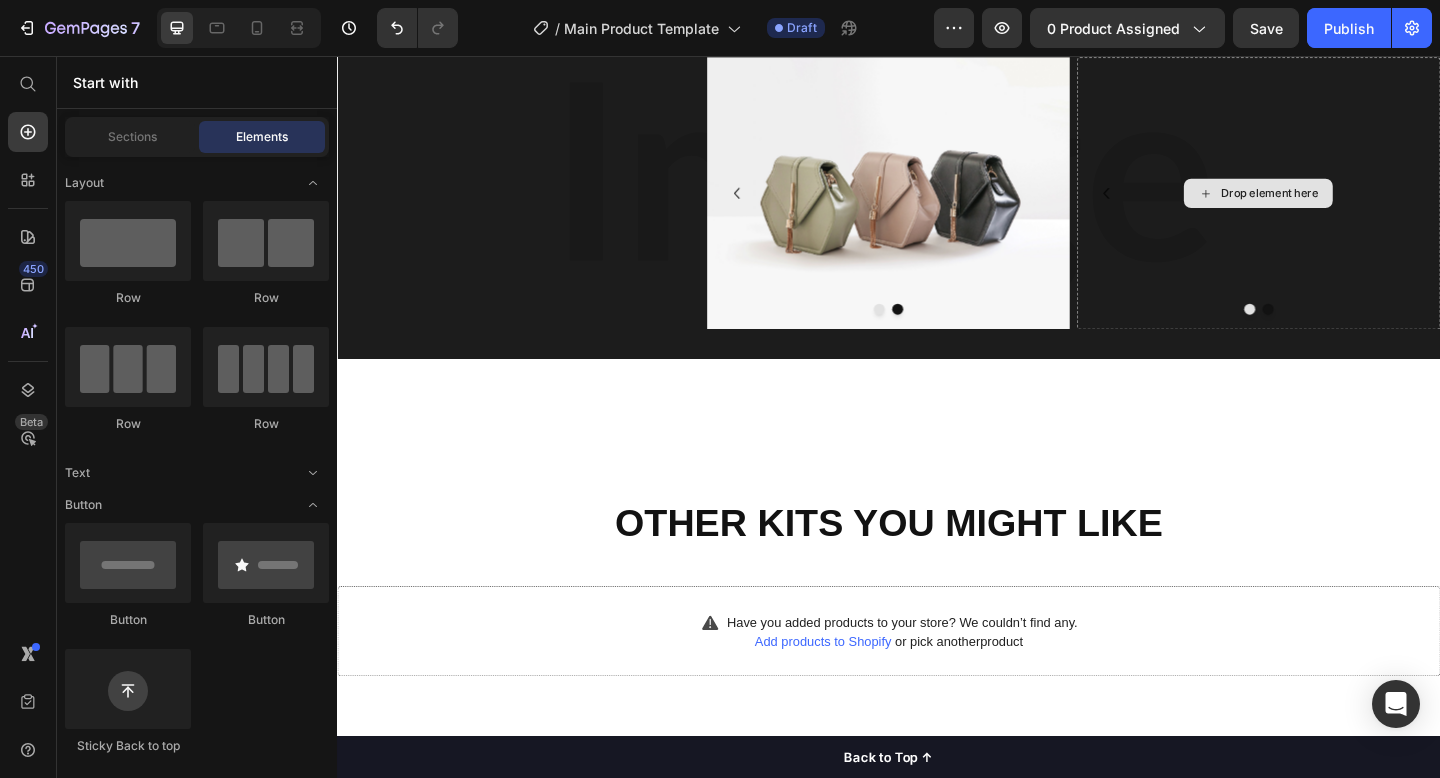 scroll, scrollTop: 2840, scrollLeft: 0, axis: vertical 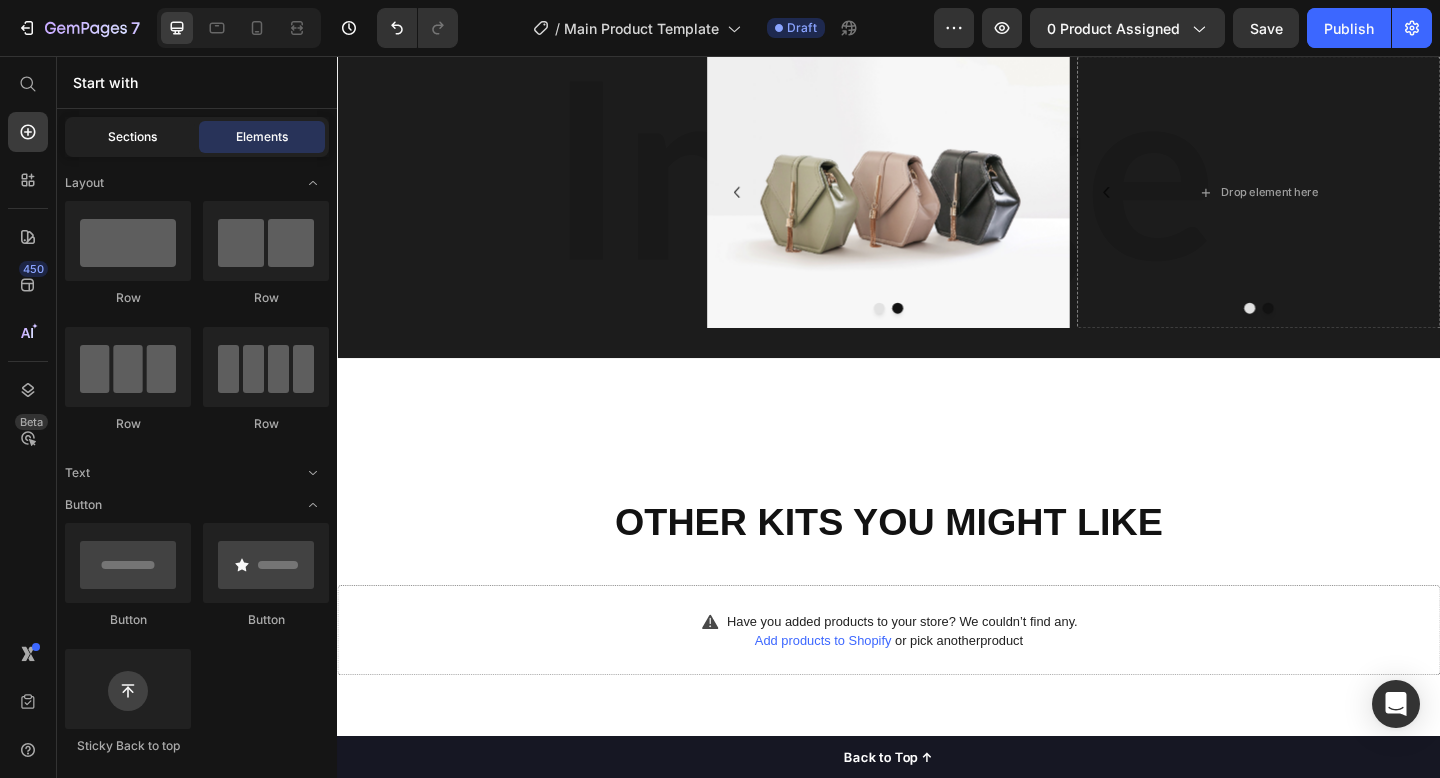 click on "Sections" at bounding box center (132, 137) 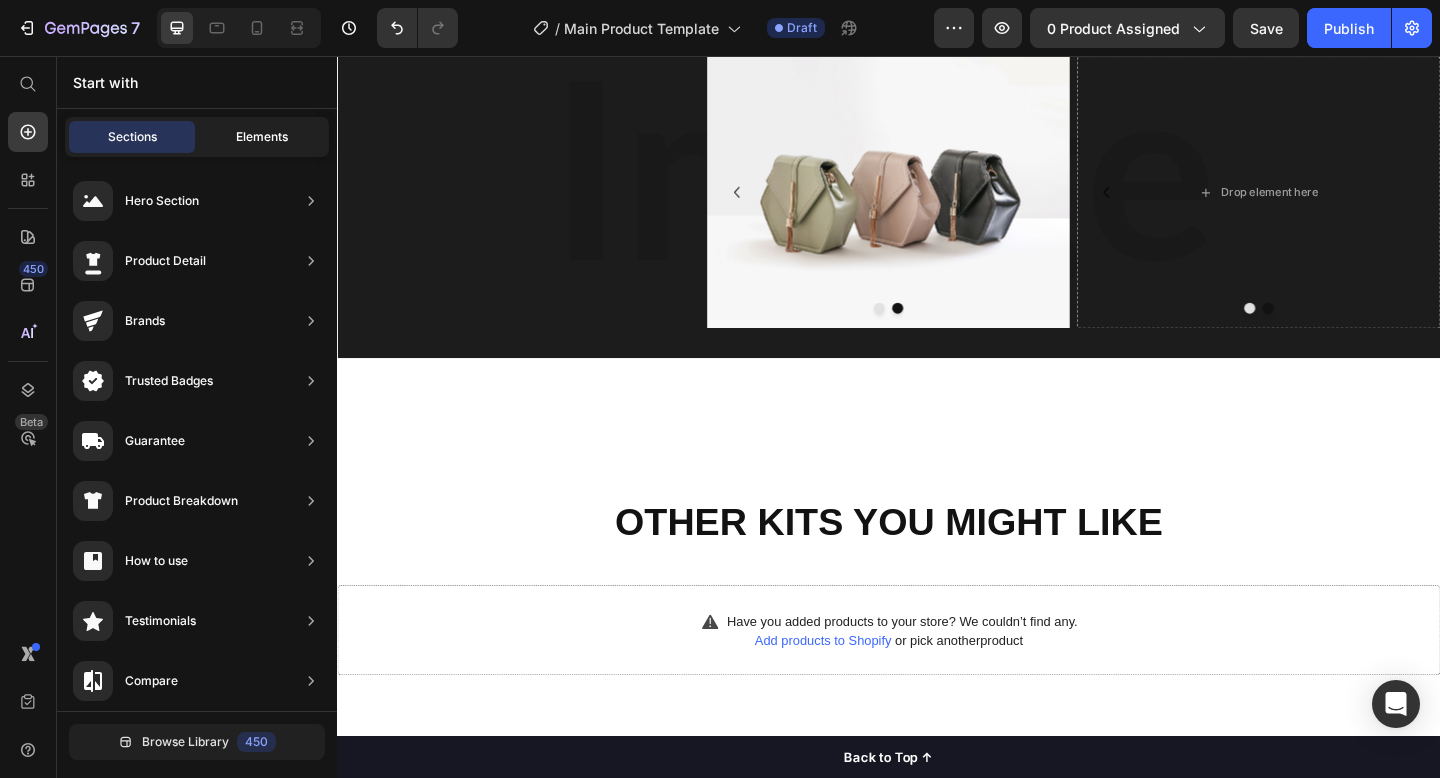 click on "Elements" at bounding box center [262, 137] 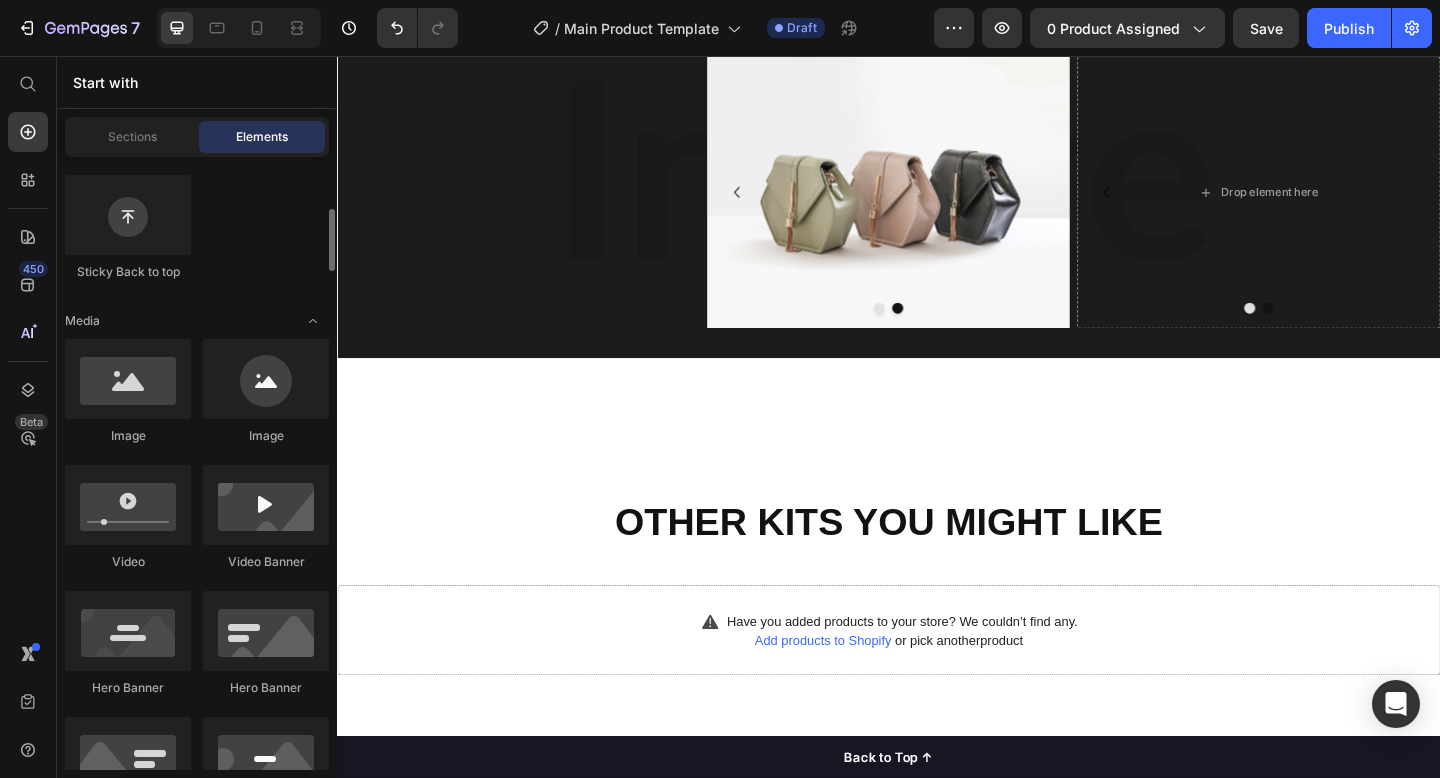 scroll, scrollTop: 486, scrollLeft: 0, axis: vertical 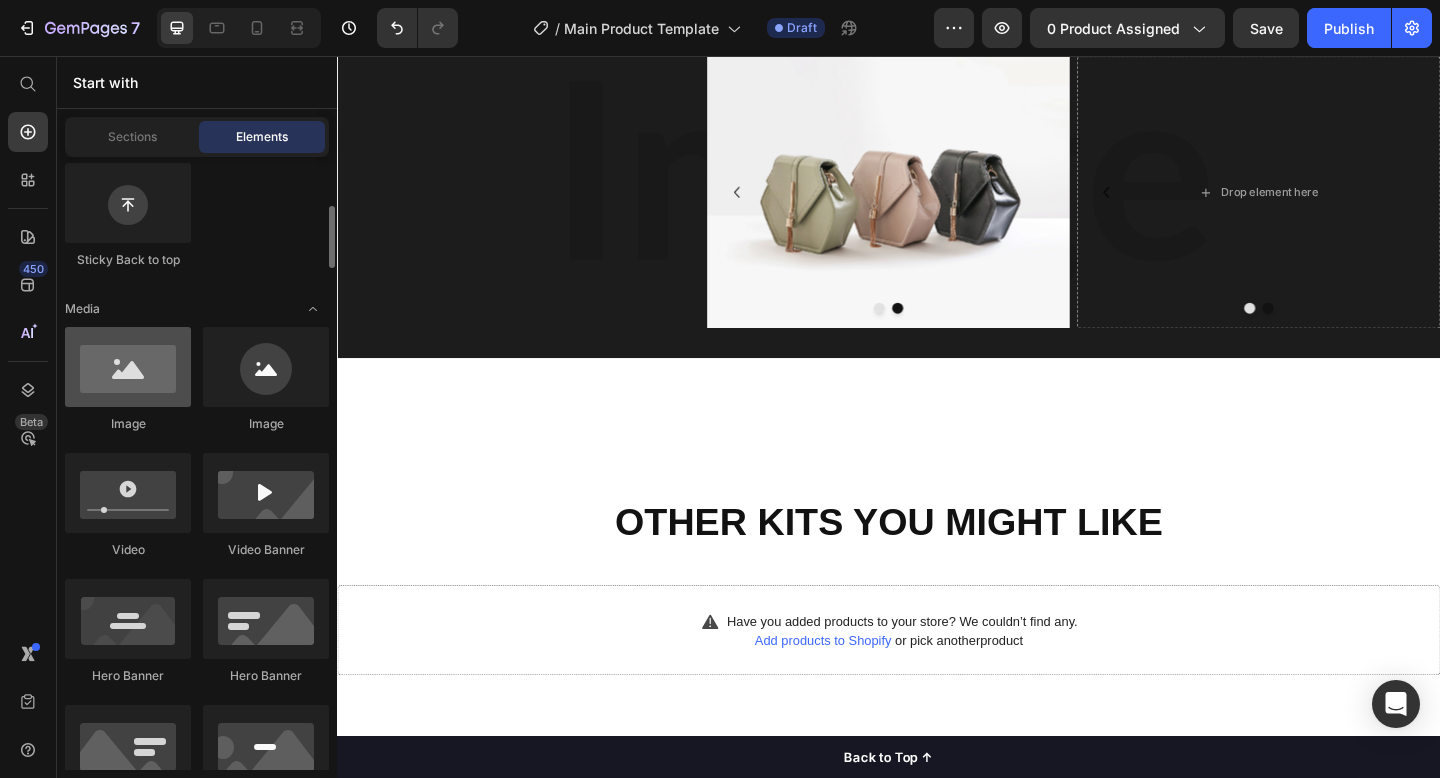 click at bounding box center (128, 367) 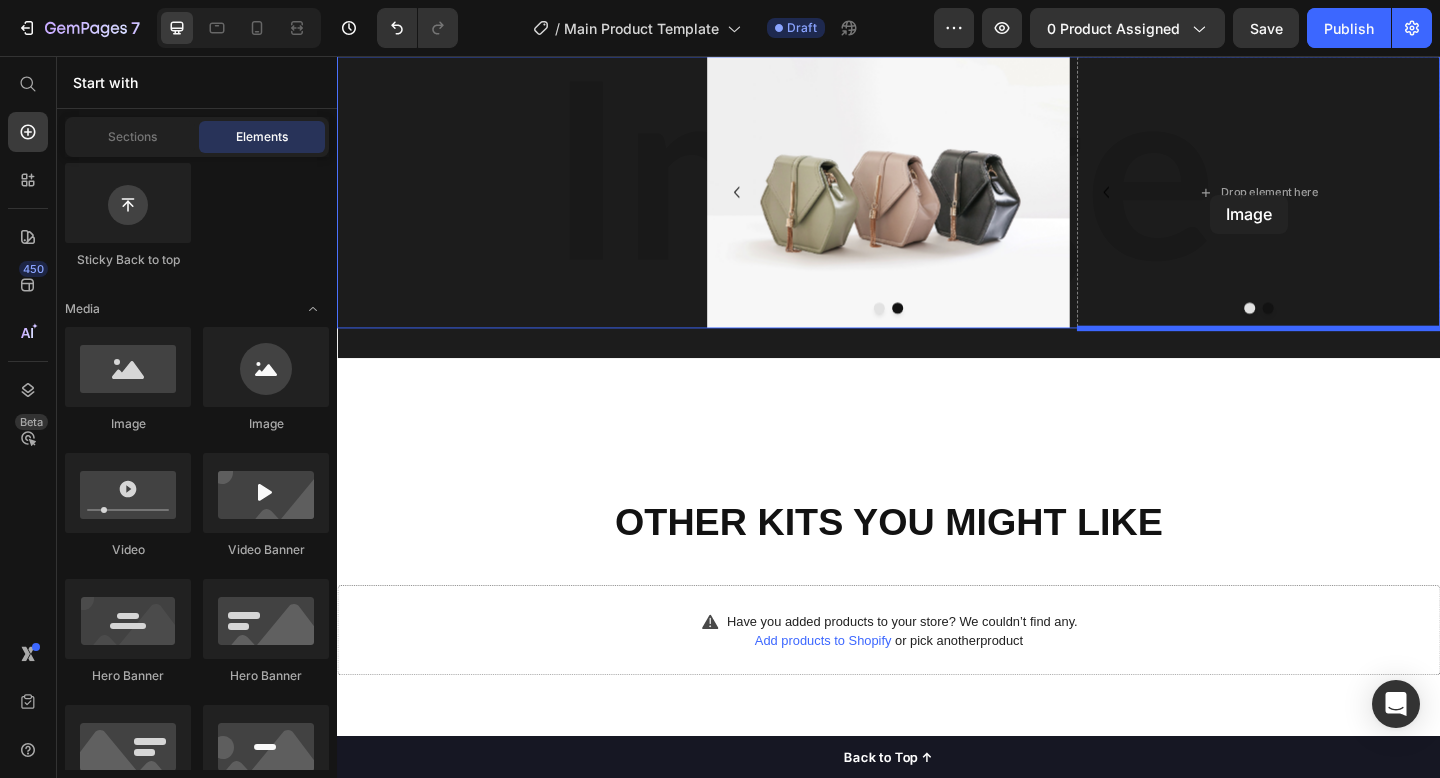 drag, startPoint x: 466, startPoint y: 446, endPoint x: 1287, endPoint y: 206, distance: 855.36017 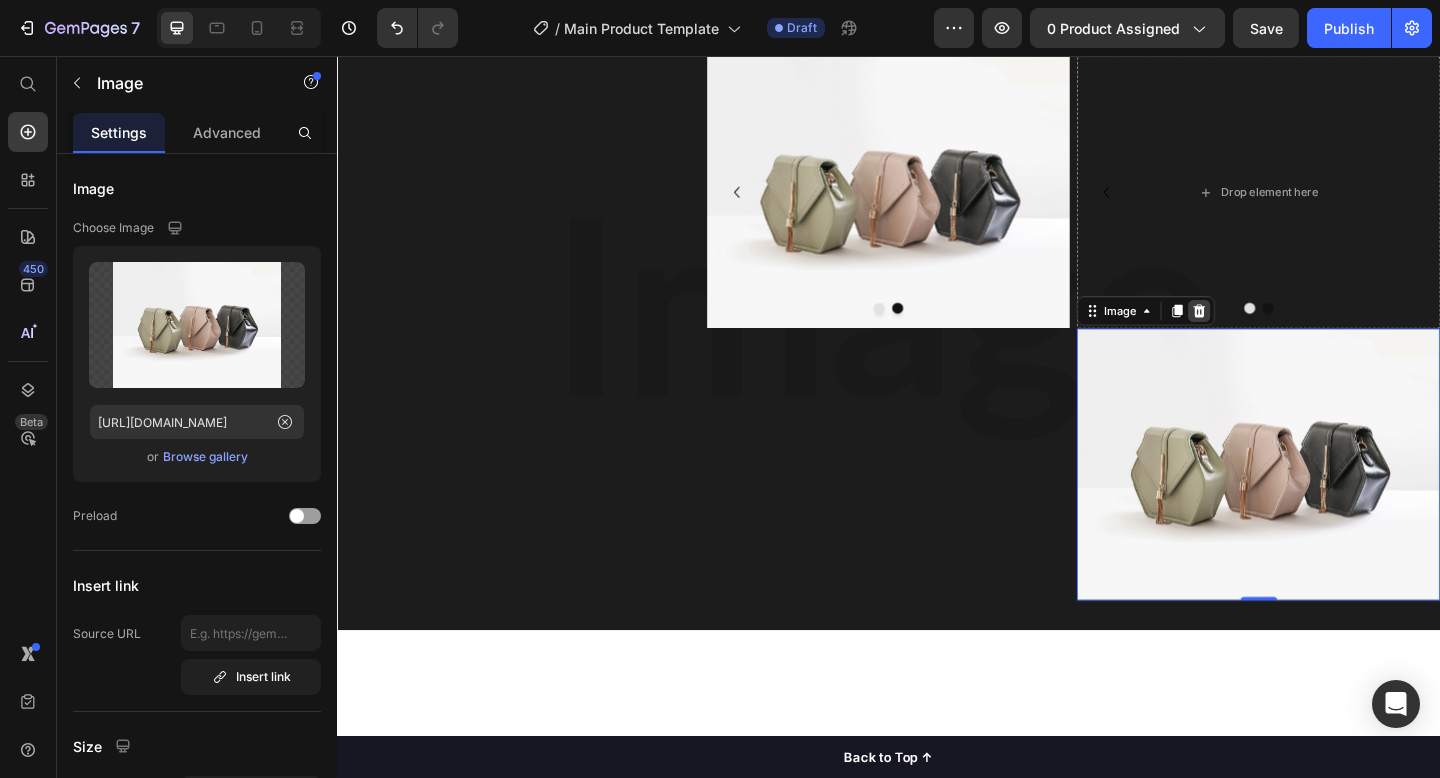 click at bounding box center [1275, 334] 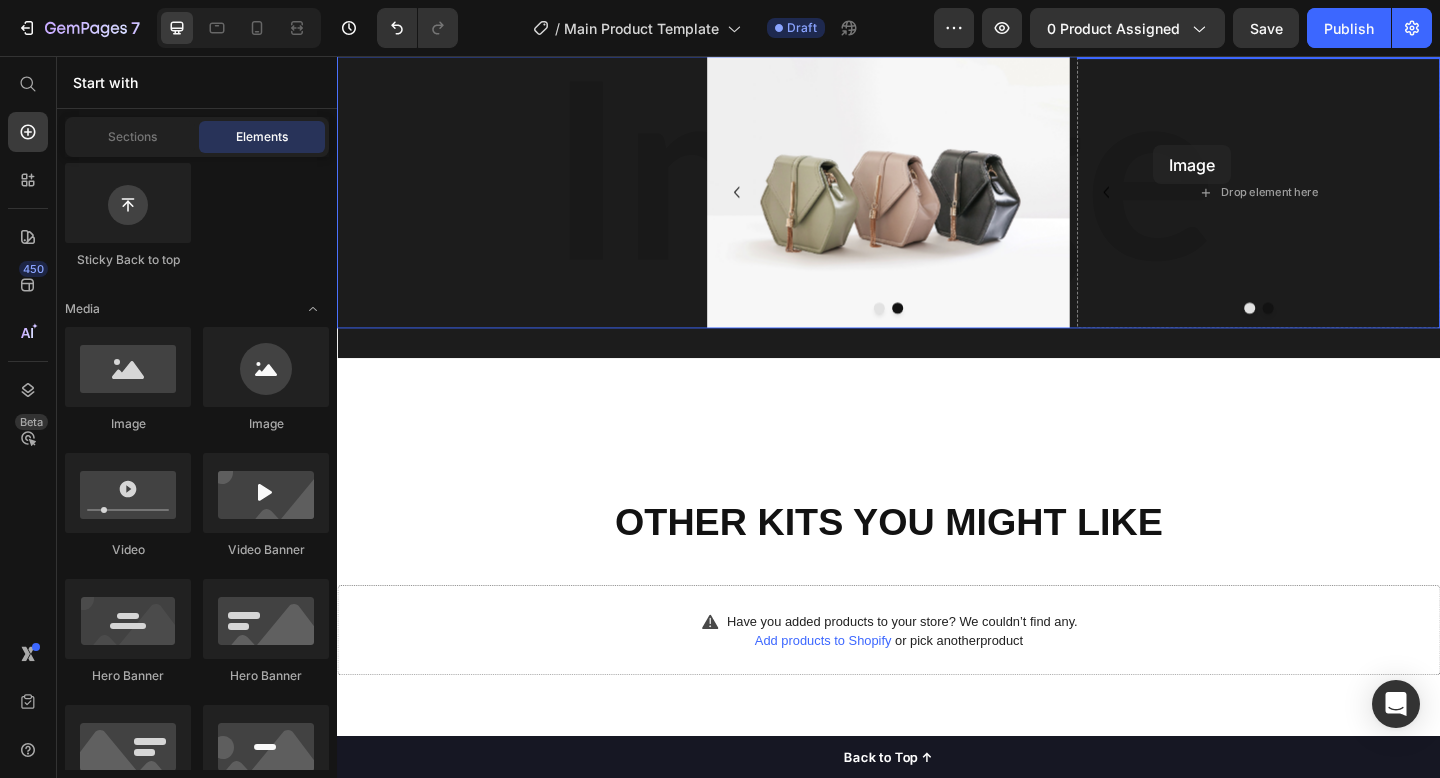 drag, startPoint x: 464, startPoint y: 439, endPoint x: 1226, endPoint y: 157, distance: 812.5072 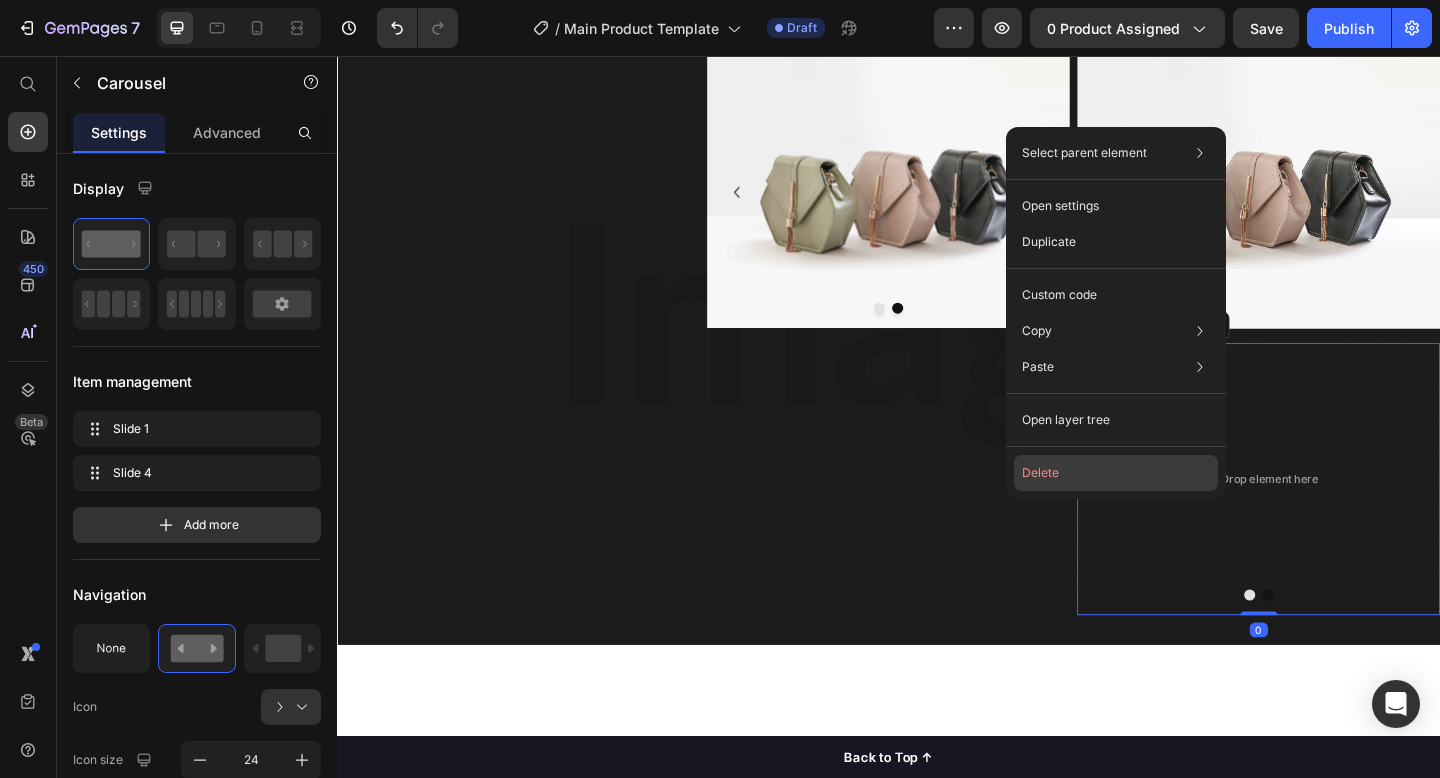 click on "Delete" 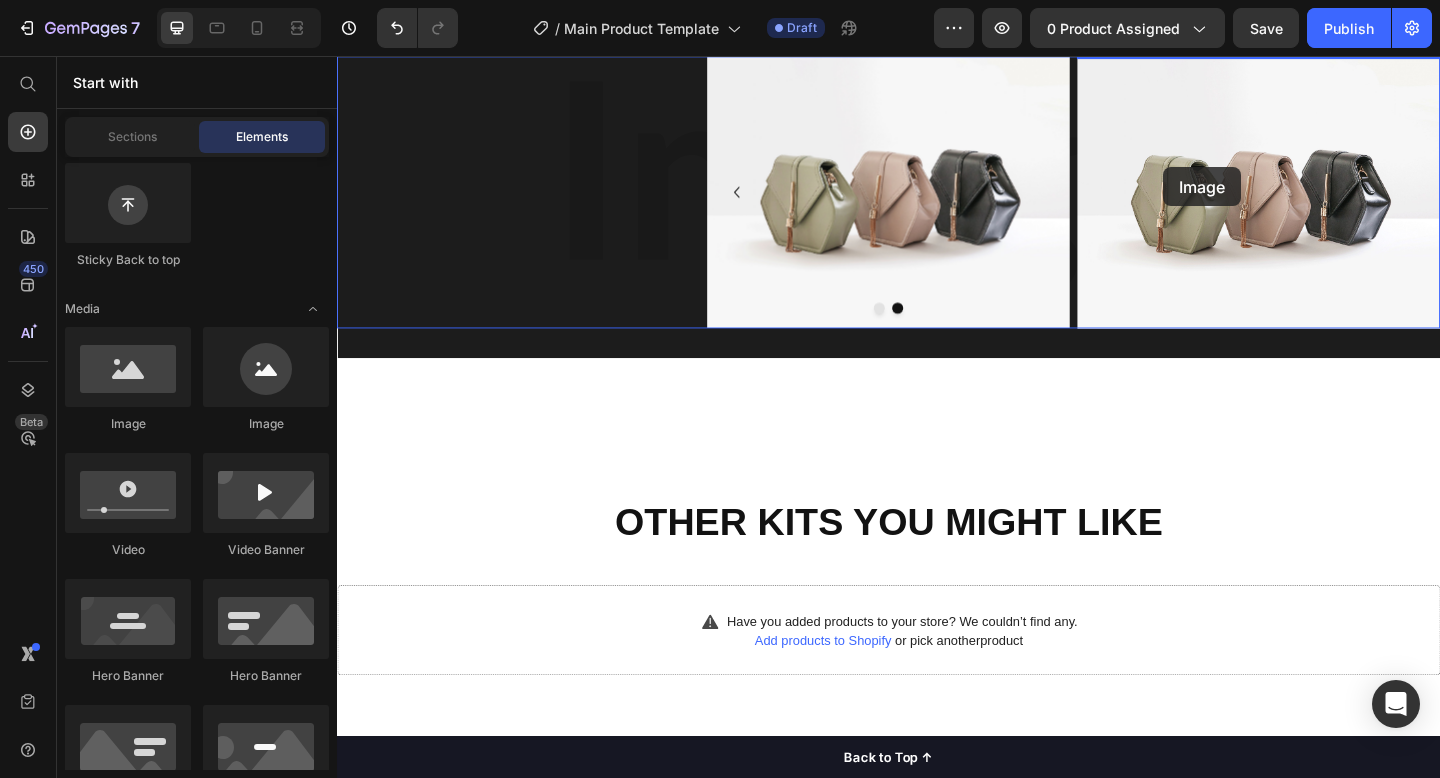 drag, startPoint x: 477, startPoint y: 441, endPoint x: 1236, endPoint y: 177, distance: 803.60254 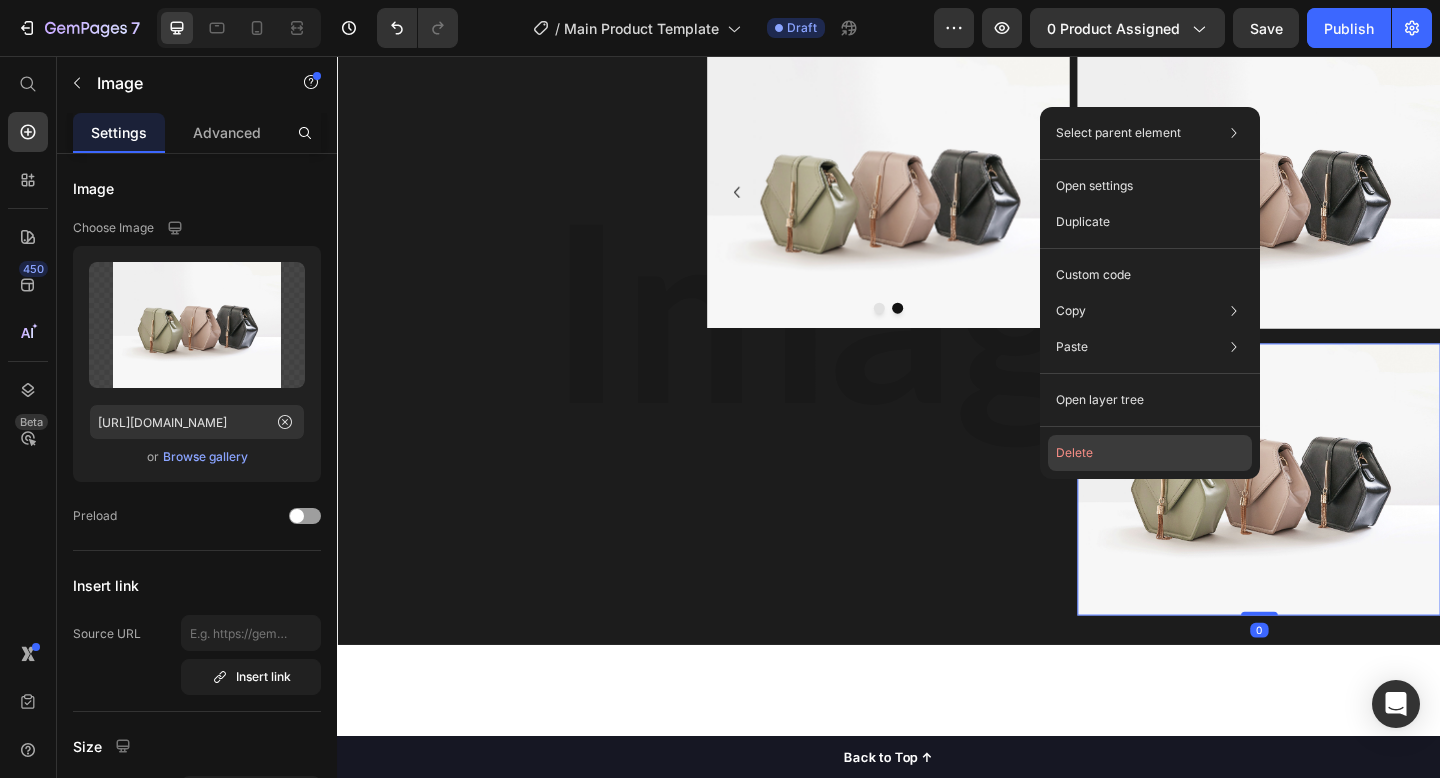 click on "Delete" 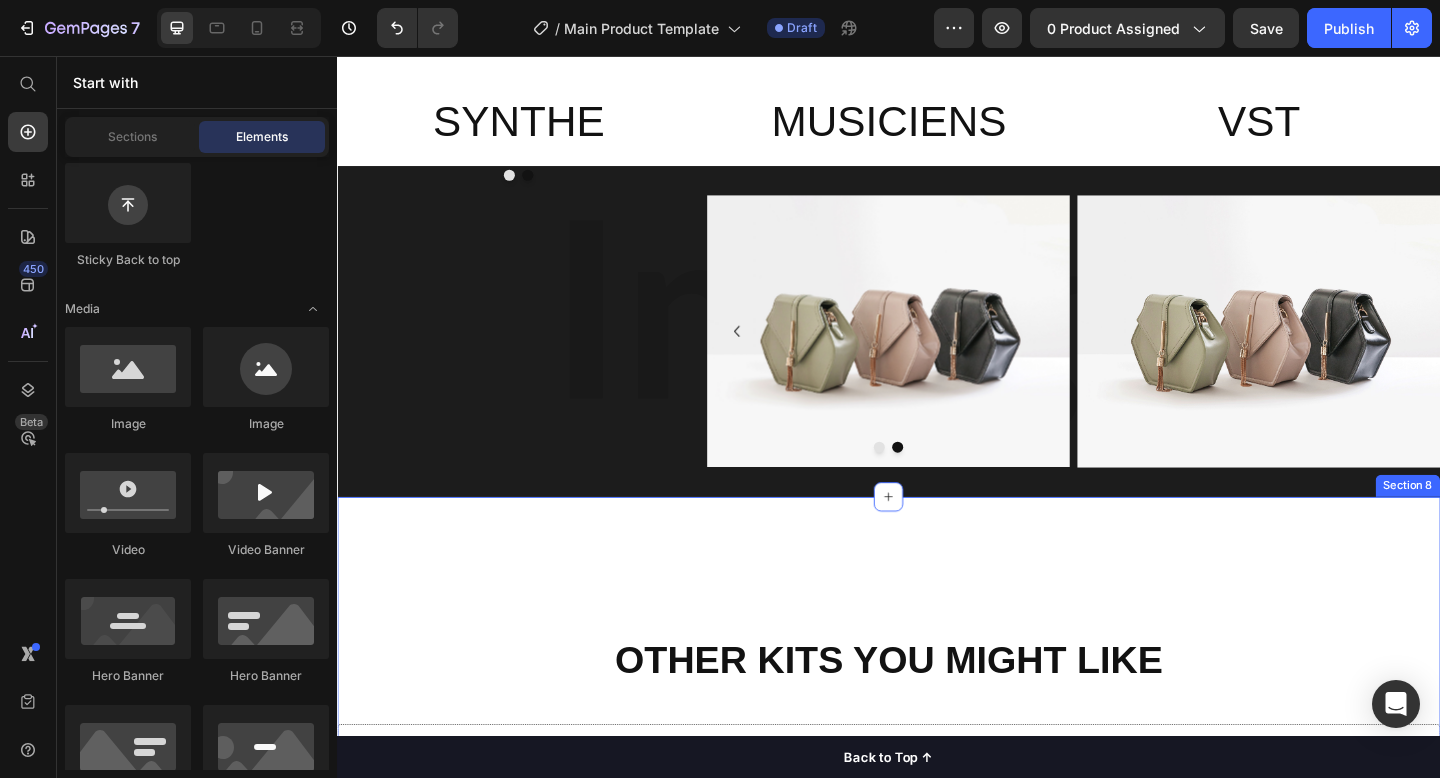scroll, scrollTop: 2671, scrollLeft: 0, axis: vertical 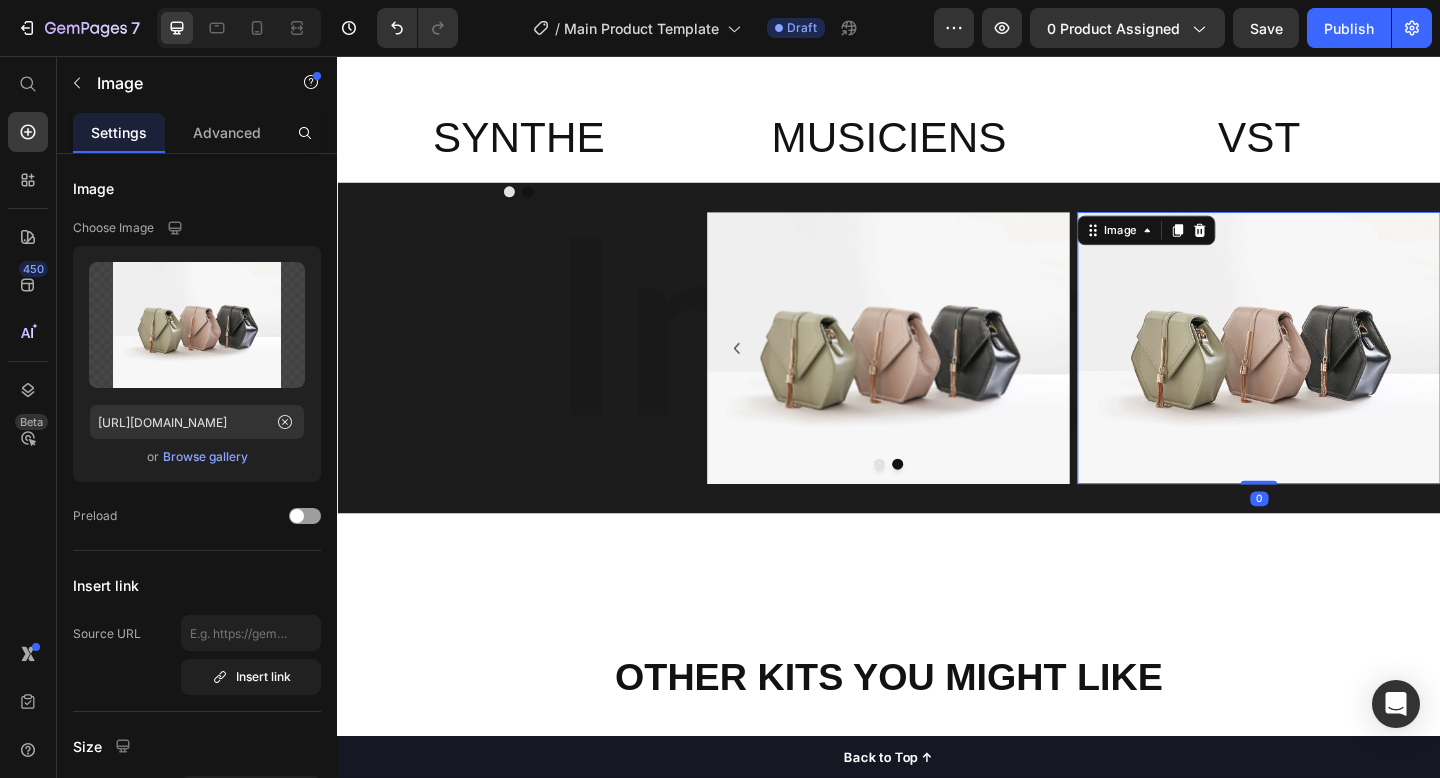 click at bounding box center [1339, 374] 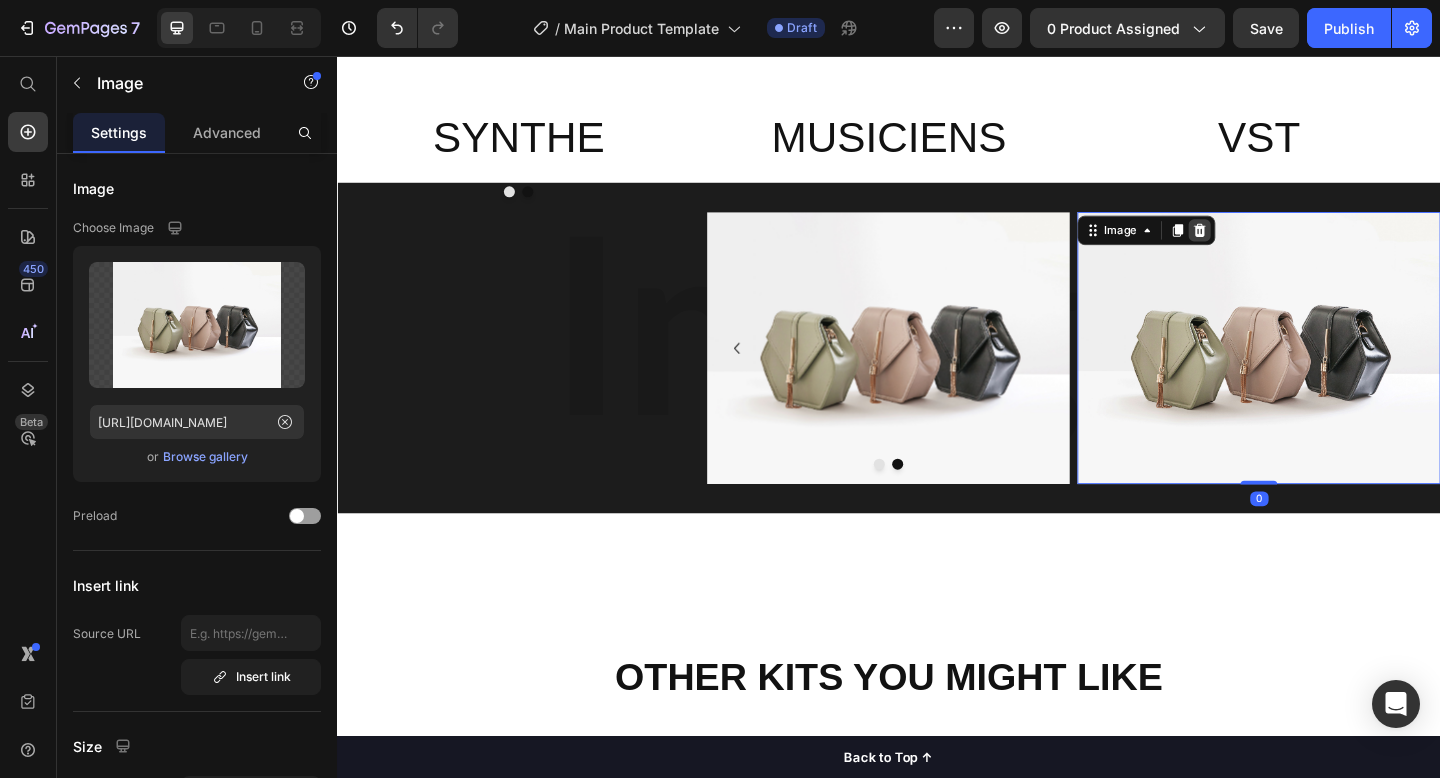click 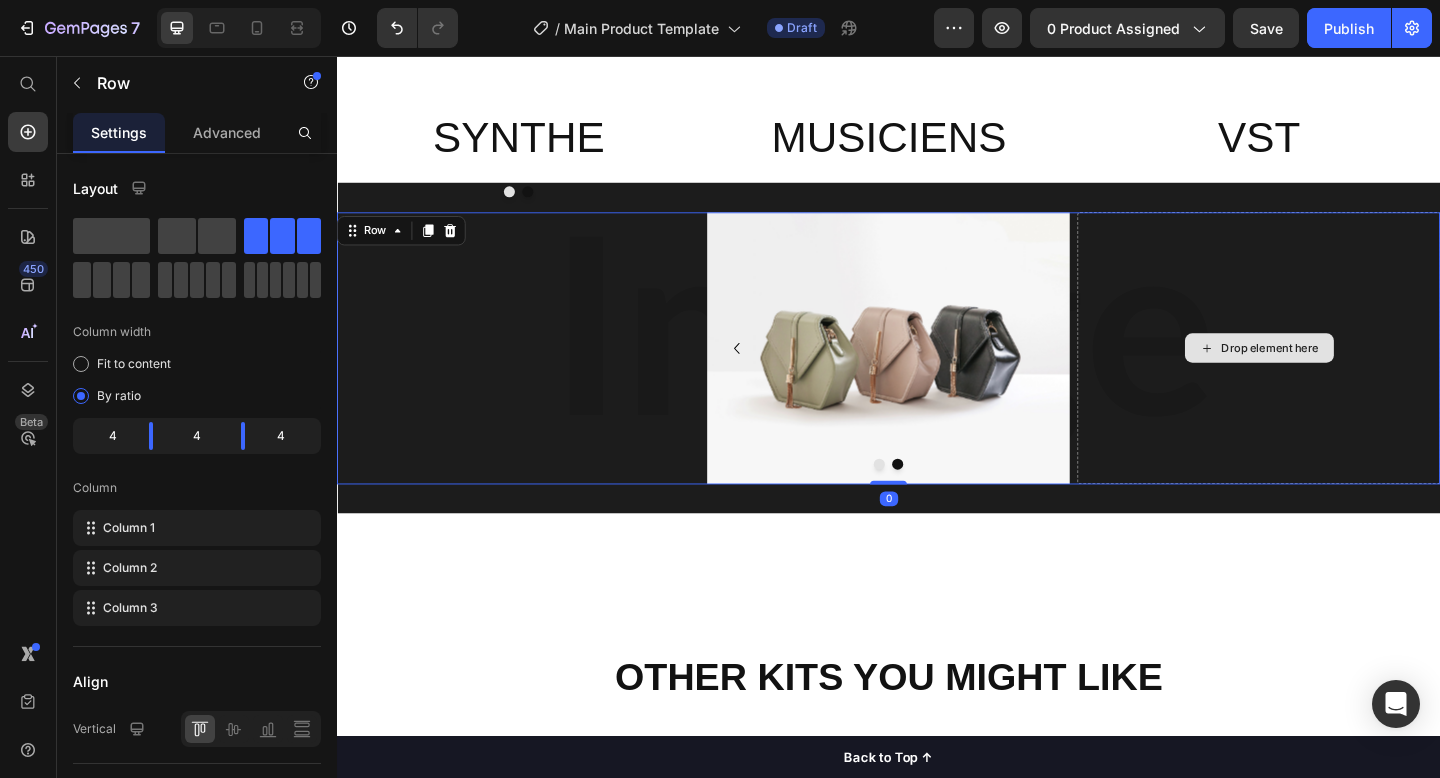 click on "Drop element here" at bounding box center [1339, 374] 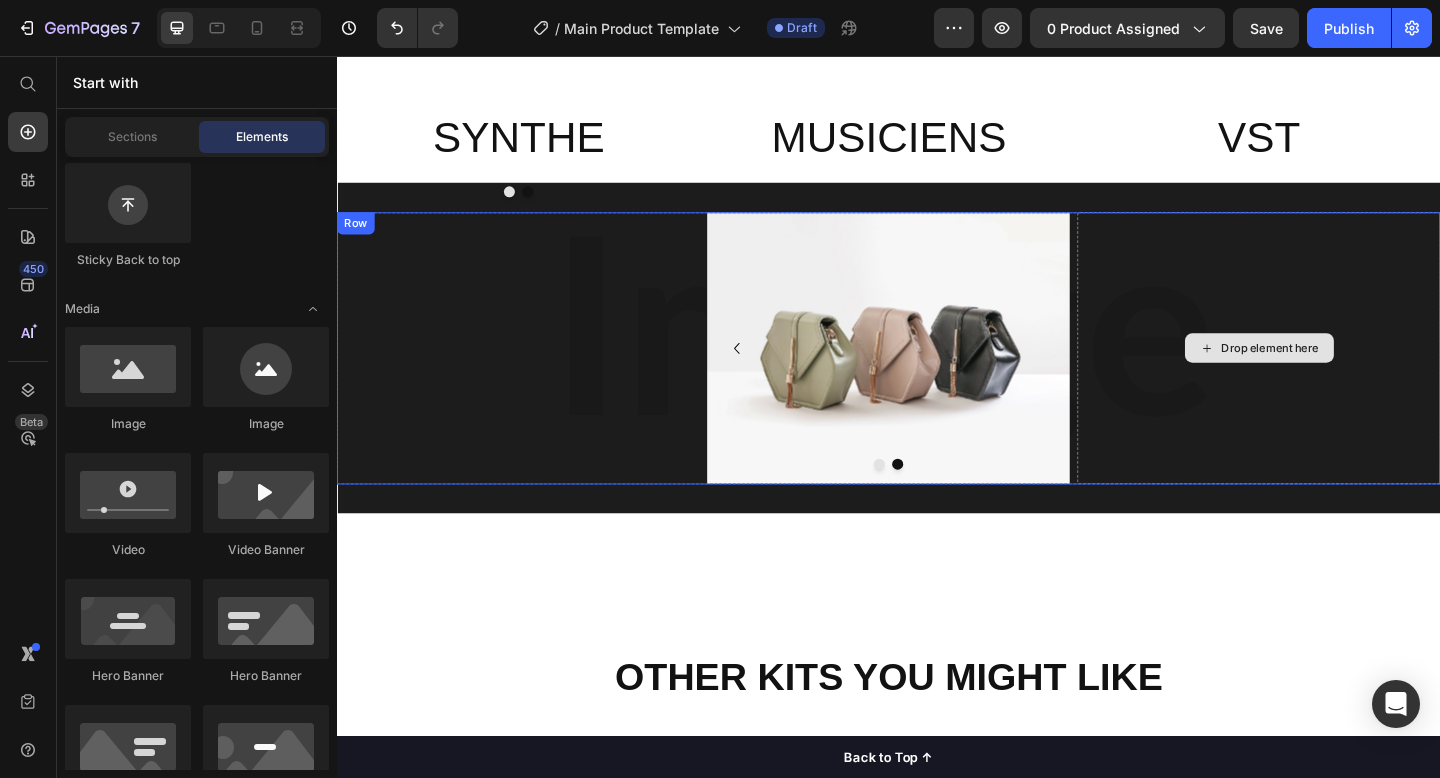 click on "Drop element here" at bounding box center (1352, 374) 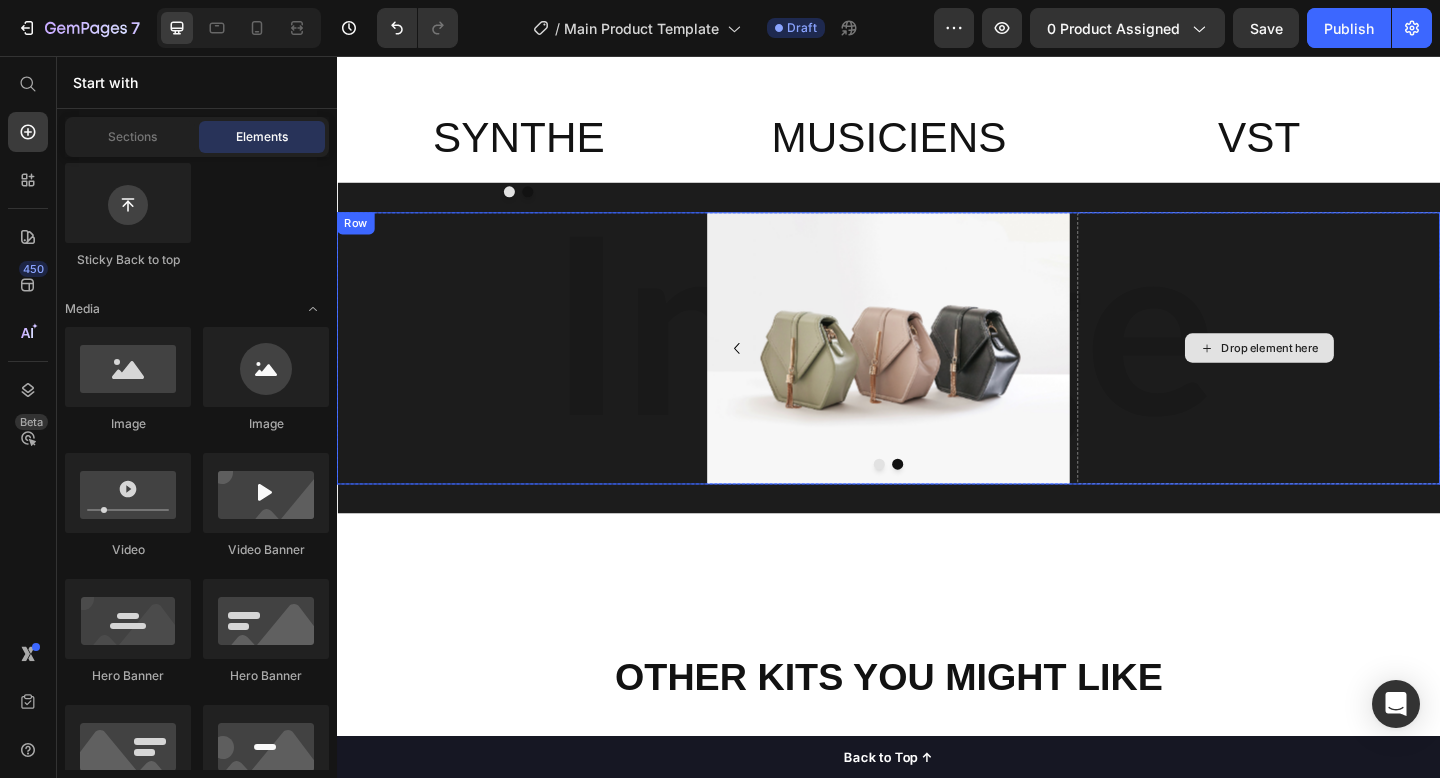 click on "Drop element here" at bounding box center [1340, 374] 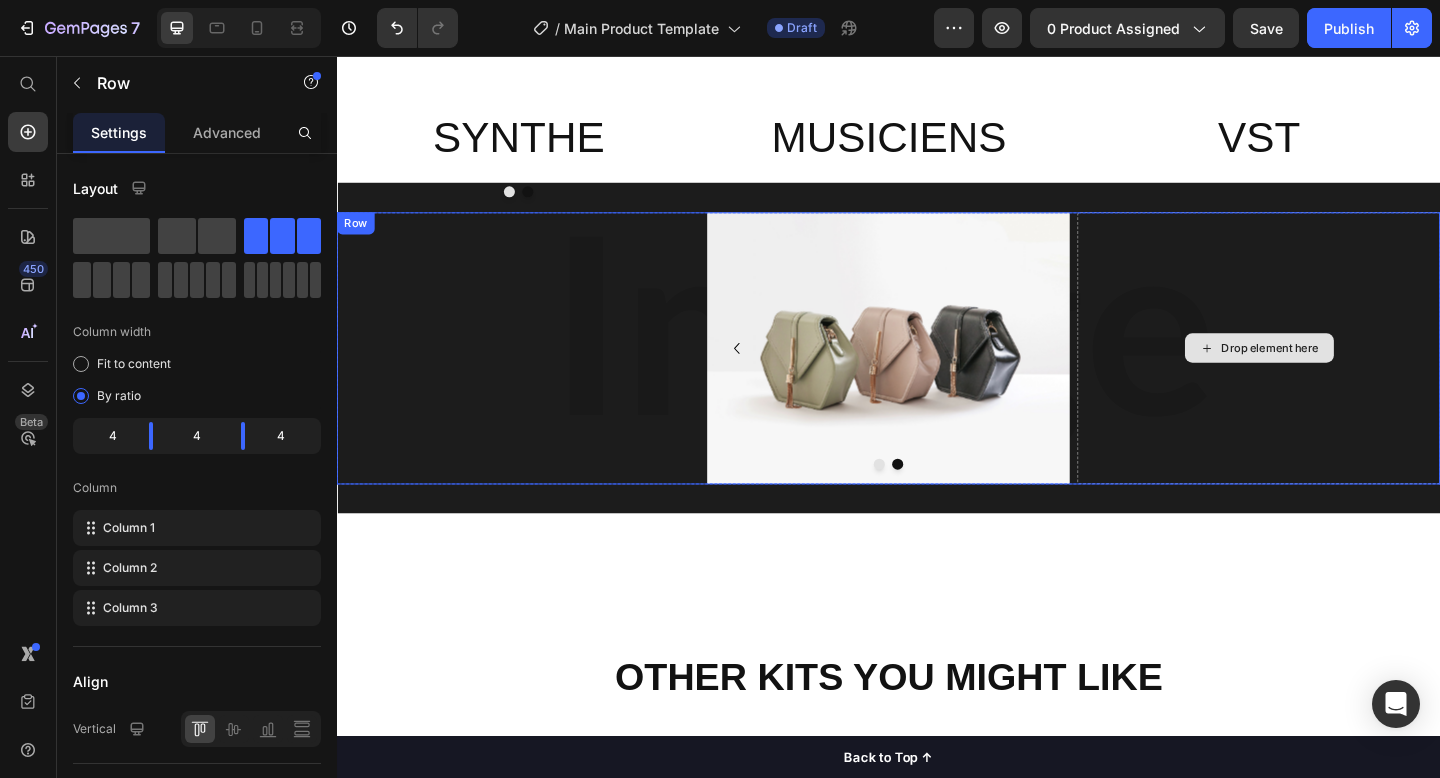 click on "Drop element here" at bounding box center (1339, 374) 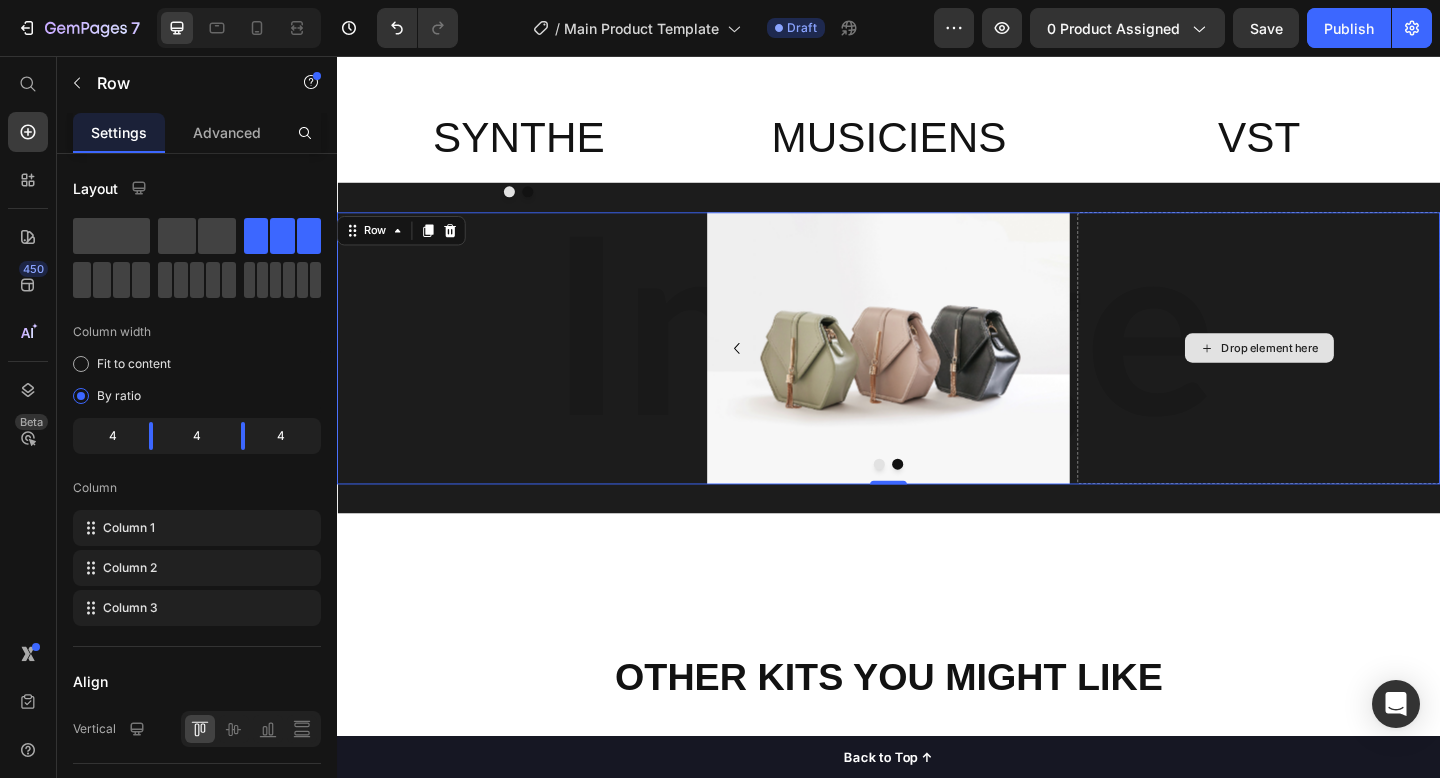 click on "Drop element here" at bounding box center [1339, 374] 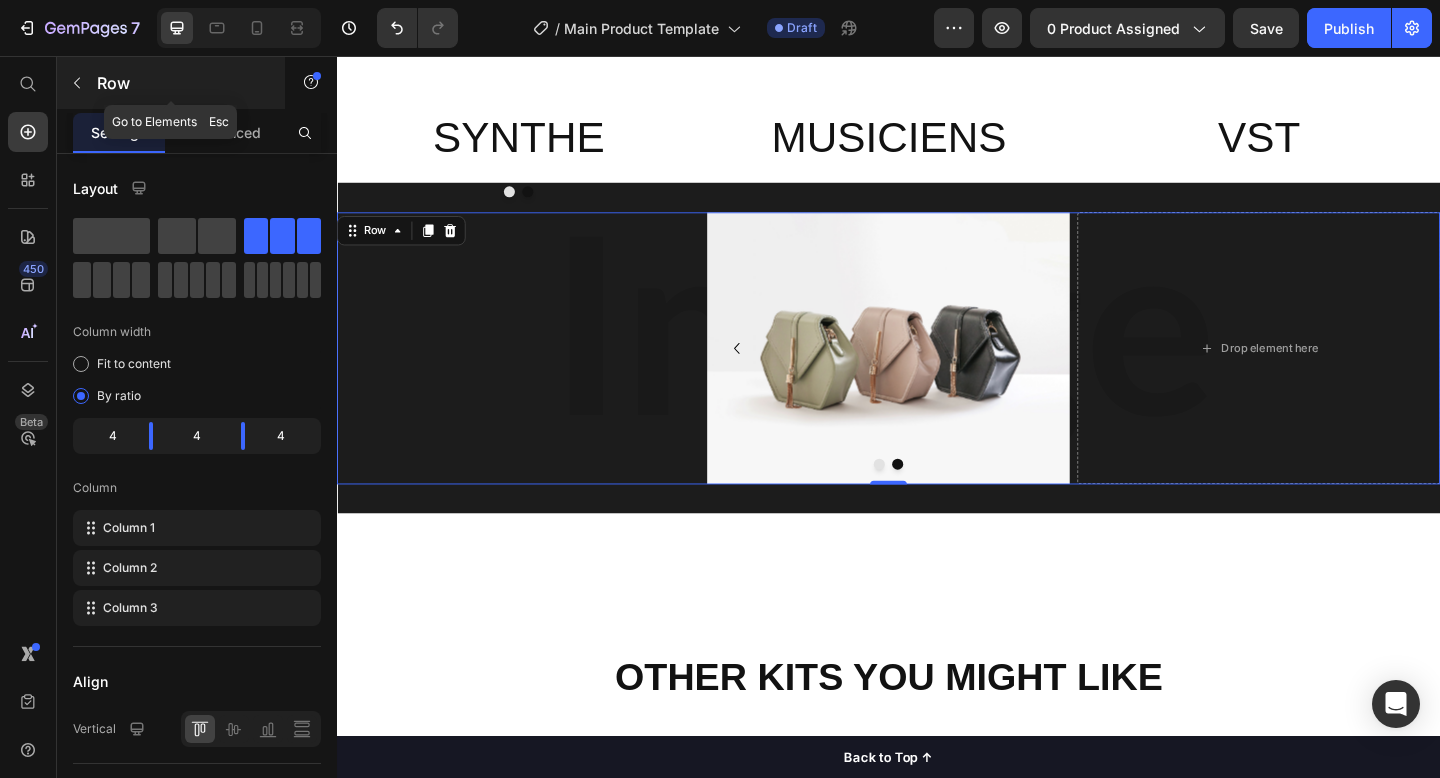 click 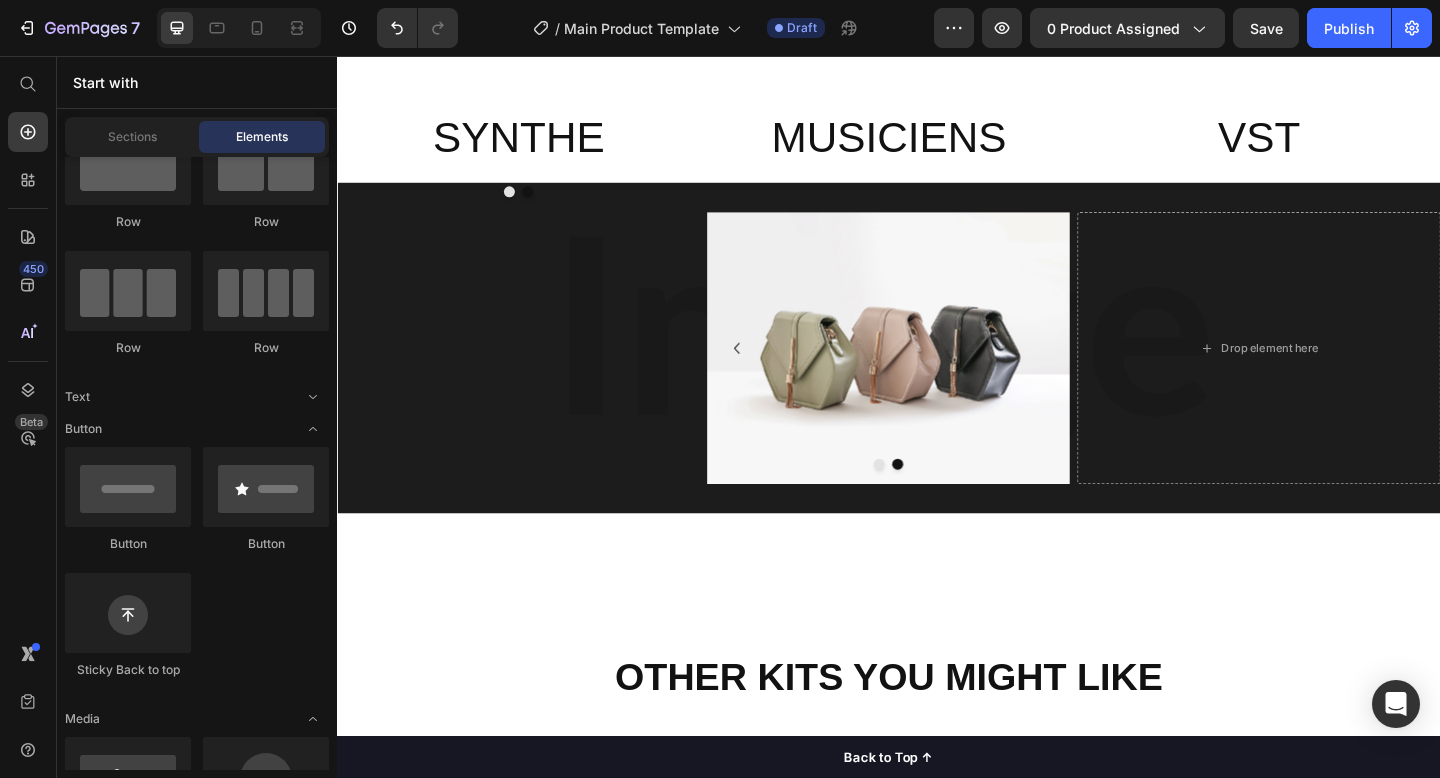 scroll, scrollTop: 0, scrollLeft: 0, axis: both 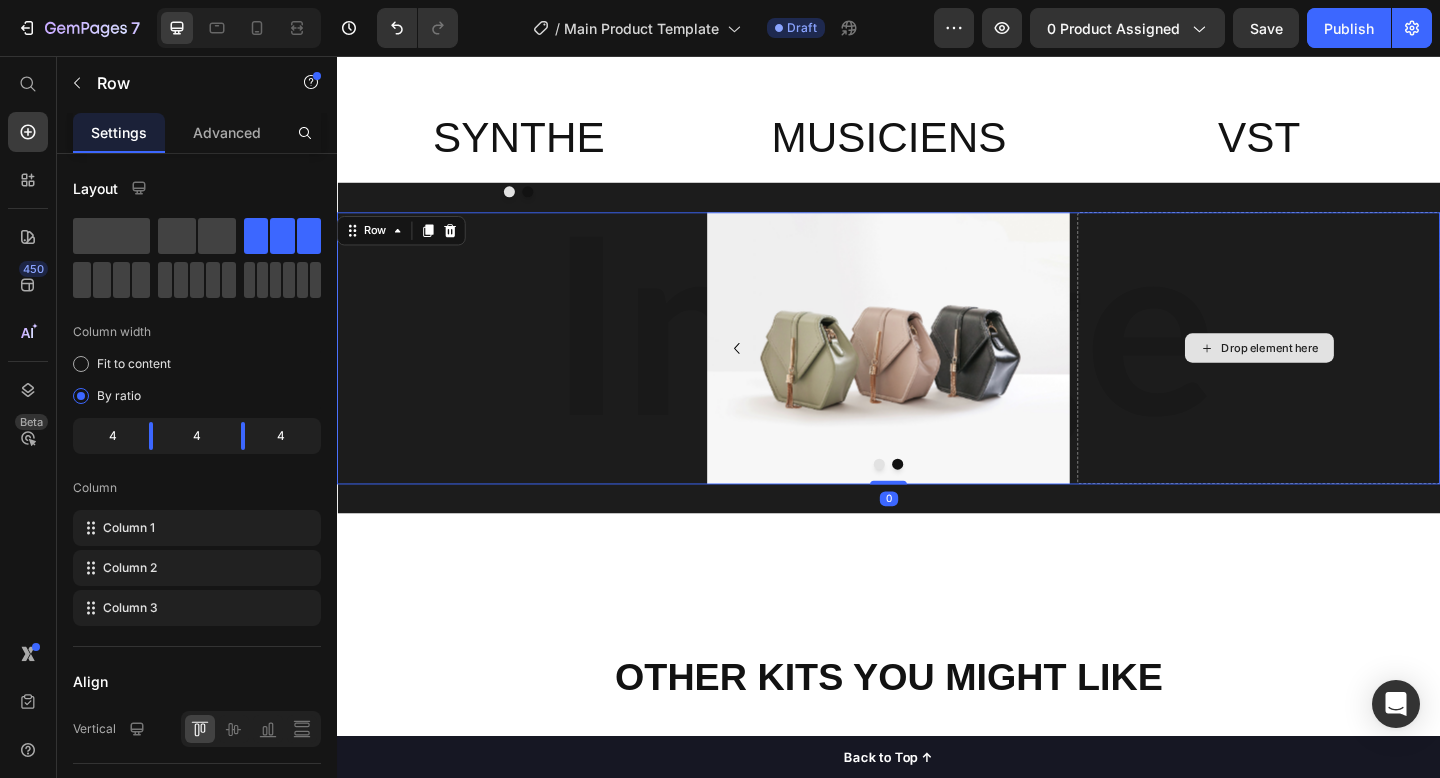 click on "Drop element here" at bounding box center [1339, 374] 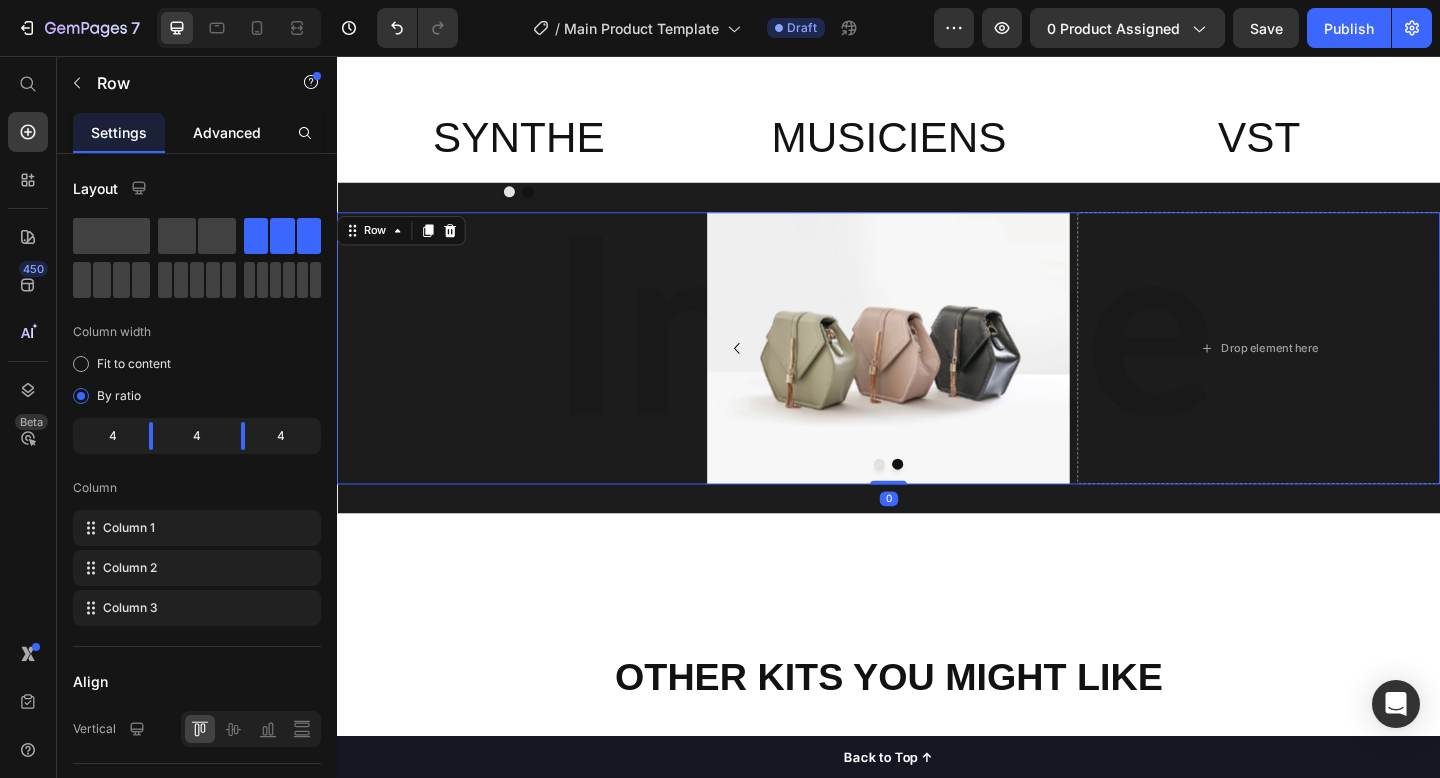 click on "Advanced" at bounding box center [227, 132] 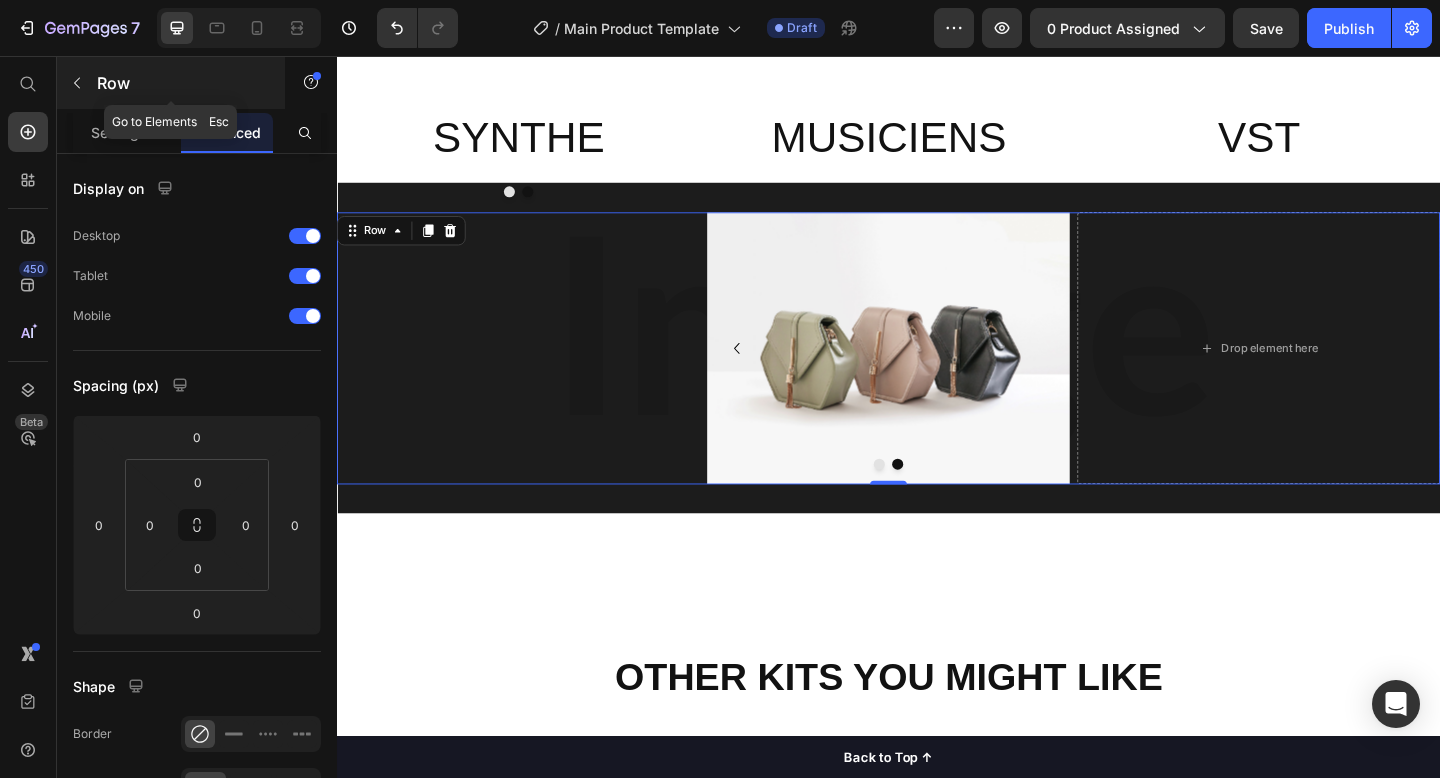 click at bounding box center [77, 83] 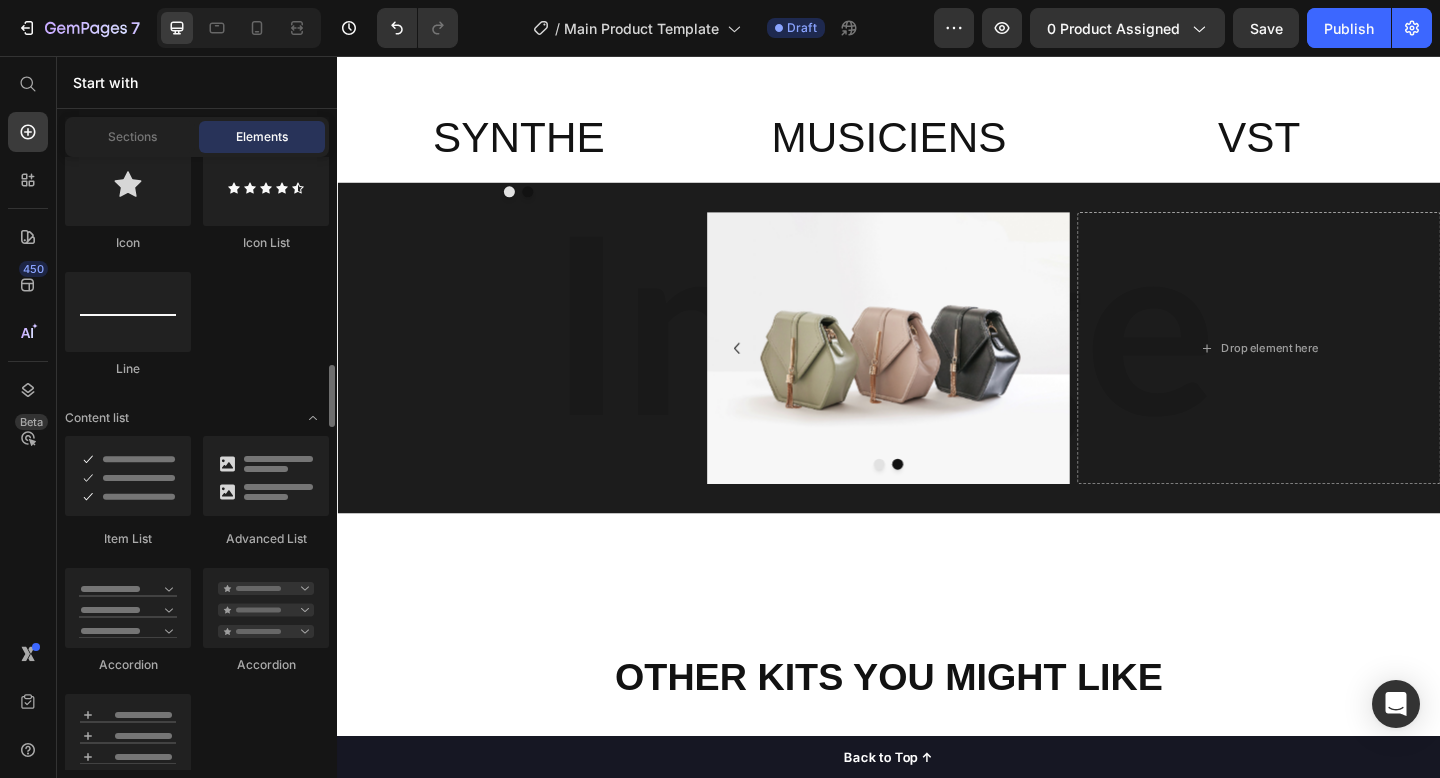 scroll, scrollTop: 1868, scrollLeft: 0, axis: vertical 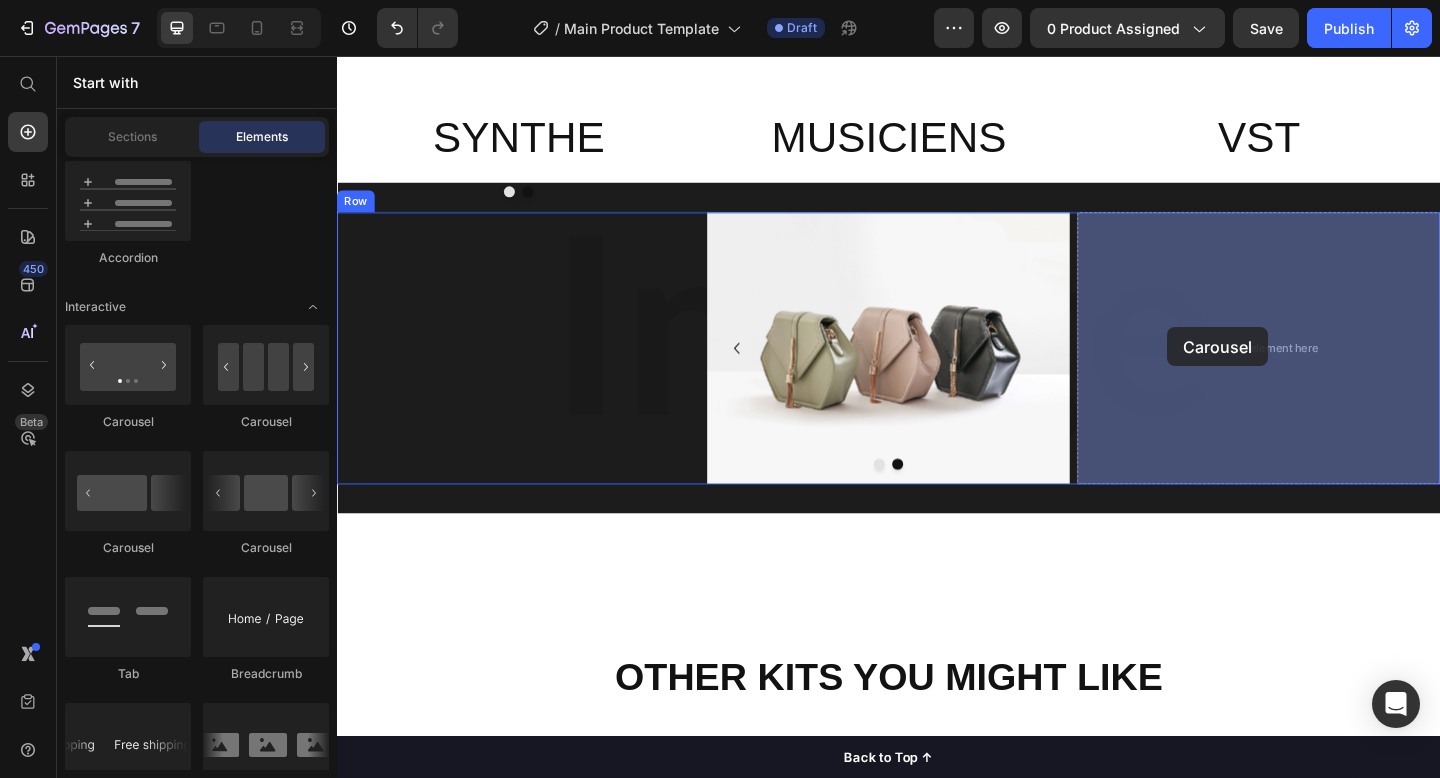 drag, startPoint x: 473, startPoint y: 434, endPoint x: 1240, endPoint y: 350, distance: 771.586 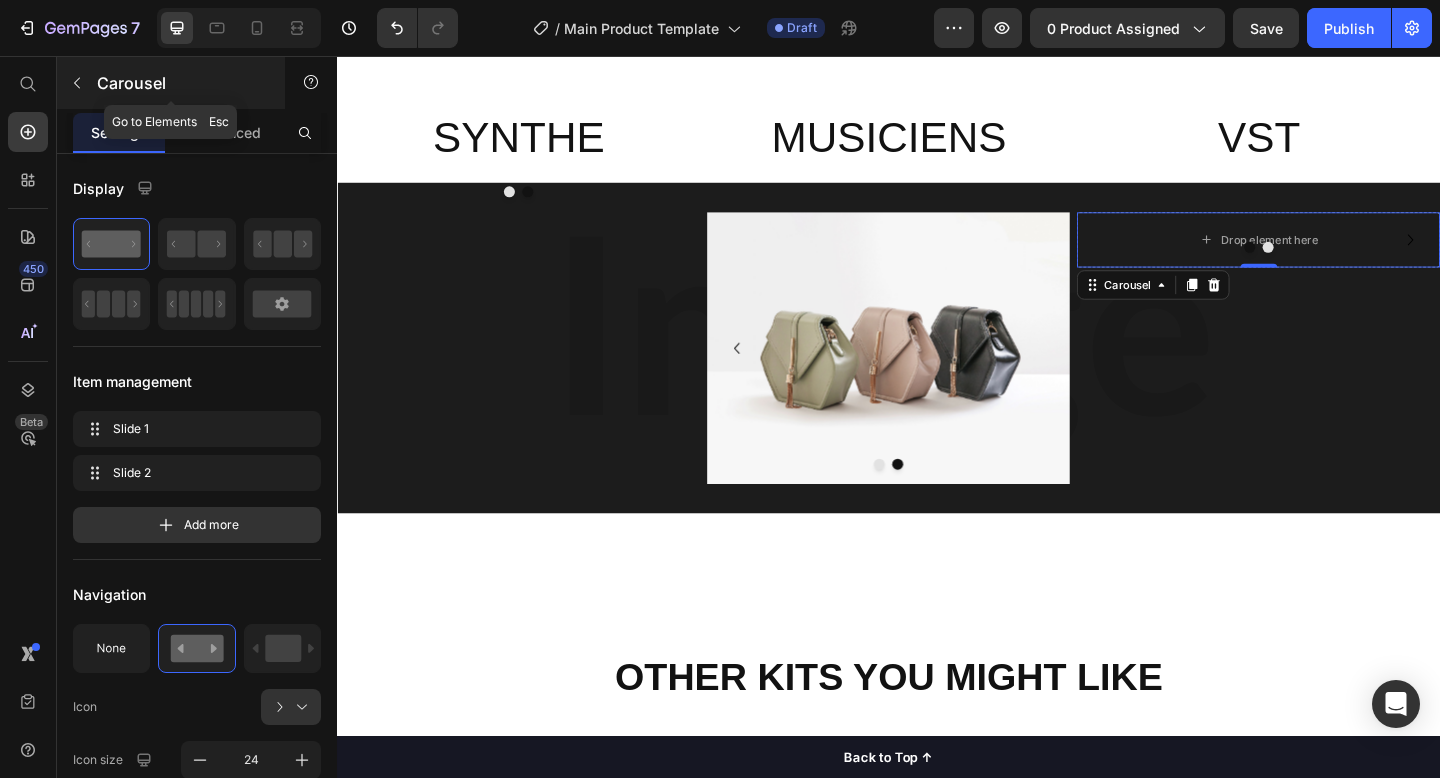 click at bounding box center [77, 83] 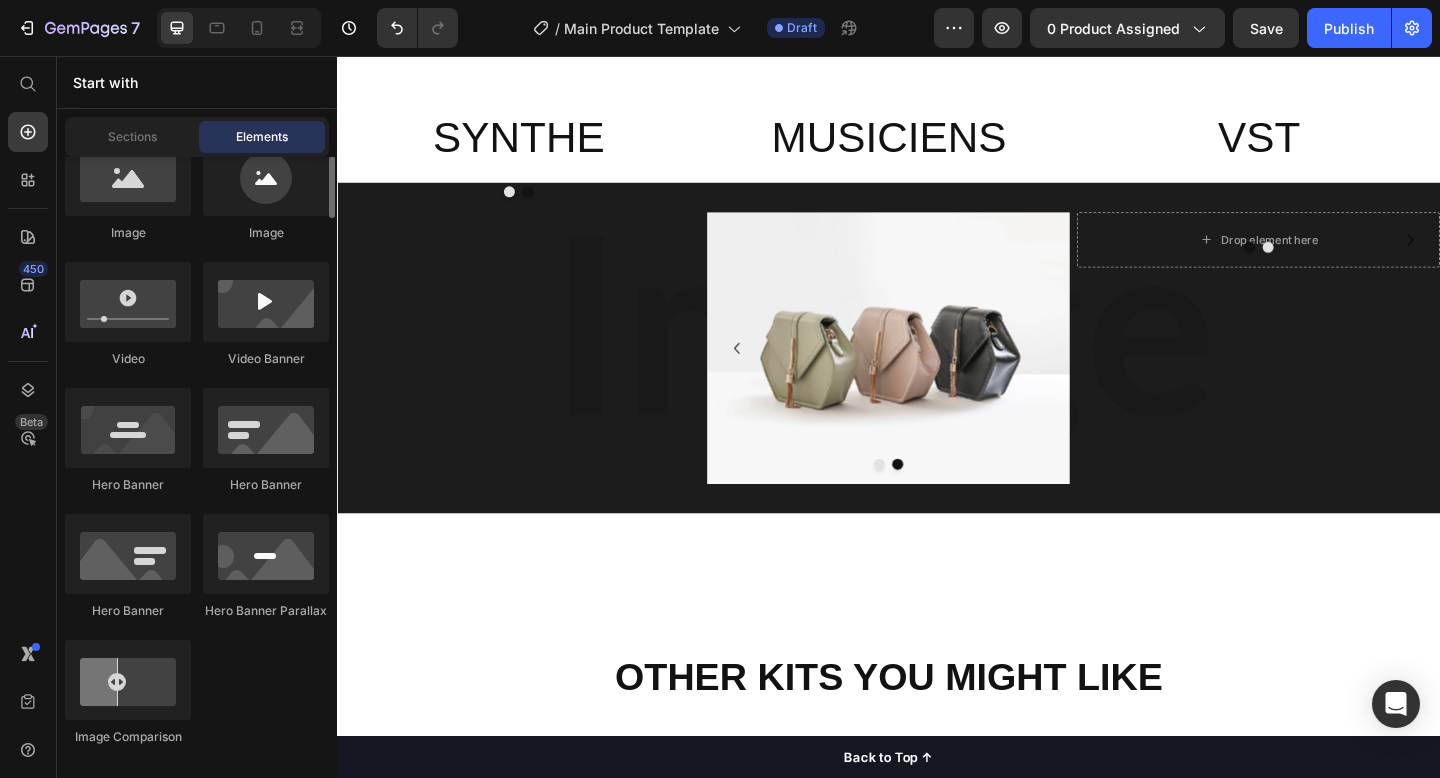 scroll, scrollTop: 614, scrollLeft: 0, axis: vertical 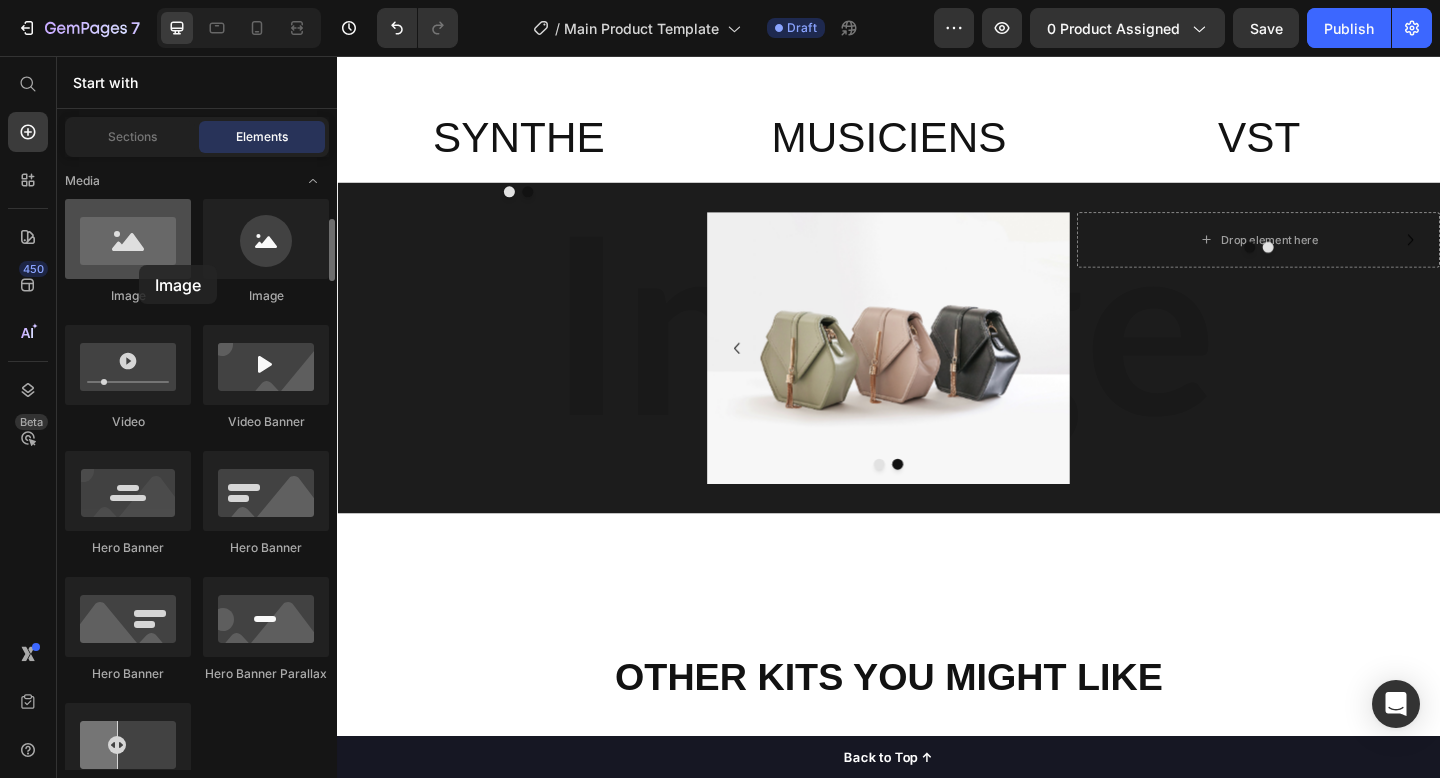 click at bounding box center [128, 239] 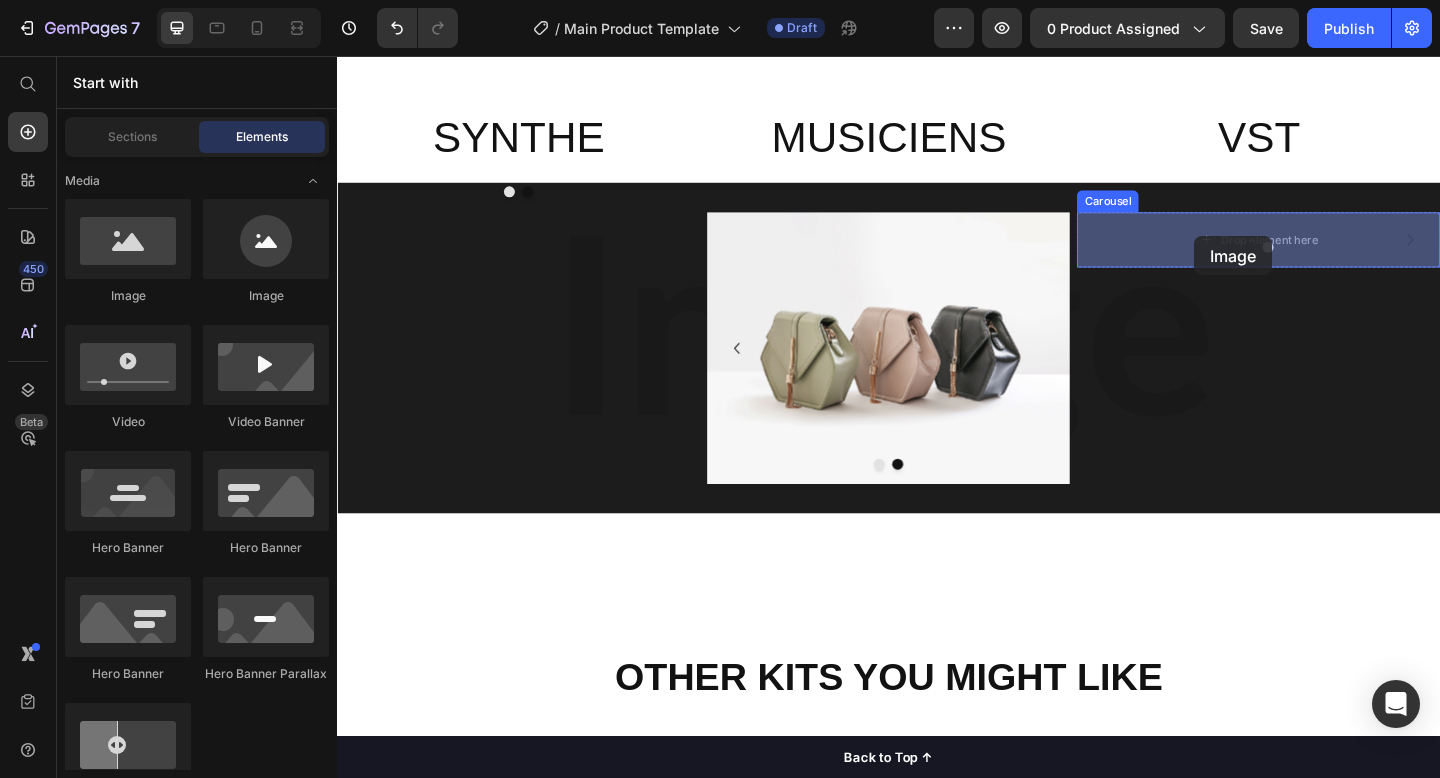 drag, startPoint x: 476, startPoint y: 321, endPoint x: 1270, endPoint y: 252, distance: 796.9925 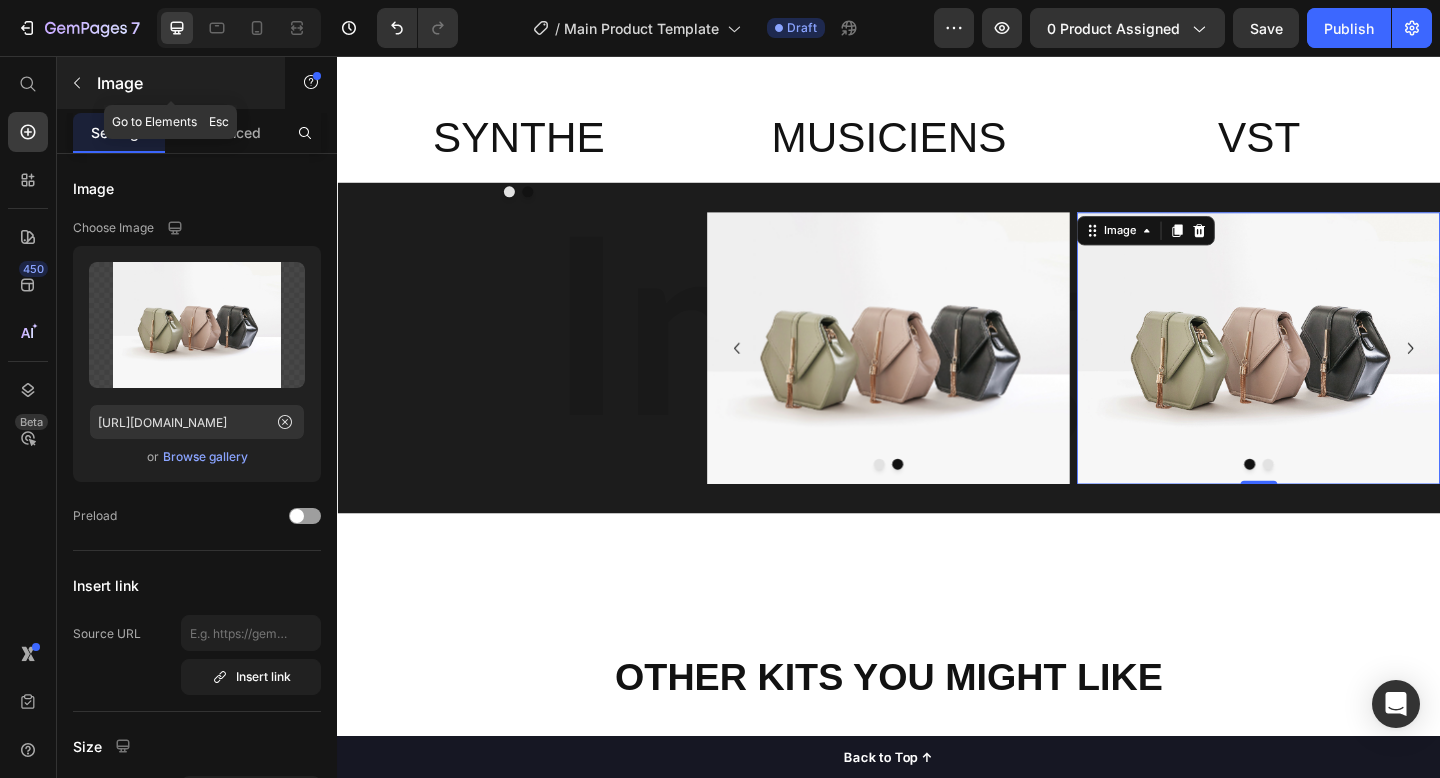 click at bounding box center (77, 83) 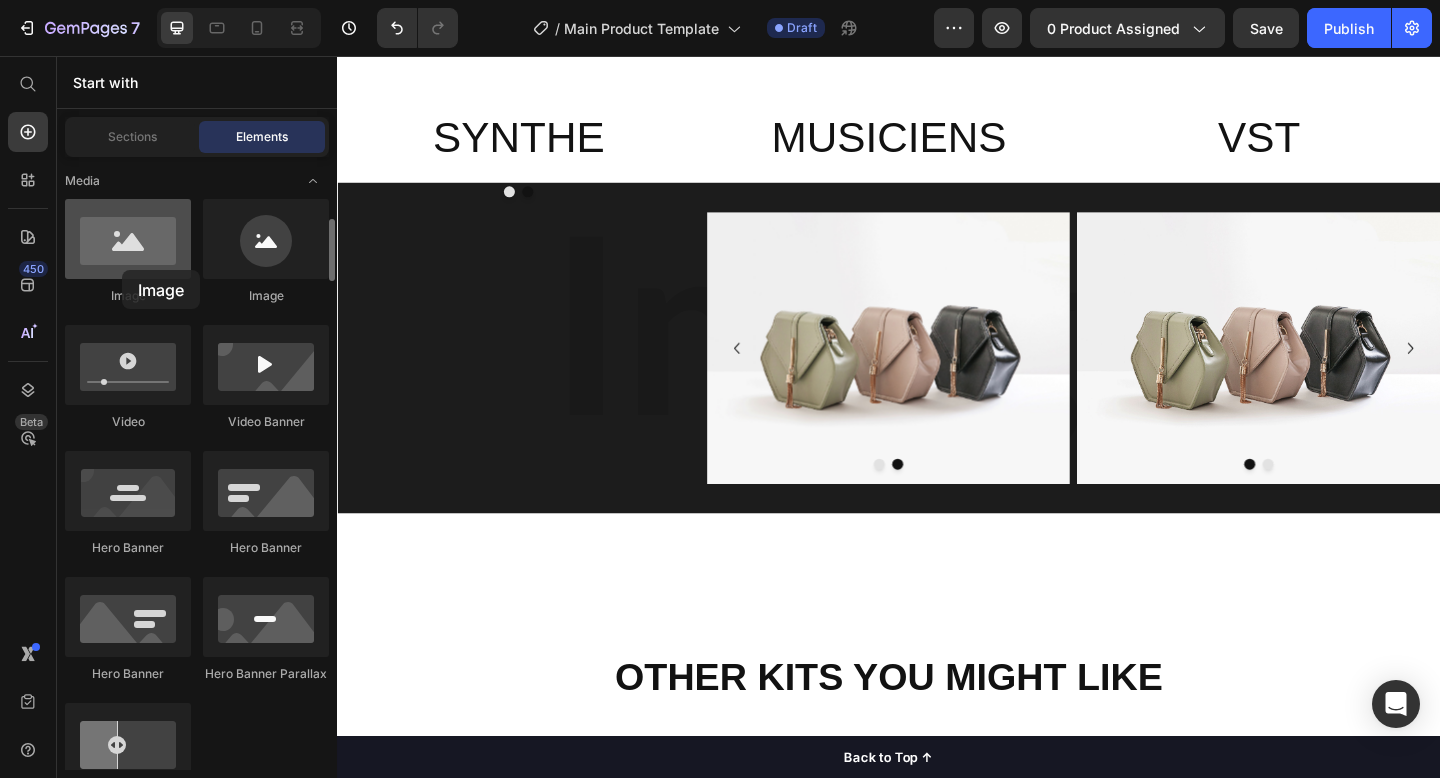 click at bounding box center [128, 239] 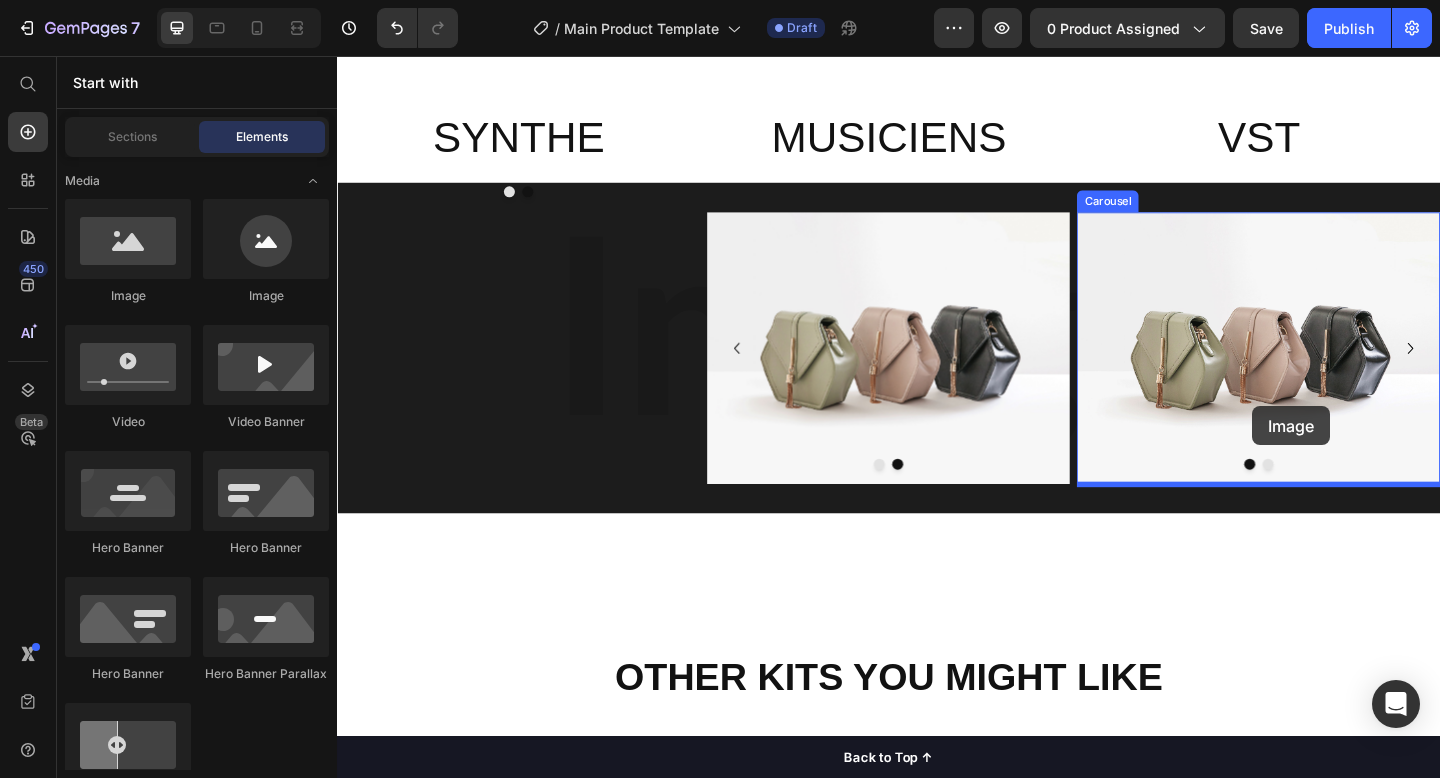 drag, startPoint x: 459, startPoint y: 326, endPoint x: 1333, endPoint y: 436, distance: 880.895 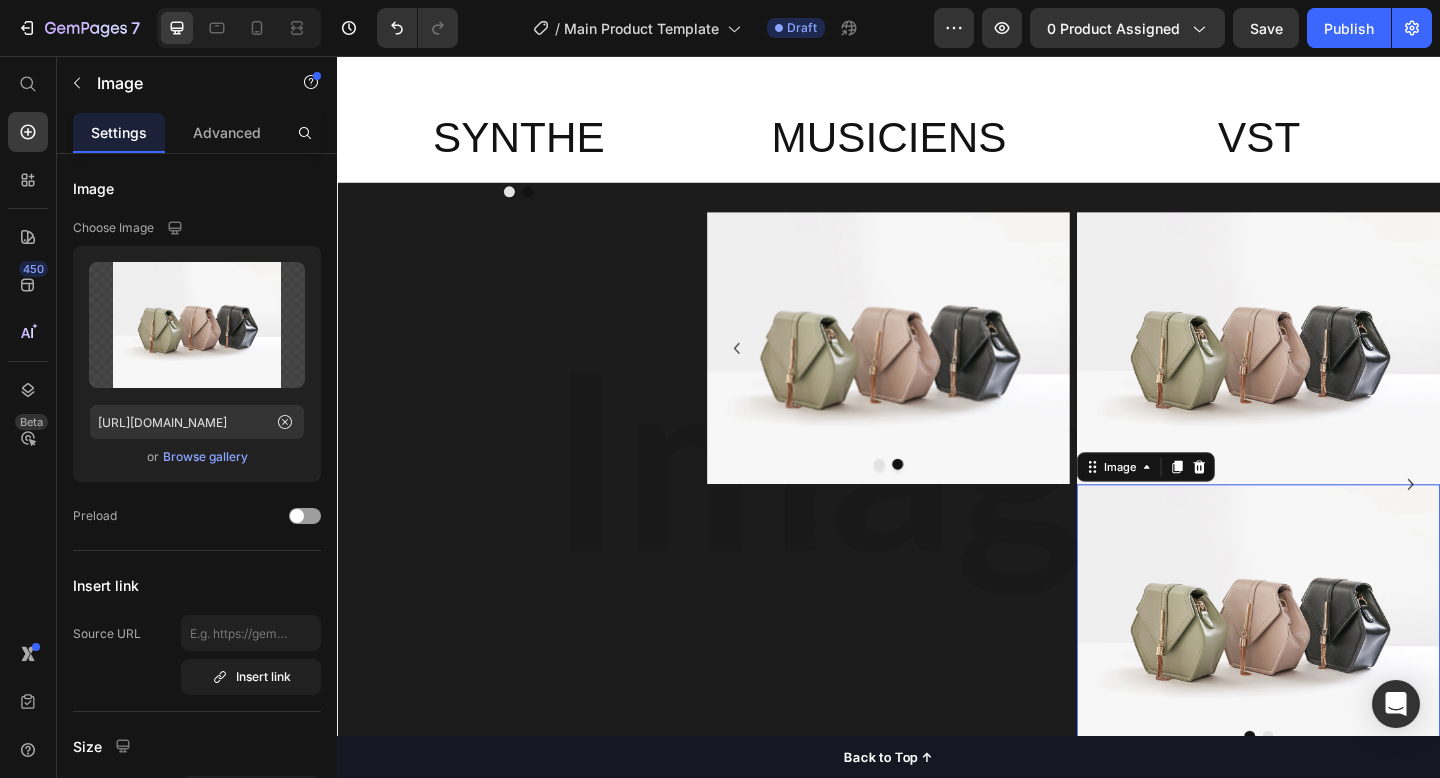 click at bounding box center (1339, 670) 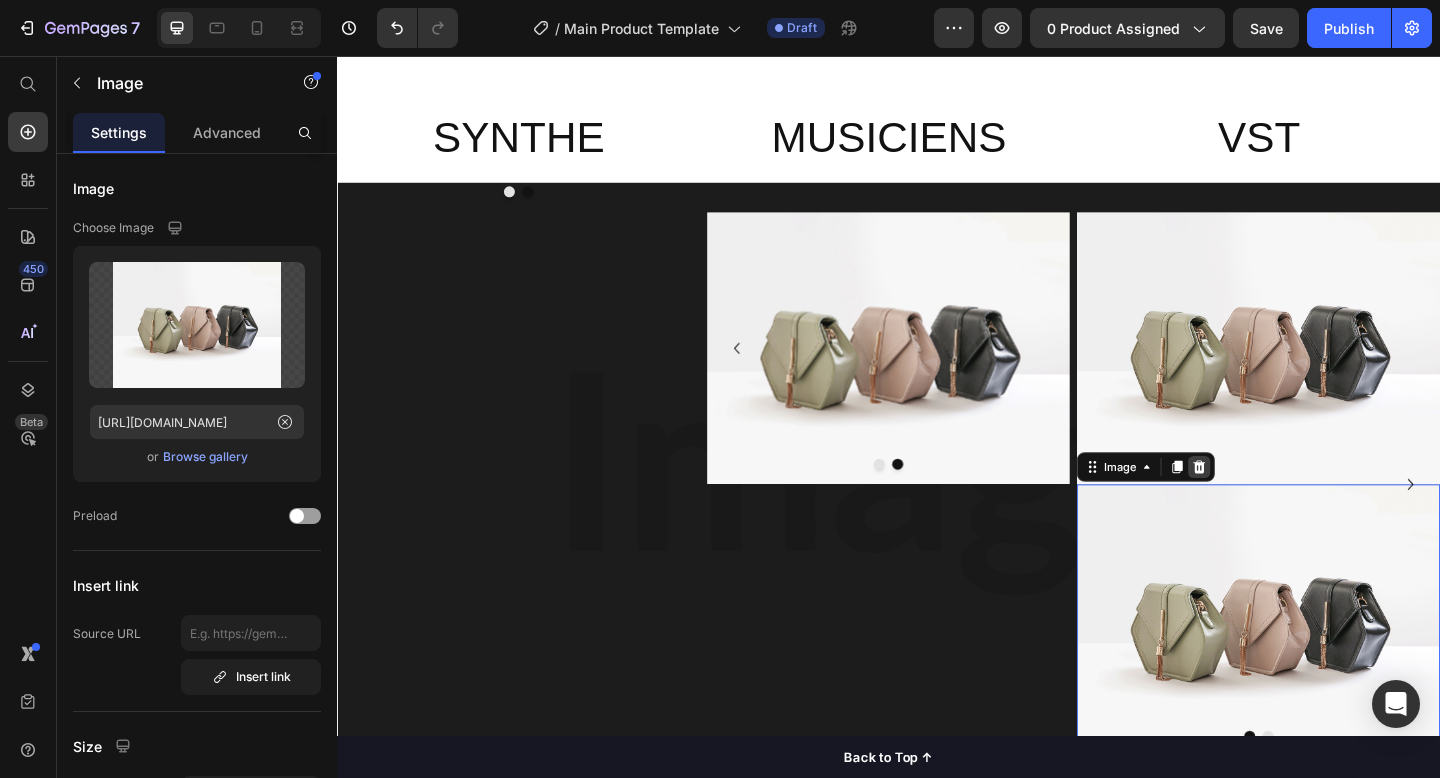 click 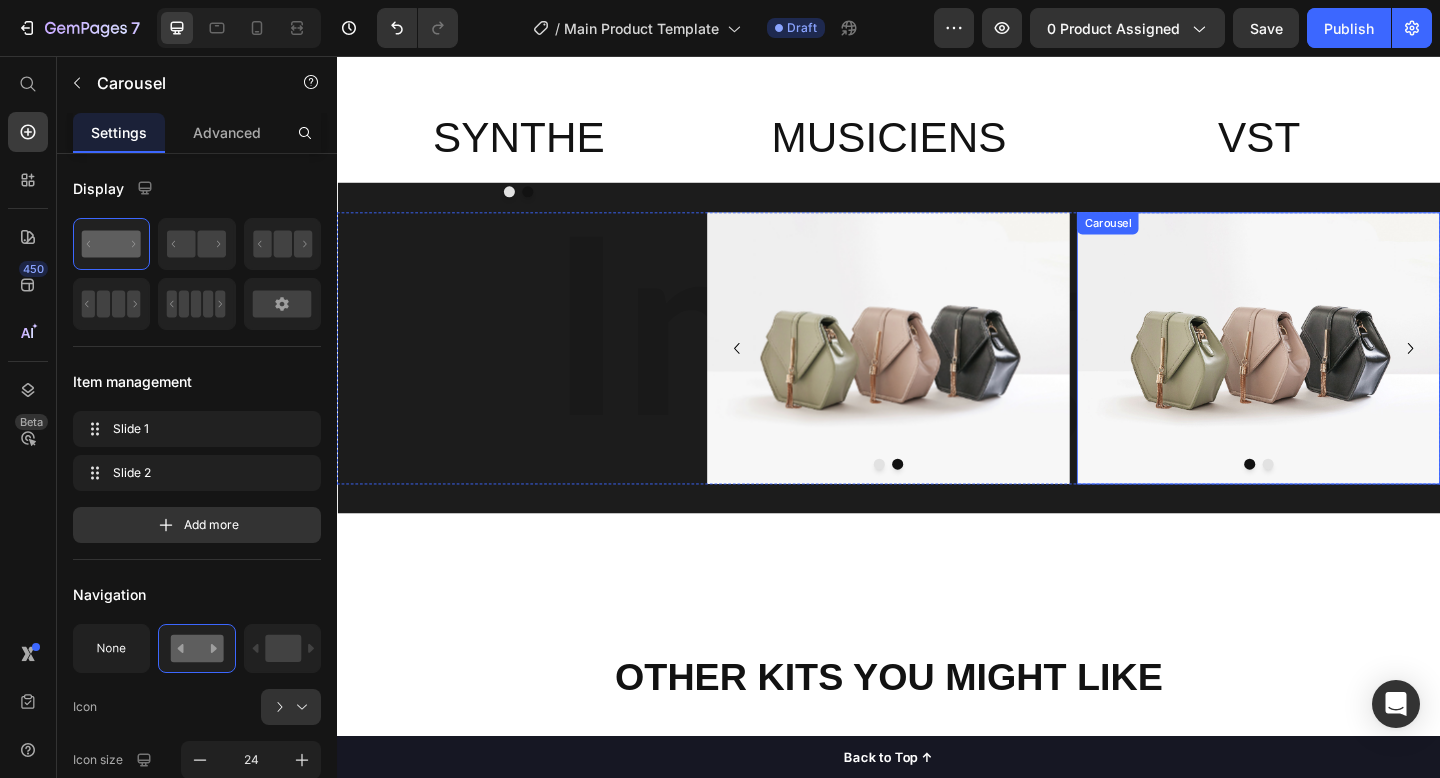 click at bounding box center [1350, 500] 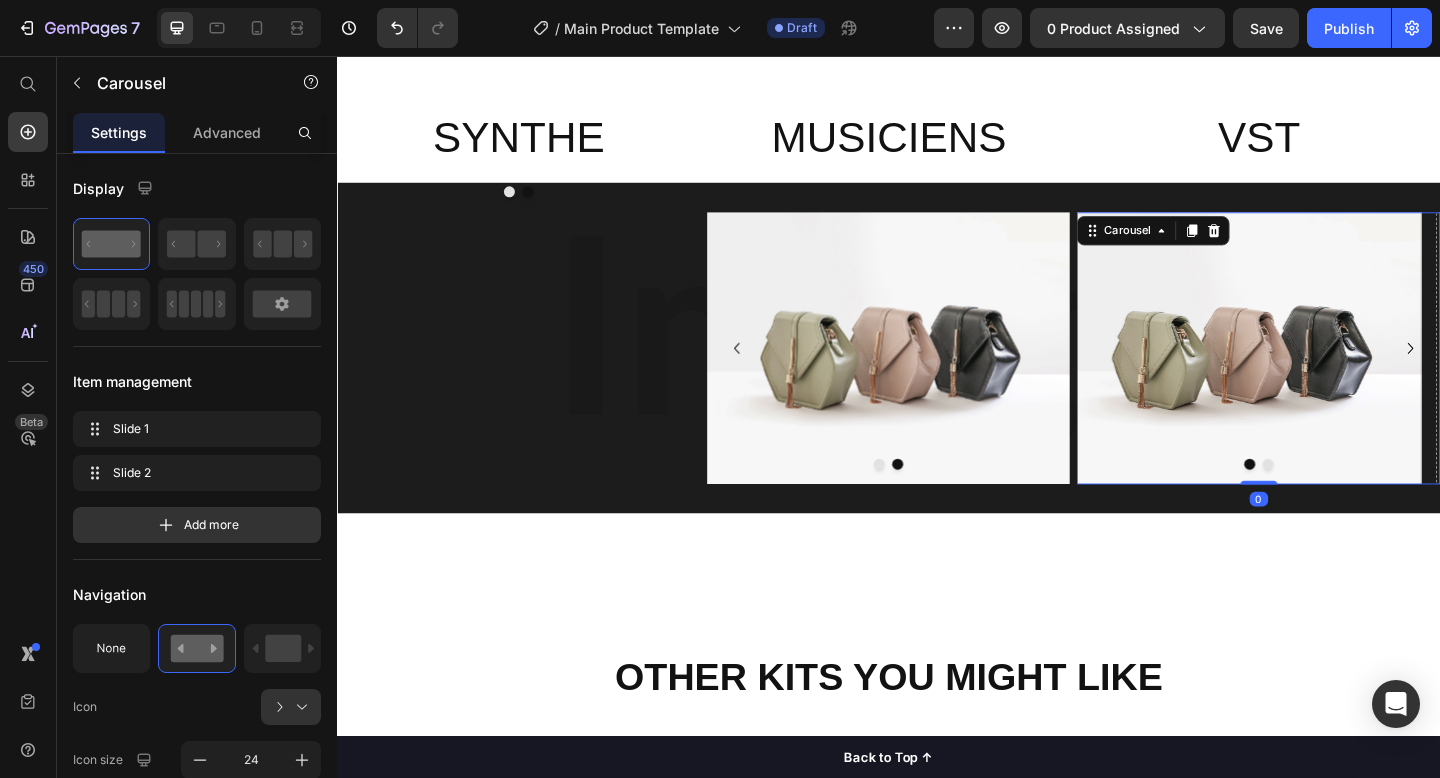click at bounding box center [1339, 500] 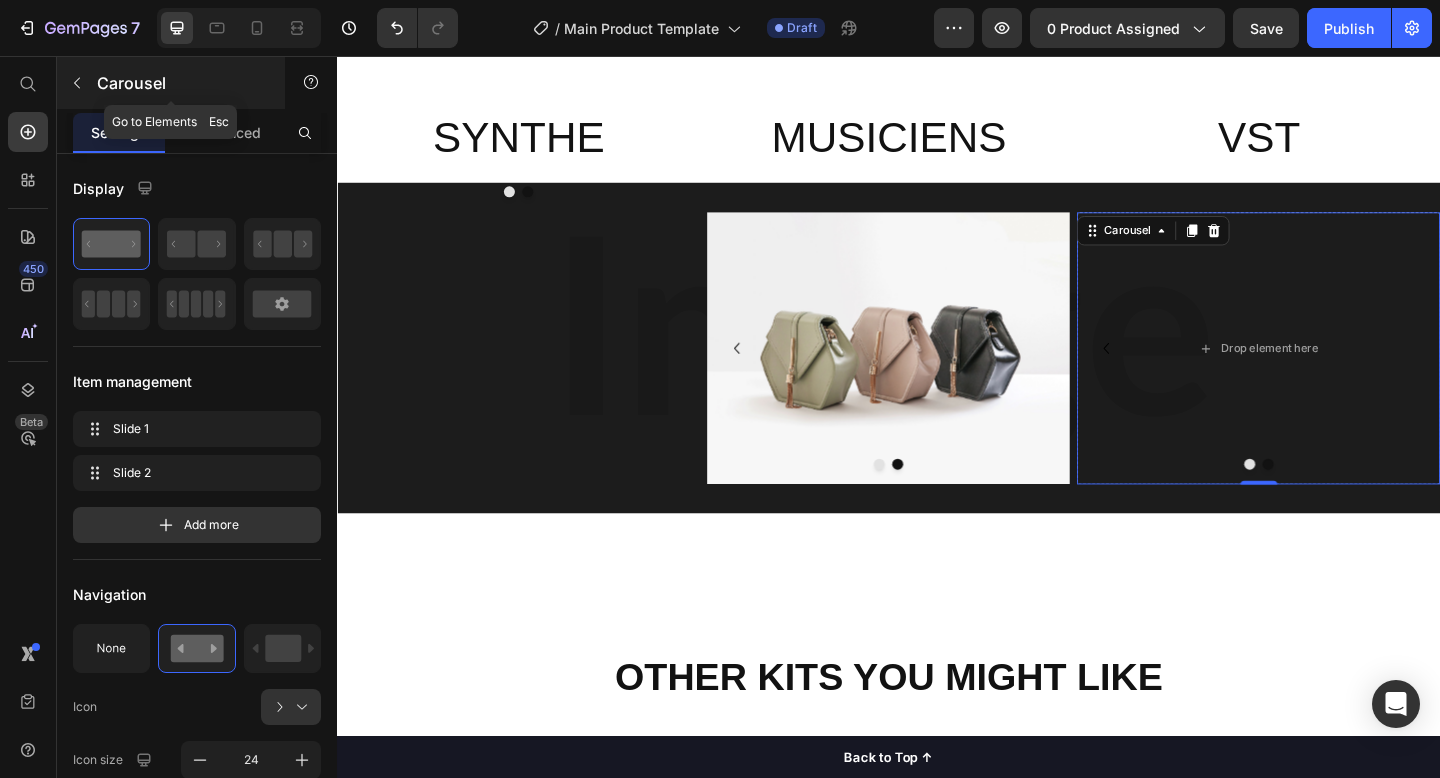 click at bounding box center (77, 83) 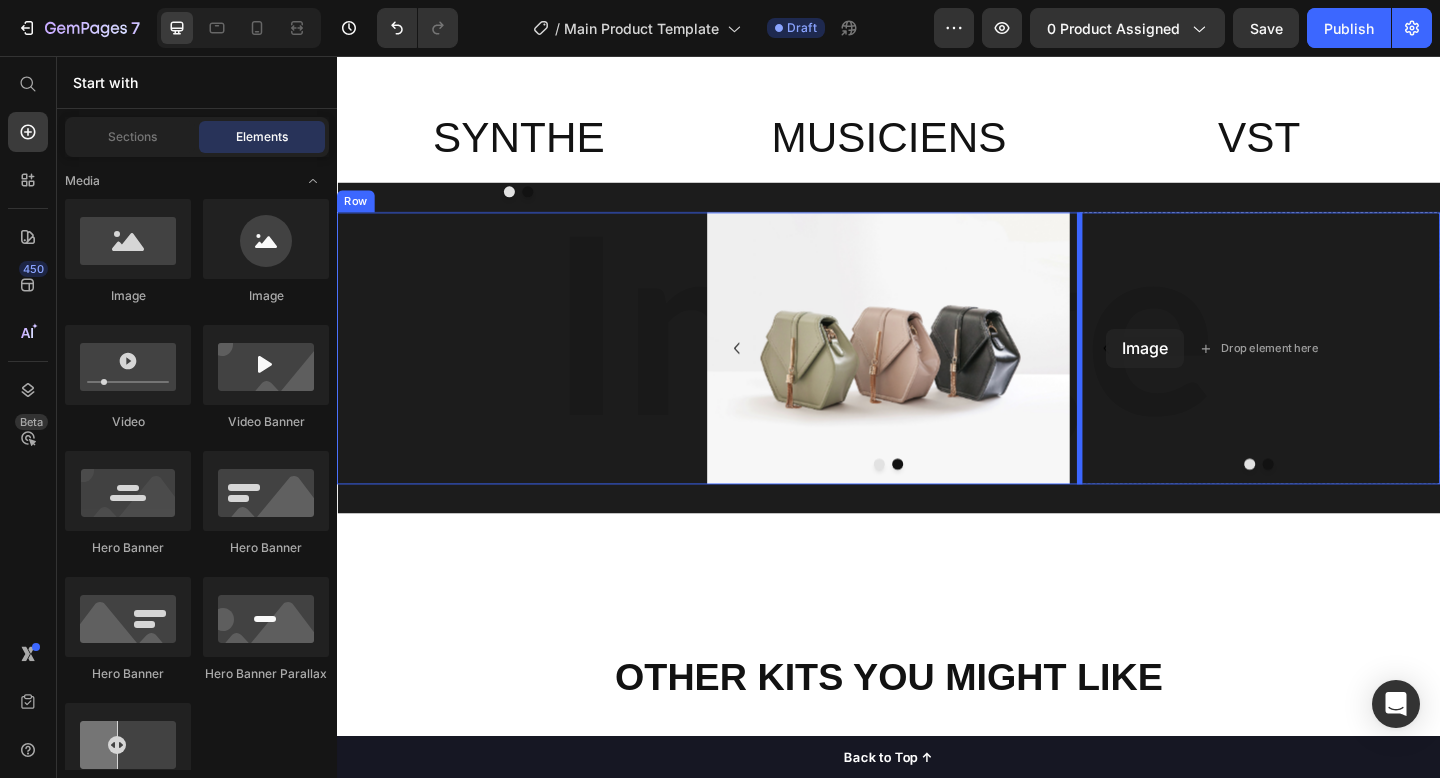 drag, startPoint x: 495, startPoint y: 338, endPoint x: 1174, endPoint y: 353, distance: 679.16565 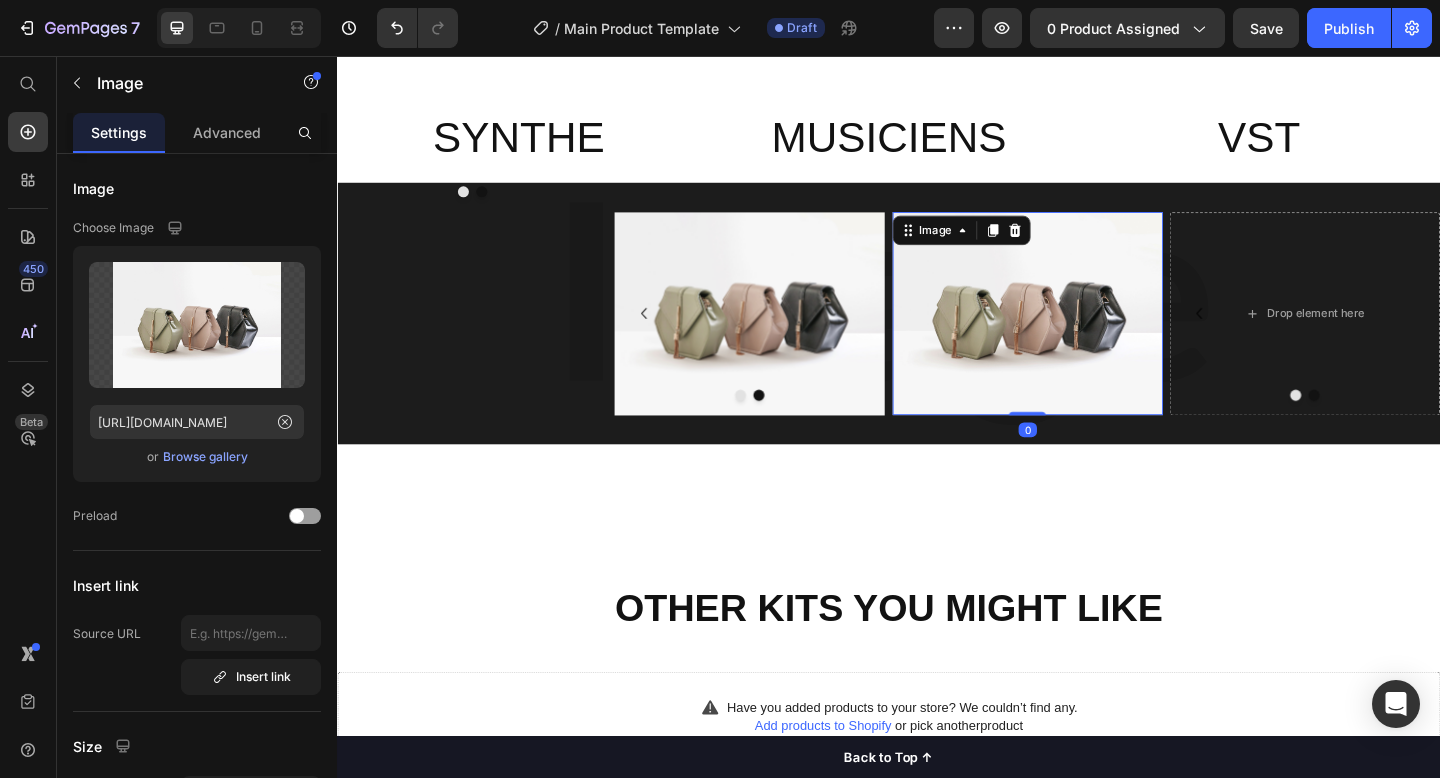 scroll, scrollTop: 2696, scrollLeft: 0, axis: vertical 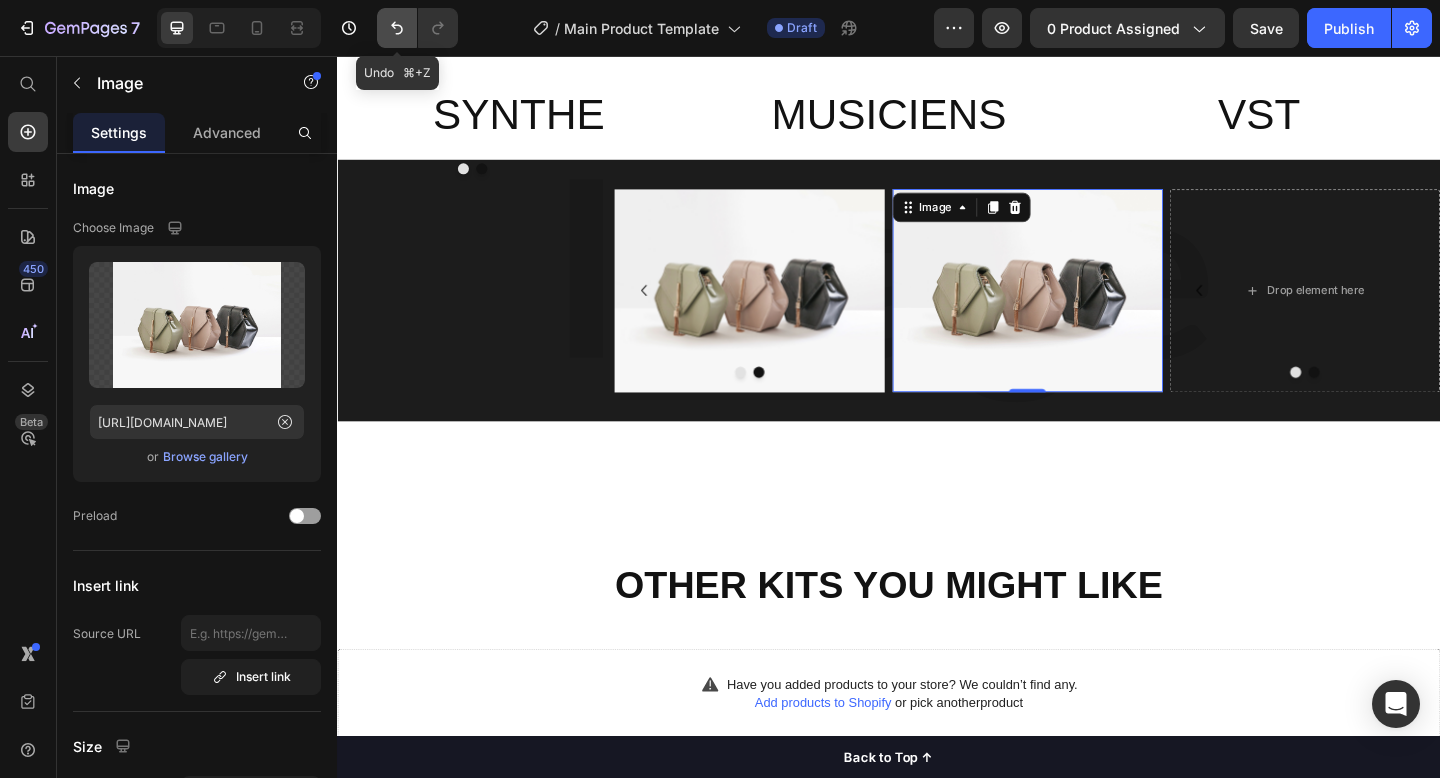 click 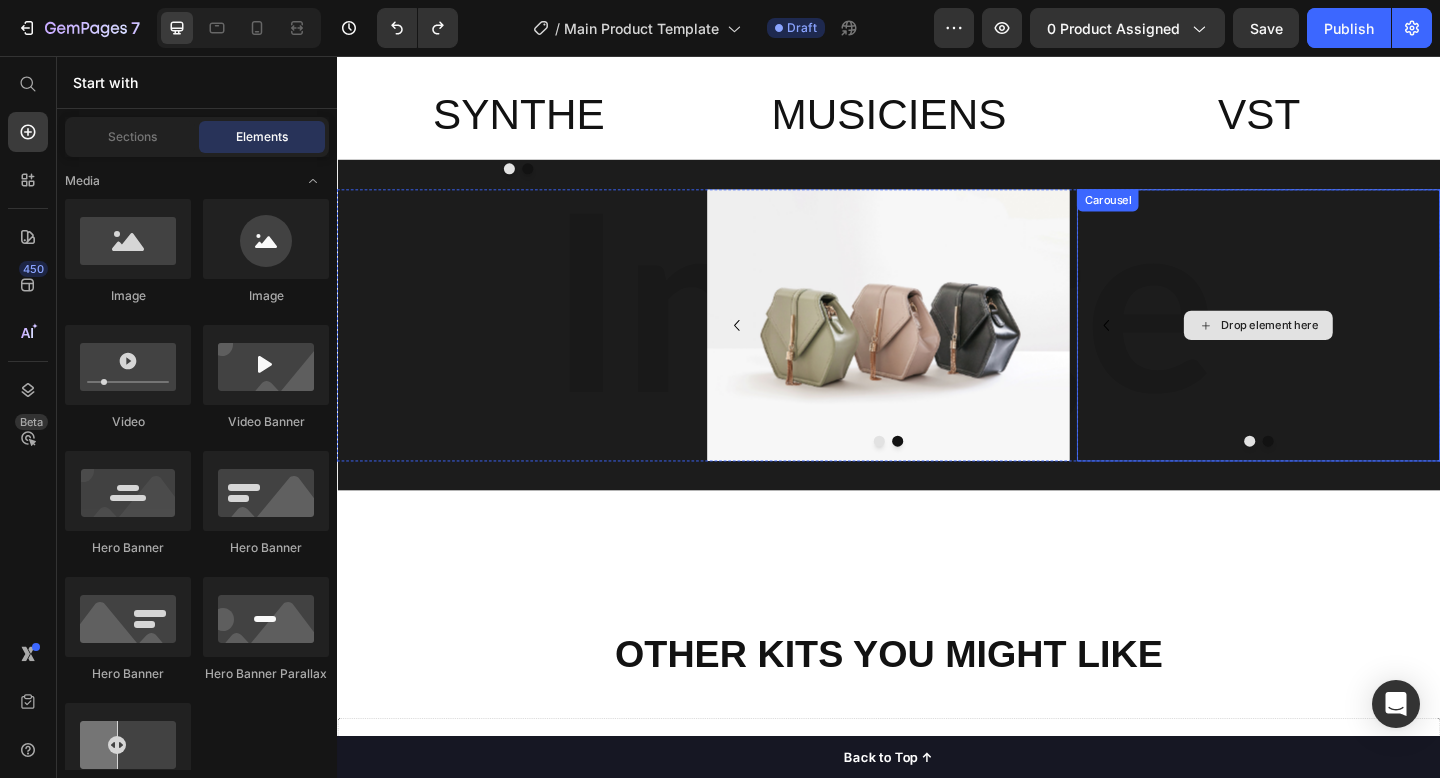 click on "Drop element here" at bounding box center [1339, 349] 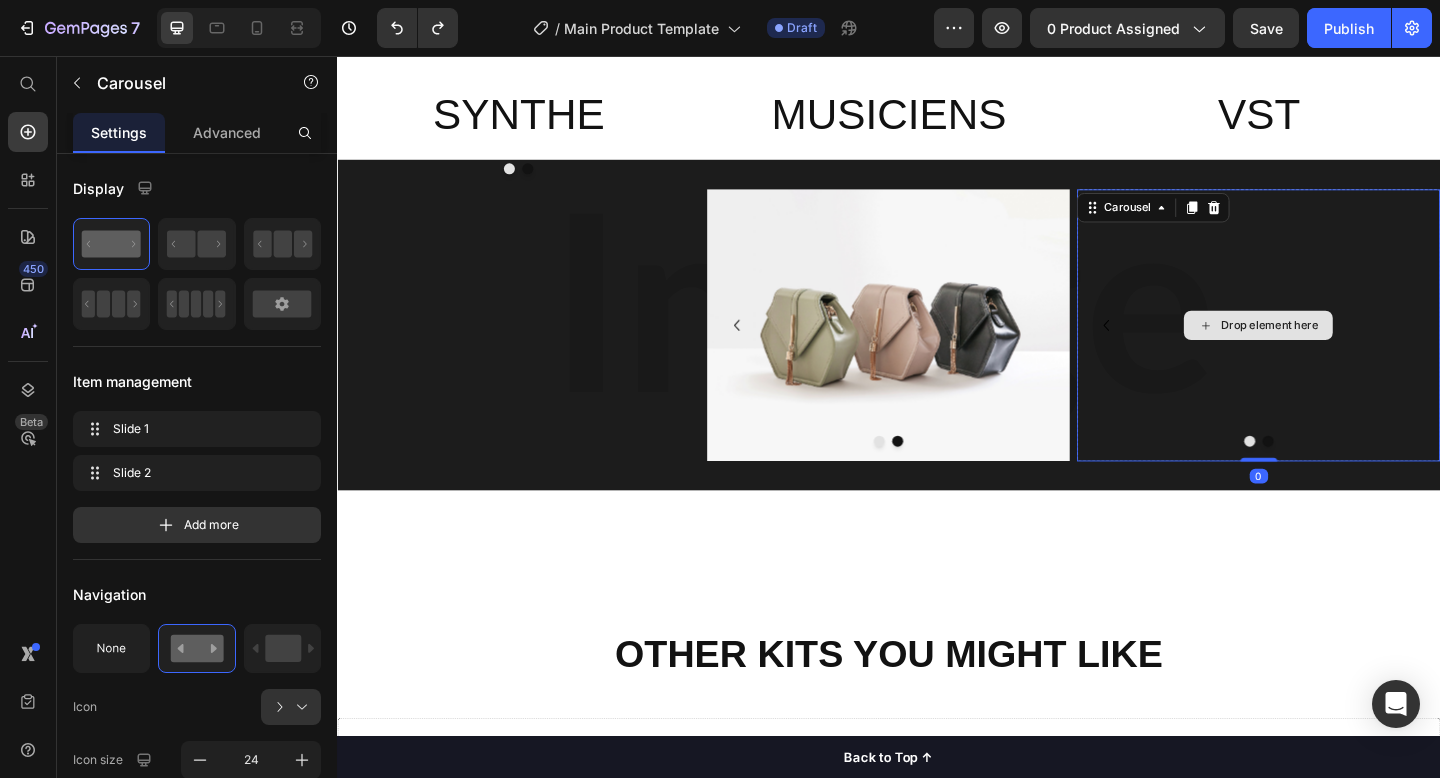 click on "Drop element here" at bounding box center (1339, 349) 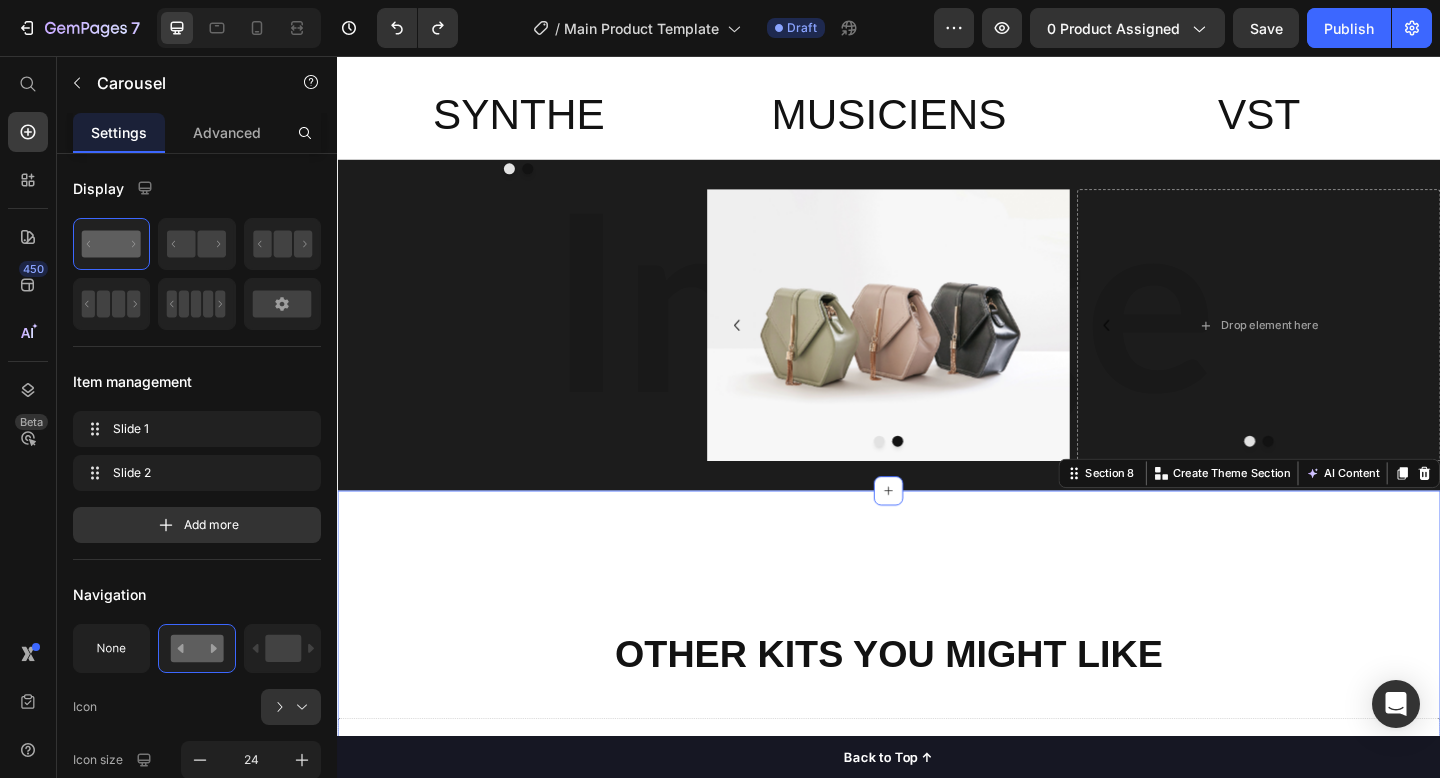 click on "Other Kits You Might Like Heading Have you added products to your store? We couldn’t find any. Add products to Shopify   or pick another  product Product List Row Row Row Row Section 8   You can create reusable sections Create Theme Section AI Content Write with GemAI What would you like to describe here? Tone and Voice Persuasive Product YURI - DARK SYNTH SAMPLE PACK VOL. 1 Show more Generate" at bounding box center [937, 801] 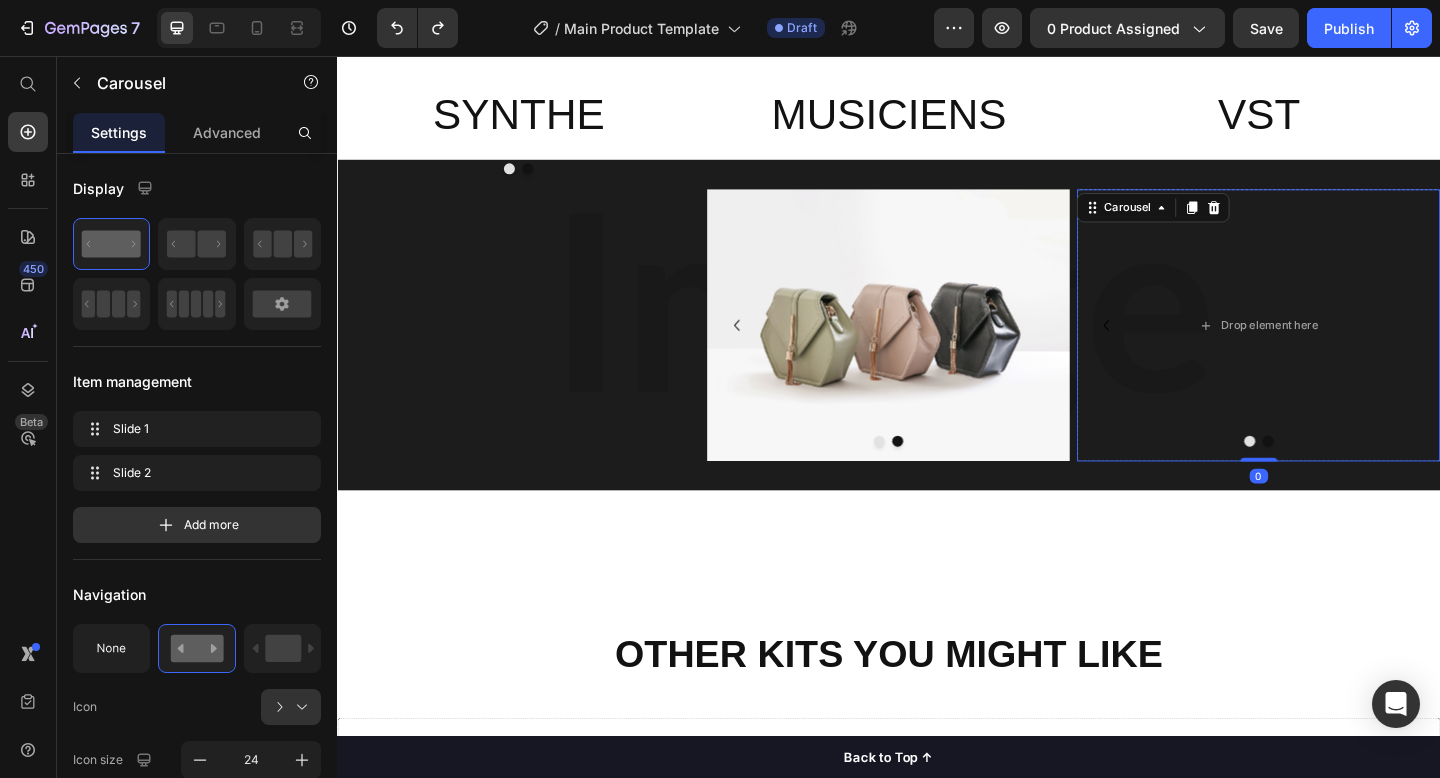 click at bounding box center [1350, 475] 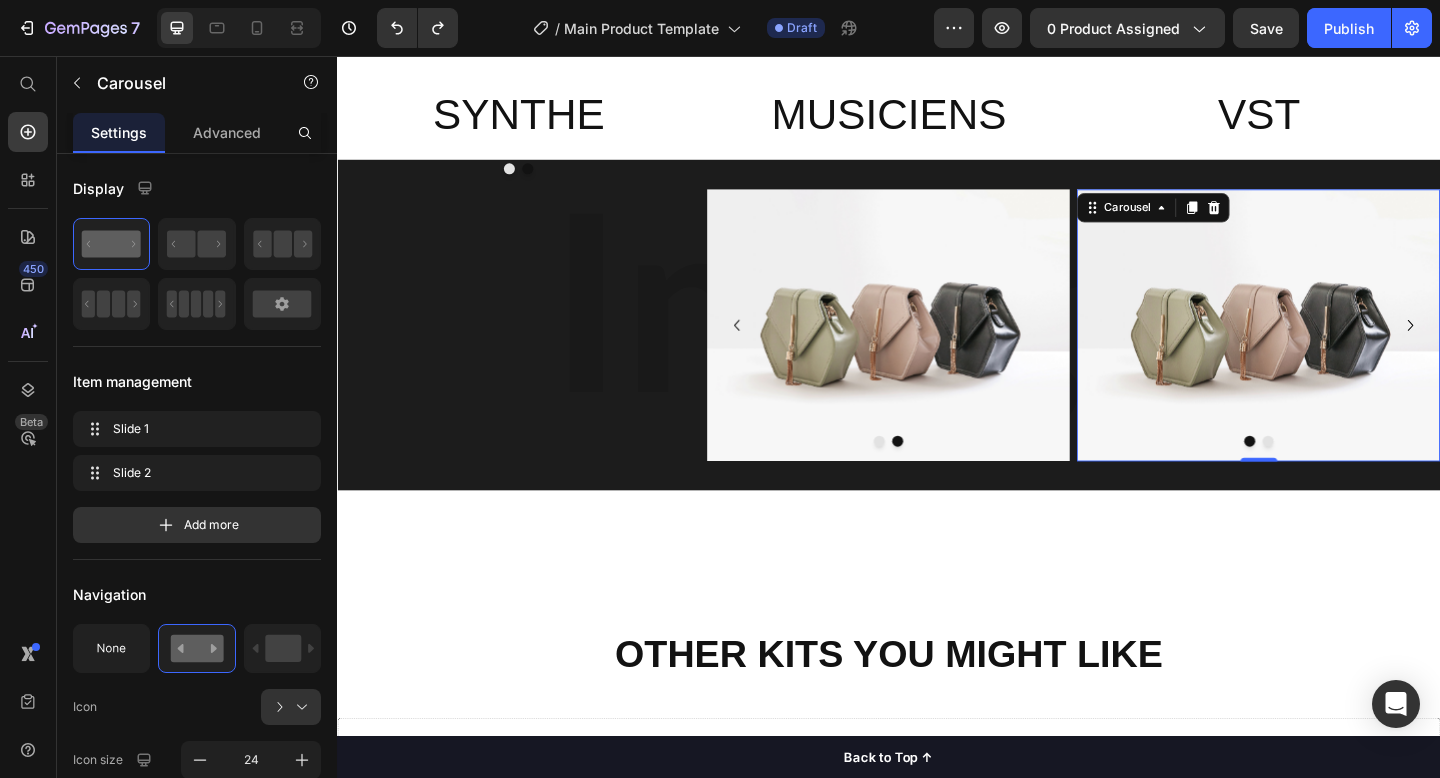click at bounding box center [1350, 475] 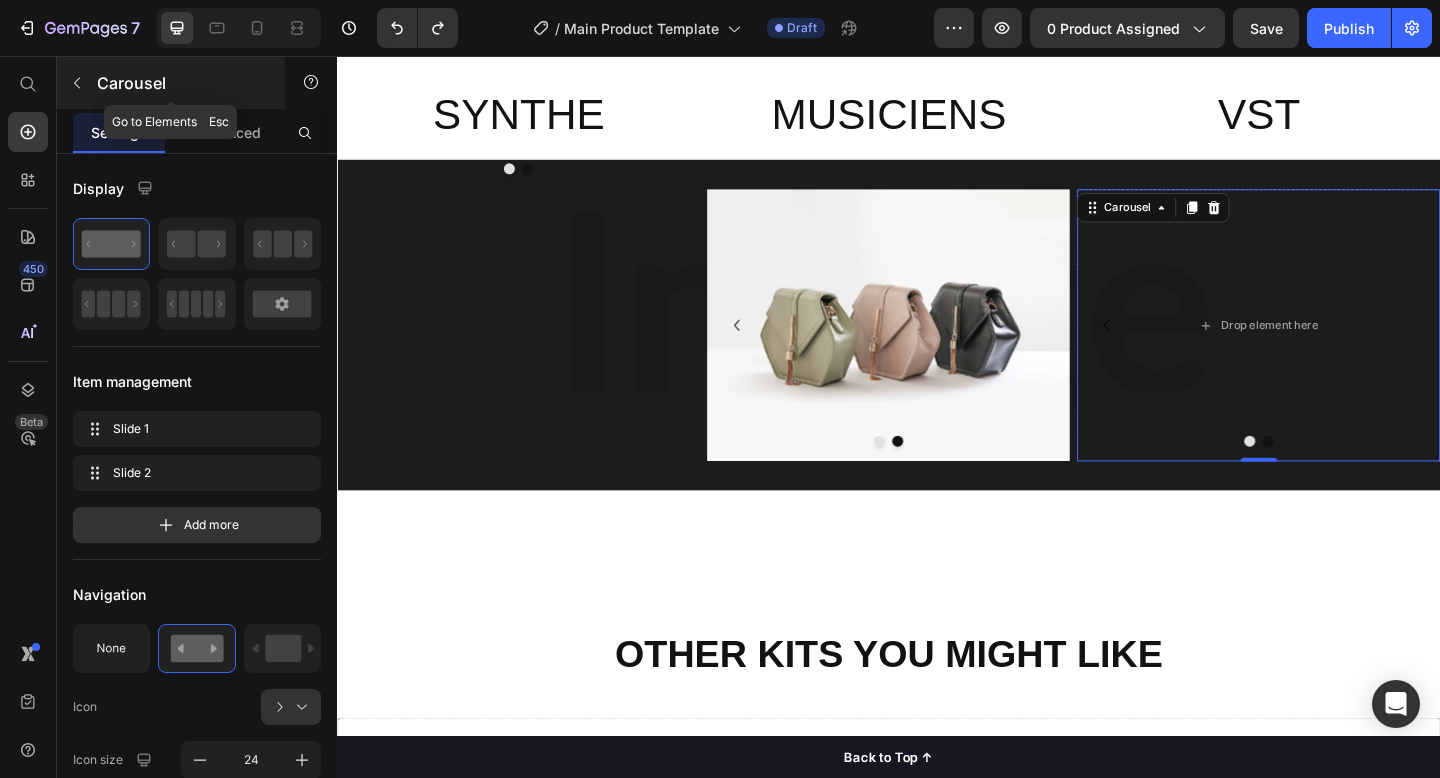 click 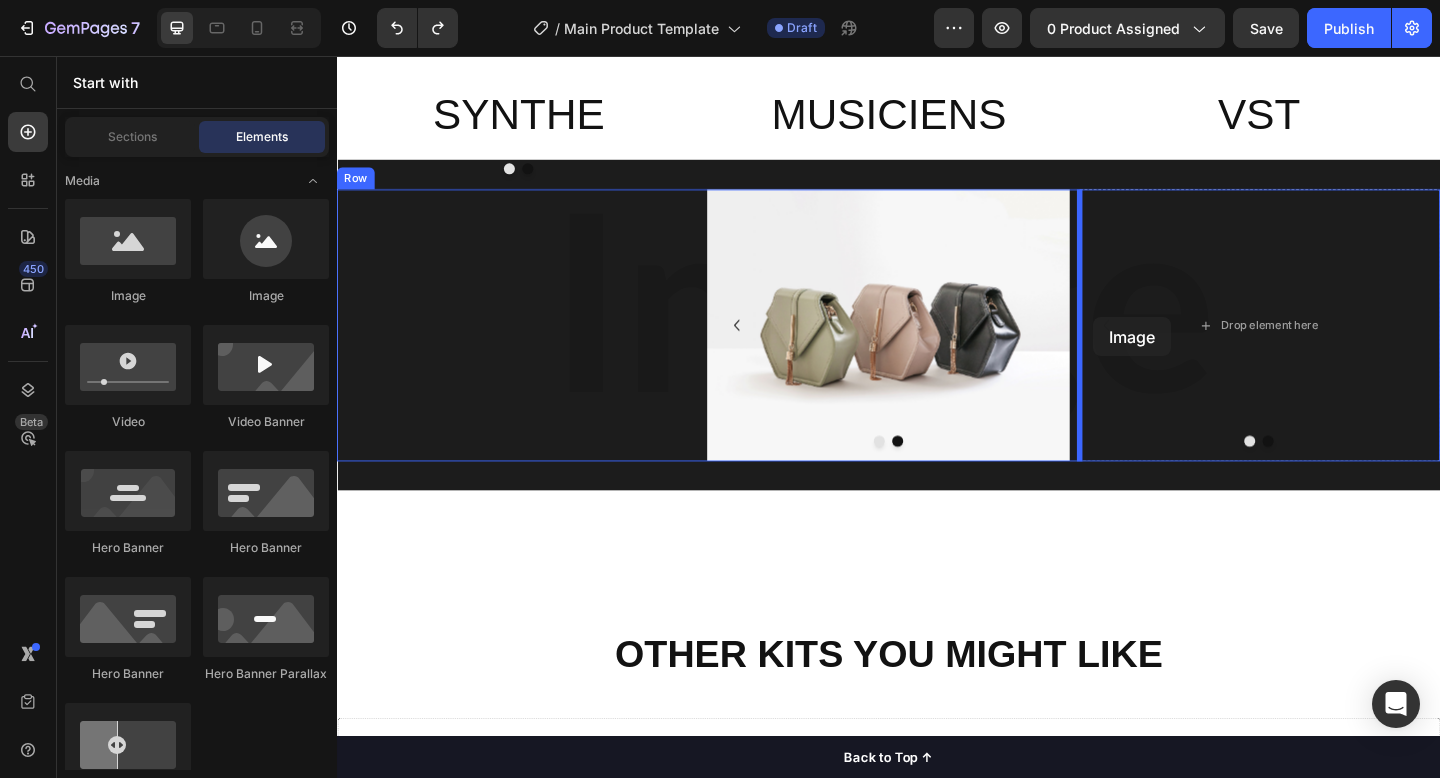 drag, startPoint x: 469, startPoint y: 319, endPoint x: 1161, endPoint y: 339, distance: 692.28894 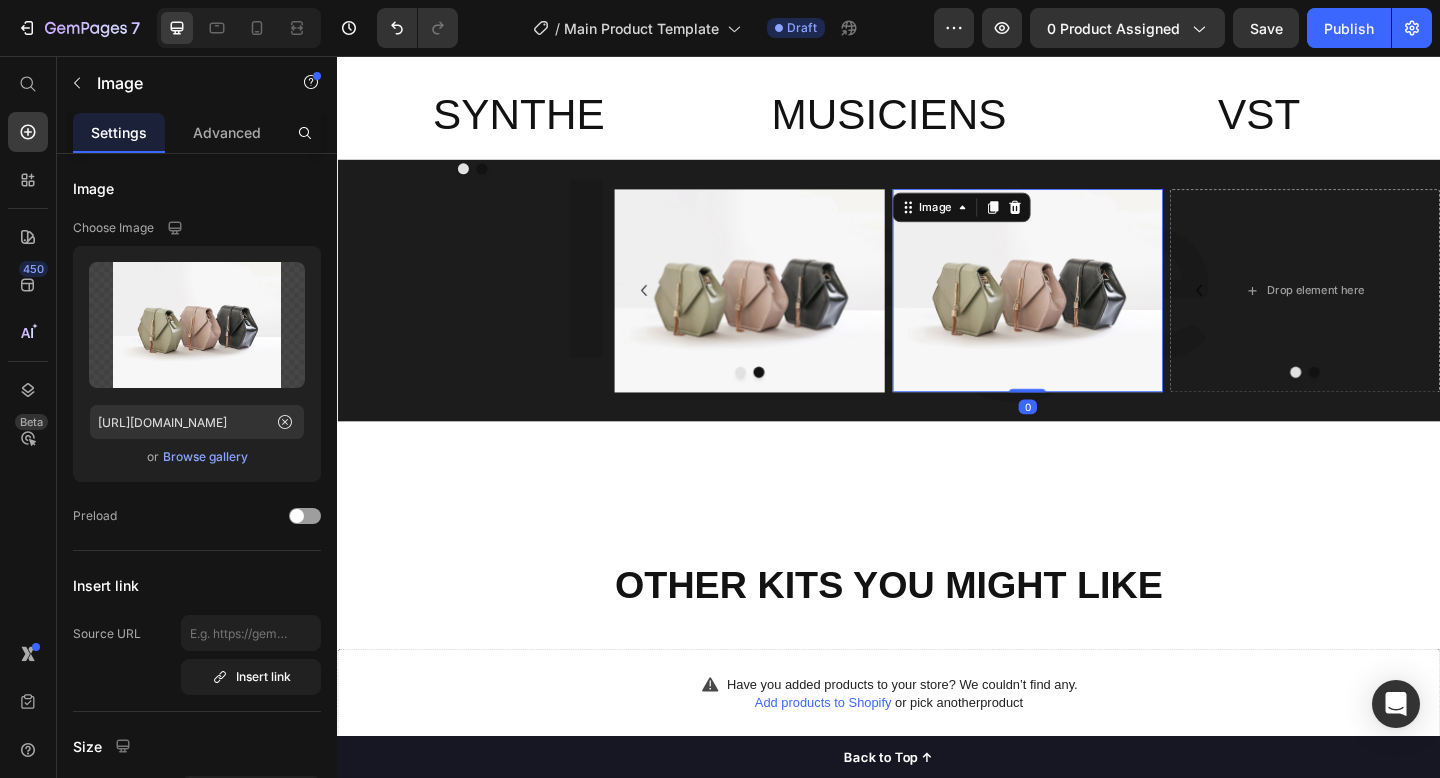click at bounding box center (1088, 311) 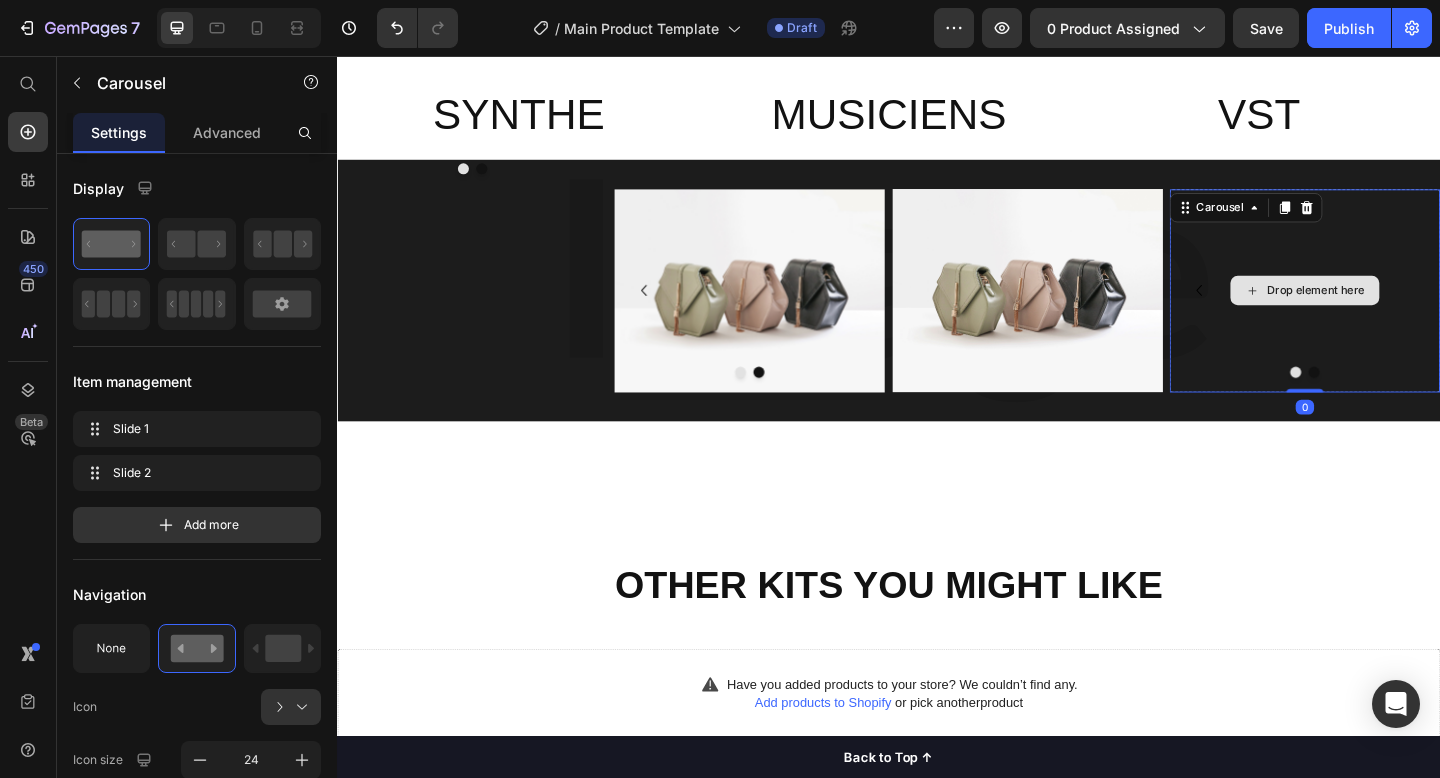 click on "Drop element here" at bounding box center [1390, 311] 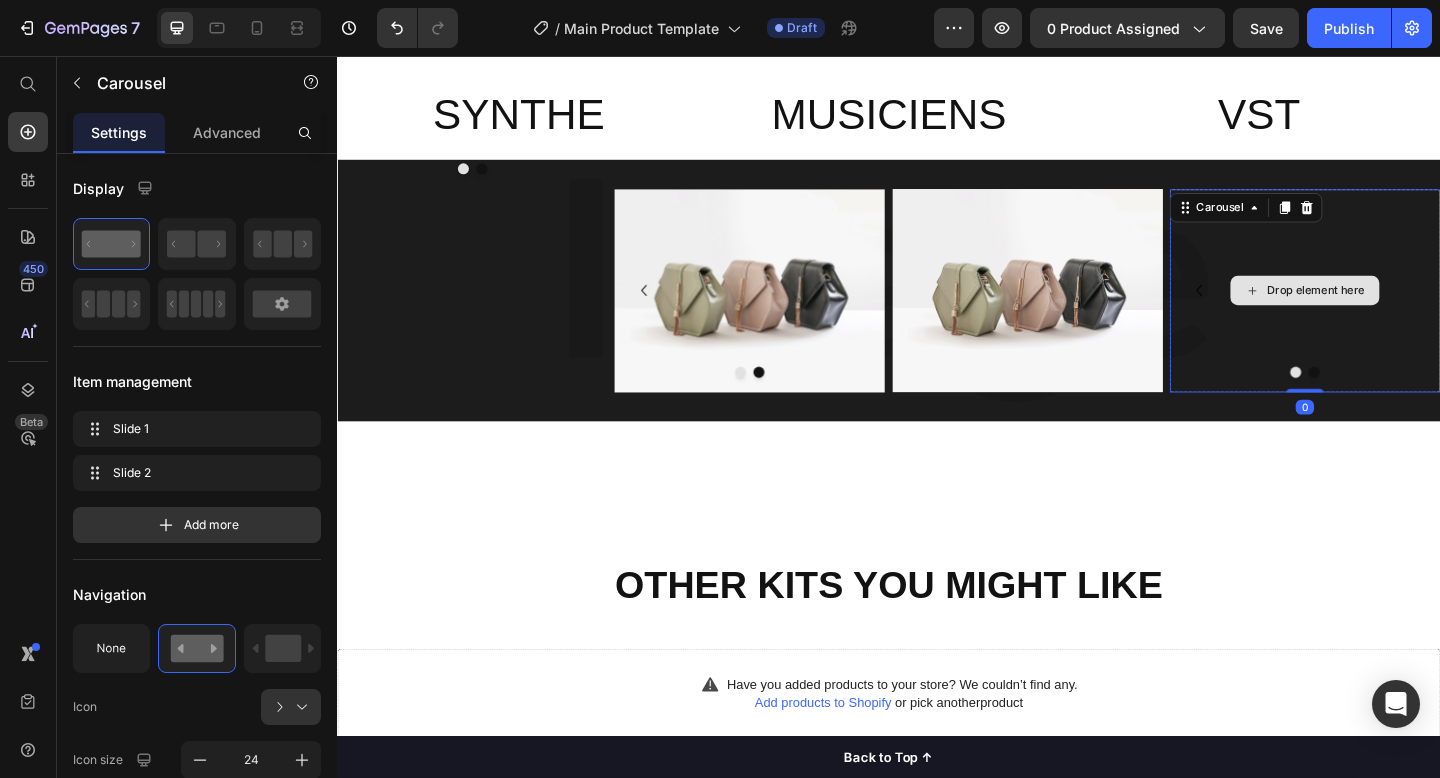 click on "Drop element here" at bounding box center (1390, 311) 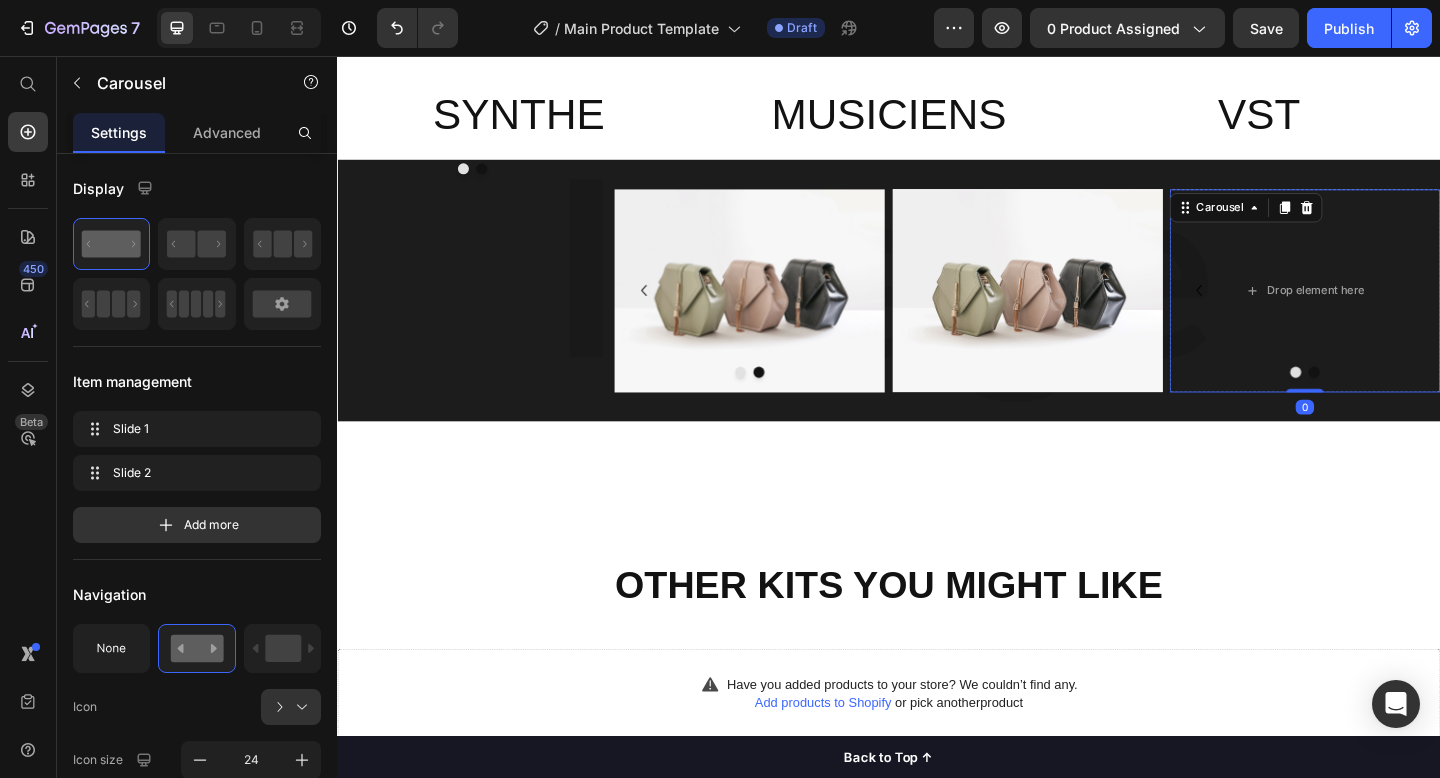 click at bounding box center [1400, 400] 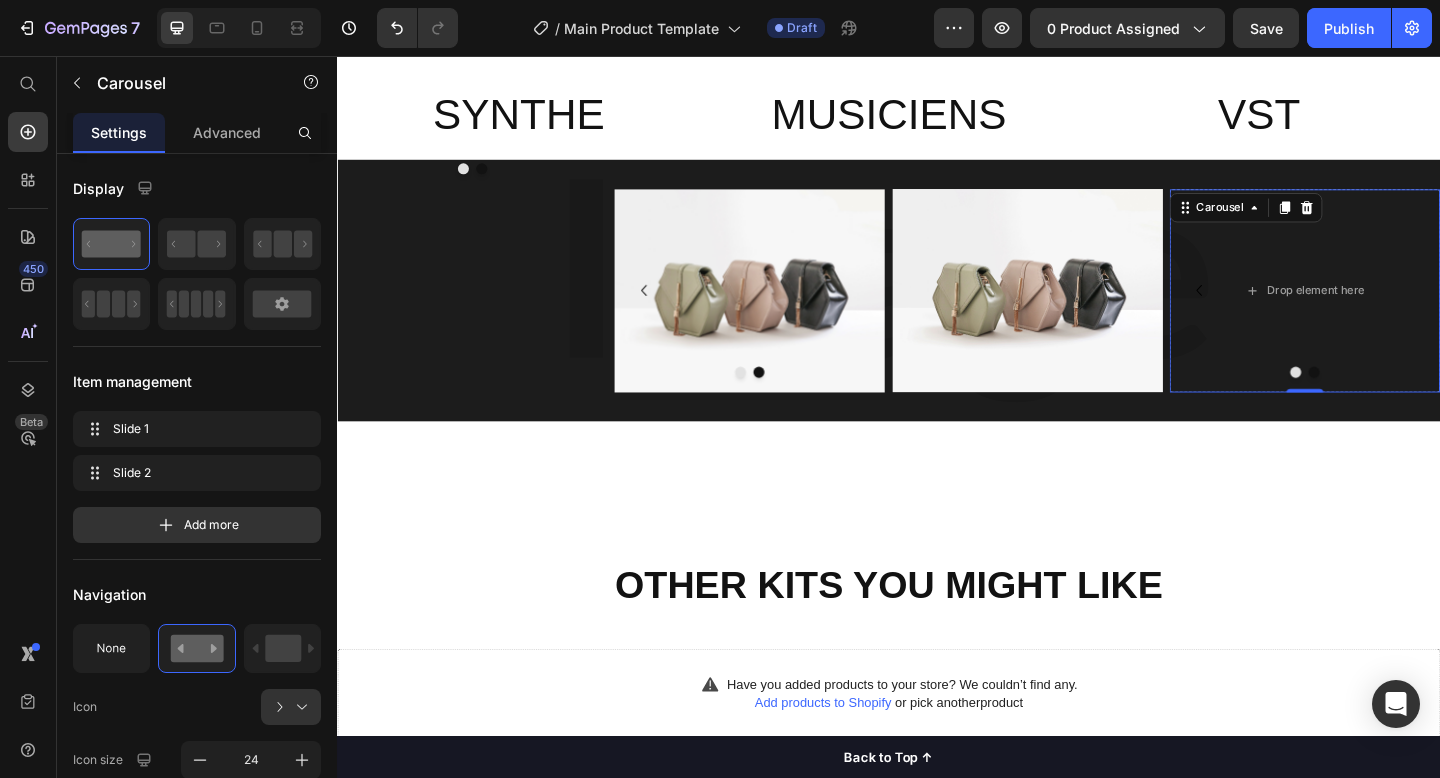 click at bounding box center (1400, 400) 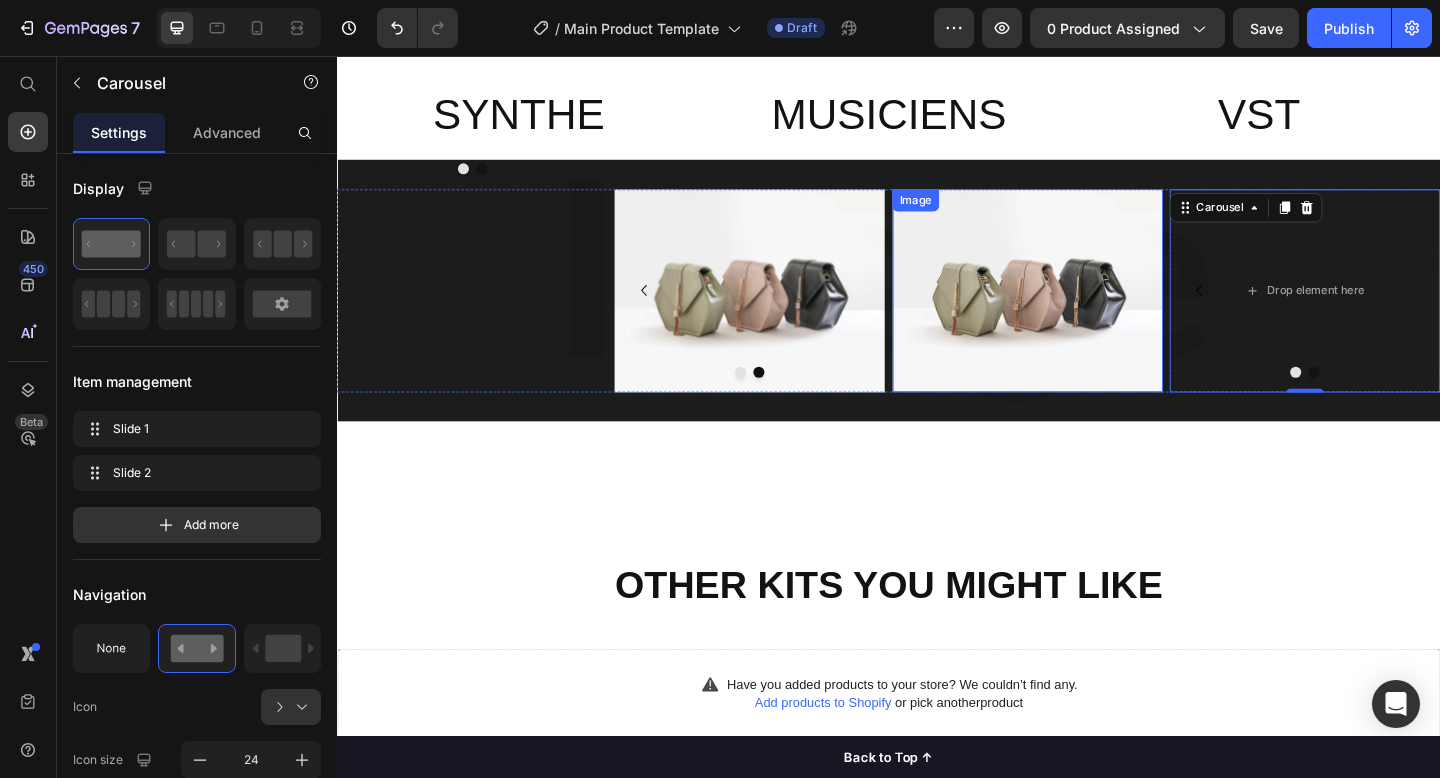 click at bounding box center [1088, 311] 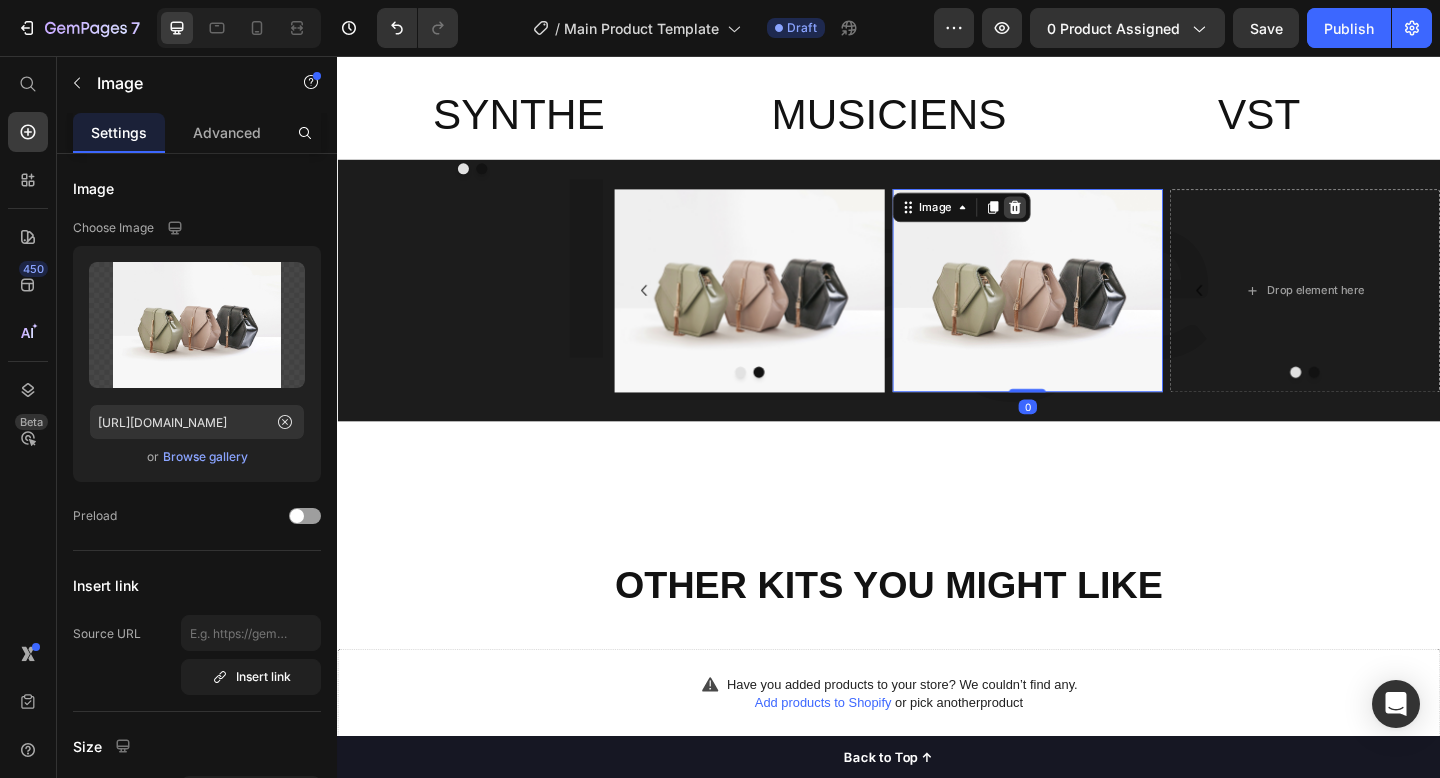 click 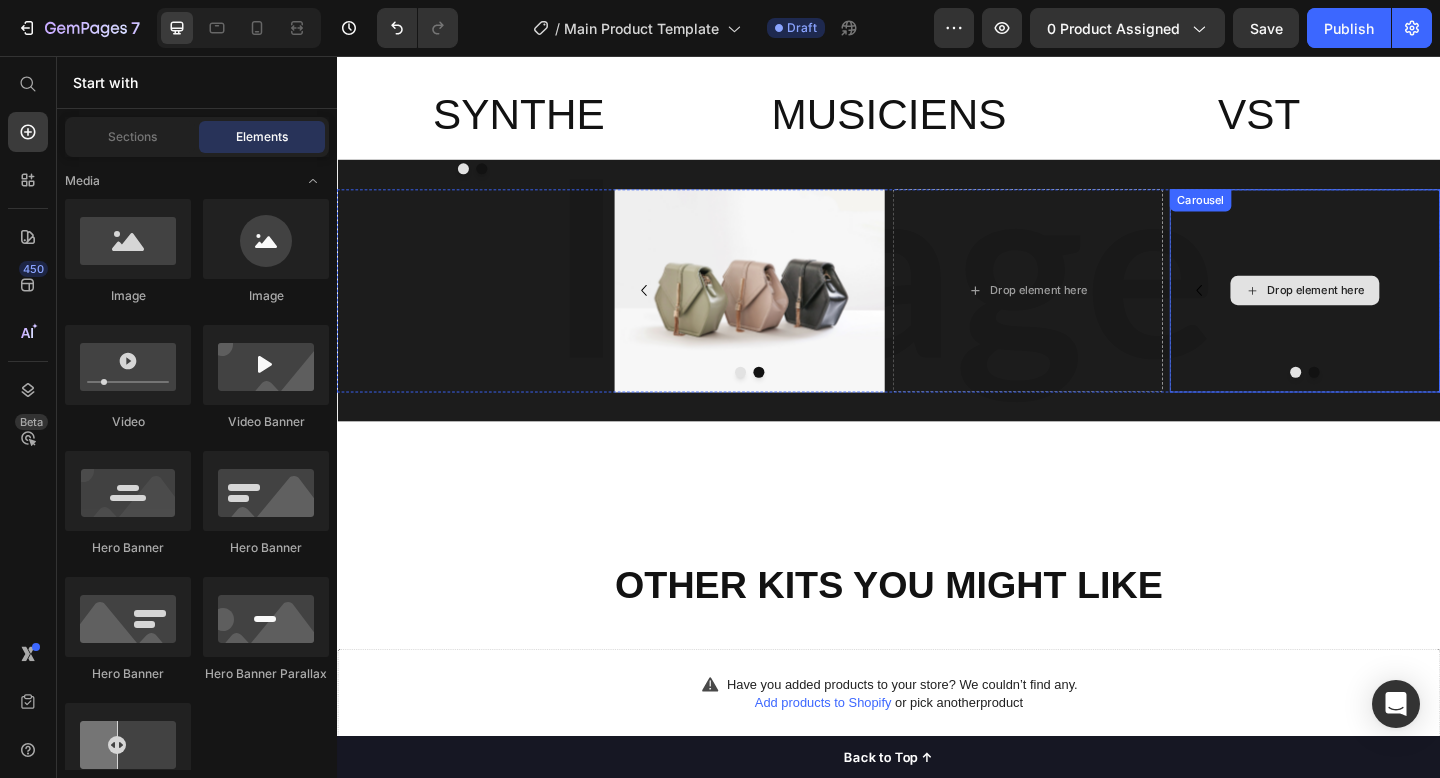 click on "Drop element here" at bounding box center [1390, 311] 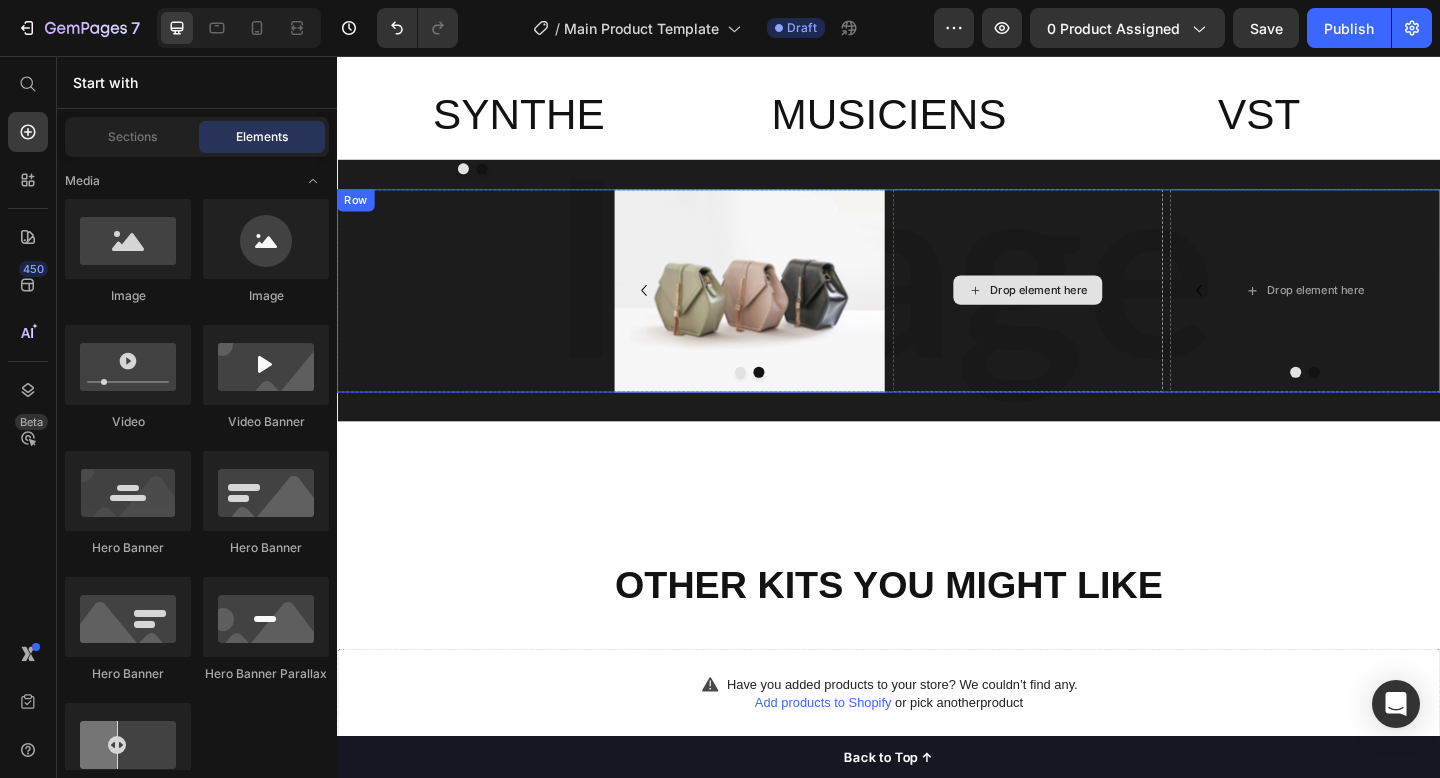 click on "Drop element here" at bounding box center (1088, 311) 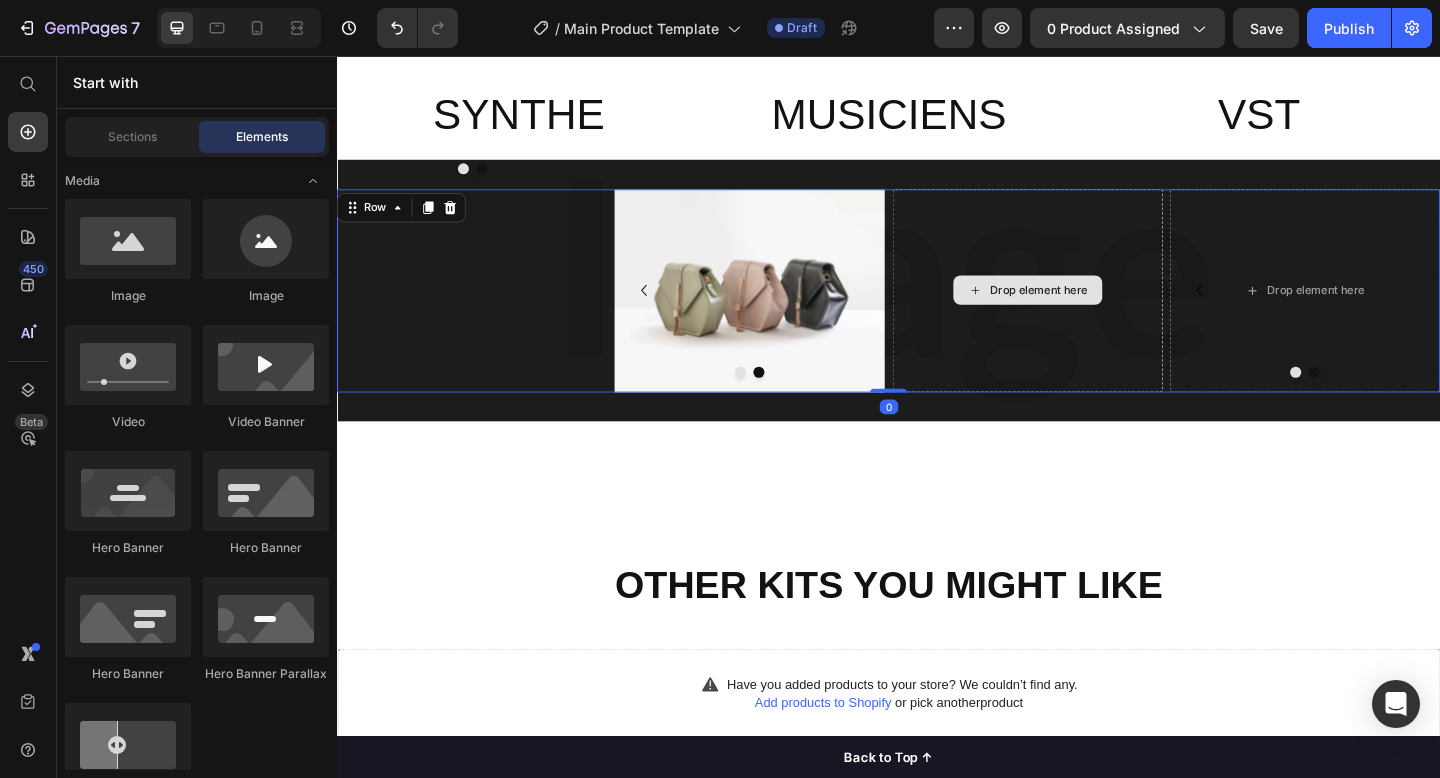 click on "Drop element here" at bounding box center [1088, 311] 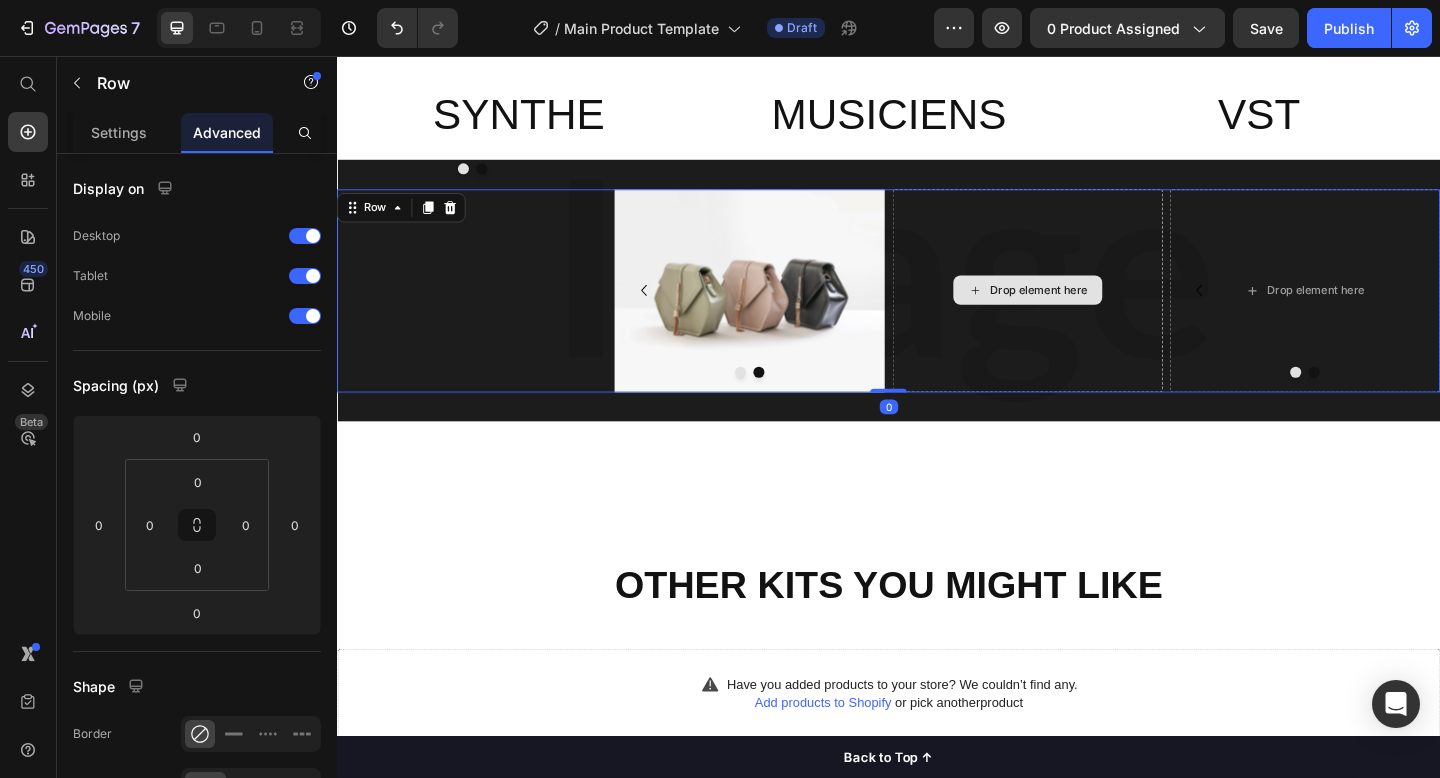 click on "Drop element here" at bounding box center [1088, 311] 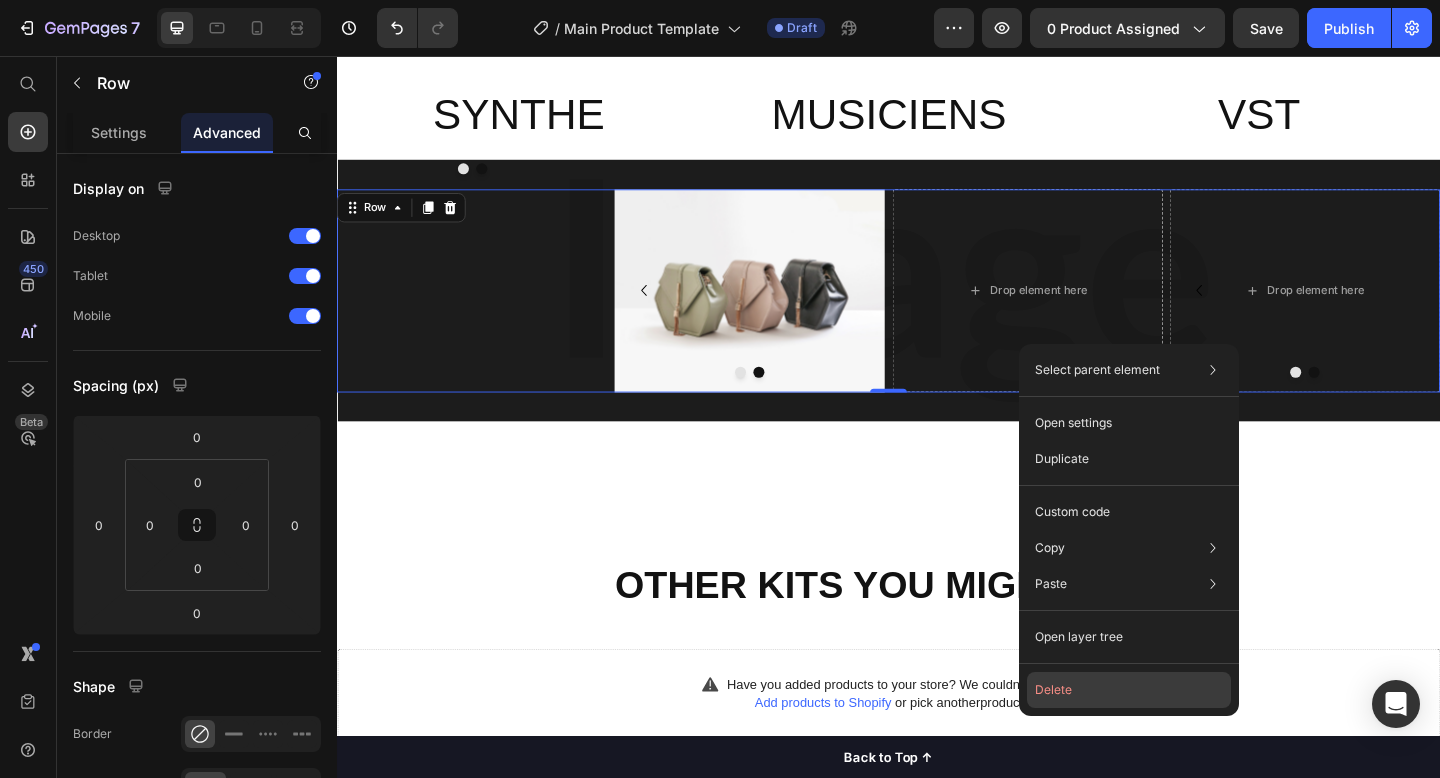 click on "Delete" 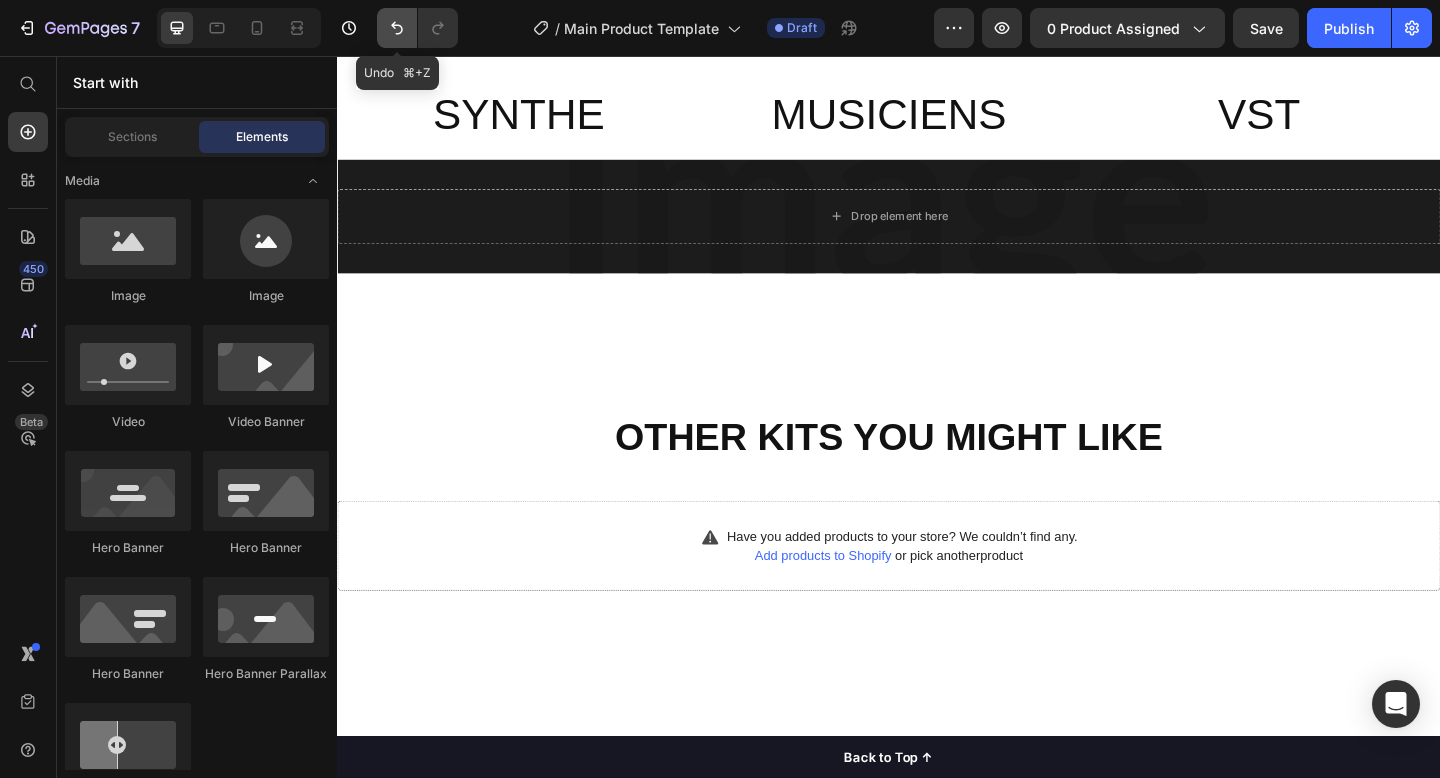 click 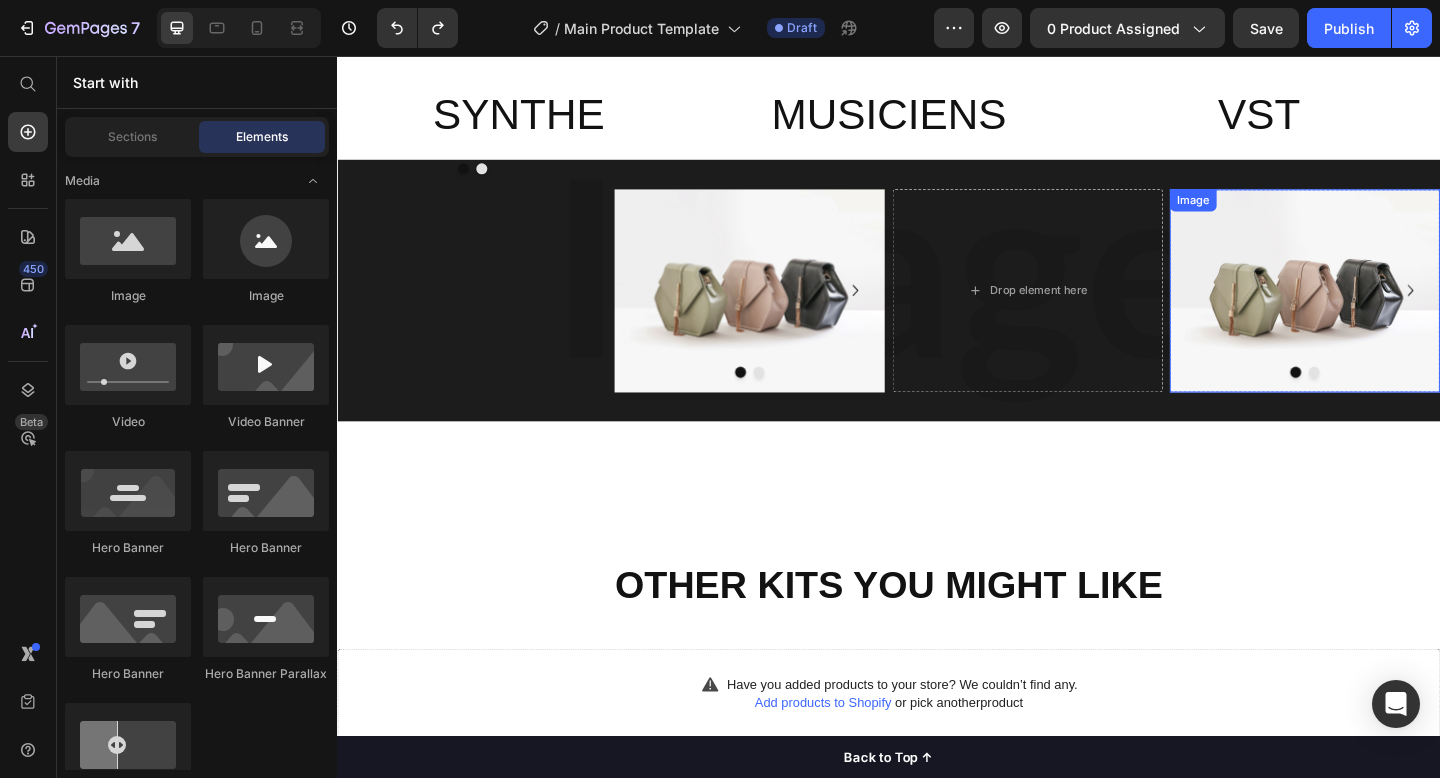 click on "Drop element here" at bounding box center (1088, 311) 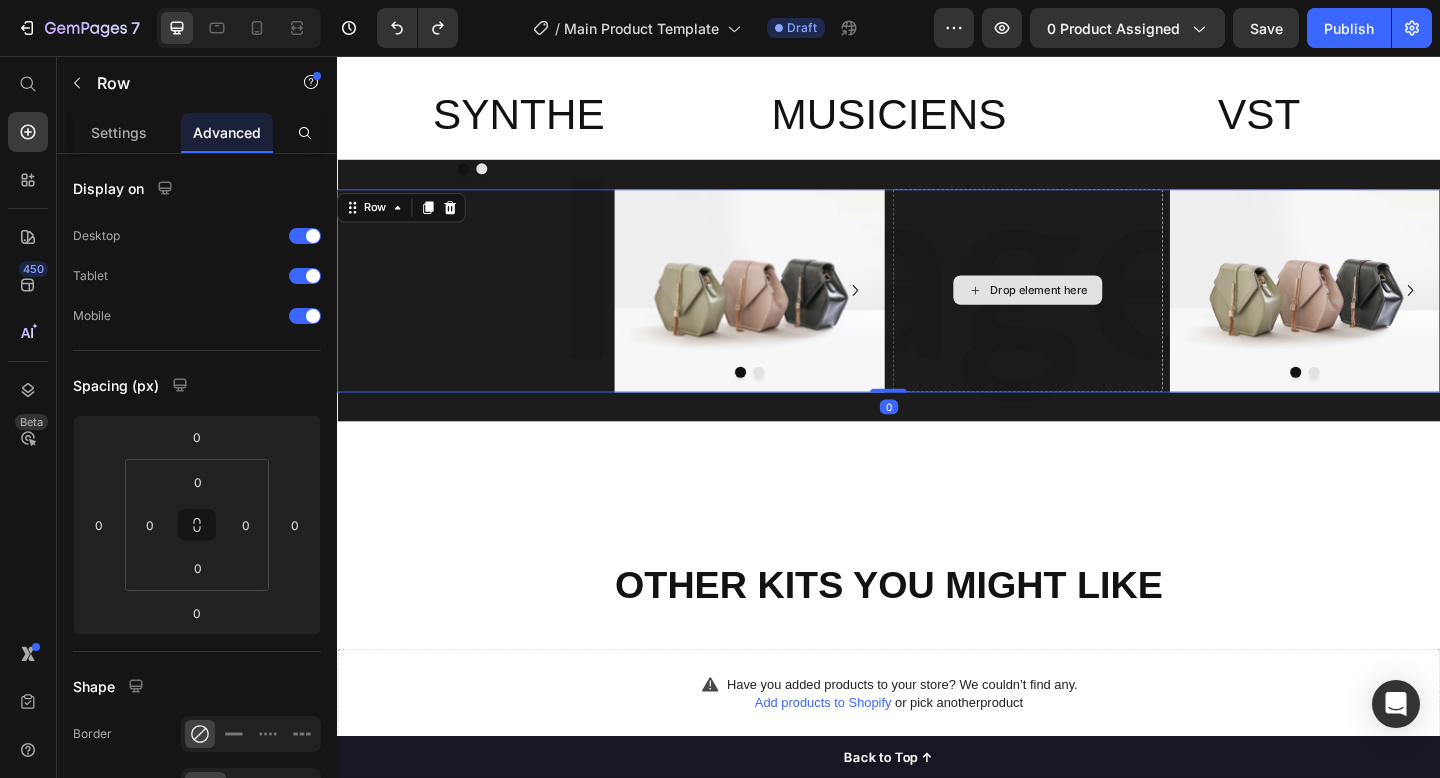 click on "Drop element here" at bounding box center (1088, 311) 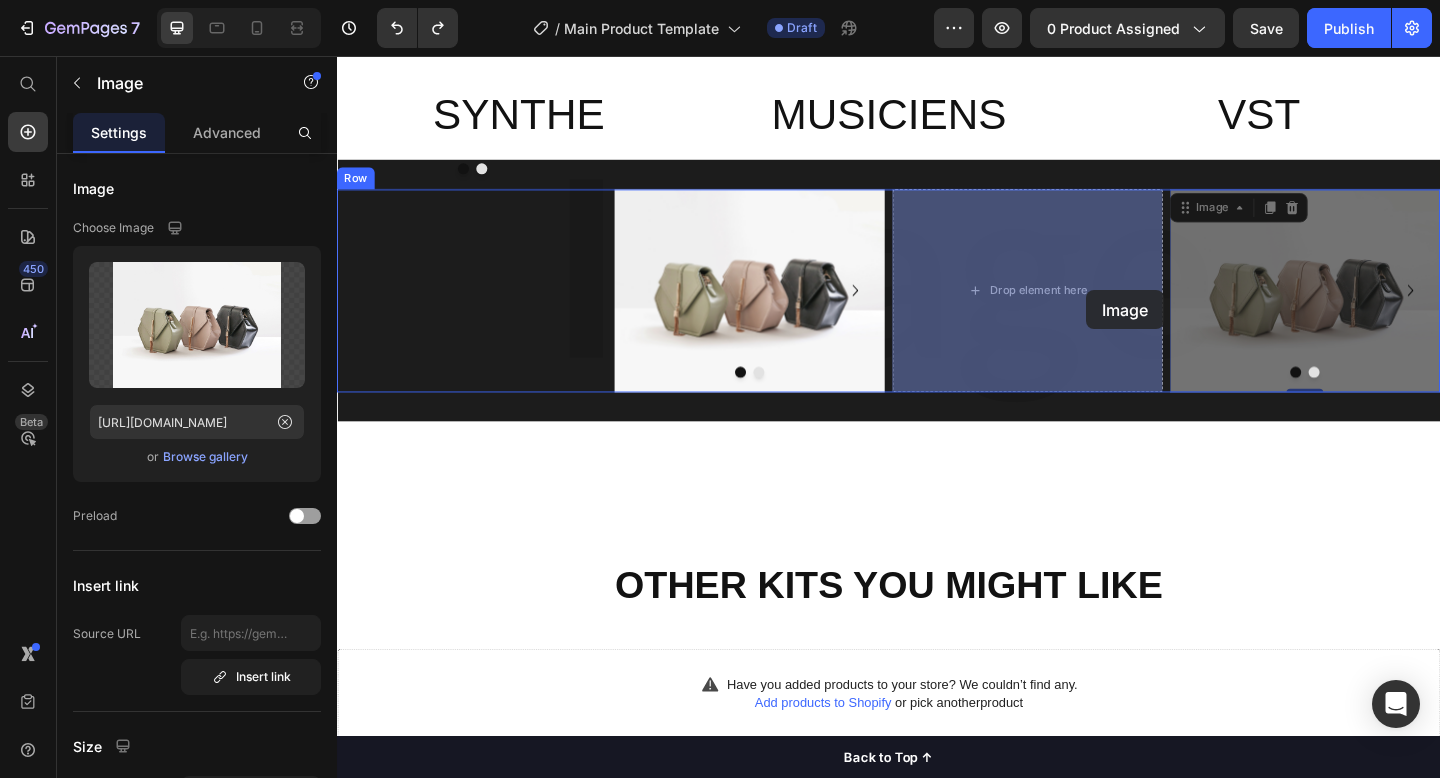 drag, startPoint x: 1339, startPoint y: 313, endPoint x: 1153, endPoint y: 311, distance: 186.01076 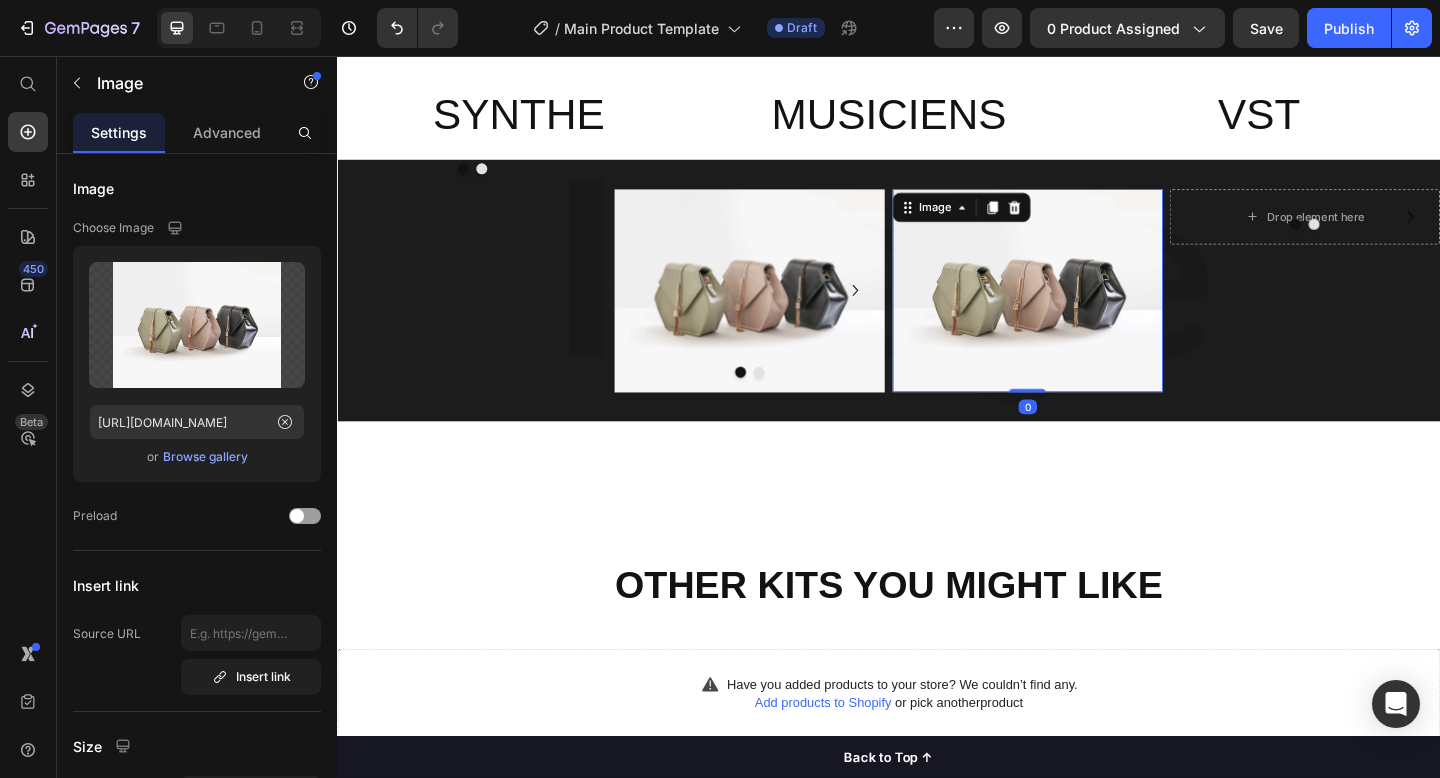 click at bounding box center [1088, 311] 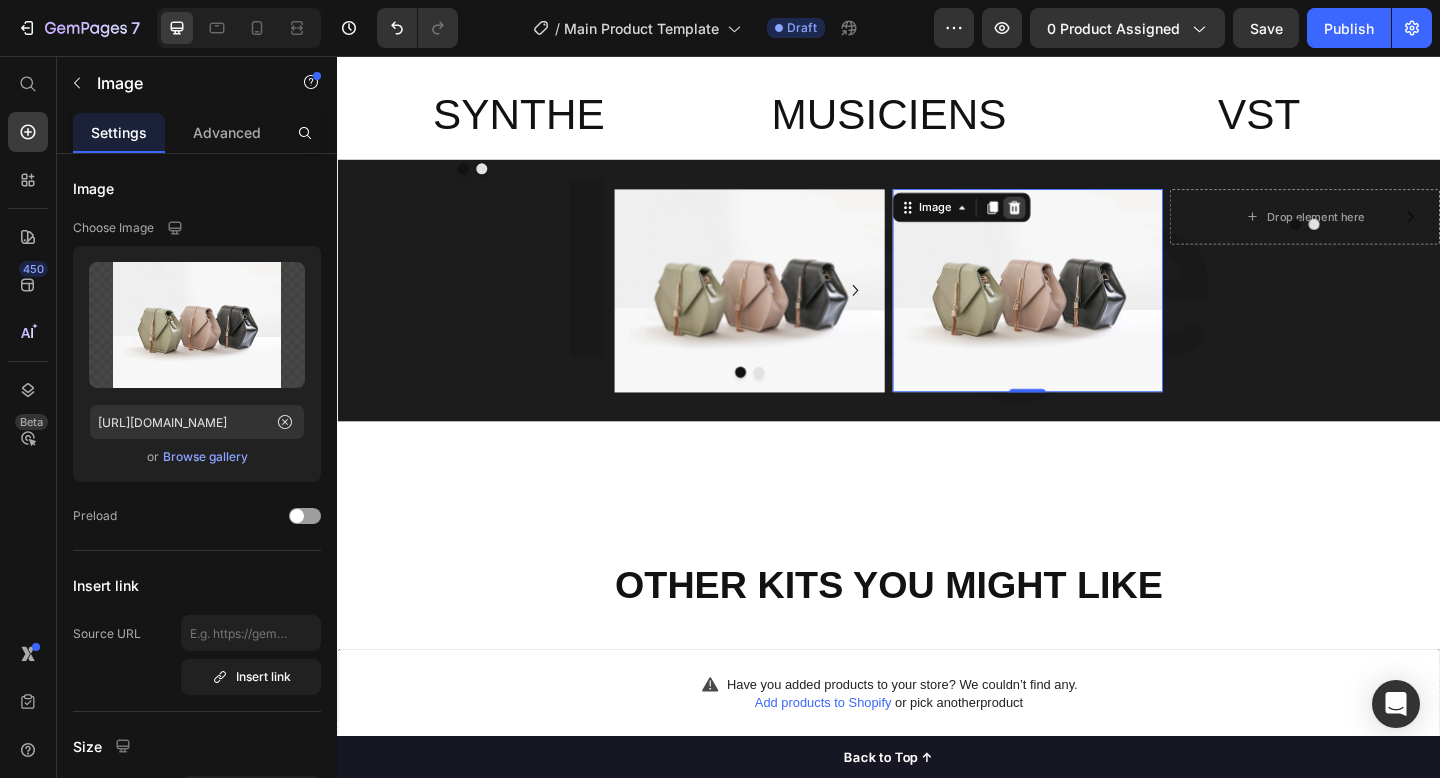 click 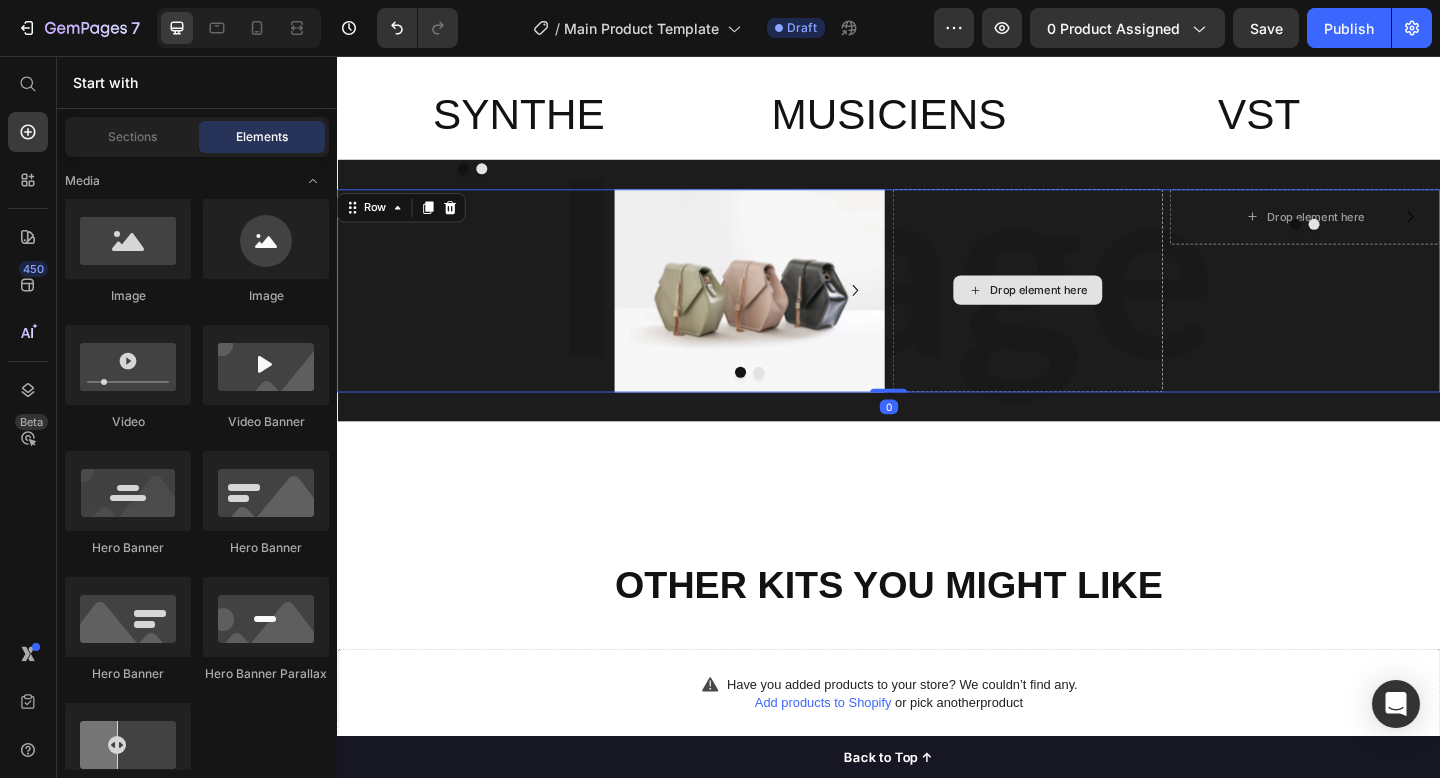 click on "Drop element here" at bounding box center (1088, 311) 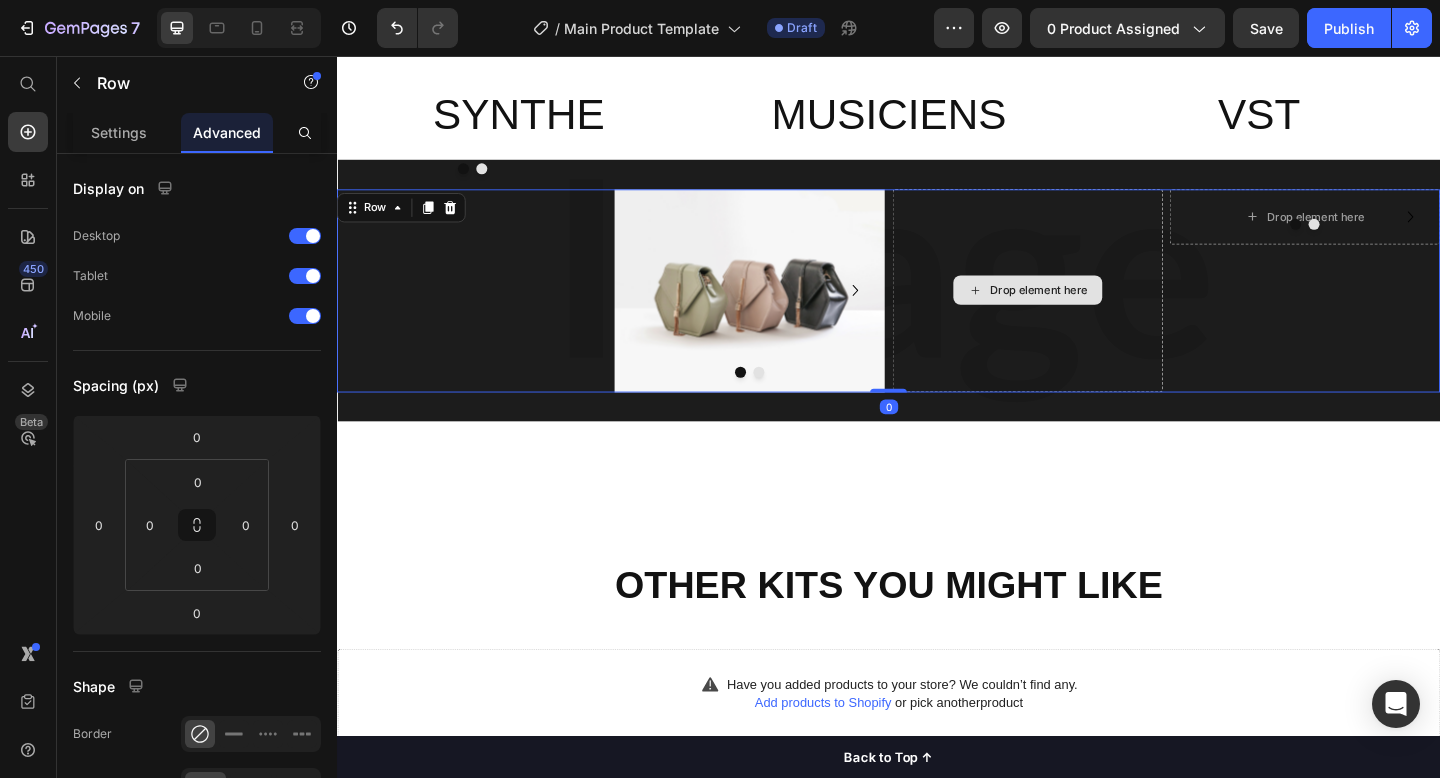 click on "Drop element here" at bounding box center (1088, 311) 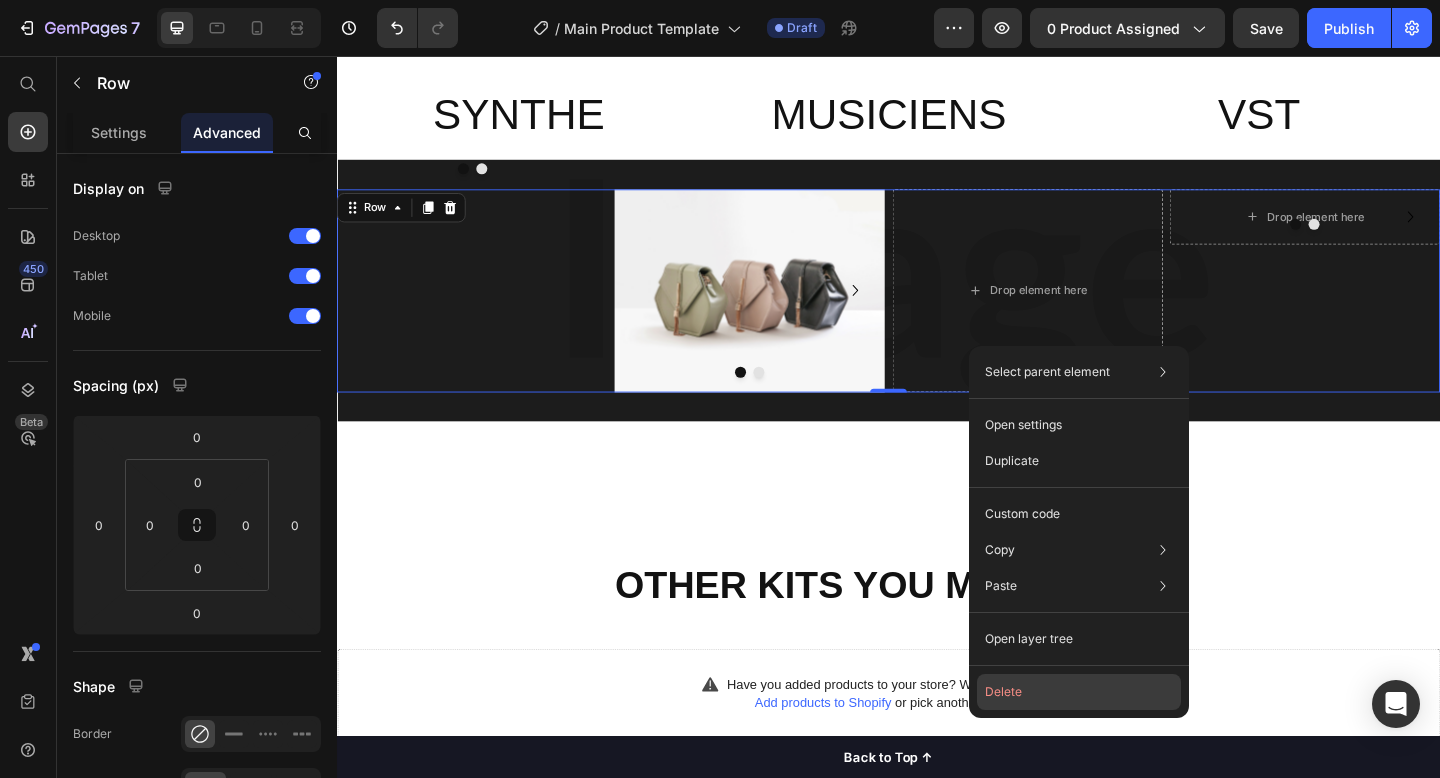 click on "Delete" 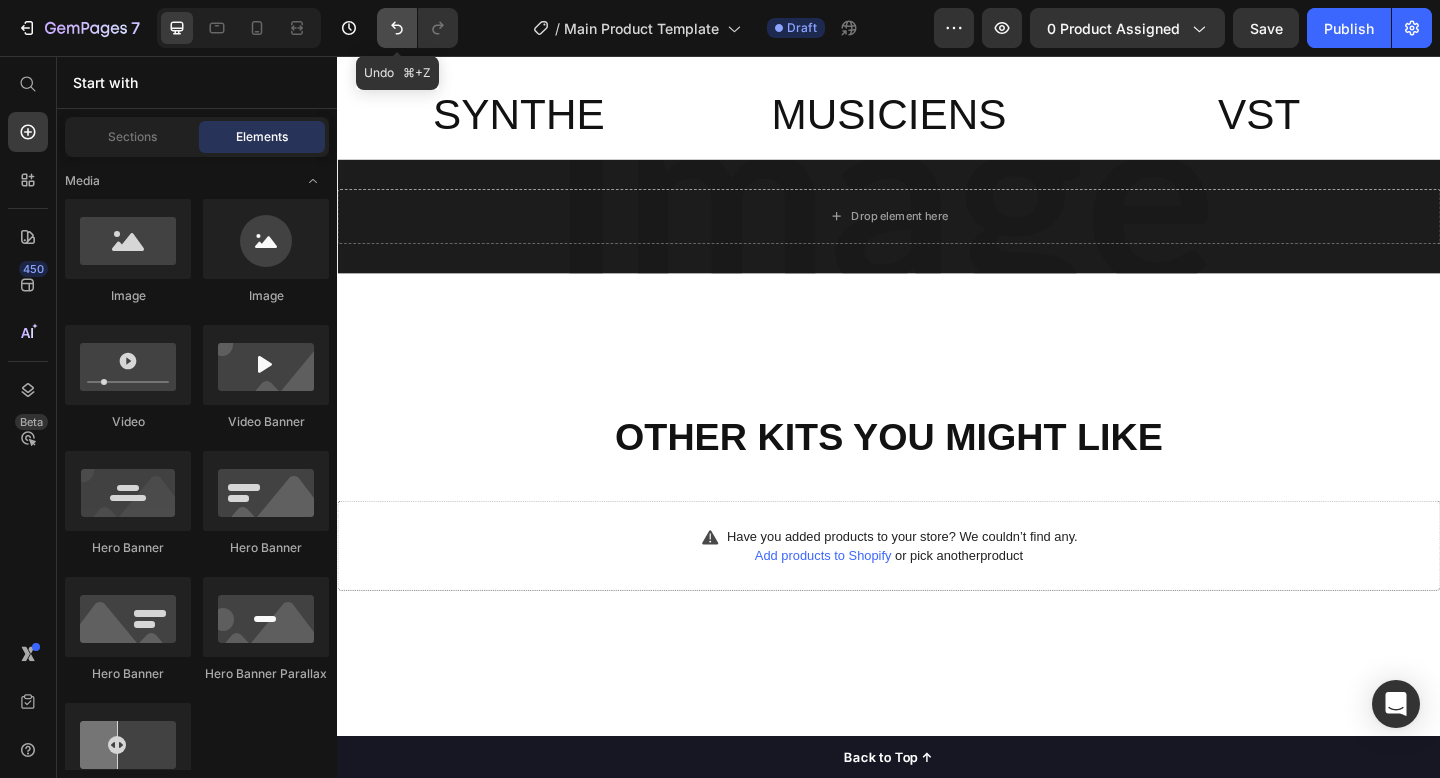 click 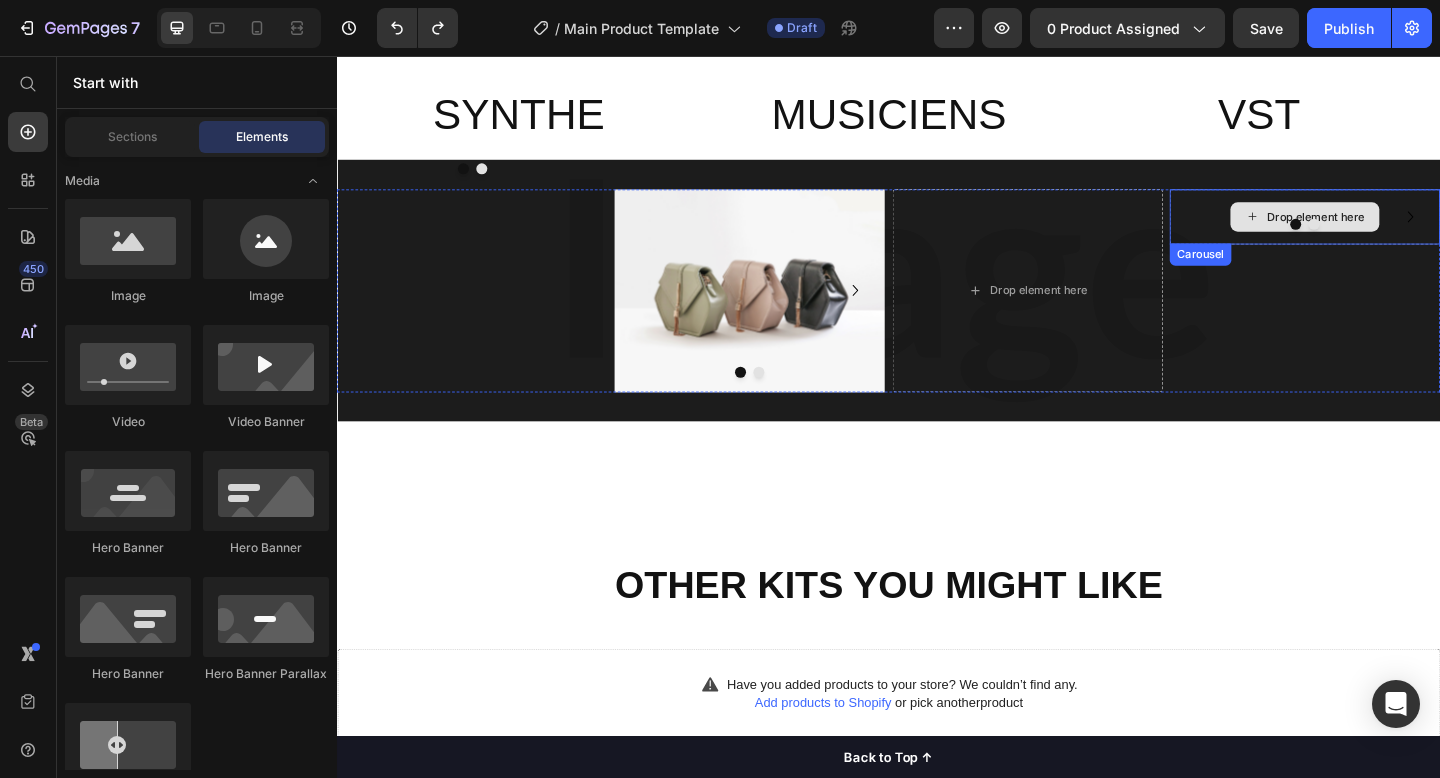 click on "Drop element here" at bounding box center [1390, 231] 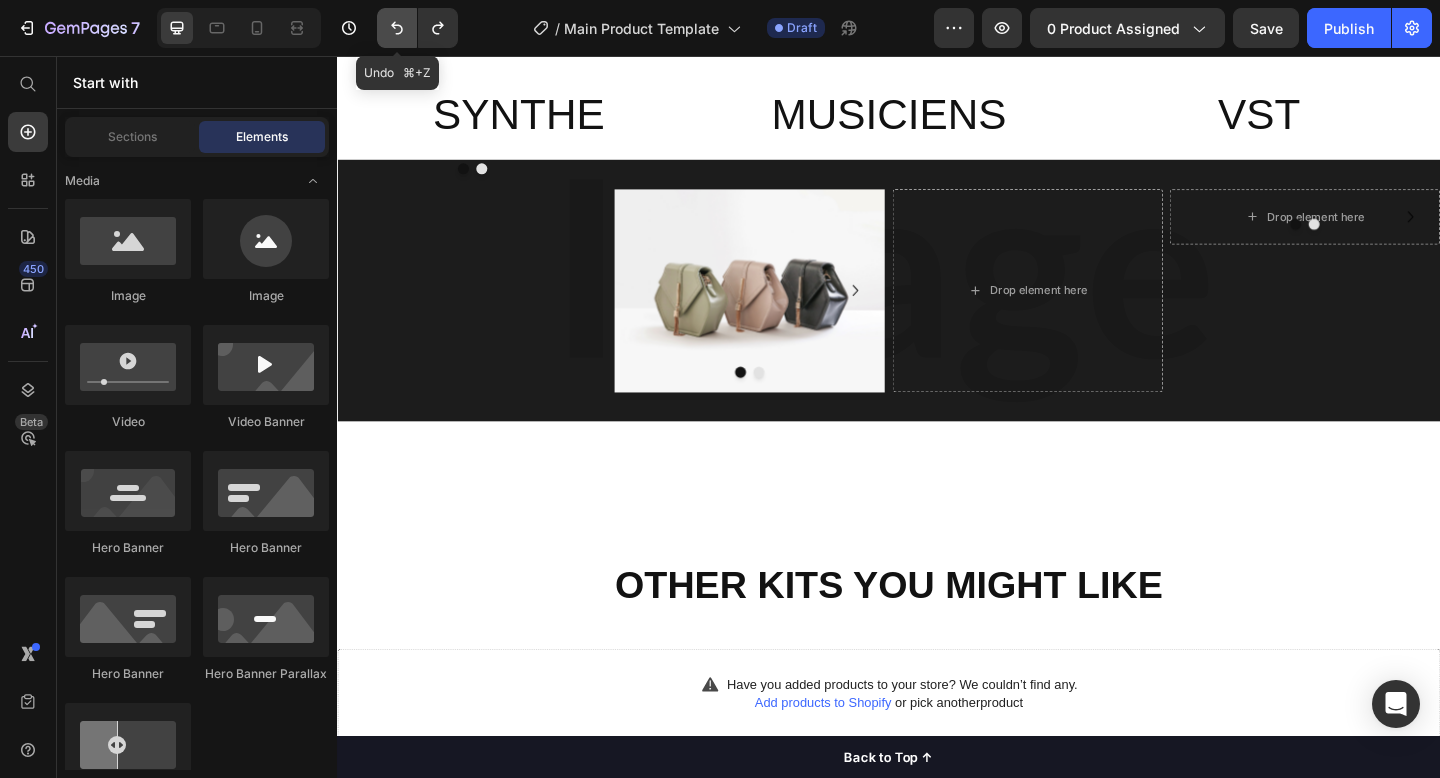click 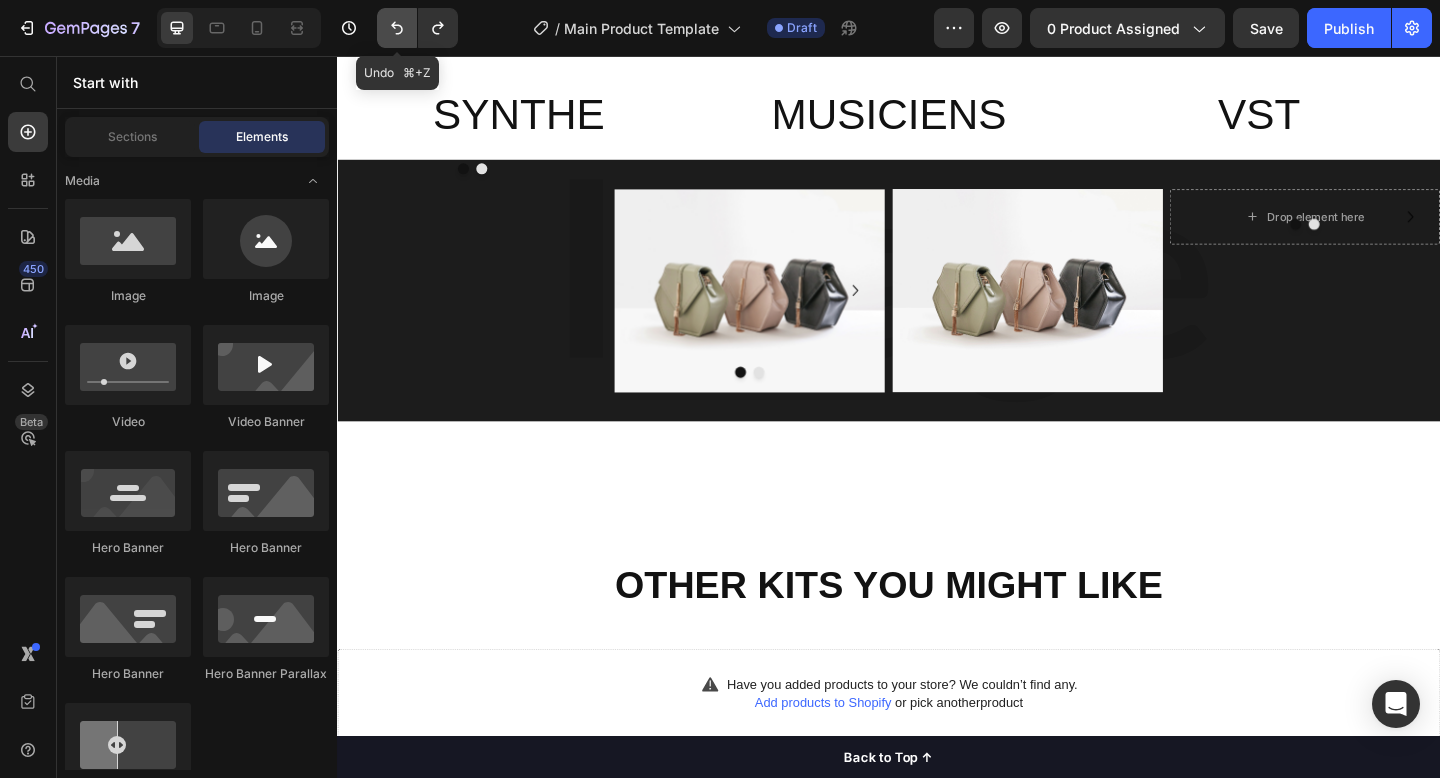 click 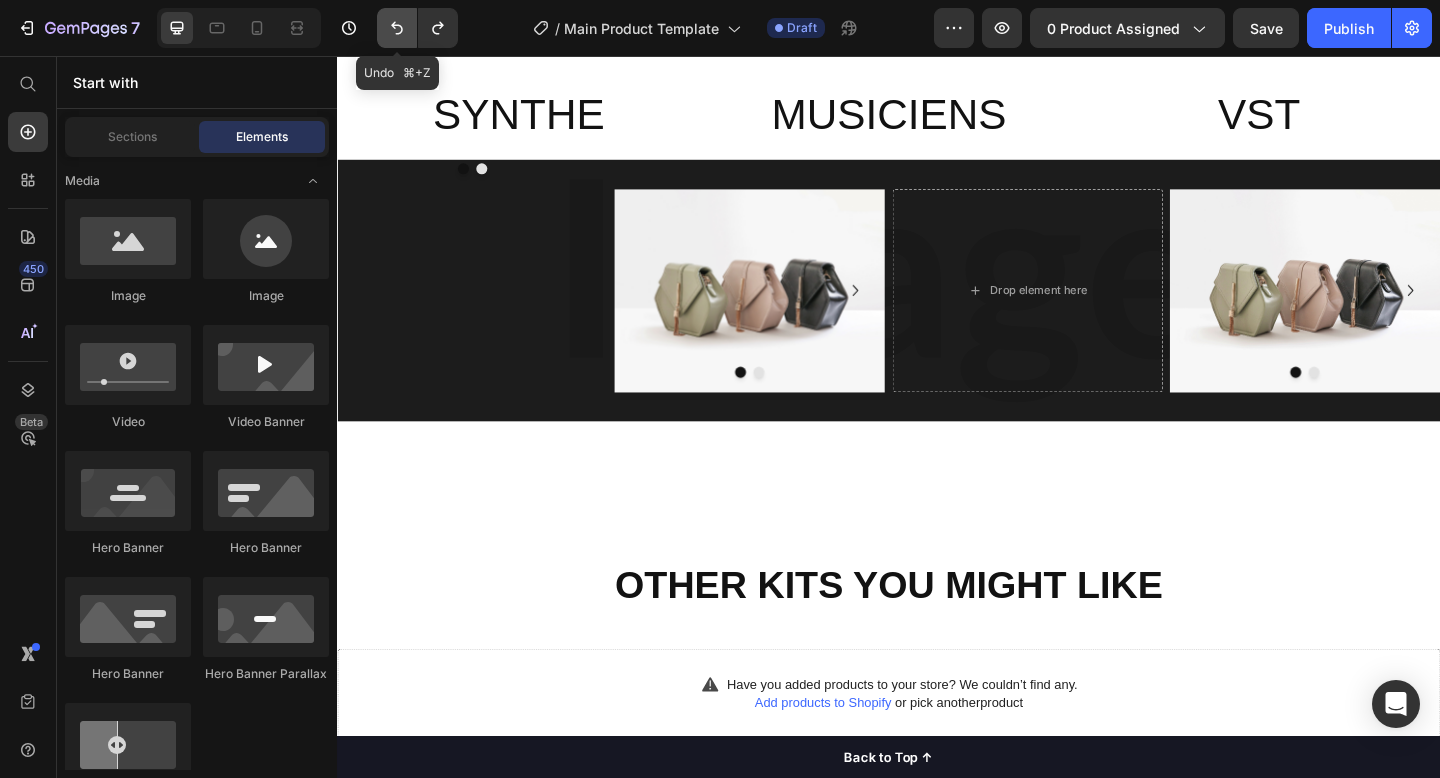 click 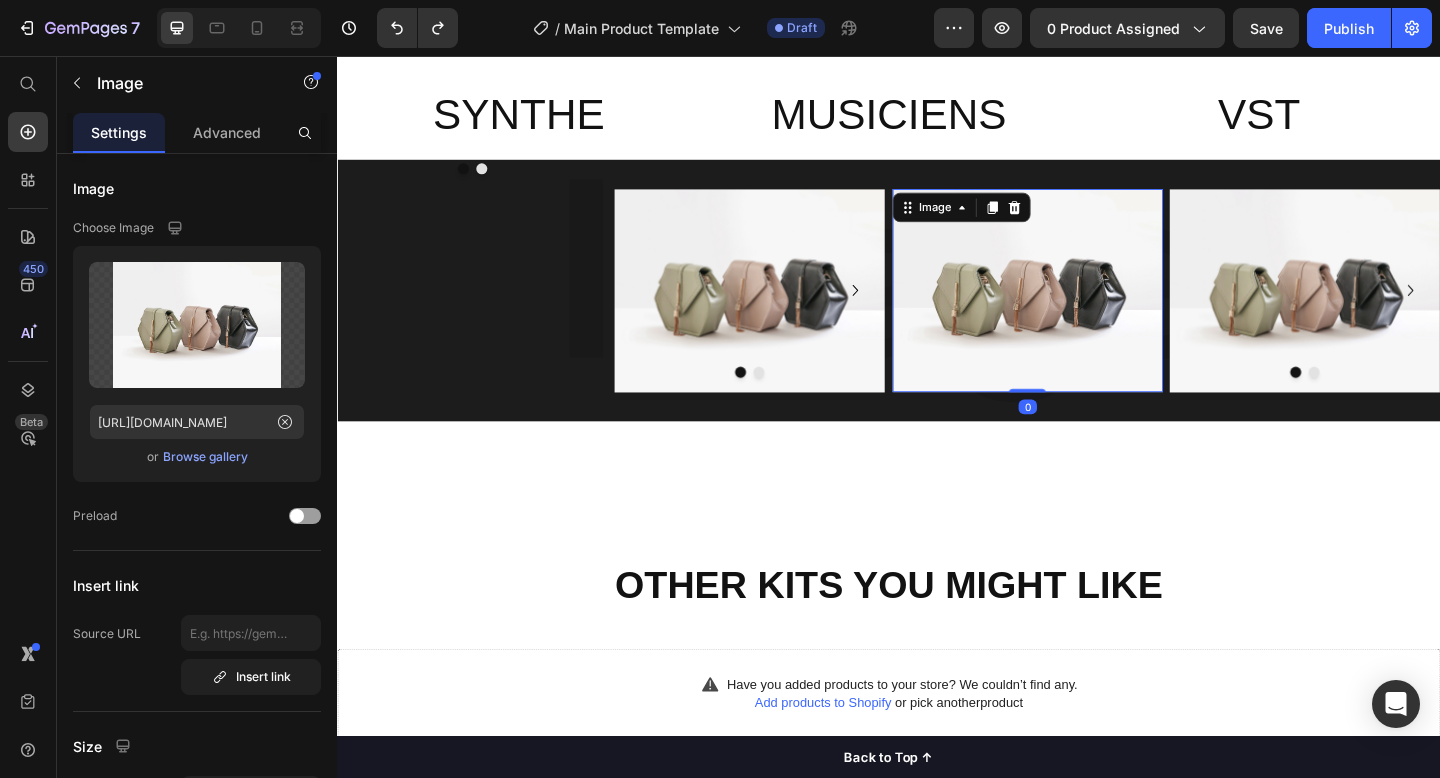 click at bounding box center [1088, 311] 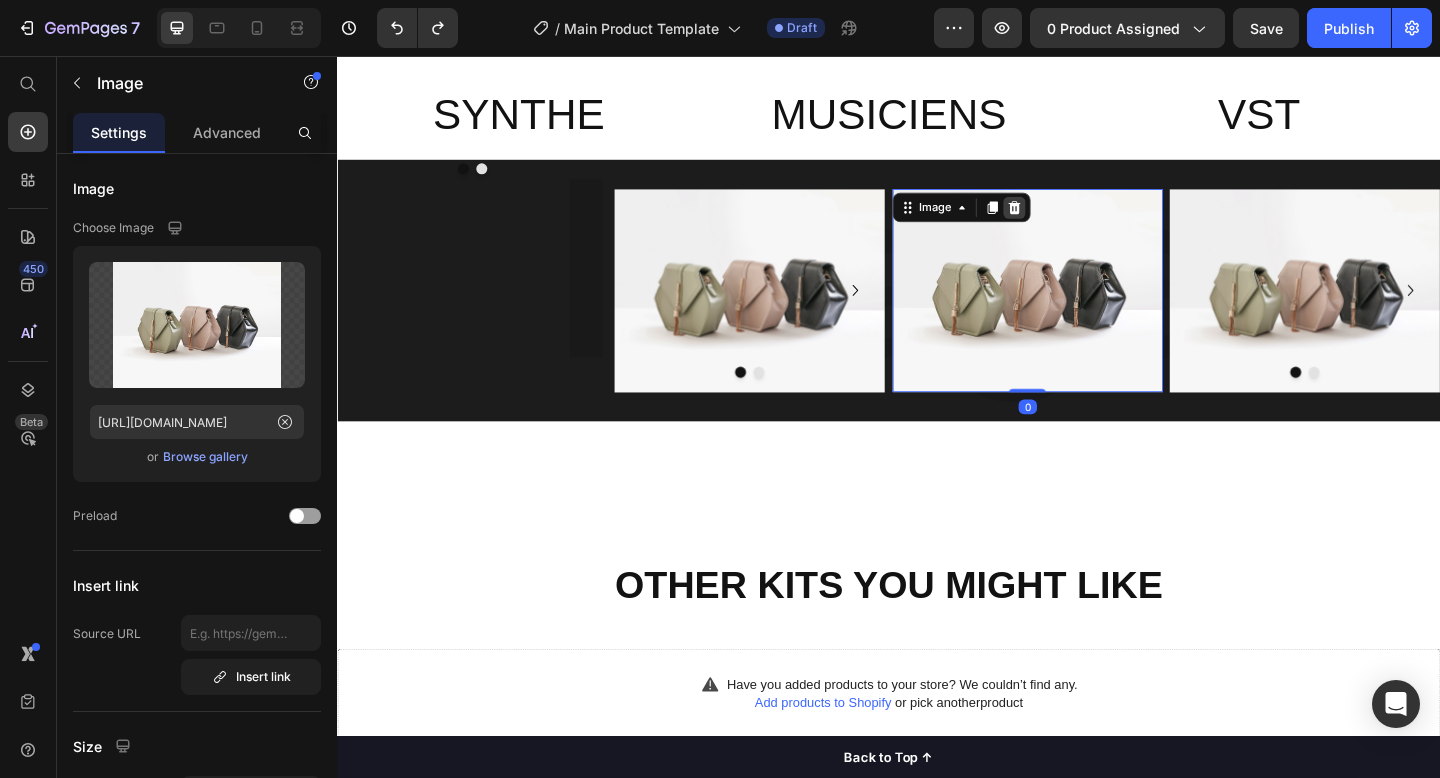 click 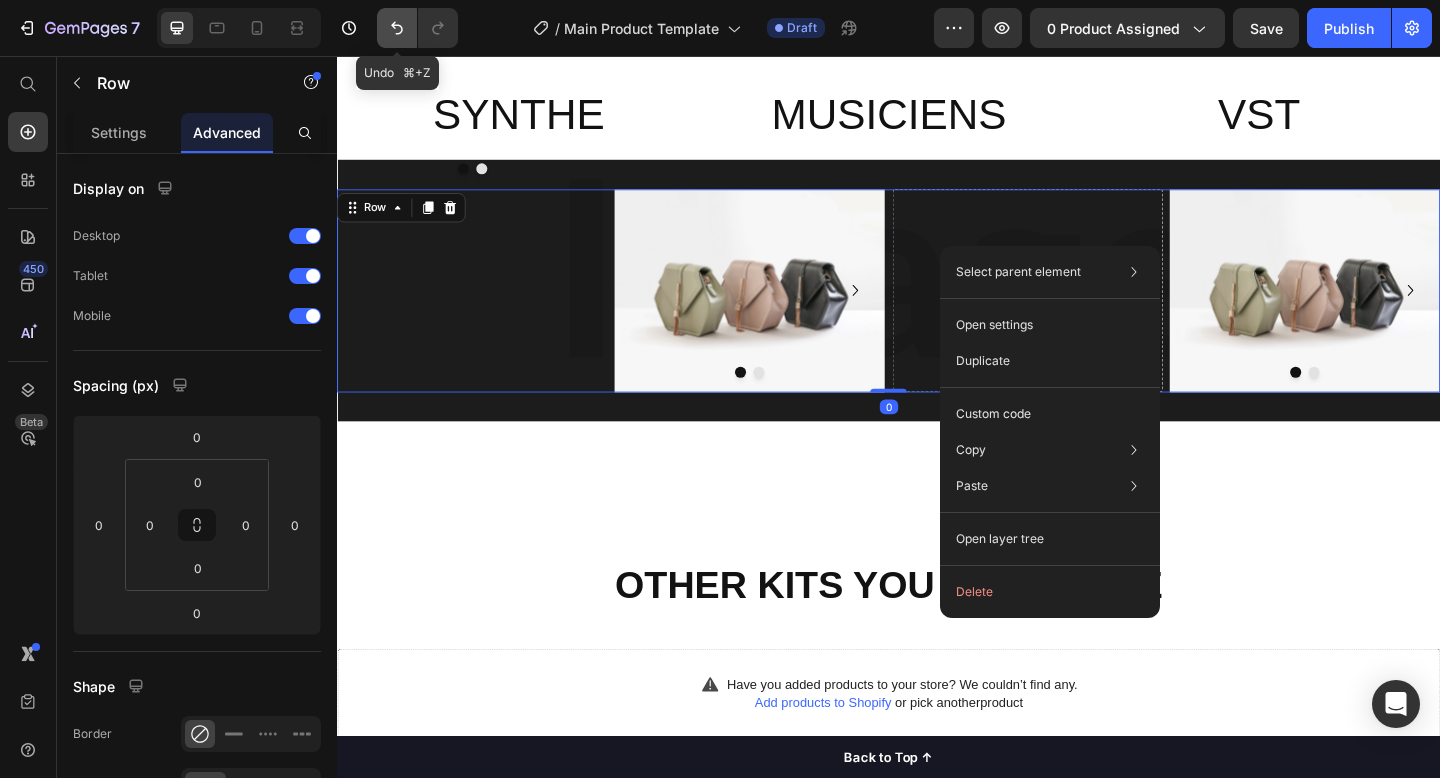 click 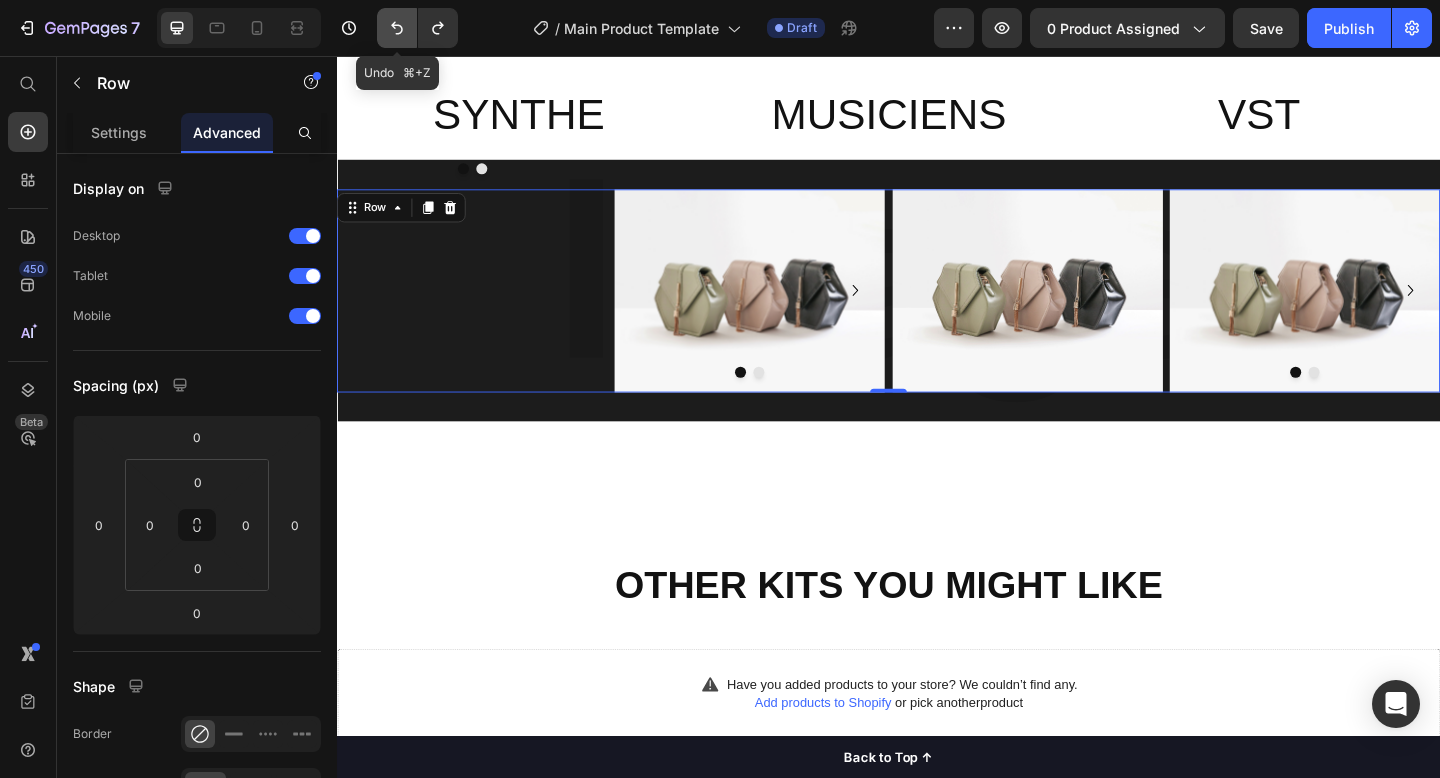 click 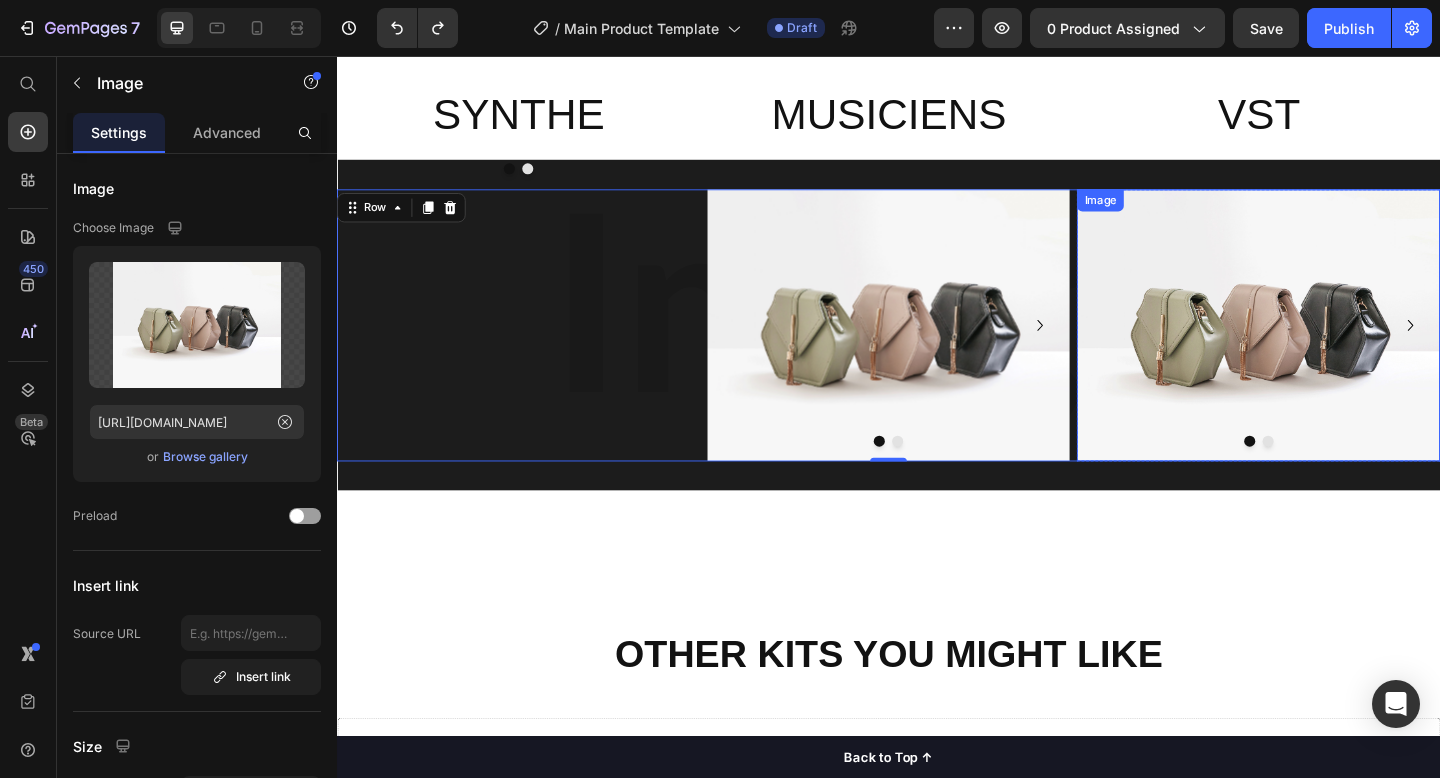 click at bounding box center [1339, 349] 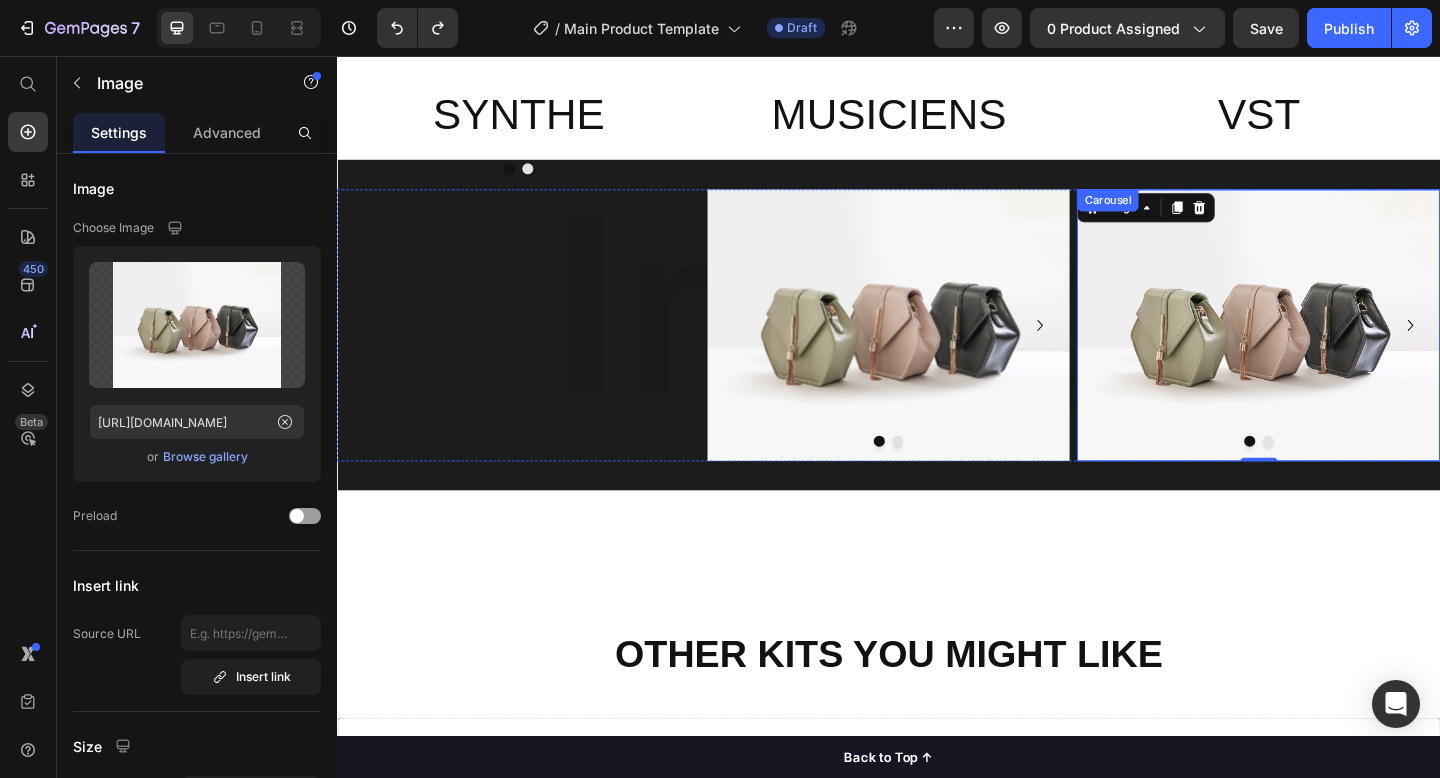 click at bounding box center (1350, 475) 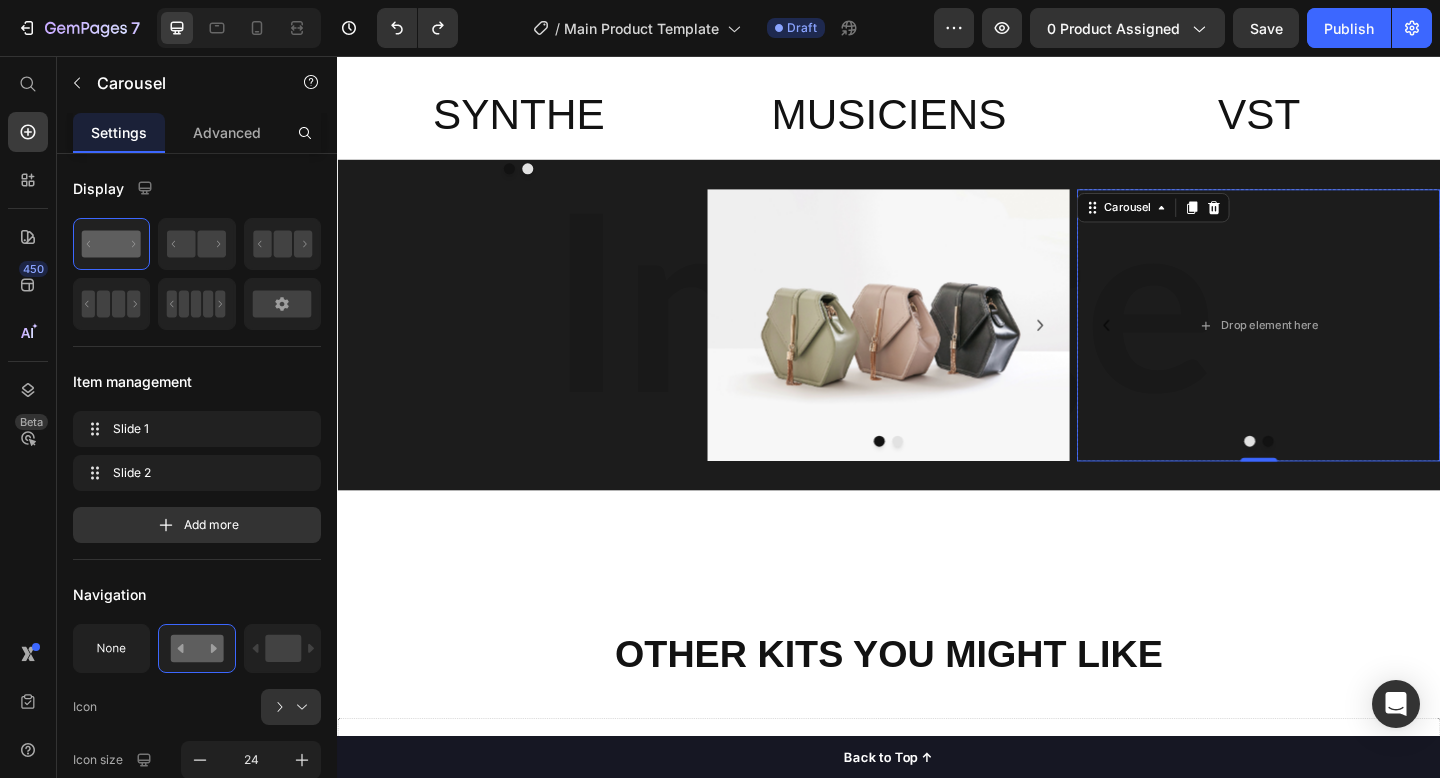 click at bounding box center [1350, 475] 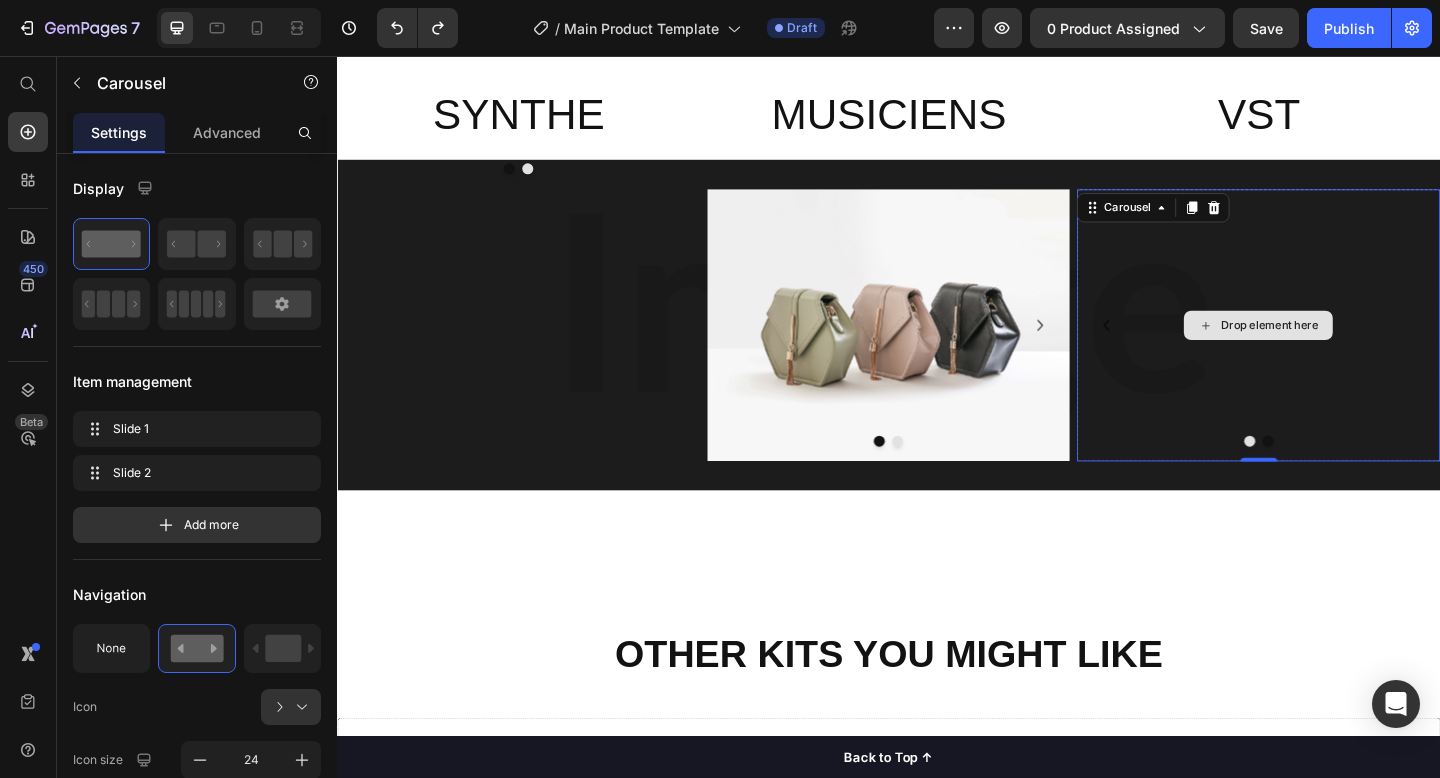 click on "Drop element here" at bounding box center (1339, 349) 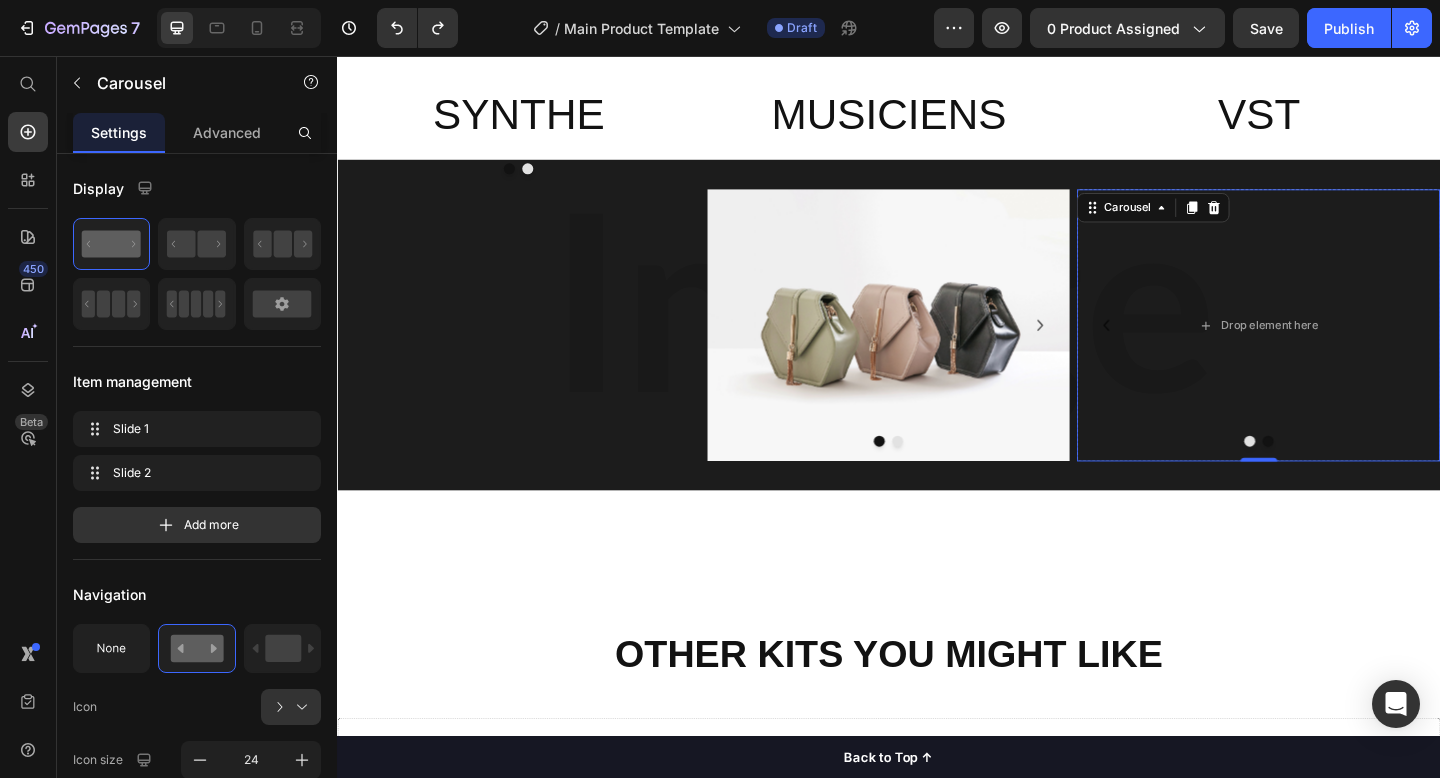 click at bounding box center (1339, 475) 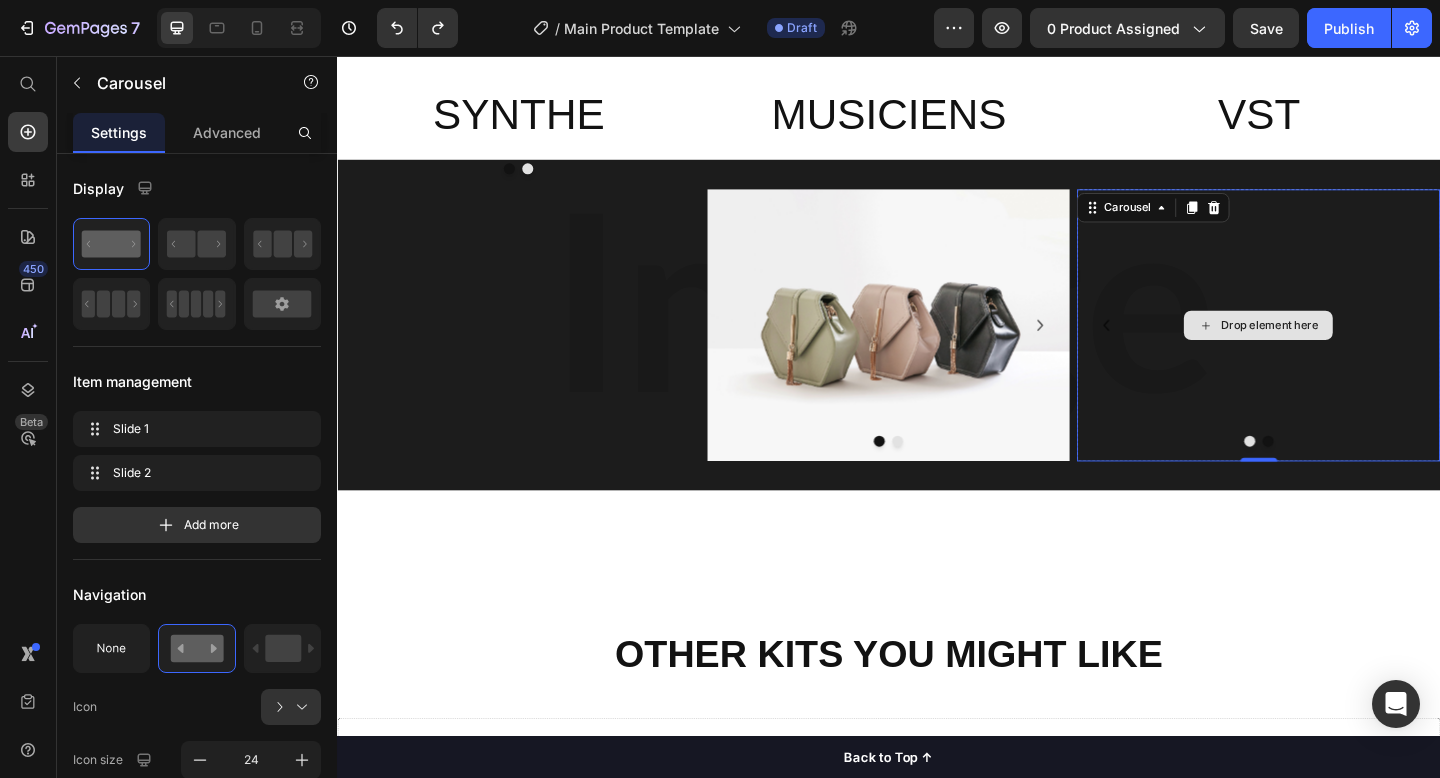 click on "Drop element here" at bounding box center [1339, 349] 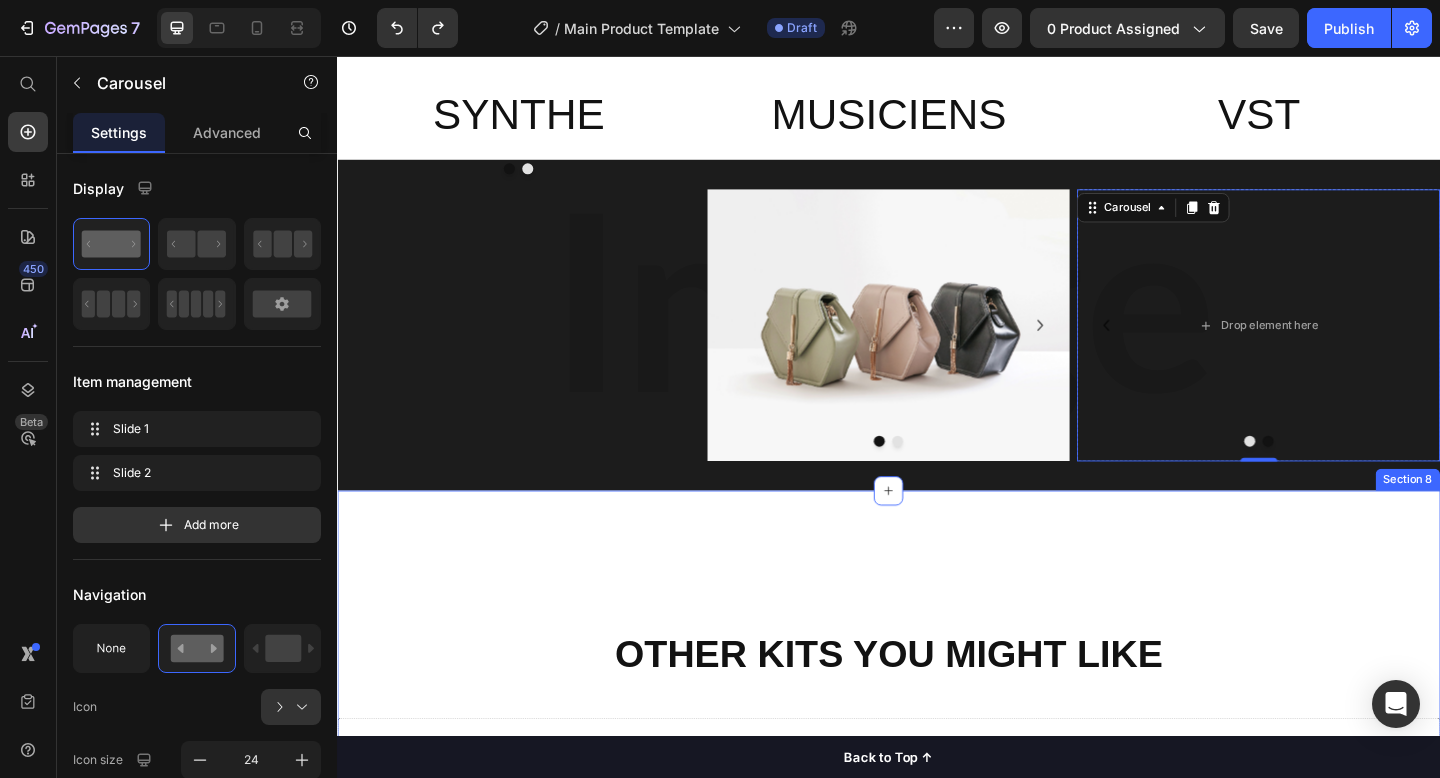 click on "Other Kits You Might Like Heading Have you added products to your store? We couldn’t find any. Add products to Shopify   or pick another  product Product List Row Row Row Row Section 8" at bounding box center (937, 801) 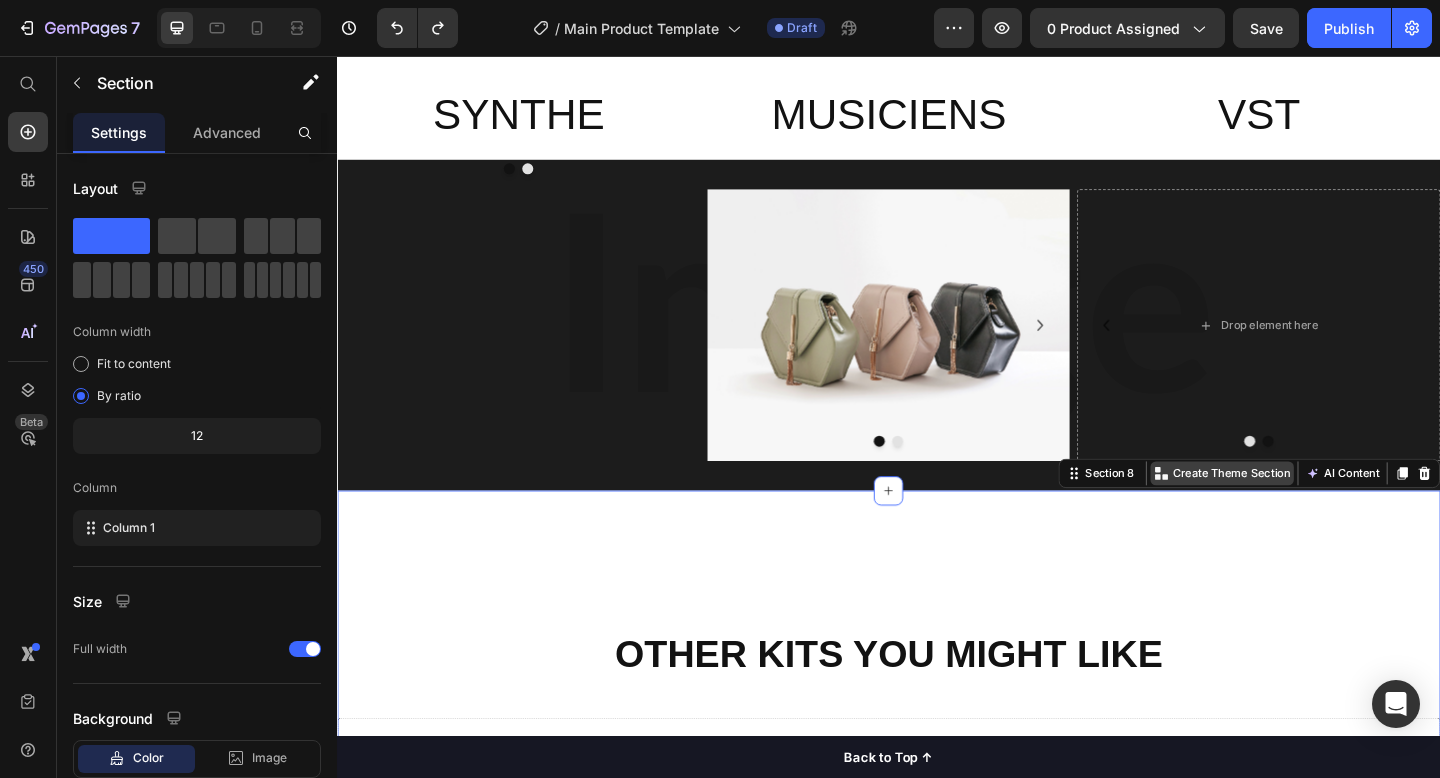 click on "Create Theme Section" at bounding box center [1310, 510] 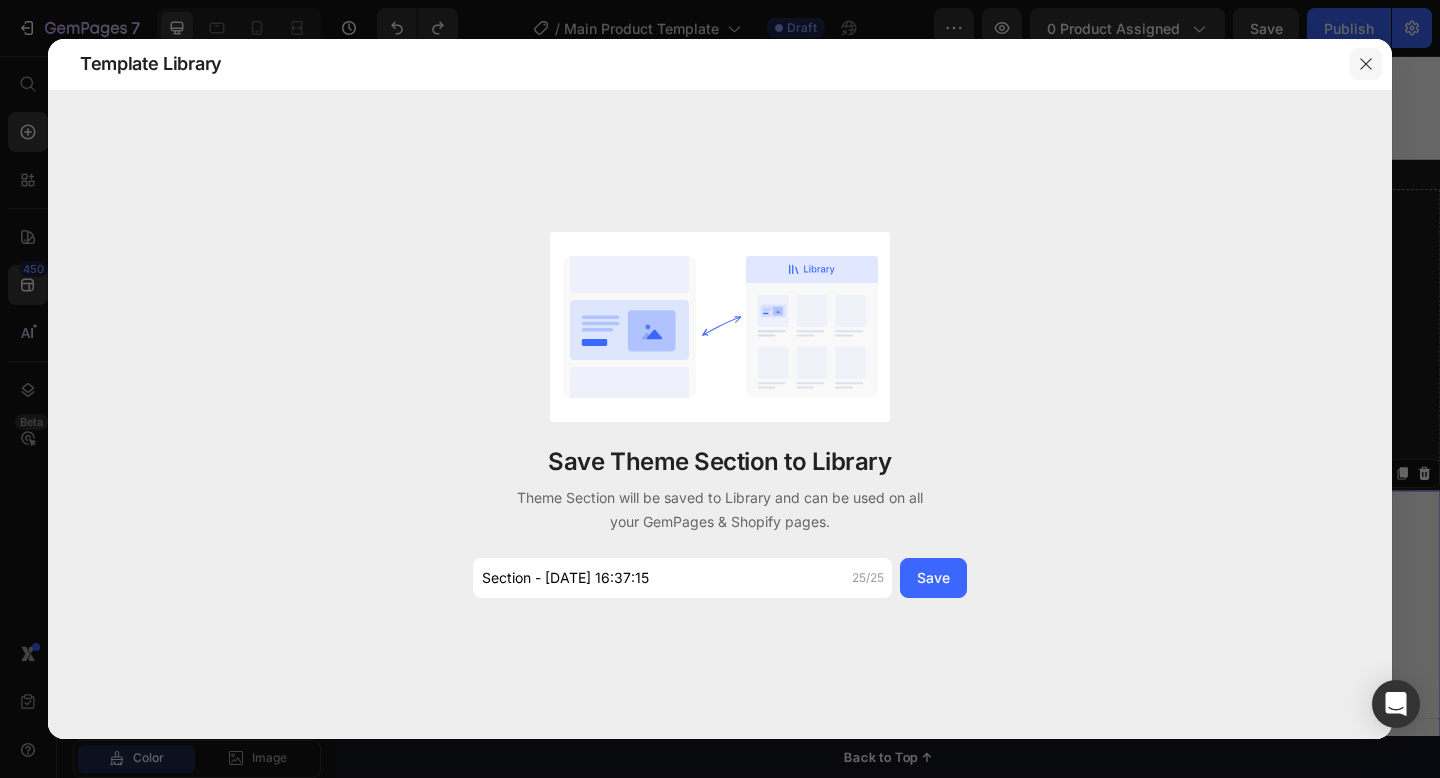 click at bounding box center (1366, 64) 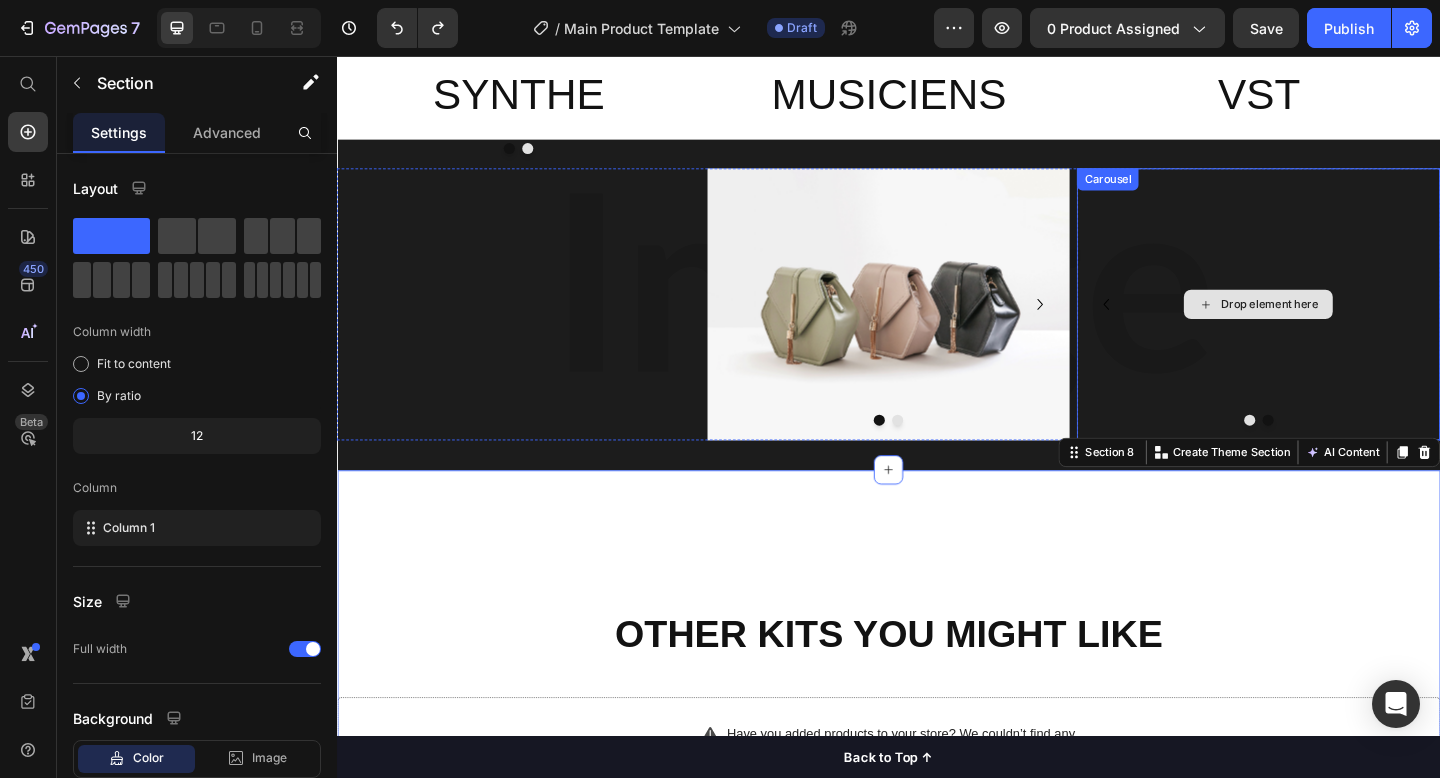 scroll, scrollTop: 2721, scrollLeft: 0, axis: vertical 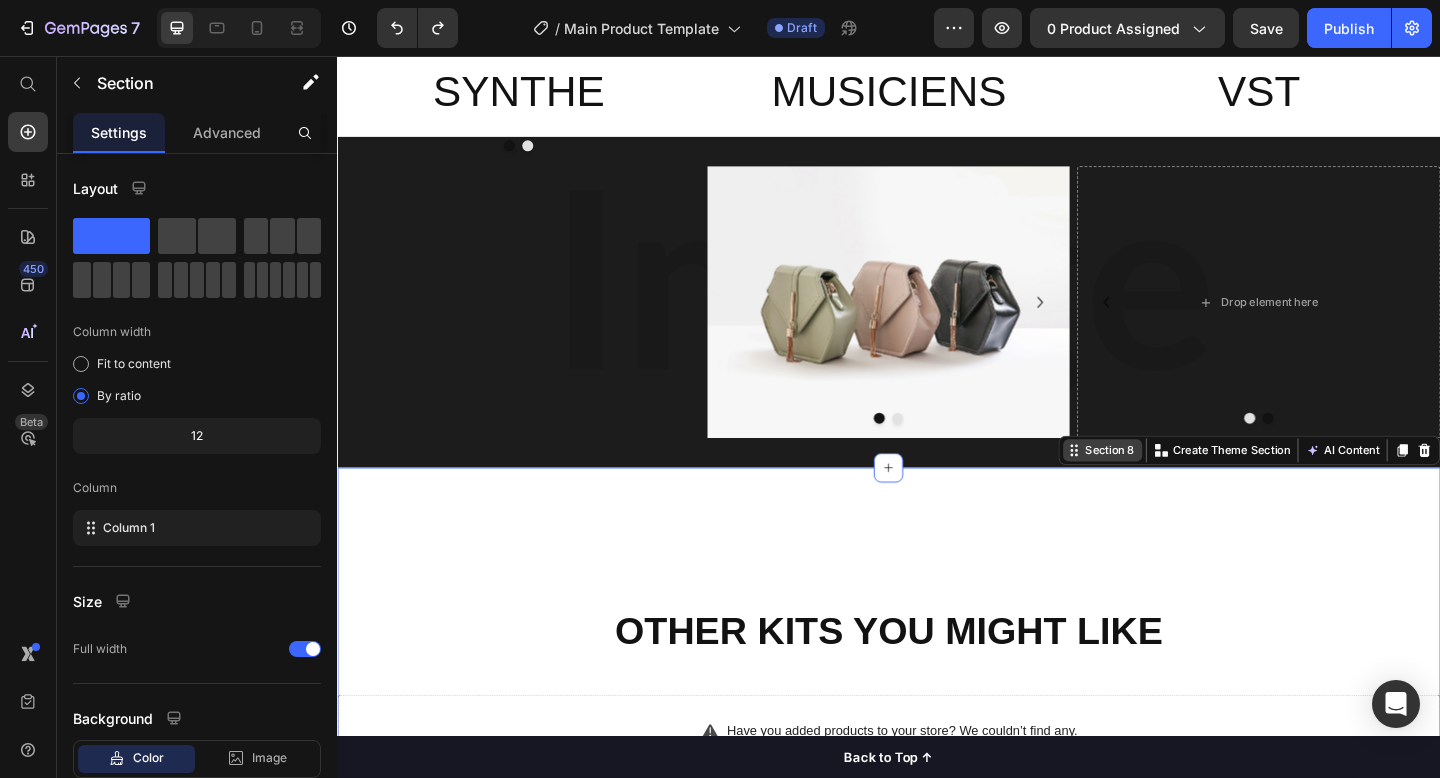 click on "Section 8" at bounding box center (1178, 485) 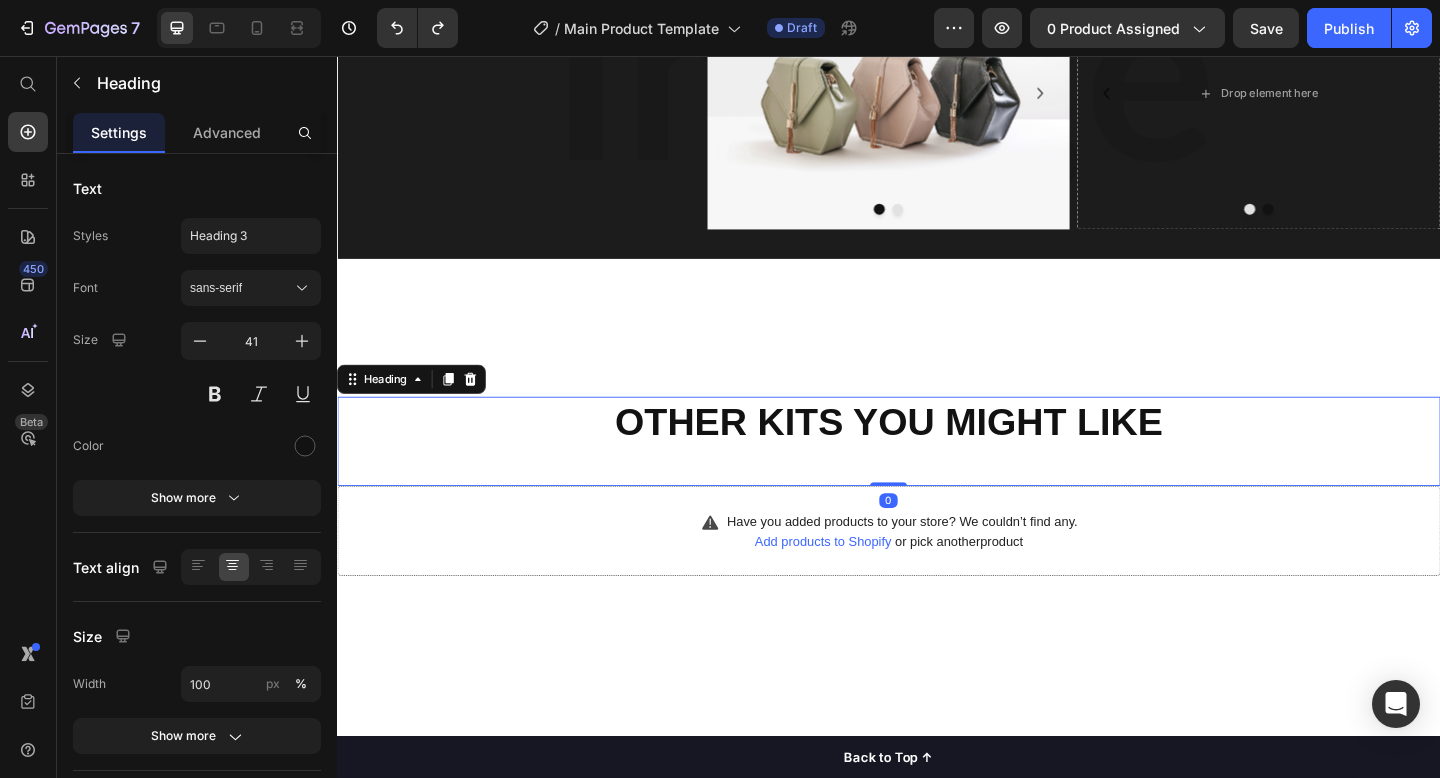 click on "Other Kits You Might Like" at bounding box center [937, 455] 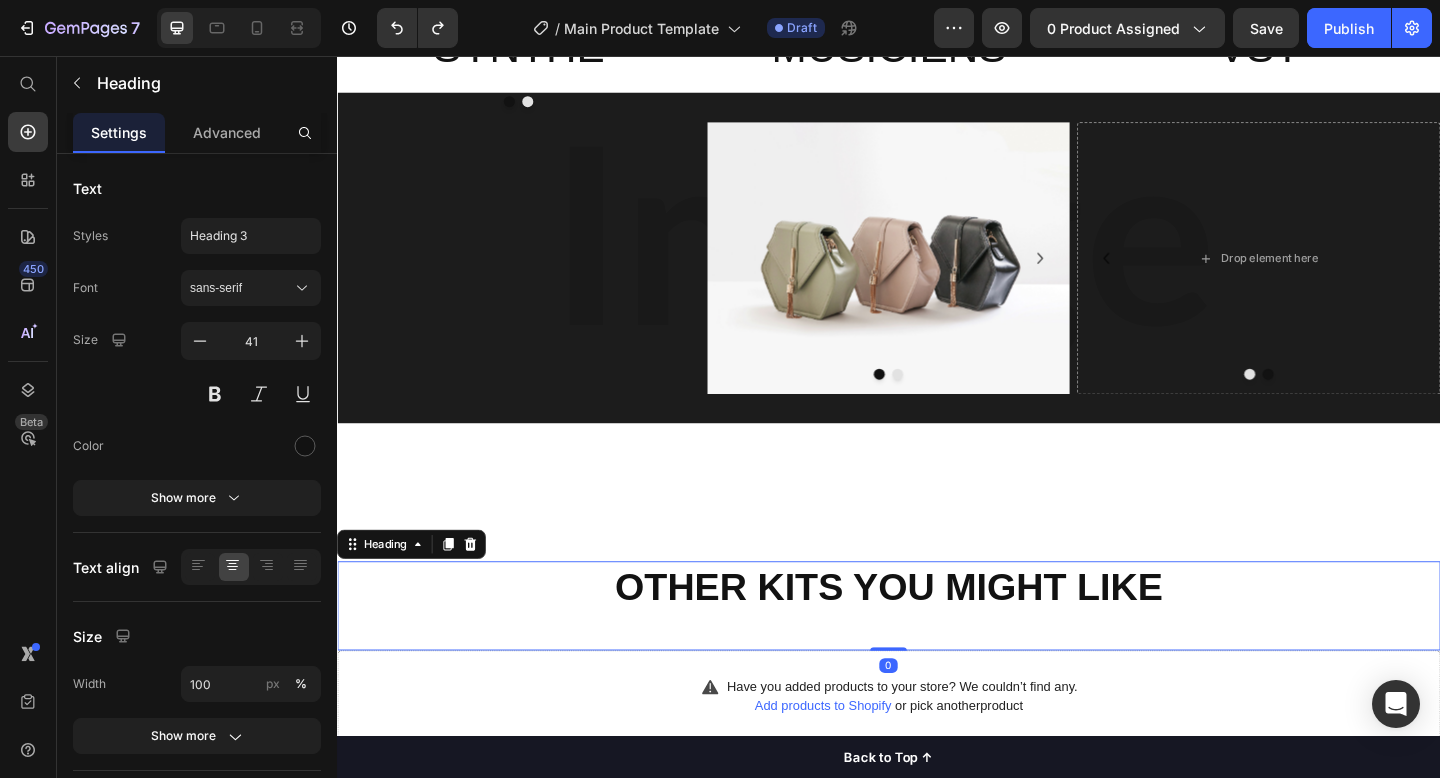 scroll, scrollTop: 2706, scrollLeft: 0, axis: vertical 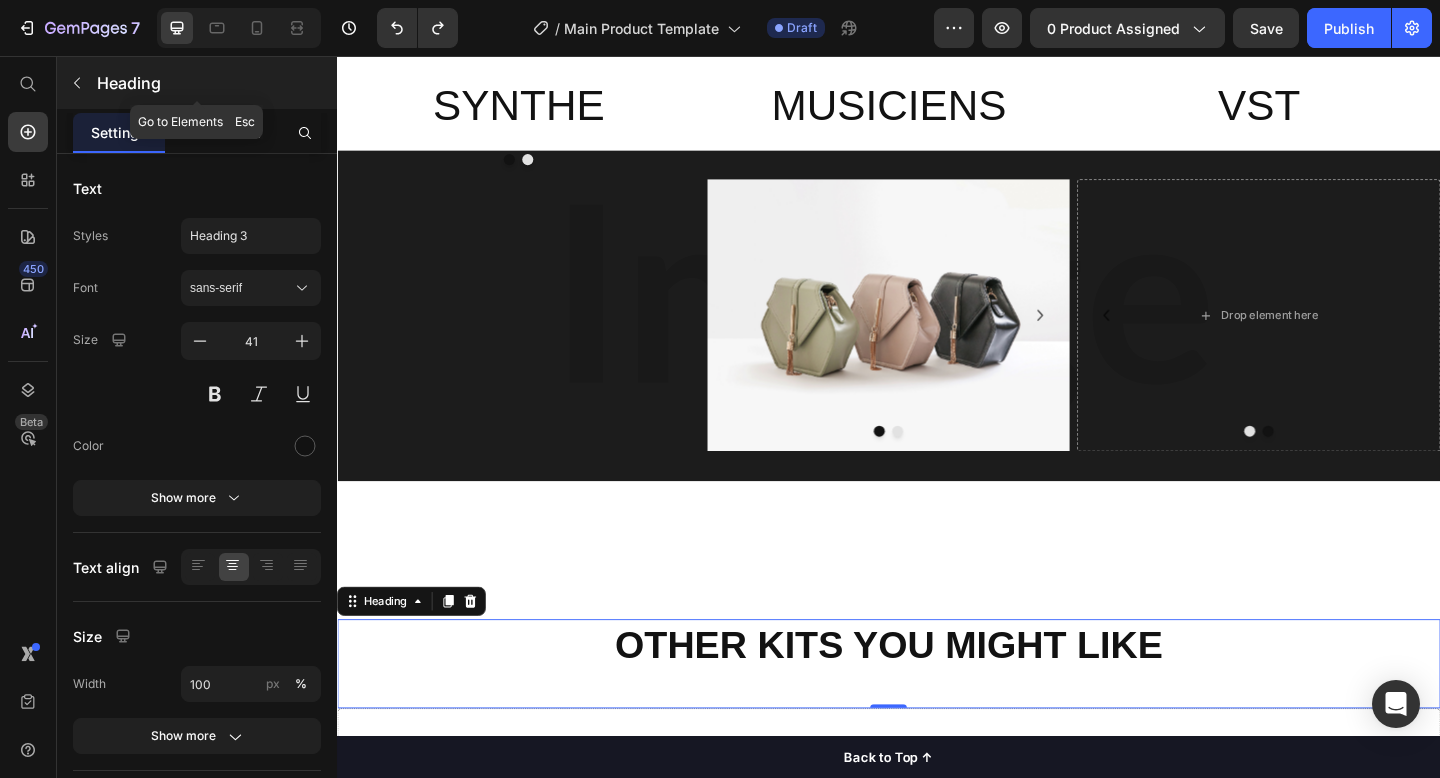 click 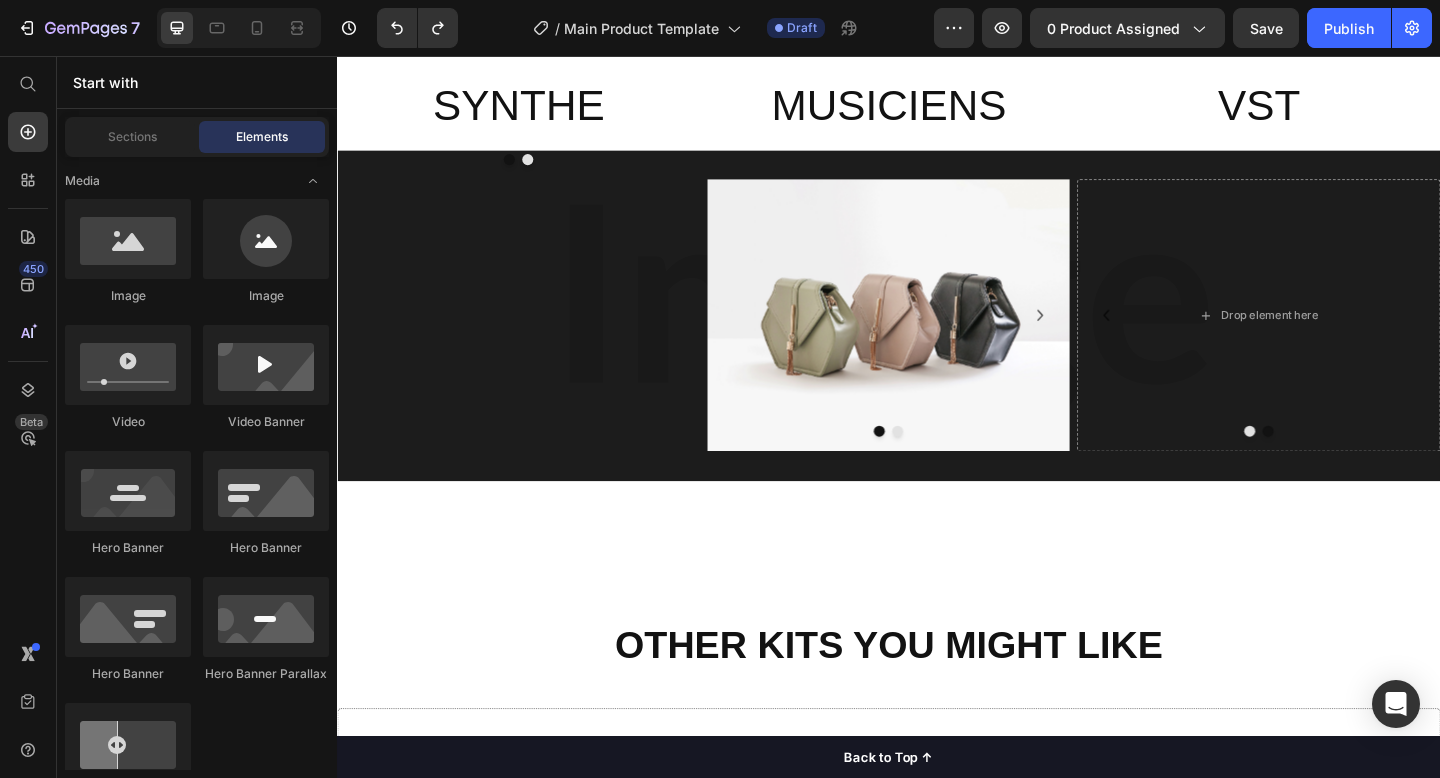click on "Image" 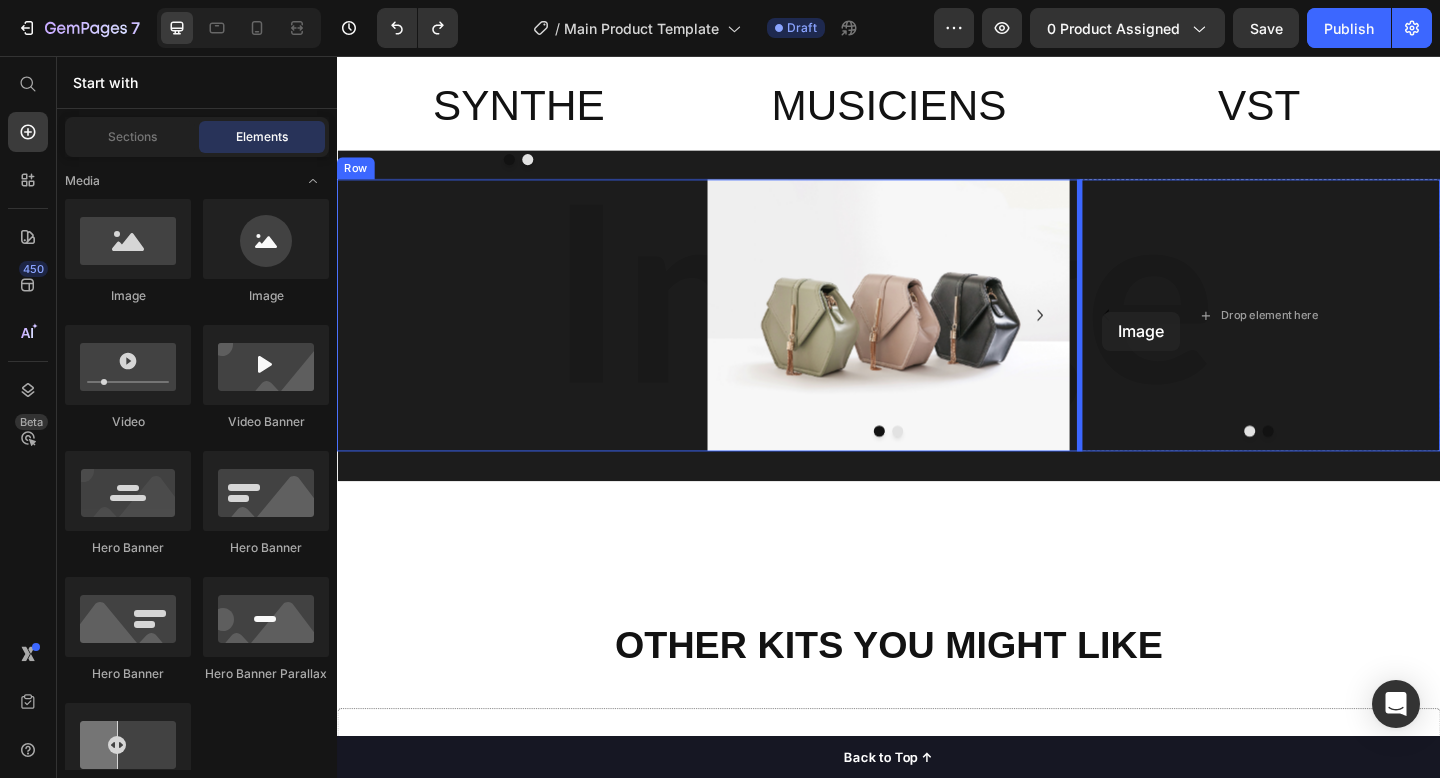 drag, startPoint x: 465, startPoint y: 321, endPoint x: 1169, endPoint y: 334, distance: 704.12 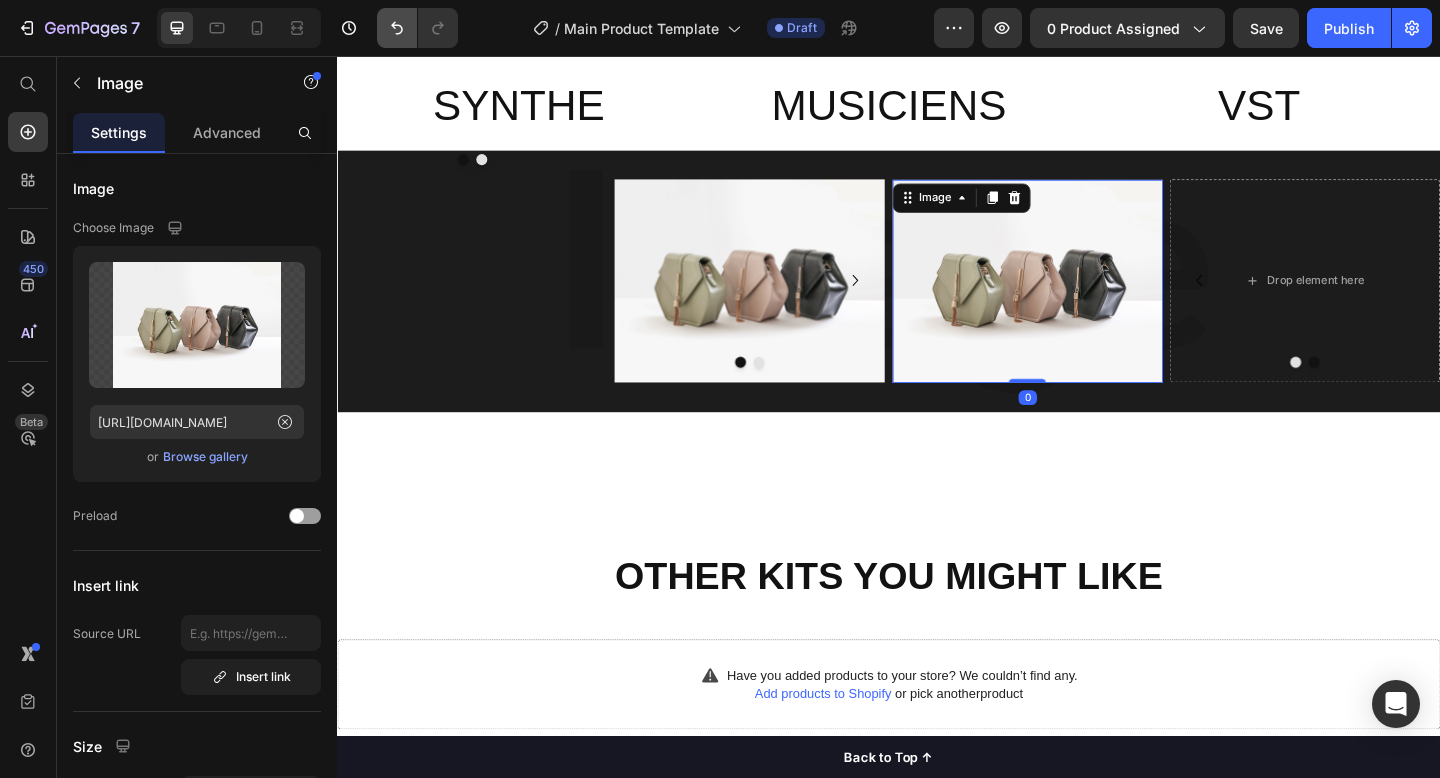 click 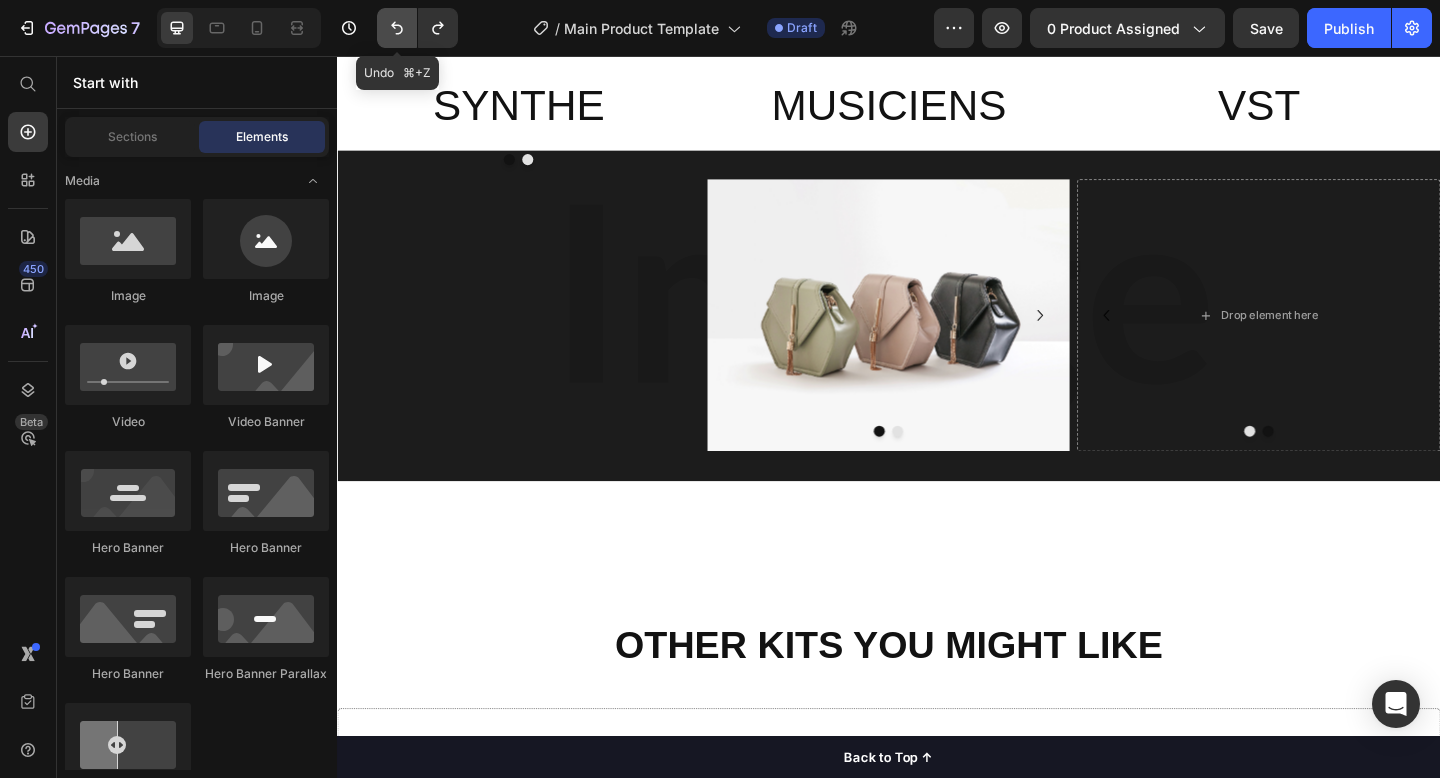 click 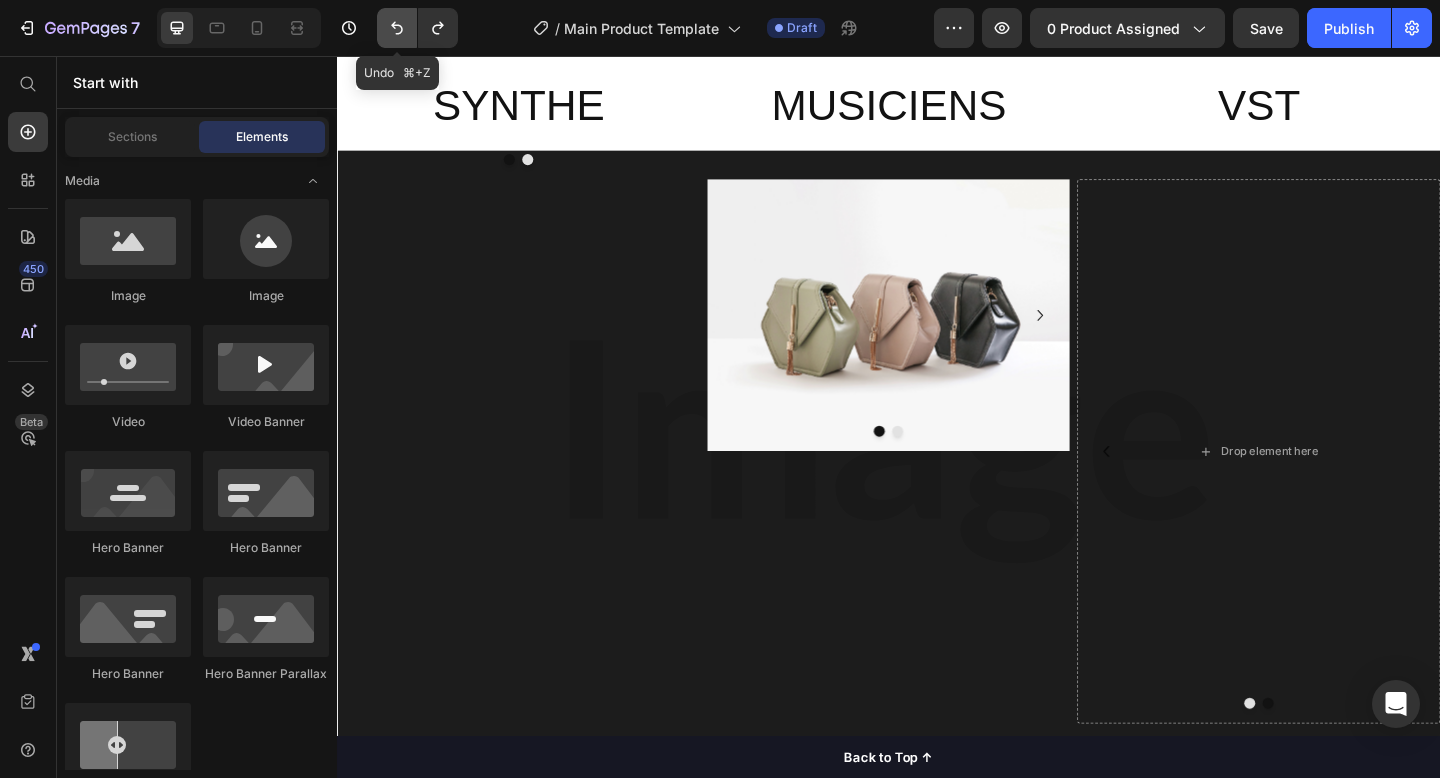 click 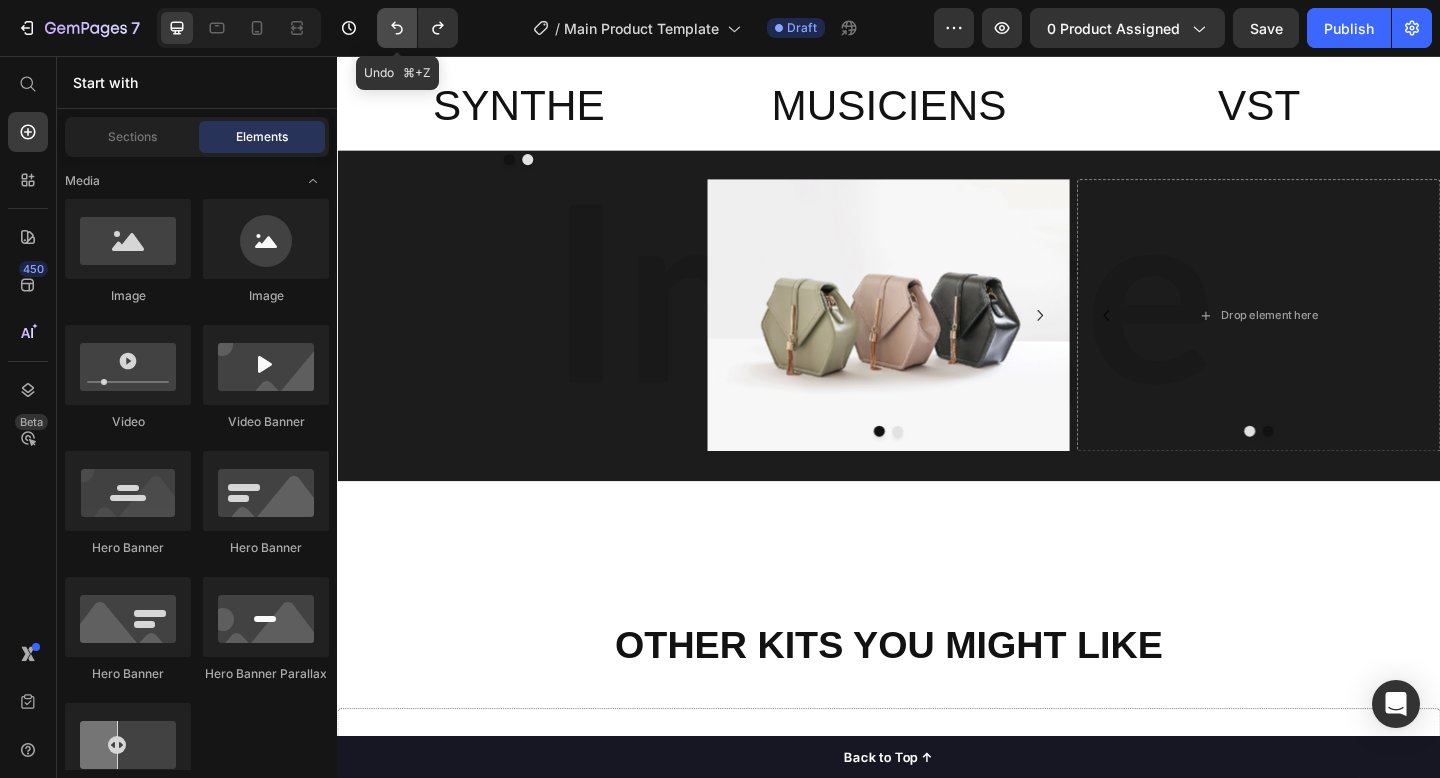 click 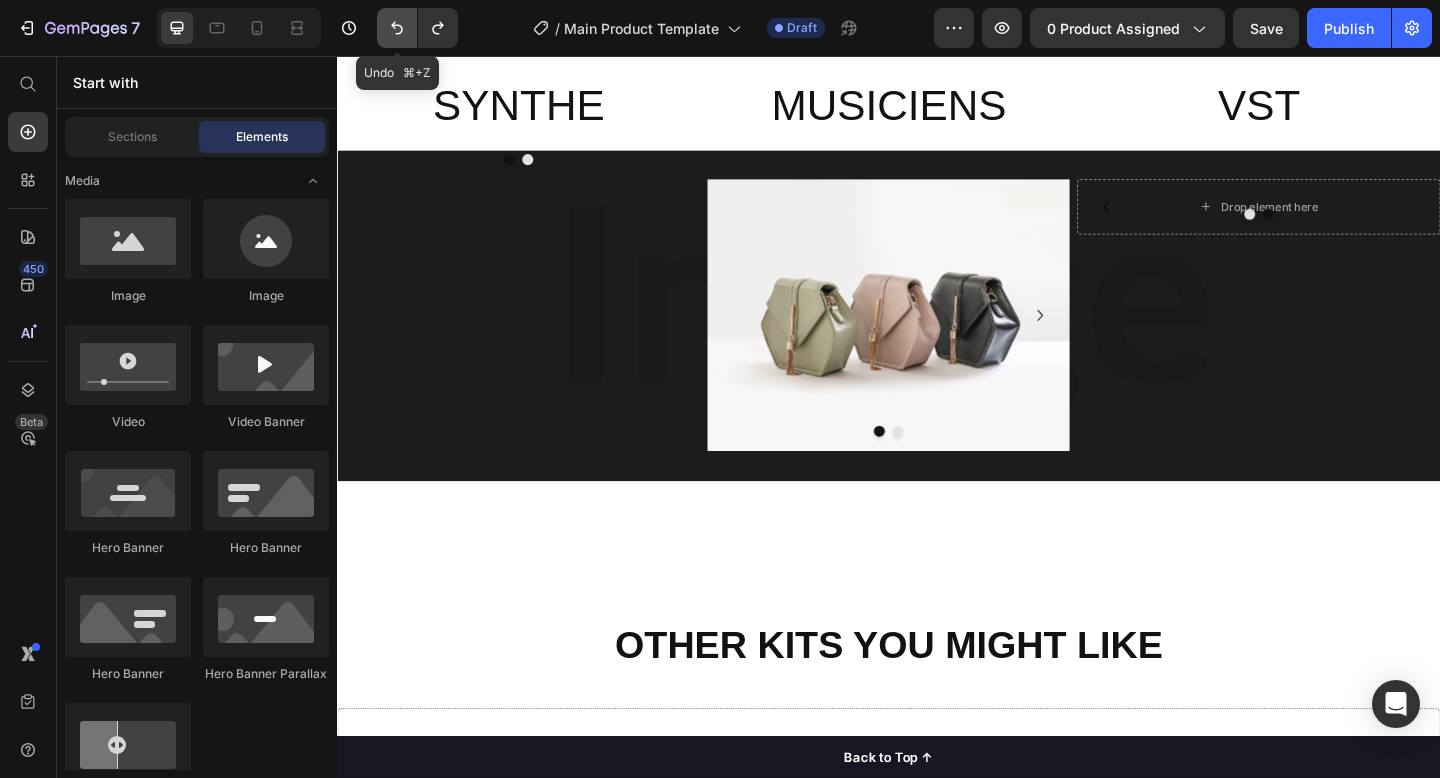 click 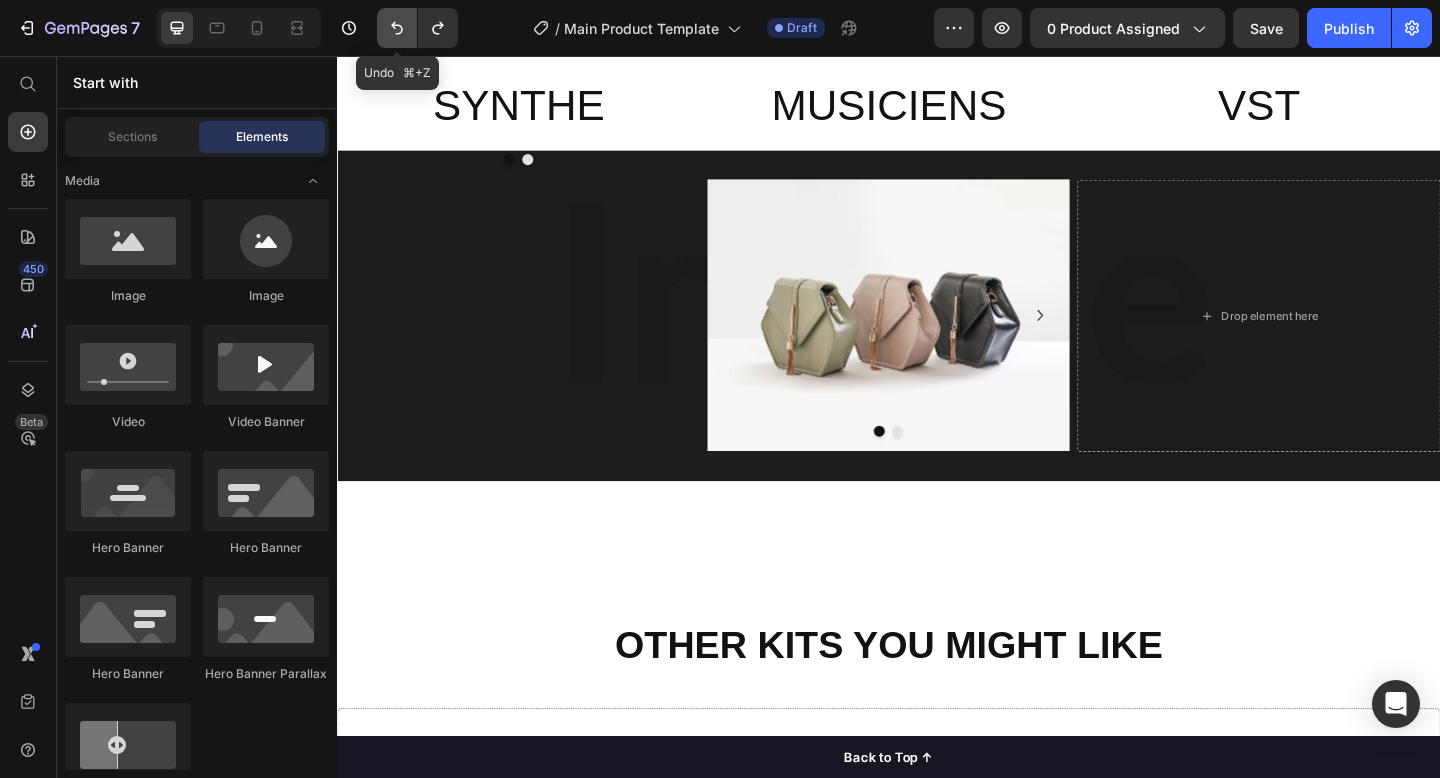 click 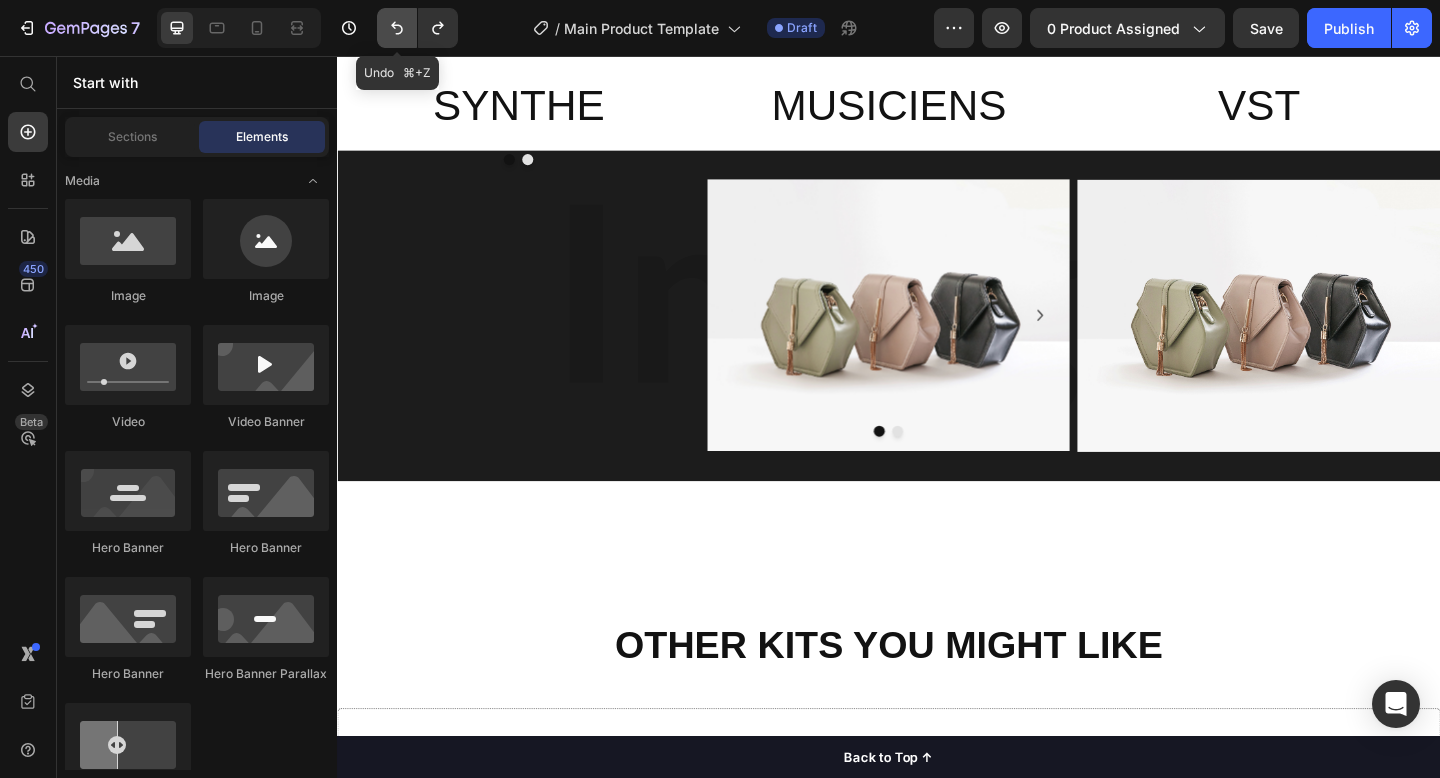 click 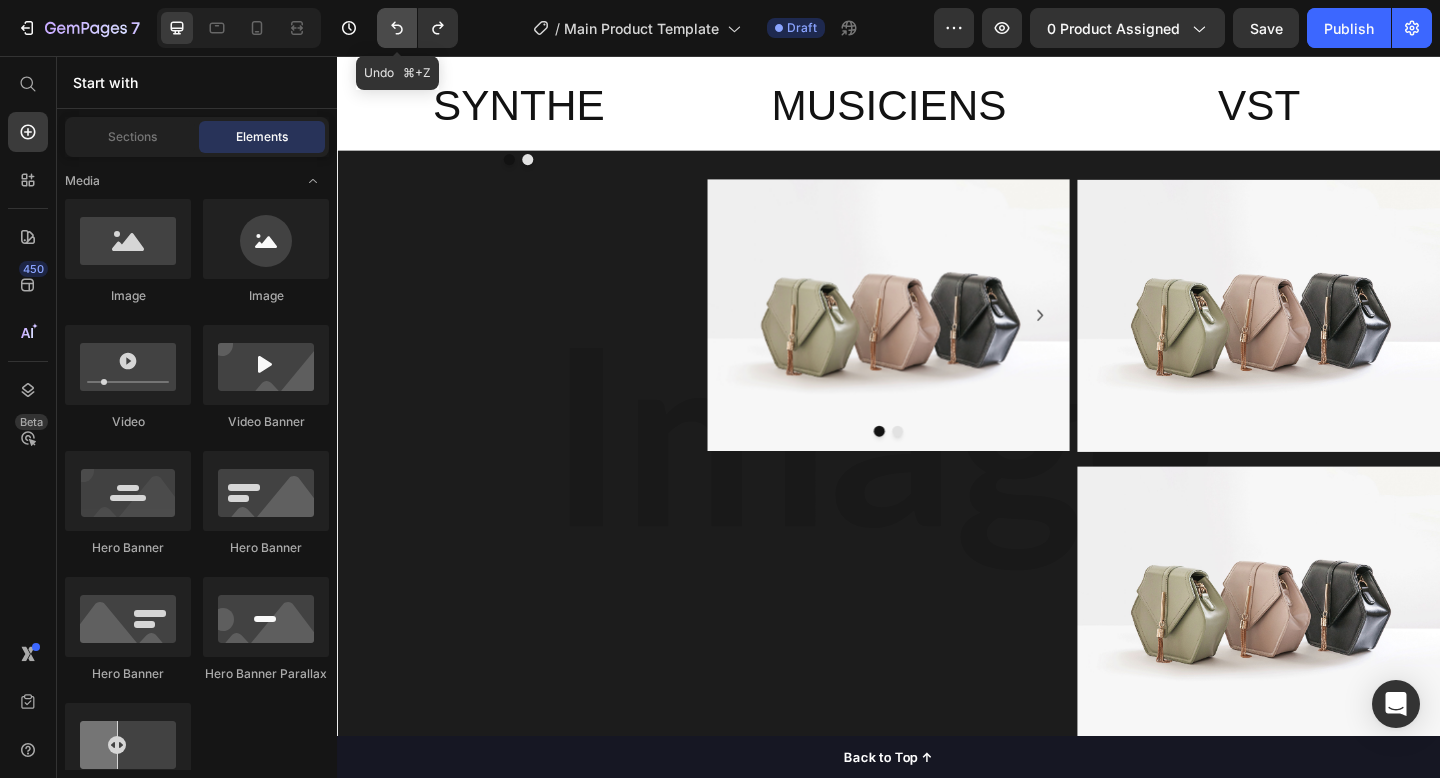 click 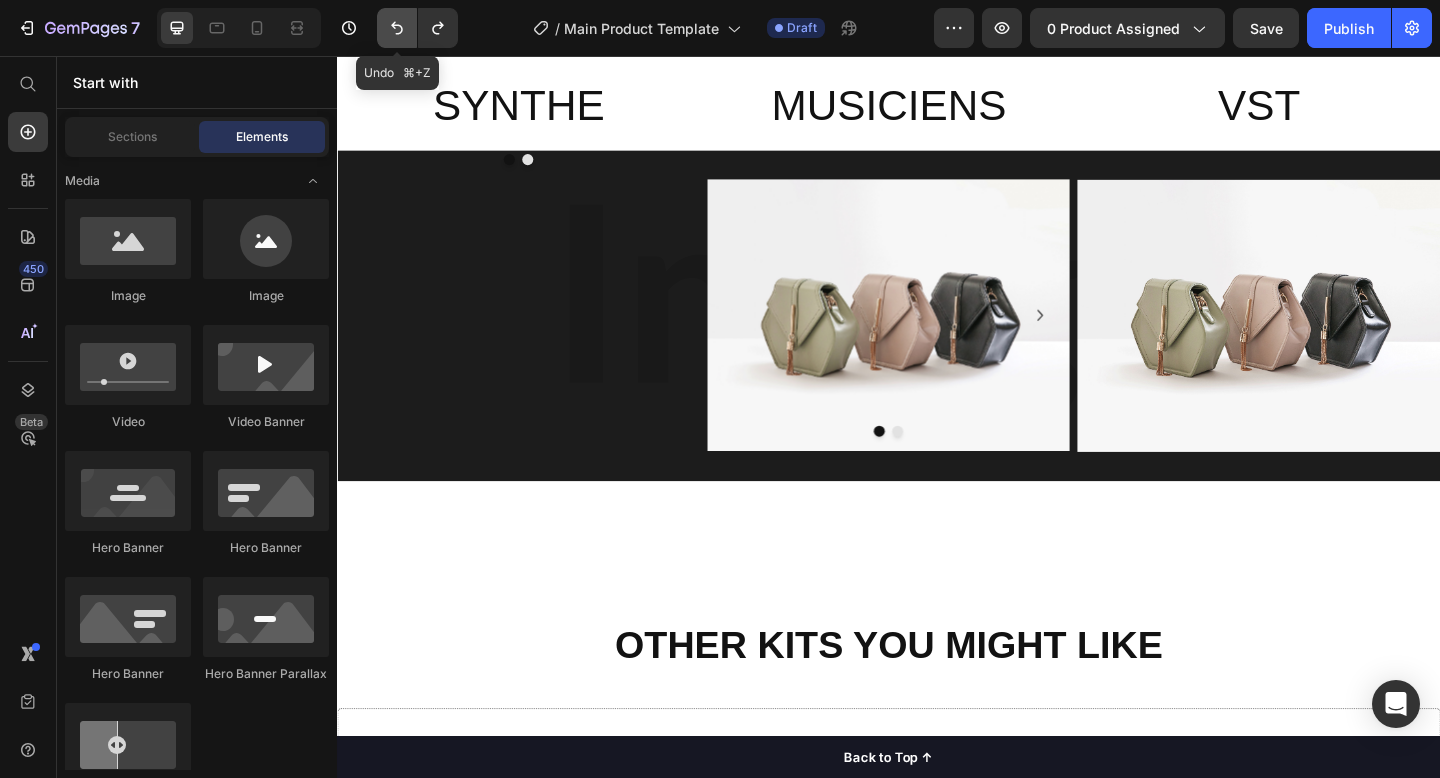 click 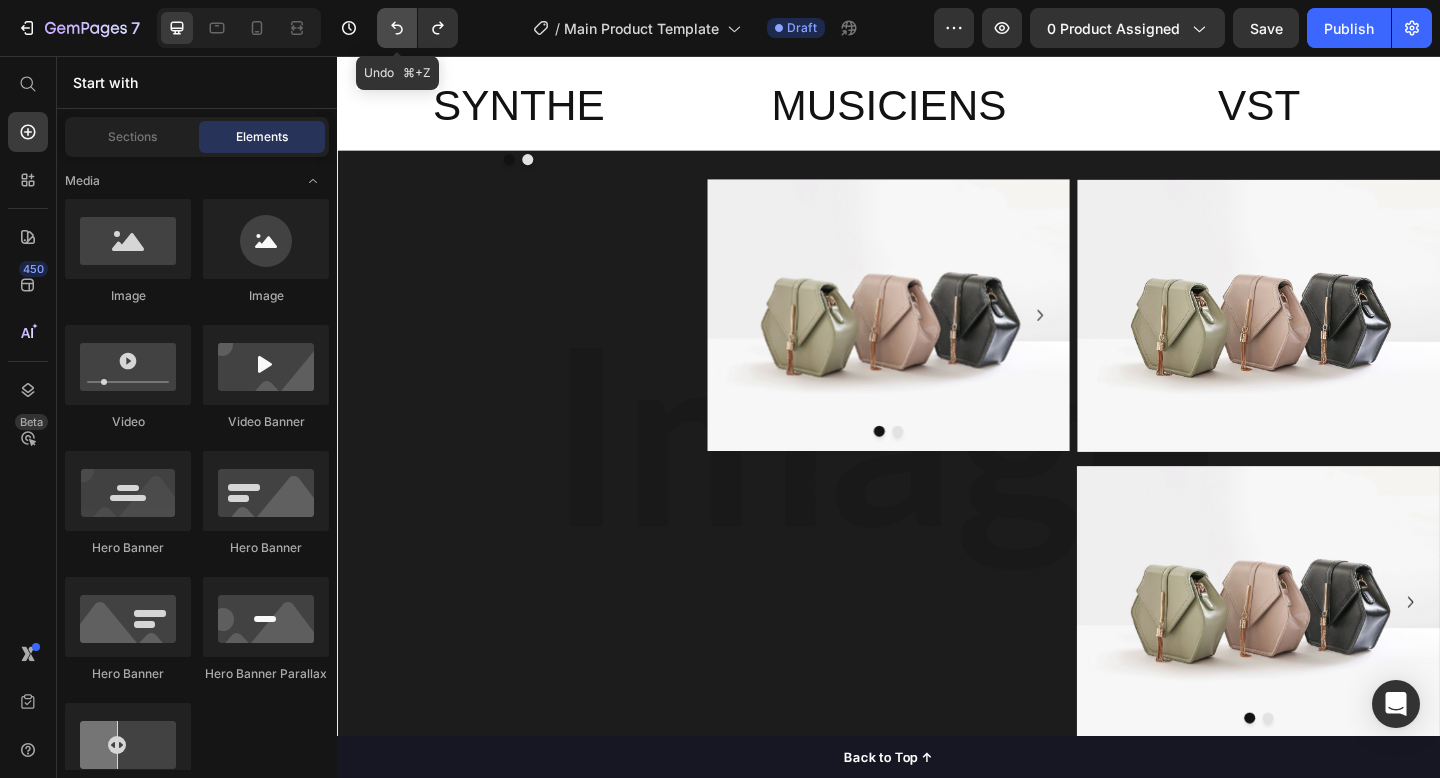 click 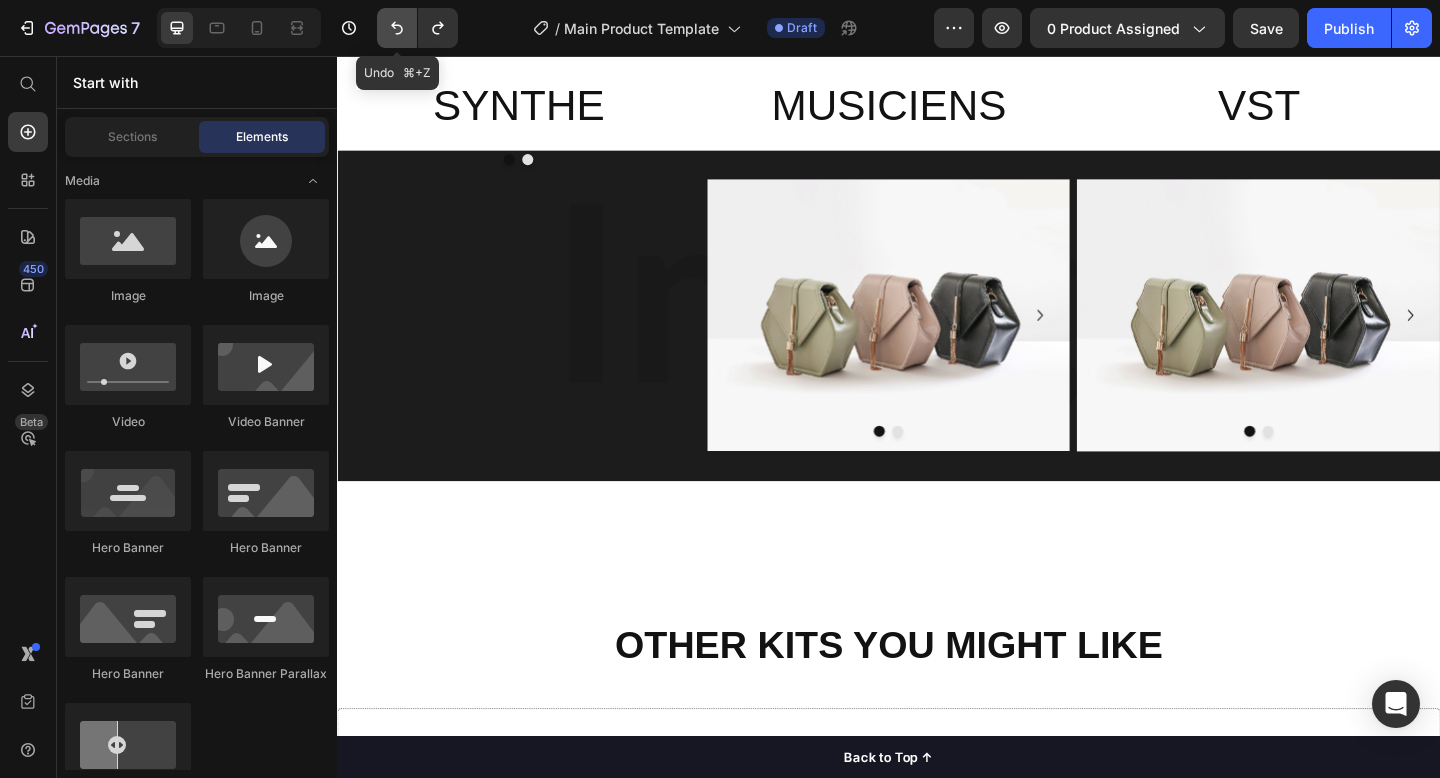 click 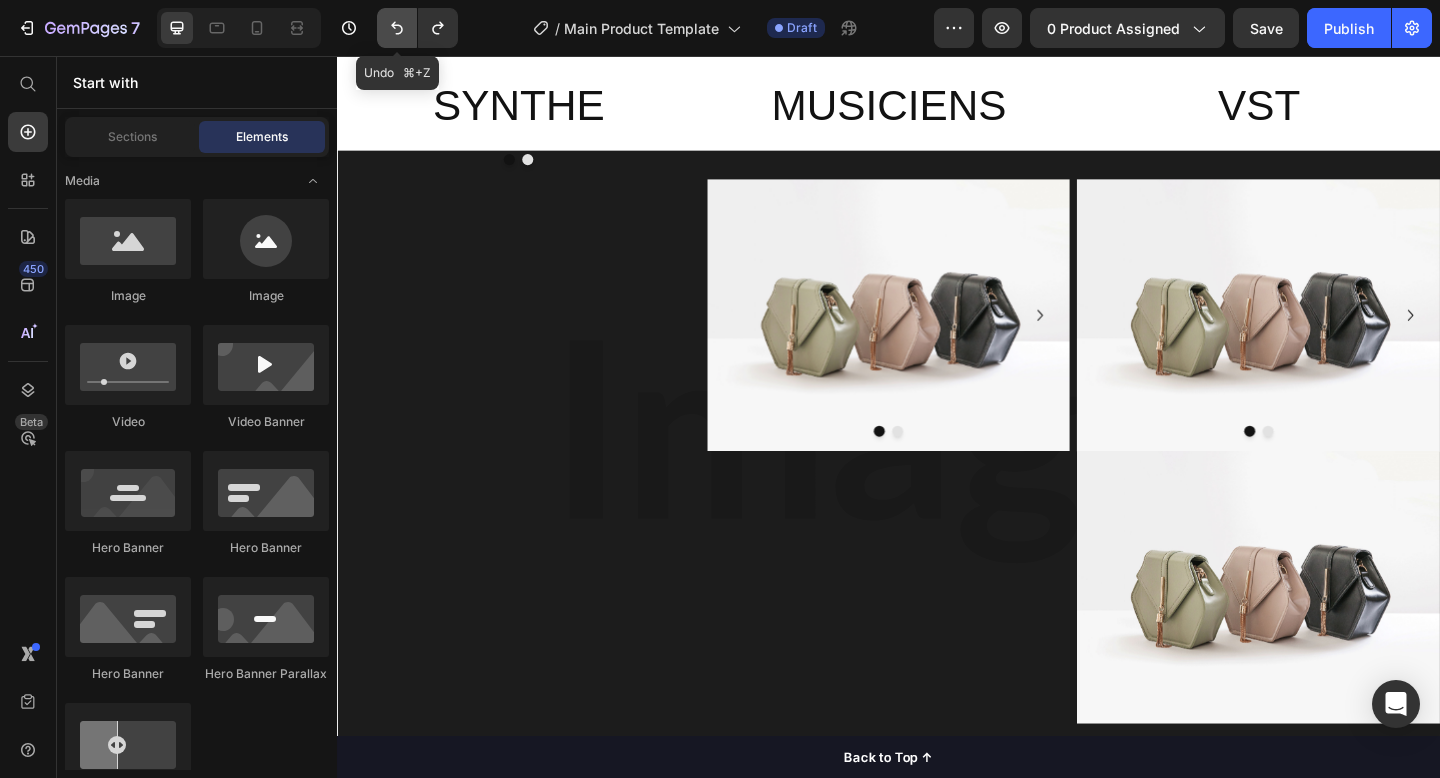 click 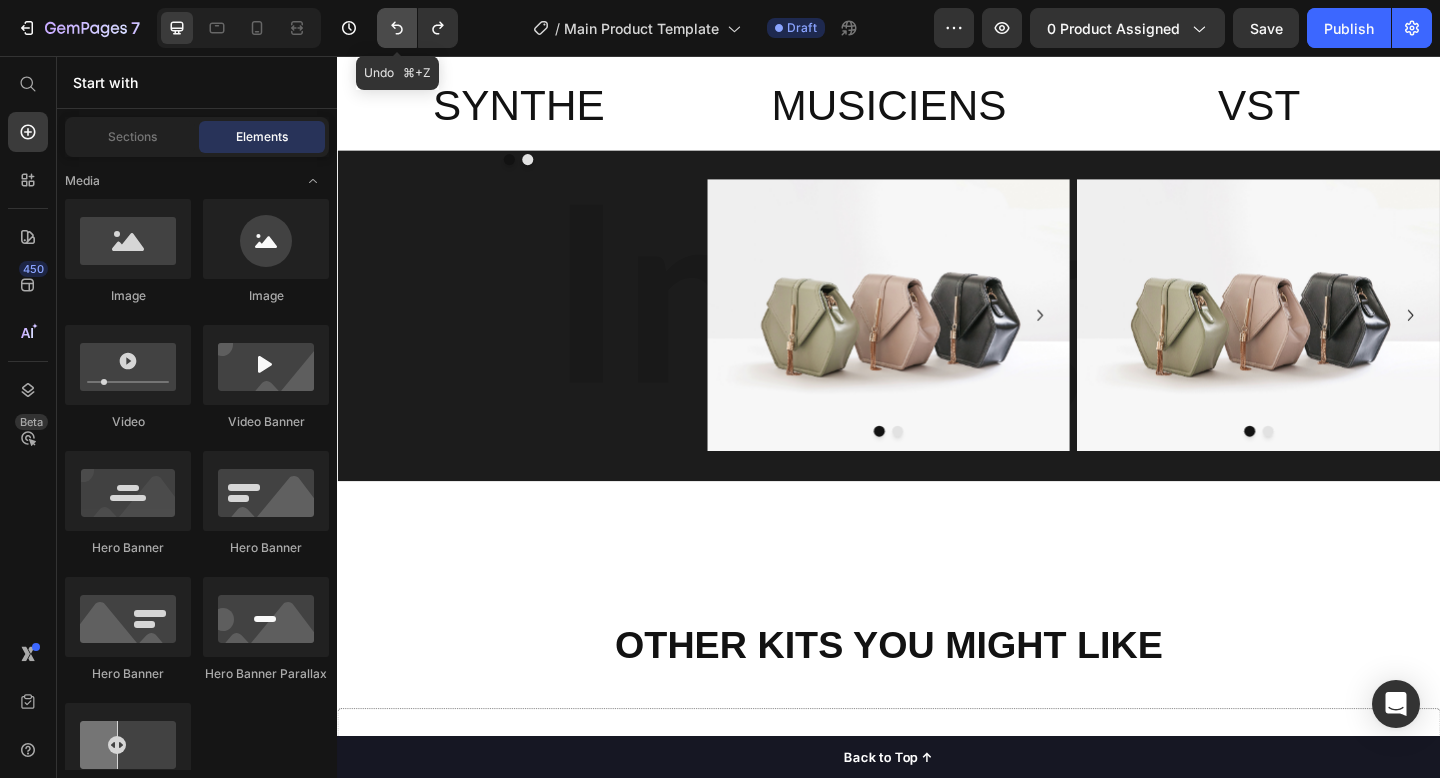 click 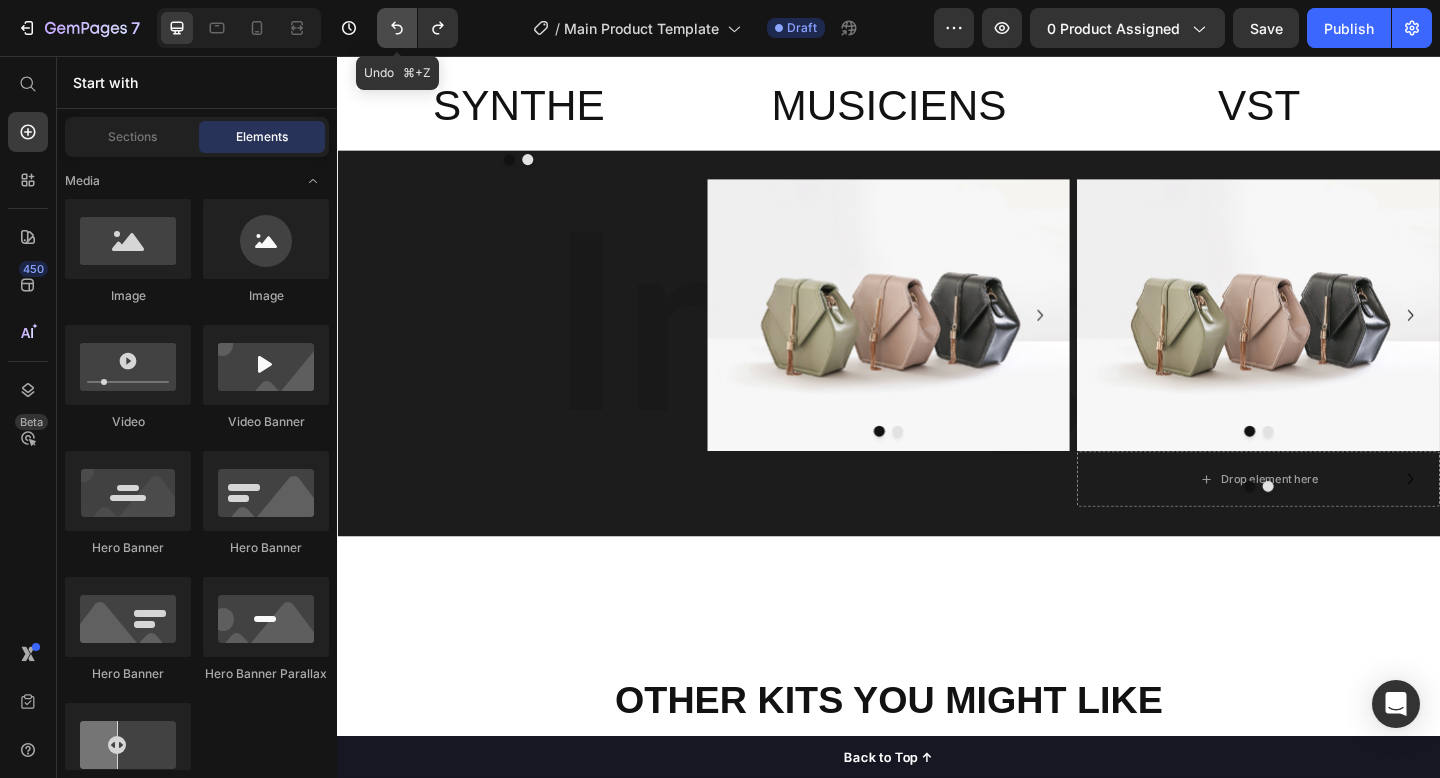 click 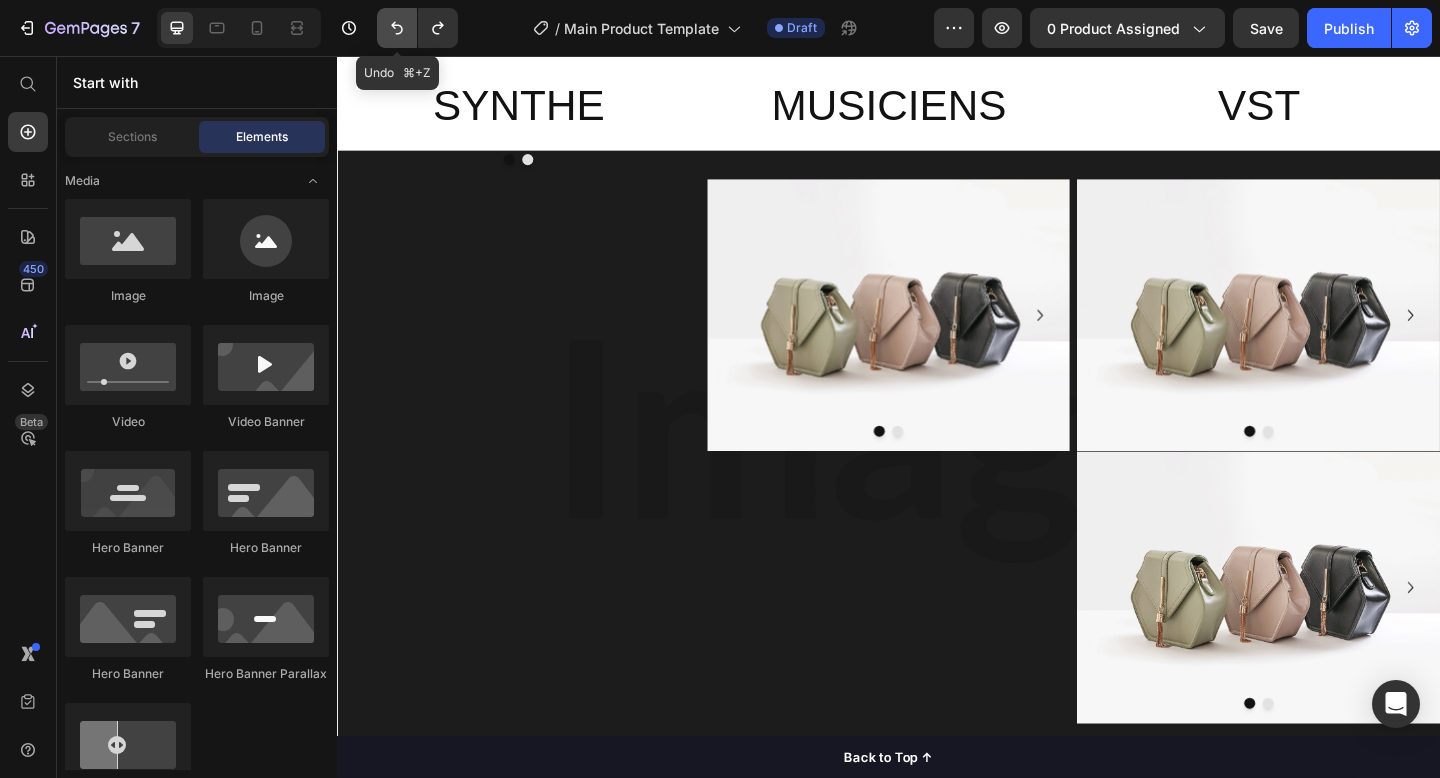click 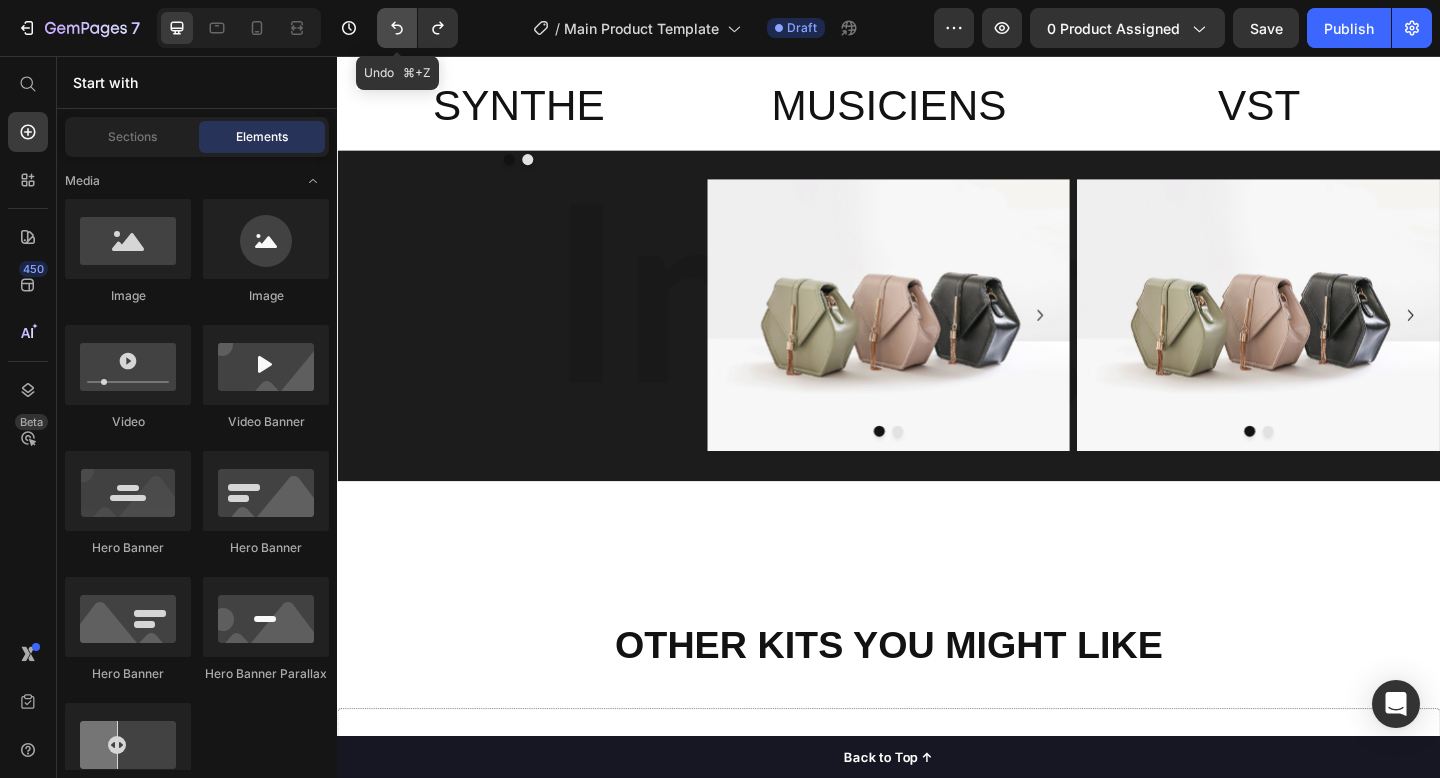 click 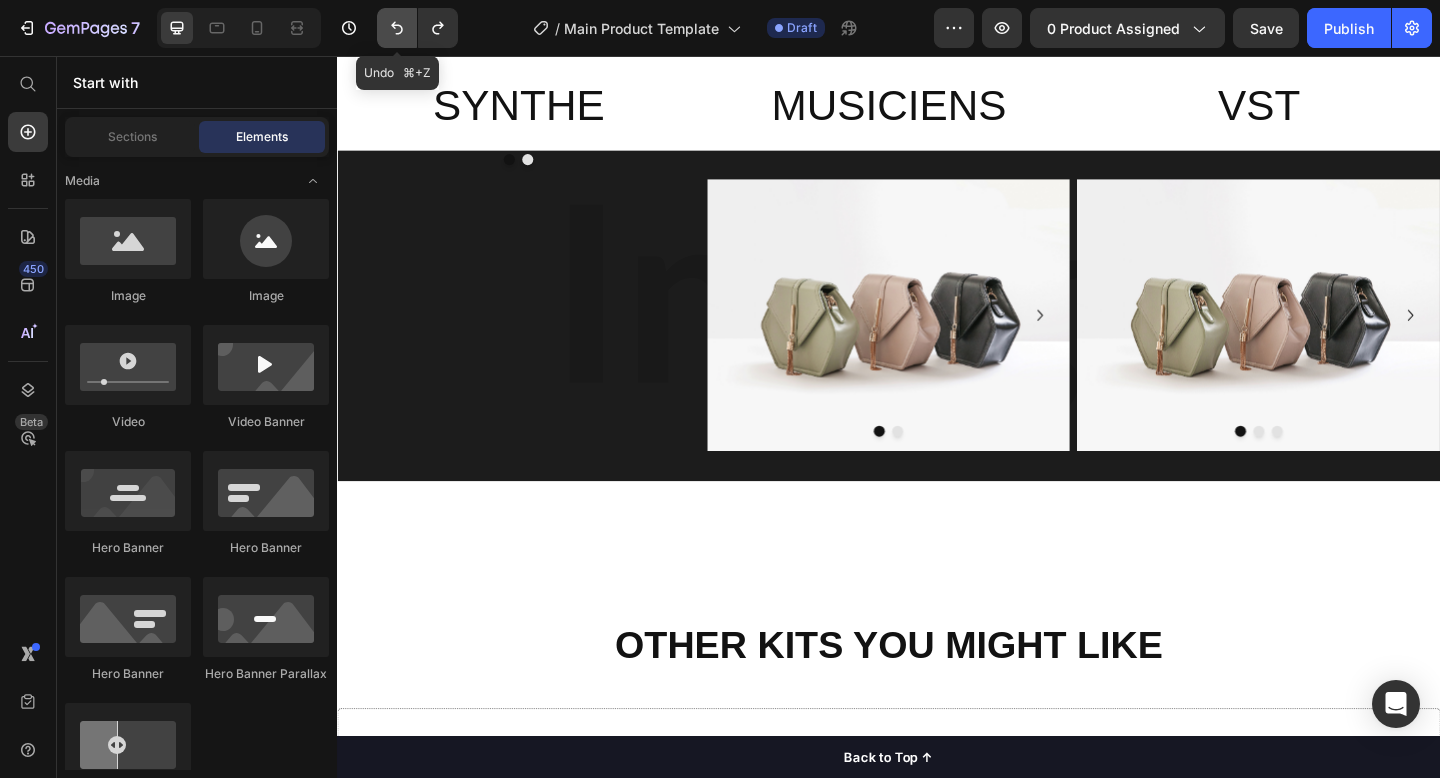 click 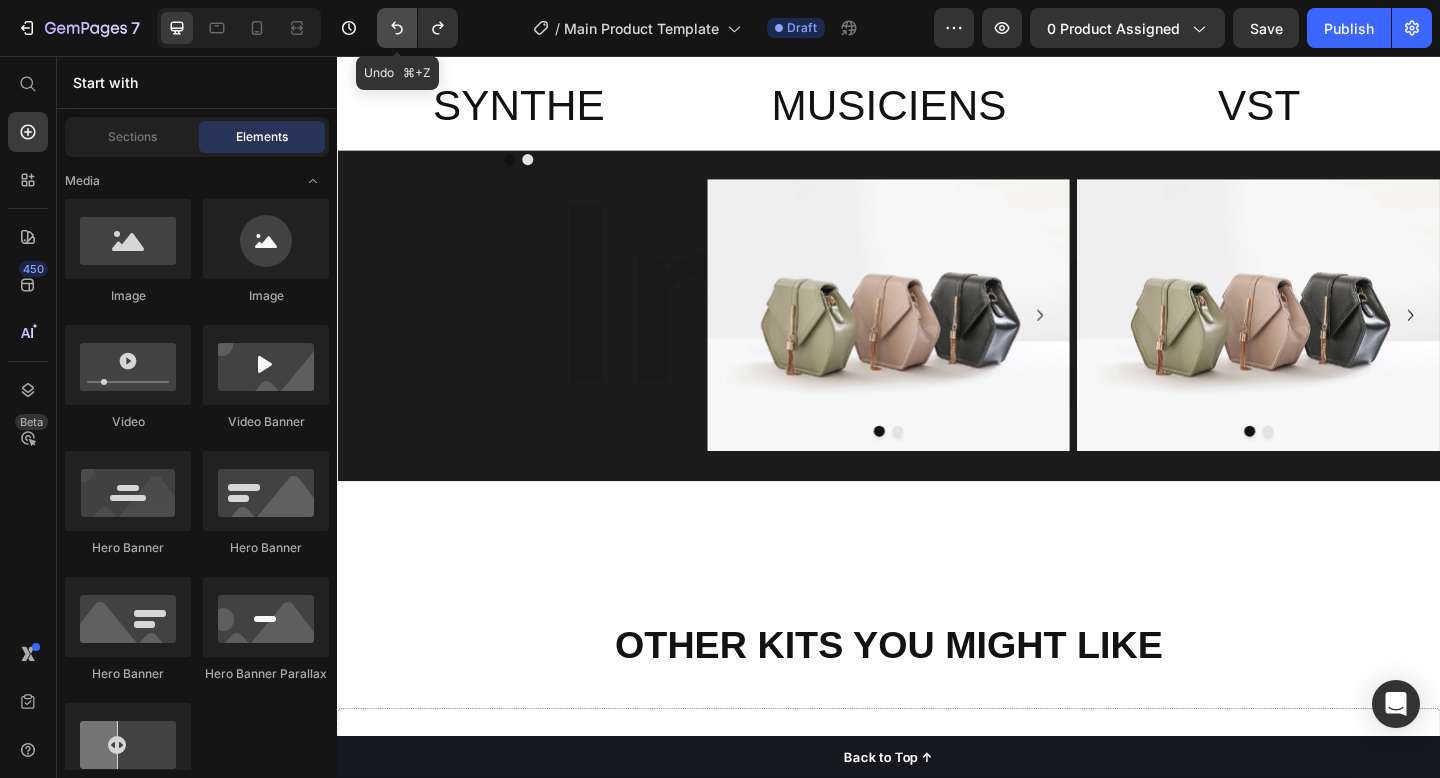 click 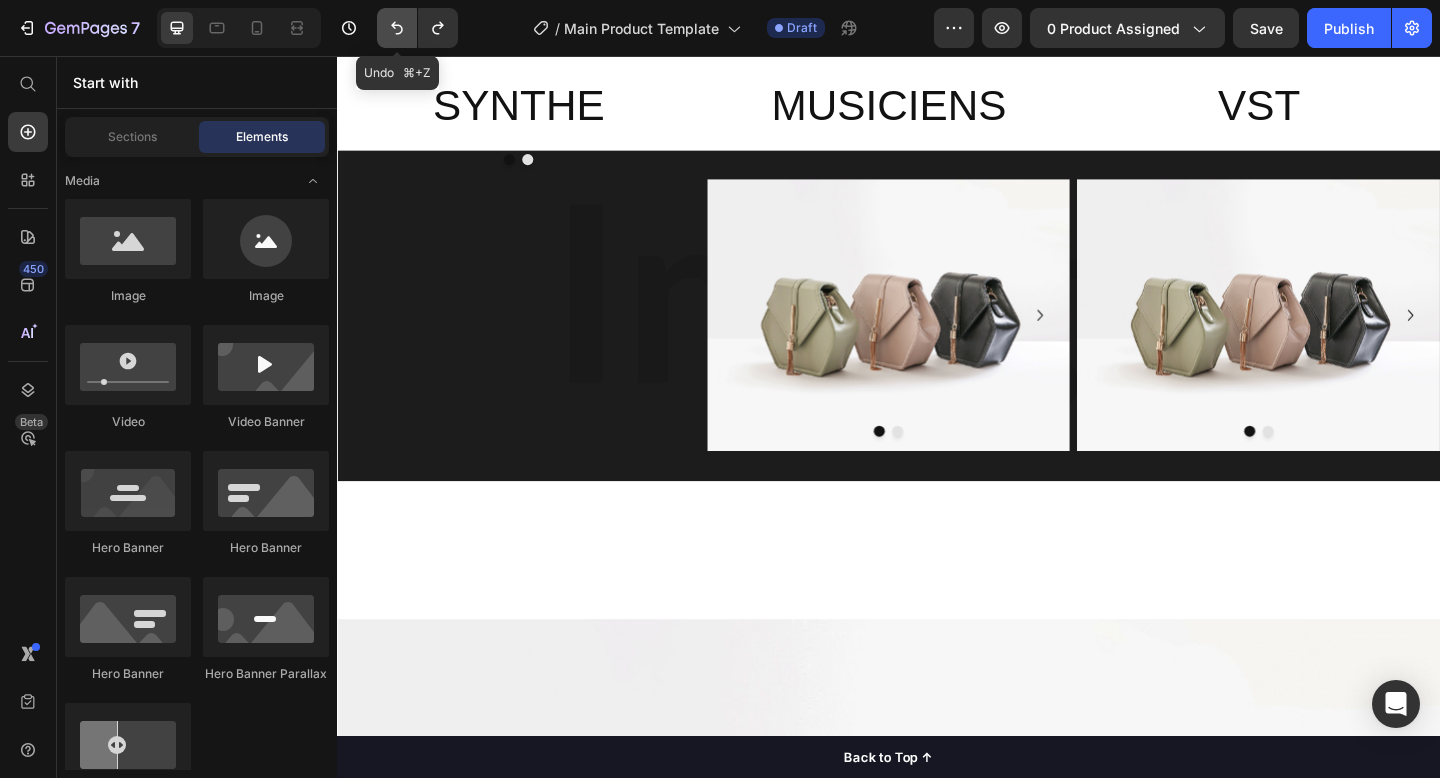 click 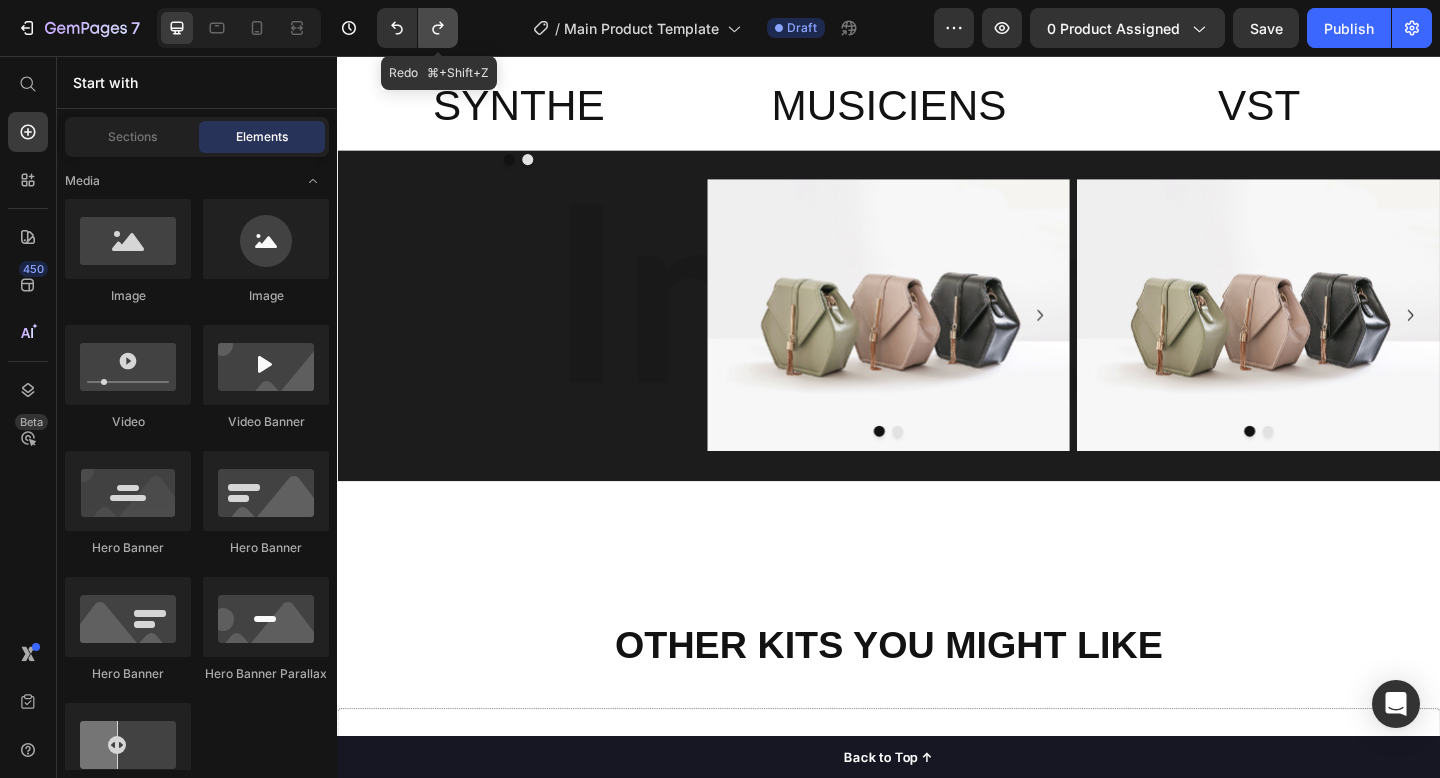 click 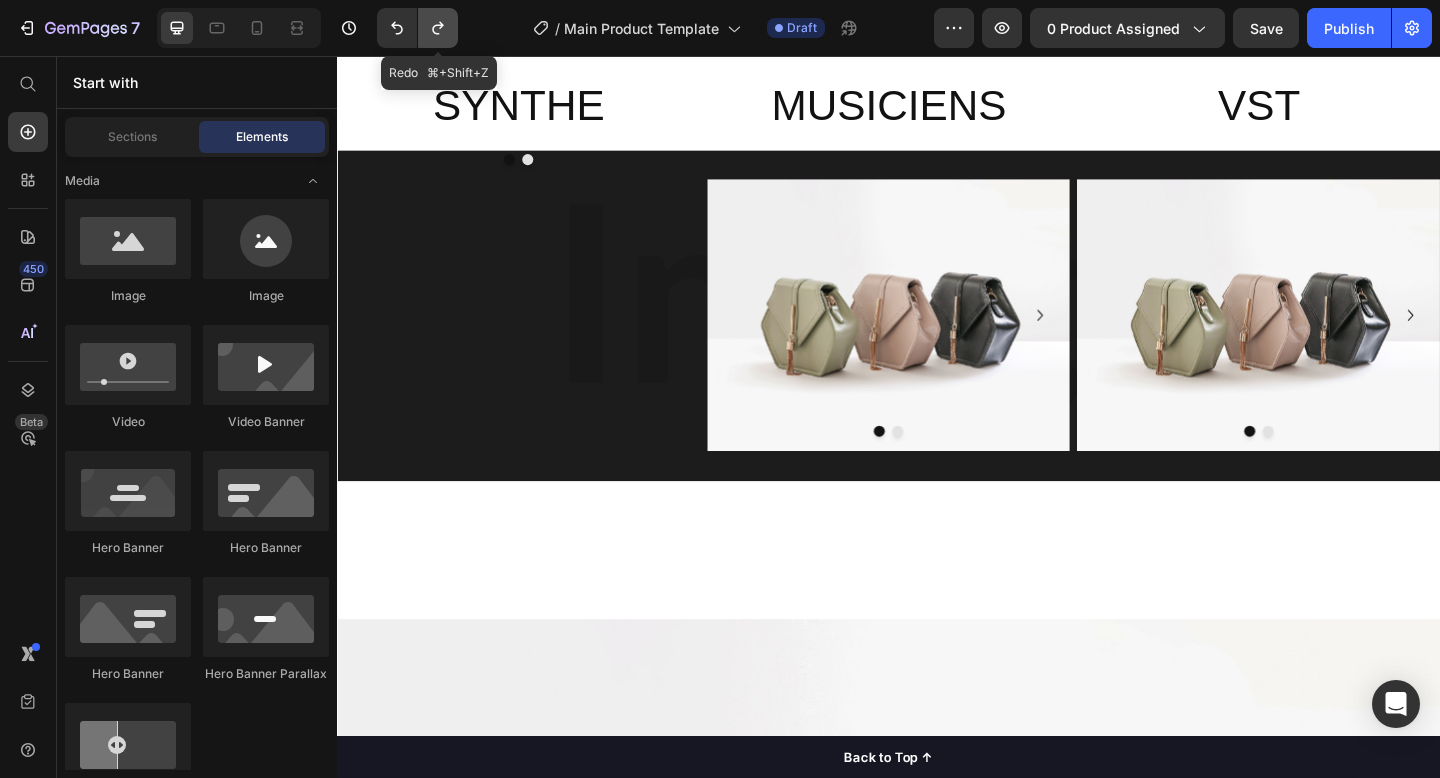 click 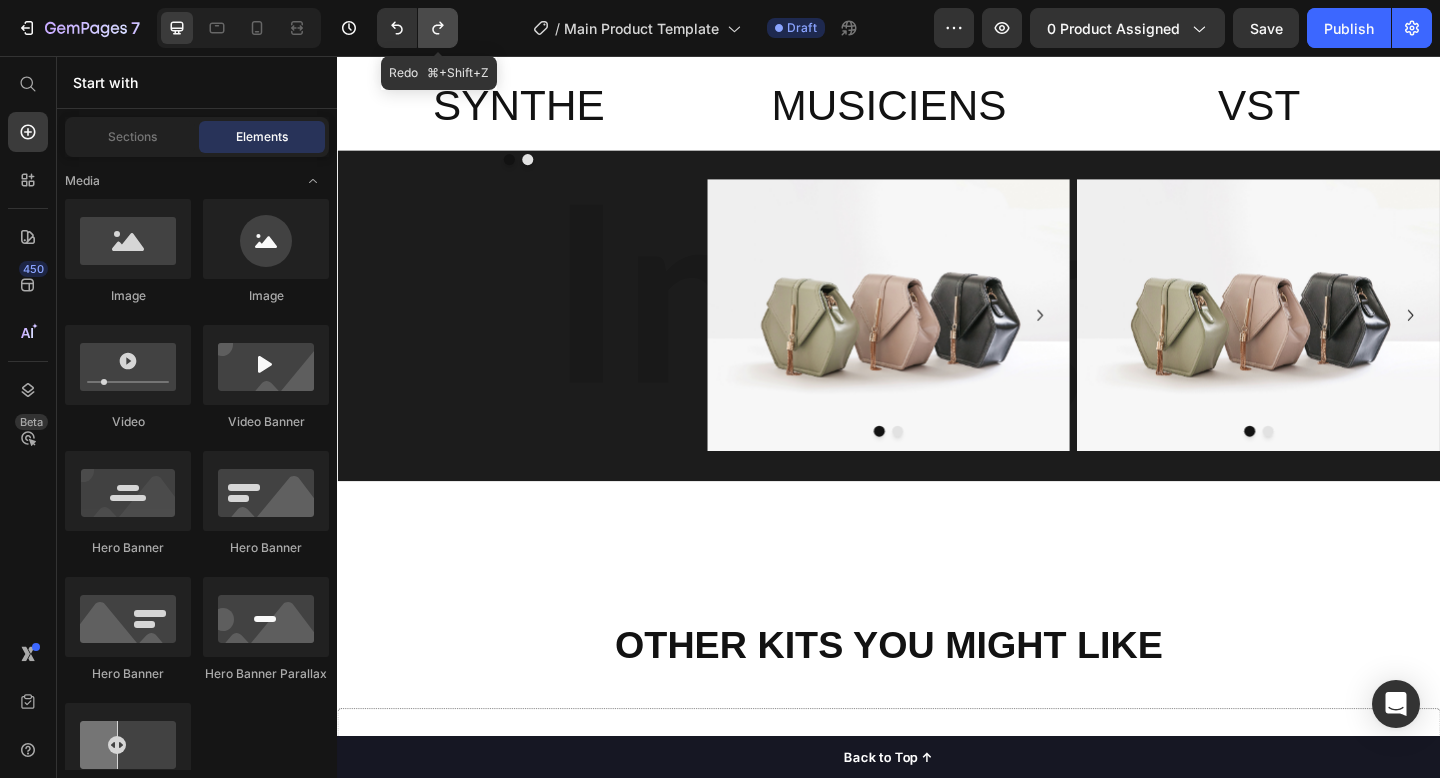 click 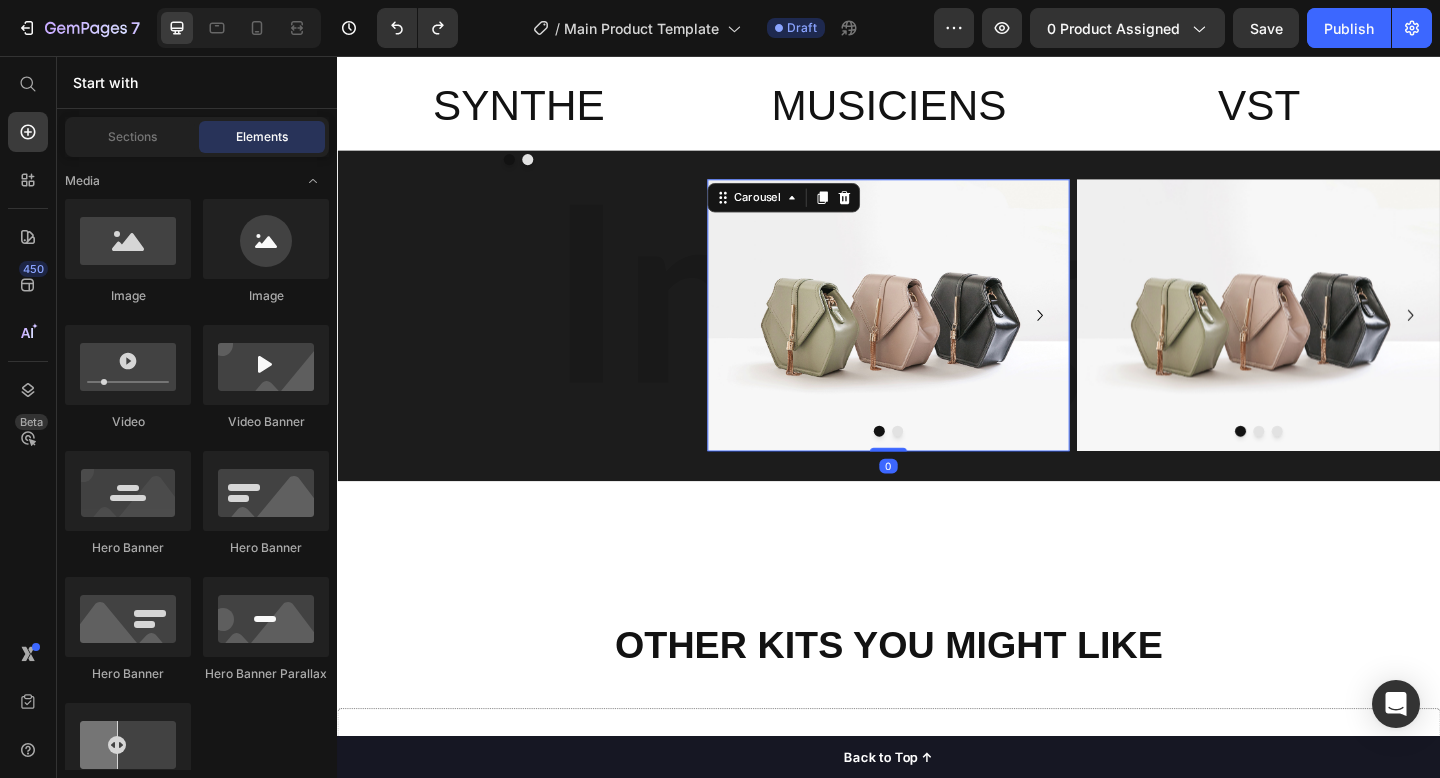 click at bounding box center (1102, 339) 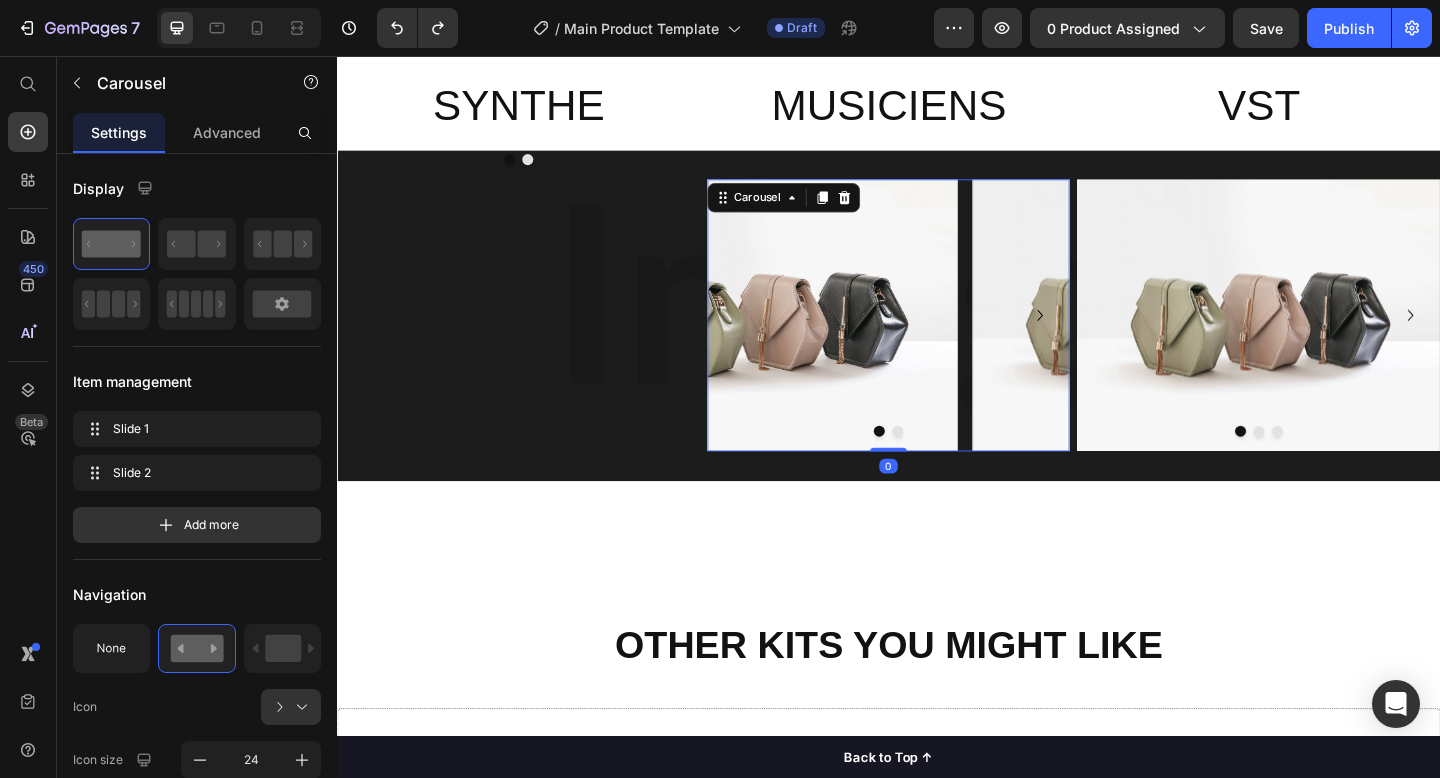 click on "Image Image" at bounding box center (937, 339) 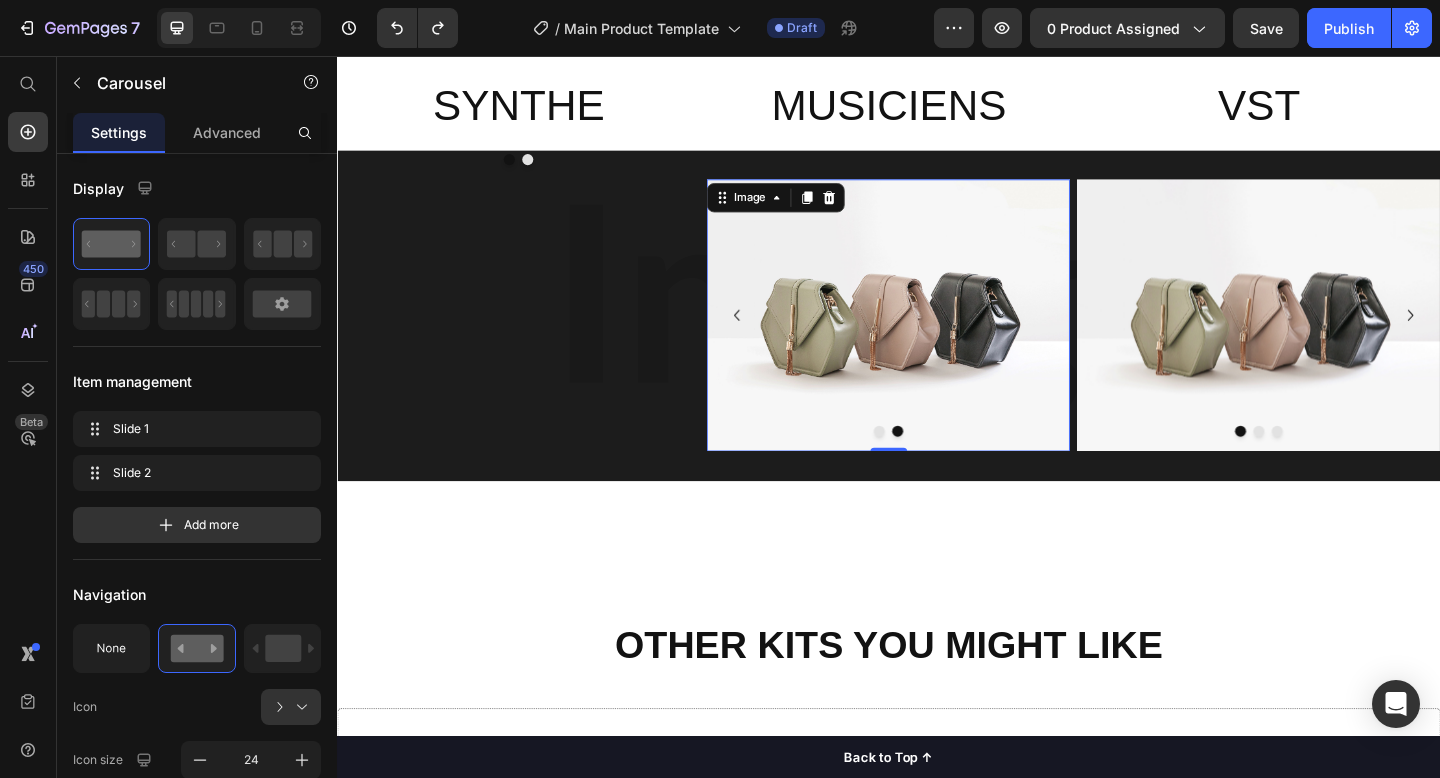 click at bounding box center [937, 339] 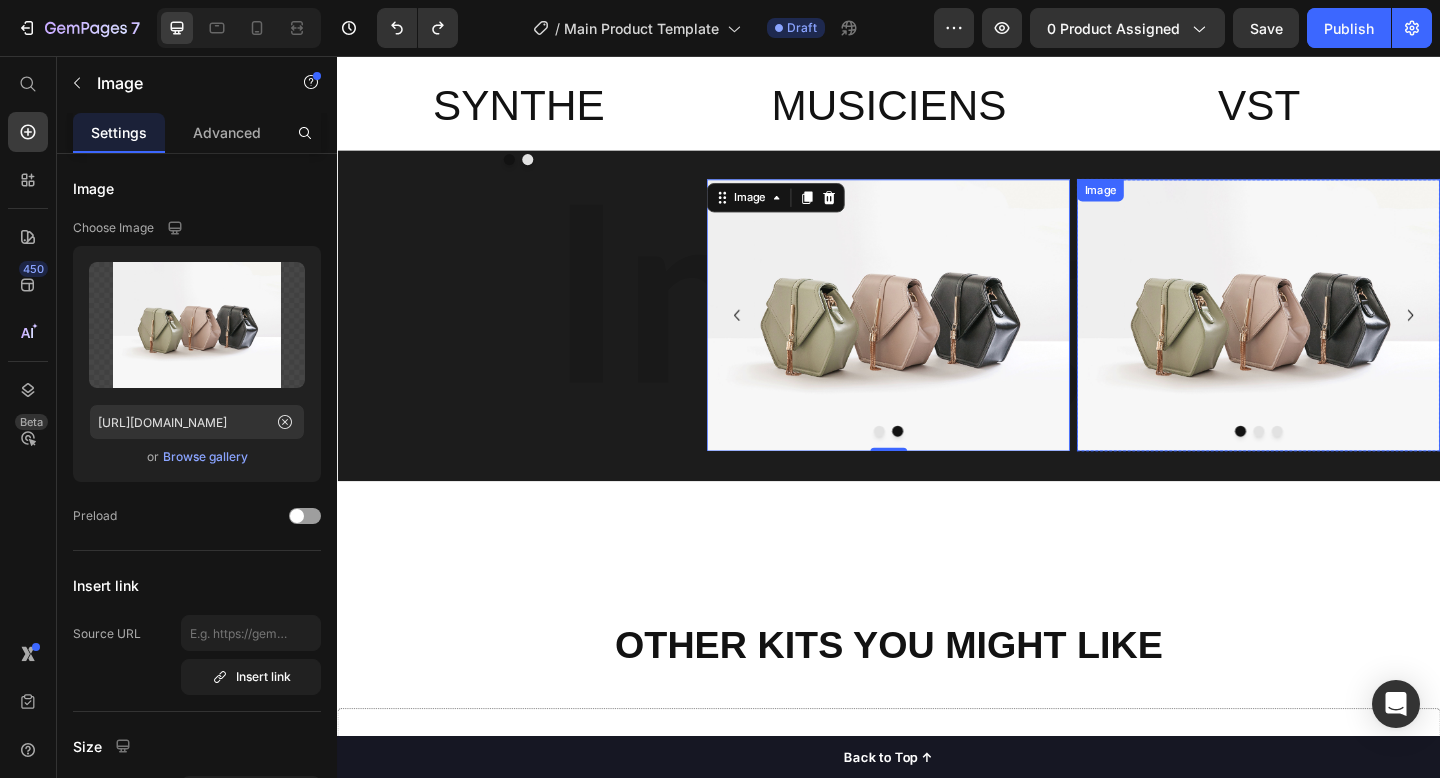 click at bounding box center [1339, 339] 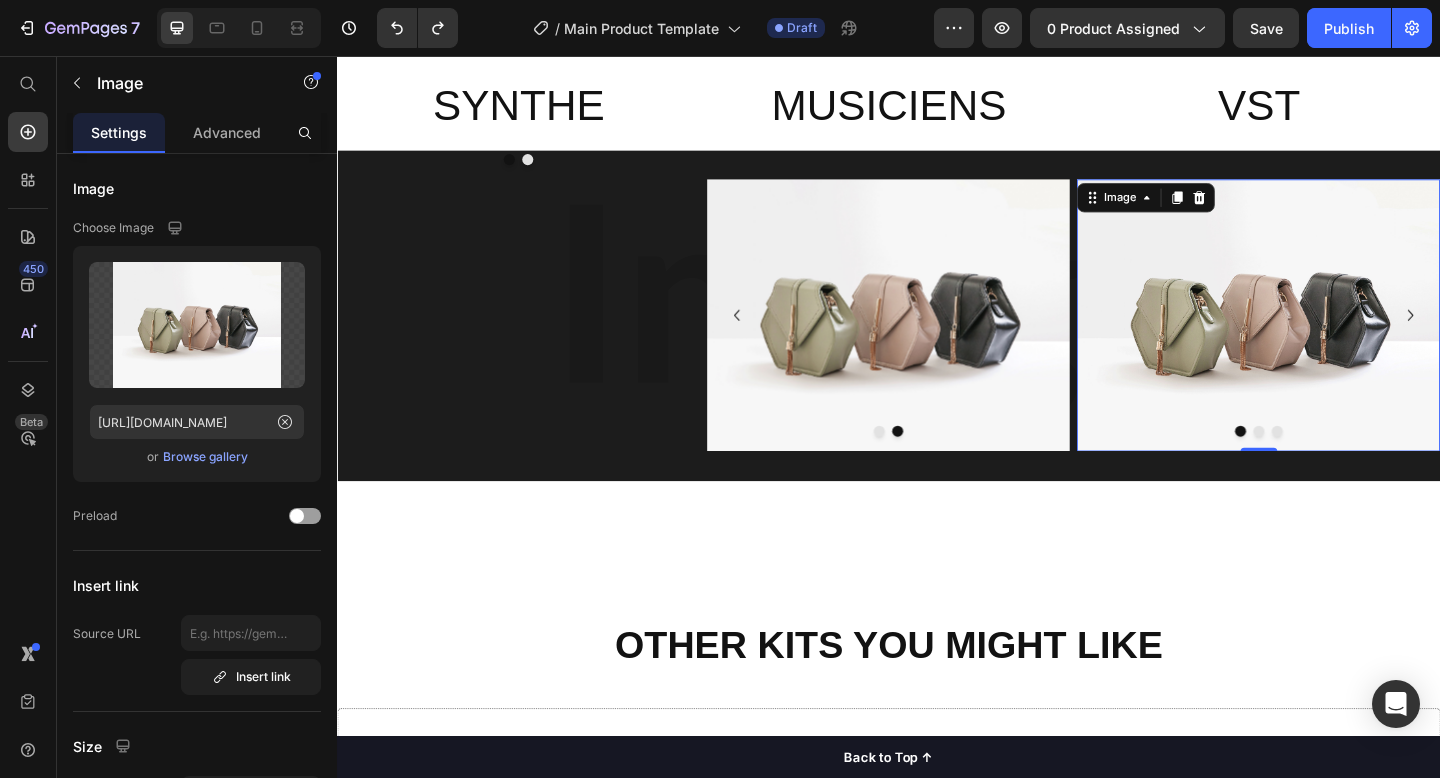 click at bounding box center [1505, 339] 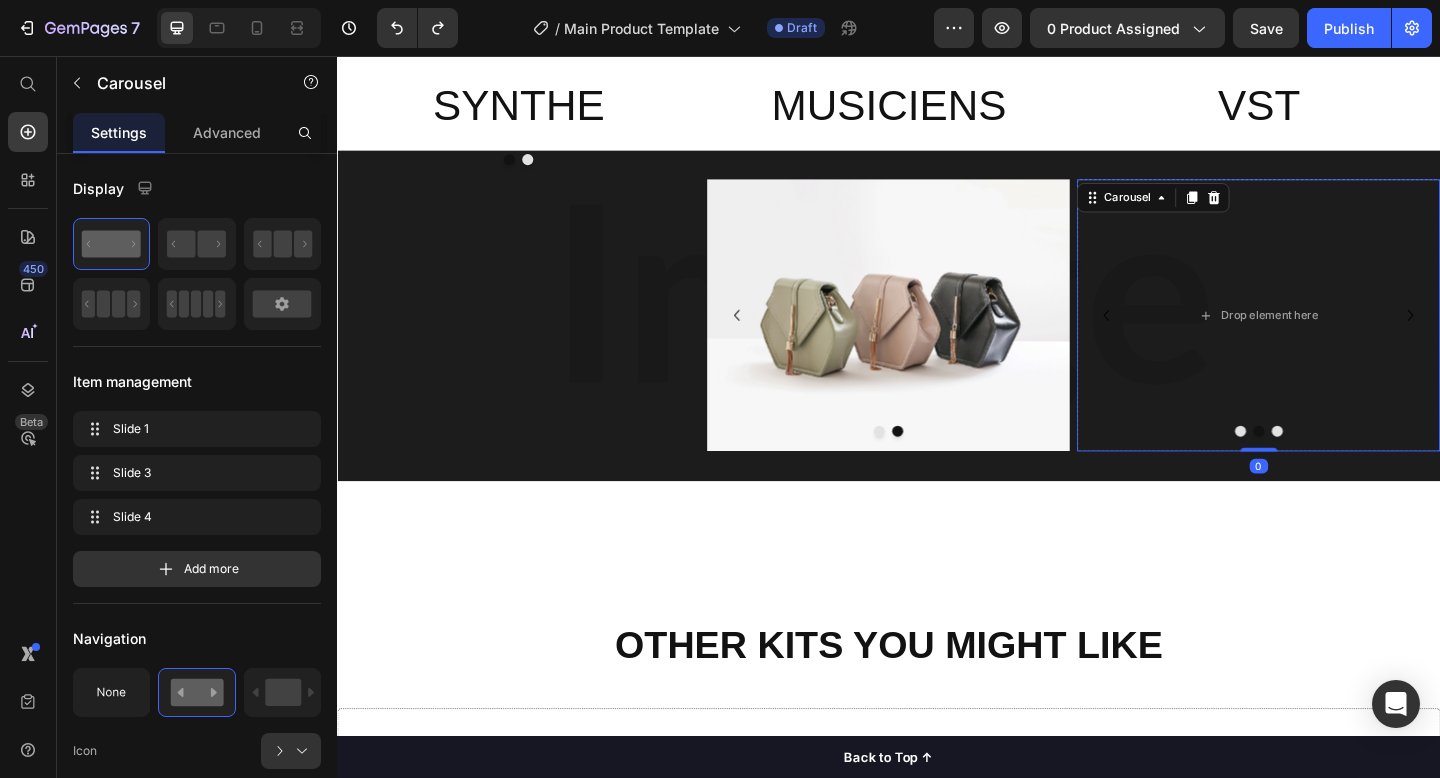 click 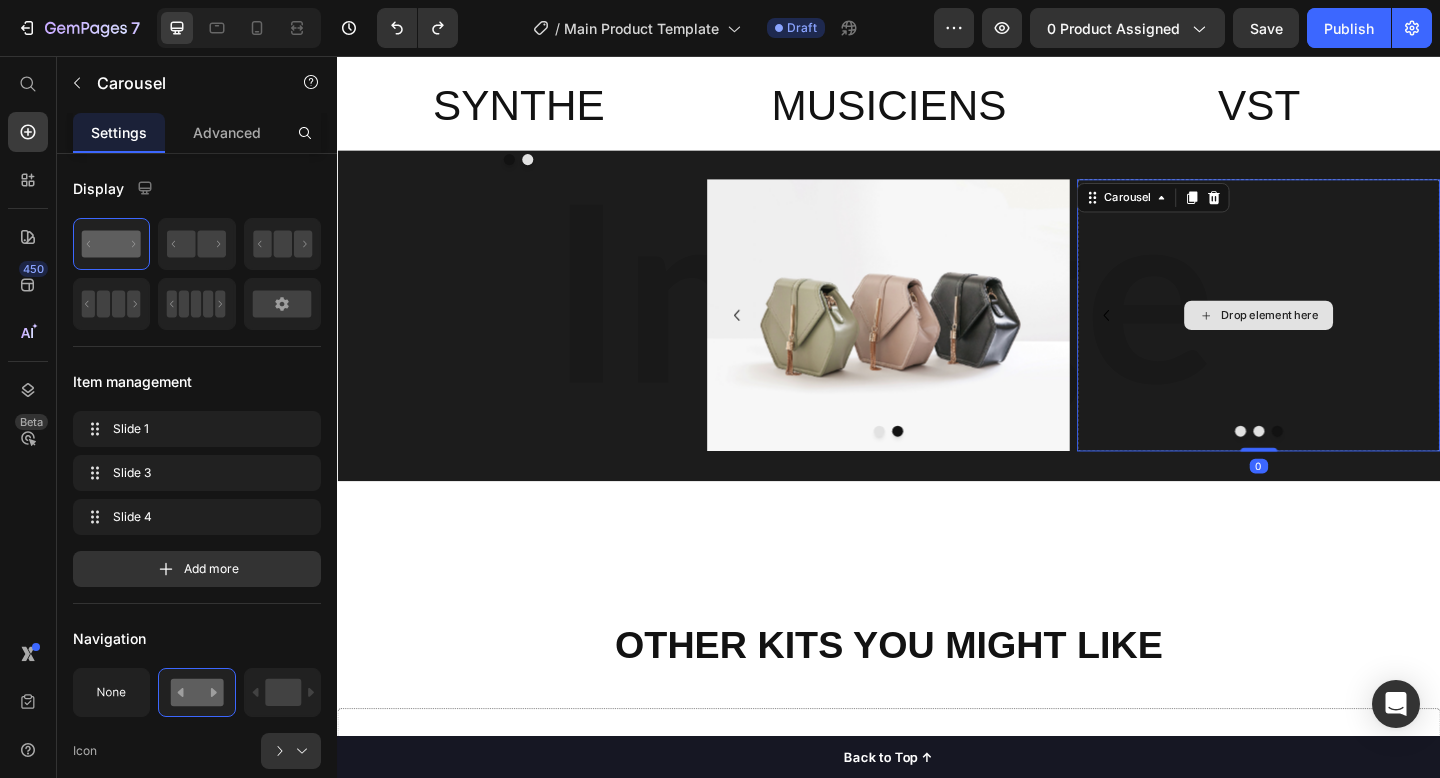 click on "Drop element here" at bounding box center [1339, 339] 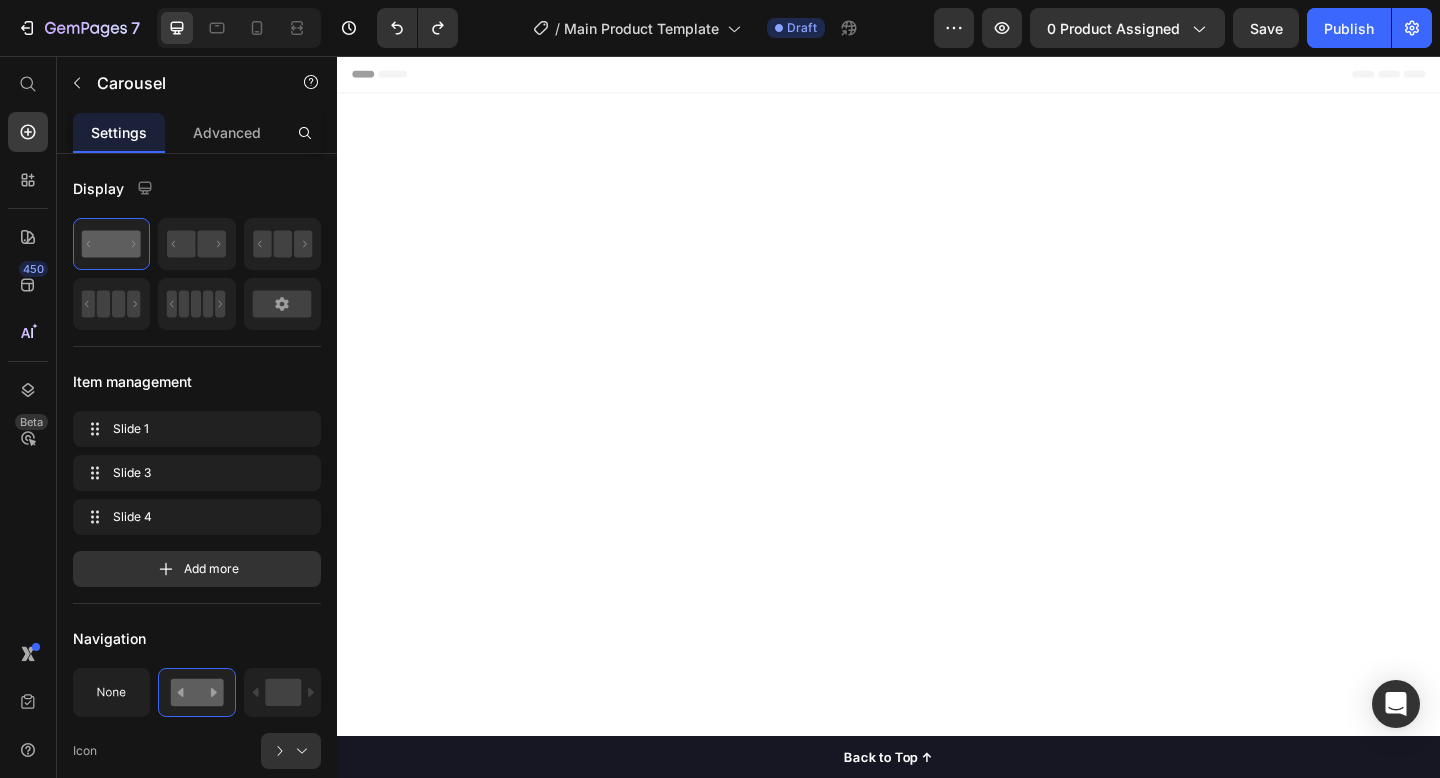 scroll, scrollTop: 2706, scrollLeft: 0, axis: vertical 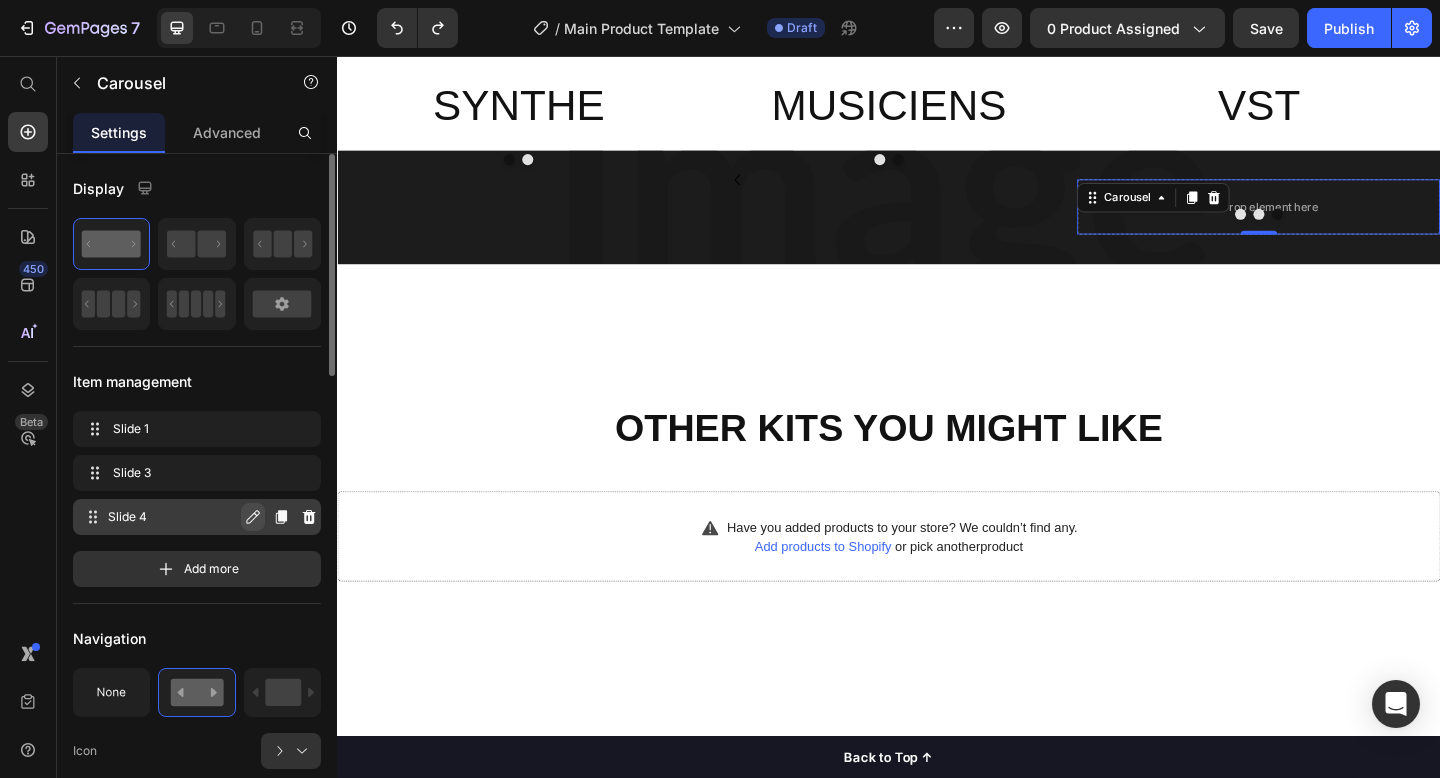 click 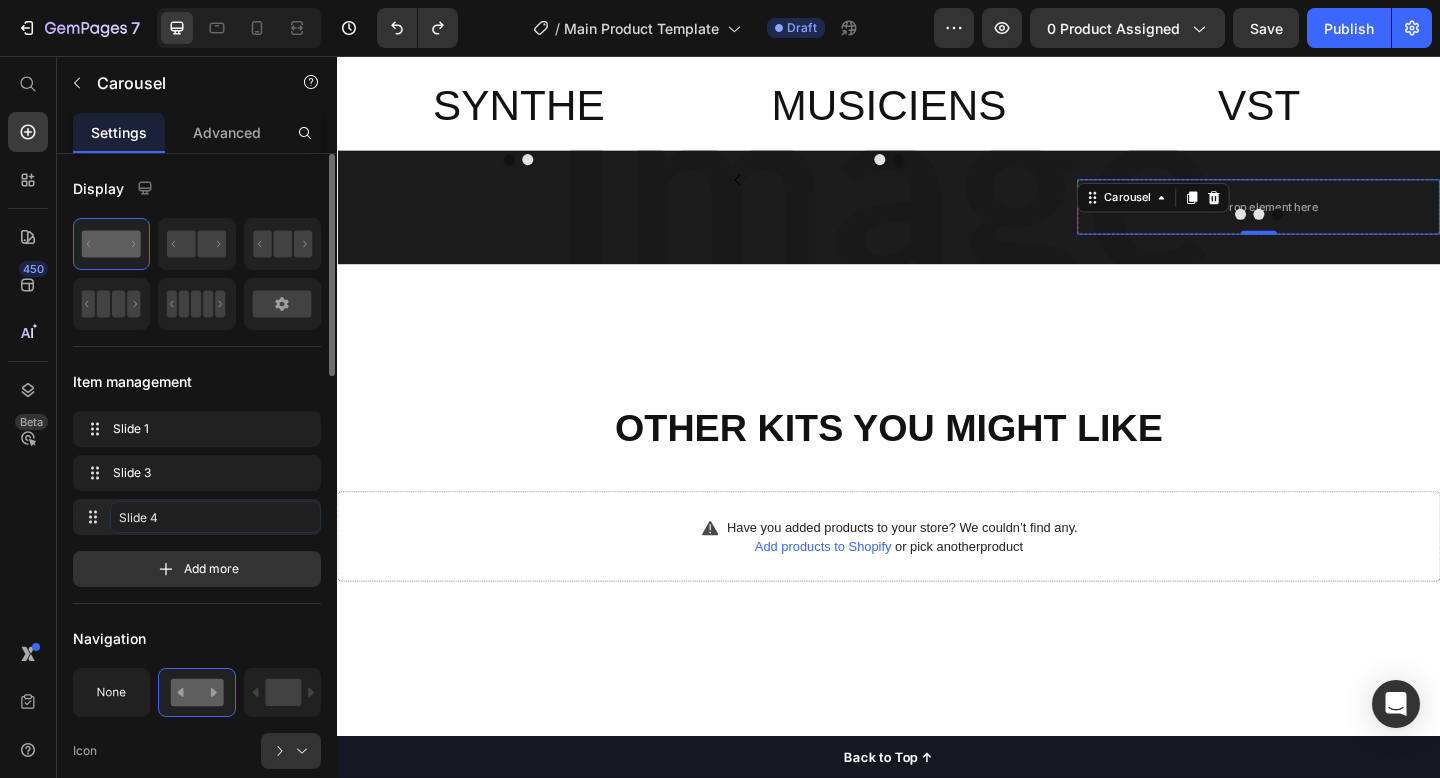 click on "Slide 4" 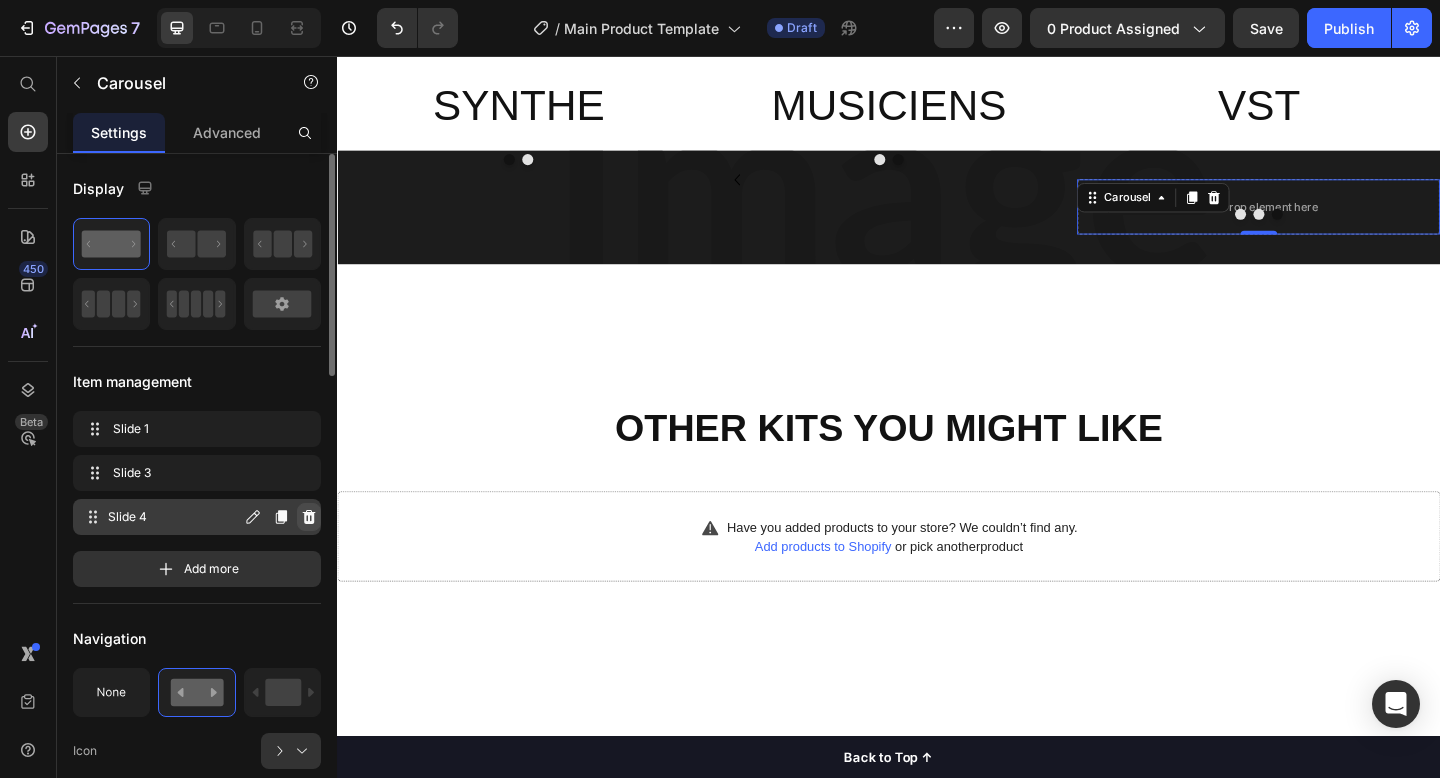 click 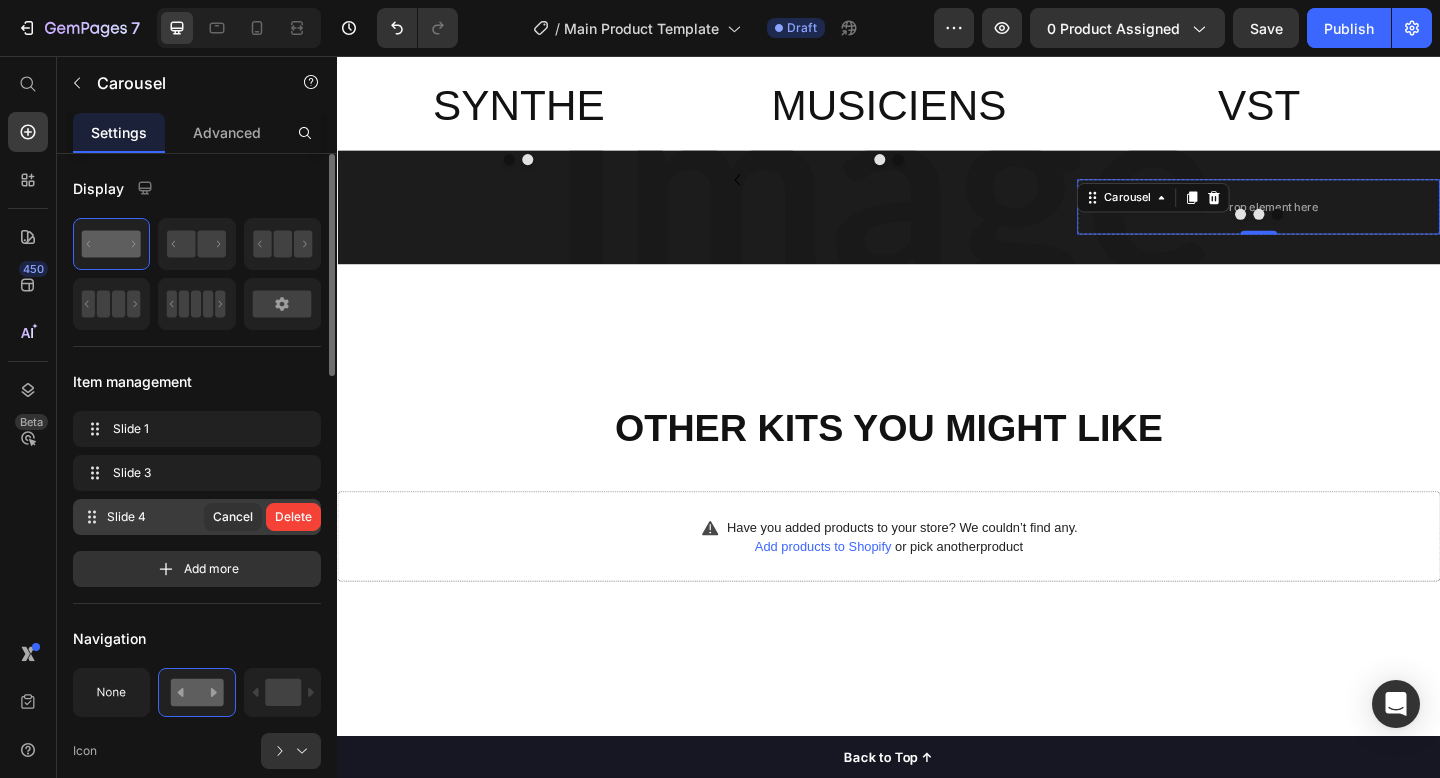 click on "Delete" at bounding box center (293, 517) 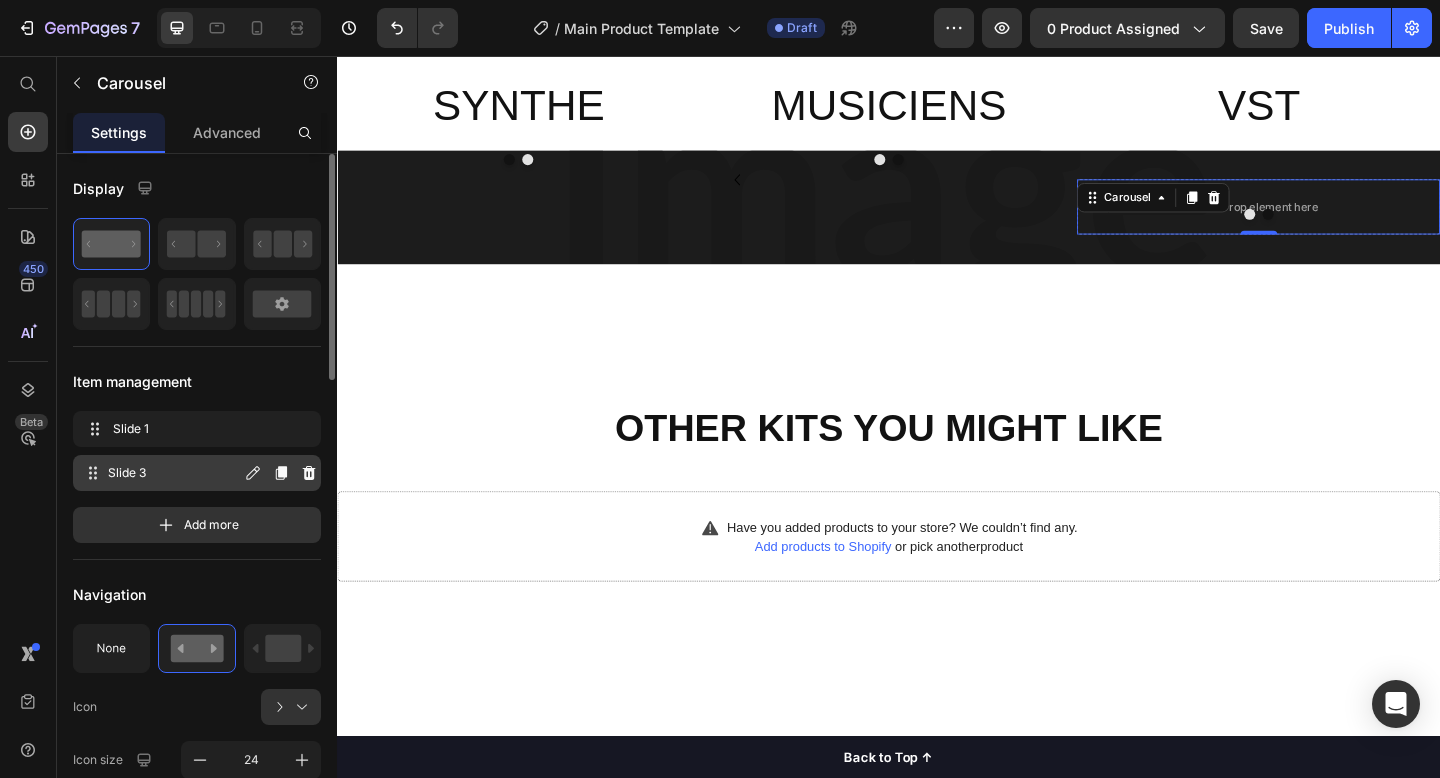 click on "Slide 3" at bounding box center [174, 473] 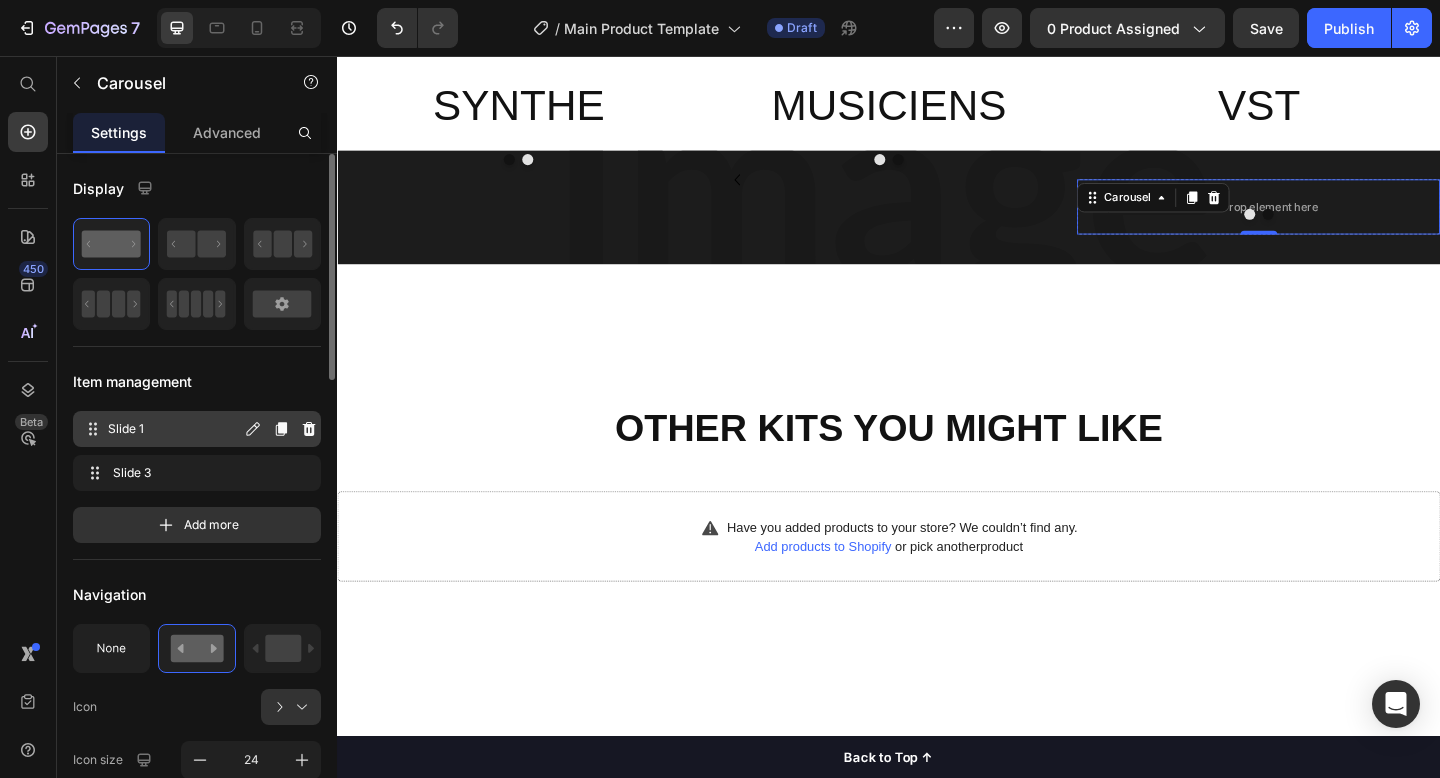 click on "Slide 1" at bounding box center [174, 429] 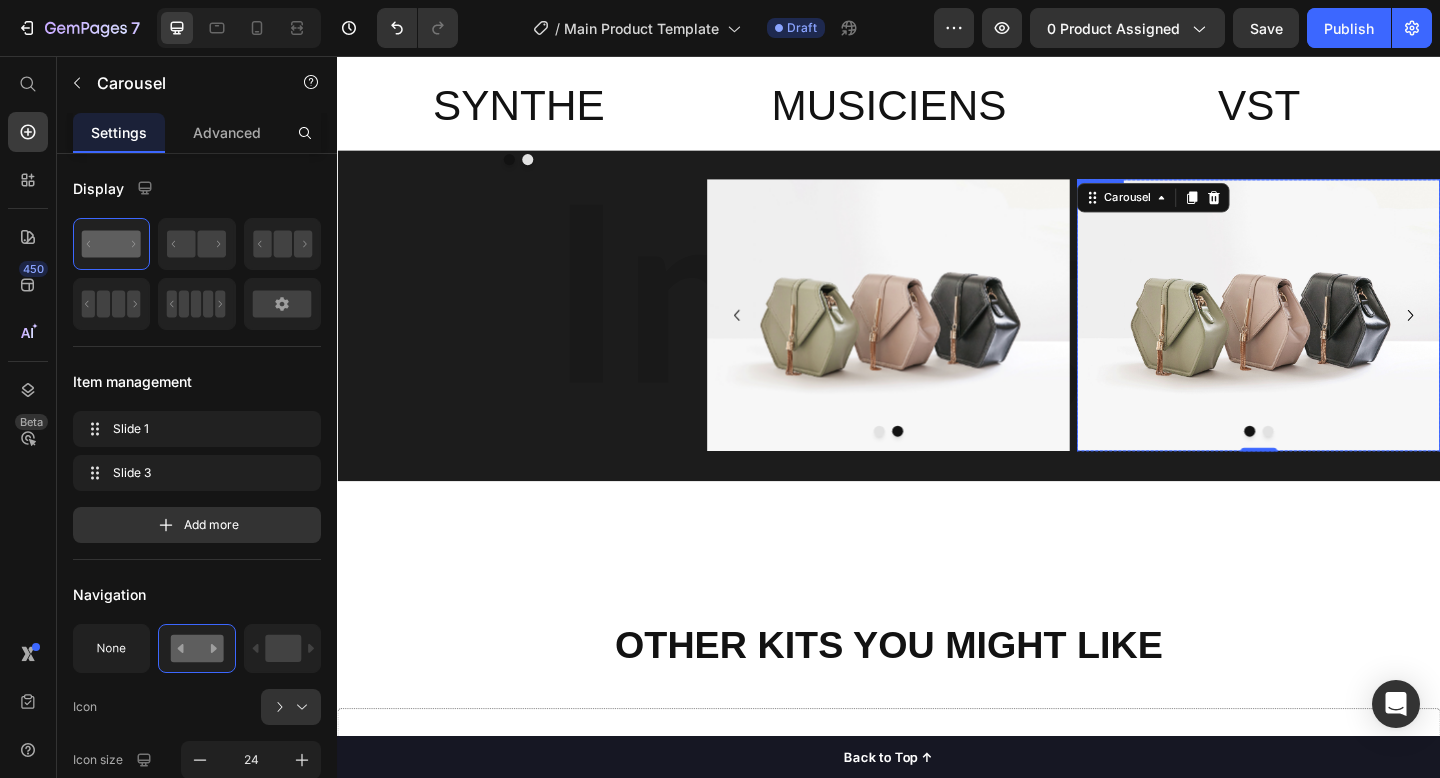 click at bounding box center (1339, 339) 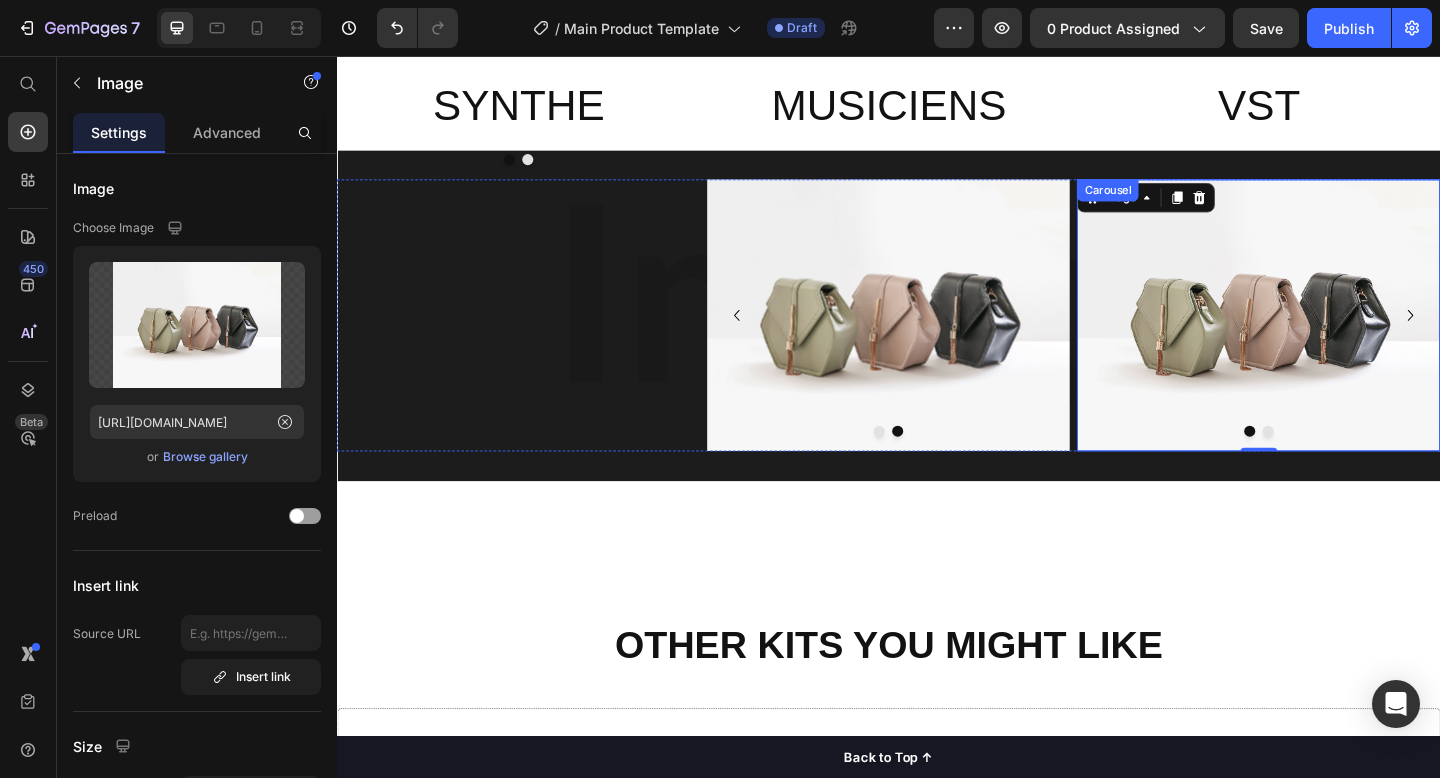 click at bounding box center (1339, 465) 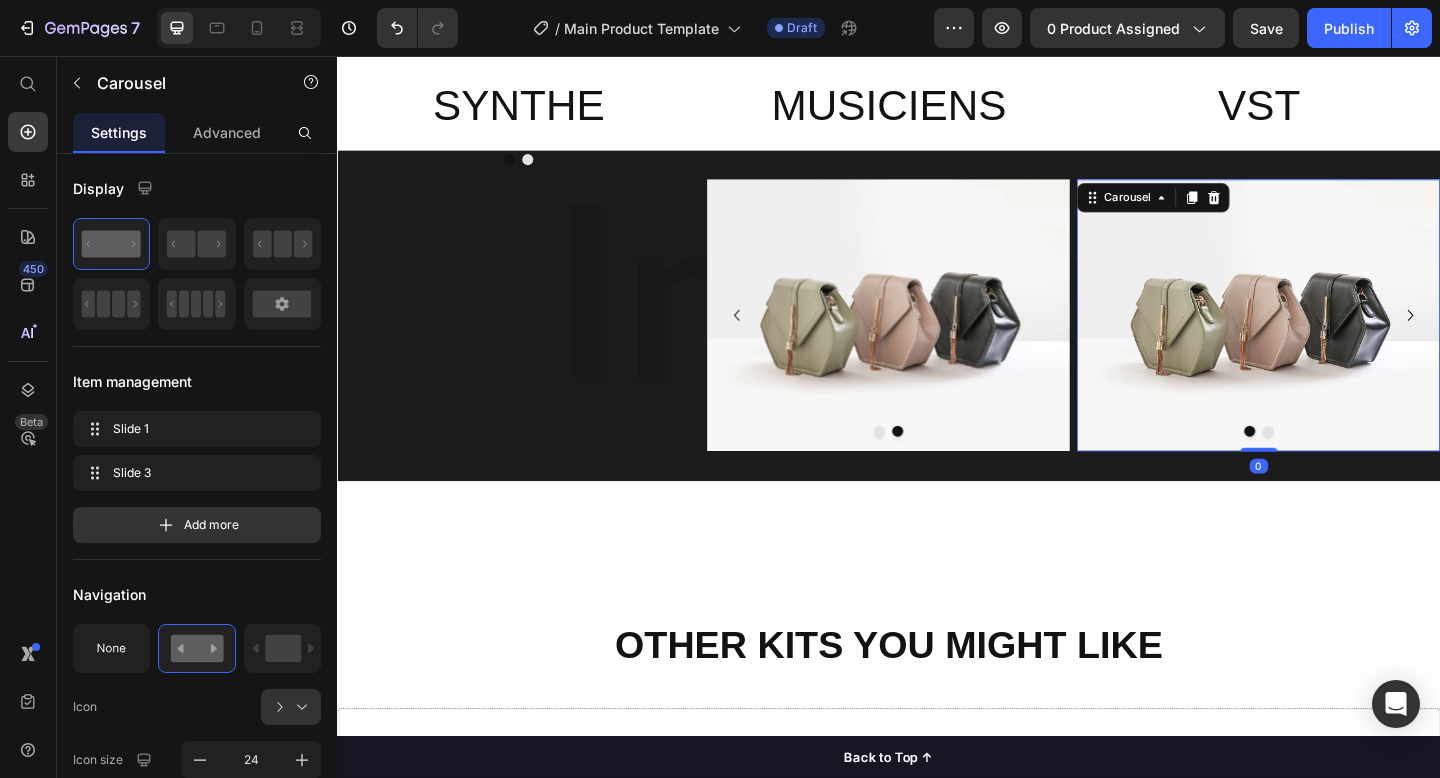 click at bounding box center (1350, 465) 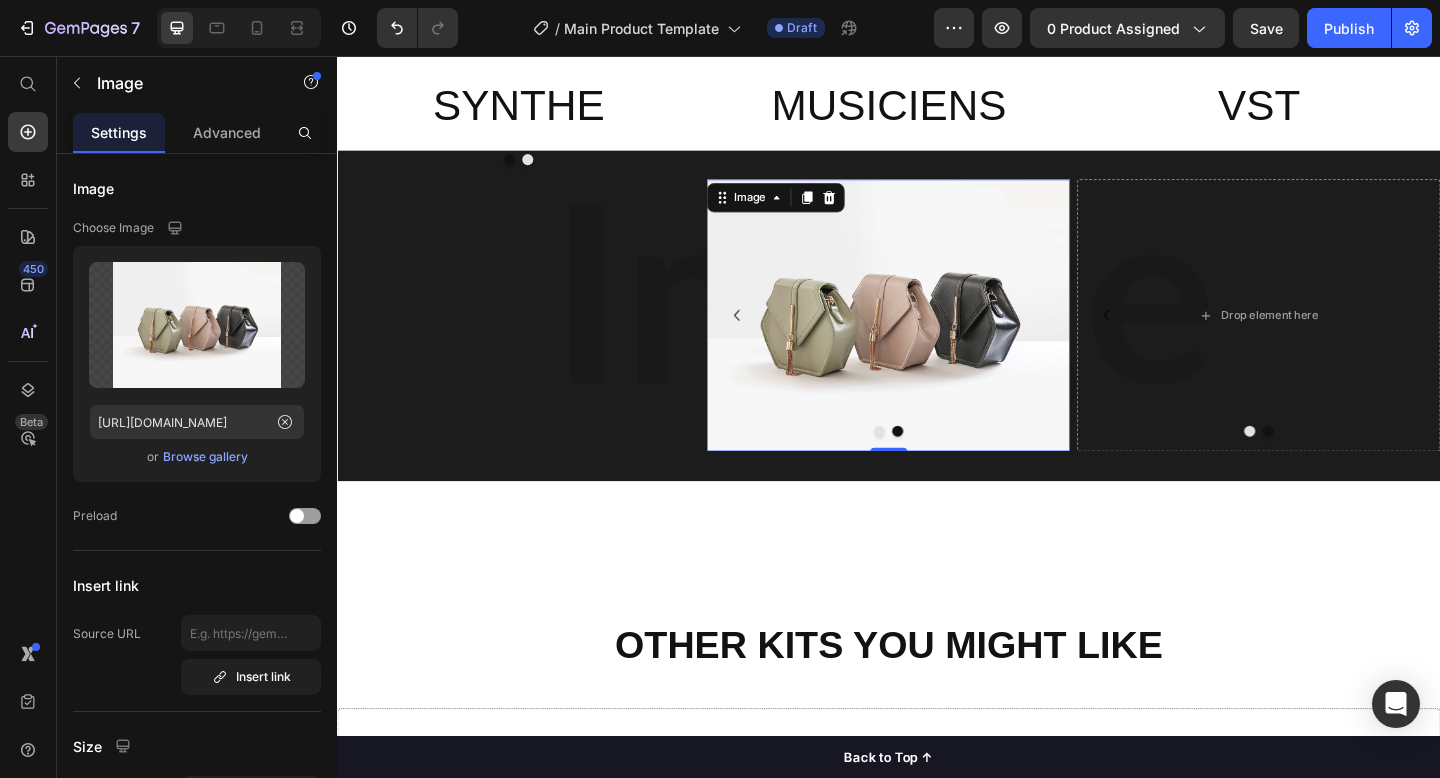 click at bounding box center (937, 339) 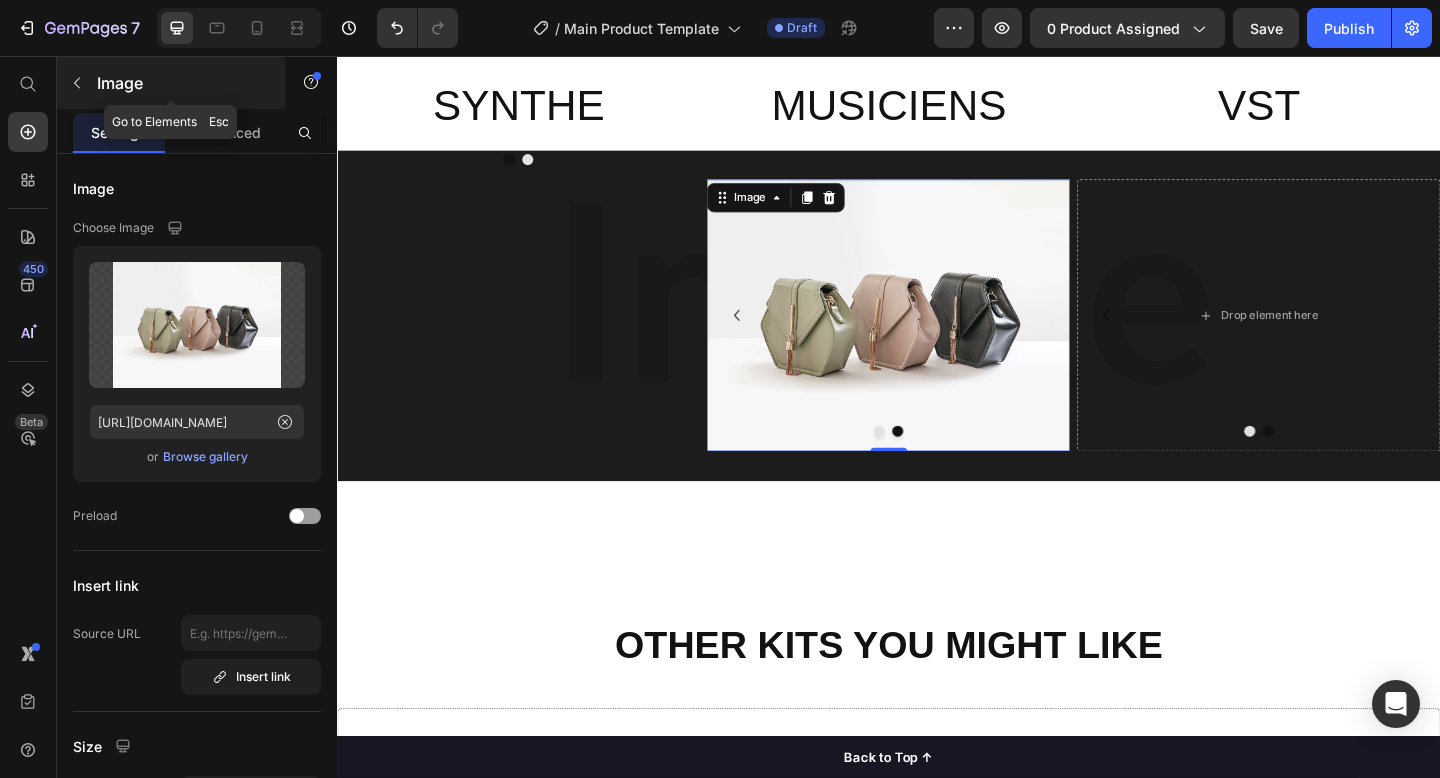 click 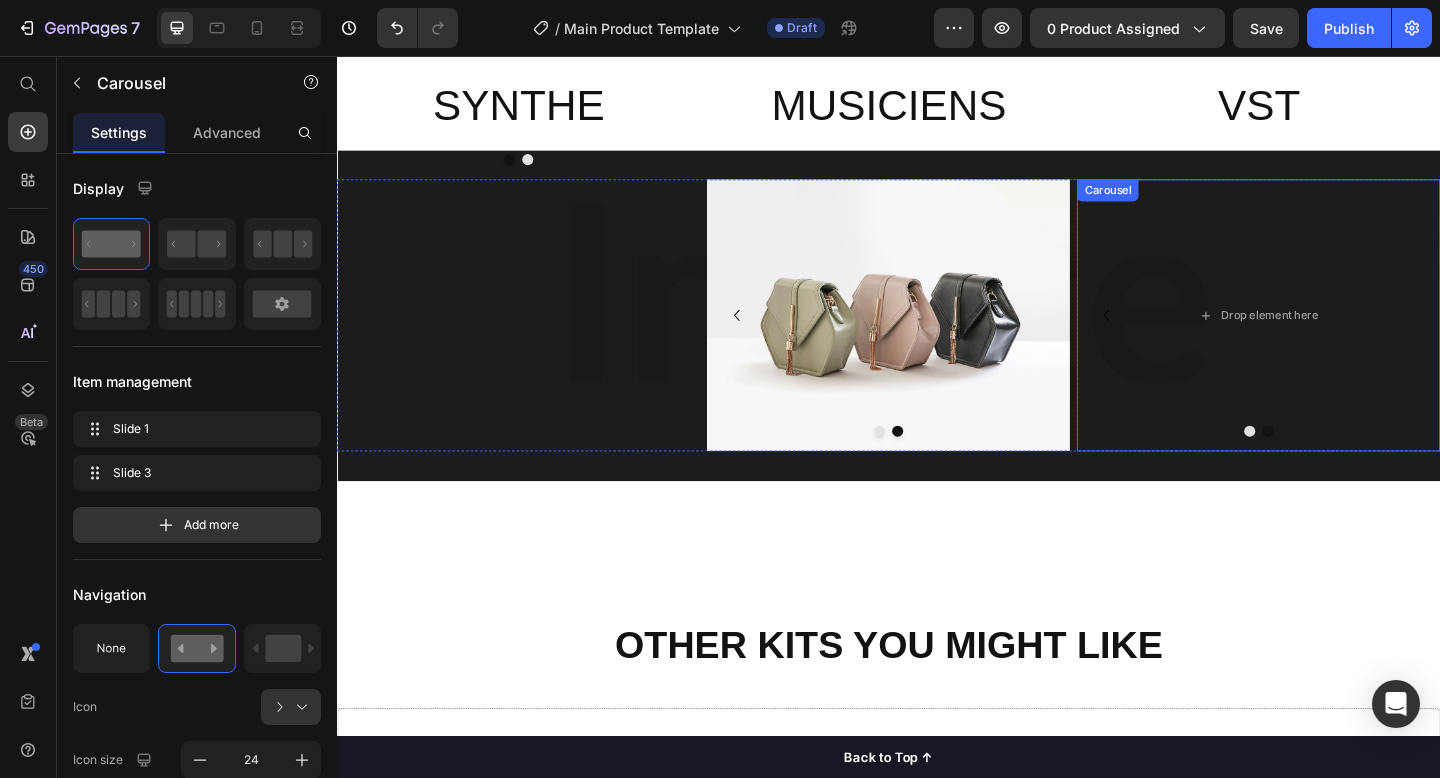 click on "Drop element here" at bounding box center (1339, 339) 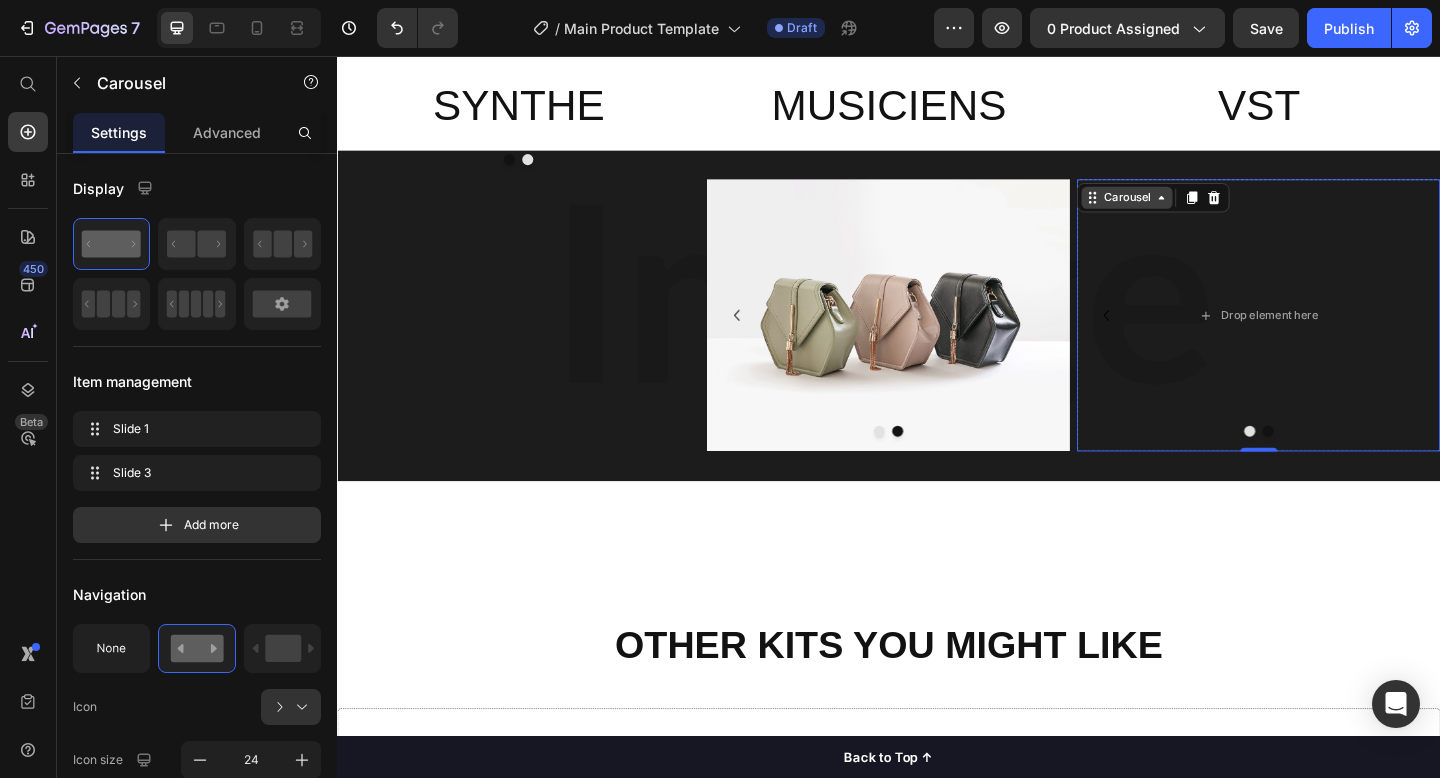 click on "Carousel" at bounding box center [1196, 211] 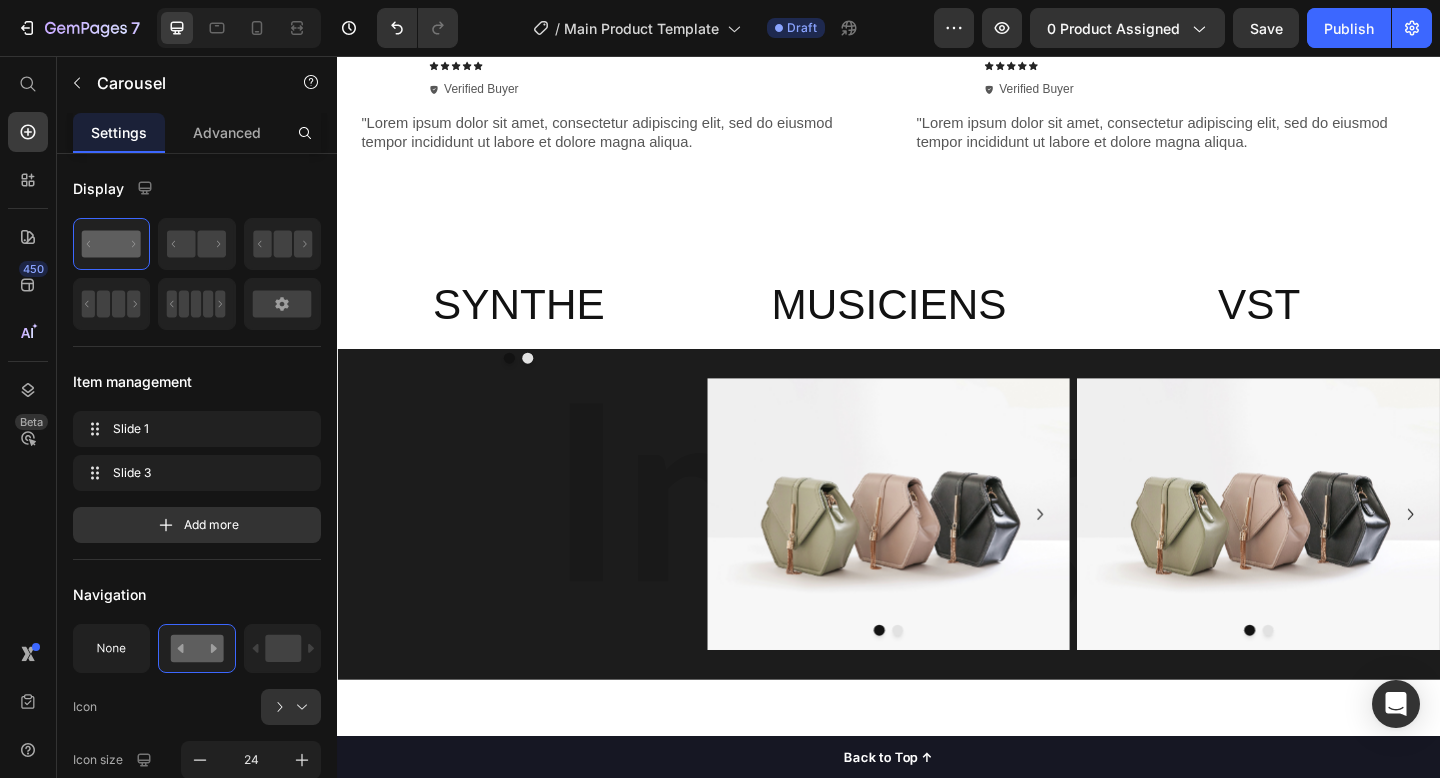 scroll, scrollTop: 2658, scrollLeft: 0, axis: vertical 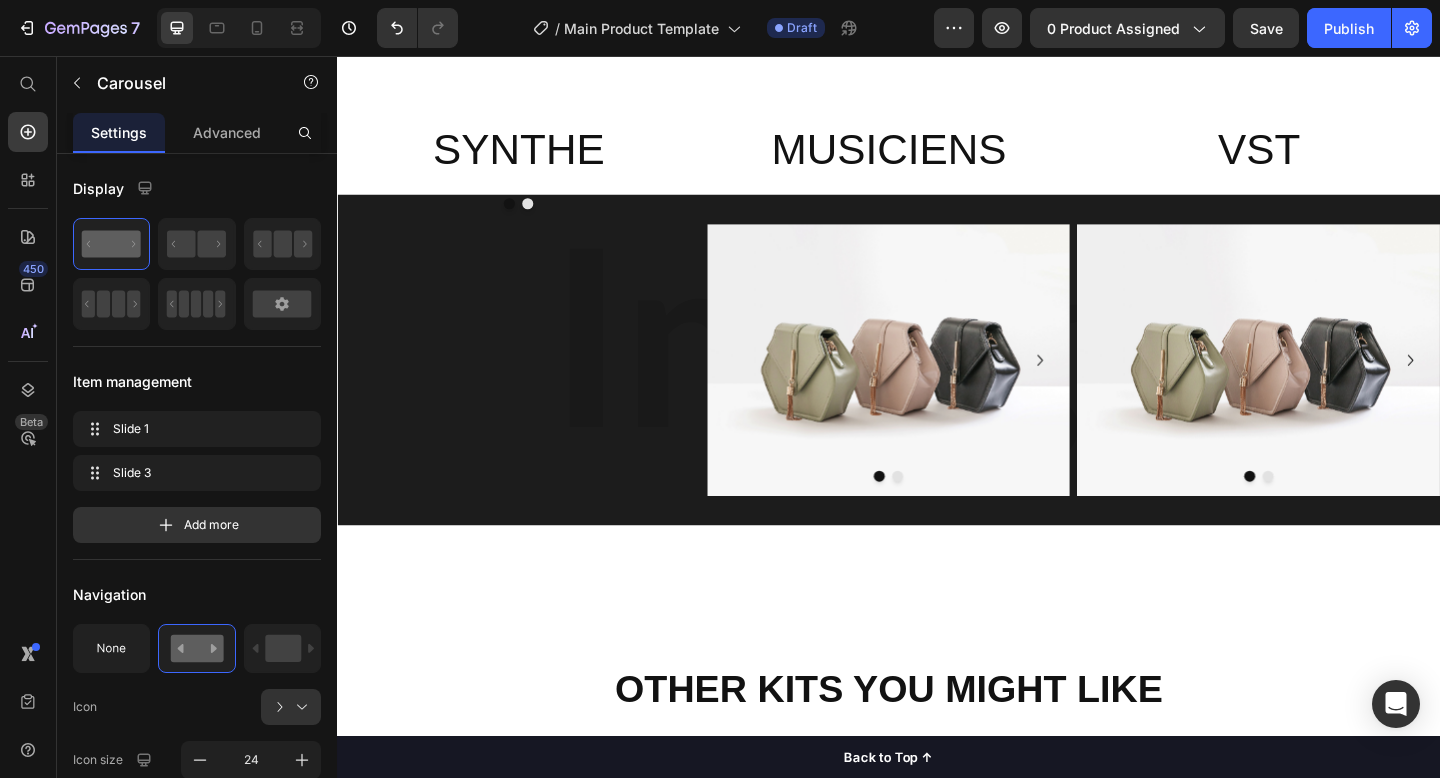 click 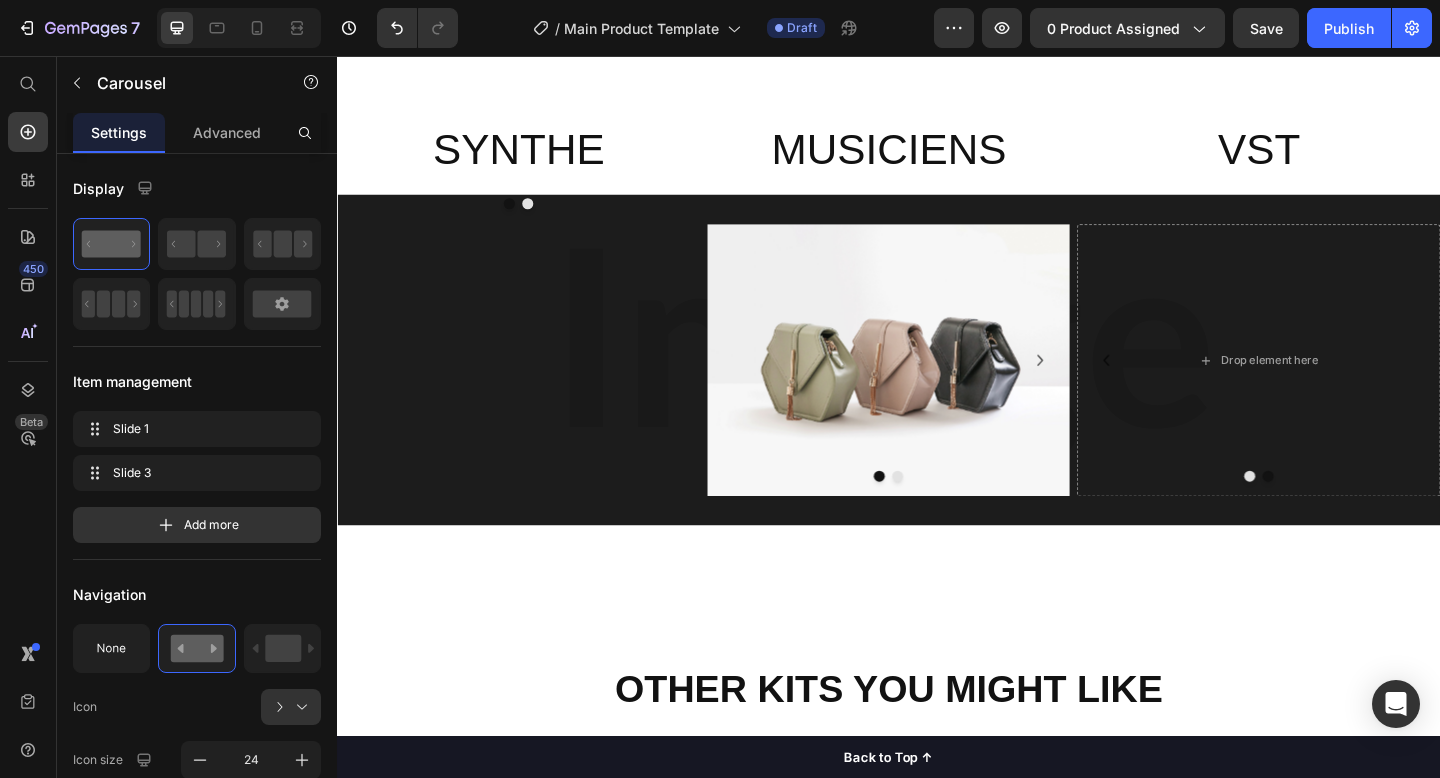 click at bounding box center [1339, 513] 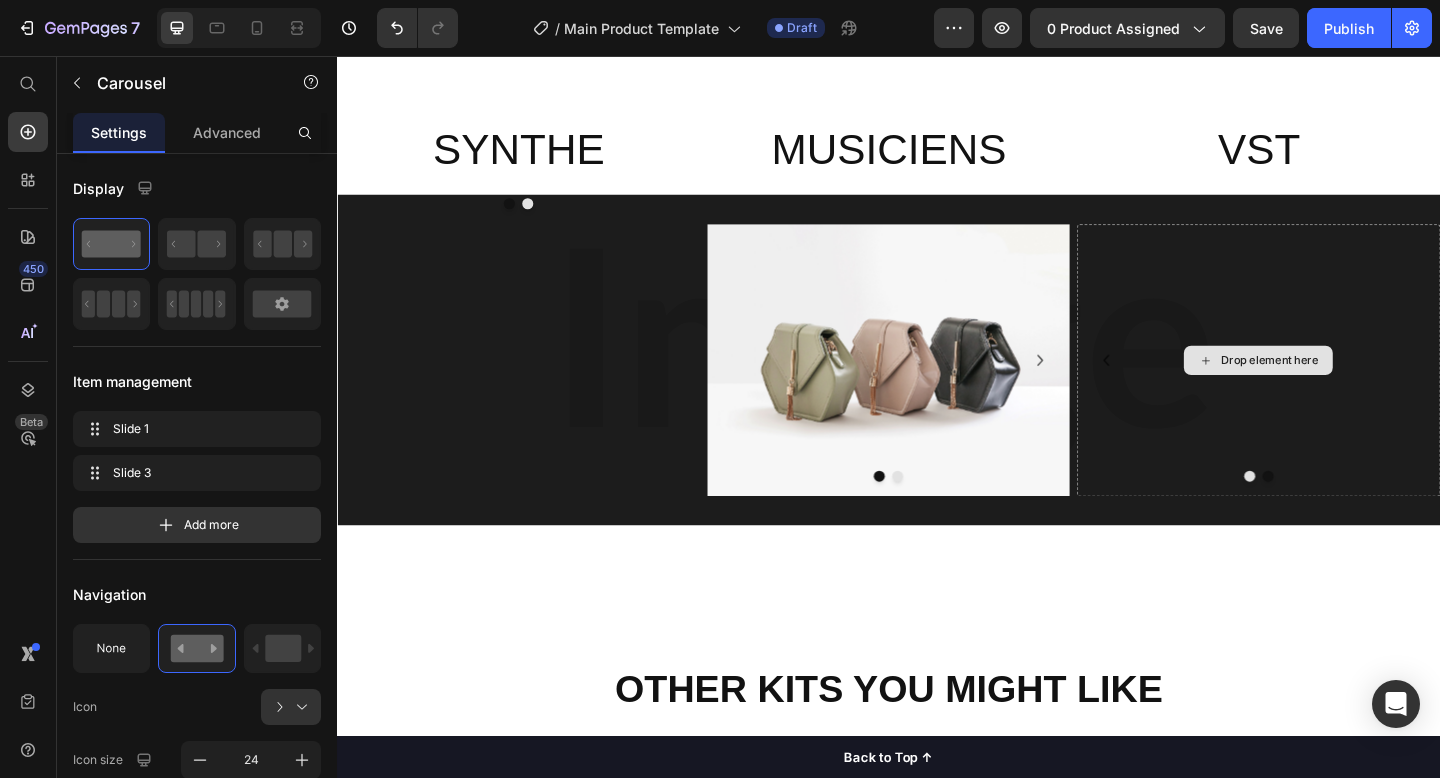 click on "Drop element here" at bounding box center (1352, 387) 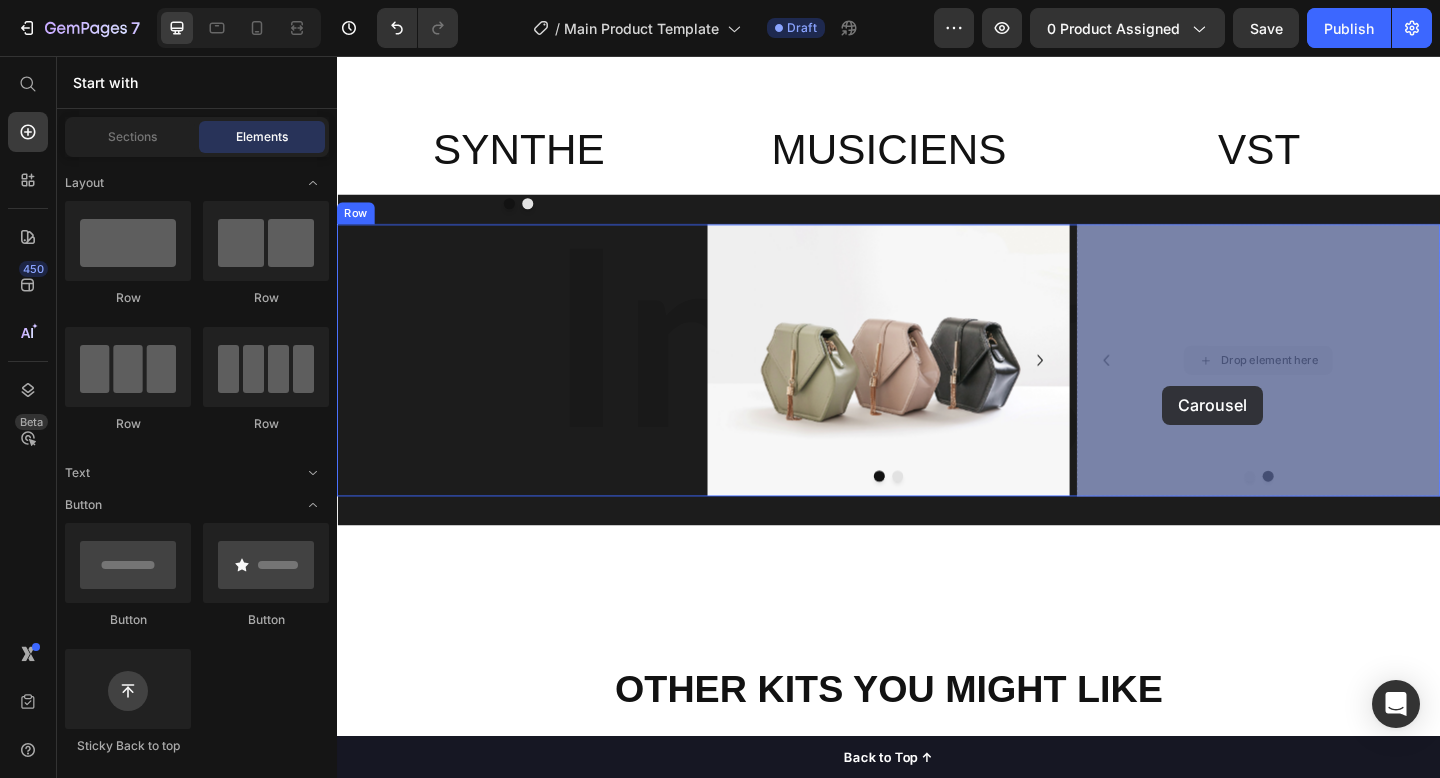 drag, startPoint x: 1307, startPoint y: 392, endPoint x: 1234, endPoint y: 411, distance: 75.43209 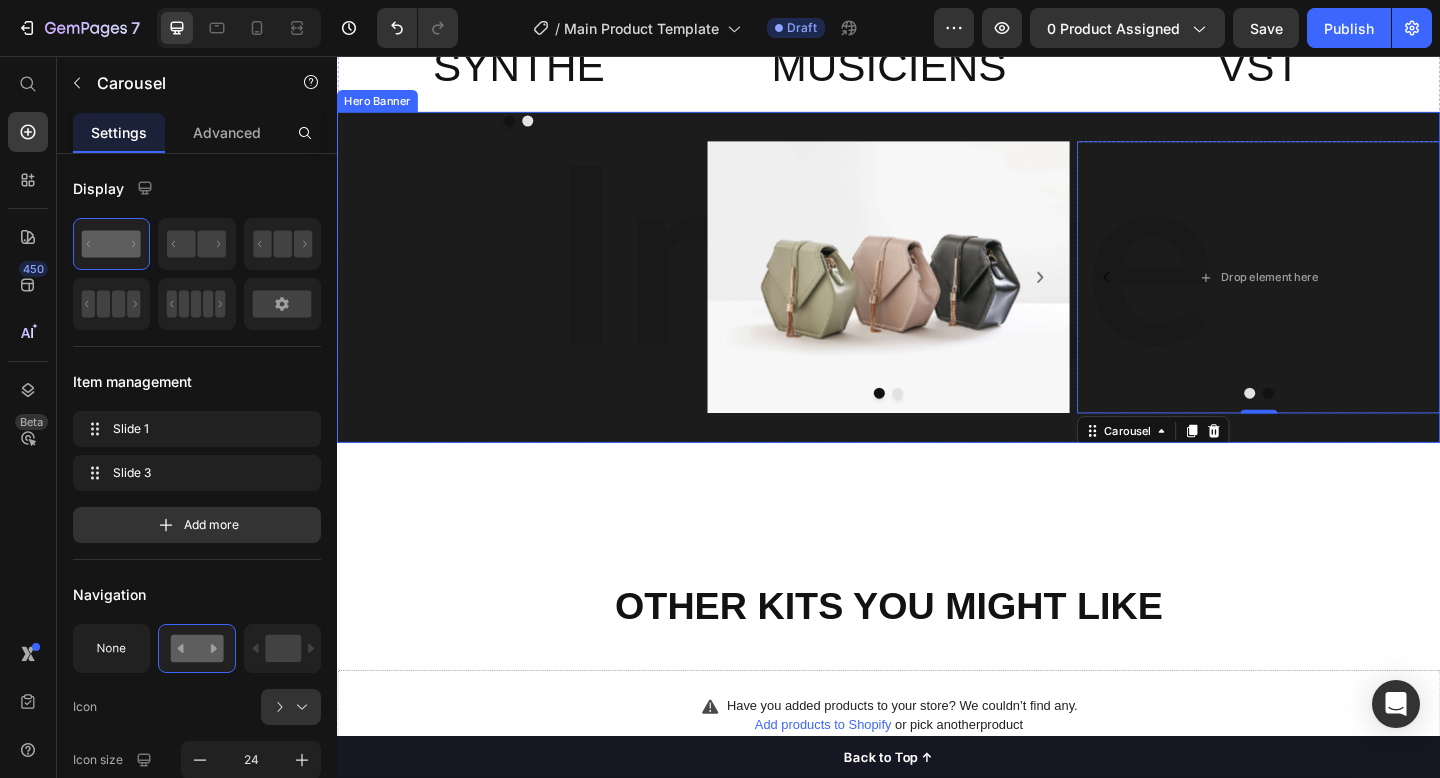 scroll, scrollTop: 2743, scrollLeft: 0, axis: vertical 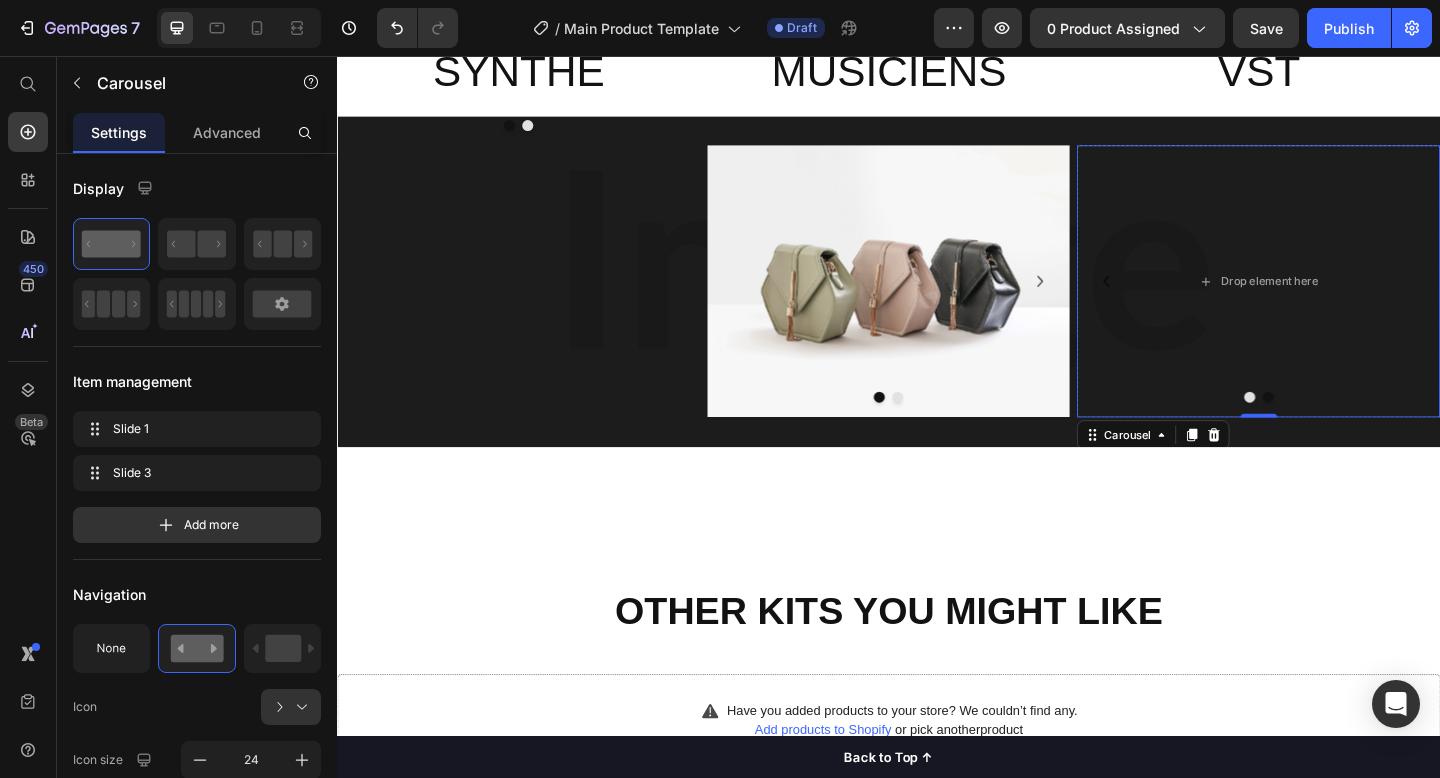 click at bounding box center [1350, 428] 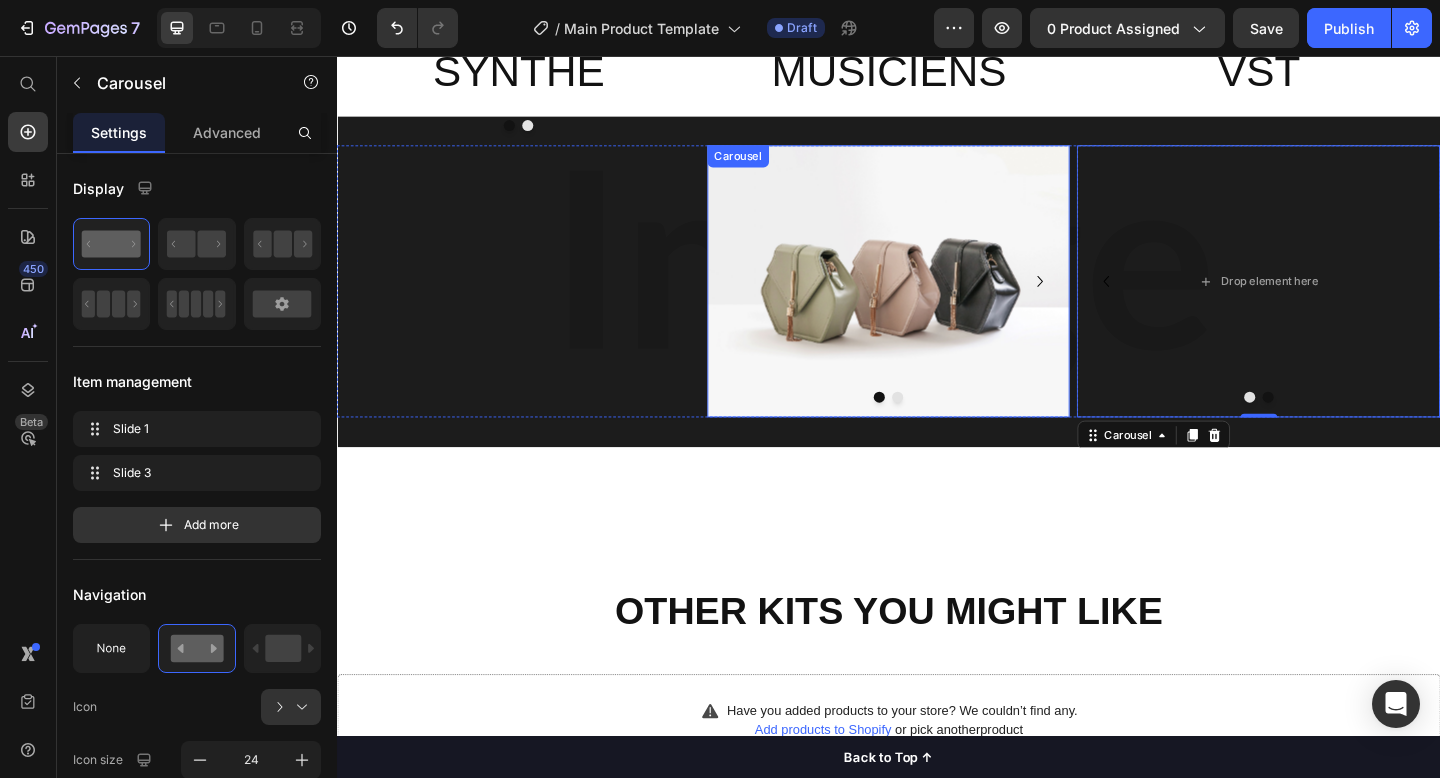 click 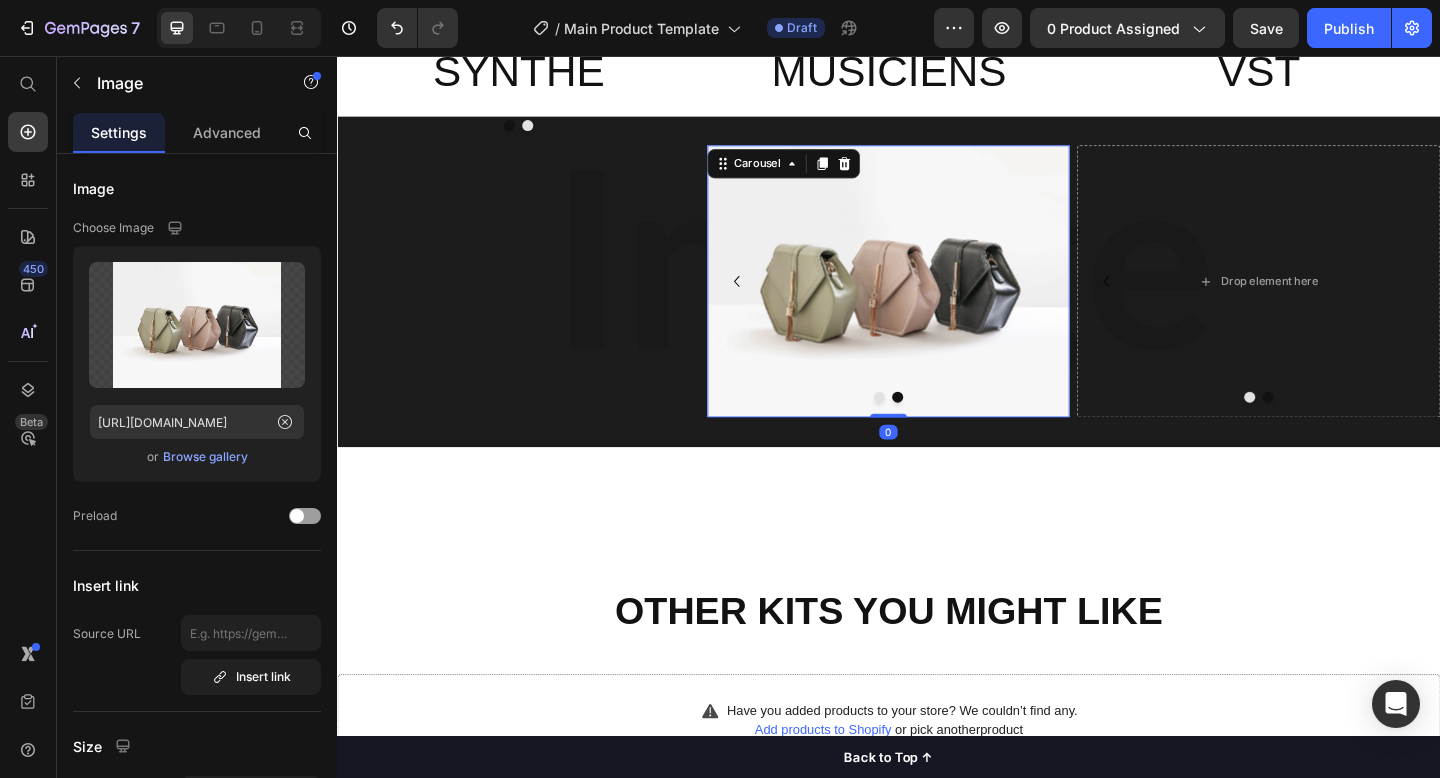 click at bounding box center (937, 302) 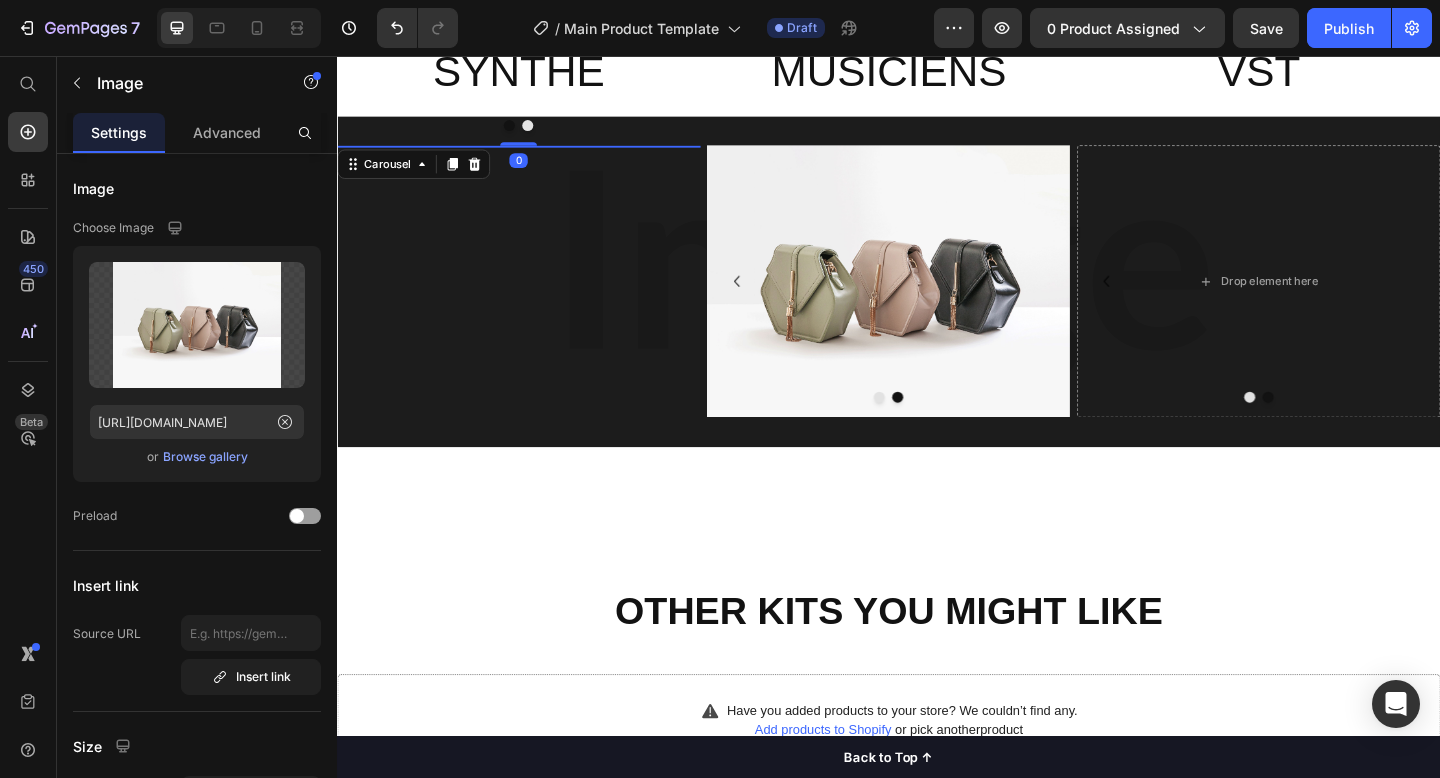 click at bounding box center (524, 132) 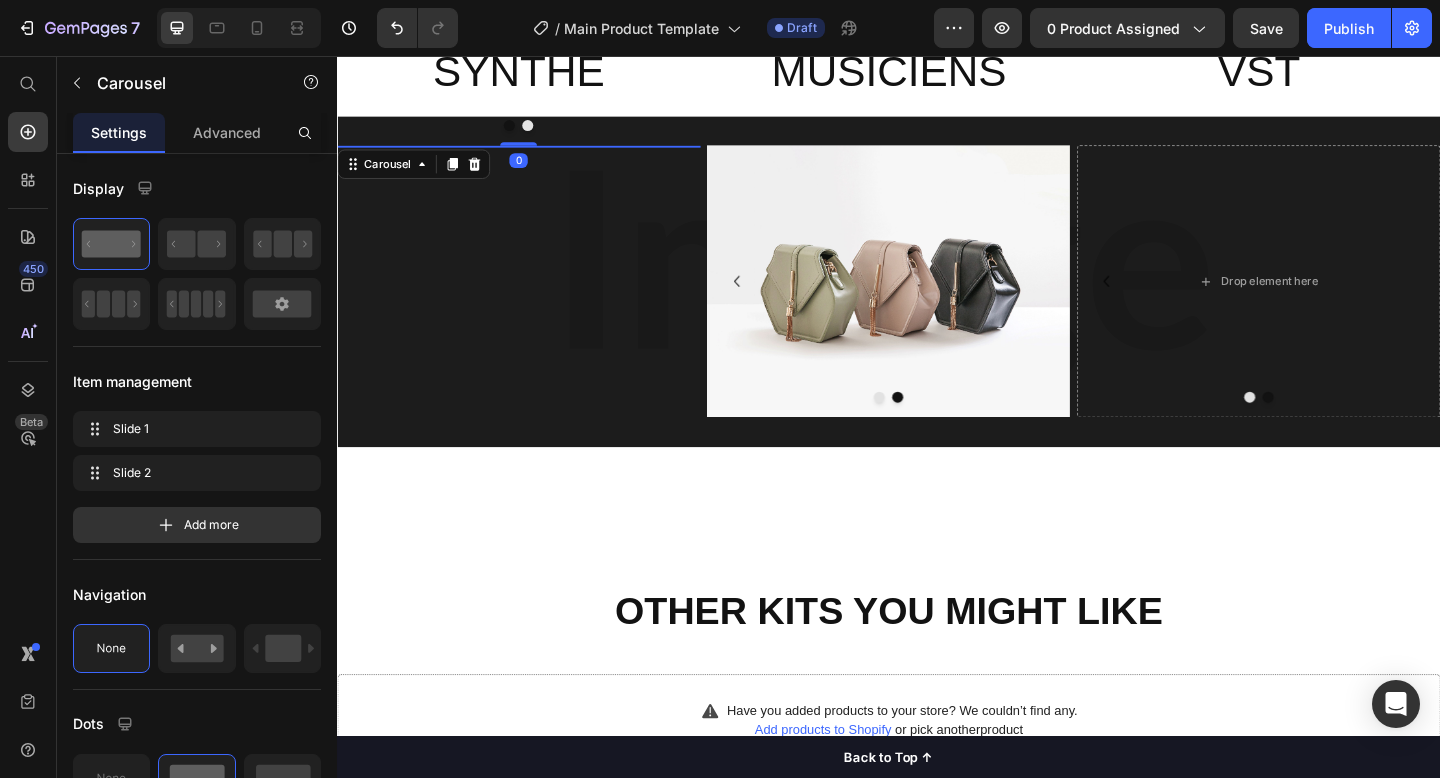 click at bounding box center (524, 132) 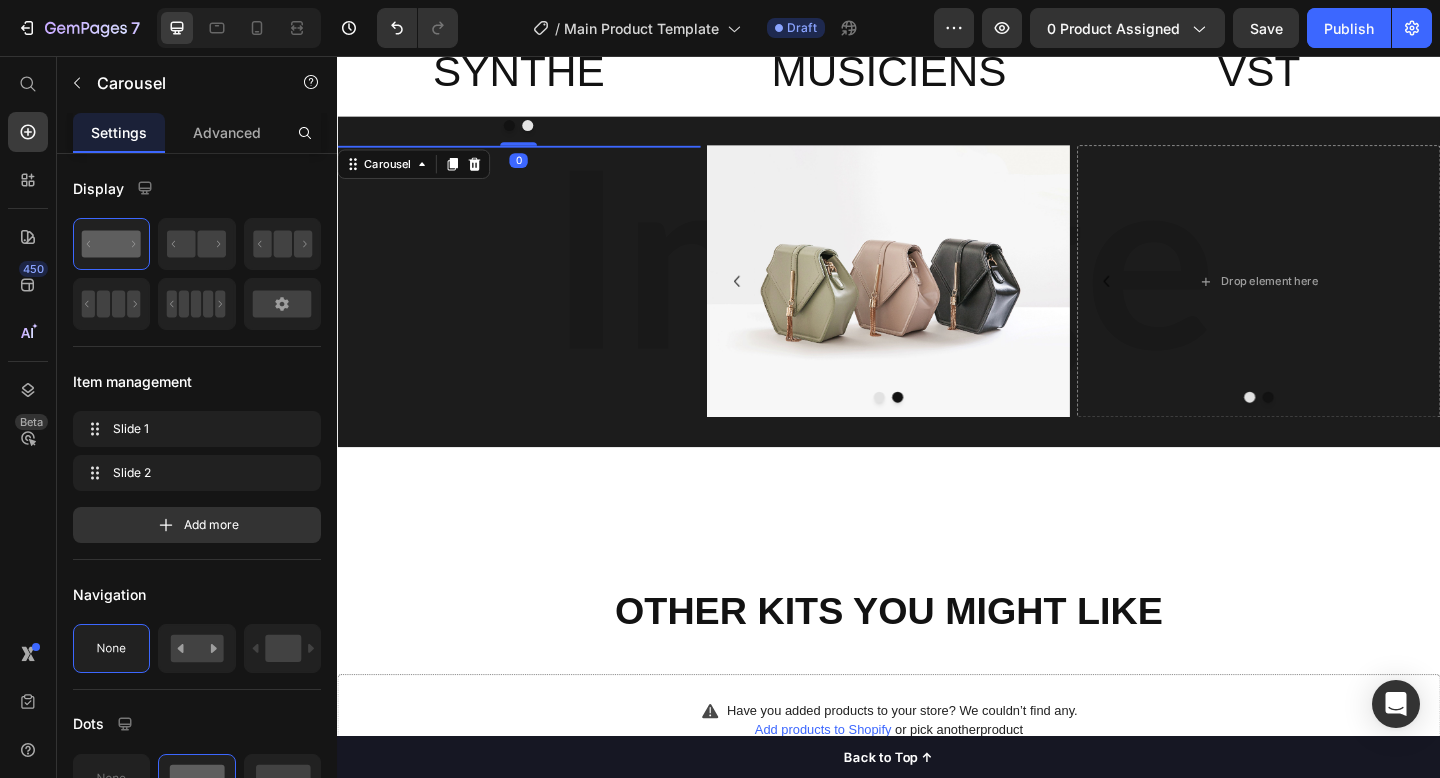 click at bounding box center [534, 132] 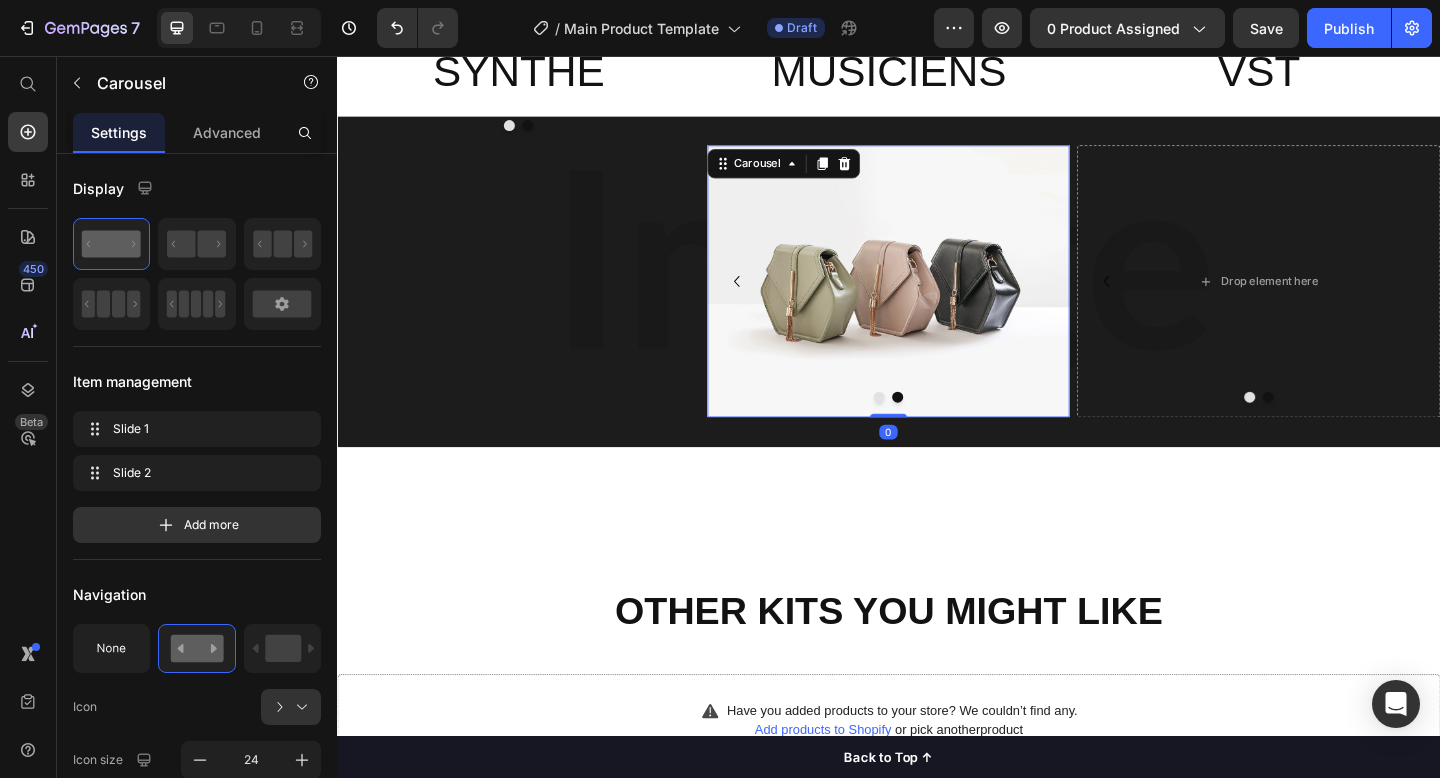 click at bounding box center (927, 428) 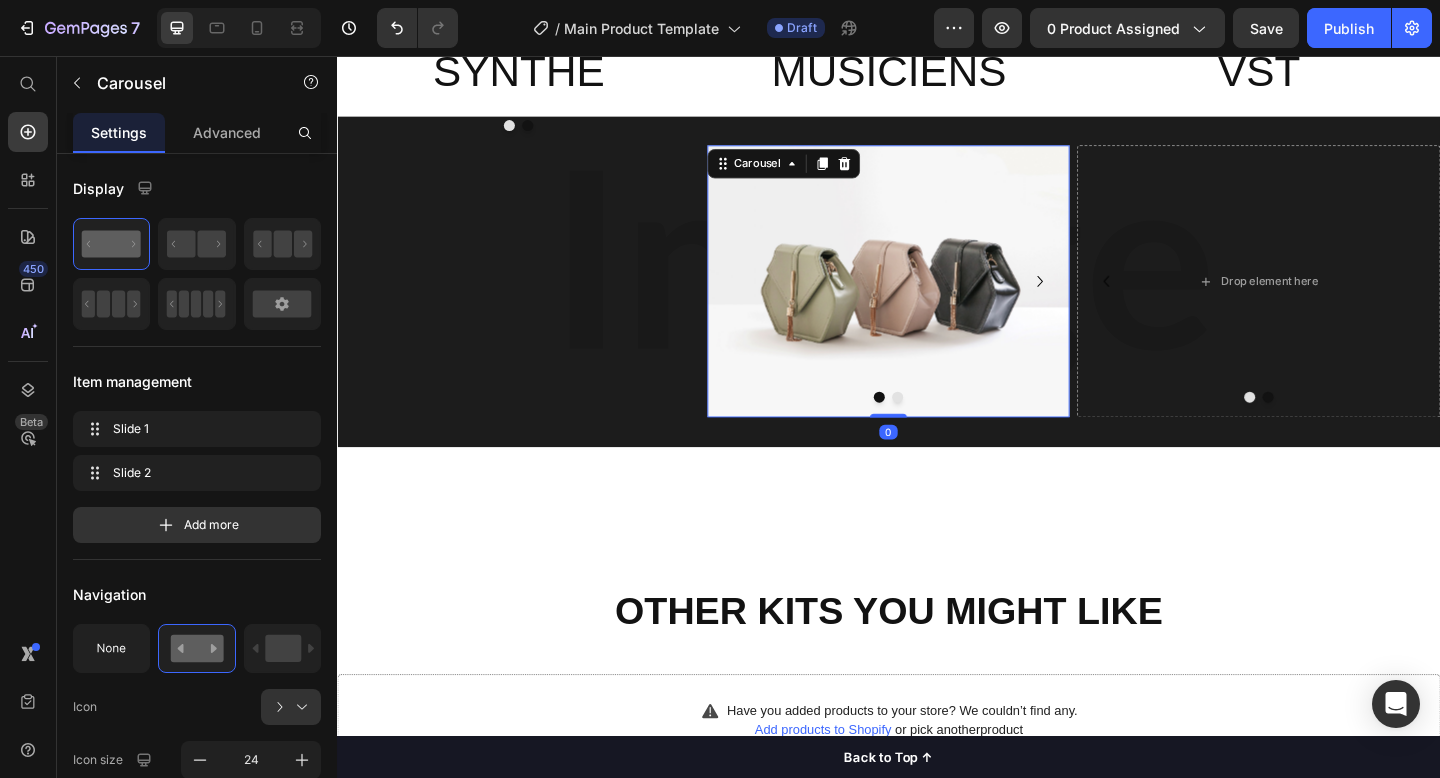 click at bounding box center [937, 428] 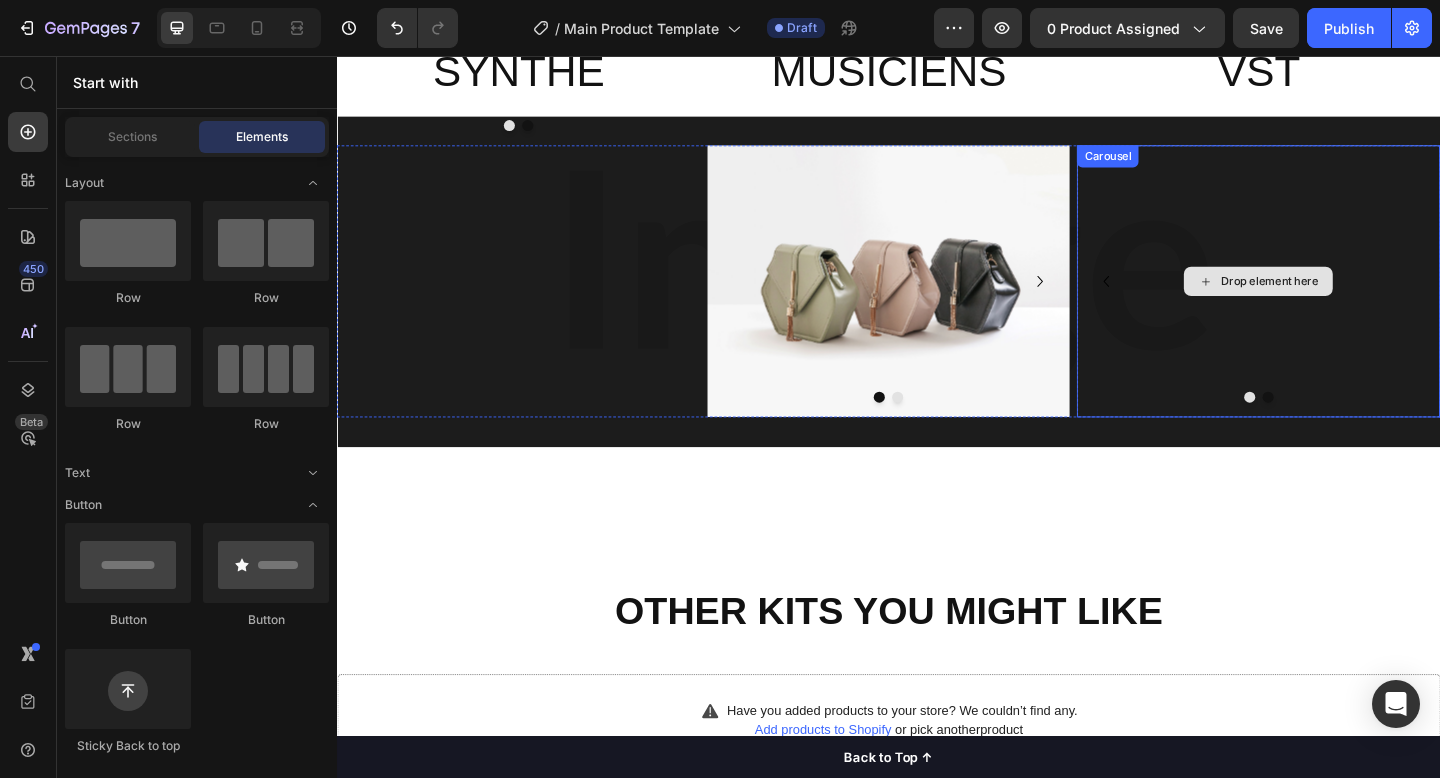 click on "Drop element here" at bounding box center [1340, 302] 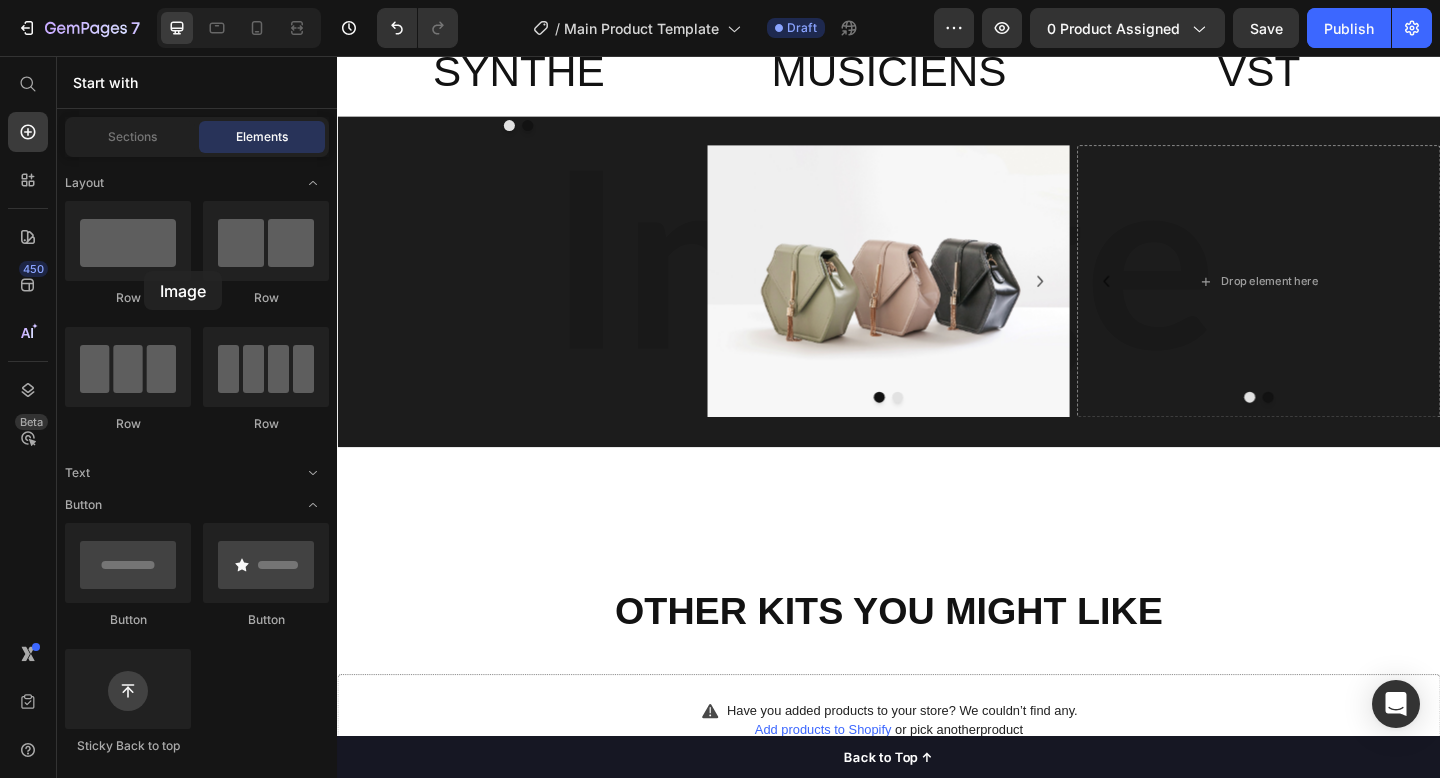 click at bounding box center [128, 853] 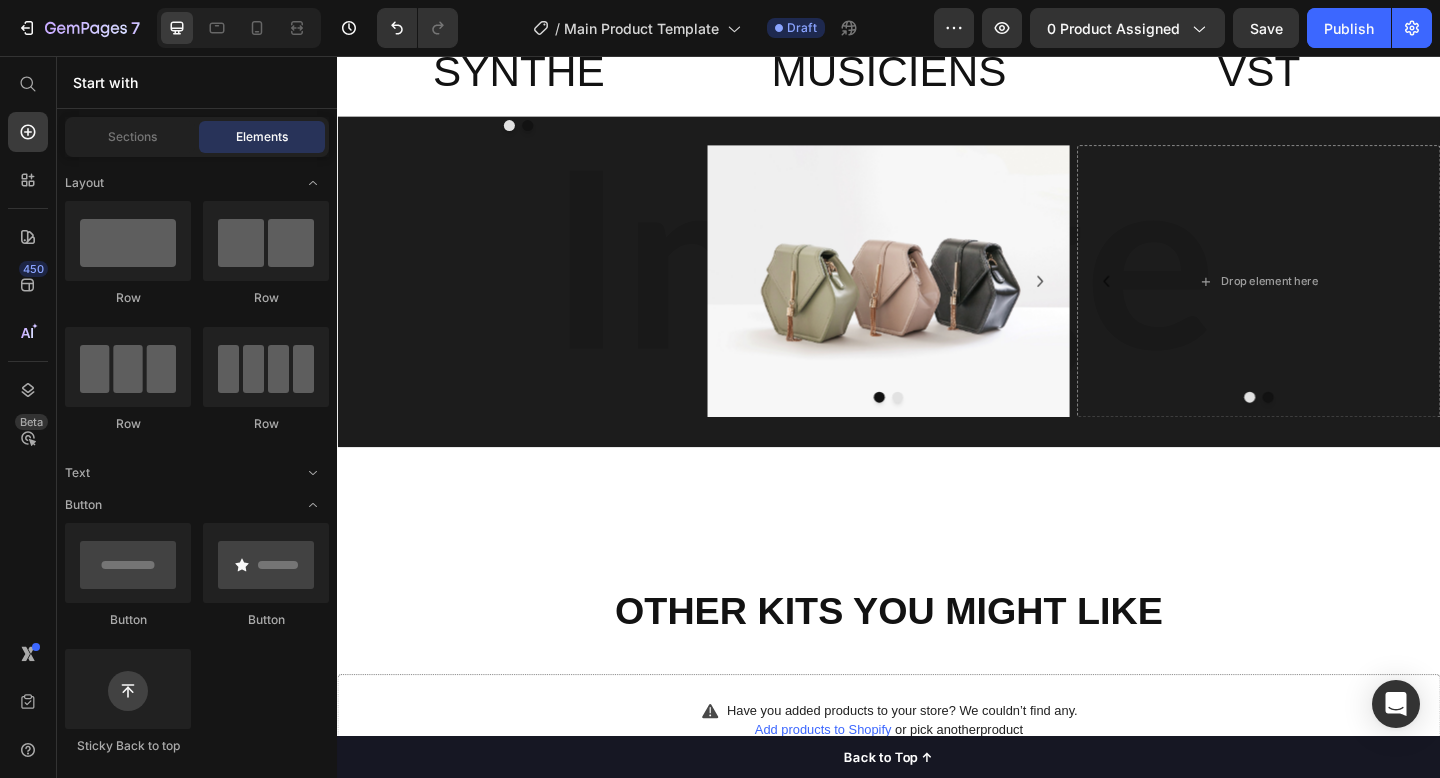 click at bounding box center (128, 853) 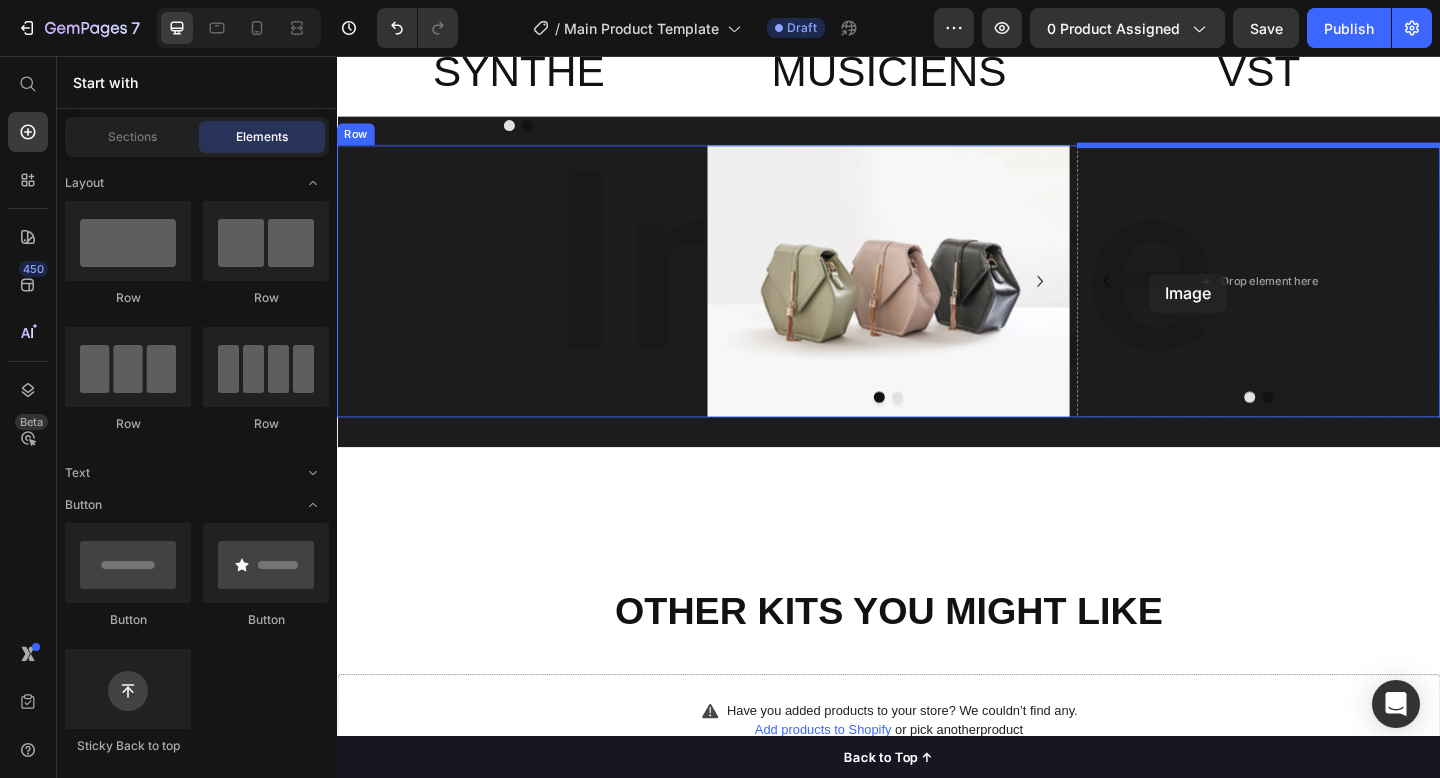 drag, startPoint x: 480, startPoint y: 327, endPoint x: 1220, endPoint y: 289, distance: 740.97504 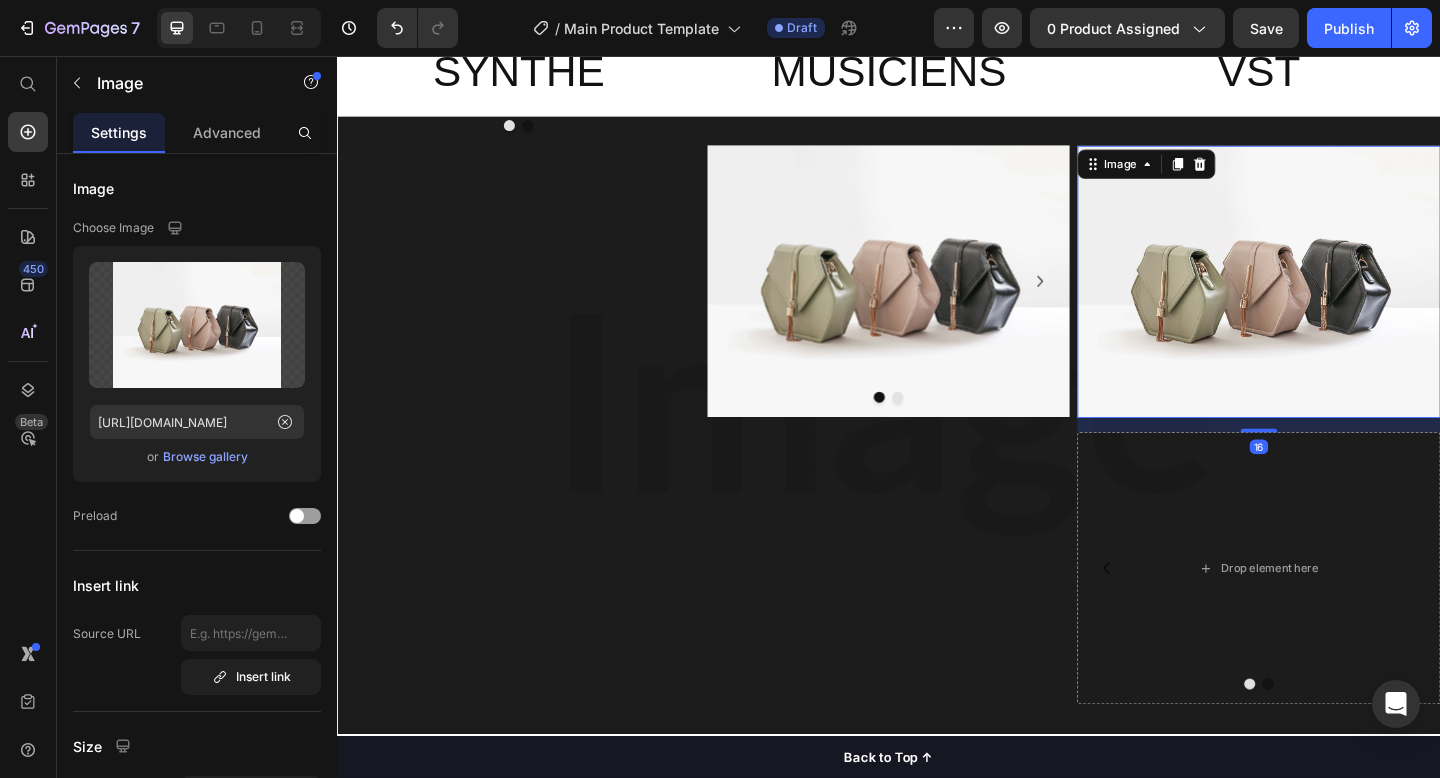 scroll, scrollTop: 2750, scrollLeft: 0, axis: vertical 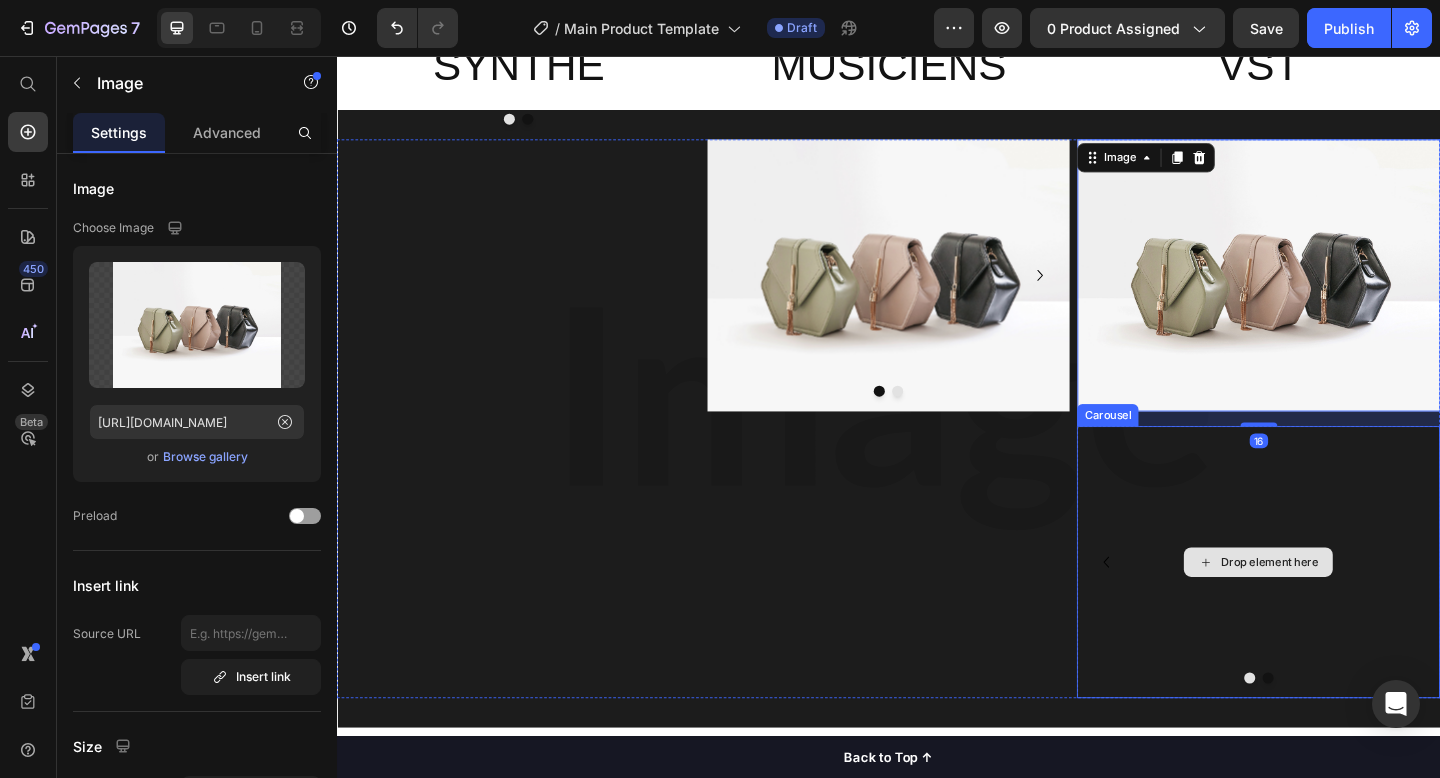 click on "Drop element here" at bounding box center [1339, 607] 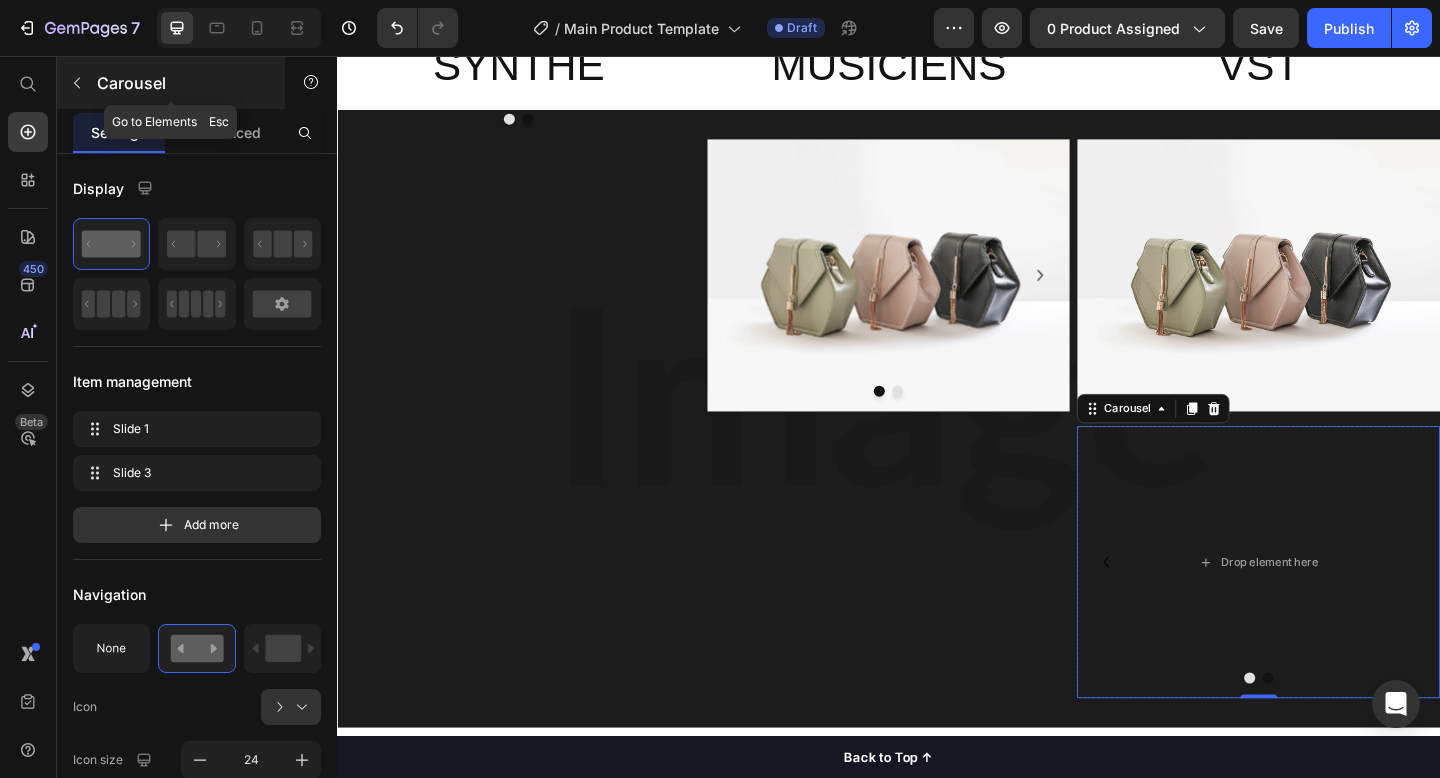 click 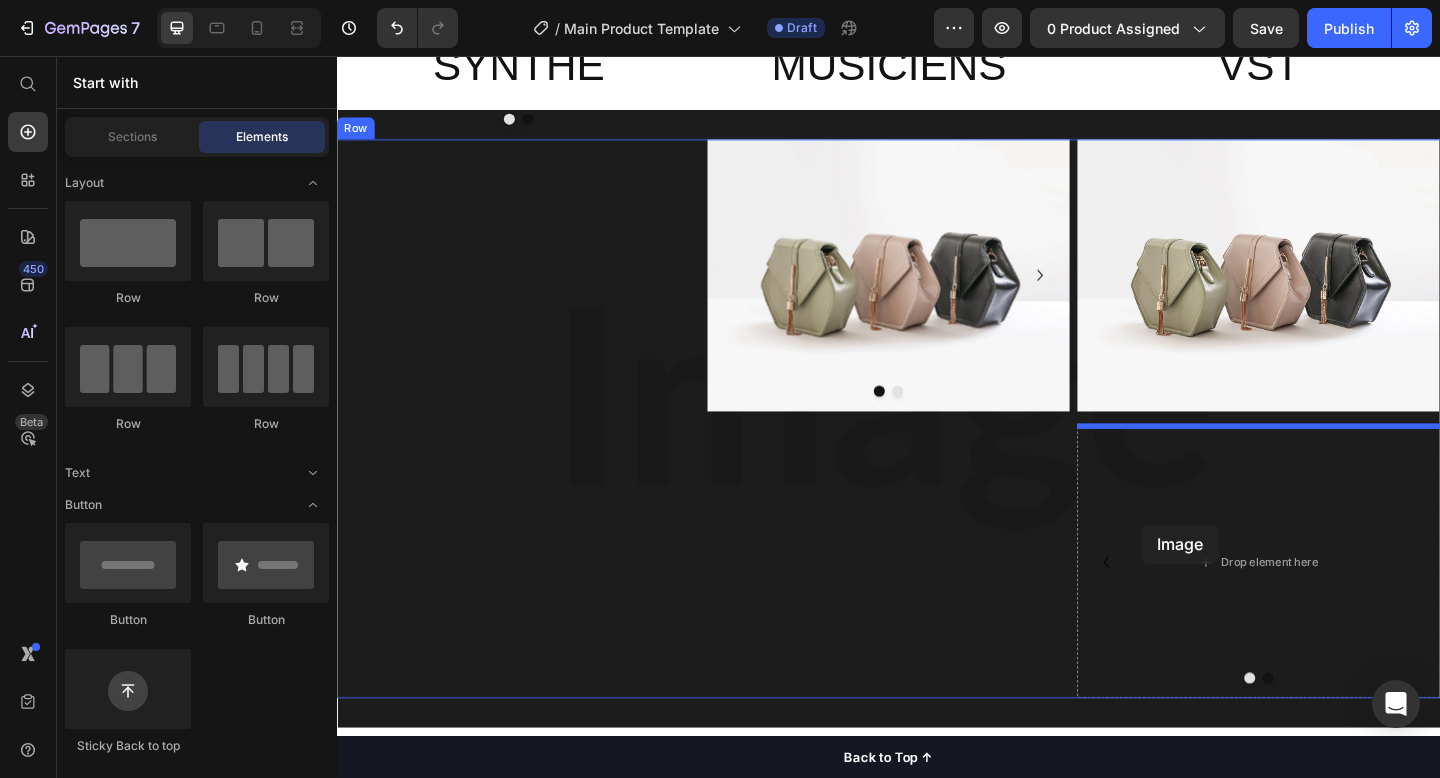 drag, startPoint x: 495, startPoint y: 328, endPoint x: 1212, endPoint y: 565, distance: 755.1543 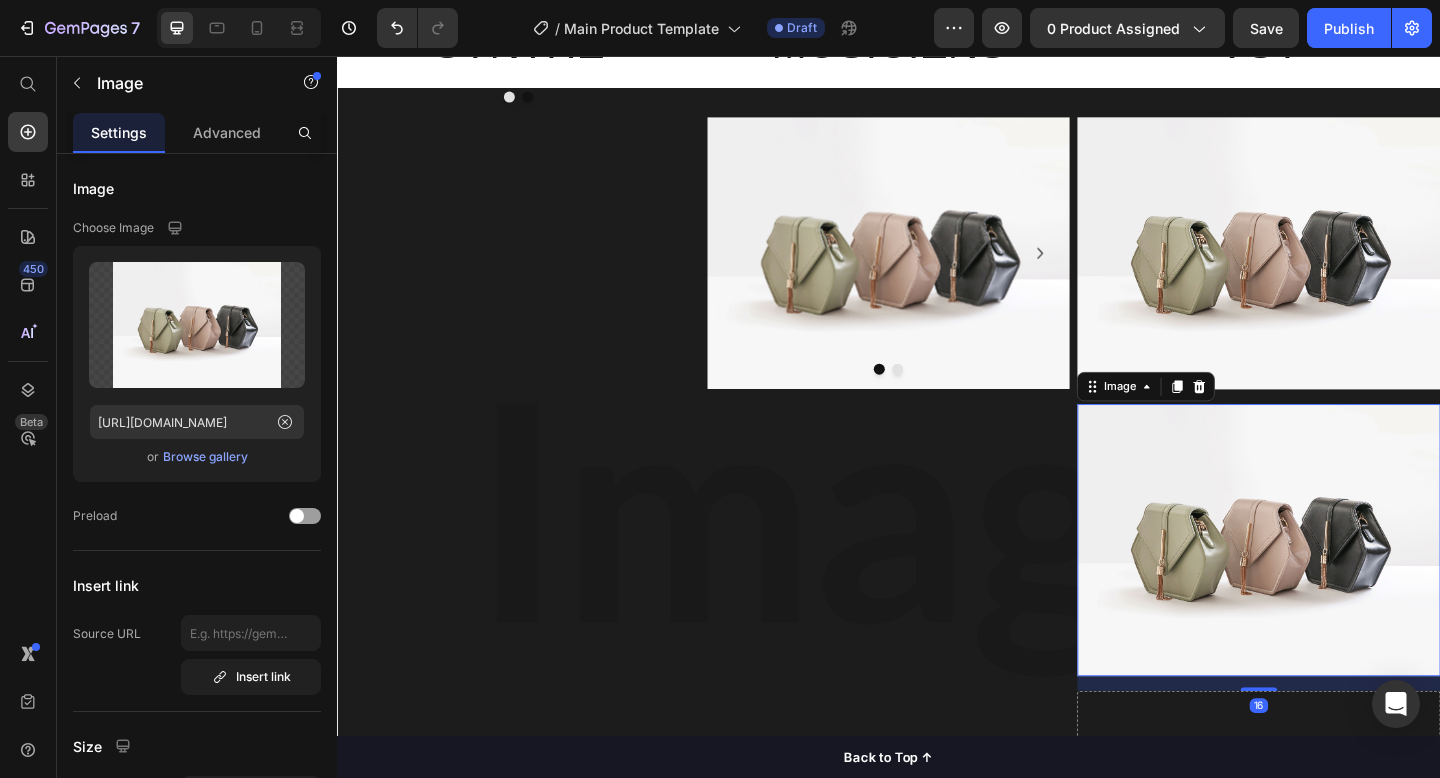 scroll, scrollTop: 2776, scrollLeft: 0, axis: vertical 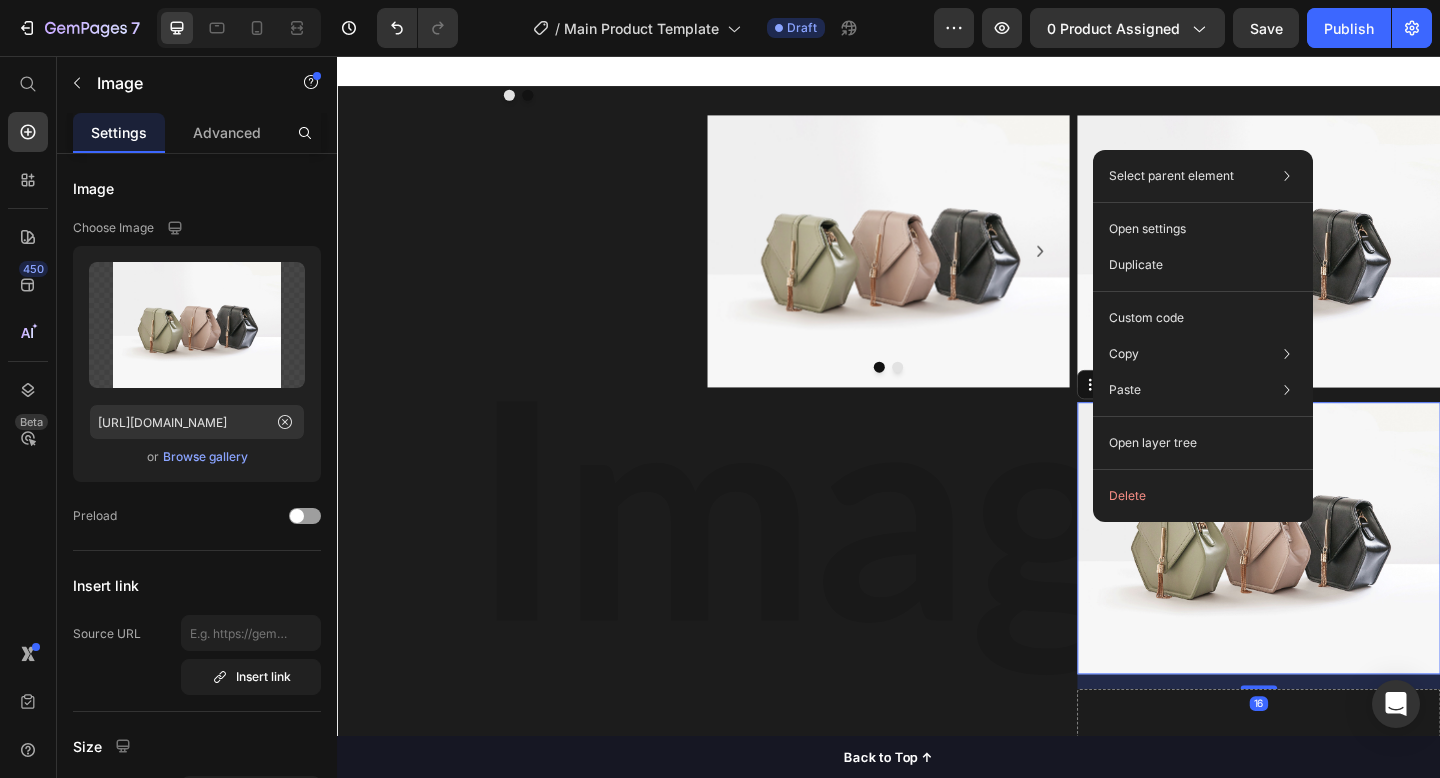 drag, startPoint x: 1212, startPoint y: 565, endPoint x: 1478, endPoint y: 538, distance: 267.3668 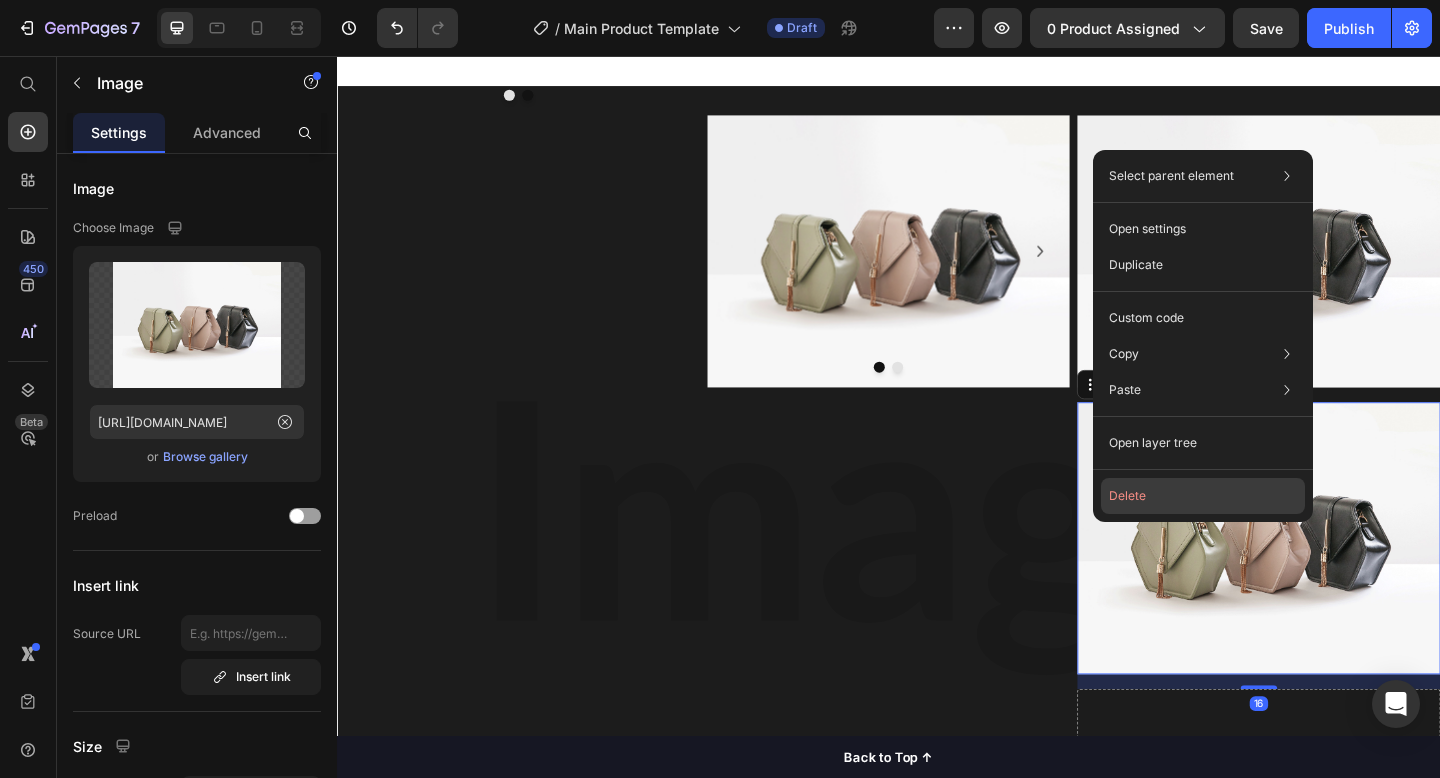 click on "Delete" 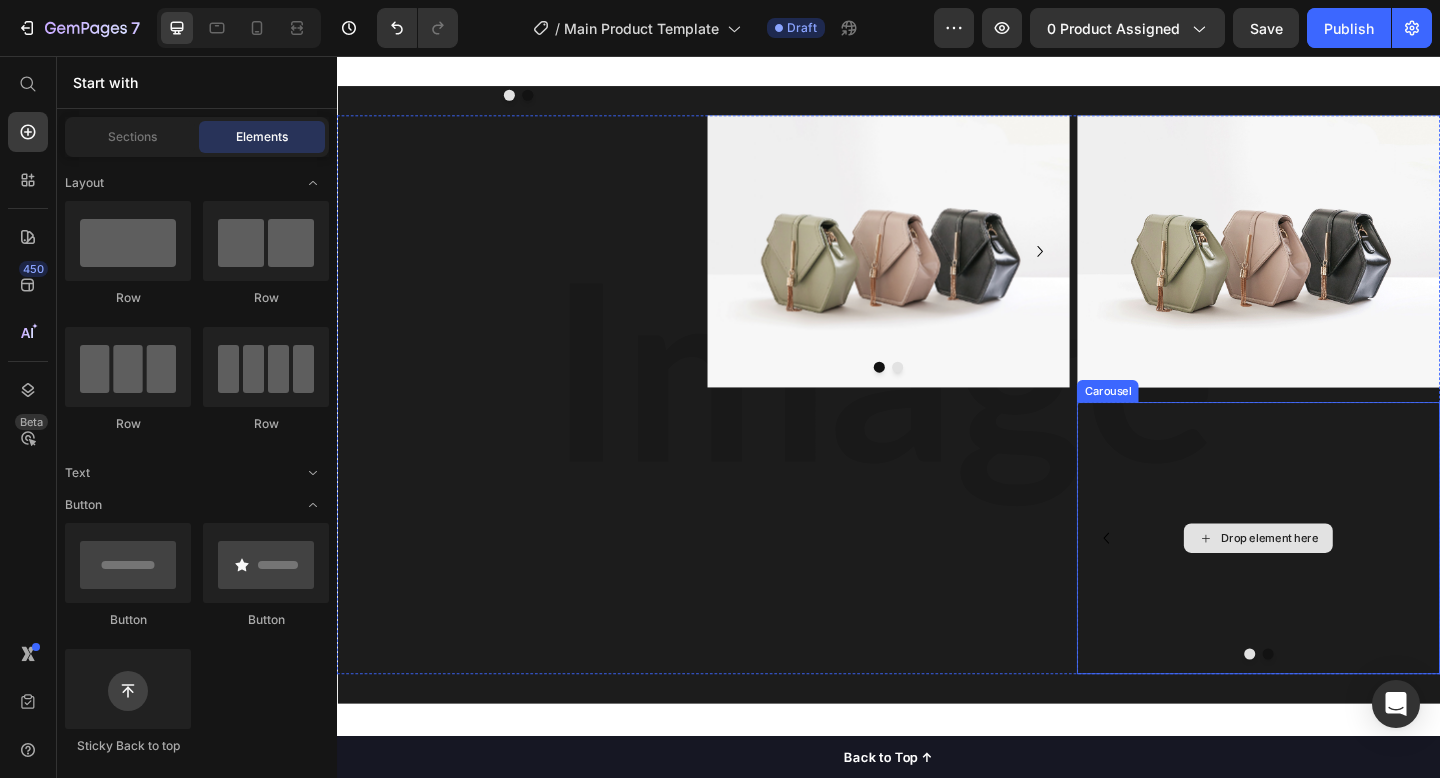 click on "Drop element here" at bounding box center (1340, 581) 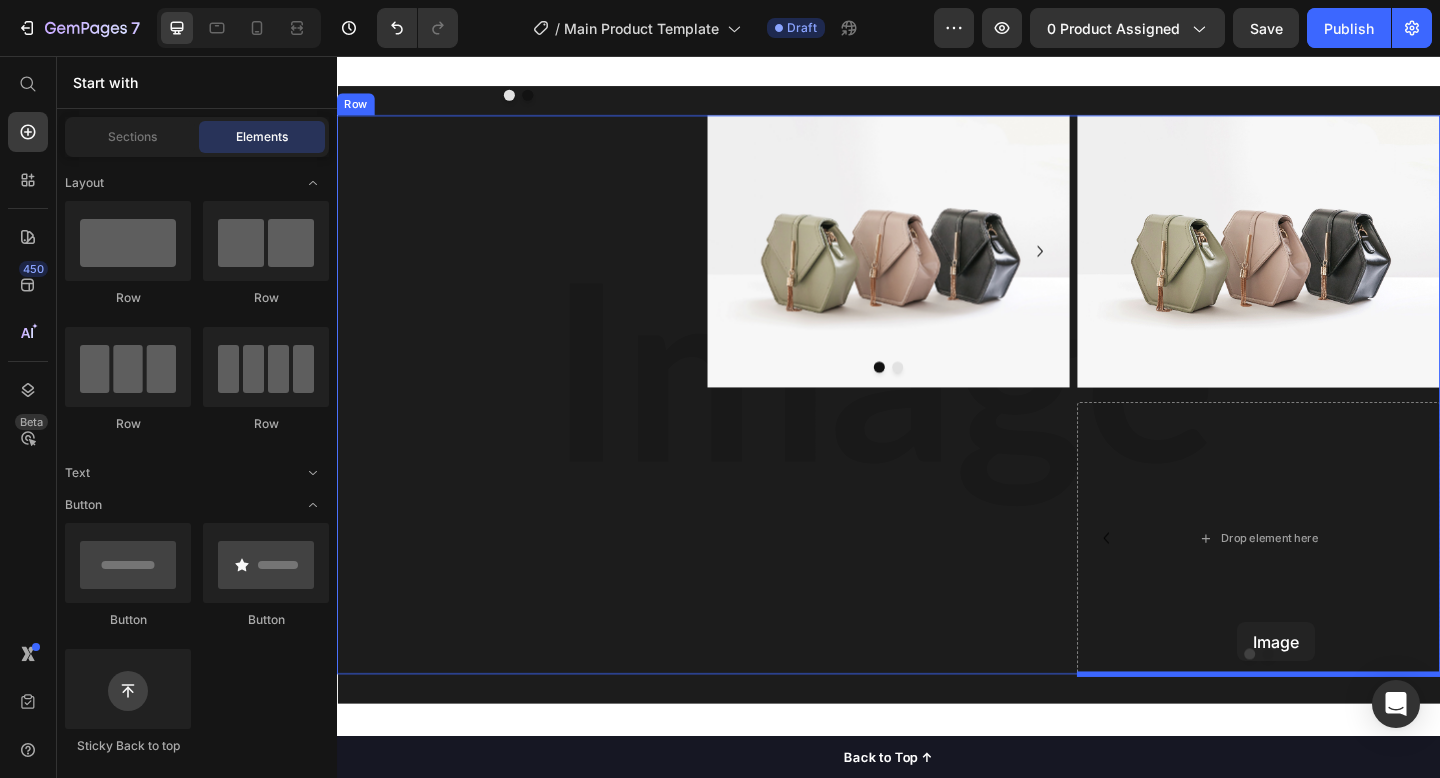 drag, startPoint x: 459, startPoint y: 312, endPoint x: 1320, endPoint y: 670, distance: 932.4618 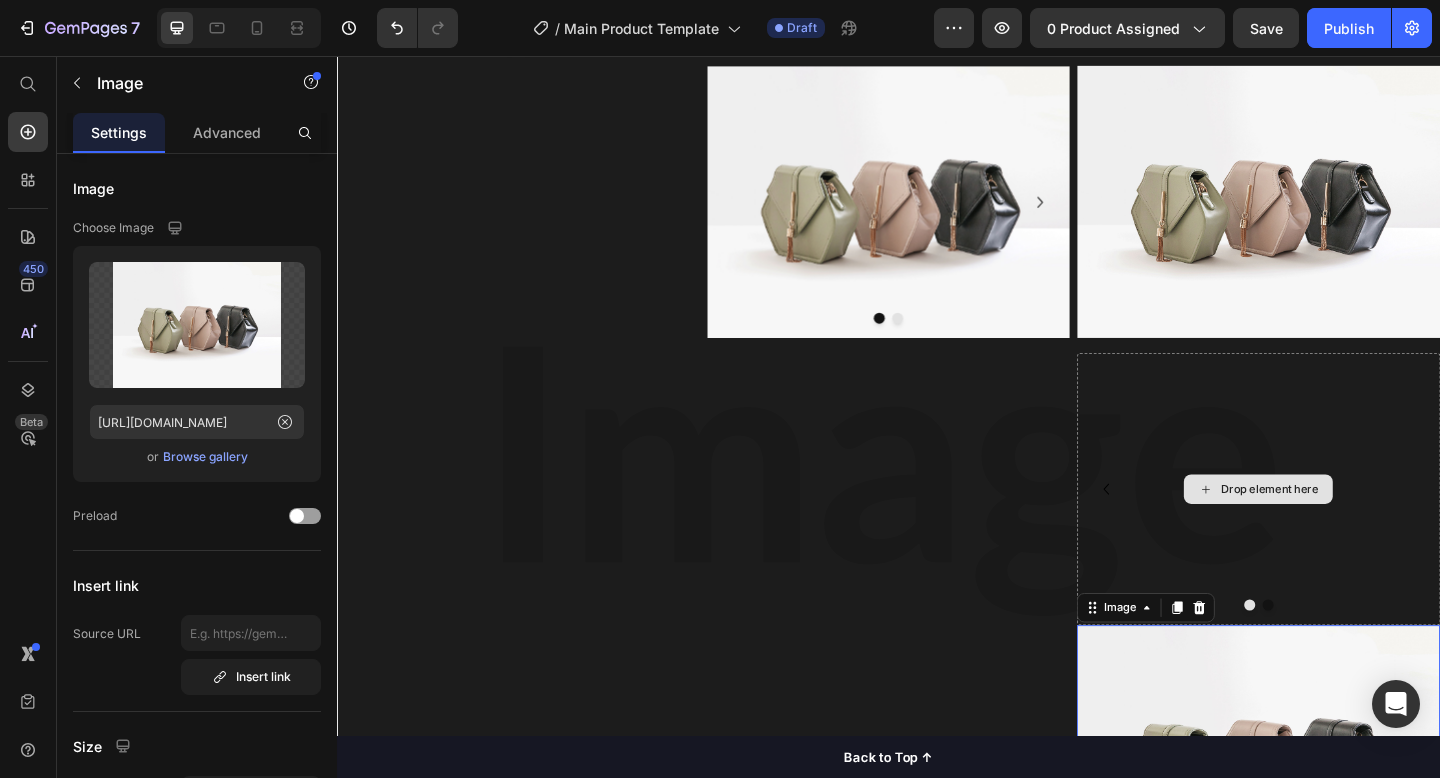 scroll, scrollTop: 2837, scrollLeft: 0, axis: vertical 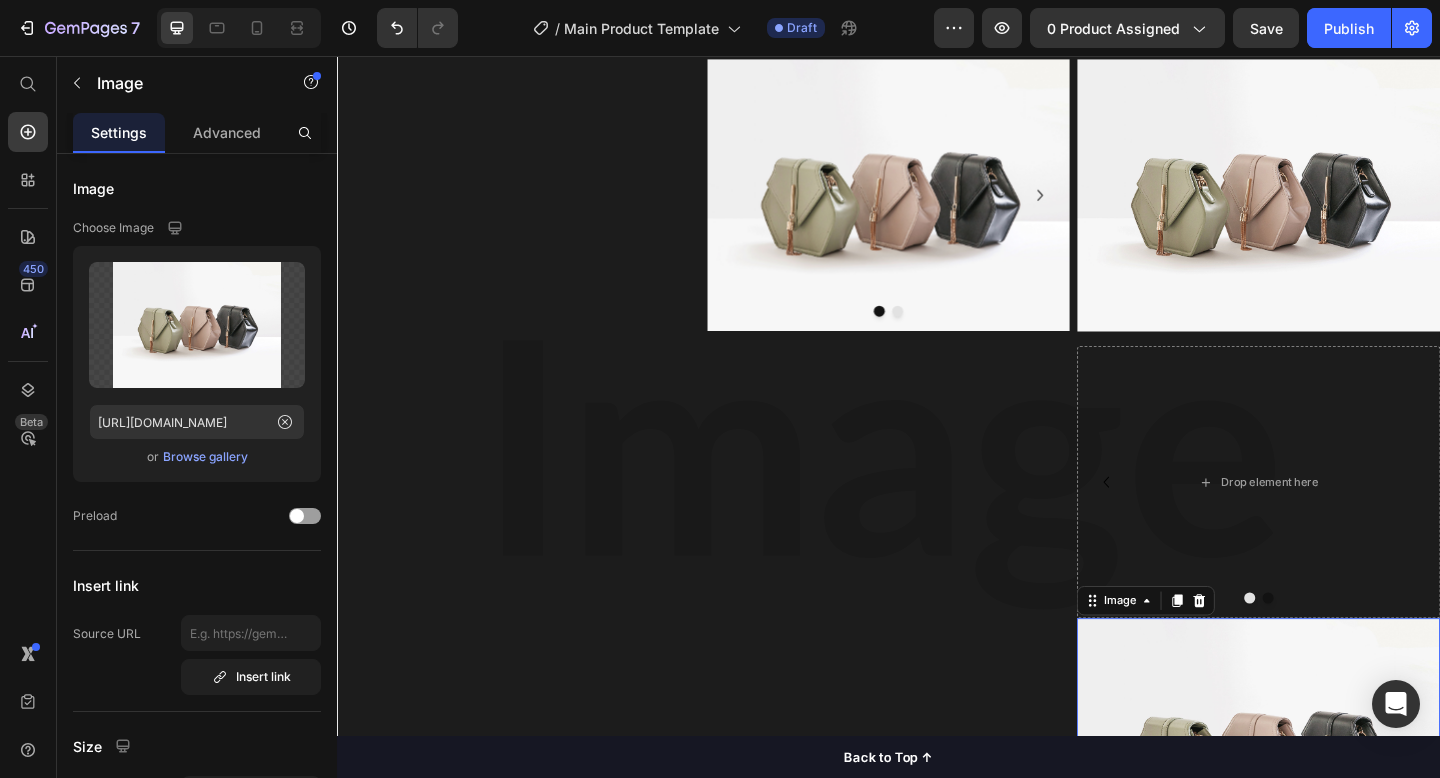 click at bounding box center [1339, 816] 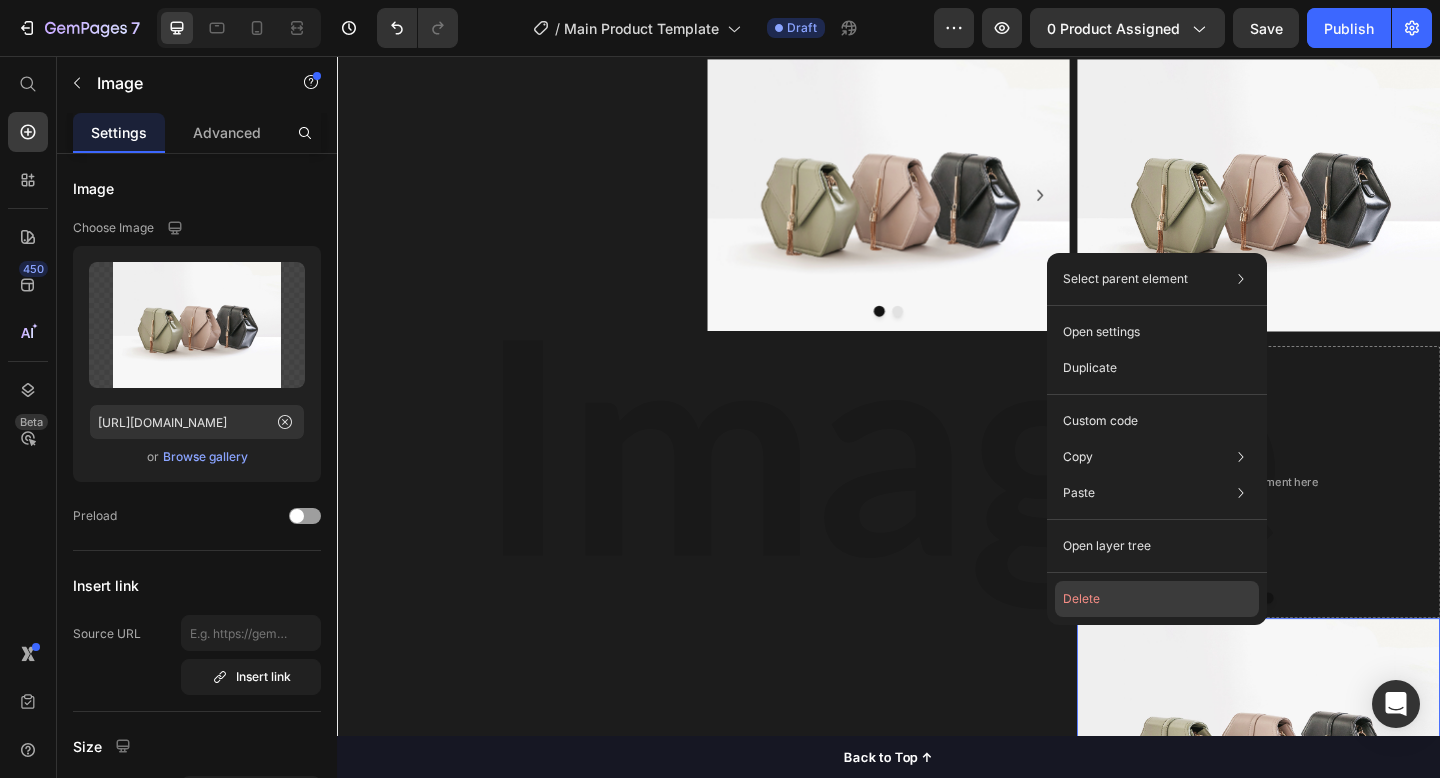 click on "Delete" 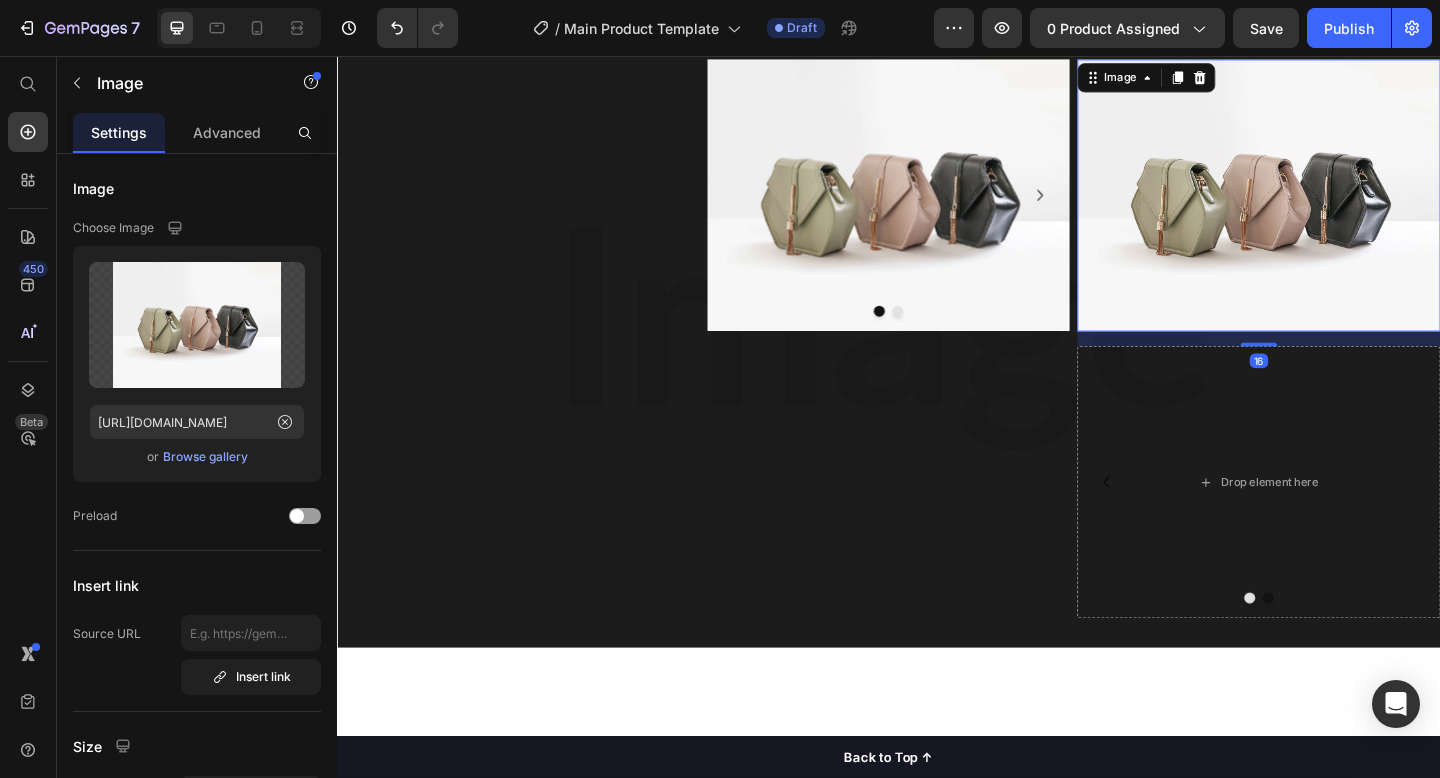 click at bounding box center (1339, 208) 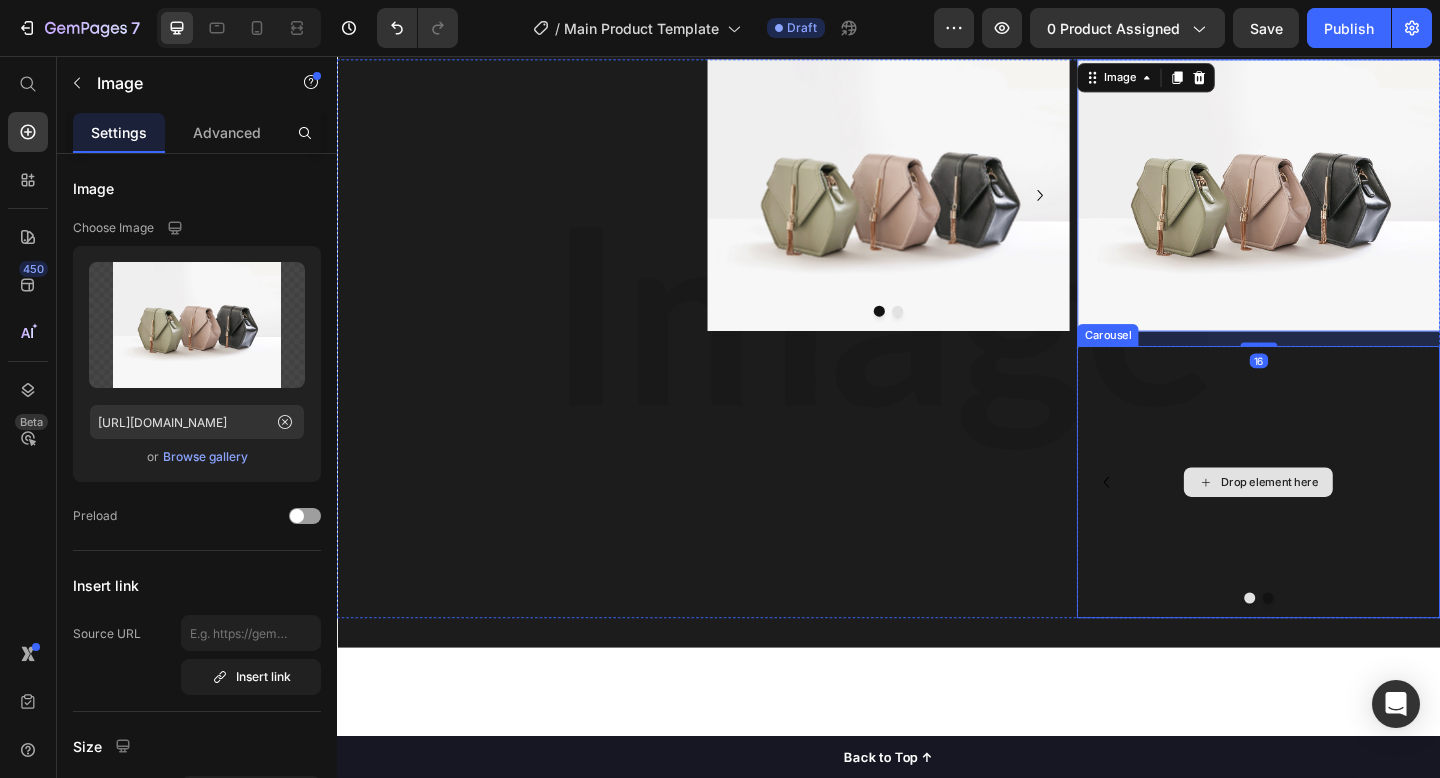 click on "Drop element here" at bounding box center (1339, 520) 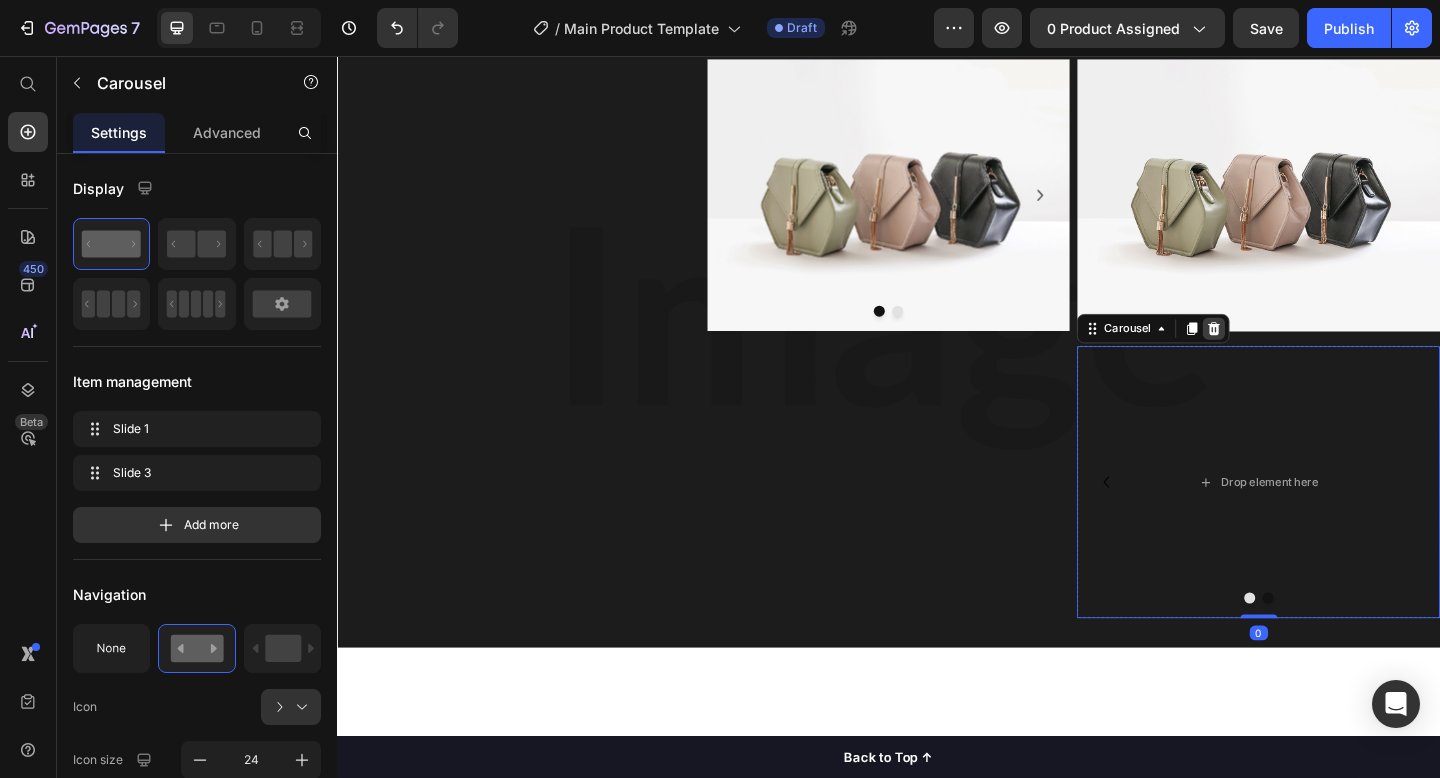 click at bounding box center [1291, 353] 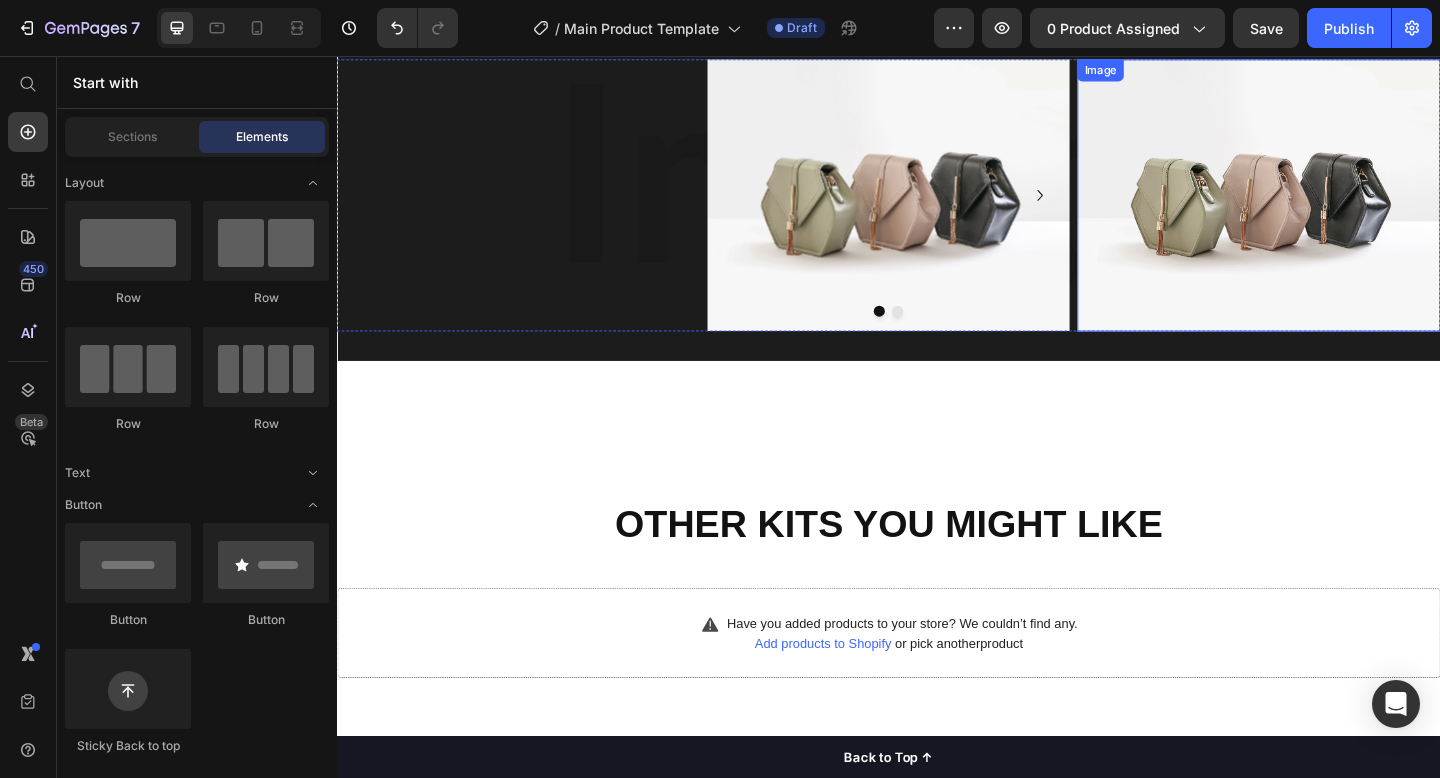 click at bounding box center (1339, 208) 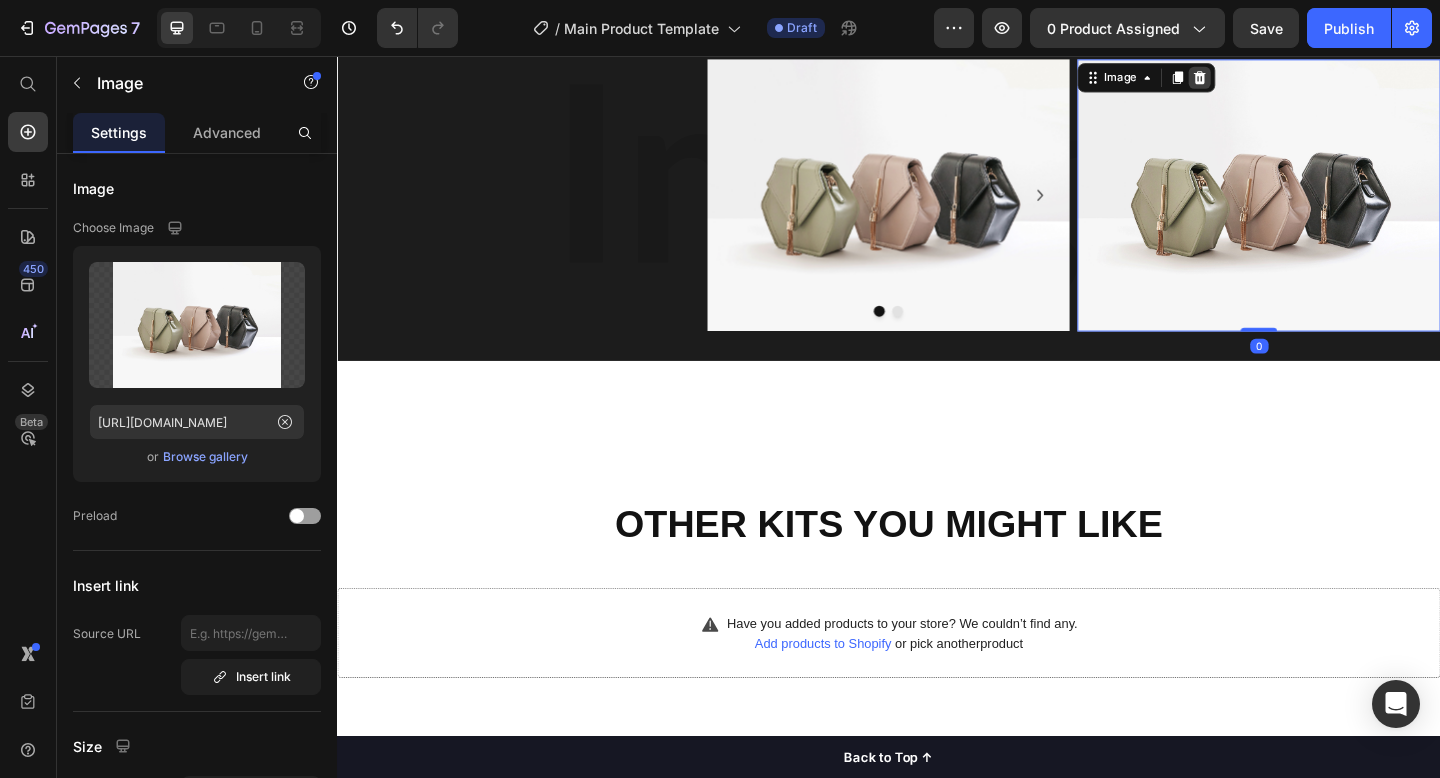 click 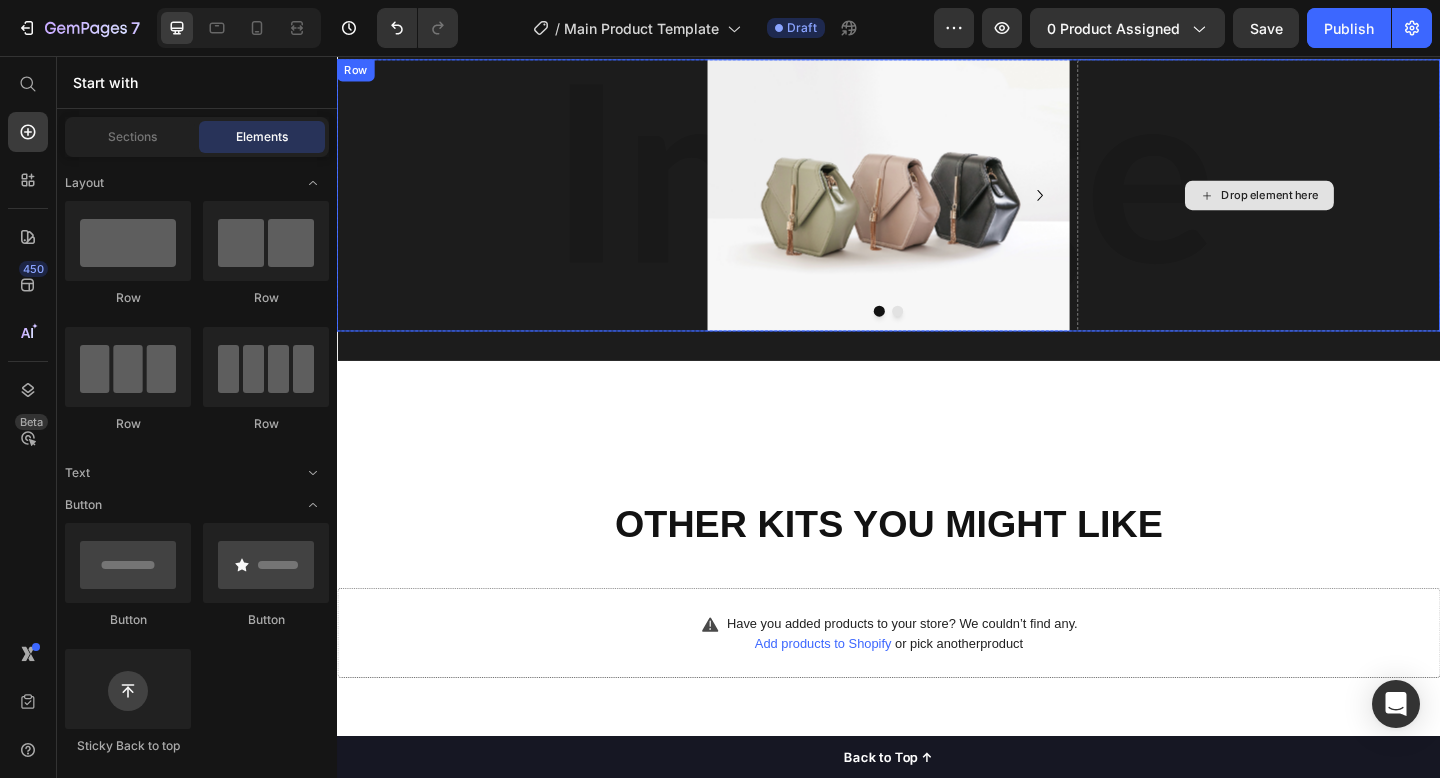 click on "Drop element here" at bounding box center (1339, 208) 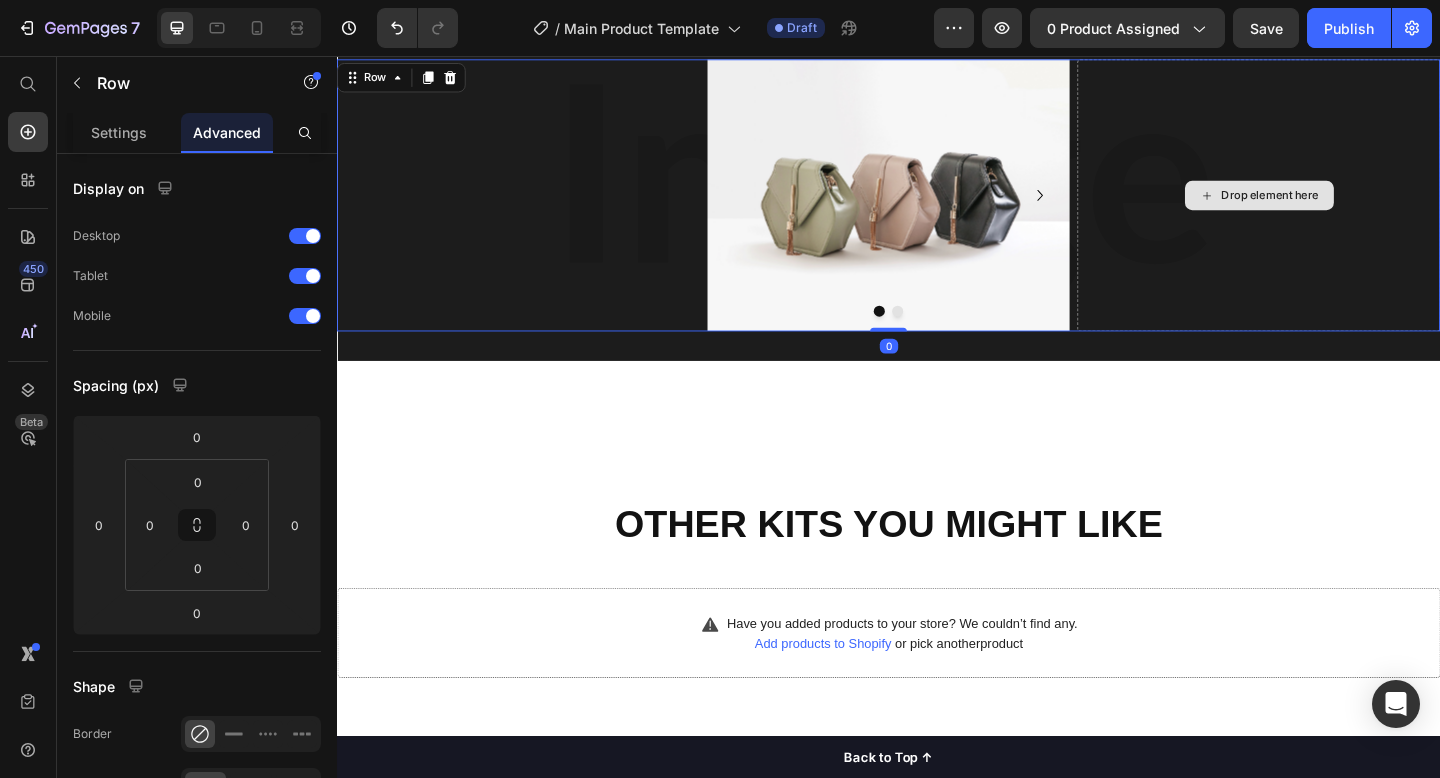 click on "Drop element here" at bounding box center [1340, 208] 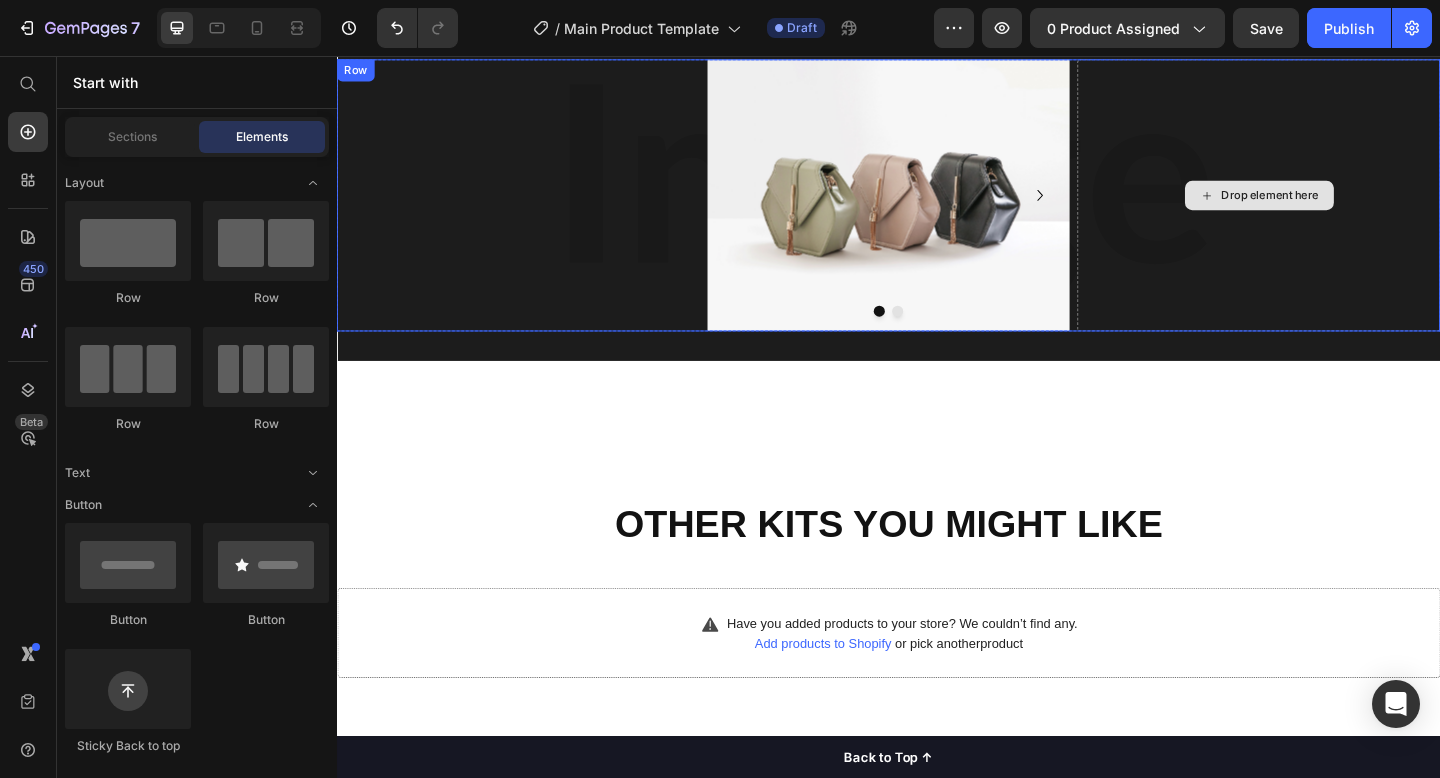 click on "Drop element here" at bounding box center [1340, 208] 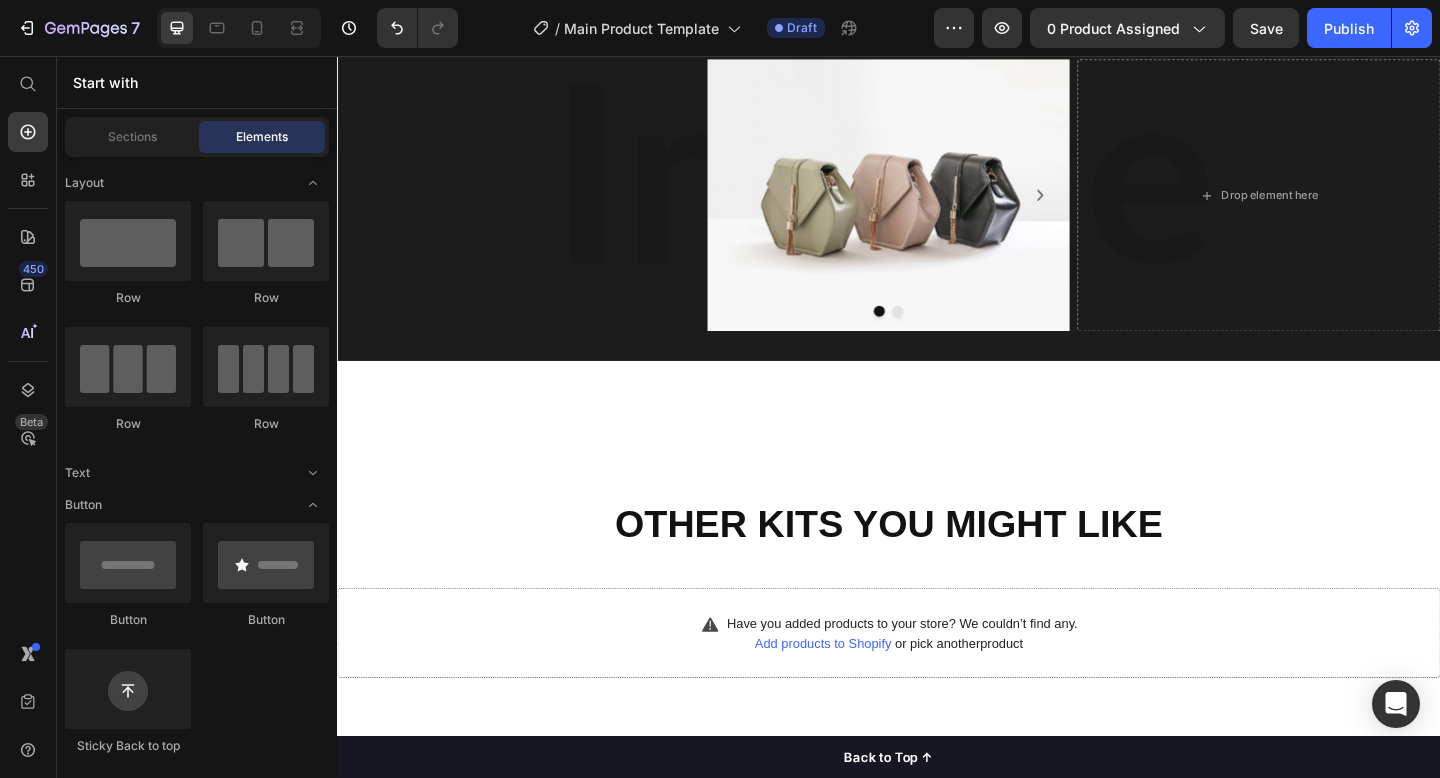 click at bounding box center [266, 853] 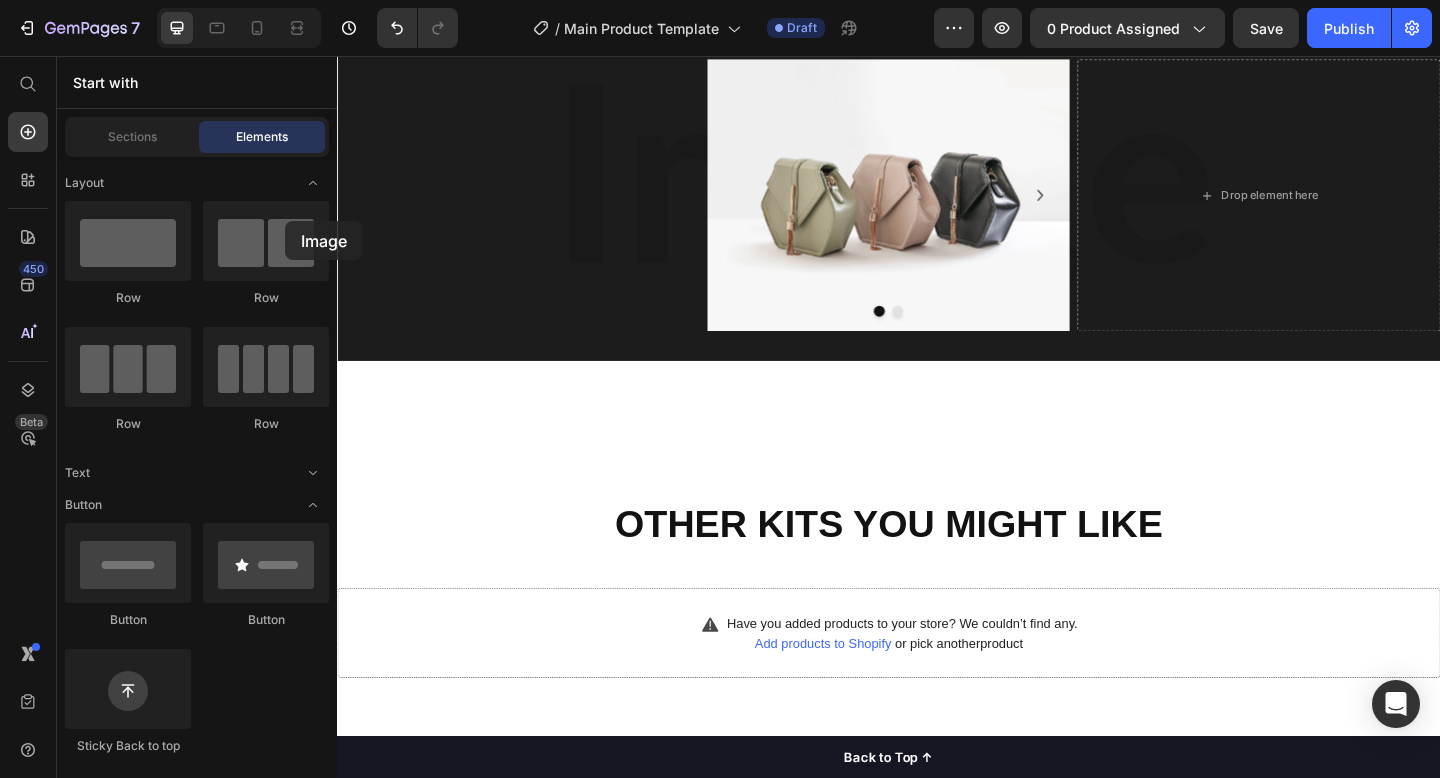drag, startPoint x: 267, startPoint y: 242, endPoint x: 216, endPoint y: 217, distance: 56.797886 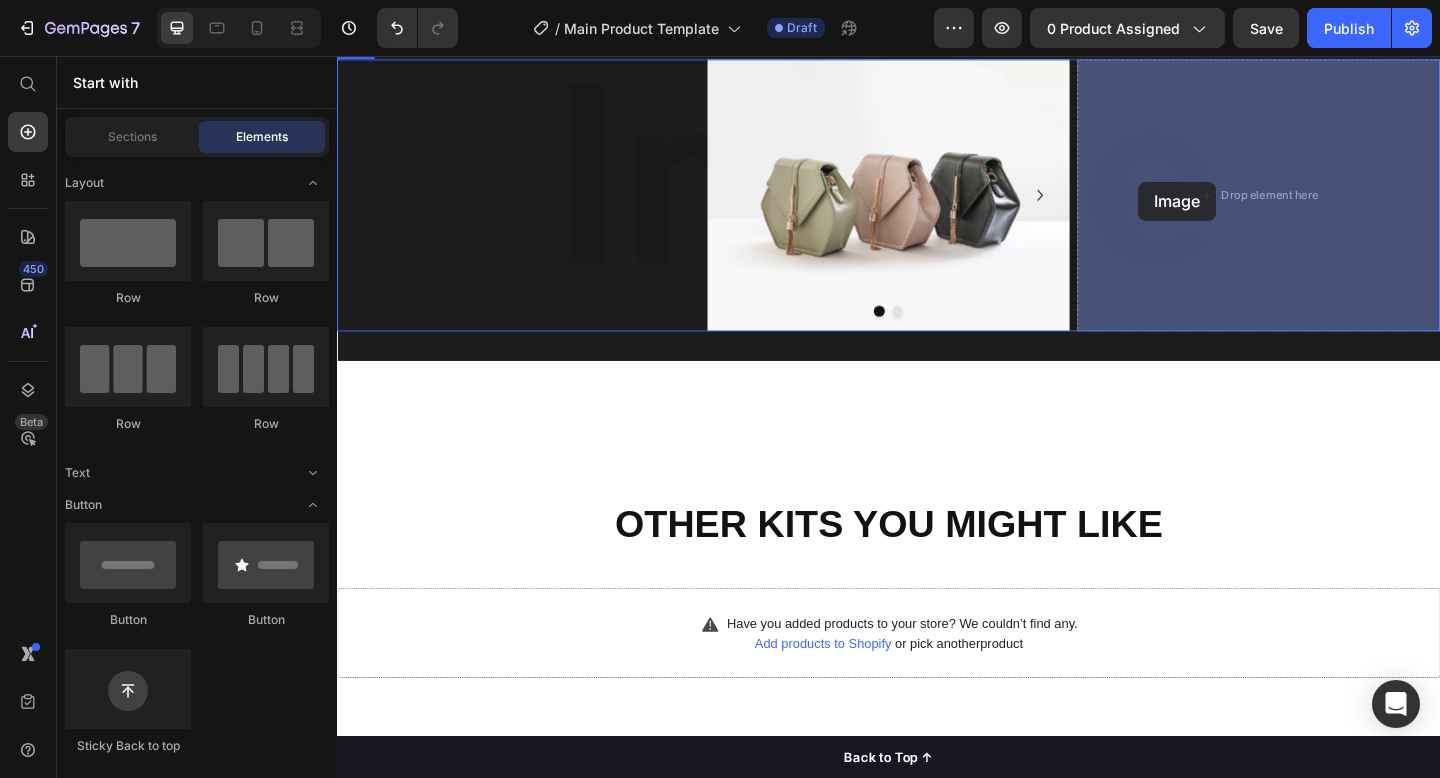 drag, startPoint x: 464, startPoint y: 308, endPoint x: 1211, endPoint y: 188, distance: 756.57715 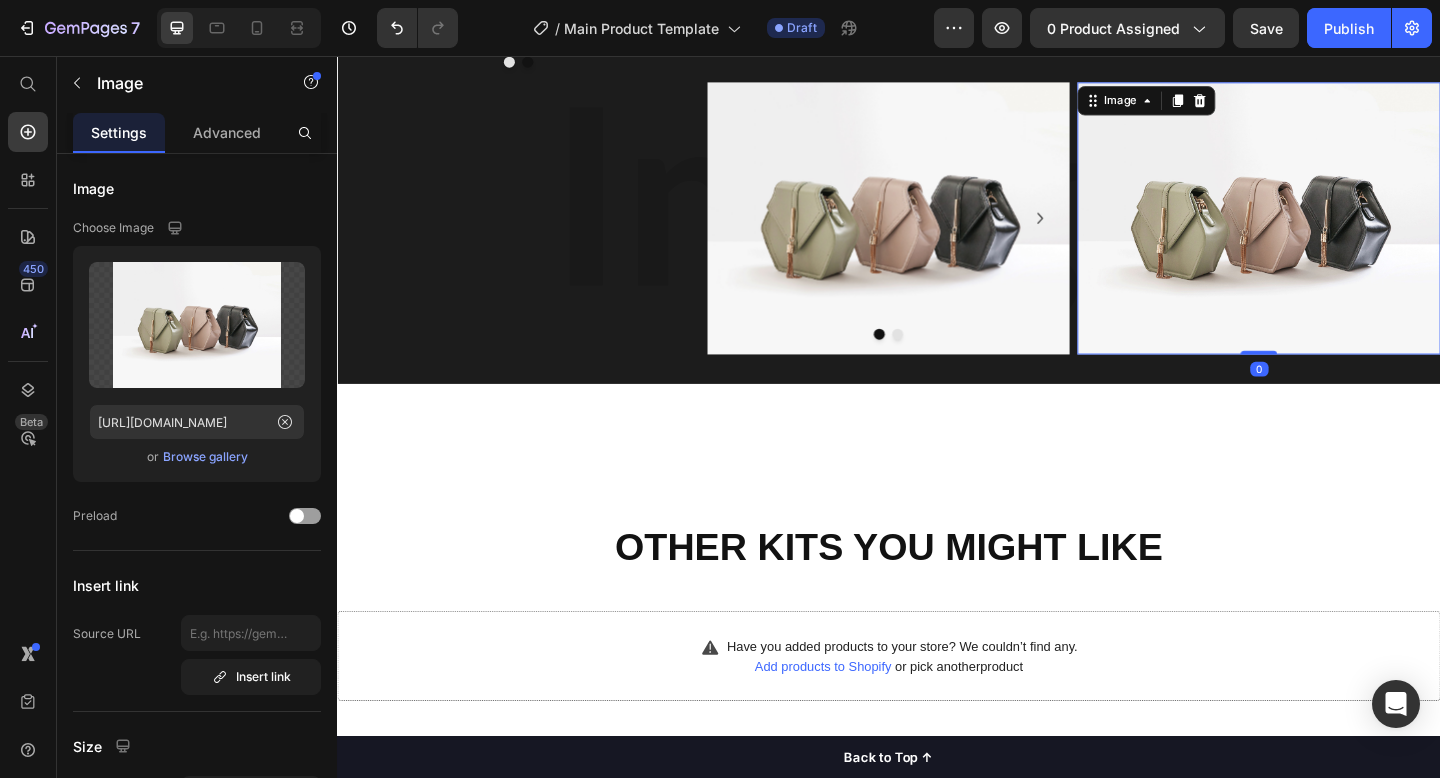 scroll, scrollTop: 2806, scrollLeft: 0, axis: vertical 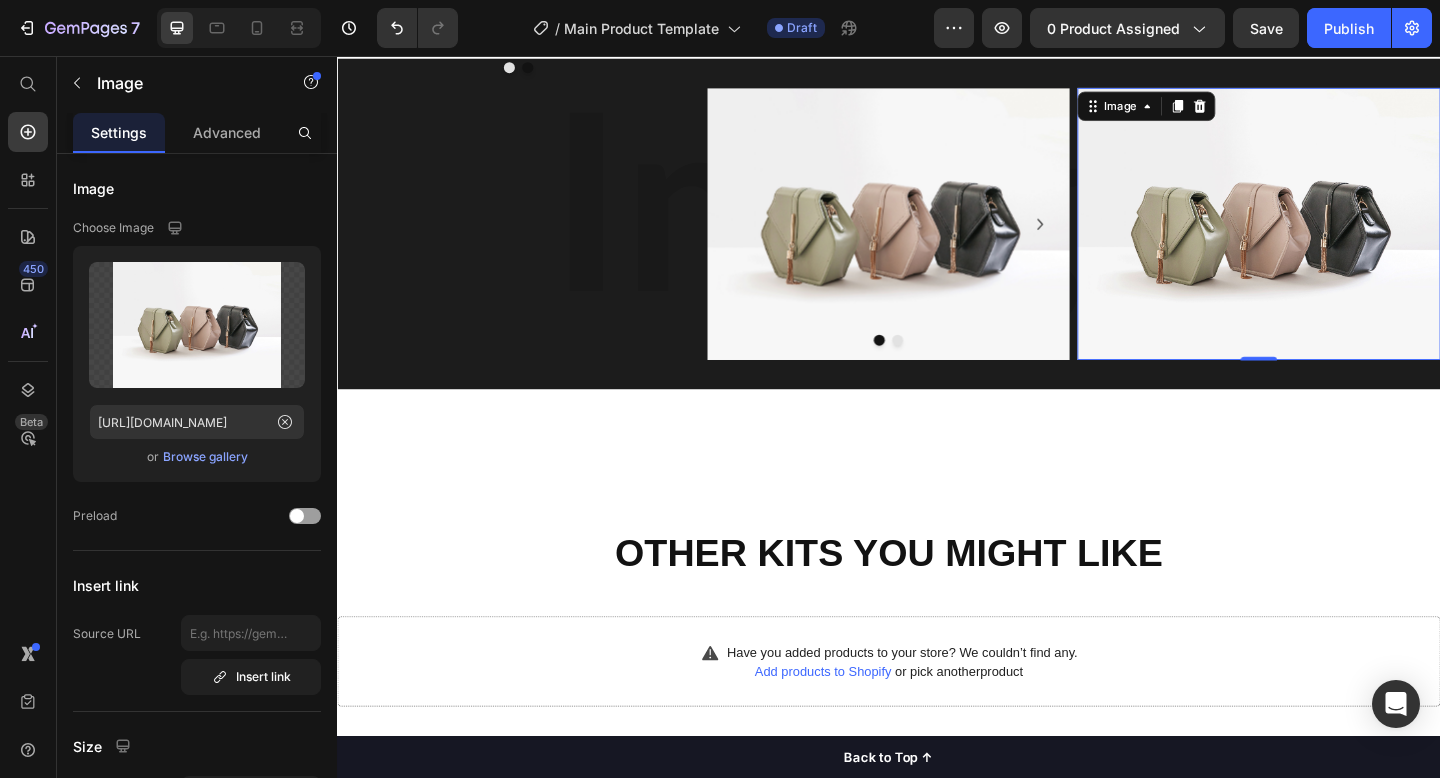 click at bounding box center [1339, 239] 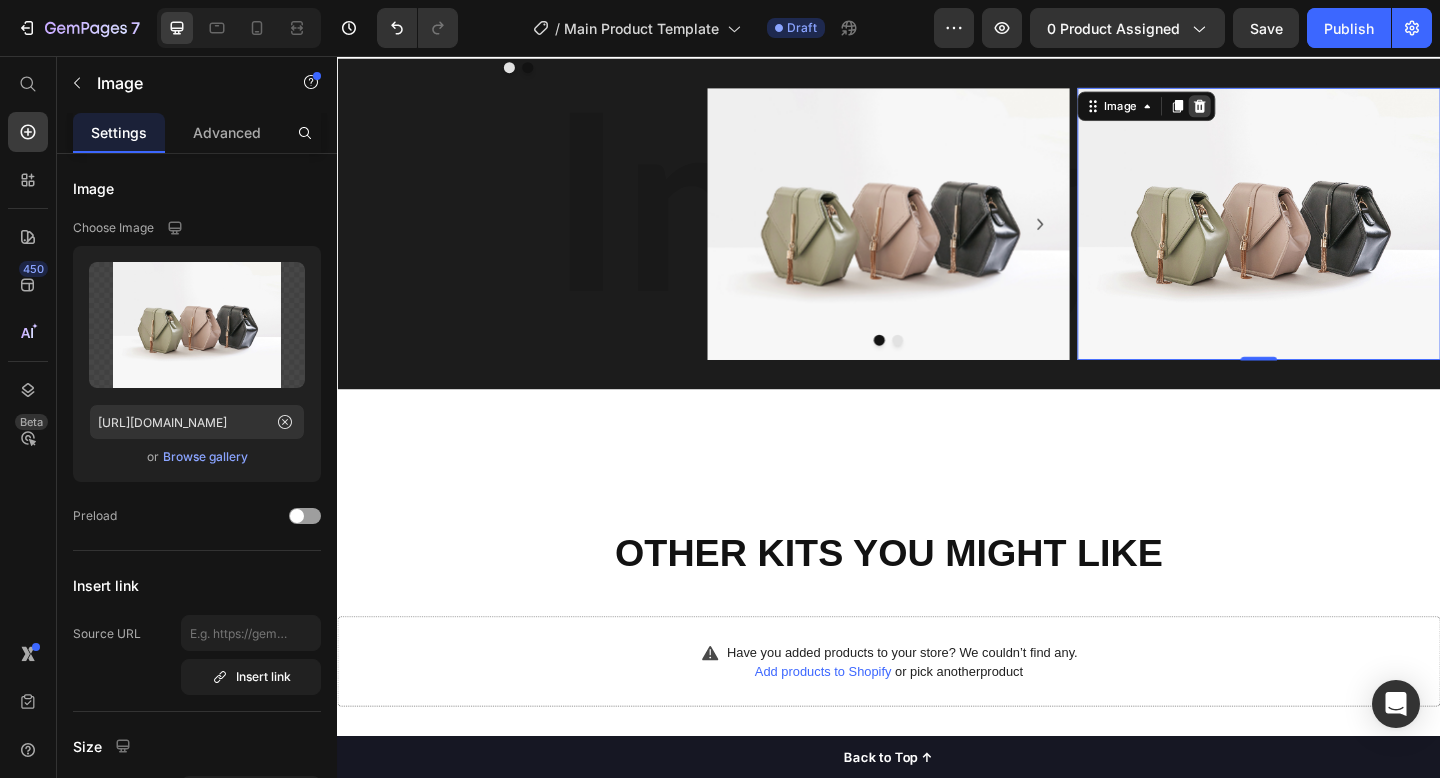 click 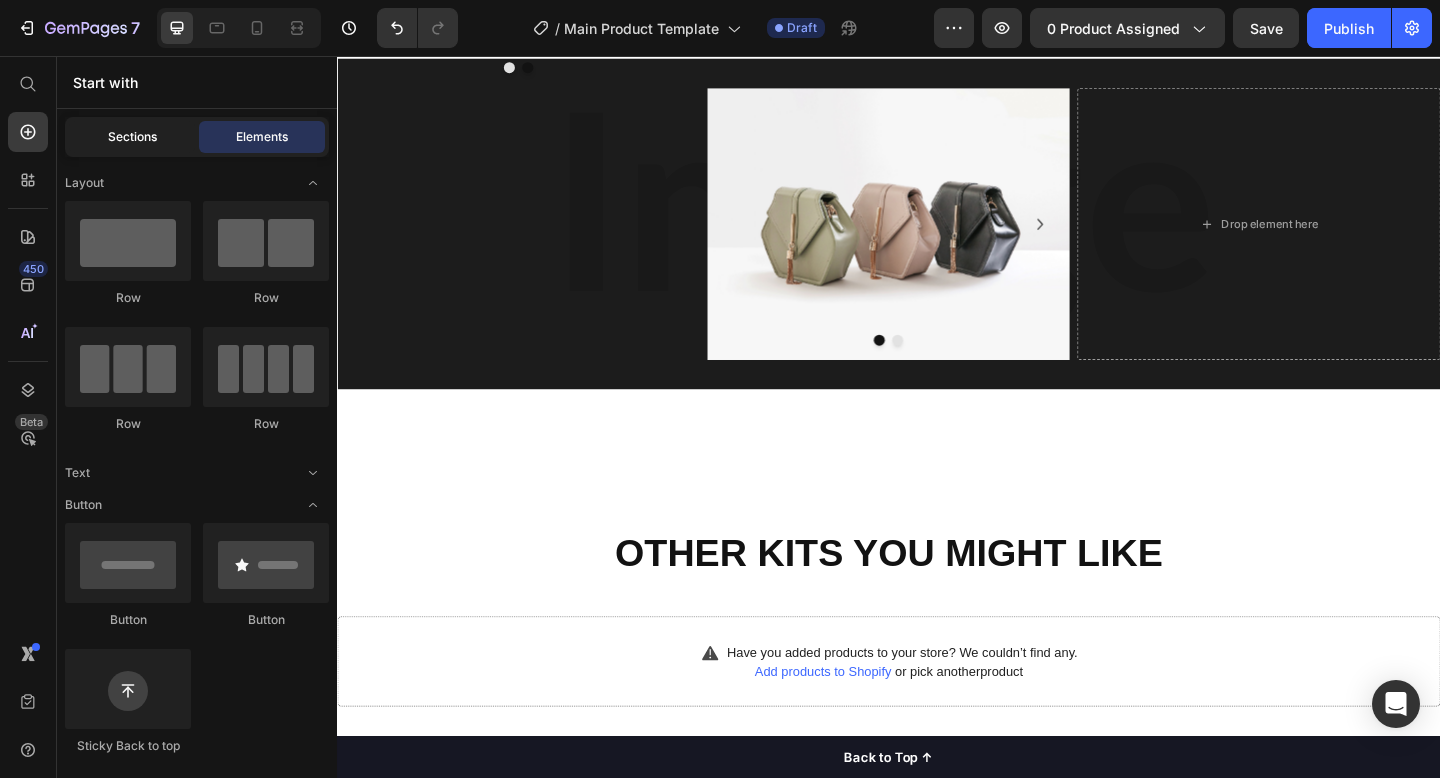 click on "Sections" at bounding box center [132, 137] 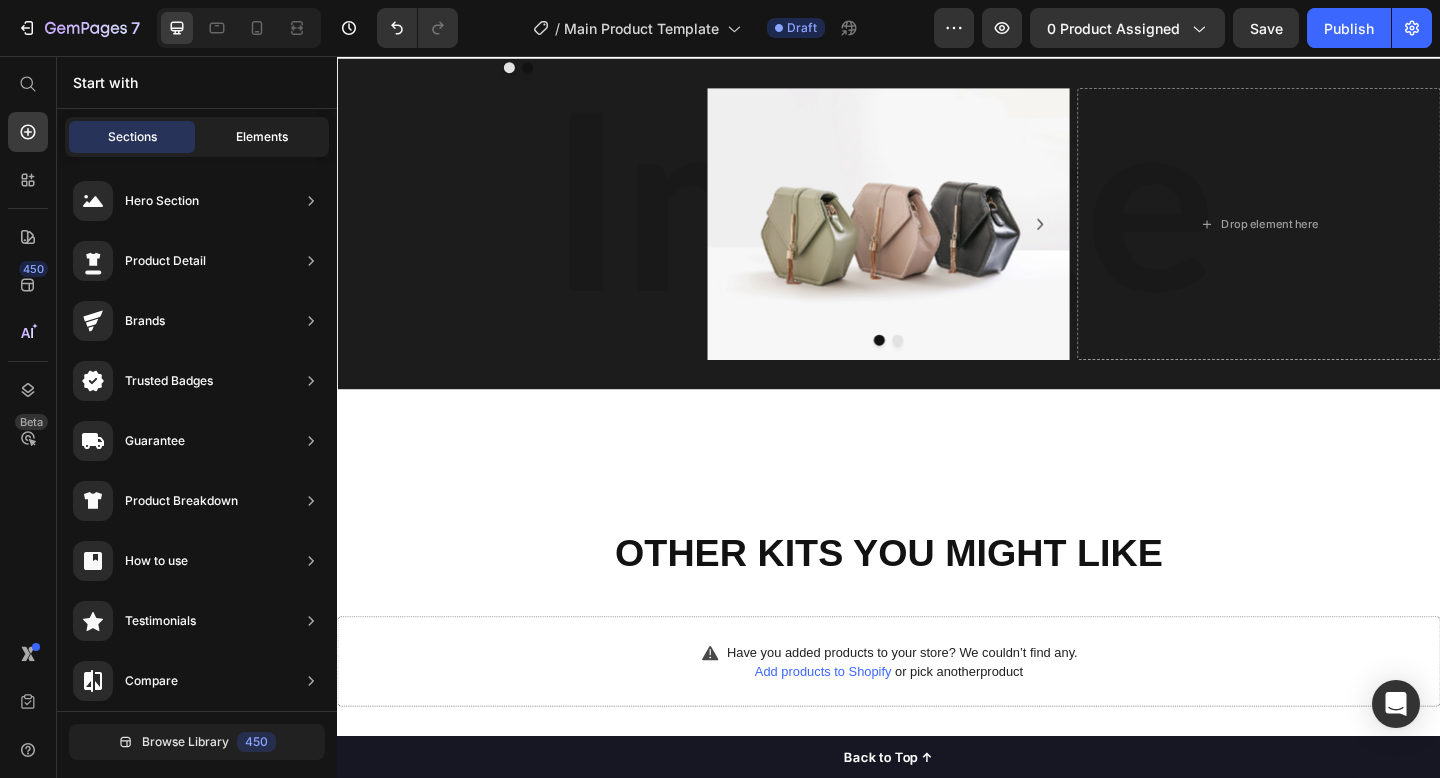 click on "Elements" at bounding box center (262, 137) 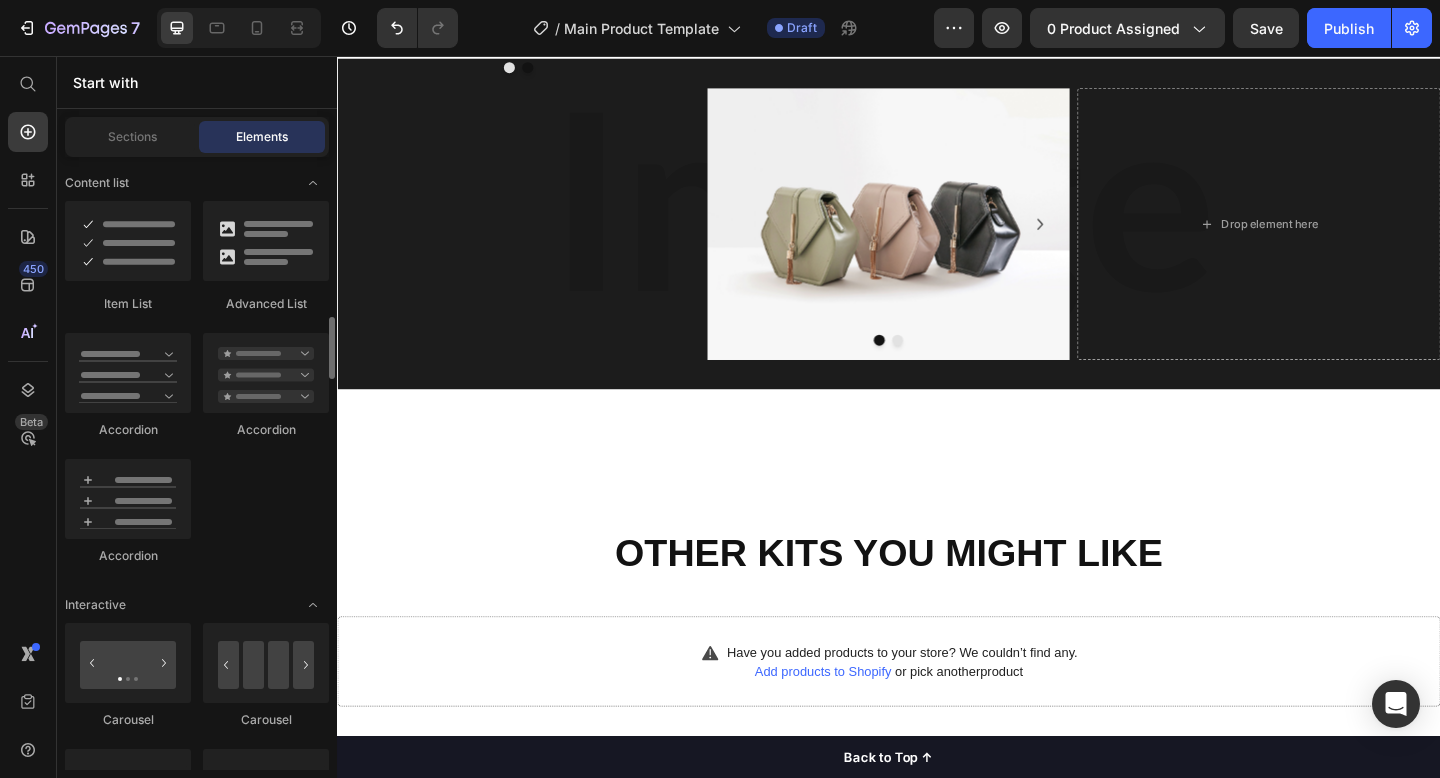 scroll, scrollTop: 1841, scrollLeft: 0, axis: vertical 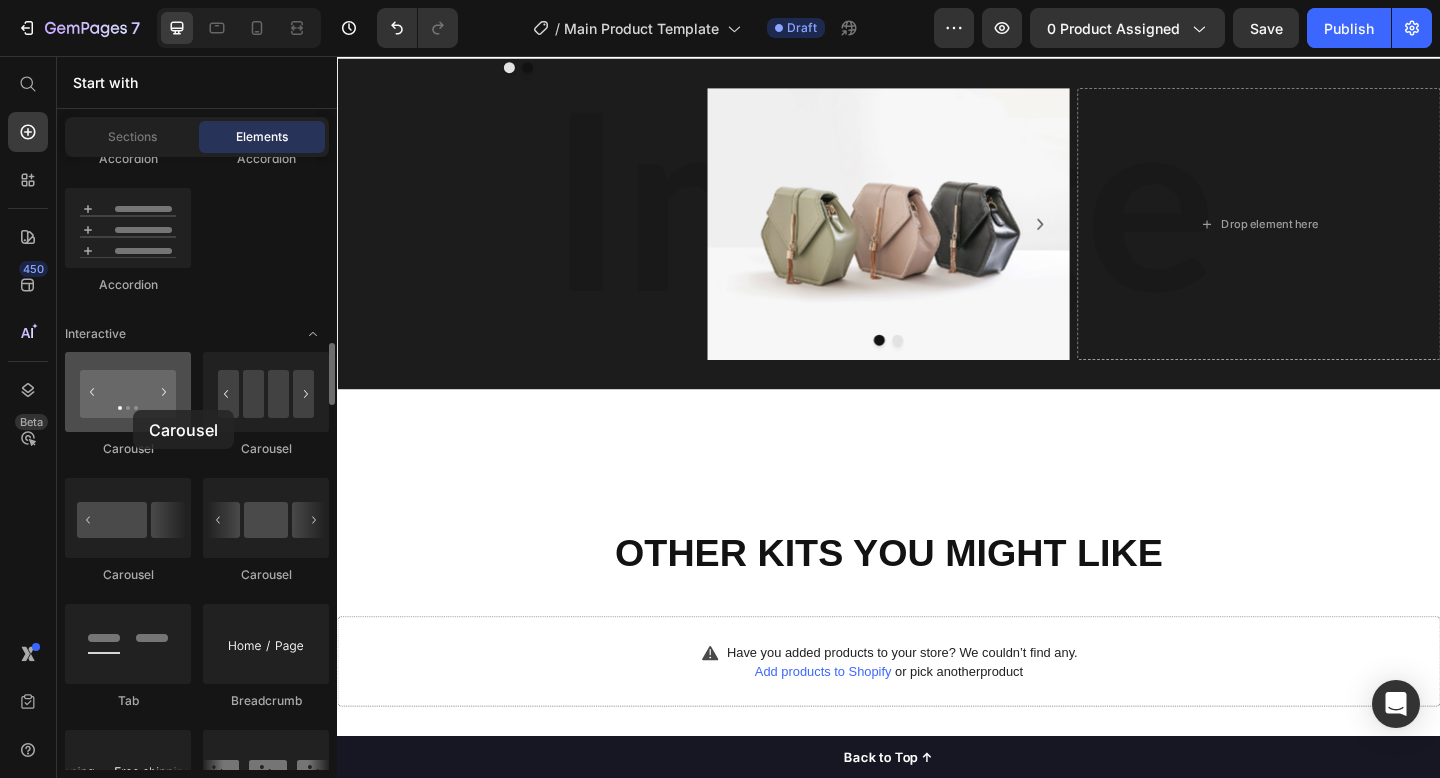 click at bounding box center (128, 392) 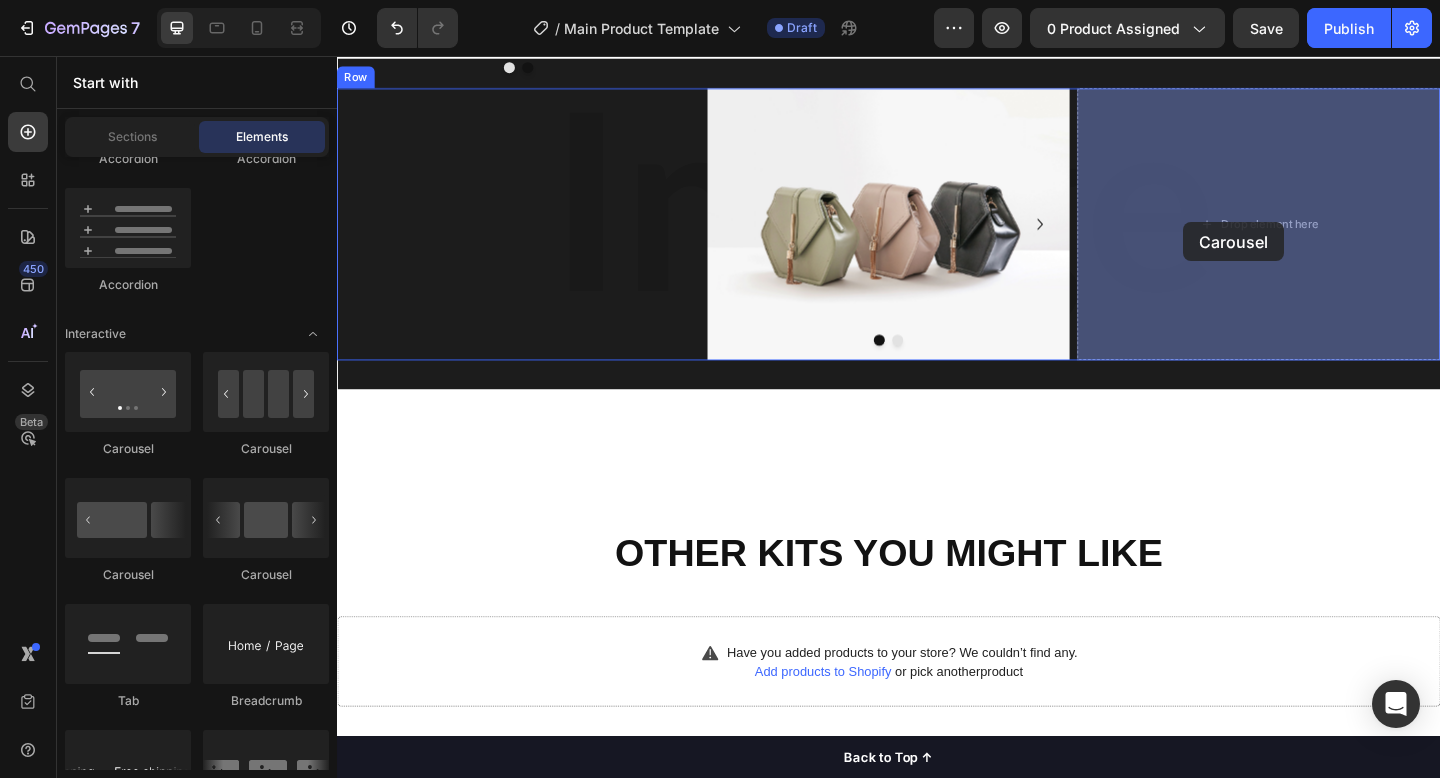 drag, startPoint x: 470, startPoint y: 466, endPoint x: 1256, endPoint y: 236, distance: 818.9603 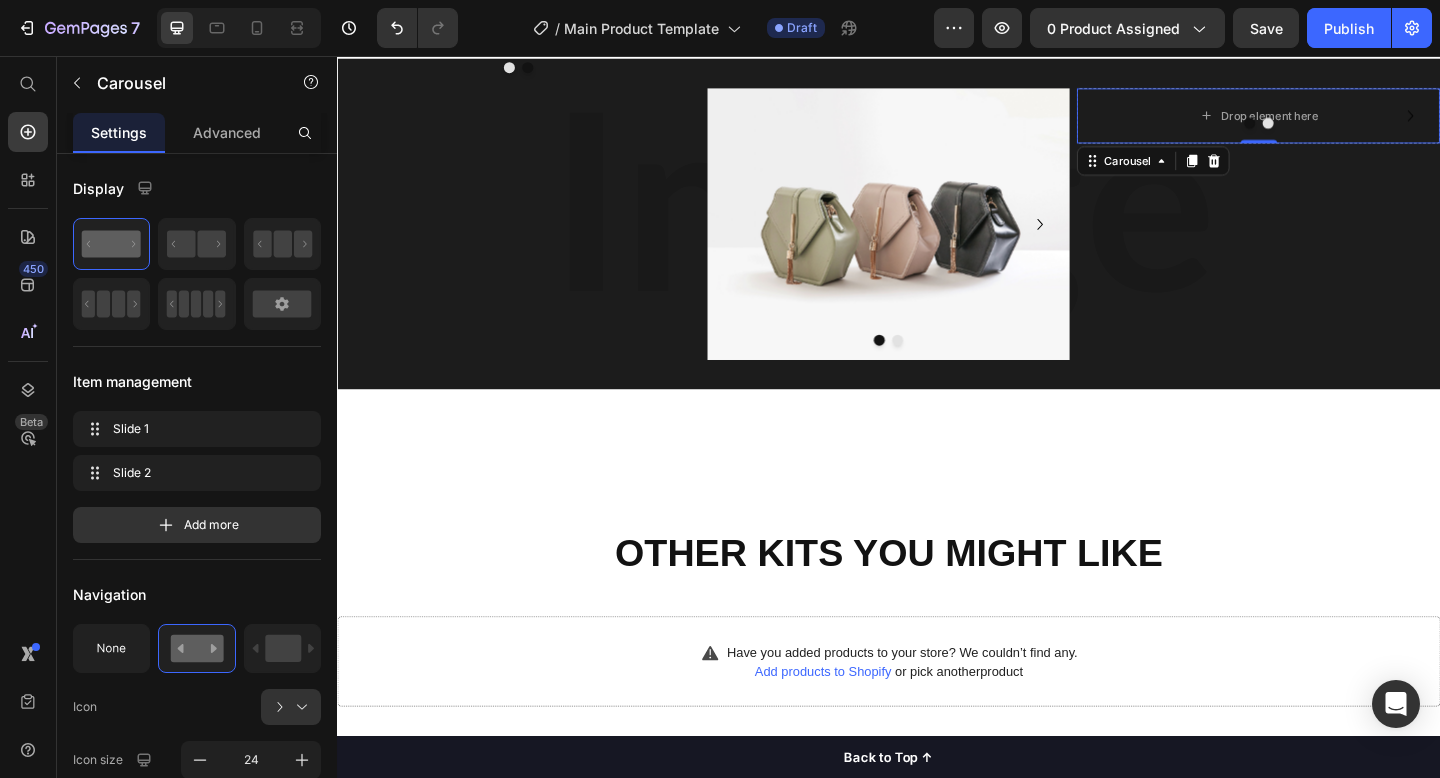click at bounding box center (1350, 129) 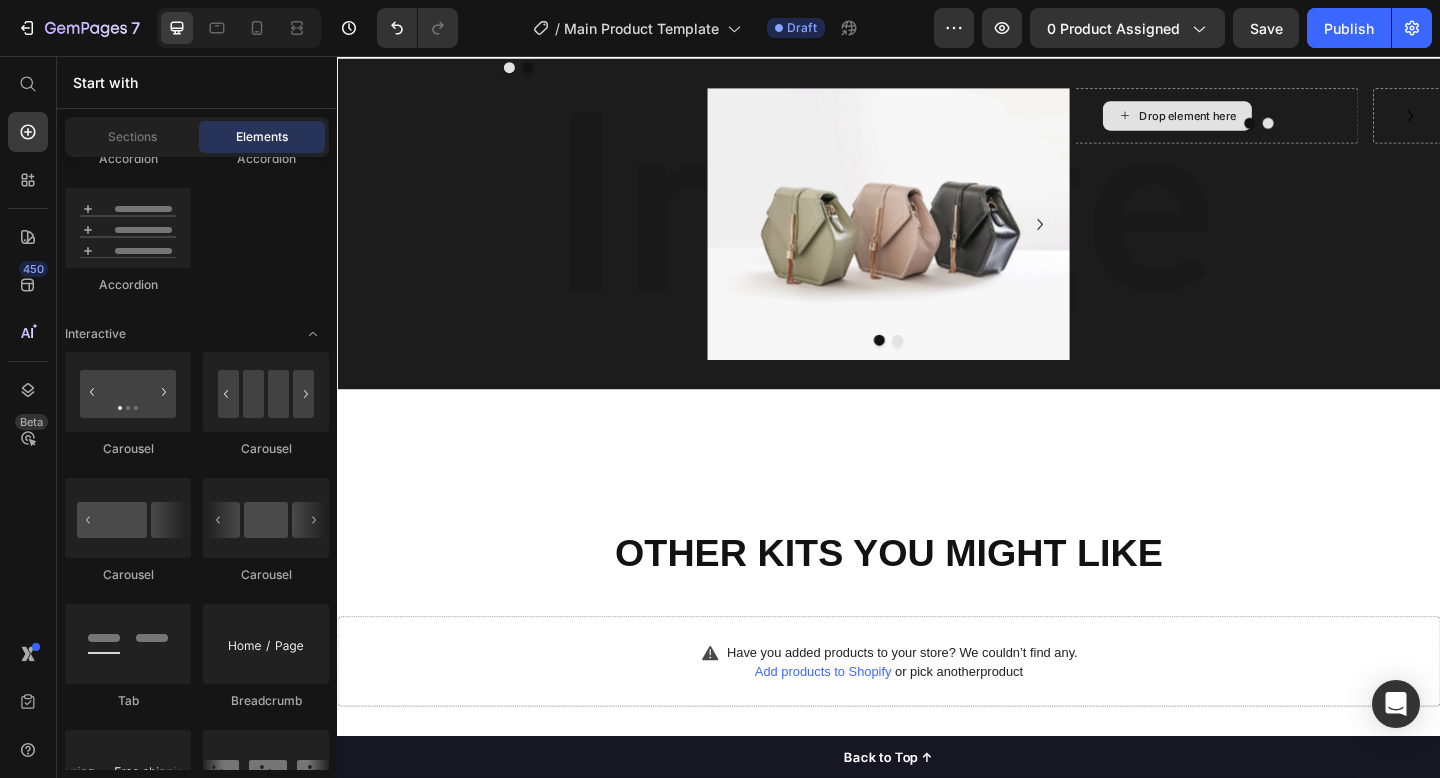 click on "Drop element here
Drop element here" at bounding box center (1339, 121) 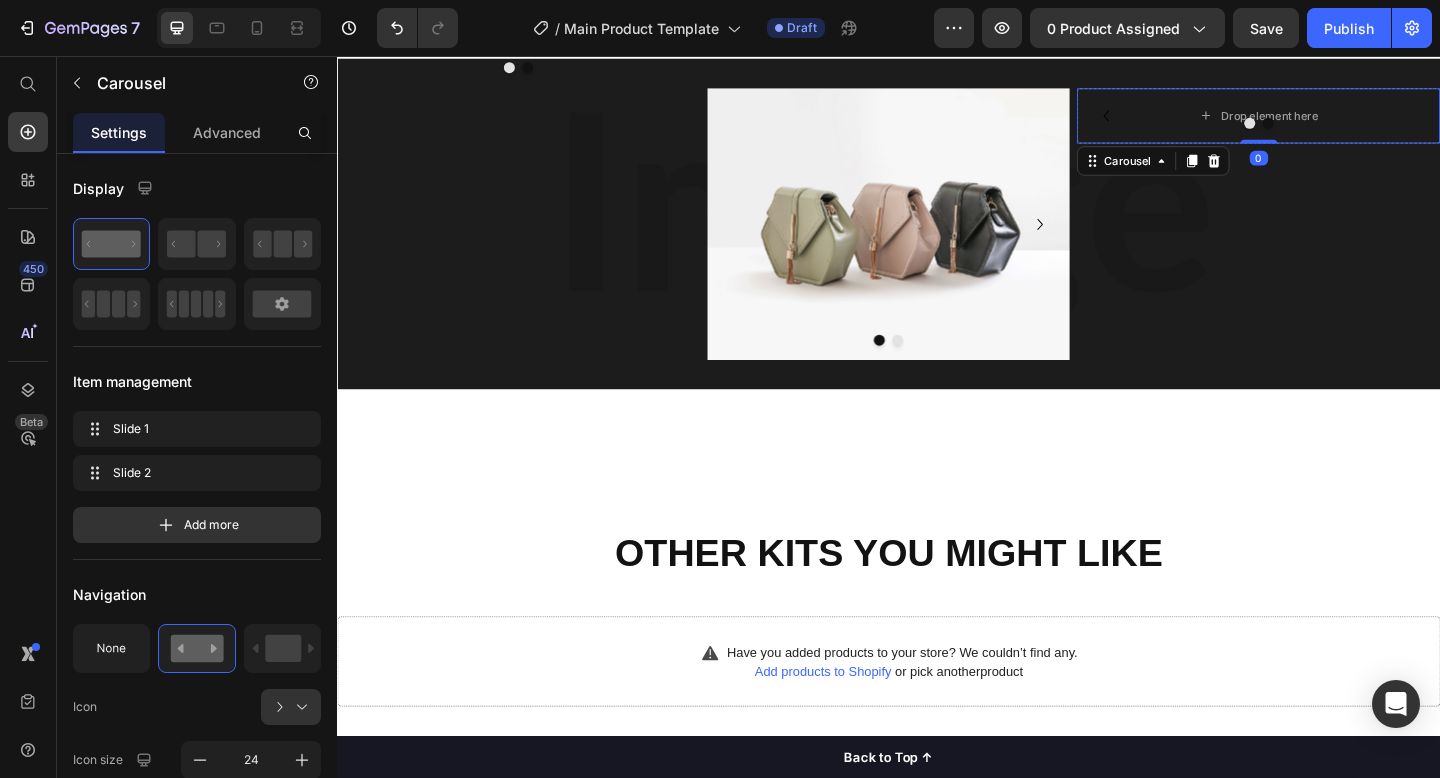 click at bounding box center [1339, 129] 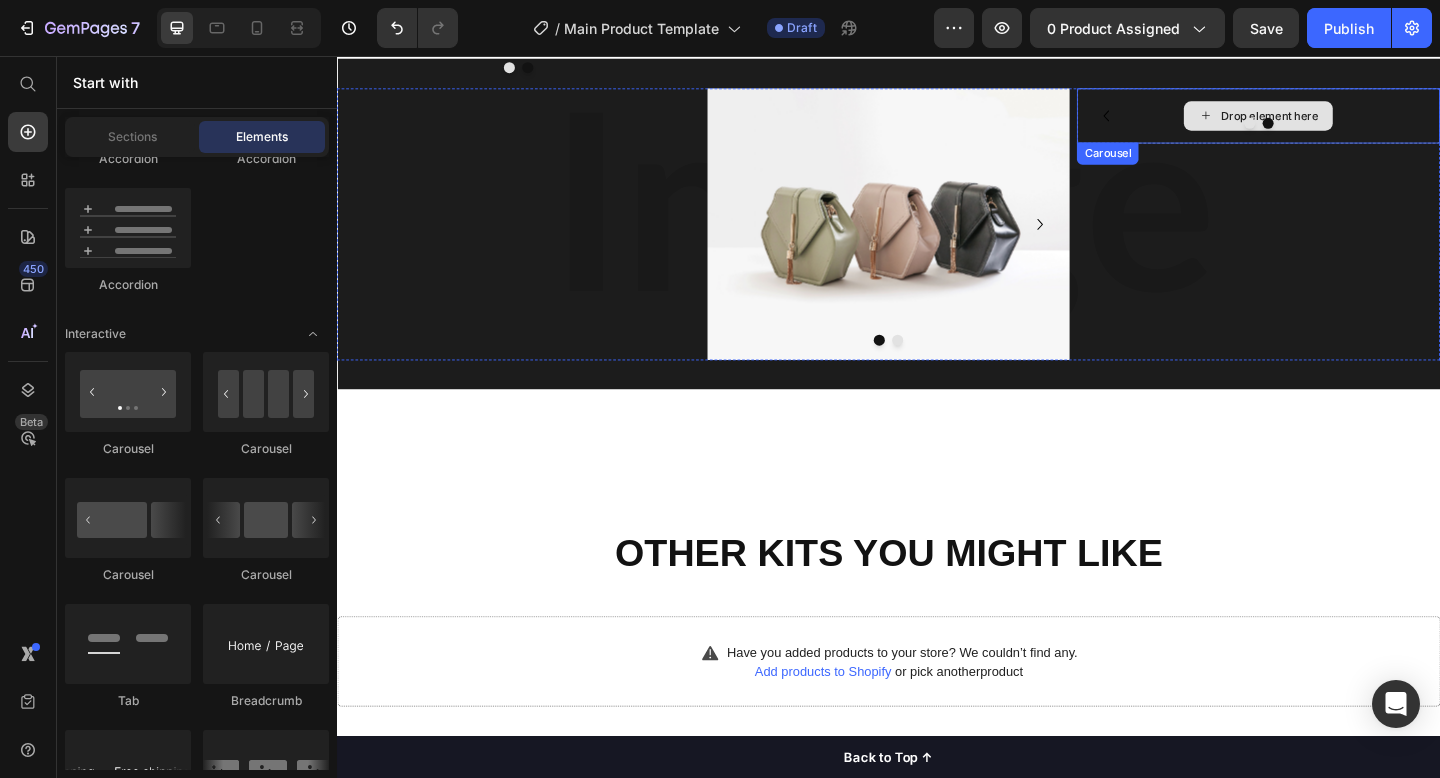 click on "Drop element here" at bounding box center [1352, 121] 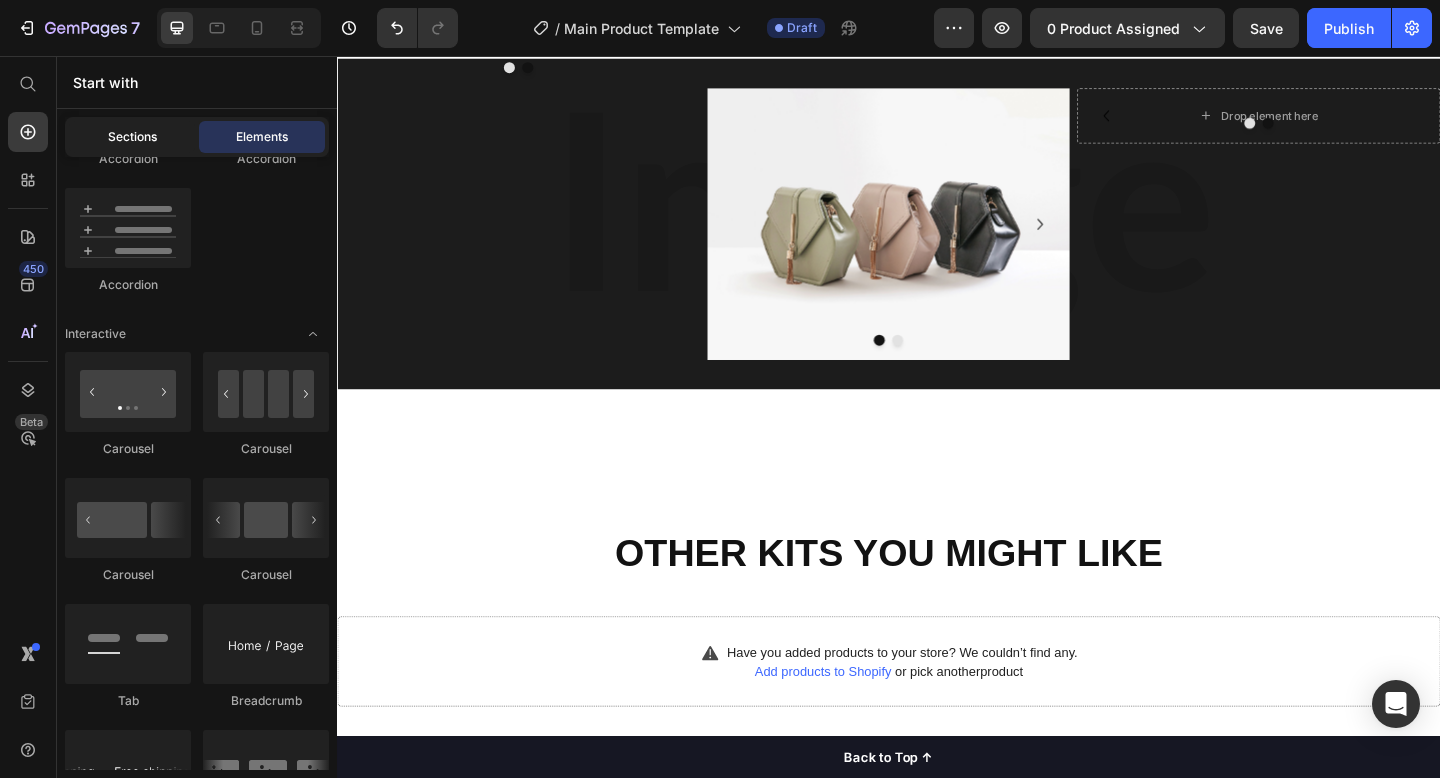 click on "Sections" at bounding box center [132, 137] 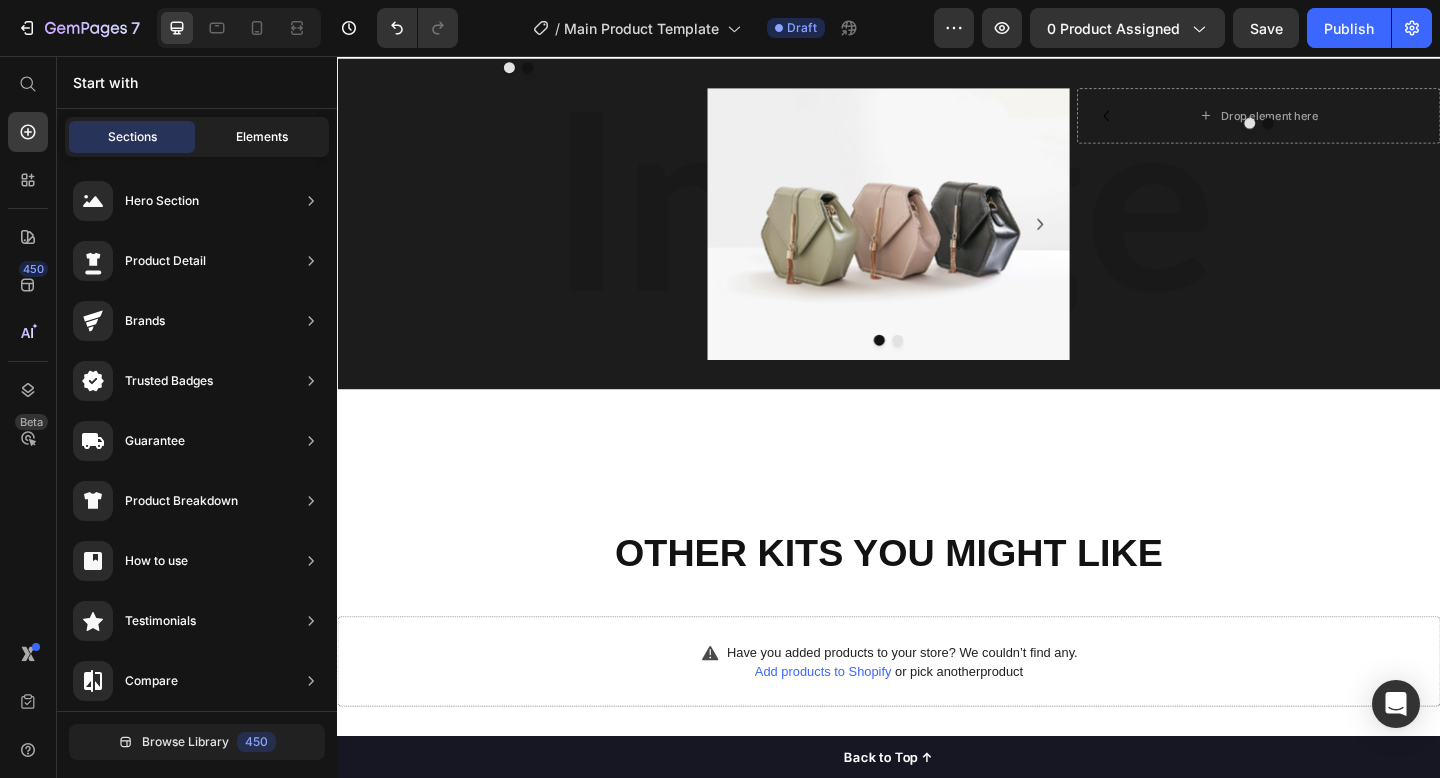 click on "Elements" 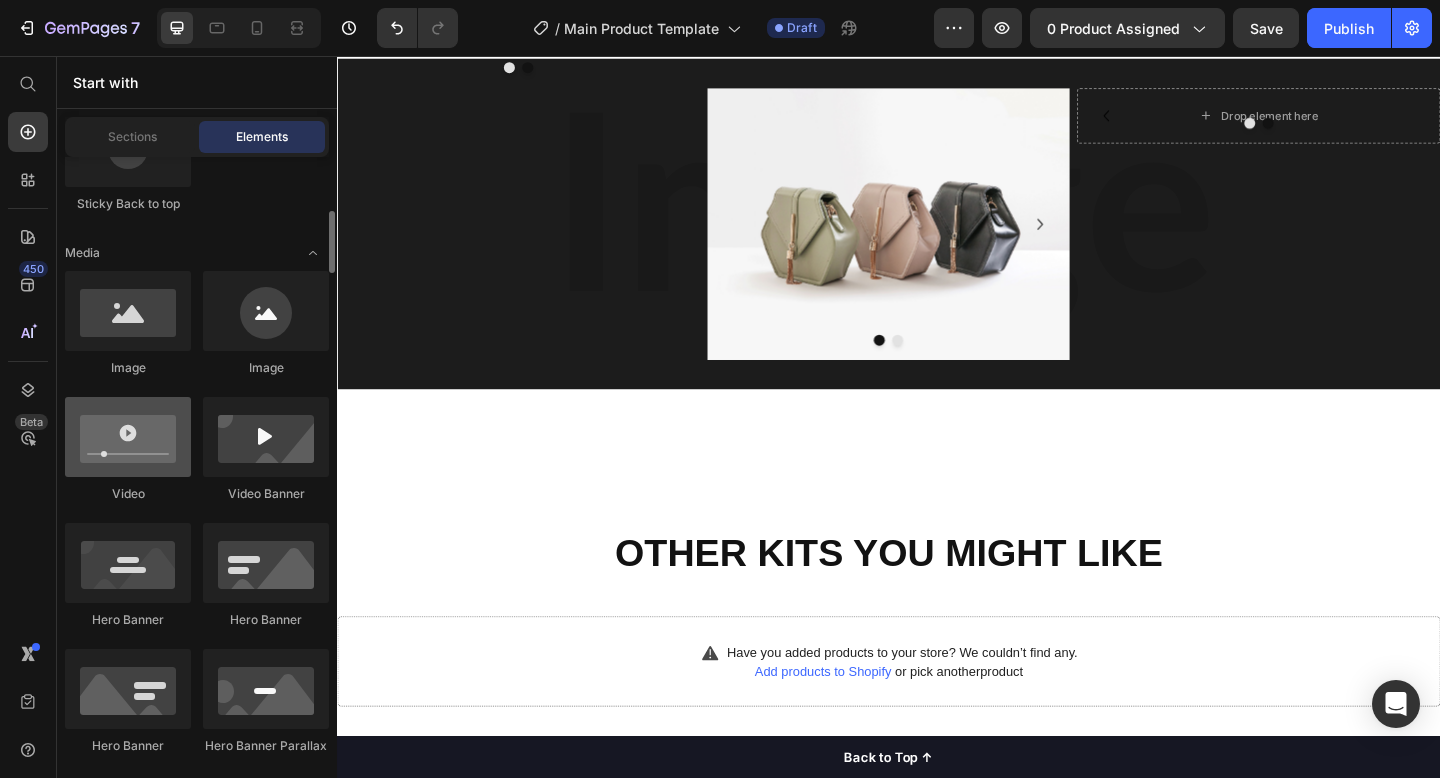 scroll, scrollTop: 517, scrollLeft: 0, axis: vertical 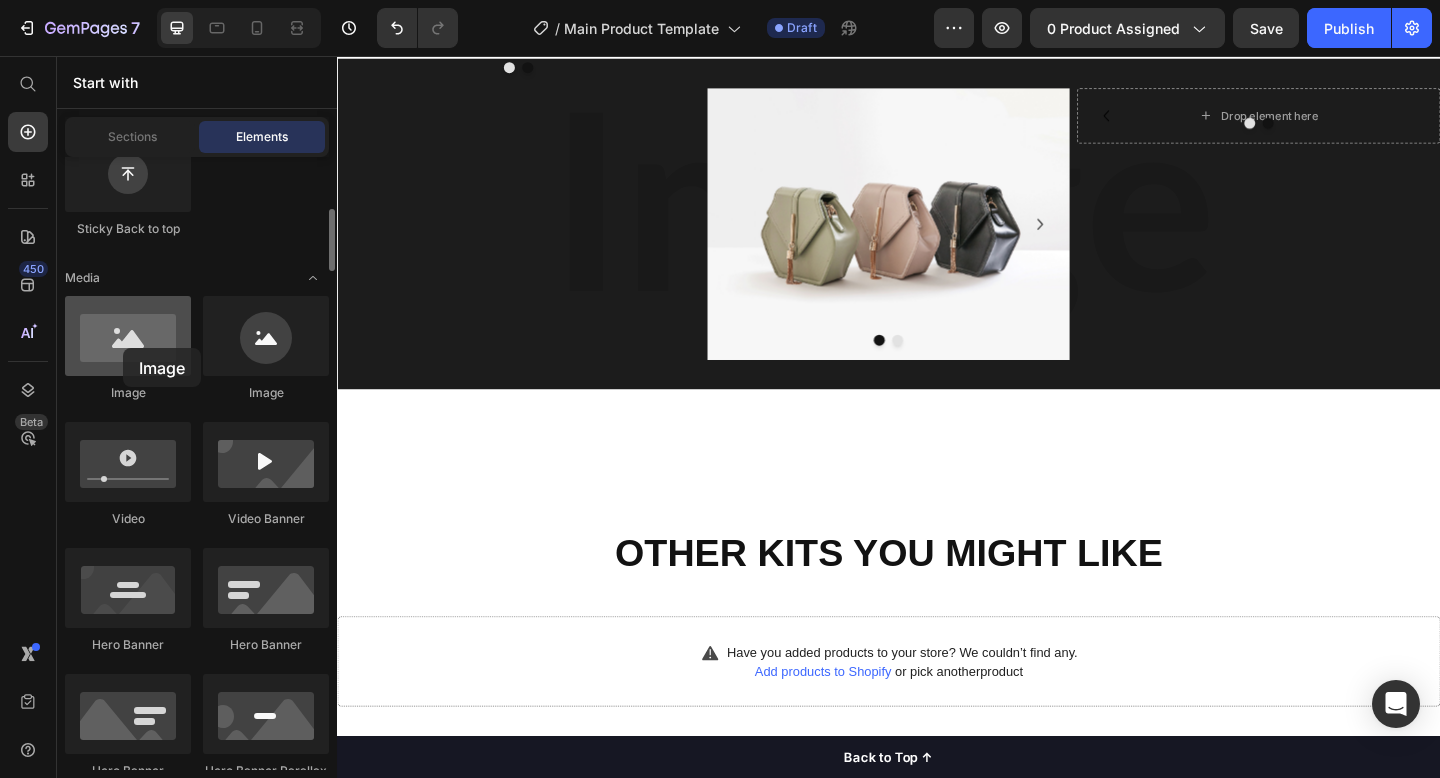 click at bounding box center (128, 336) 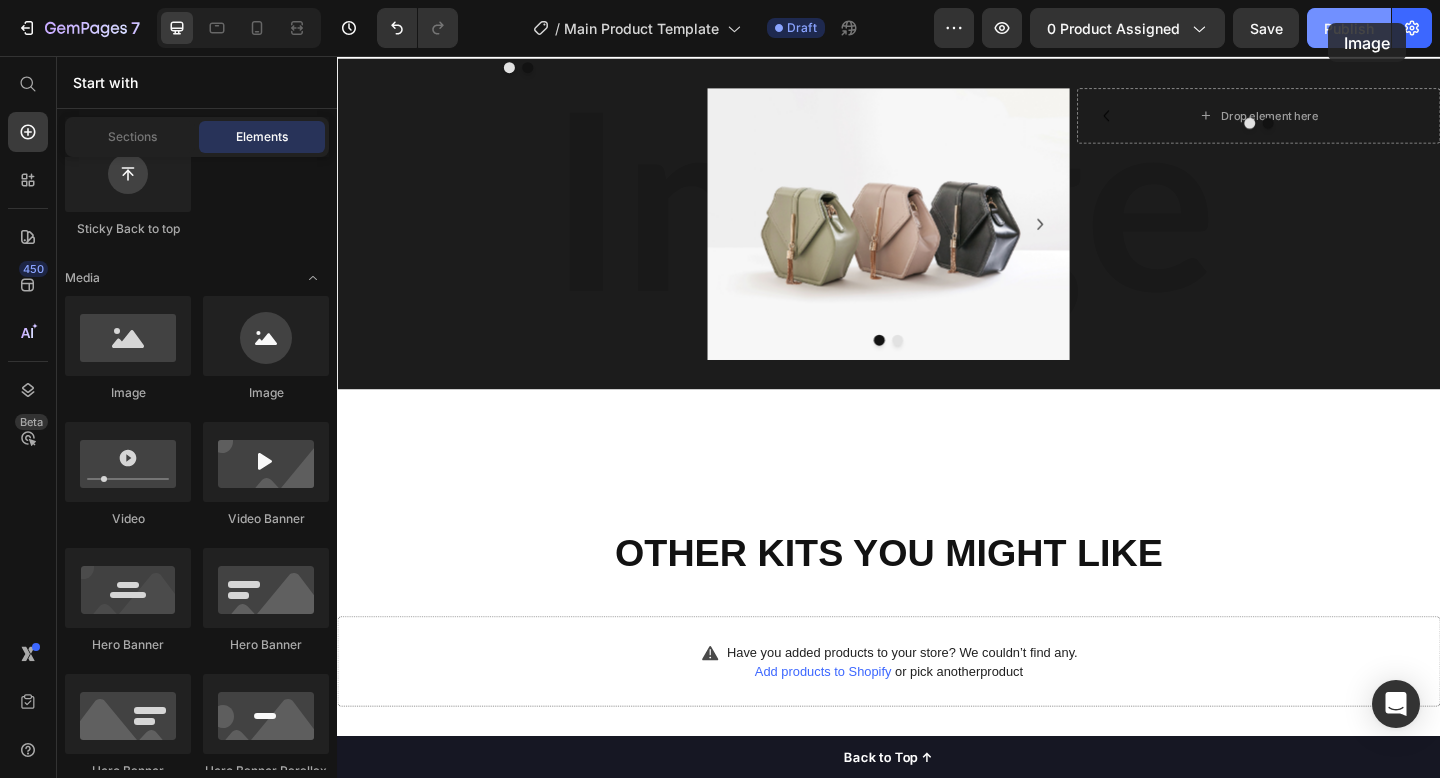 scroll, scrollTop: 2598, scrollLeft: 0, axis: vertical 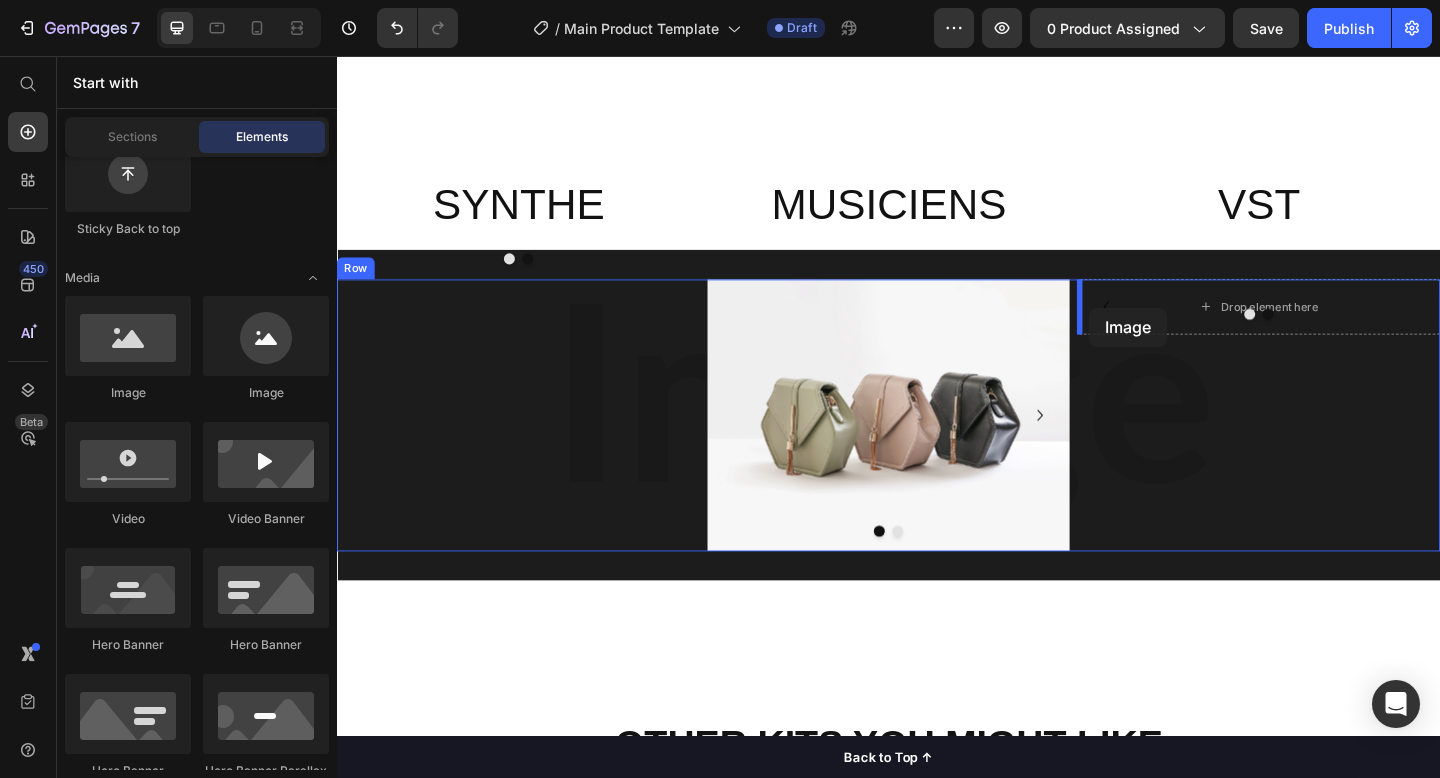 drag, startPoint x: 460, startPoint y: 404, endPoint x: 1155, endPoint y: 327, distance: 699.25244 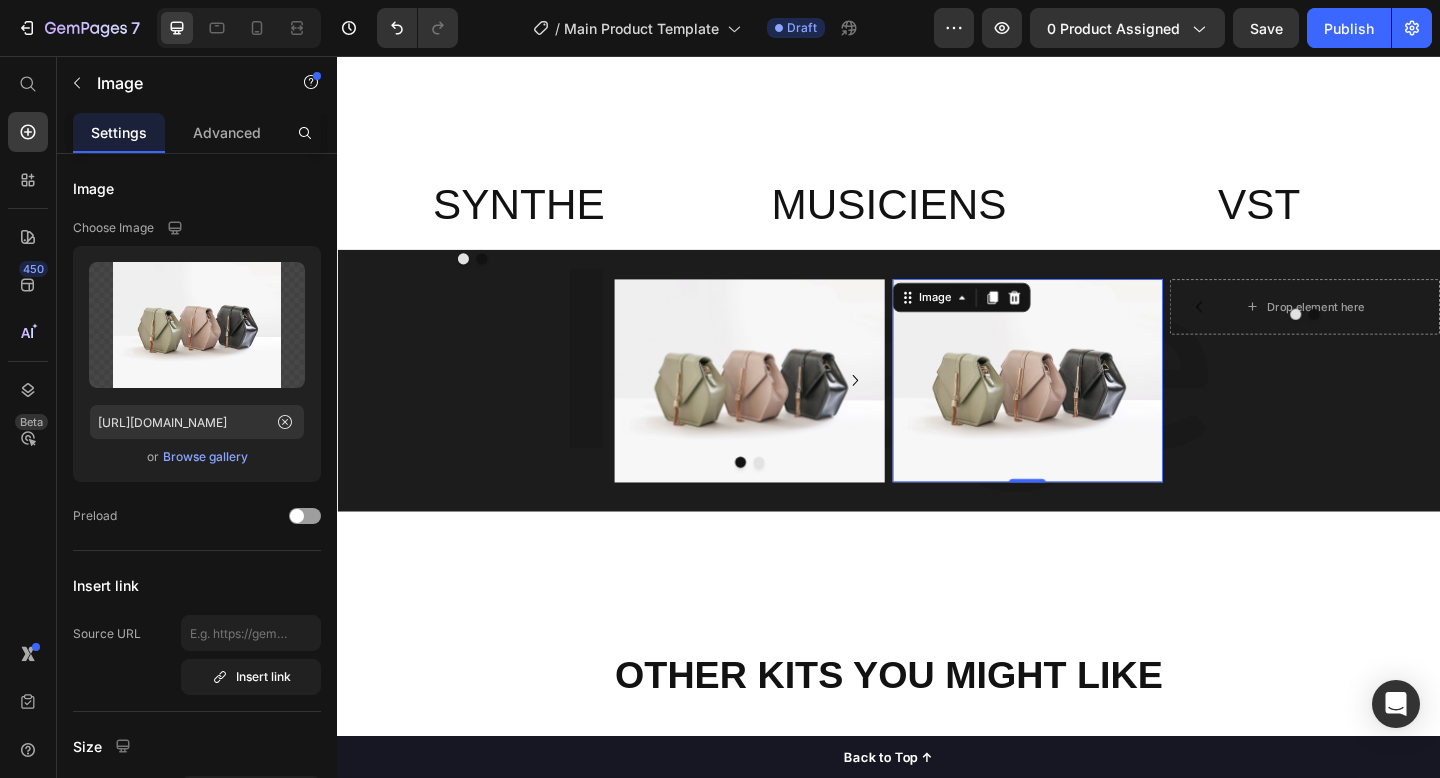 click at bounding box center [1088, 409] 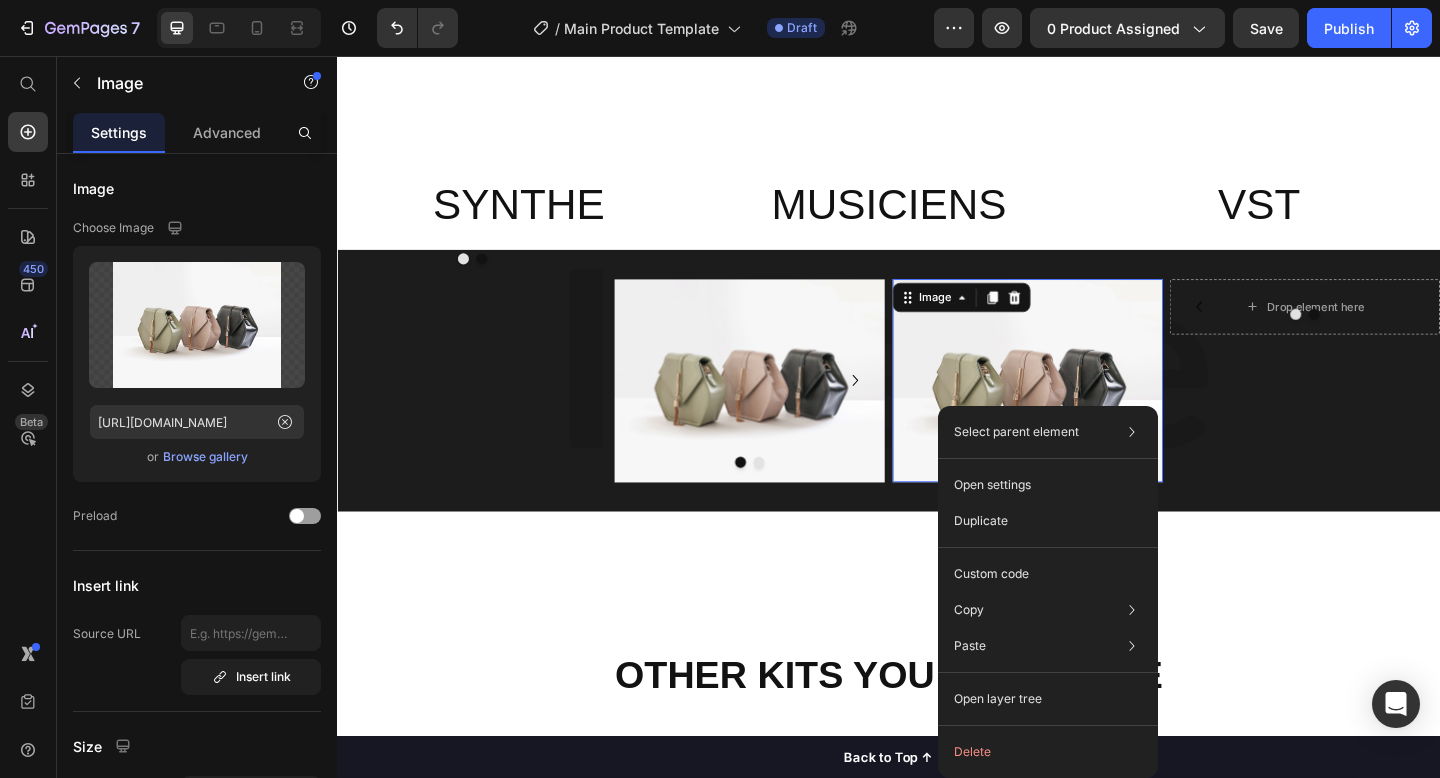 drag, startPoint x: 1044, startPoint y: 436, endPoint x: 1324, endPoint y: 461, distance: 281.11386 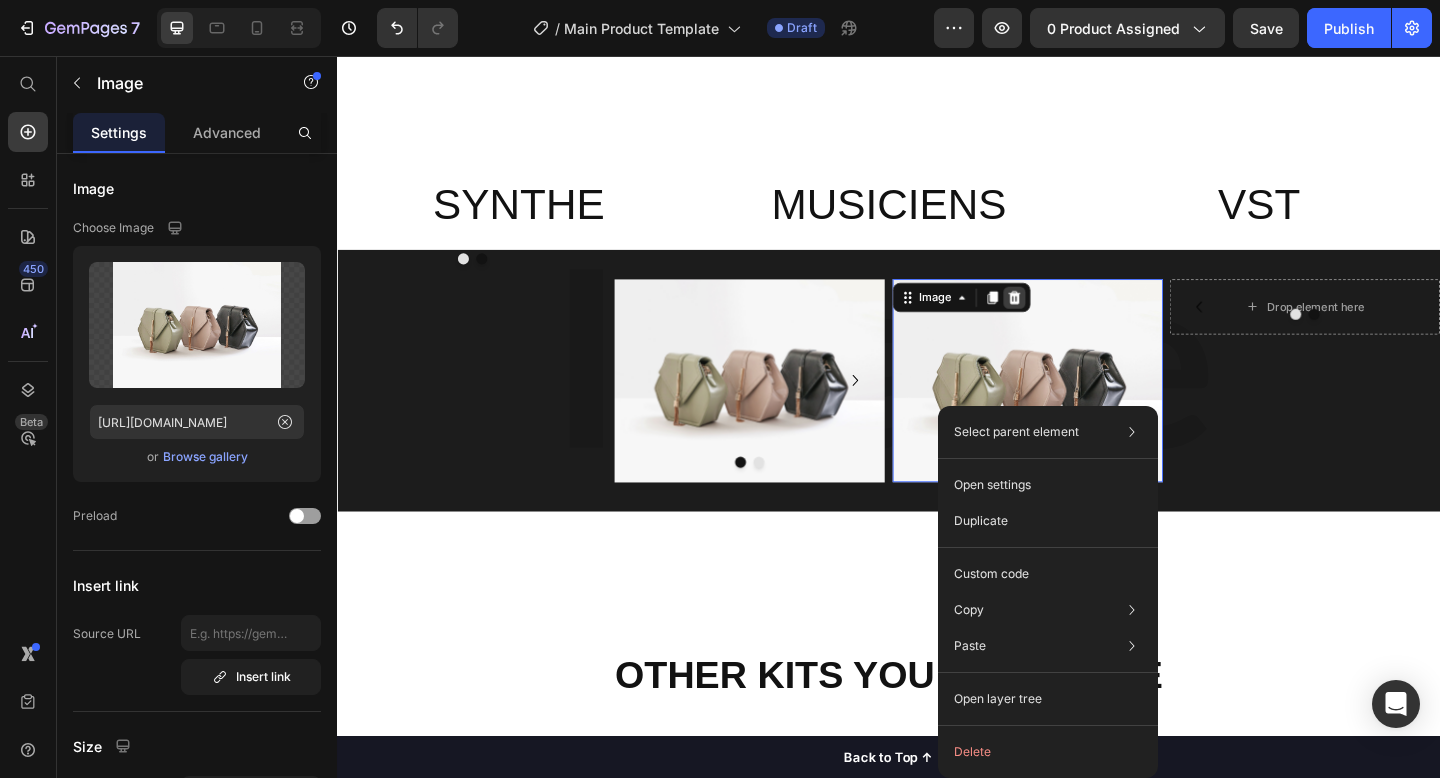 click 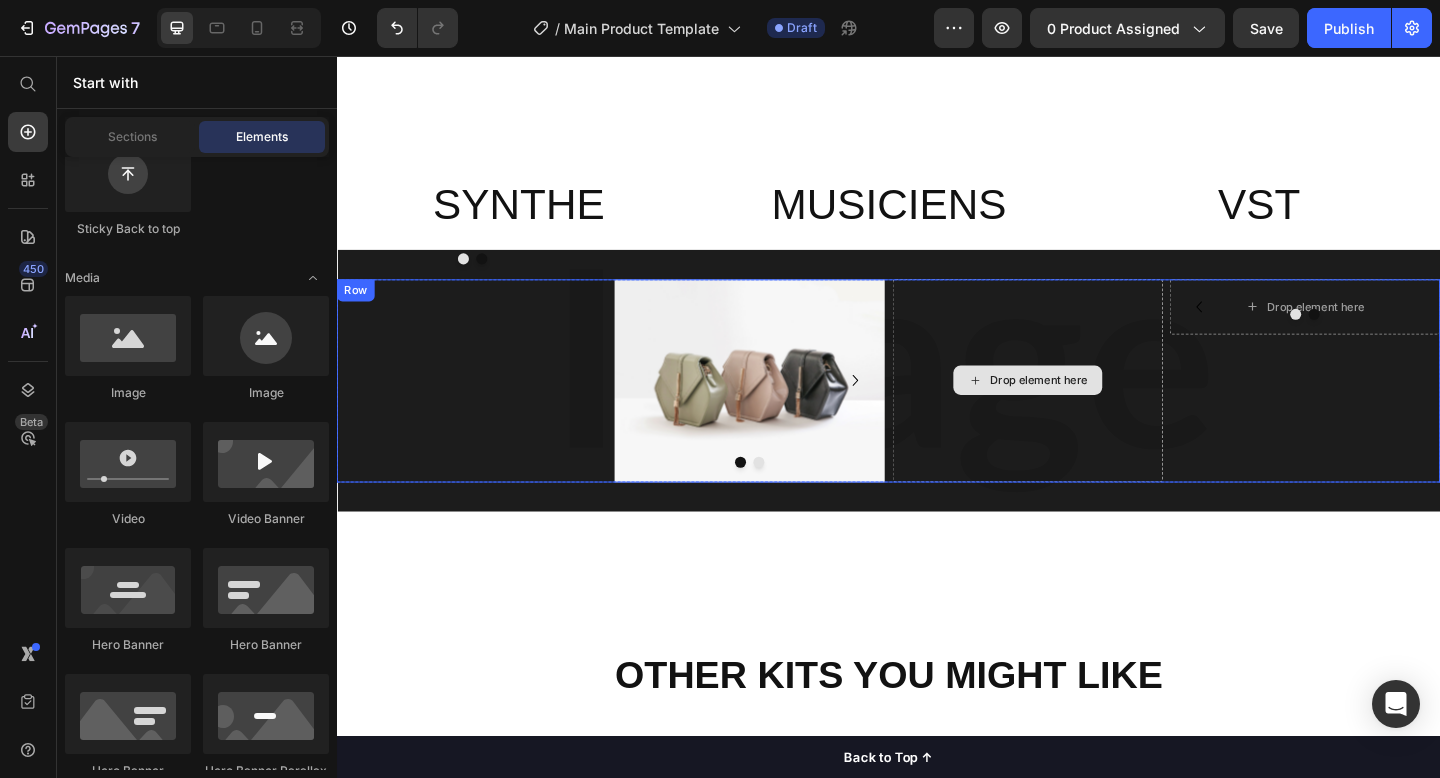 click on "Drop element here" at bounding box center (1088, 409) 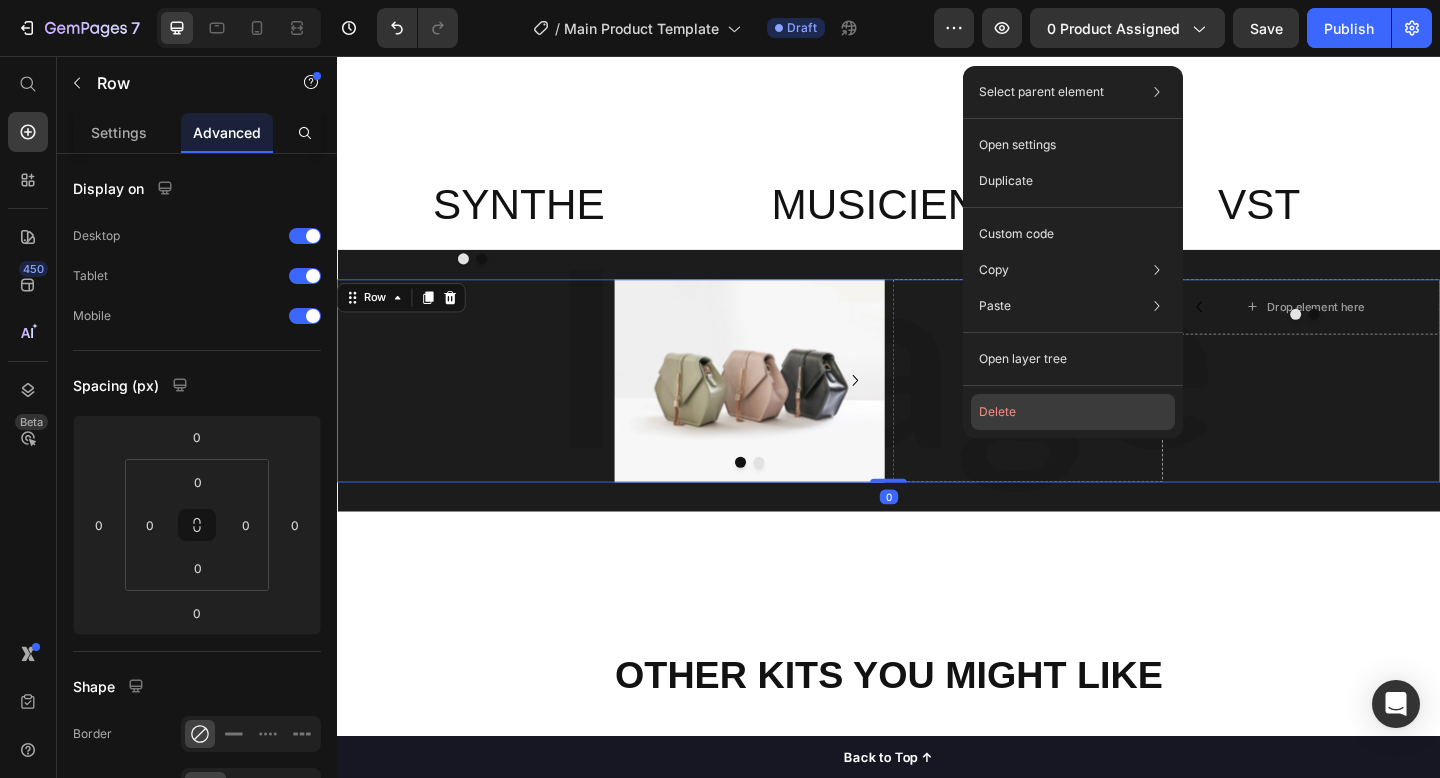 click on "Delete" 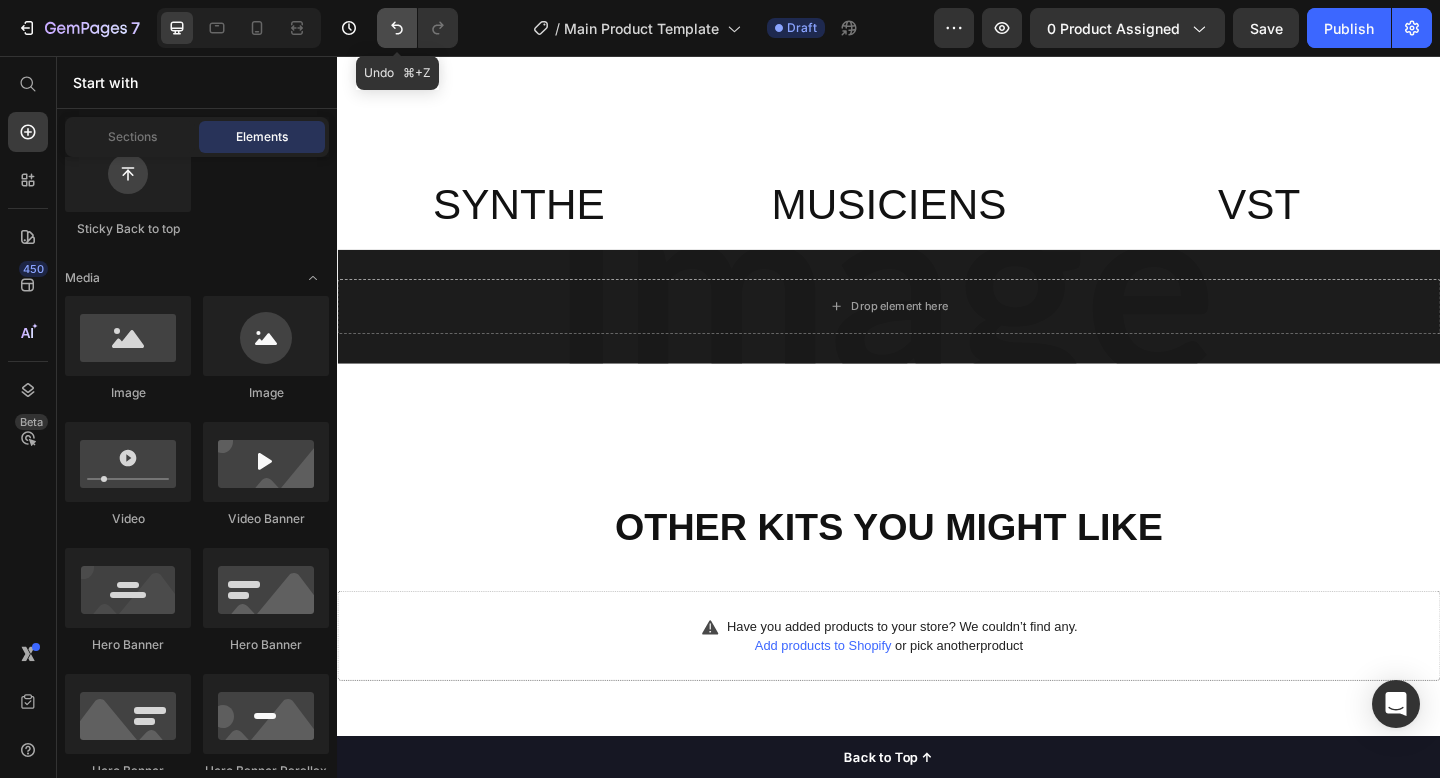 click 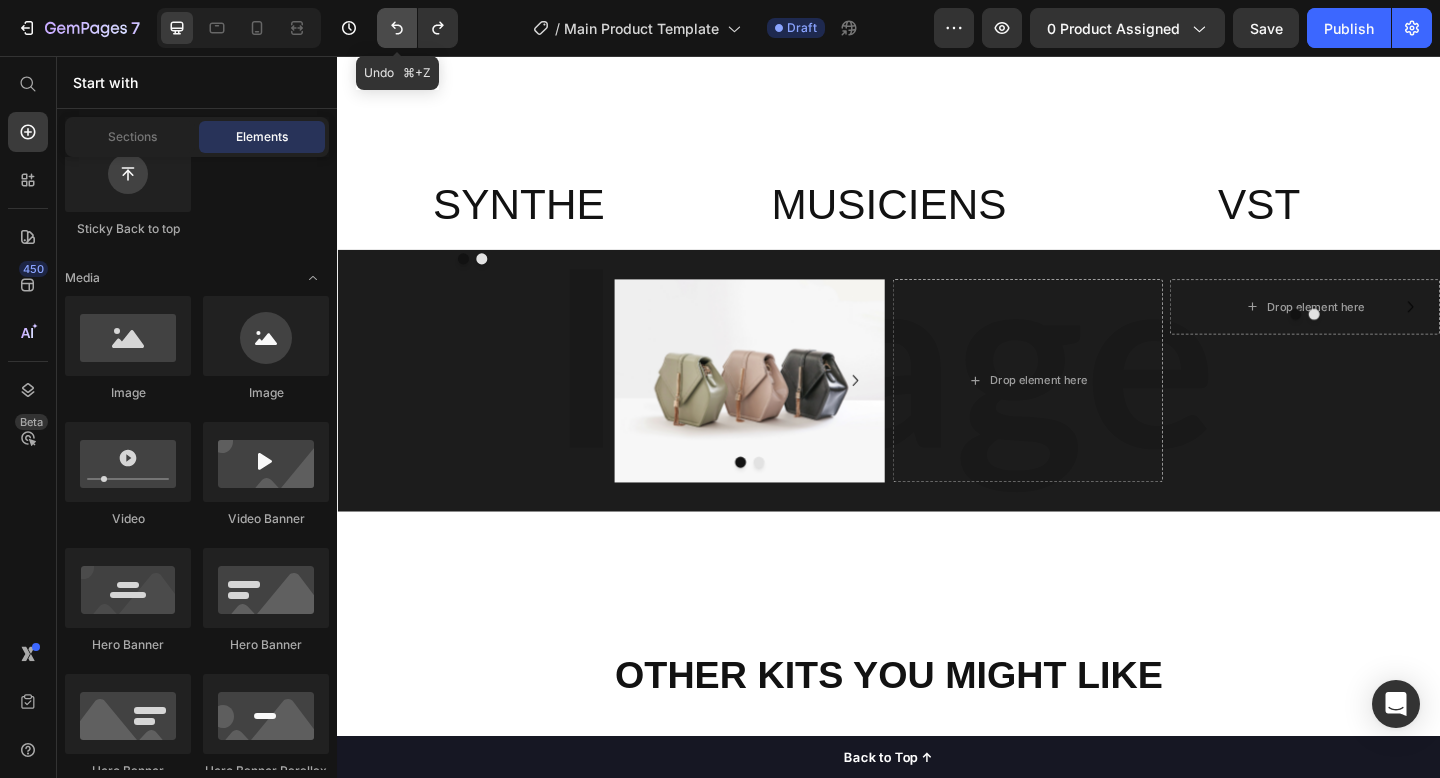 click 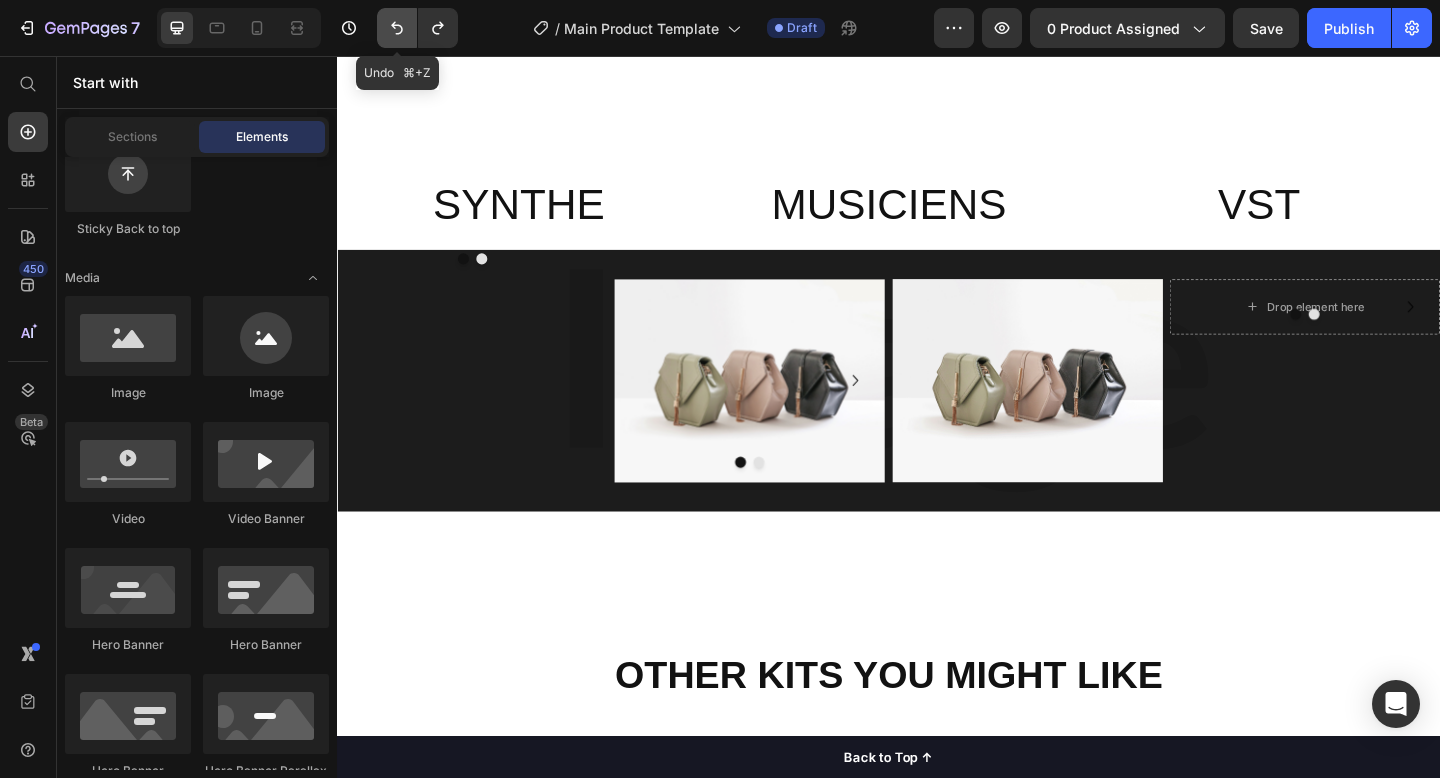 click 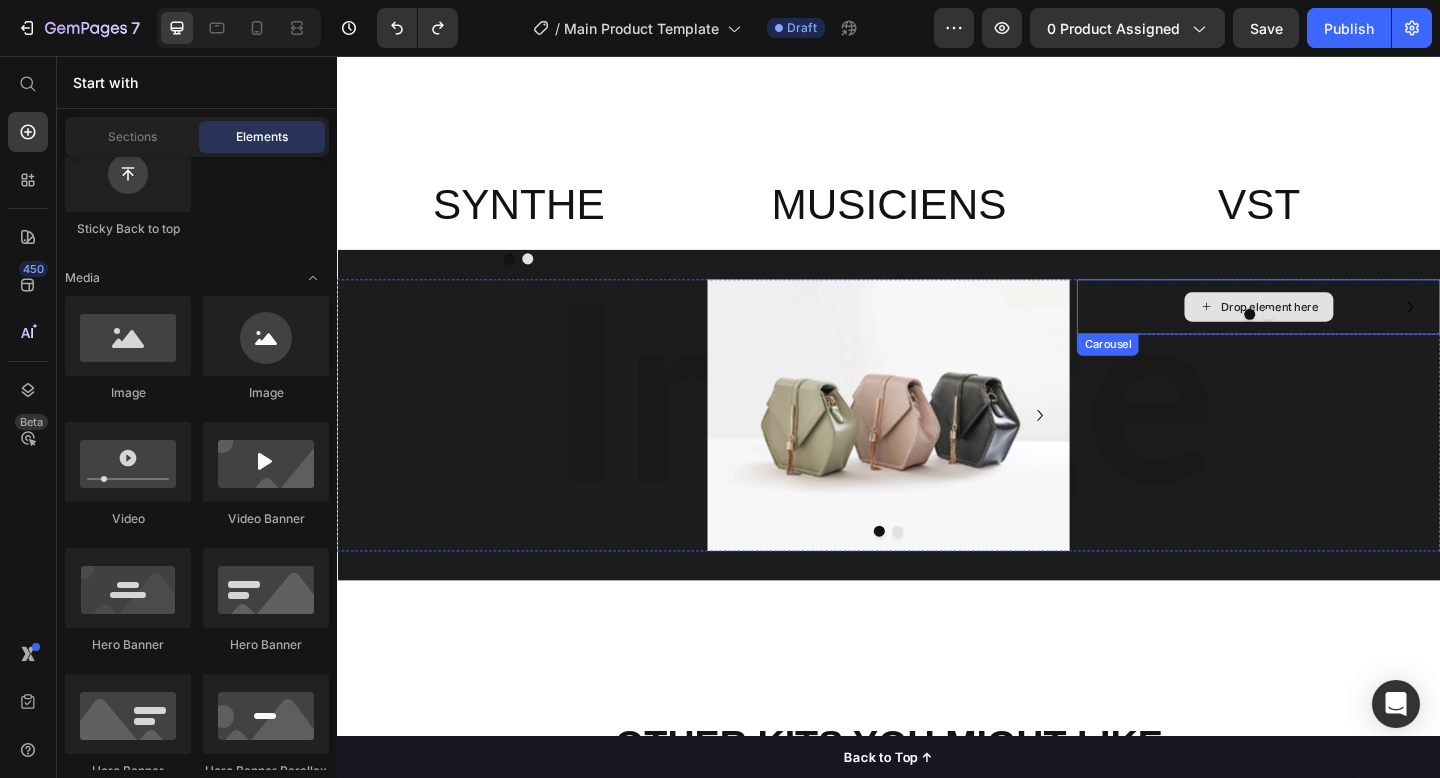 click on "Drop element here" at bounding box center (1339, 329) 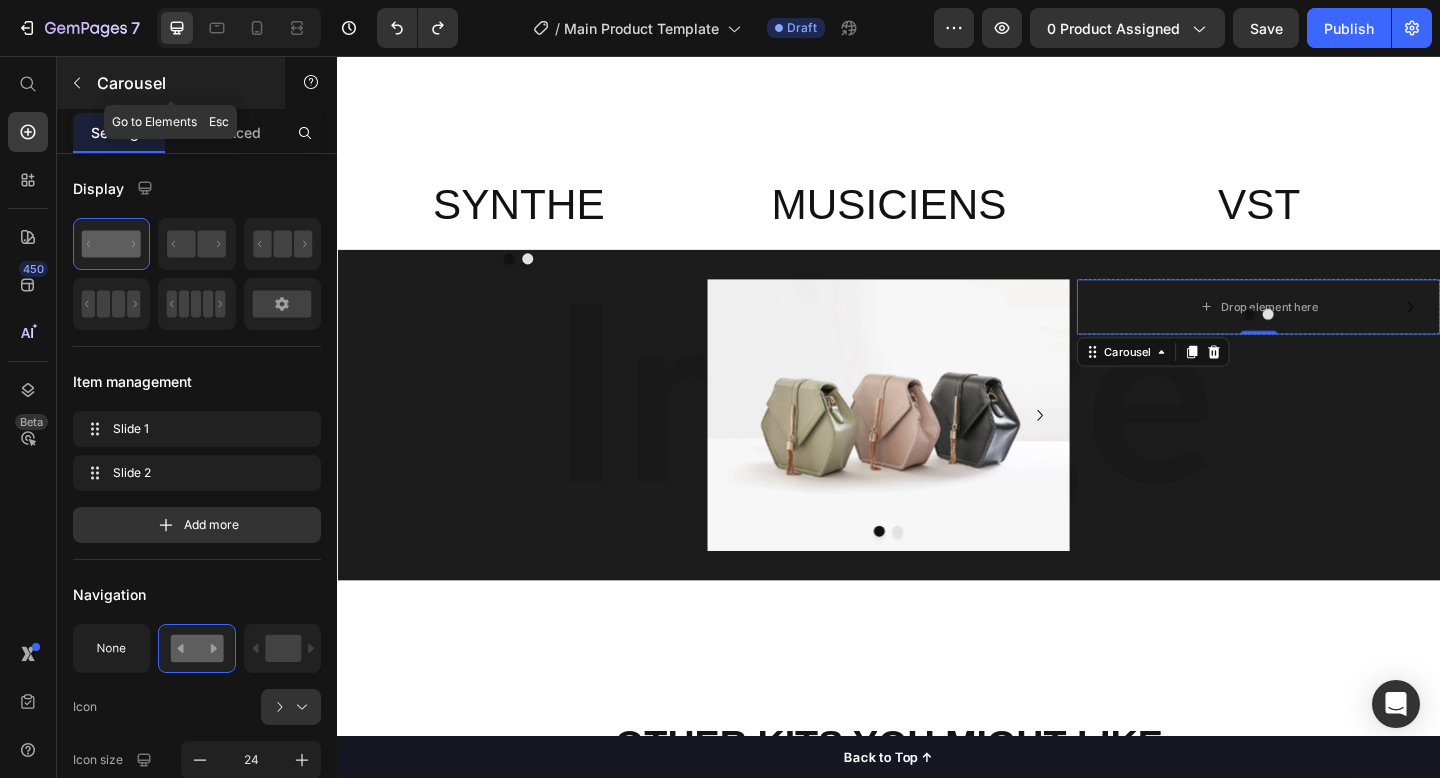 click at bounding box center [77, 83] 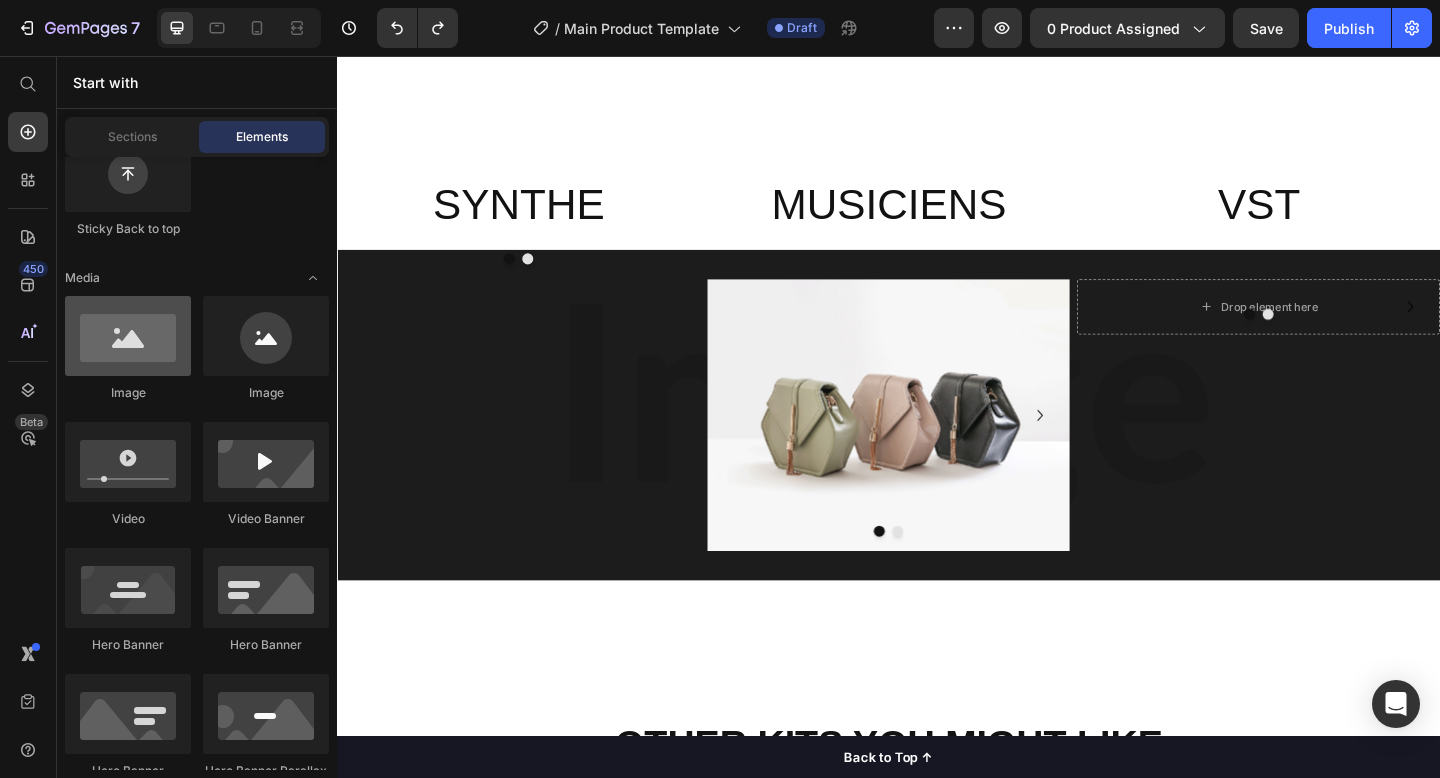 click at bounding box center [128, 336] 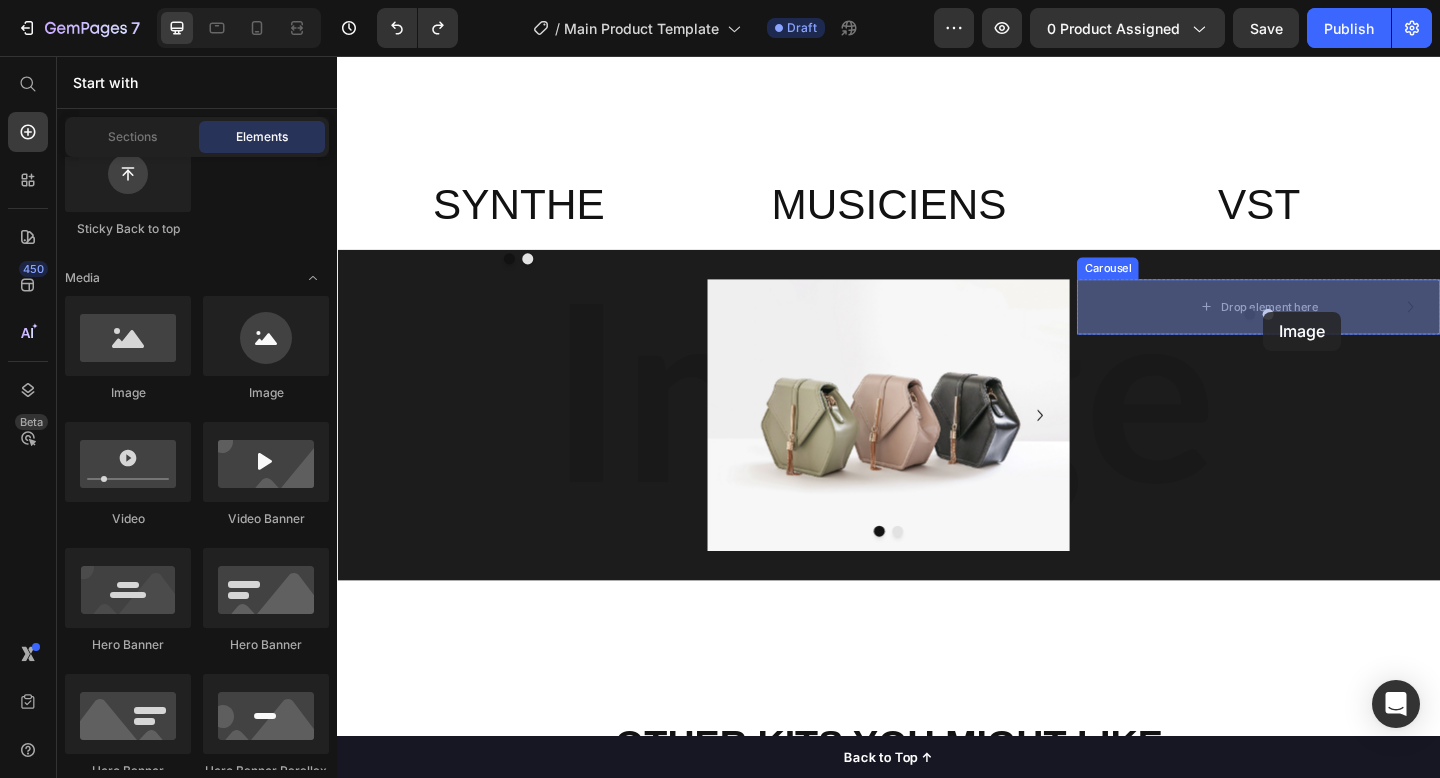 drag, startPoint x: 447, startPoint y: 418, endPoint x: 1345, endPoint y: 332, distance: 902.10864 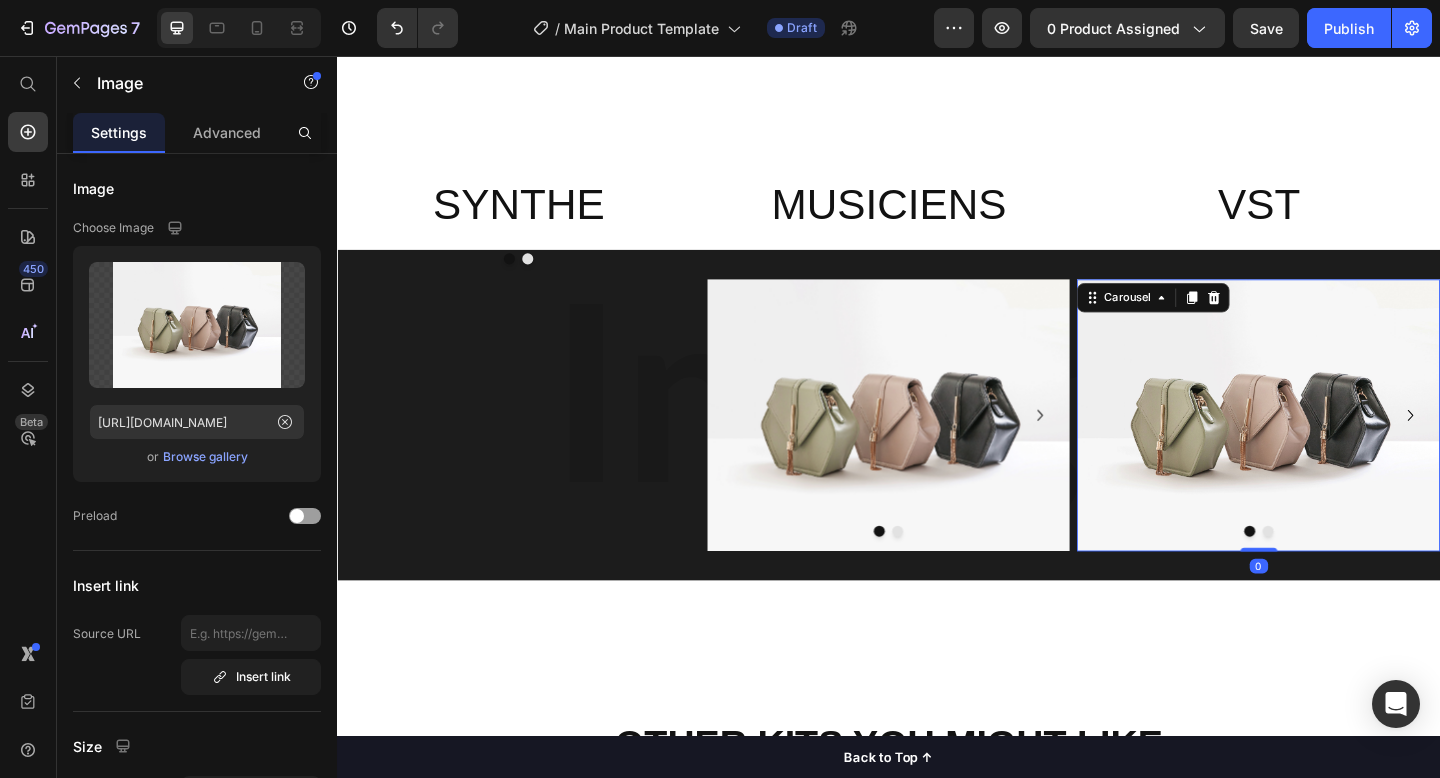 click at bounding box center [1350, 573] 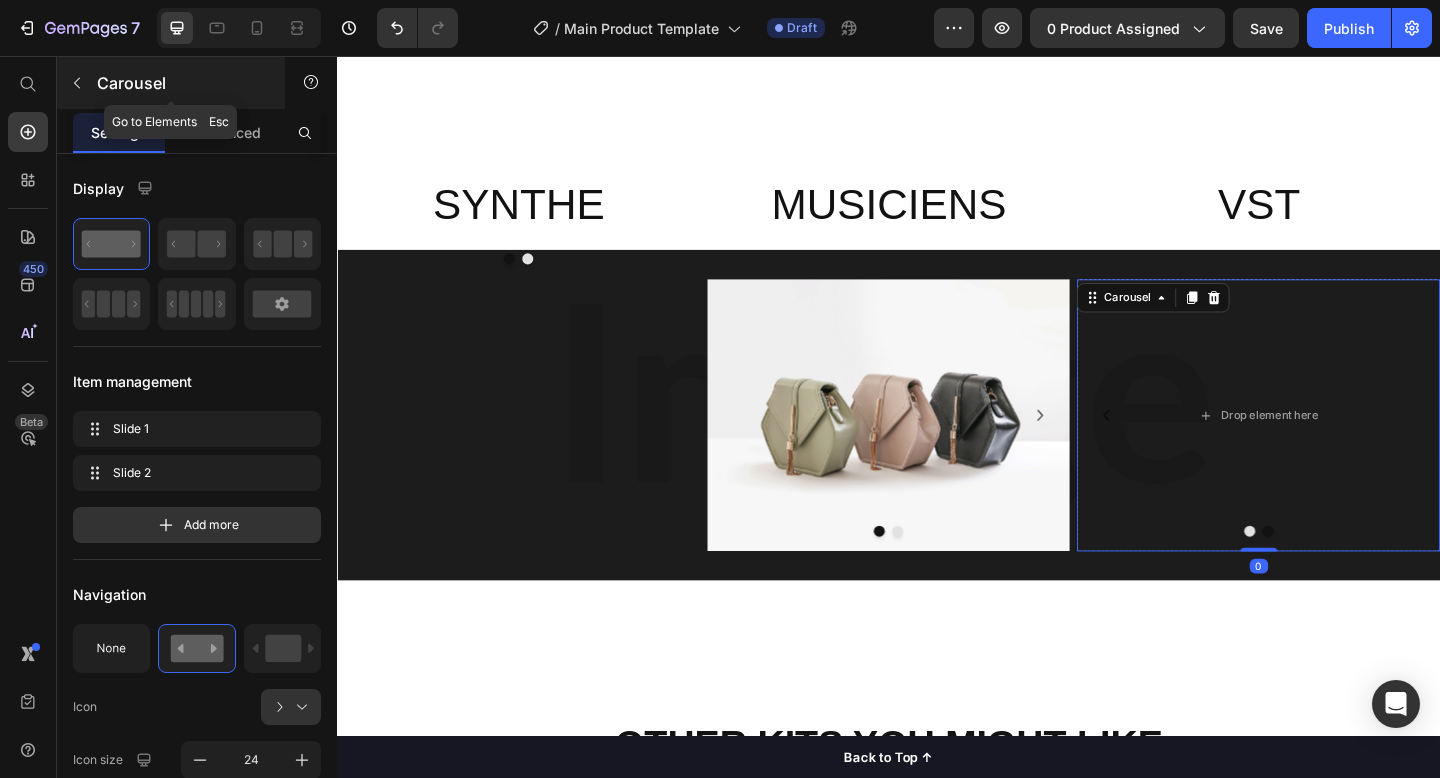 click at bounding box center [77, 83] 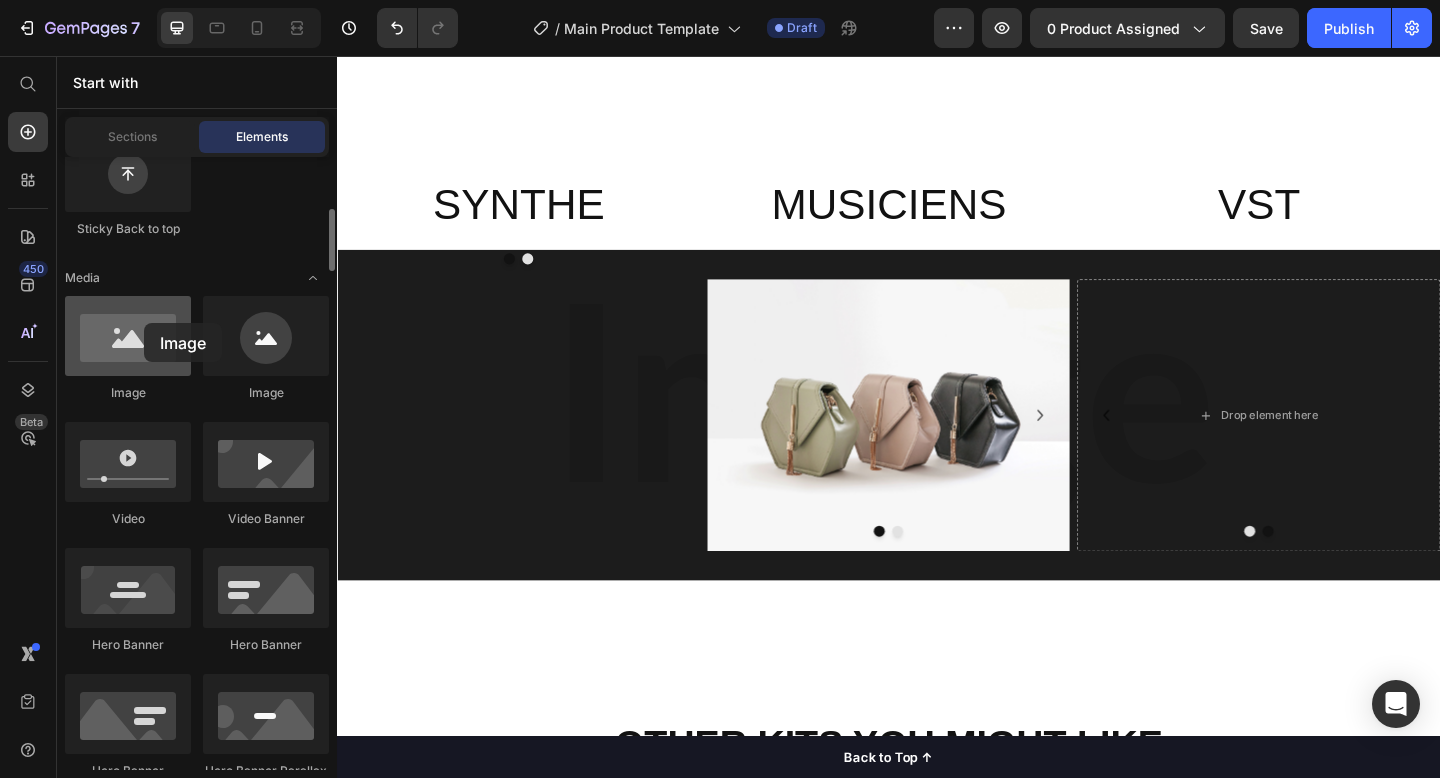 drag, startPoint x: 111, startPoint y: 372, endPoint x: 128, endPoint y: 325, distance: 49.979996 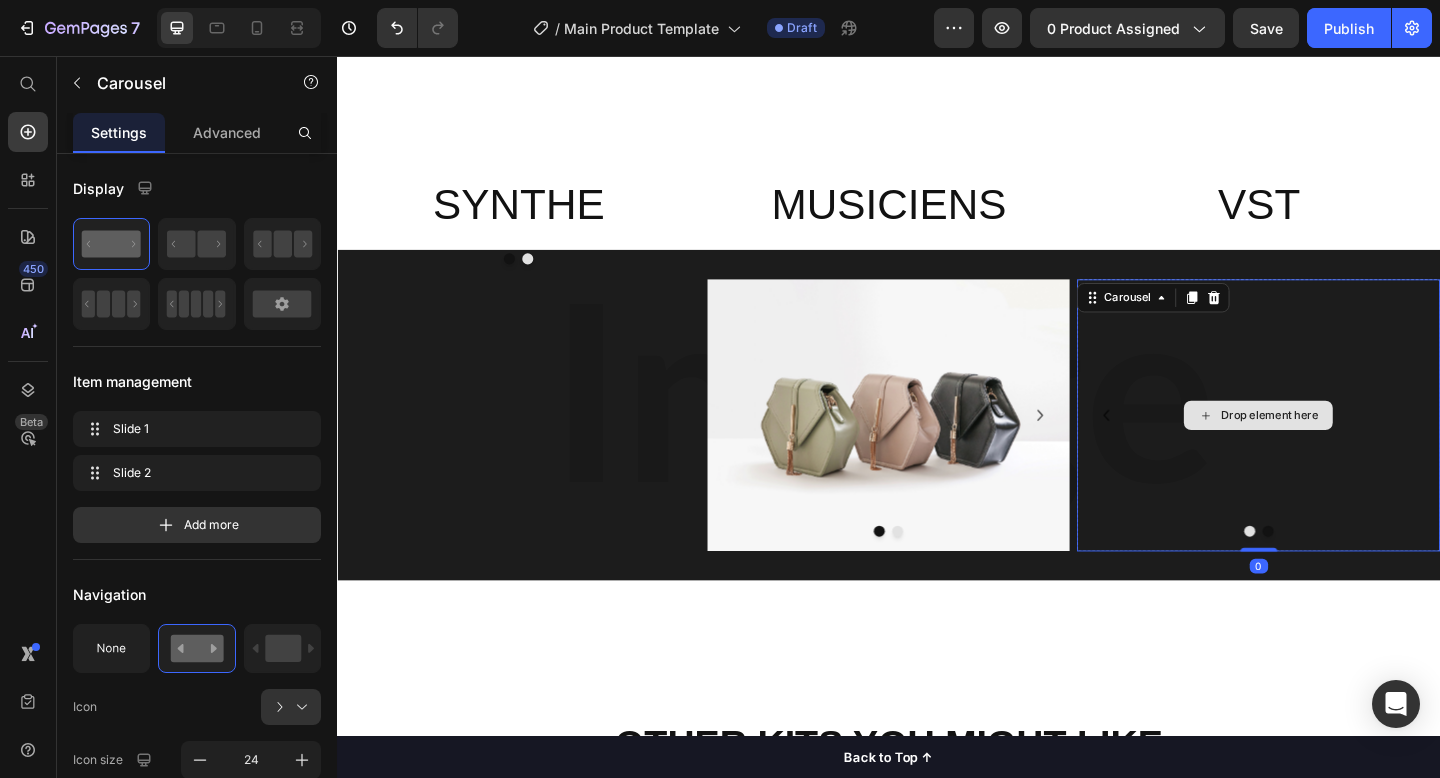 click on "Drop element here" at bounding box center [1339, 447] 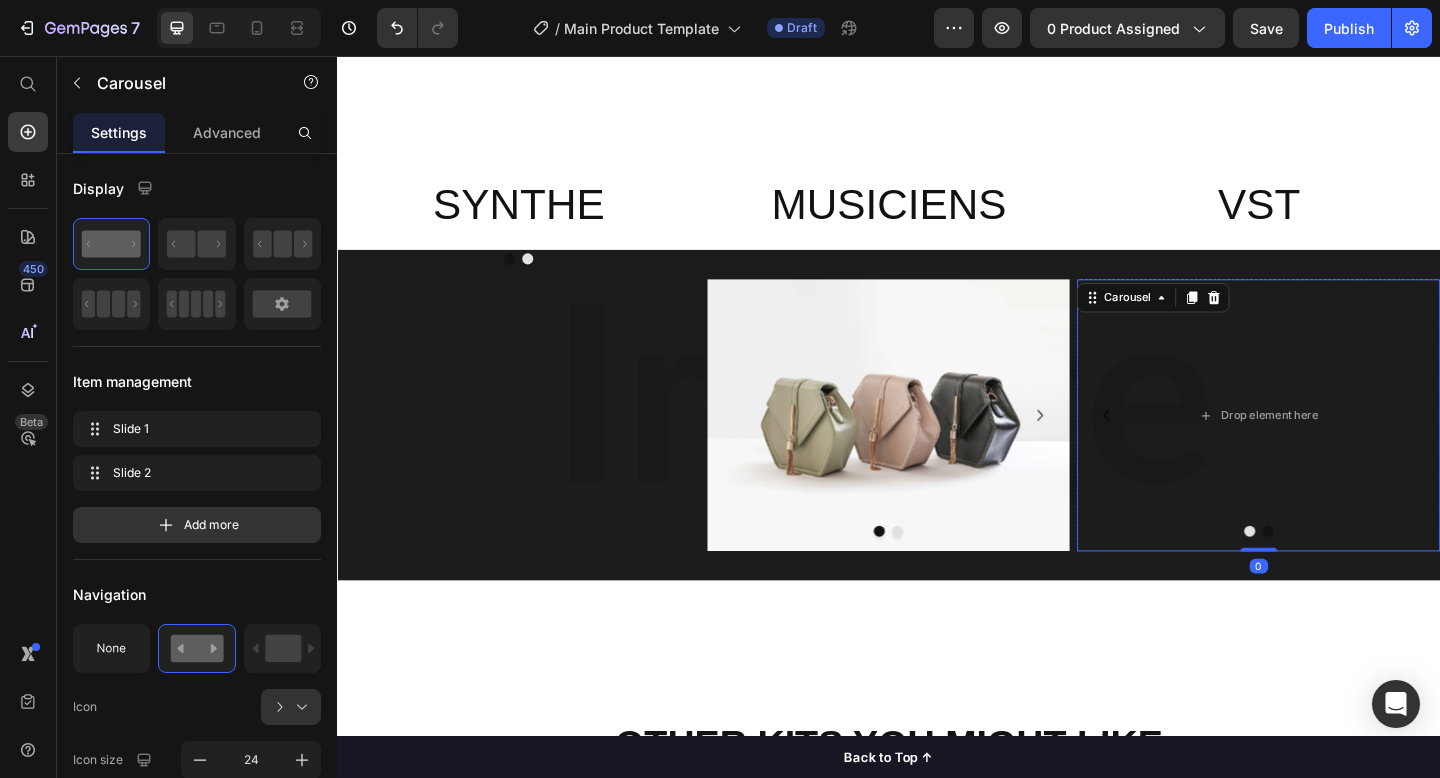 click at bounding box center (1350, 573) 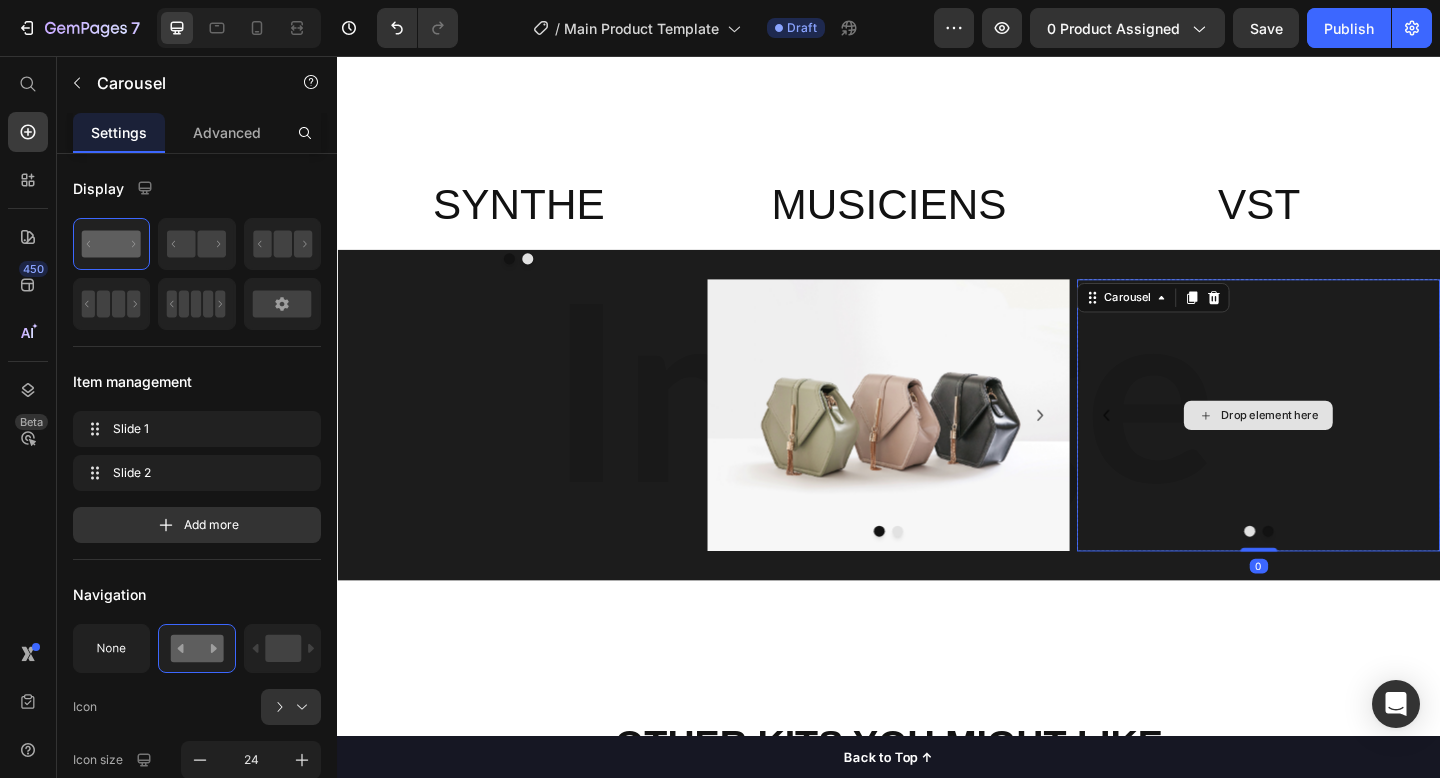 click on "Drop element here" at bounding box center (1339, 447) 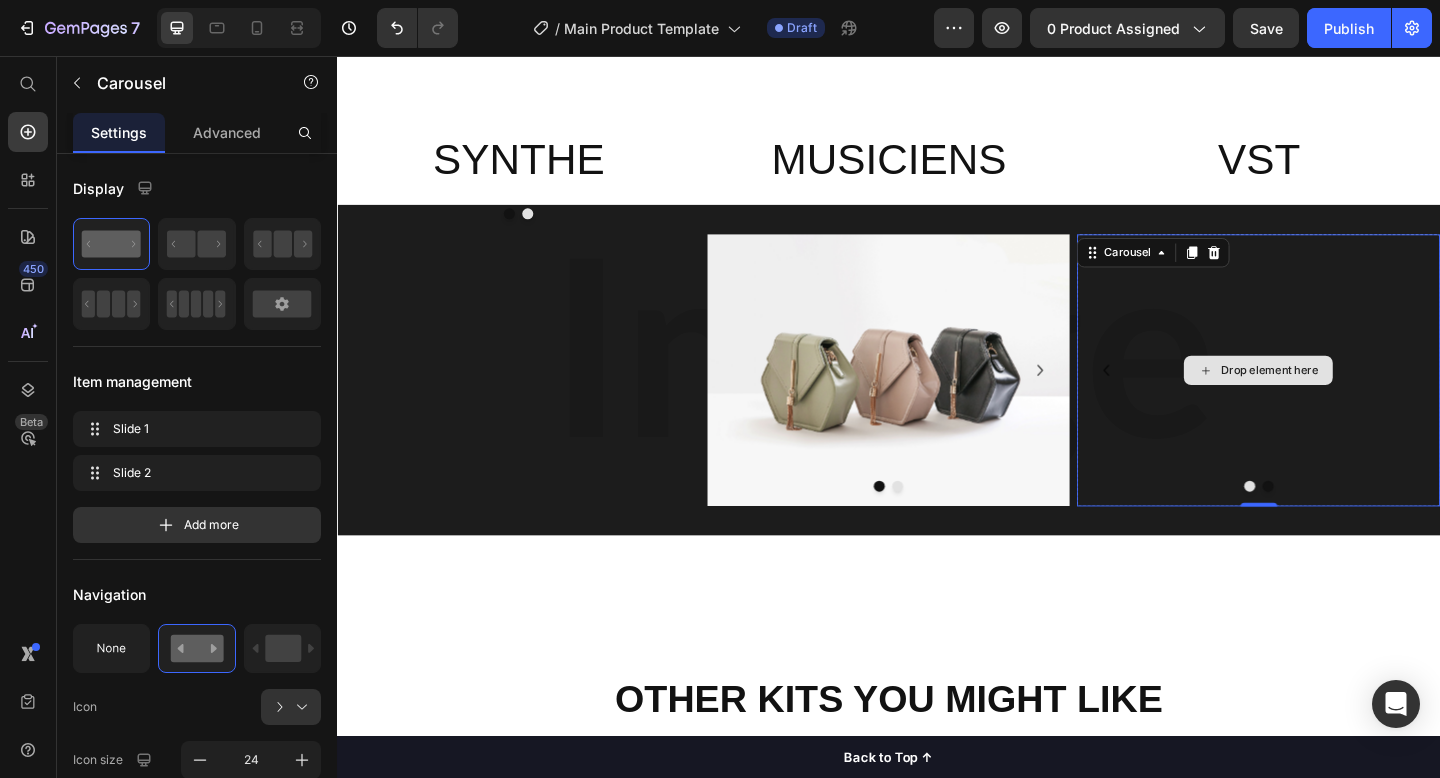 scroll, scrollTop: 2672, scrollLeft: 0, axis: vertical 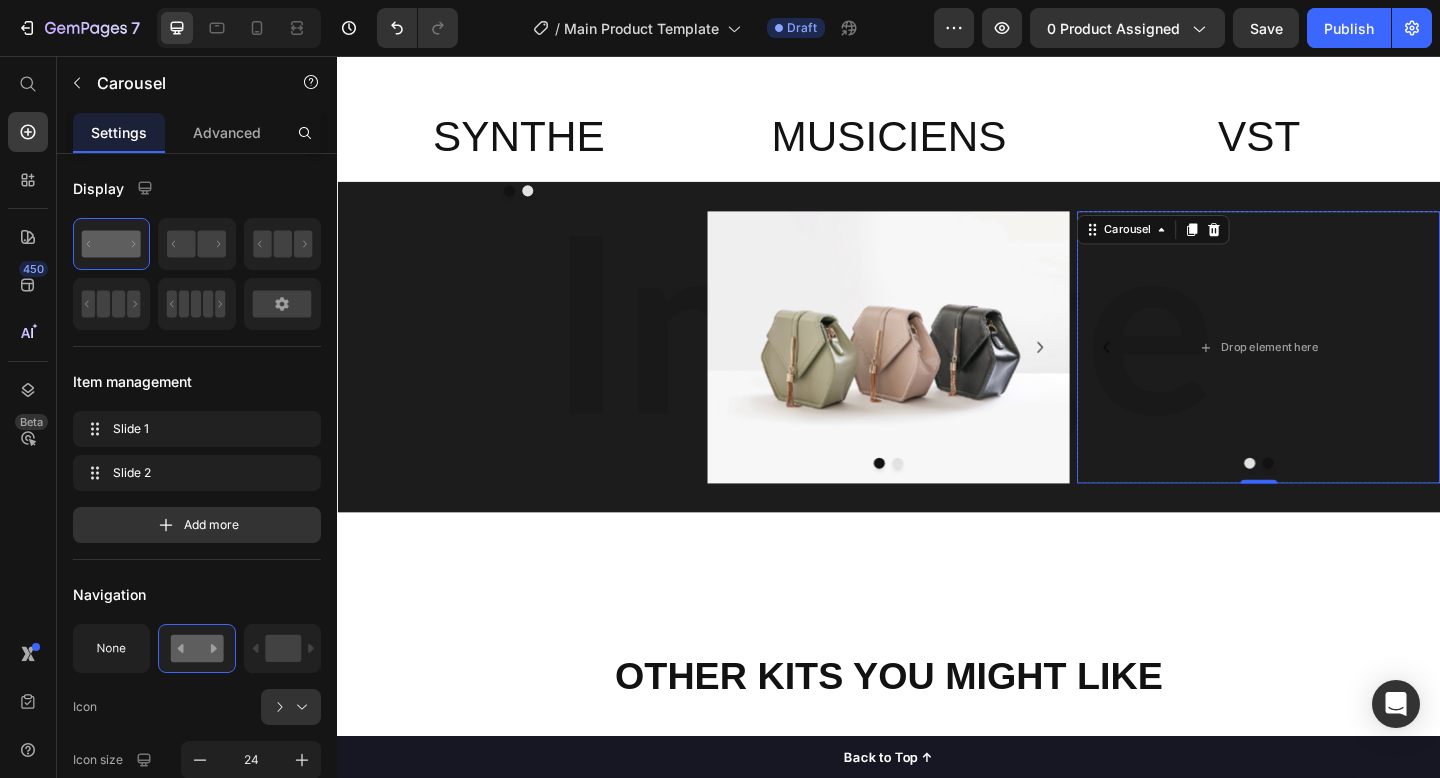 click on "0" at bounding box center (1340, 537) 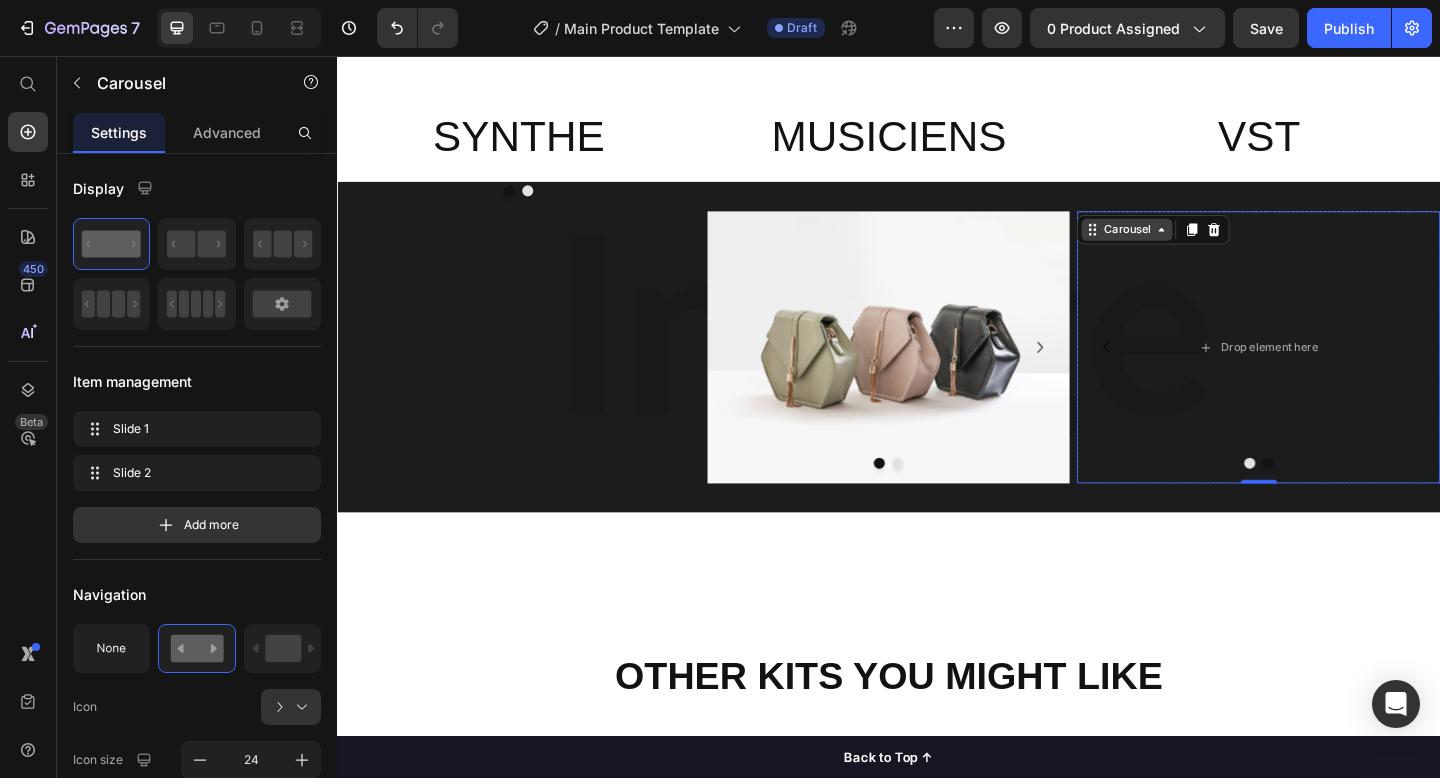 click on "Carousel" at bounding box center (1196, 245) 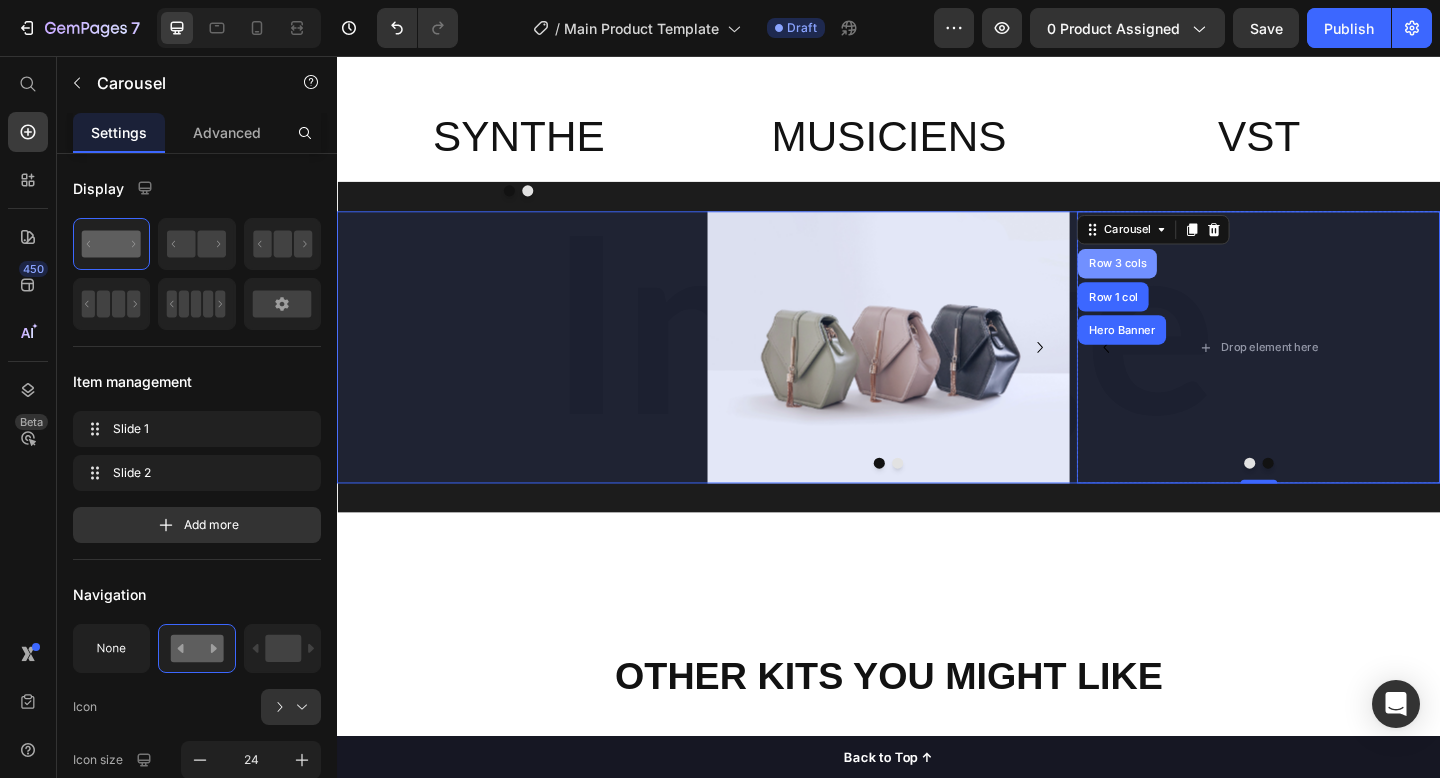 click on "Row 3 cols" at bounding box center (1186, 282) 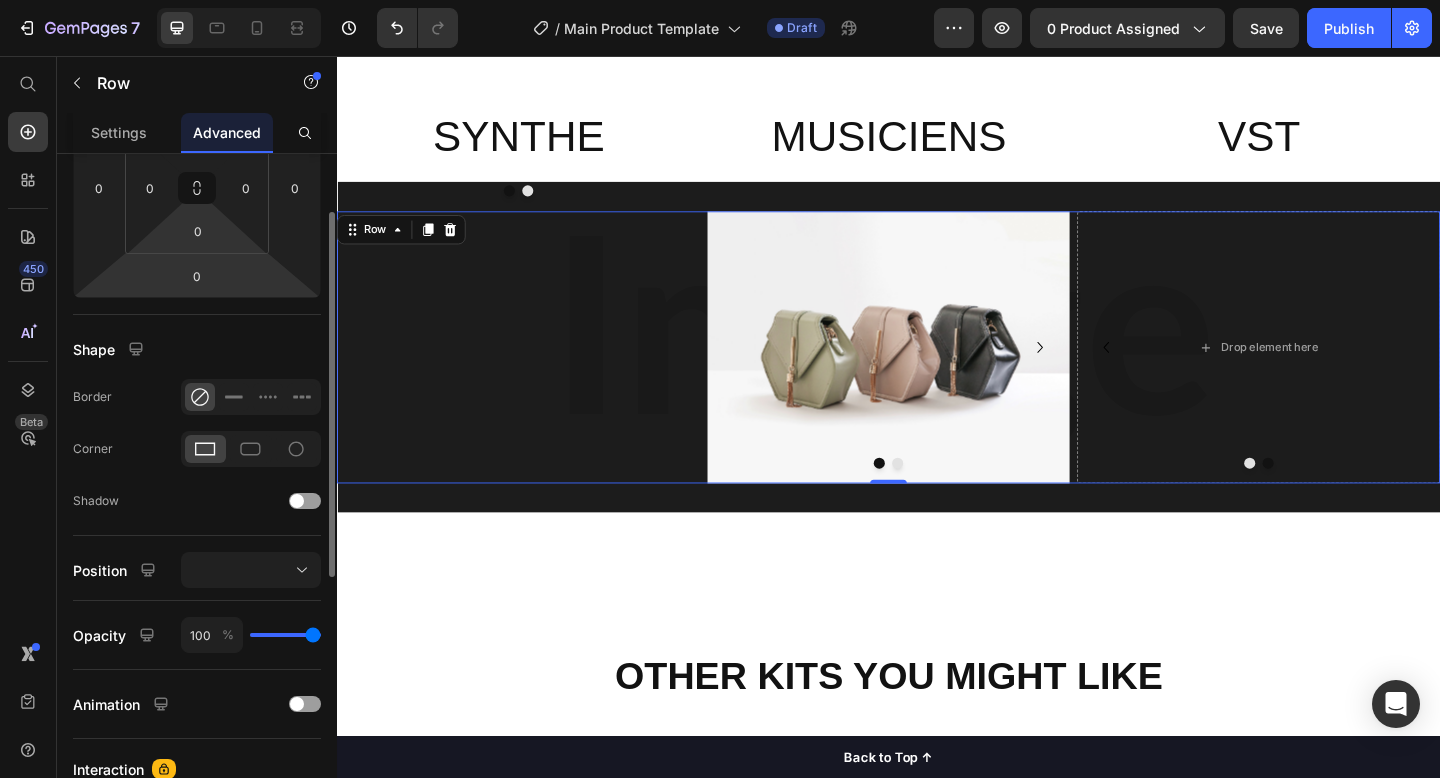 scroll, scrollTop: 0, scrollLeft: 0, axis: both 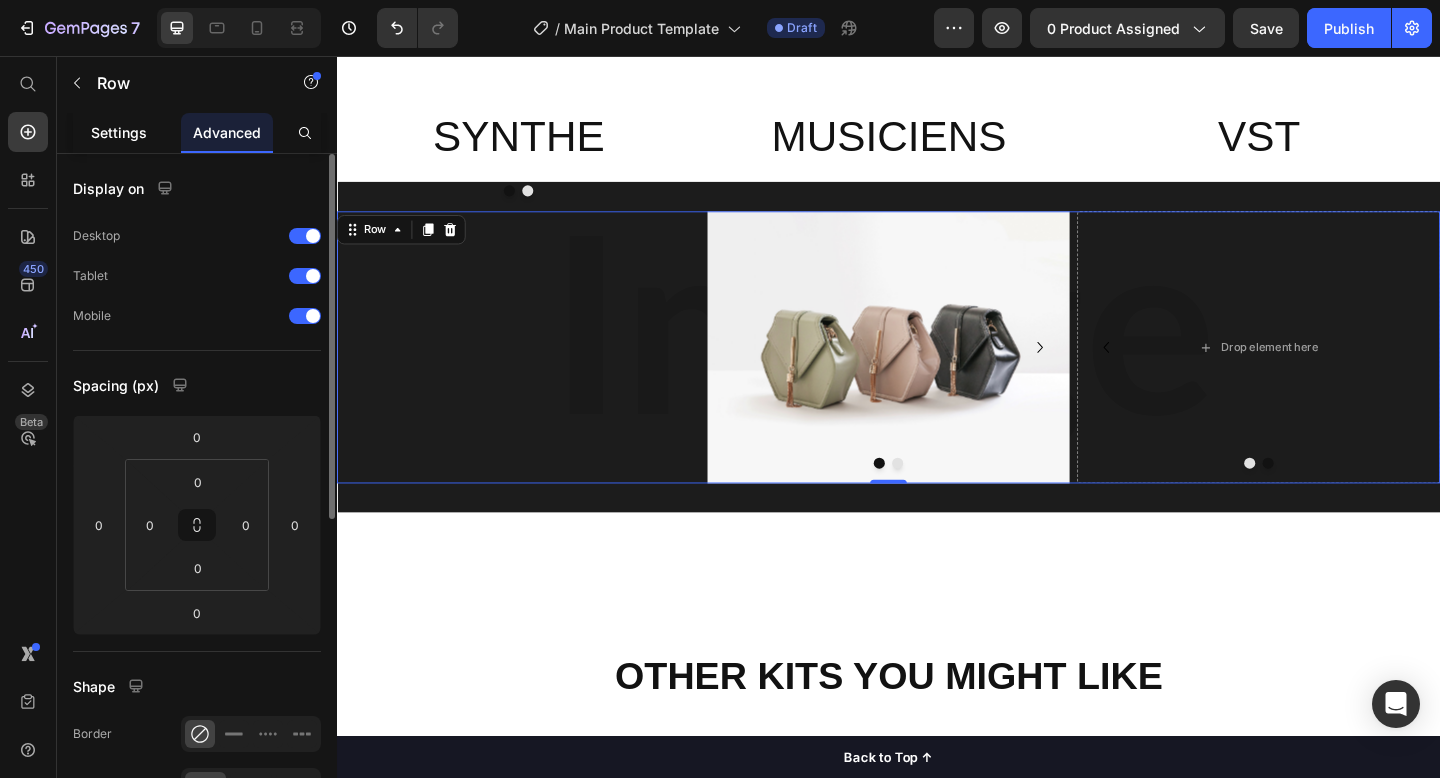 click on "Settings" at bounding box center [119, 132] 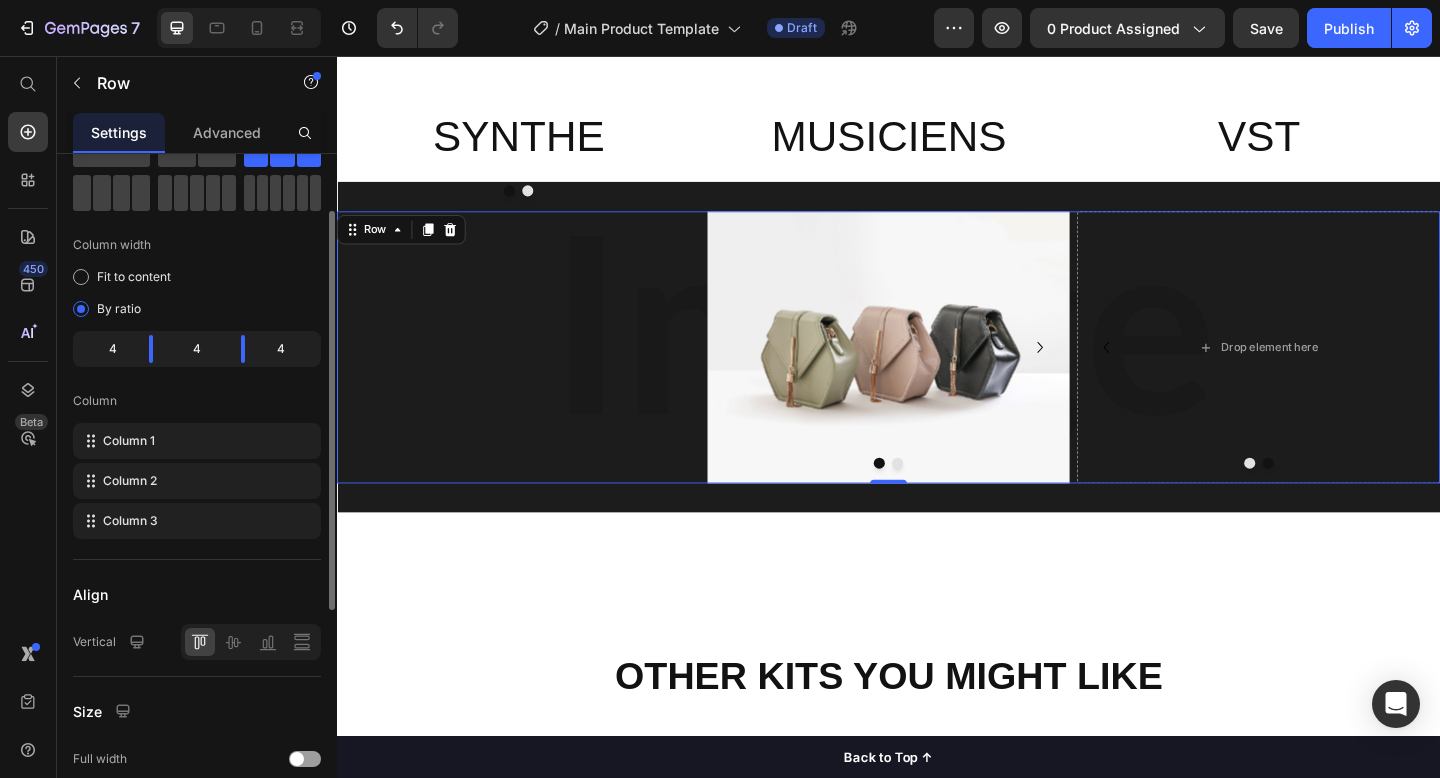scroll, scrollTop: 99, scrollLeft: 0, axis: vertical 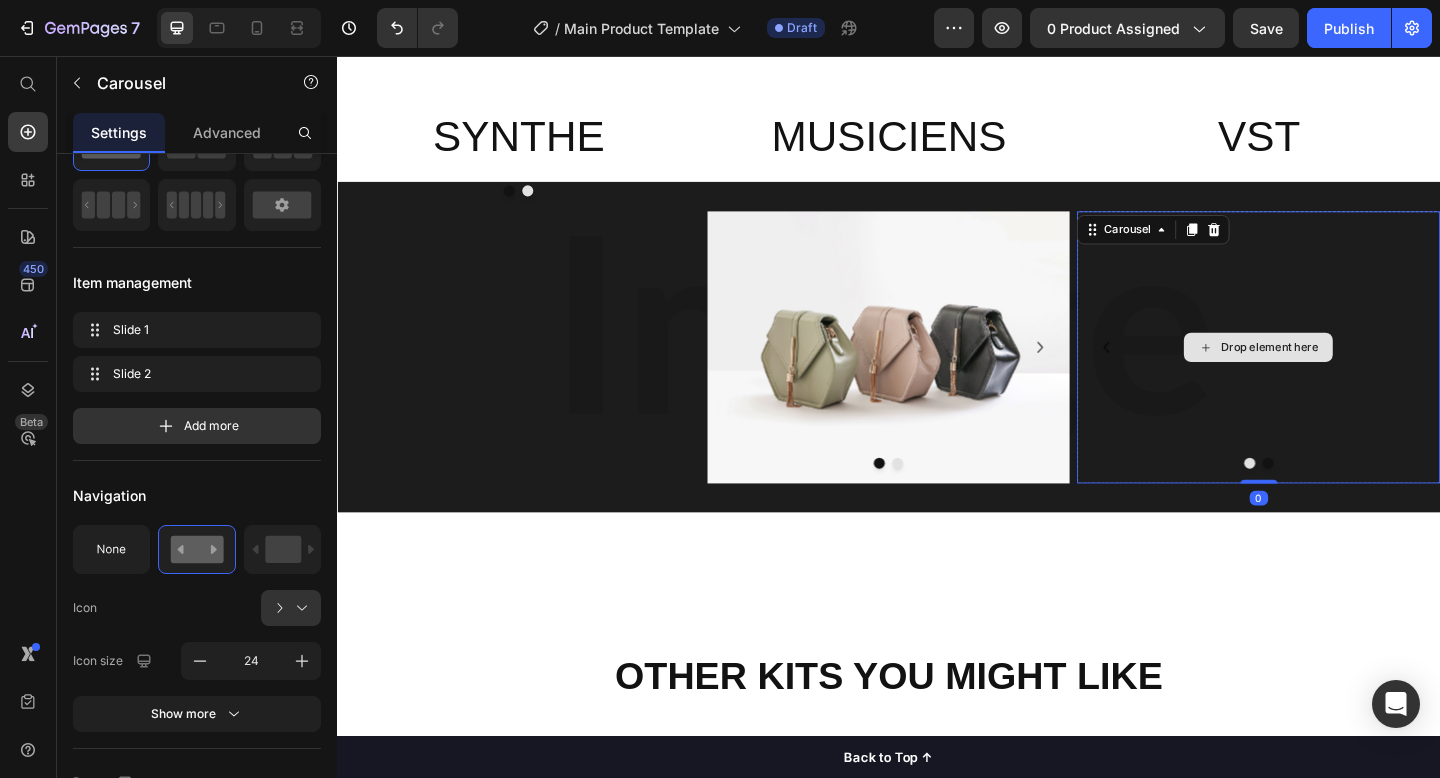 click on "Drop element here" at bounding box center [1339, 373] 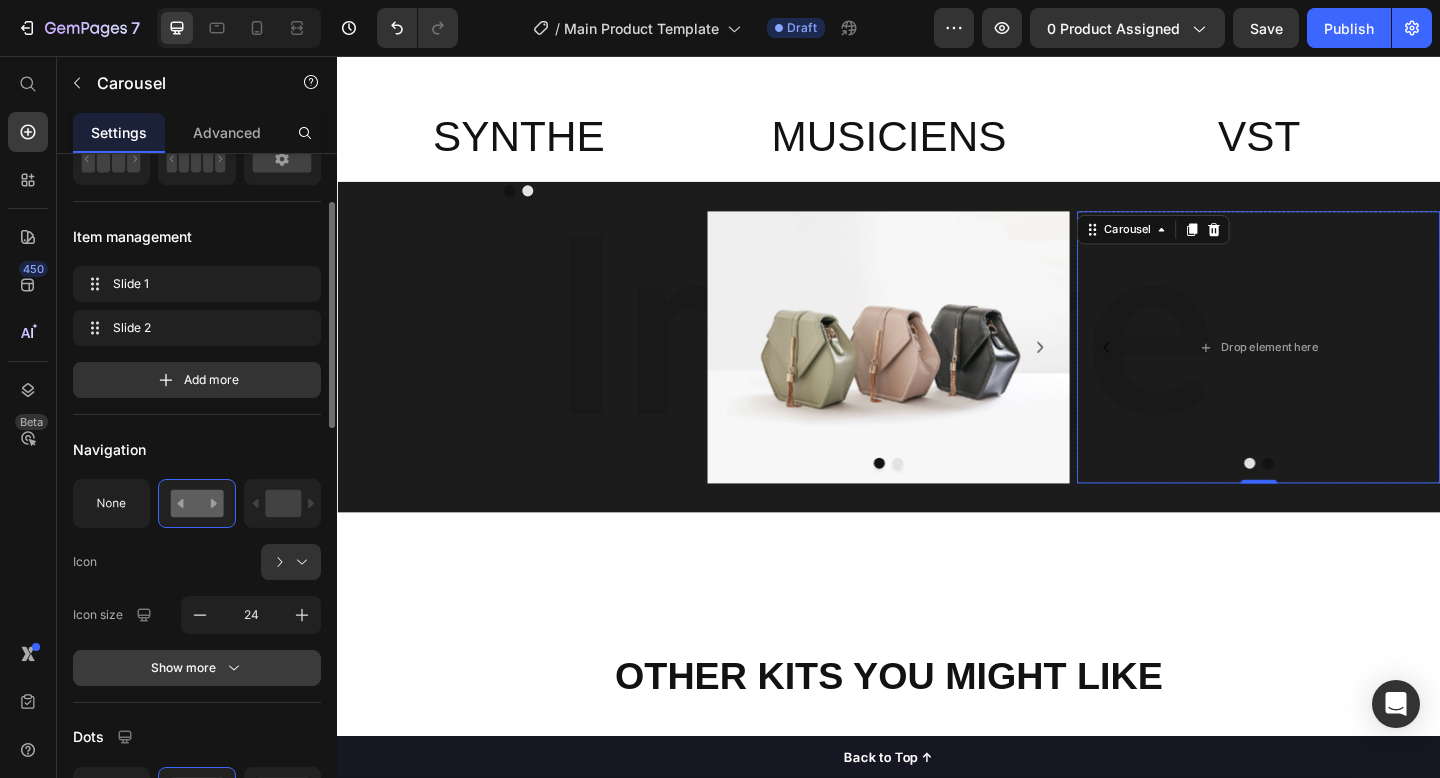 click on "Show more" at bounding box center [197, 668] 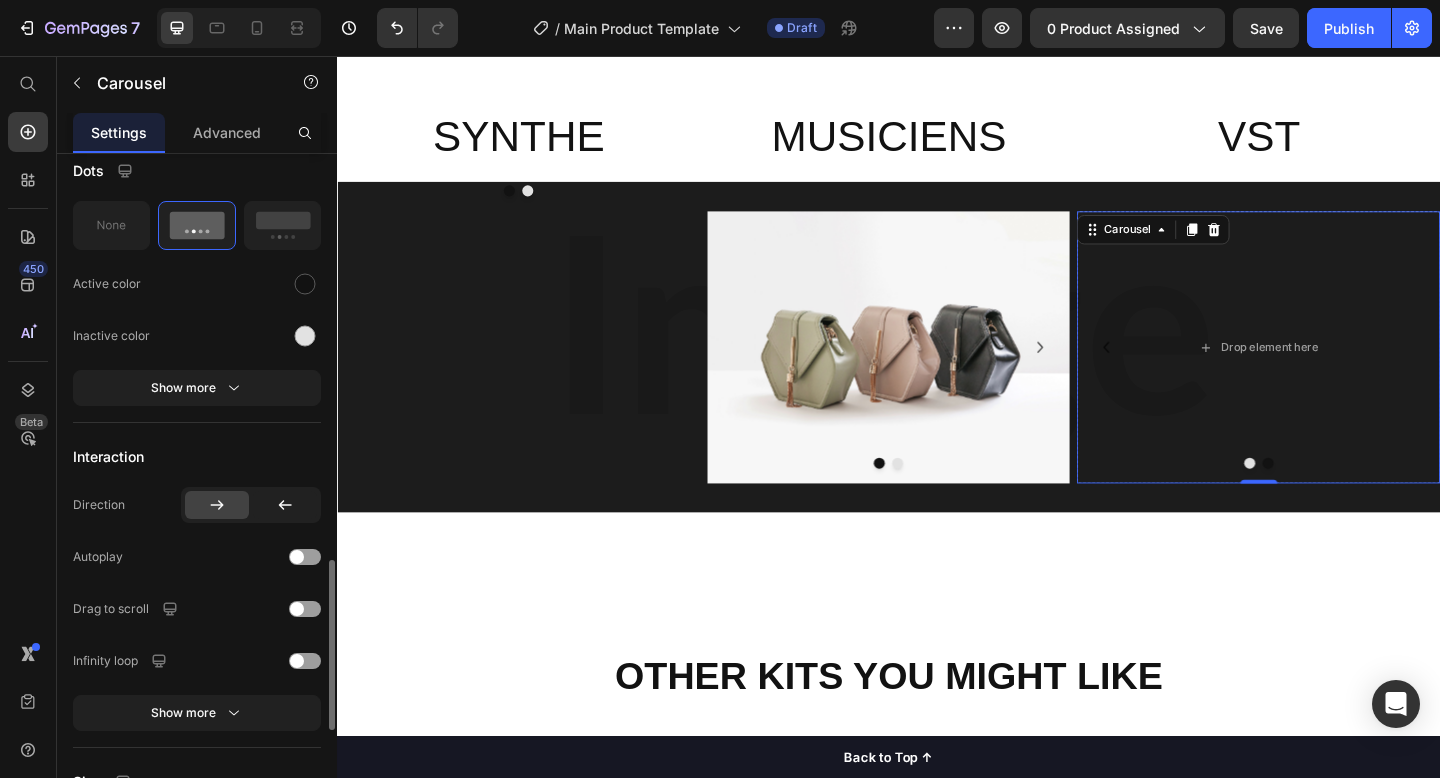 scroll, scrollTop: 1318, scrollLeft: 0, axis: vertical 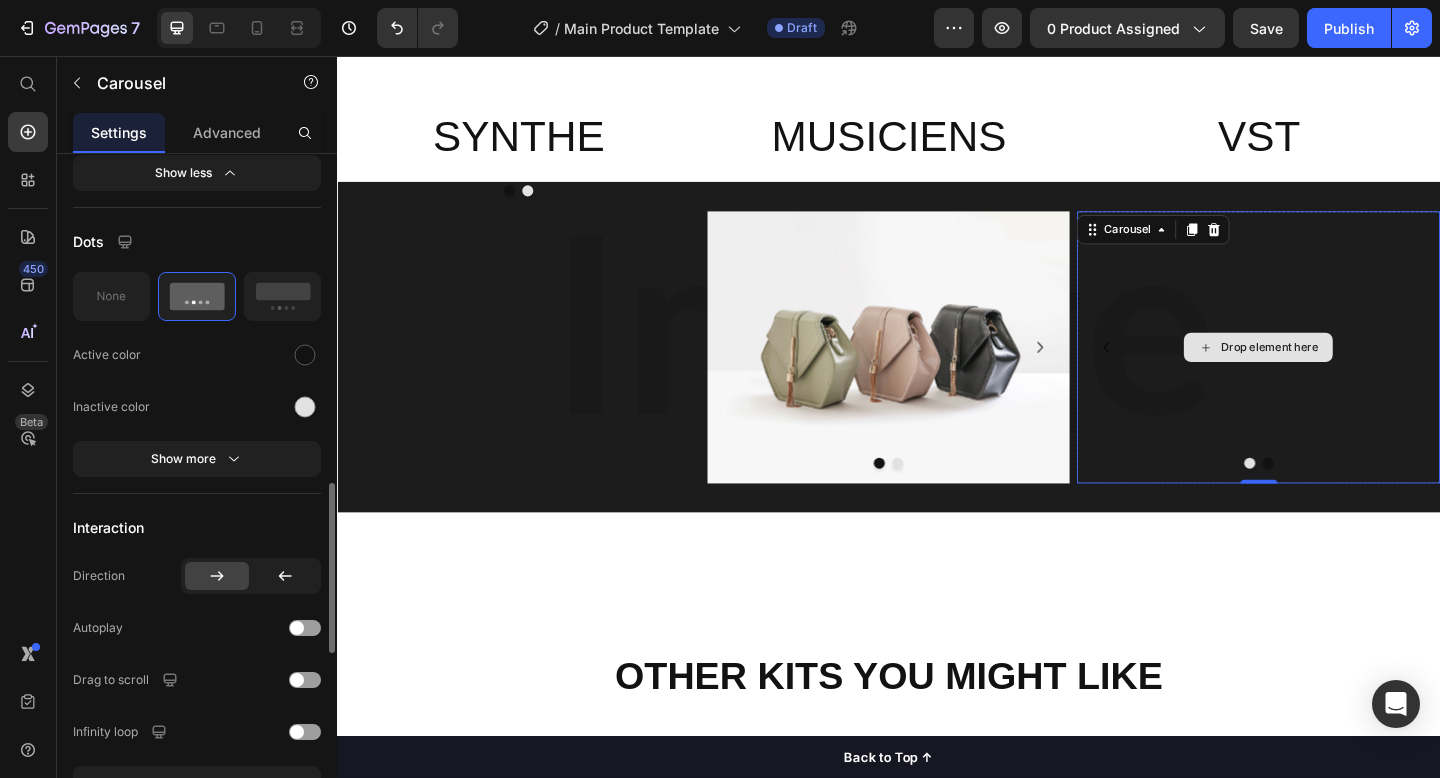 click on "Drop element here" at bounding box center (1339, 373) 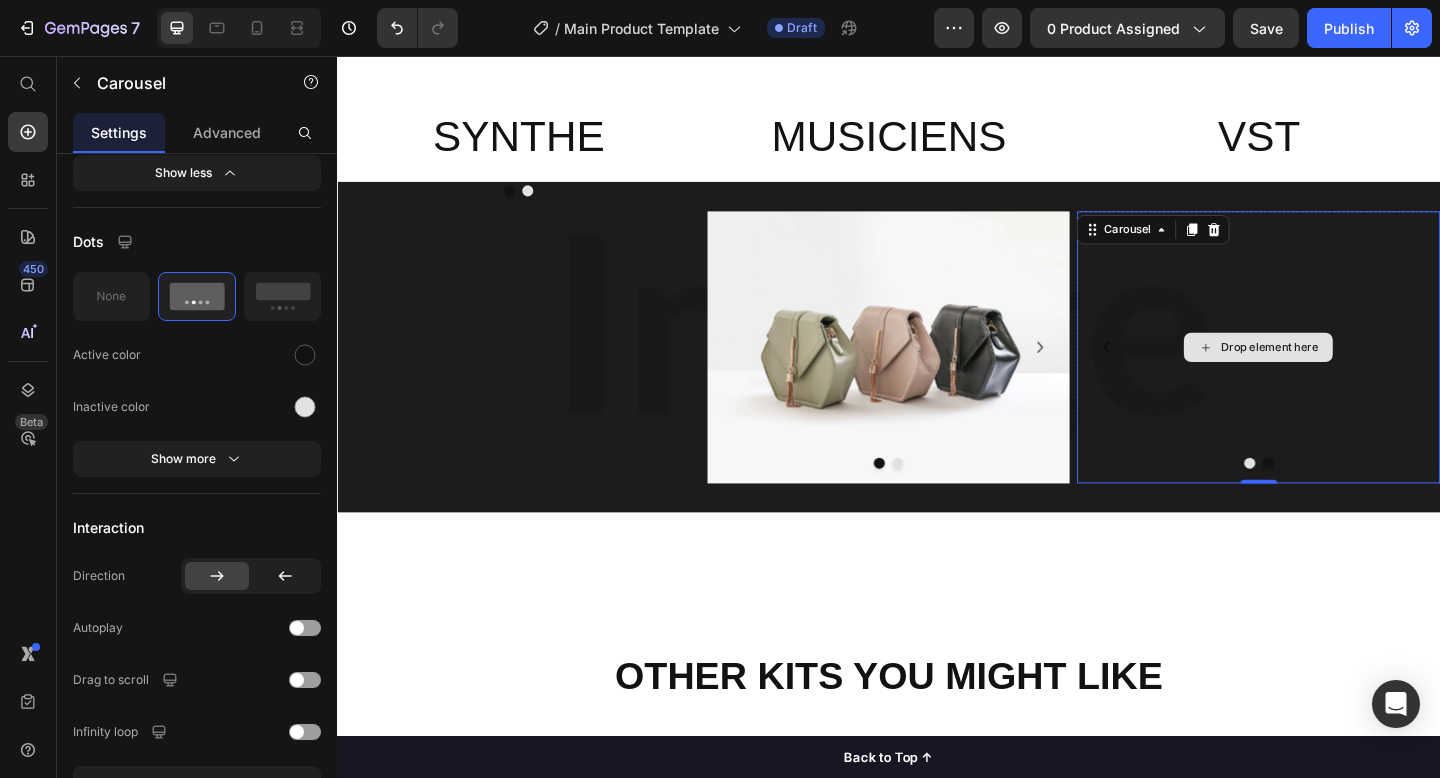 click on "Drop element here" at bounding box center (1339, 373) 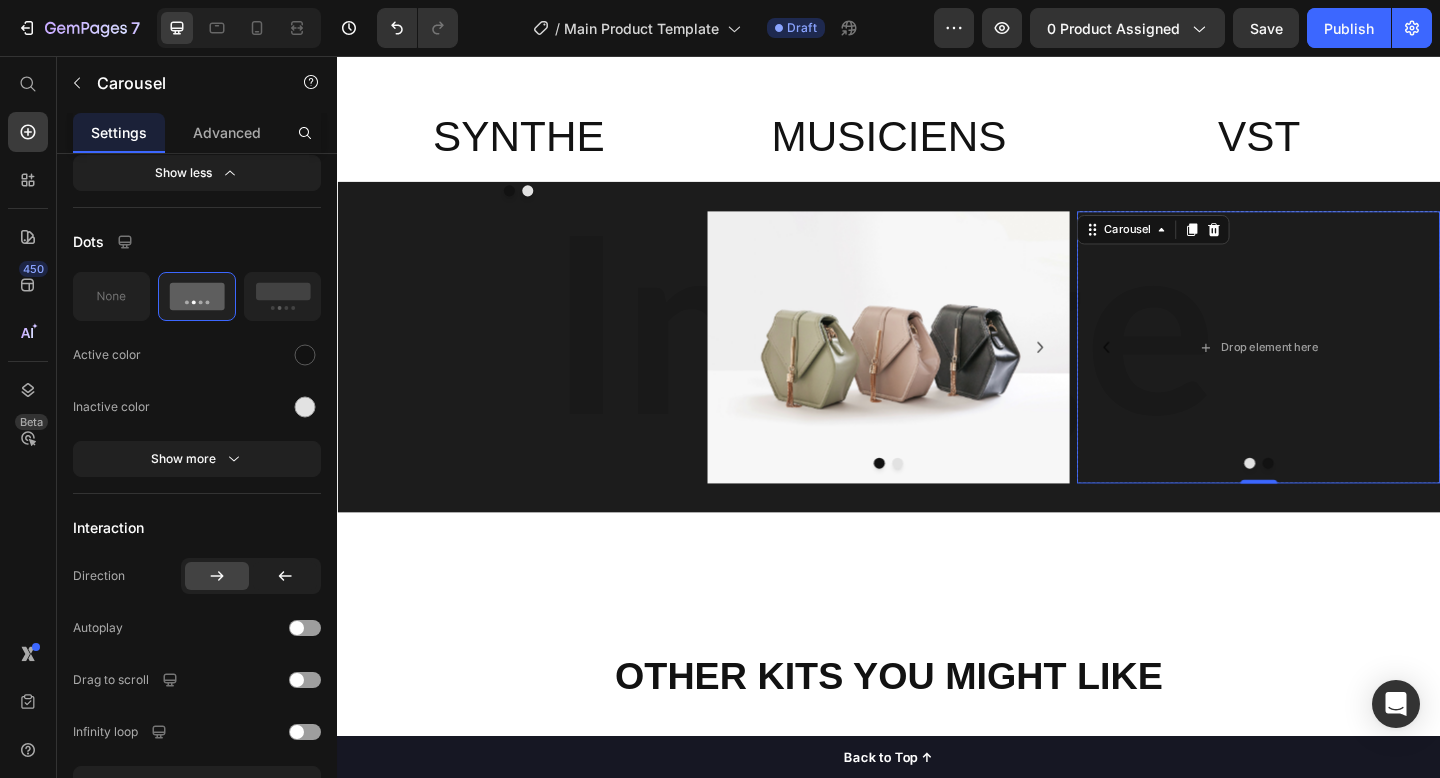 click at bounding box center [1350, 499] 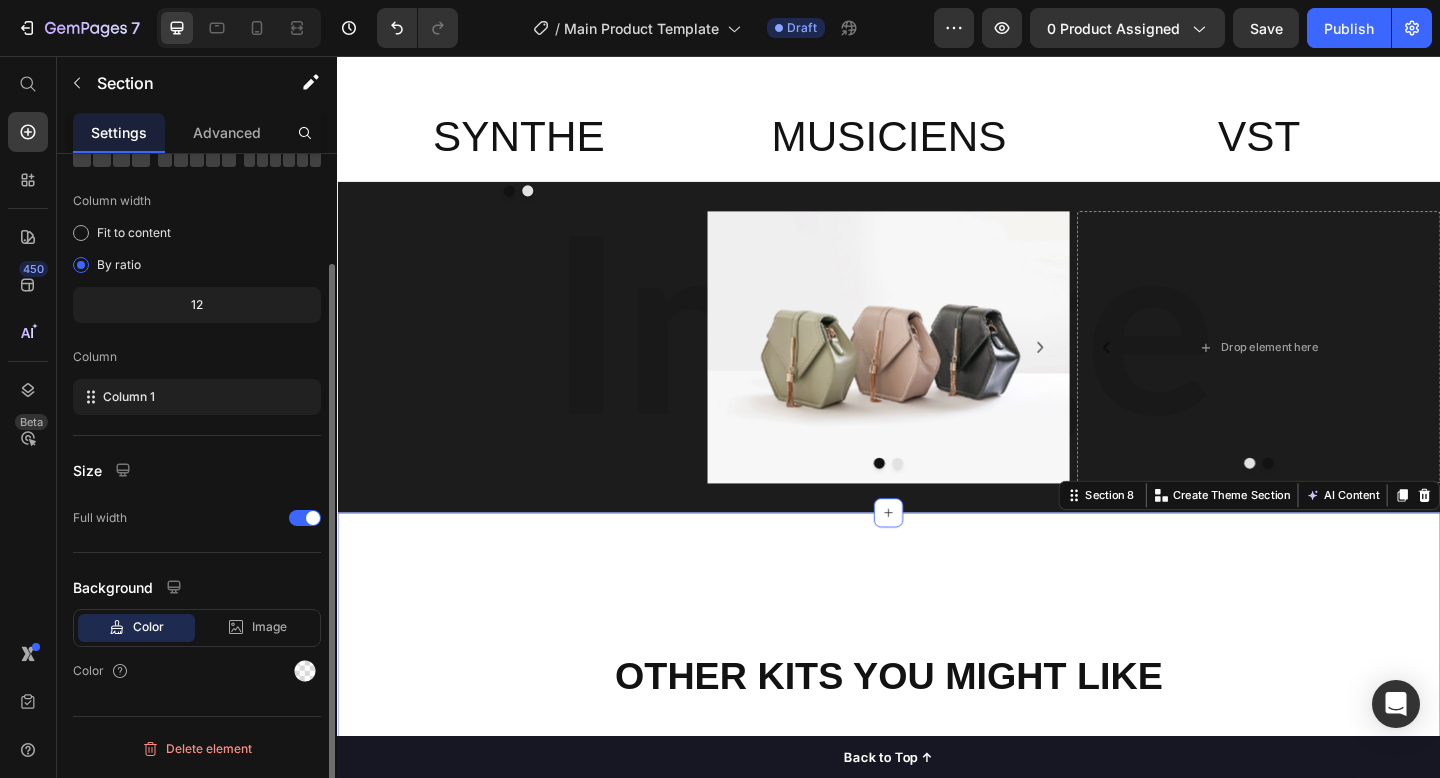 scroll, scrollTop: 0, scrollLeft: 0, axis: both 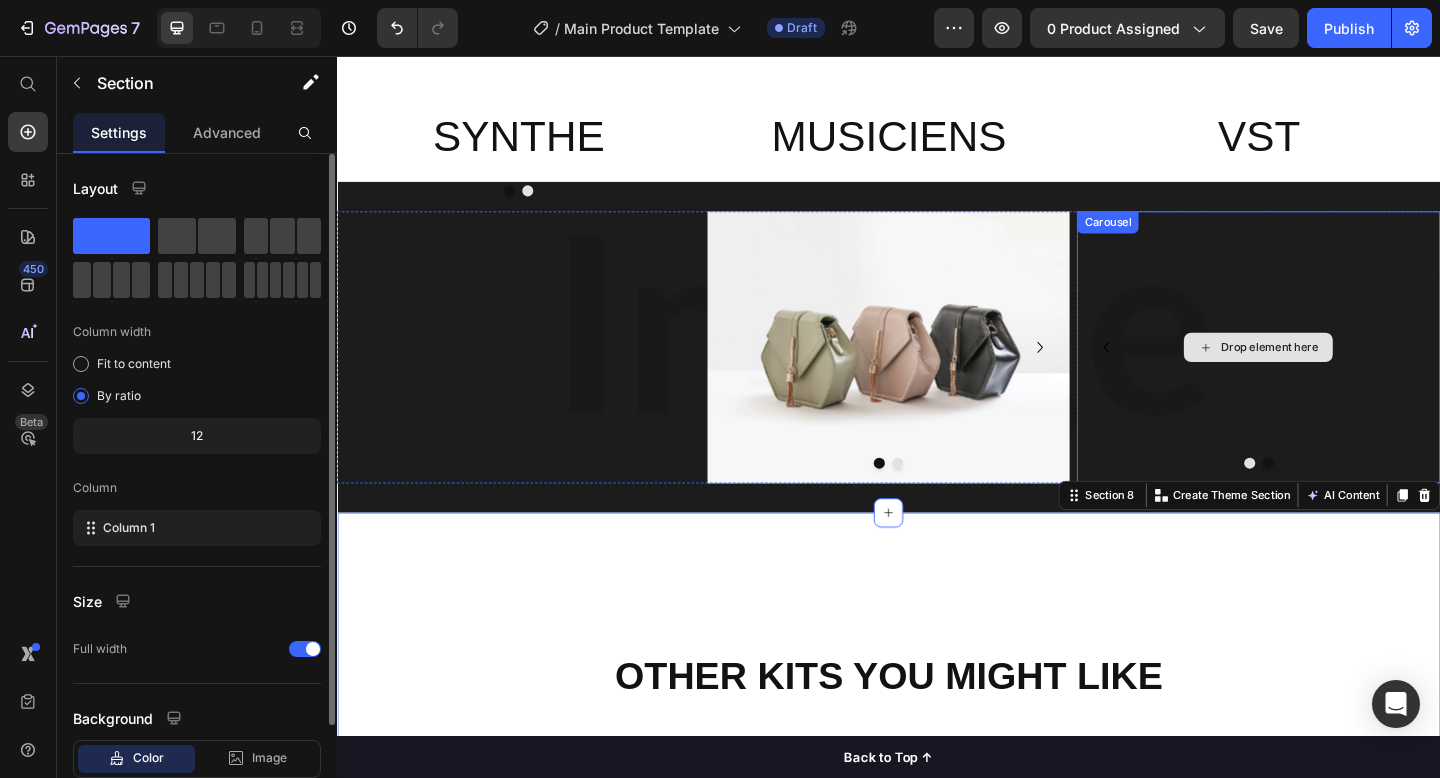 click on "Drop element here" at bounding box center (1339, 373) 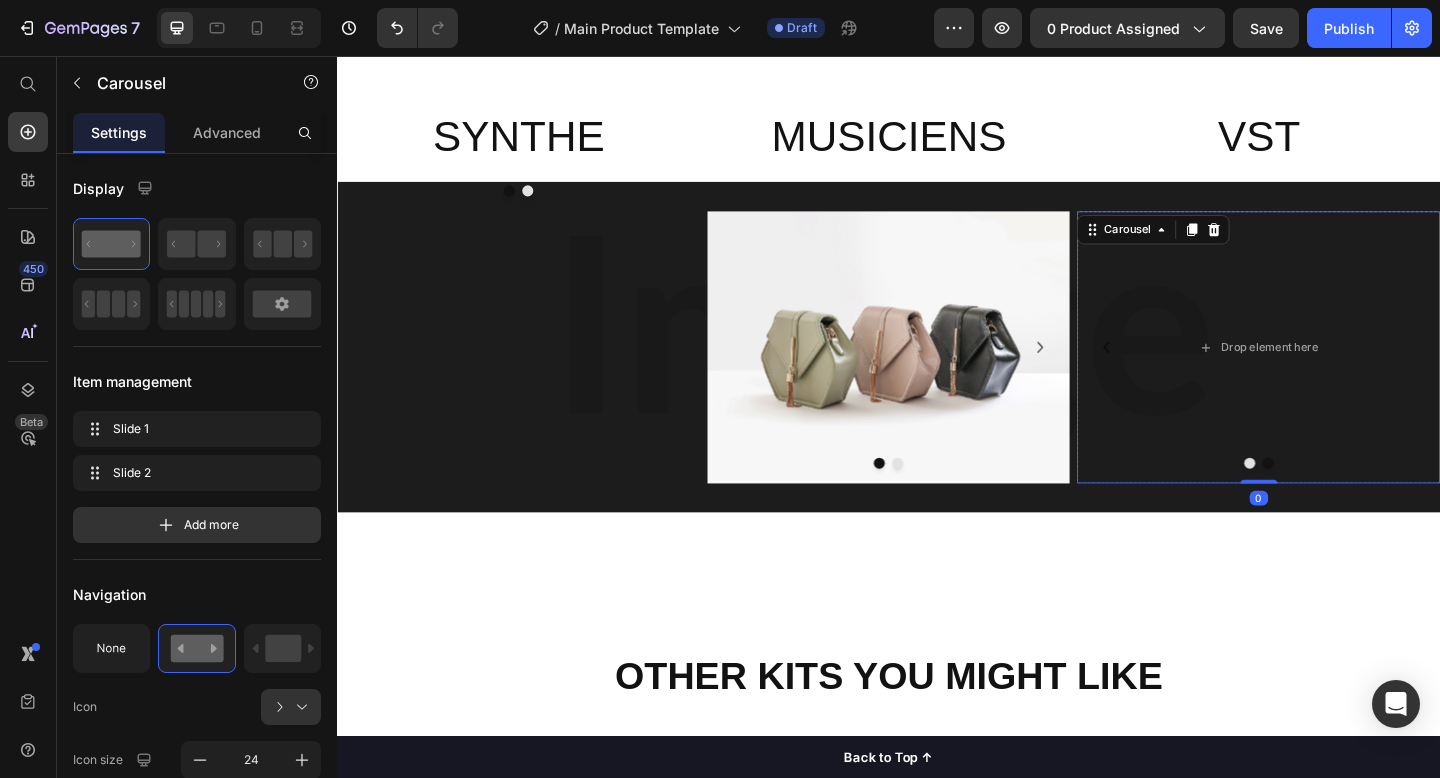 click on "Image
Drop element here" at bounding box center [1339, 373] 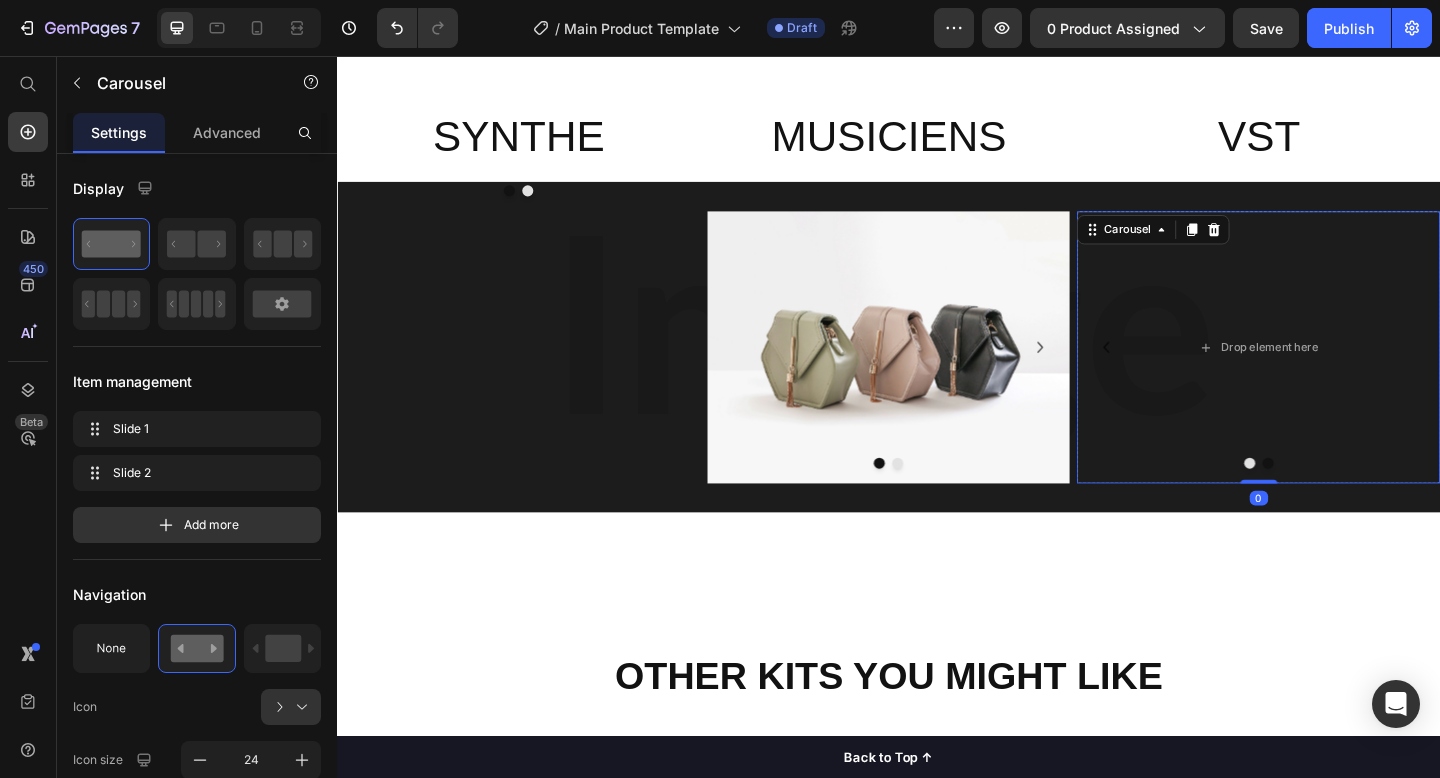 click at bounding box center (1330, 499) 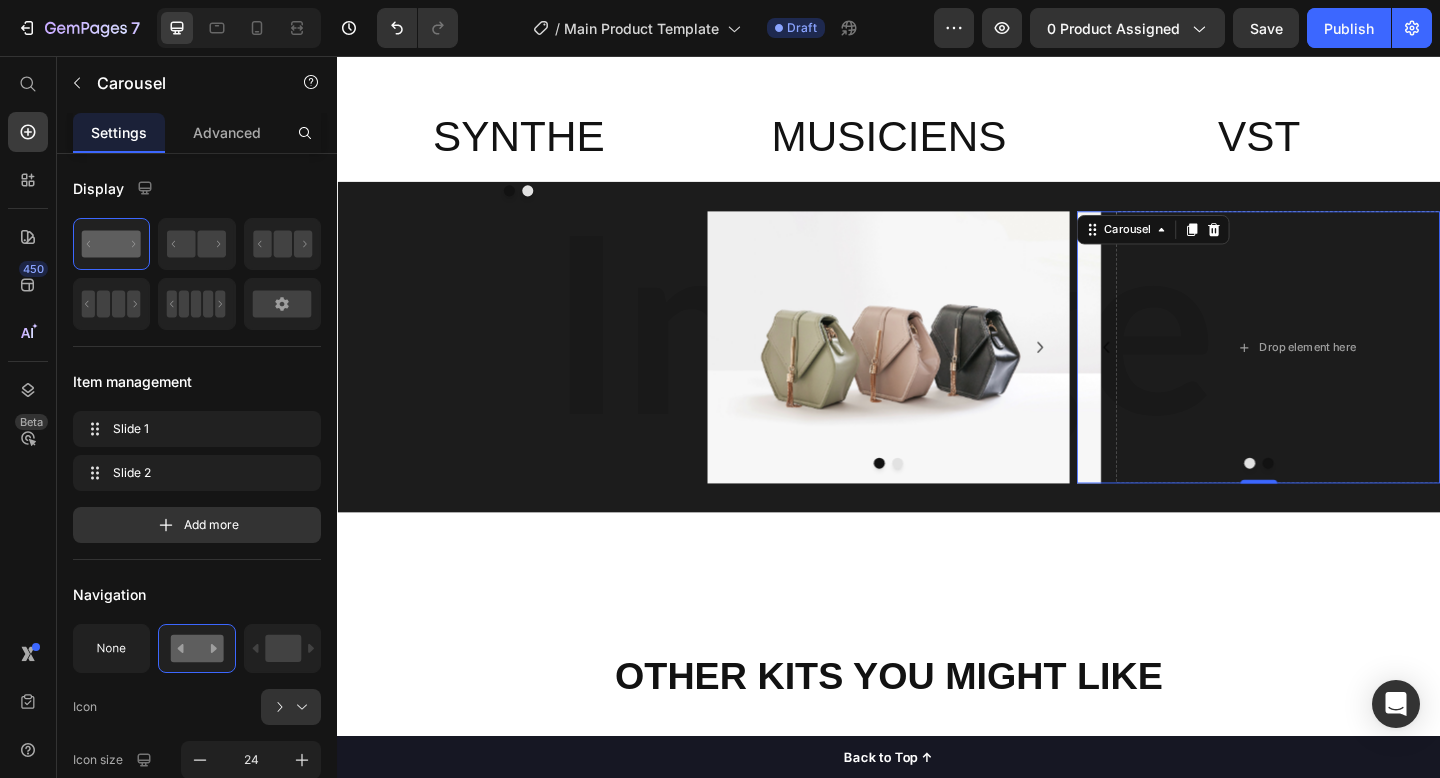 click at bounding box center (1330, 499) 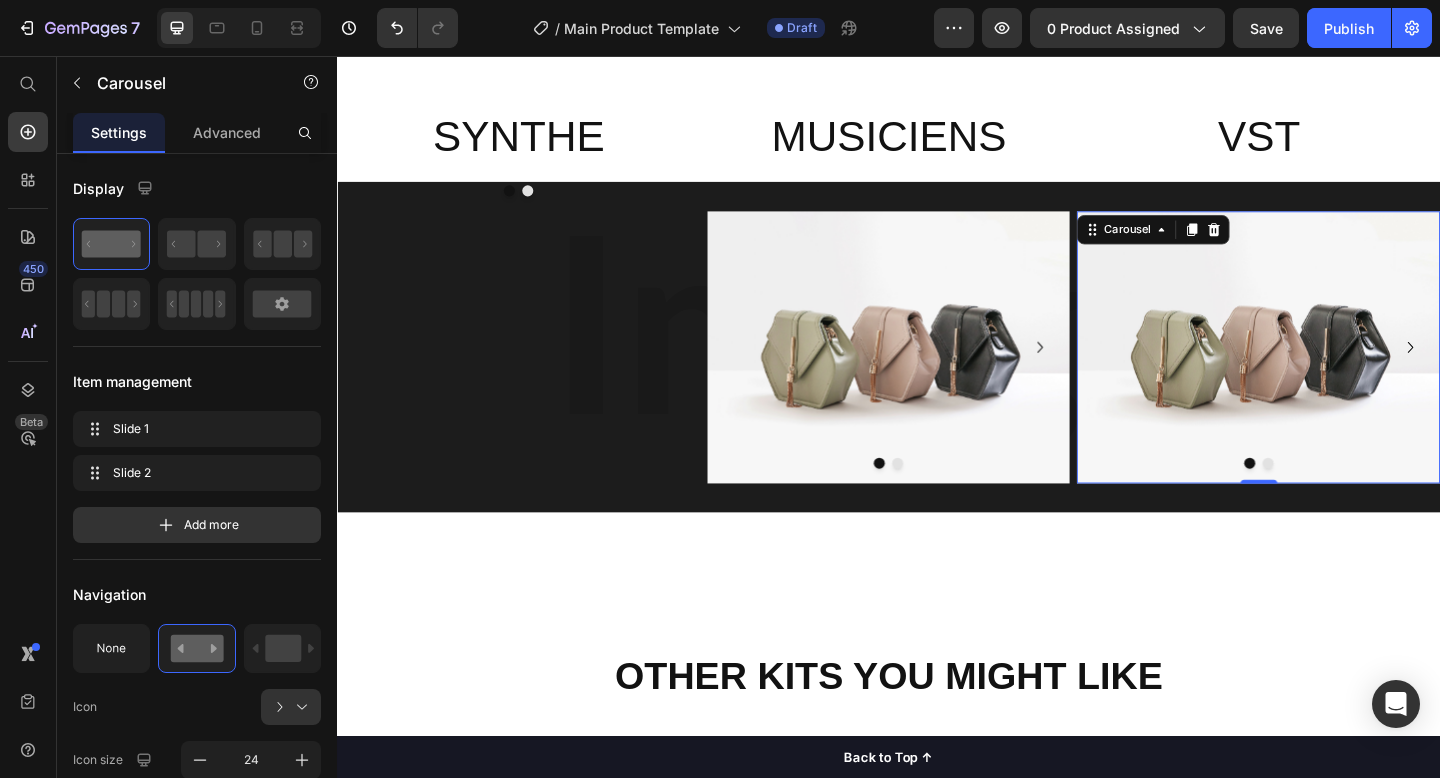 click 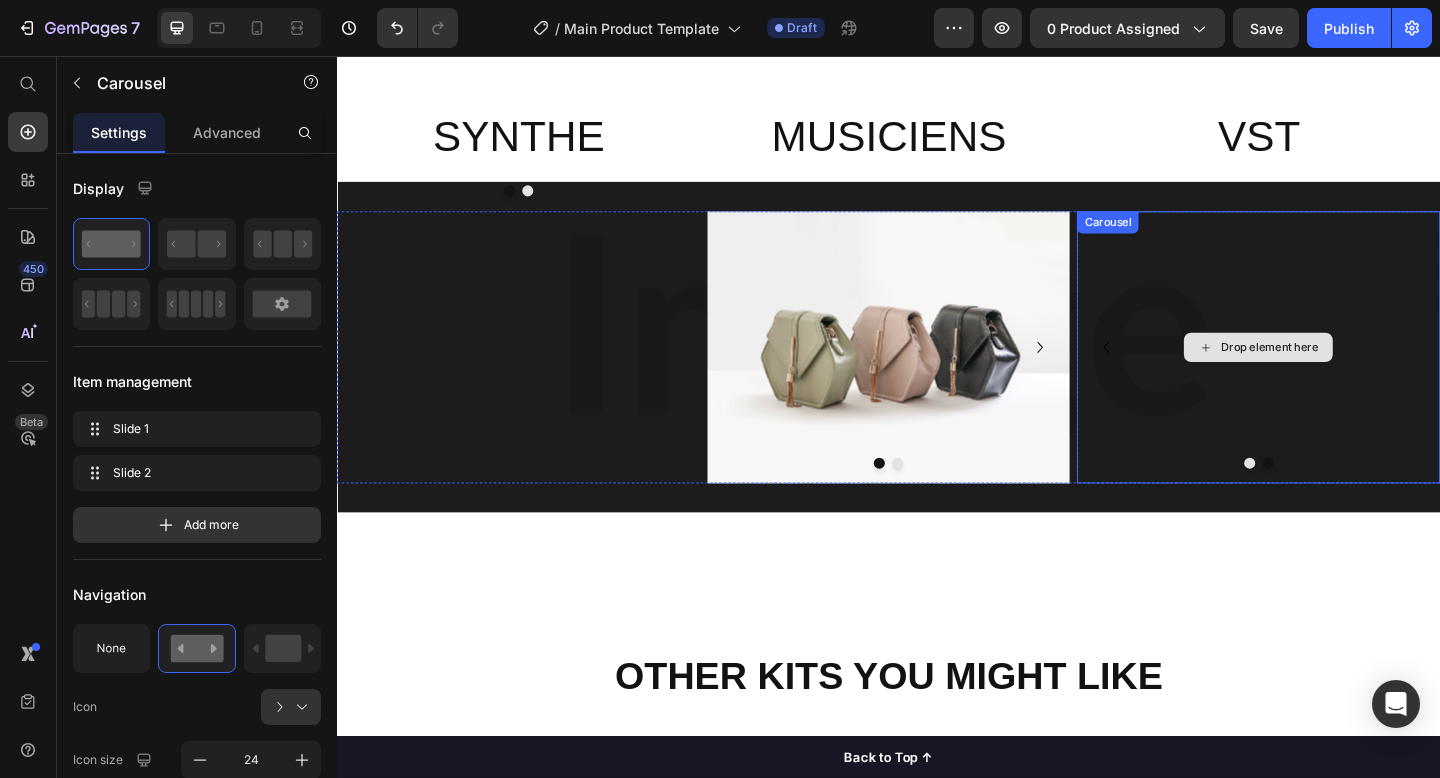 click 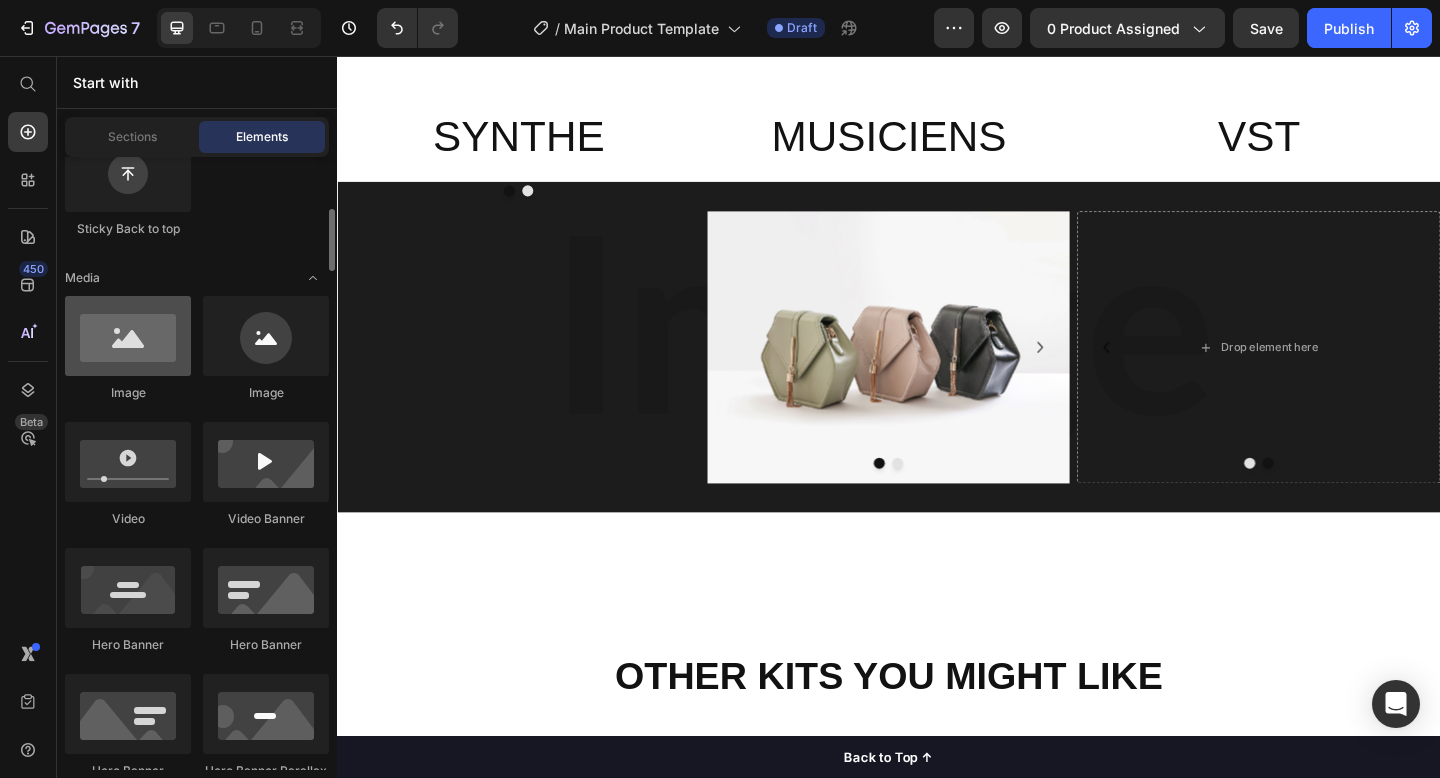 click at bounding box center (128, 336) 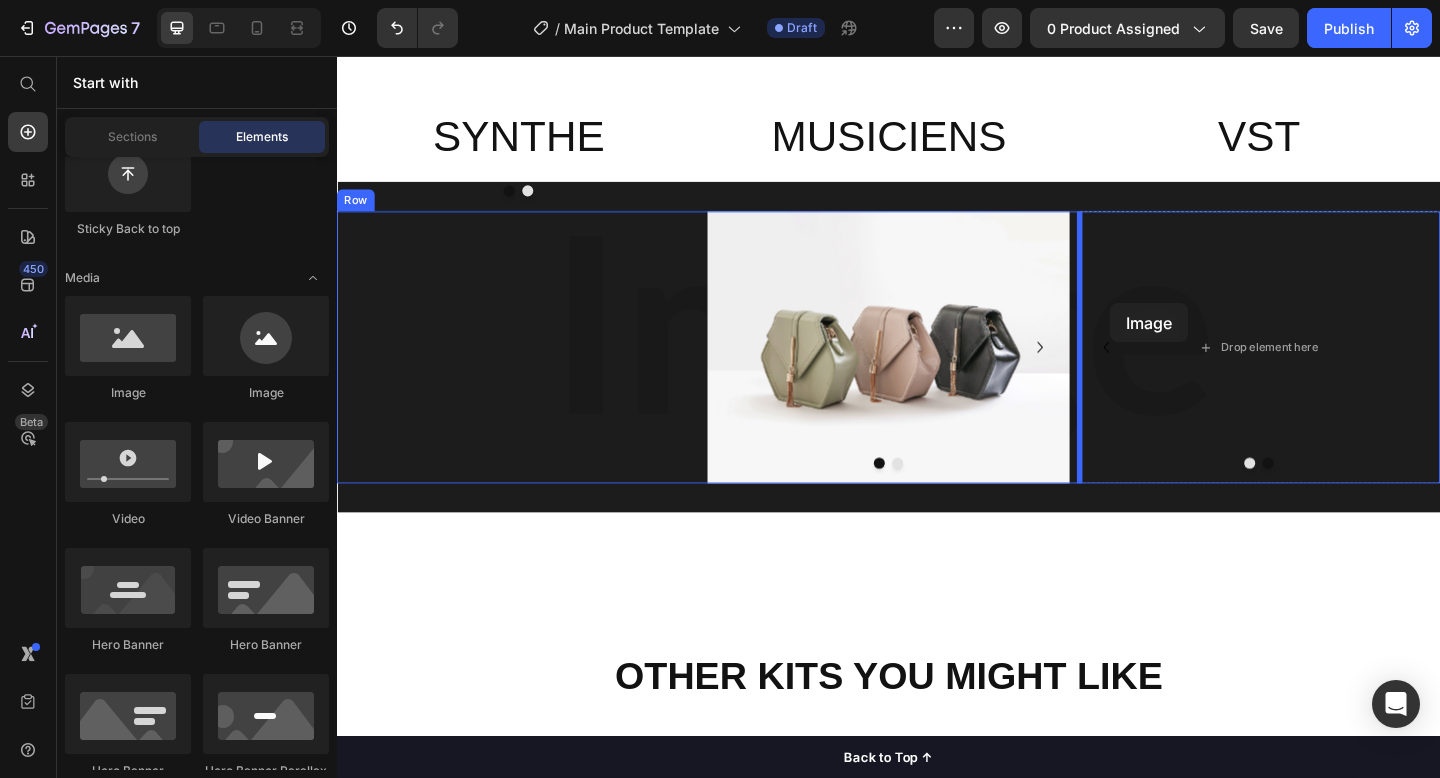 drag, startPoint x: 487, startPoint y: 384, endPoint x: 1178, endPoint y: 325, distance: 693.5142 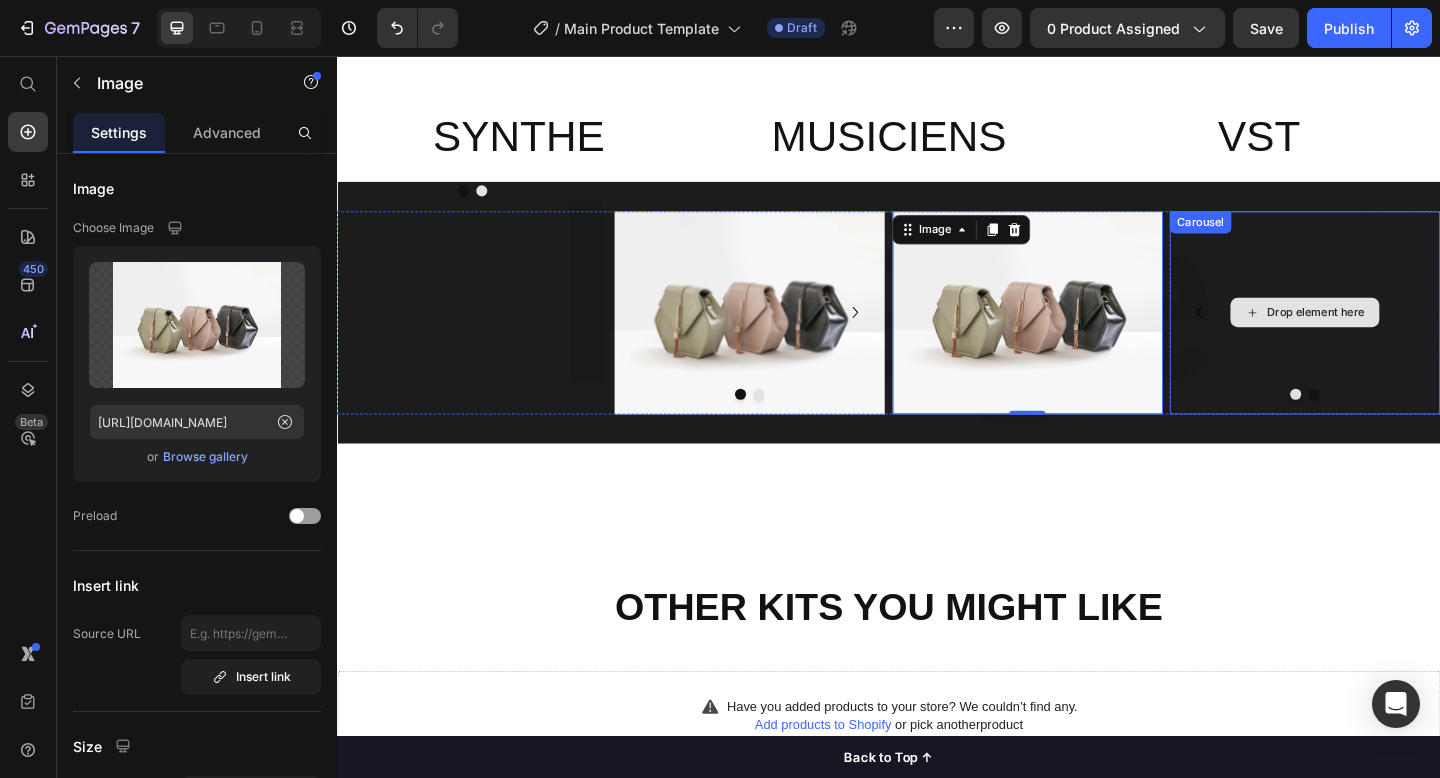 click on "Image Image Carousel
Image Image
Carousel Image   0
Image
Drop element here
[GEOGRAPHIC_DATA]" at bounding box center (937, 335) 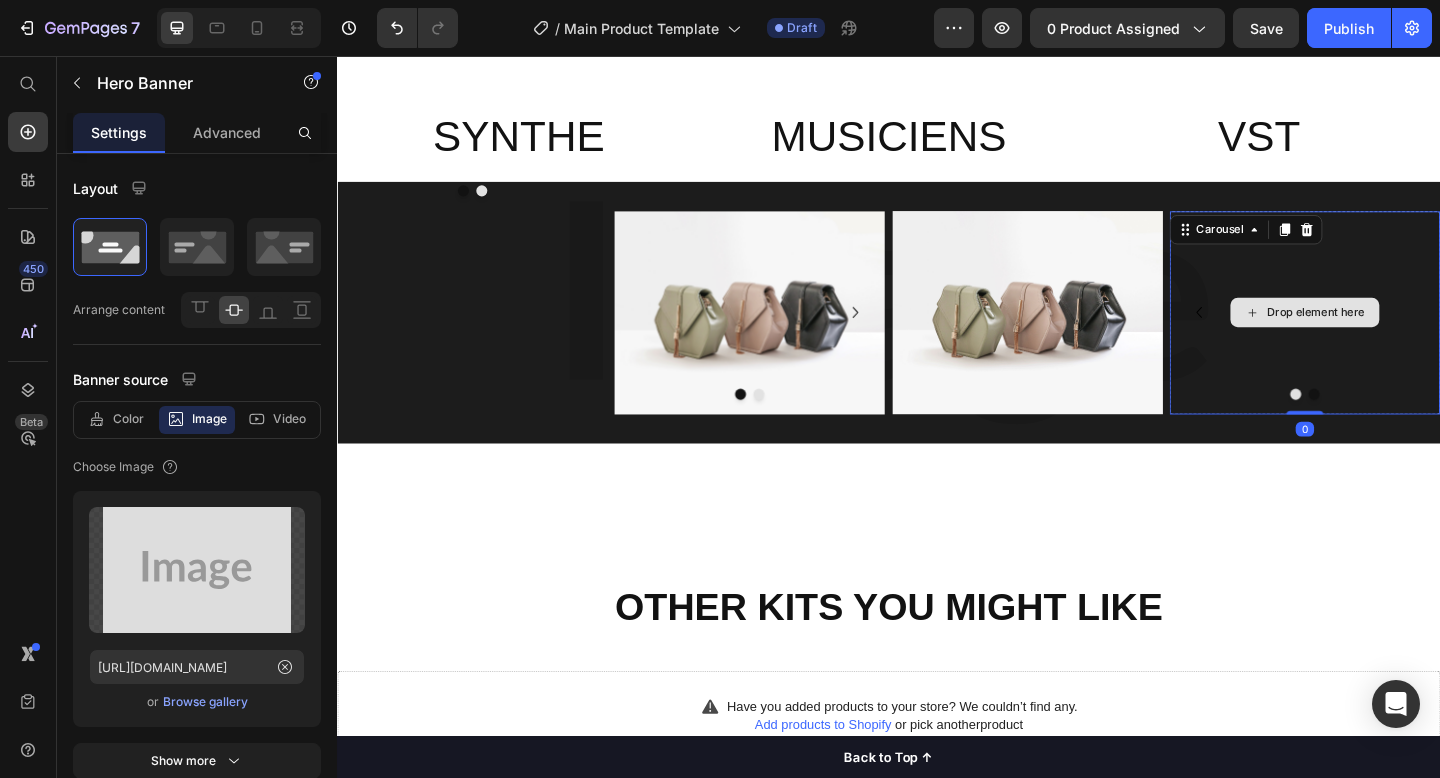 click on "Drop element here" at bounding box center [1390, 335] 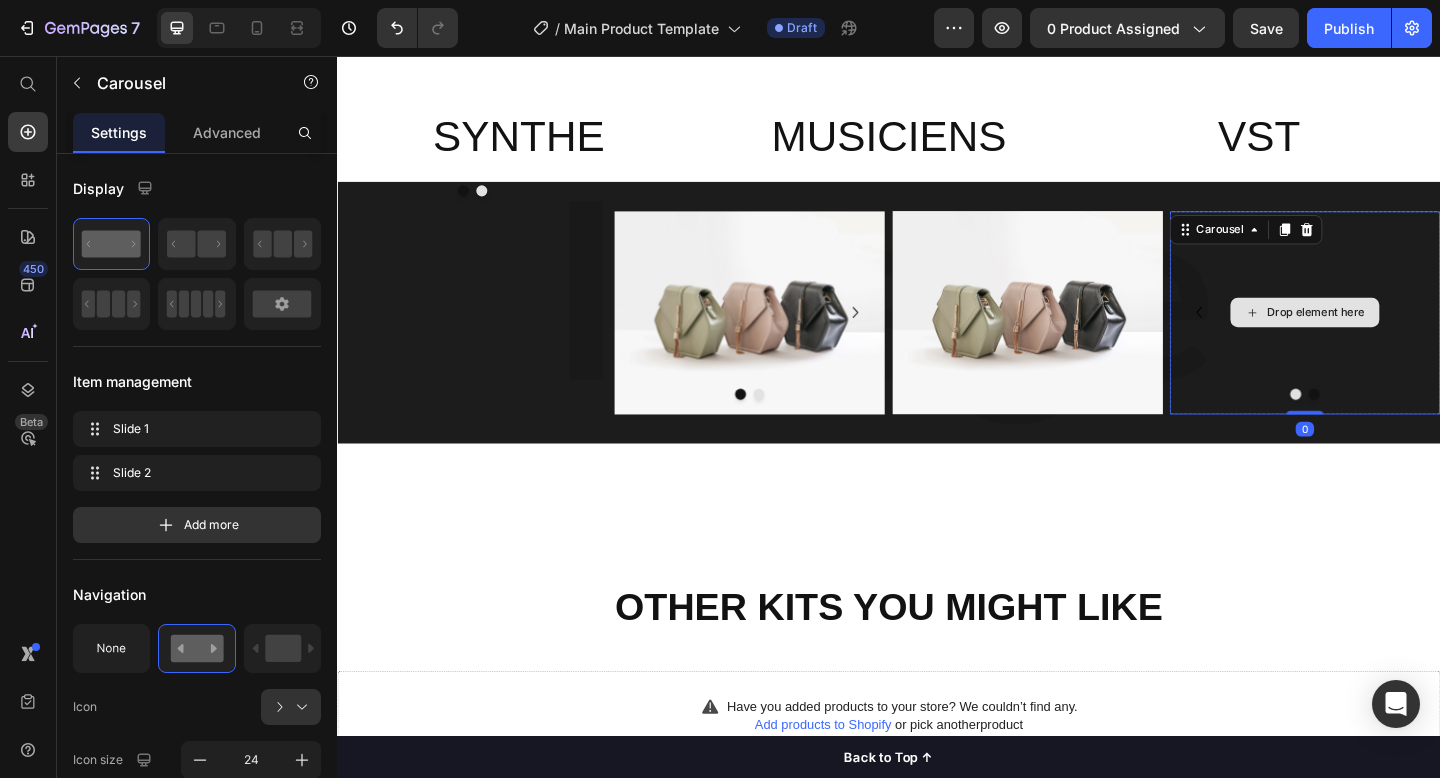 click on "Drop element here" at bounding box center (1390, 335) 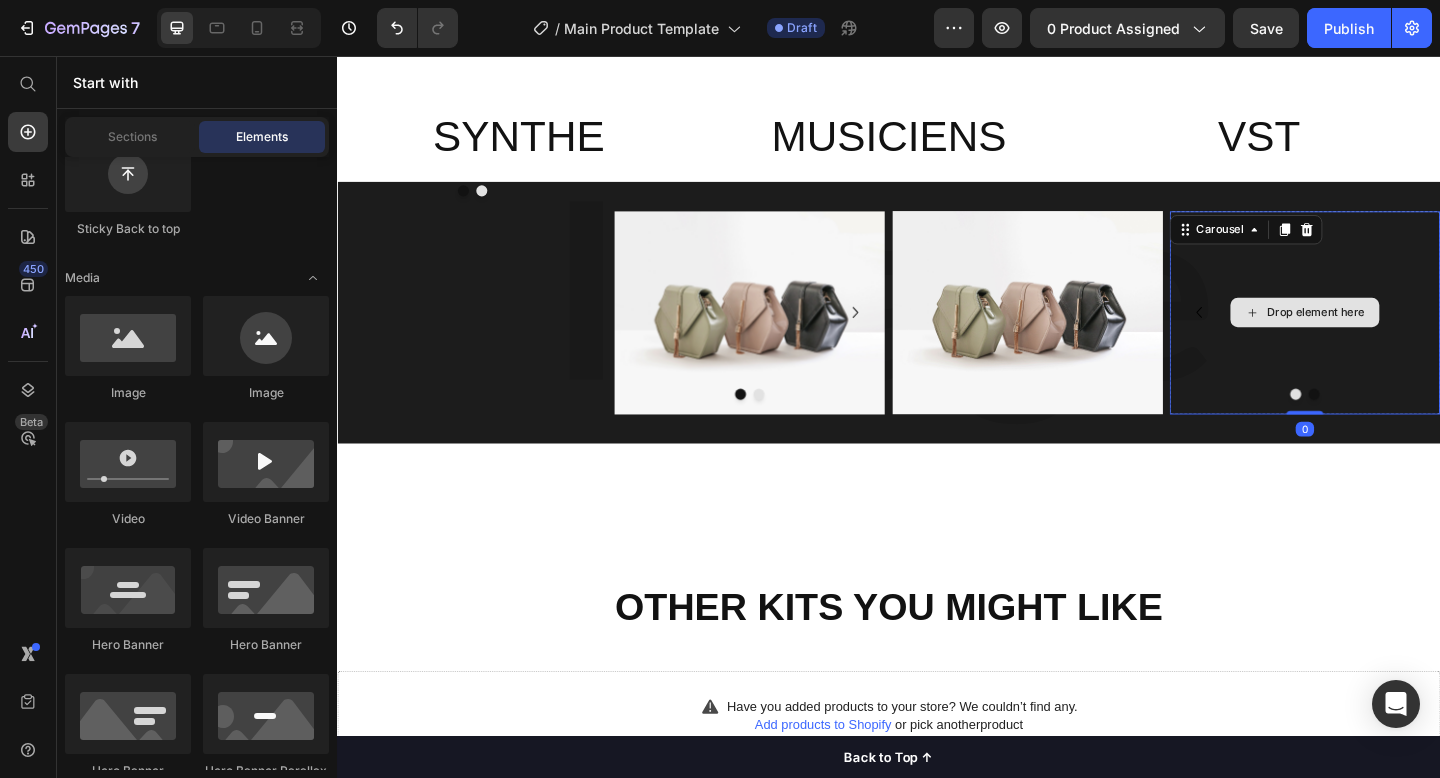 click on "Drop element here" at bounding box center (1390, 335) 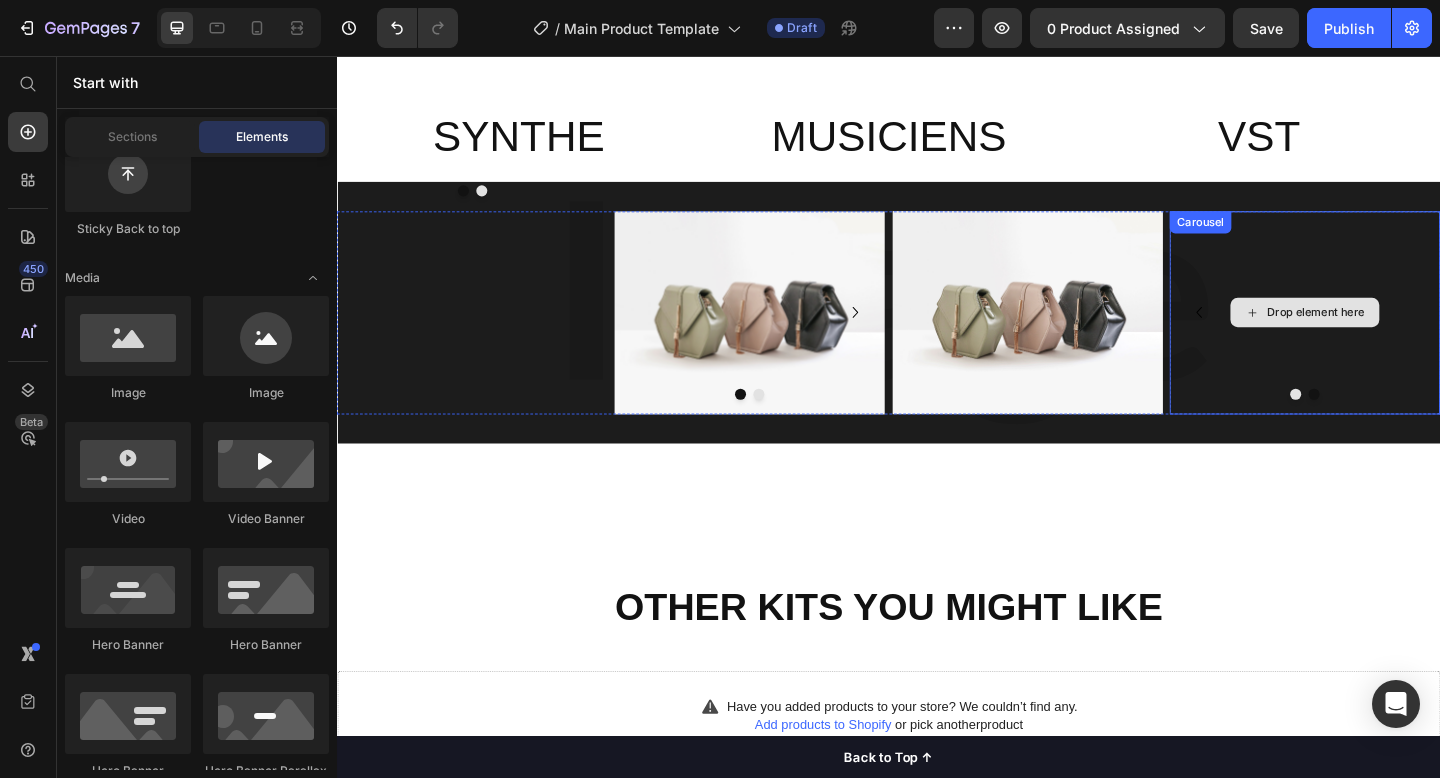 click on "Drop element here" at bounding box center (1390, 335) 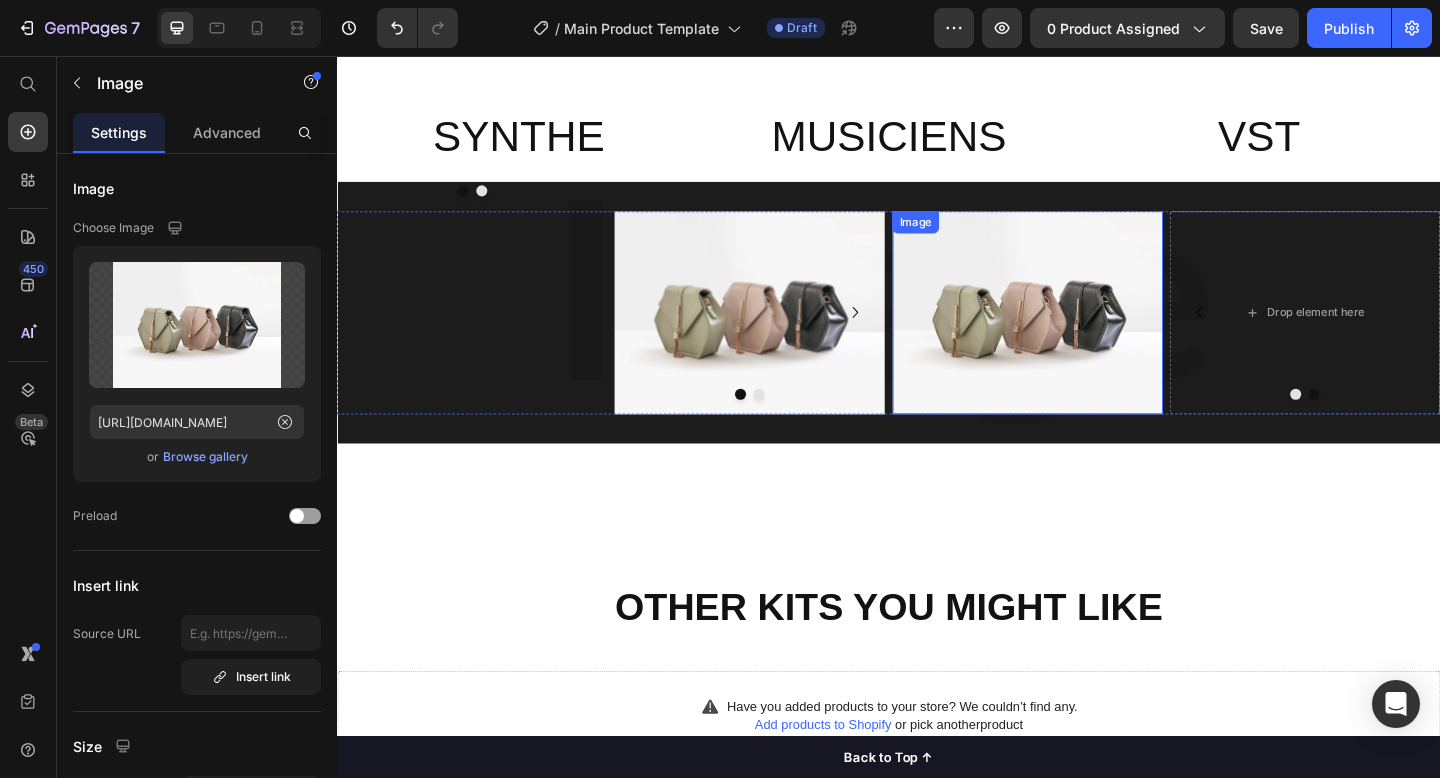 click at bounding box center [1088, 335] 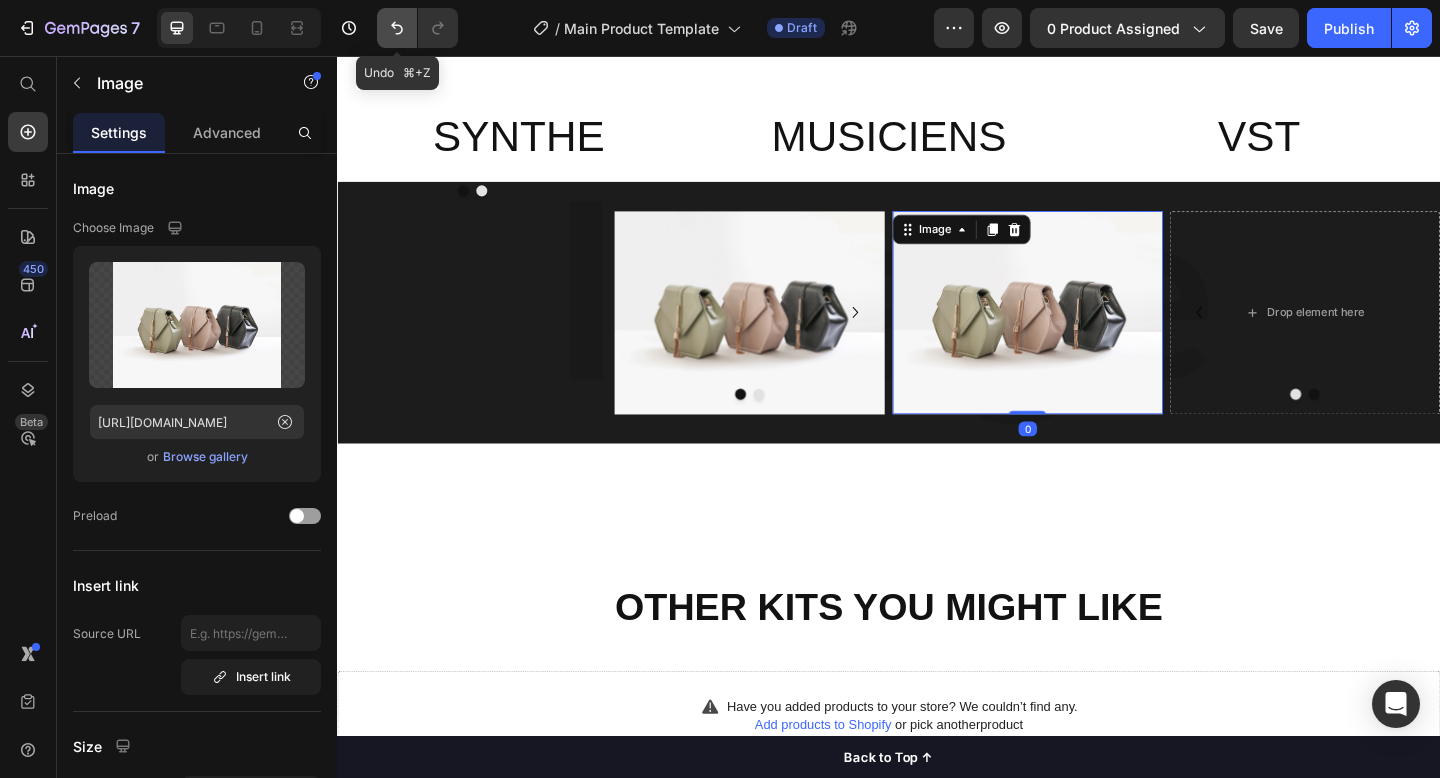 click 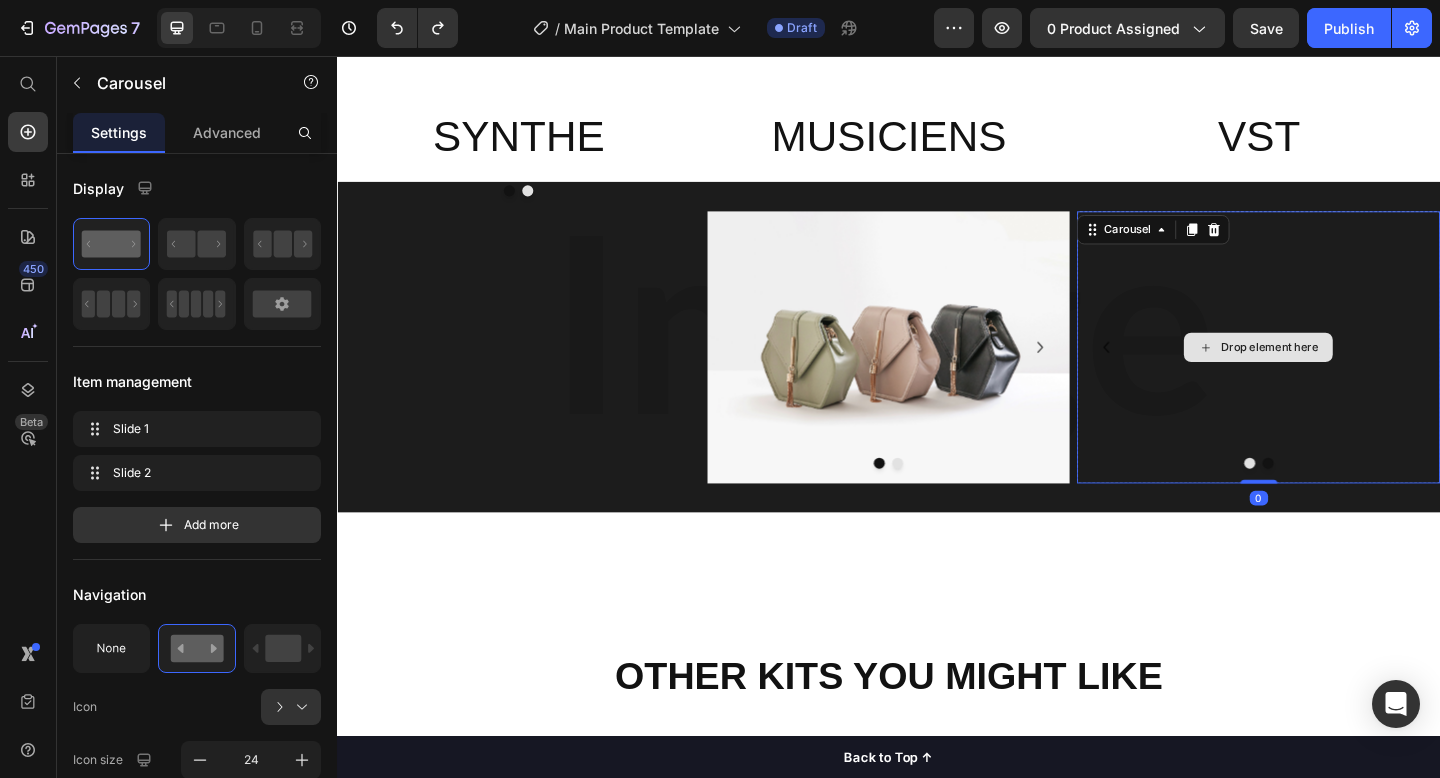 click on "Drop element here" at bounding box center [1339, 373] 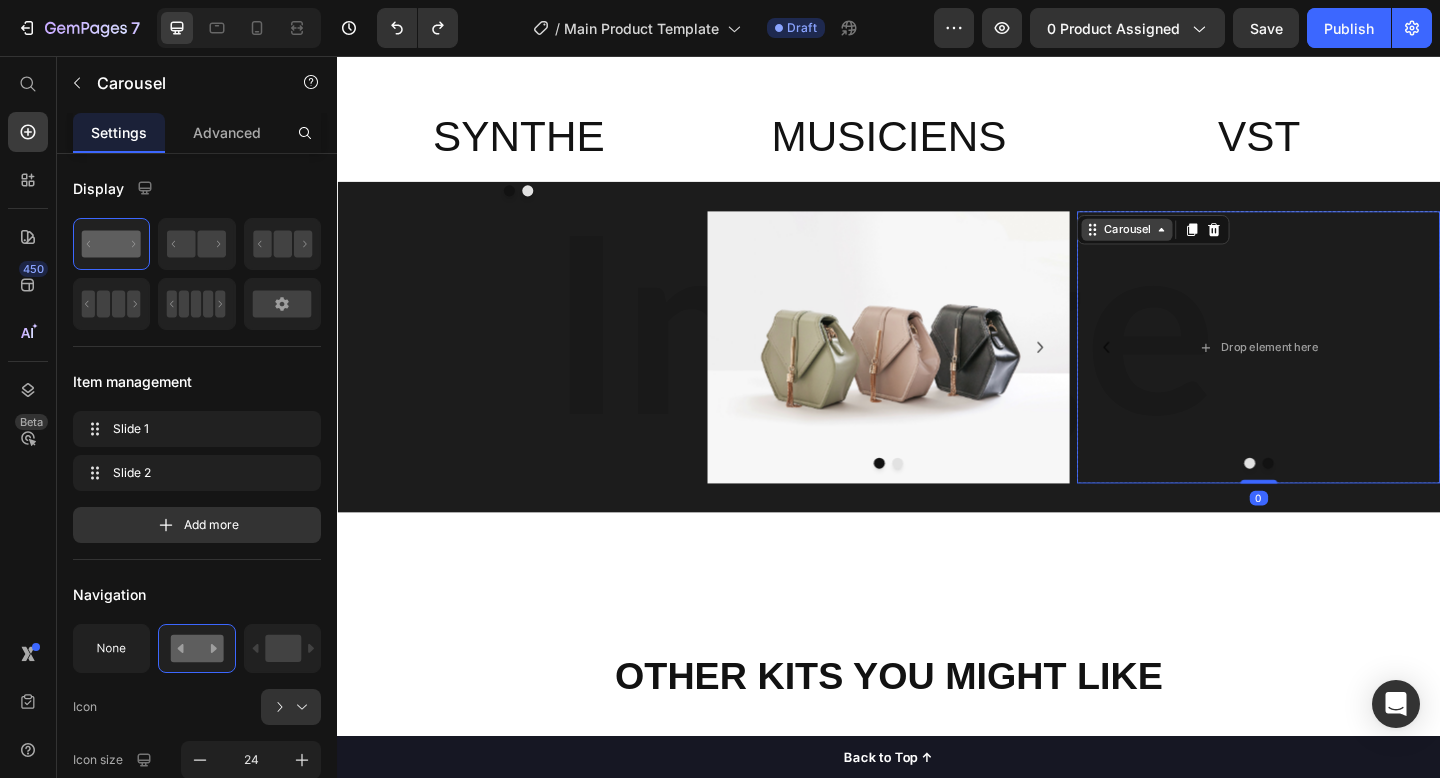 click on "Carousel" at bounding box center (1196, 245) 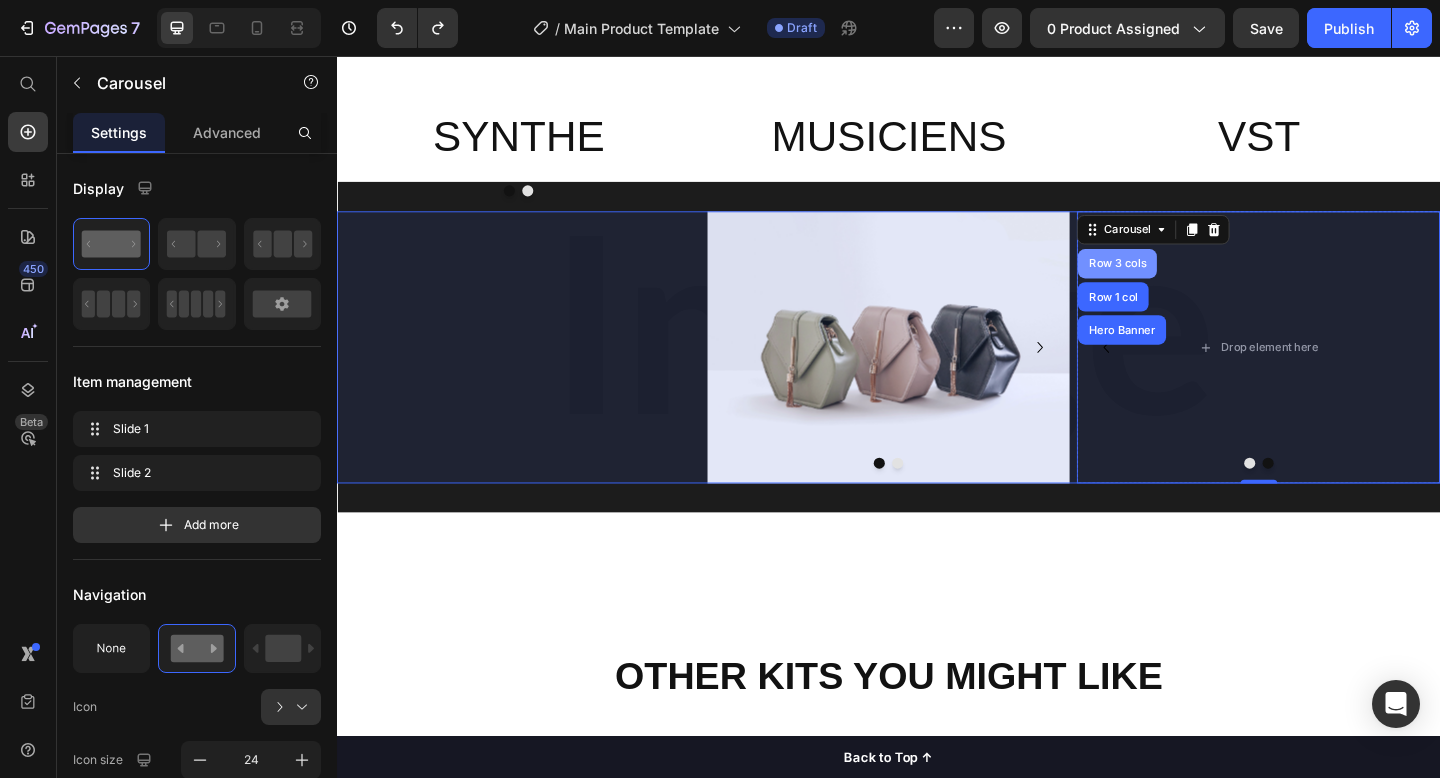 click on "Row 3 cols" at bounding box center [1186, 282] 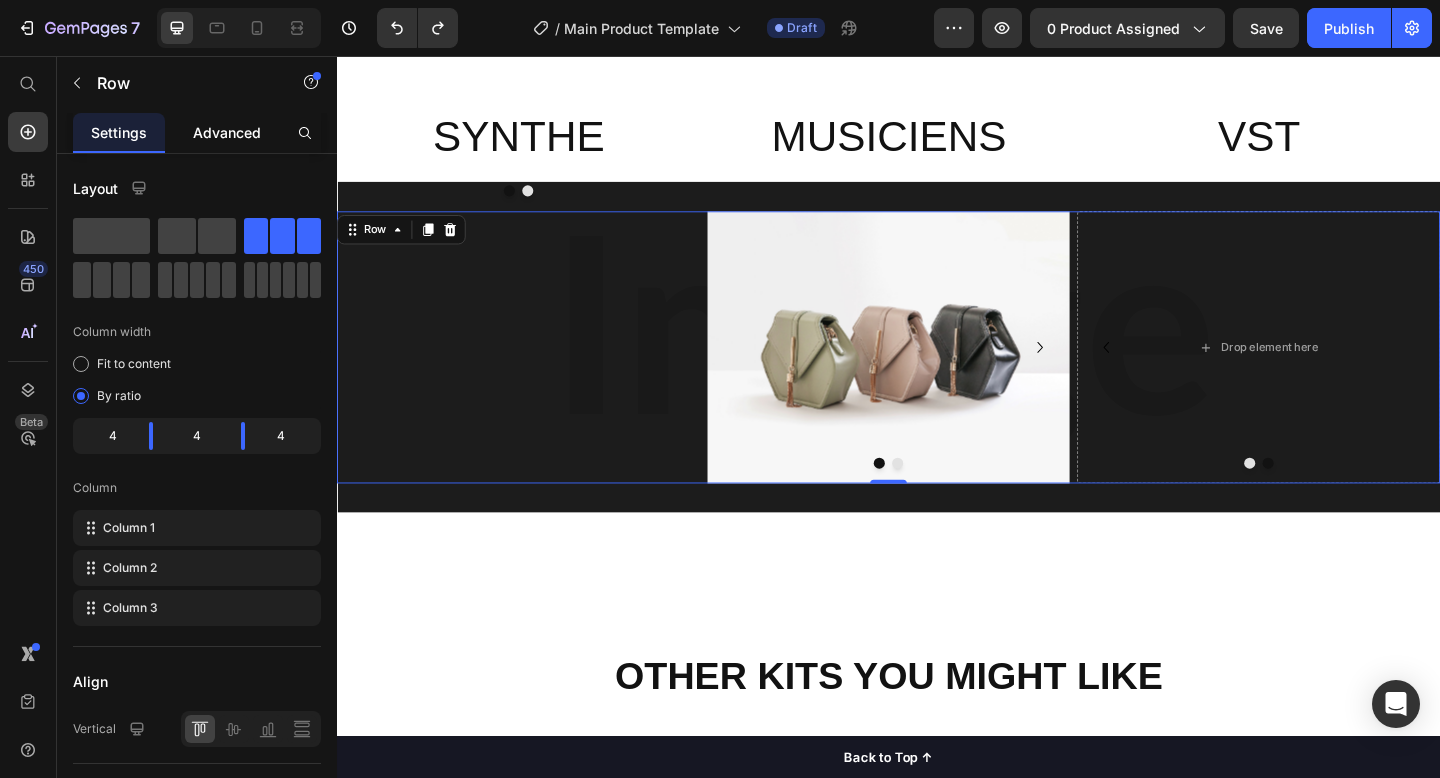 click on "Advanced" at bounding box center [227, 132] 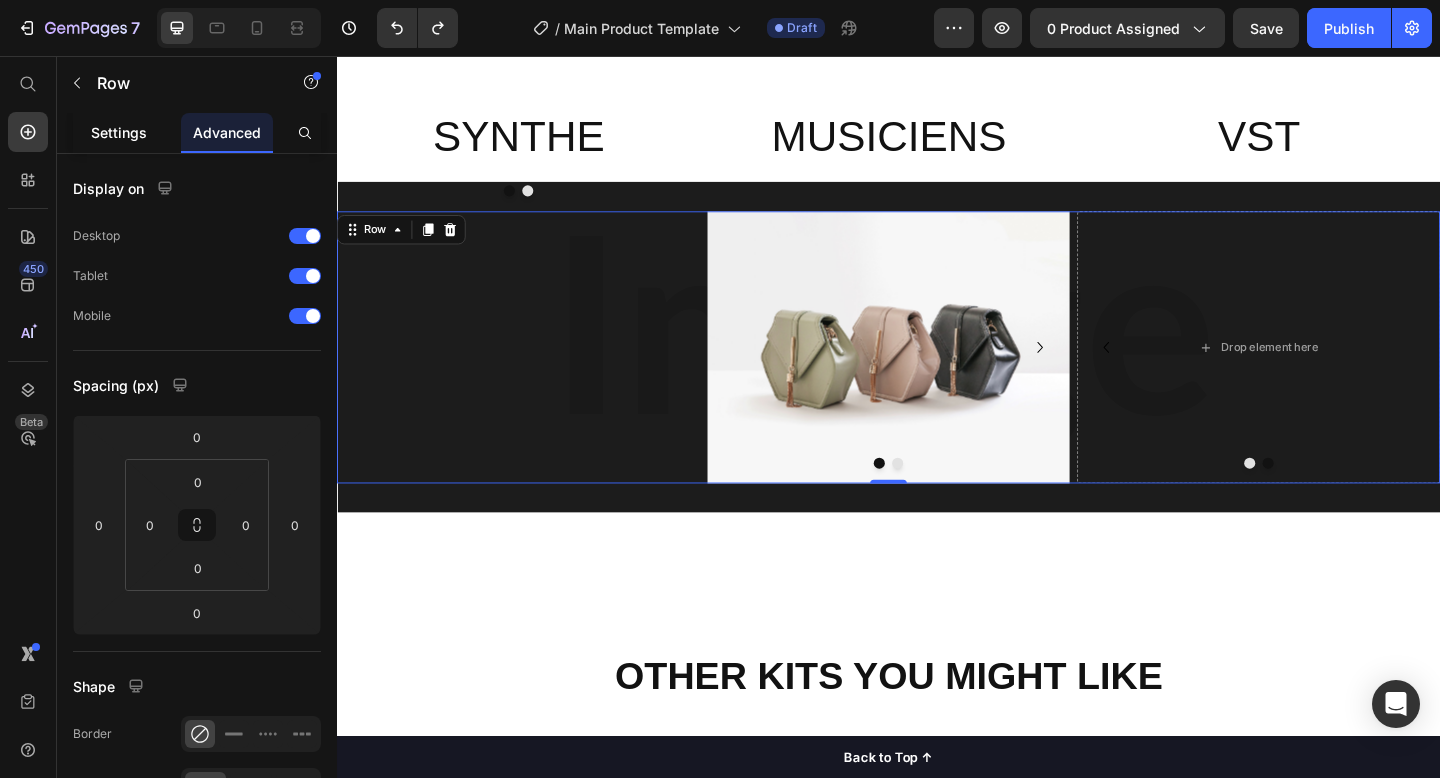 click on "Settings" at bounding box center (119, 132) 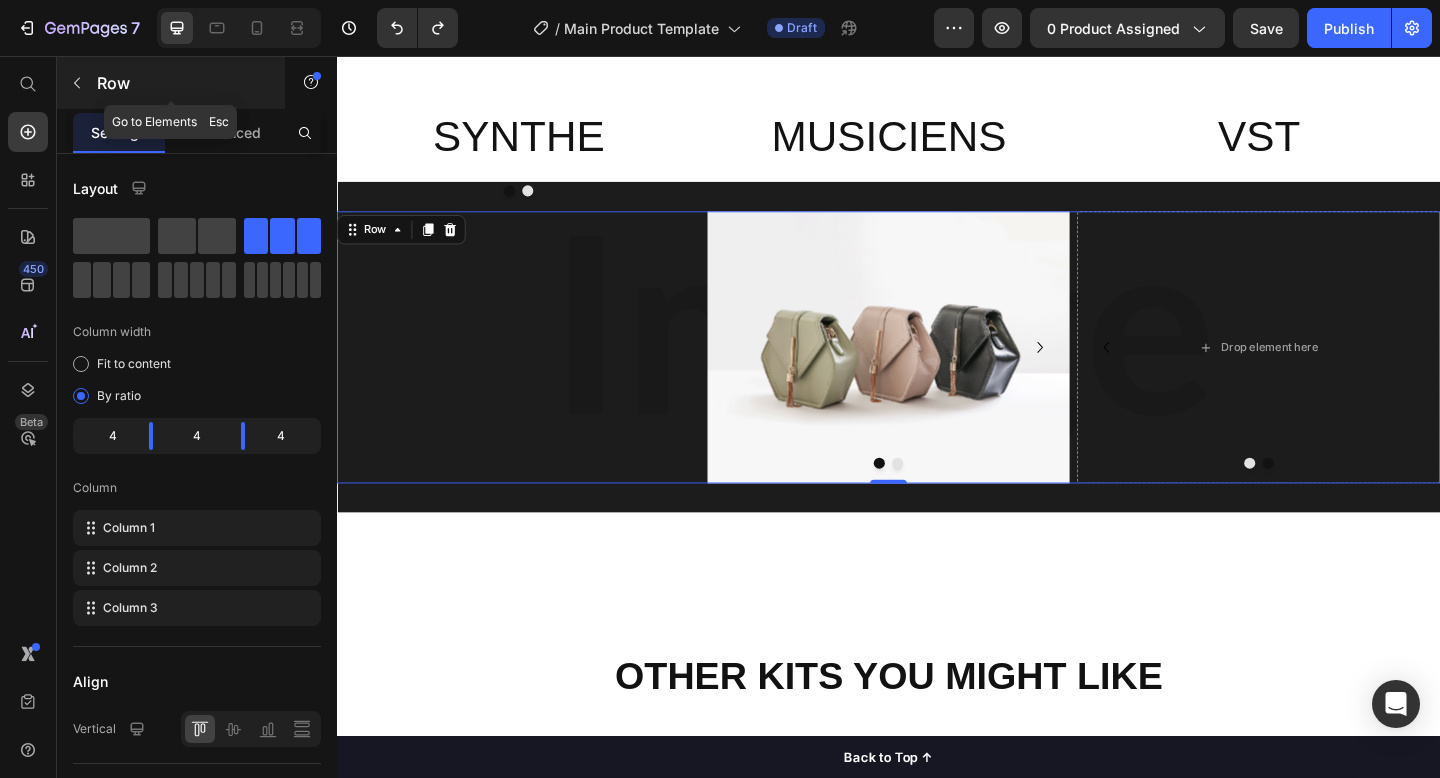click at bounding box center (77, 83) 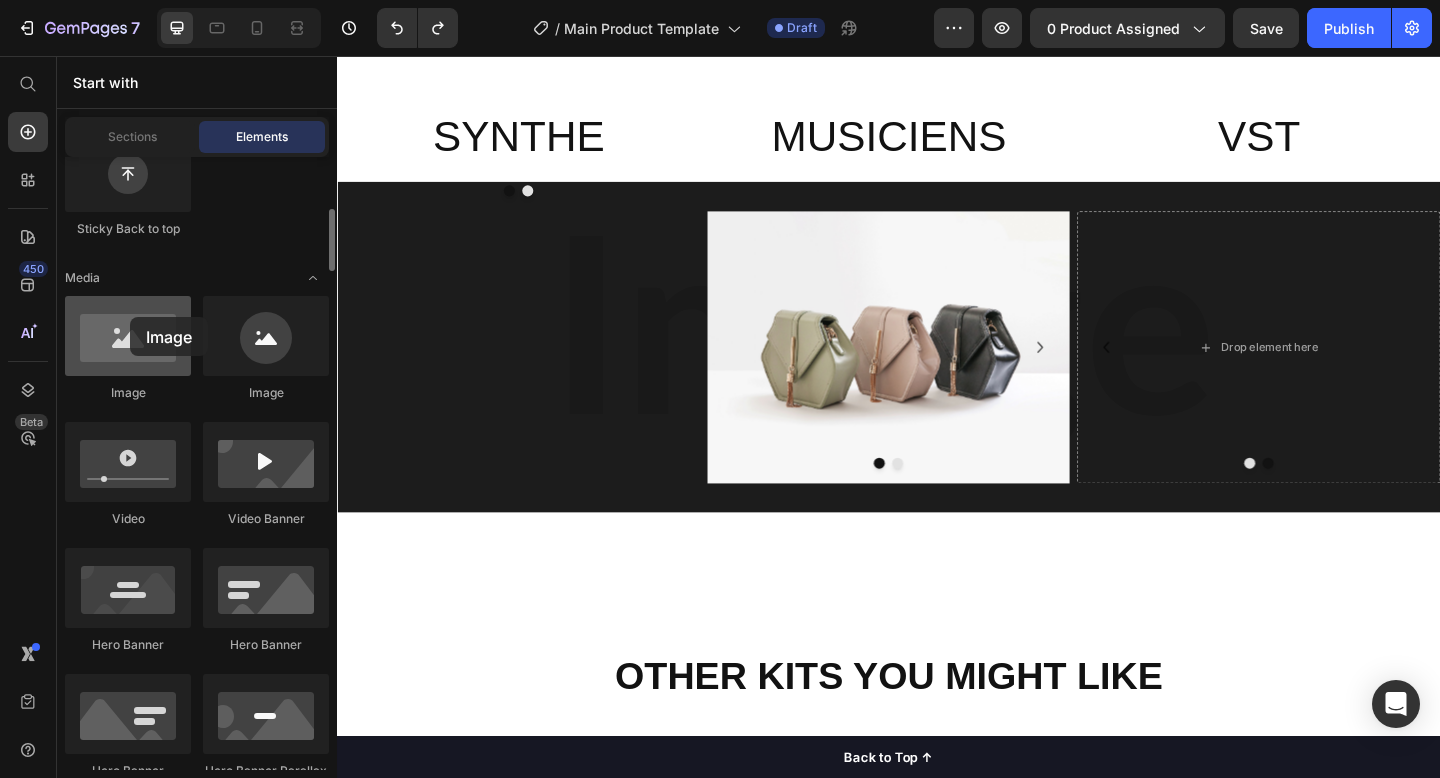 click at bounding box center (128, 336) 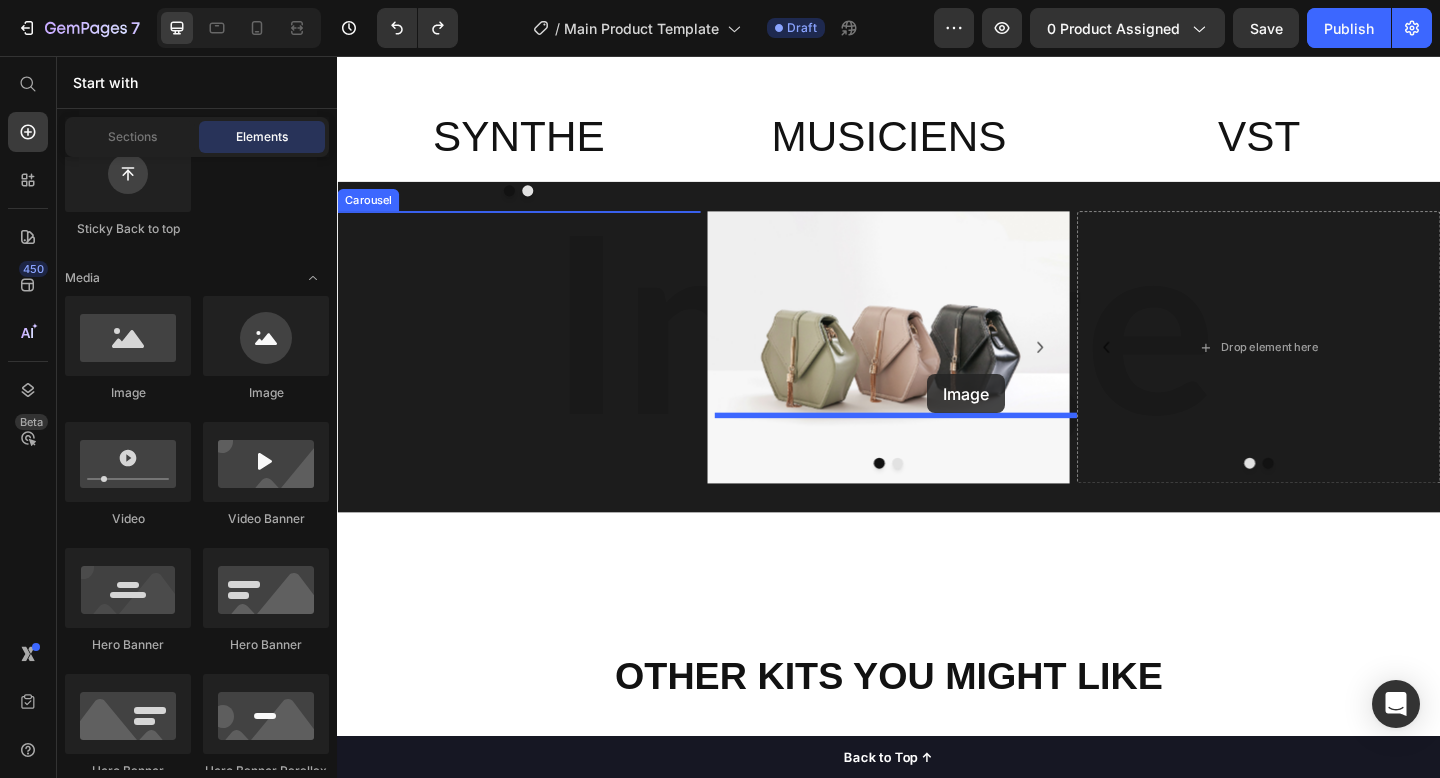 drag, startPoint x: 467, startPoint y: 373, endPoint x: 980, endPoint y: 403, distance: 513.87646 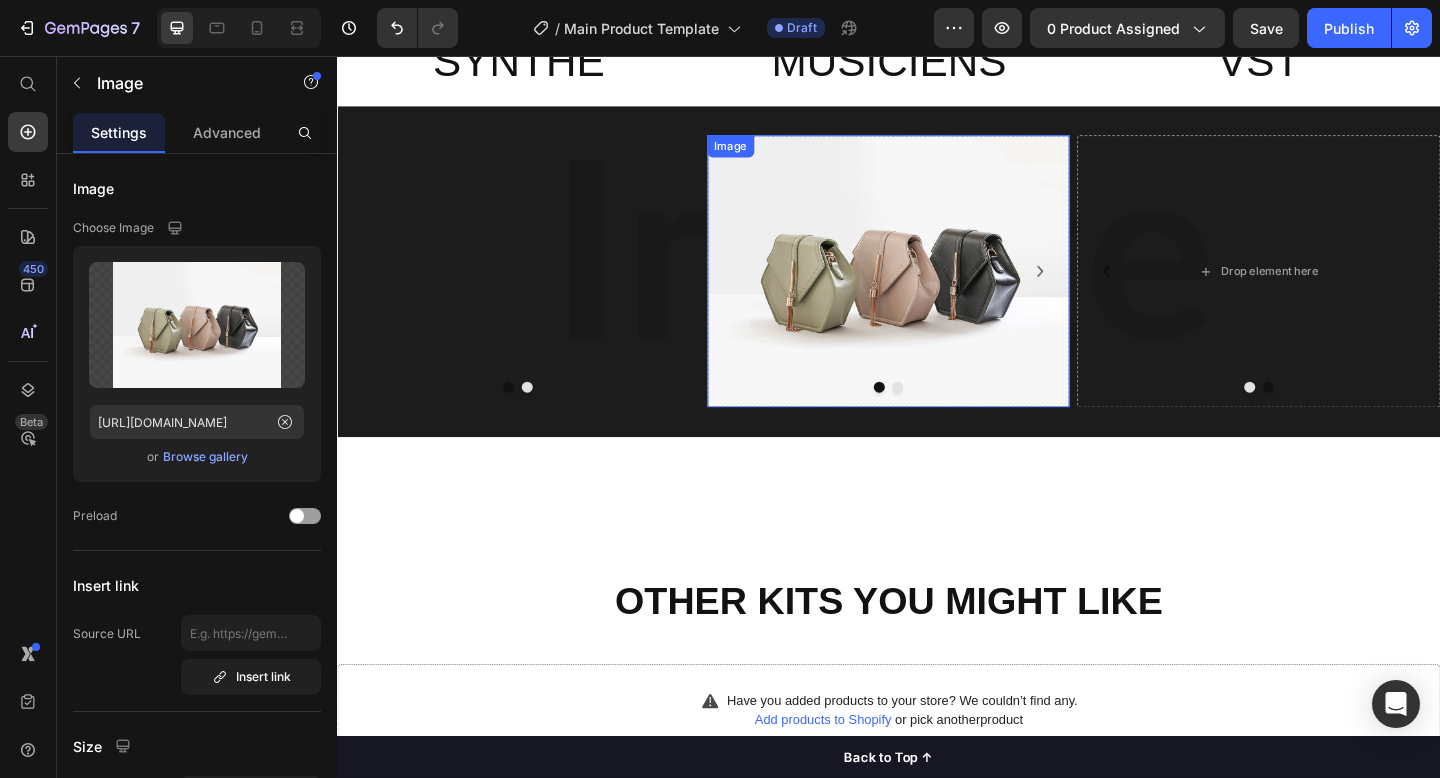 scroll, scrollTop: 2753, scrollLeft: 0, axis: vertical 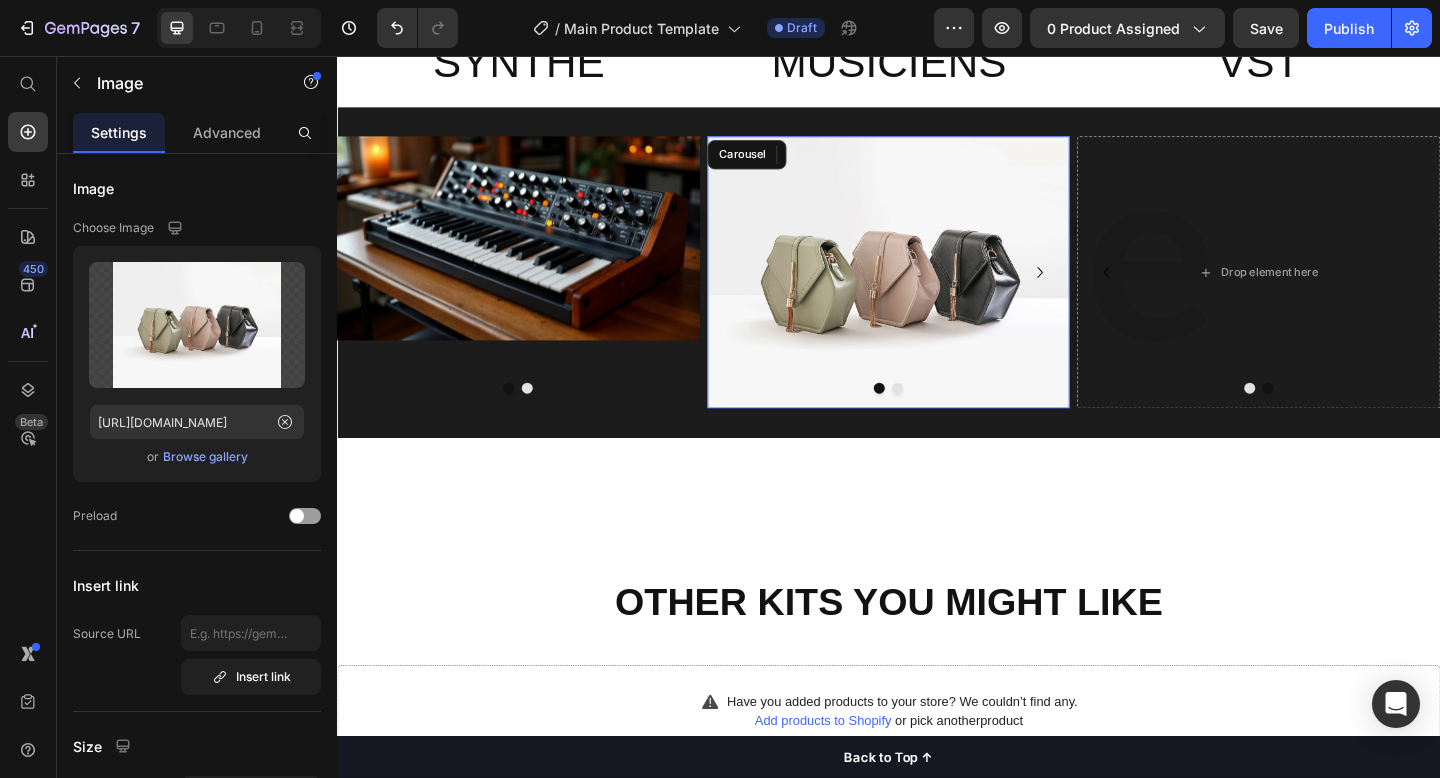 click 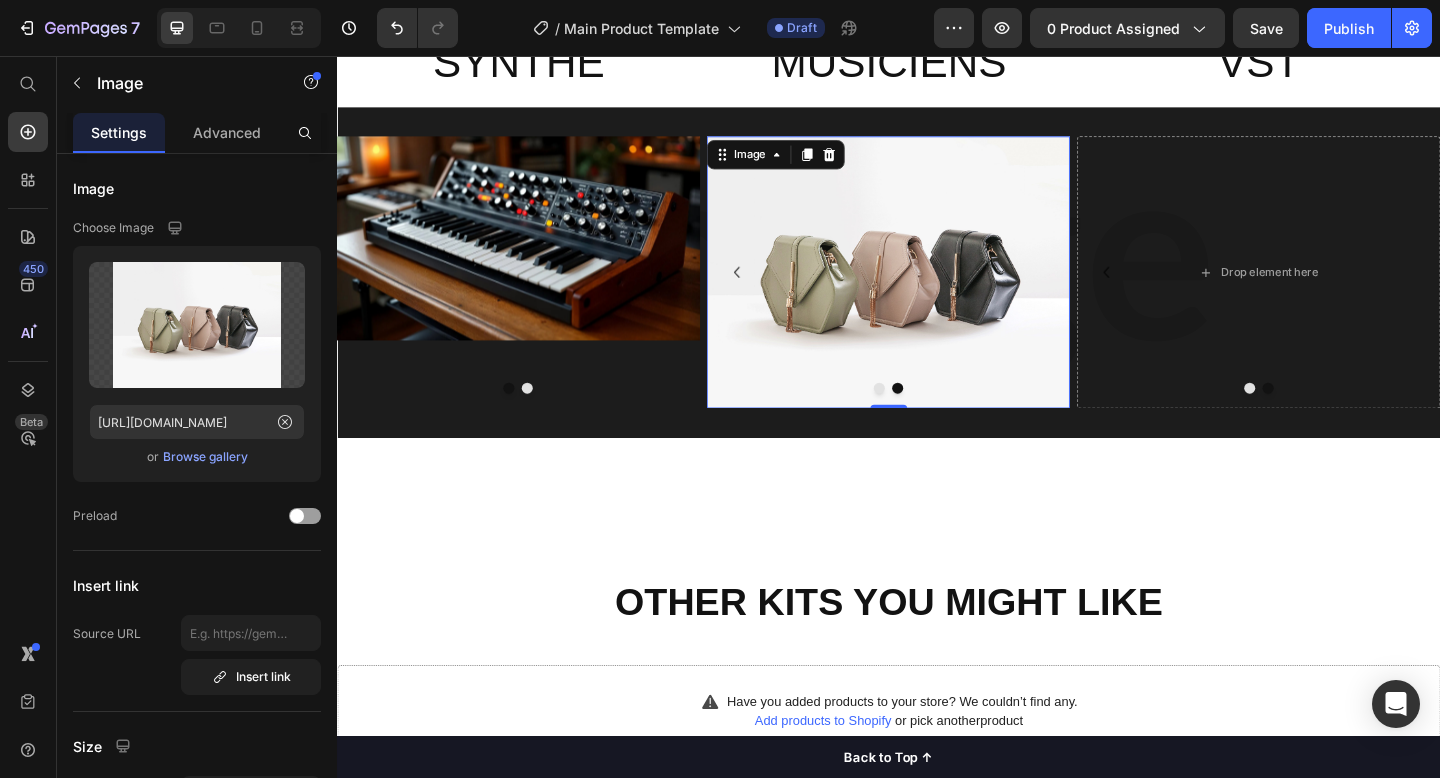 click at bounding box center [937, 292] 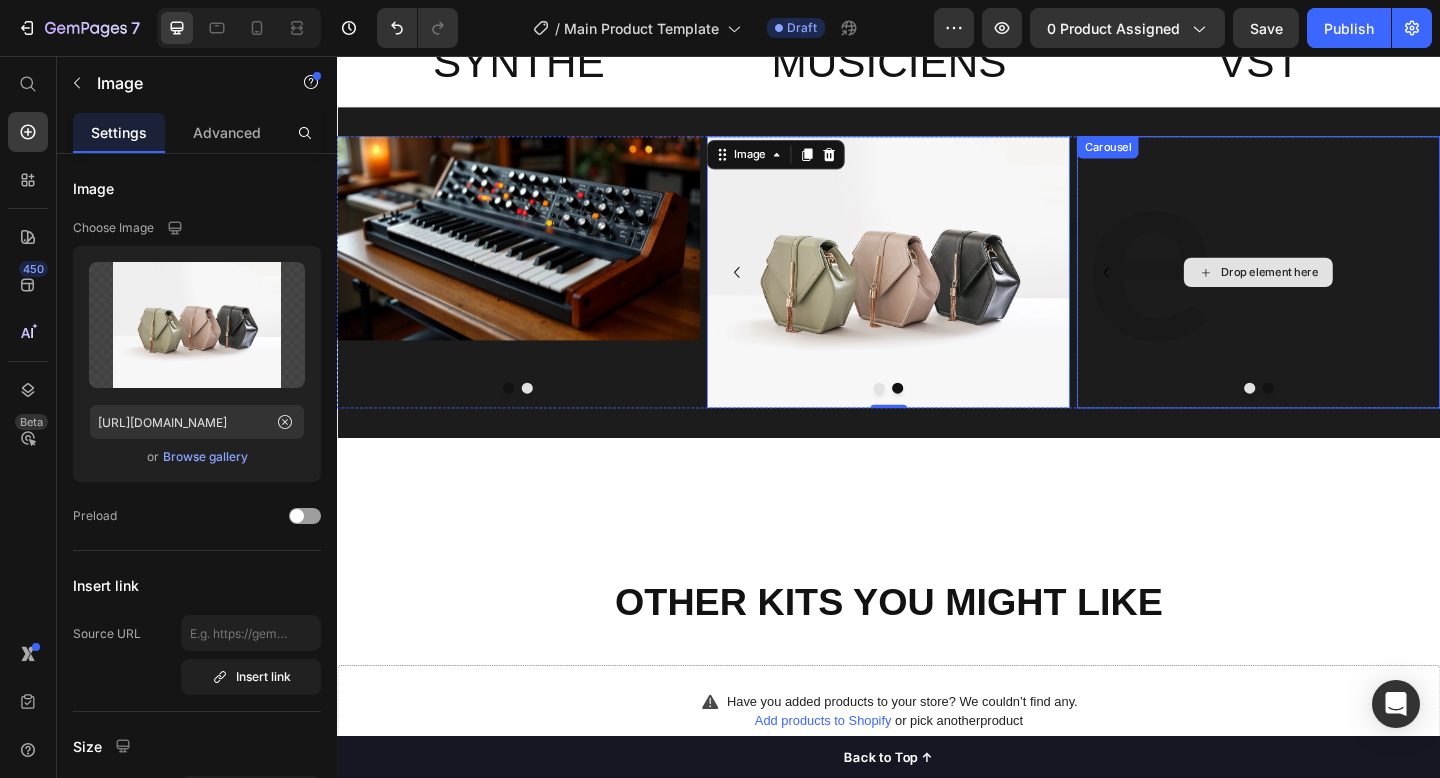 click on "Drop element here" at bounding box center (1339, 292) 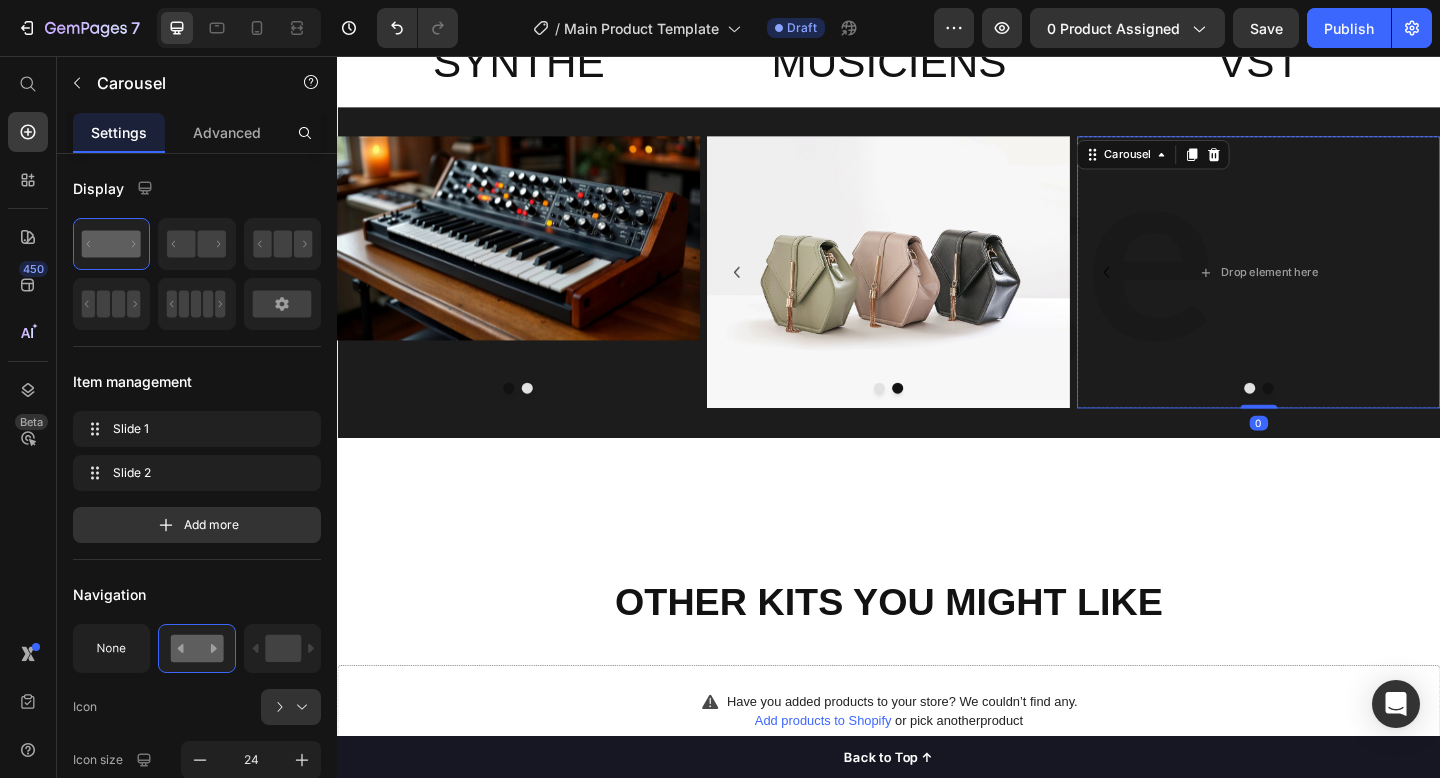 click 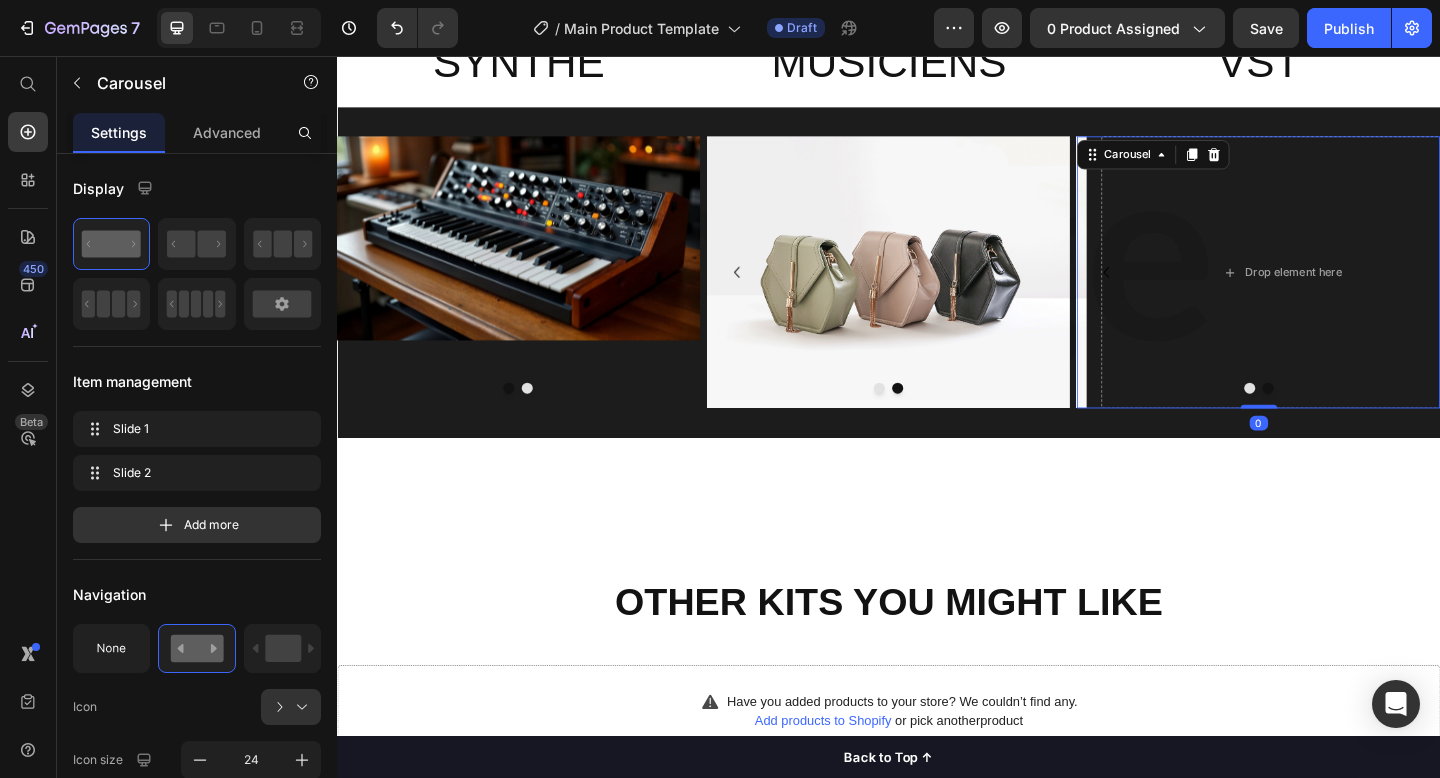 click 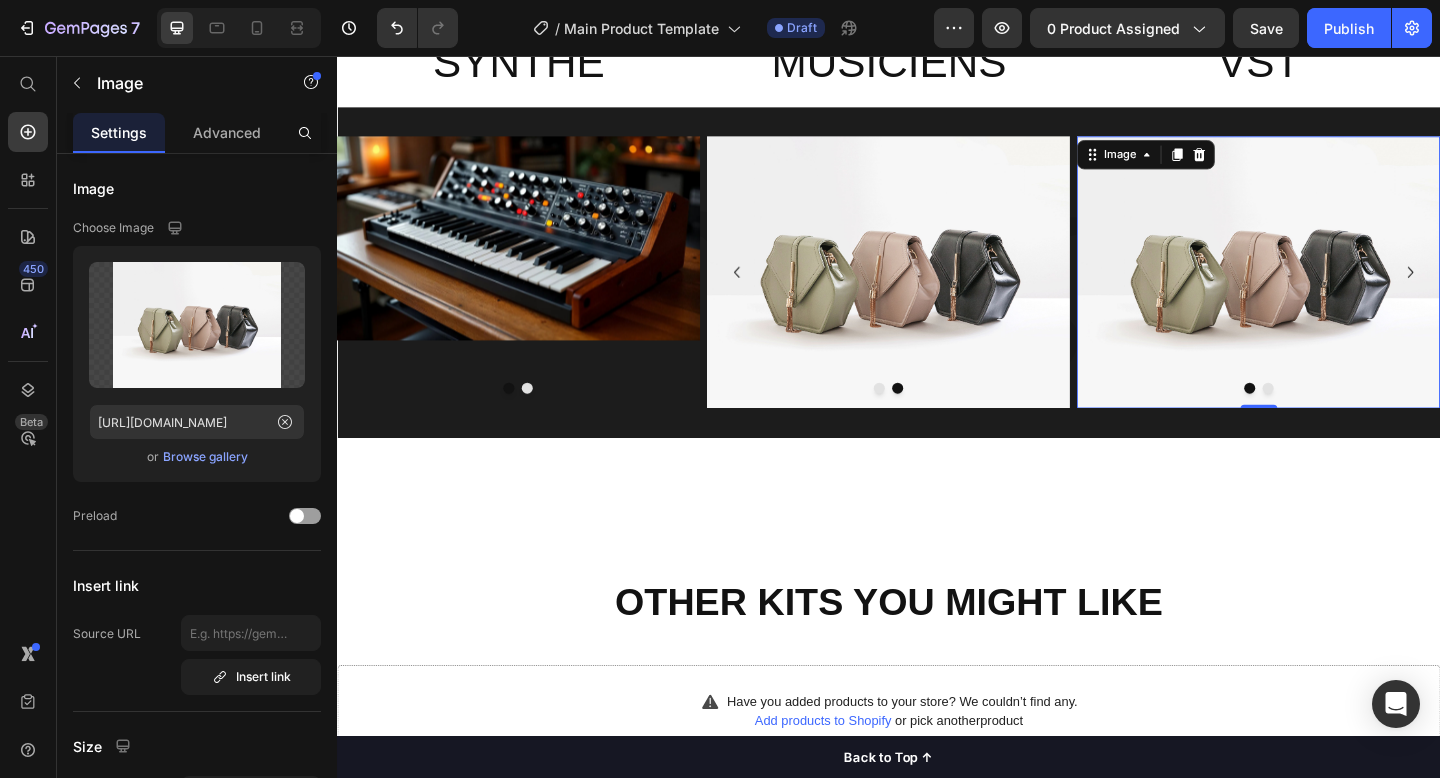 click at bounding box center (1339, 292) 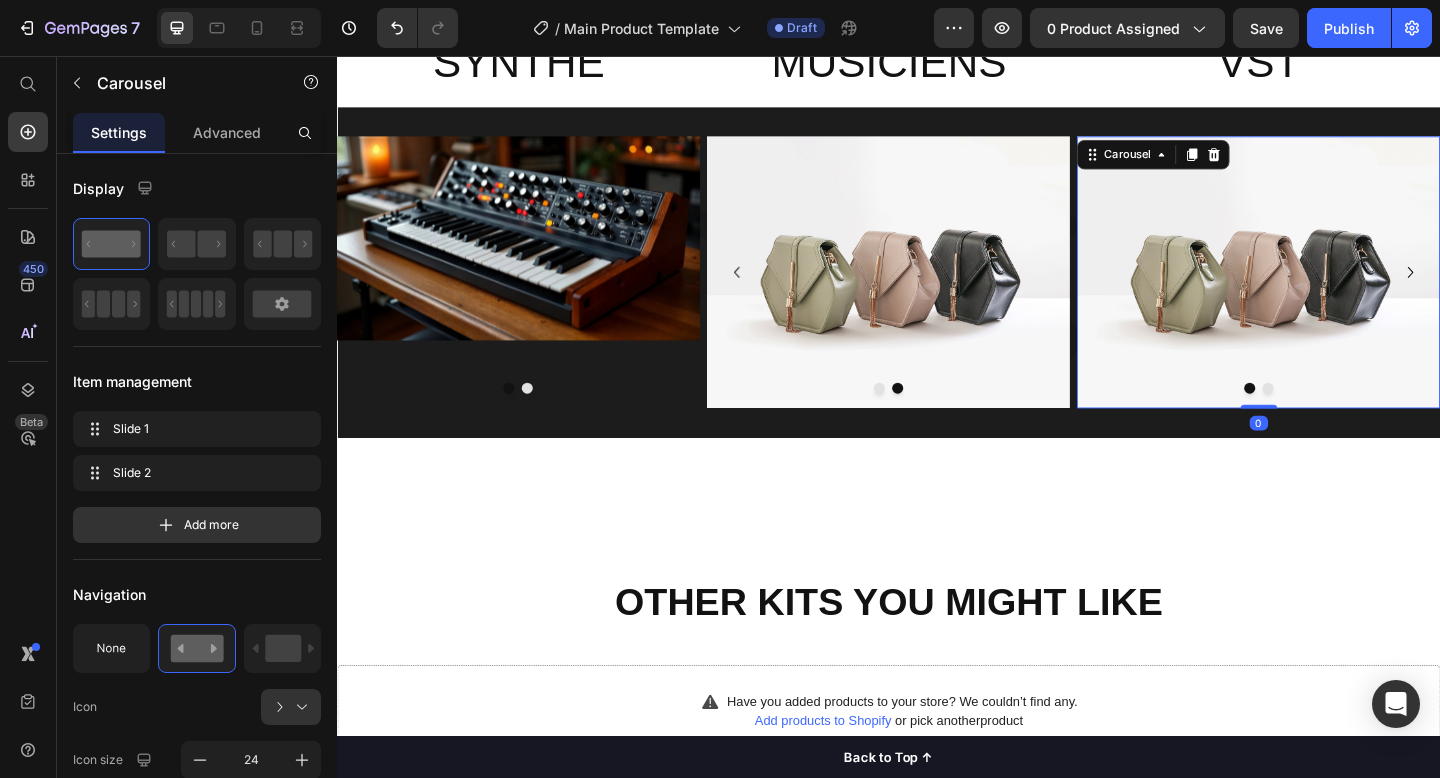 click at bounding box center (1350, 418) 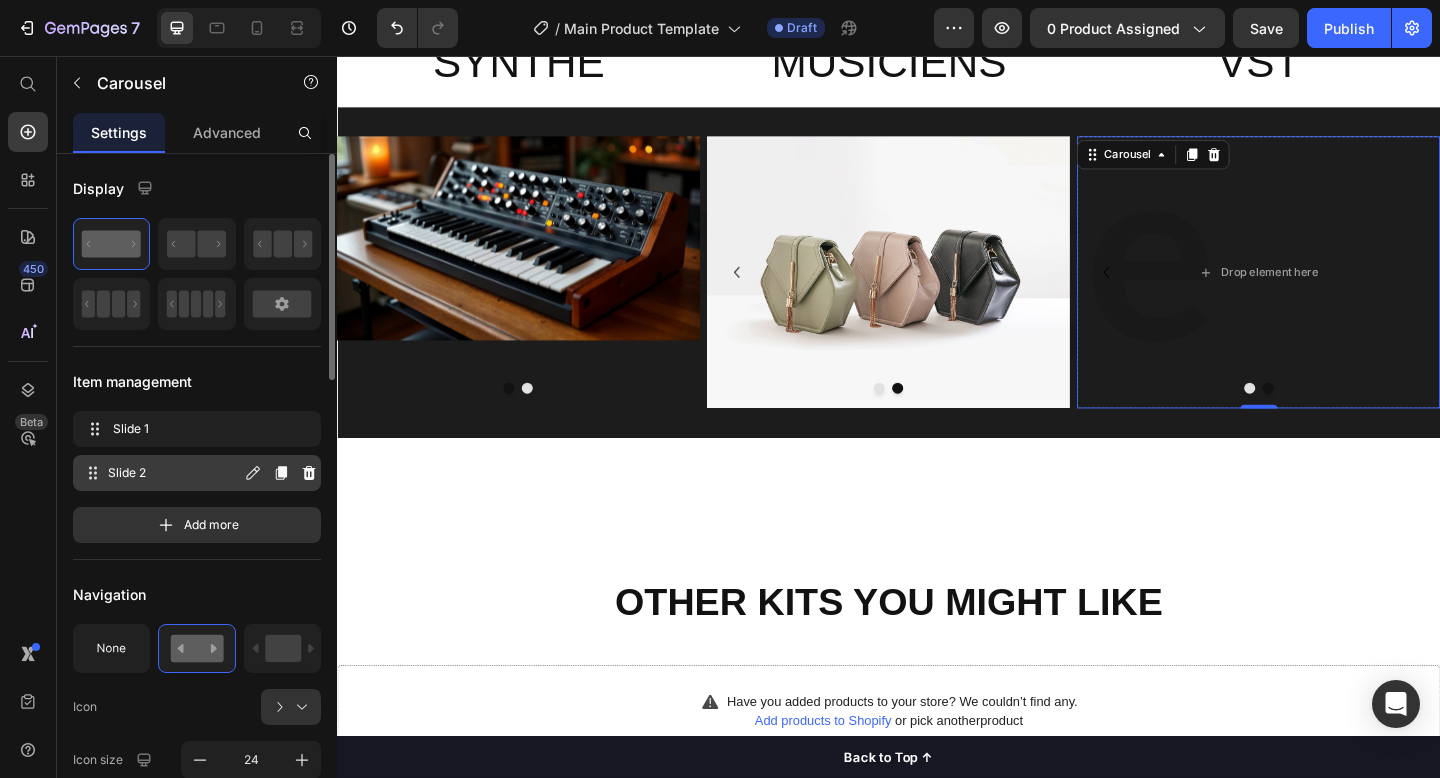 click on "Slide 2 Slide 2" at bounding box center (161, 473) 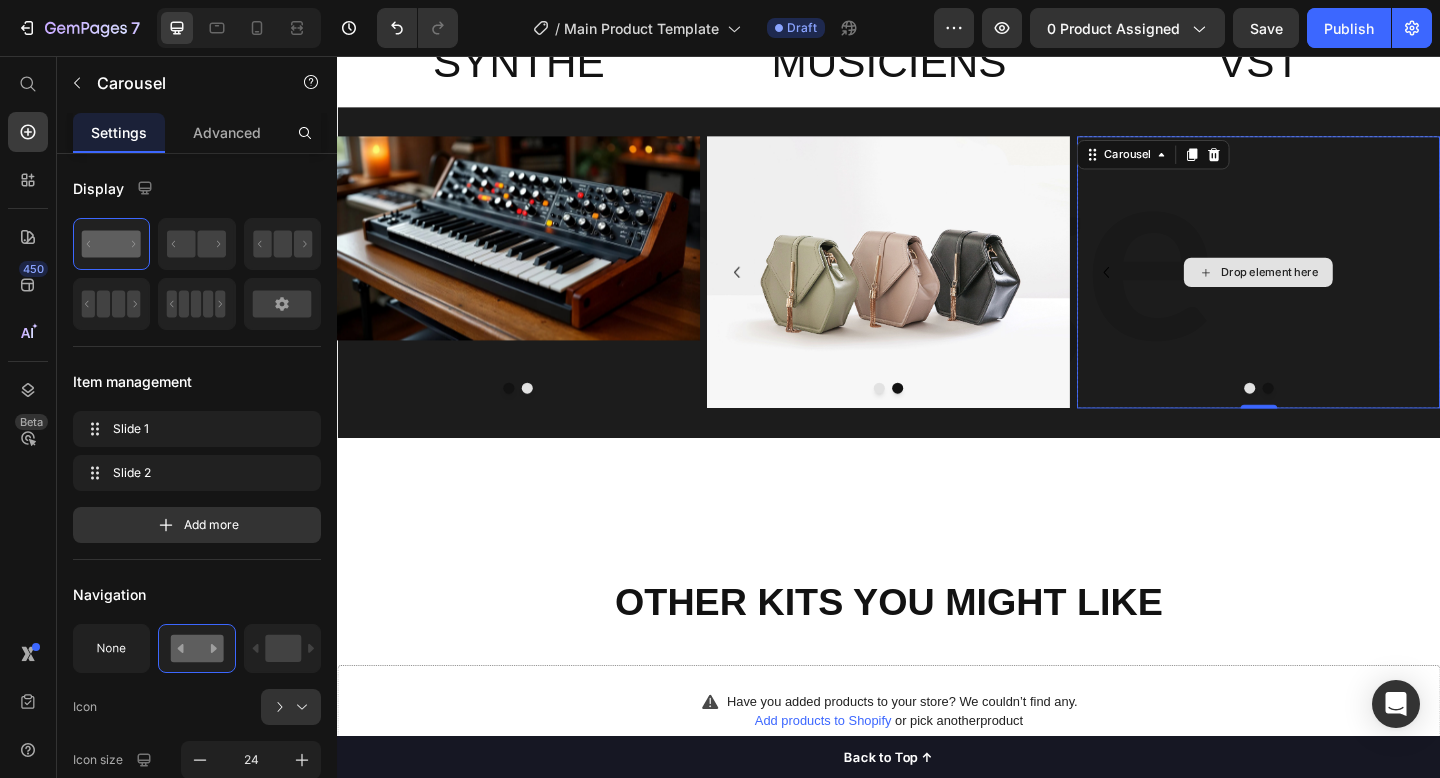 click on "Drop element here" at bounding box center (1339, 292) 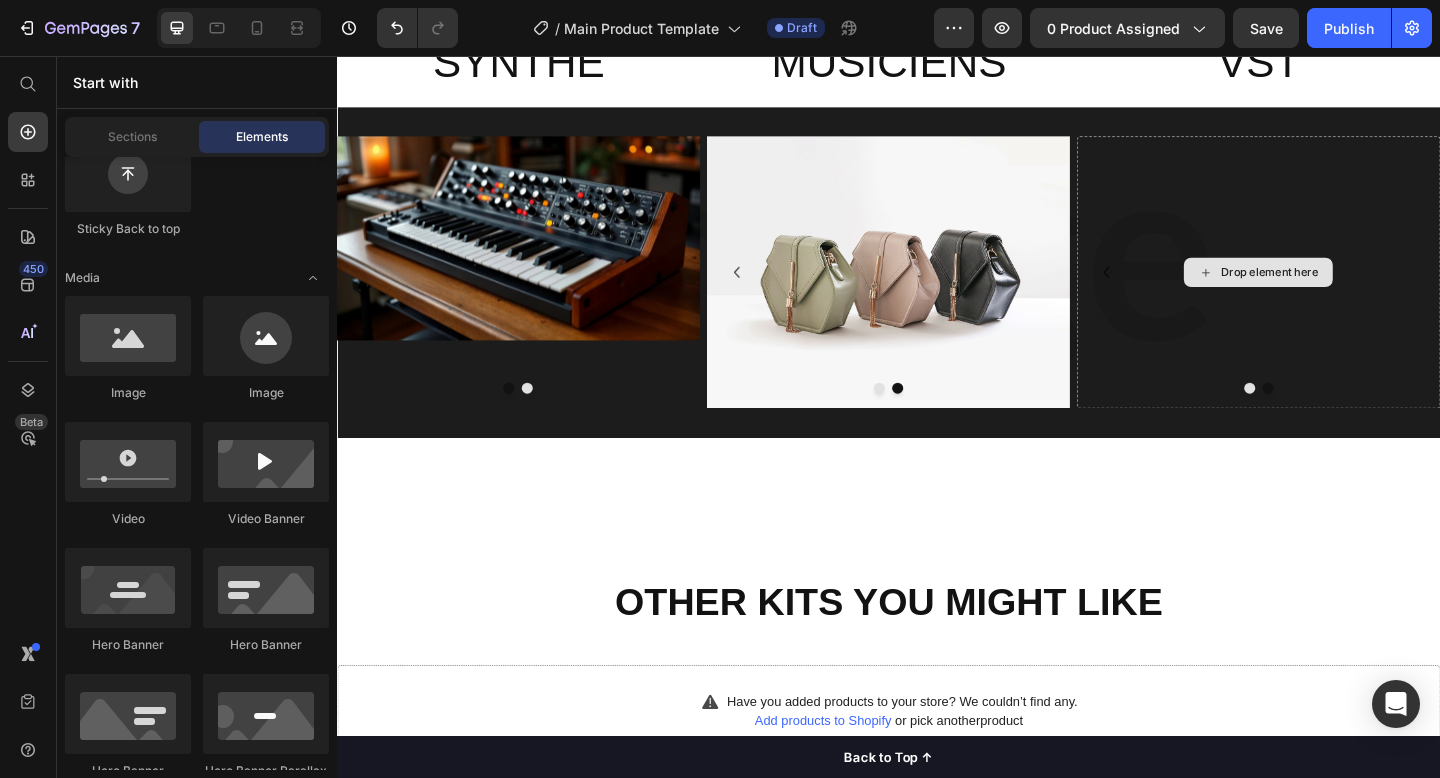 click on "Drop element here" at bounding box center (1340, 292) 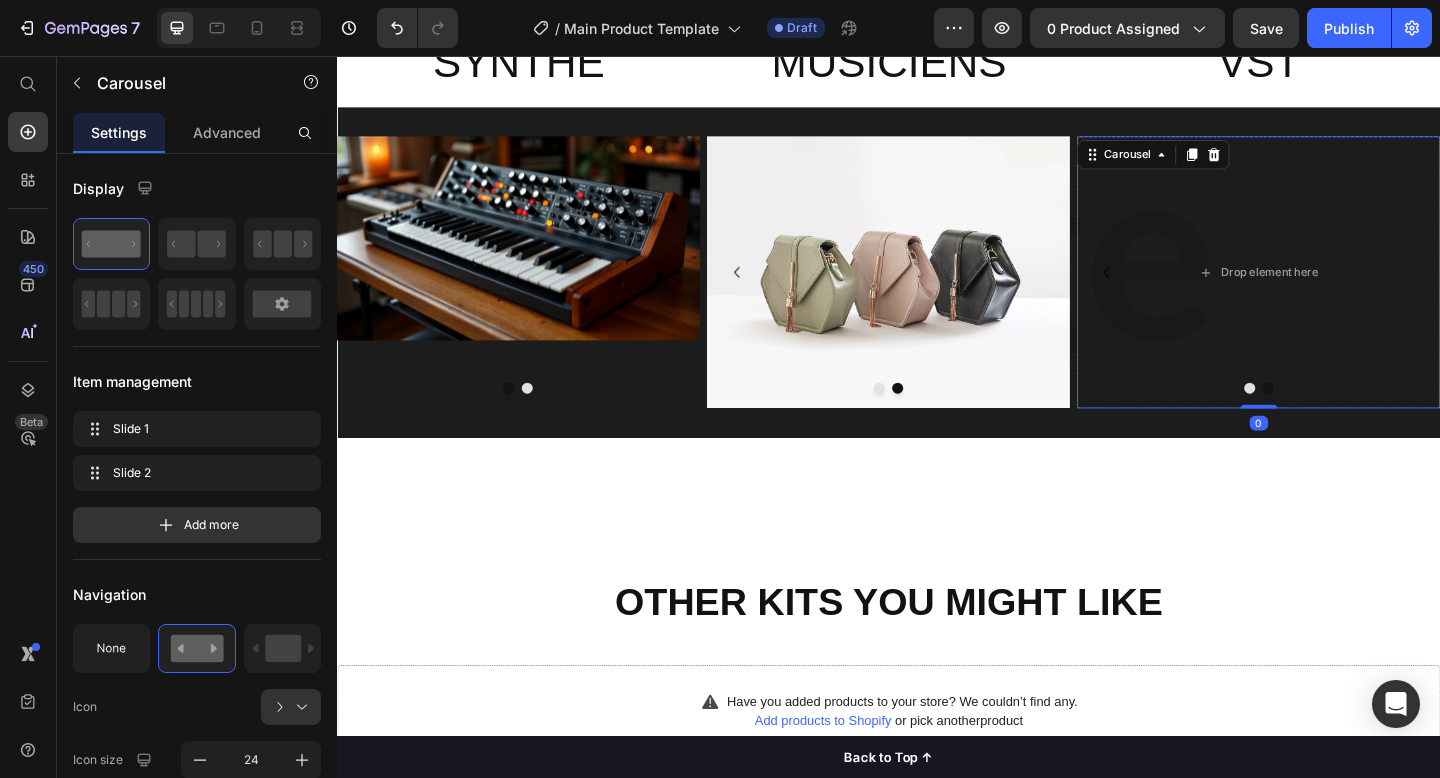 click at bounding box center [1174, 292] 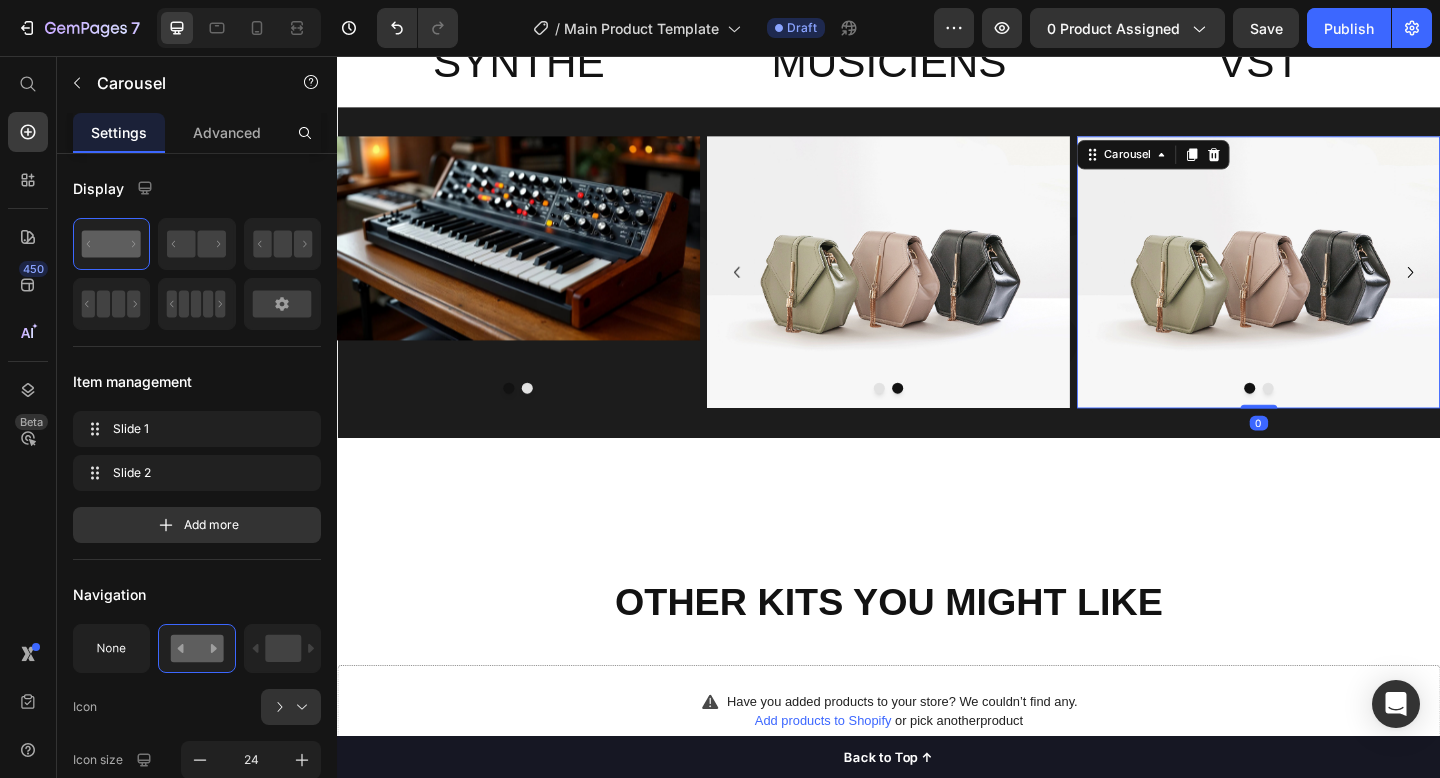 click 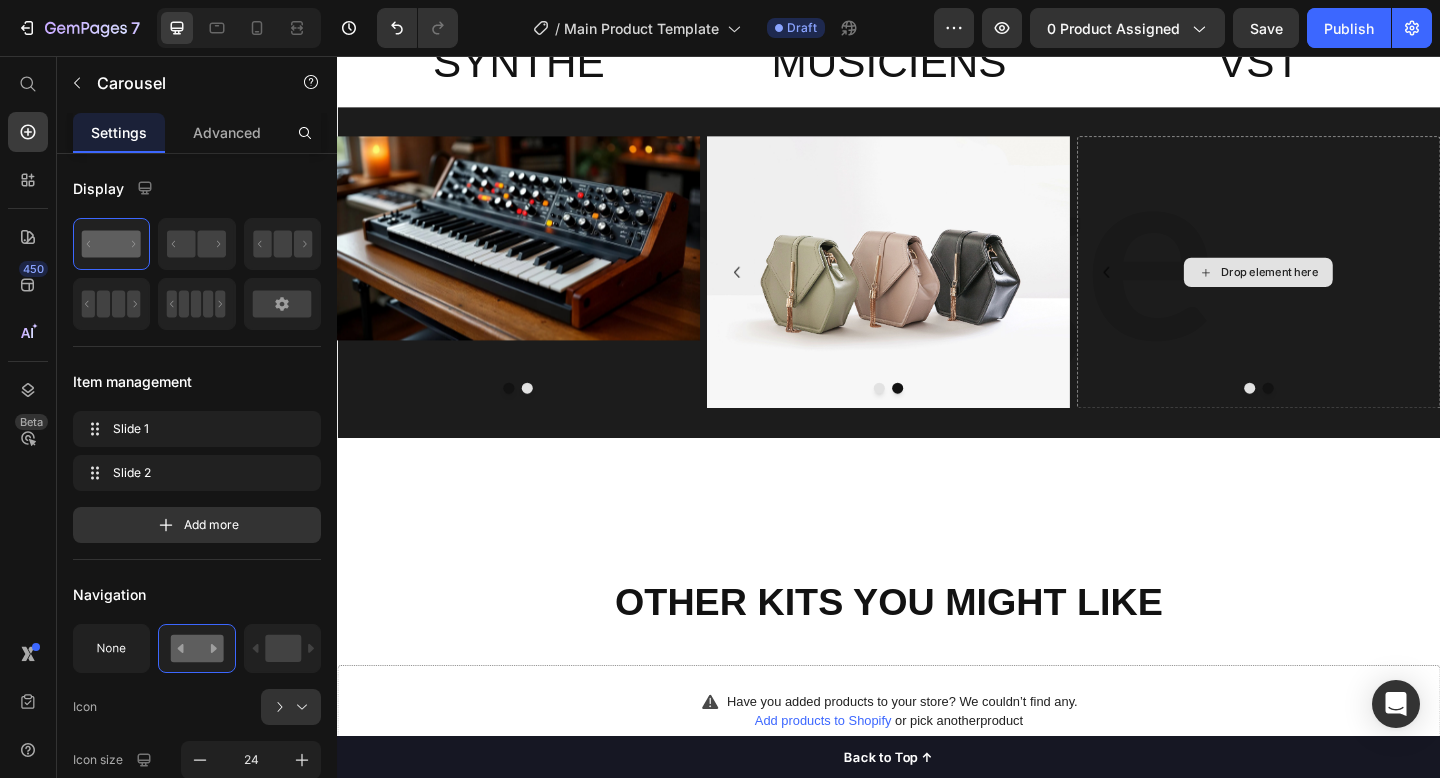 click on "Drop element here" at bounding box center [1340, 292] 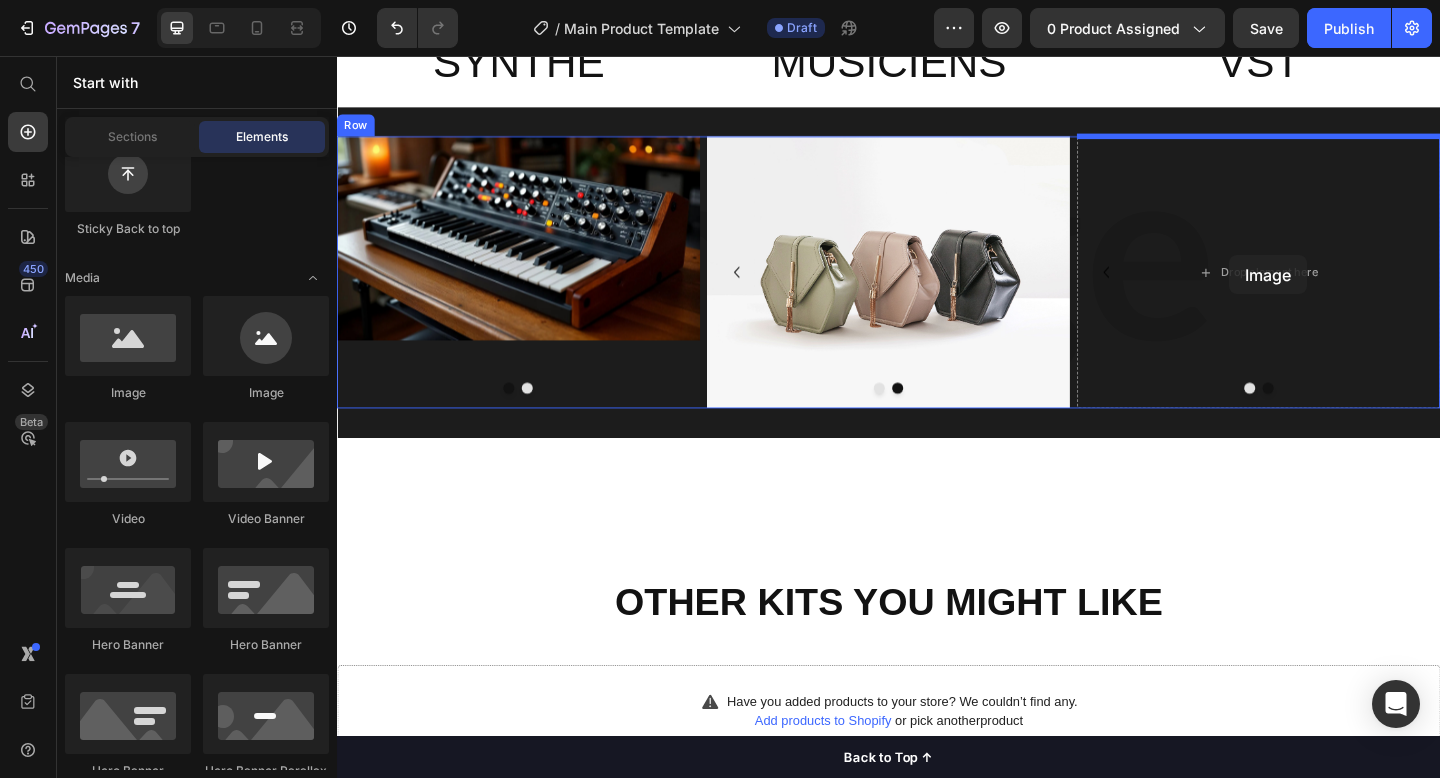 drag, startPoint x: 473, startPoint y: 413, endPoint x: 1307, endPoint y: 274, distance: 845.50397 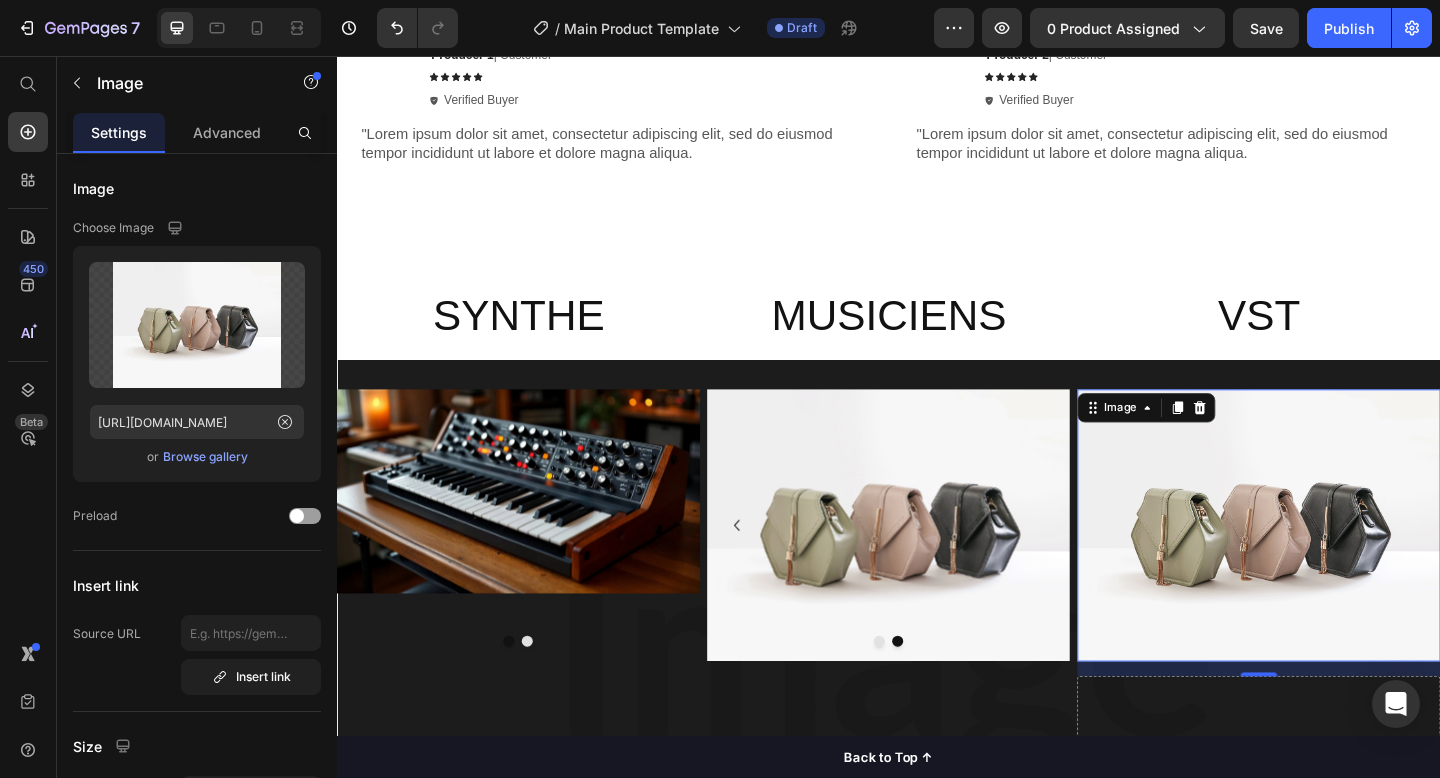 scroll, scrollTop: 2480, scrollLeft: 0, axis: vertical 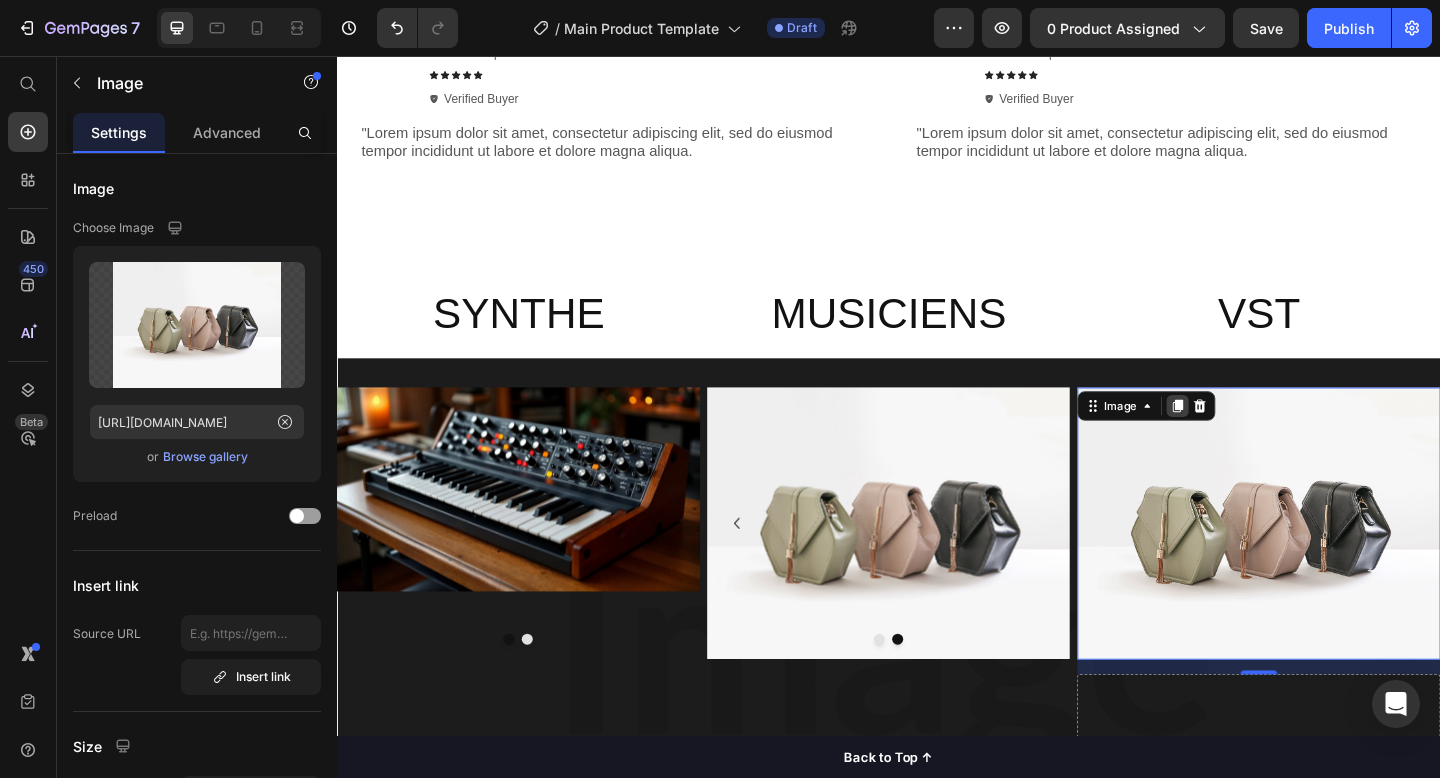click 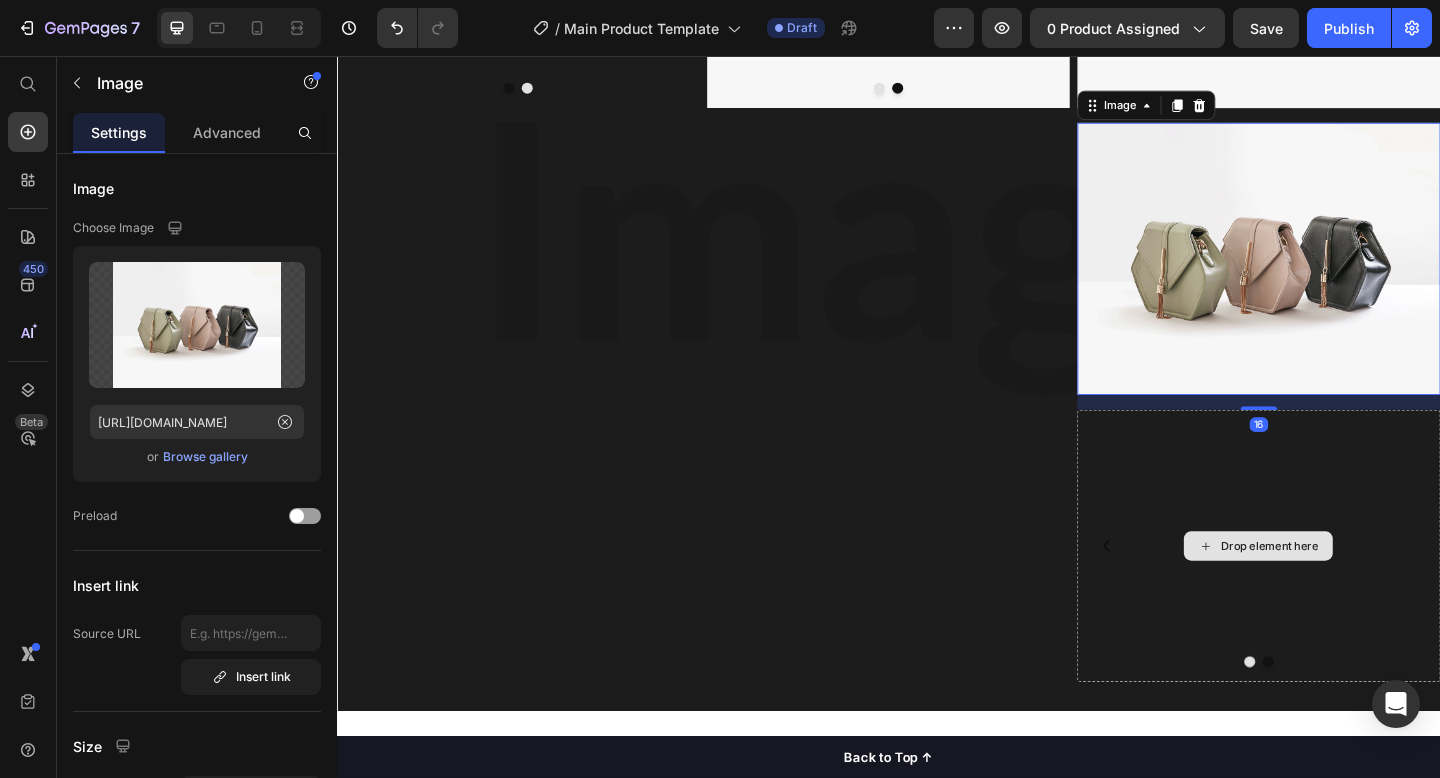 scroll, scrollTop: 3083, scrollLeft: 0, axis: vertical 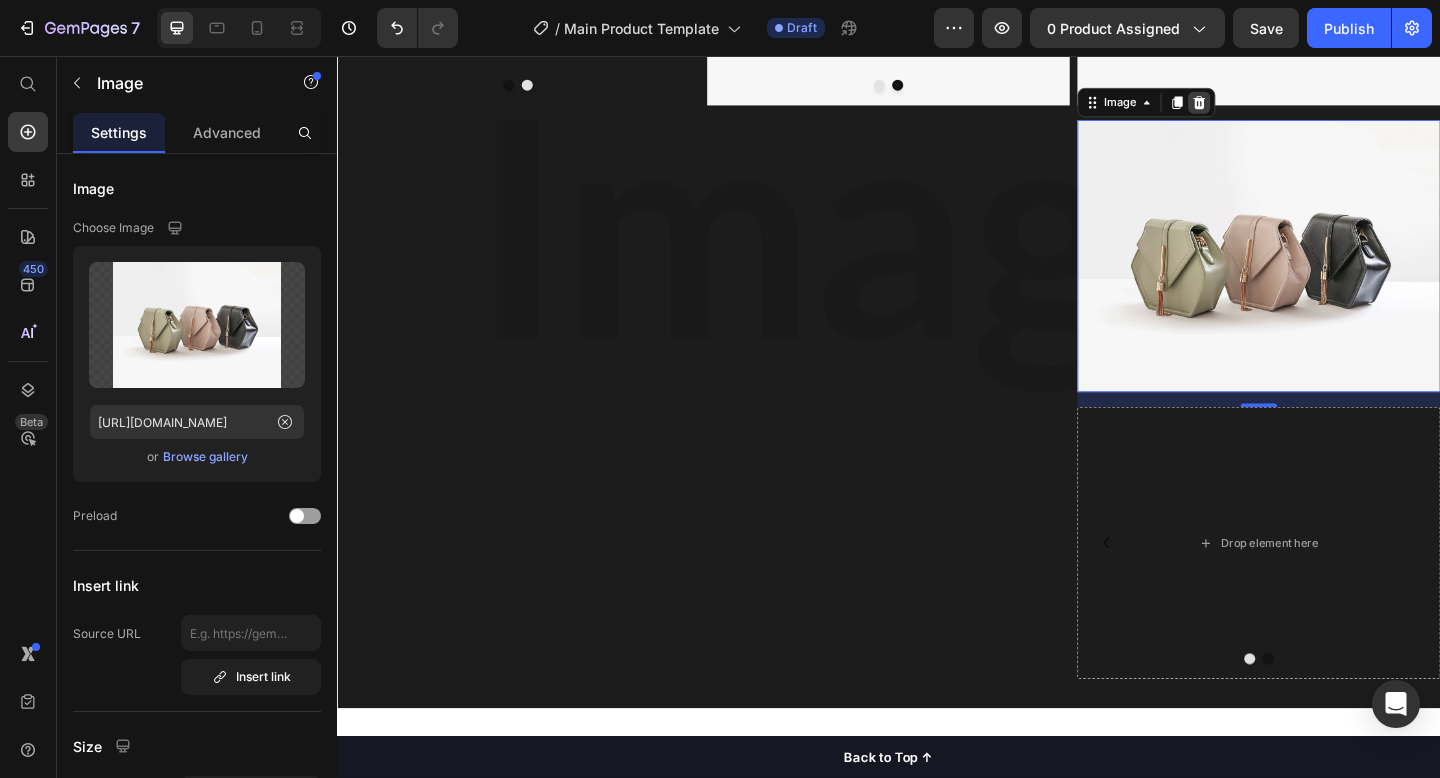 click at bounding box center (1275, 107) 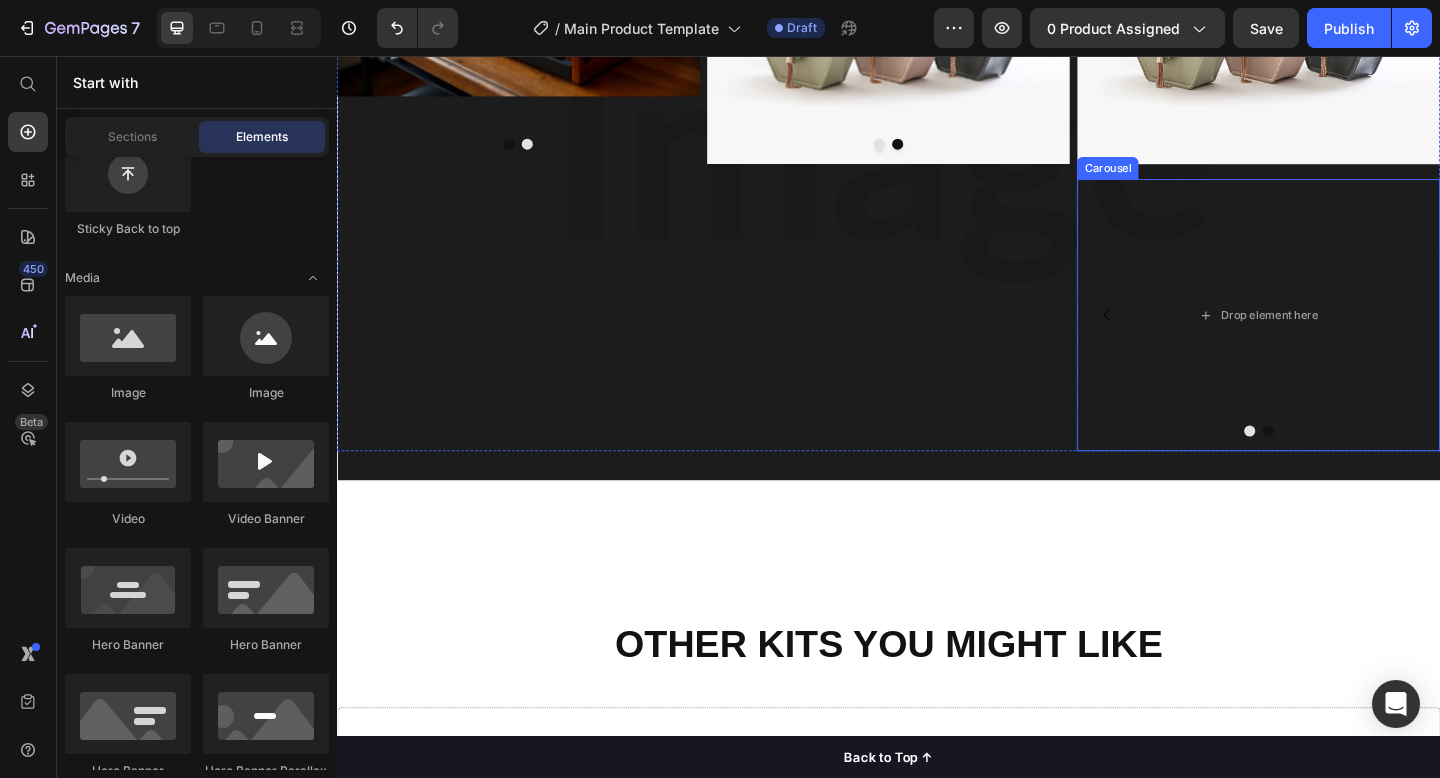 scroll, scrollTop: 2905, scrollLeft: 0, axis: vertical 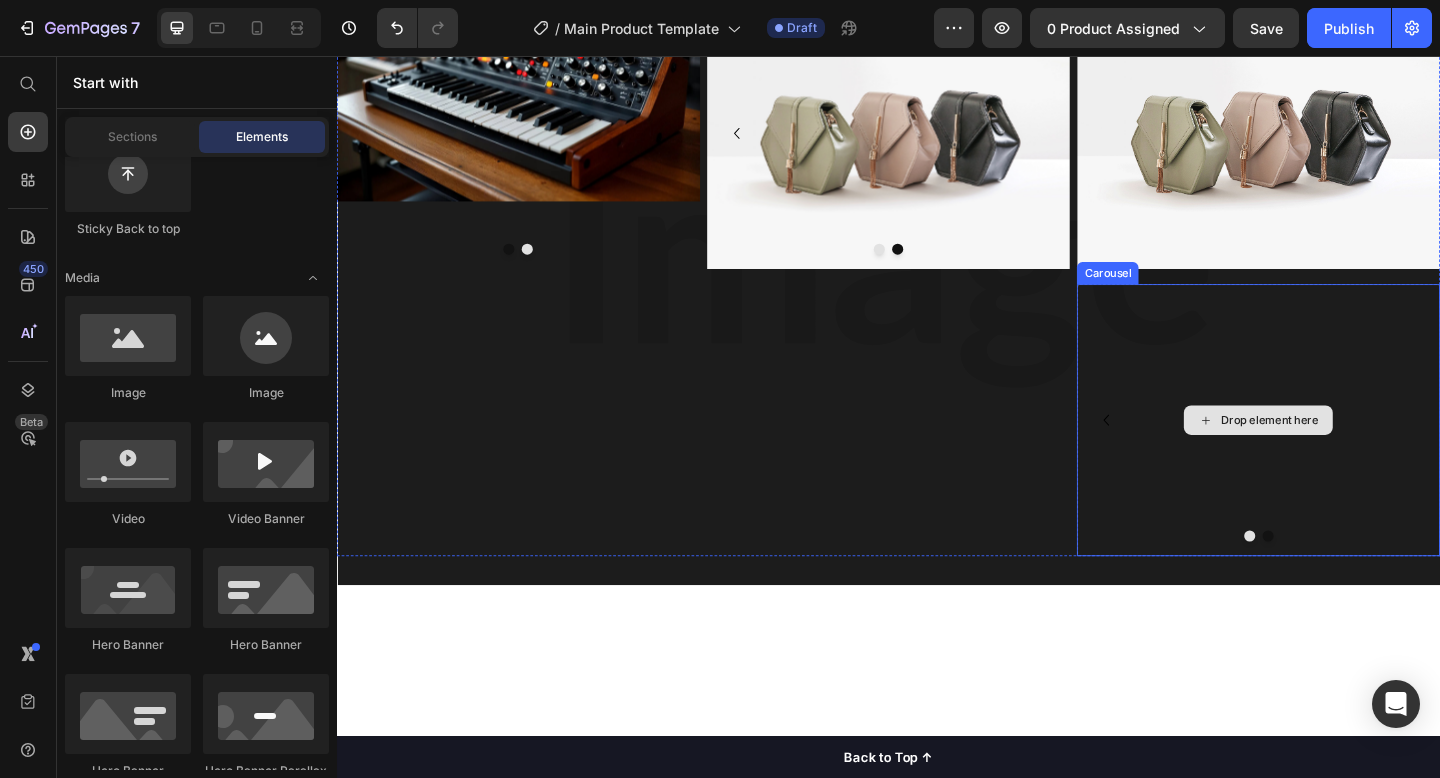 click on "Drop element here" at bounding box center [1339, 452] 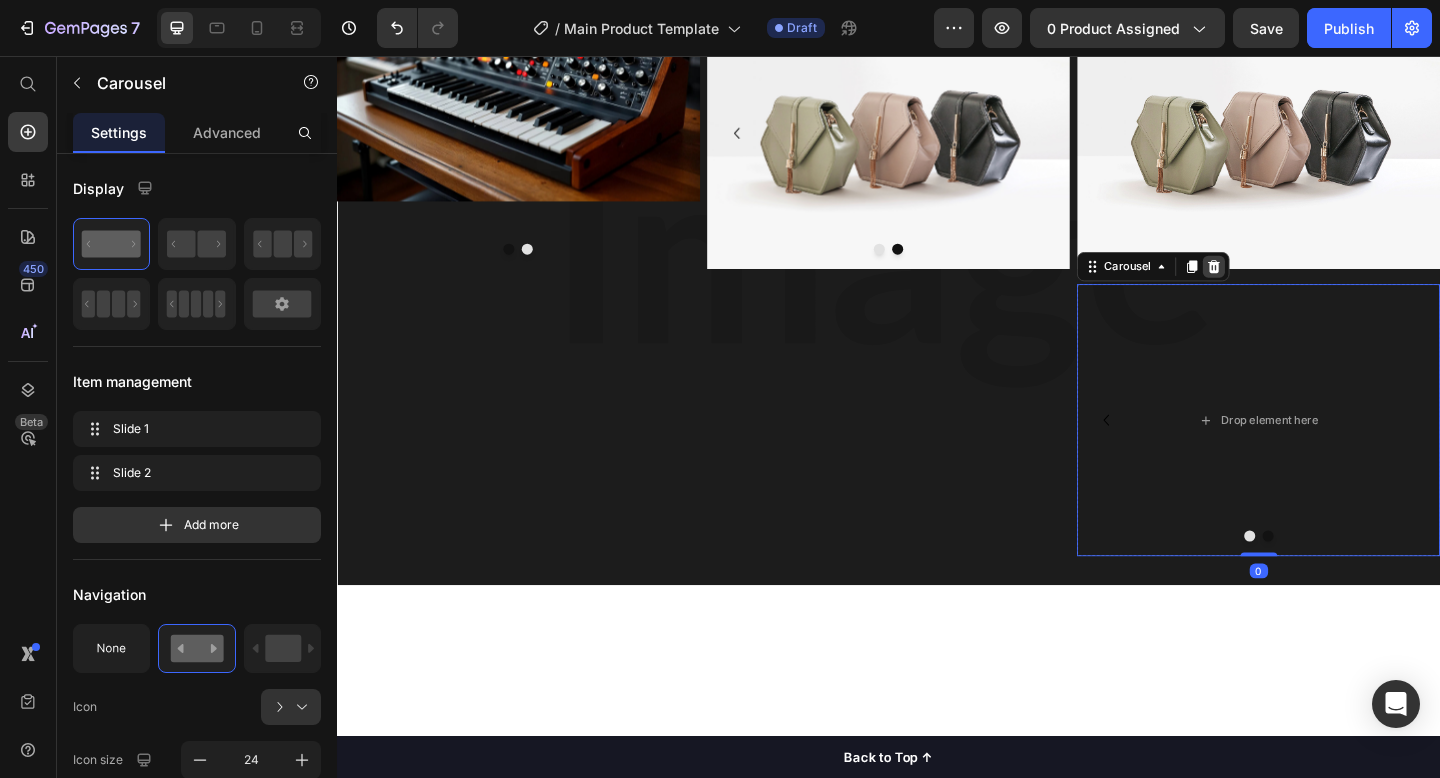 click at bounding box center [1291, 285] 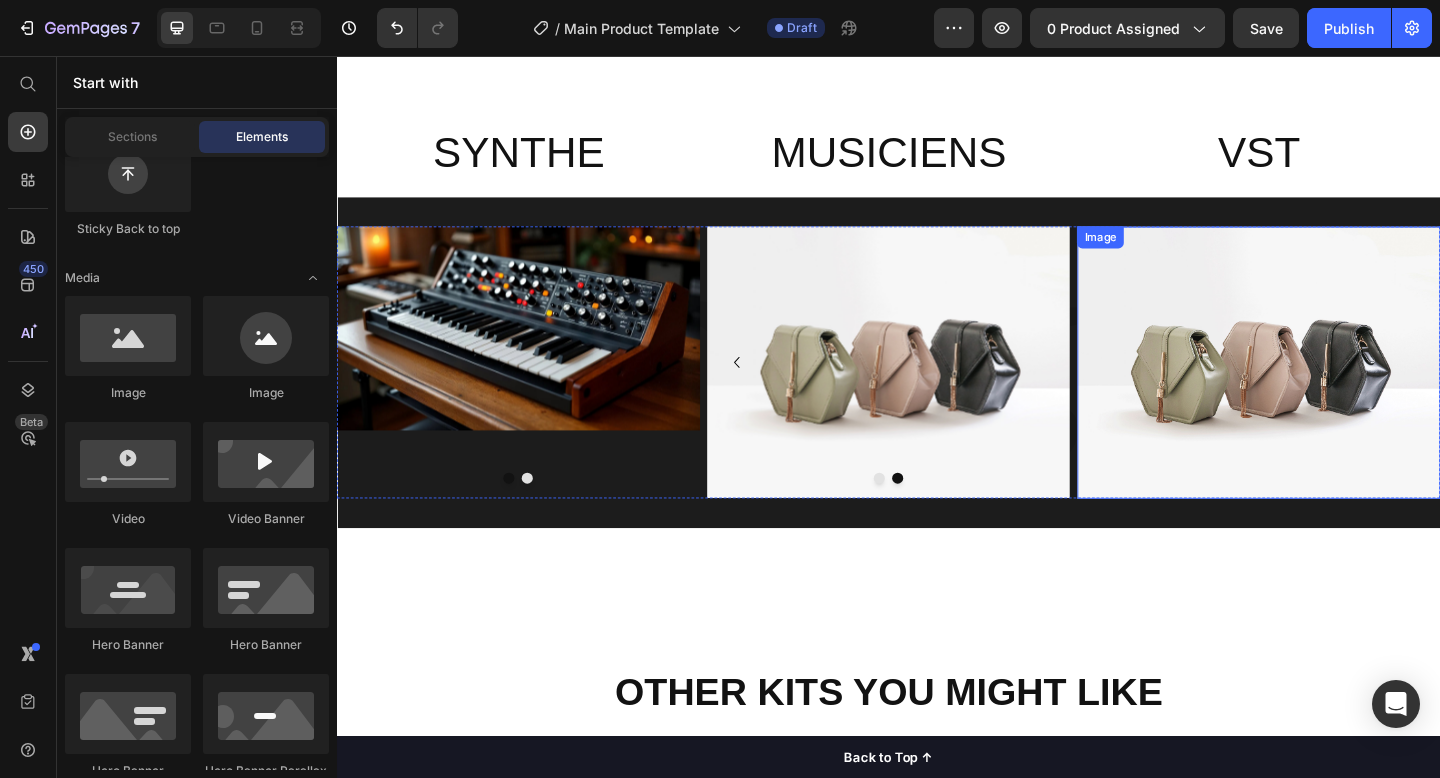scroll, scrollTop: 2656, scrollLeft: 0, axis: vertical 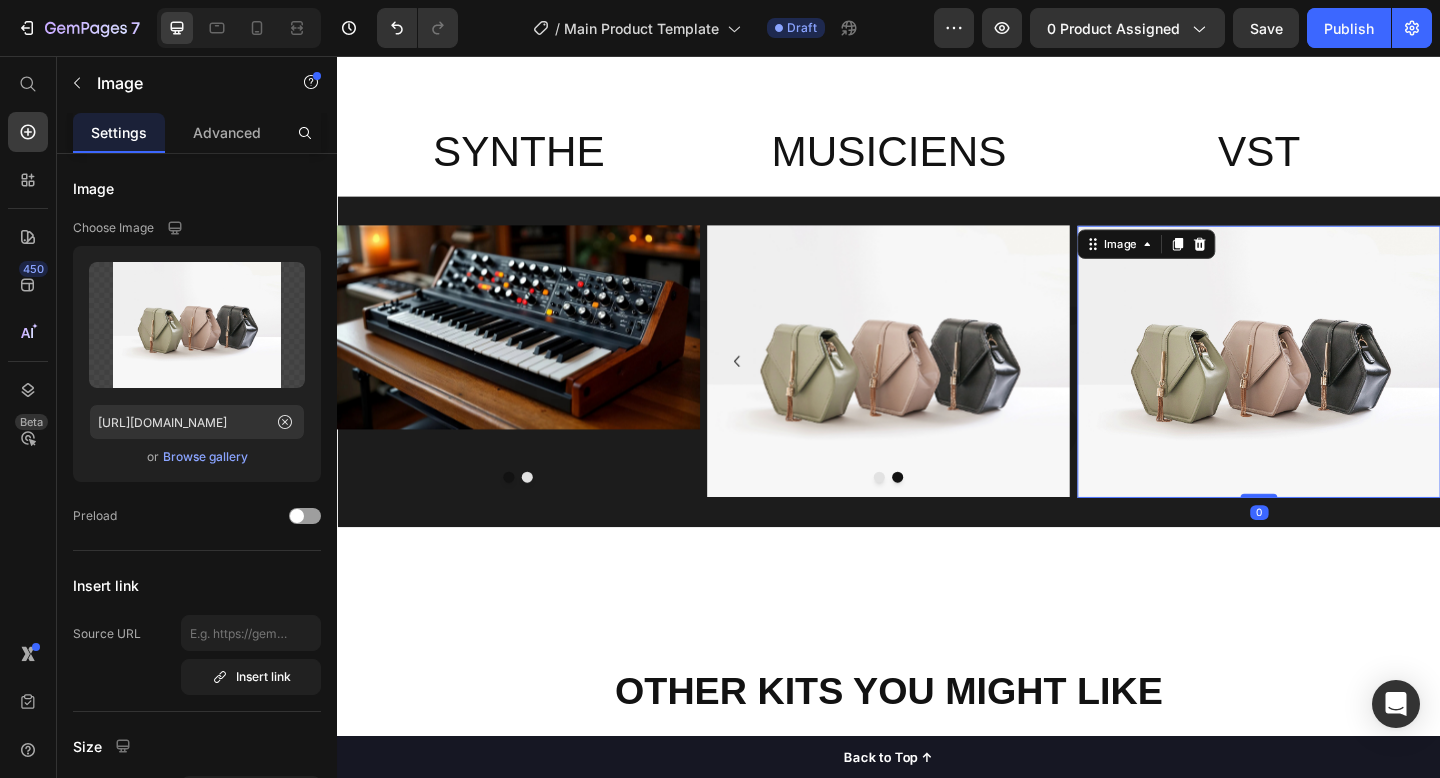 click at bounding box center (1339, 389) 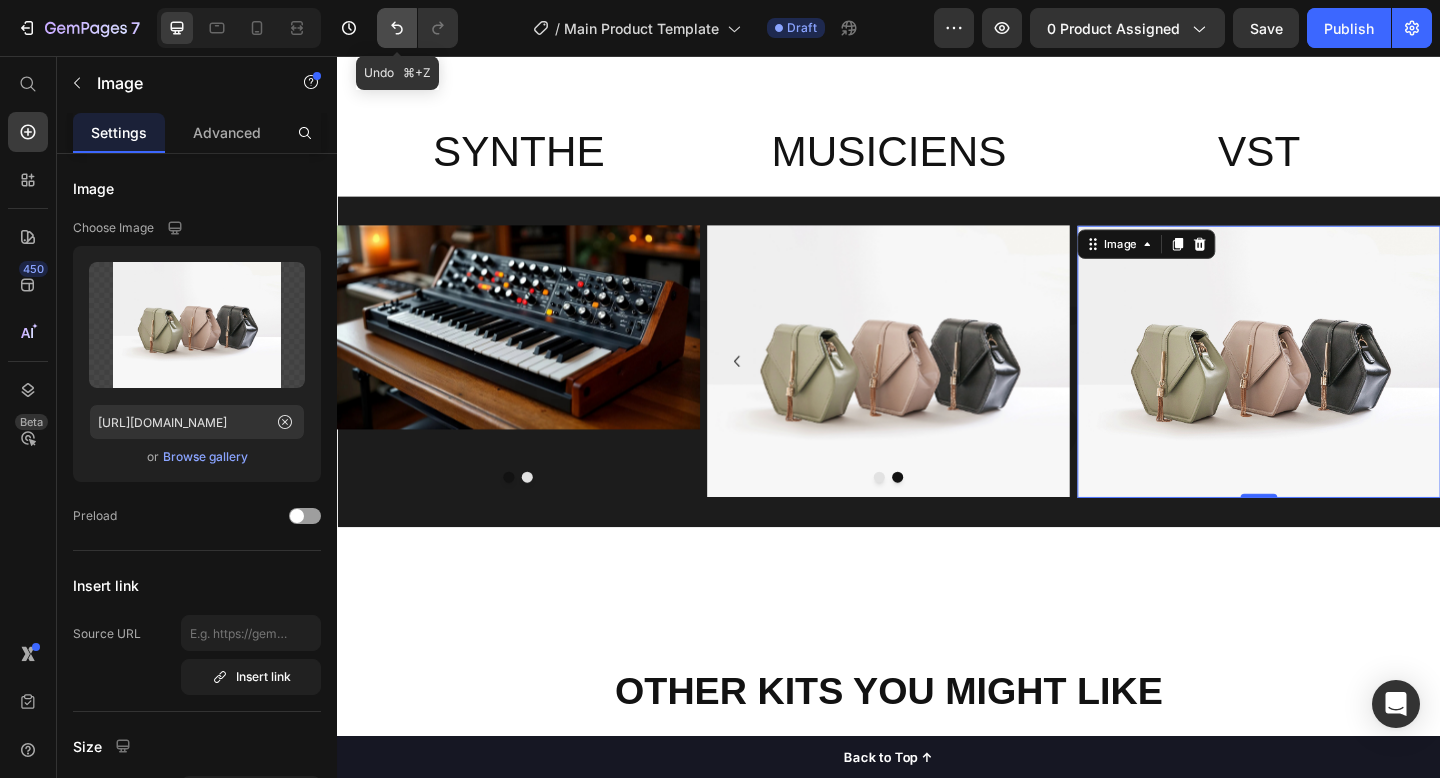 click 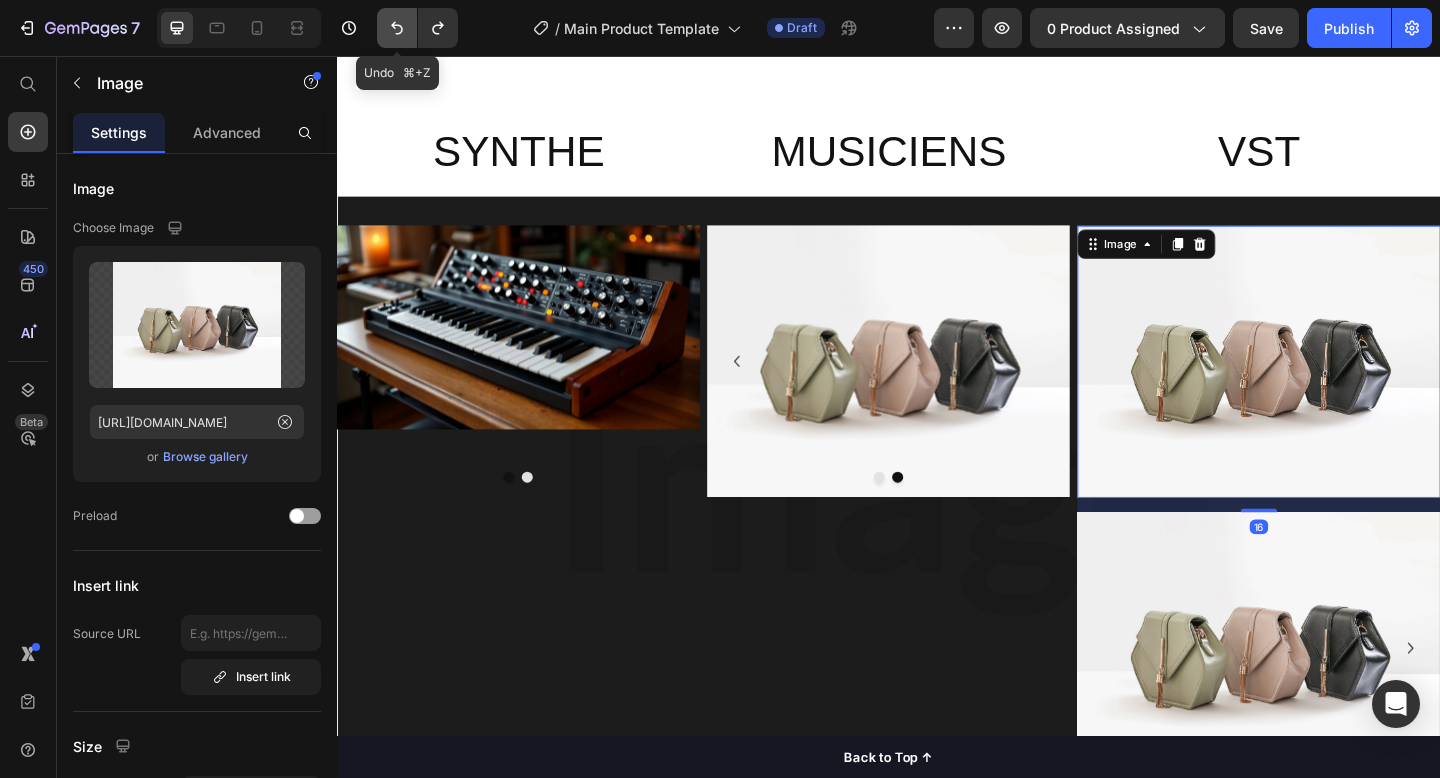 click 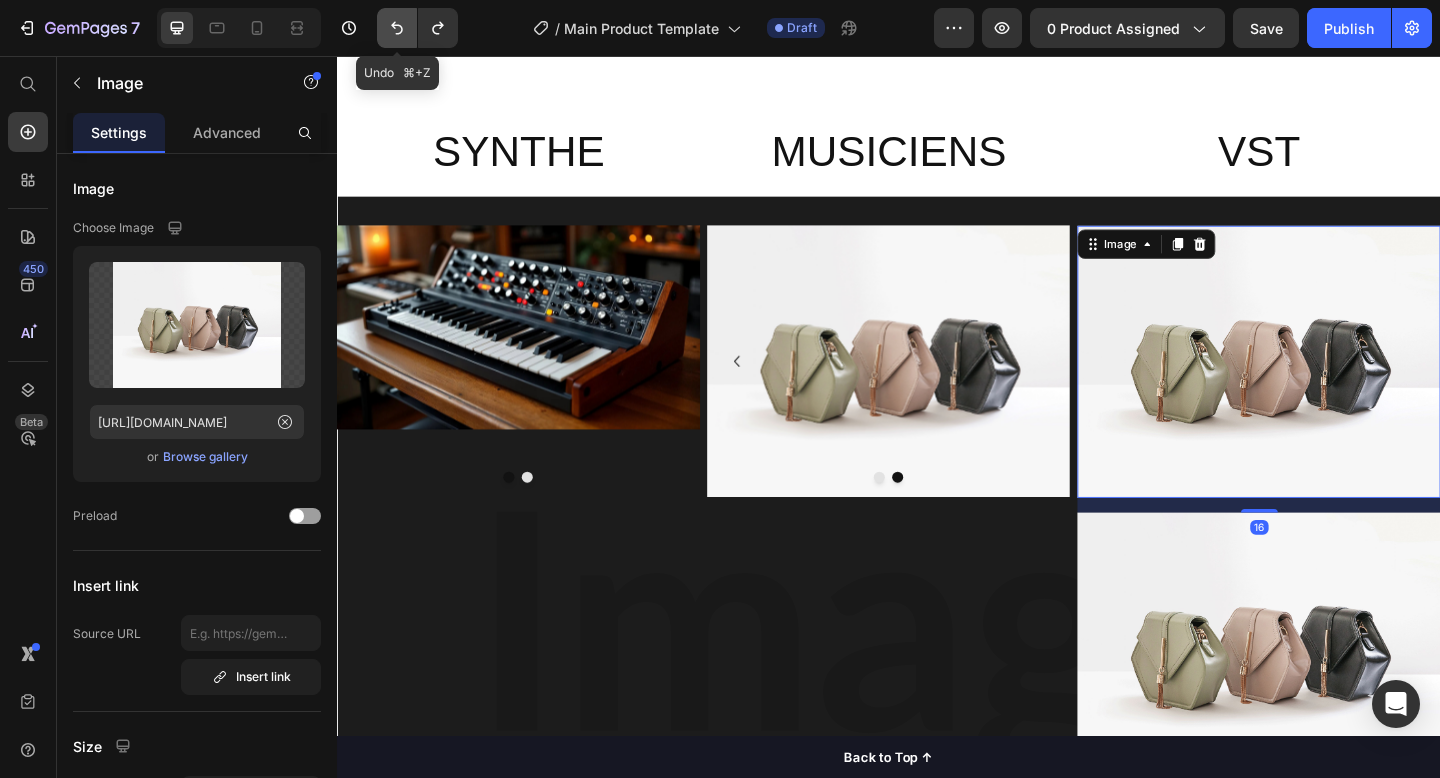 click 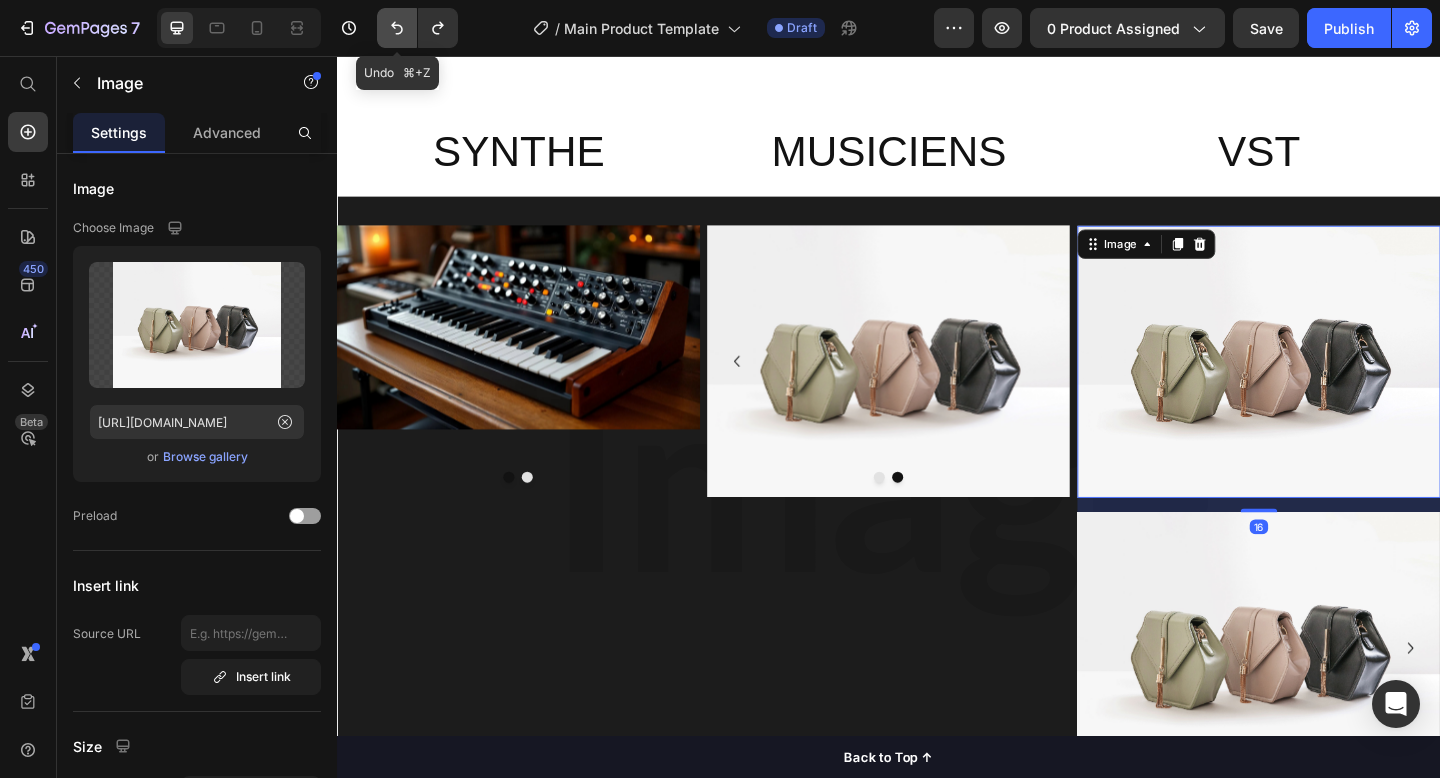 click 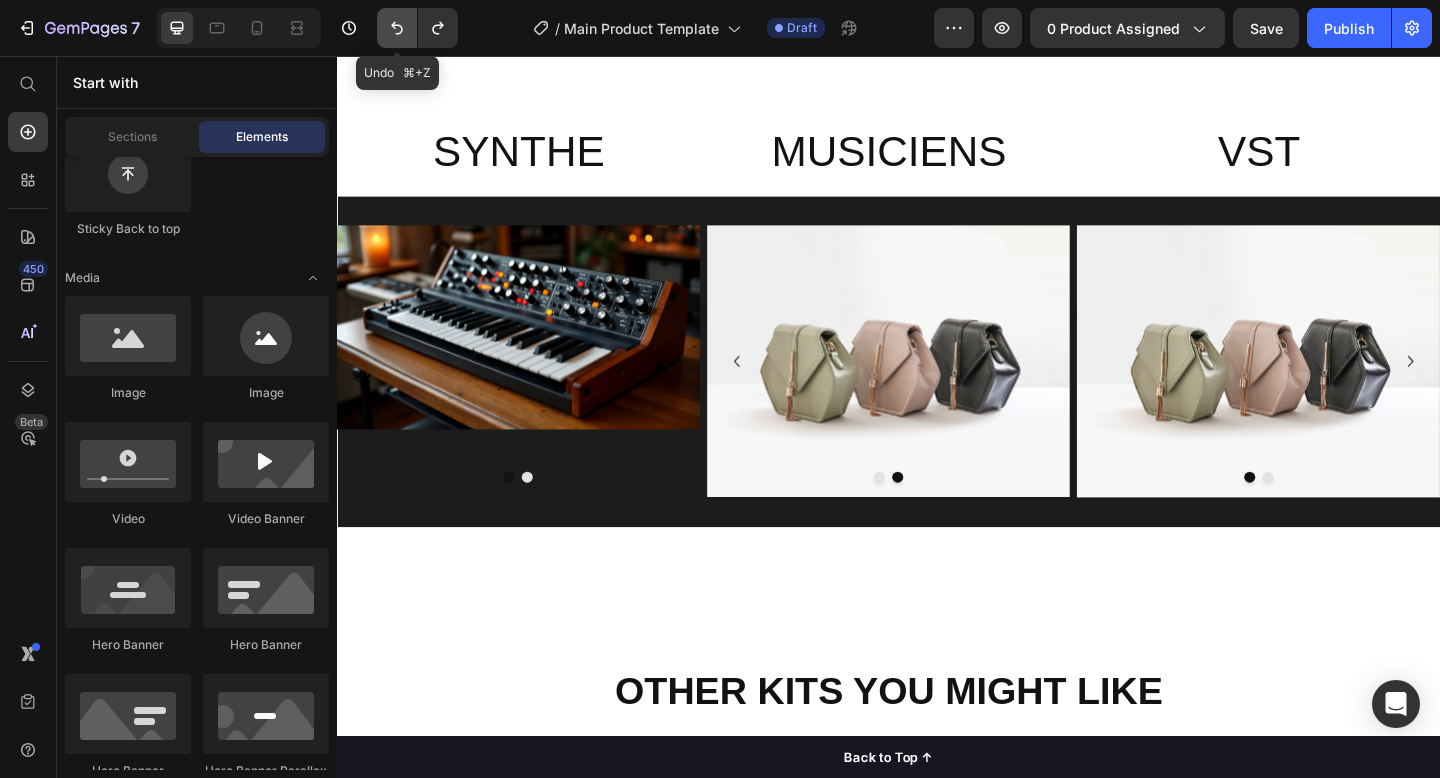 click 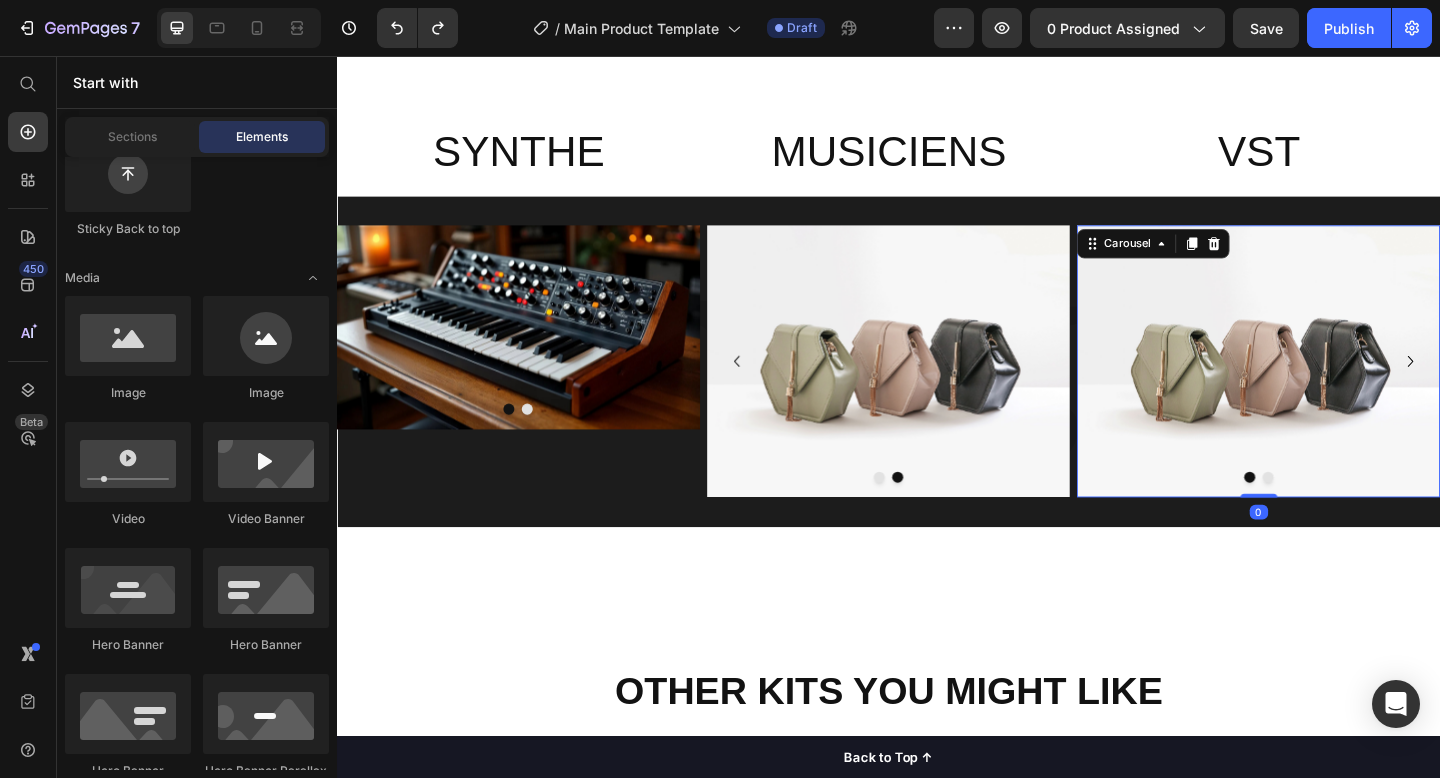 click 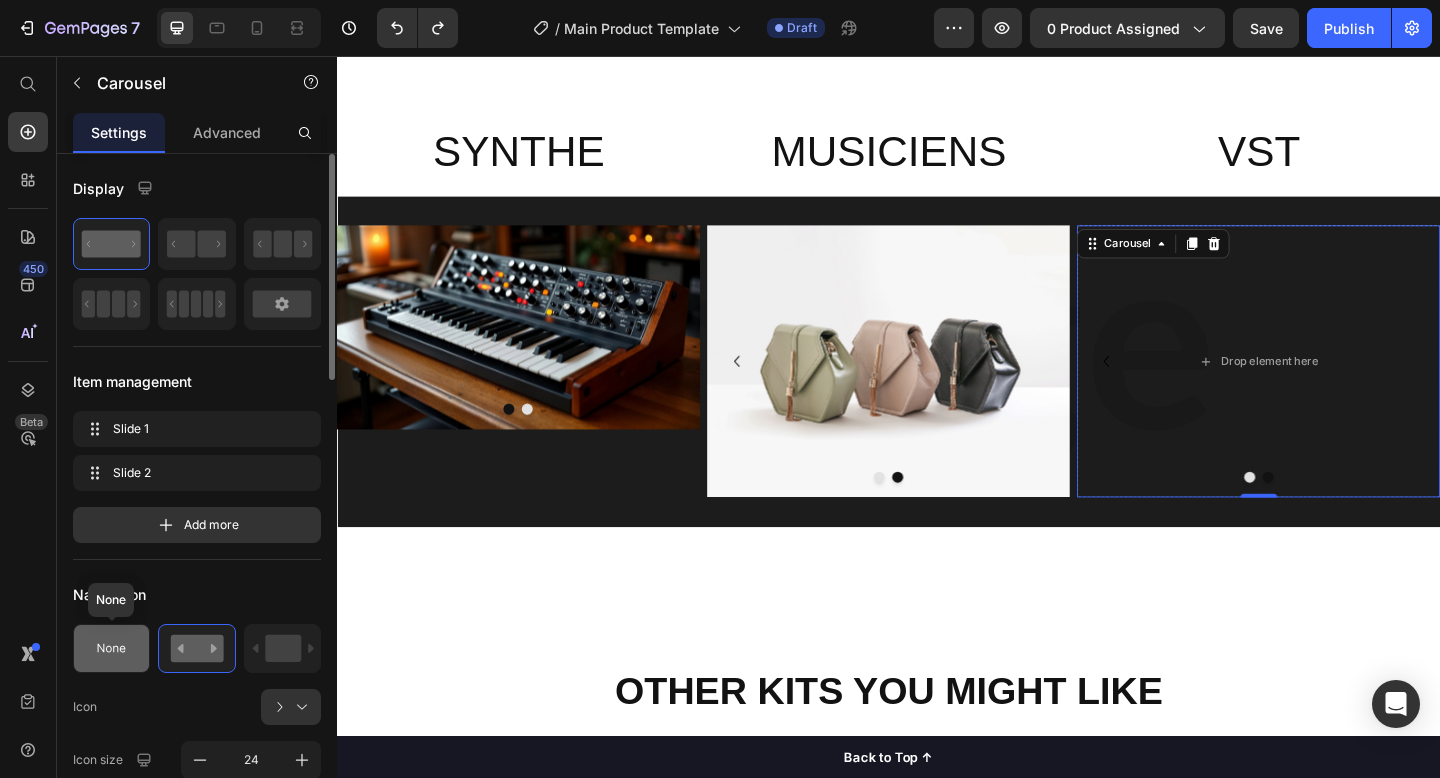 click 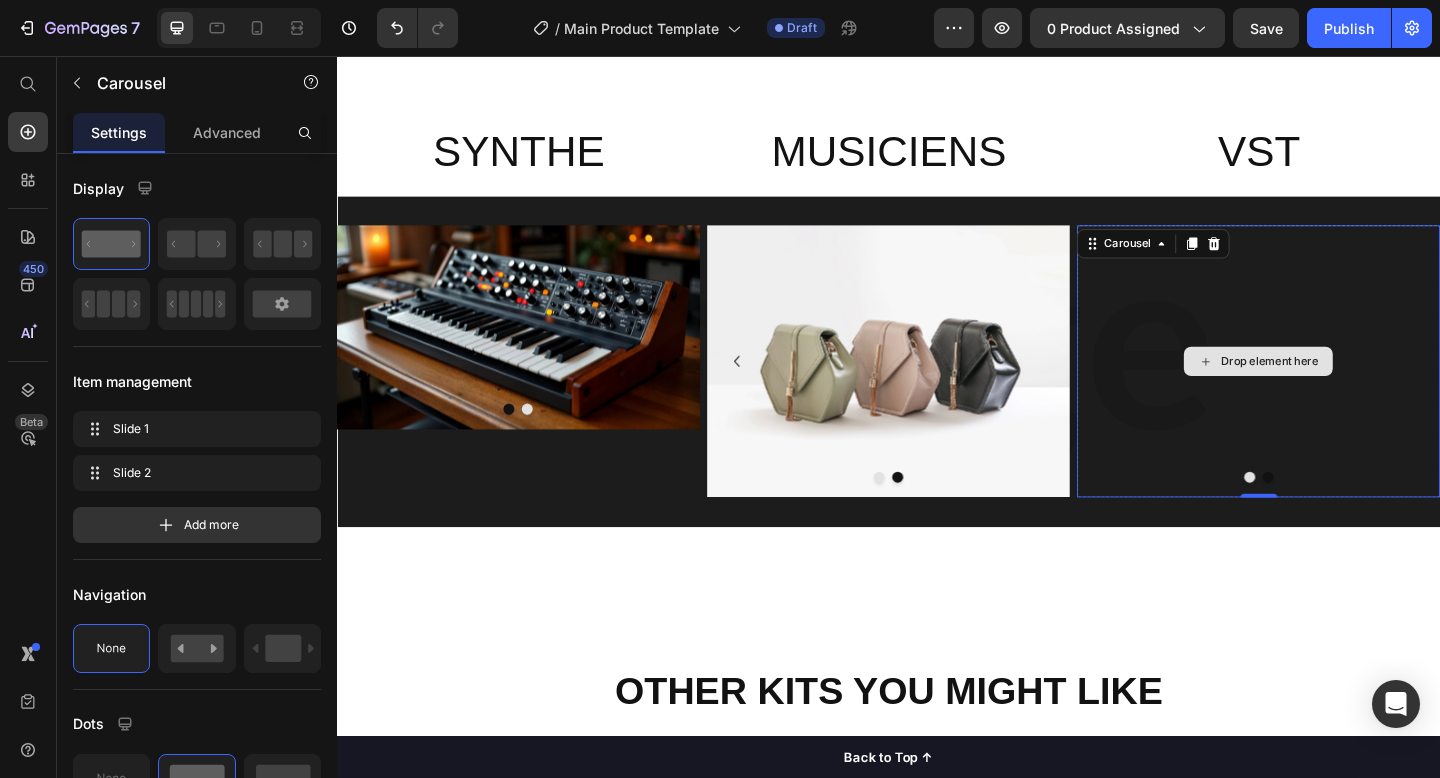 click on "Drop element here" at bounding box center (1339, 389) 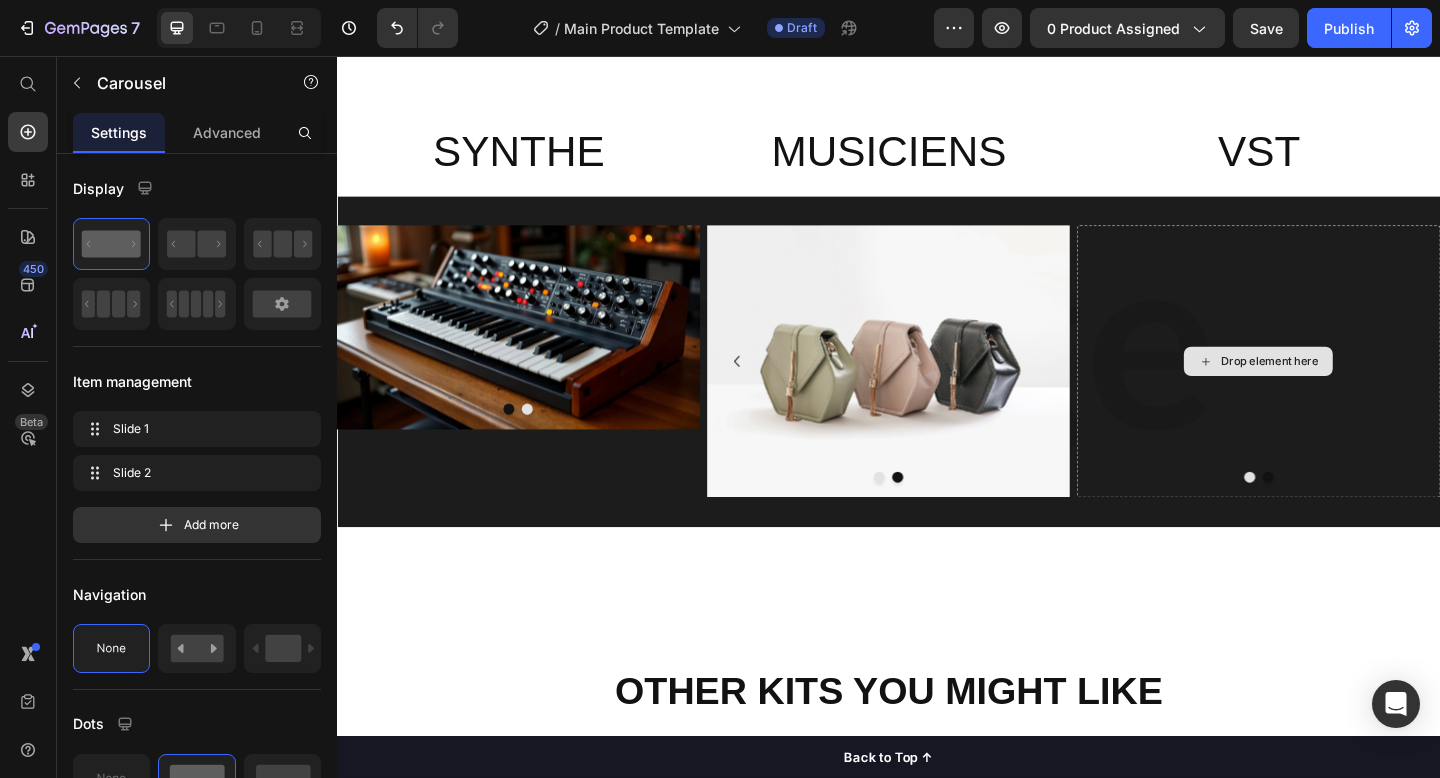 click on "Drop element here" at bounding box center [1340, 389] 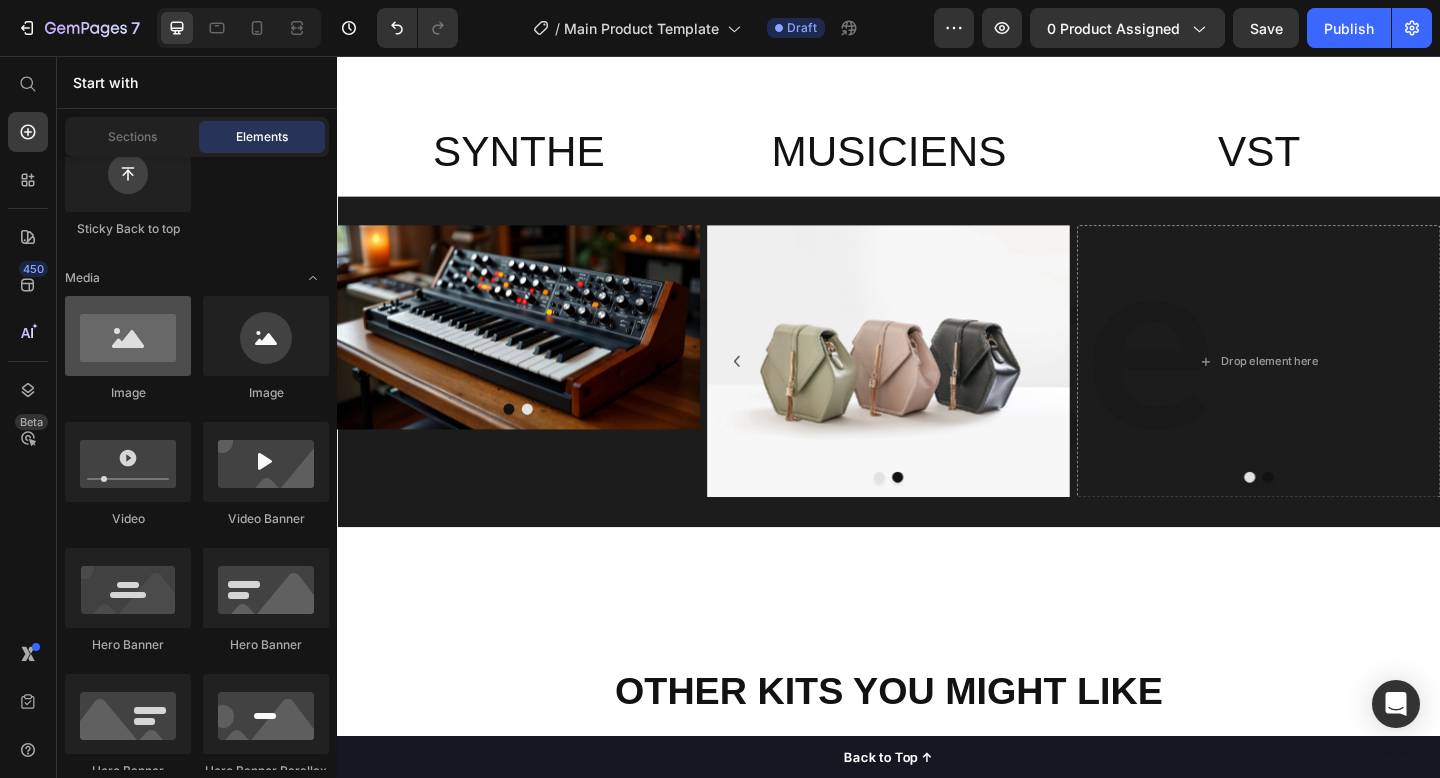 click at bounding box center [128, 336] 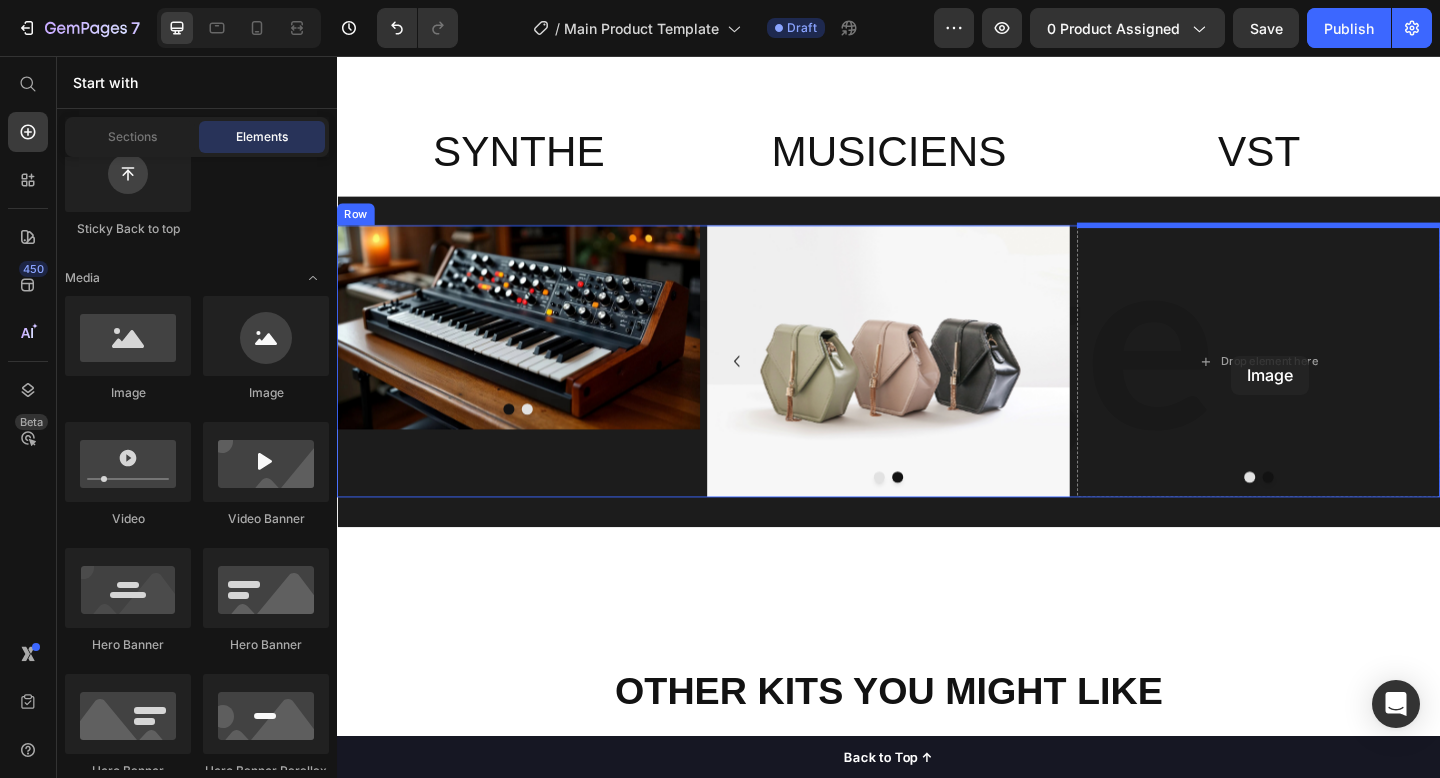drag, startPoint x: 468, startPoint y: 426, endPoint x: 1317, endPoint y: 384, distance: 850.0382 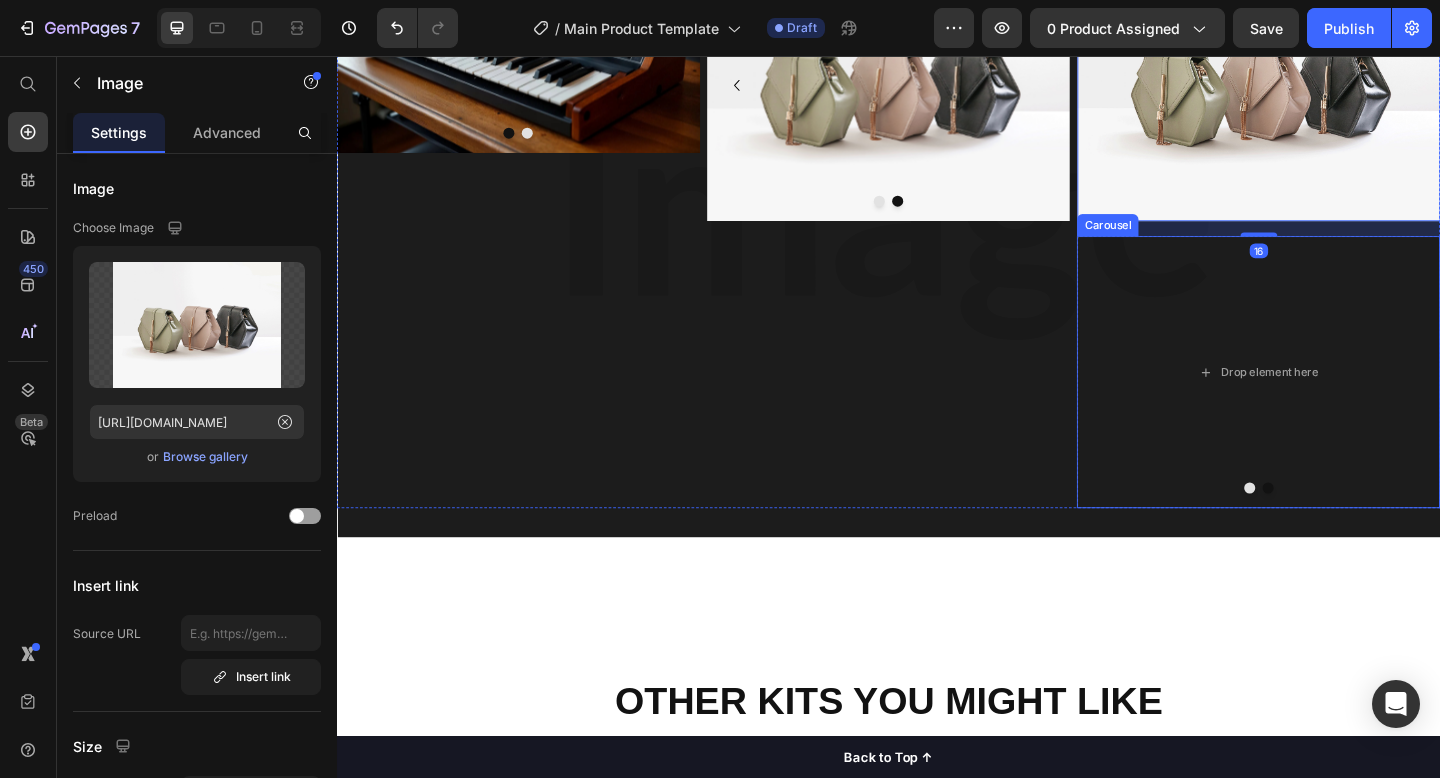 scroll, scrollTop: 2827, scrollLeft: 0, axis: vertical 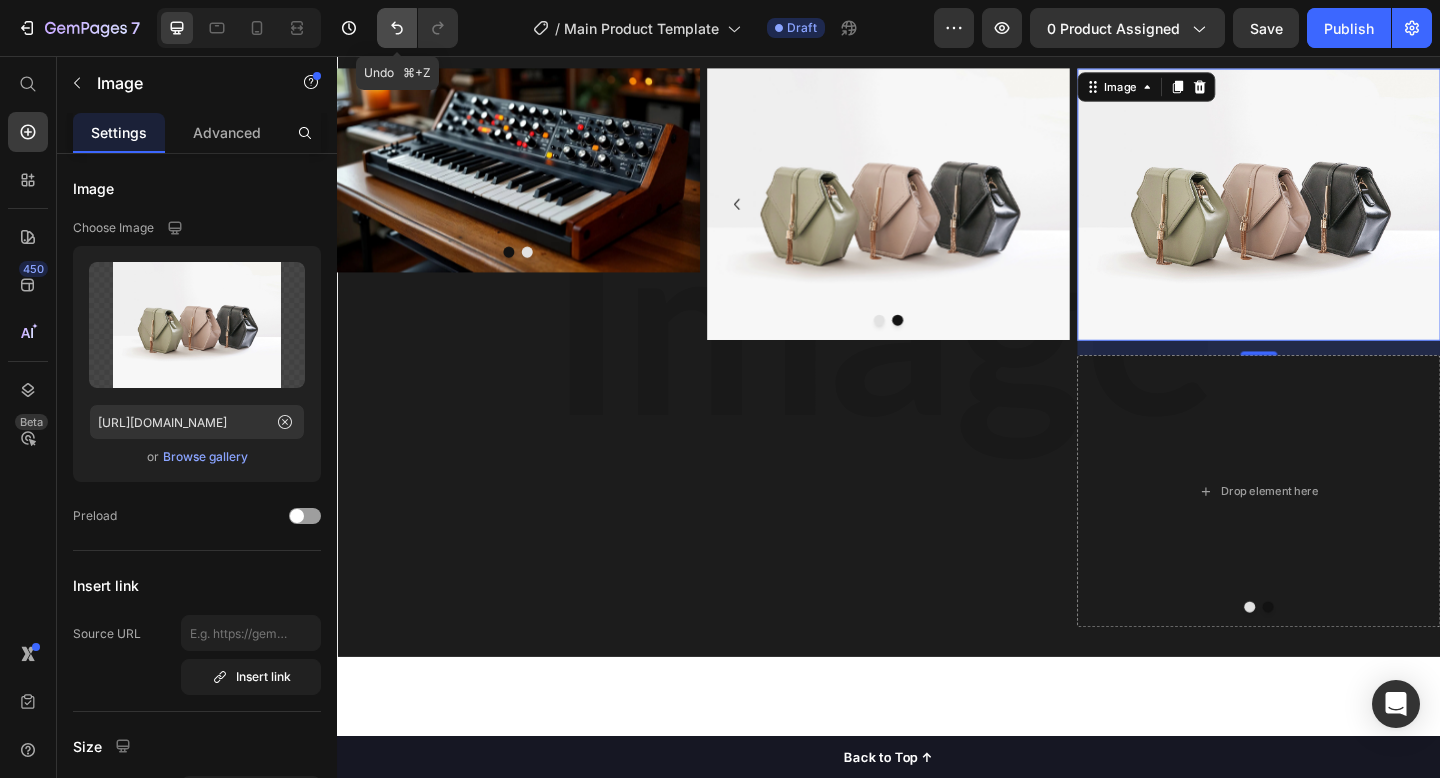 click 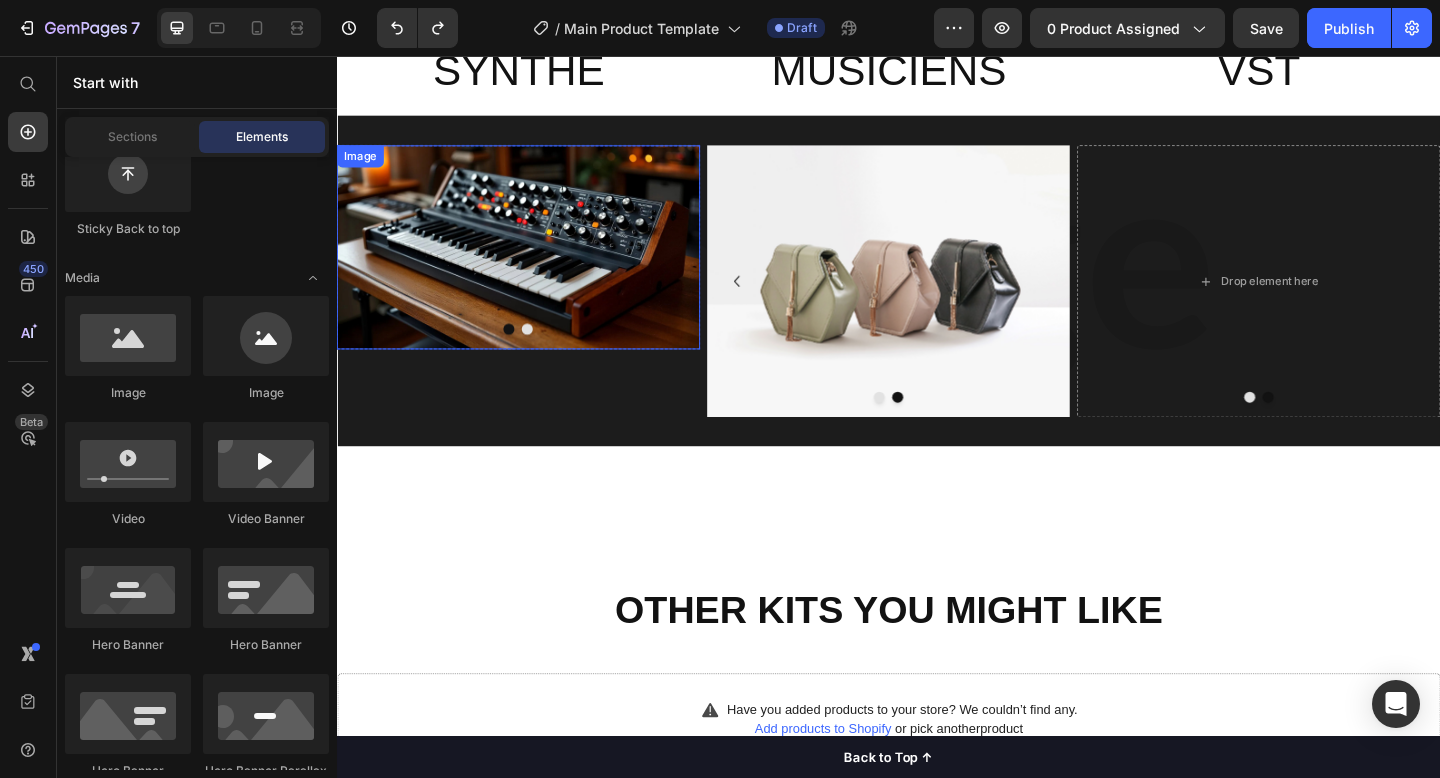 scroll, scrollTop: 2679, scrollLeft: 0, axis: vertical 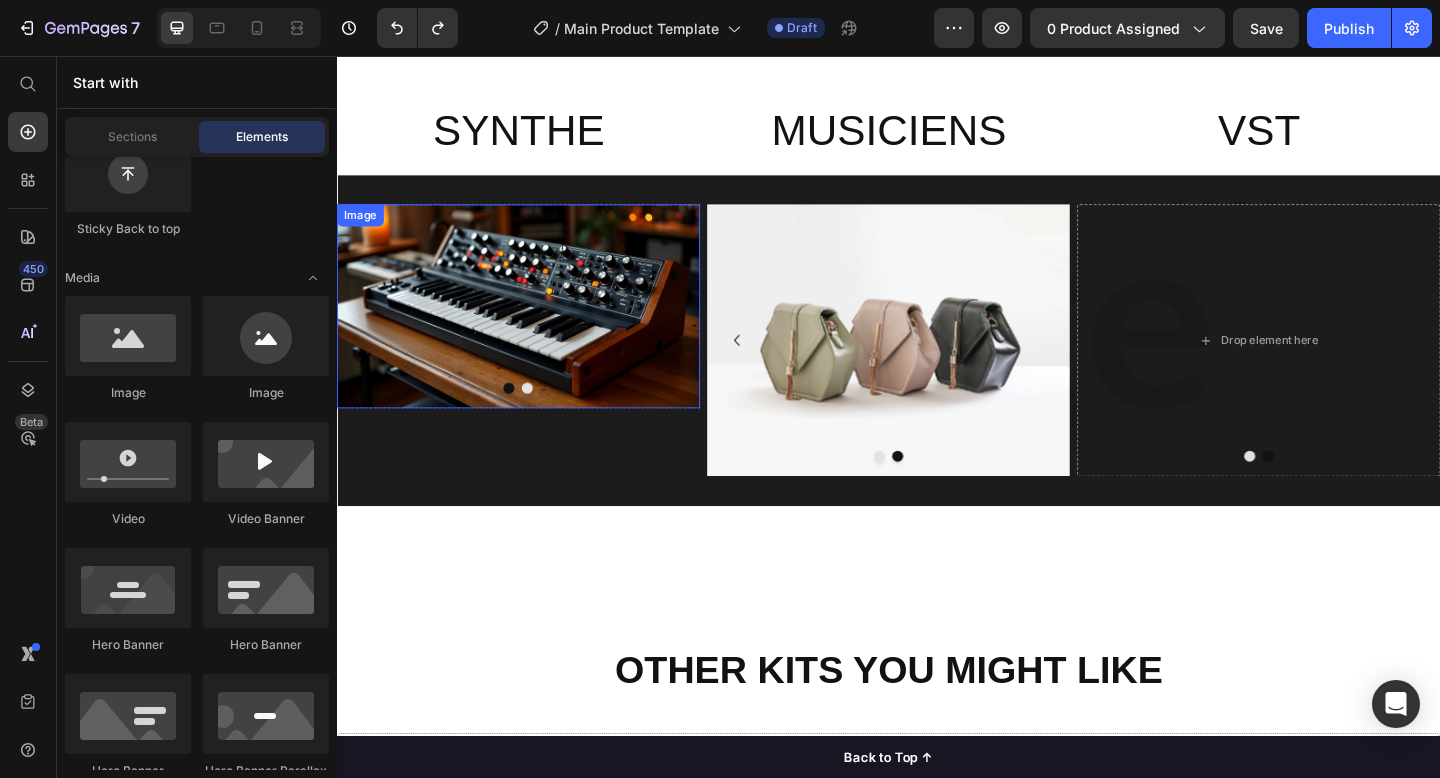 click at bounding box center [534, 329] 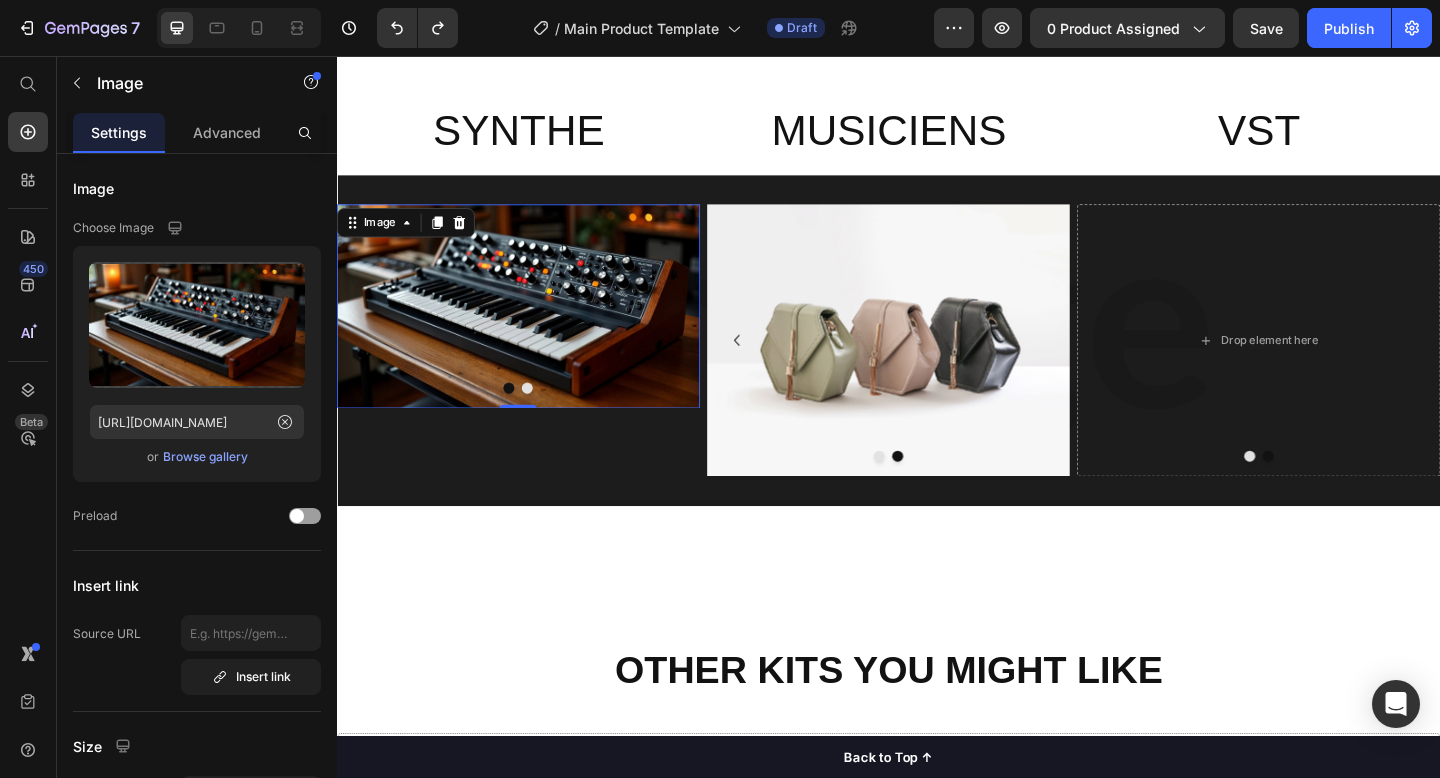 click at bounding box center (534, 329) 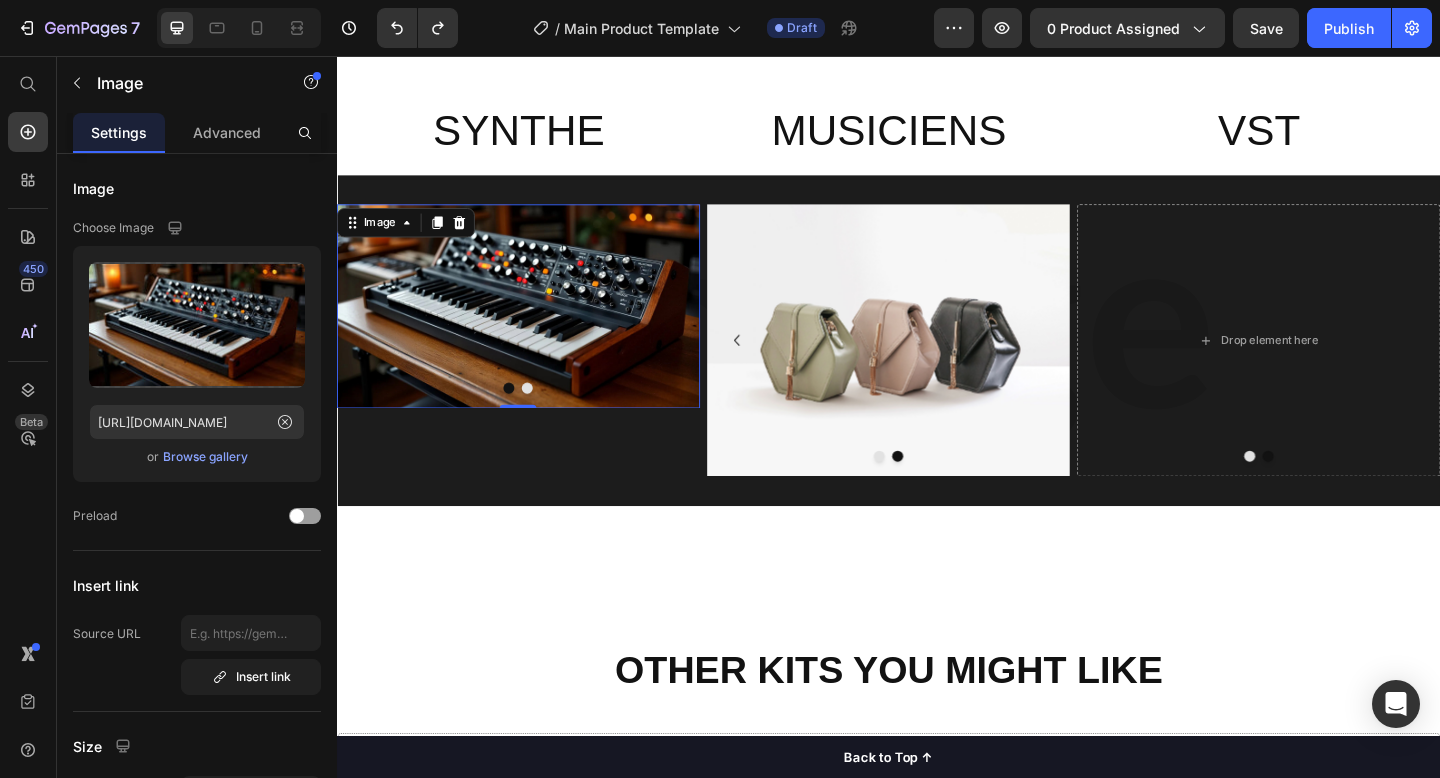click at bounding box center (534, 329) 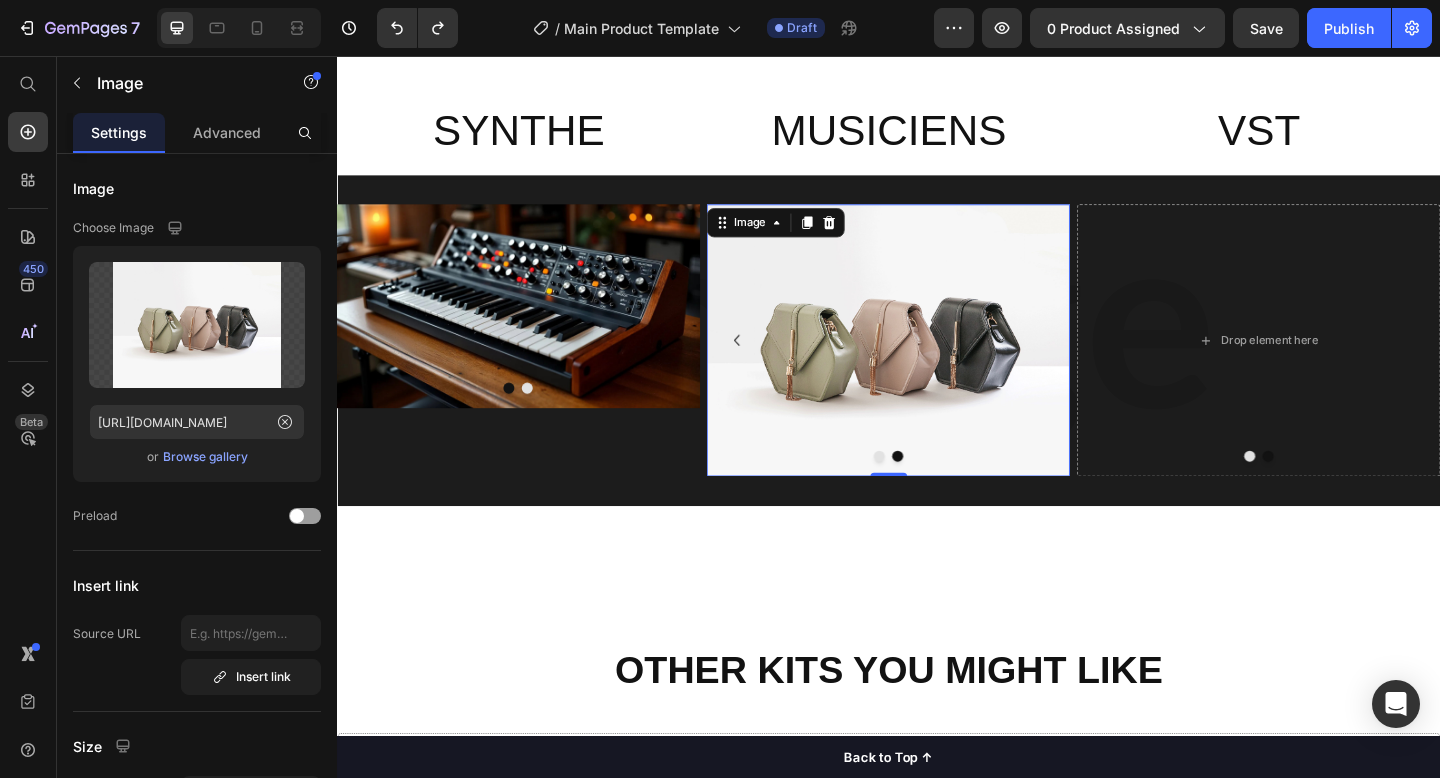 click at bounding box center (937, 366) 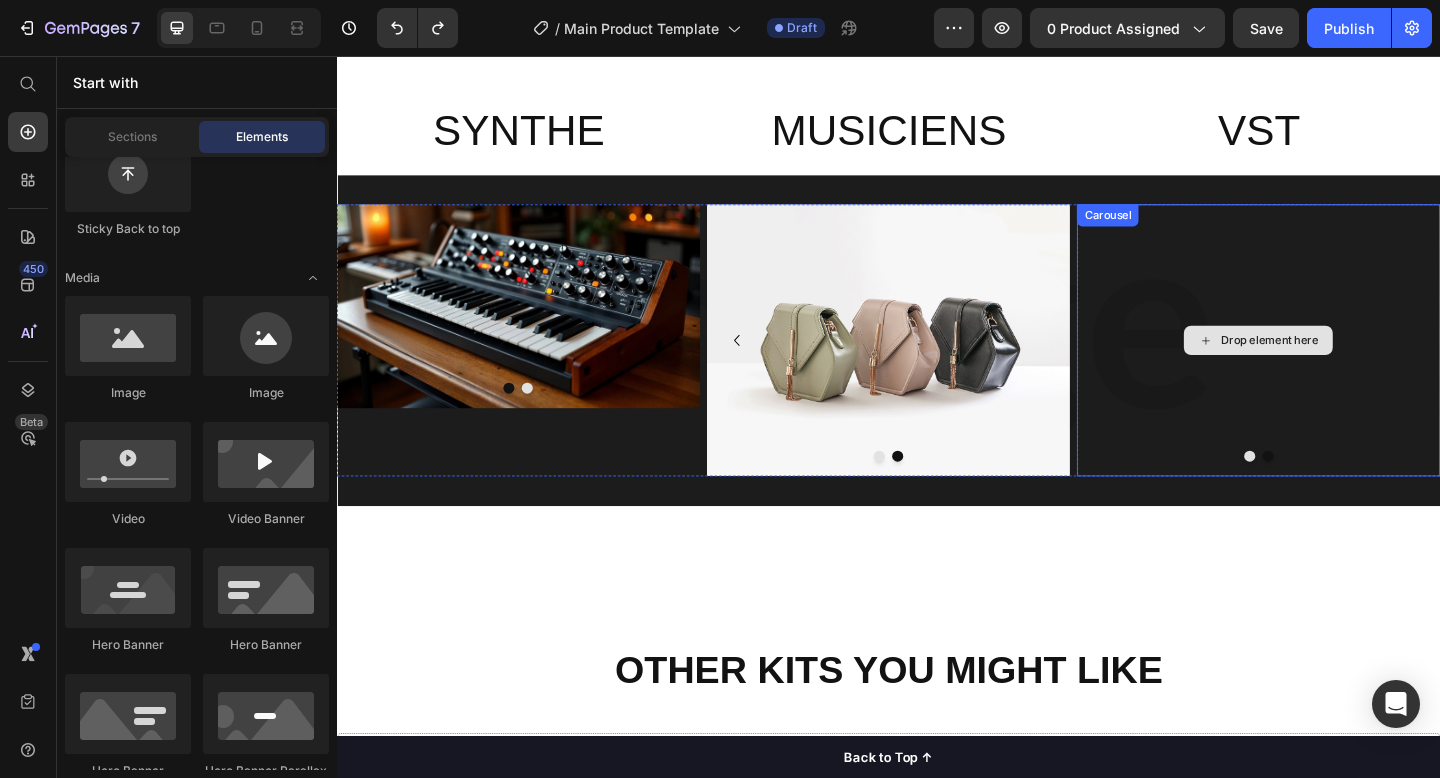 click on "Drop element here" at bounding box center (1340, 366) 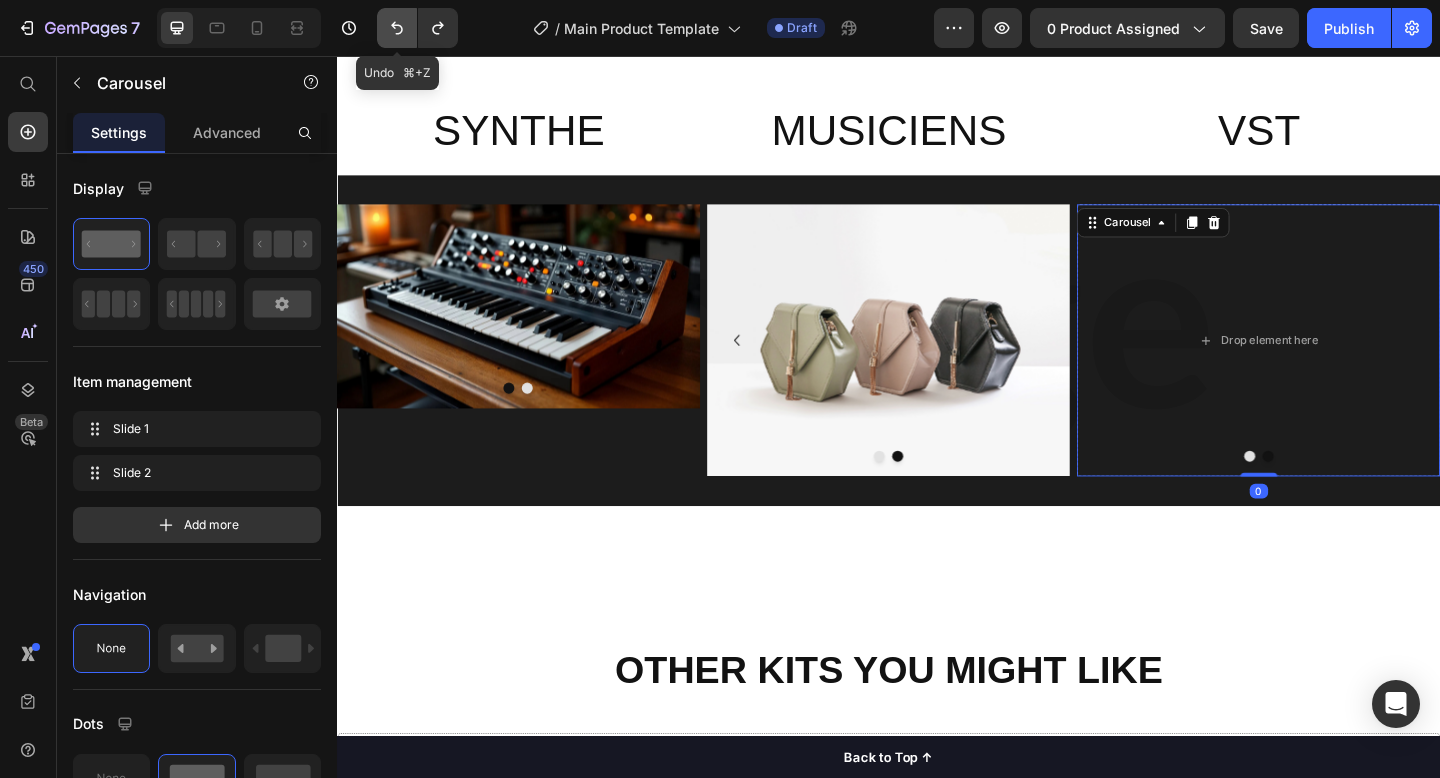 click 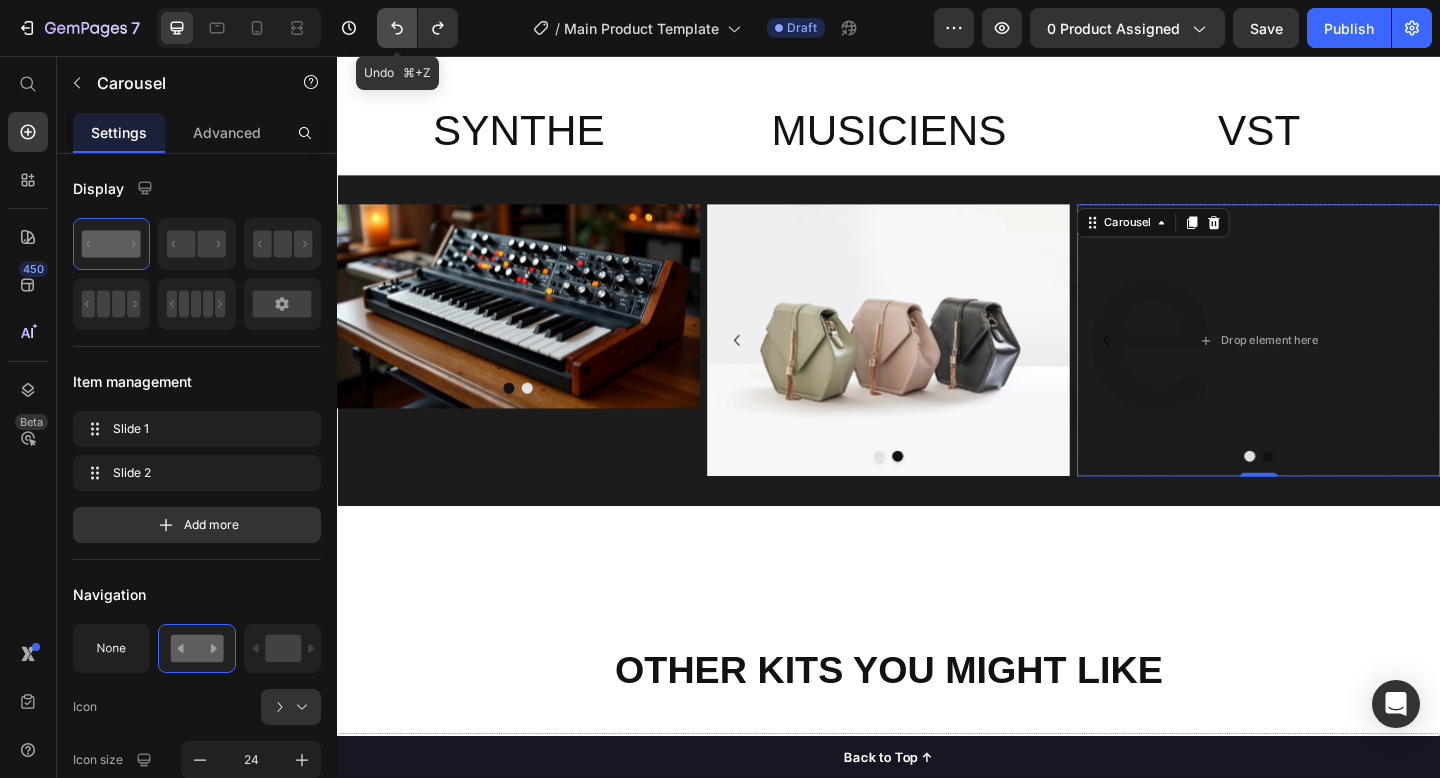 click 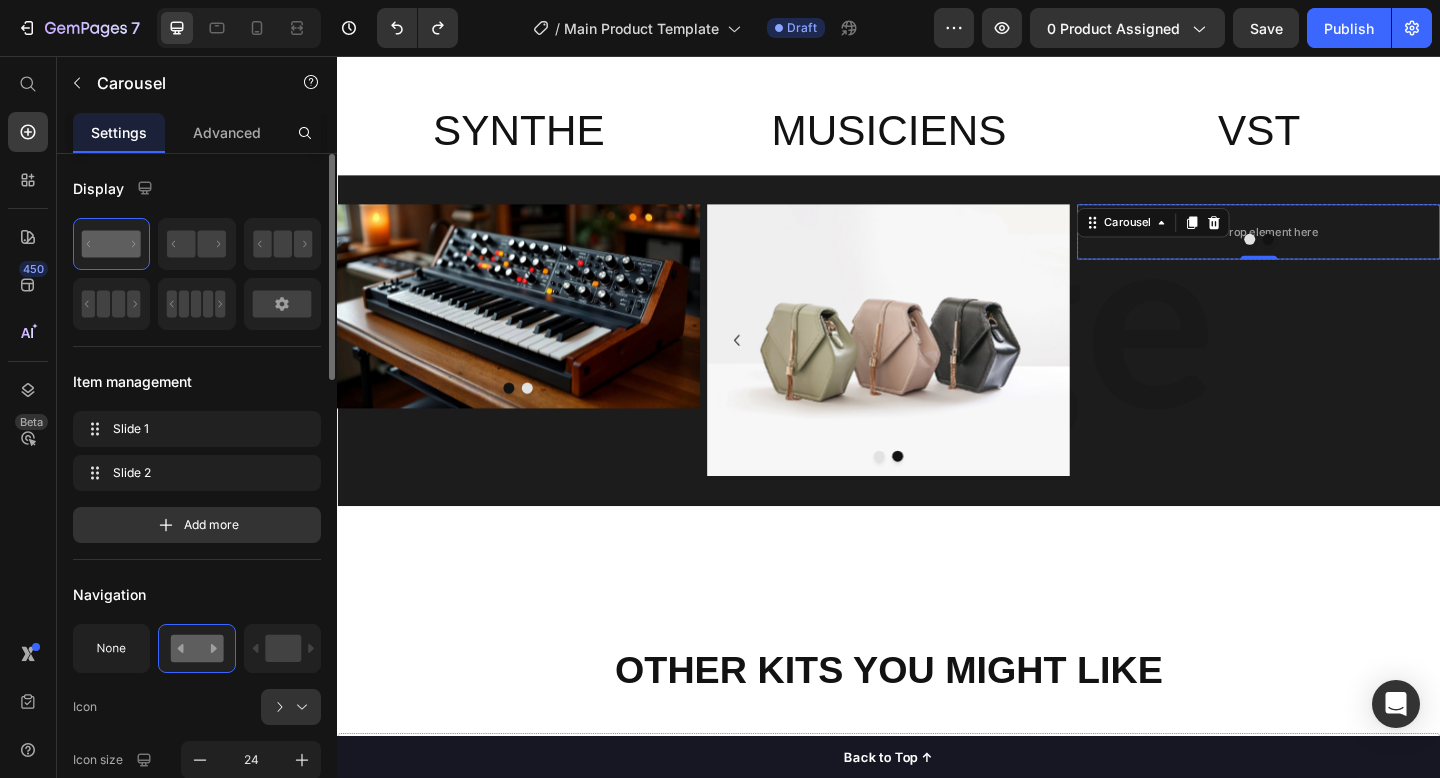 click on "Slide 1 Slide 1 Slide 2 Slide 2" at bounding box center [197, 451] 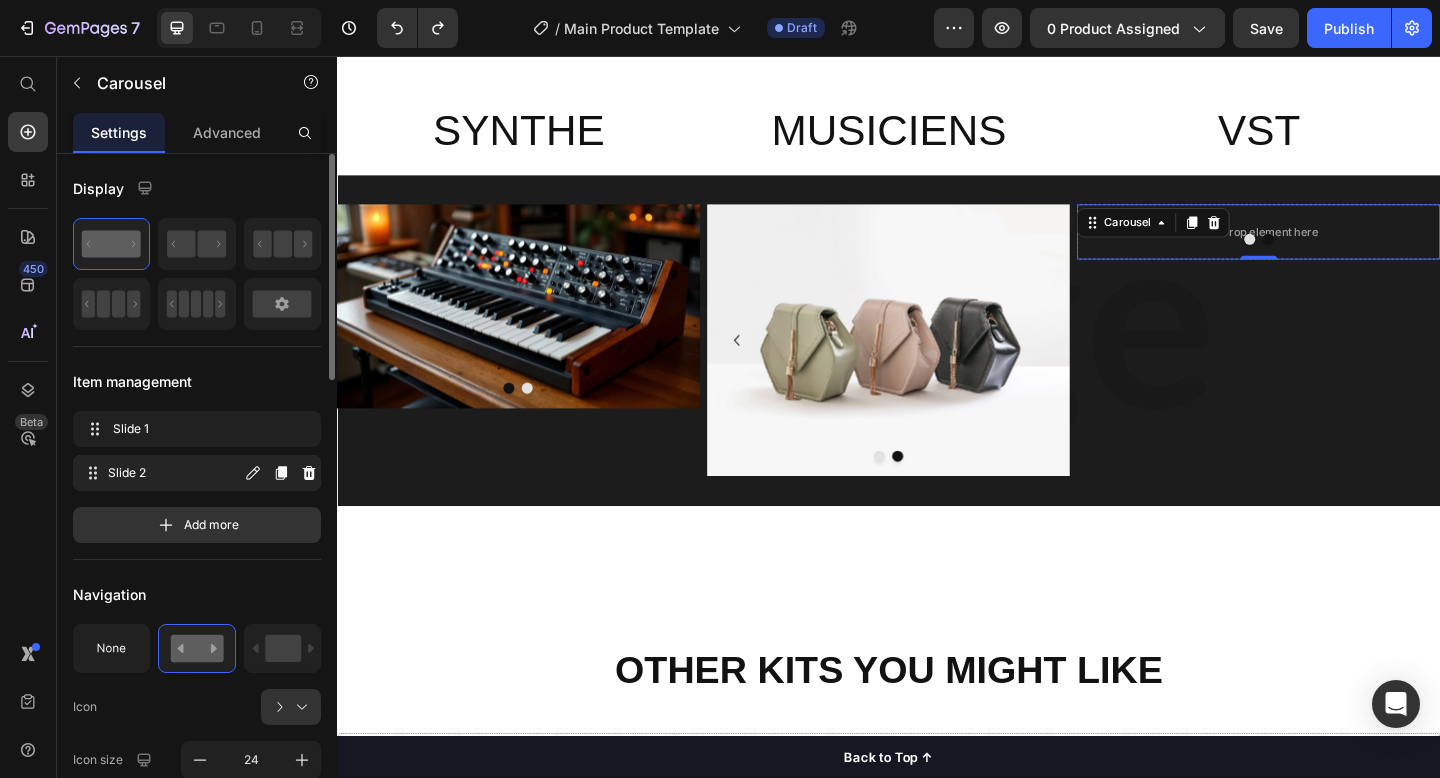 click on "Slide 2" at bounding box center [174, 473] 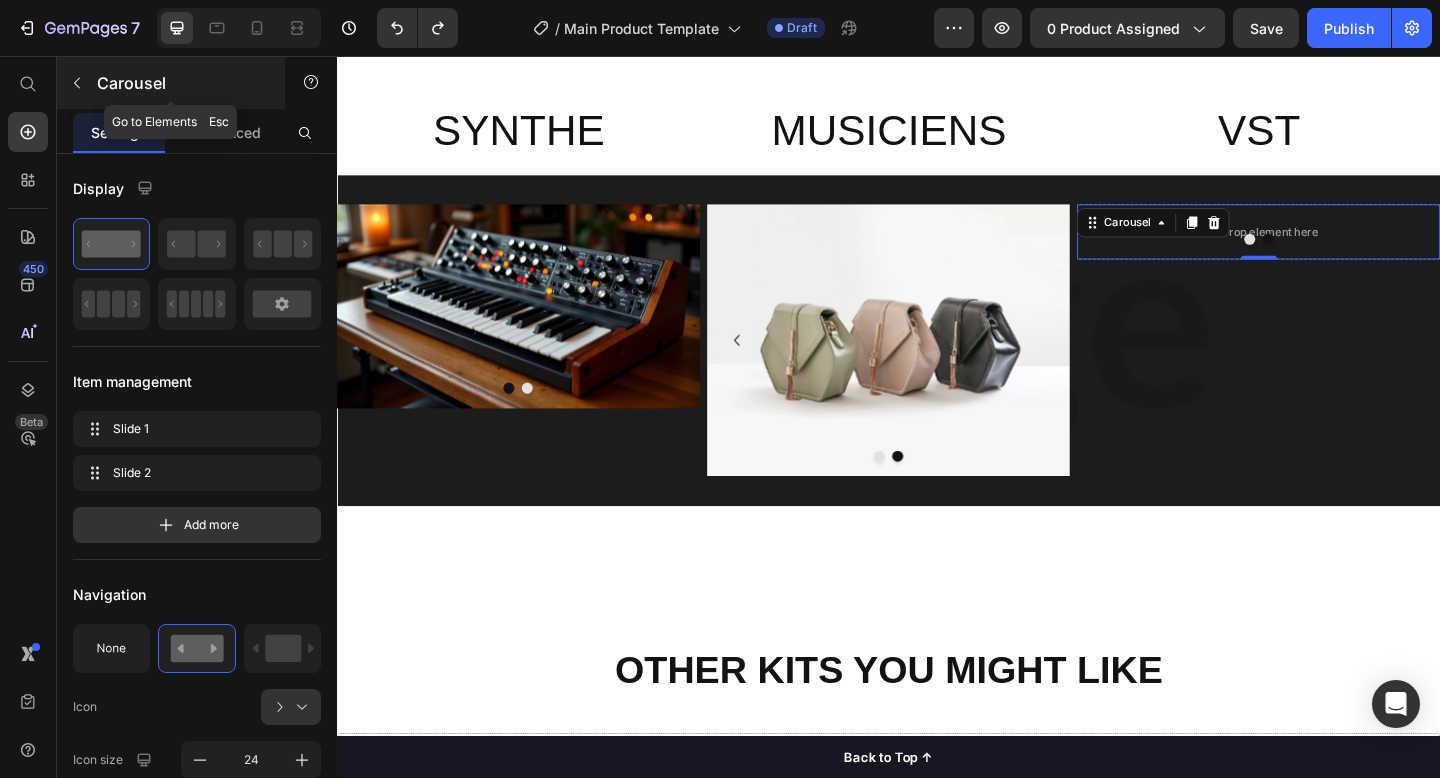click on "Carousel" at bounding box center [182, 83] 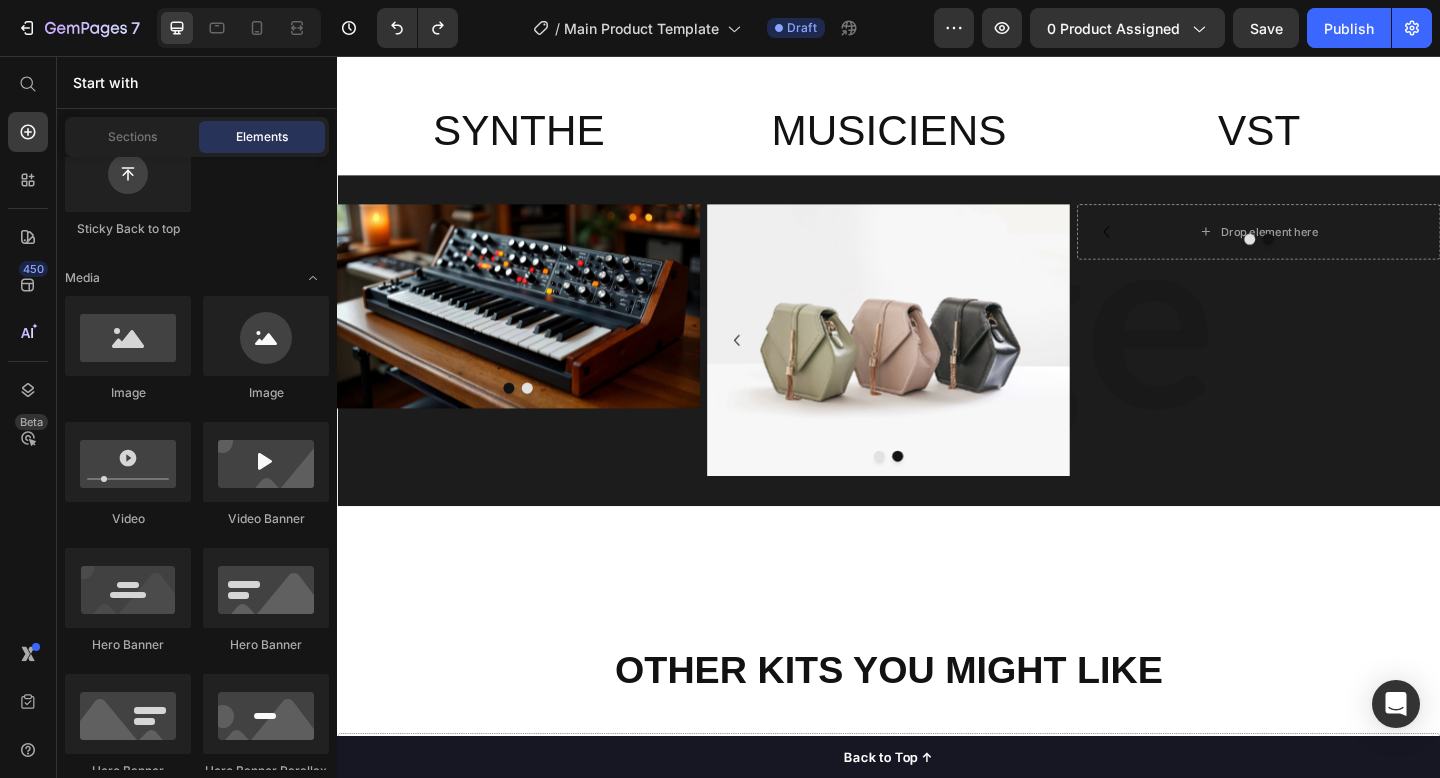 click on "Start with" at bounding box center (197, 82) 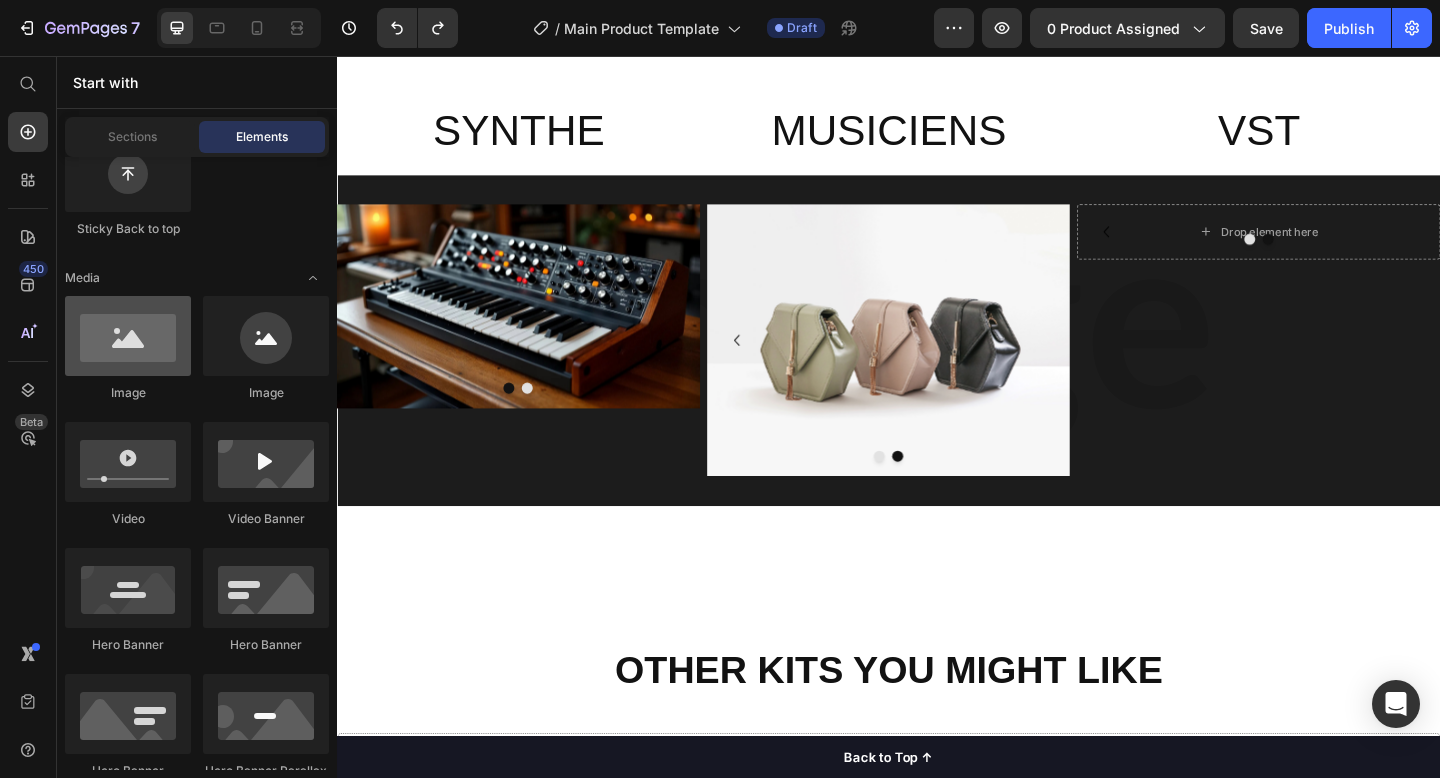 click at bounding box center [128, 336] 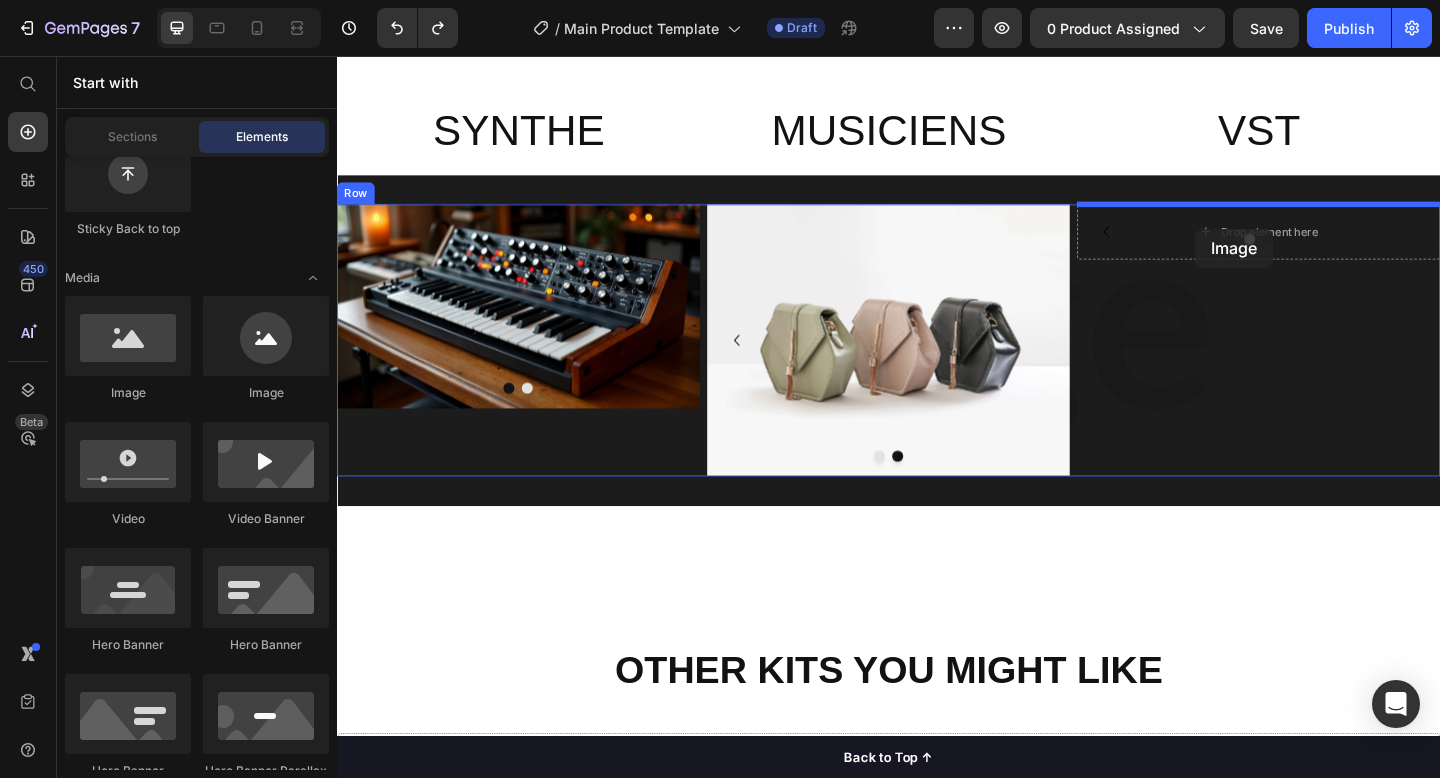 drag, startPoint x: 472, startPoint y: 396, endPoint x: 1270, endPoint y: 244, distance: 812.3472 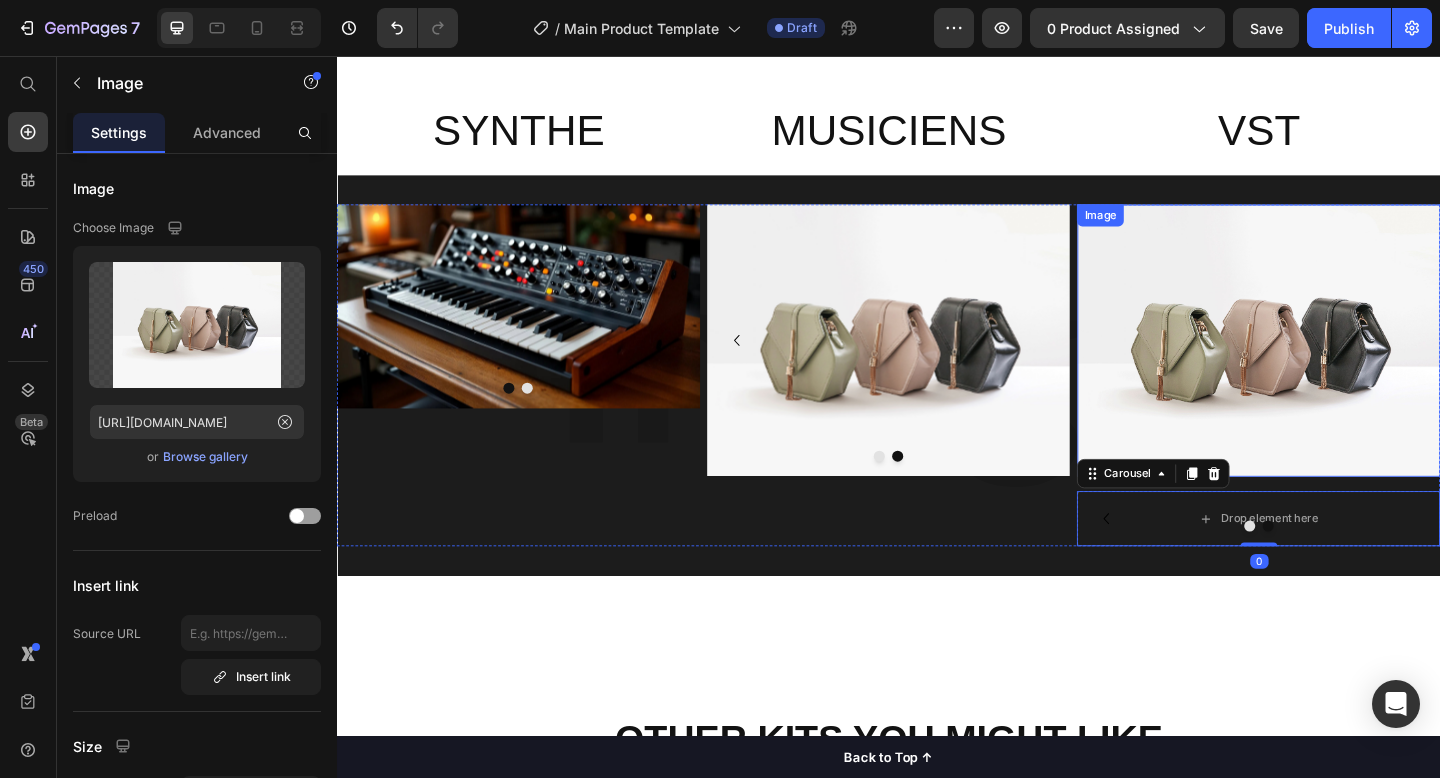 click at bounding box center (1339, 366) 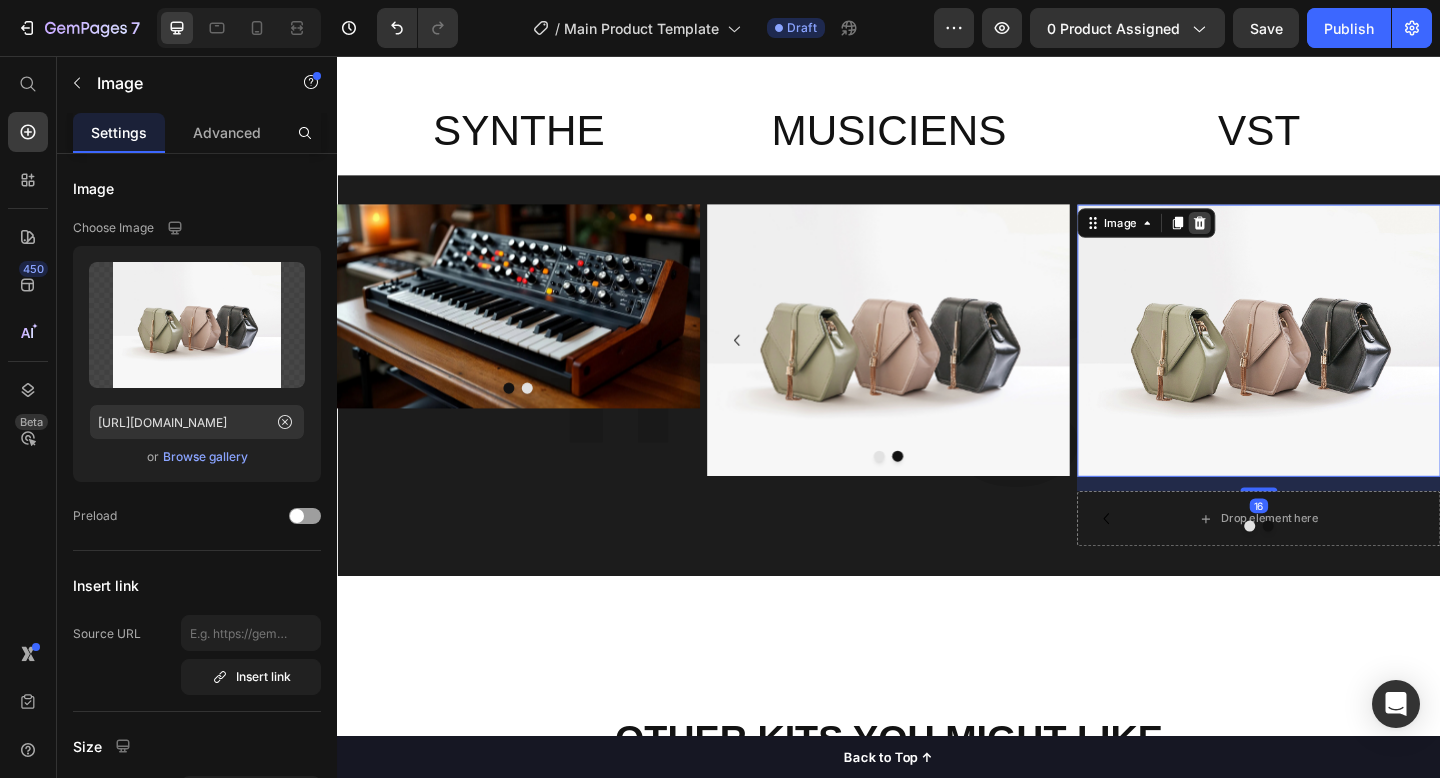 click 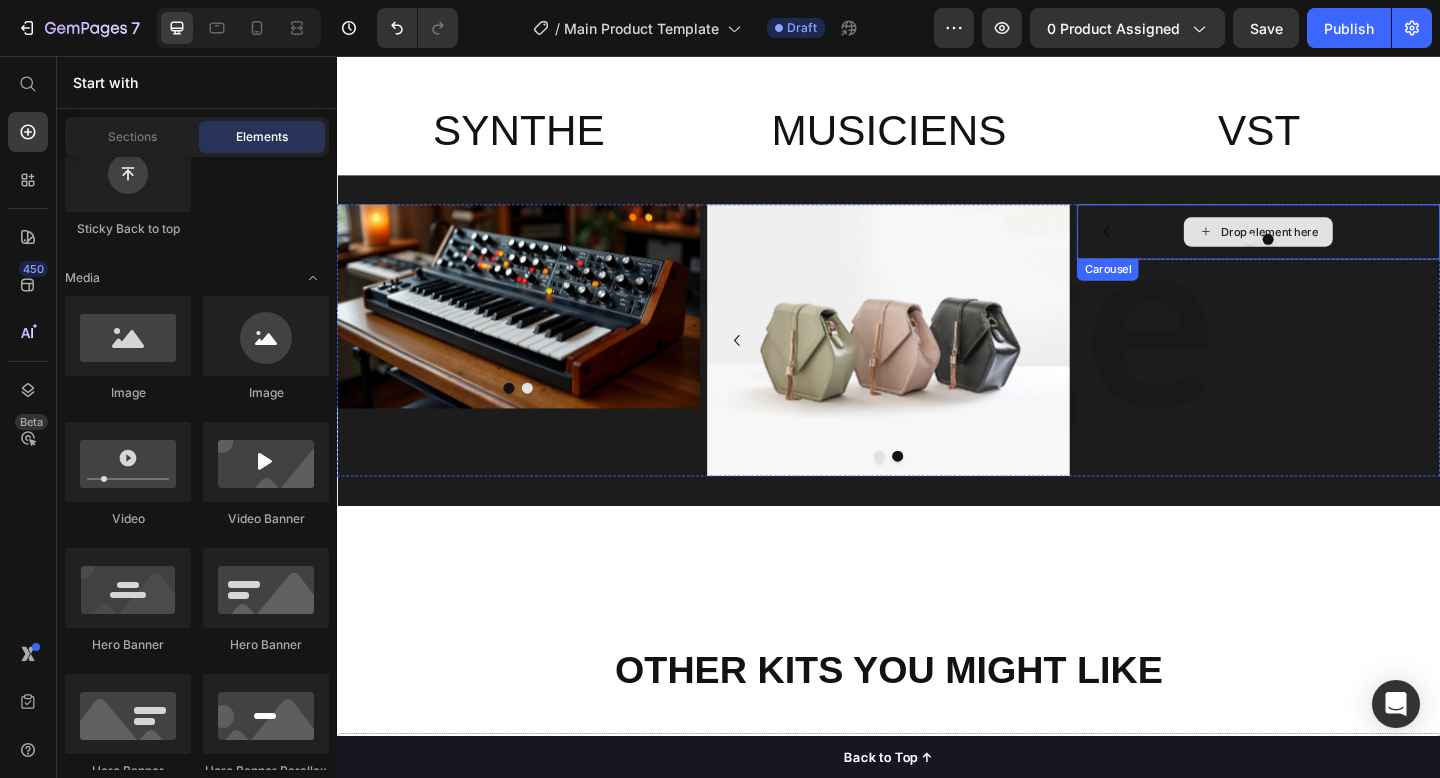 click on "Drop element here" at bounding box center (1352, 248) 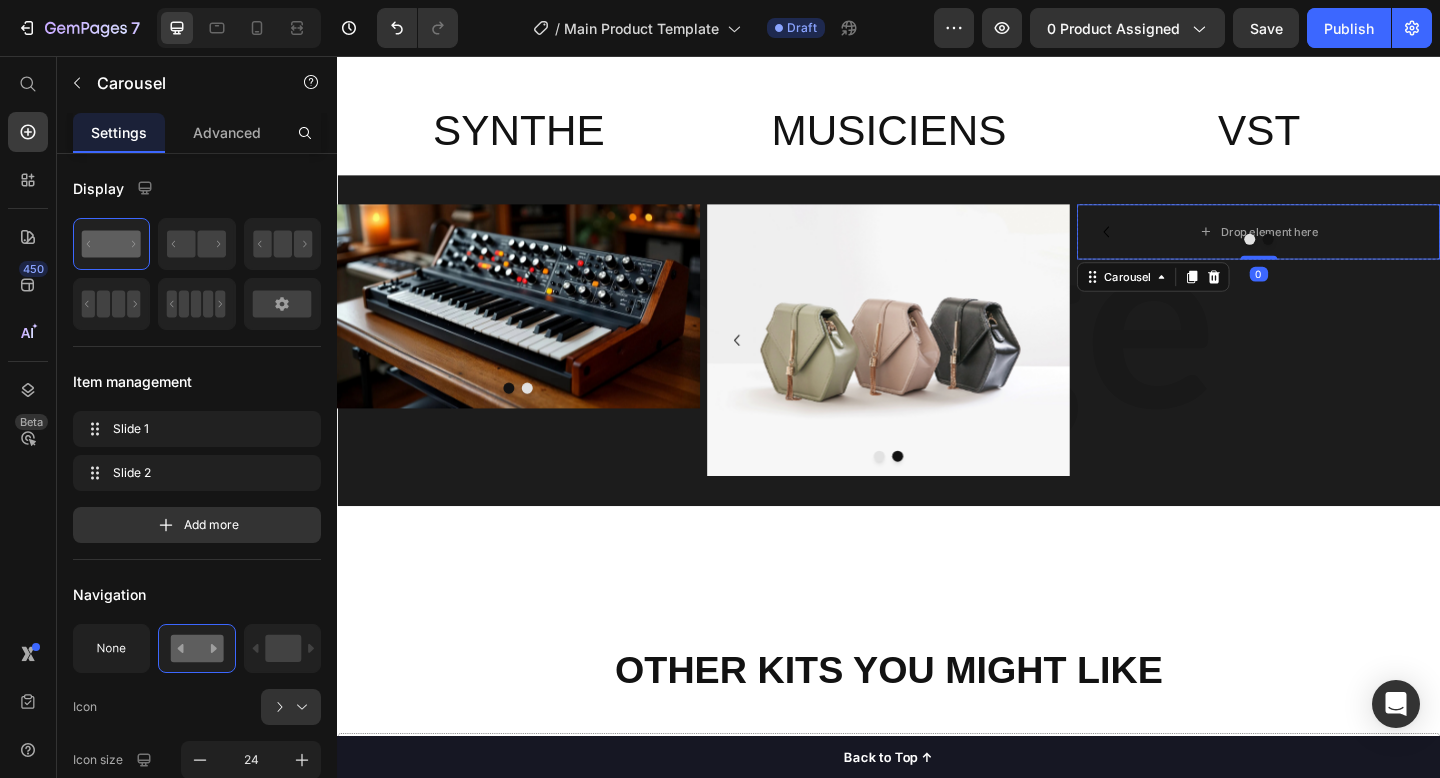 click at bounding box center (1339, 256) 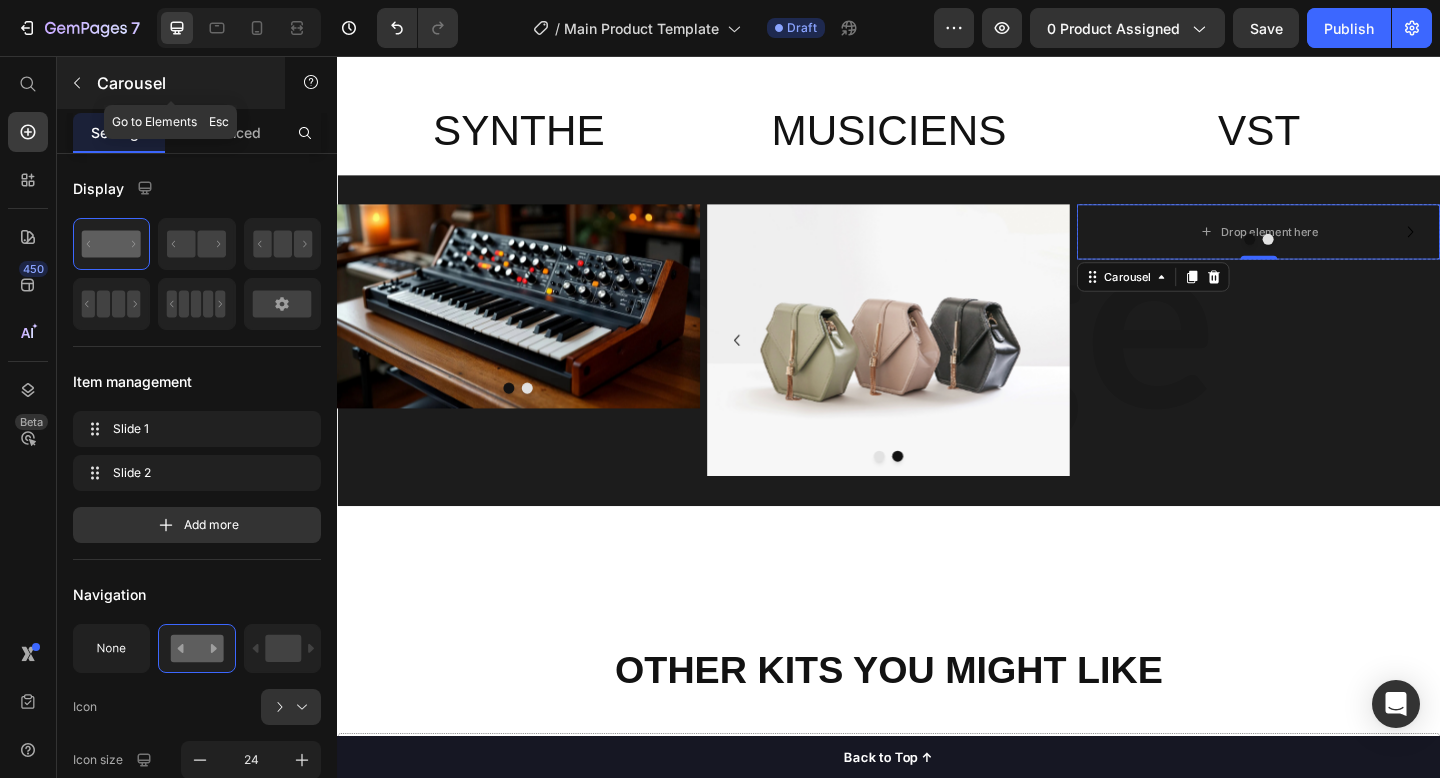 click at bounding box center (77, 83) 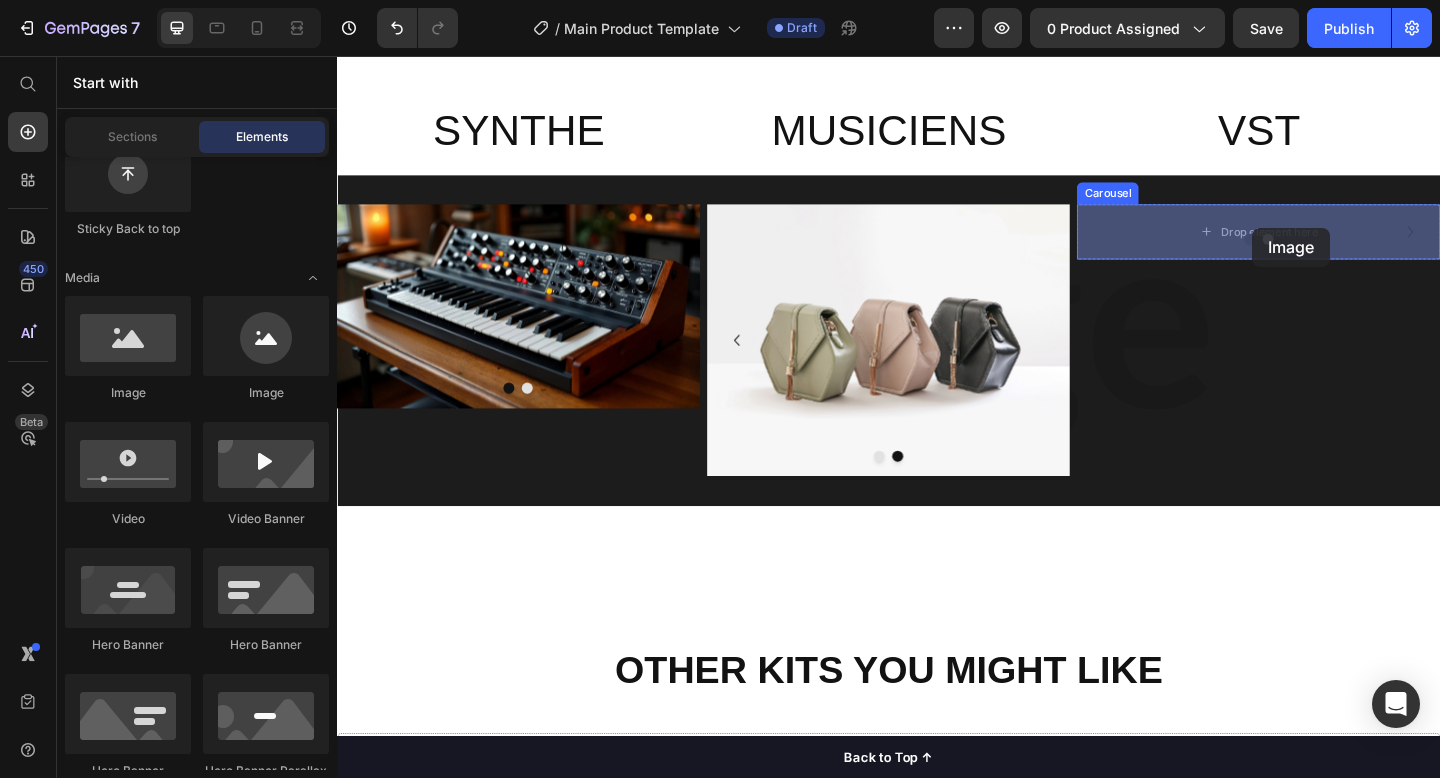 drag, startPoint x: 496, startPoint y: 402, endPoint x: 1332, endPoint y: 243, distance: 850.9859 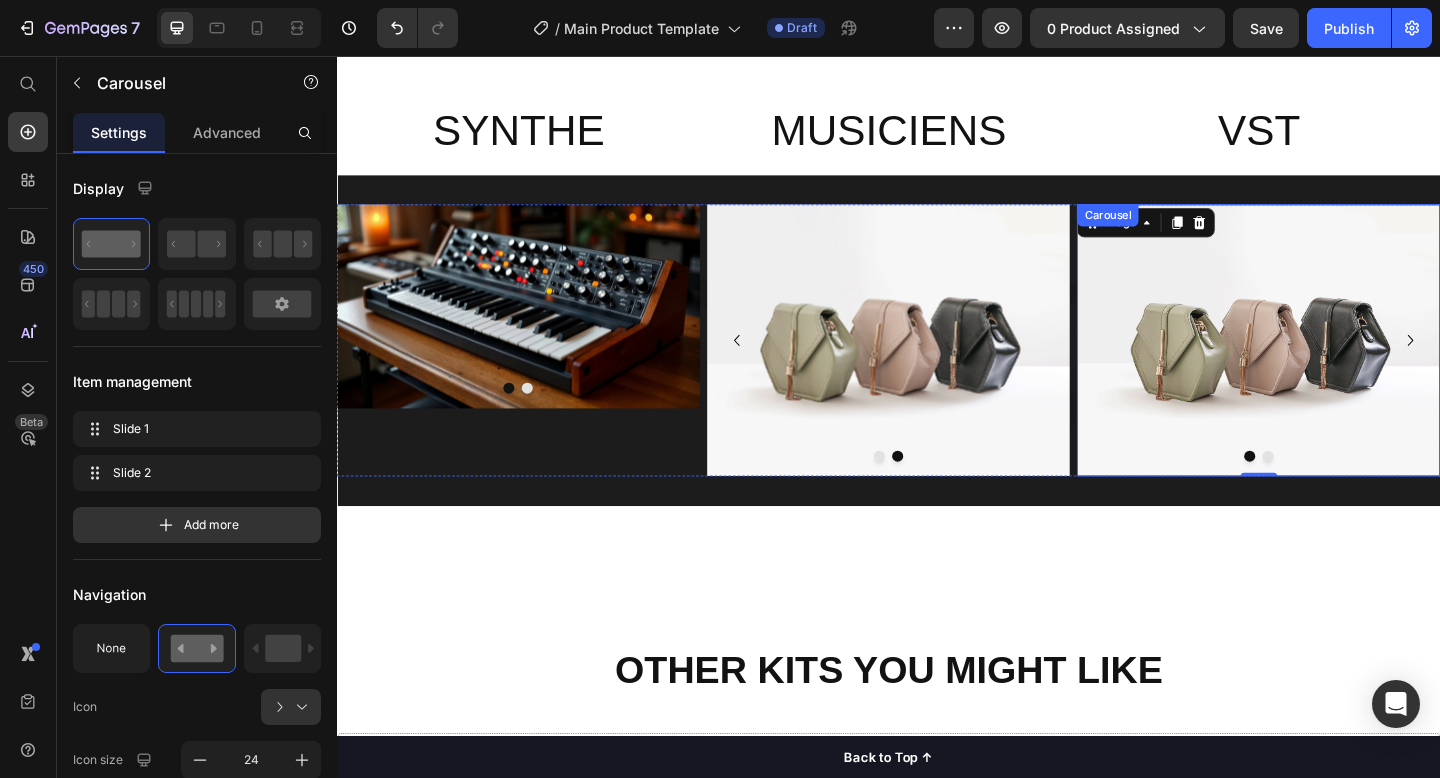 click 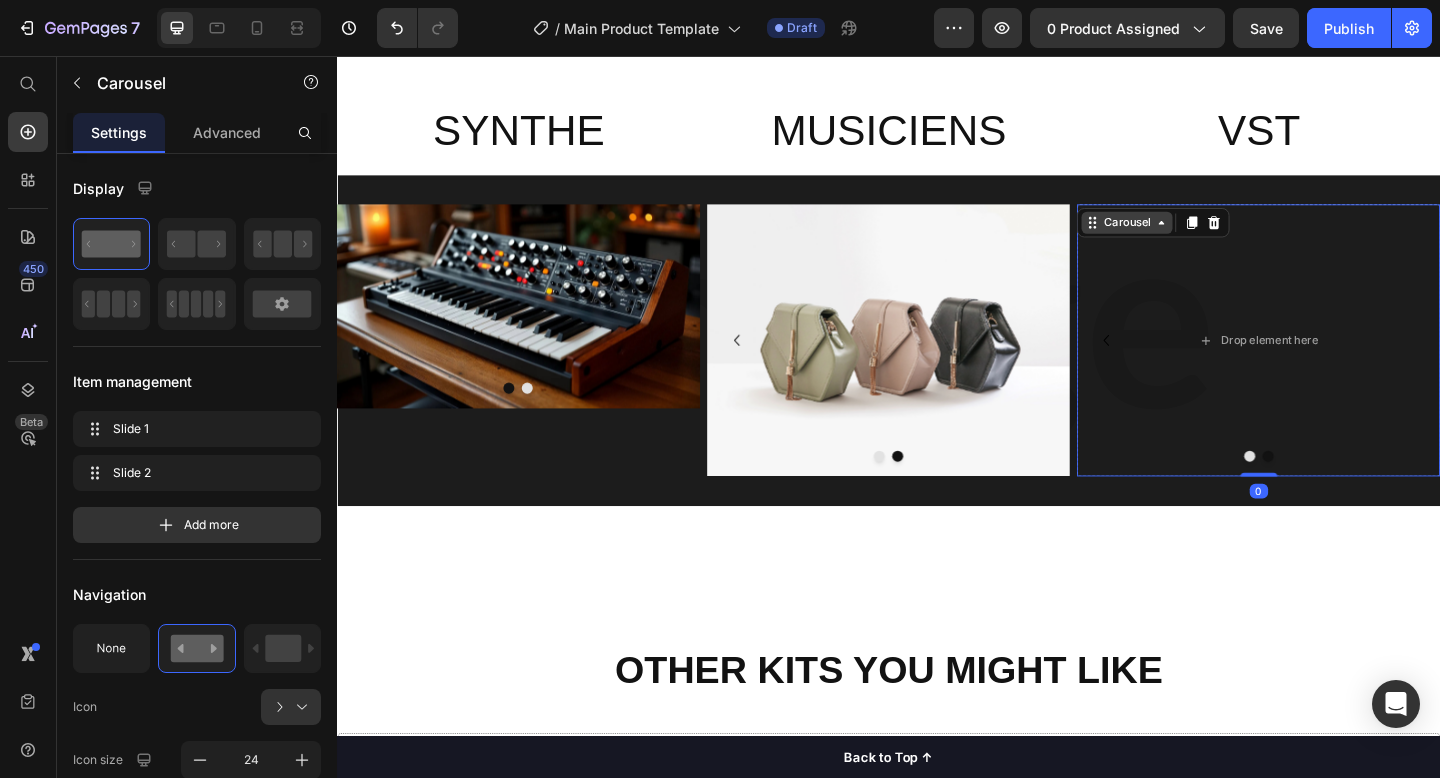 click 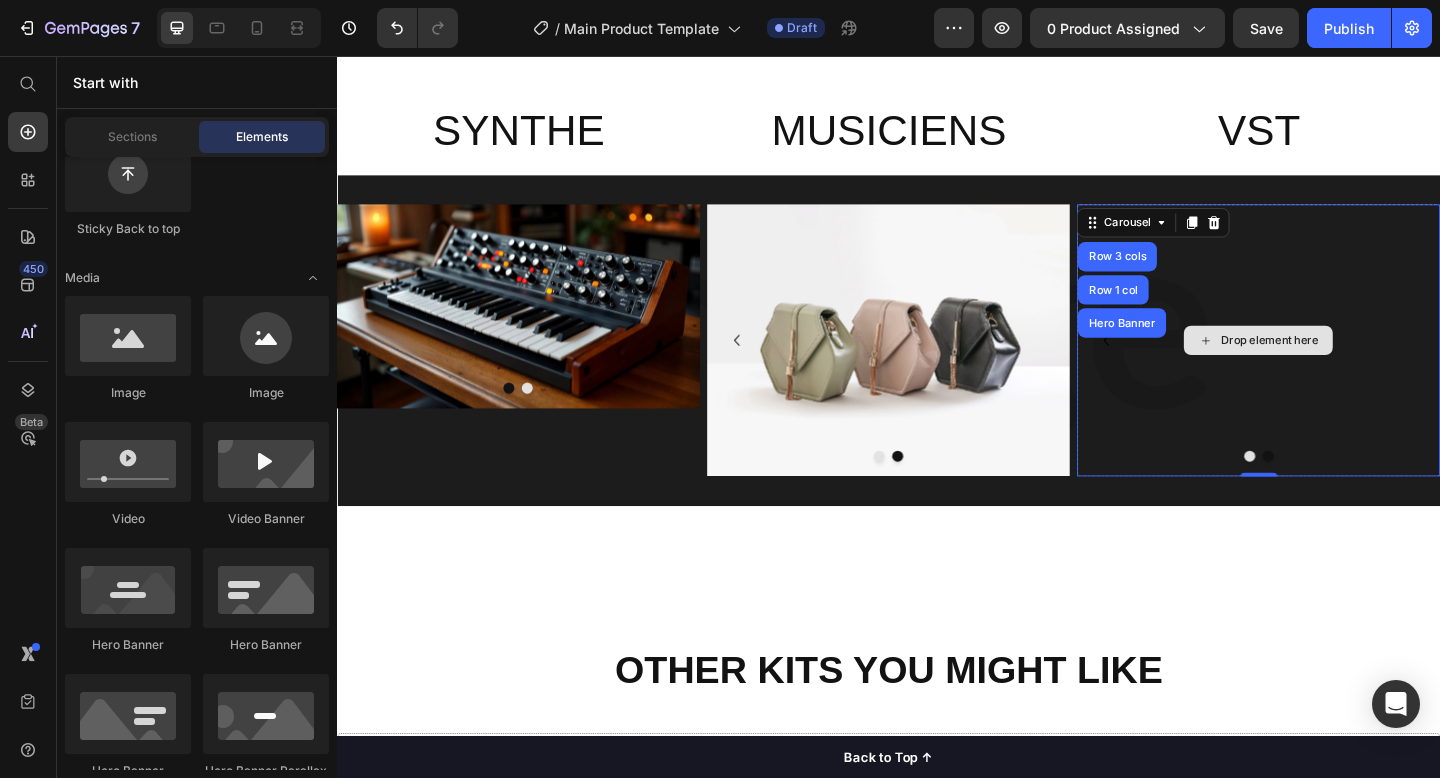 click on "Drop element here" at bounding box center [1340, 366] 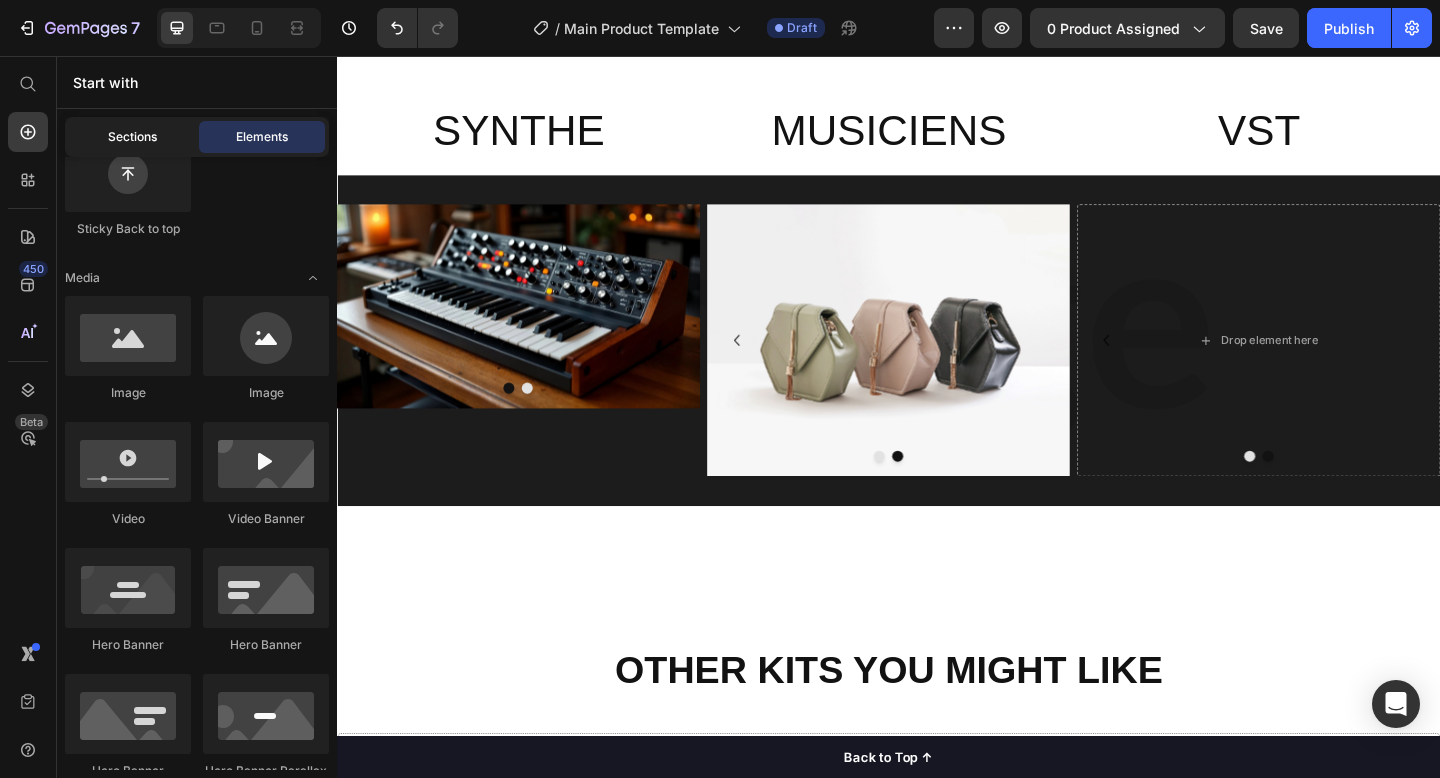 click on "Sections" 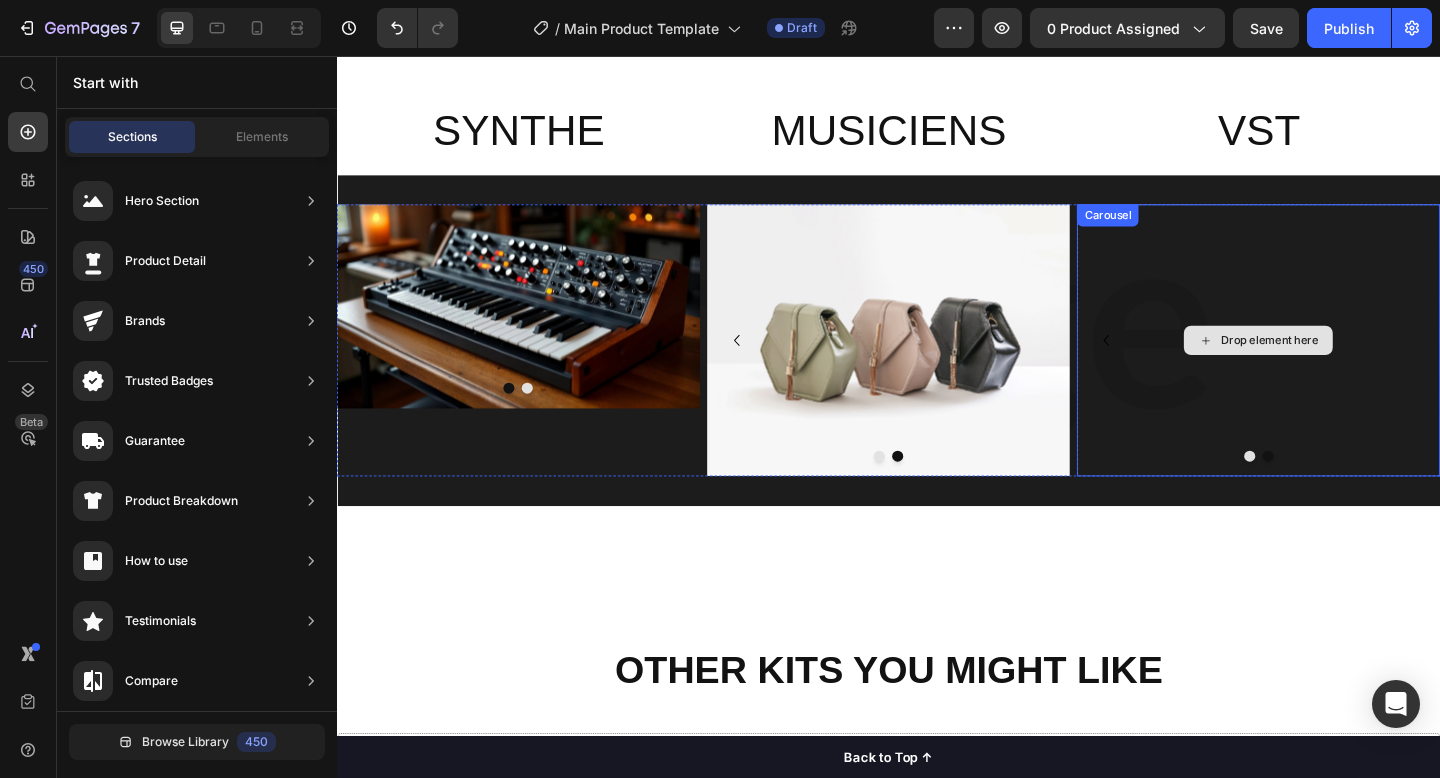 click on "Drop element here" at bounding box center (1339, 366) 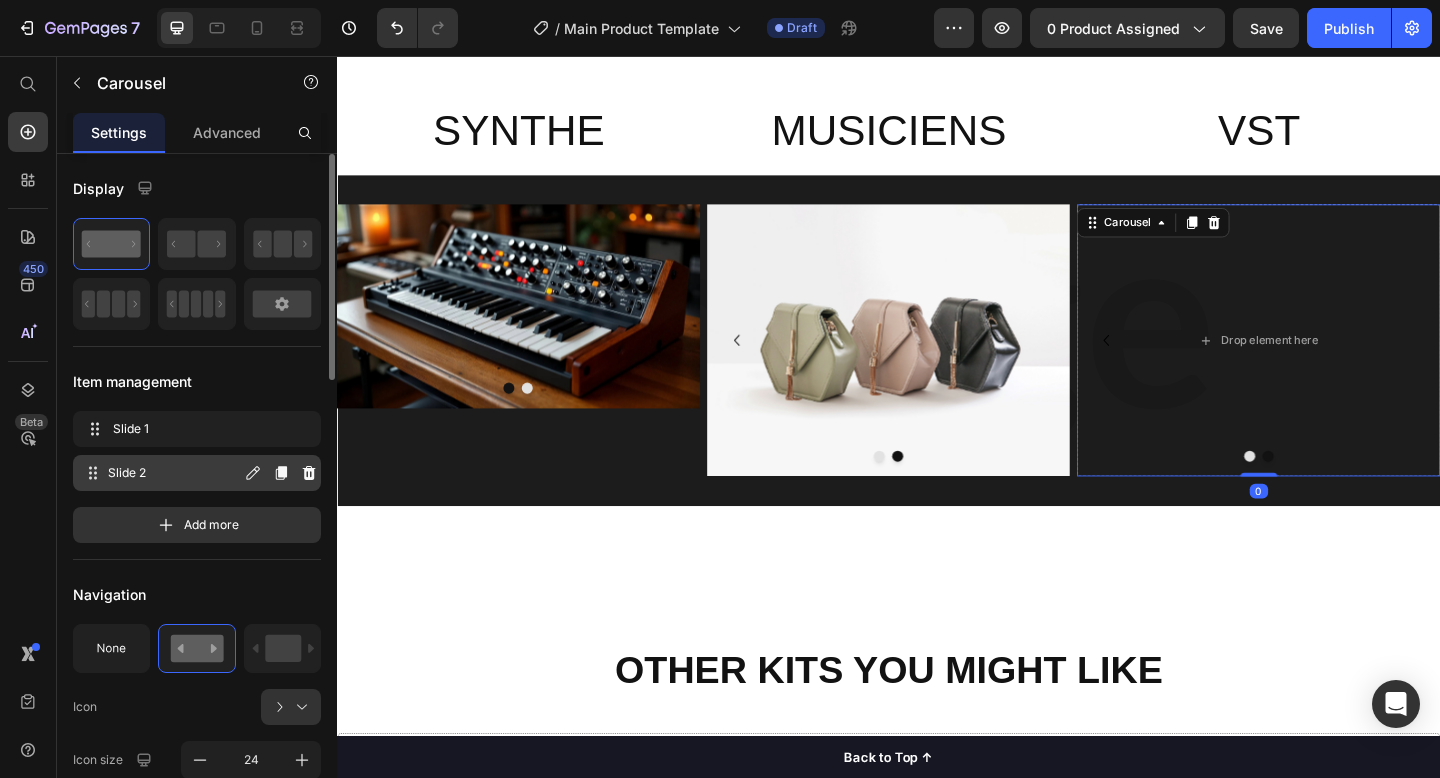 click on "Slide 2 Slide 2" at bounding box center (197, 473) 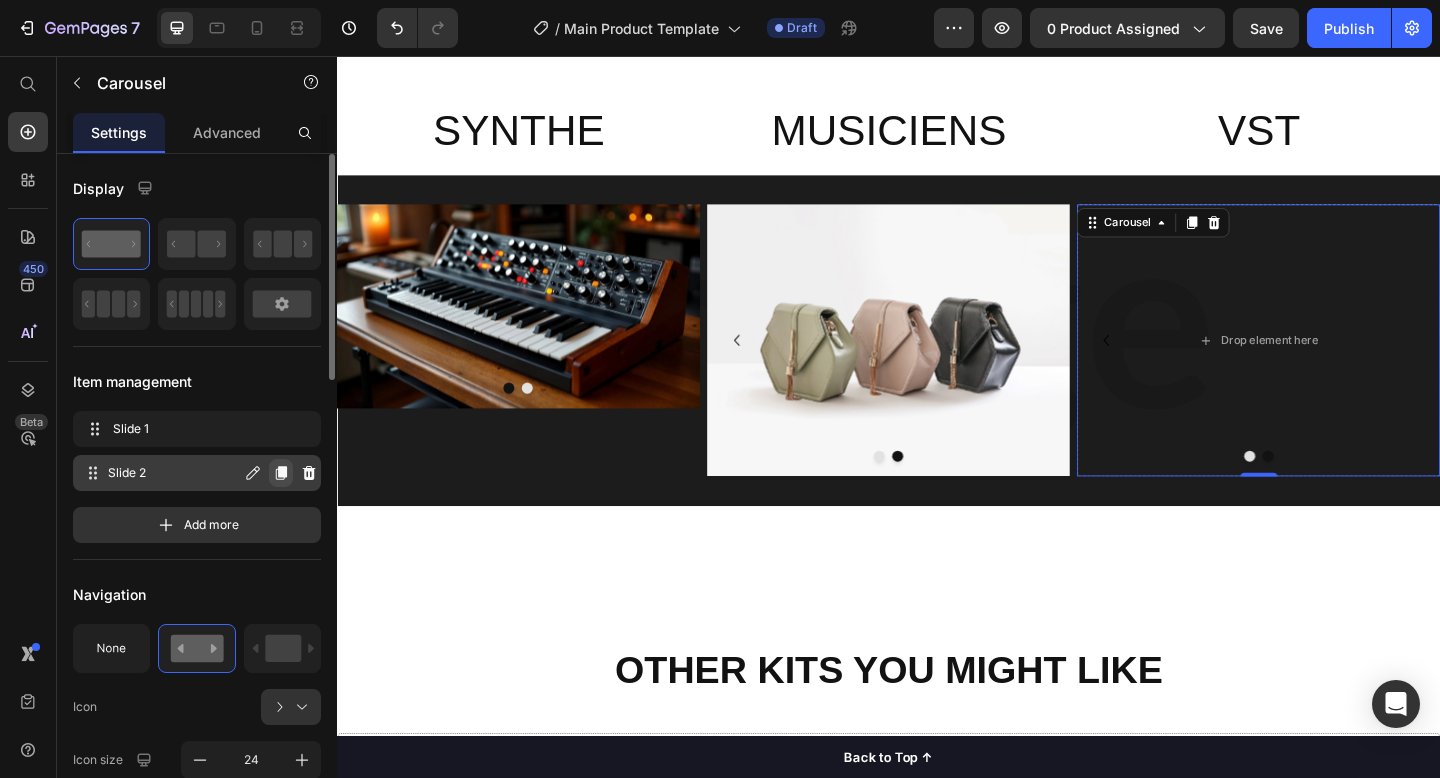 click 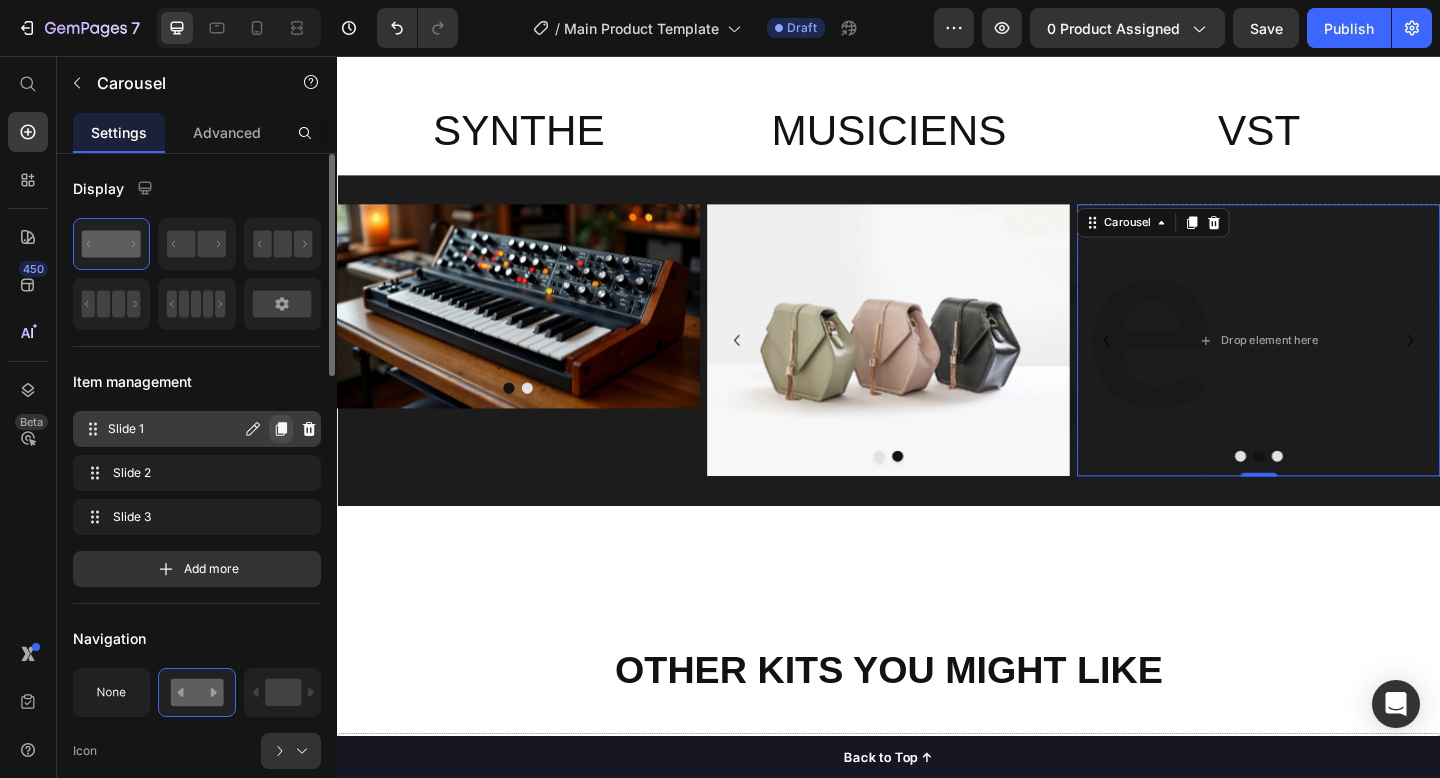 click 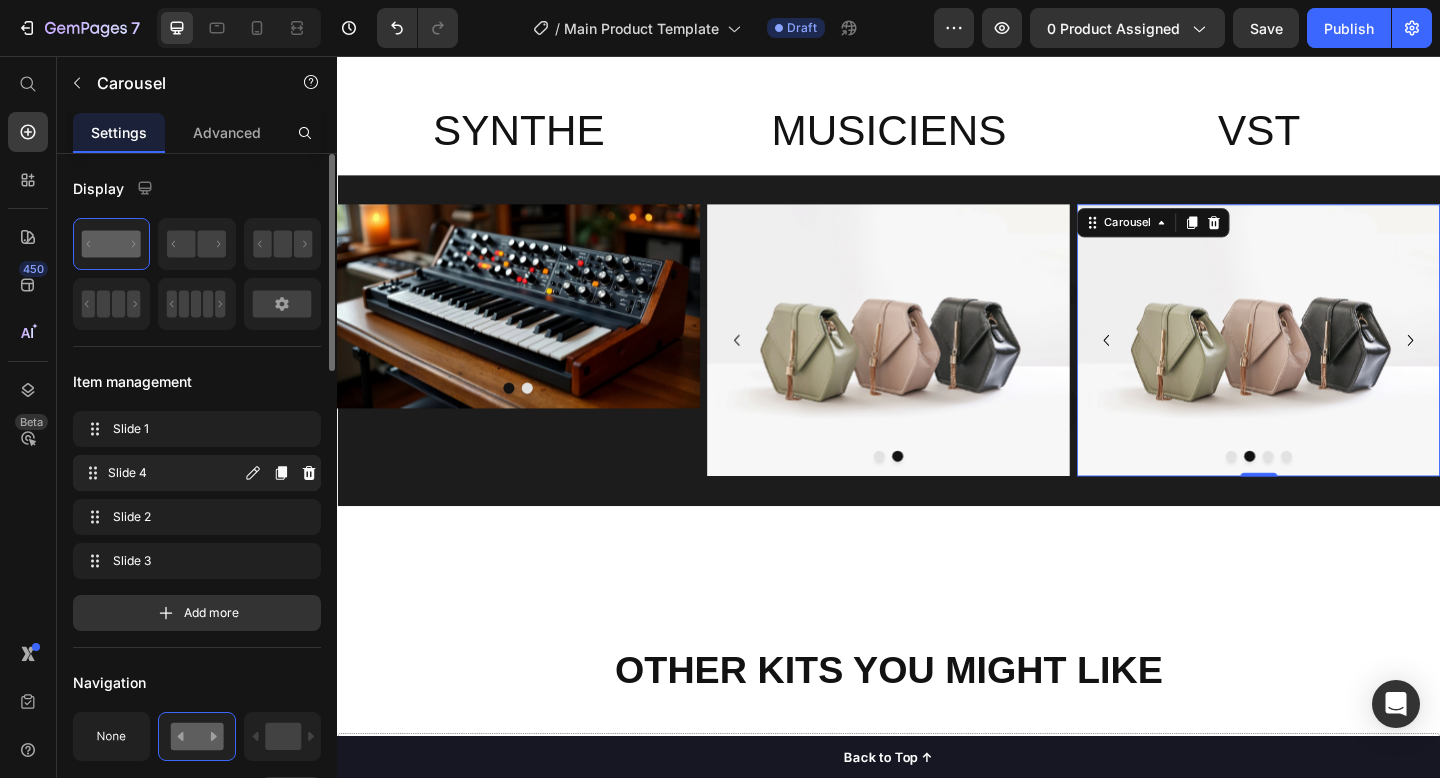 click on "Slide 4" at bounding box center [174, 473] 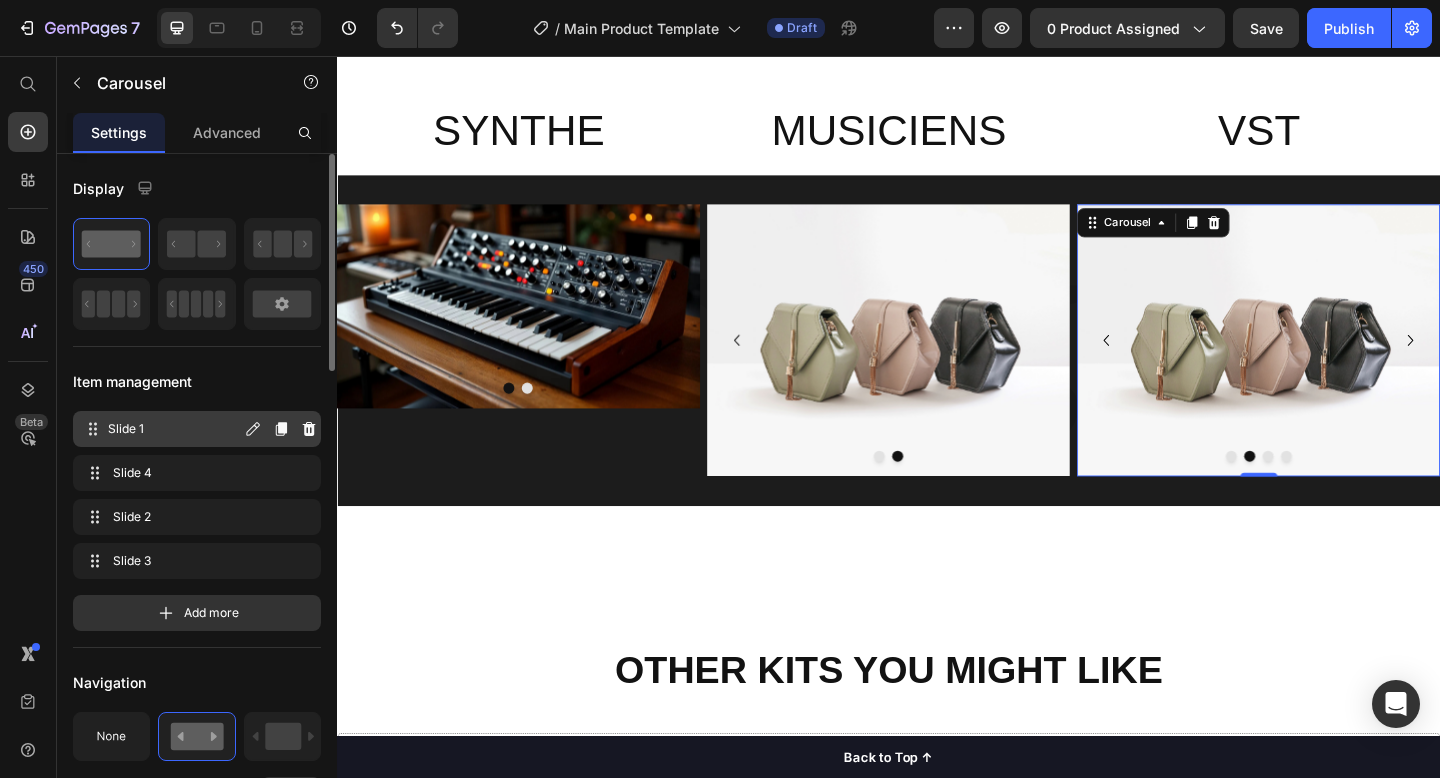click on "Slide 1" at bounding box center [174, 429] 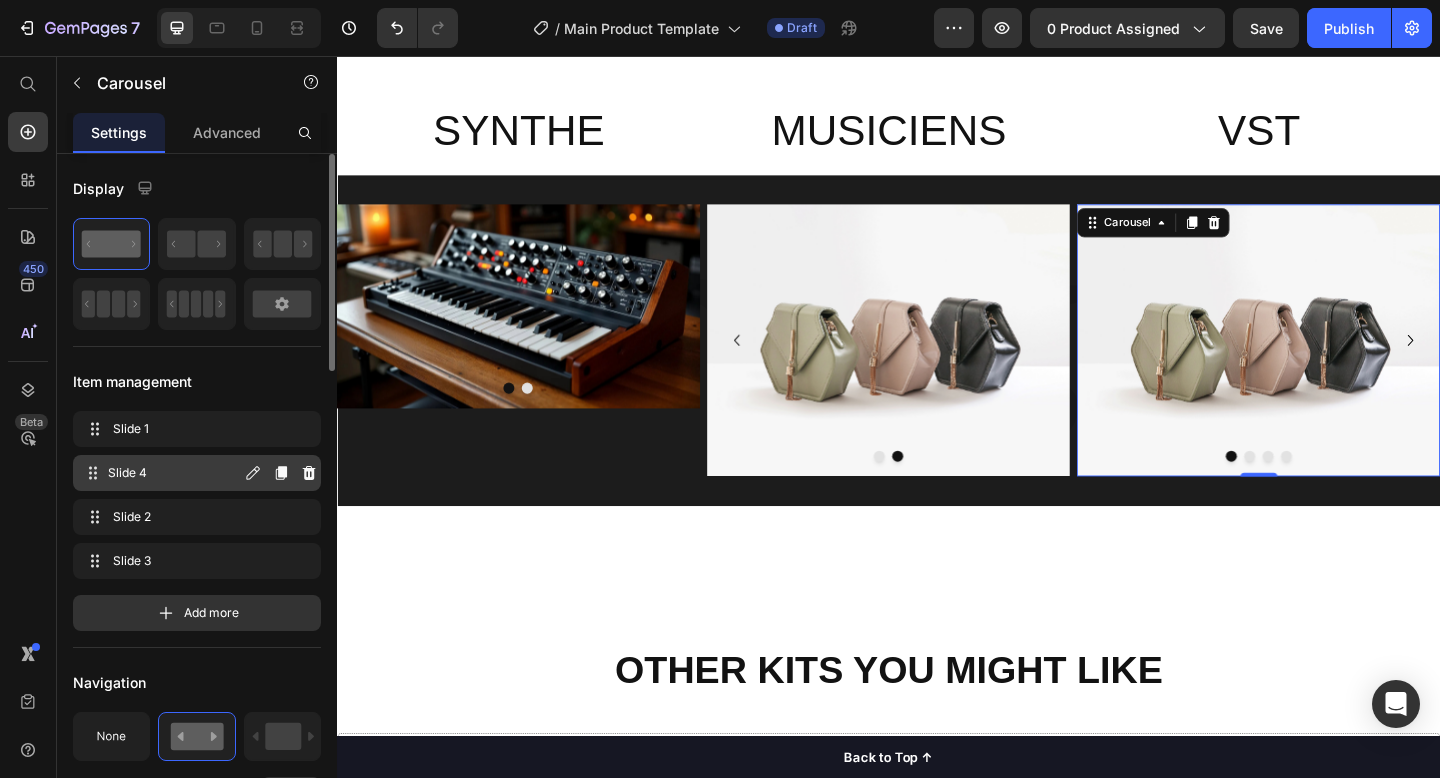 click on "Slide 4" at bounding box center [174, 473] 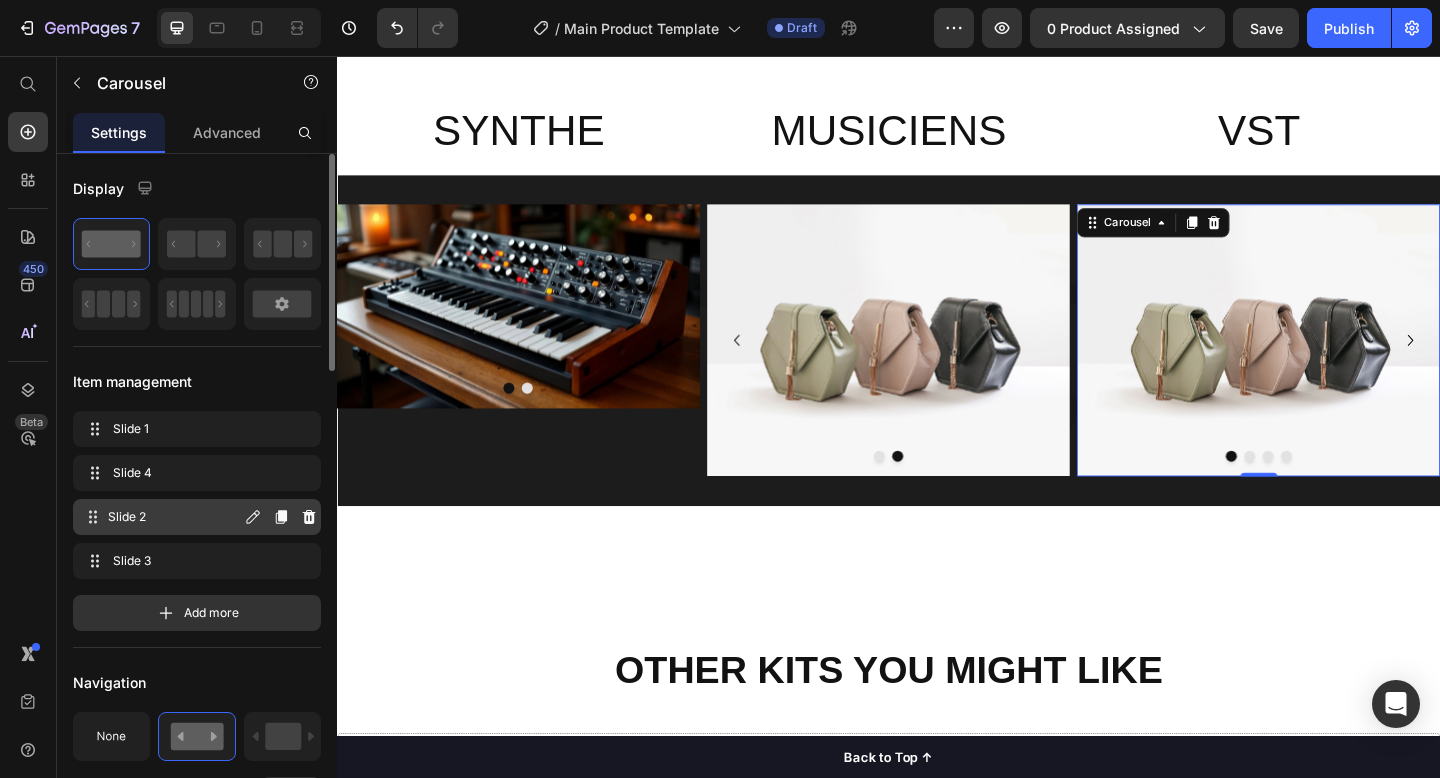 click on "Slide 2 Slide 2" at bounding box center (161, 517) 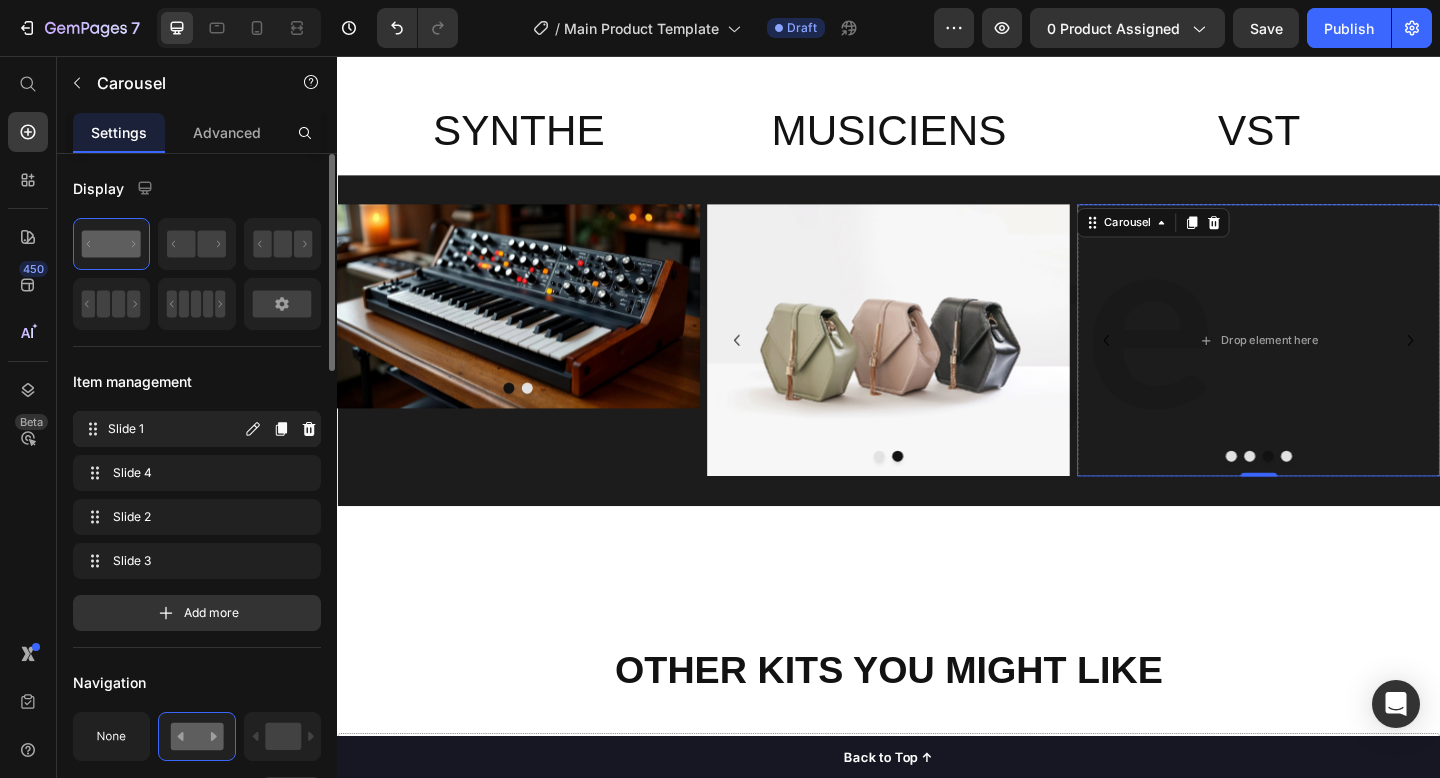 click on "Slide 1" at bounding box center (174, 429) 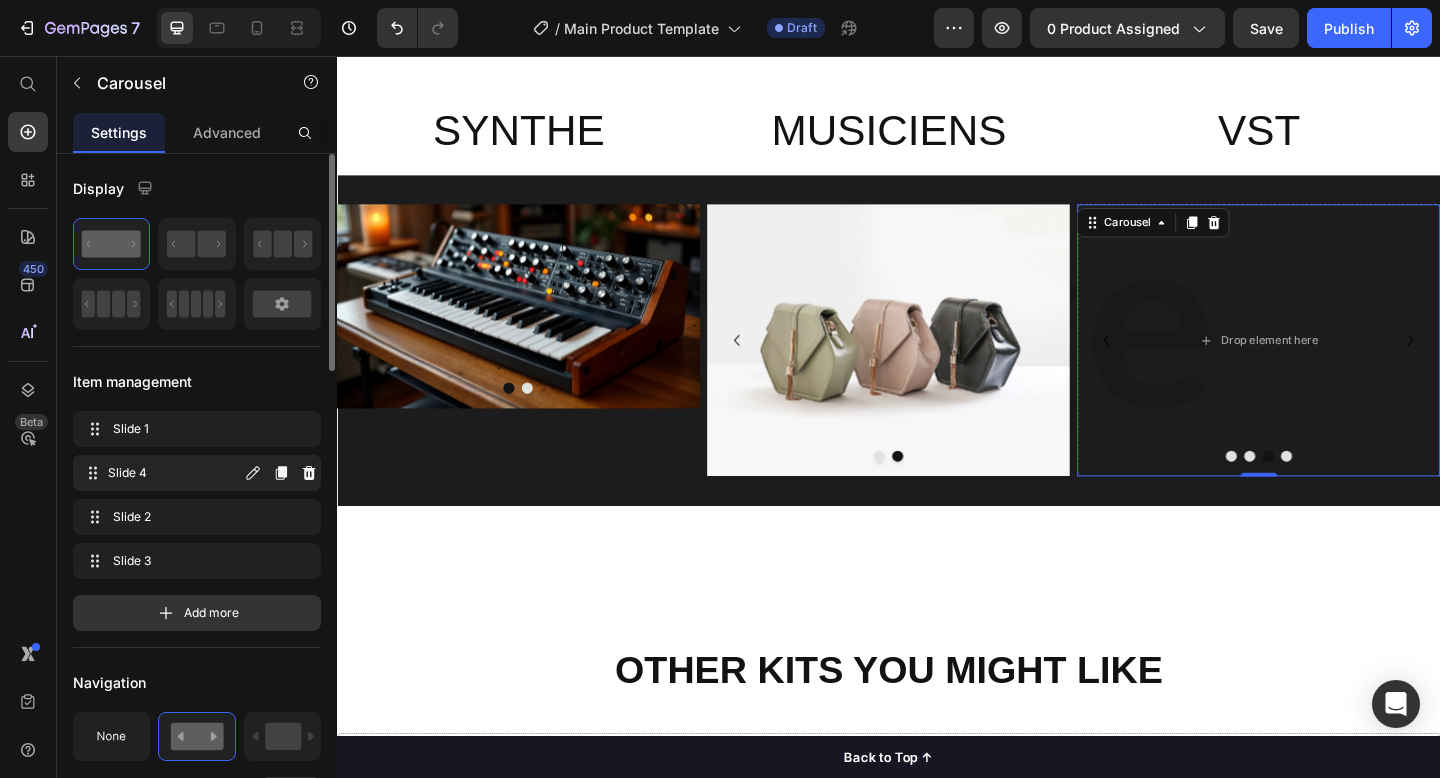 click on "Slide 4" at bounding box center (174, 473) 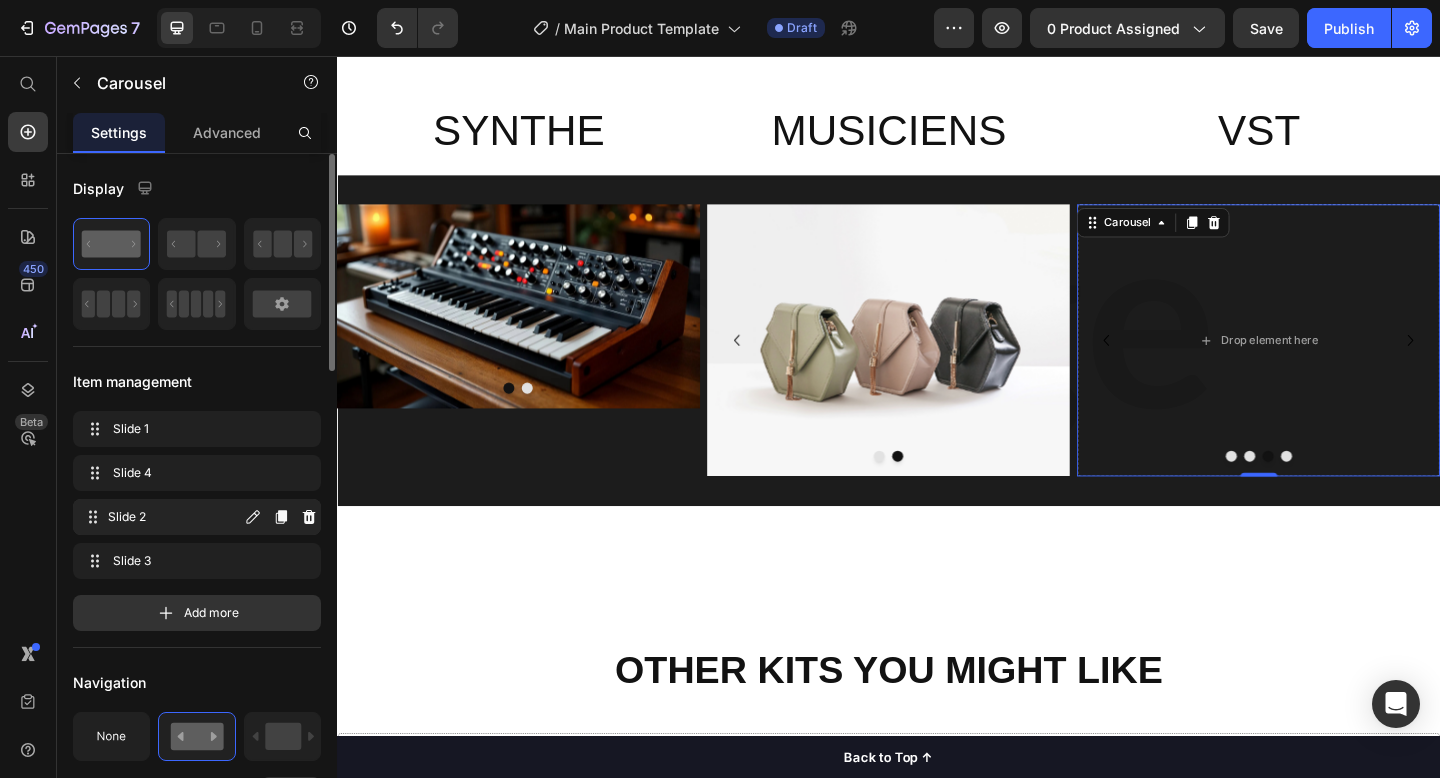 click on "Slide 2" at bounding box center (174, 517) 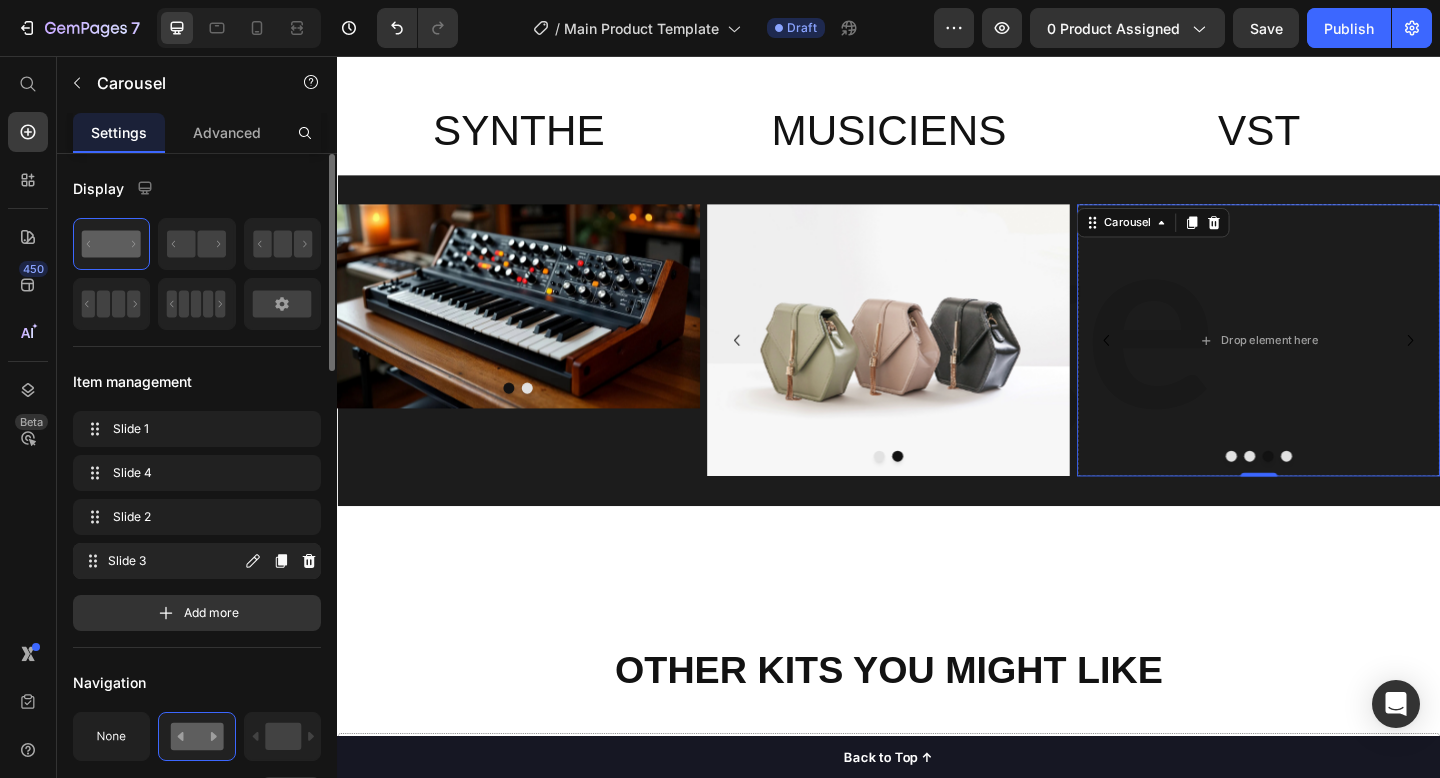 click on "Slide 3" at bounding box center (174, 561) 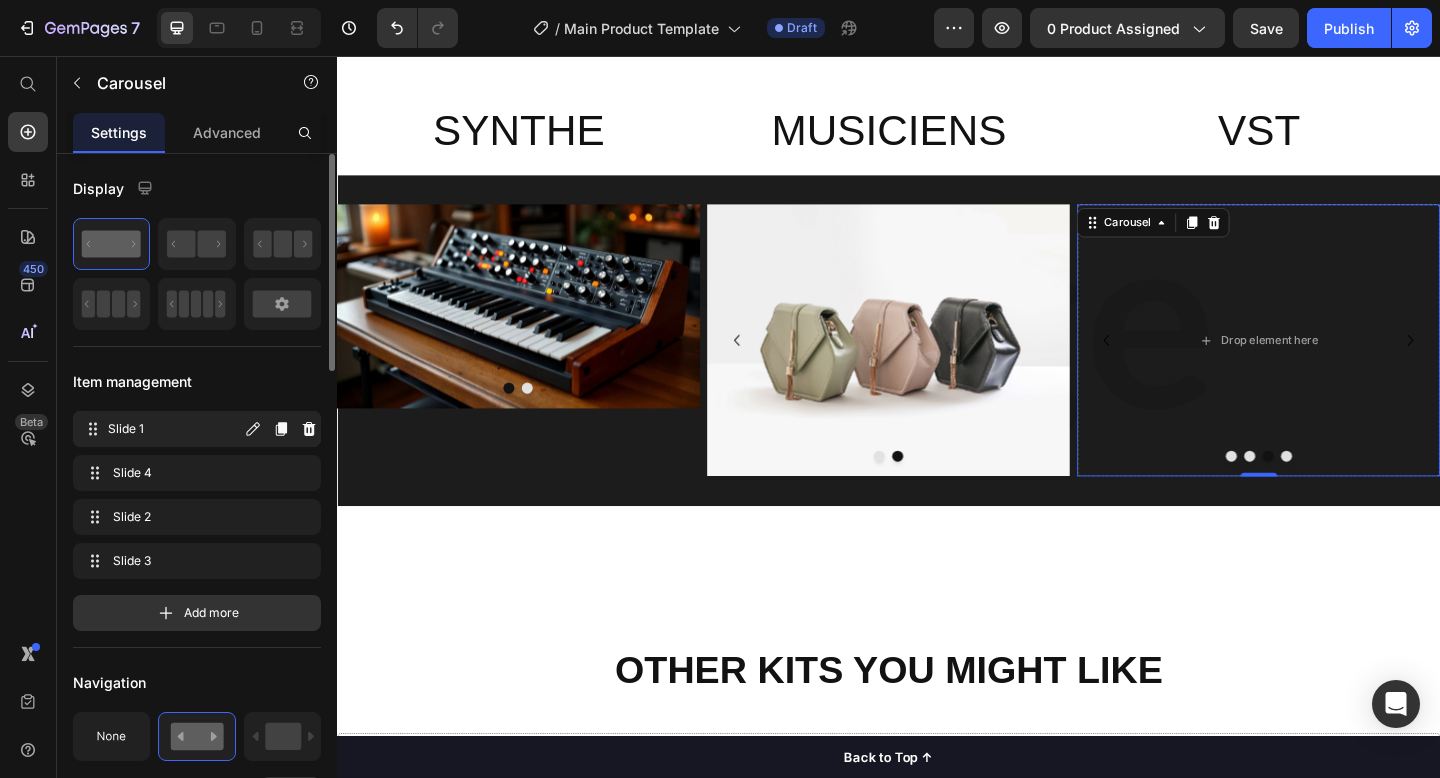 click on "Slide 1" at bounding box center [174, 429] 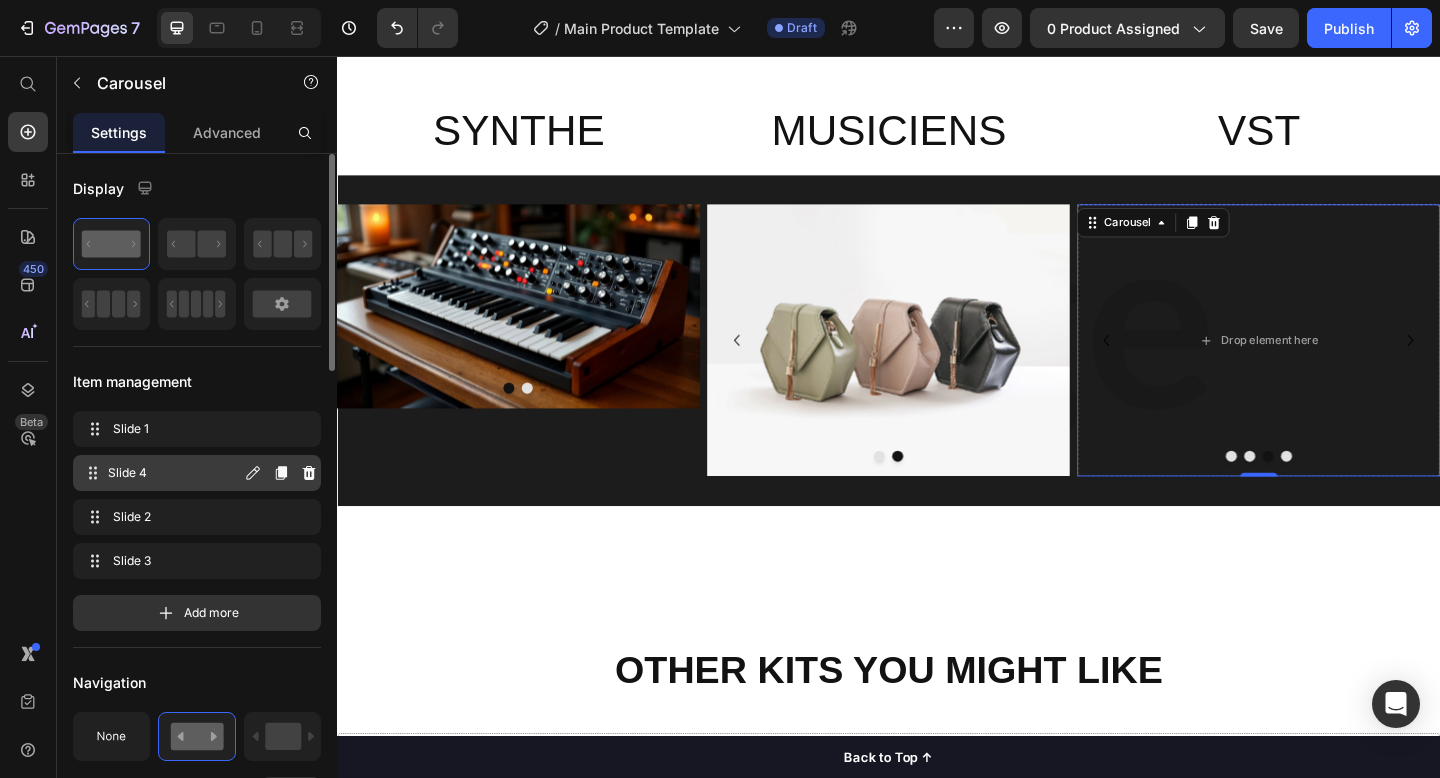 click 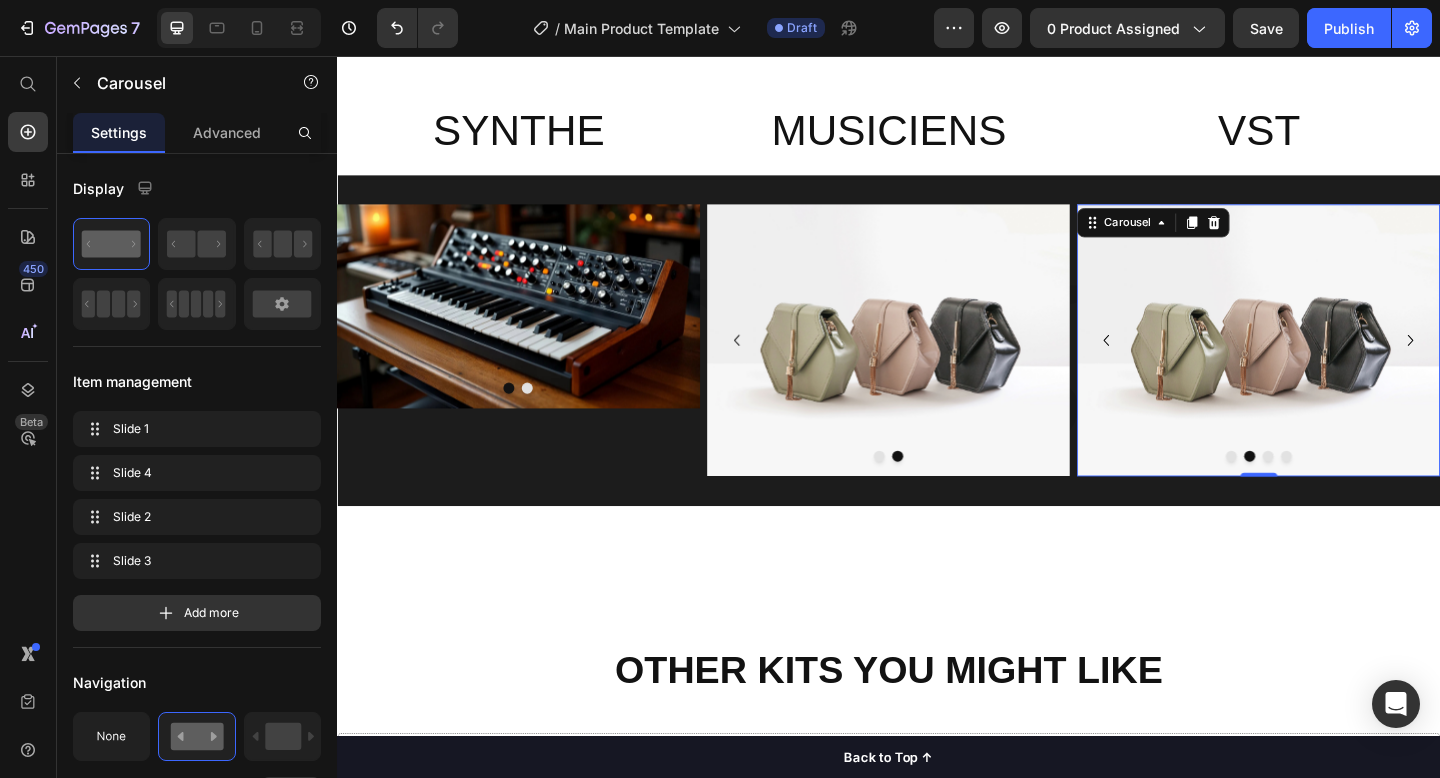 click 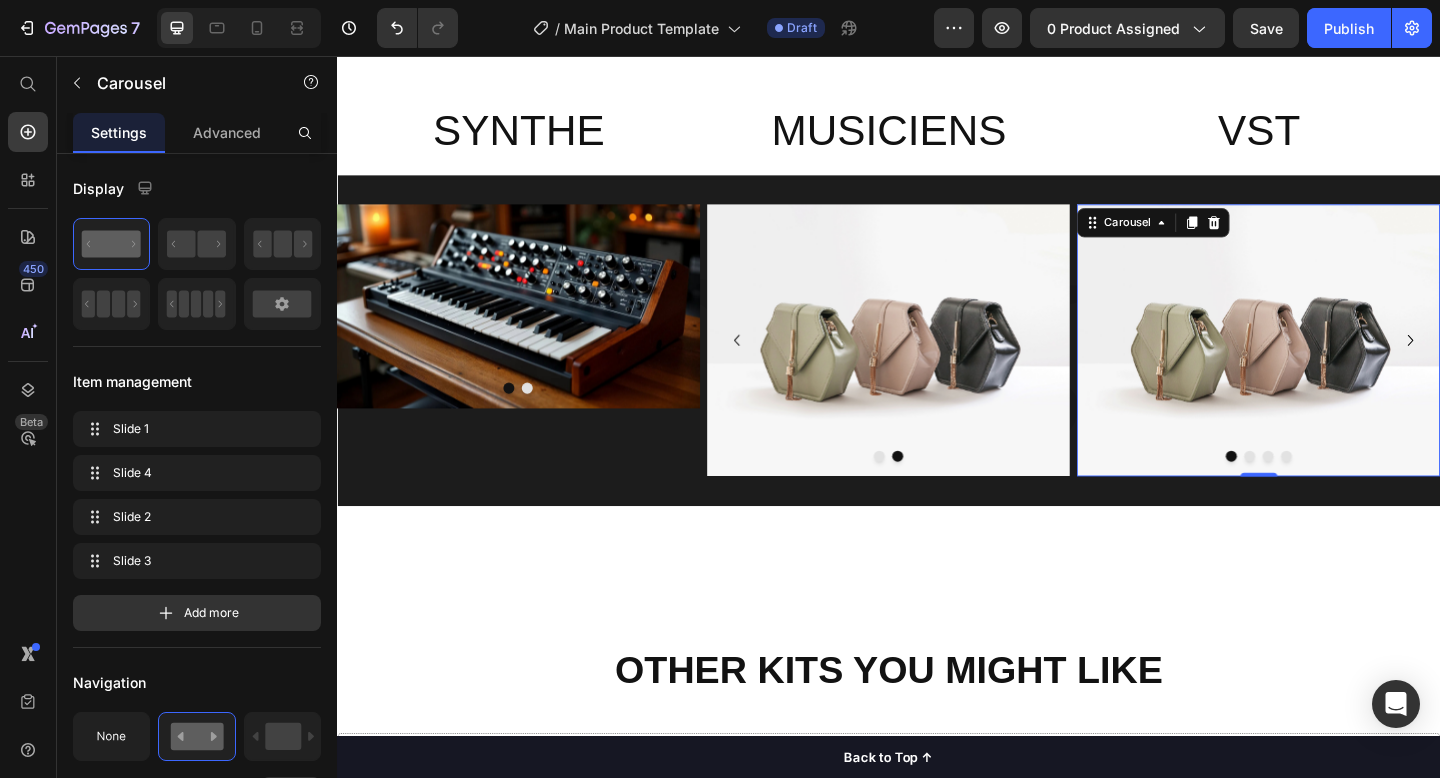 click 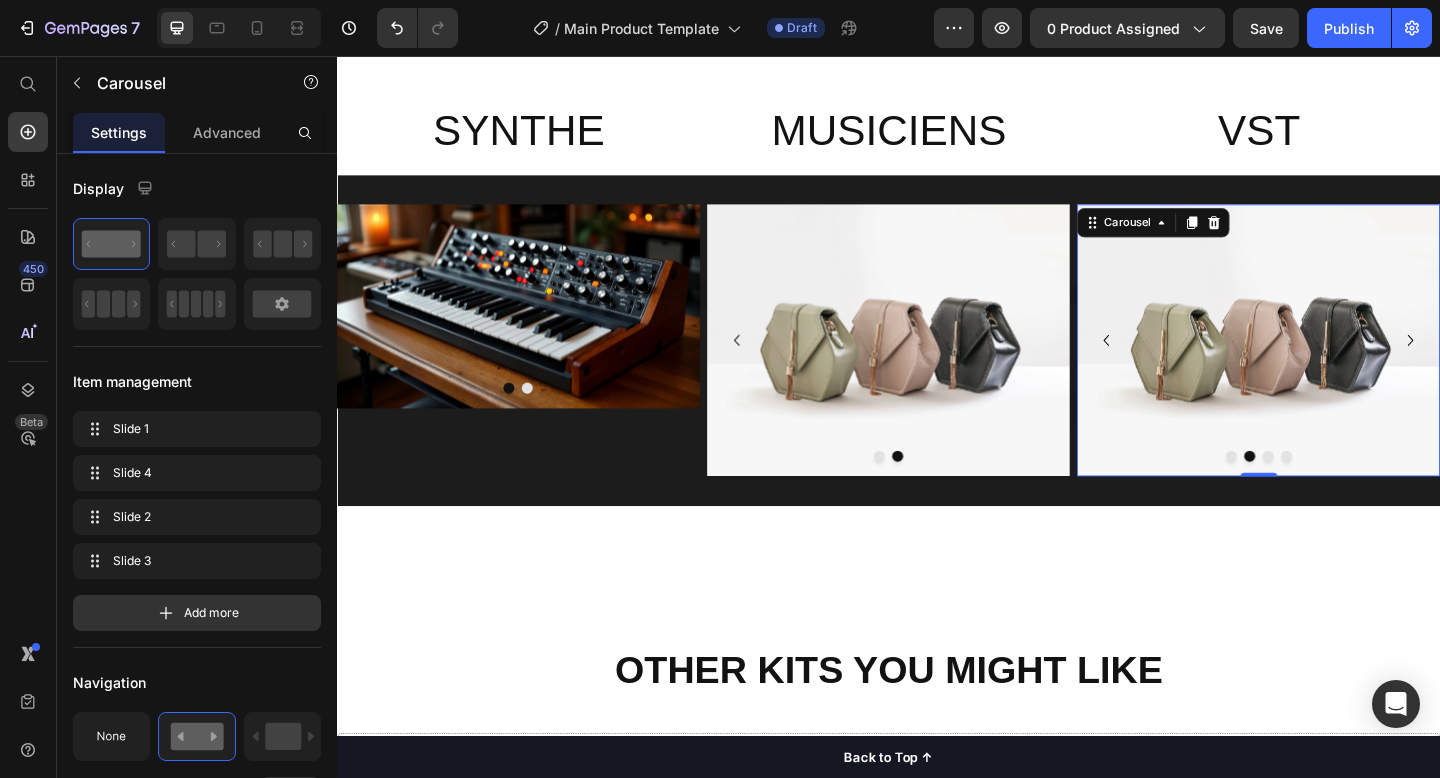 click 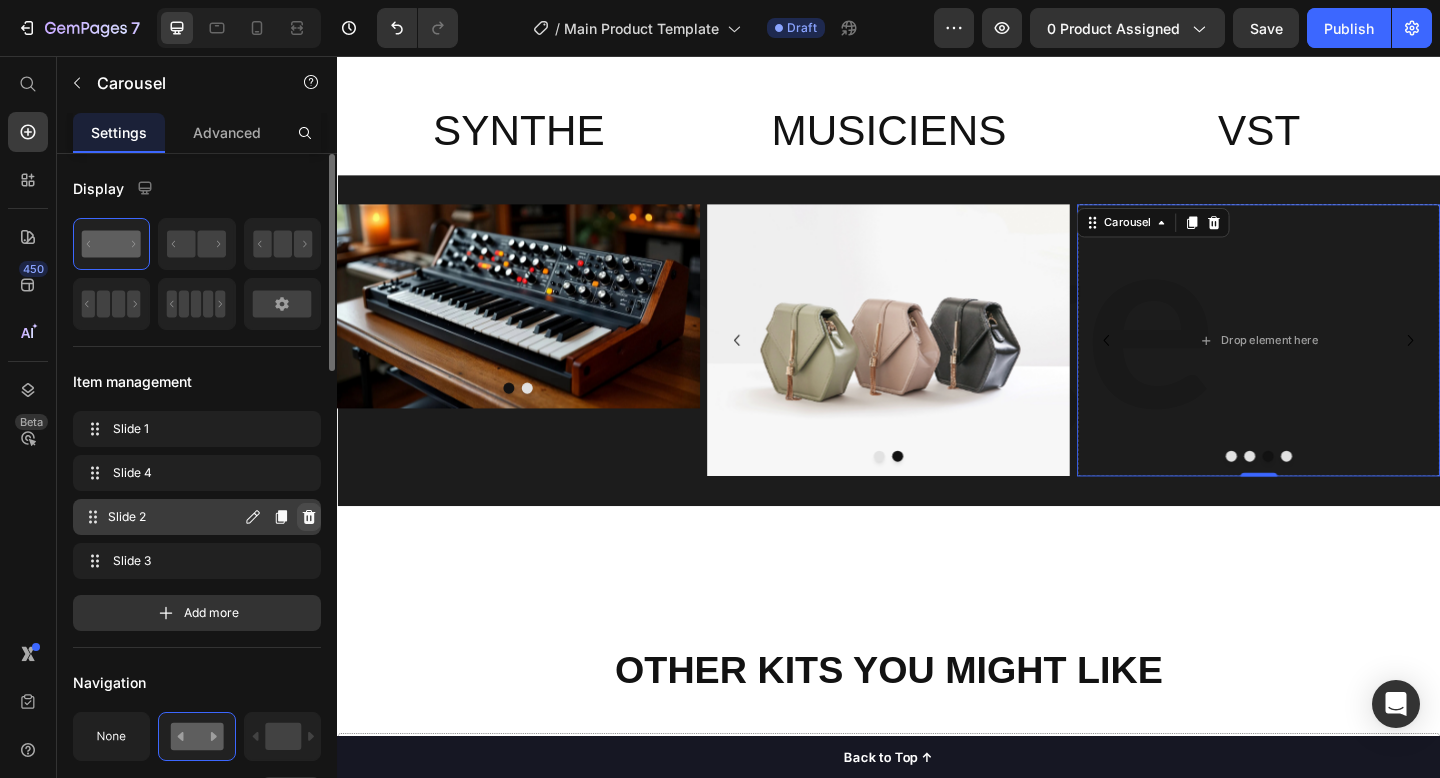 click 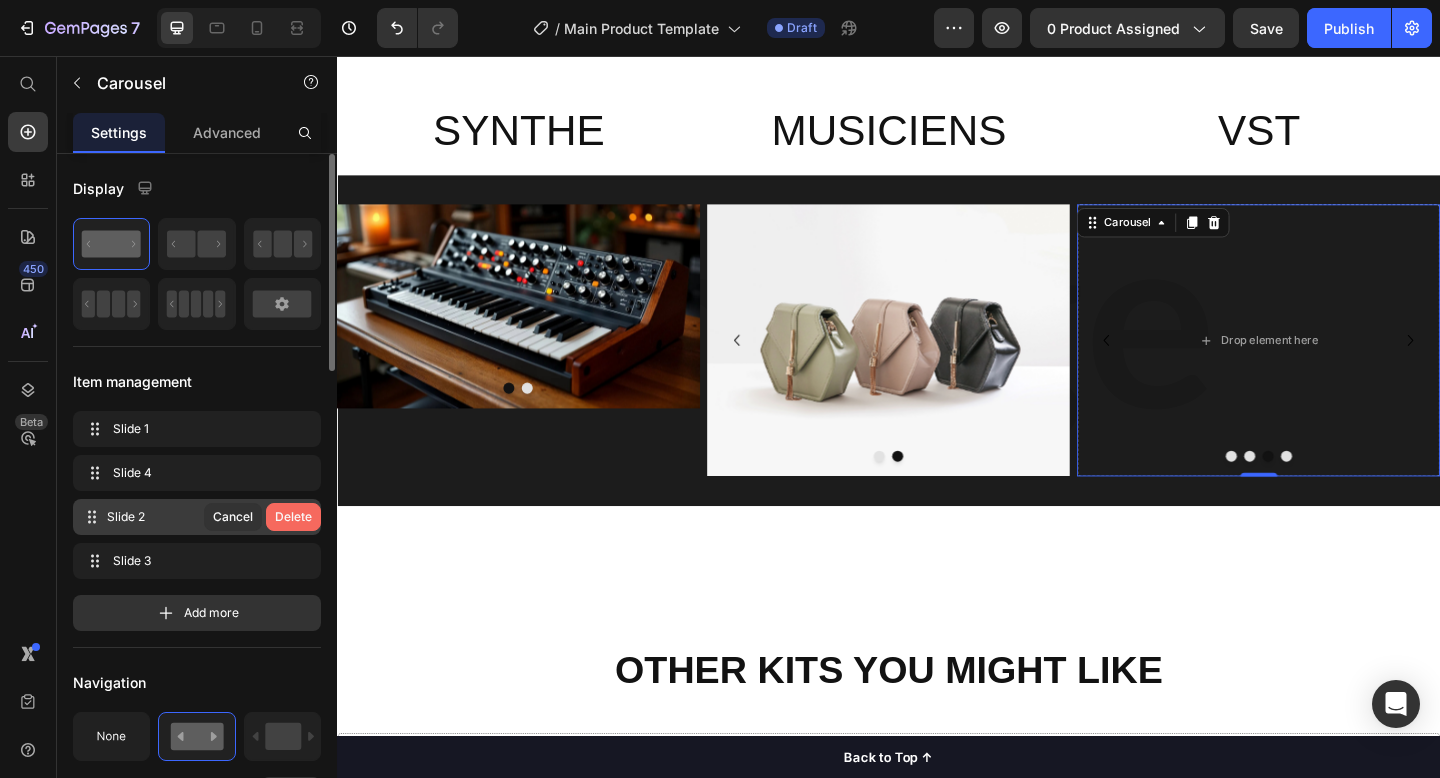 click on "Delete" at bounding box center (293, 517) 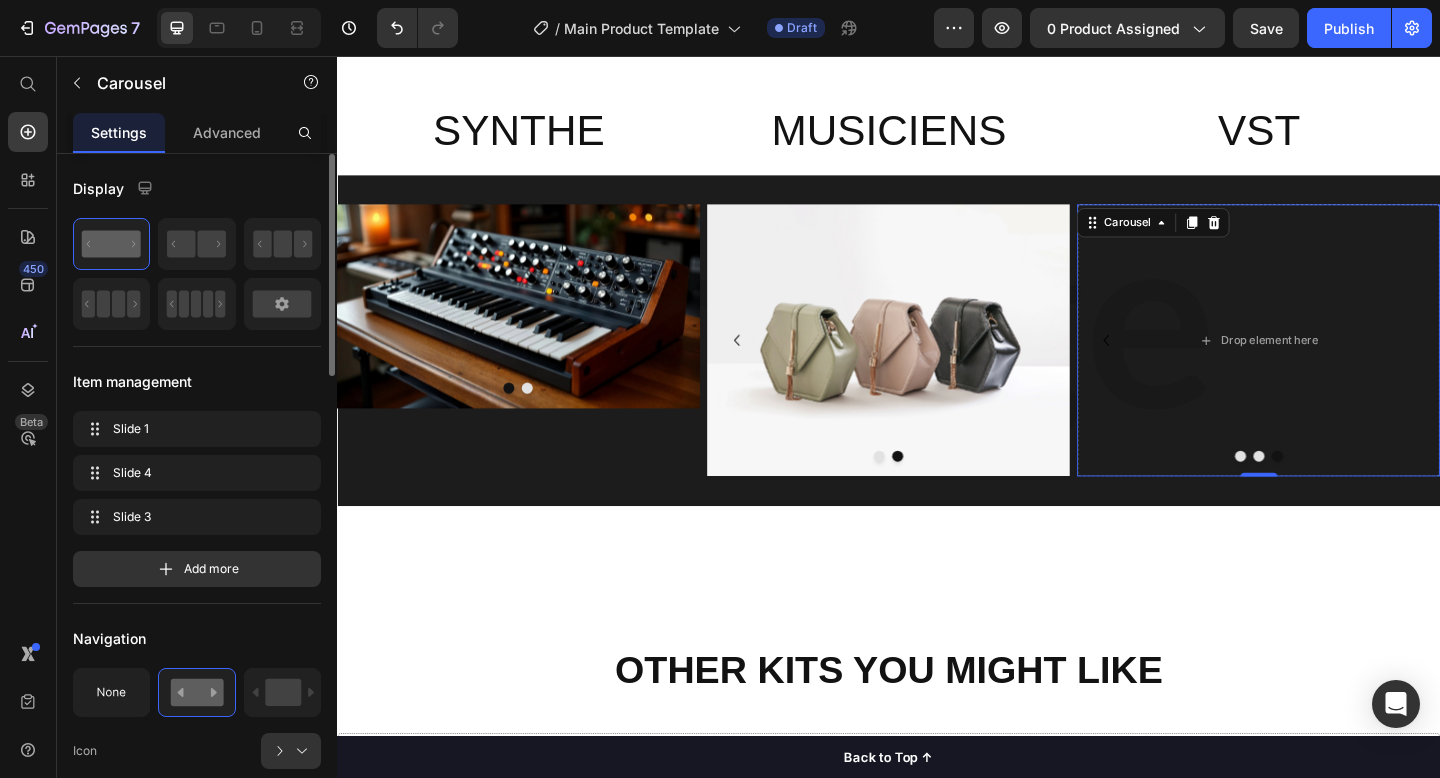 click at bounding box center [1340, 492] 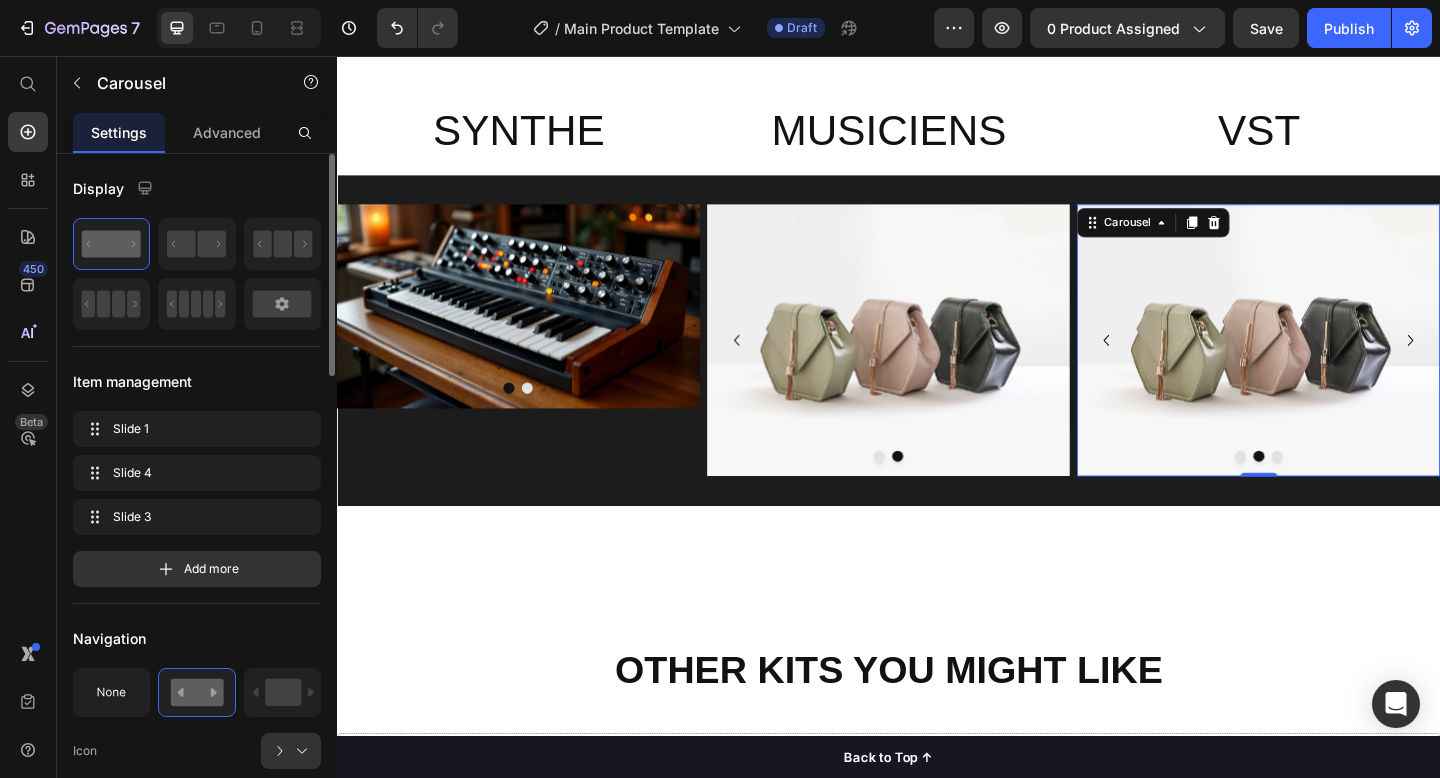click at bounding box center [1320, 492] 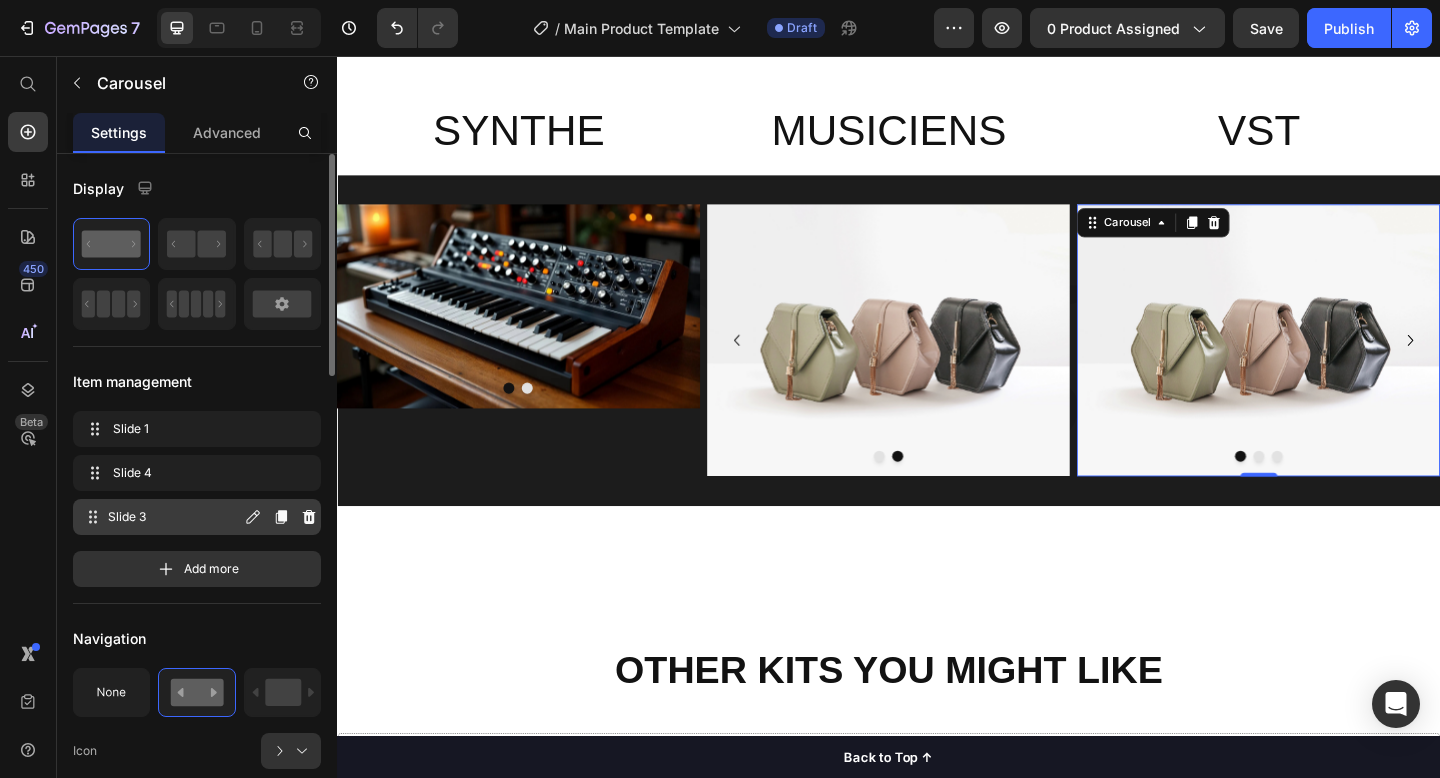 click on "Slide 3" at bounding box center [174, 517] 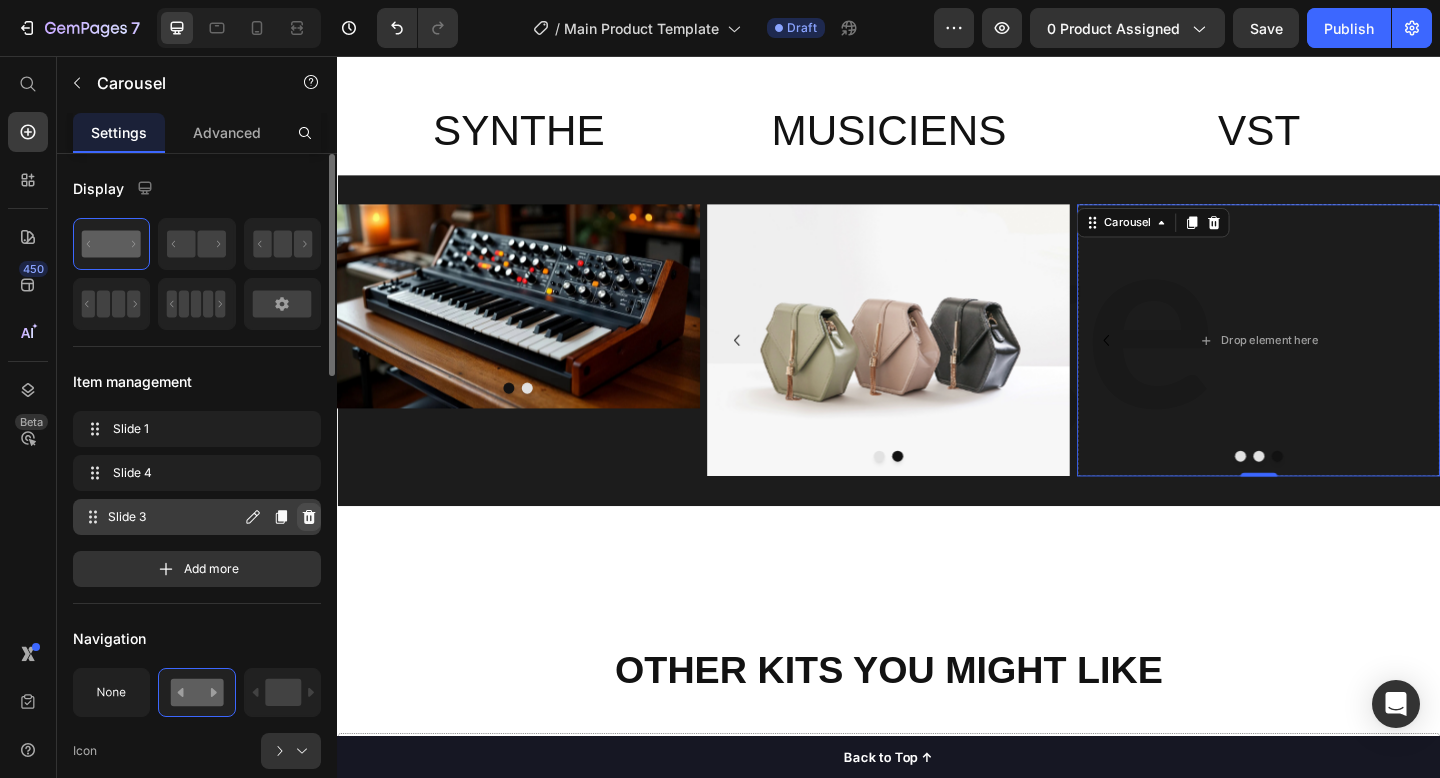 click 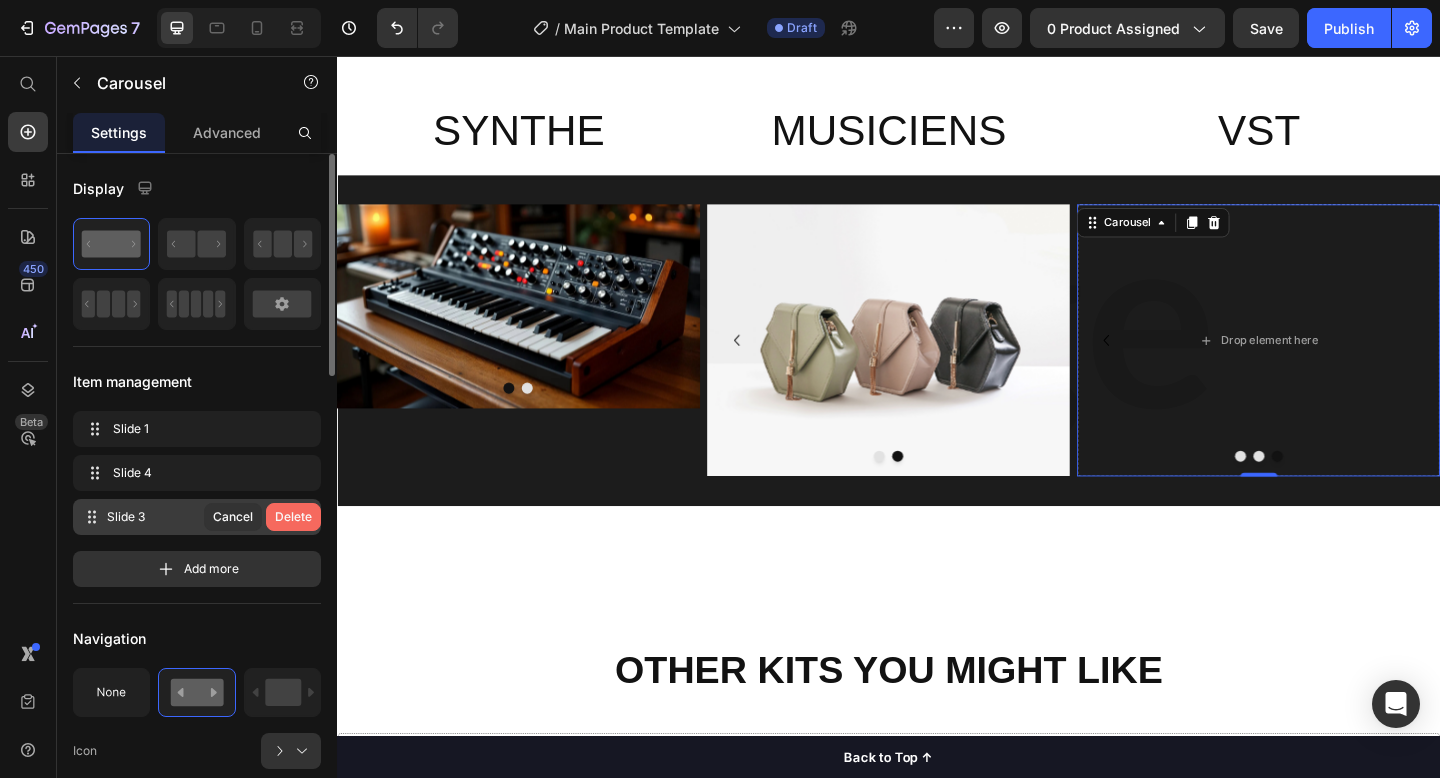 click on "Delete" at bounding box center (293, 517) 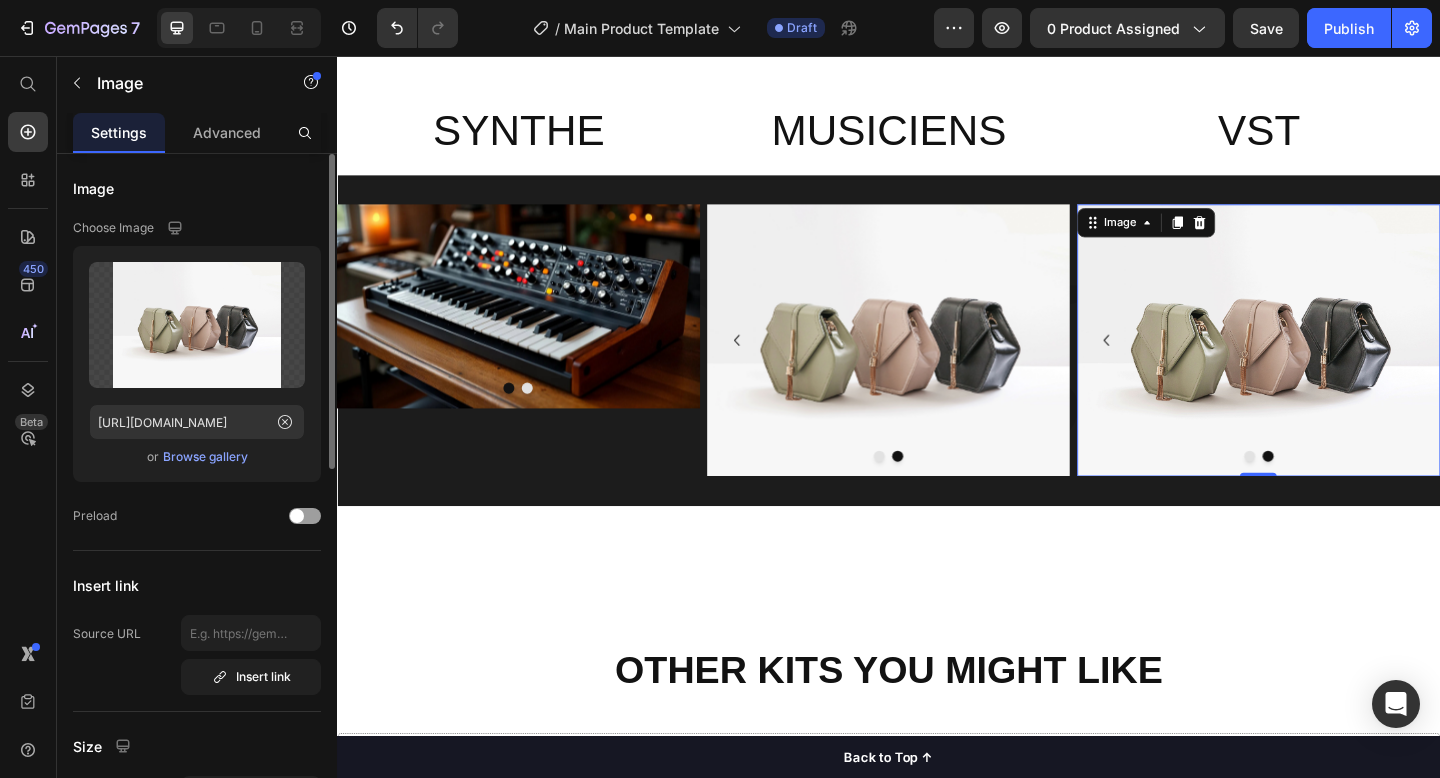 click at bounding box center [1339, 366] 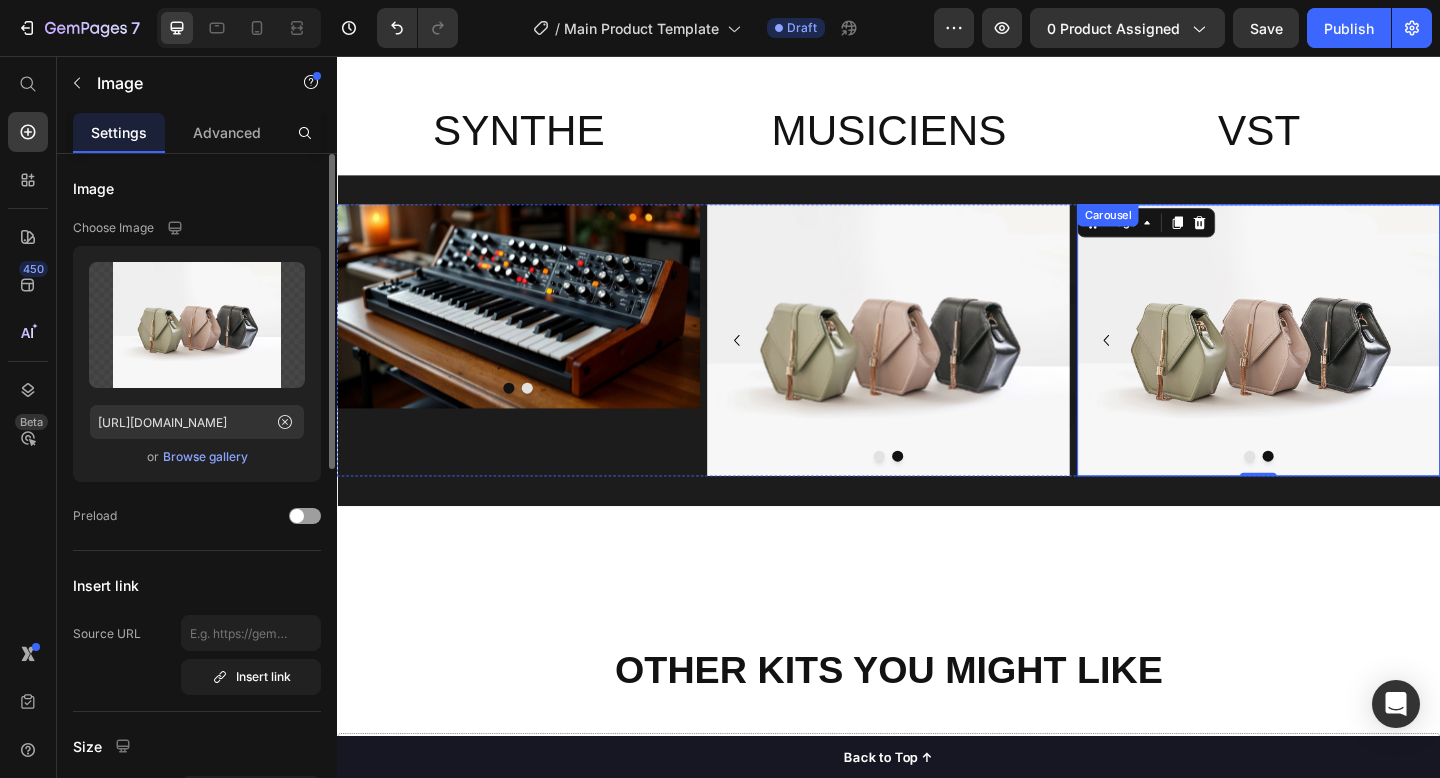 click 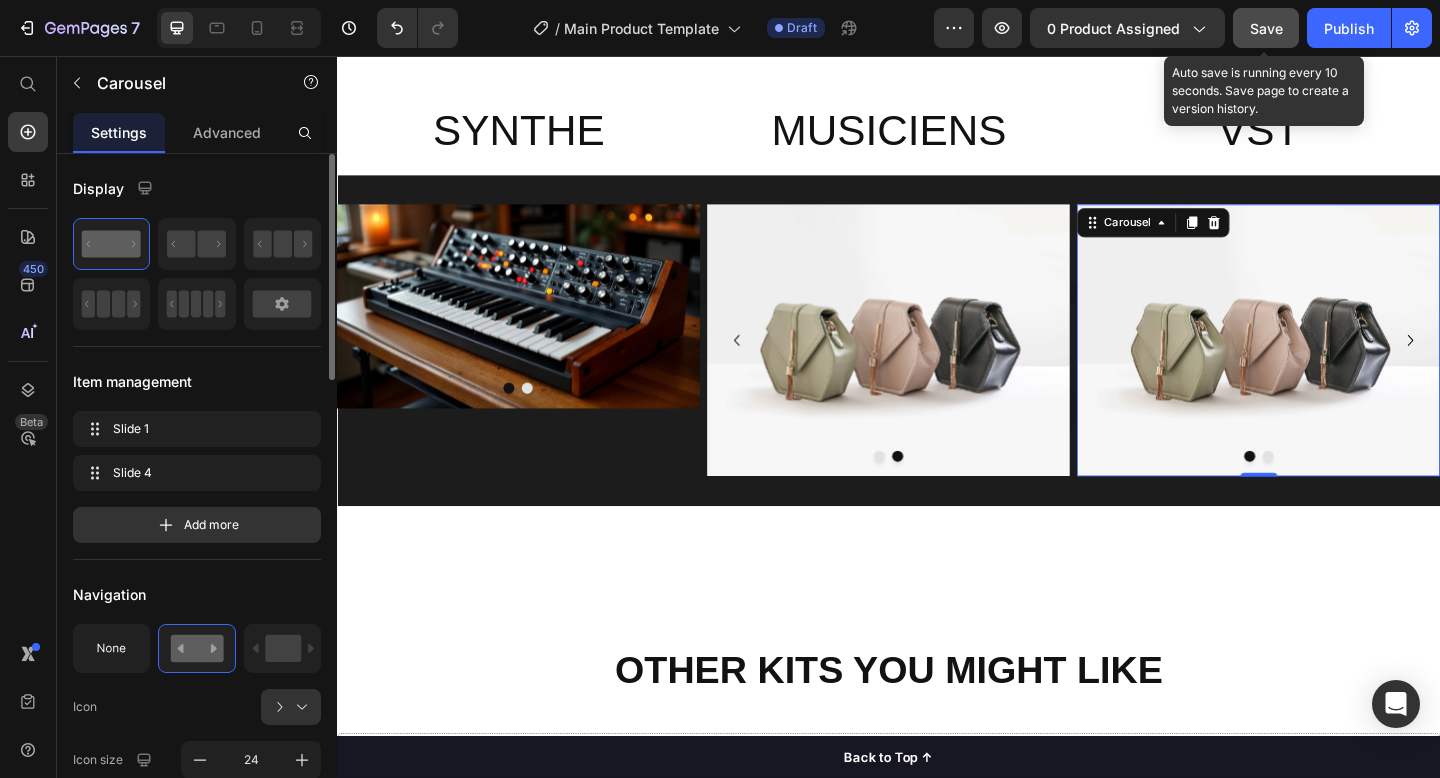 click on "Save" 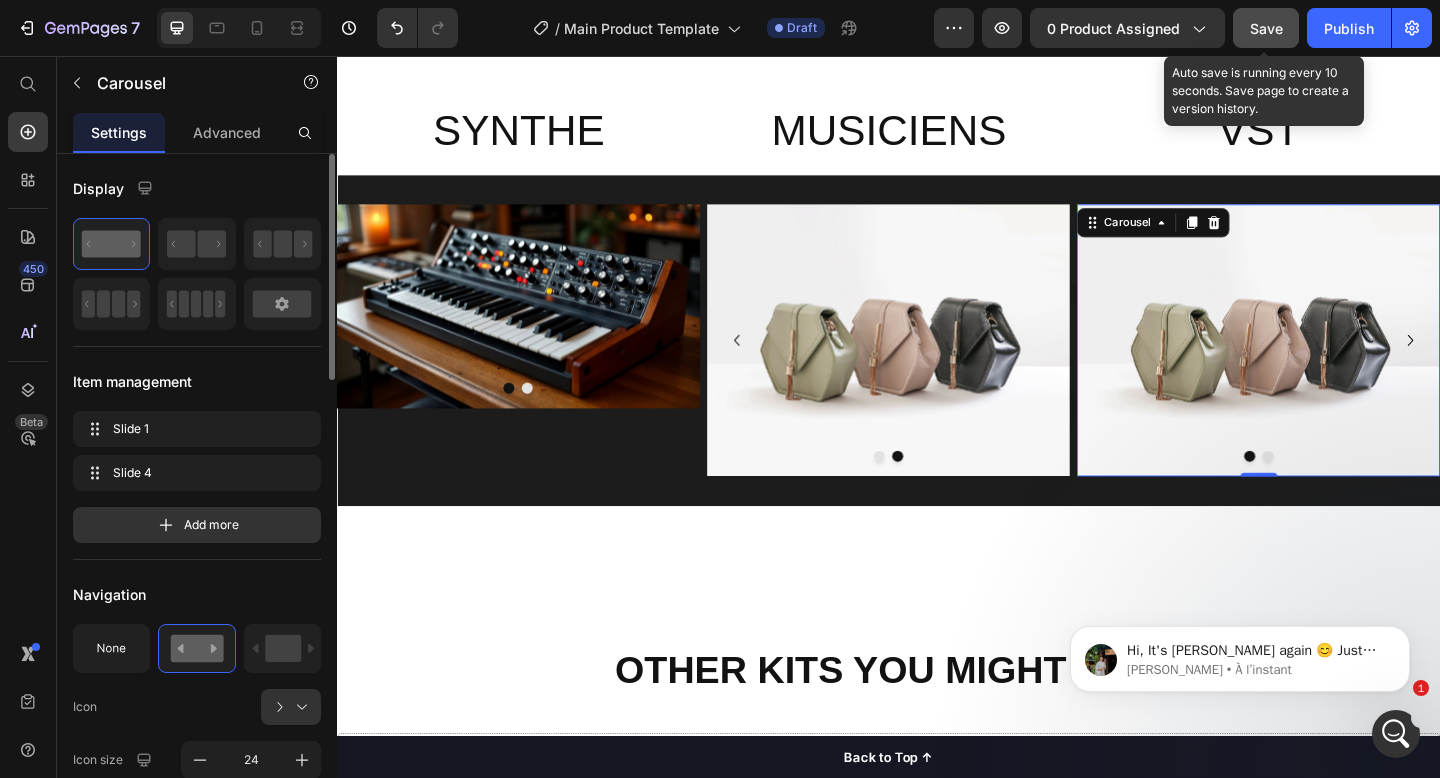 scroll, scrollTop: 0, scrollLeft: 0, axis: both 